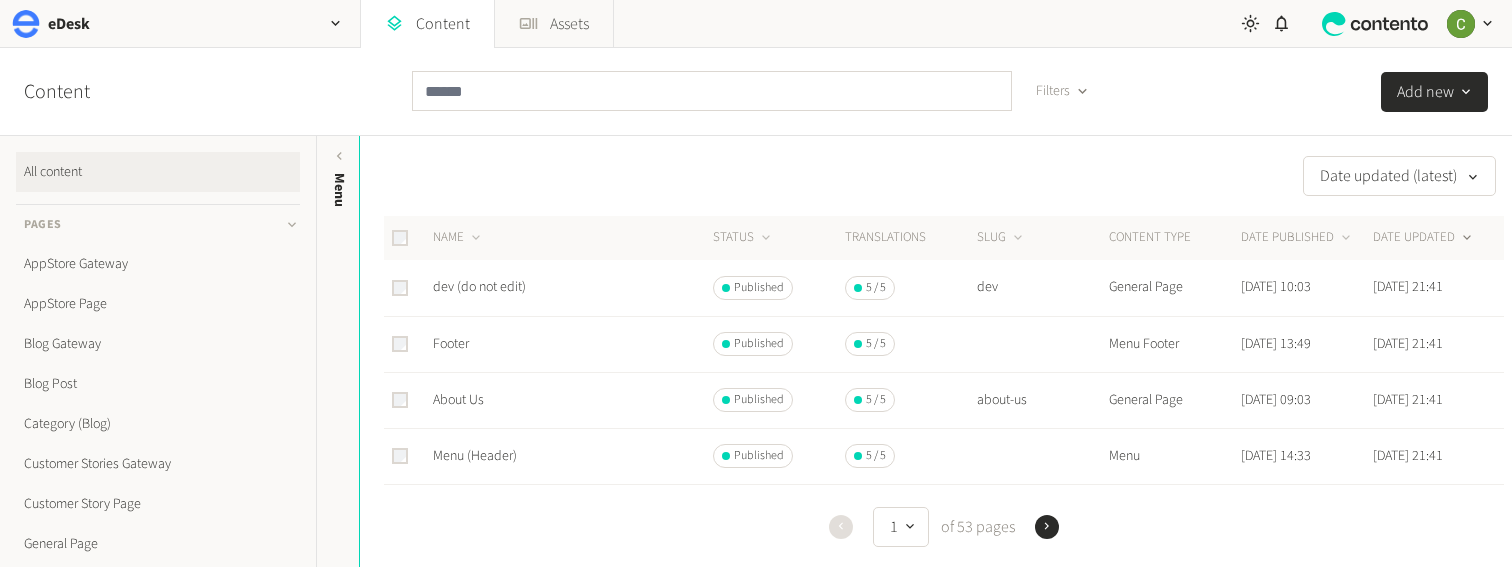 scroll, scrollTop: 0, scrollLeft: 0, axis: both 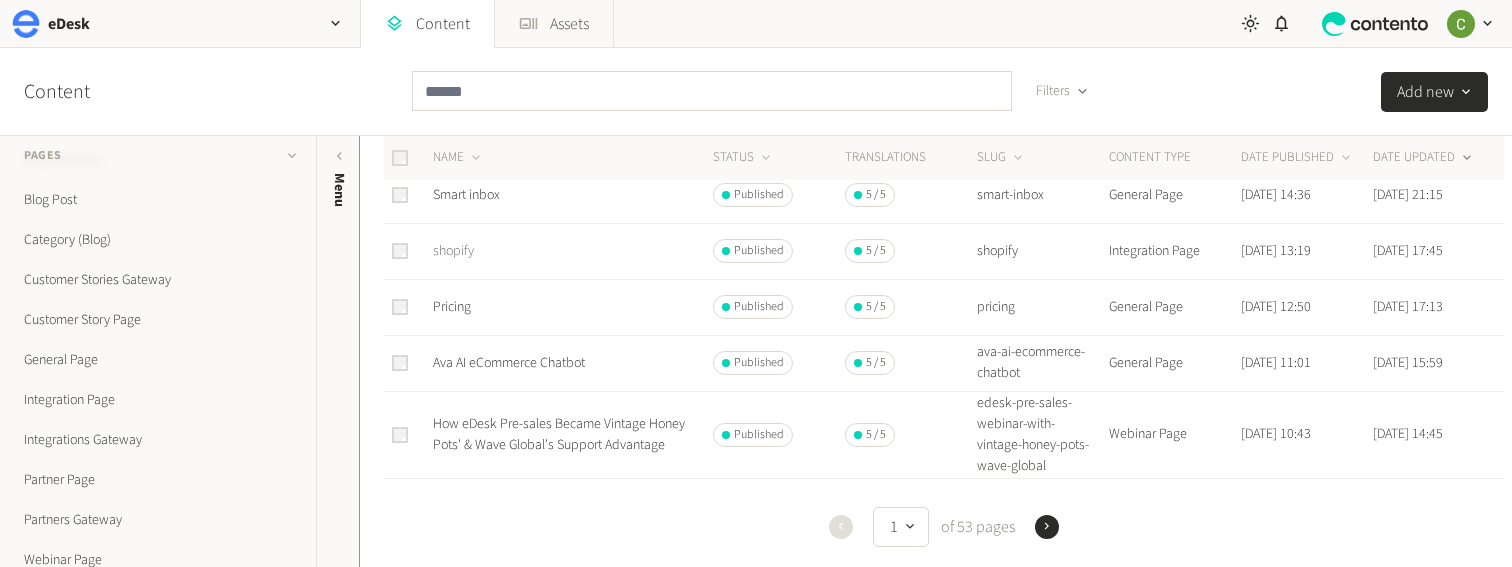 click on "shopify" 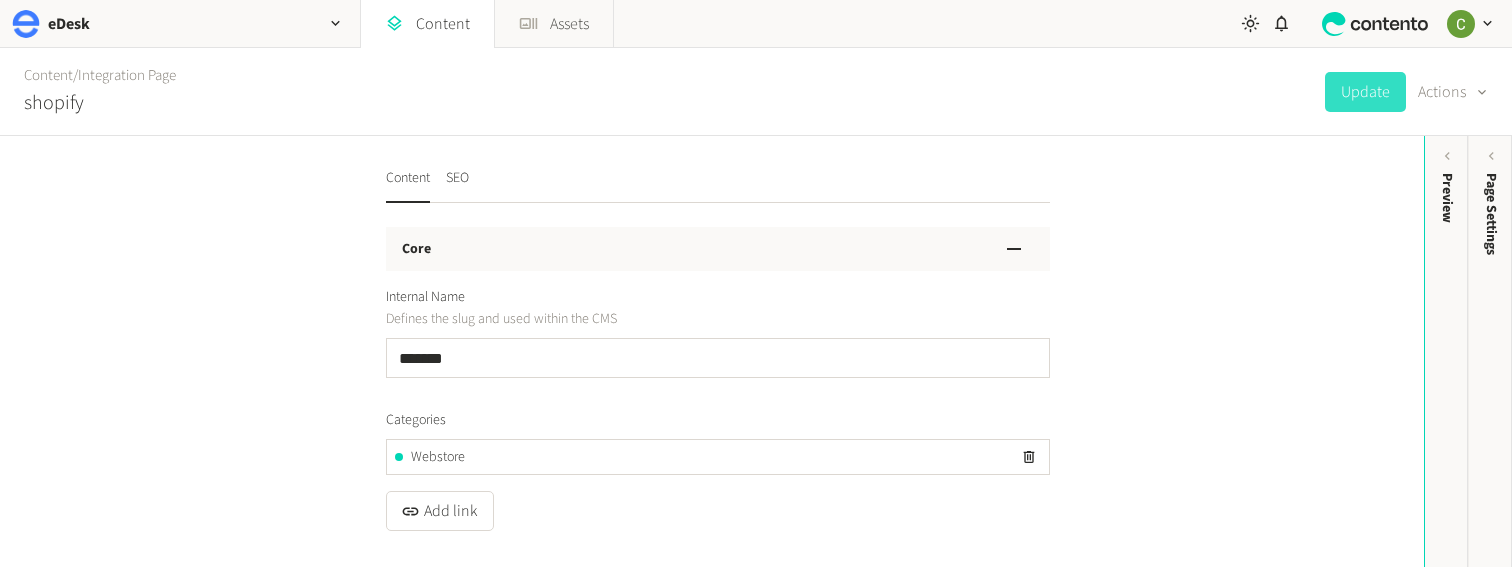 scroll, scrollTop: 0, scrollLeft: 0, axis: both 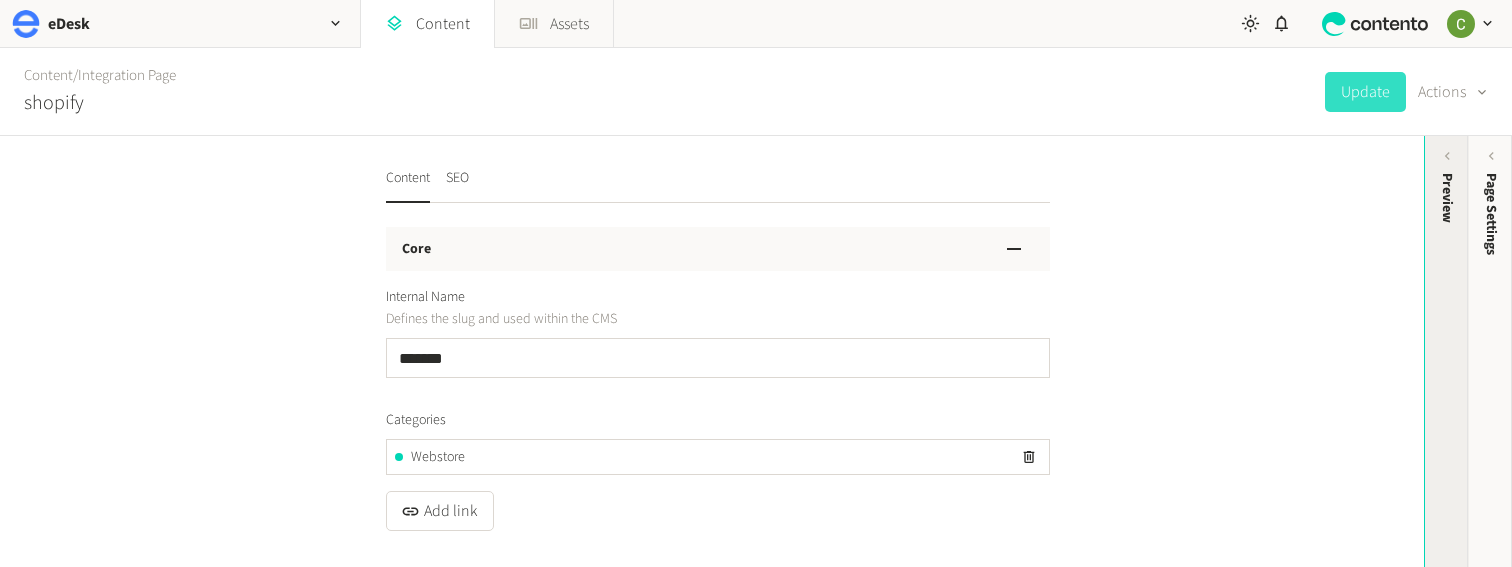 click on "Preview" 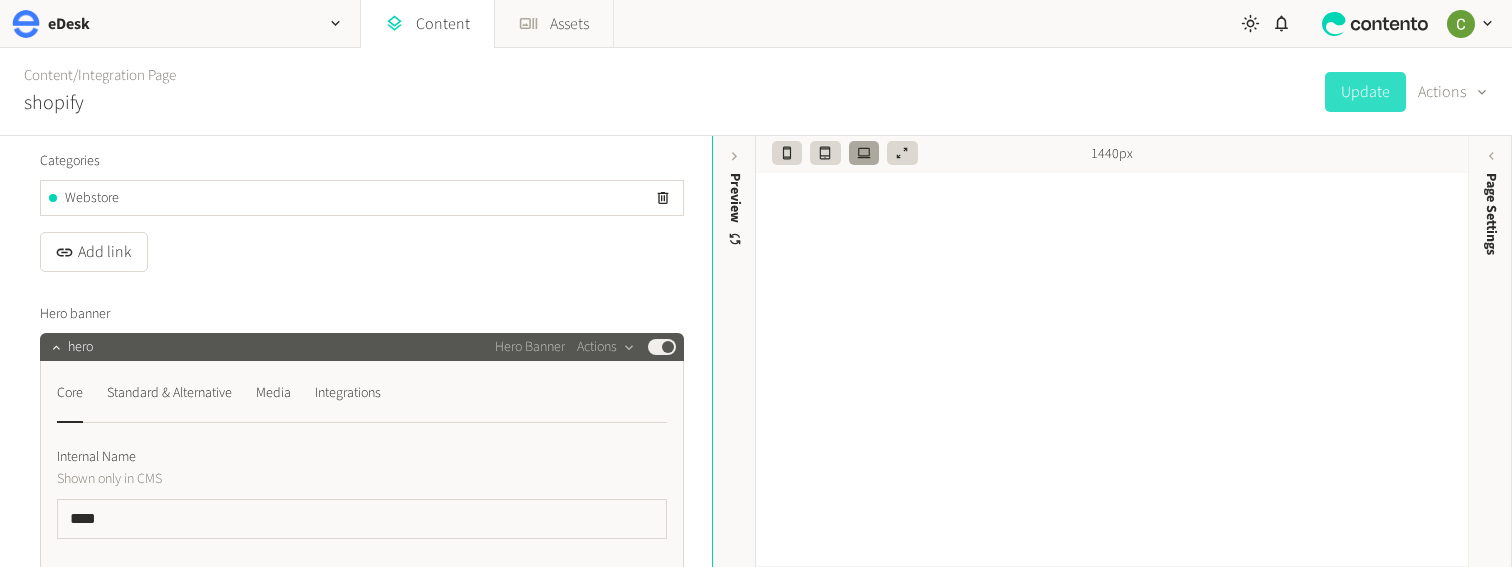 scroll, scrollTop: 372, scrollLeft: 0, axis: vertical 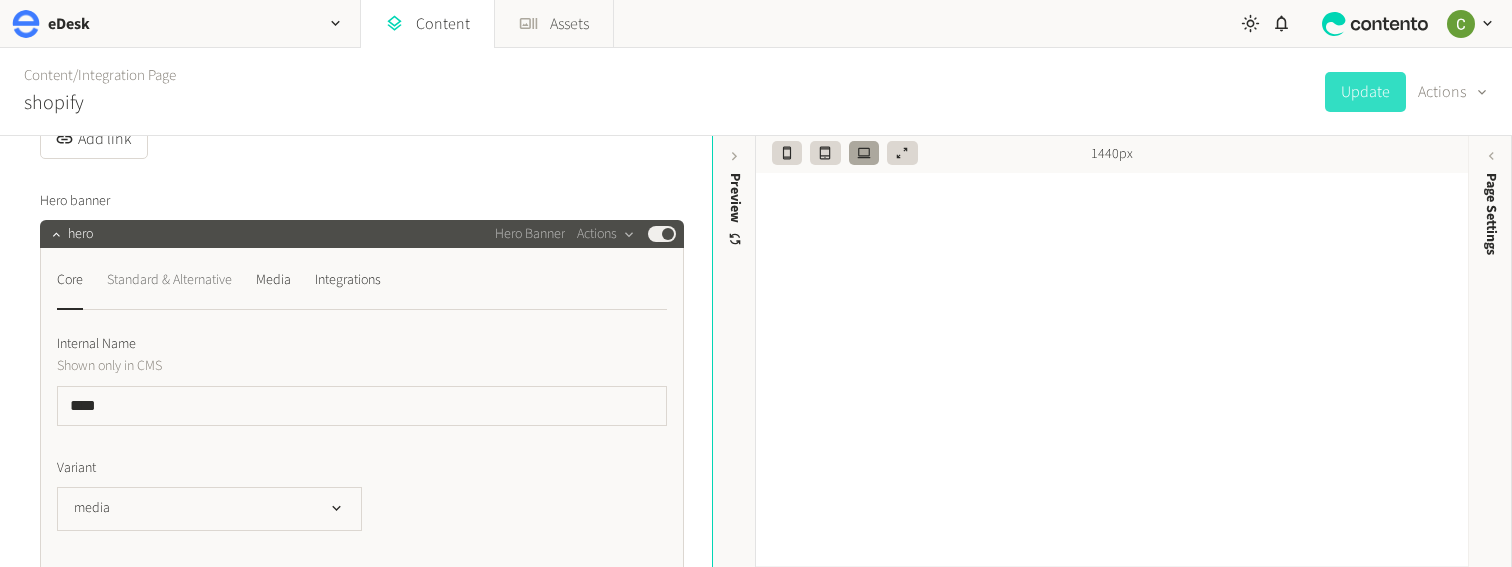 click on "Standard & Alternative" 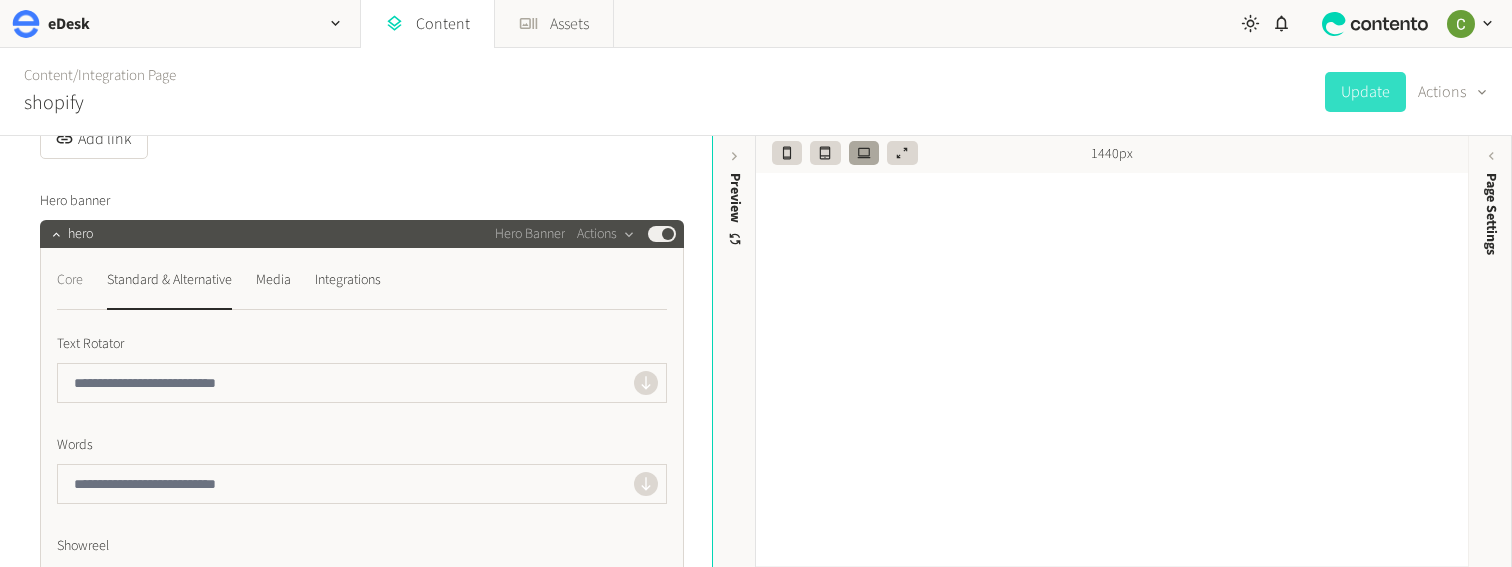 click on "Core" 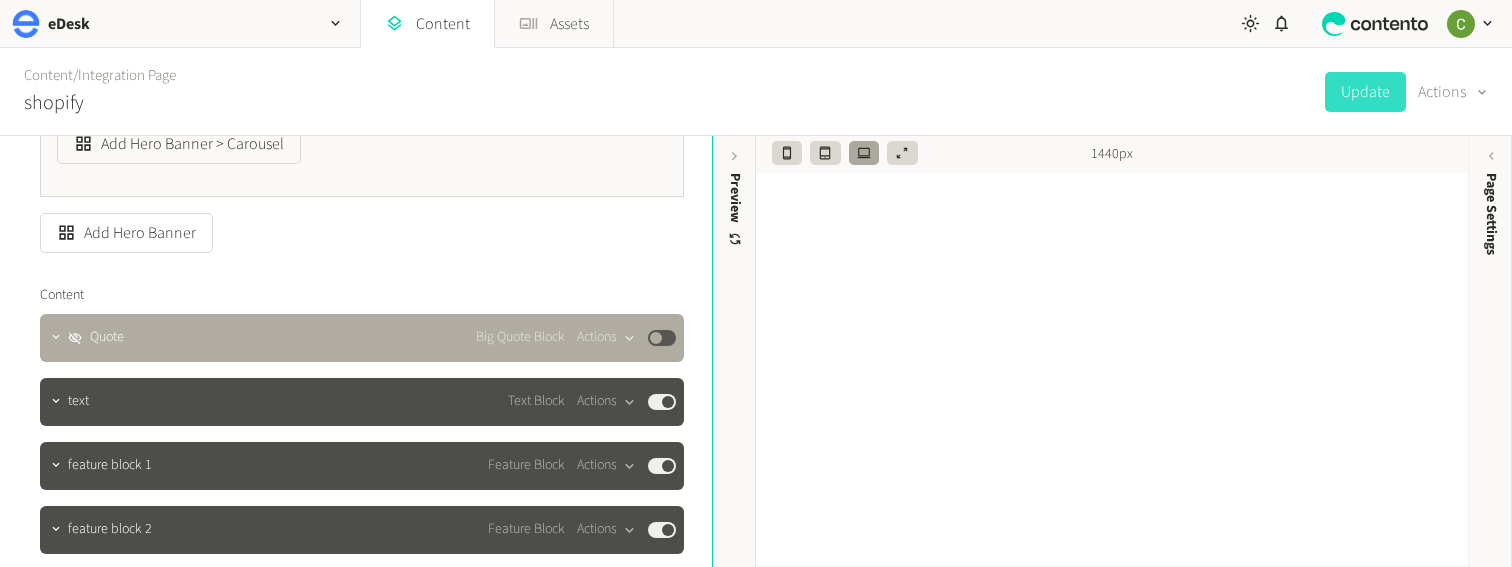 scroll, scrollTop: 1522, scrollLeft: 0, axis: vertical 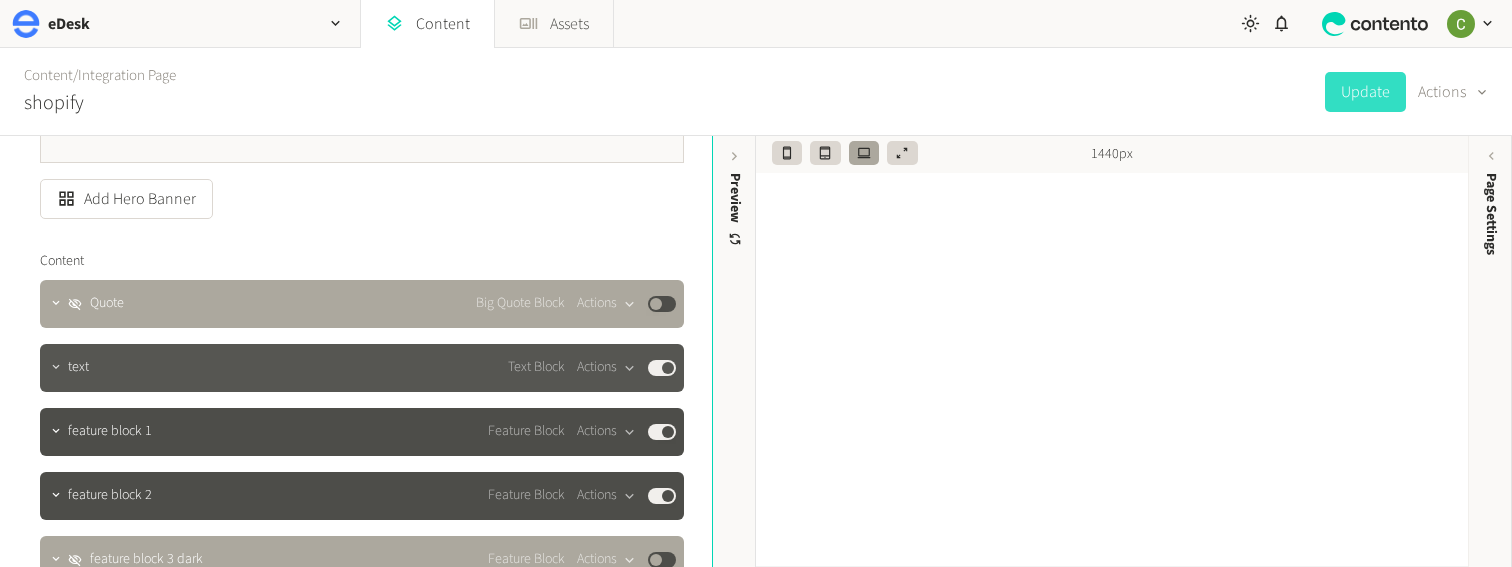 click 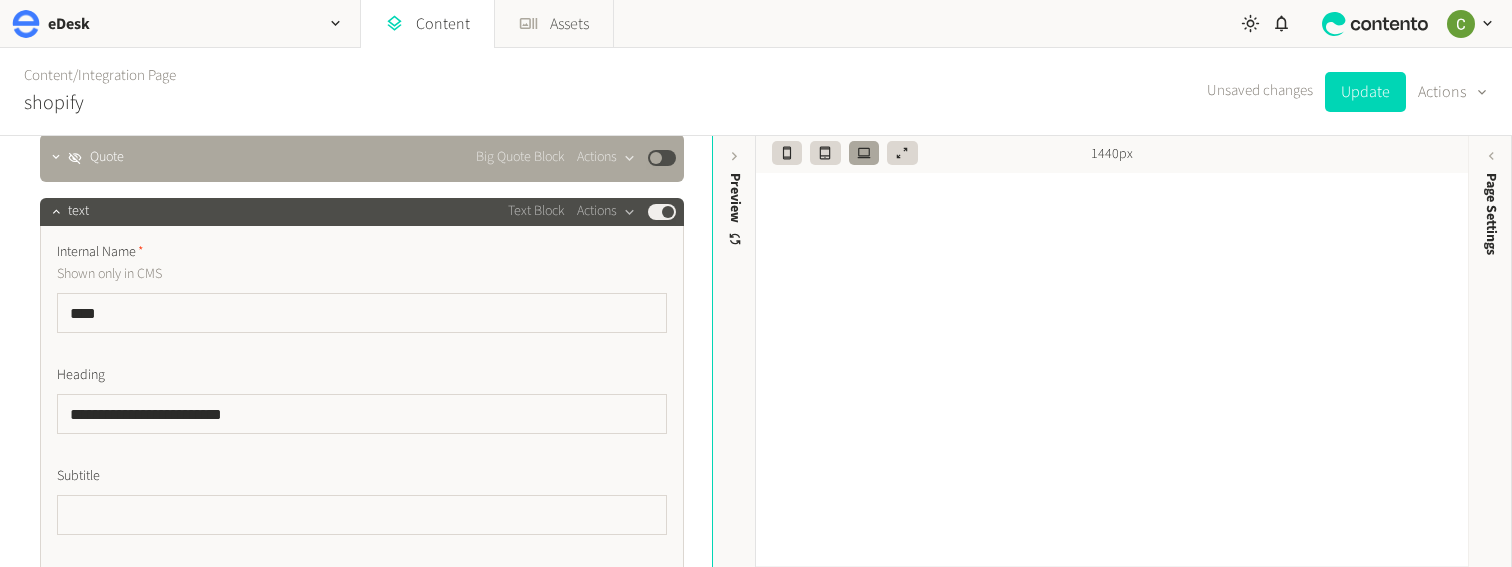 scroll, scrollTop: 1686, scrollLeft: 0, axis: vertical 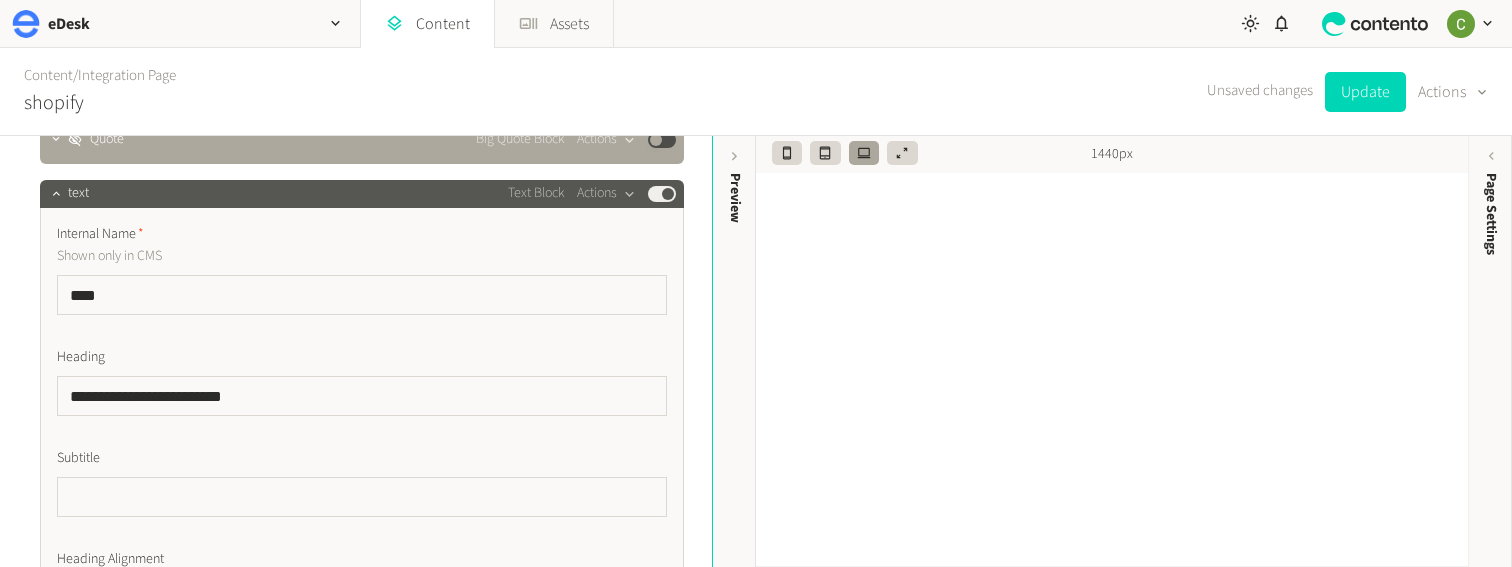 click on "Published" 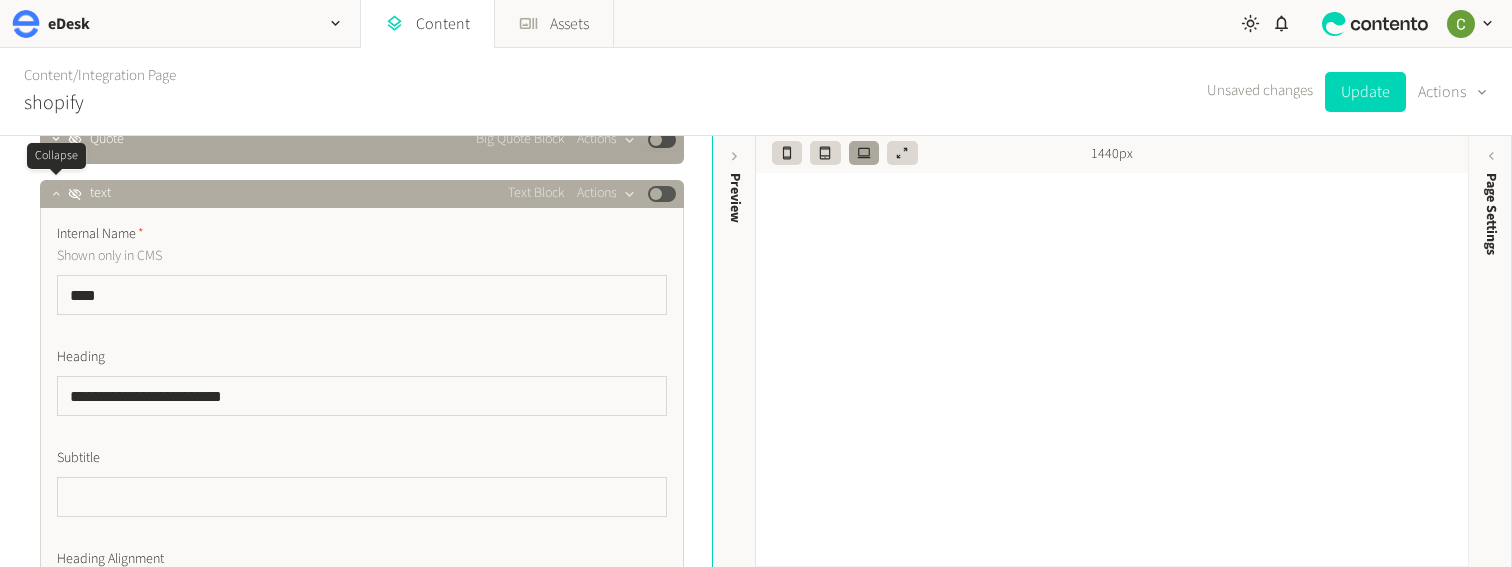 click 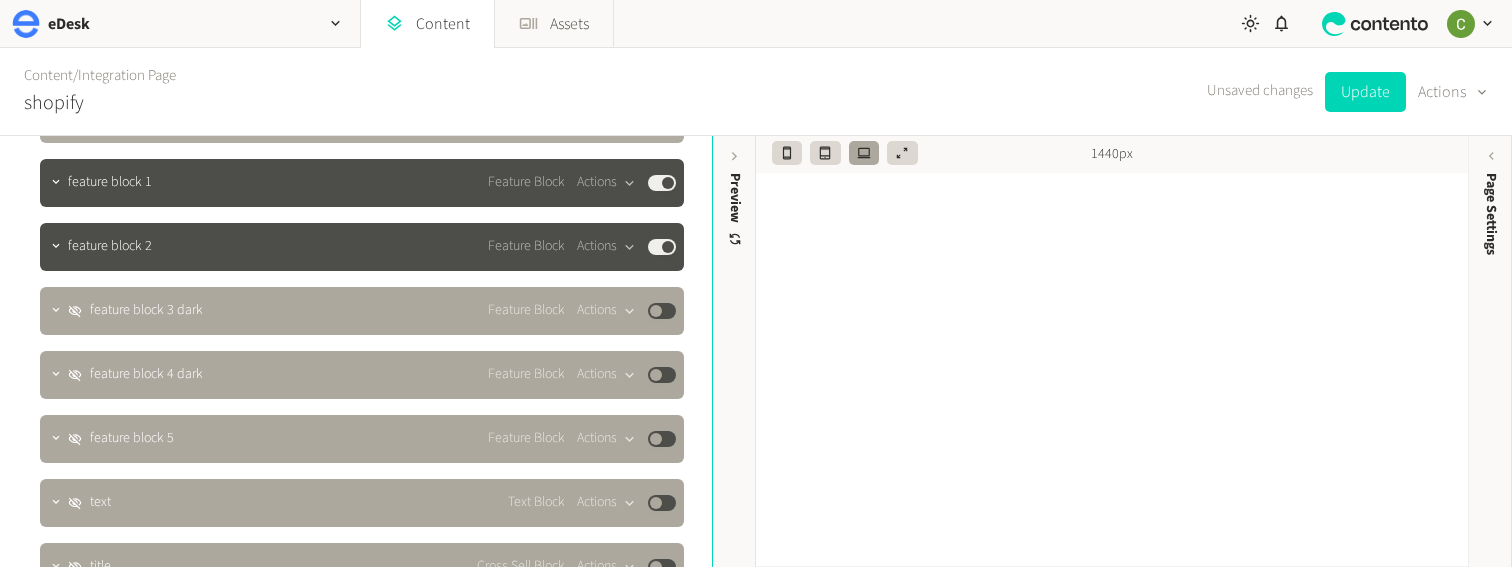 scroll, scrollTop: 1773, scrollLeft: 0, axis: vertical 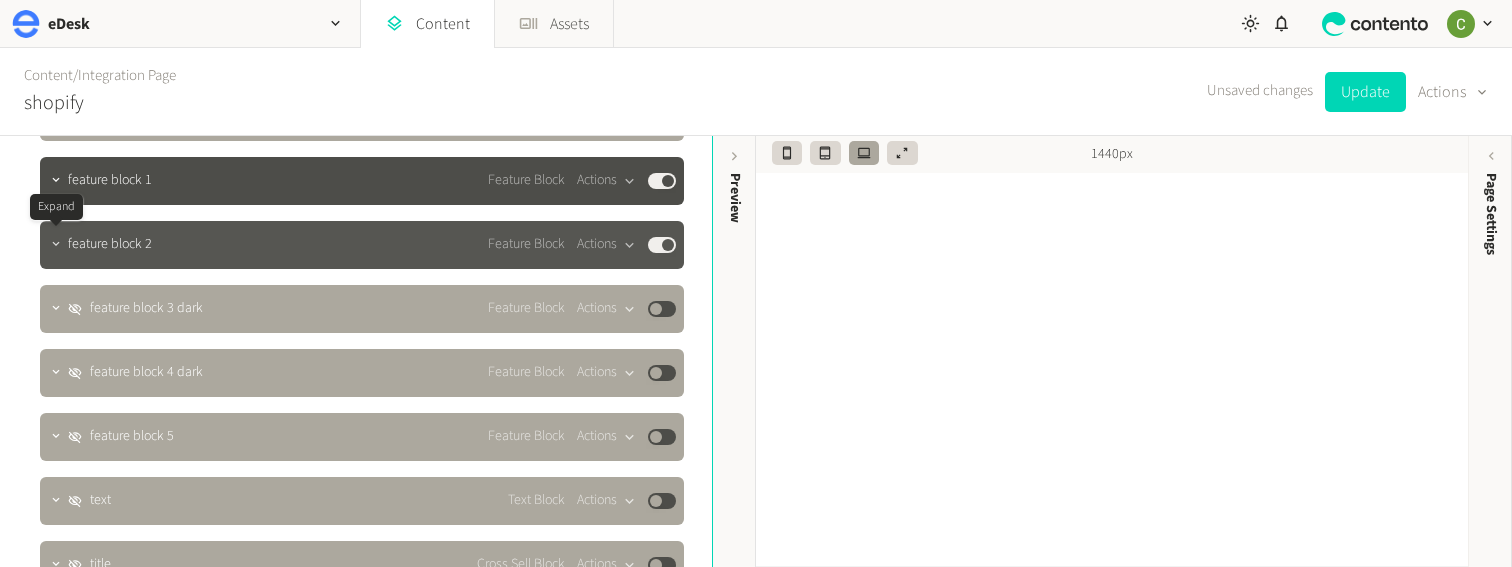 click 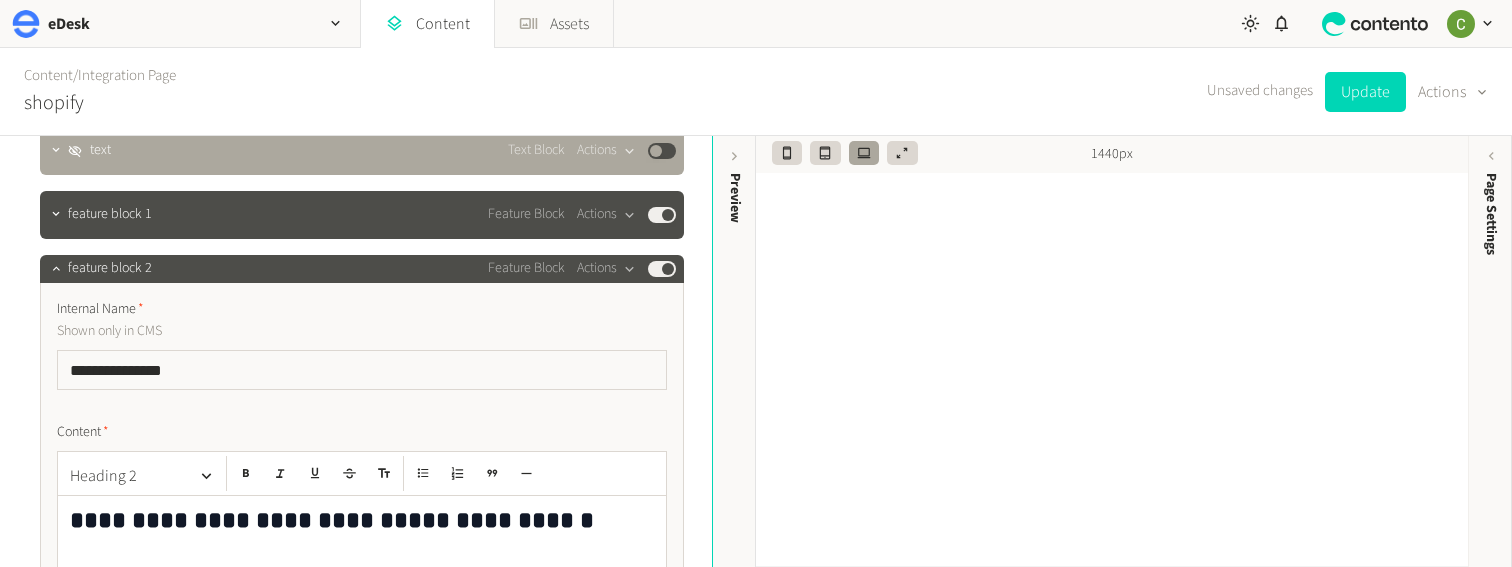 scroll, scrollTop: 1730, scrollLeft: 0, axis: vertical 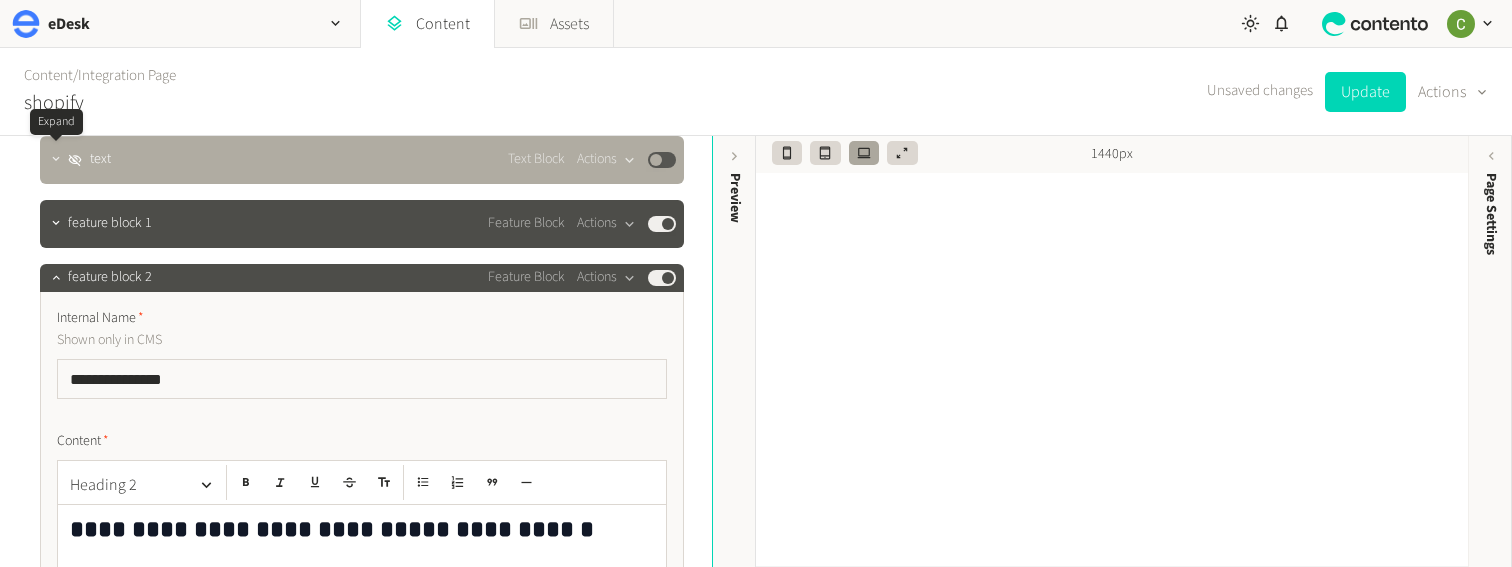 click 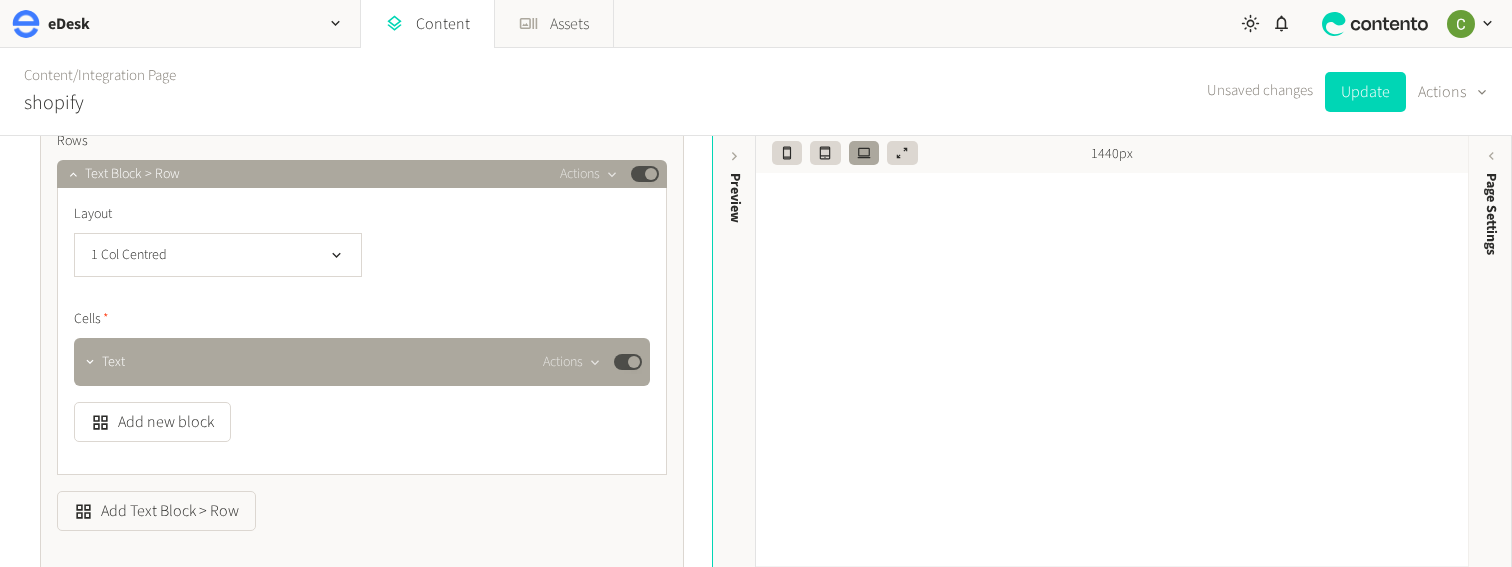scroll, scrollTop: 2256, scrollLeft: 0, axis: vertical 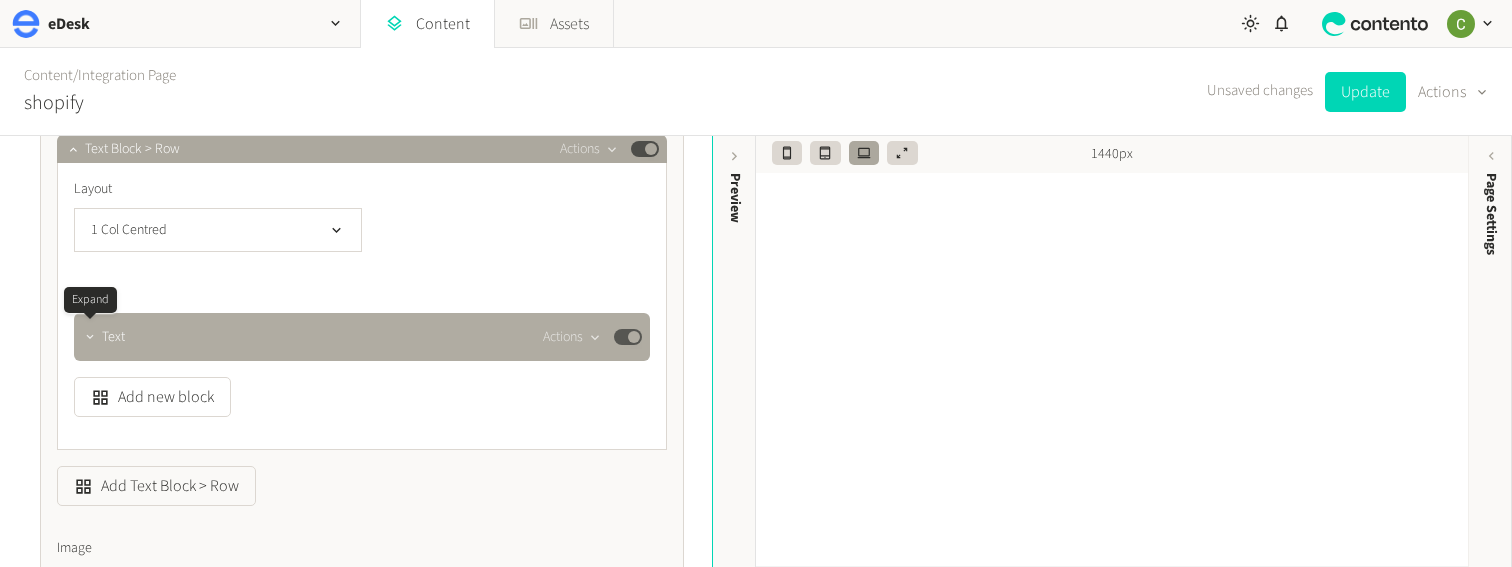 click 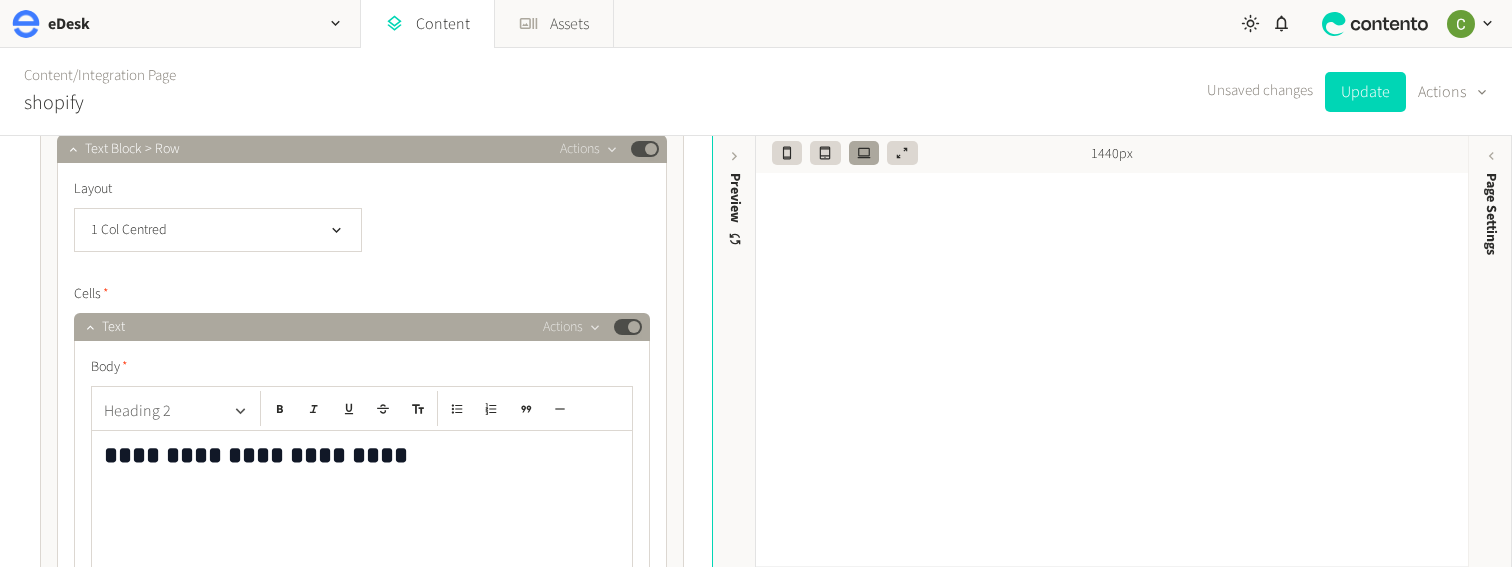 scroll, scrollTop: 2326, scrollLeft: 0, axis: vertical 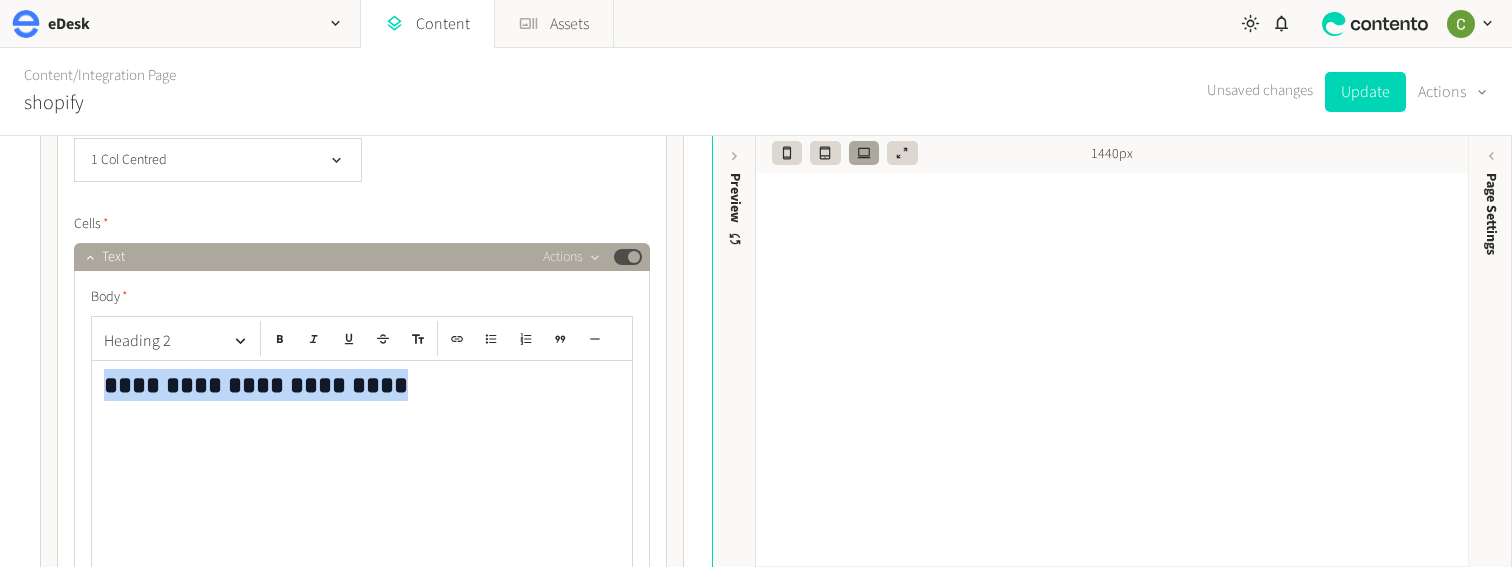 drag, startPoint x: 323, startPoint y: 388, endPoint x: 35, endPoint y: 387, distance: 288.00174 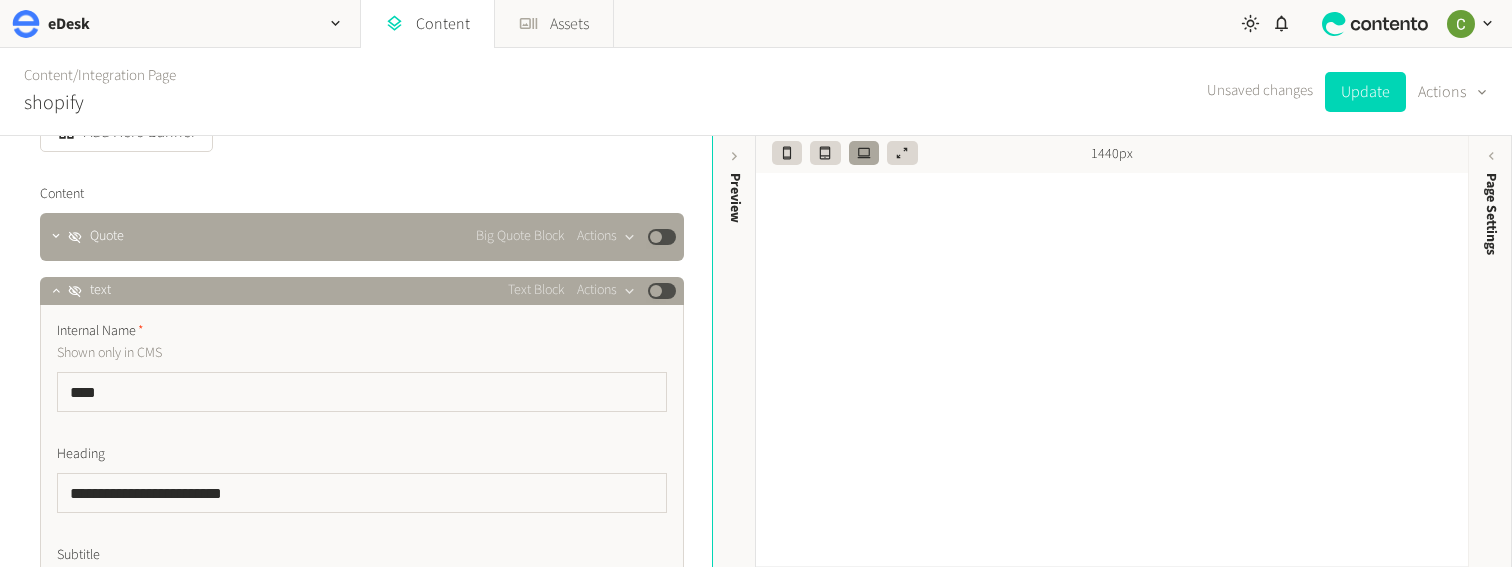 scroll, scrollTop: 1593, scrollLeft: 0, axis: vertical 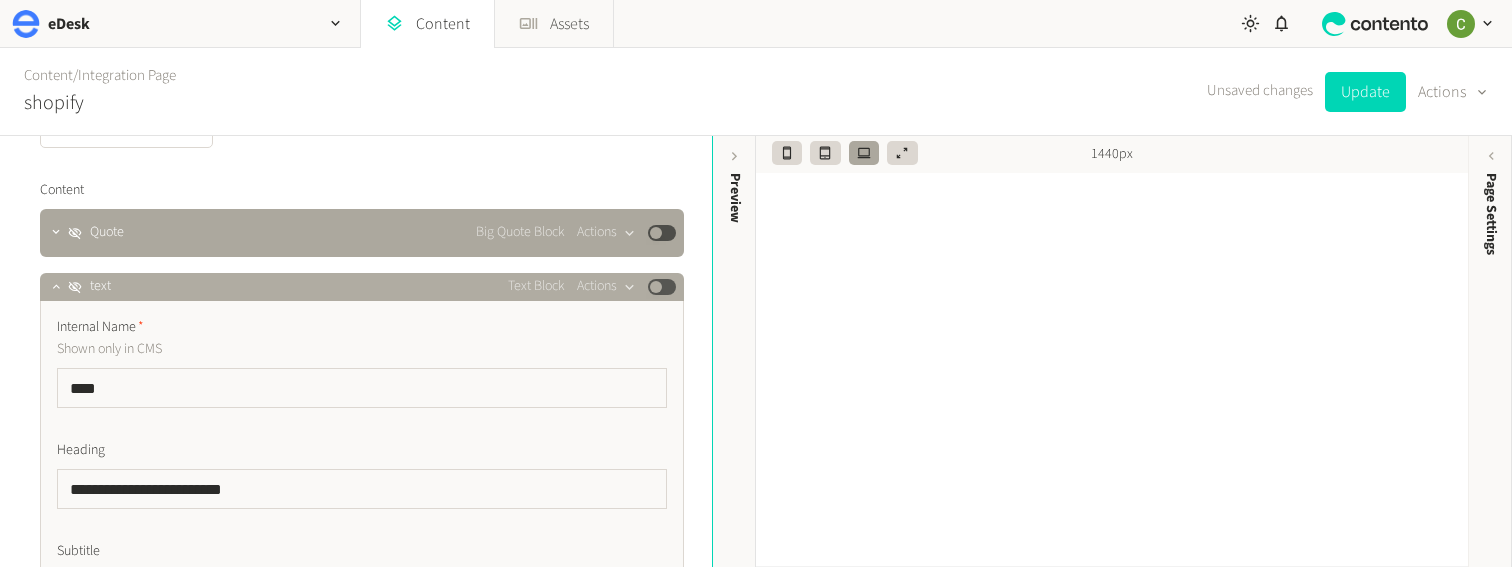click on "Published" 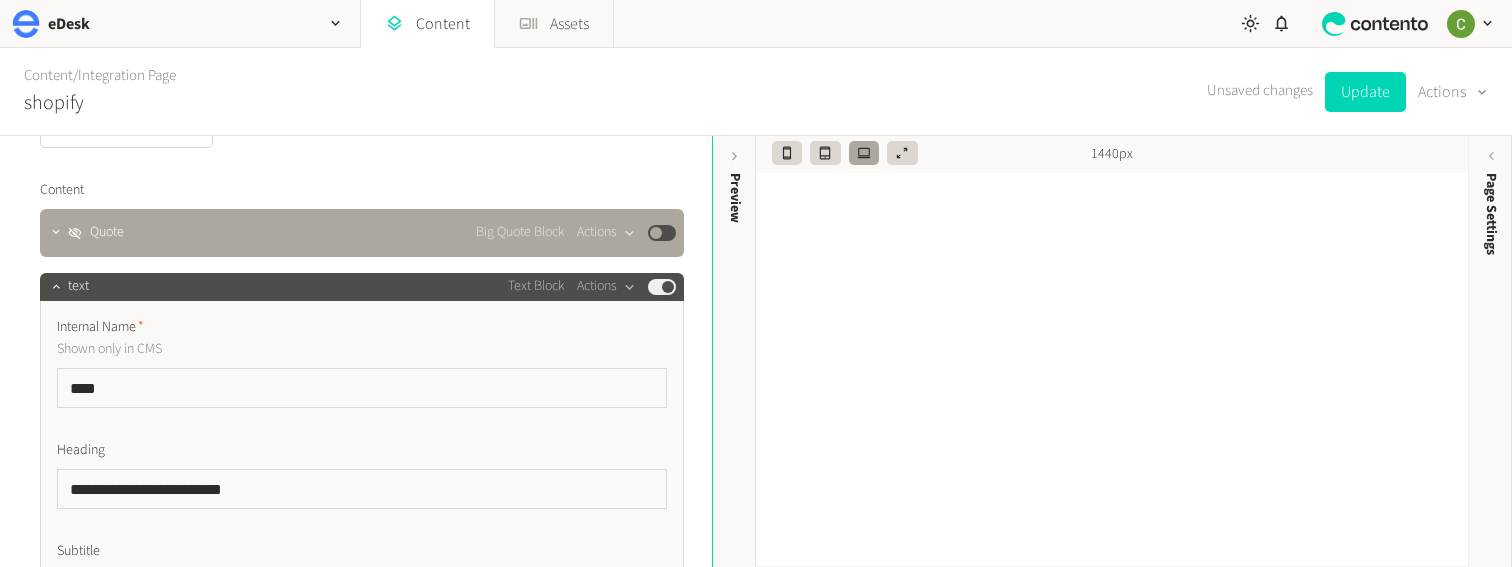 scroll, scrollTop: 1655, scrollLeft: 0, axis: vertical 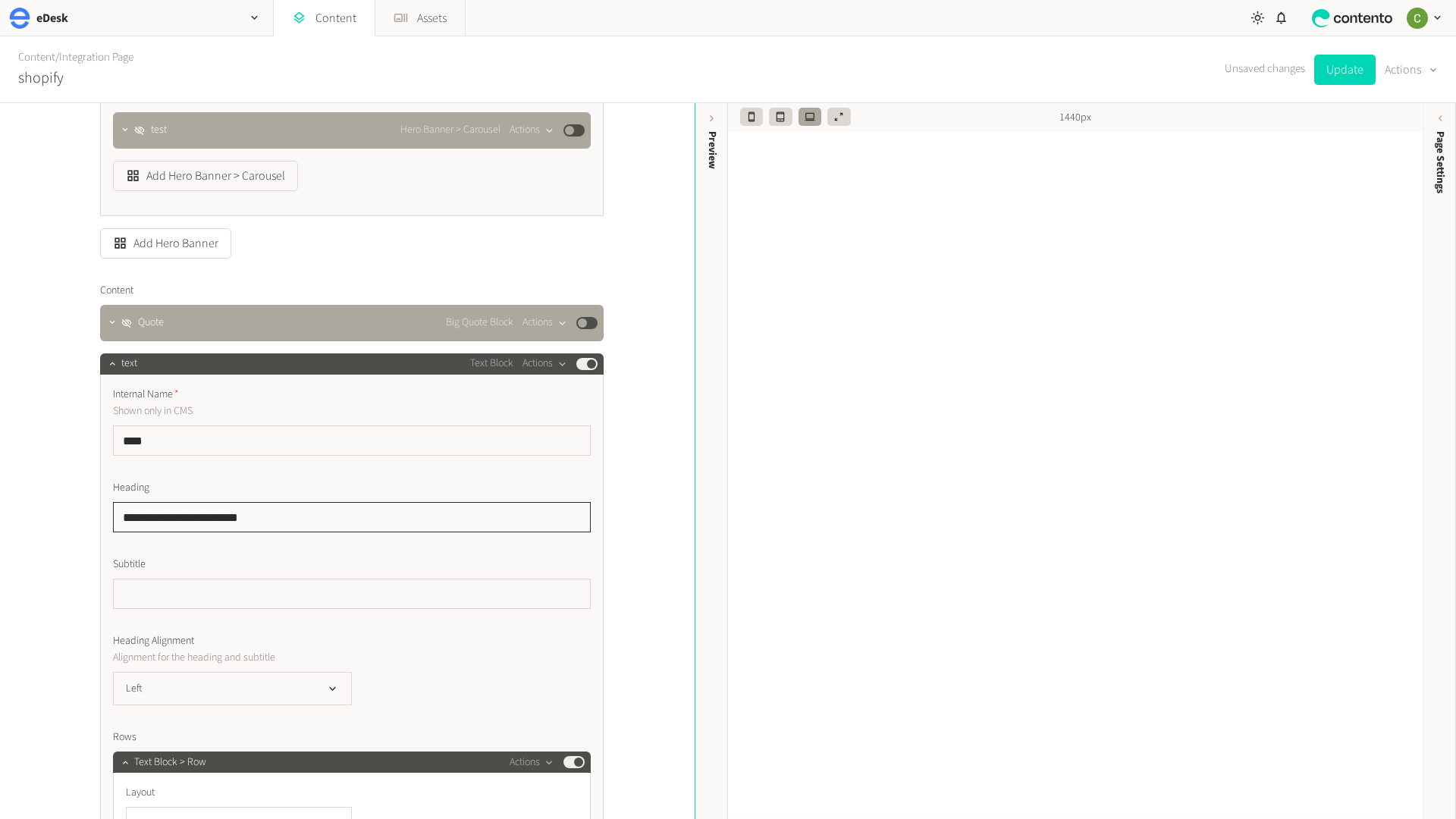 click on "**********" 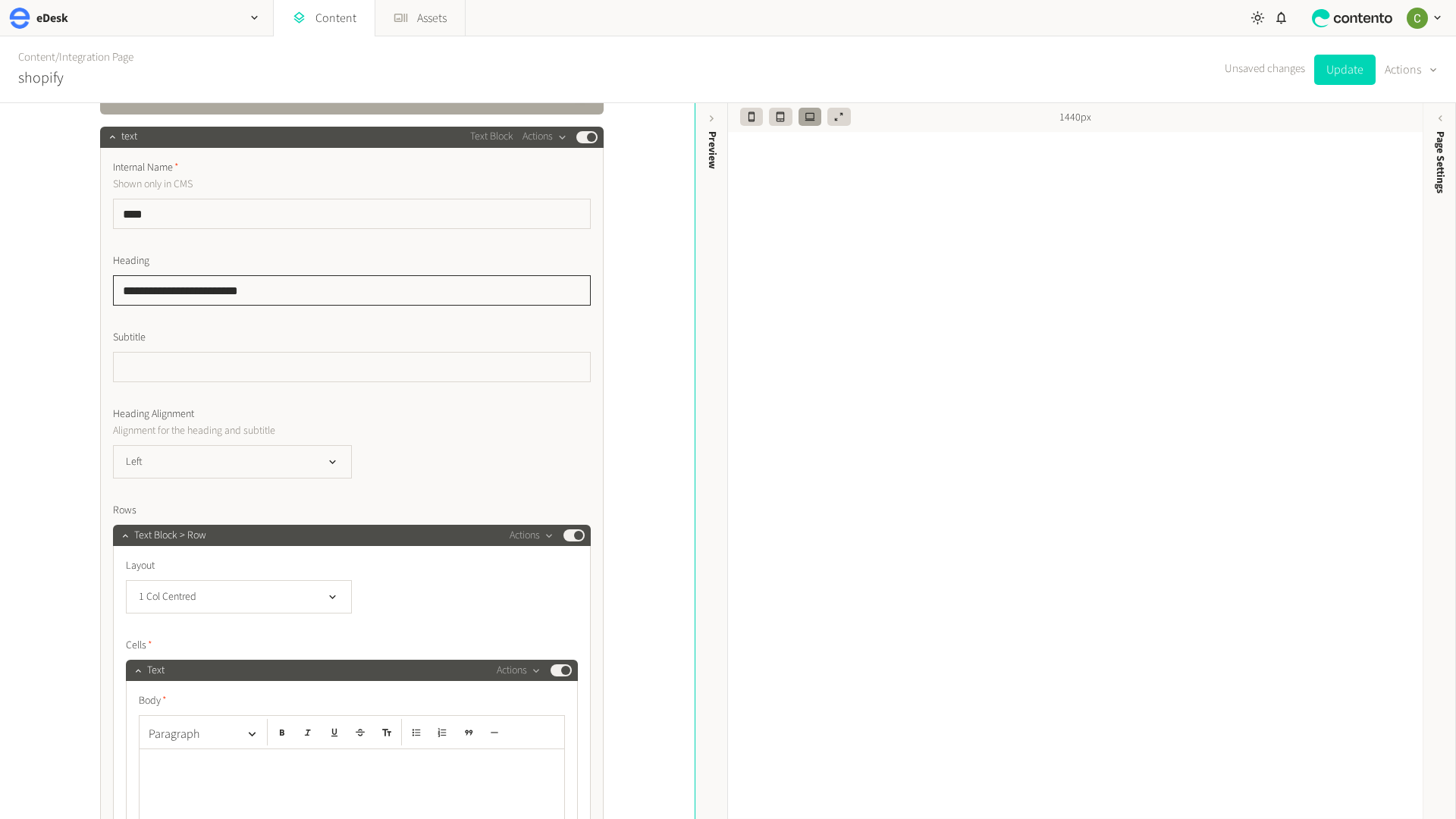 scroll, scrollTop: 1446, scrollLeft: 0, axis: vertical 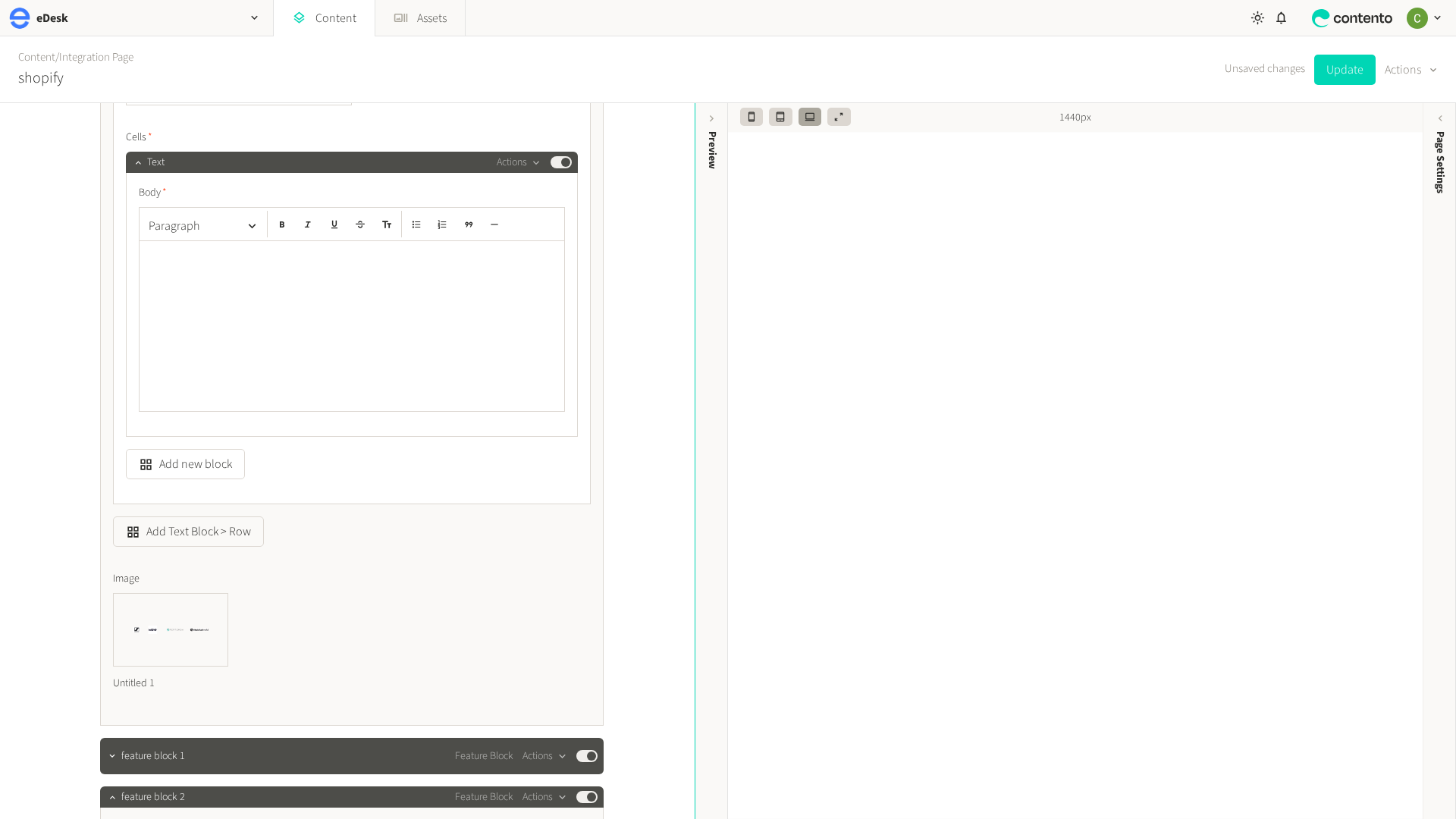 click on "Untitled 1" 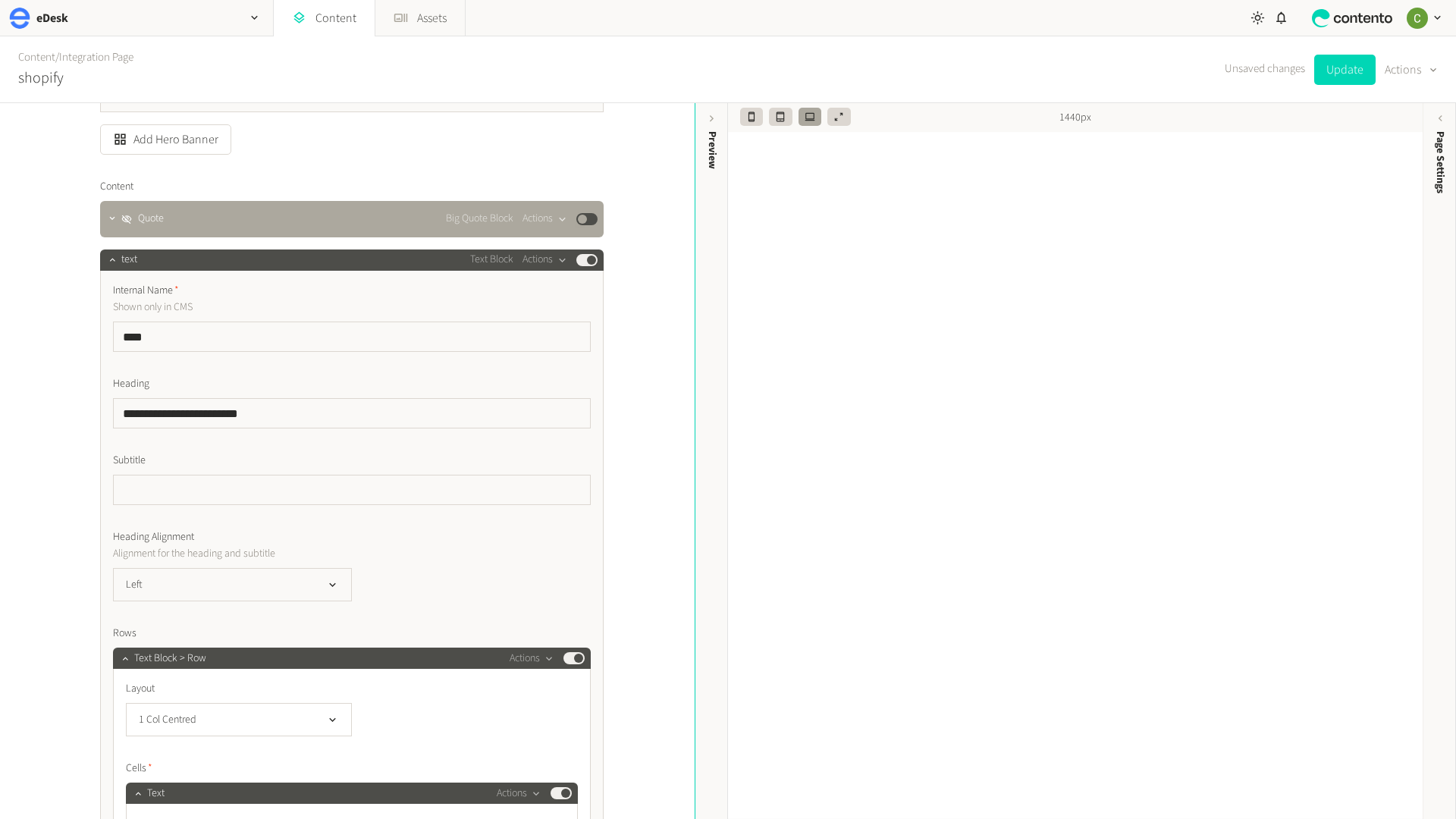 scroll, scrollTop: 1199, scrollLeft: 0, axis: vertical 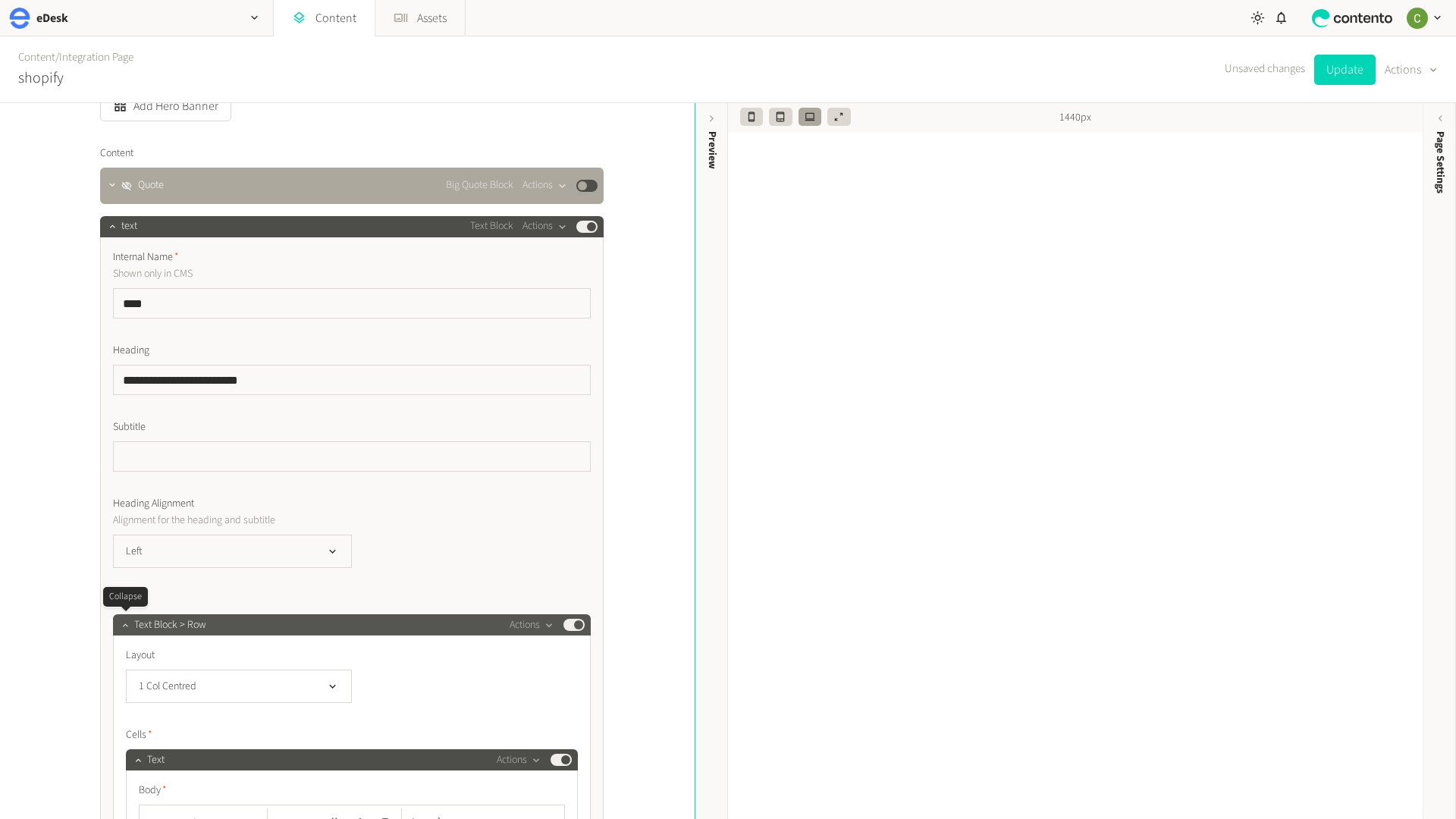 click 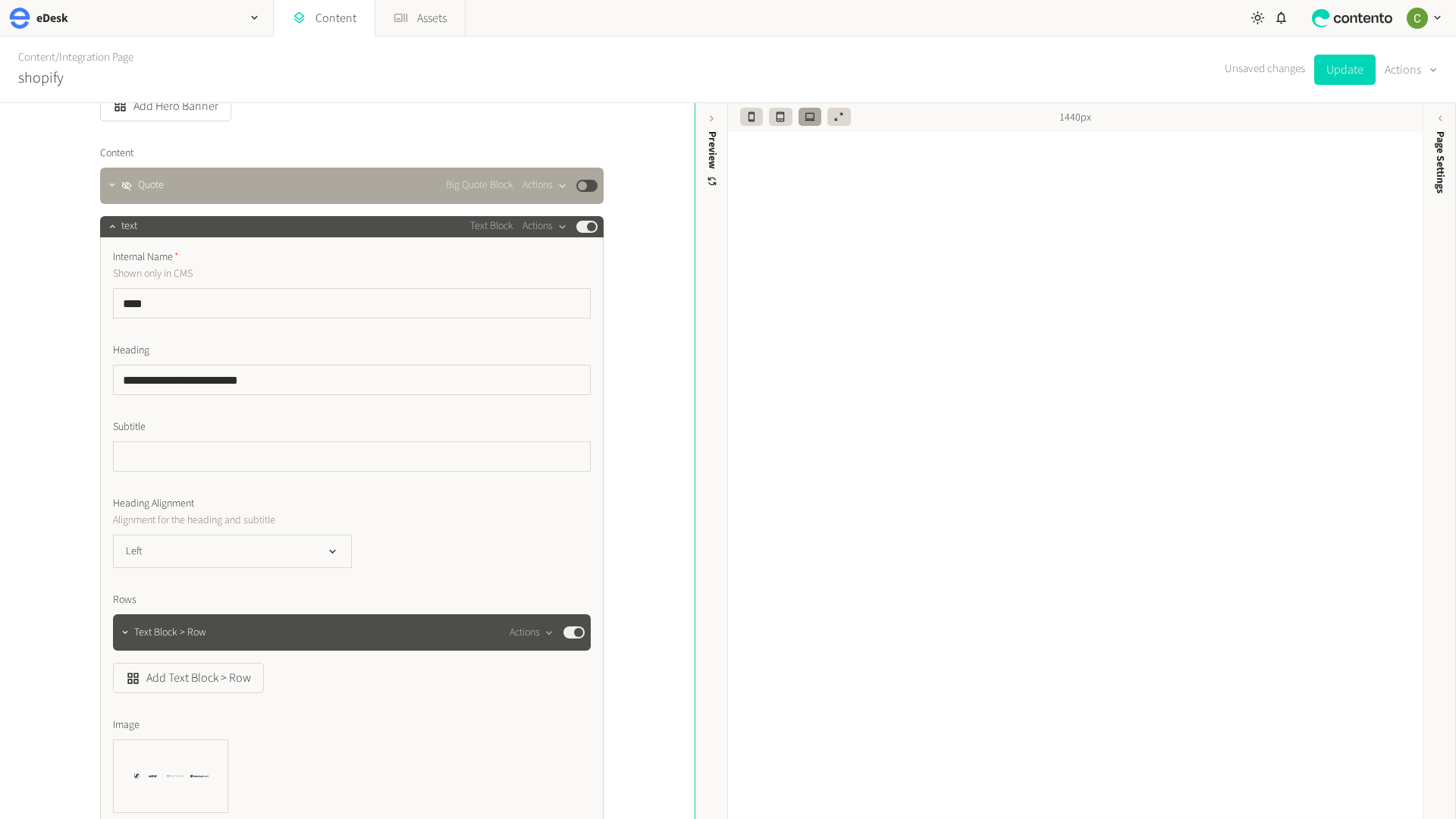 scroll, scrollTop: 1190, scrollLeft: 0, axis: vertical 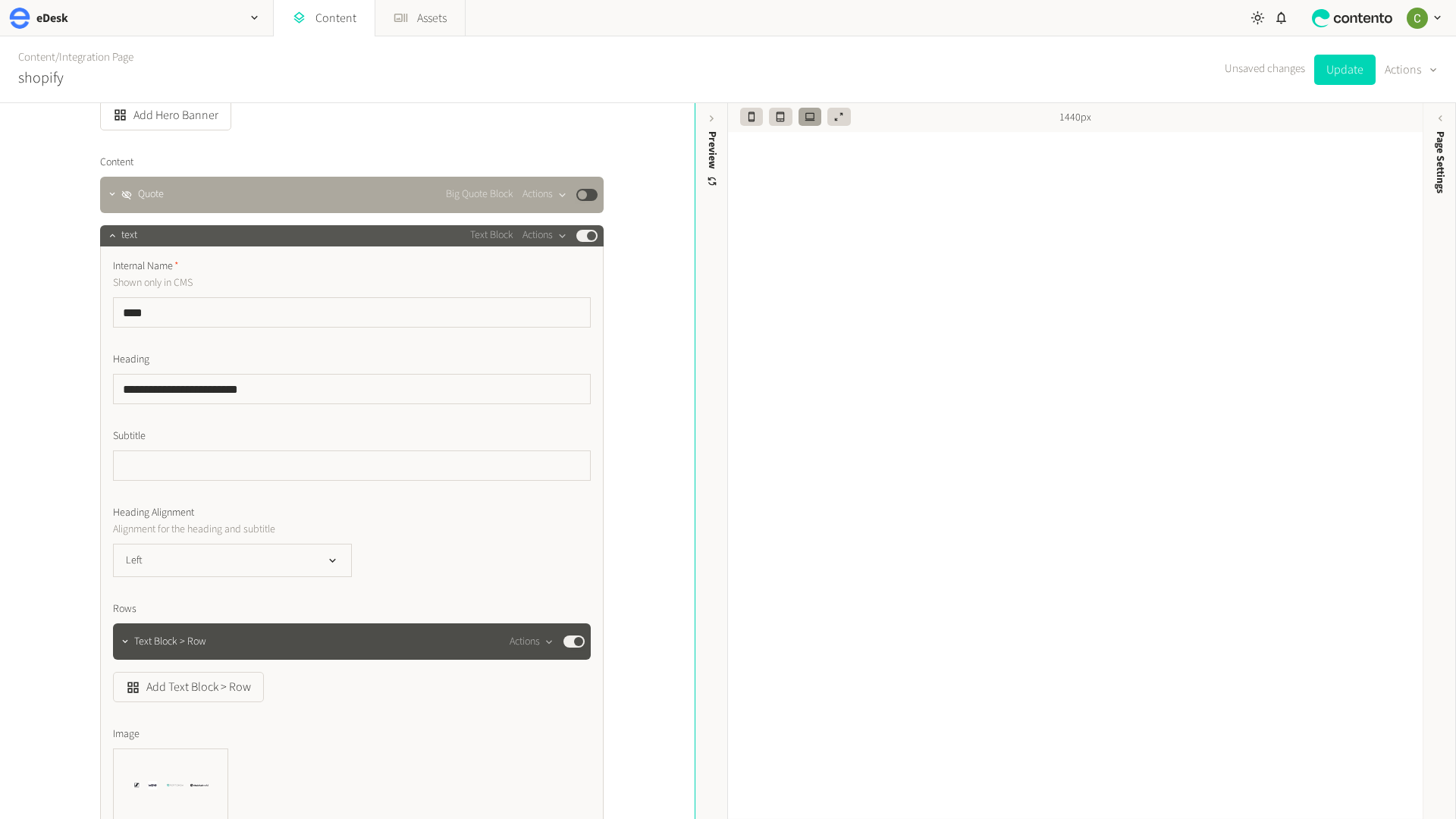 click 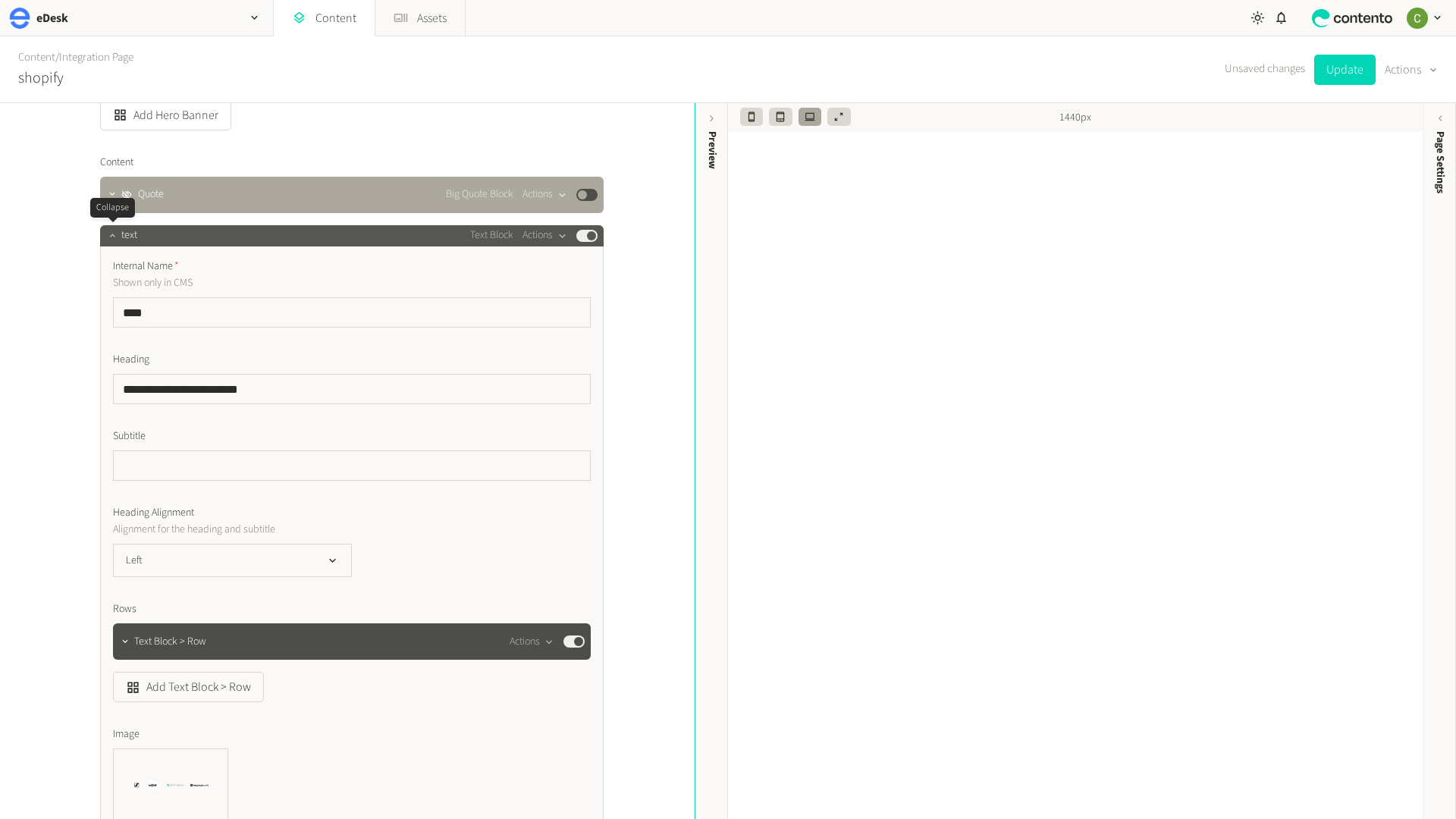 click 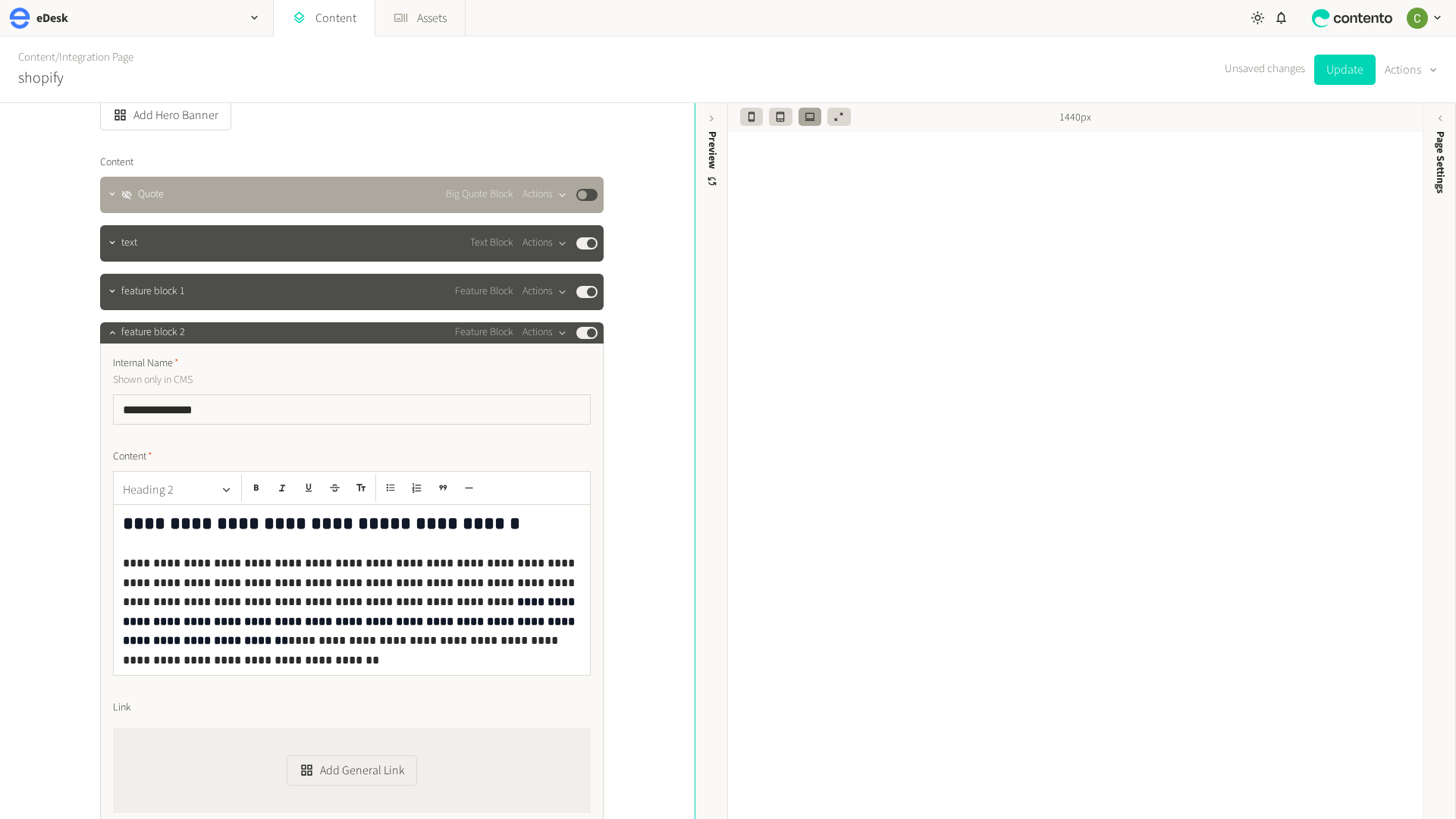 scroll, scrollTop: 1177, scrollLeft: 0, axis: vertical 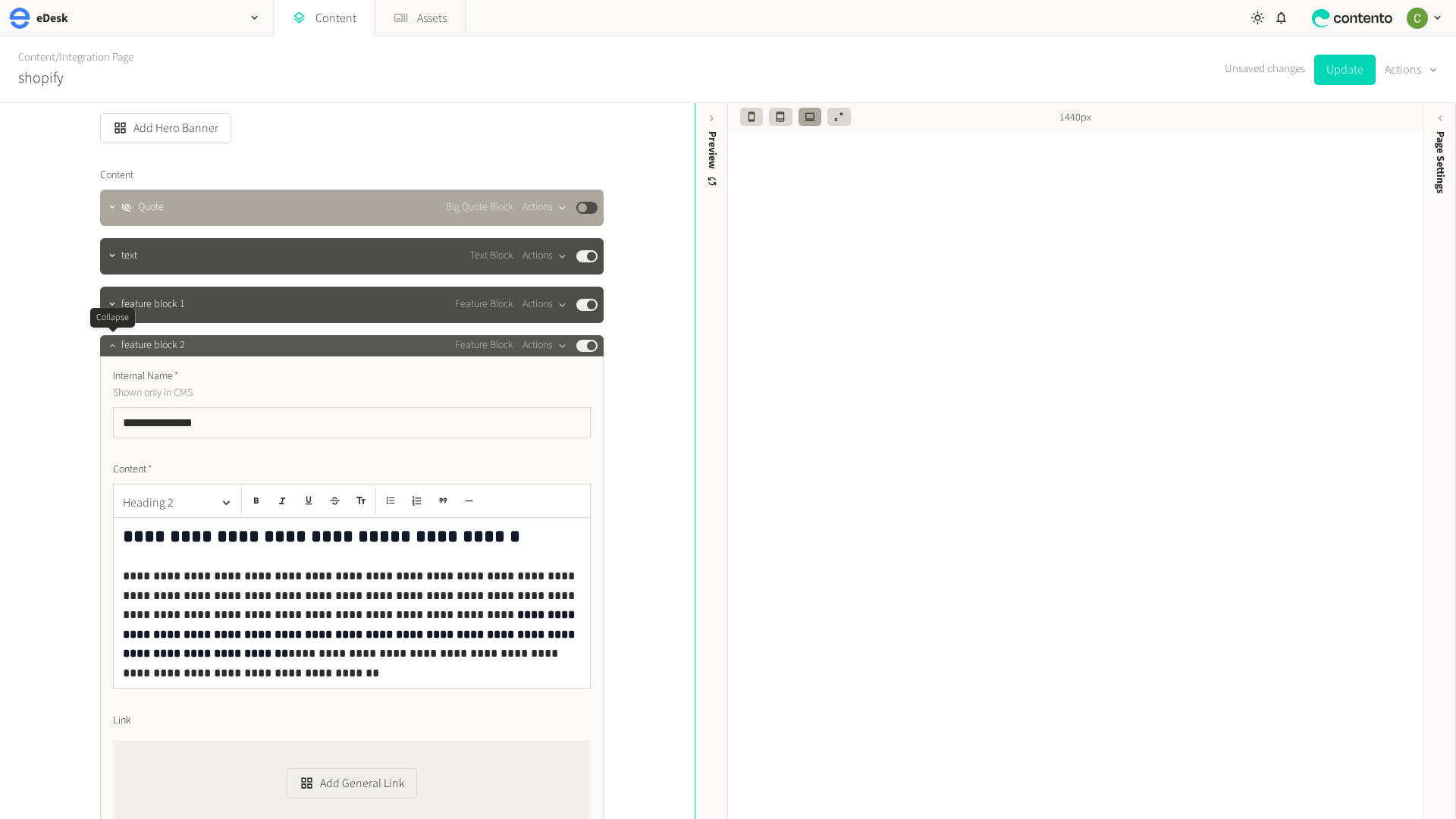 click 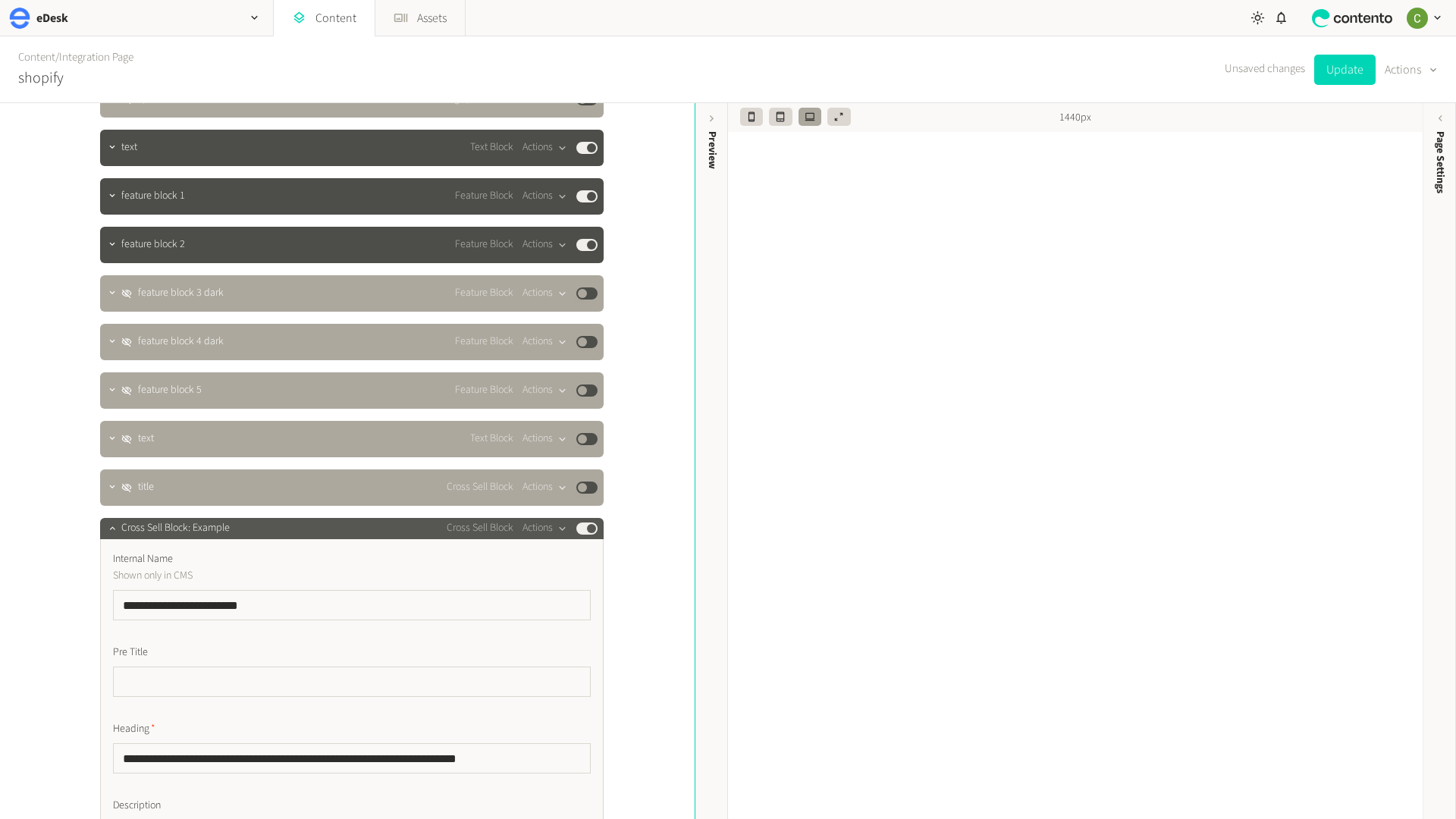 scroll, scrollTop: 1287, scrollLeft: 0, axis: vertical 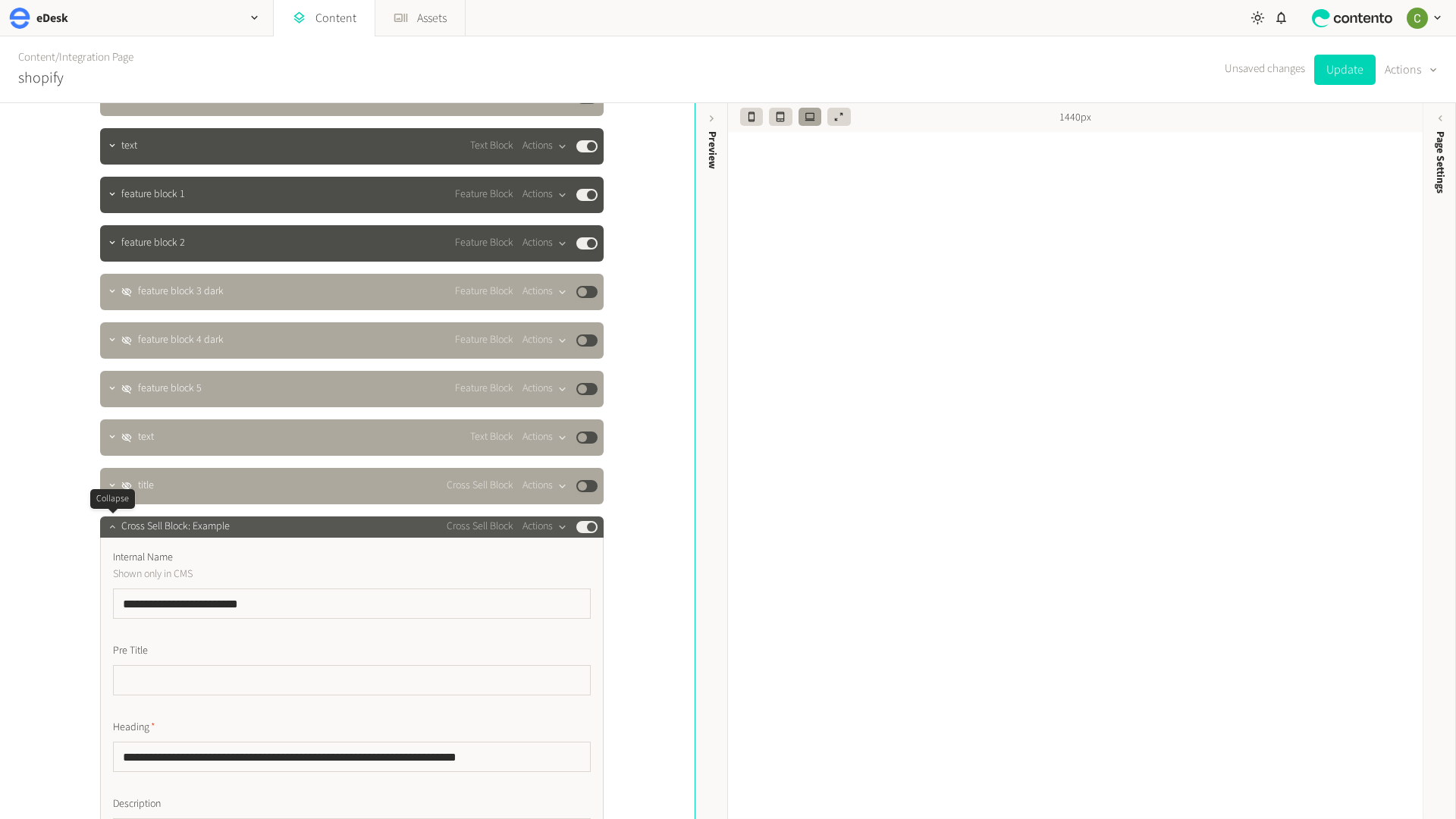 click 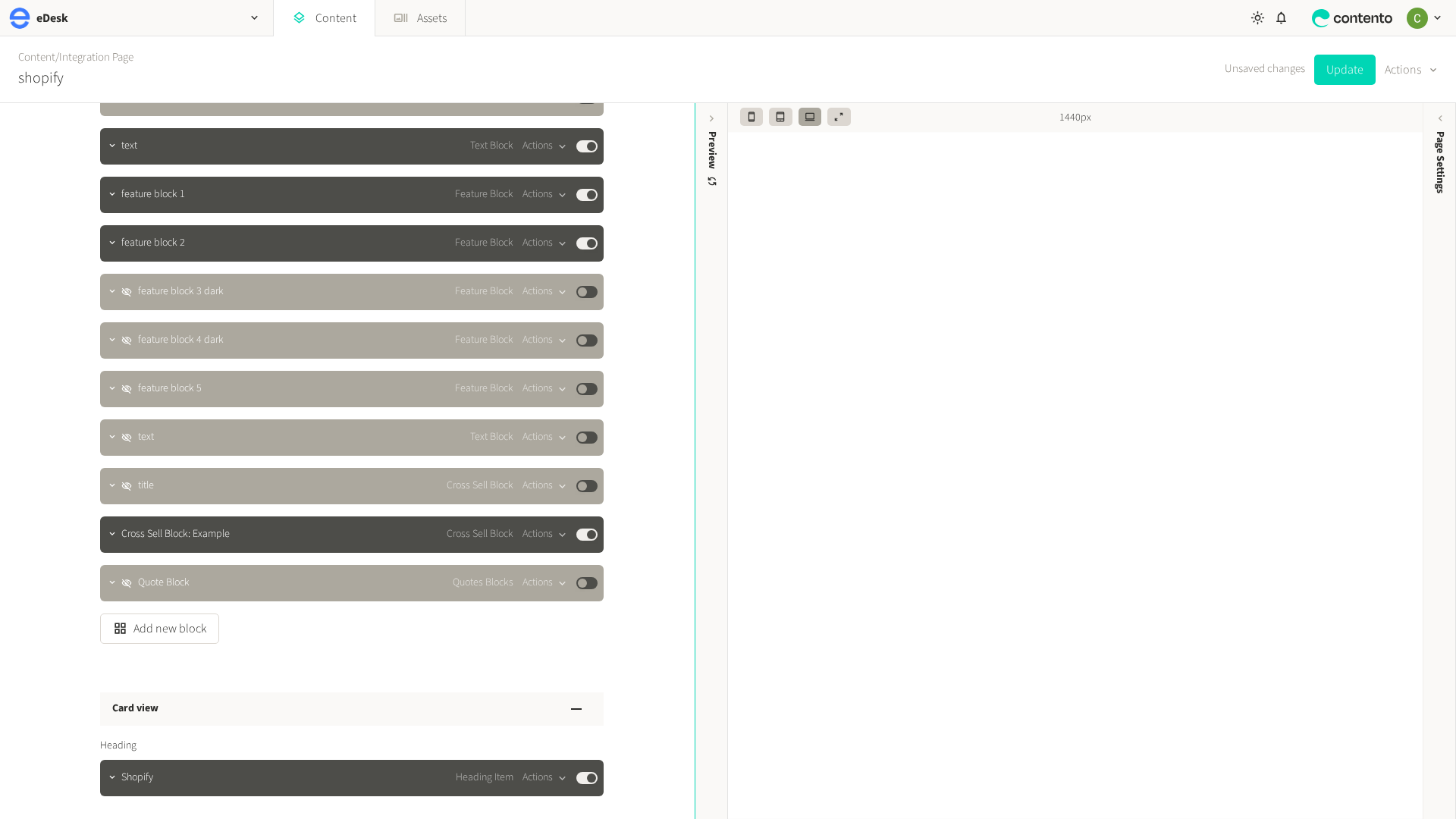 click on "**********" 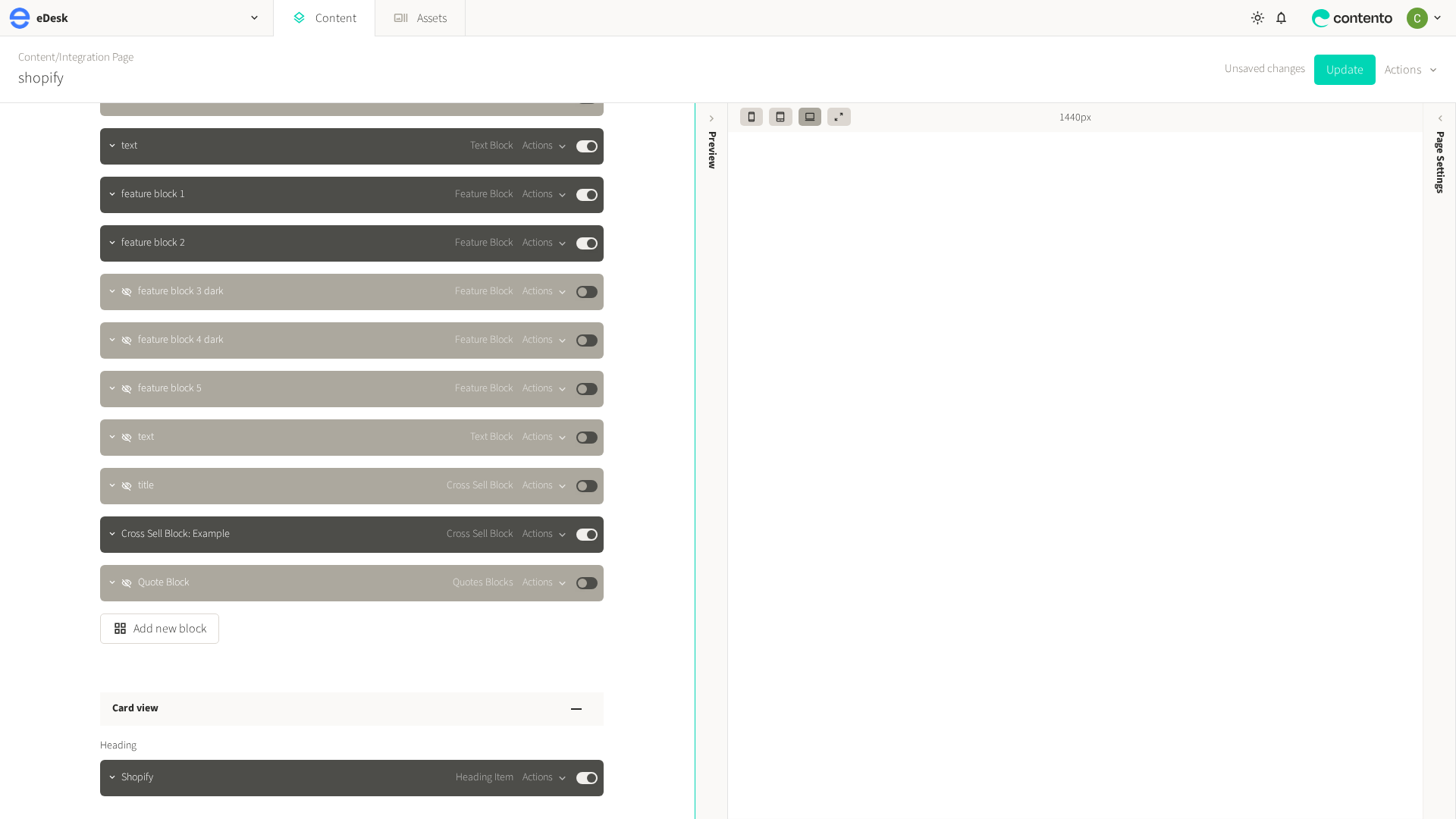 click on "Quote Big Quote Block  Actions  Published text Text Block  Actions  Published feature block 1 Feature Block  Actions  Published feature block 2 Feature Block  Actions  Published feature block 3 dark Feature Block  Actions  Published feature block 4 dark Feature Block  Actions  Published feature block 5 Feature Block  Actions  Published text Text Block  Actions  Published title Cross Sell Block  Actions  Published Cross Sell Block: Example Cross Sell Block  Actions  Published Quote Block Quotes Blocks  Actions  Published  Add new block" 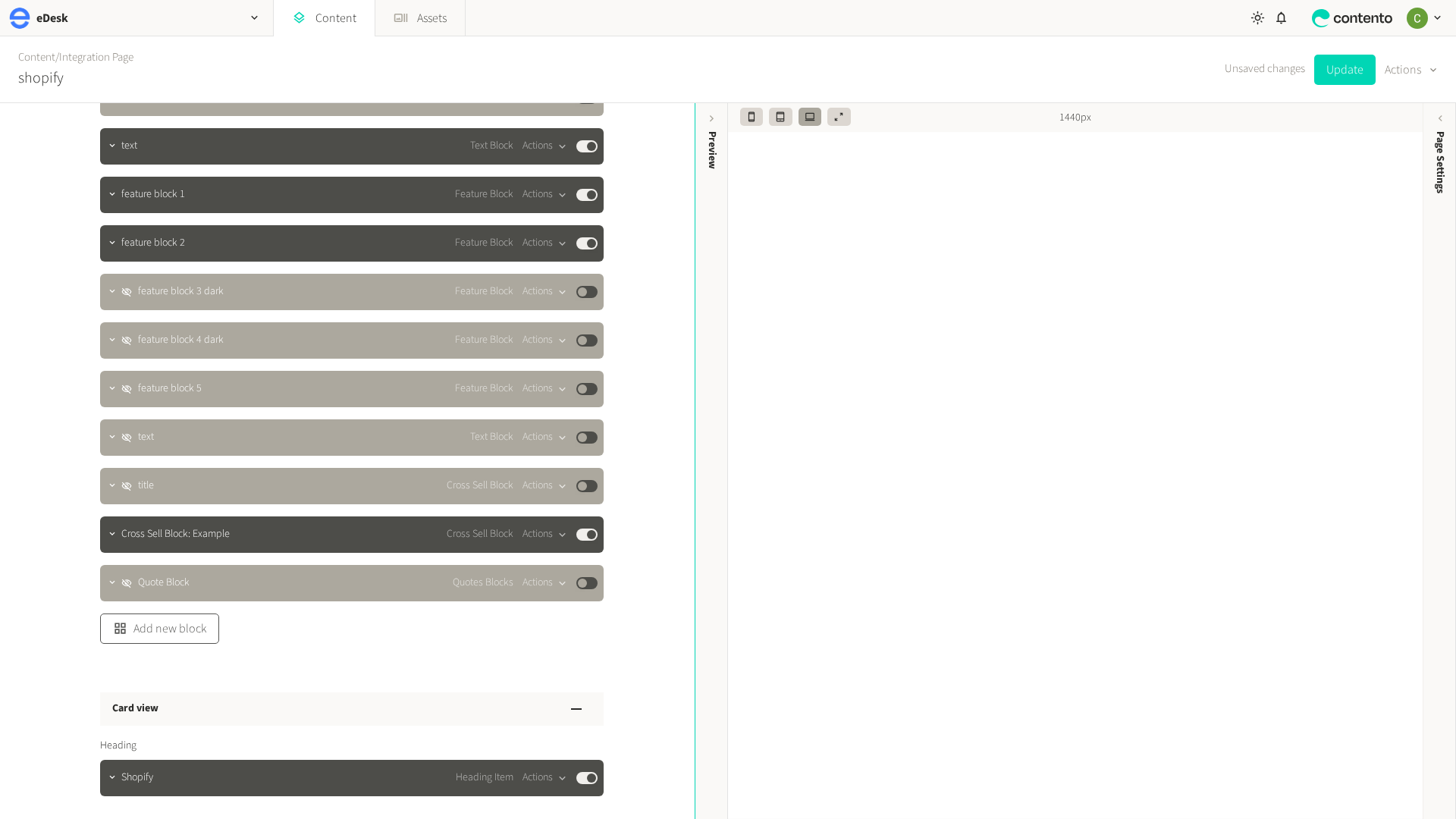 click on "Add new block" 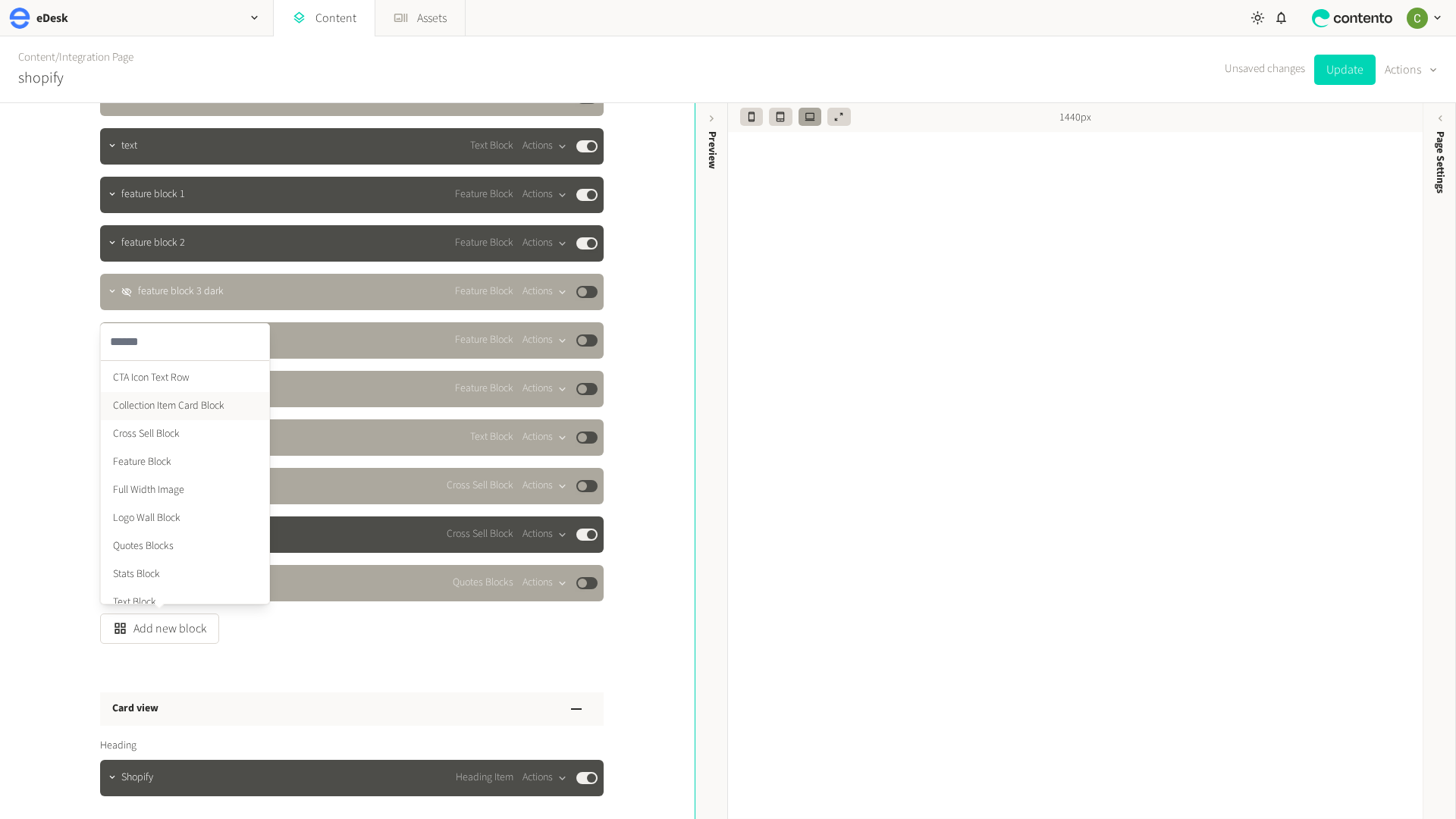scroll, scrollTop: 61, scrollLeft: 0, axis: vertical 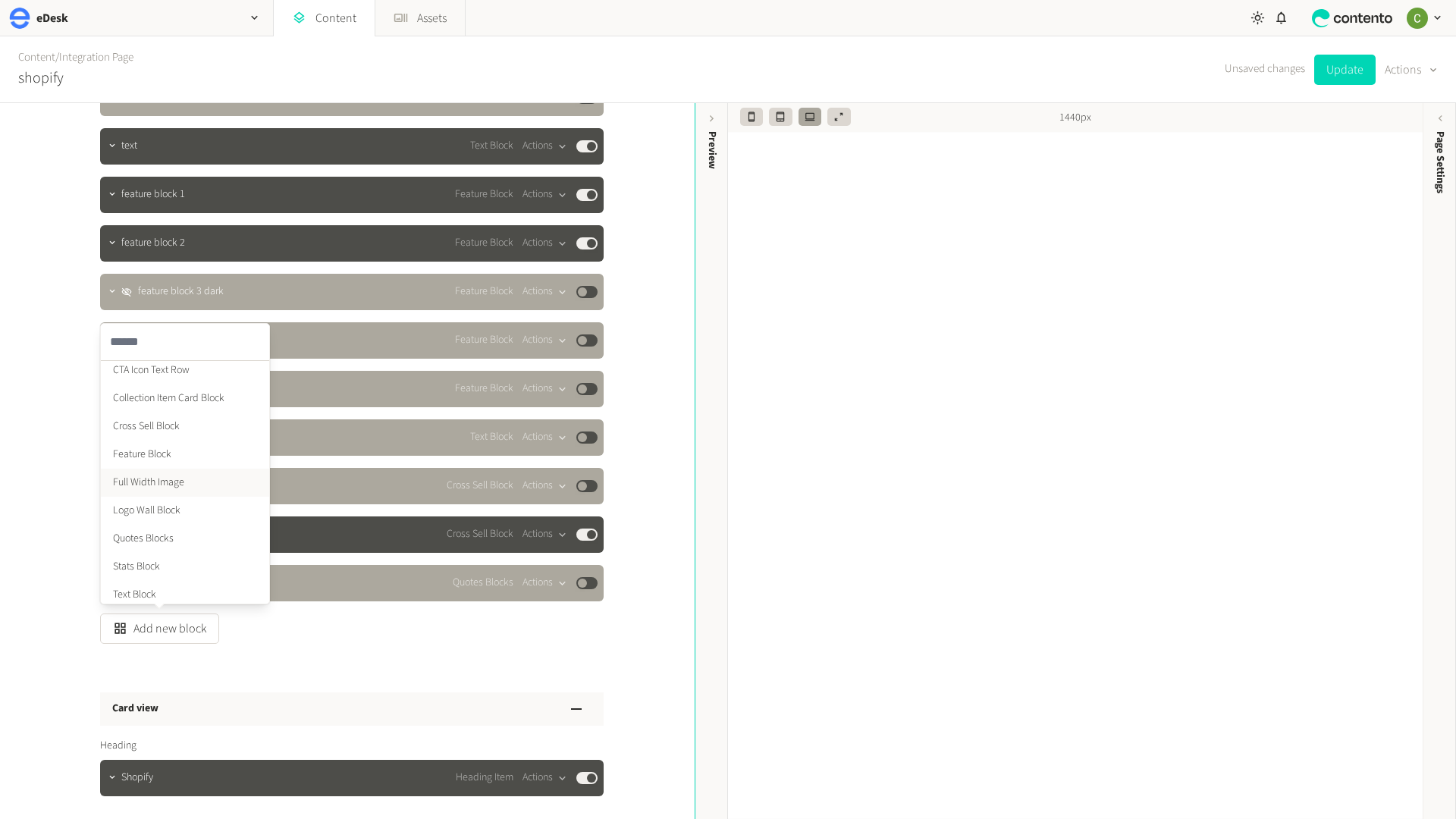 click on "Full Width Image" 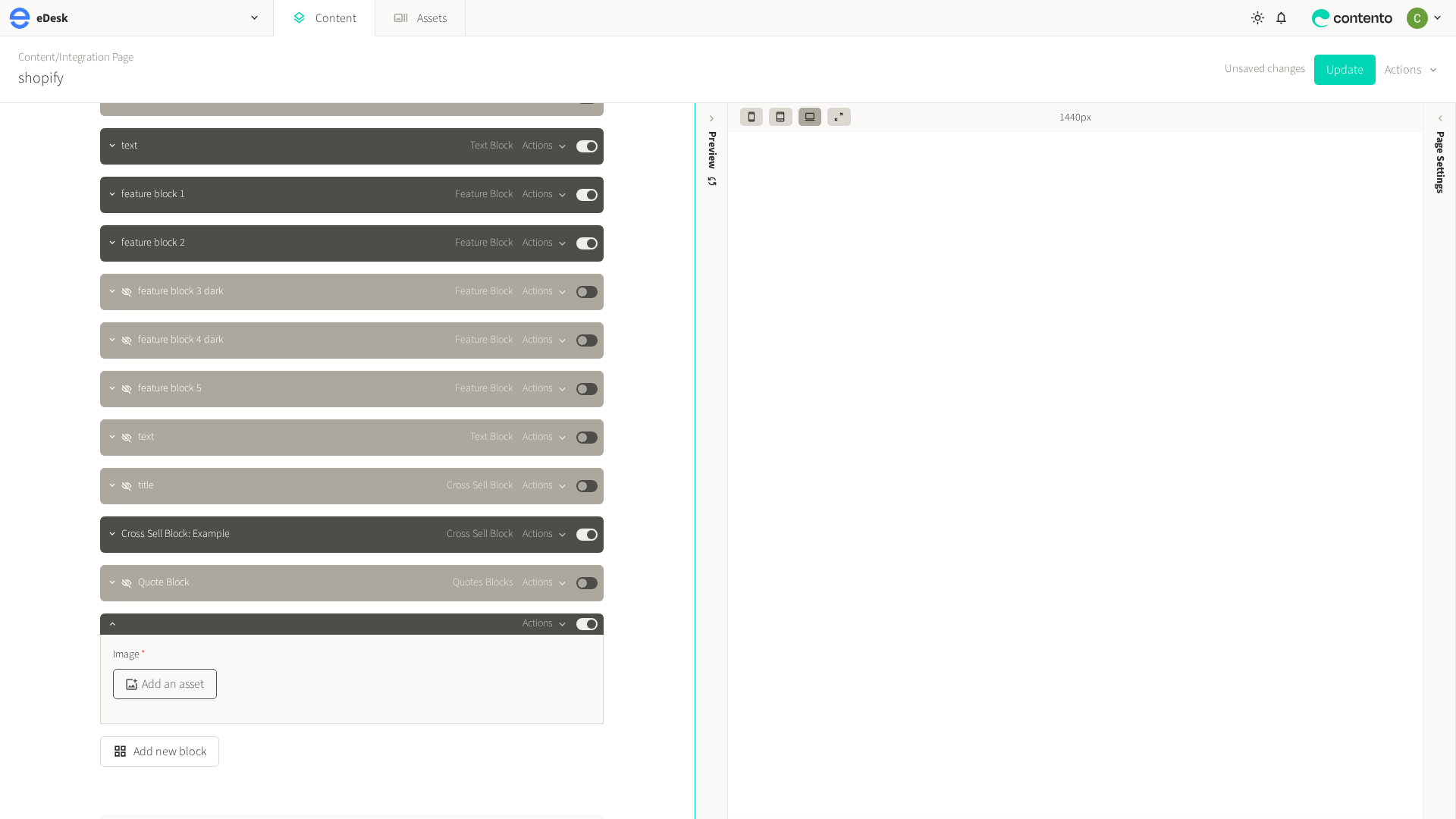 click on "Add an asset" 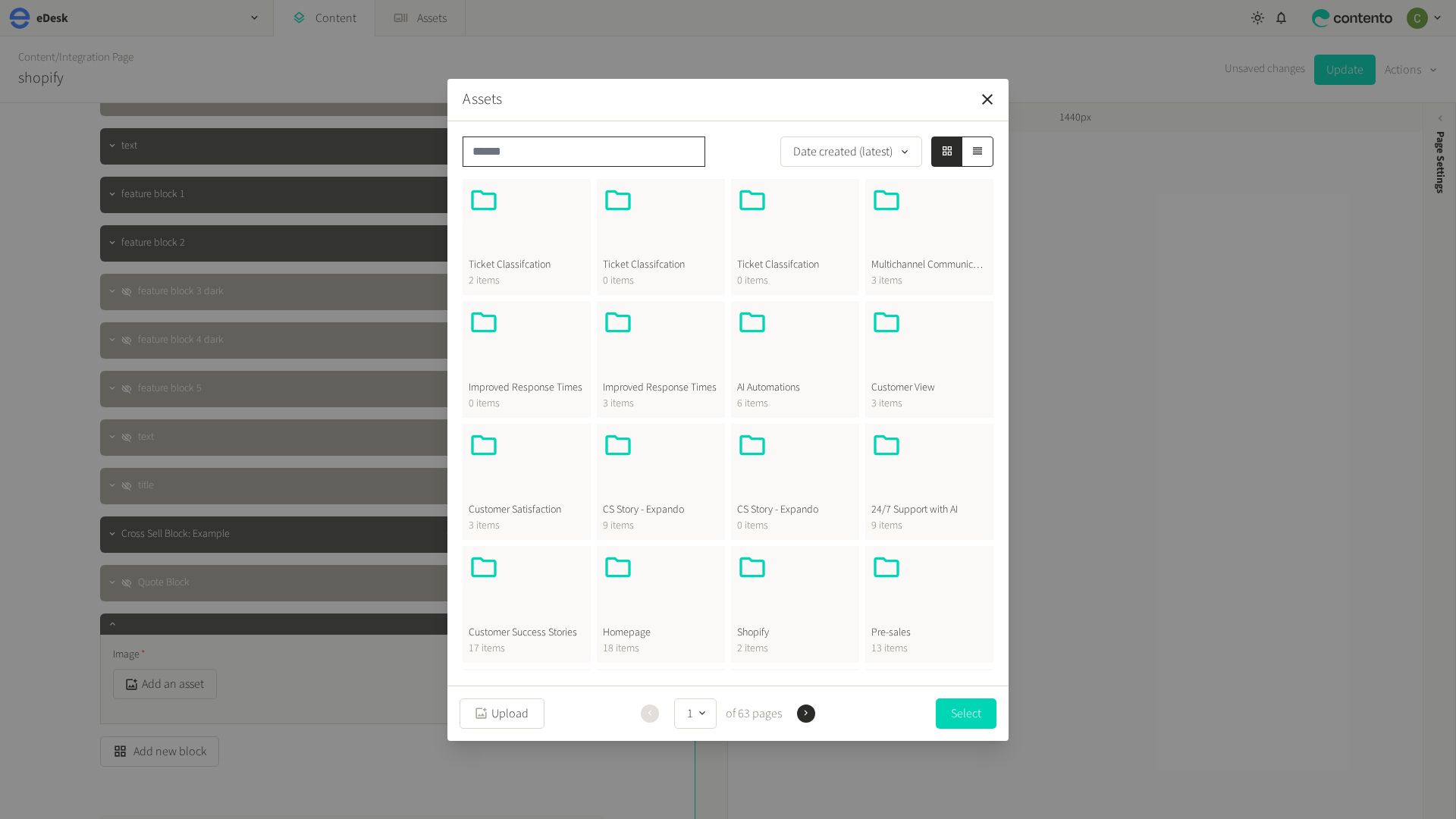 click at bounding box center [584, 152] 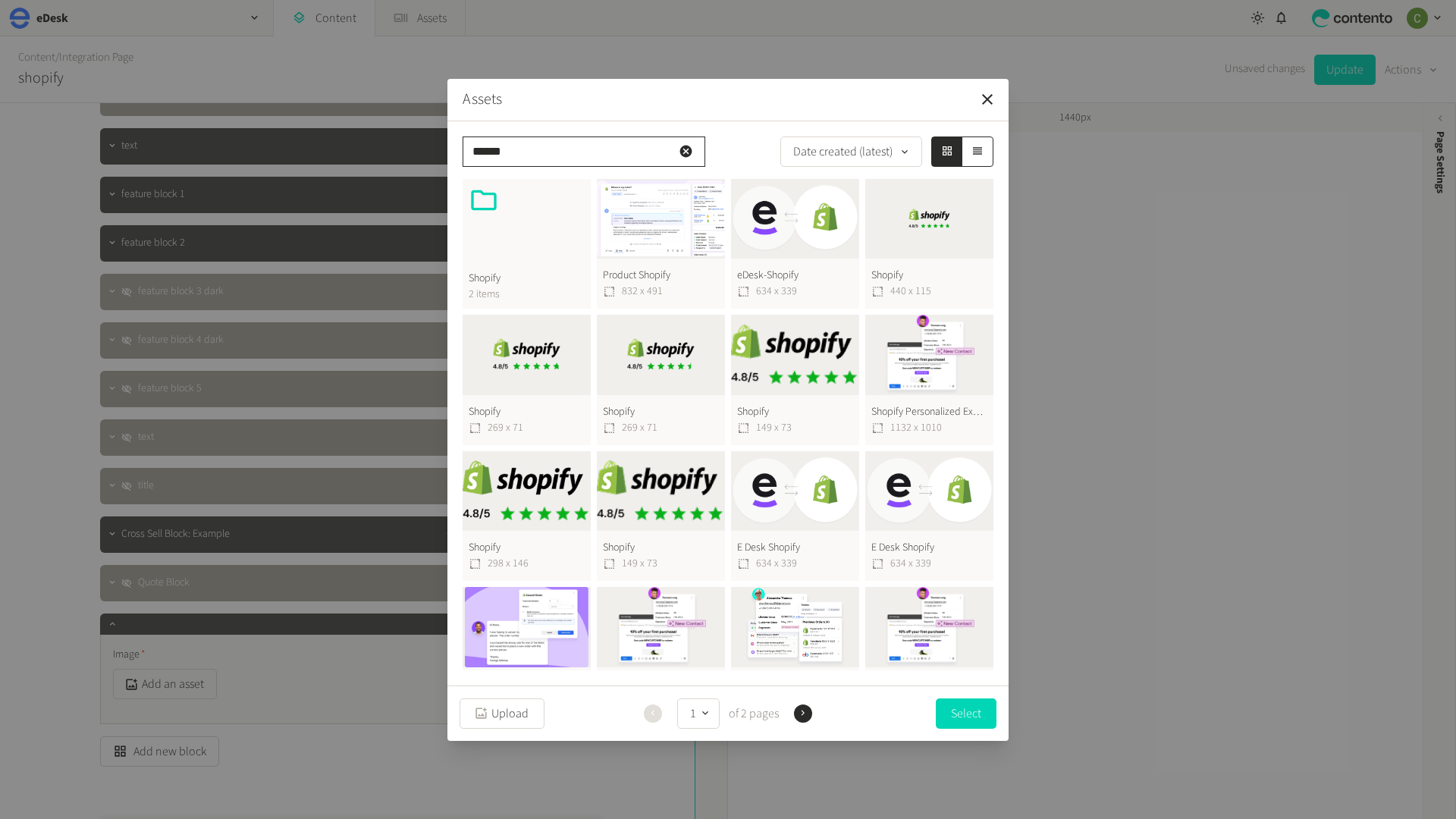 type on "******" 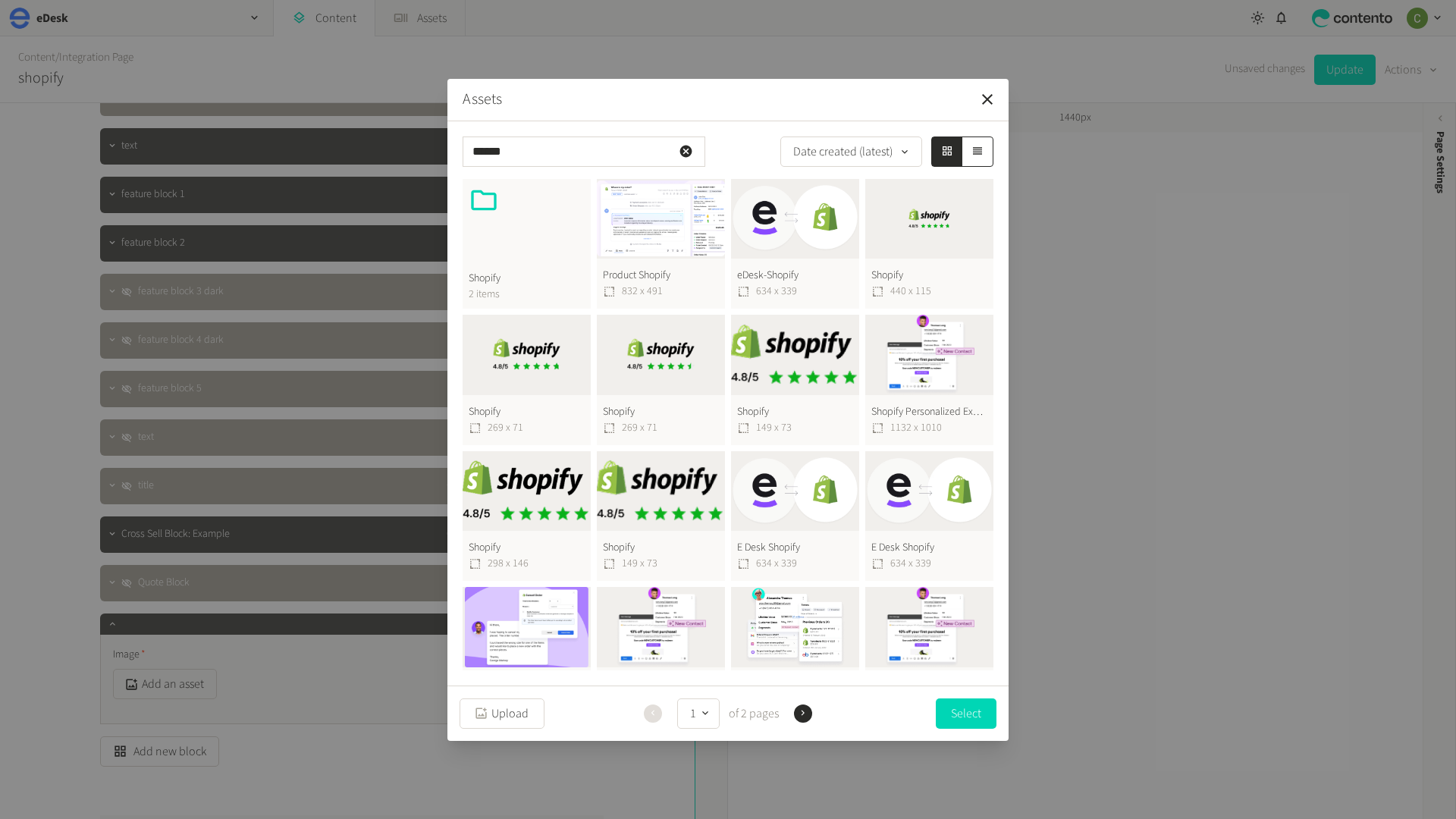 click on "Shopify  440 x 115" 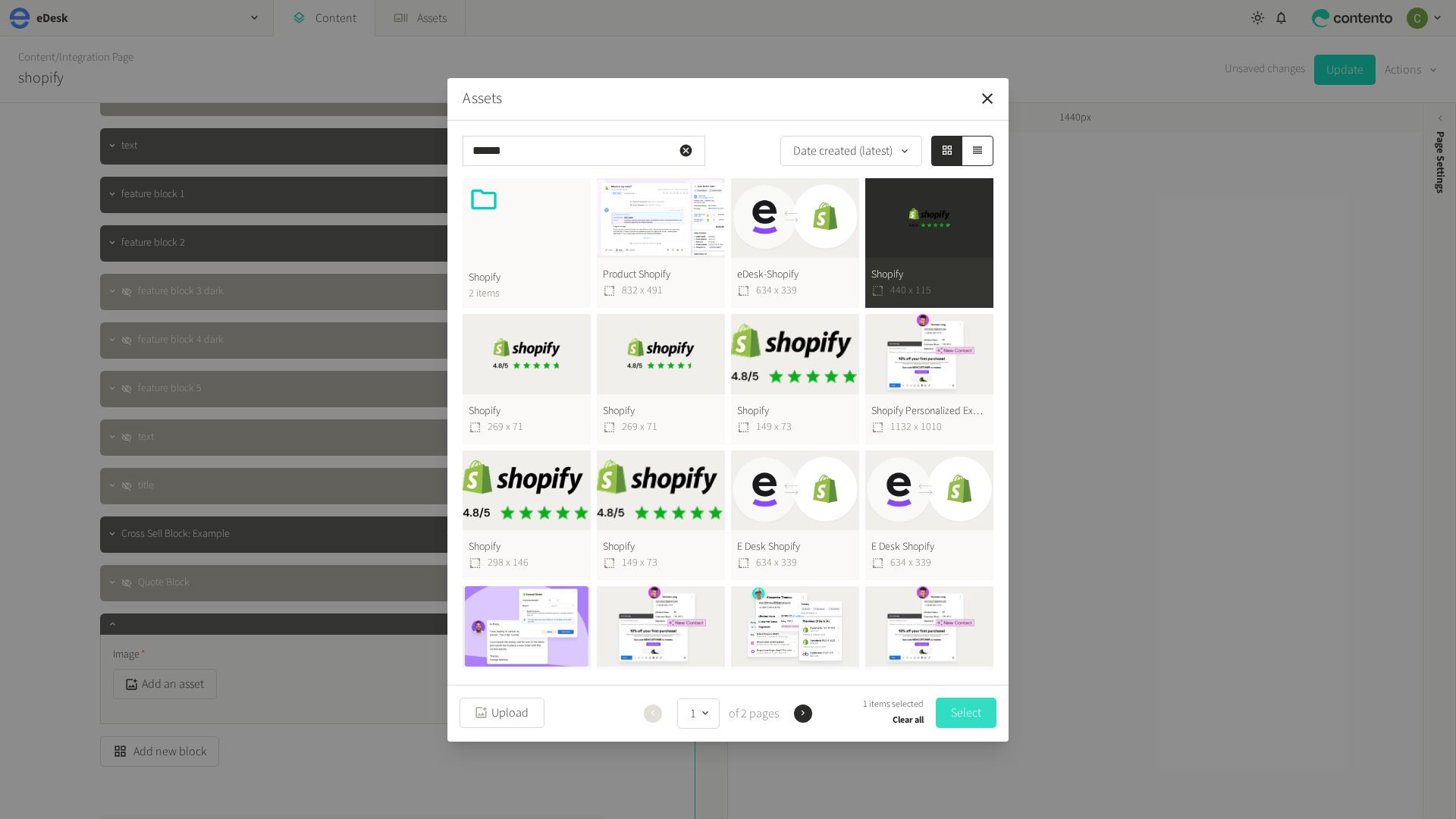 click on "Select" at bounding box center [966, 713] 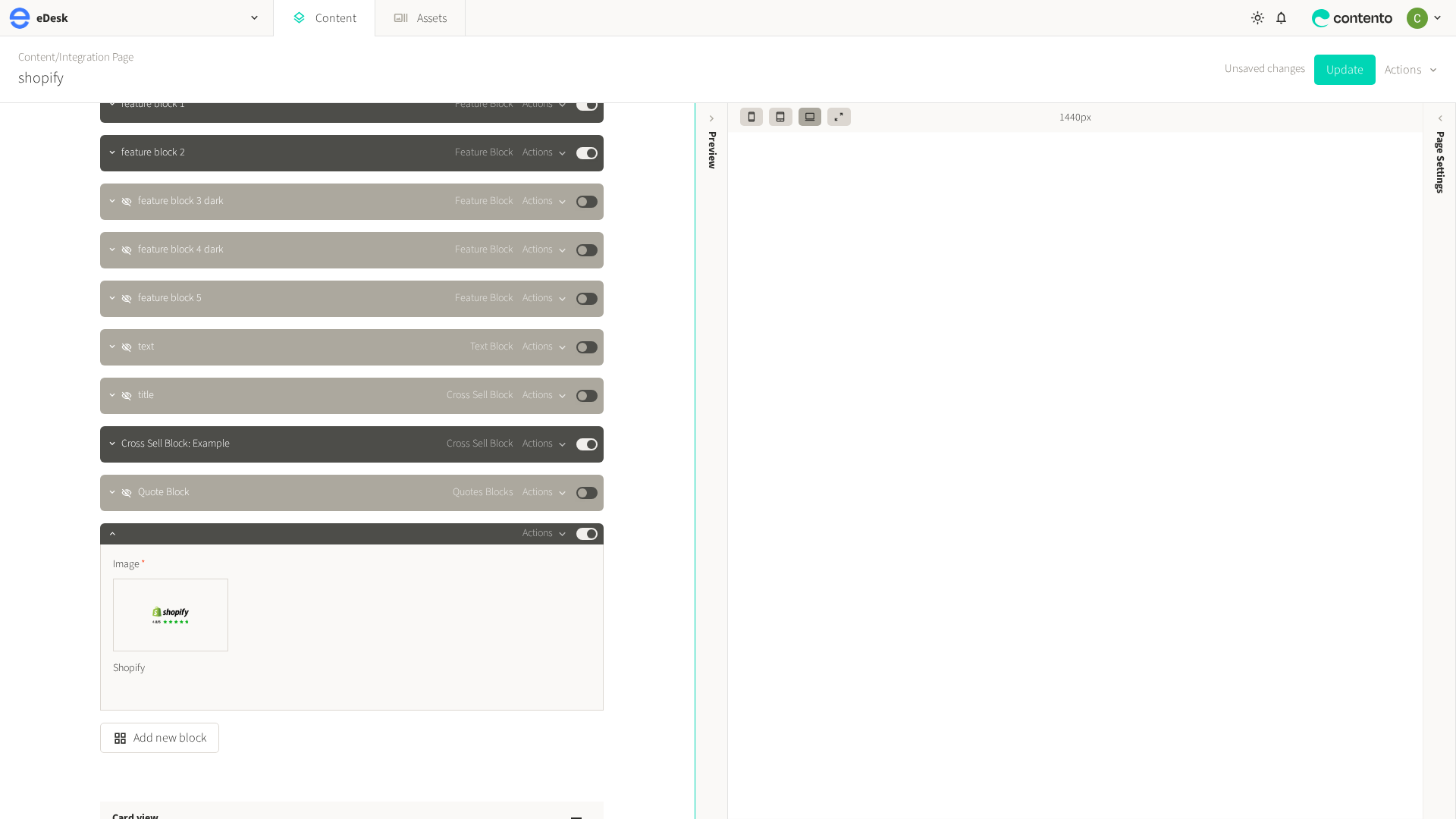 scroll, scrollTop: 1424, scrollLeft: 0, axis: vertical 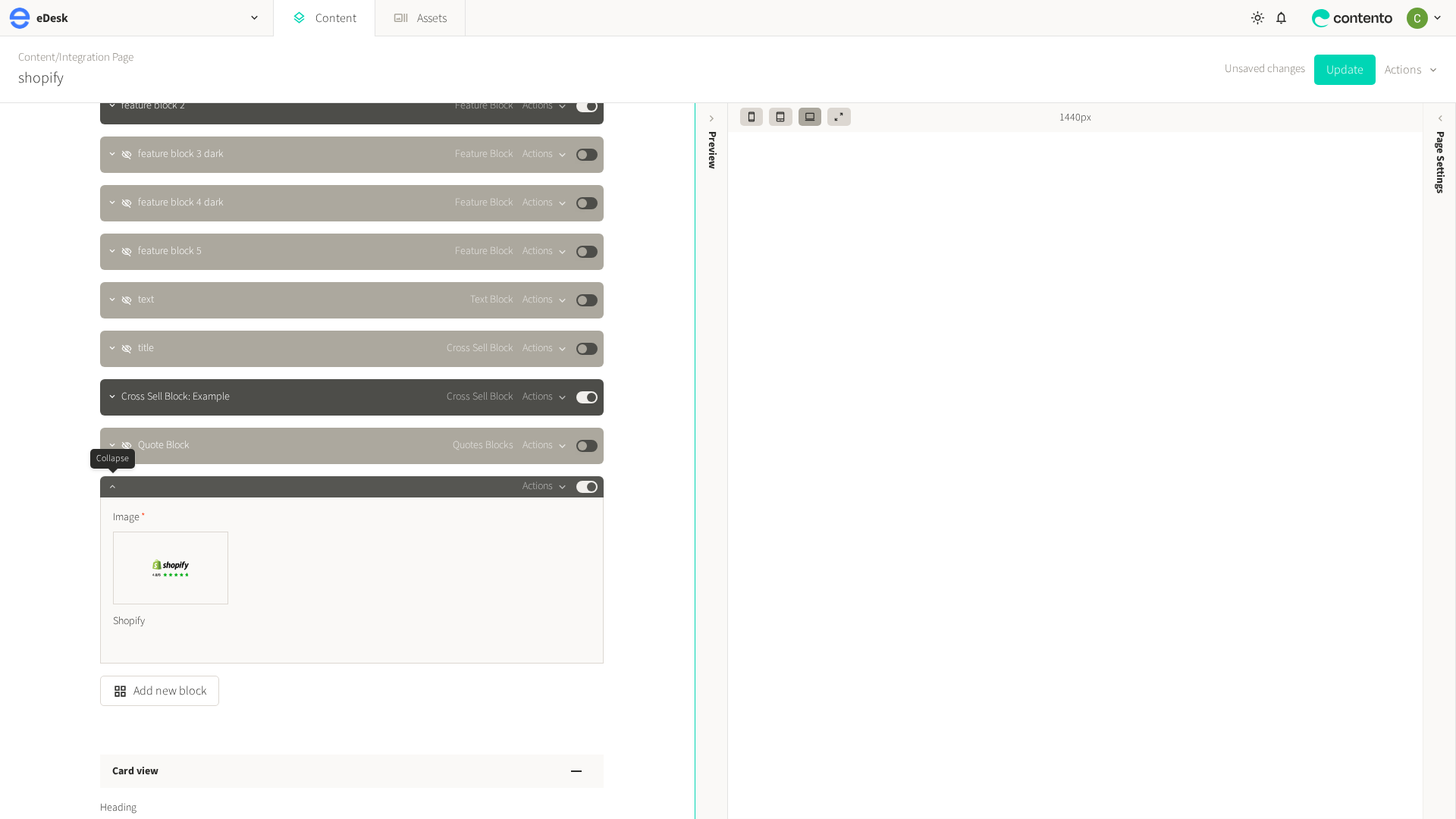 click 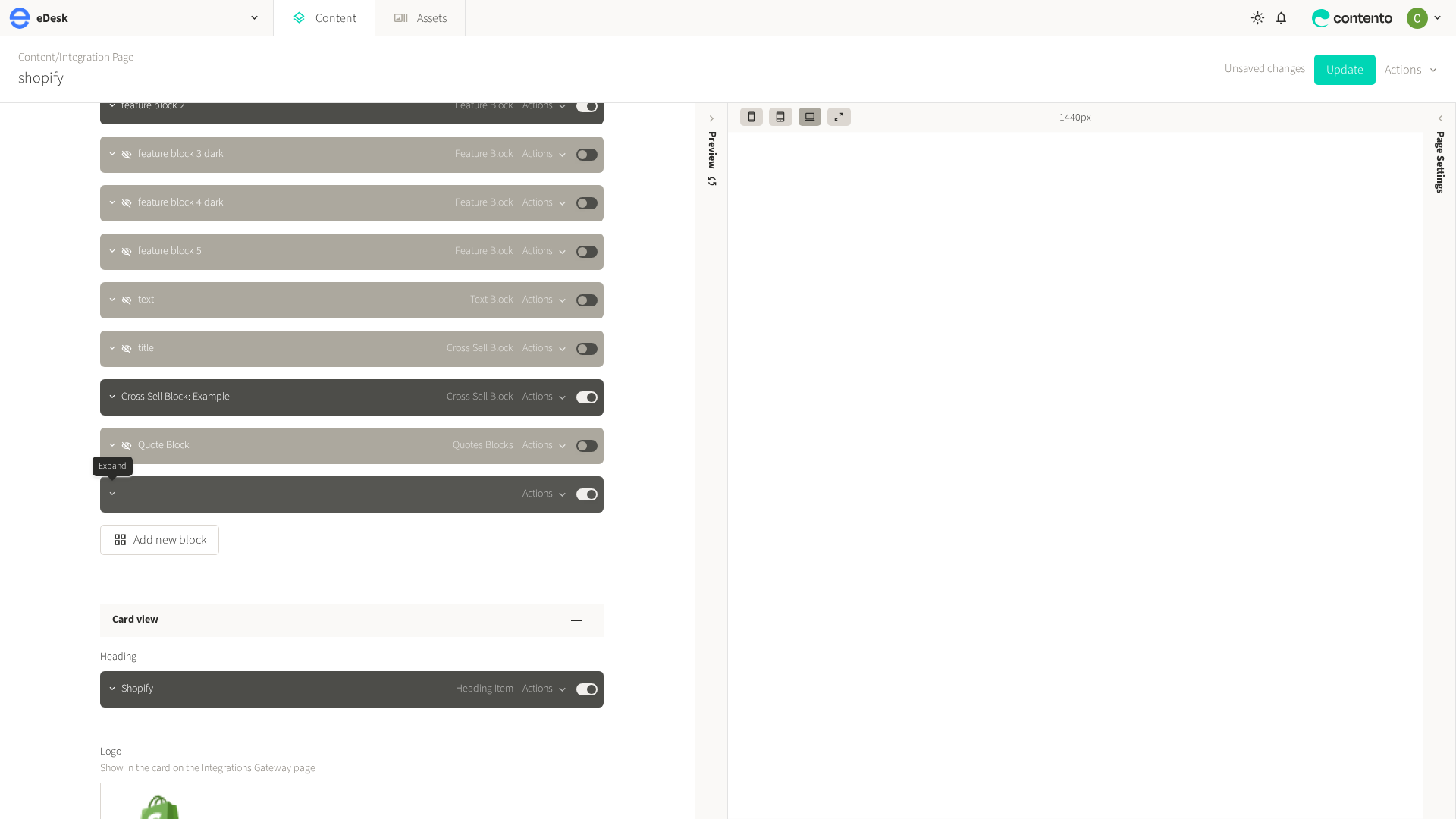 click 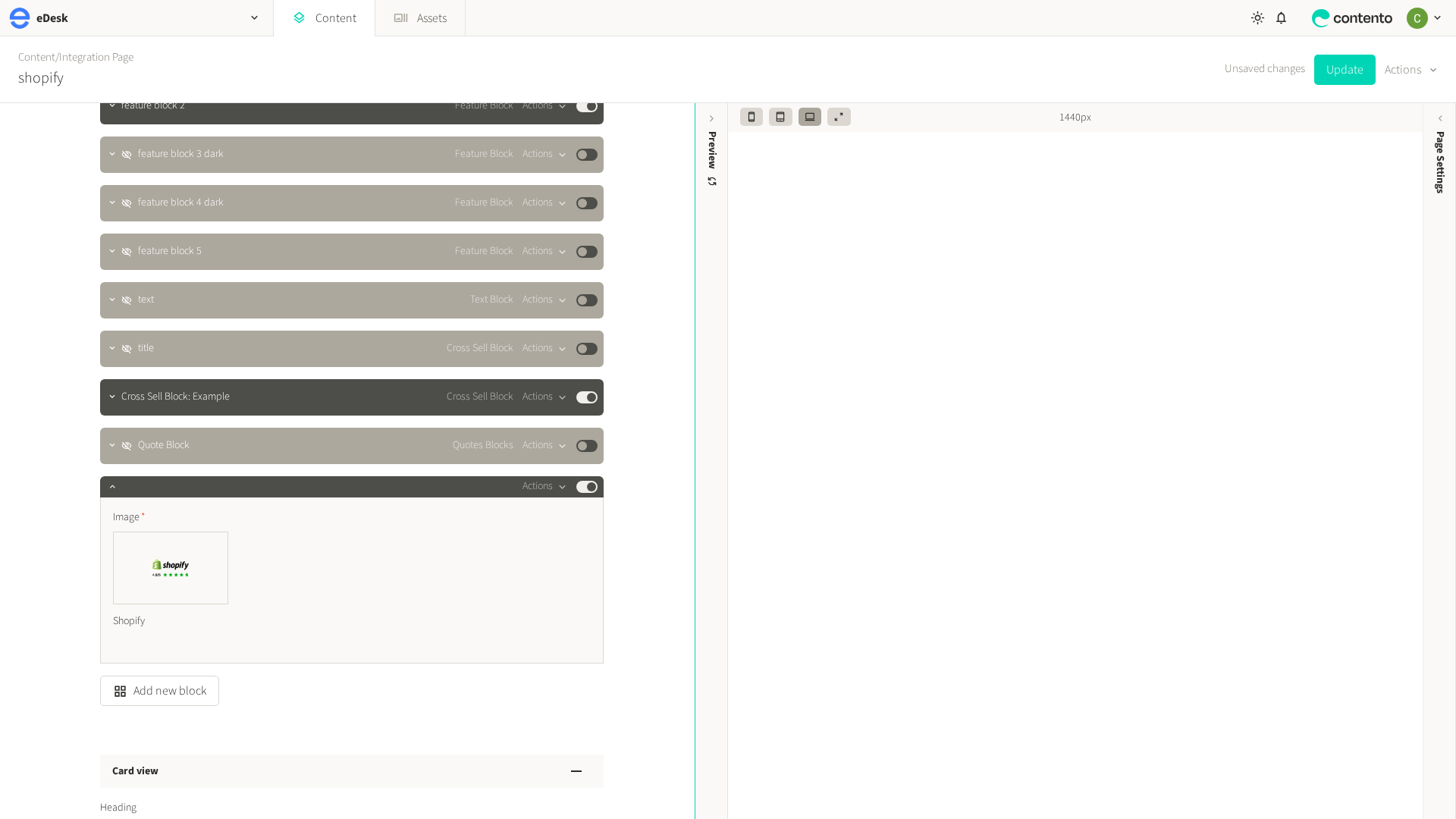 click on "Image Shopify" 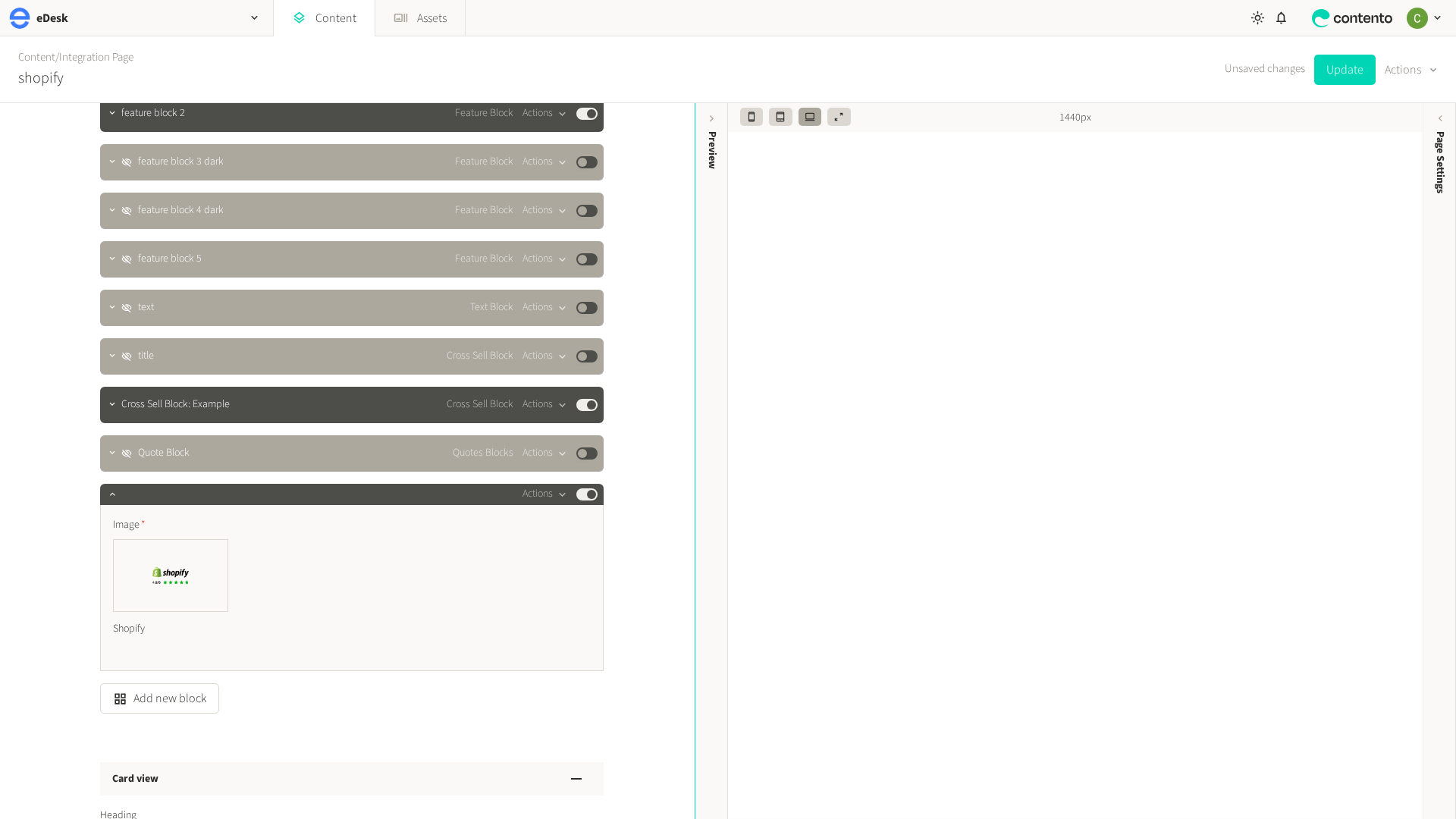 scroll, scrollTop: 1316, scrollLeft: 0, axis: vertical 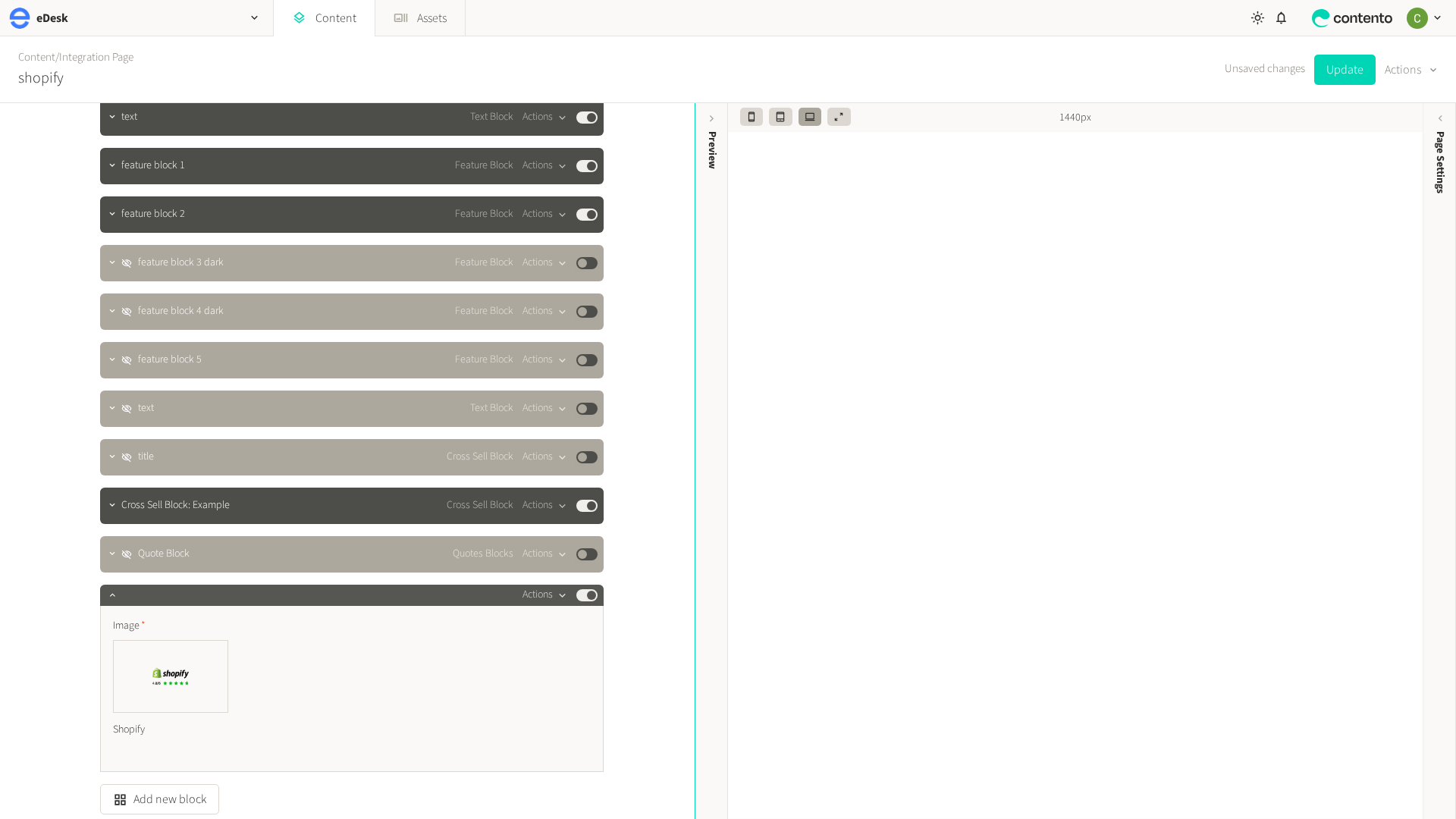 click on "Actions" 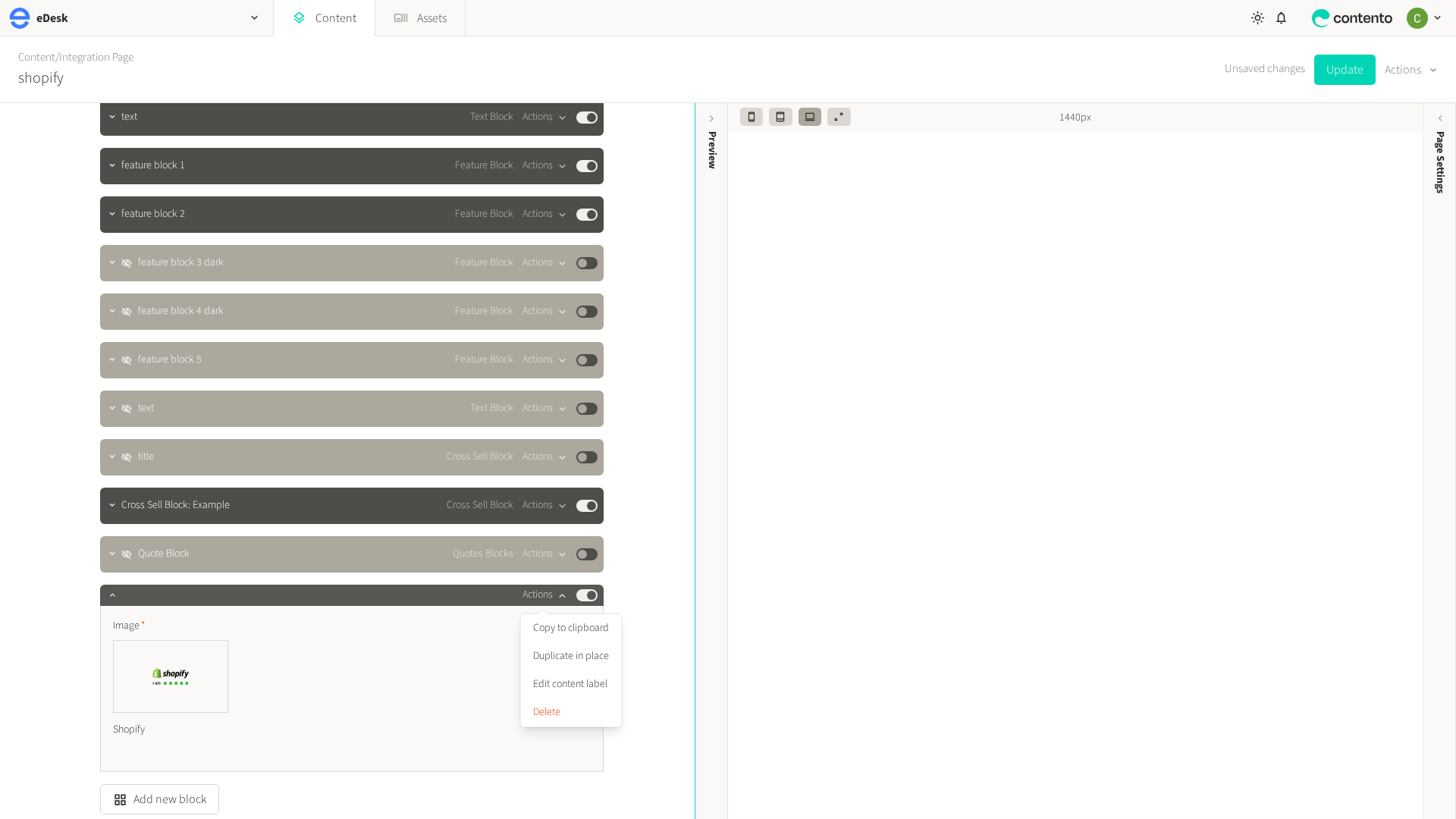 click on "Actions" 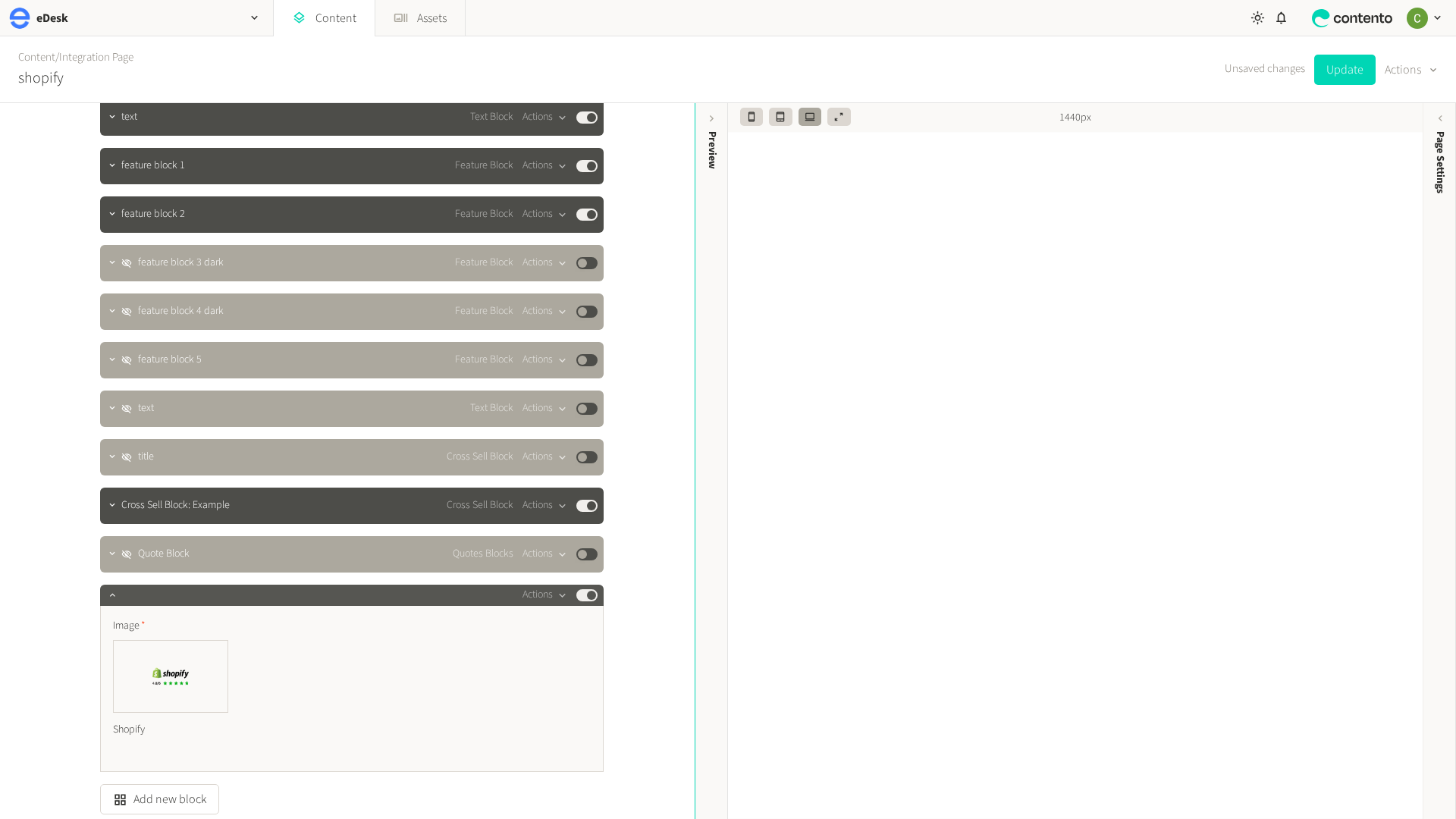 click on "Actions  Published" 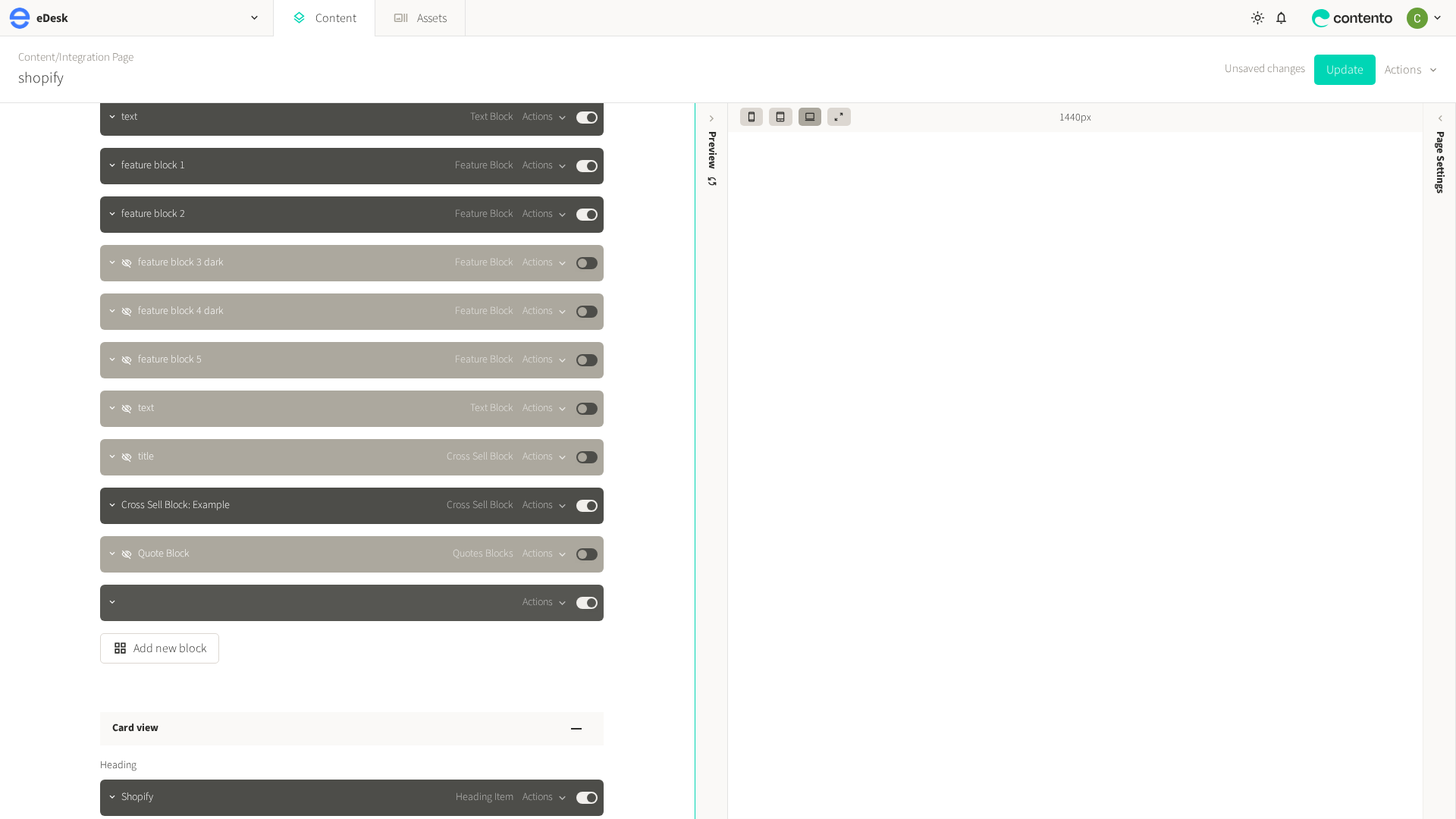 scroll, scrollTop: 1288, scrollLeft: 0, axis: vertical 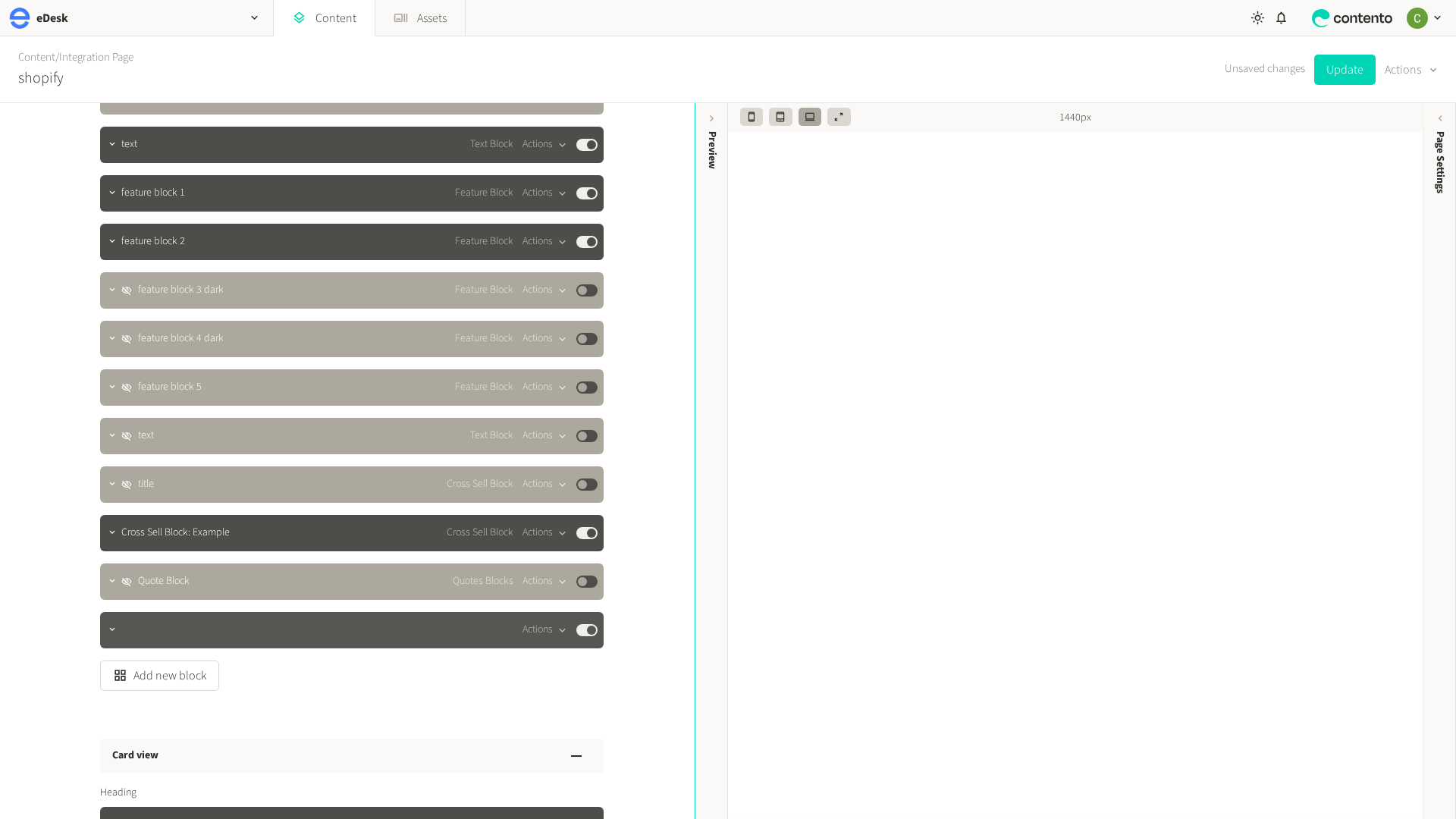 type 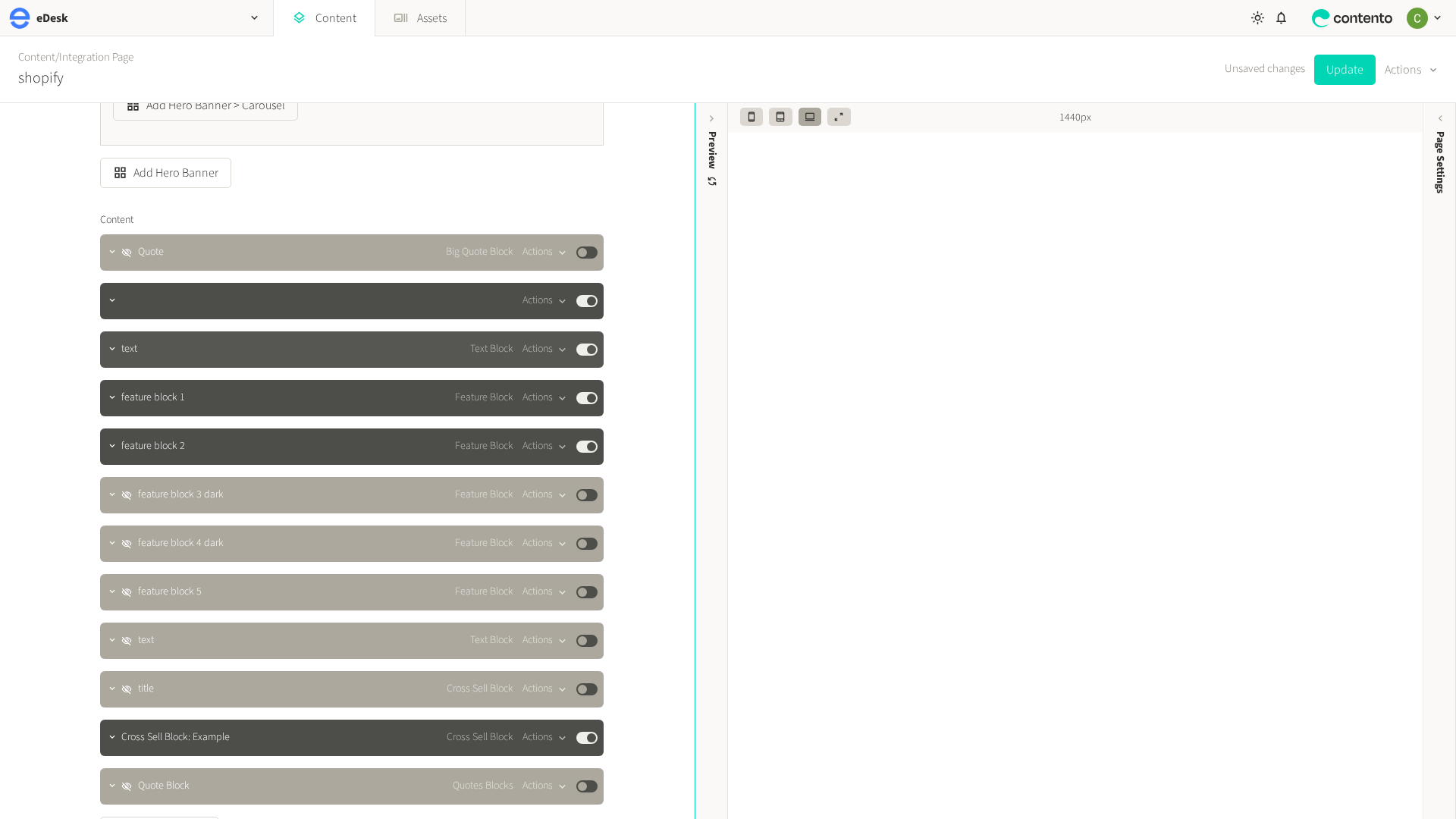 scroll, scrollTop: 1045, scrollLeft: 0, axis: vertical 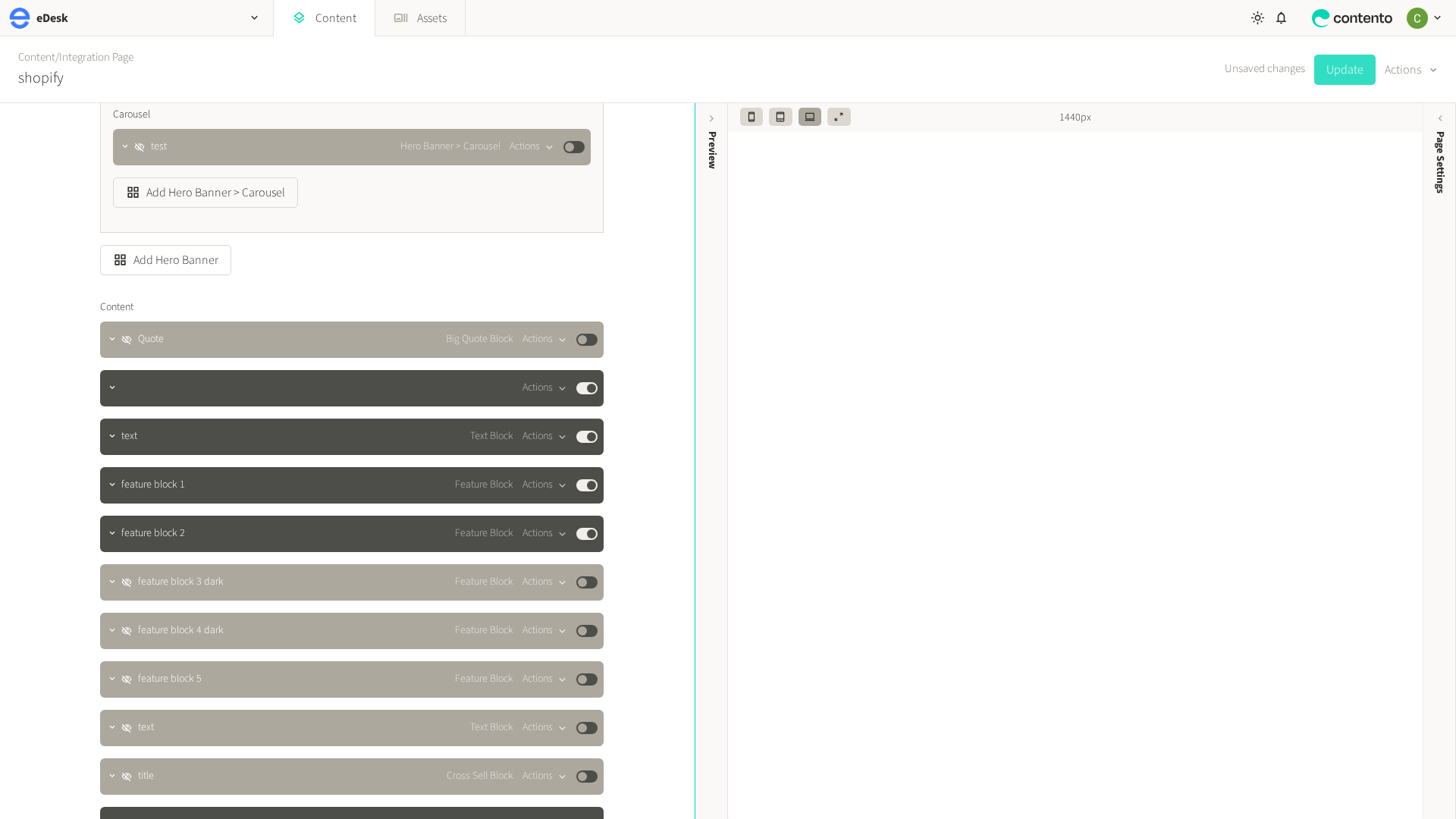 click on "Update" 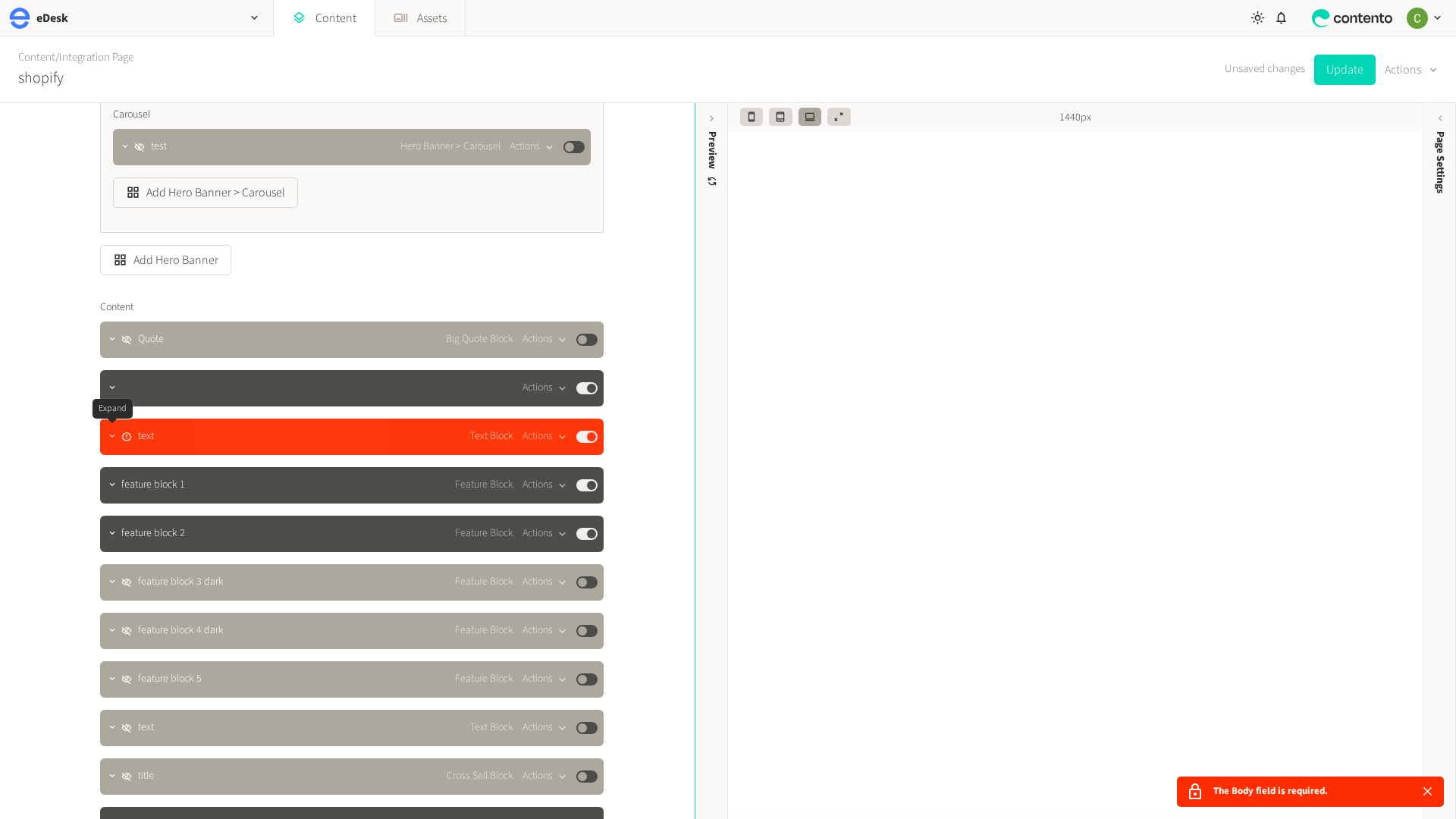 click 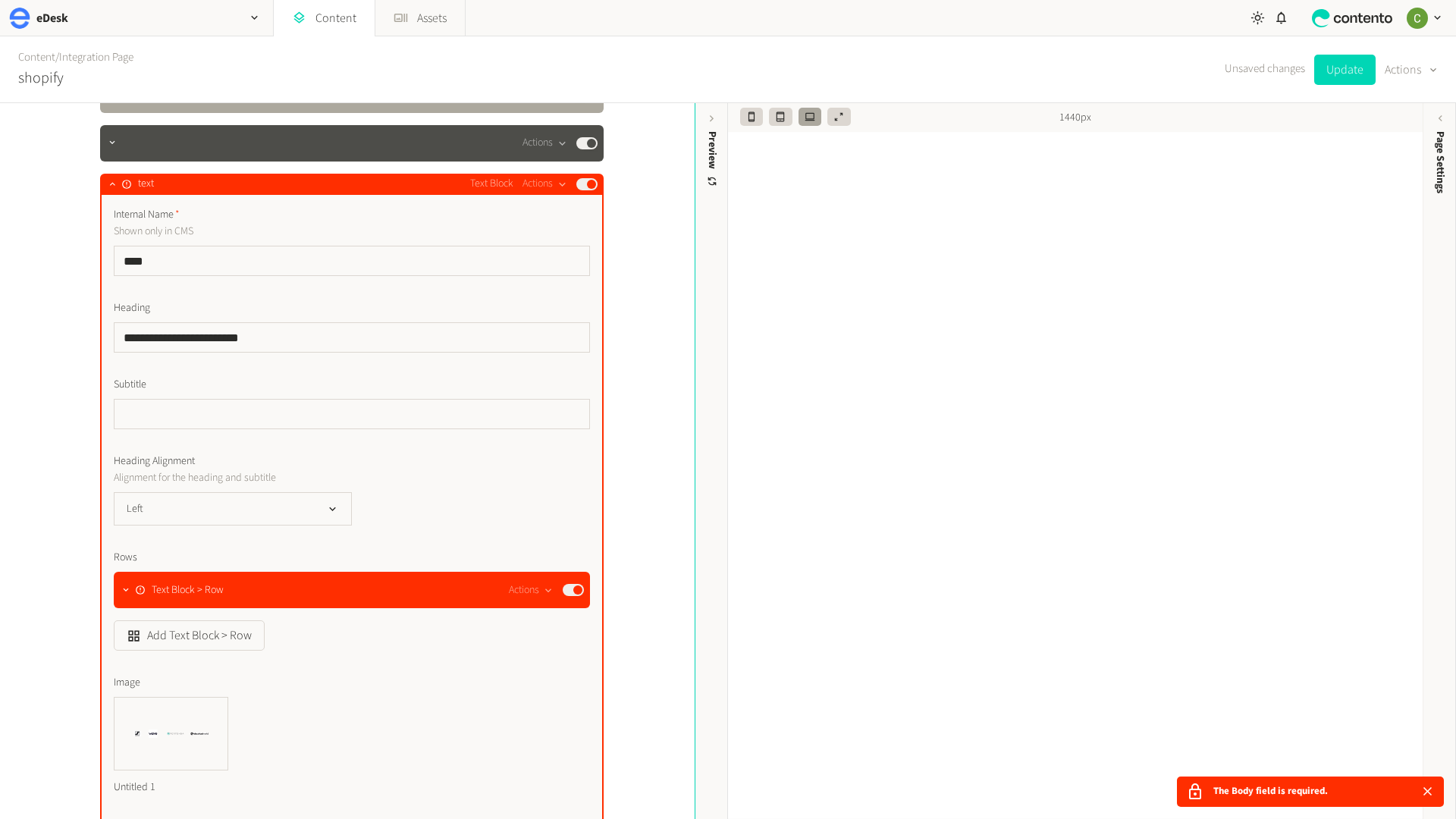 scroll, scrollTop: 1404, scrollLeft: 0, axis: vertical 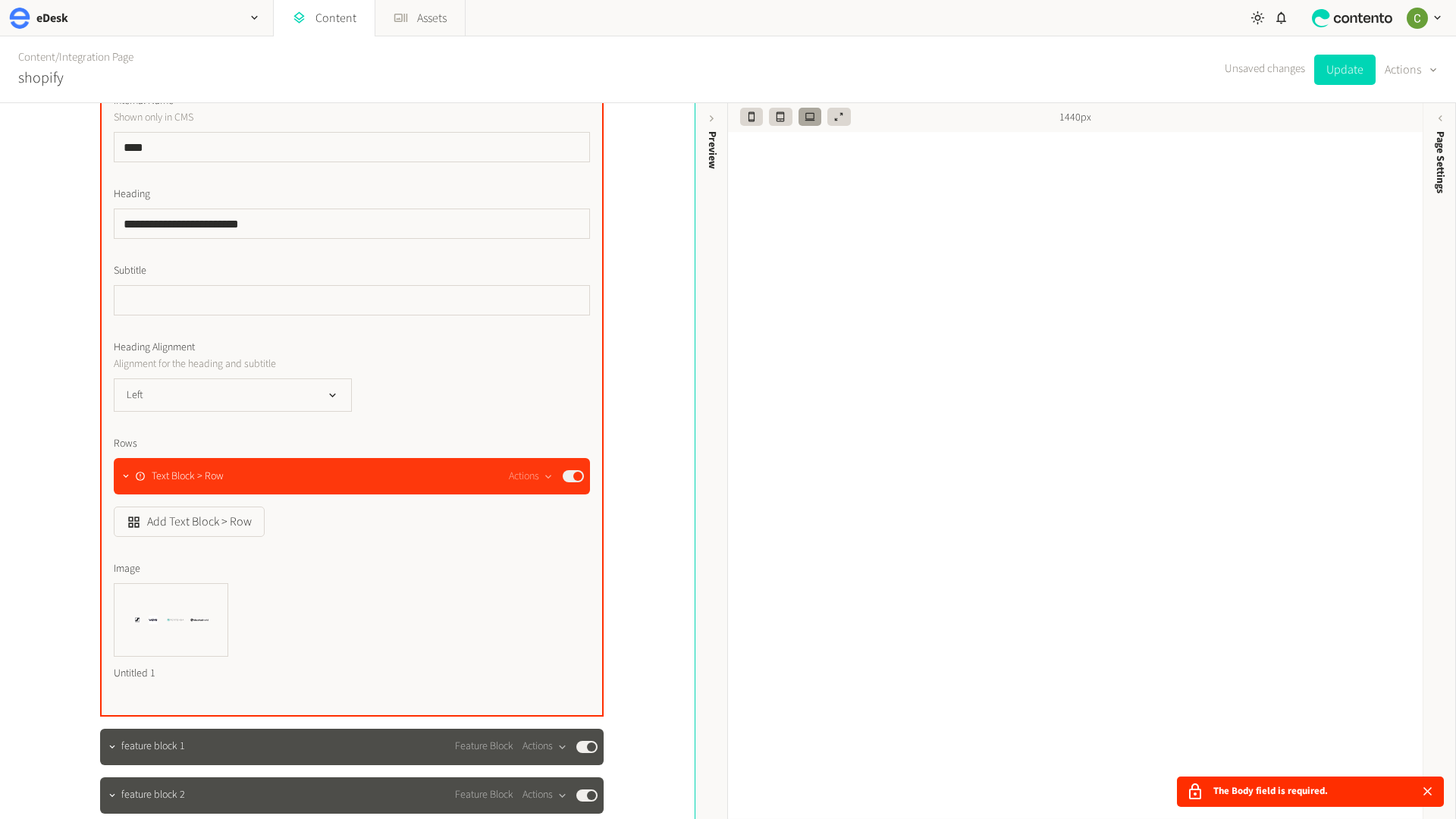 click on "Published" 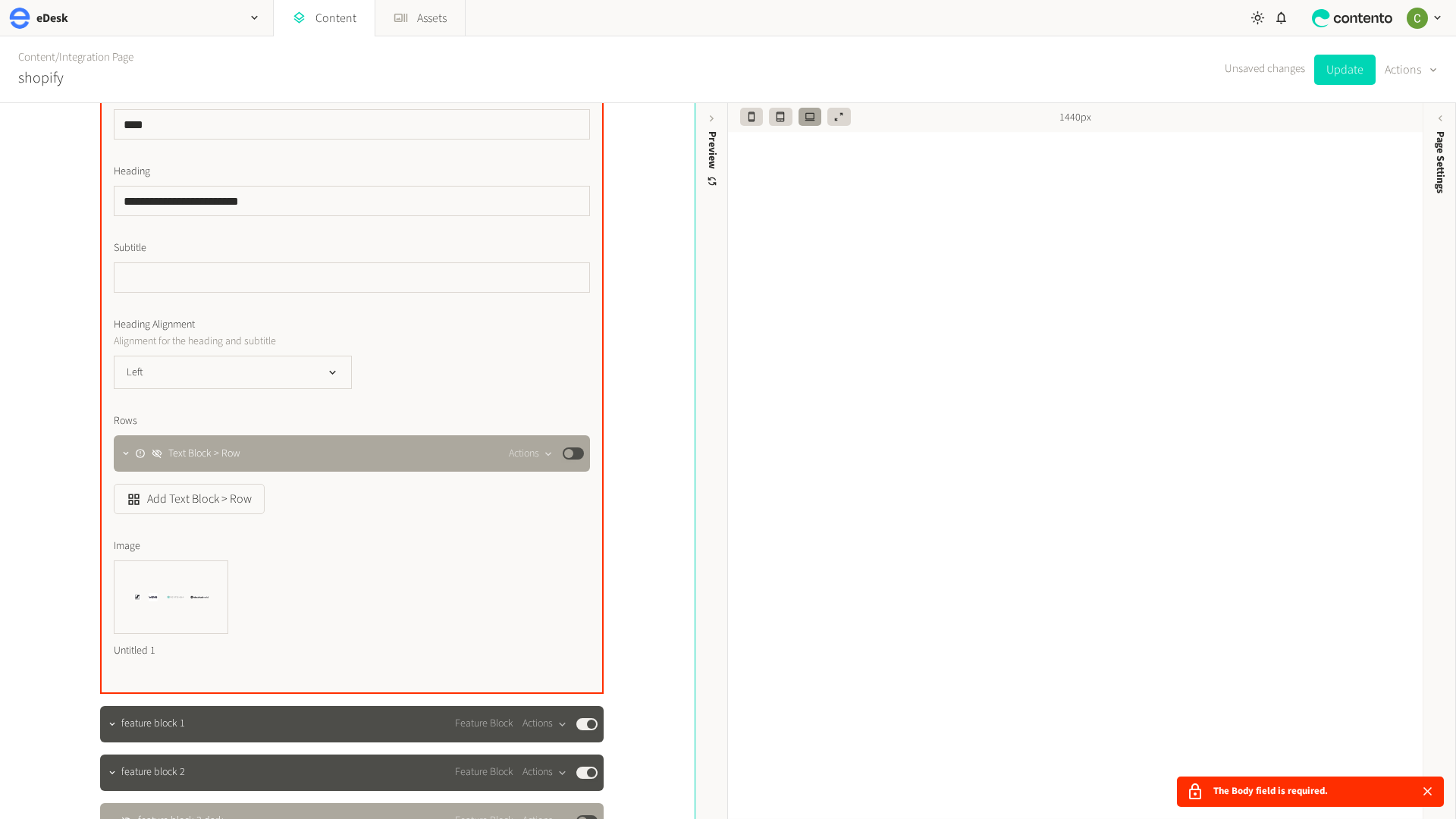 scroll, scrollTop: 1492, scrollLeft: 0, axis: vertical 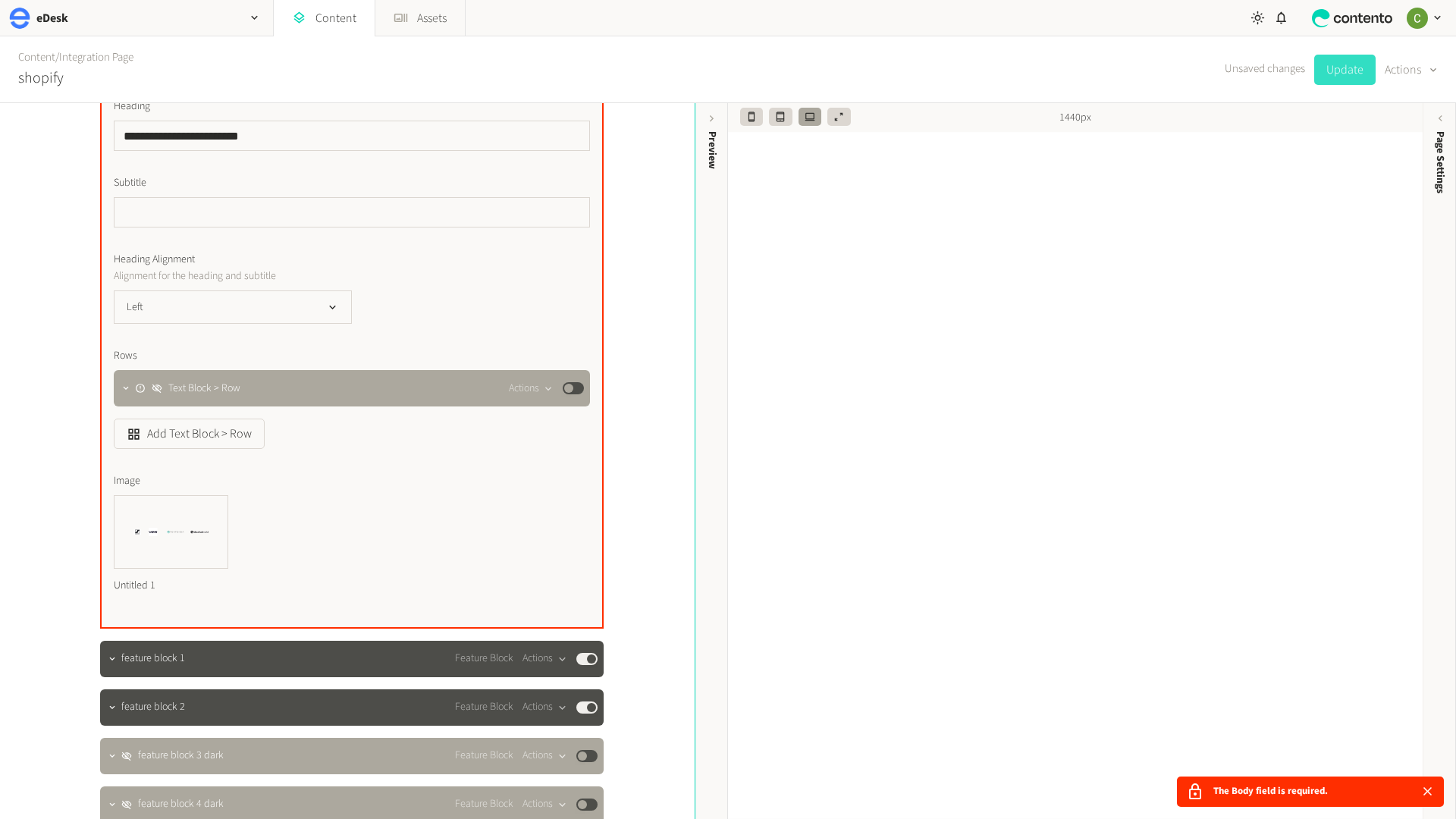 click on "Update" 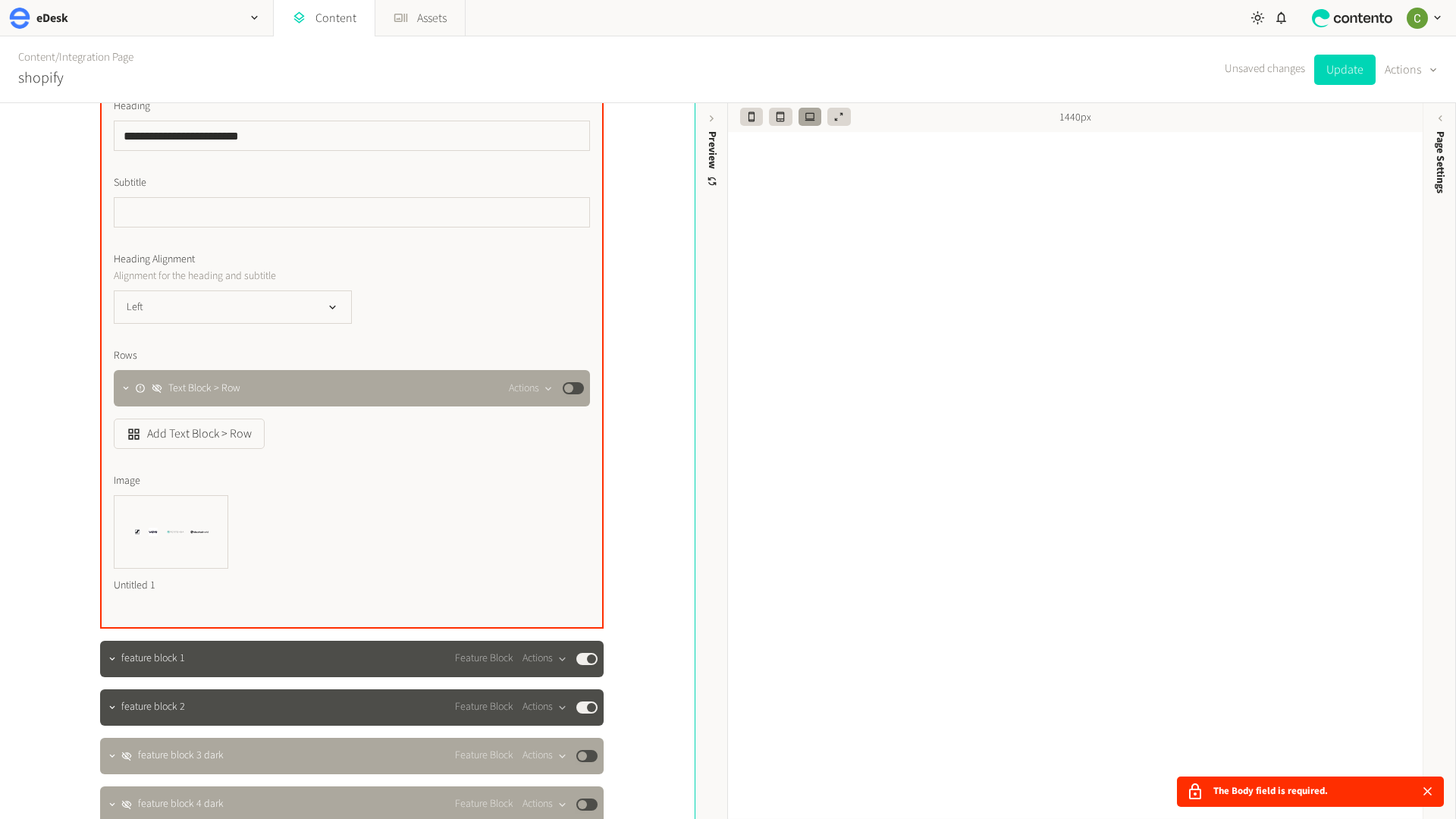 scroll, scrollTop: 1486, scrollLeft: 0, axis: vertical 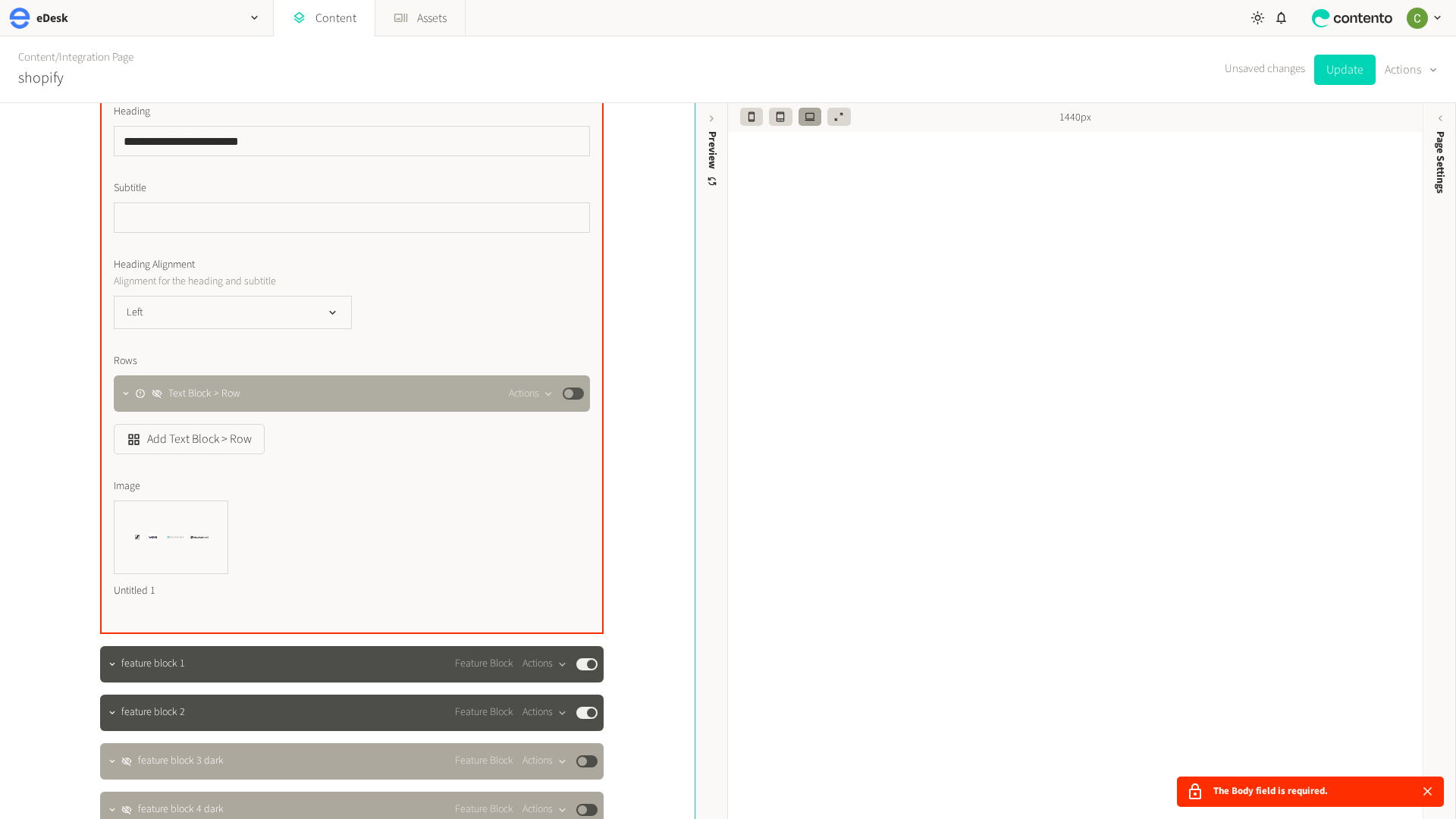 click on "Published" 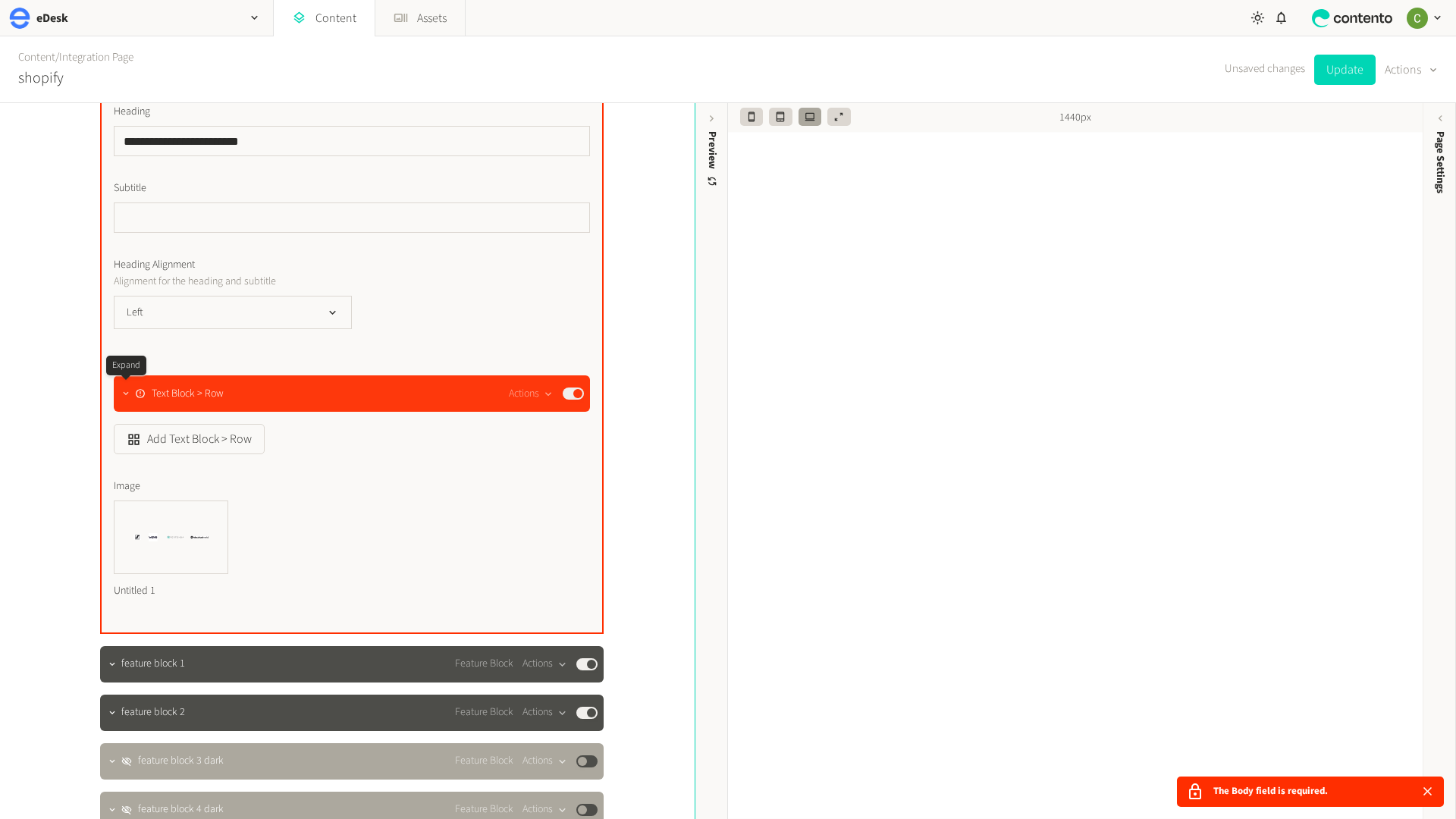 click 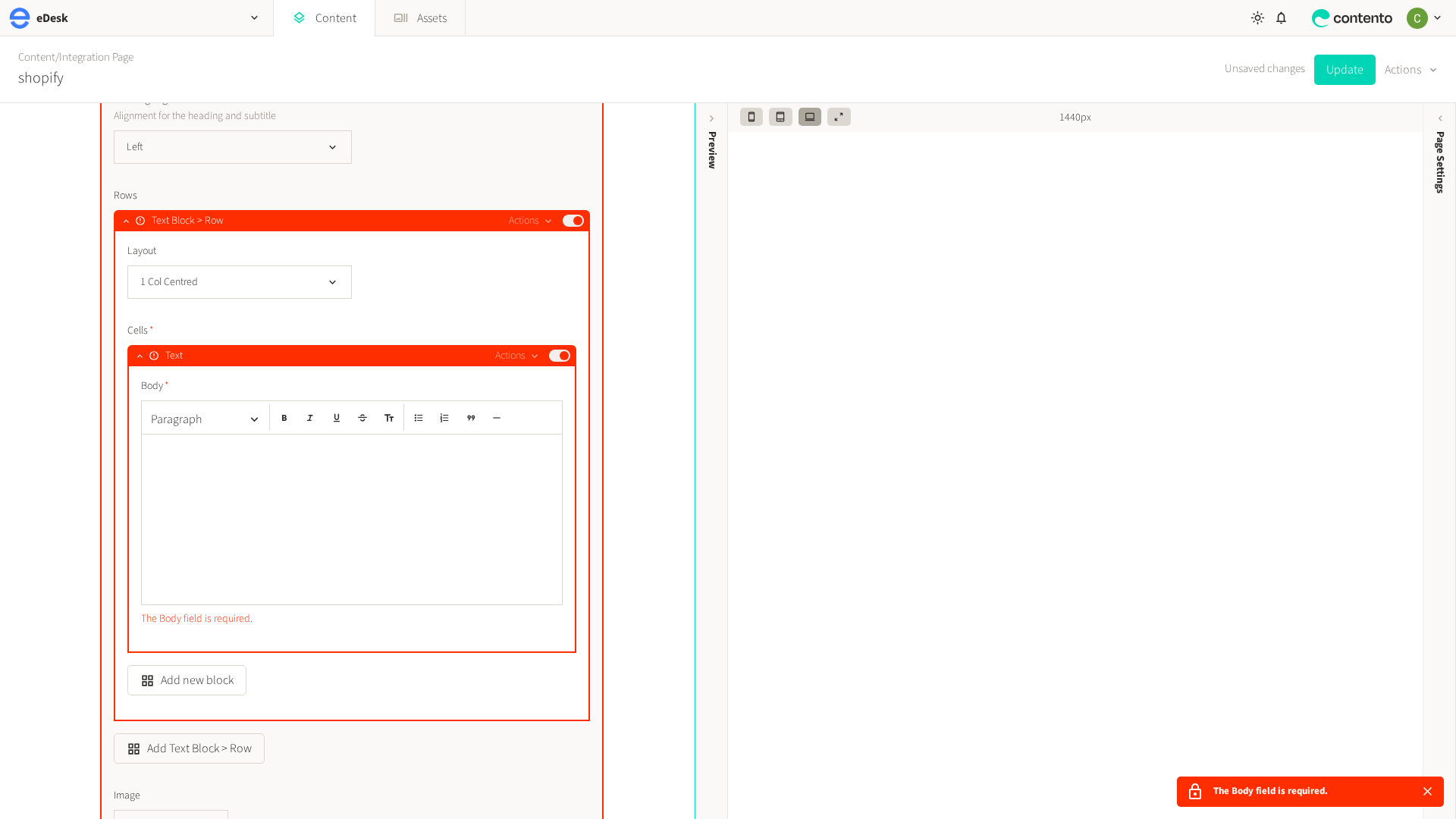 click 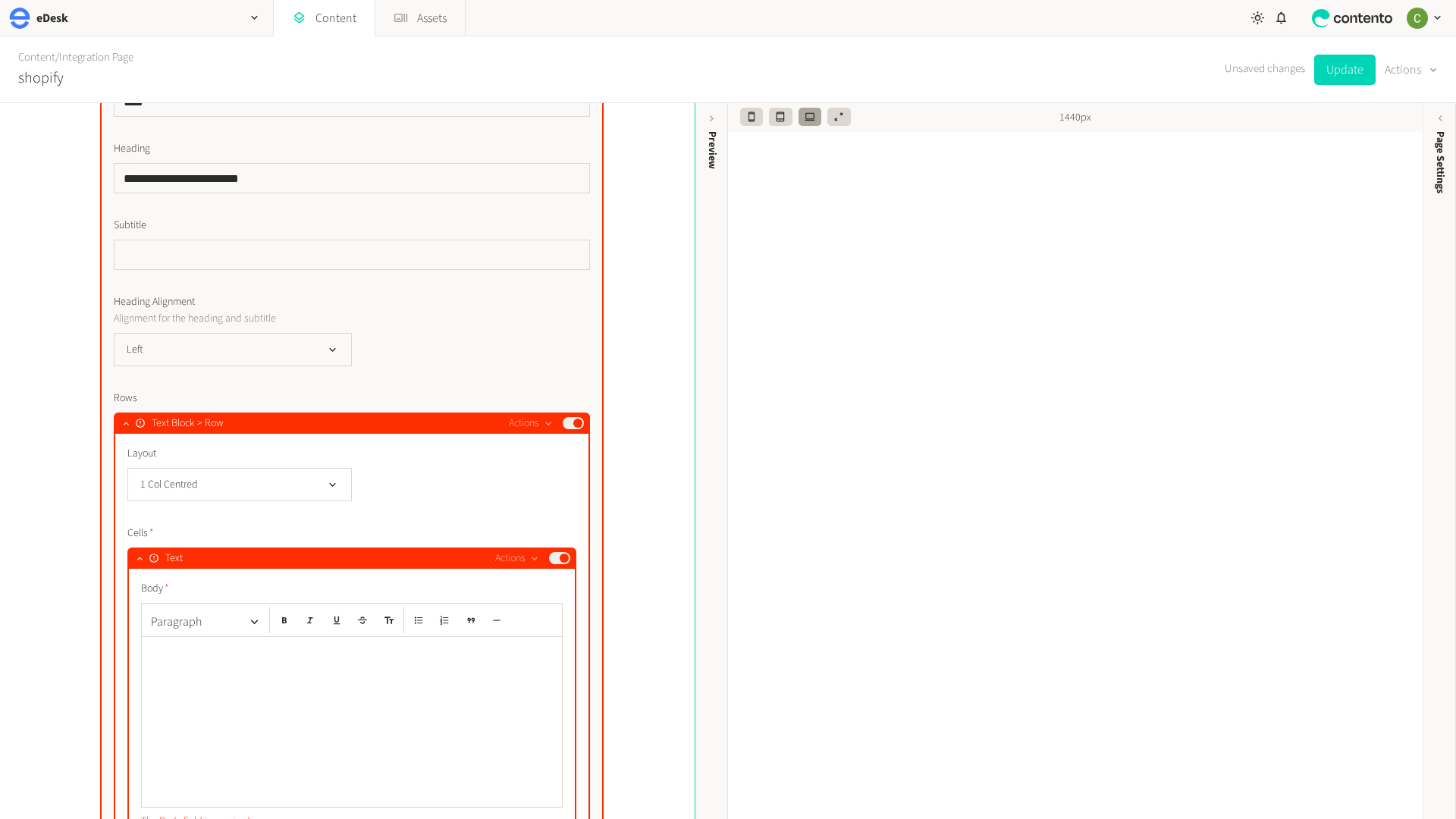 scroll, scrollTop: 1414, scrollLeft: 0, axis: vertical 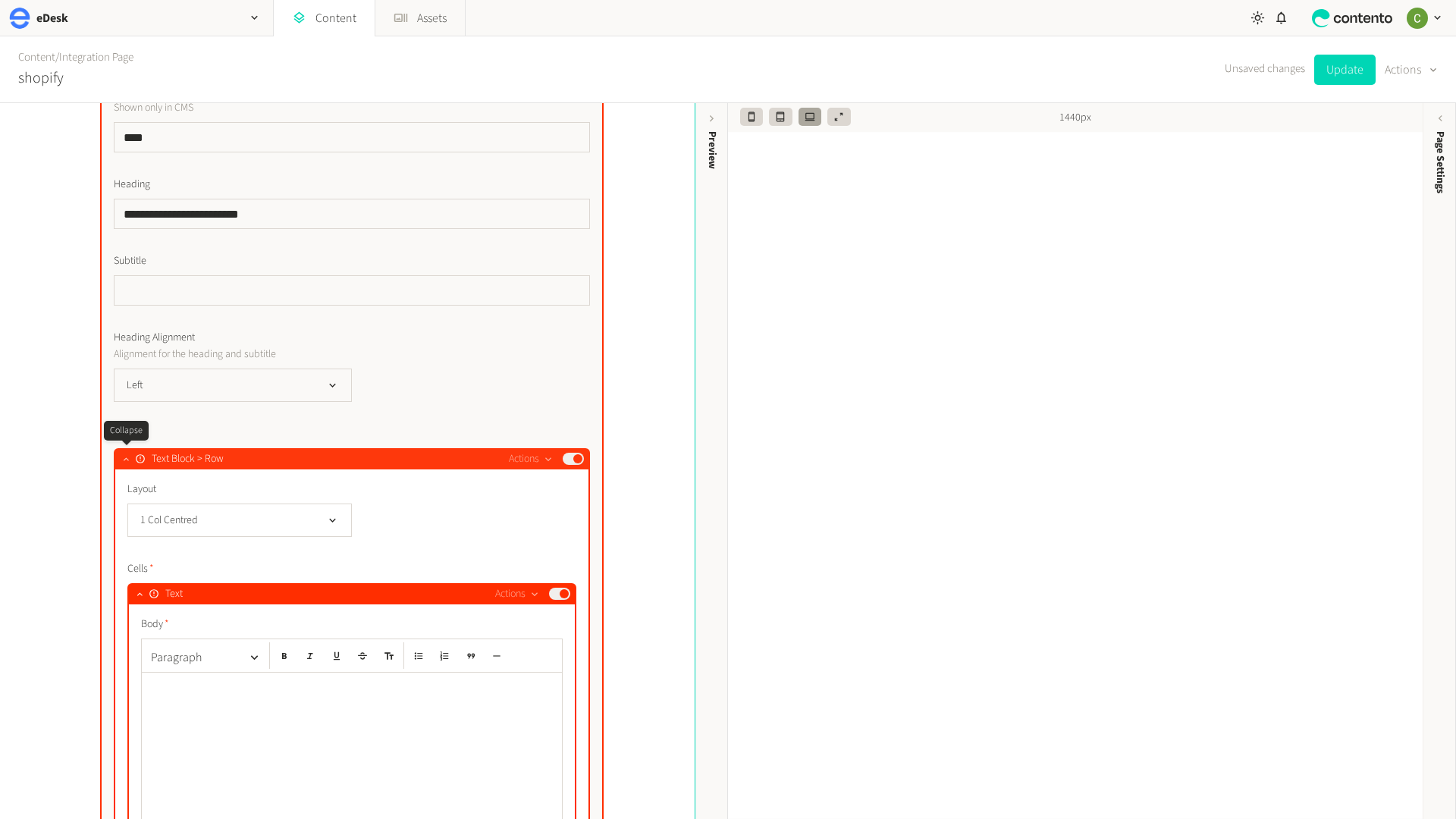 click 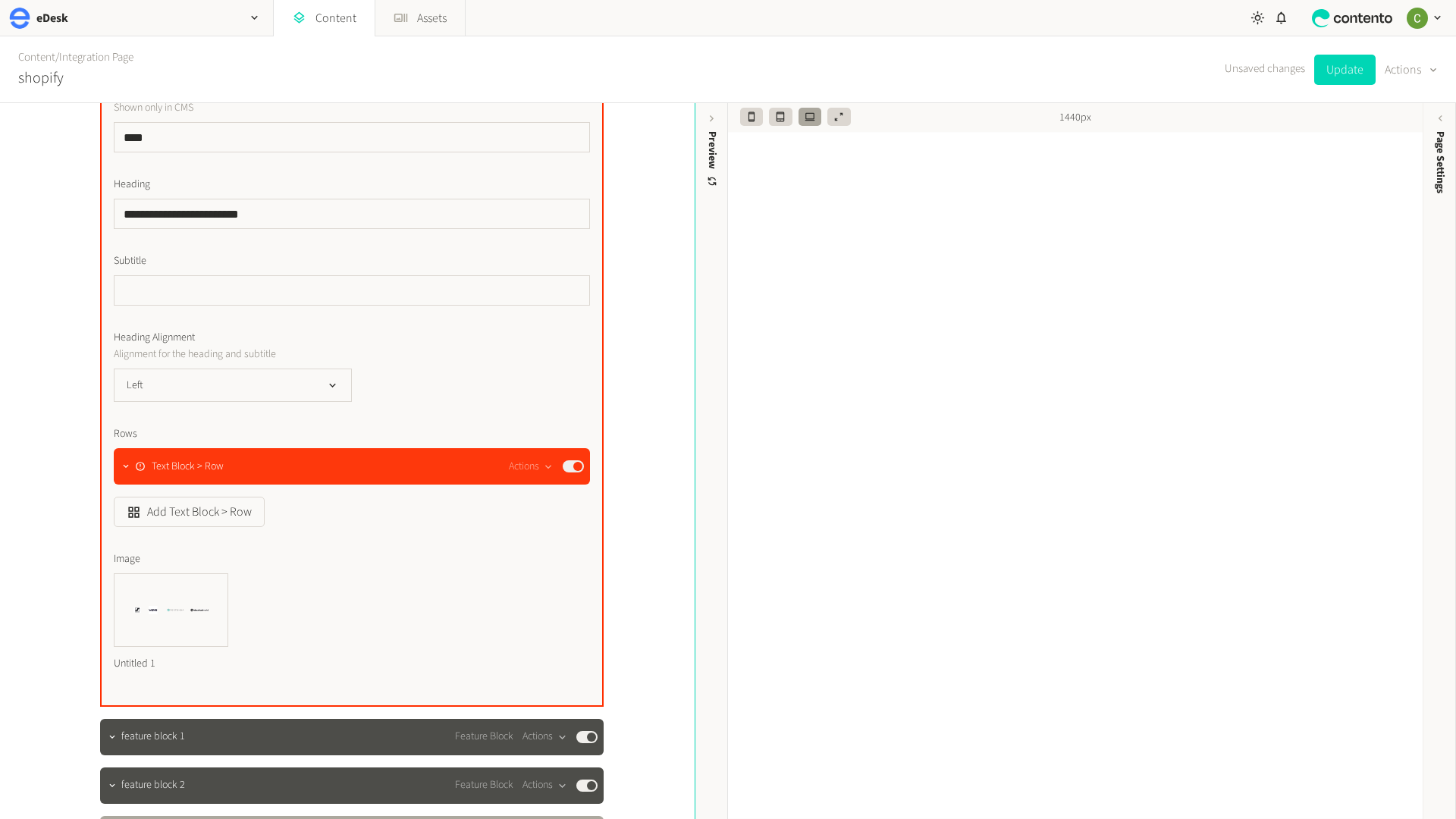 scroll, scrollTop: 1177, scrollLeft: 0, axis: vertical 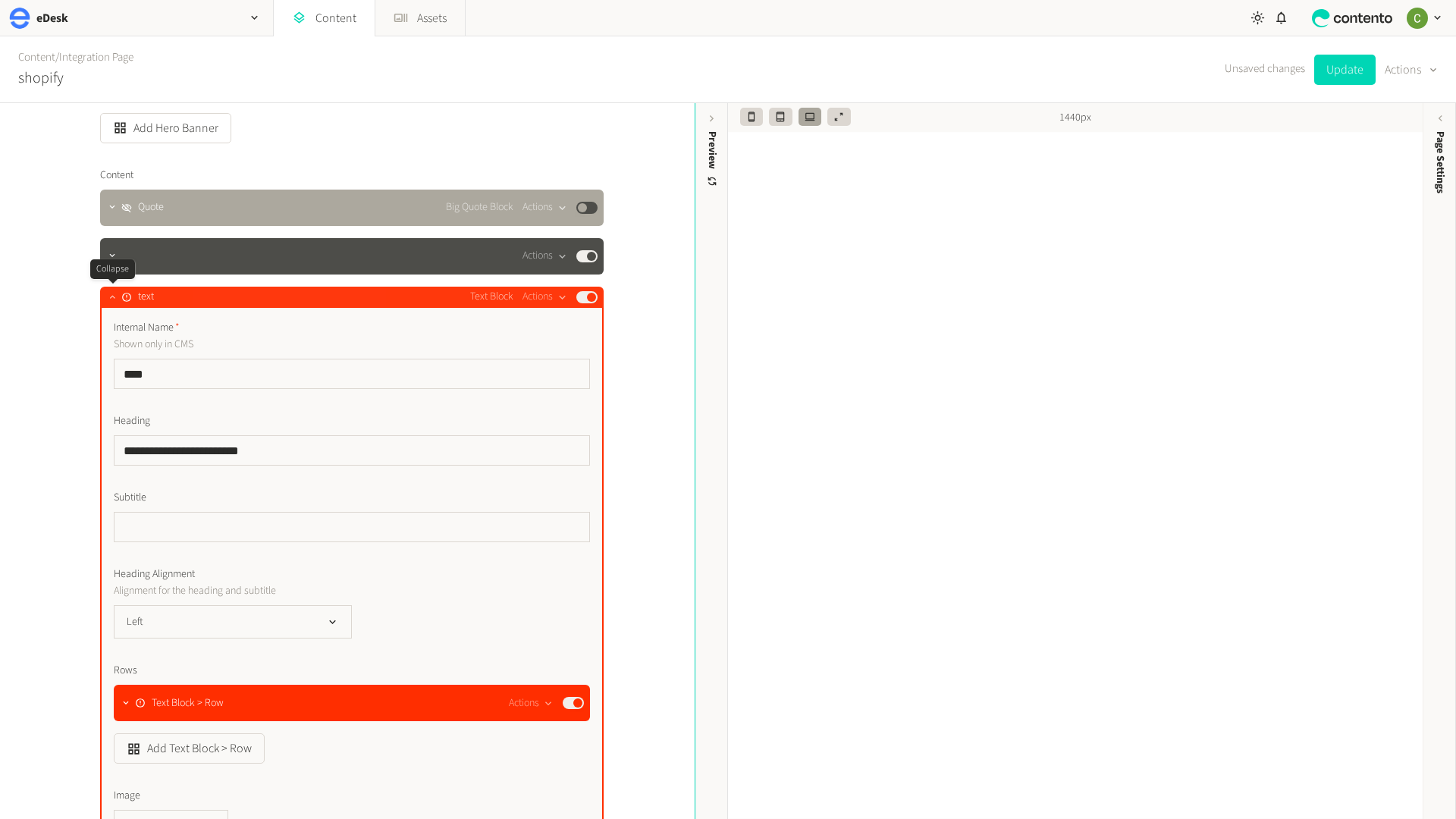click 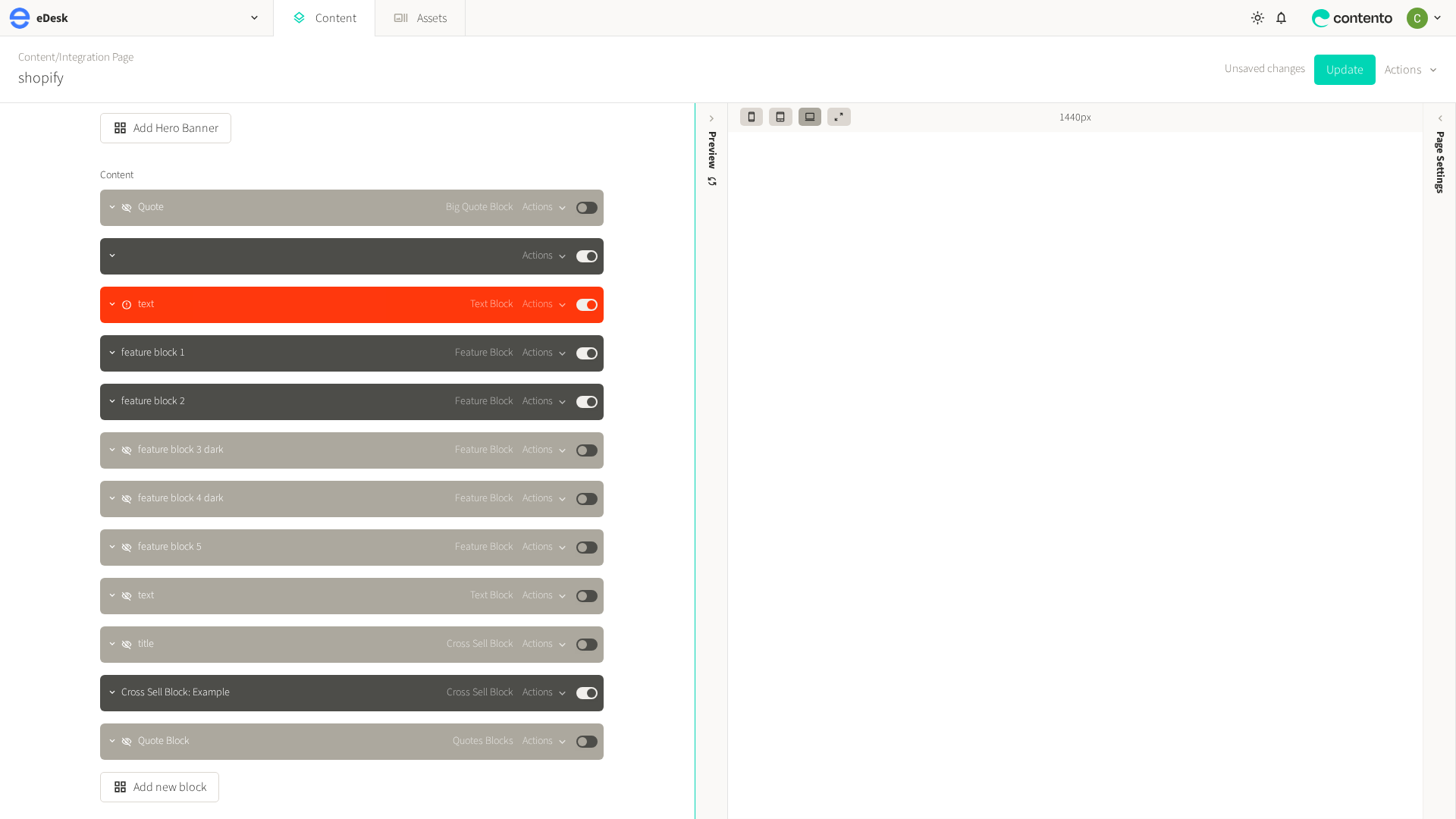 click on "Published" 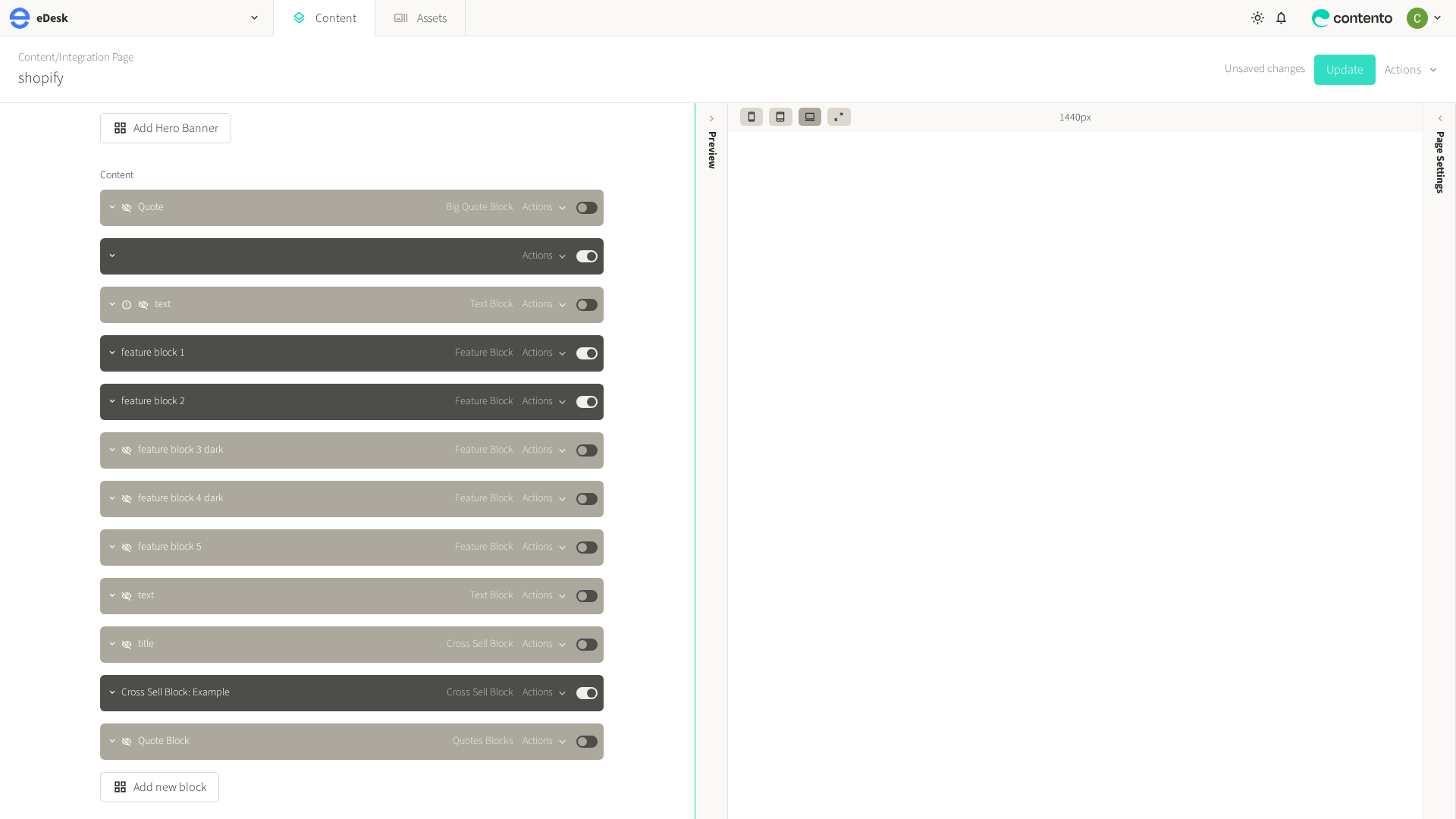 click on "Update" 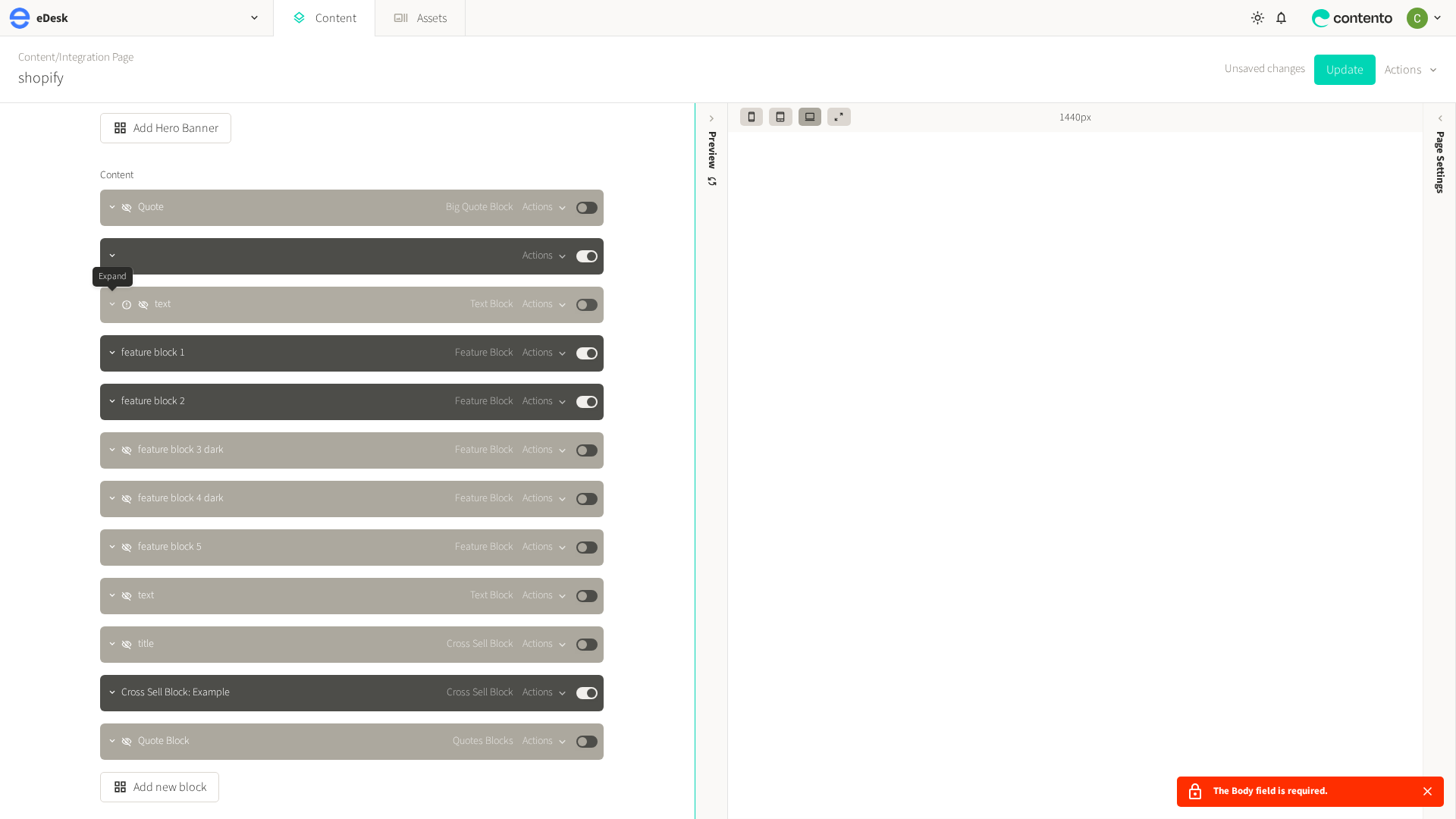 click 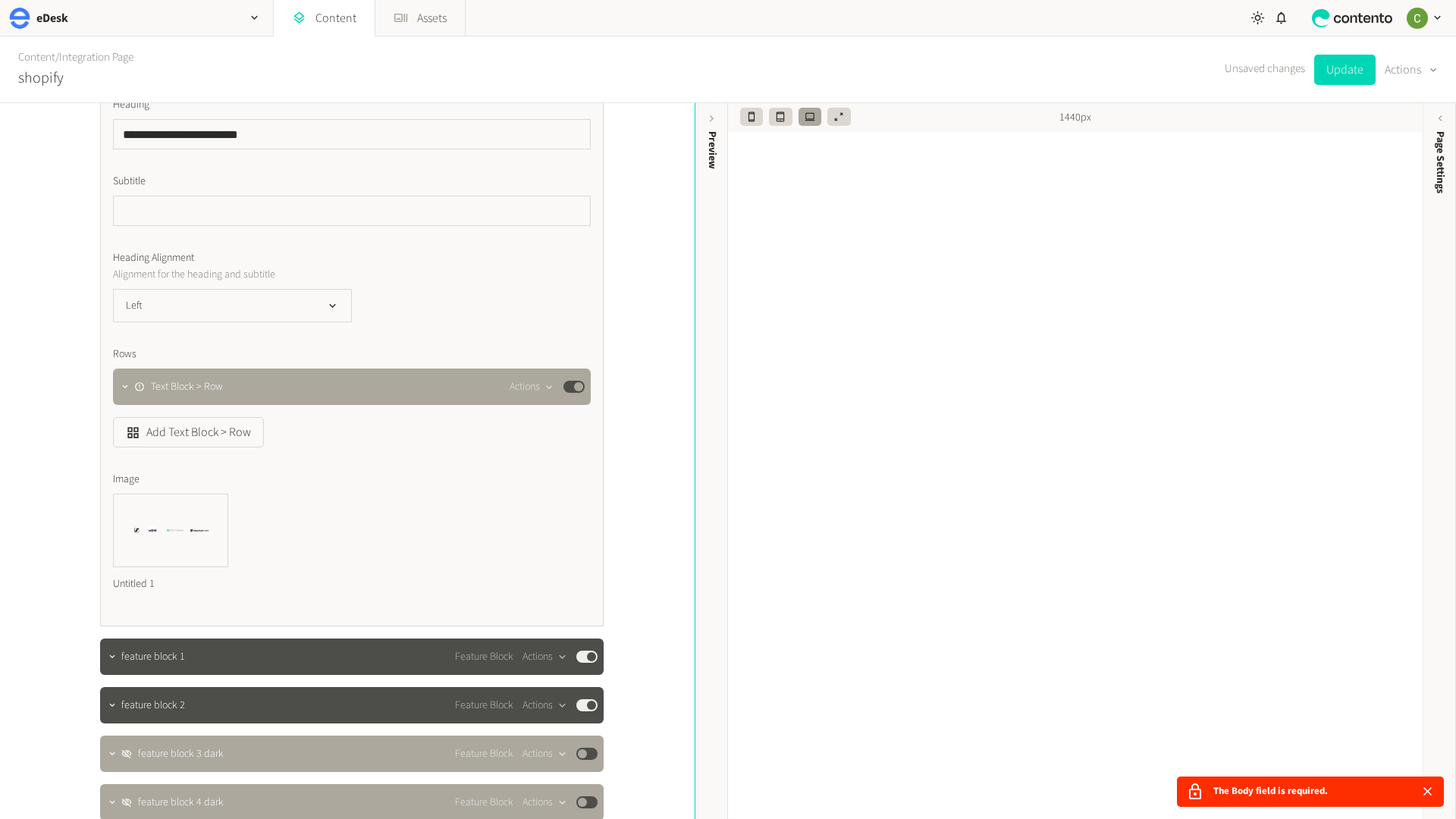 scroll, scrollTop: 1492, scrollLeft: 0, axis: vertical 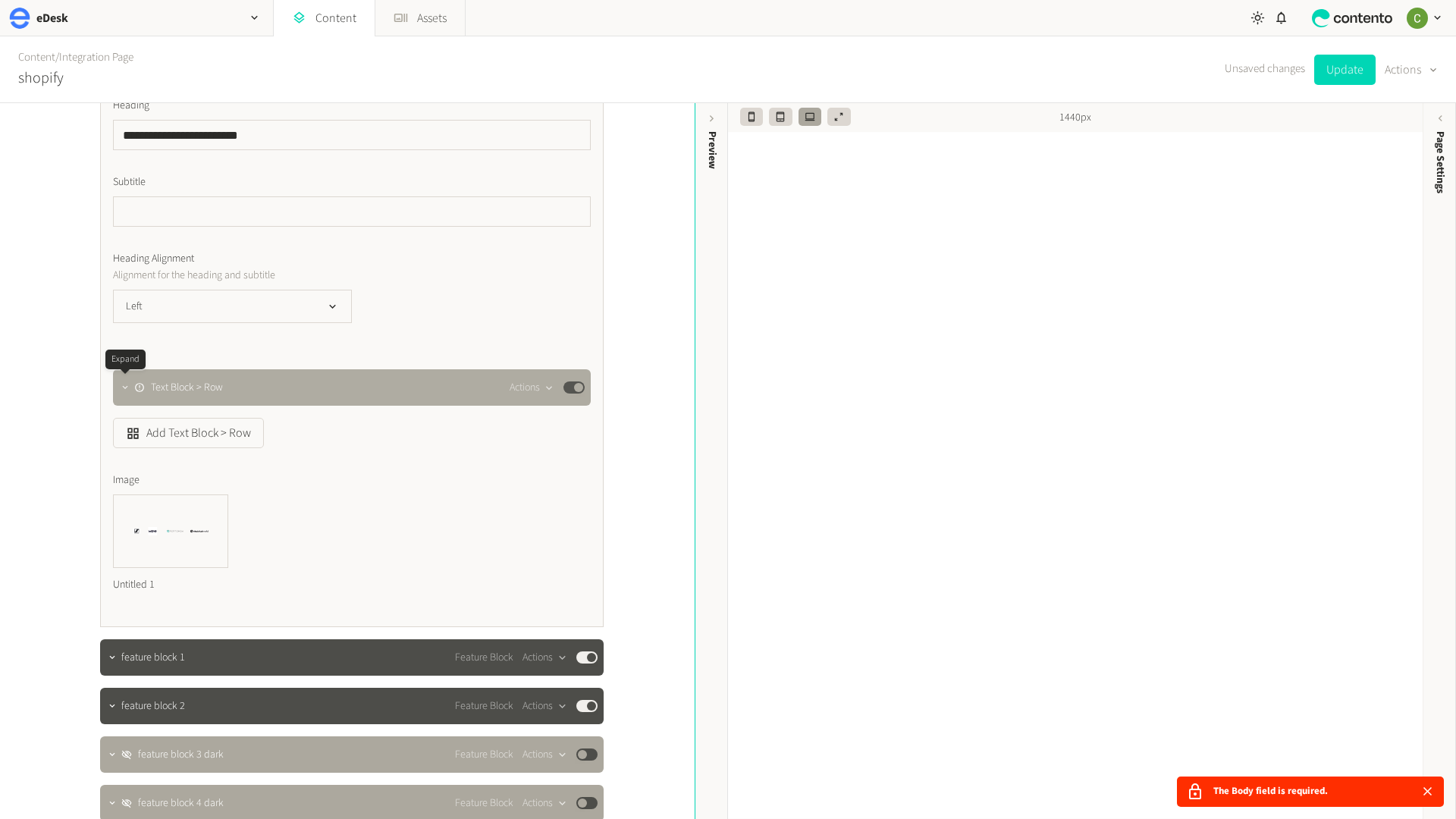 click 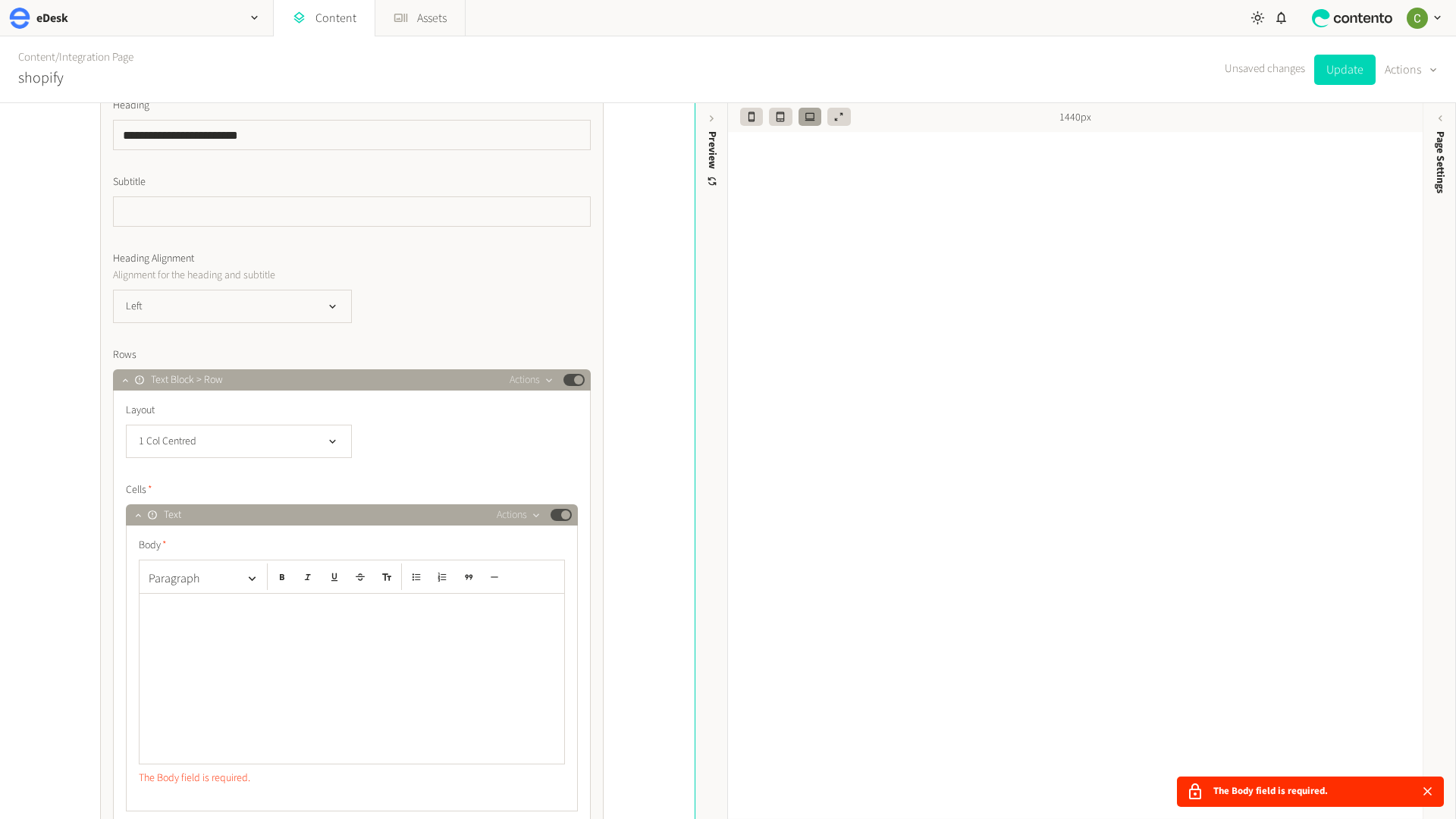 click 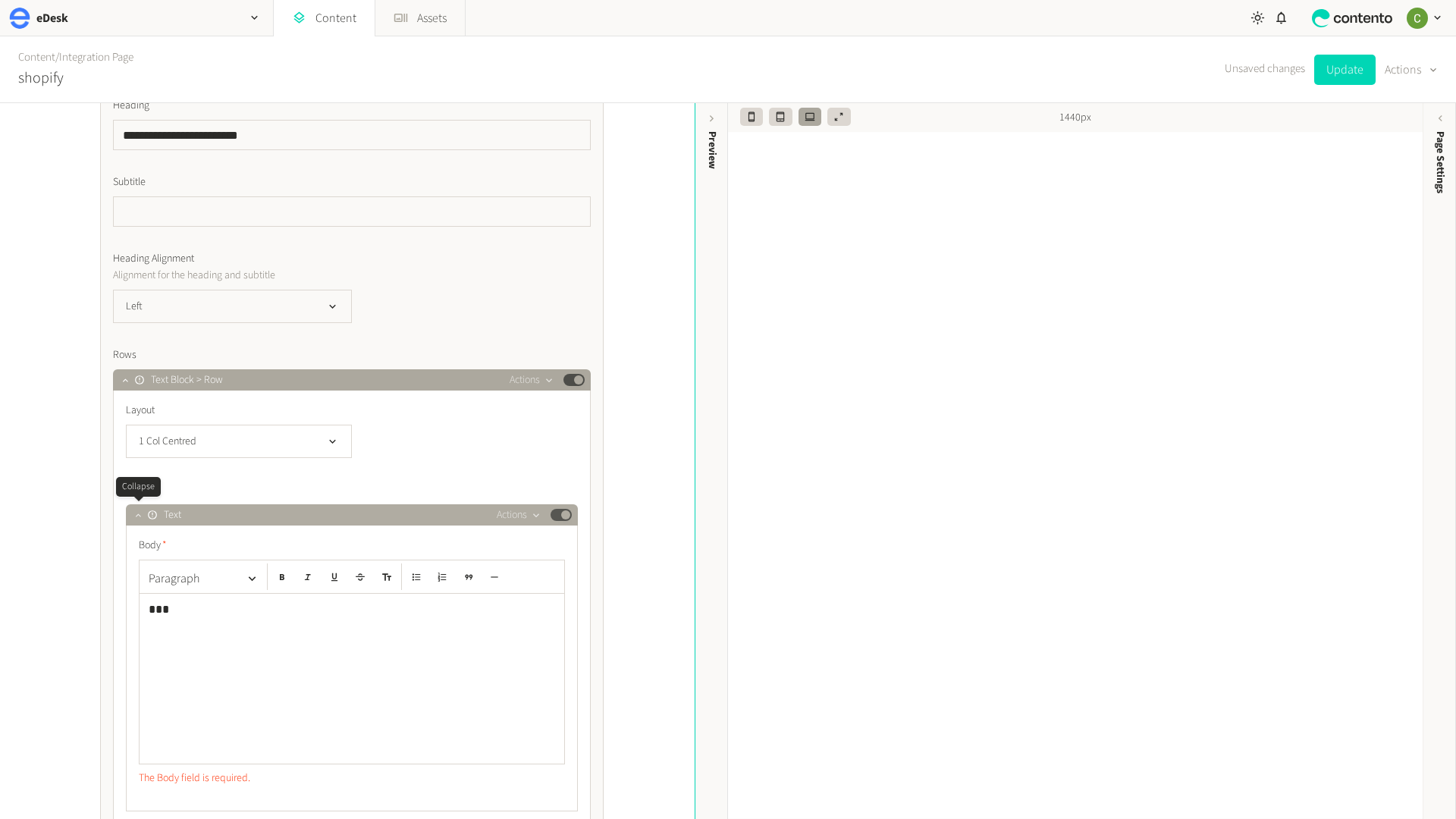 click 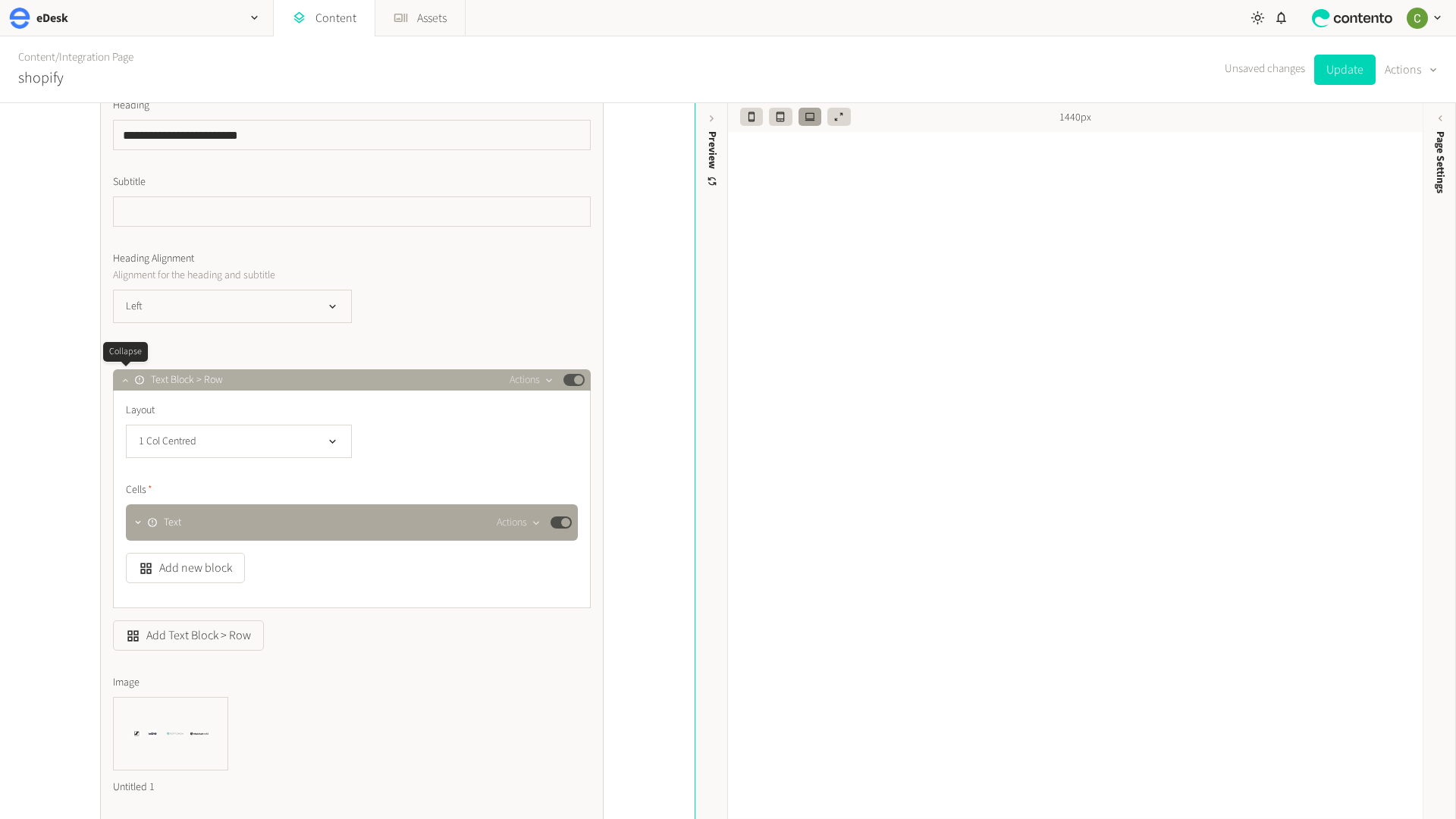 click 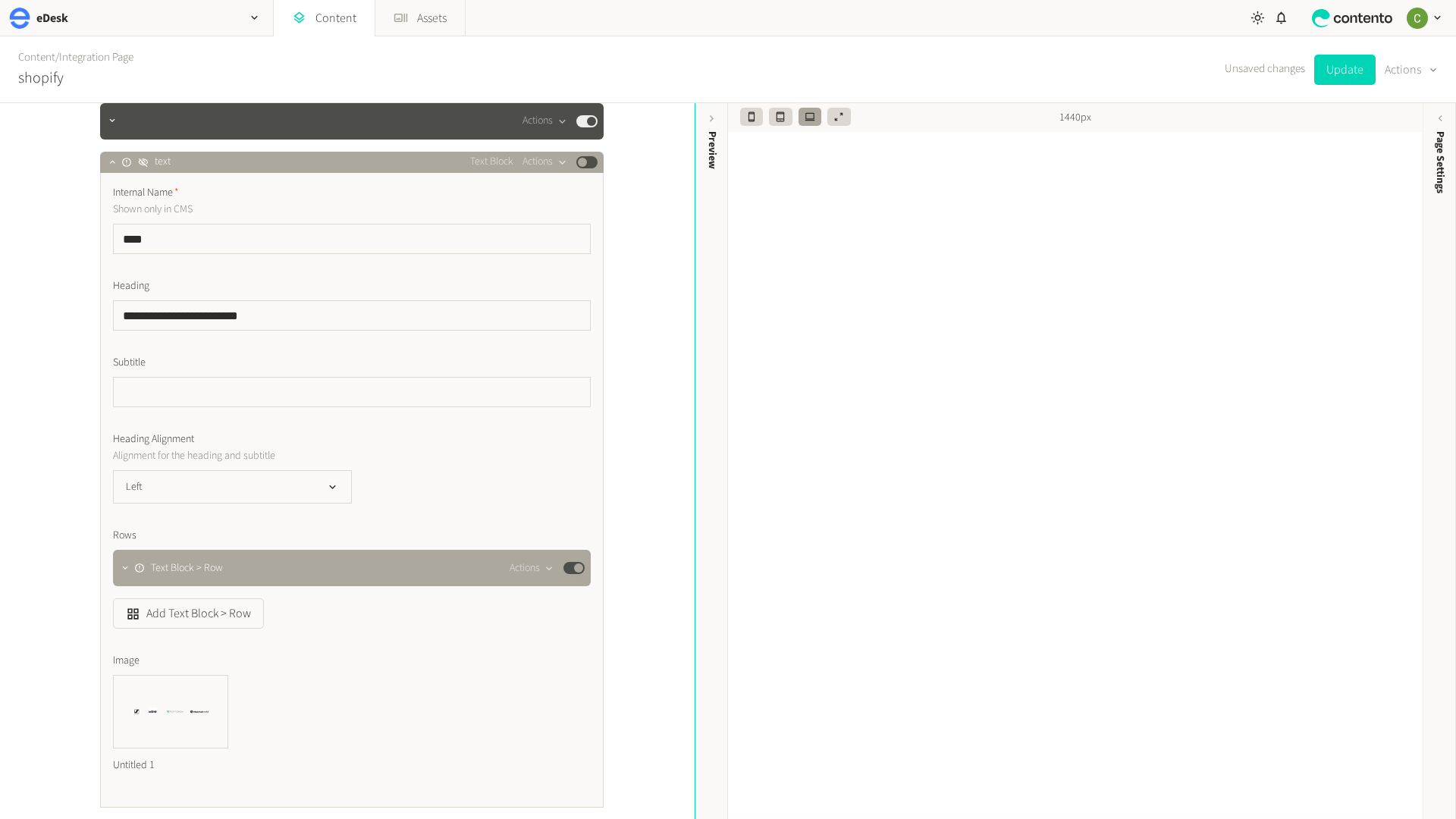 scroll, scrollTop: 1139, scrollLeft: 0, axis: vertical 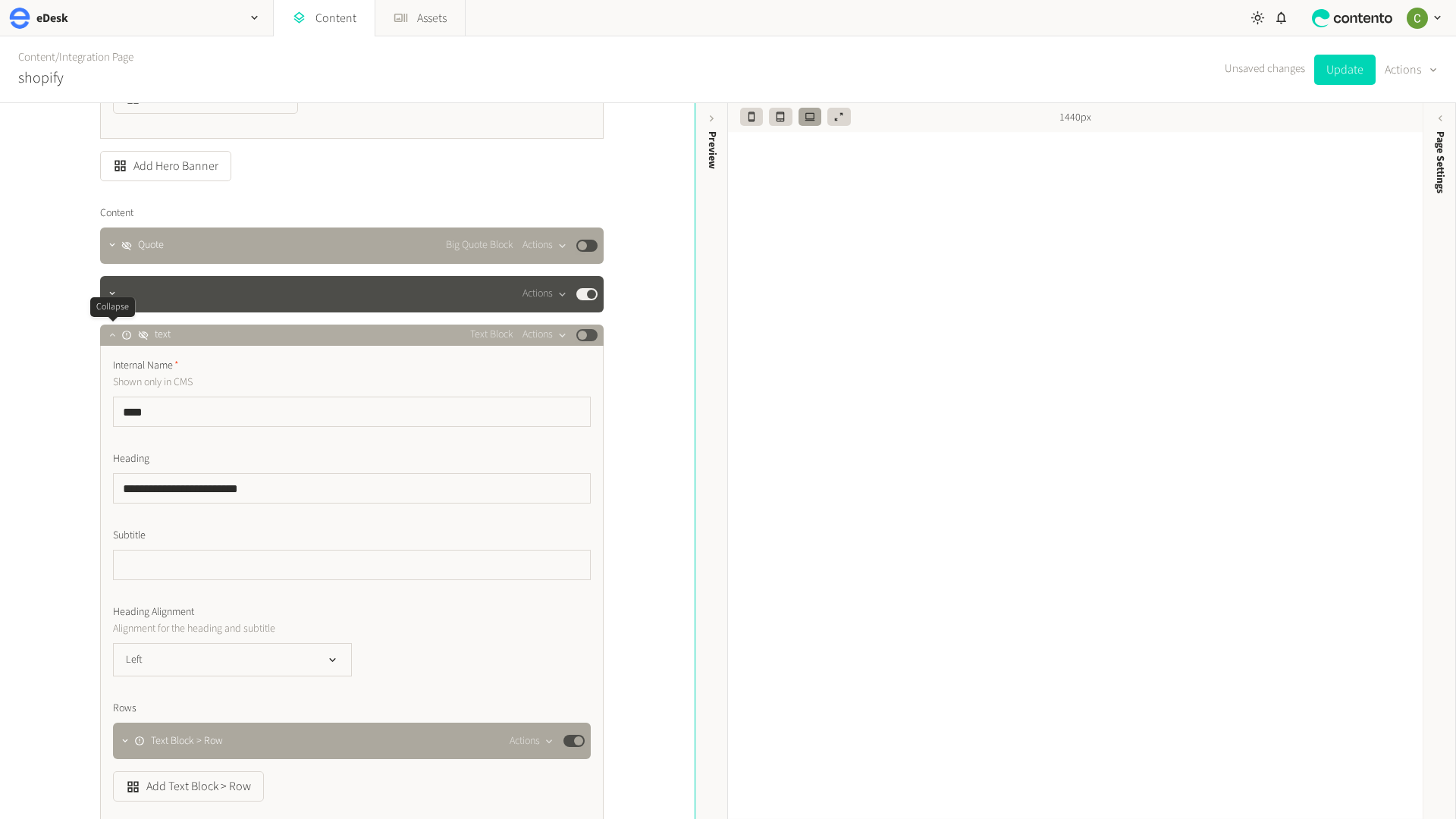 click 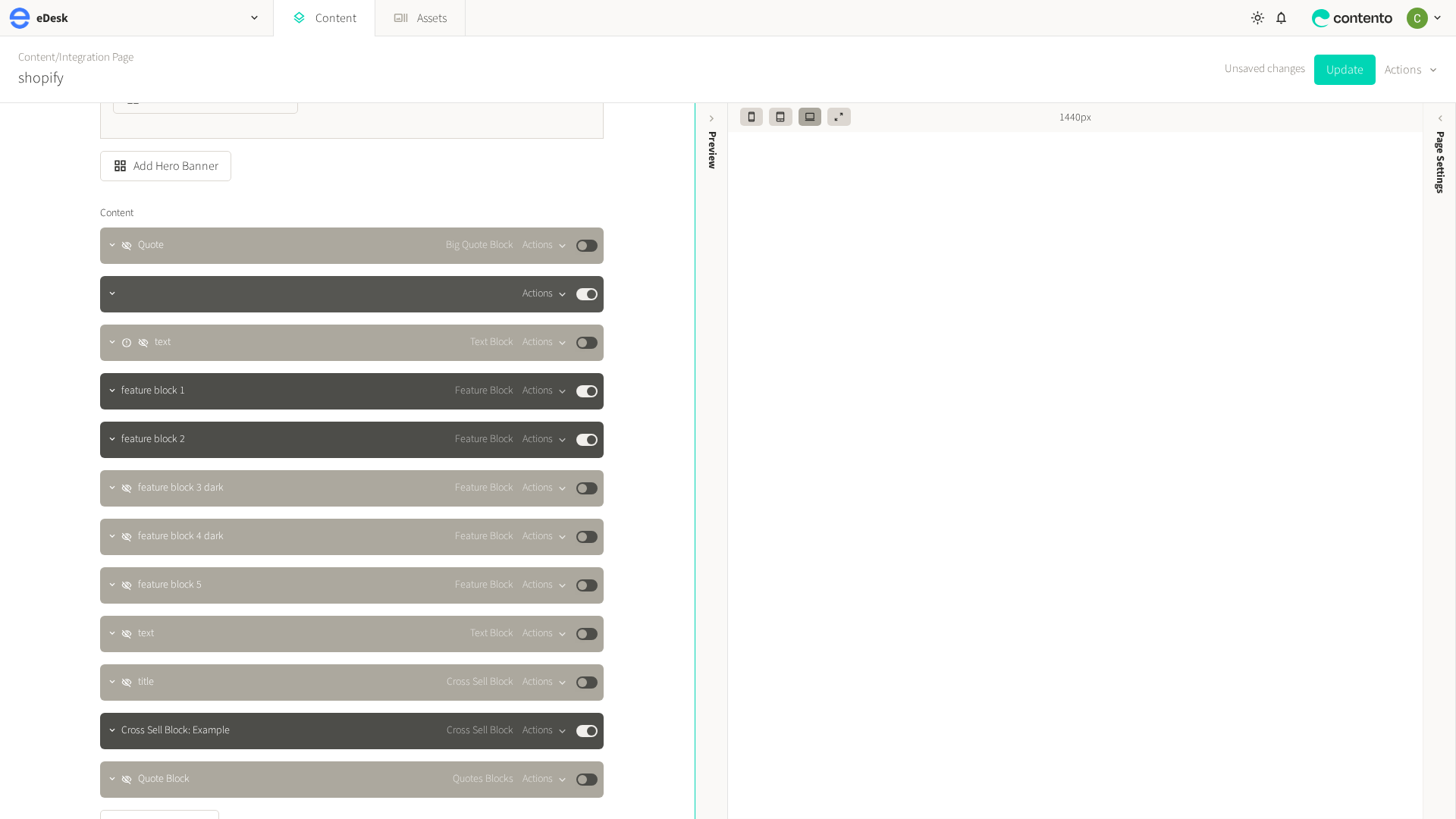 click 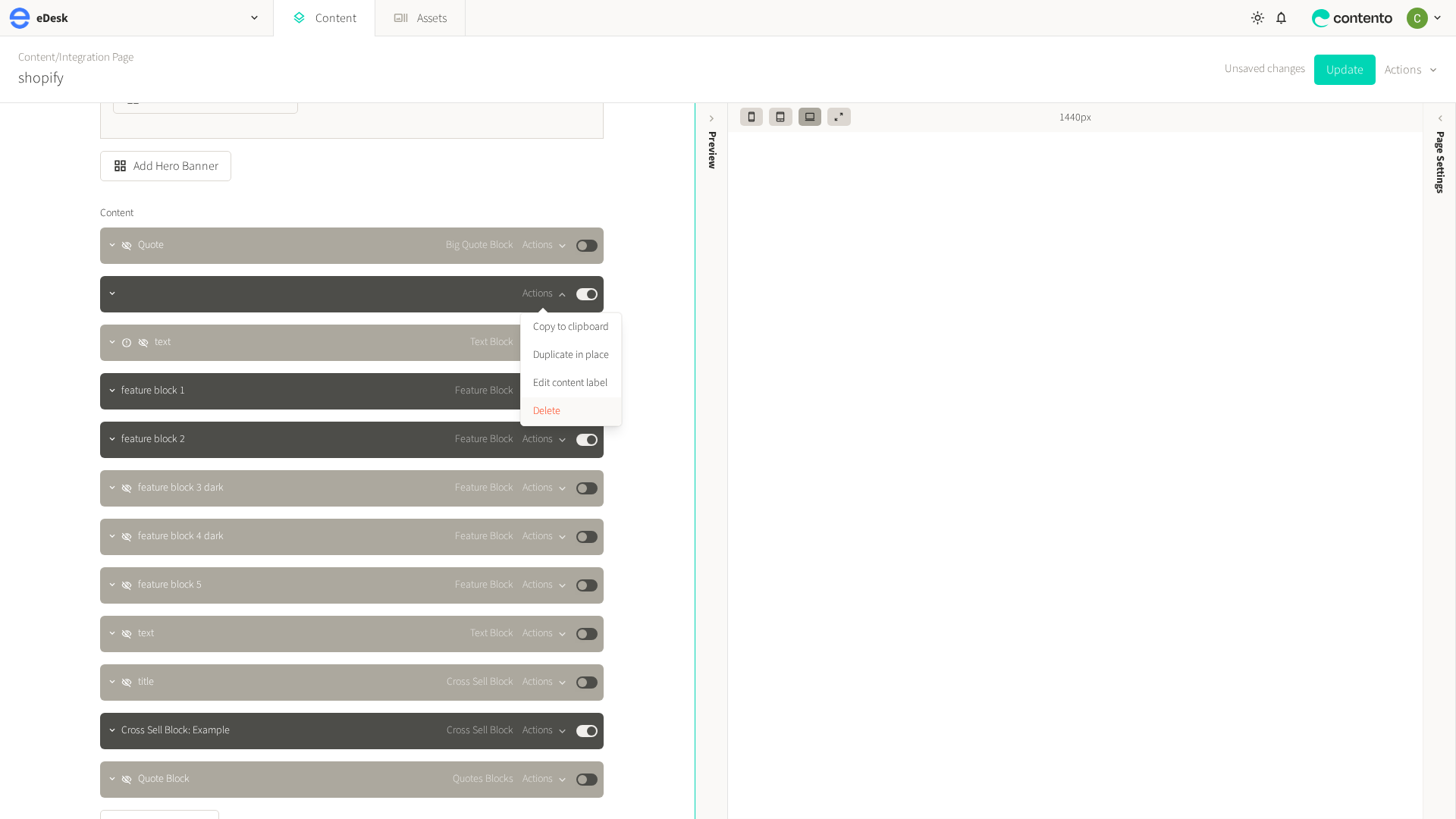 click on "Delete" 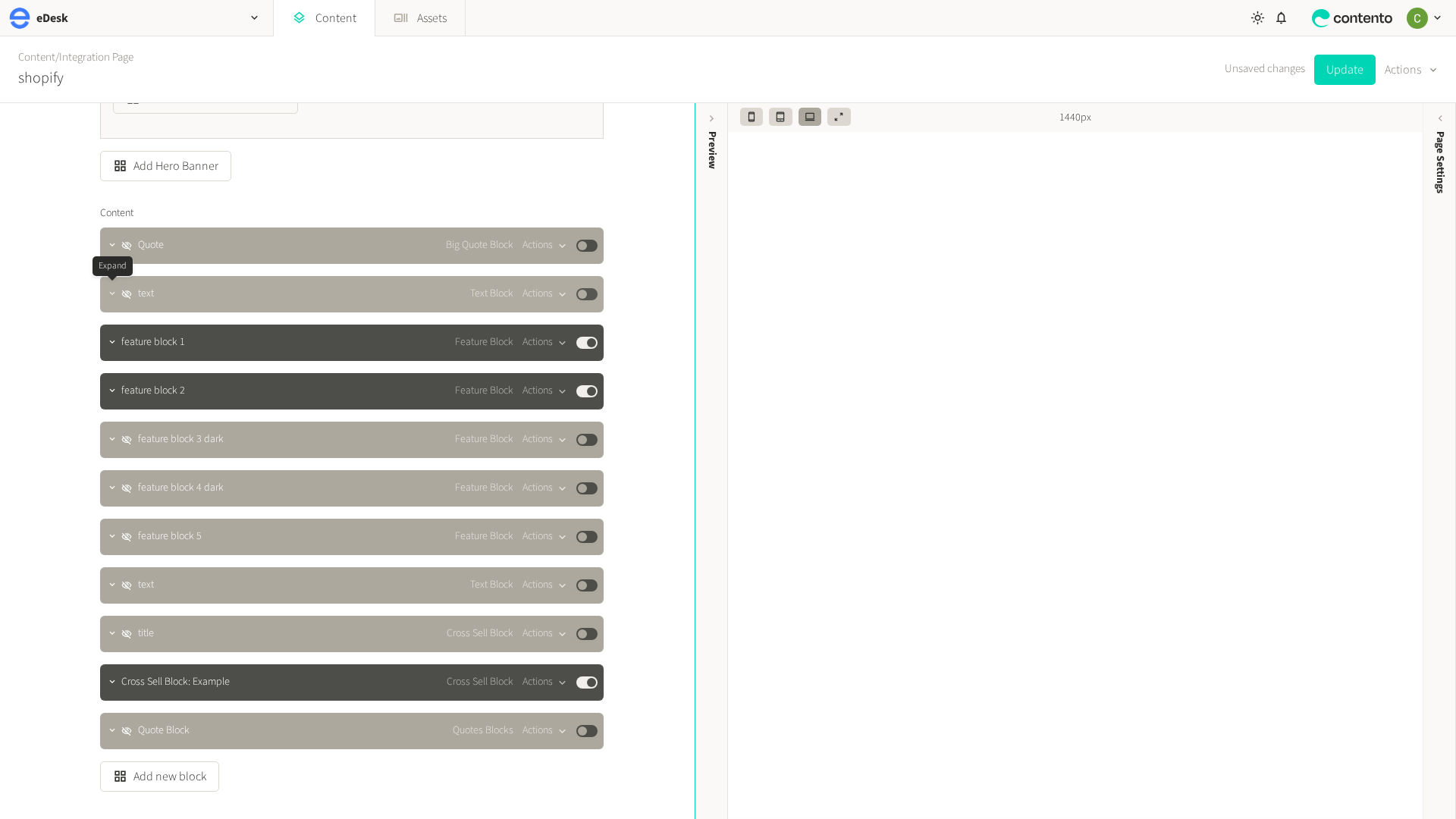 click 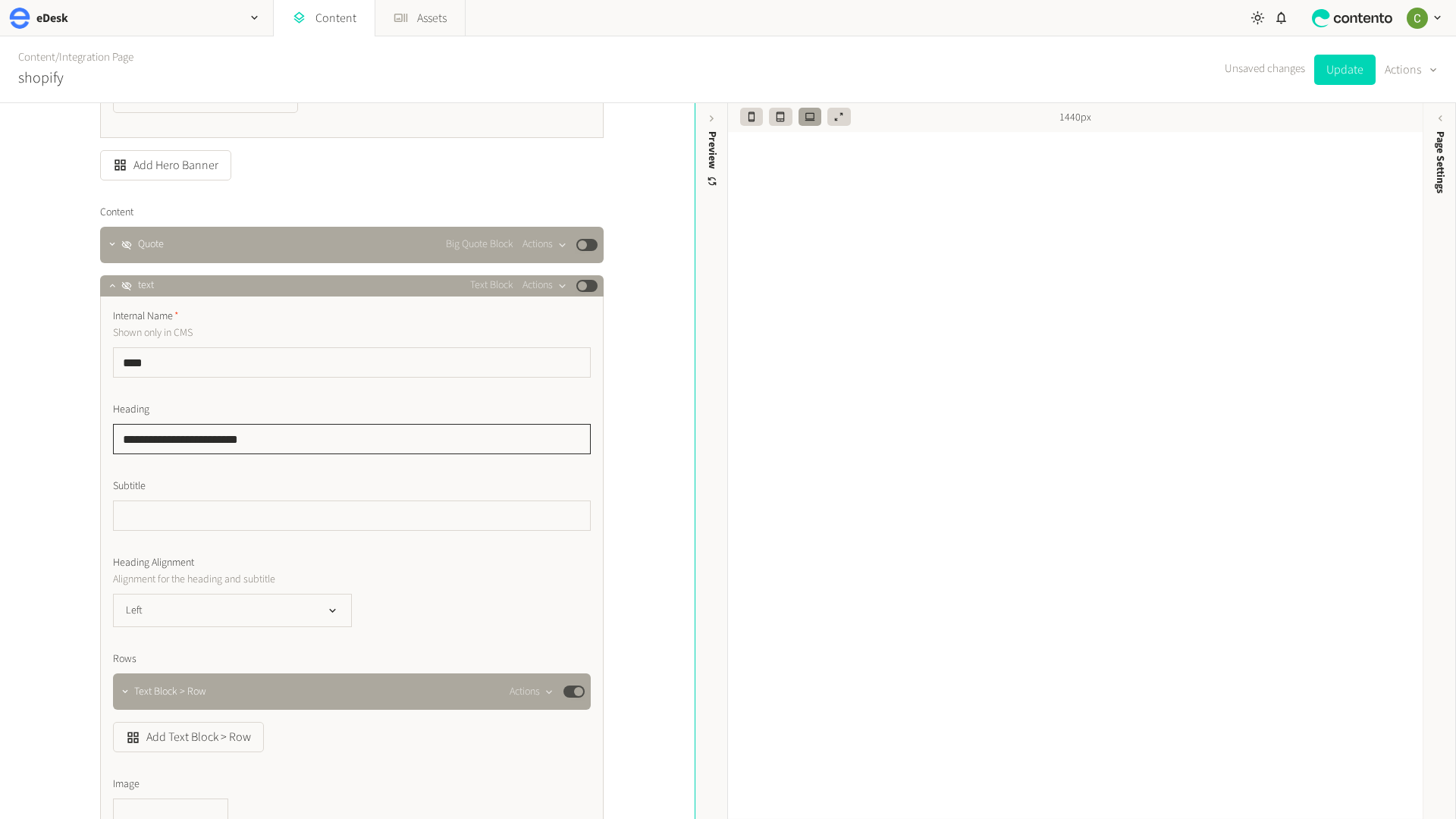 click on "**********" 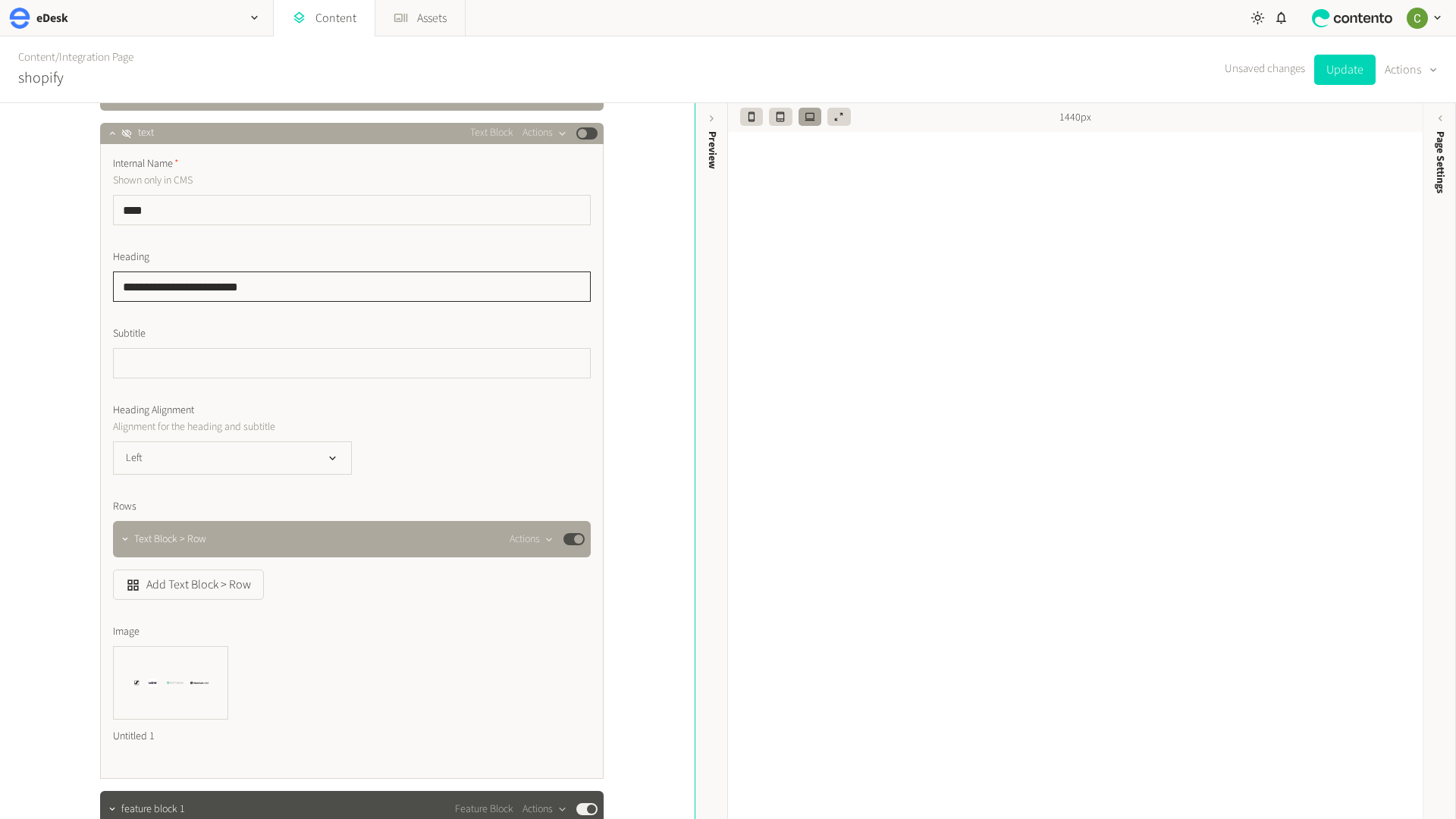 scroll, scrollTop: 1291, scrollLeft: 0, axis: vertical 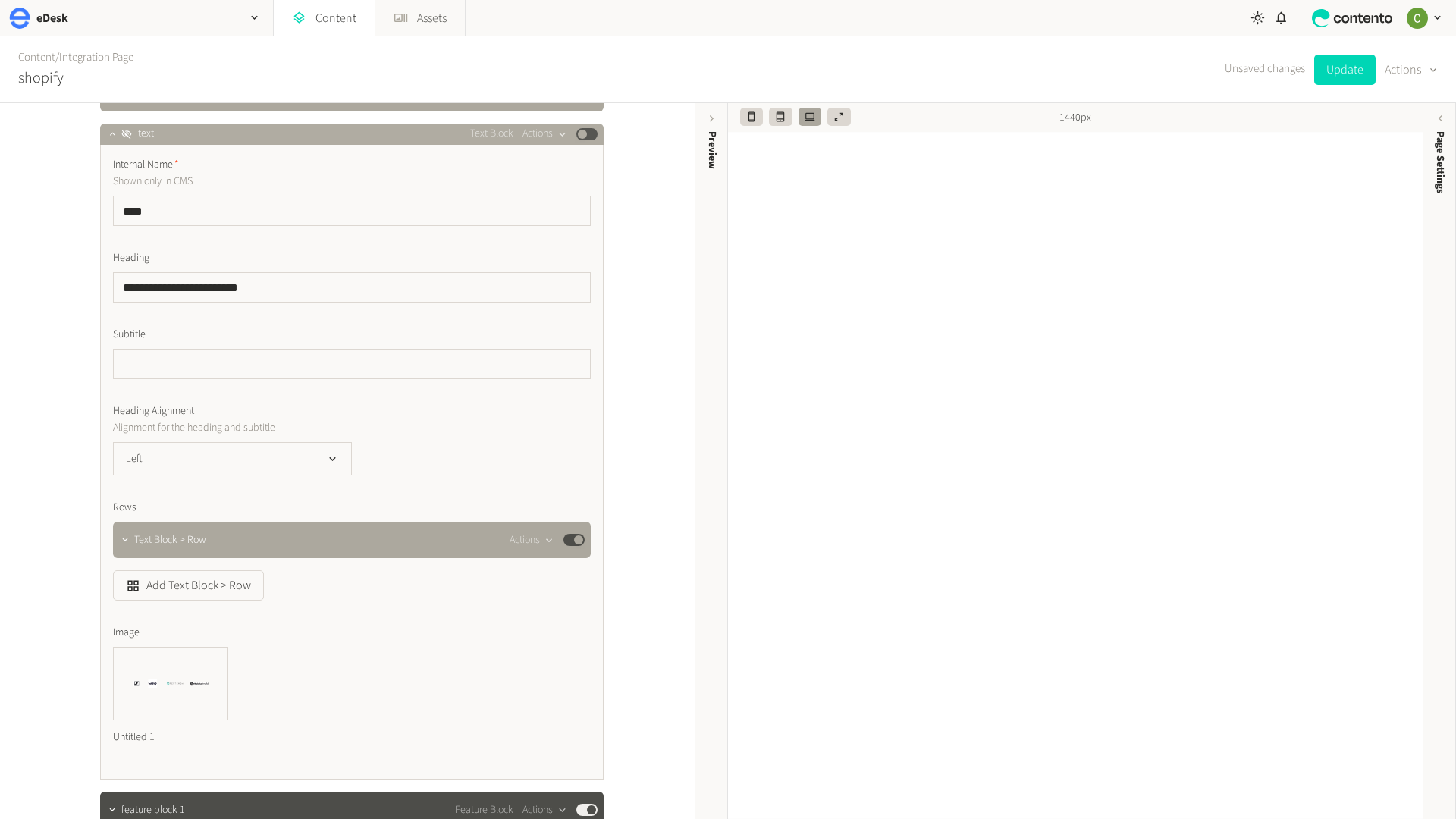 click on "Published" 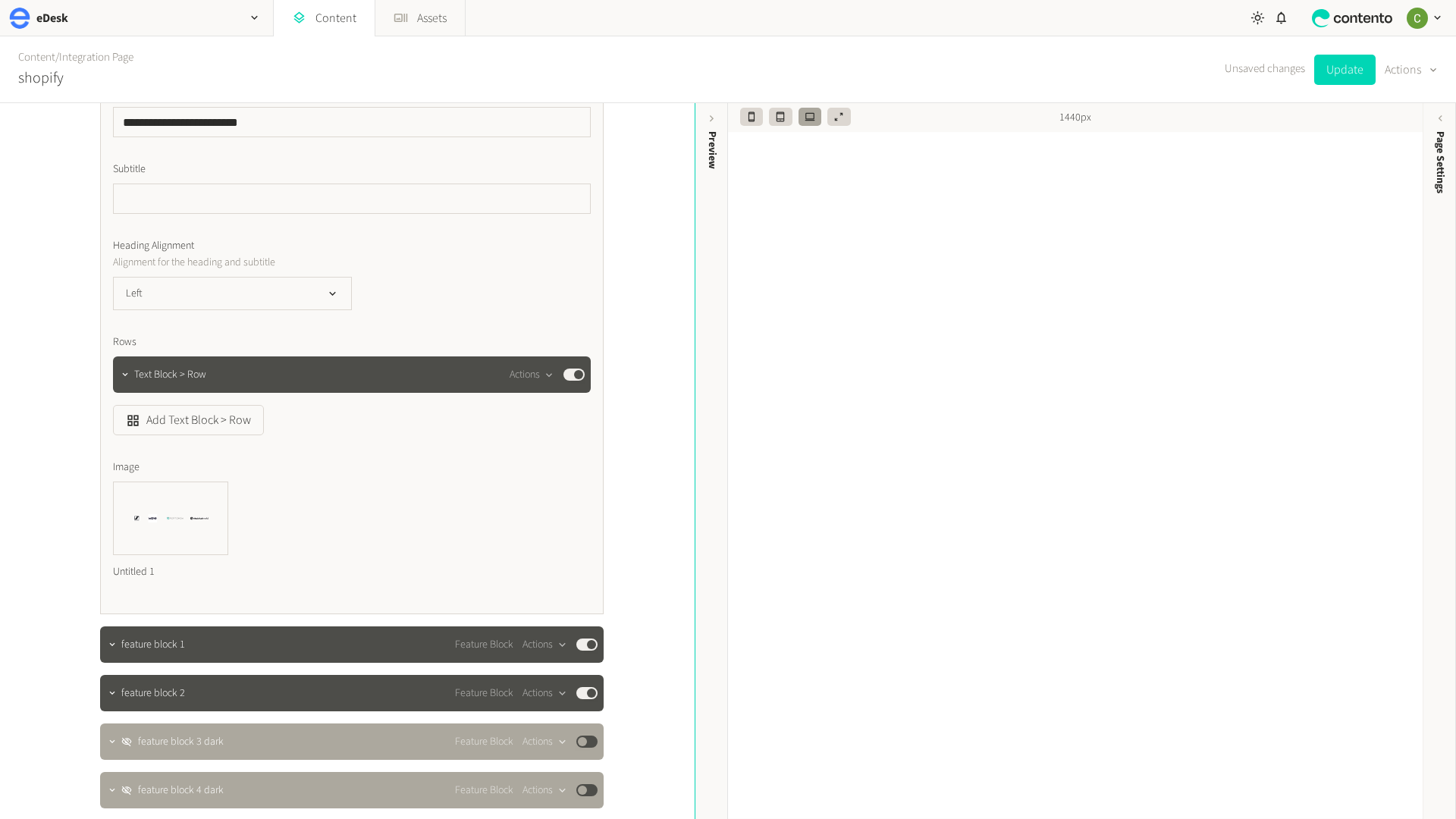 scroll, scrollTop: 1454, scrollLeft: 0, axis: vertical 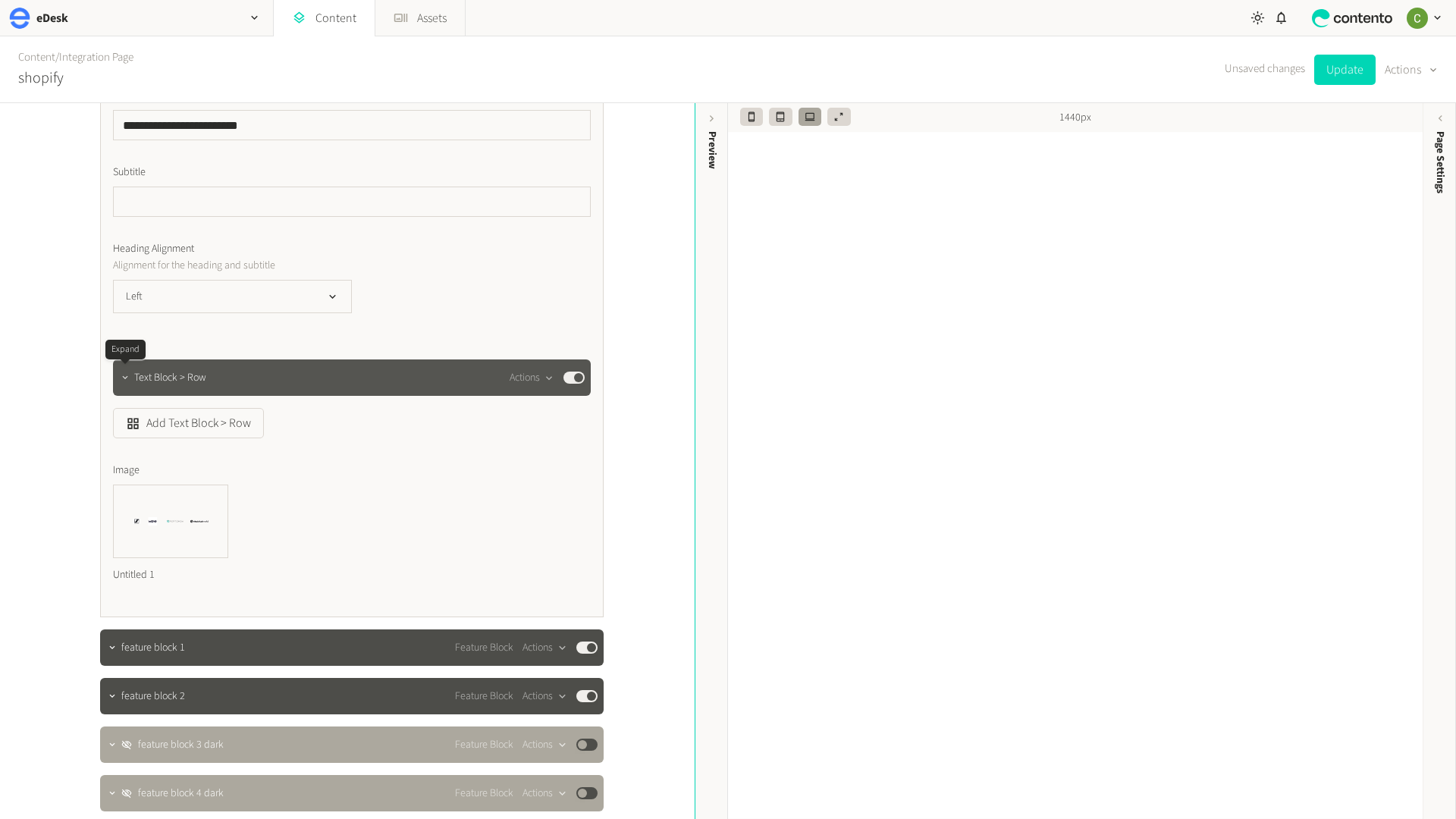 click 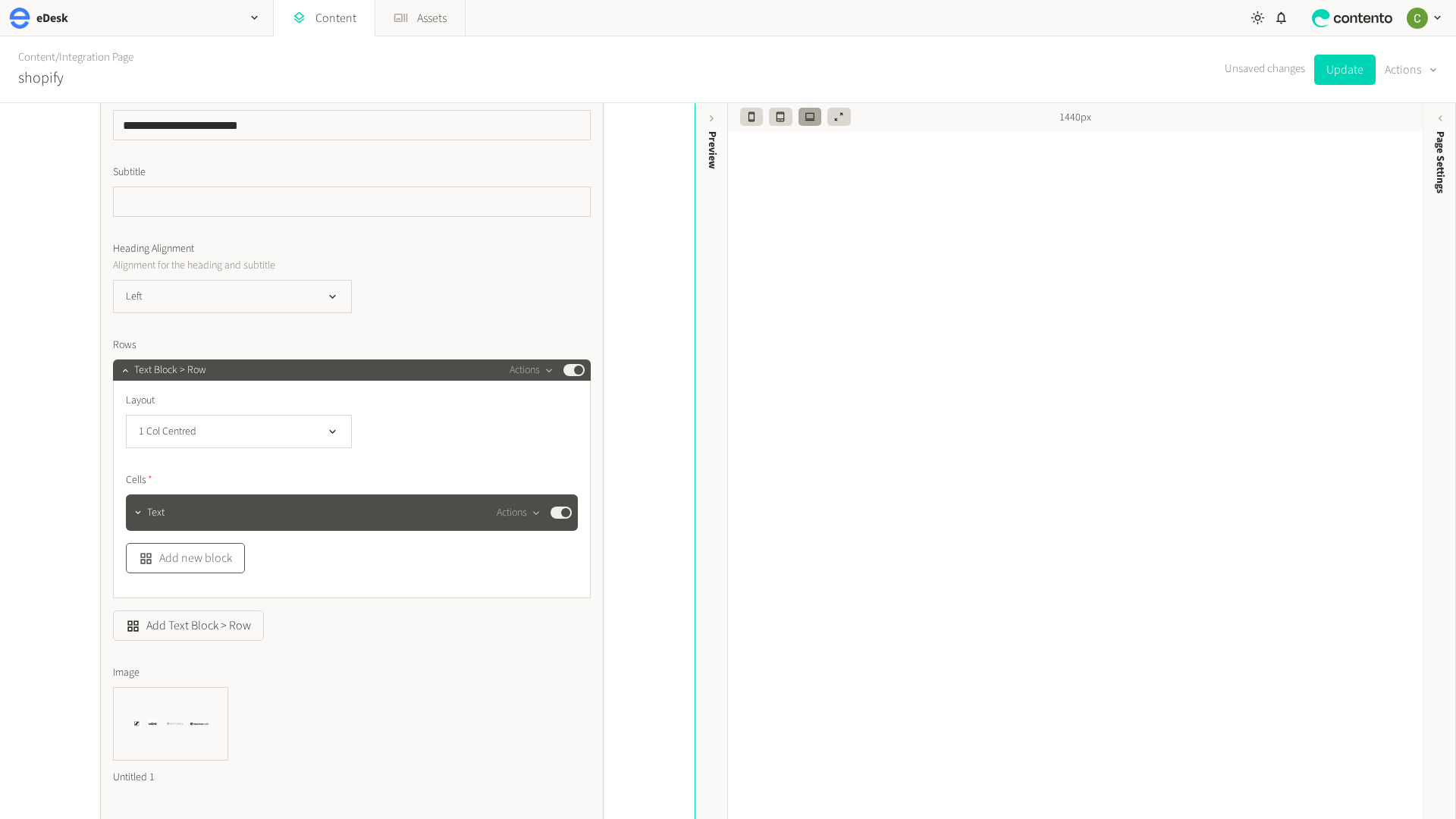 scroll, scrollTop: 1529, scrollLeft: 0, axis: vertical 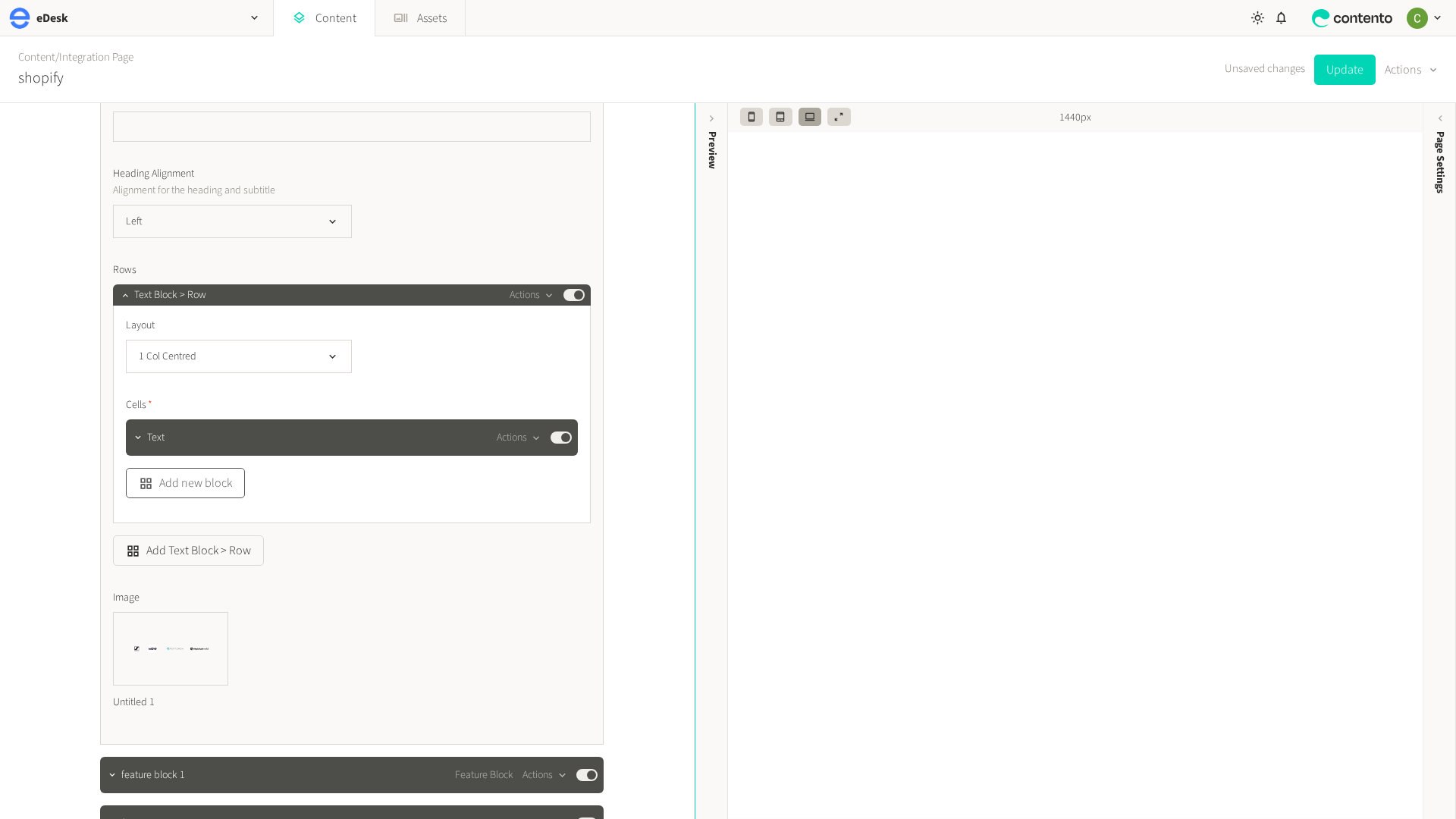 click on "Add new block" 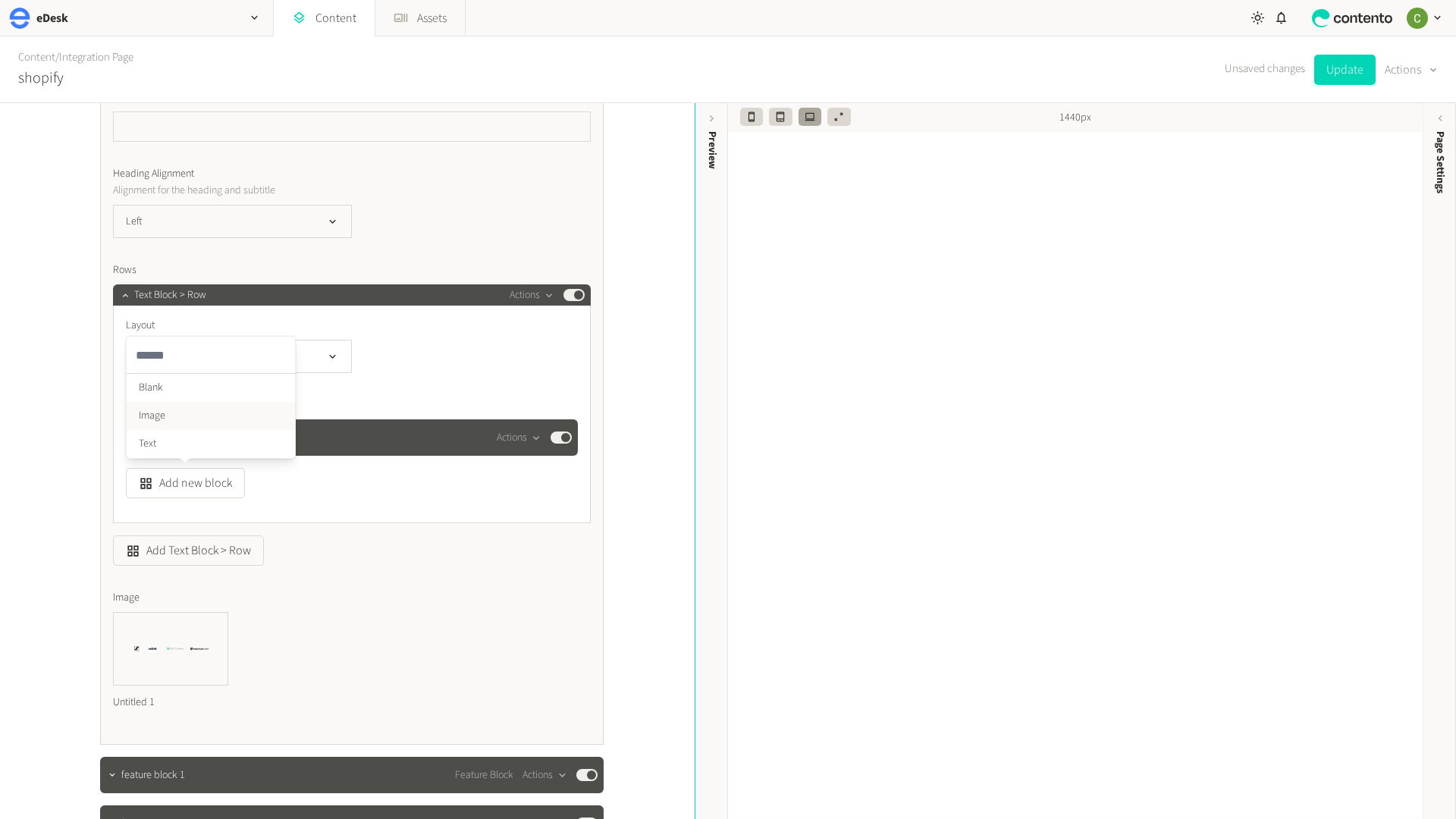 click on "Image" 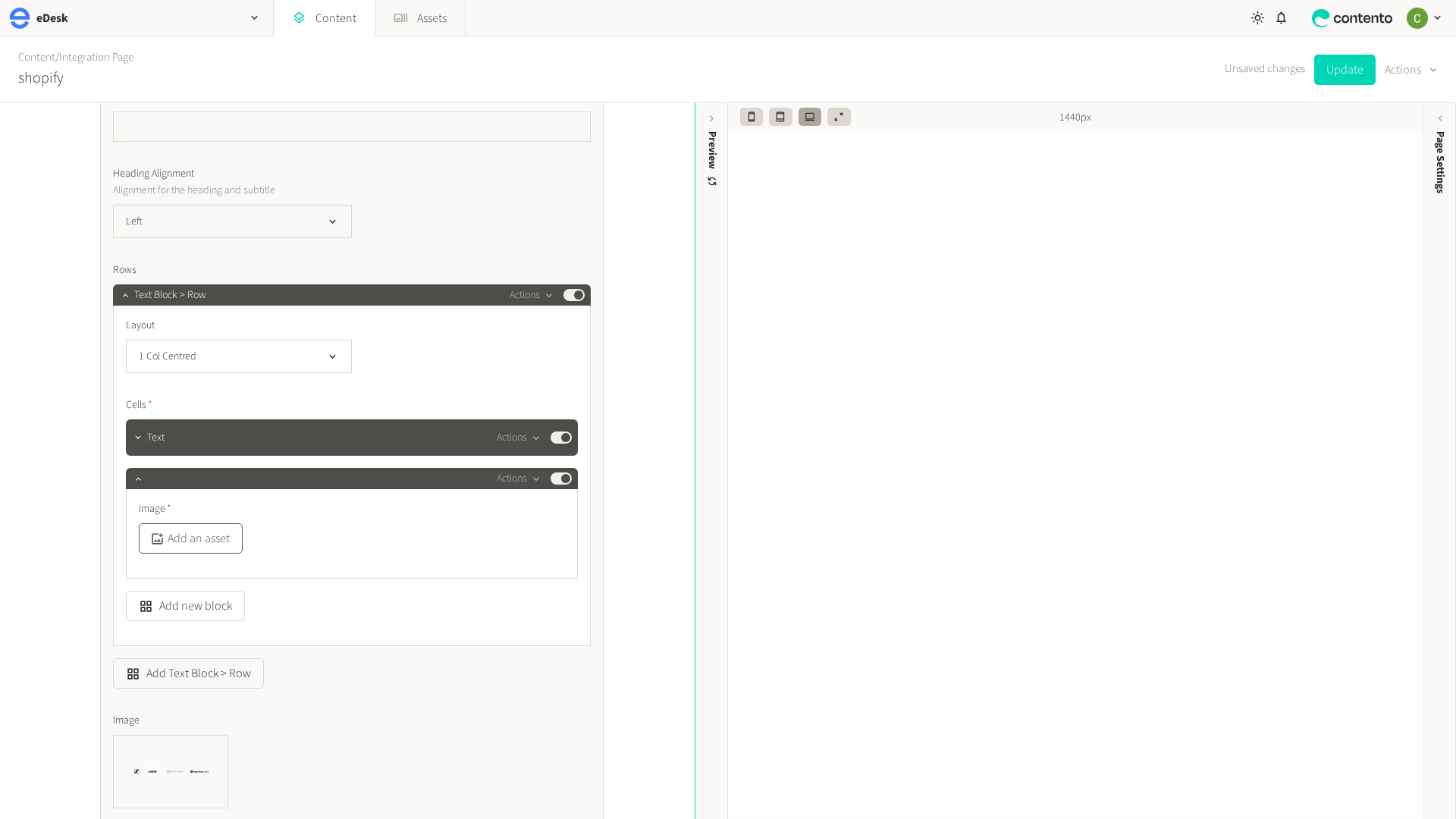 click on "Add an asset" 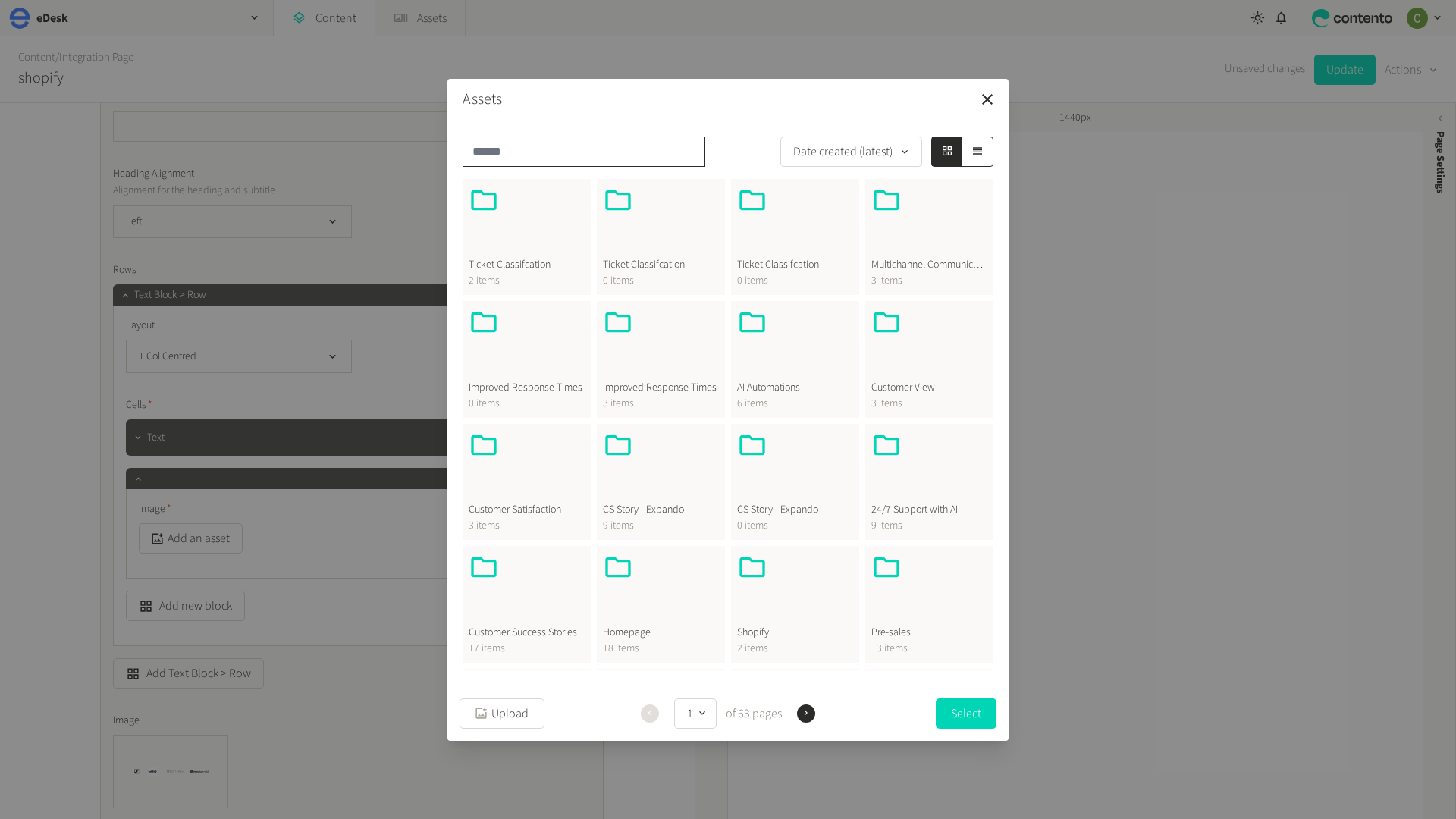click at bounding box center (584, 152) 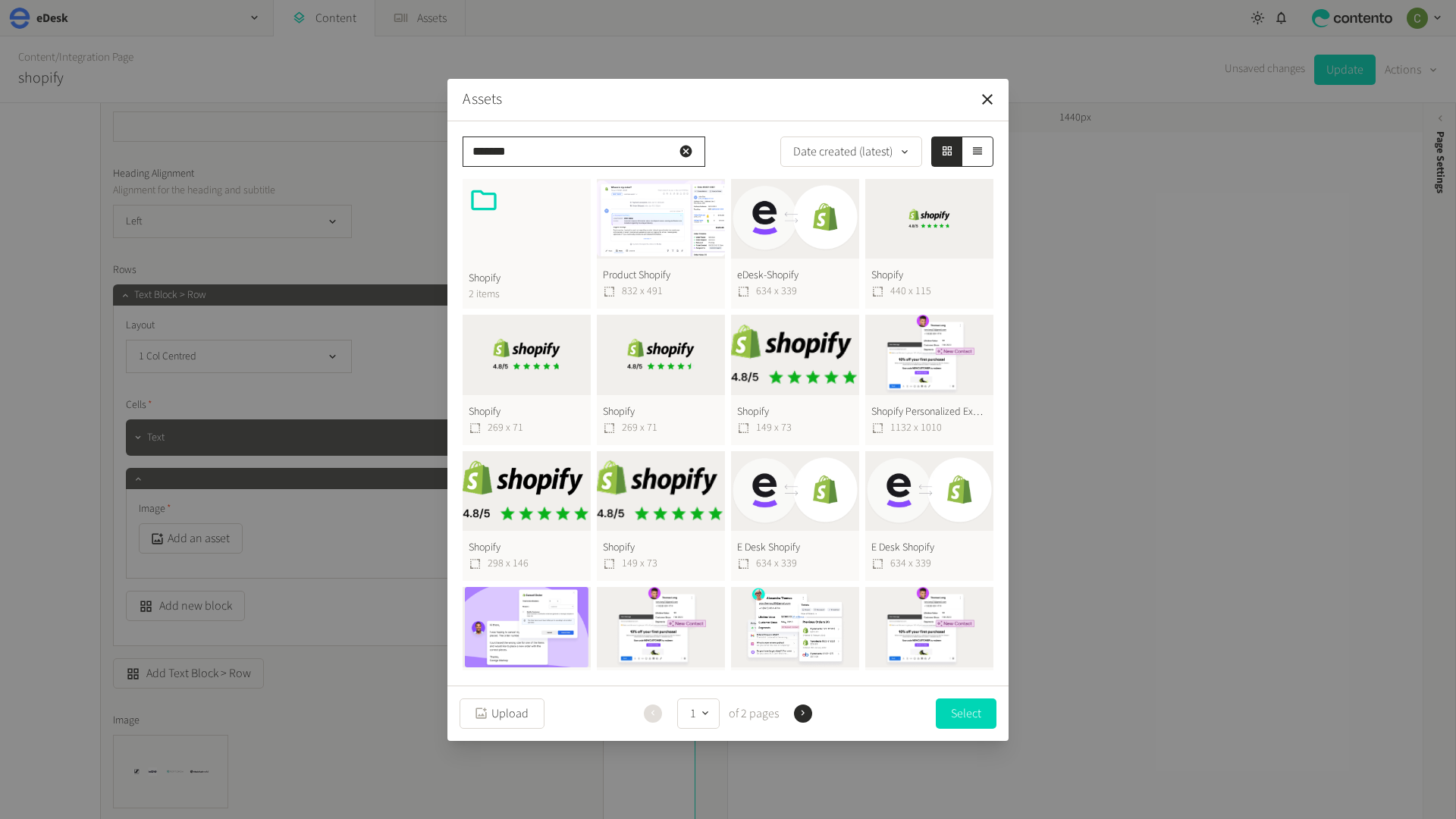type on "*******" 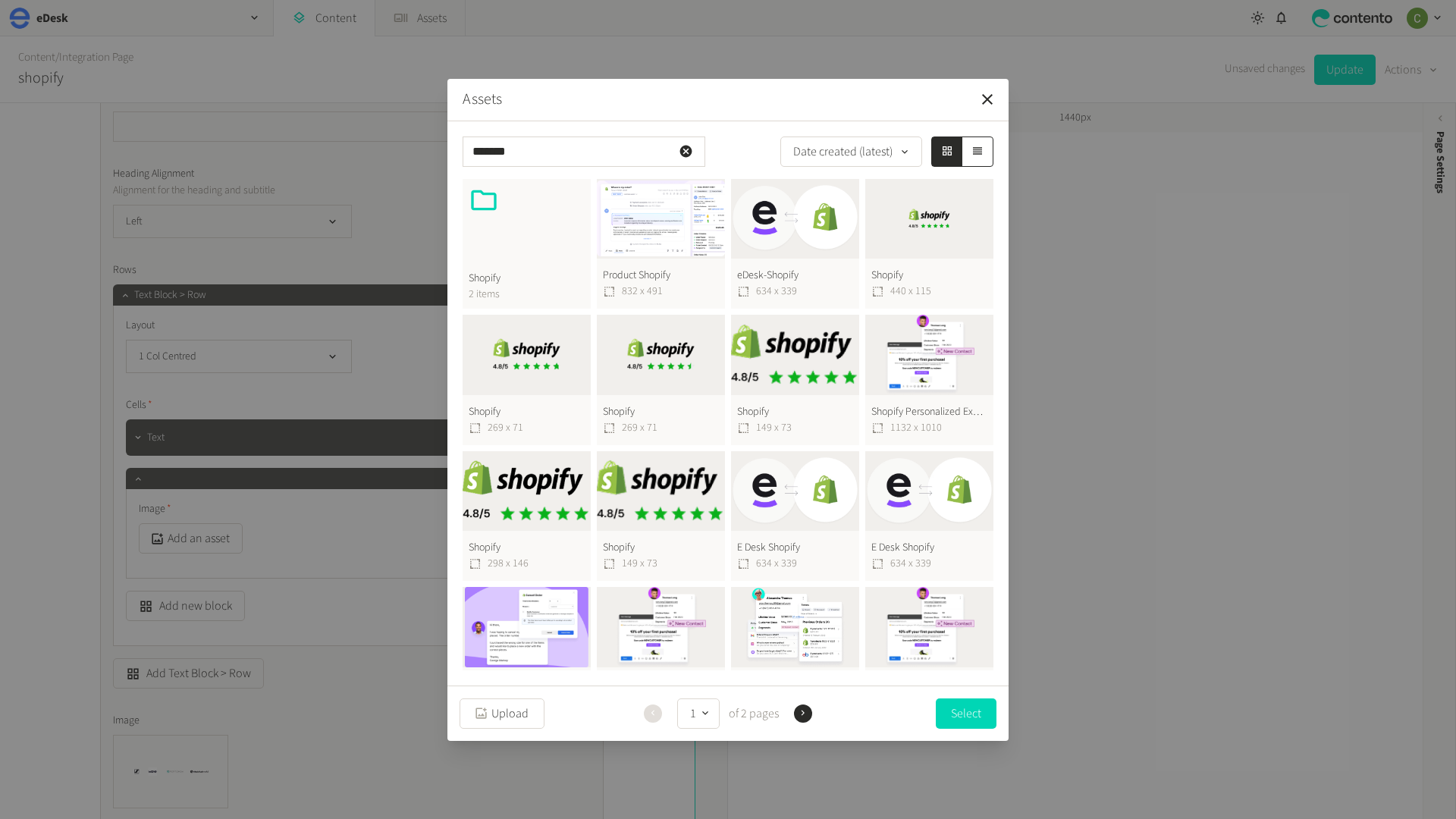click on "Shopify  440 x 115" 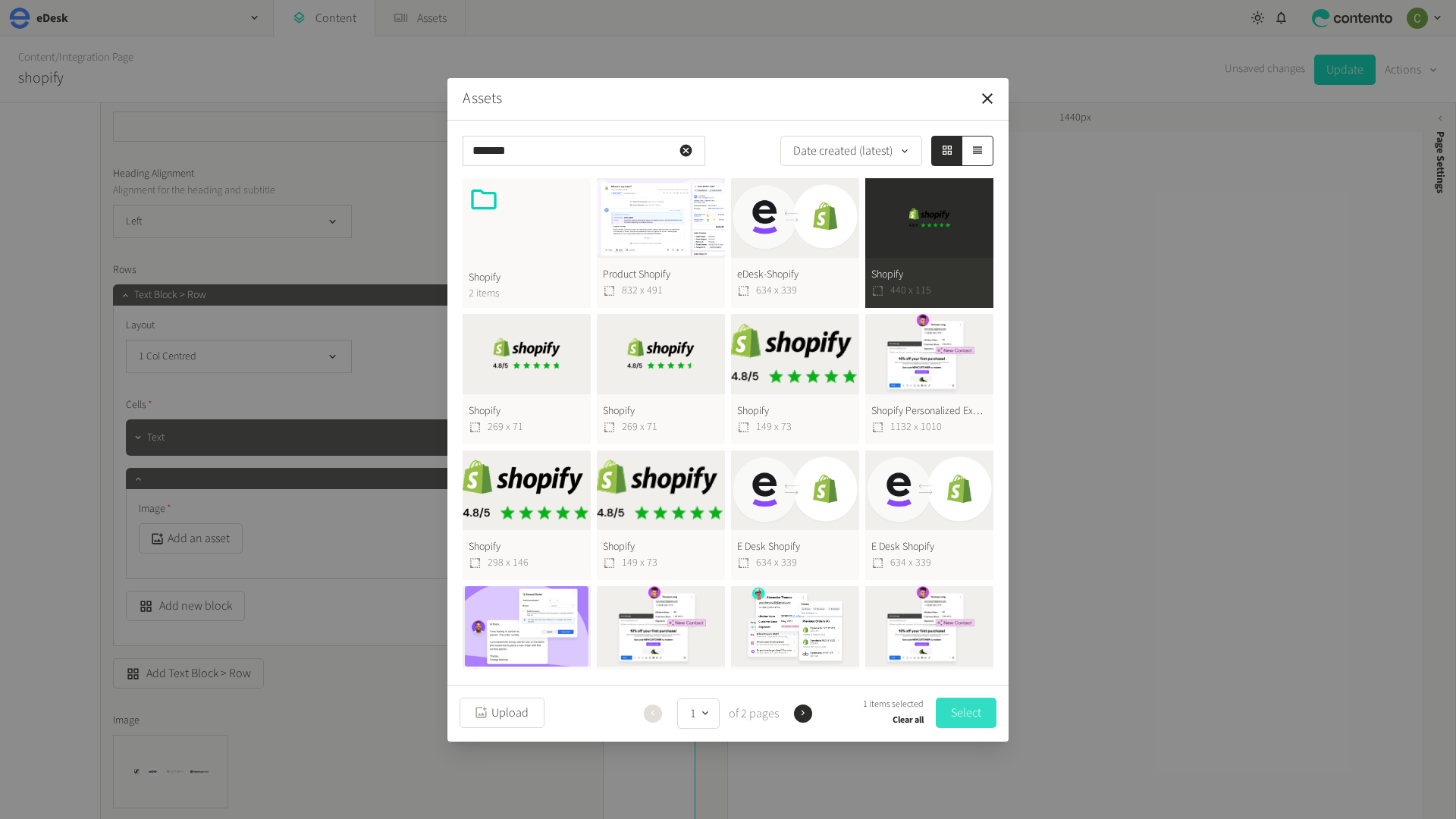 click on "Select" at bounding box center [966, 713] 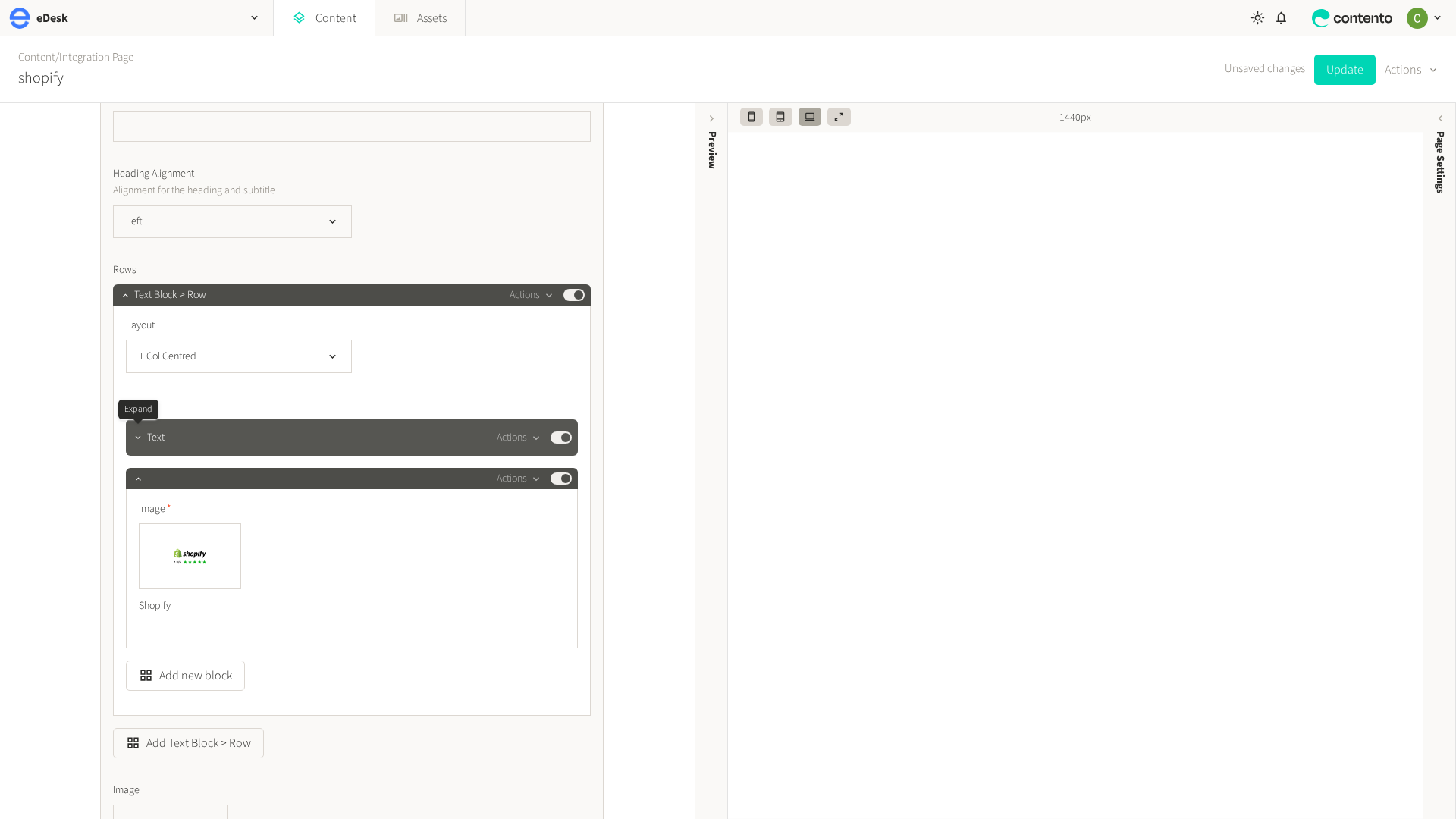 click 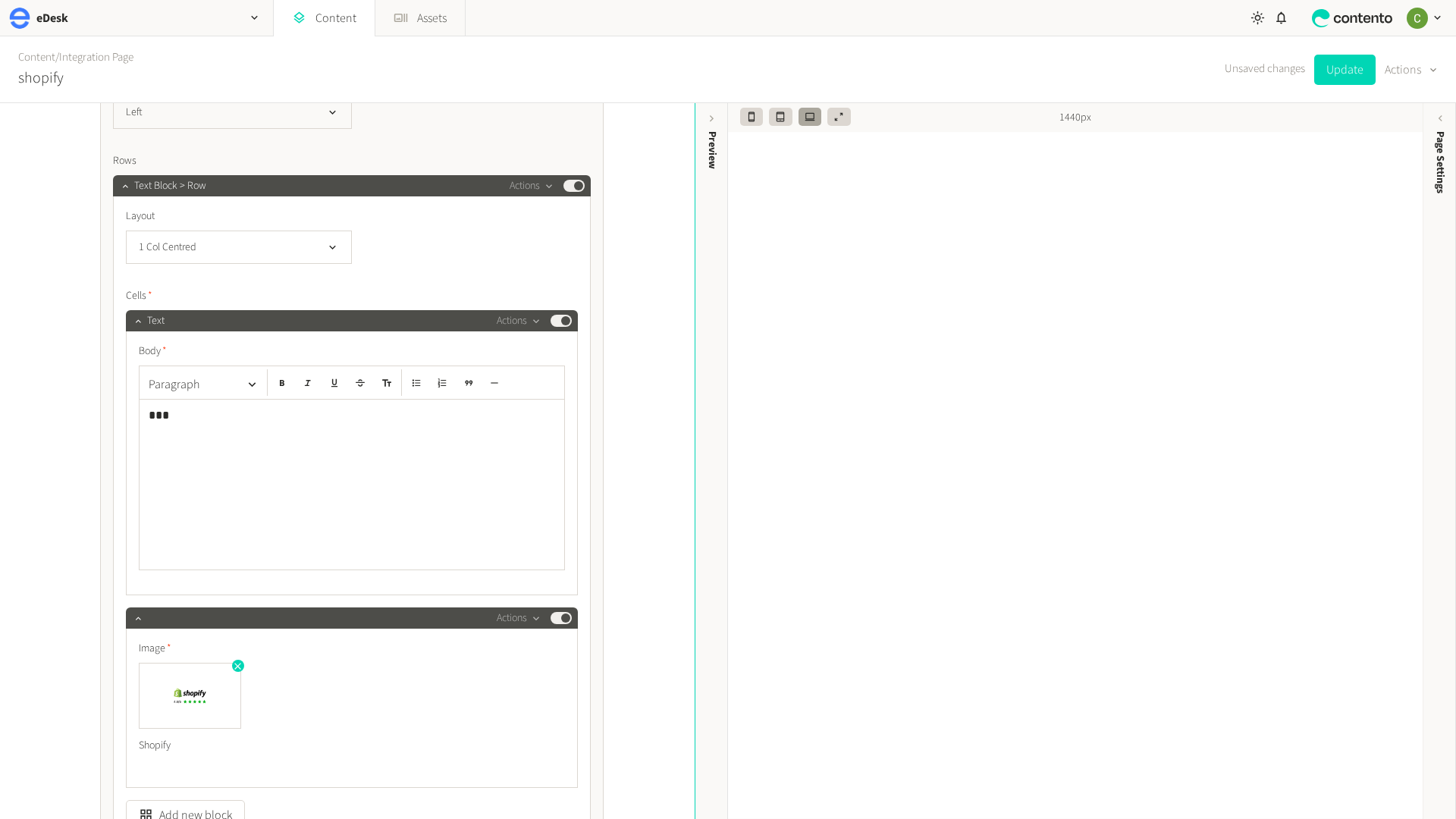 scroll, scrollTop: 1709, scrollLeft: 0, axis: vertical 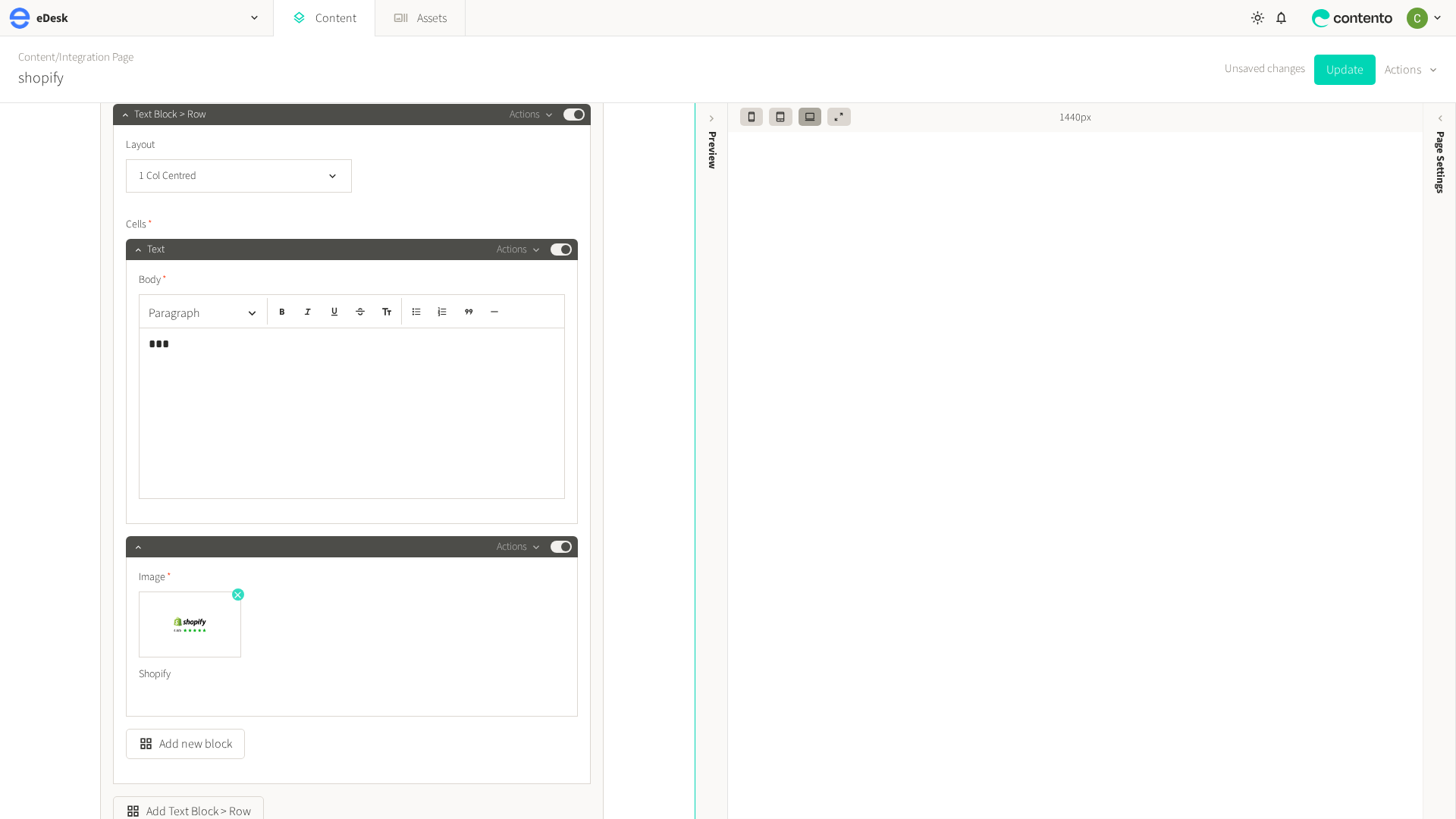 click 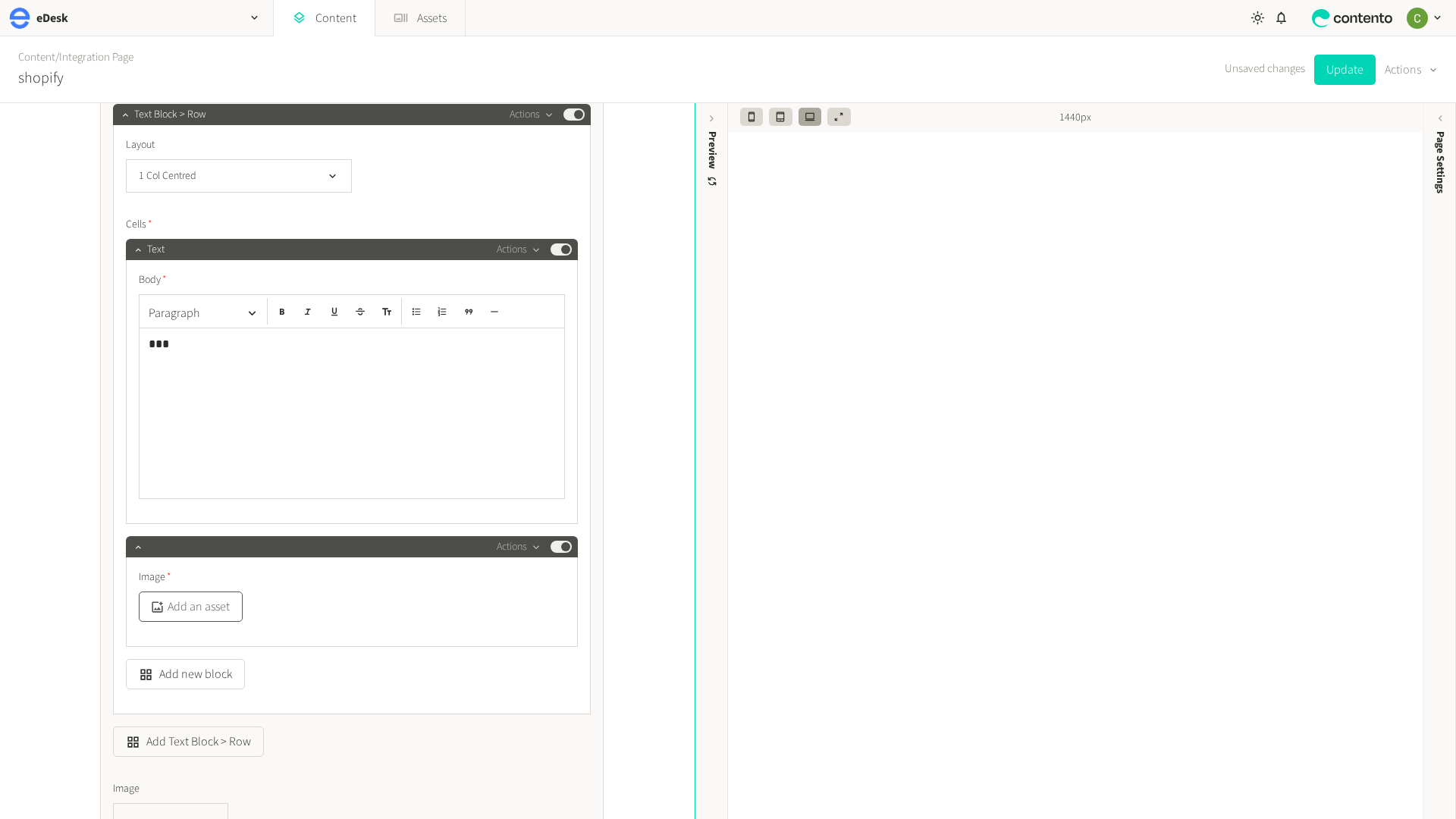 click on "Add an asset" 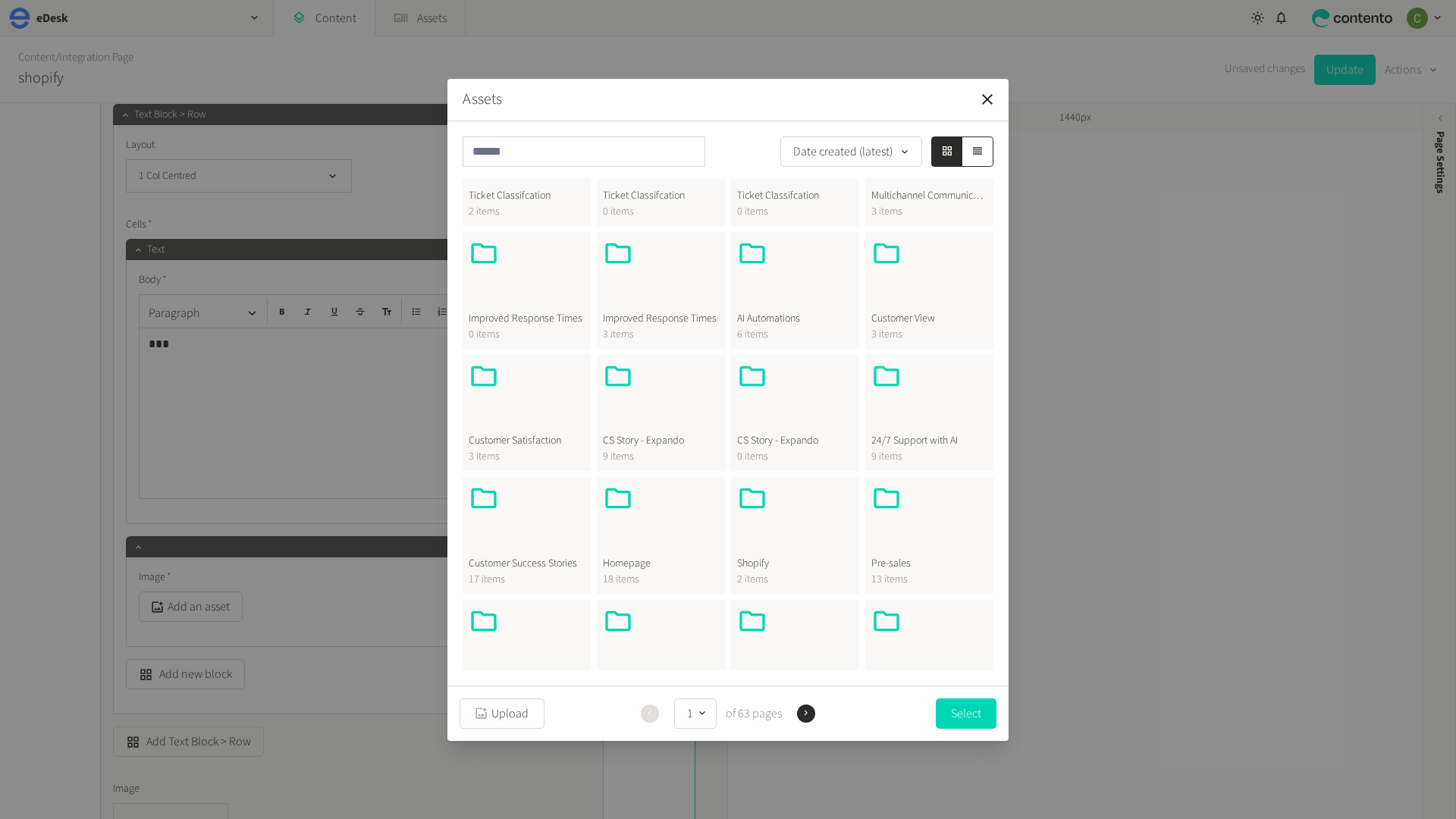 scroll, scrollTop: 0, scrollLeft: 0, axis: both 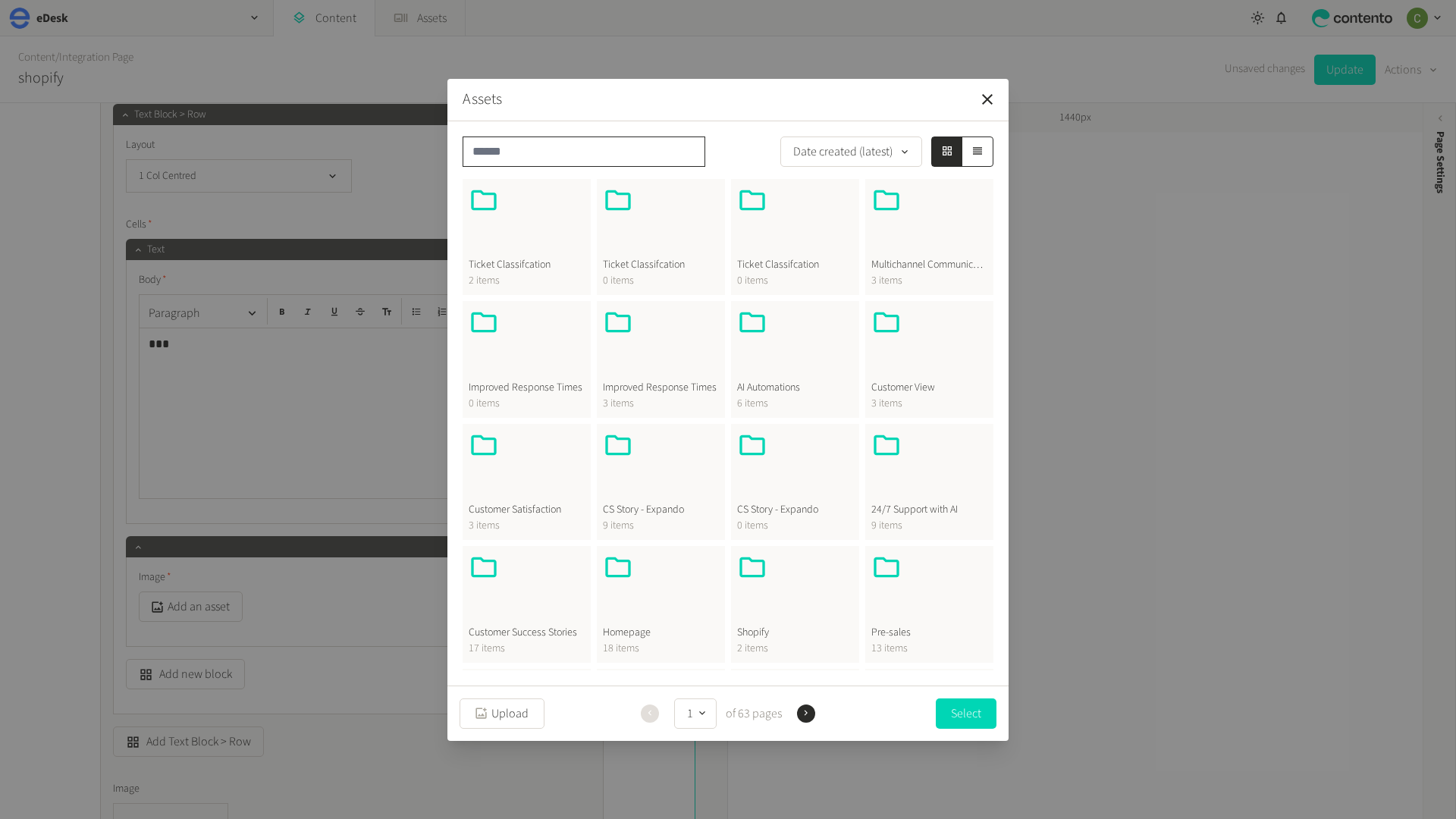 click at bounding box center [584, 152] 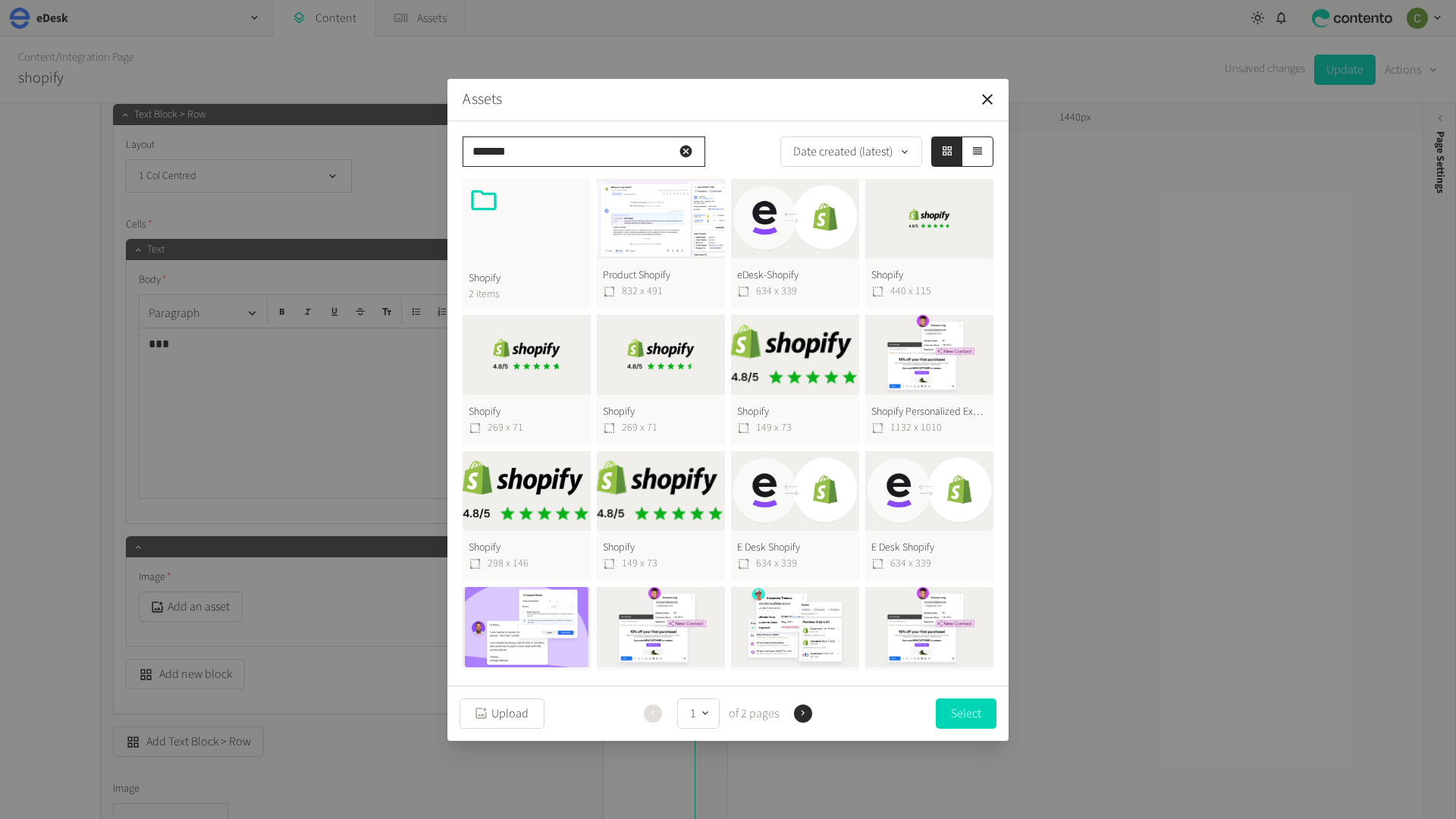 type on "*******" 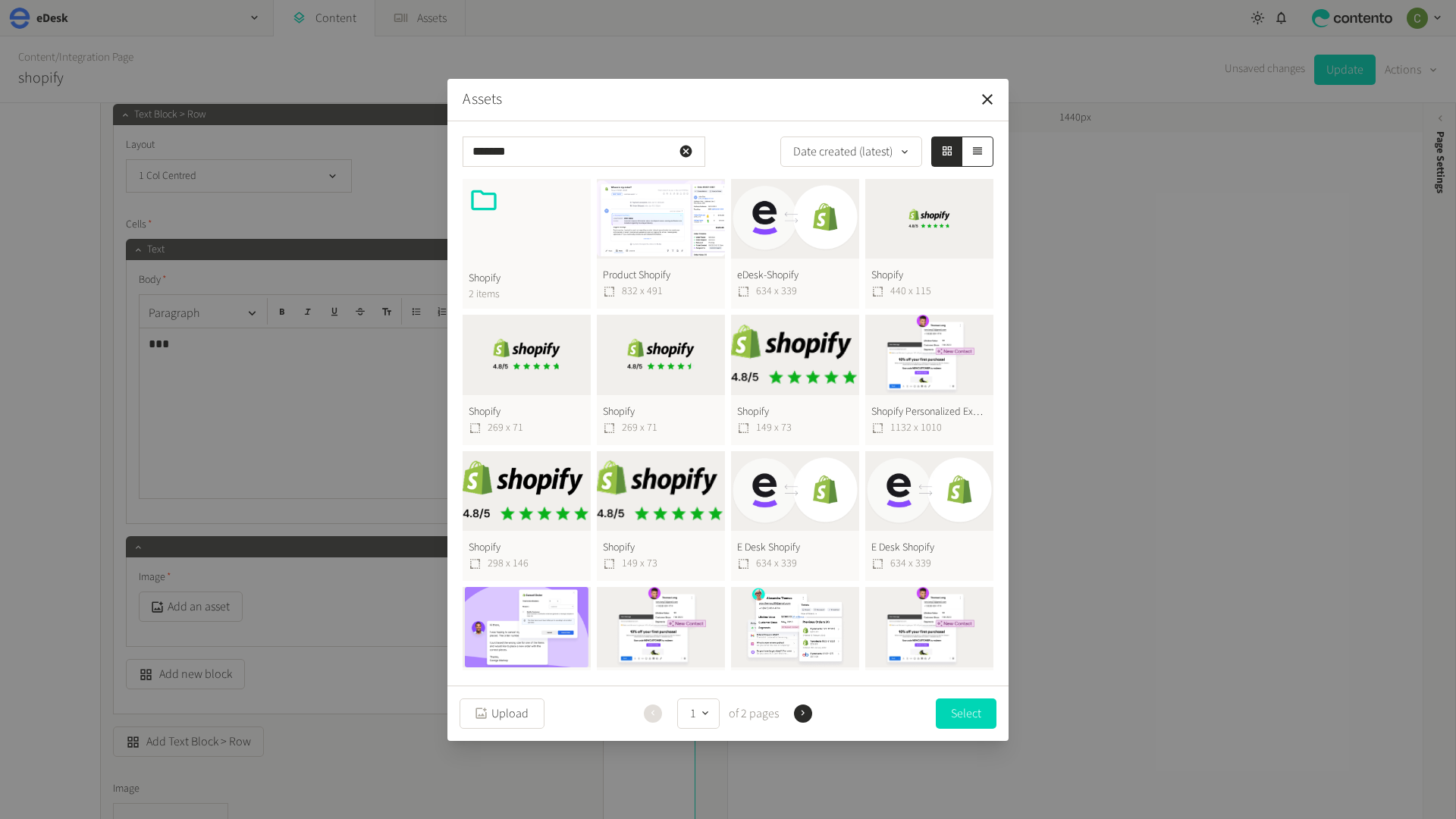 click on "Shopify  149 x 73" 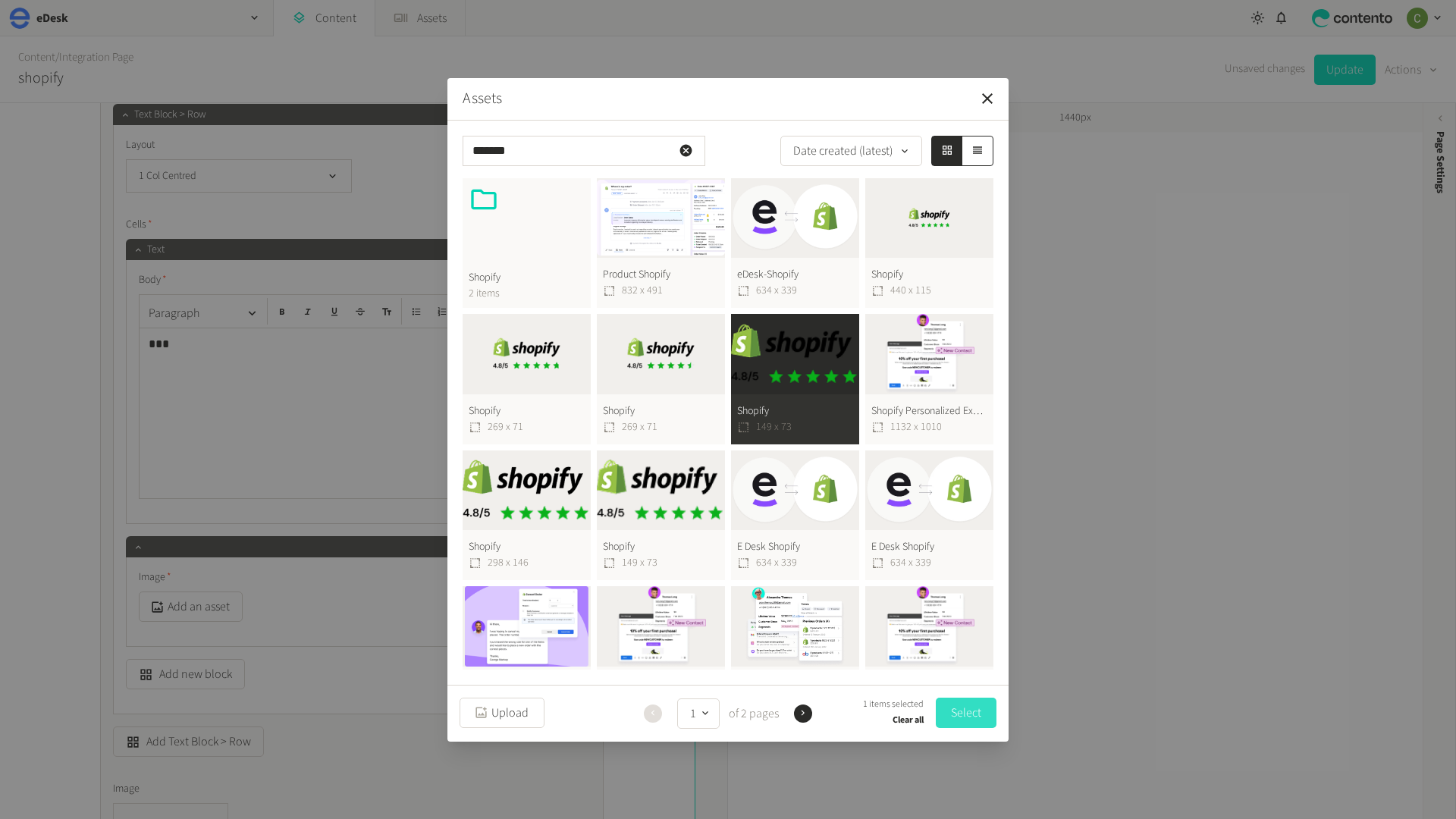 click on "Select" at bounding box center [966, 713] 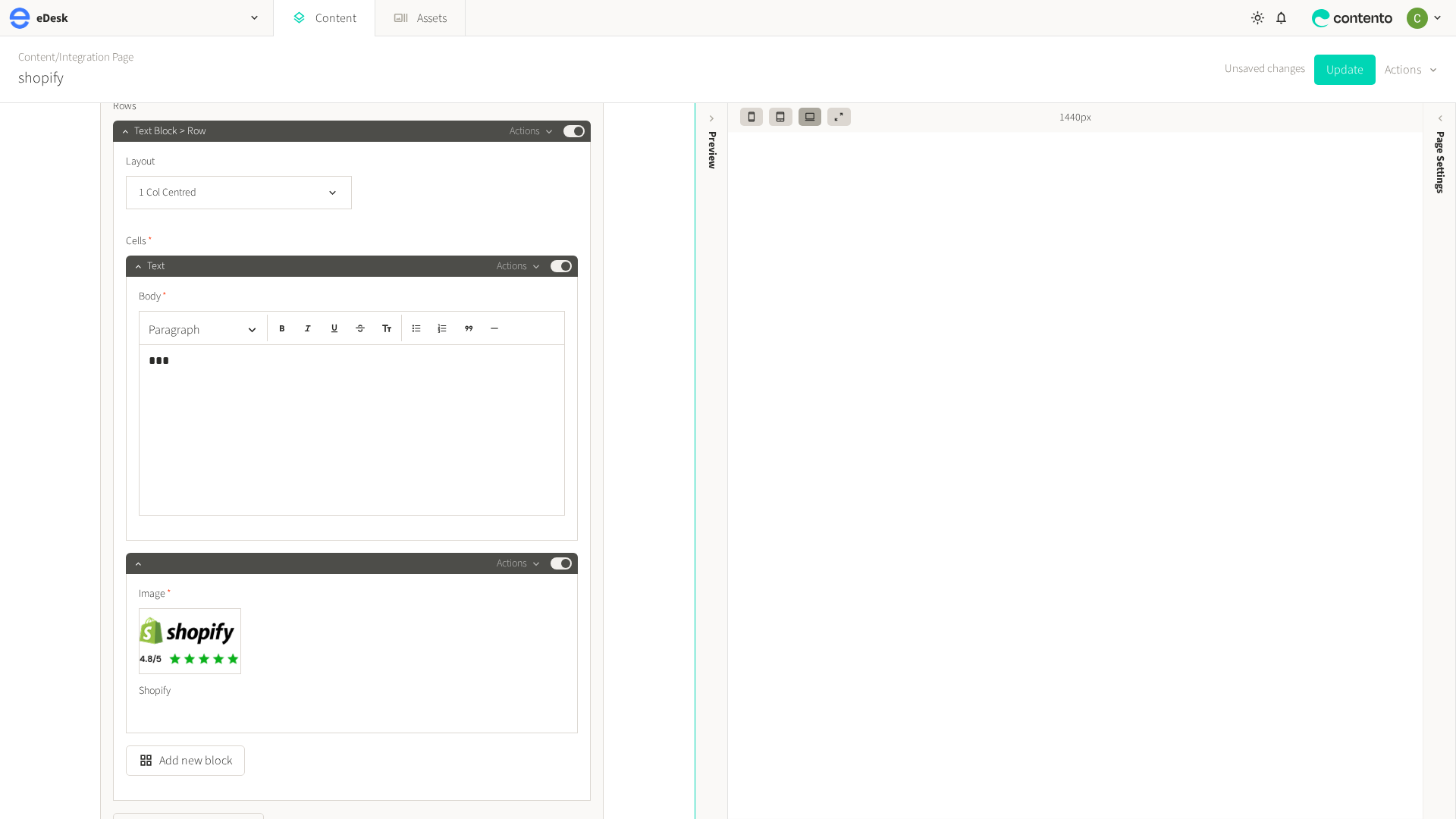 scroll, scrollTop: 1674, scrollLeft: 0, axis: vertical 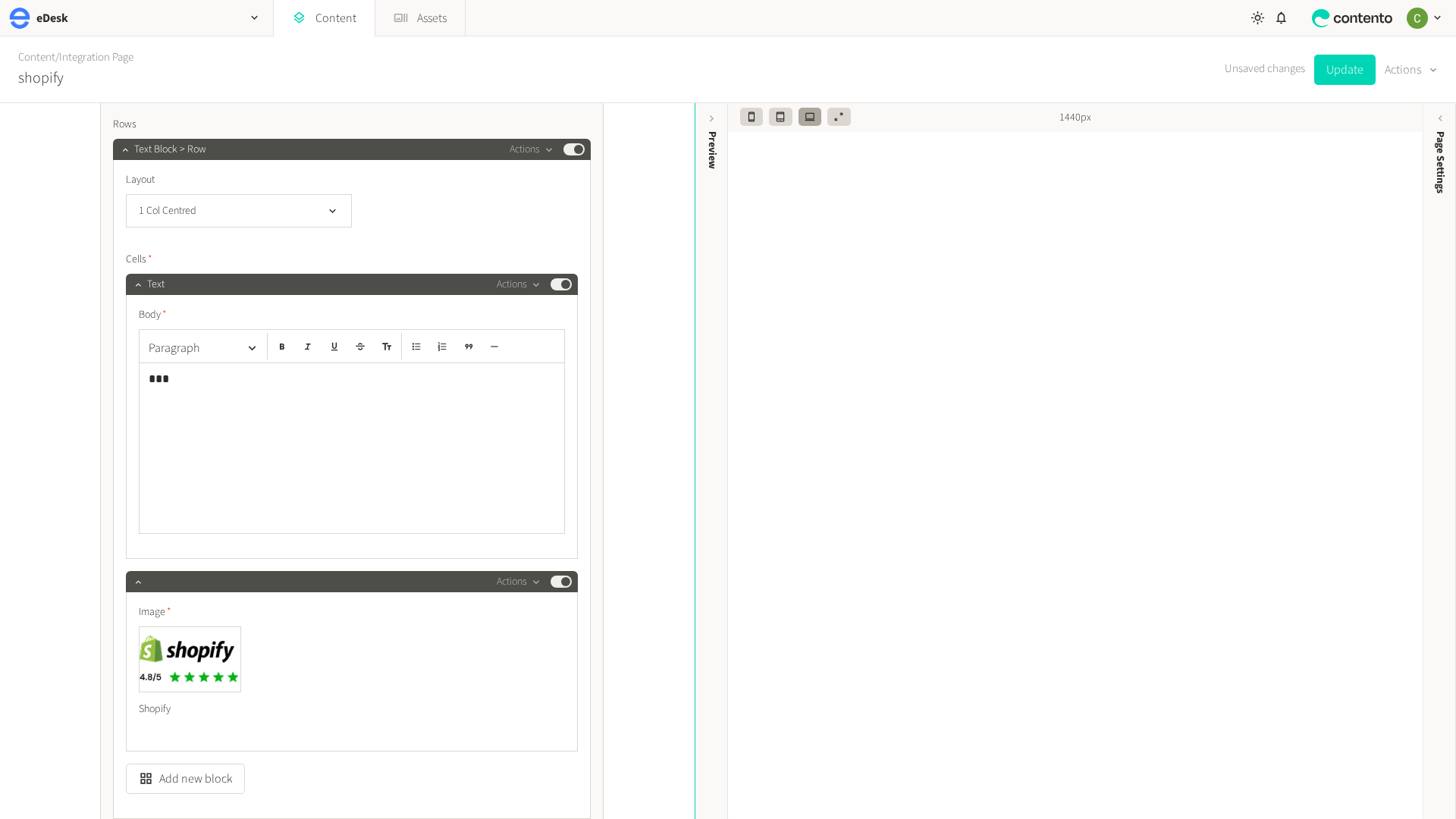 click on "***" 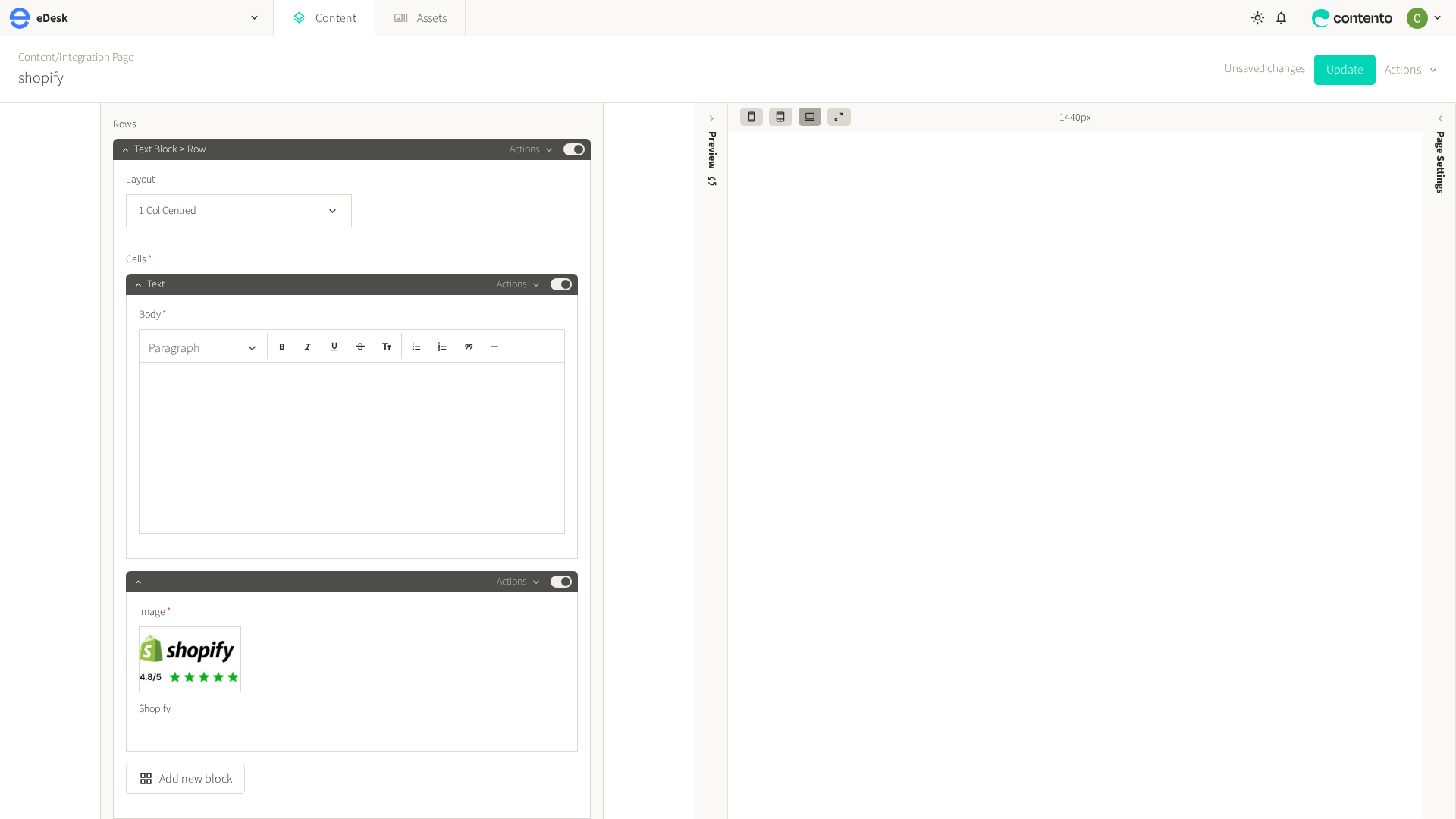 click 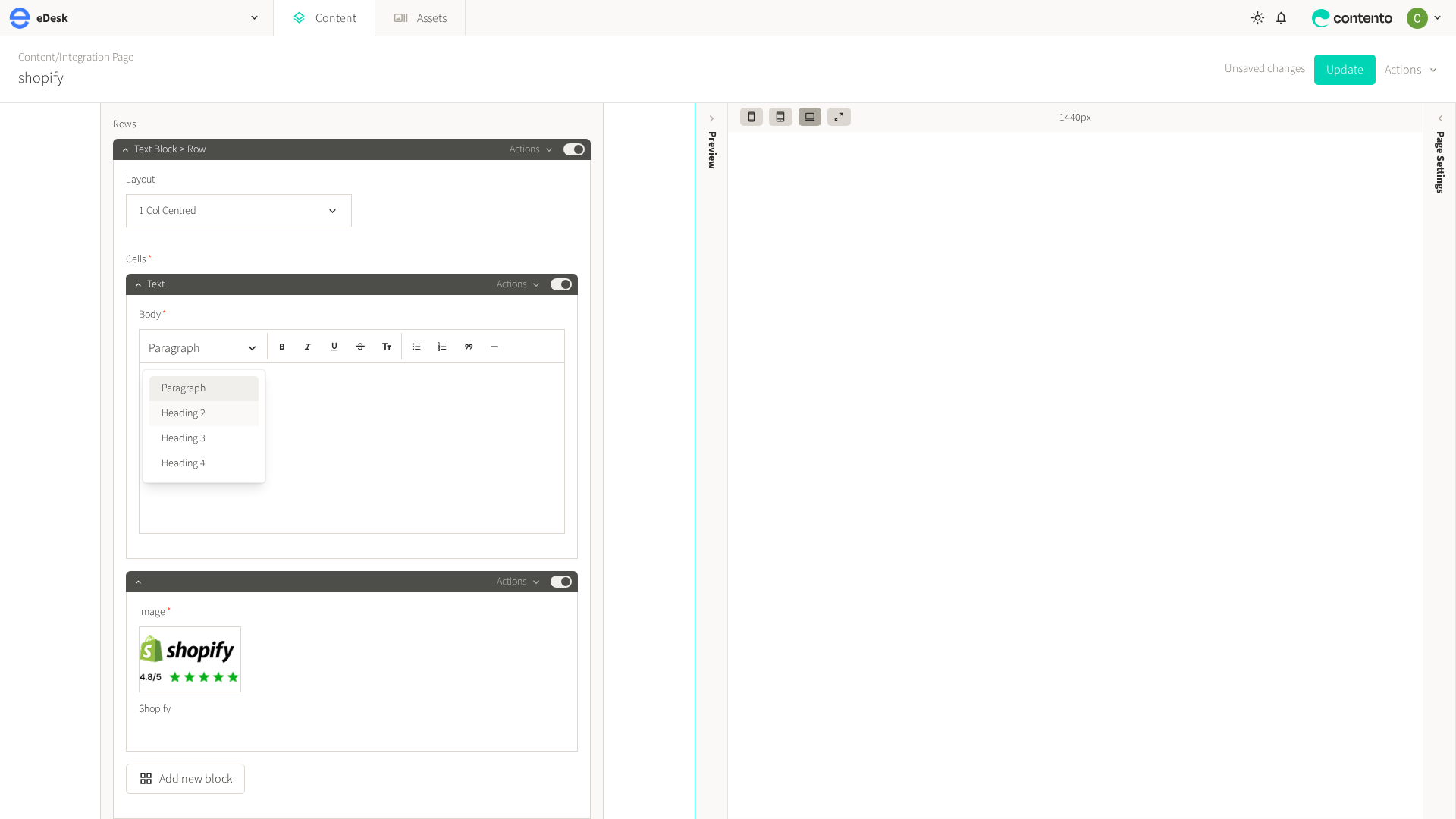 click on "Heading 2" 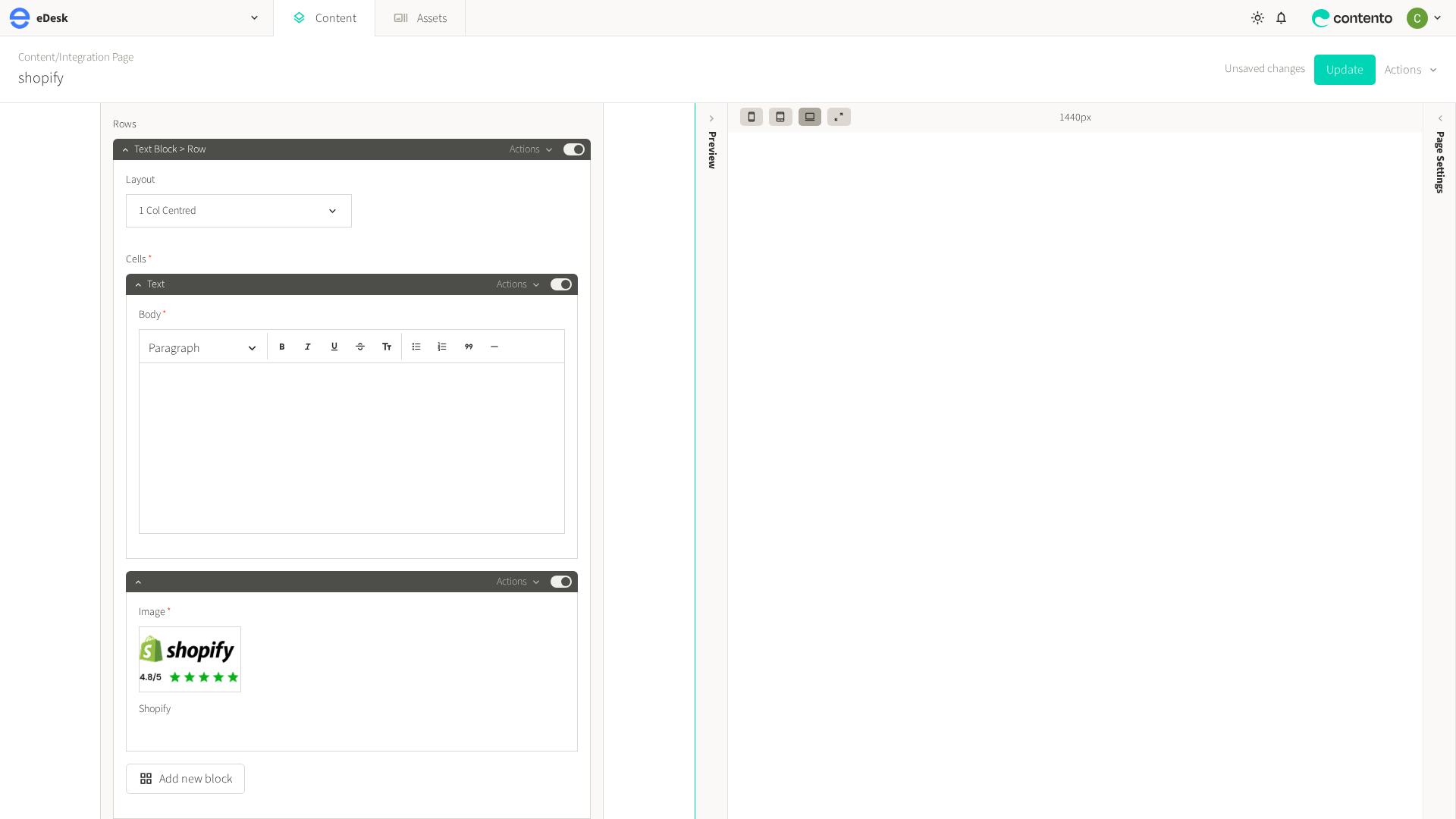 click 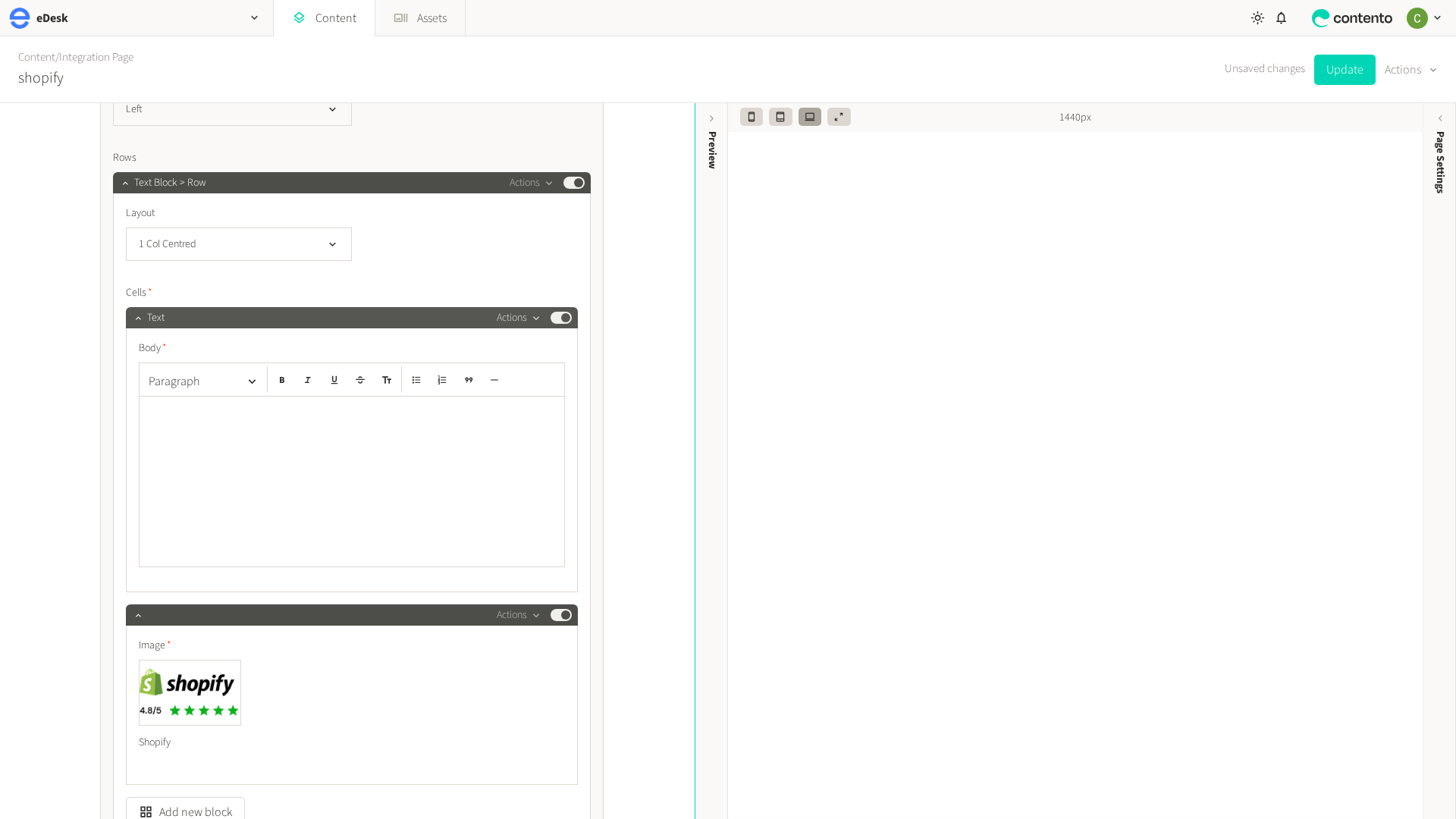 click on "Actions" 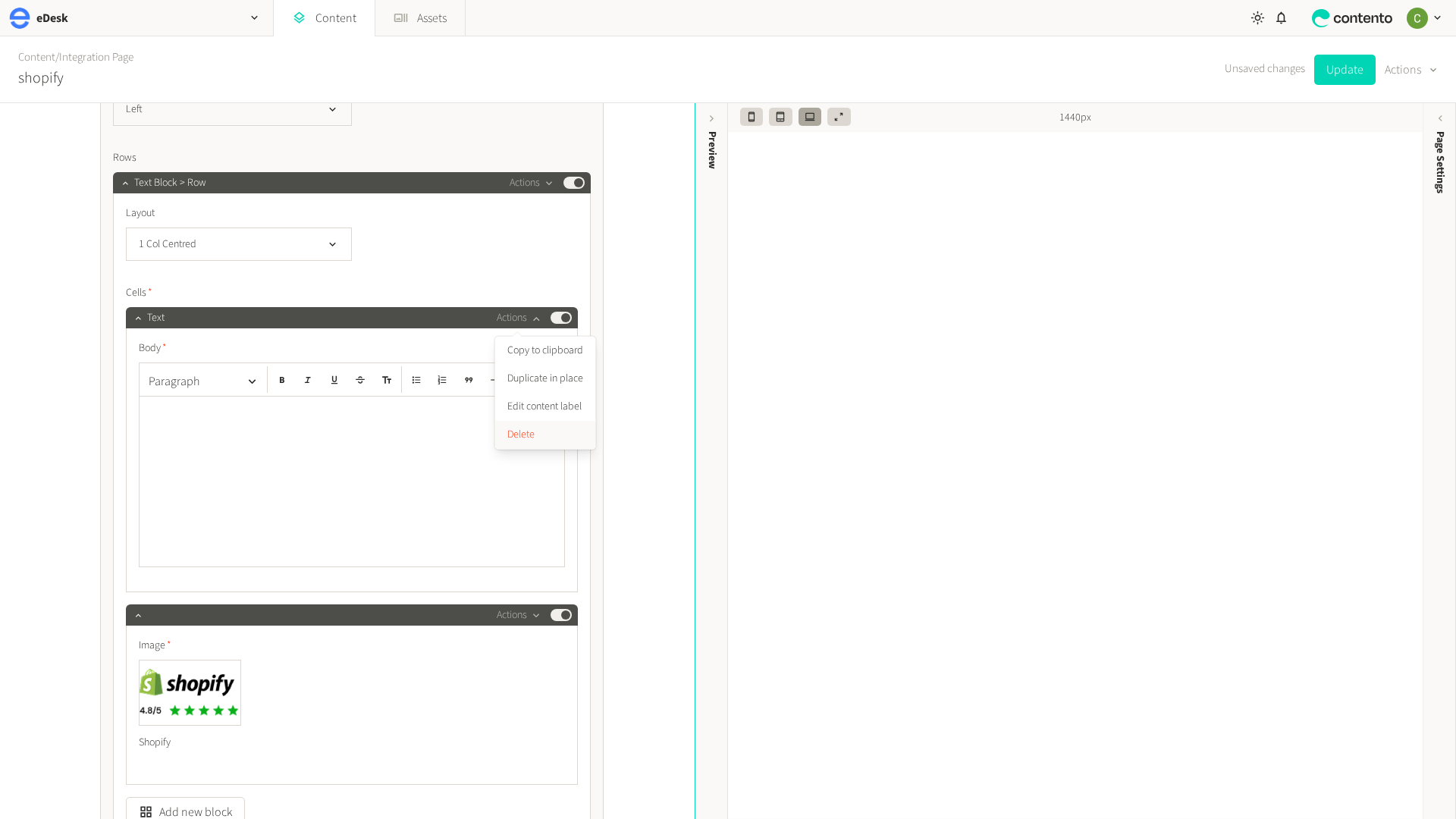click on "Delete" 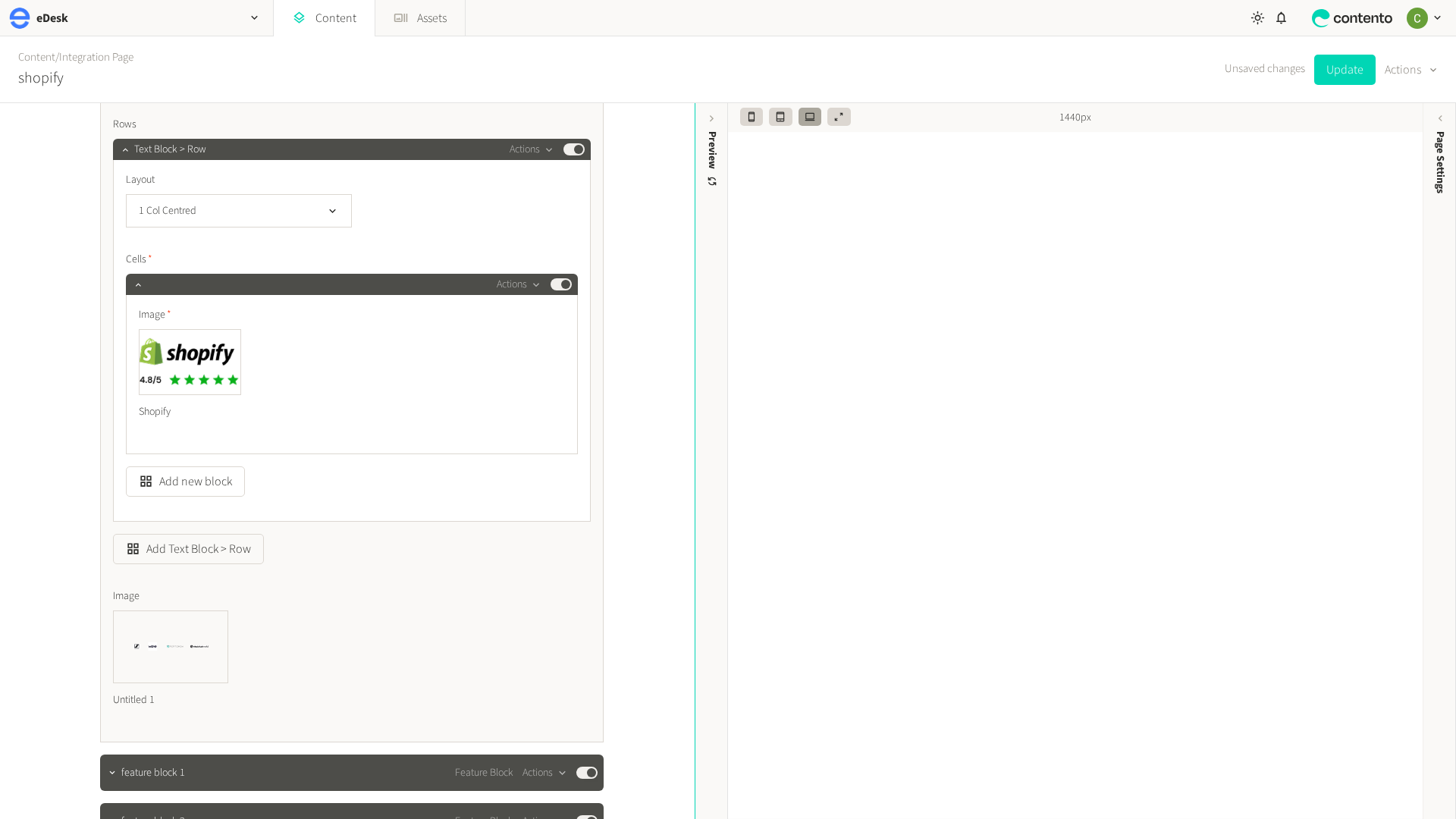 scroll, scrollTop: 1675, scrollLeft: 0, axis: vertical 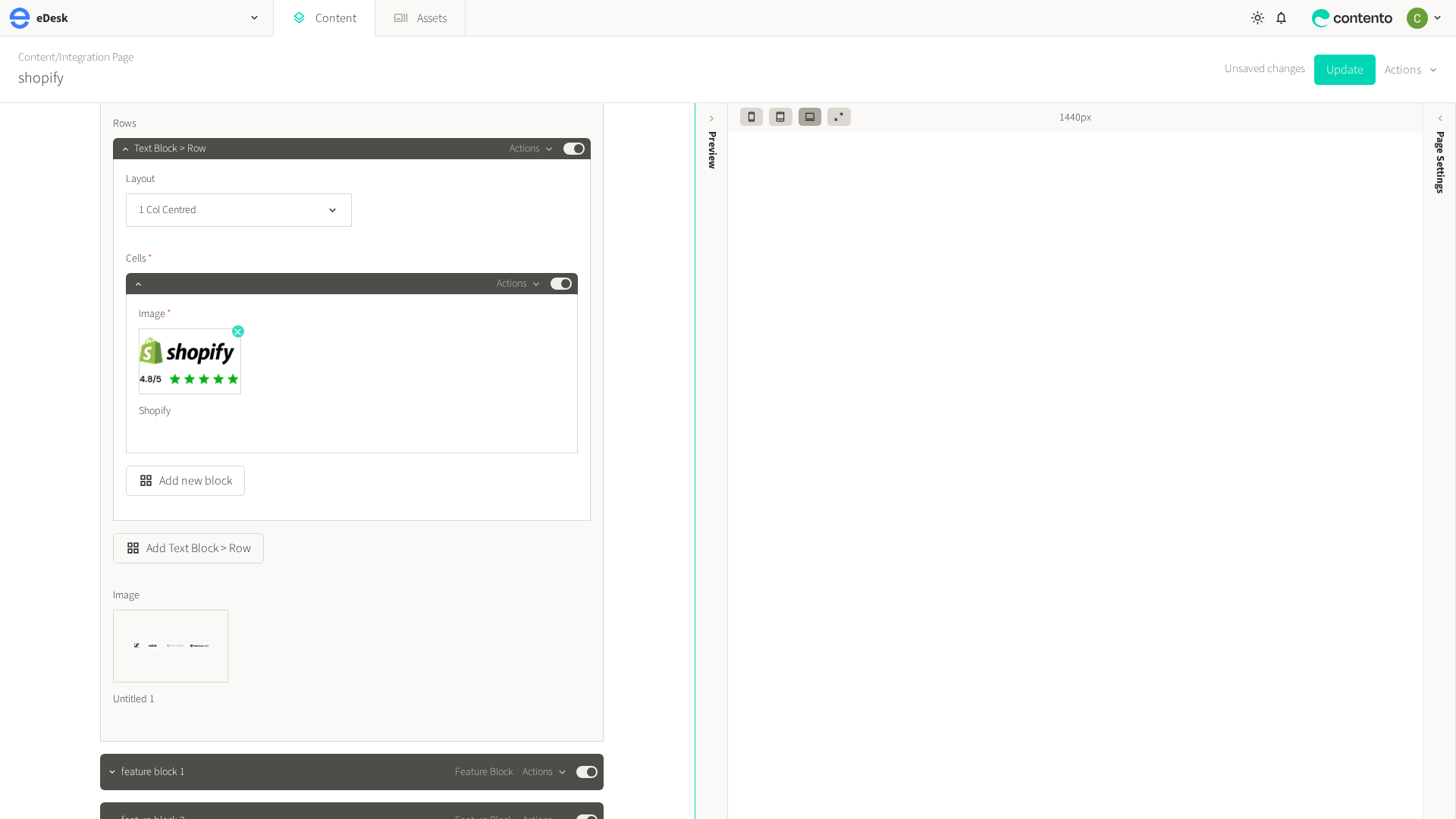 click 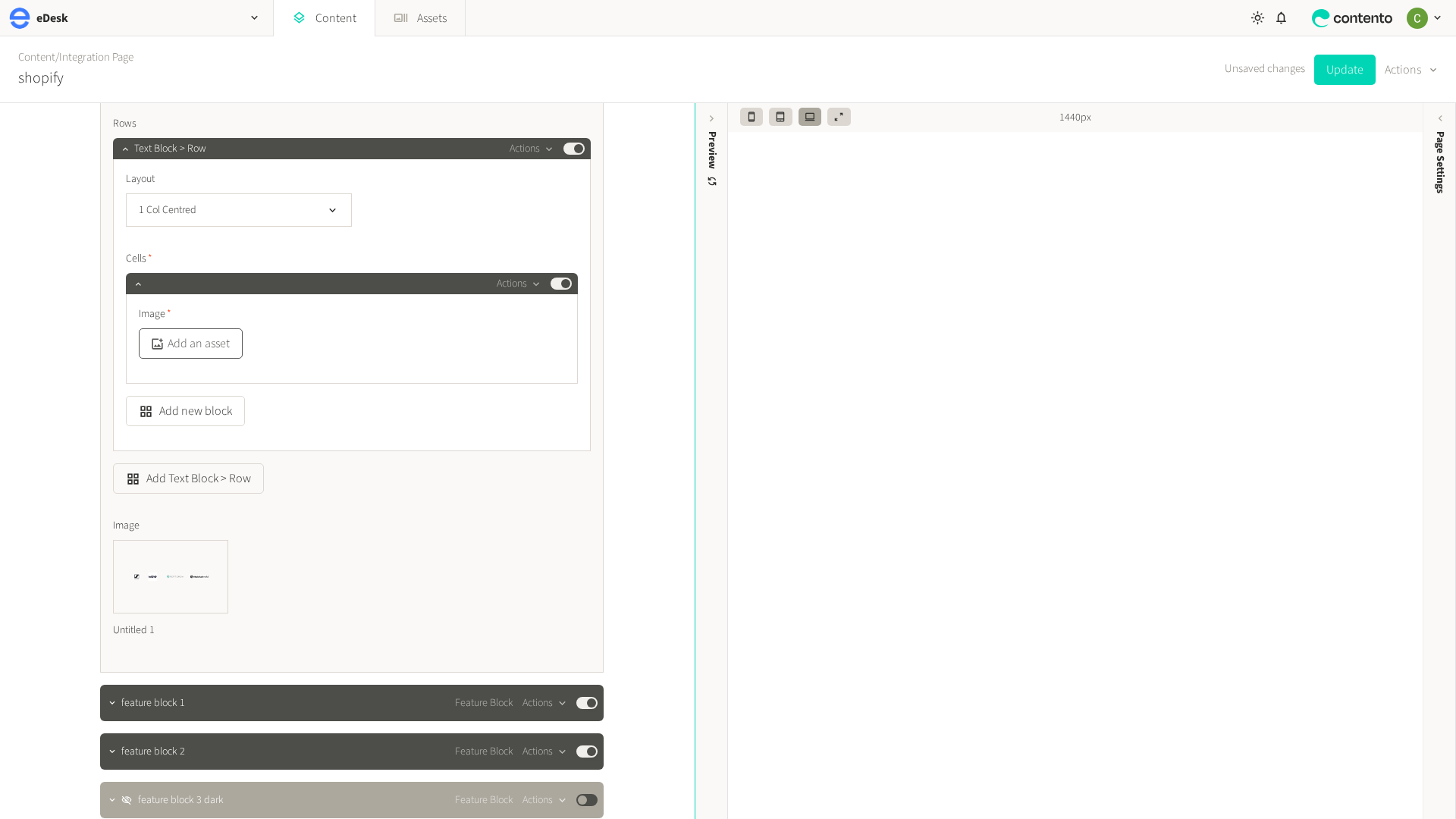 click on "Add an asset" 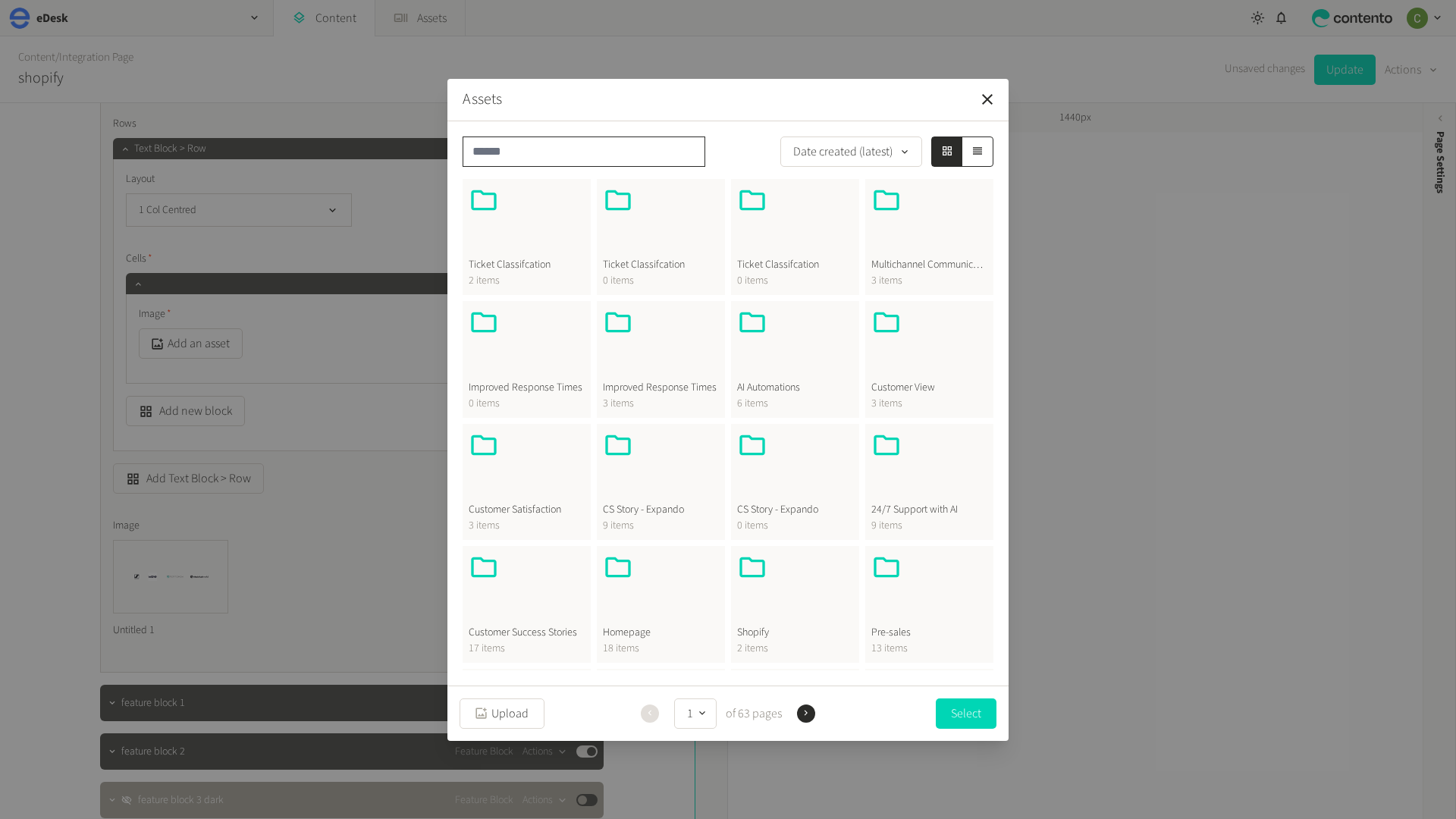 click at bounding box center [584, 152] 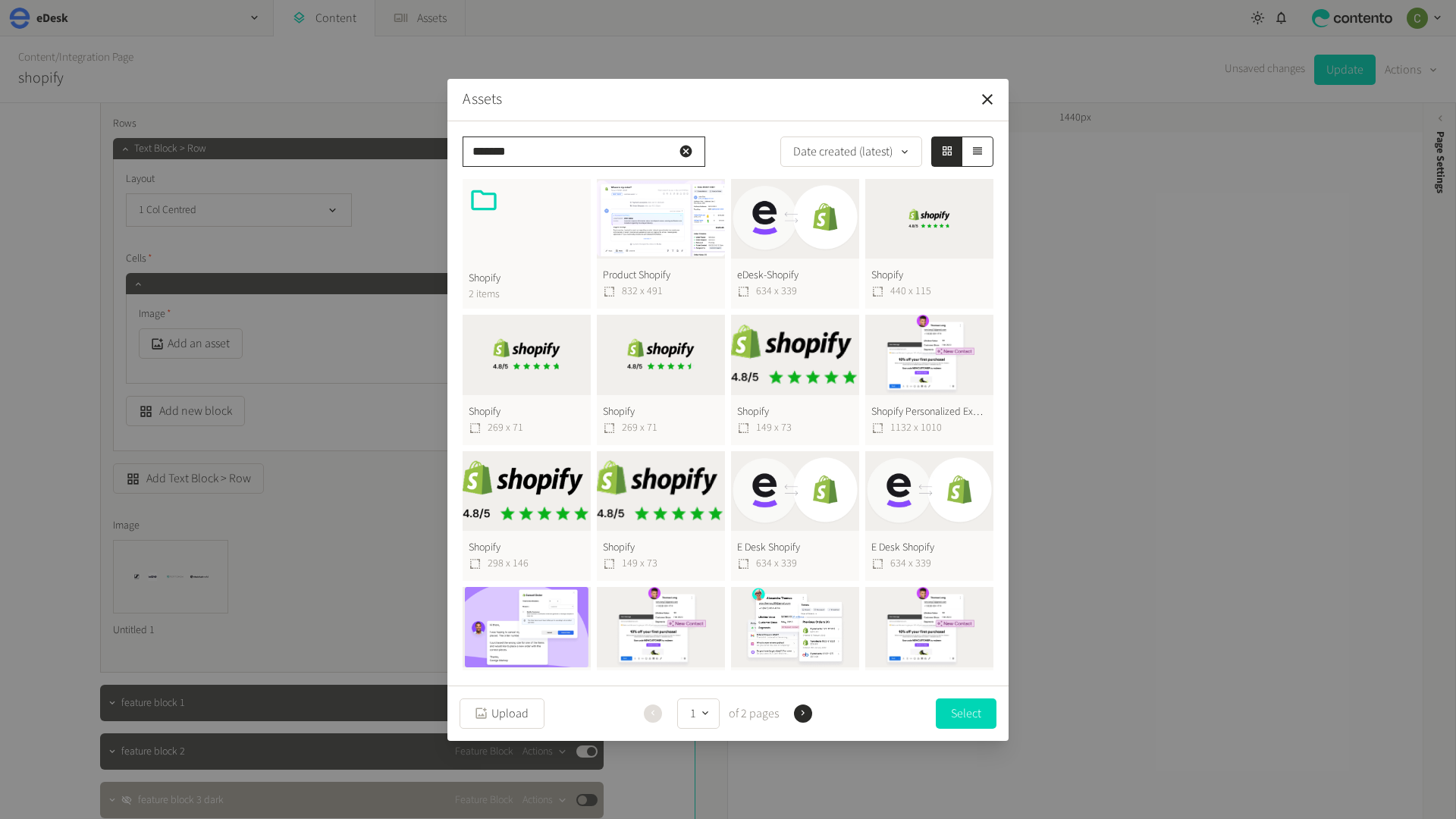 type on "*******" 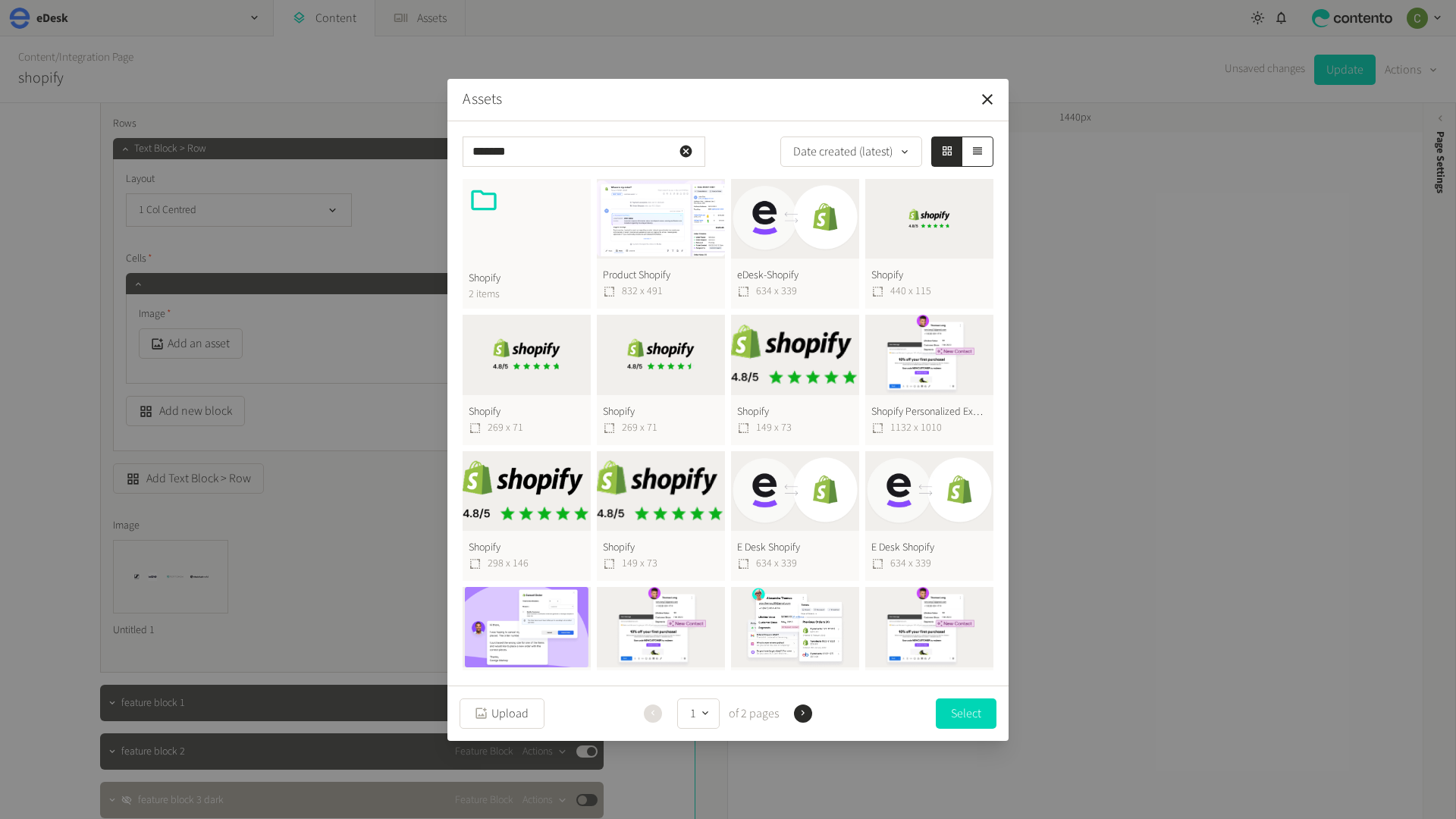 click on "Shopify  440 x 115" 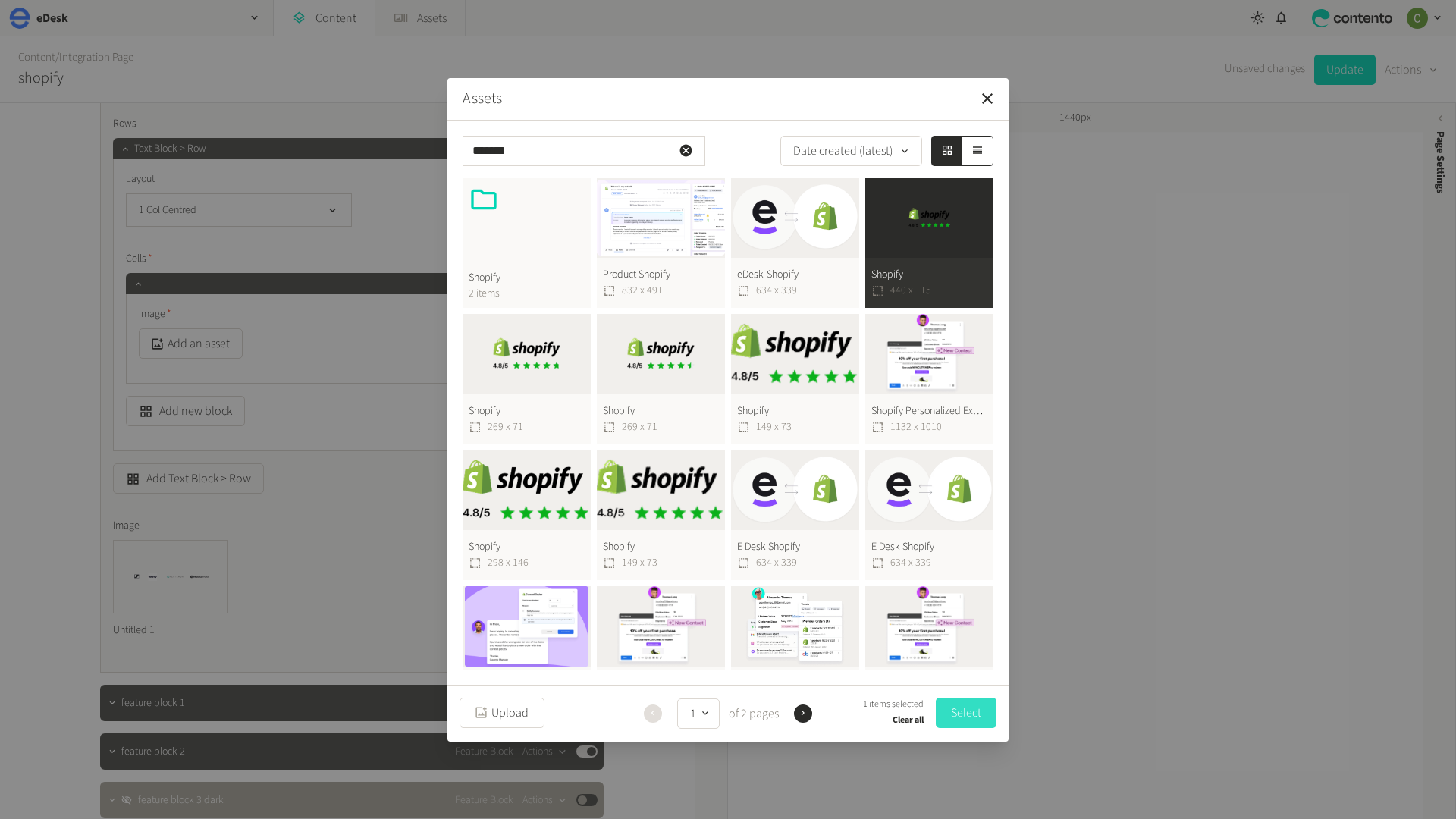 click on "Select" at bounding box center (966, 713) 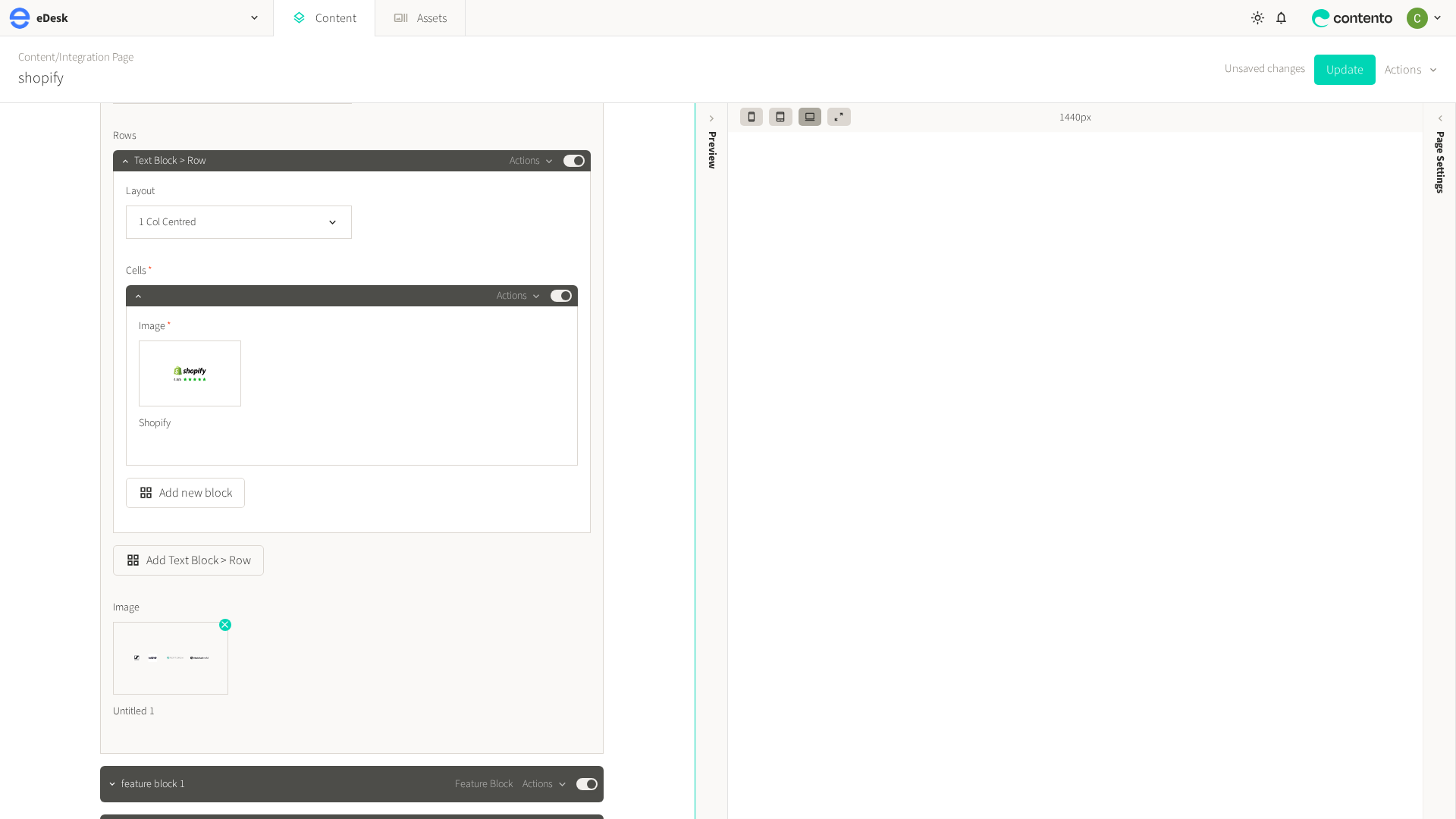 scroll, scrollTop: 1682, scrollLeft: 0, axis: vertical 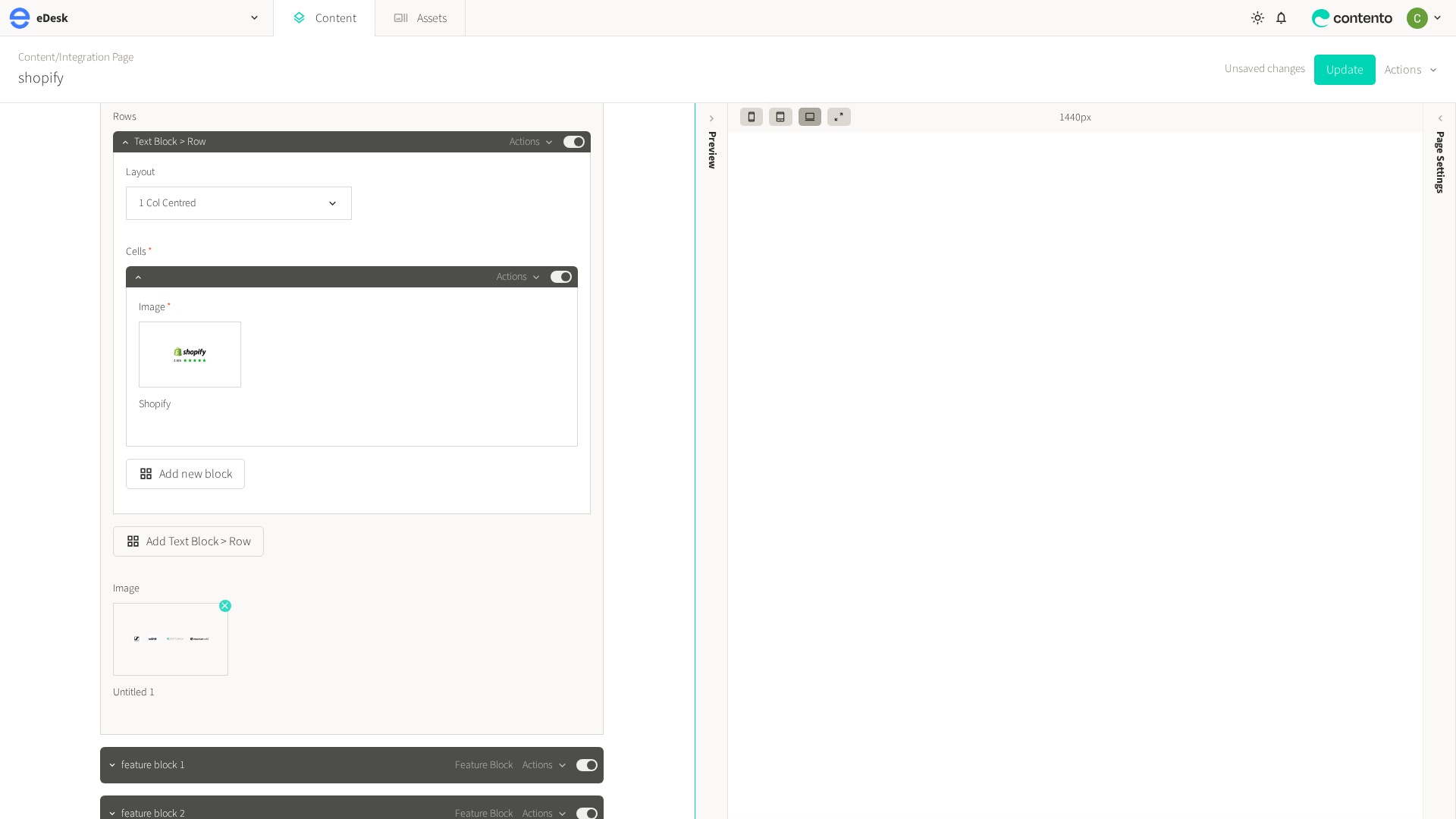 click 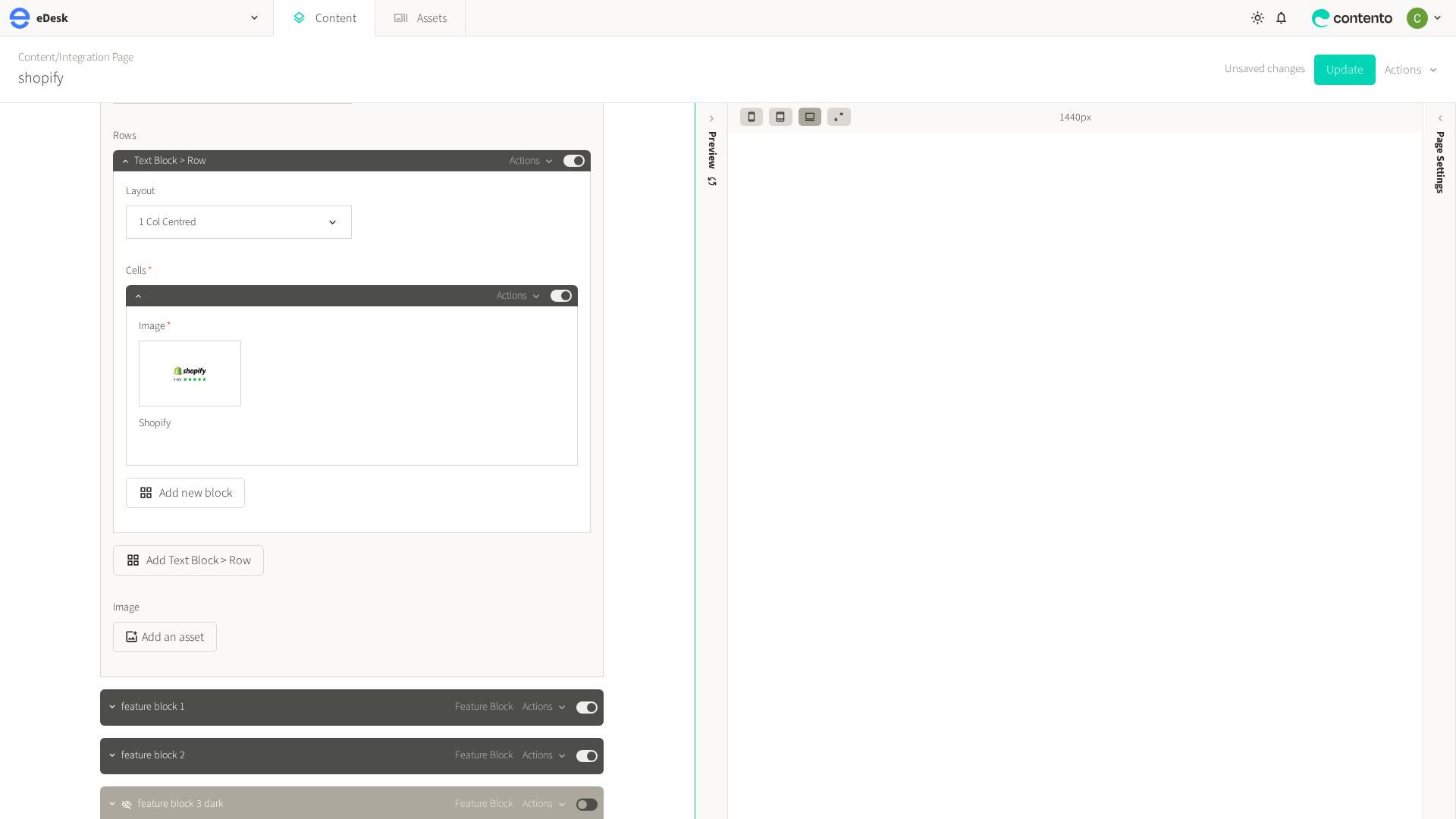 scroll, scrollTop: 1661, scrollLeft: 0, axis: vertical 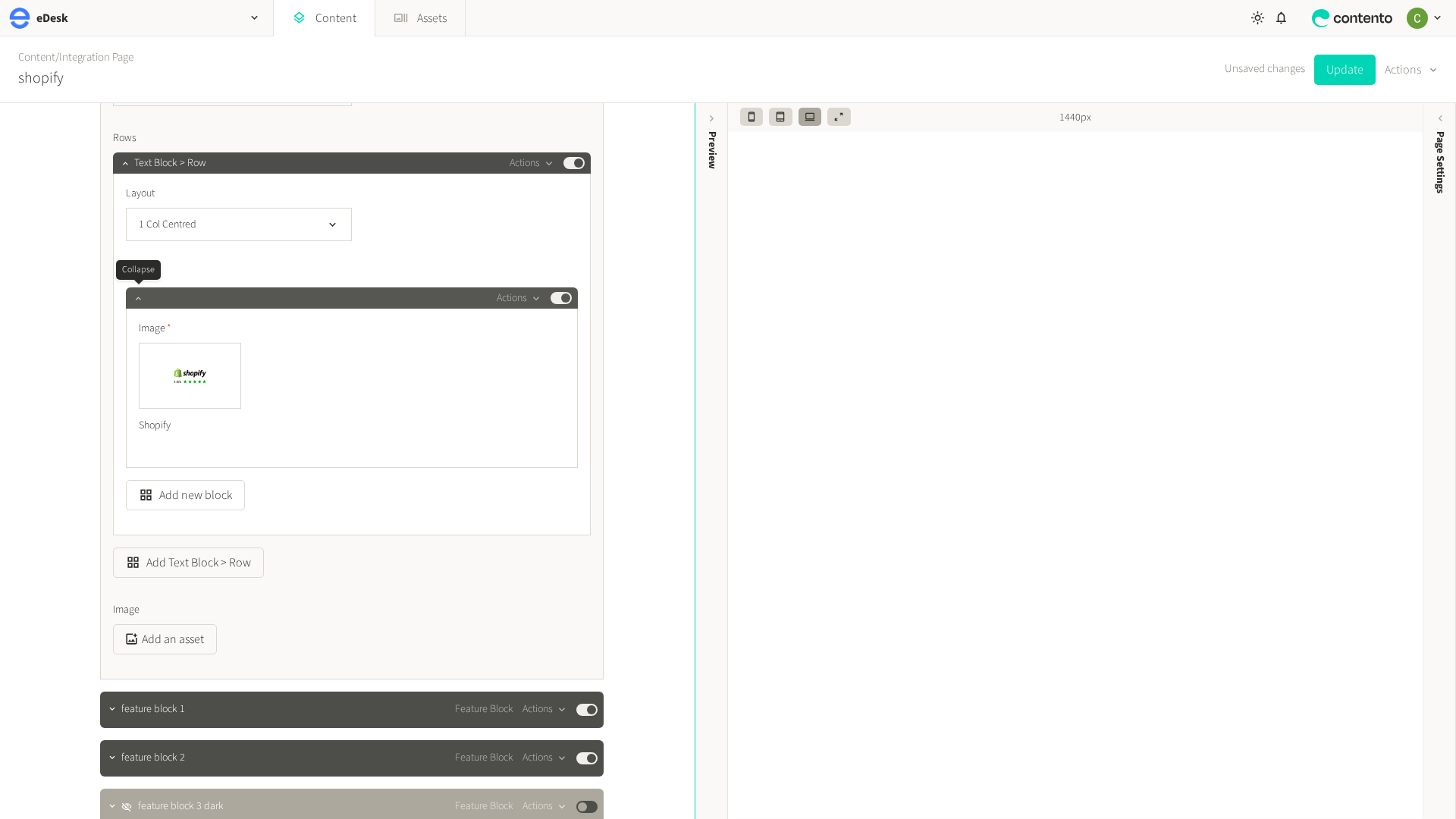click 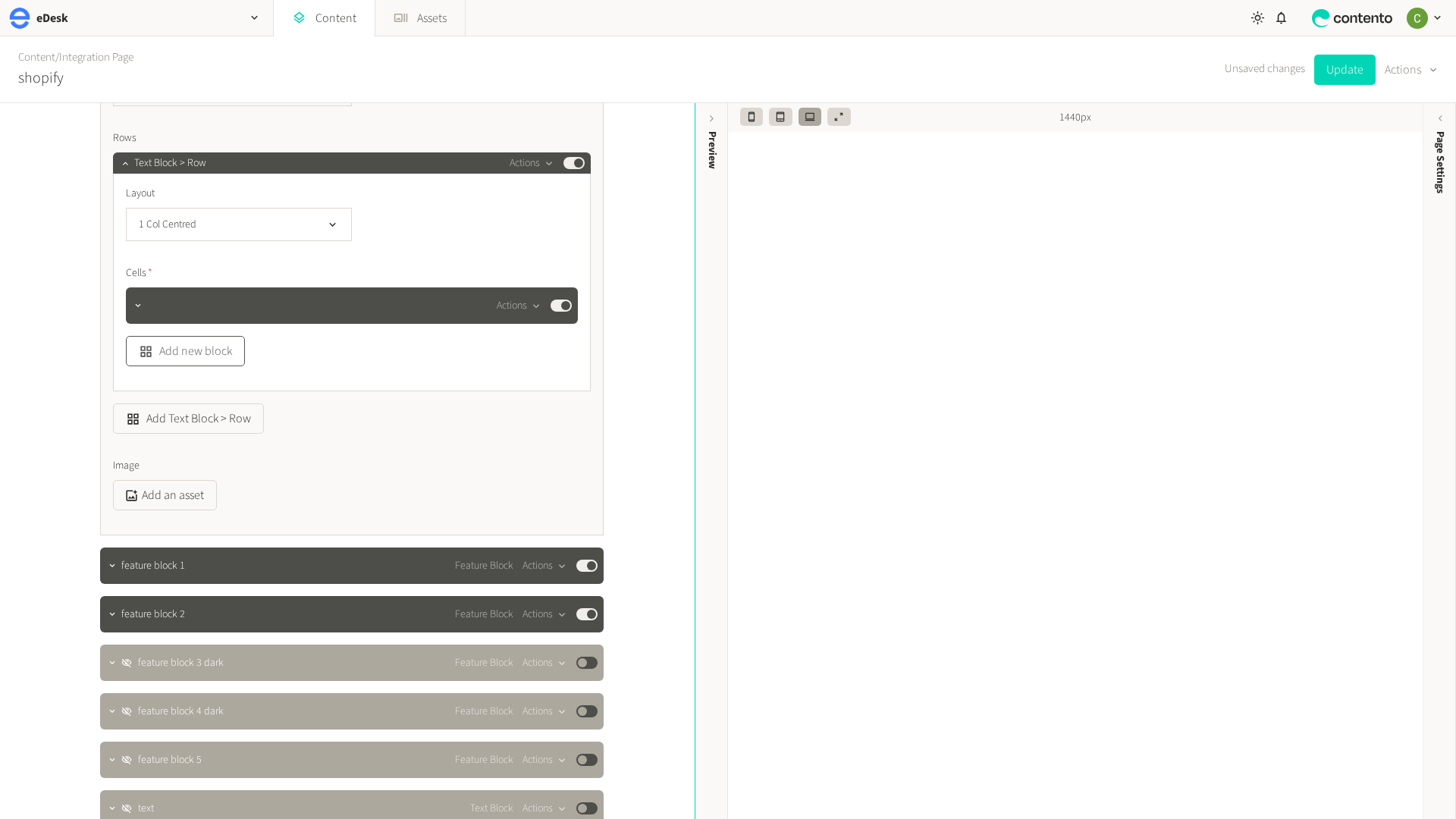 click on "Add new block" 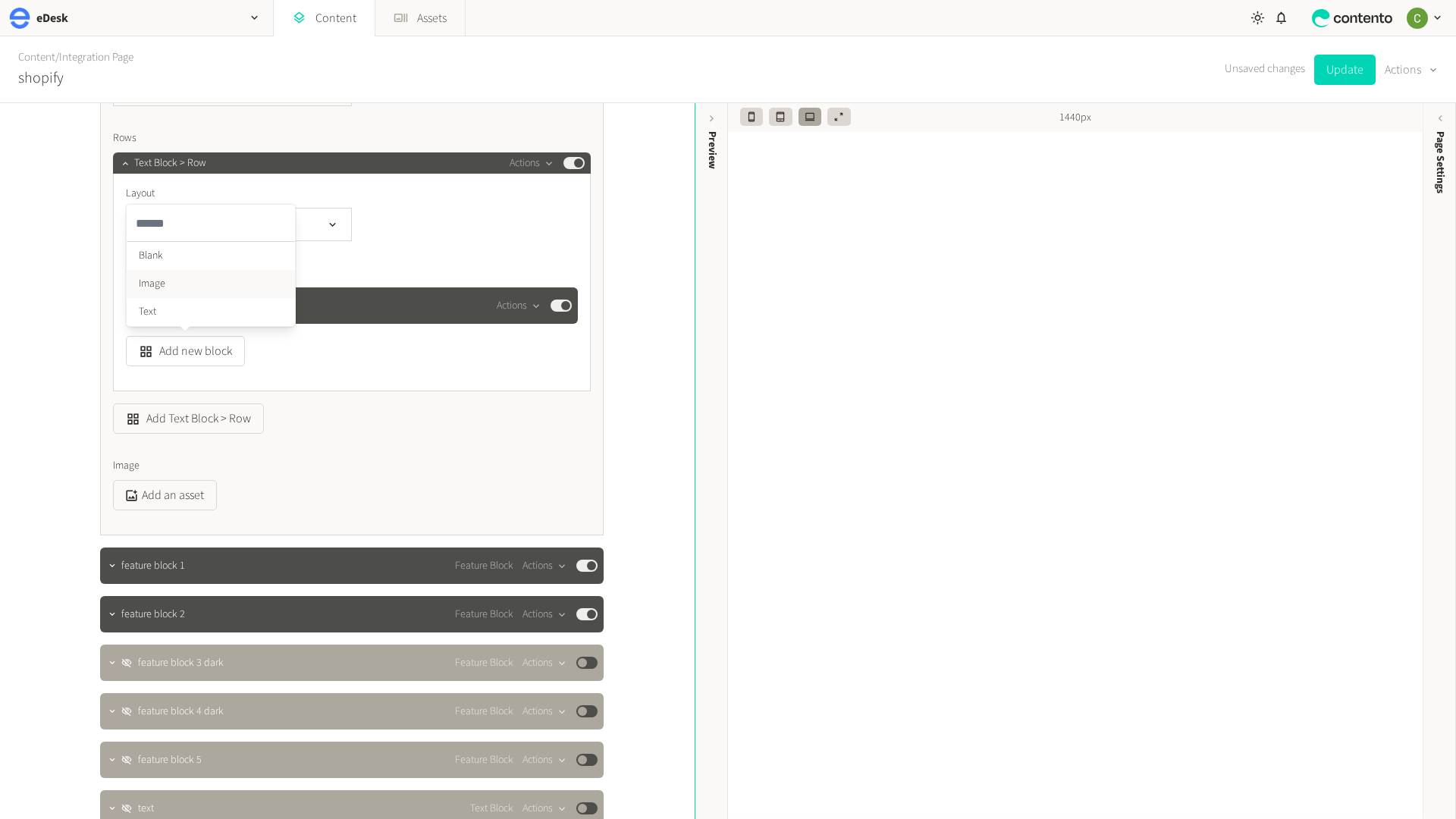 click on "Image" 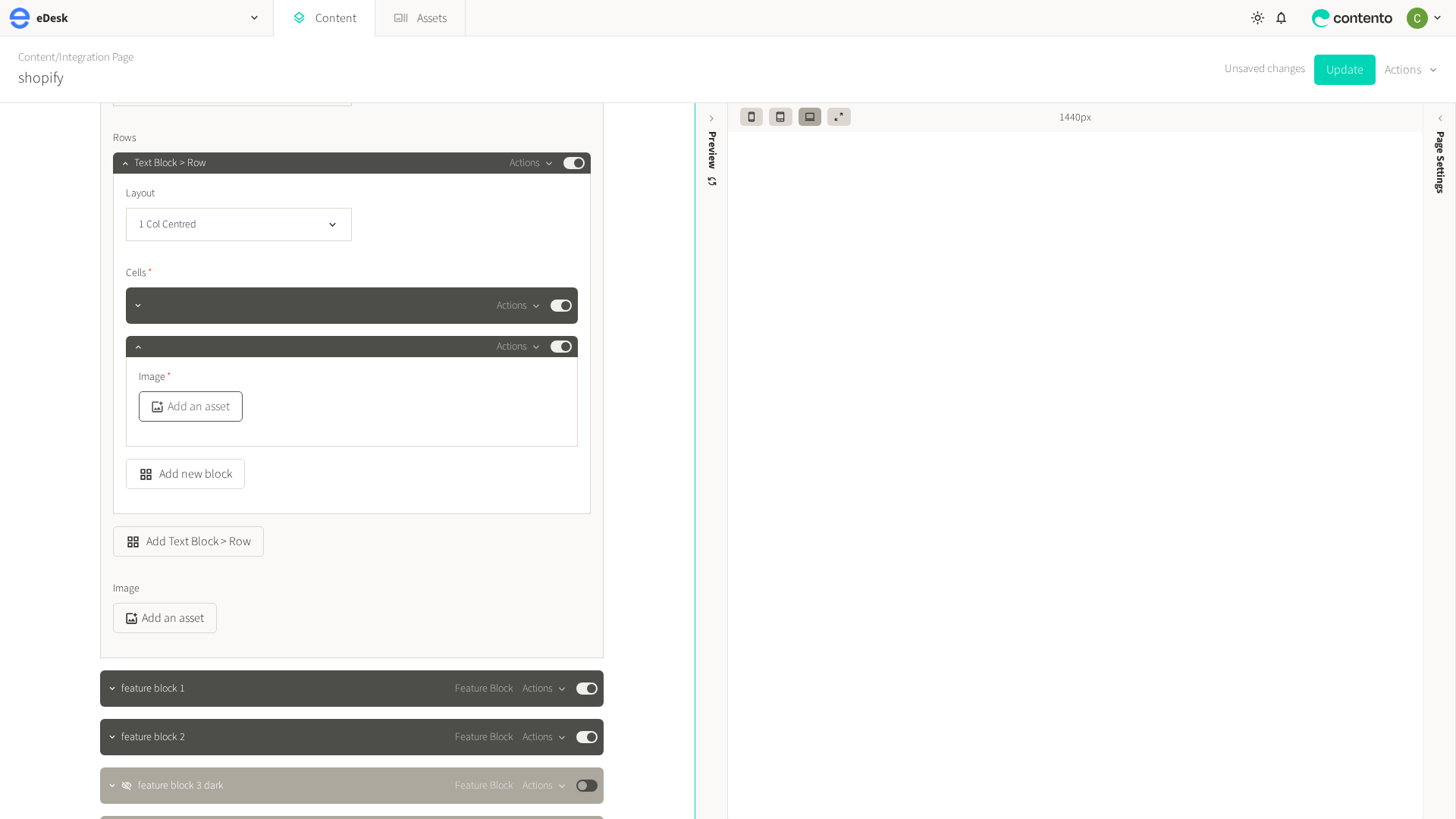 click on "Add an asset" 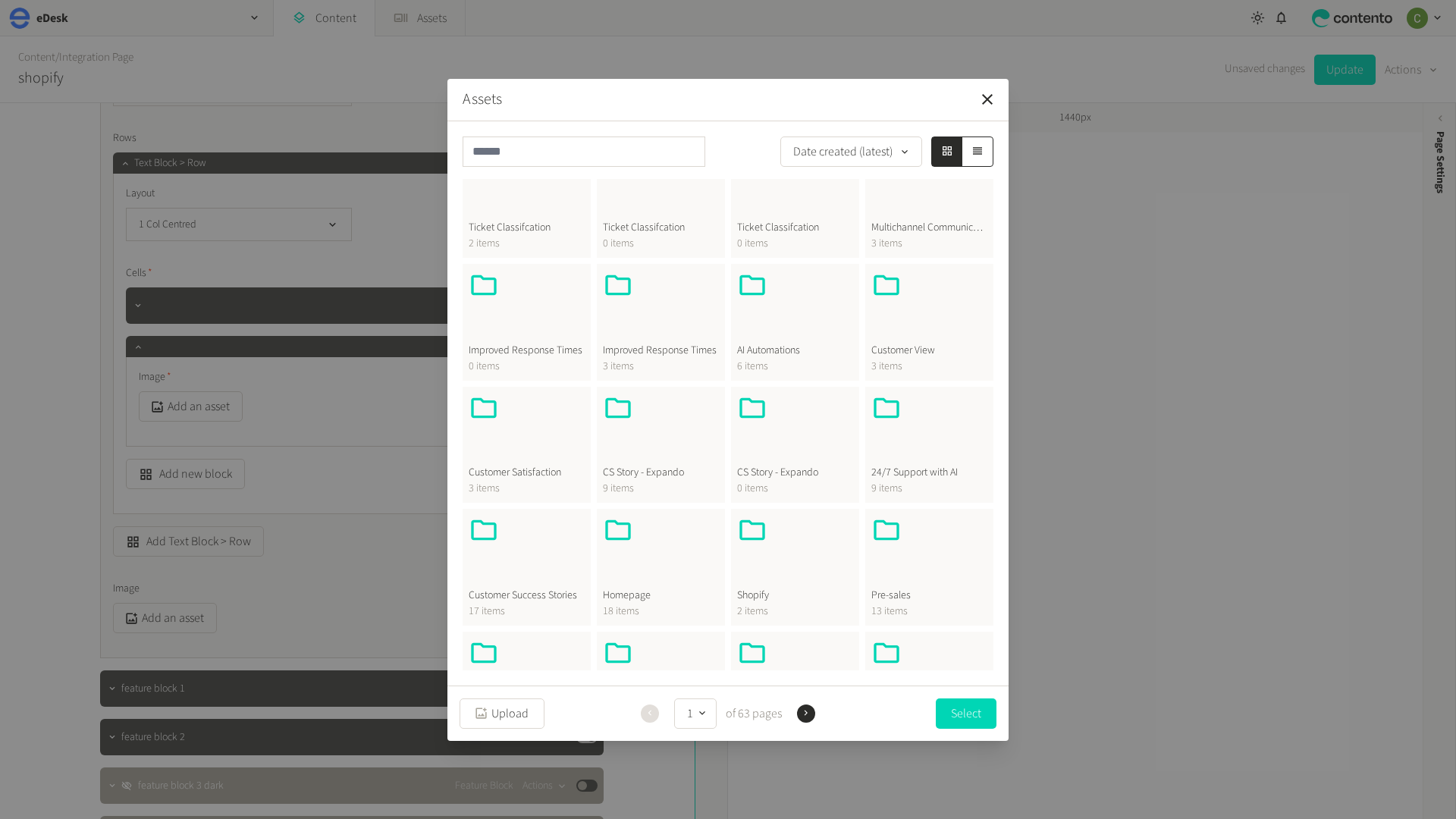 scroll, scrollTop: 118, scrollLeft: 0, axis: vertical 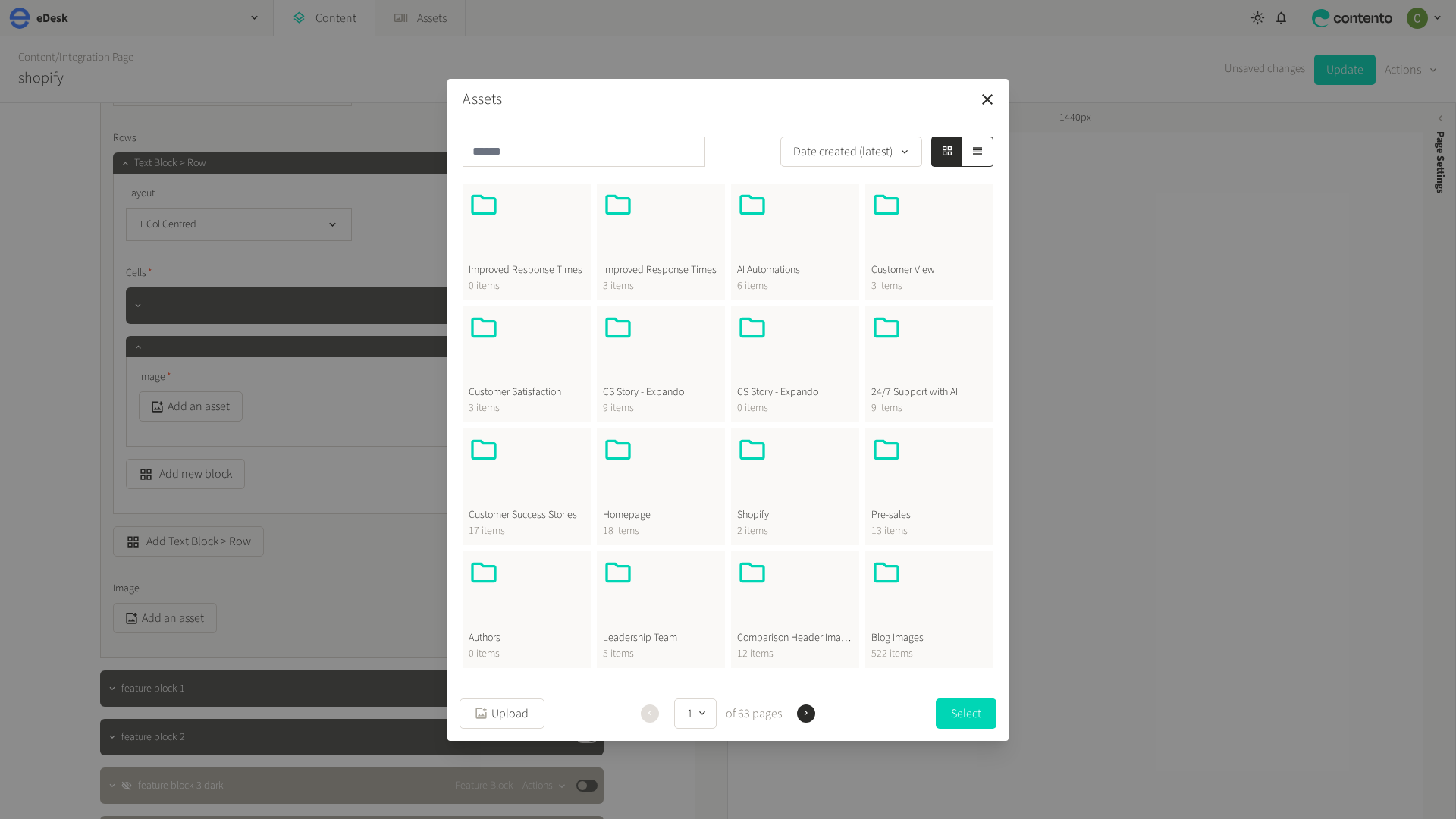 click at bounding box center [795, 471] 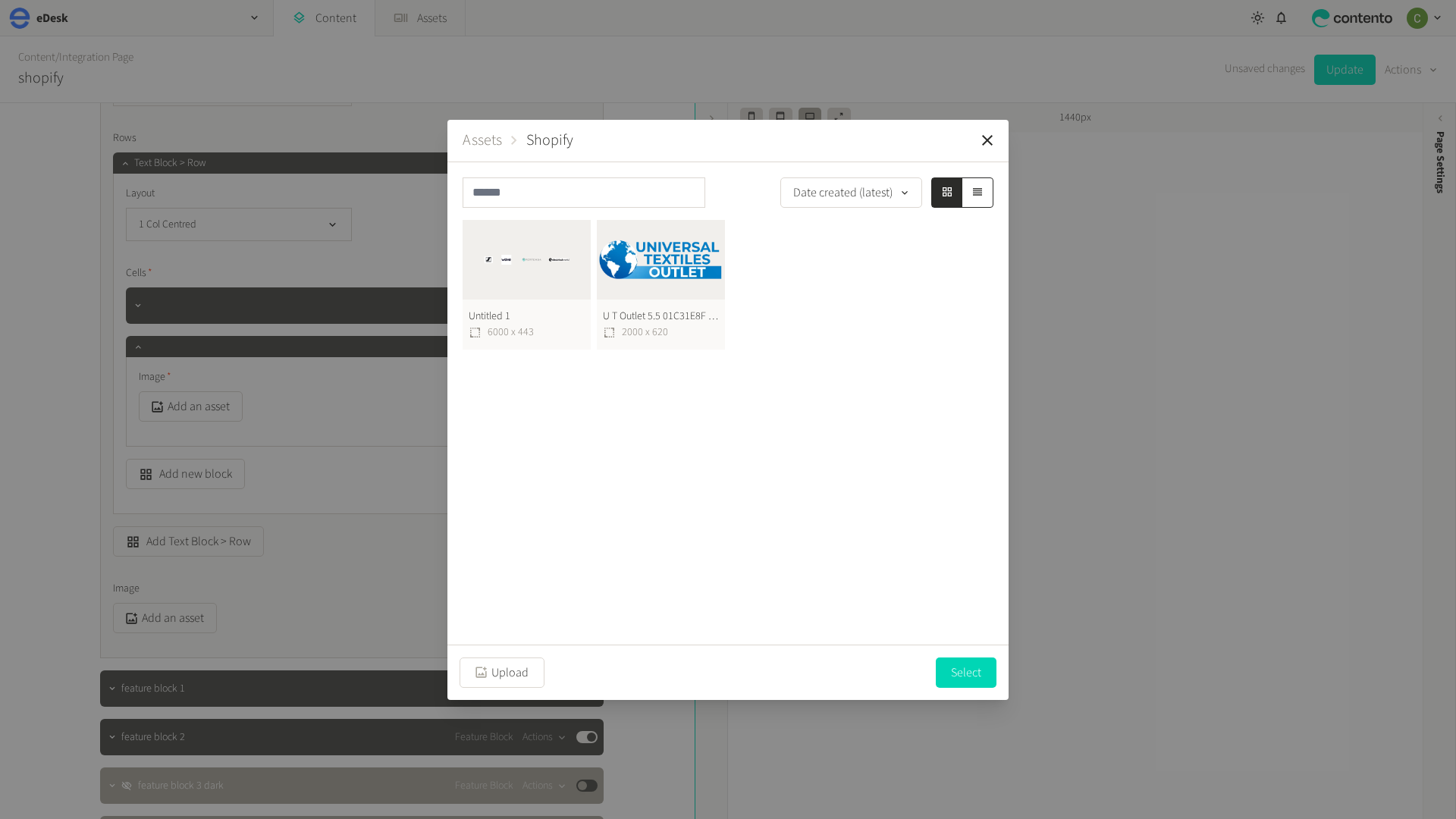 scroll, scrollTop: 0, scrollLeft: 0, axis: both 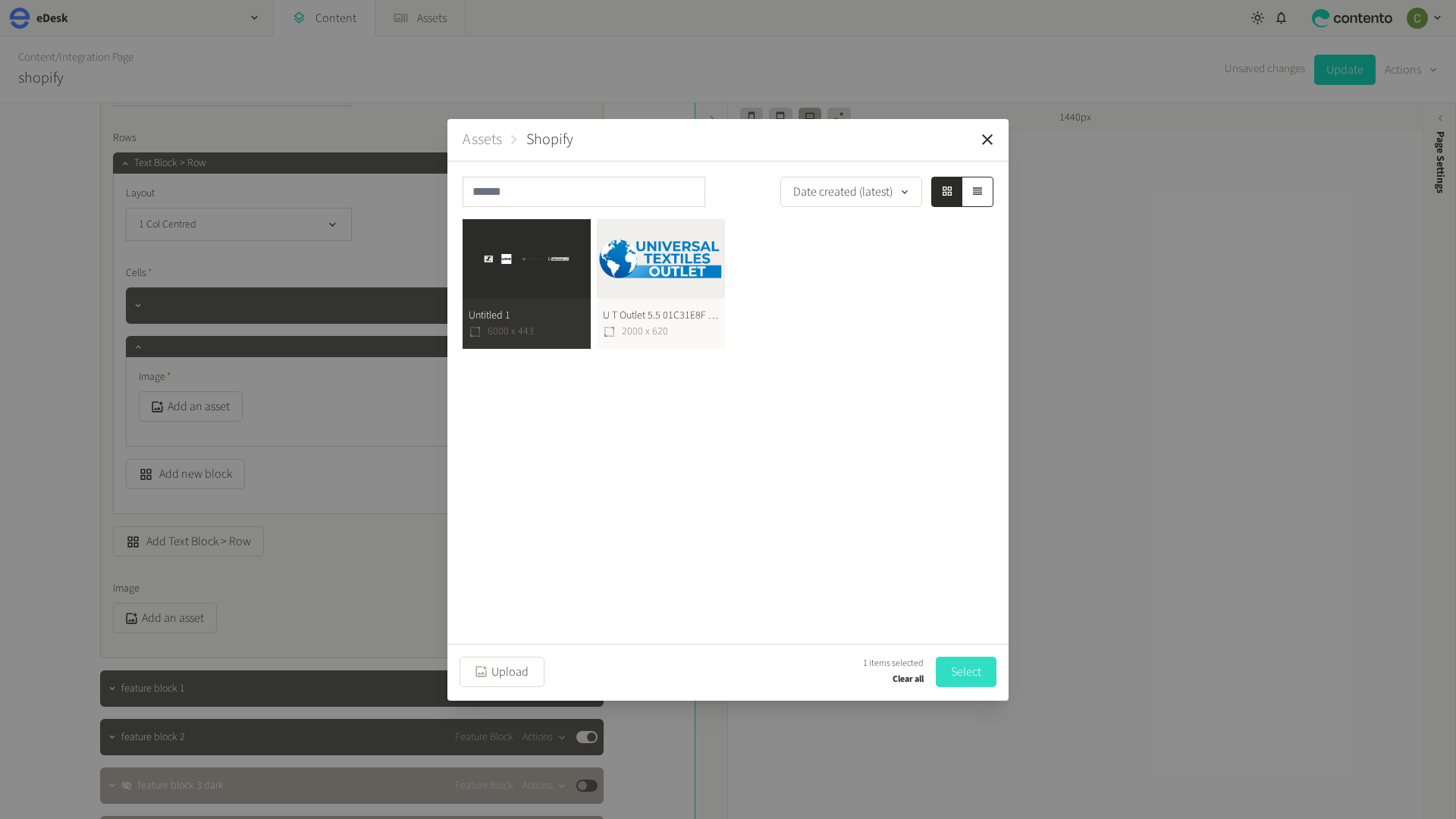 click on "Select" at bounding box center [966, 672] 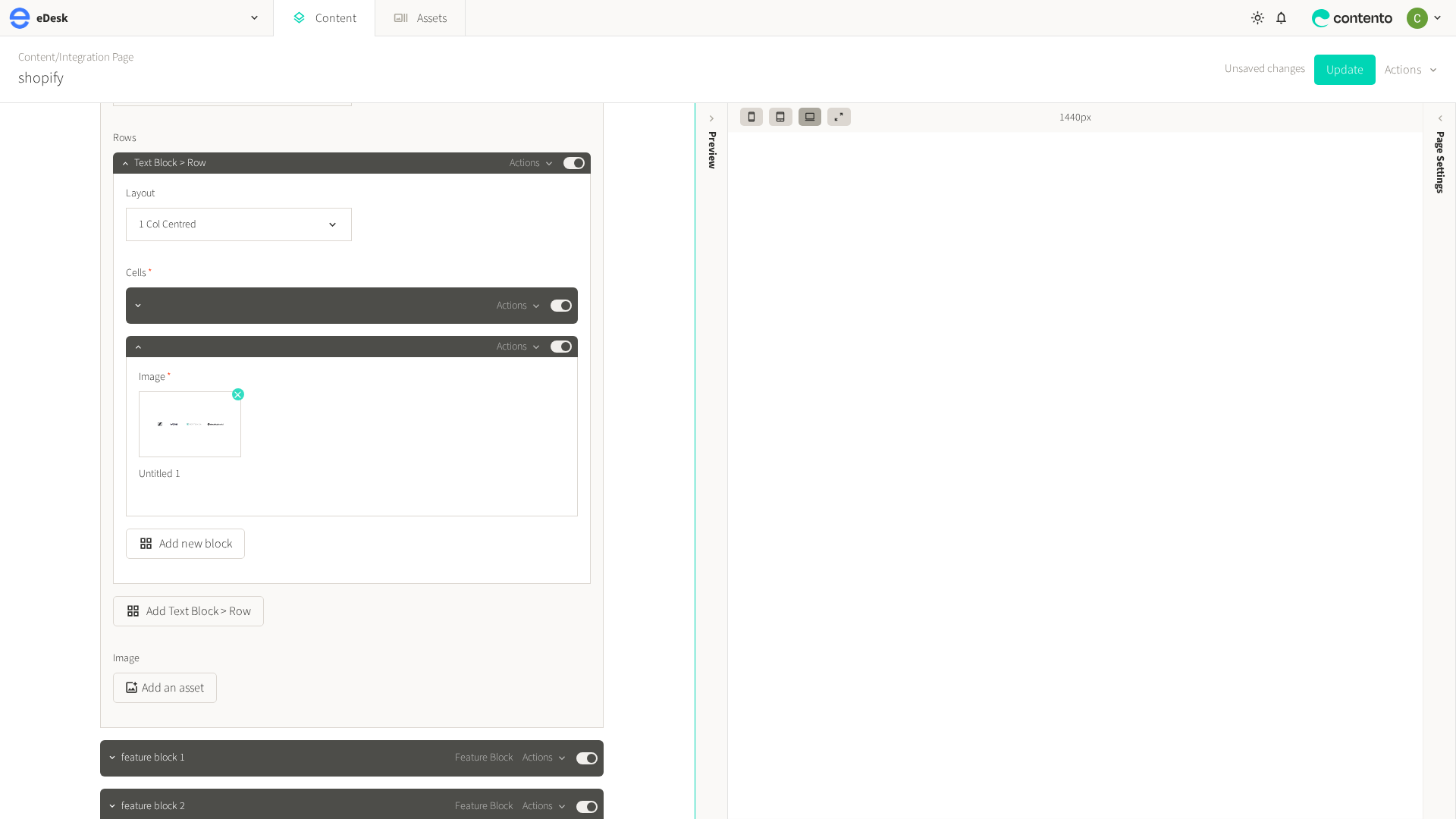 click 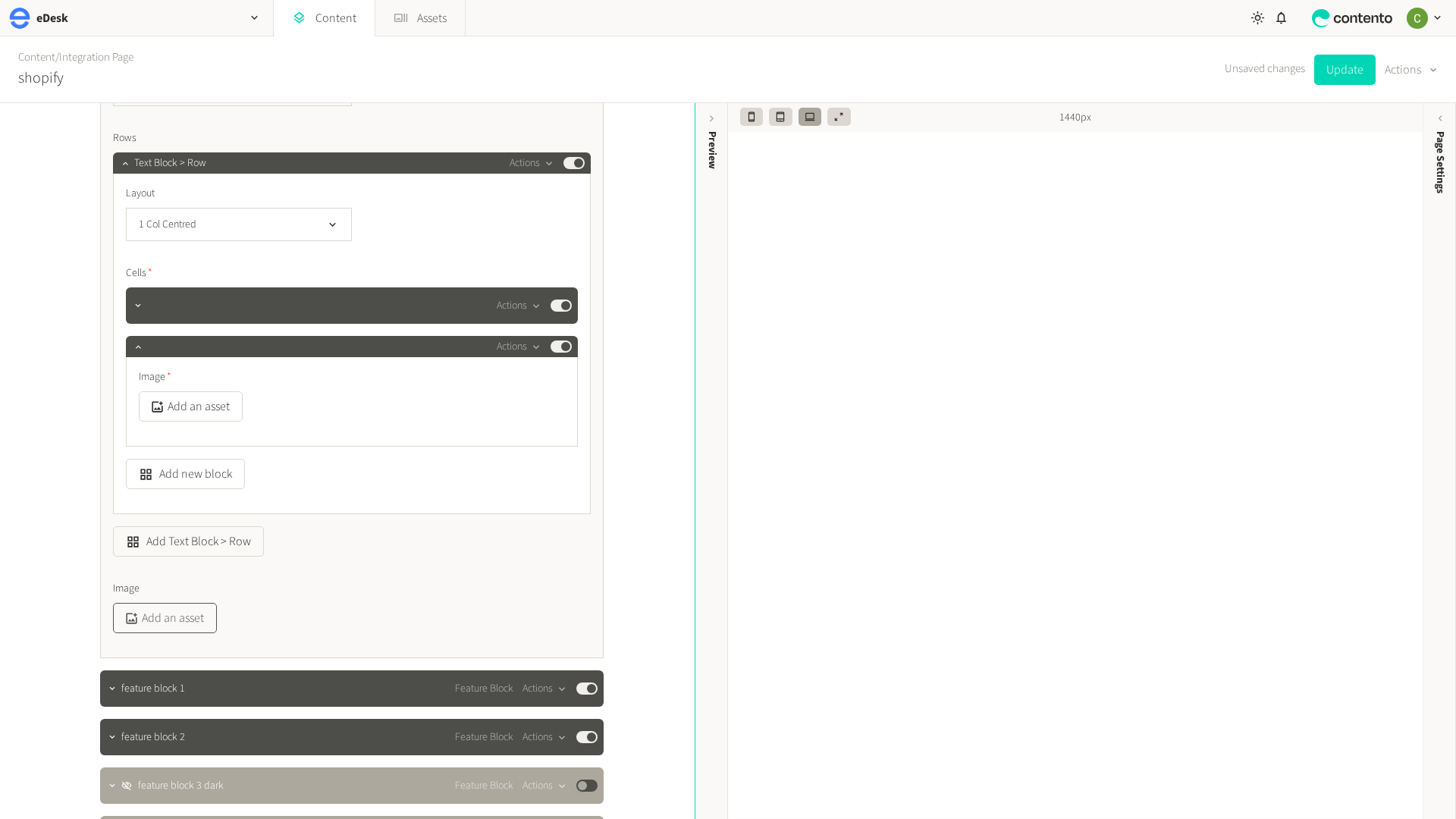 click on "Add an asset" 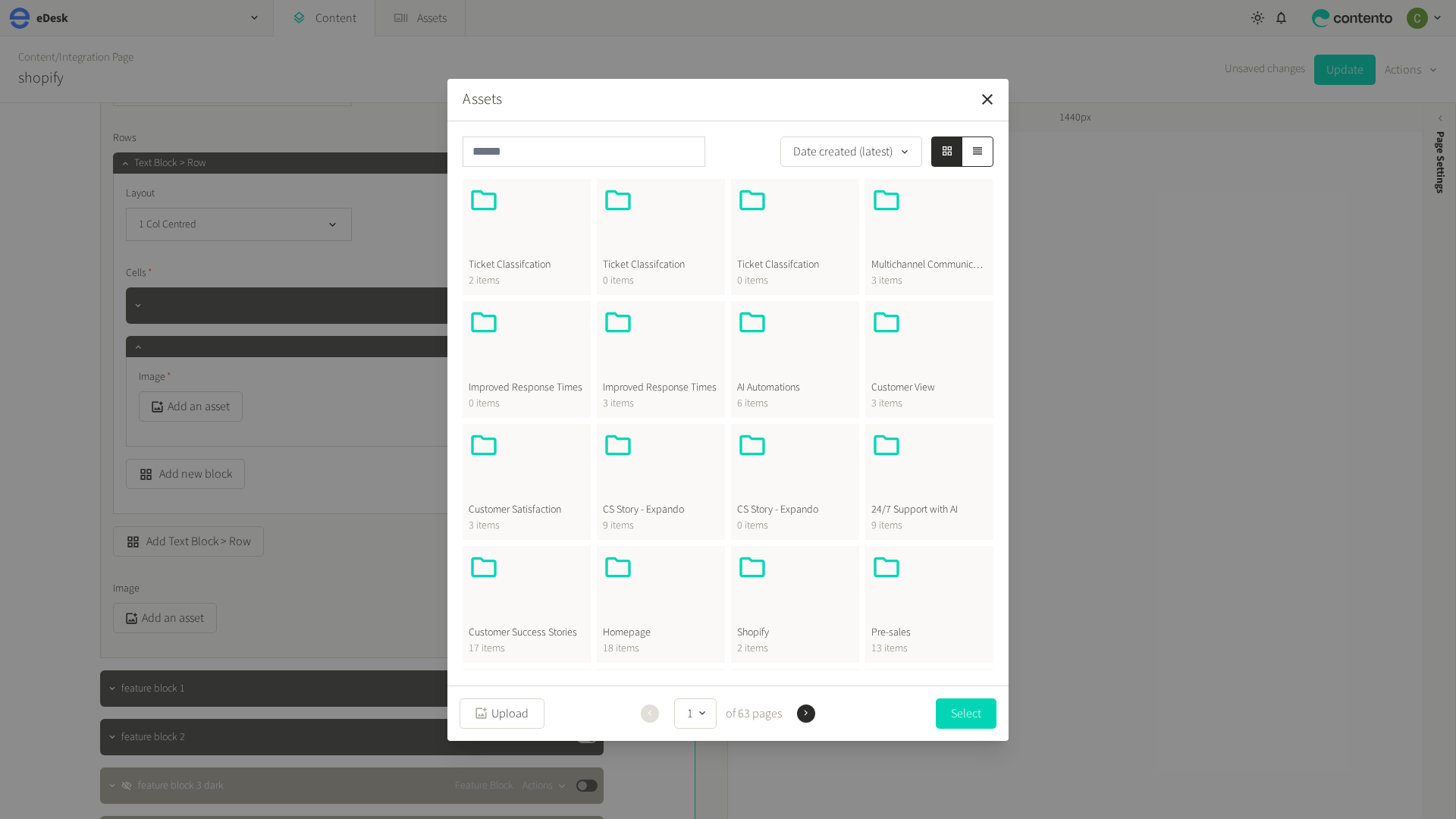 scroll, scrollTop: 46, scrollLeft: 0, axis: vertical 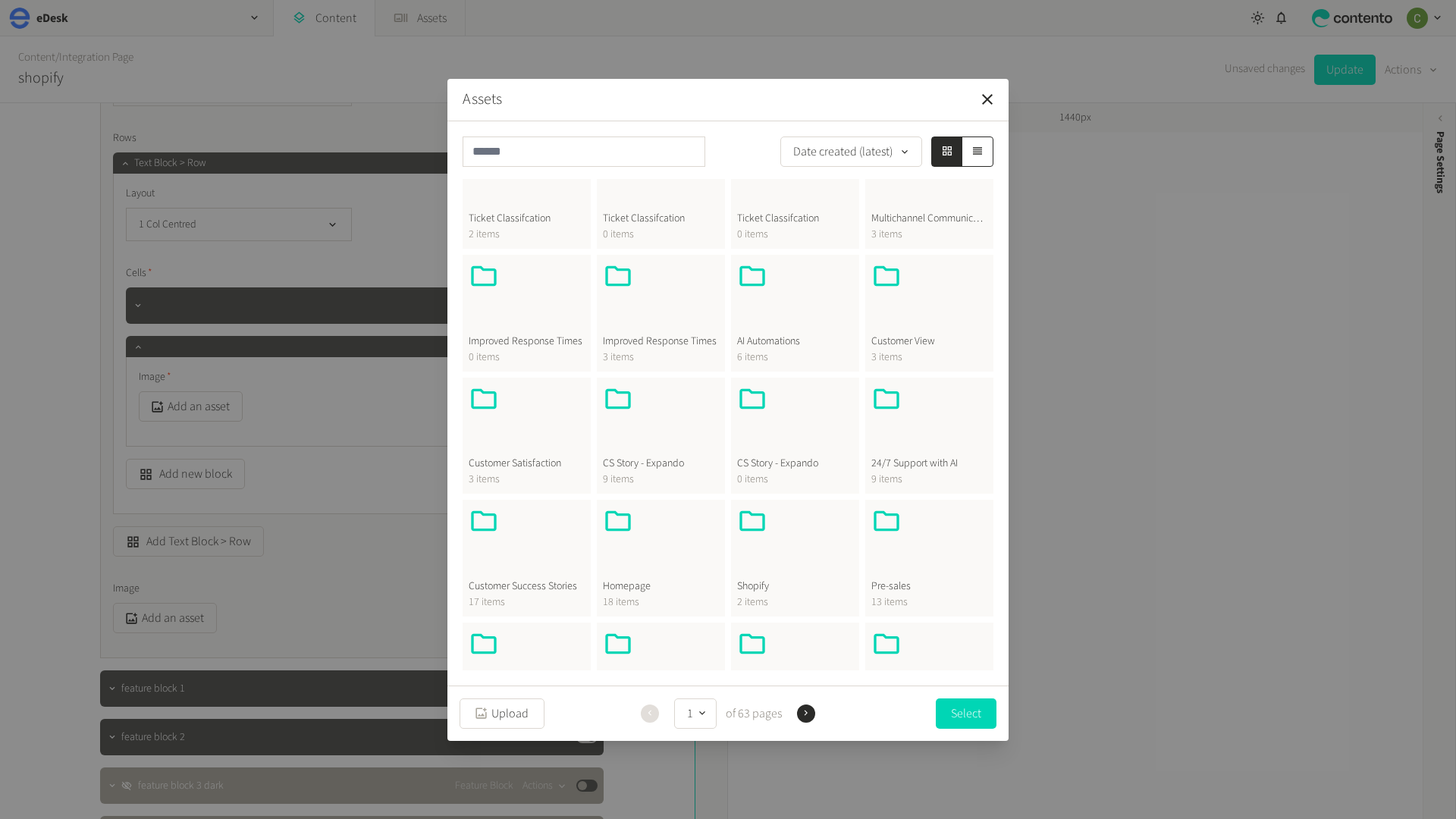 click 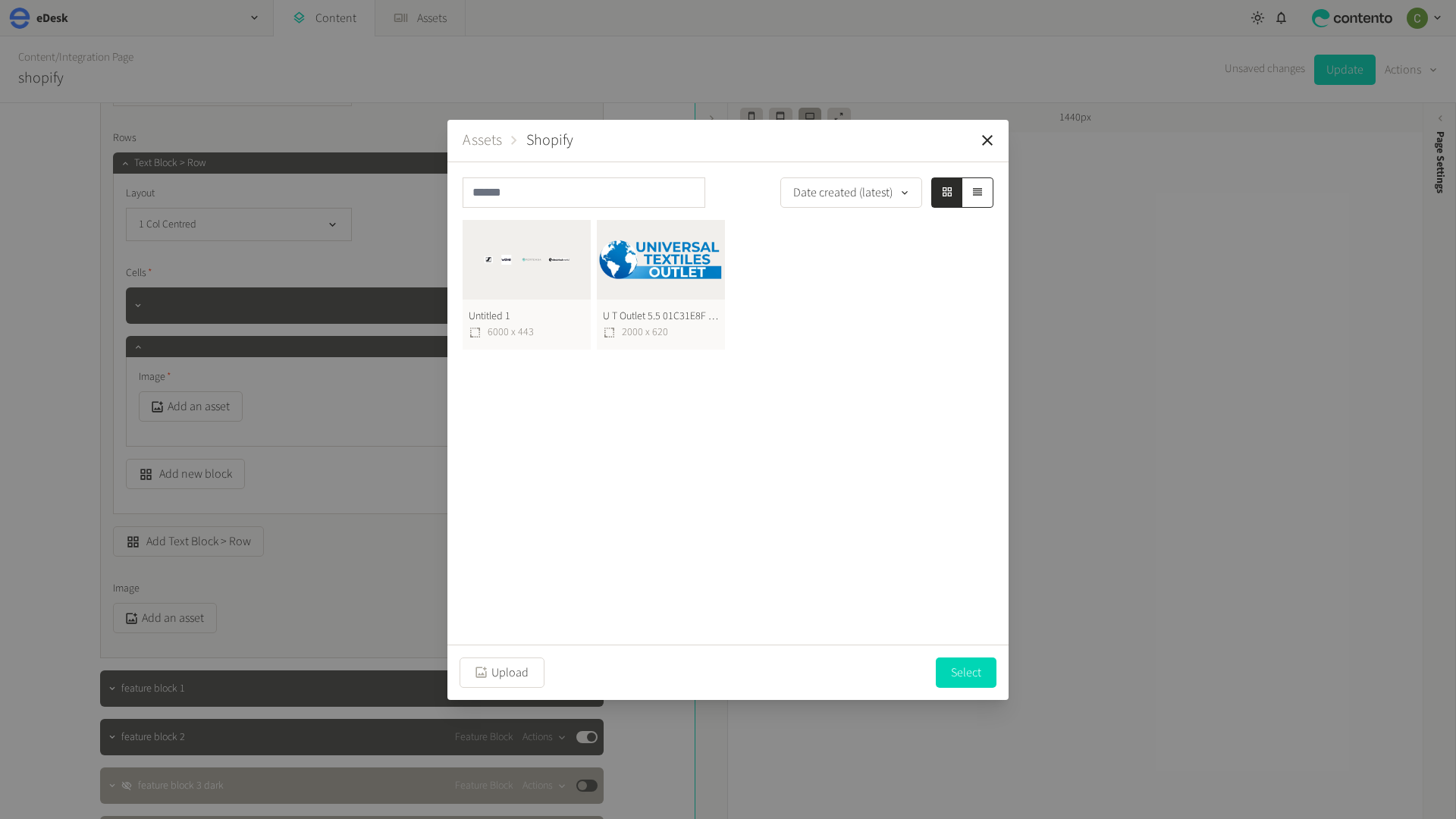 scroll, scrollTop: 0, scrollLeft: 0, axis: both 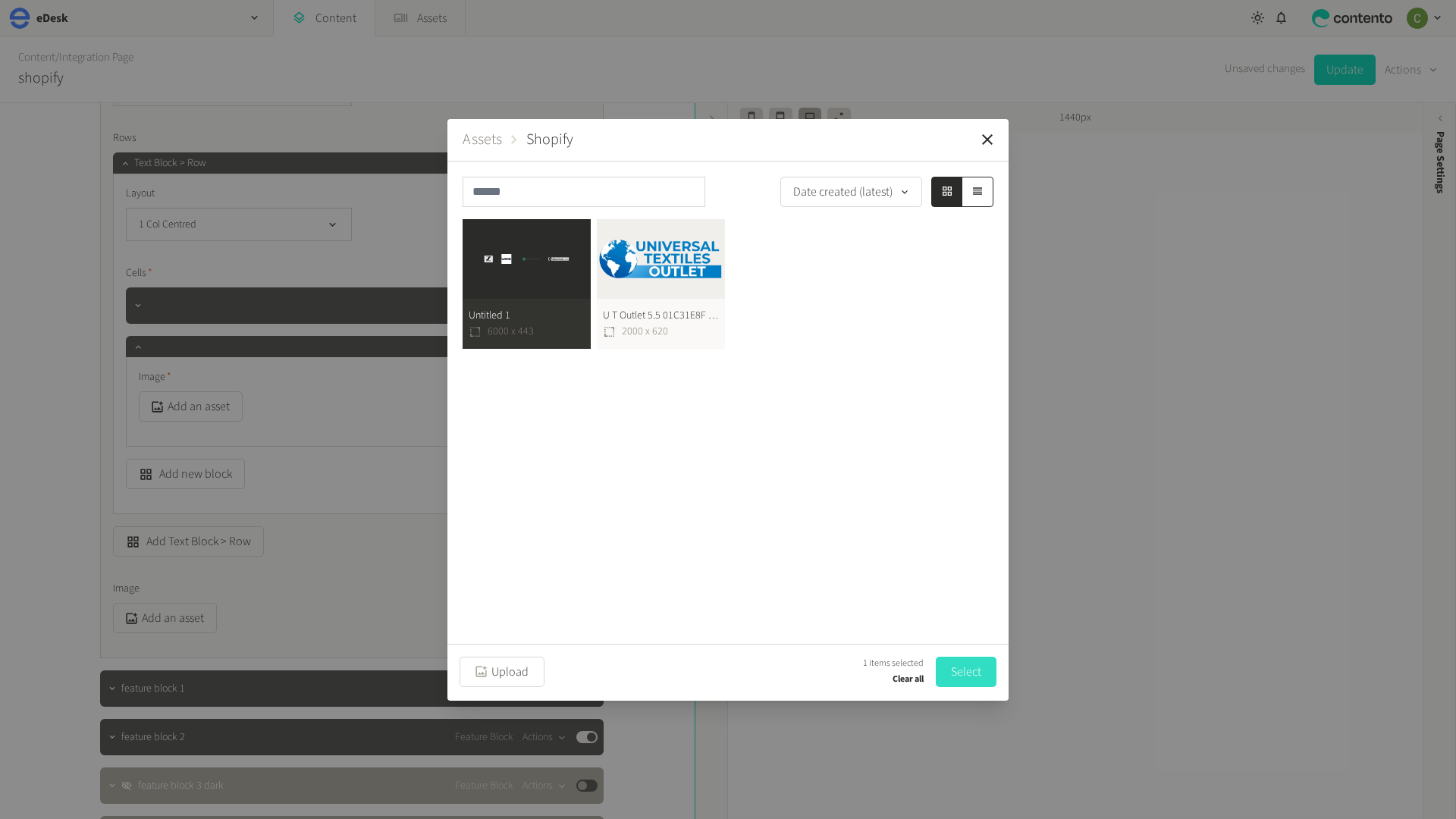 click on "Select" at bounding box center (966, 672) 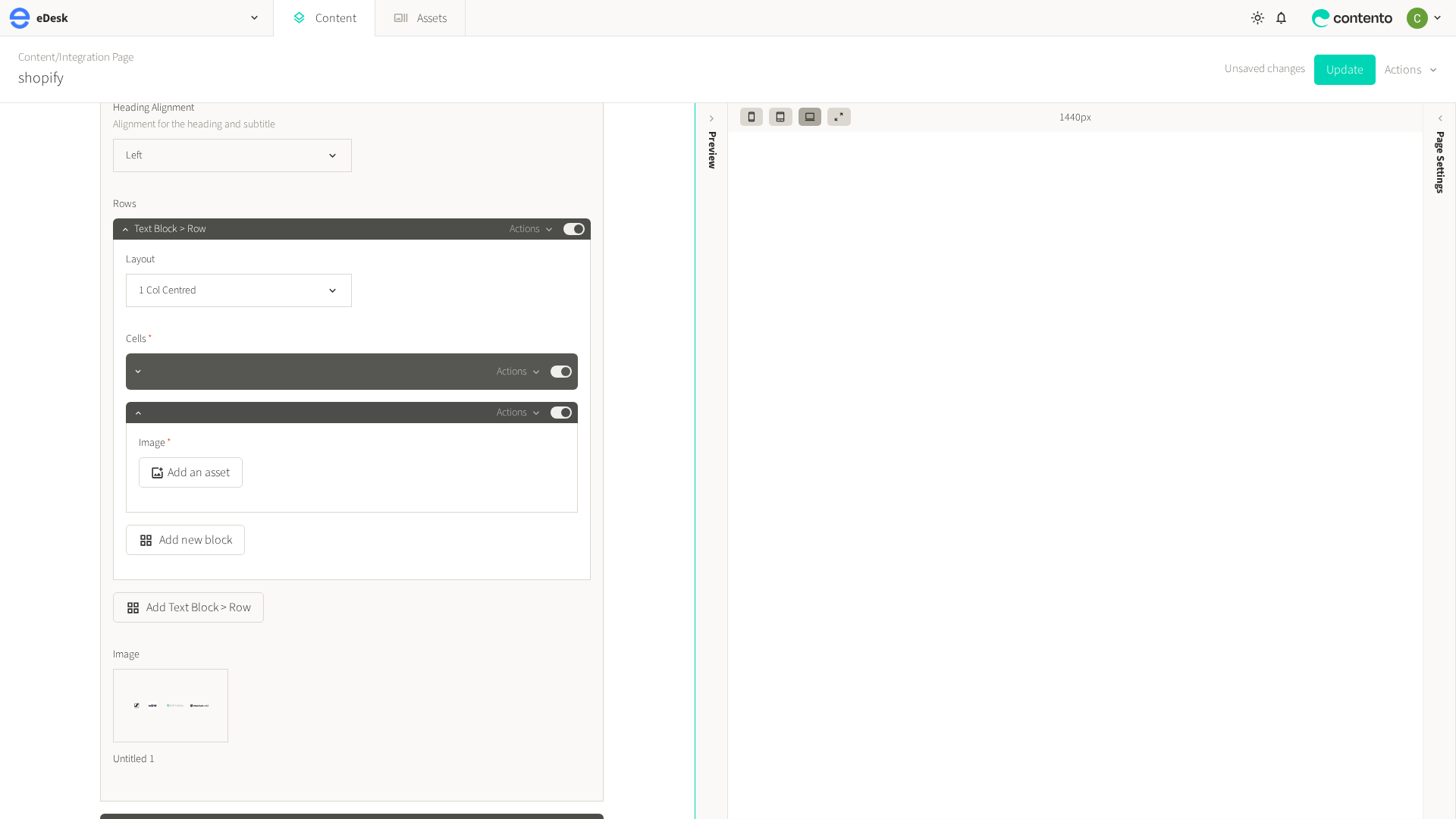 scroll, scrollTop: 1594, scrollLeft: 0, axis: vertical 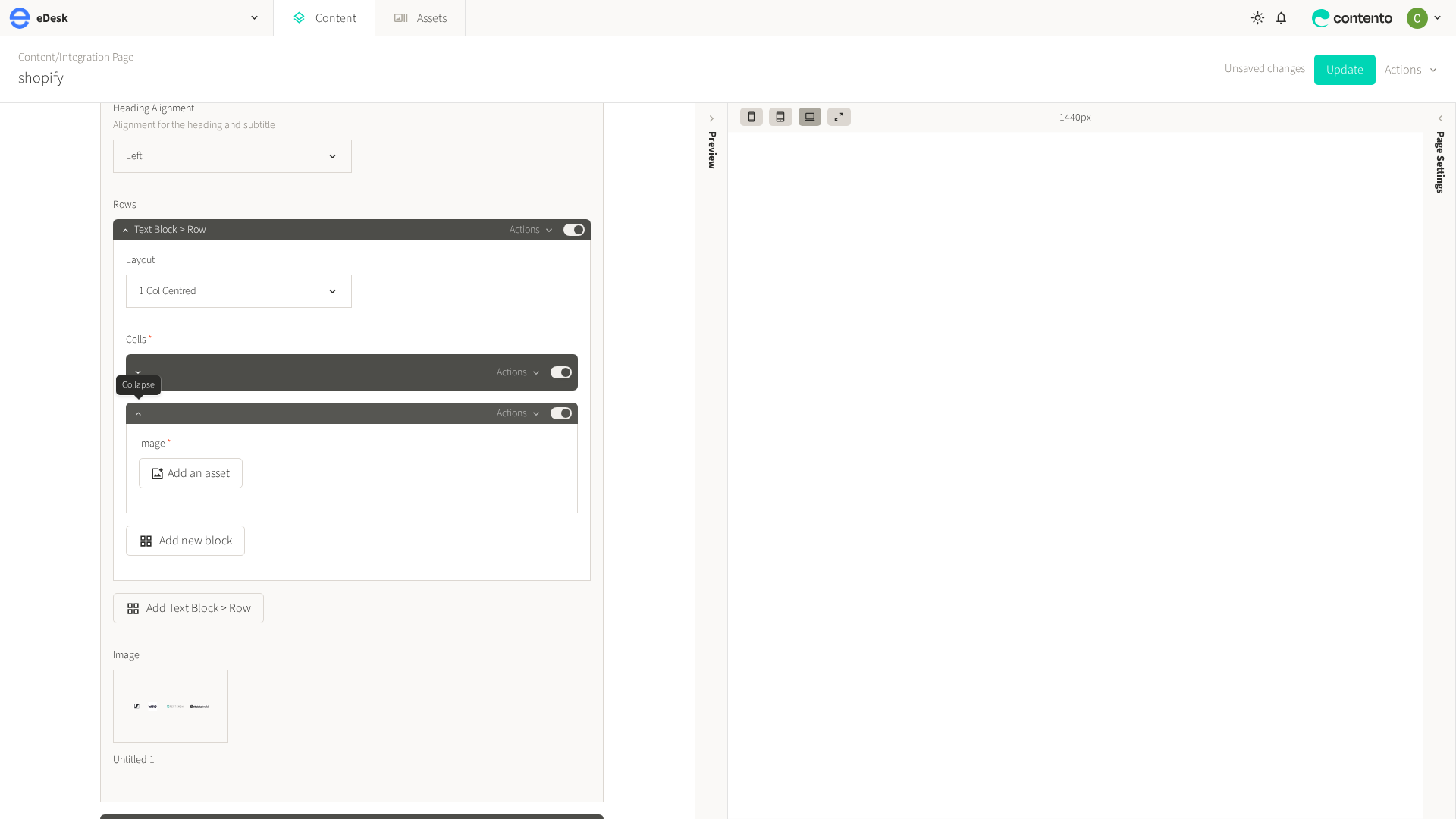 click 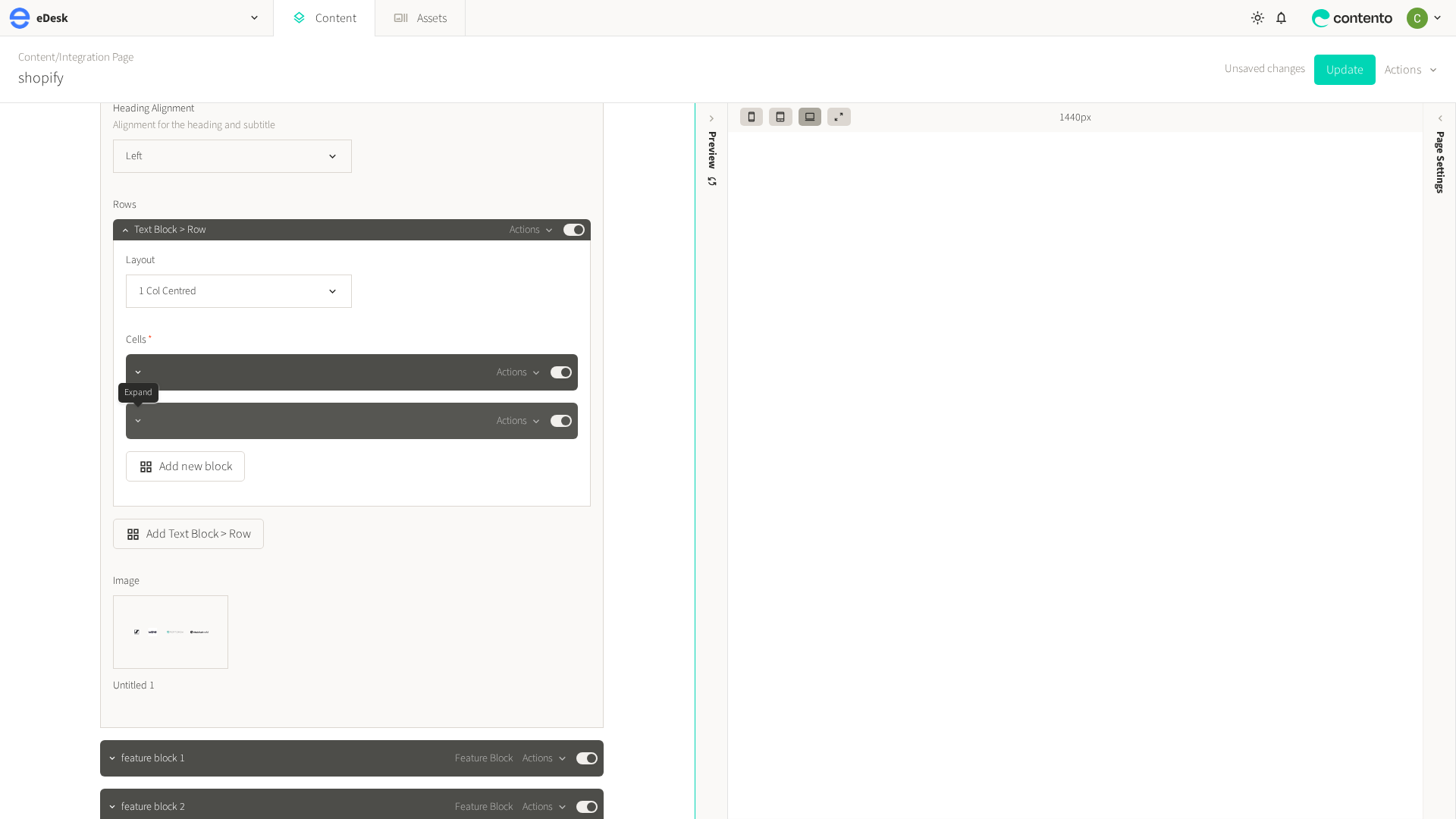 click 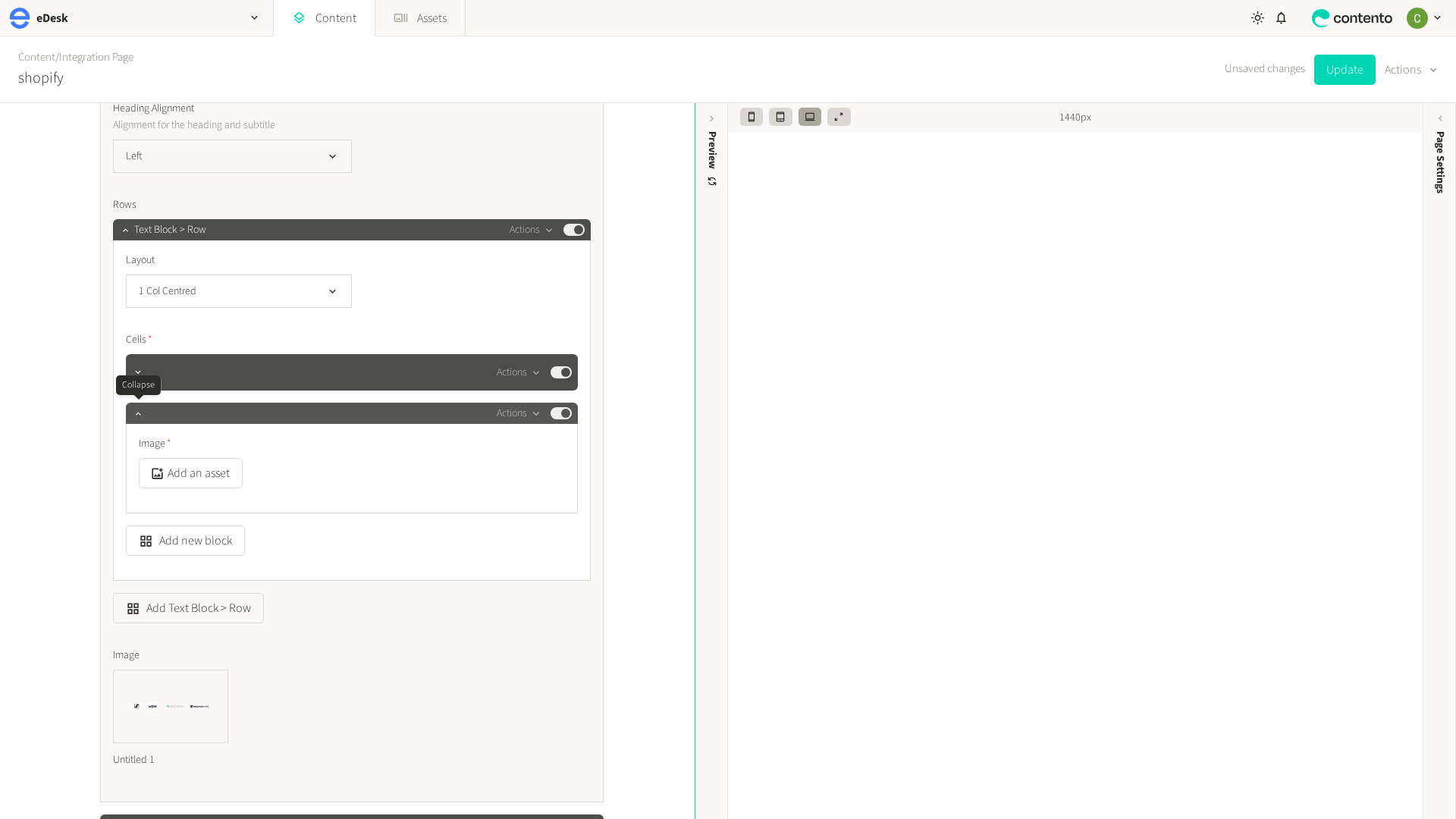 click 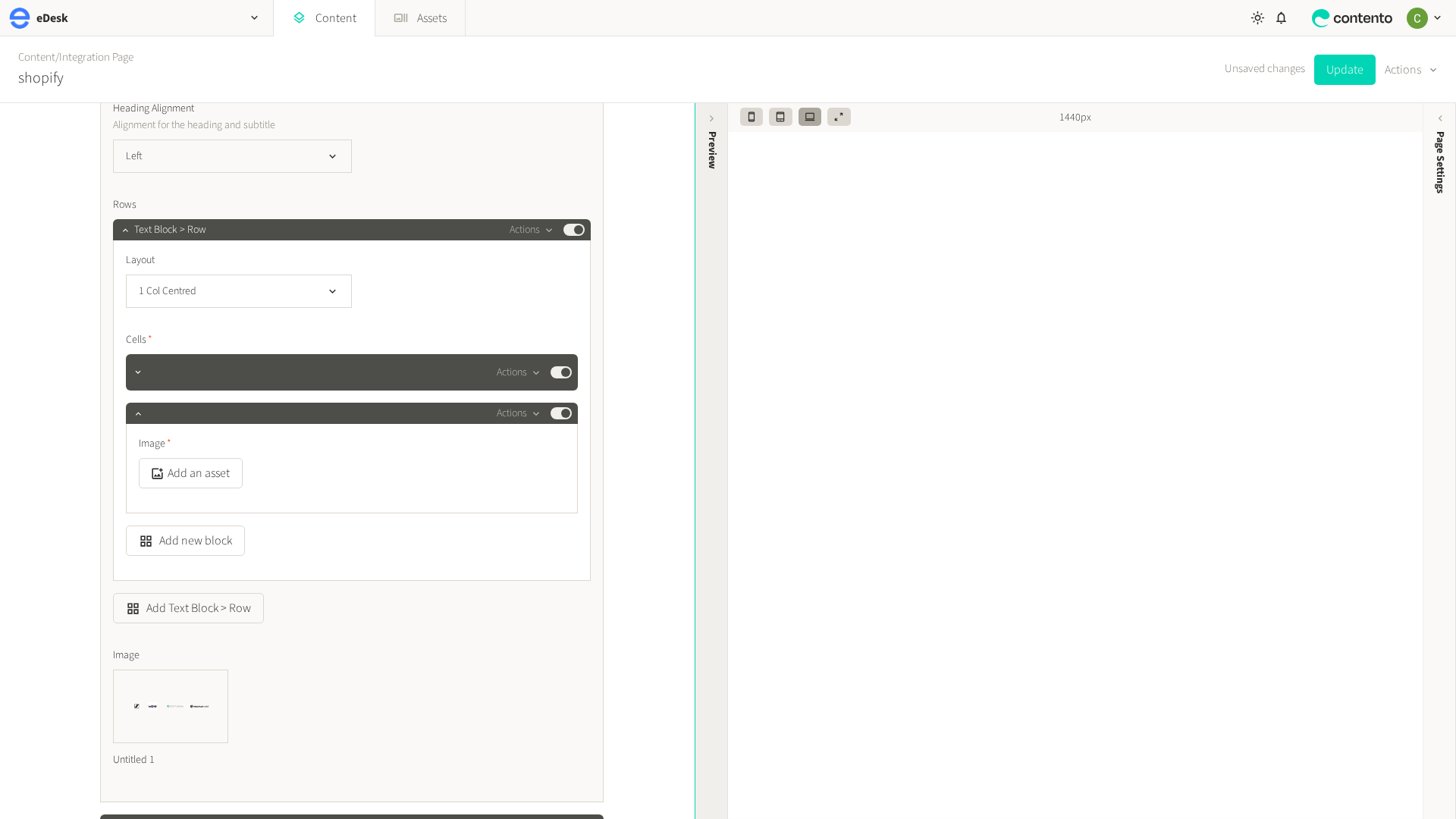 click on "Preview" 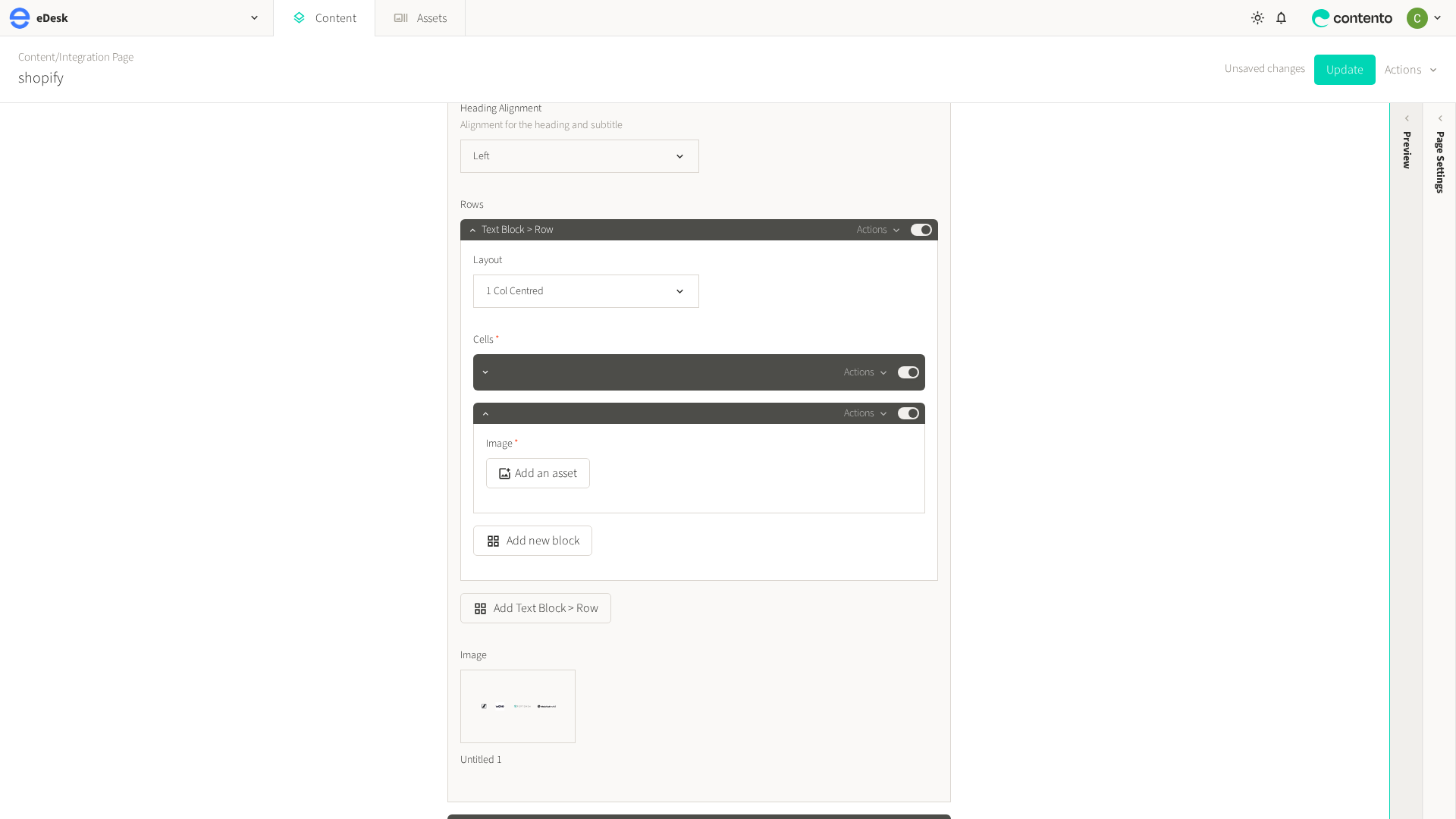 click on "Preview" 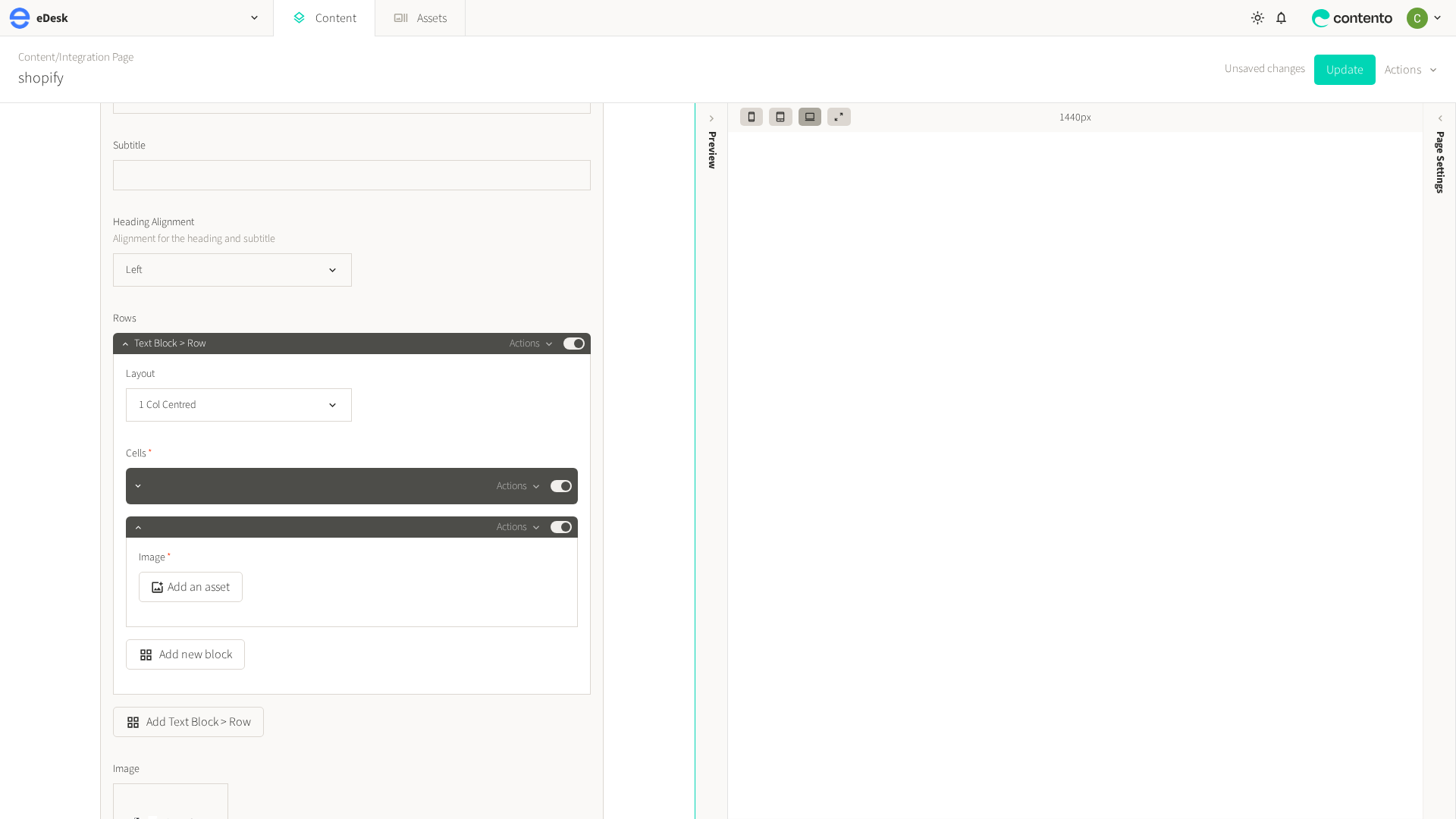 scroll, scrollTop: 1576, scrollLeft: 0, axis: vertical 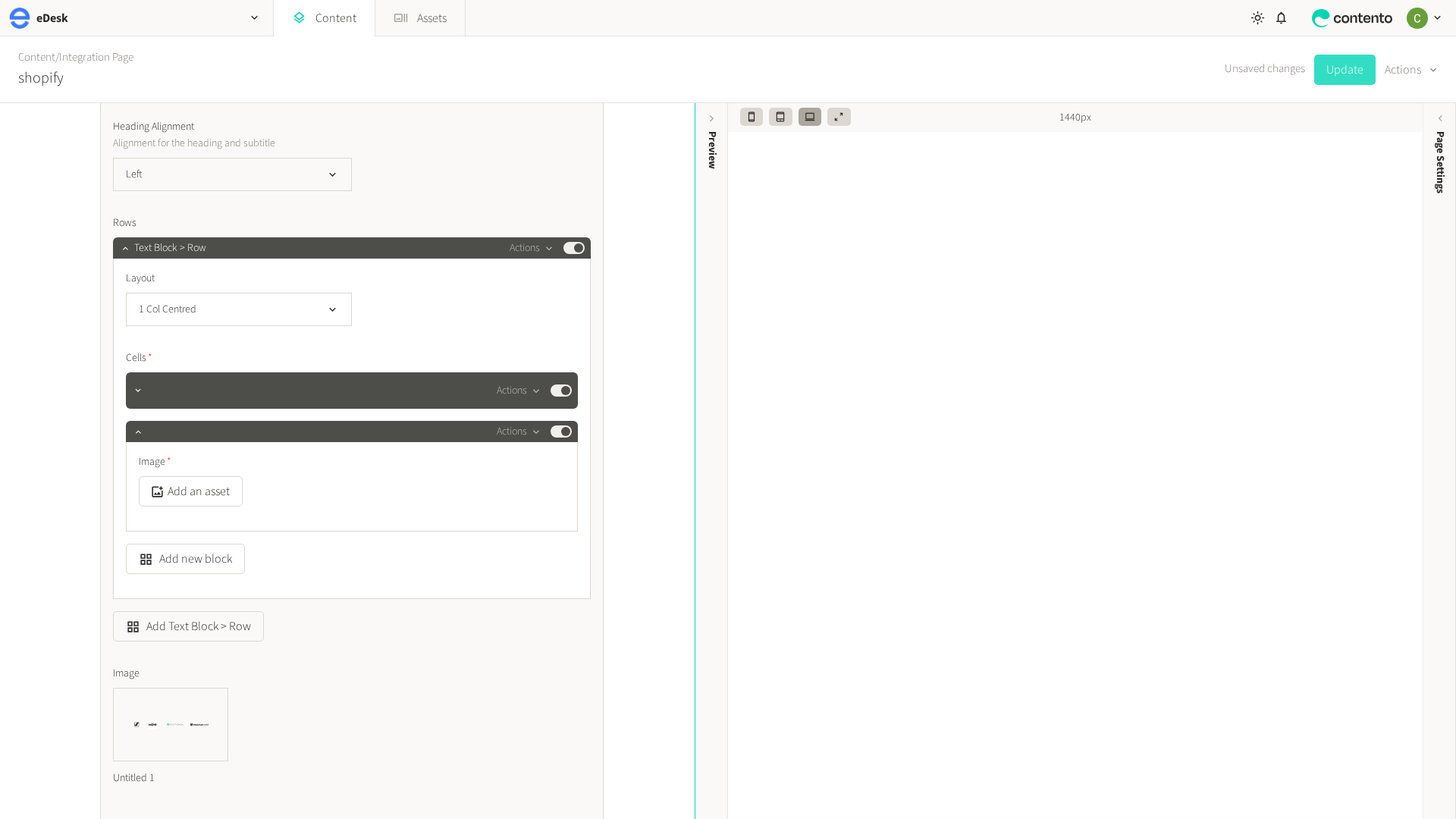 click on "Update" 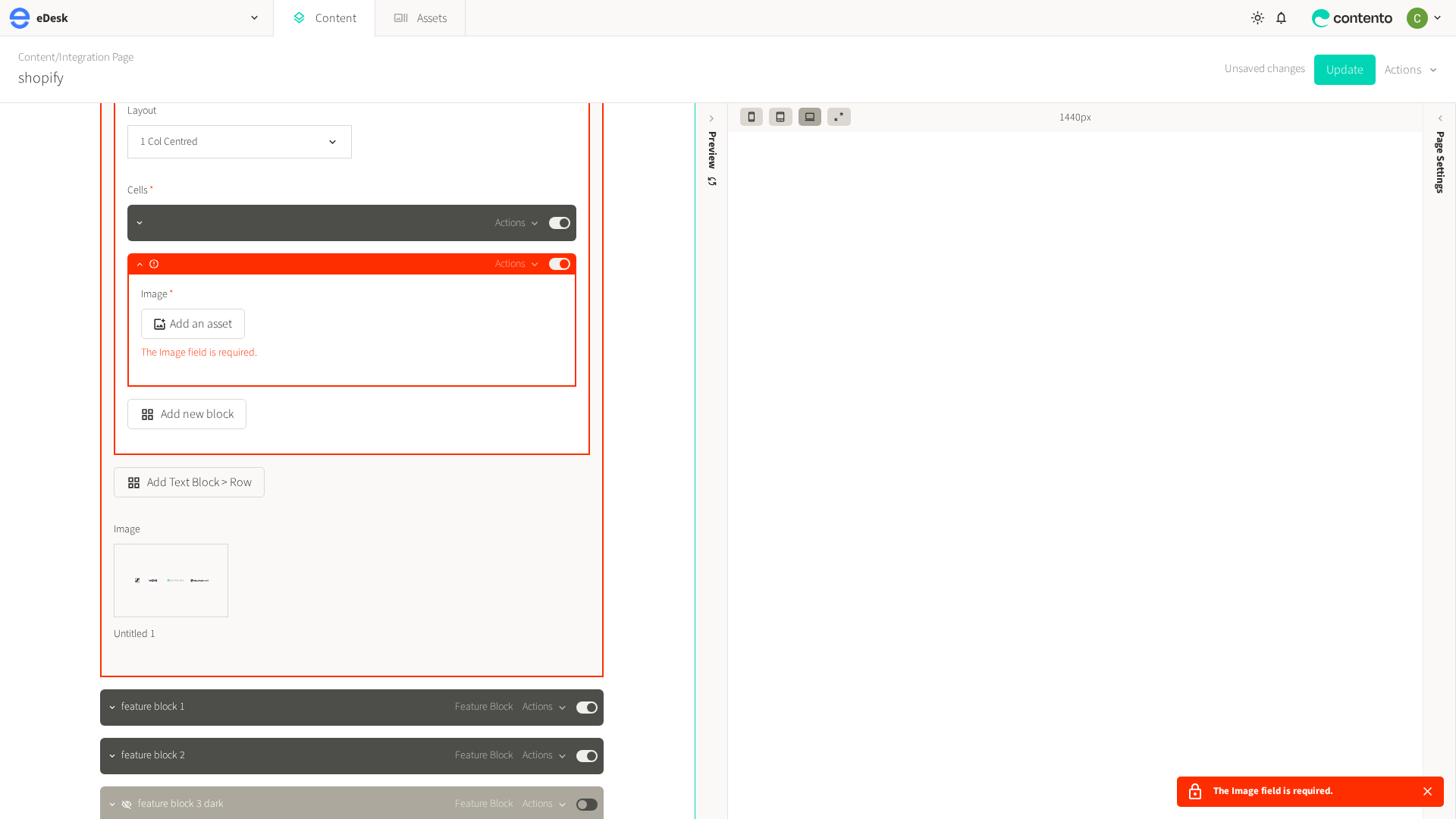 scroll, scrollTop: 1741, scrollLeft: 0, axis: vertical 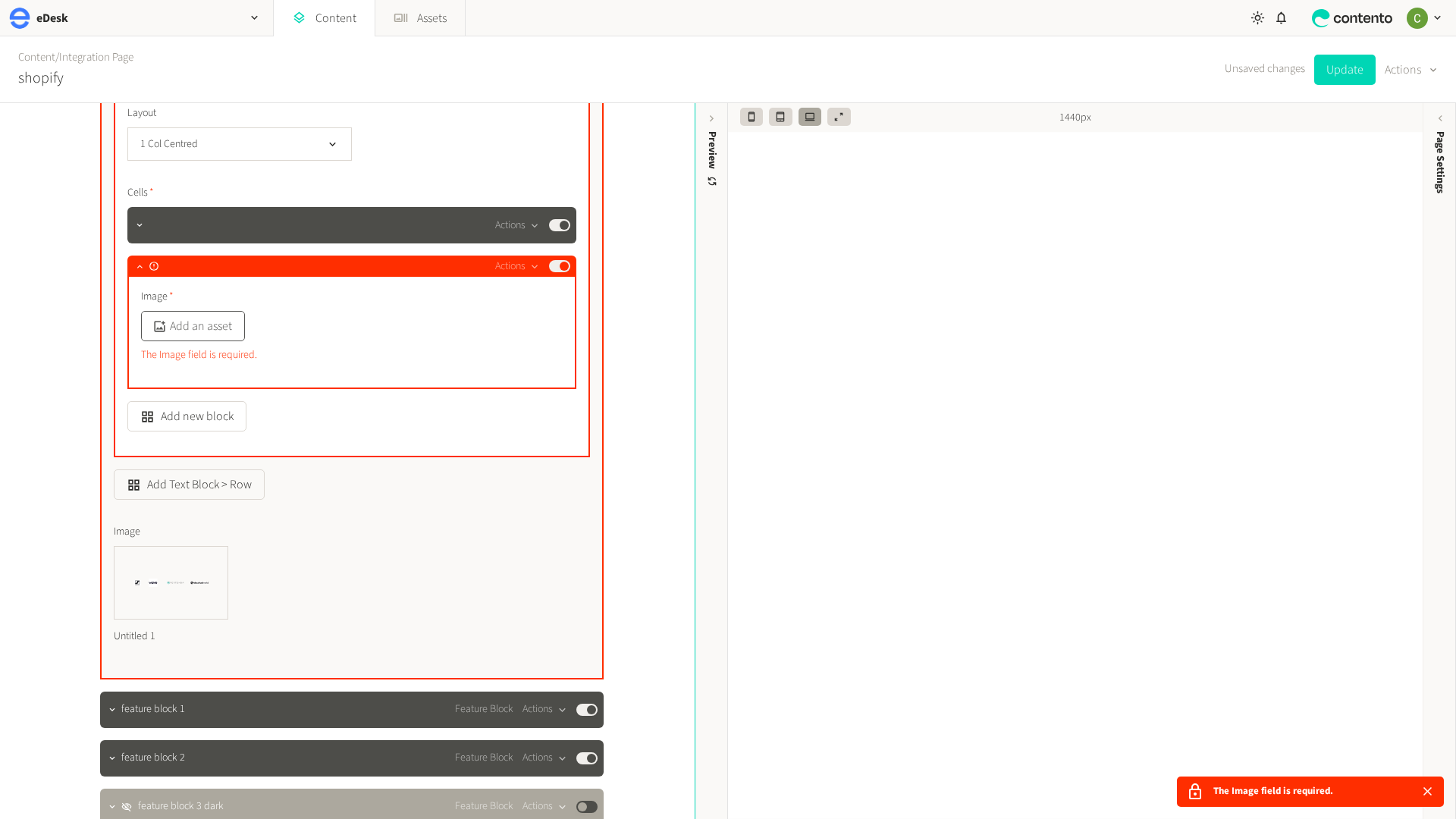 click on "Add an asset" 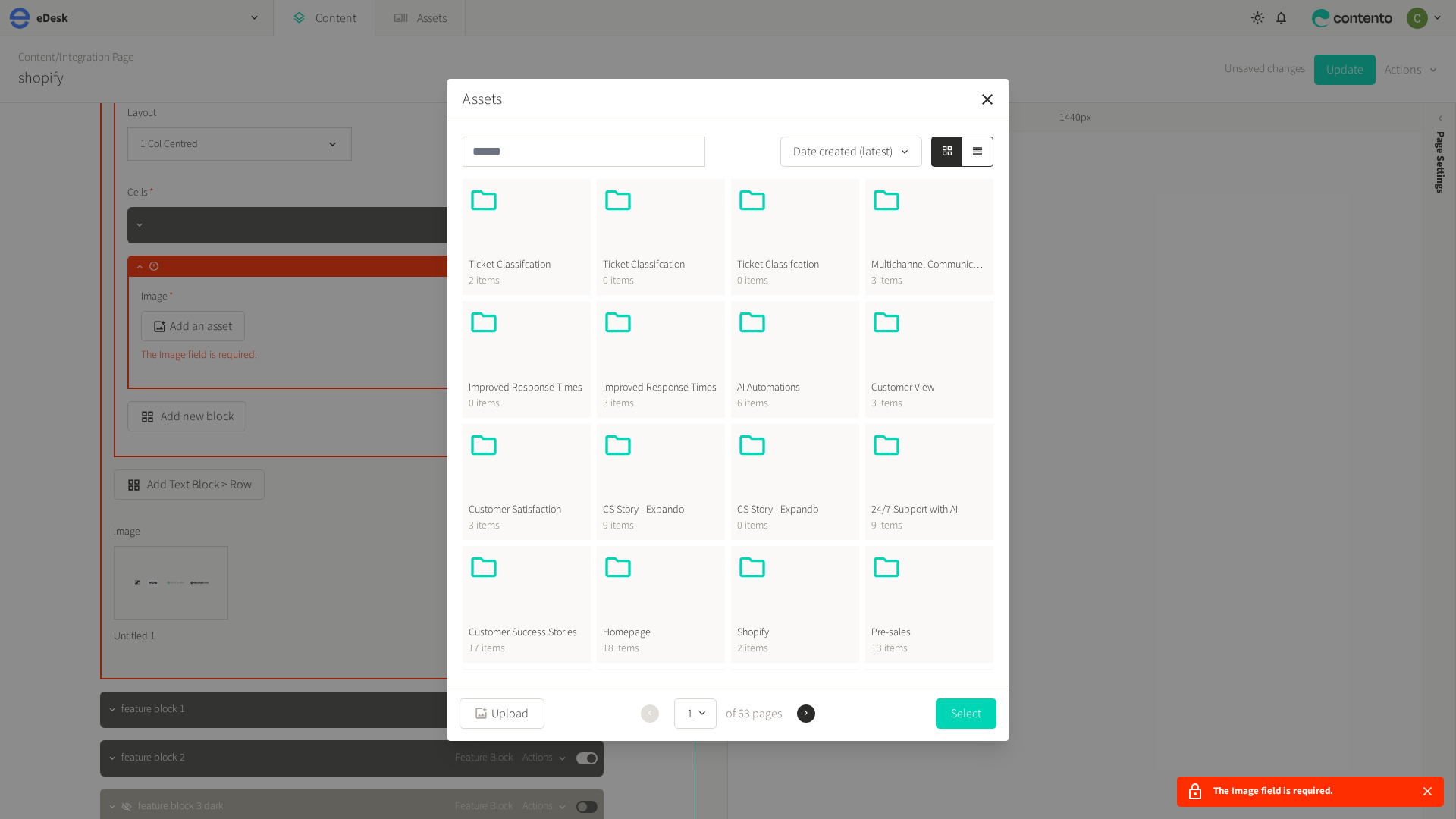 click on "Assets" at bounding box center (728, 100) 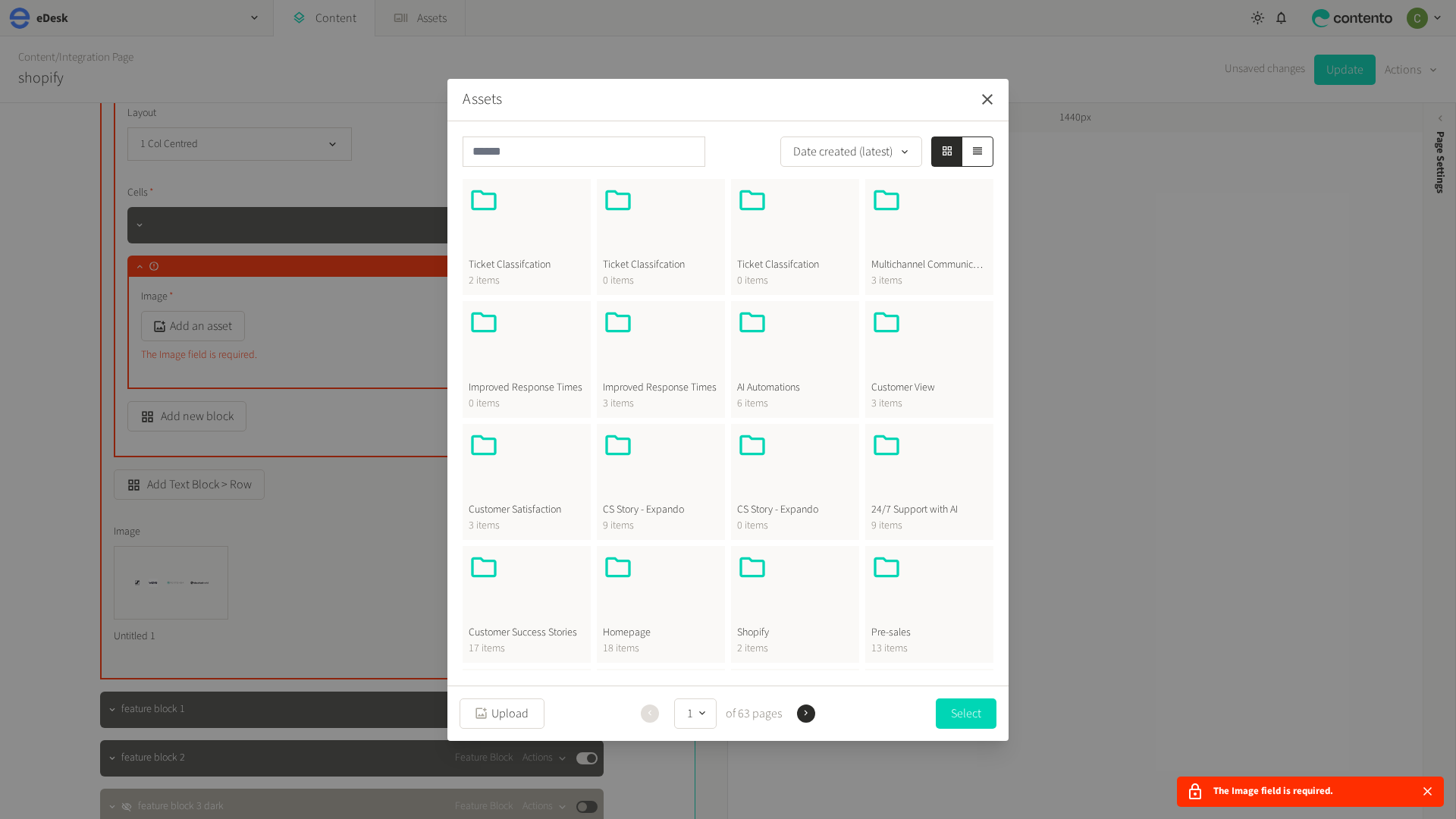click 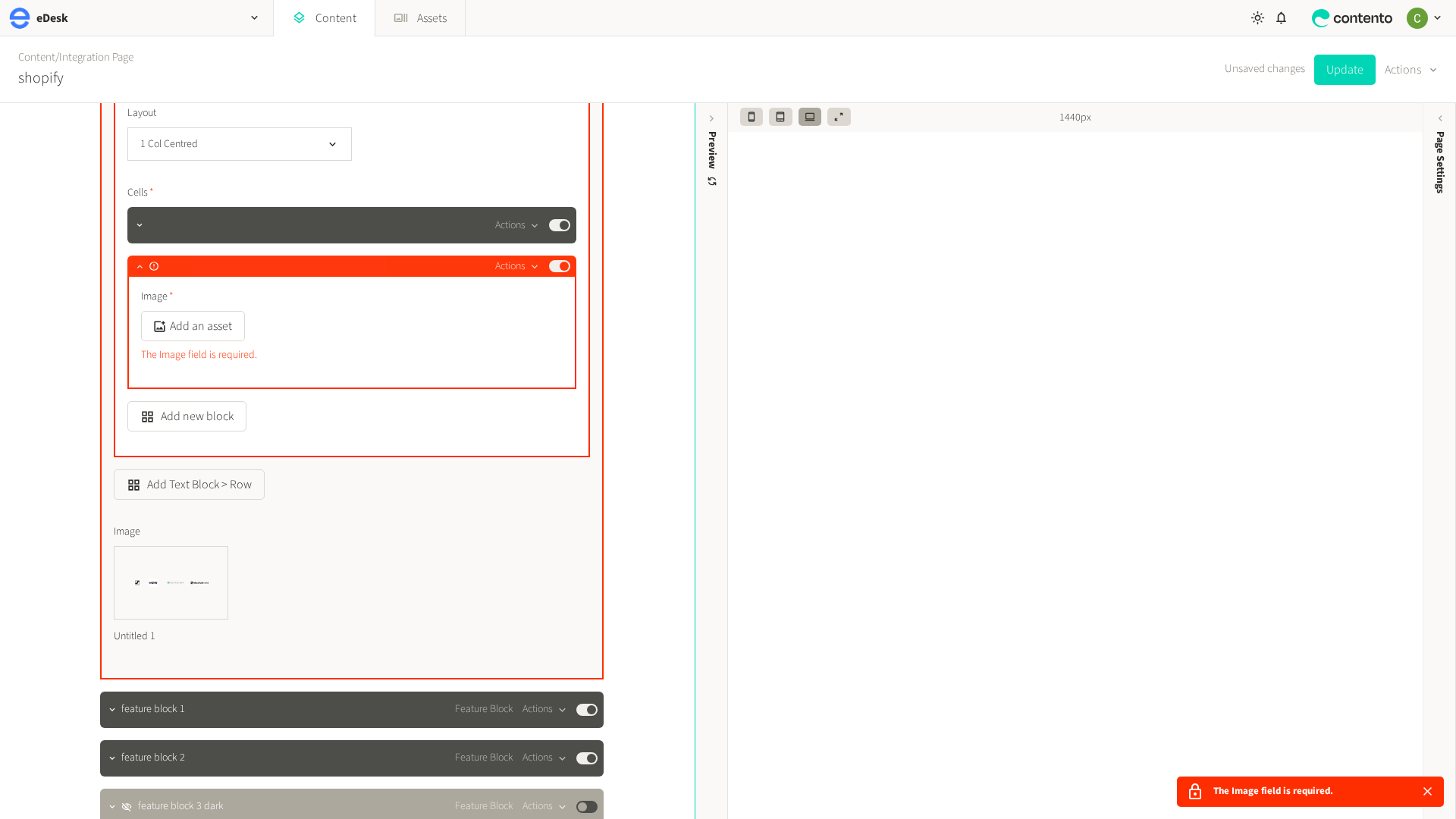 click 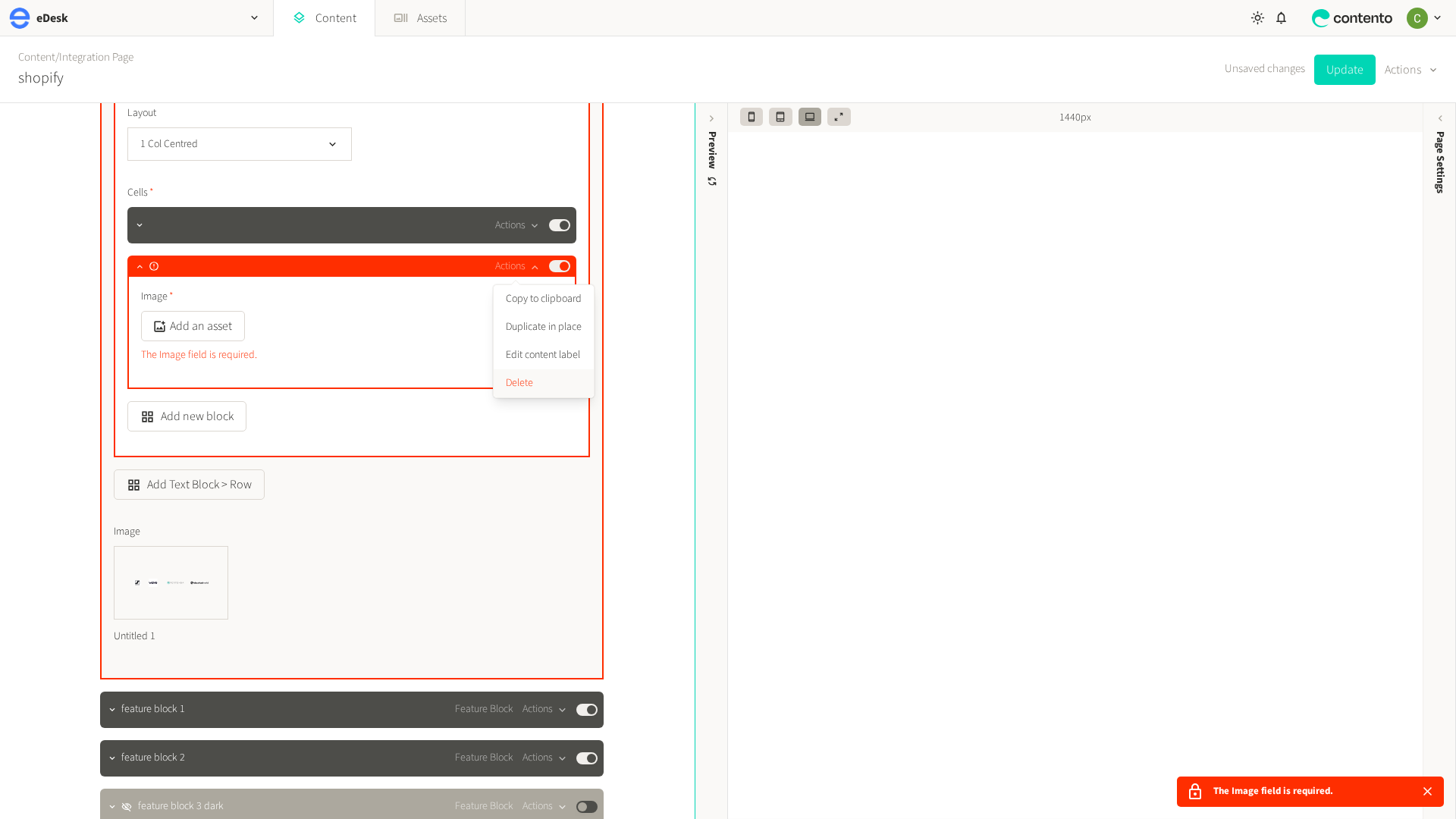 click on "Delete" 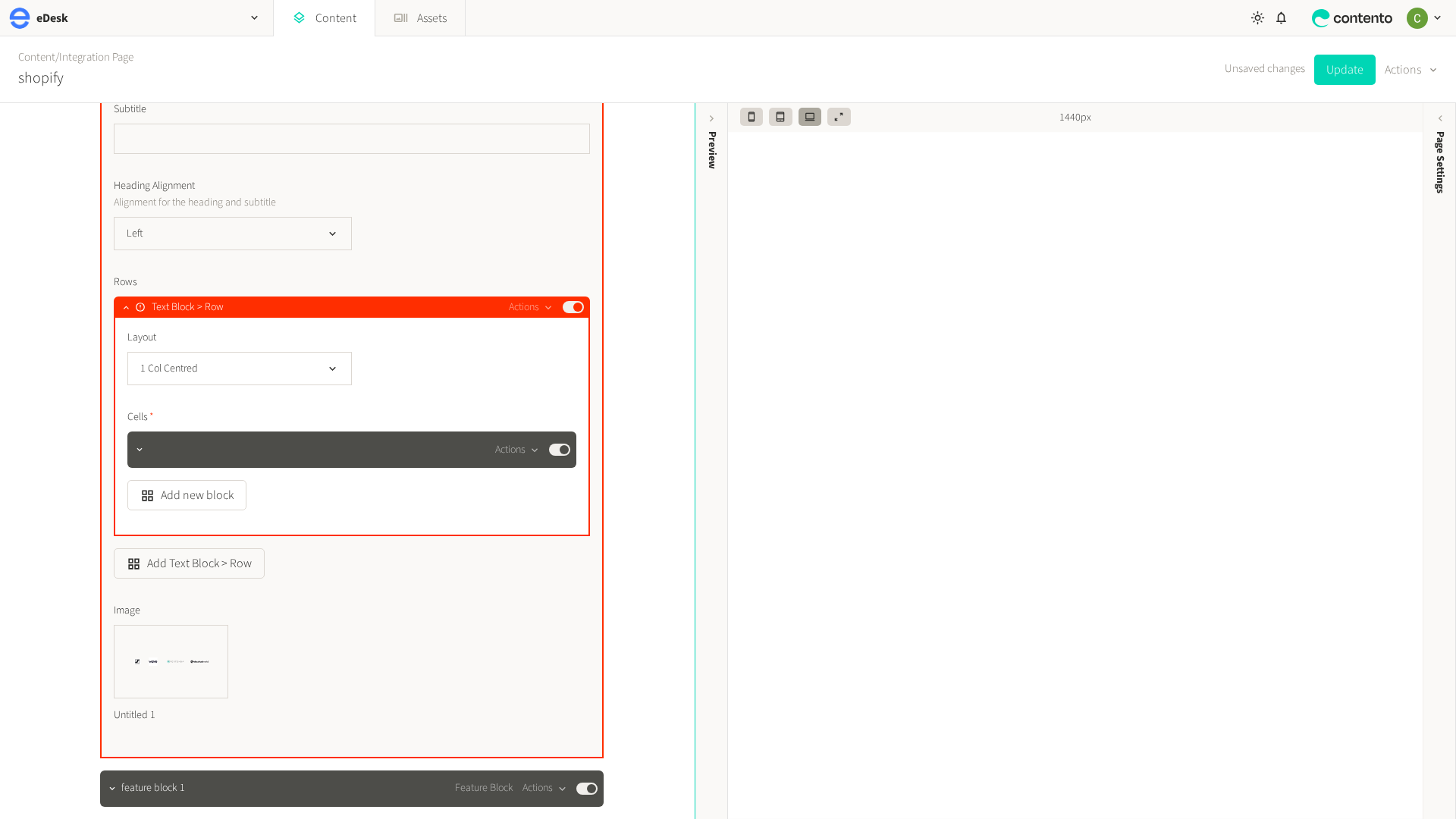 scroll, scrollTop: 1511, scrollLeft: 0, axis: vertical 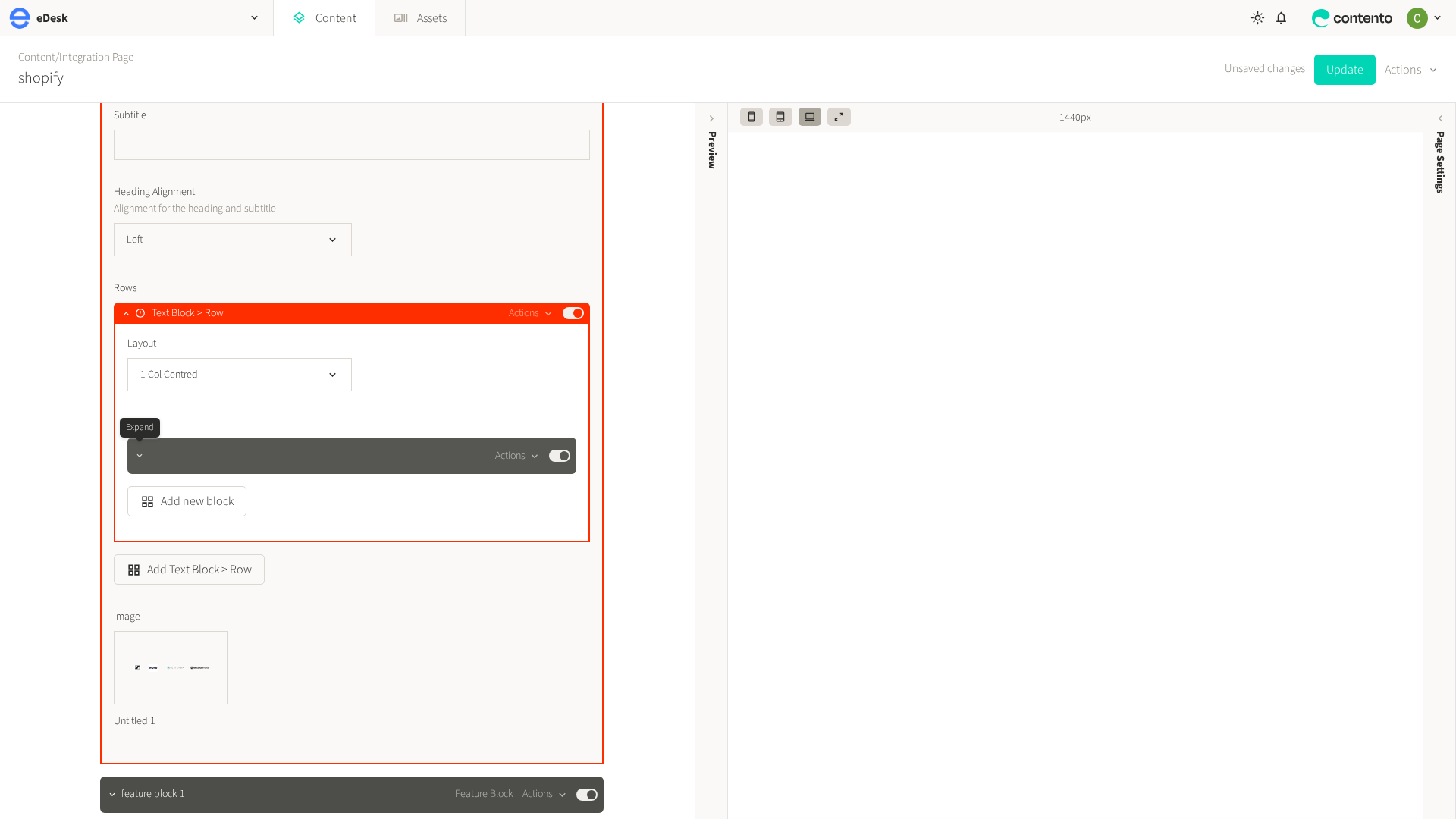 click 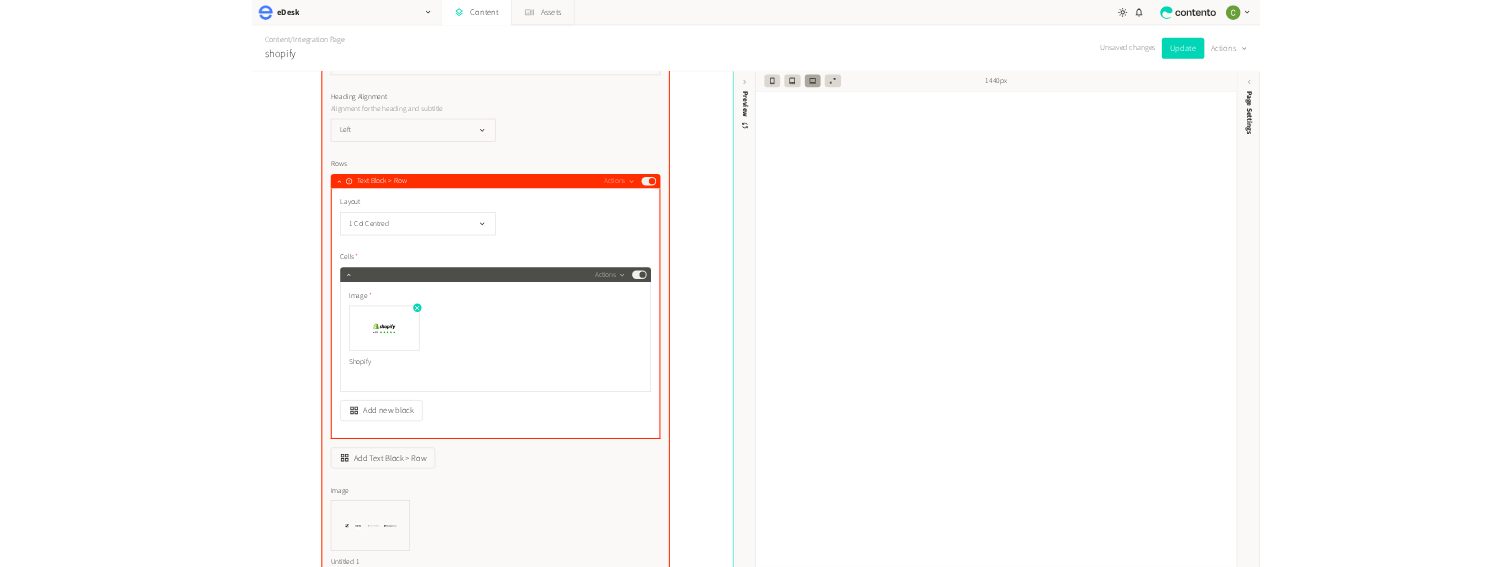scroll, scrollTop: 2063, scrollLeft: 0, axis: vertical 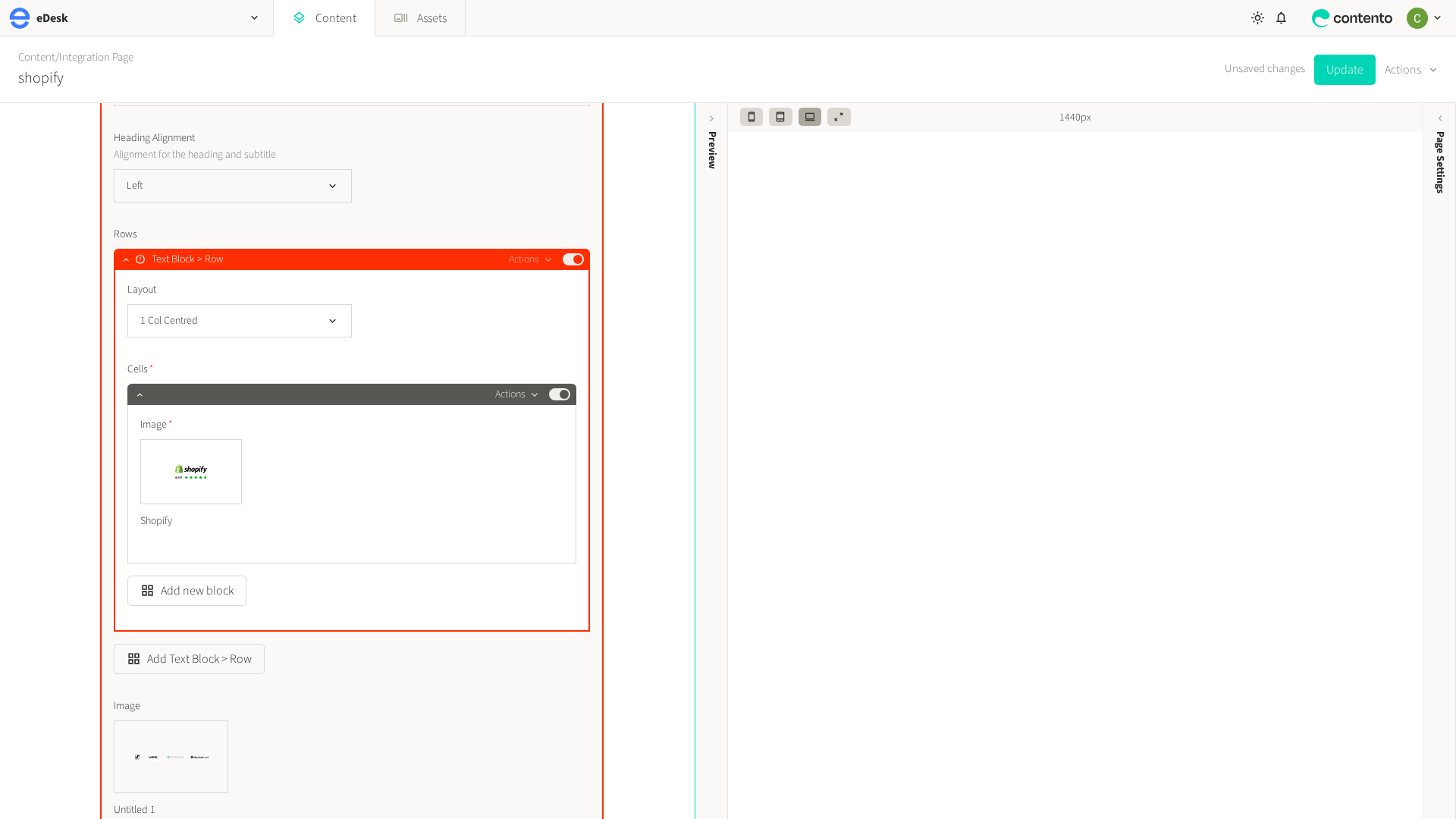 click on "Actions" 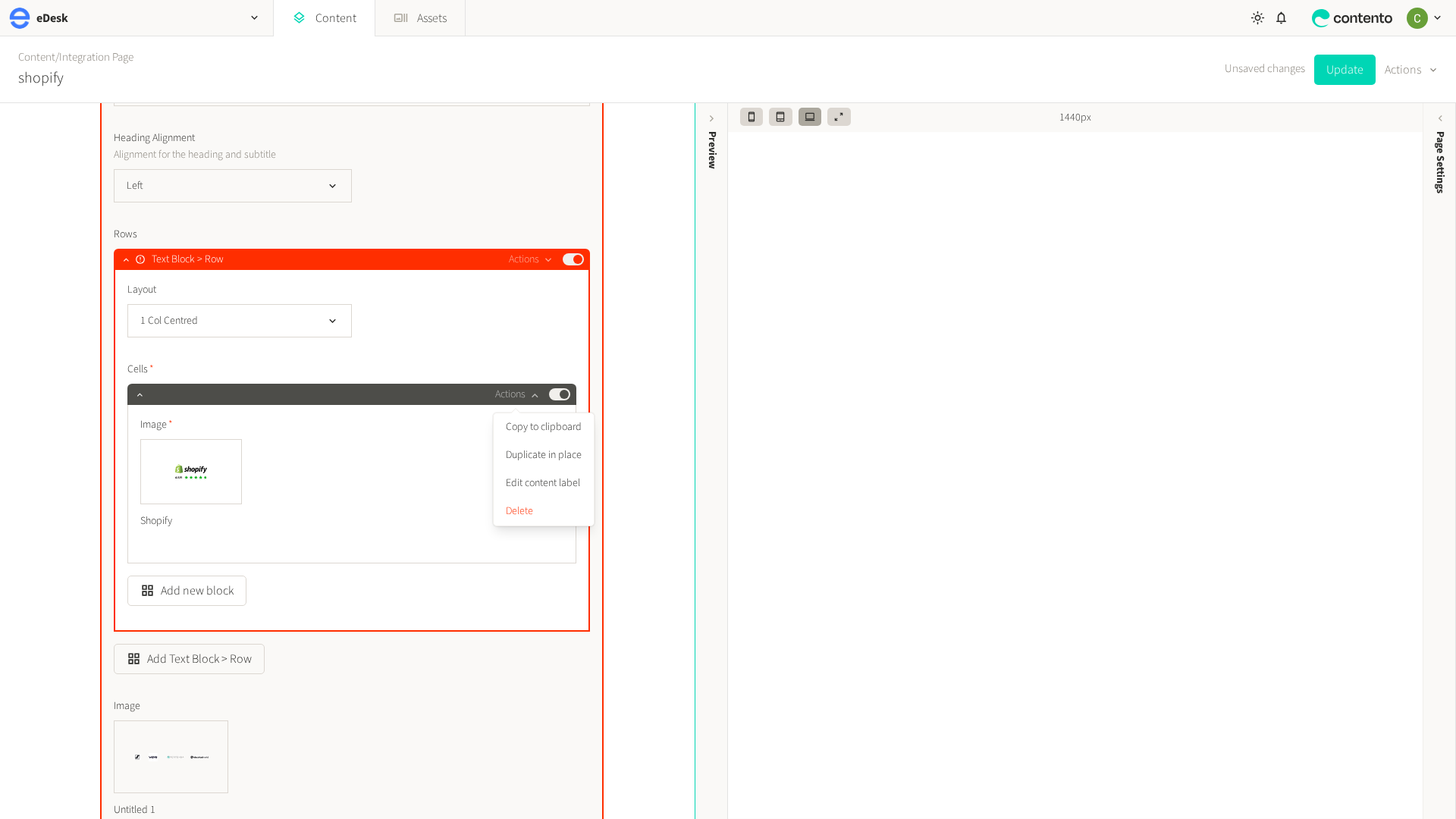 click on "Shopify" 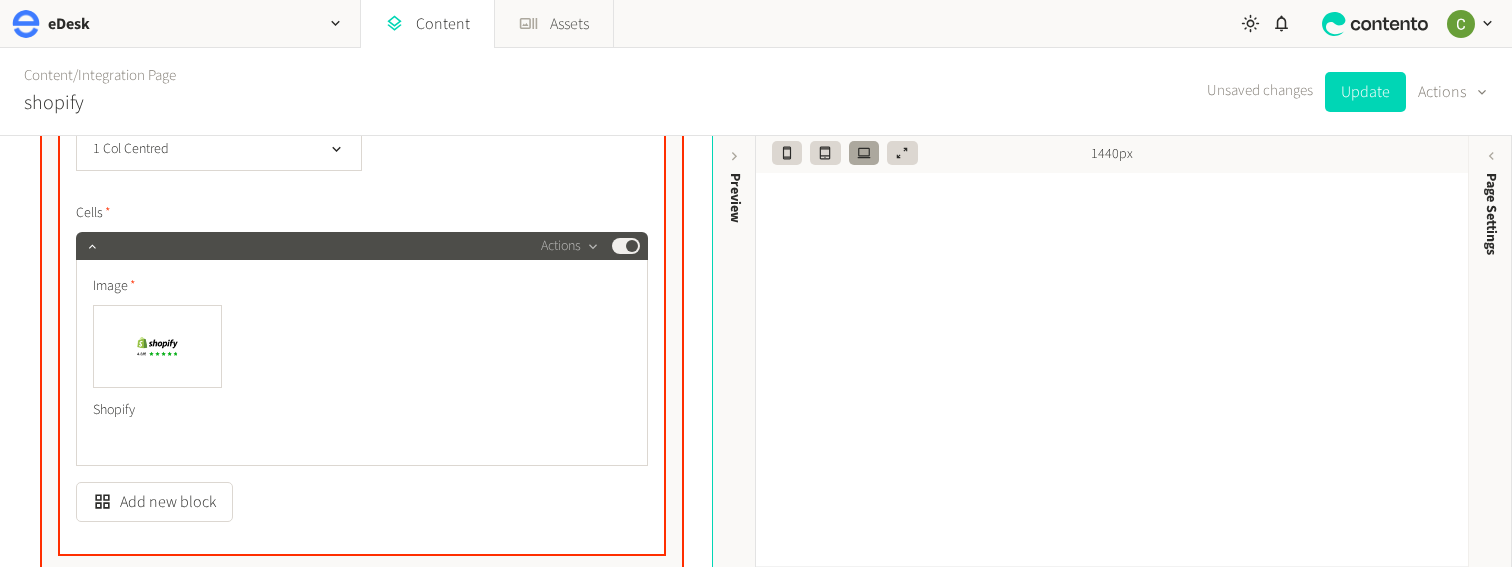 scroll, scrollTop: 2341, scrollLeft: 0, axis: vertical 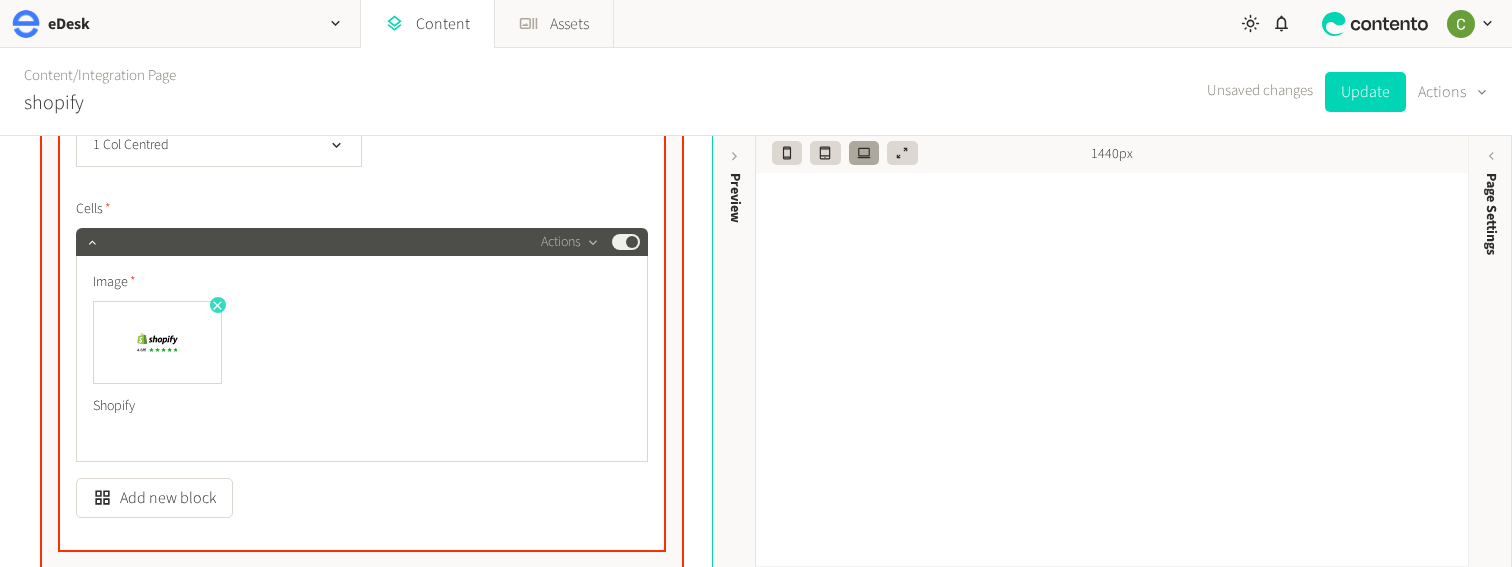 click 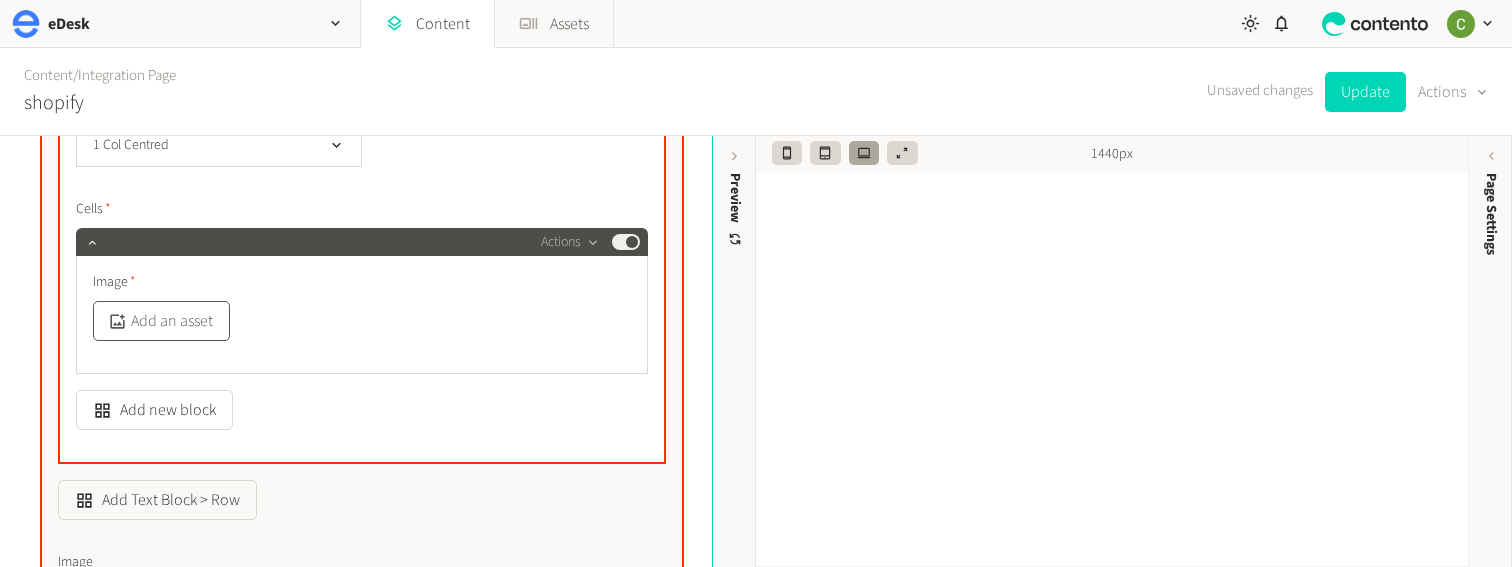 click on "Add an asset" 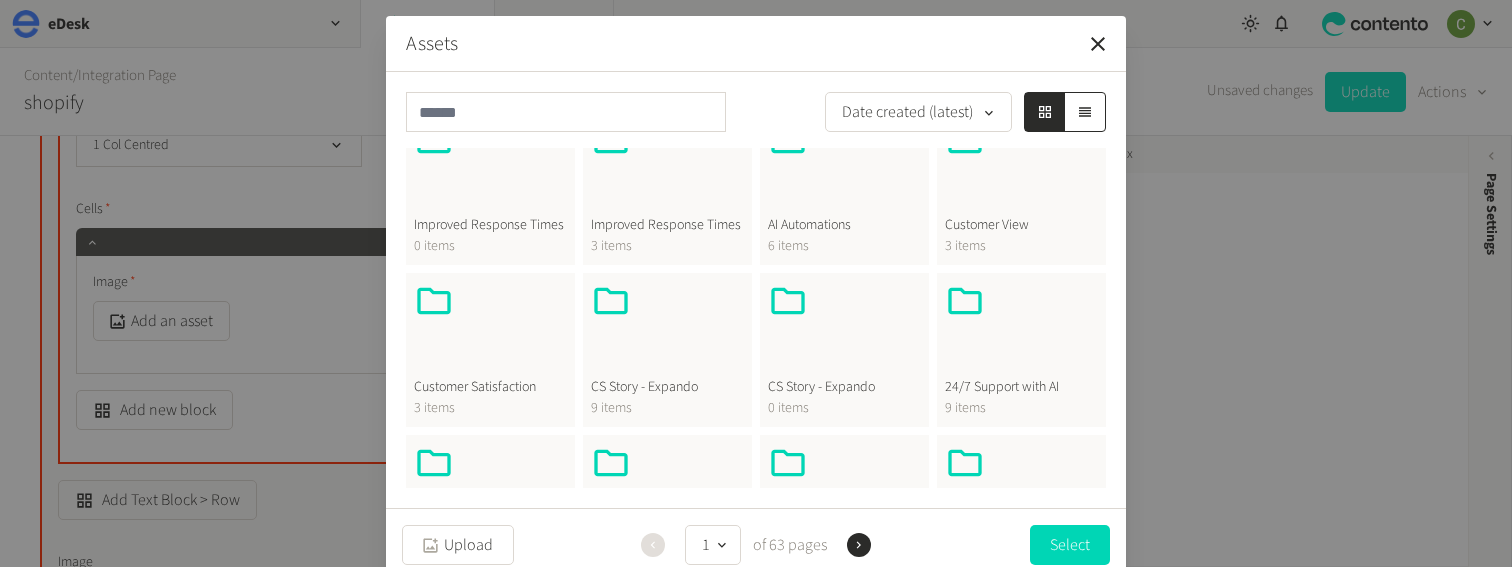 scroll, scrollTop: 294, scrollLeft: 0, axis: vertical 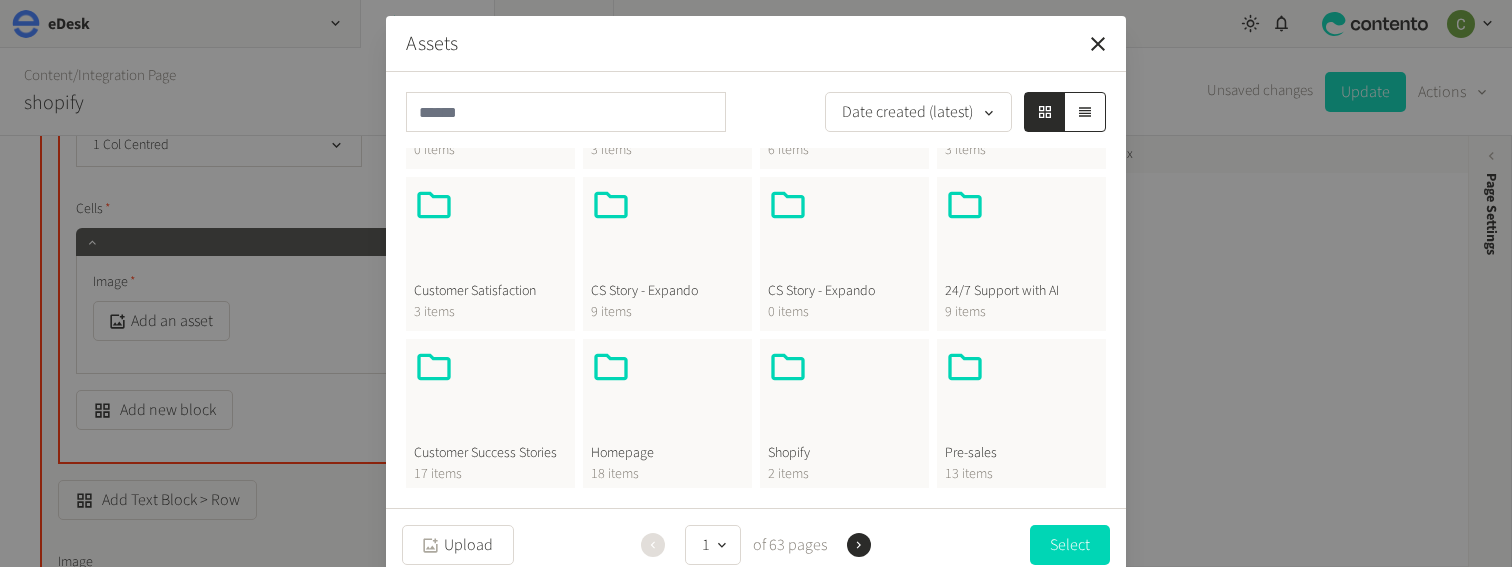 click at bounding box center (844, 395) 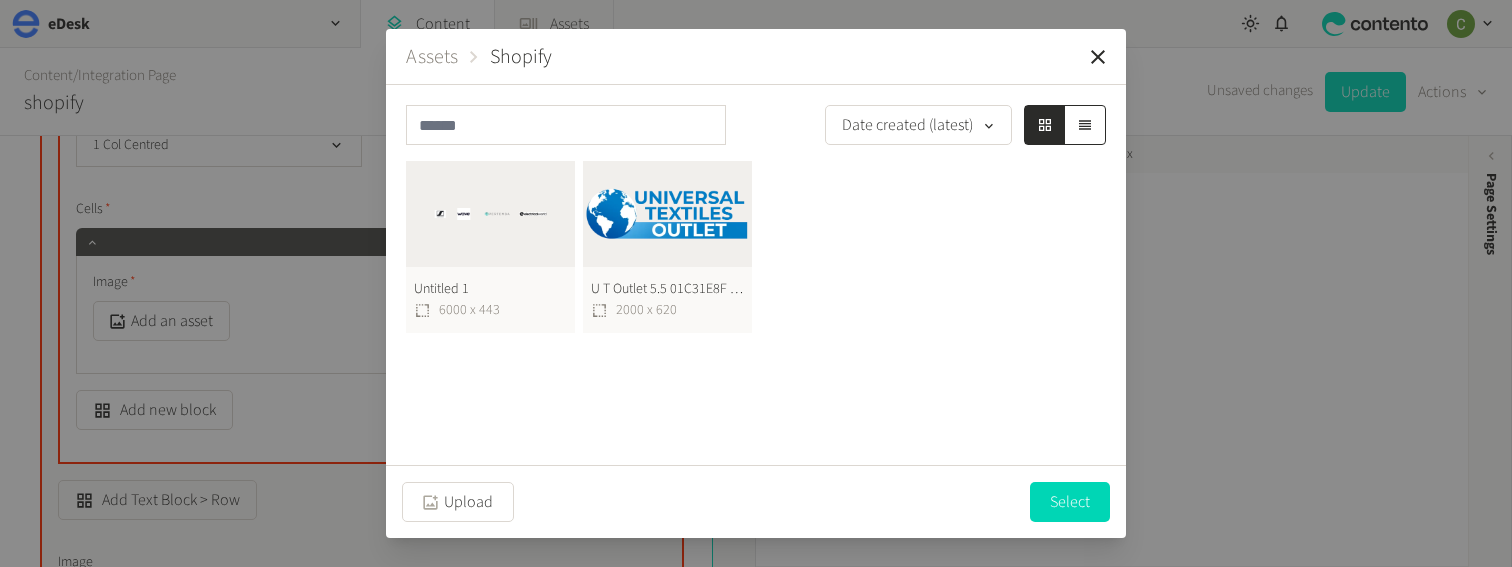 scroll, scrollTop: 0, scrollLeft: 0, axis: both 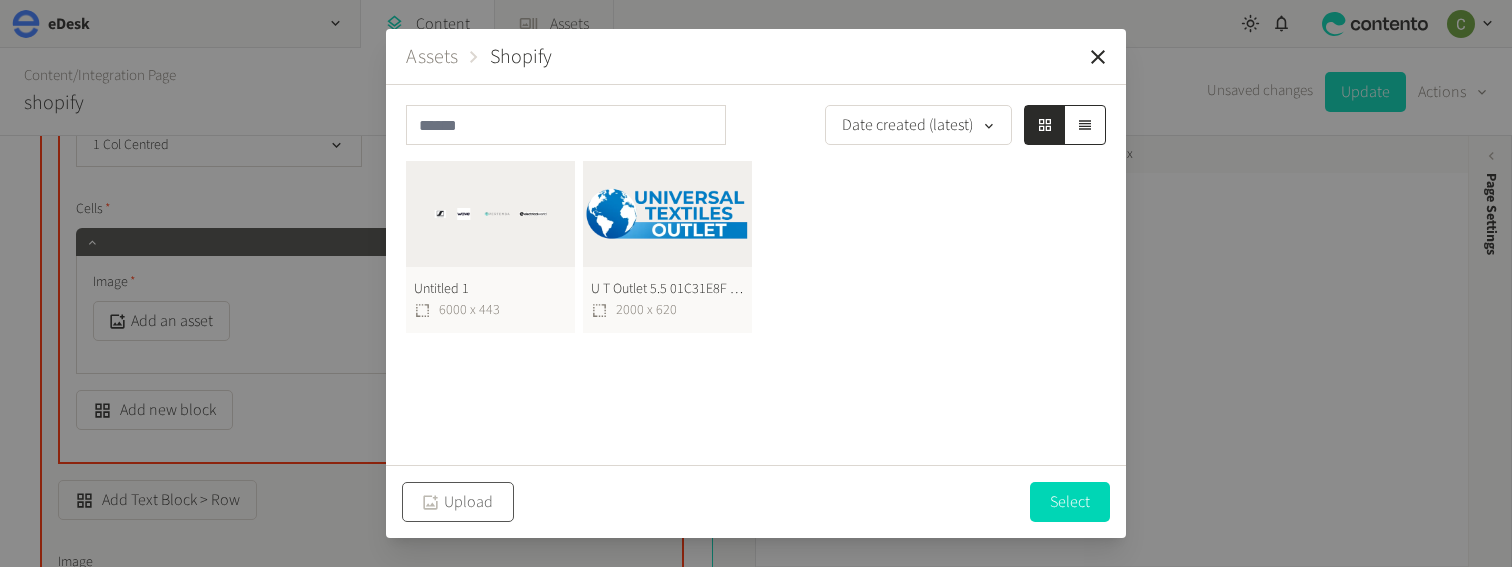 click on "Upload" at bounding box center (458, 502) 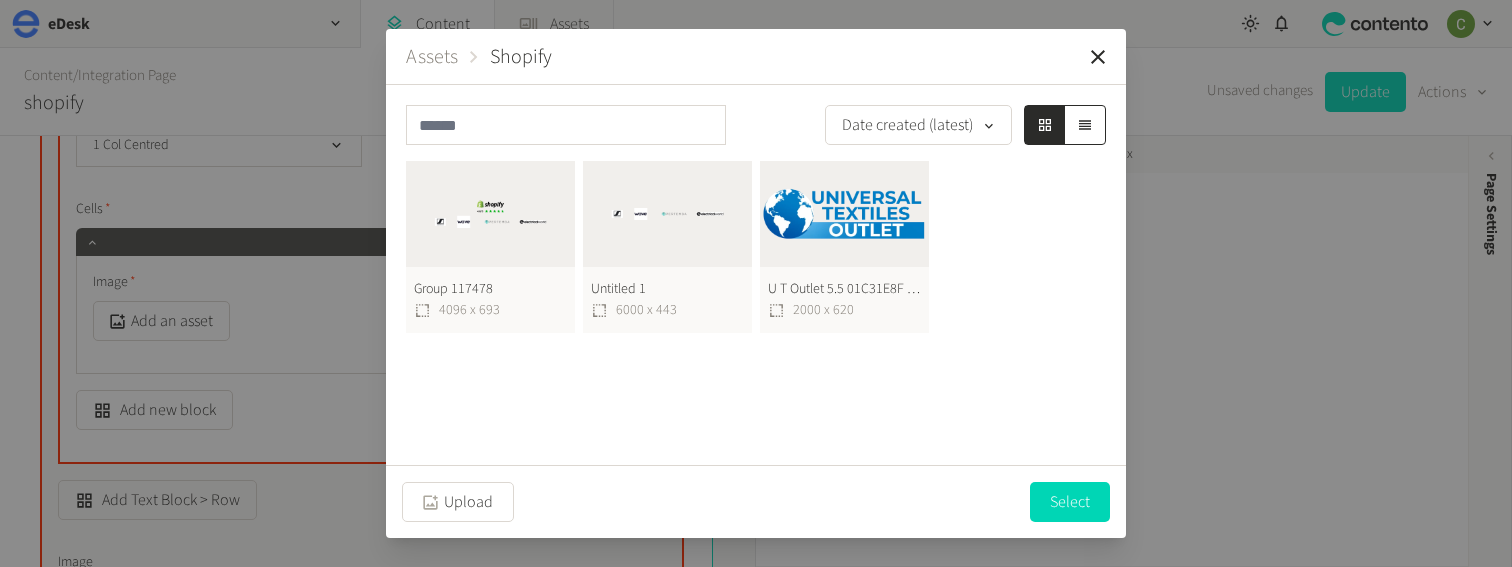 click on "Group 117478  4096 x 693" 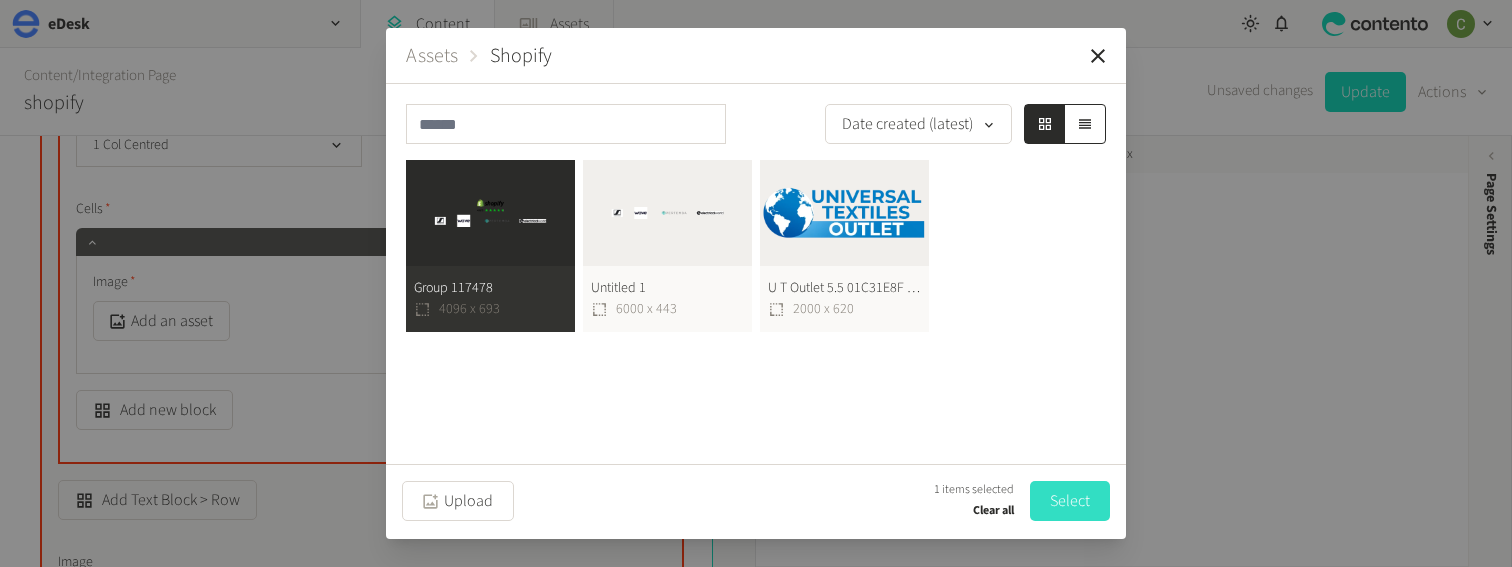 click on "Select" at bounding box center [1070, 501] 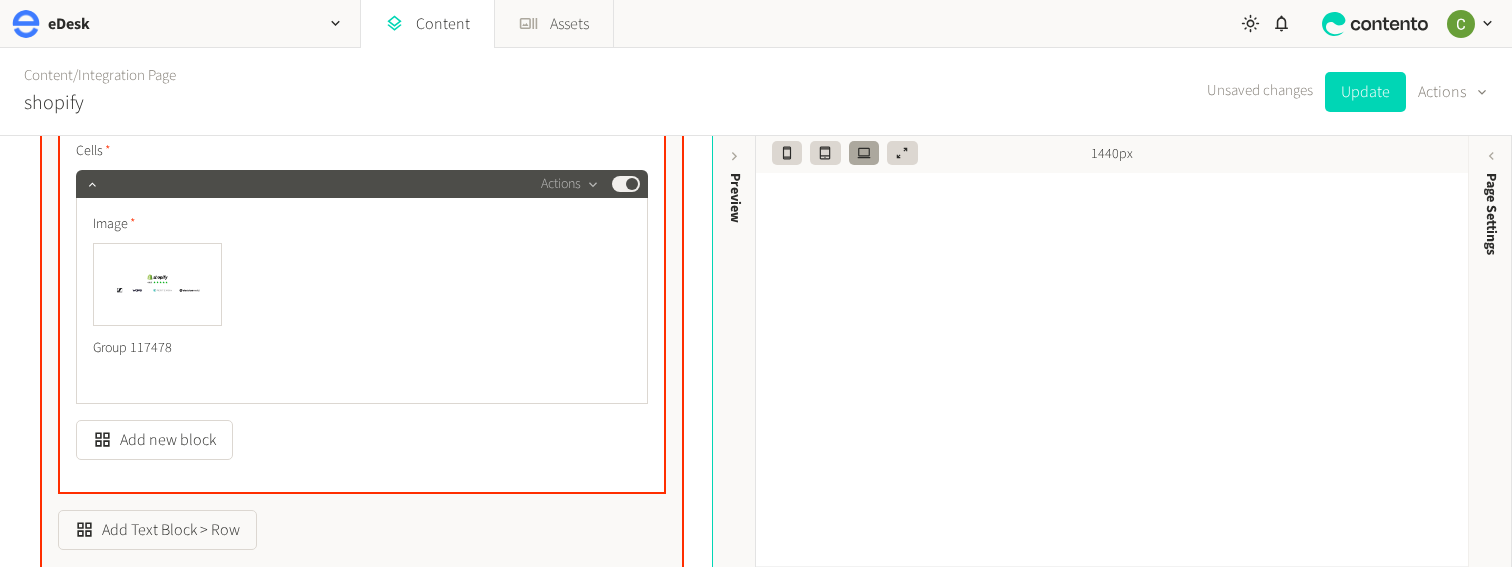scroll, scrollTop: 2403, scrollLeft: 0, axis: vertical 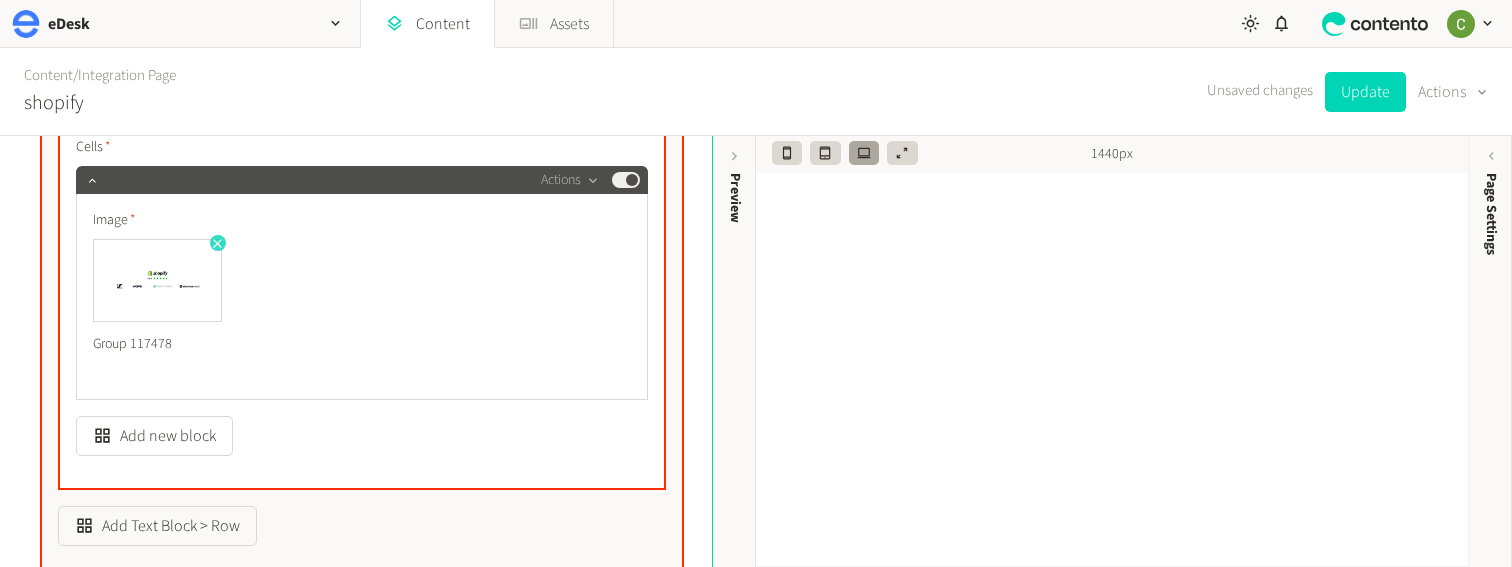 click 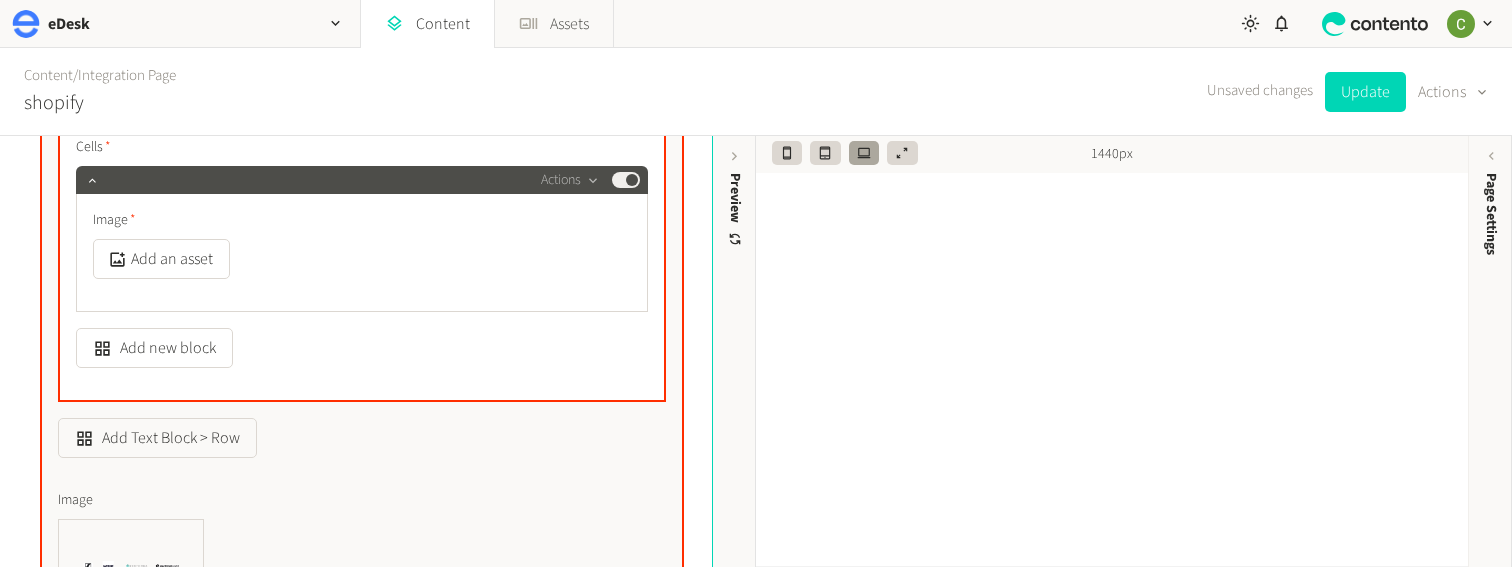 scroll, scrollTop: 2375, scrollLeft: 0, axis: vertical 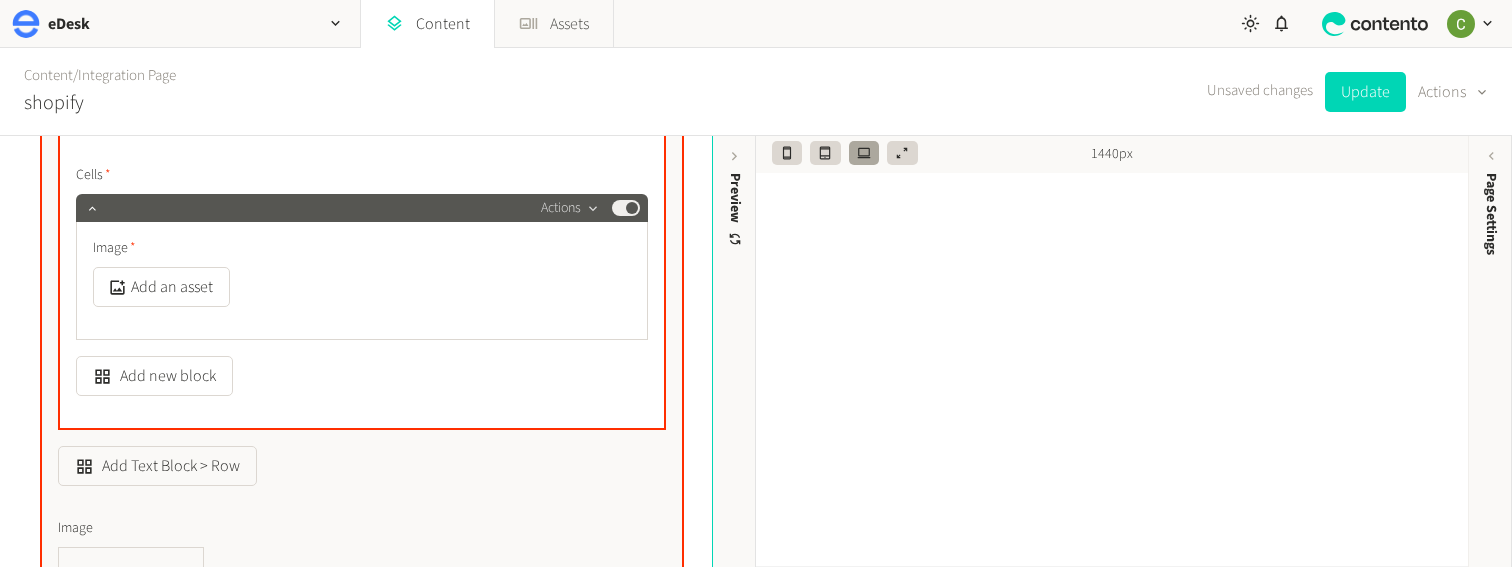 click 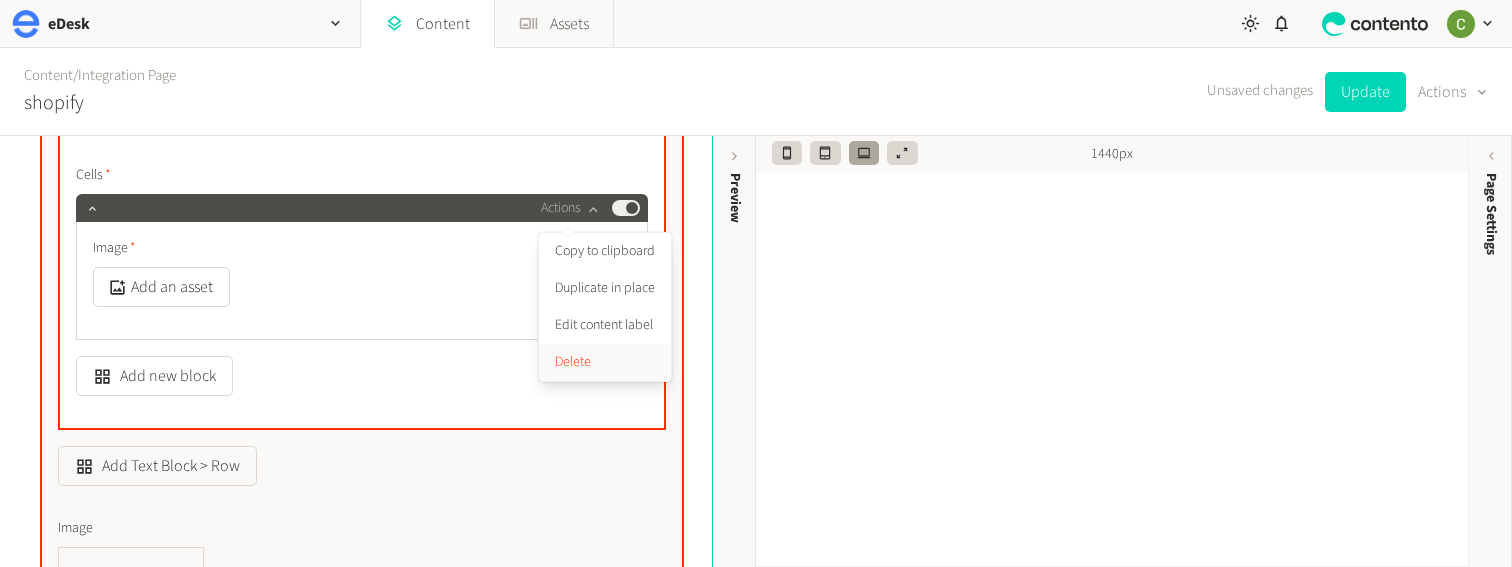 click on "Delete" 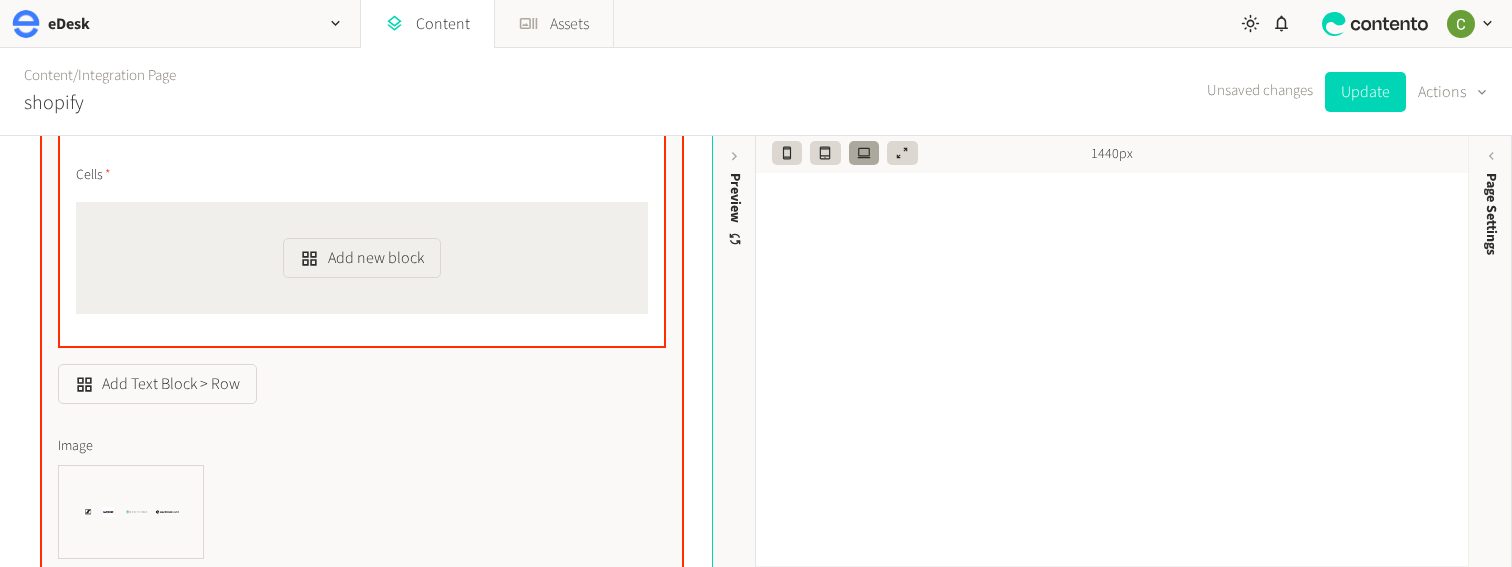 scroll, scrollTop: 2402, scrollLeft: 0, axis: vertical 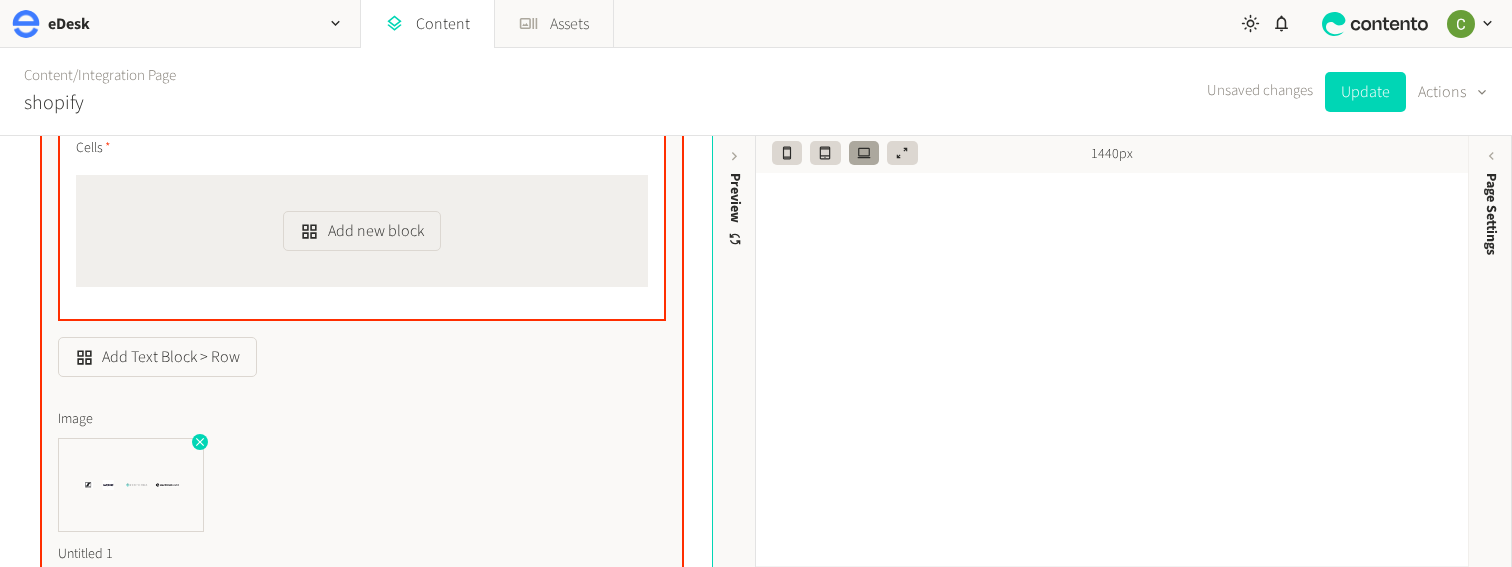 click on "Untitled 1" 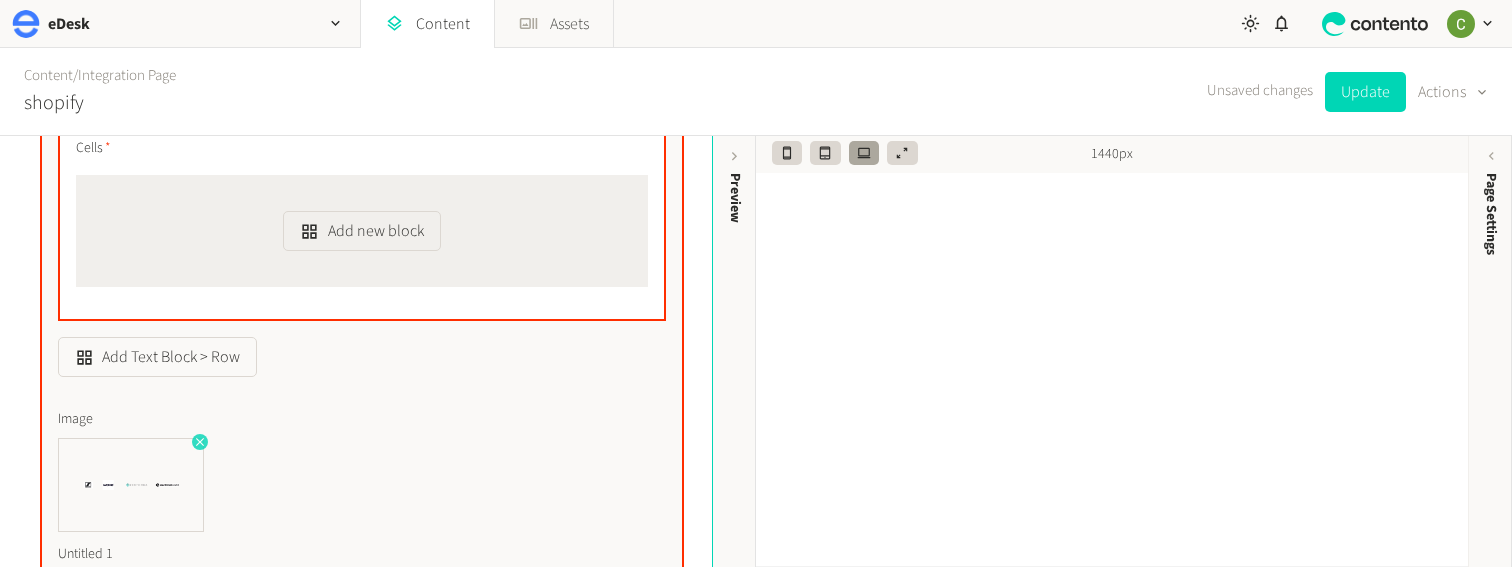 click 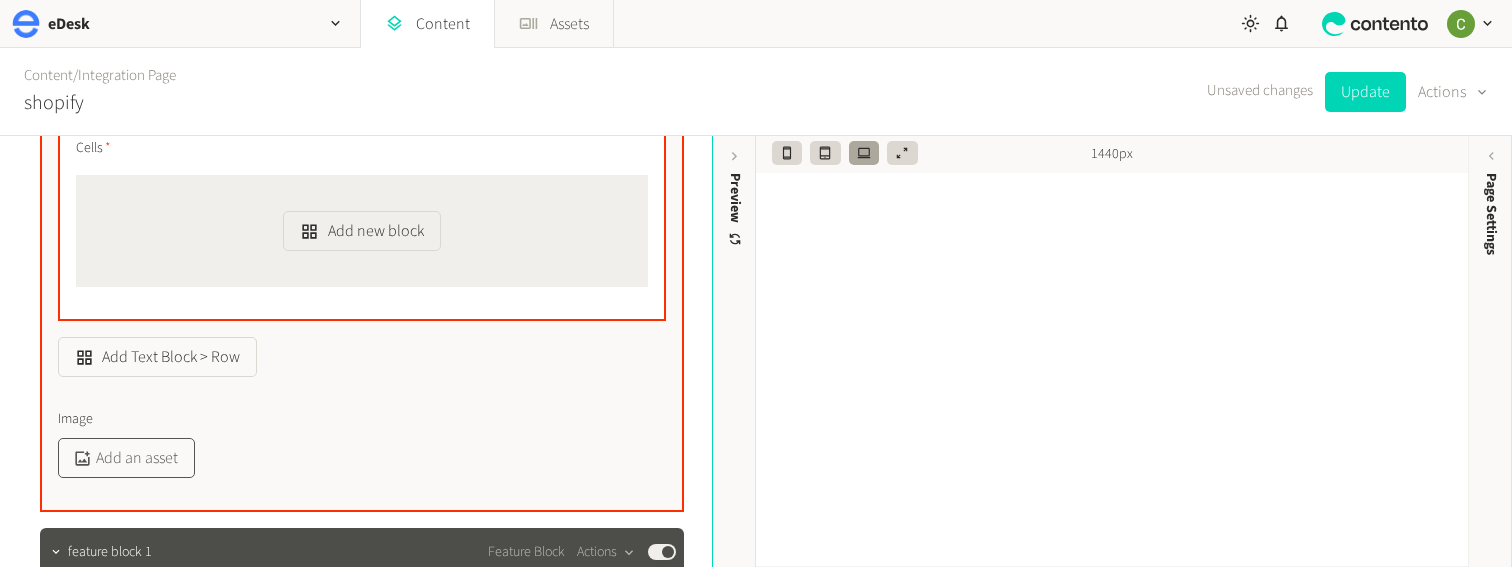 click on "Add an asset" 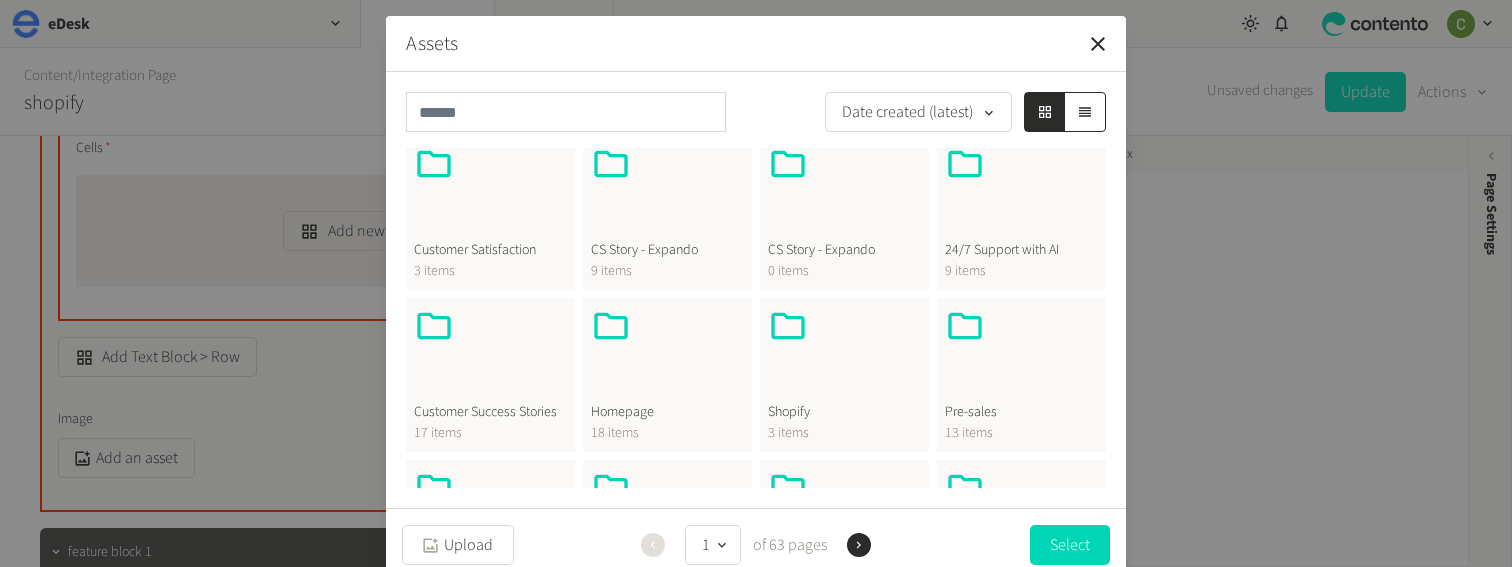 scroll, scrollTop: 345, scrollLeft: 0, axis: vertical 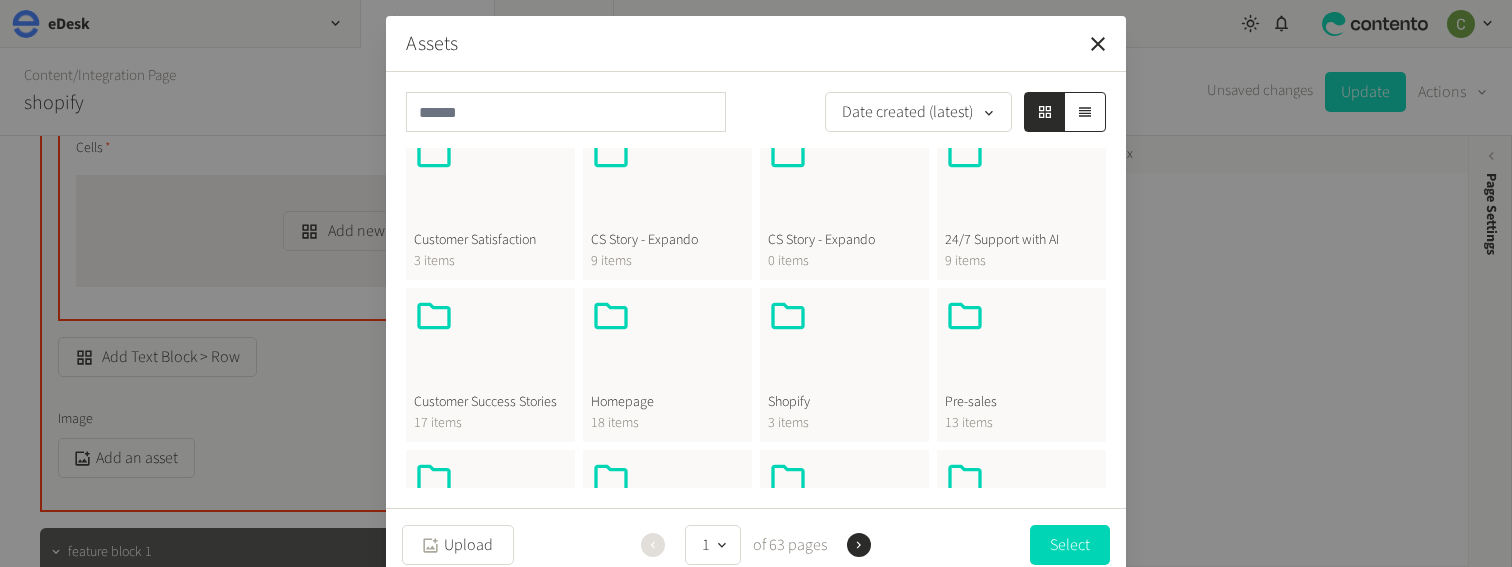 click at bounding box center [844, 344] 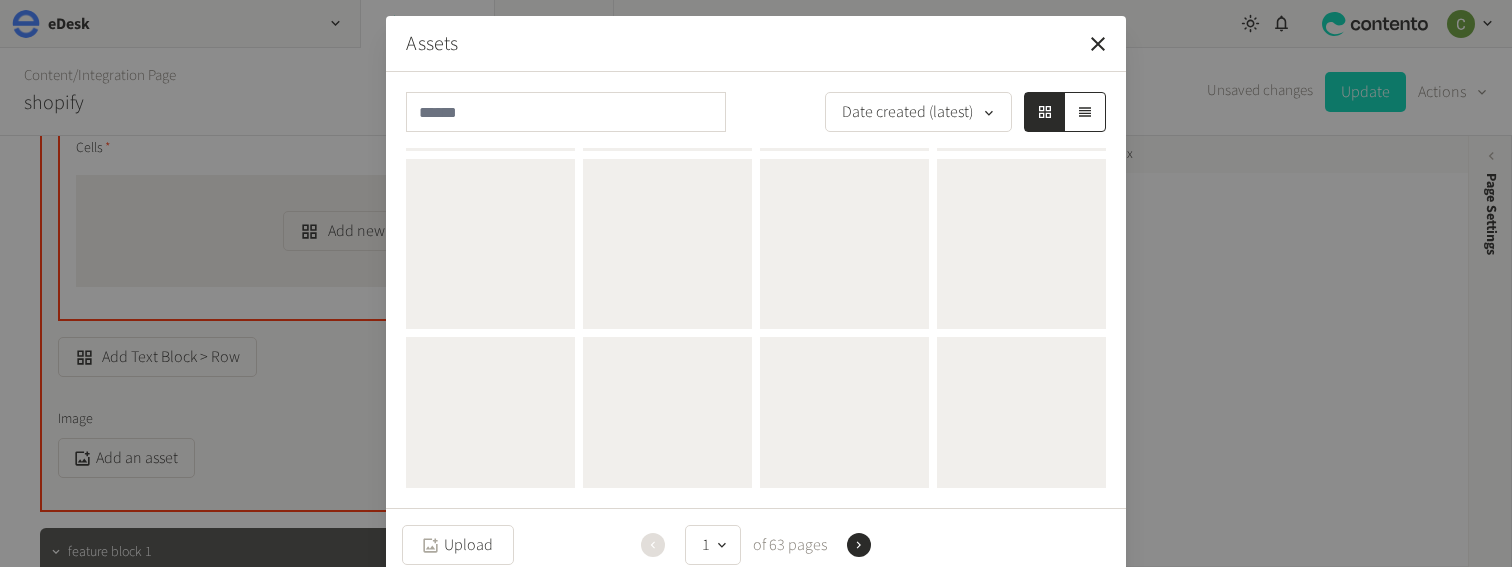 scroll, scrollTop: 0, scrollLeft: 0, axis: both 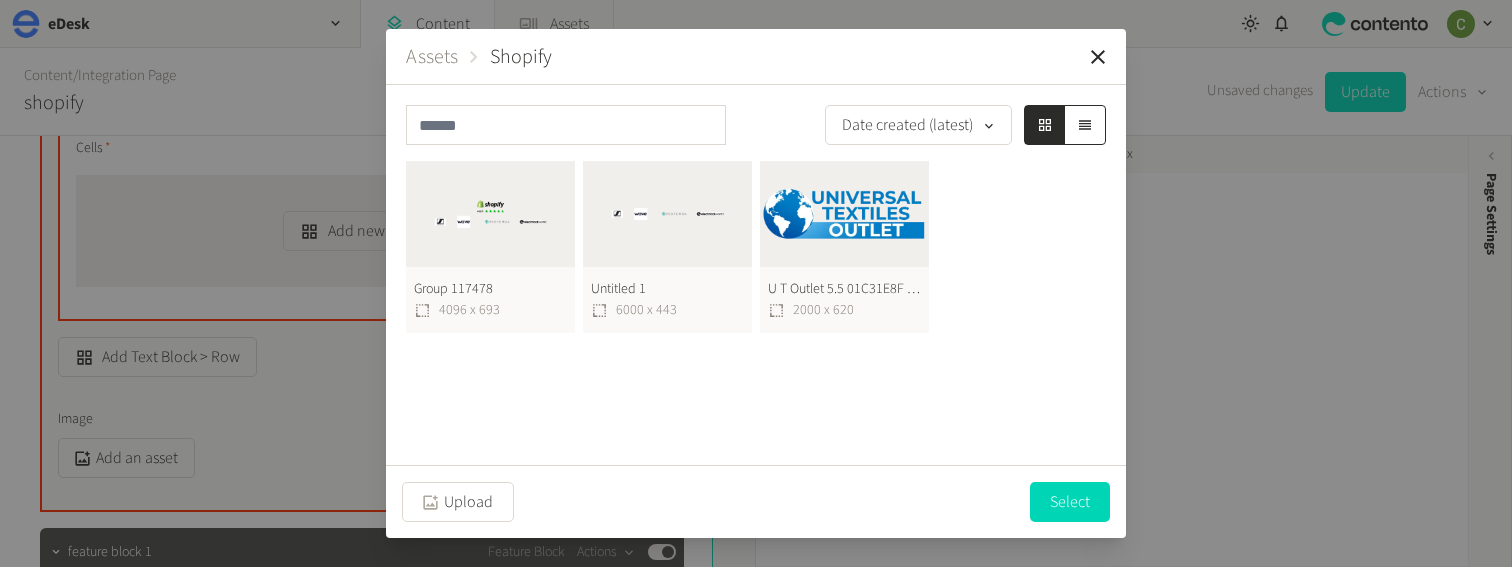 click on "Group 117478  4096 x 693" 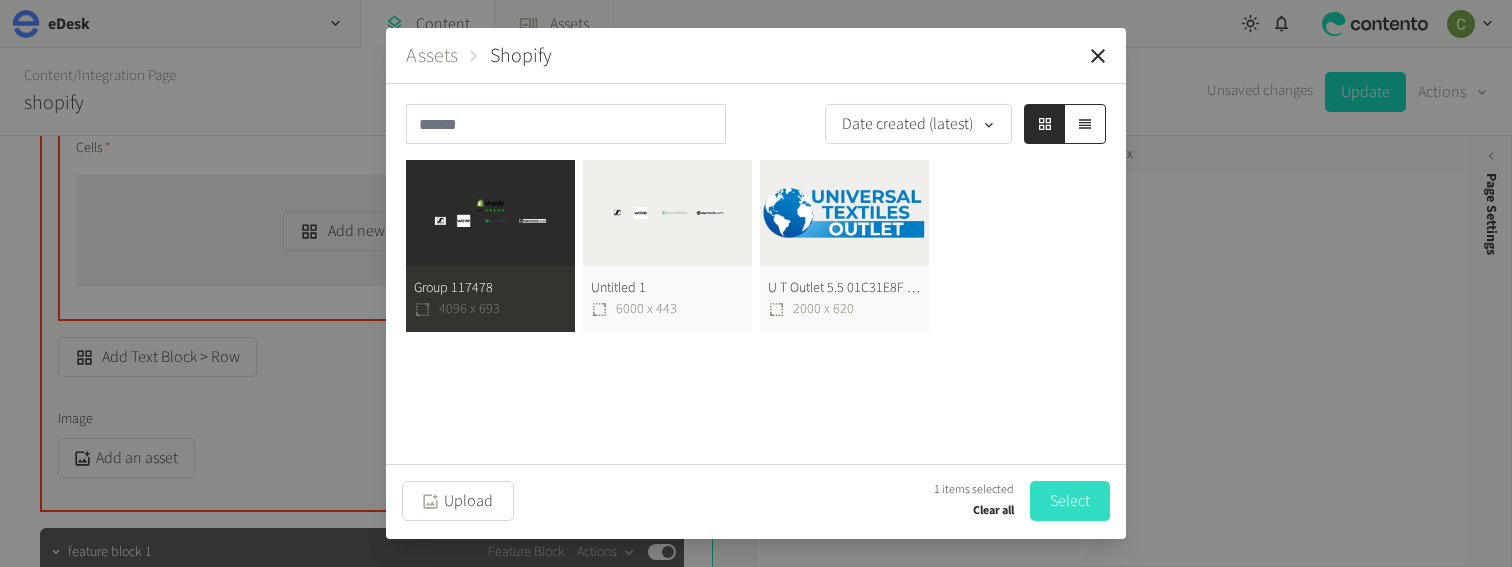 click on "Select" at bounding box center [1070, 501] 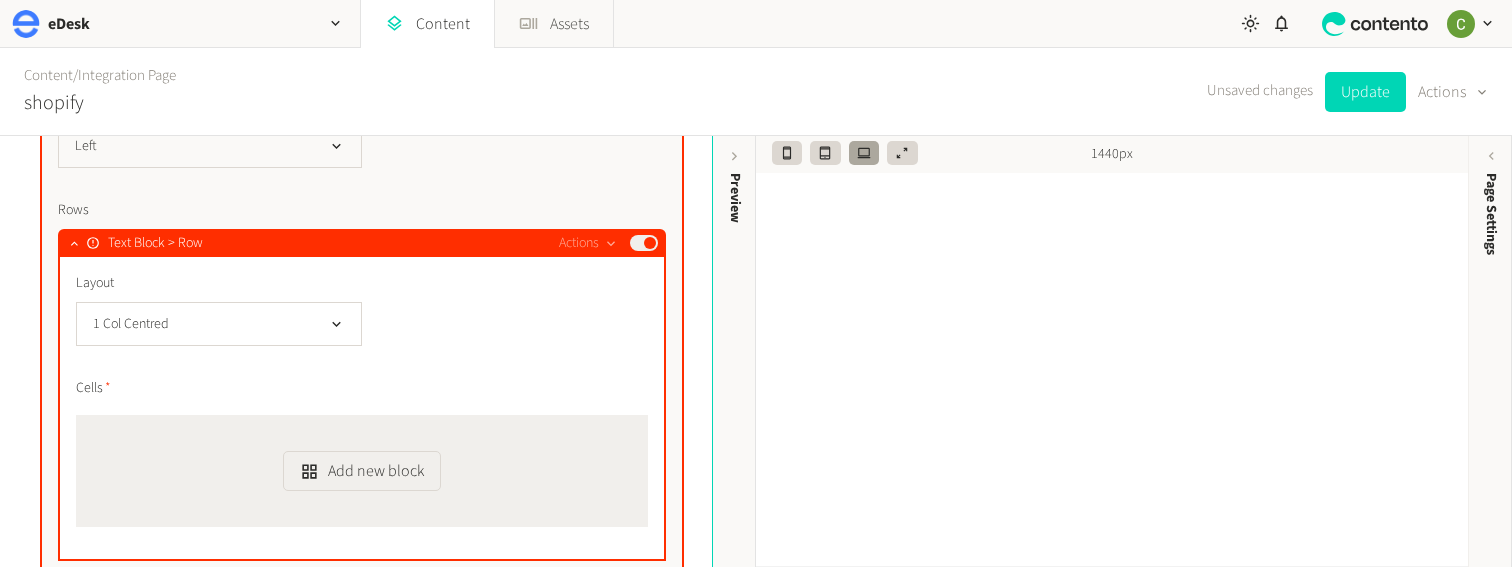 scroll, scrollTop: 2164, scrollLeft: 0, axis: vertical 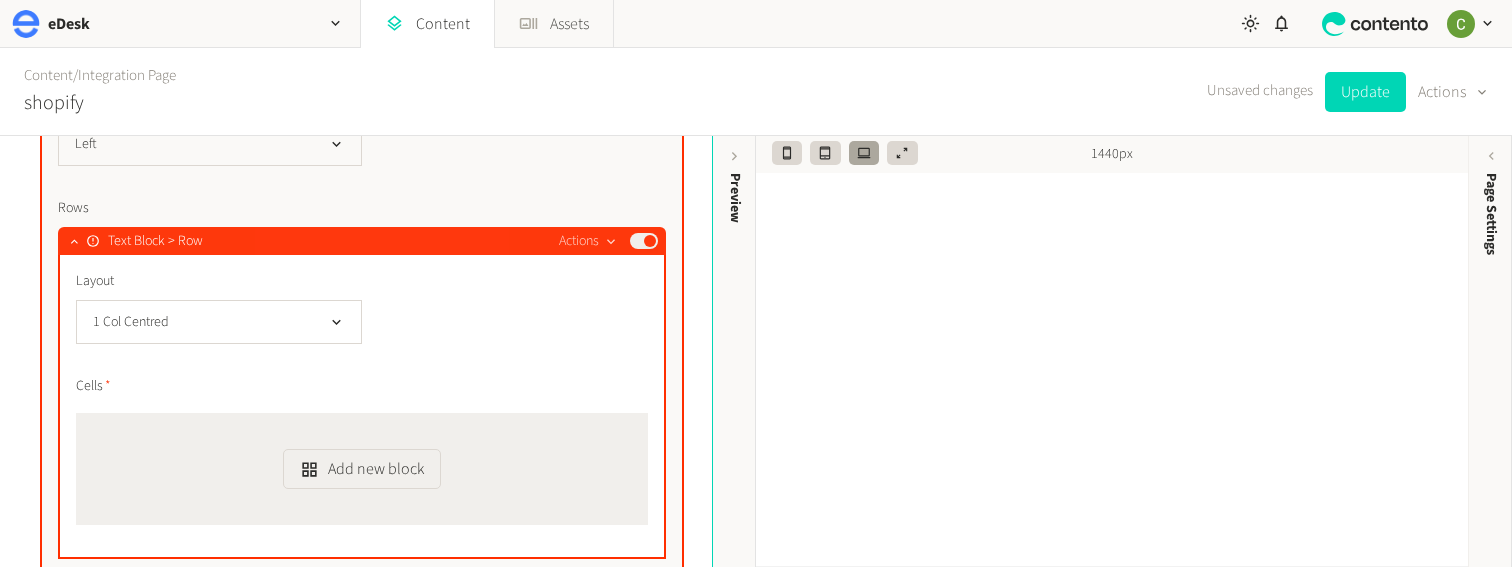 click 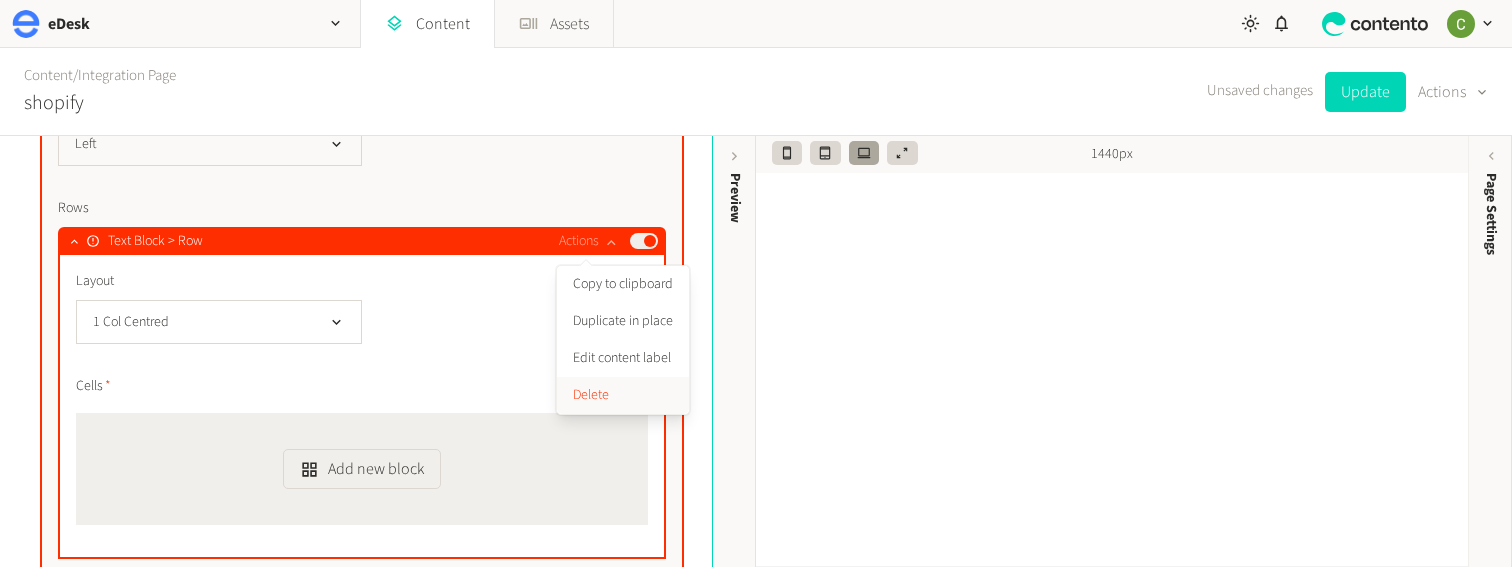 click on "Delete" 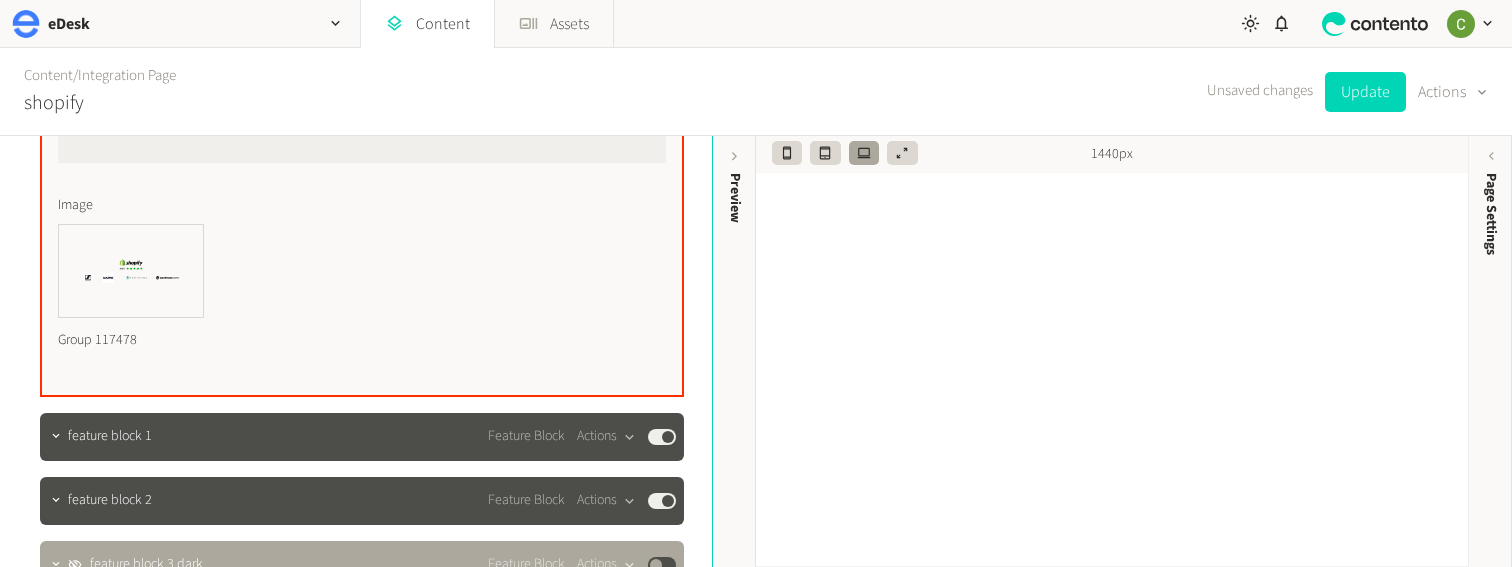 scroll, scrollTop: 2281, scrollLeft: 0, axis: vertical 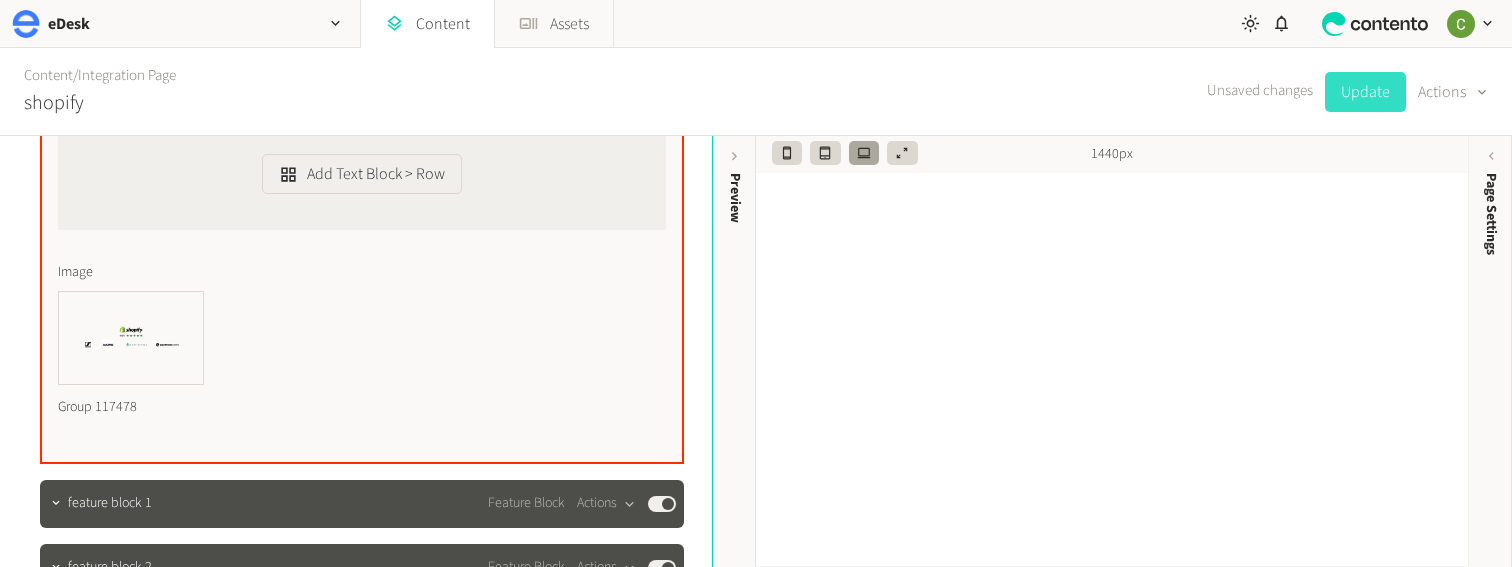 click on "Update" 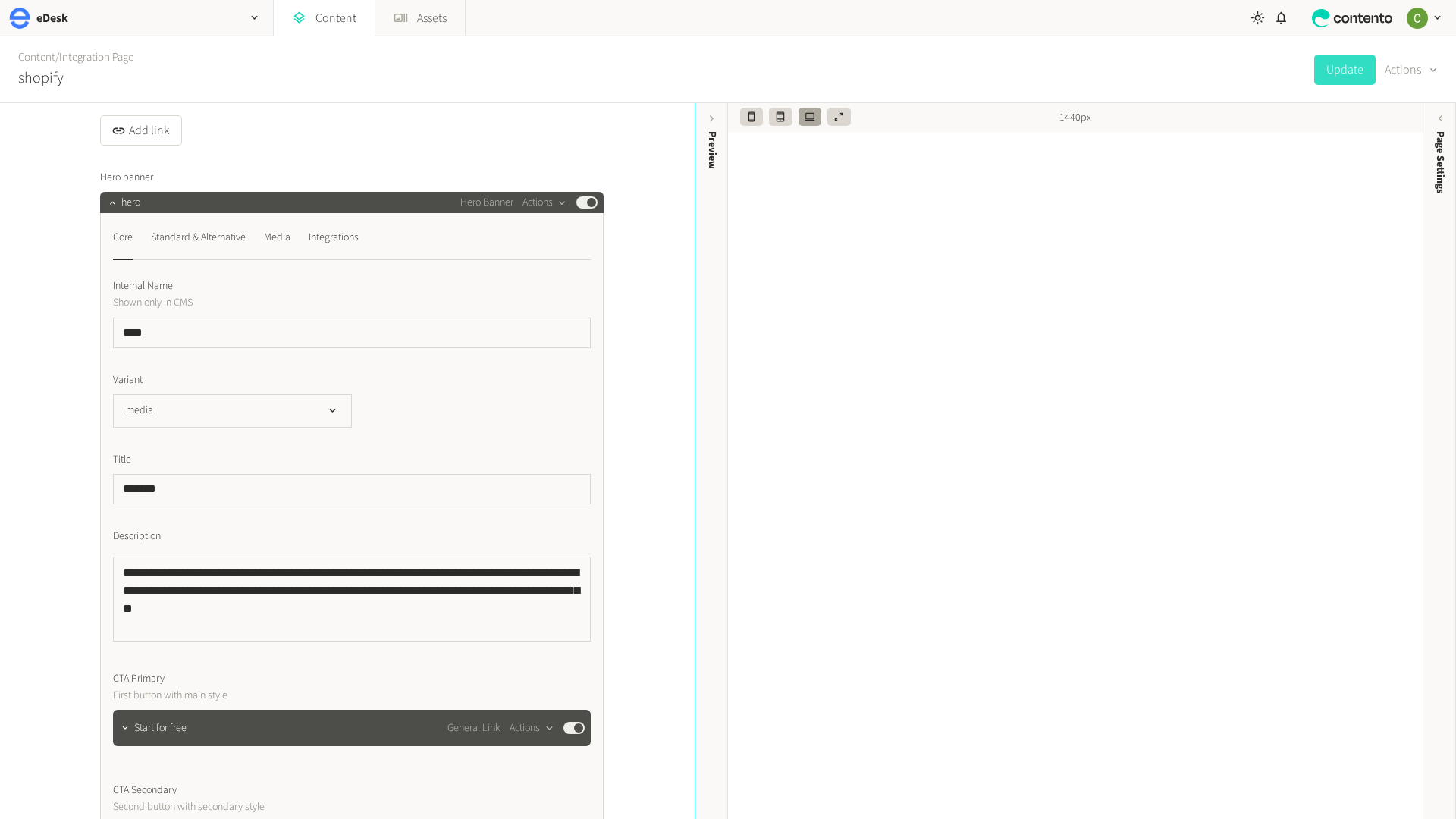 scroll, scrollTop: 276, scrollLeft: 0, axis: vertical 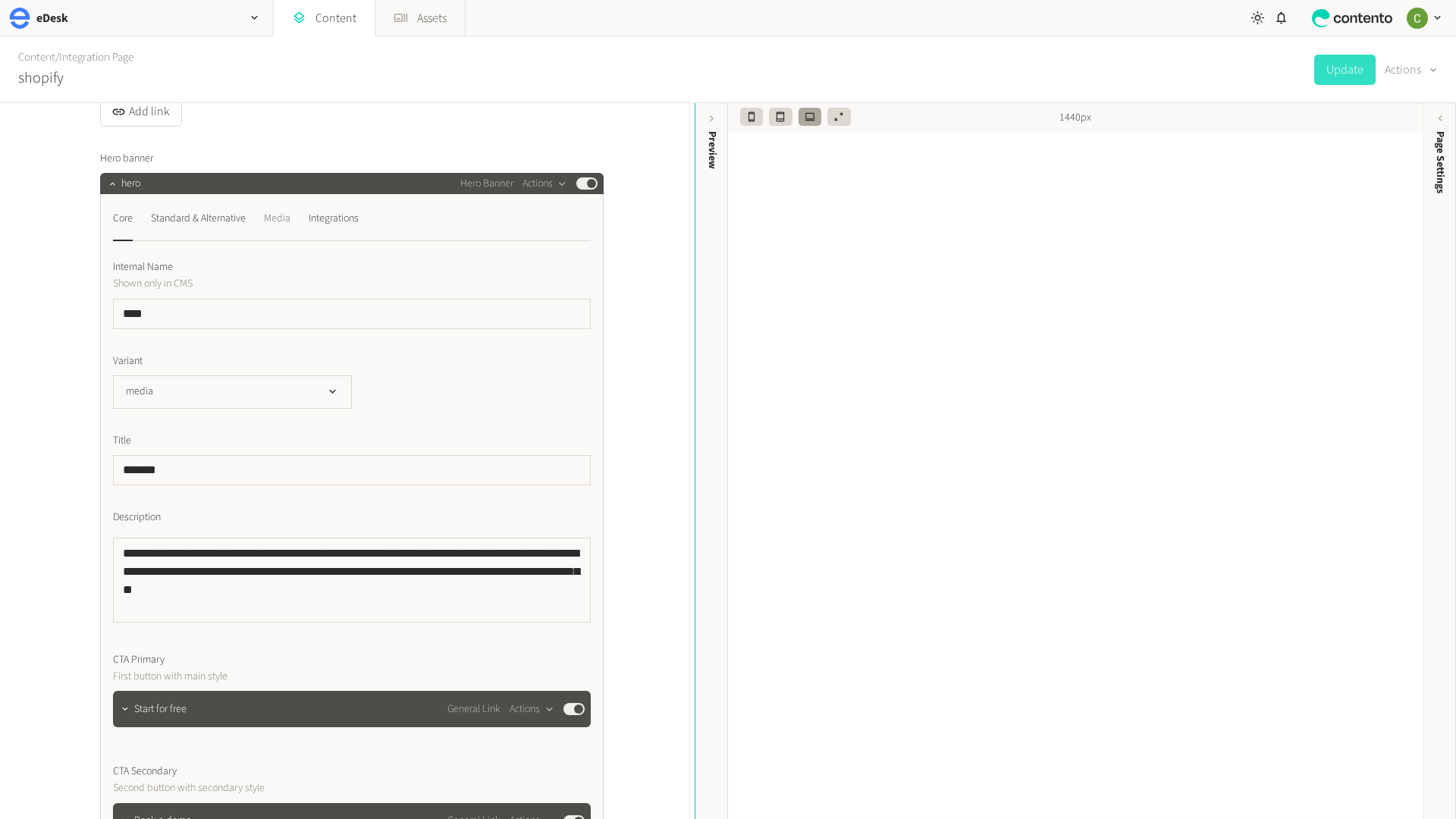 click on "Media" 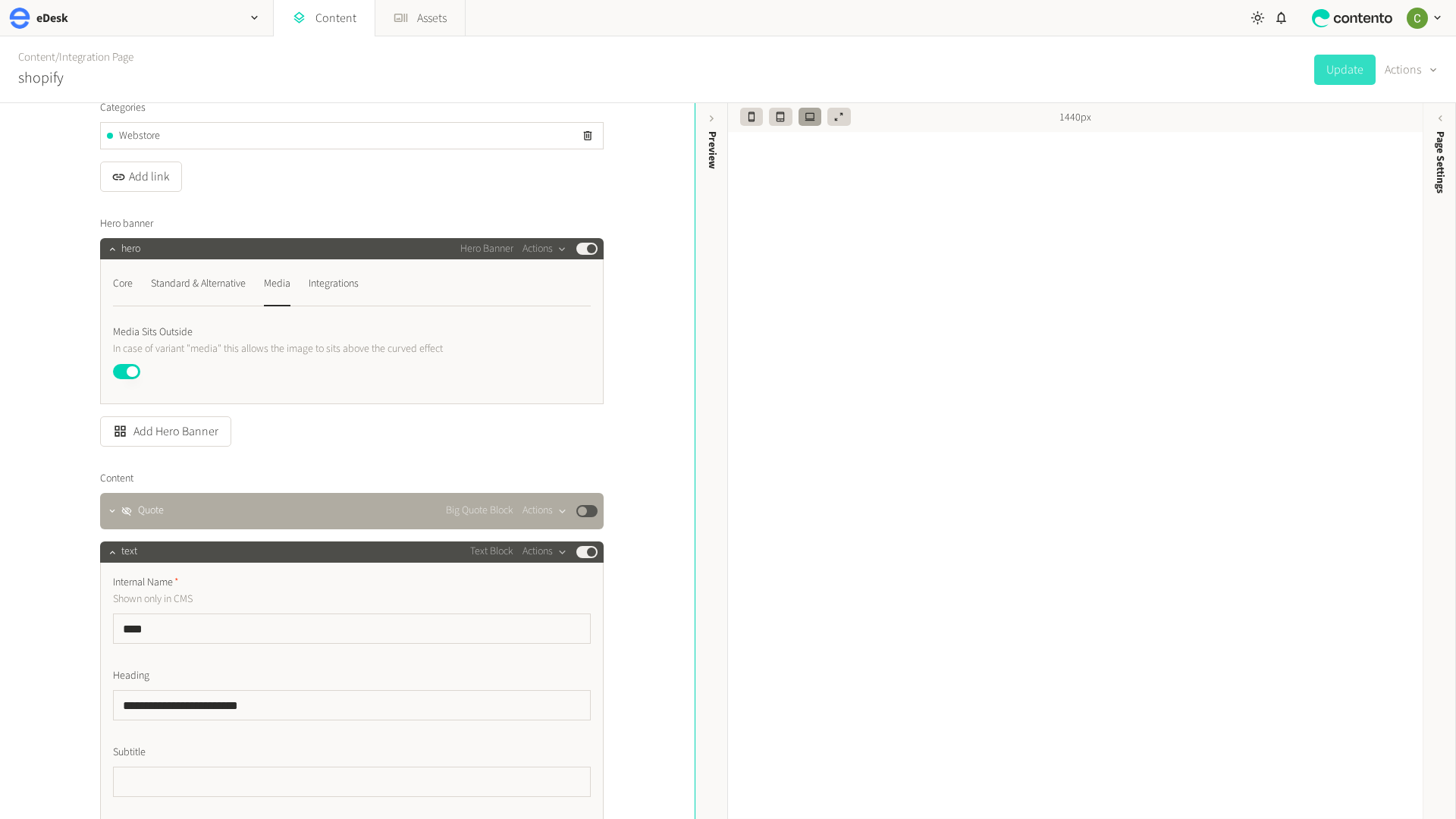 scroll, scrollTop: 207, scrollLeft: 0, axis: vertical 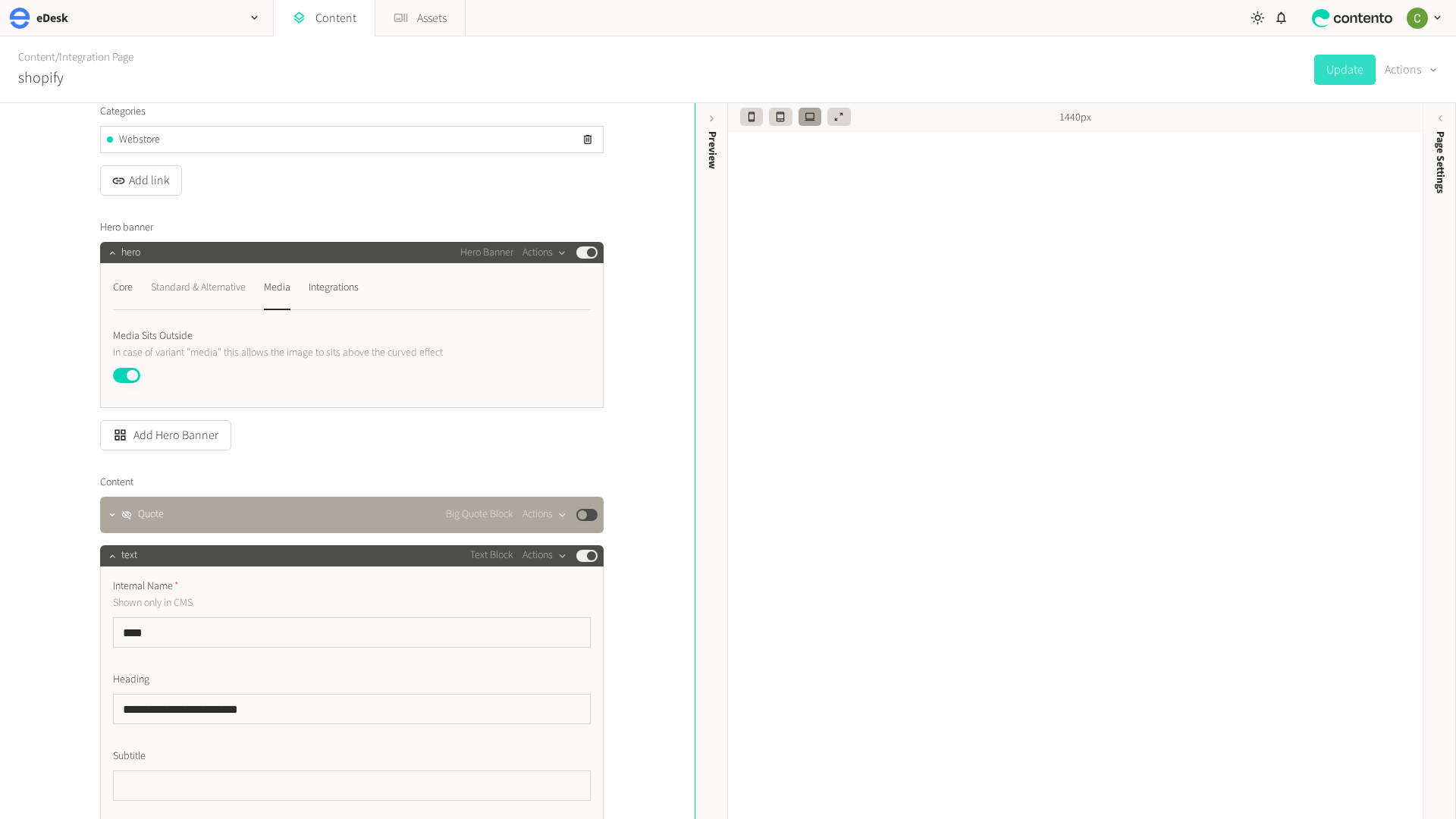 click on "Standard & Alternative" 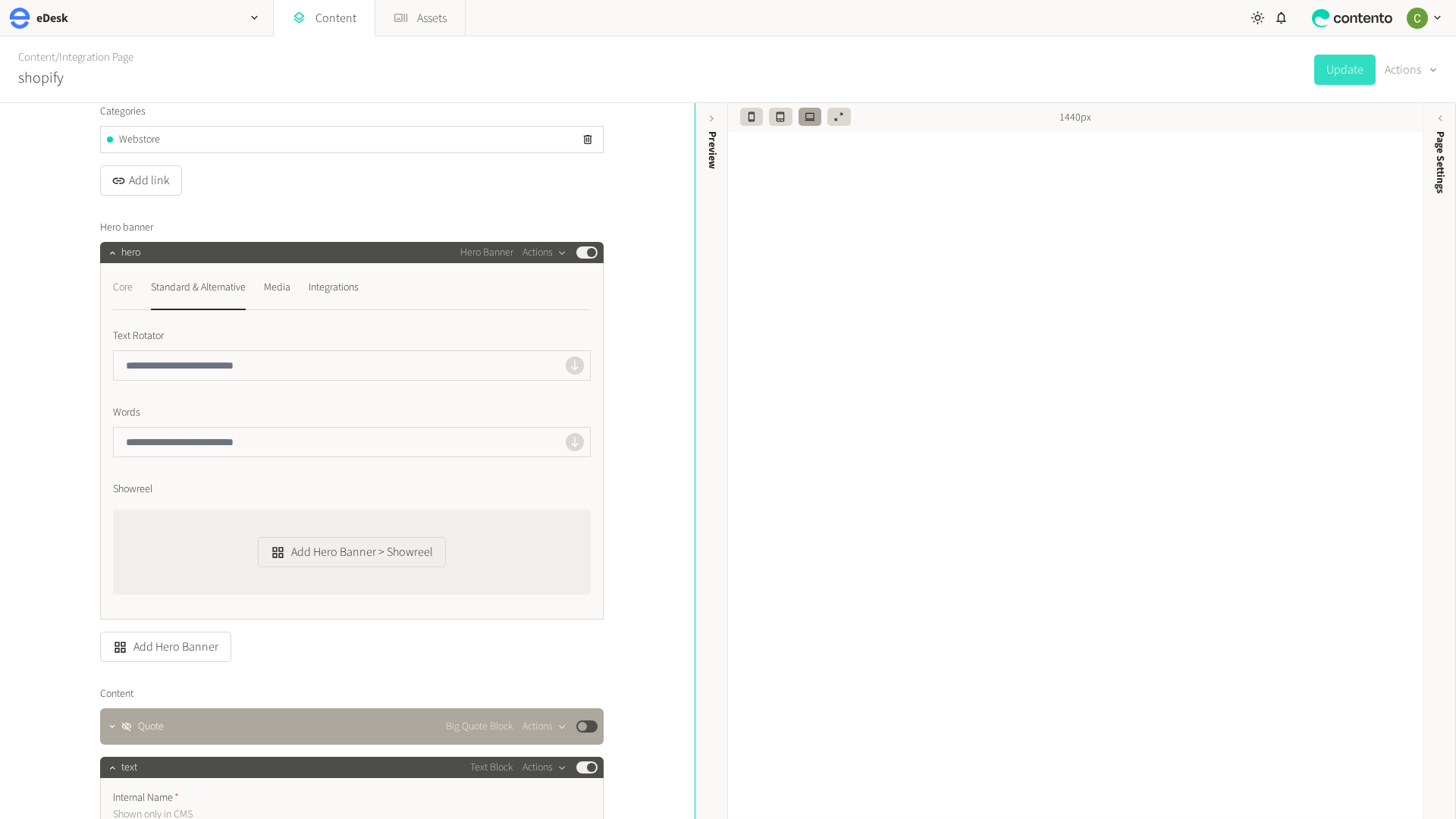 click on "Core" 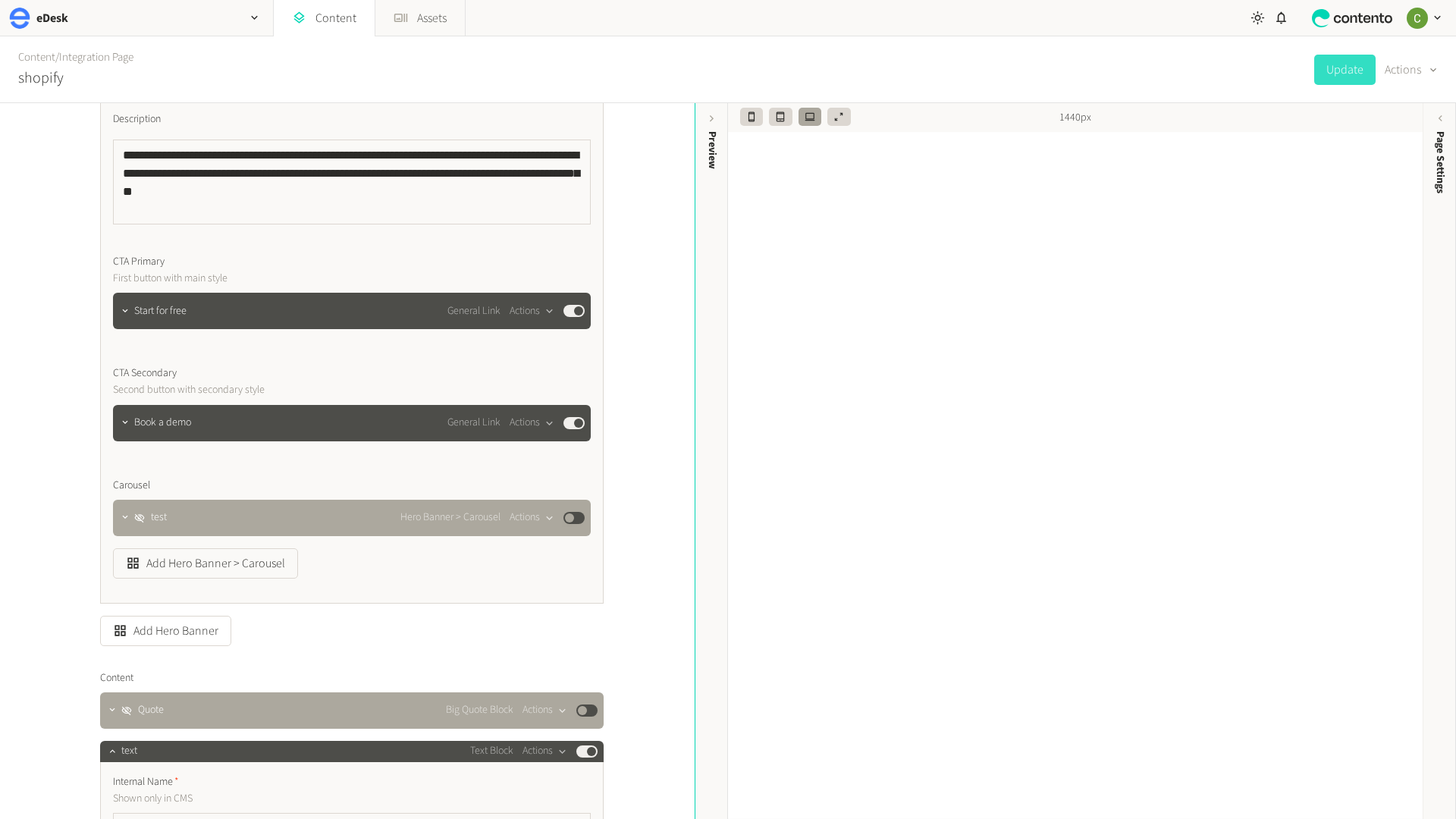 scroll, scrollTop: 675, scrollLeft: 0, axis: vertical 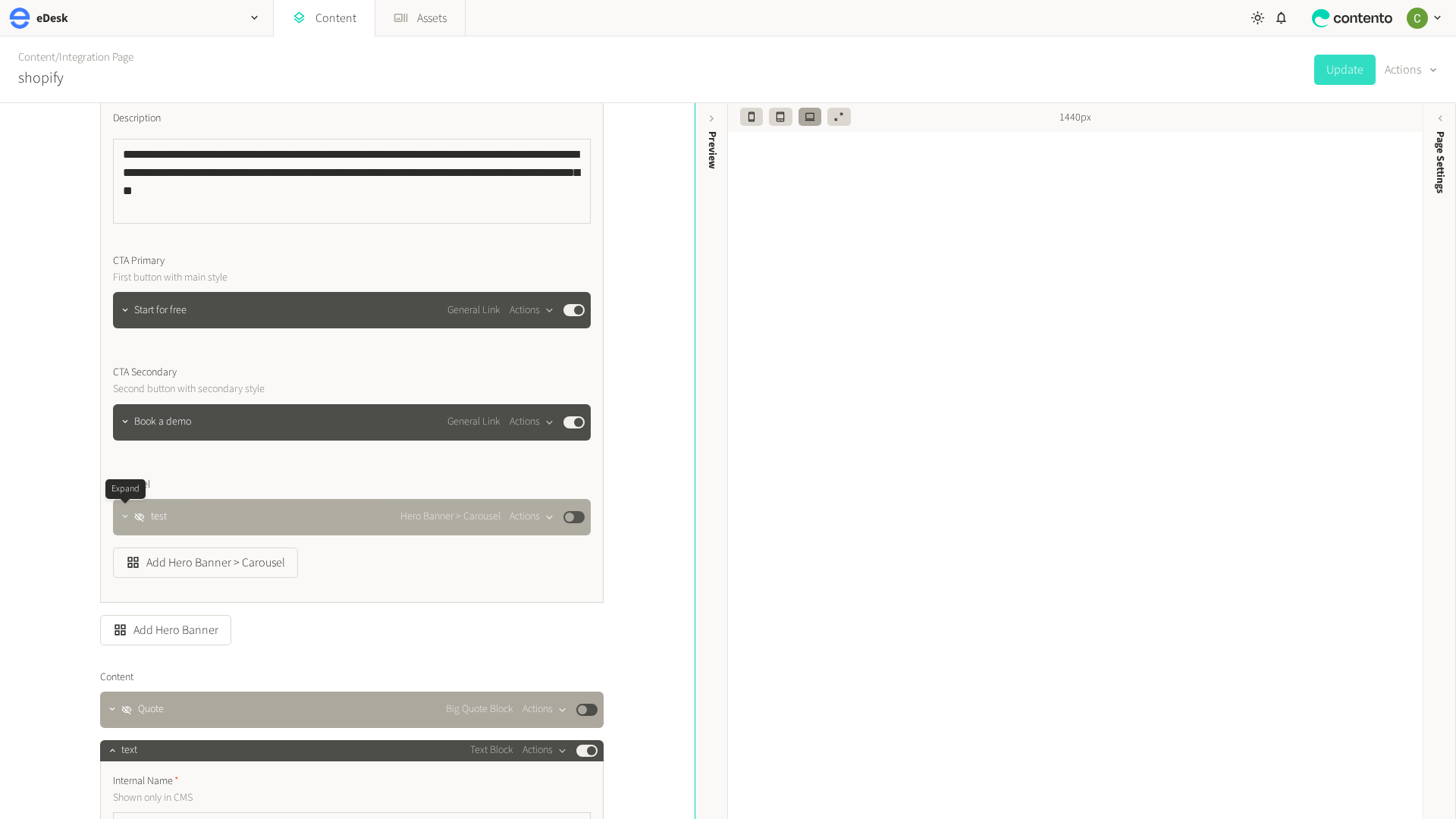 click 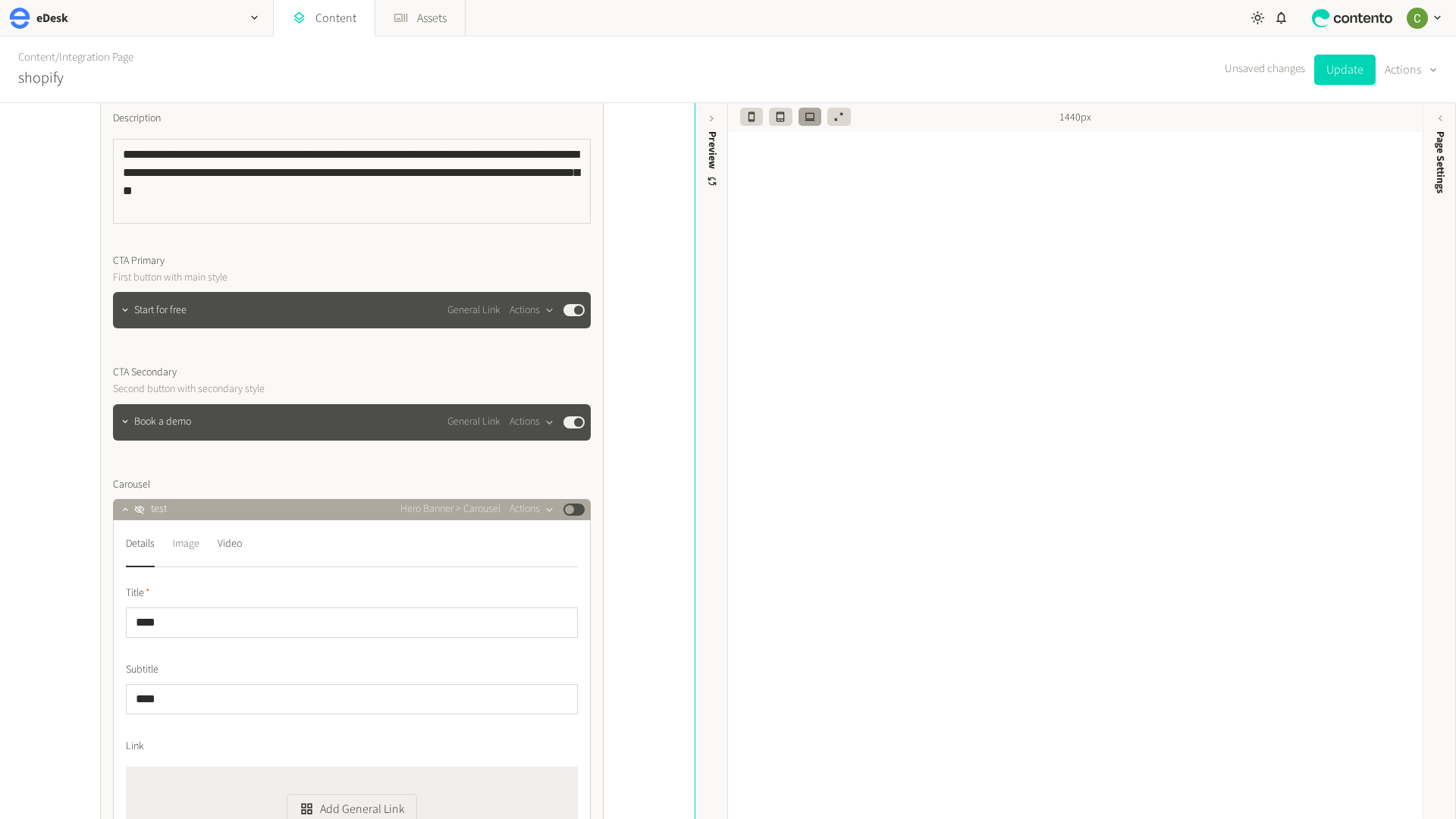 click on "Image" 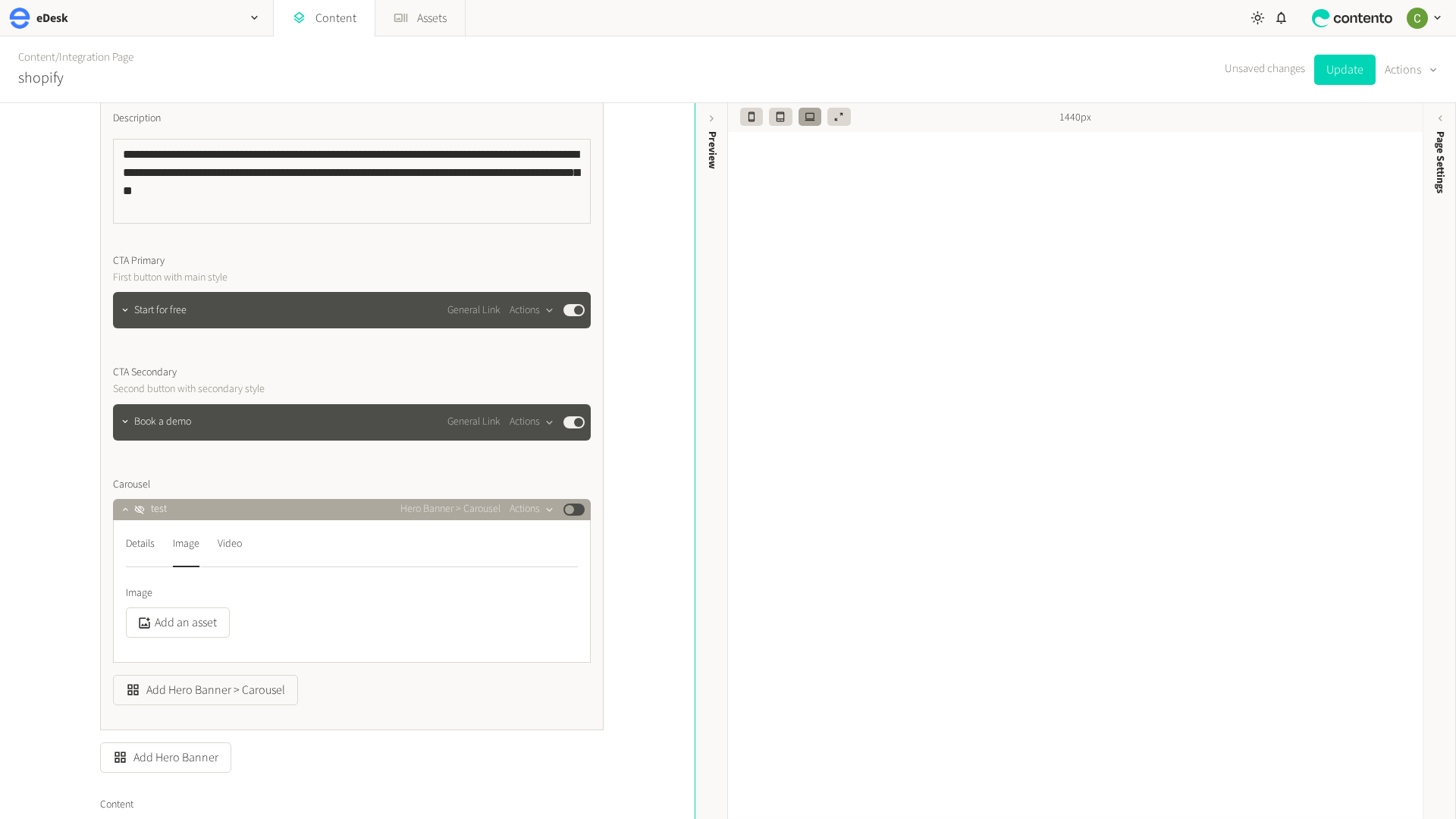 click on "Details  Image  Video  Image  Add an asset" 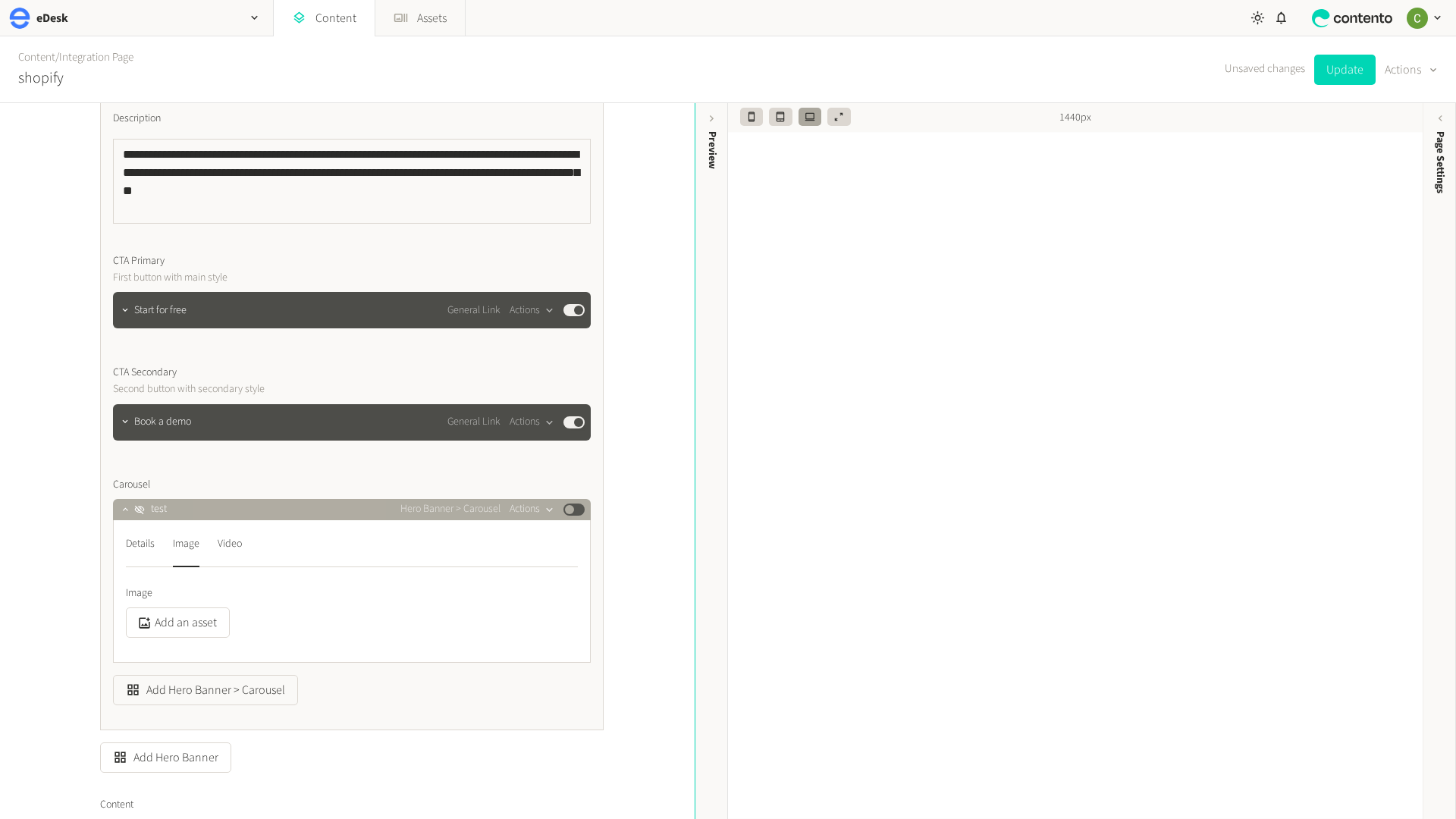click 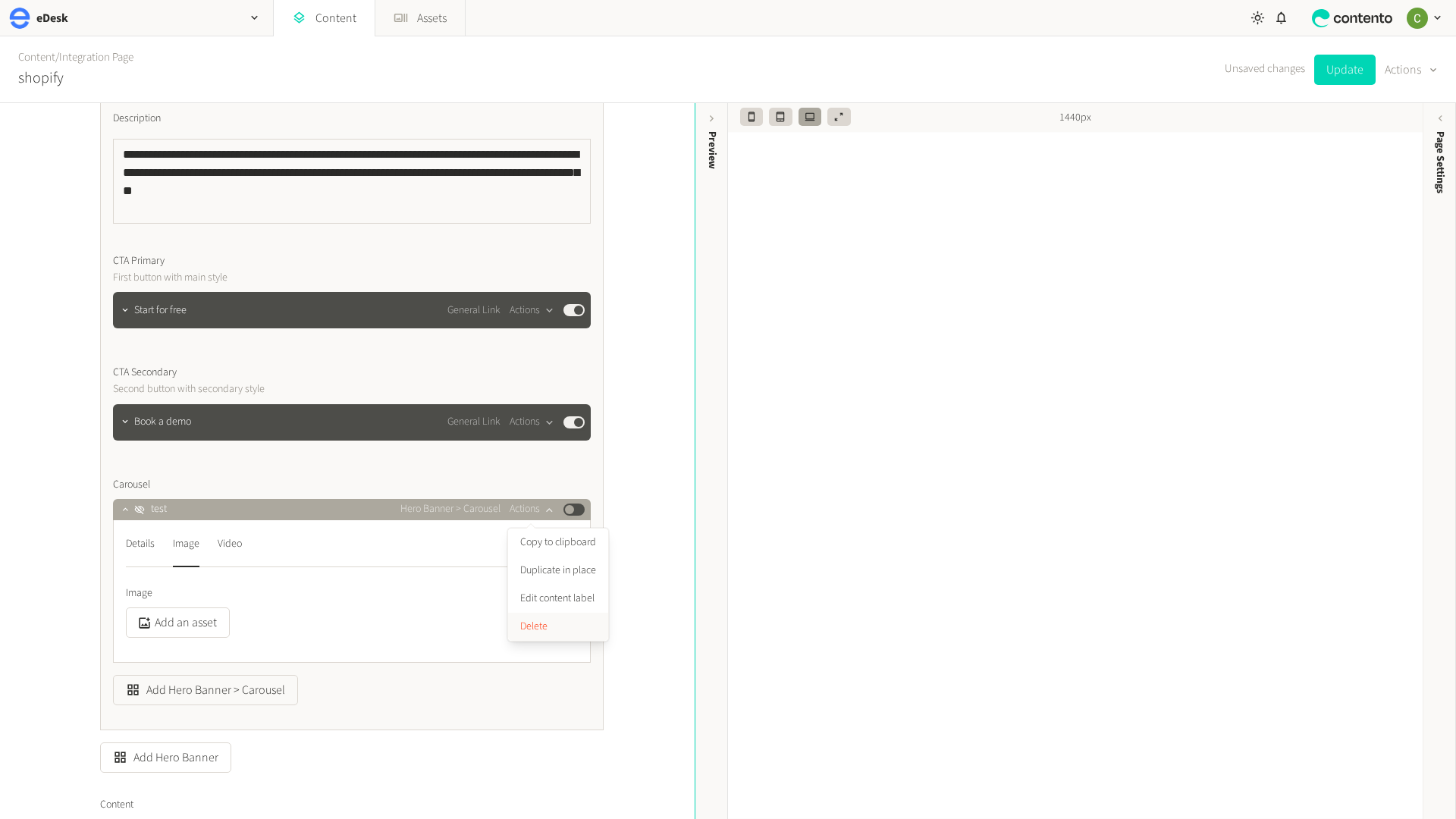 click on "Delete" 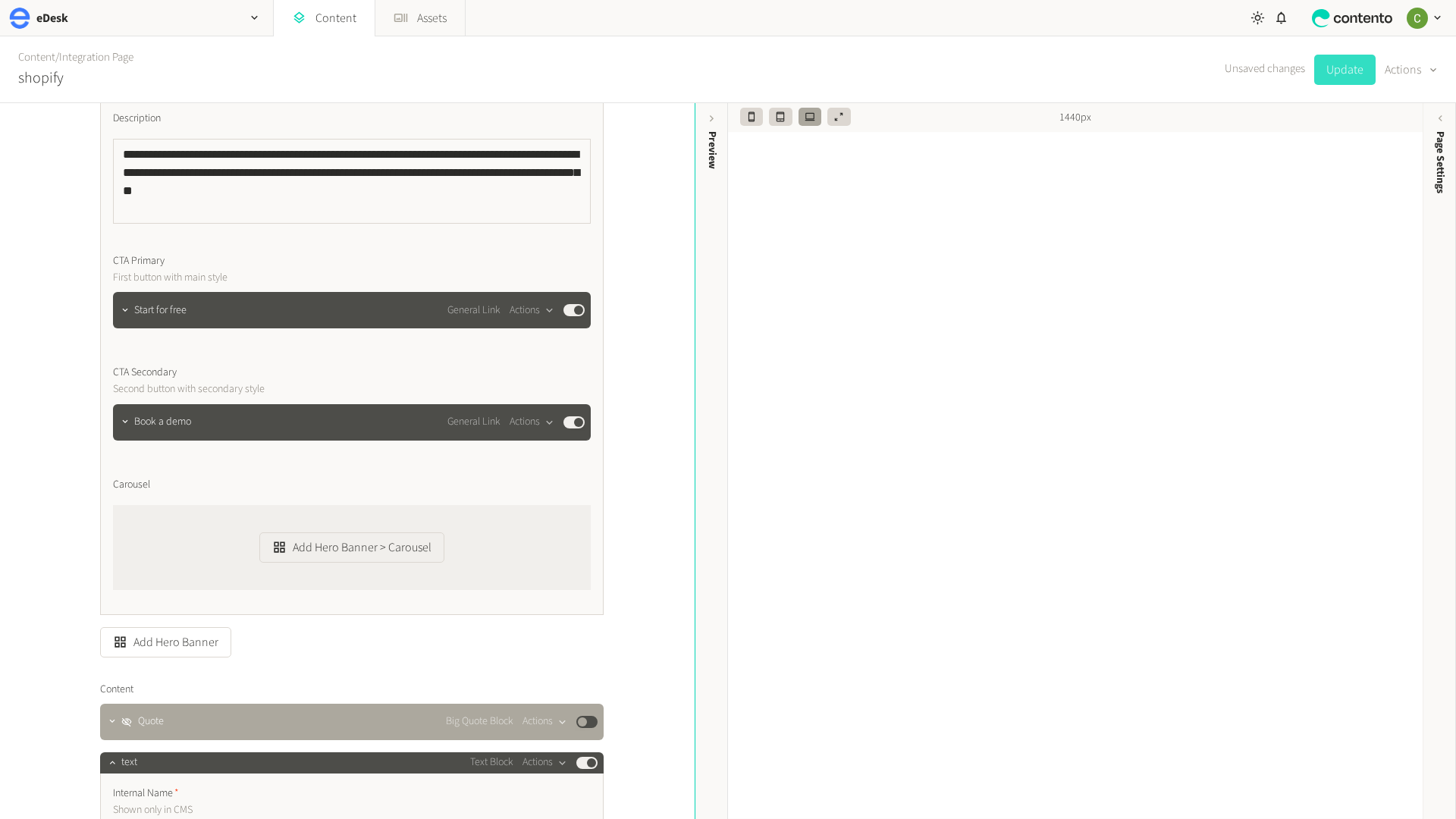 click on "Update" 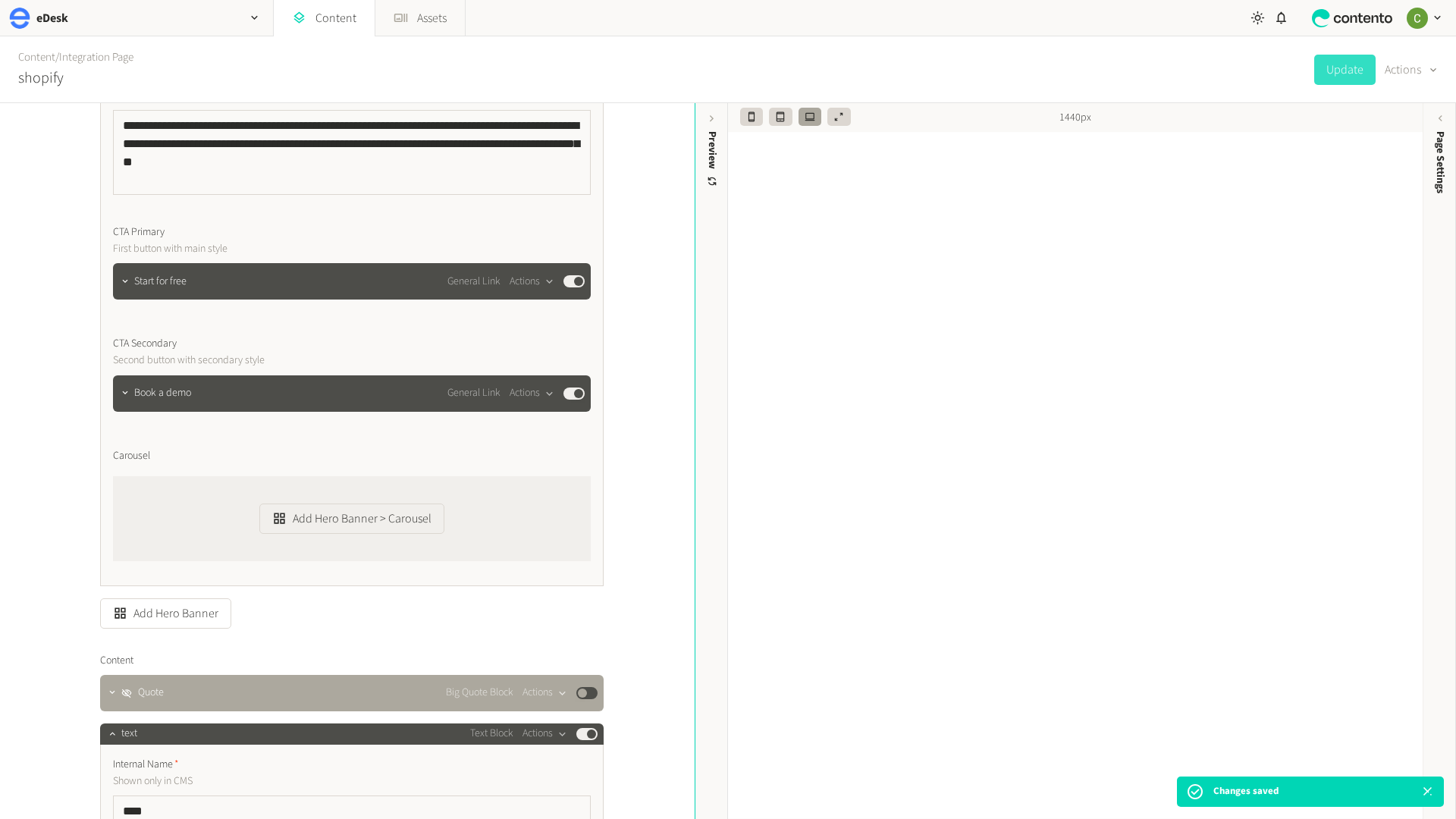 scroll, scrollTop: 705, scrollLeft: 0, axis: vertical 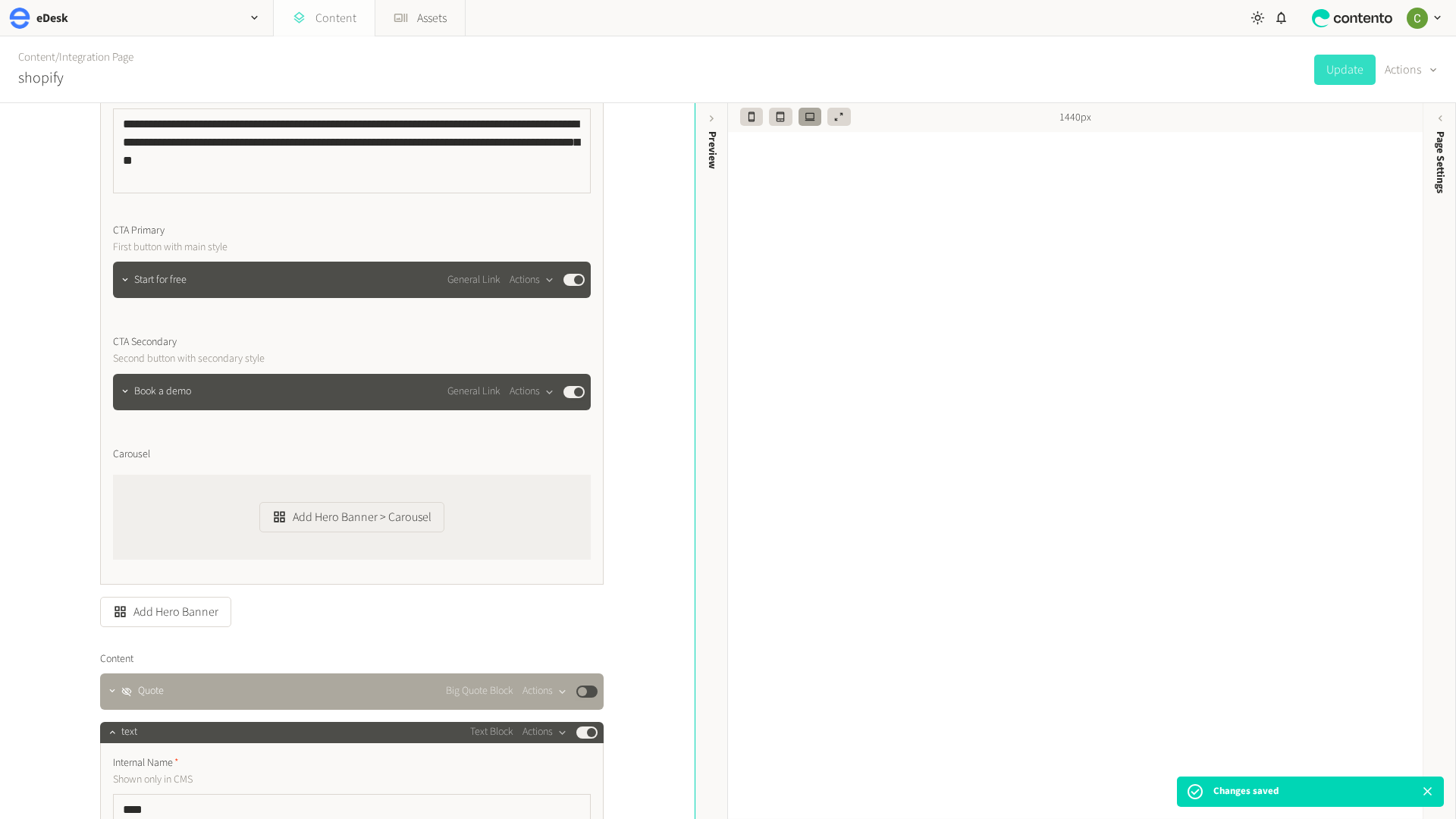 click on "Content" 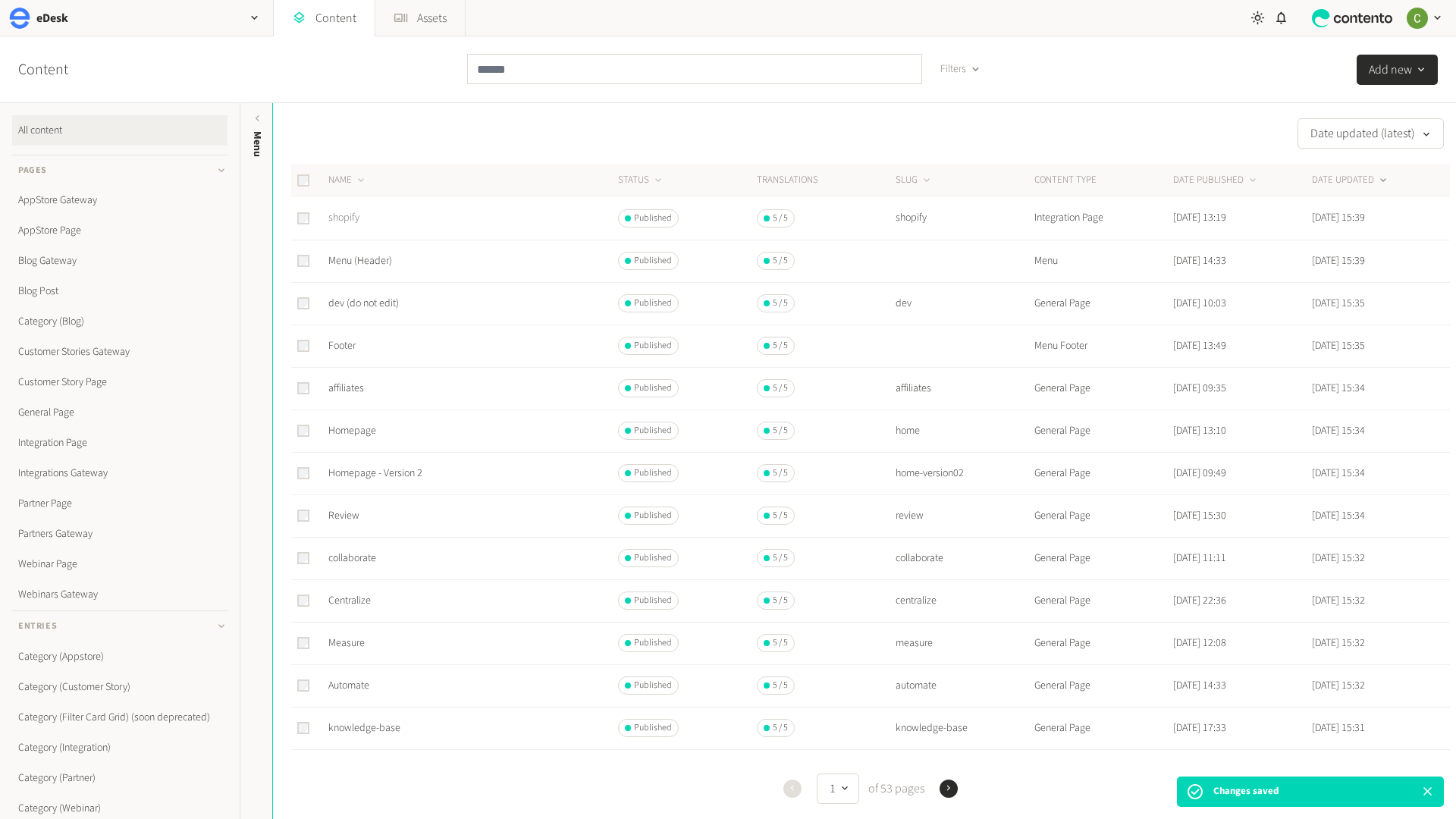 click on "shopify" 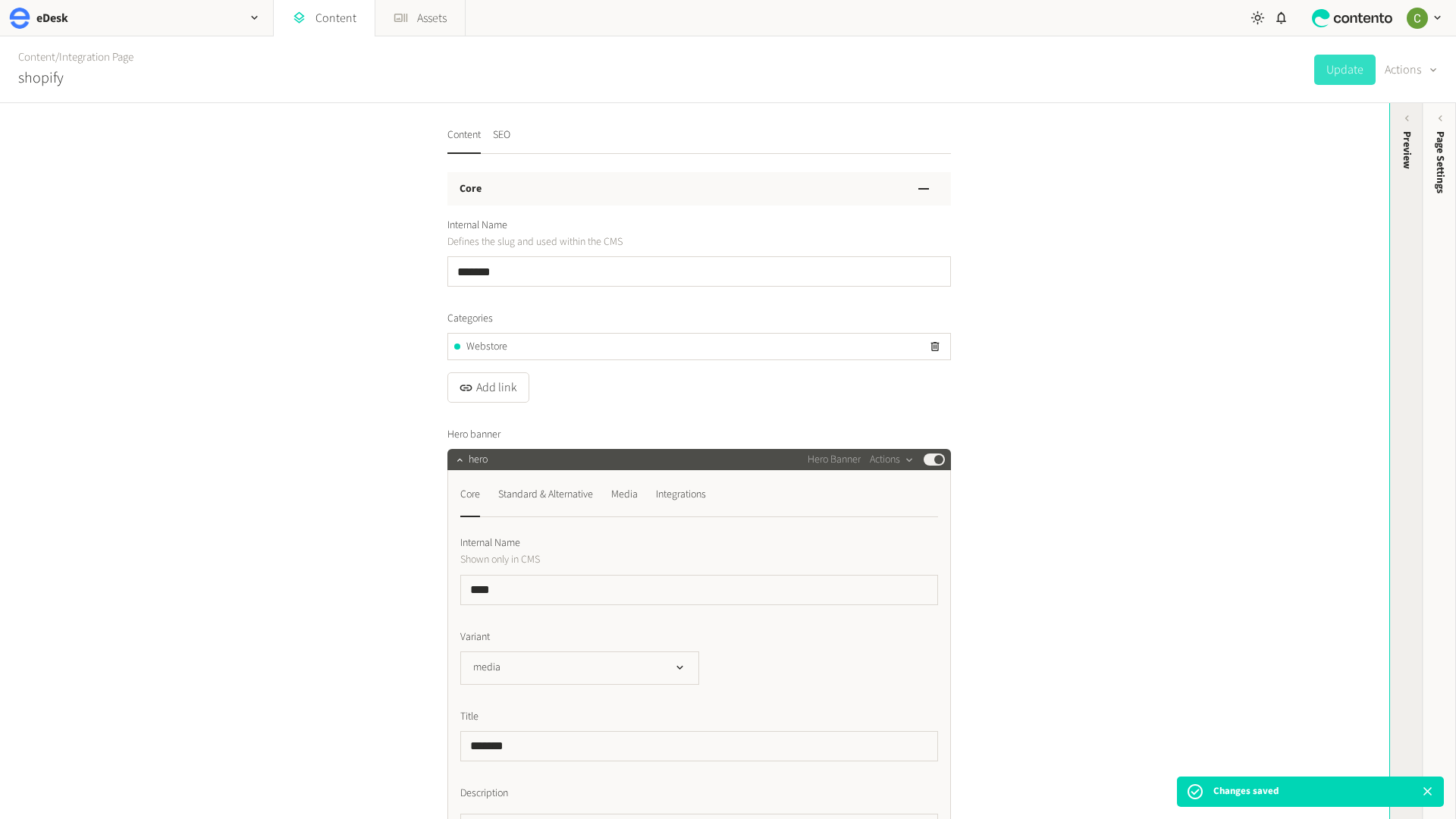 click on "Preview" 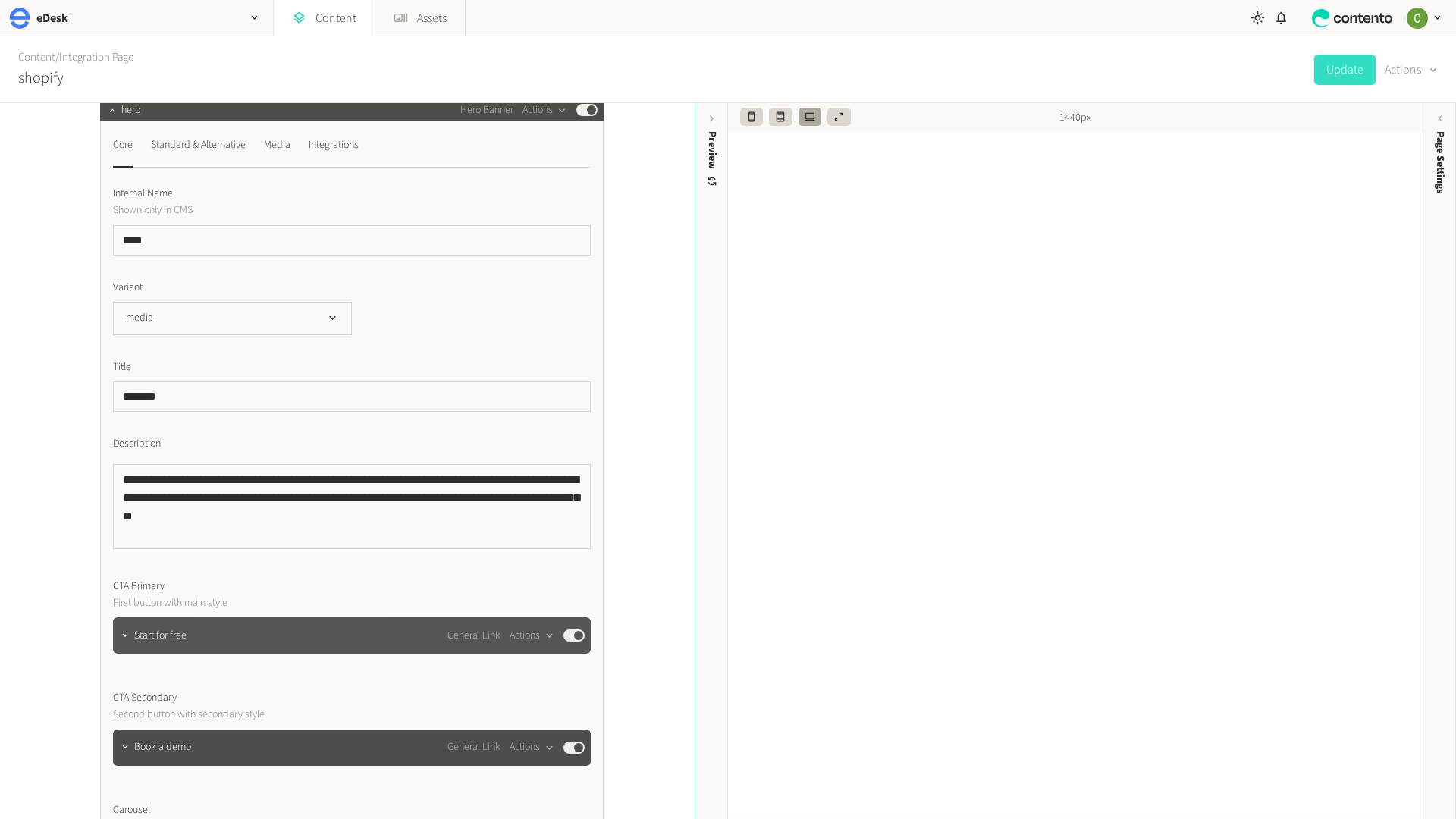 scroll, scrollTop: 320, scrollLeft: 0, axis: vertical 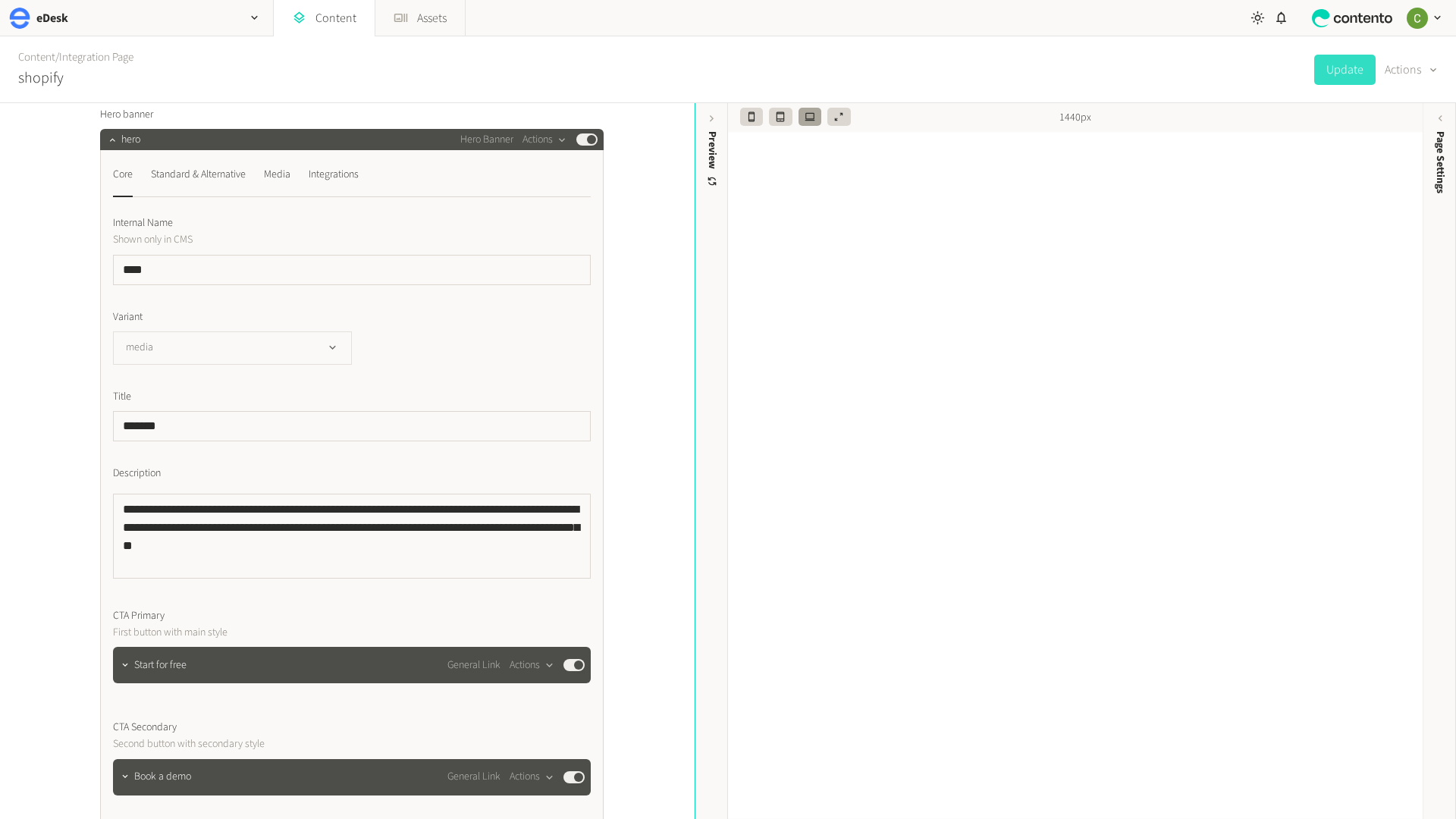 click on "media" 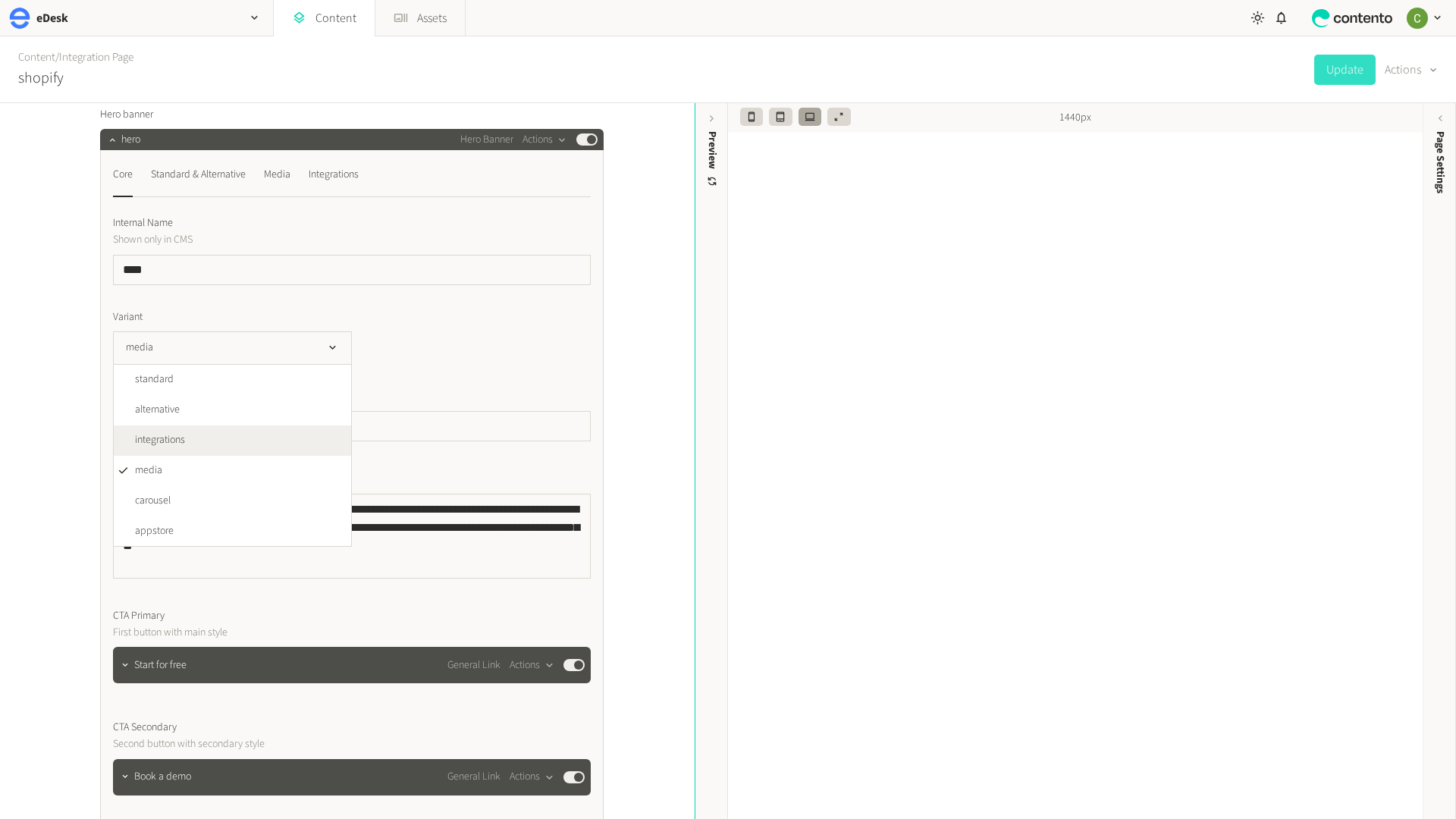 click on "integrations" 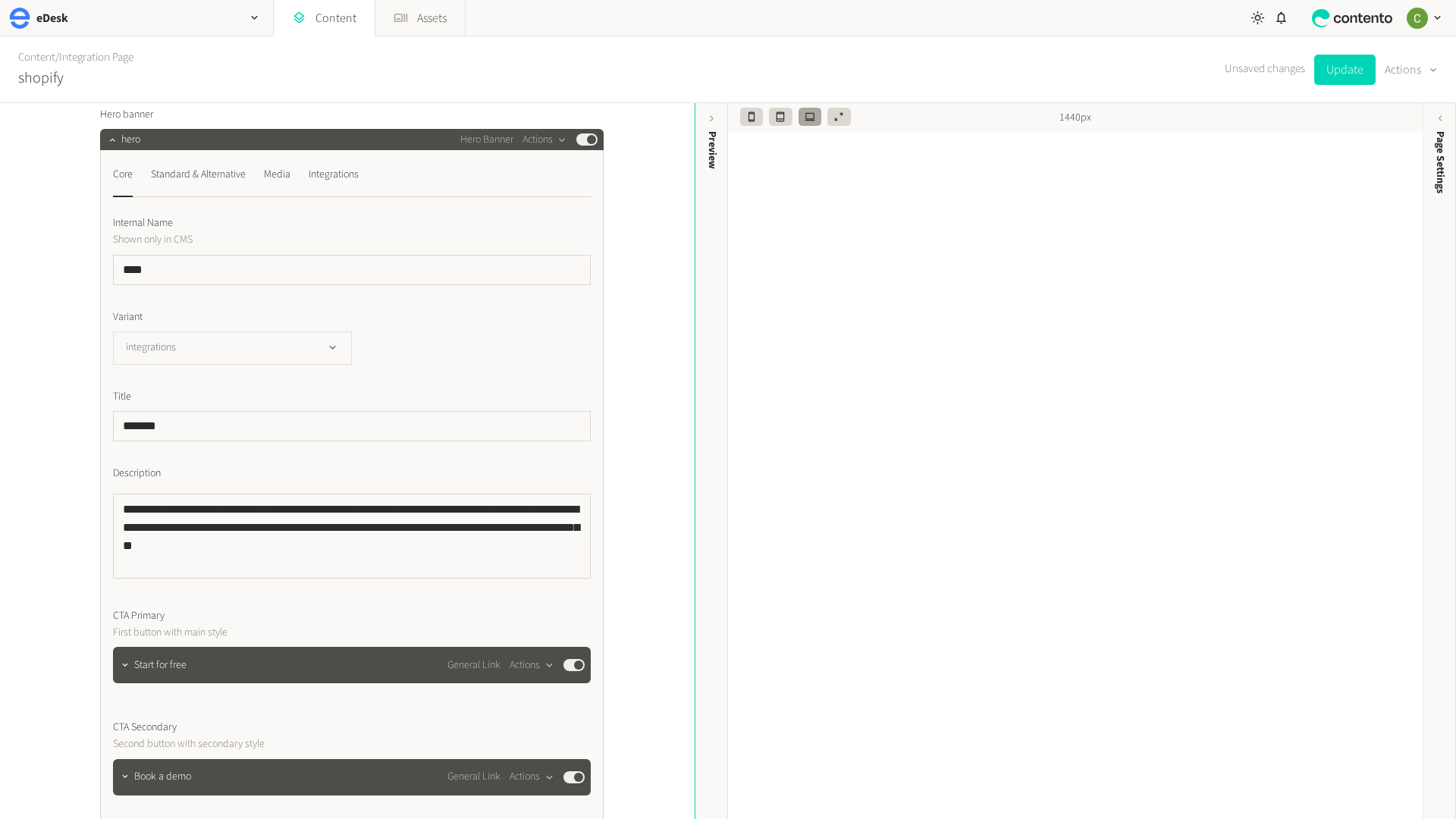 click on "integrations" 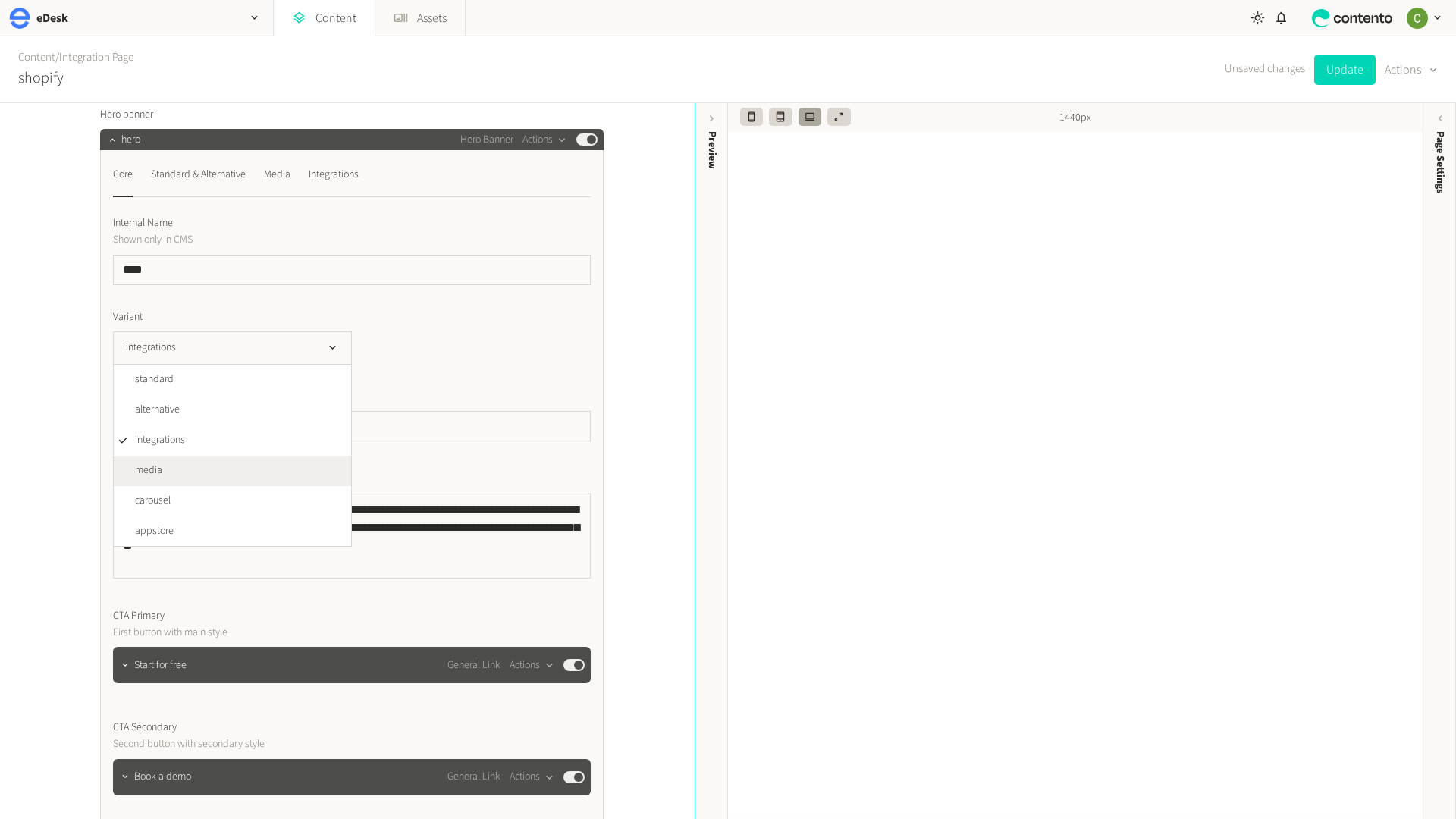 click on "media" 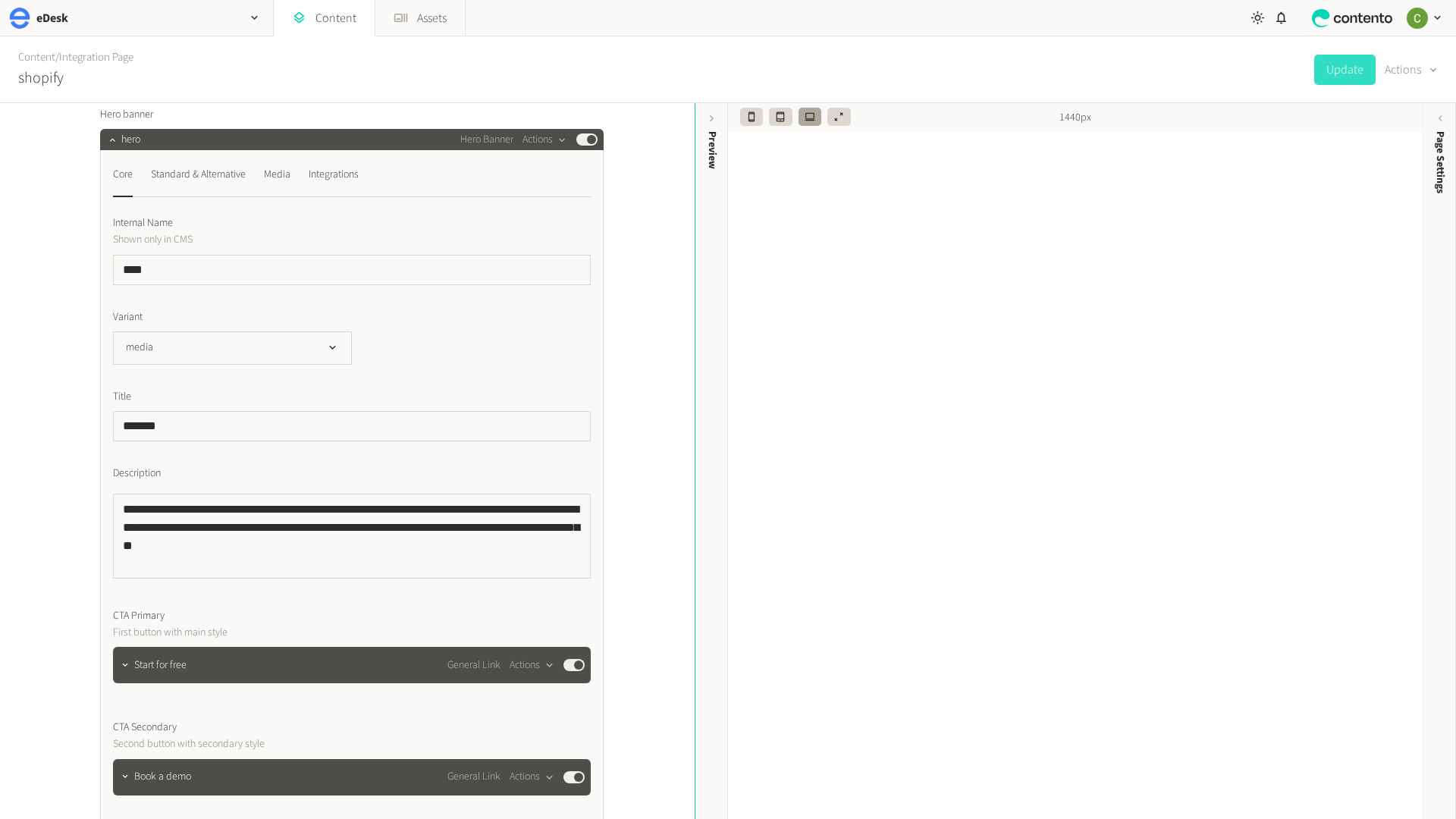 scroll, scrollTop: 325, scrollLeft: 0, axis: vertical 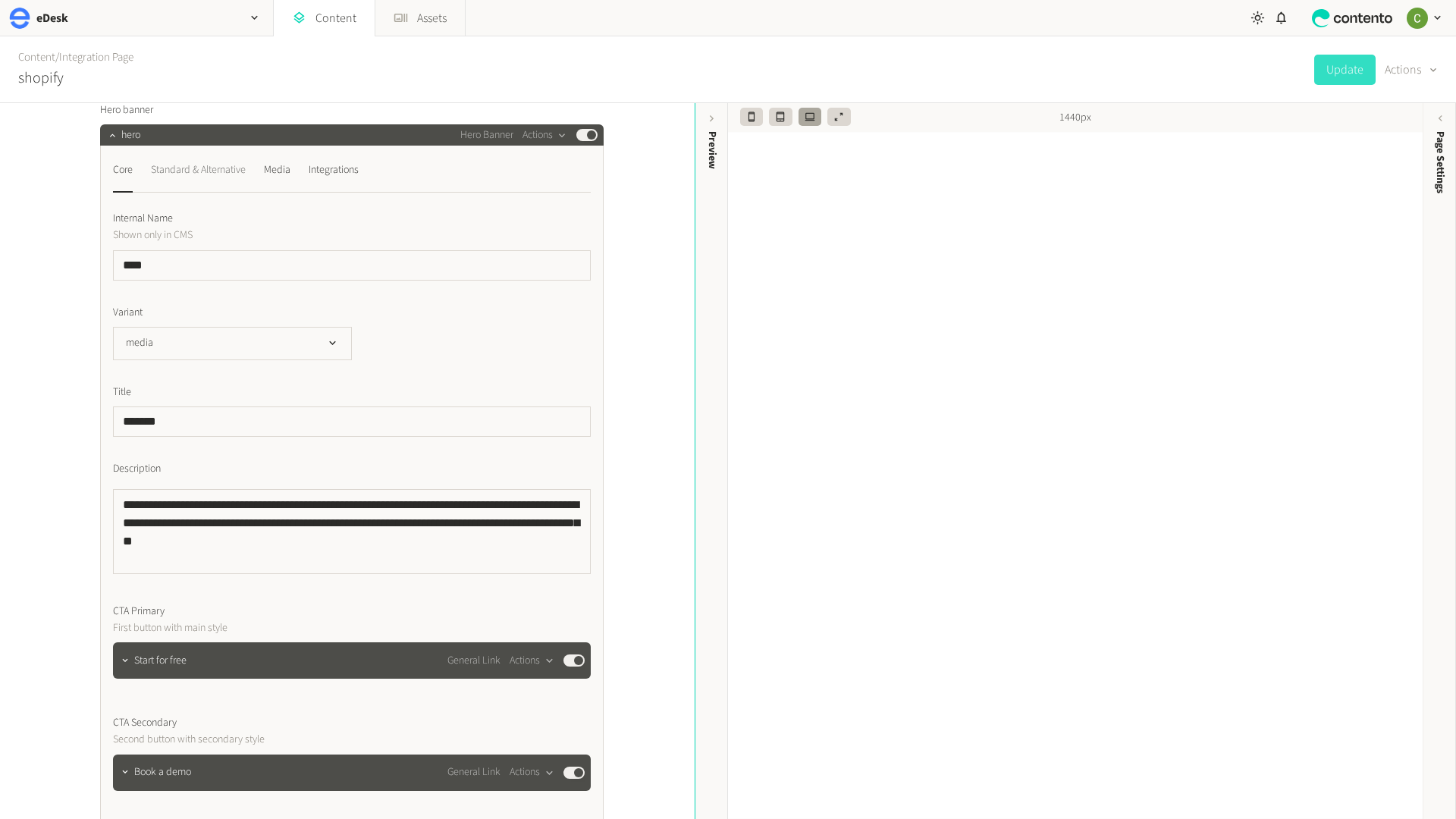 click on "Standard & Alternative" 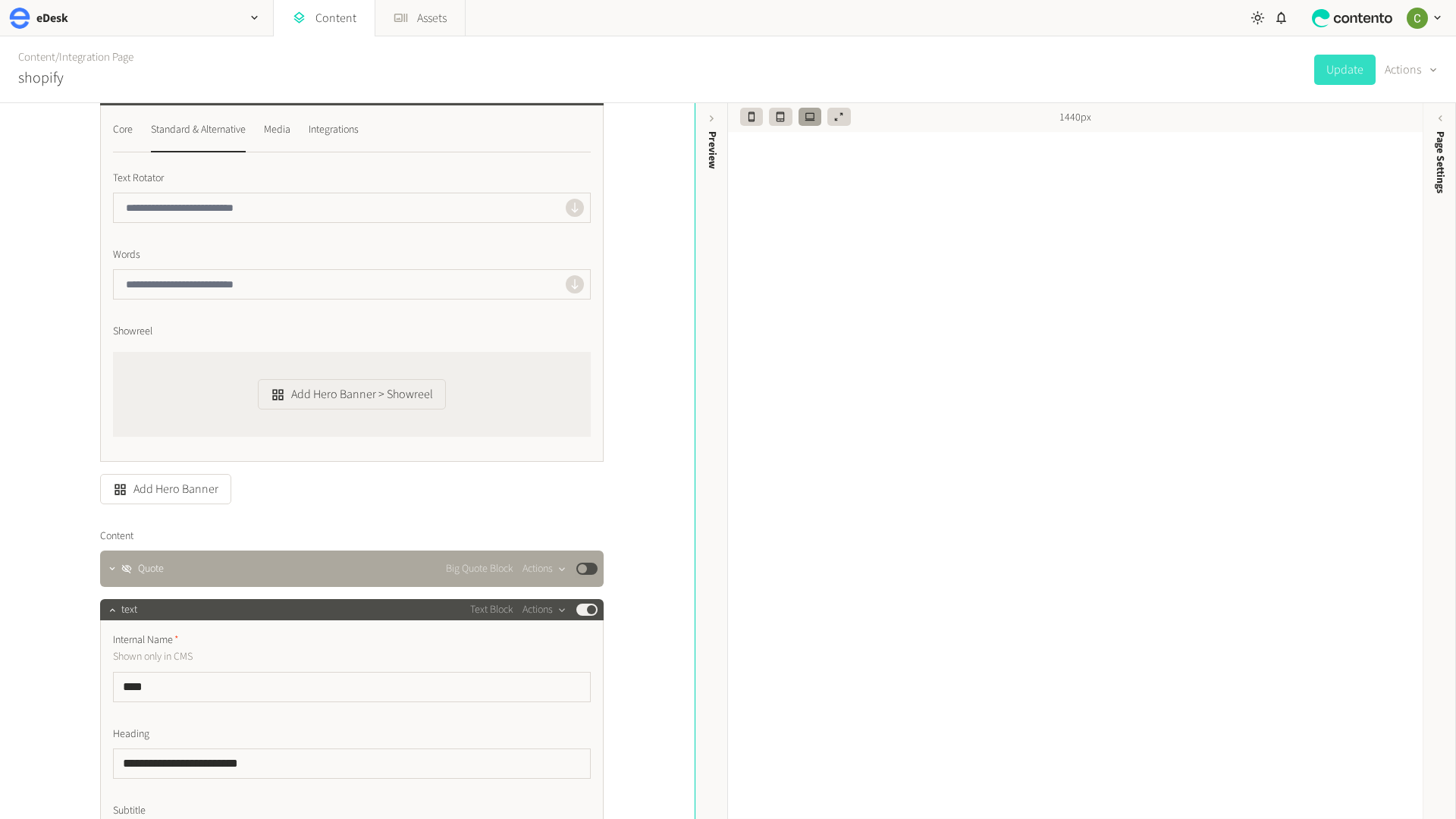 scroll, scrollTop: 367, scrollLeft: 0, axis: vertical 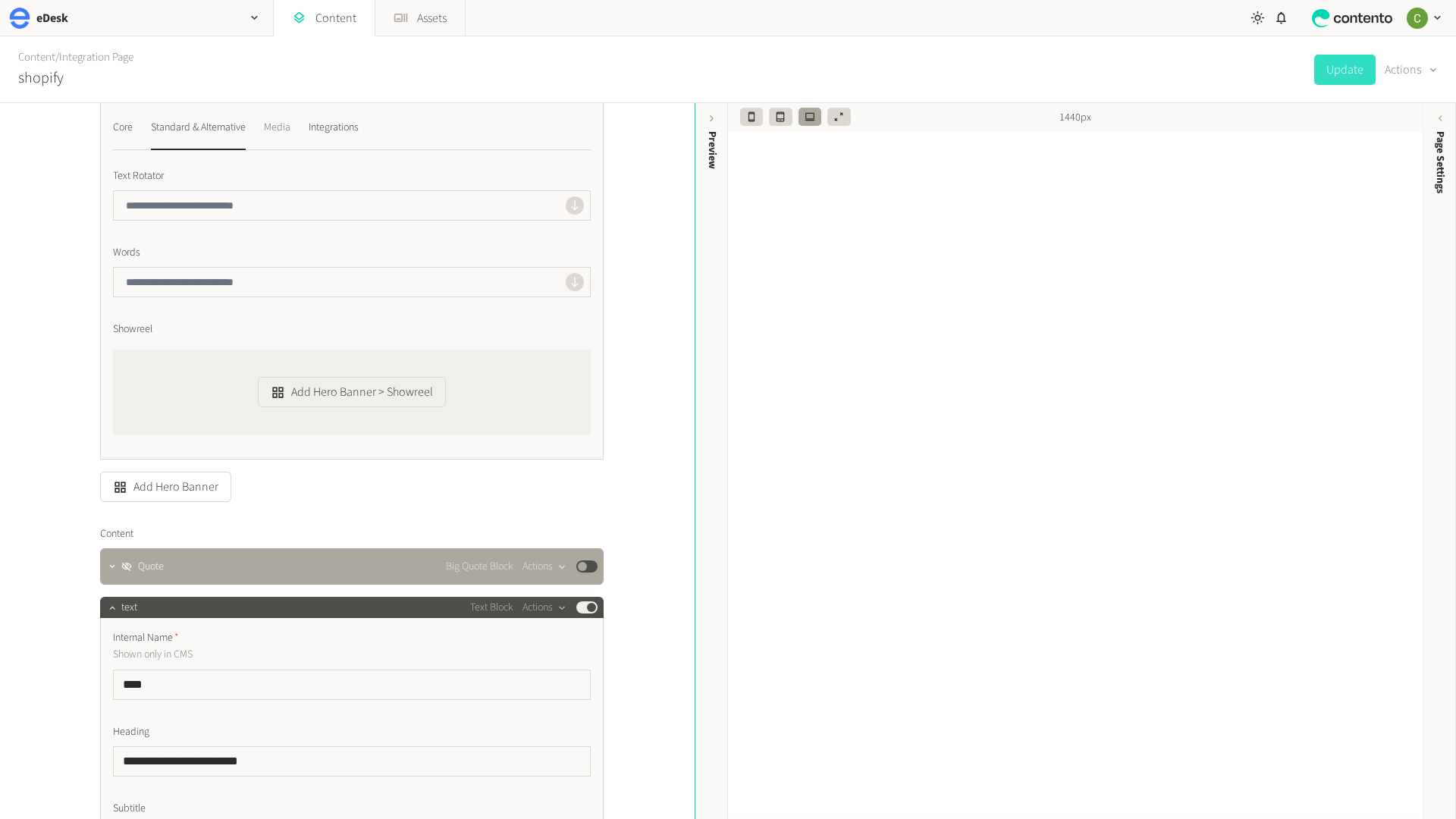 click on "Media" 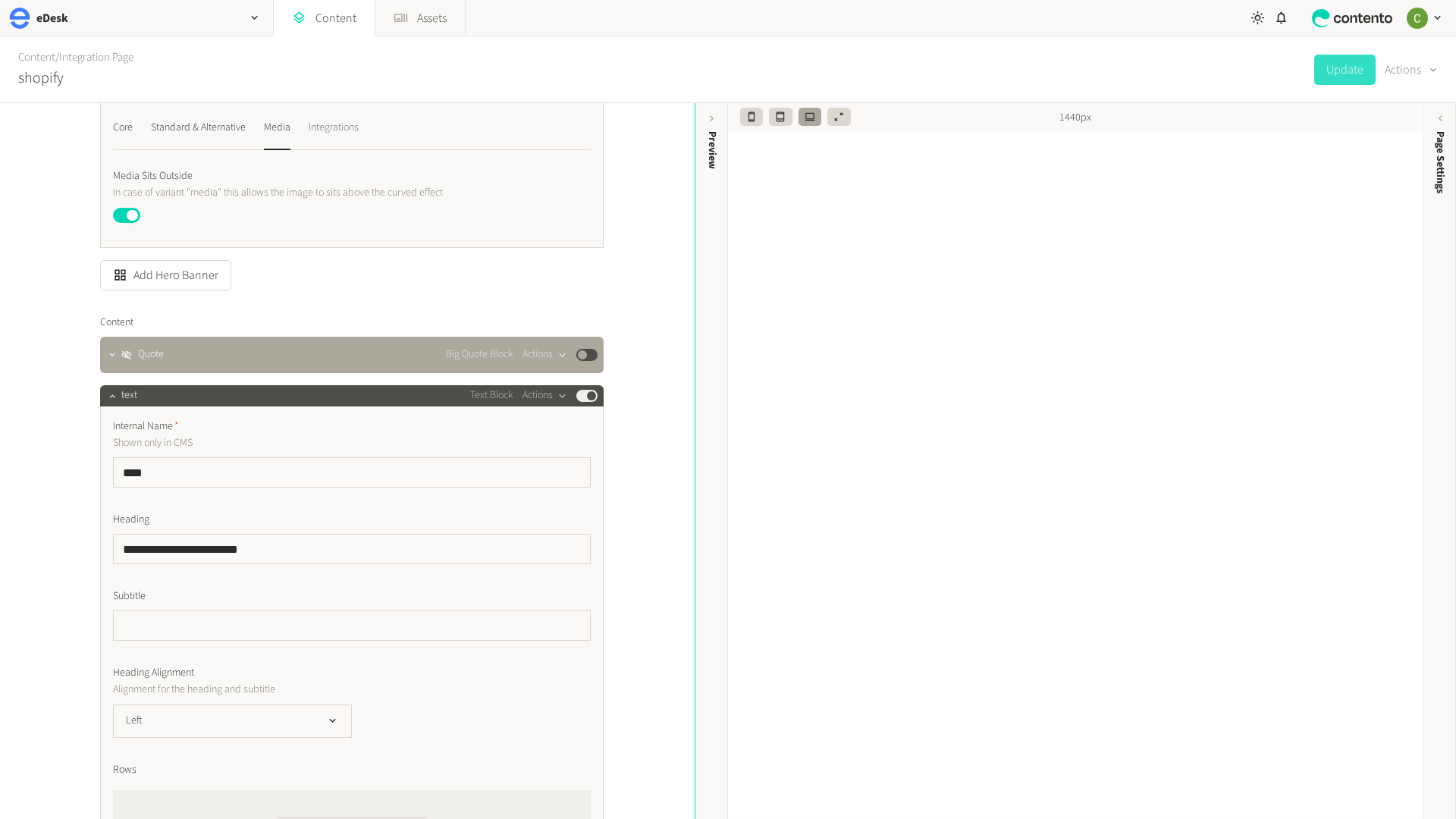 click on "Integrations" 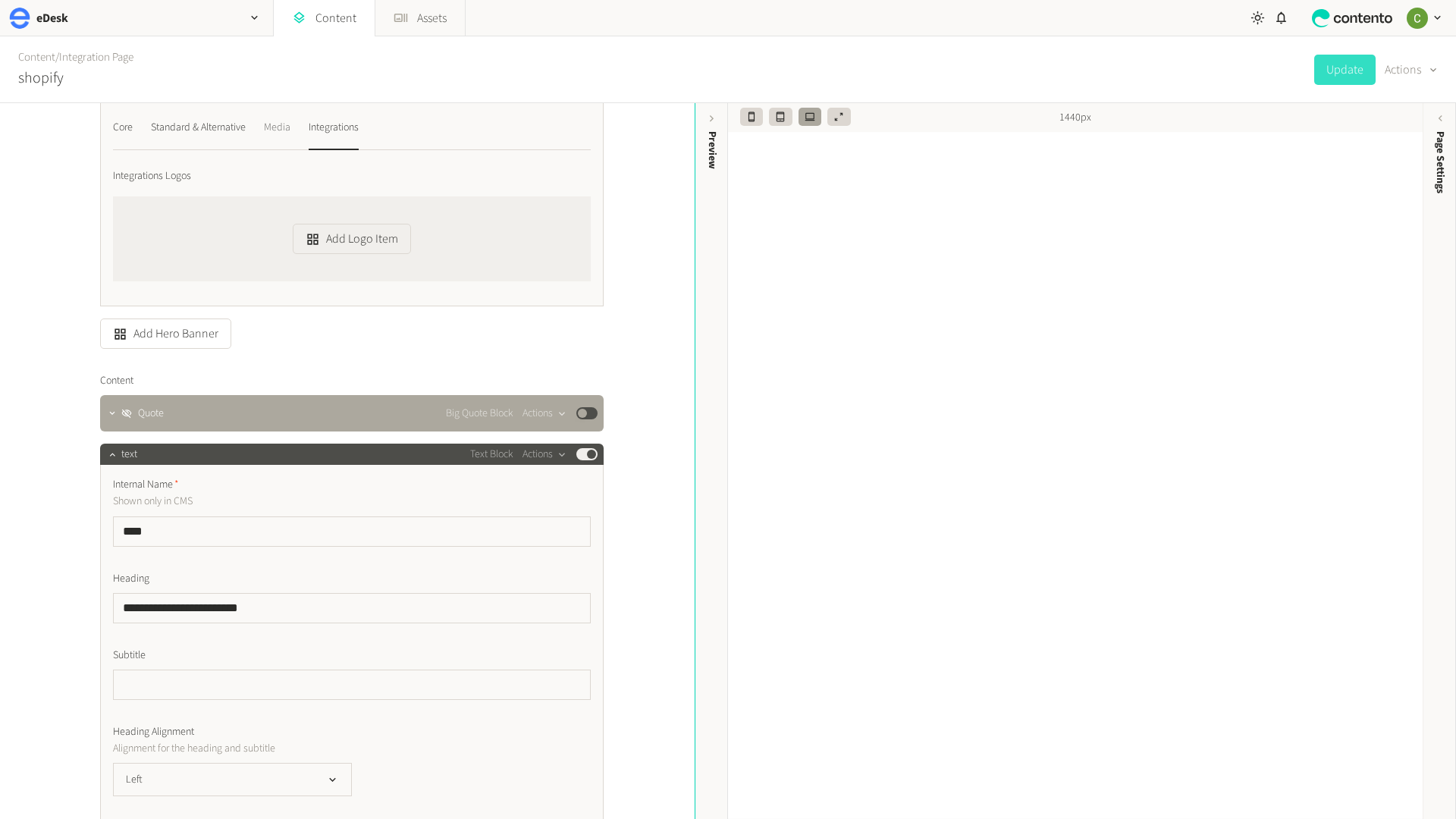 click on "Media" 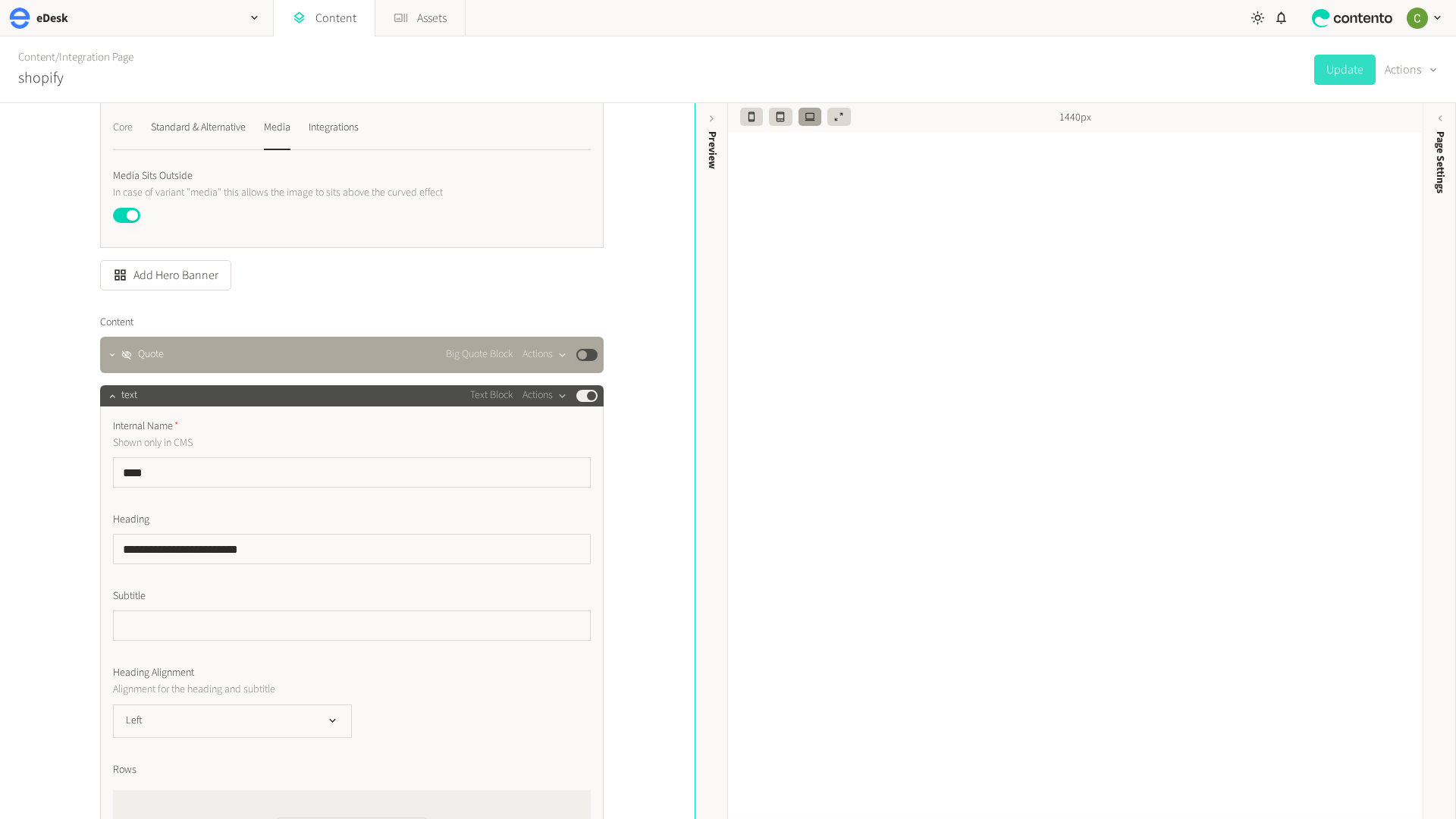 click on "Core" 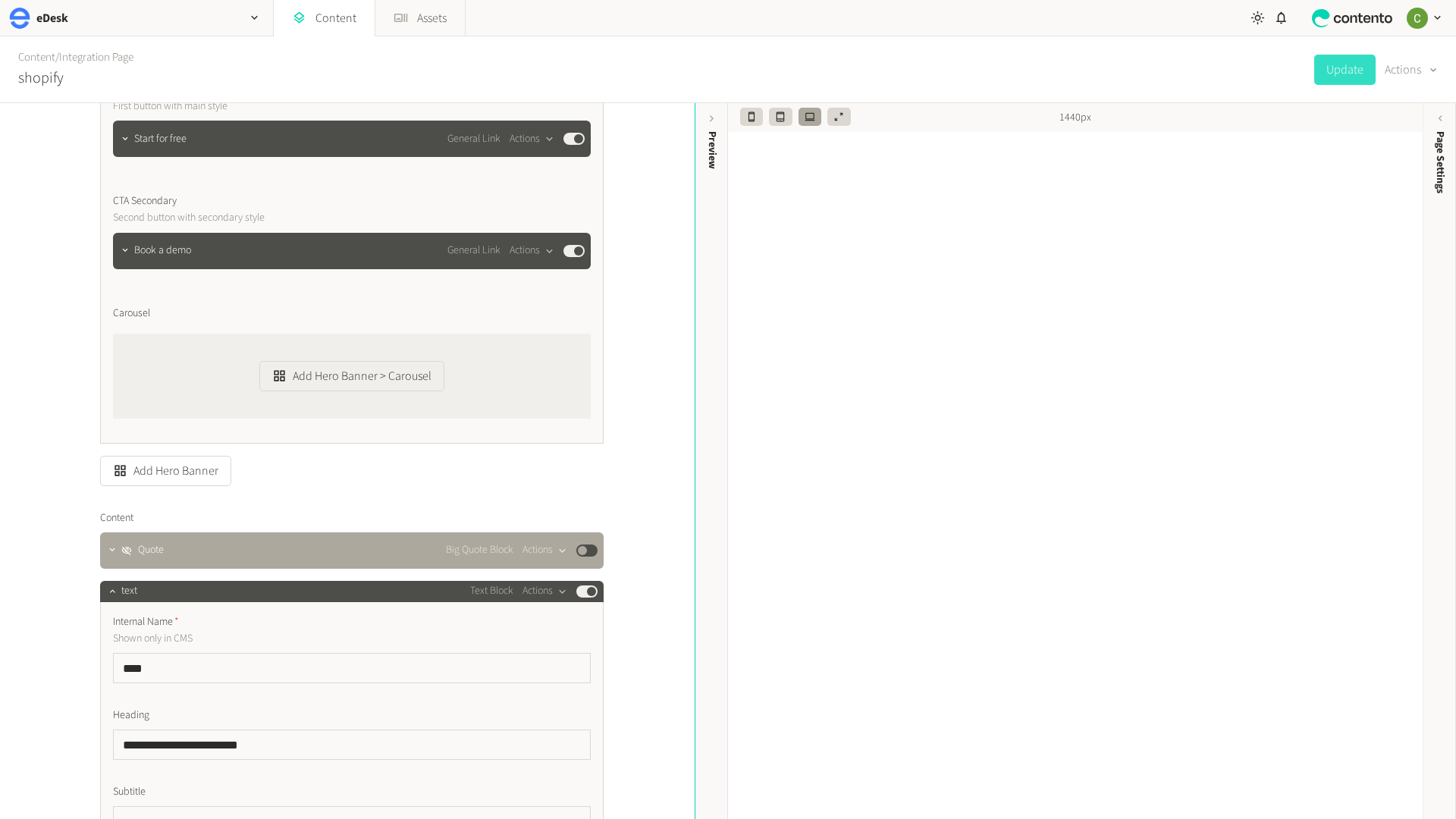 scroll, scrollTop: 883, scrollLeft: 0, axis: vertical 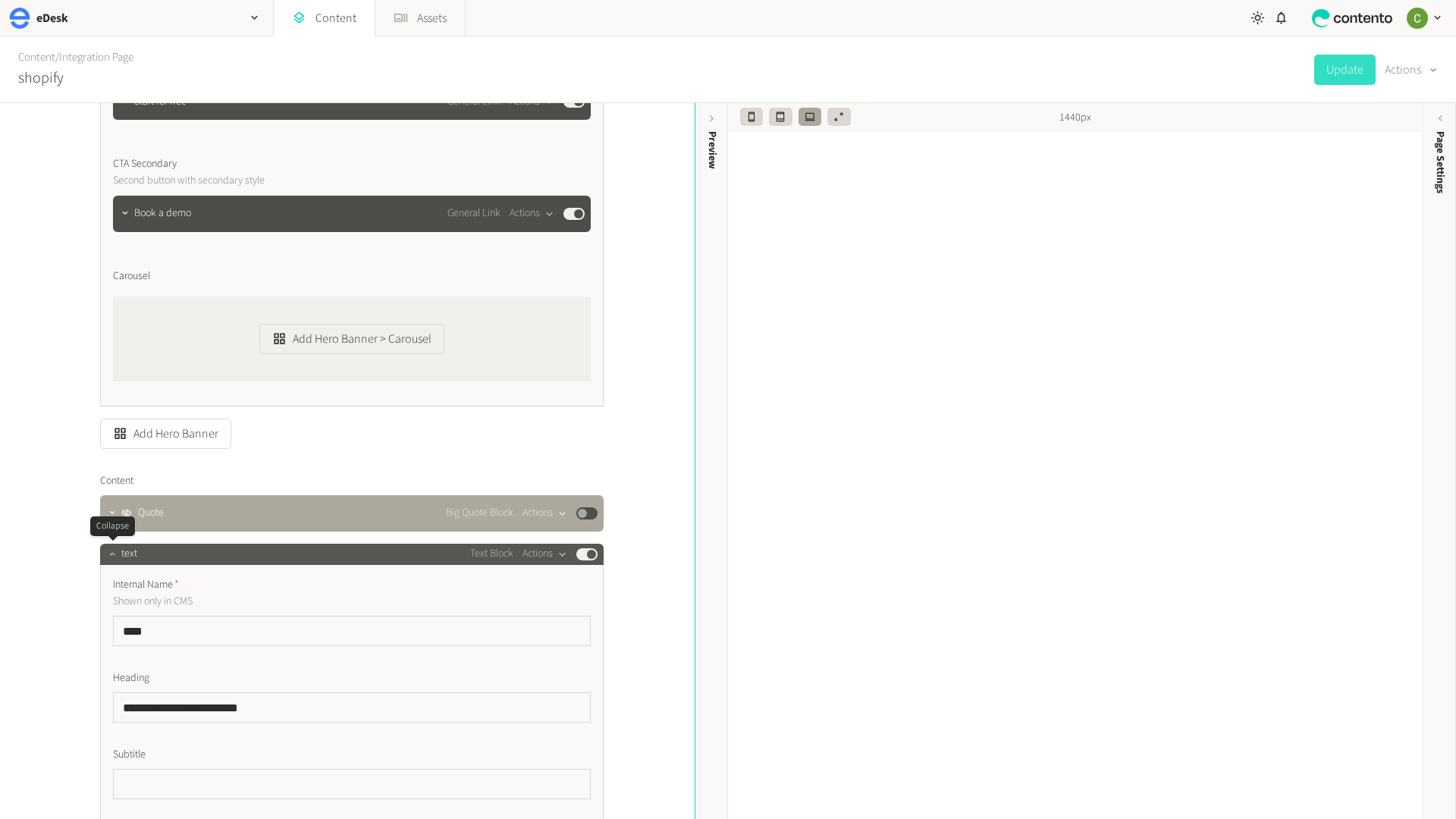 click 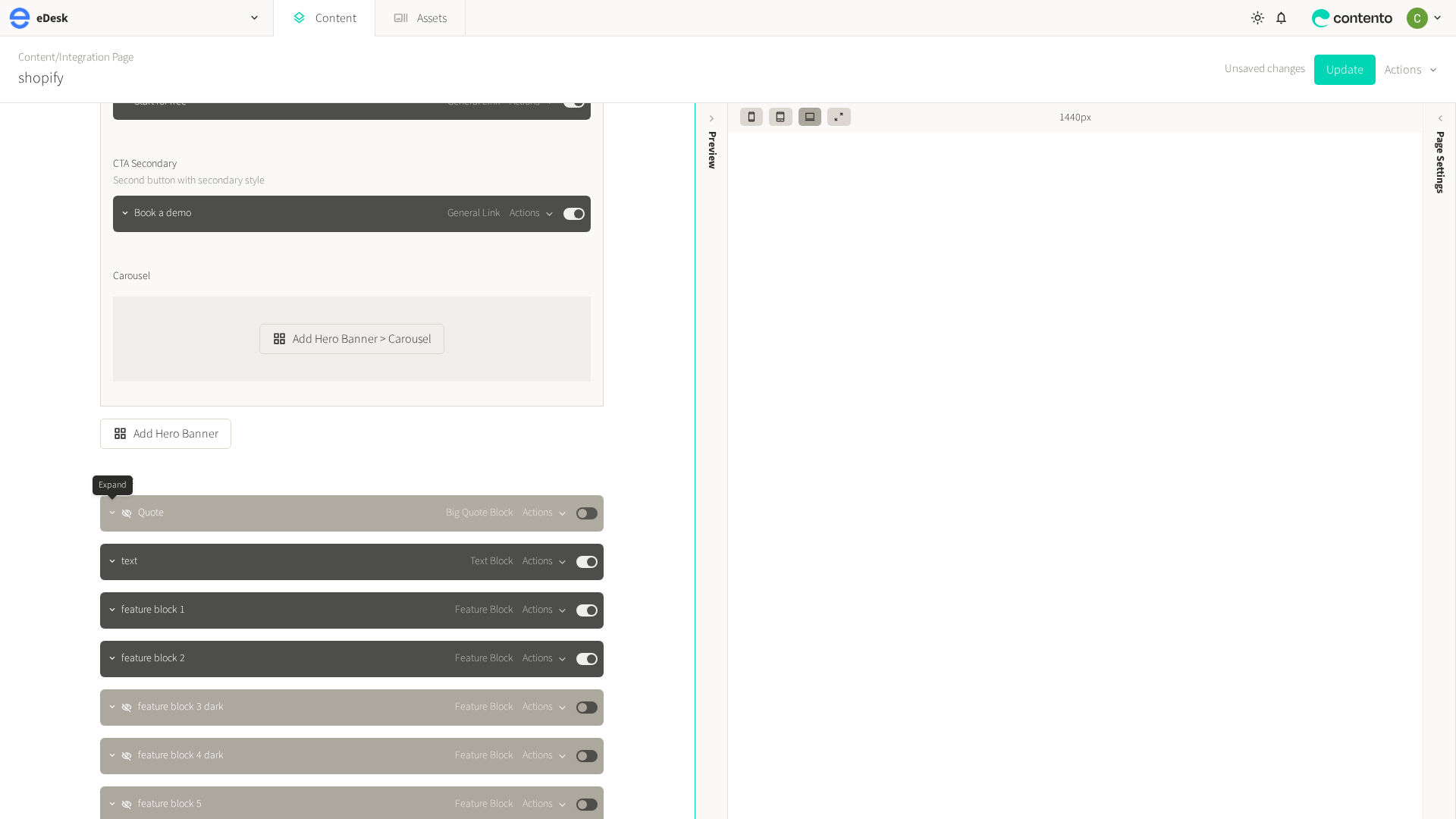 click 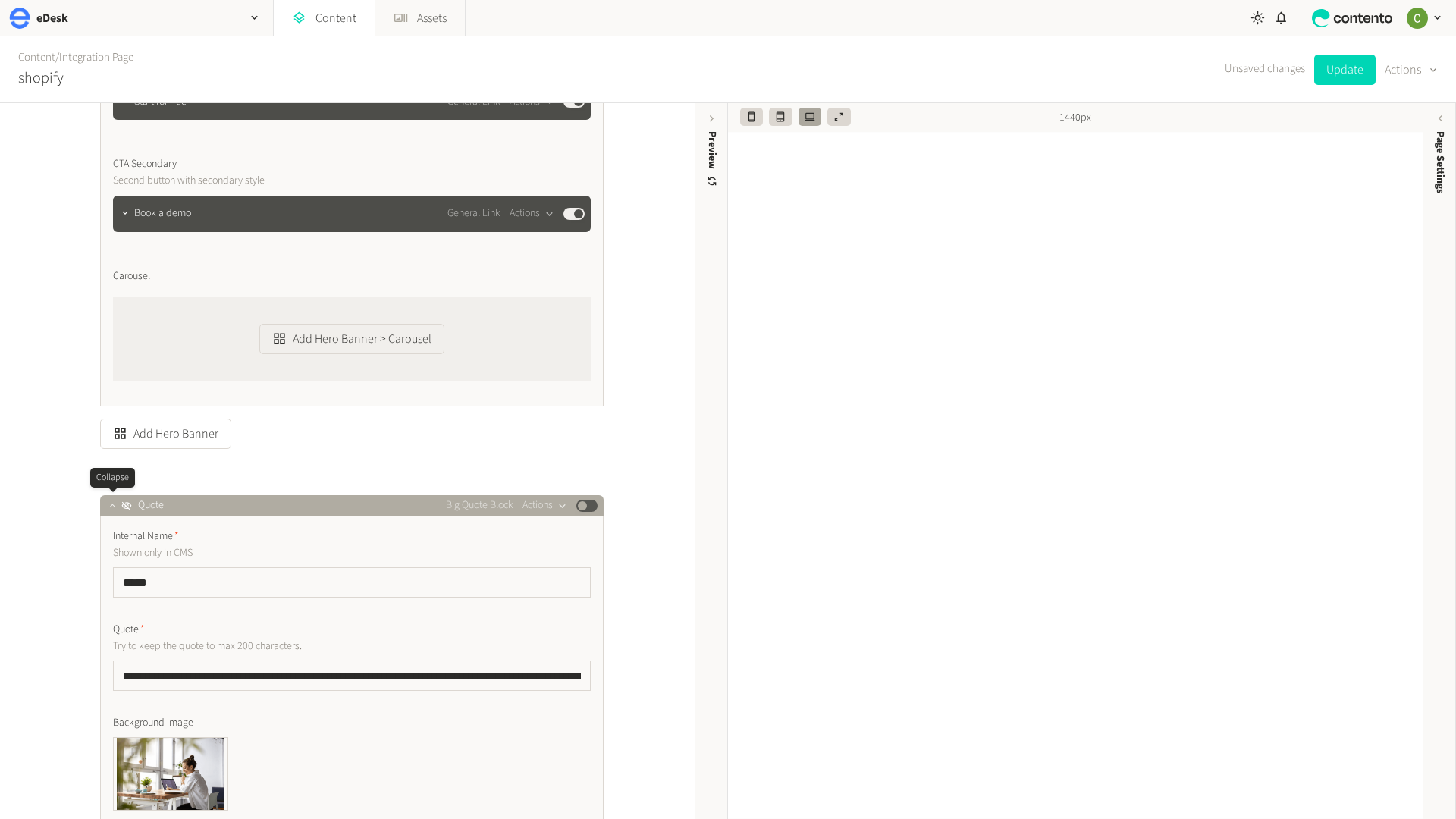 click 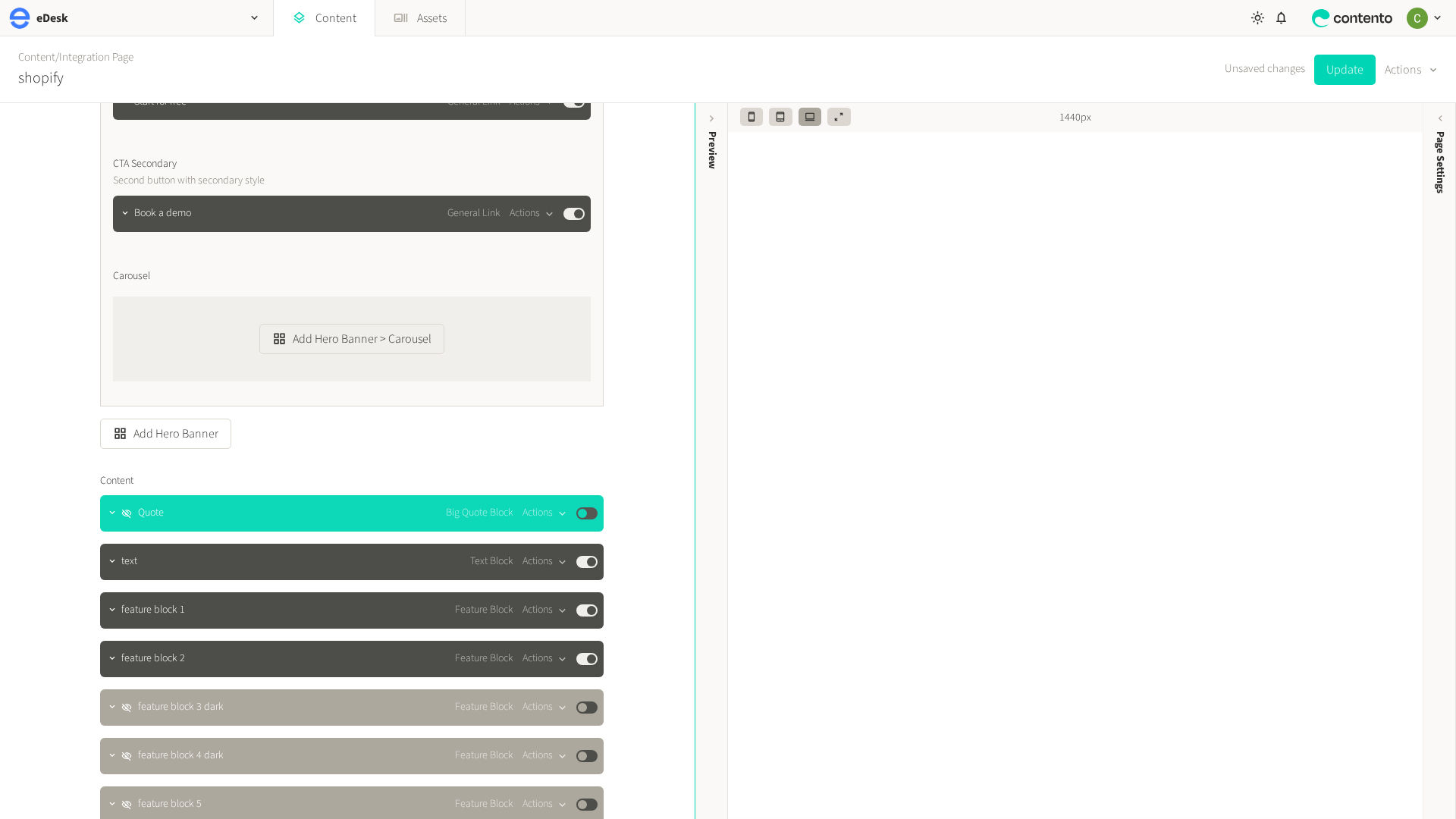 type 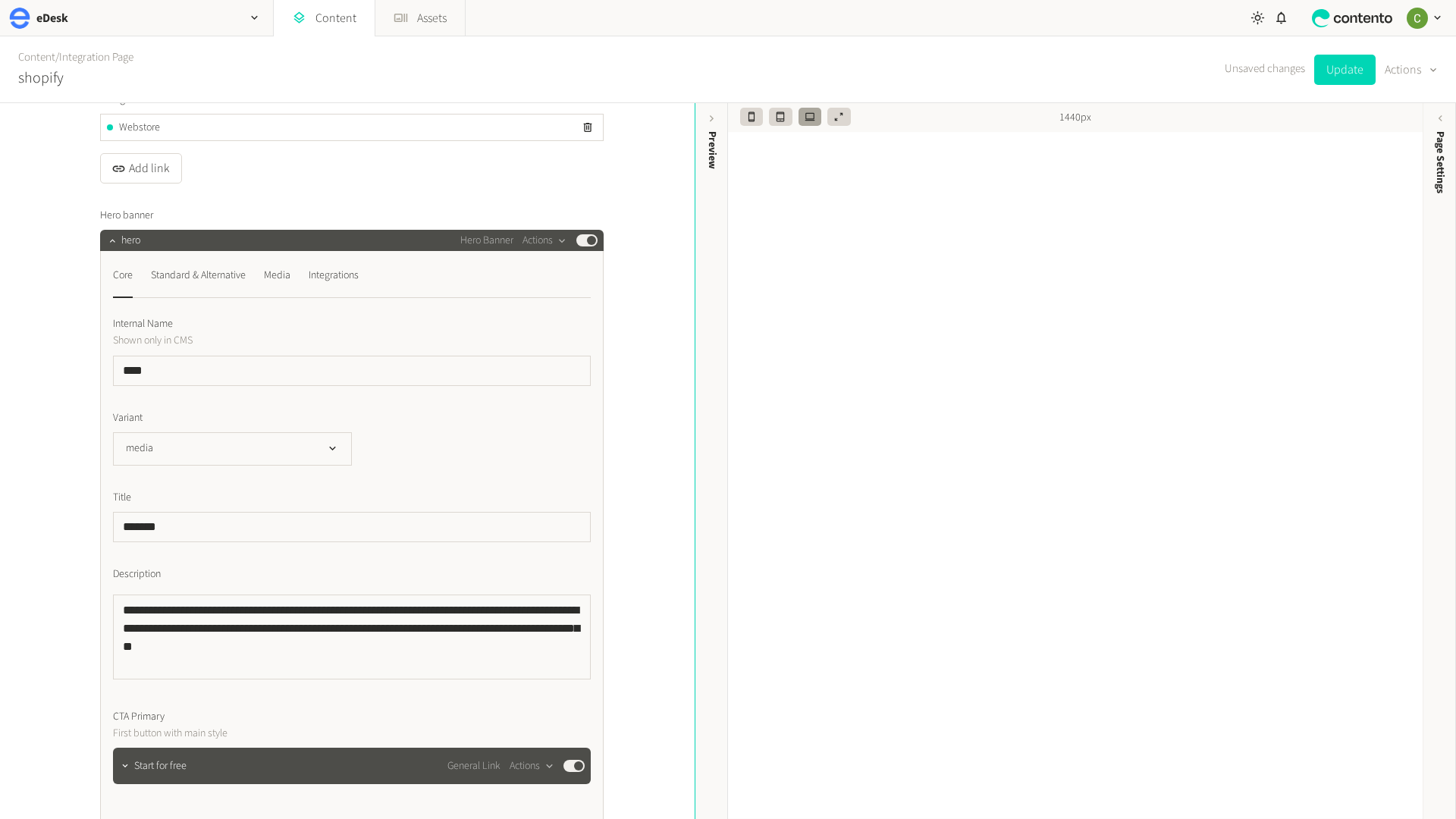 scroll, scrollTop: 215, scrollLeft: 0, axis: vertical 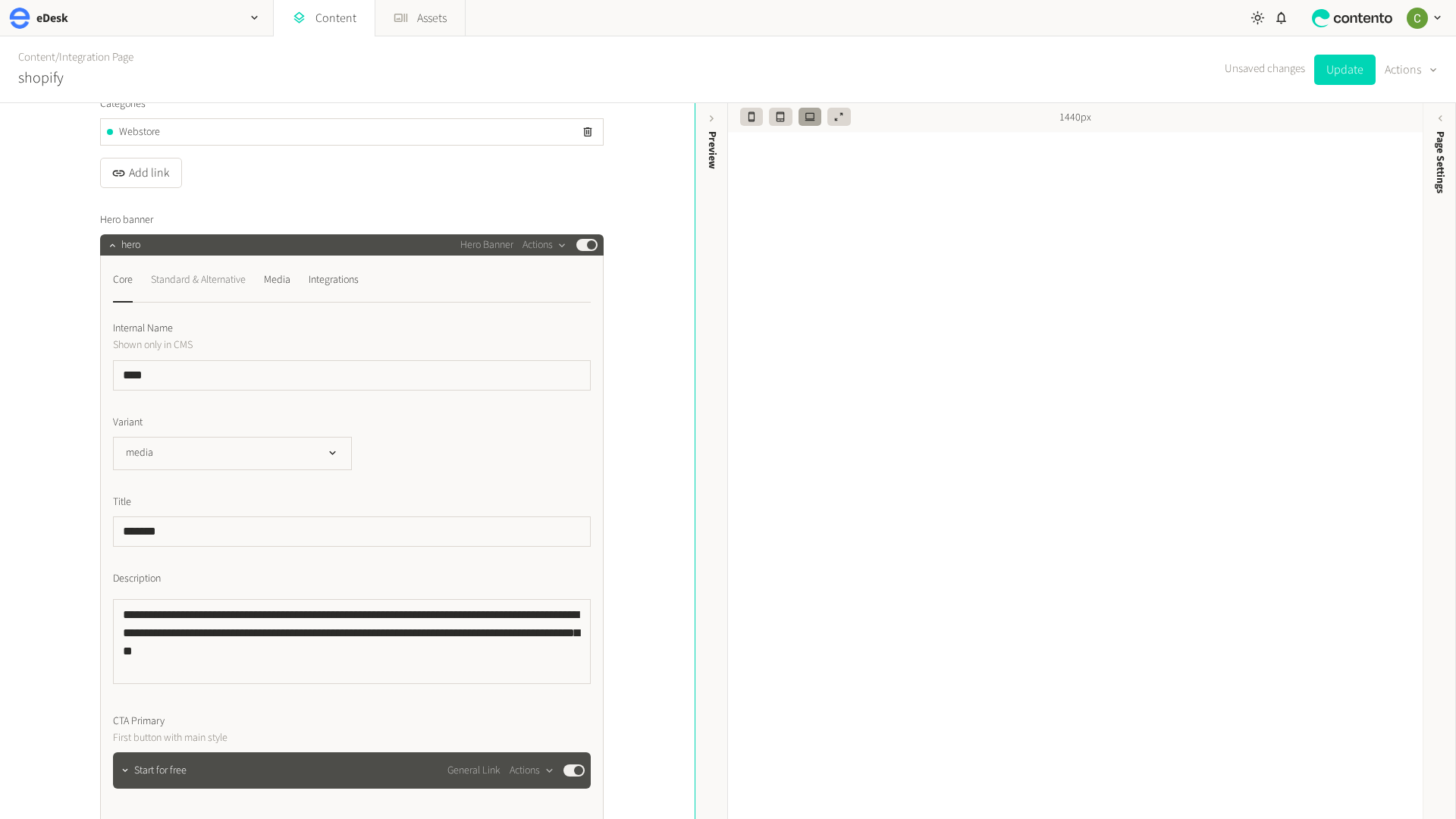 click on "Standard & Alternative" 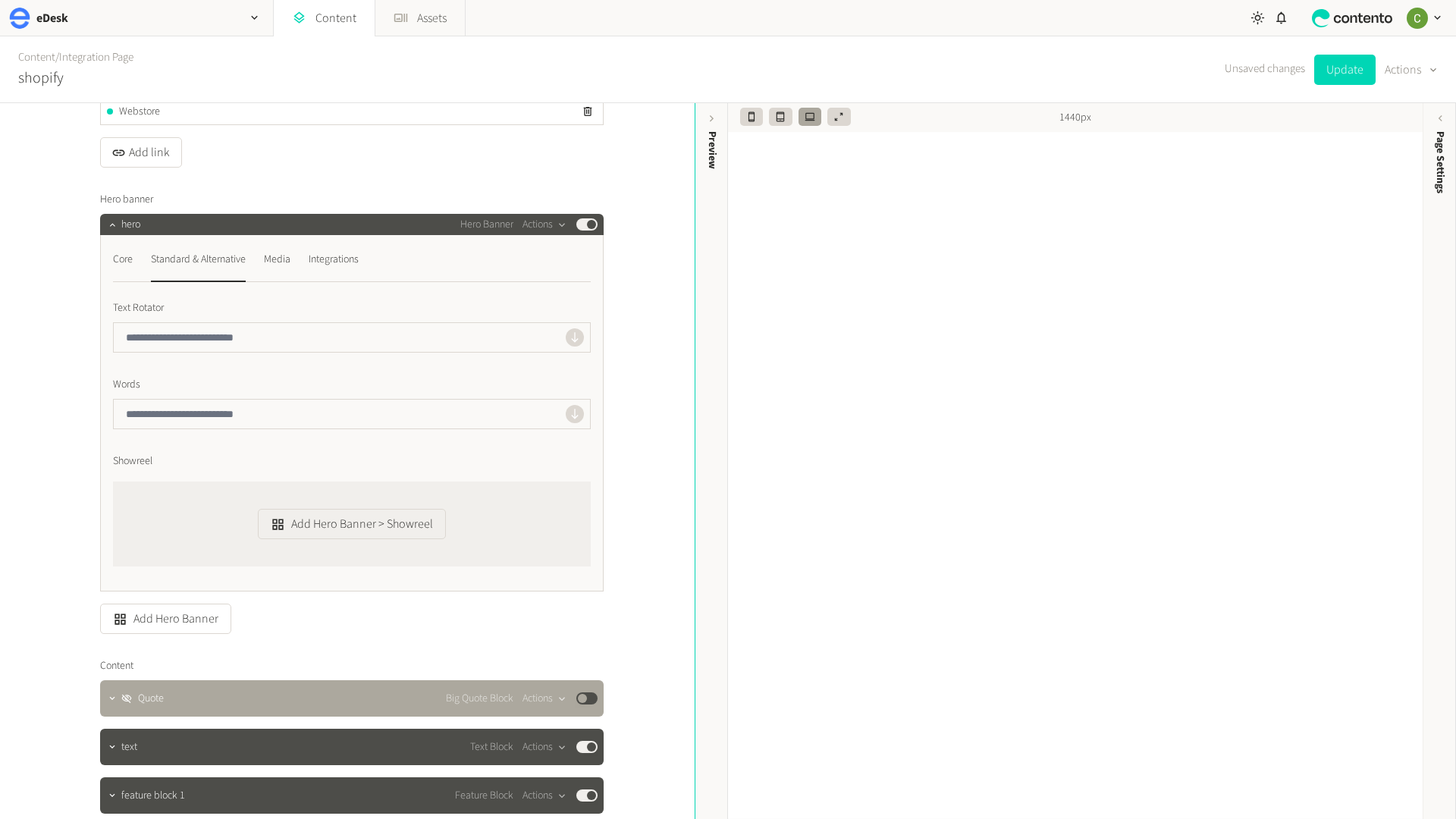 scroll, scrollTop: 231, scrollLeft: 0, axis: vertical 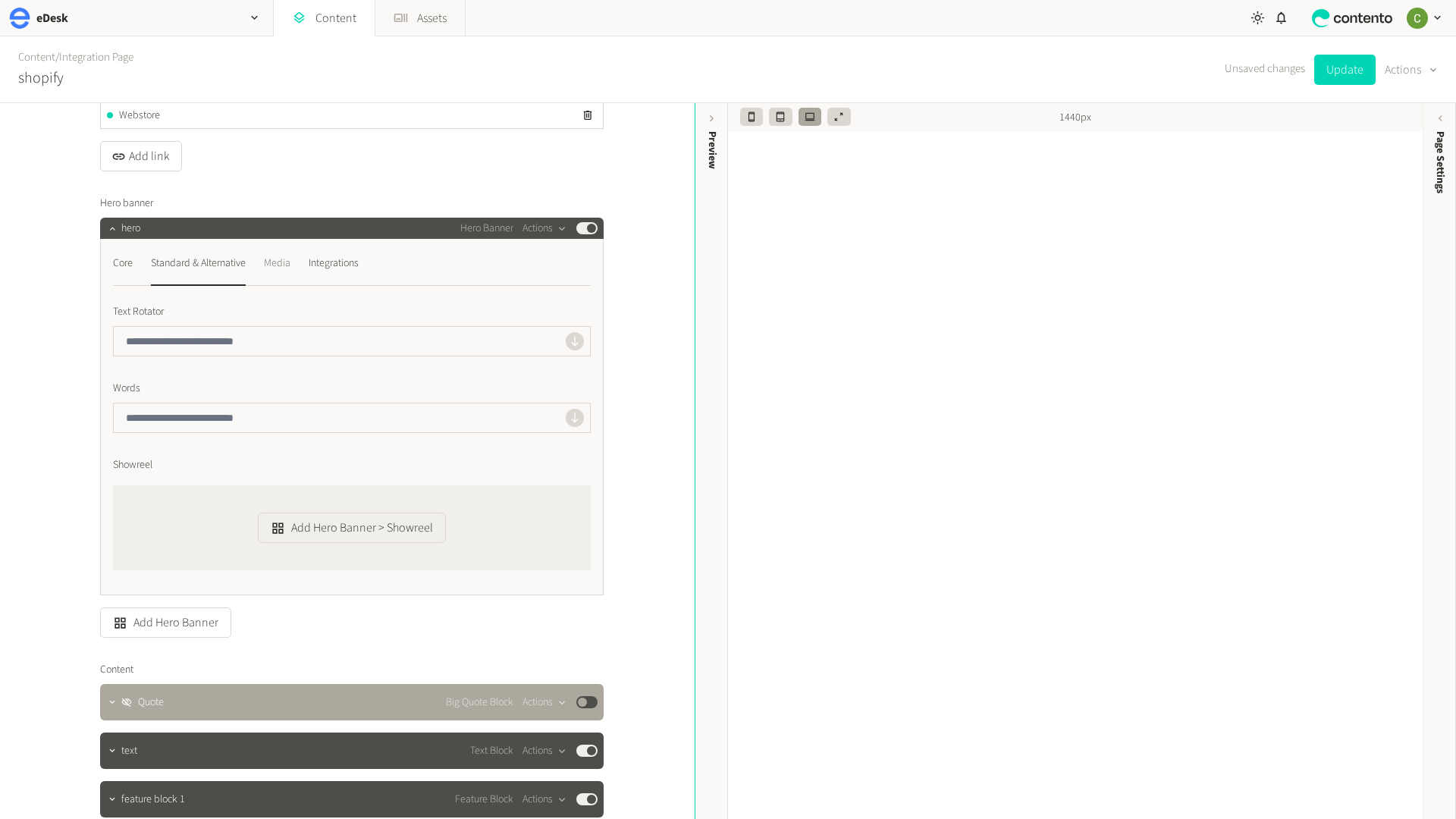 click on "Media" 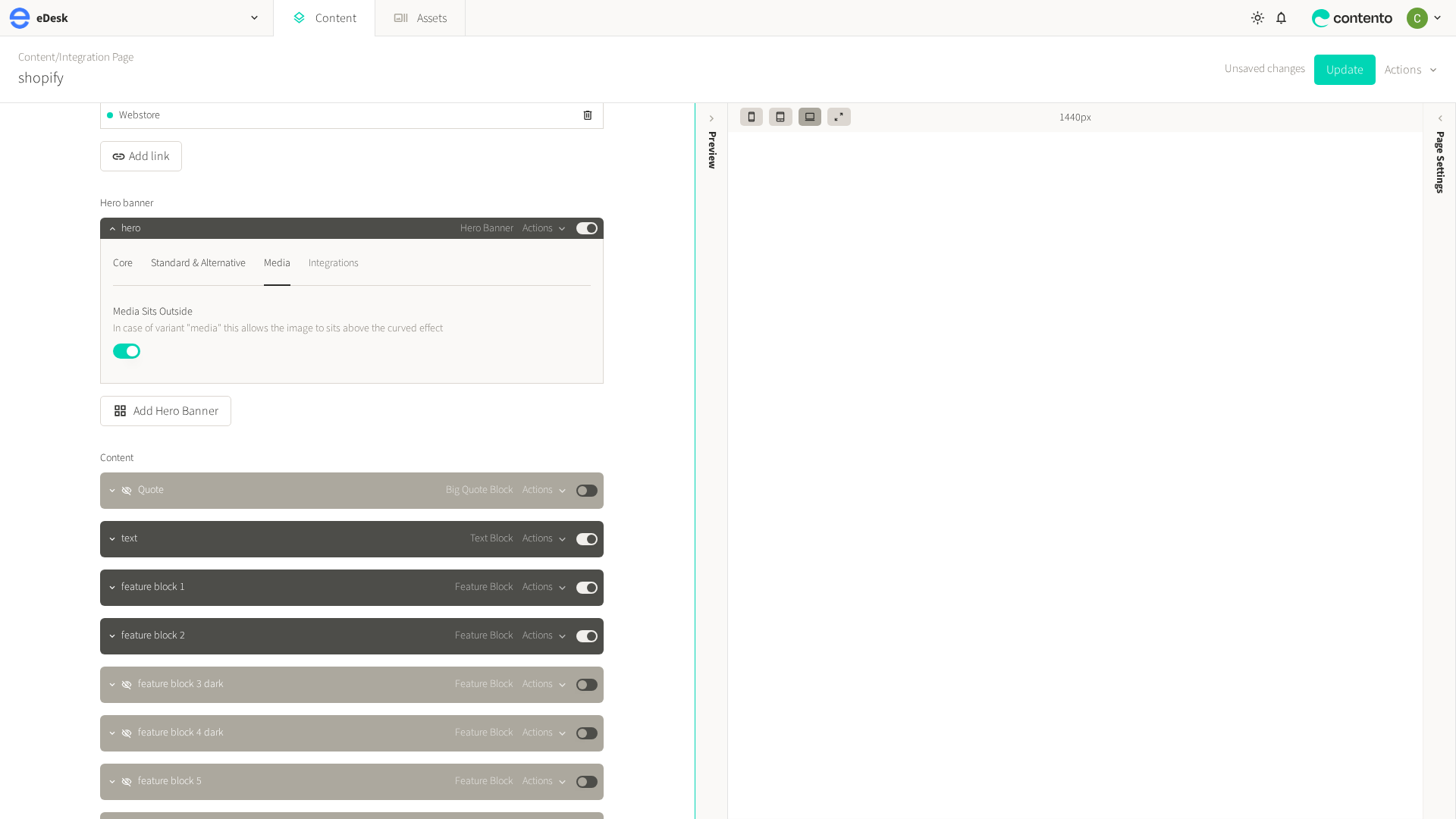 click on "Integrations" 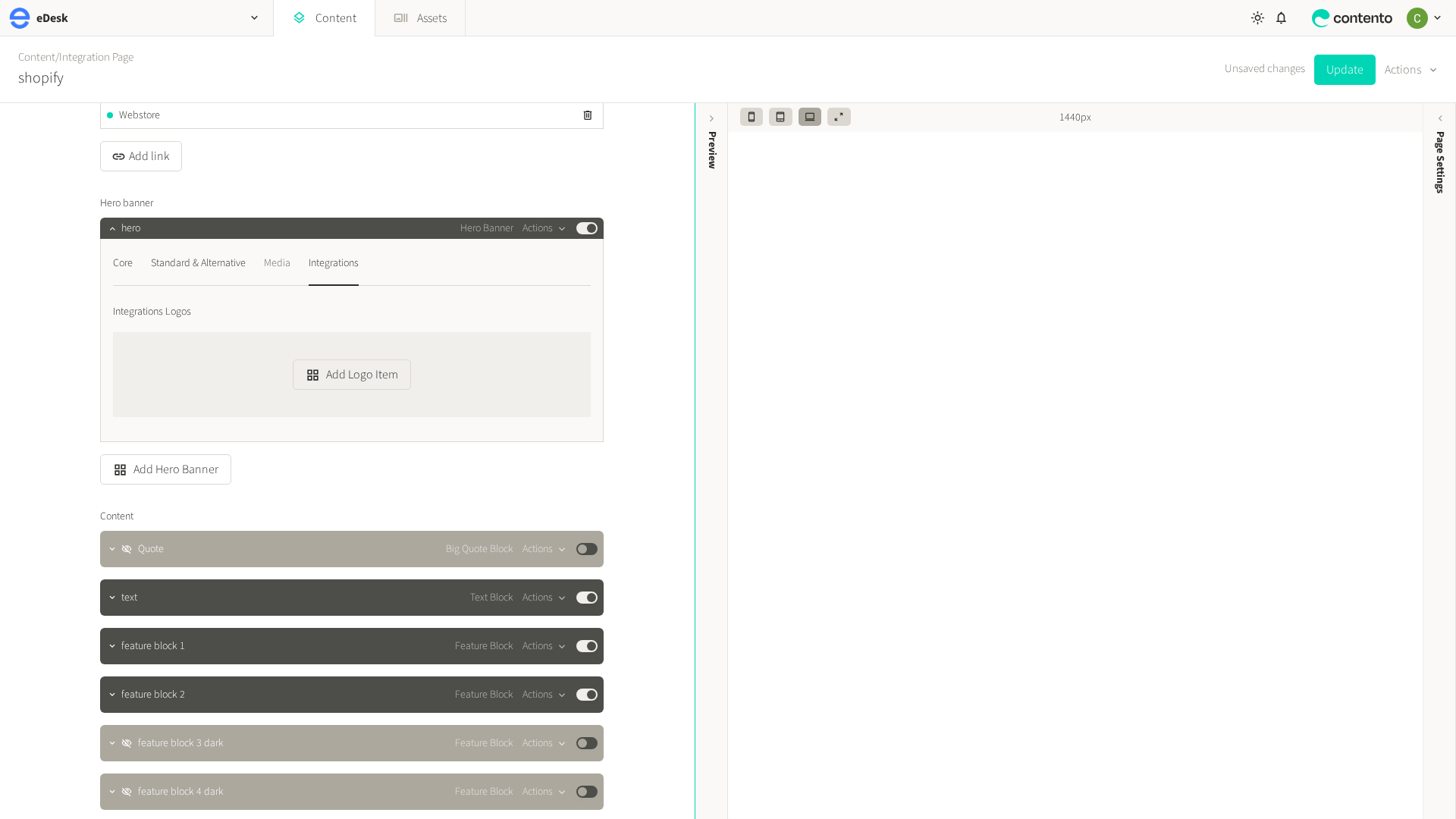 click on "Media" 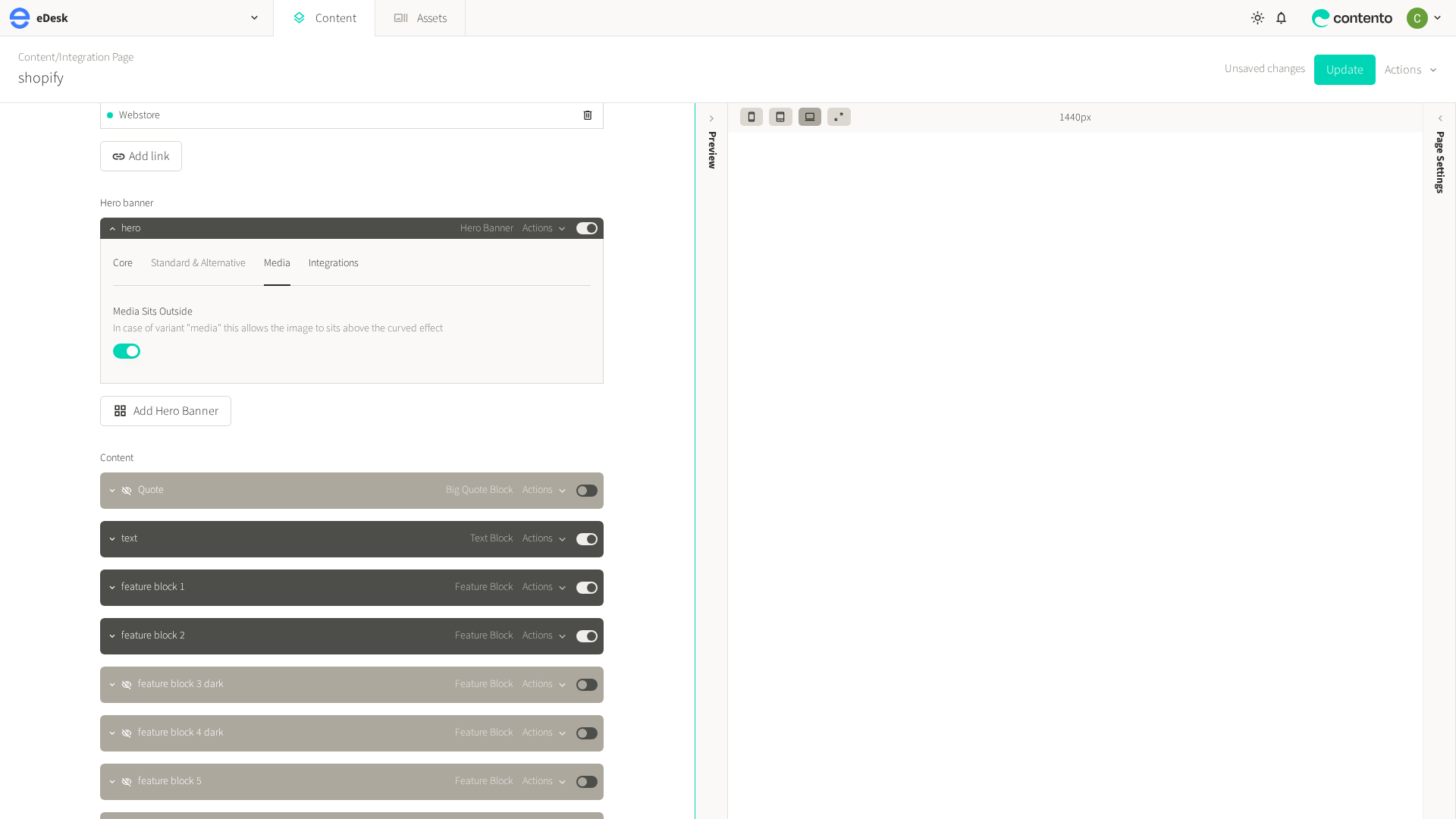 drag, startPoint x: 213, startPoint y: 268, endPoint x: 155, endPoint y: 268, distance: 58 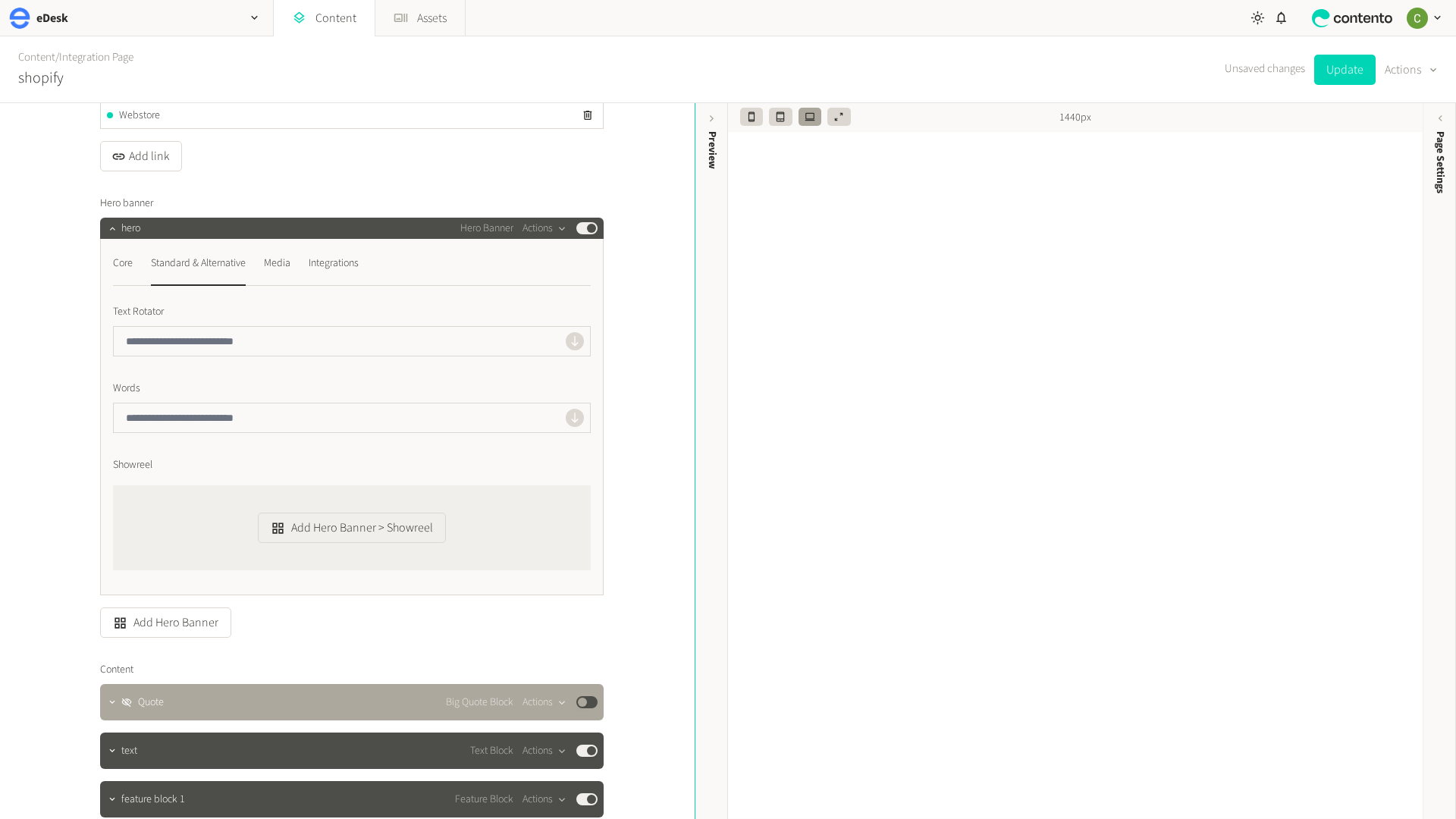 click on "Core  Standard & Alternative  Media  Integrations" 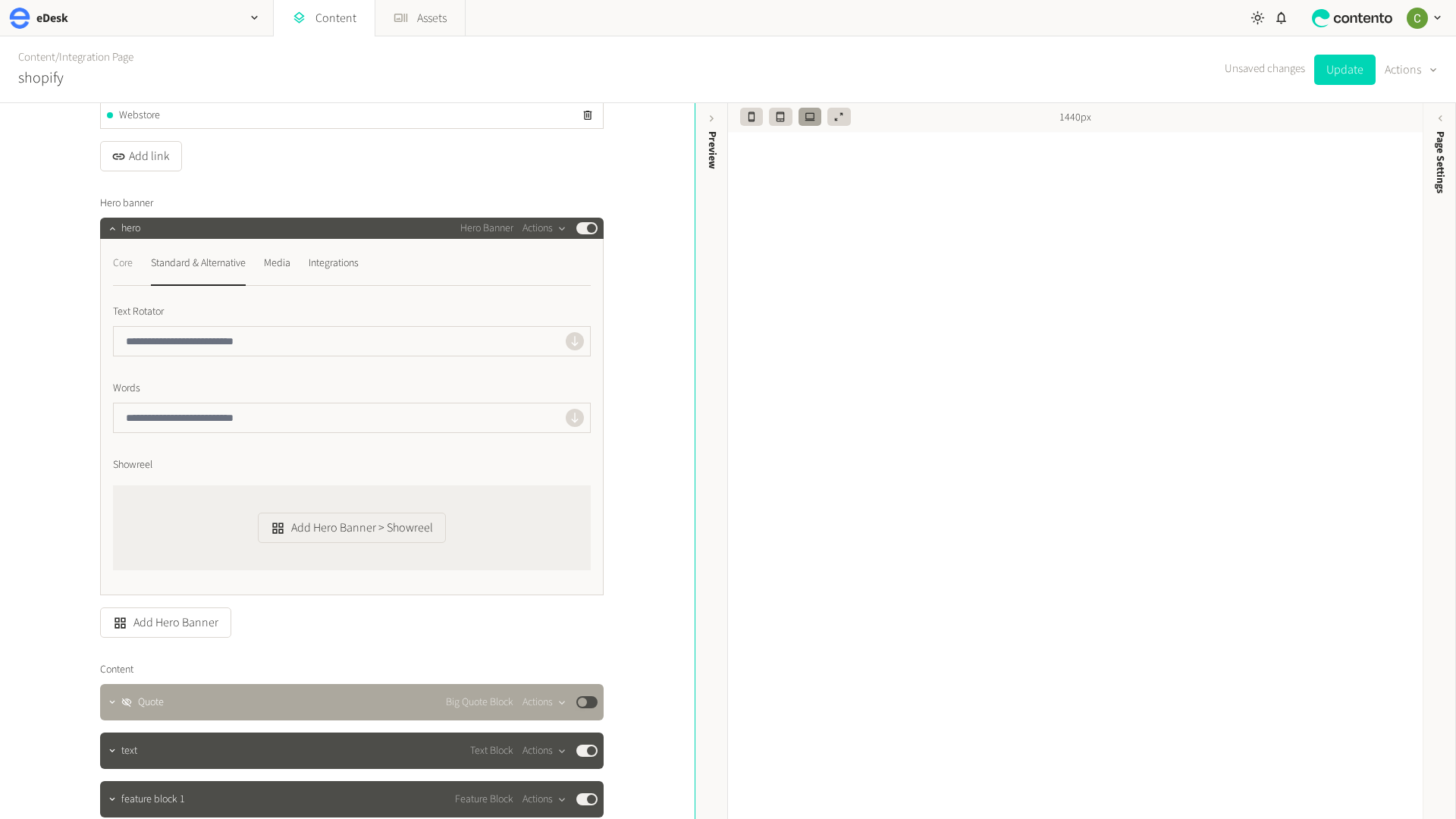 click on "Core" 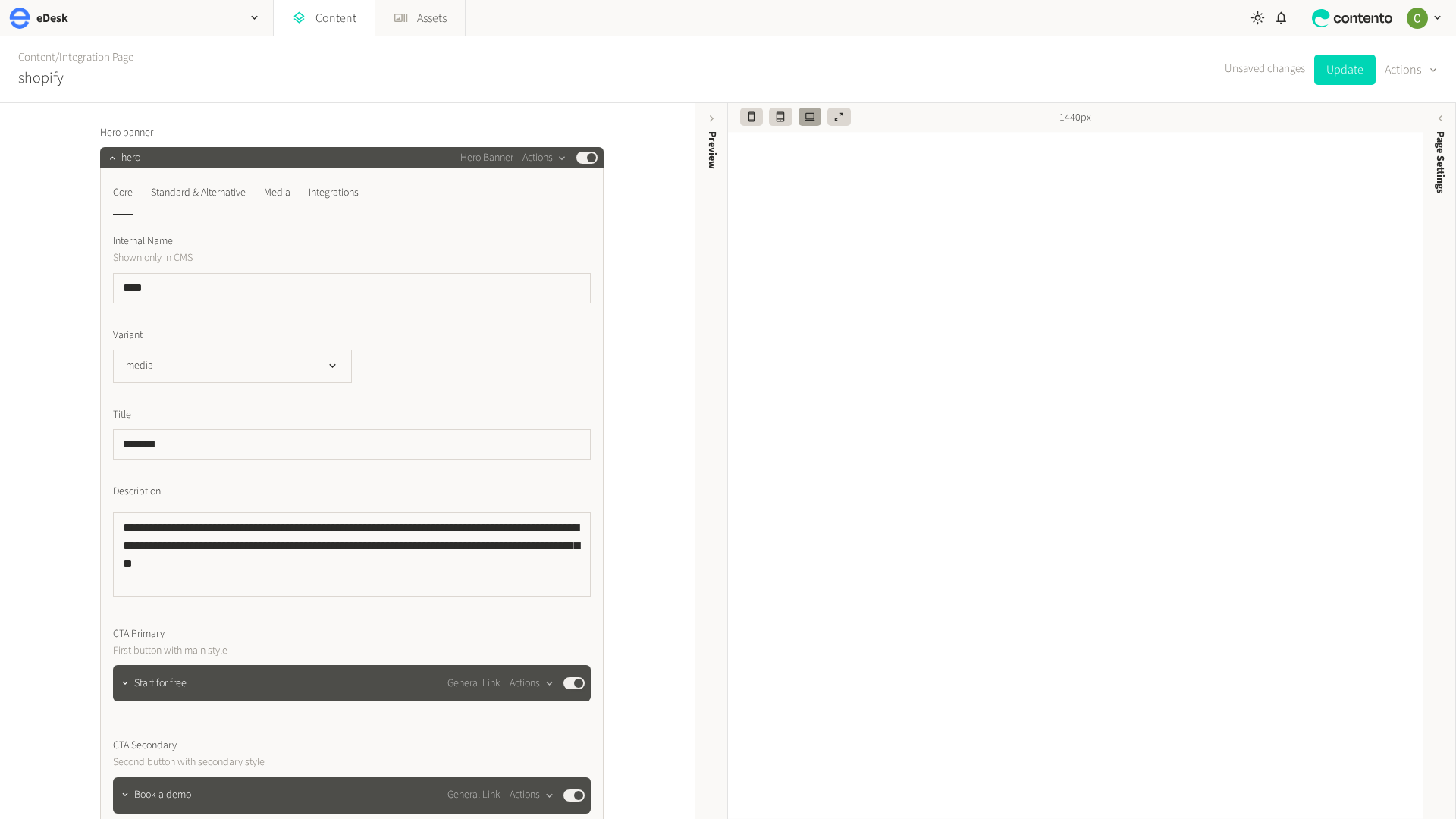 scroll, scrollTop: 305, scrollLeft: 0, axis: vertical 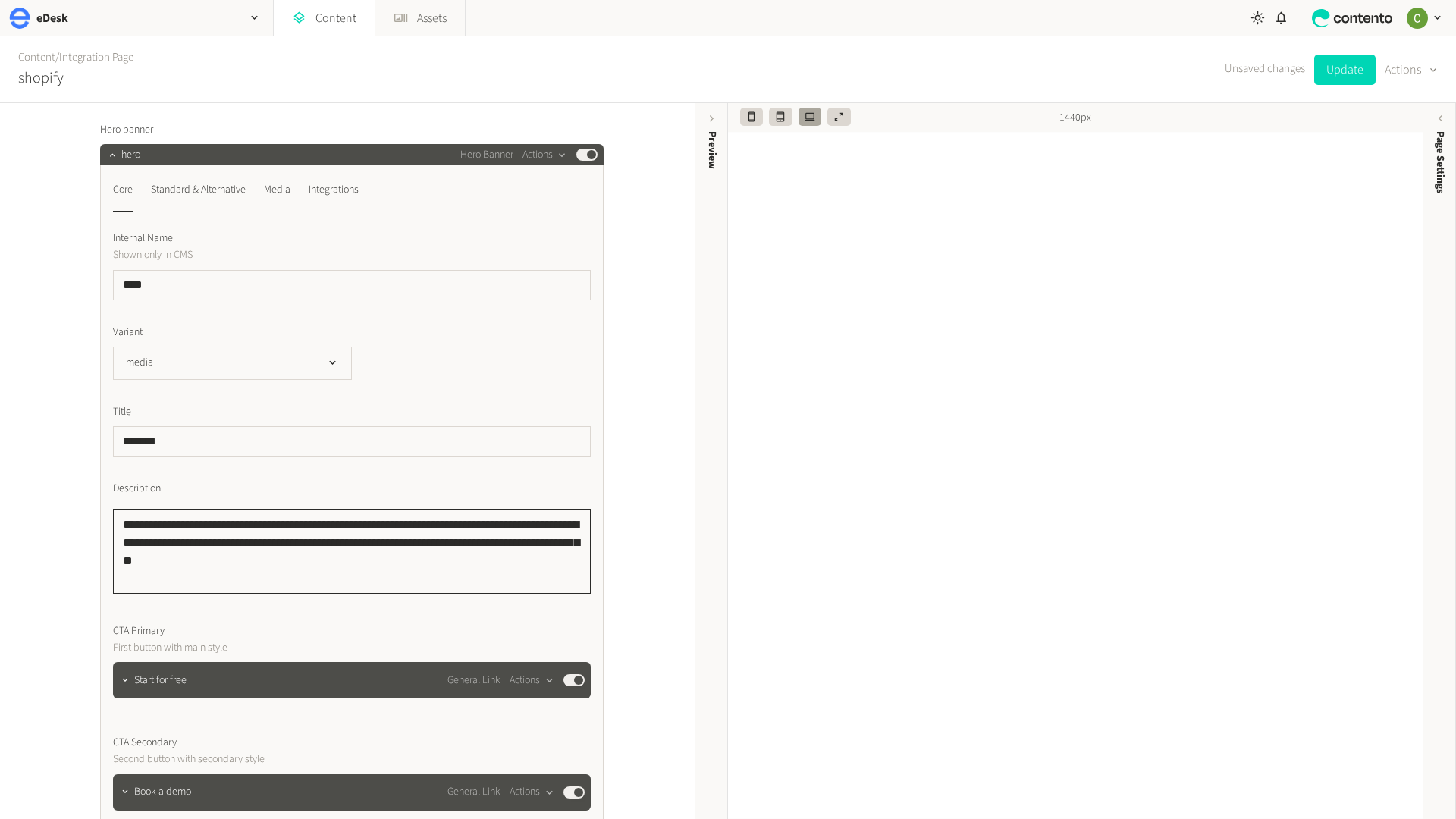 click on "**********" 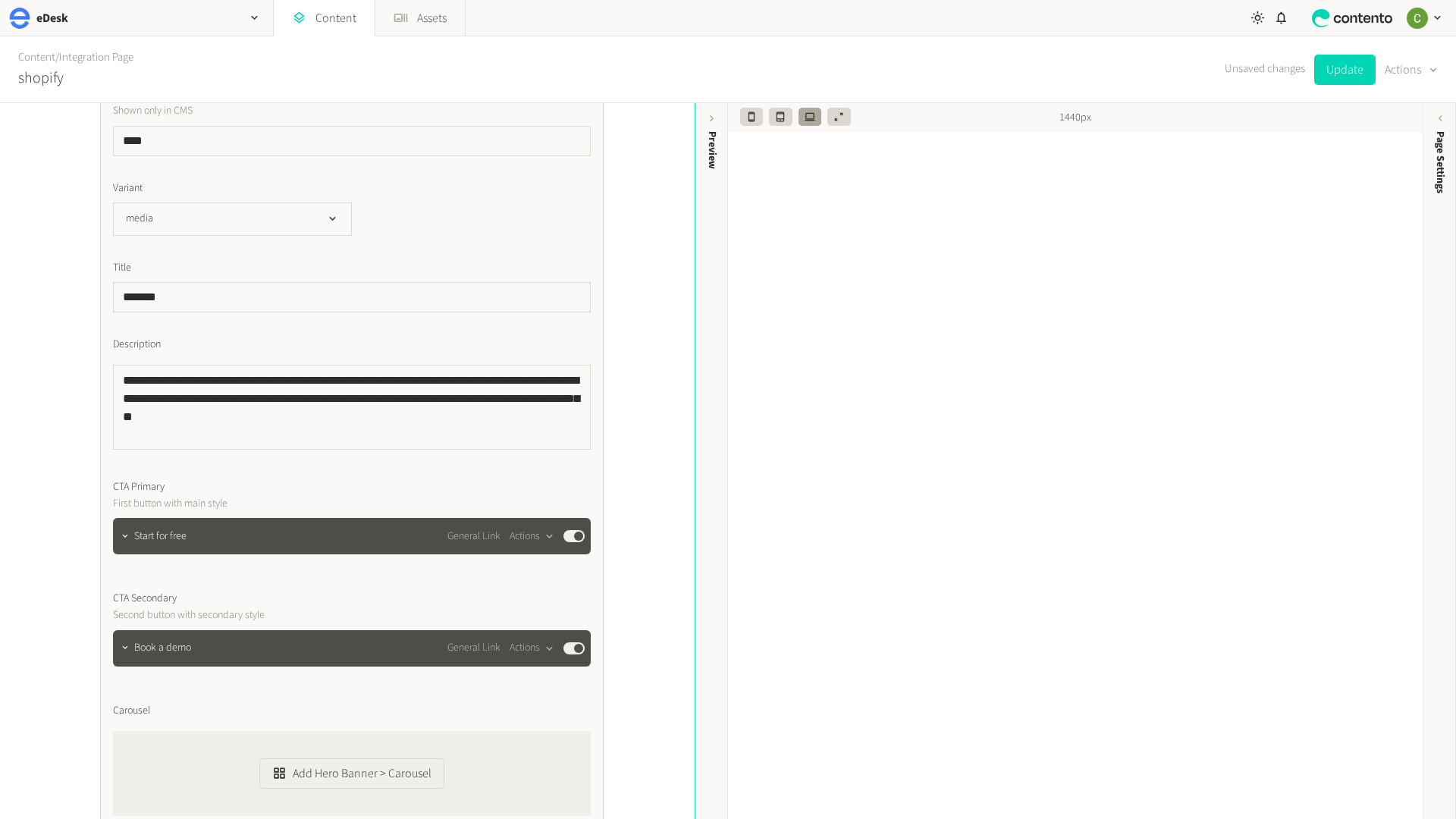 click on "Start for free General Link  Actions  Published" 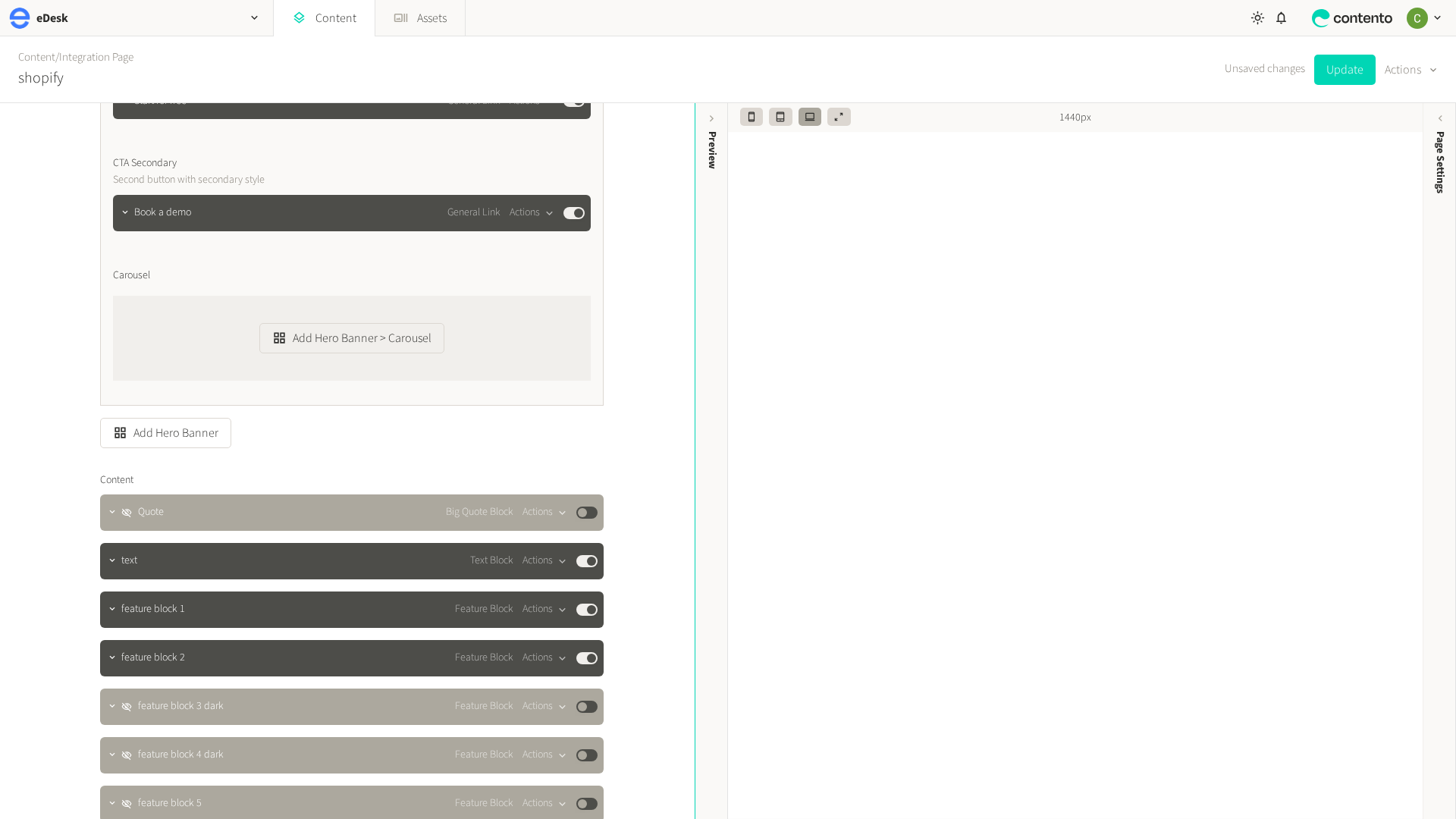 scroll, scrollTop: 920, scrollLeft: 0, axis: vertical 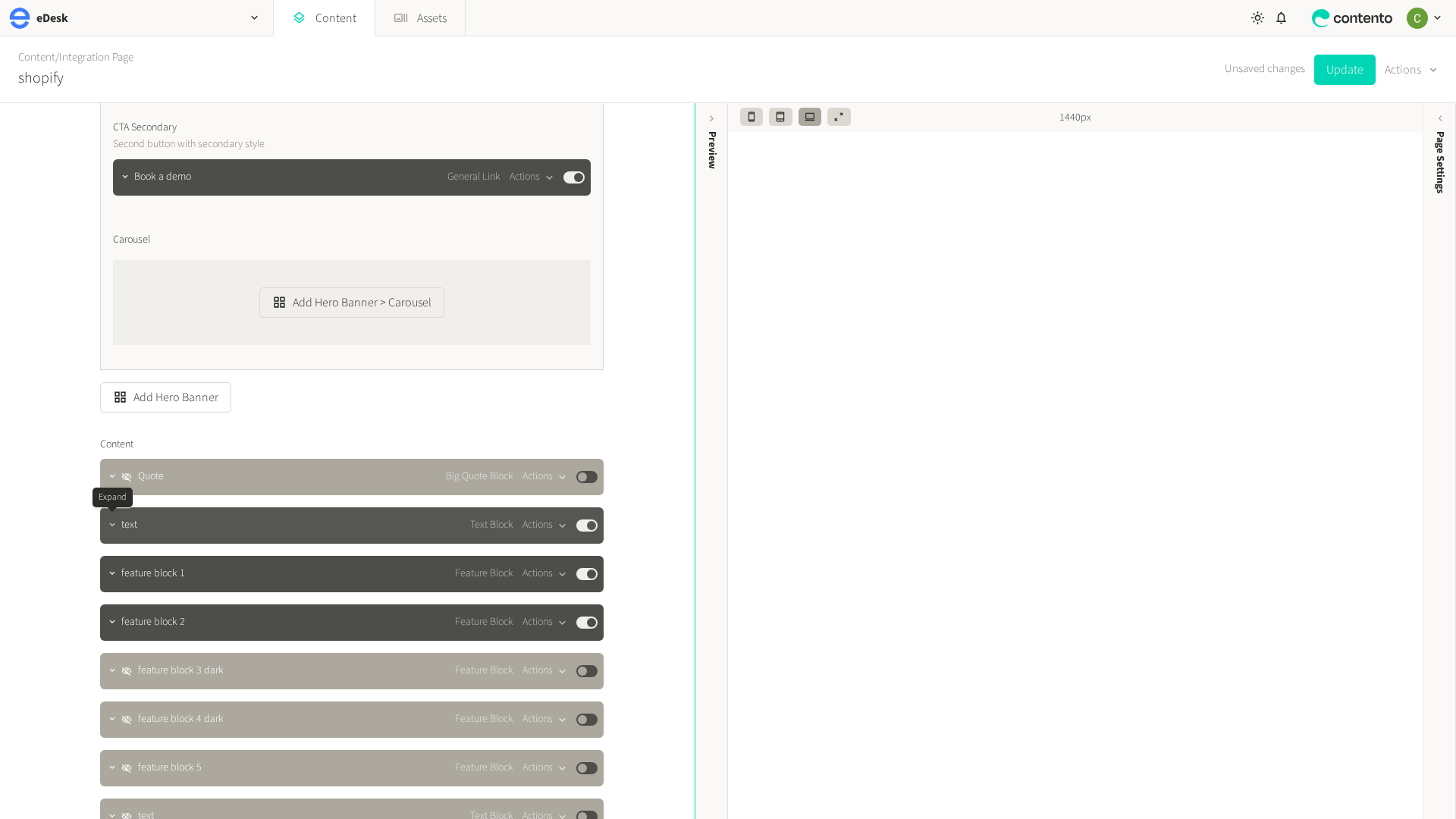 click 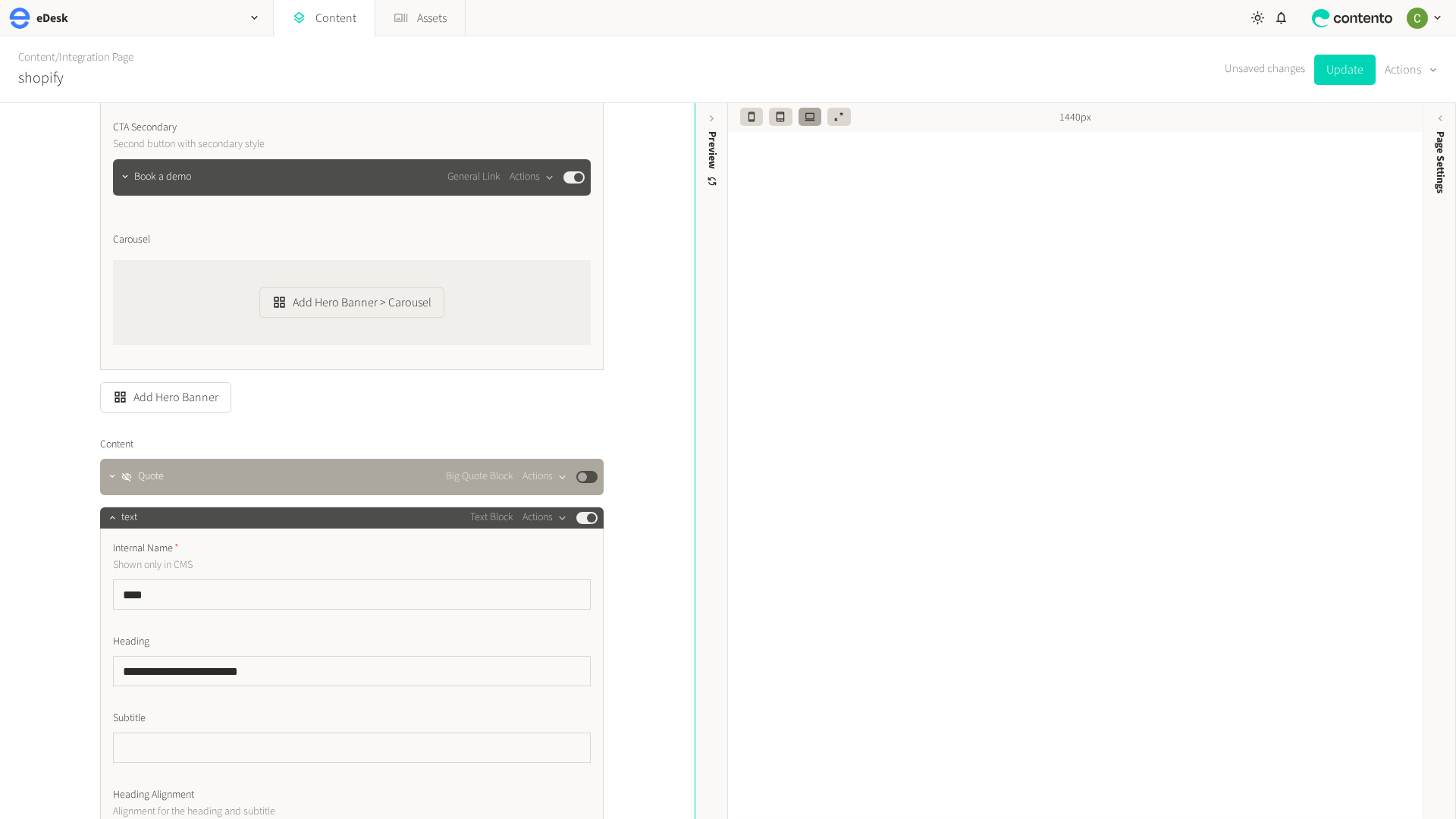 scroll, scrollTop: 984, scrollLeft: 0, axis: vertical 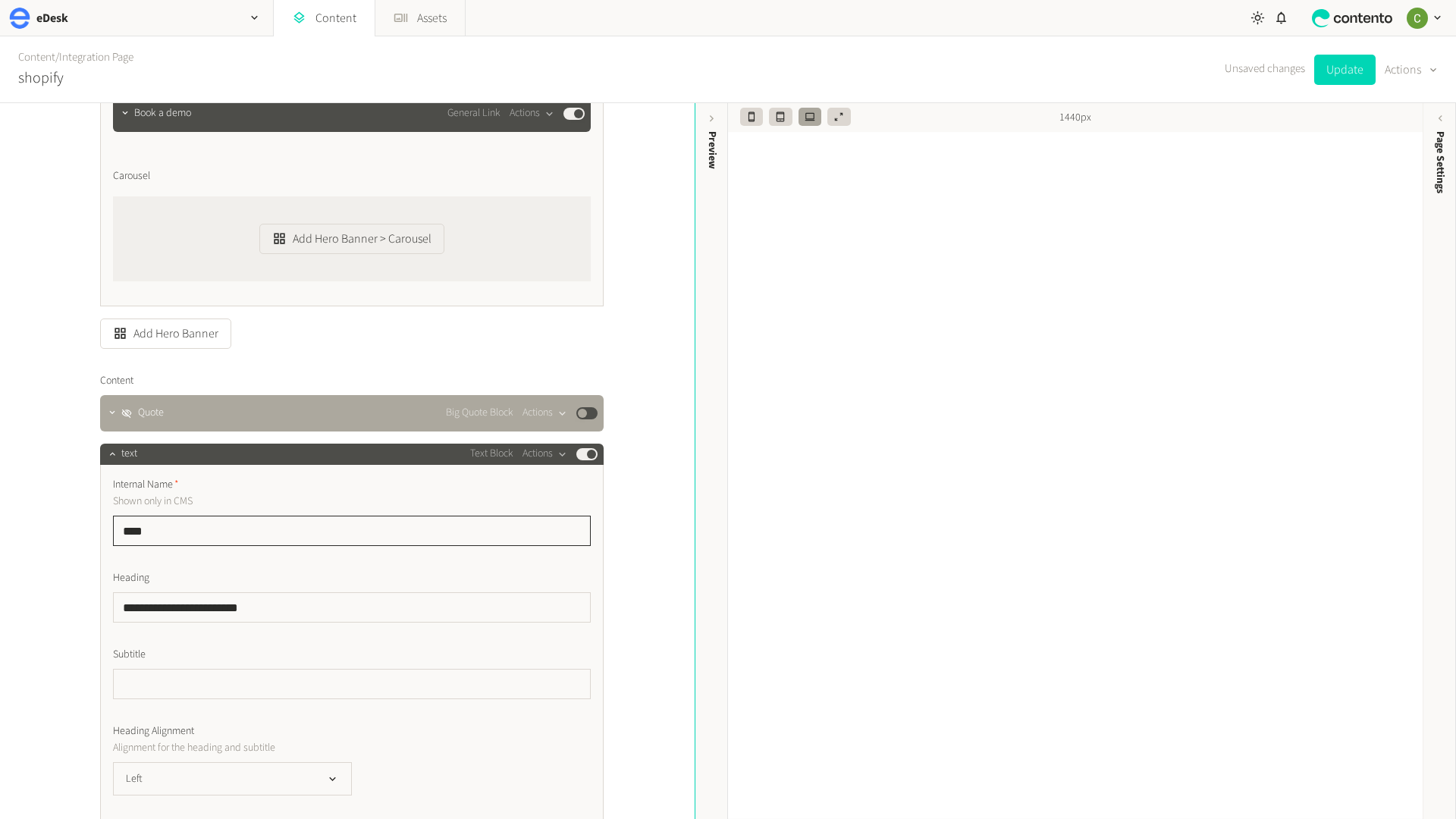 drag, startPoint x: 168, startPoint y: 522, endPoint x: 196, endPoint y: 538, distance: 32.249031 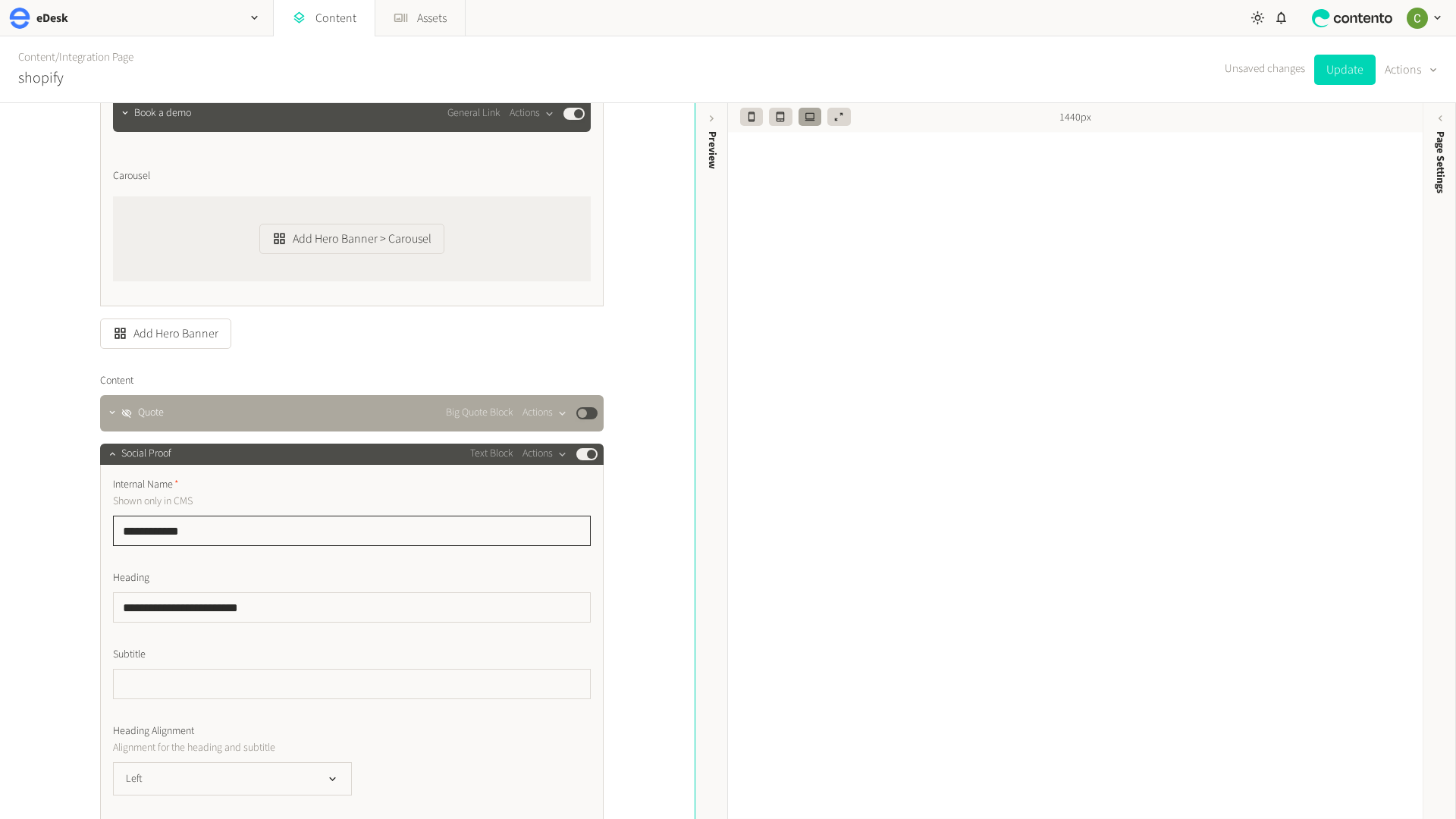 type on "**********" 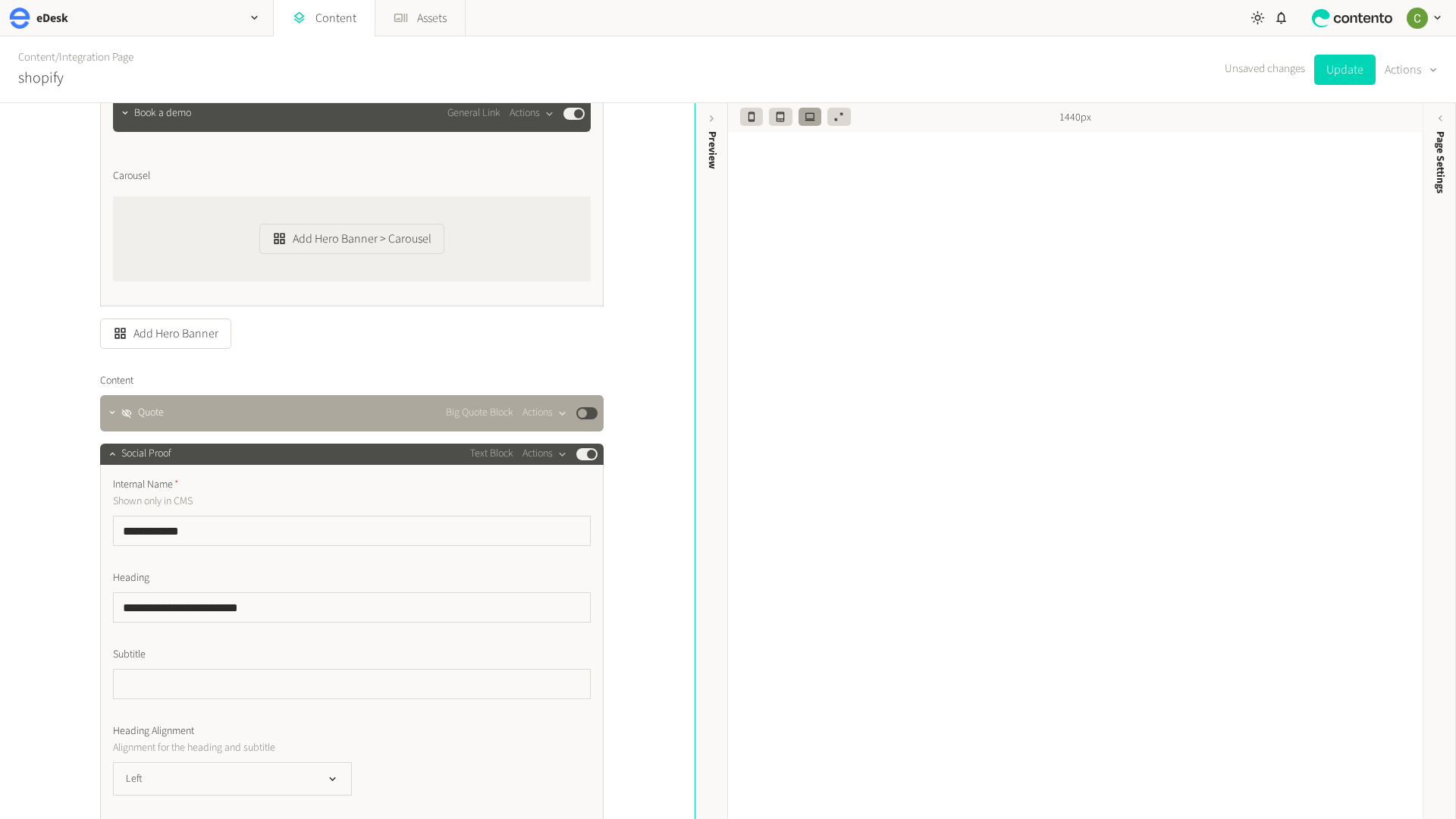 click on "Subtitle" 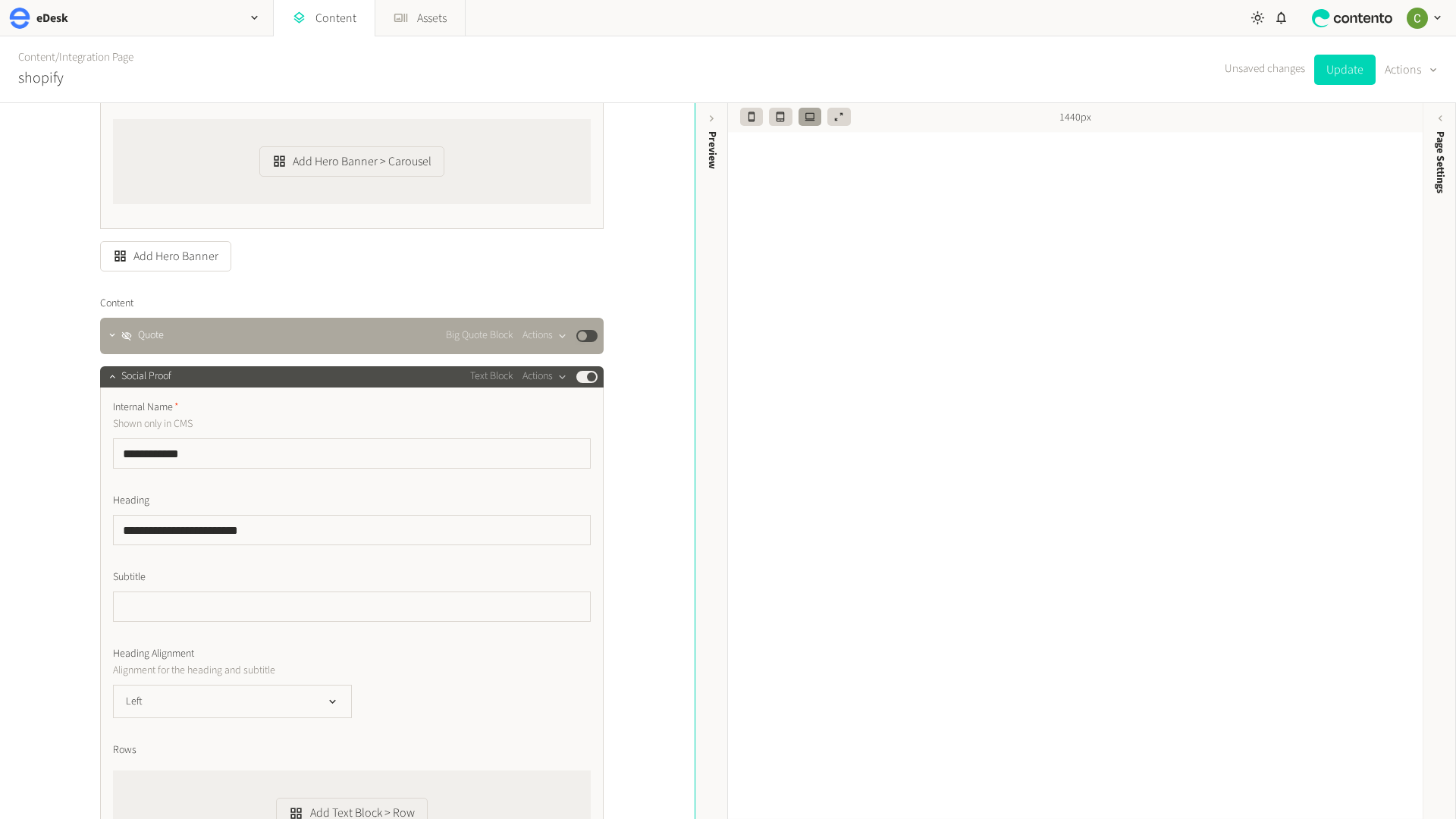 click on "**********" 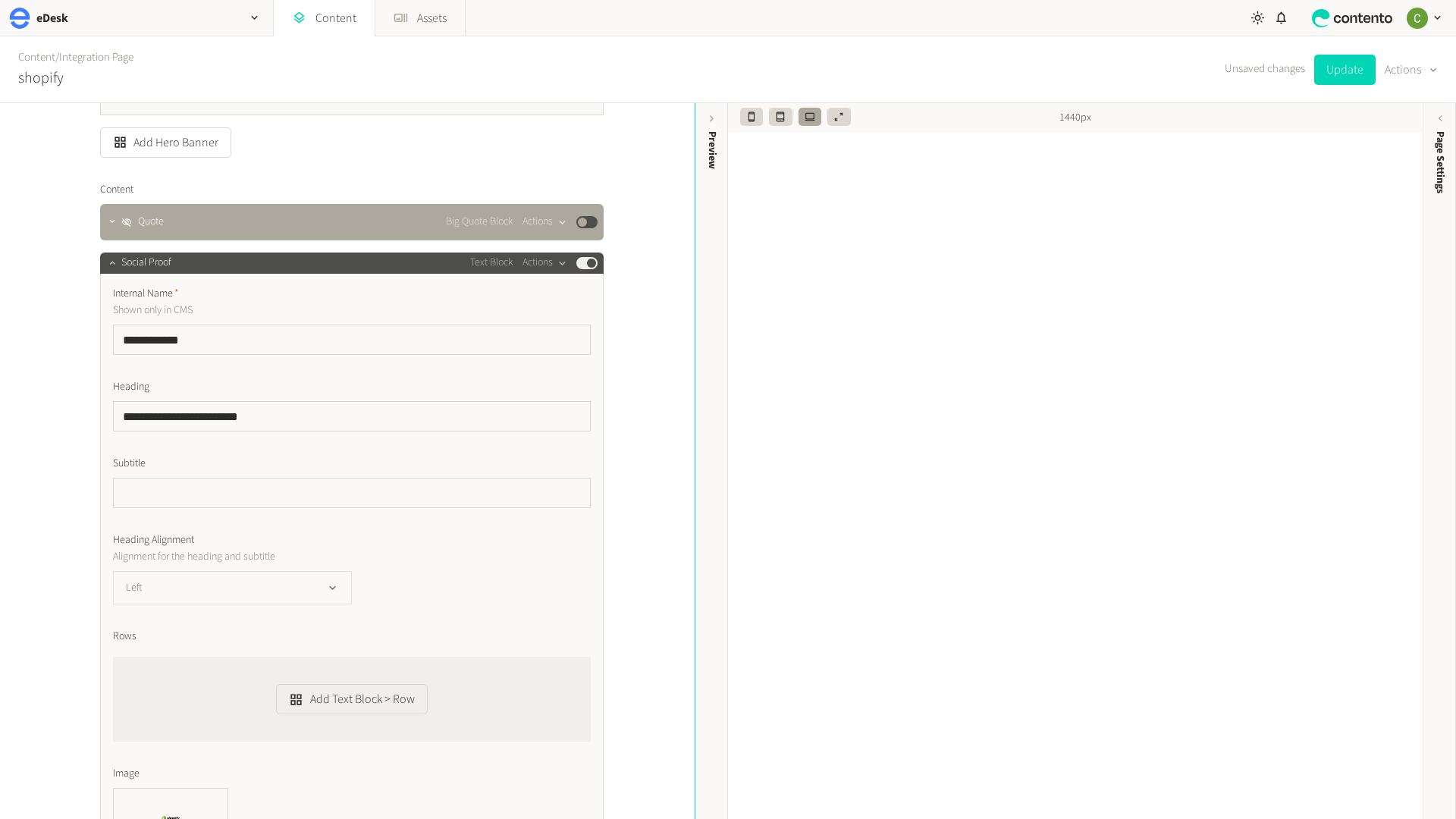 click 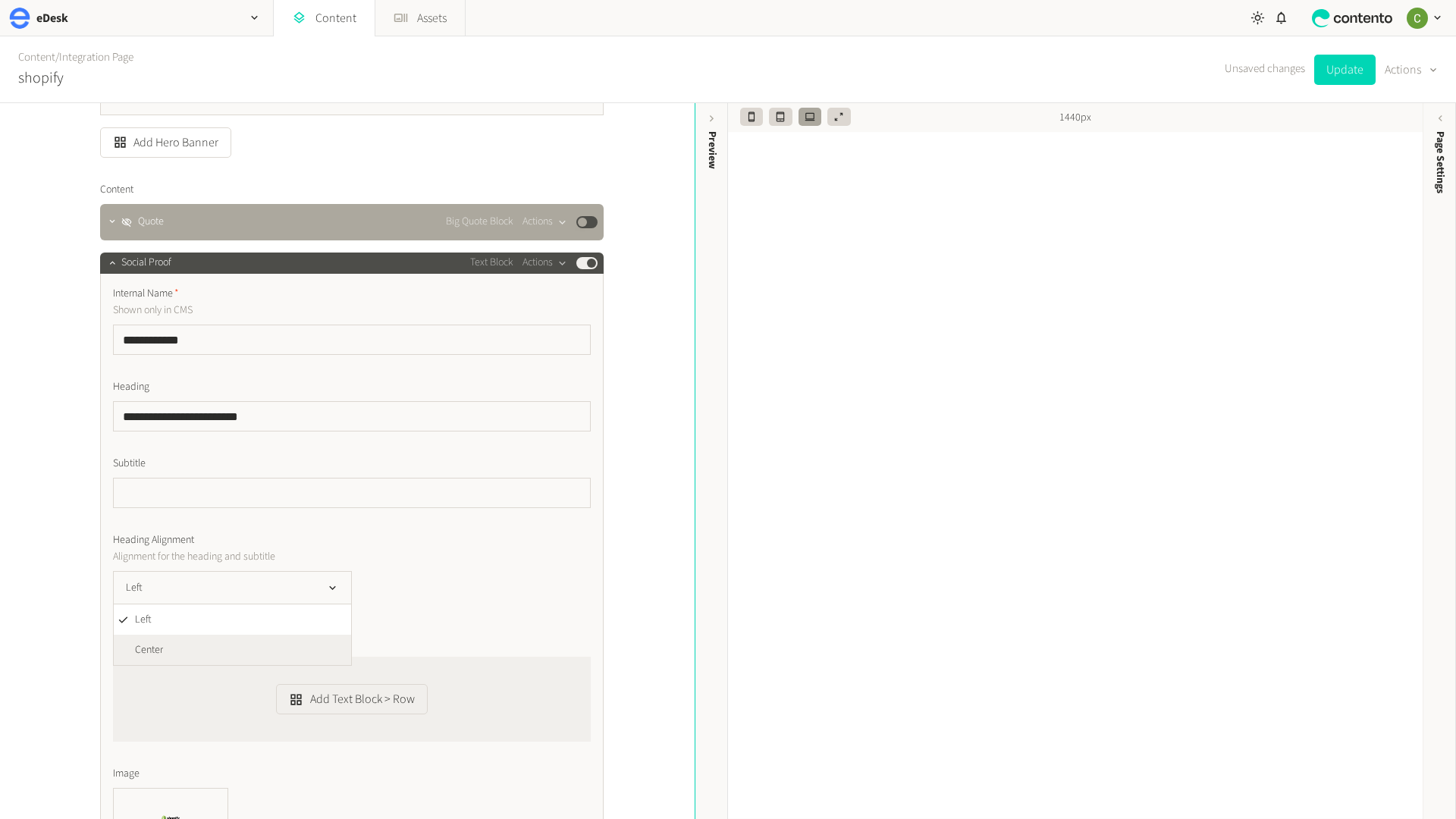 click on "Center" 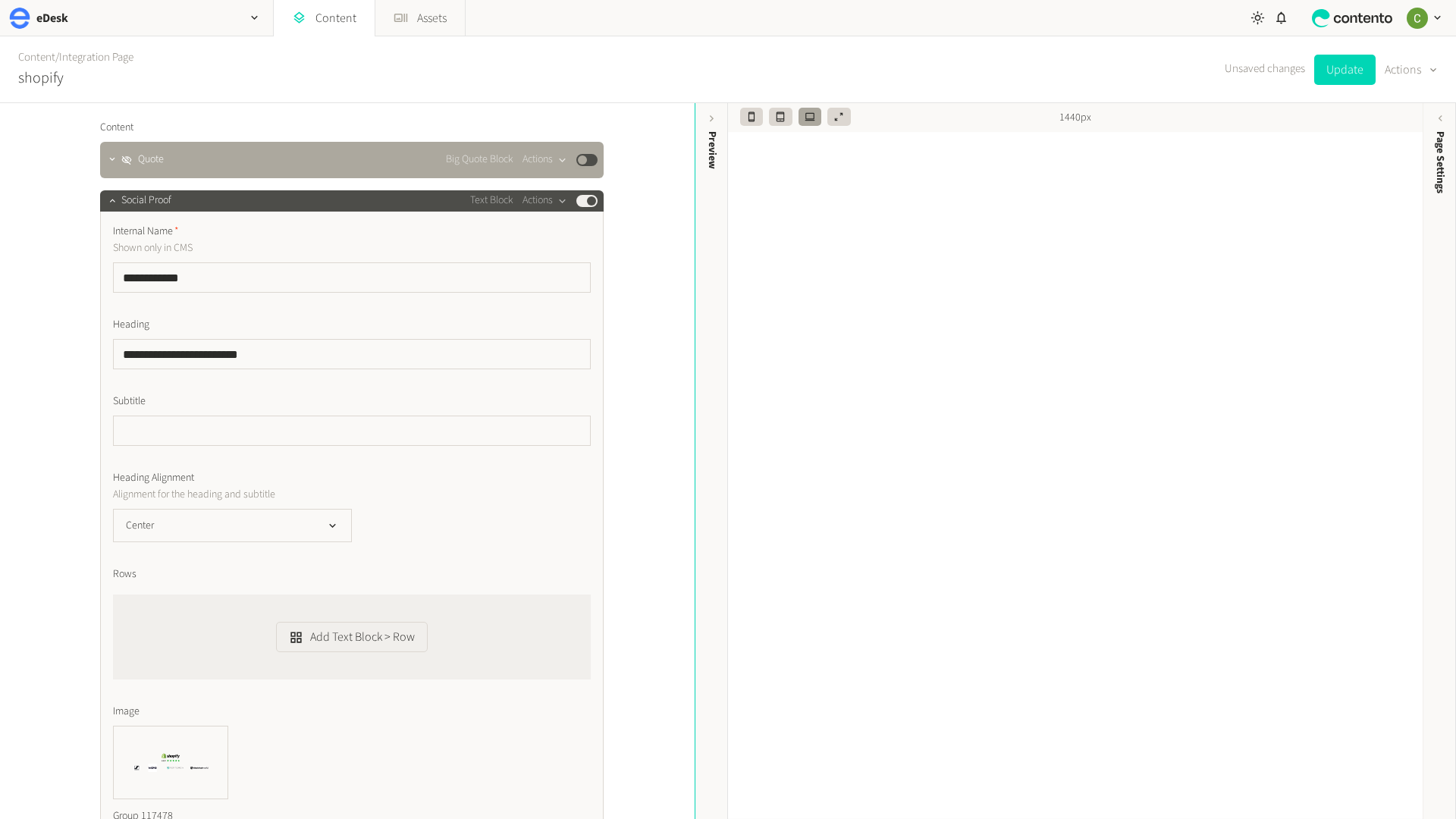 scroll, scrollTop: 1162, scrollLeft: 0, axis: vertical 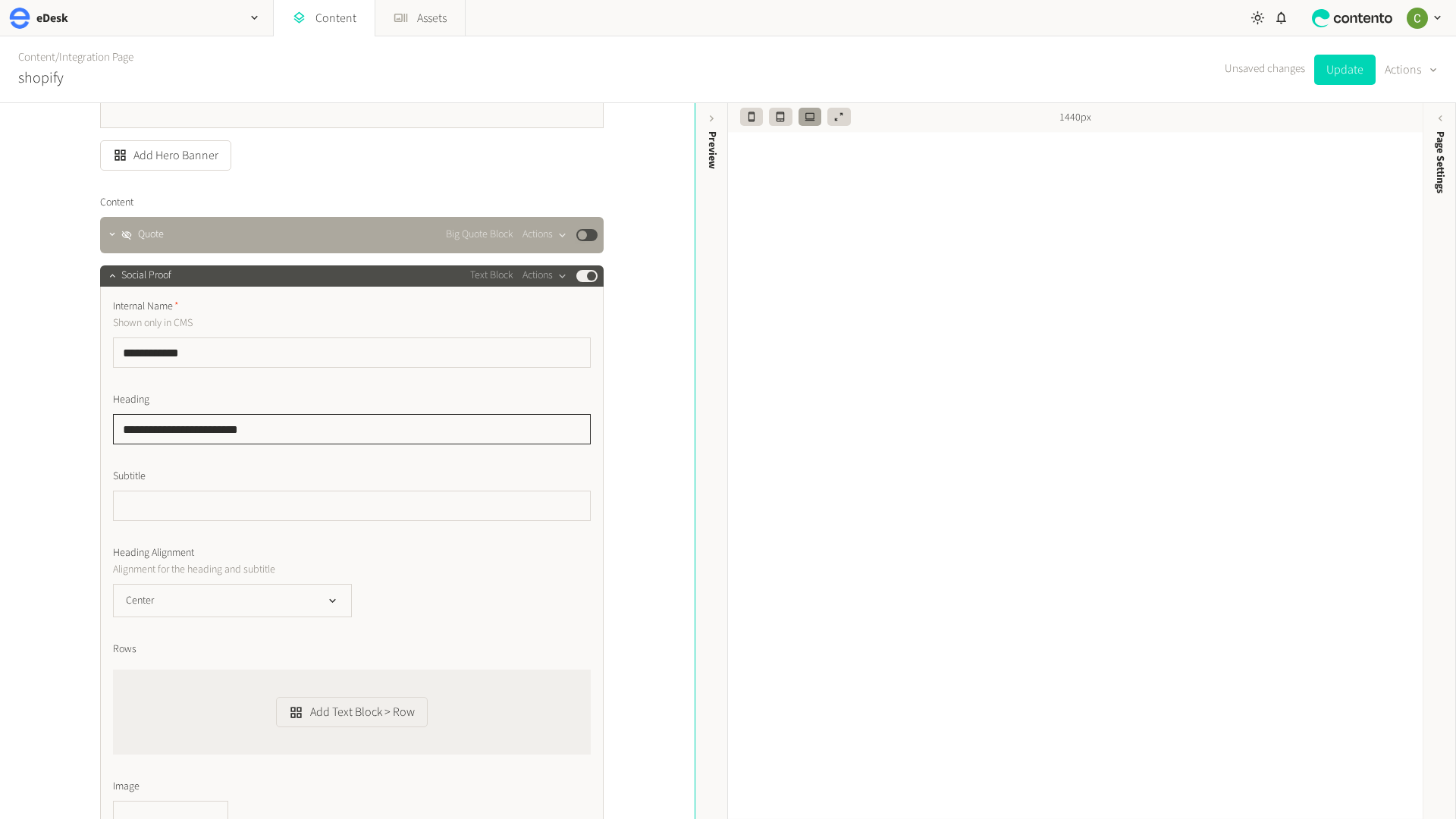 click on "**********" 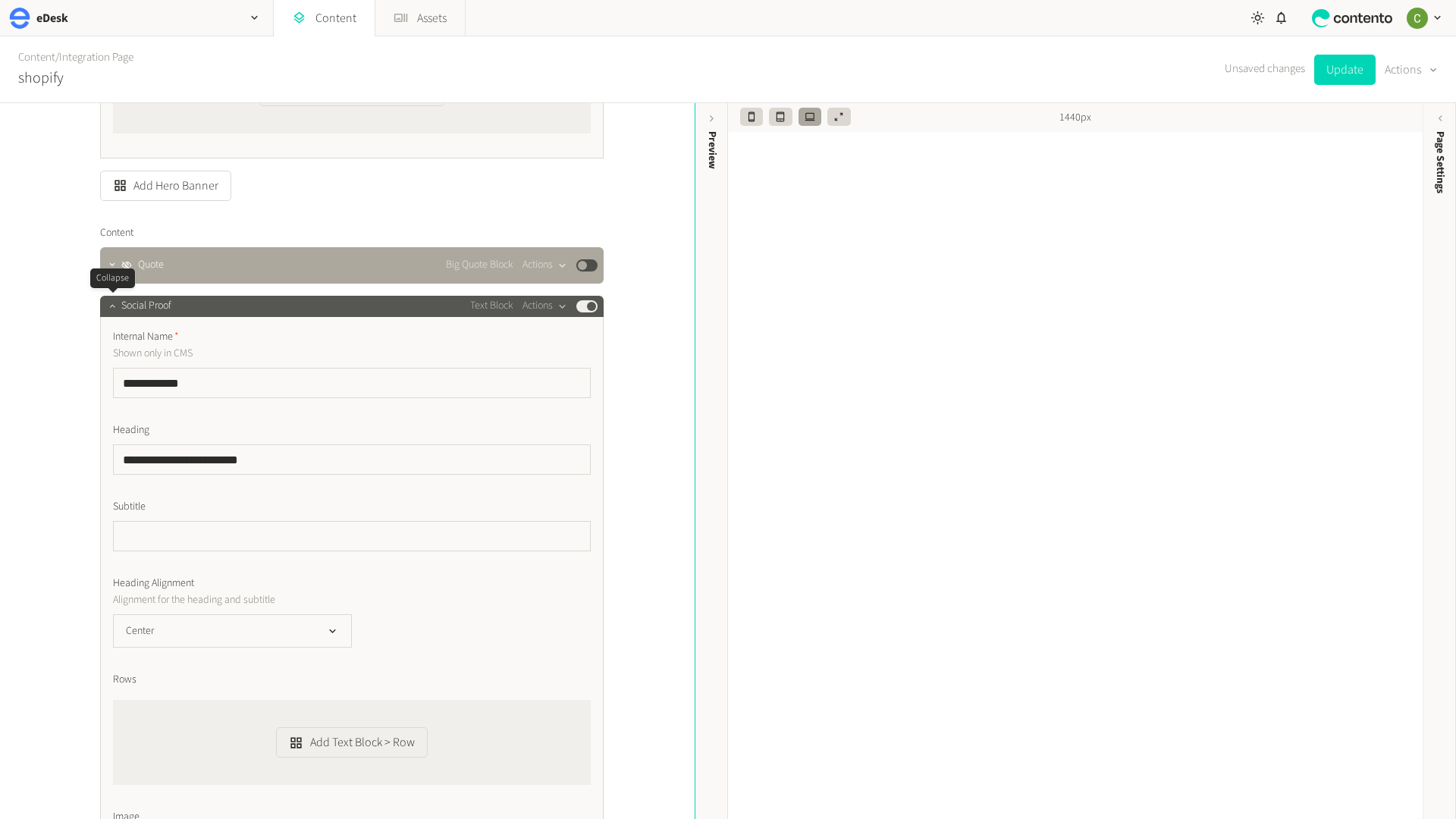 click 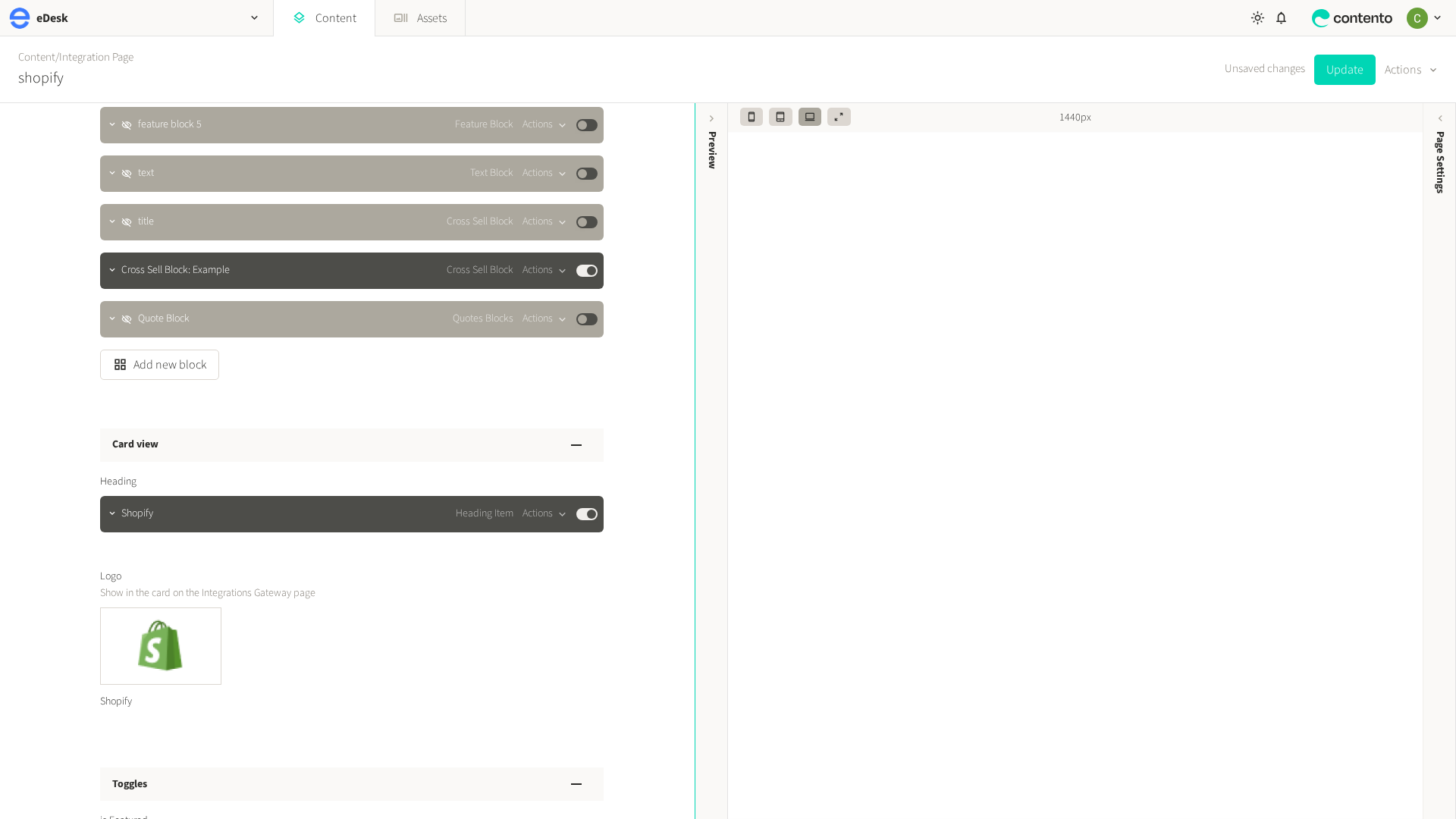 scroll, scrollTop: 1555, scrollLeft: 0, axis: vertical 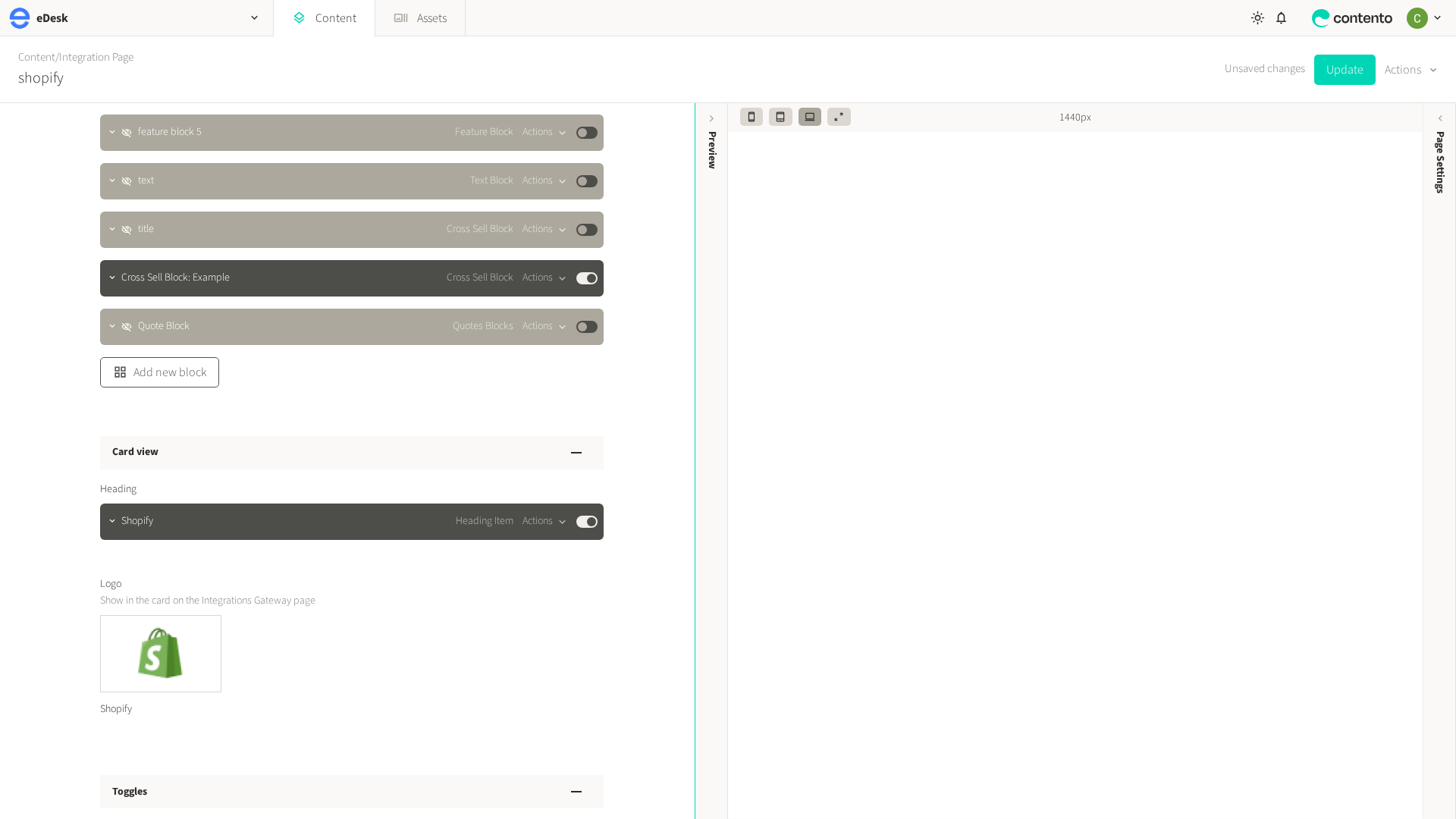 click on "Add new block" 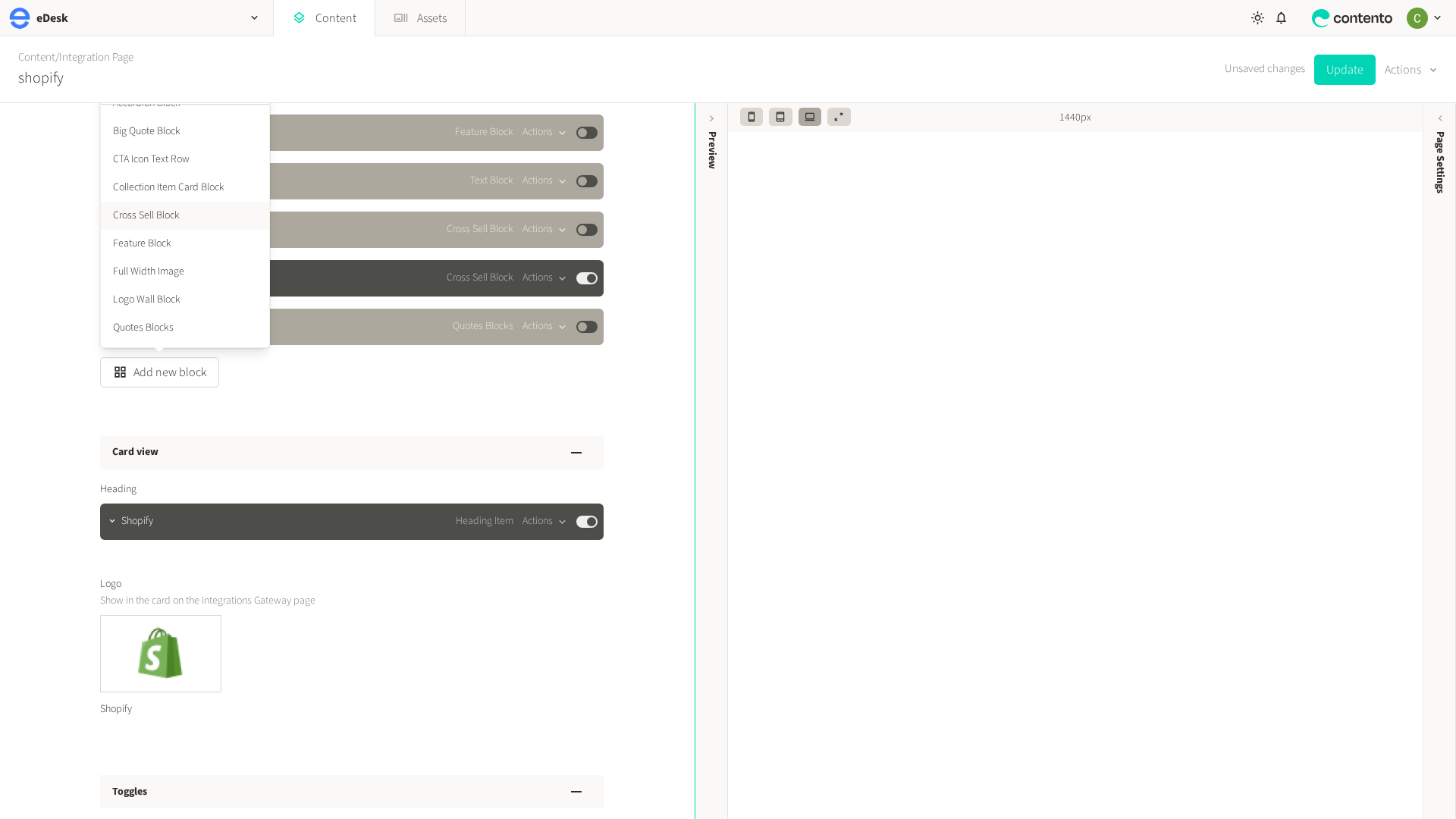 scroll, scrollTop: 0, scrollLeft: 0, axis: both 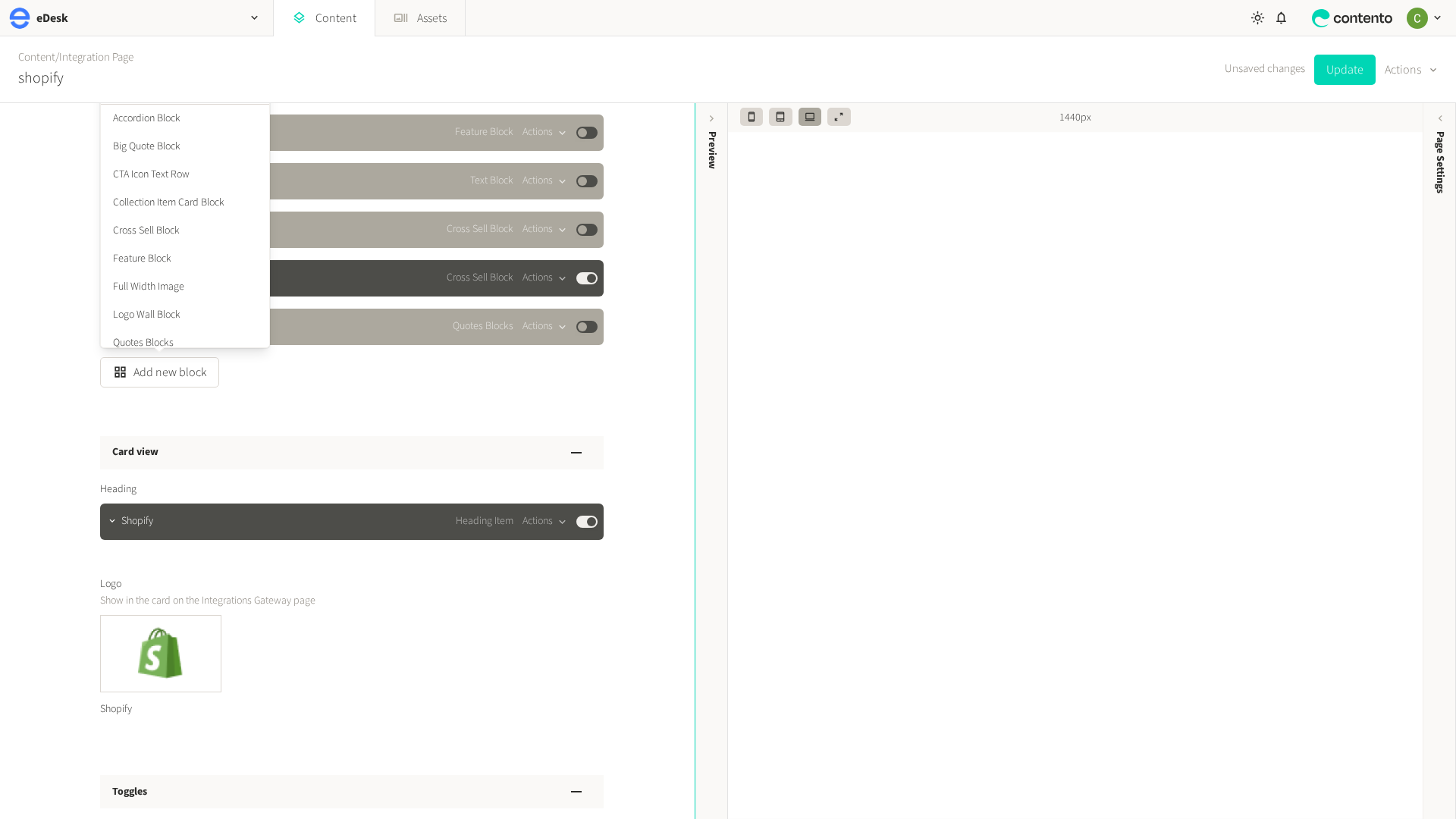 click on "**********" 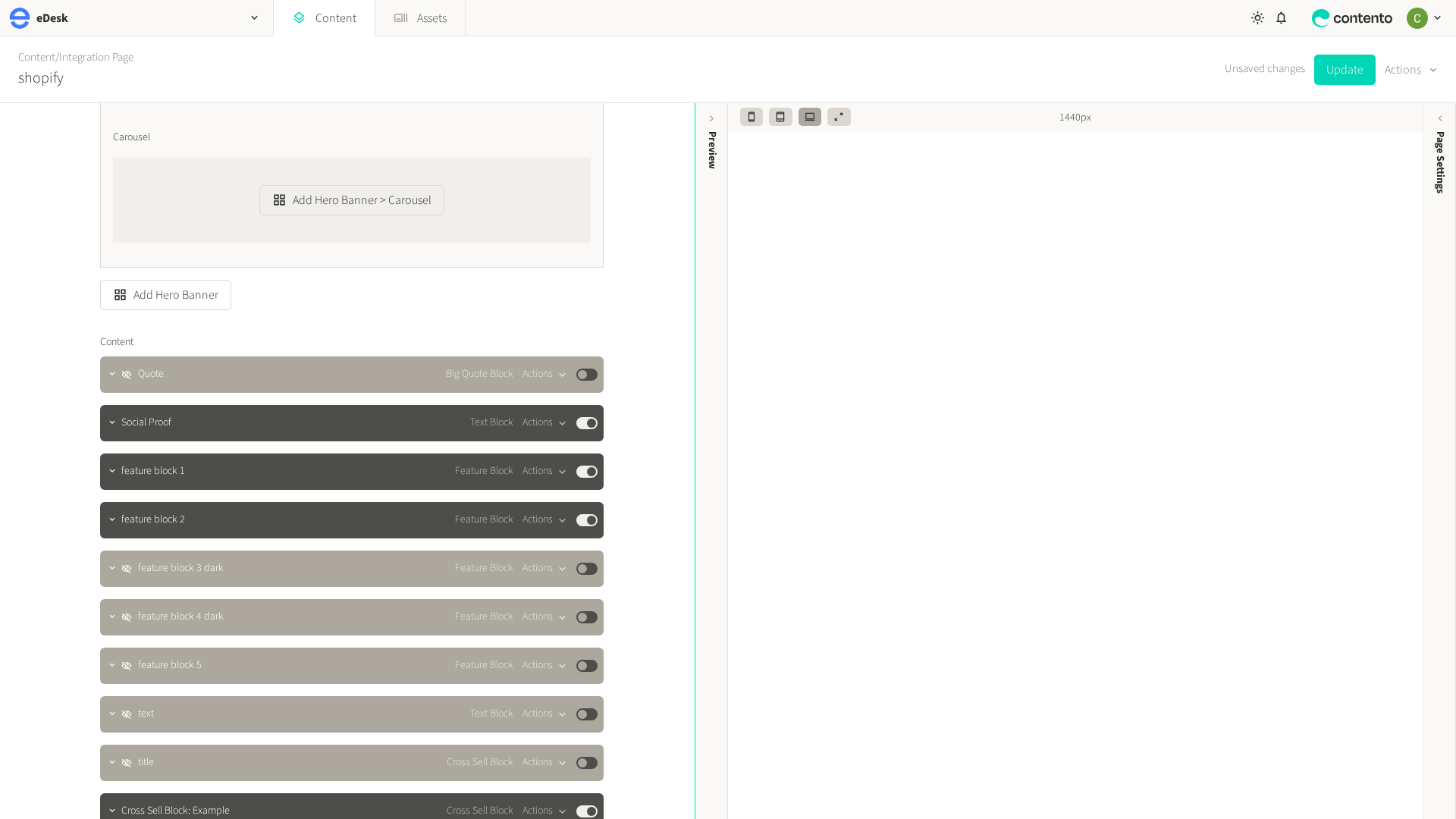 scroll, scrollTop: 0, scrollLeft: 0, axis: both 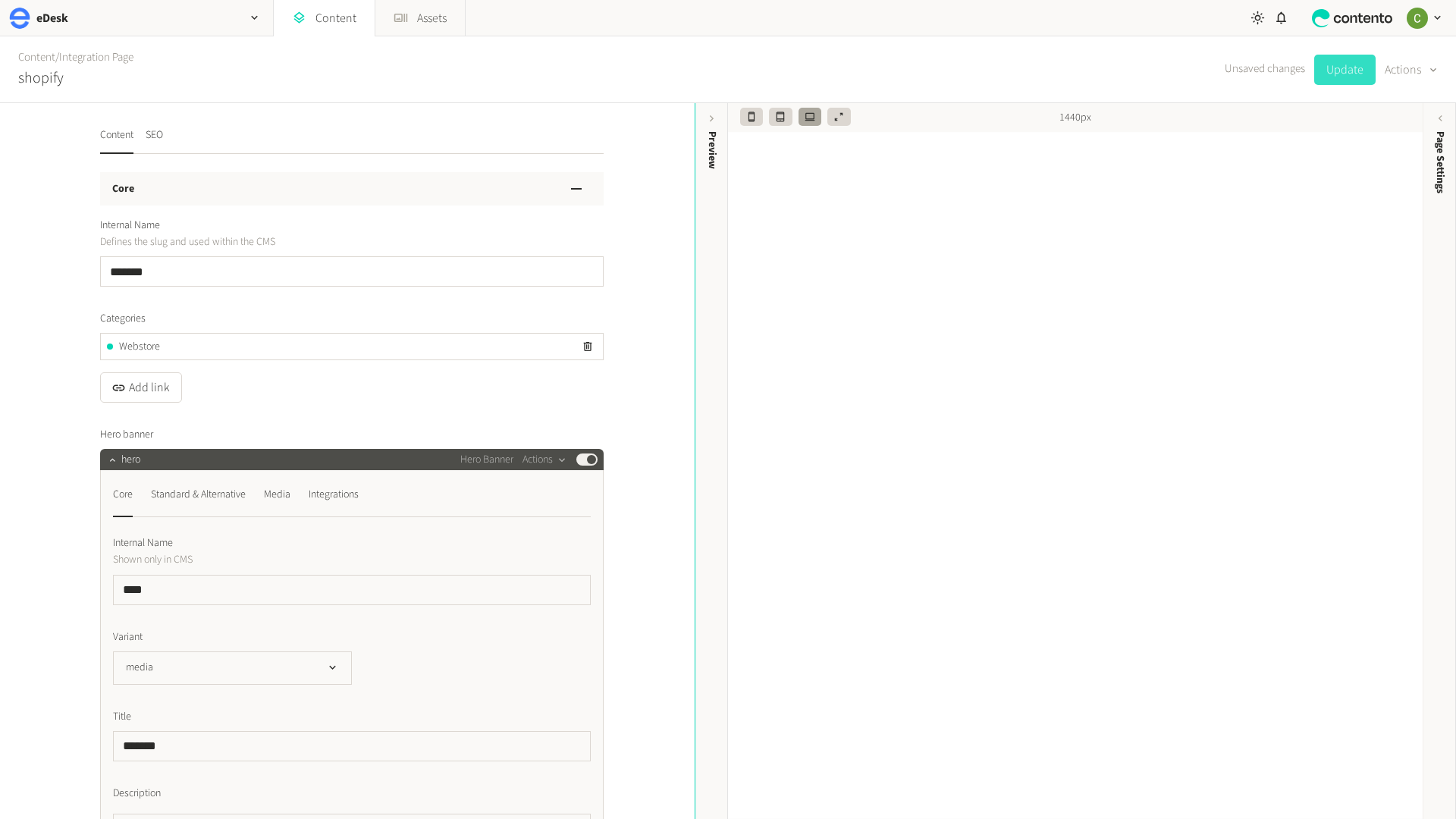 click on "Update" 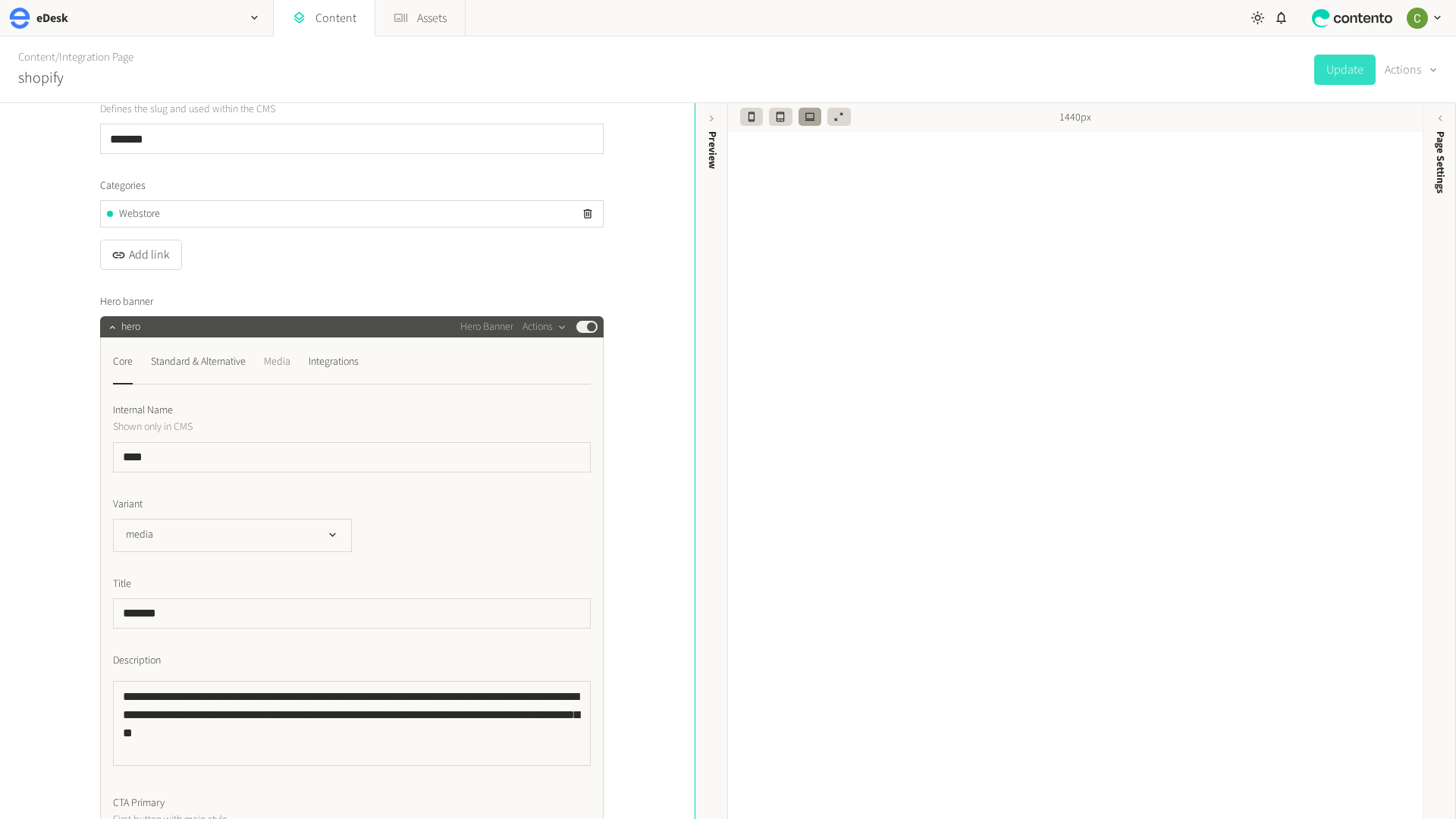 scroll, scrollTop: 204, scrollLeft: 0, axis: vertical 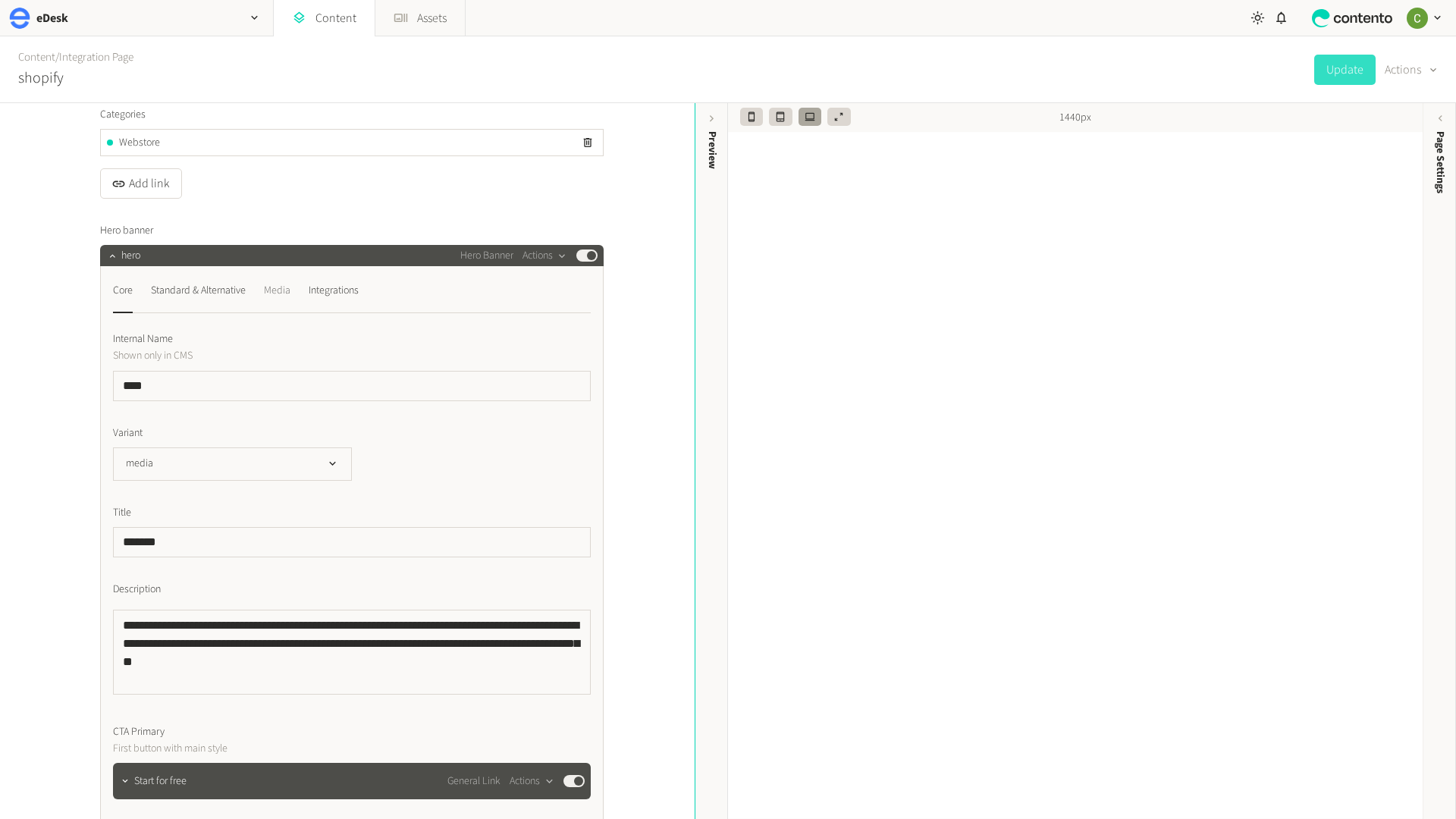 click on "Media" 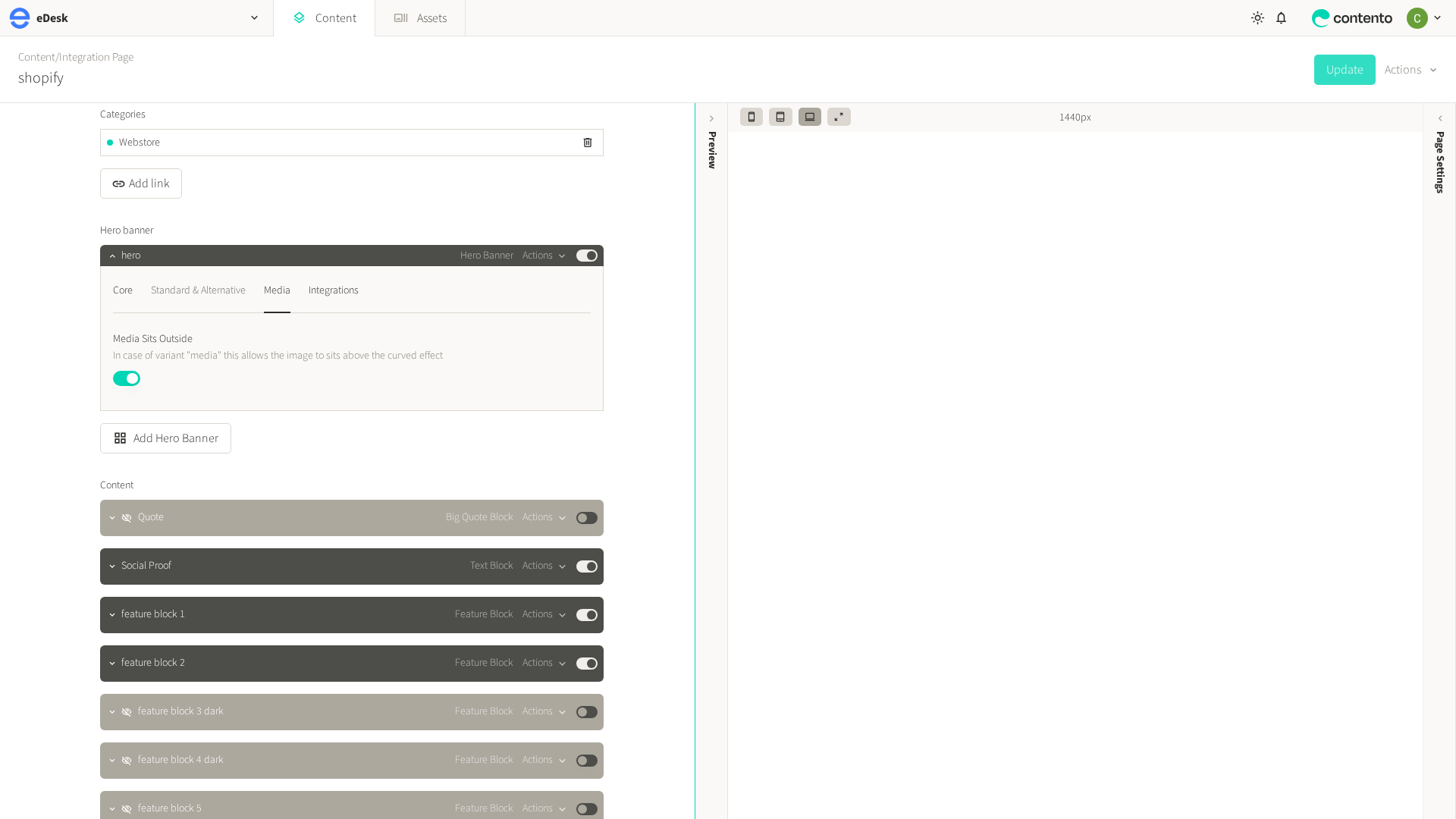 click on "Standard & Alternative" 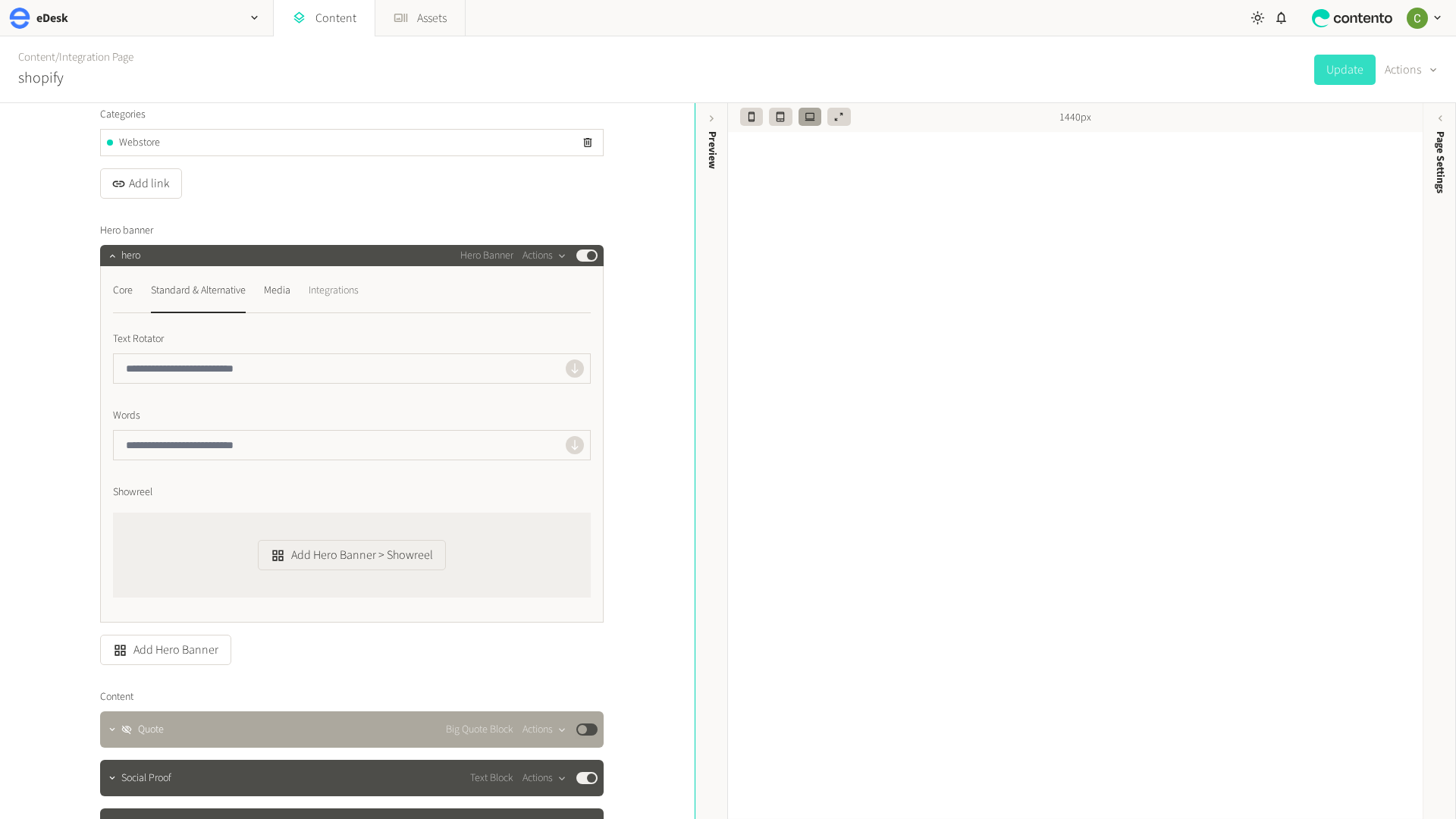 click on "Integrations" 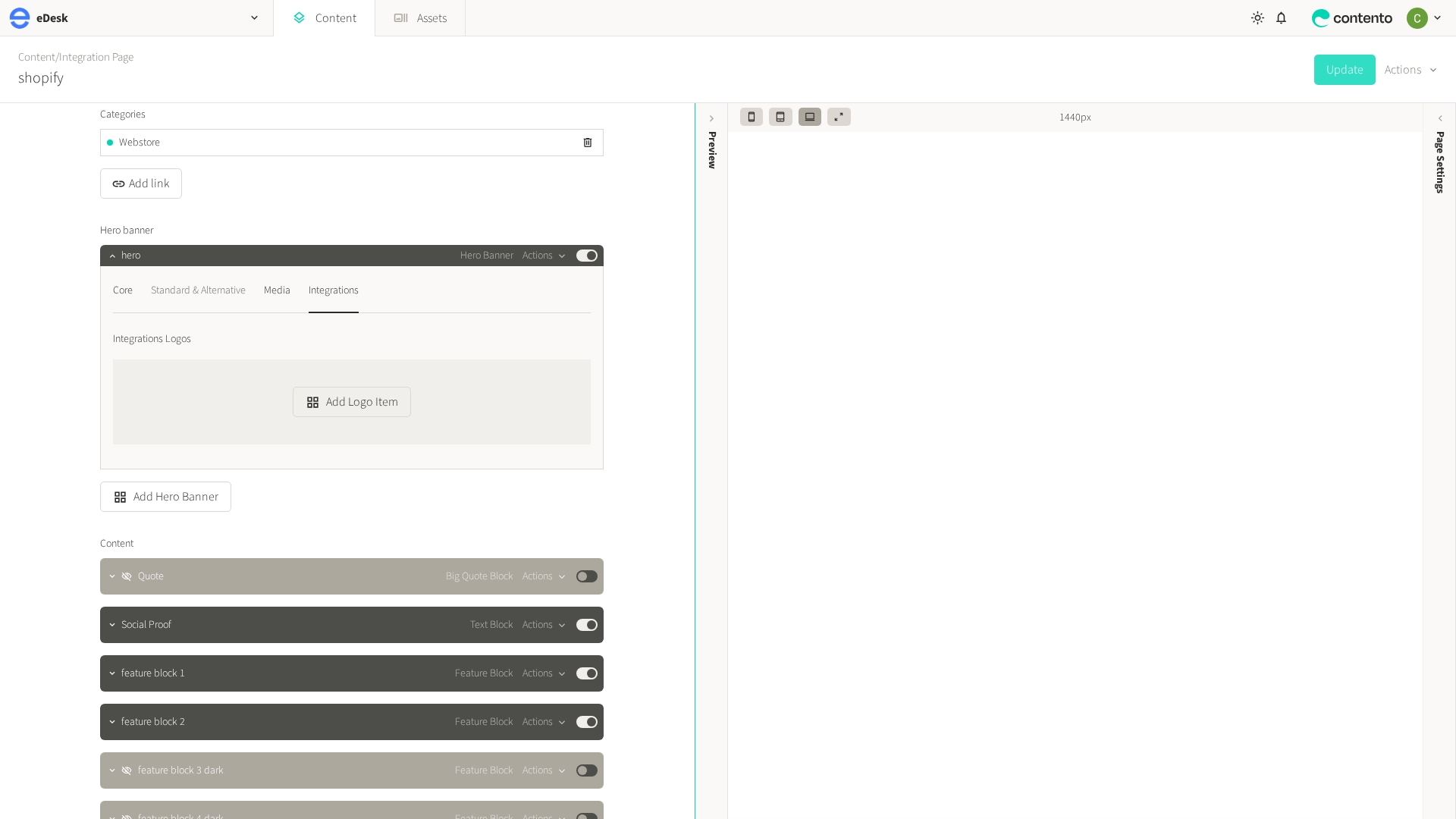click on "Standard & Alternative" 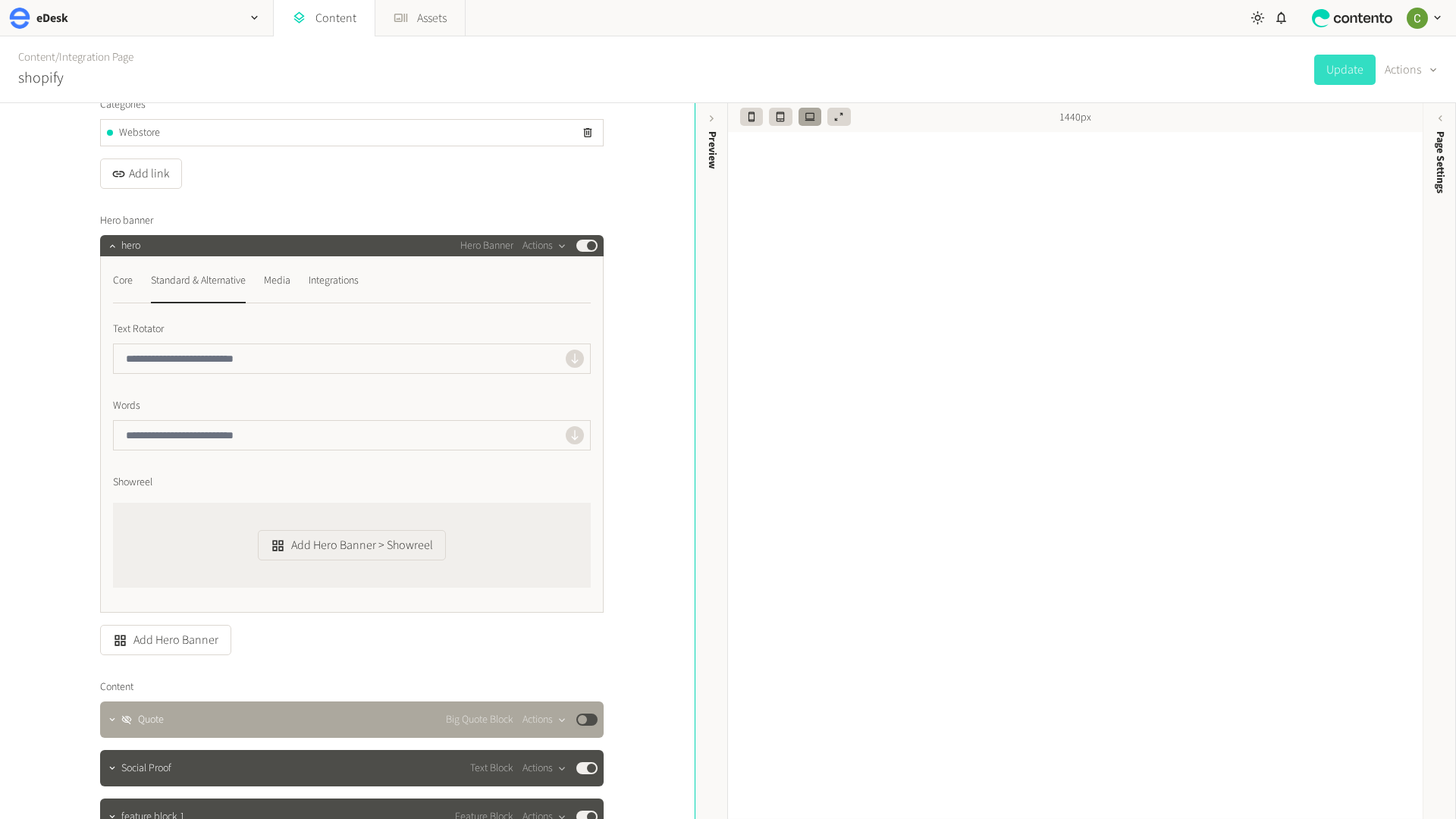 scroll, scrollTop: 215, scrollLeft: 0, axis: vertical 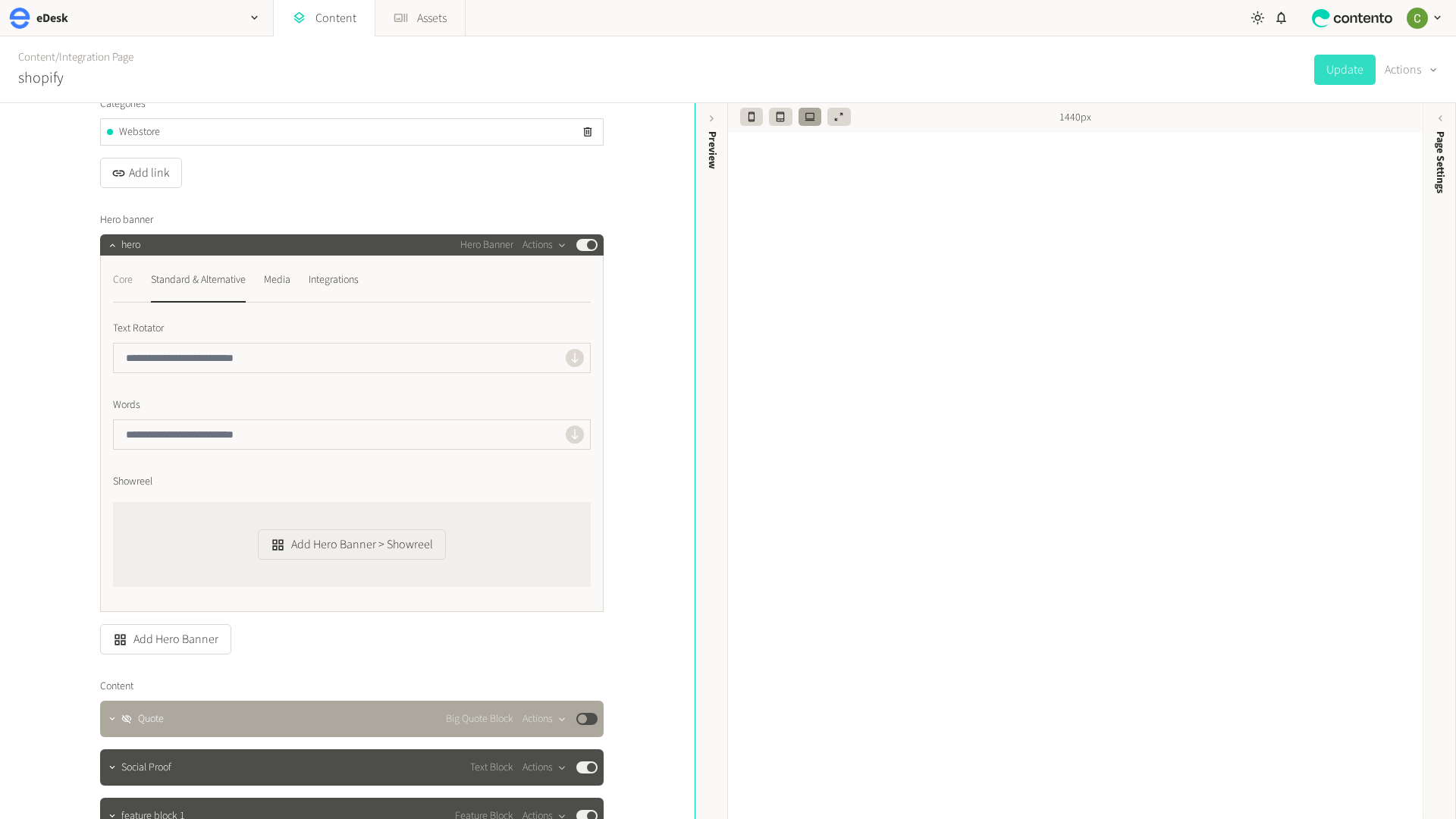 click on "Core" 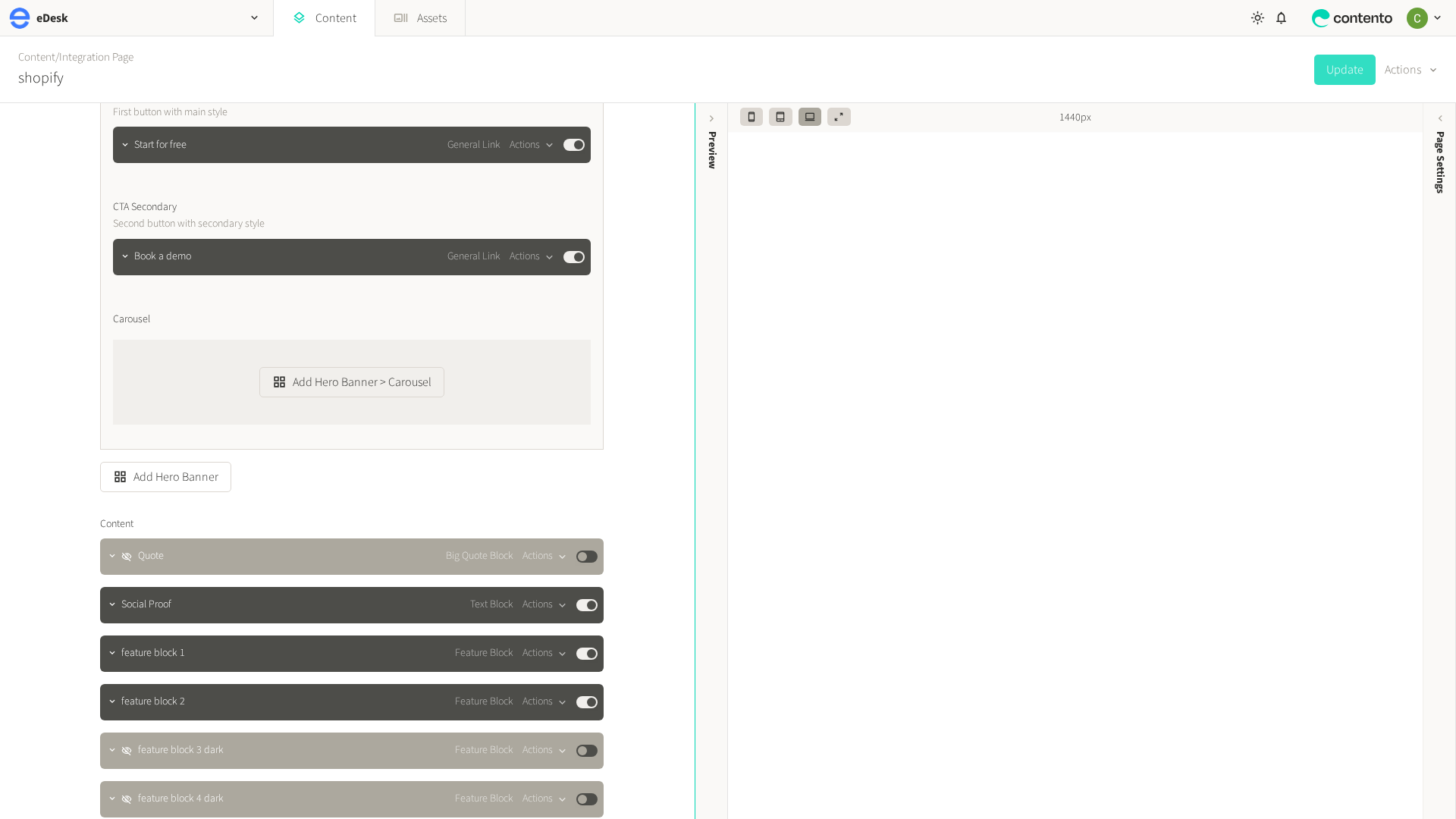 scroll, scrollTop: 893, scrollLeft: 0, axis: vertical 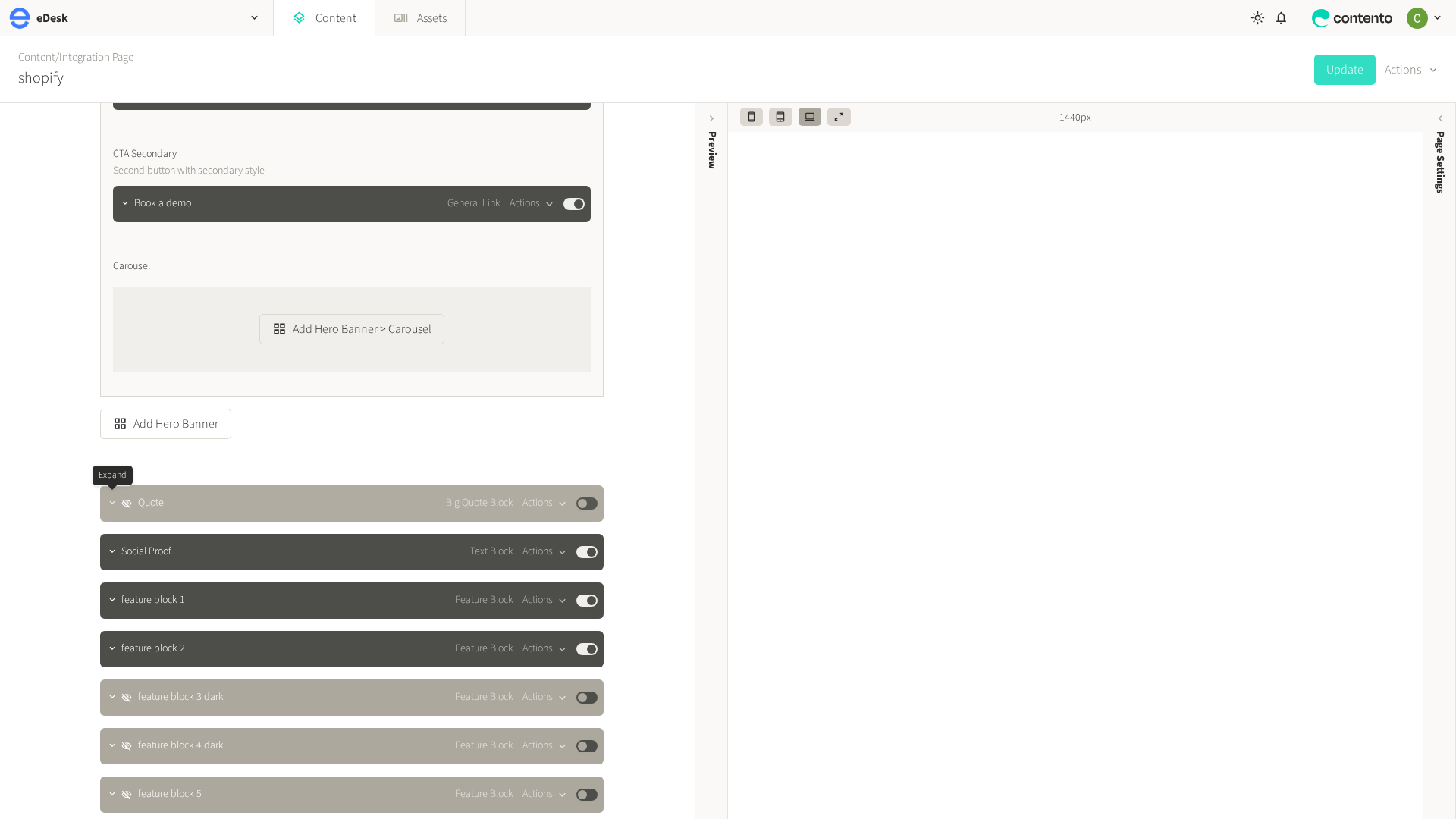 click 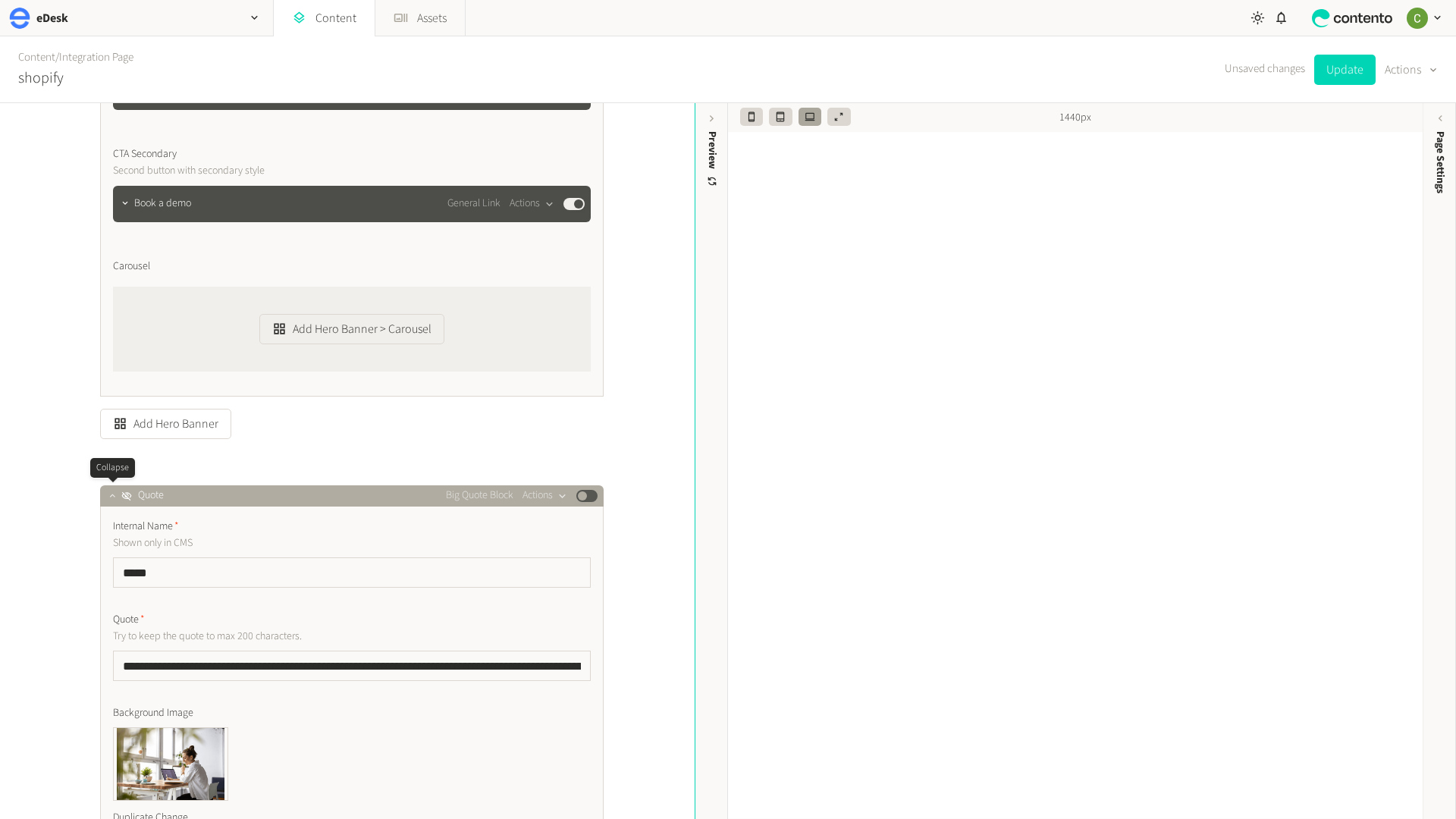 click 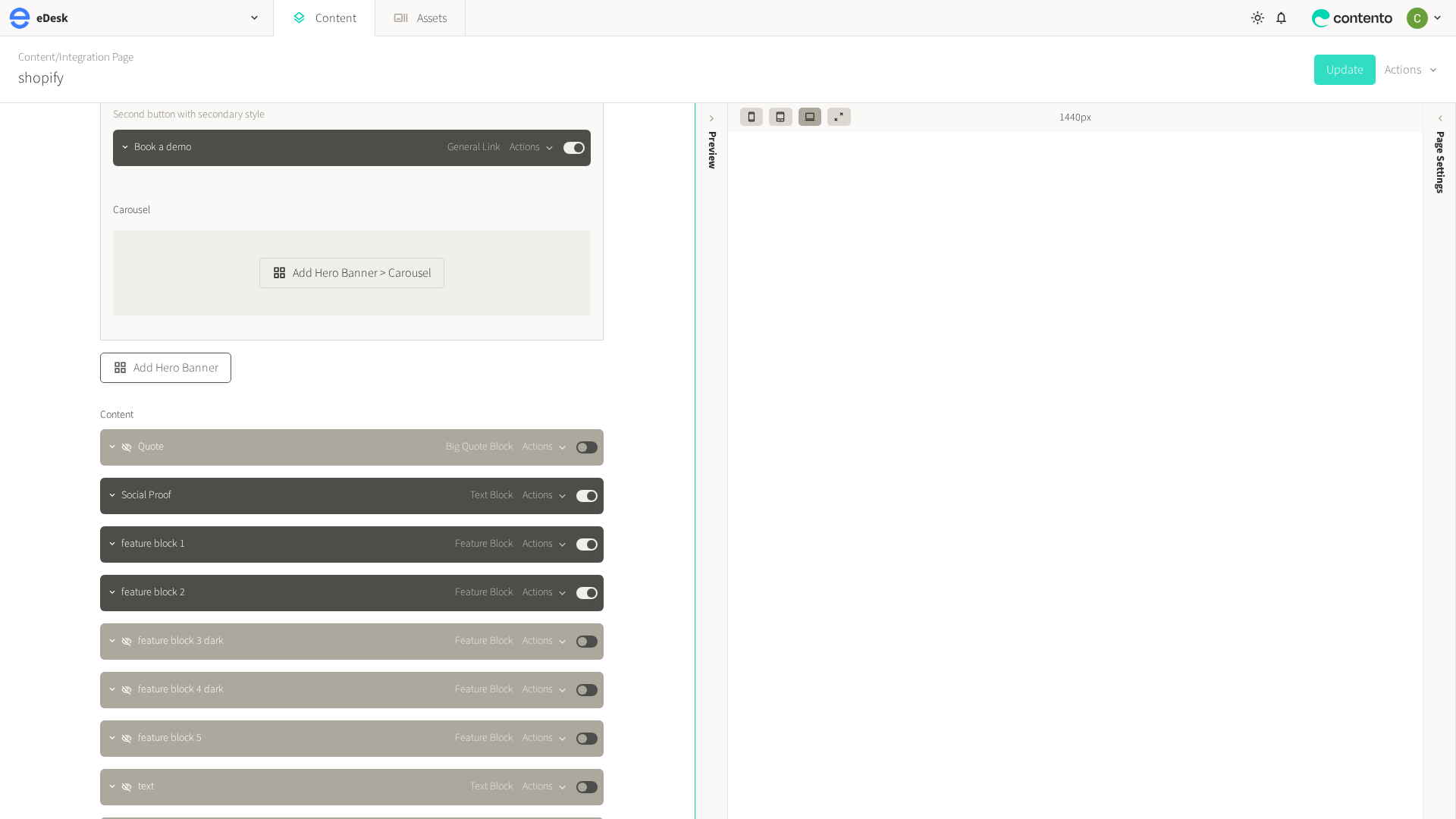 scroll, scrollTop: 969, scrollLeft: 0, axis: vertical 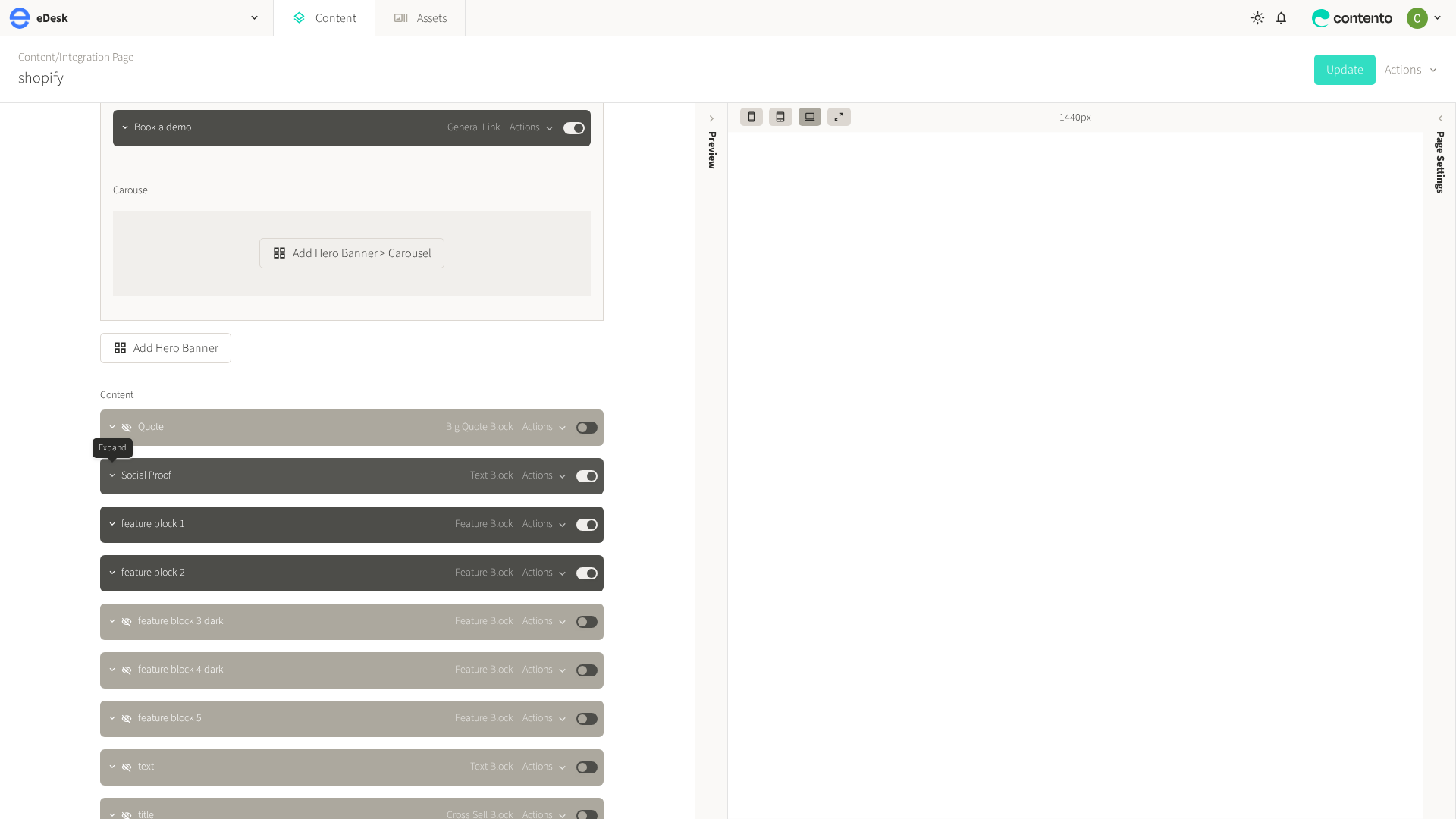 click 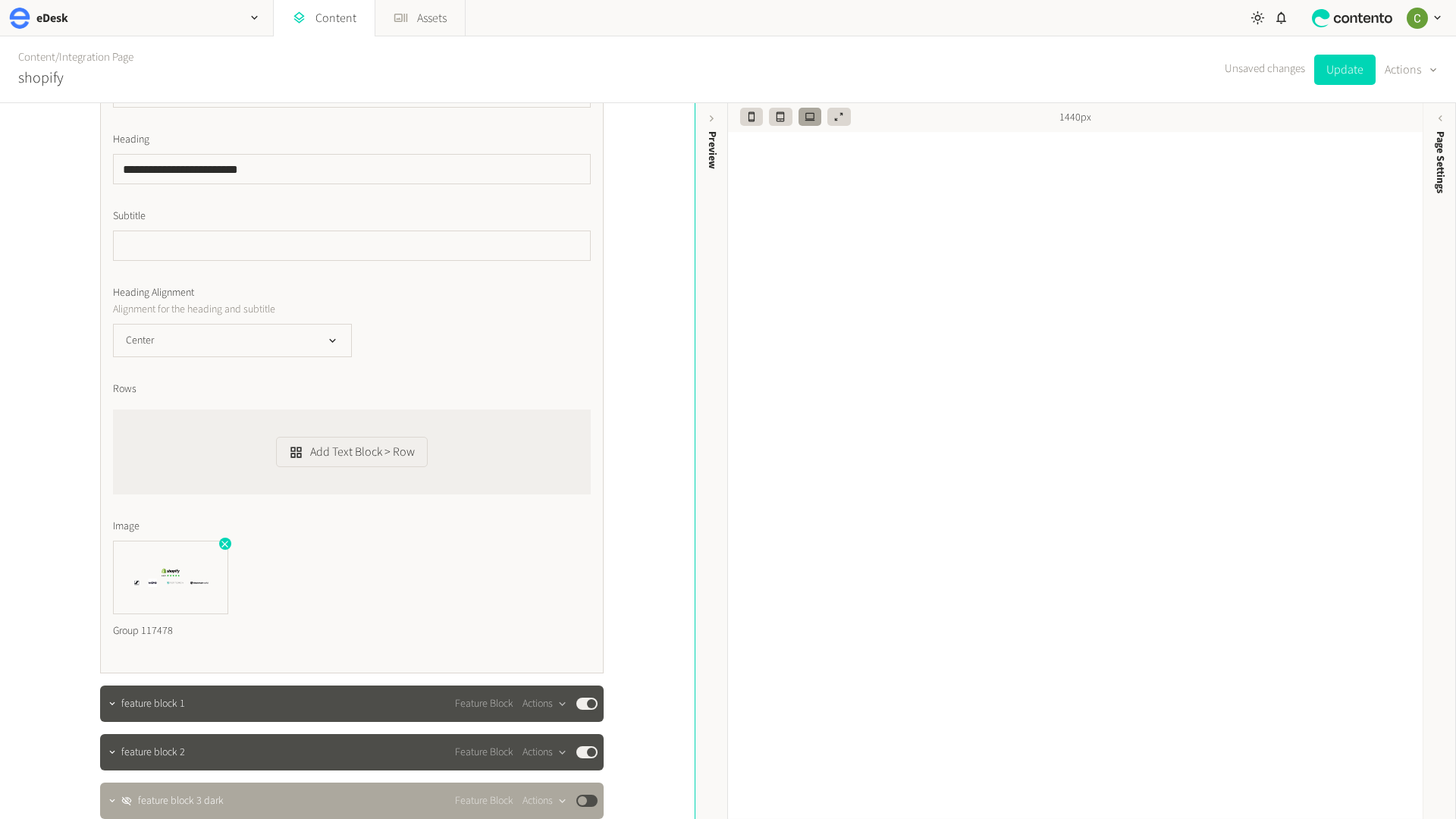scroll, scrollTop: 1407, scrollLeft: 0, axis: vertical 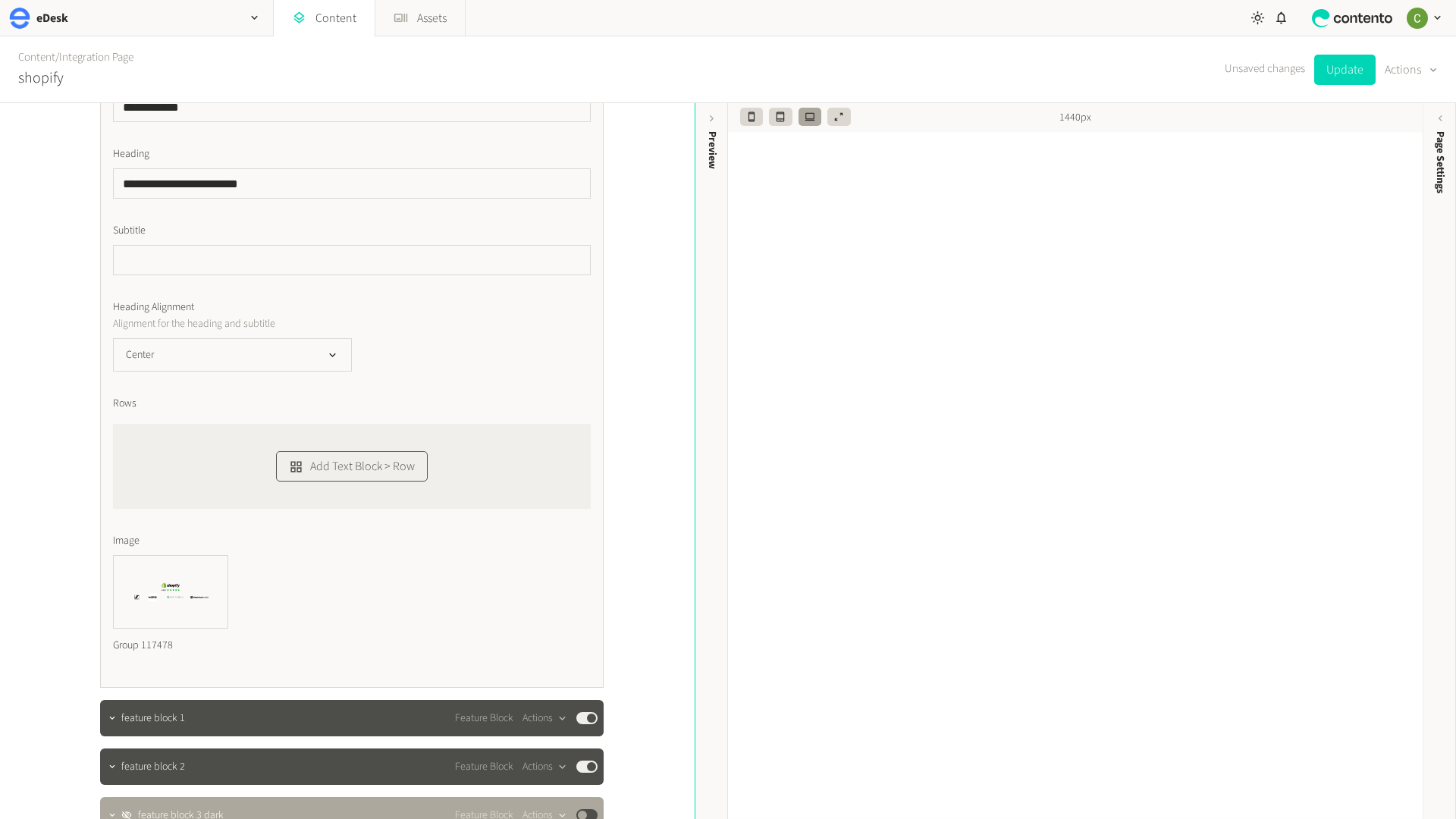 click on "Add Text Block > Row" 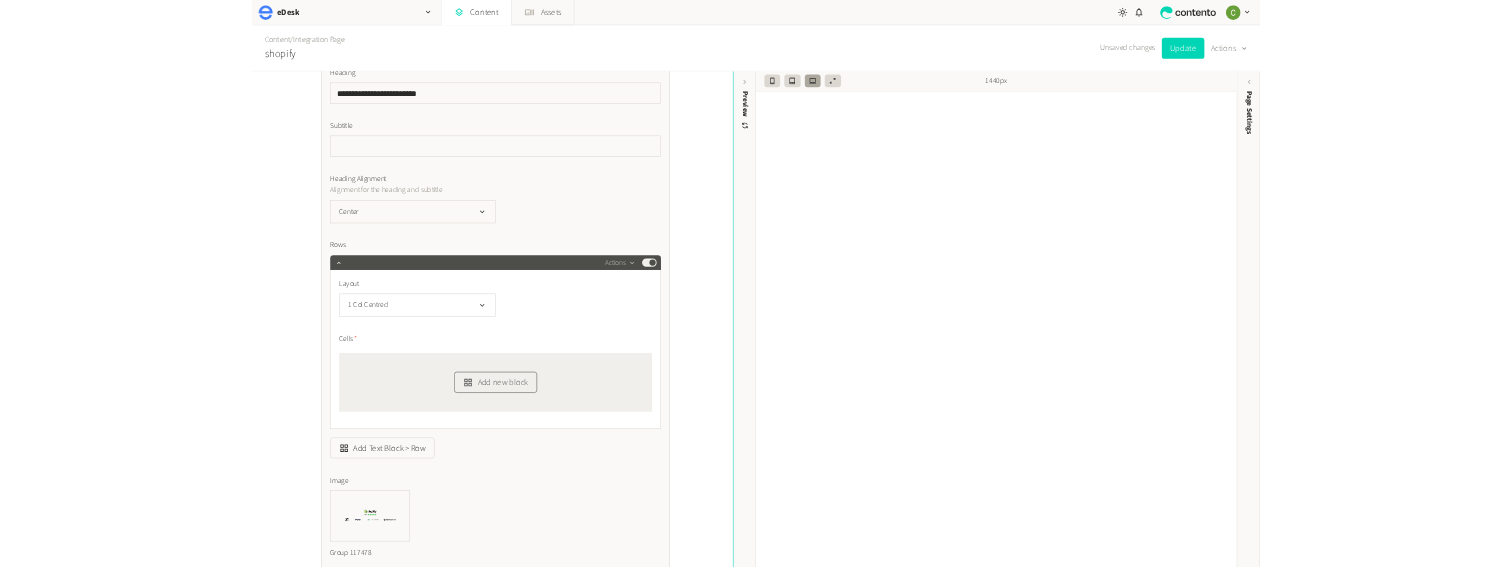 scroll, scrollTop: 1937, scrollLeft: 0, axis: vertical 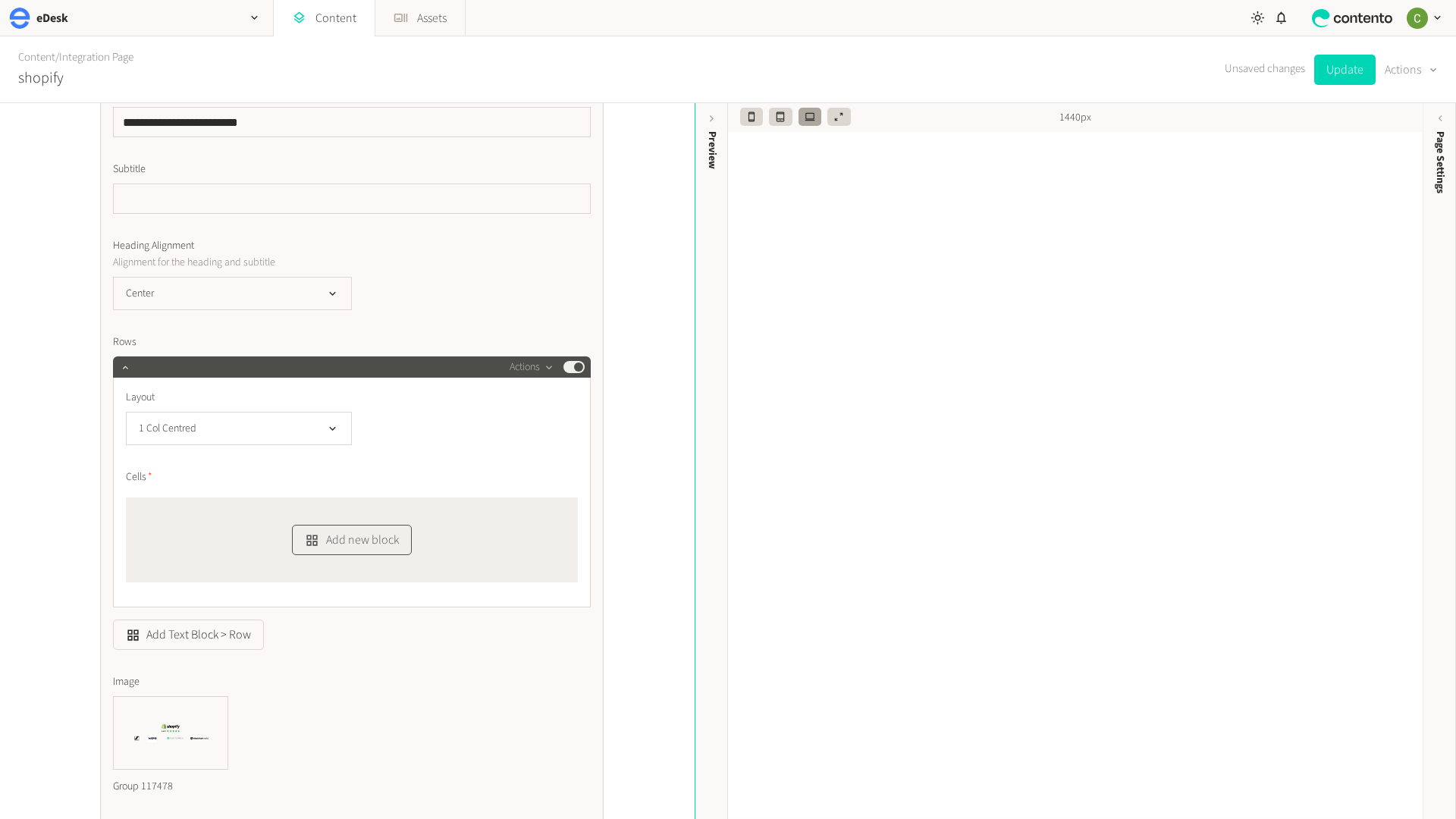click 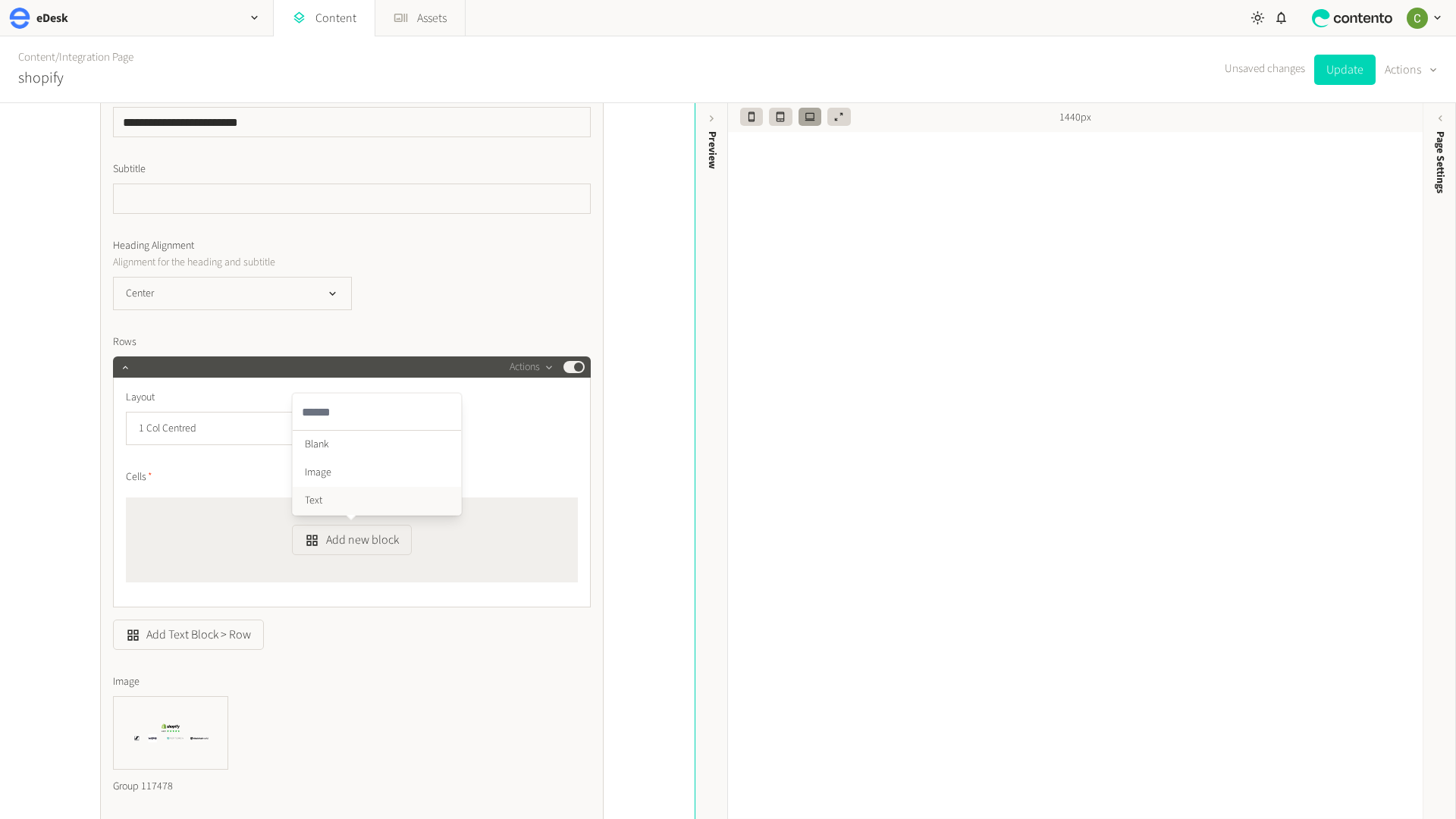 click on "Text" 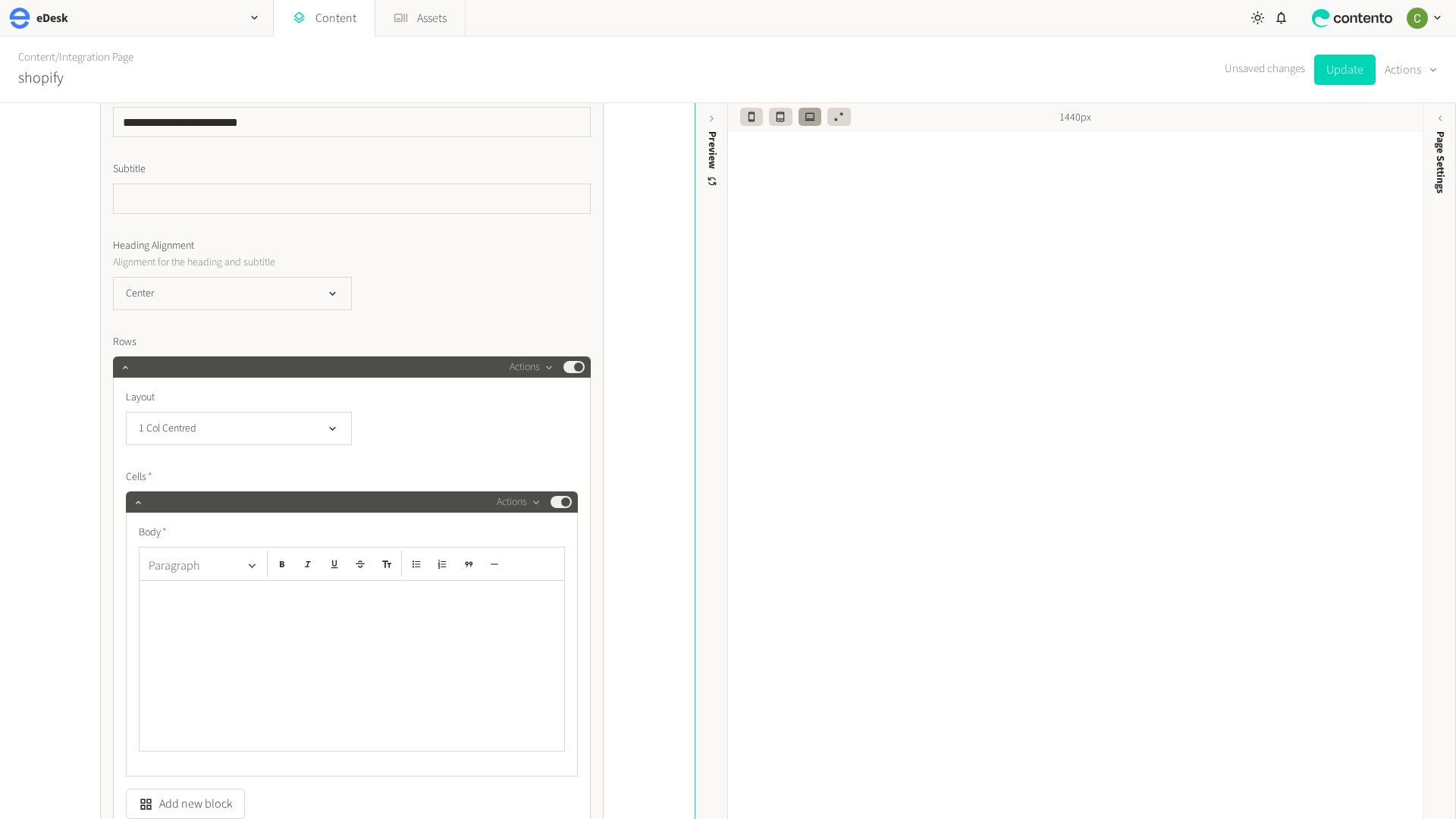click on "Paragraph" 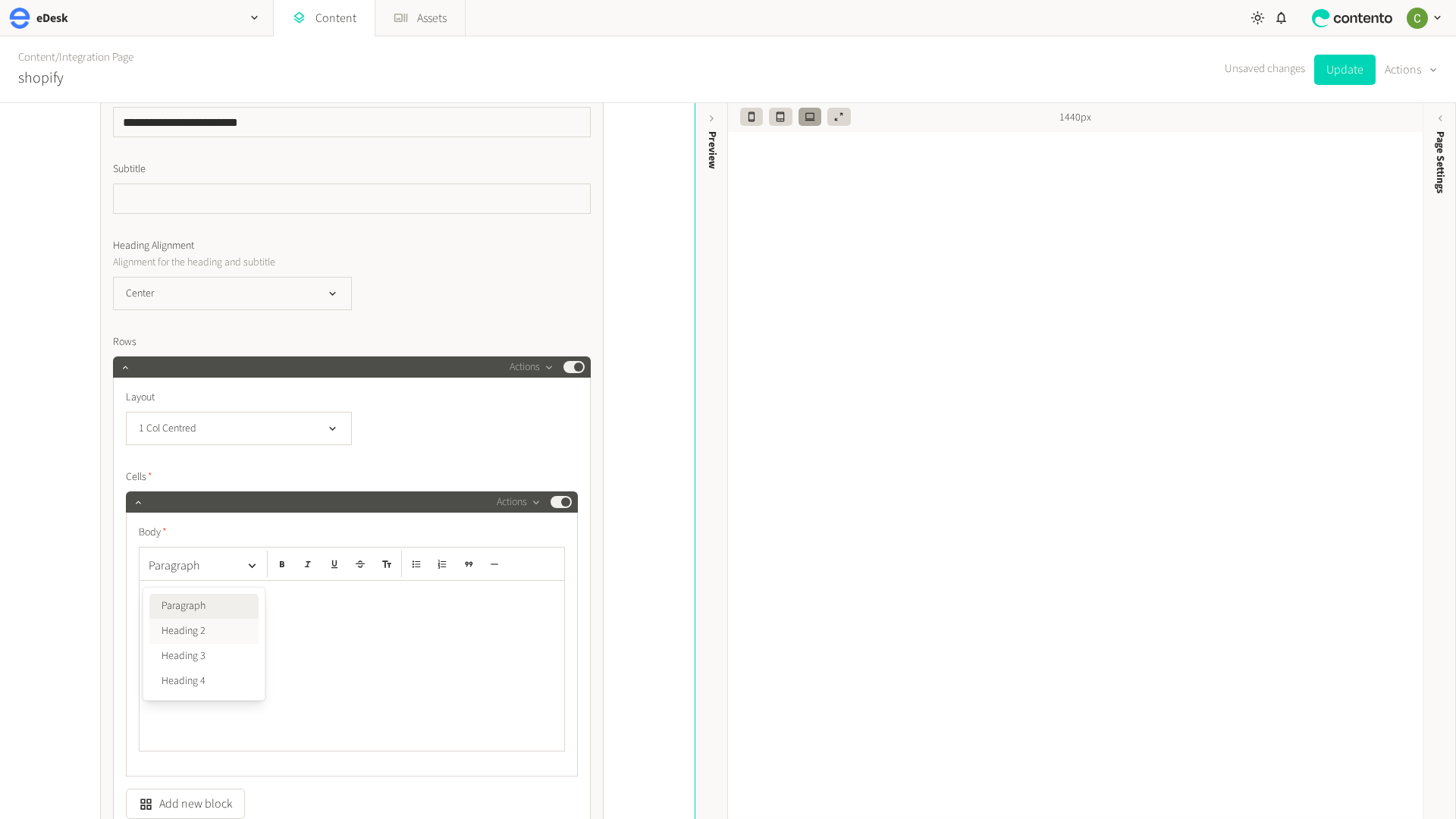 click on "Heading 2" 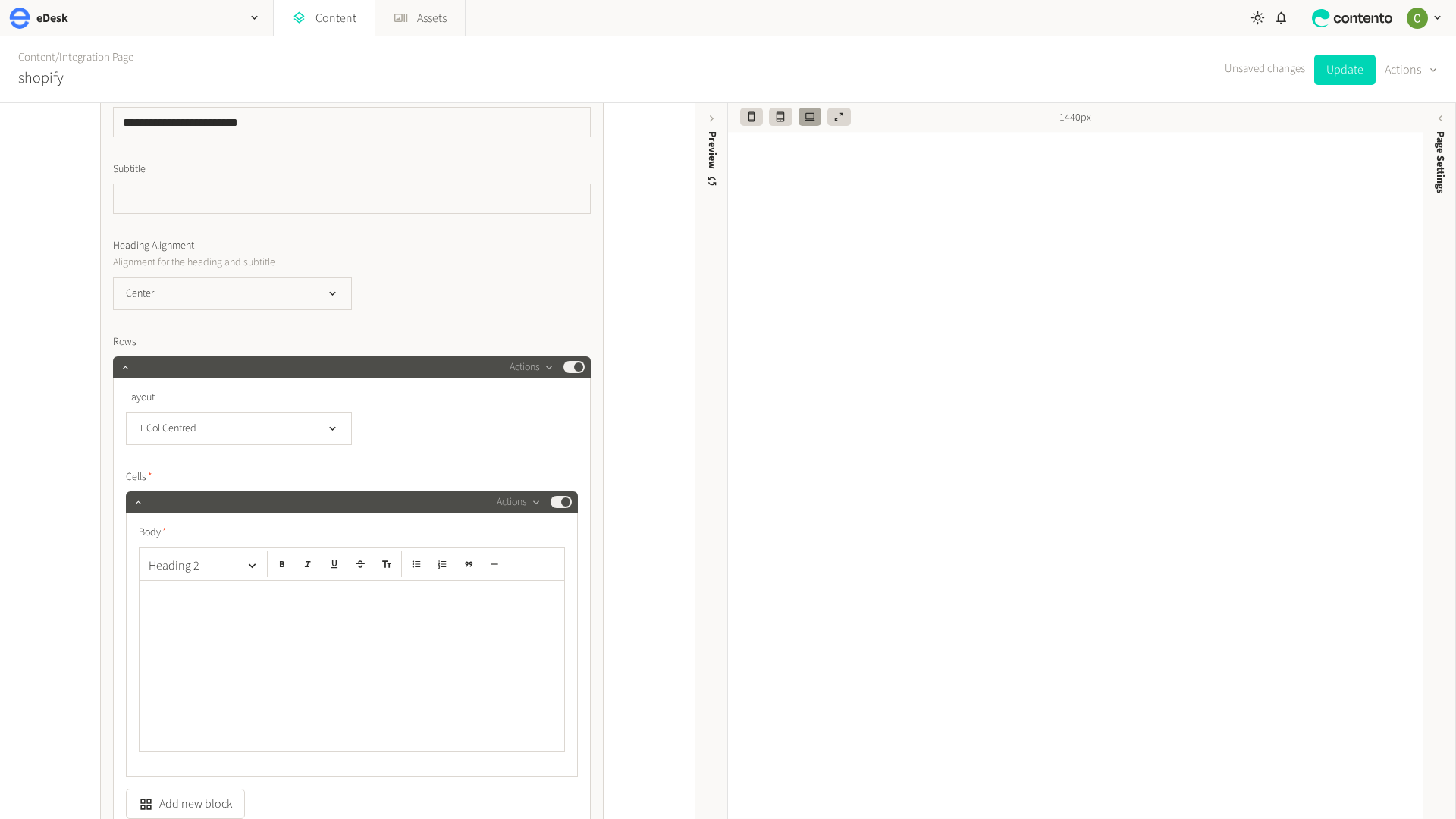 type 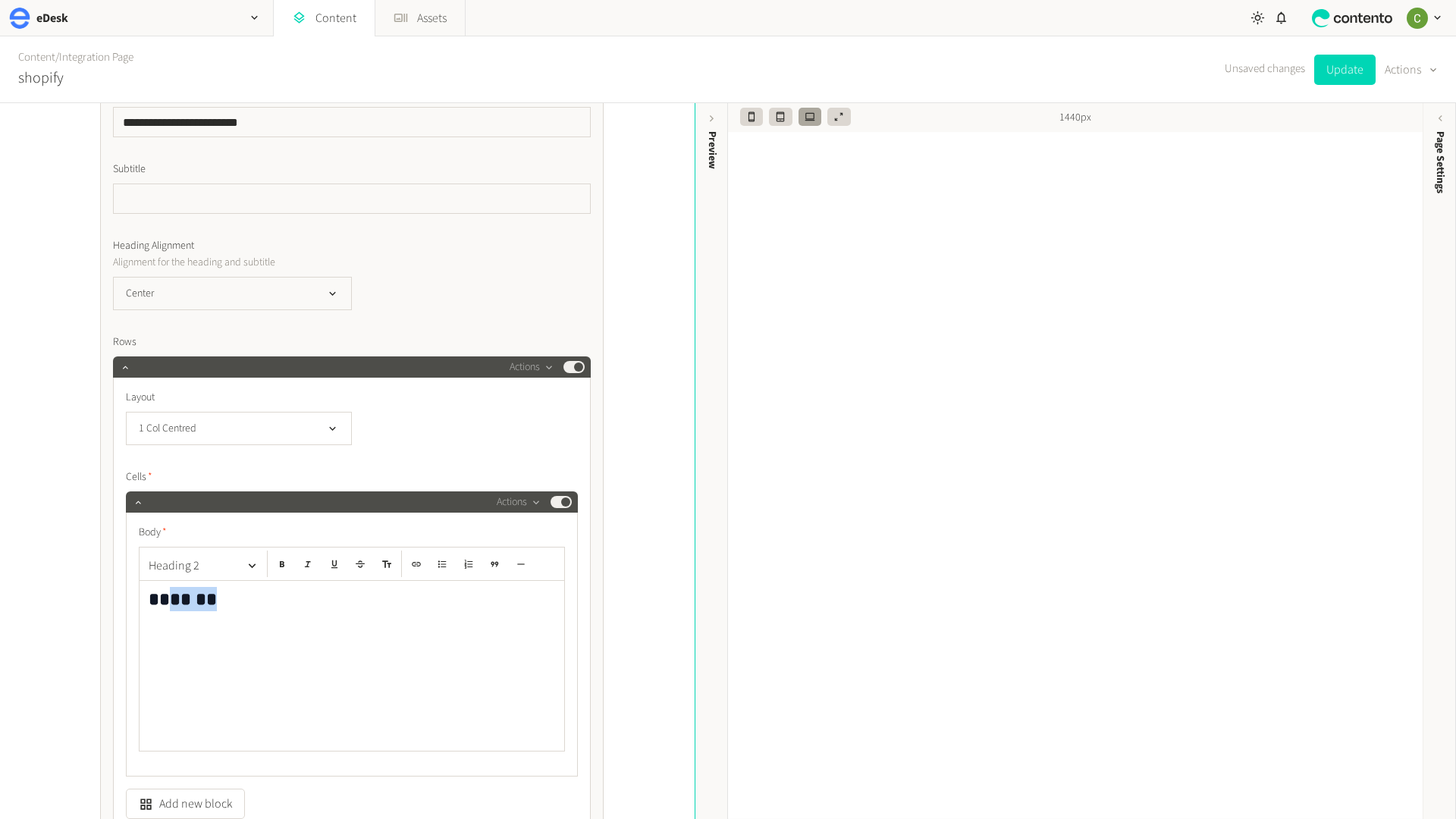 drag, startPoint x: 224, startPoint y: 599, endPoint x: 165, endPoint y: 599, distance: 59 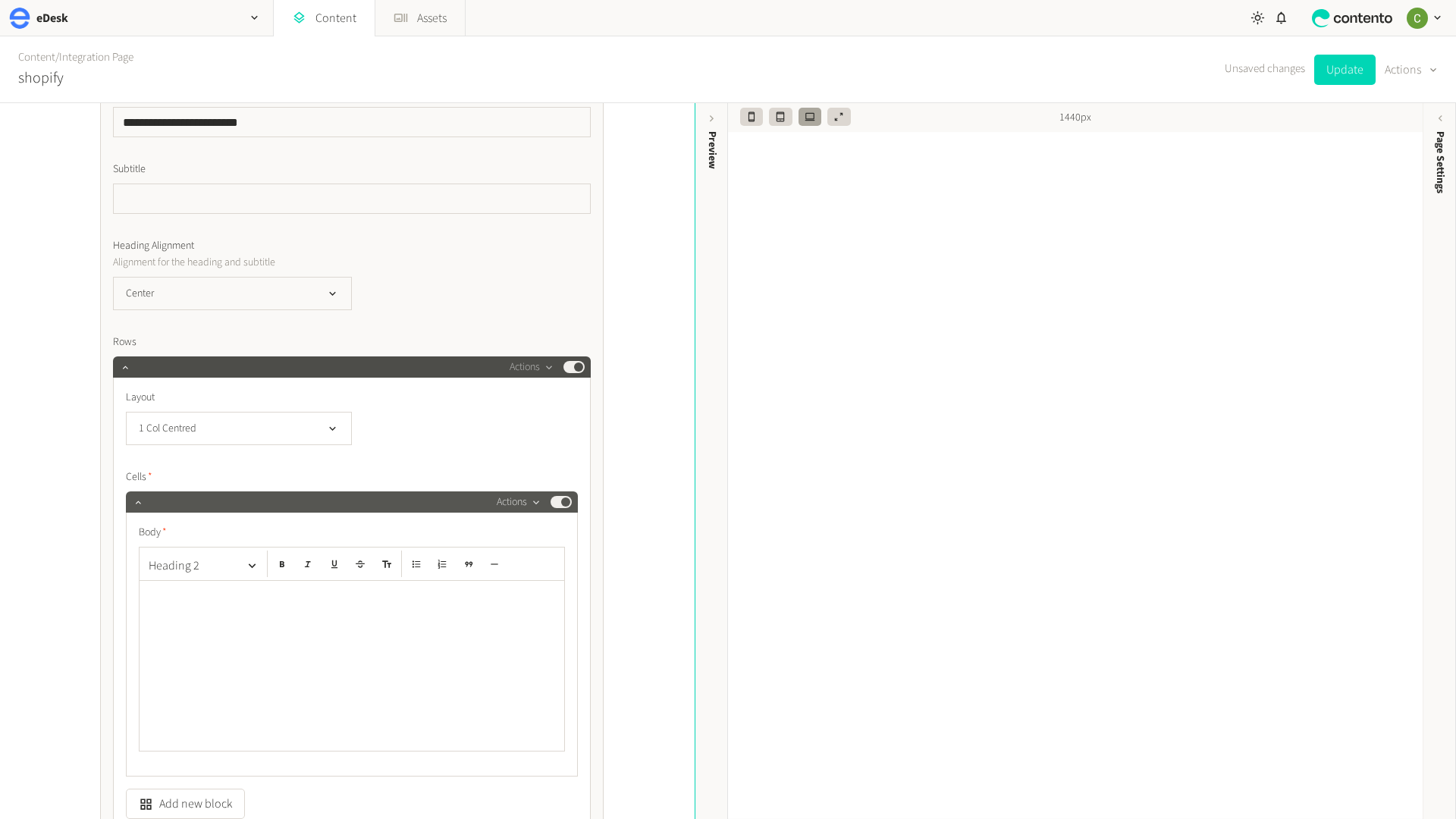 click 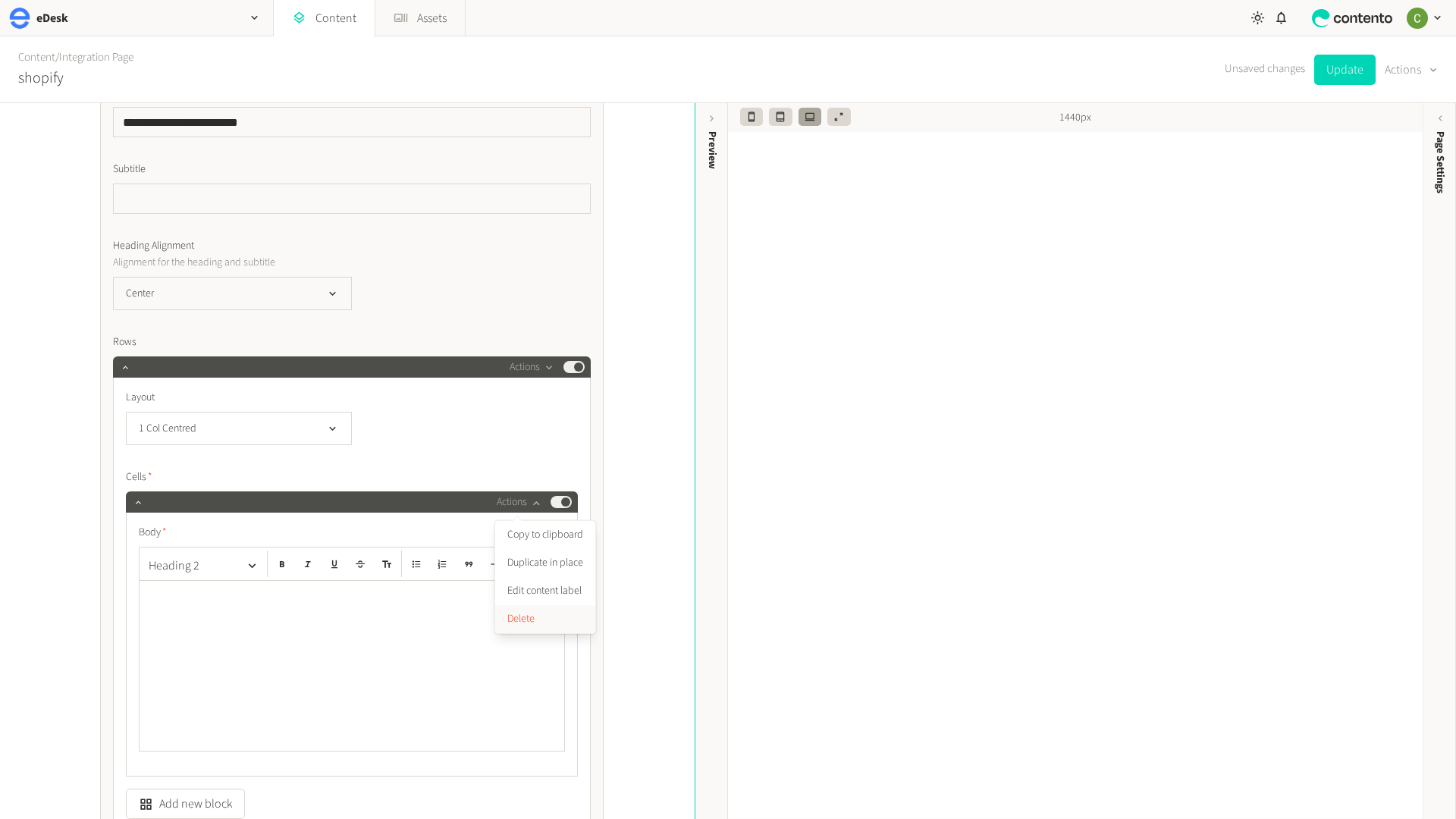 click on "Delete" 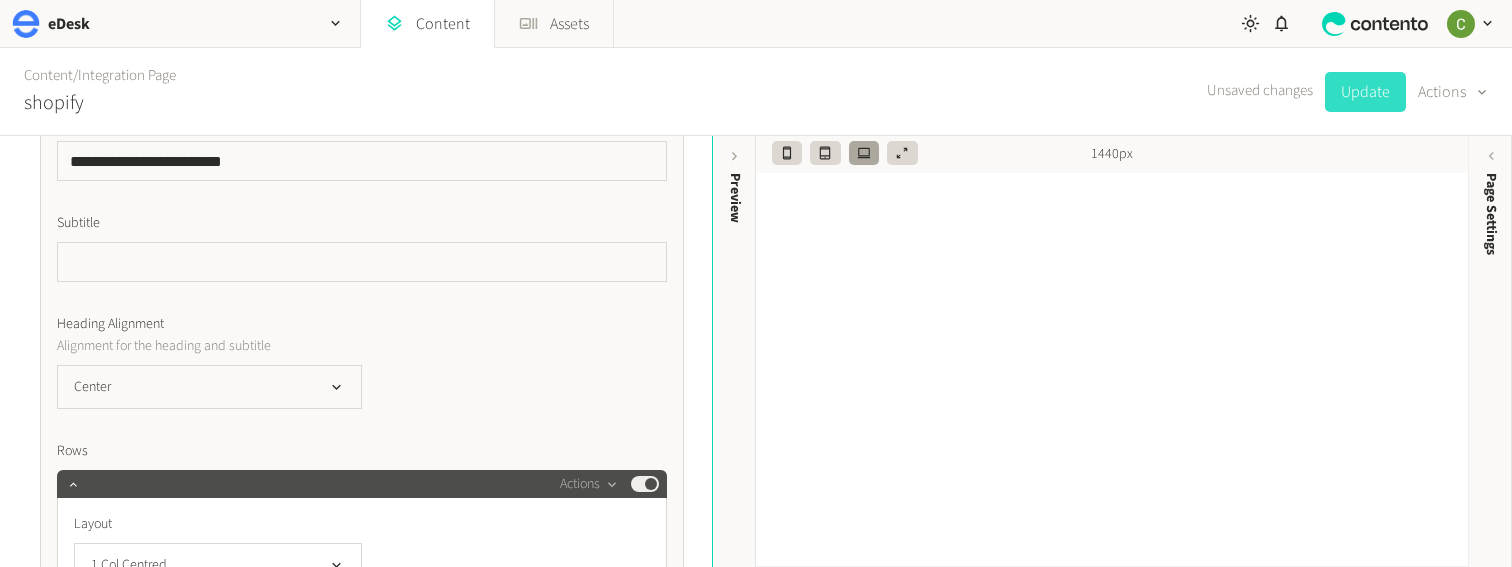 click on "Update" 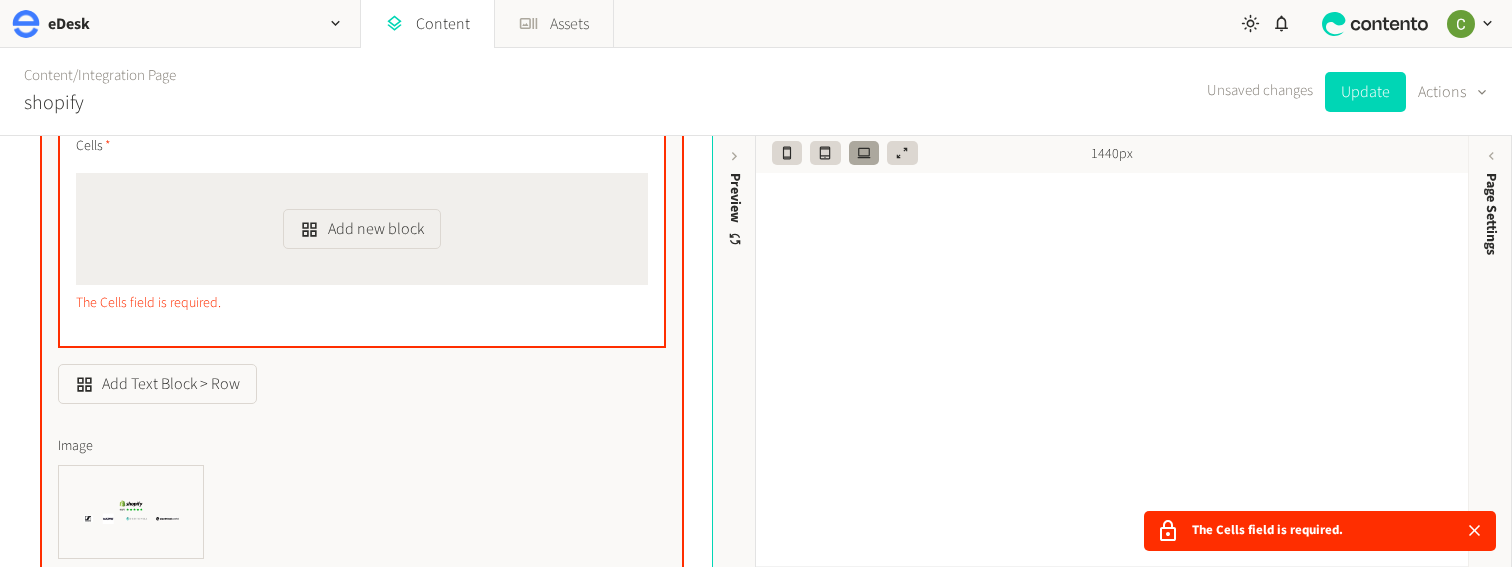 scroll, scrollTop: 2163, scrollLeft: 0, axis: vertical 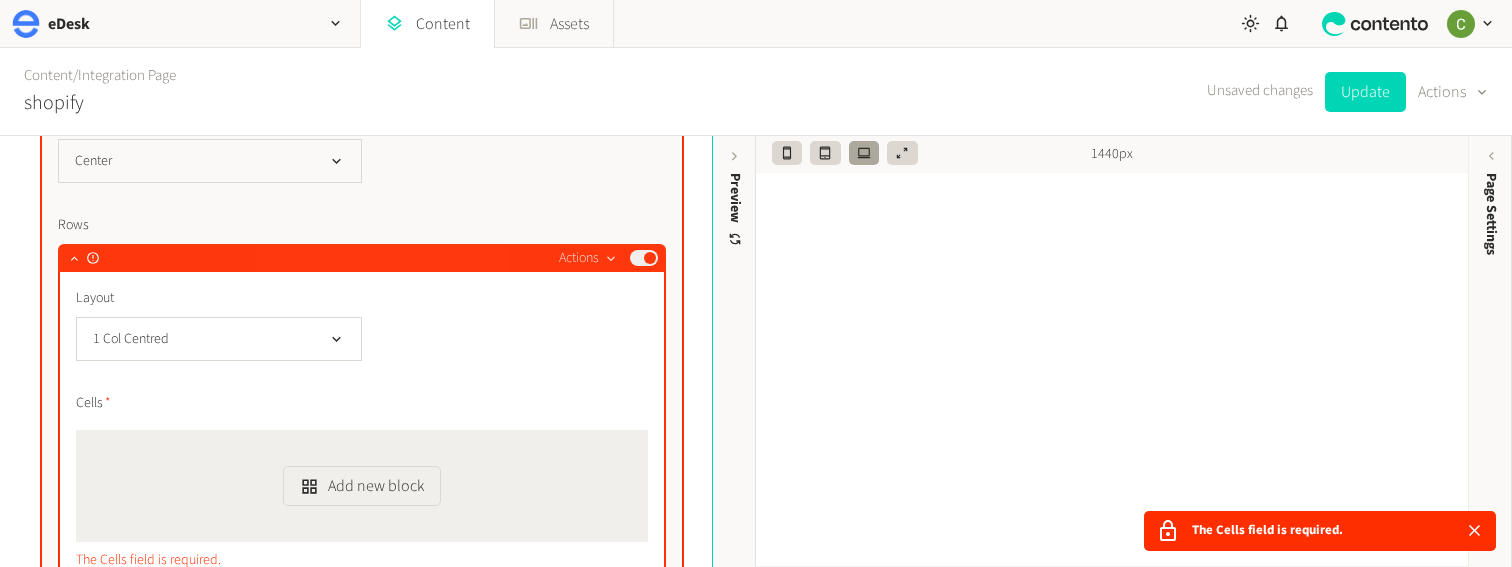 click 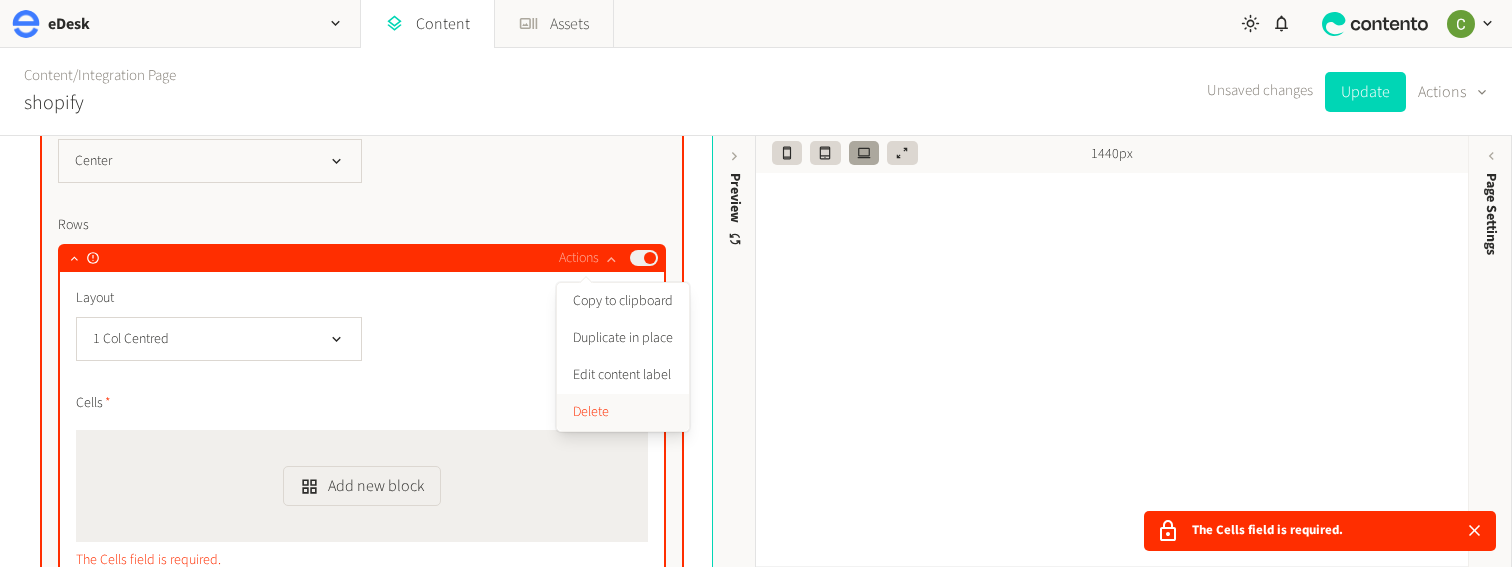 click on "Delete" 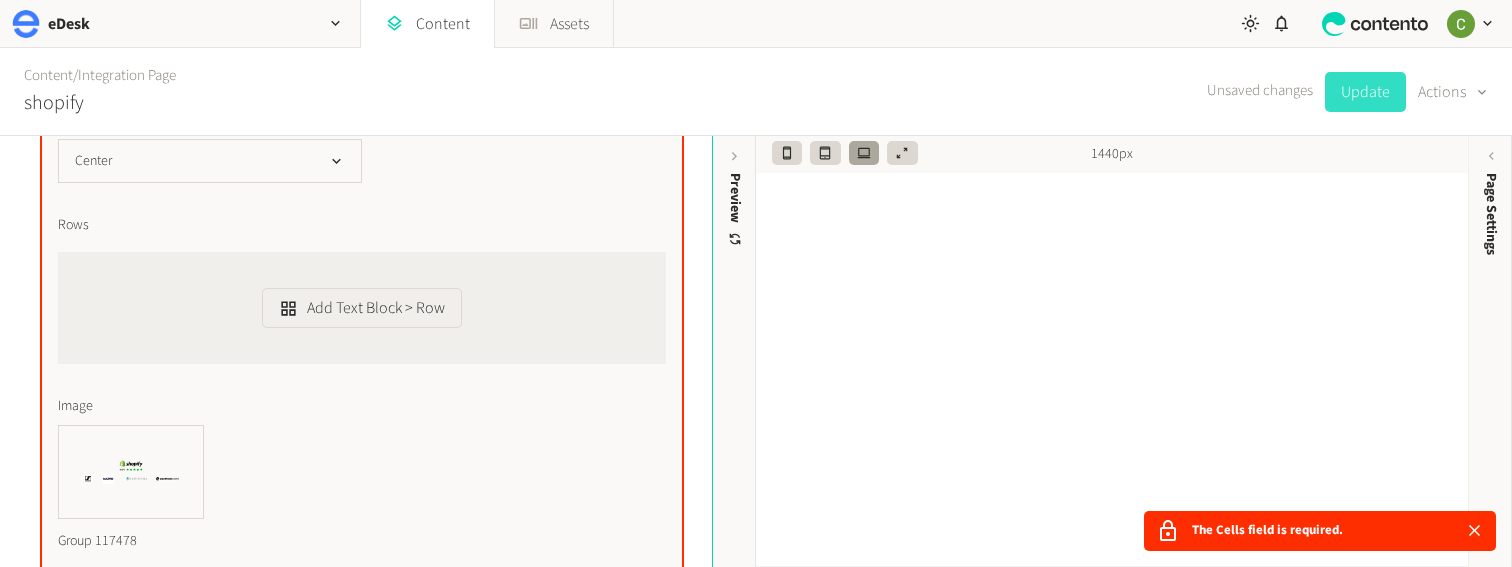 click on "Update" 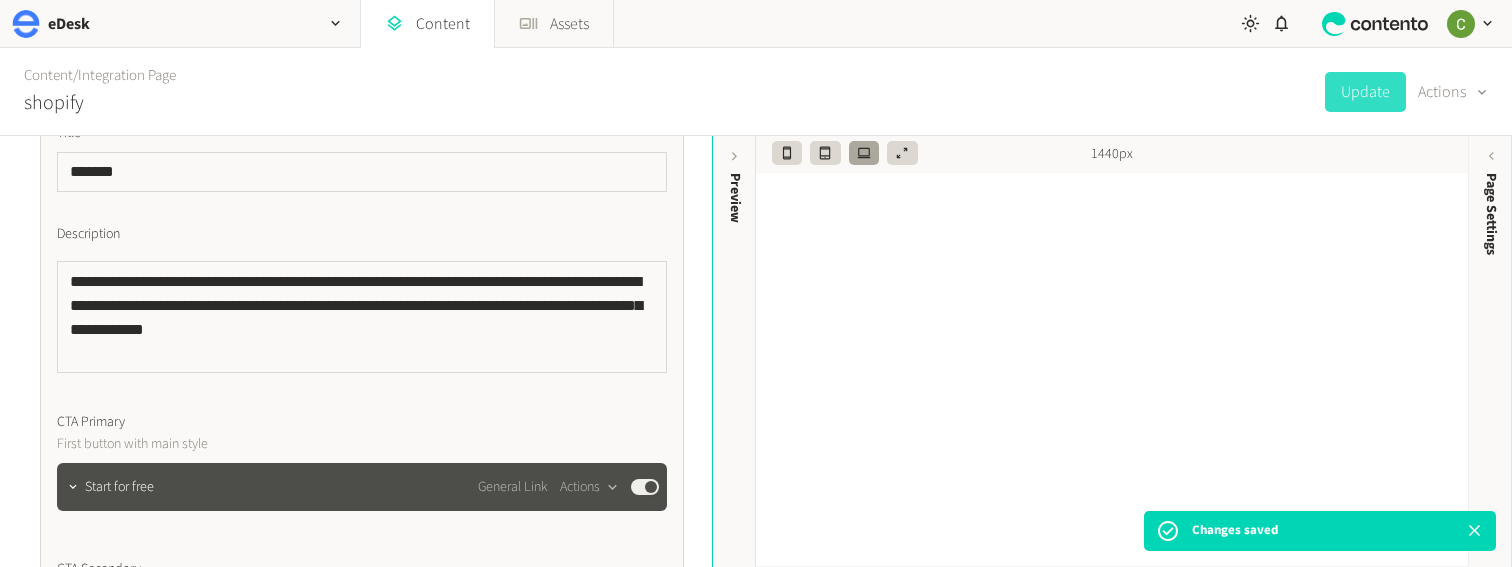 scroll, scrollTop: 789, scrollLeft: 0, axis: vertical 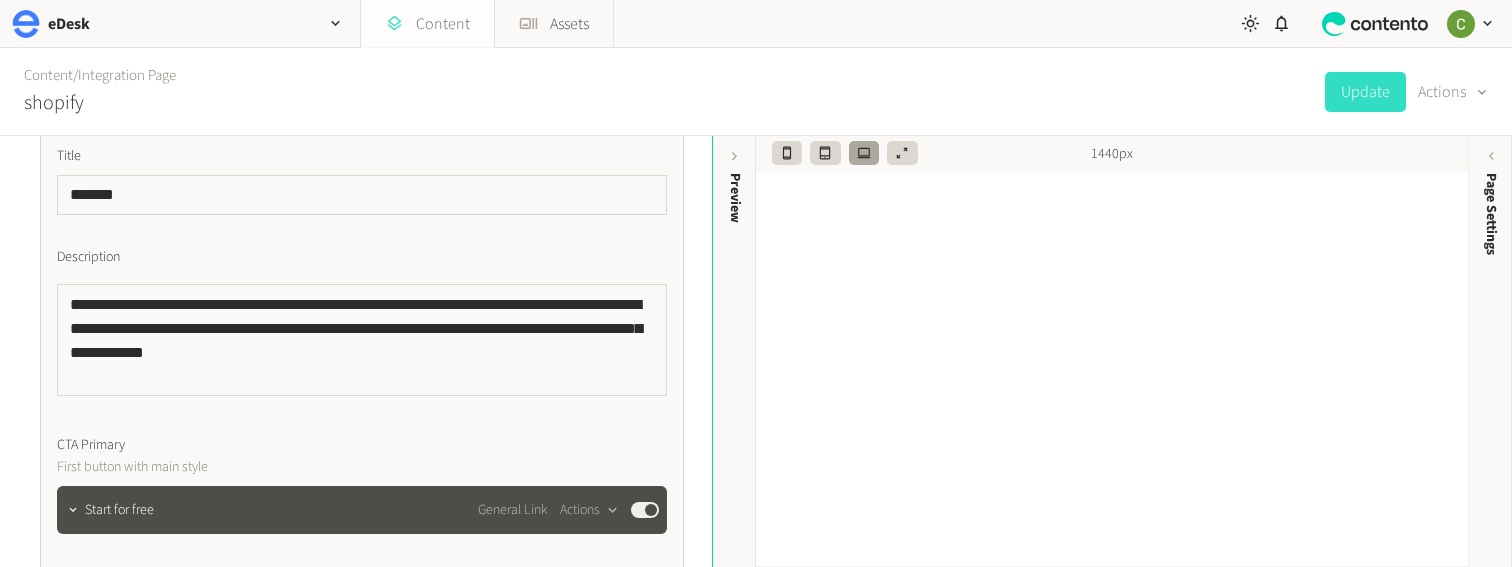 click on "Content" 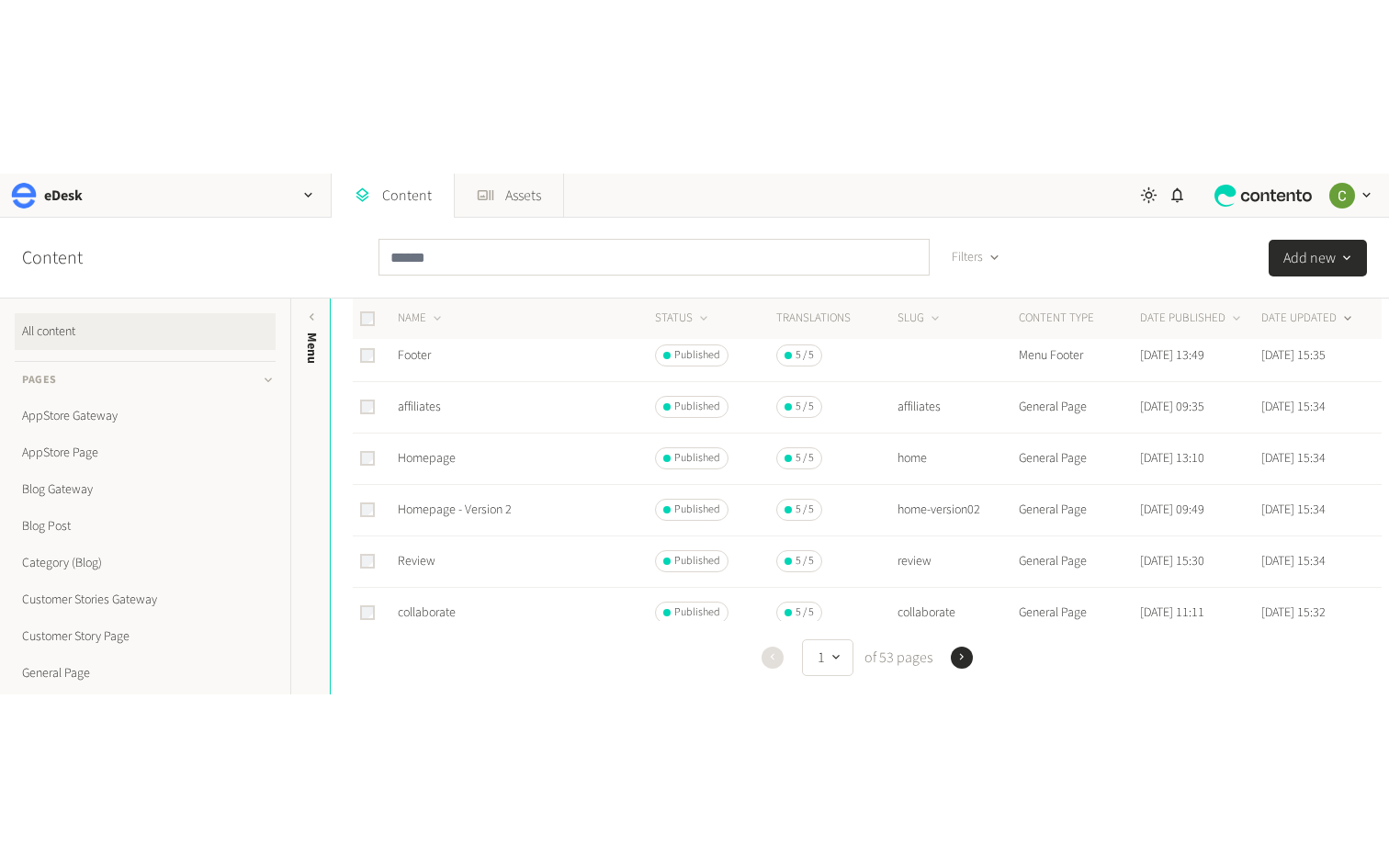 scroll, scrollTop: 0, scrollLeft: 0, axis: both 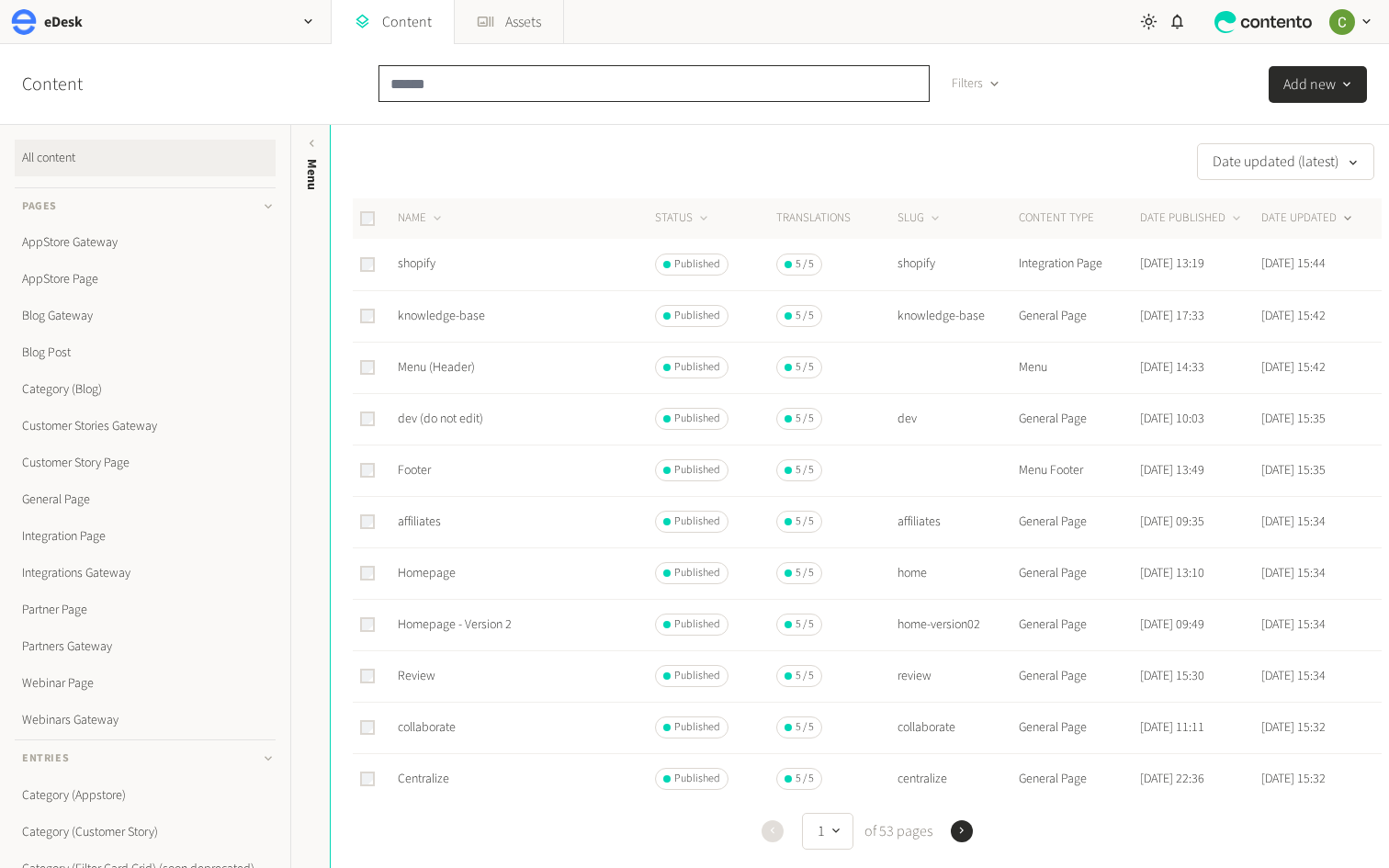 click 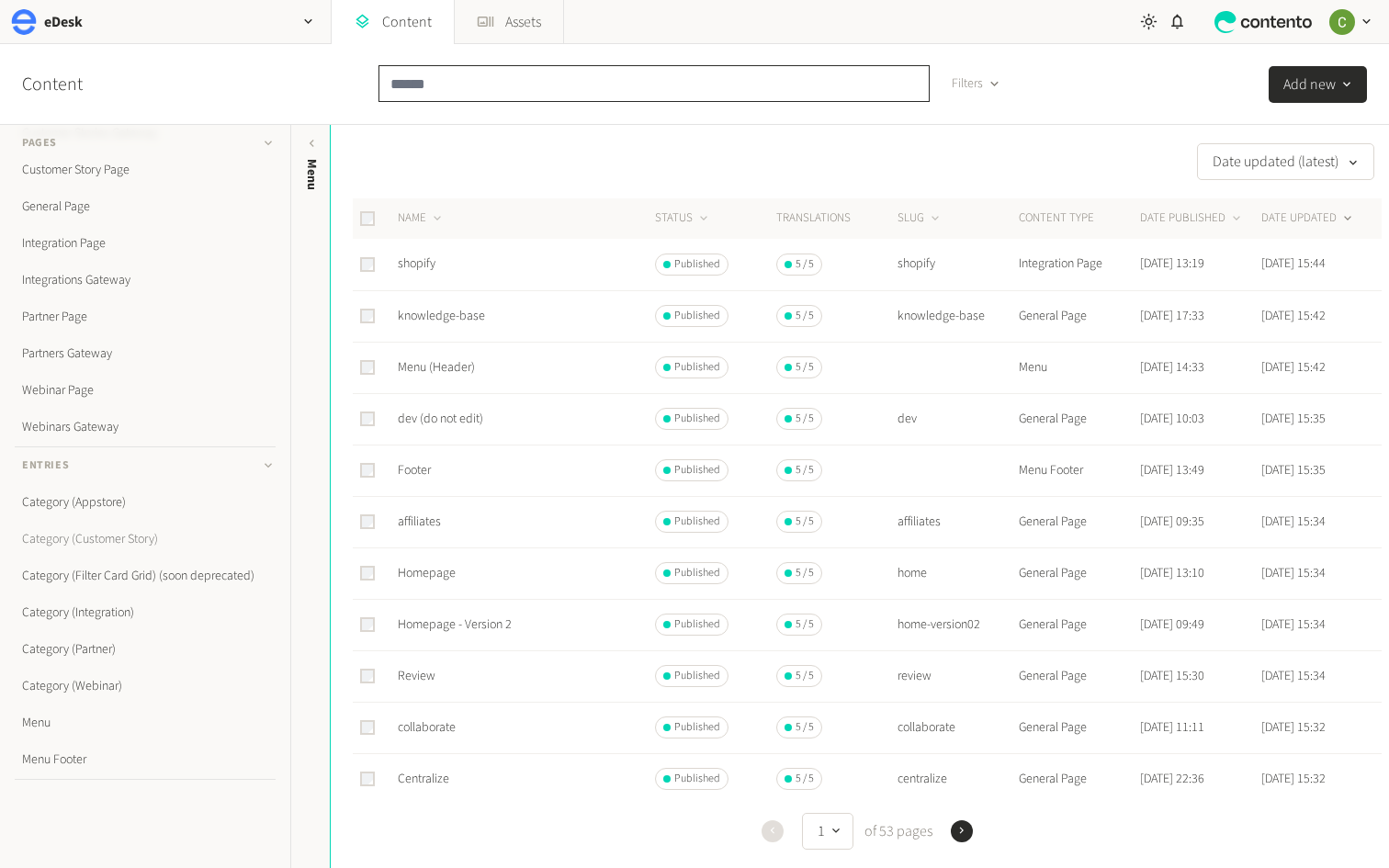 scroll, scrollTop: 0, scrollLeft: 0, axis: both 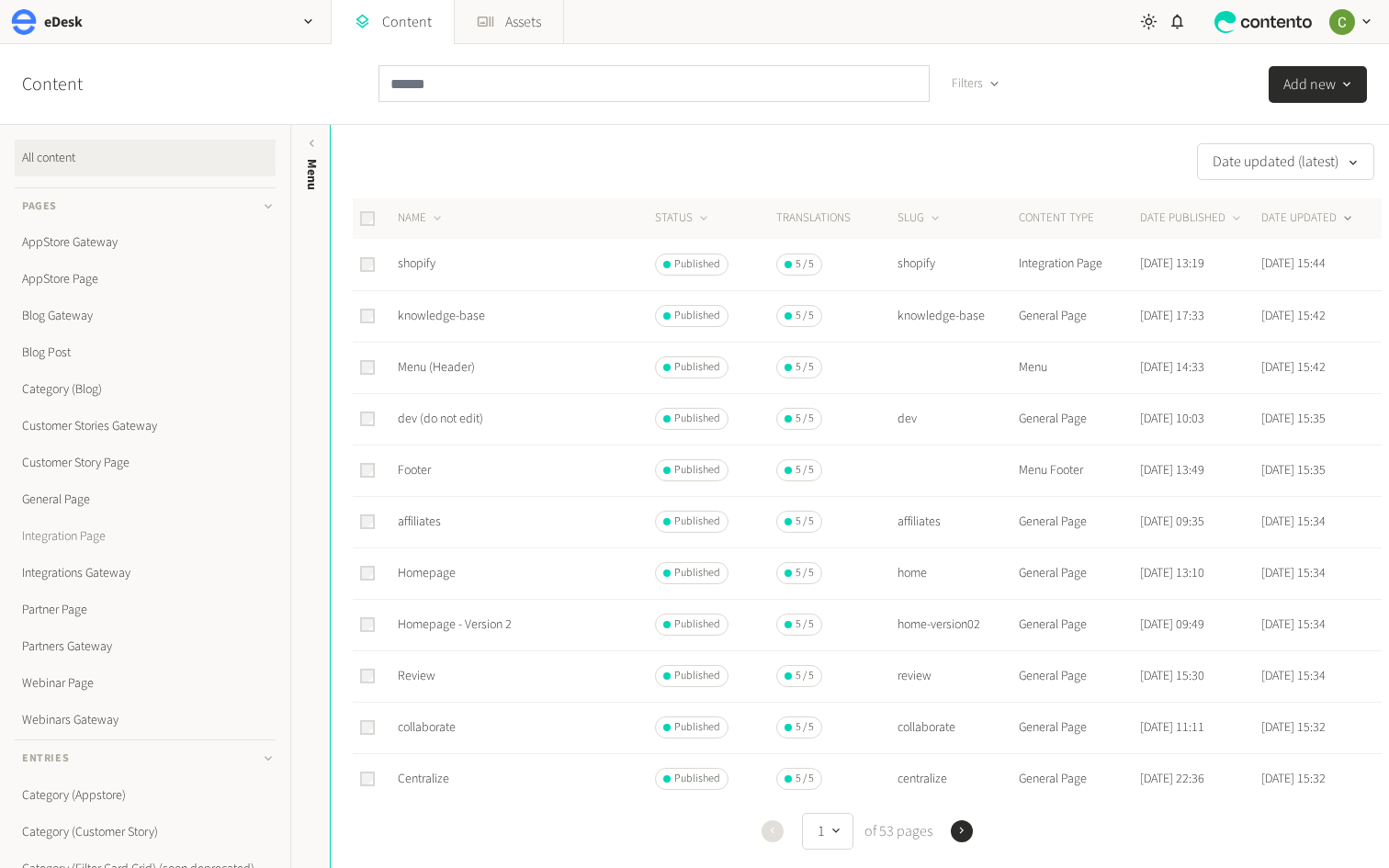 click on "Integration Page" 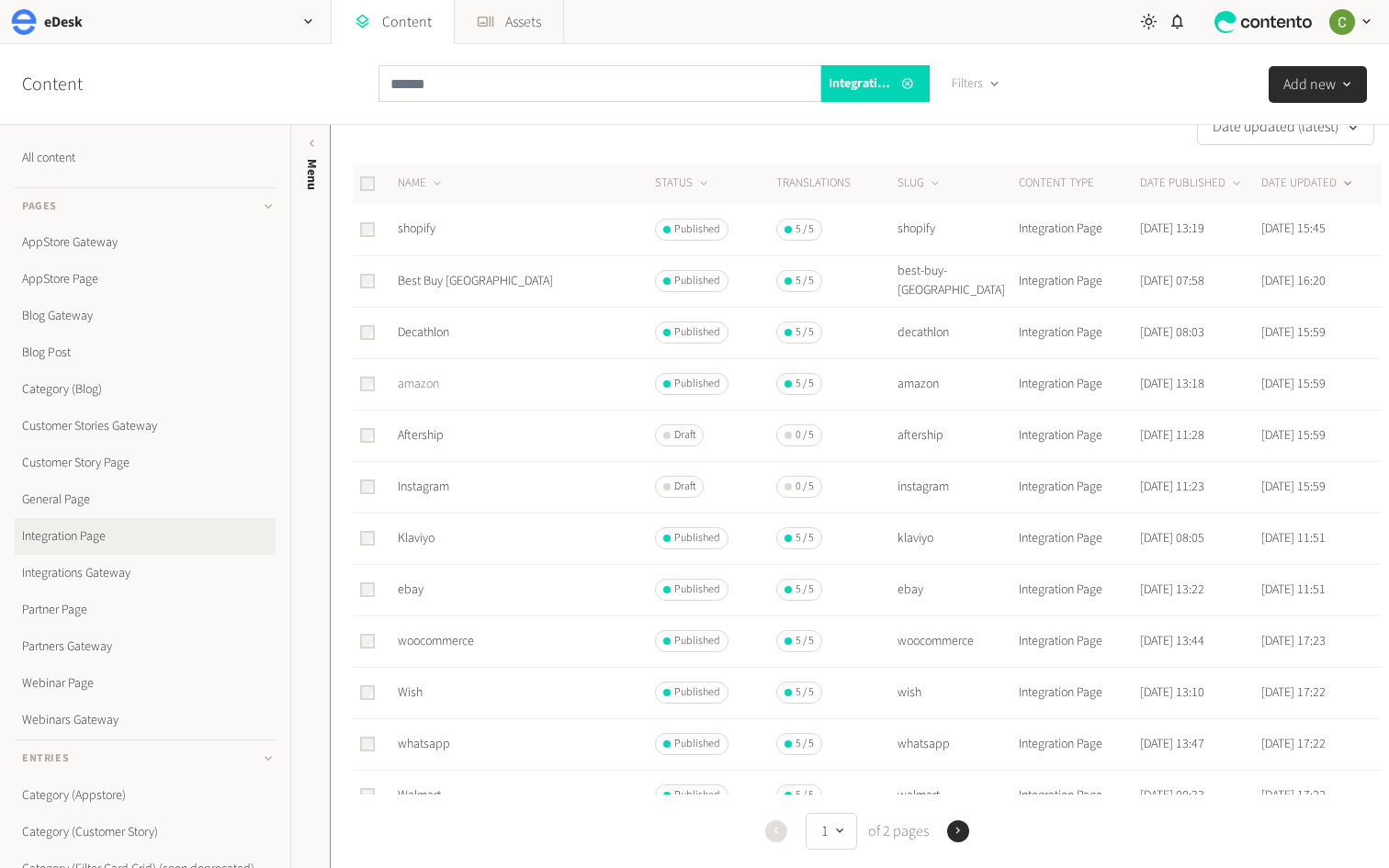 scroll, scrollTop: 54, scrollLeft: 0, axis: vertical 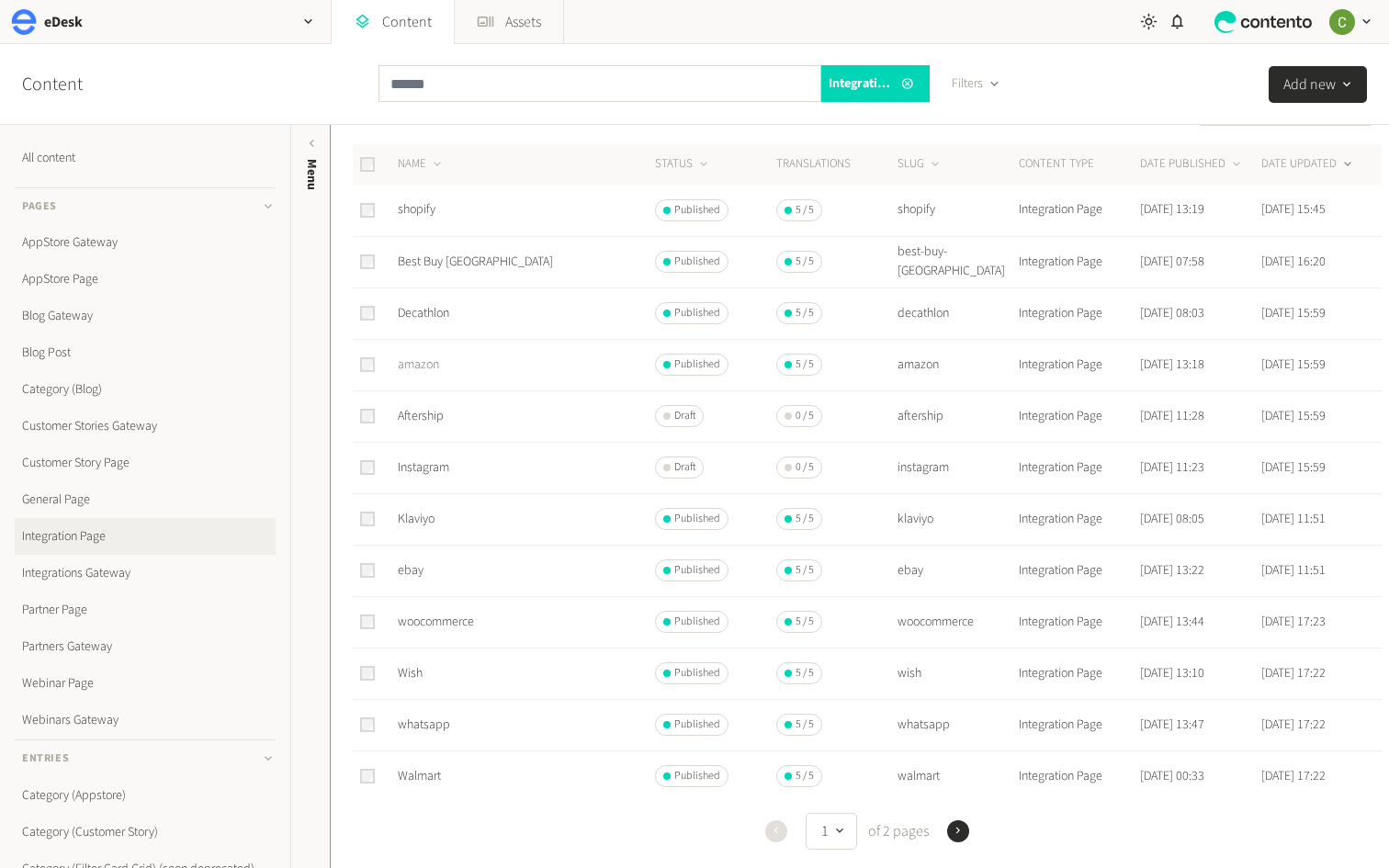 click on "amazon" 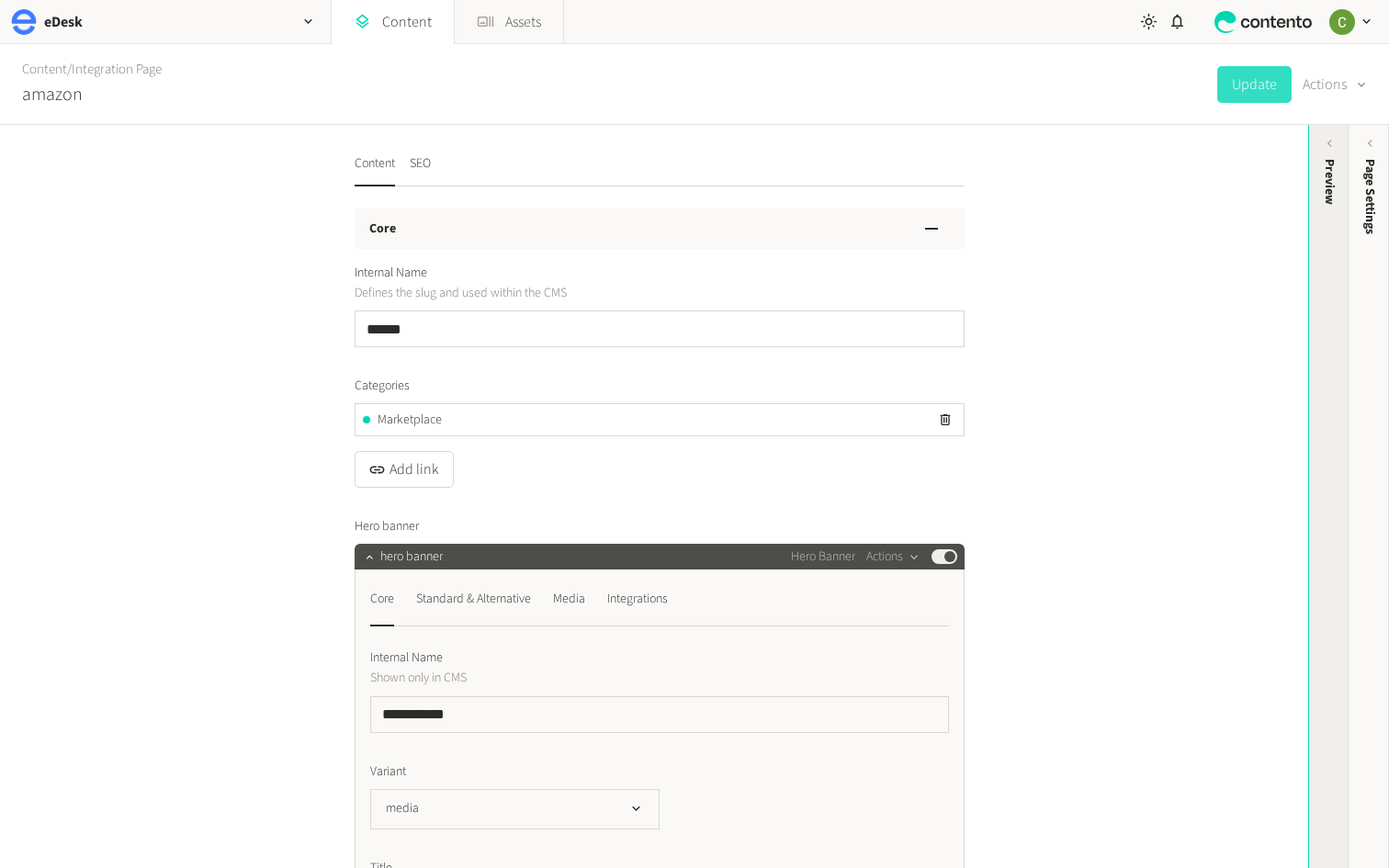 click on "Preview" 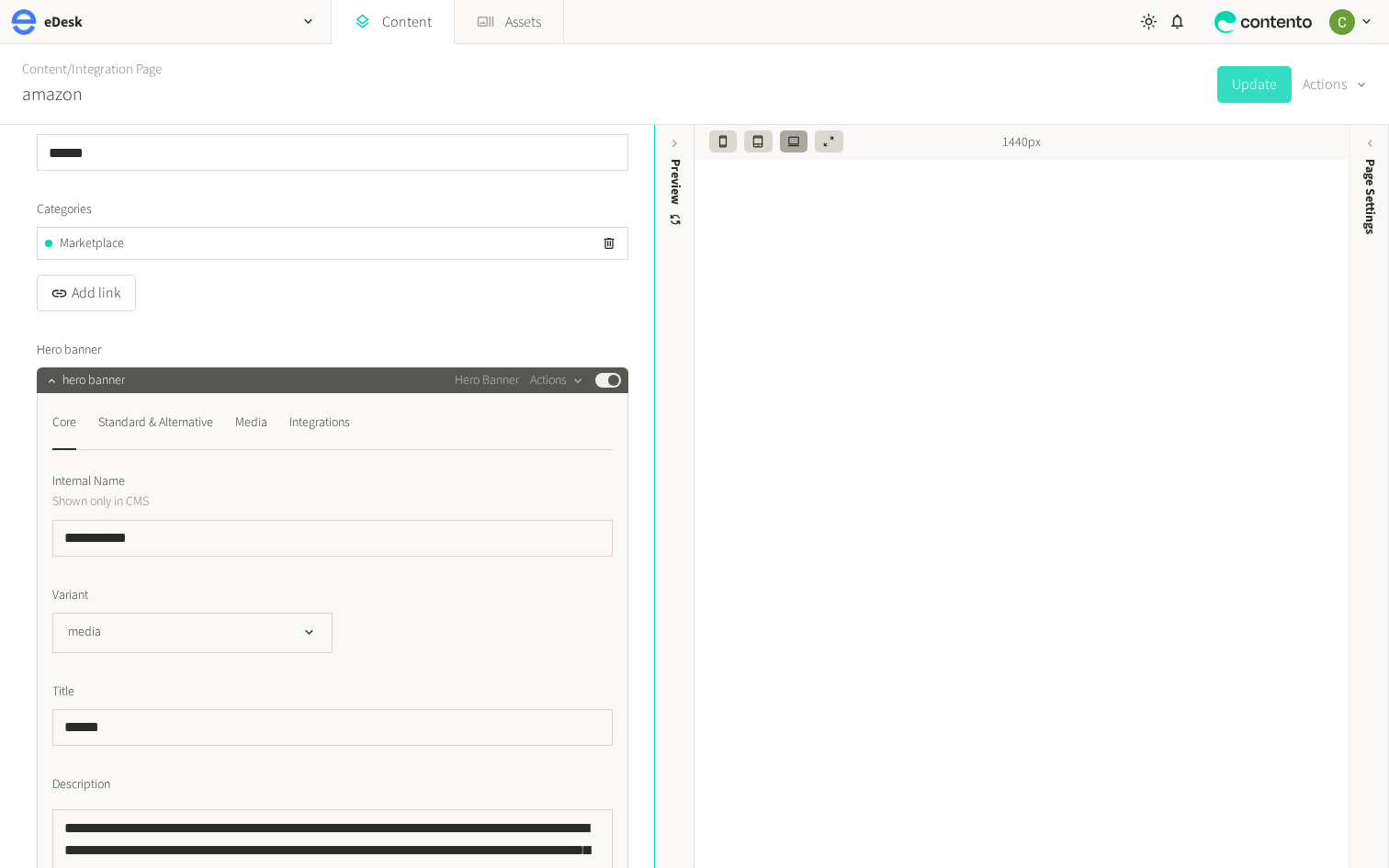 scroll, scrollTop: 257, scrollLeft: 0, axis: vertical 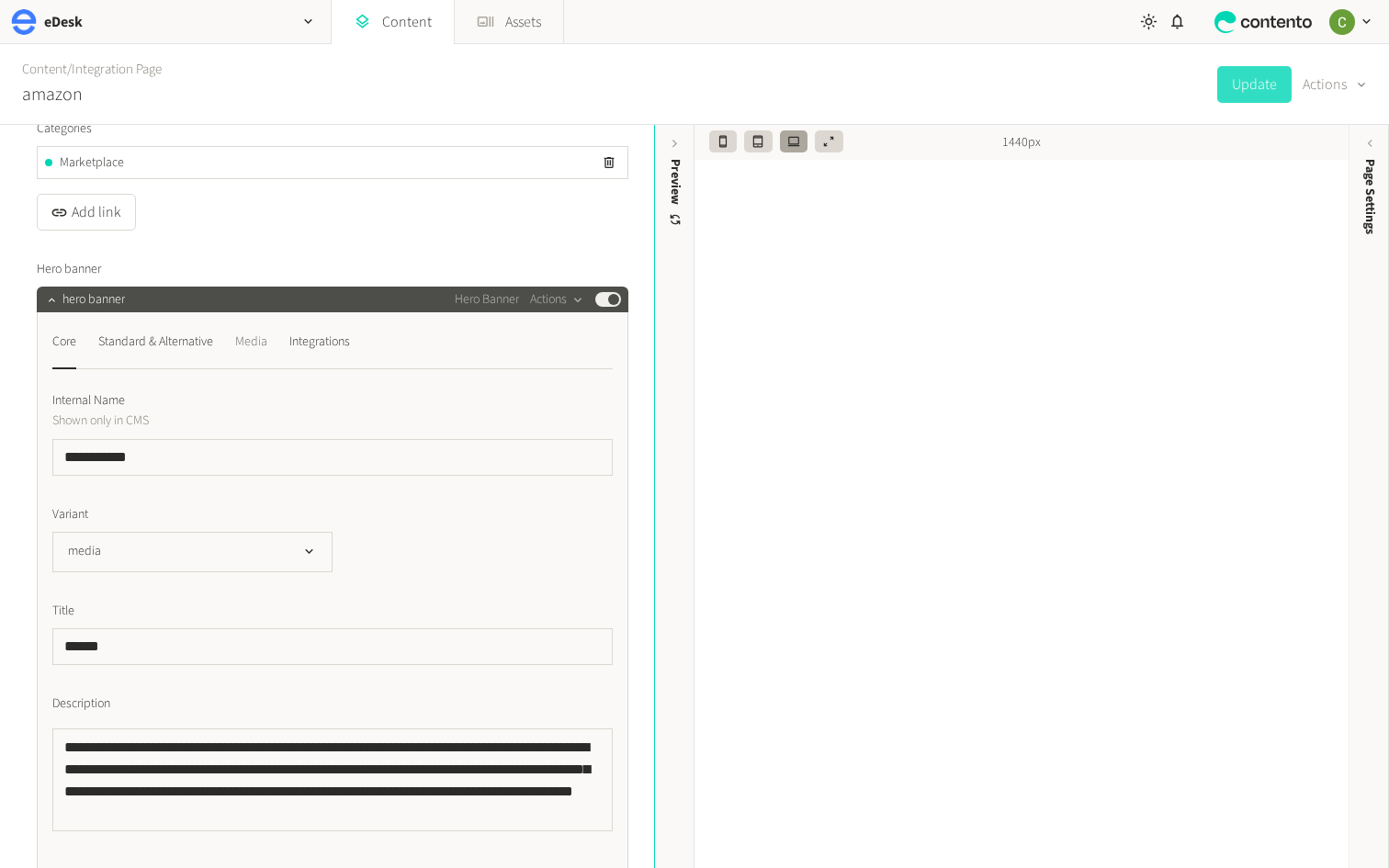 click on "Media" 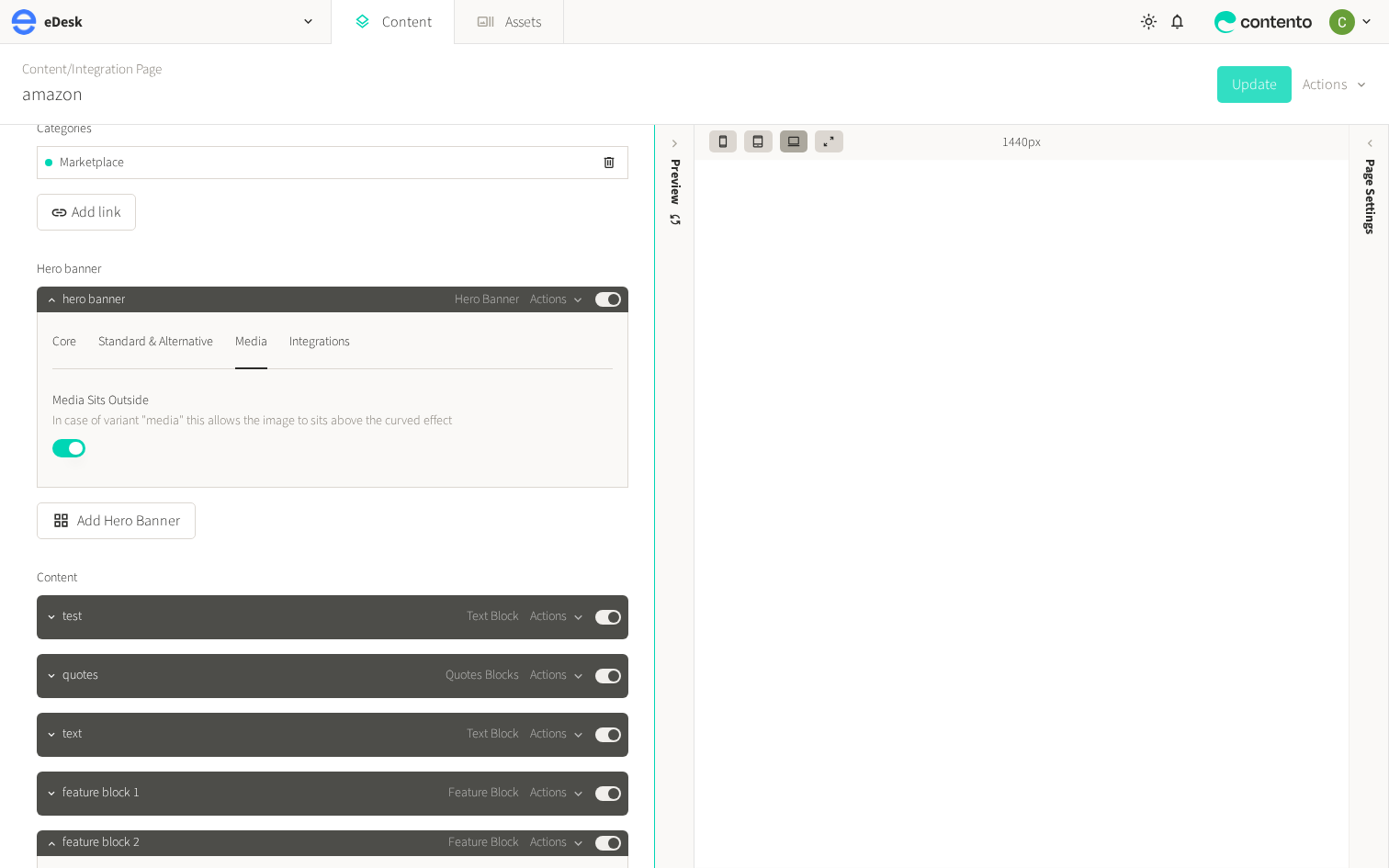 scroll, scrollTop: 265, scrollLeft: 0, axis: vertical 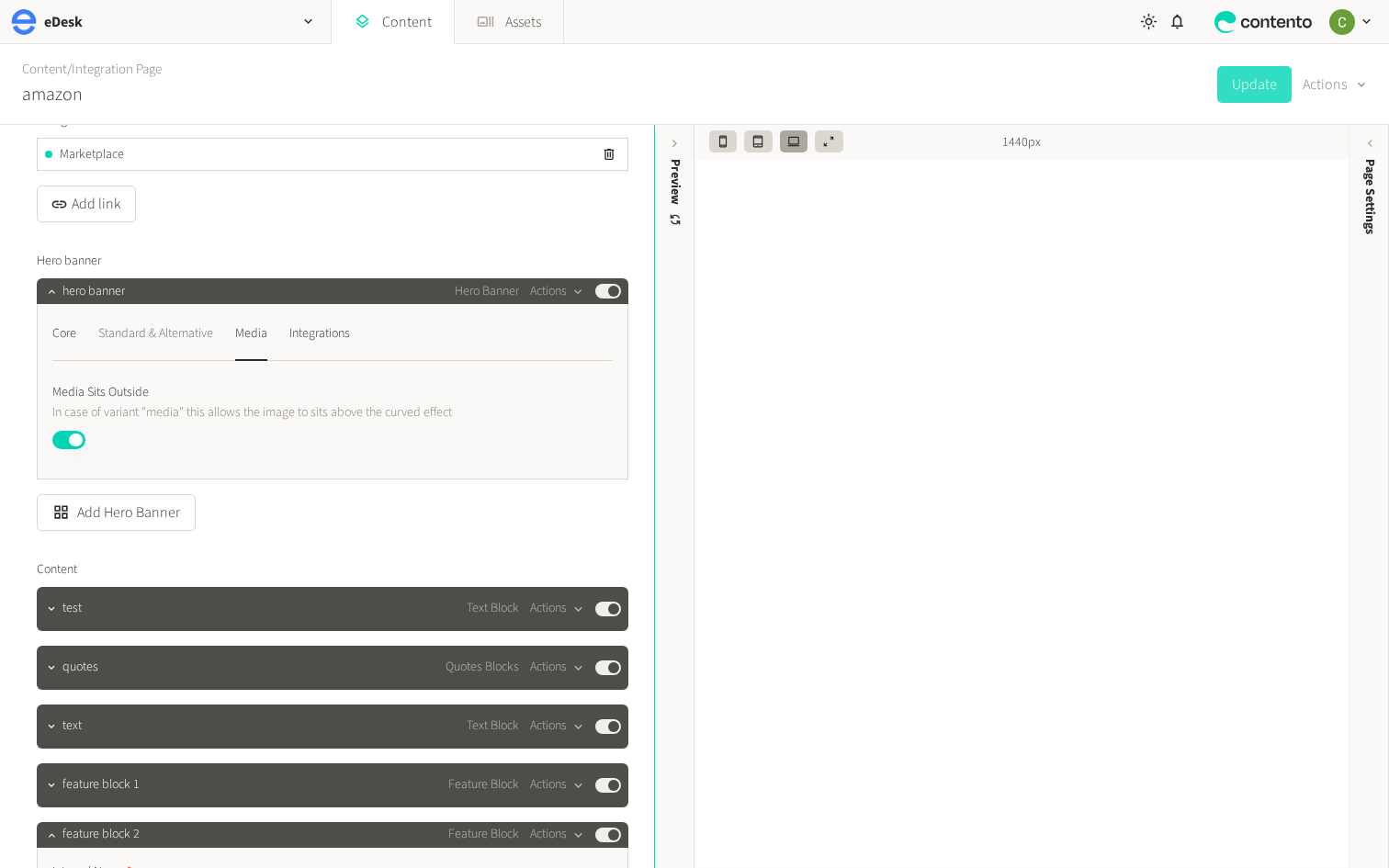 click on "Standard & Alternative" 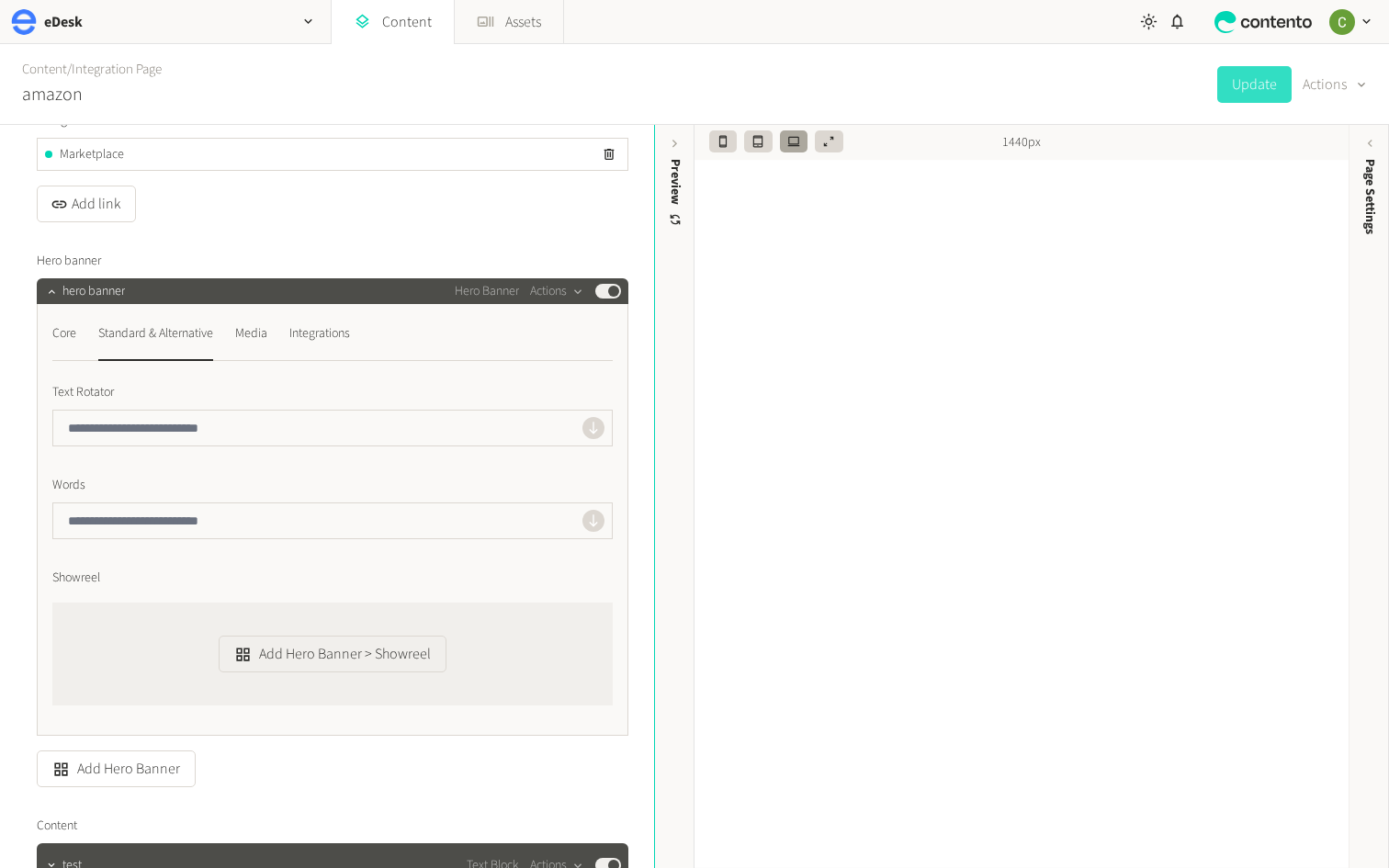 click on "**********" 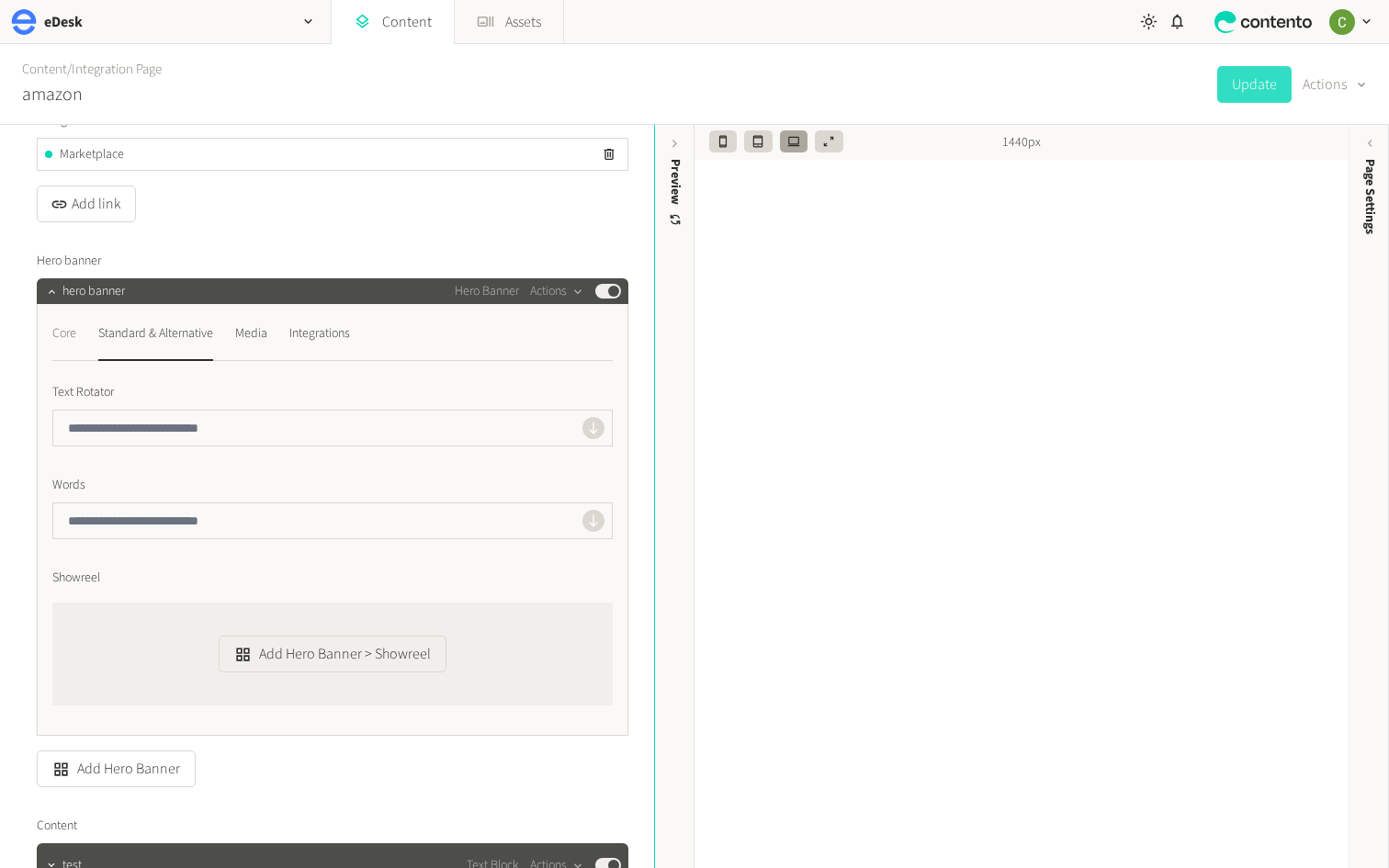 click on "Core" 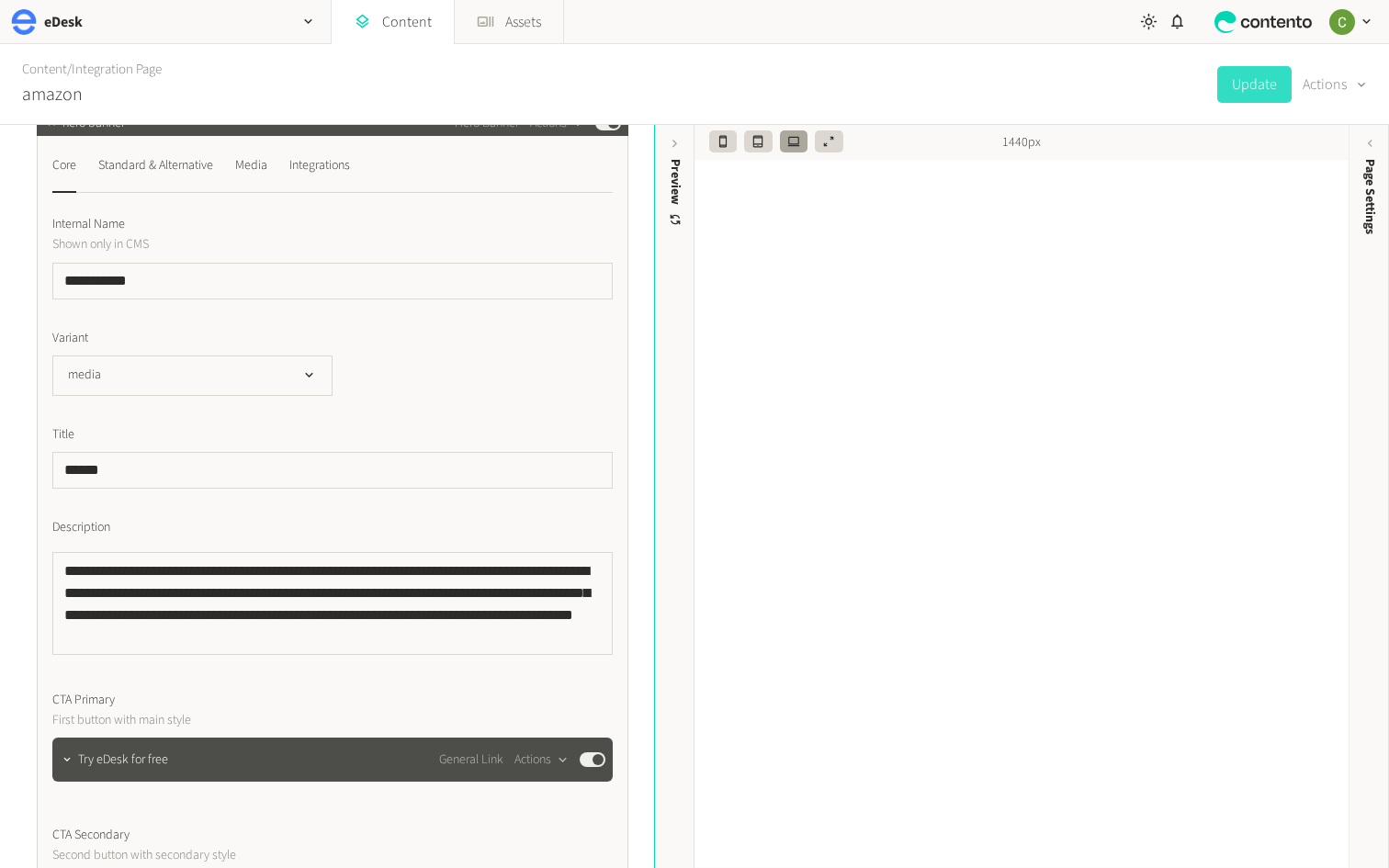 scroll, scrollTop: 515, scrollLeft: 0, axis: vertical 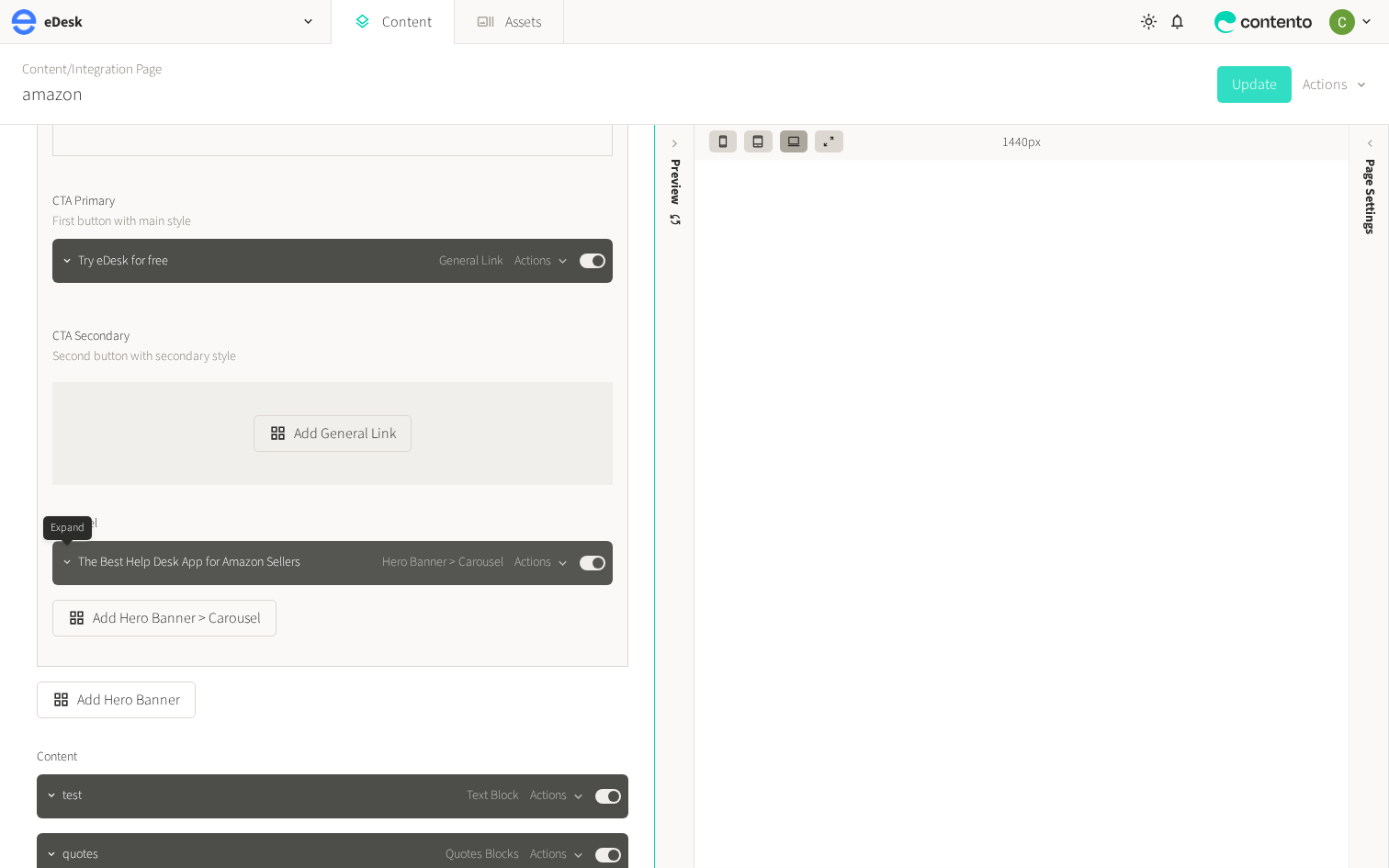 click 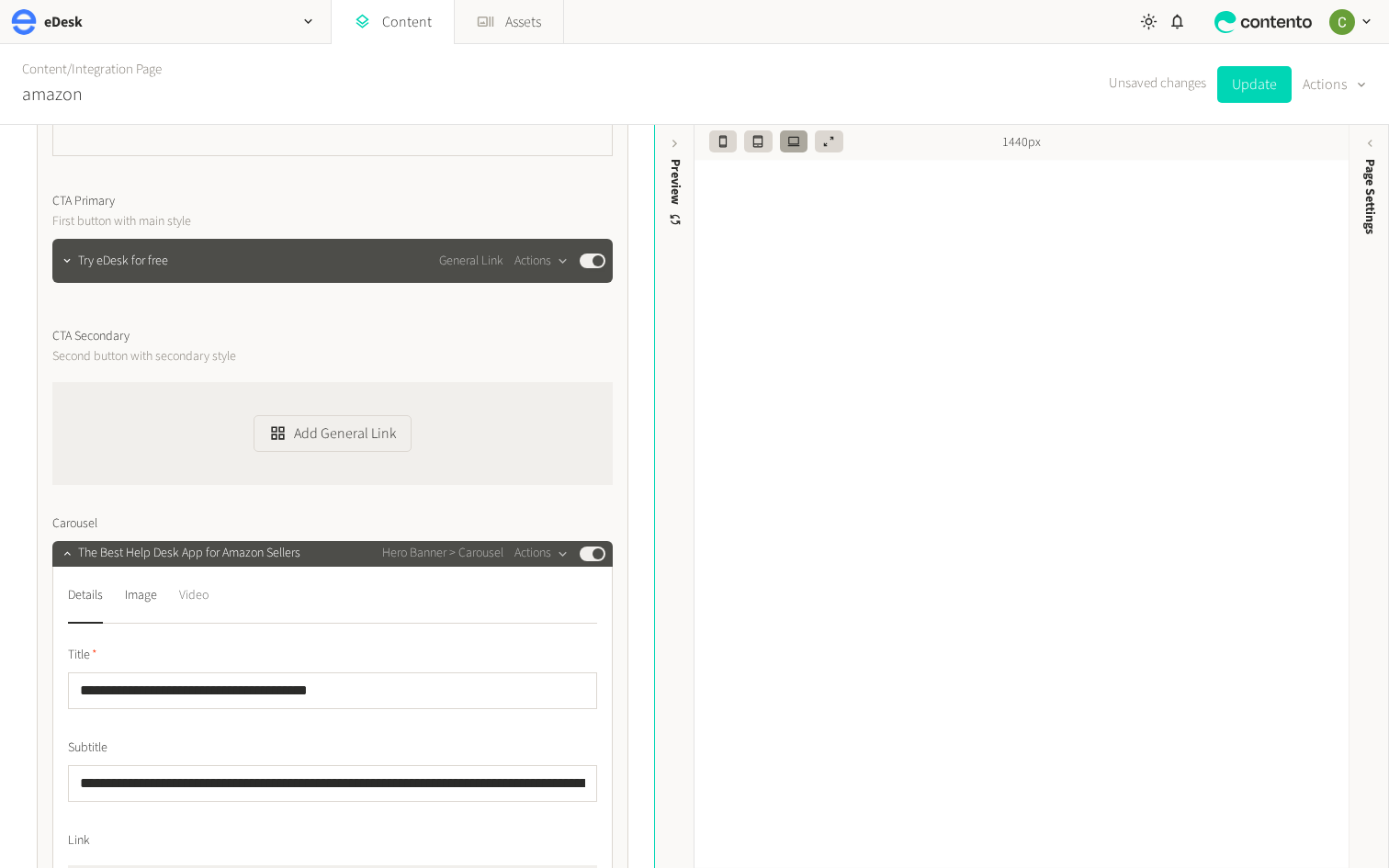 scroll, scrollTop: 983, scrollLeft: 0, axis: vertical 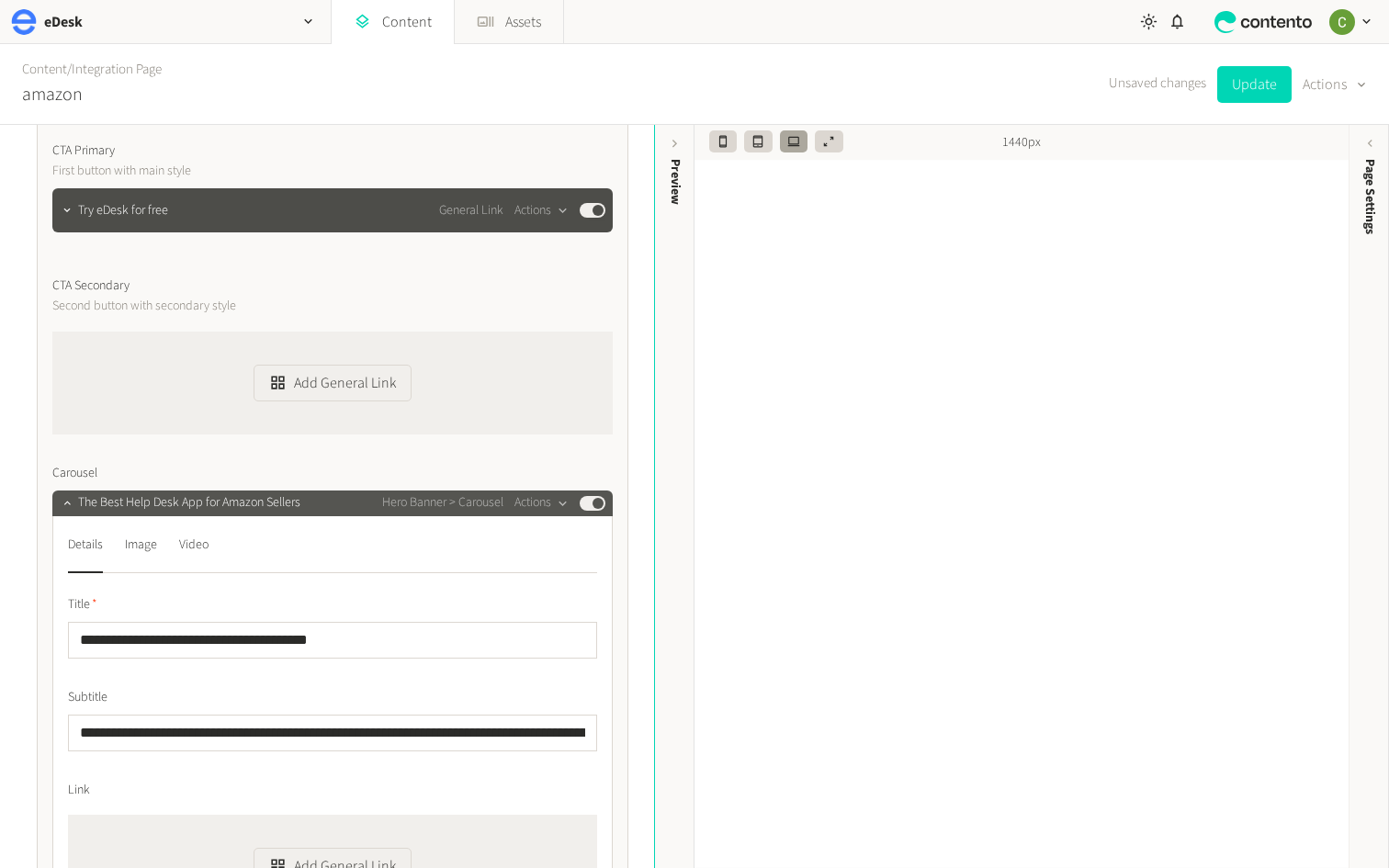 click on "Published" 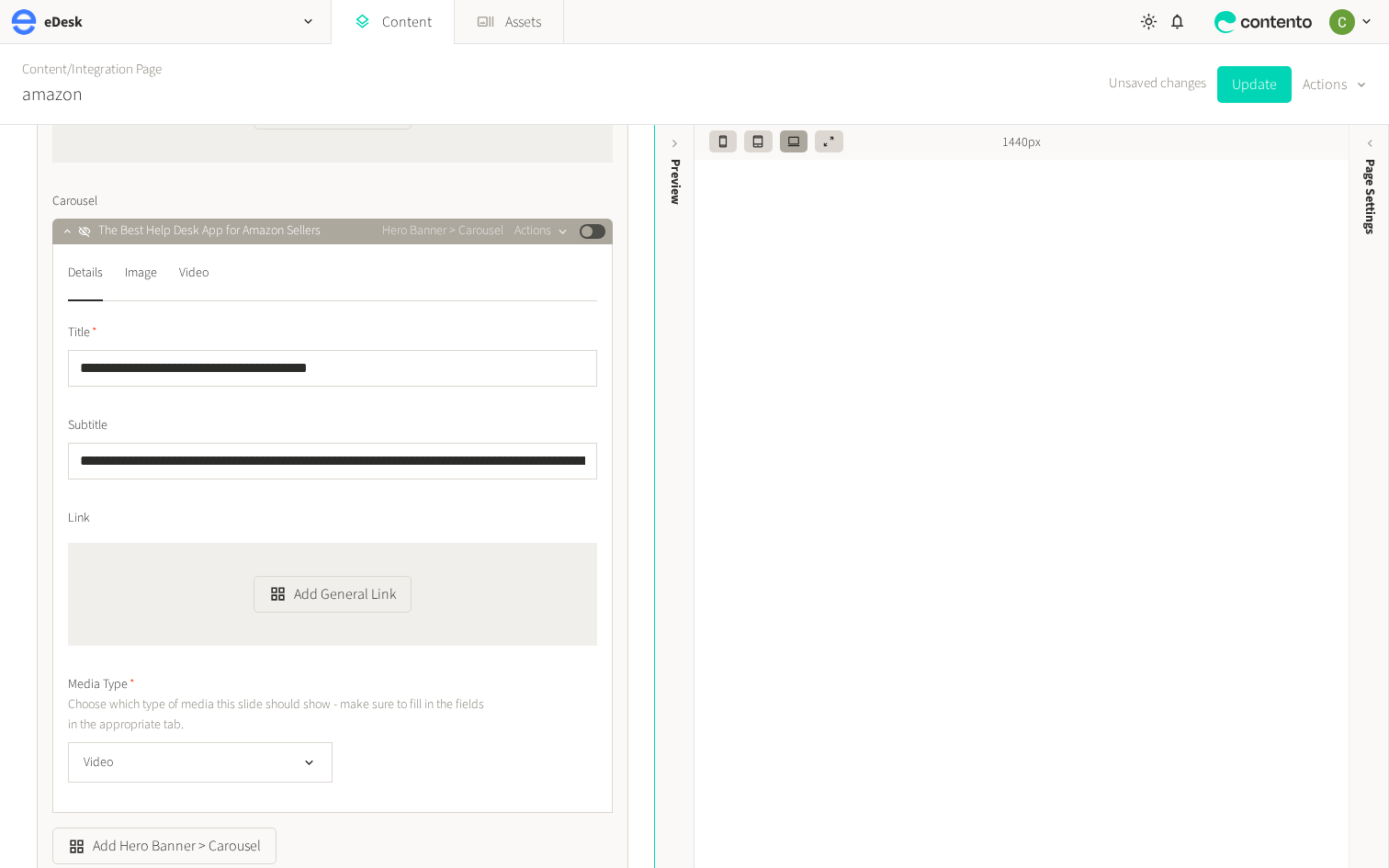 scroll, scrollTop: 1267, scrollLeft: 0, axis: vertical 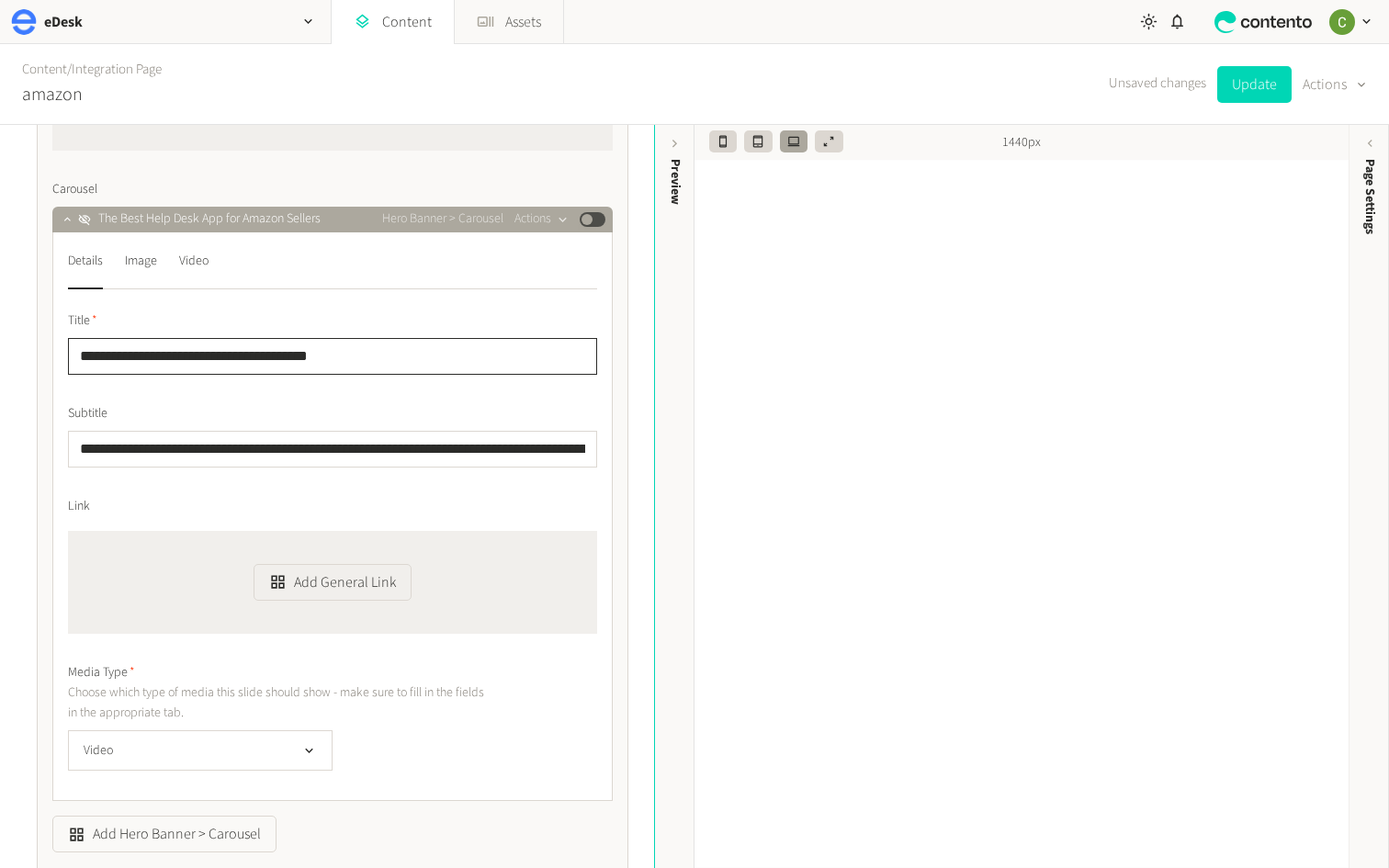 click on "**********" 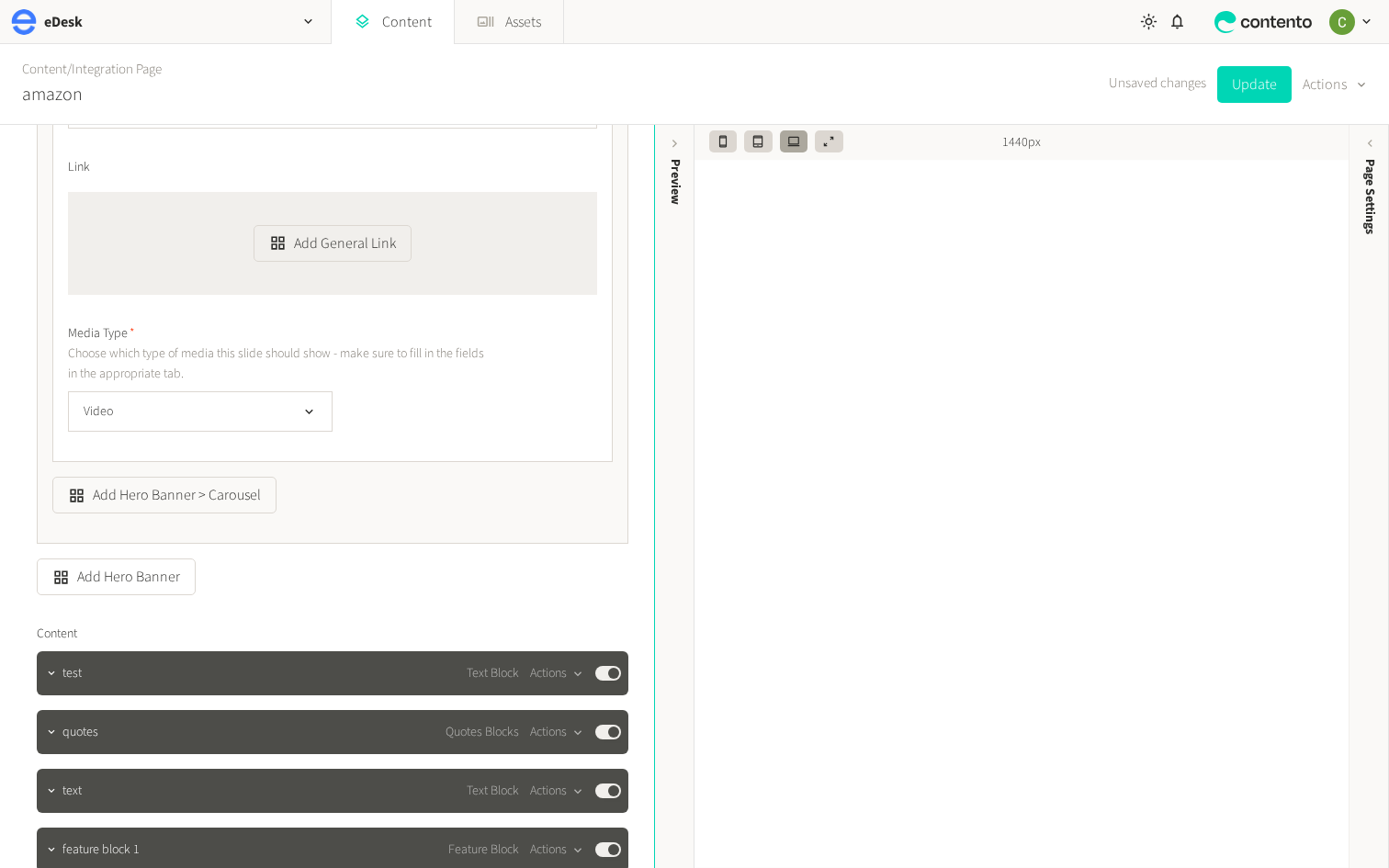 scroll, scrollTop: 1730, scrollLeft: 0, axis: vertical 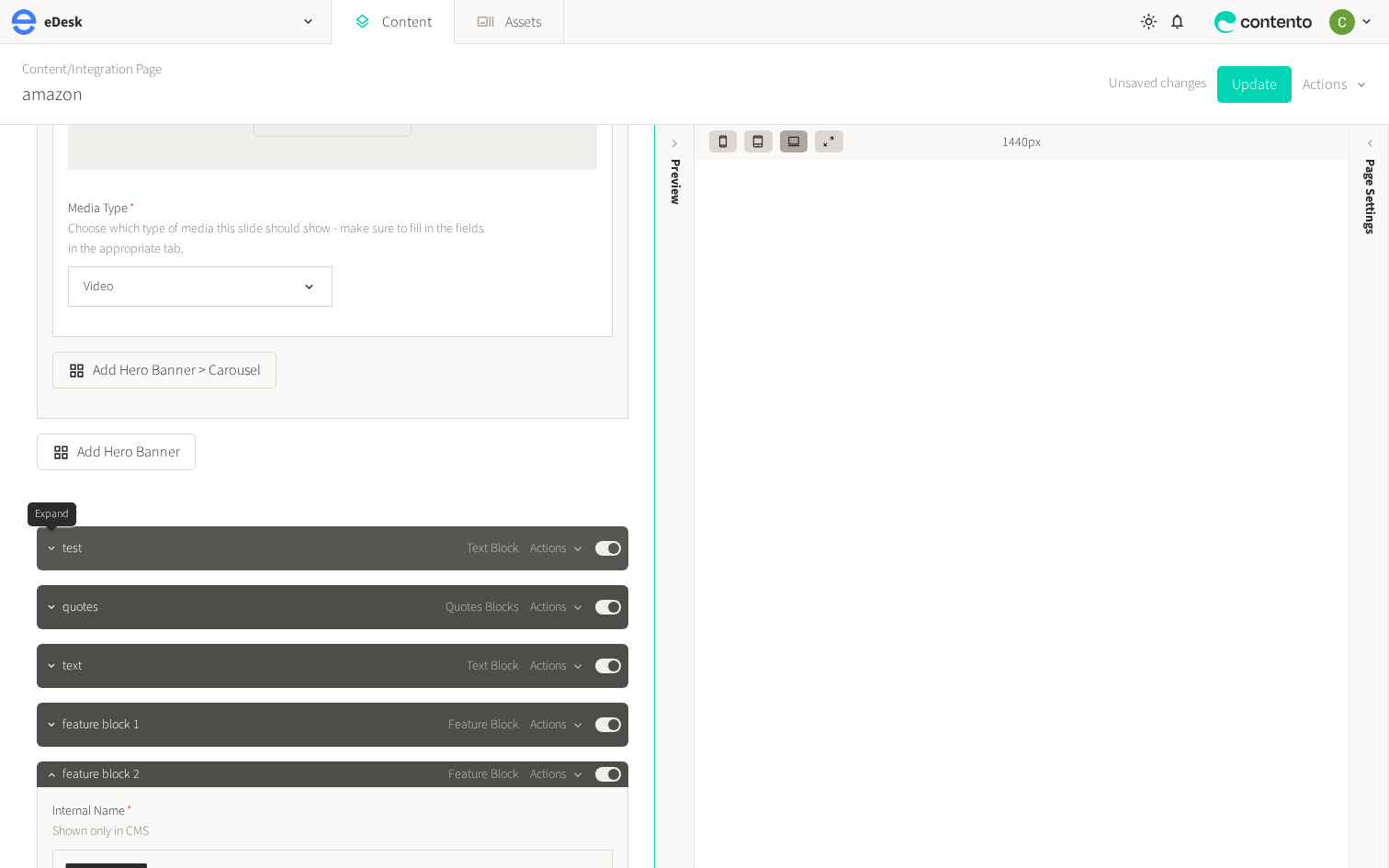 click 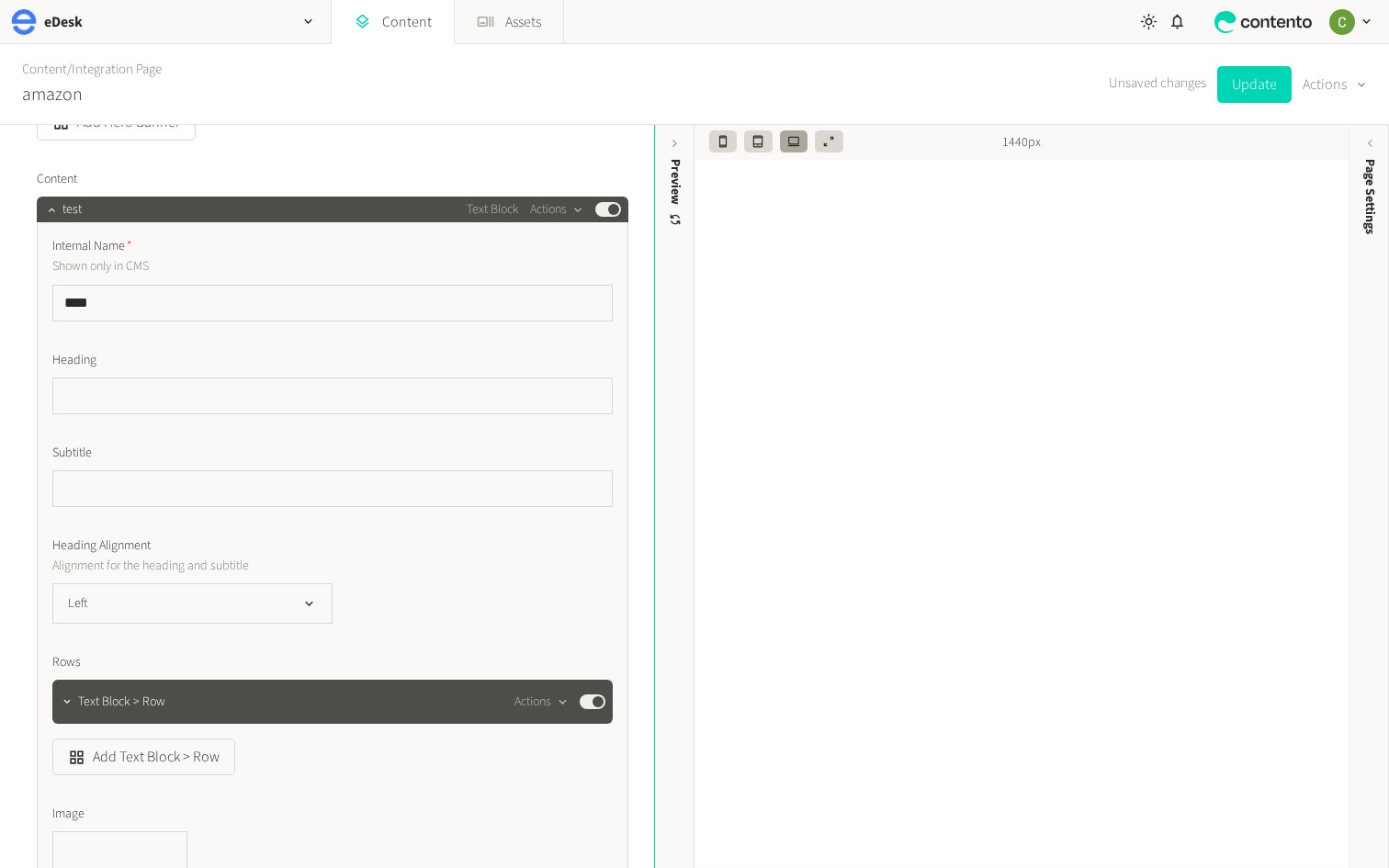 scroll, scrollTop: 2200, scrollLeft: 0, axis: vertical 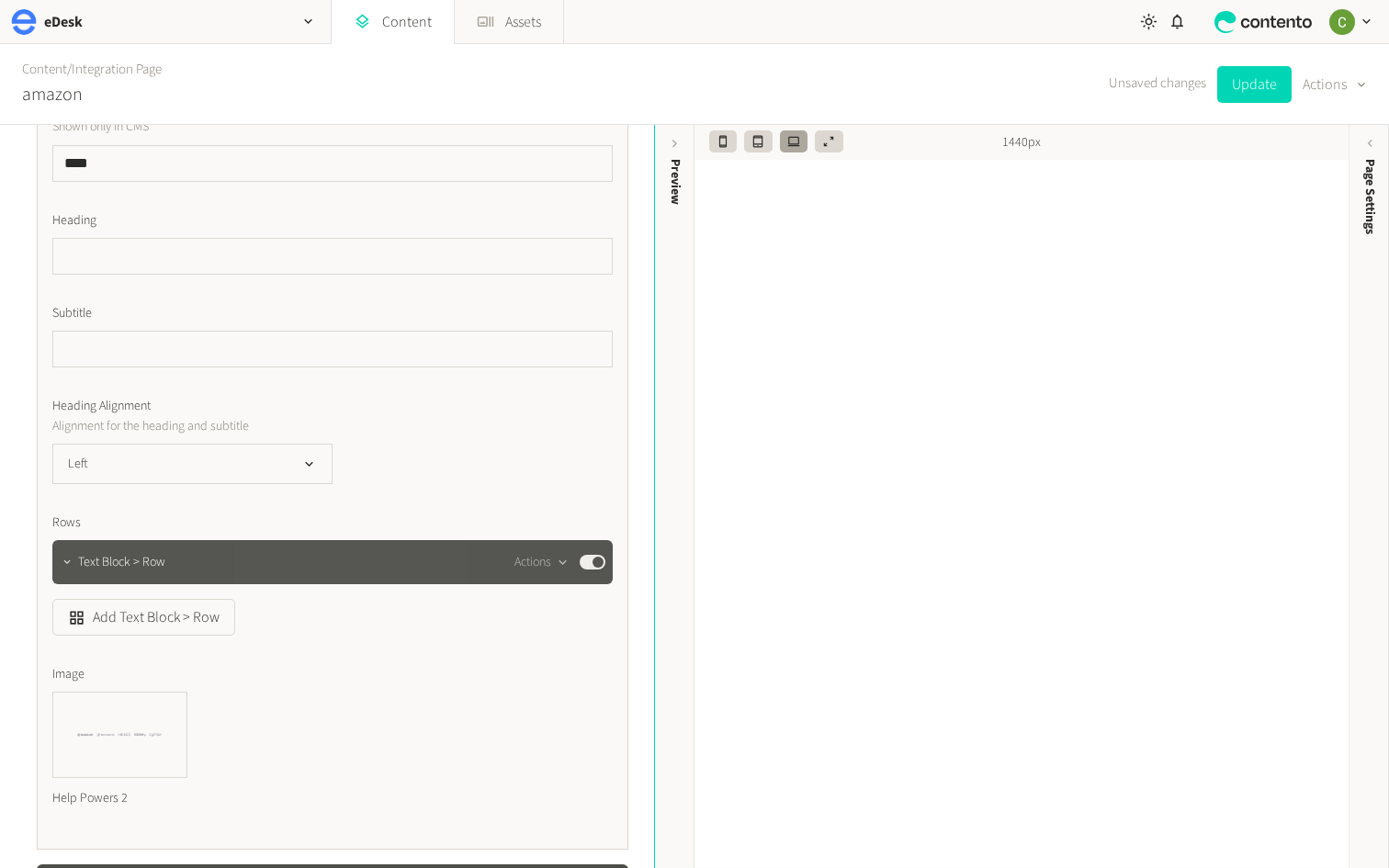 click 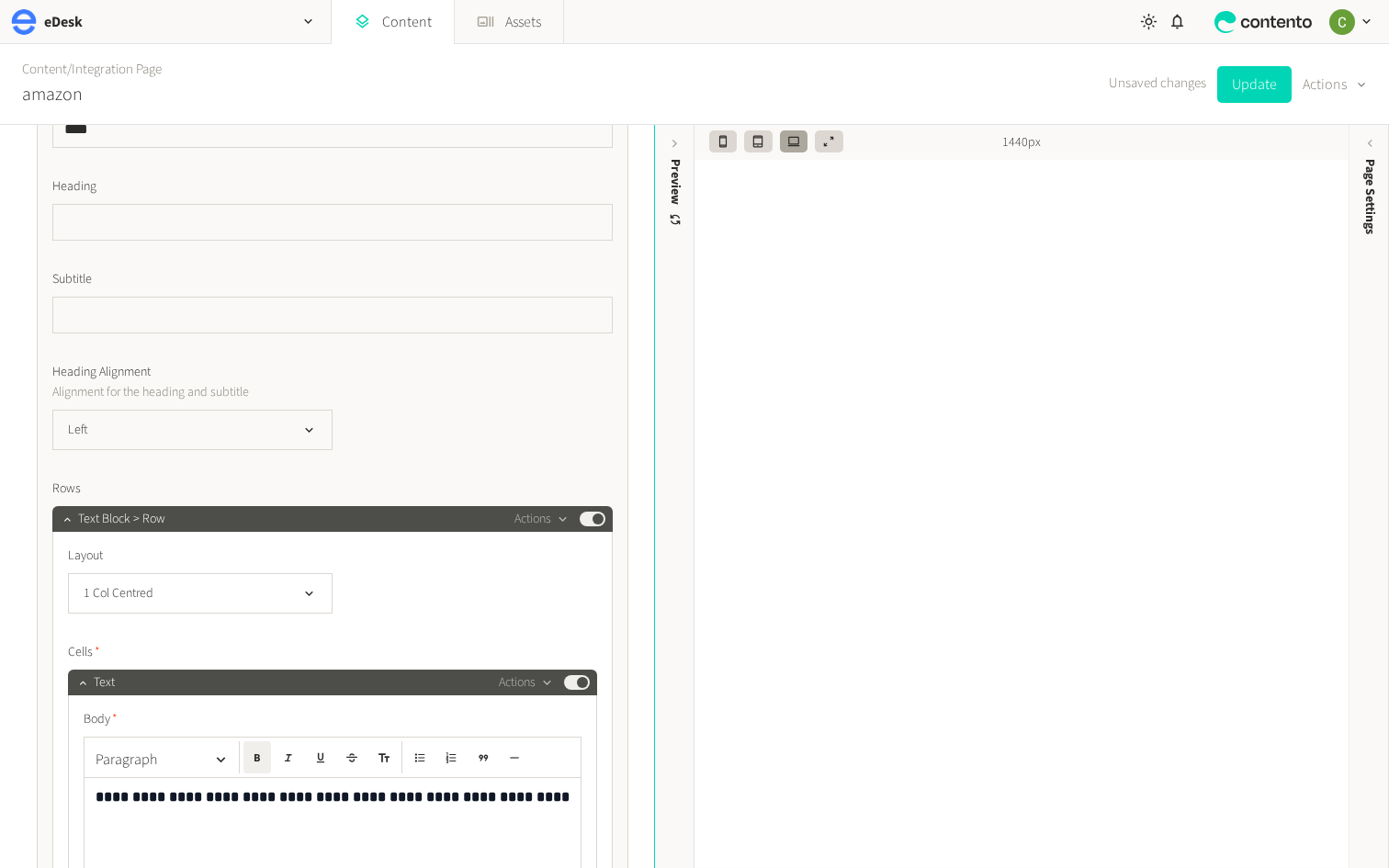scroll, scrollTop: 2434, scrollLeft: 0, axis: vertical 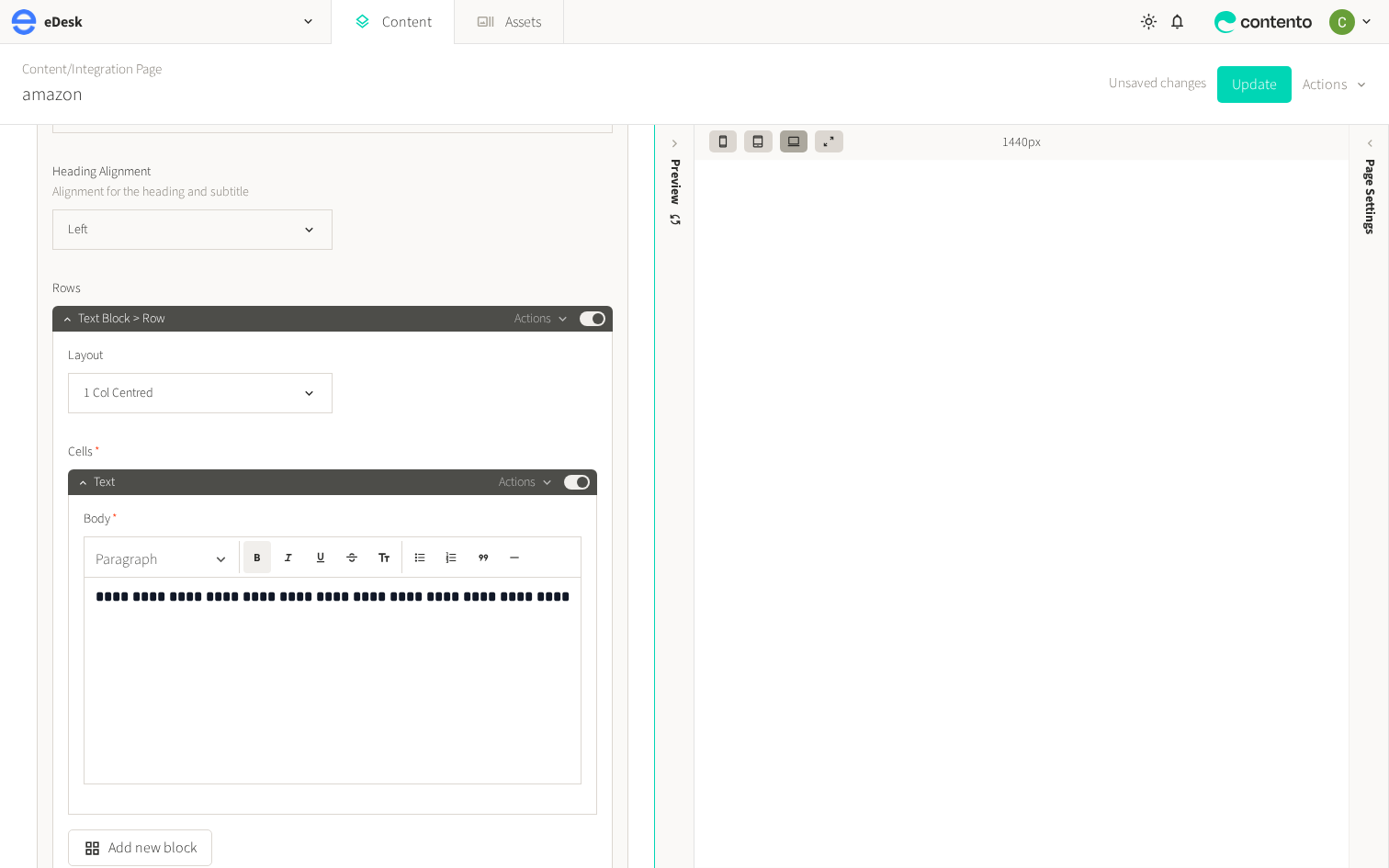 click 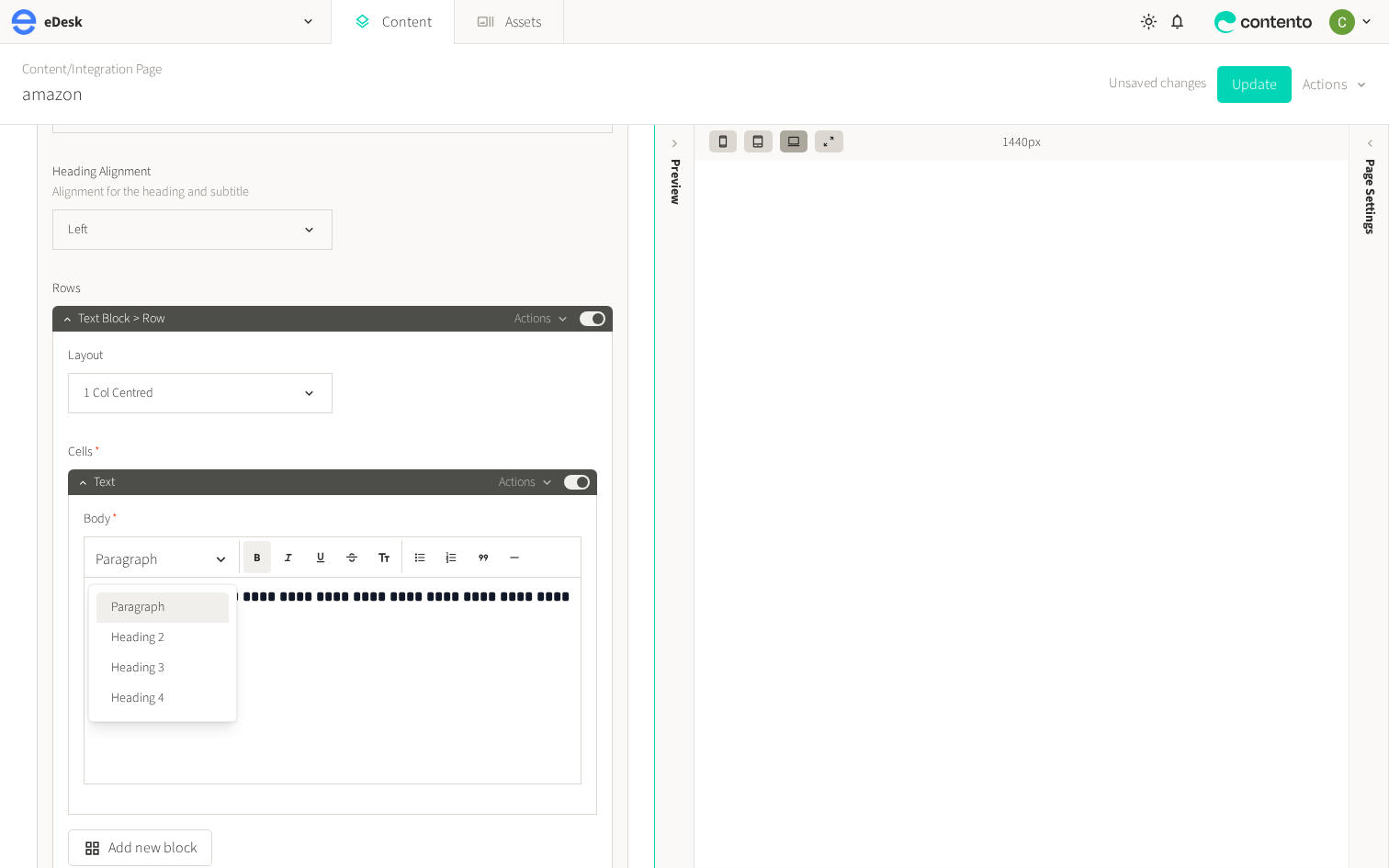 click on "**********" 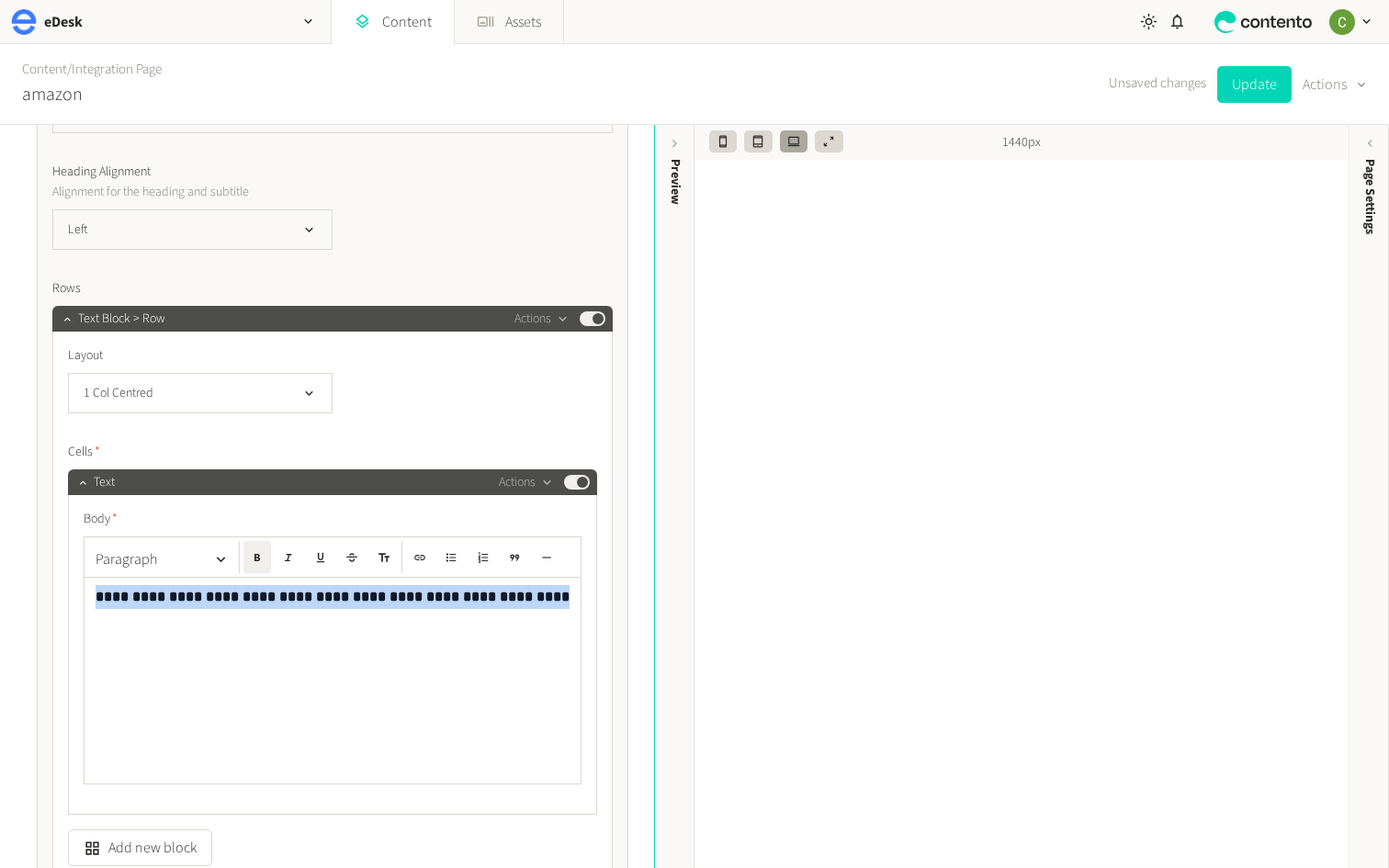 drag, startPoint x: 545, startPoint y: 598, endPoint x: 82, endPoint y: 591, distance: 463.05291 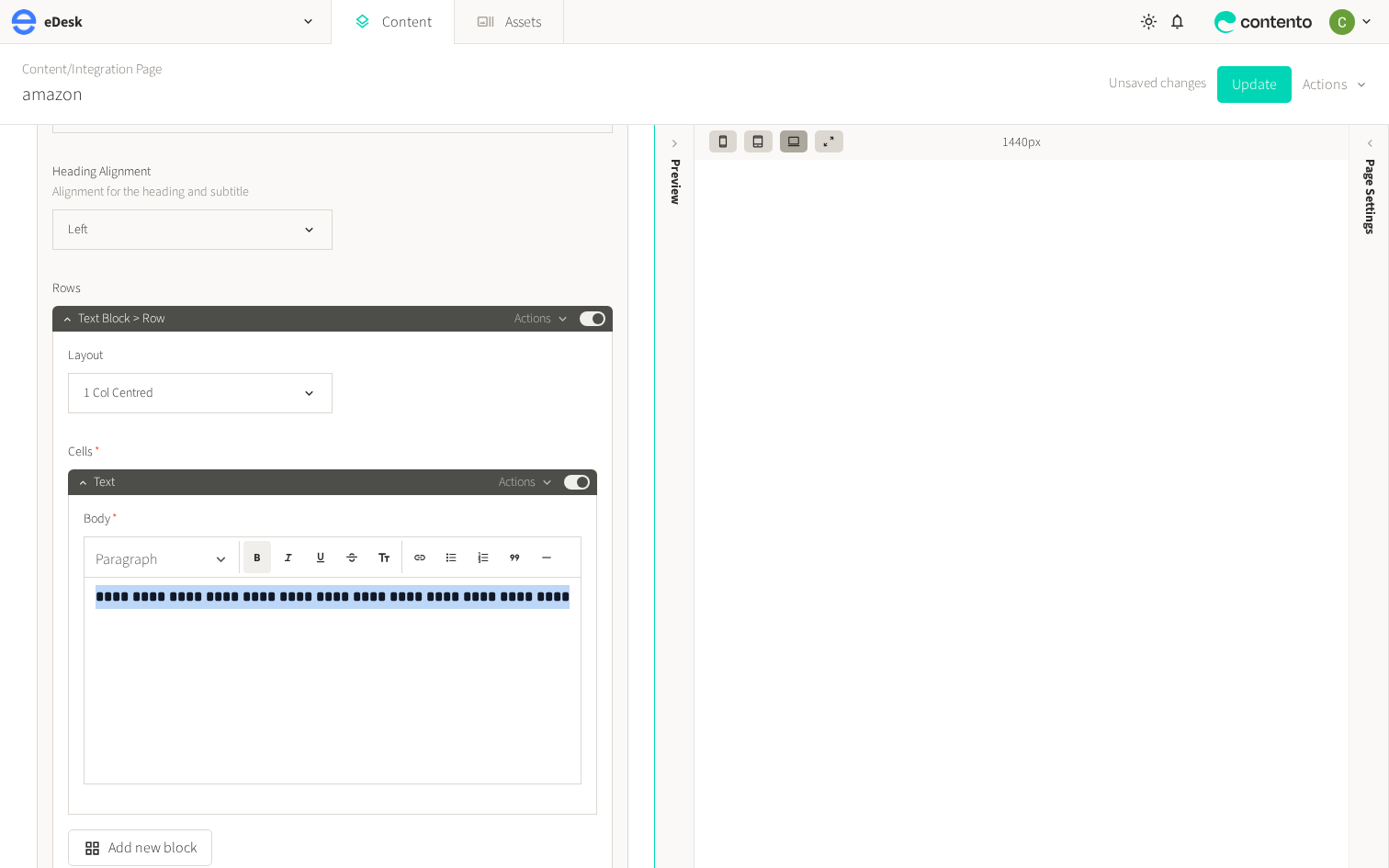 click 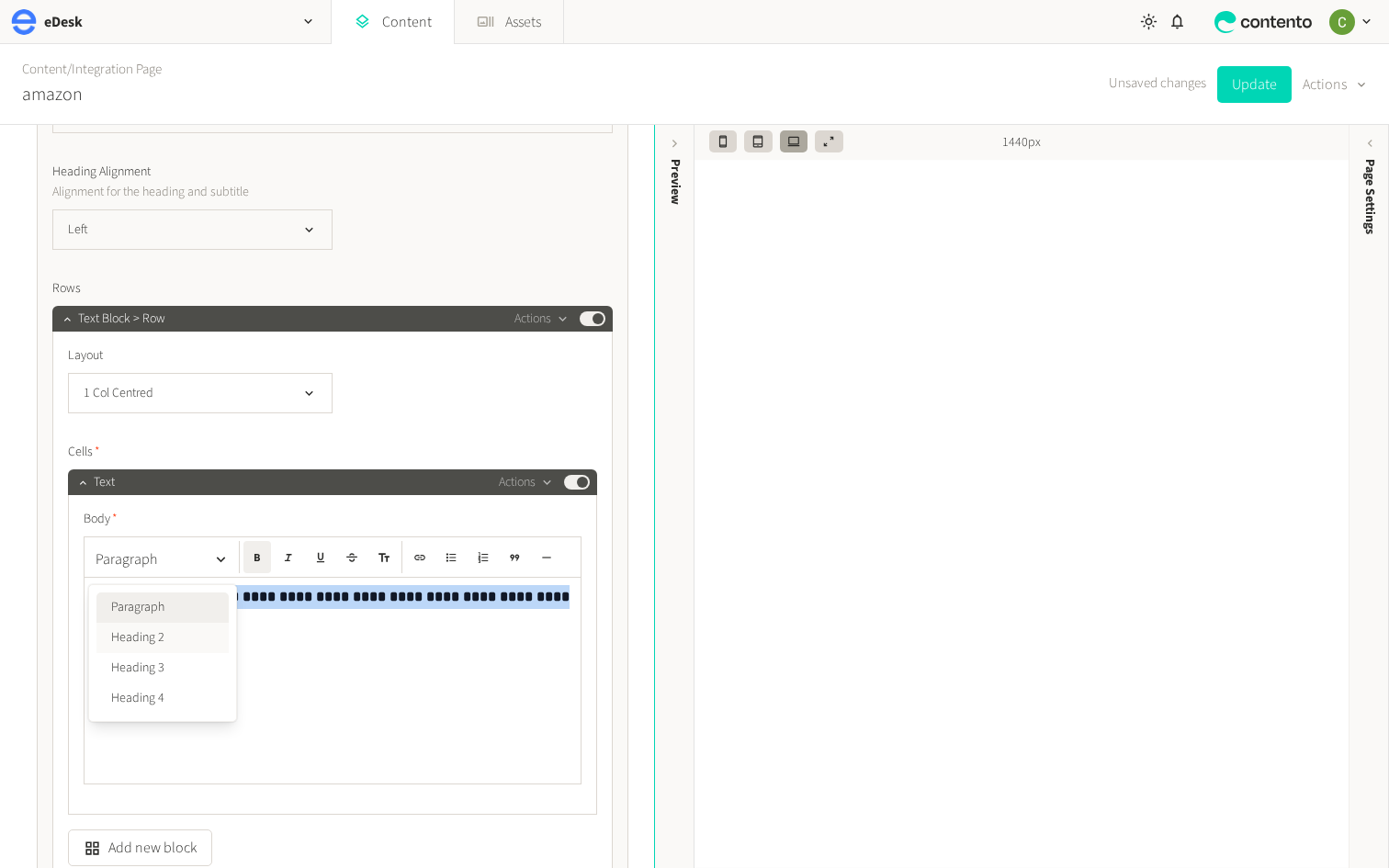 click on "Heading 2" 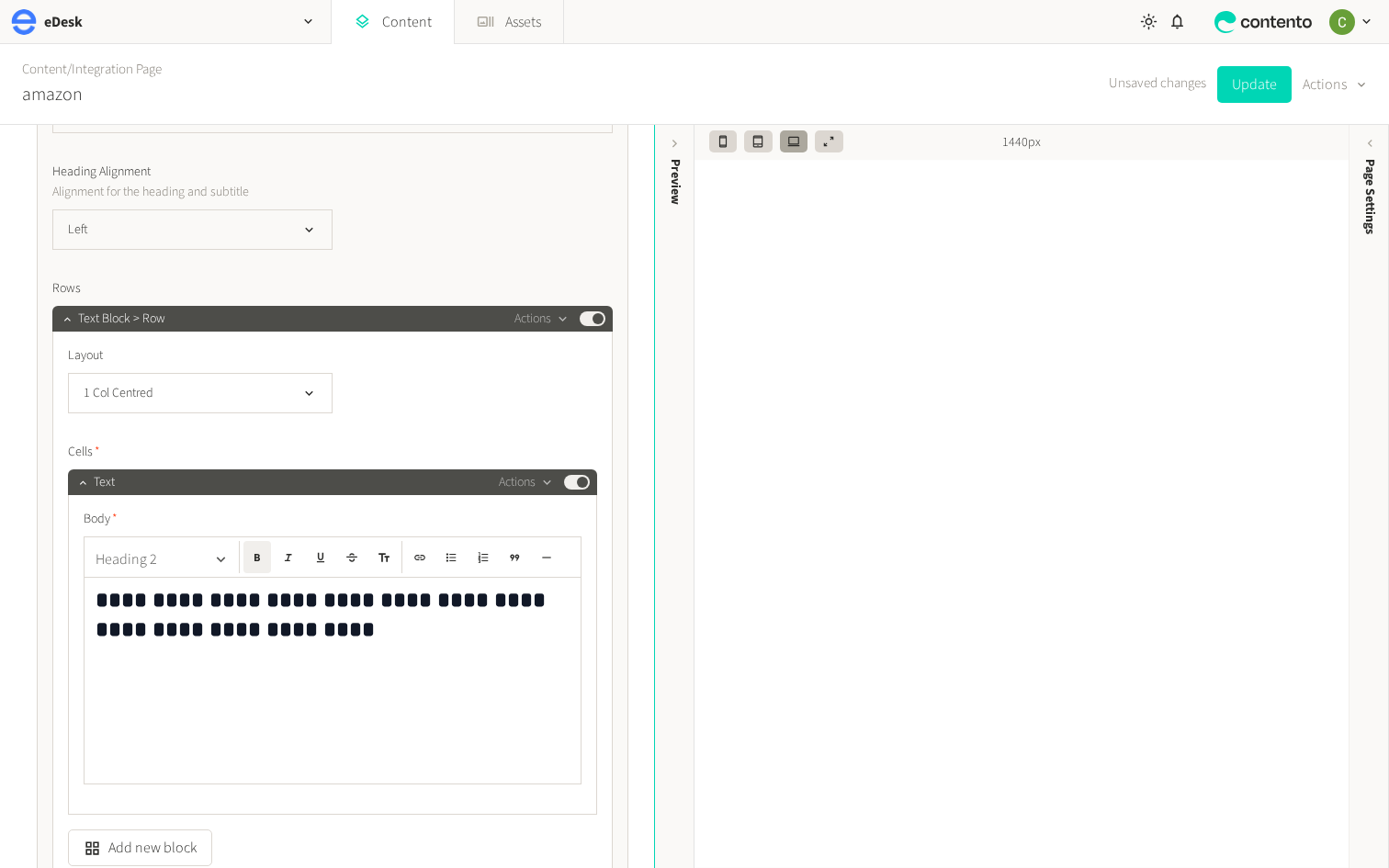 click 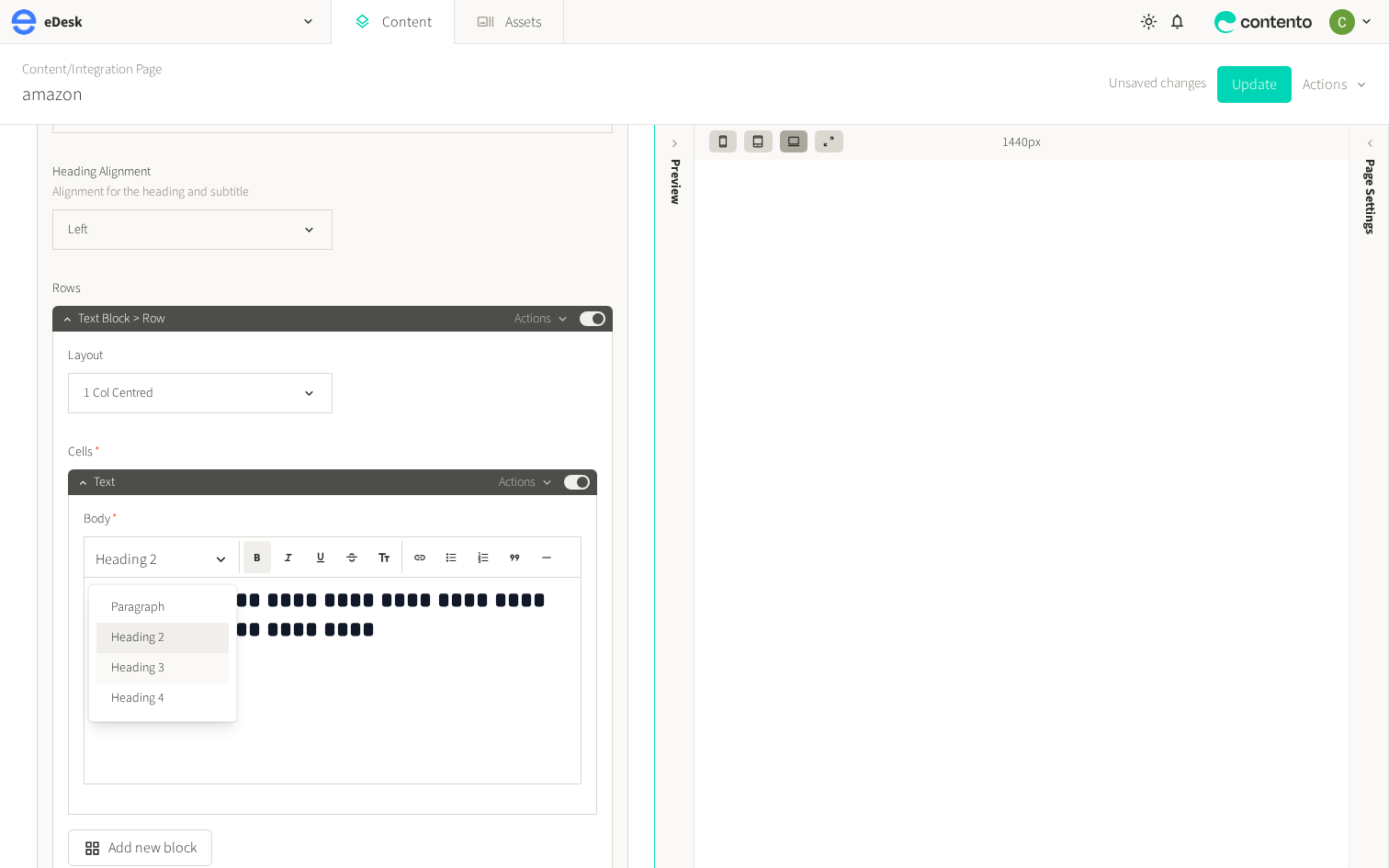click on "Heading 3" 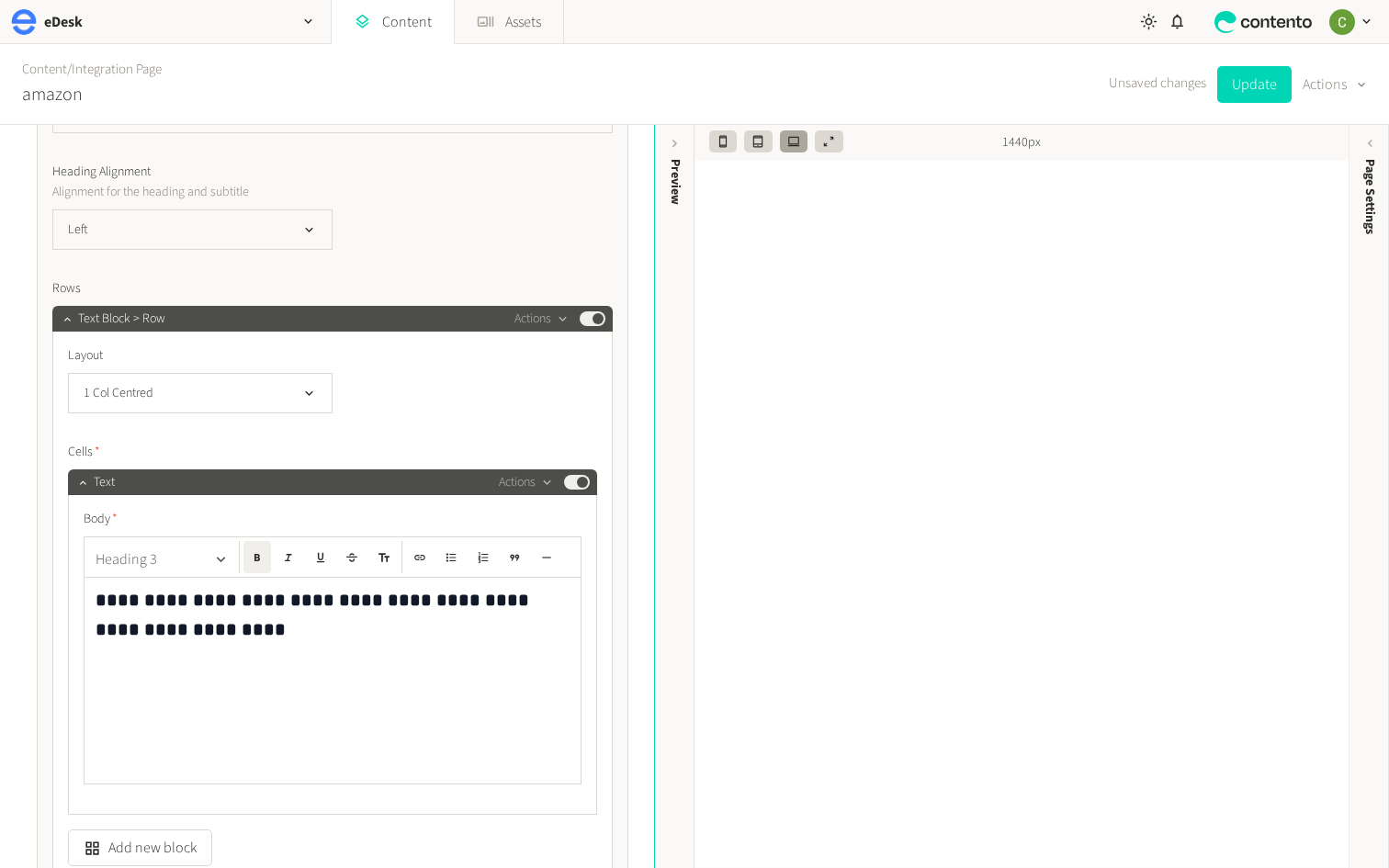 click 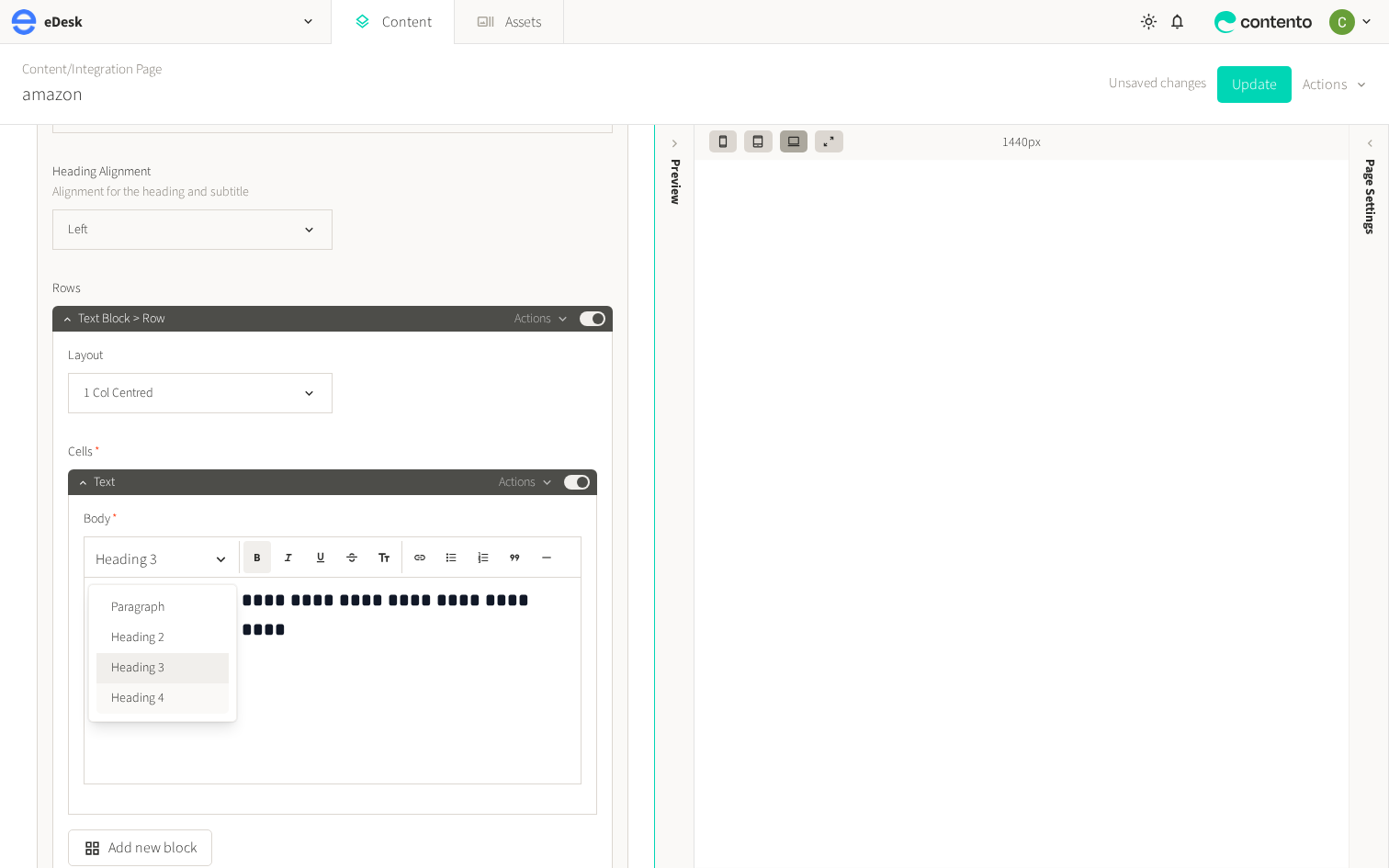 click on "Heading 4" 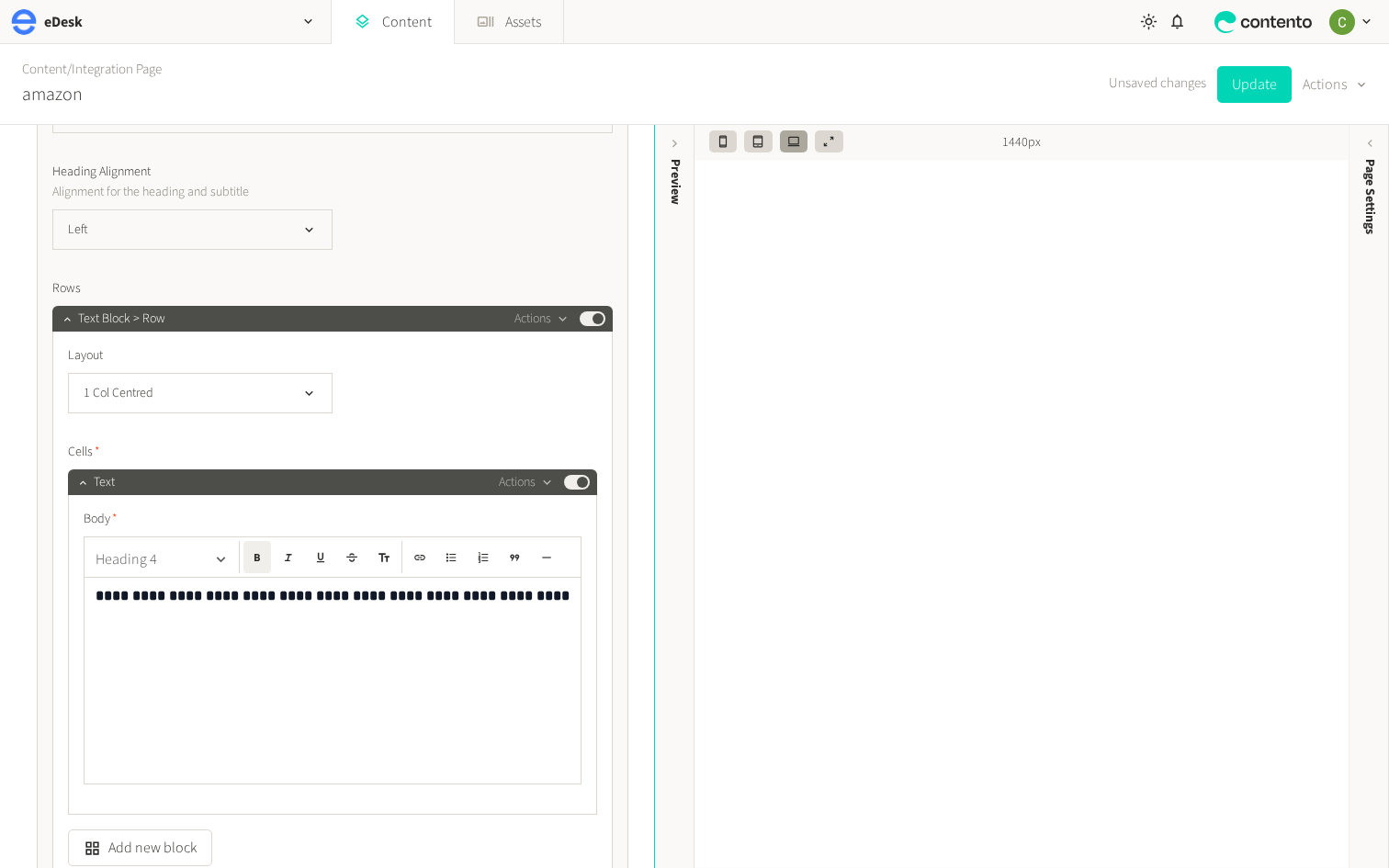click 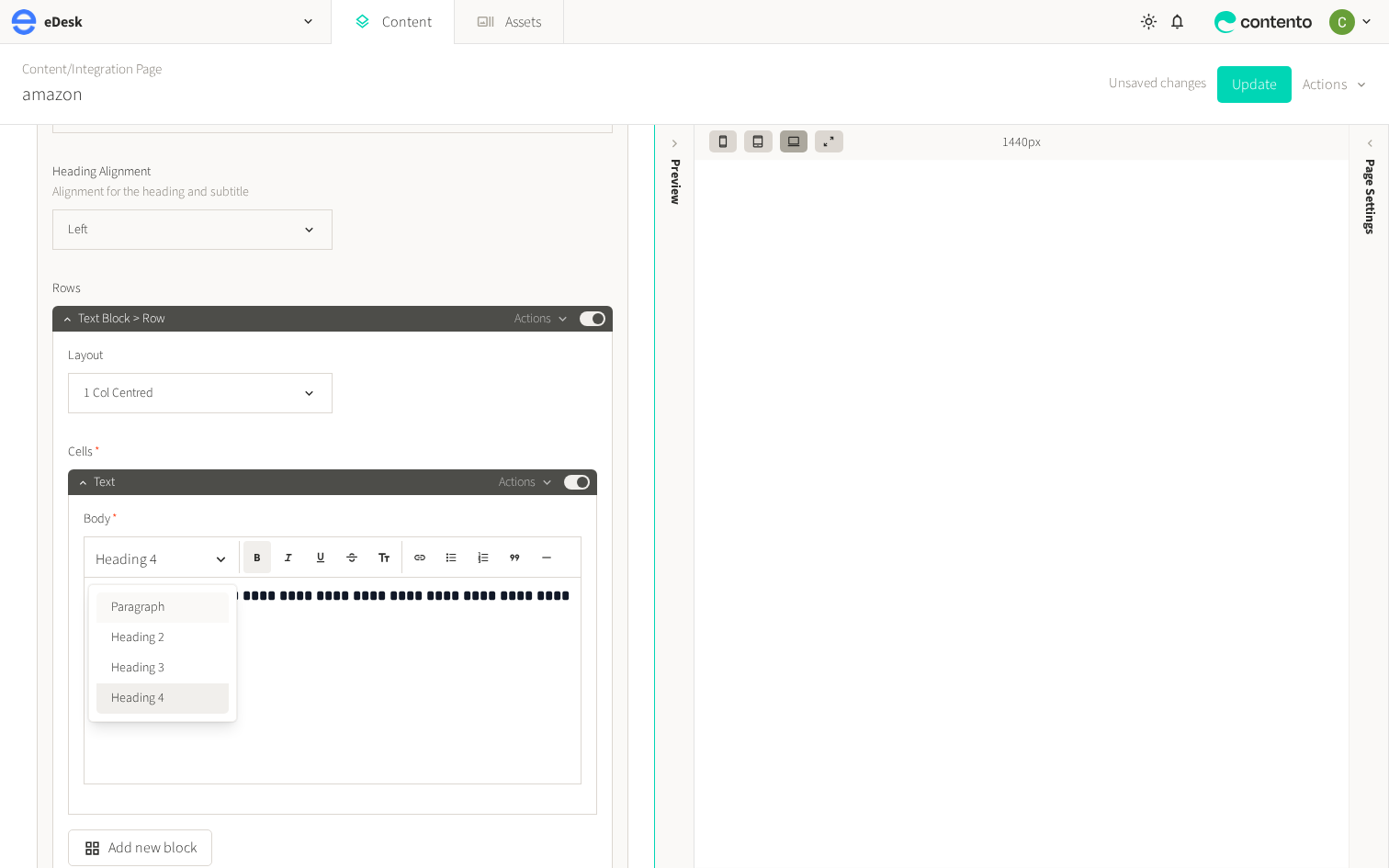 click on "Paragraph" 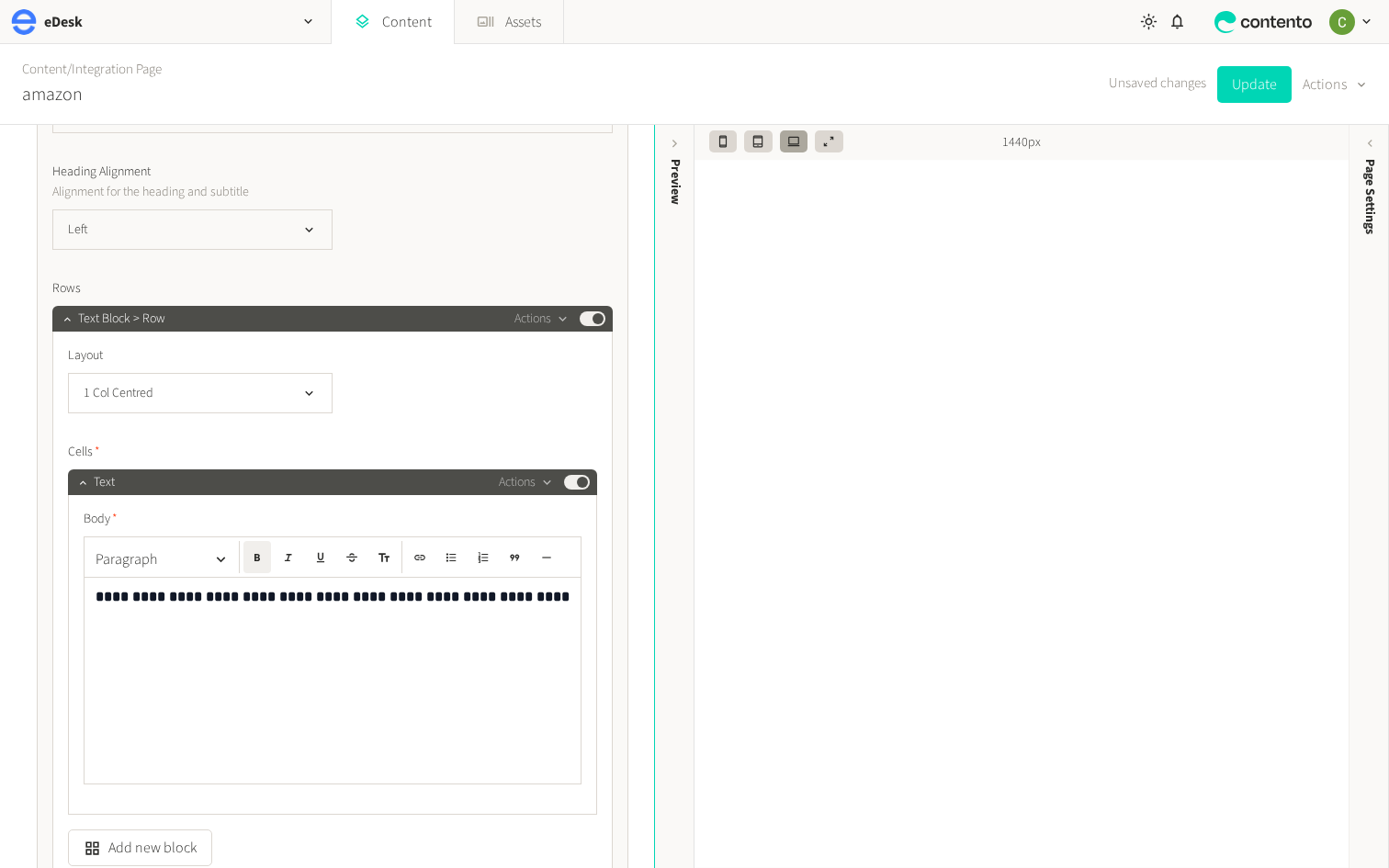 click on "**********" 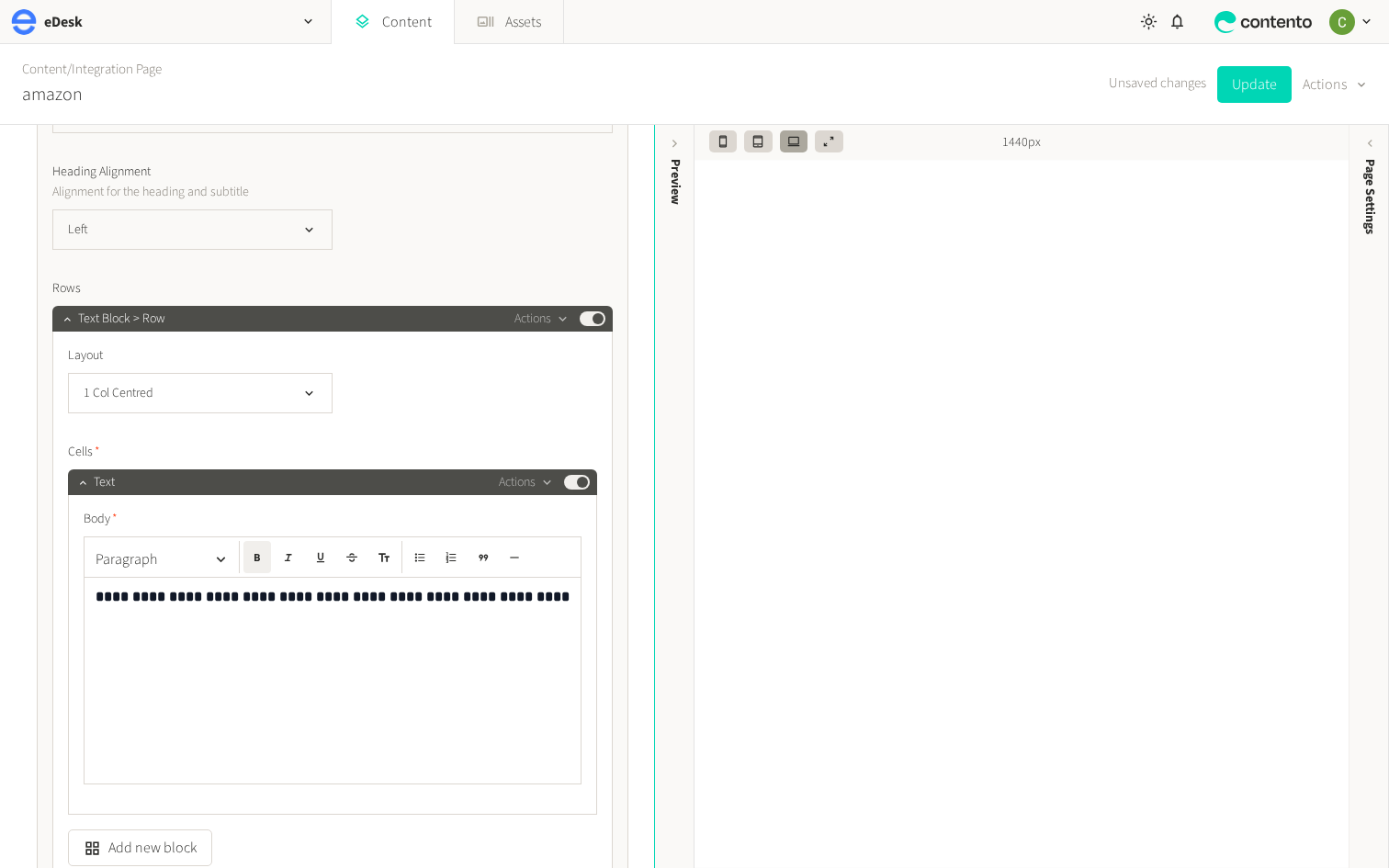 scroll, scrollTop: 2501, scrollLeft: 0, axis: vertical 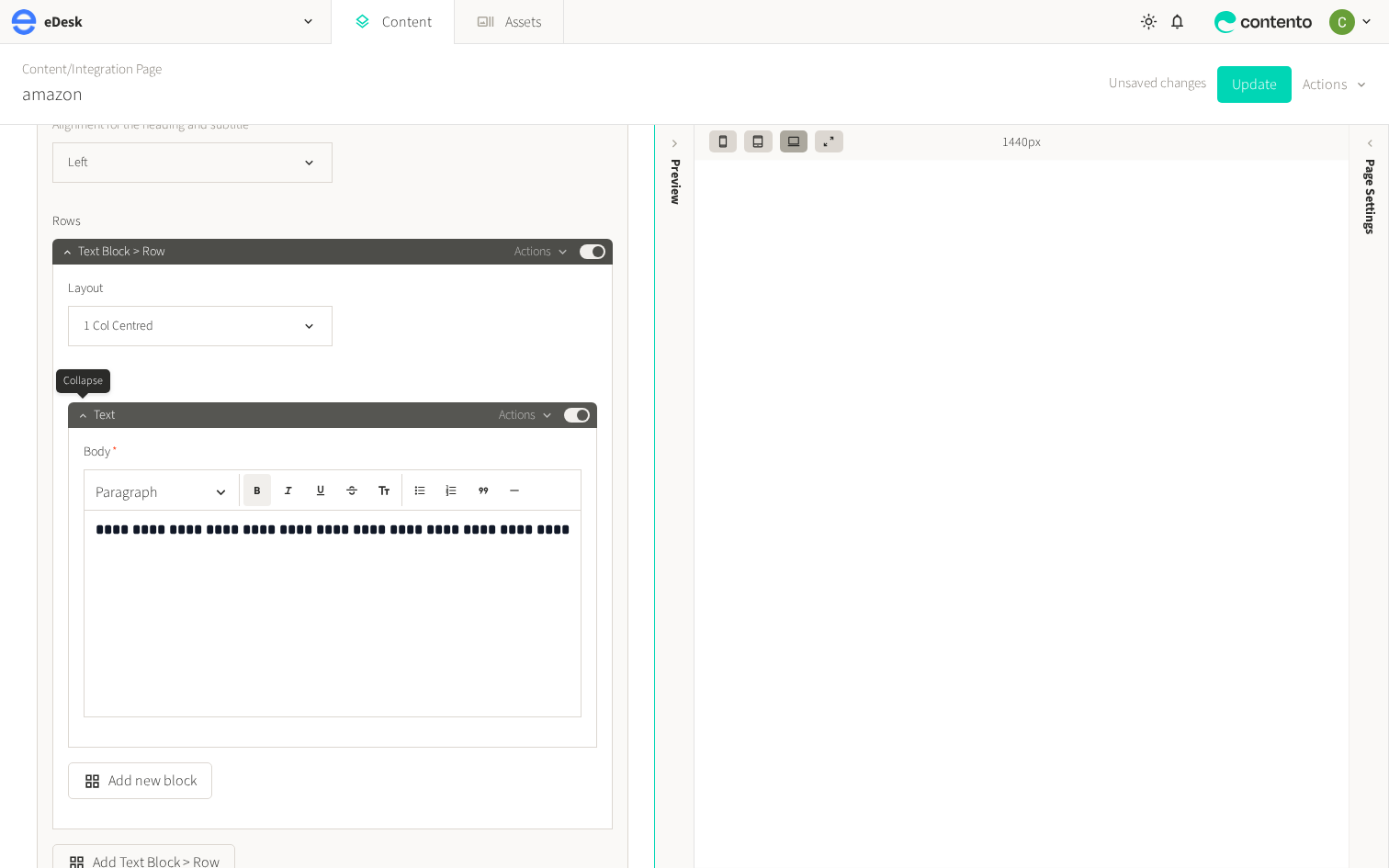 click 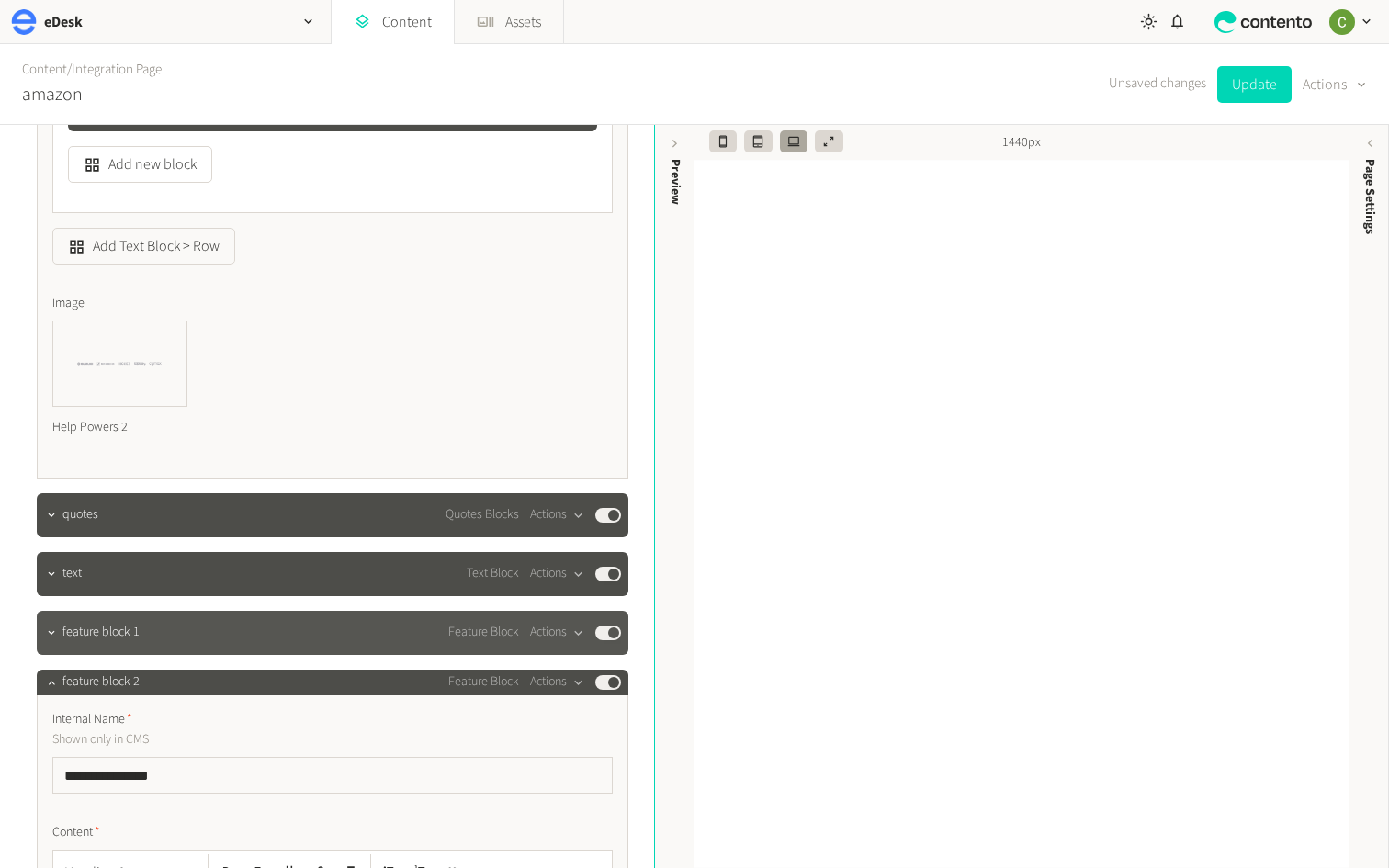 scroll, scrollTop: 2902, scrollLeft: 0, axis: vertical 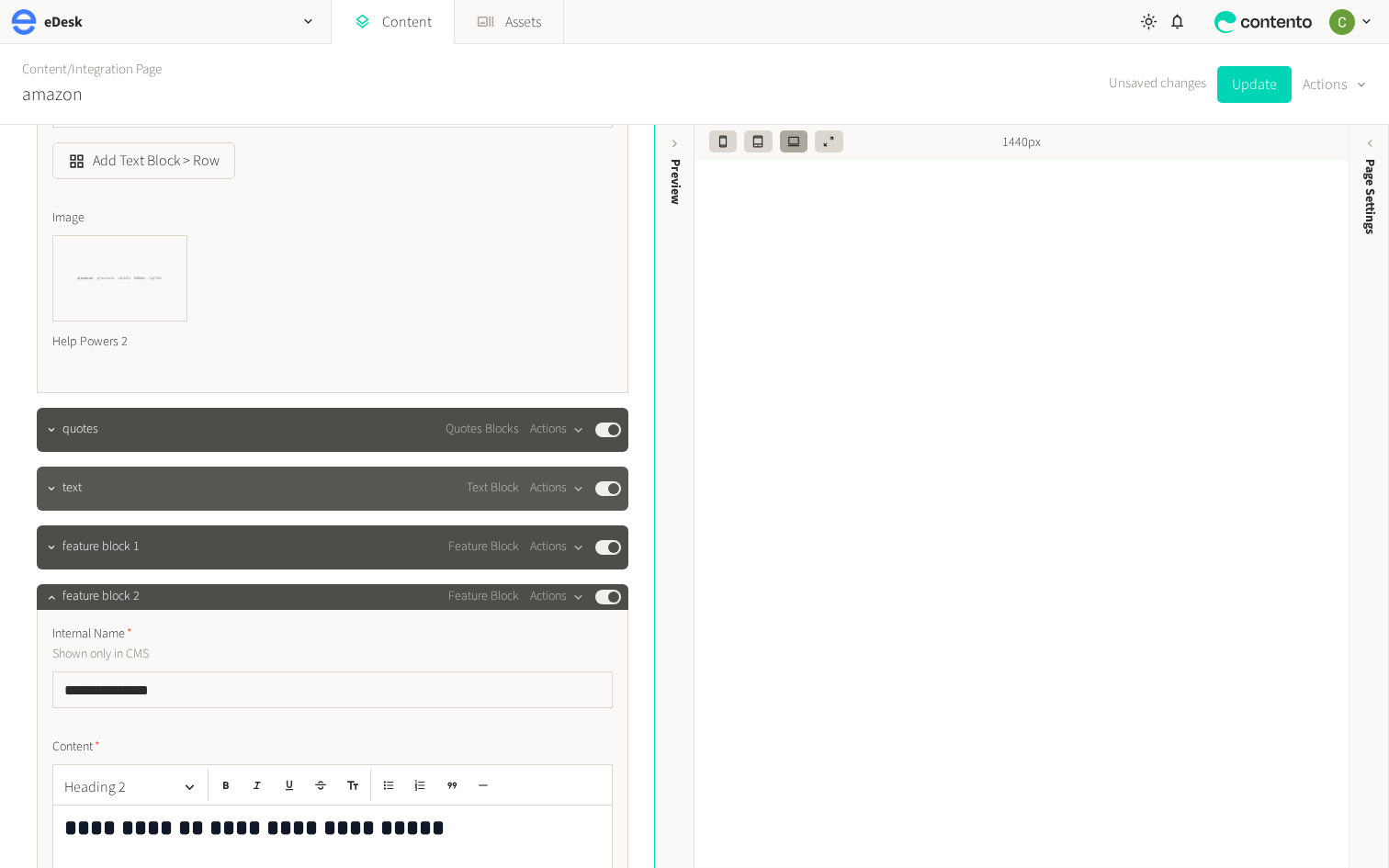 click on "Published" 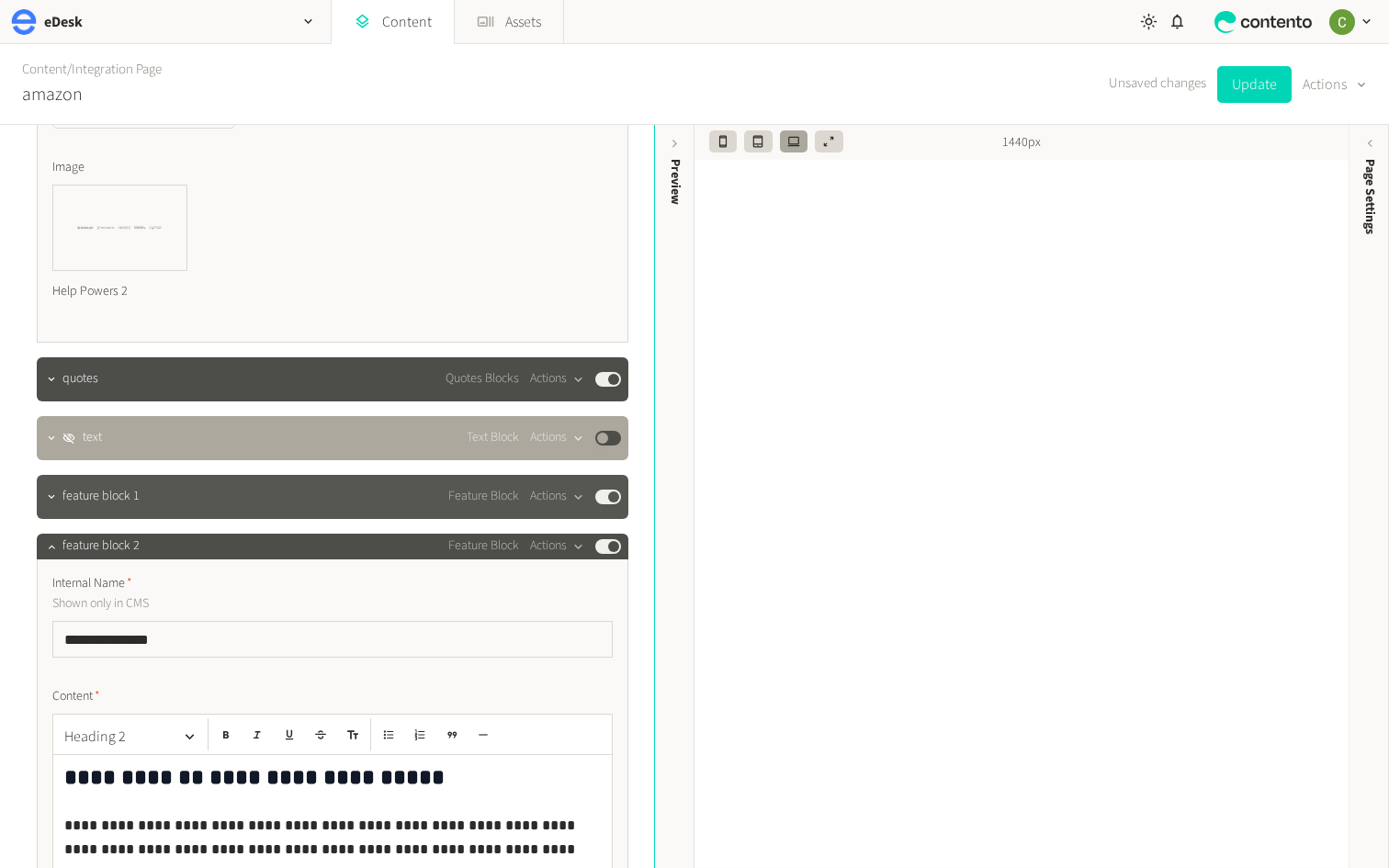 scroll, scrollTop: 2975, scrollLeft: 0, axis: vertical 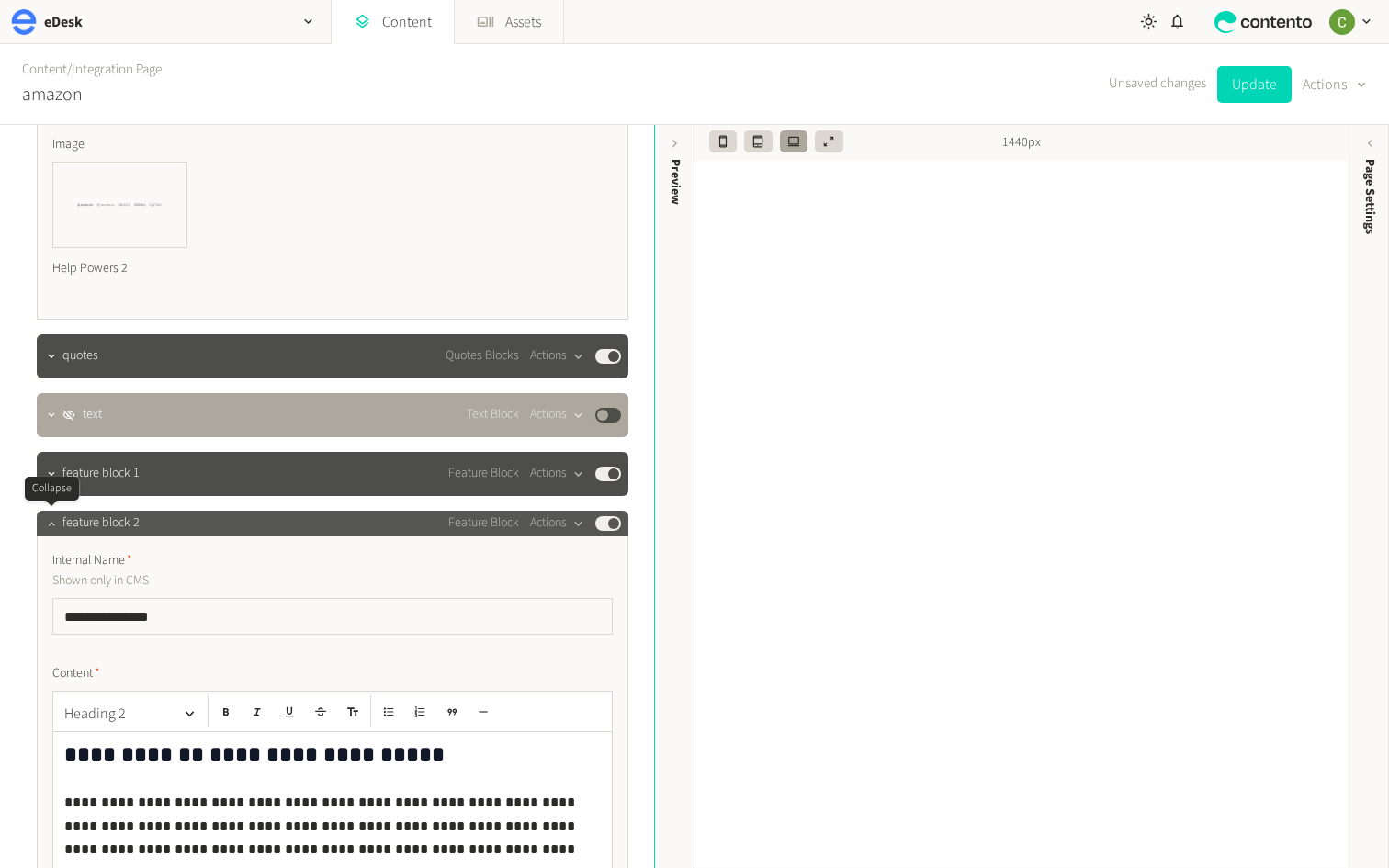 click 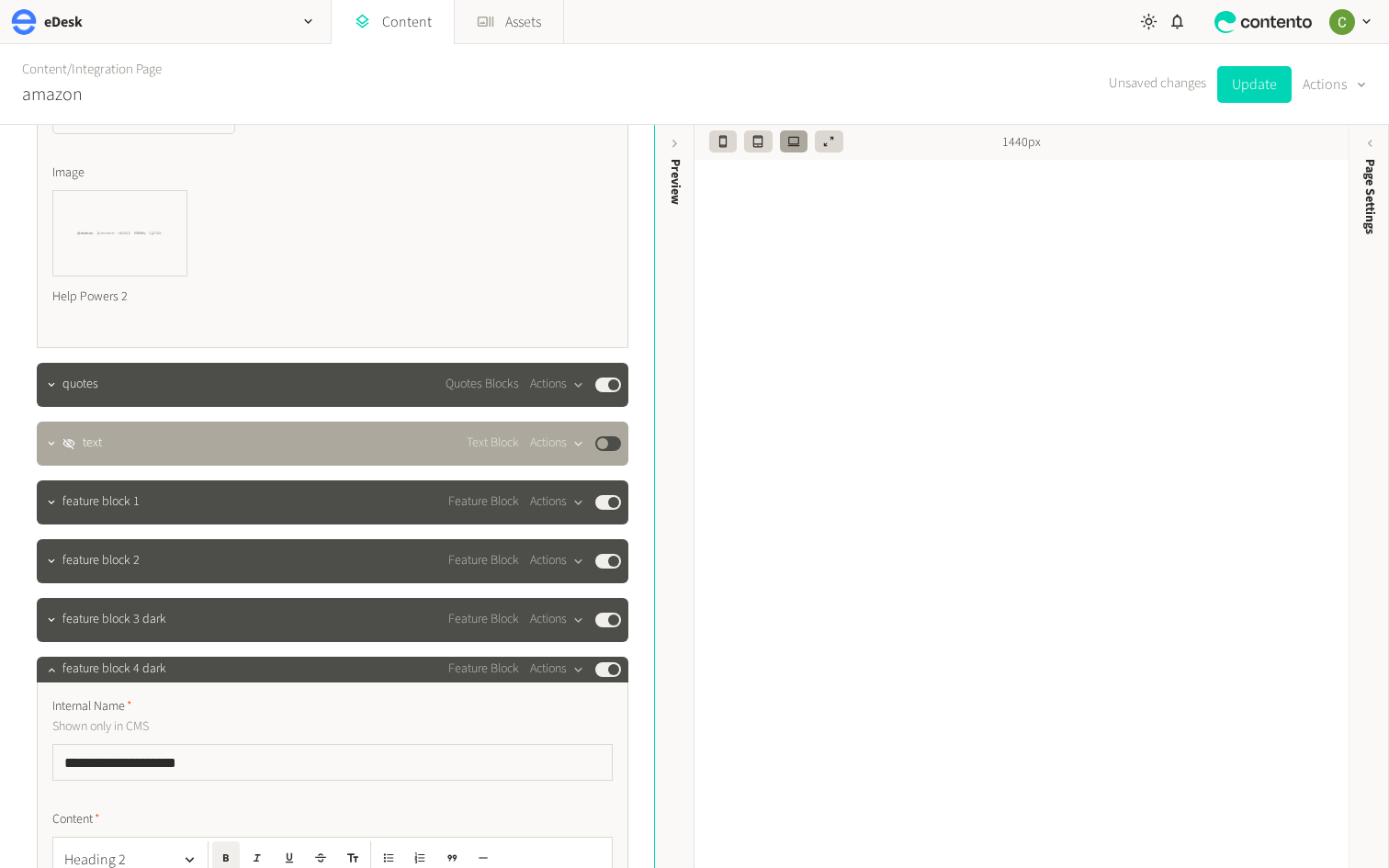 scroll, scrollTop: 2973, scrollLeft: 0, axis: vertical 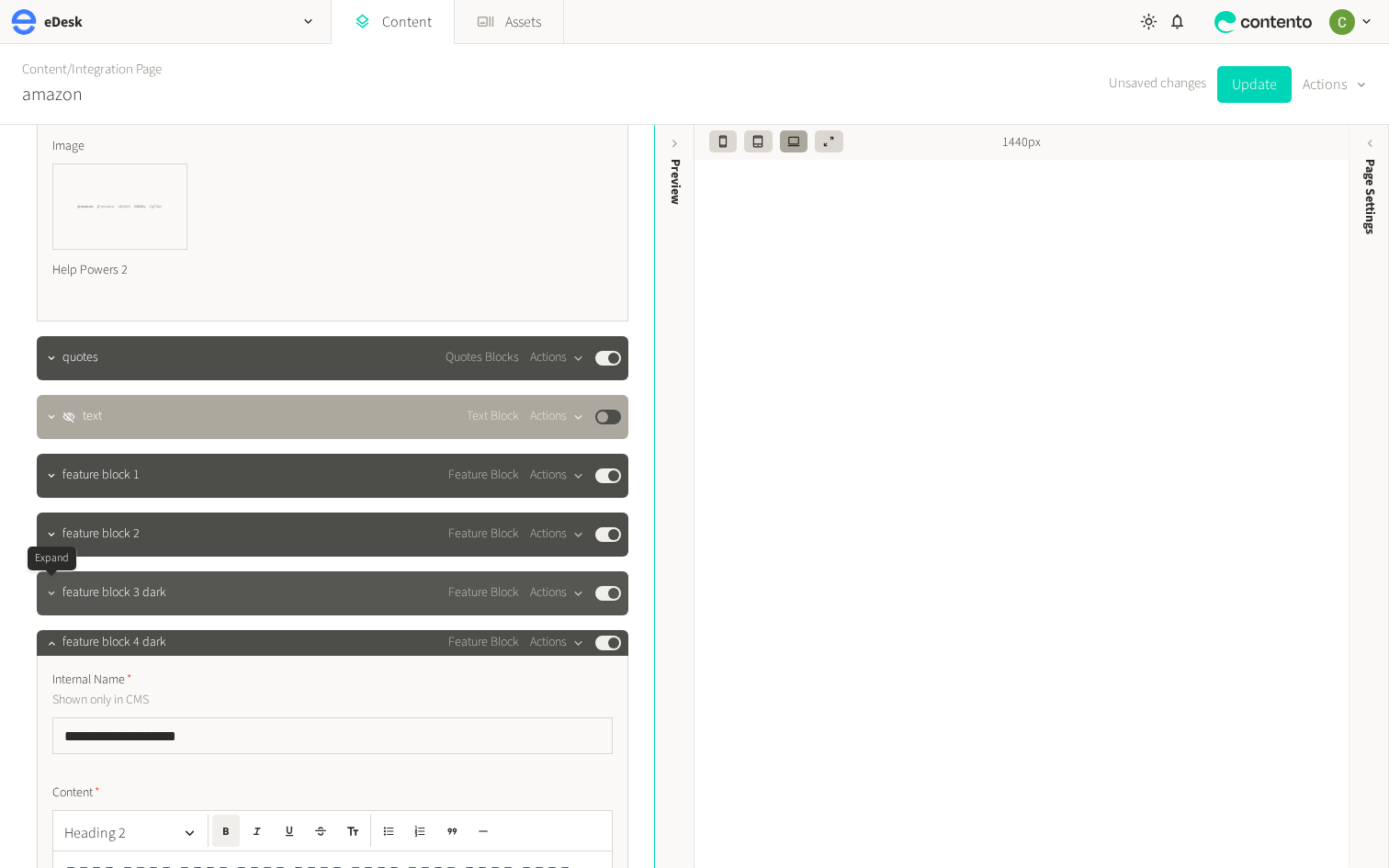 click 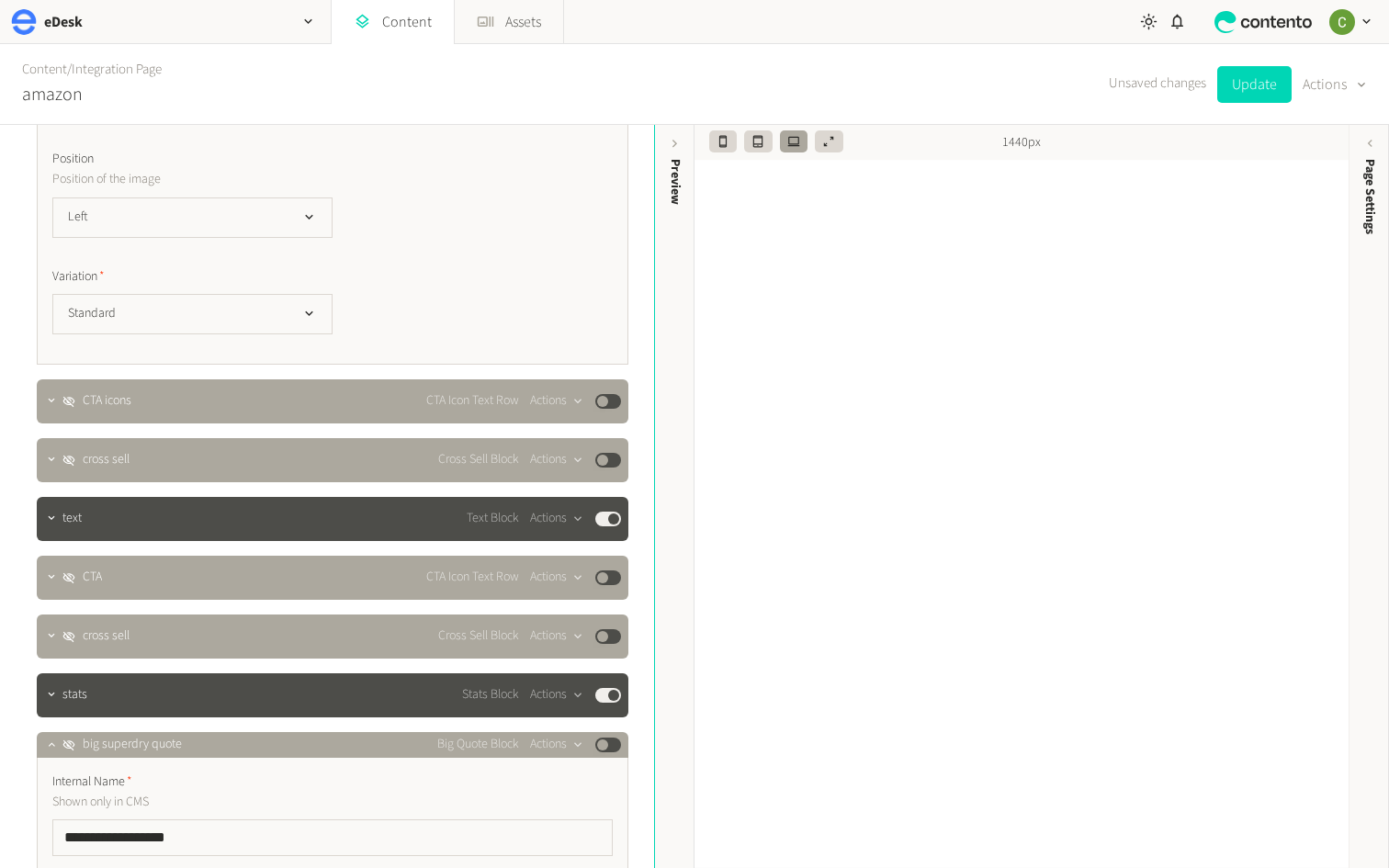 scroll, scrollTop: 5287, scrollLeft: 0, axis: vertical 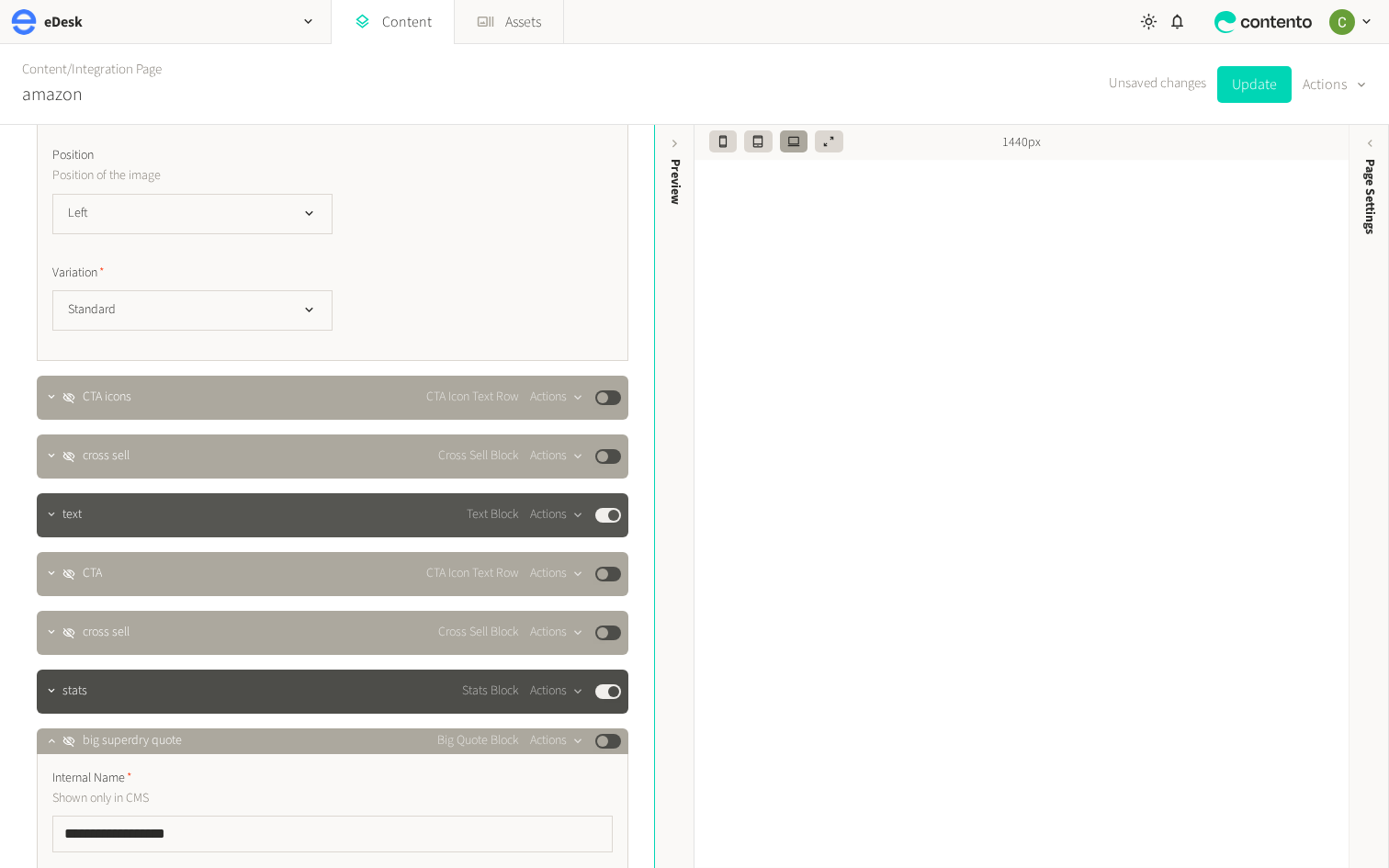click 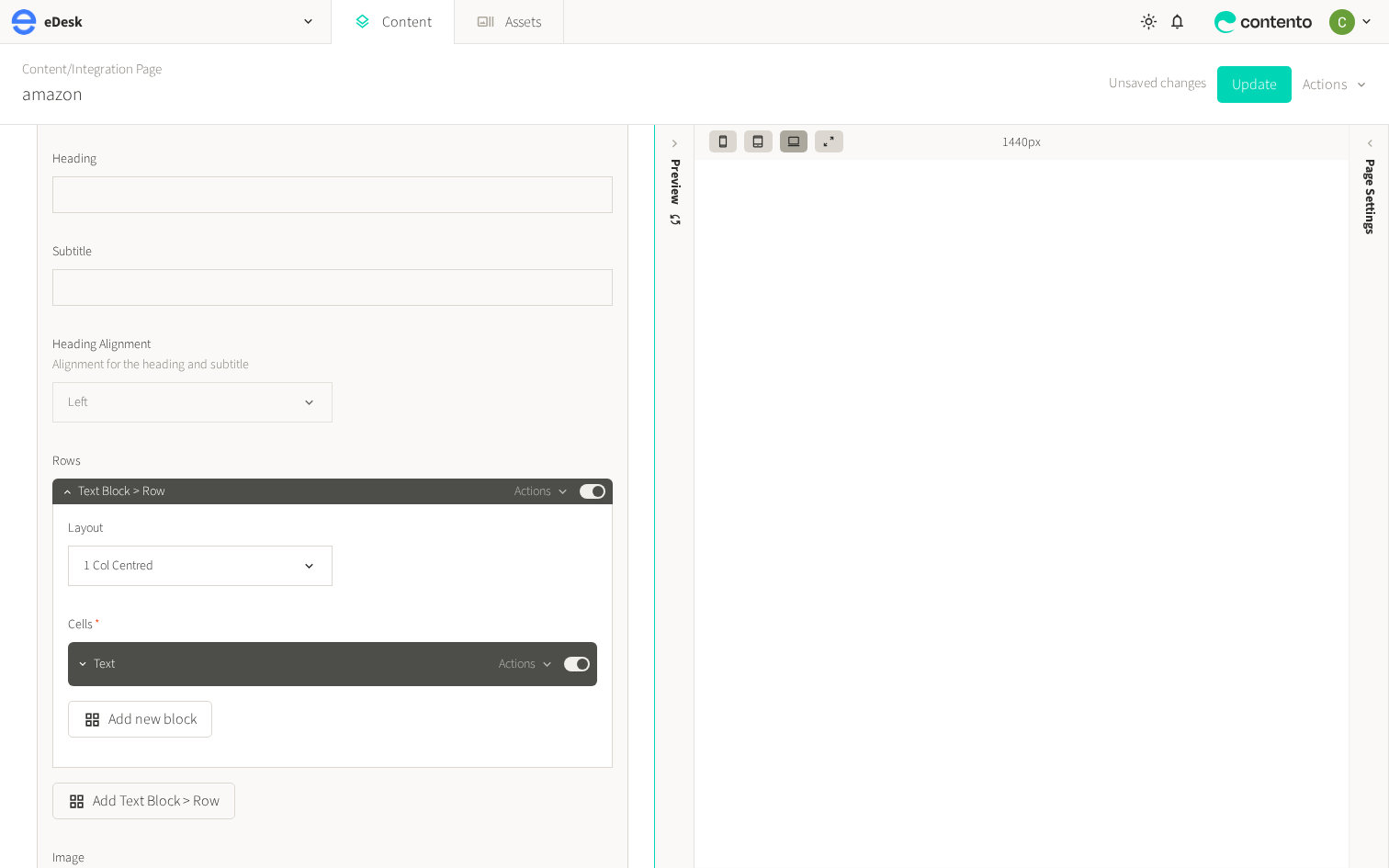 scroll, scrollTop: 5813, scrollLeft: 0, axis: vertical 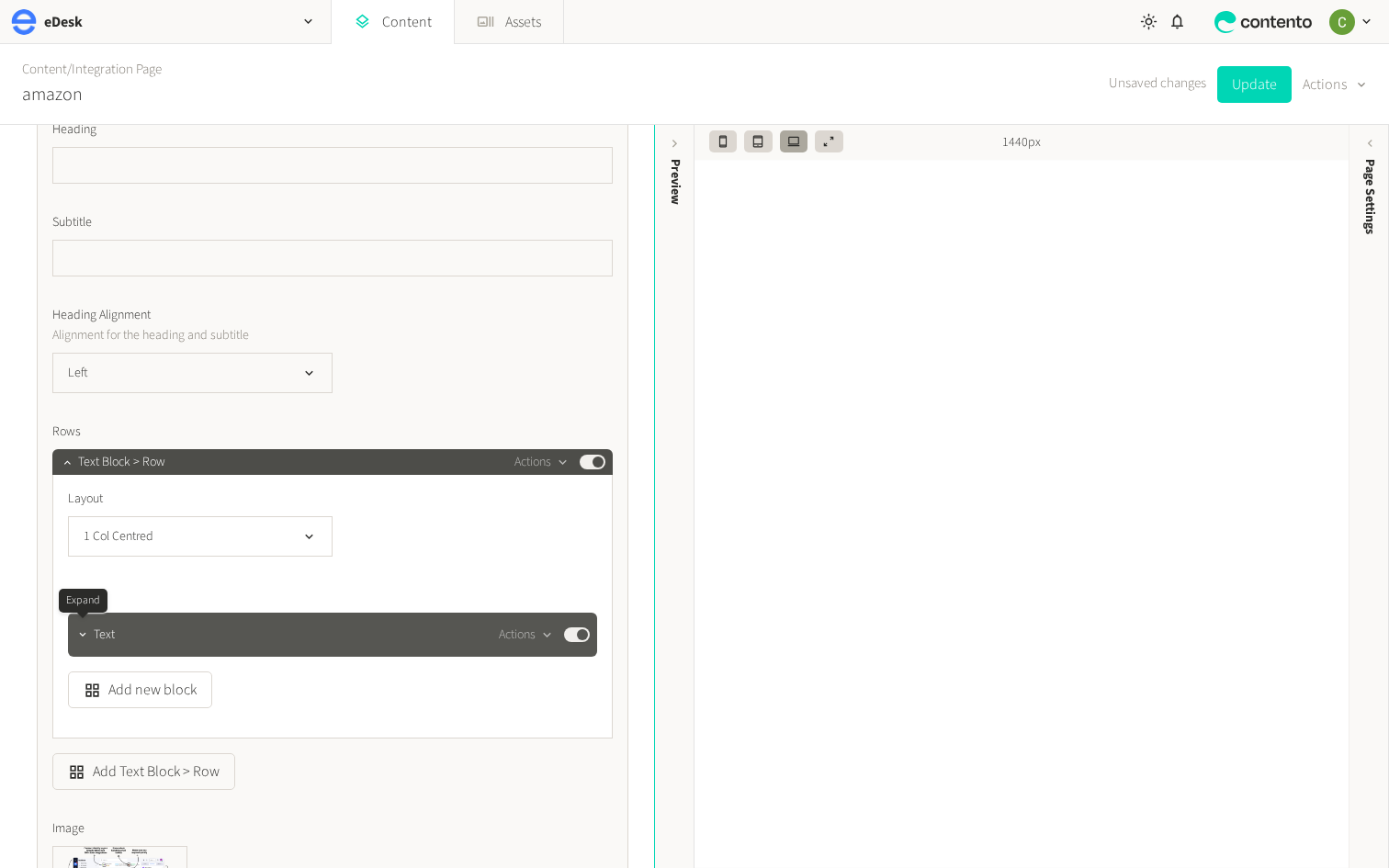 click 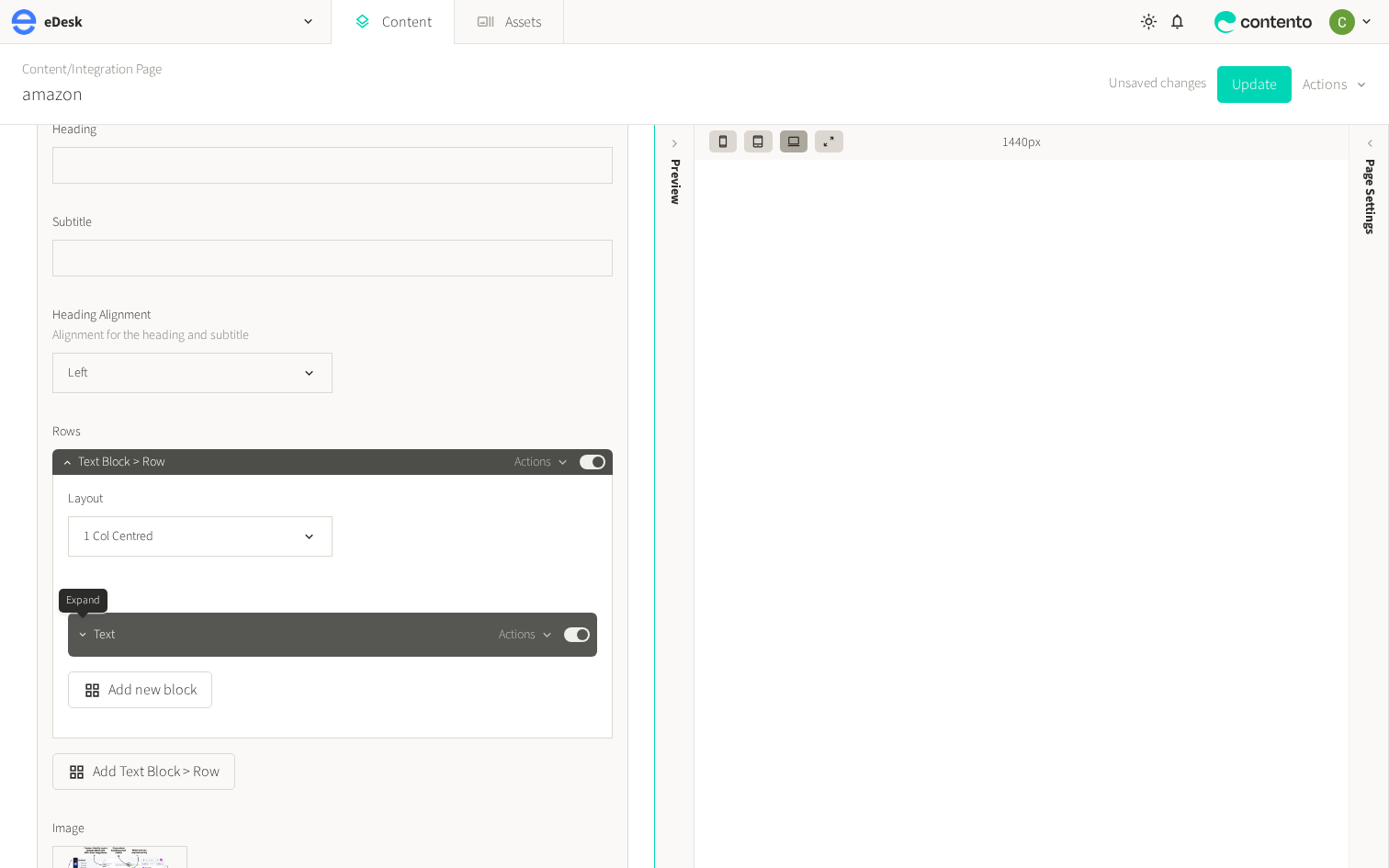 click 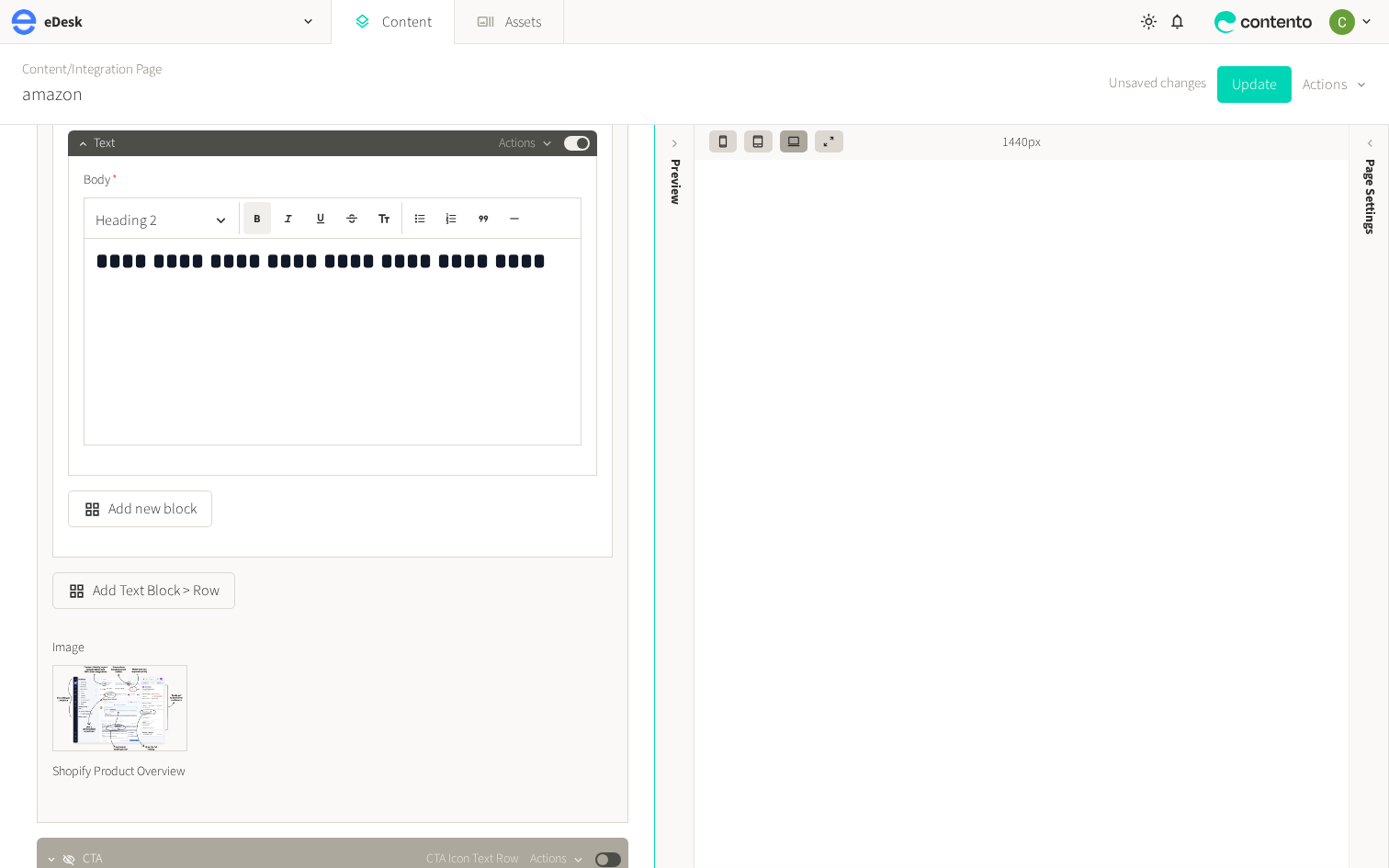 scroll, scrollTop: 6301, scrollLeft: 0, axis: vertical 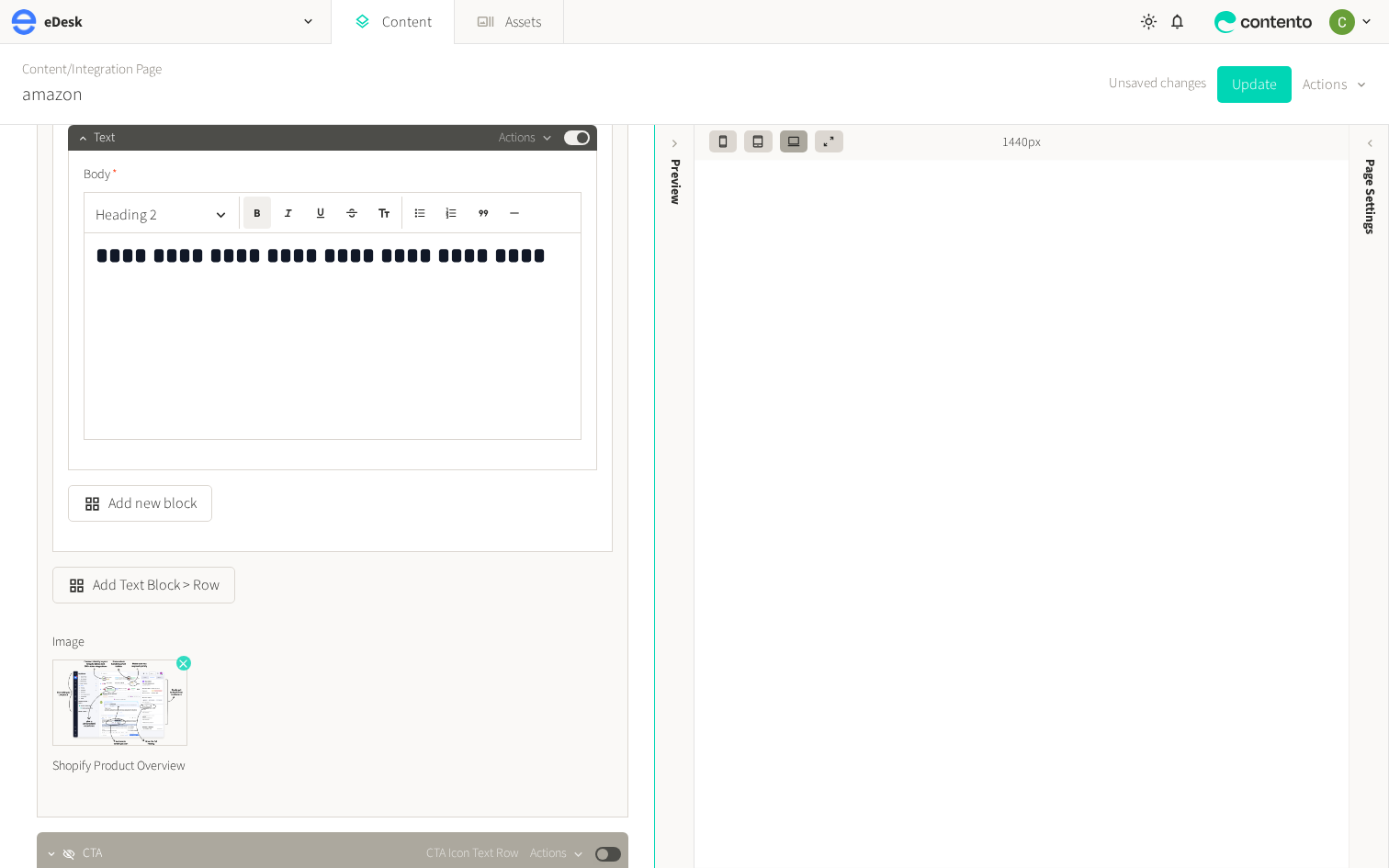 click 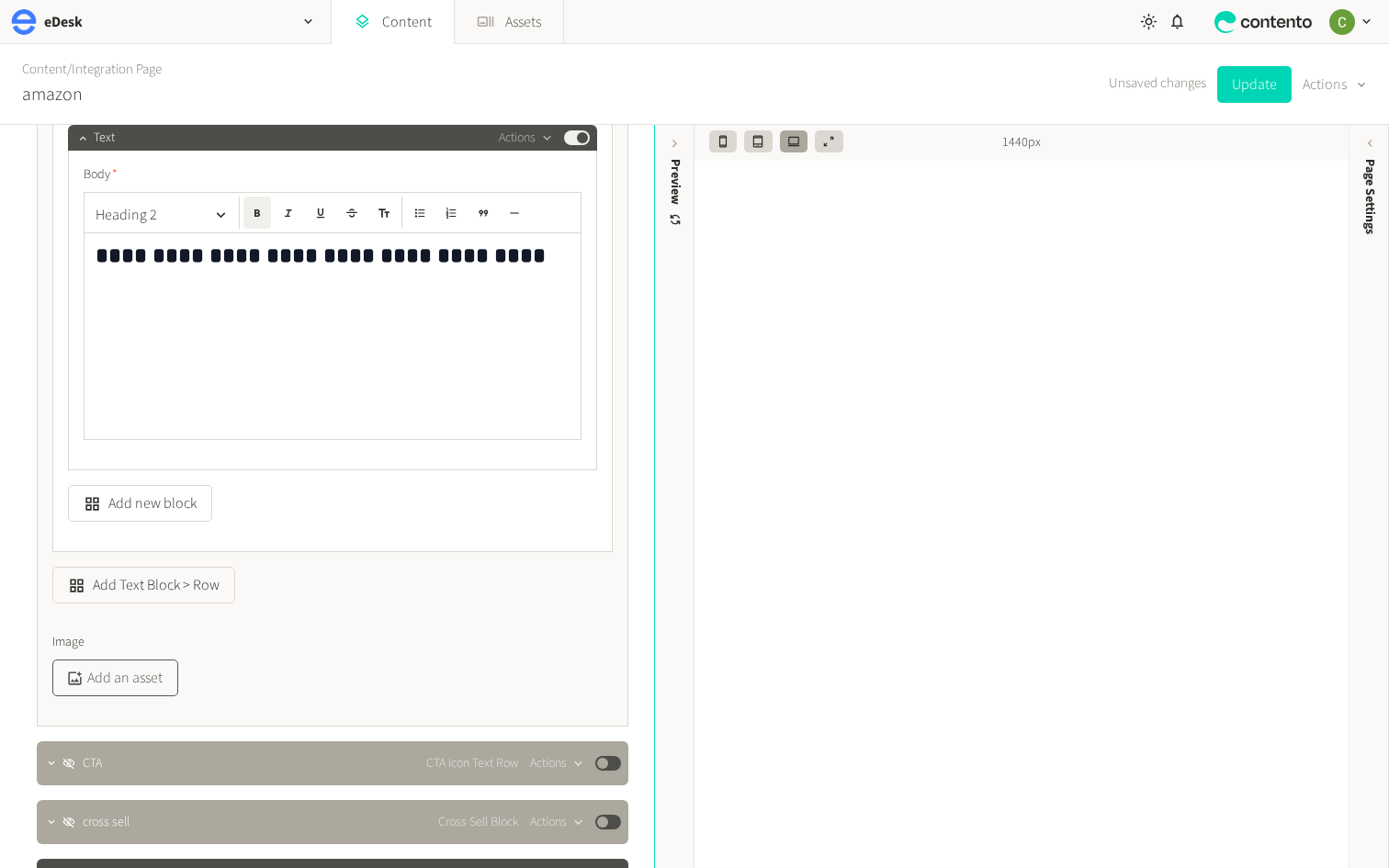 click on "Add an asset" 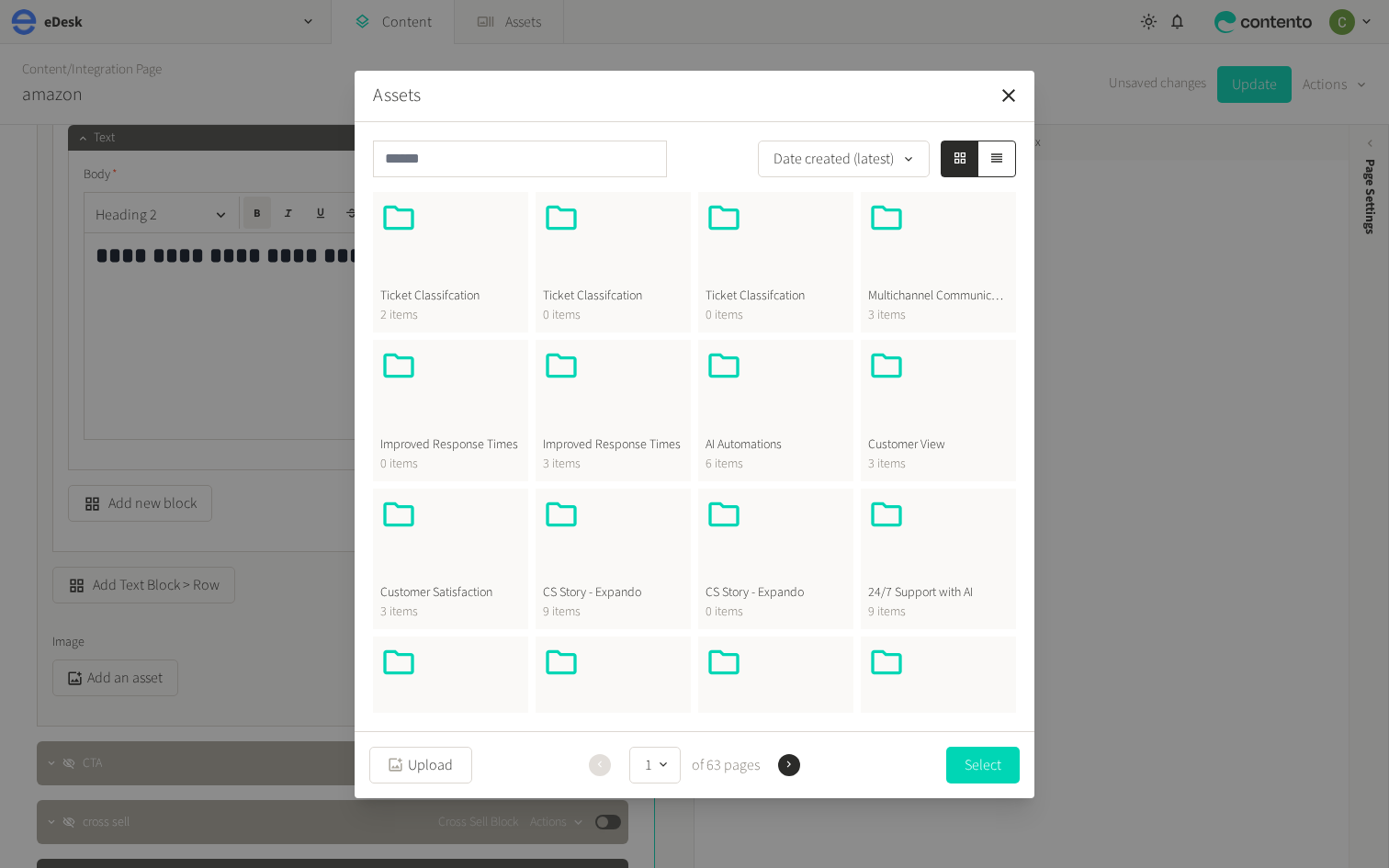 click at bounding box center [775, 391] 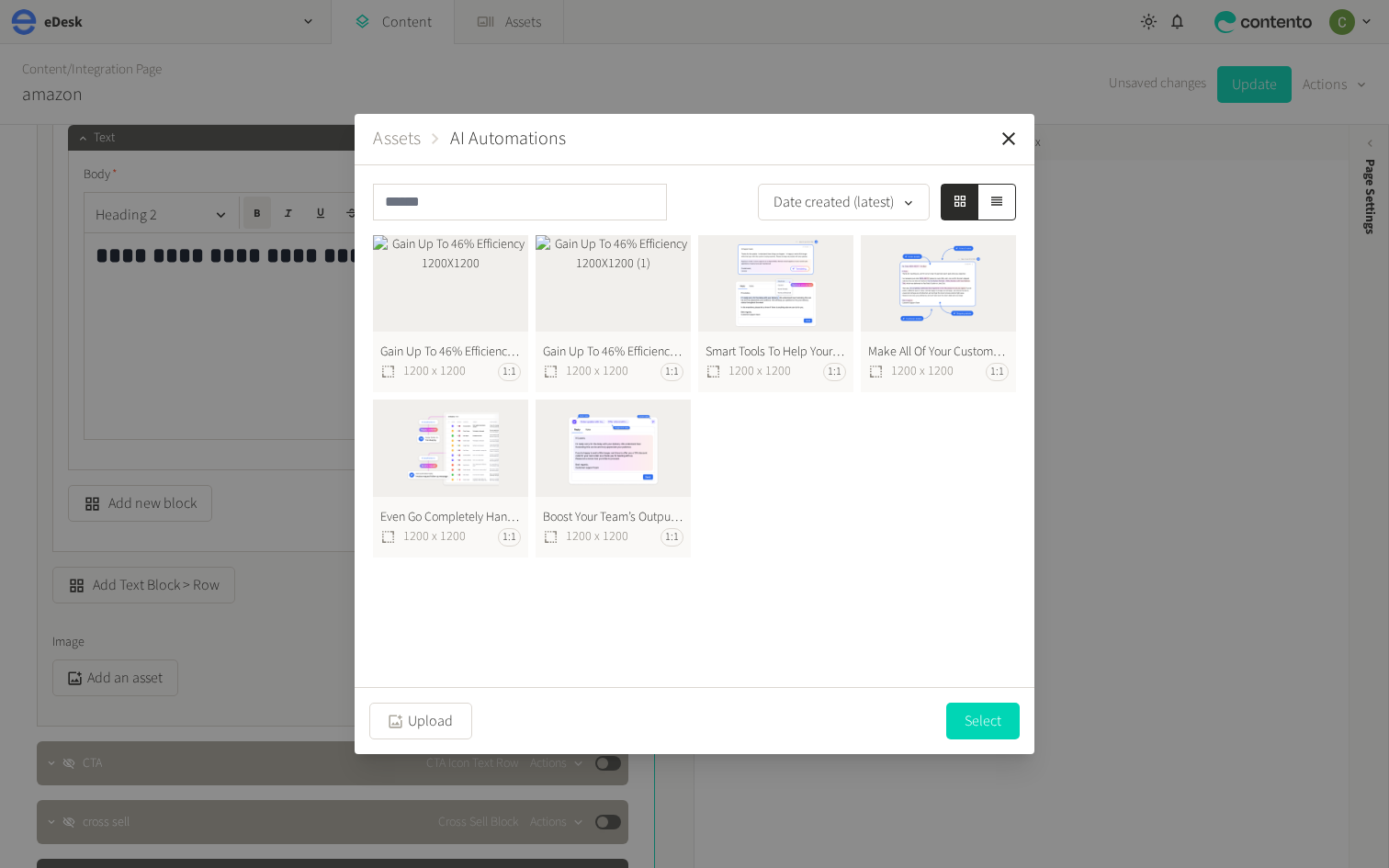 click on "Assets" at bounding box center (397, 139) 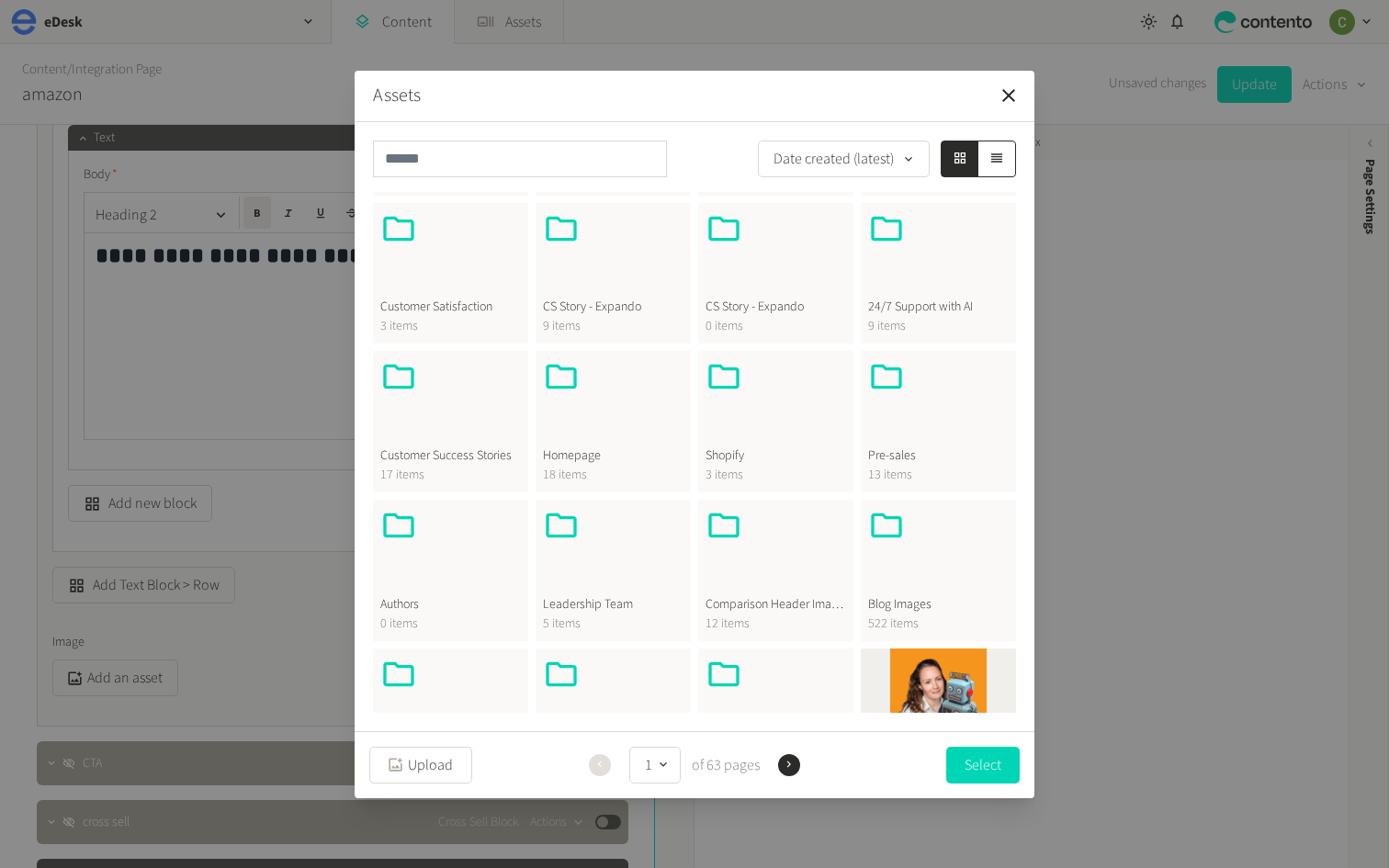 scroll, scrollTop: 284, scrollLeft: 0, axis: vertical 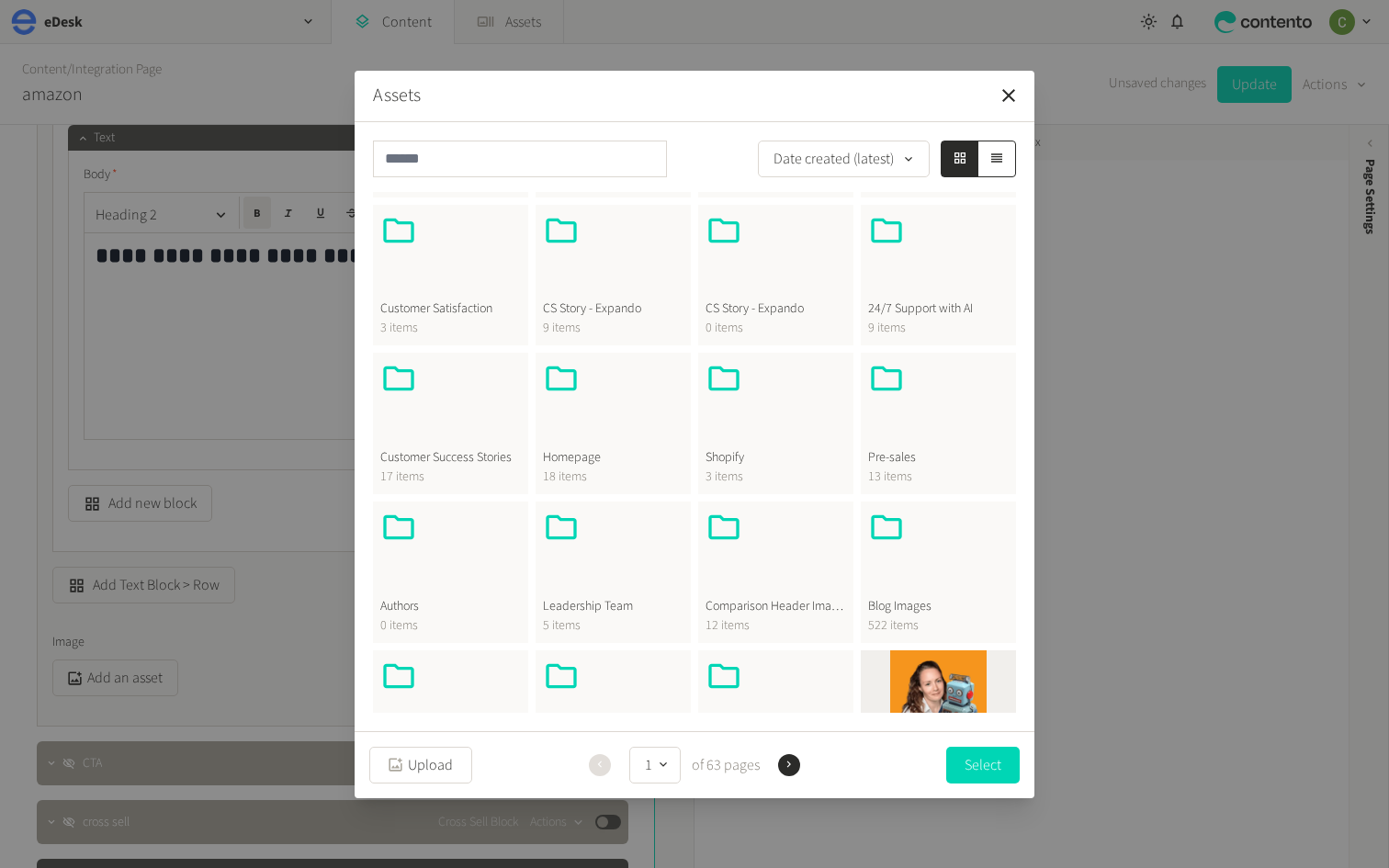 click at bounding box center (613, 404) 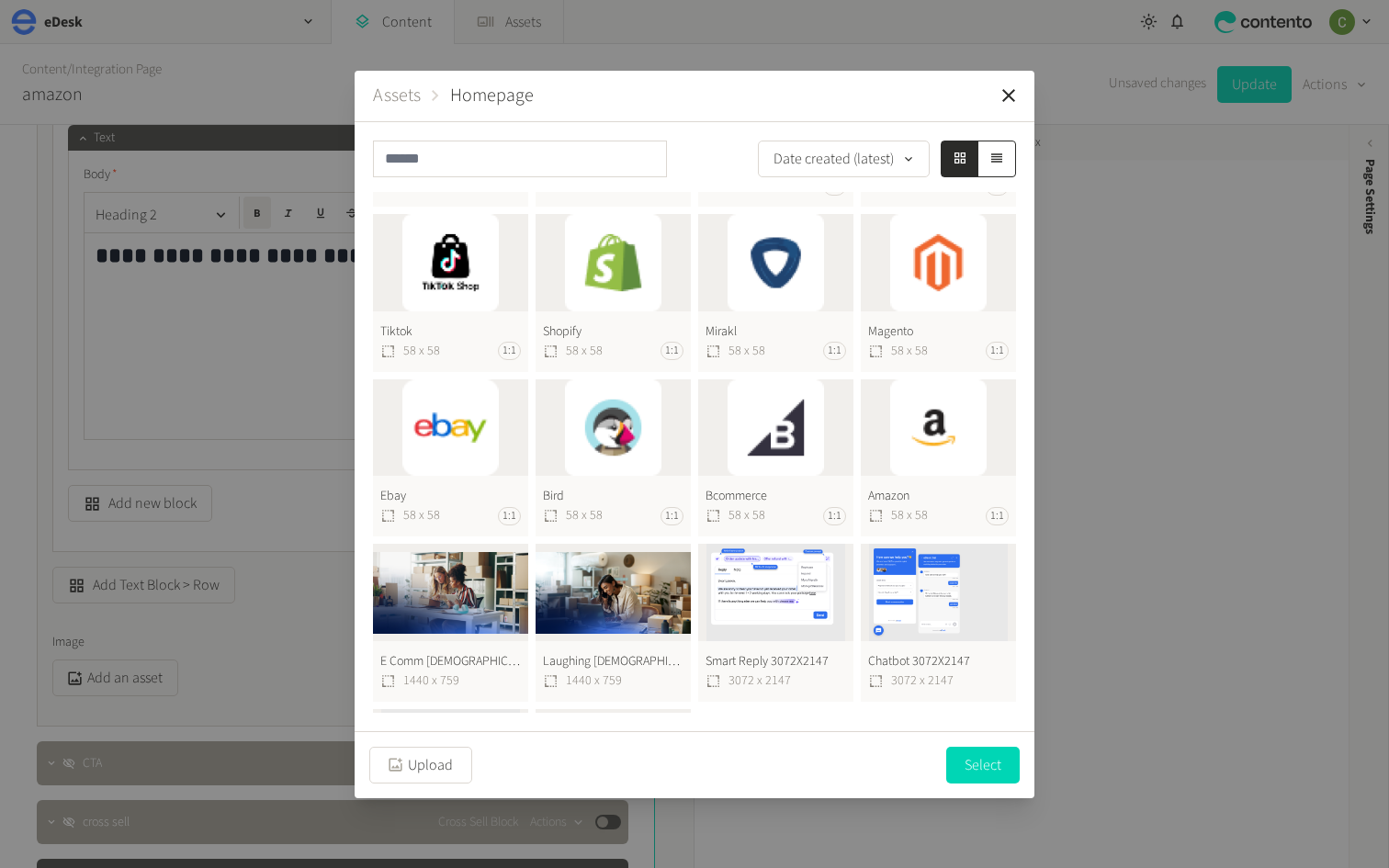 scroll, scrollTop: 0, scrollLeft: 0, axis: both 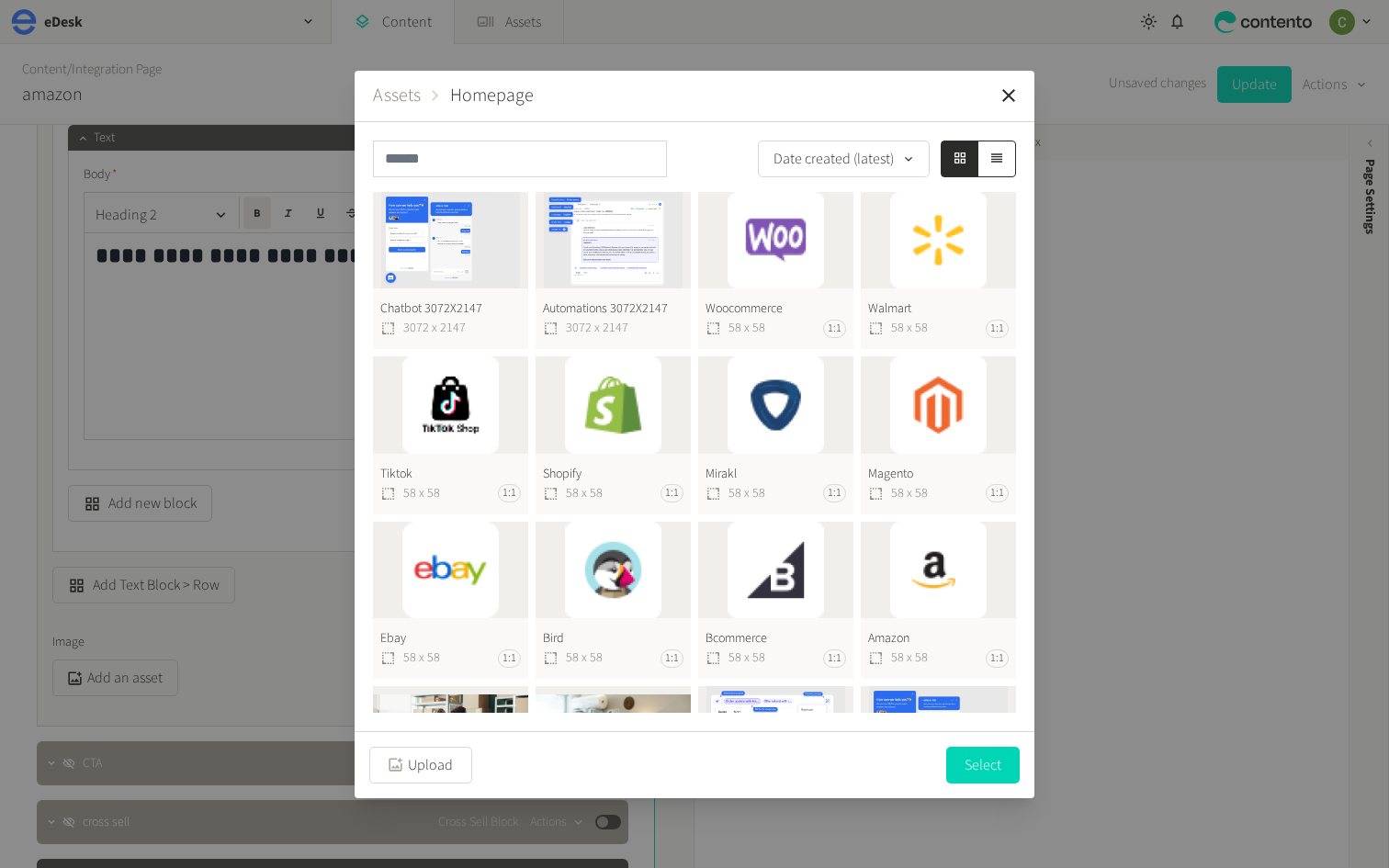 click on "Assets" at bounding box center [397, 96] 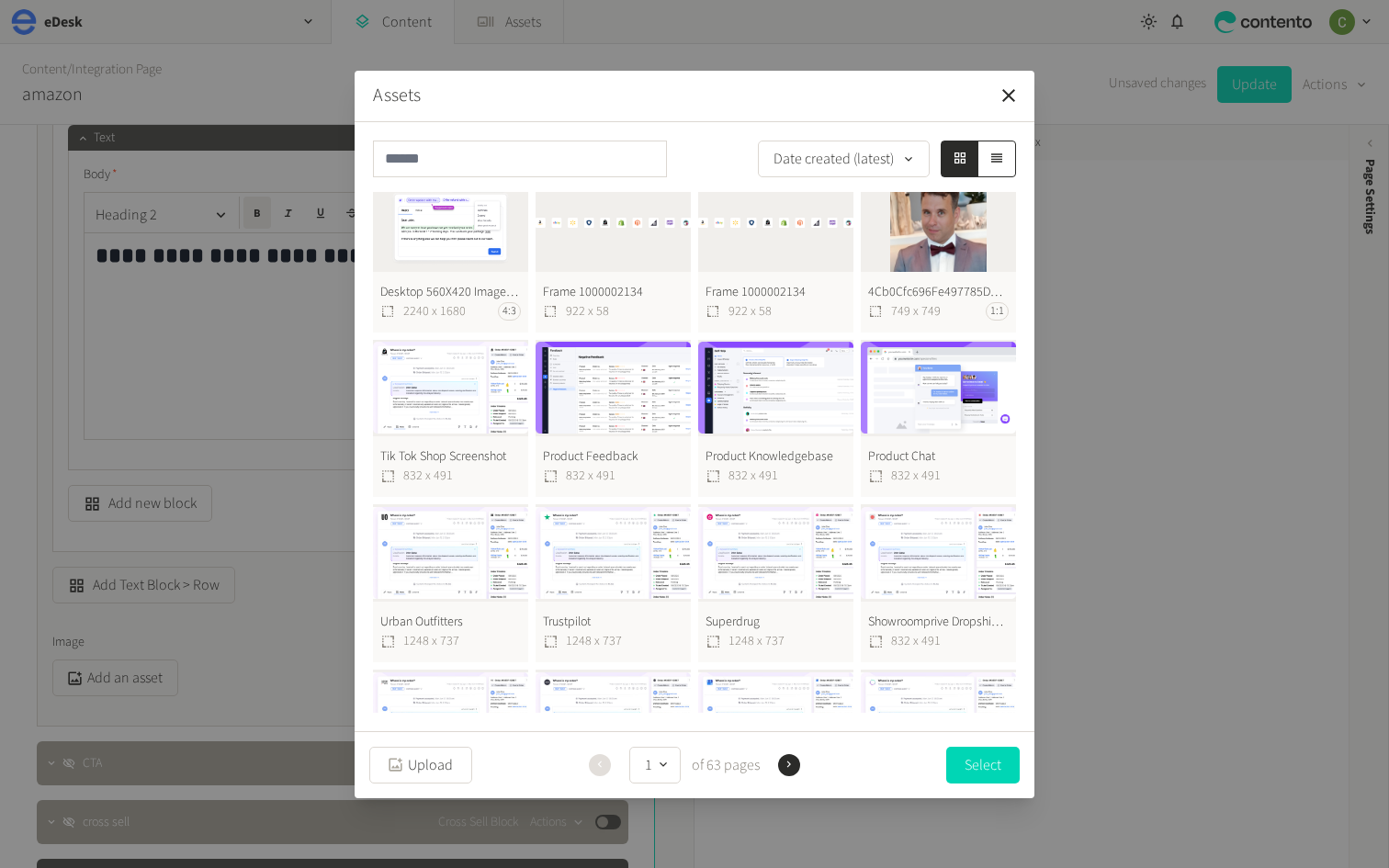 scroll, scrollTop: 1086, scrollLeft: 0, axis: vertical 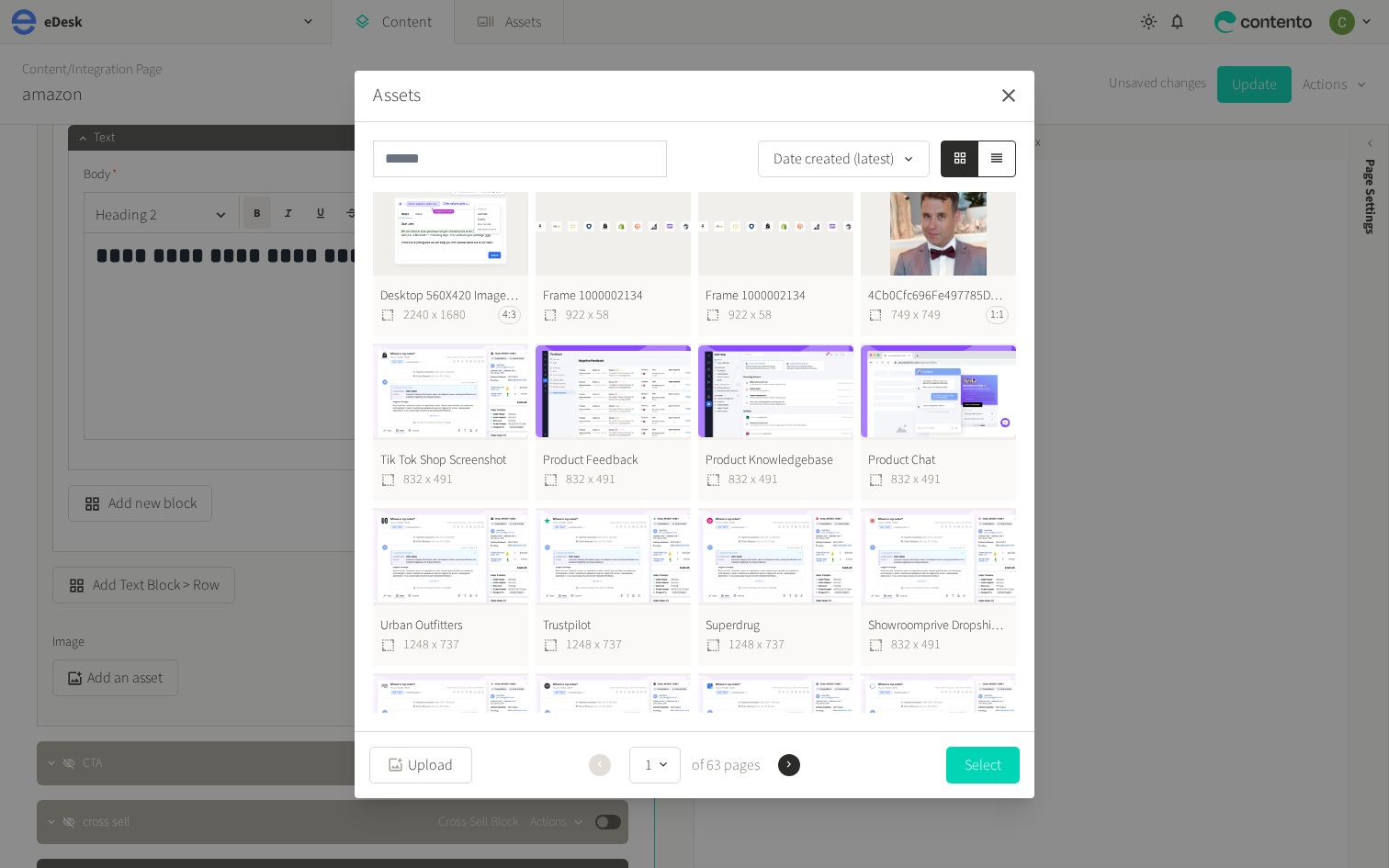 click 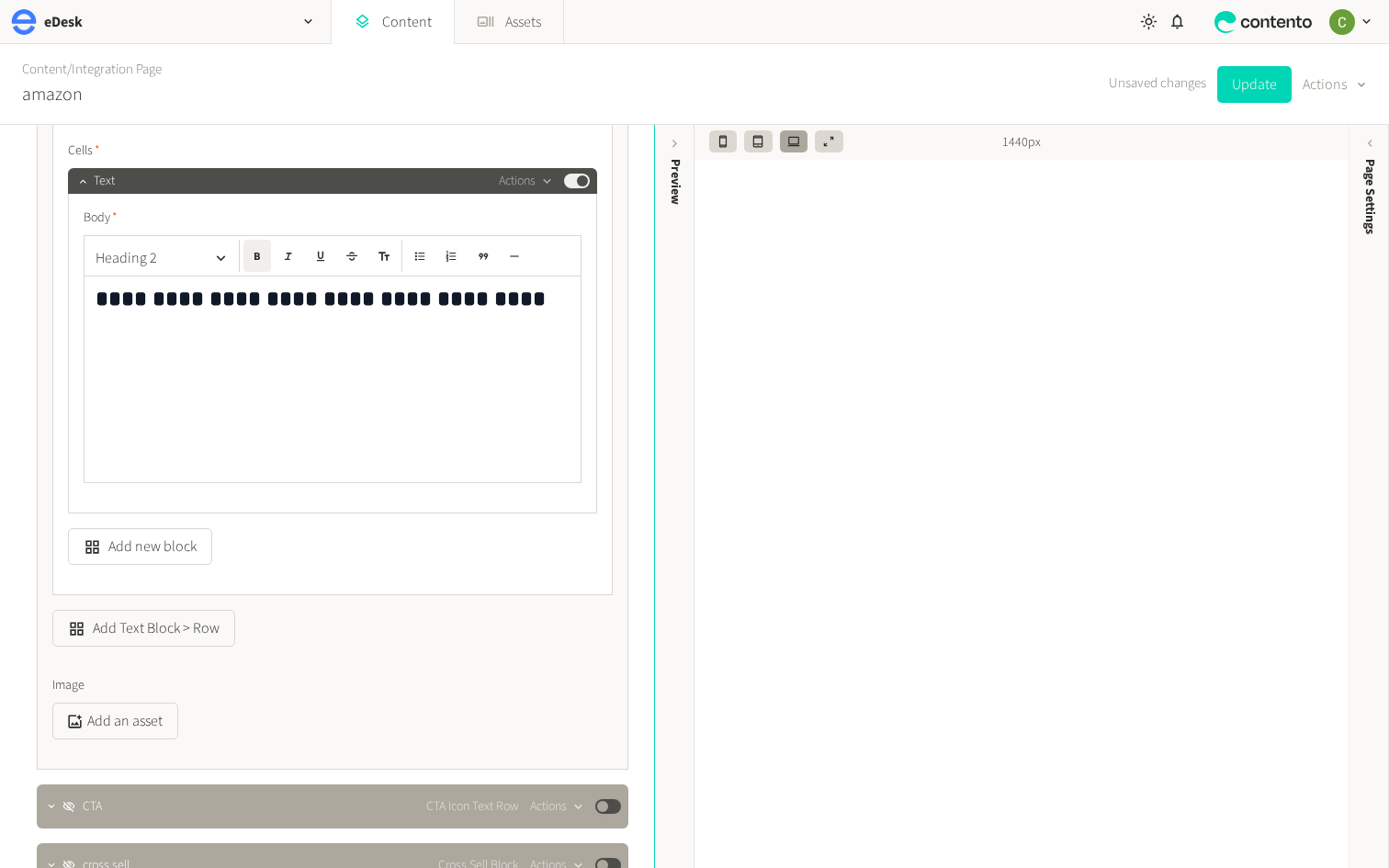 scroll, scrollTop: 6165, scrollLeft: 0, axis: vertical 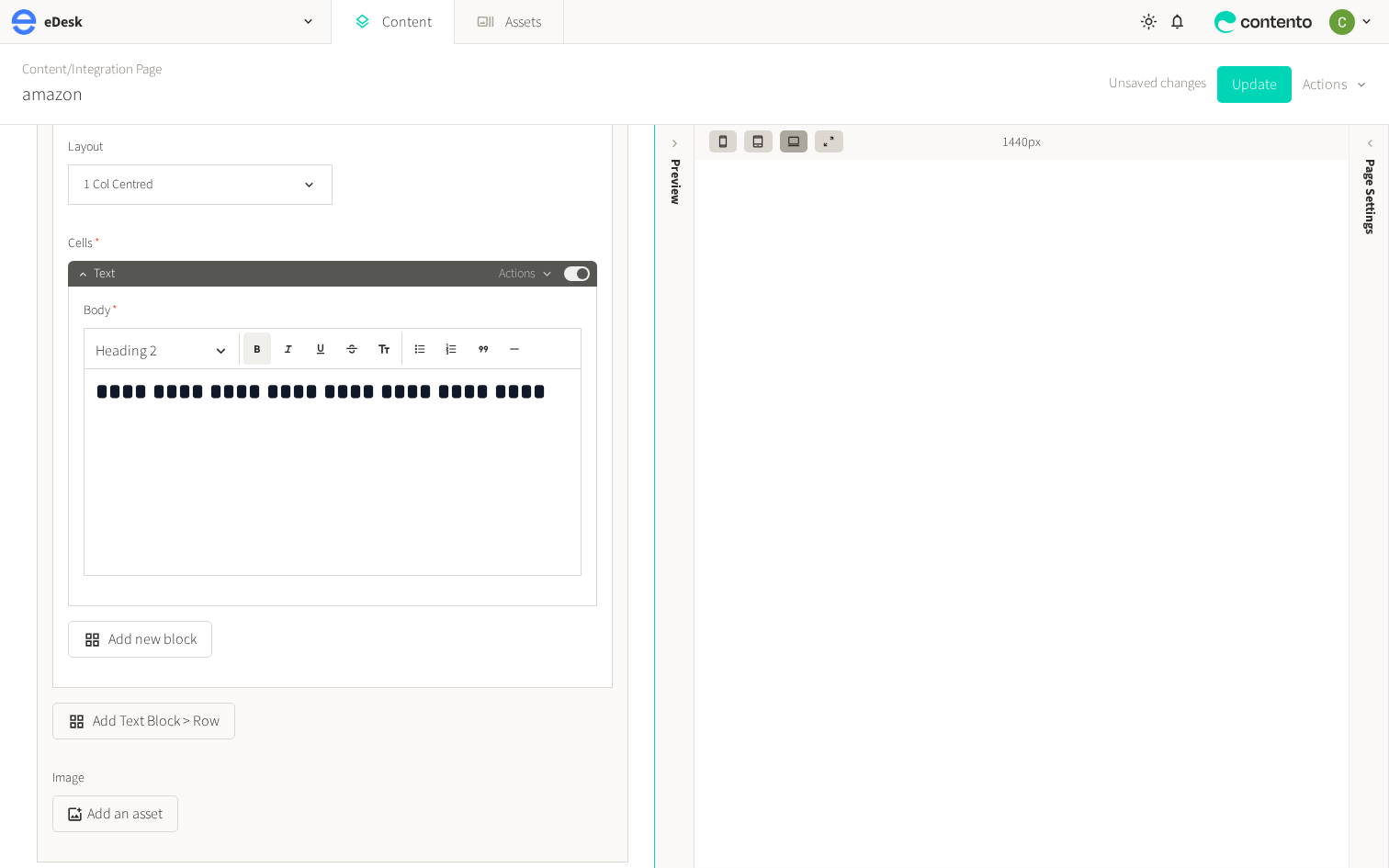 click on "Published" 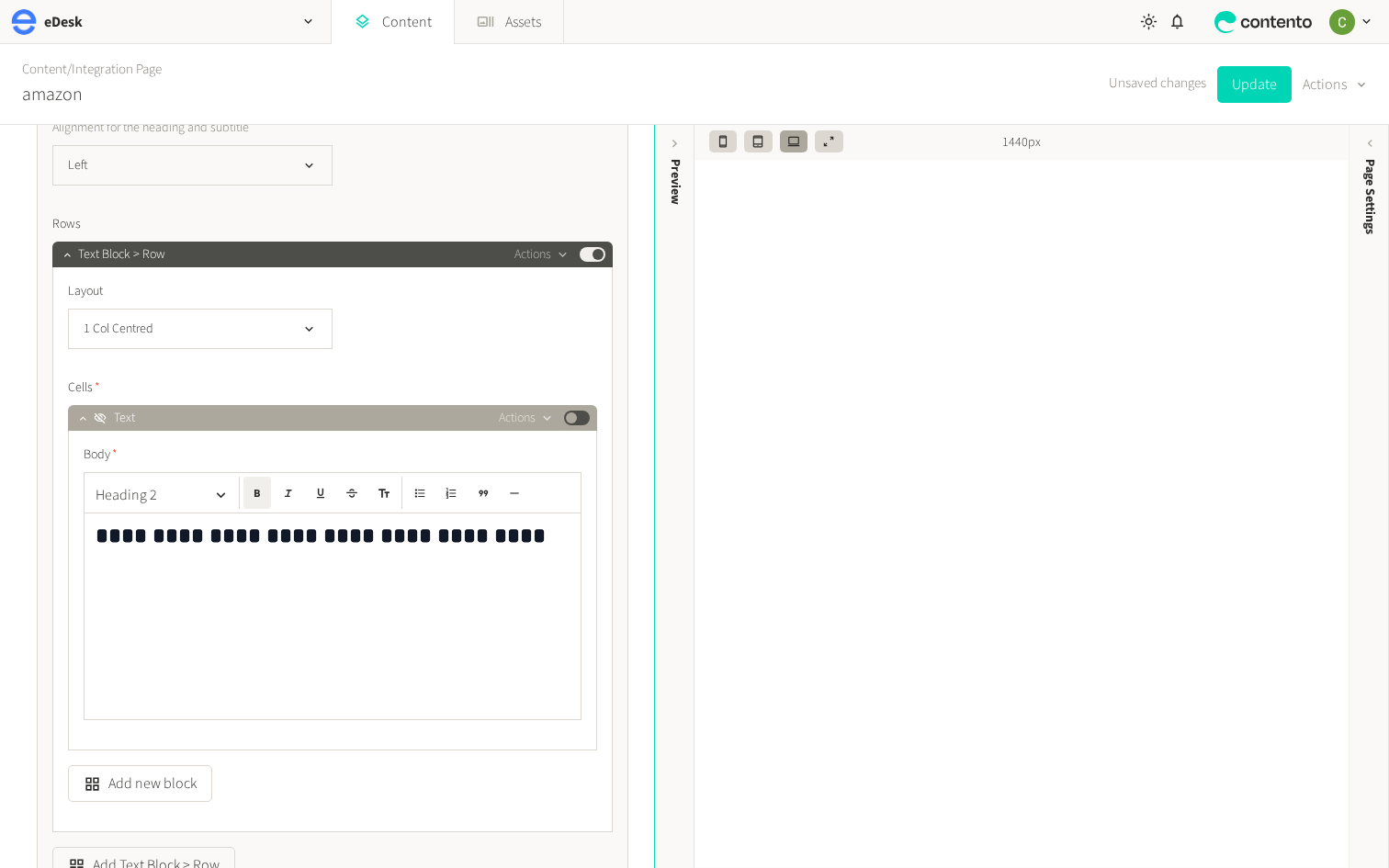 scroll, scrollTop: 5983, scrollLeft: 0, axis: vertical 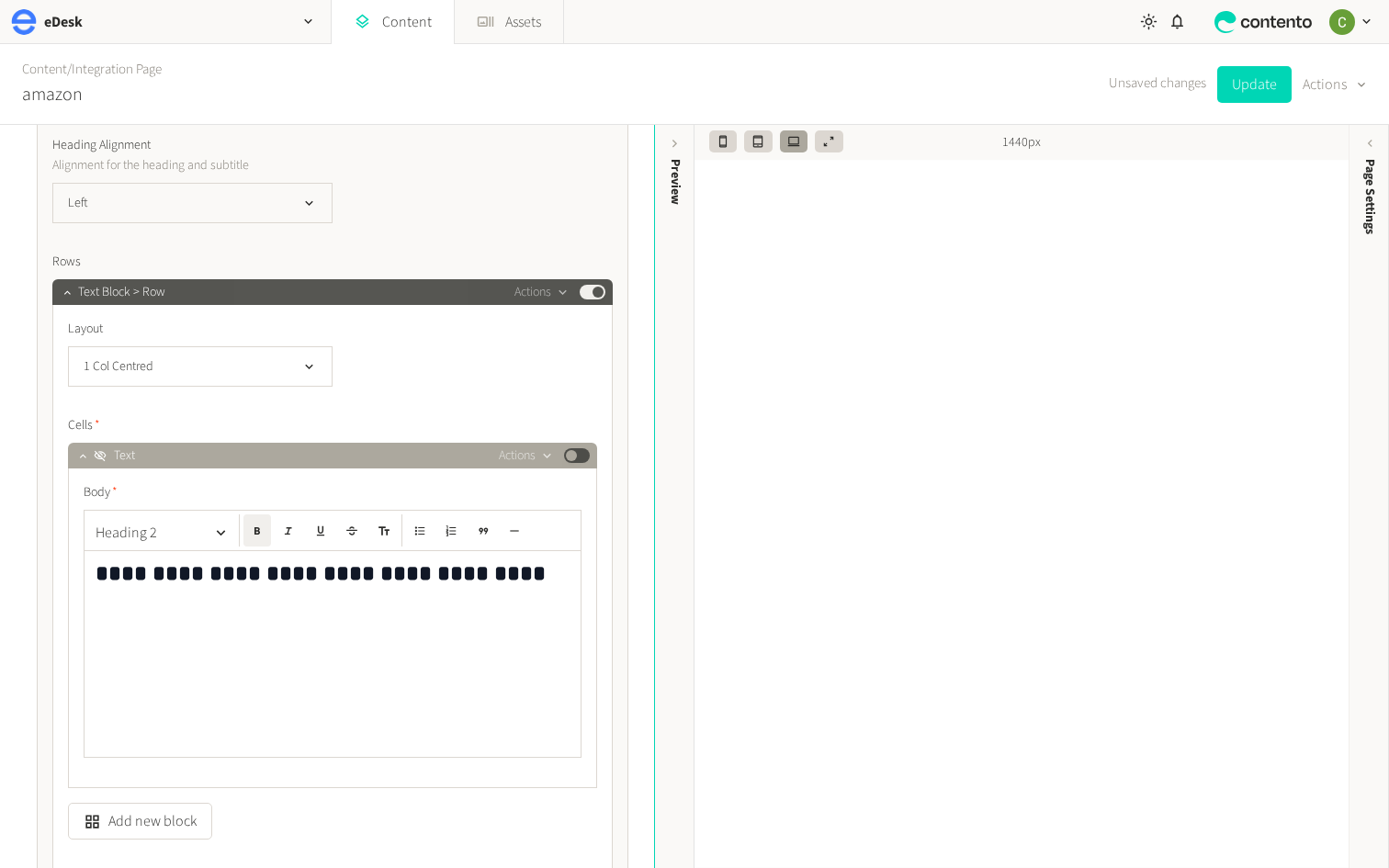 click on "Published" 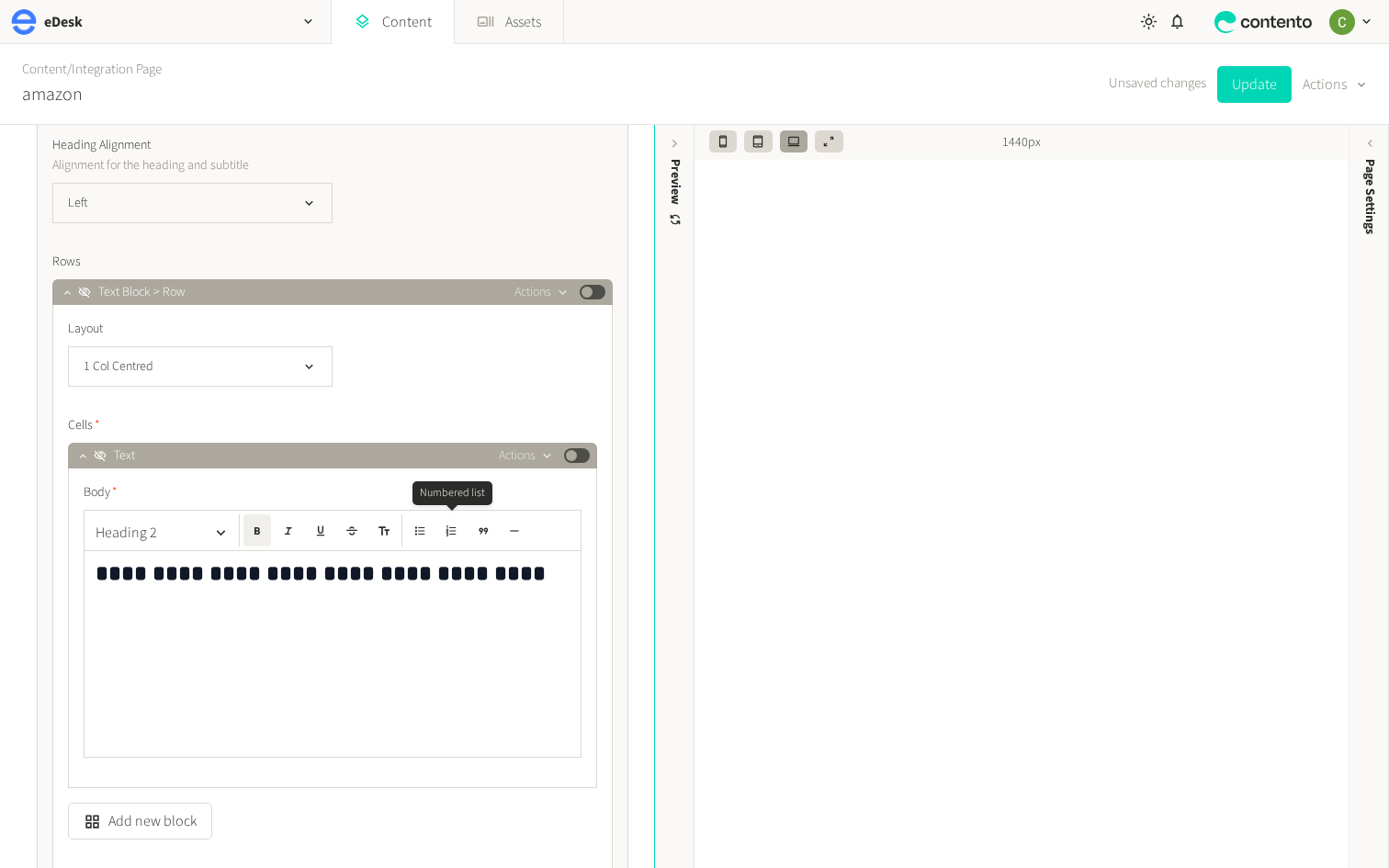 scroll, scrollTop: 5969, scrollLeft: 0, axis: vertical 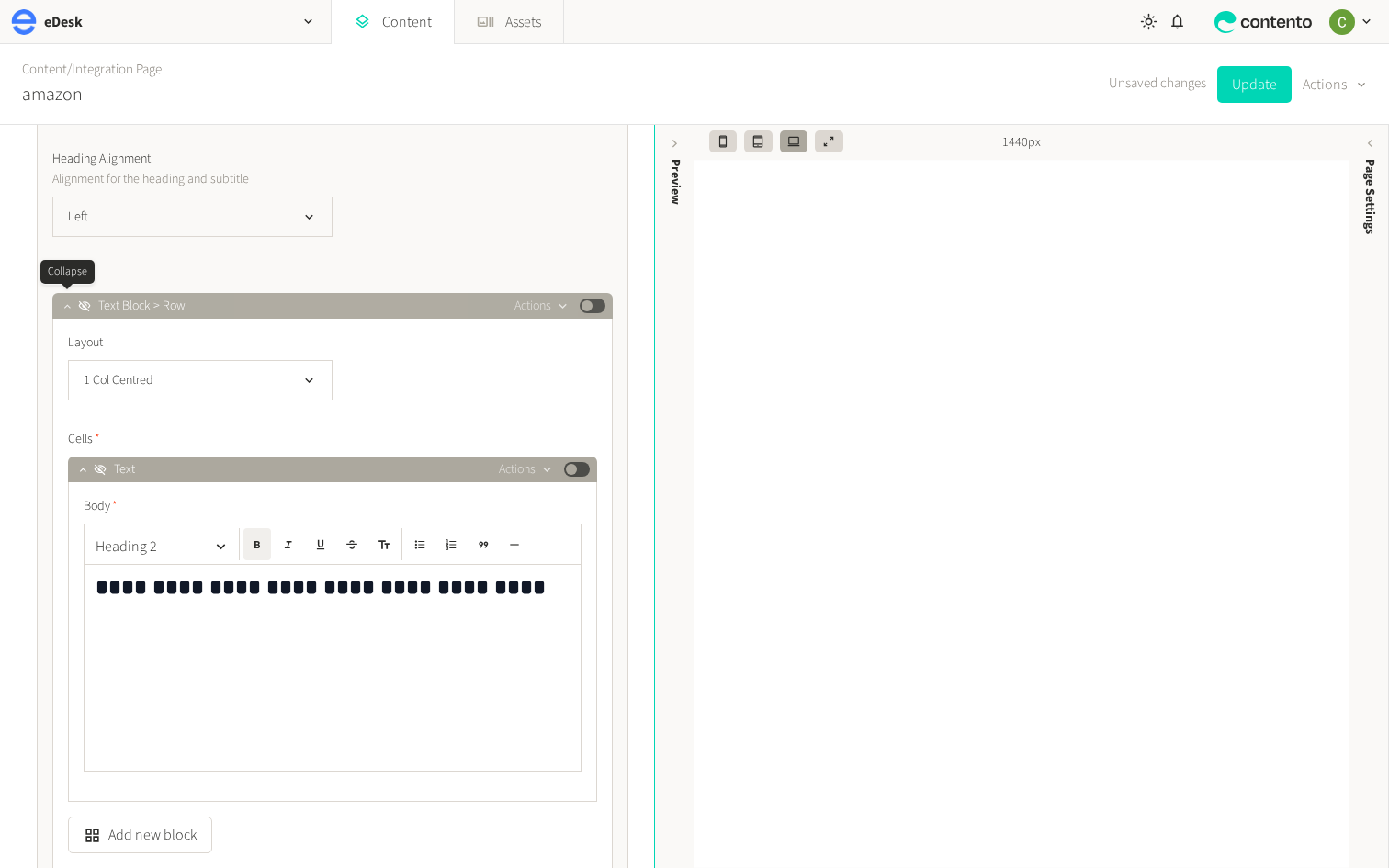 click 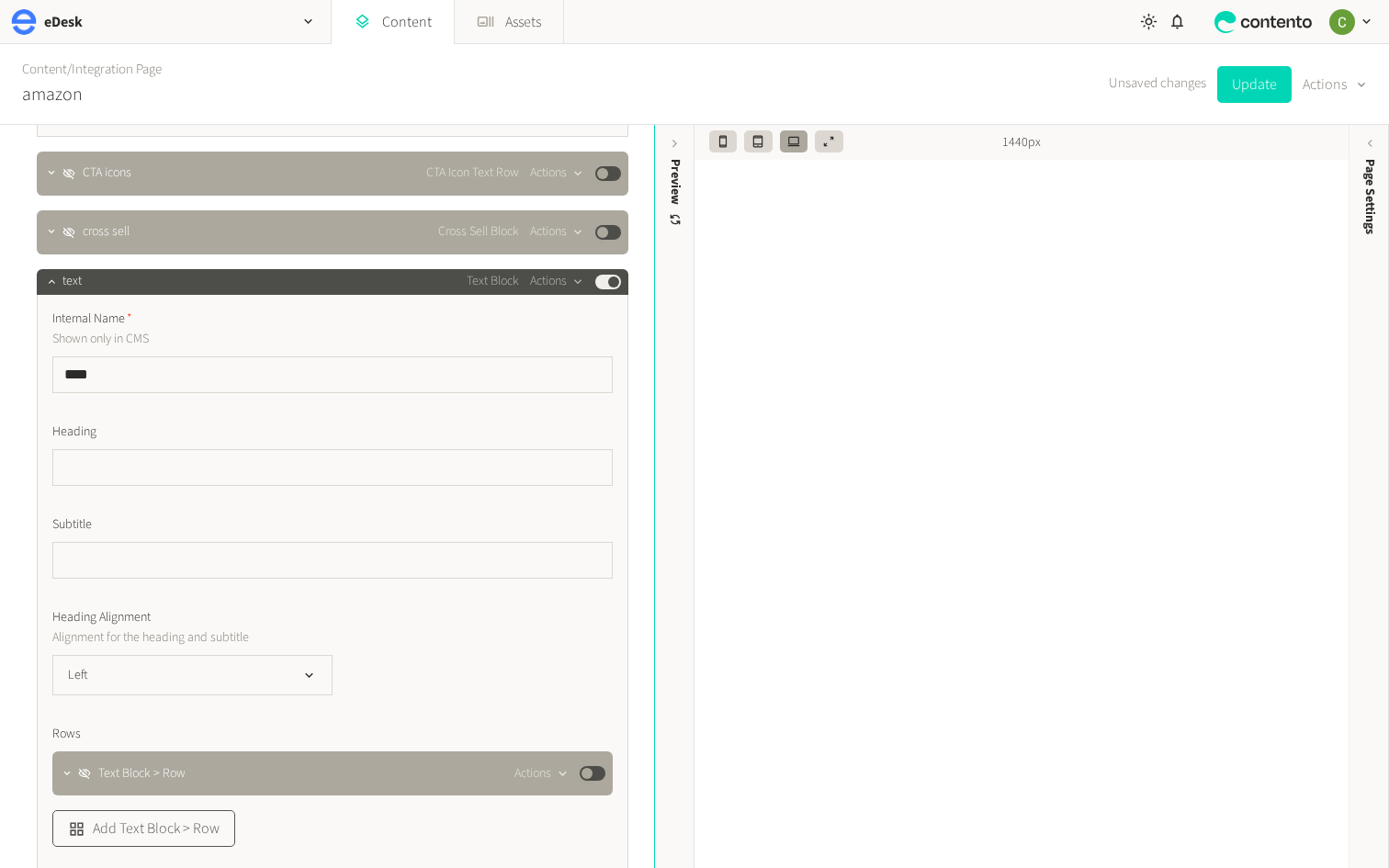 scroll, scrollTop: 5507, scrollLeft: 0, axis: vertical 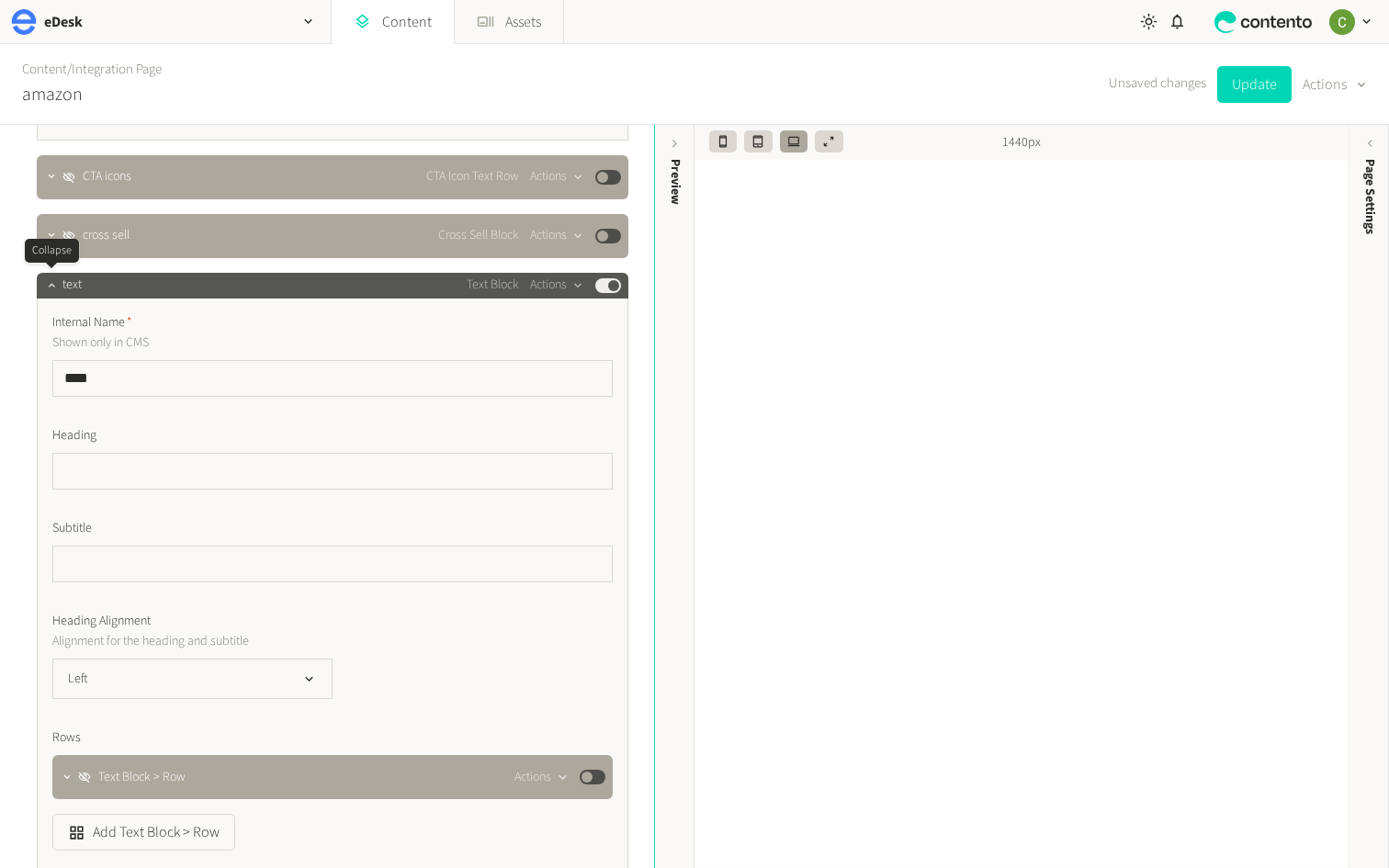 click 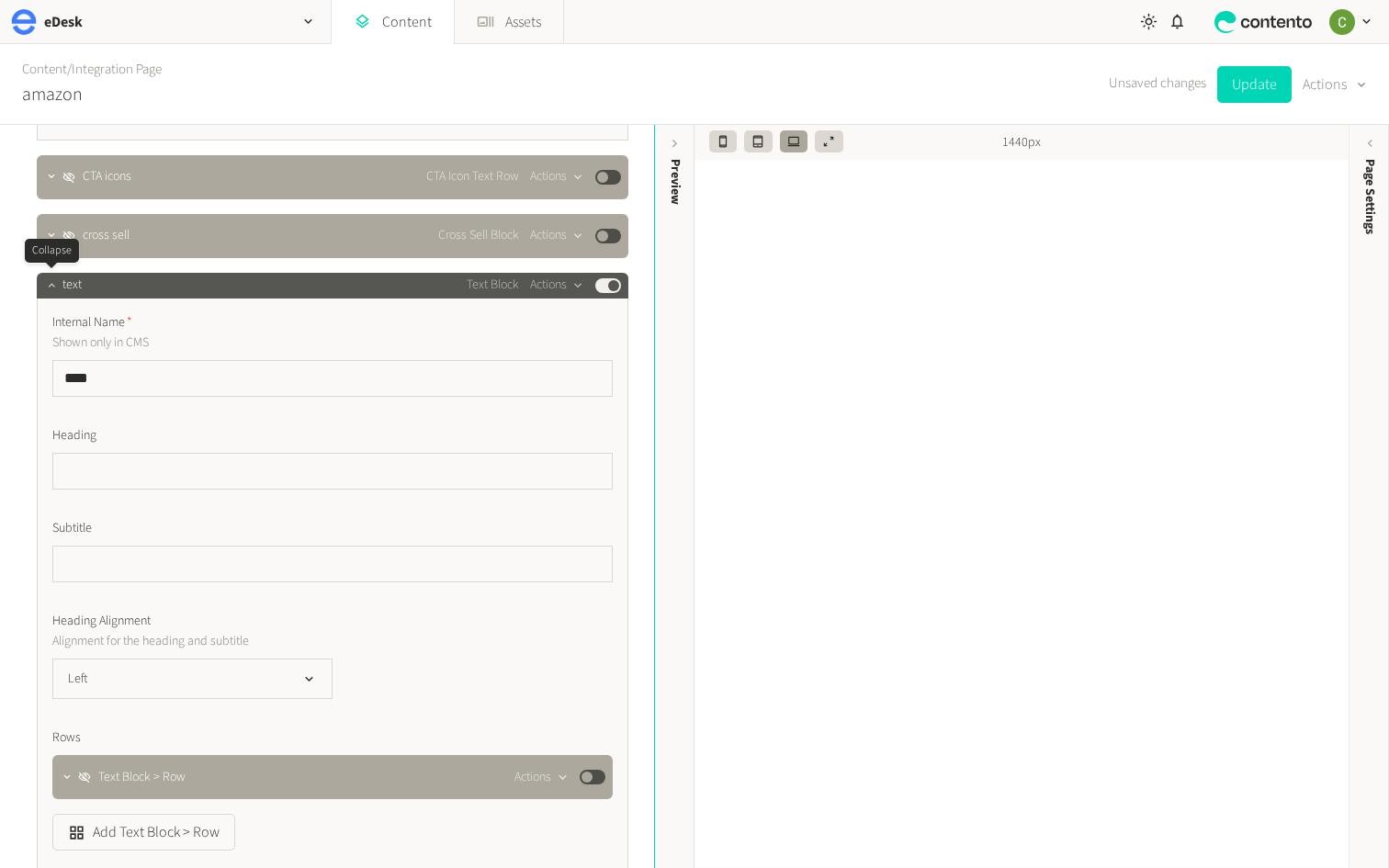 click 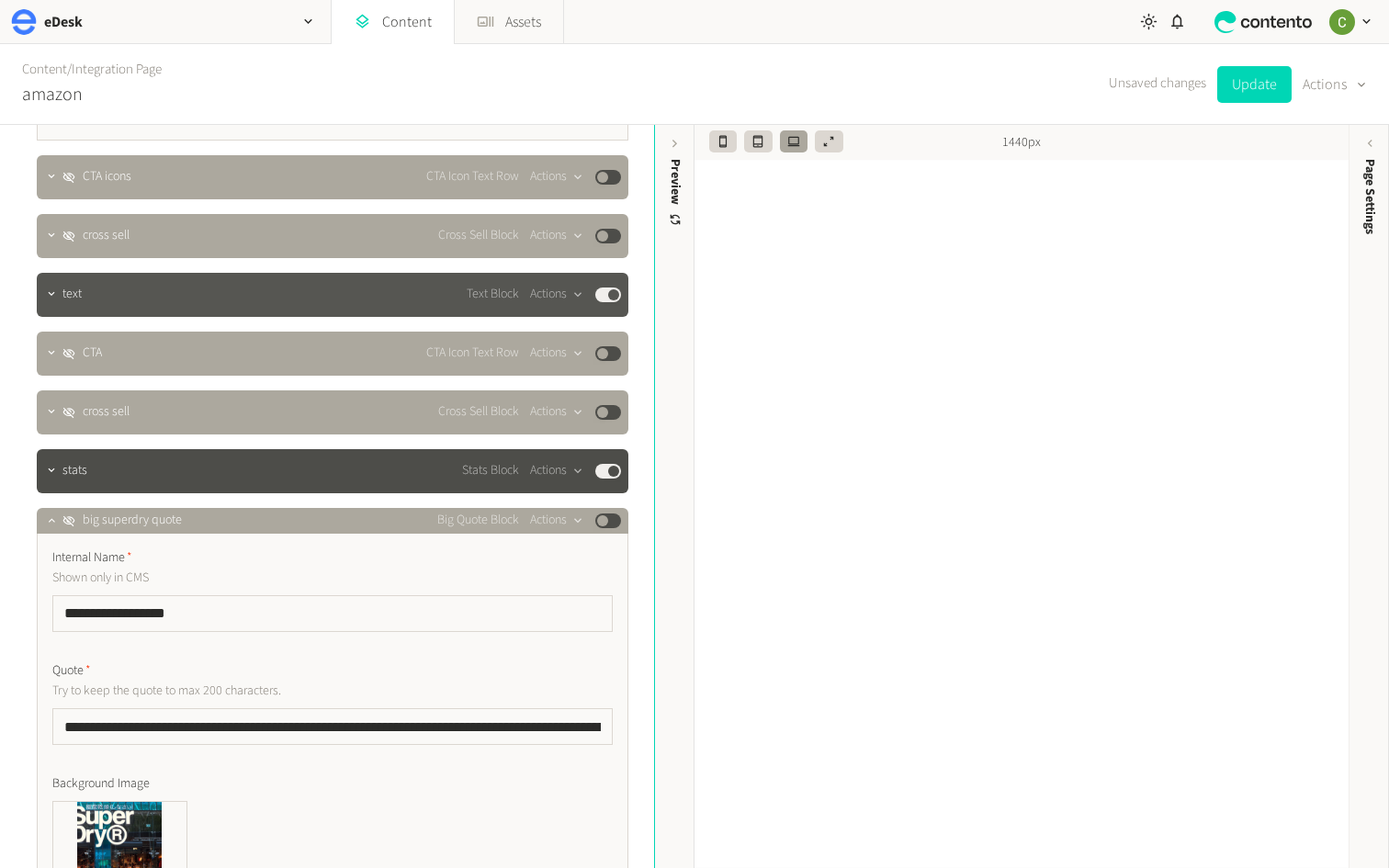 click on "Published" 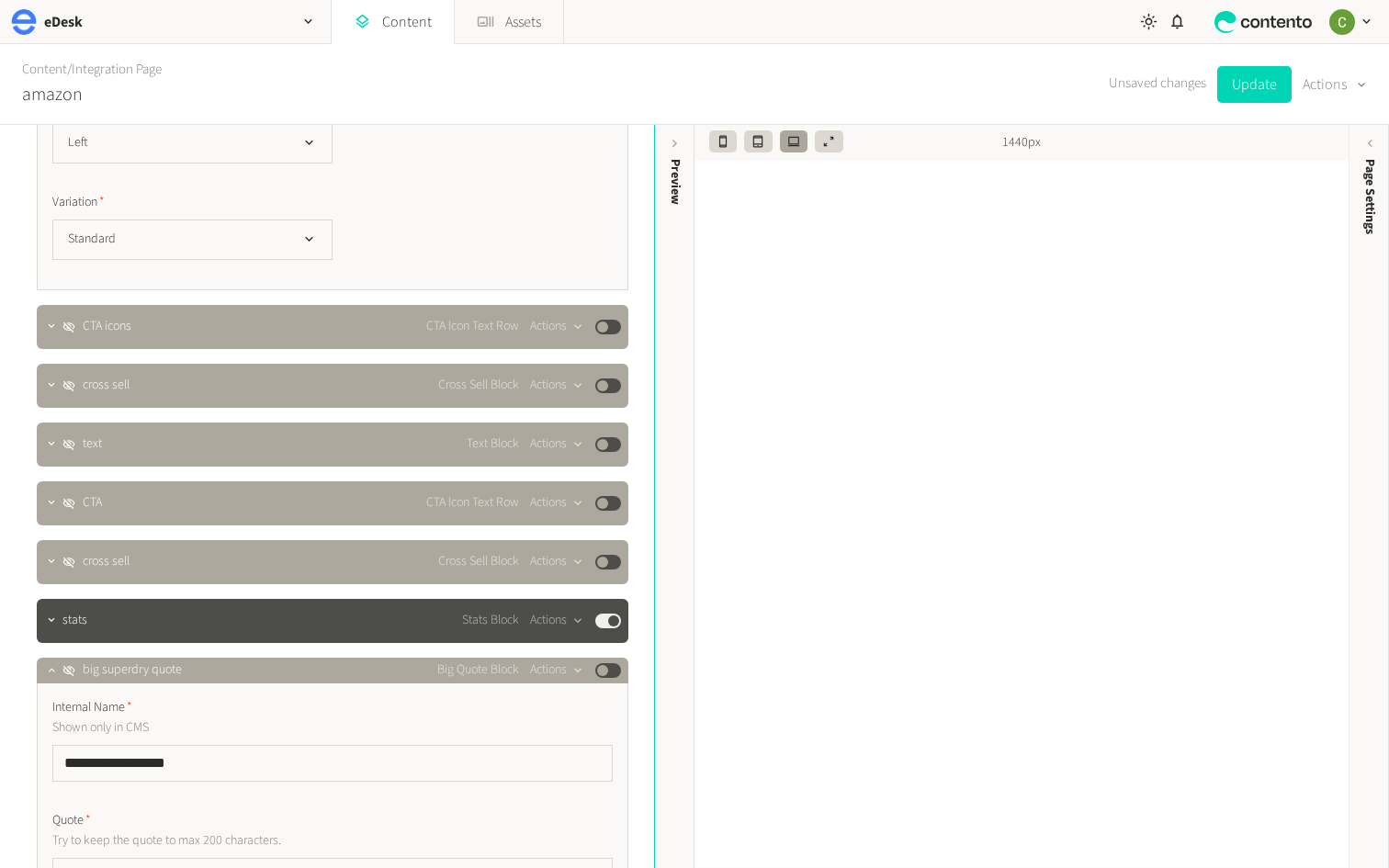 scroll, scrollTop: 5350, scrollLeft: 0, axis: vertical 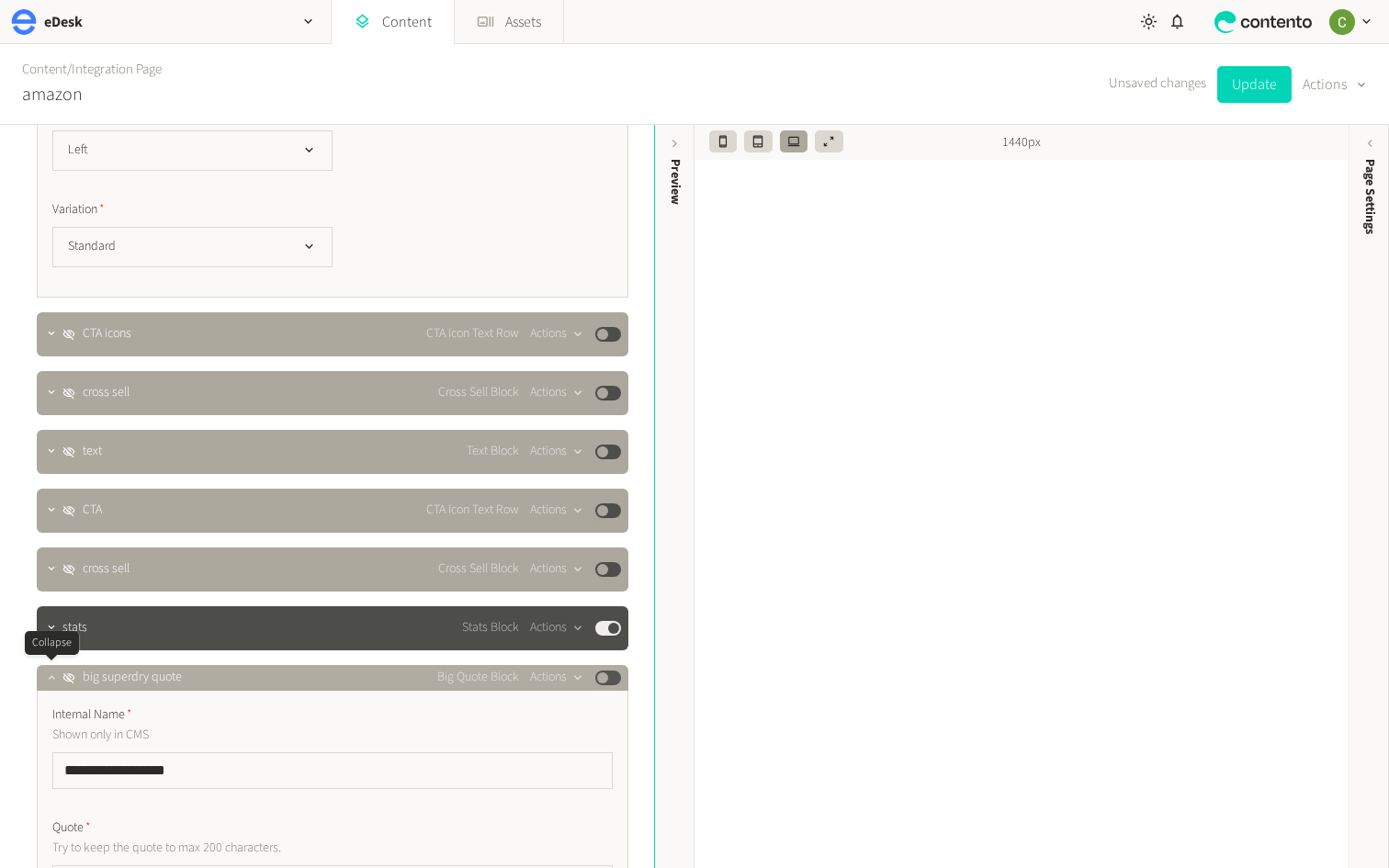 click 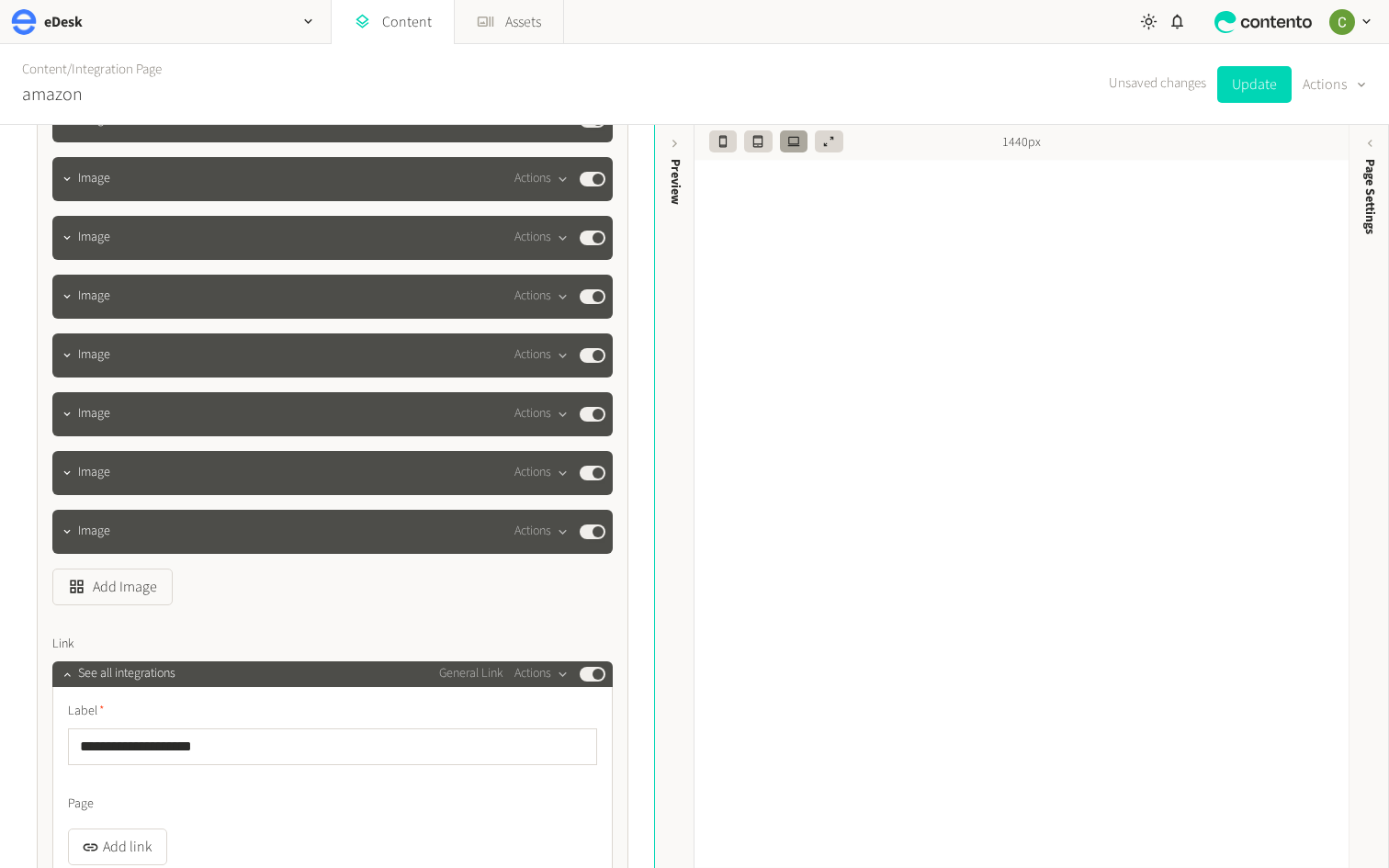 scroll, scrollTop: 6361, scrollLeft: 0, axis: vertical 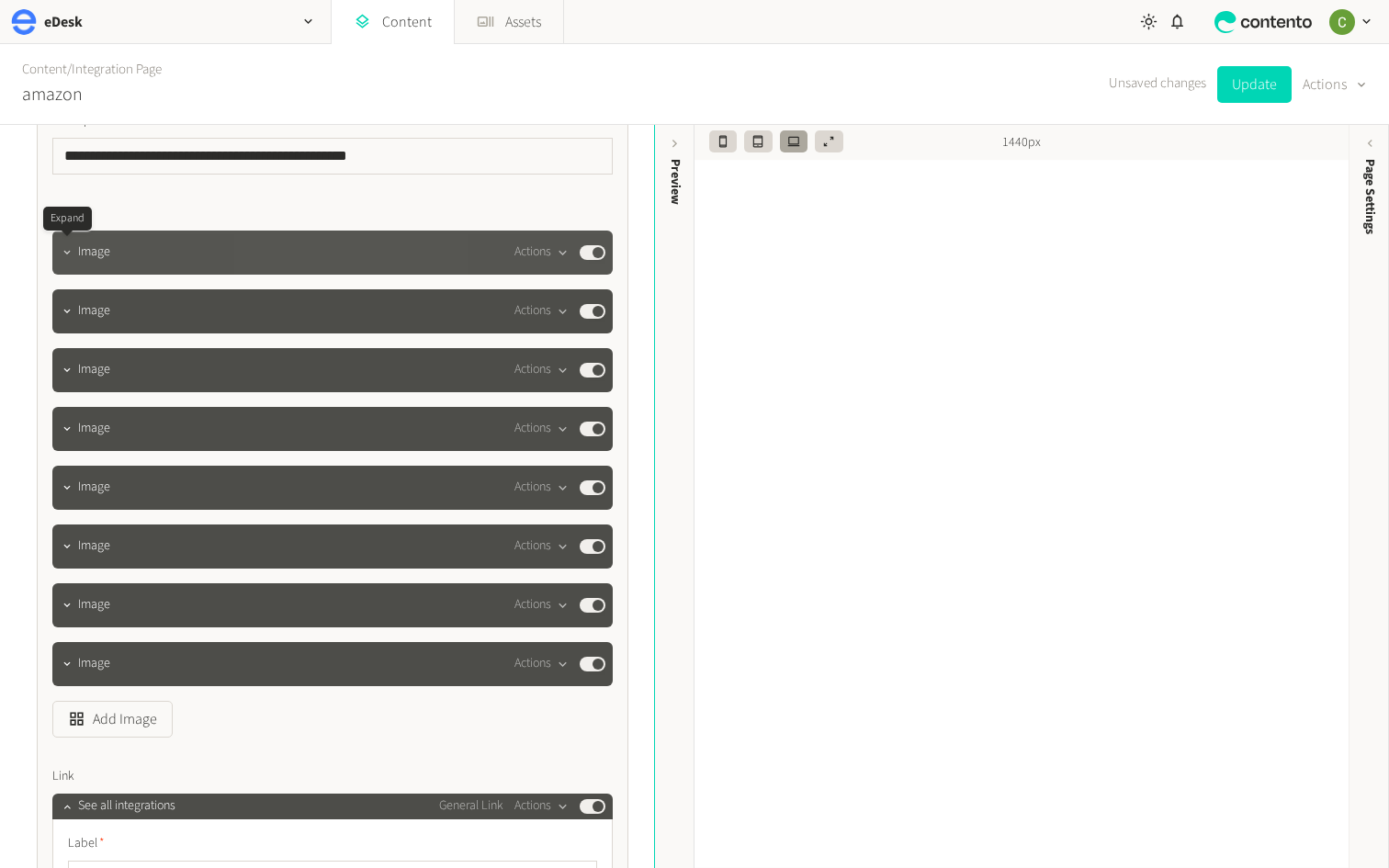 click 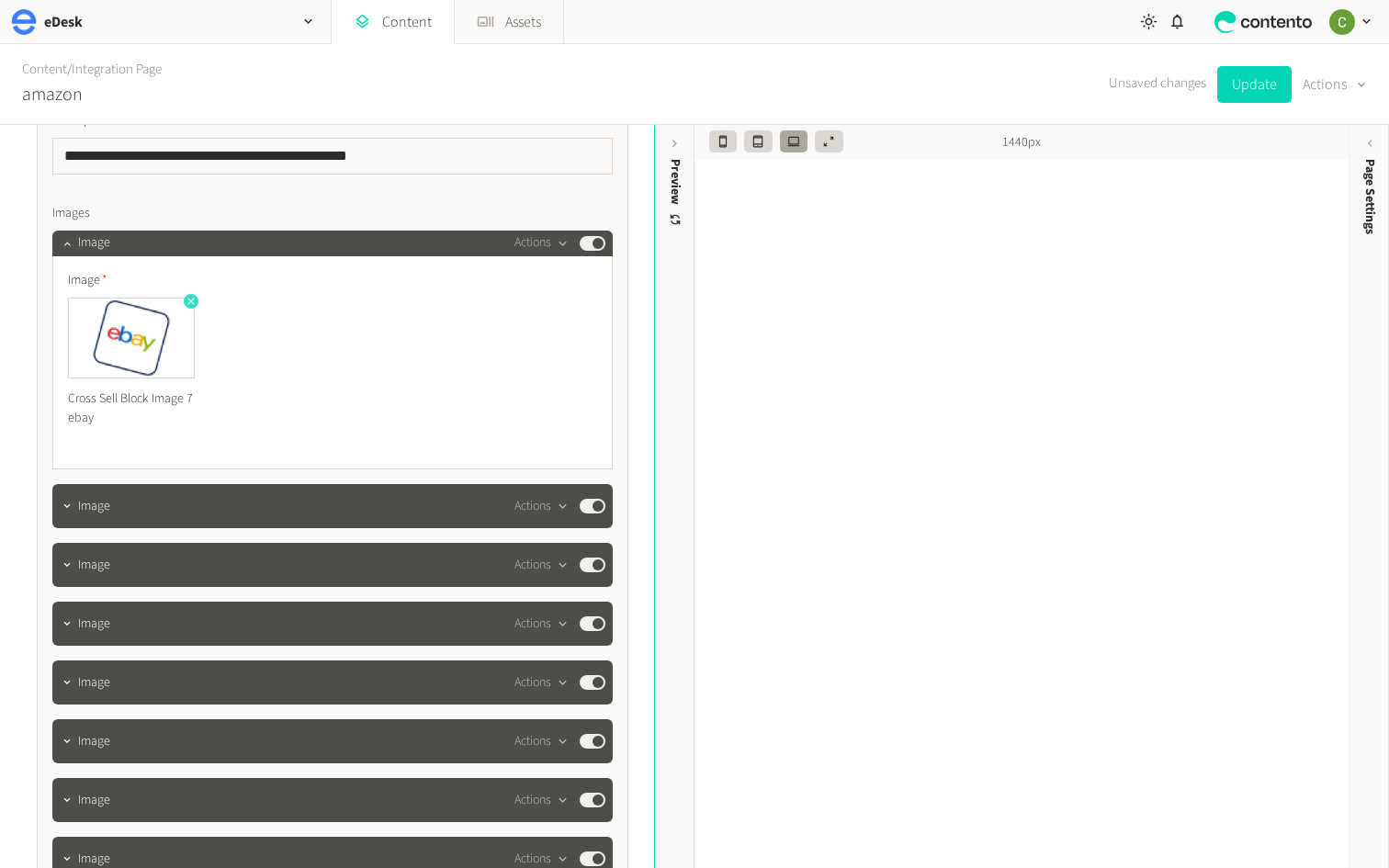 click 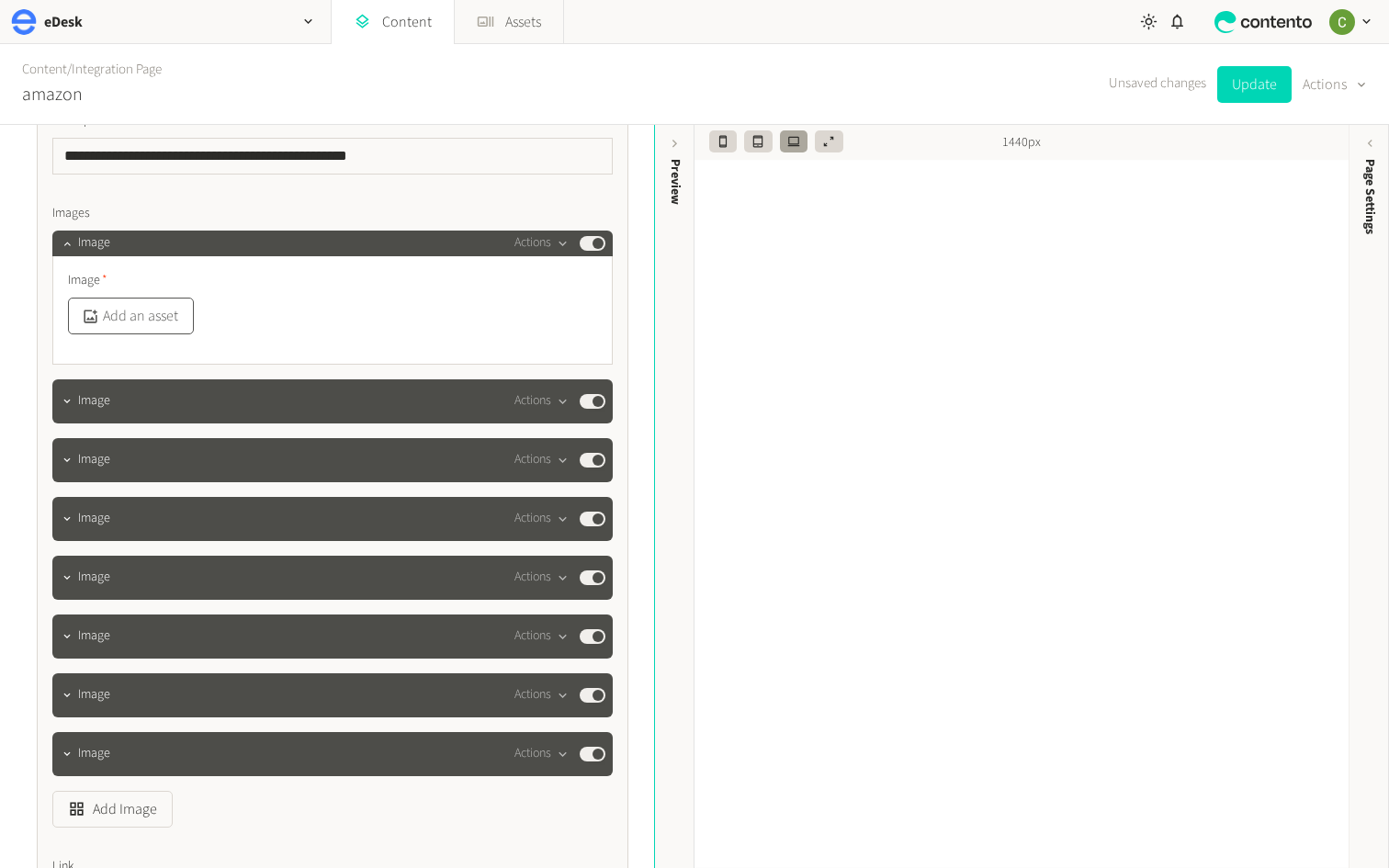 click on "Add an asset" 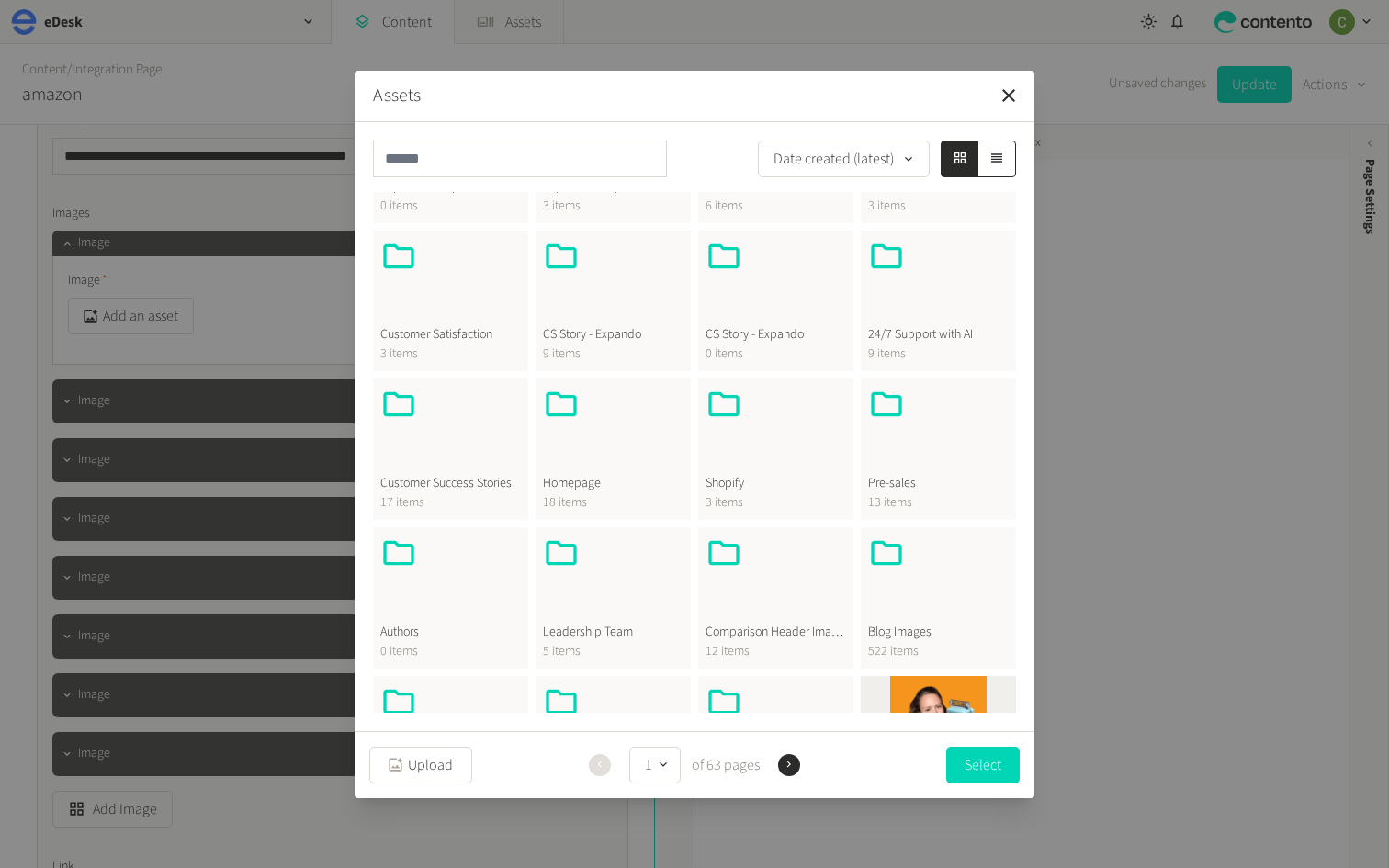scroll, scrollTop: 265, scrollLeft: 0, axis: vertical 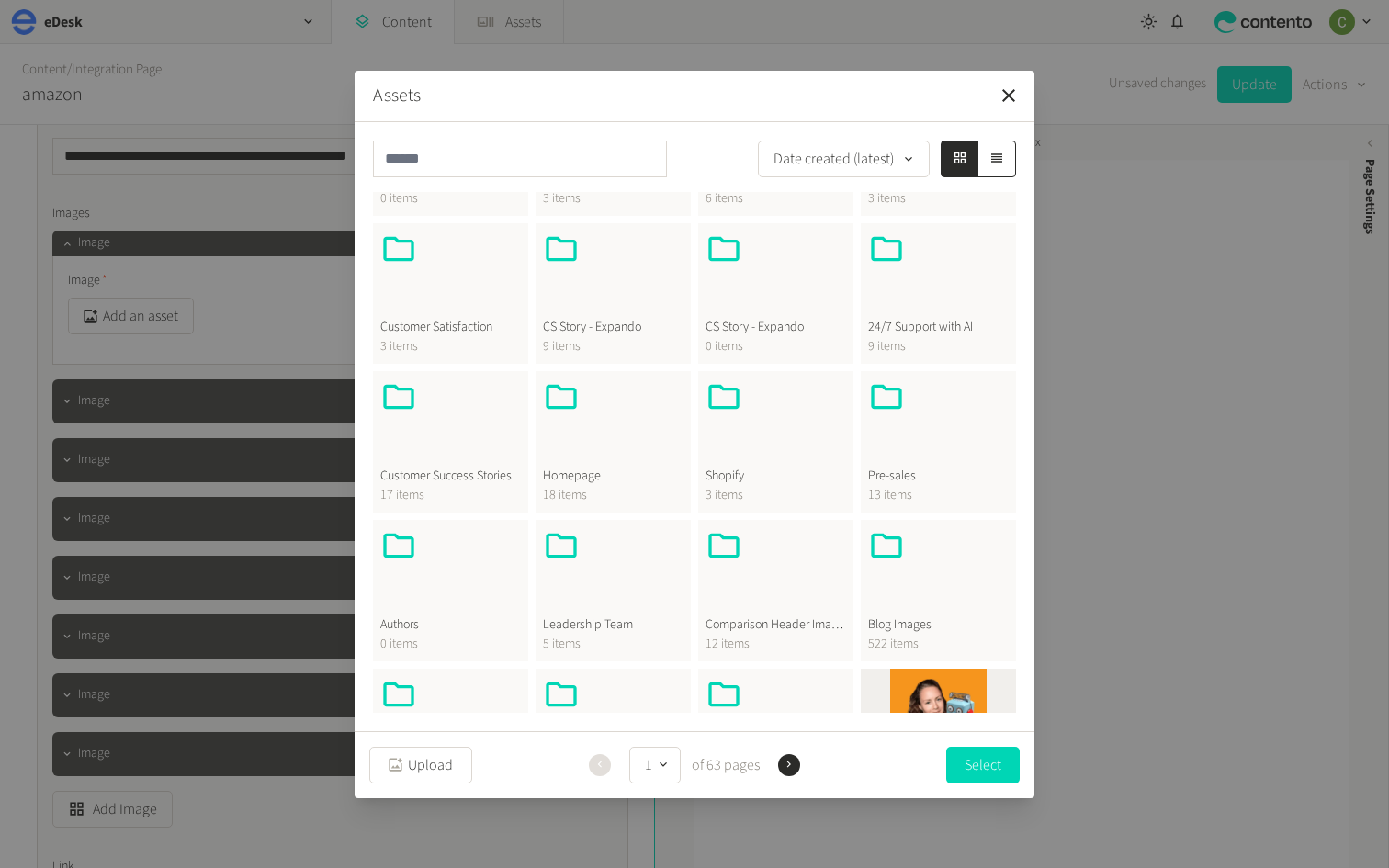 click at bounding box center (613, 423) 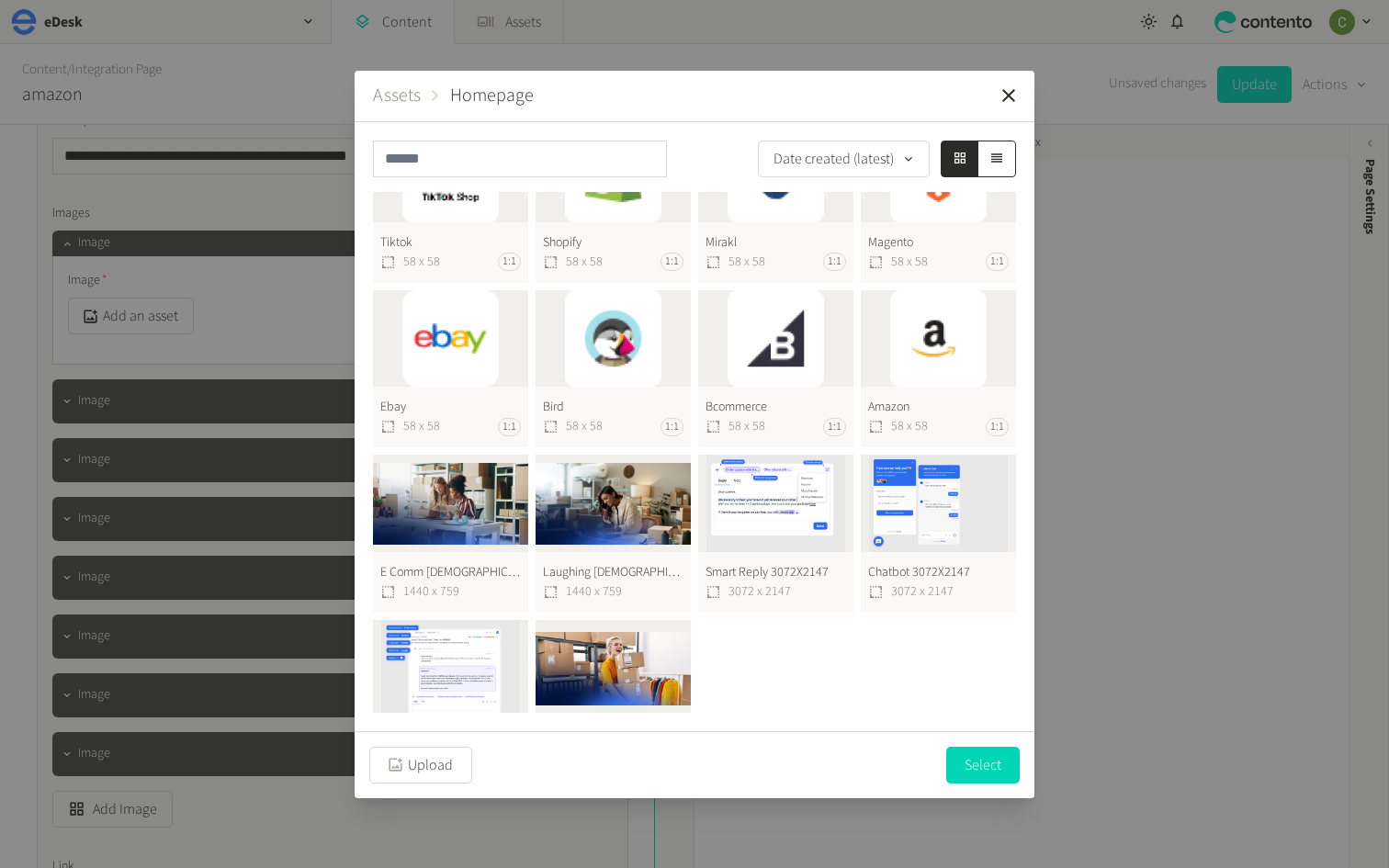 scroll, scrollTop: 232, scrollLeft: 0, axis: vertical 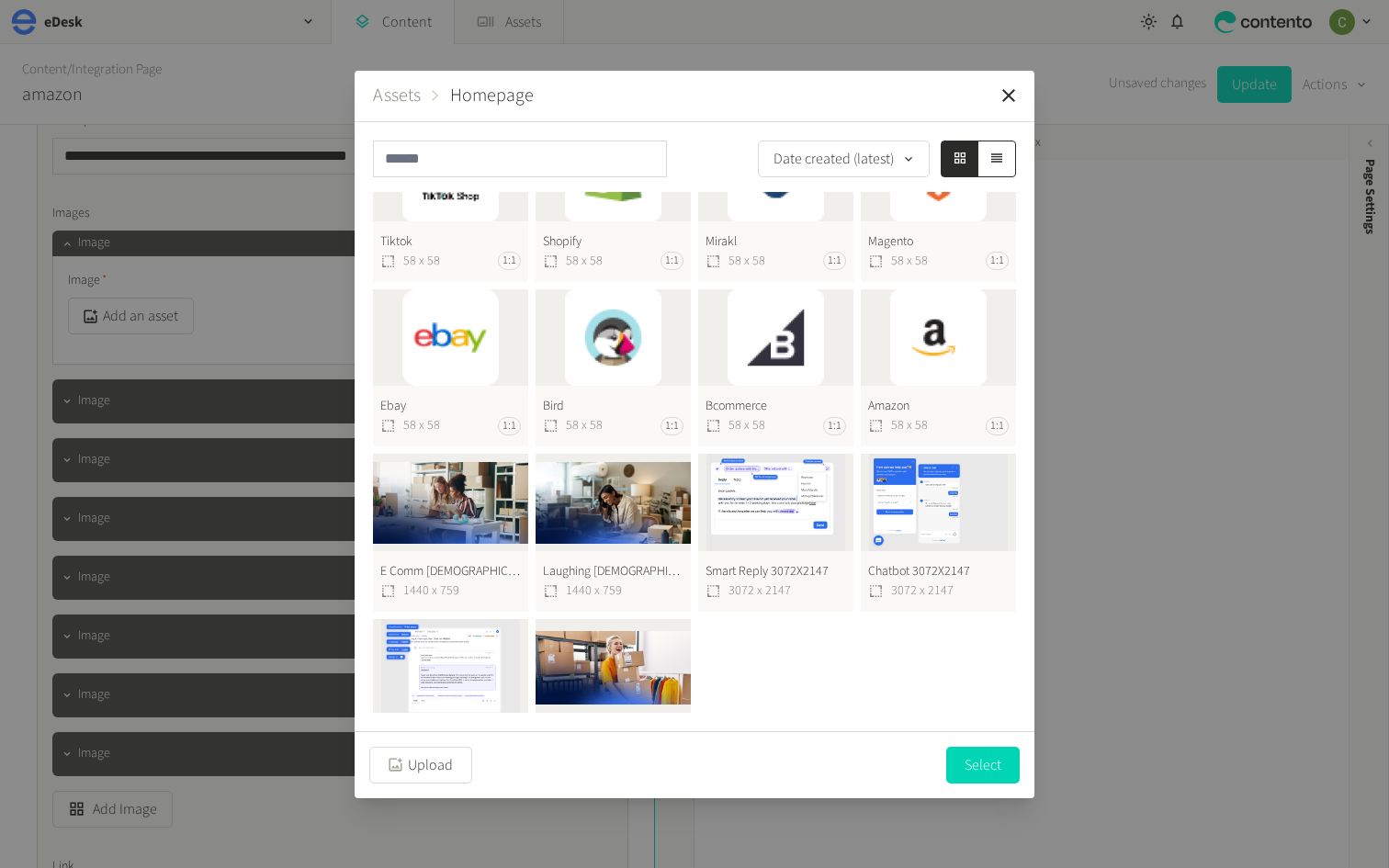 click on "Amazon  58 x 58 1:1" 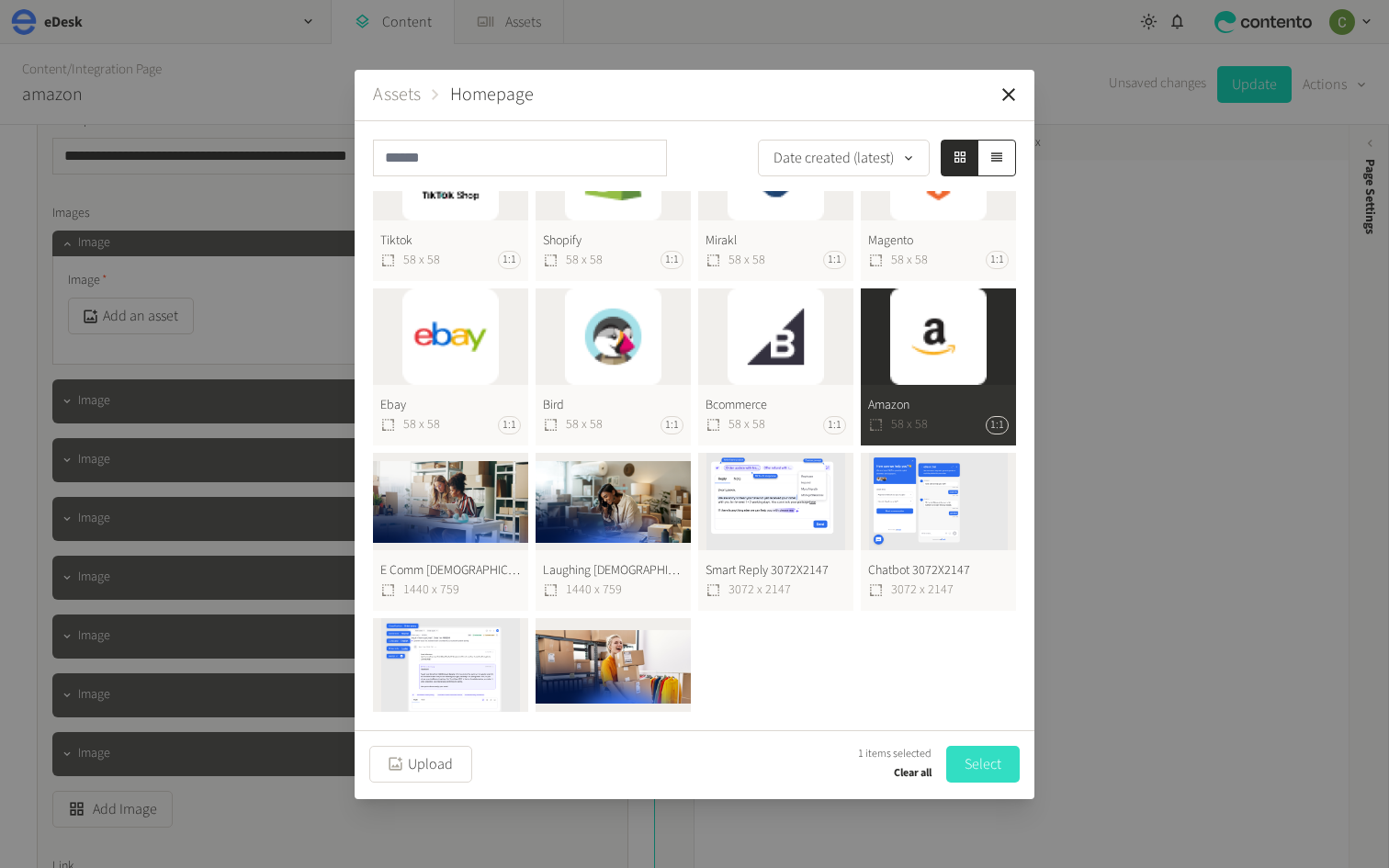 click on "Select" at bounding box center [983, 764] 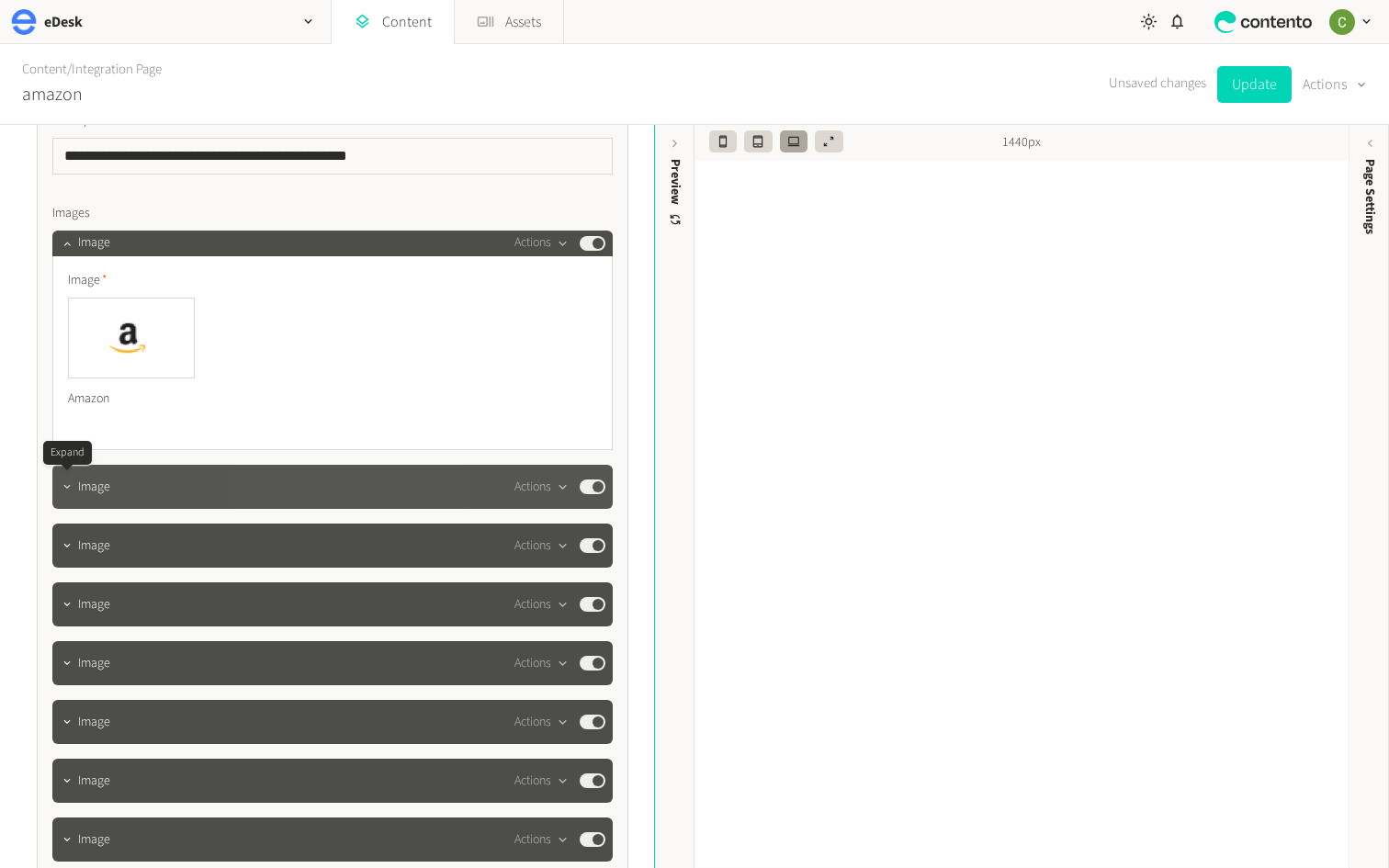 click 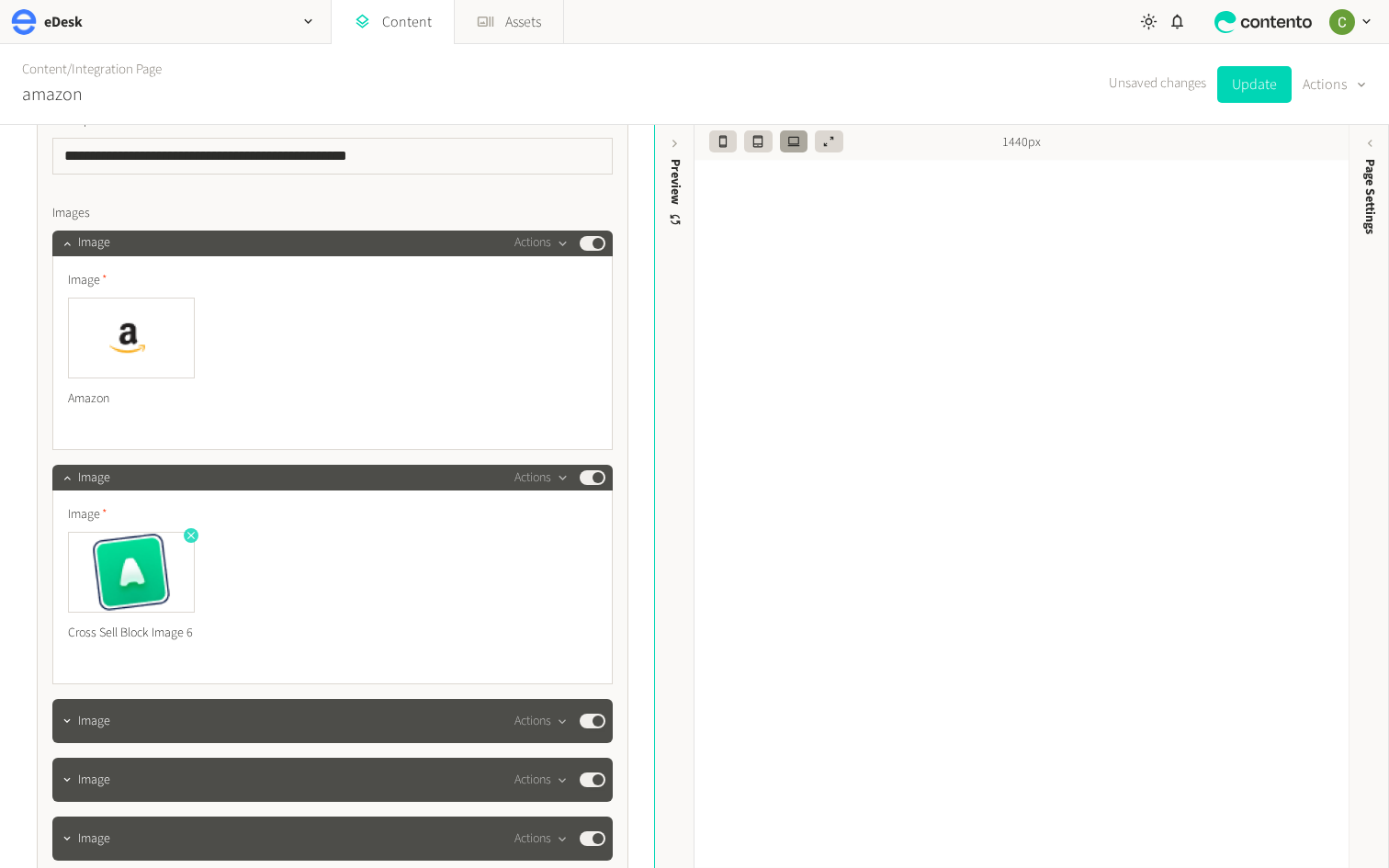 click 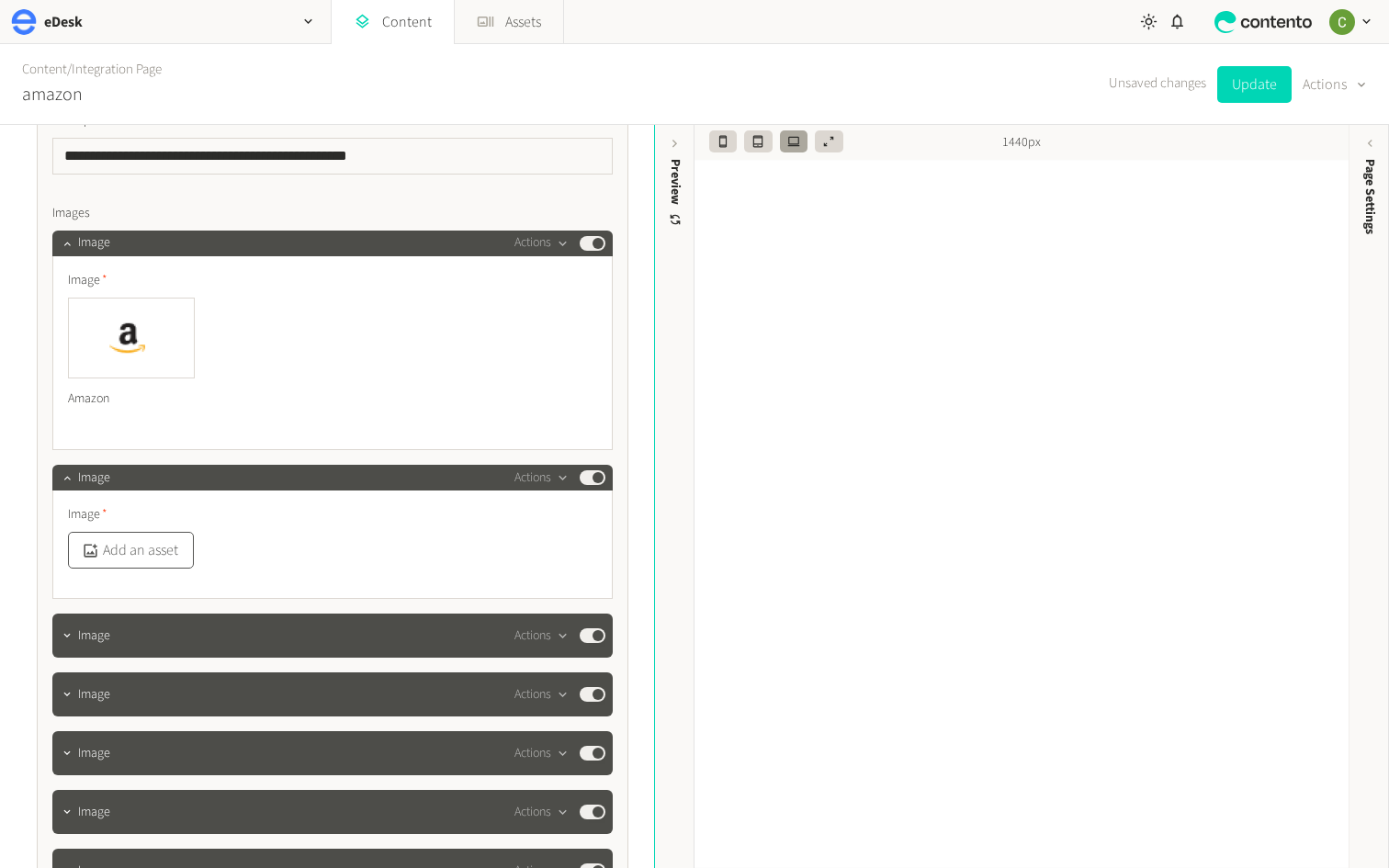 click on "Add an asset" 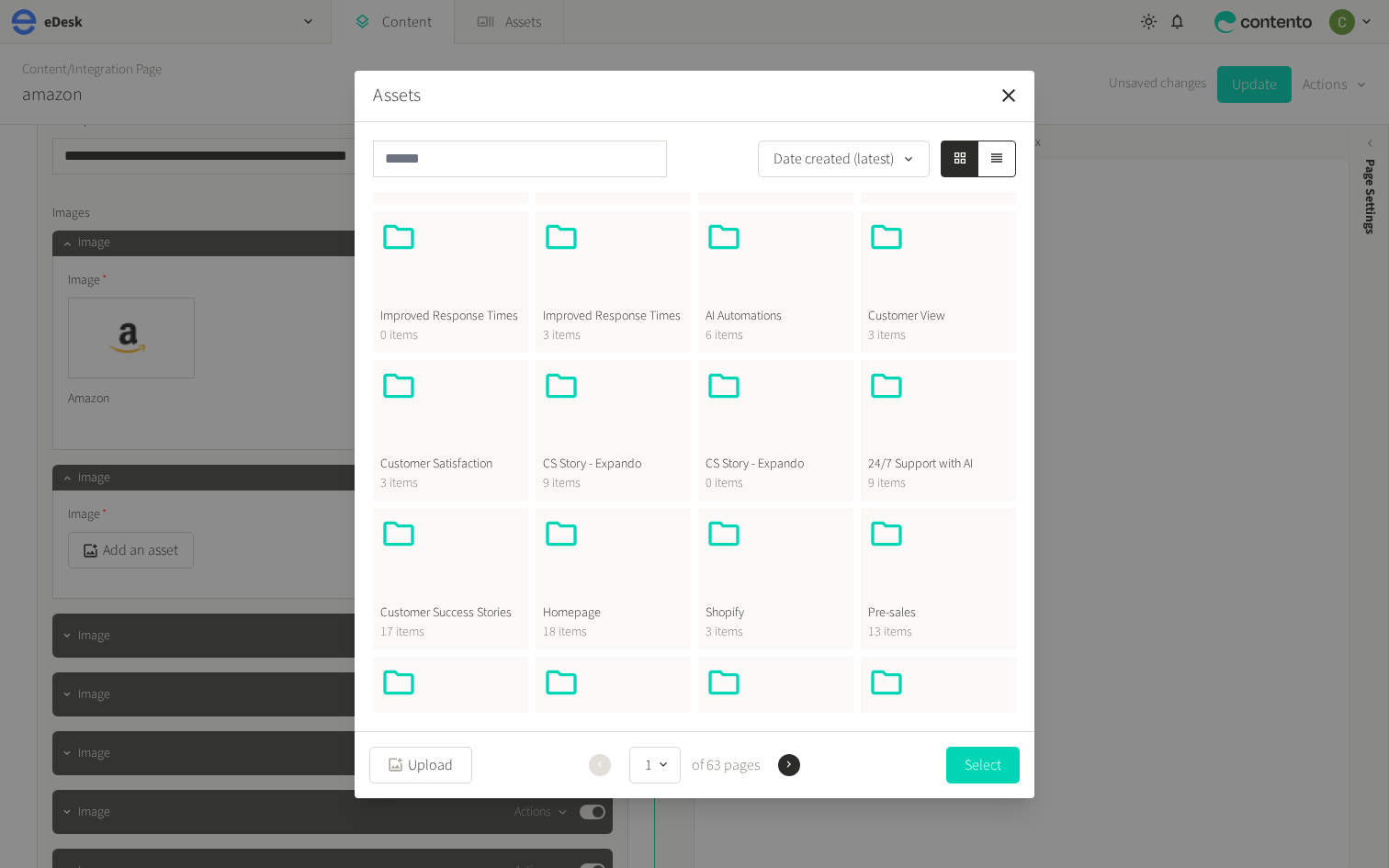 scroll, scrollTop: 183, scrollLeft: 0, axis: vertical 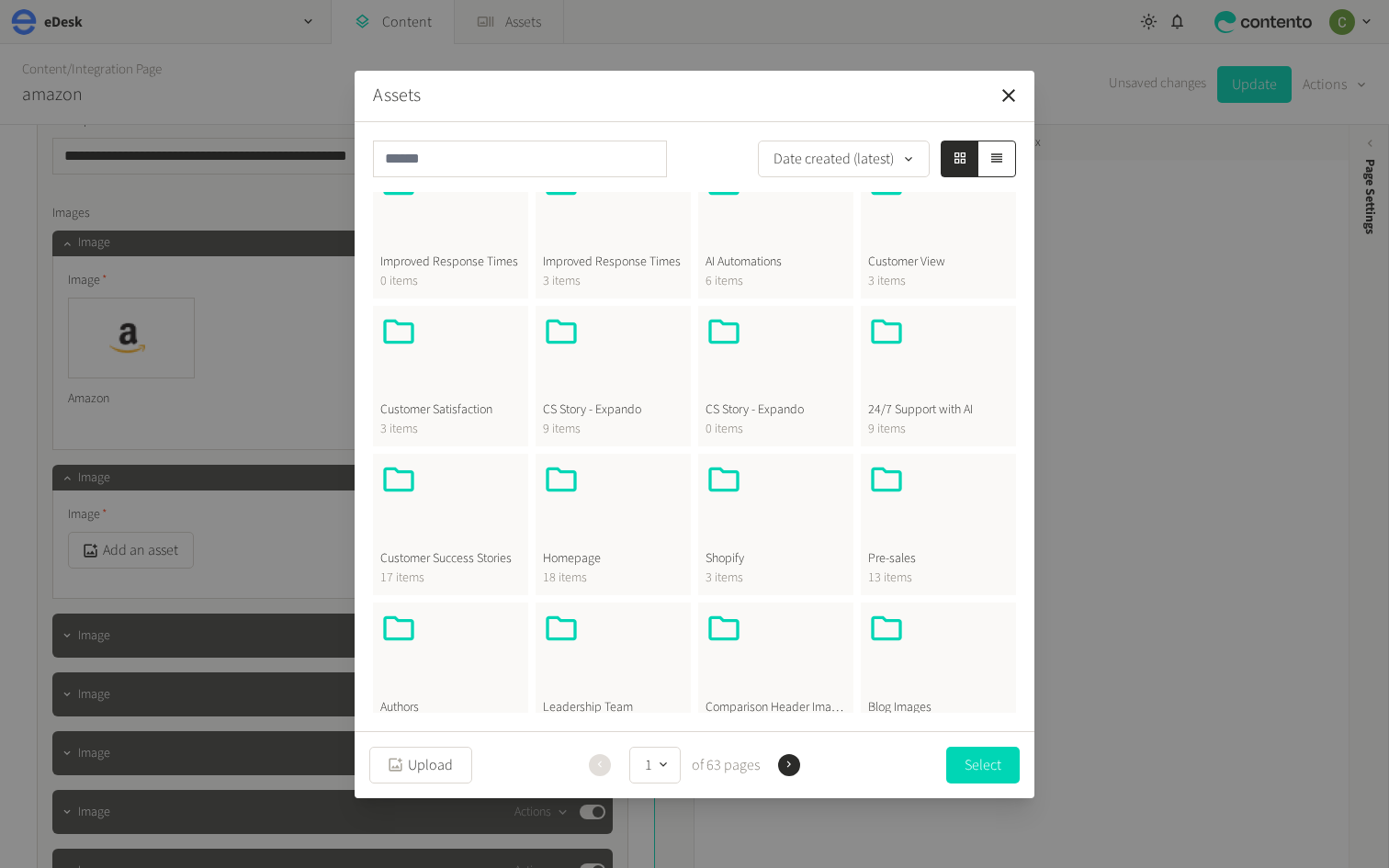 click at bounding box center (613, 505) 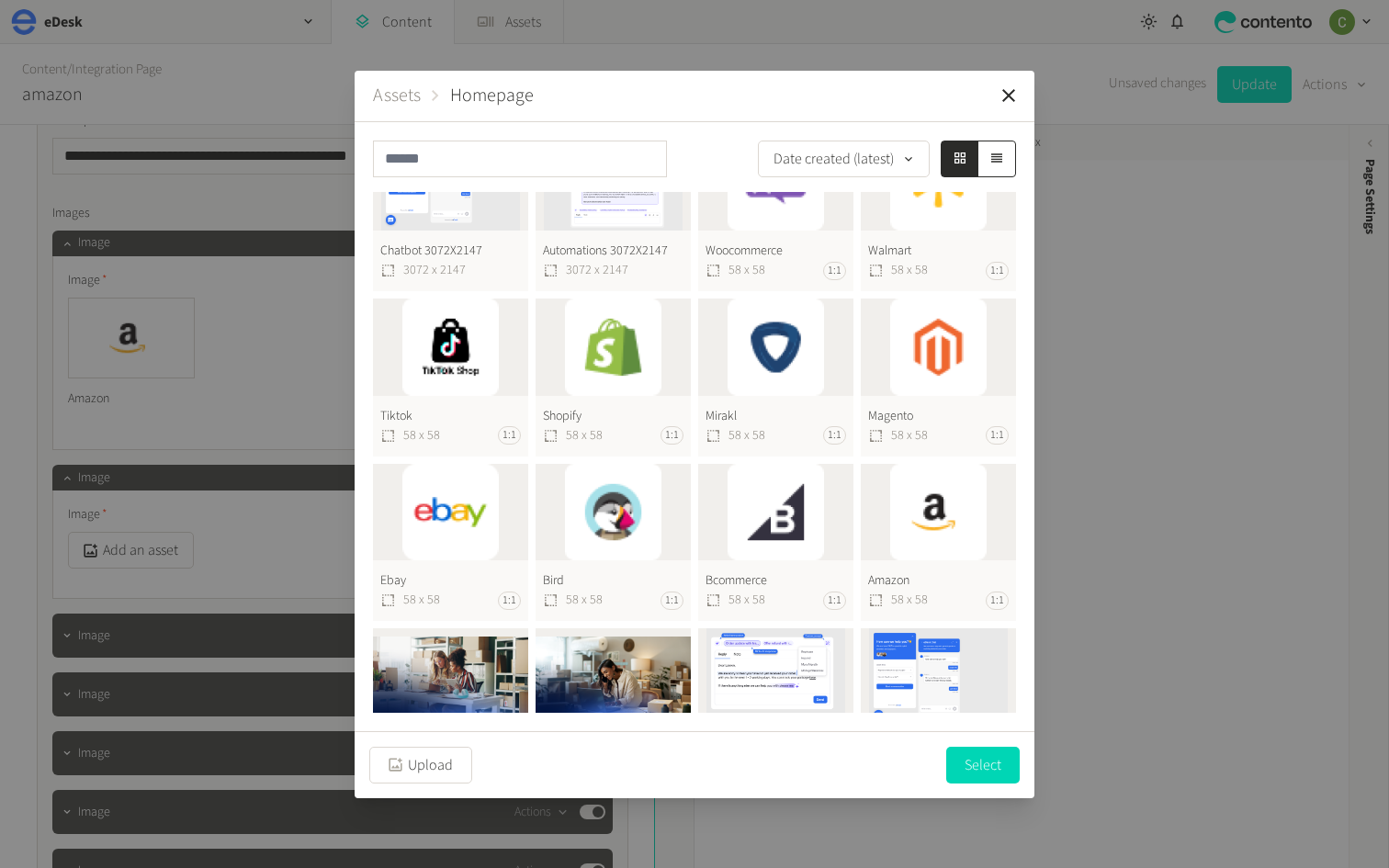 scroll, scrollTop: 62, scrollLeft: 0, axis: vertical 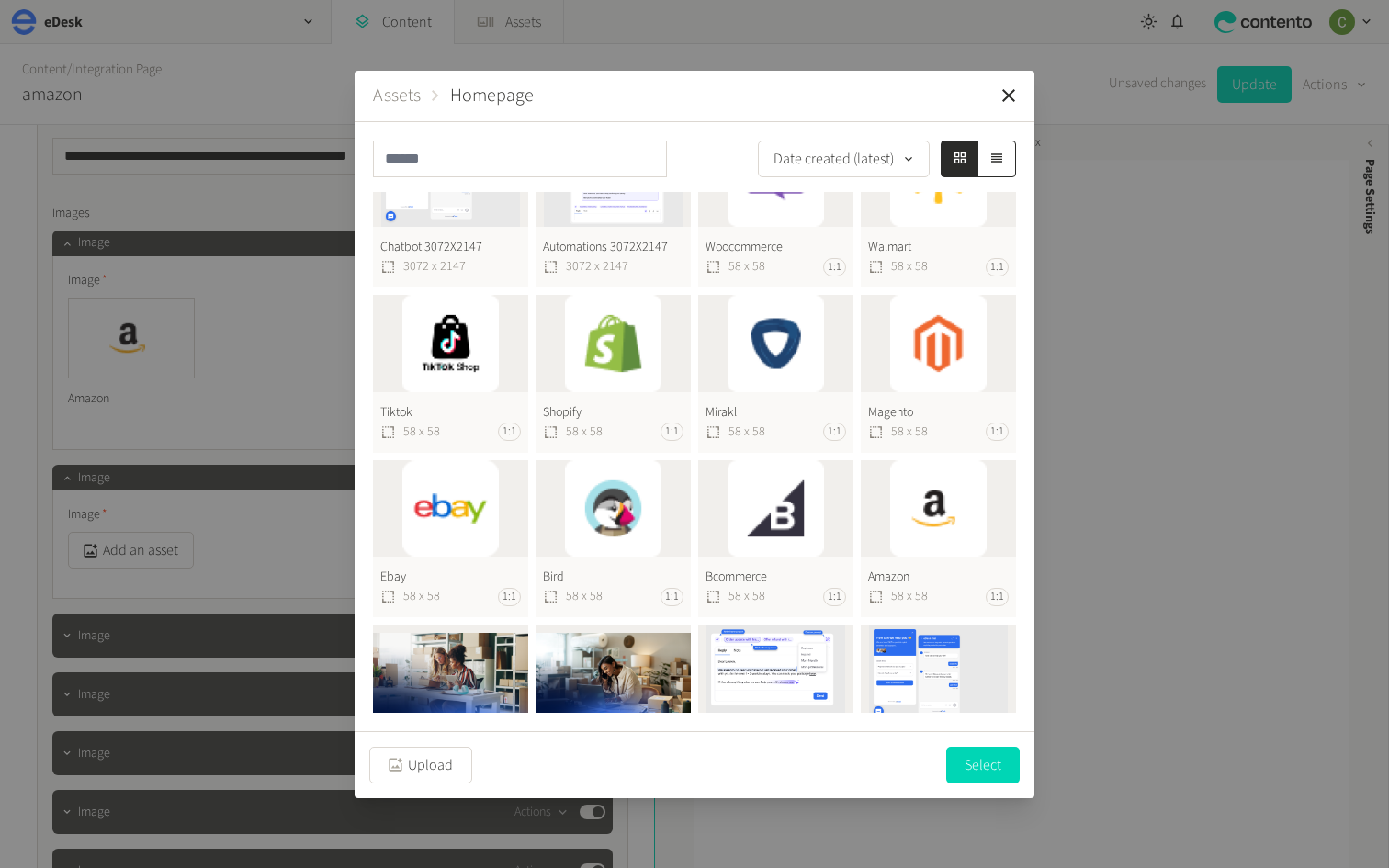 click on "Ebay  58 x 58 1:1" 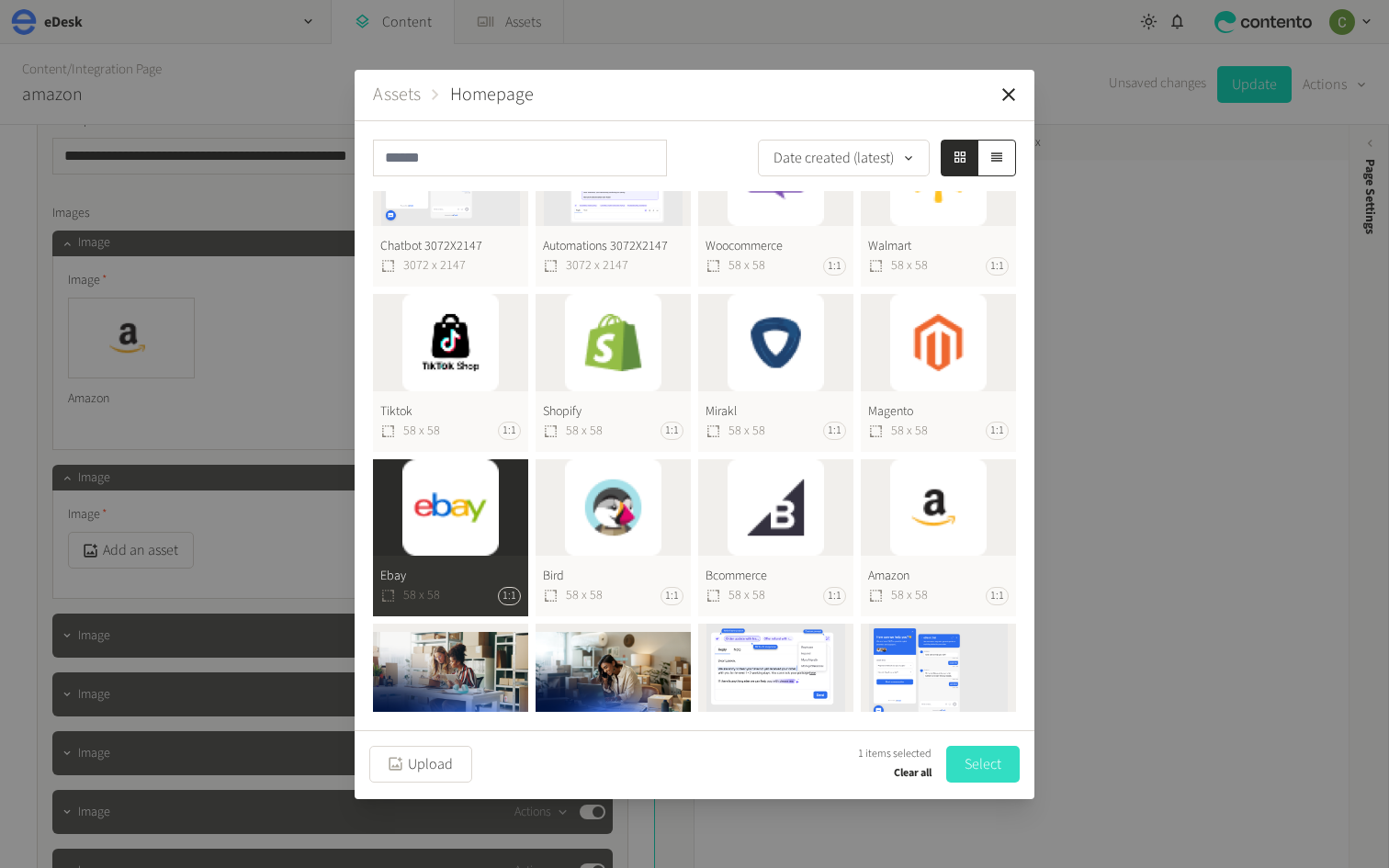 click on "Select" at bounding box center (983, 764) 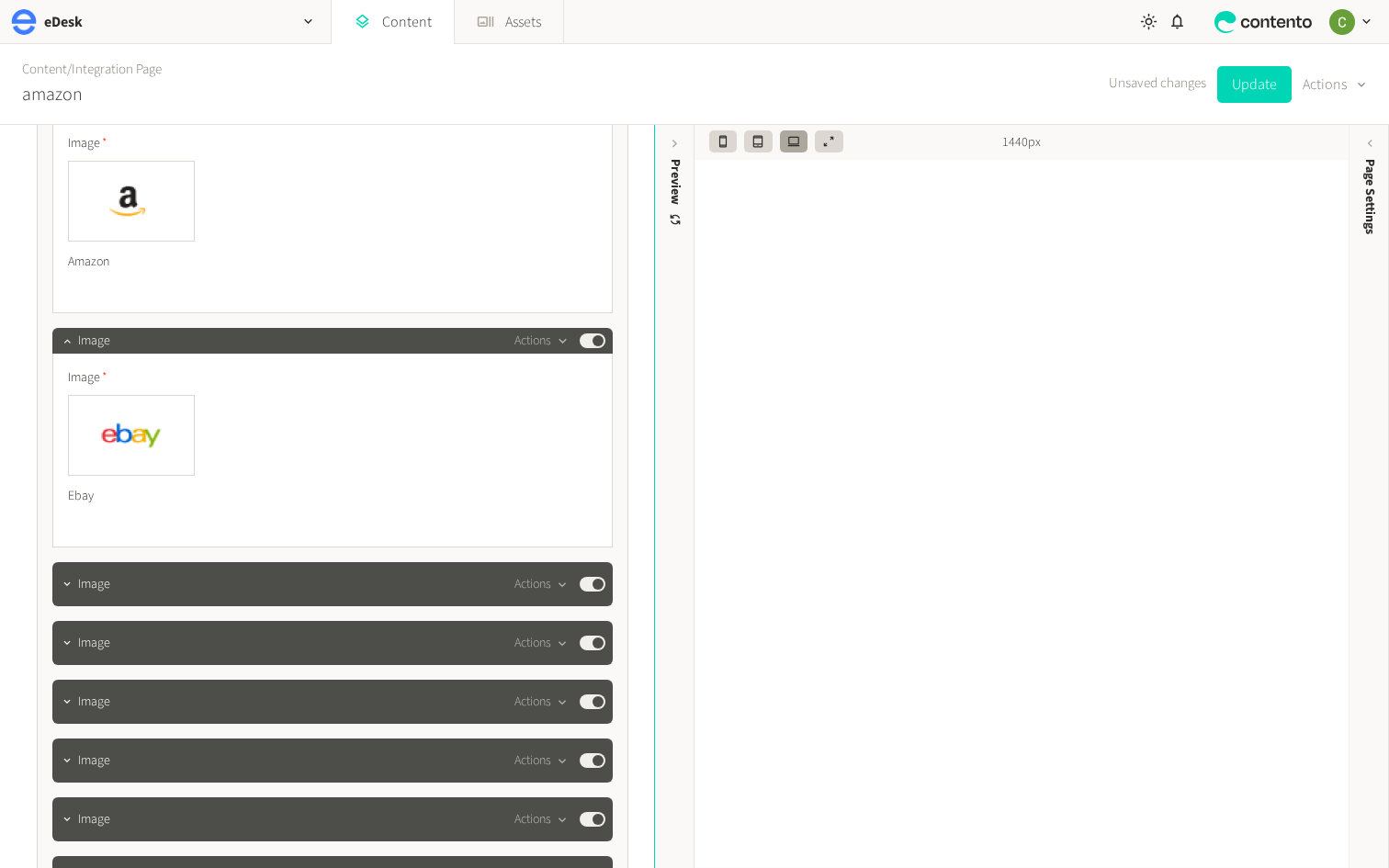 scroll, scrollTop: 6566, scrollLeft: 0, axis: vertical 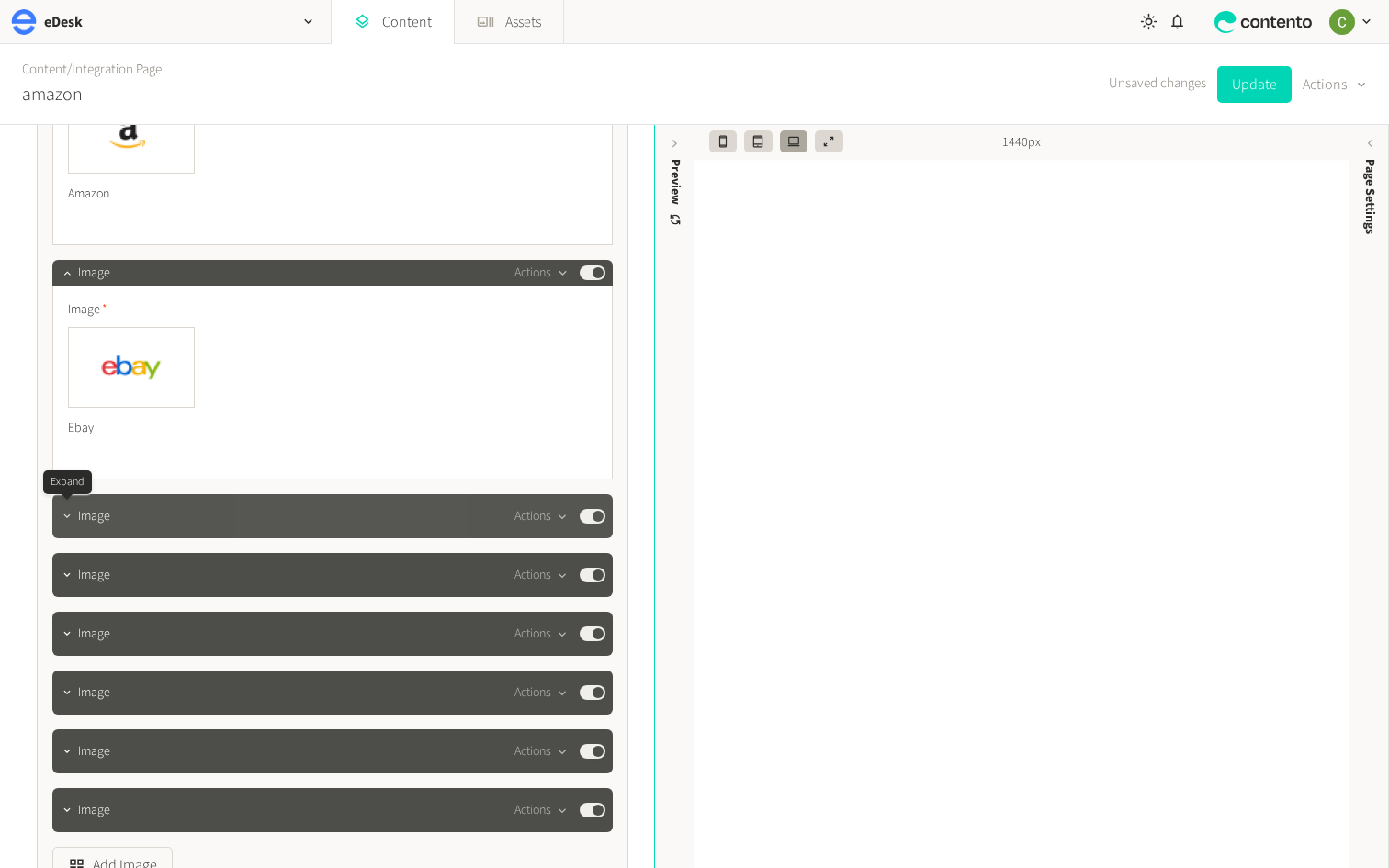 click 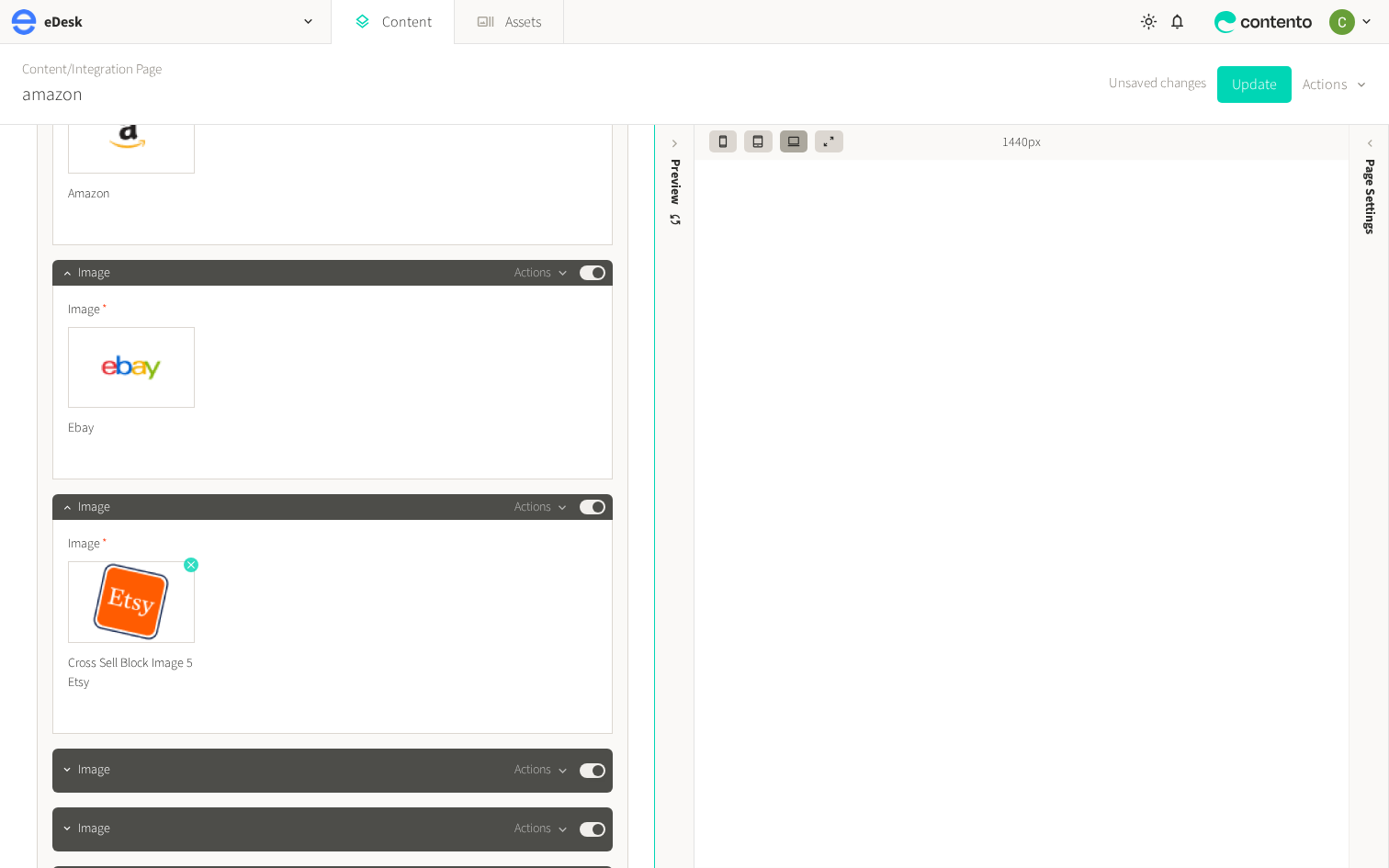 click 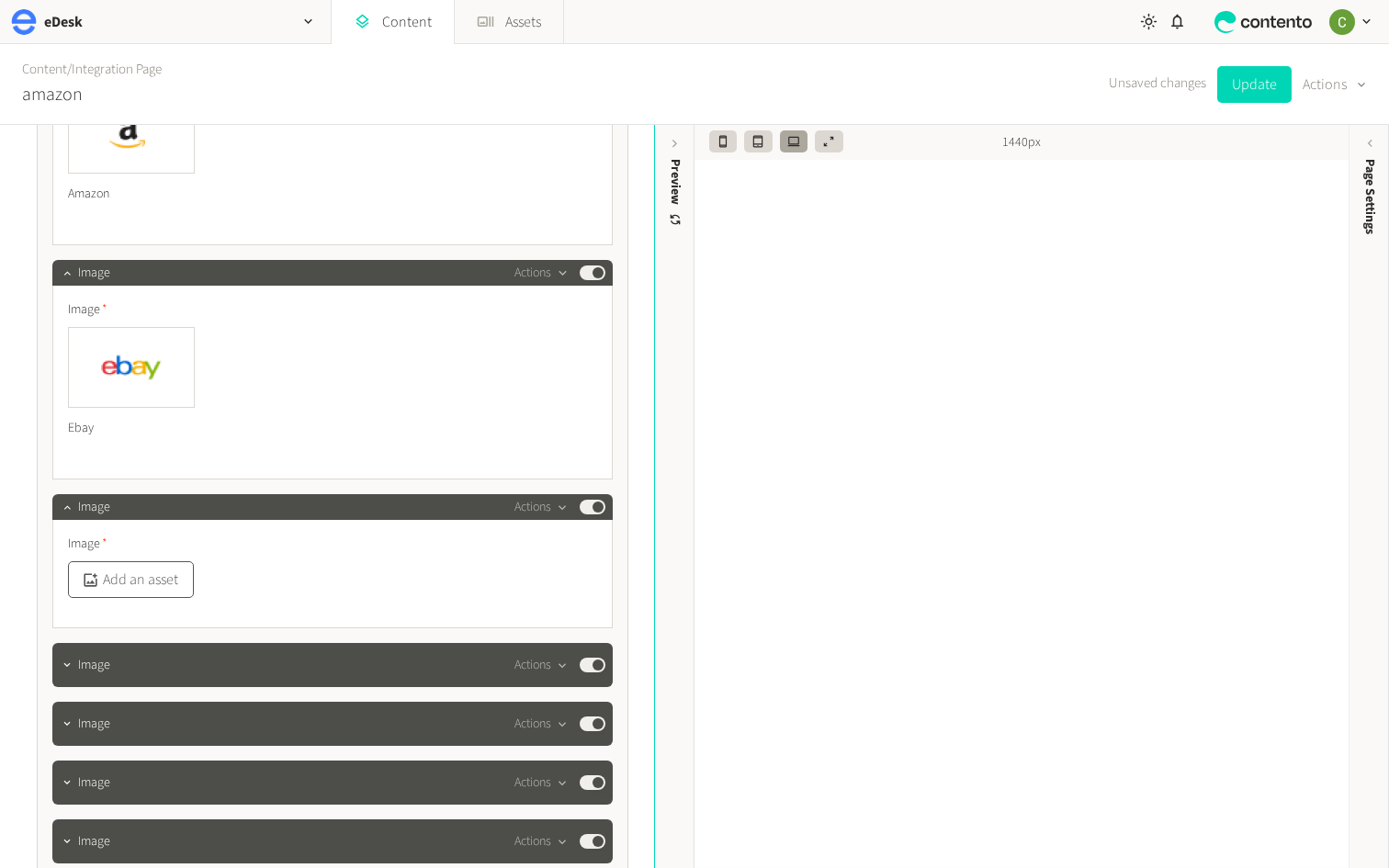 click on "Add an asset" 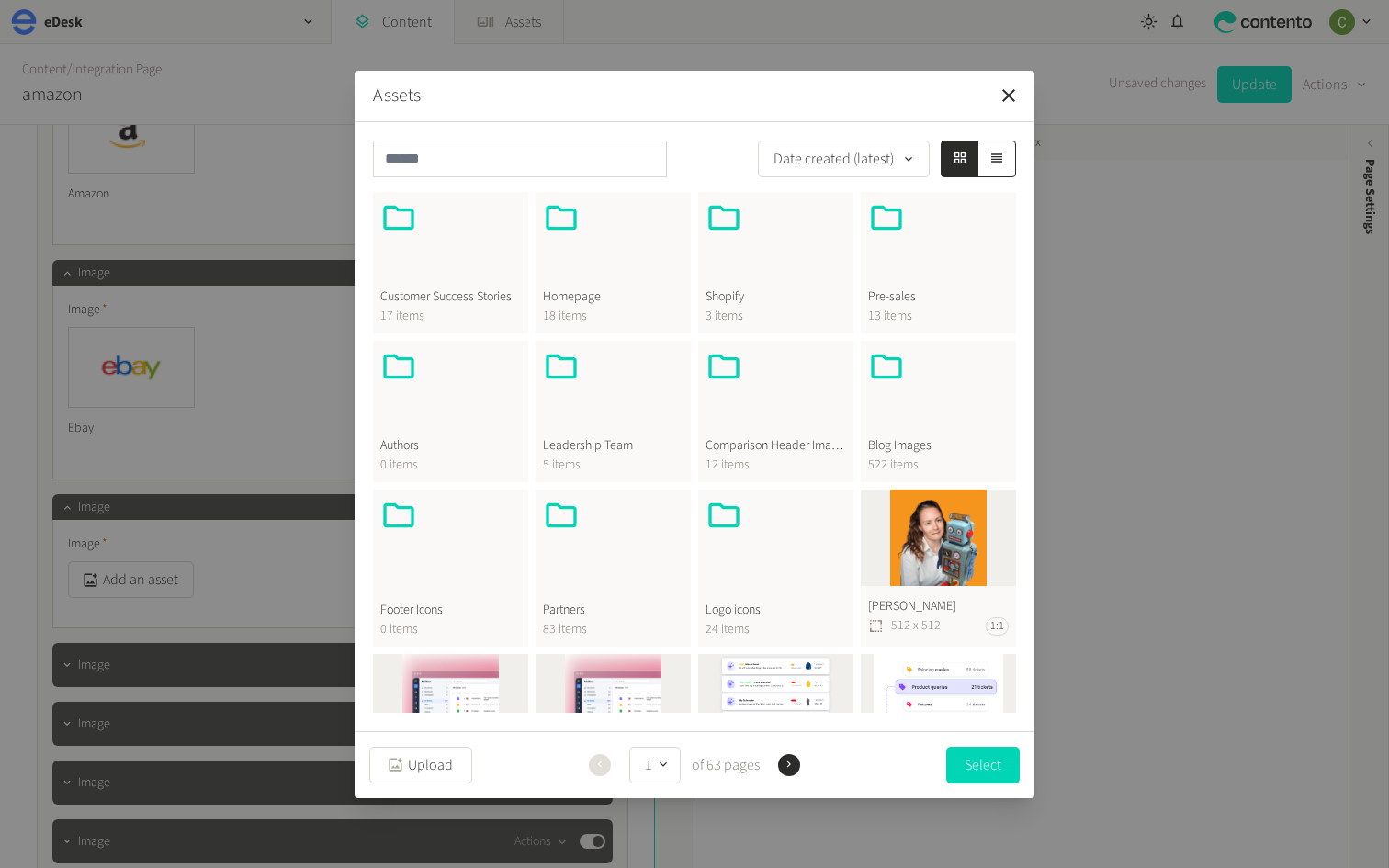 click at bounding box center (613, 243) 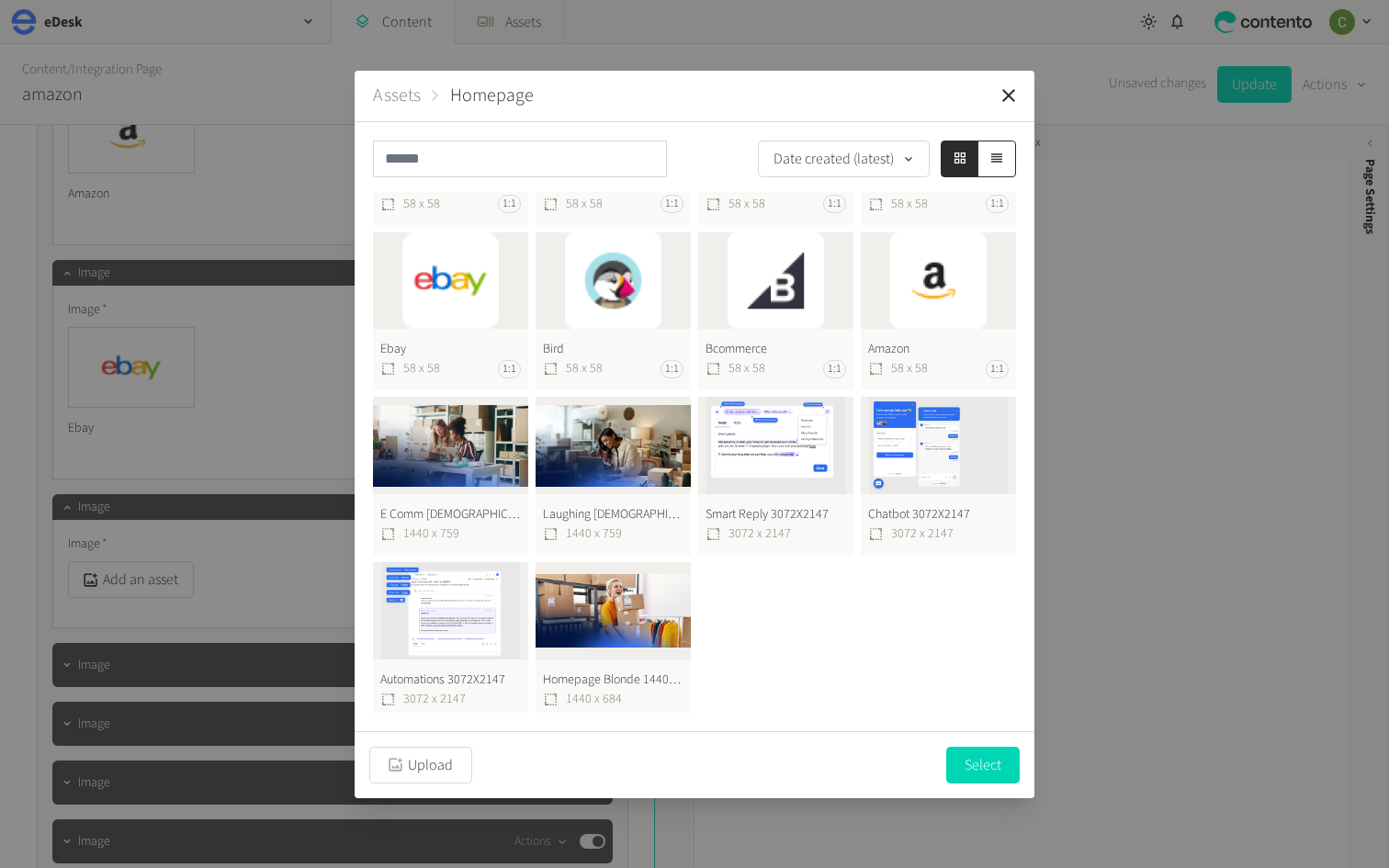 scroll, scrollTop: 0, scrollLeft: 0, axis: both 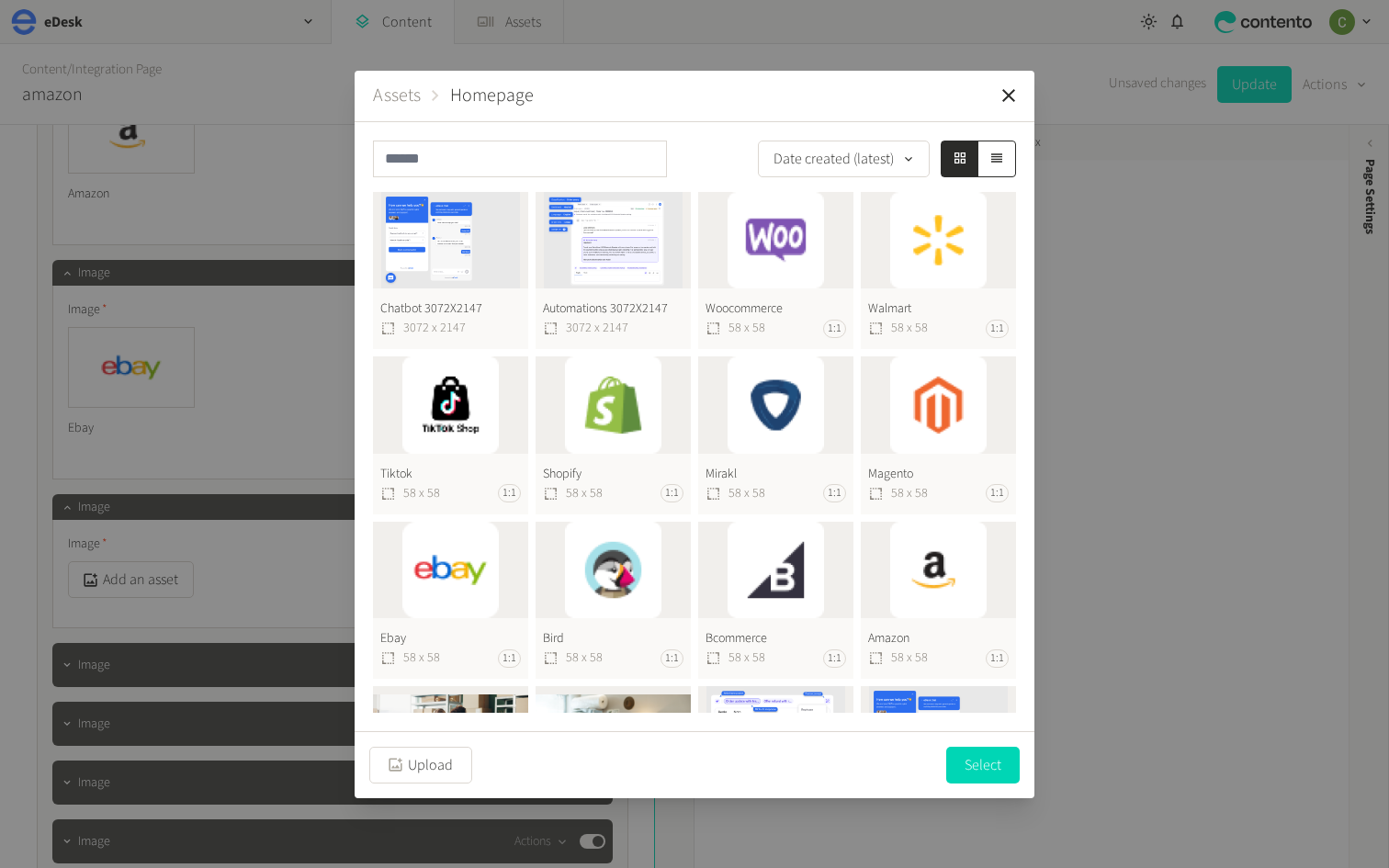 click on "Walmart  58 x 58 1:1" 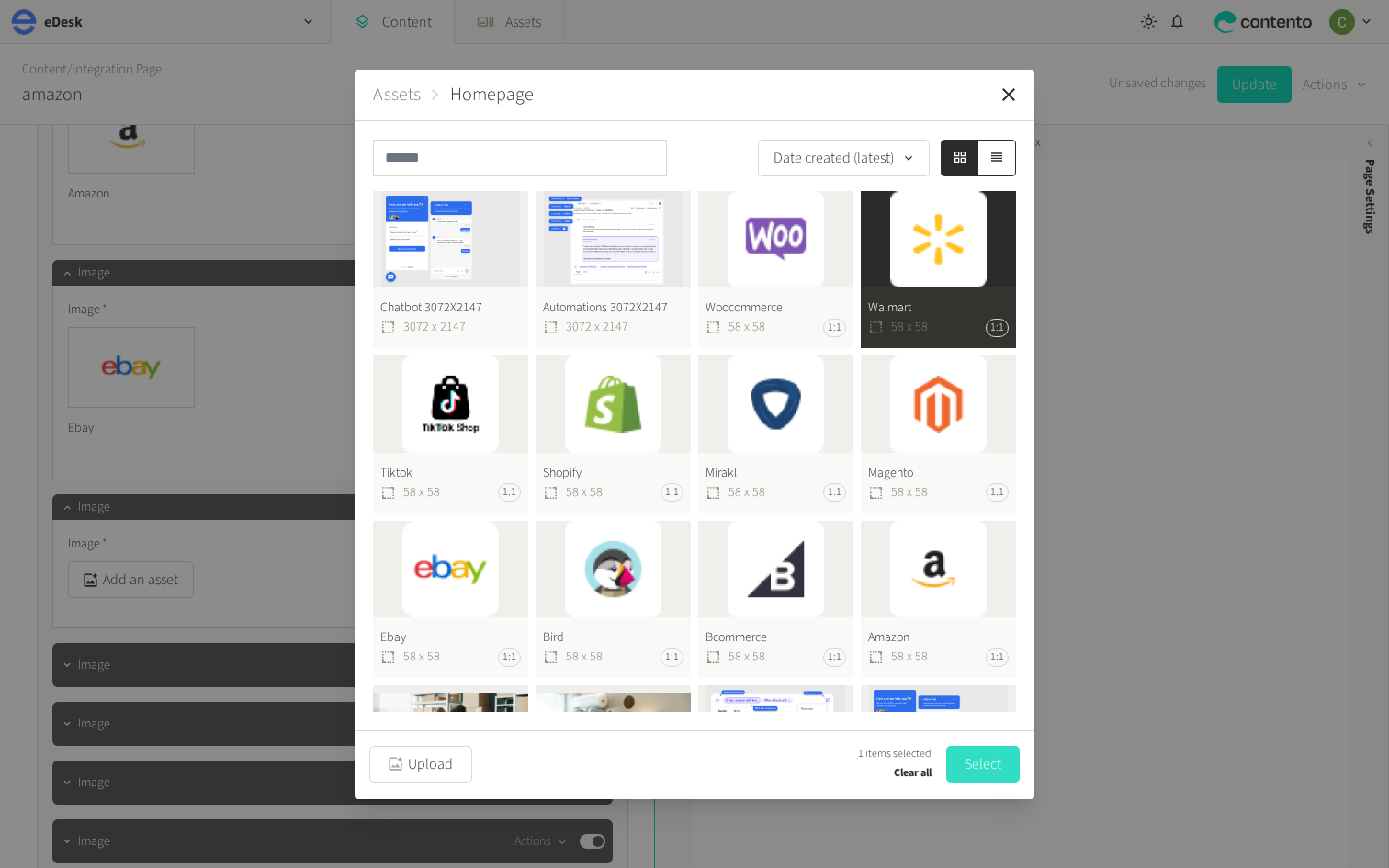 click on "Select" at bounding box center [983, 764] 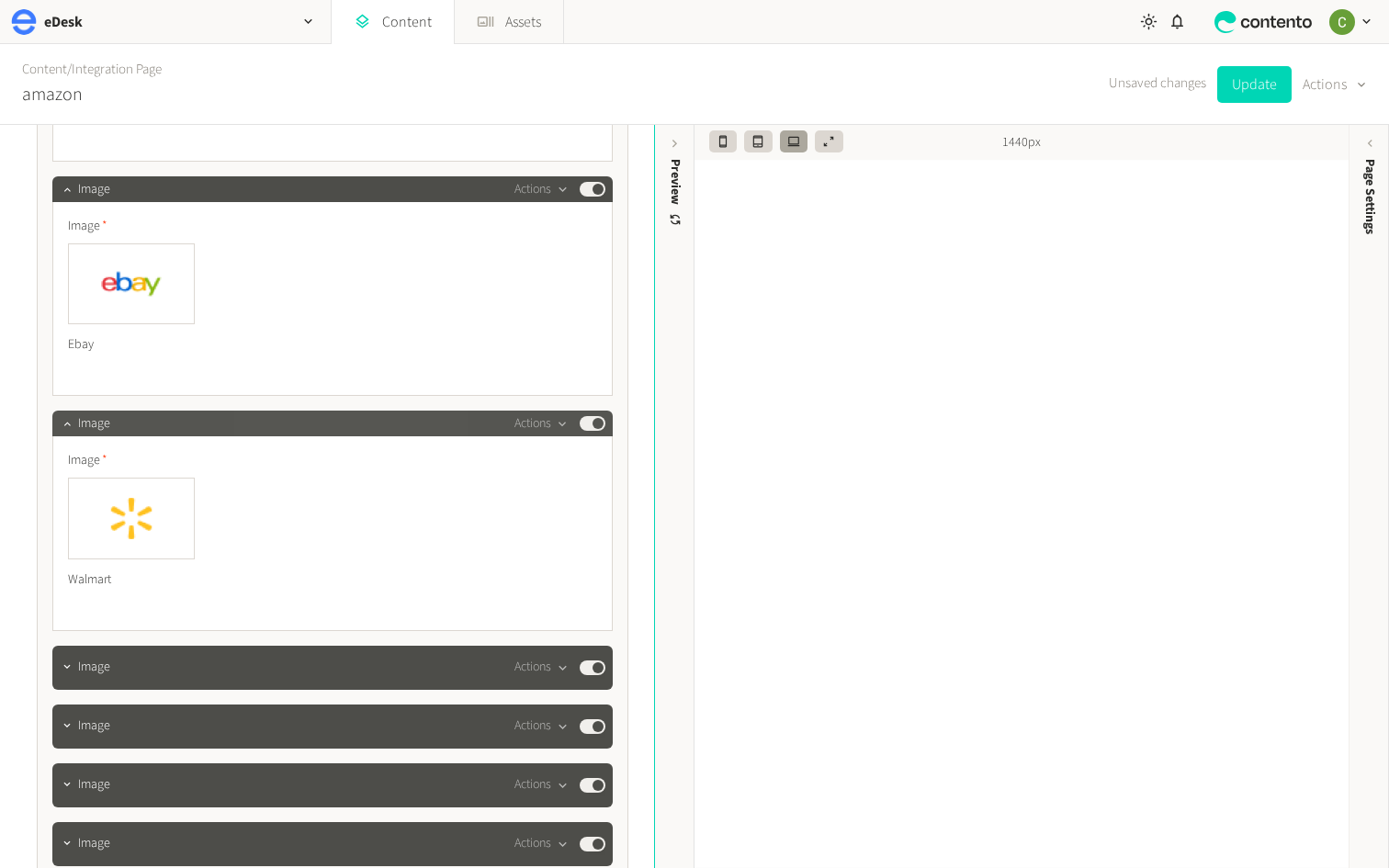 scroll, scrollTop: 6647, scrollLeft: 0, axis: vertical 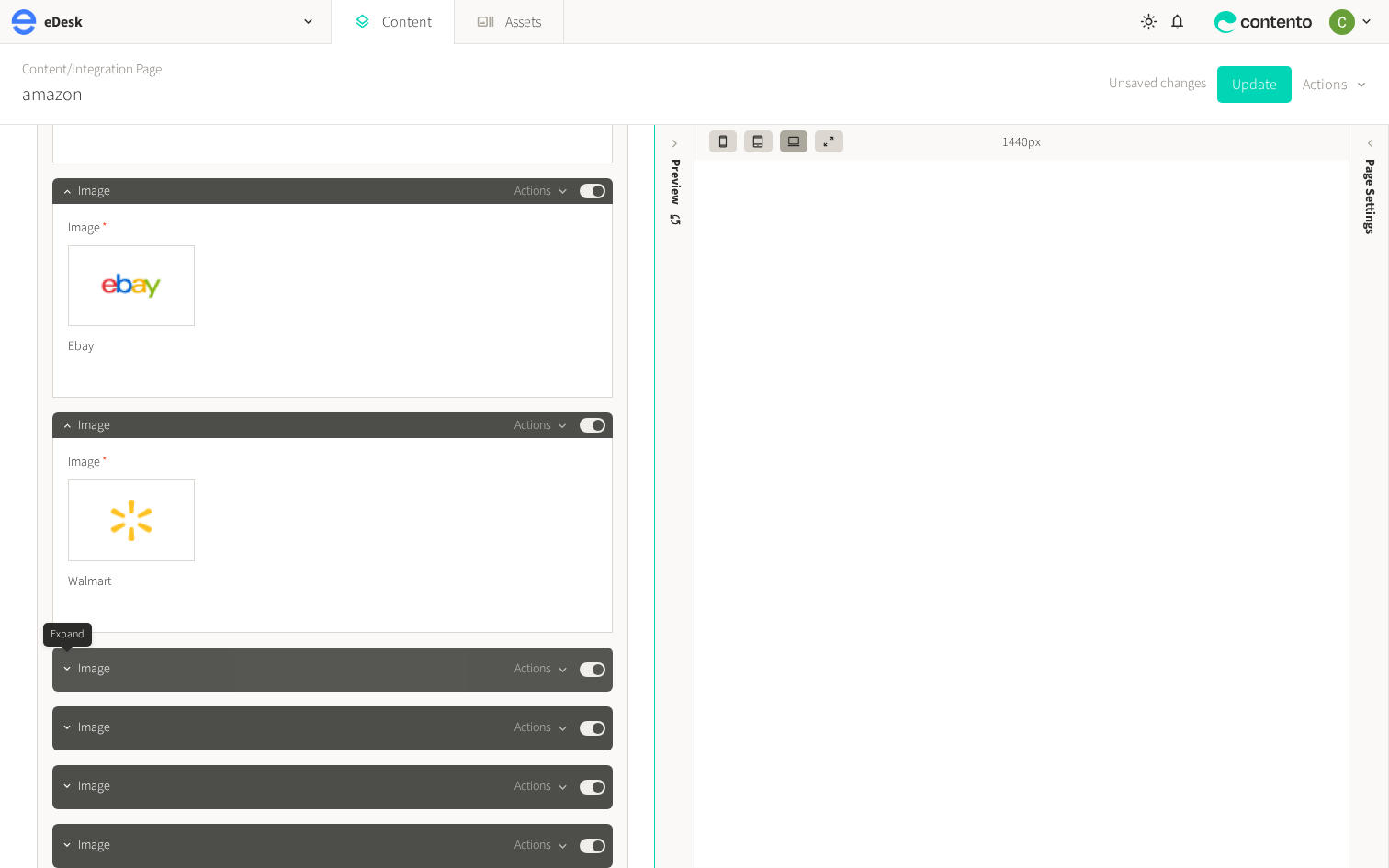 click 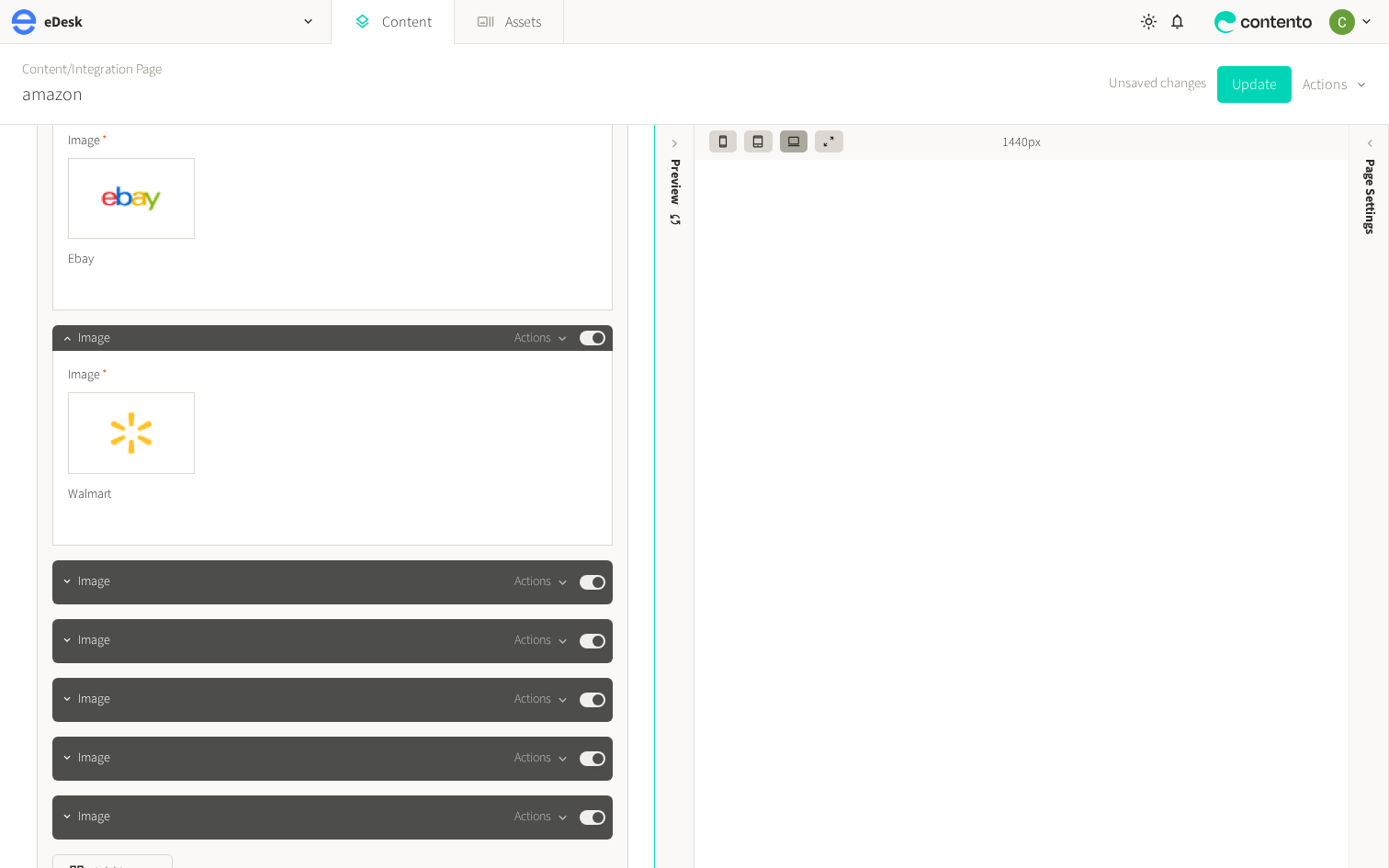 scroll, scrollTop: 6739, scrollLeft: 0, axis: vertical 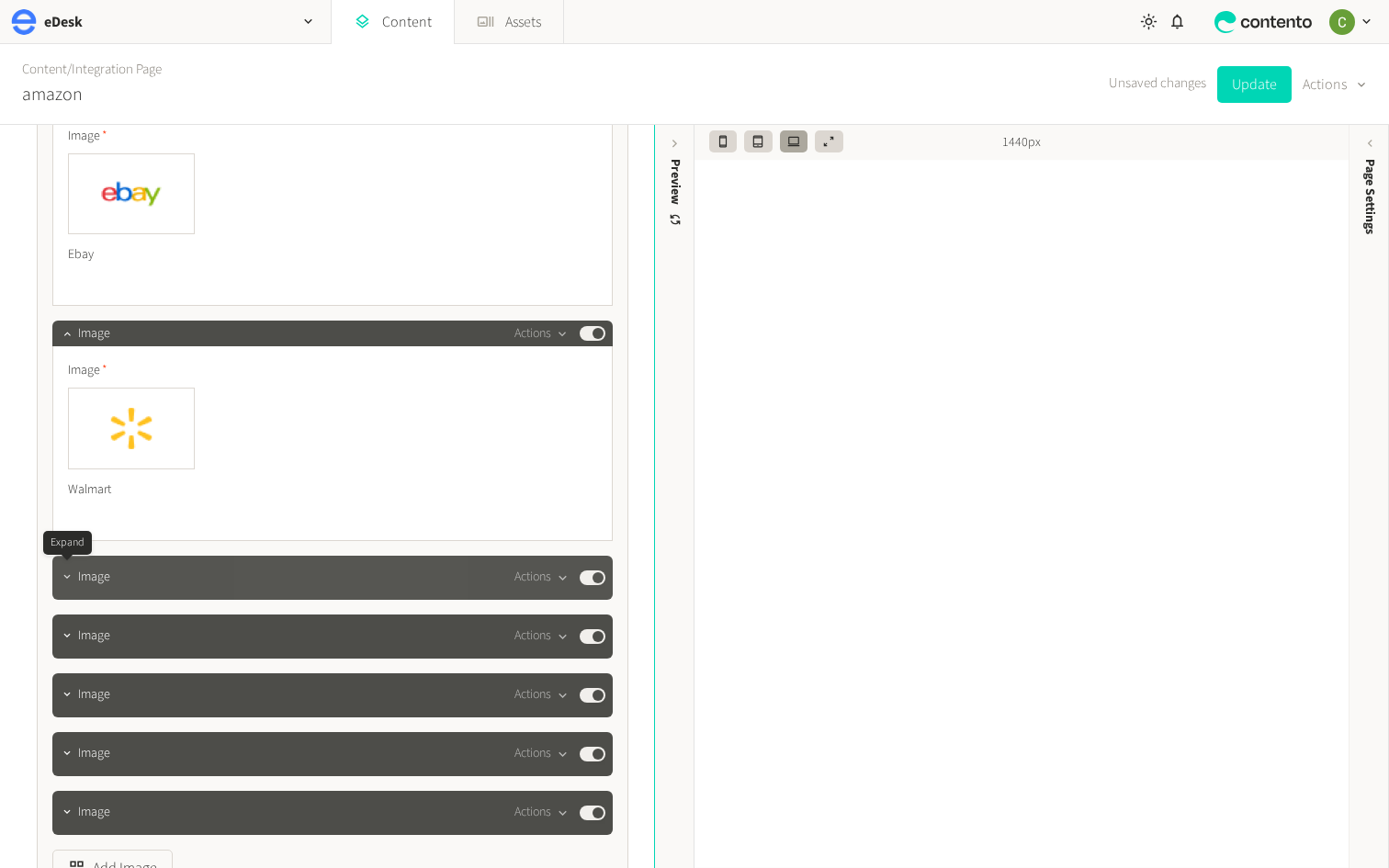 click 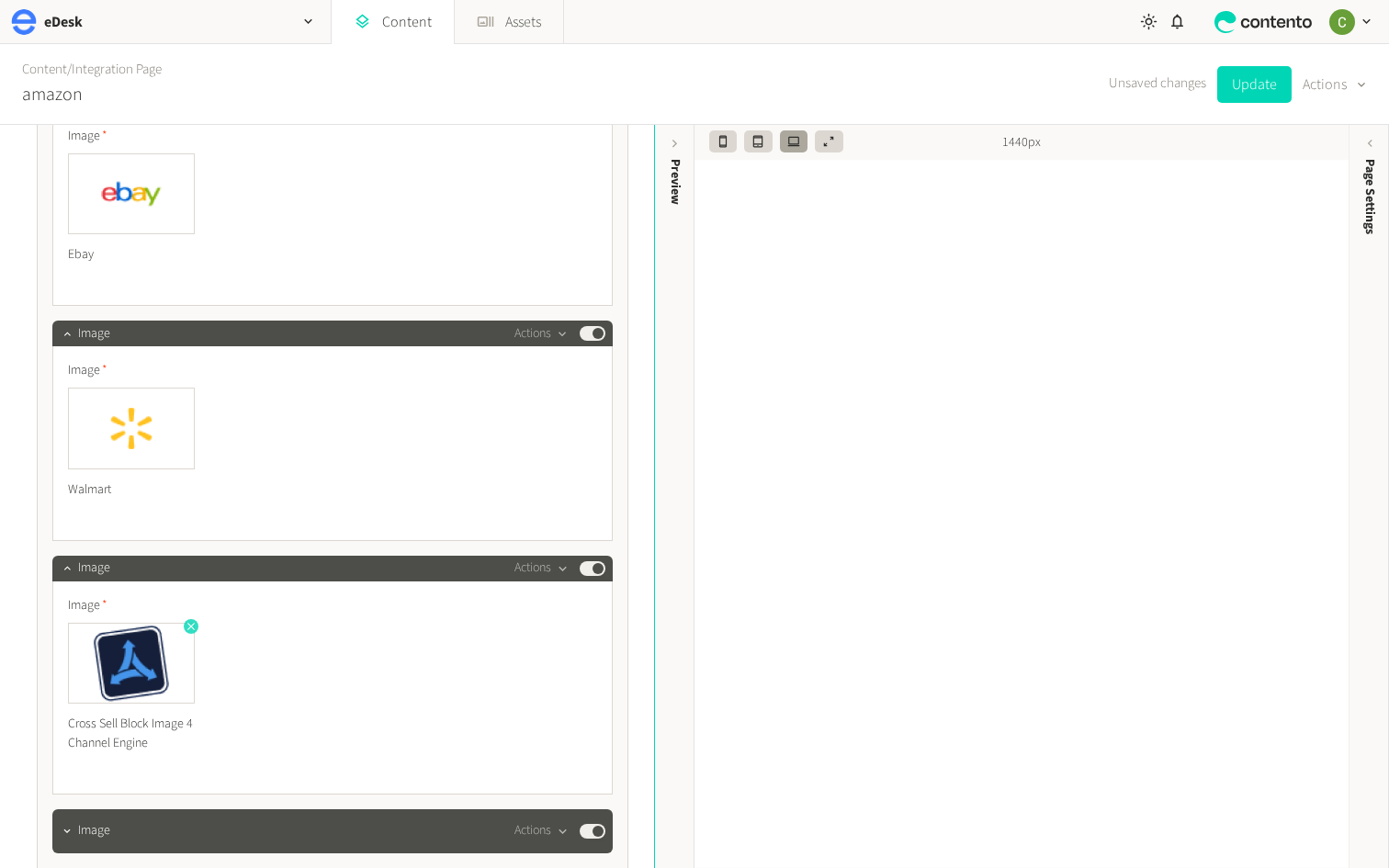click 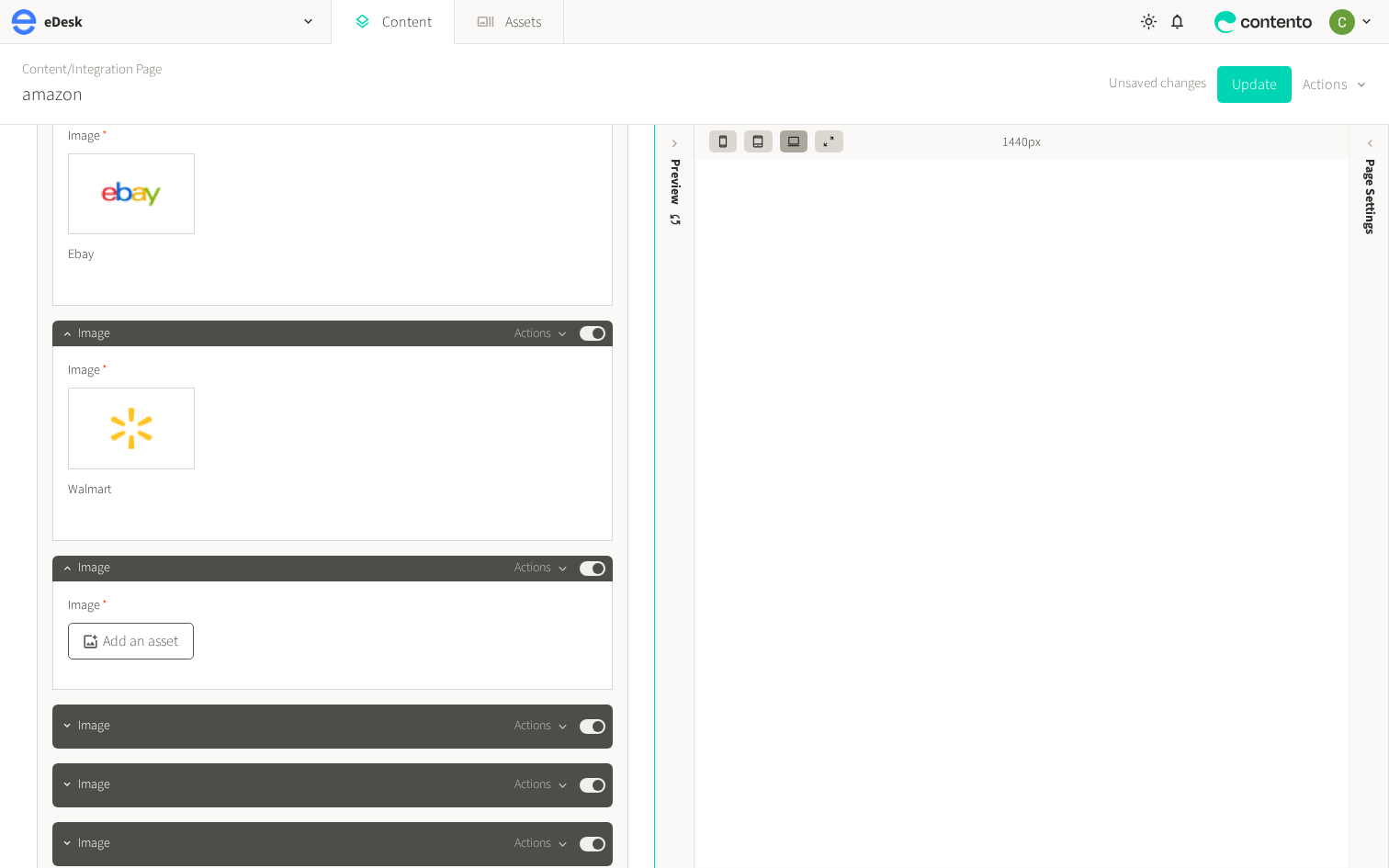 click on "Add an asset" 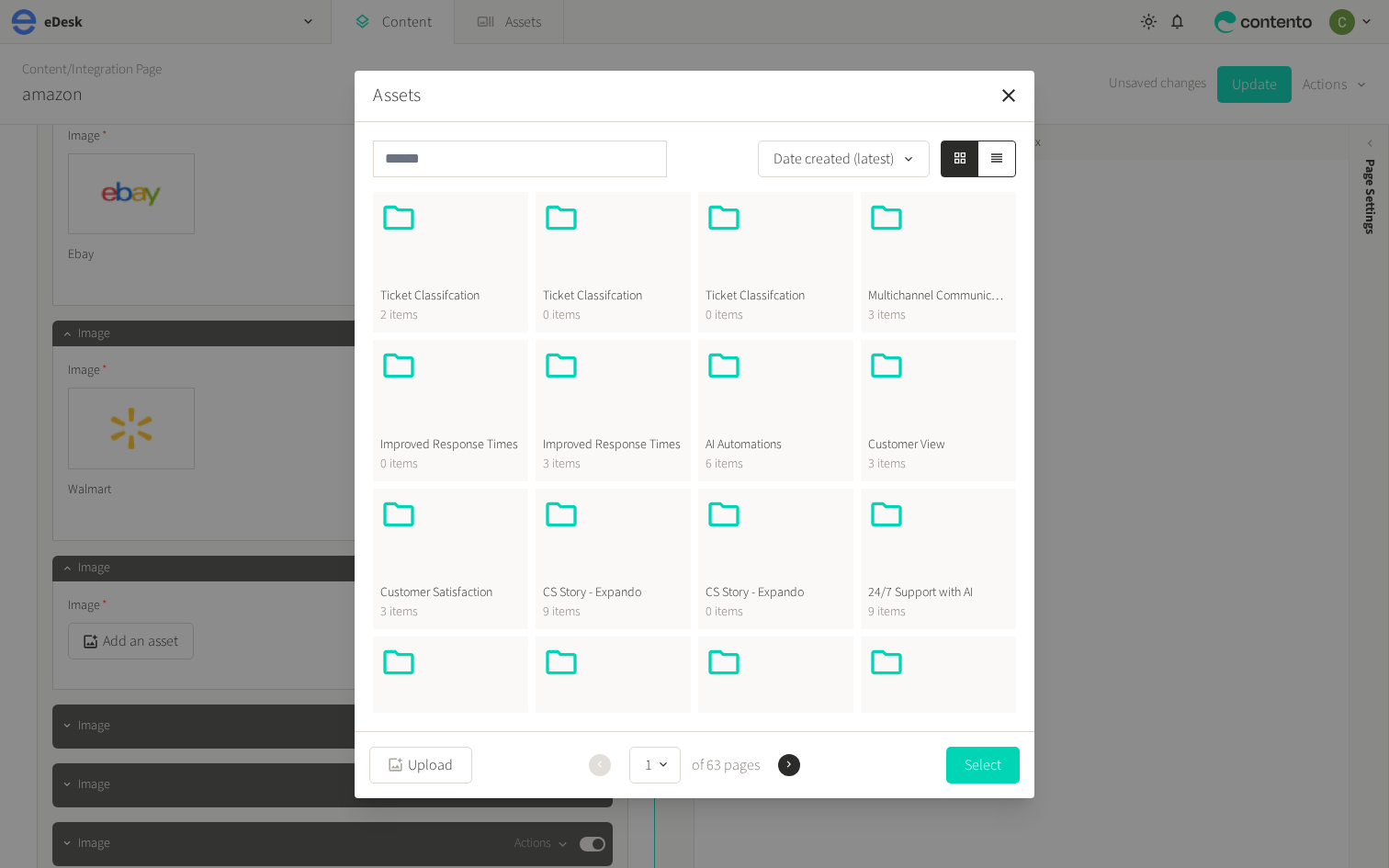 scroll, scrollTop: 158, scrollLeft: 0, axis: vertical 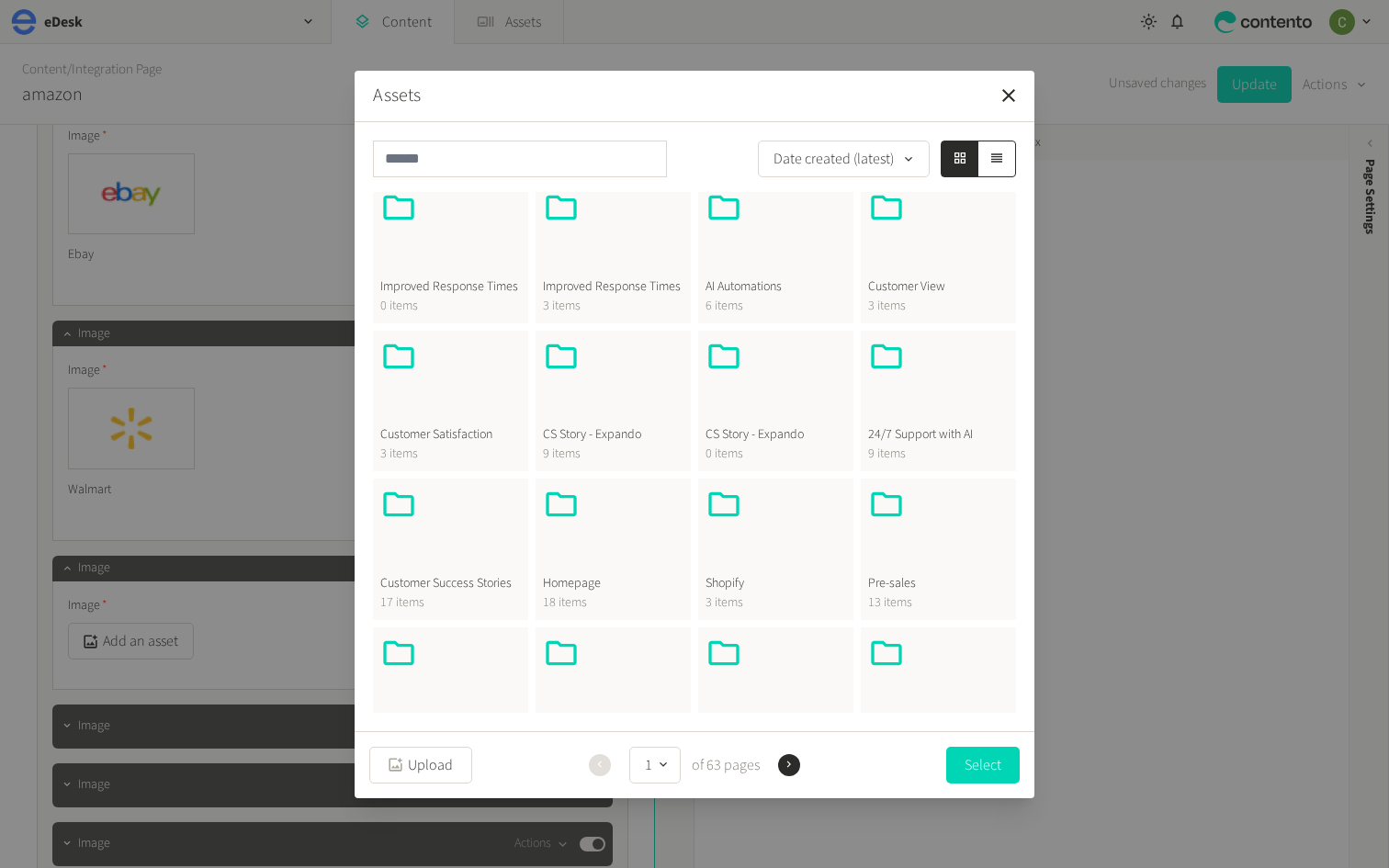 click at bounding box center [613, 530] 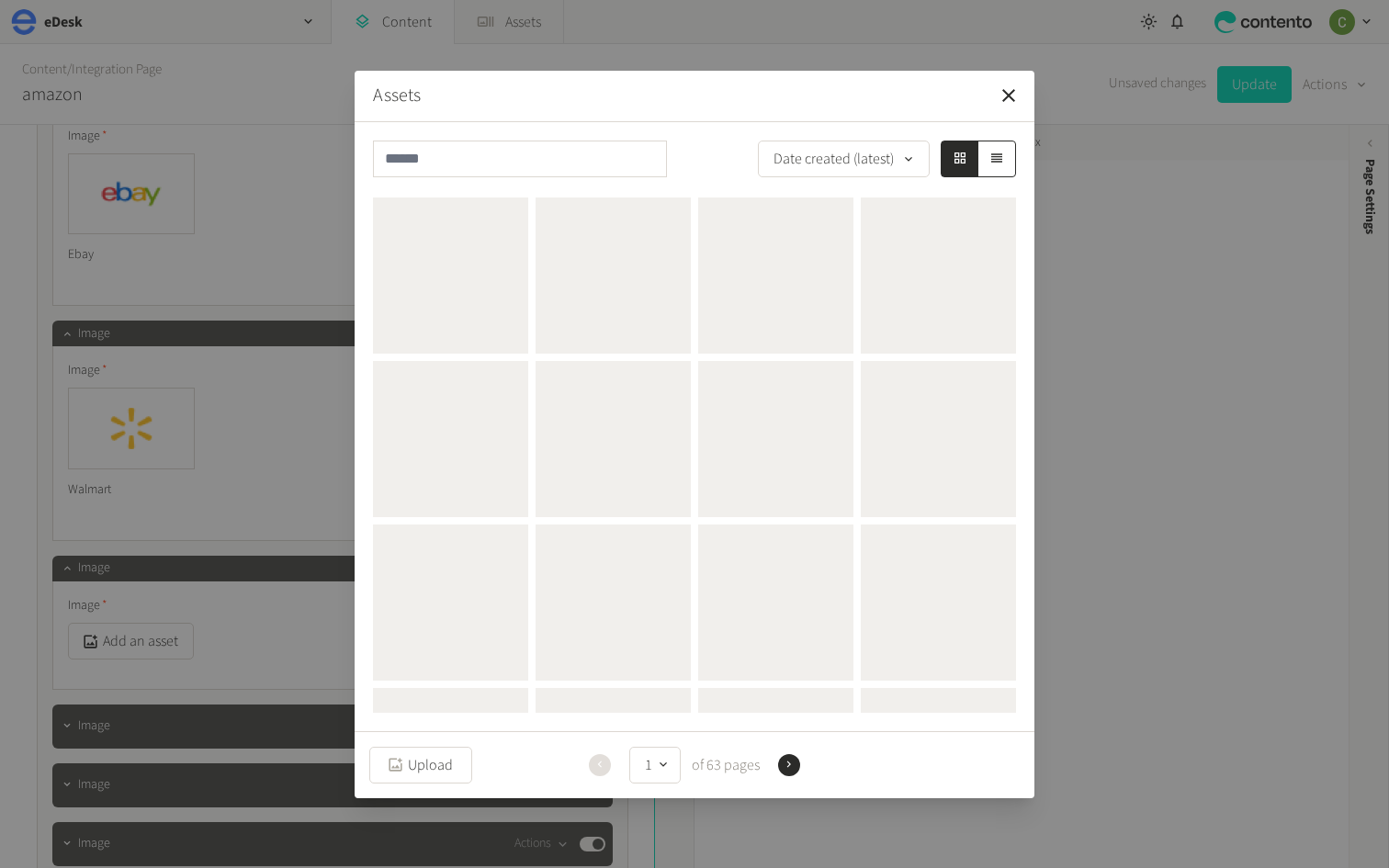 scroll, scrollTop: 0, scrollLeft: 0, axis: both 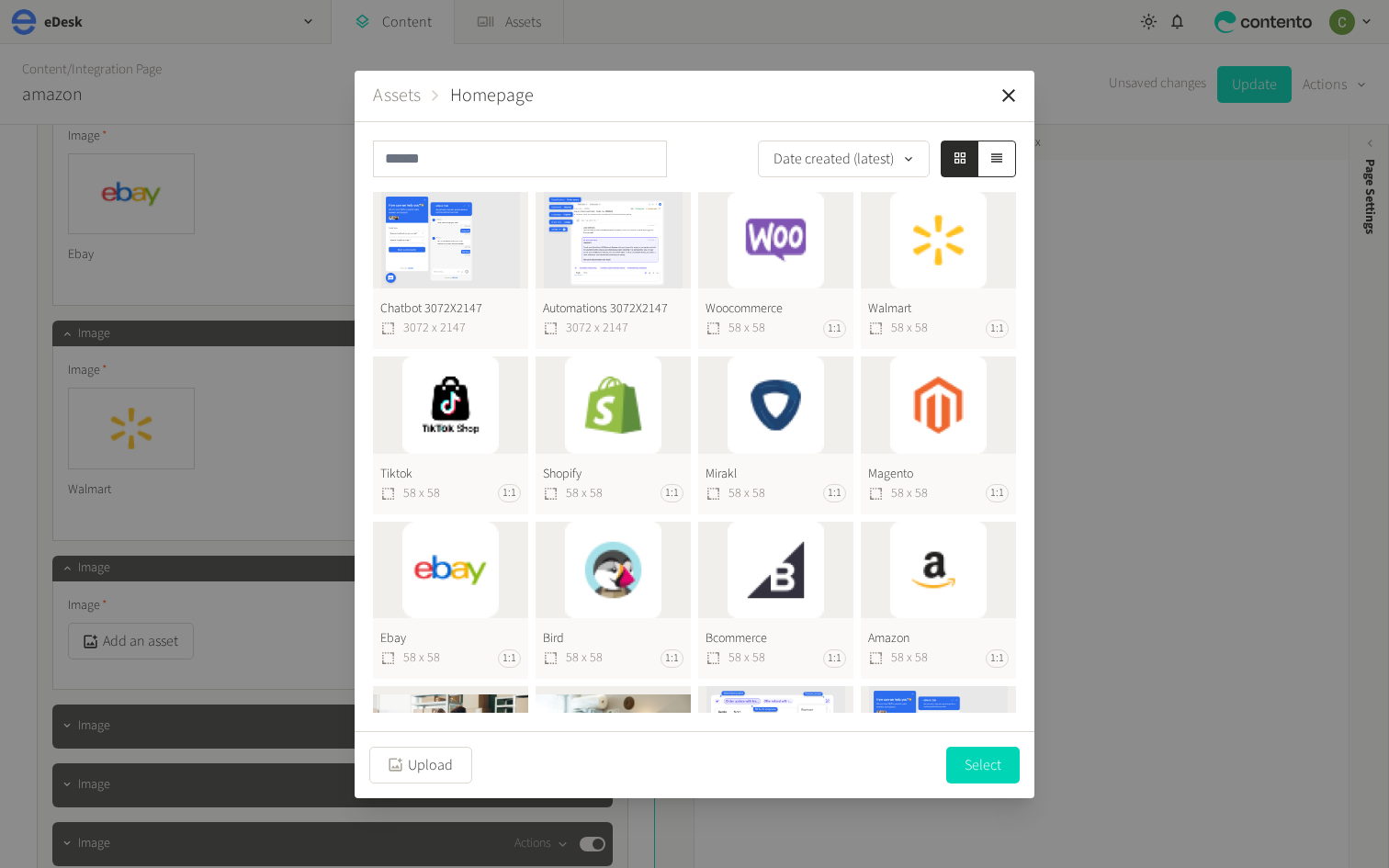 click on "Shopify  58 x 58 1:1" 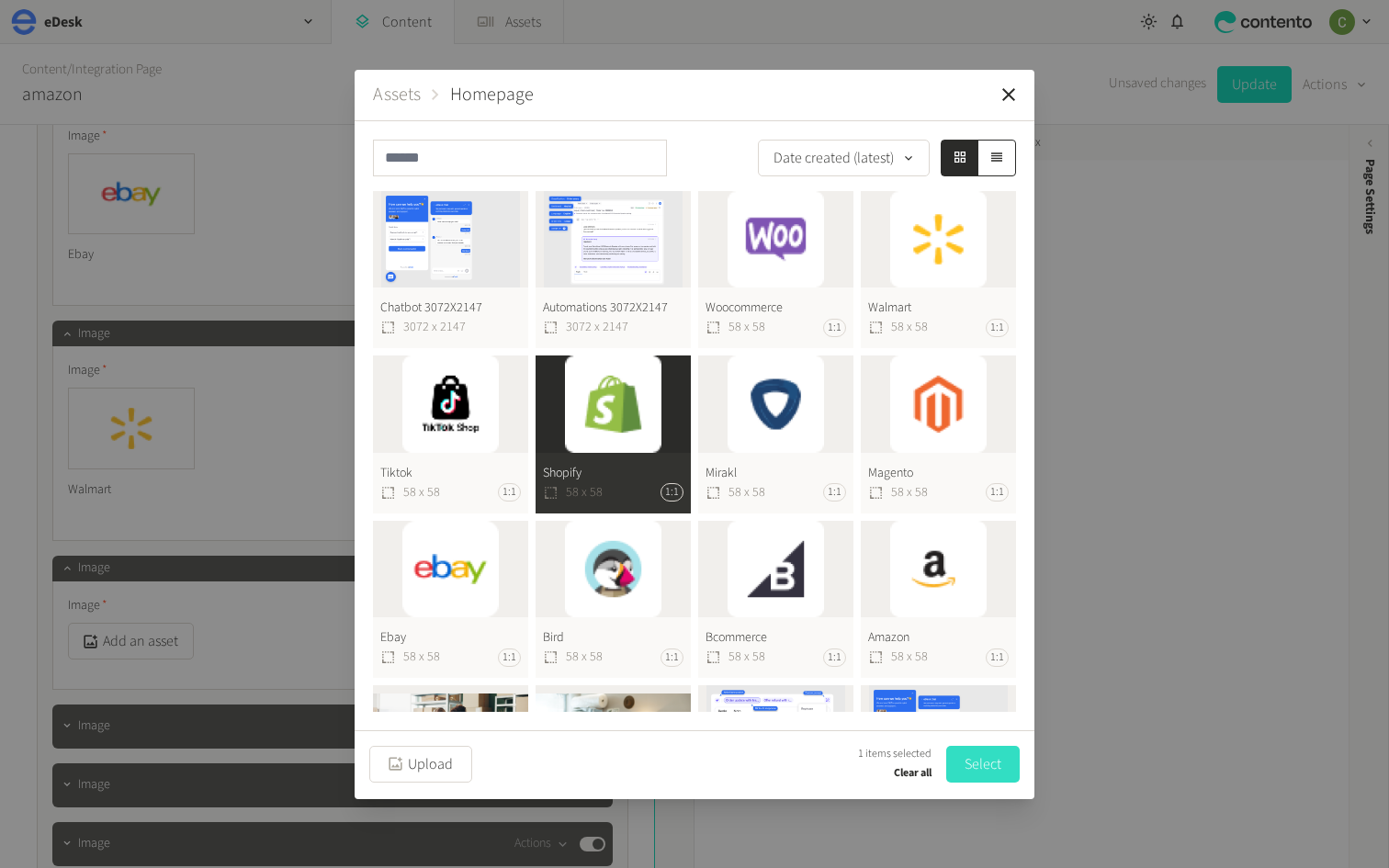 click on "Select" at bounding box center (983, 764) 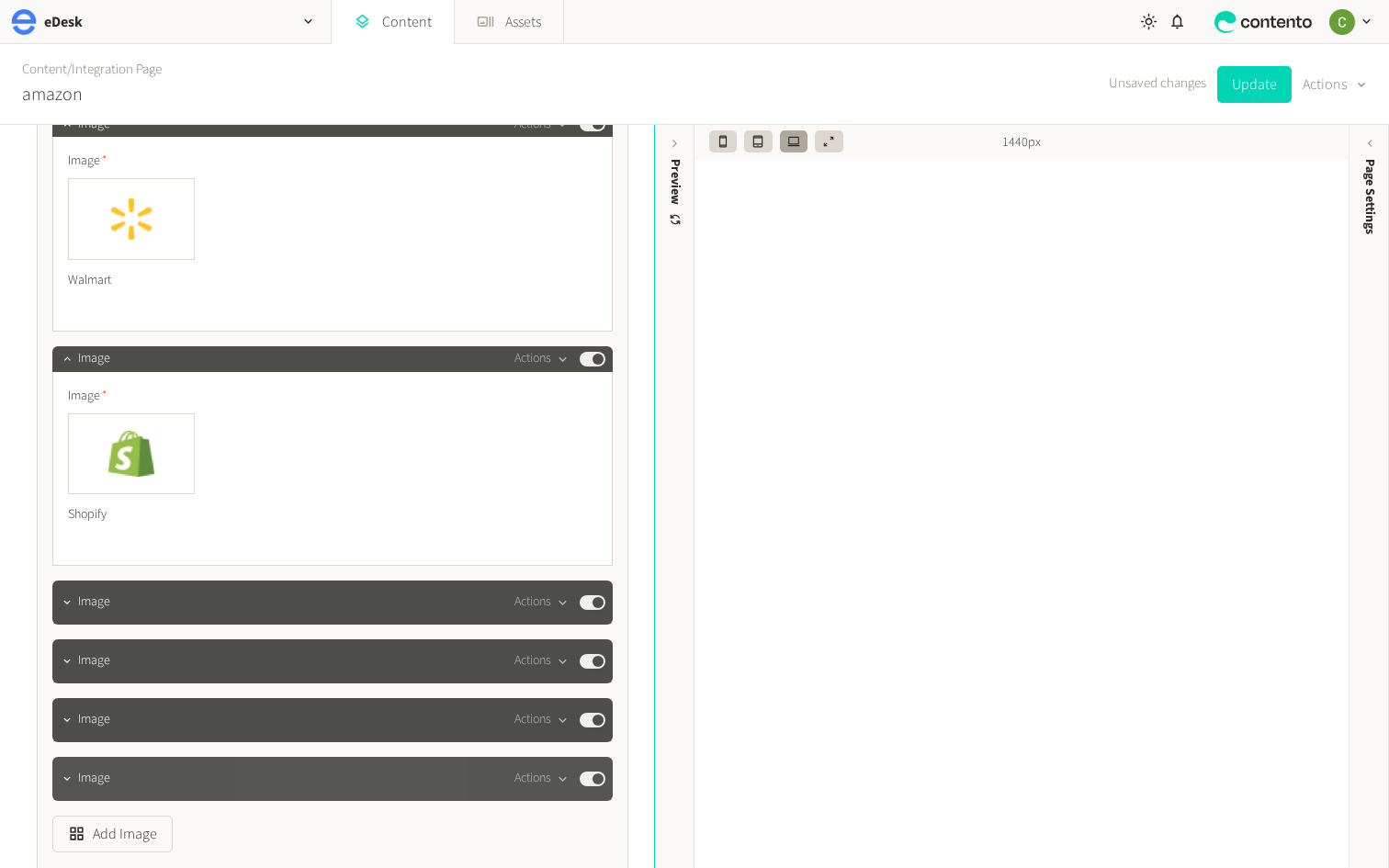 scroll, scrollTop: 7060, scrollLeft: 0, axis: vertical 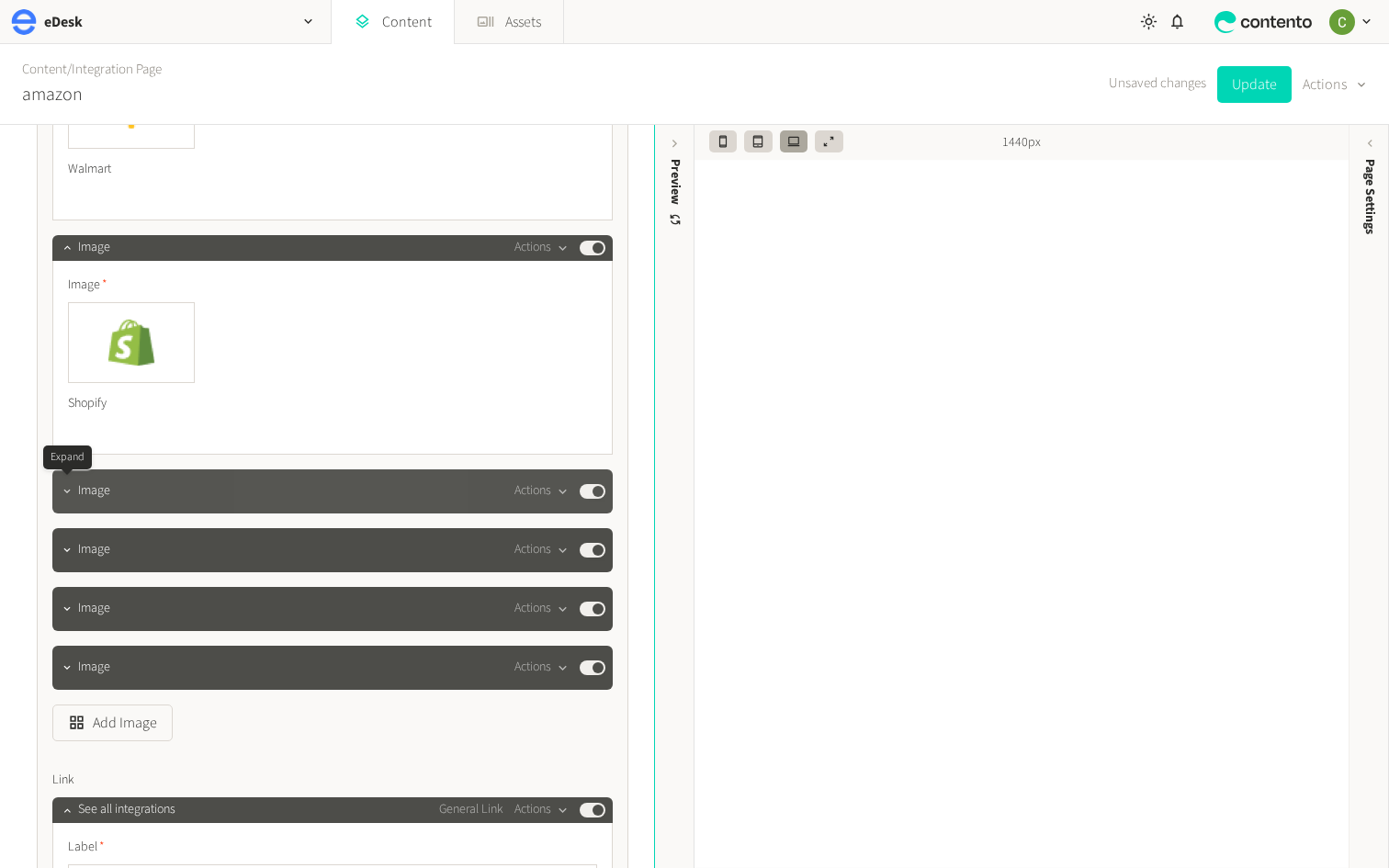 click 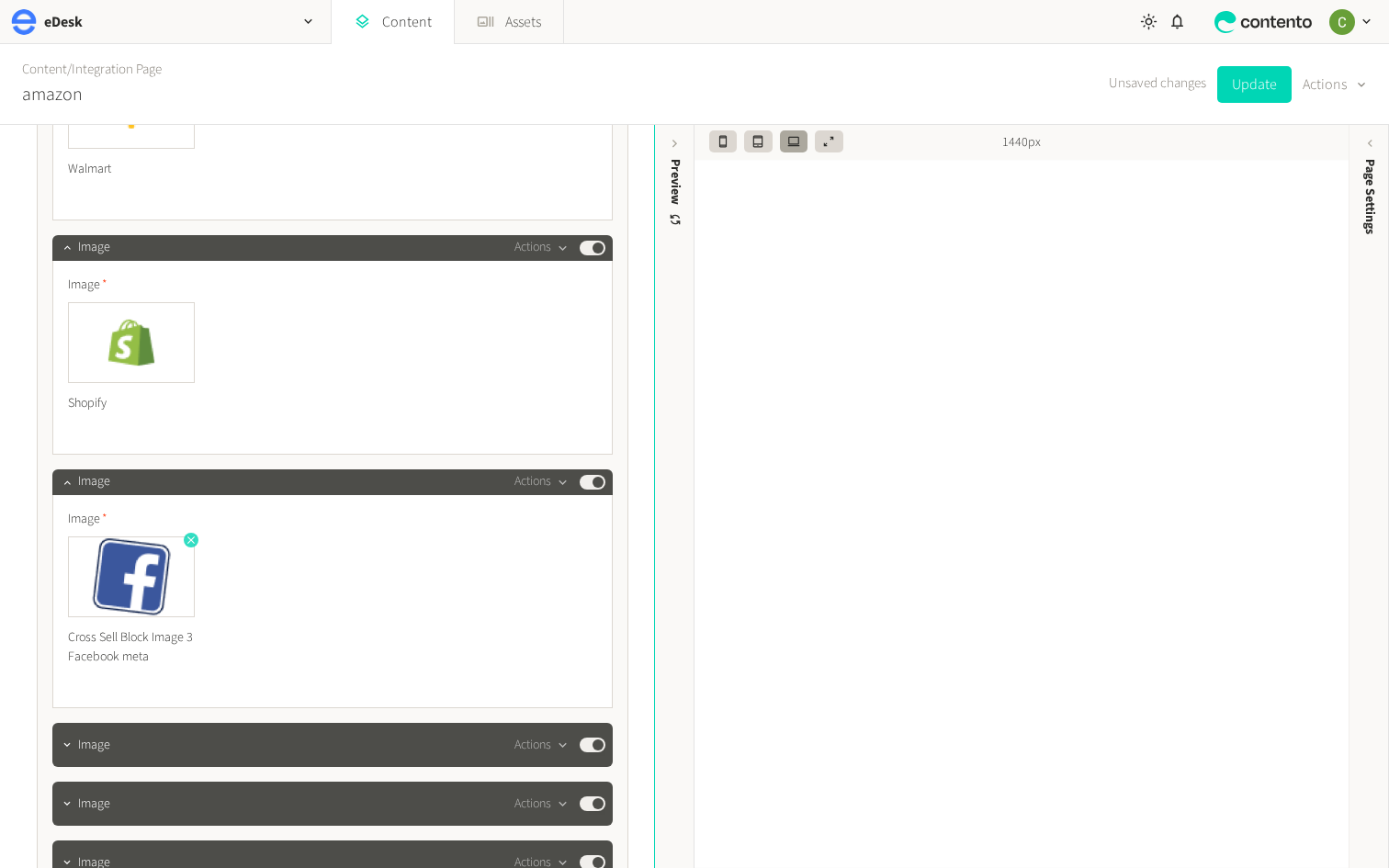 click 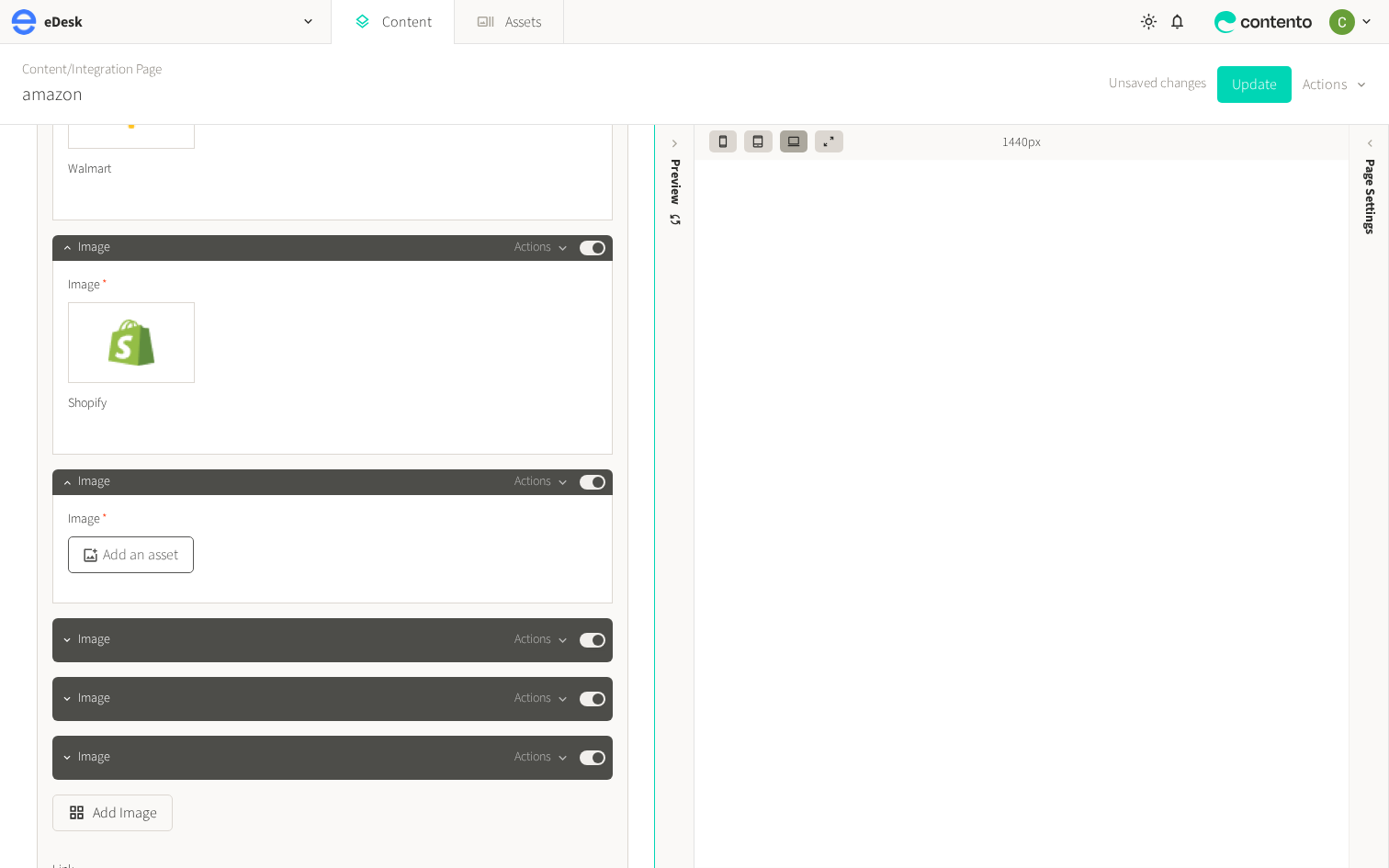 click on "Add an asset" 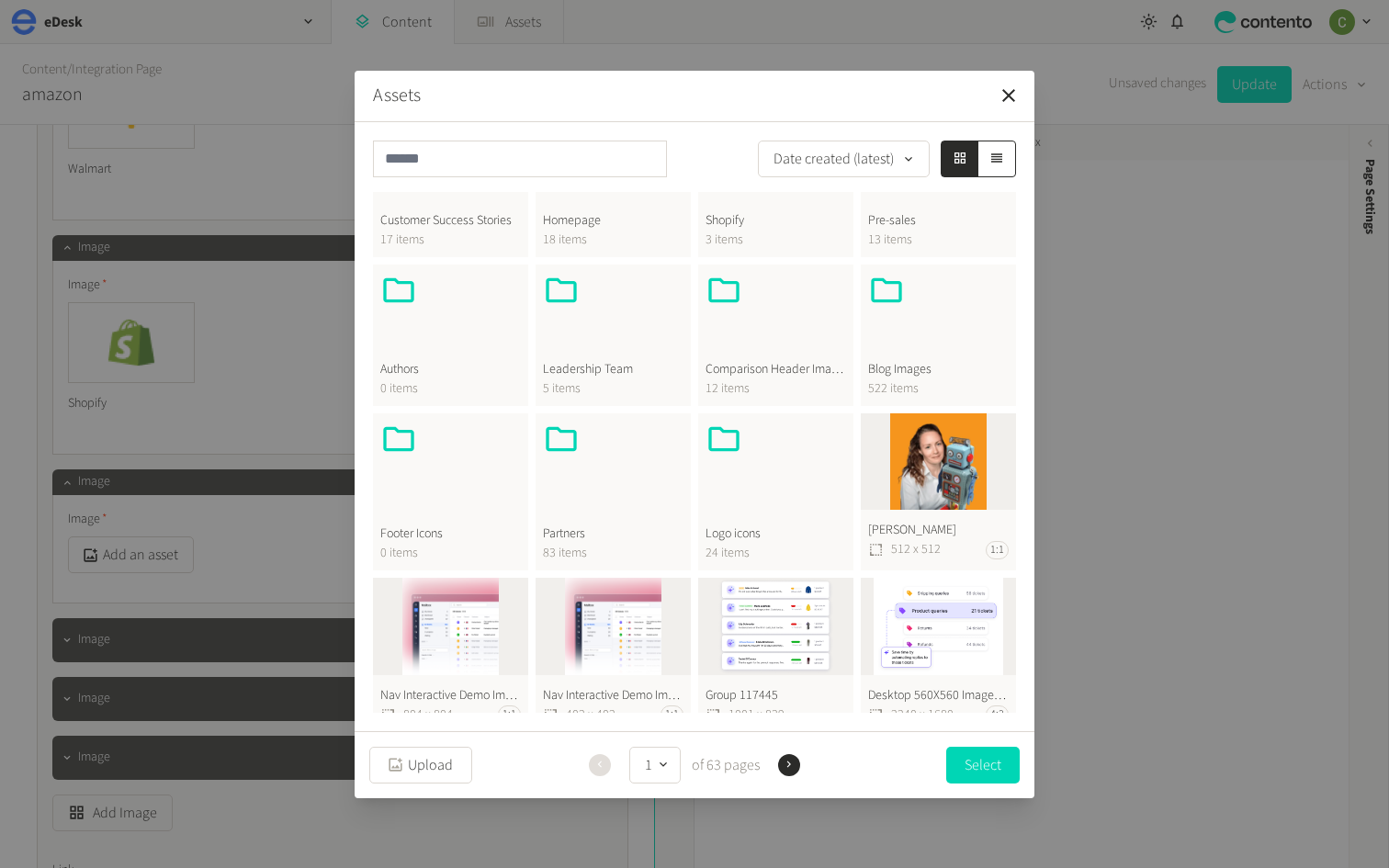 scroll, scrollTop: 490, scrollLeft: 0, axis: vertical 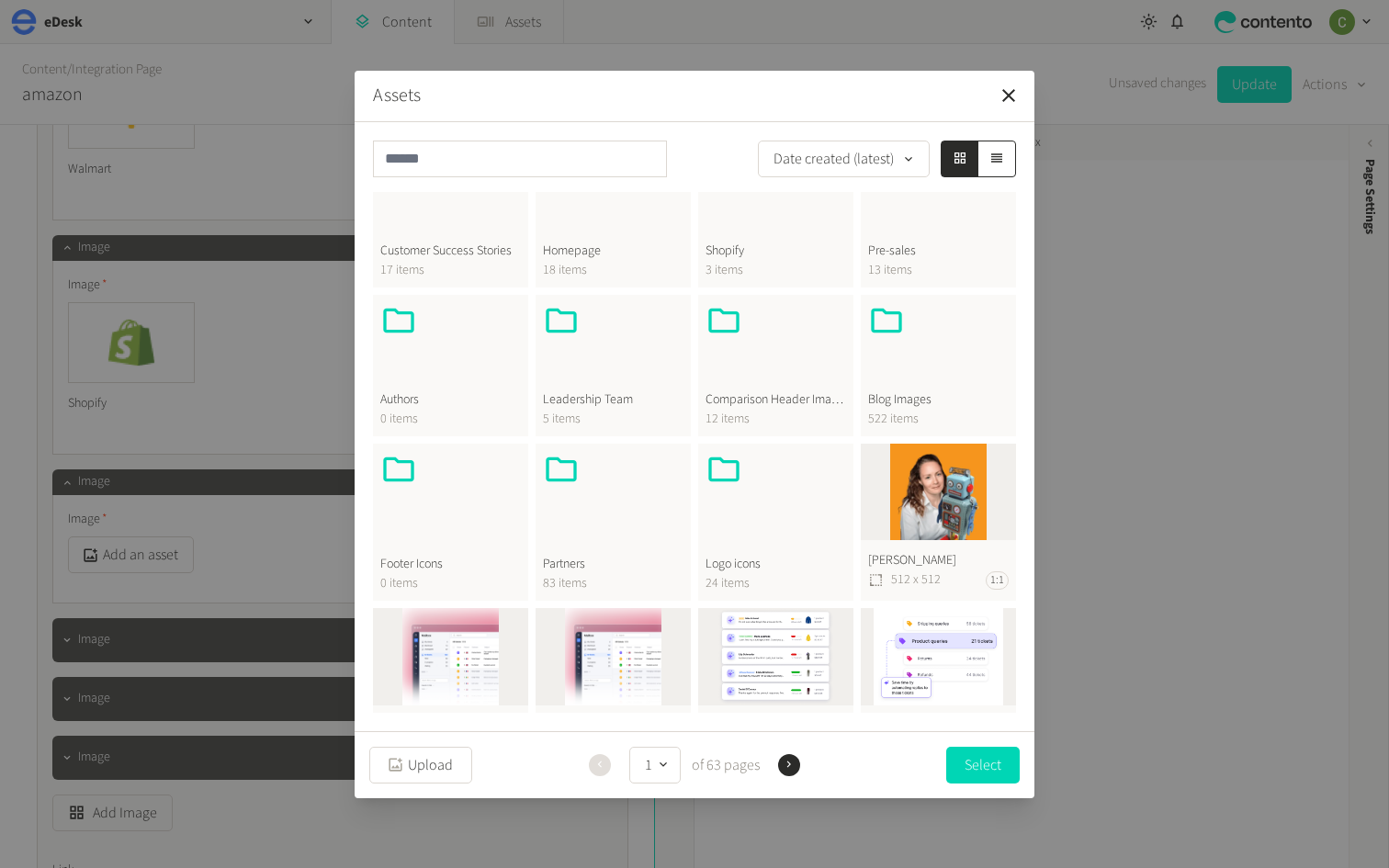 click on "Homepage" at bounding box center (613, 251) 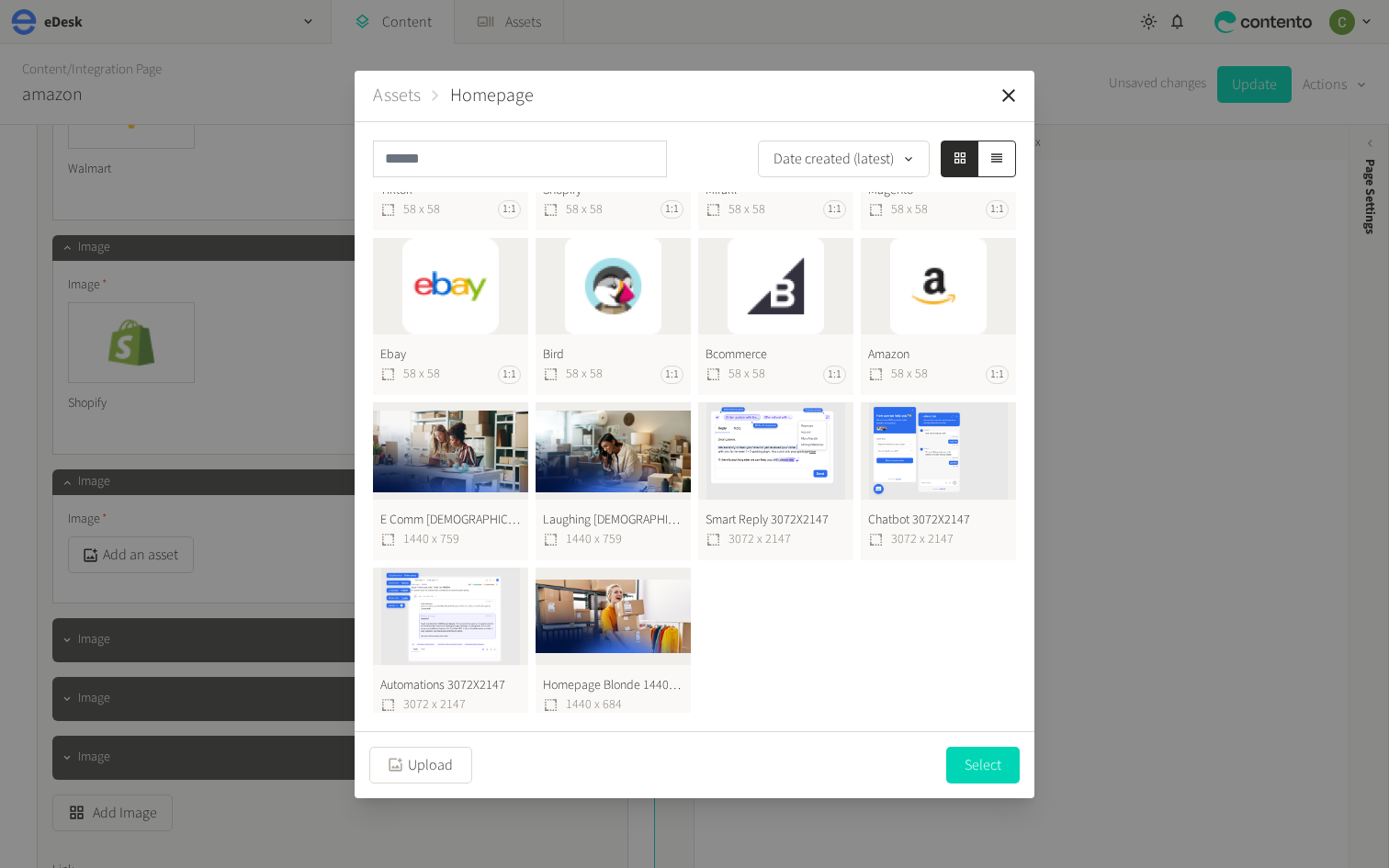 scroll, scrollTop: 285, scrollLeft: 0, axis: vertical 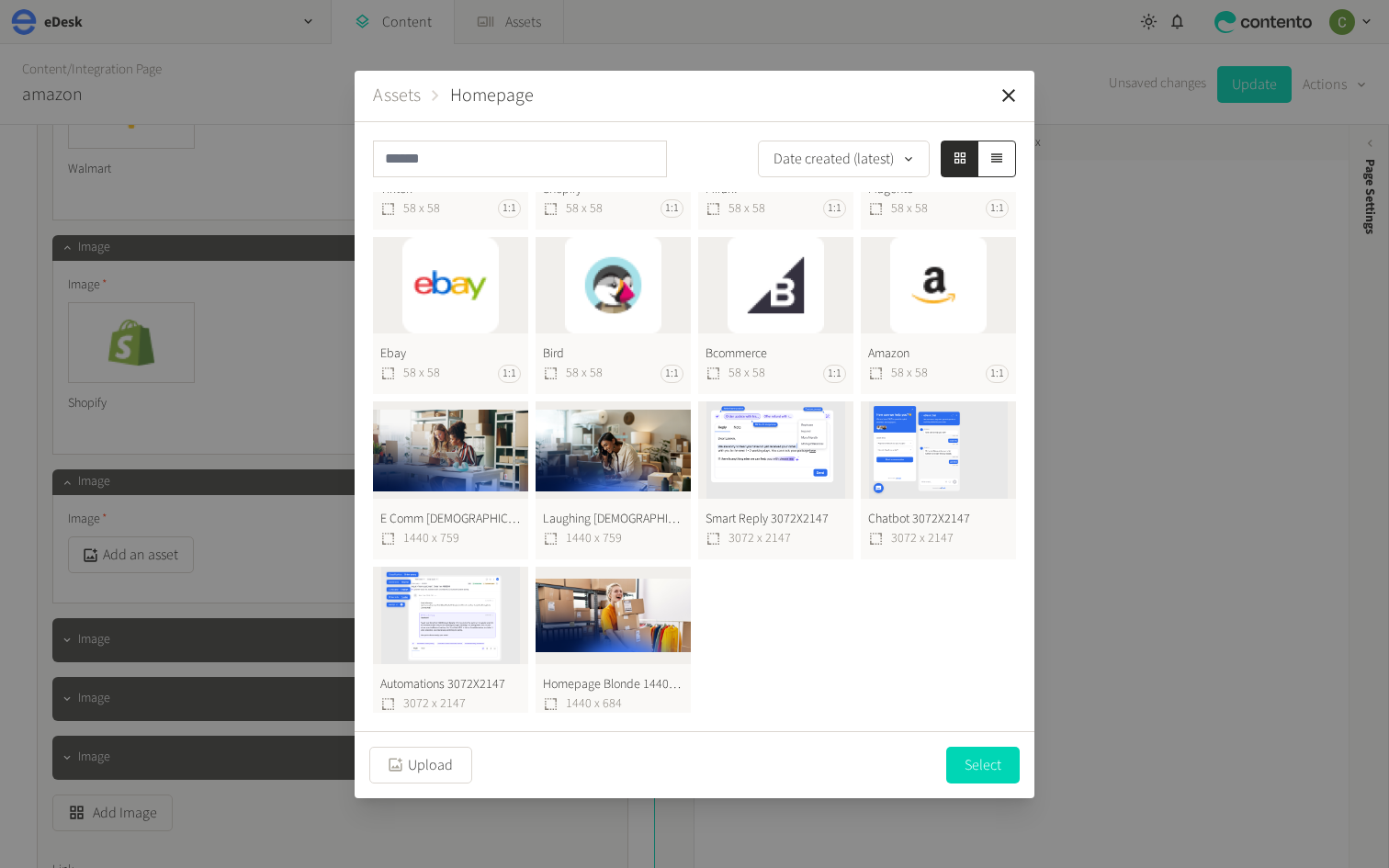 click on "Bcommerce  58 x 58 1:1" 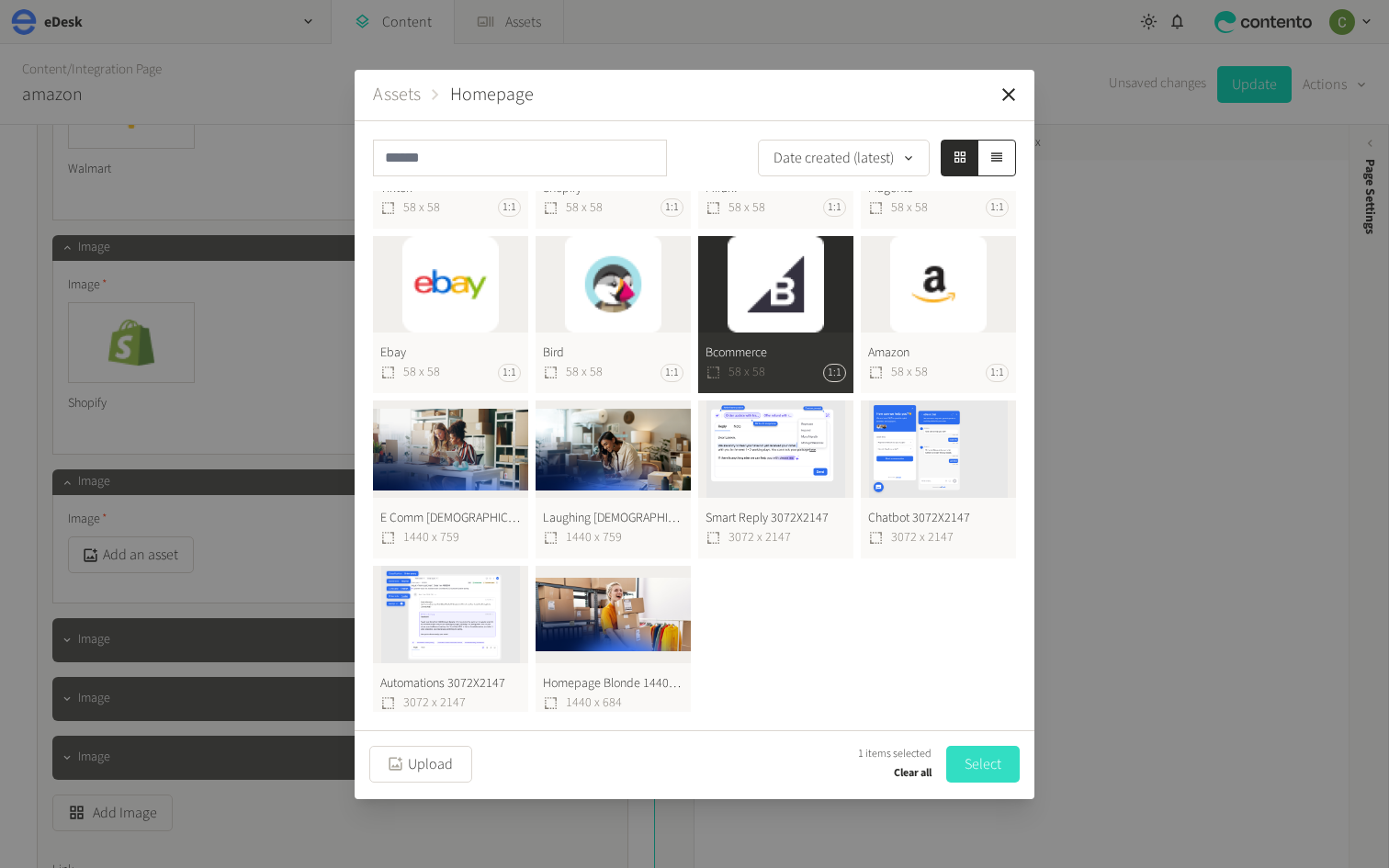 click on "Select" at bounding box center (983, 764) 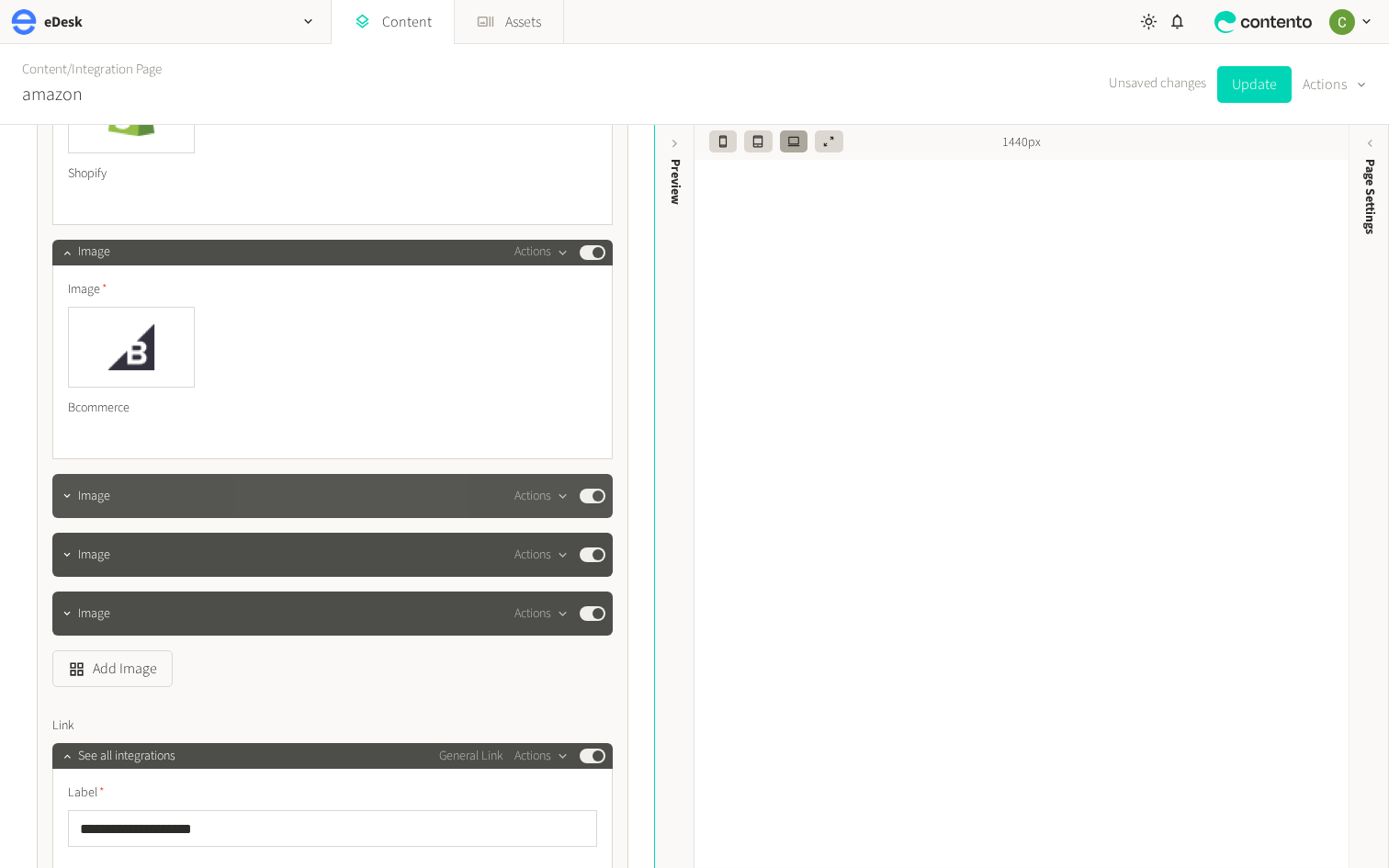 scroll, scrollTop: 7330, scrollLeft: 0, axis: vertical 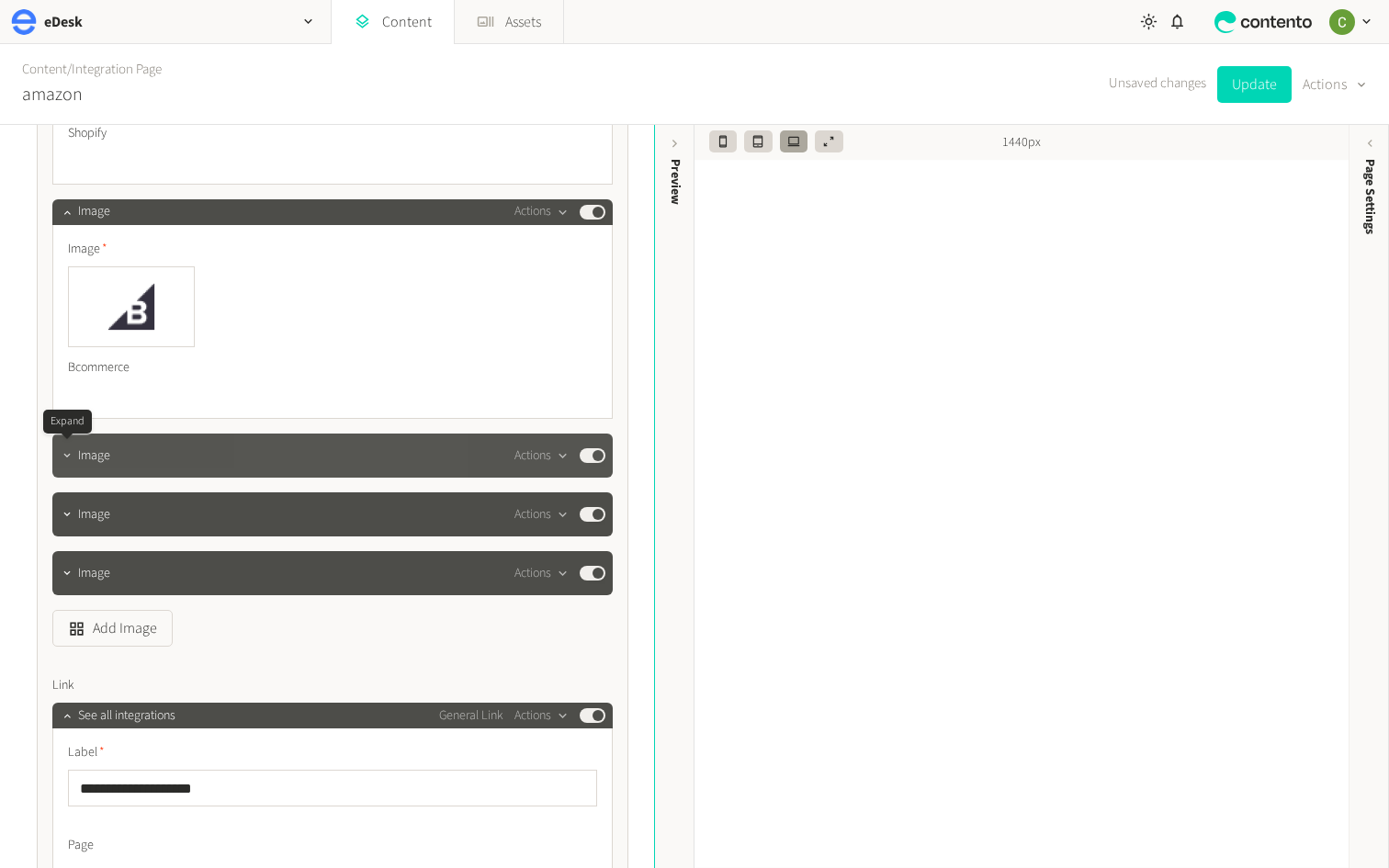 click 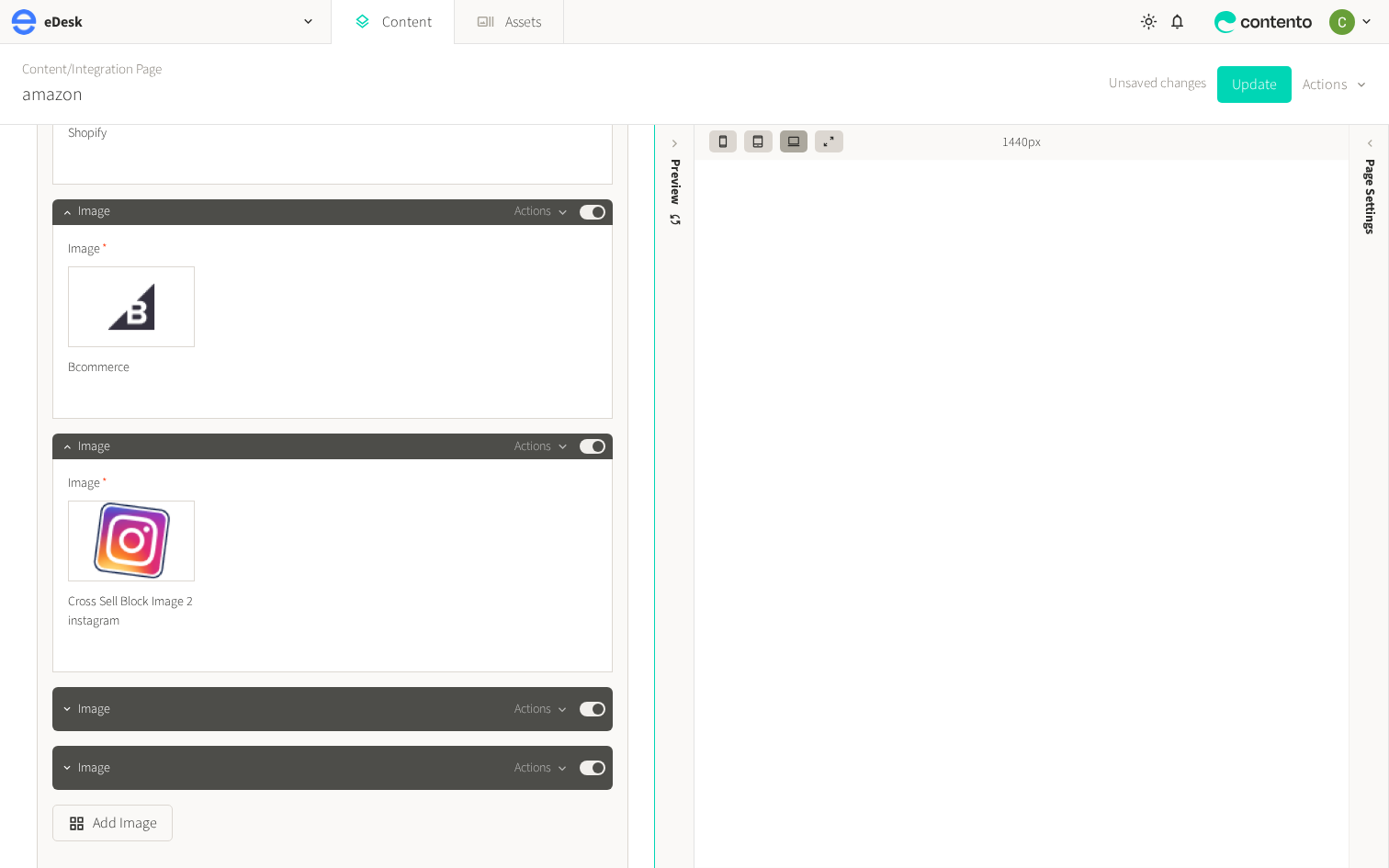 click on "Image Cross Sell Block Image 2 instagram" 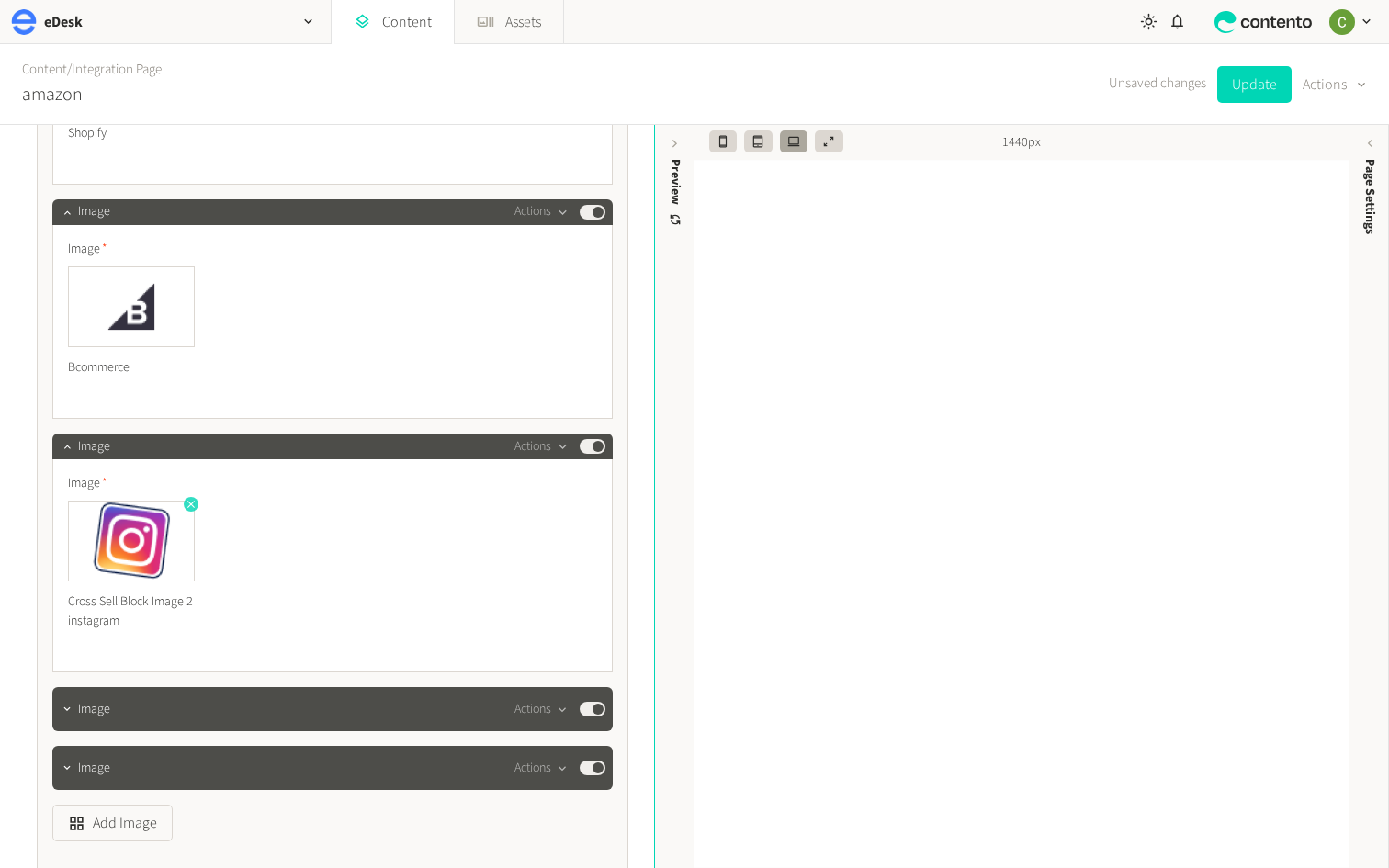 click 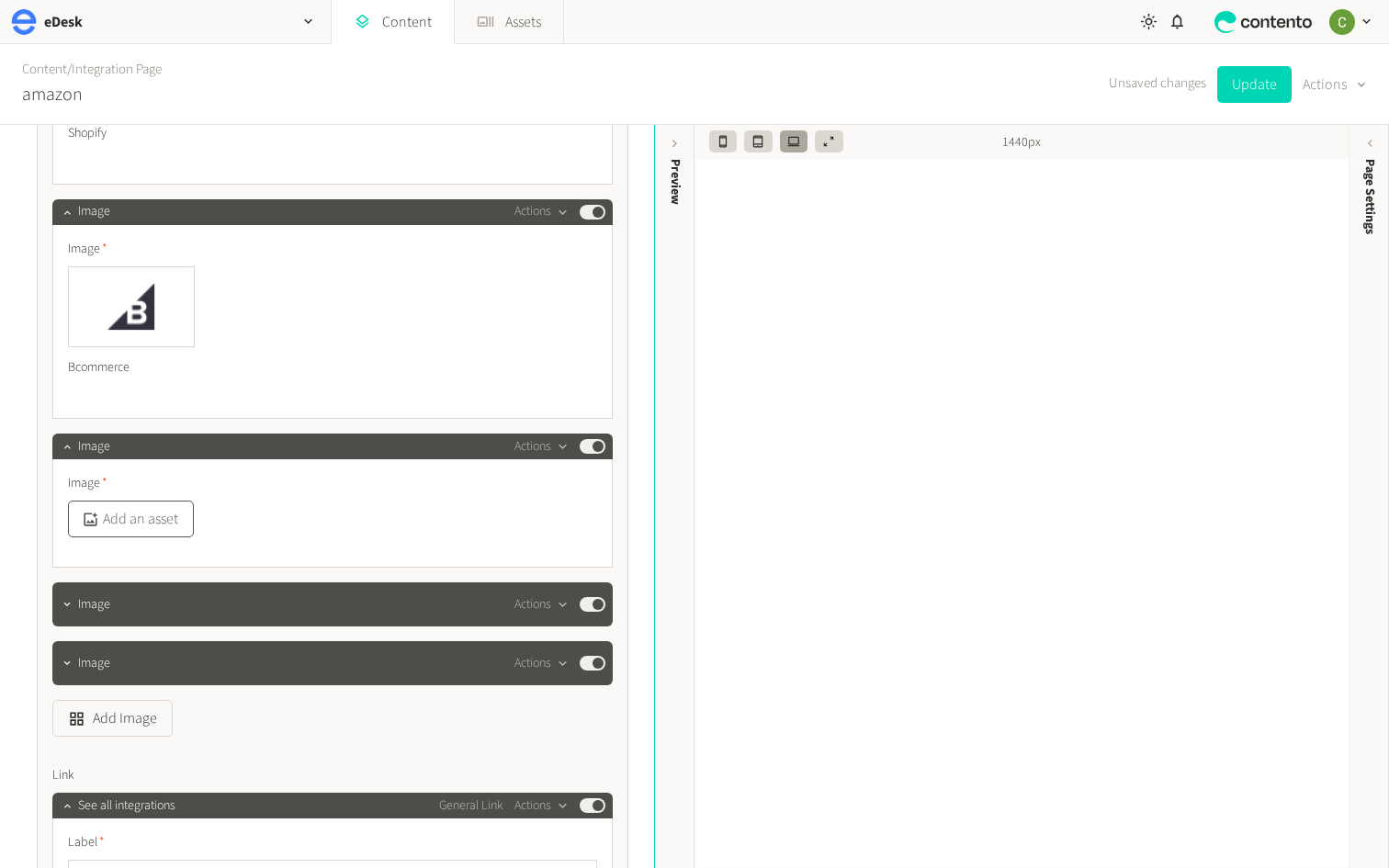 click on "Add an asset" 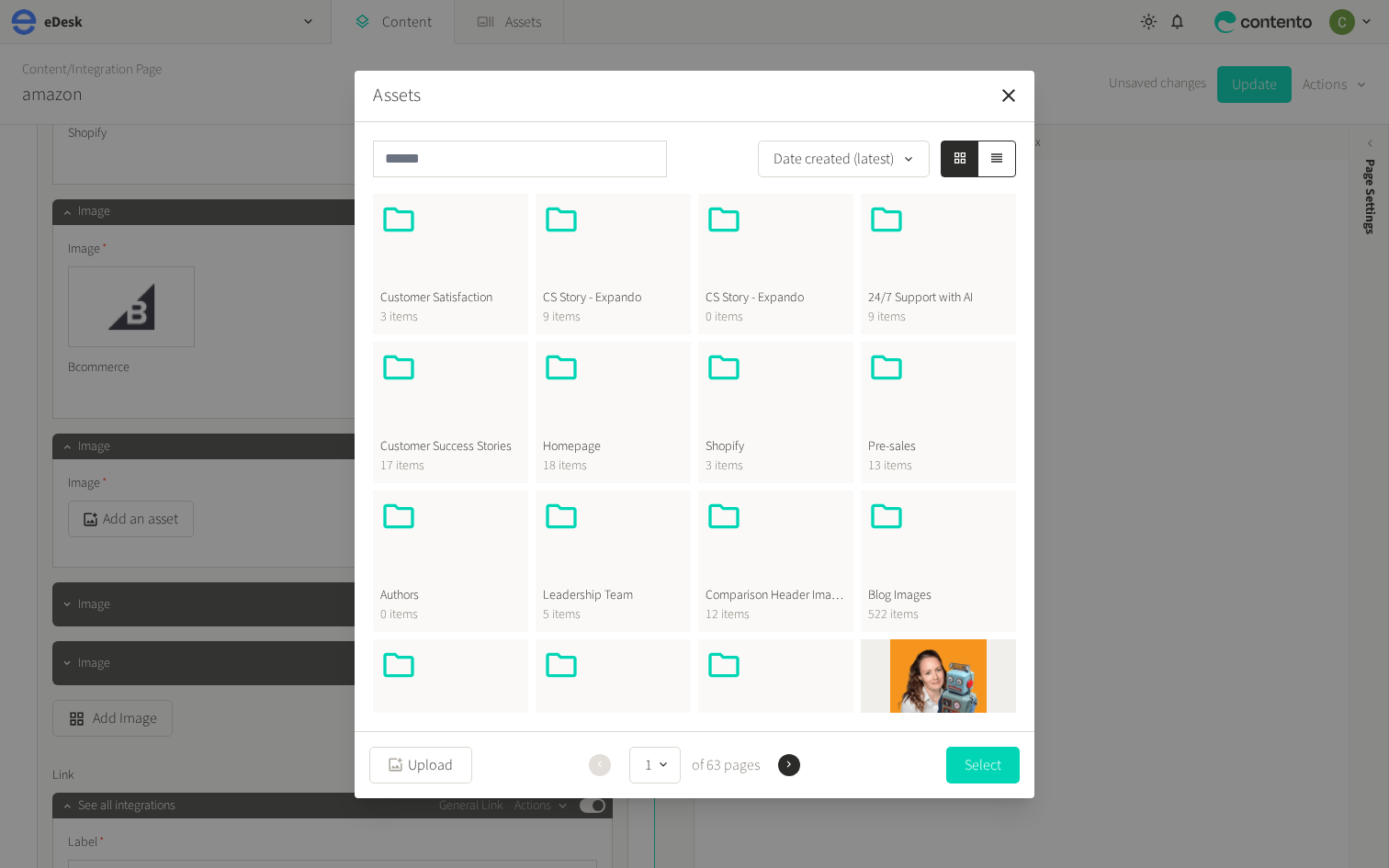 scroll, scrollTop: 284, scrollLeft: 0, axis: vertical 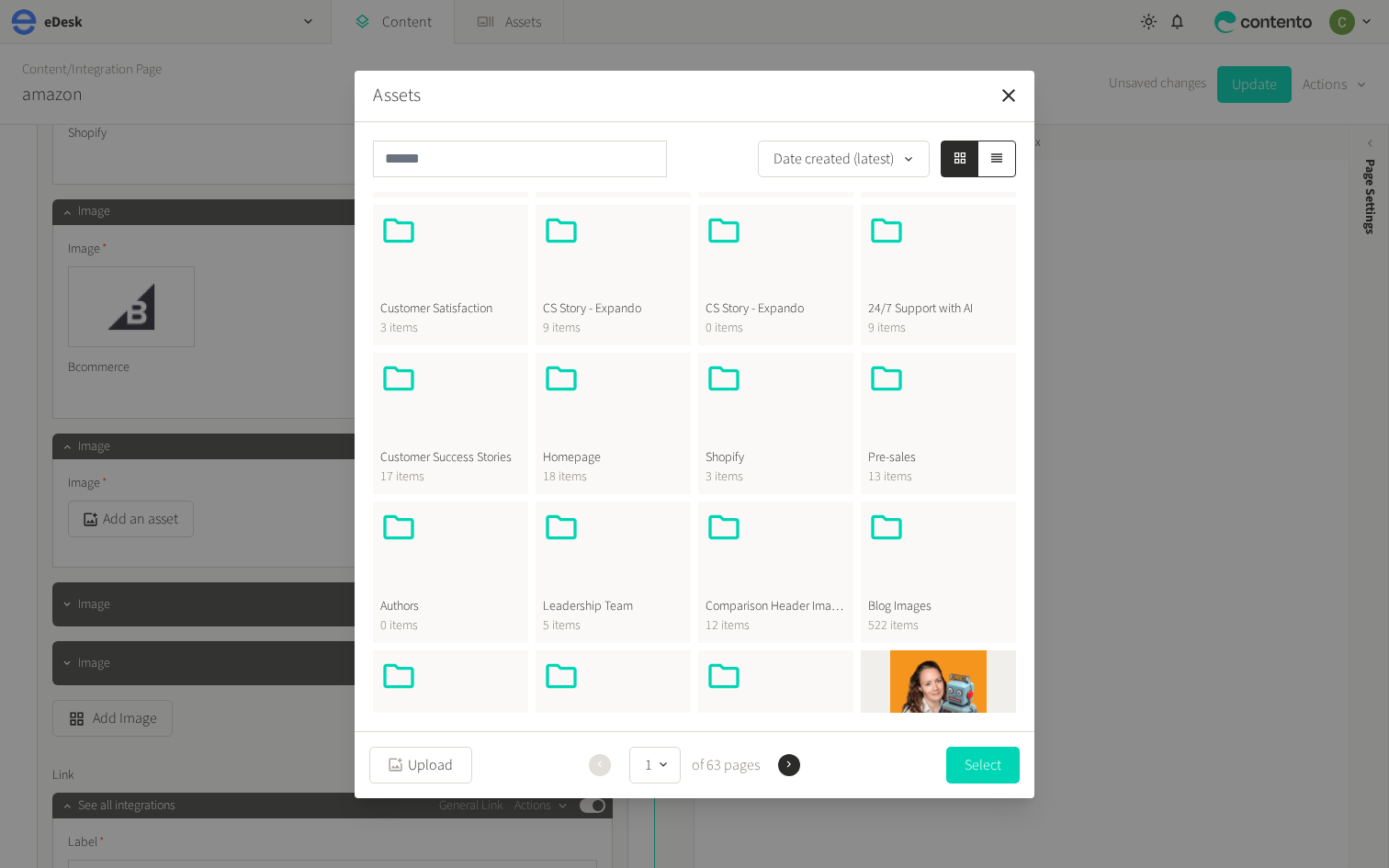click at bounding box center [613, 404] 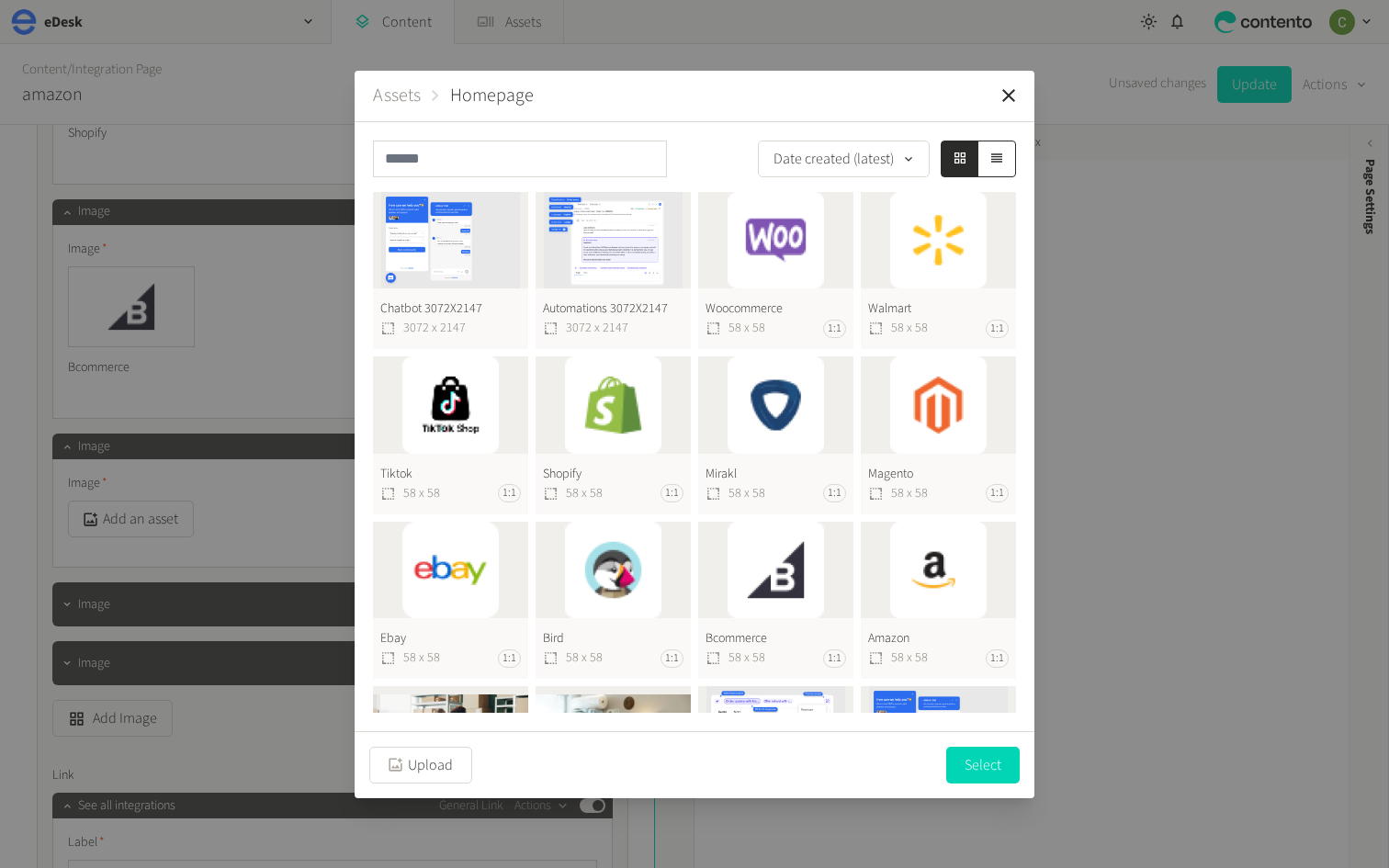 scroll, scrollTop: 11, scrollLeft: 0, axis: vertical 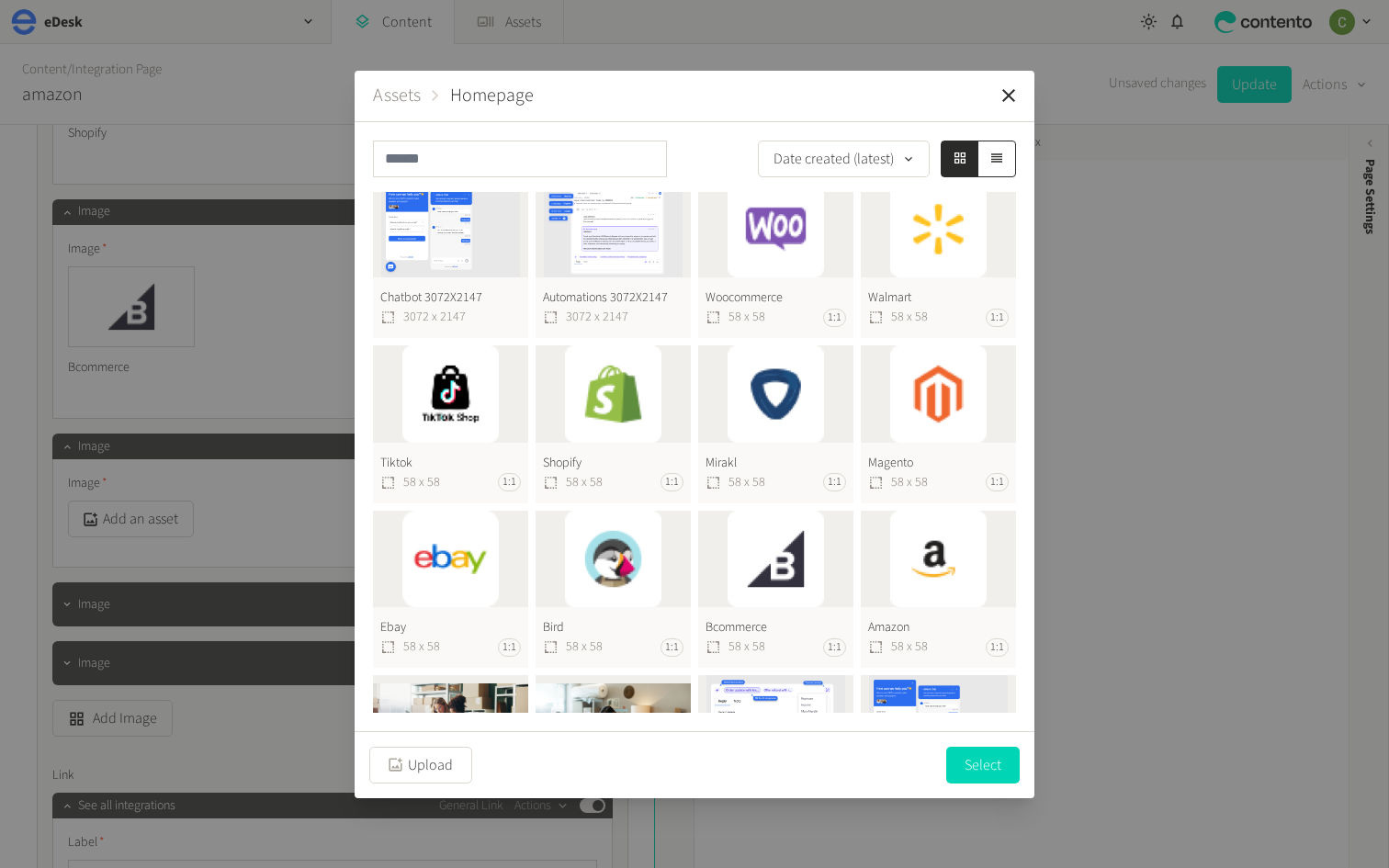 click on "Bird  58 x 58 1:1" 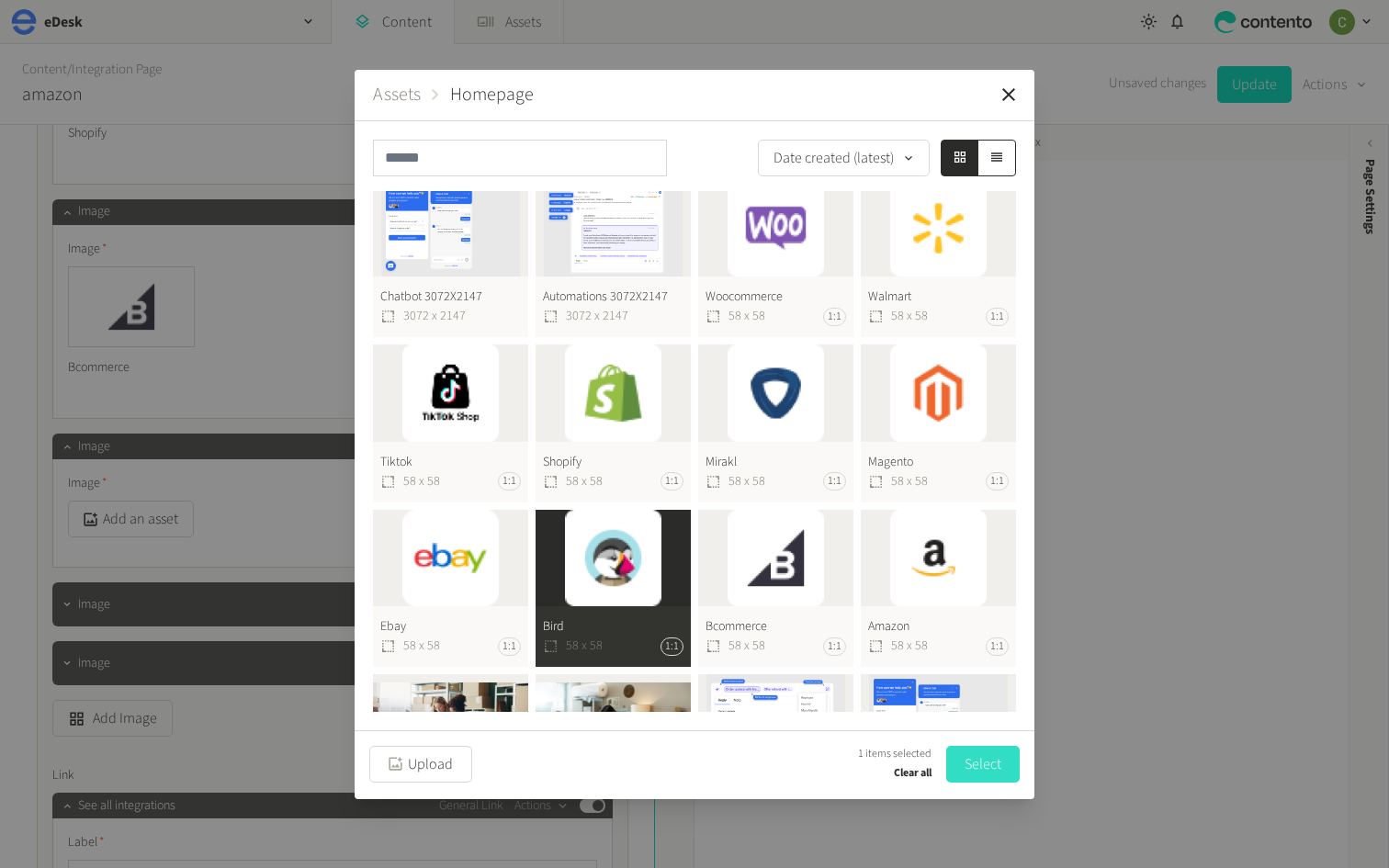 click on "Select" at bounding box center (983, 764) 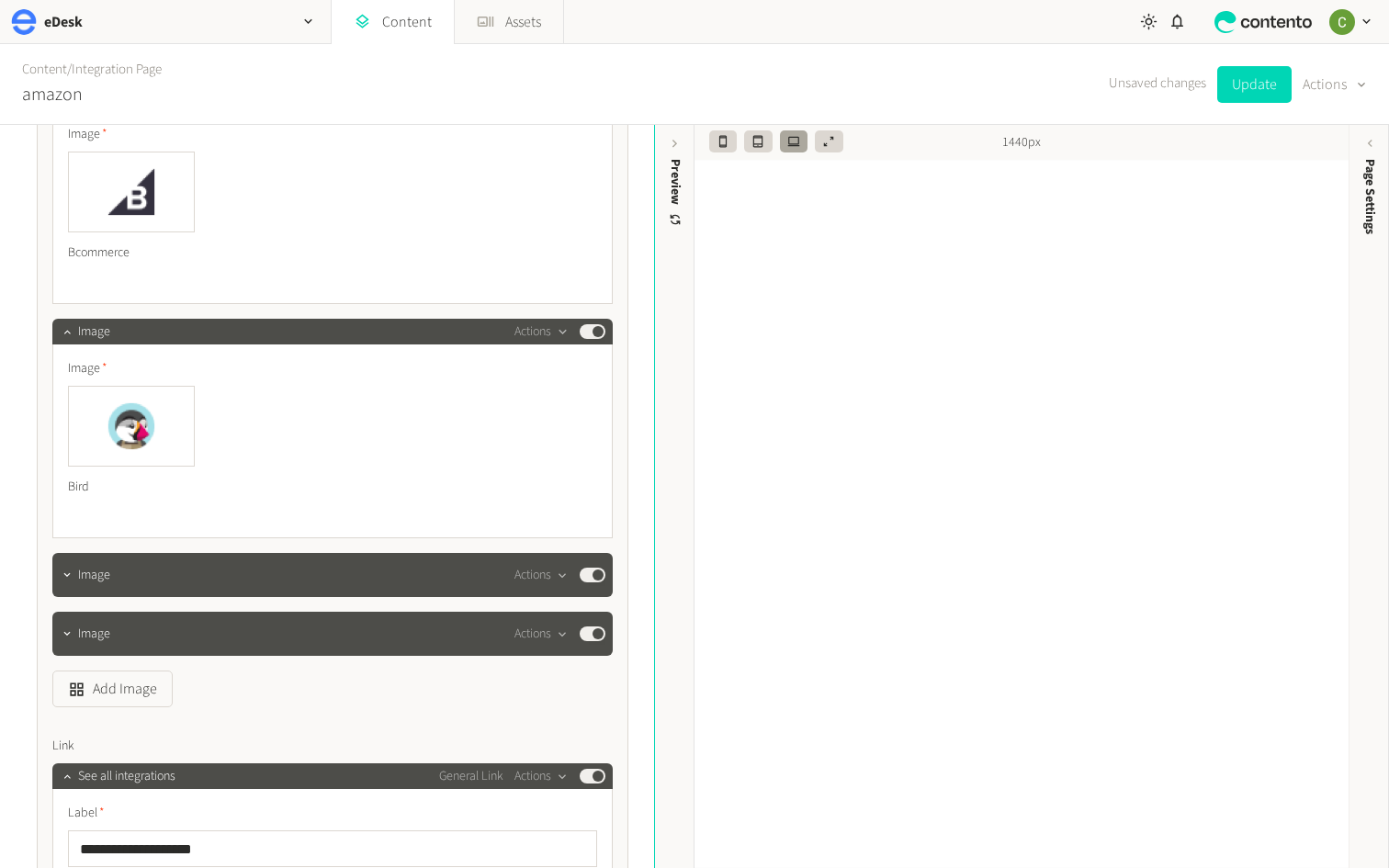 scroll, scrollTop: 7490, scrollLeft: 0, axis: vertical 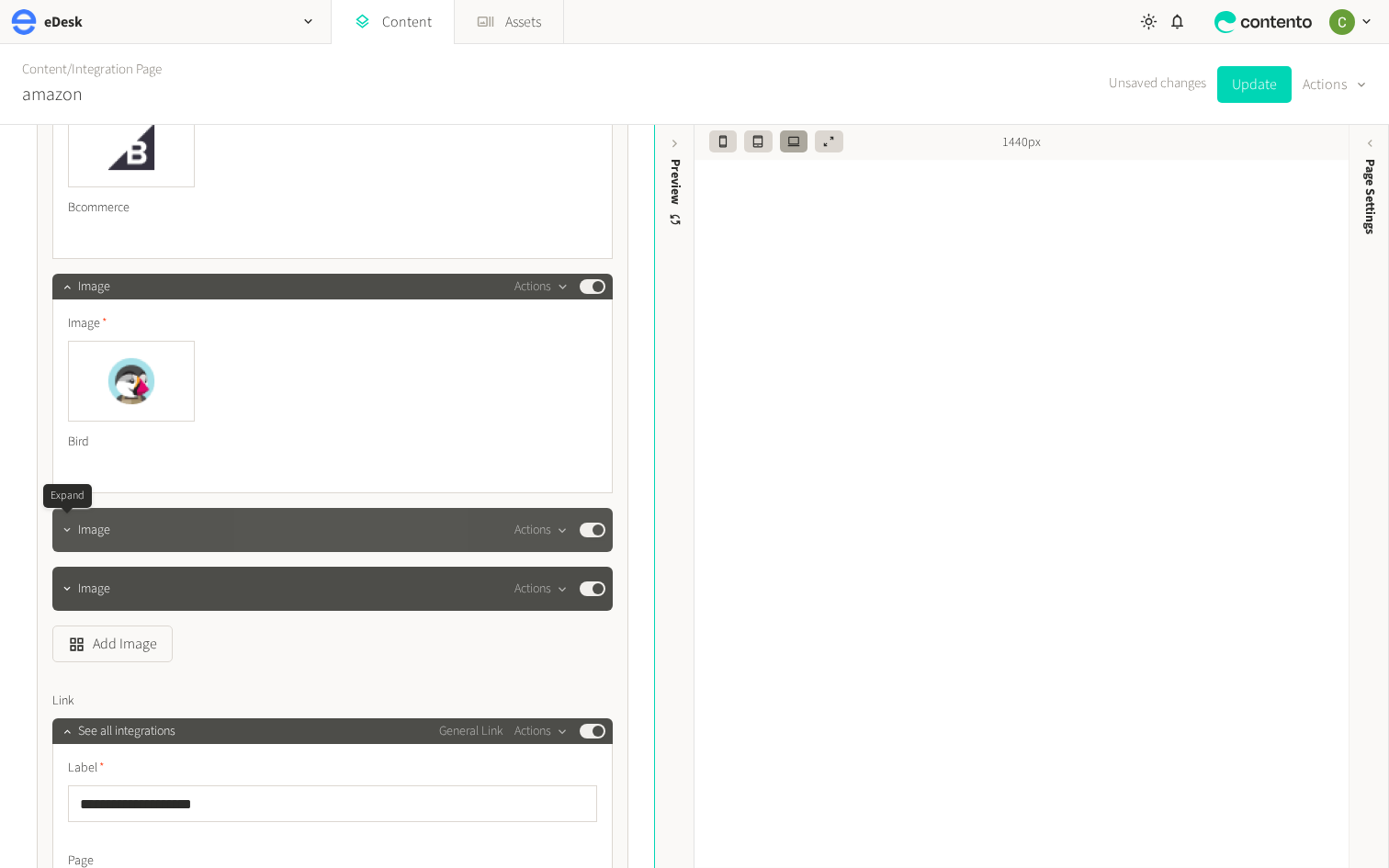 click 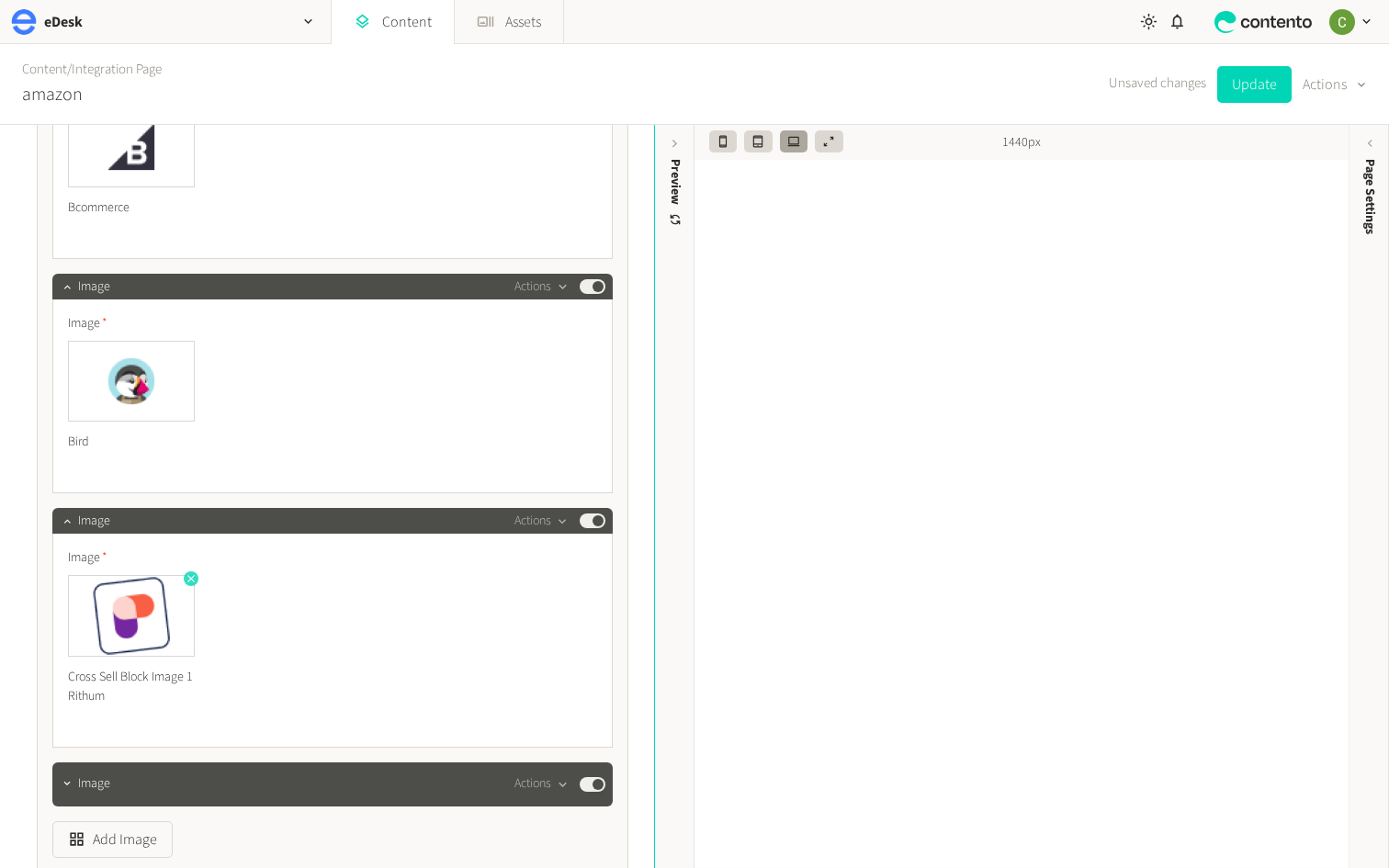 click 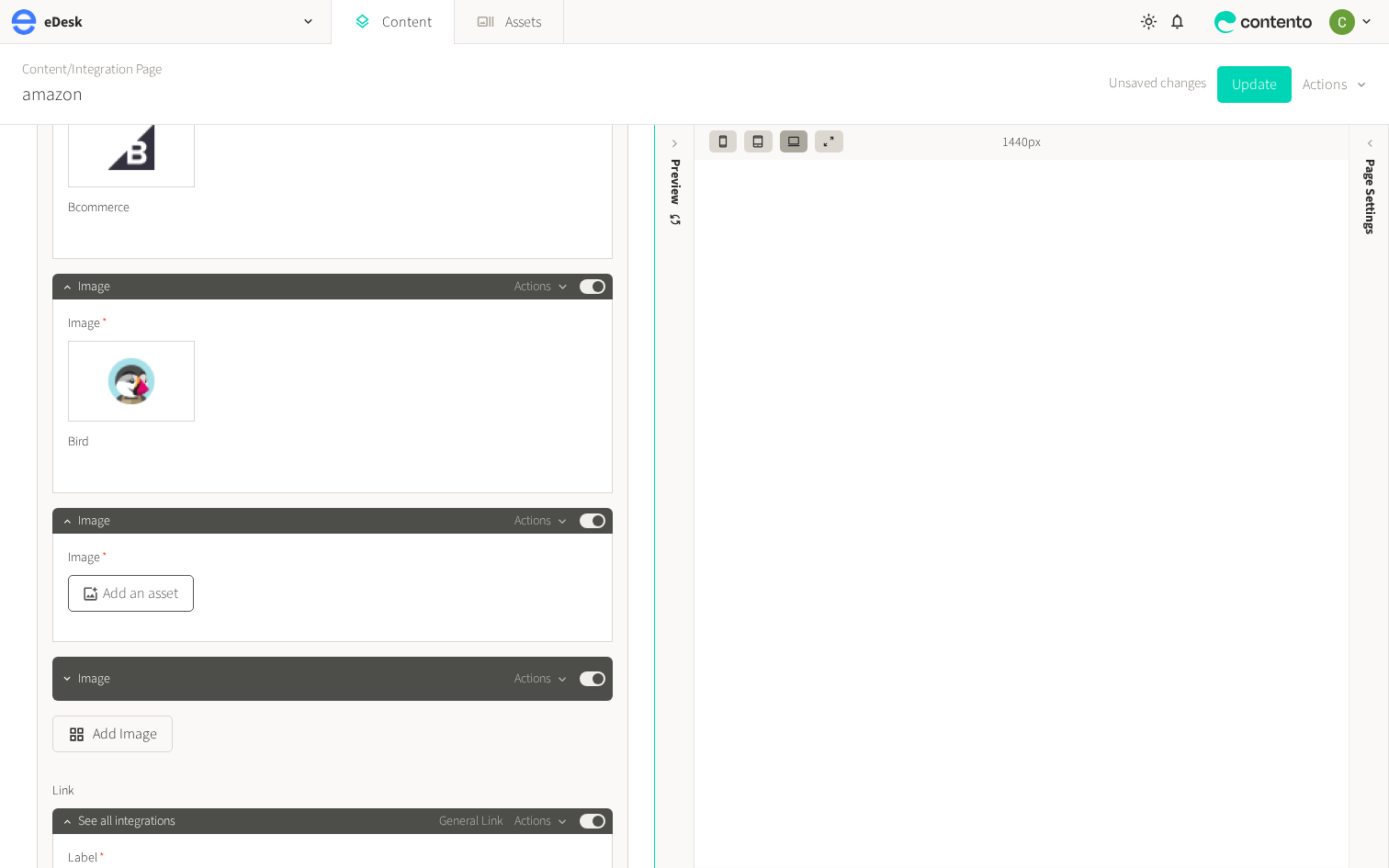 click on "Add an asset" 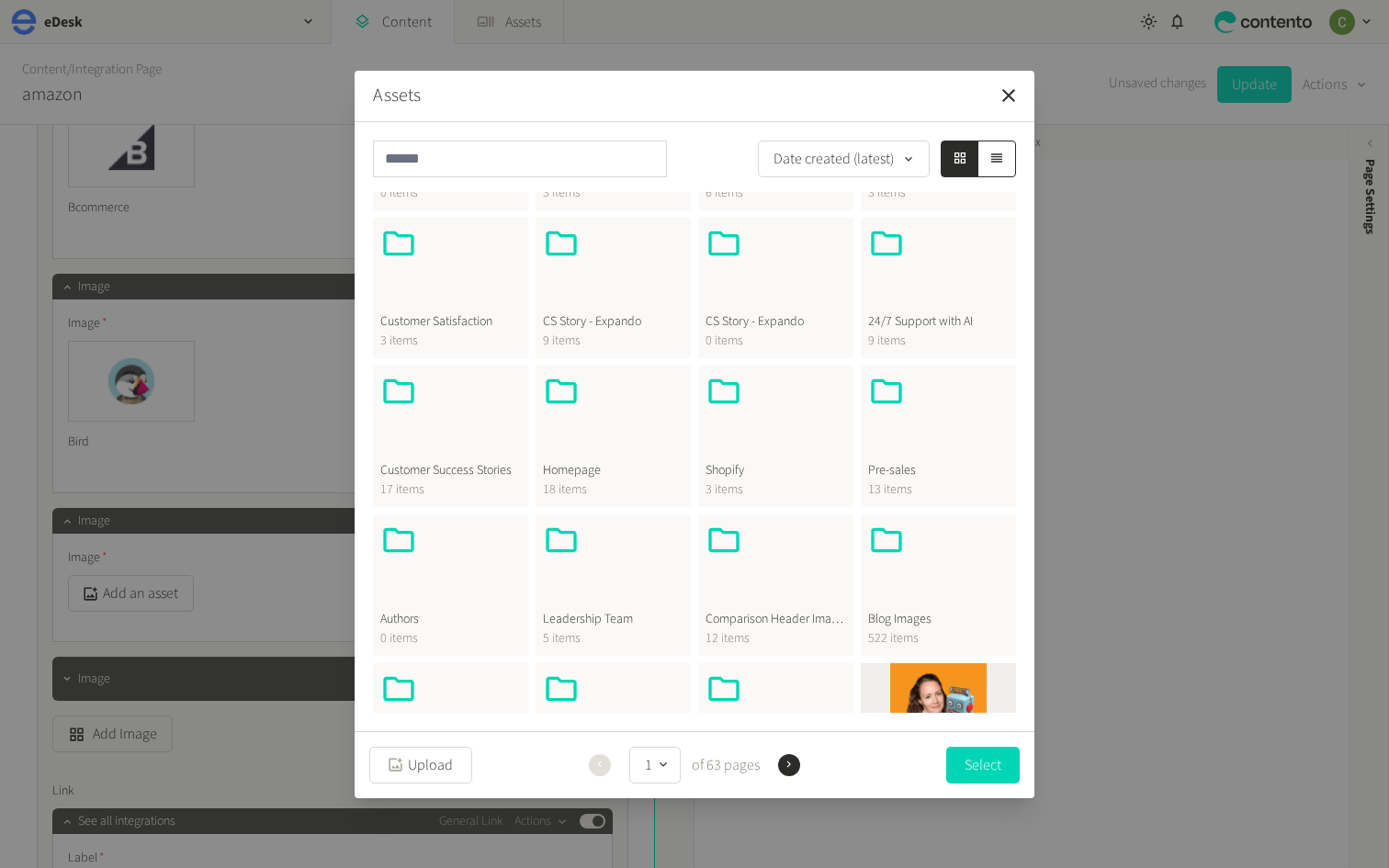 scroll, scrollTop: 284, scrollLeft: 0, axis: vertical 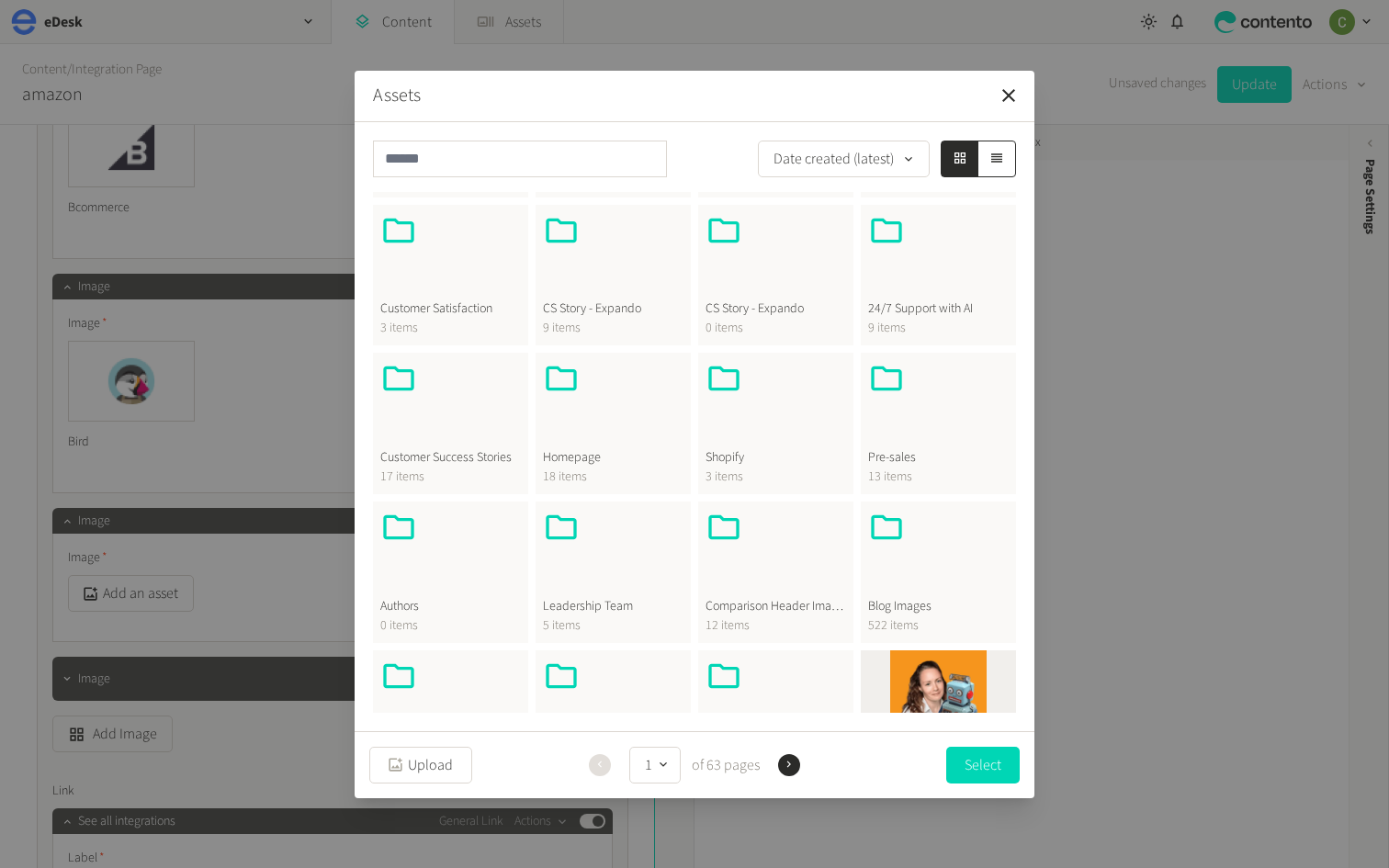 click at bounding box center (613, 404) 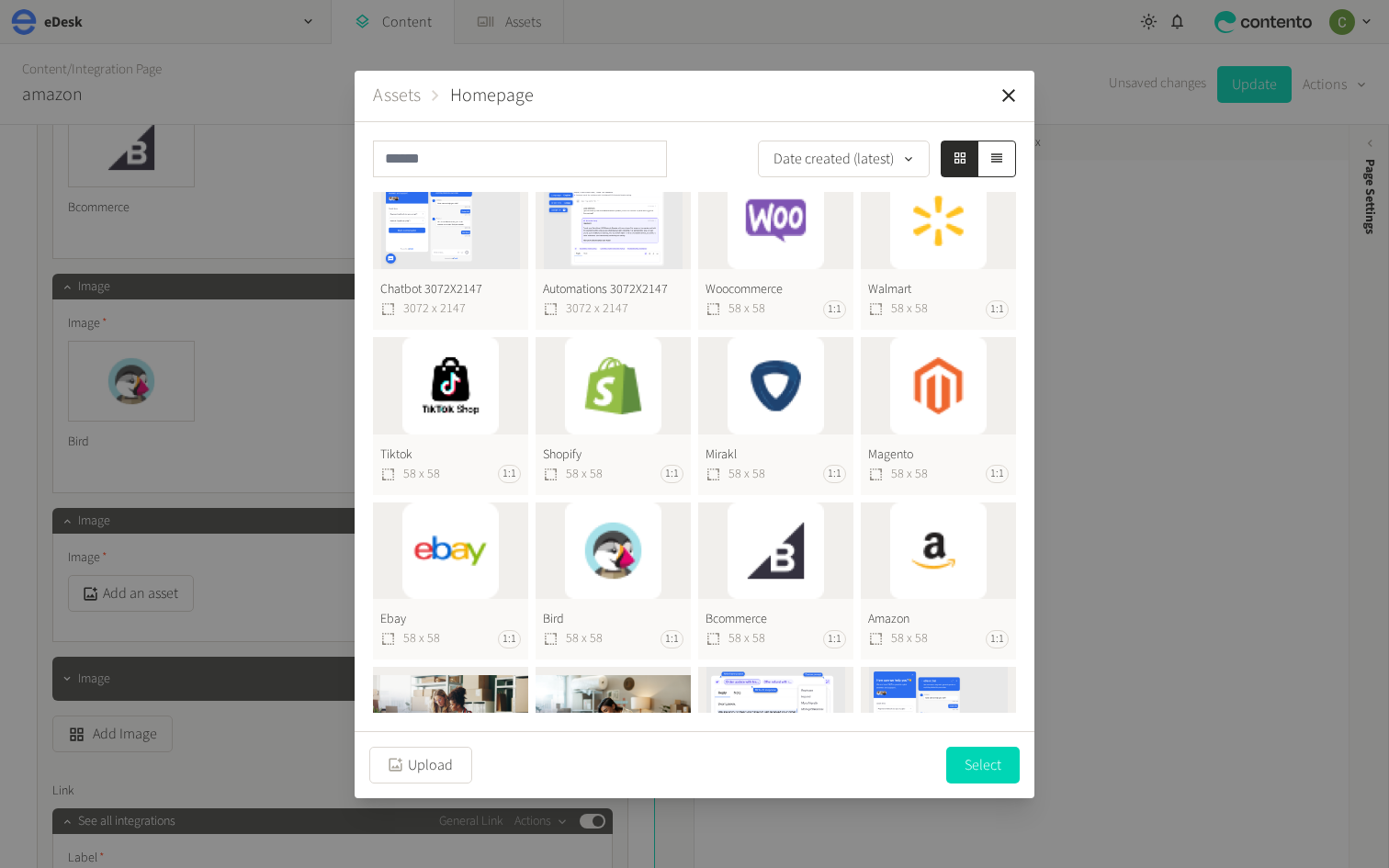 scroll, scrollTop: 3, scrollLeft: 0, axis: vertical 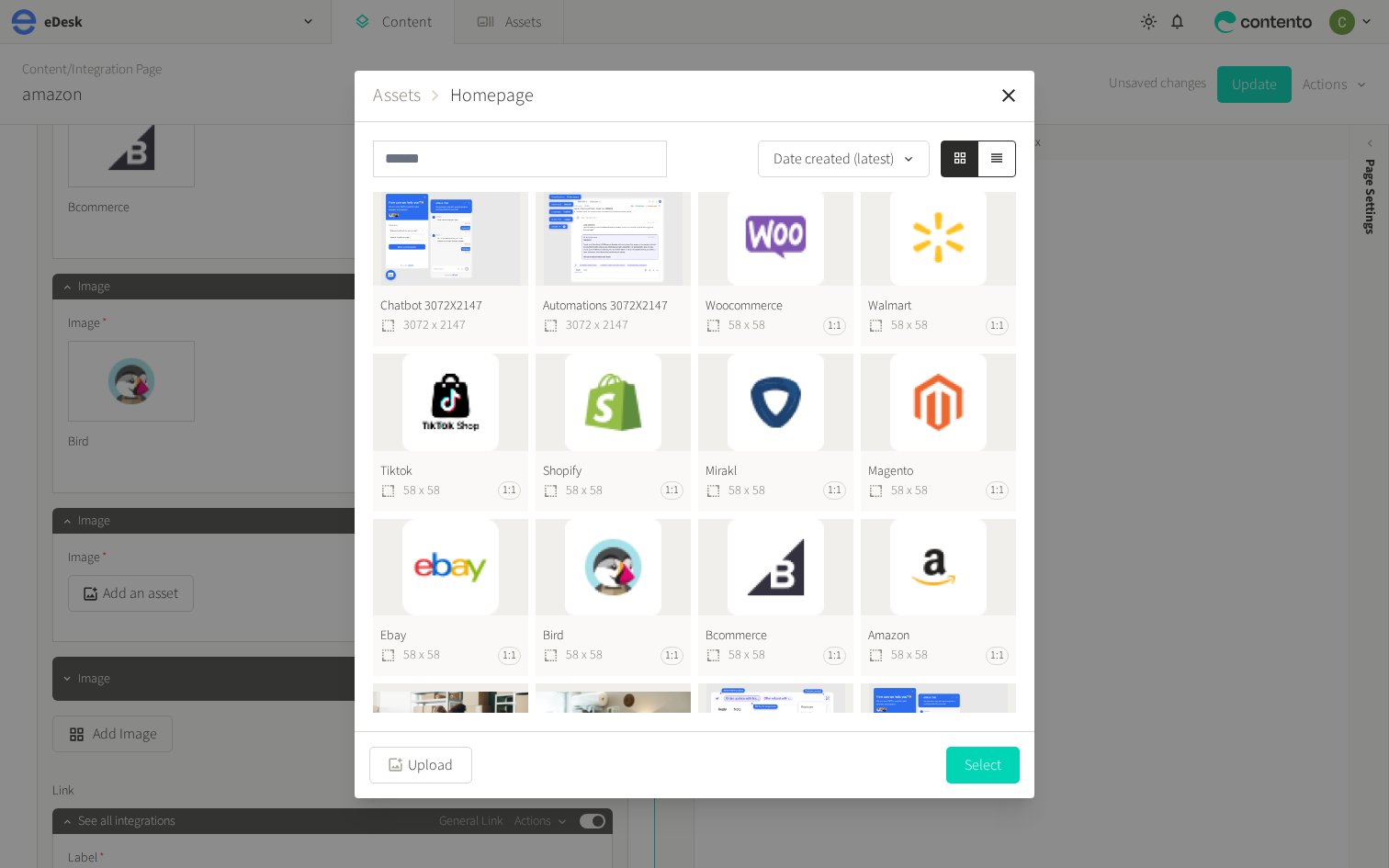 click on "Magento  58 x 58 1:1" 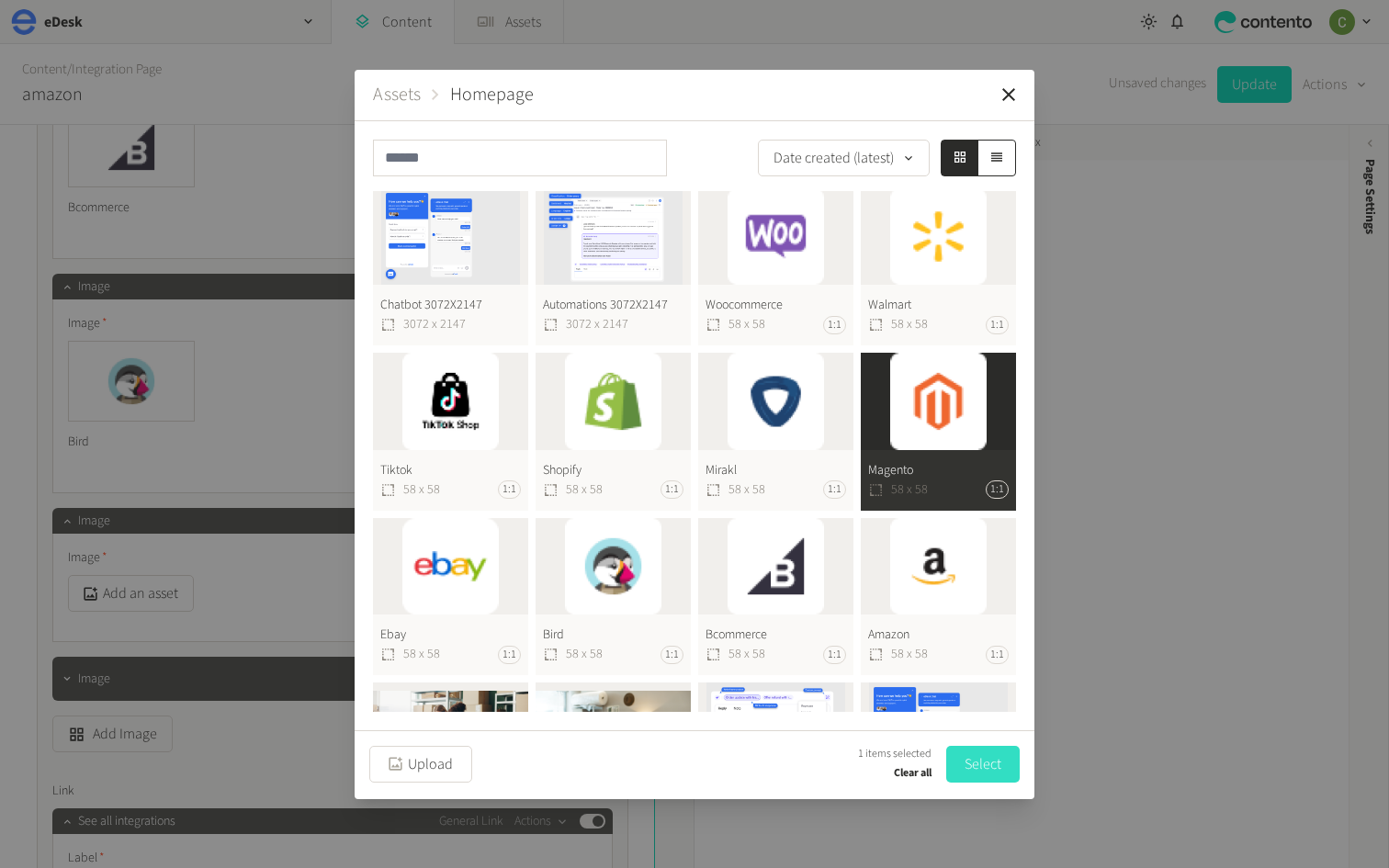 click on "Select" at bounding box center (983, 764) 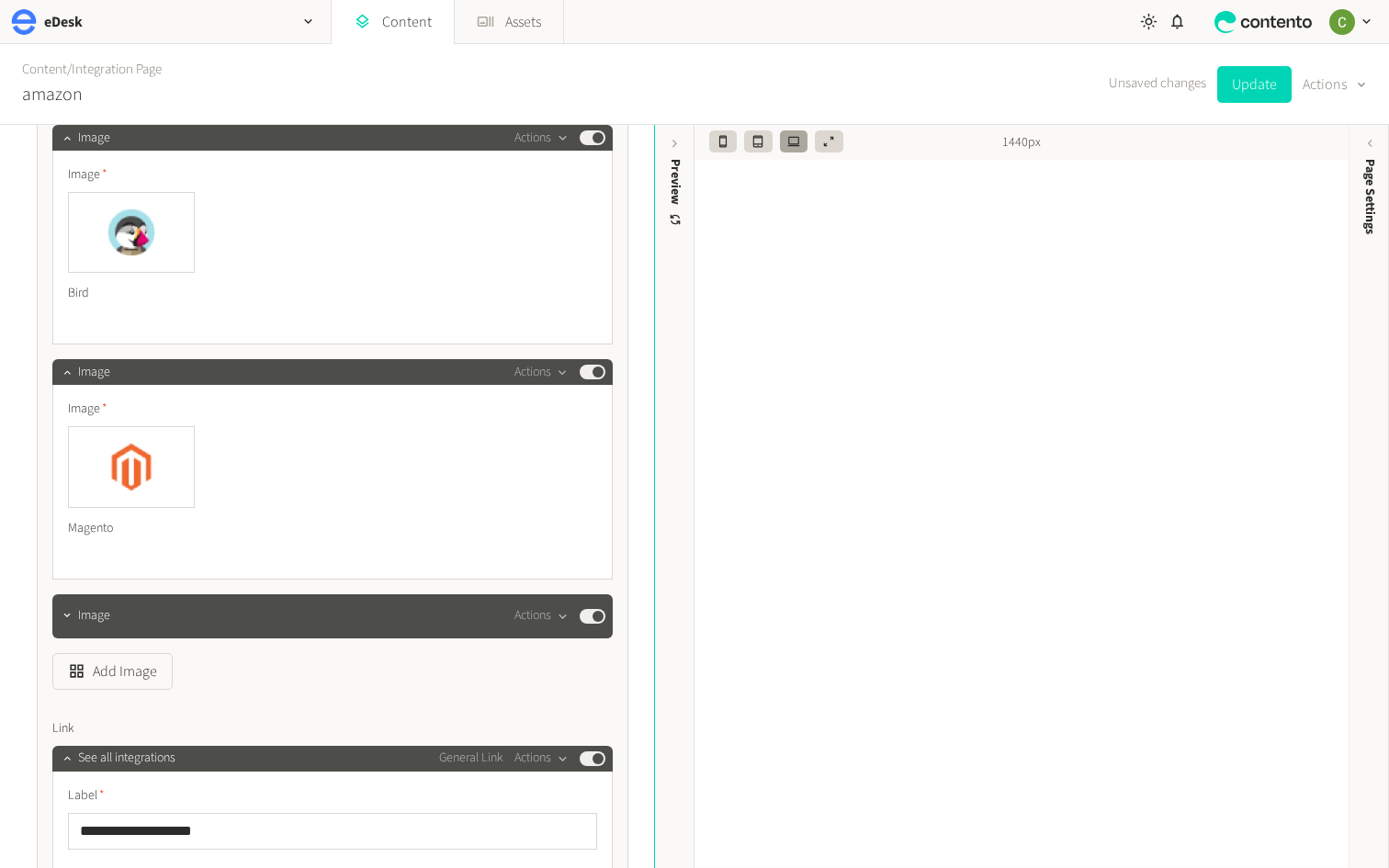 scroll, scrollTop: 7735, scrollLeft: 0, axis: vertical 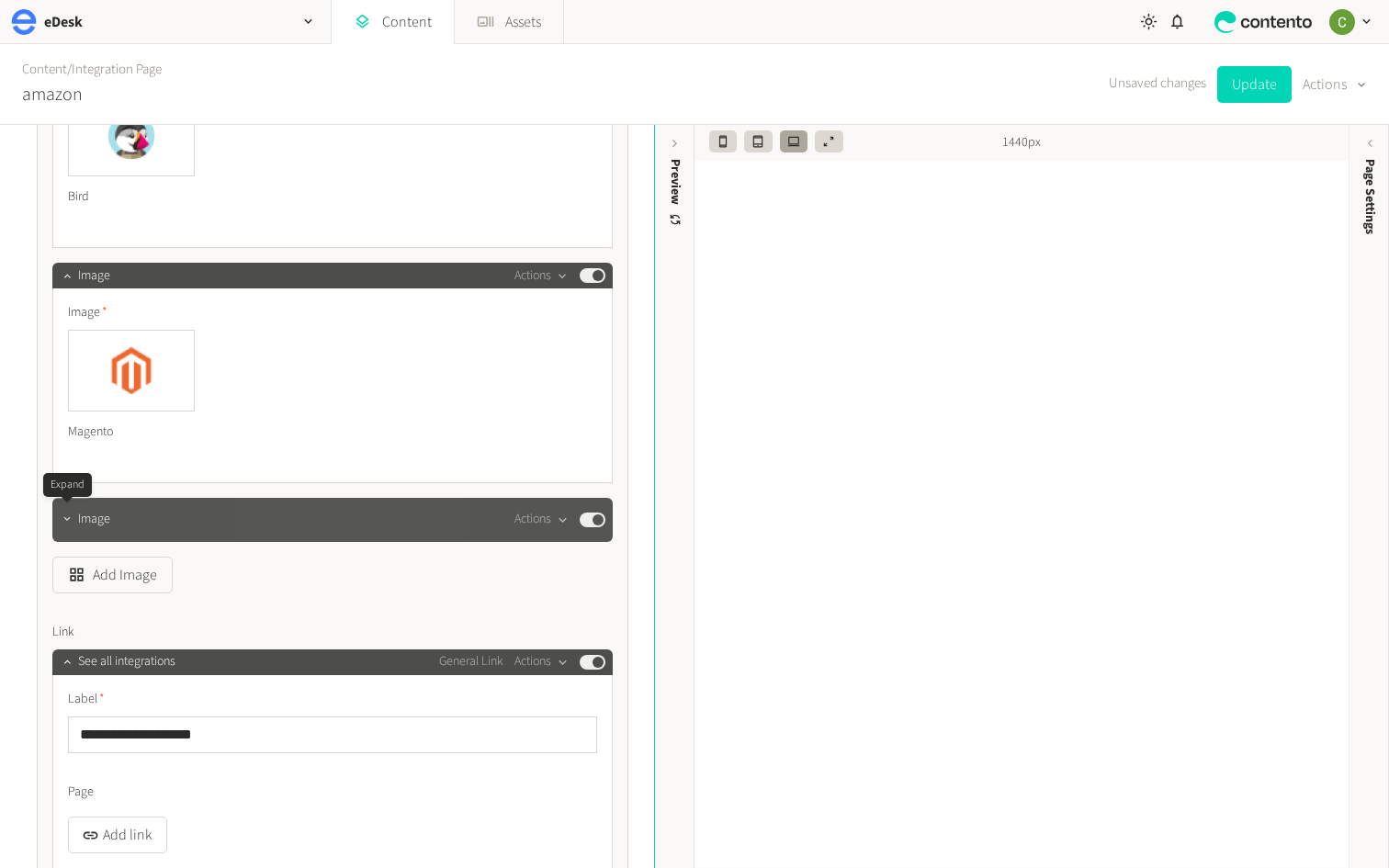 click 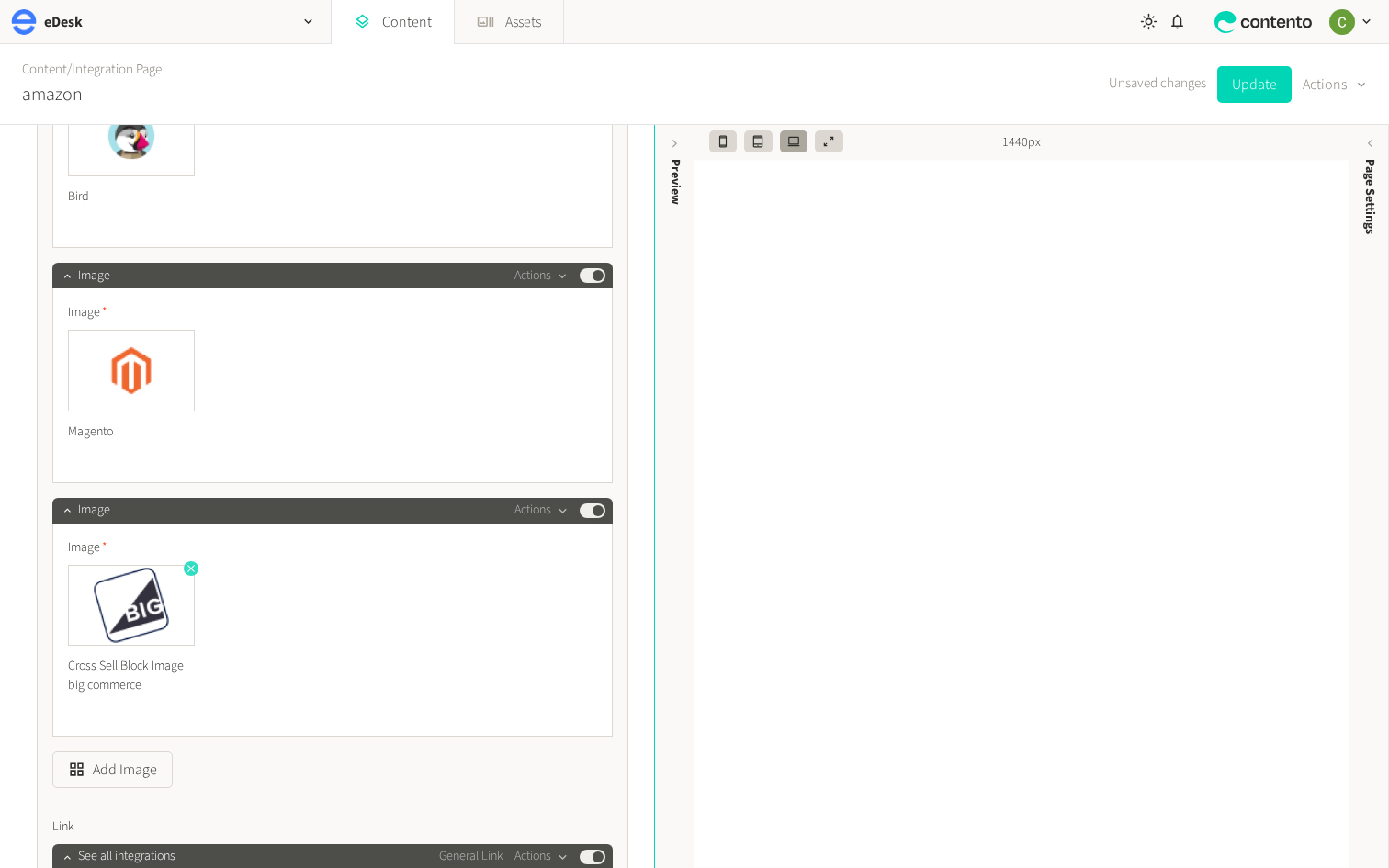 click 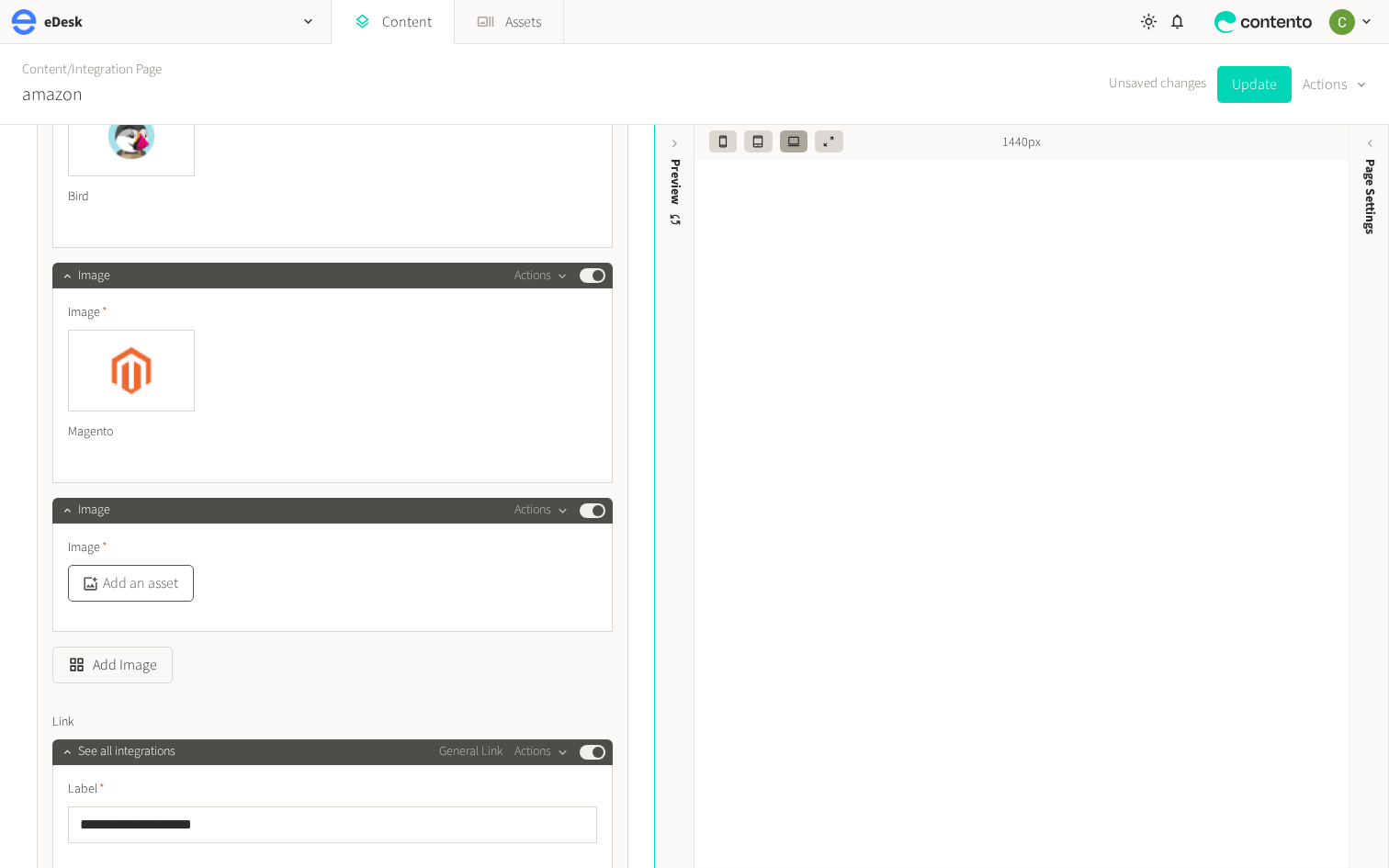 click on "Add an asset" 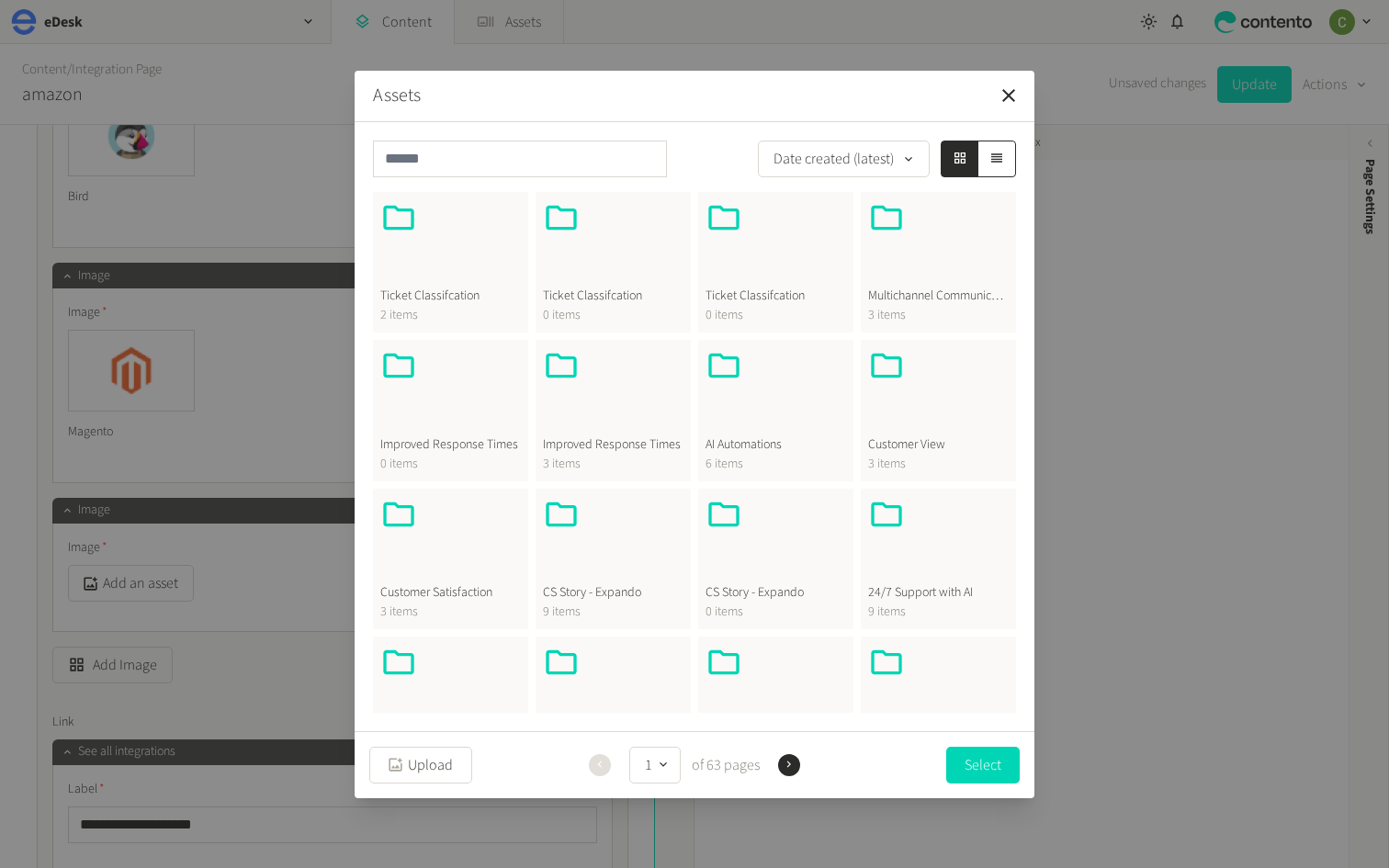 scroll, scrollTop: 170, scrollLeft: 0, axis: vertical 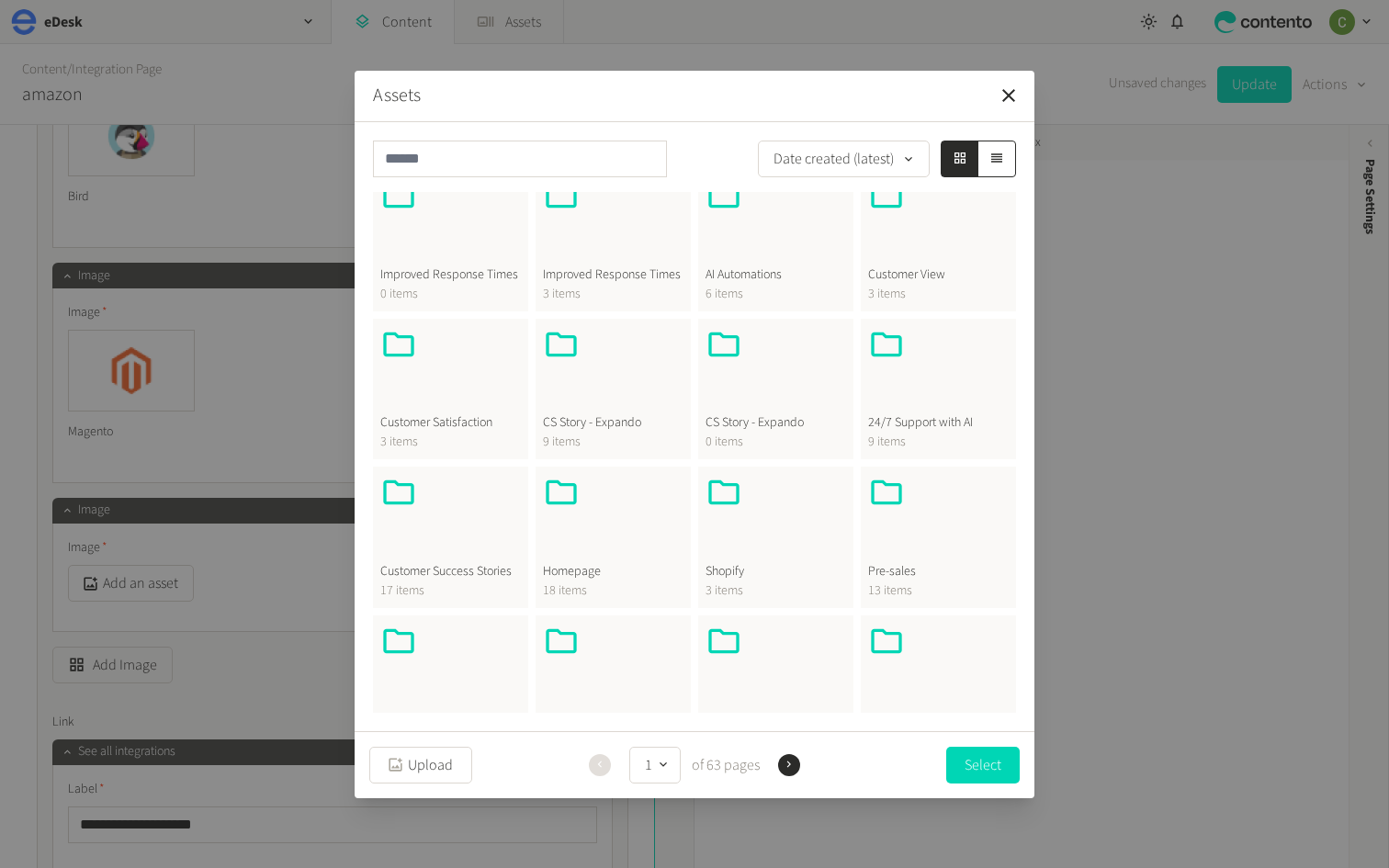 click at bounding box center [613, 518] 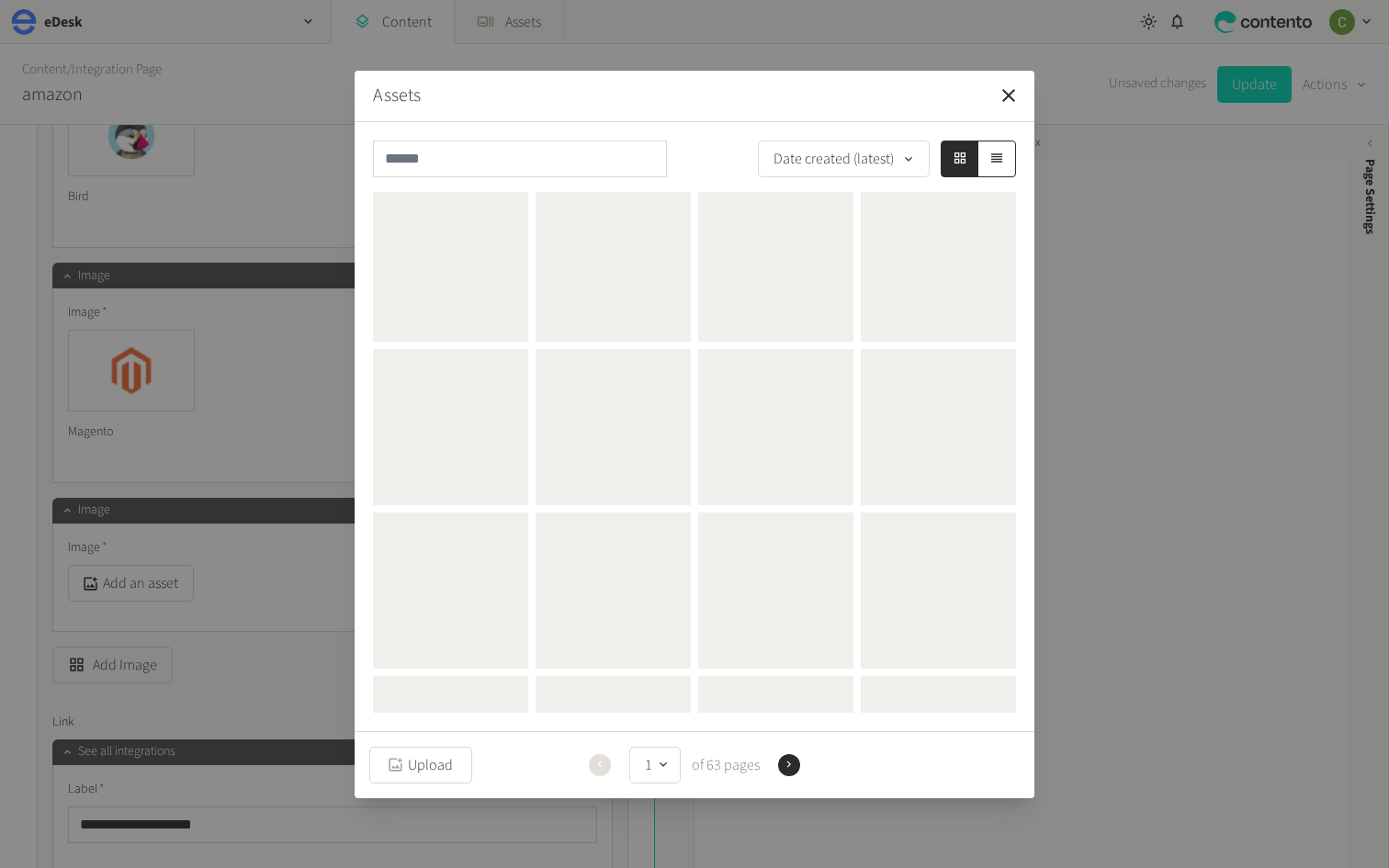 scroll, scrollTop: 0, scrollLeft: 0, axis: both 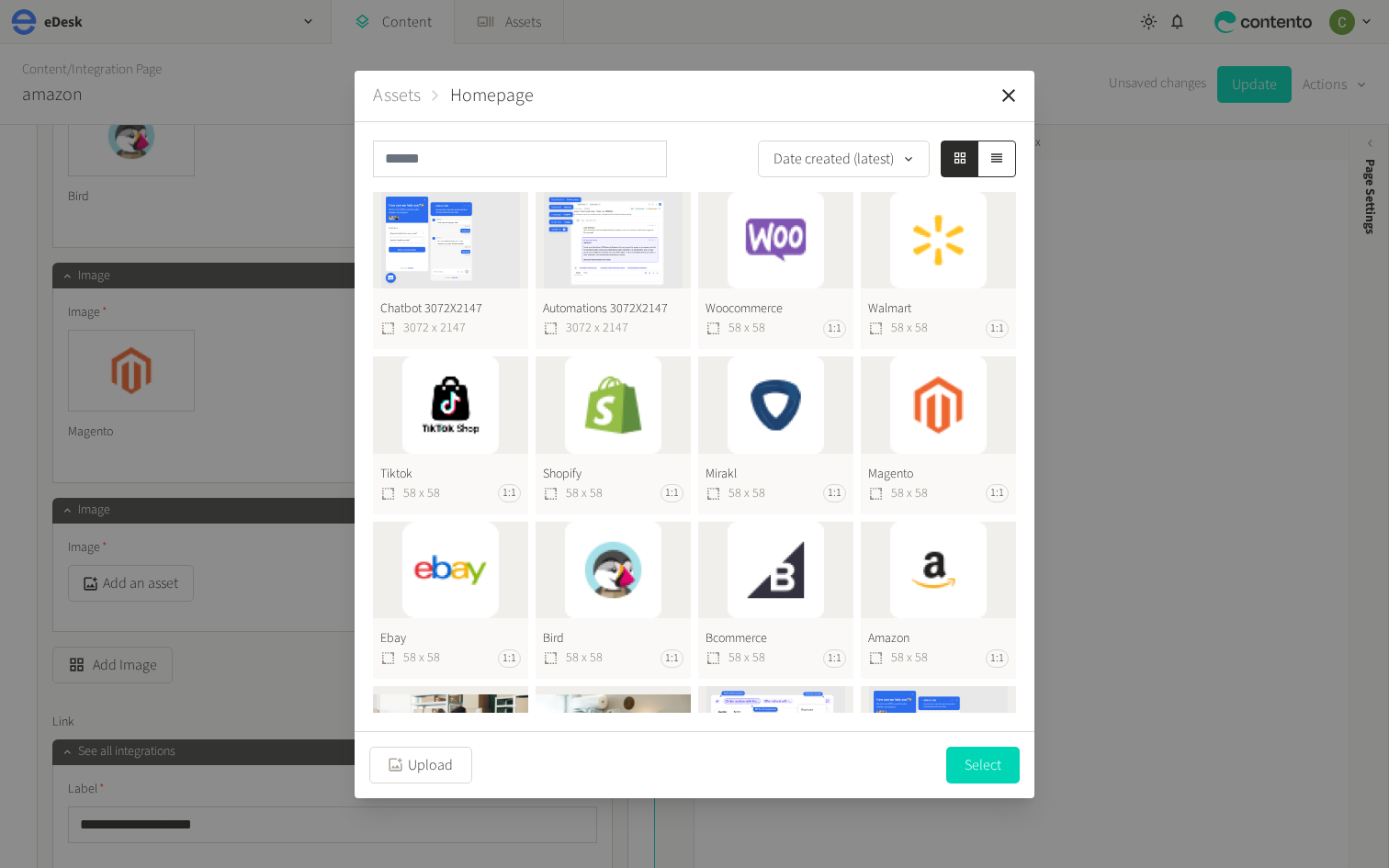 click on "Mirakl  58 x 58 1:1" 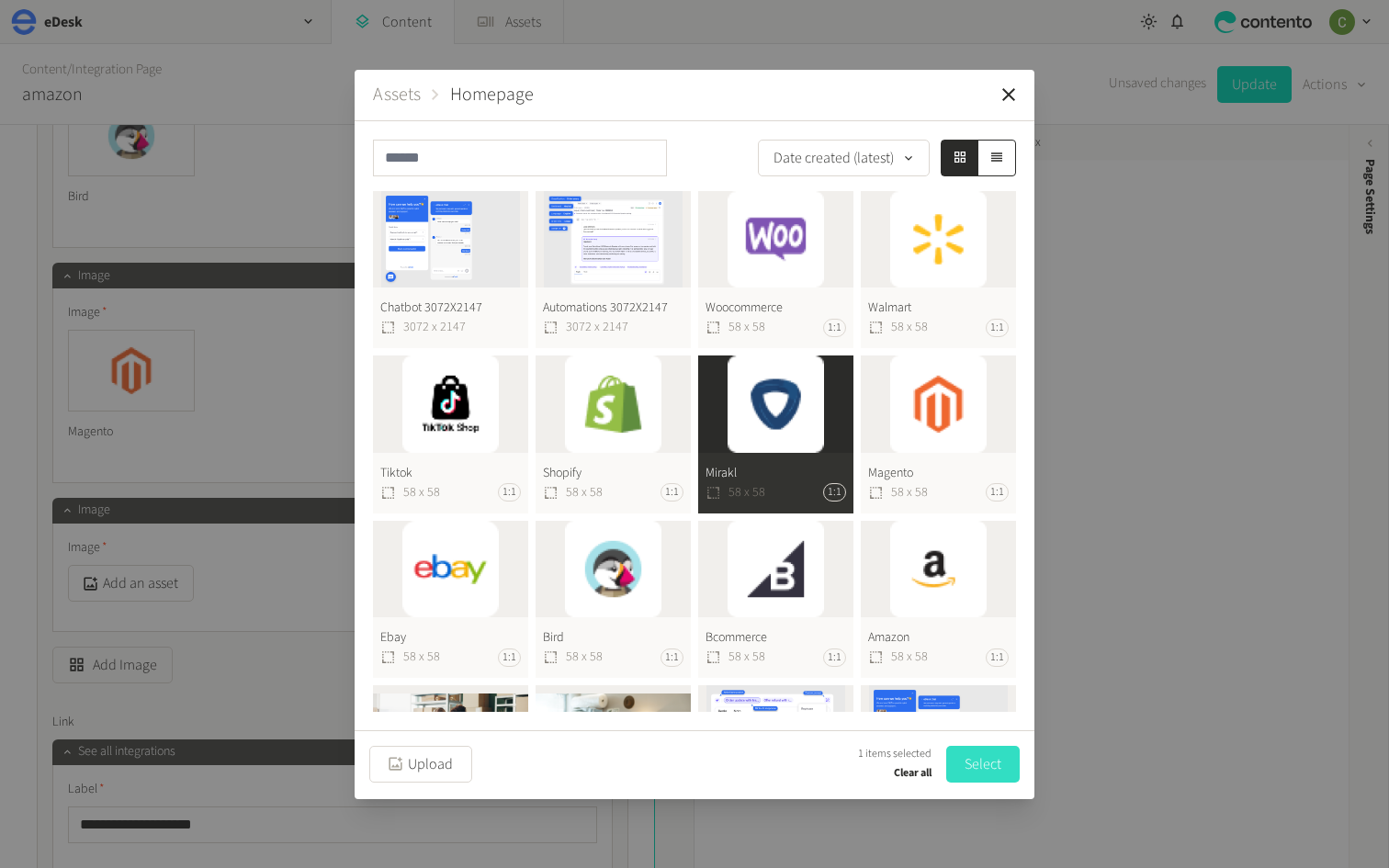 click on "Select" at bounding box center [983, 764] 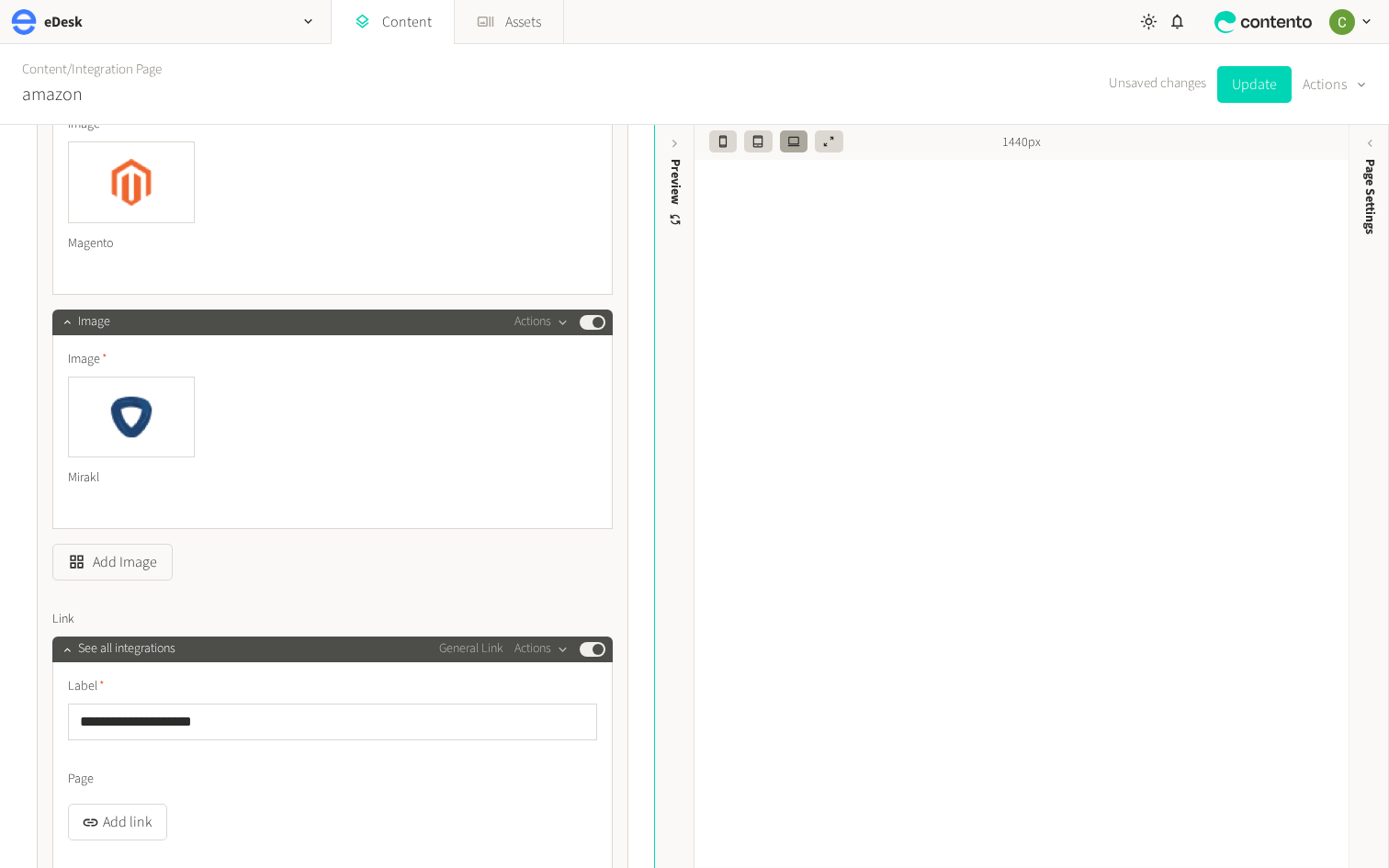 scroll, scrollTop: 8054, scrollLeft: 0, axis: vertical 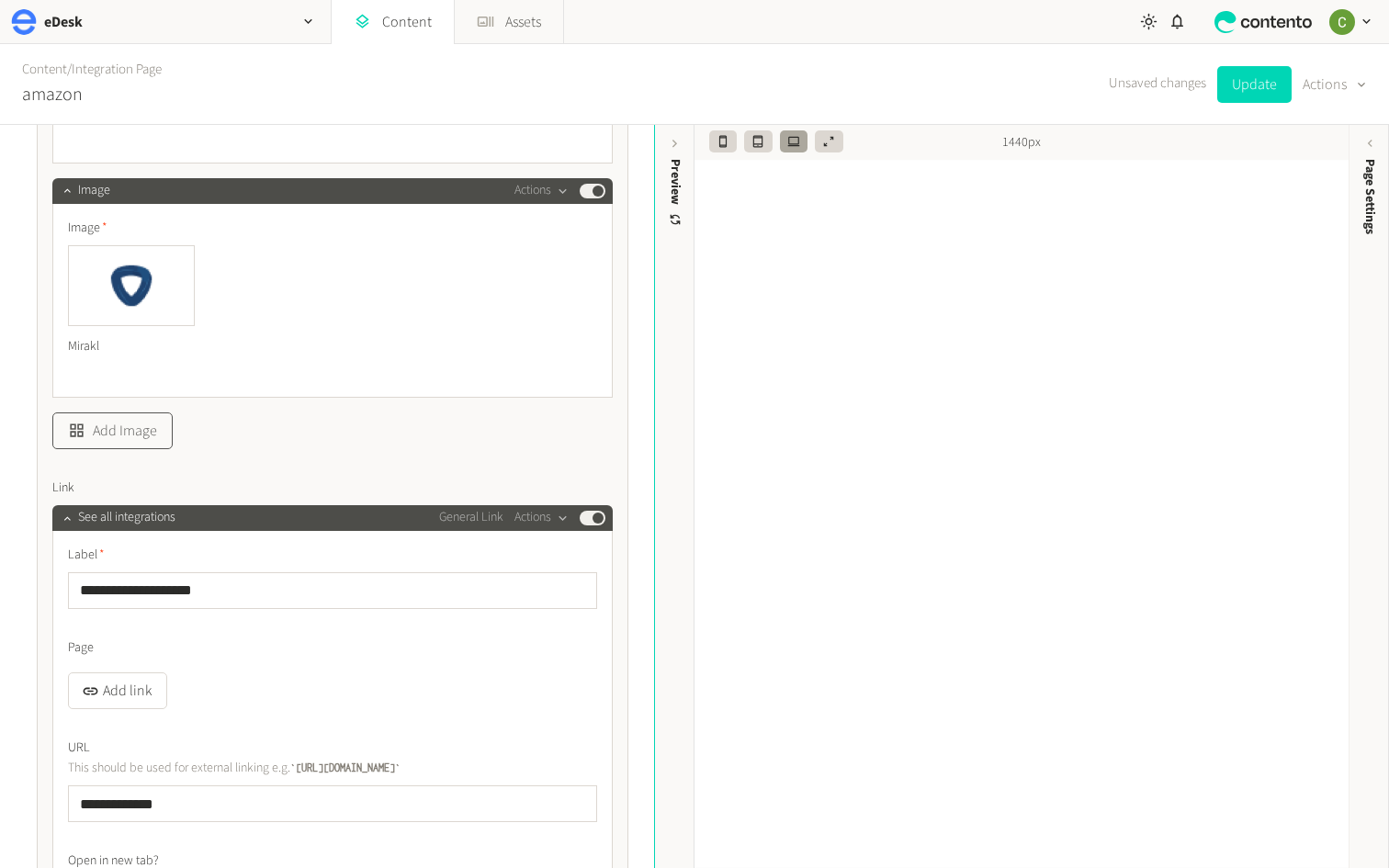 click on "Add Image" 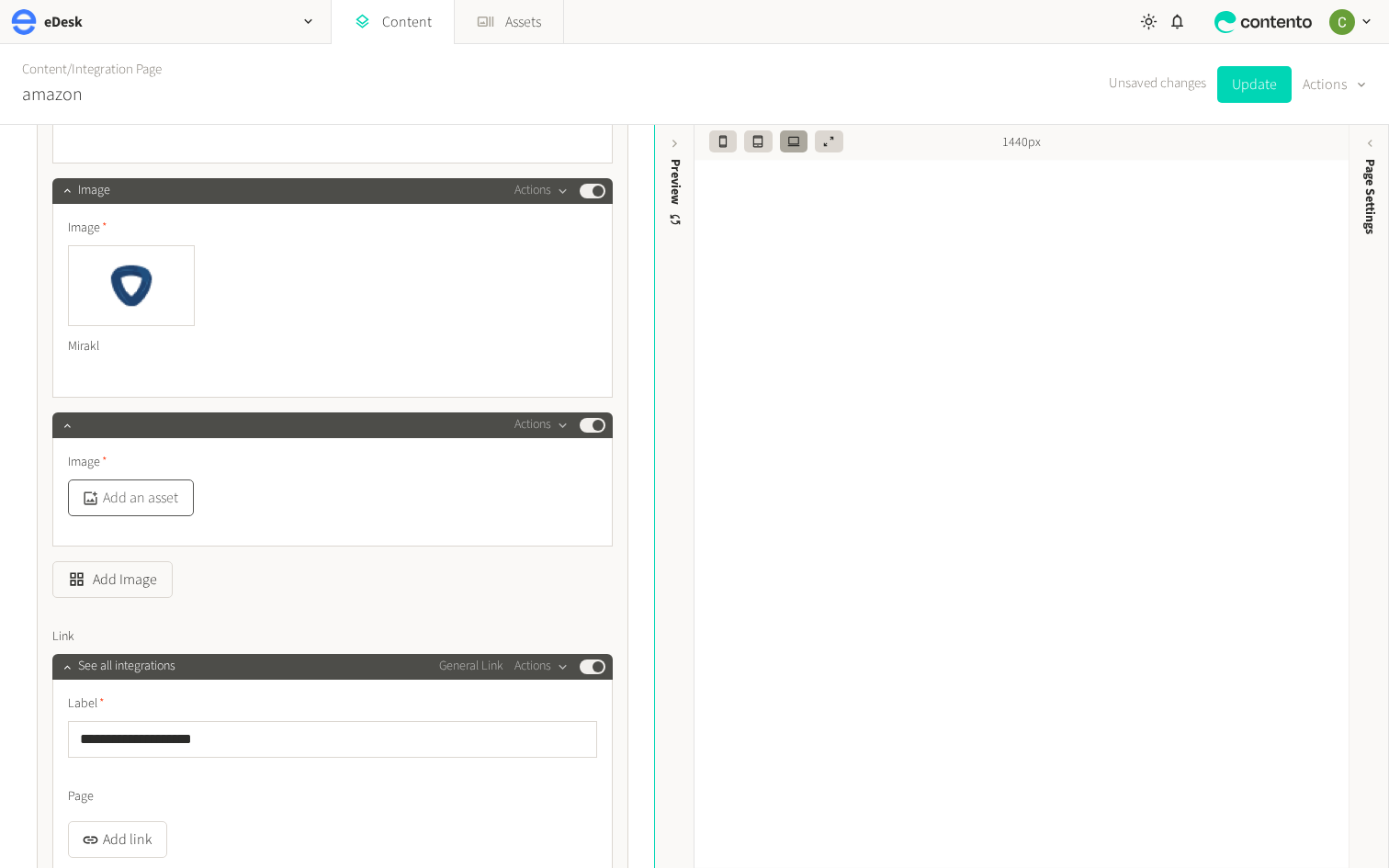 click on "Add an asset" 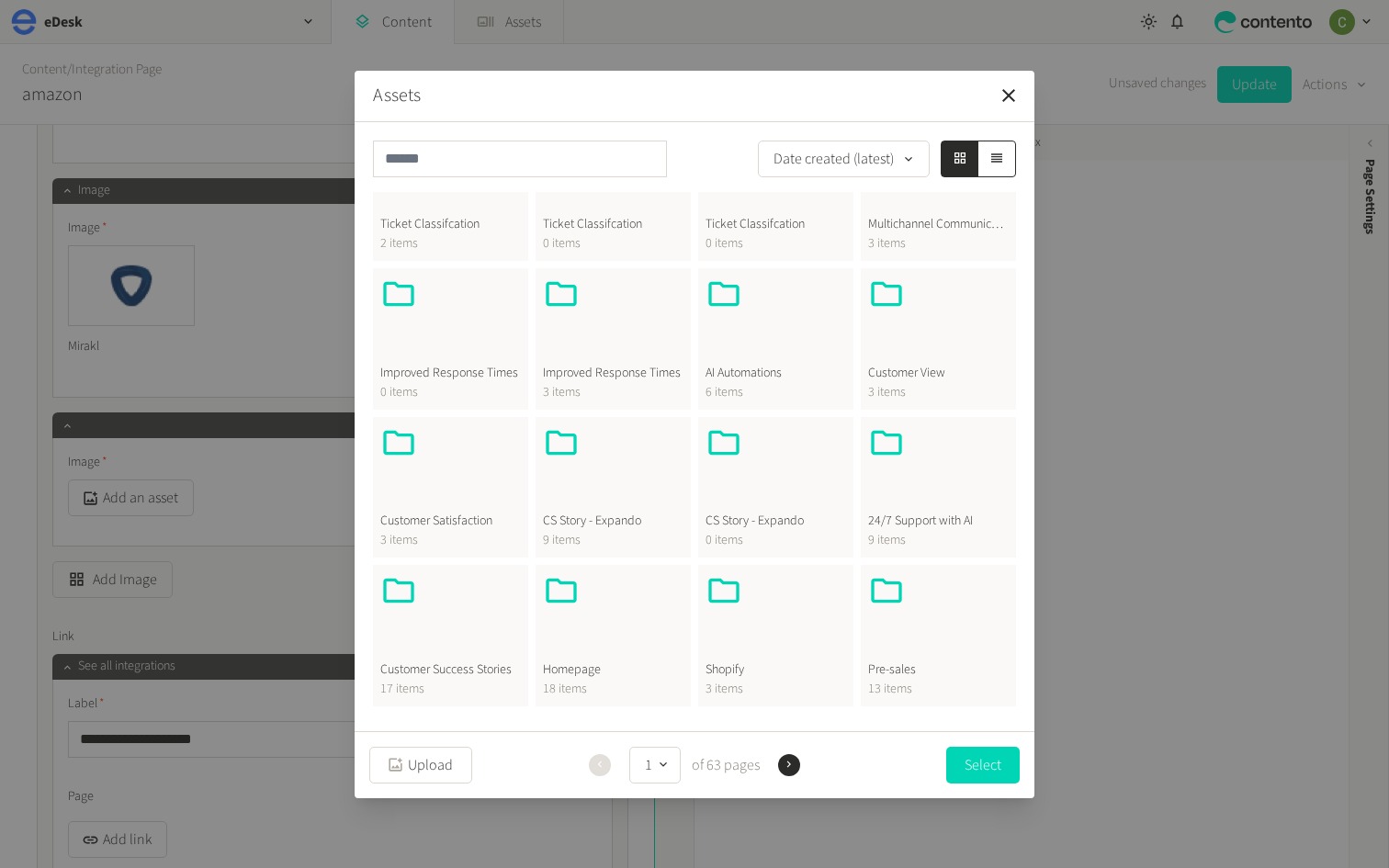 scroll, scrollTop: 294, scrollLeft: 0, axis: vertical 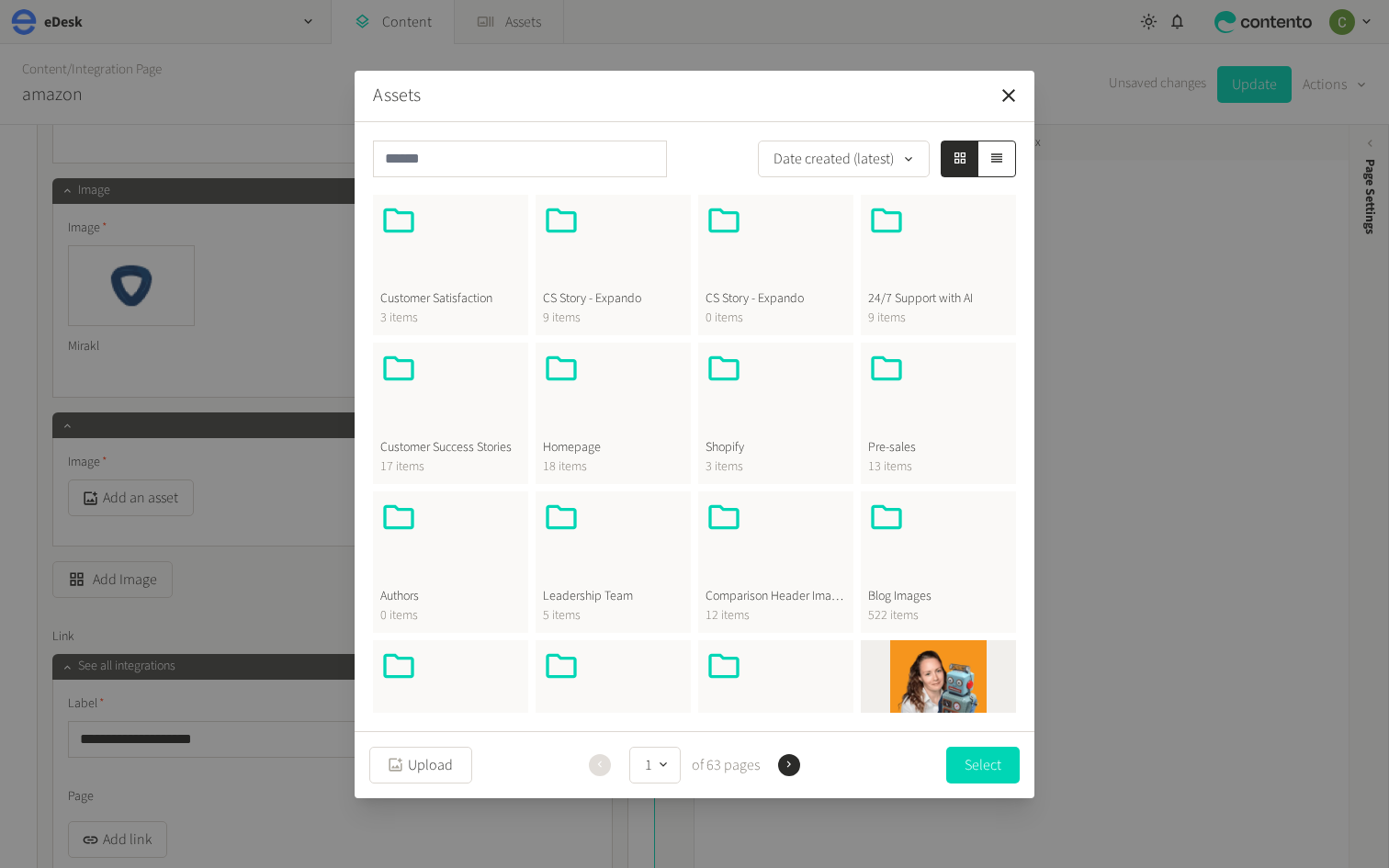 click at bounding box center (613, 394) 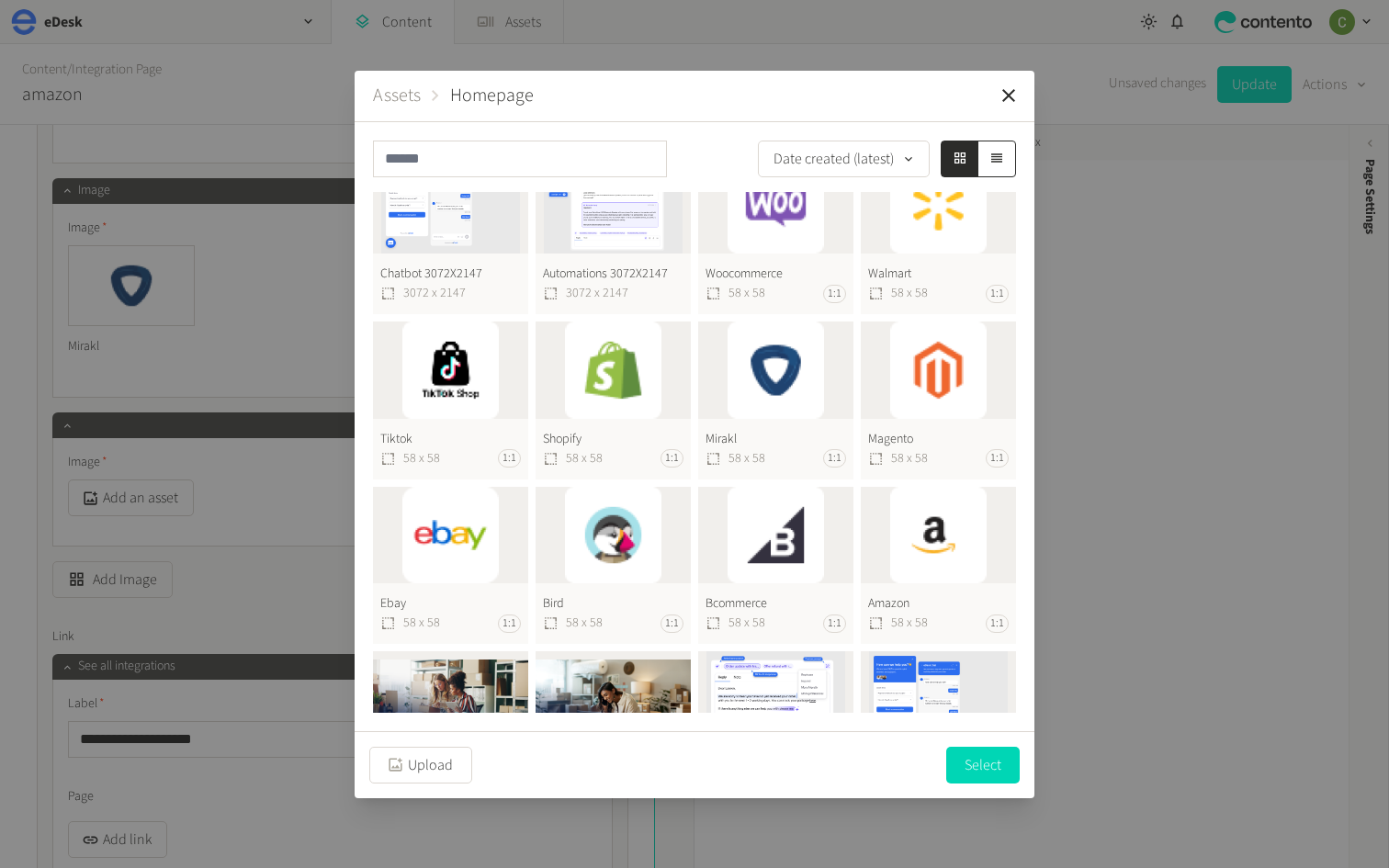 scroll, scrollTop: 0, scrollLeft: 0, axis: both 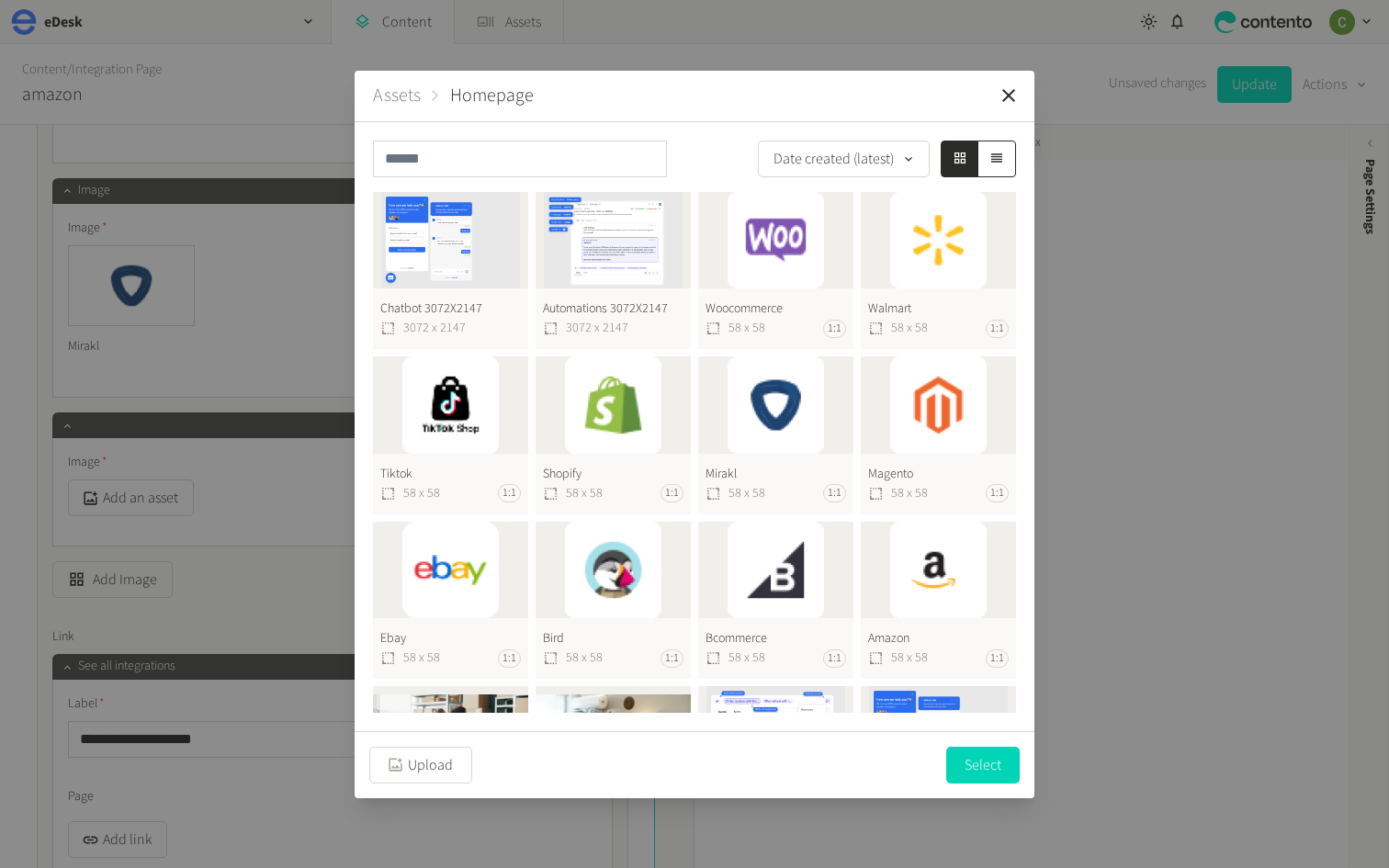 click on "Woocommerce  58 x 58 1:1" 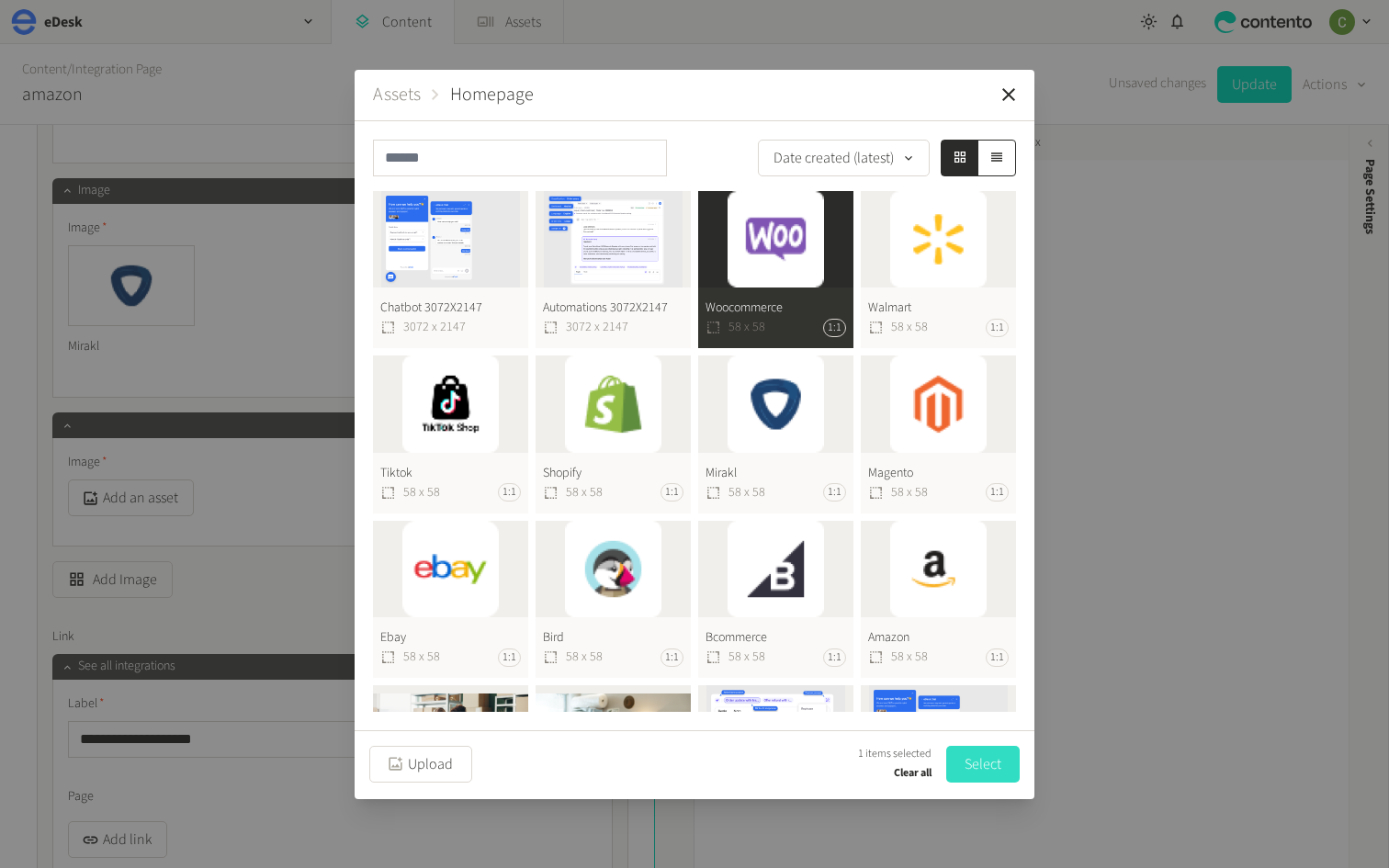 click on "Select" at bounding box center (983, 764) 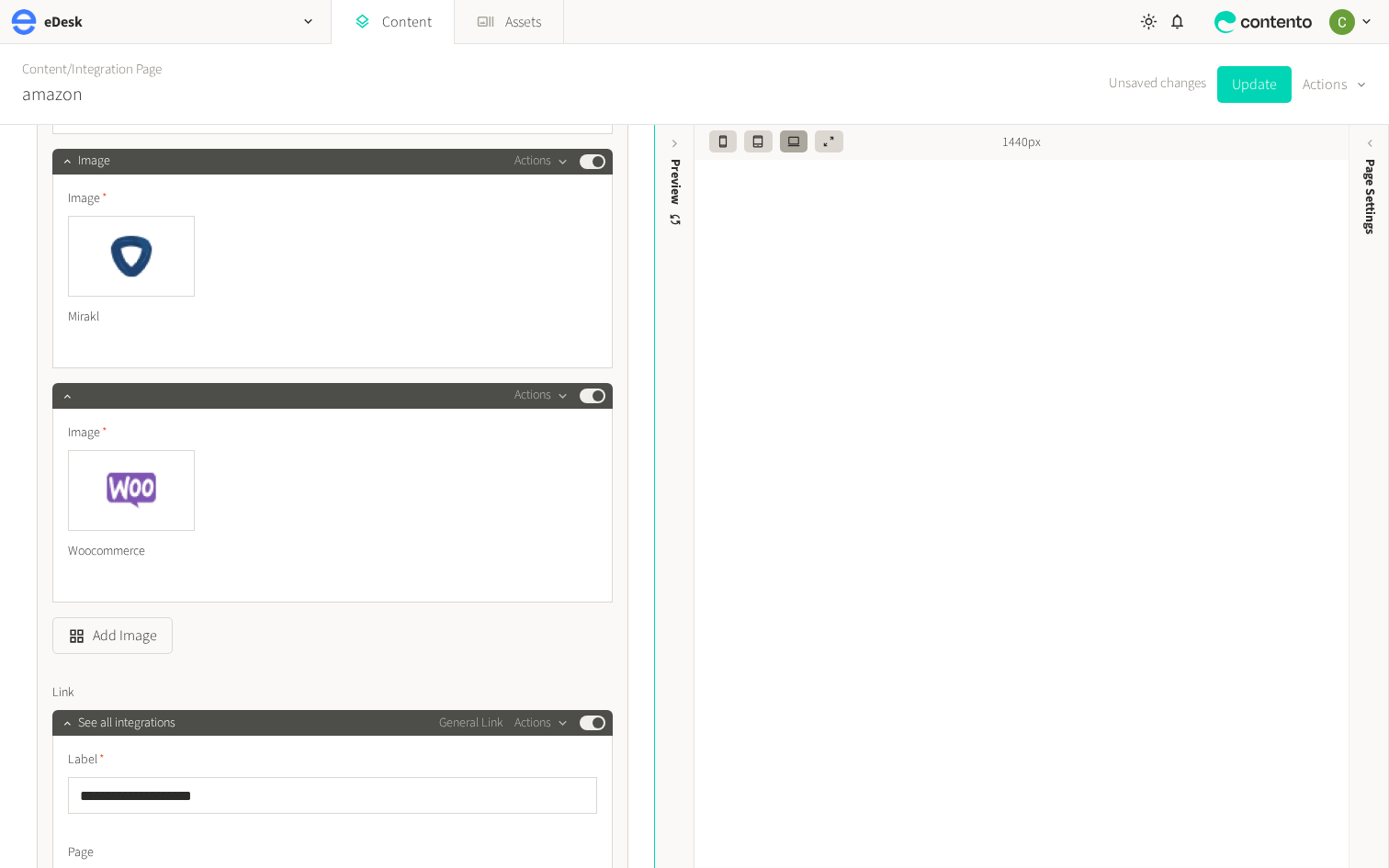 scroll, scrollTop: 8122, scrollLeft: 0, axis: vertical 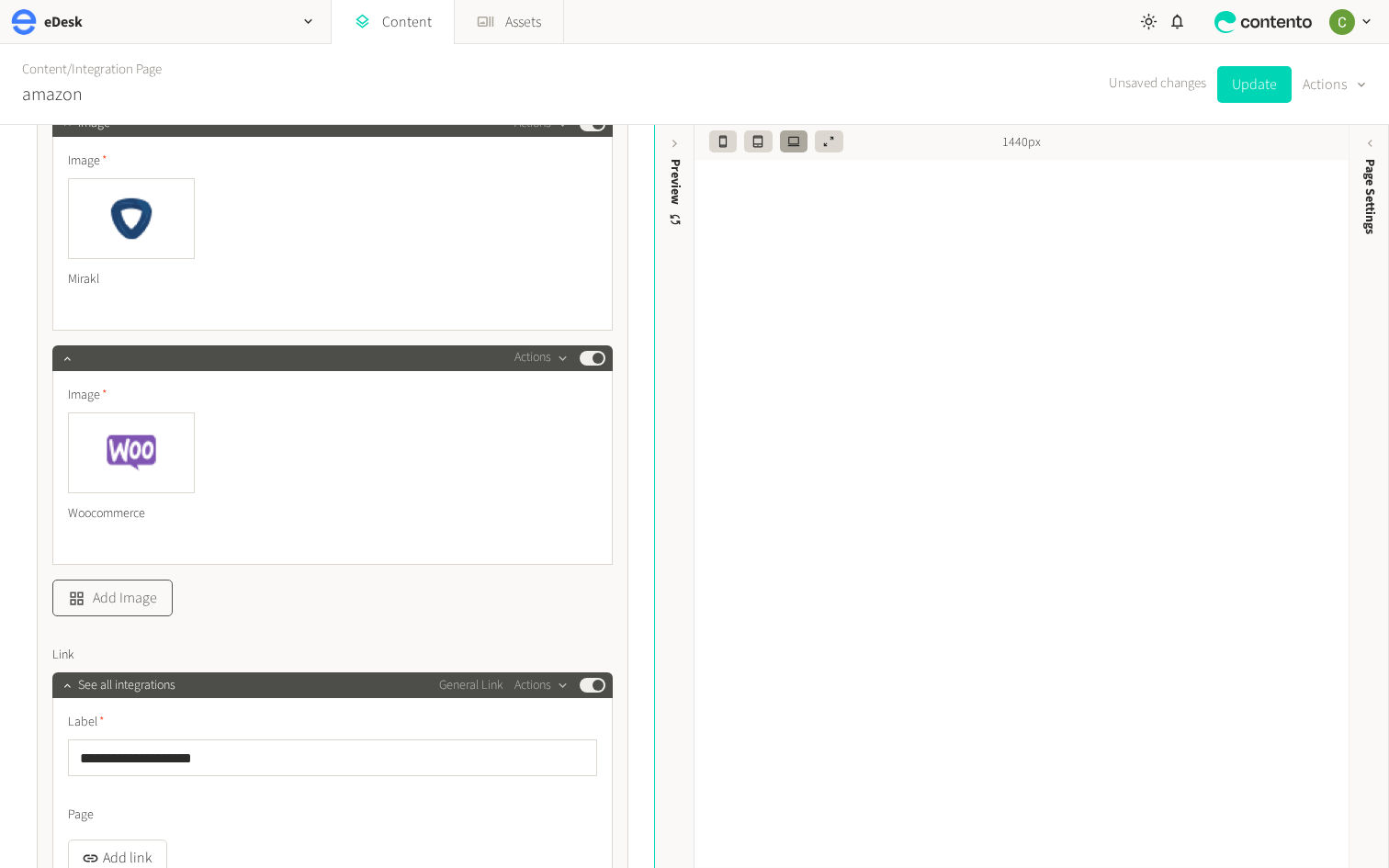 click on "Add Image" 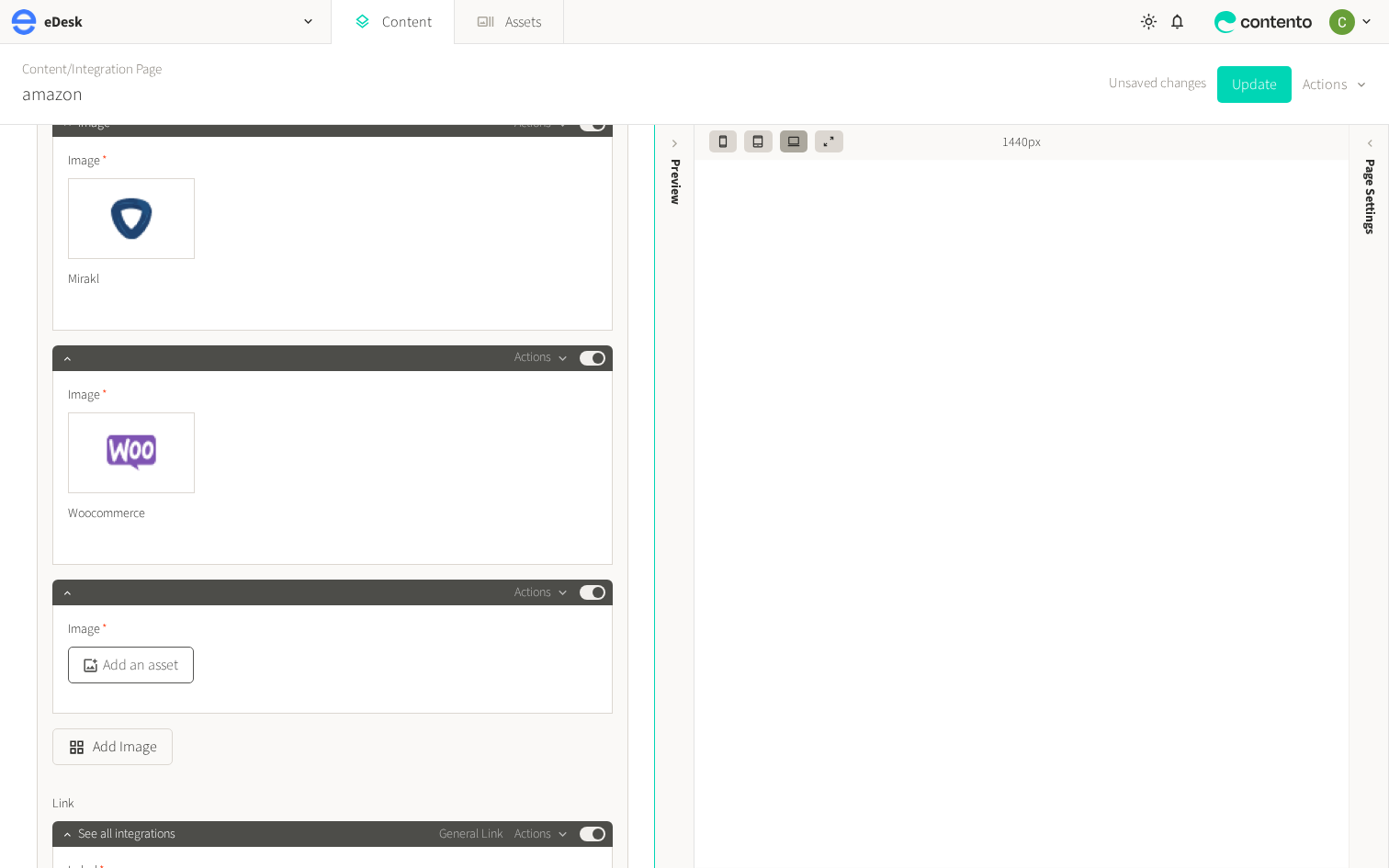 click on "Add an asset" 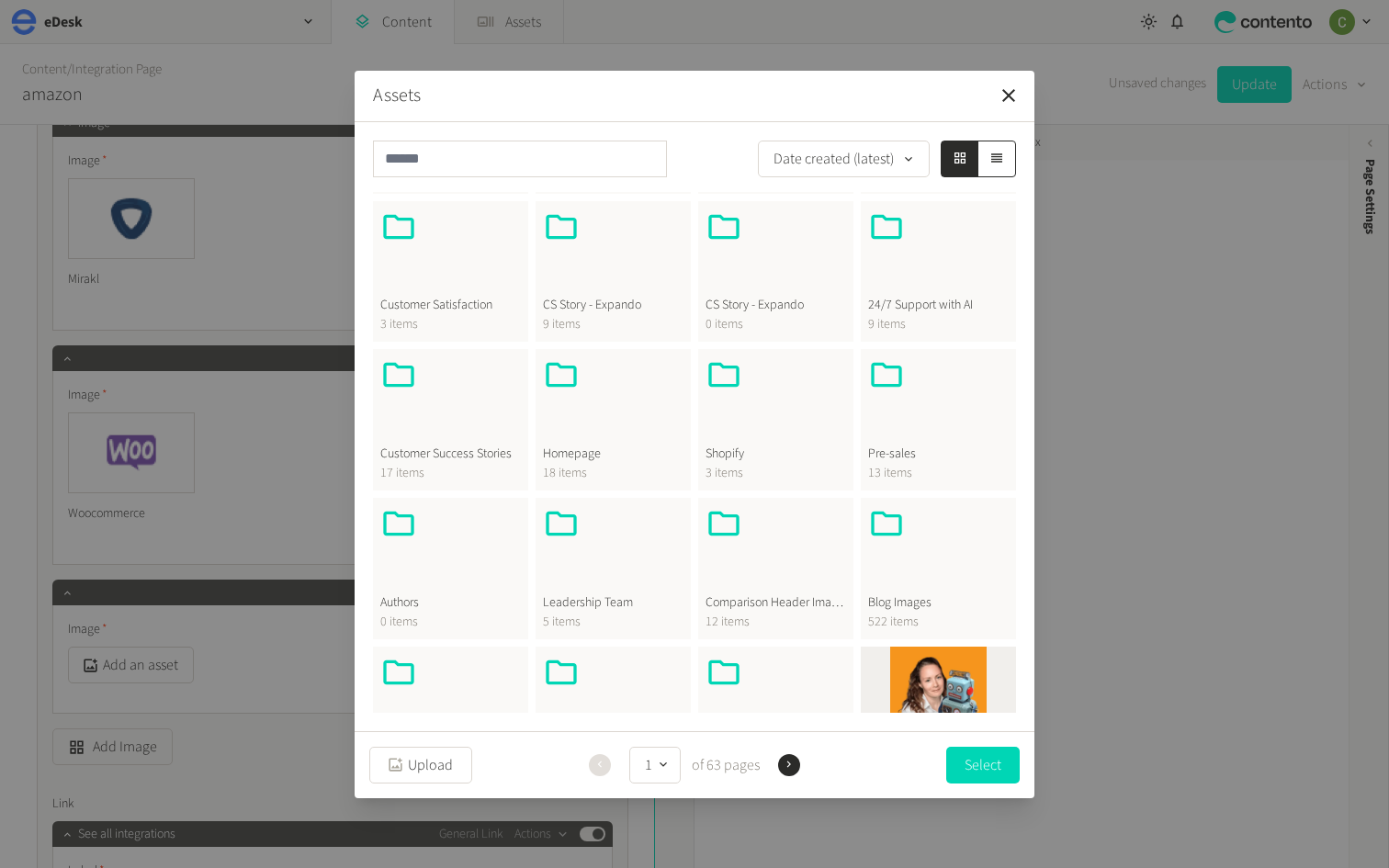 scroll, scrollTop: 286, scrollLeft: 0, axis: vertical 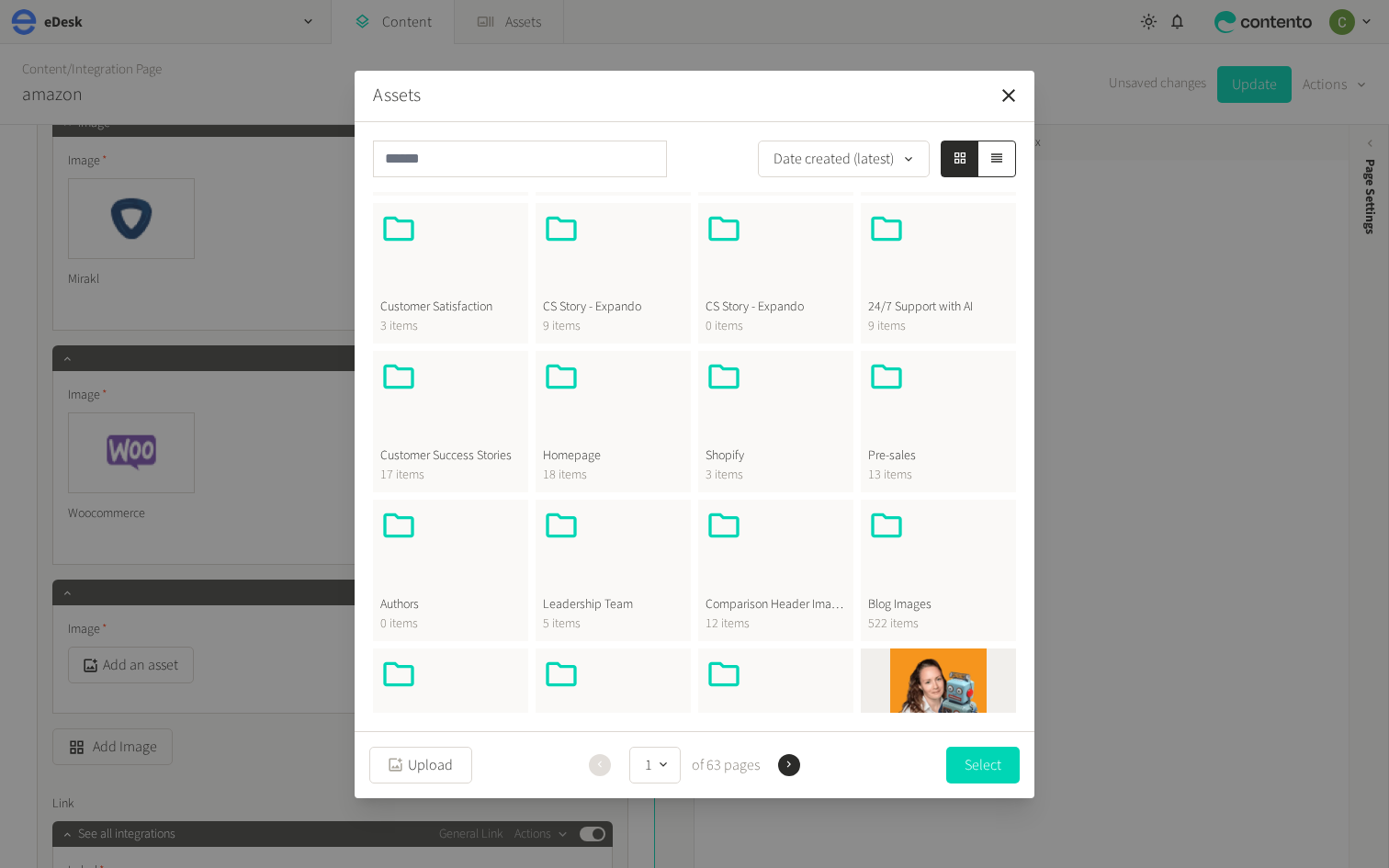 click at bounding box center (613, 402) 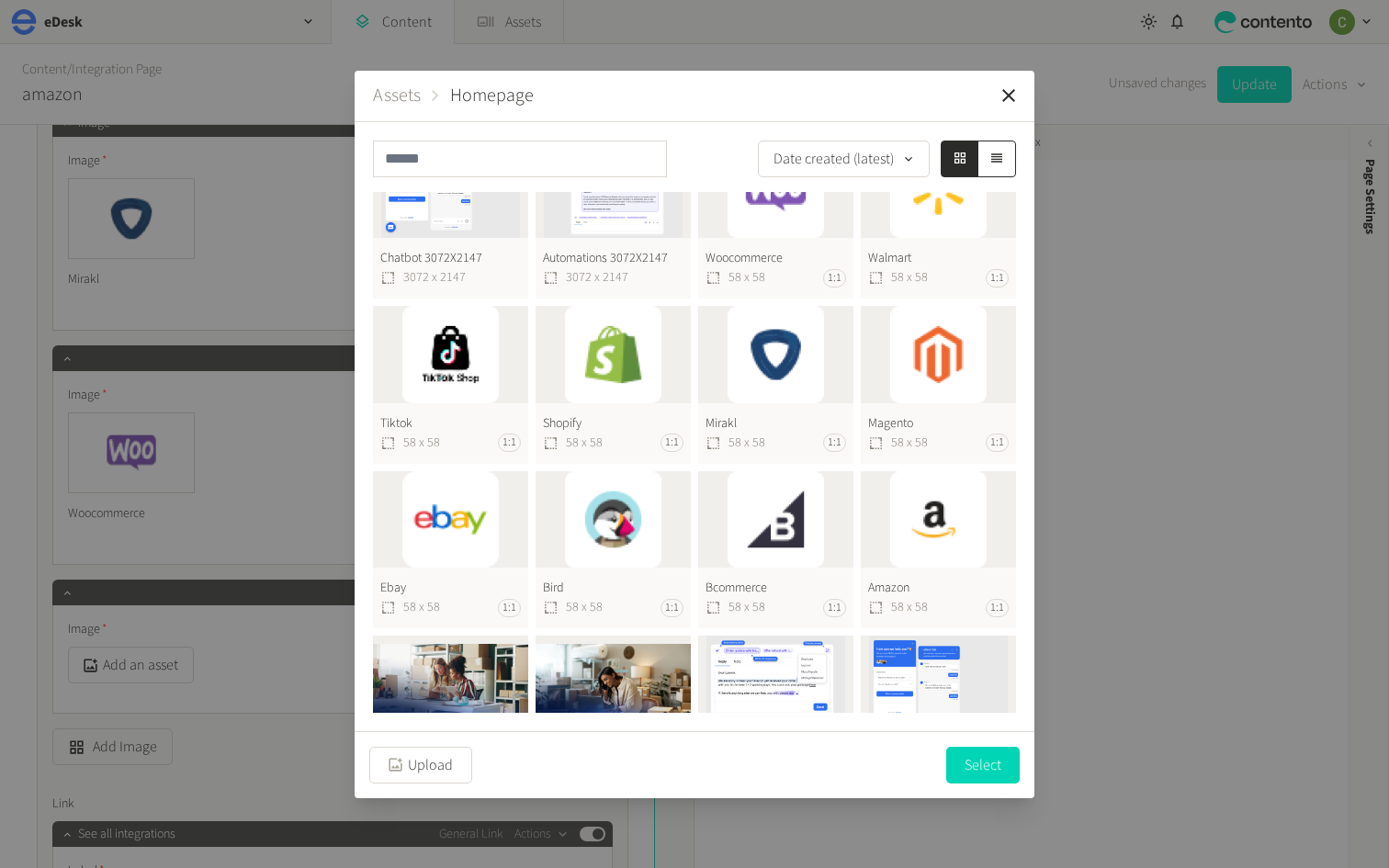 scroll, scrollTop: 0, scrollLeft: 0, axis: both 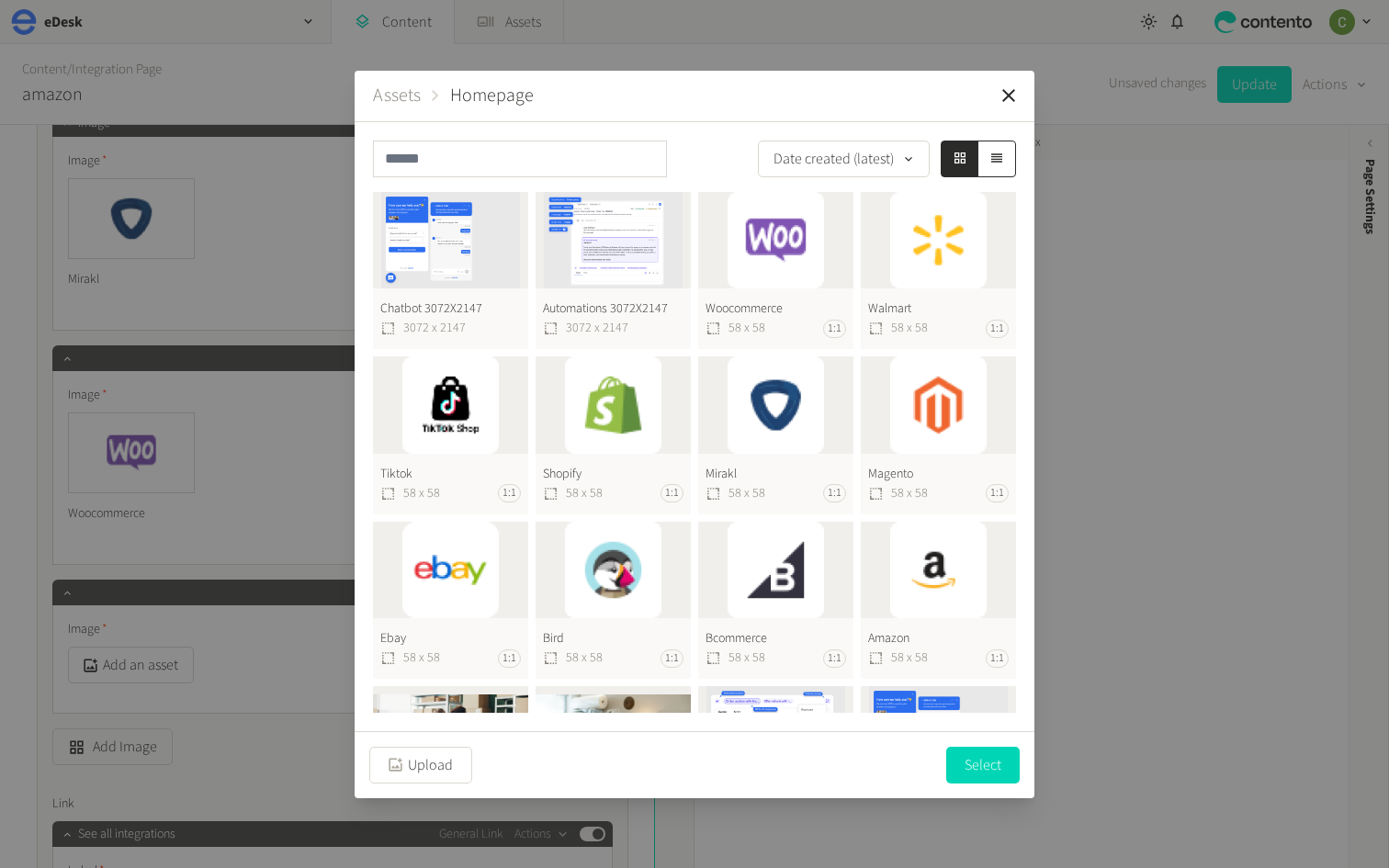 click on "Tiktok  58 x 58 1:1" 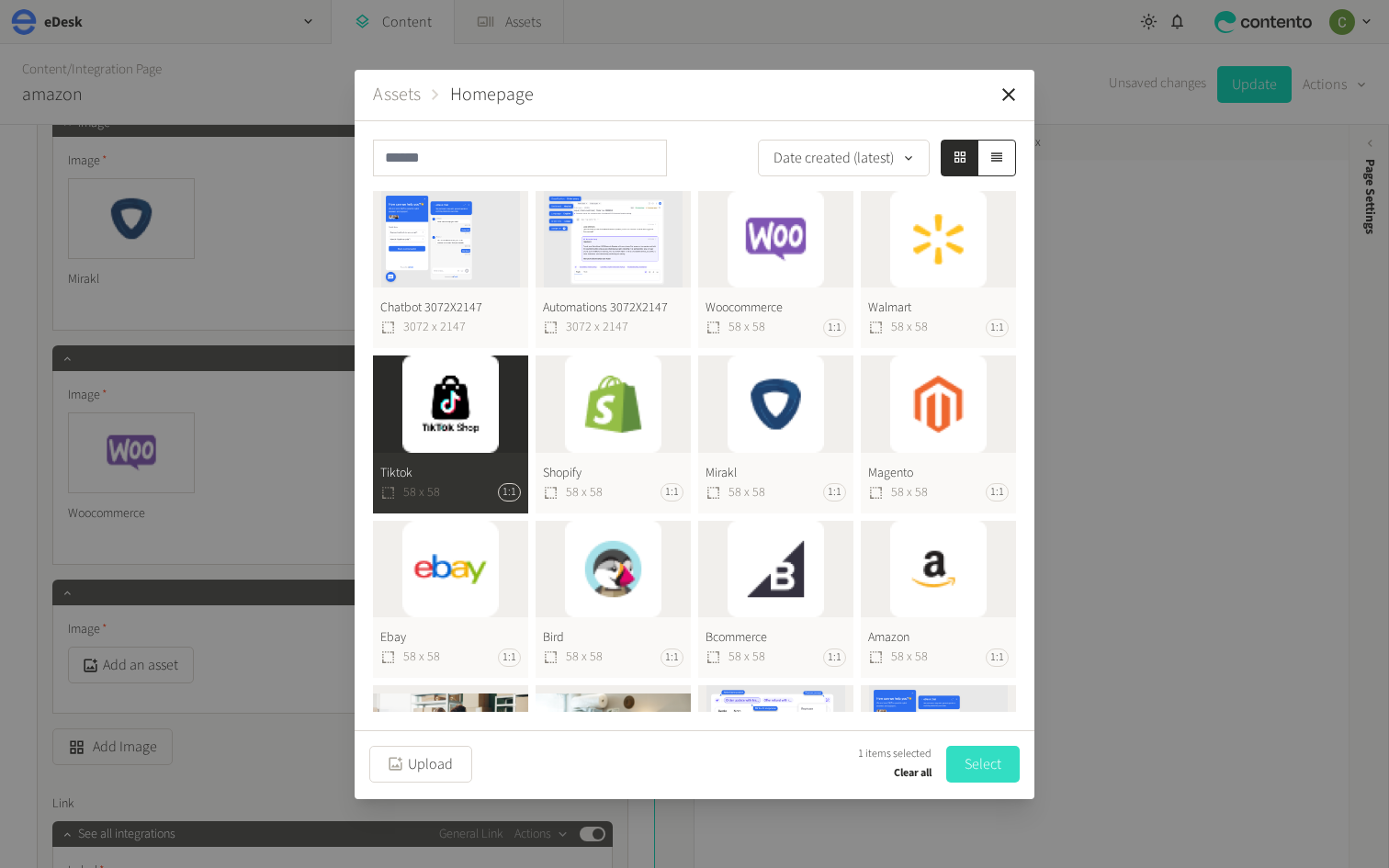 click on "Select" at bounding box center (983, 764) 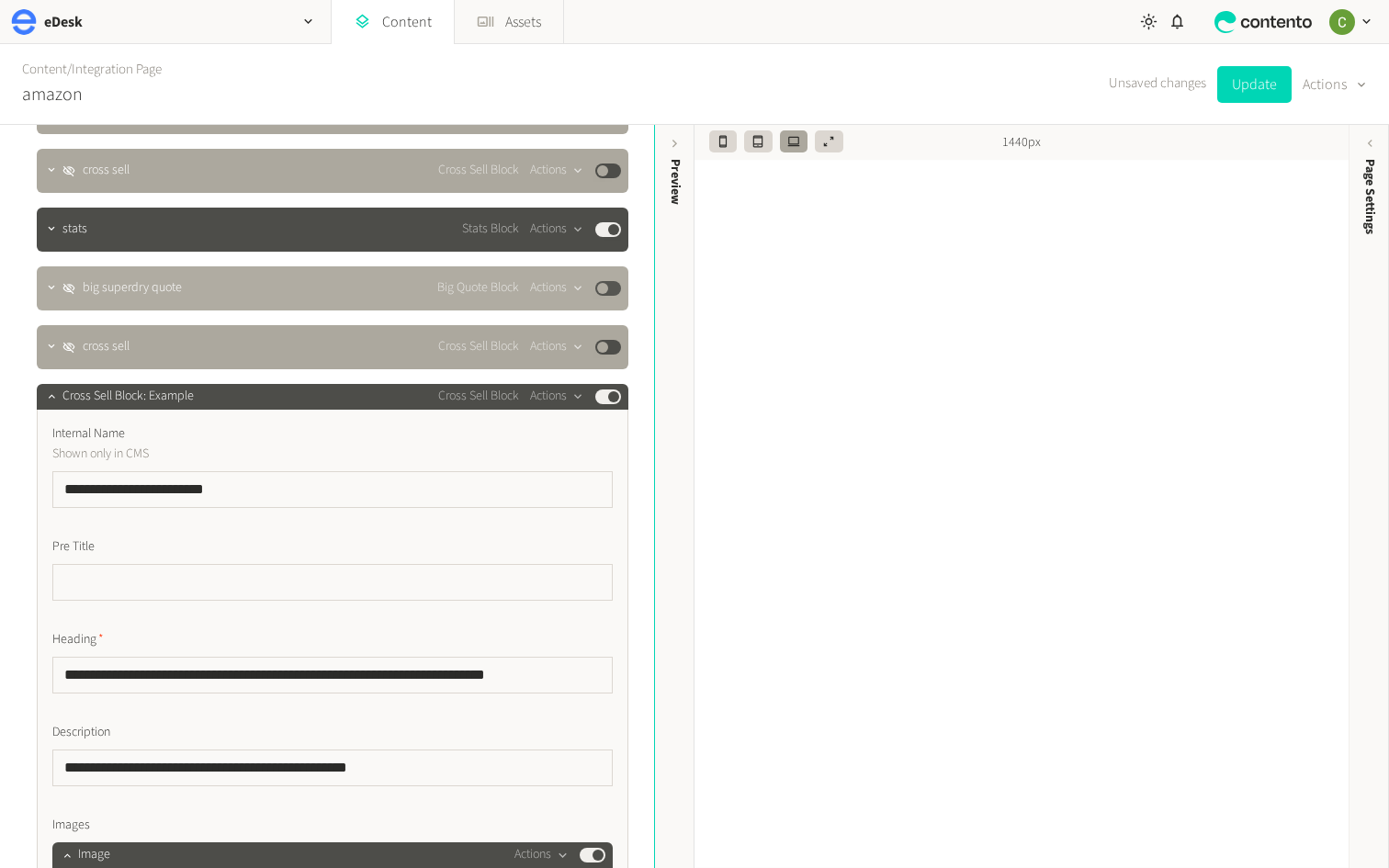 scroll, scrollTop: 5728, scrollLeft: 0, axis: vertical 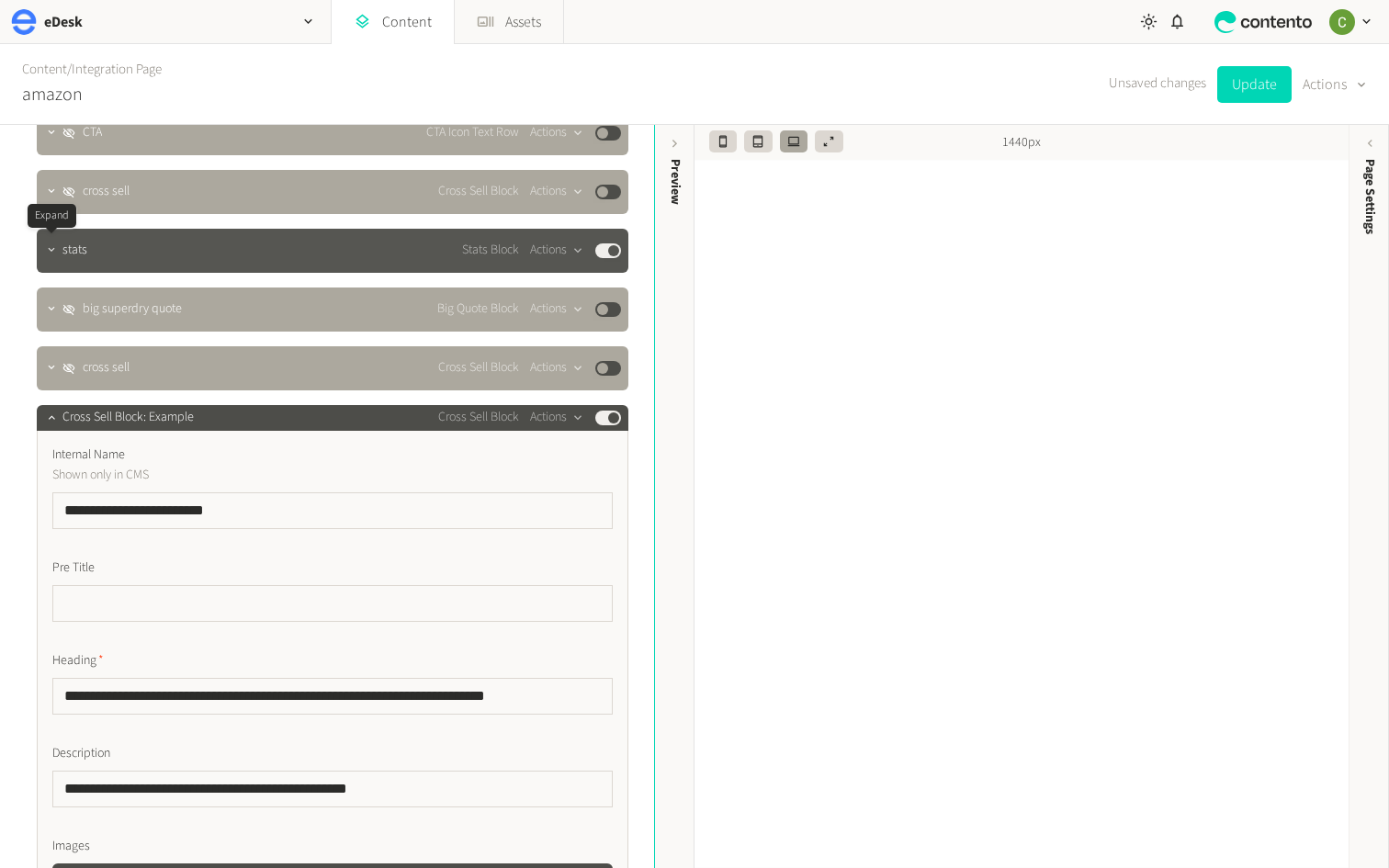 click 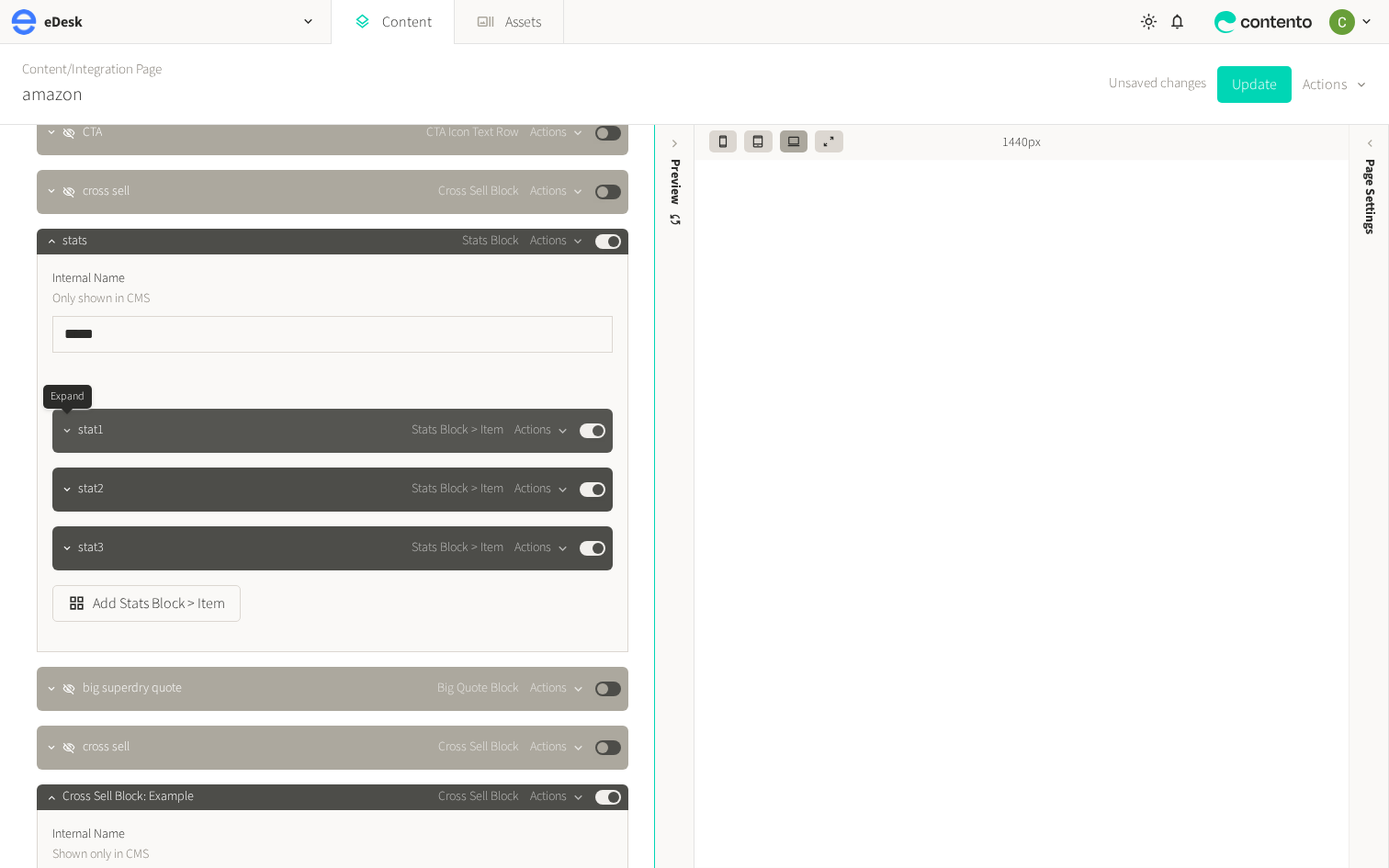 click 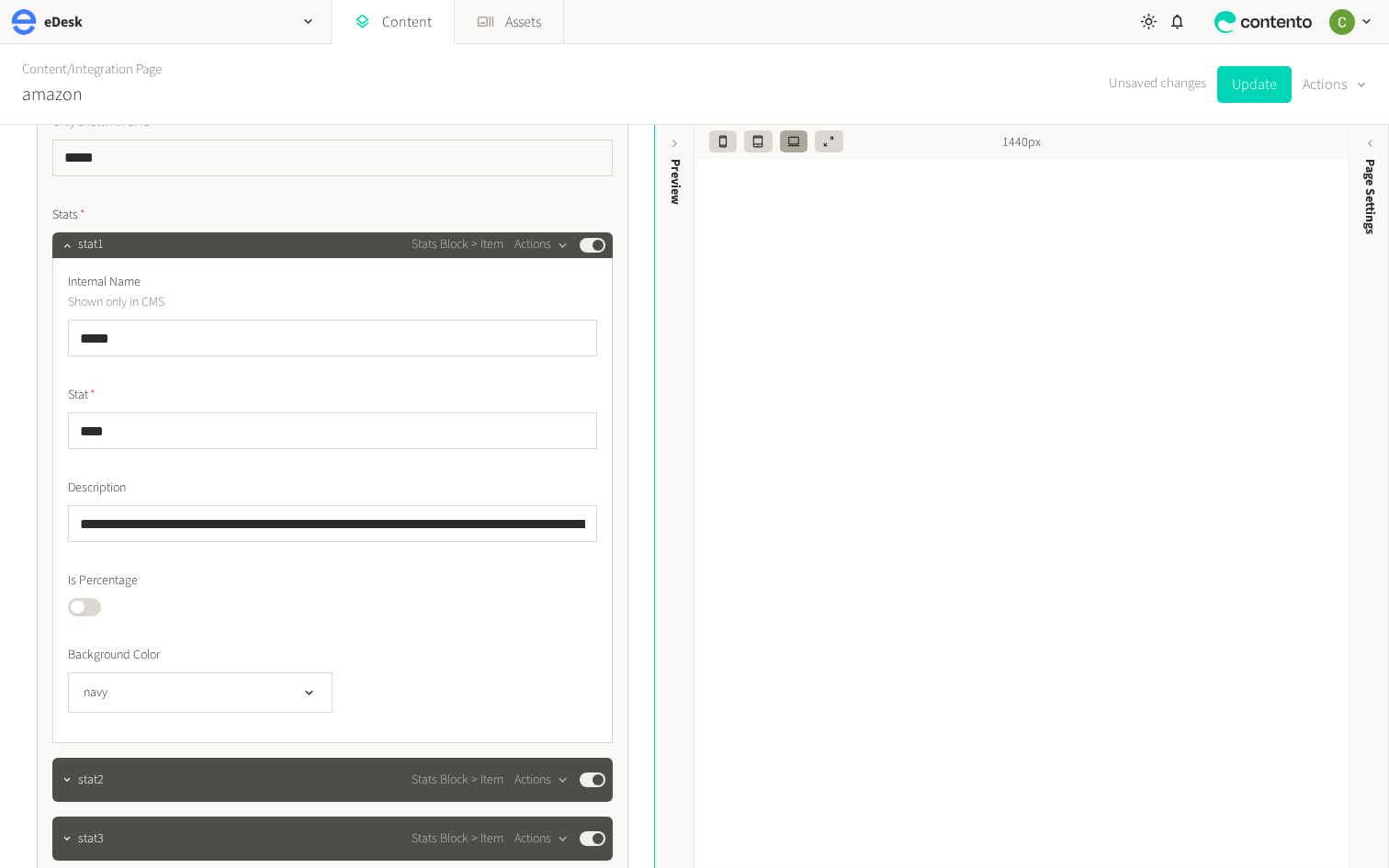 scroll, scrollTop: 5813, scrollLeft: 0, axis: vertical 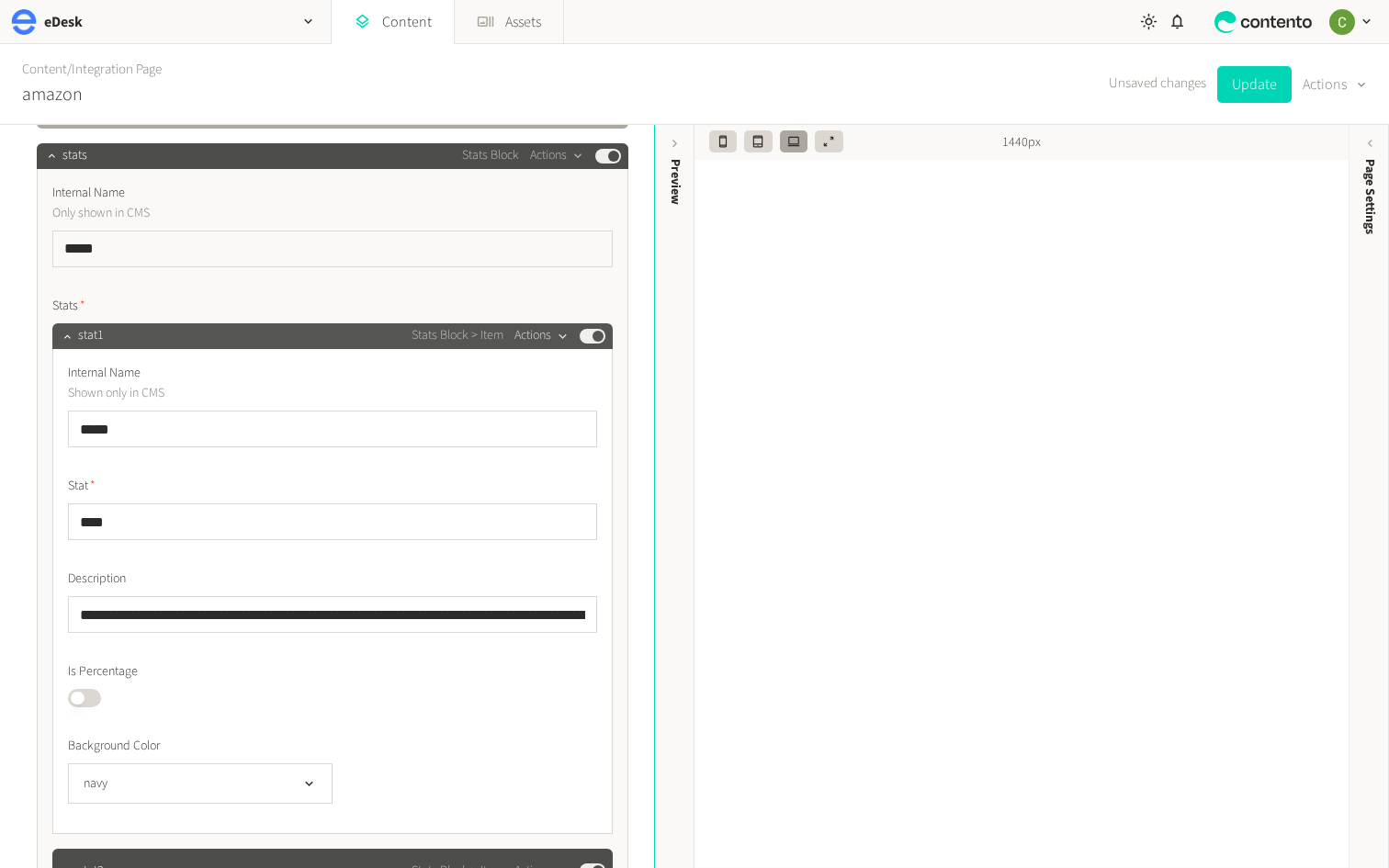 click on "Actions" 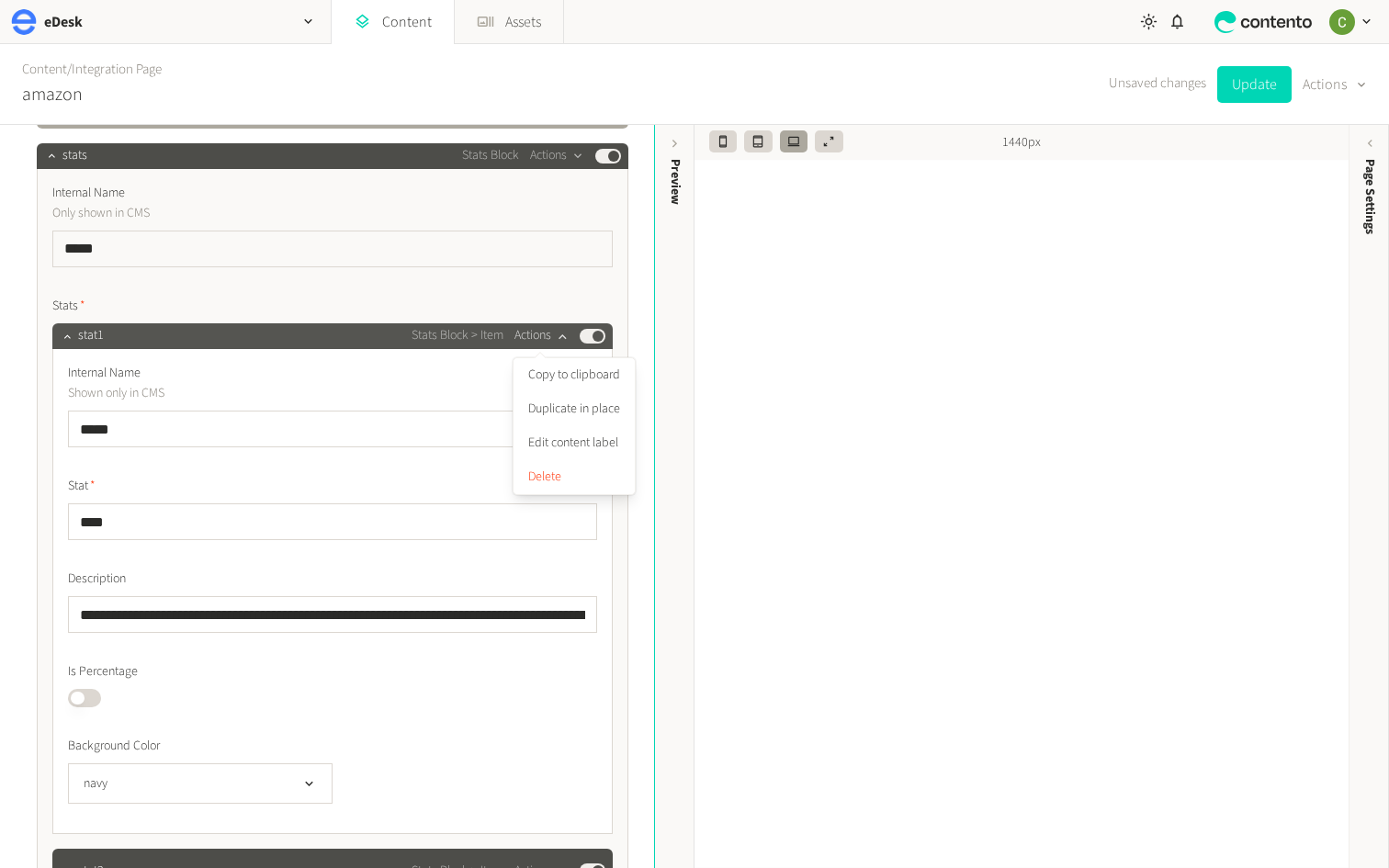 click on "Actions" 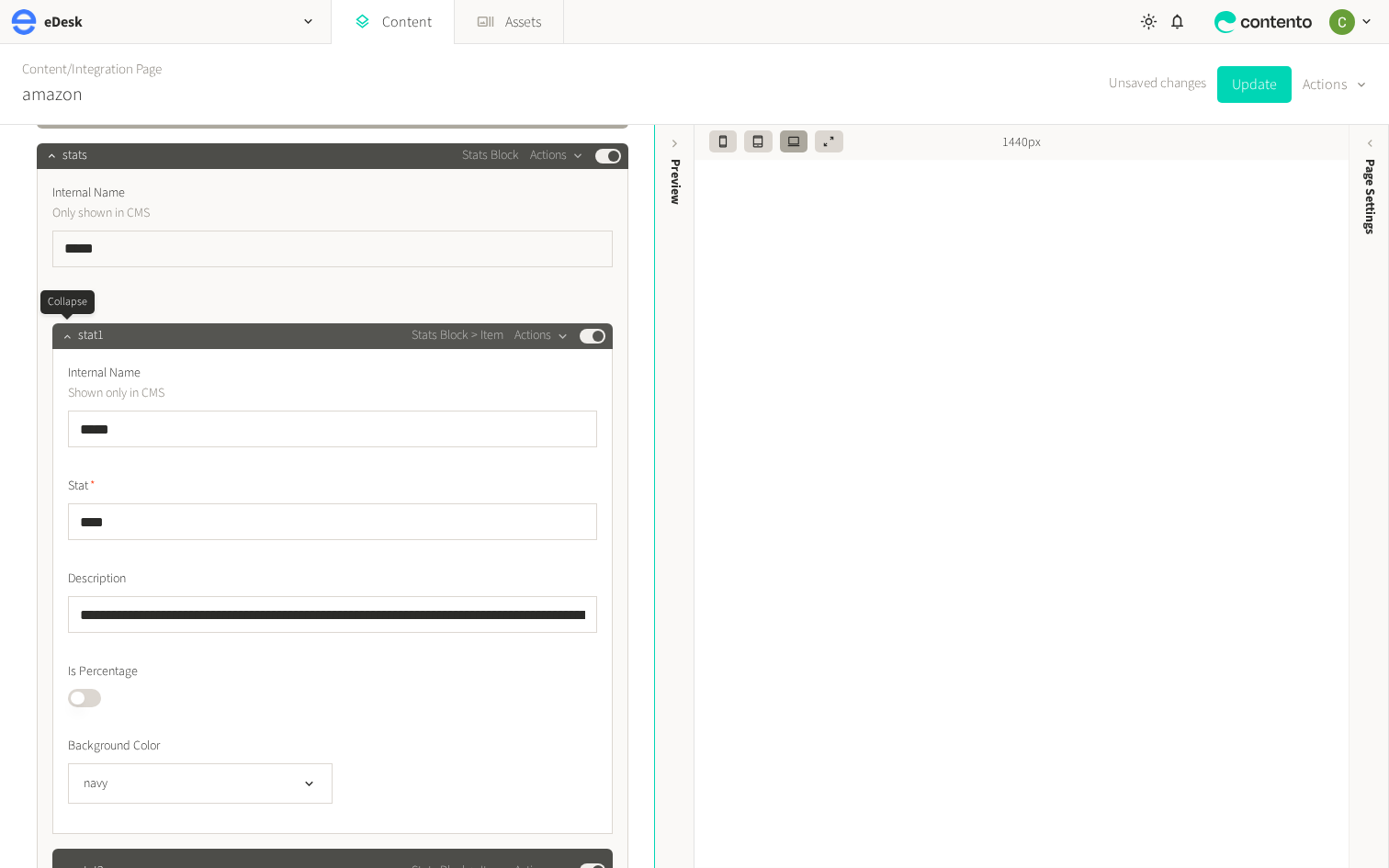 click 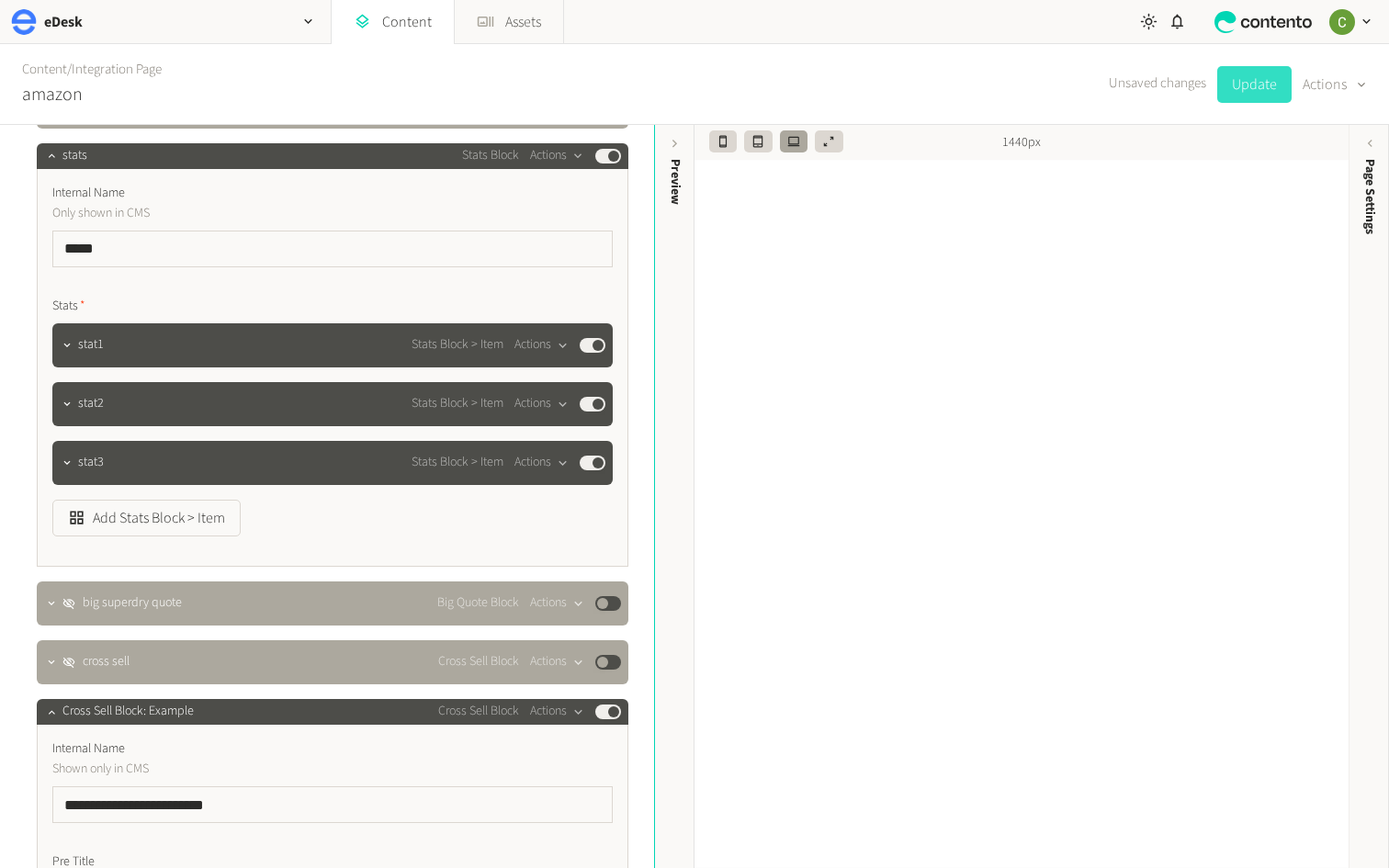 click on "Update" 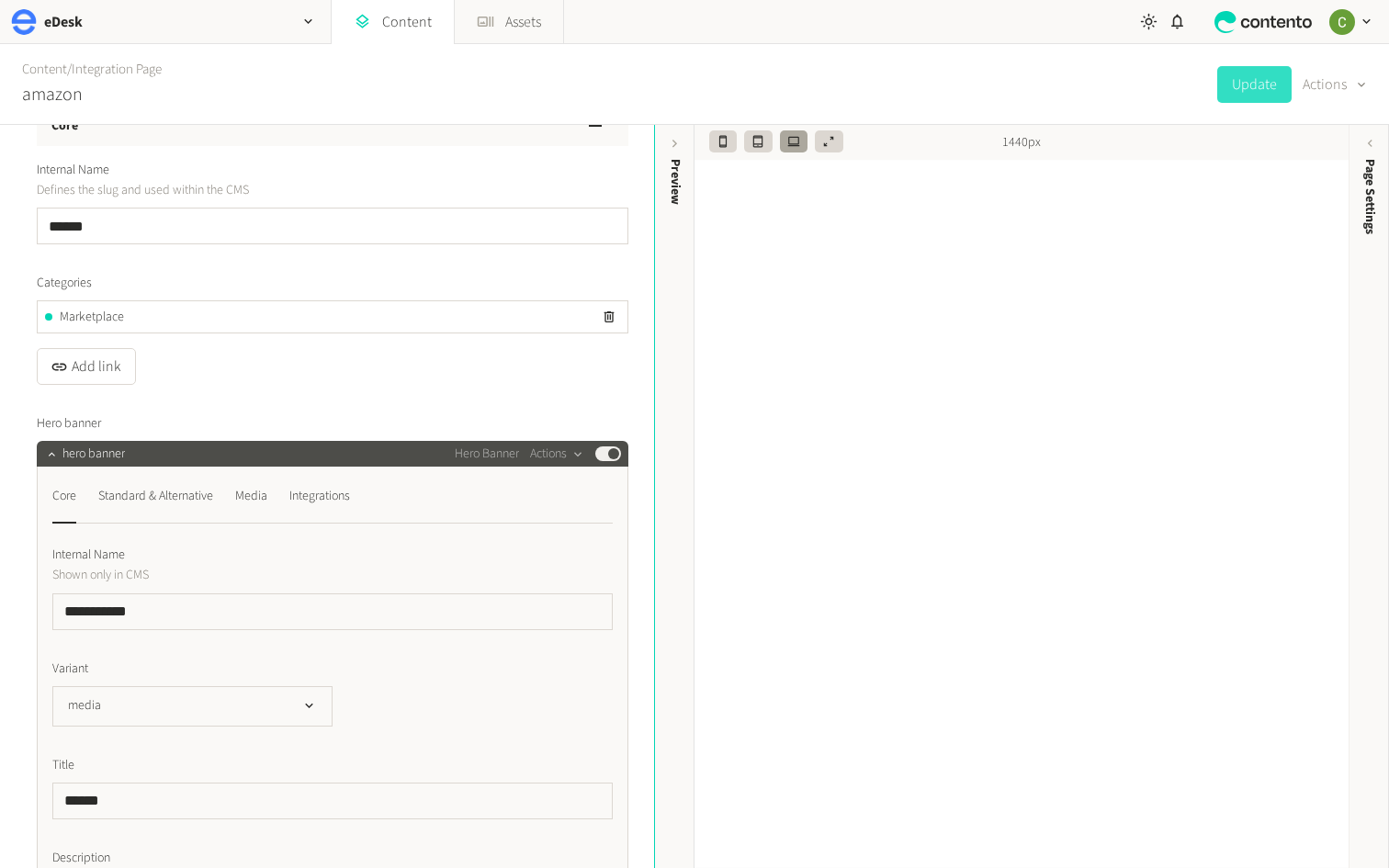 scroll, scrollTop: 0, scrollLeft: 0, axis: both 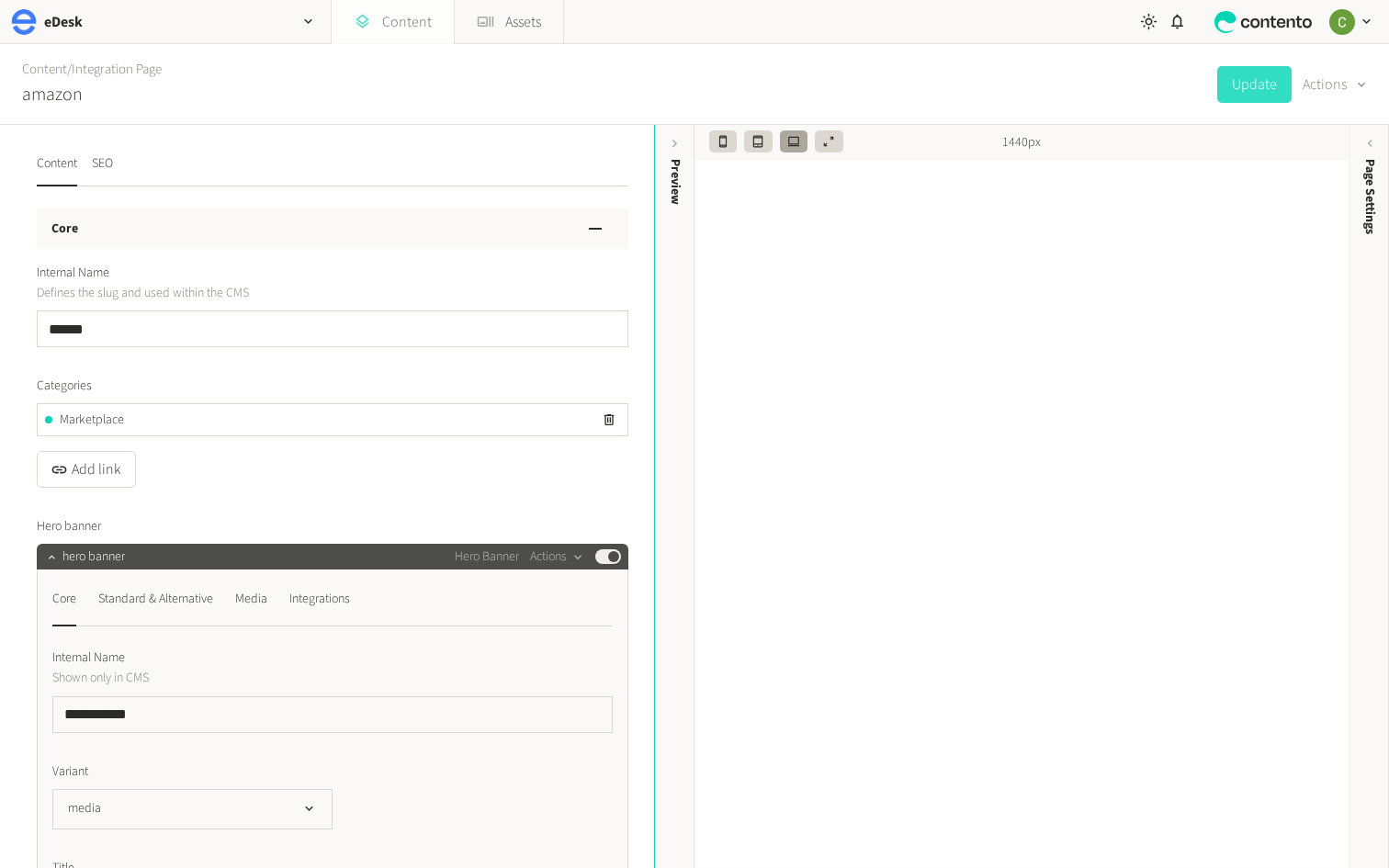 click on "Content" 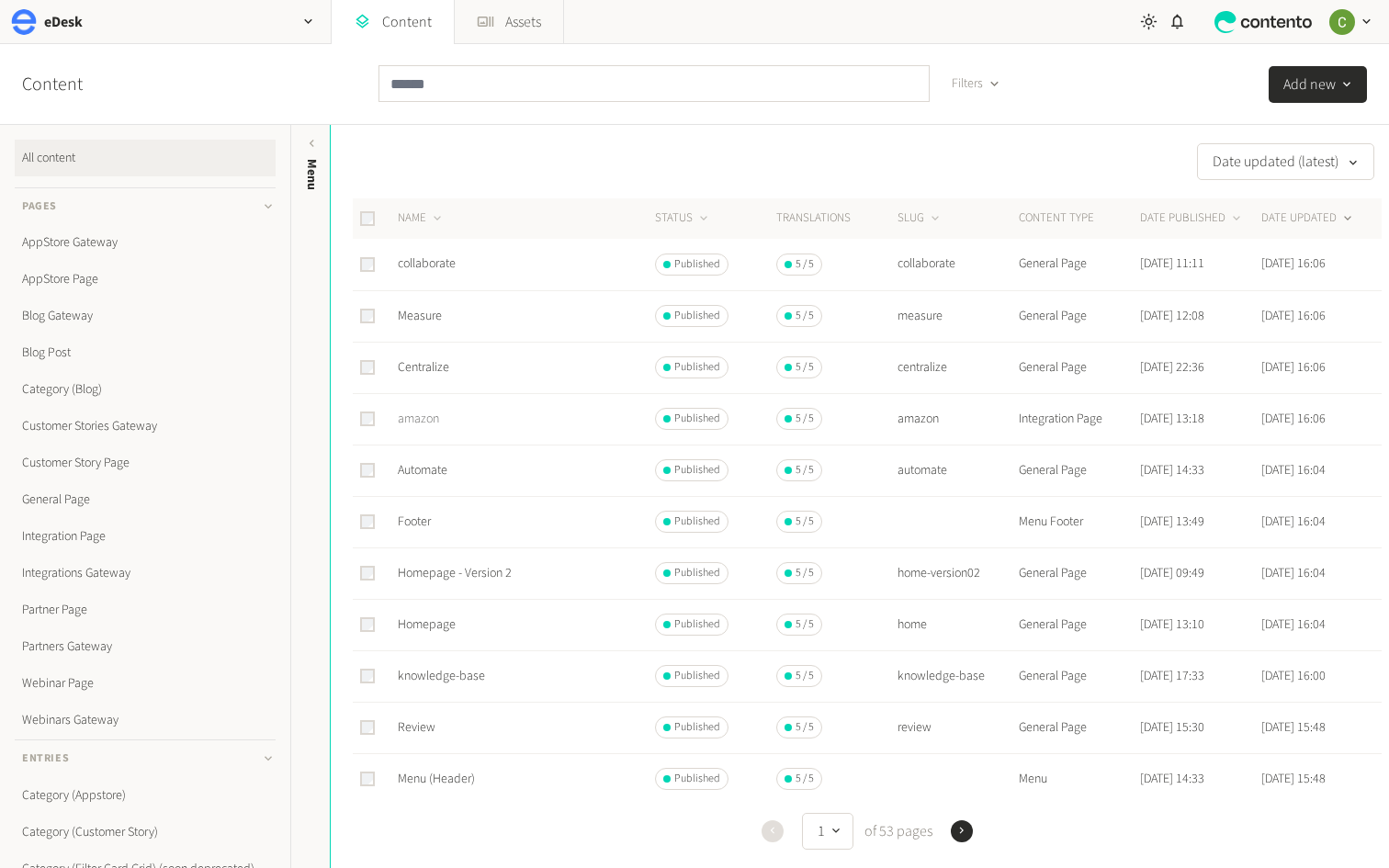 click on "amazon" 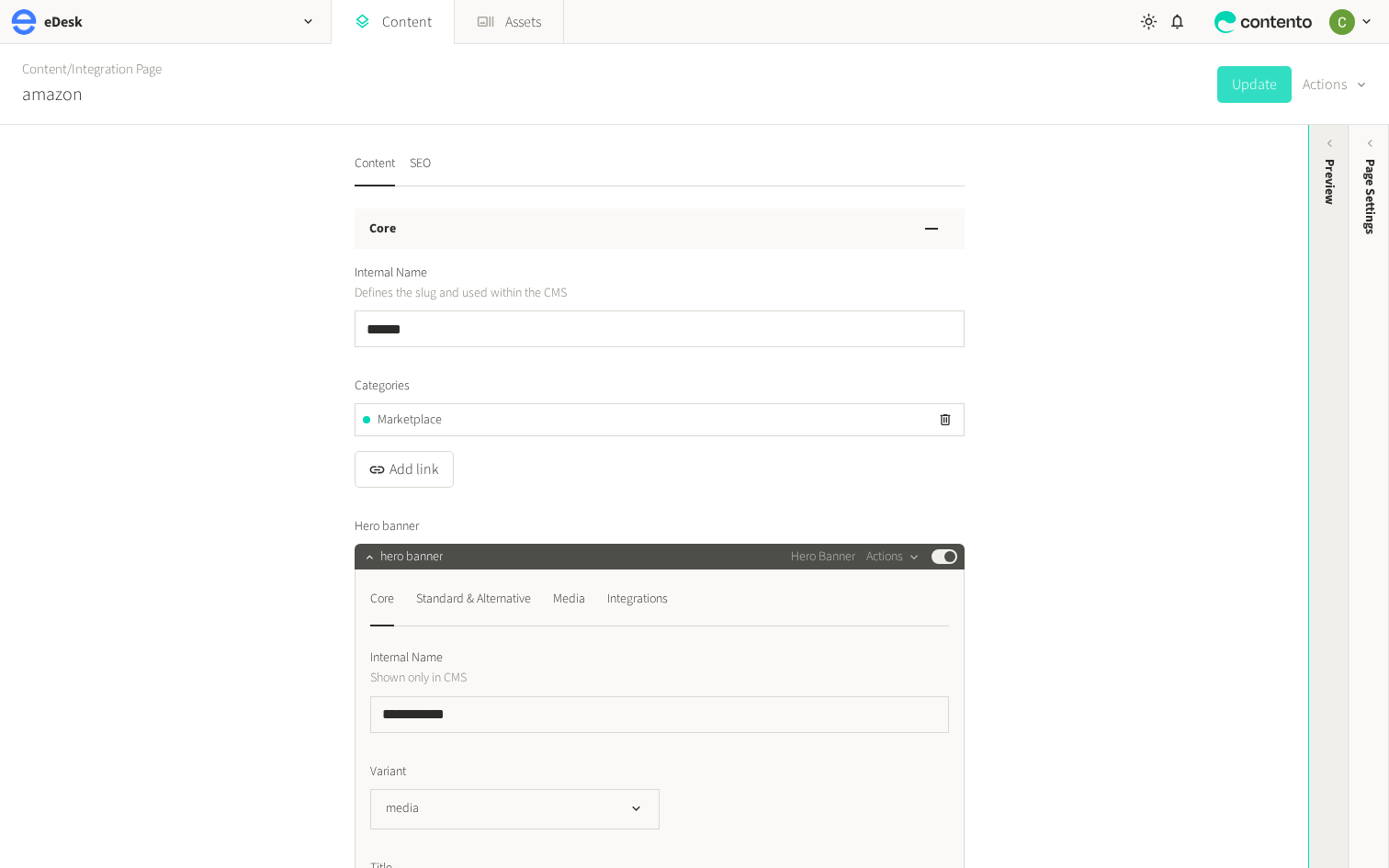 click on "Preview" 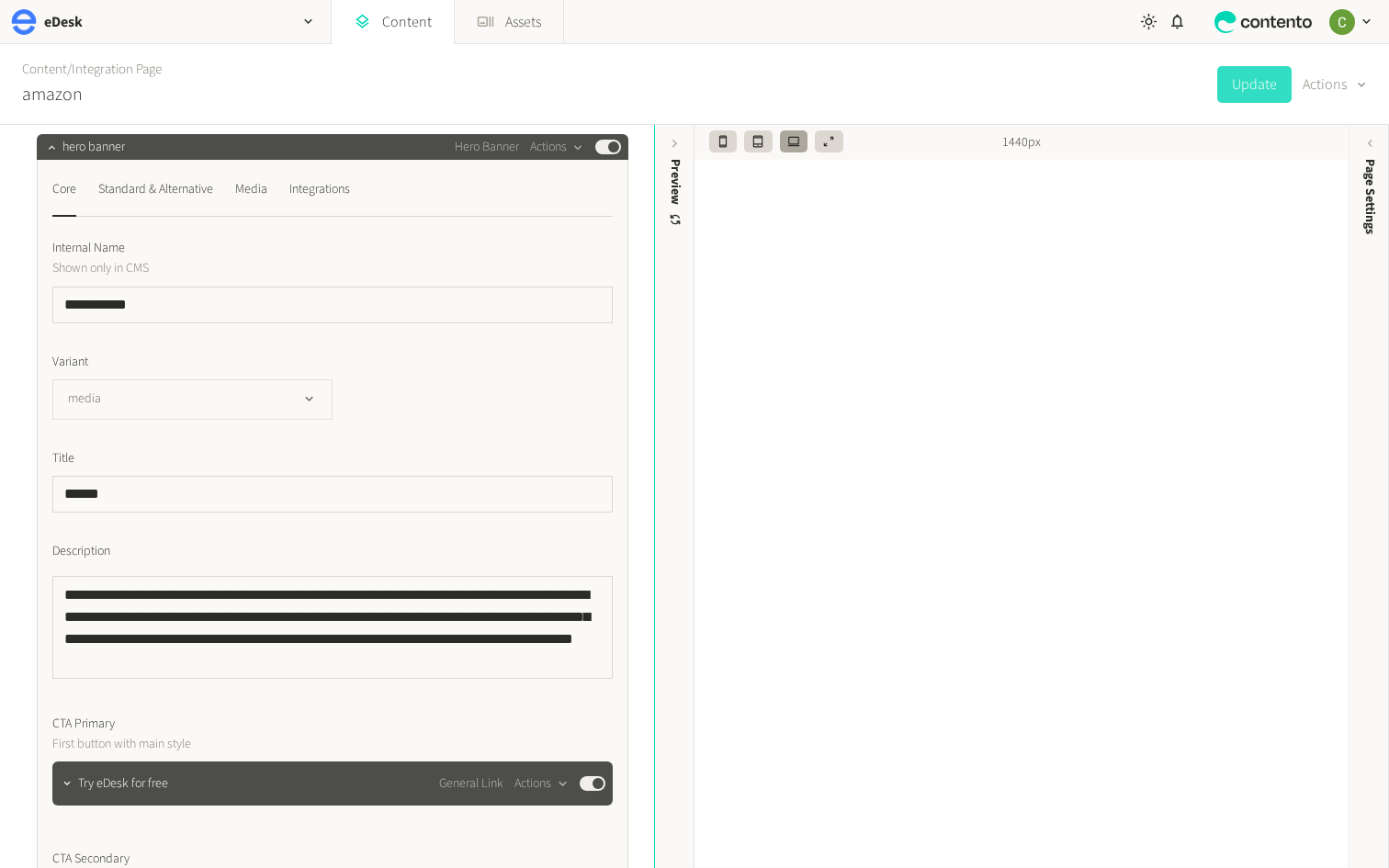 scroll, scrollTop: 672, scrollLeft: 0, axis: vertical 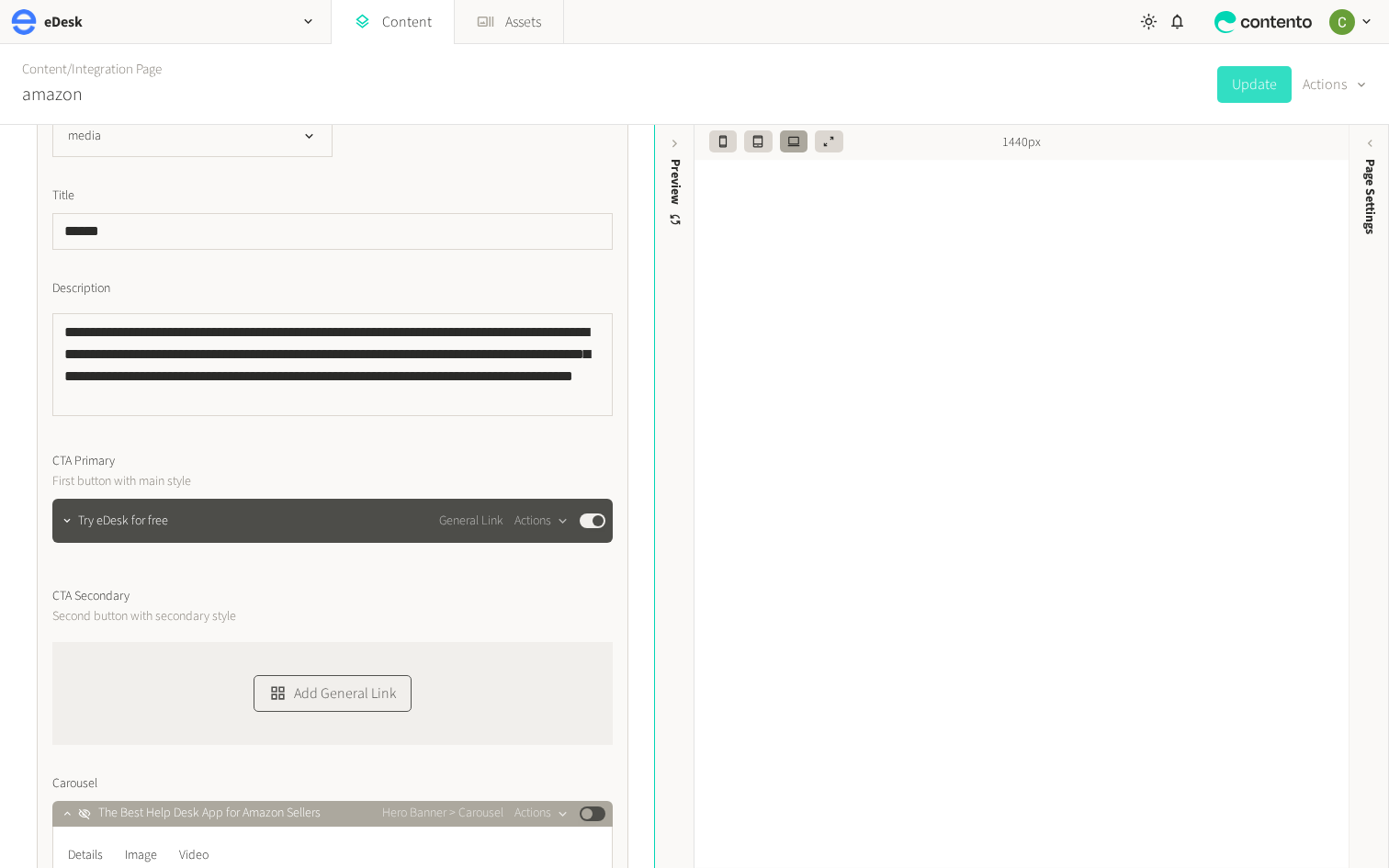 click on "Add General Link" 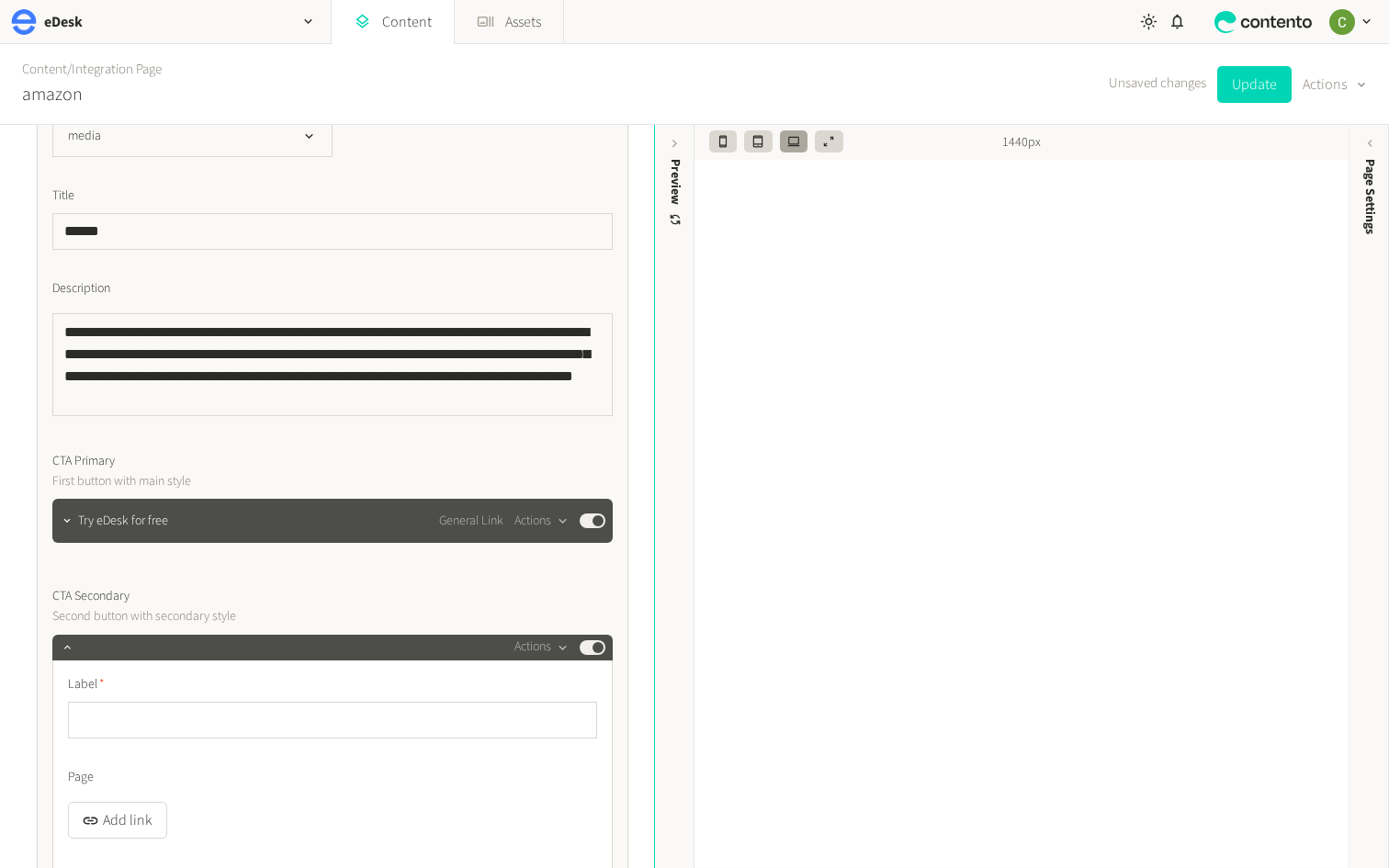 click on "Label" 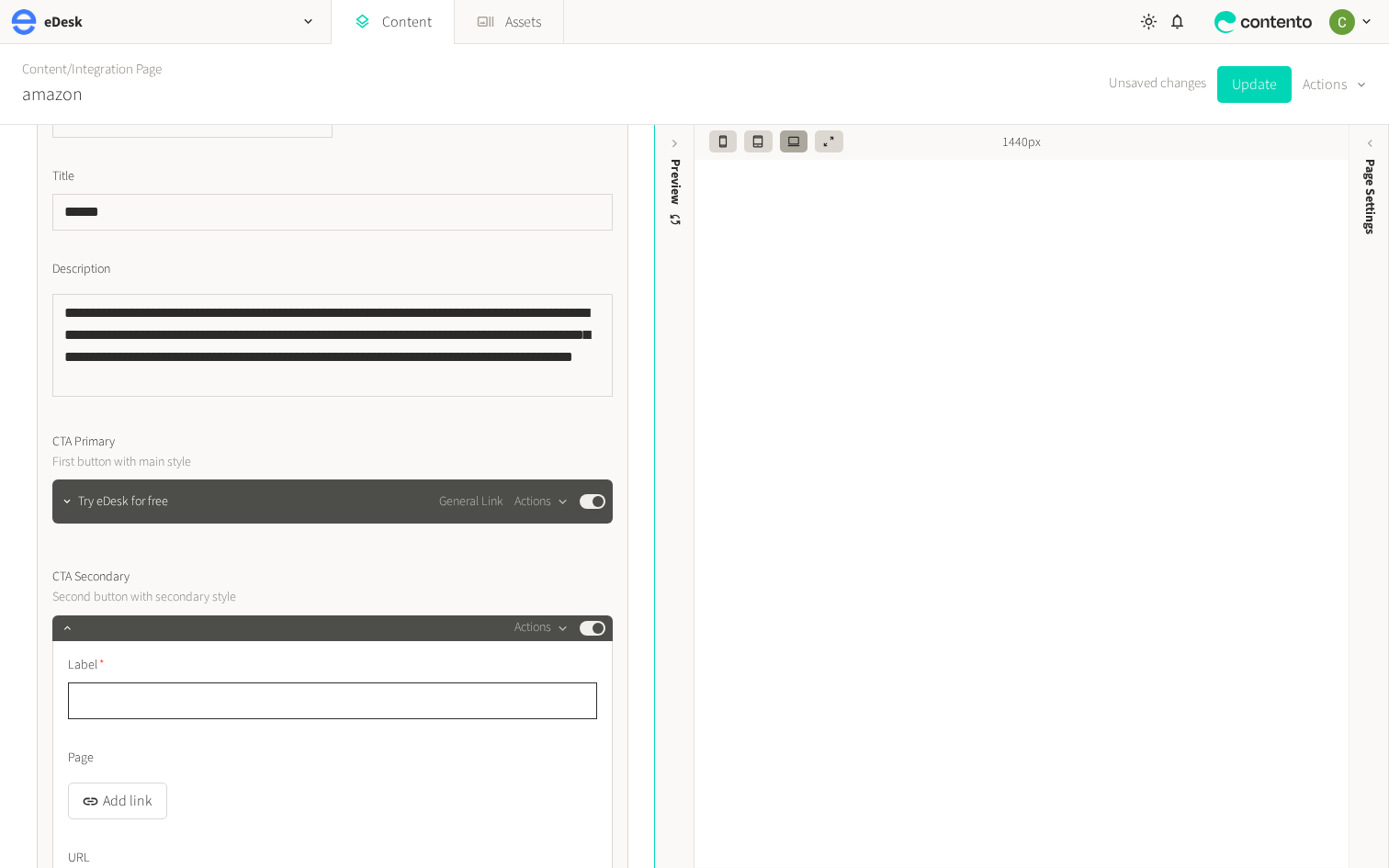 scroll, scrollTop: 696, scrollLeft: 0, axis: vertical 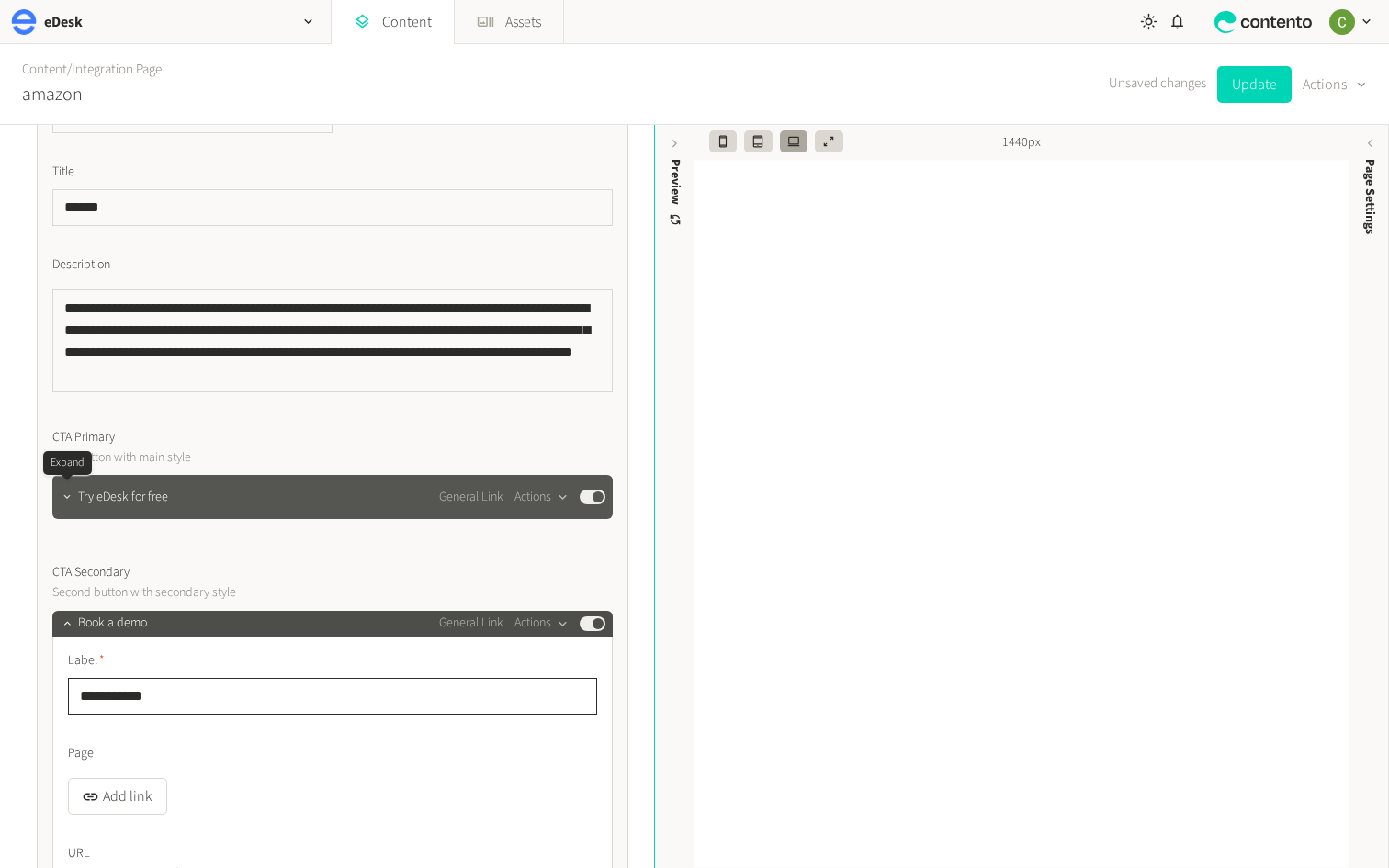 type on "**********" 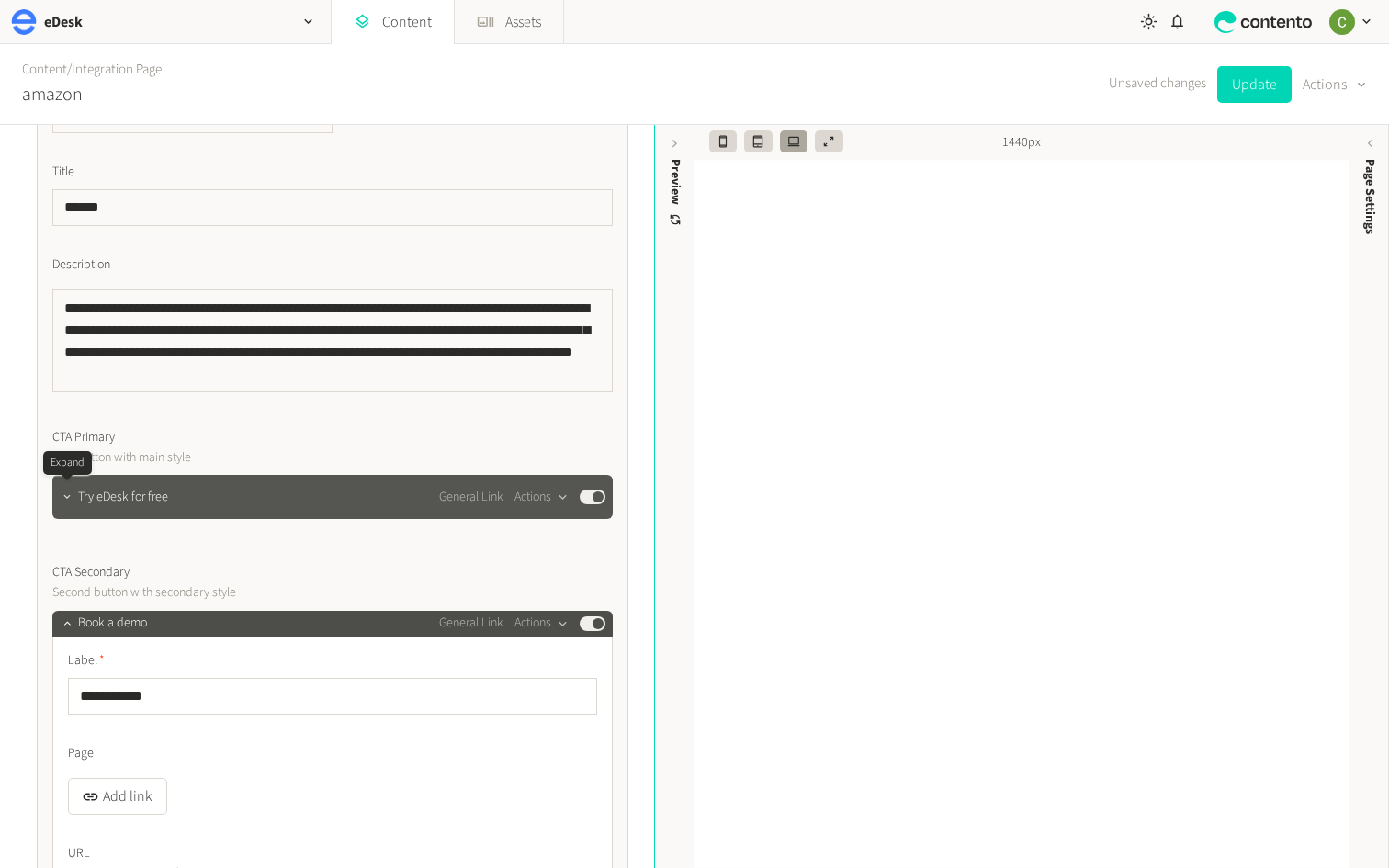 click 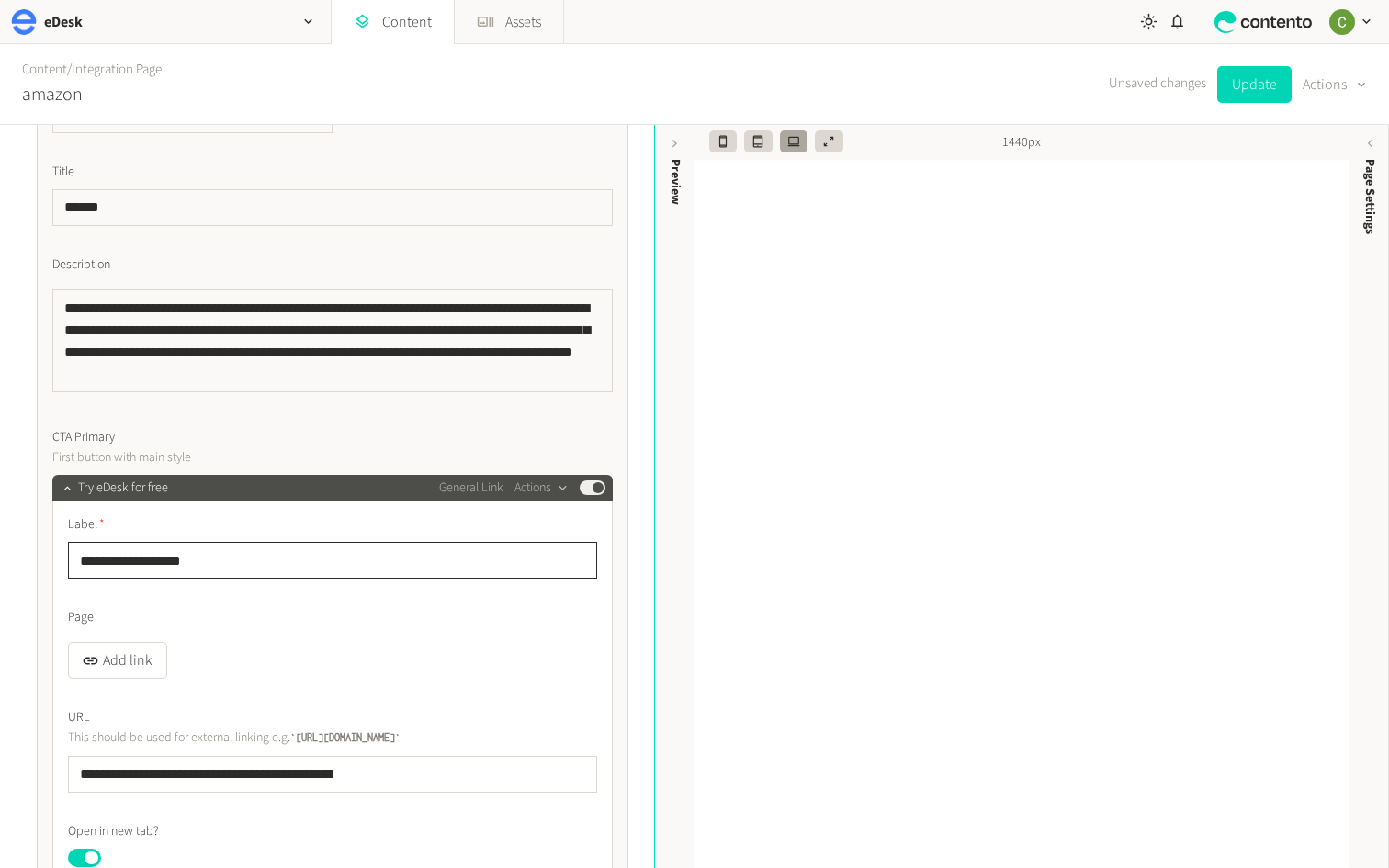 drag, startPoint x: 192, startPoint y: 559, endPoint x: 17, endPoint y: 558, distance: 175.00286 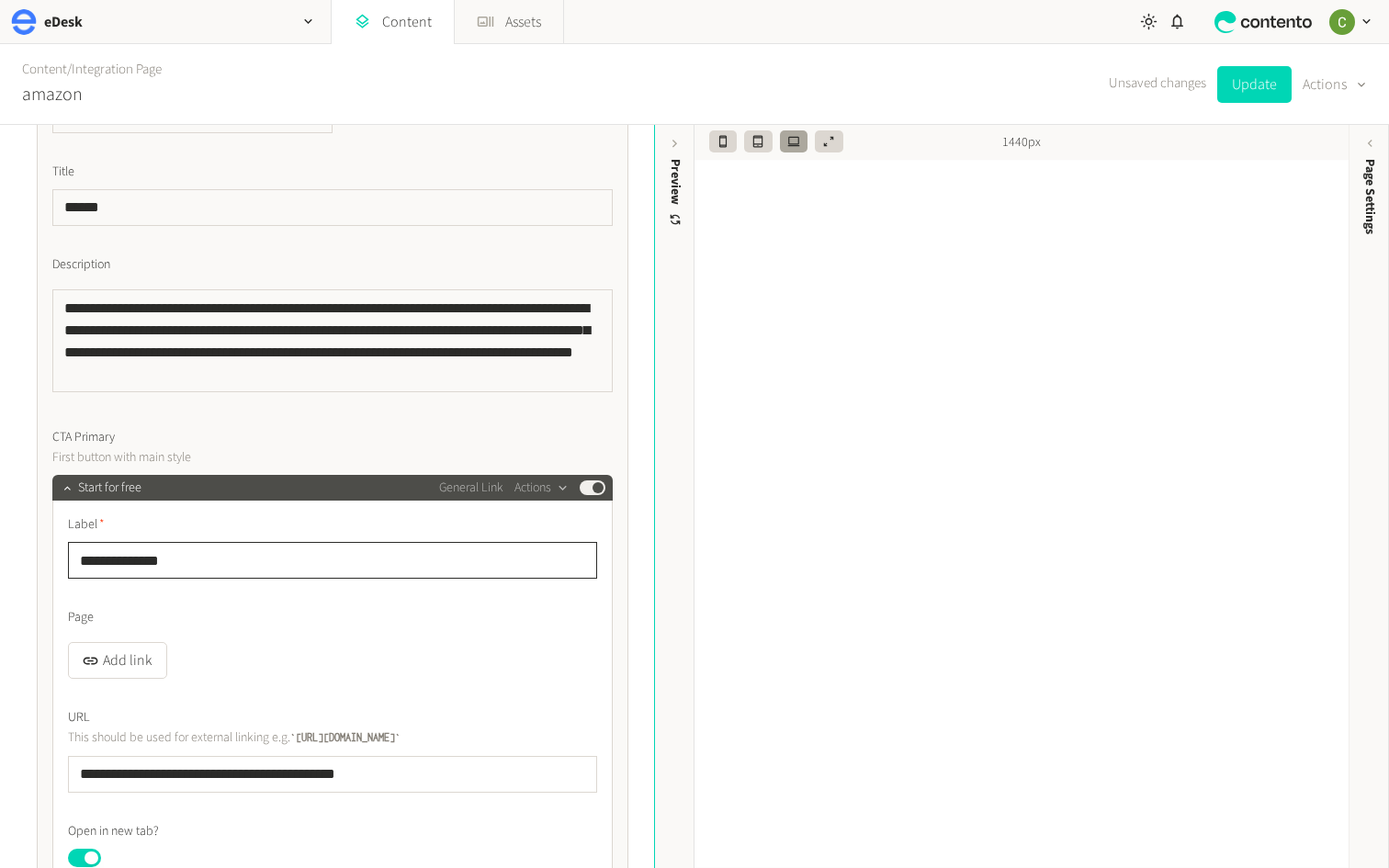 type on "**********" 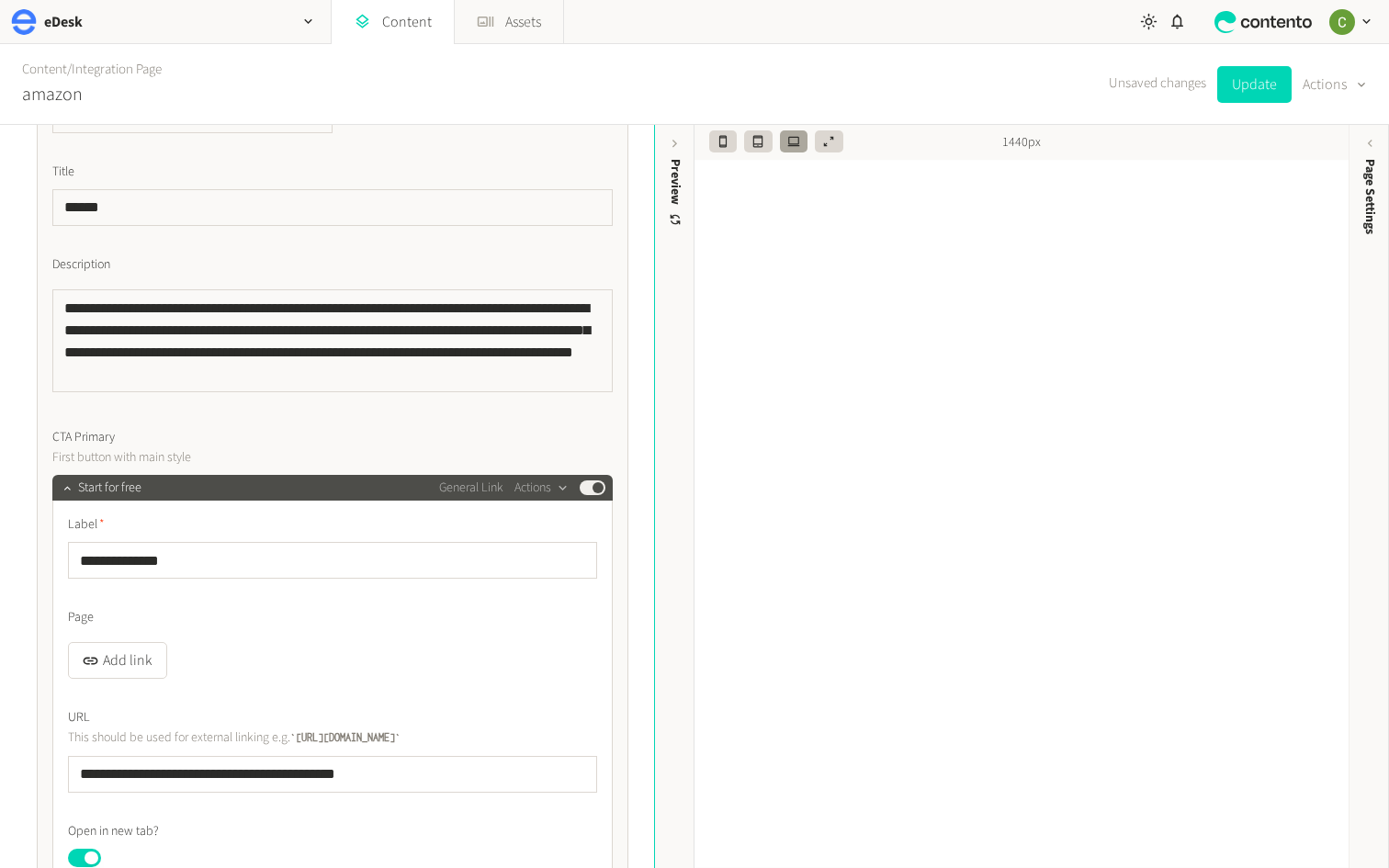 click on "**********" 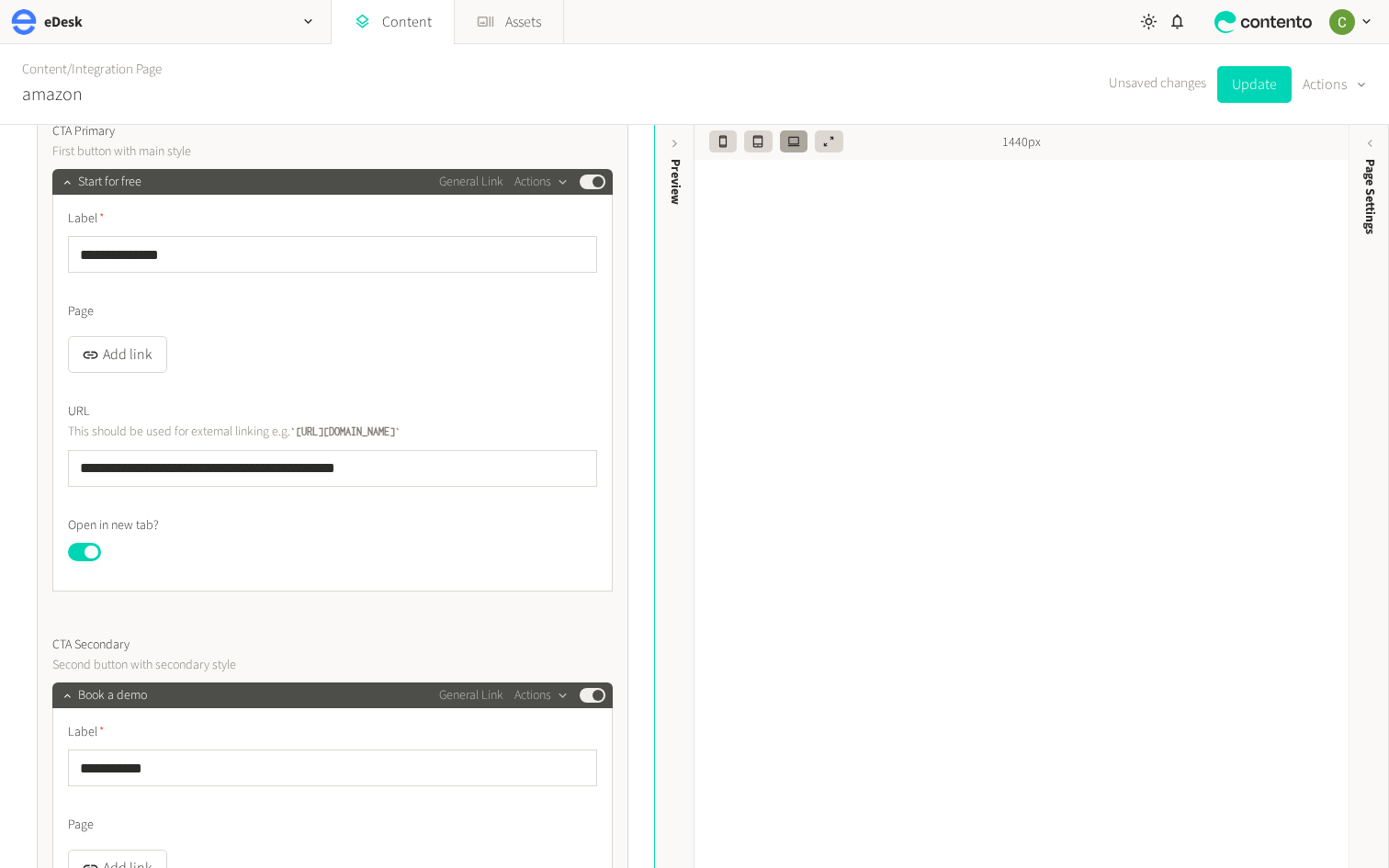 scroll, scrollTop: 1057, scrollLeft: 0, axis: vertical 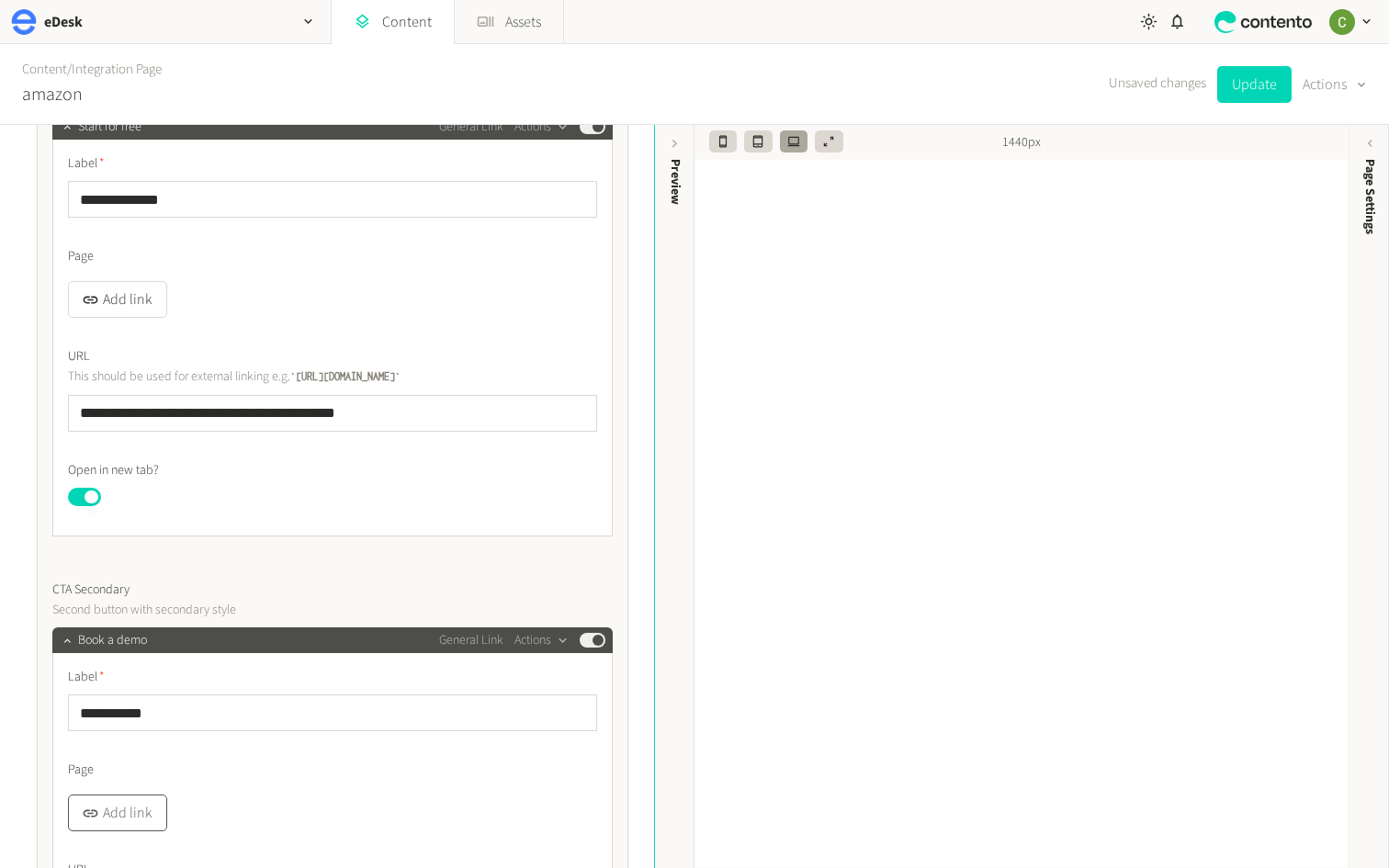 click on "Add link" 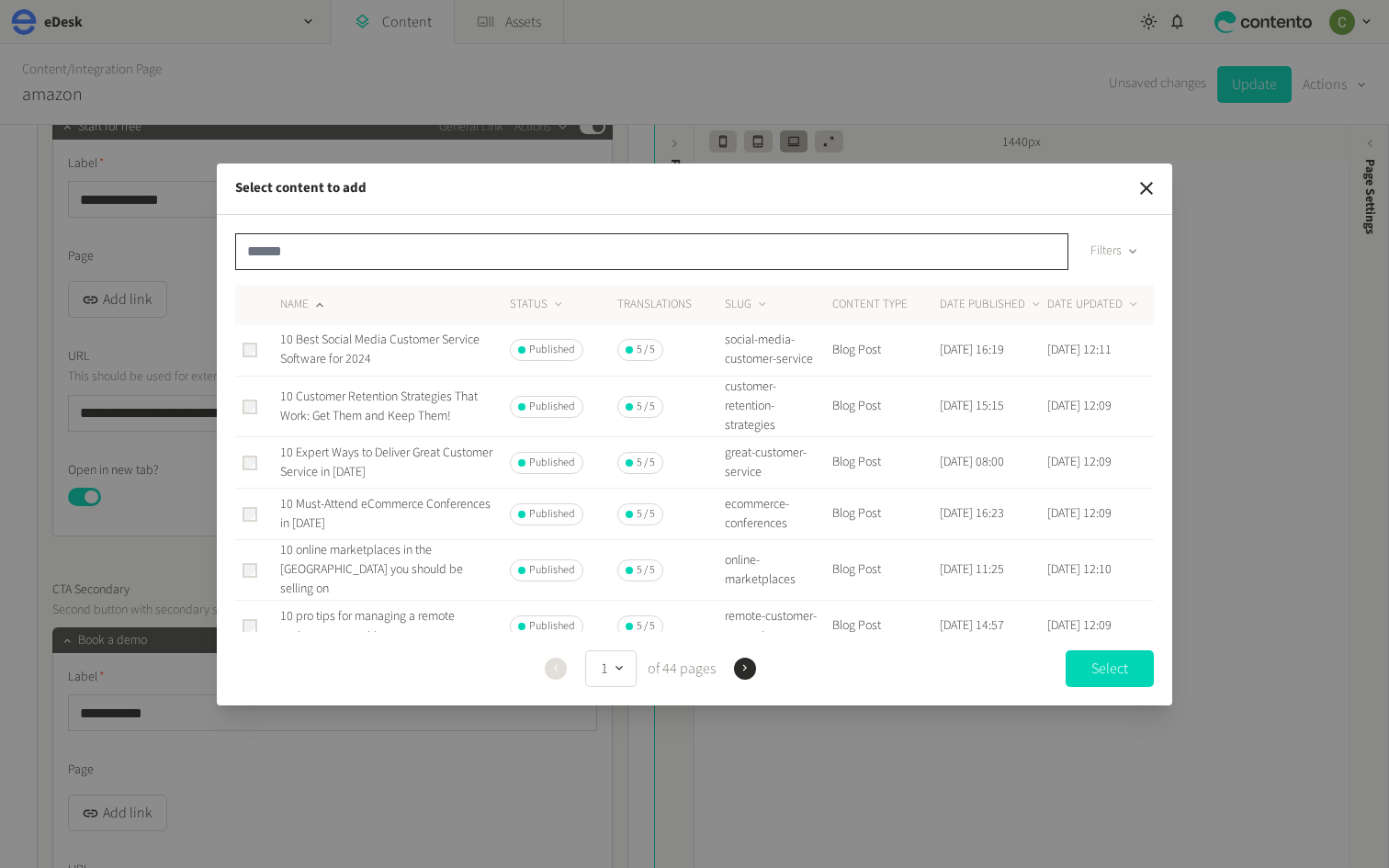 click at bounding box center [651, 252] 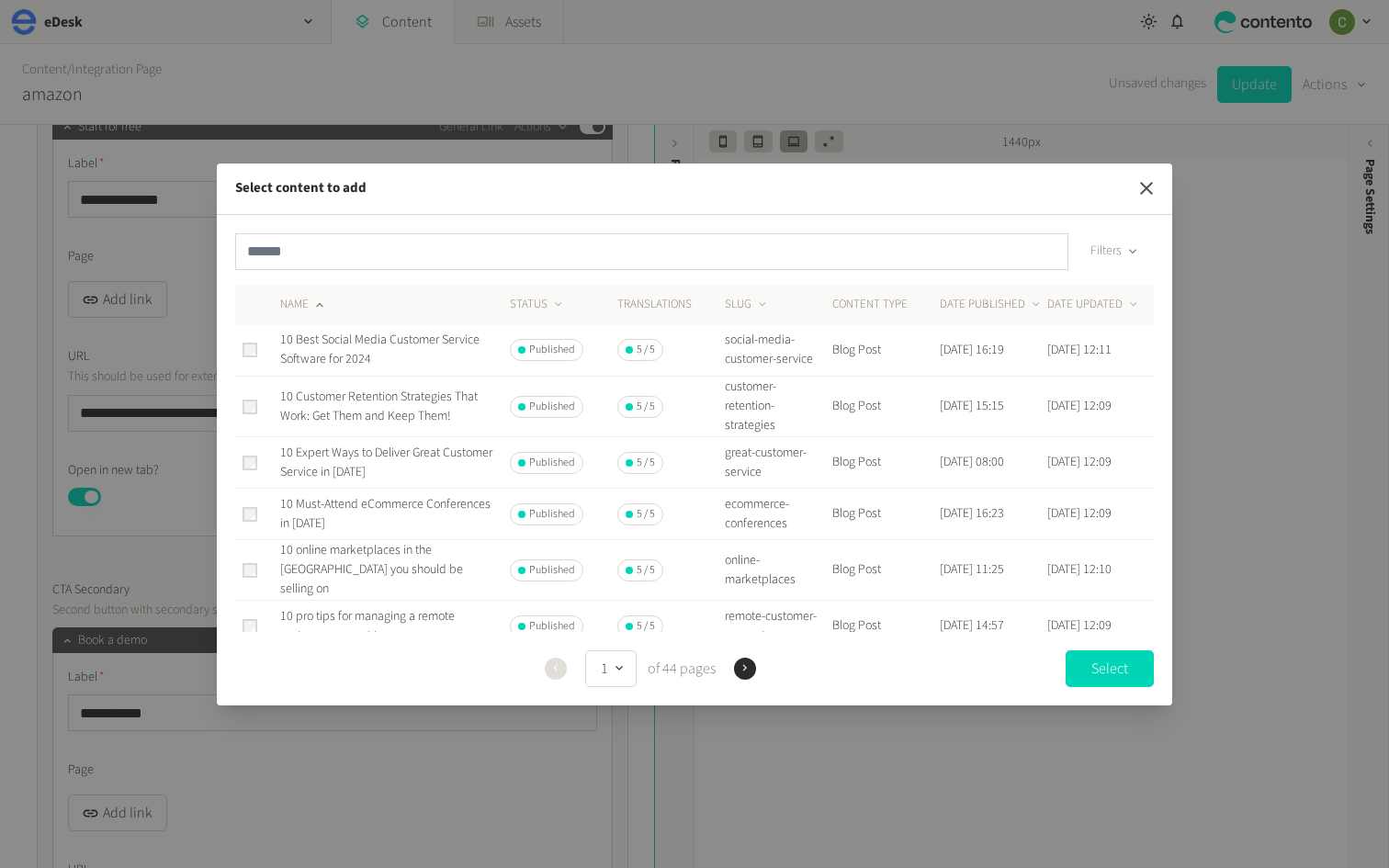 click 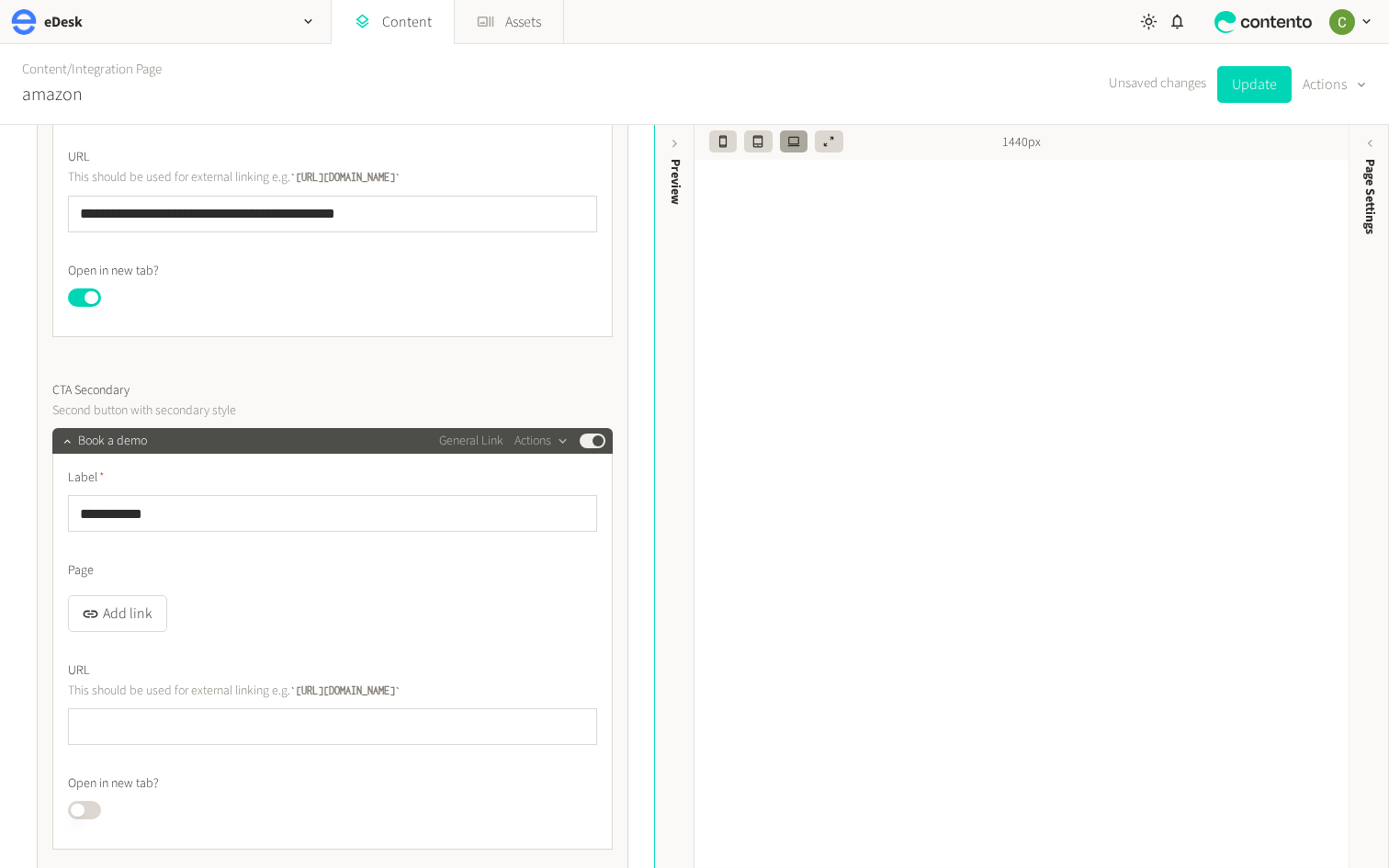 scroll, scrollTop: 1257, scrollLeft: 0, axis: vertical 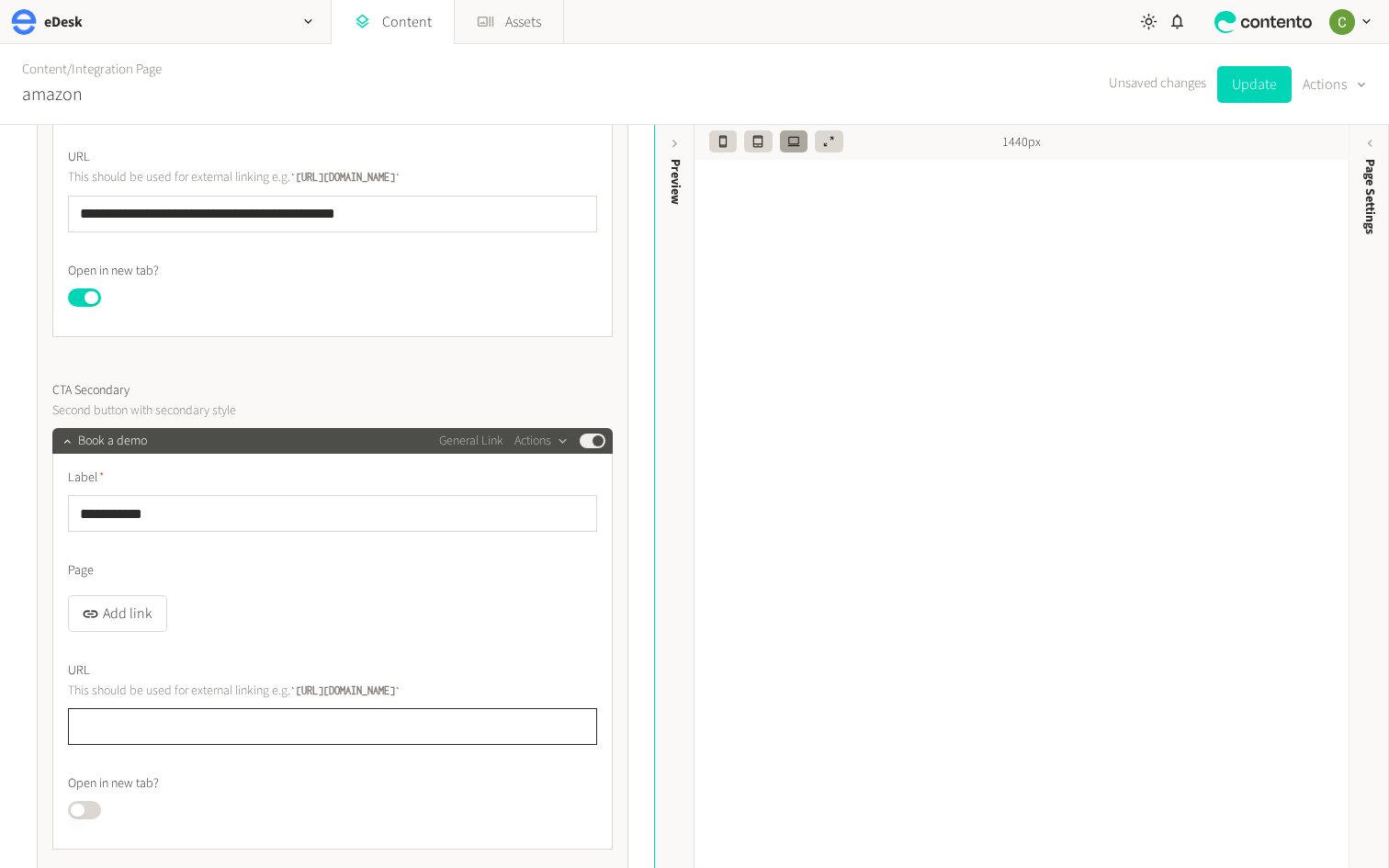 click 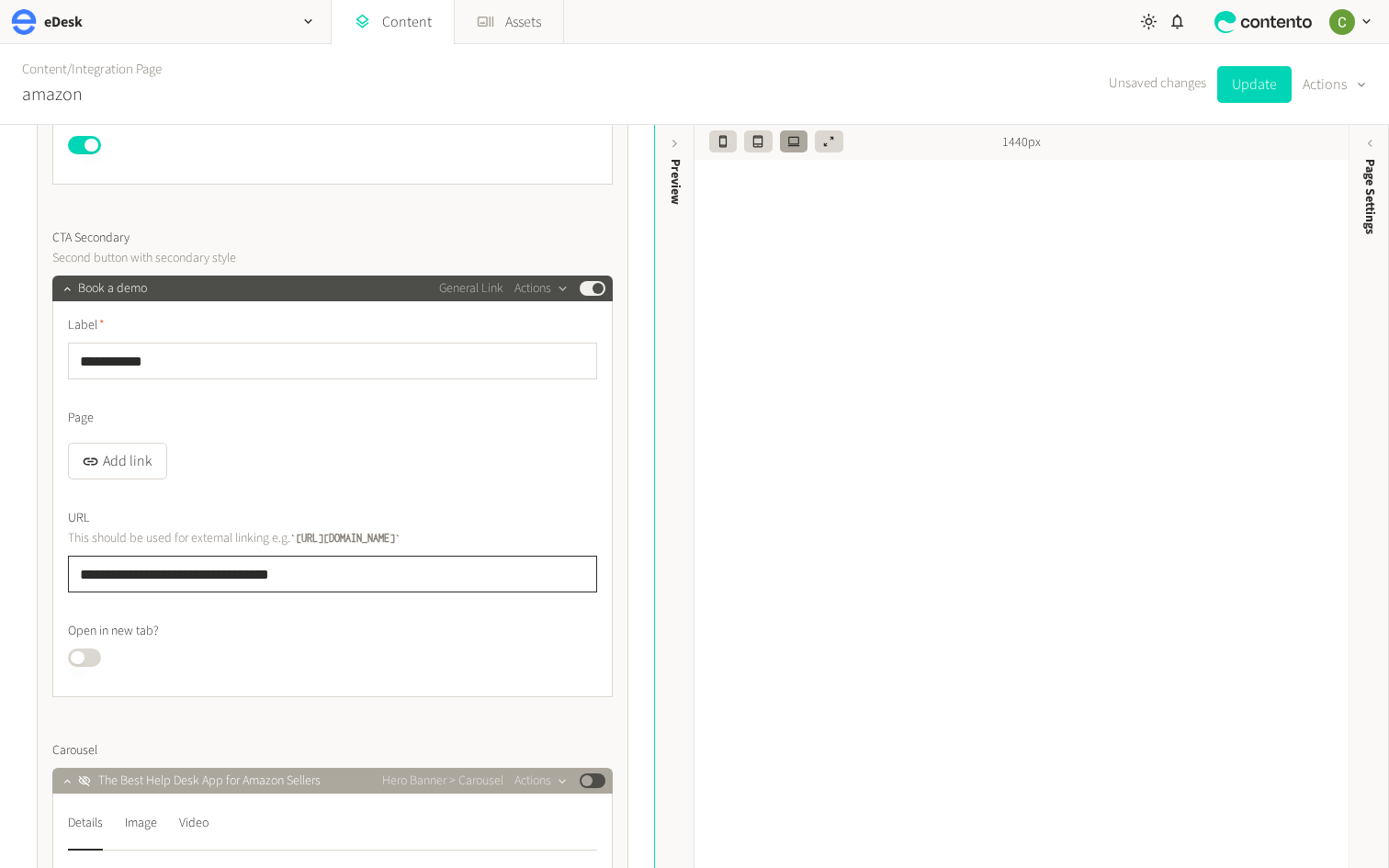 scroll, scrollTop: 1437, scrollLeft: 0, axis: vertical 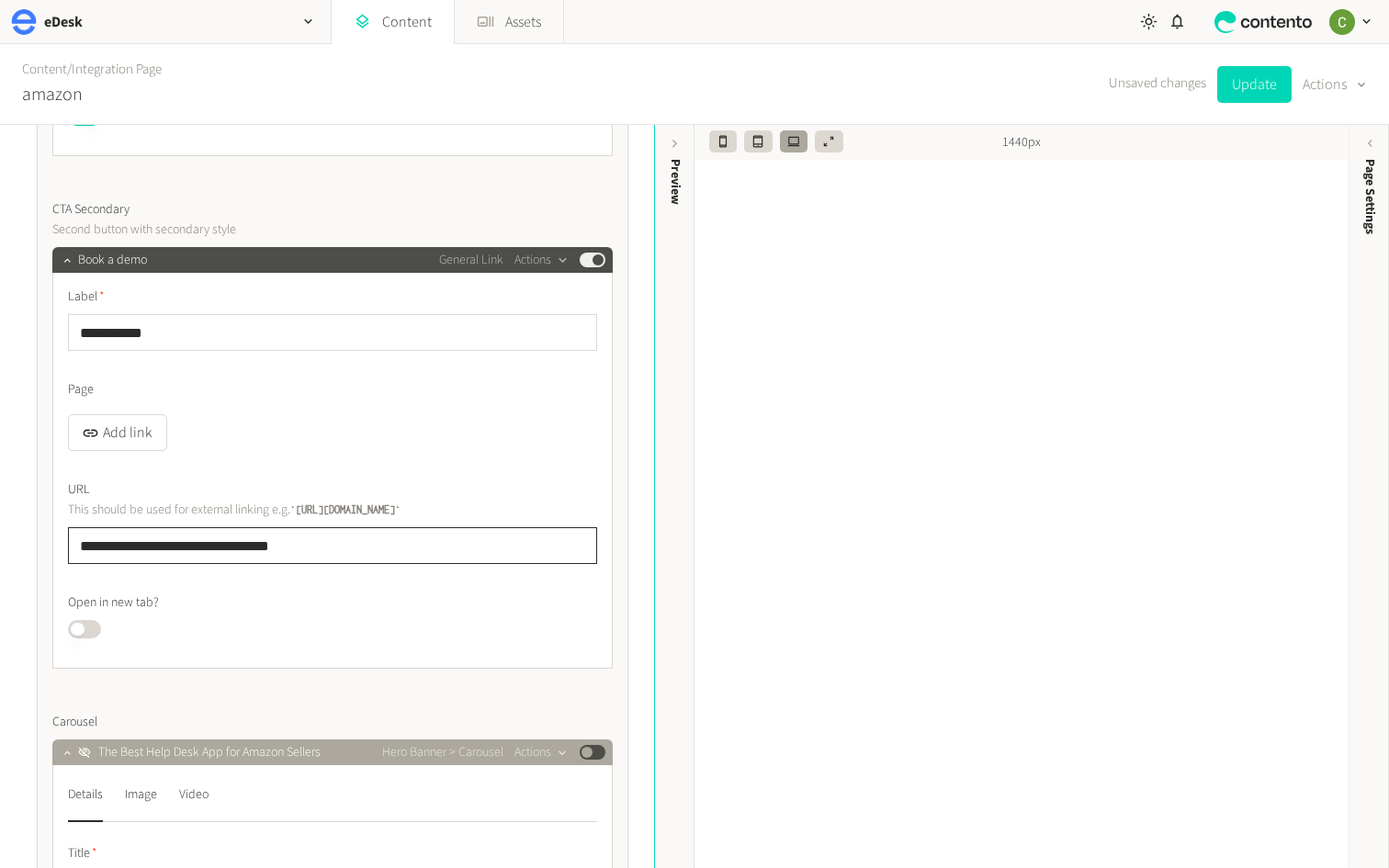 type on "**********" 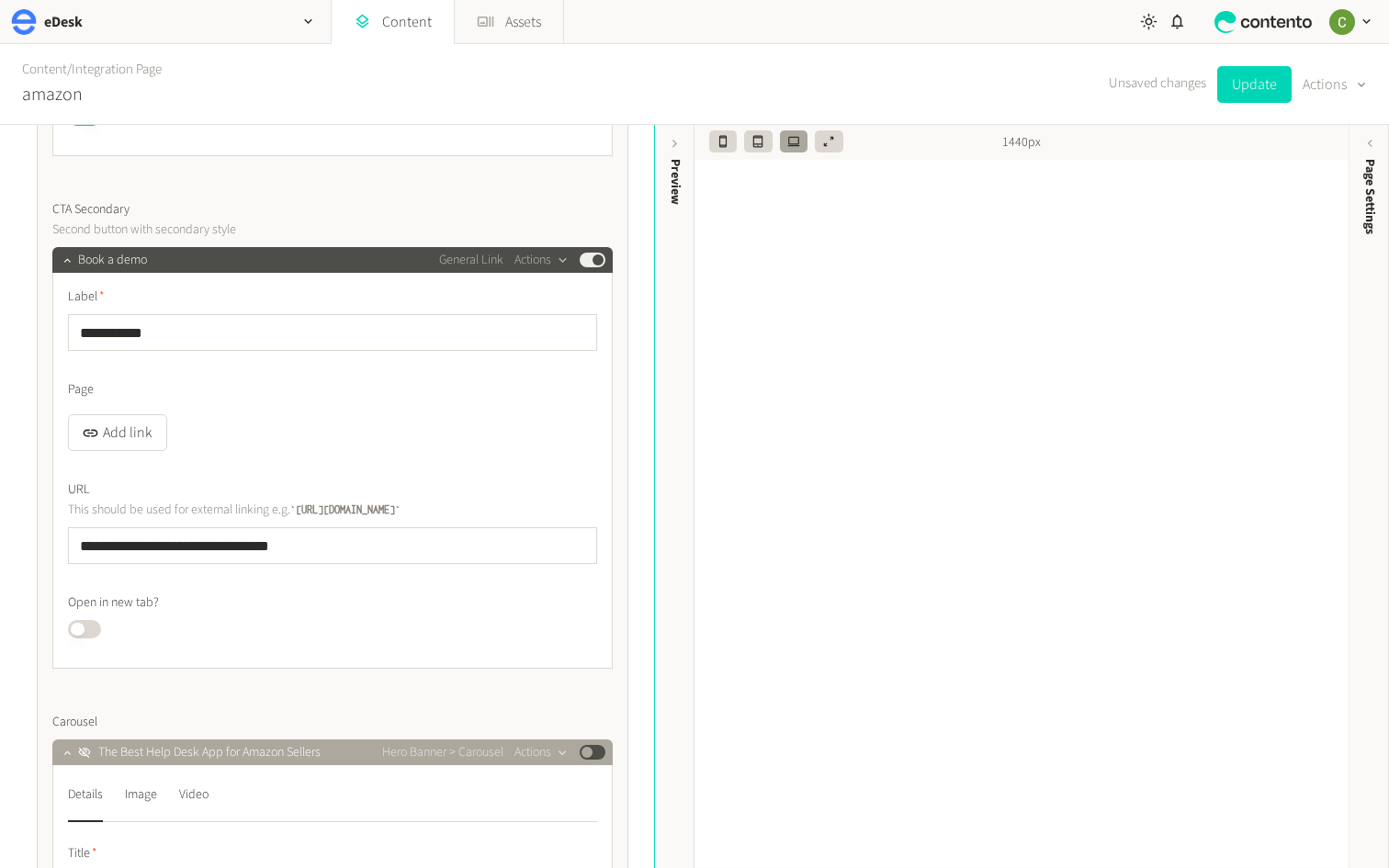 click on "Published" 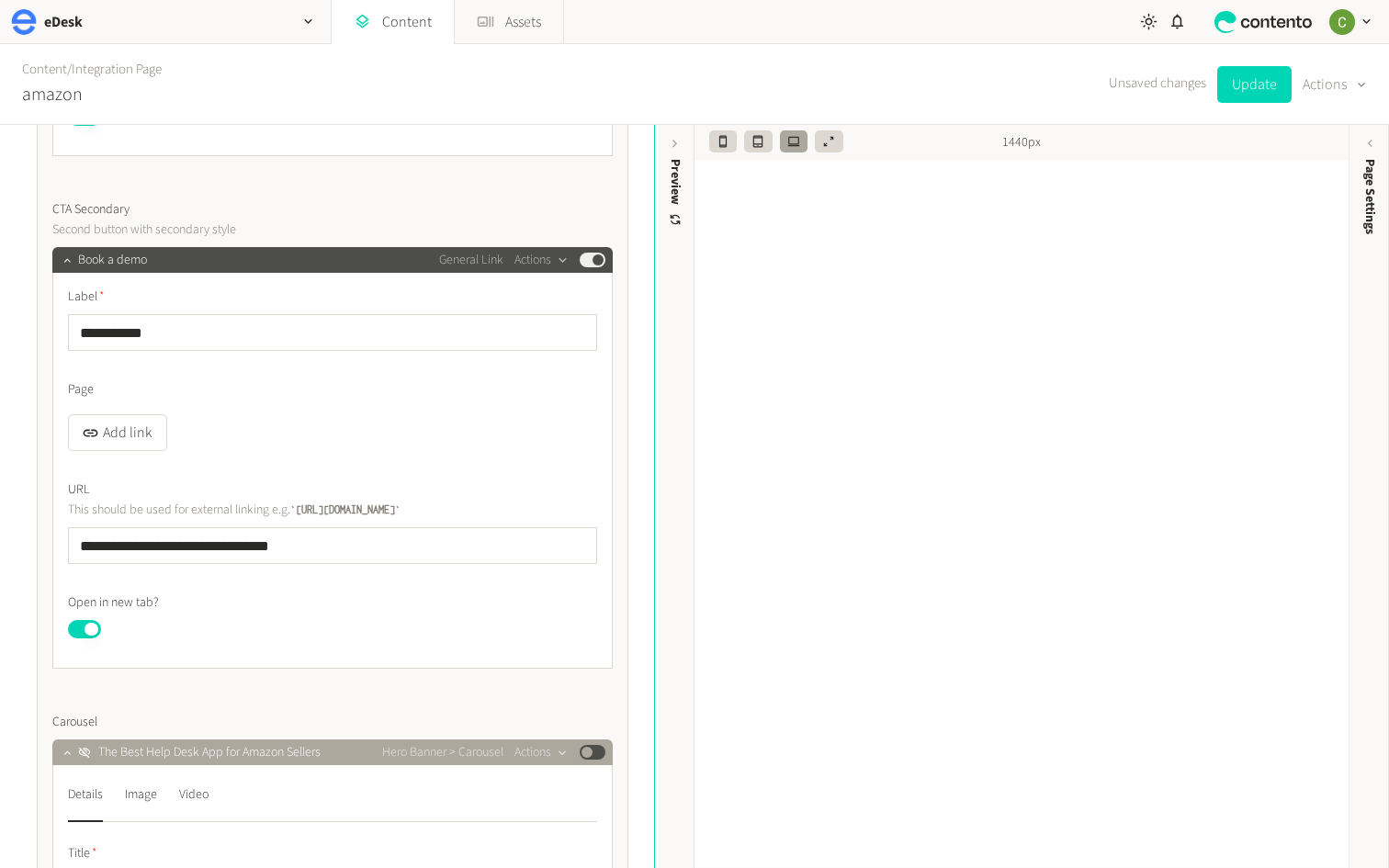 scroll, scrollTop: 1461, scrollLeft: 0, axis: vertical 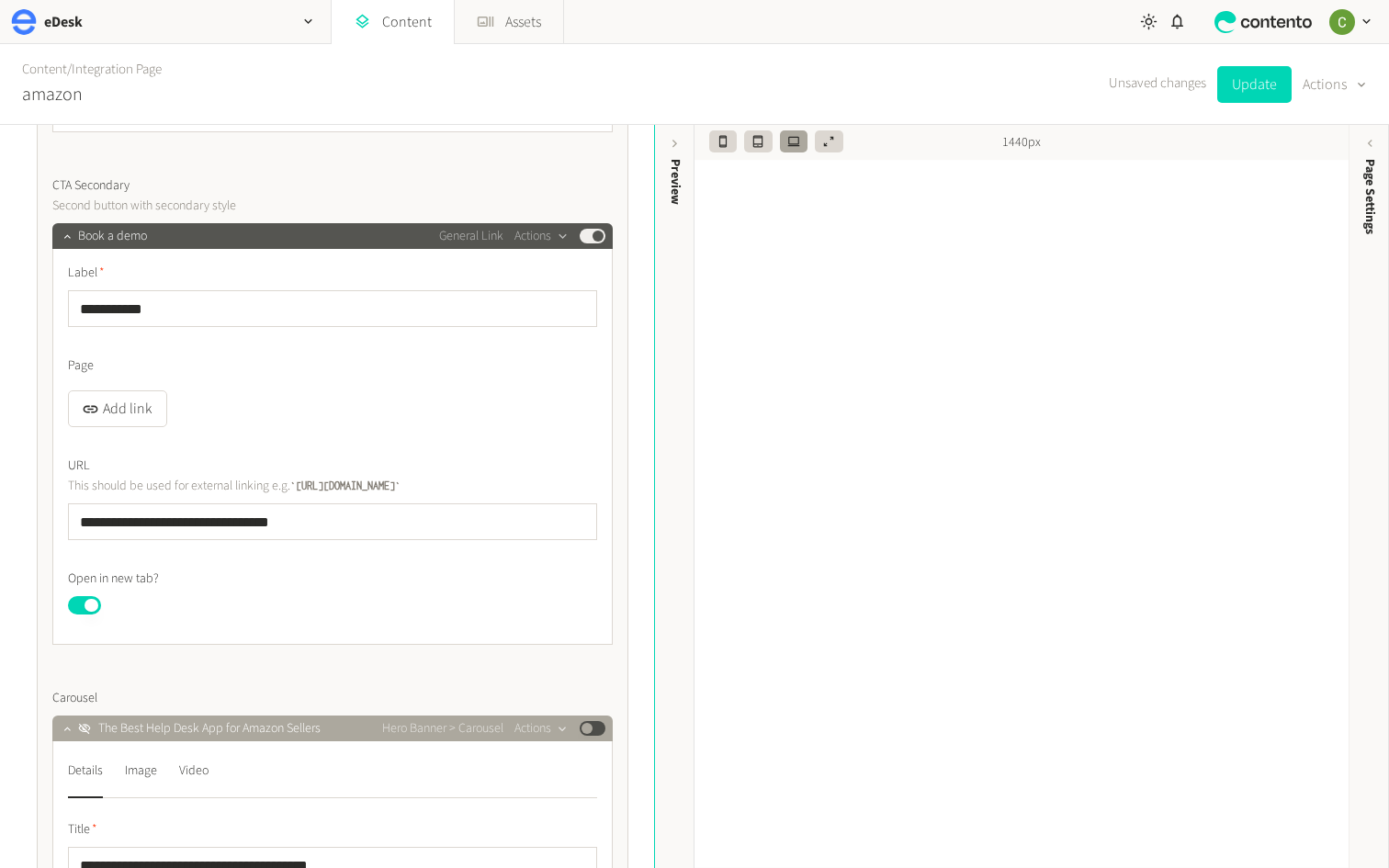 click on "Book a demo General Link  Actions  Published" 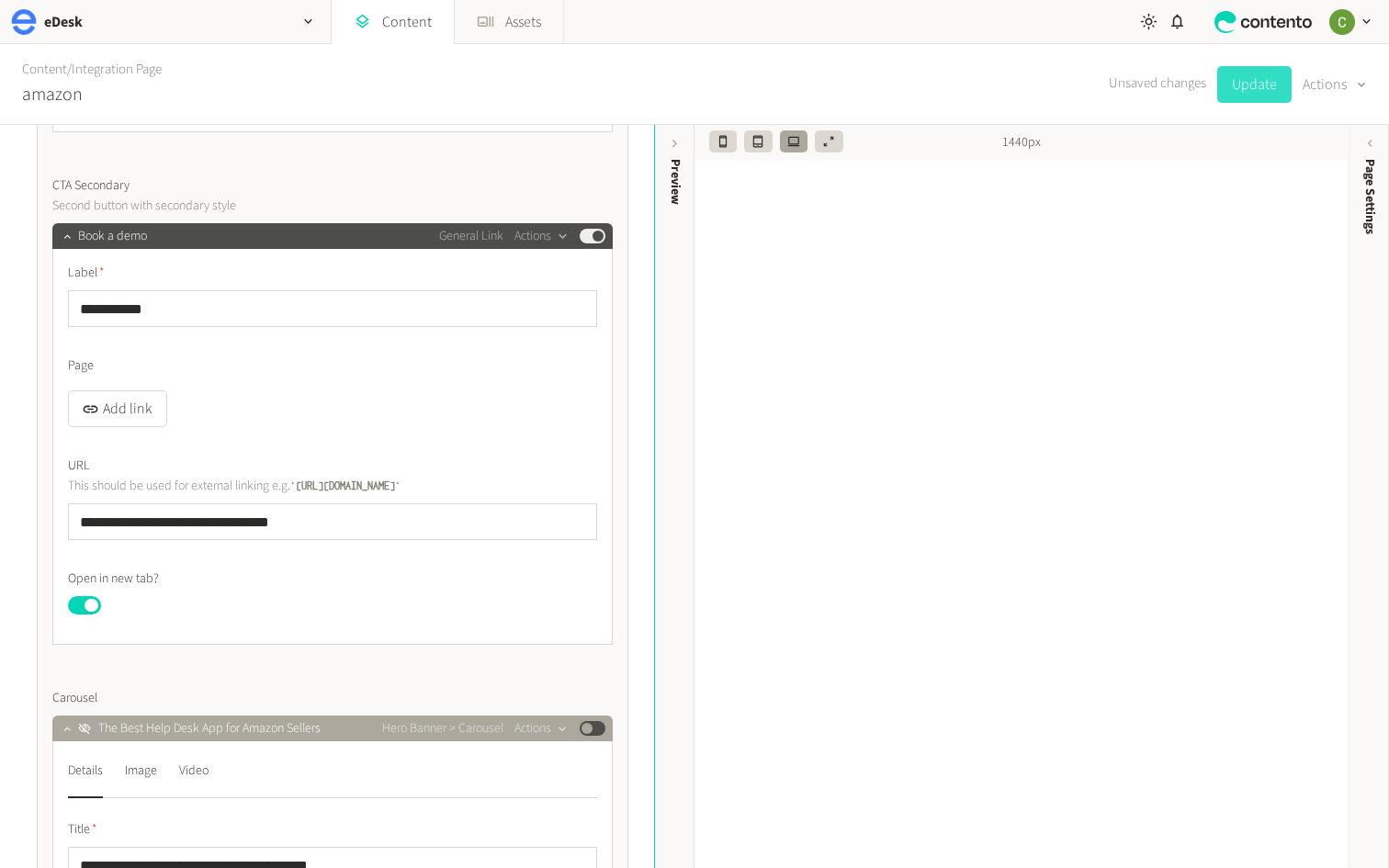 click on "Update" 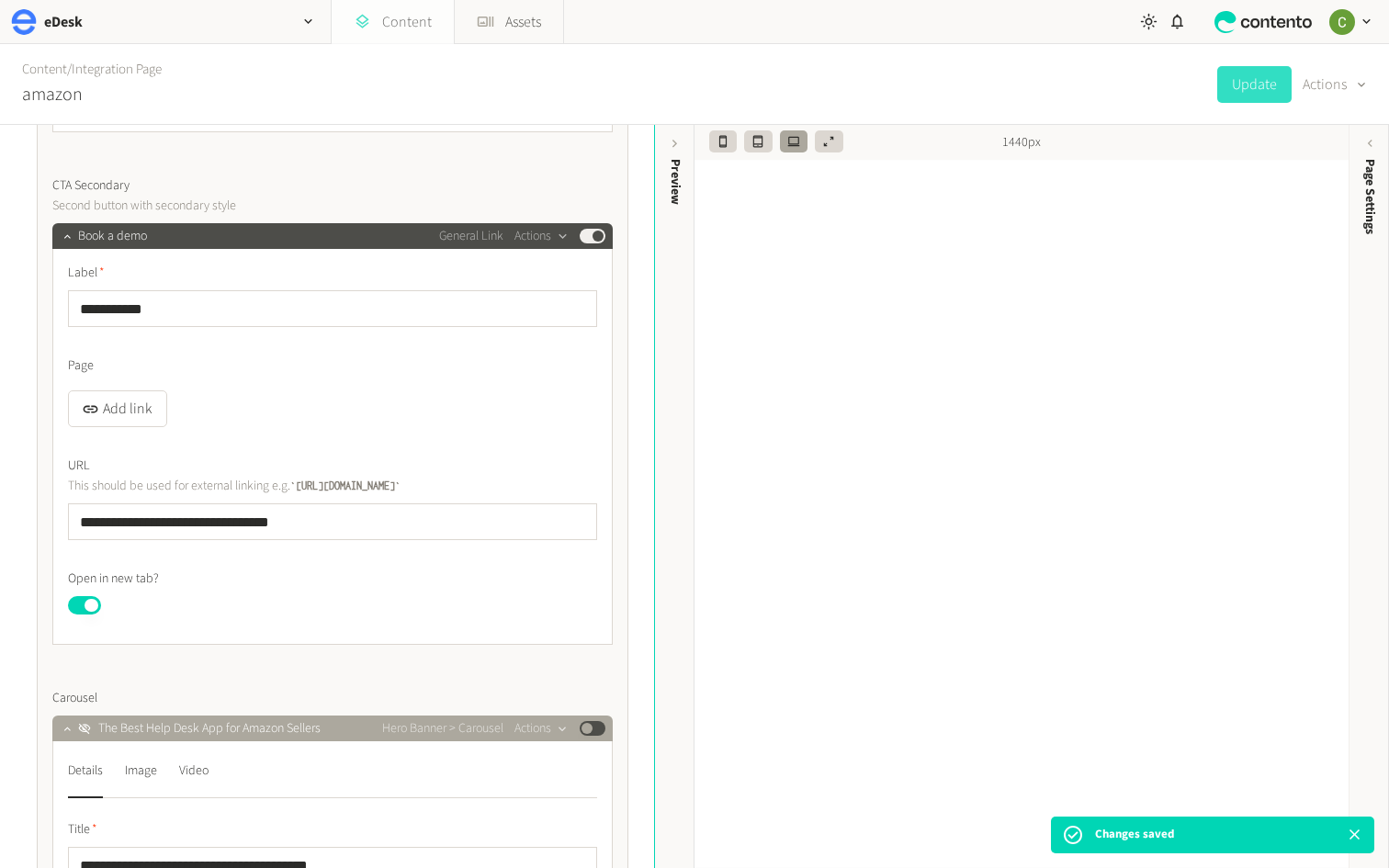 click on "Content" 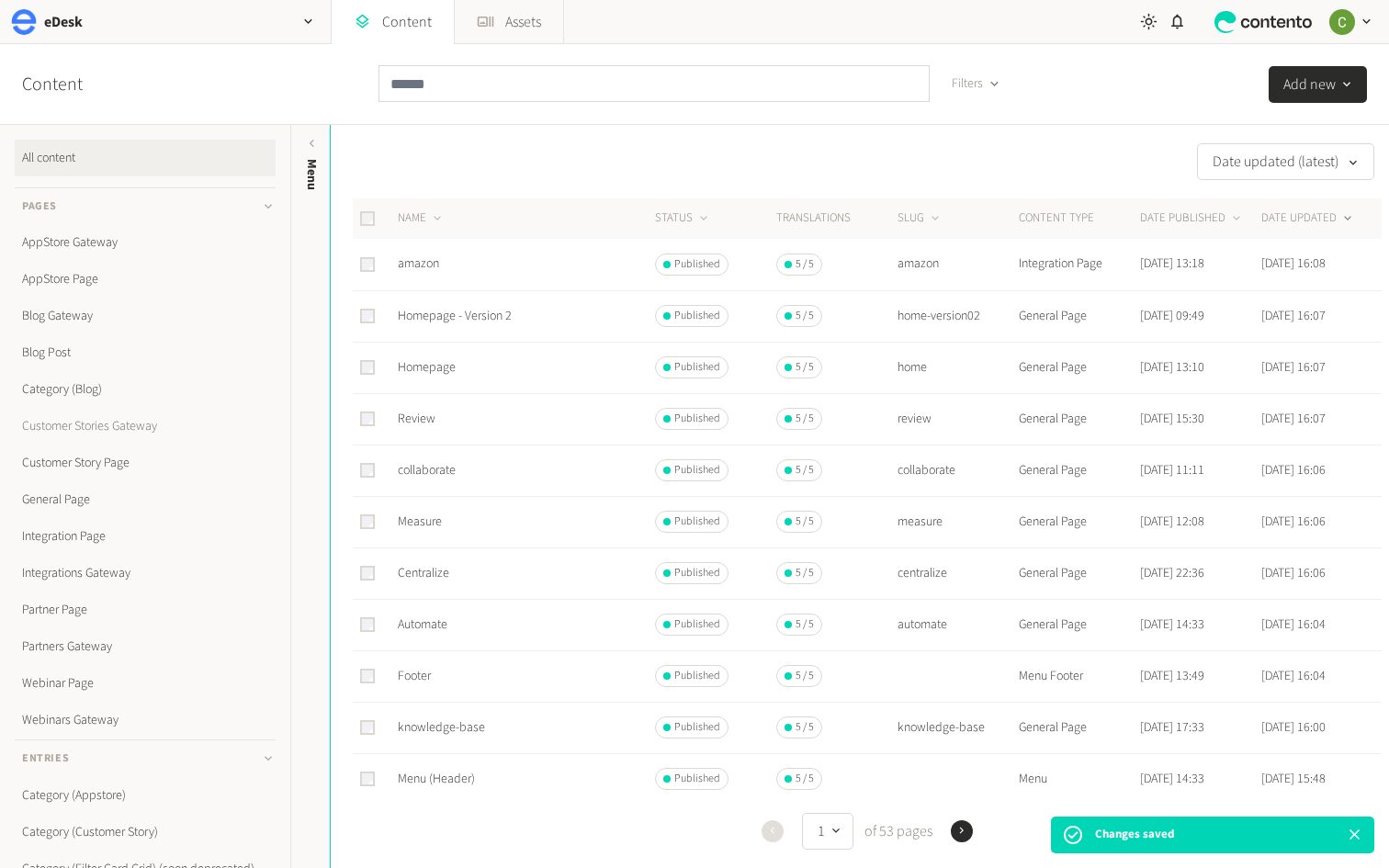 scroll, scrollTop: 37, scrollLeft: 0, axis: vertical 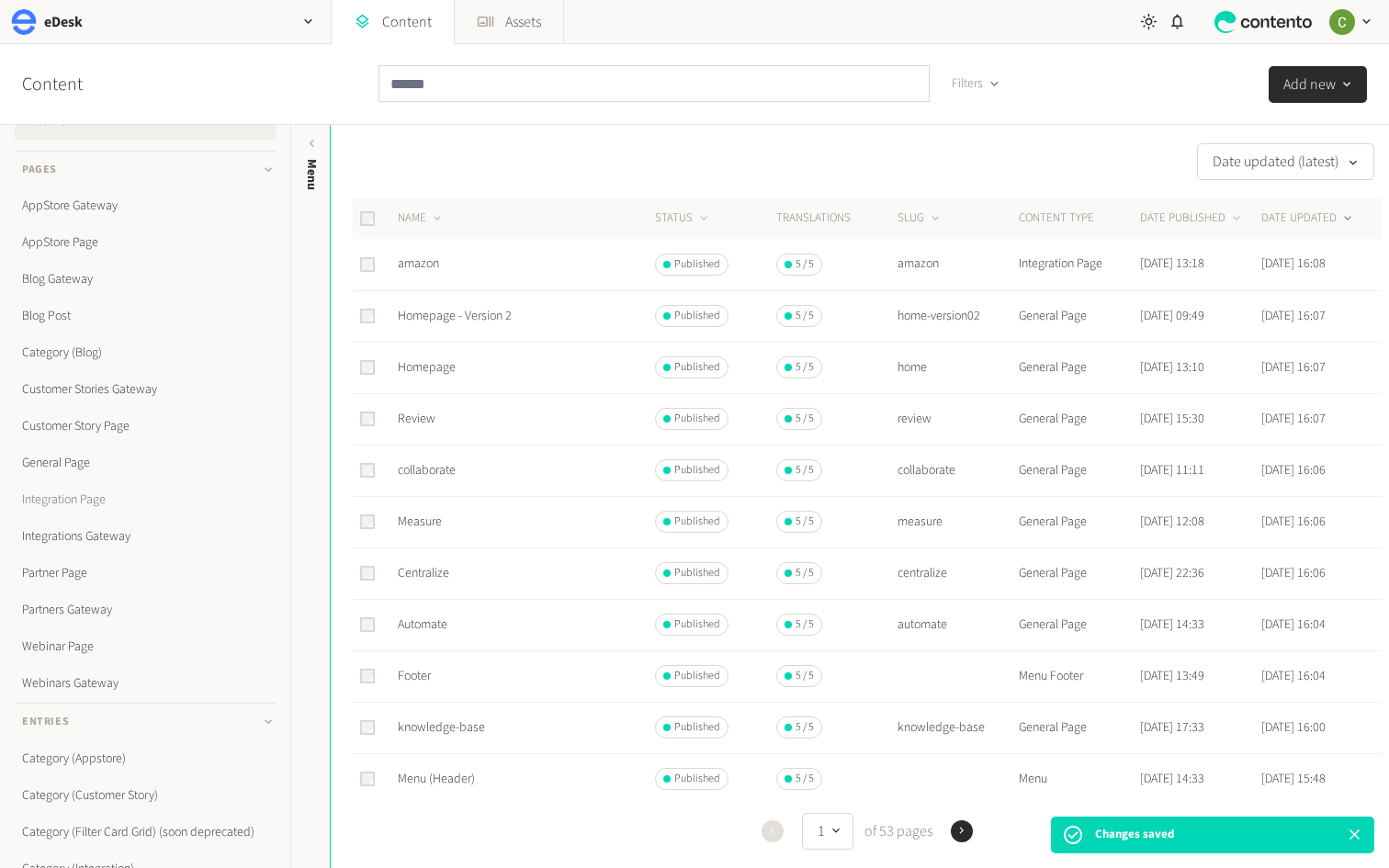 click on "Integration Page" 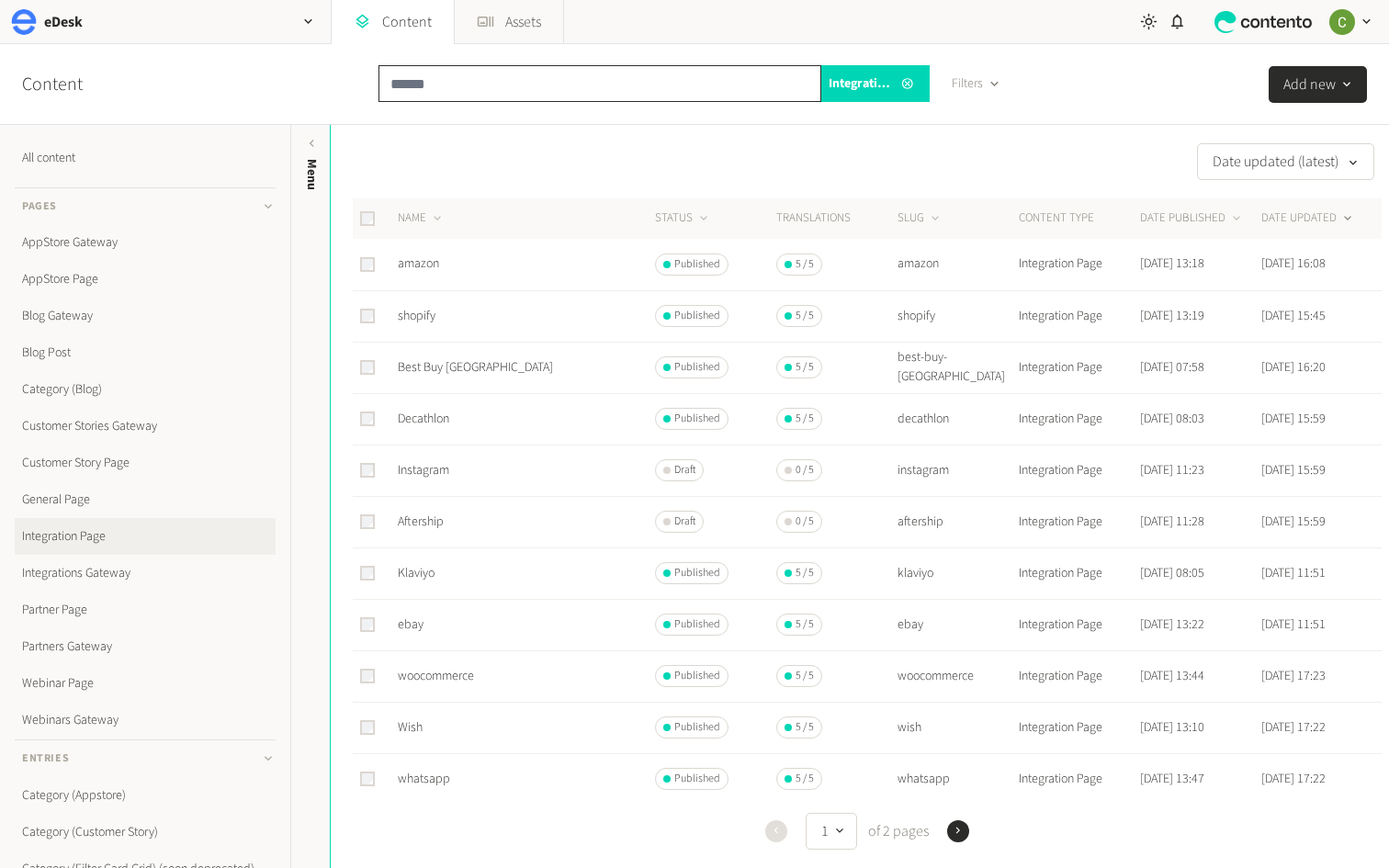 click 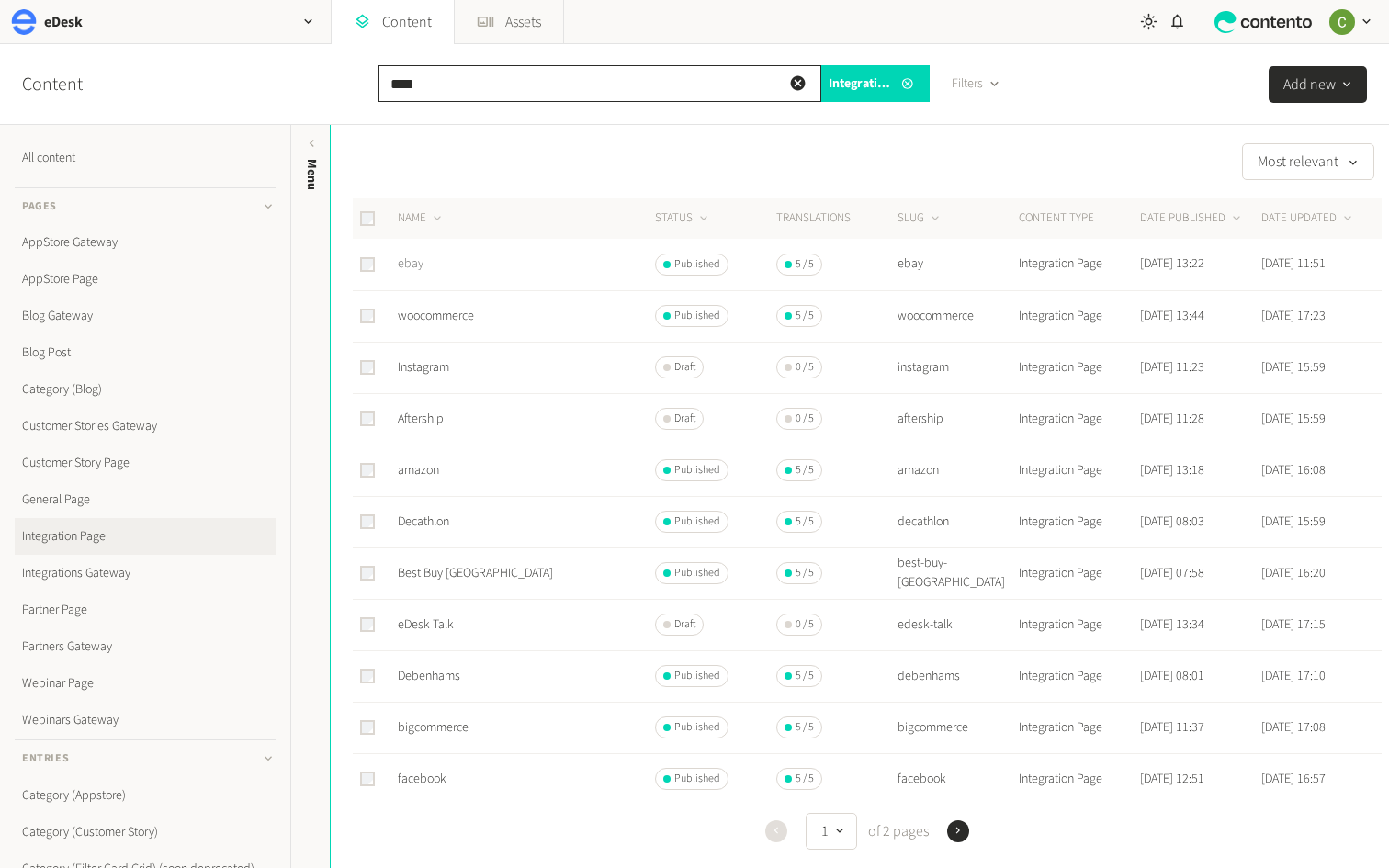 type on "****" 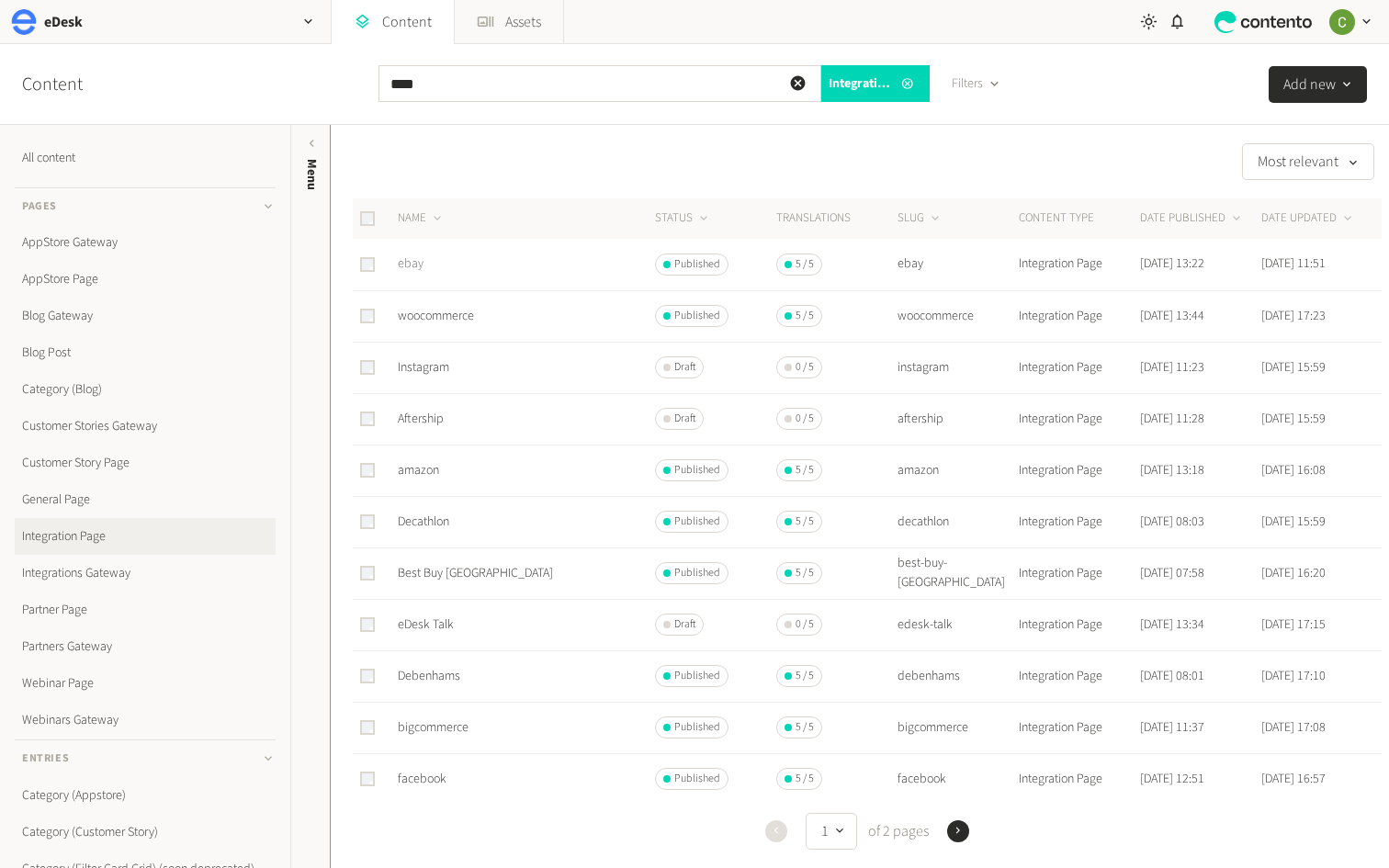 click on "ebay" 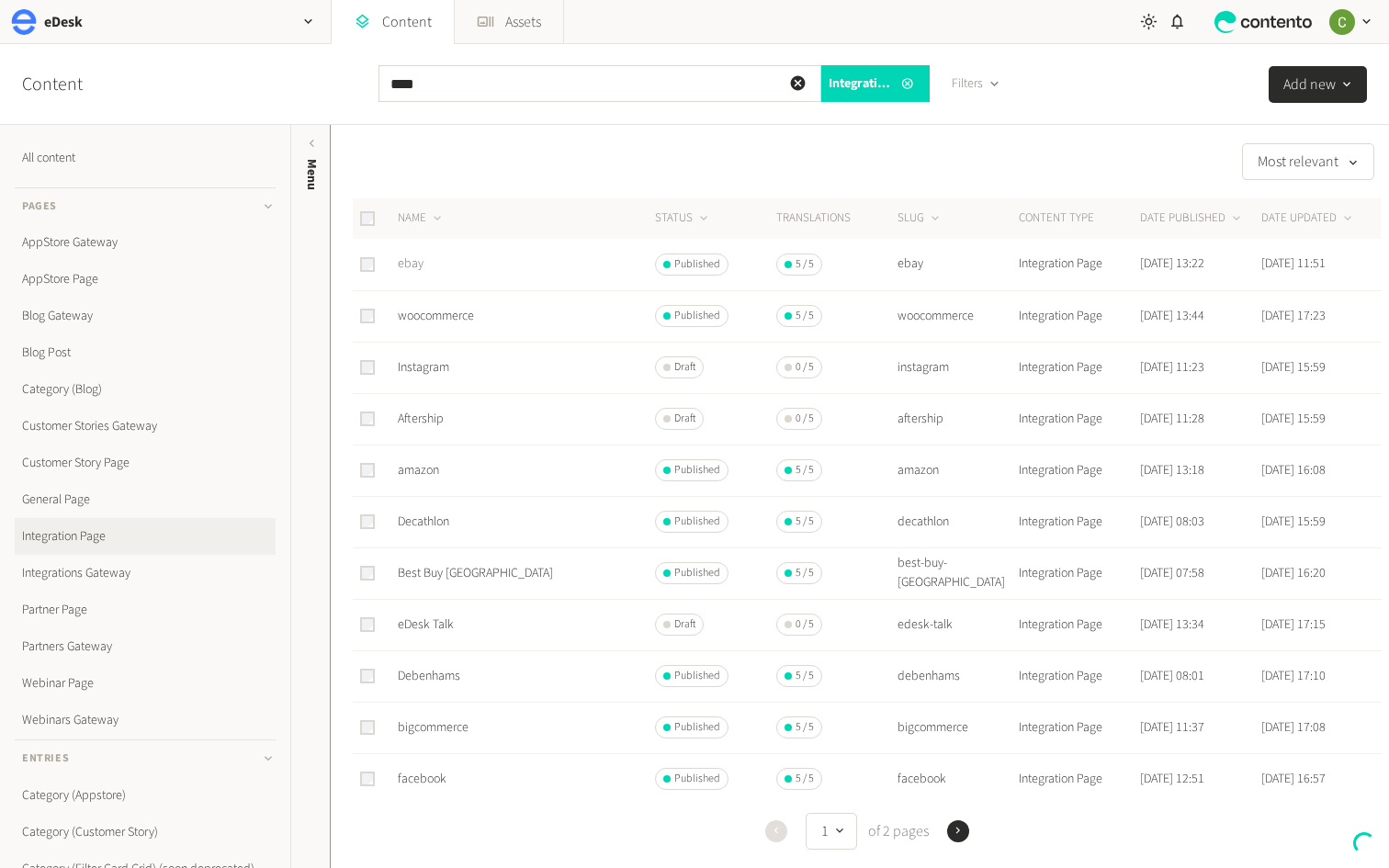 click on "ebay" 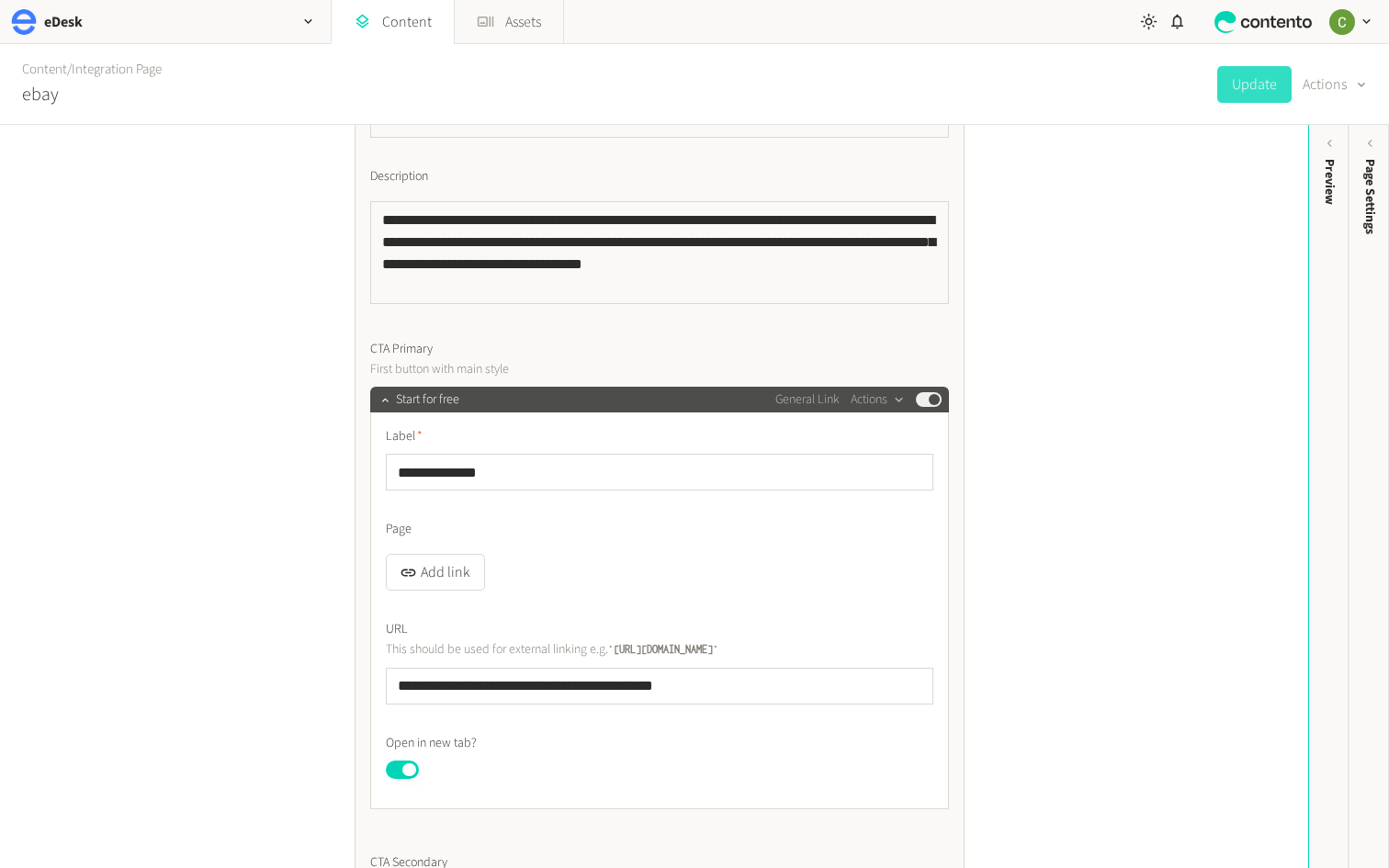 scroll, scrollTop: 60, scrollLeft: 0, axis: vertical 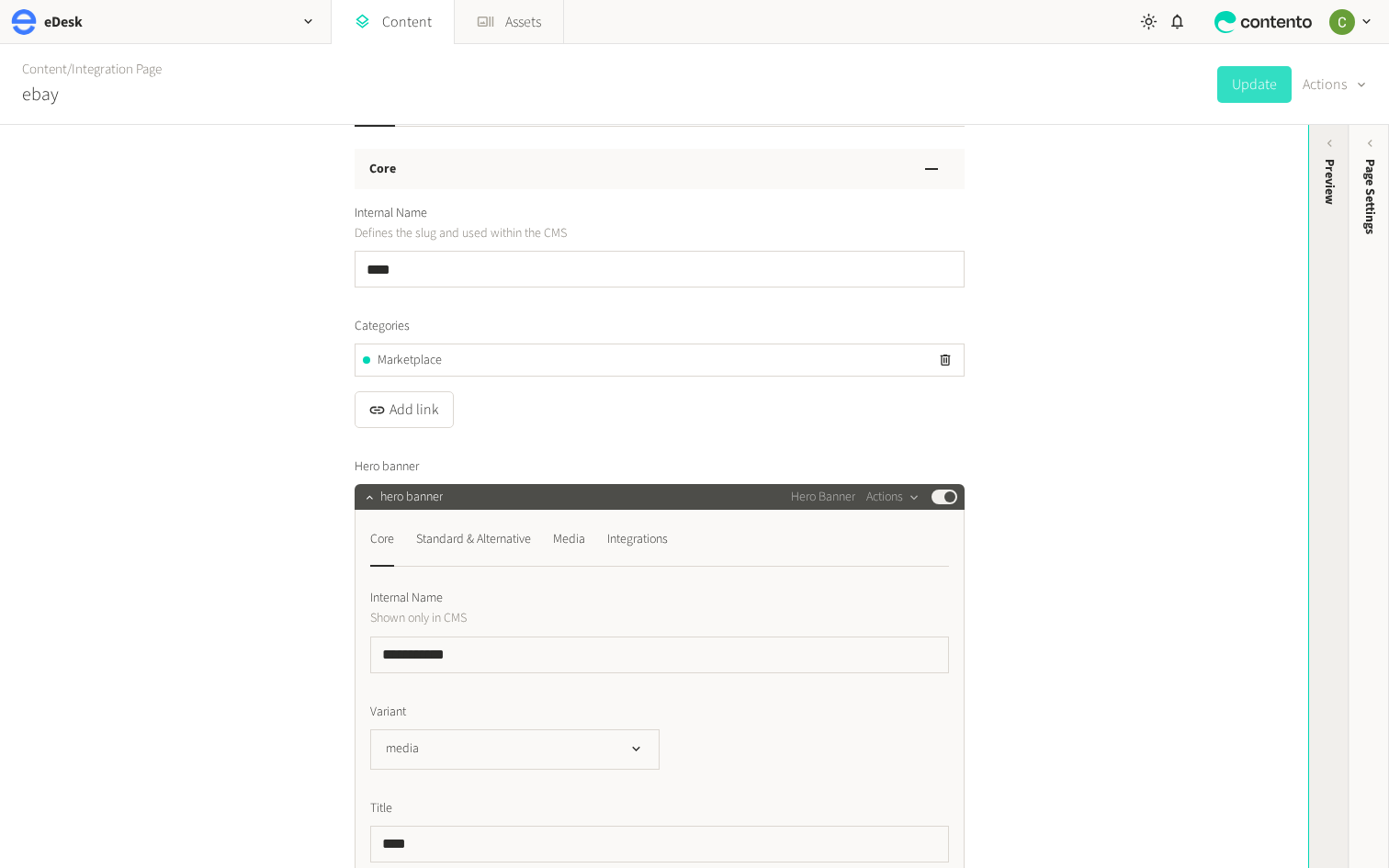 click on "Preview" 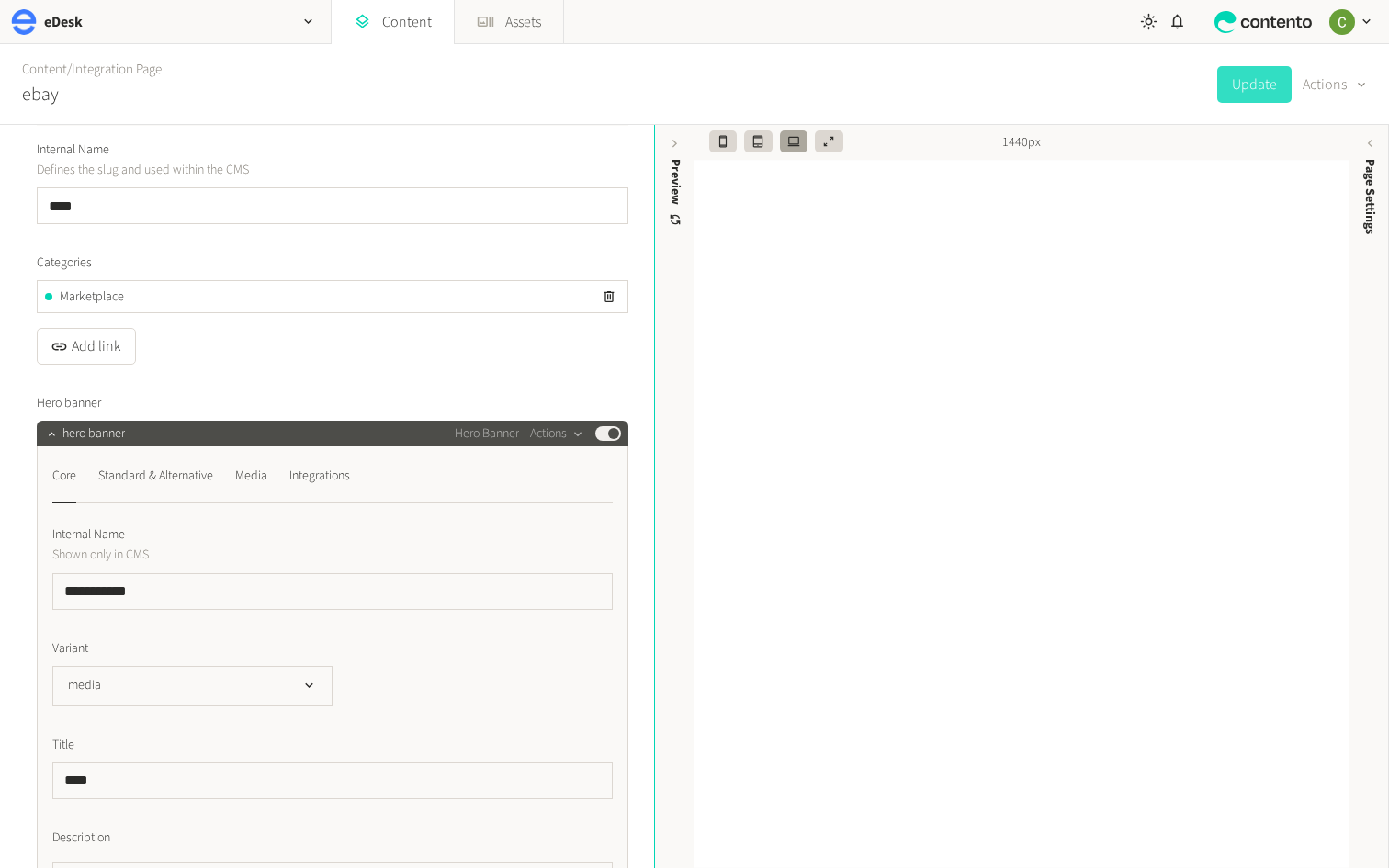 scroll, scrollTop: 130, scrollLeft: 0, axis: vertical 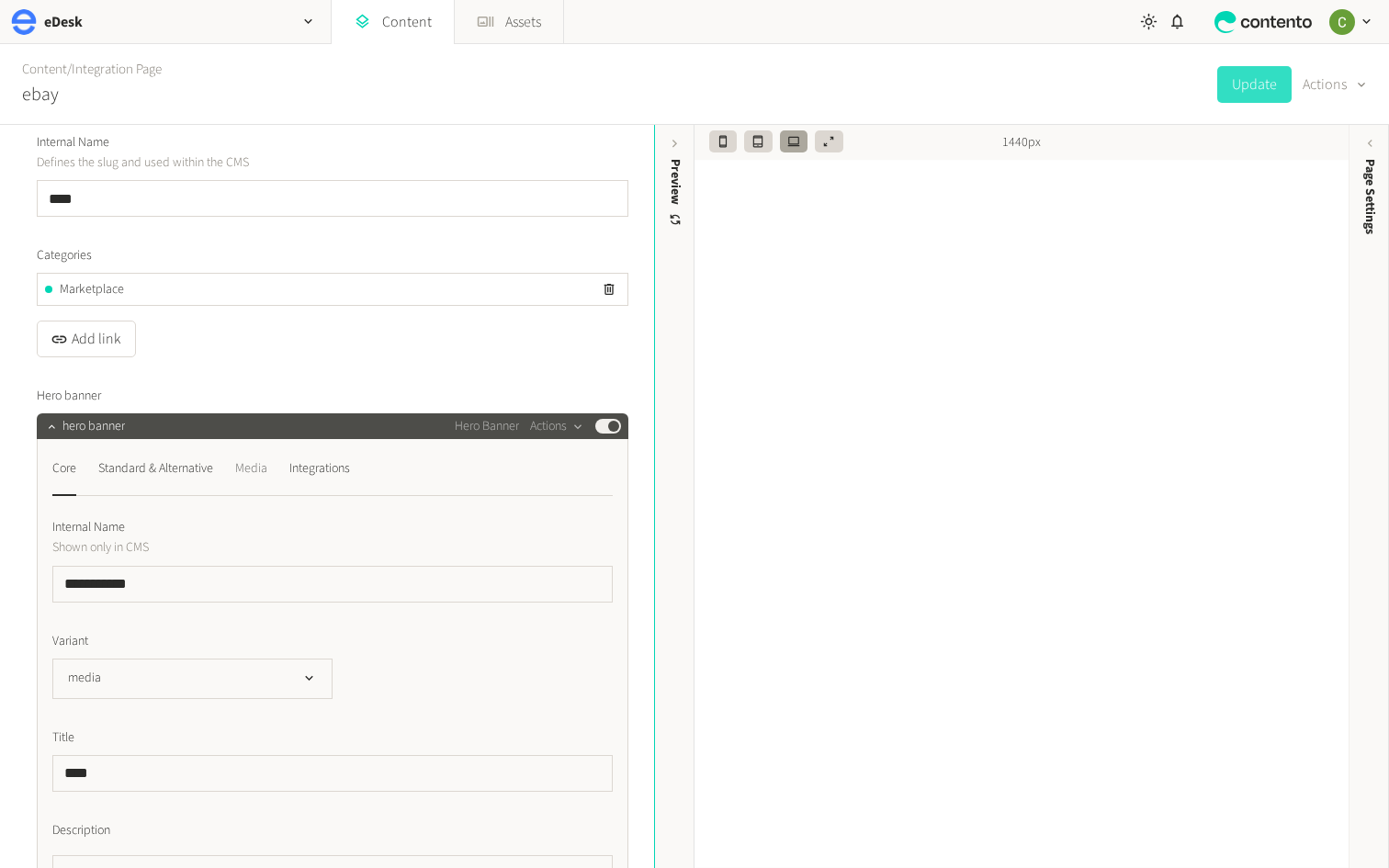 click on "Media" 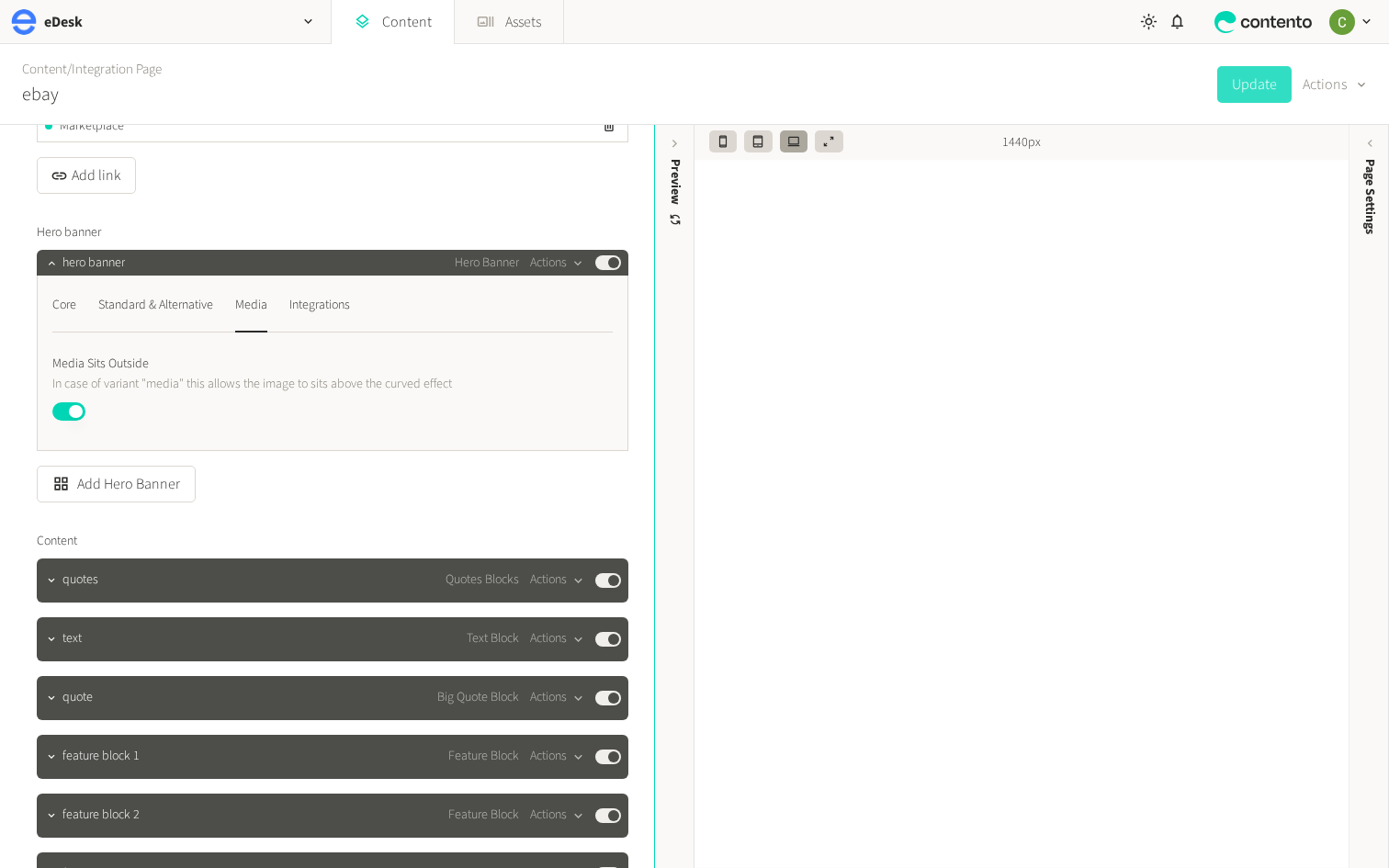 scroll, scrollTop: 334, scrollLeft: 0, axis: vertical 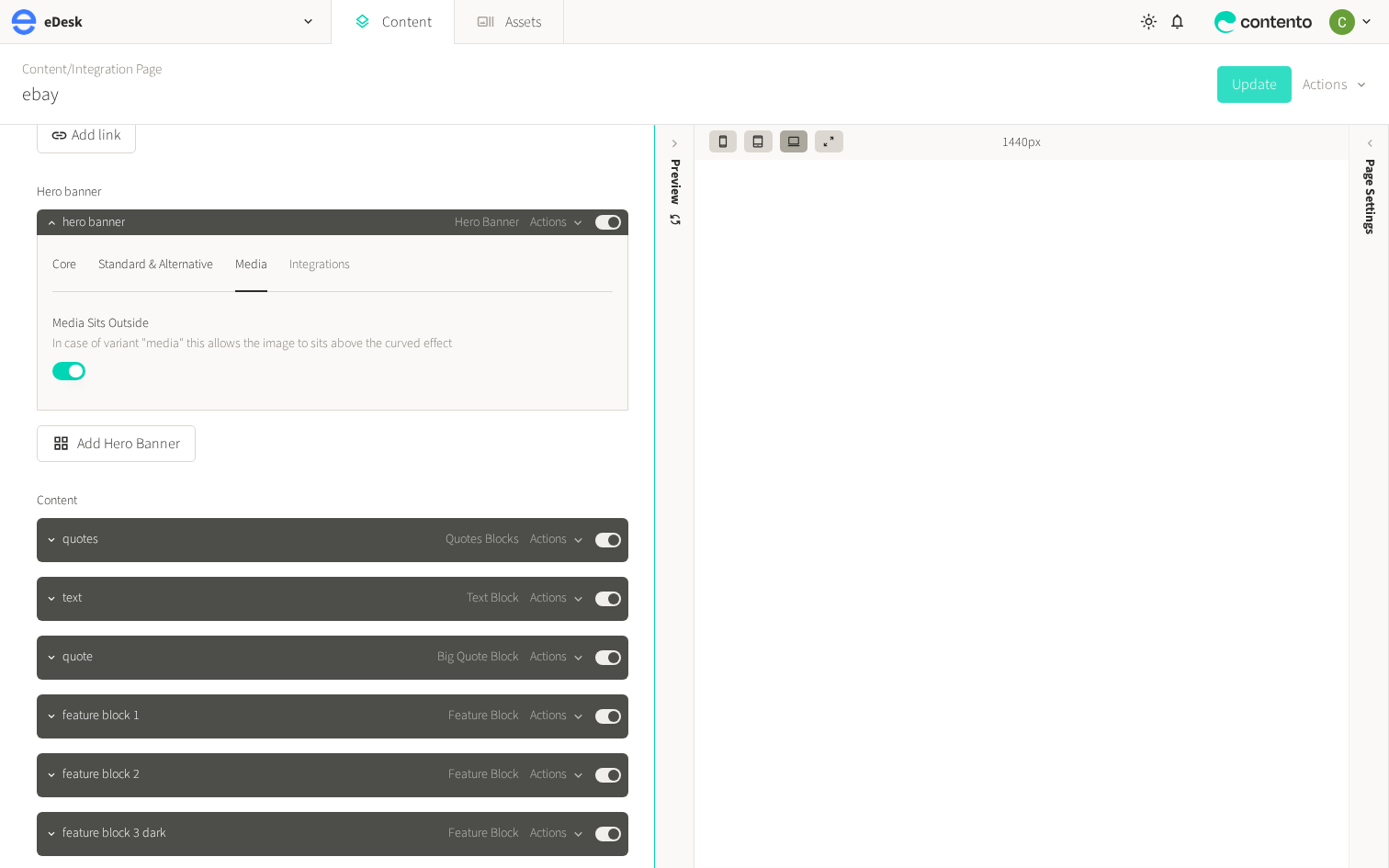 click on "Integrations" 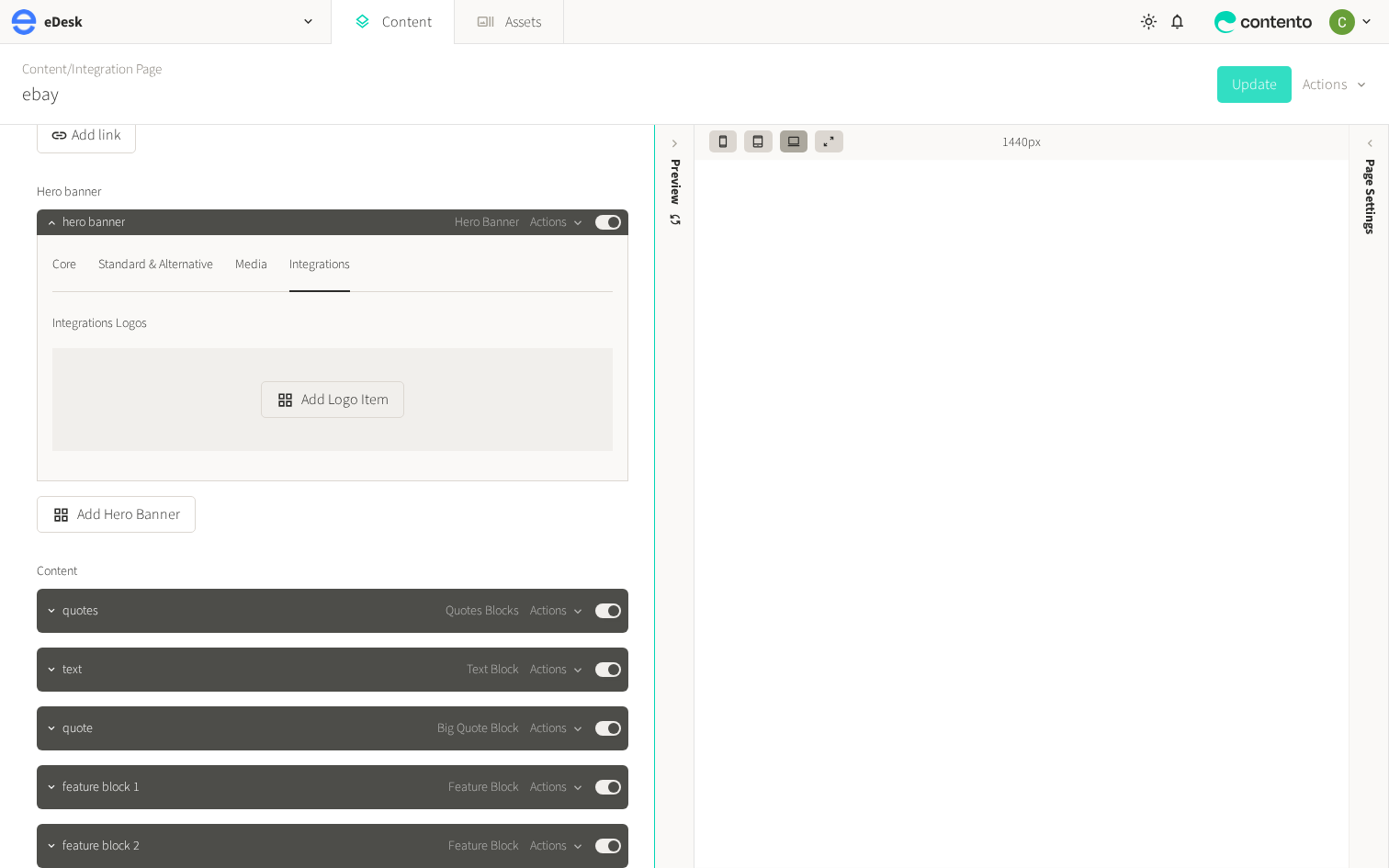 click on "Media" 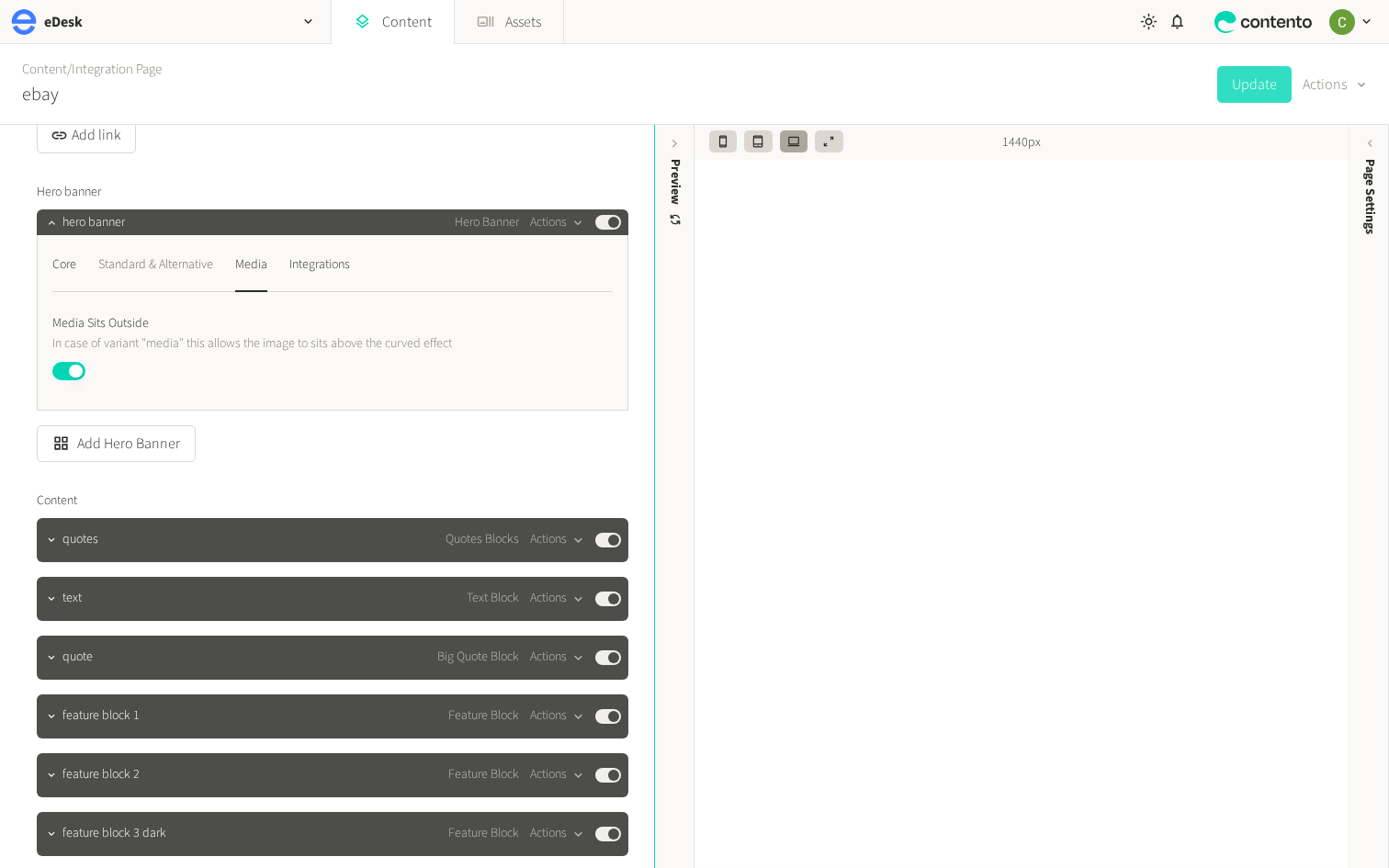 click on "Standard & Alternative" 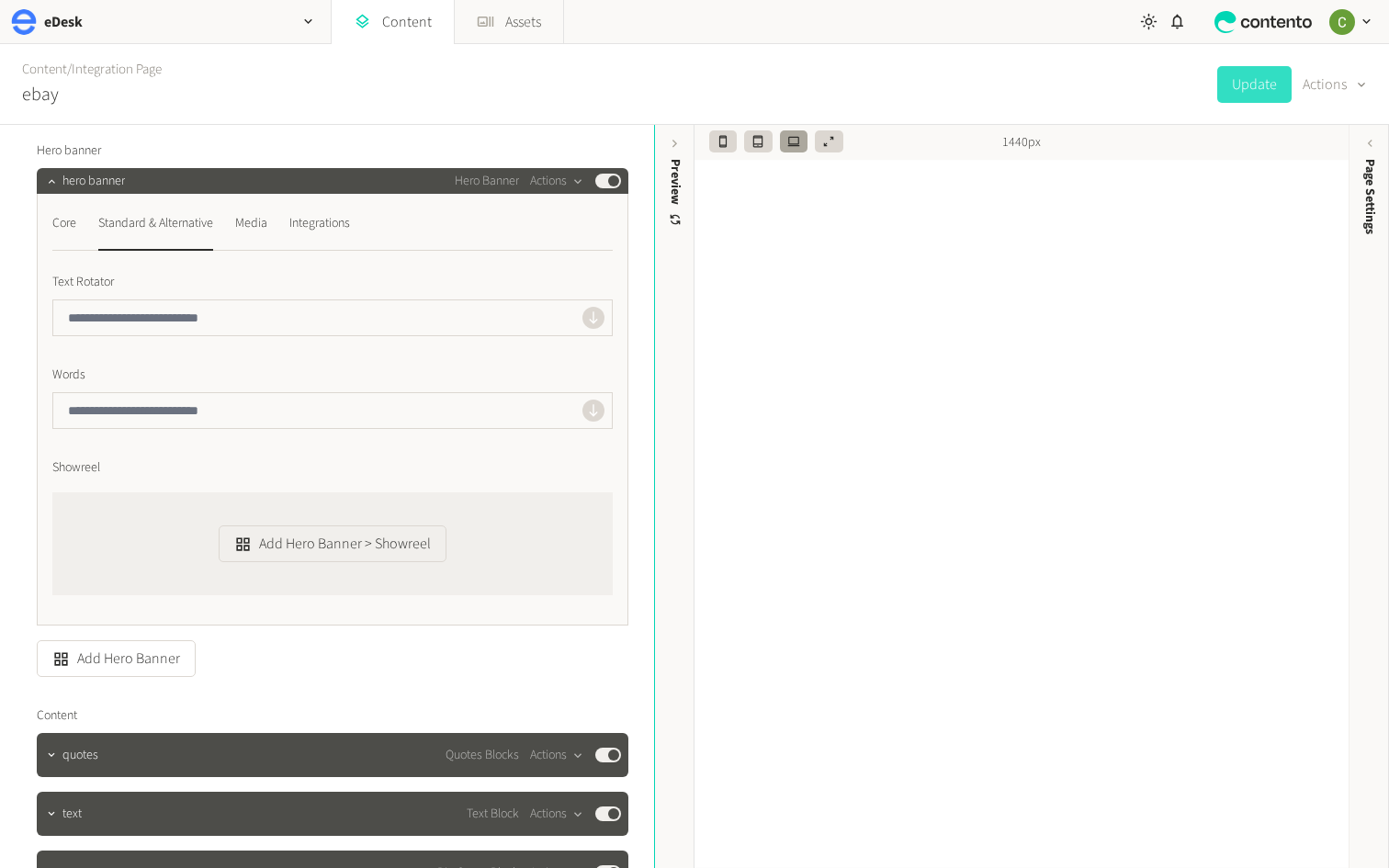 scroll, scrollTop: 380, scrollLeft: 0, axis: vertical 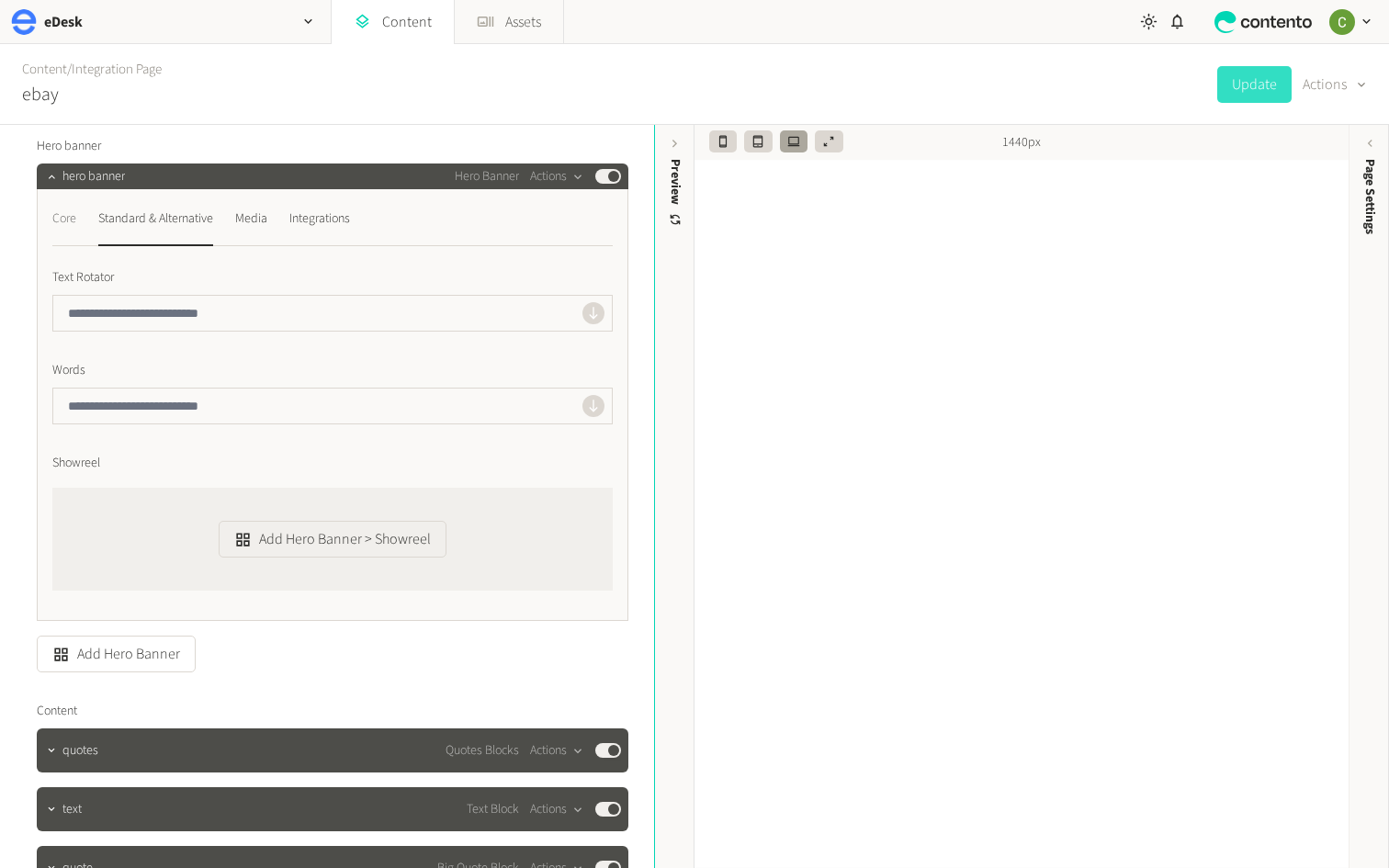 click on "Core" 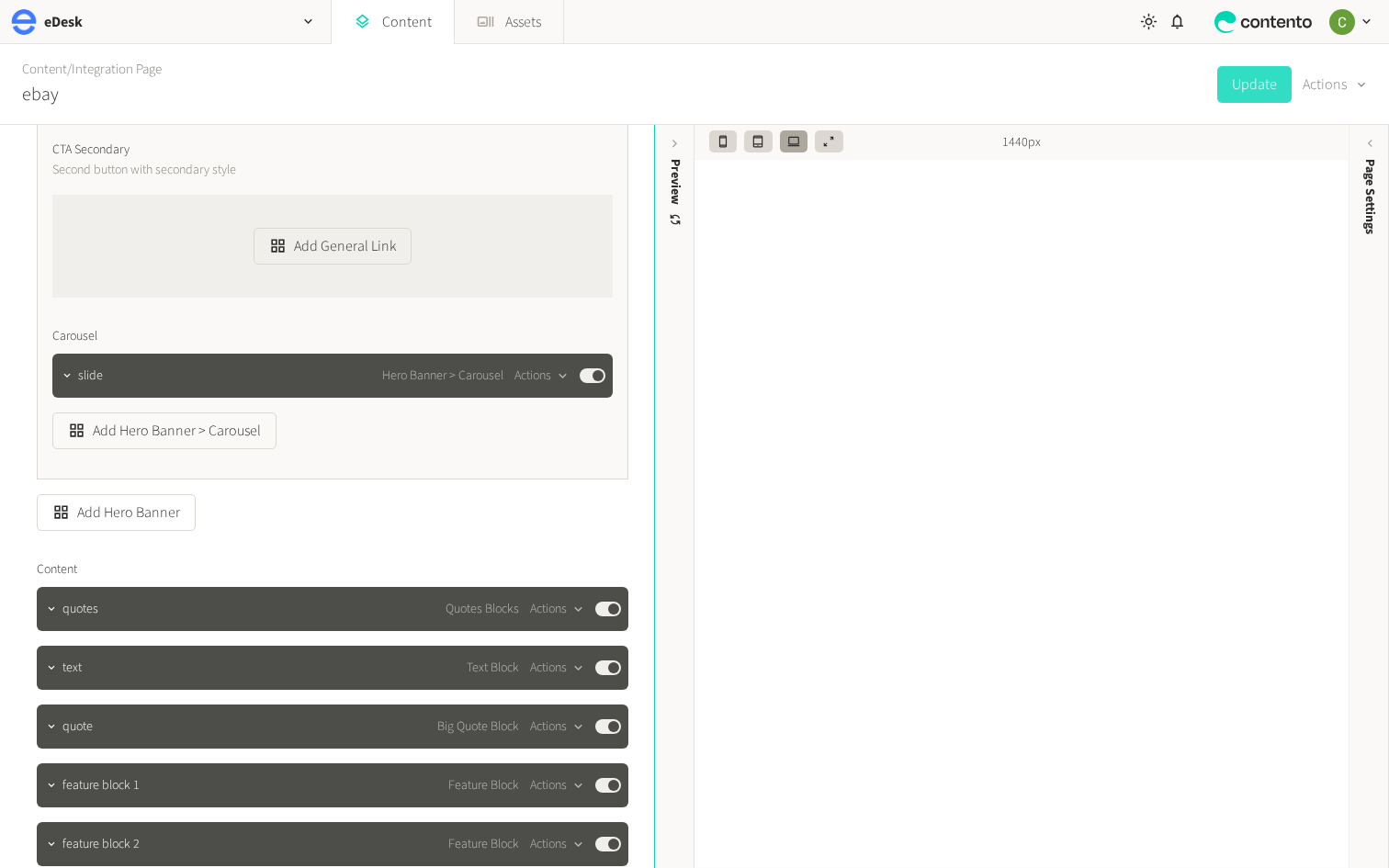 scroll, scrollTop: 1498, scrollLeft: 0, axis: vertical 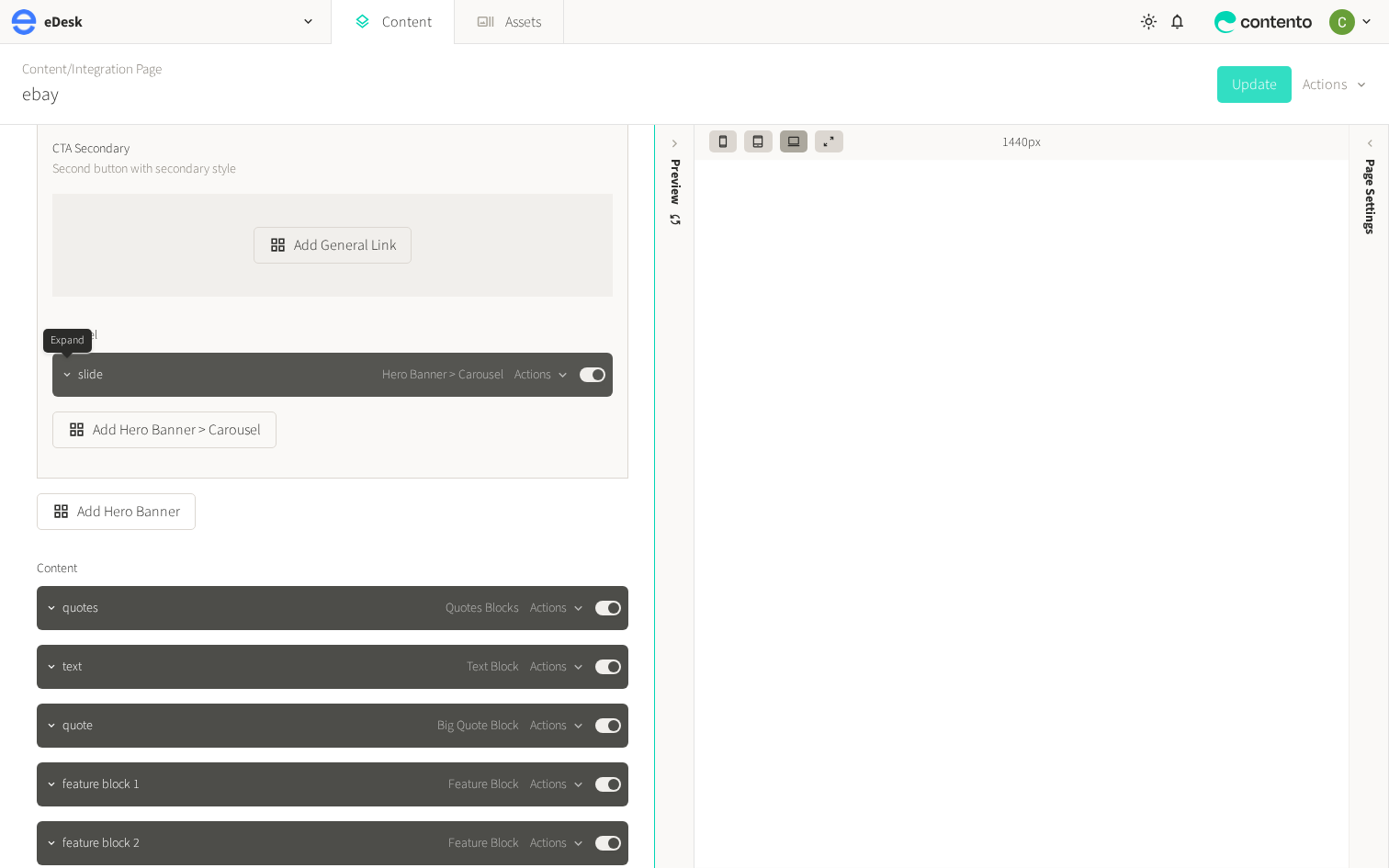 click 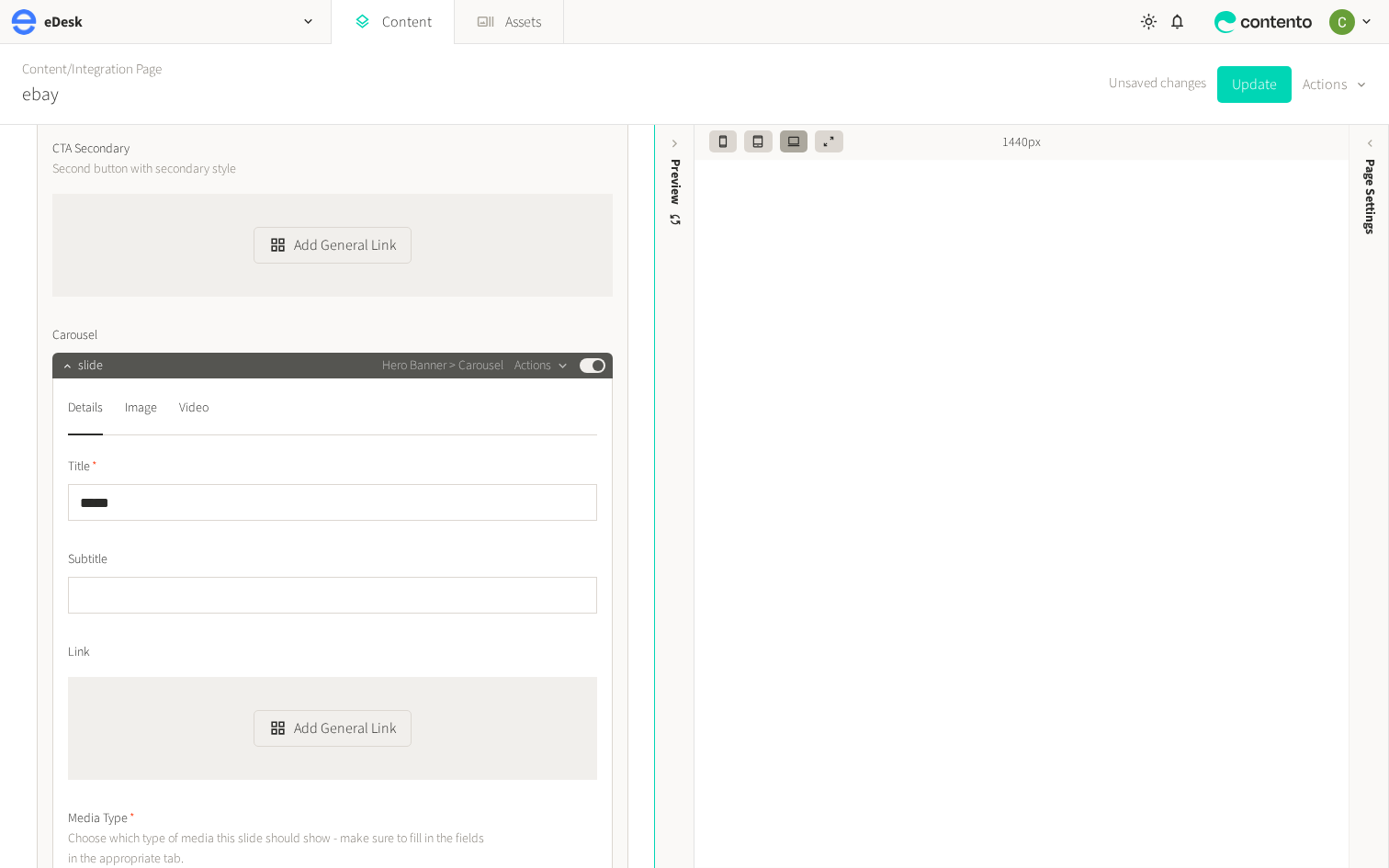 click on "Published" 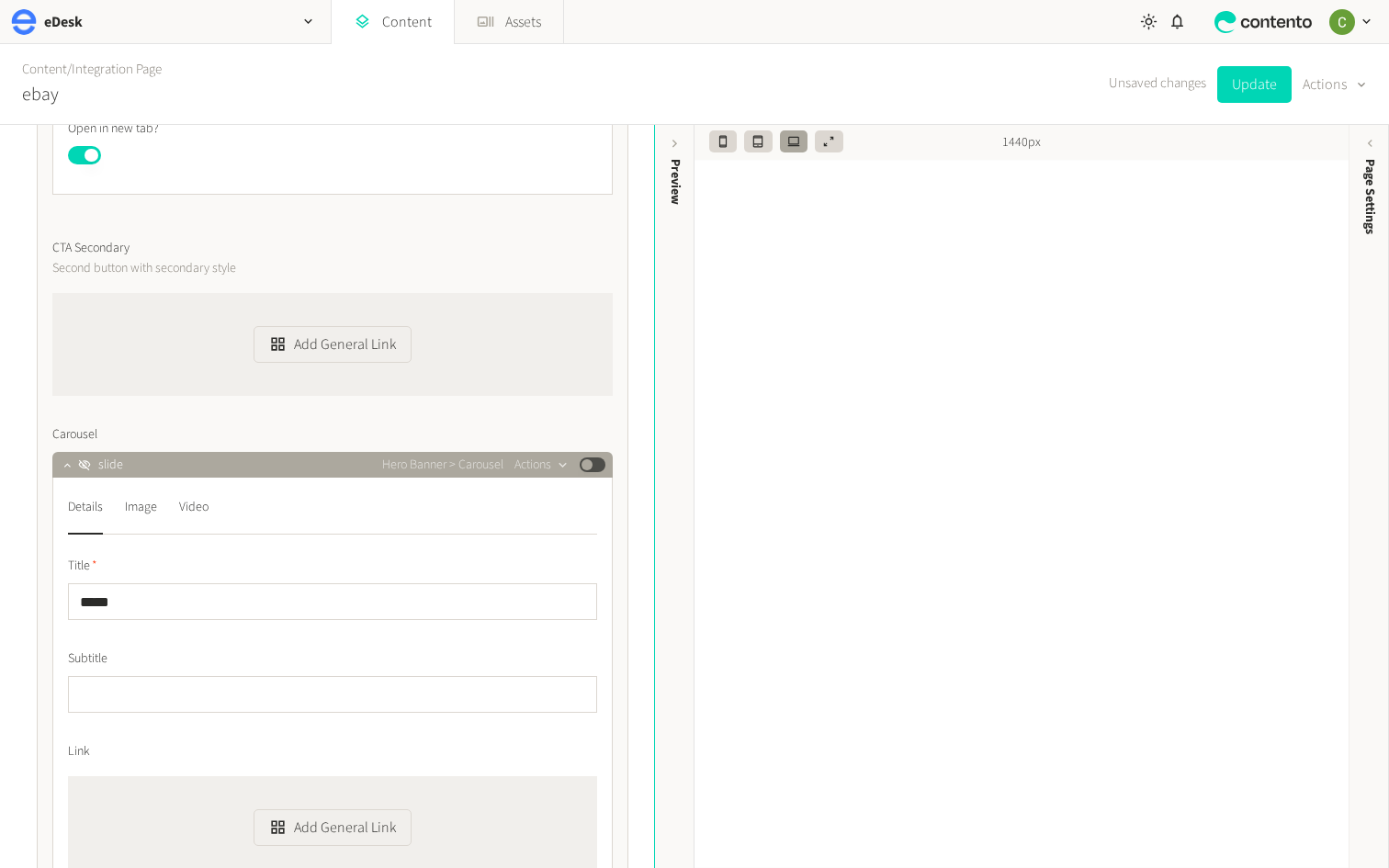 scroll, scrollTop: 1327, scrollLeft: 0, axis: vertical 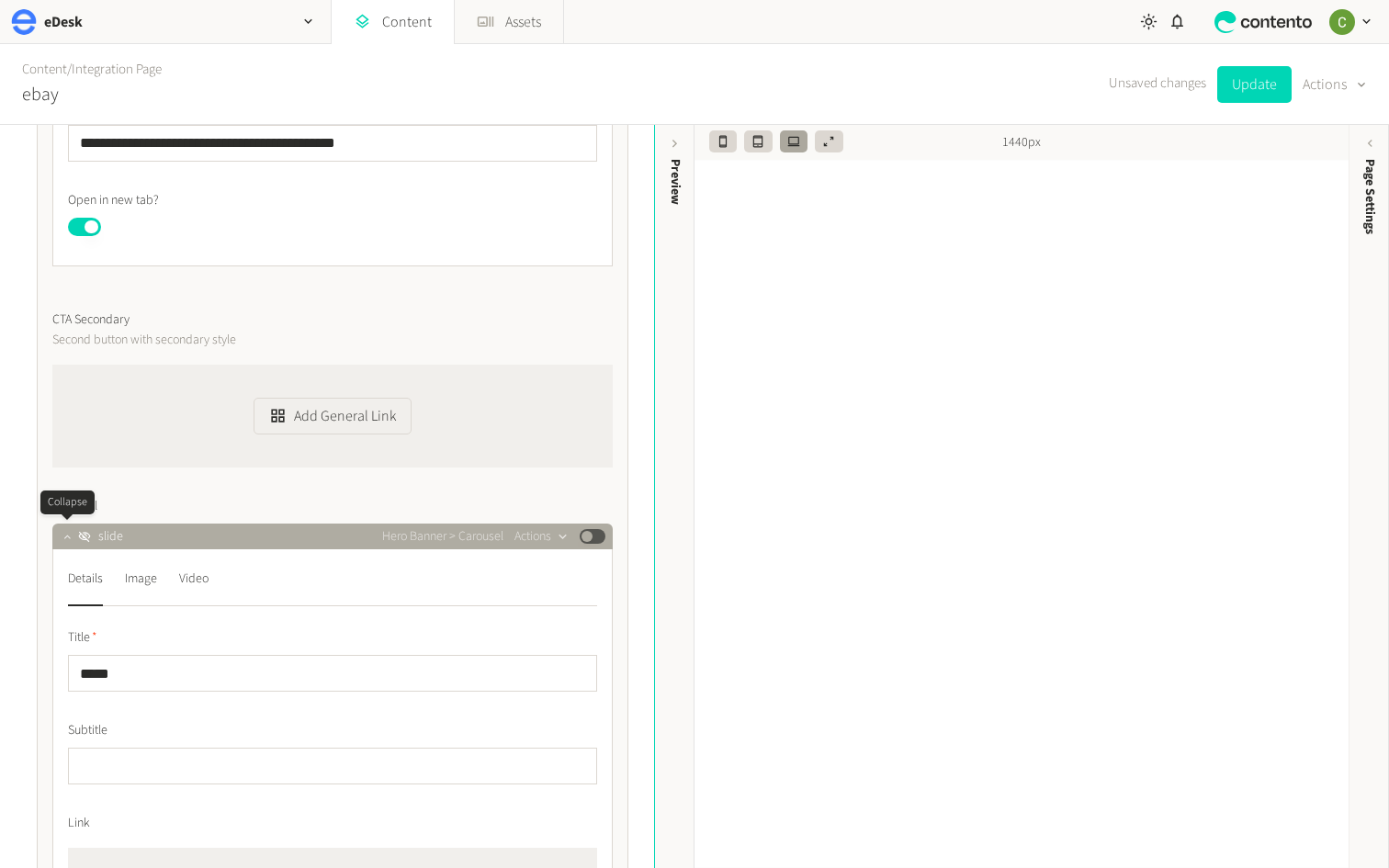 click 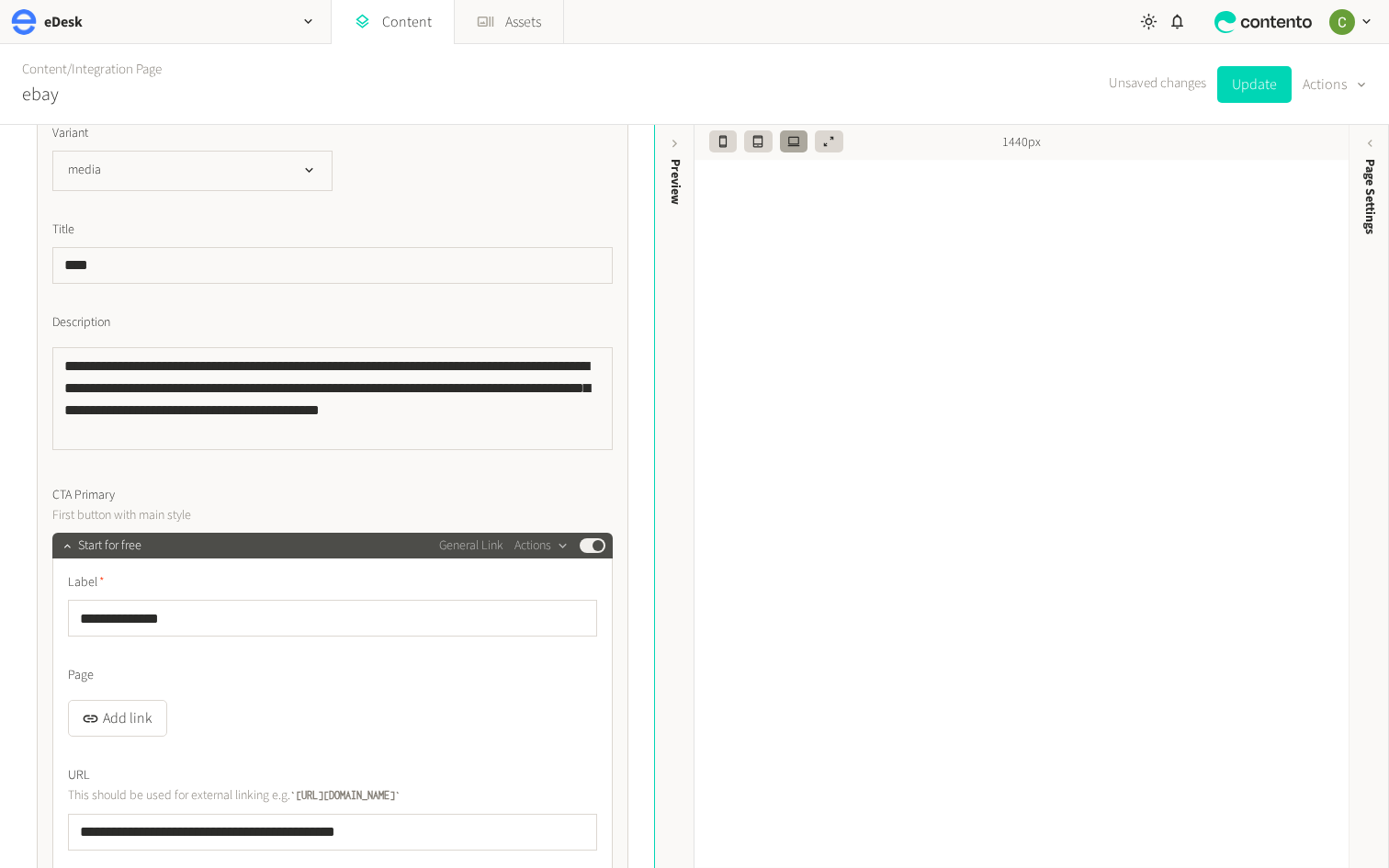 scroll, scrollTop: 694, scrollLeft: 0, axis: vertical 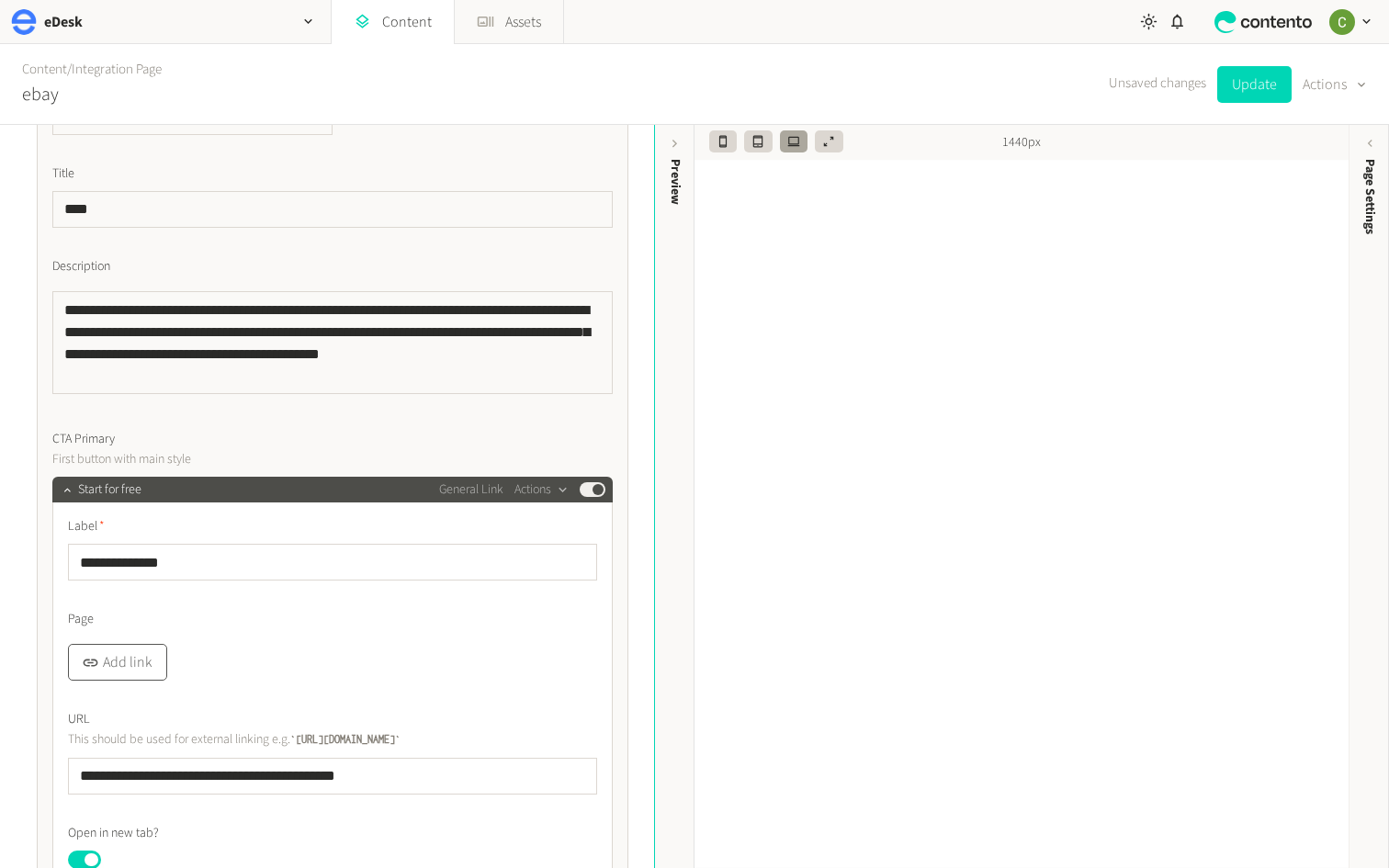 click on "Add link" 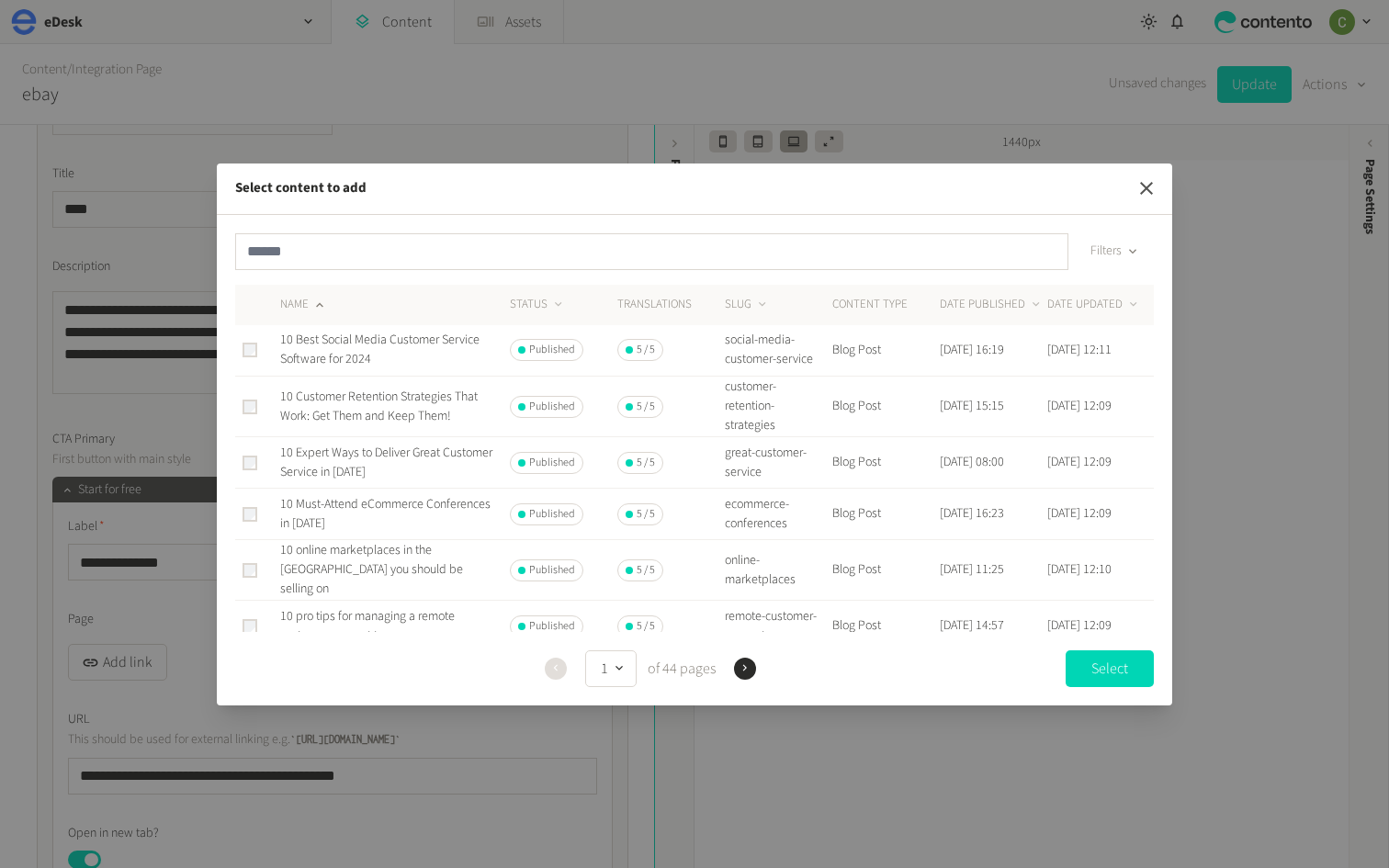 click 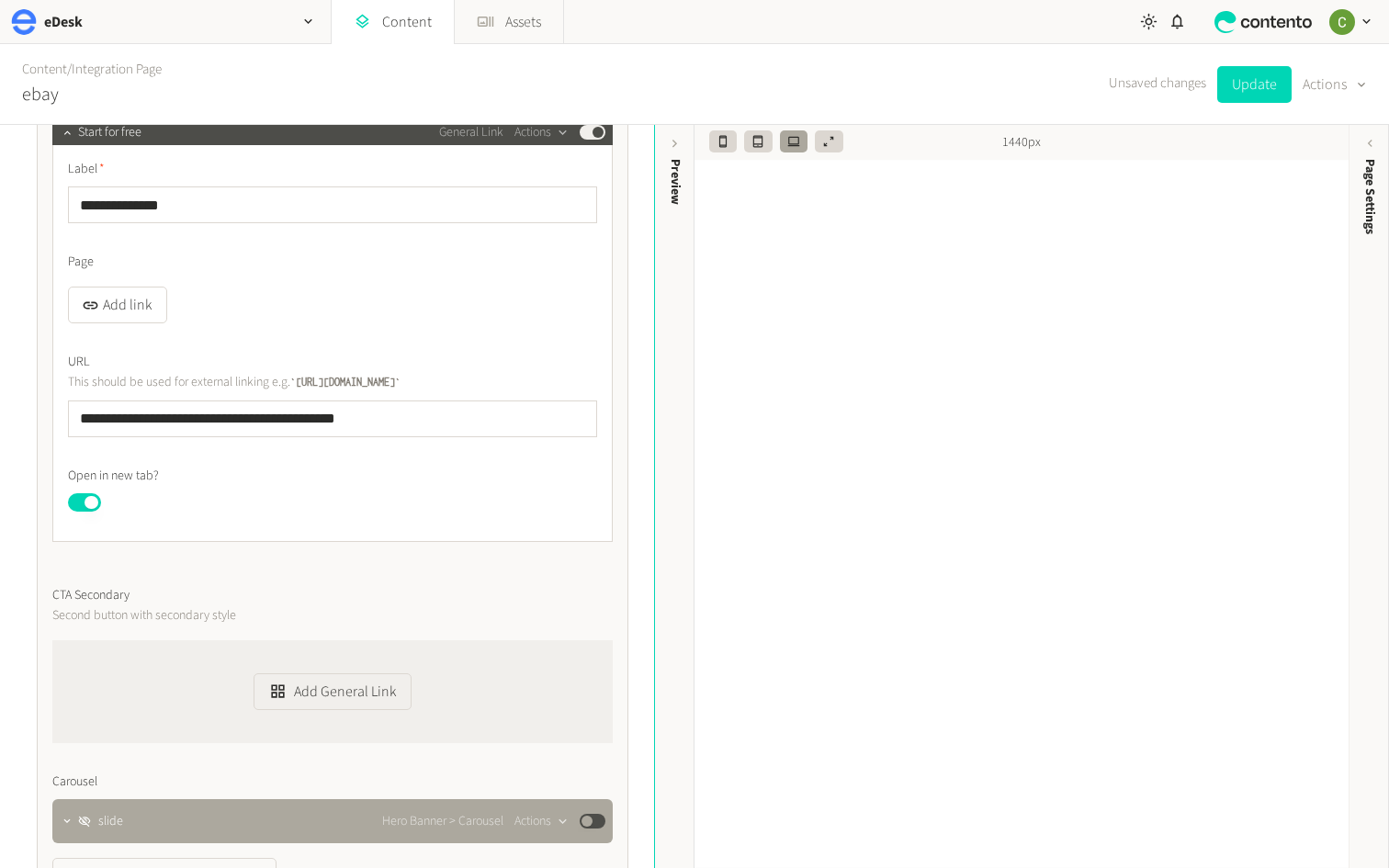 scroll, scrollTop: 1070, scrollLeft: 0, axis: vertical 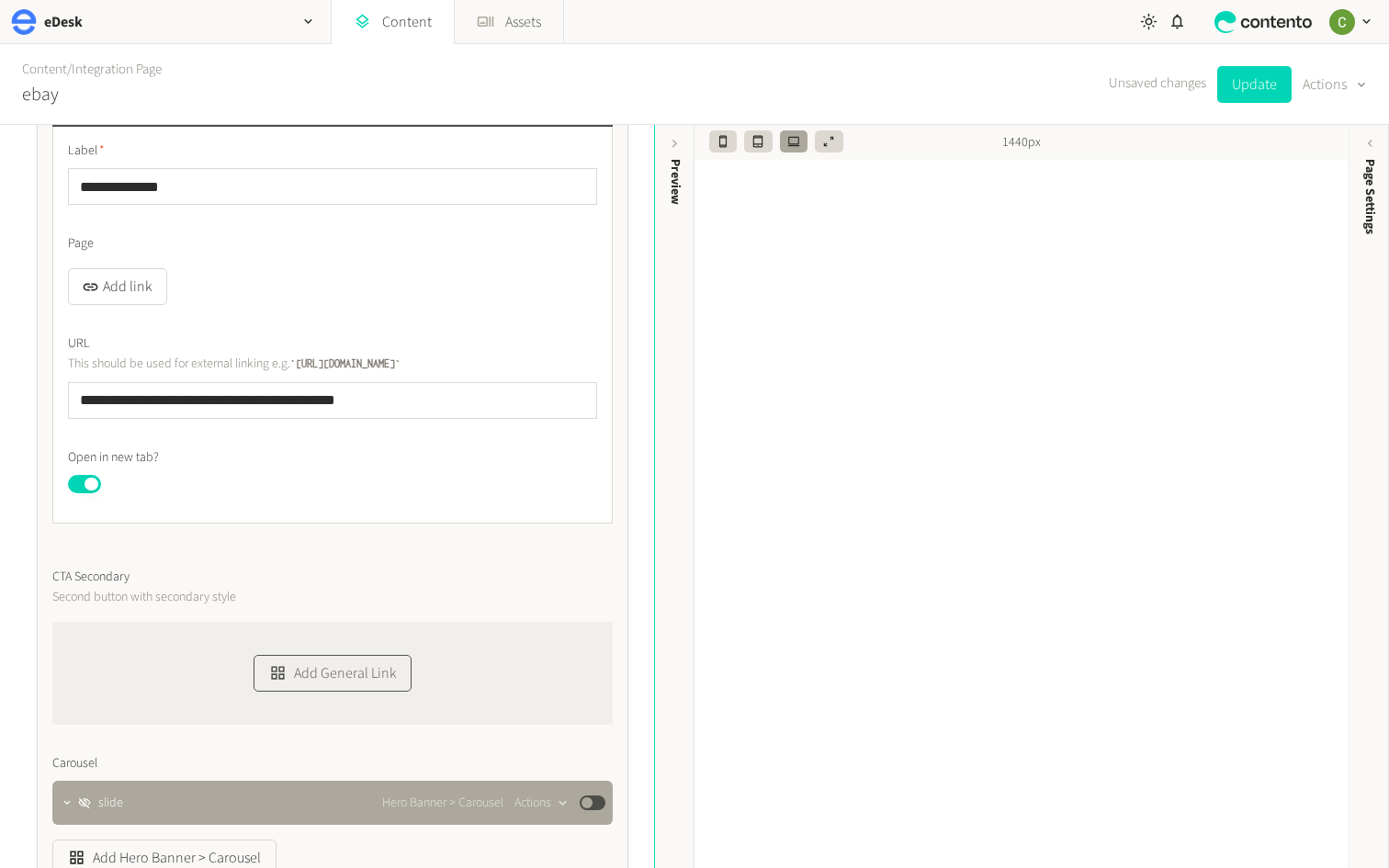click on "Add General Link" 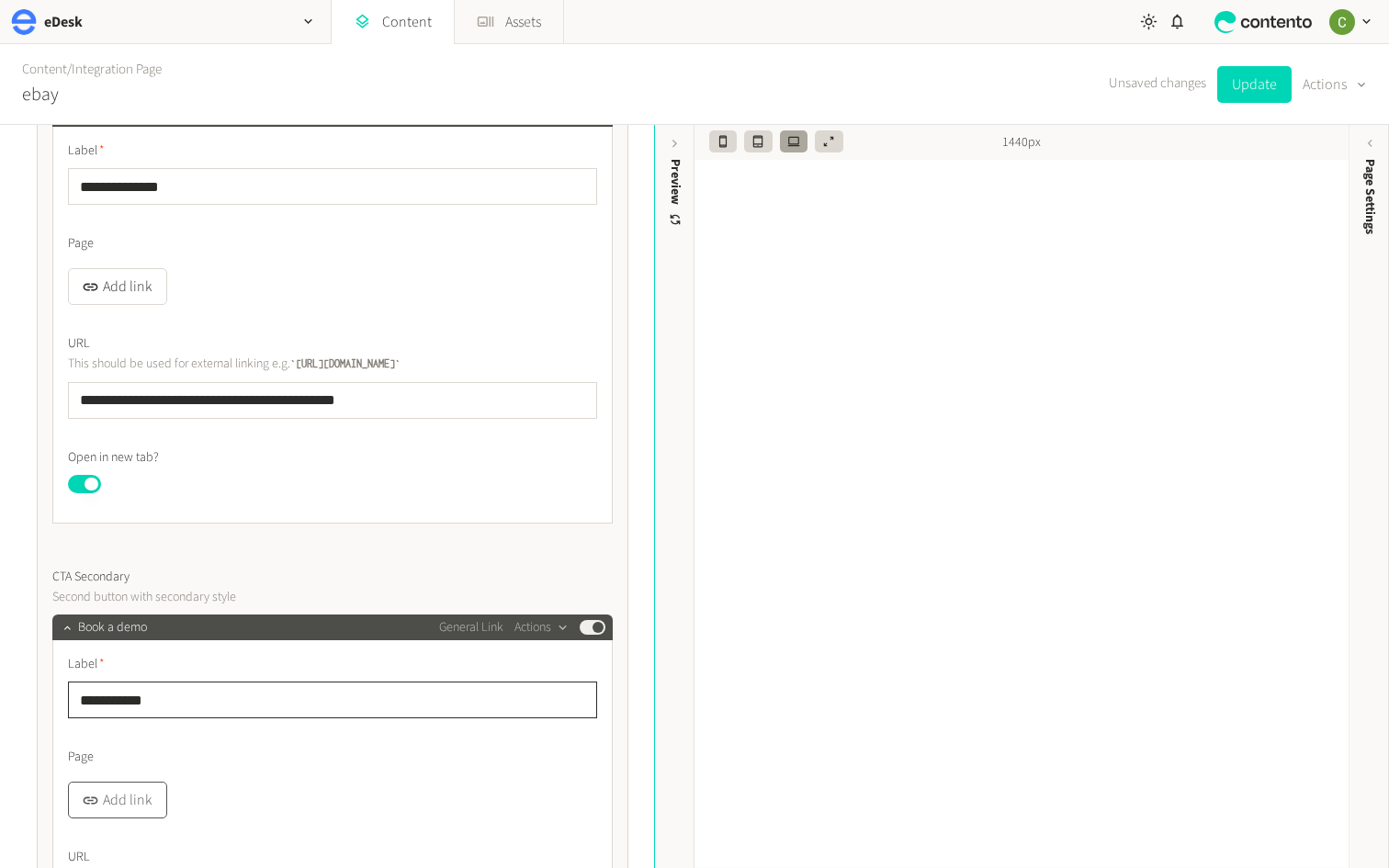 type on "**********" 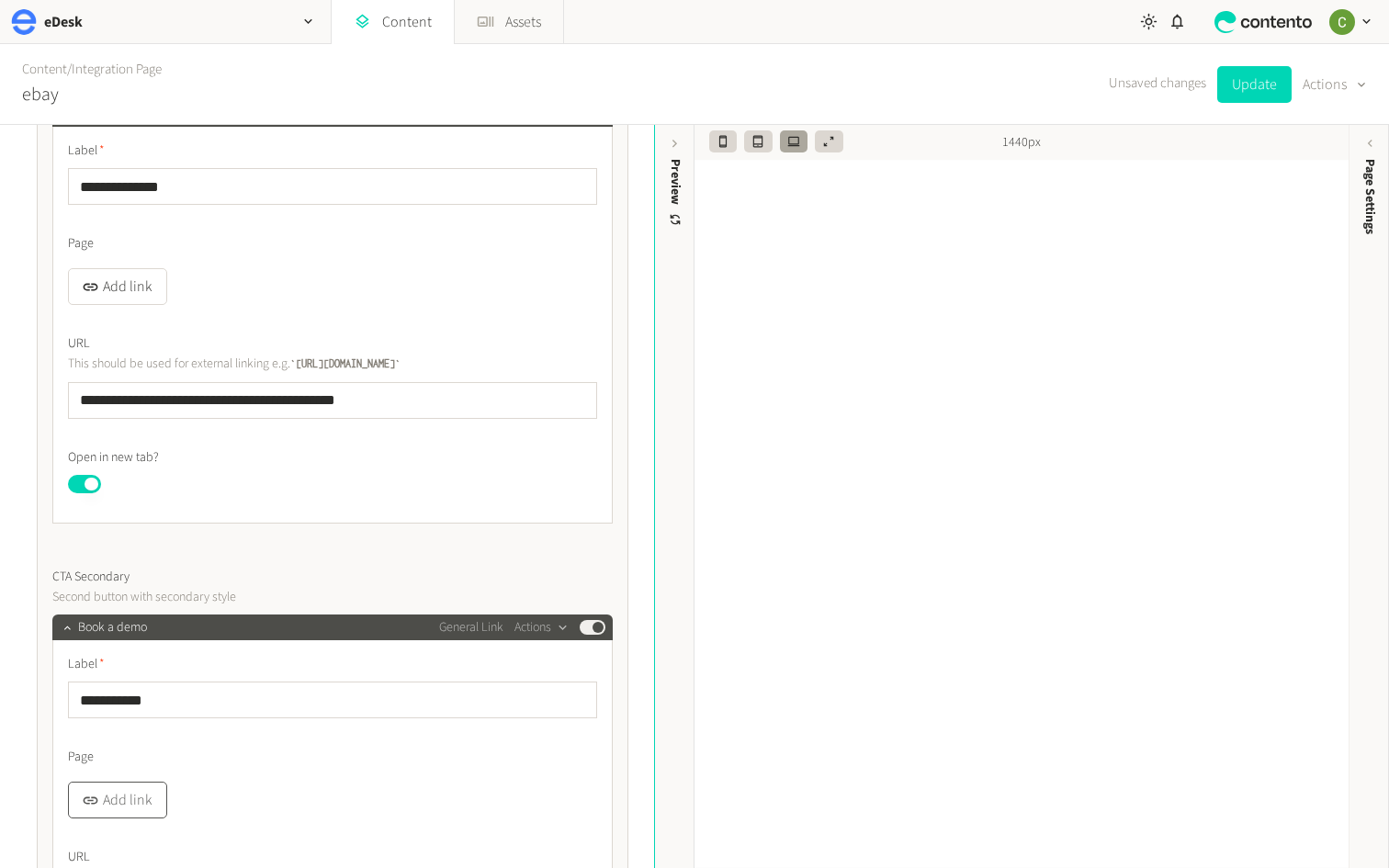 click 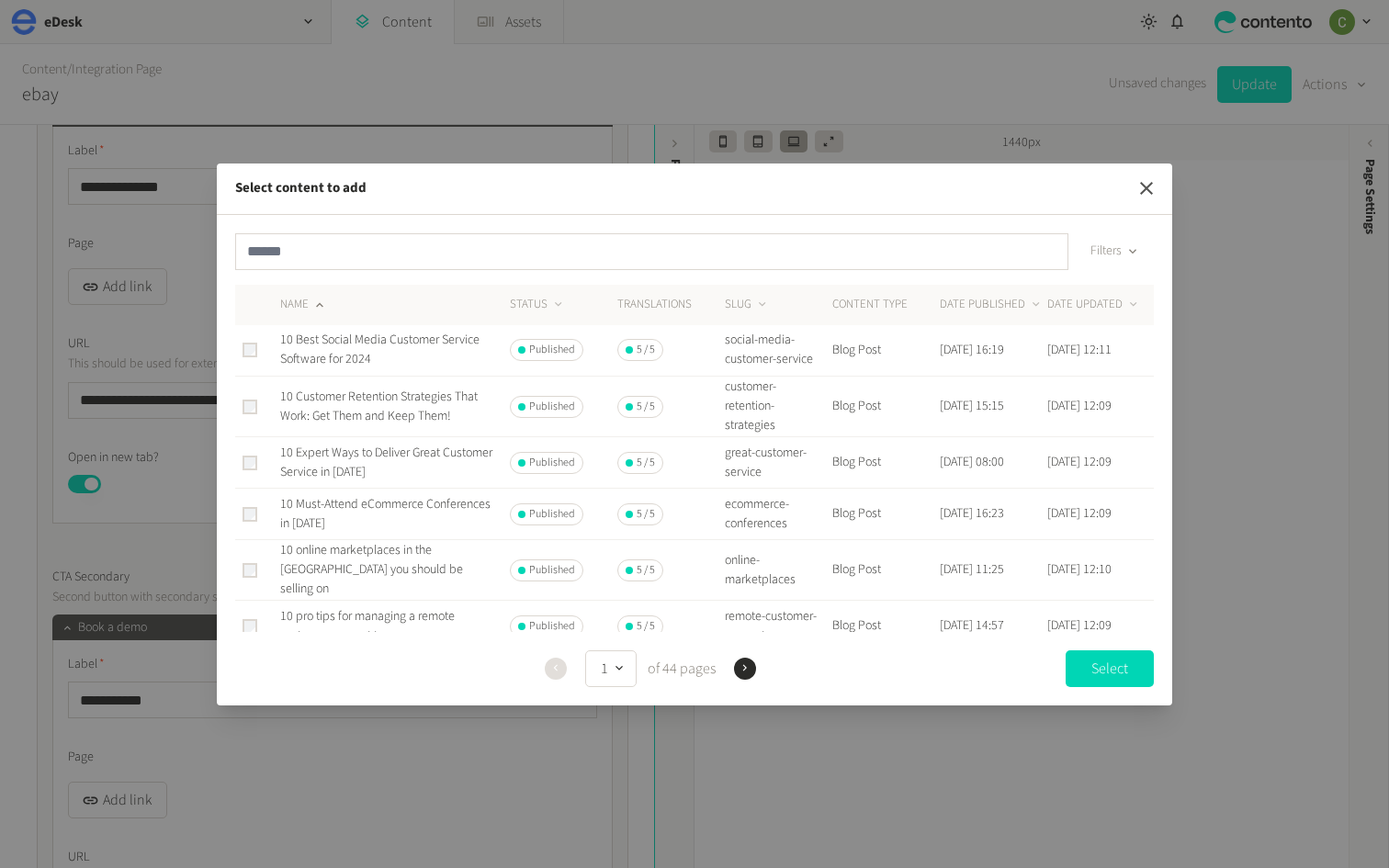 click 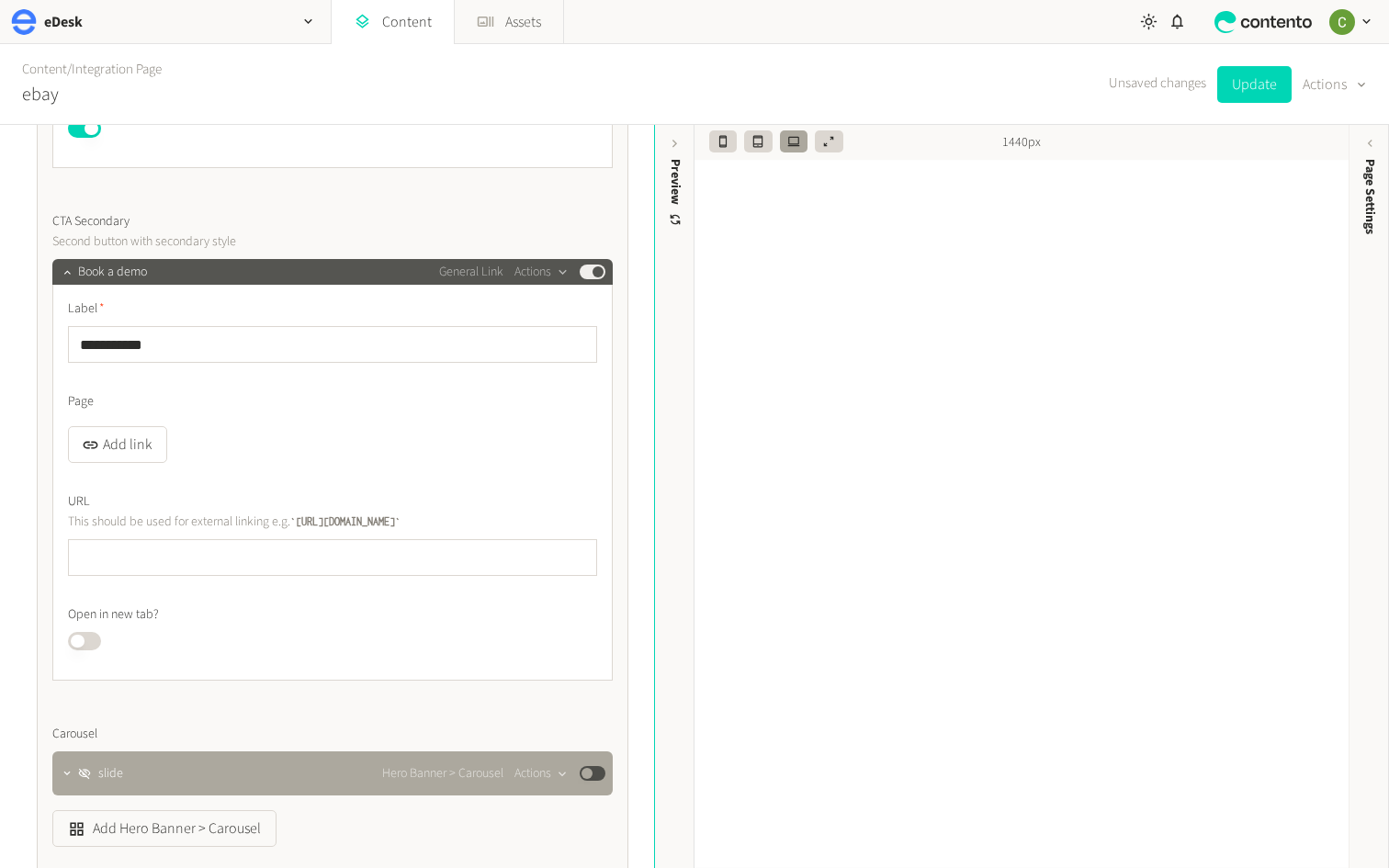 scroll, scrollTop: 1426, scrollLeft: 0, axis: vertical 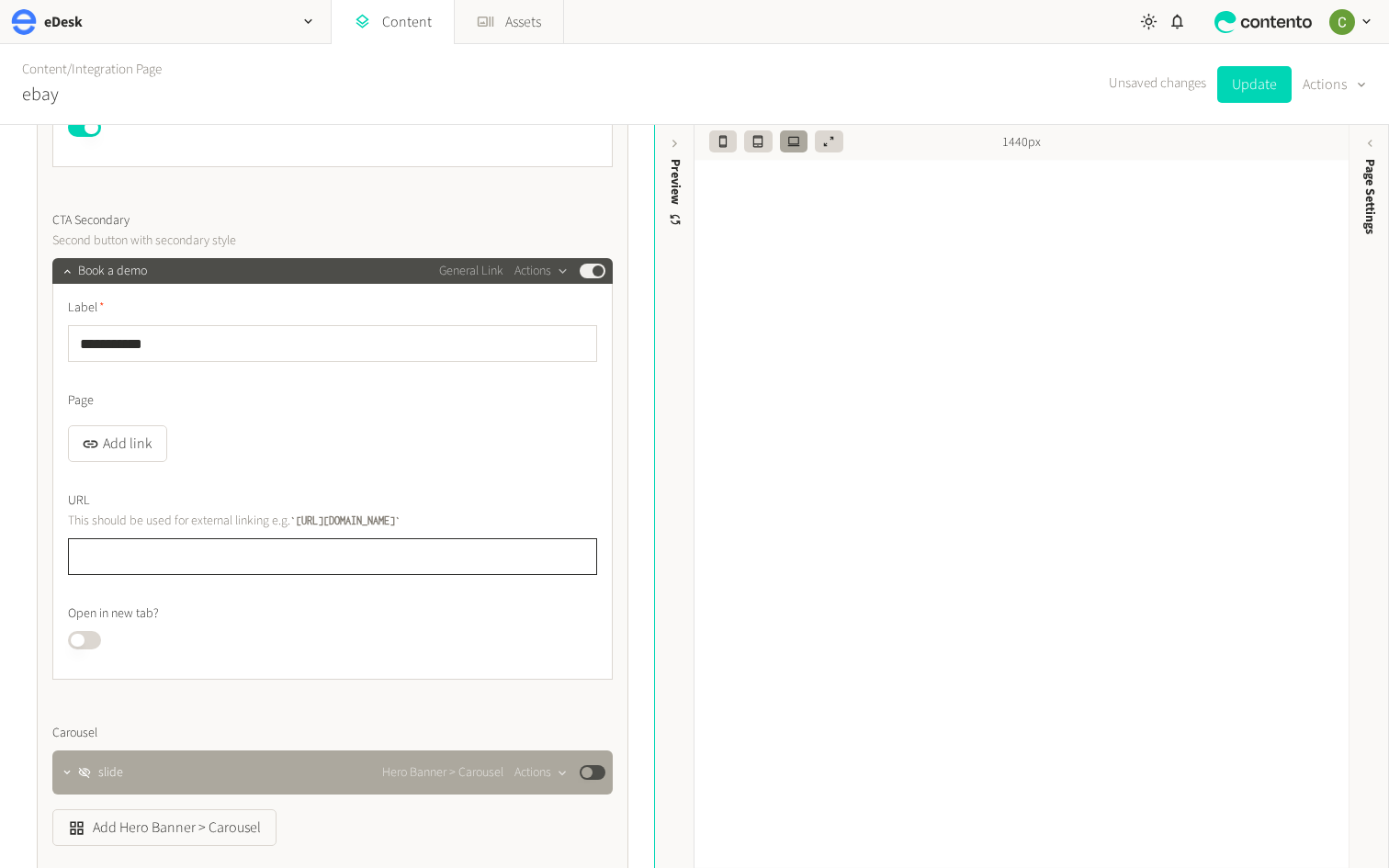 click 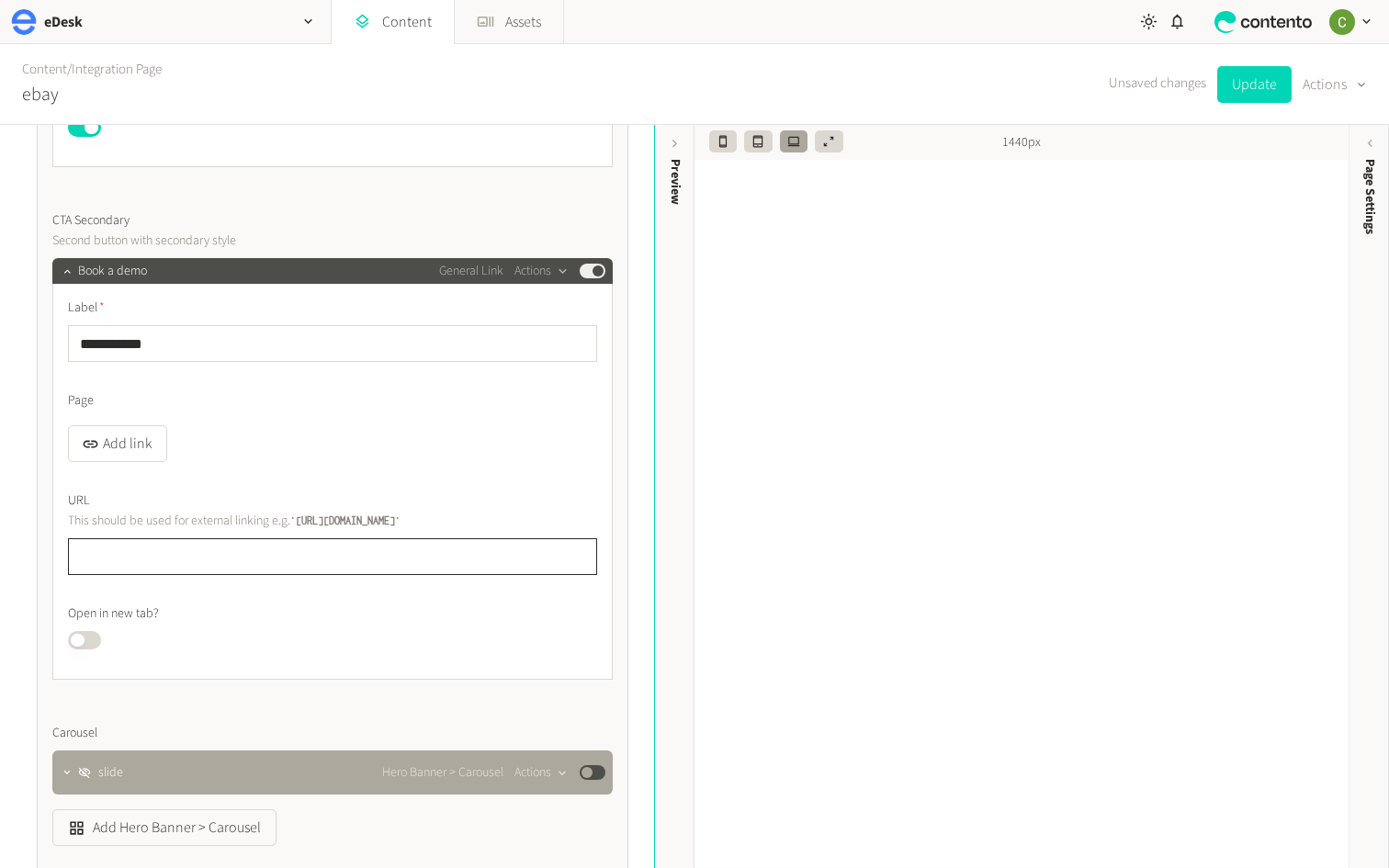 paste on "**********" 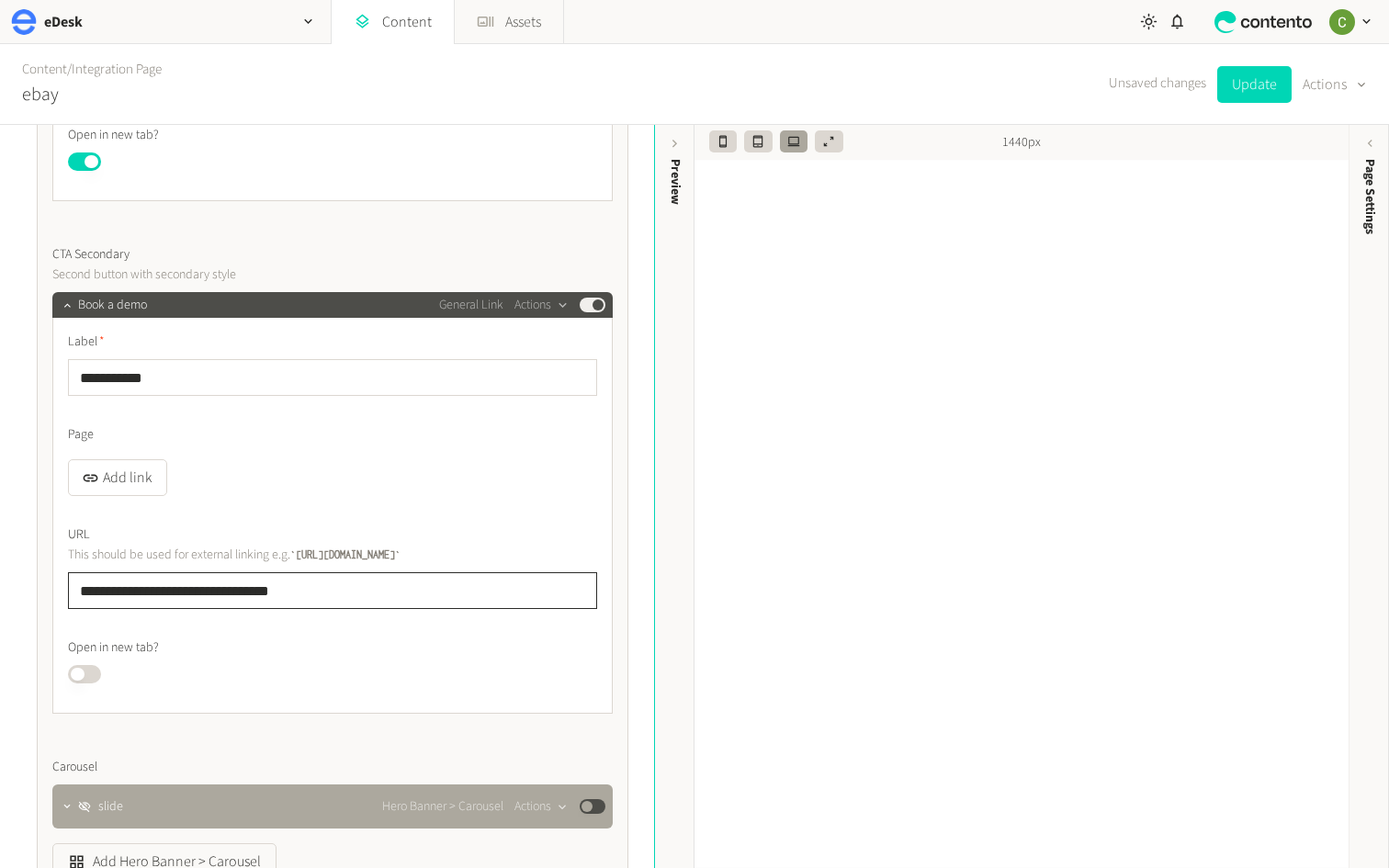 scroll, scrollTop: 1243, scrollLeft: 0, axis: vertical 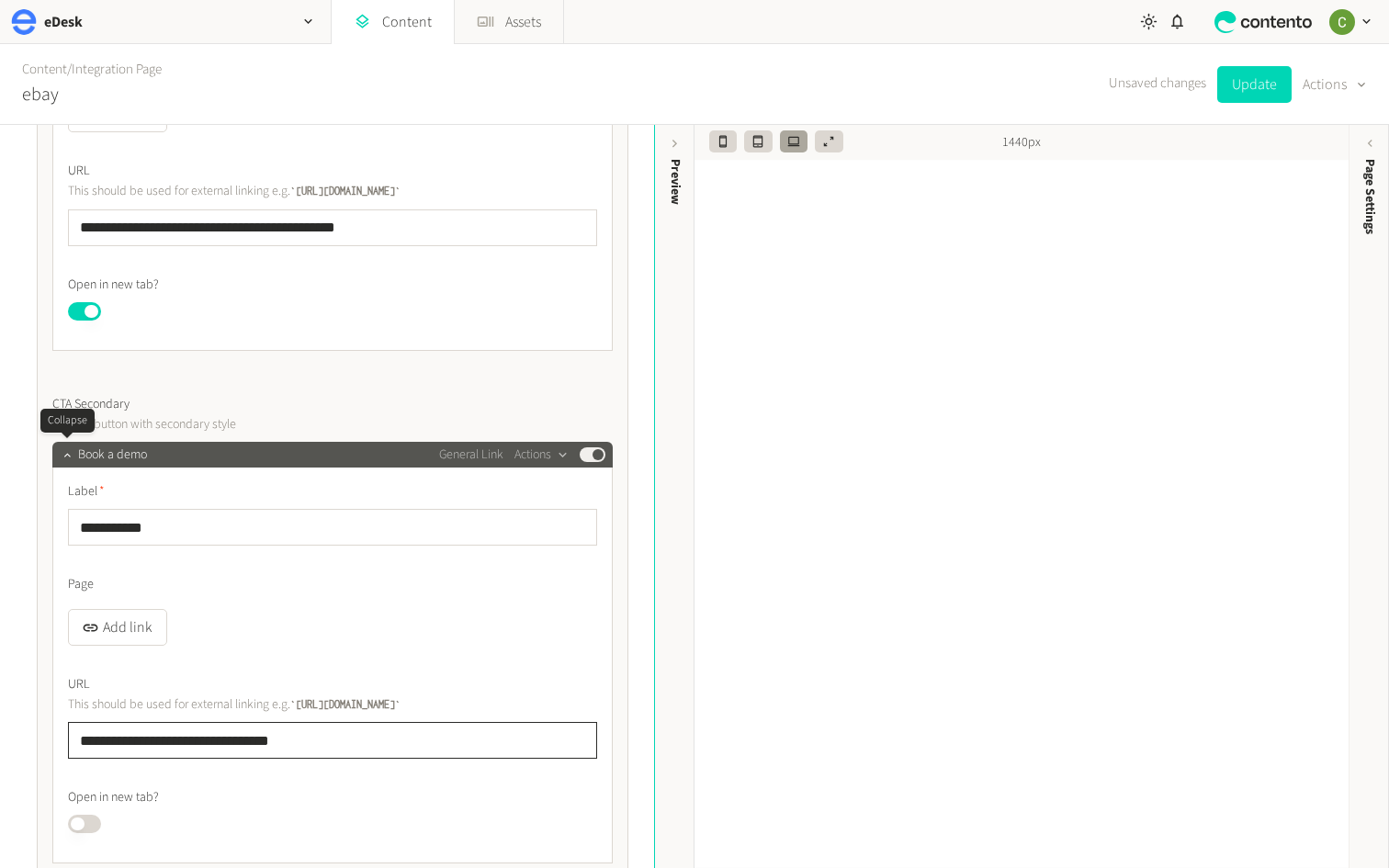 type on "**********" 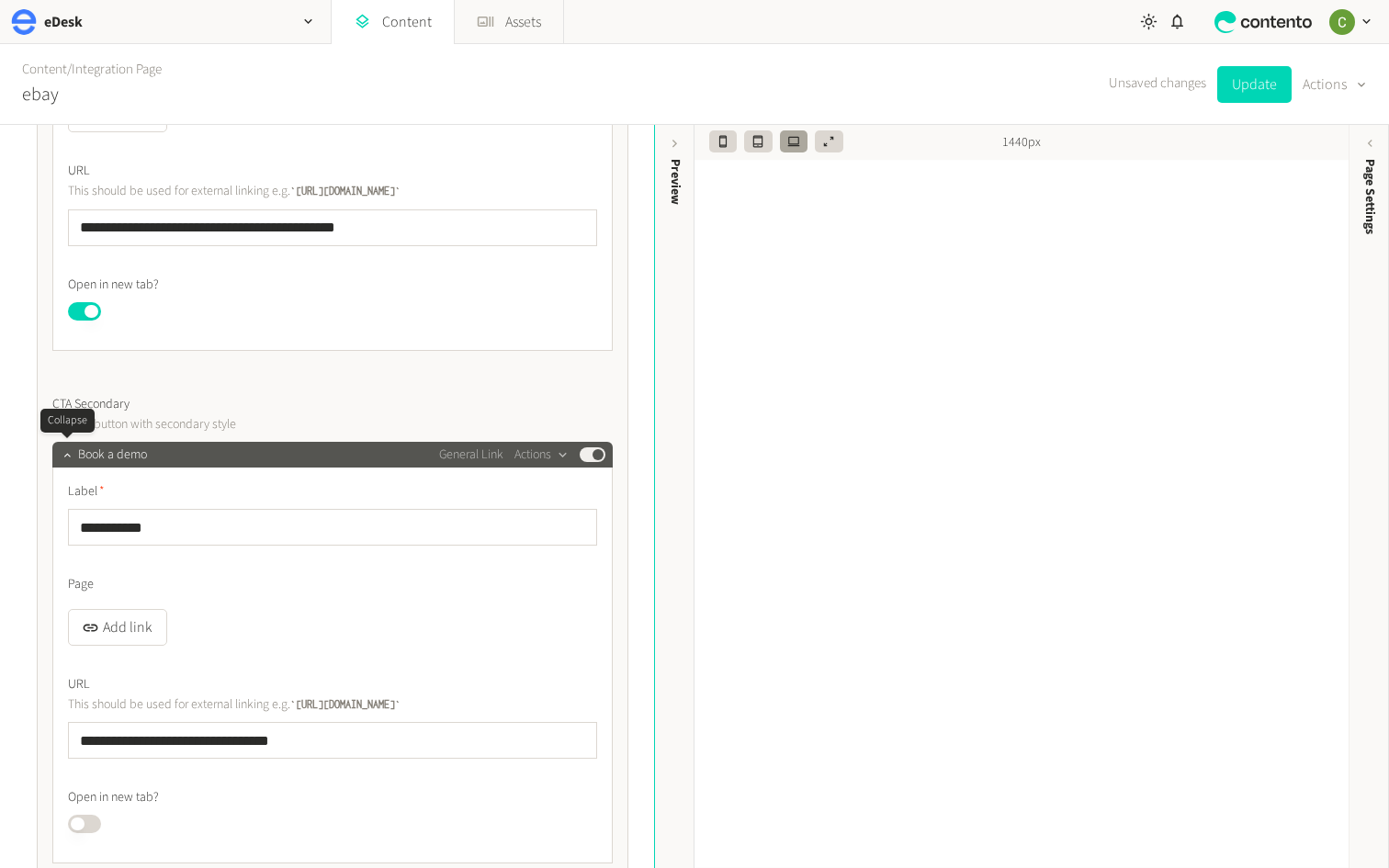 click 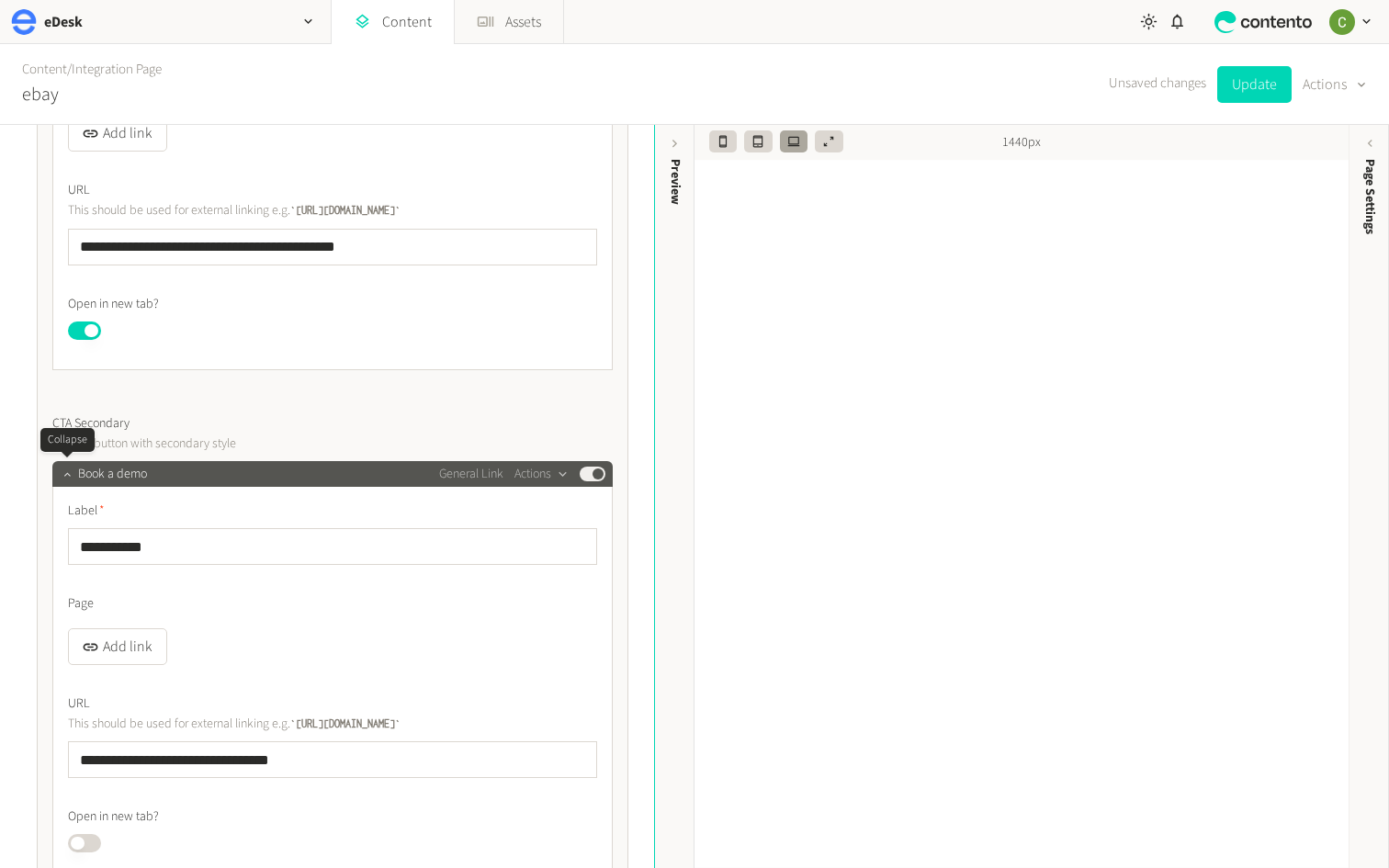 click 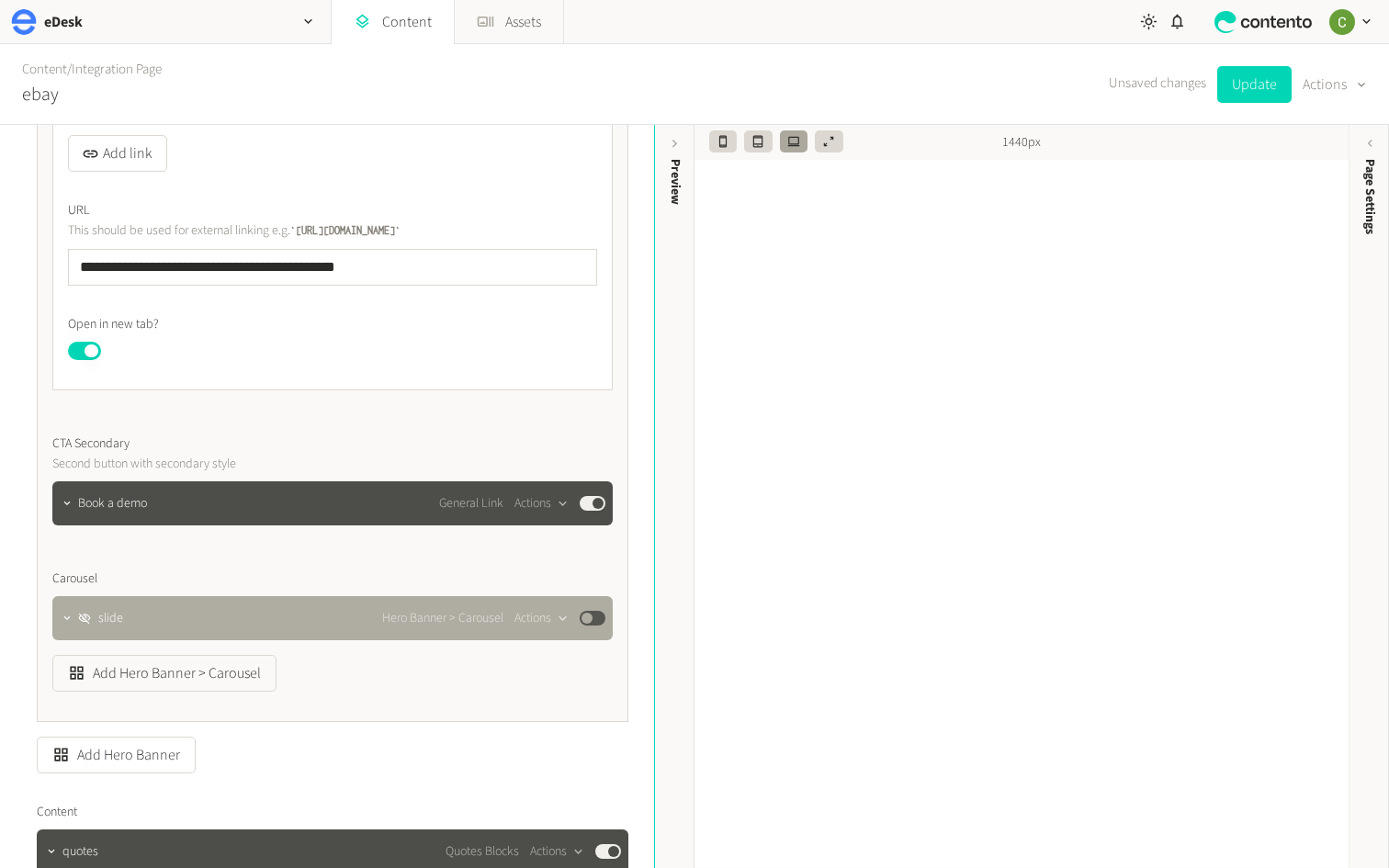 scroll, scrollTop: 1234, scrollLeft: 0, axis: vertical 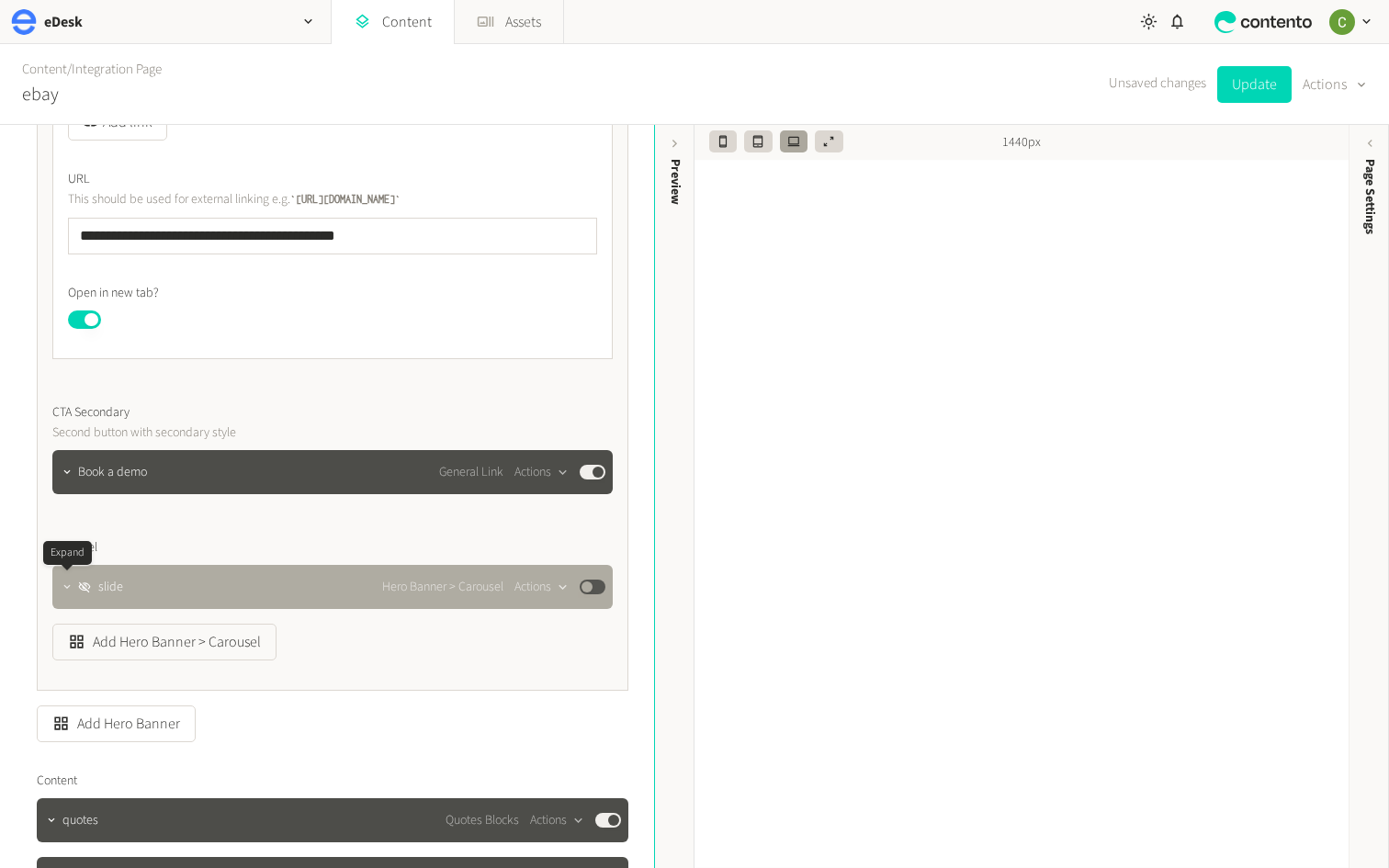 click 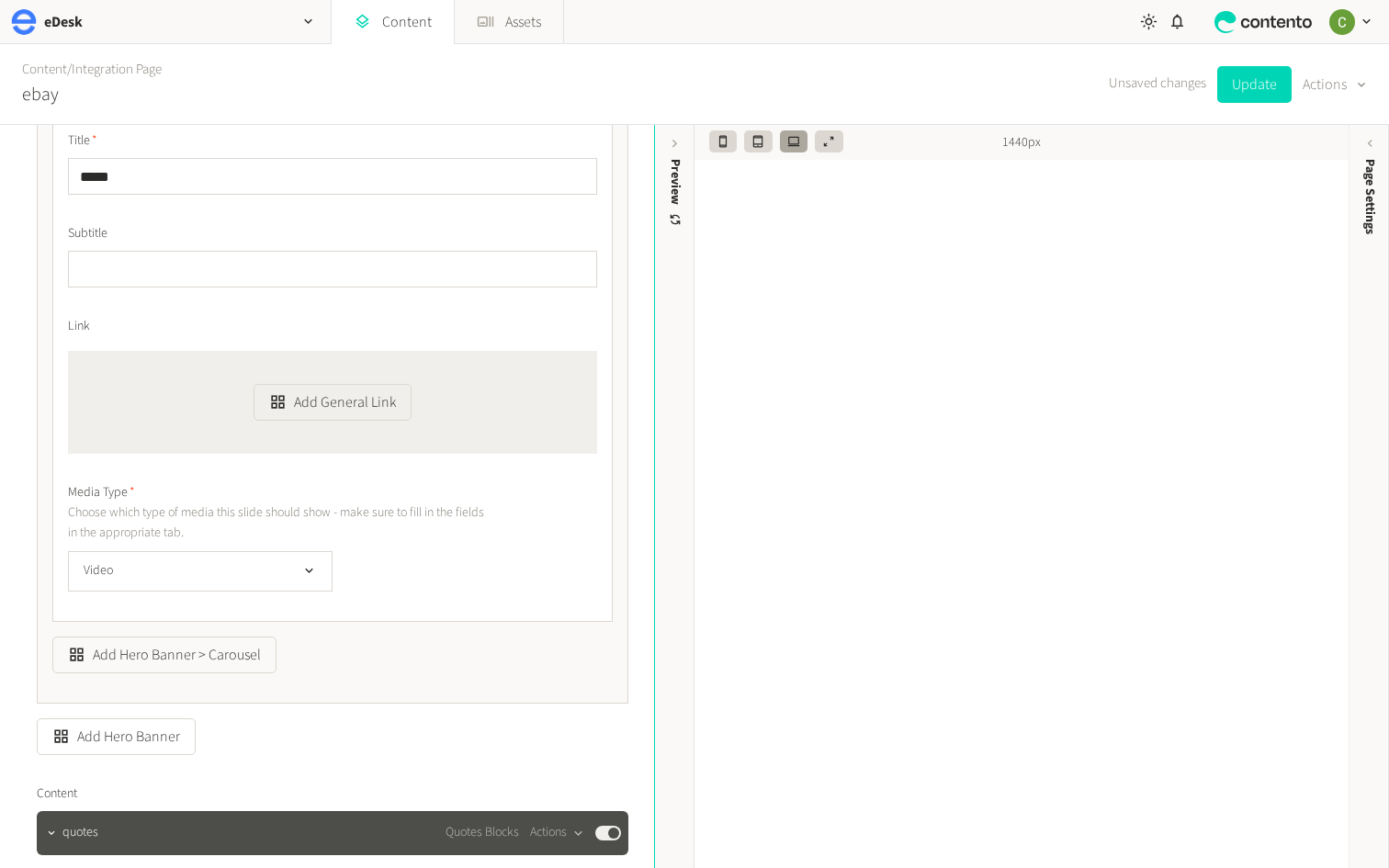 scroll, scrollTop: 2037, scrollLeft: 0, axis: vertical 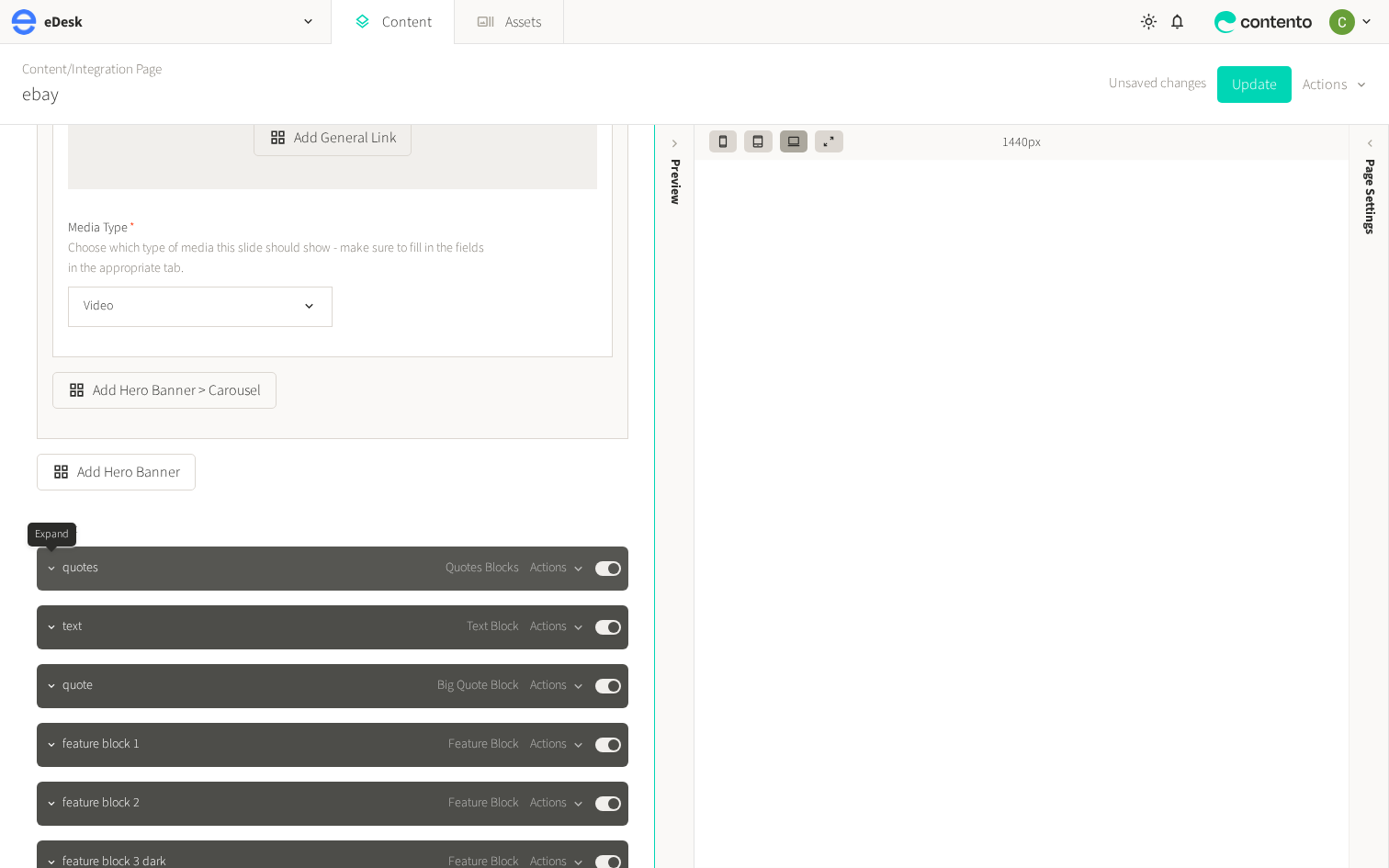 click 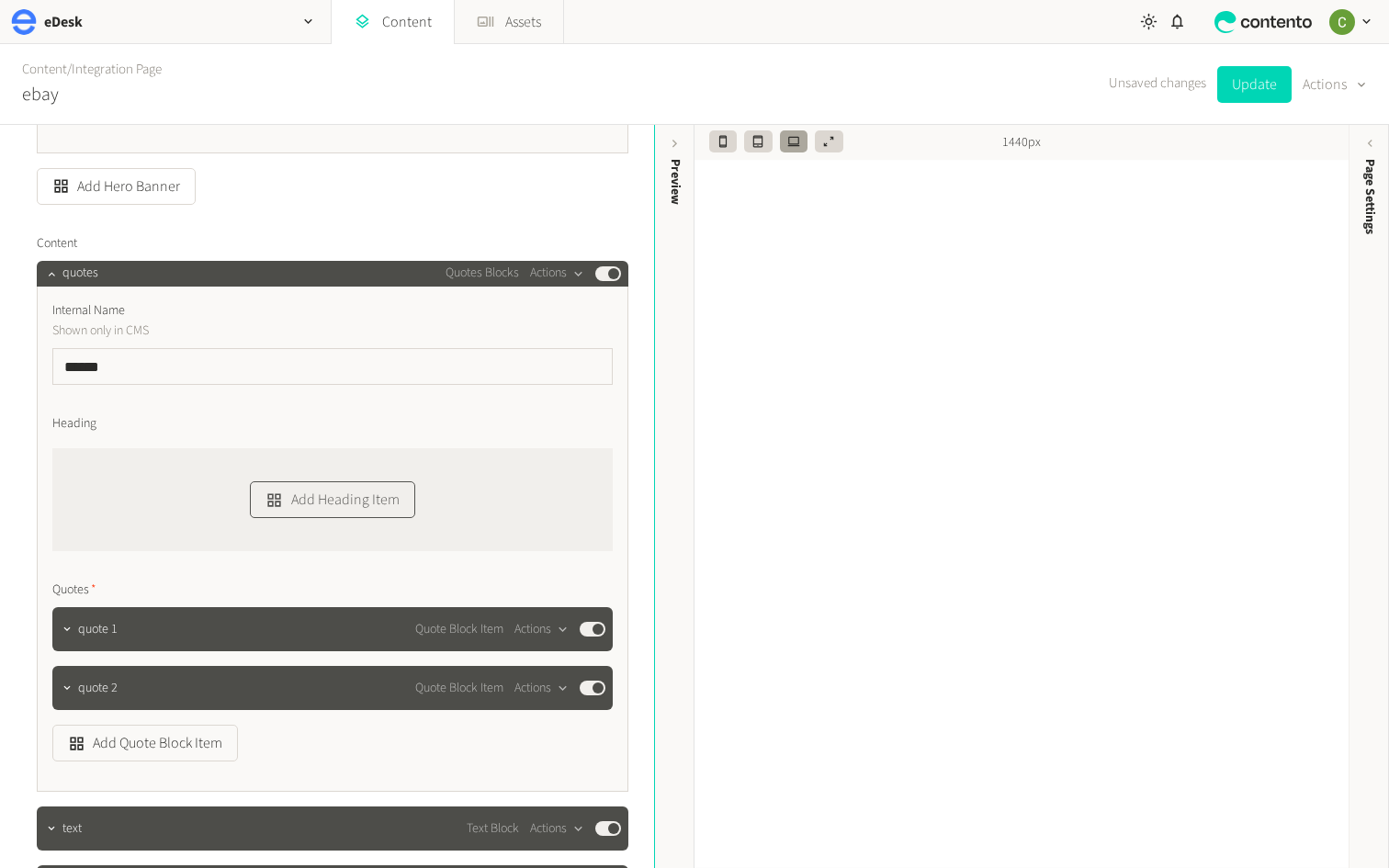scroll, scrollTop: 2331, scrollLeft: 0, axis: vertical 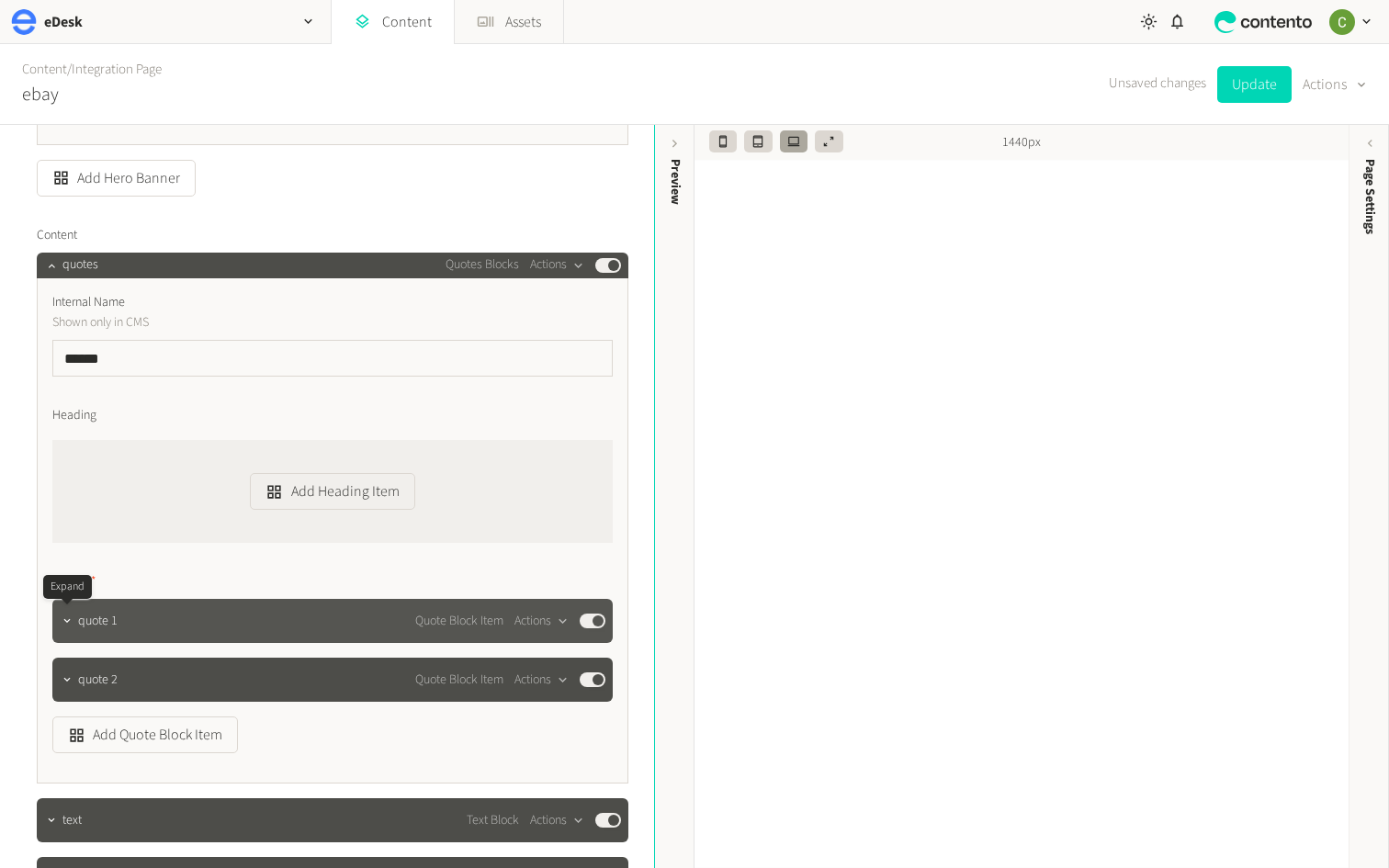 click 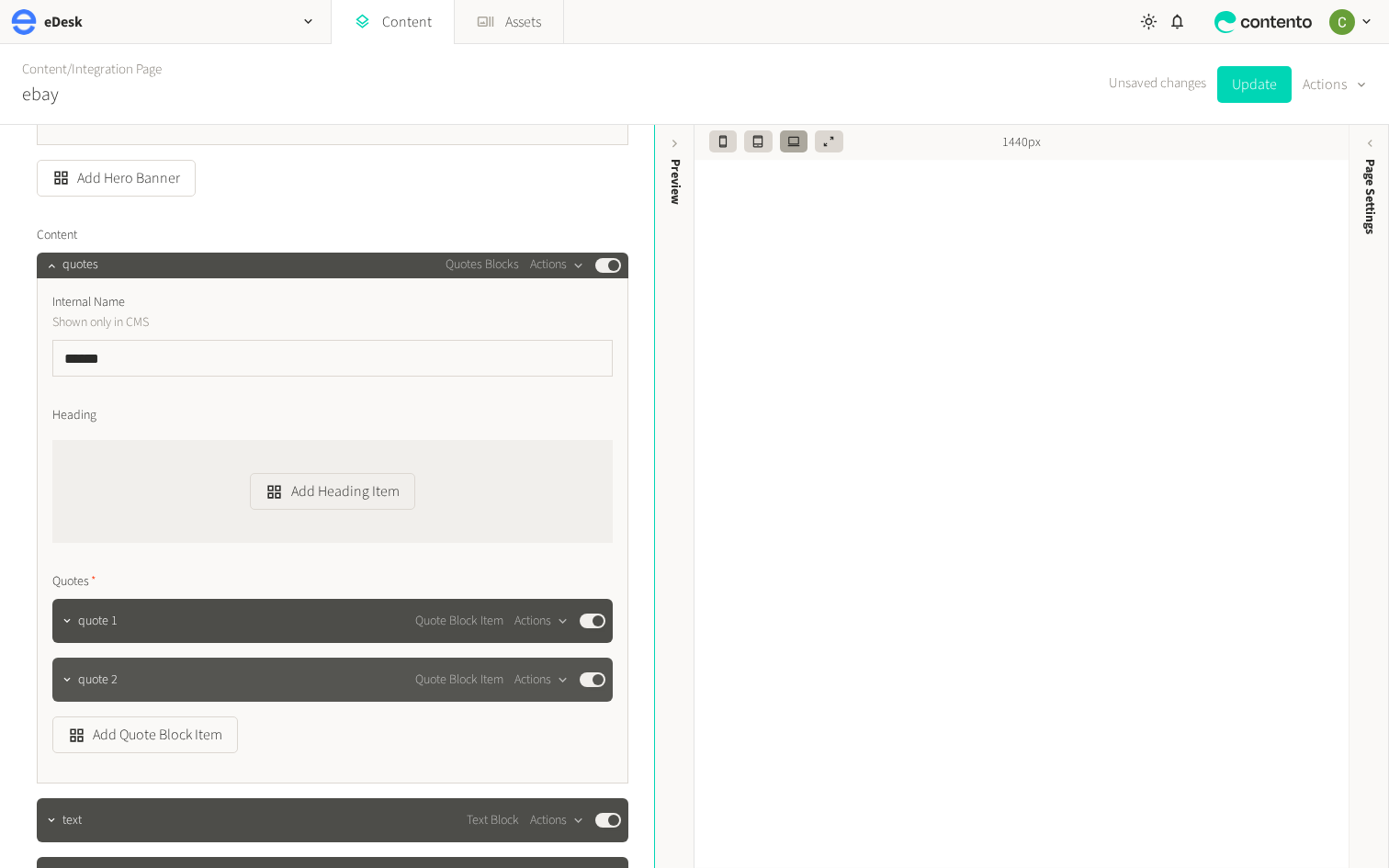 scroll, scrollTop: 2428, scrollLeft: 0, axis: vertical 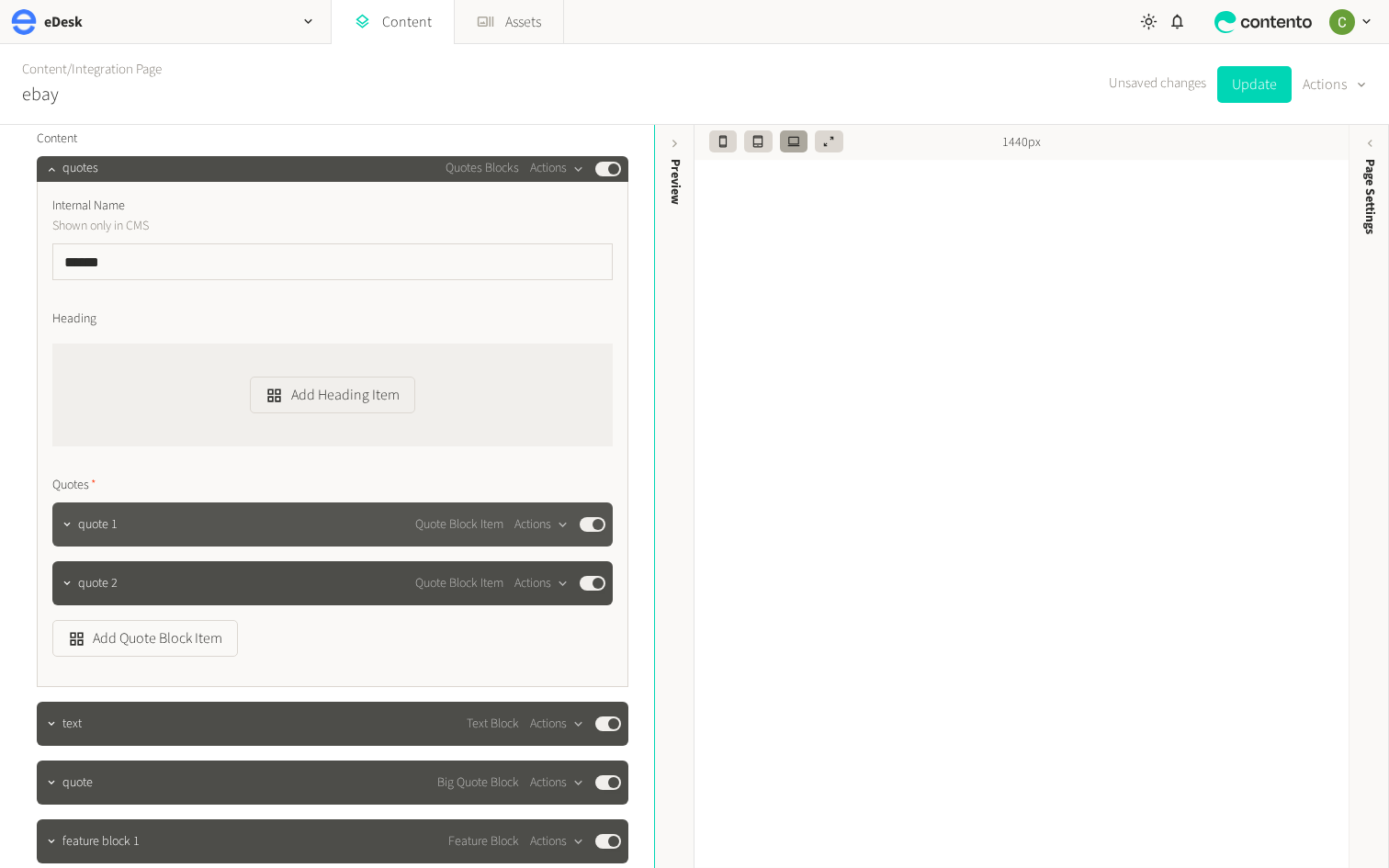 click 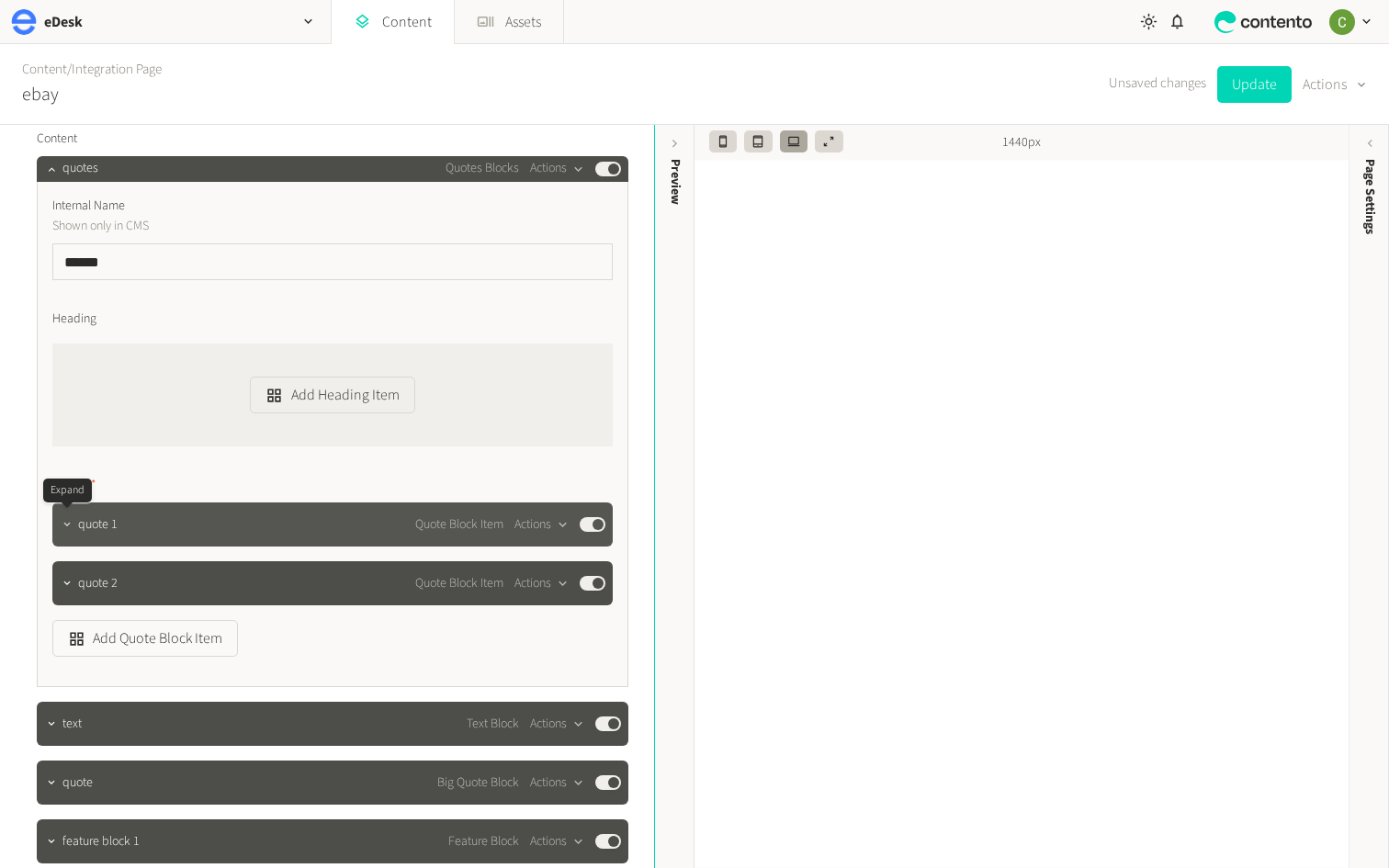 click 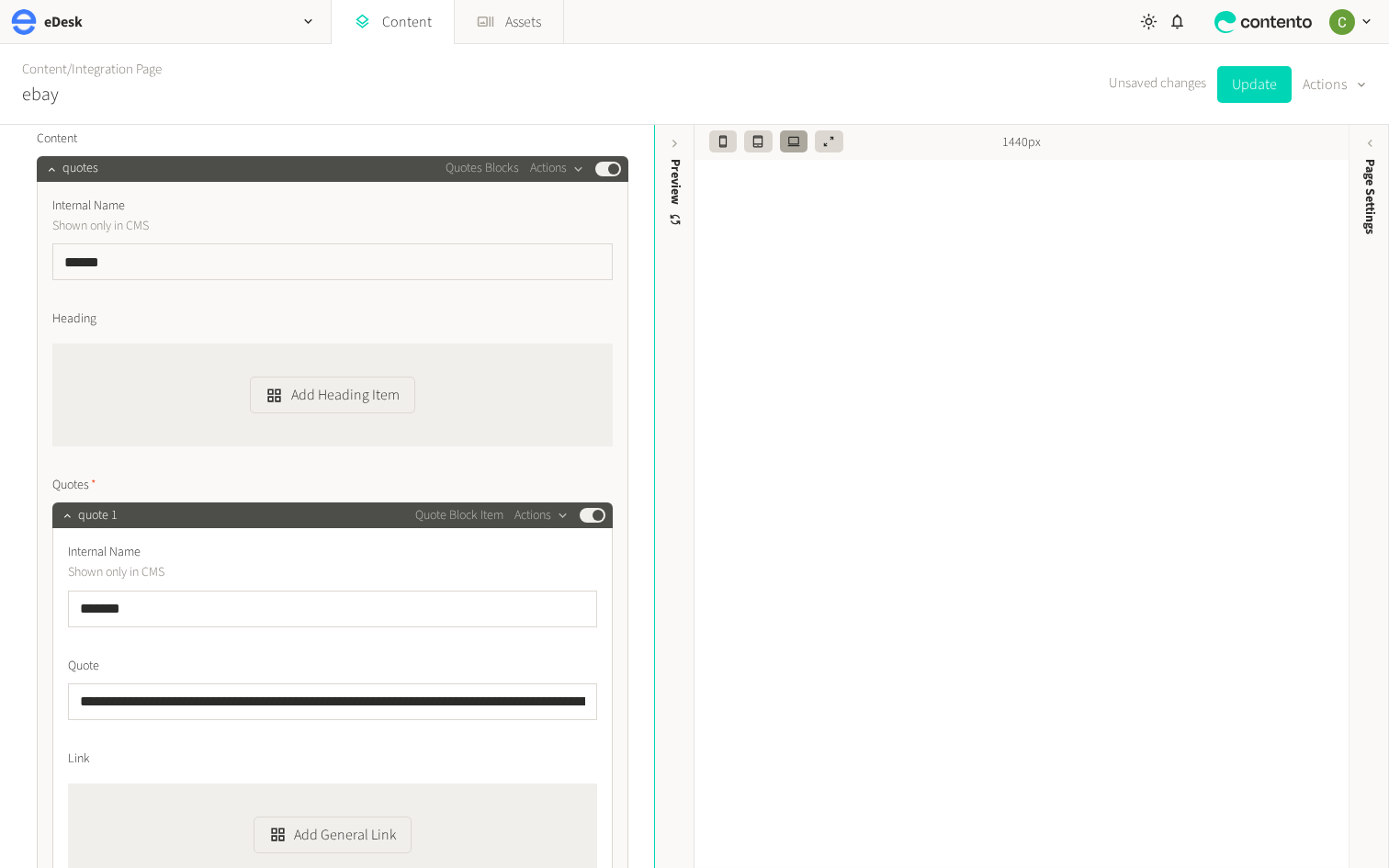 scroll, scrollTop: 2519, scrollLeft: 0, axis: vertical 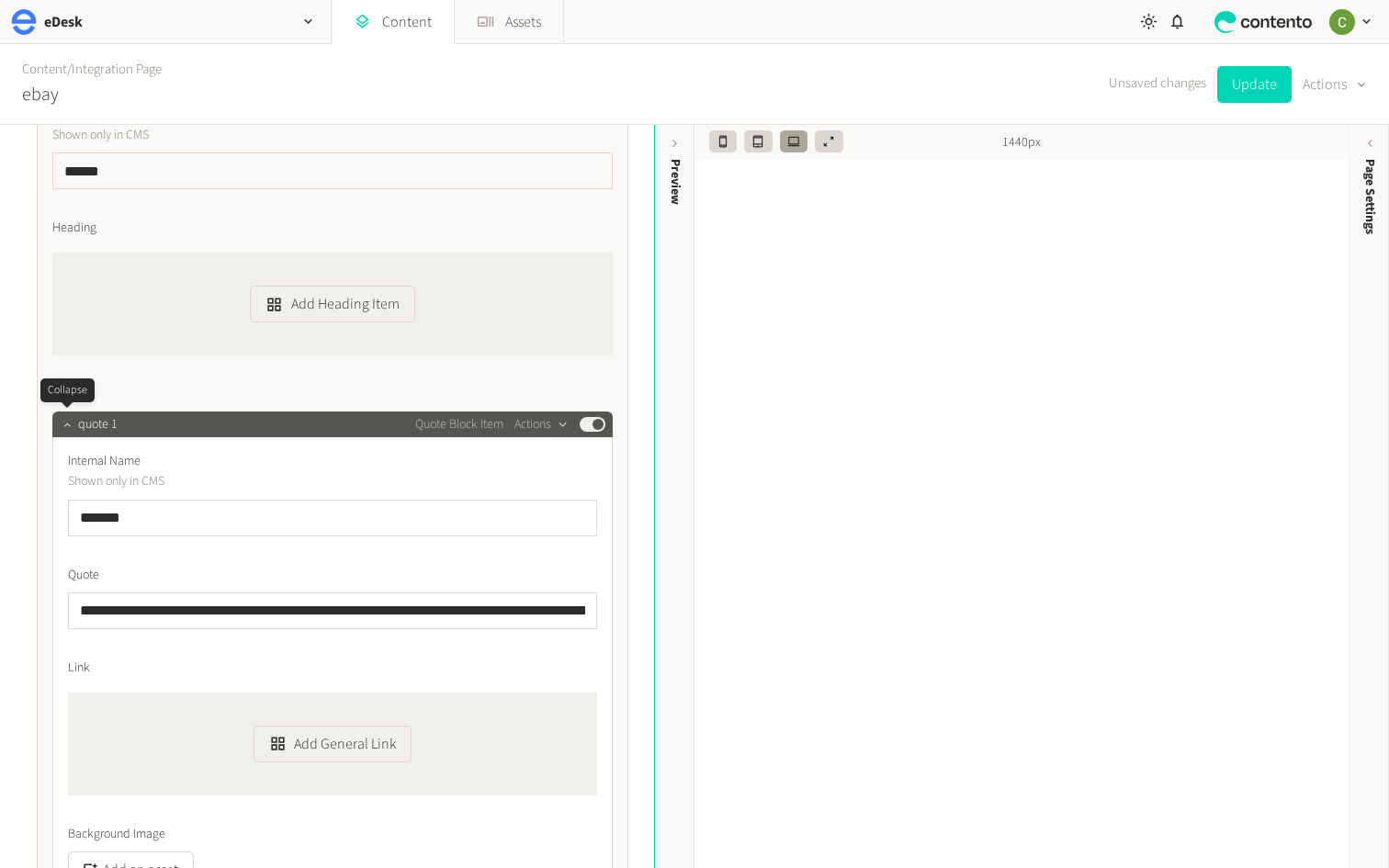 click 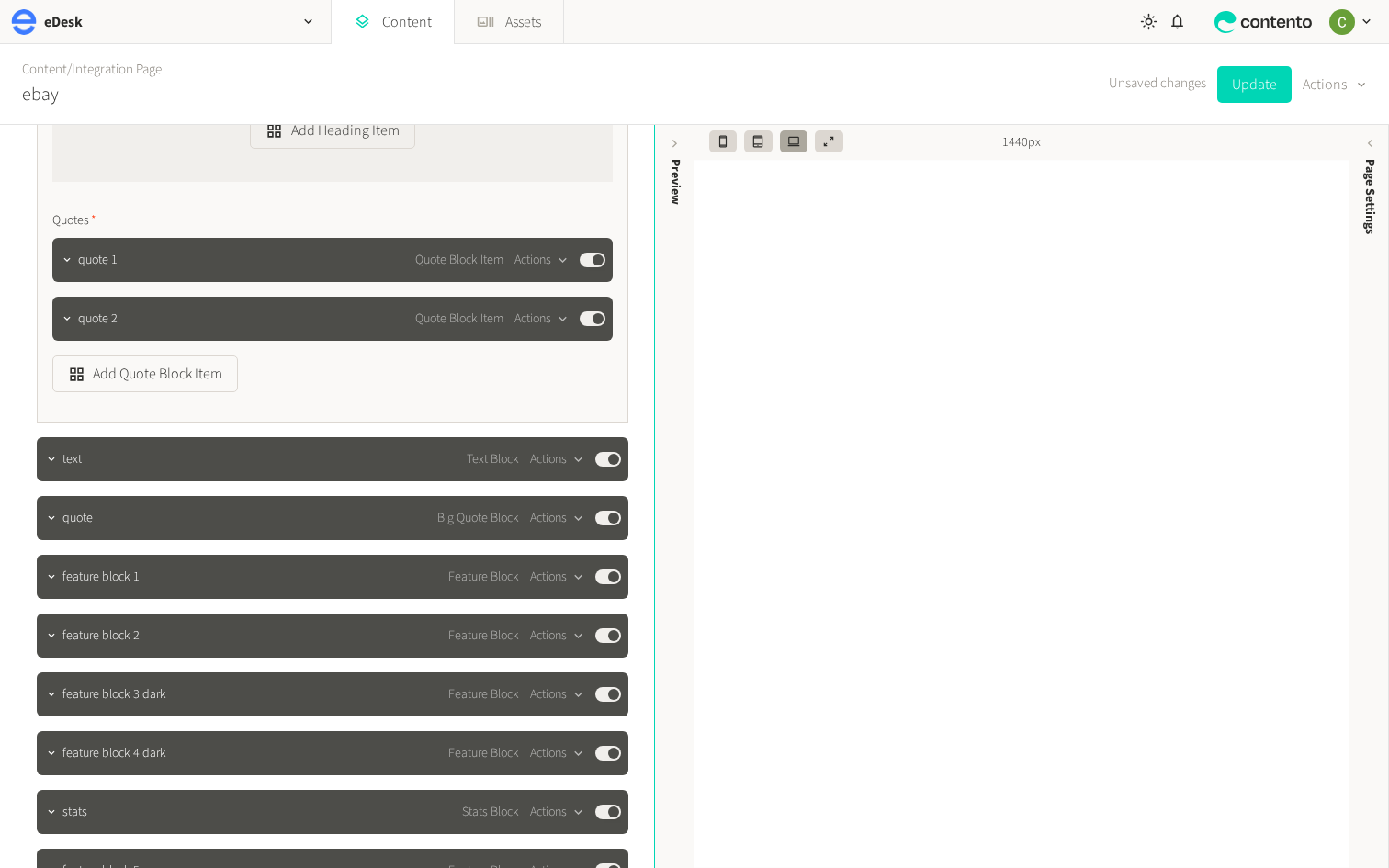 scroll, scrollTop: 2716, scrollLeft: 0, axis: vertical 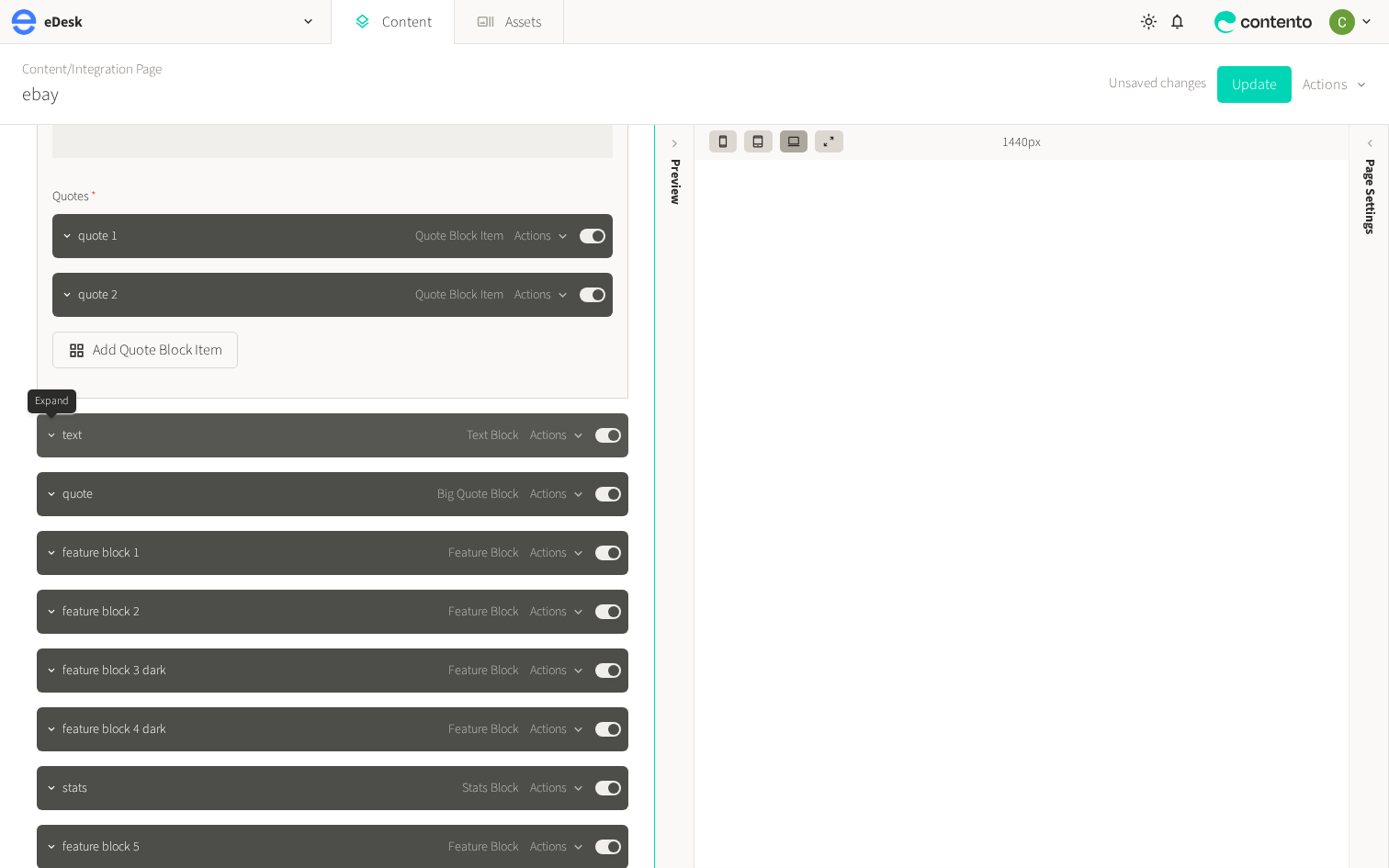 click 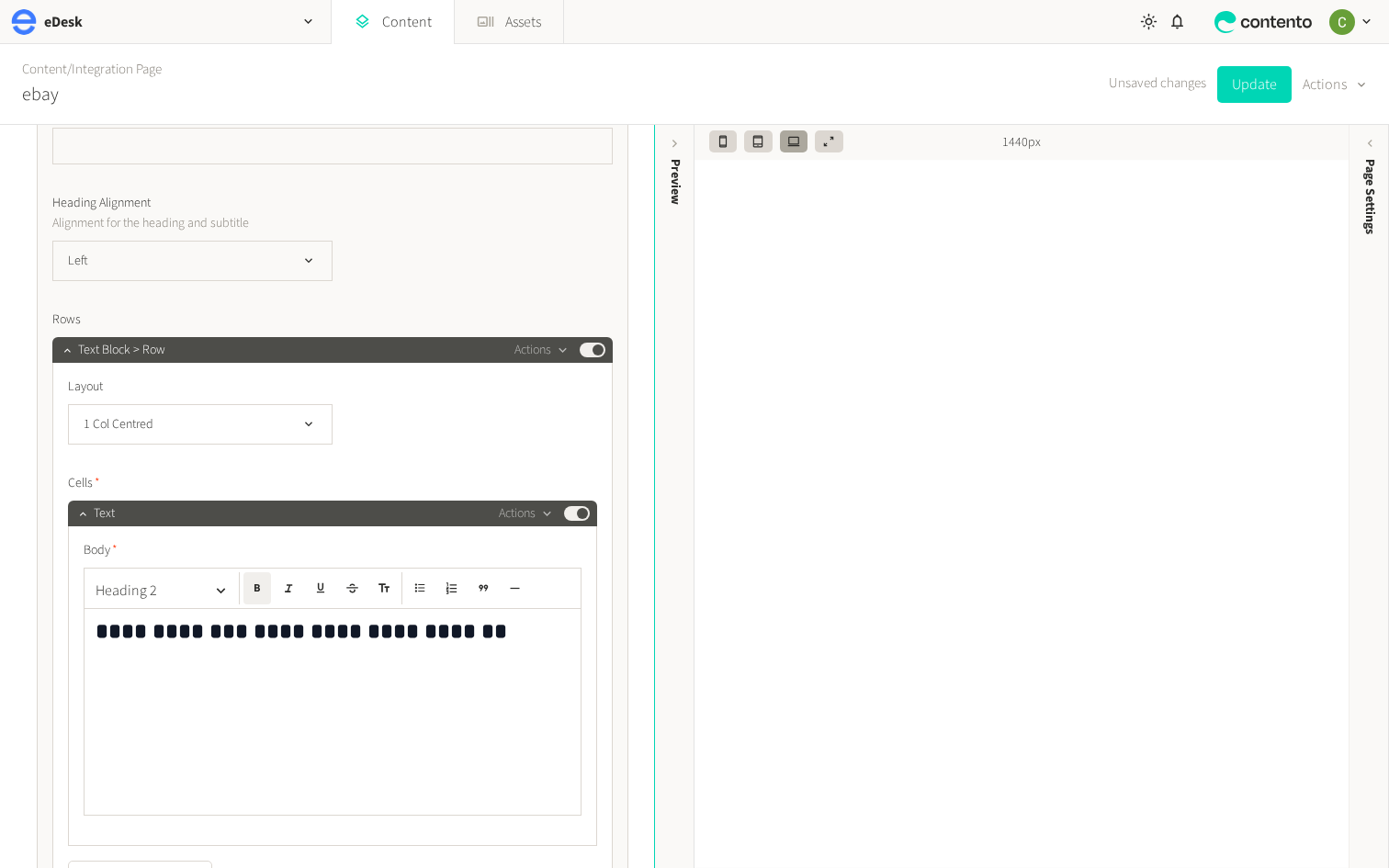 scroll, scrollTop: 3307, scrollLeft: 0, axis: vertical 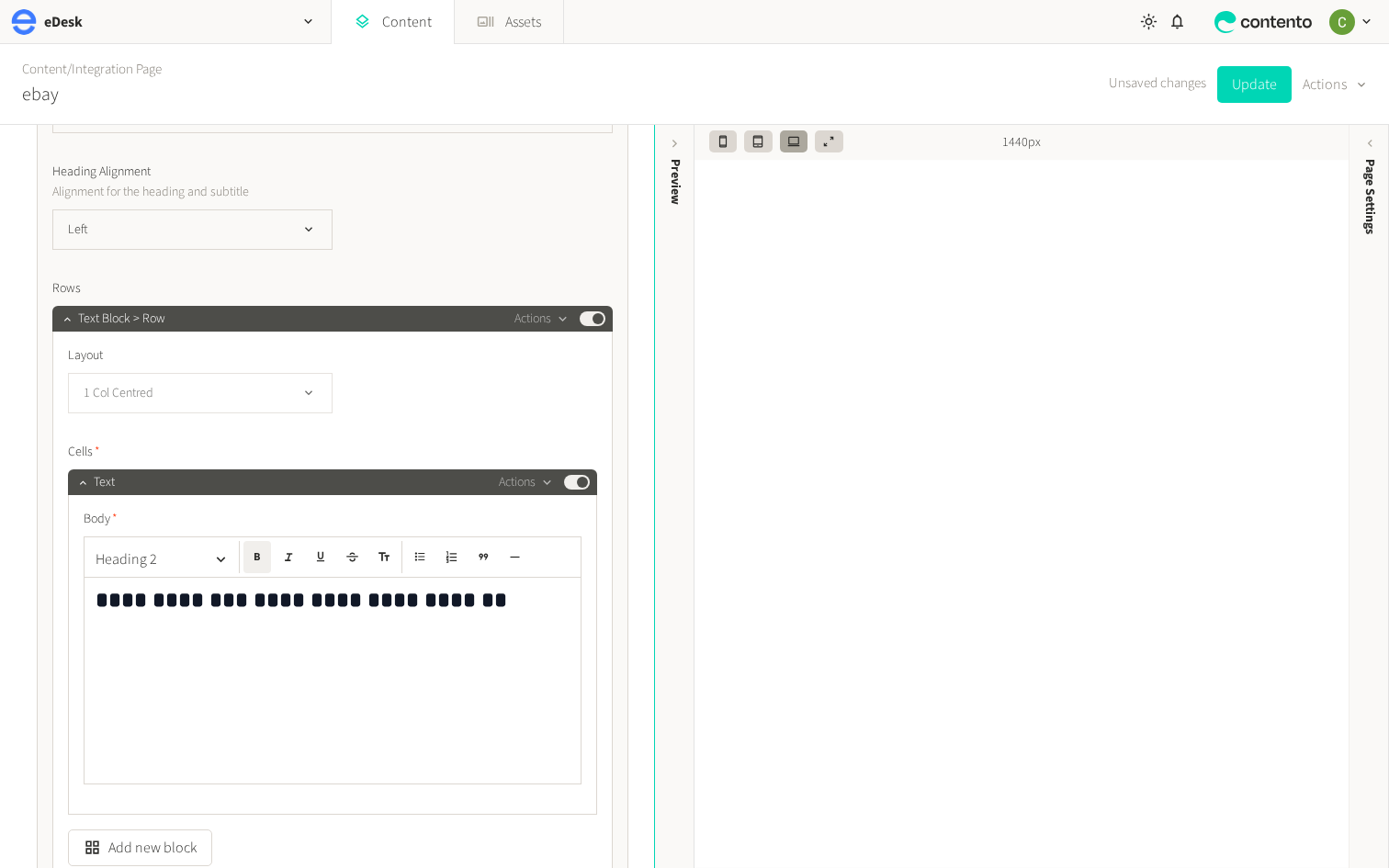 click on "1 Col Centred" 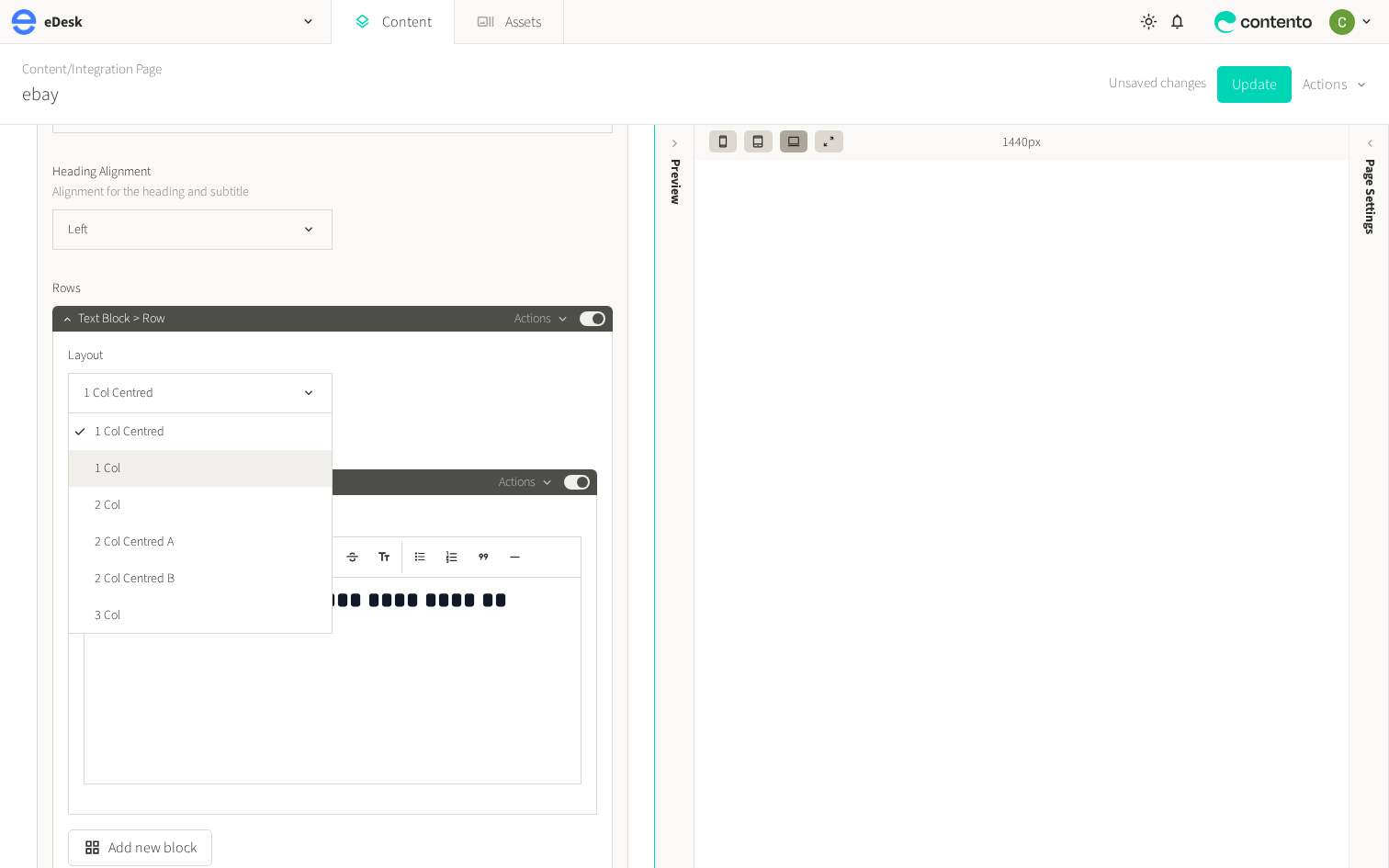 click on "1 Col" 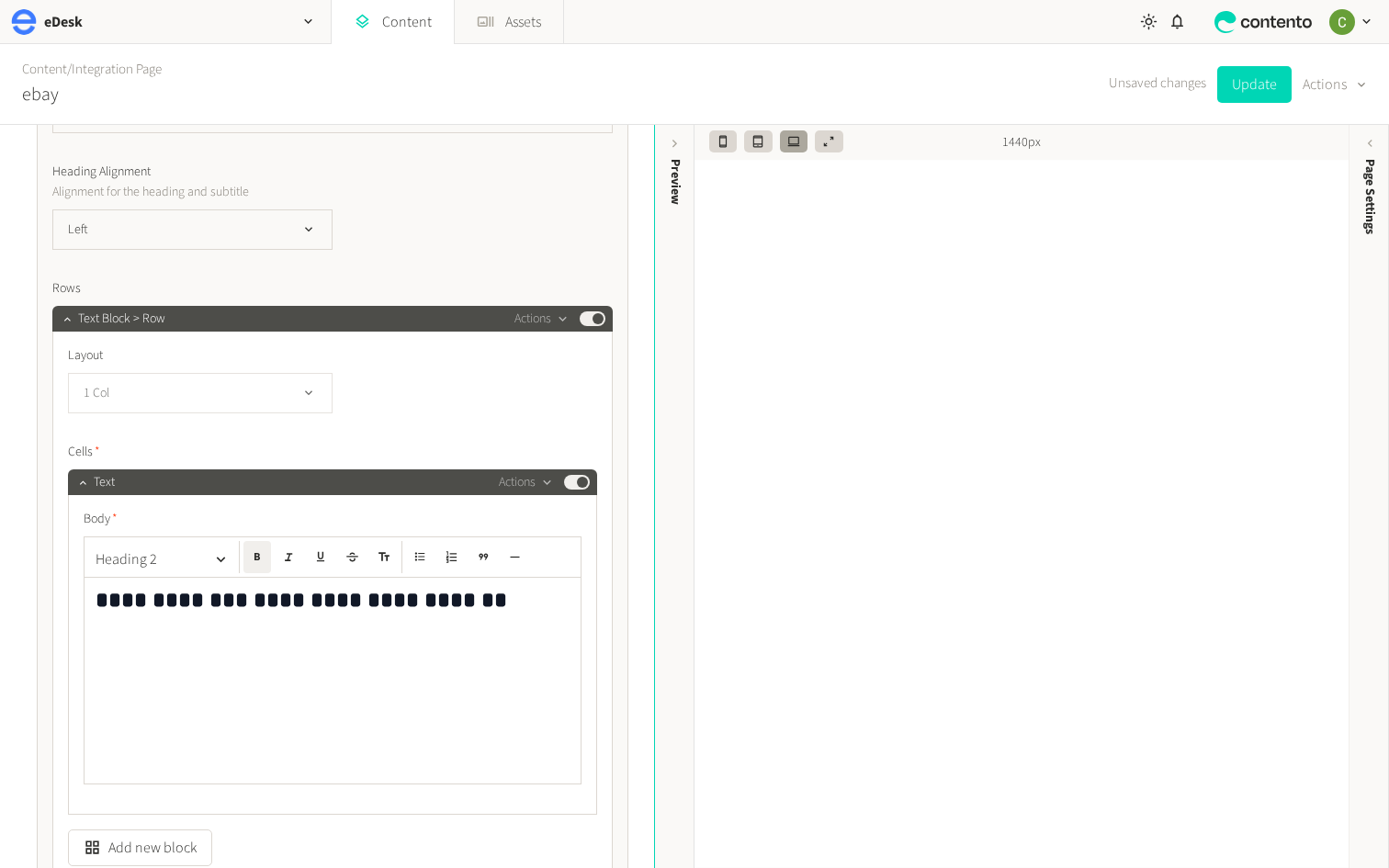 click on "1 Col" 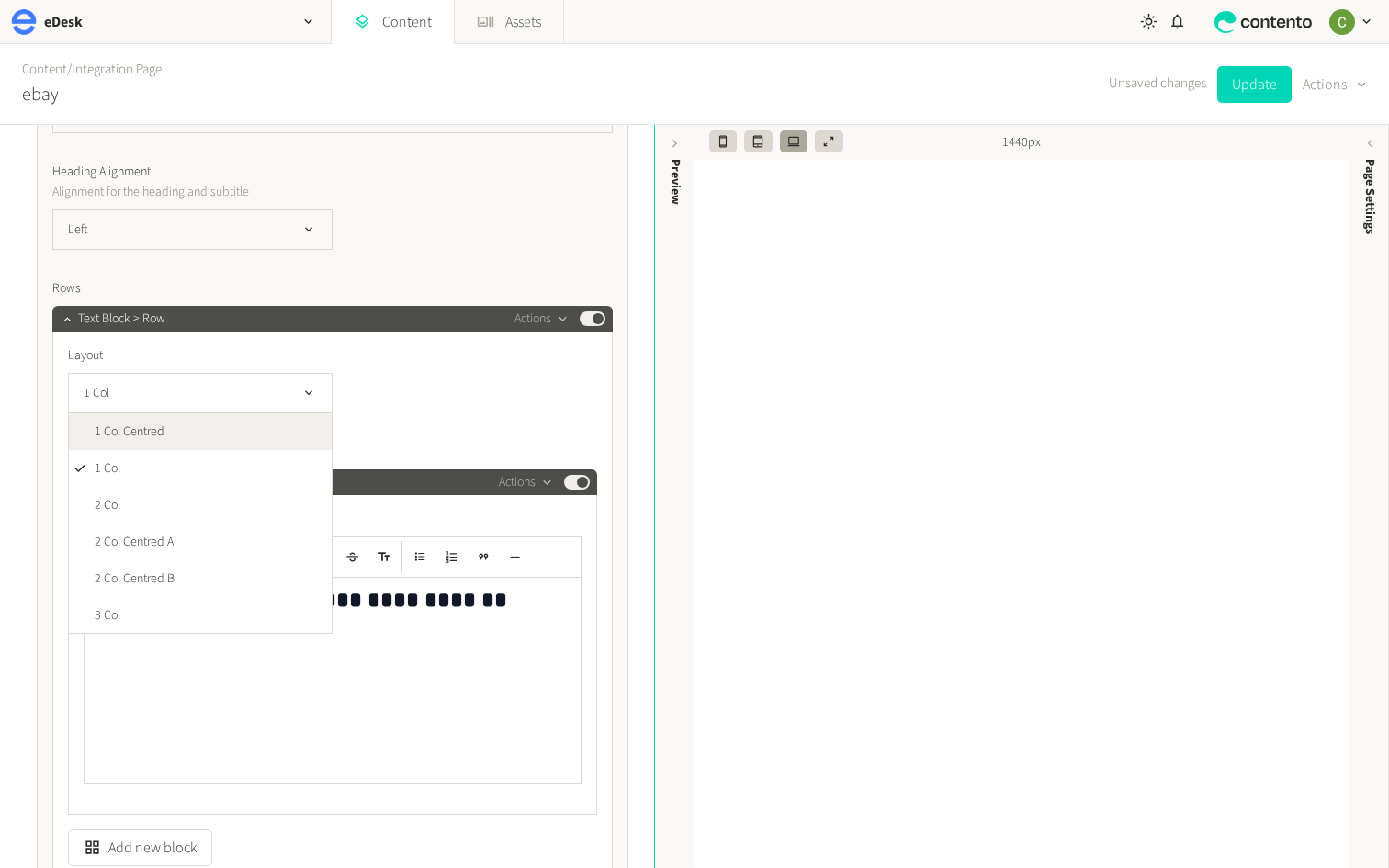 click on "1 Col Centred" 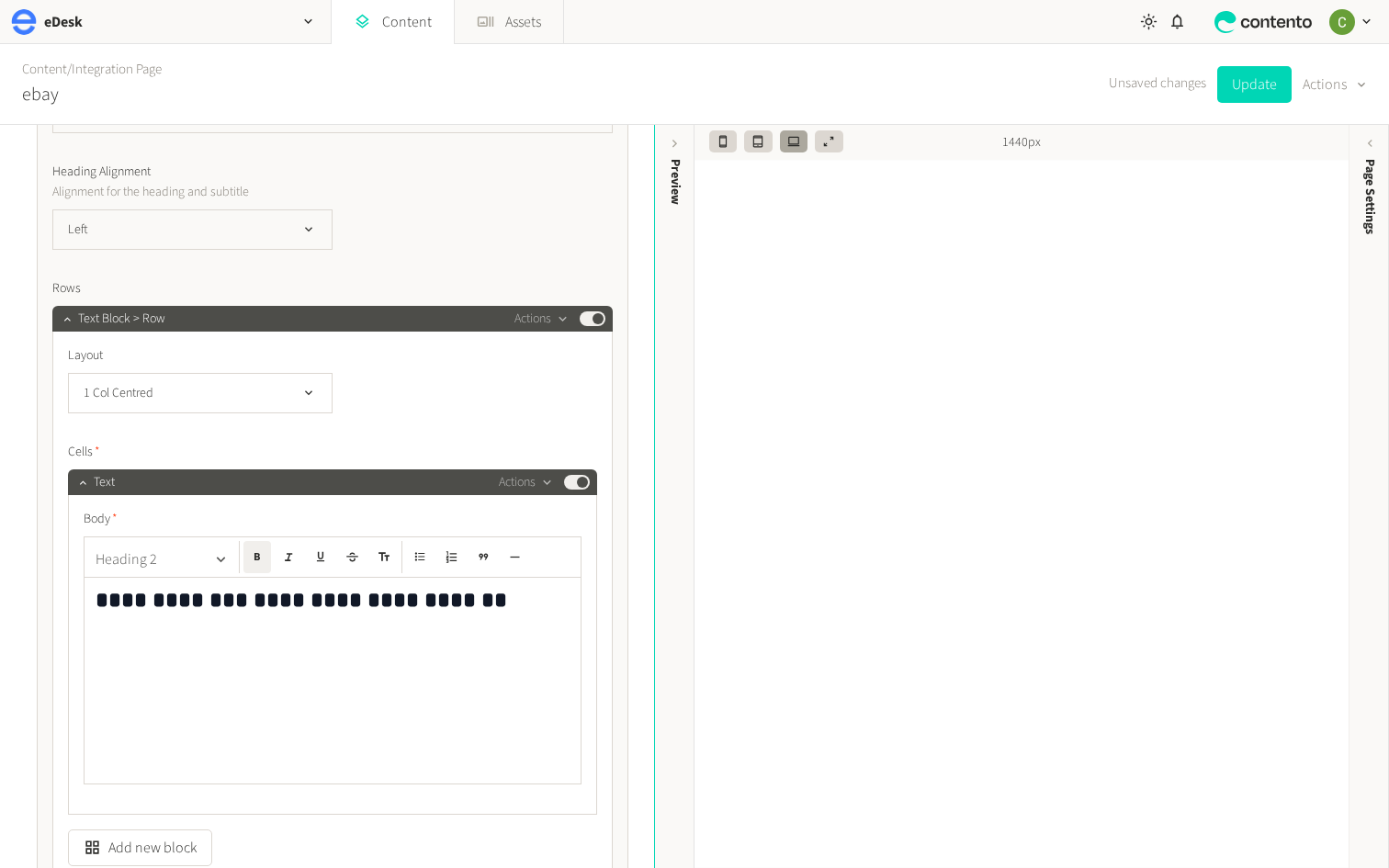 click on "Heading 2" 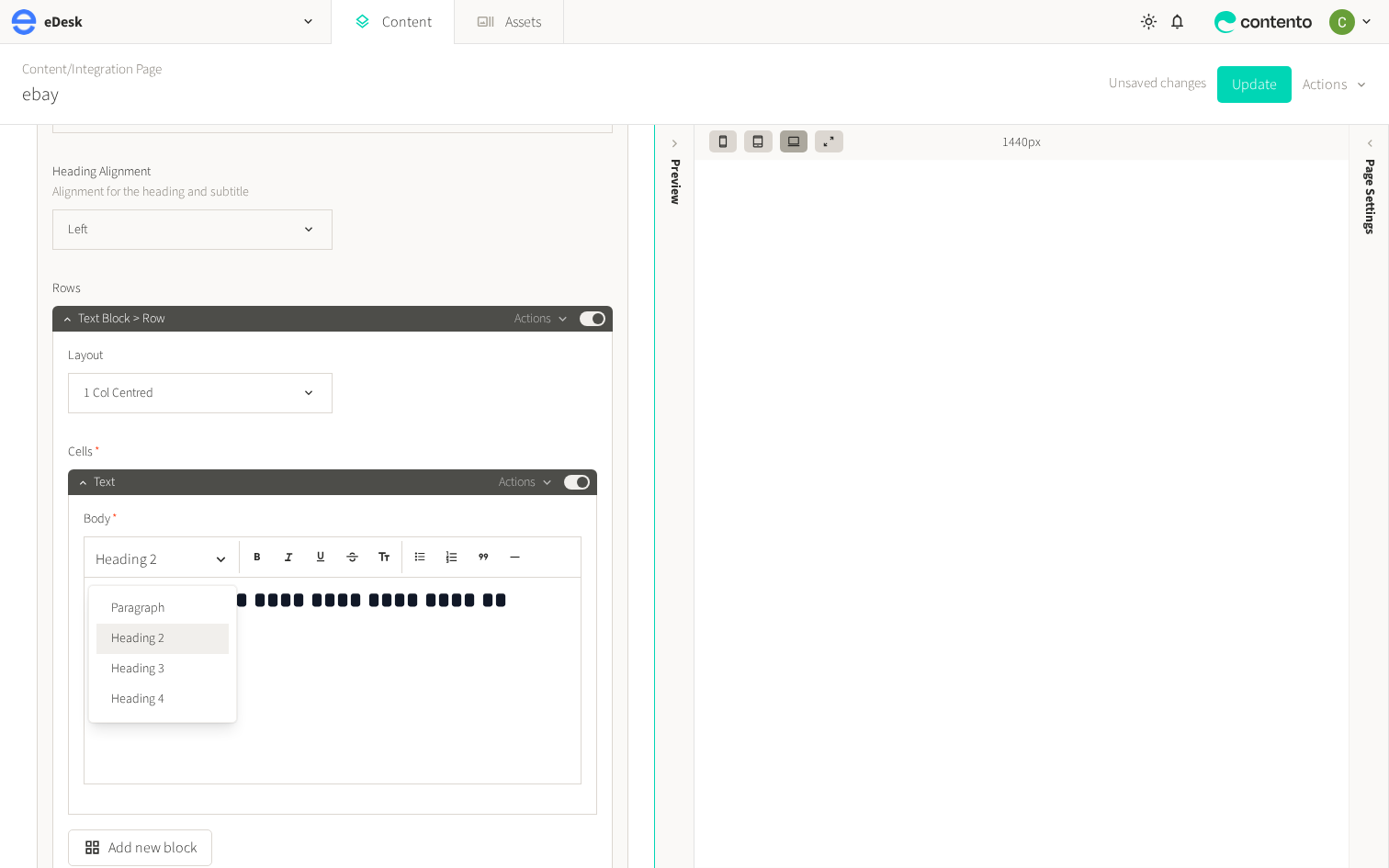 click on "**********" 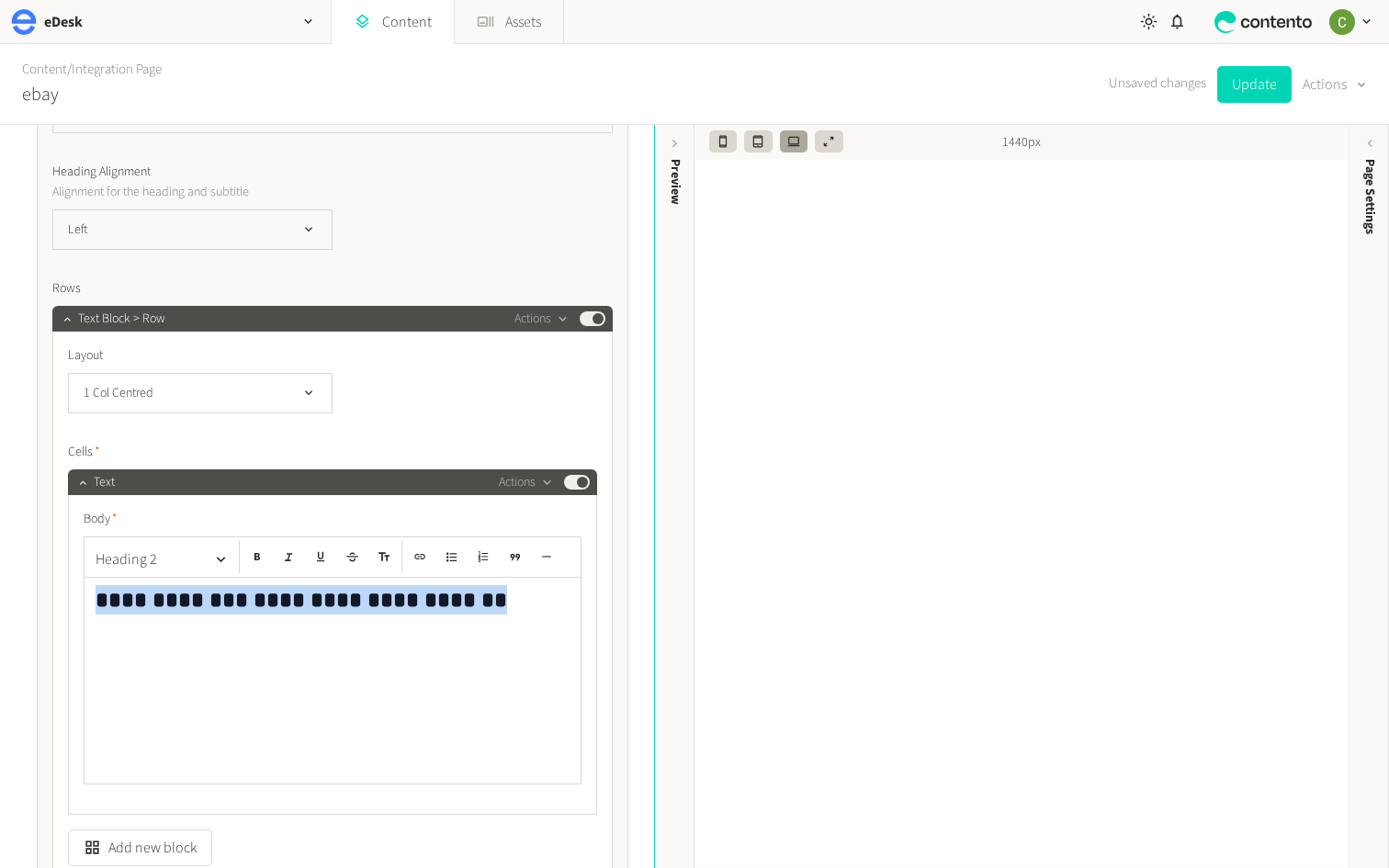 drag, startPoint x: 489, startPoint y: 620, endPoint x: 62, endPoint y: 586, distance: 428.35149 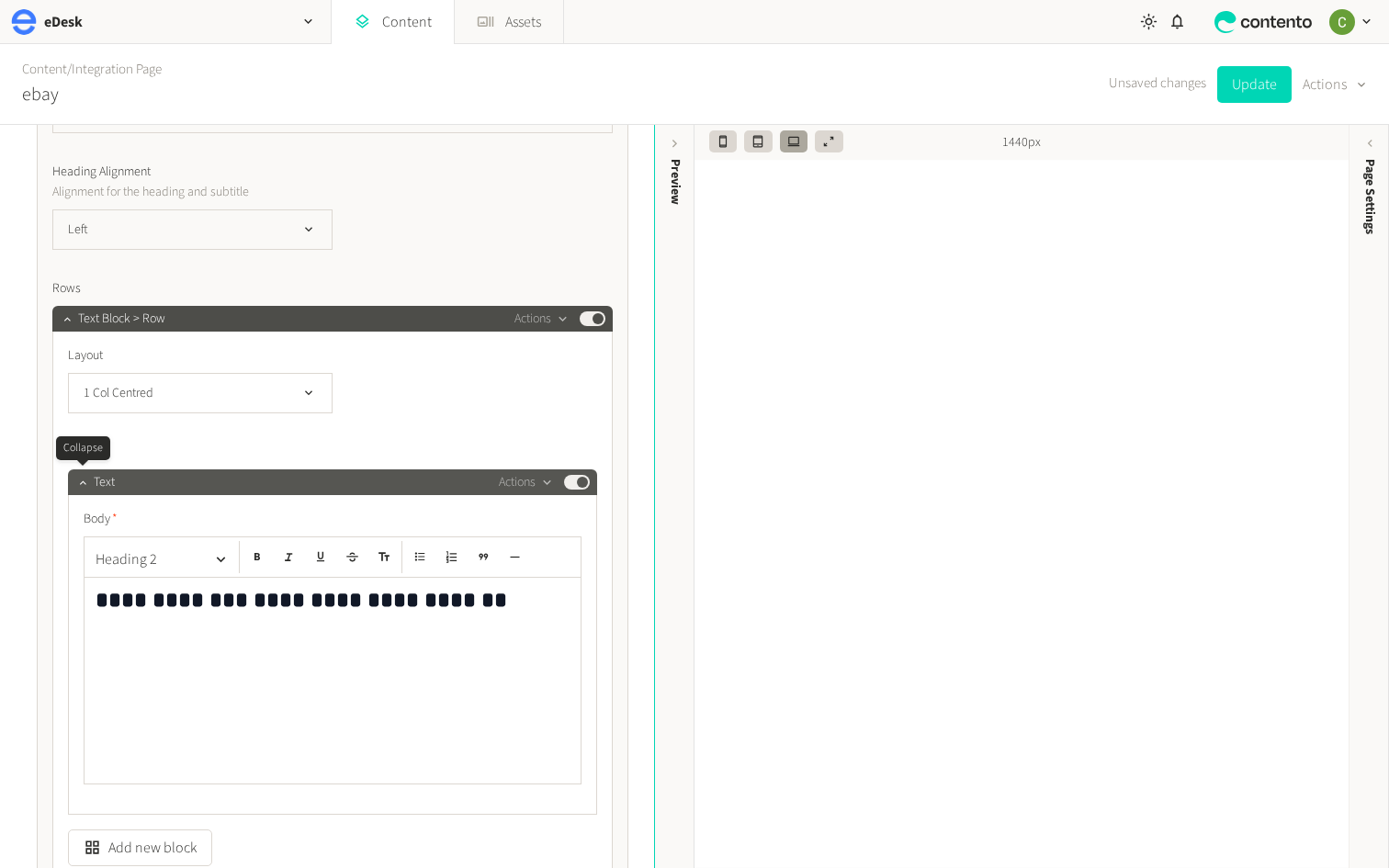click 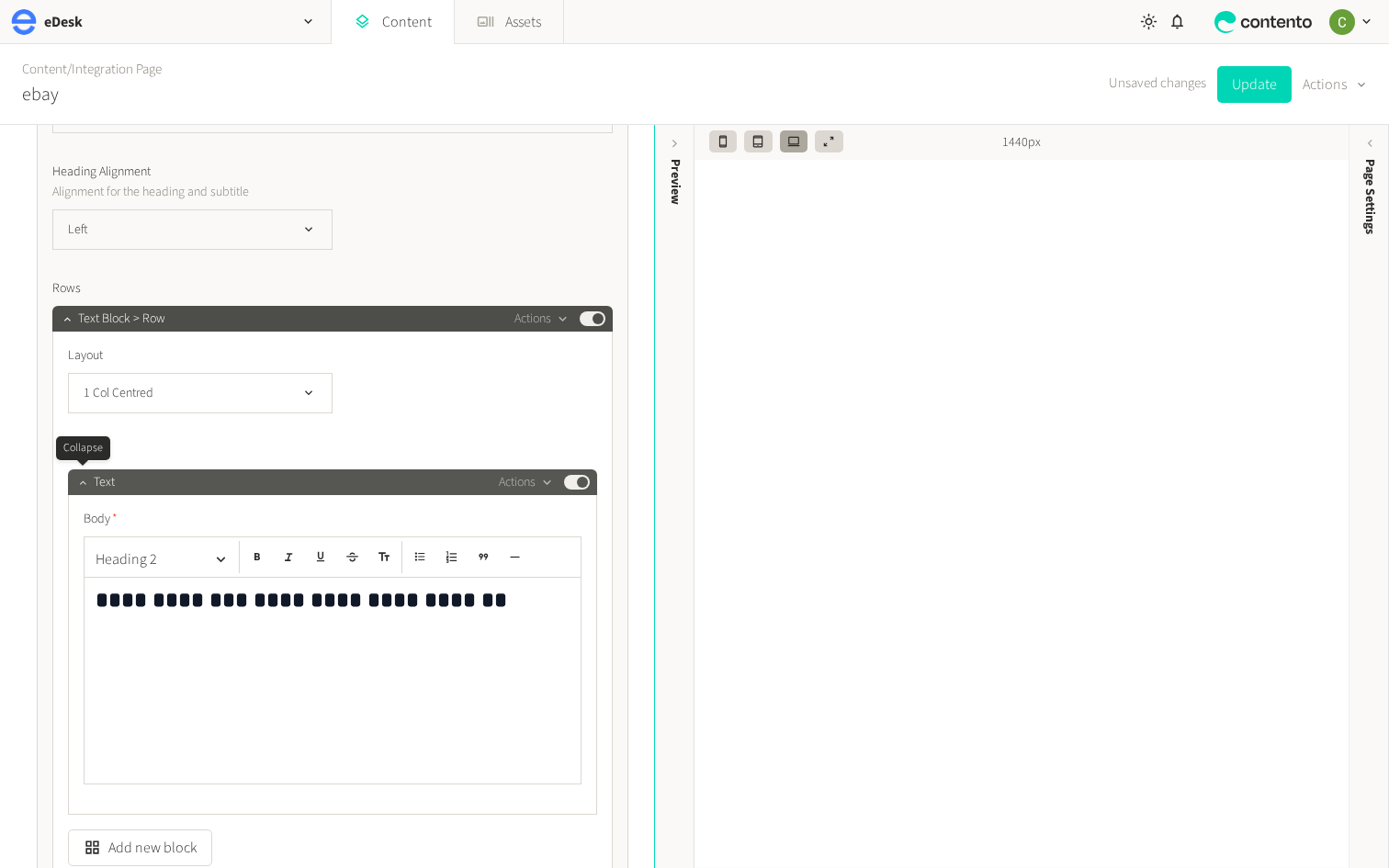 click 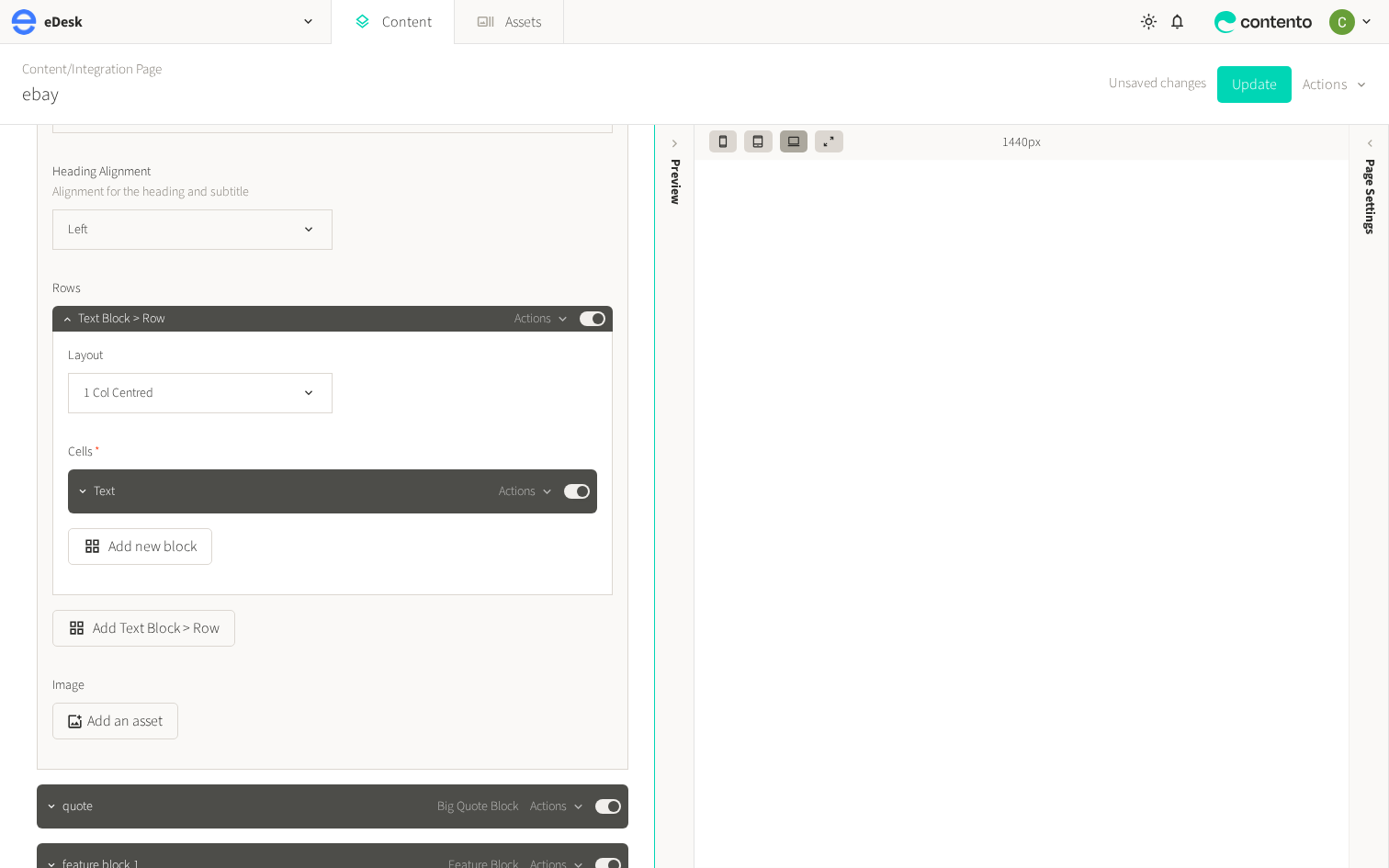 scroll, scrollTop: 3323, scrollLeft: 0, axis: vertical 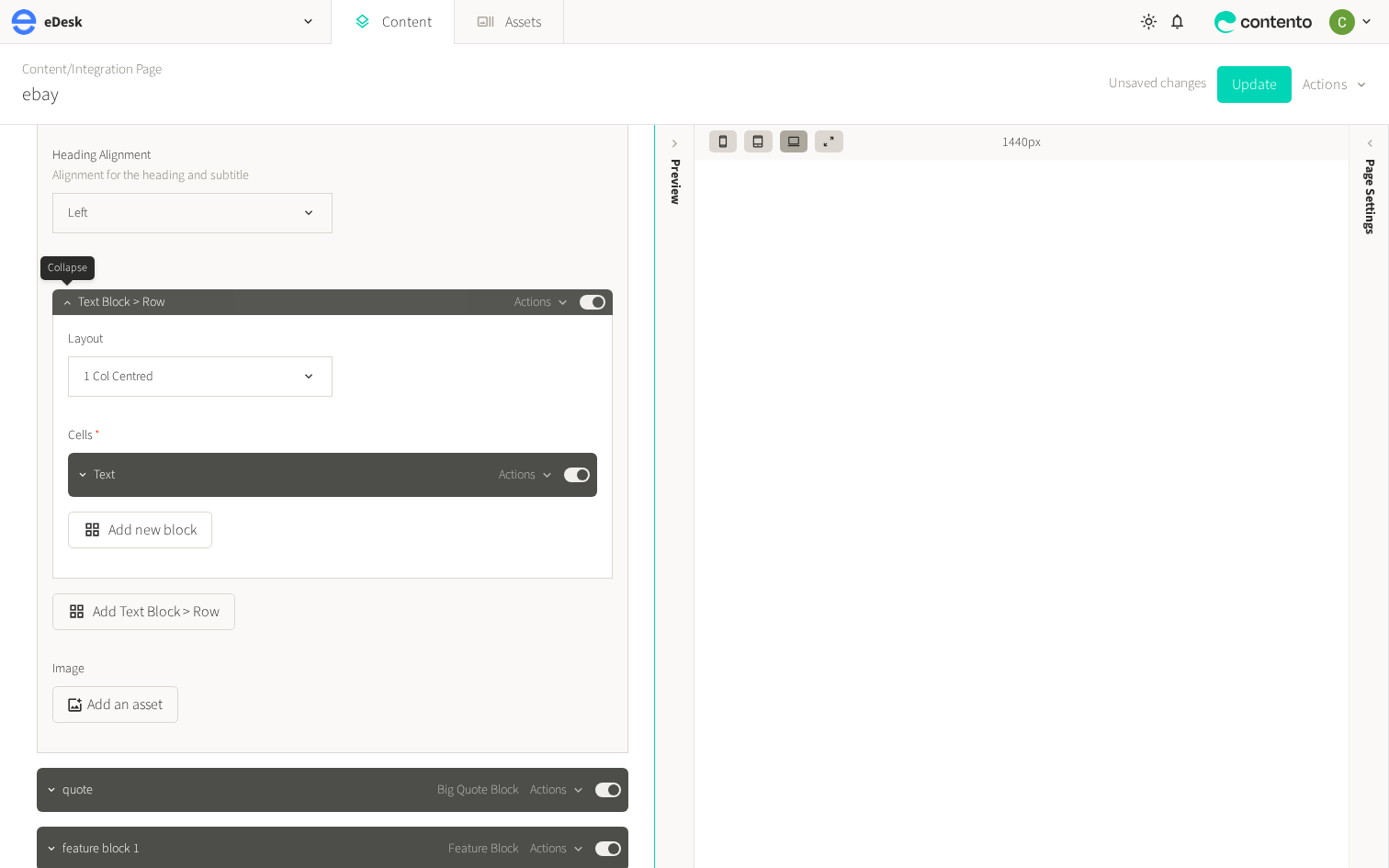 click 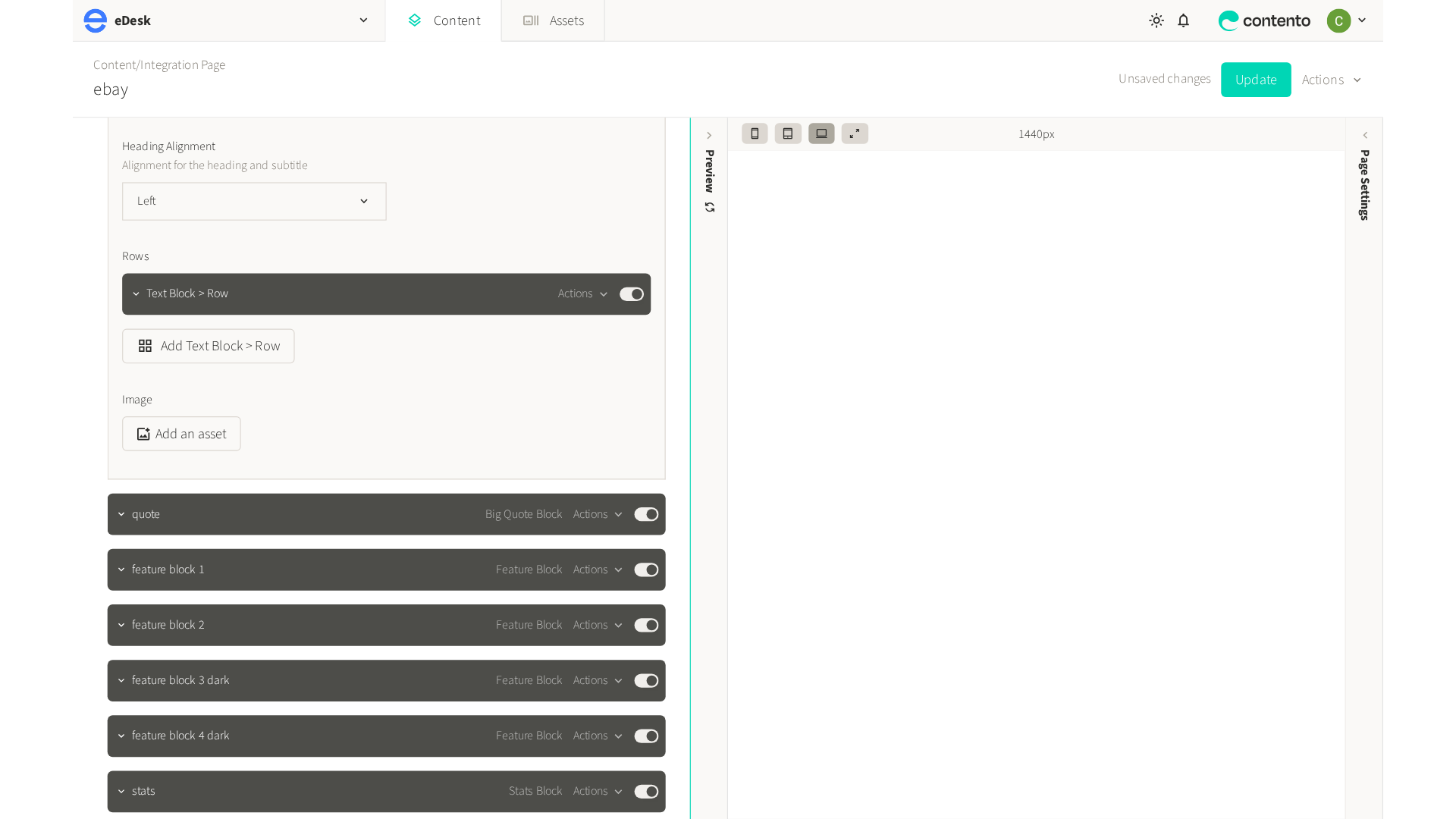scroll, scrollTop: 2752, scrollLeft: 0, axis: vertical 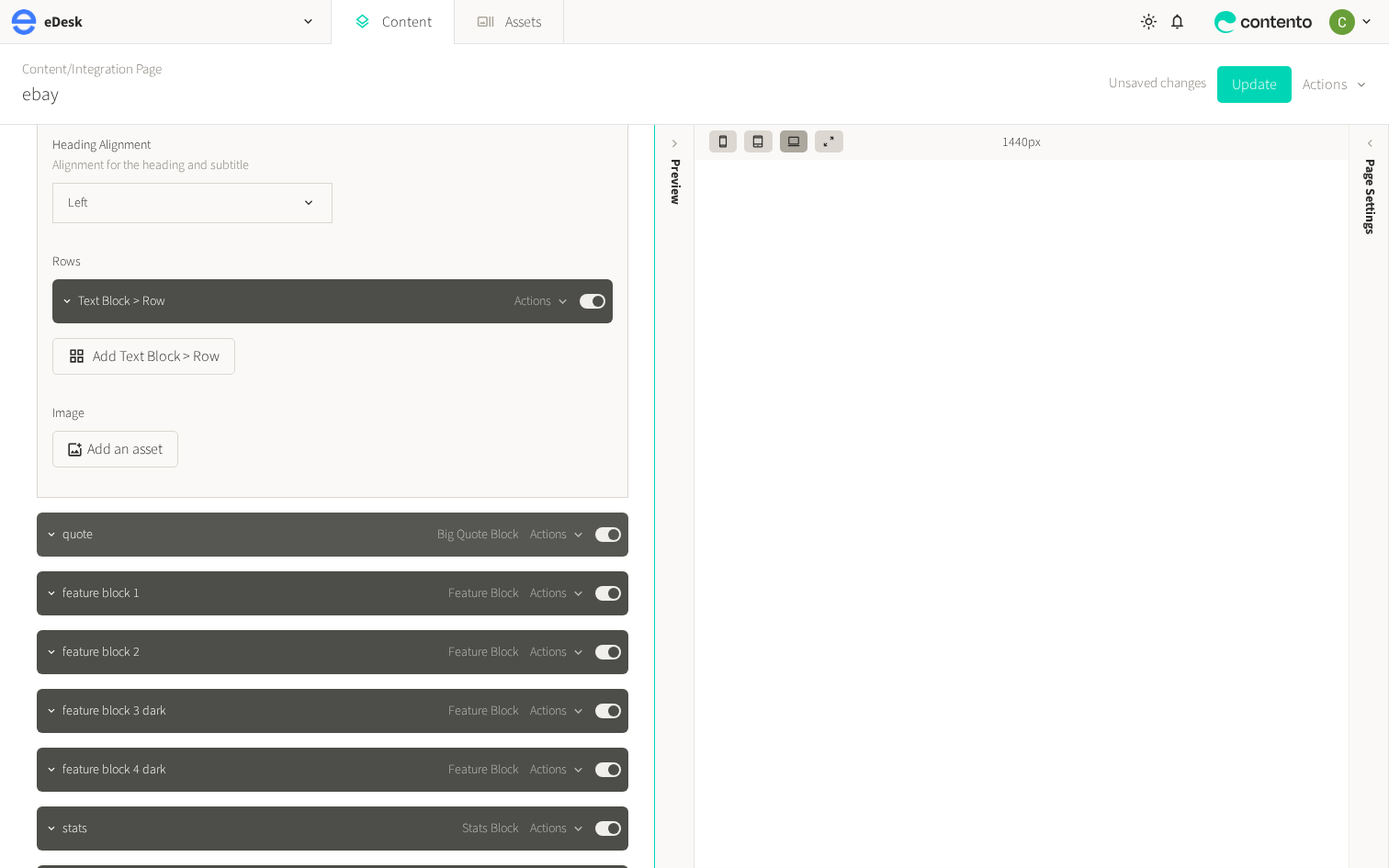 click on "Published" 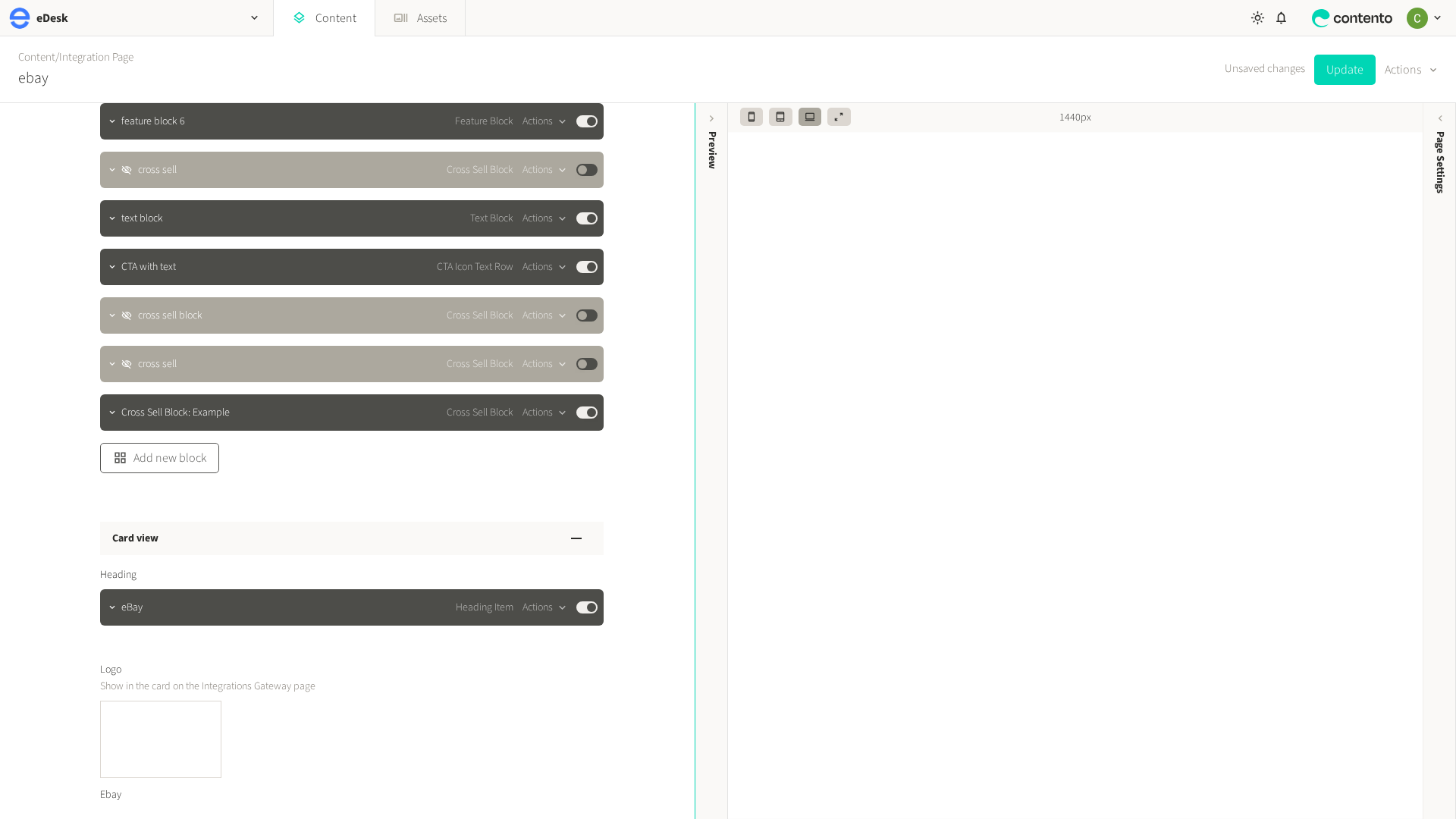 scroll, scrollTop: 3291, scrollLeft: 0, axis: vertical 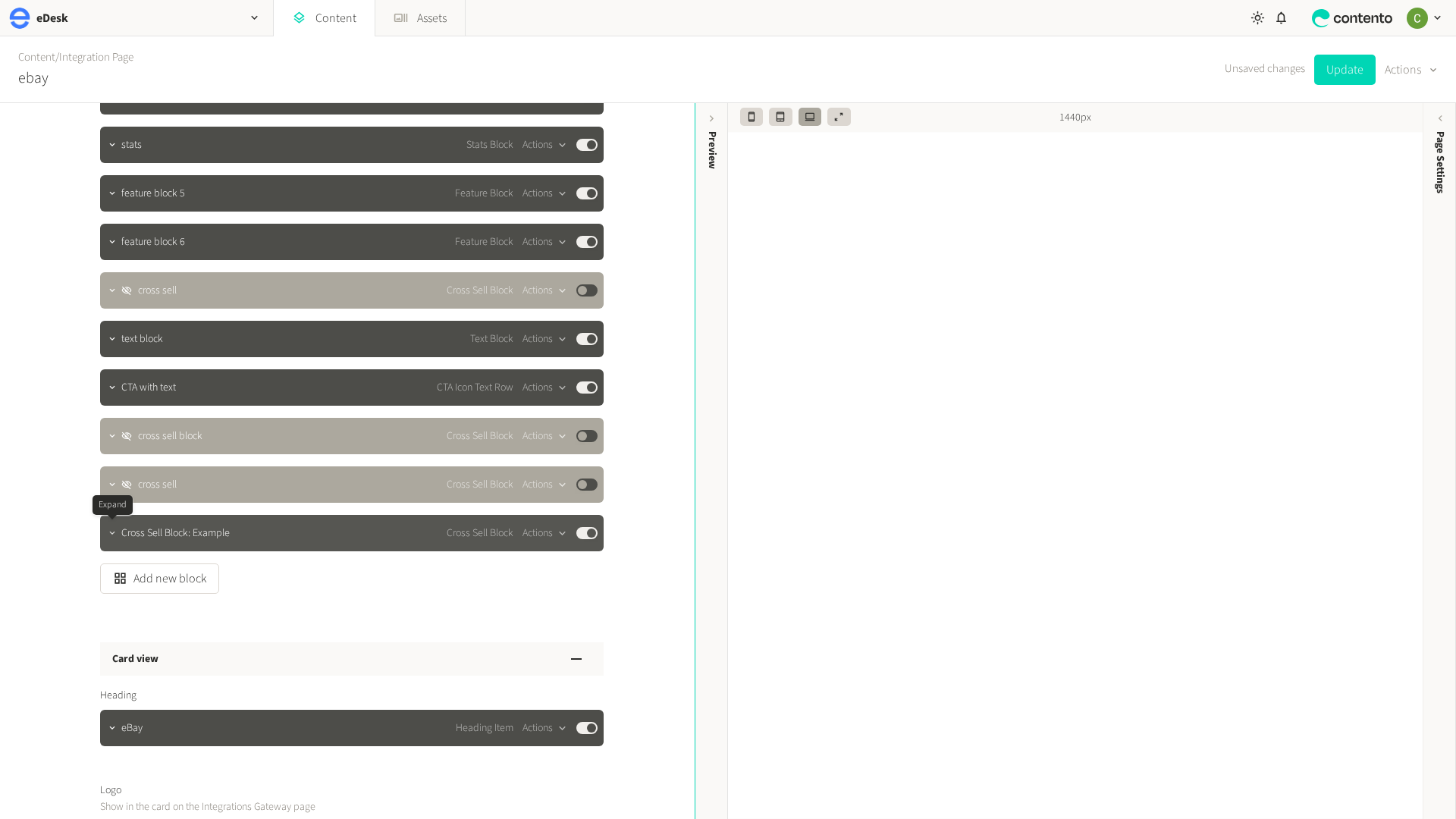 click 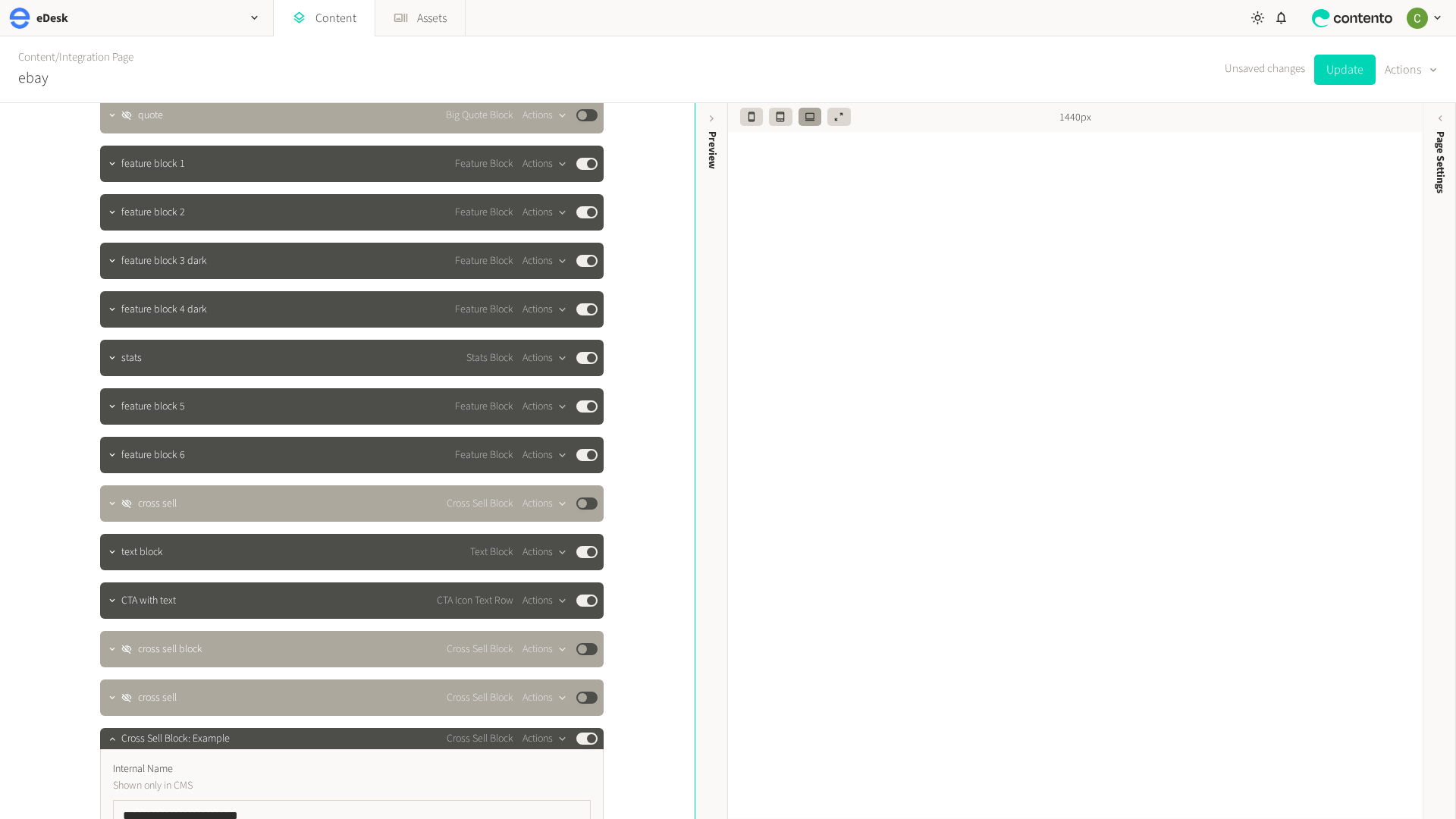 scroll, scrollTop: 3285, scrollLeft: 0, axis: vertical 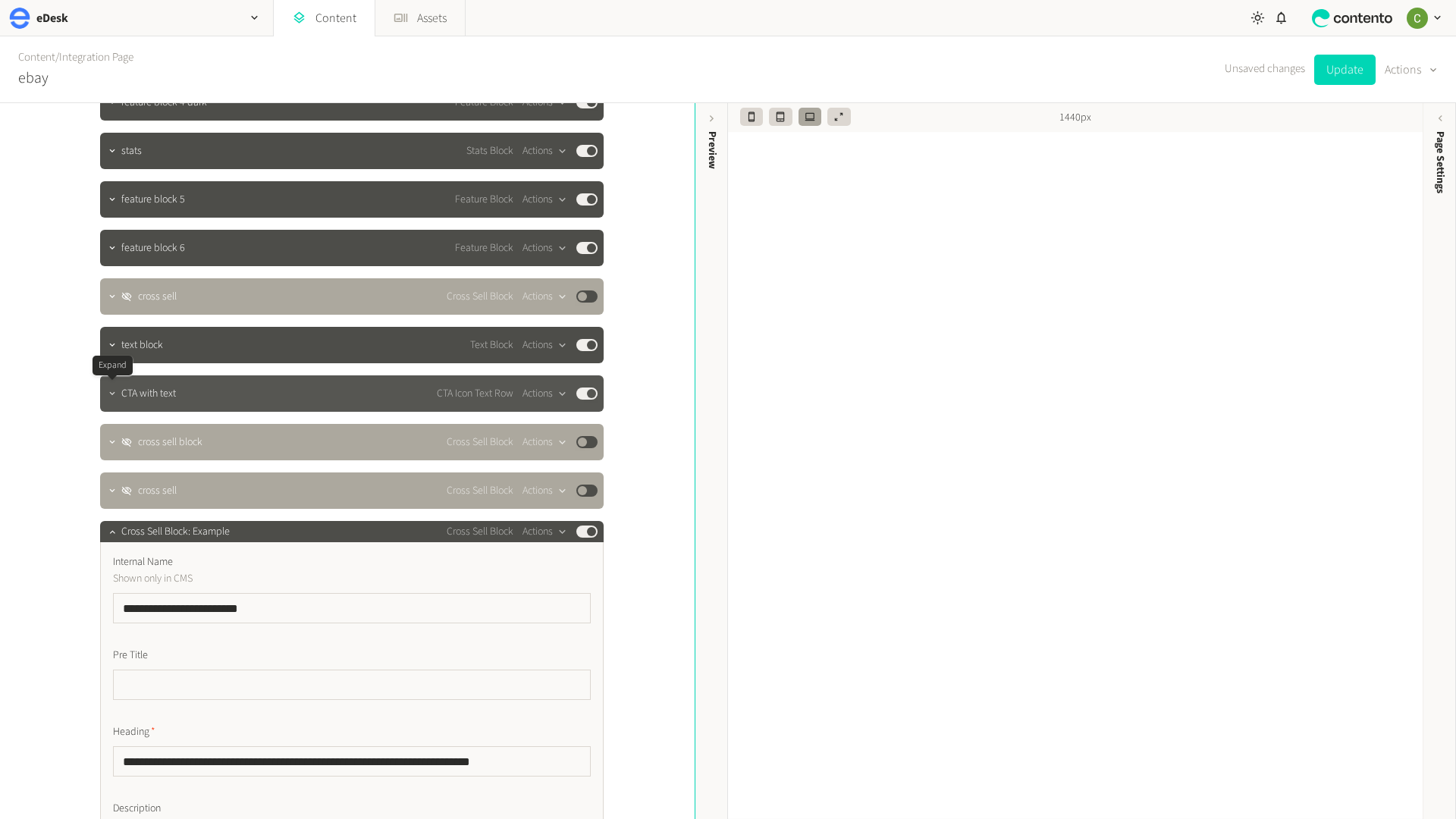 click 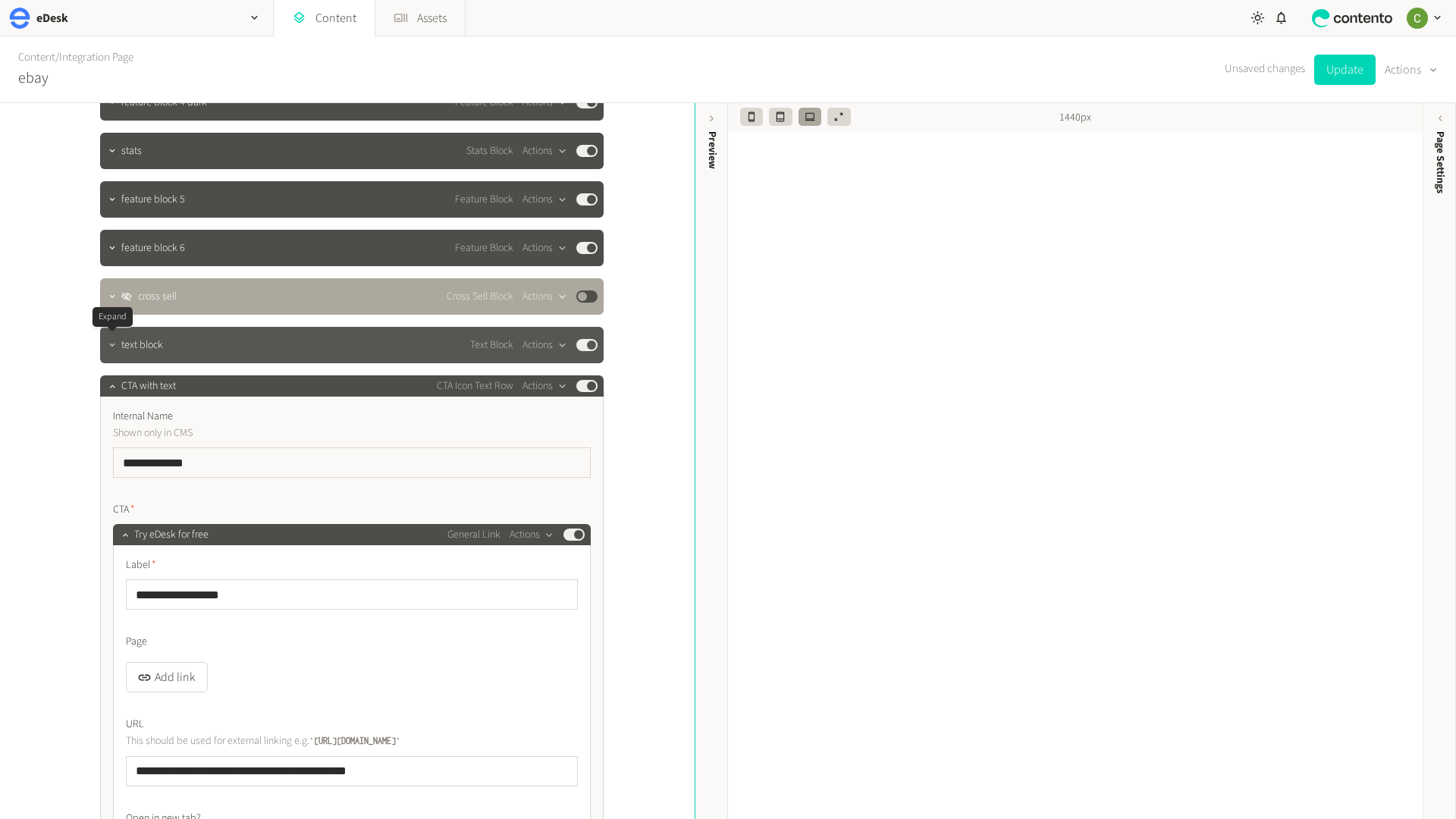 click 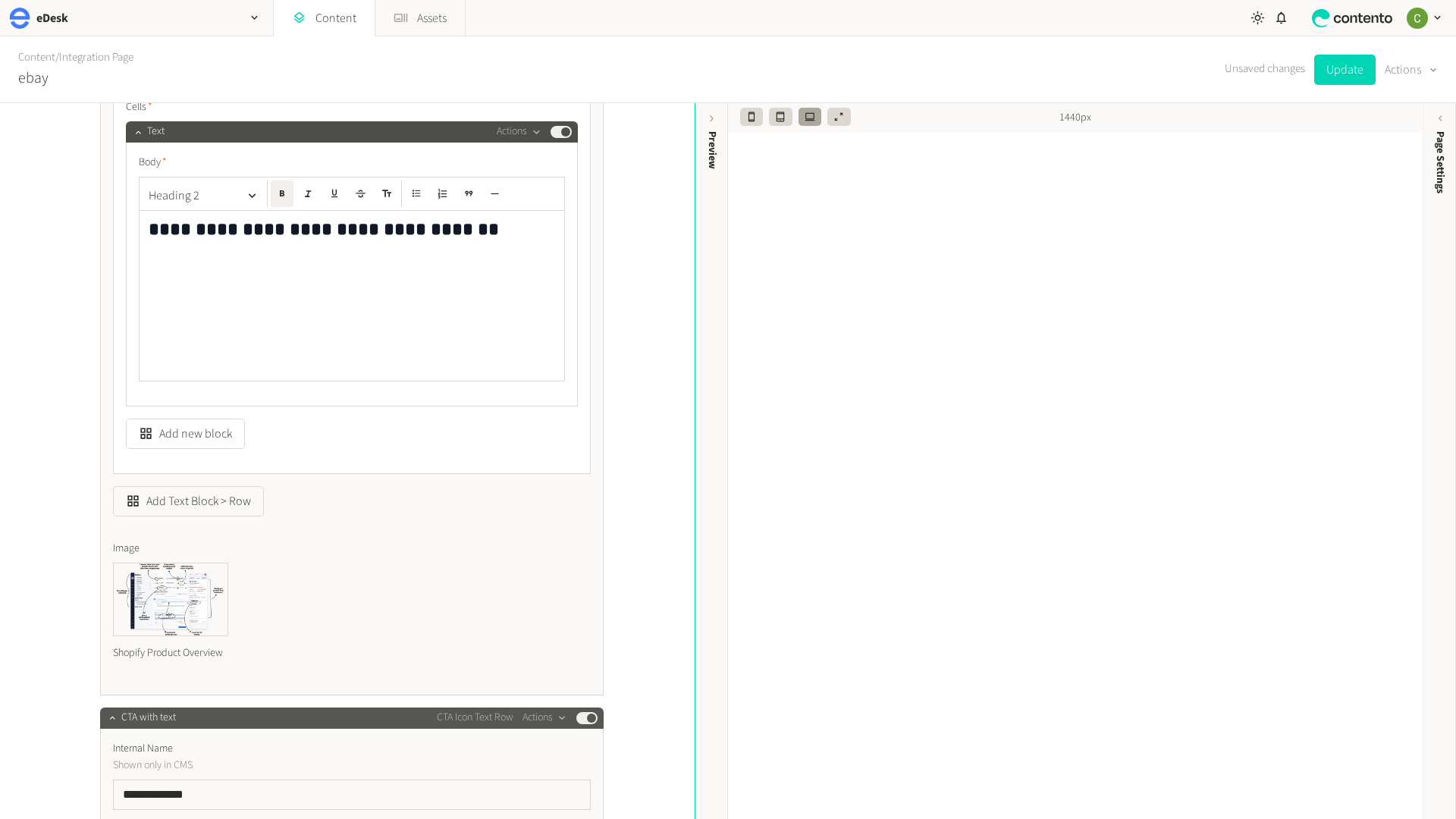 scroll, scrollTop: 4233, scrollLeft: 0, axis: vertical 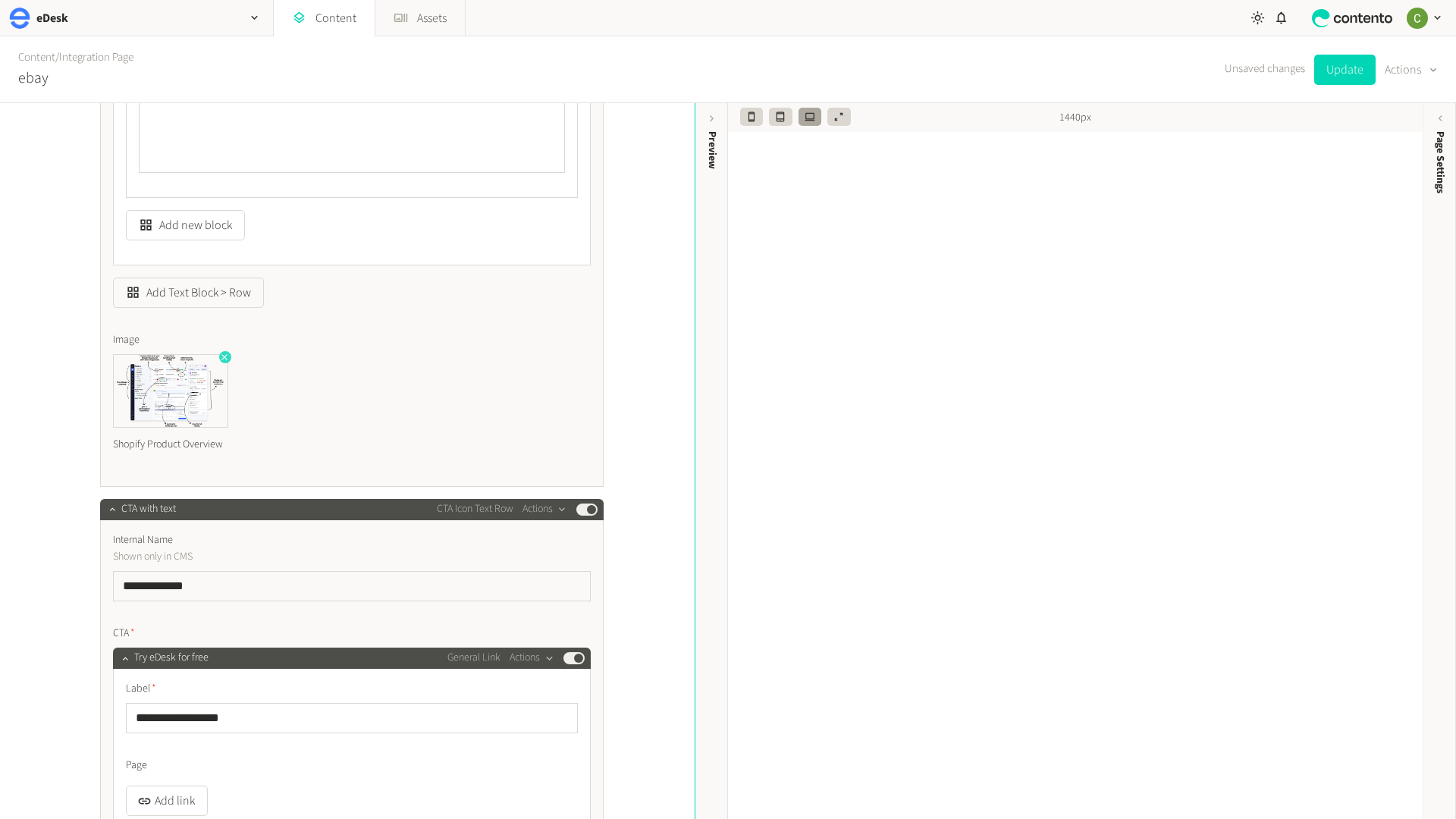 click 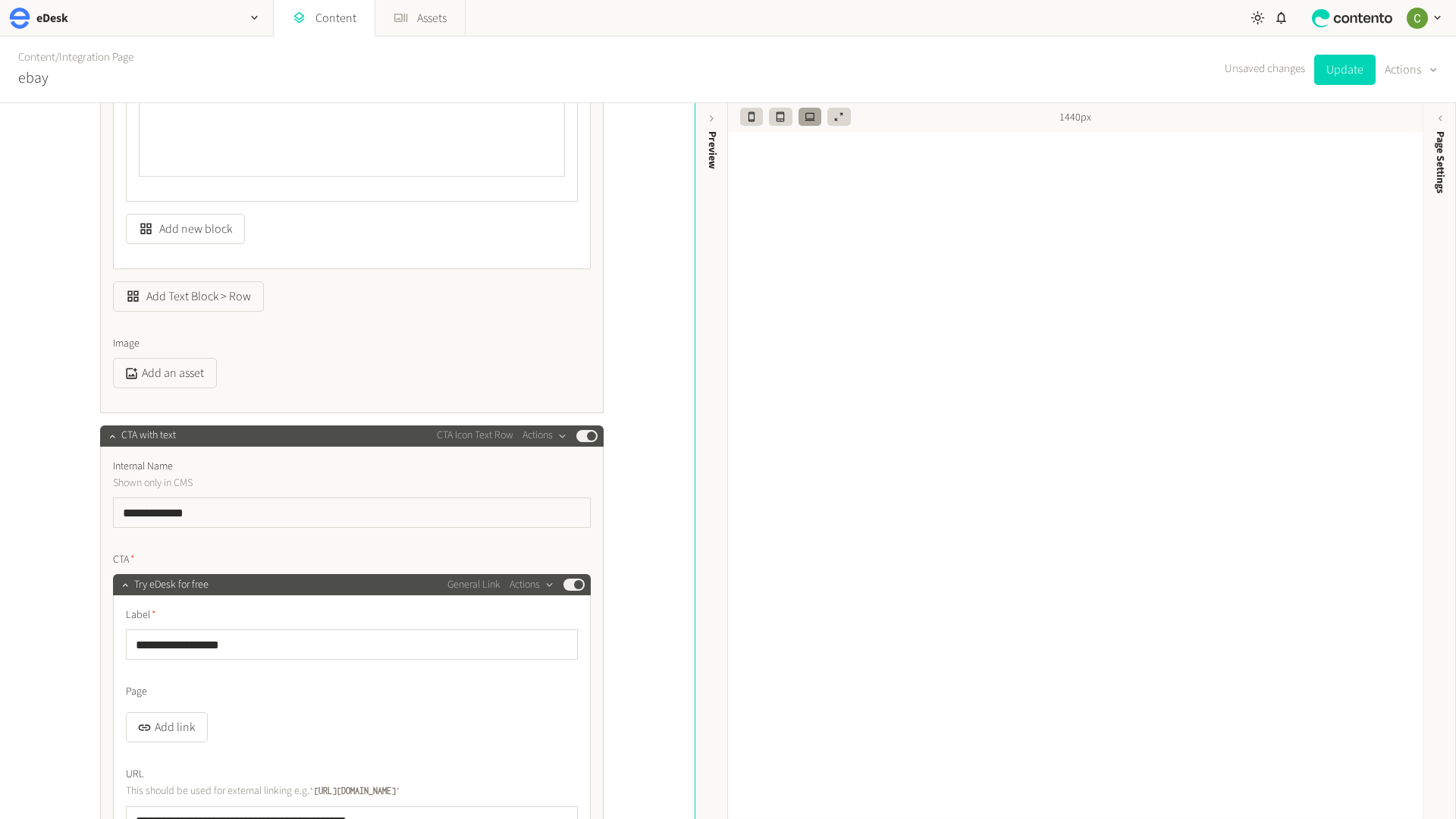 scroll, scrollTop: 4245, scrollLeft: 0, axis: vertical 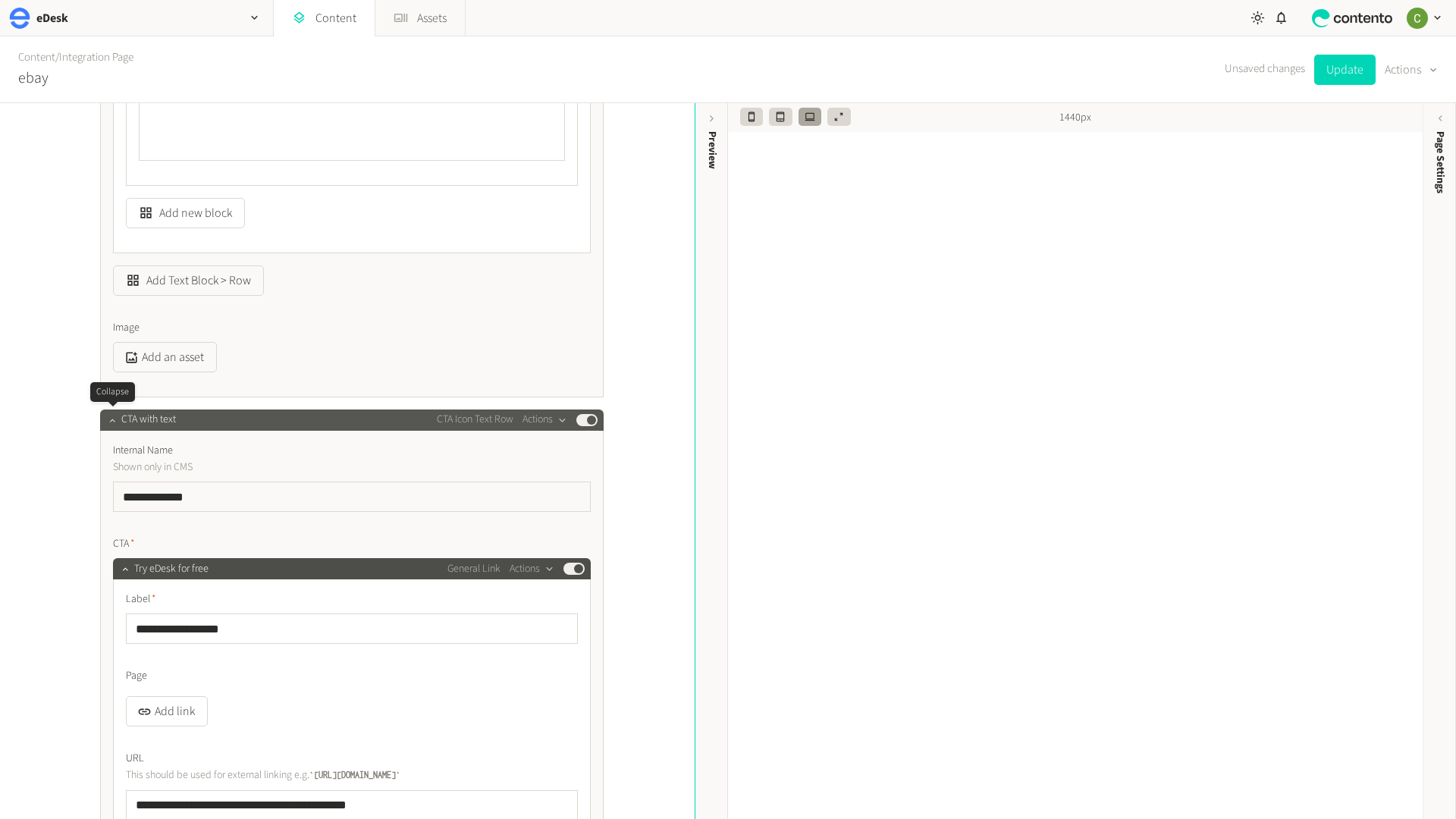 click 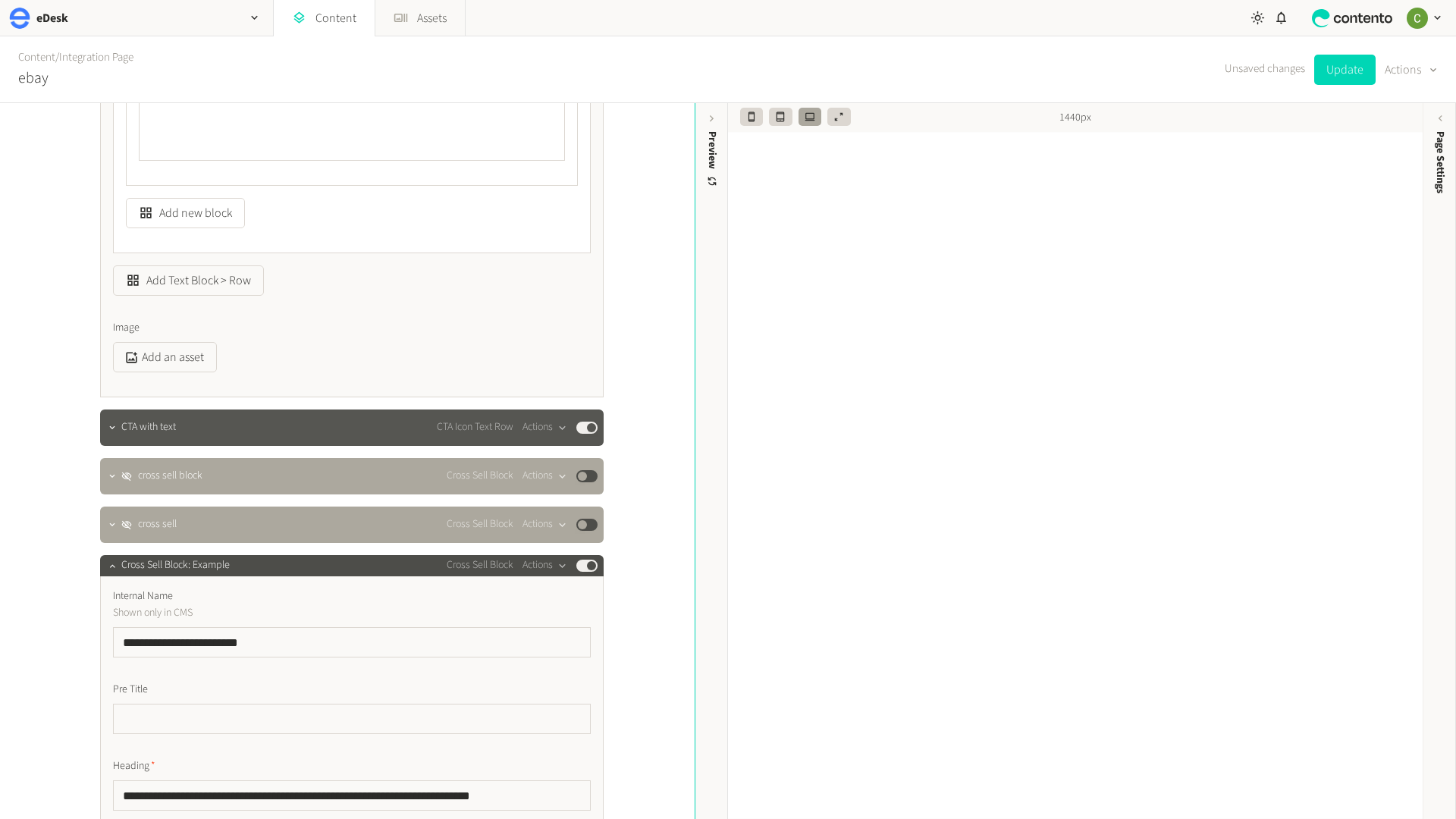 click on "Published" 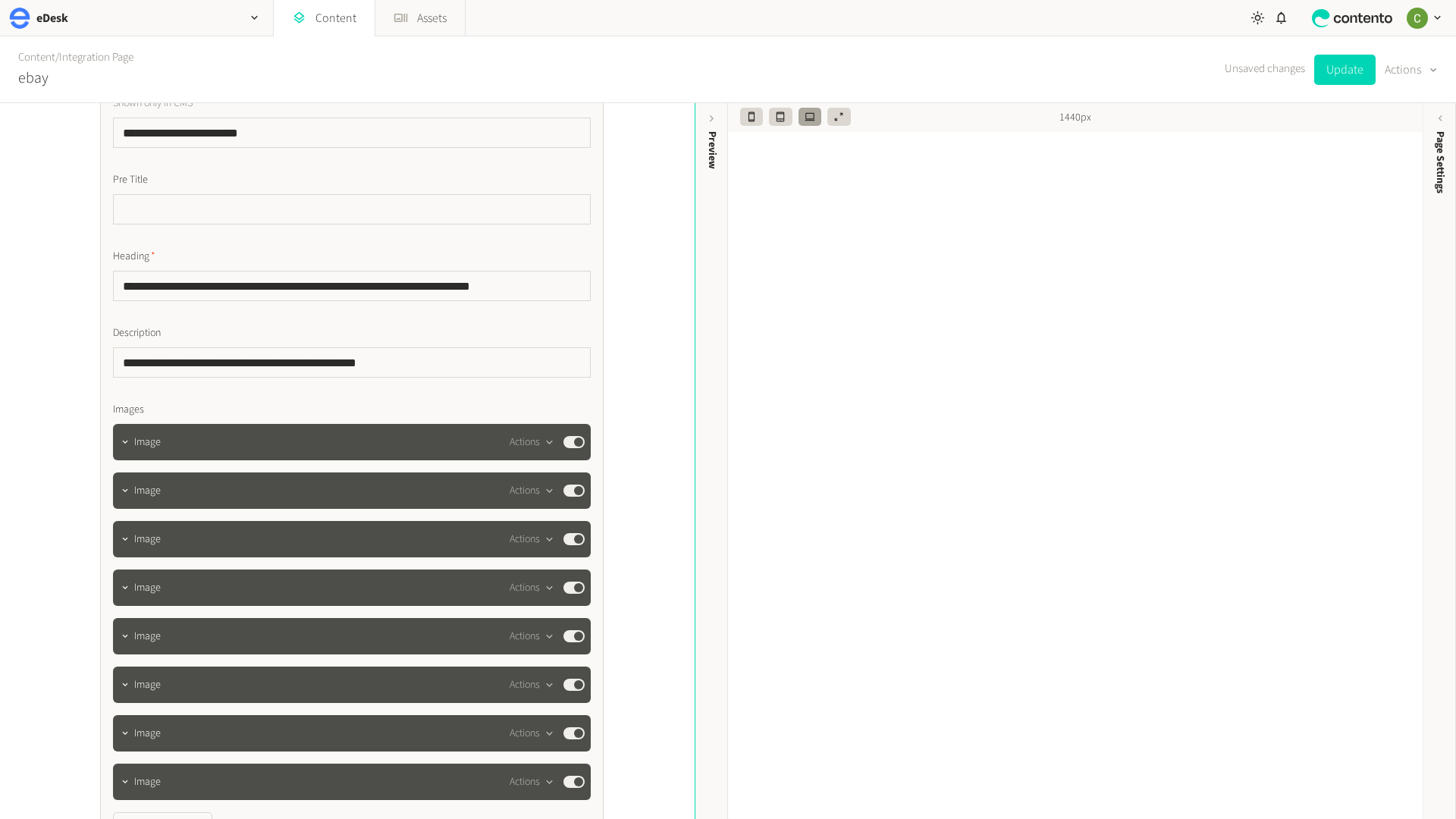 scroll, scrollTop: 4754, scrollLeft: 0, axis: vertical 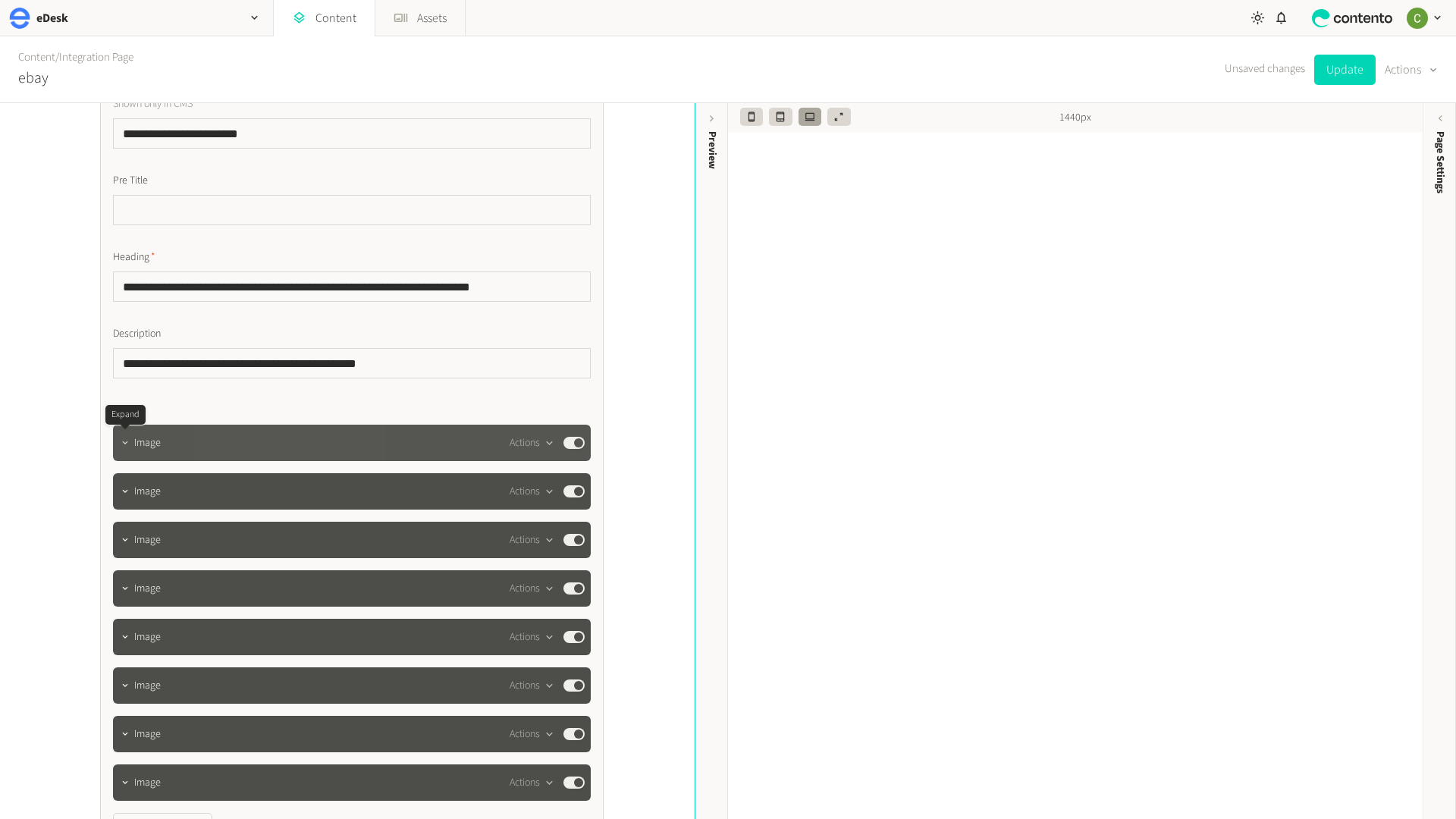 click 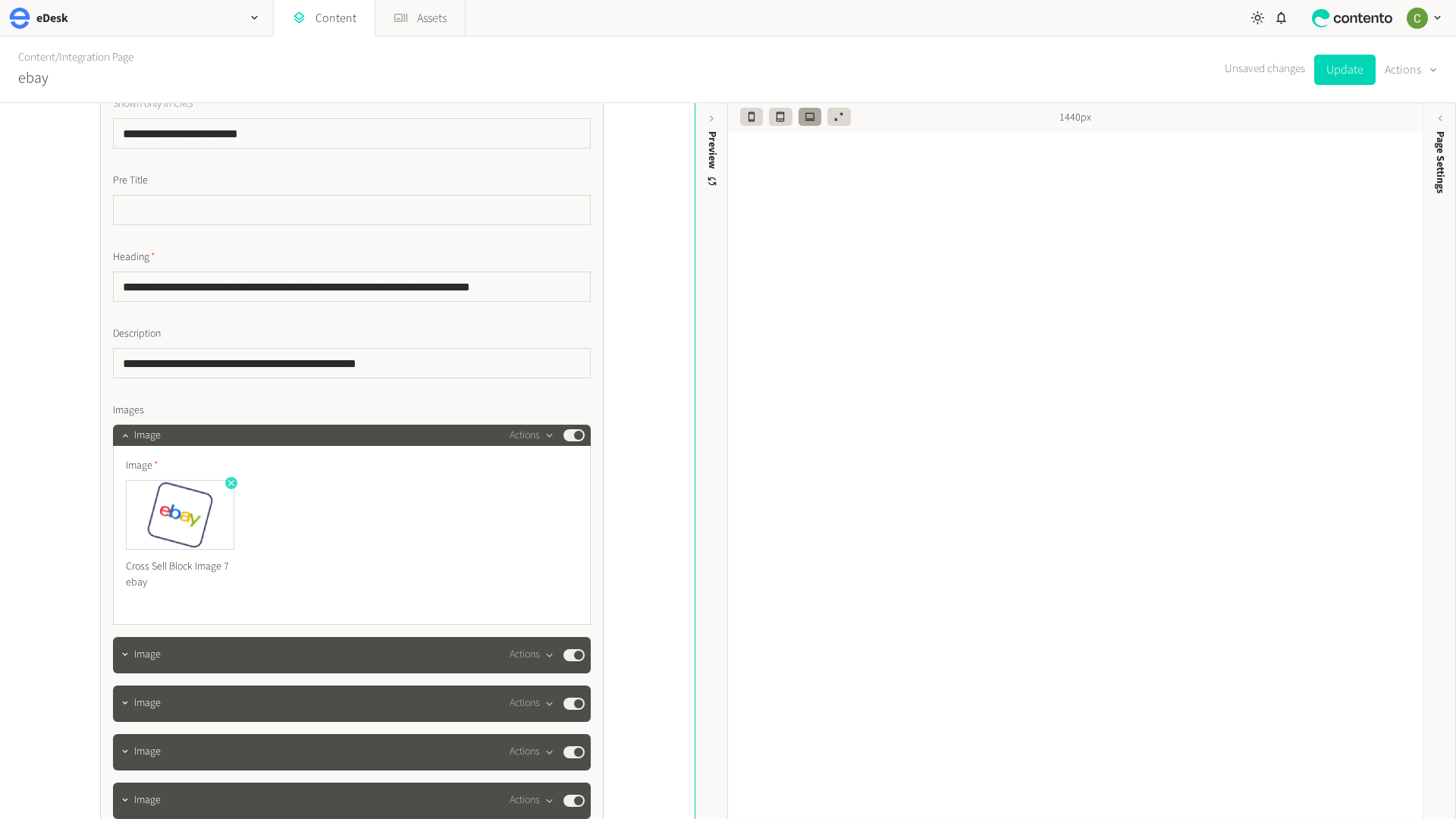 click 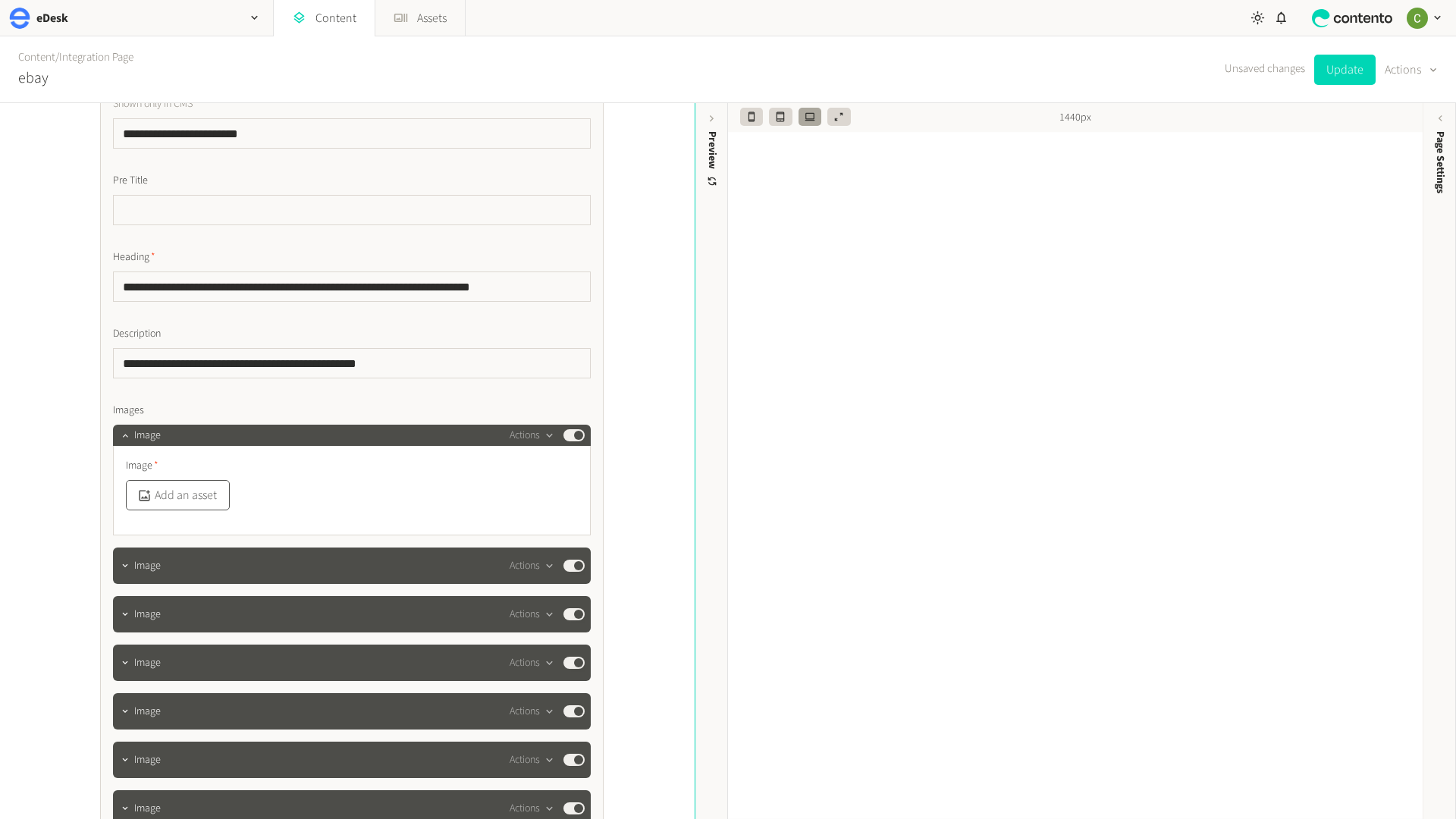 click on "Add an asset" 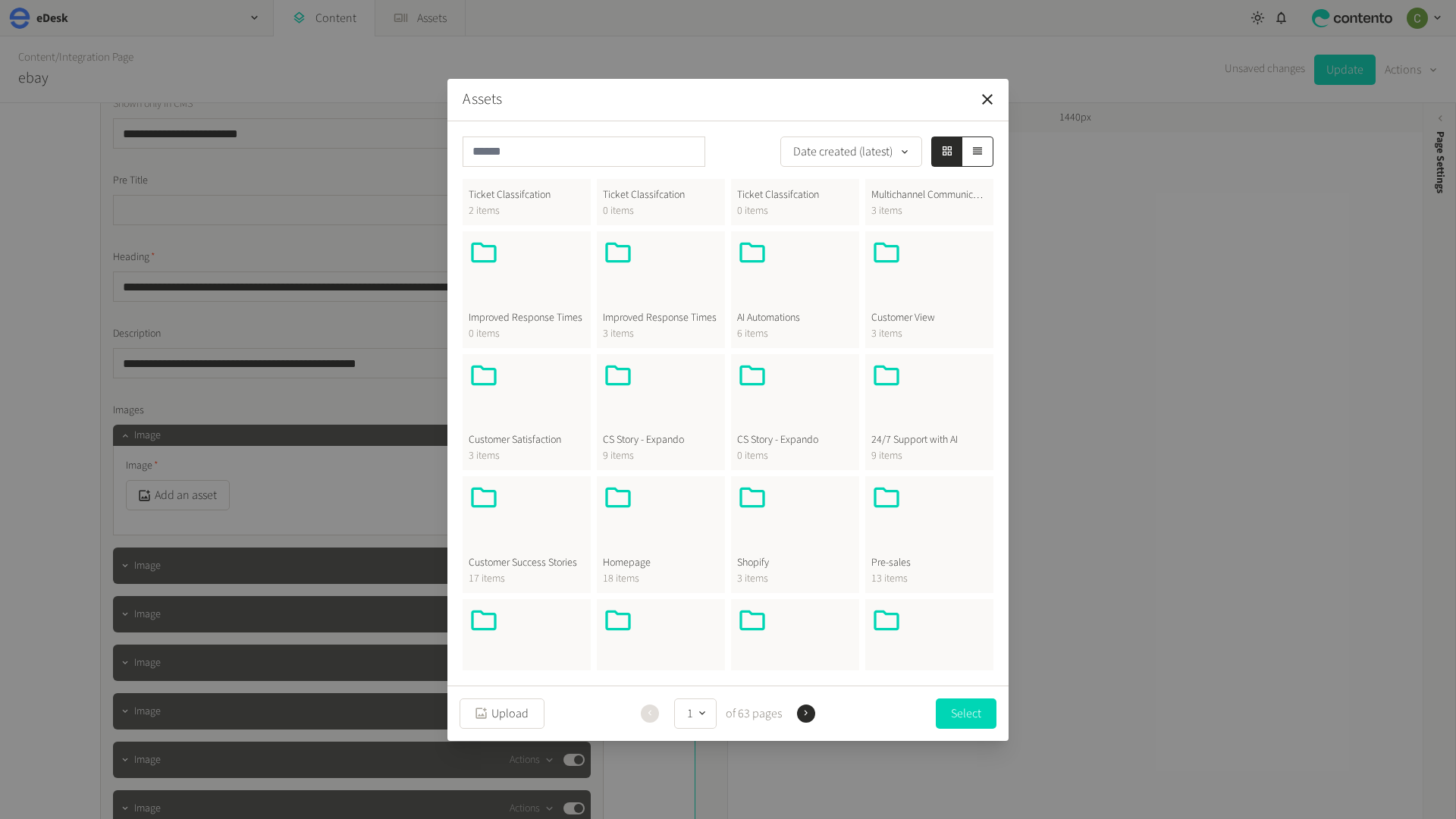 scroll, scrollTop: 86, scrollLeft: 0, axis: vertical 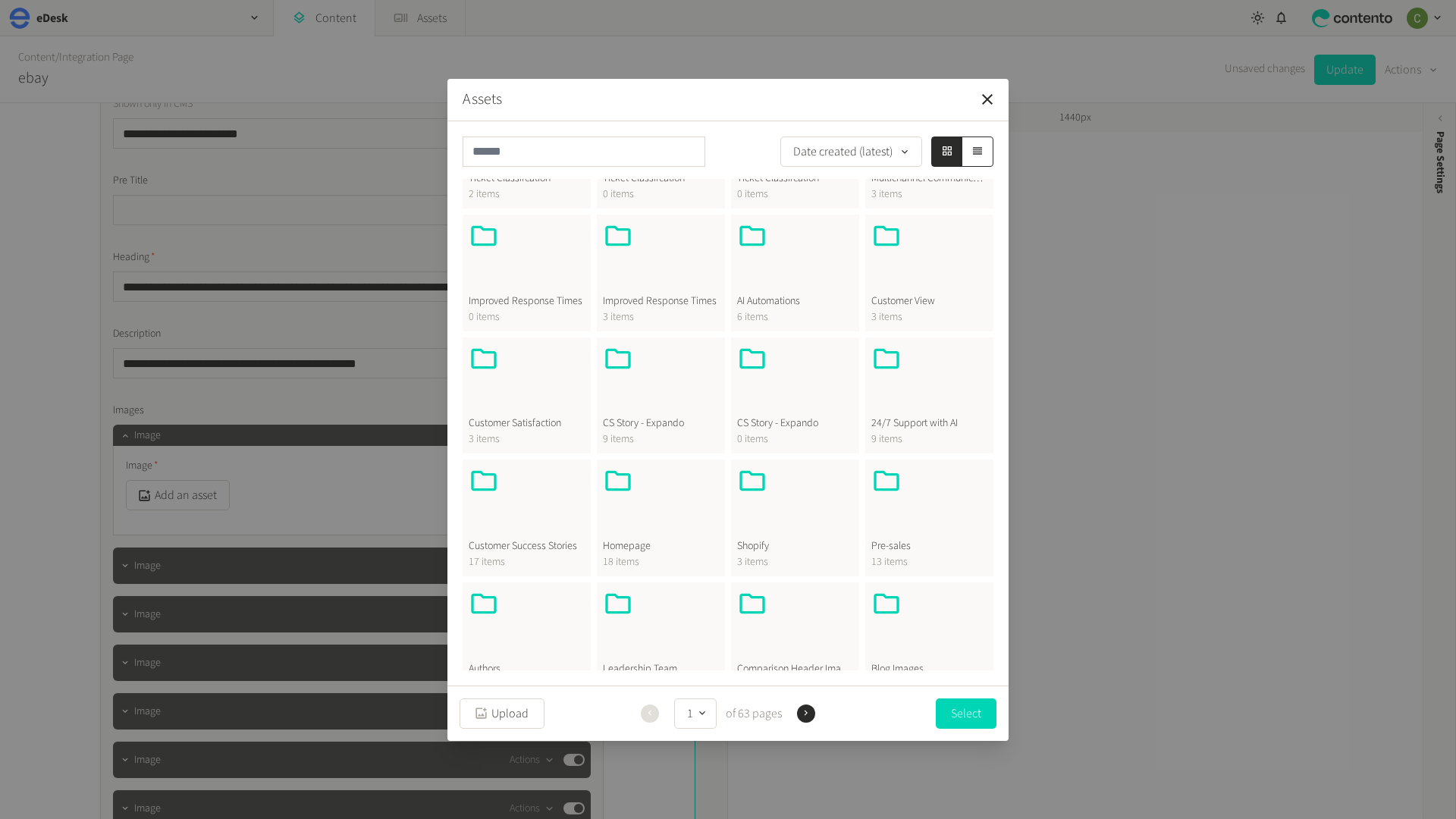 click at bounding box center [661, 502] 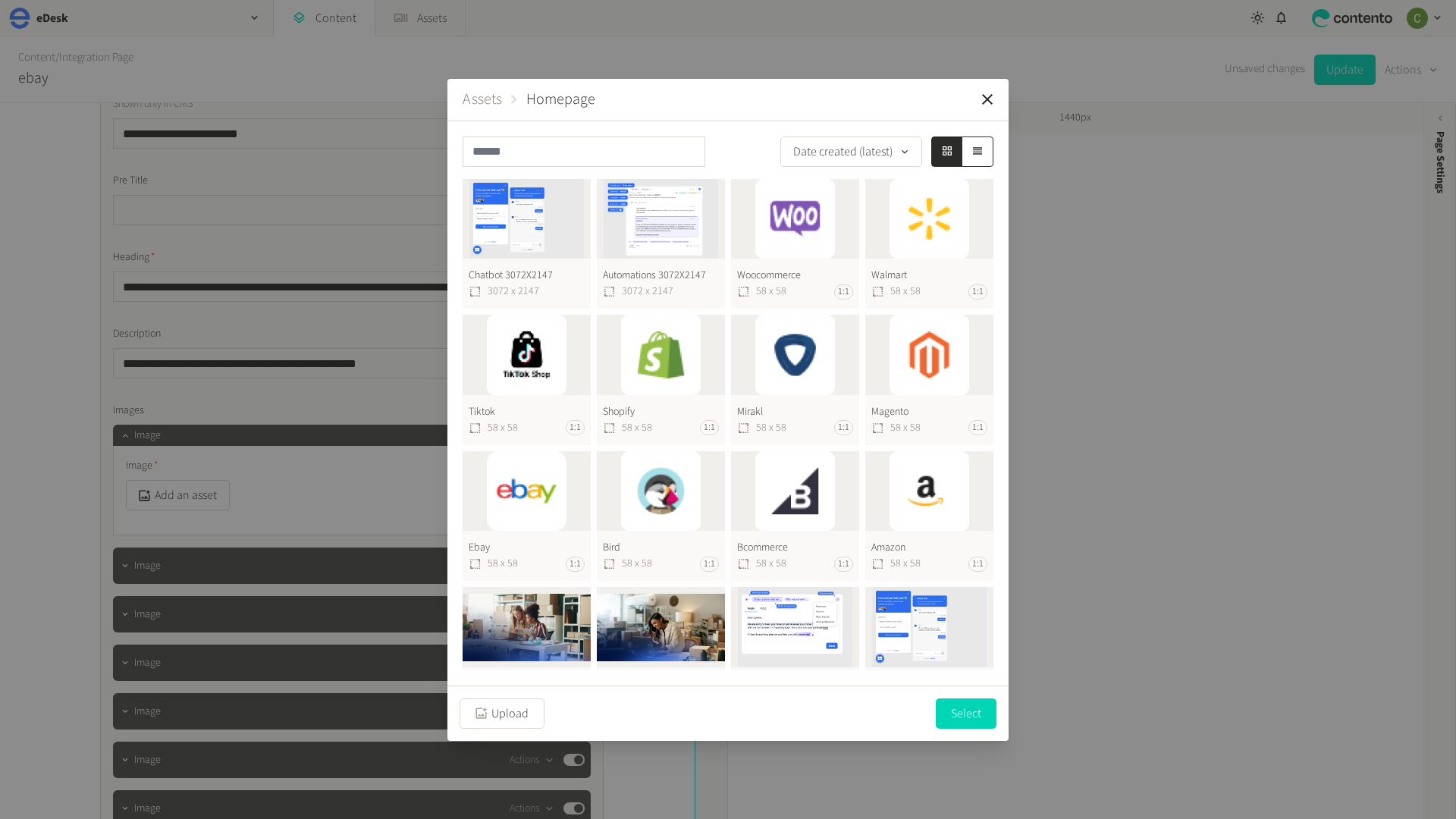 scroll, scrollTop: 5, scrollLeft: 0, axis: vertical 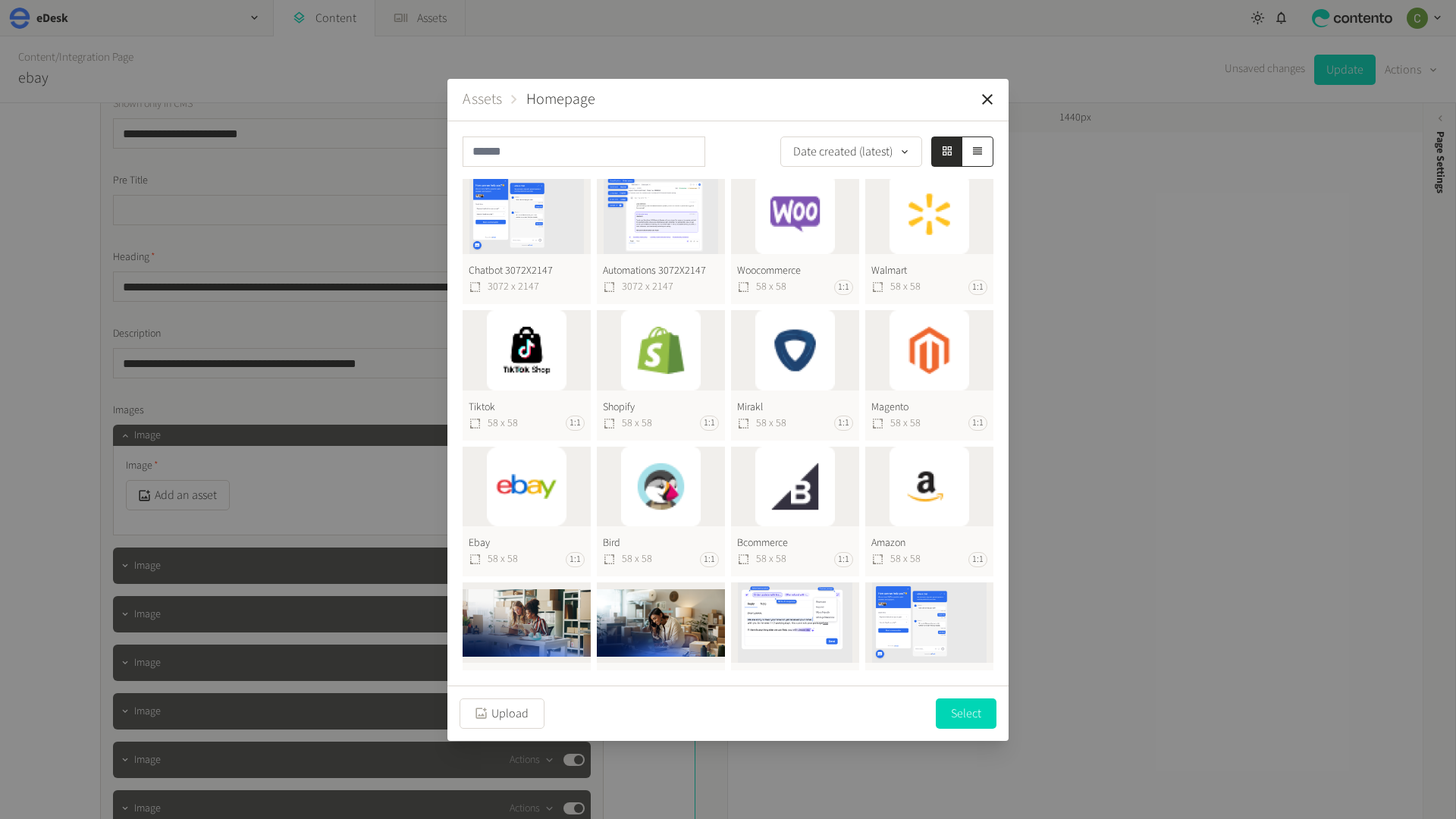 click on "Amazon  58 x 58 1:1" 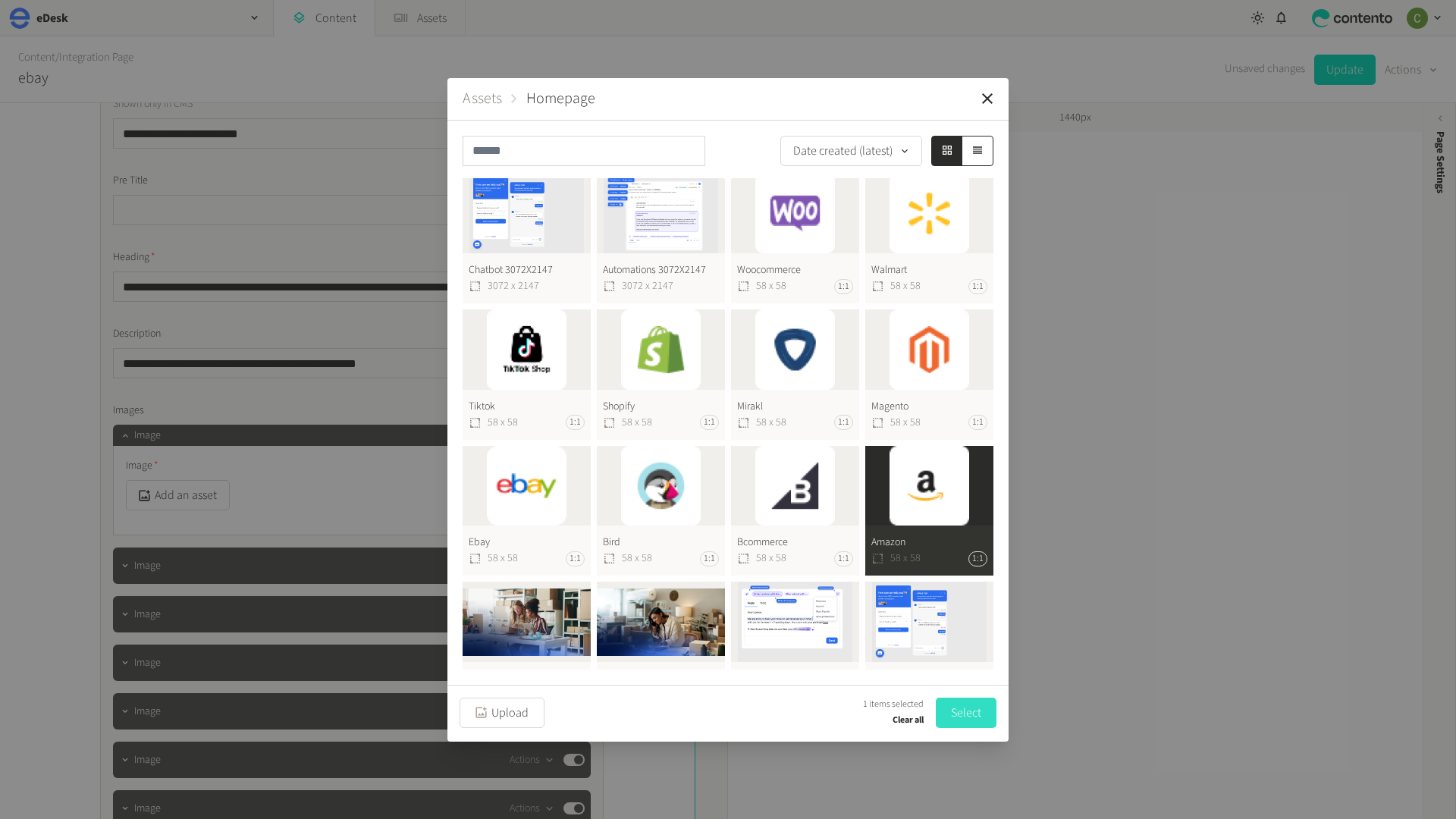 click on "Select" at bounding box center [966, 713] 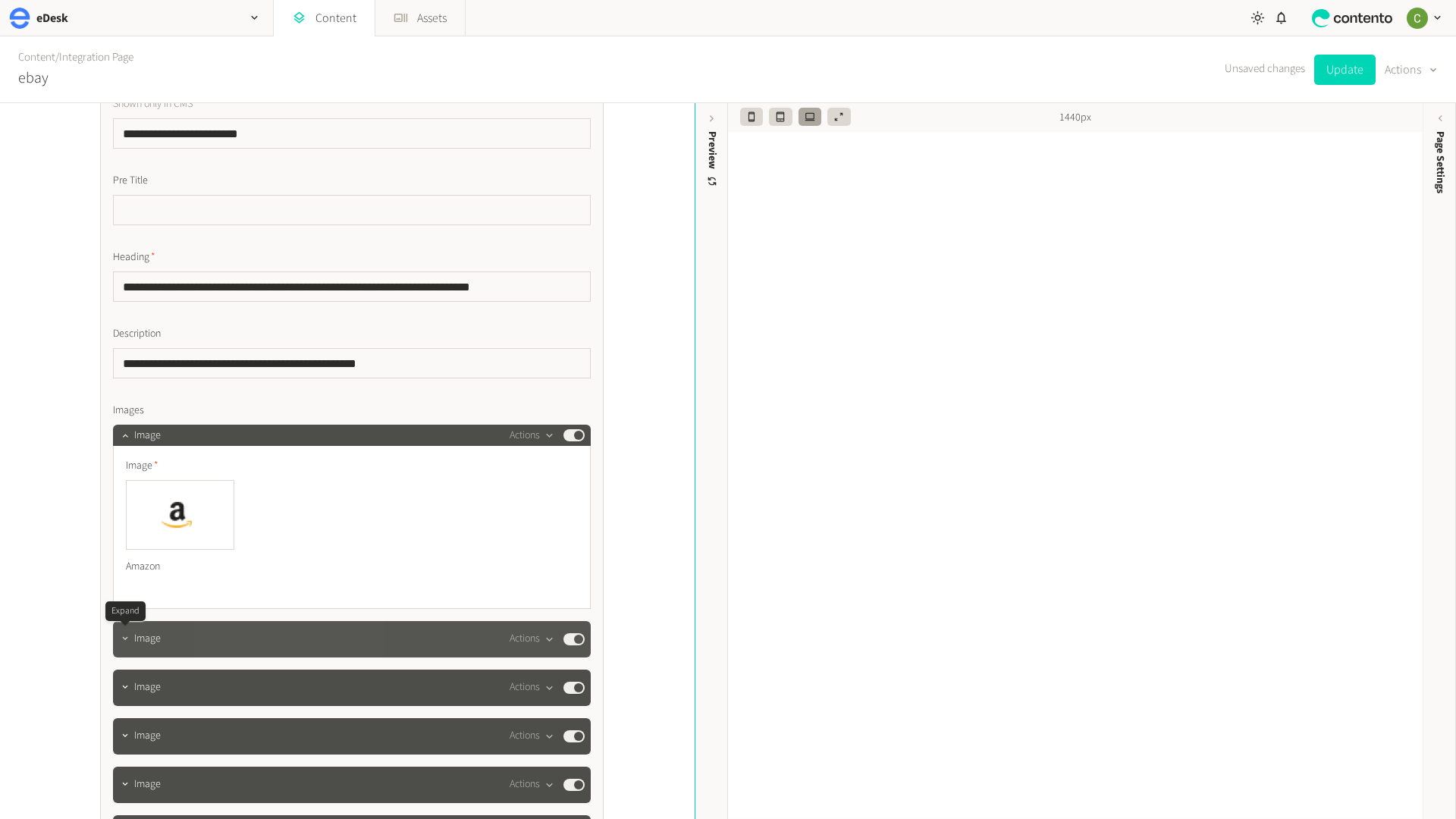 click 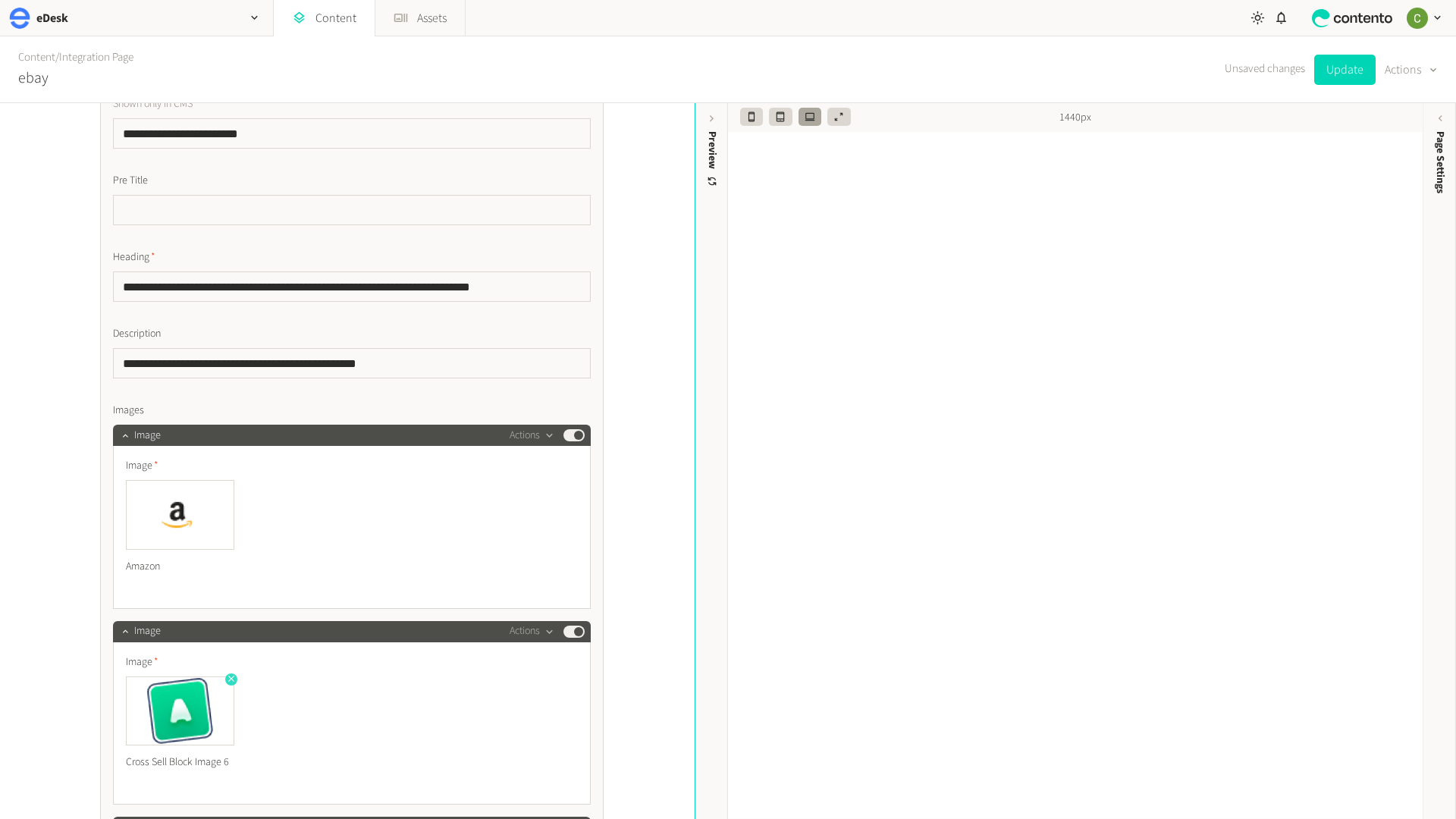 click 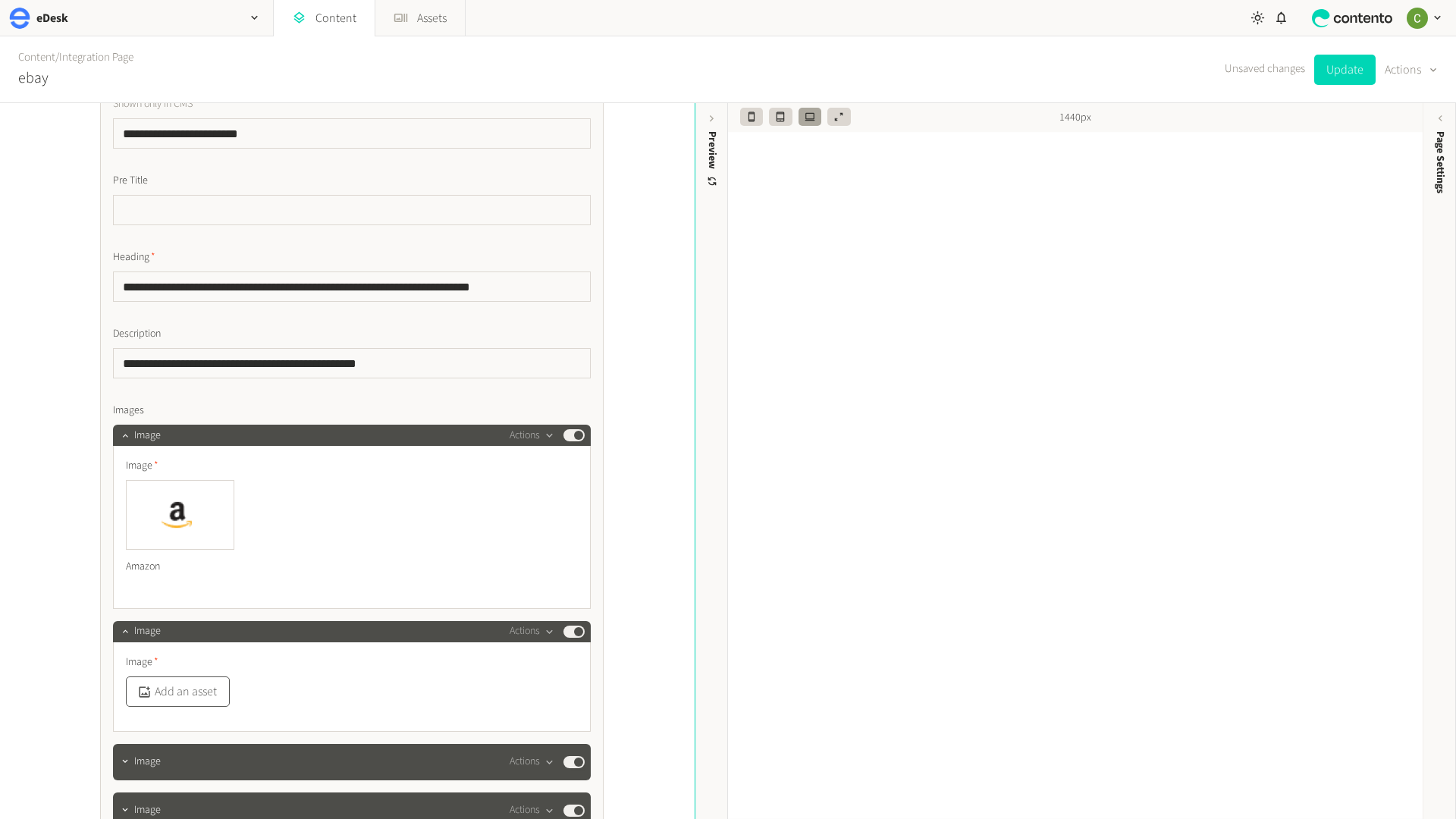 click on "Add an asset" 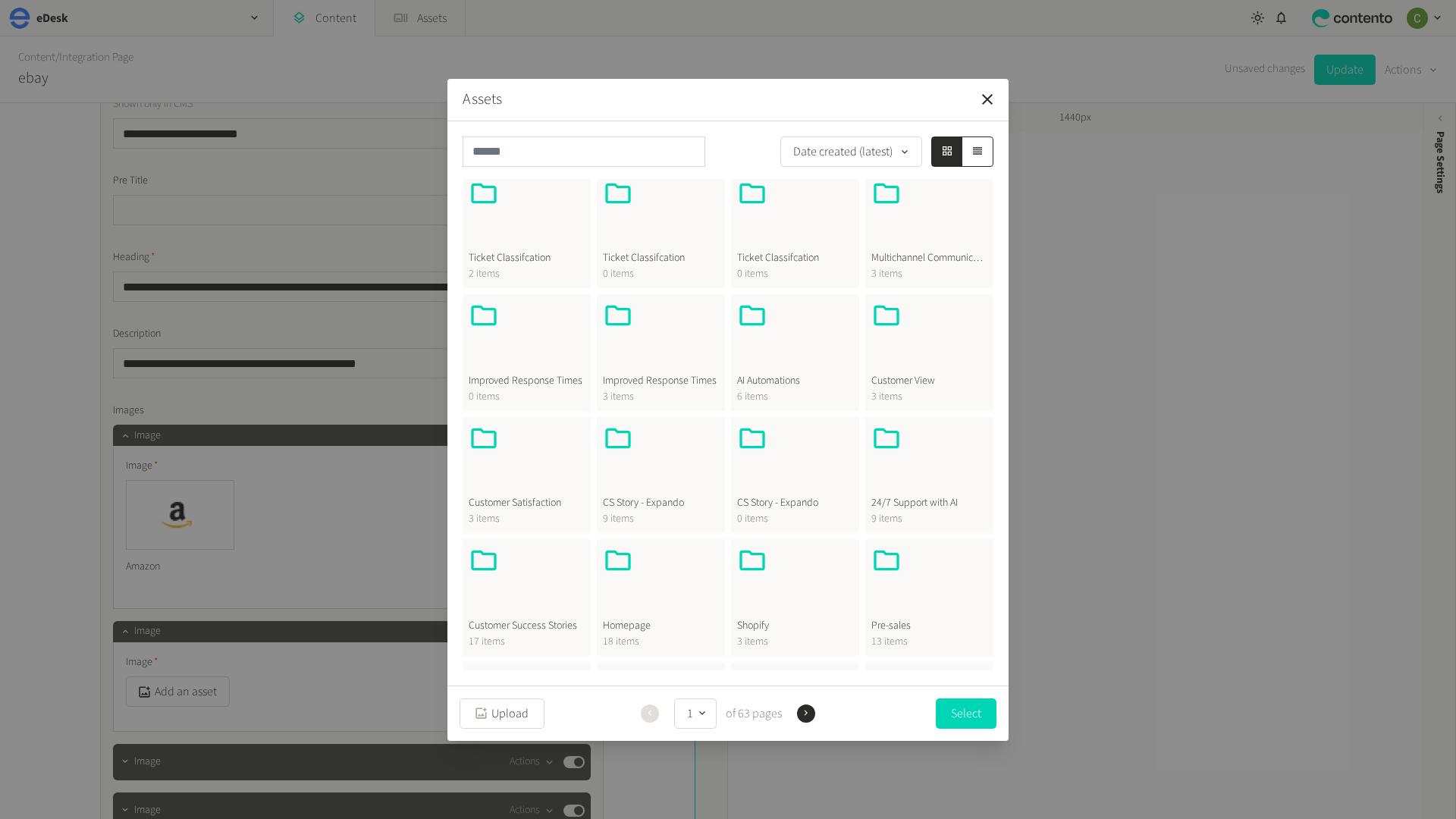 scroll, scrollTop: 34, scrollLeft: 0, axis: vertical 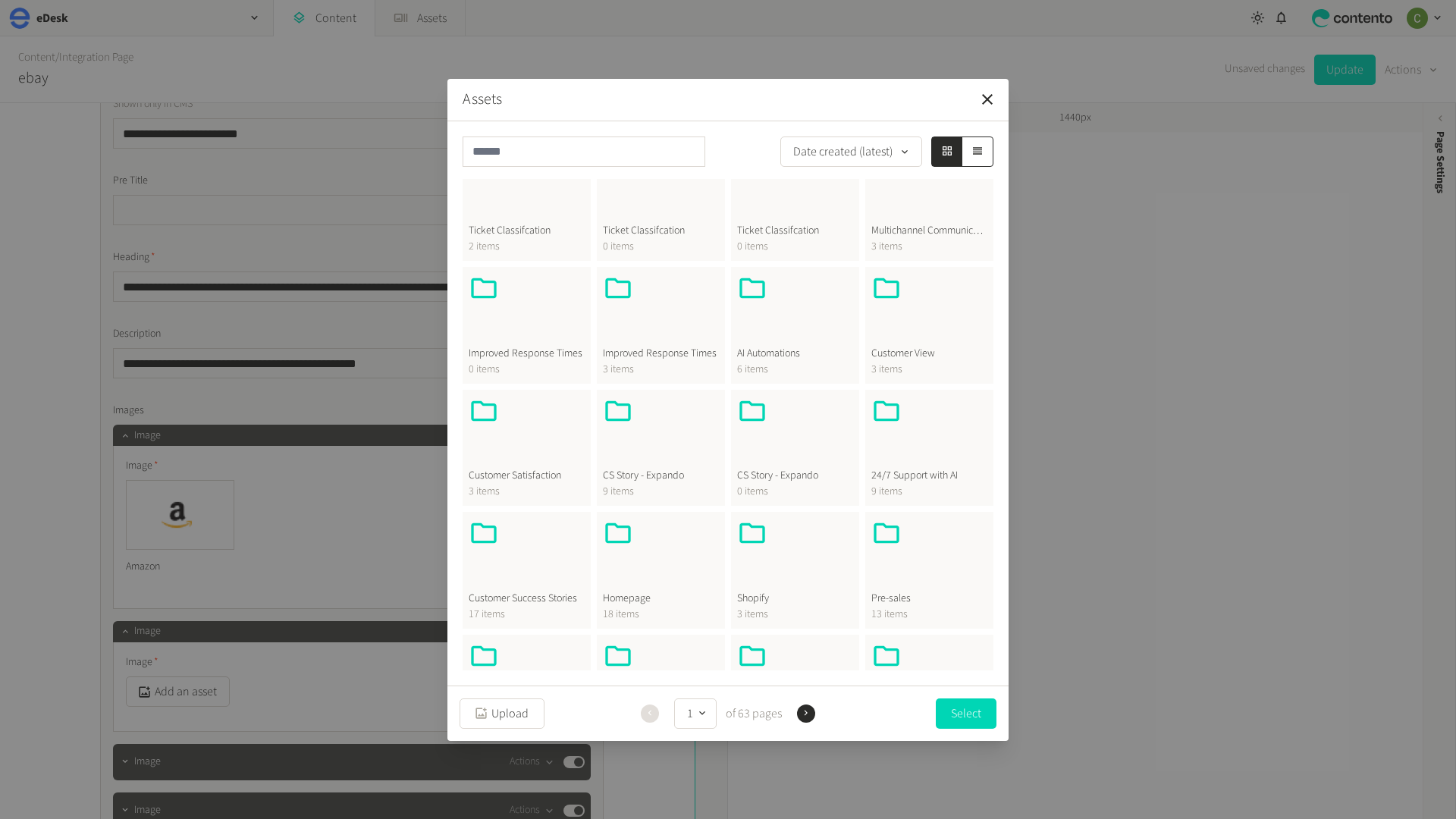 click at bounding box center (661, 554) 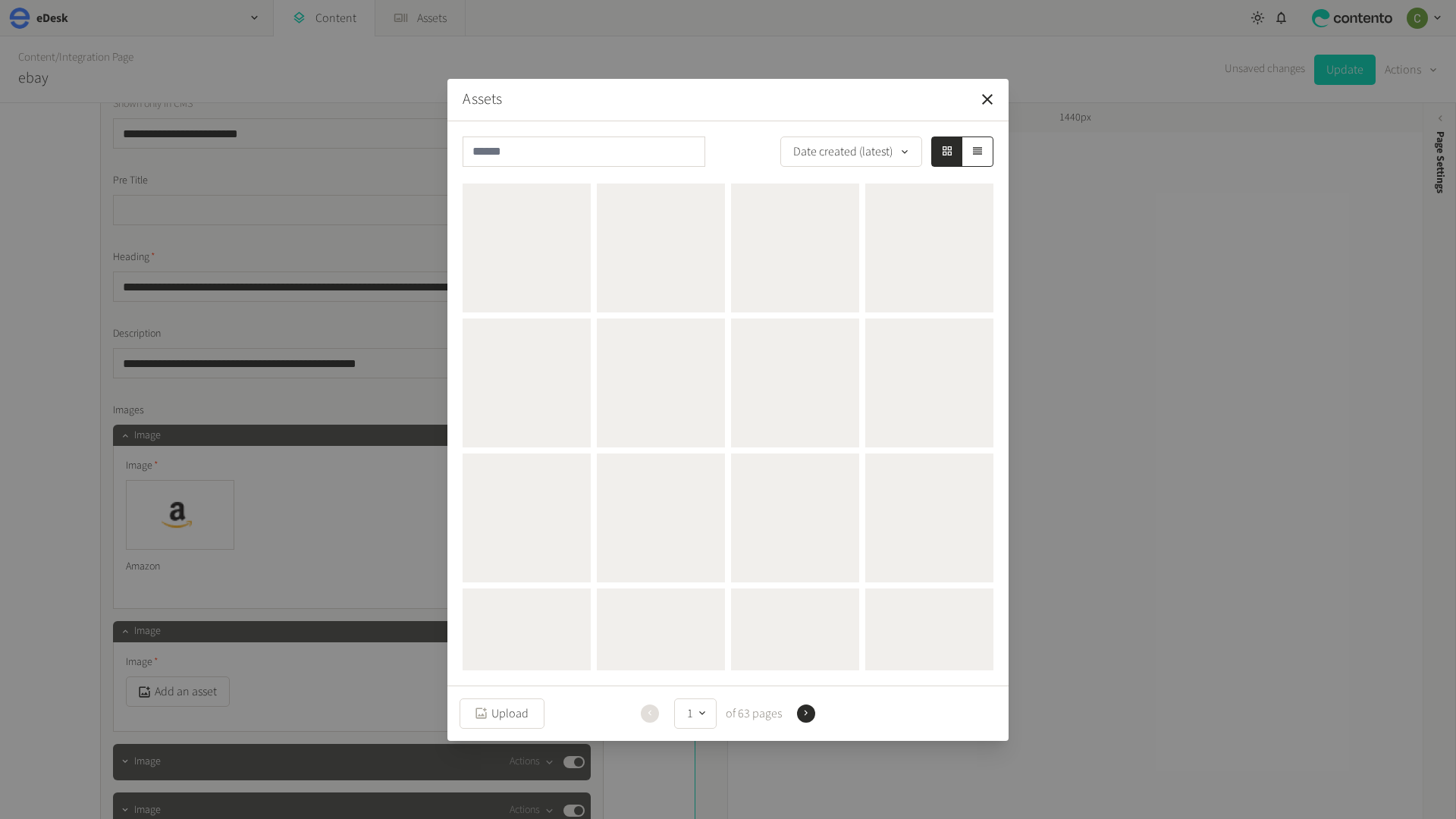 scroll, scrollTop: 0, scrollLeft: 0, axis: both 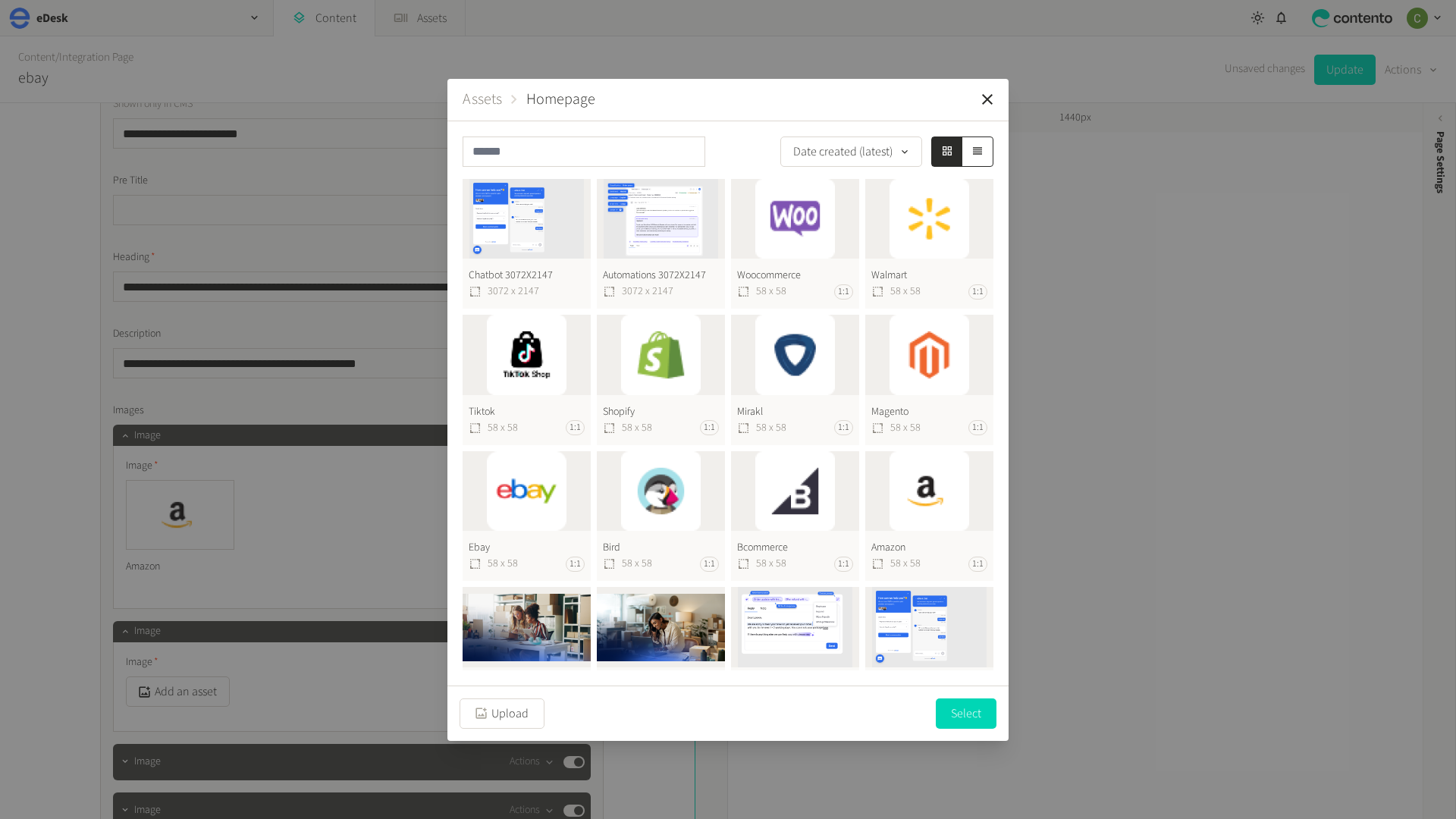 click on "Ebay  58 x 58 1:1" 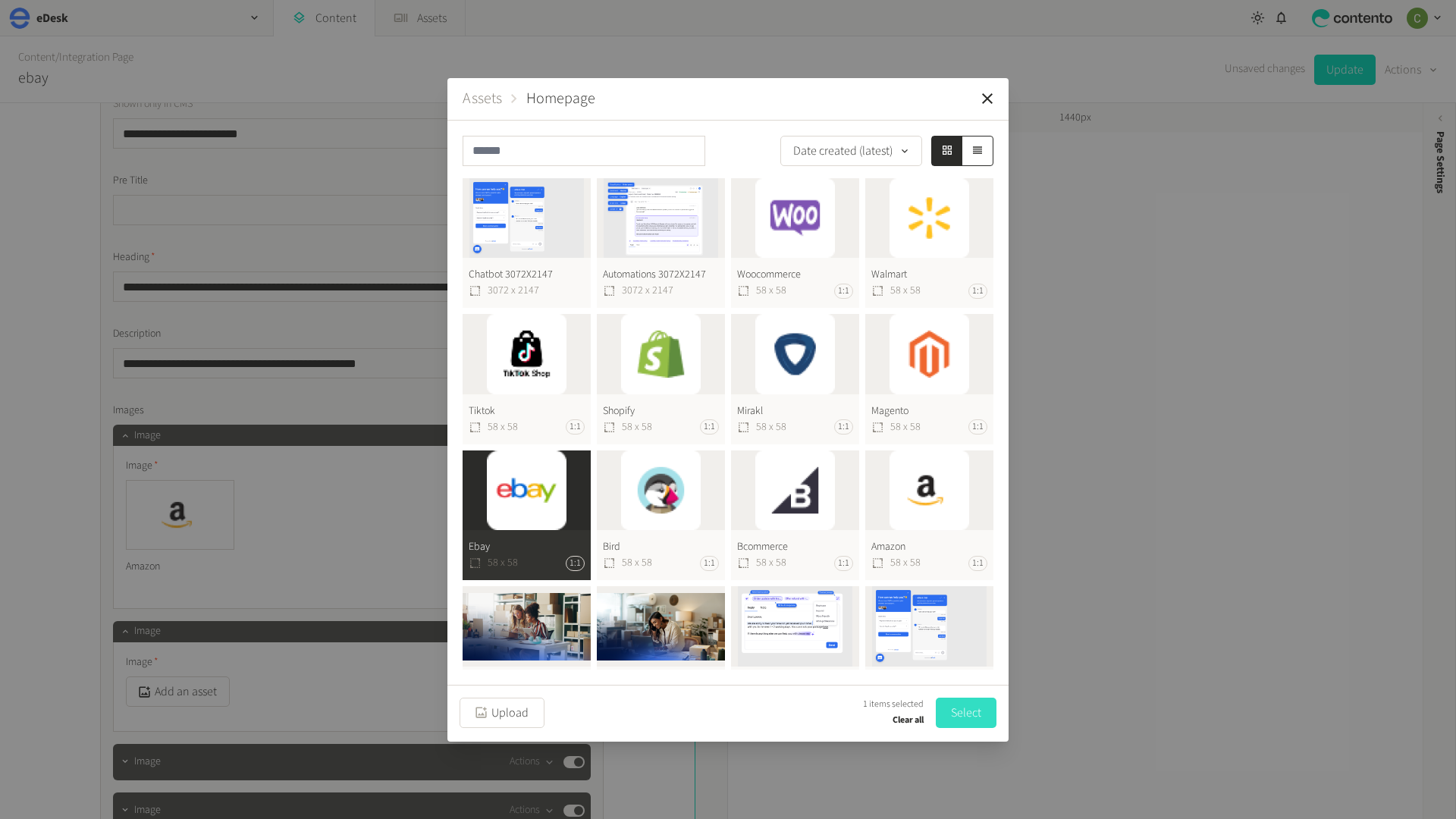 click on "Select" at bounding box center [966, 713] 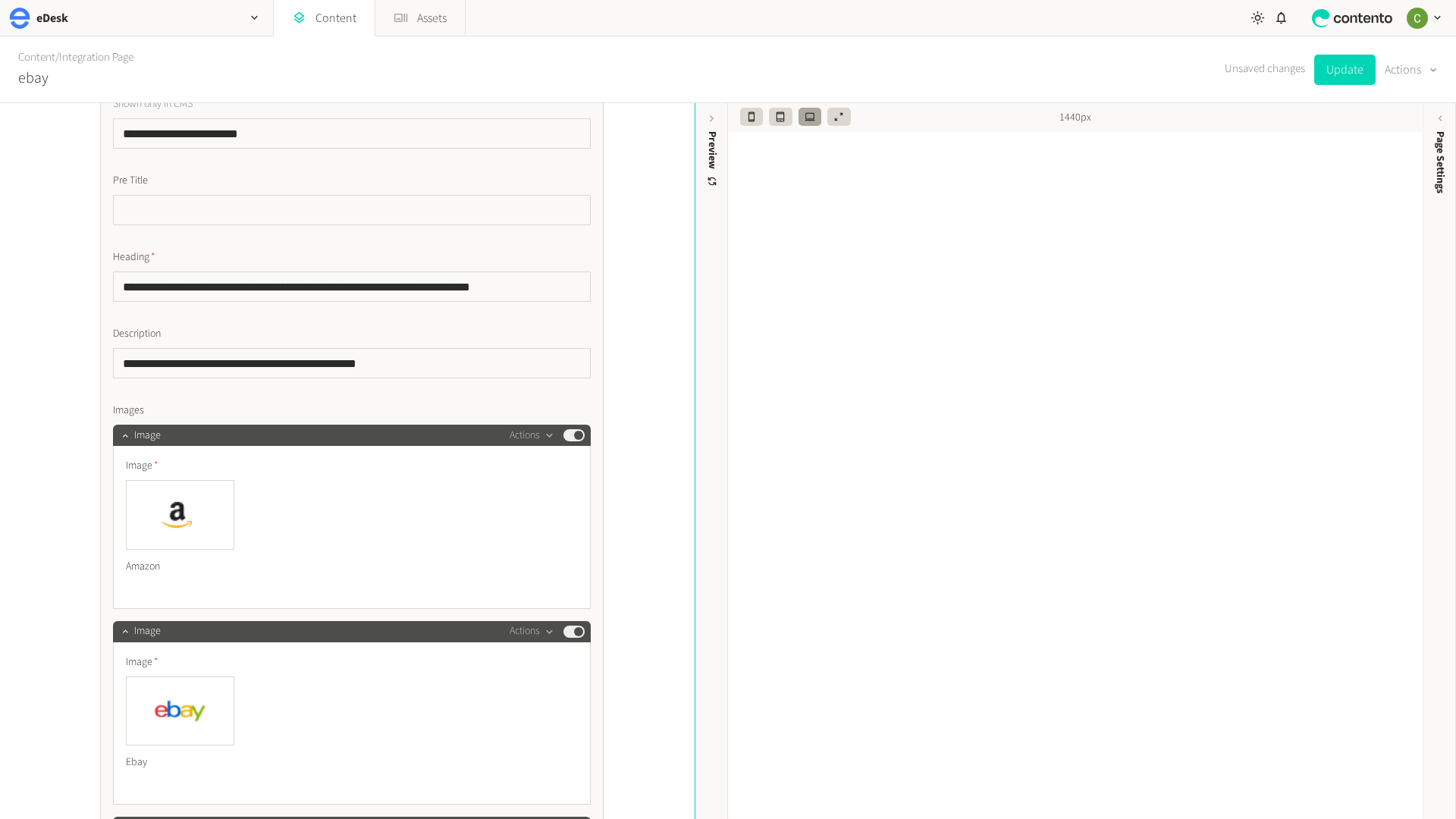 scroll, scrollTop: 4938, scrollLeft: 0, axis: vertical 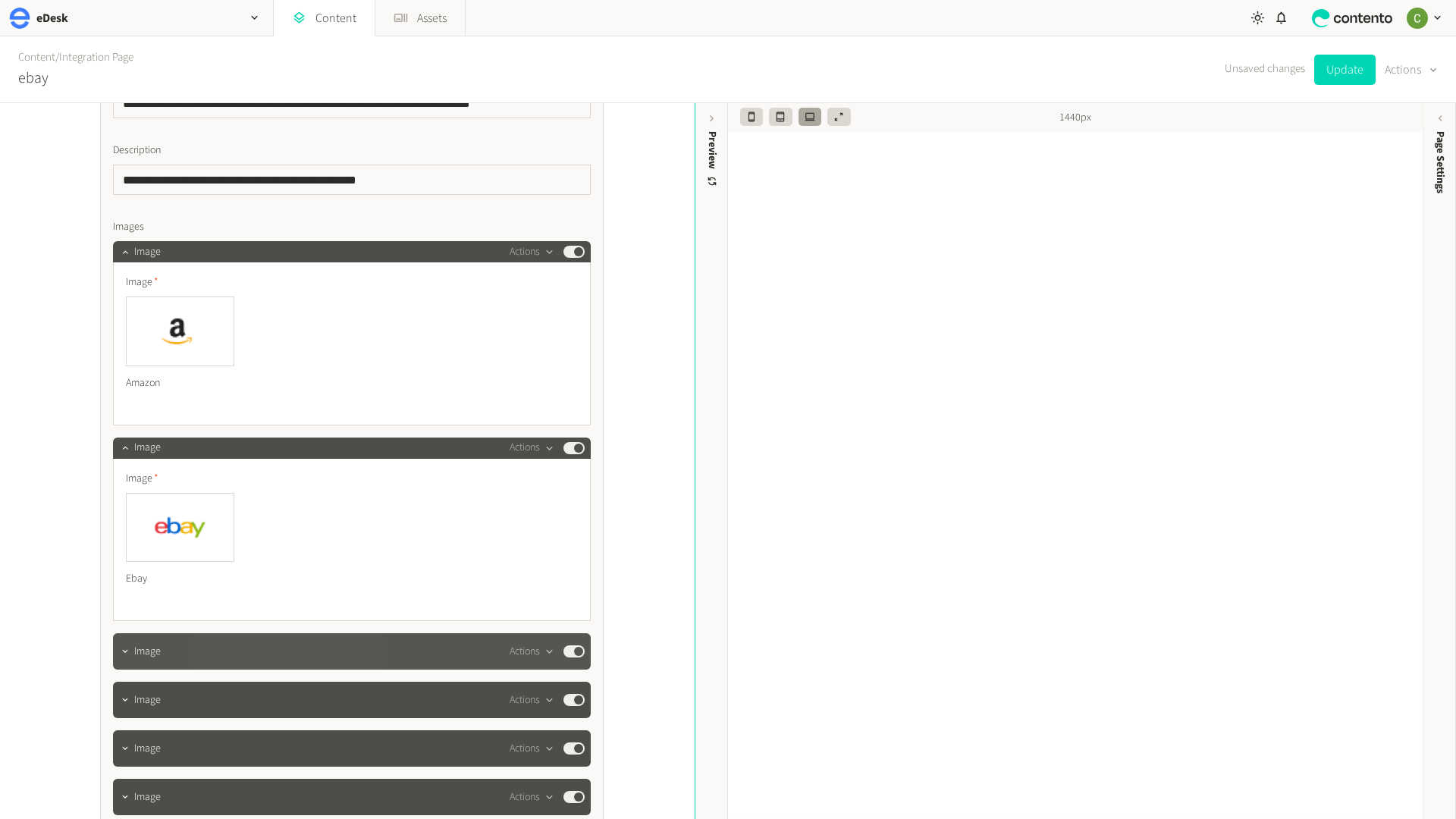 click 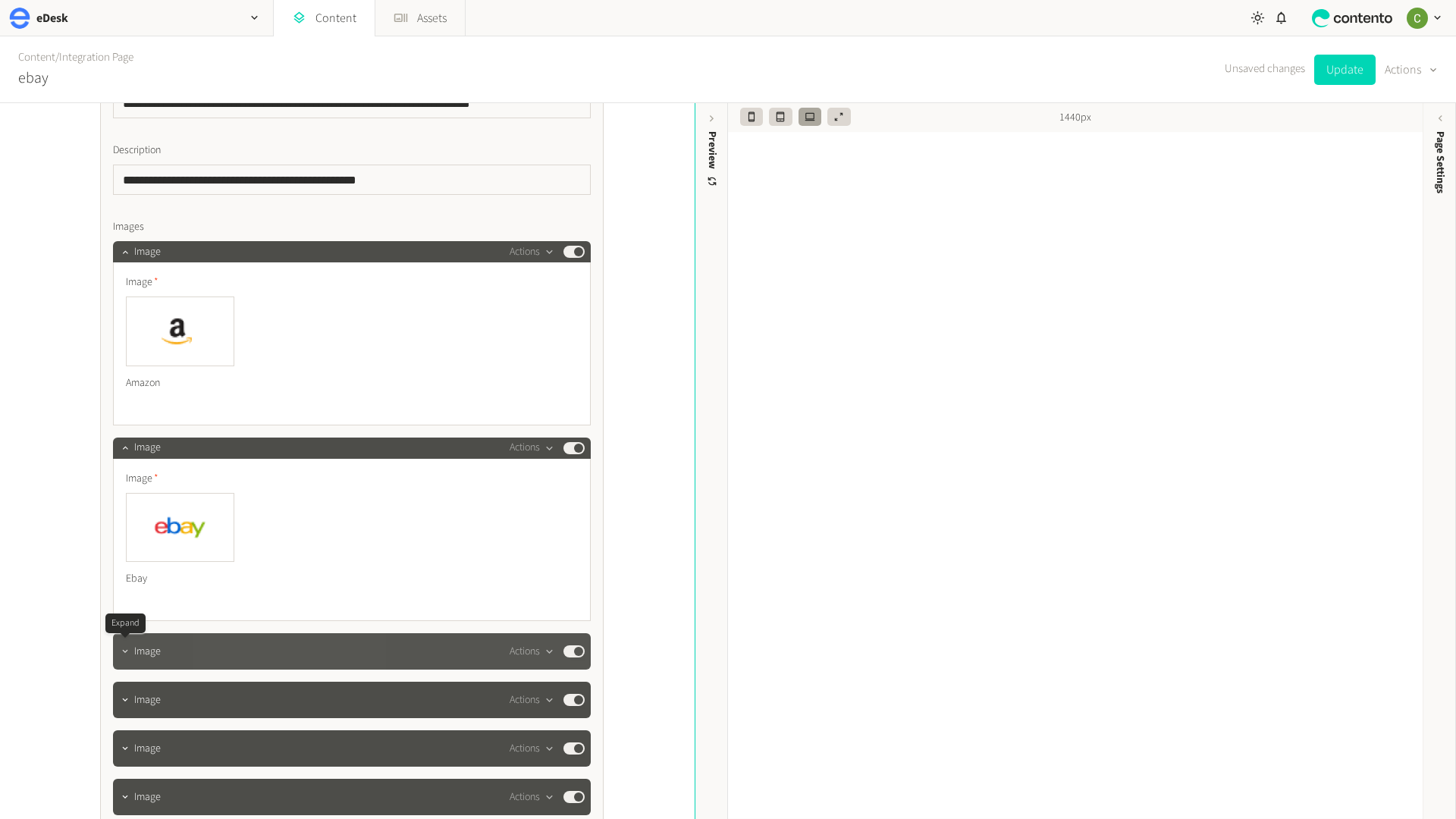 click 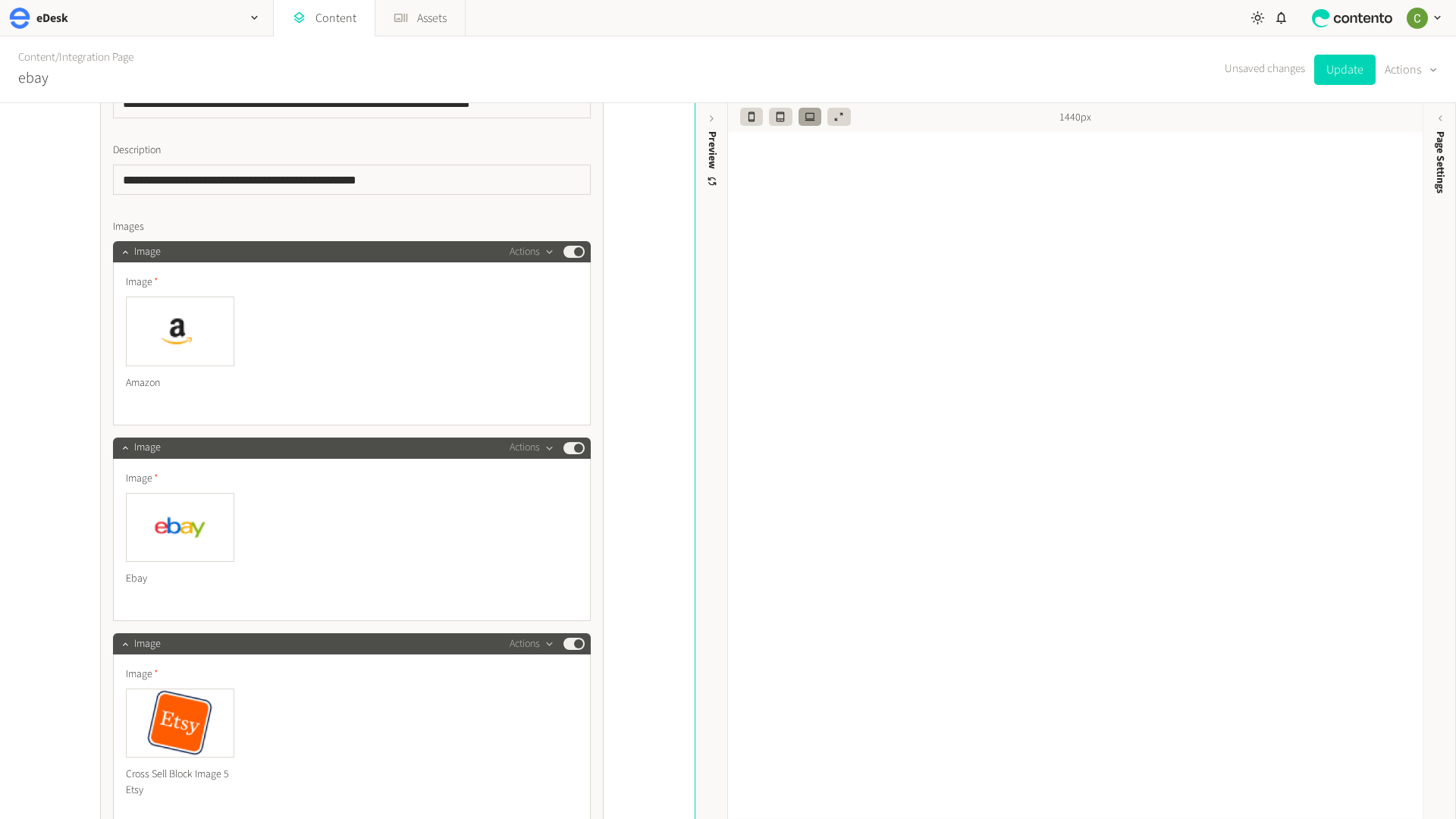scroll, scrollTop: 4979, scrollLeft: 0, axis: vertical 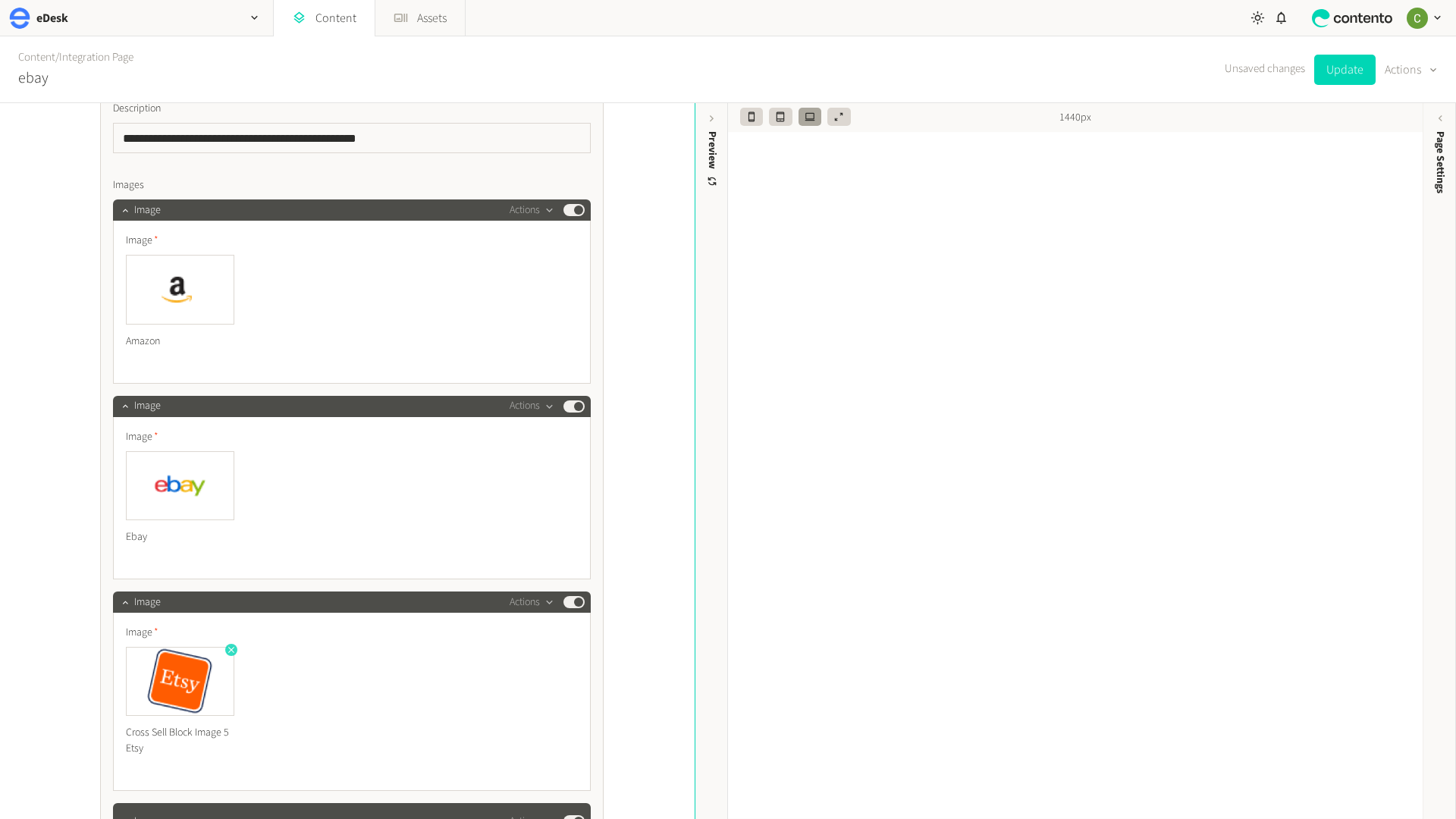 click 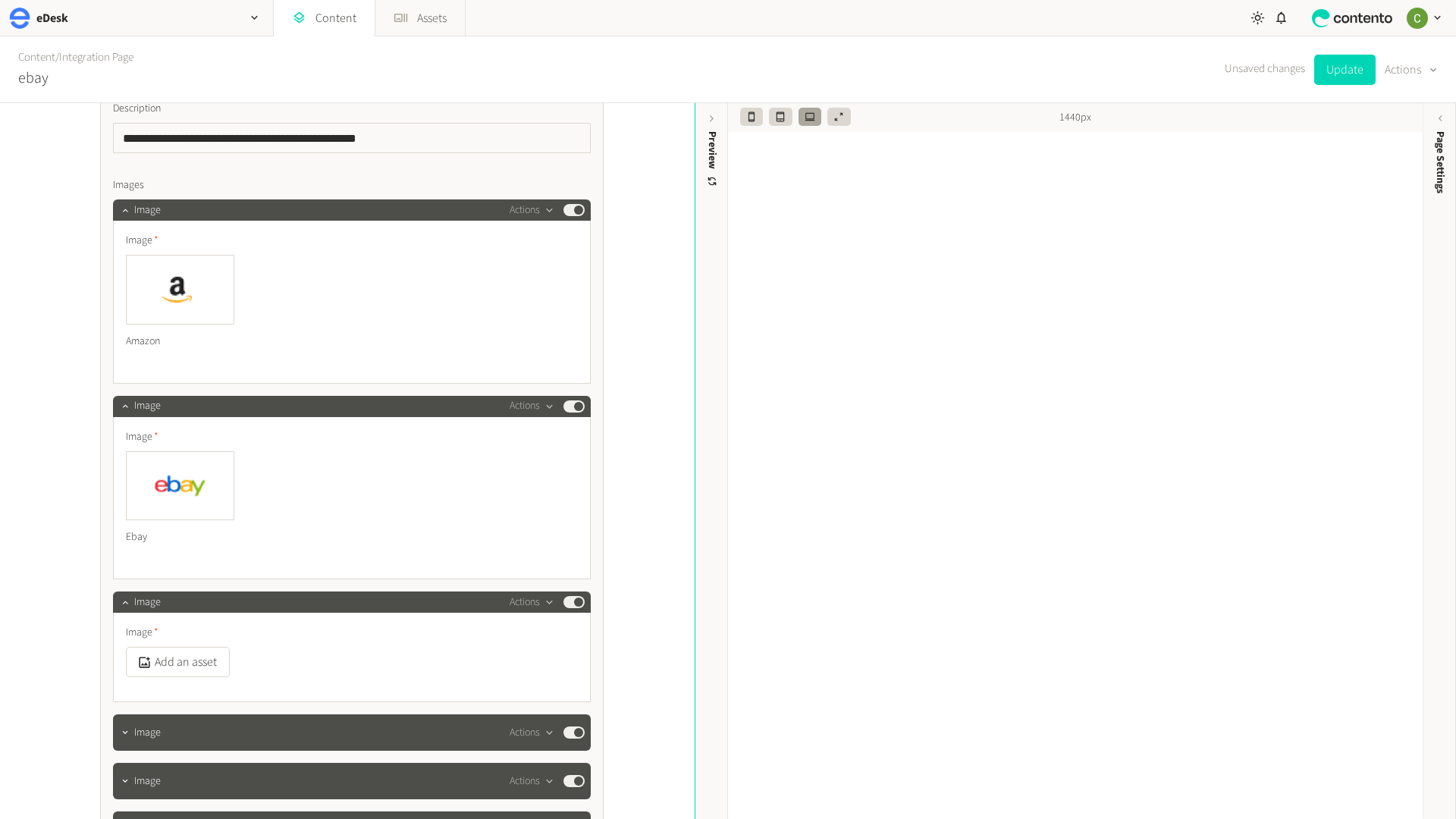 click on "Image  Add an asset" 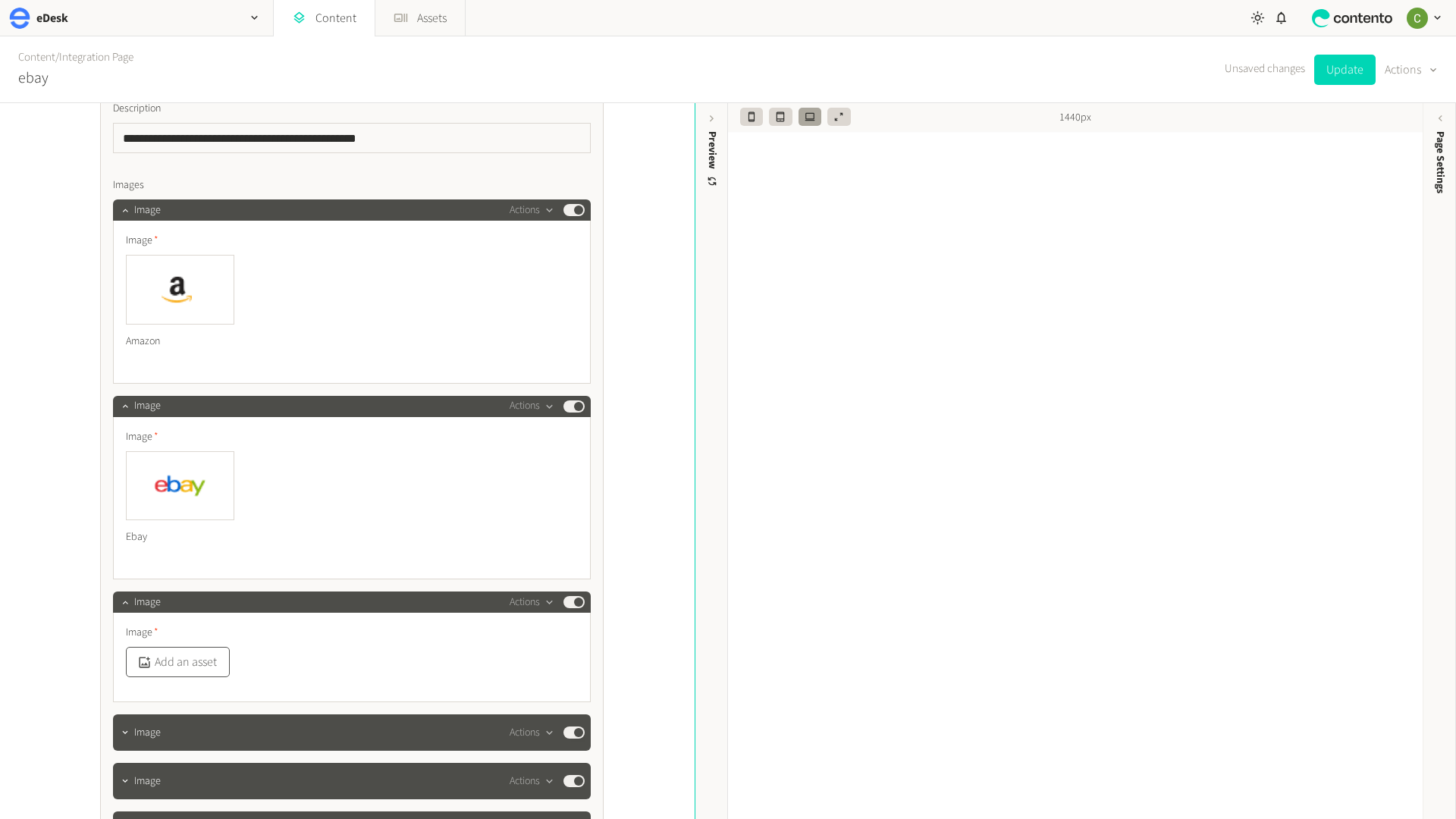 click on "Add an asset" 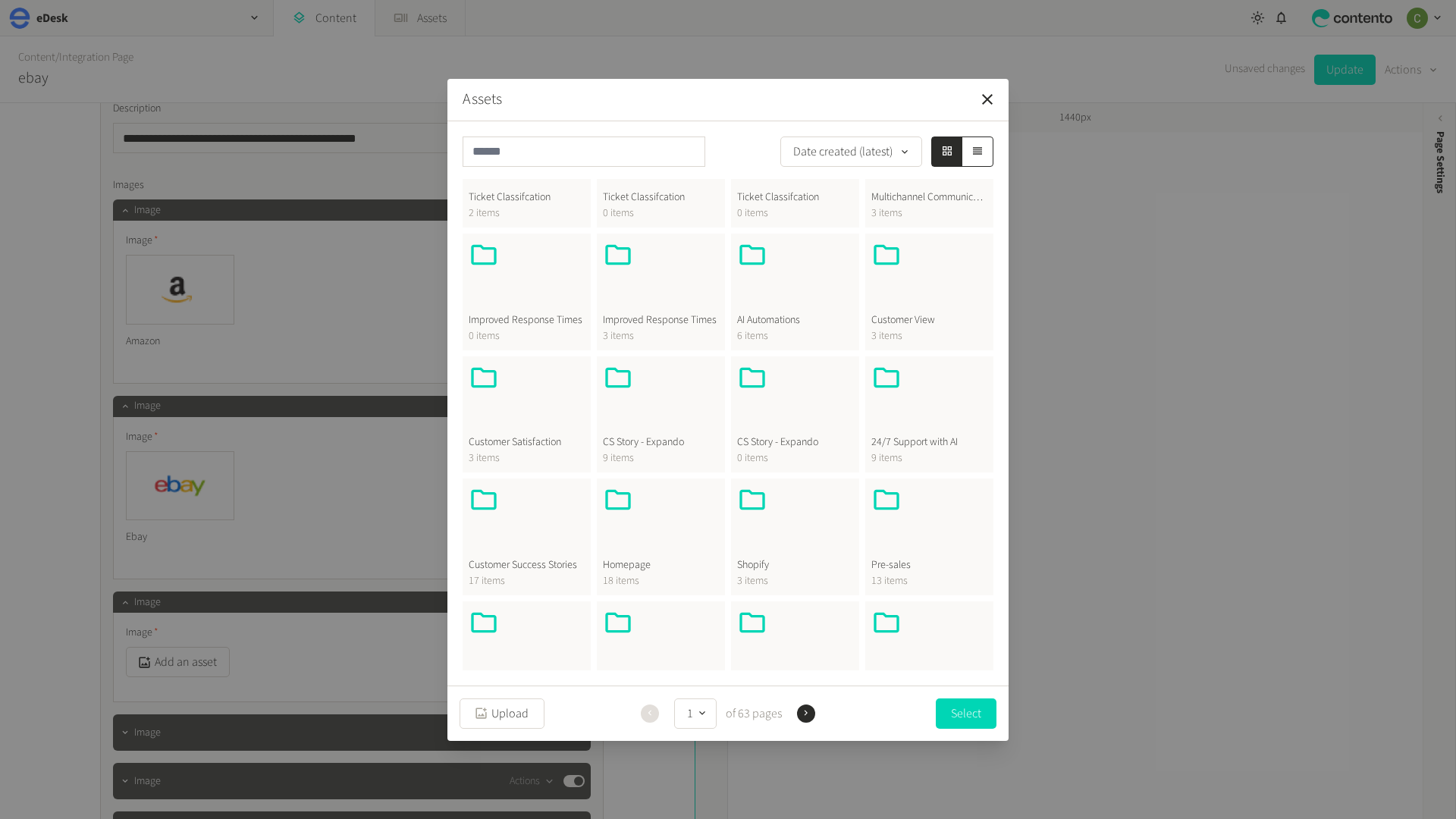 scroll, scrollTop: 74, scrollLeft: 0, axis: vertical 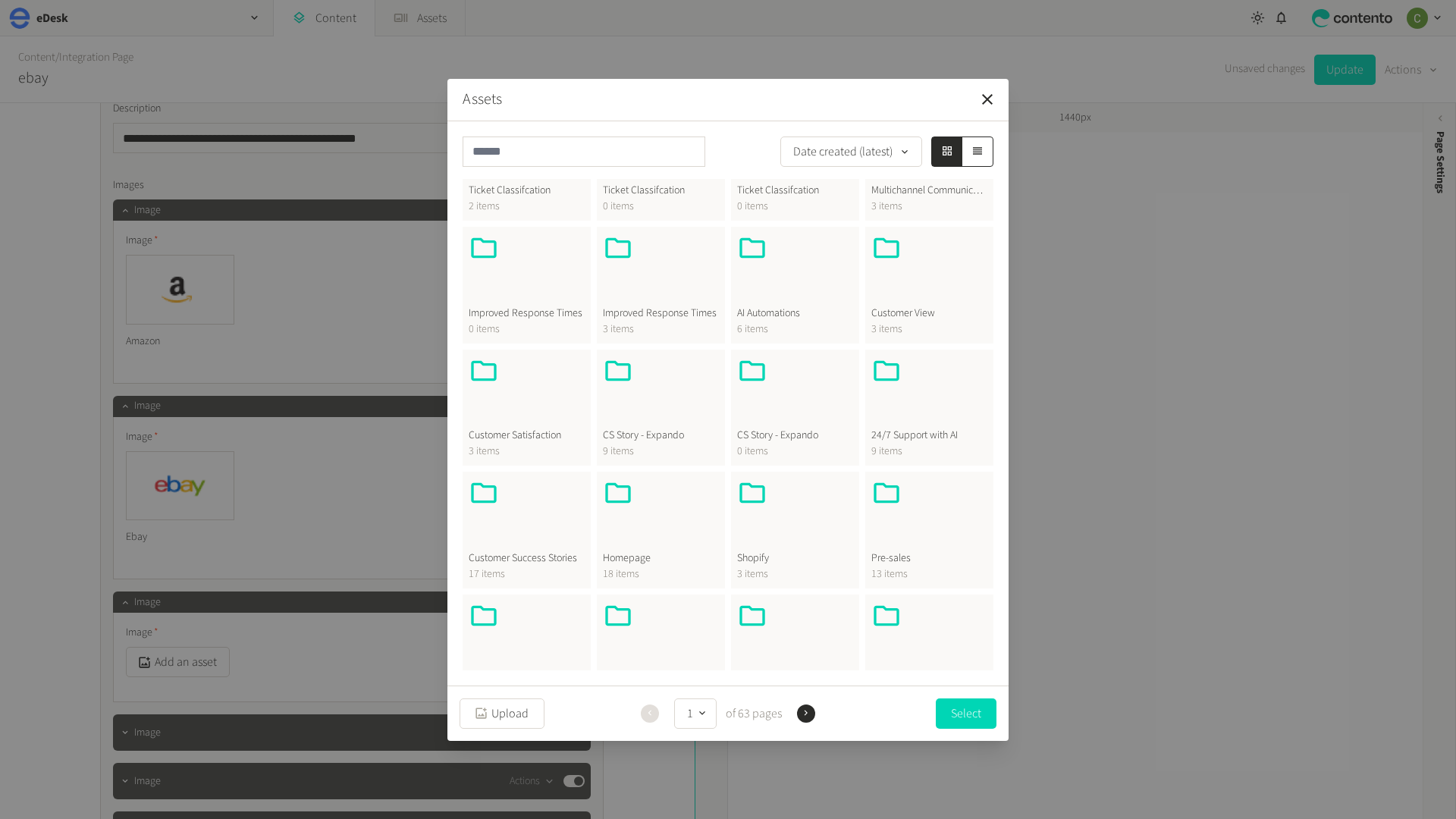 click at bounding box center [661, 514] 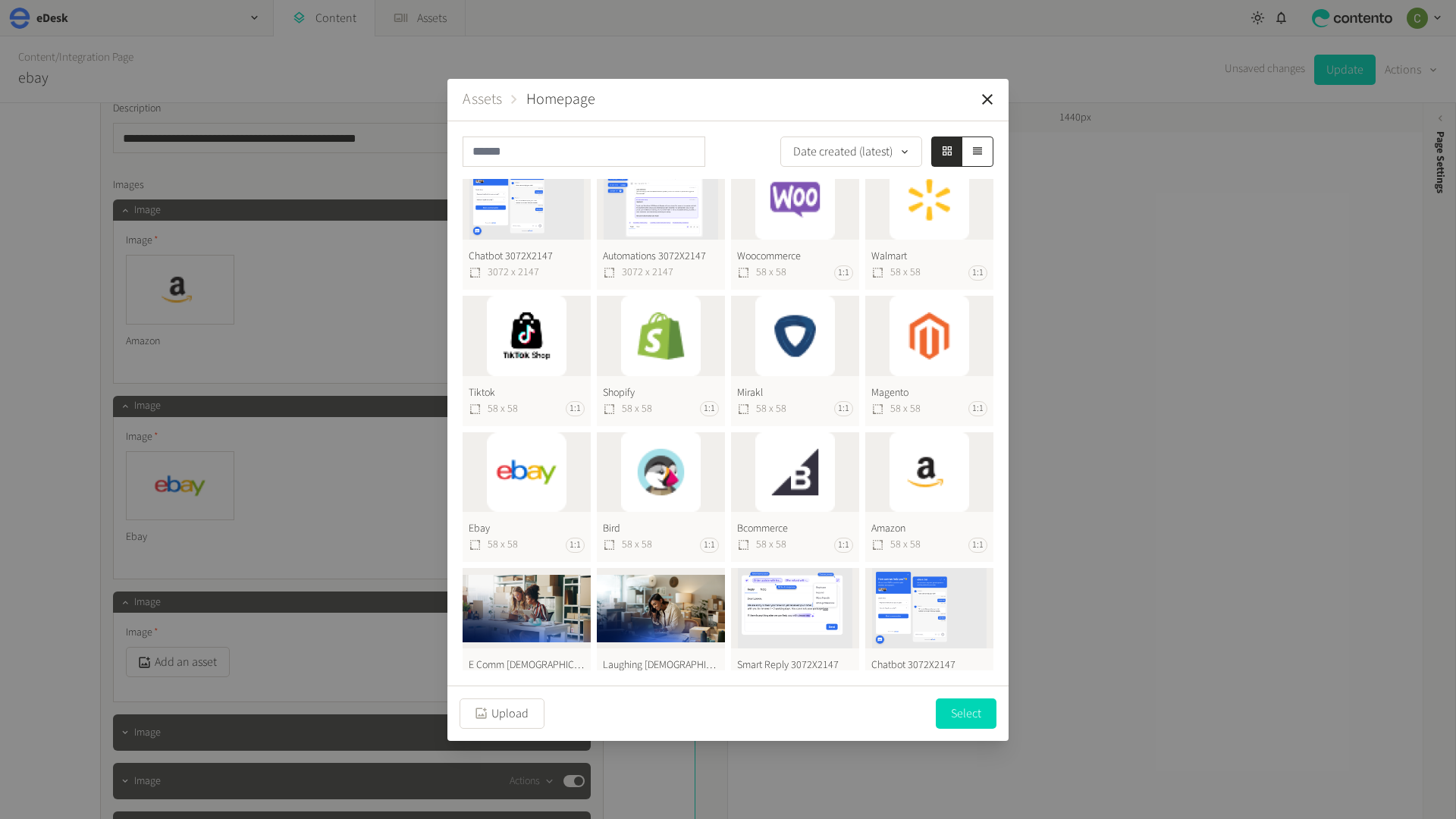 scroll, scrollTop: 0, scrollLeft: 0, axis: both 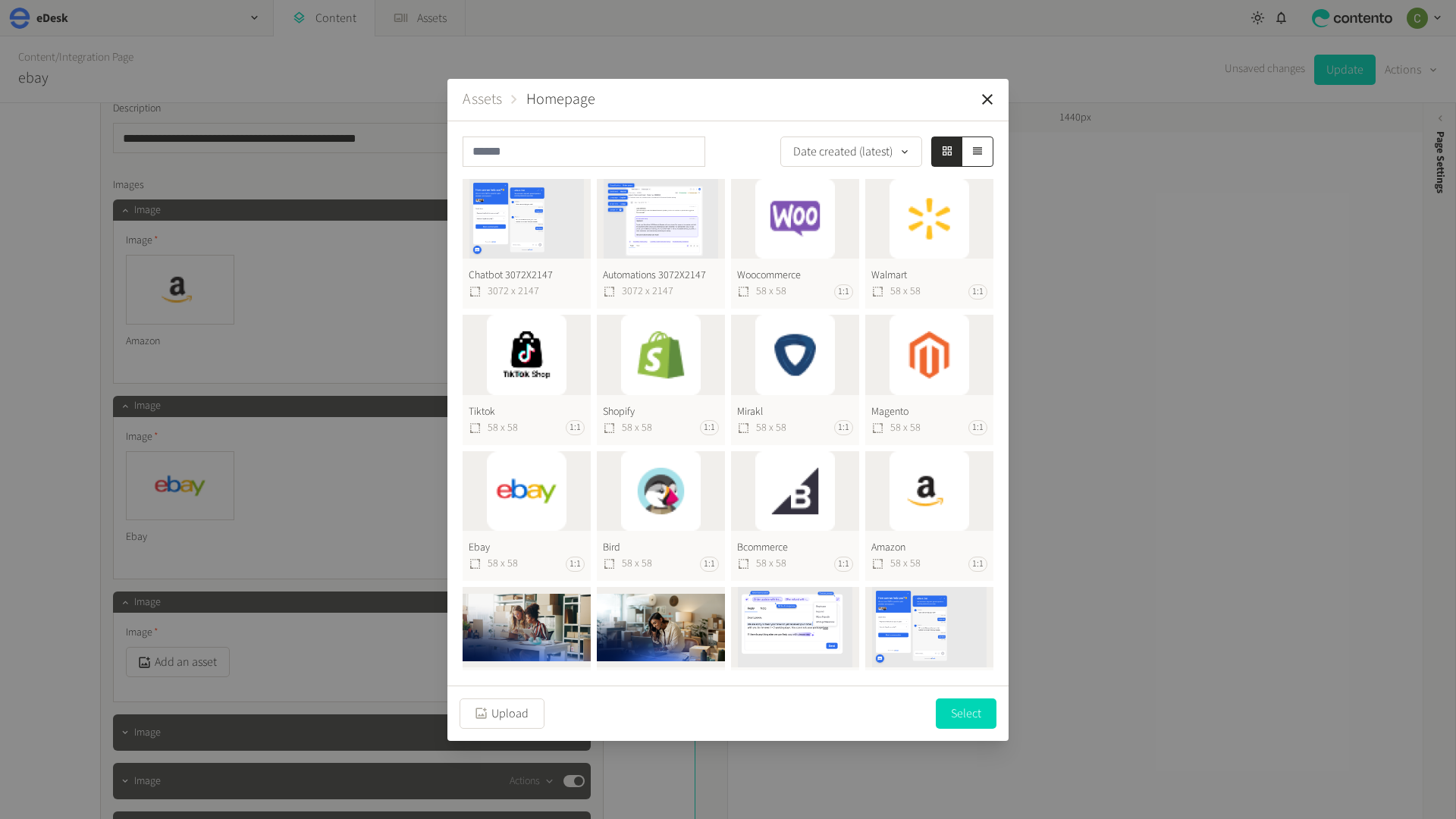 click on "Shopify  58 x 58 1:1" 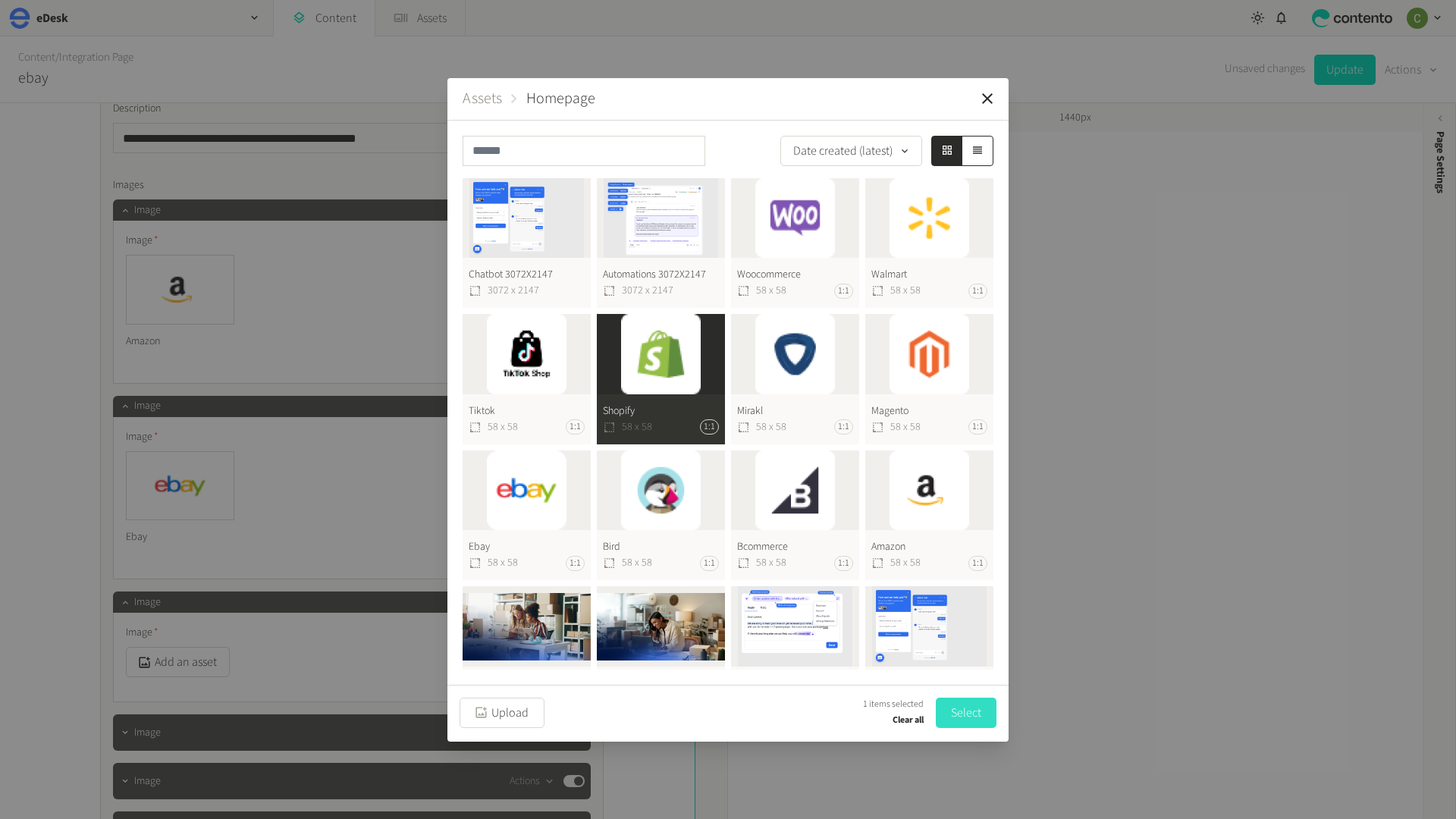 click on "Select" at bounding box center (966, 713) 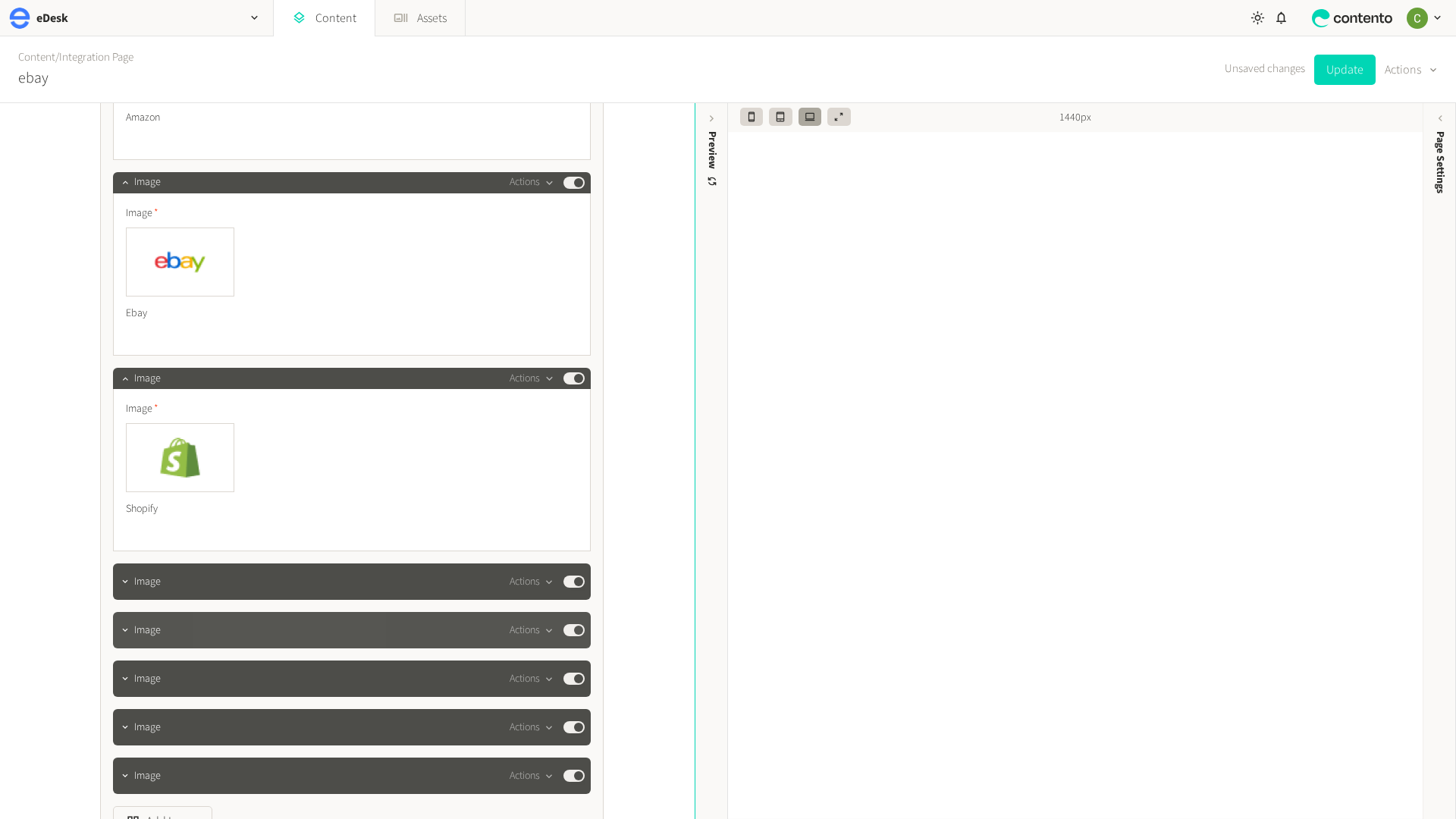 scroll, scrollTop: 5225, scrollLeft: 0, axis: vertical 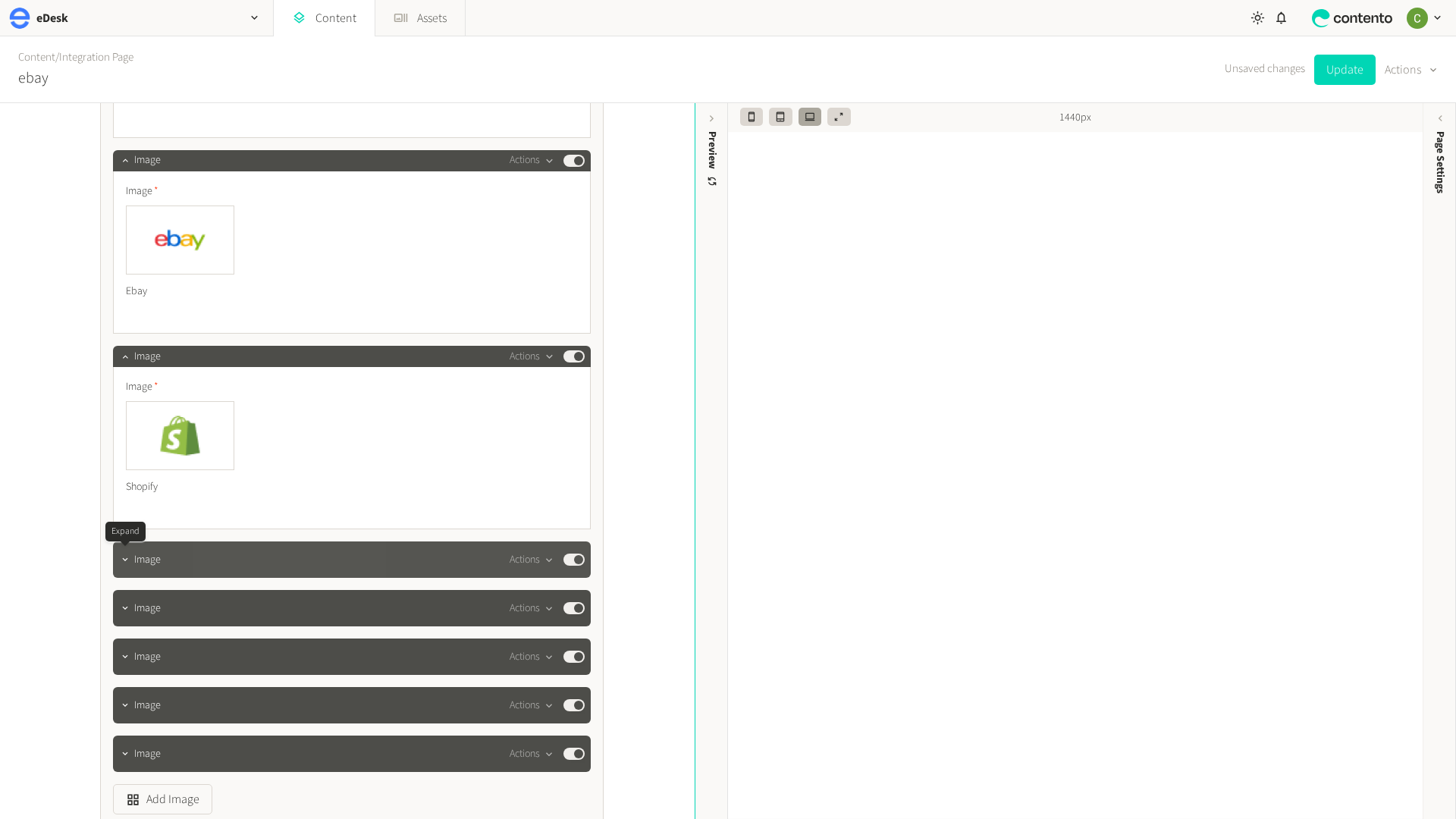 click 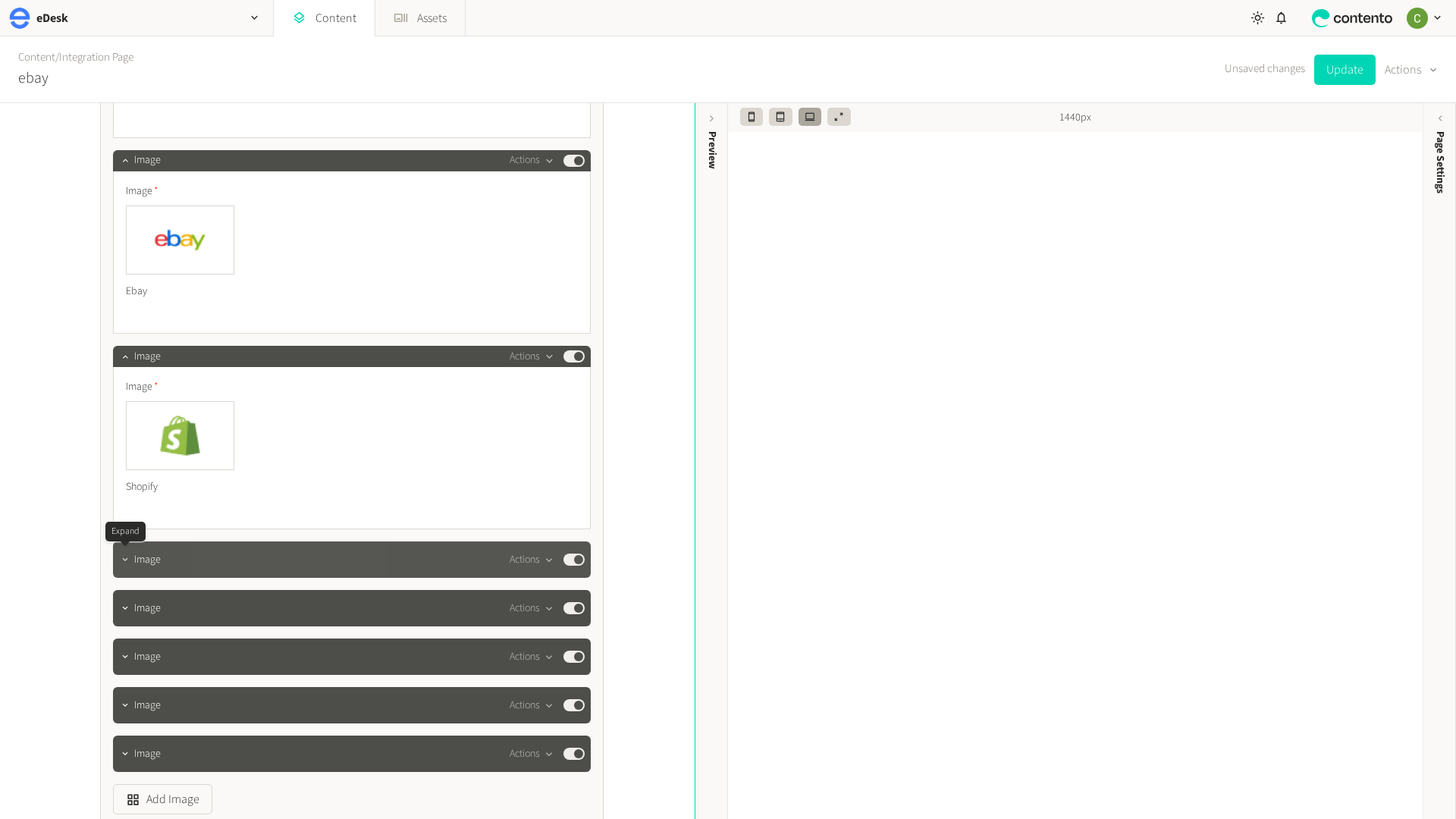 click 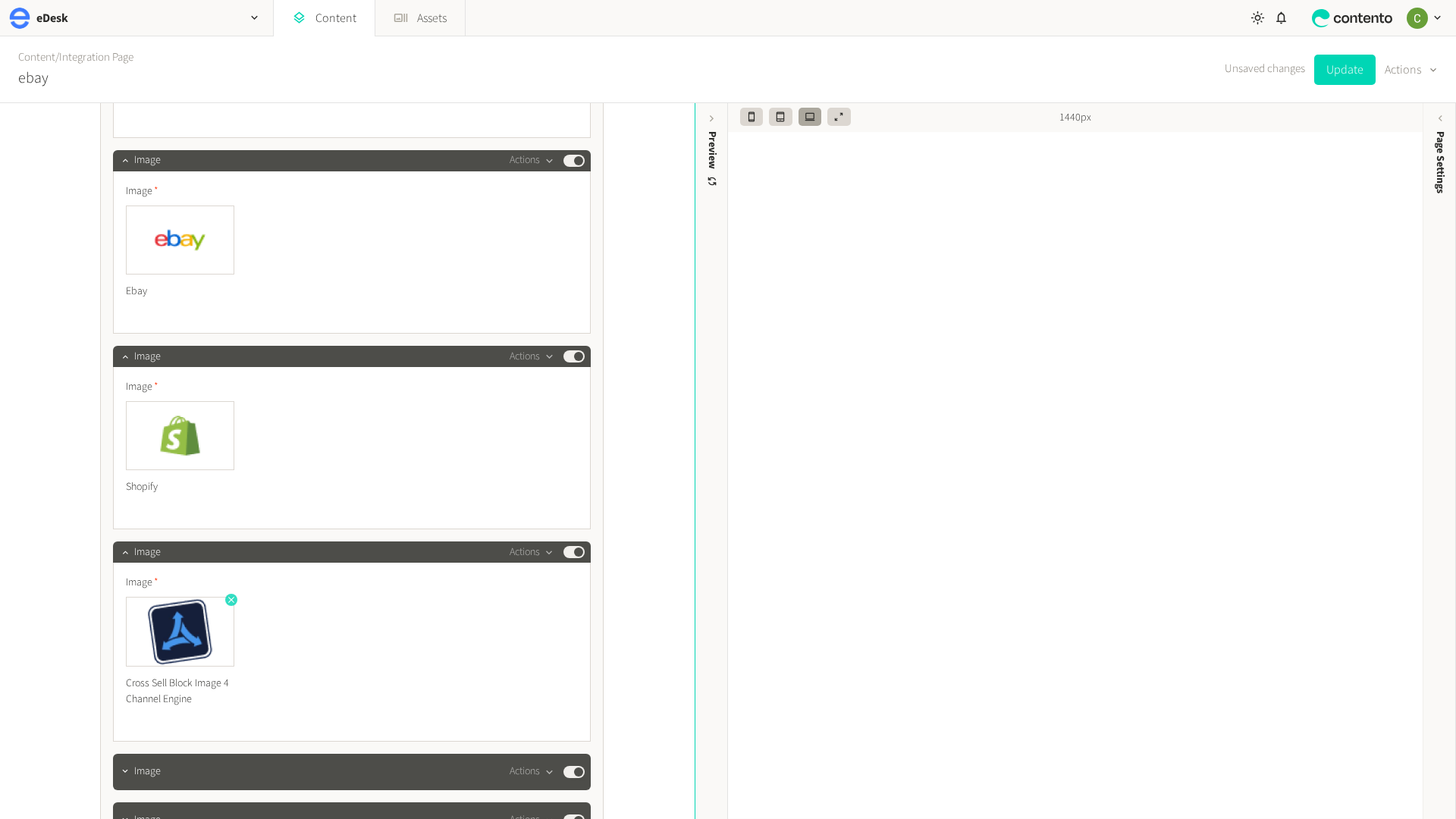 click 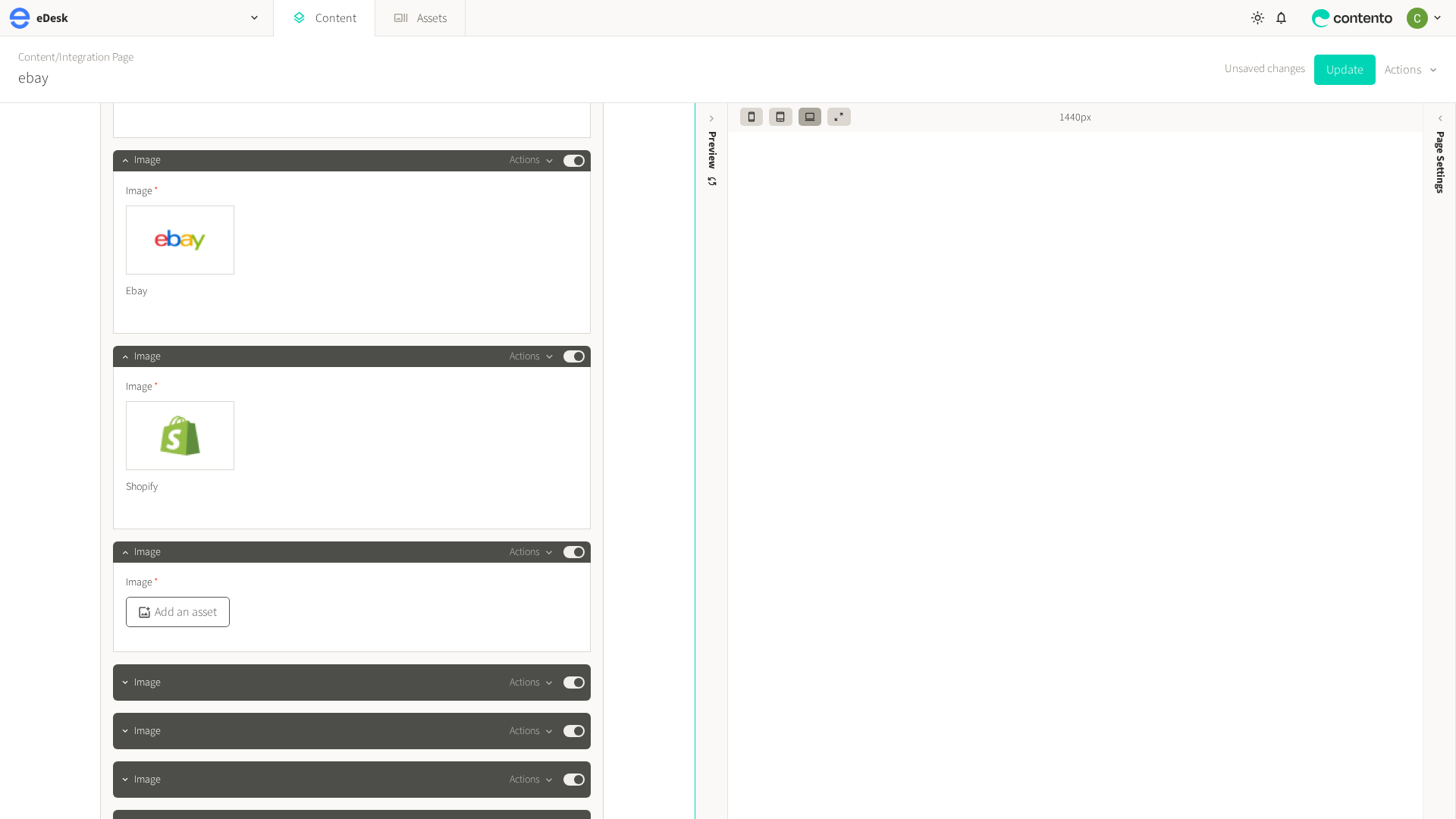click on "Add an asset" 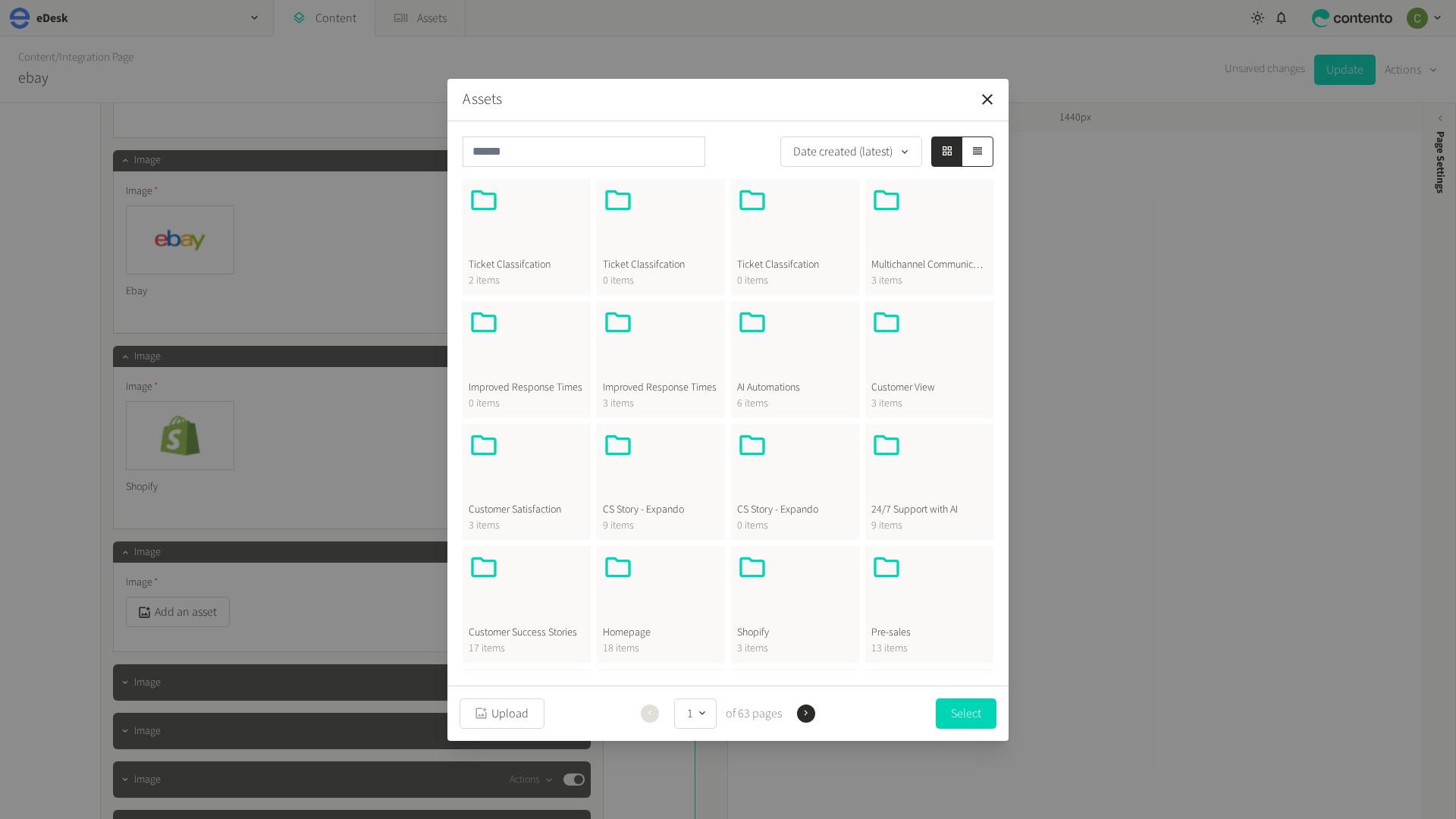 click at bounding box center [661, 588] 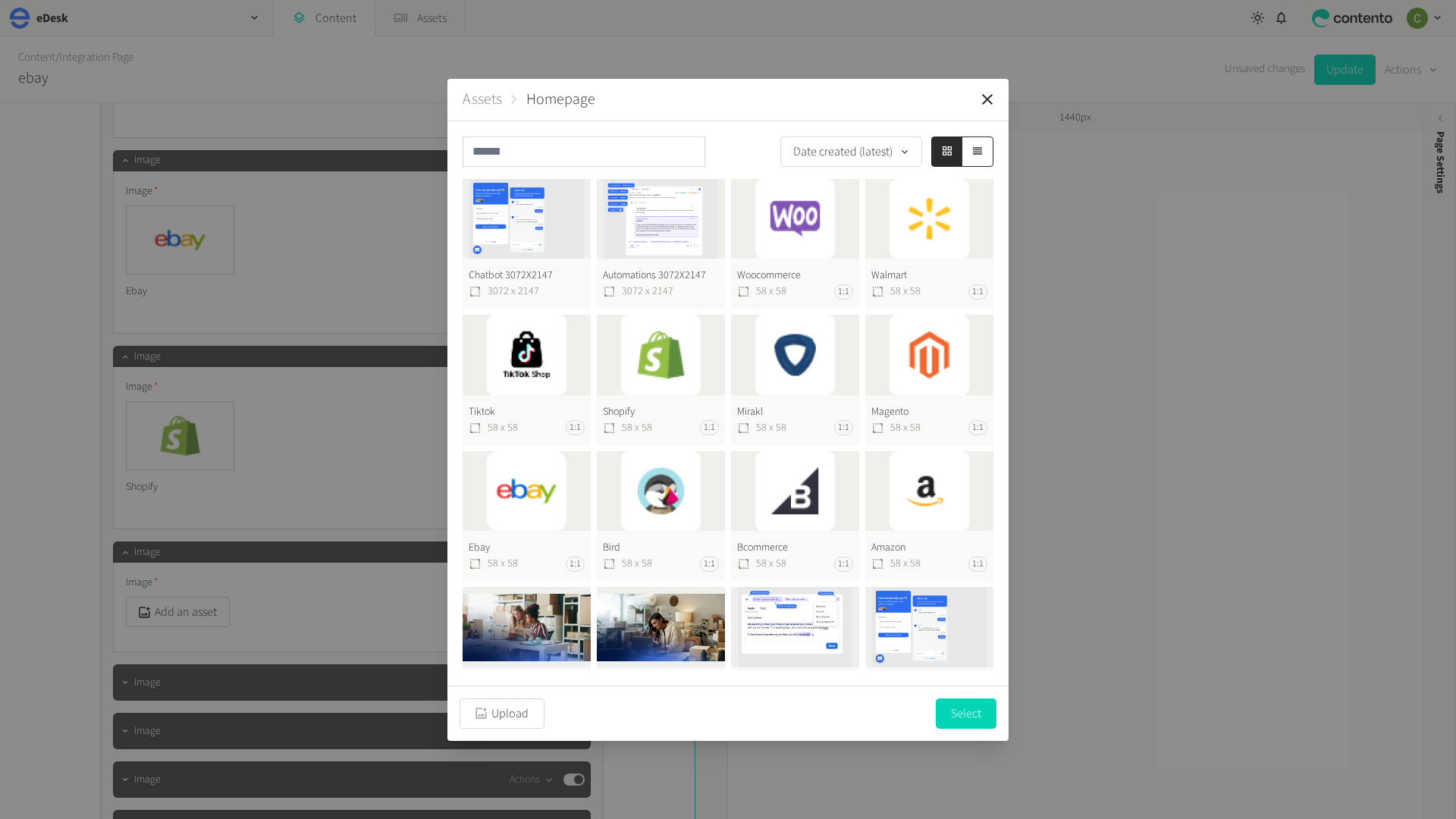 click on "Walmart  58 x 58 1:1" 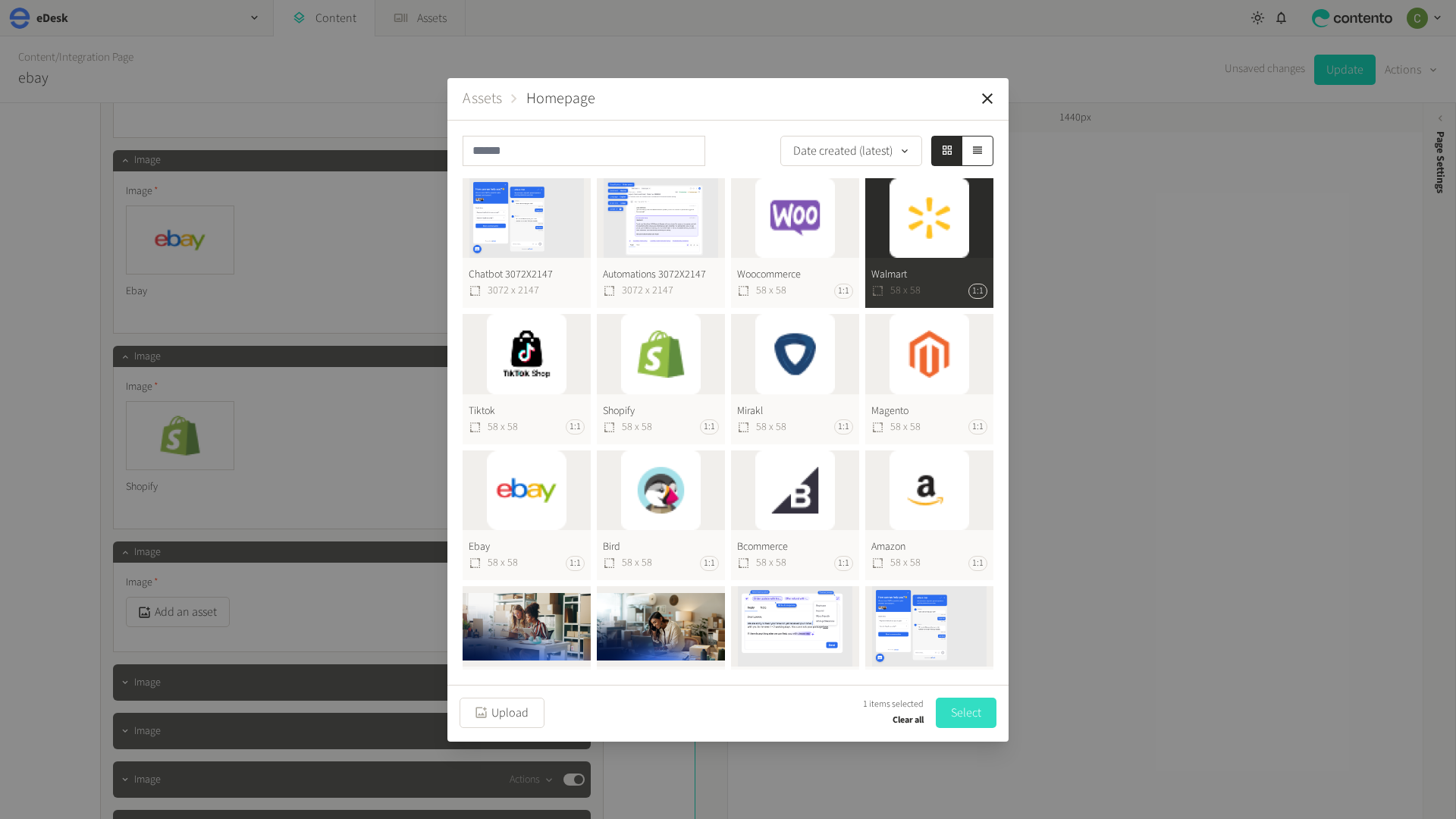 click on "Select" at bounding box center [966, 713] 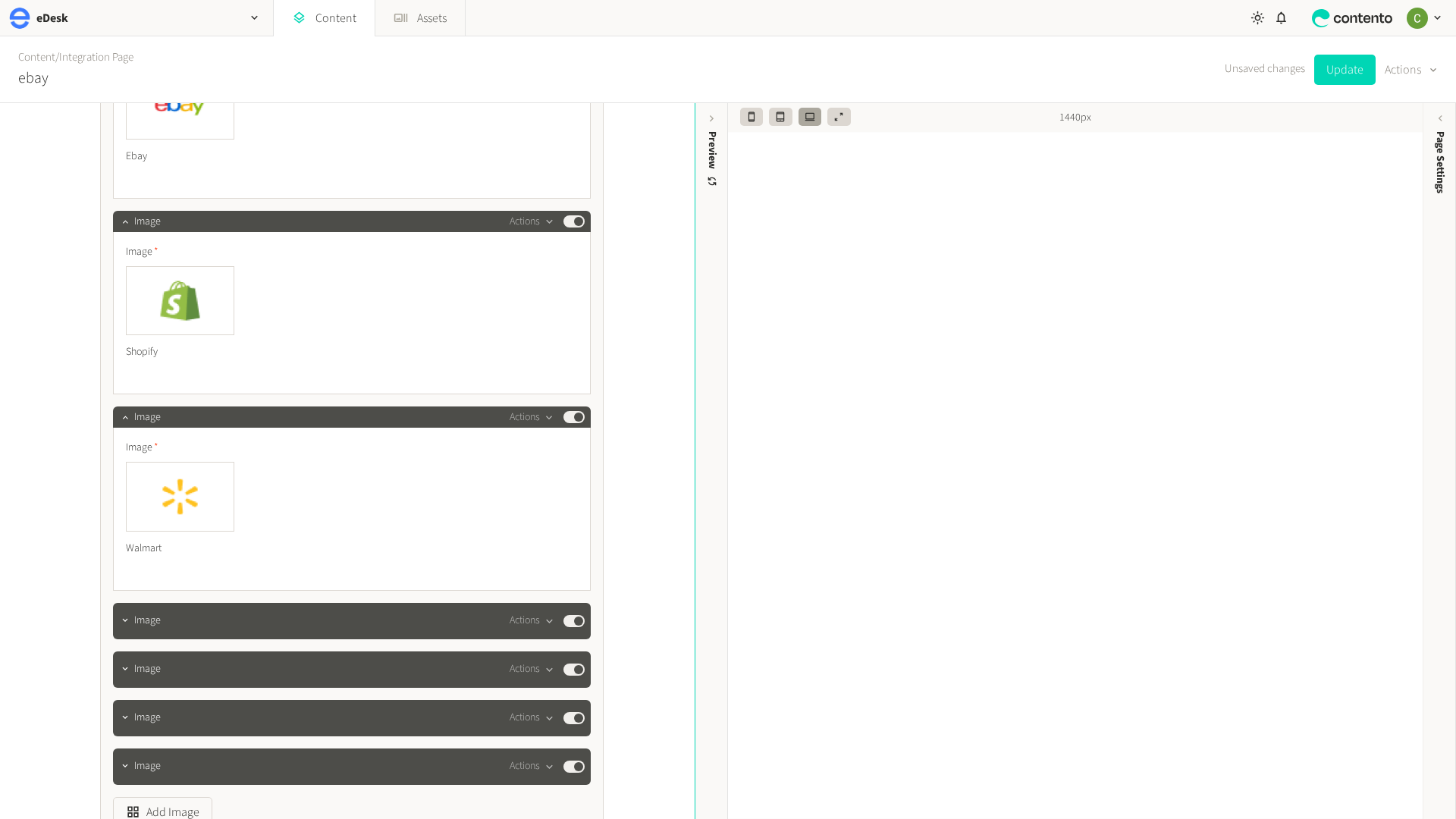scroll, scrollTop: 5383, scrollLeft: 0, axis: vertical 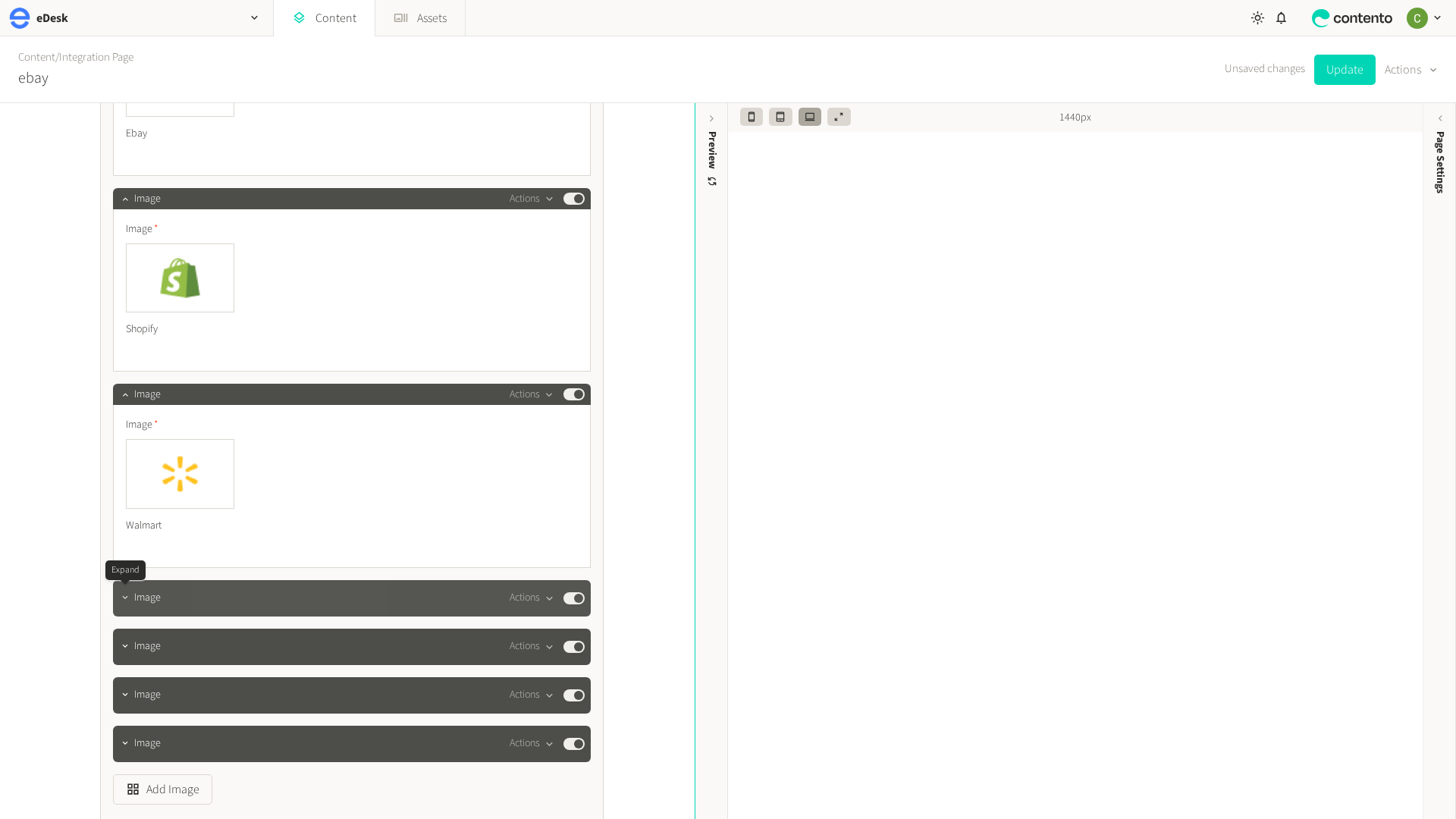 click 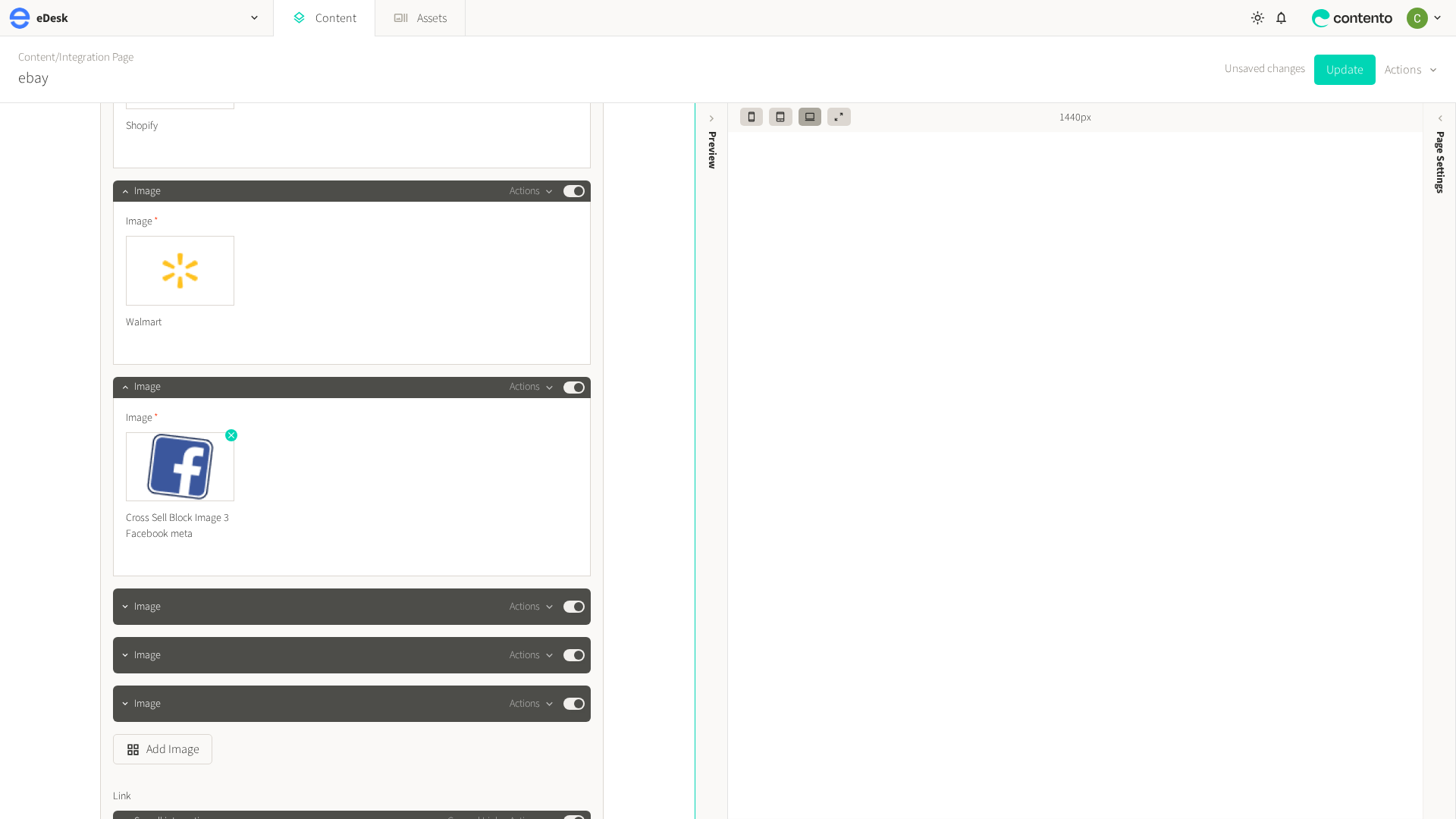 scroll, scrollTop: 5588, scrollLeft: 0, axis: vertical 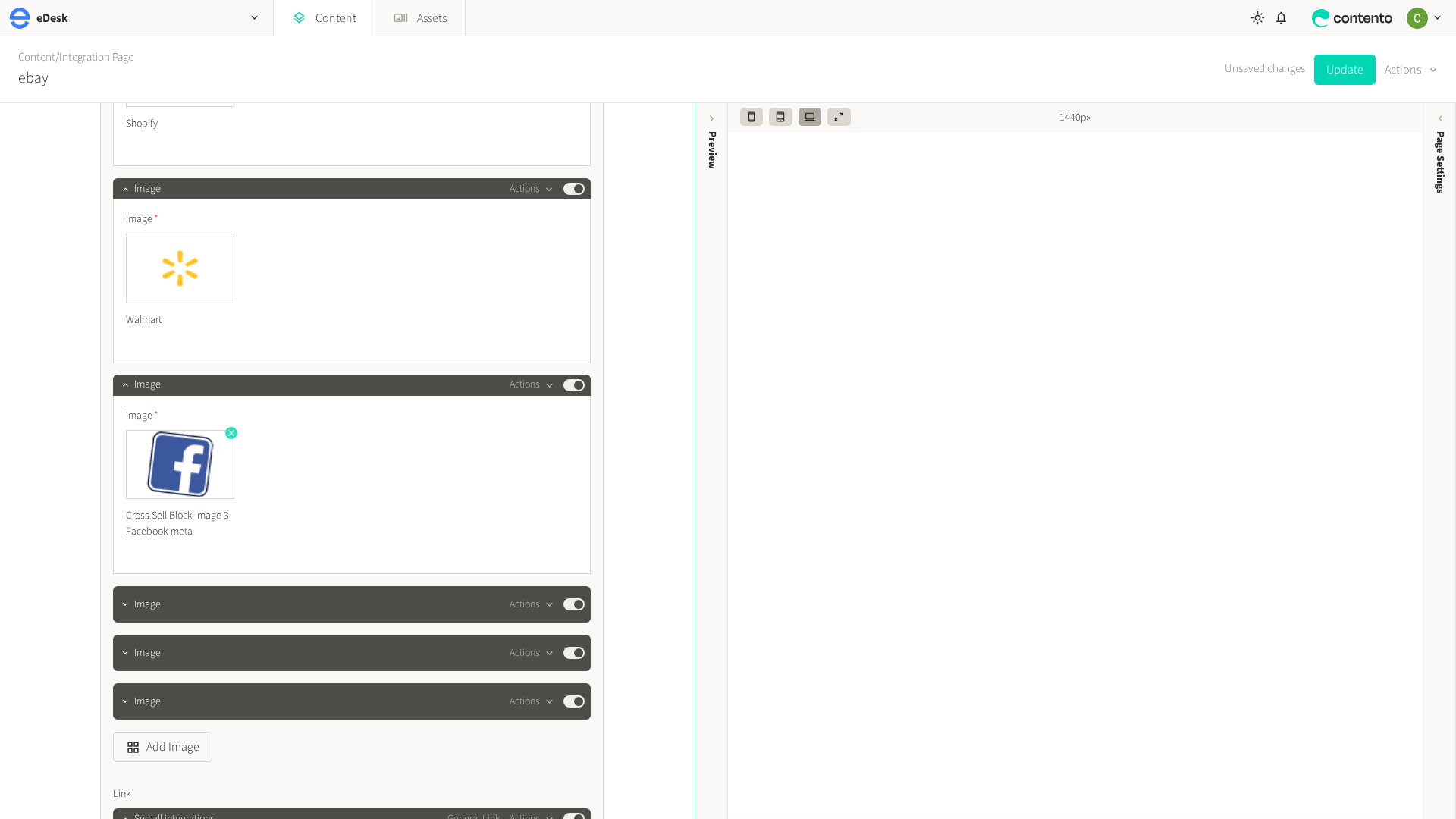 click 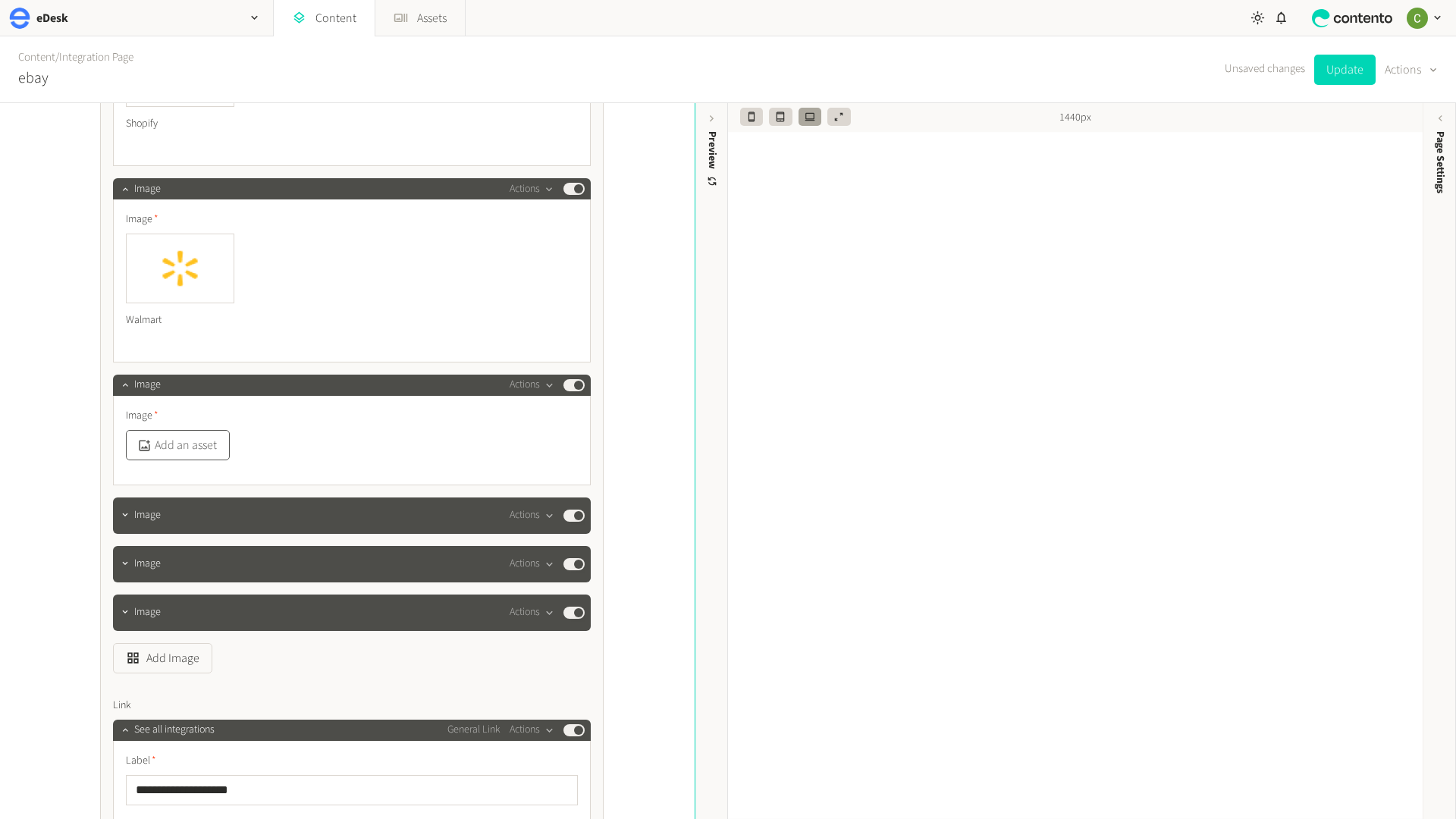 click on "Add an asset" 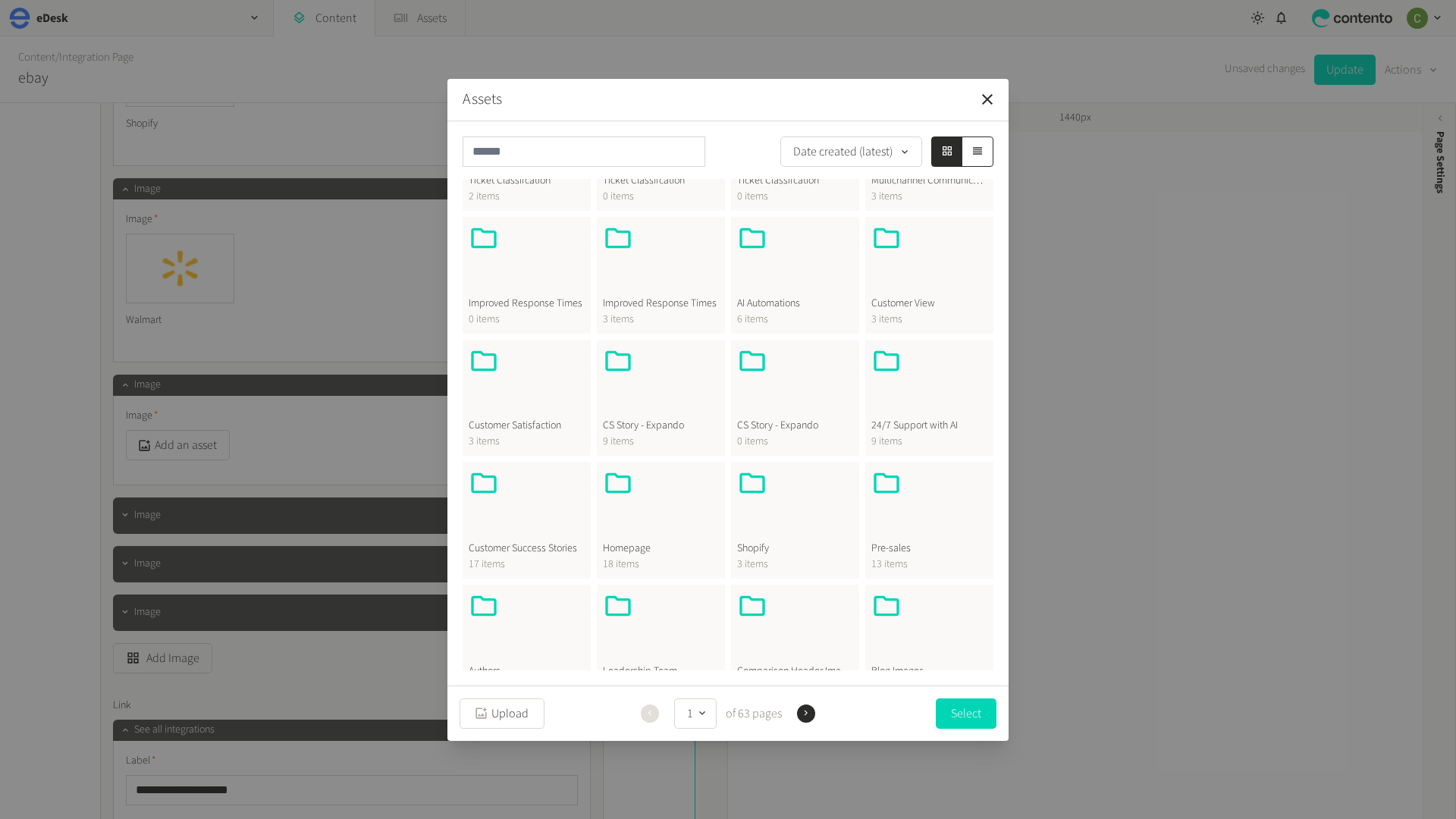 scroll, scrollTop: 102, scrollLeft: 0, axis: vertical 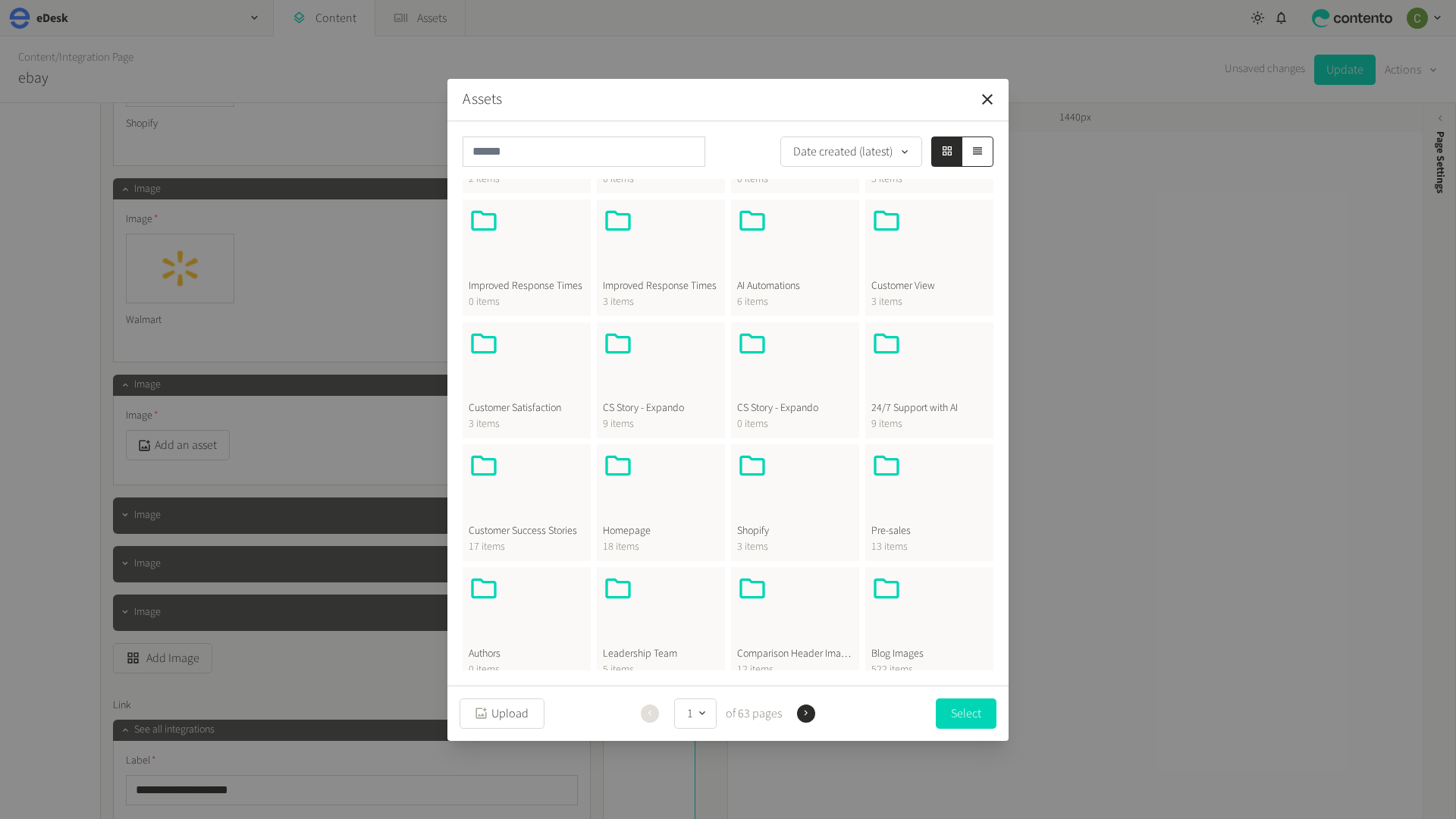 click at bounding box center [661, 487] 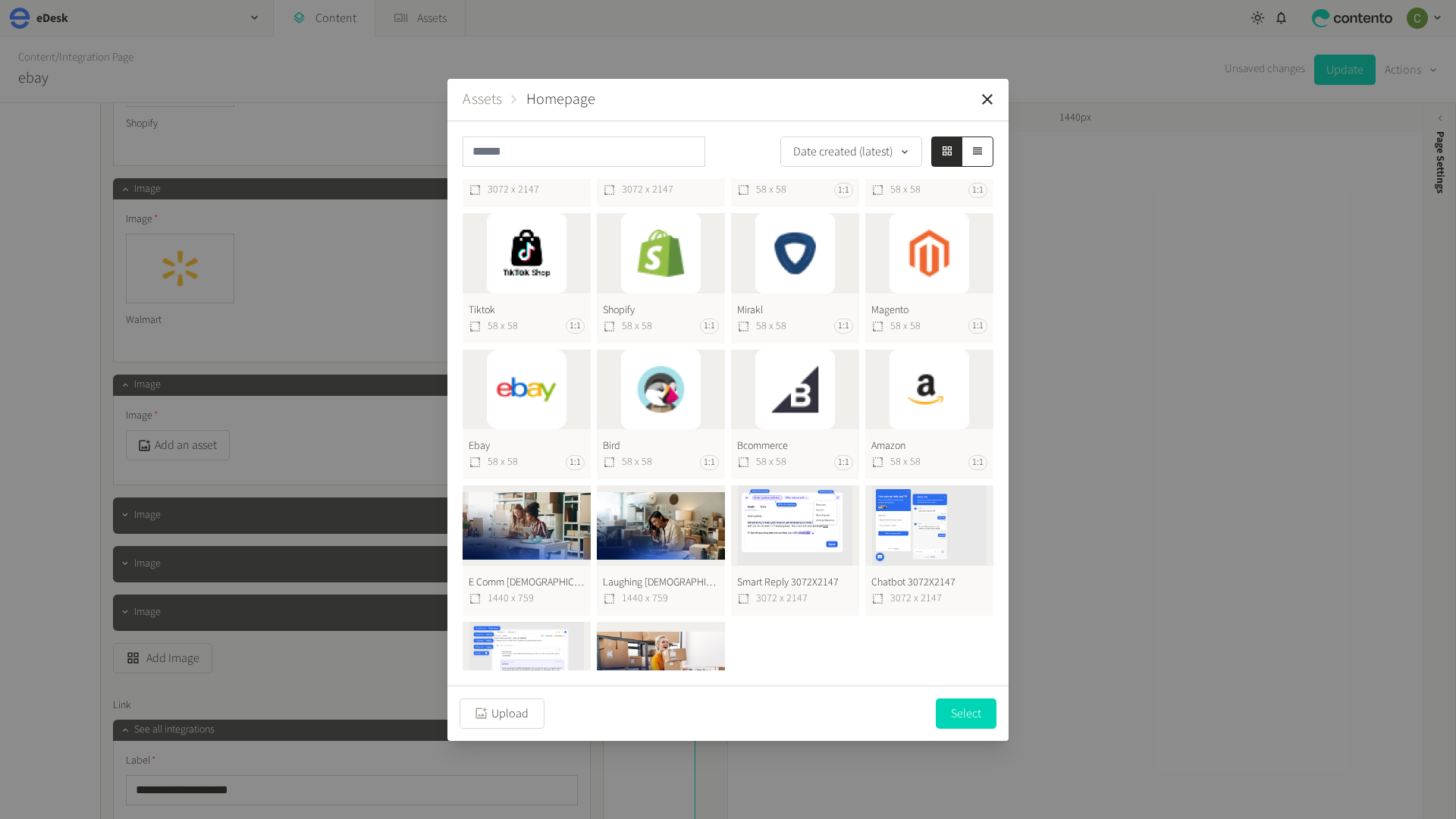scroll, scrollTop: 0, scrollLeft: 0, axis: both 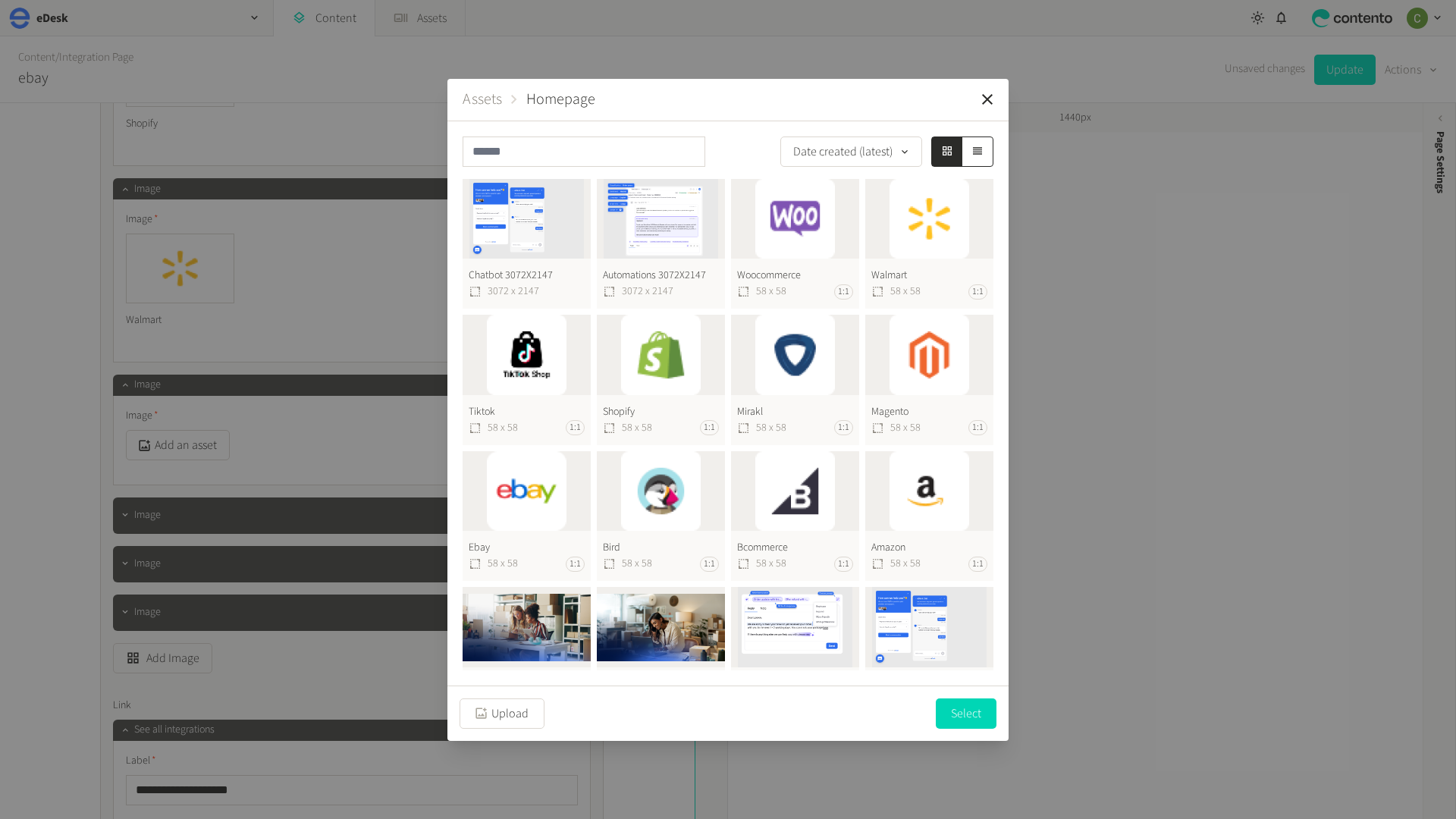 click on "Bcommerce  58 x 58 1:1" 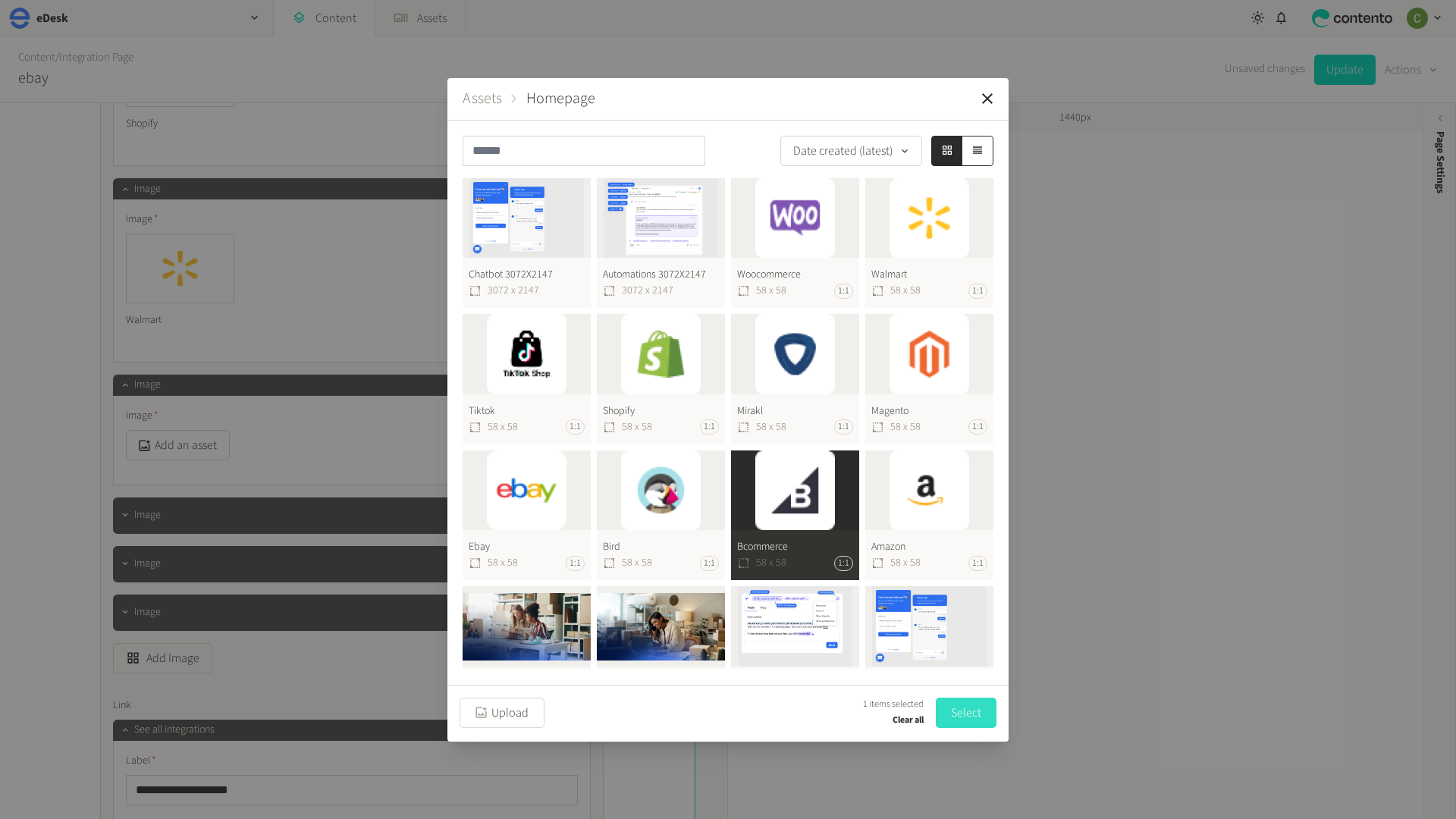 click on "Select" at bounding box center (966, 713) 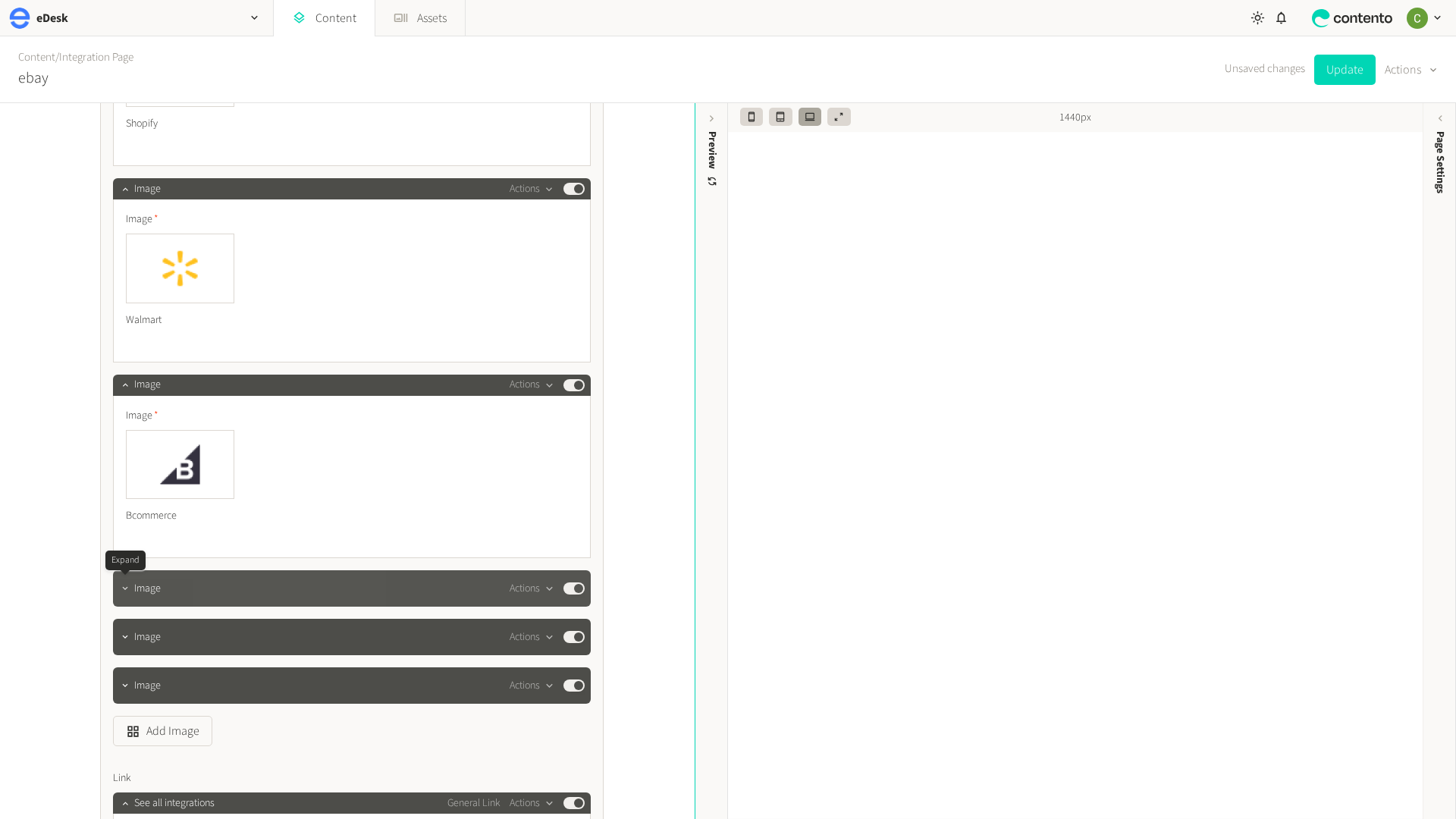 click 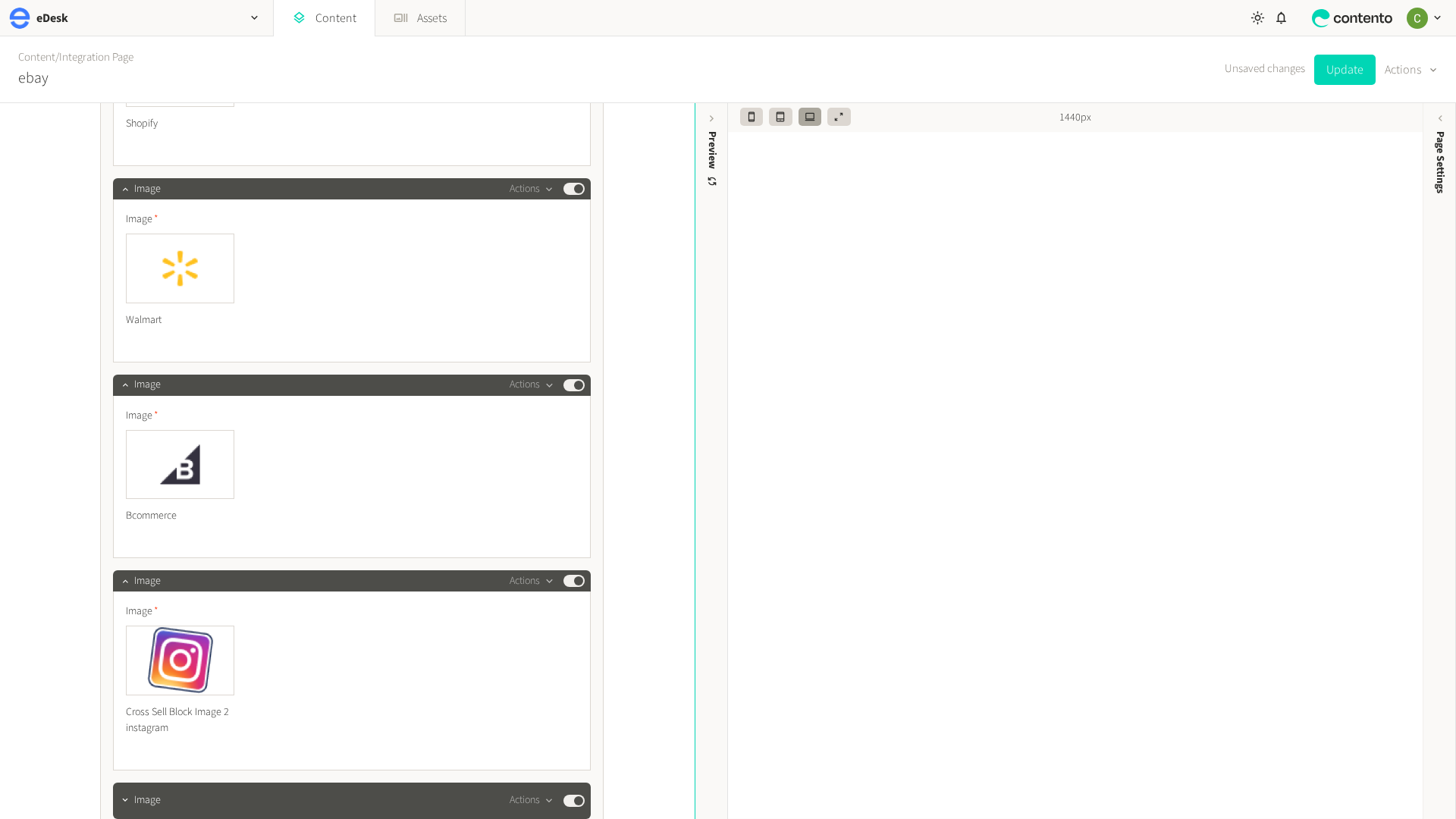 click on "Image Cross Sell Block Image 2 instagram" 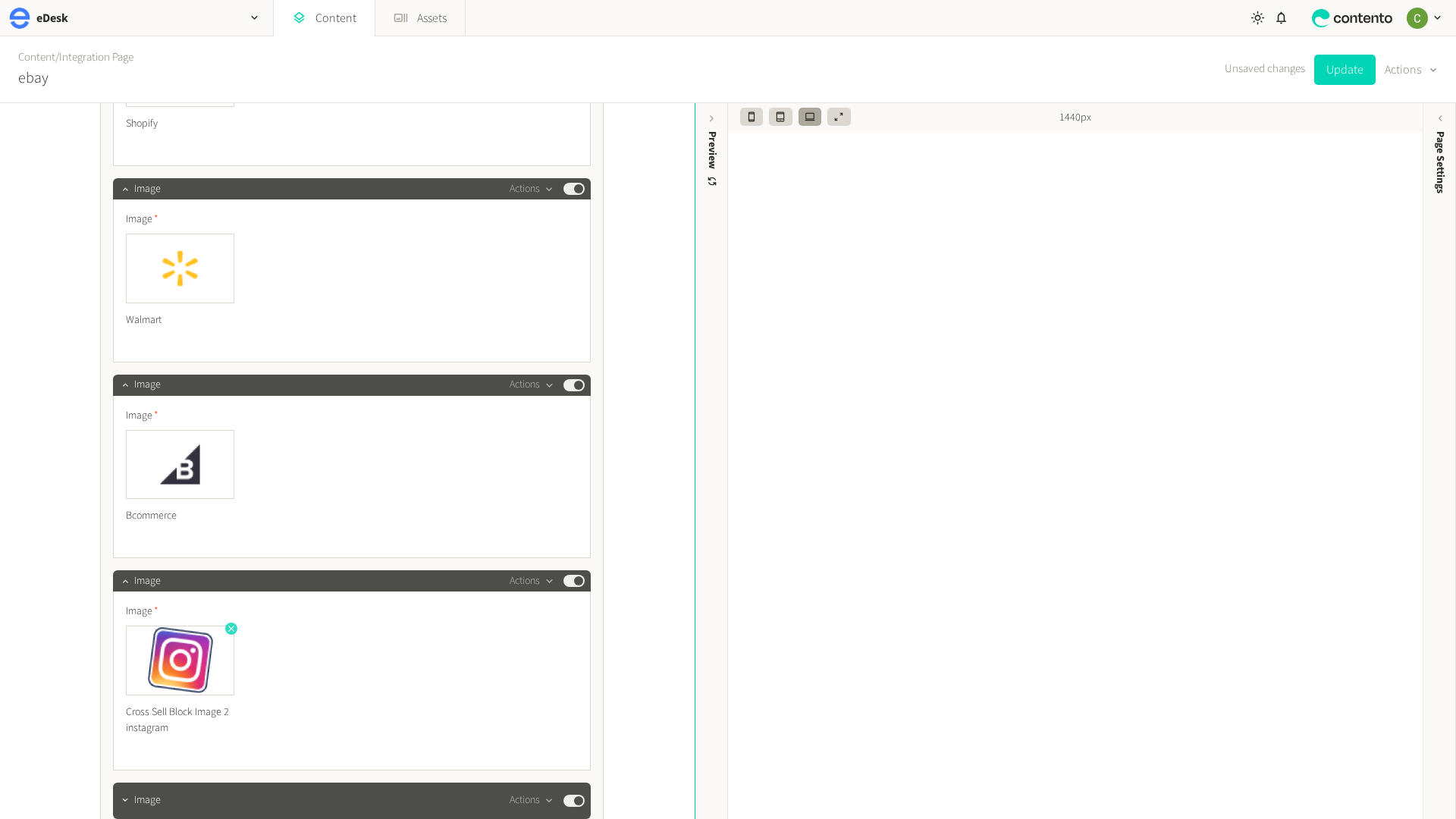 click 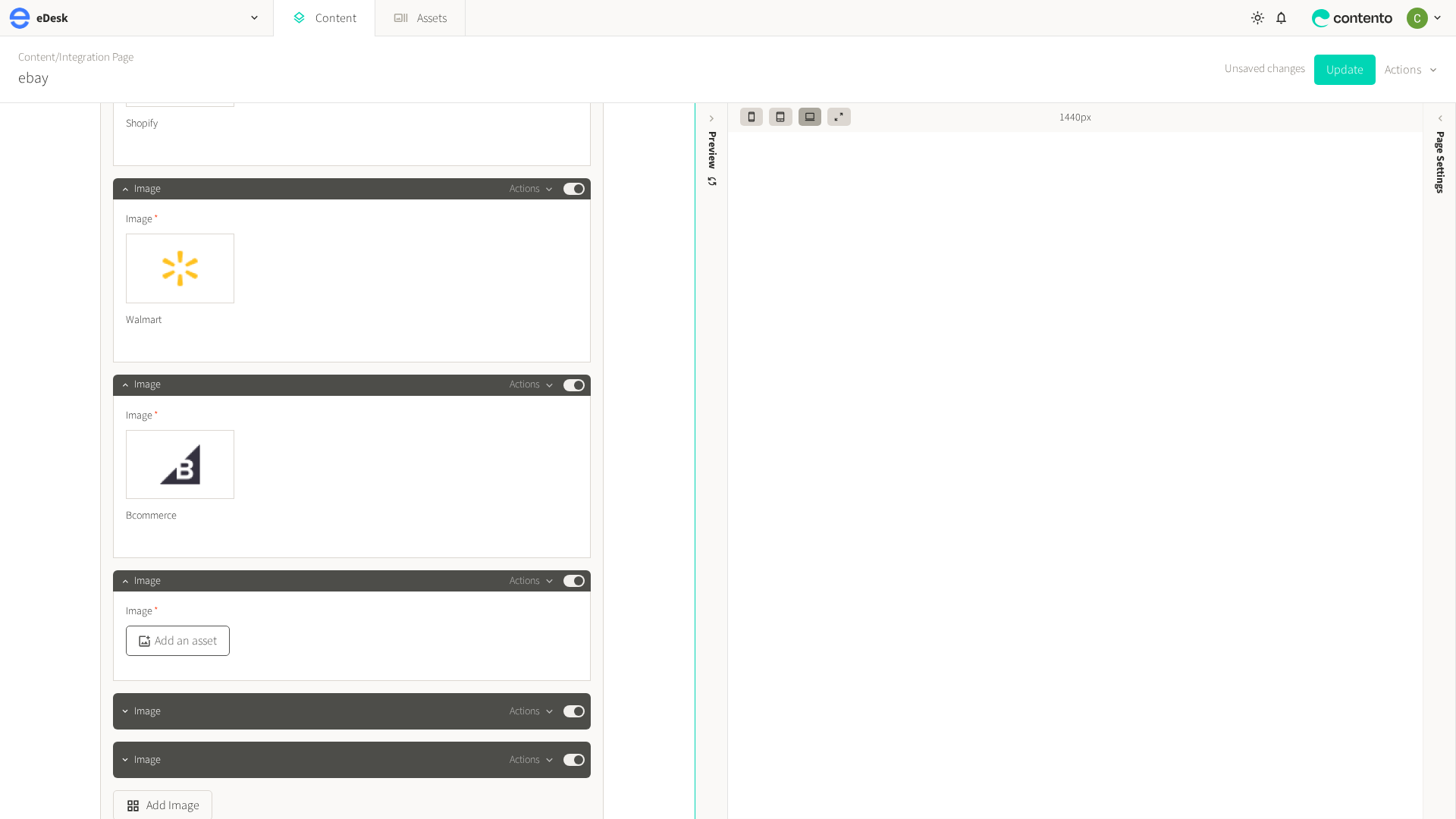 click on "Add an asset" 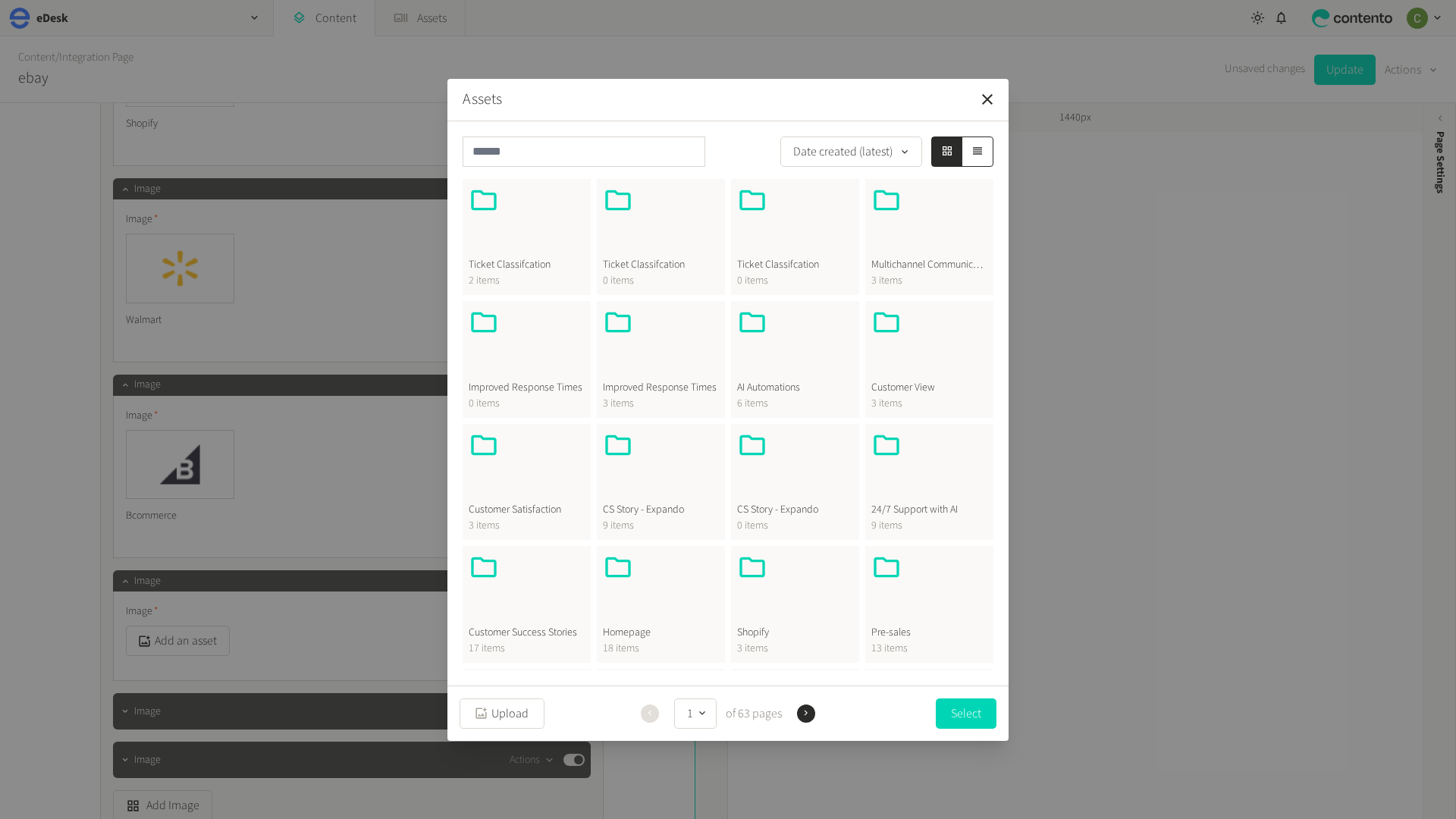 scroll, scrollTop: 121, scrollLeft: 0, axis: vertical 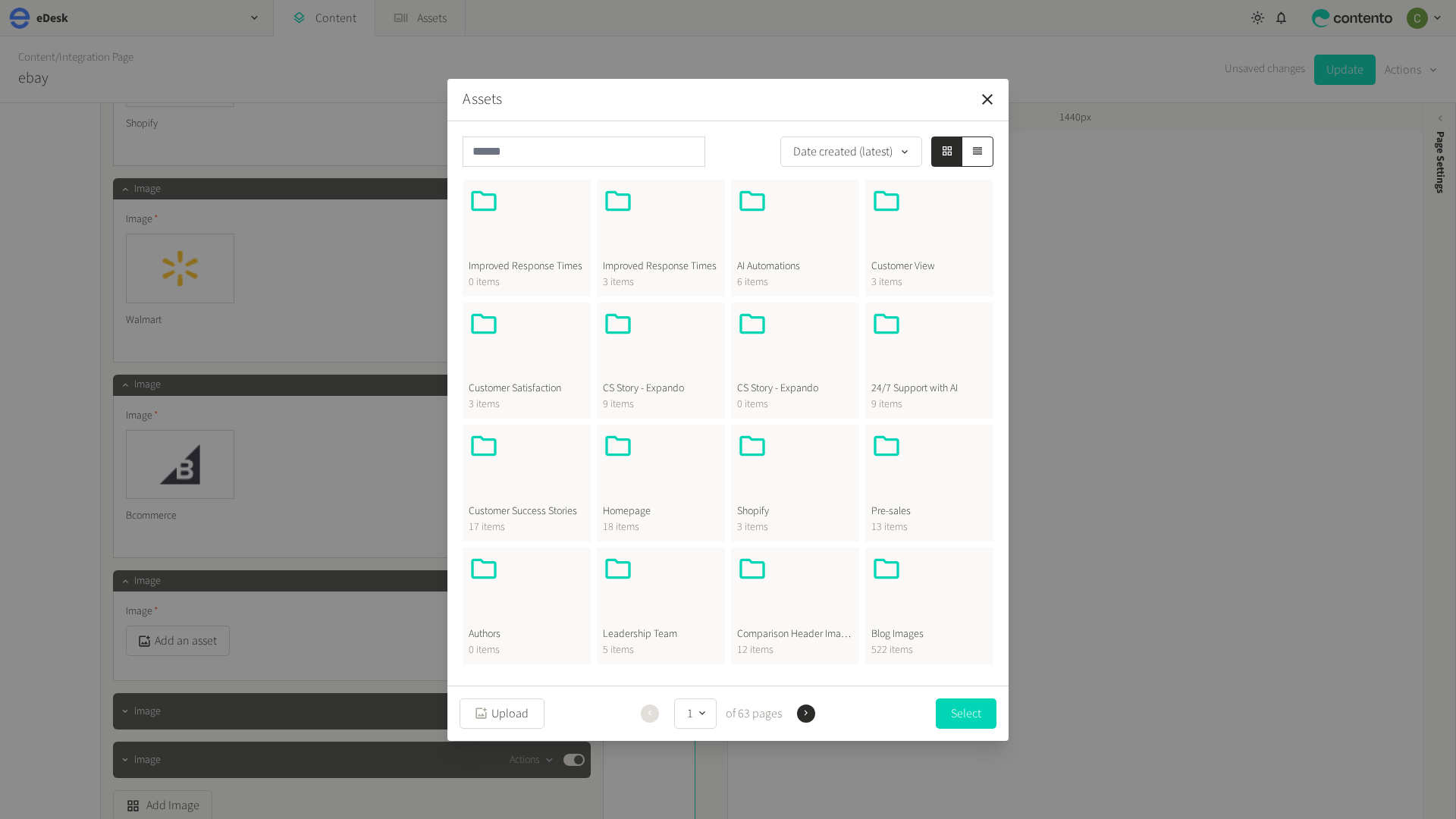 click at bounding box center (661, 467) 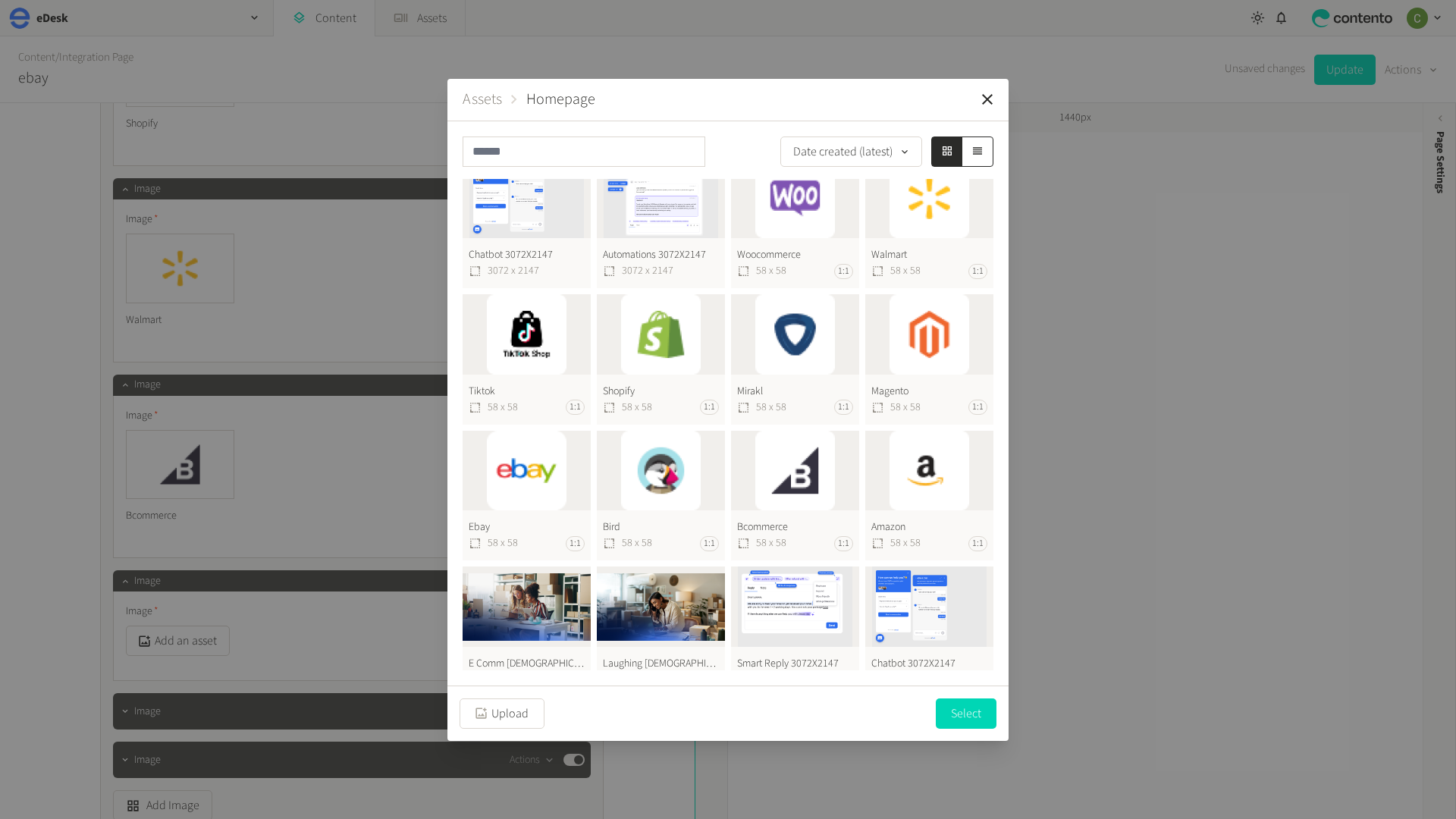 scroll, scrollTop: 23, scrollLeft: 0, axis: vertical 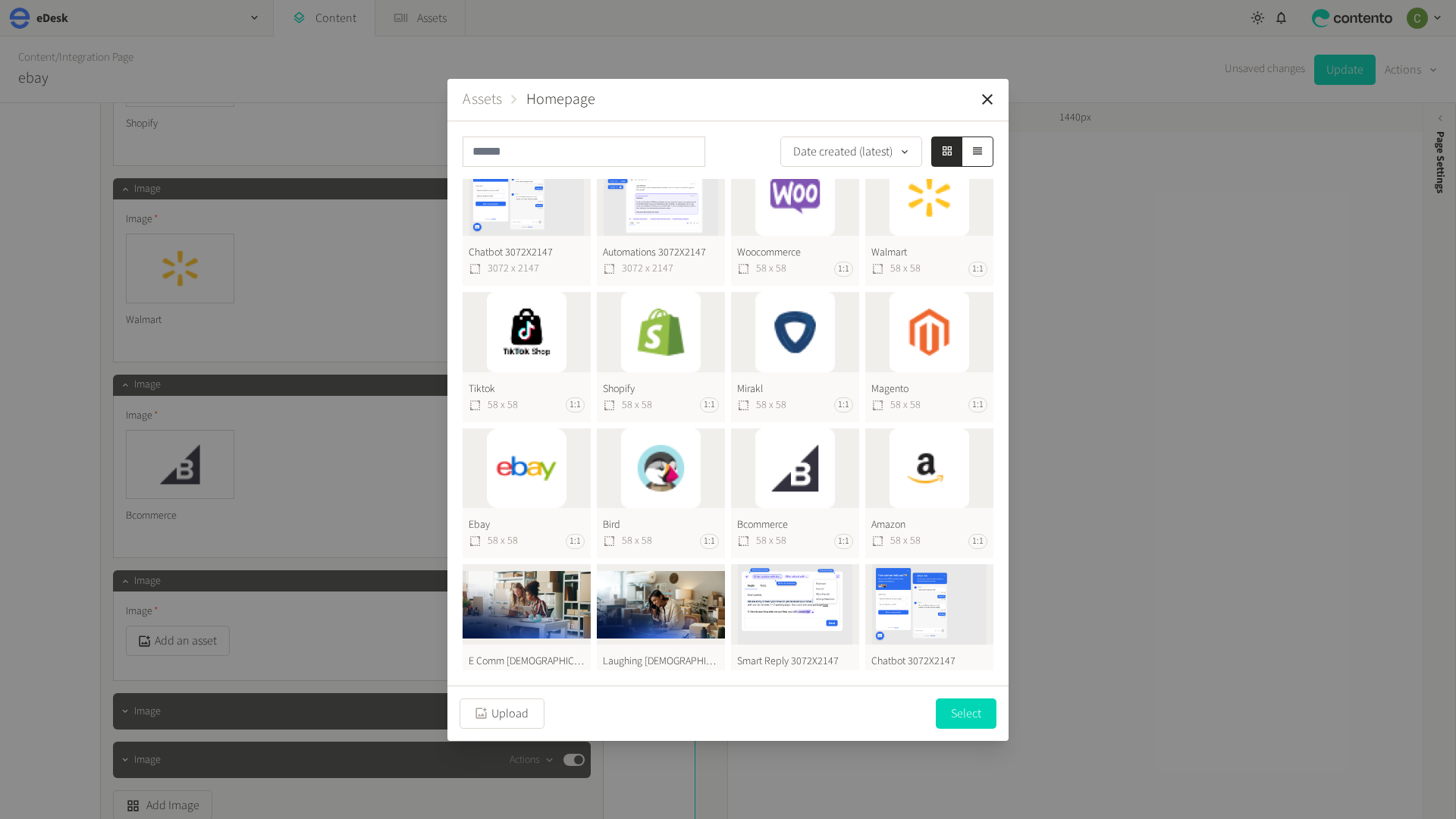 click on "Bird  58 x 58 1:1" 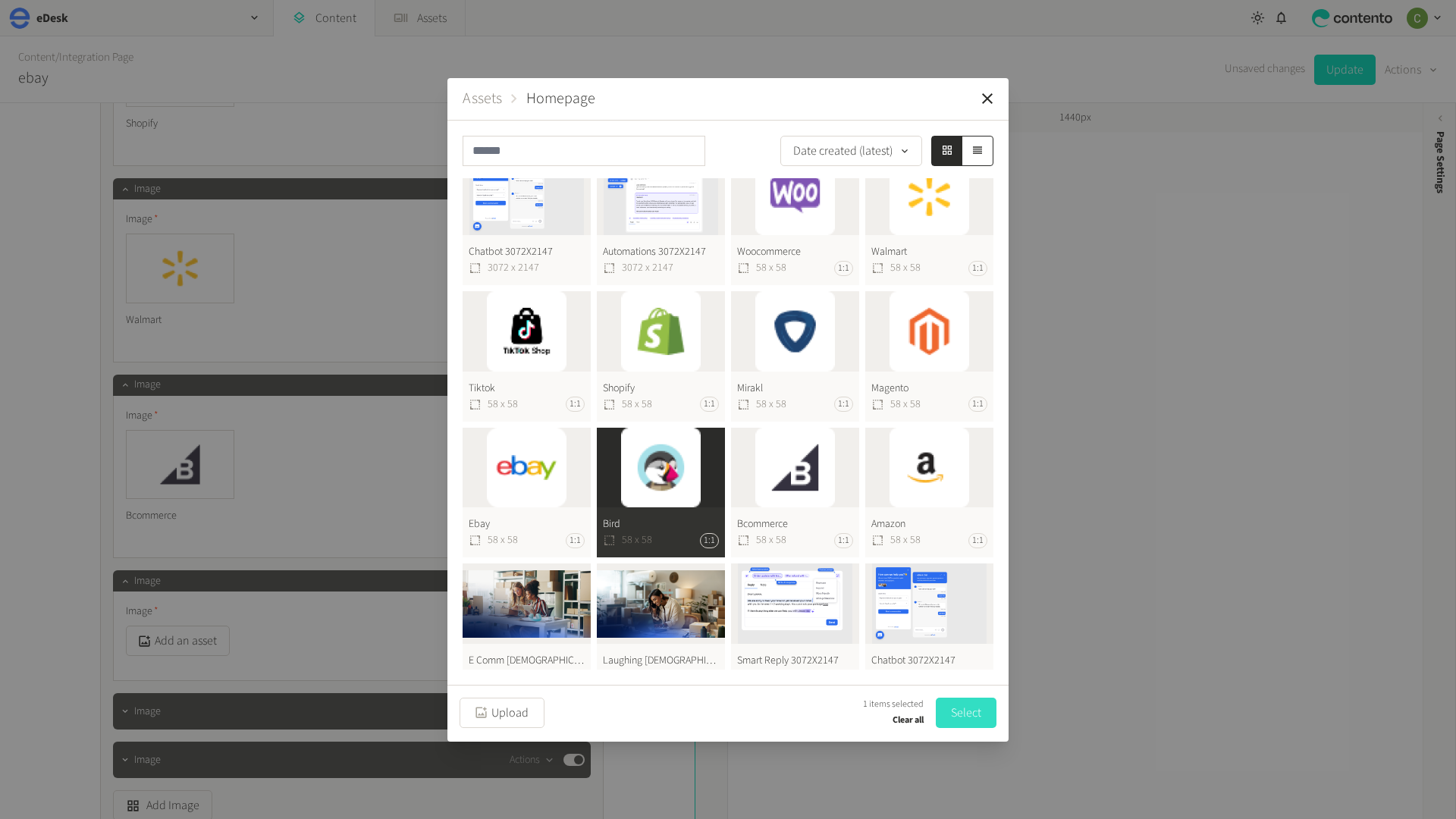 click on "Select" at bounding box center (966, 713) 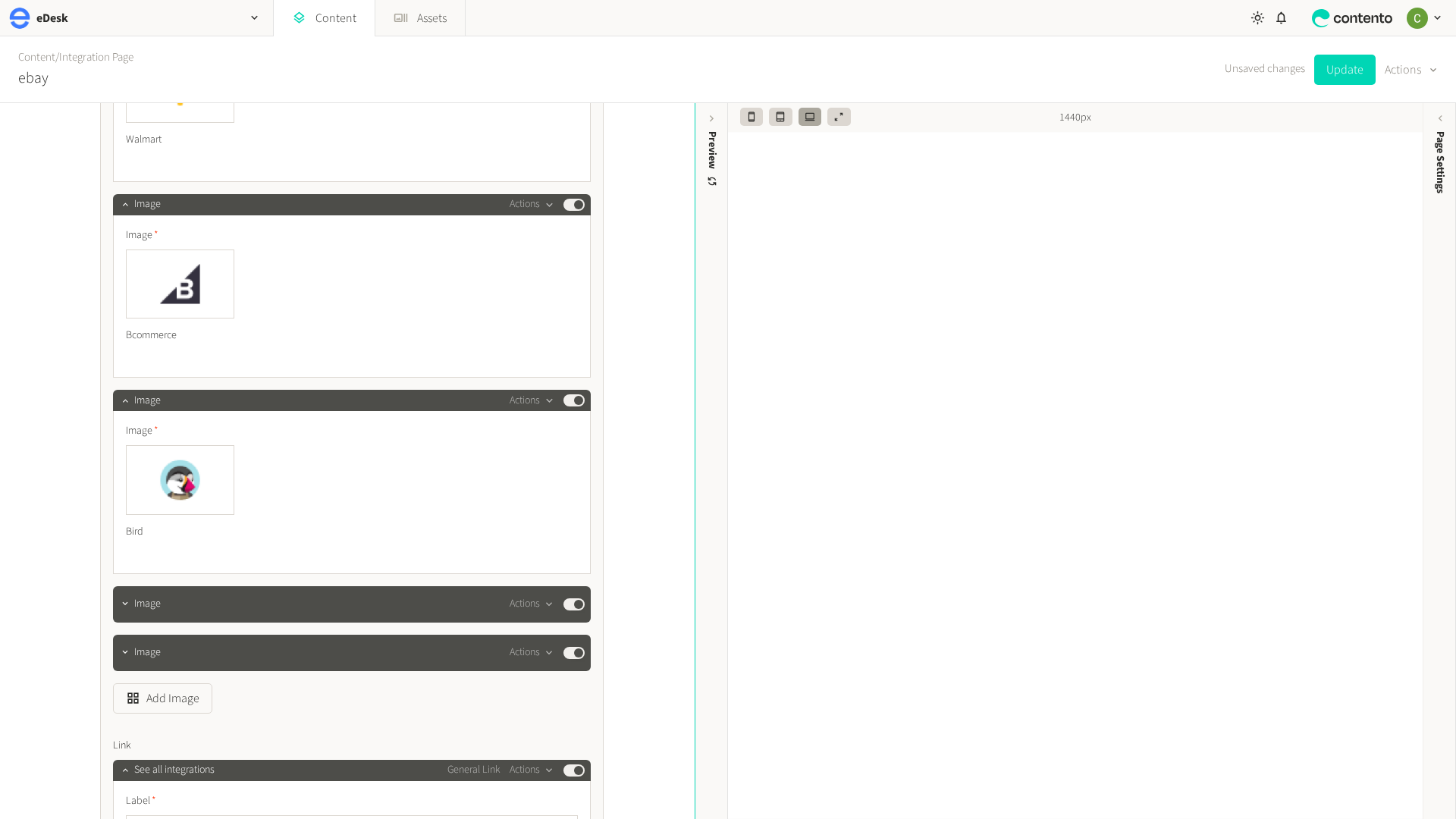 scroll, scrollTop: 5813, scrollLeft: 0, axis: vertical 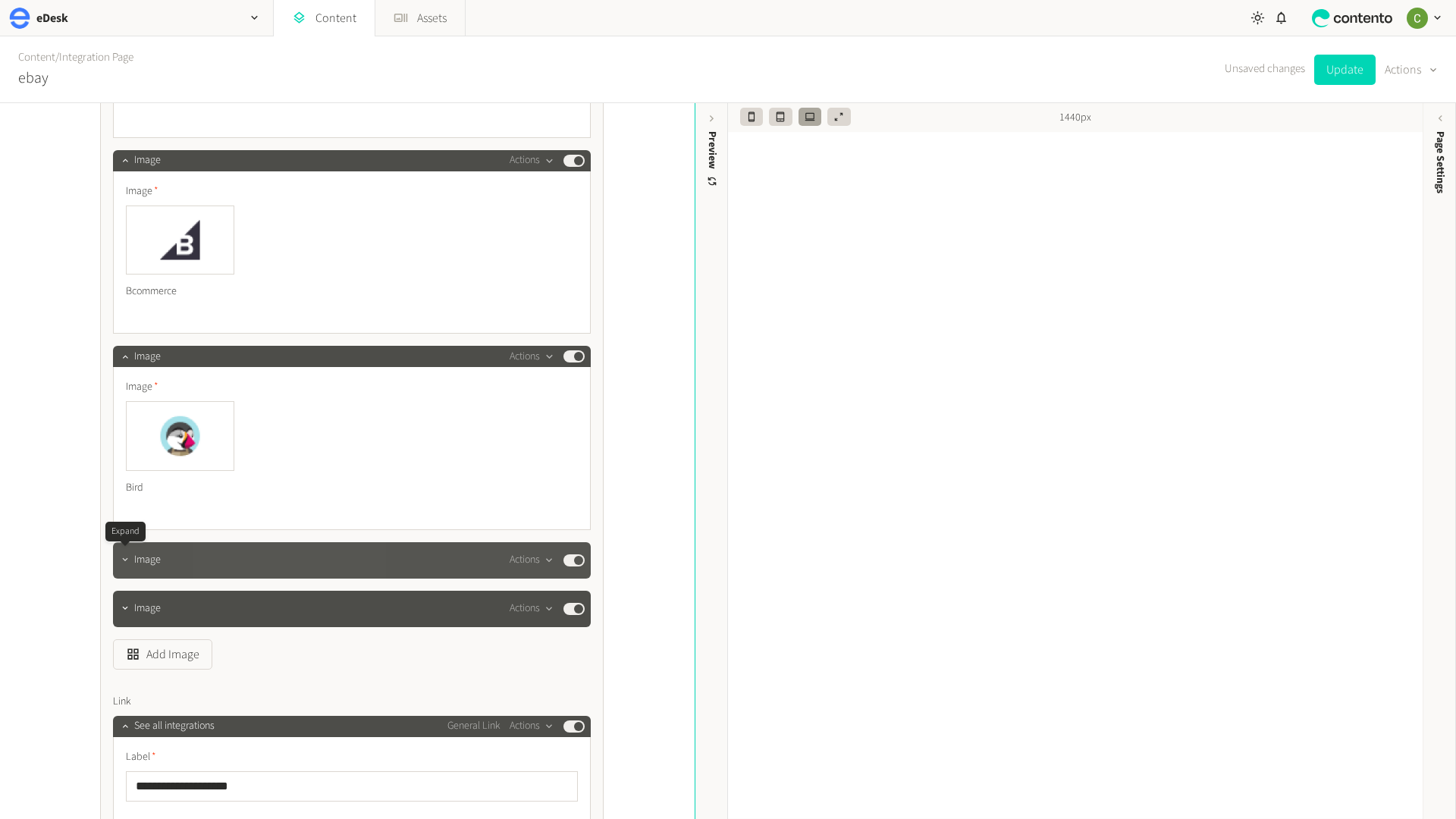 click 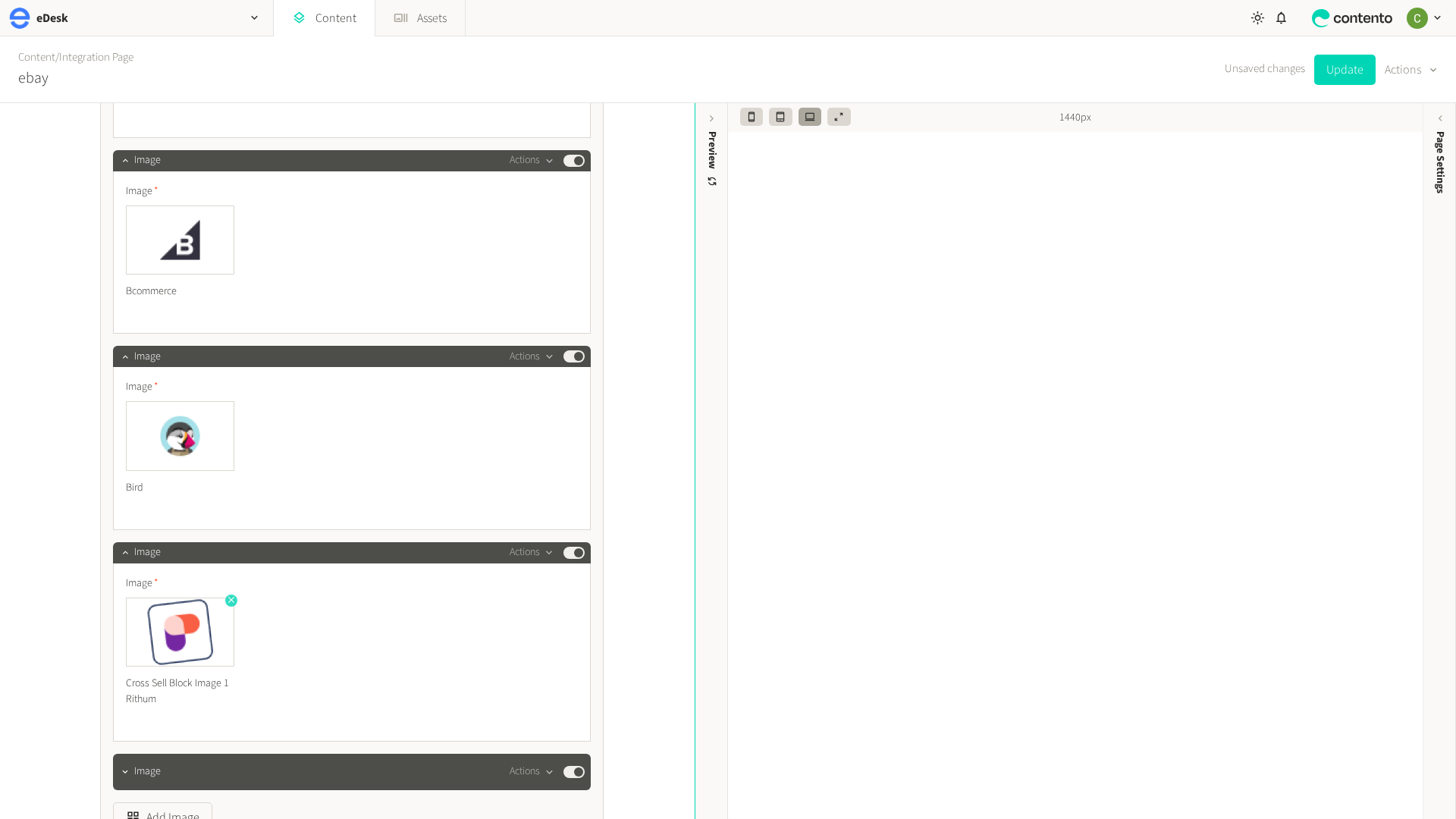 click 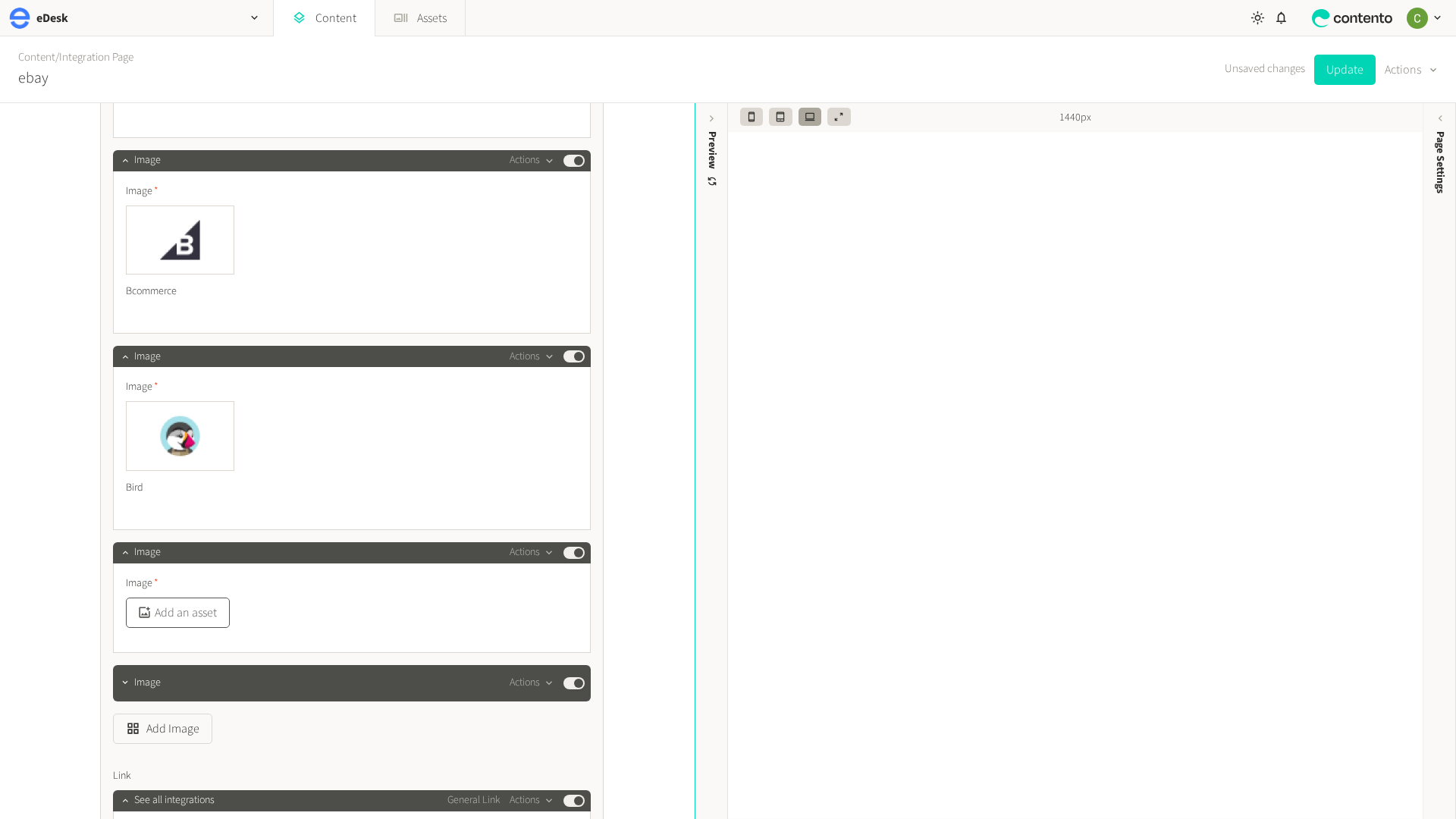click on "Add an asset" 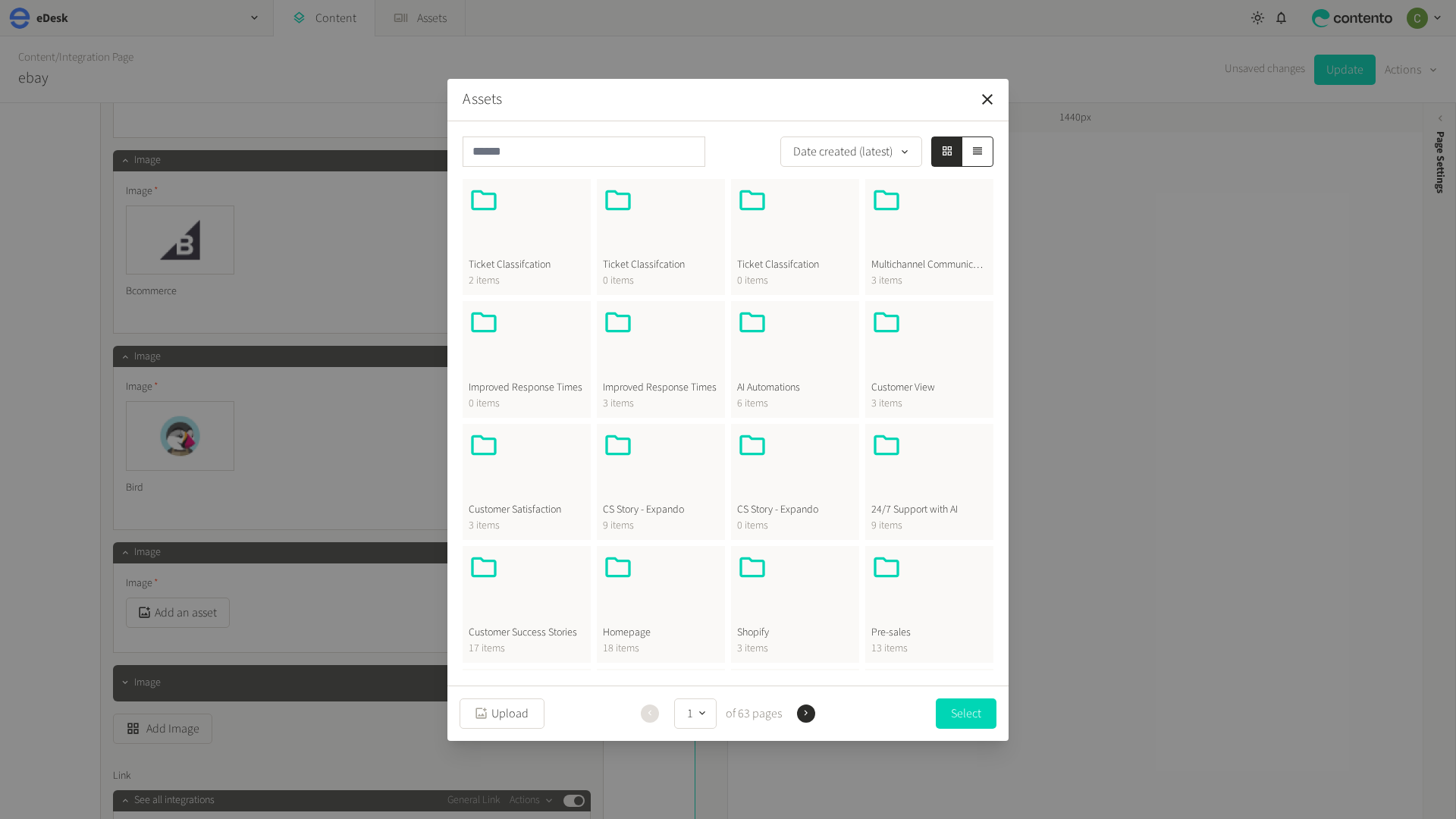 scroll, scrollTop: 5, scrollLeft: 0, axis: vertical 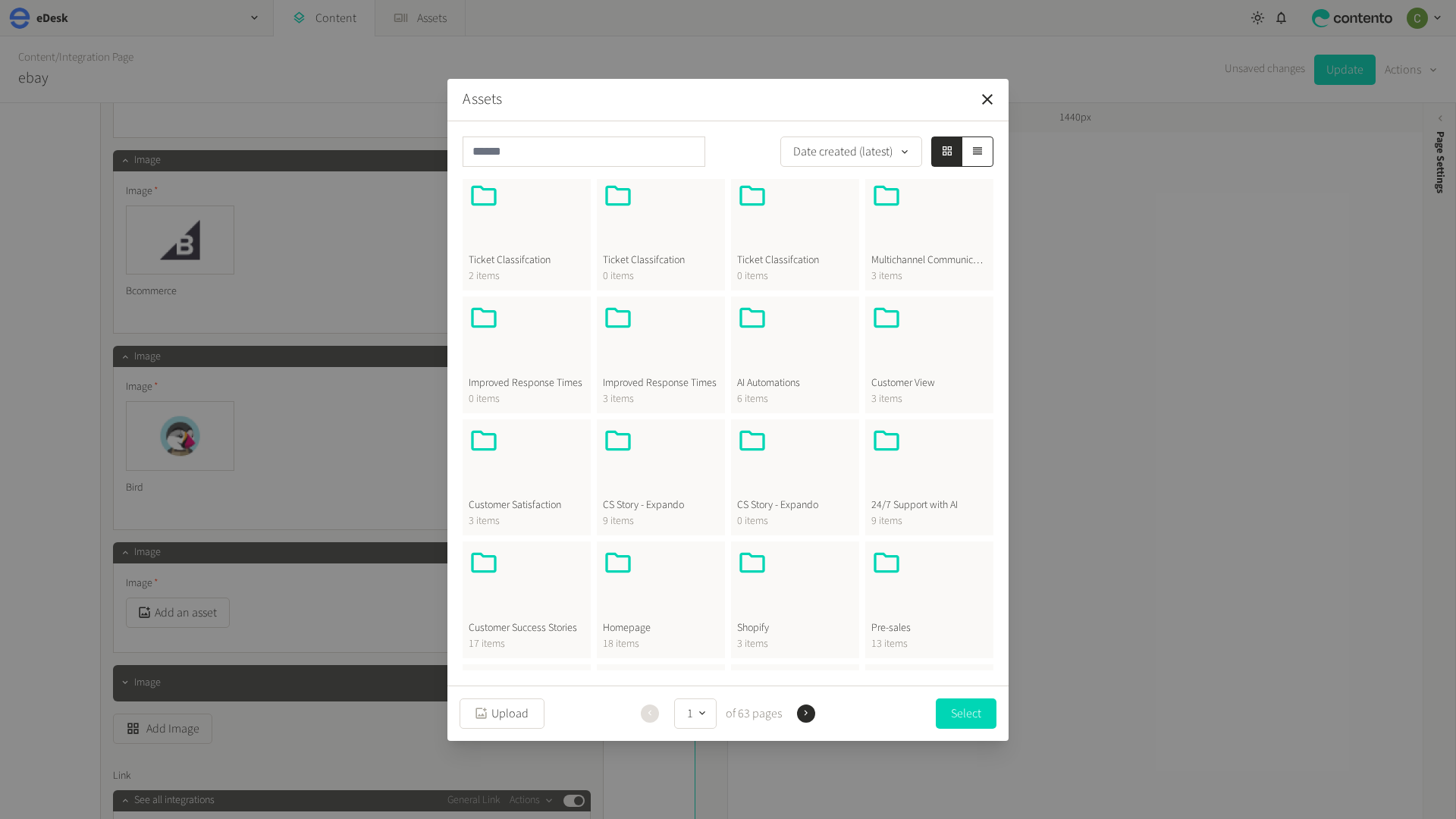 click at bounding box center [661, 584] 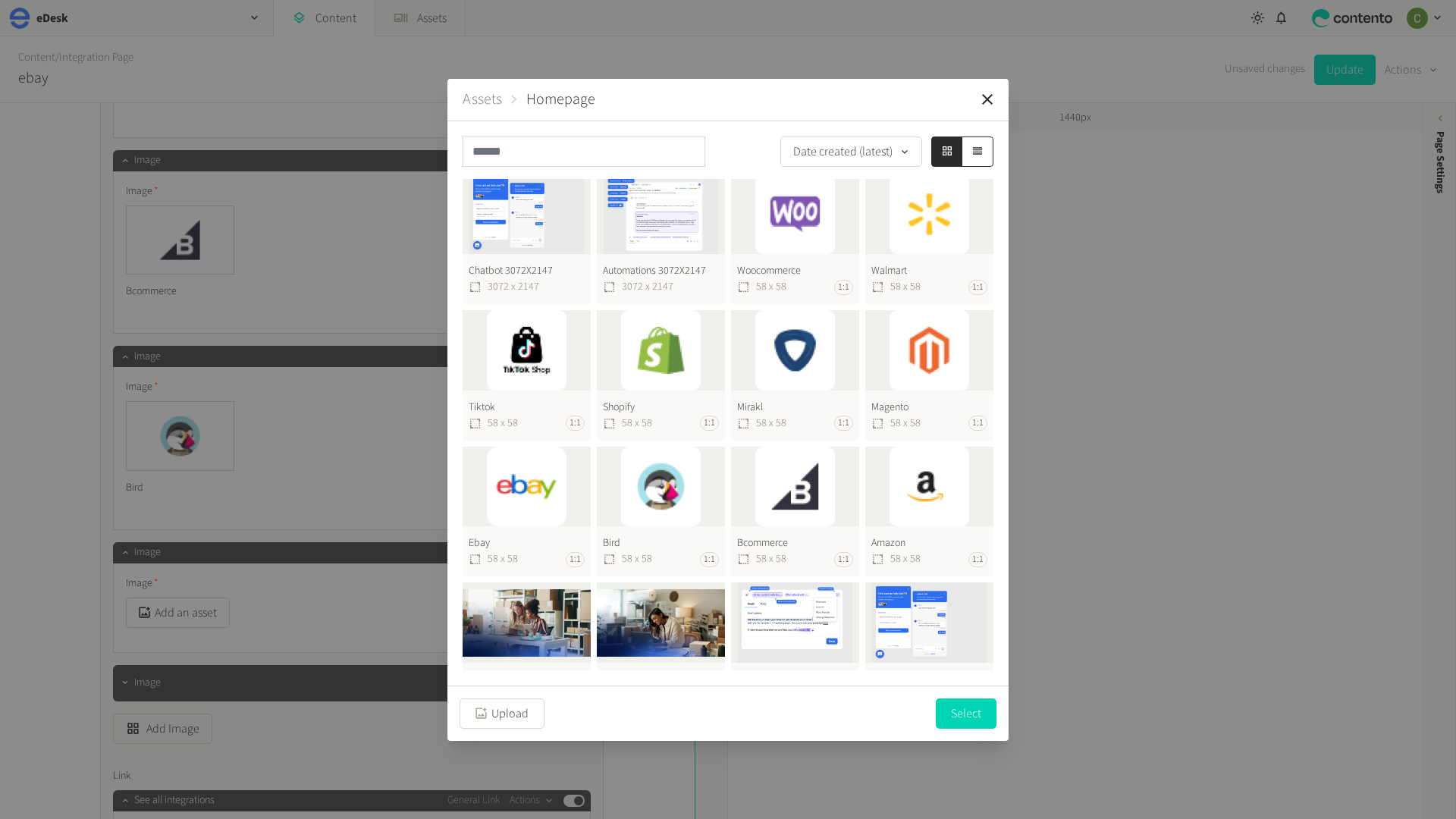 scroll, scrollTop: 0, scrollLeft: 0, axis: both 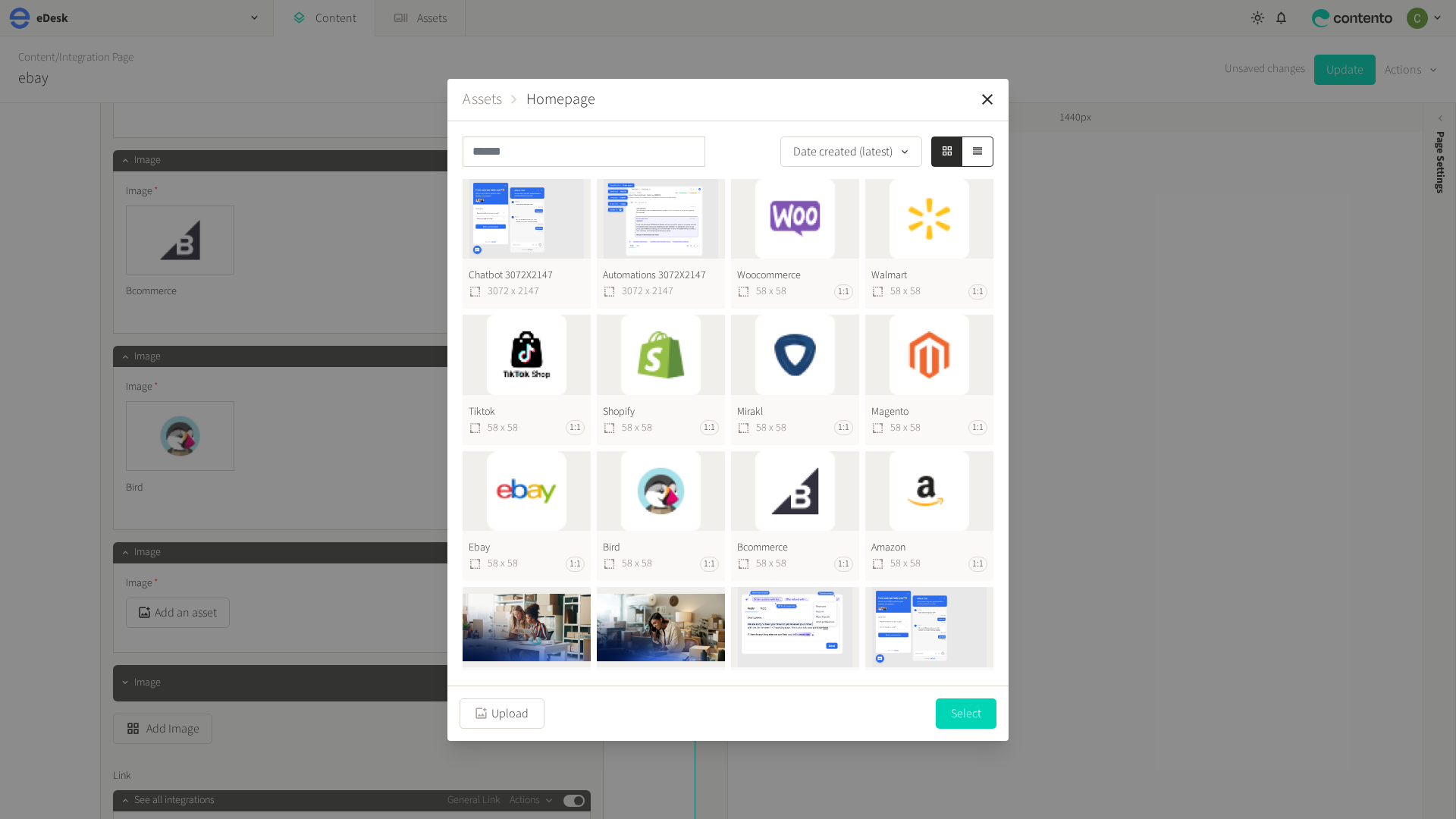 click on "Magento  58 x 58 1:1" 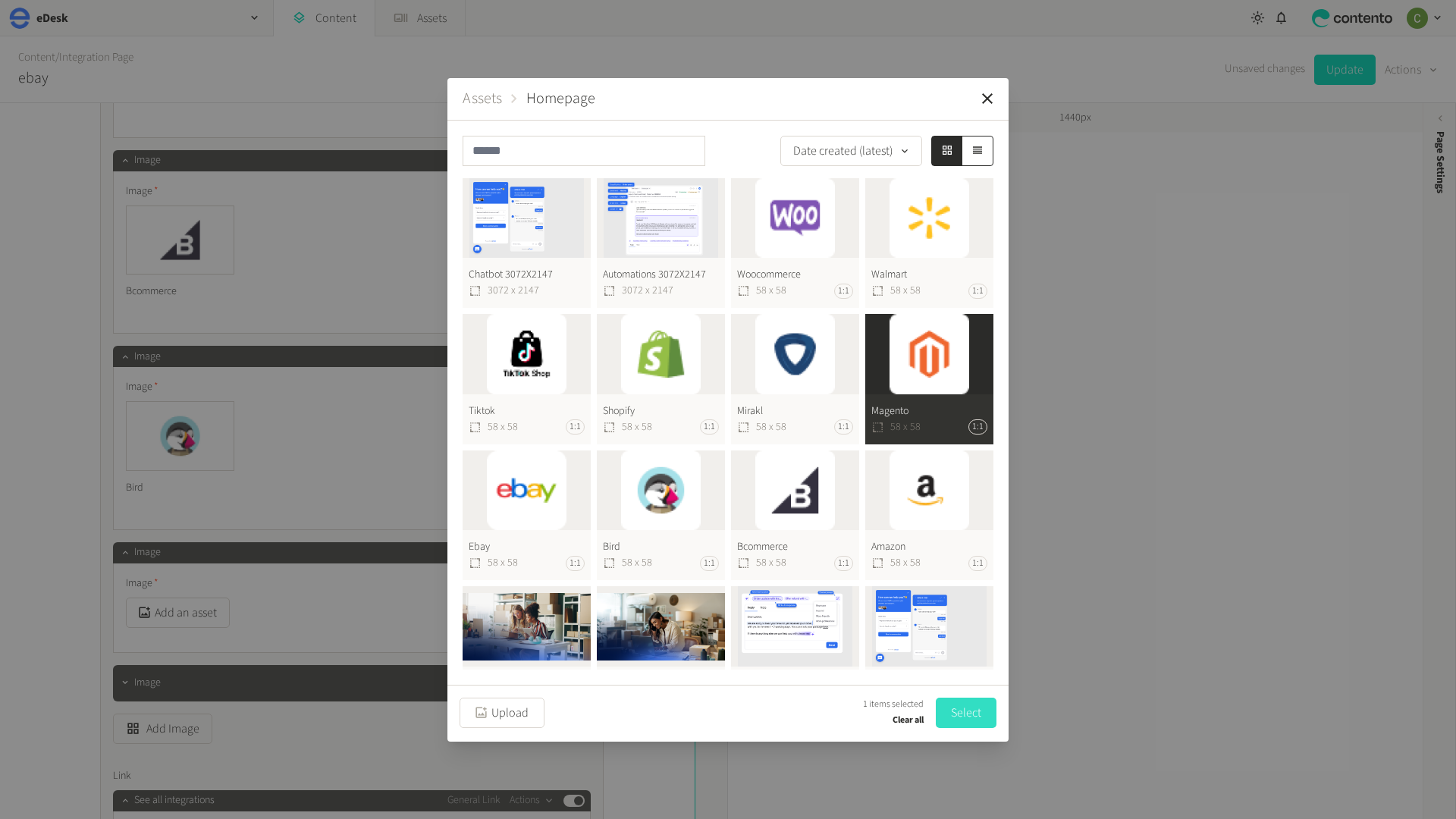 click on "Select" at bounding box center [966, 713] 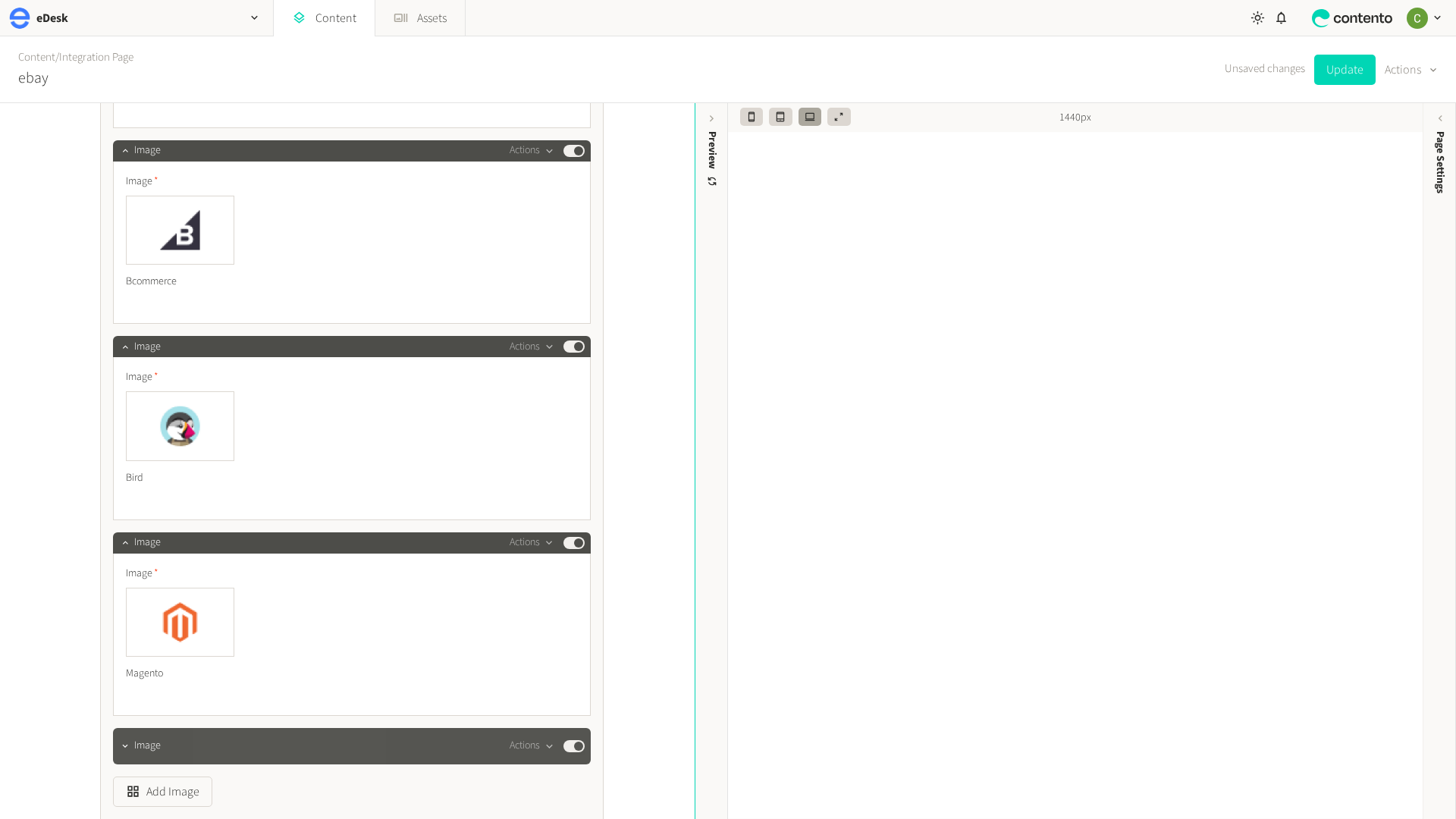 click 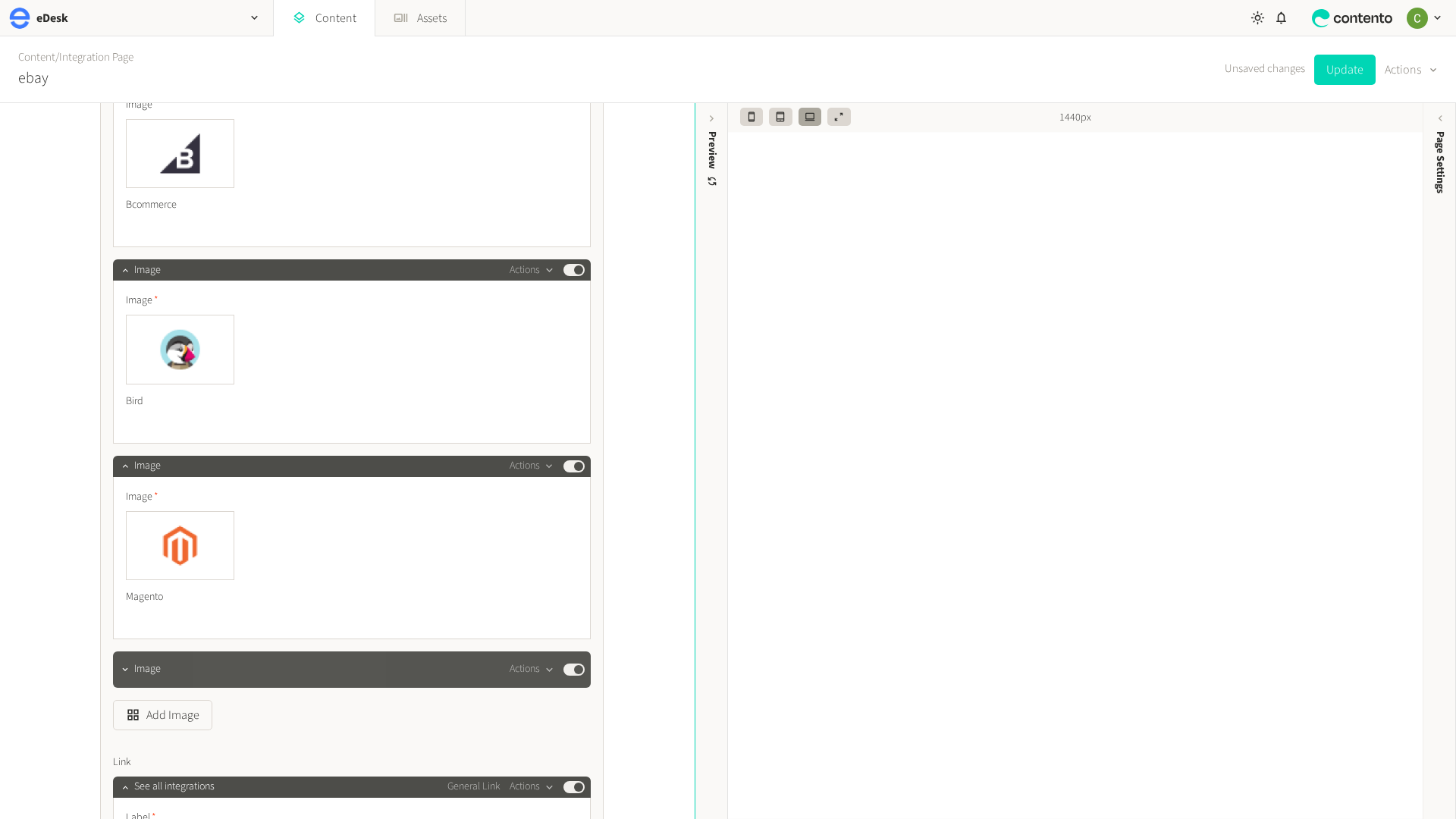 scroll, scrollTop: 5905, scrollLeft: 0, axis: vertical 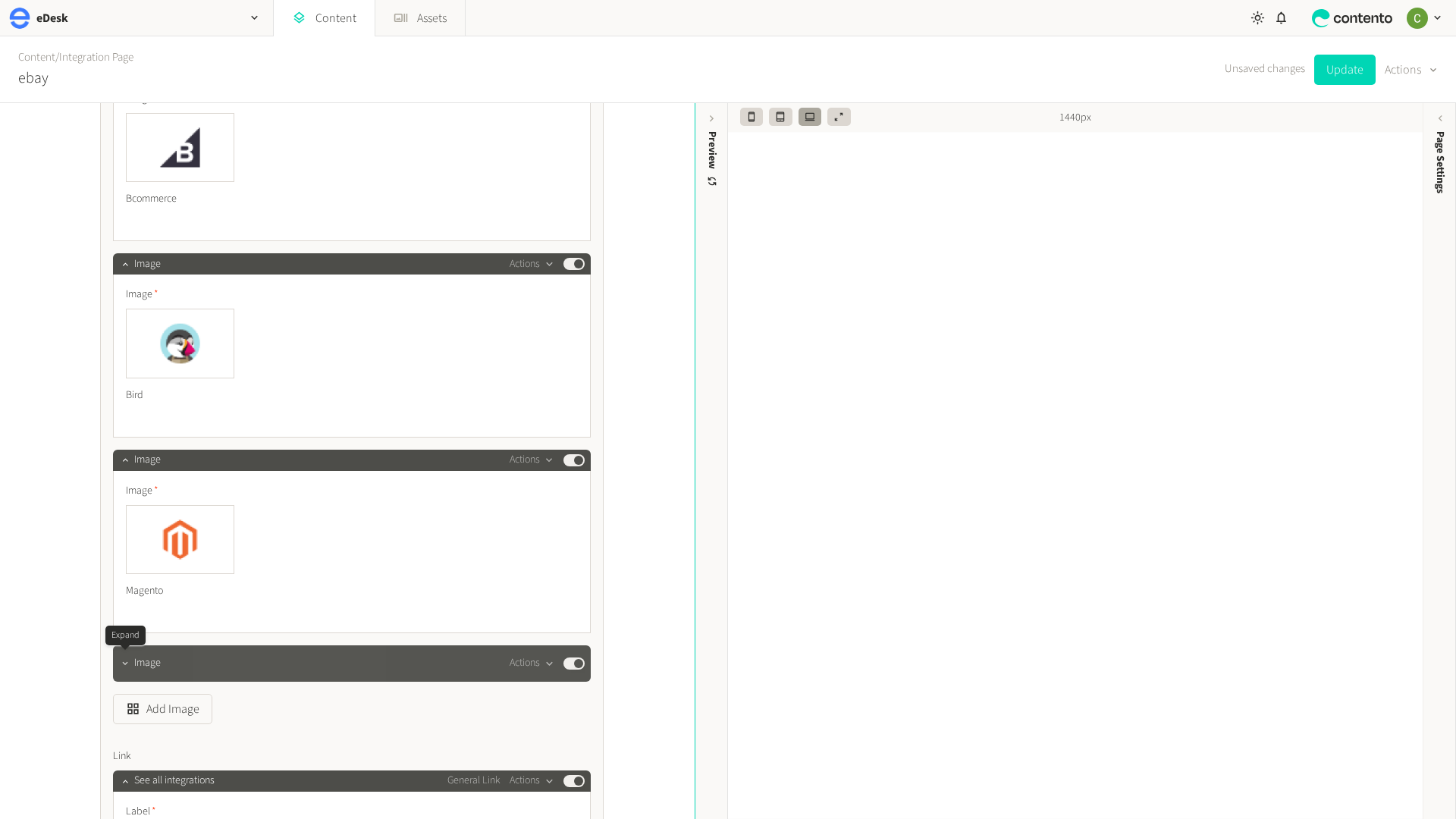 click 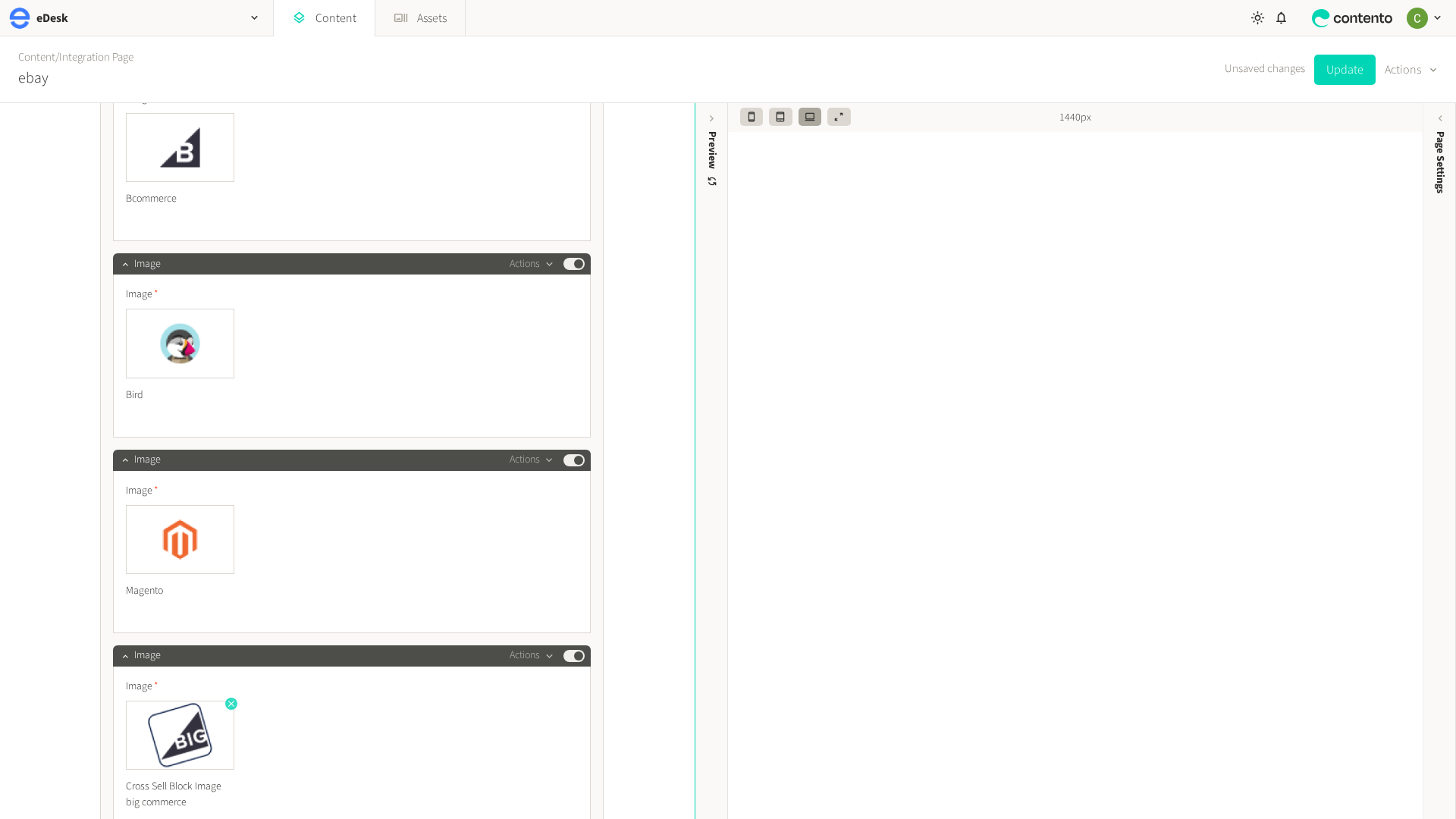 click 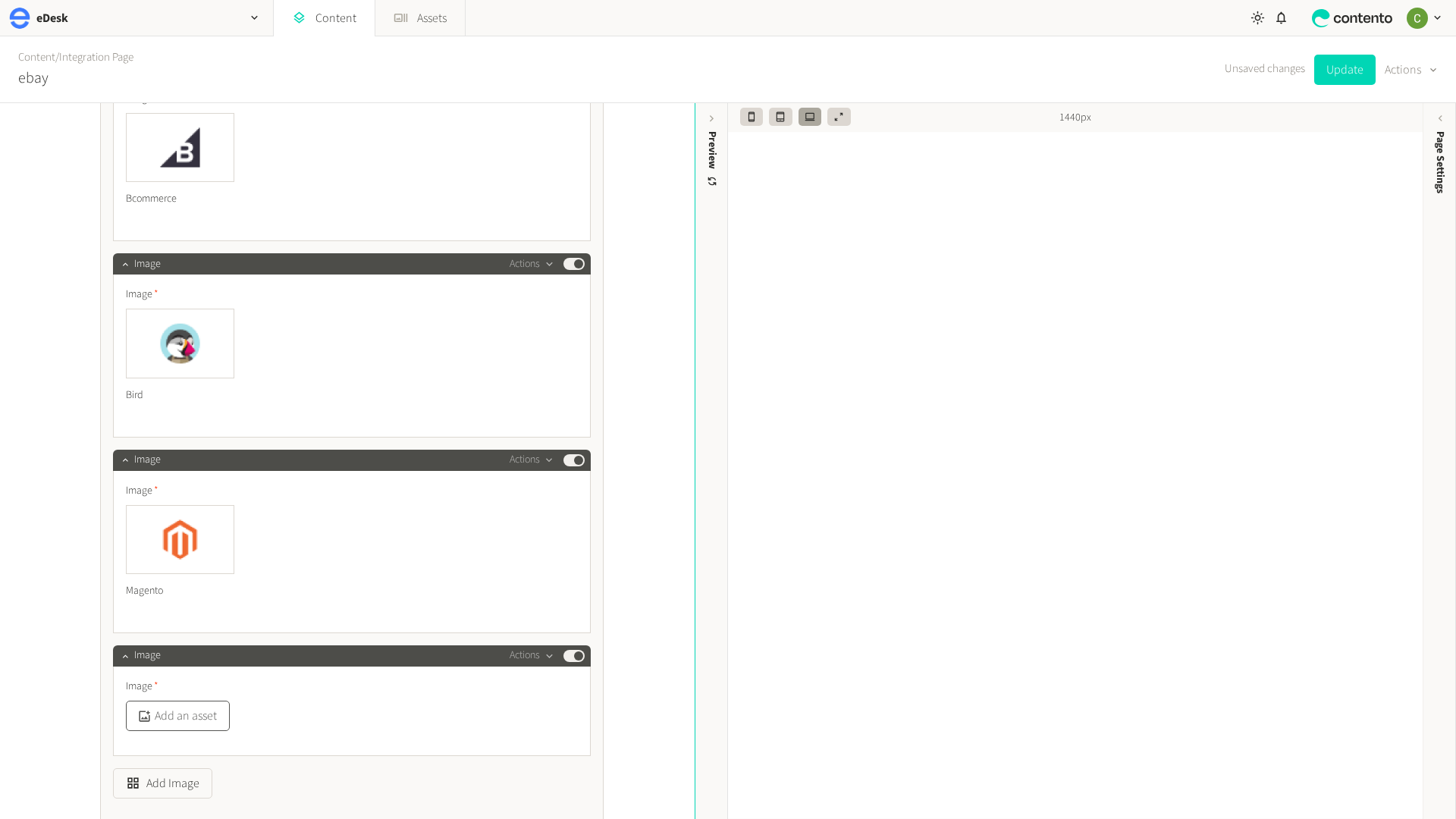 click on "Add an asset" 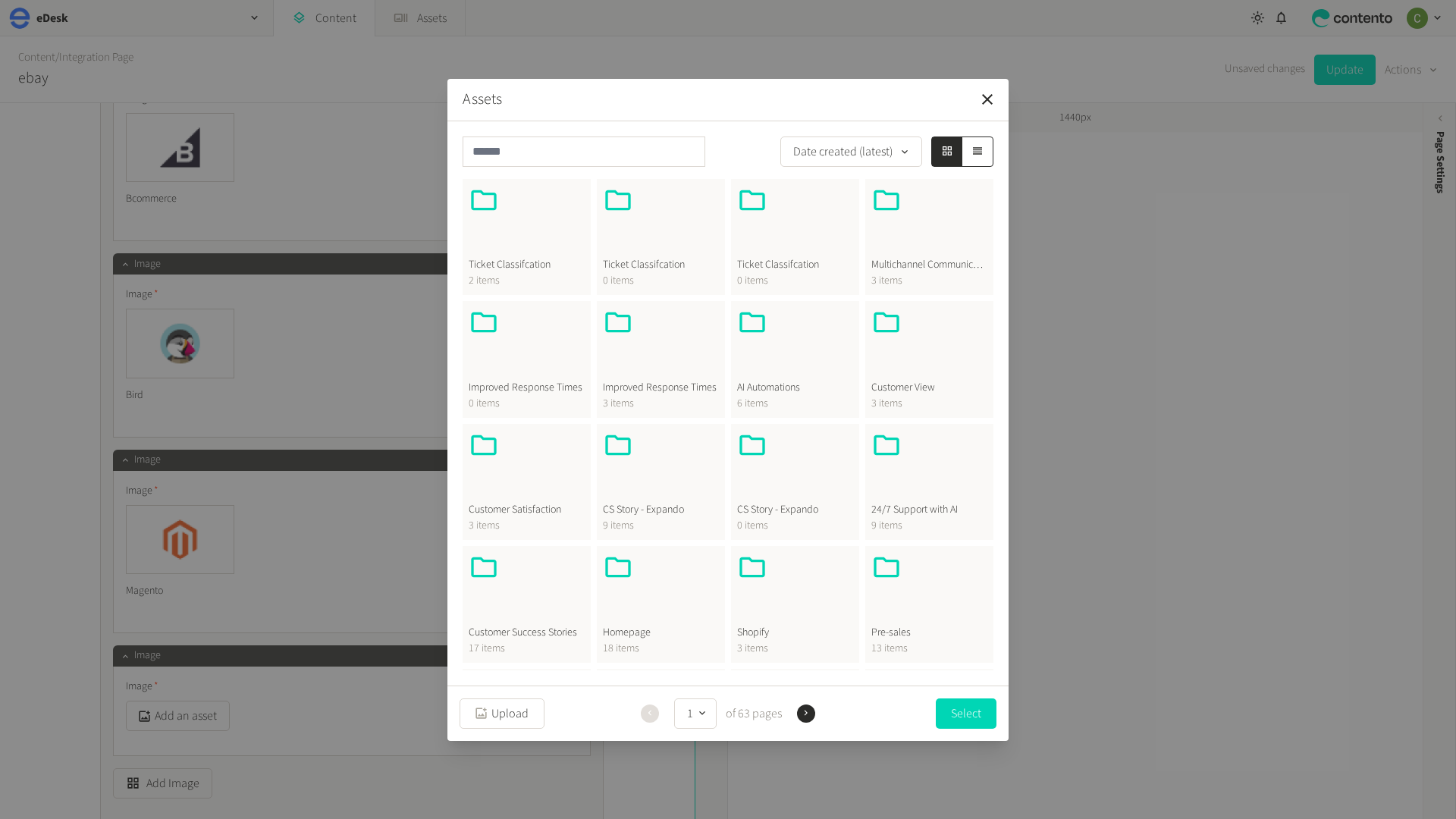 click at bounding box center [661, 588] 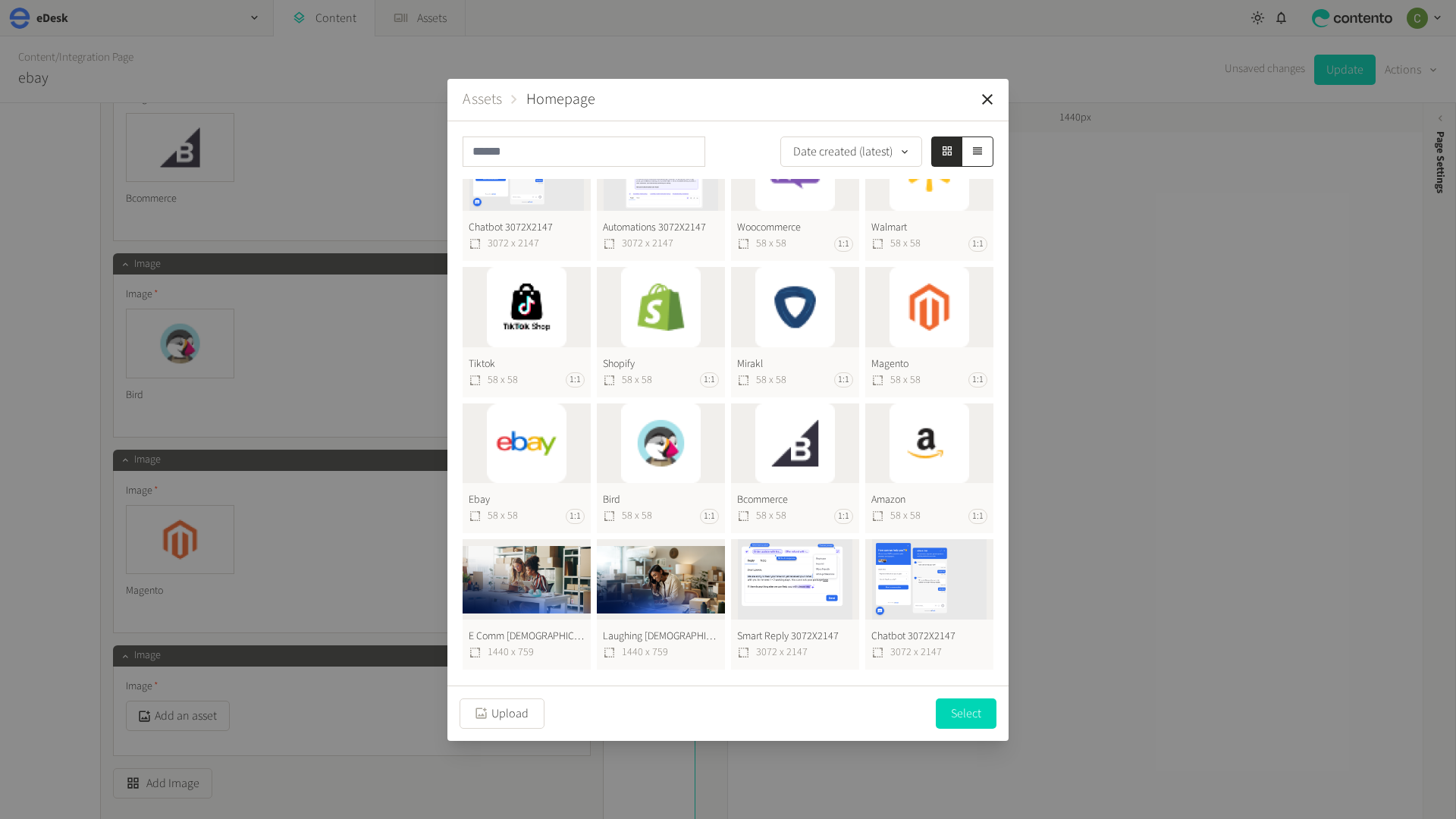 scroll, scrollTop: 0, scrollLeft: 0, axis: both 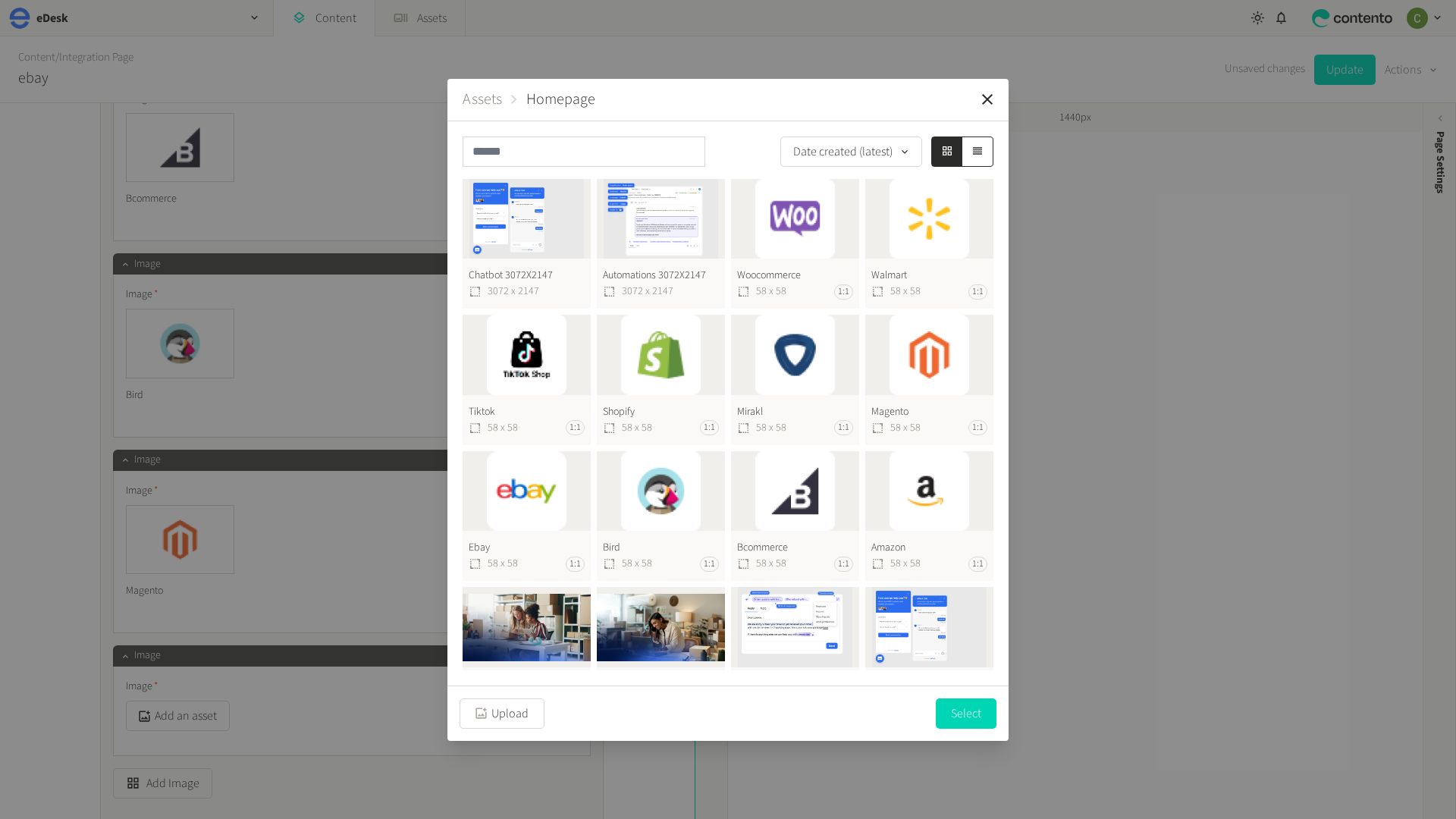 drag, startPoint x: 801, startPoint y: 372, endPoint x: 801, endPoint y: 386, distance: 14 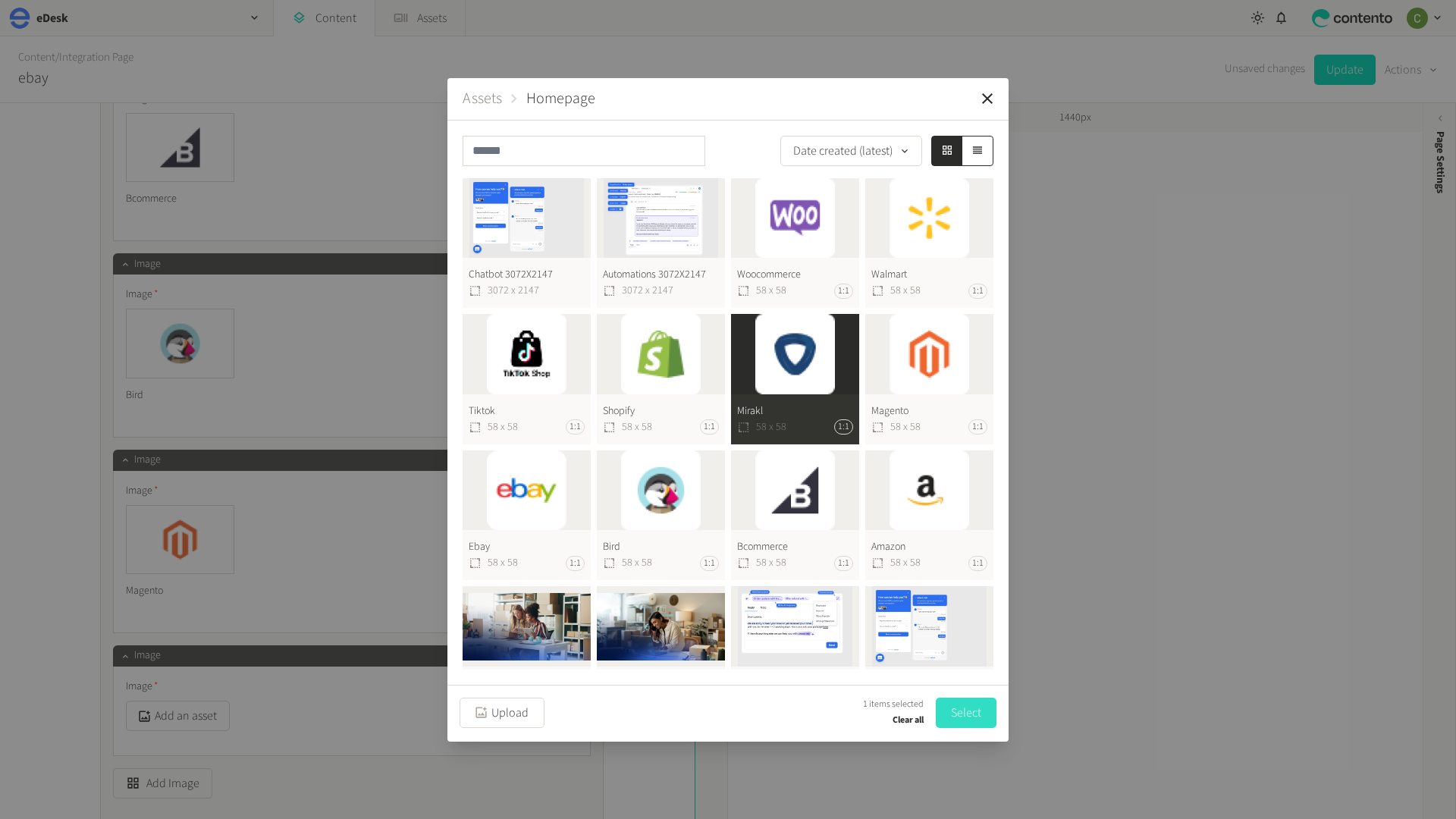 click on "Select" at bounding box center [966, 713] 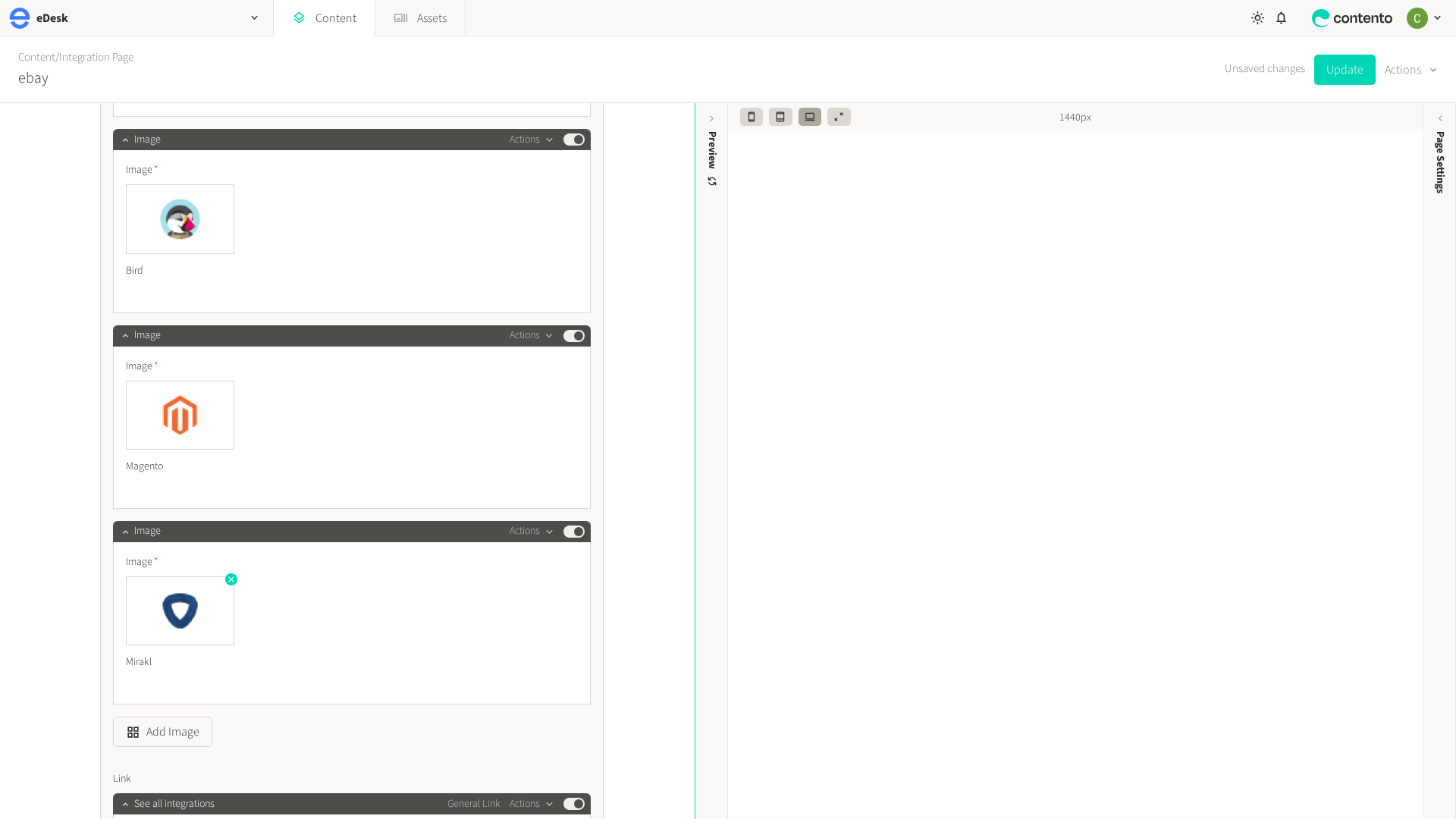 scroll, scrollTop: 6117, scrollLeft: 0, axis: vertical 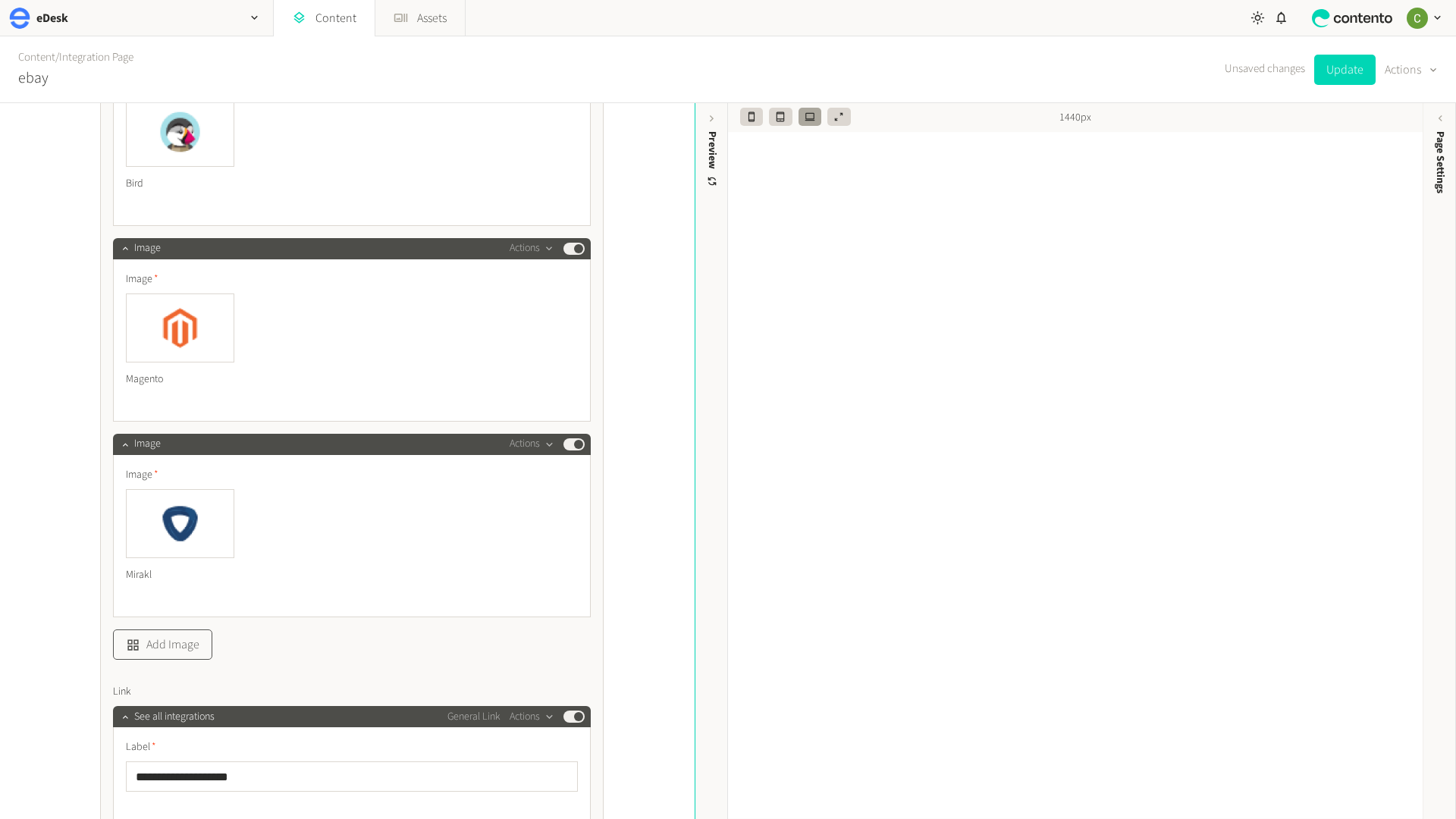 click on "Add Image" 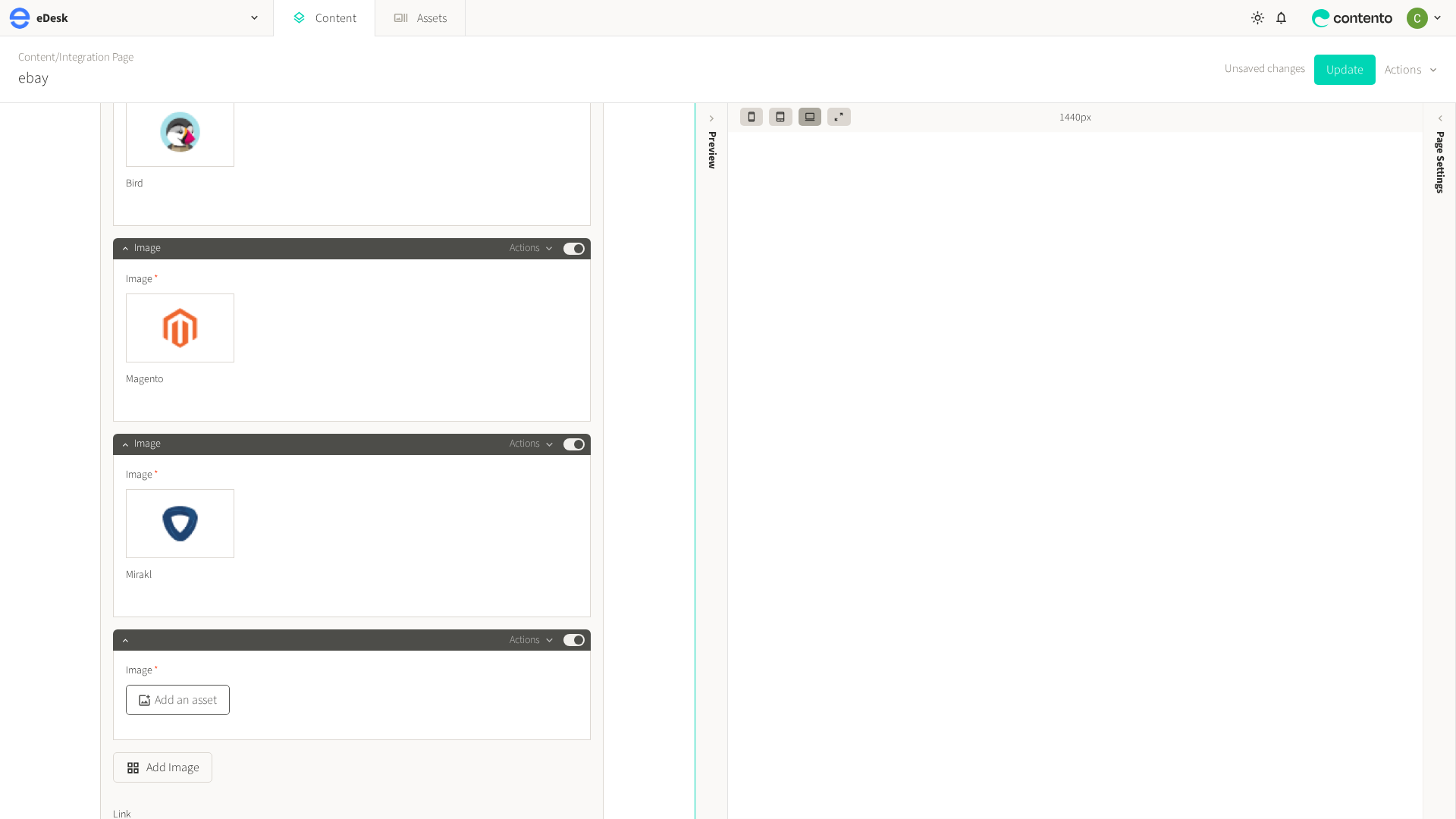 click on "Add an asset" 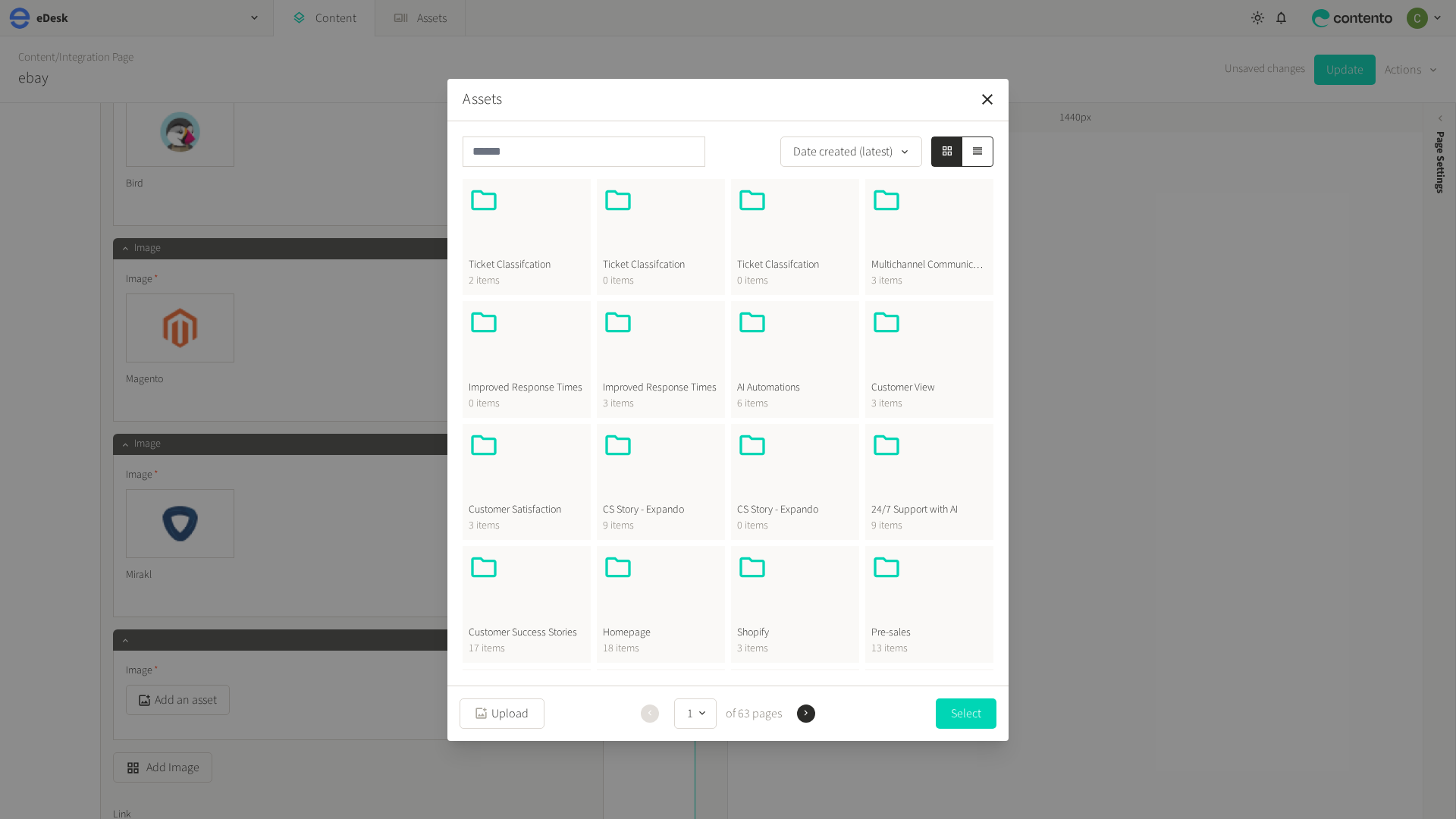 click at bounding box center [661, 588] 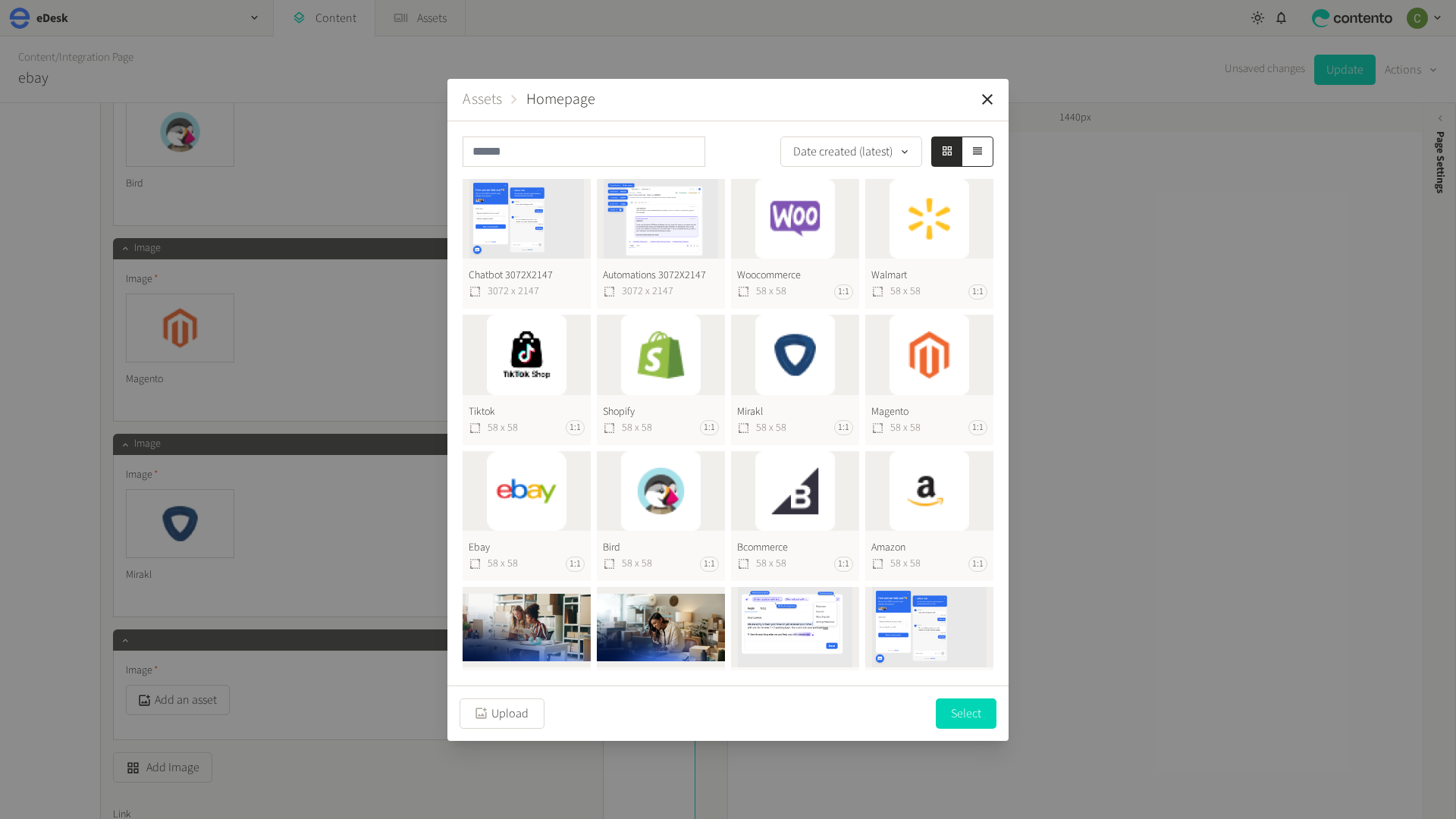 click on "Woocommerce  58 x 58 1:1" 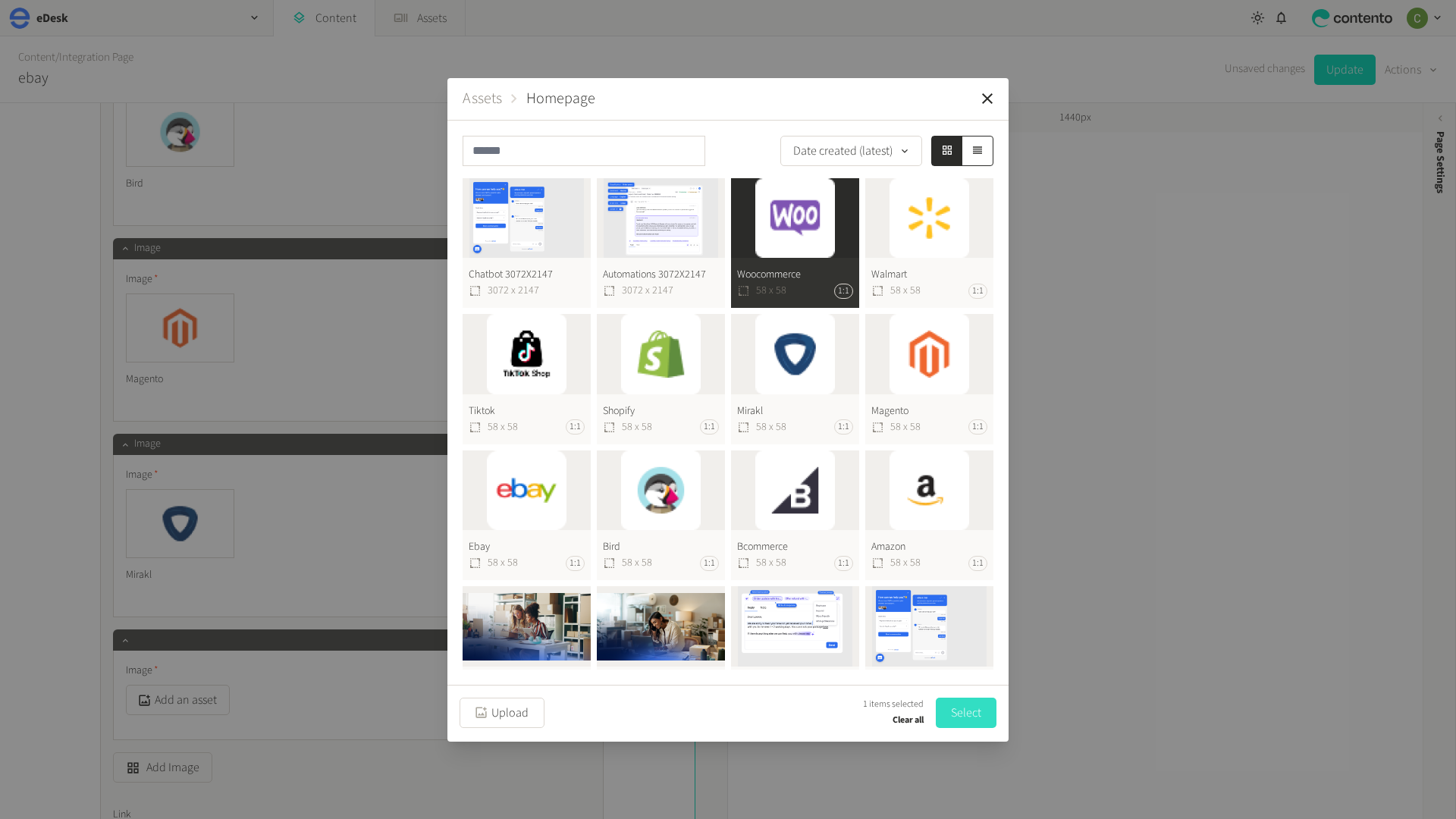 click on "Select" at bounding box center [966, 713] 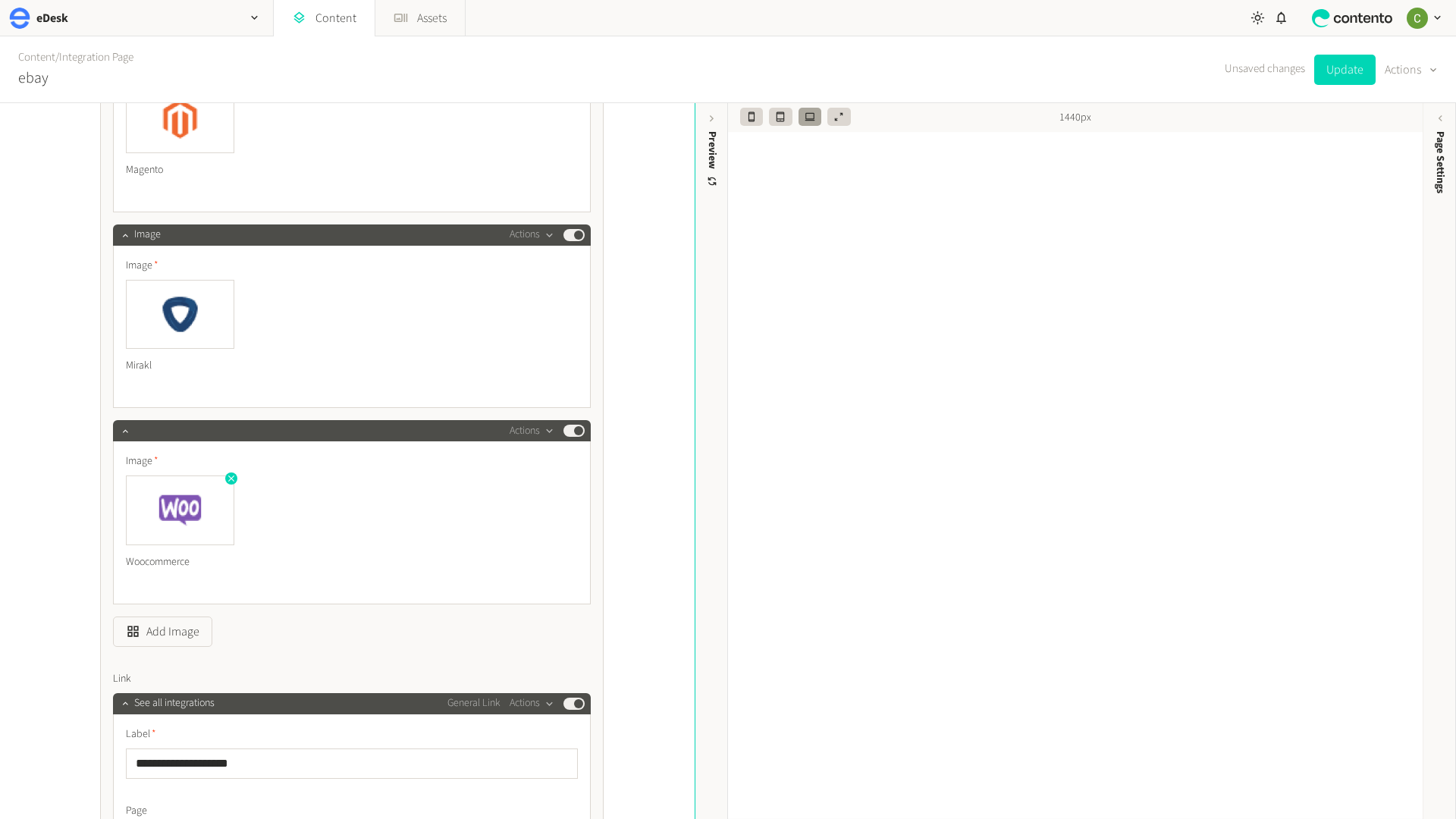 scroll, scrollTop: 6340, scrollLeft: 0, axis: vertical 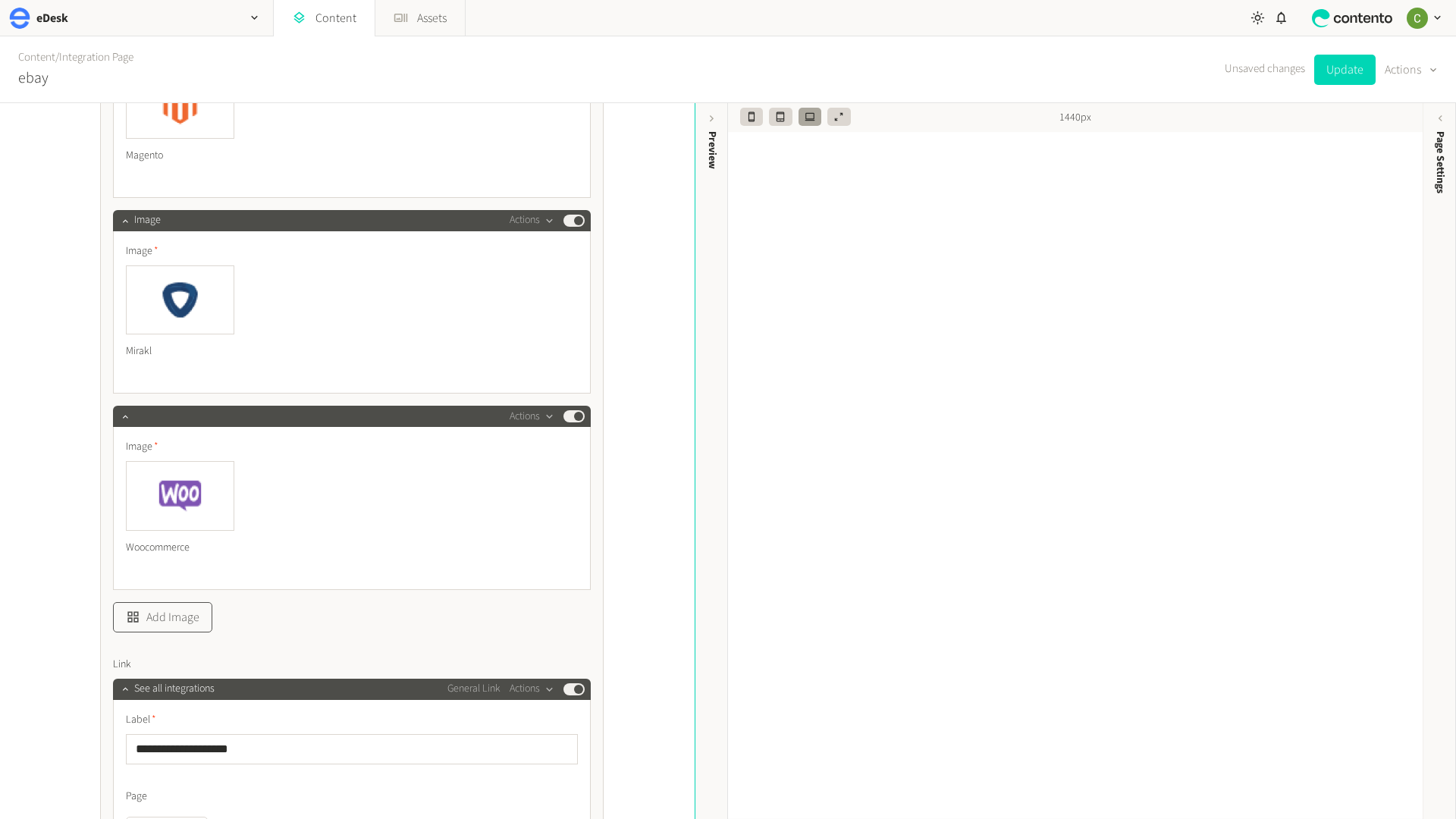 click on "Add Image" 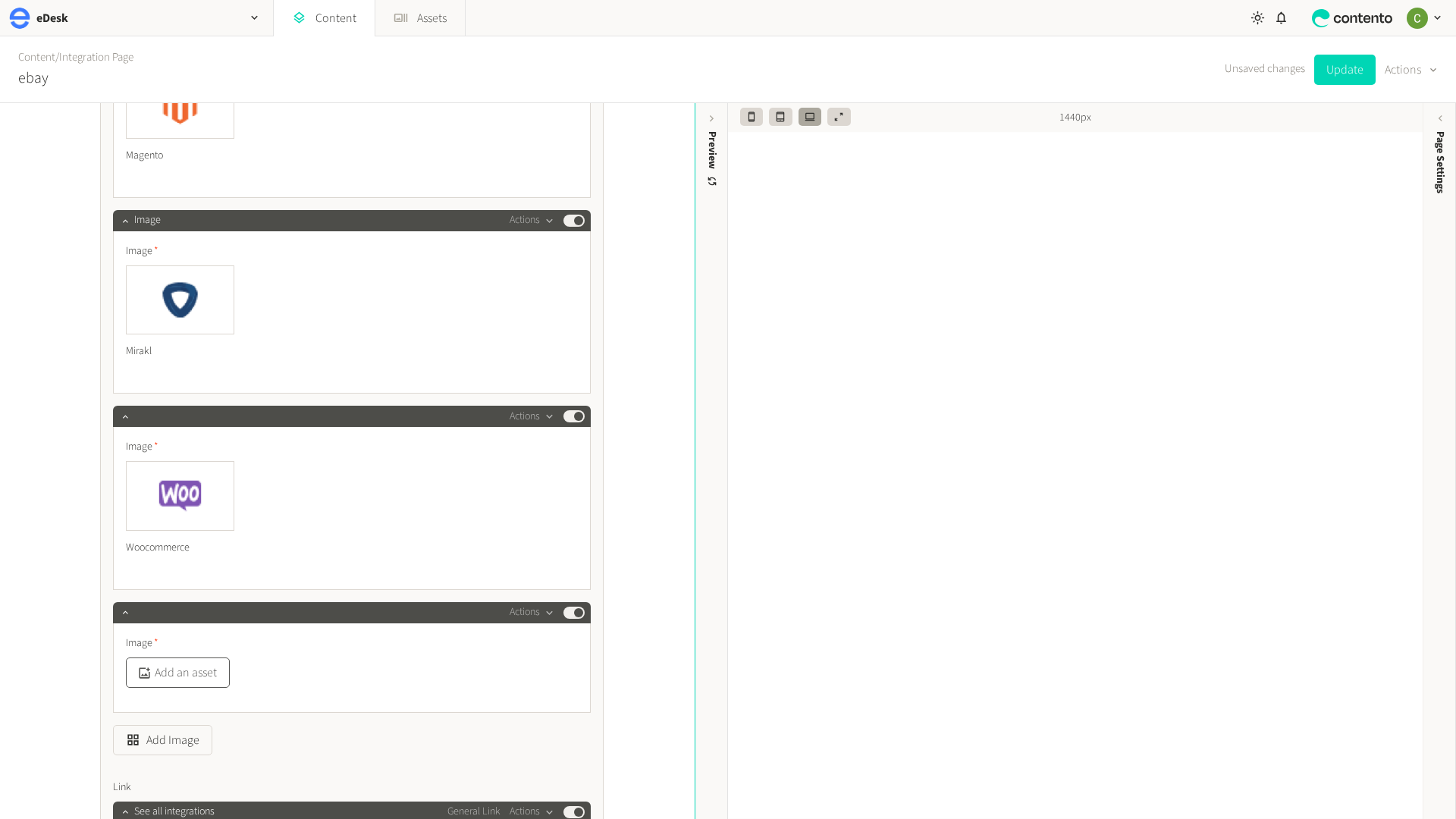 click on "Add an asset" 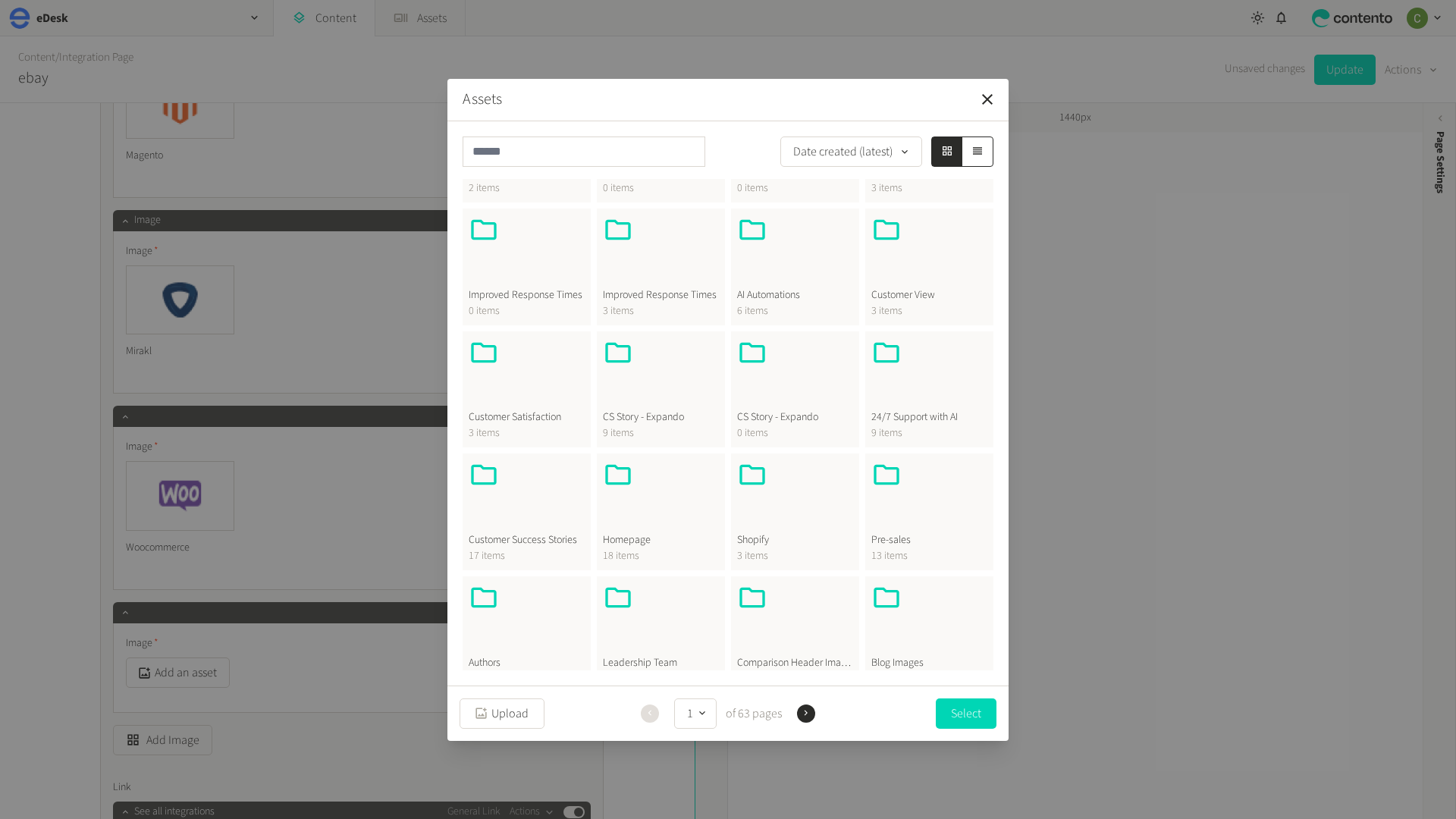 scroll, scrollTop: 96, scrollLeft: 0, axis: vertical 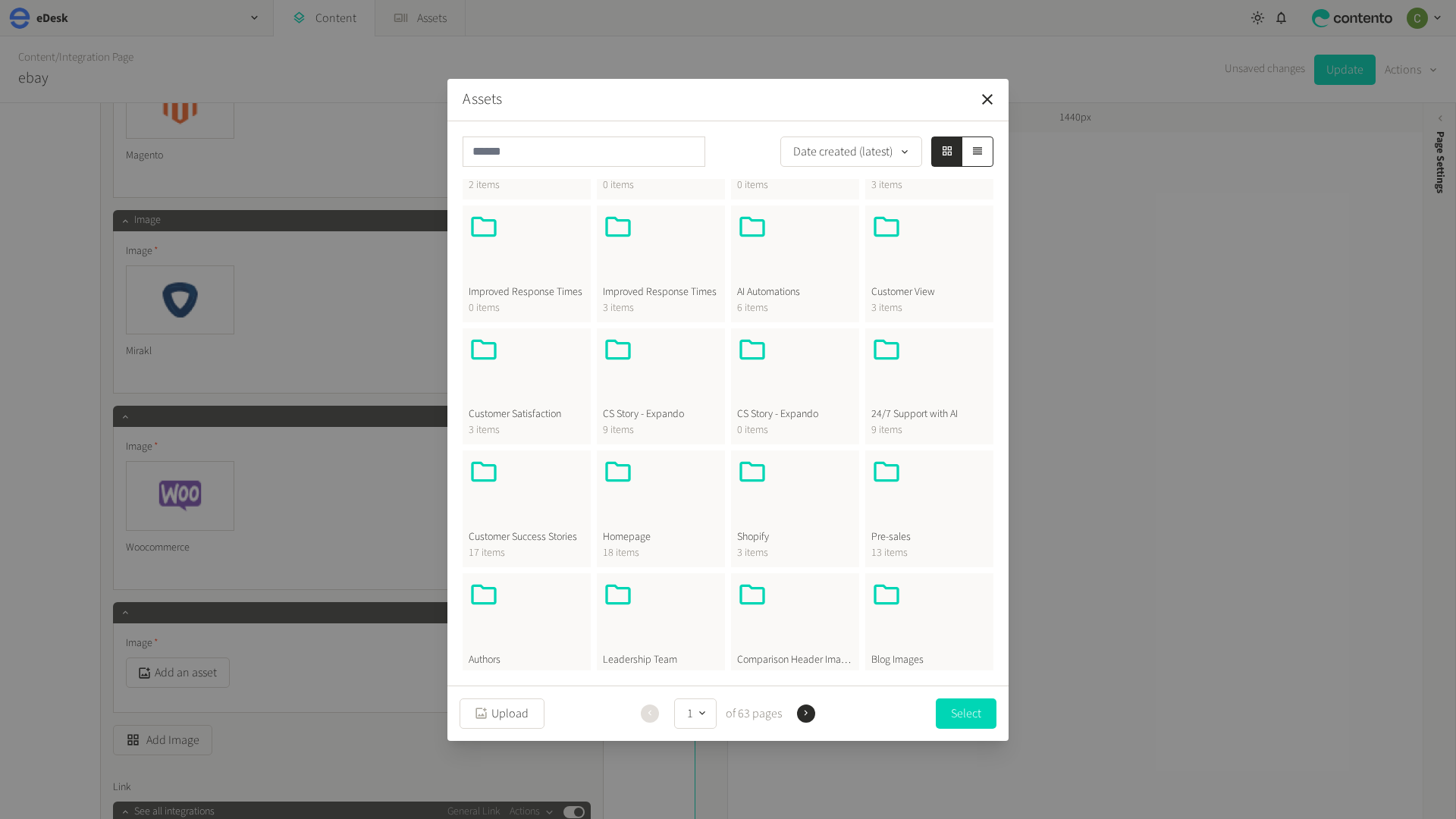 click at bounding box center [661, 493] 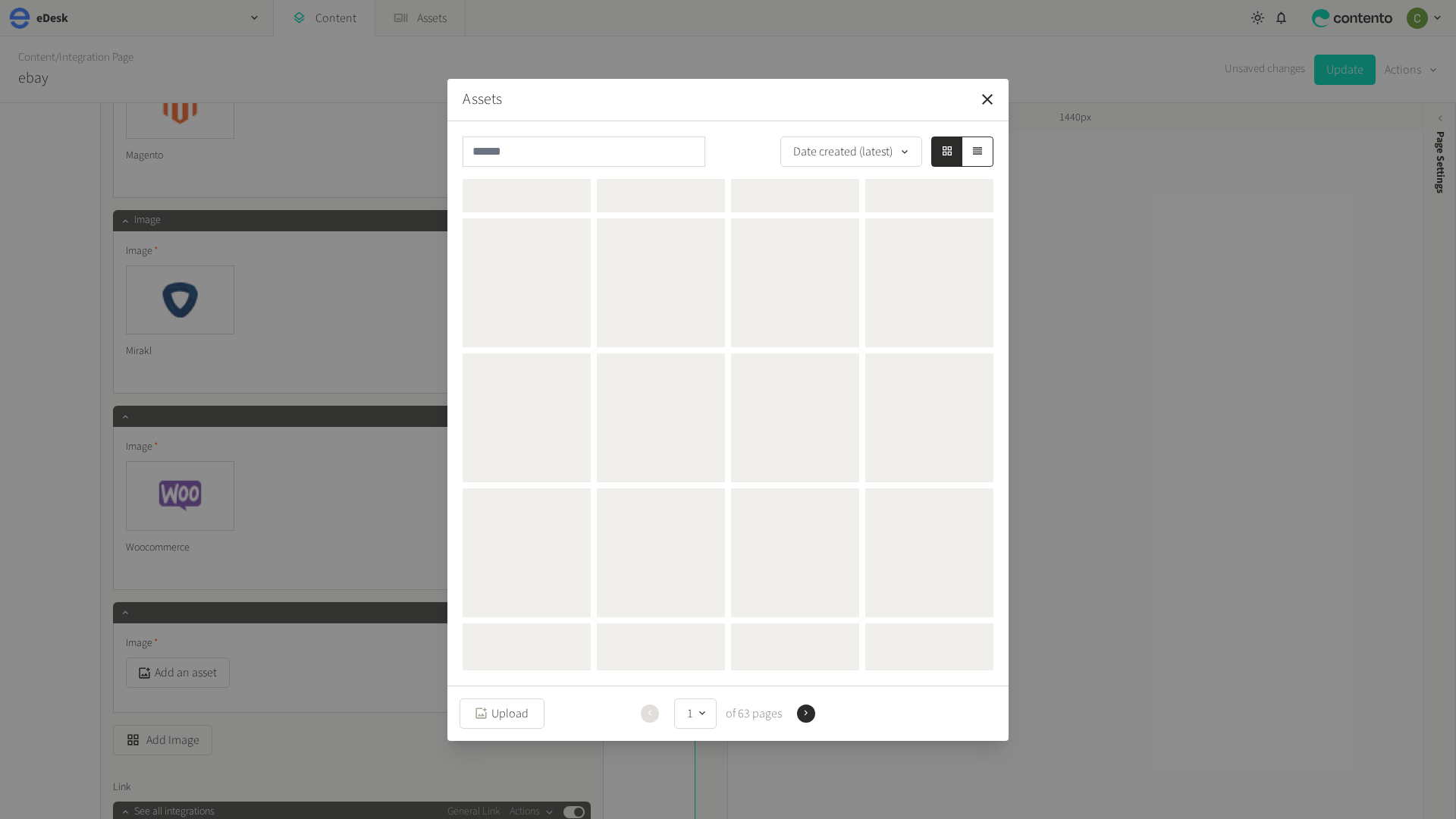 scroll, scrollTop: 0, scrollLeft: 0, axis: both 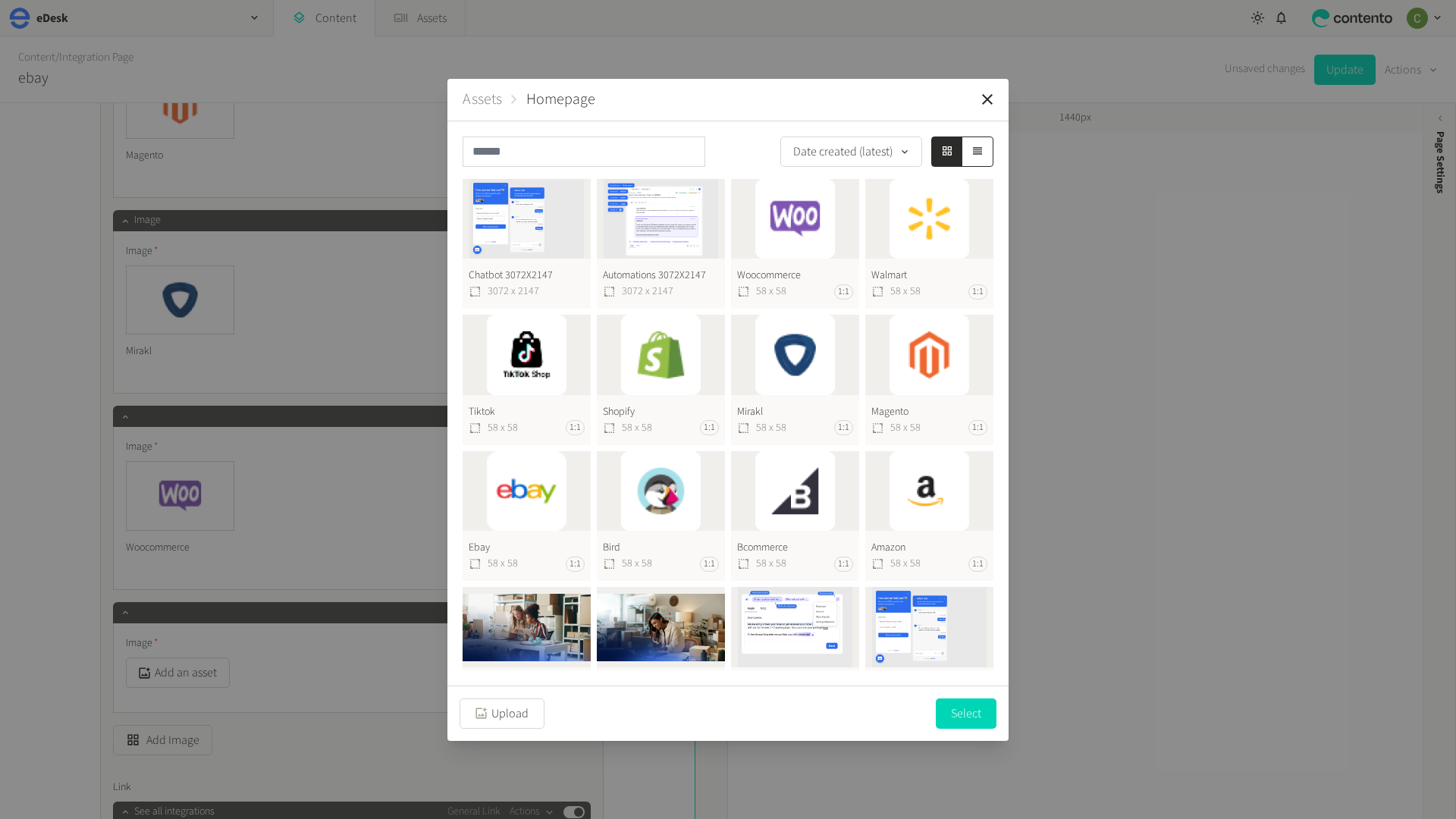 click on "Tiktok  58 x 58 1:1" 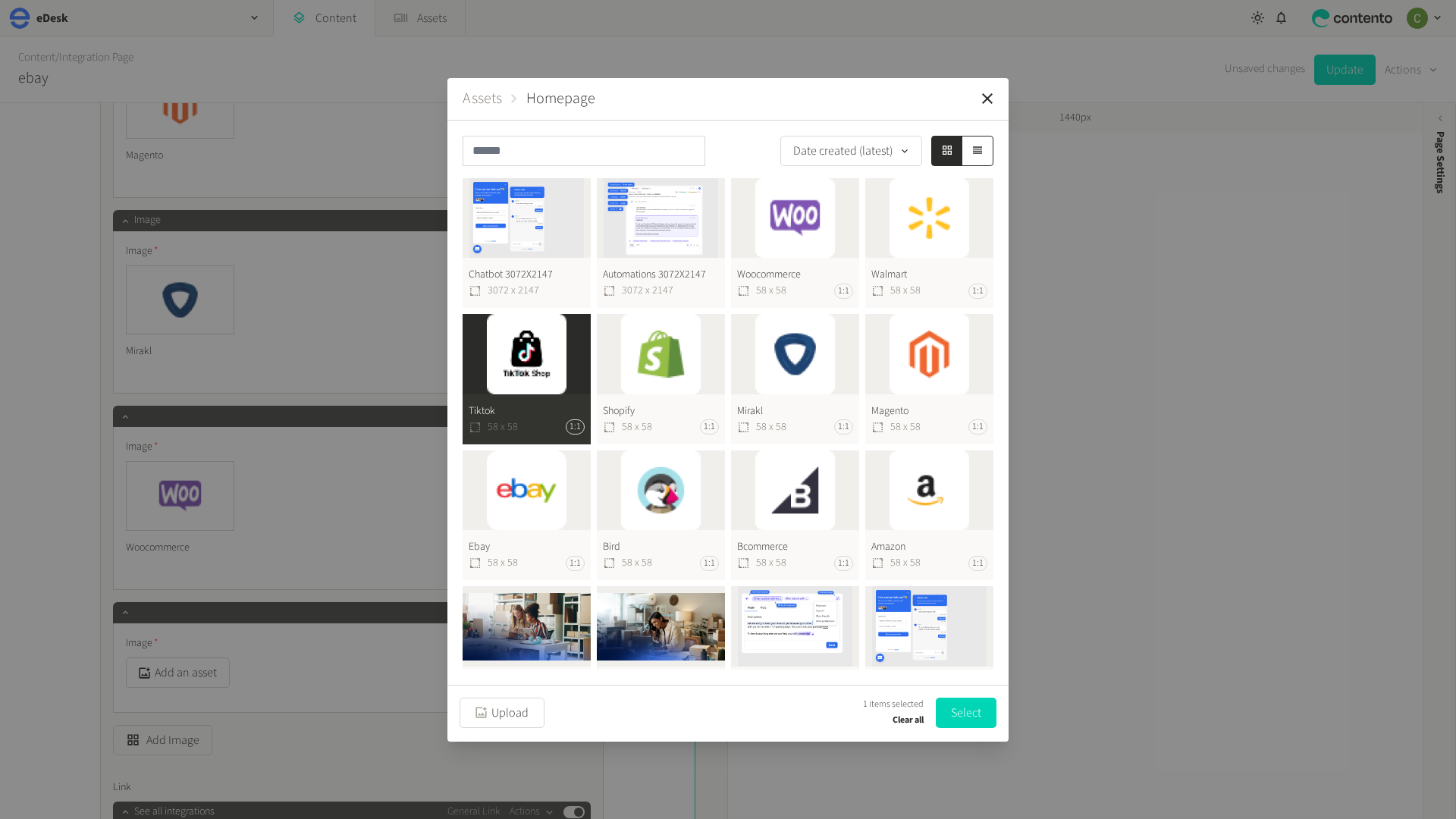 click on "Select" at bounding box center (966, 713) 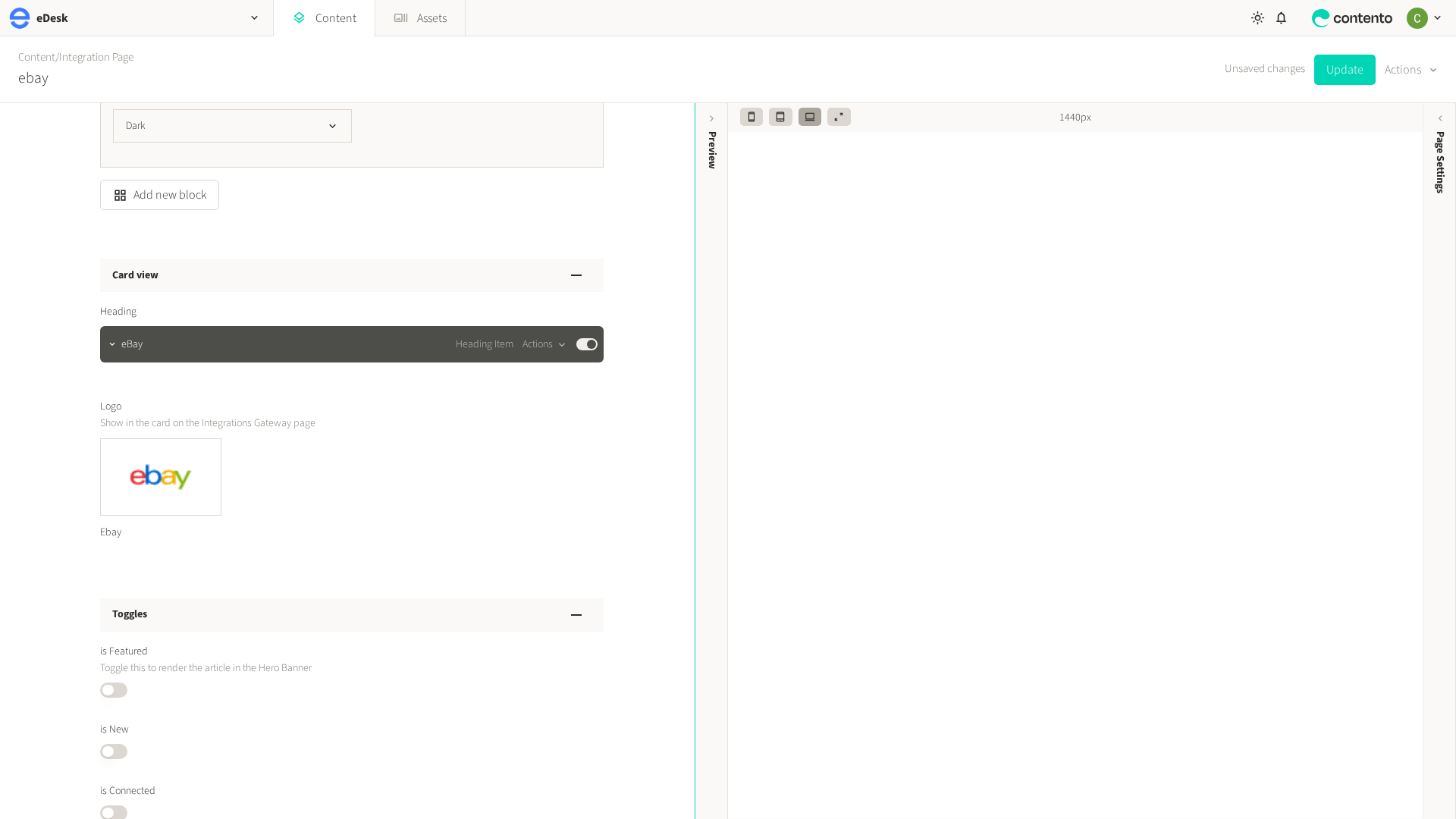 scroll, scrollTop: 7678, scrollLeft: 0, axis: vertical 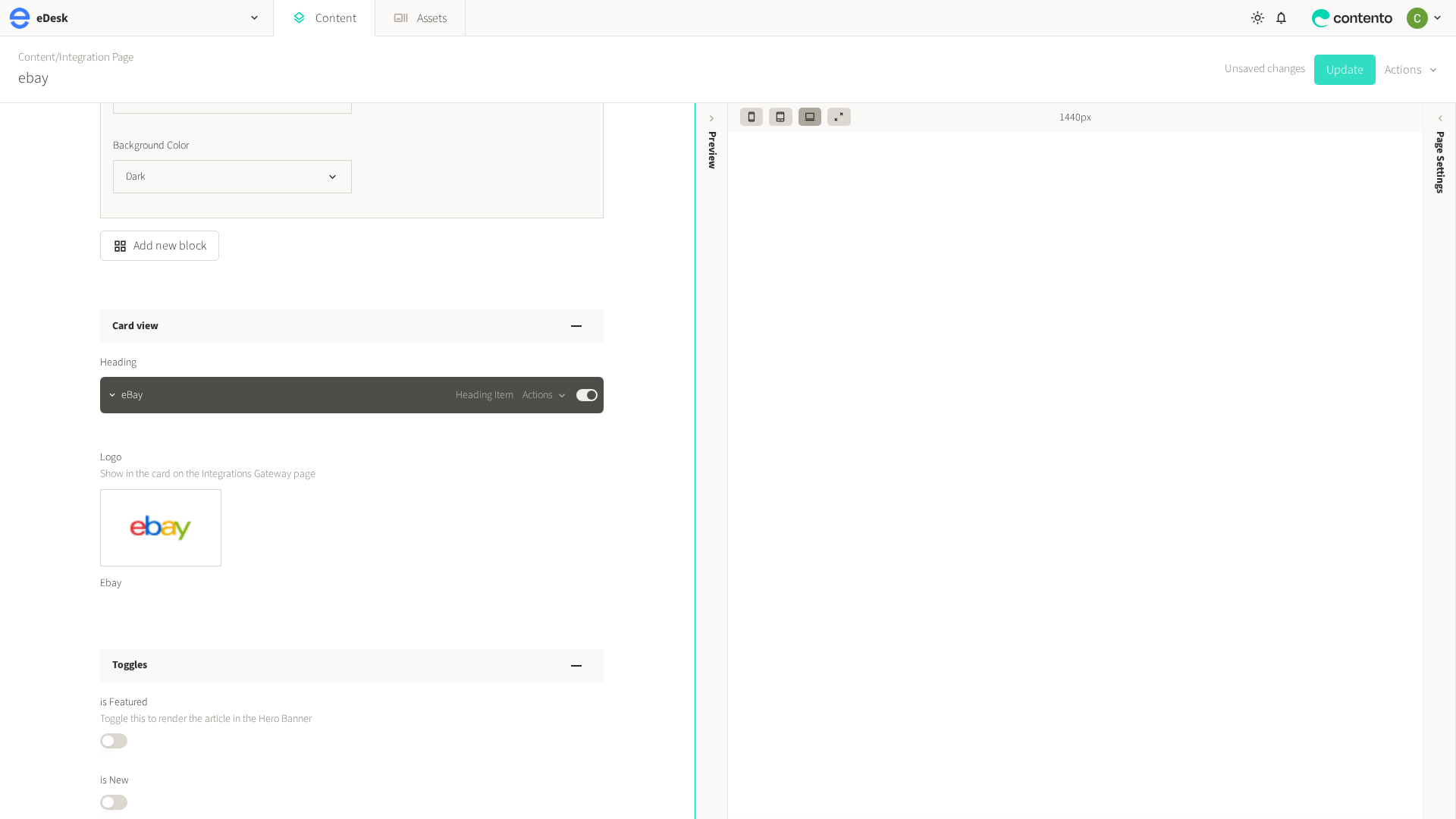 click on "Update" 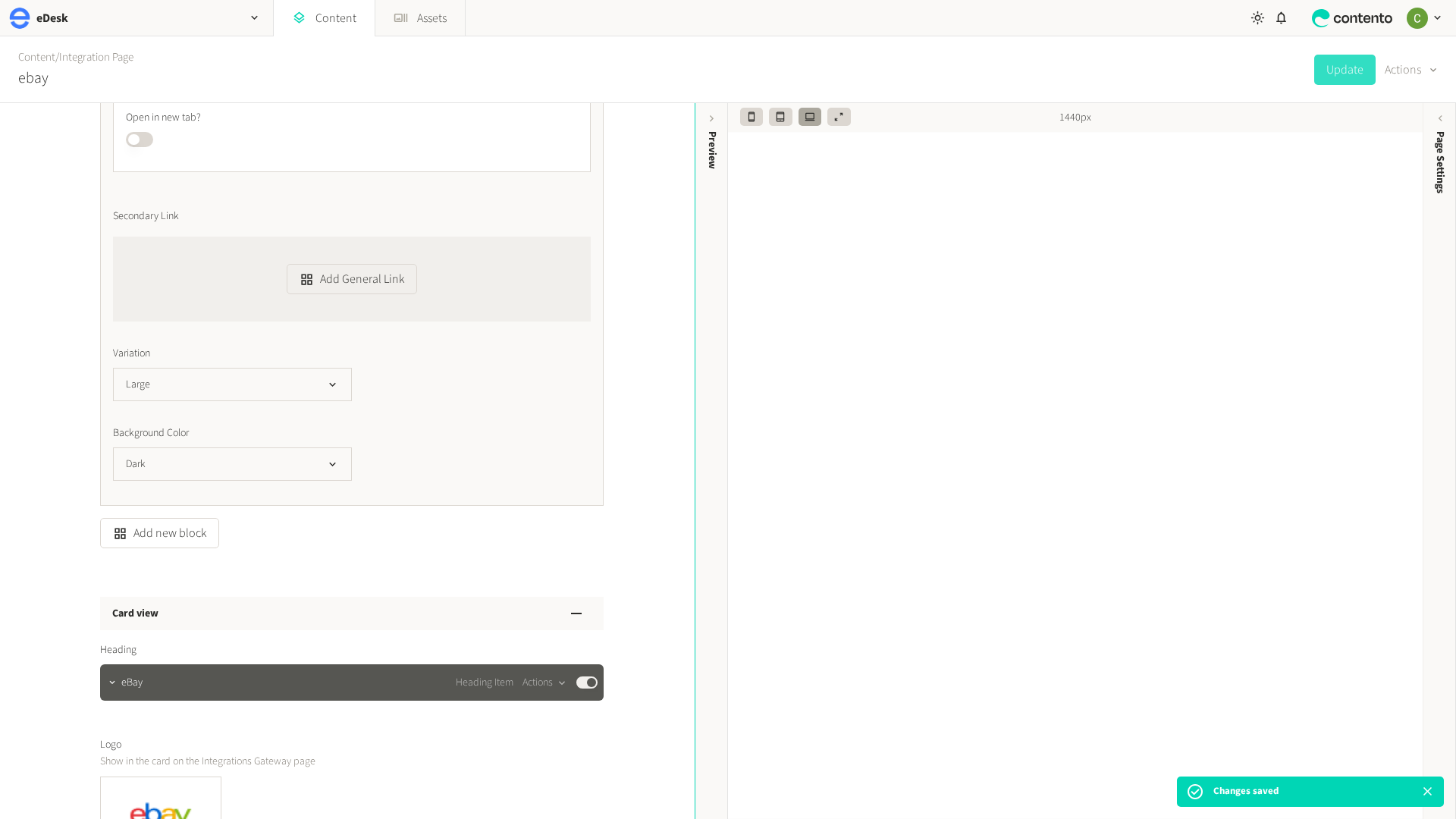 scroll, scrollTop: 6048, scrollLeft: 0, axis: vertical 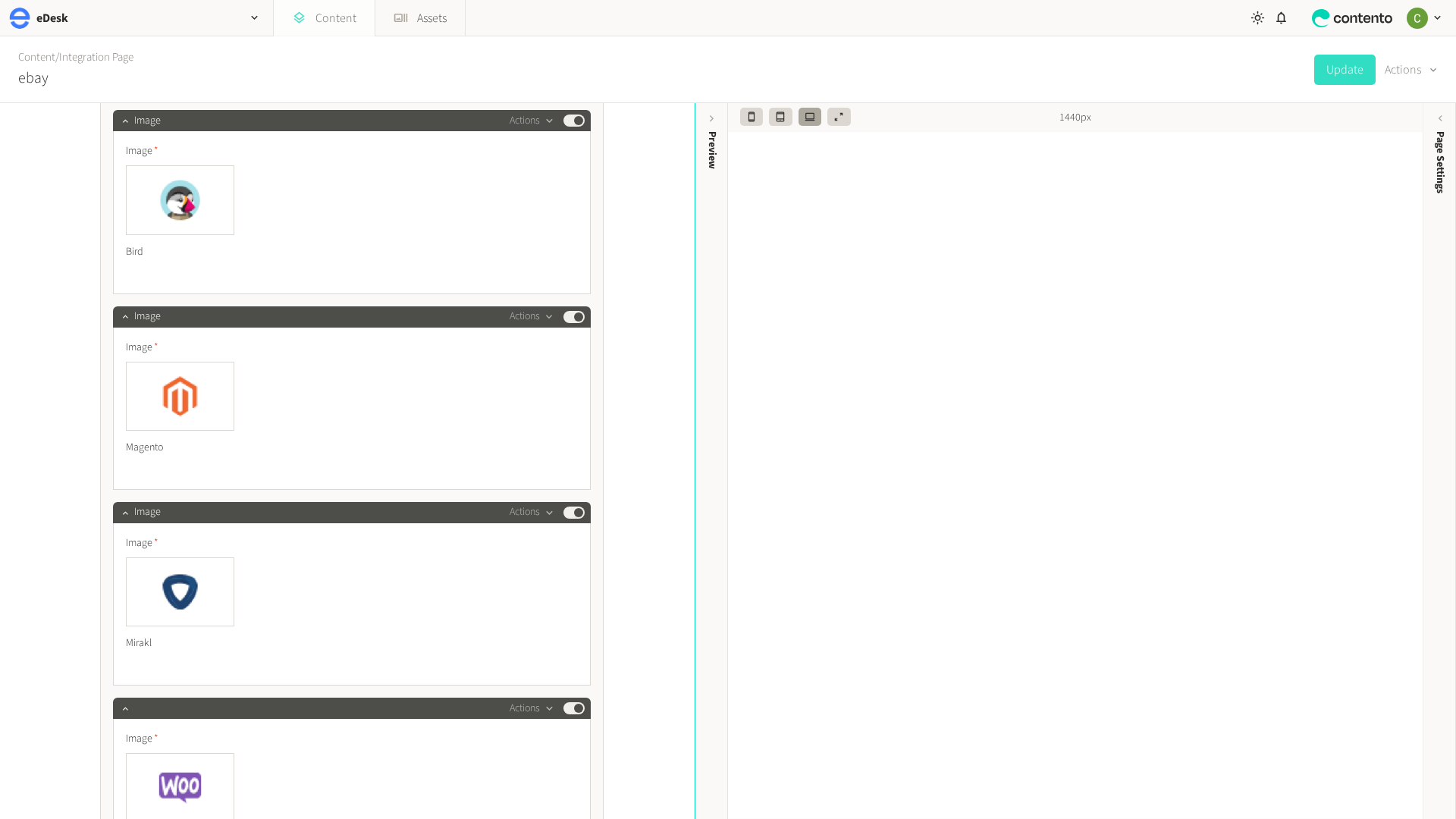 click on "Content" 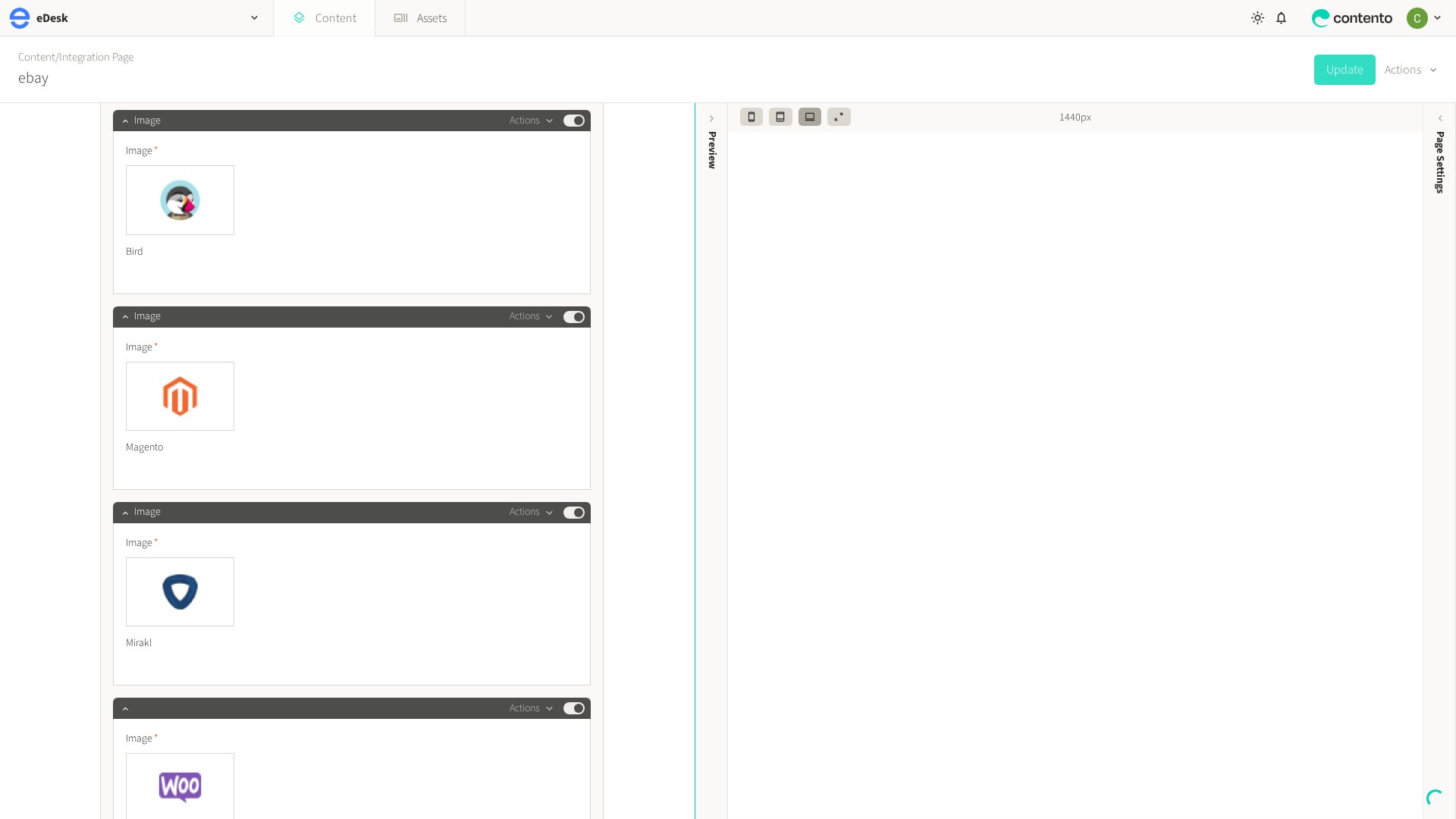click on "Content" 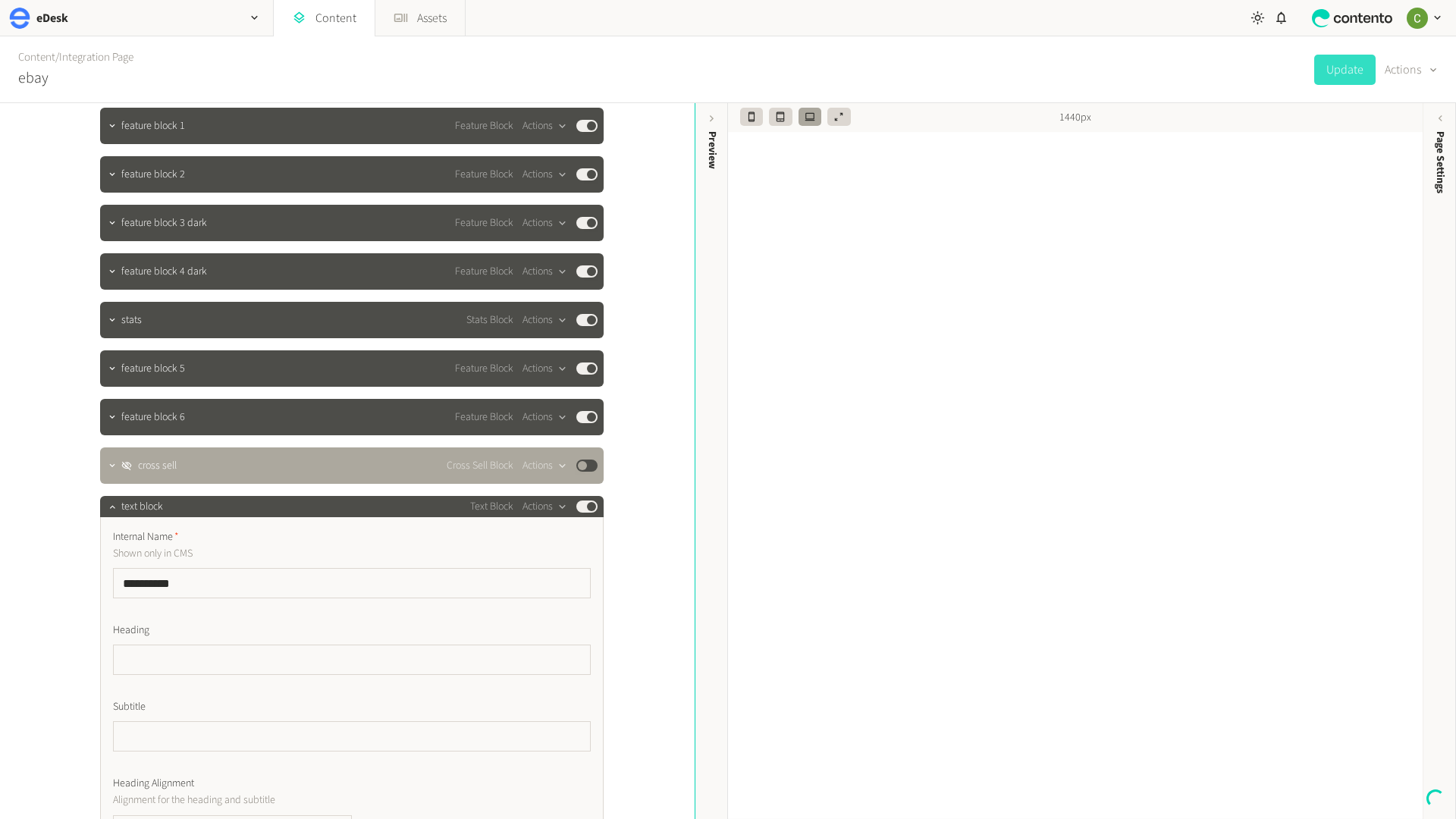 scroll, scrollTop: 0, scrollLeft: 0, axis: both 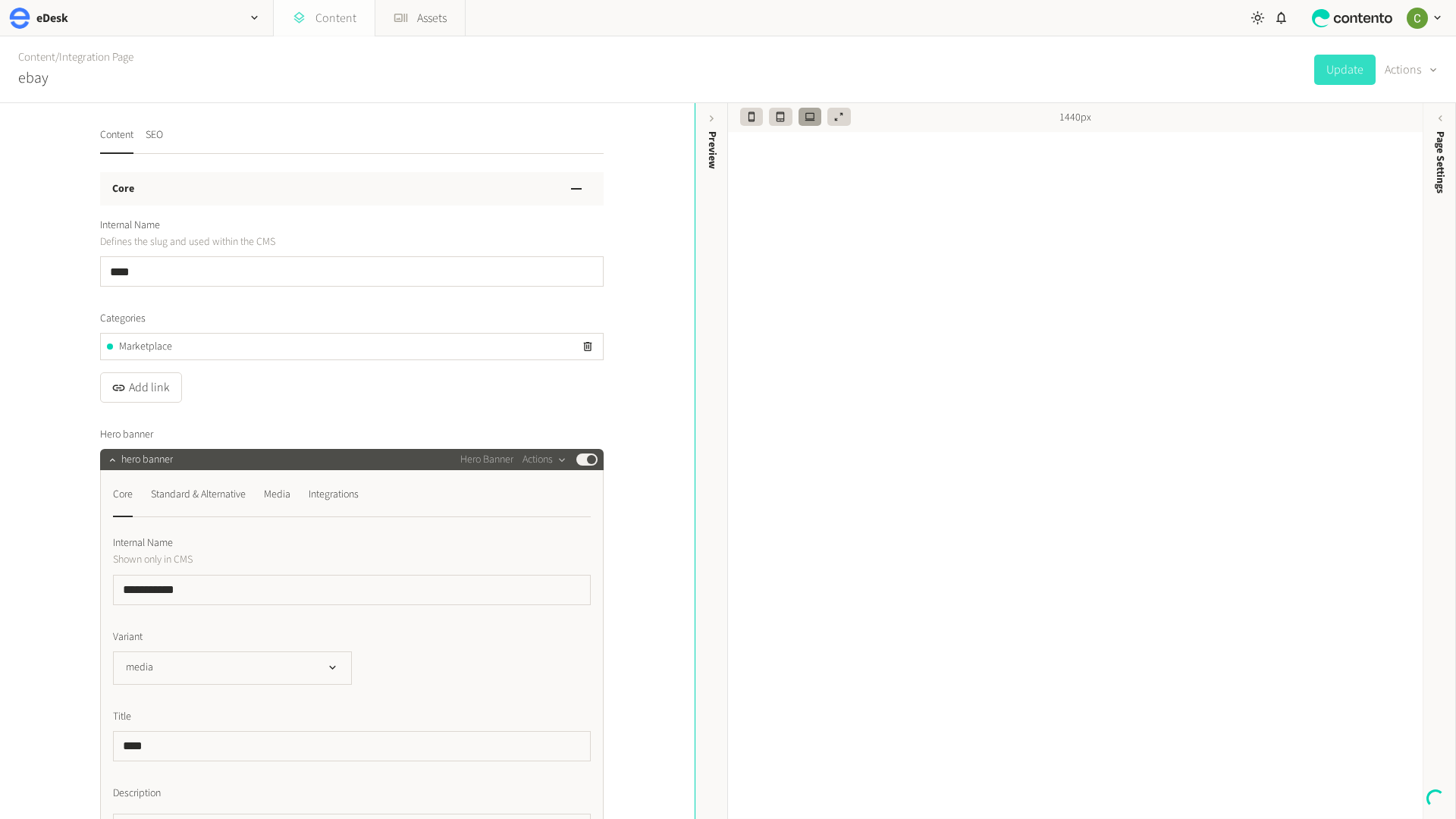 click on "Content" 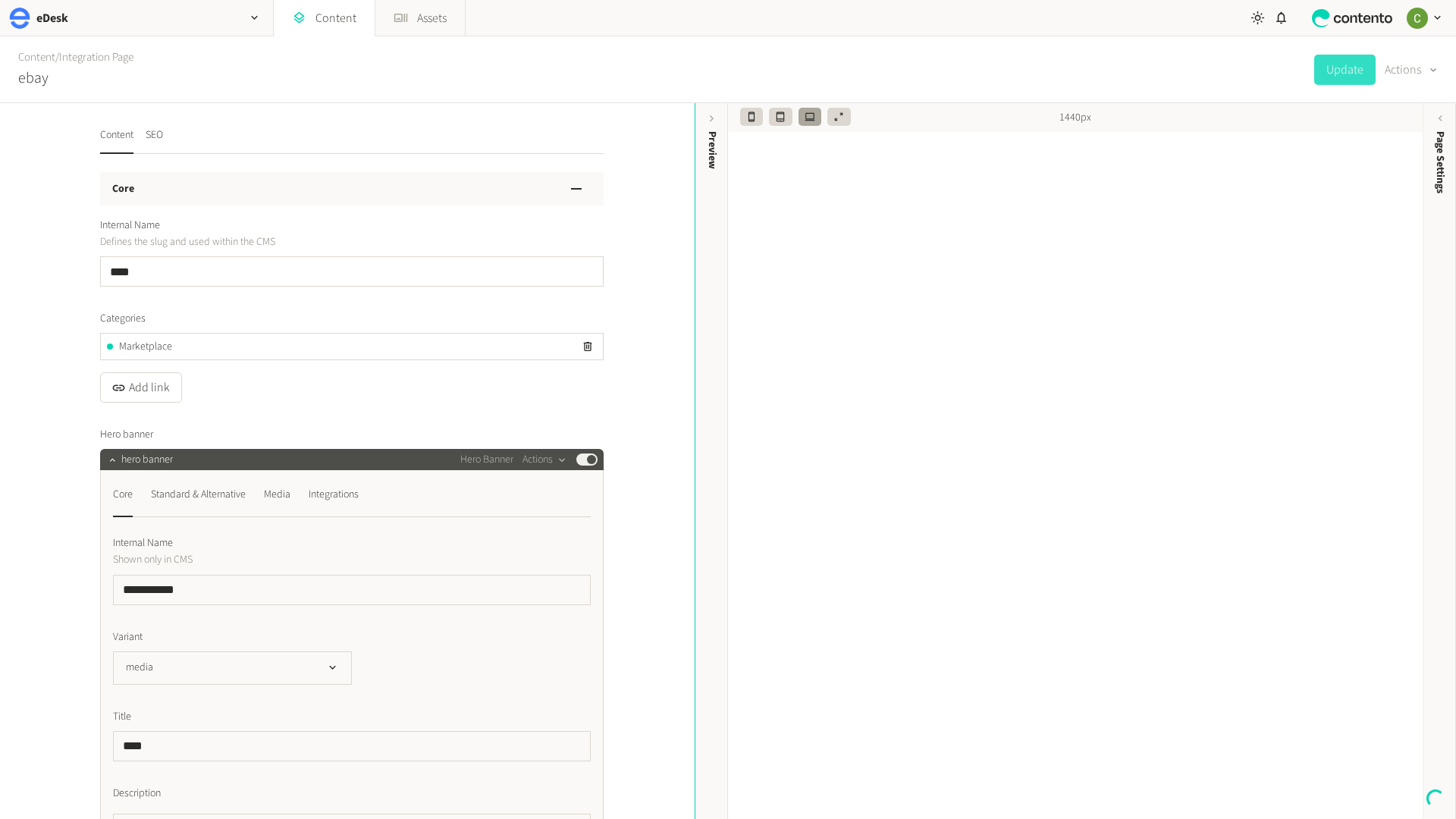 drag, startPoint x: 336, startPoint y: 11, endPoint x: 336, endPoint y: 730, distance: 719 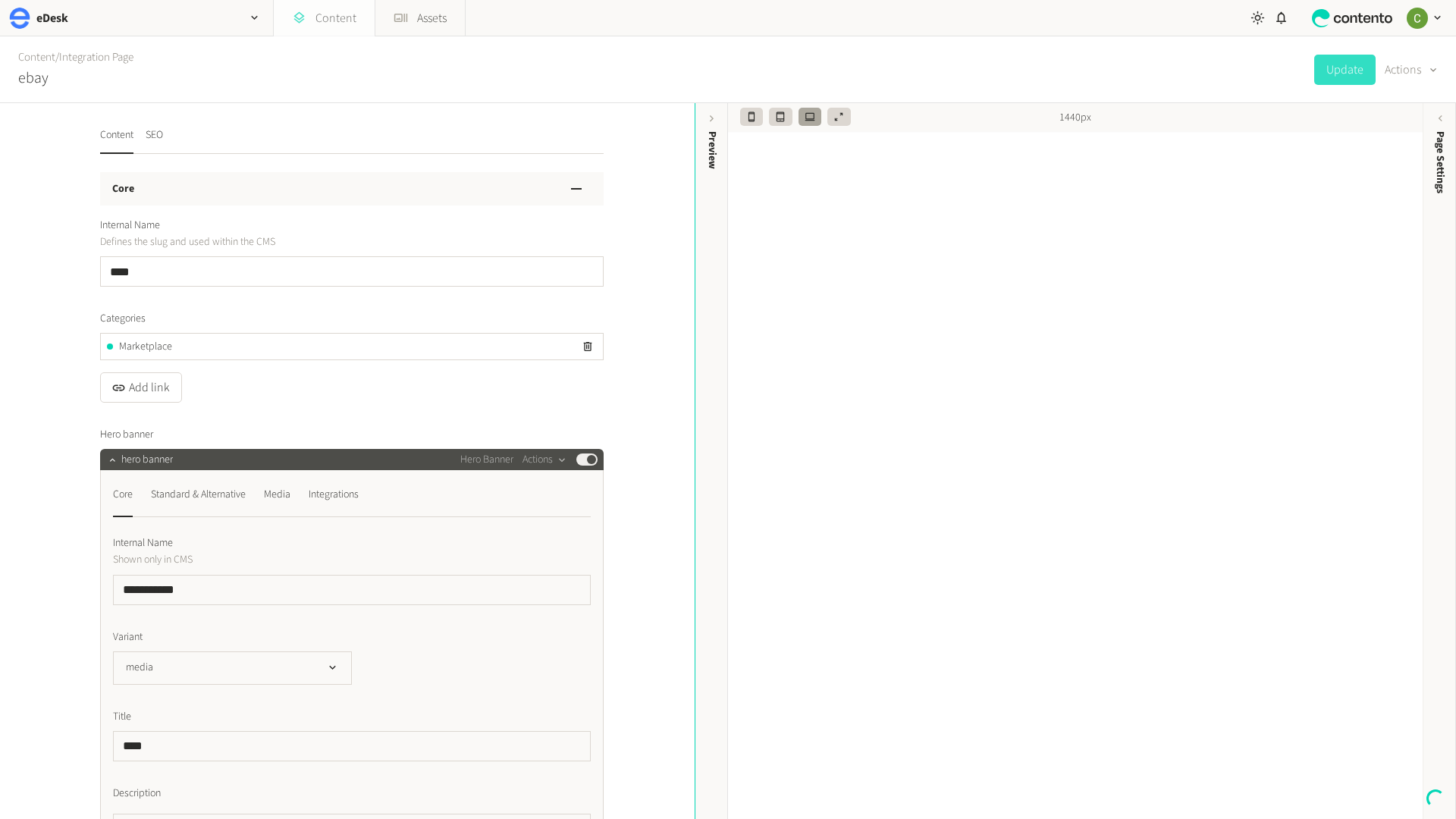 click on "Content" 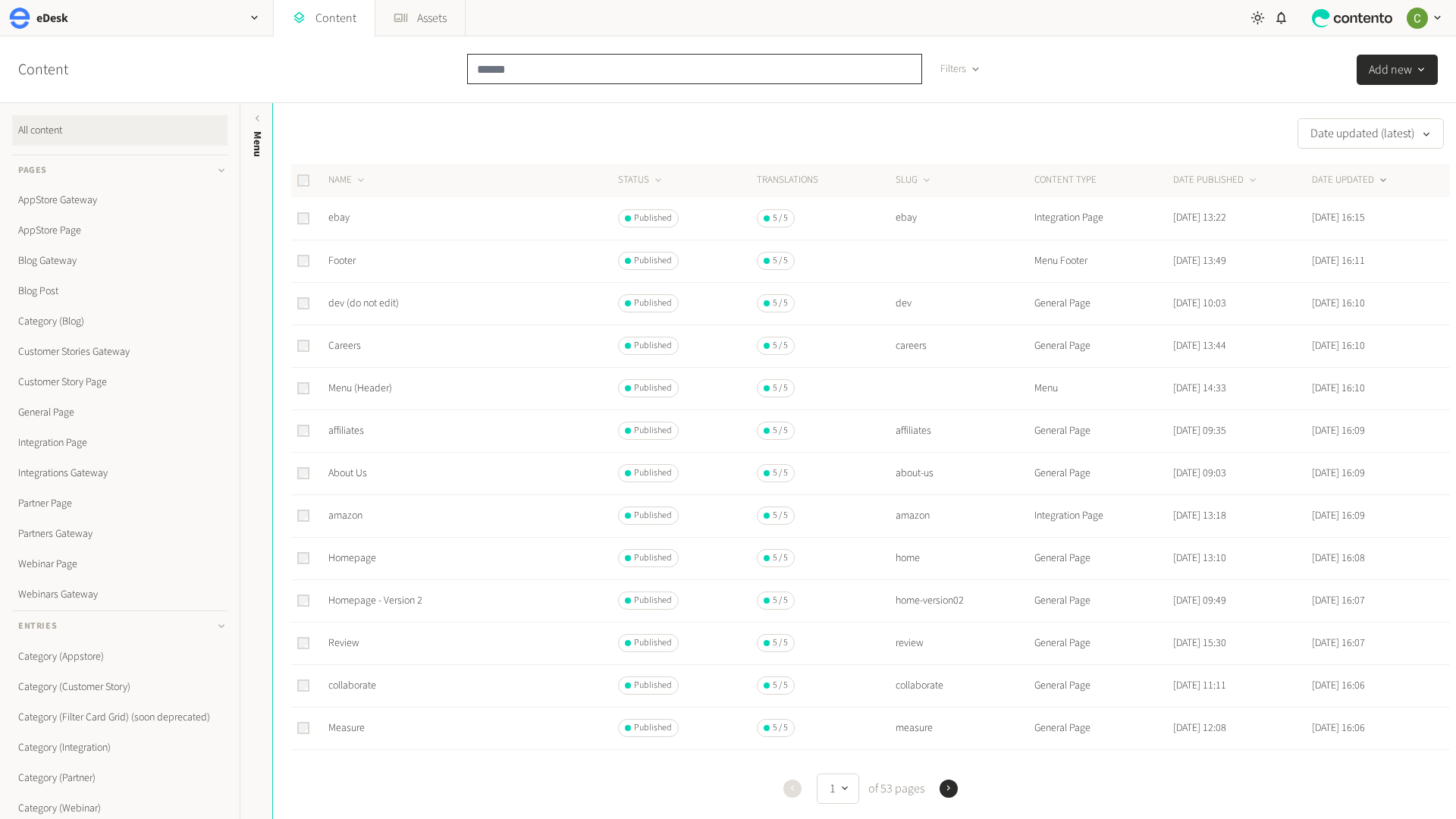 click 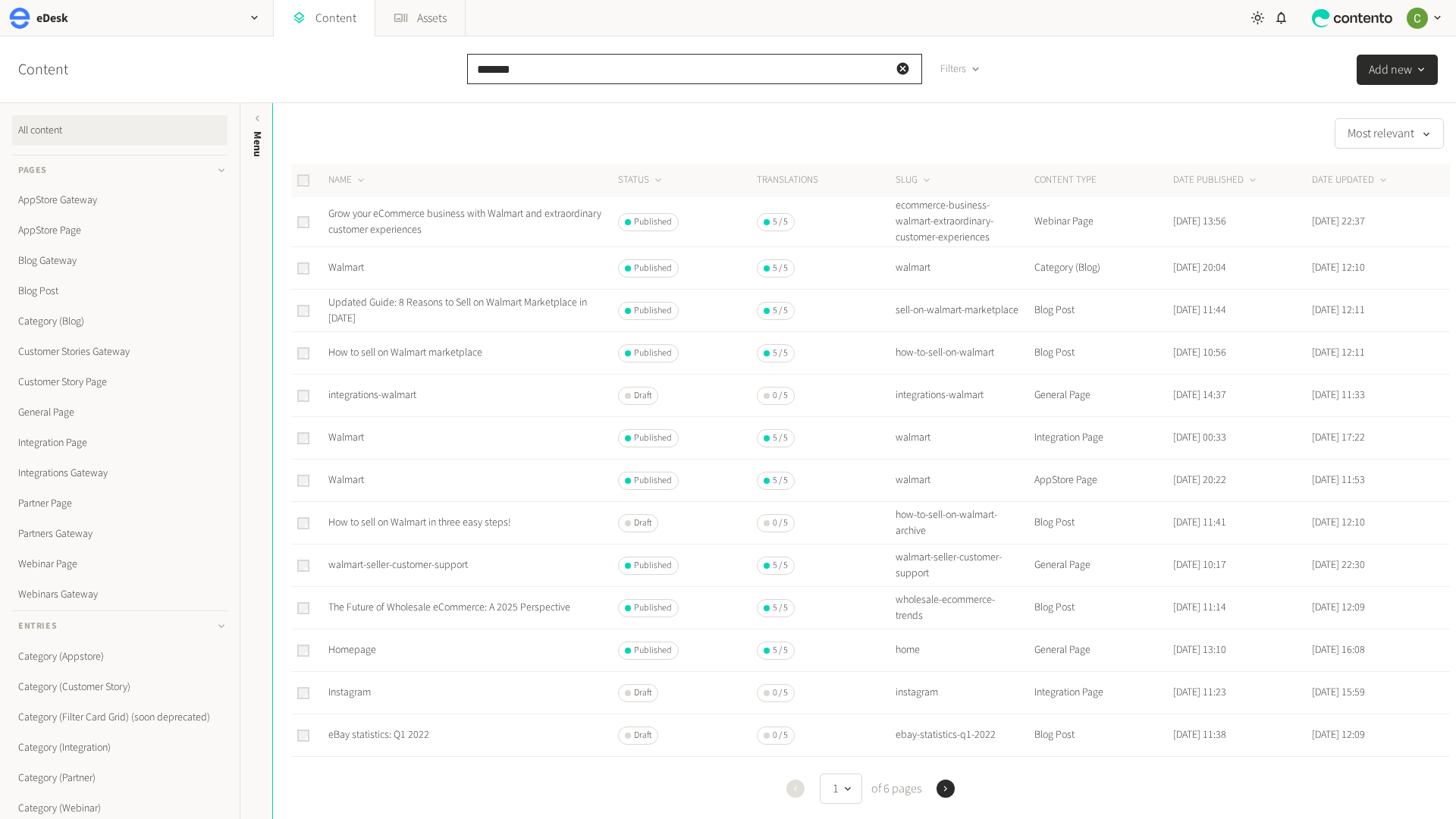type on "*******" 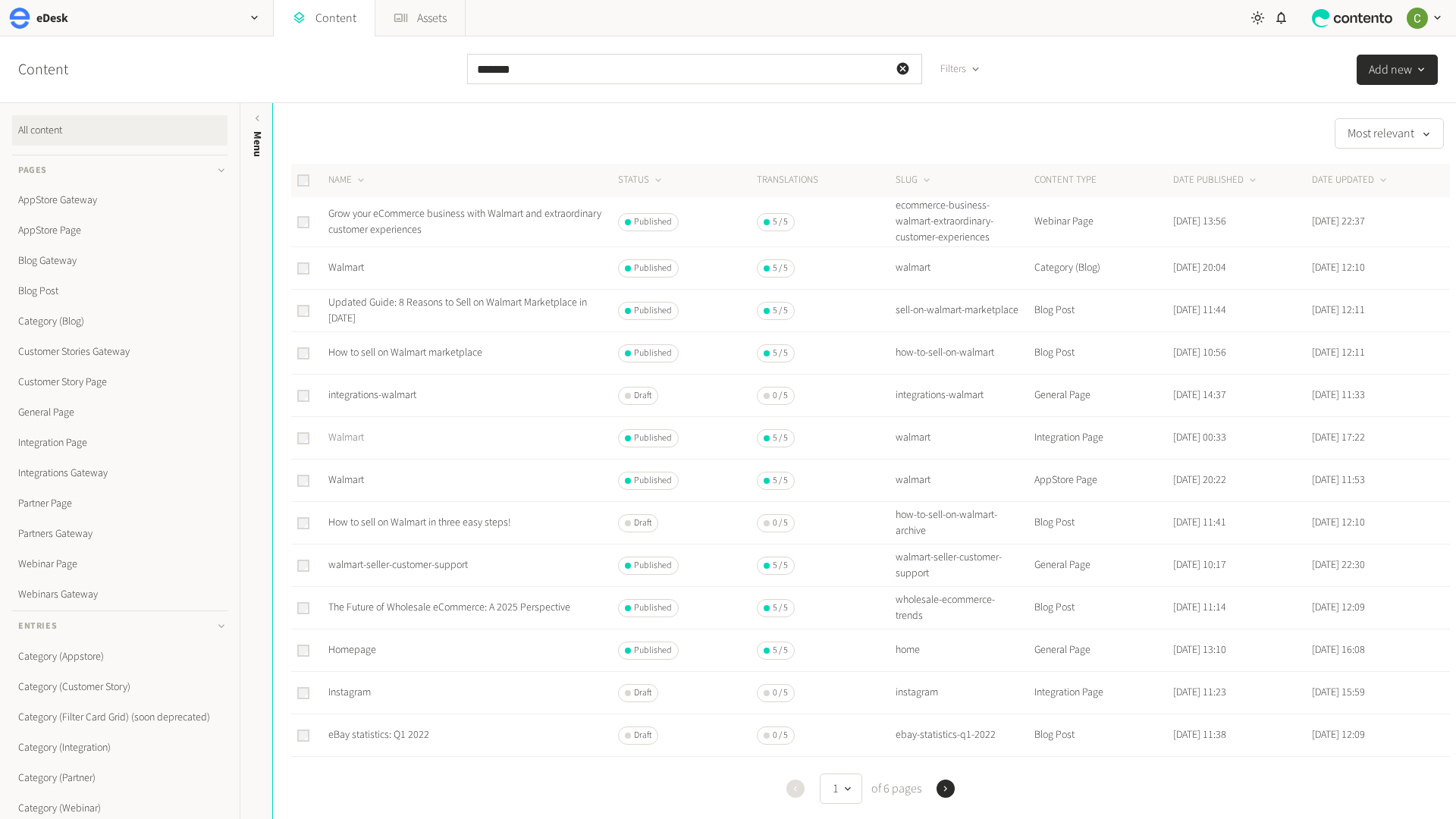 click on "Walmart" 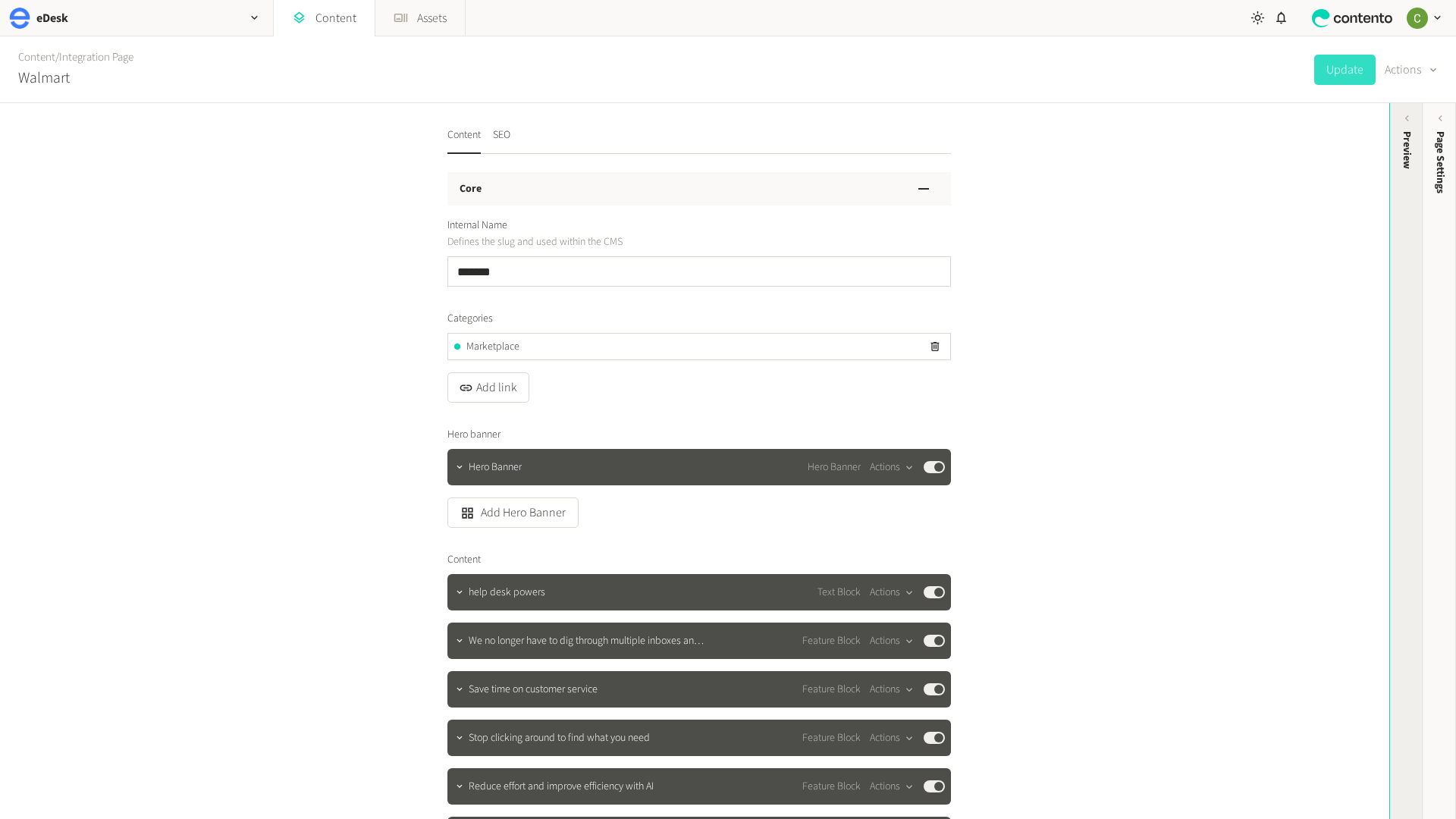 click on "Preview" 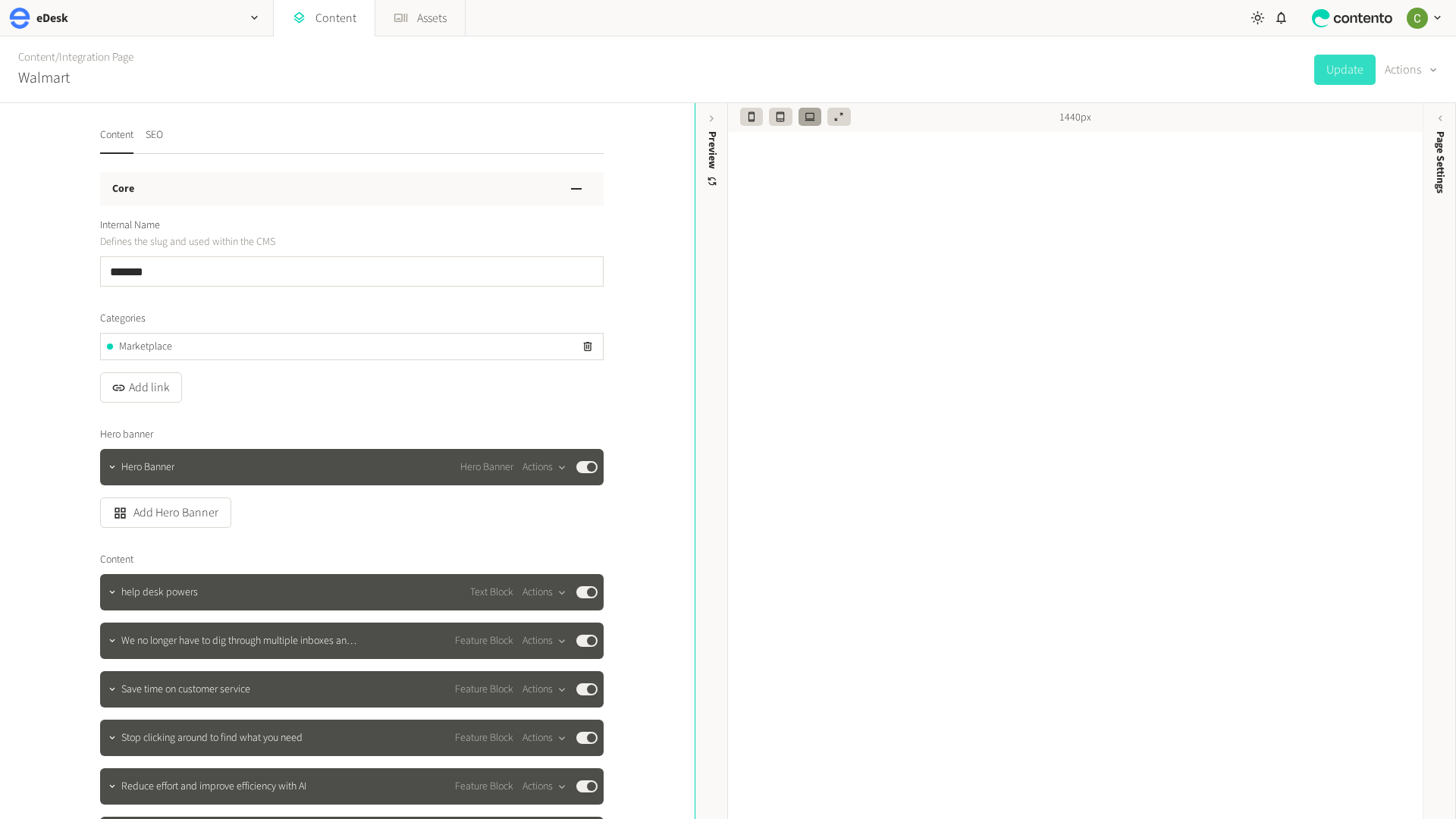 scroll, scrollTop: 18, scrollLeft: 0, axis: vertical 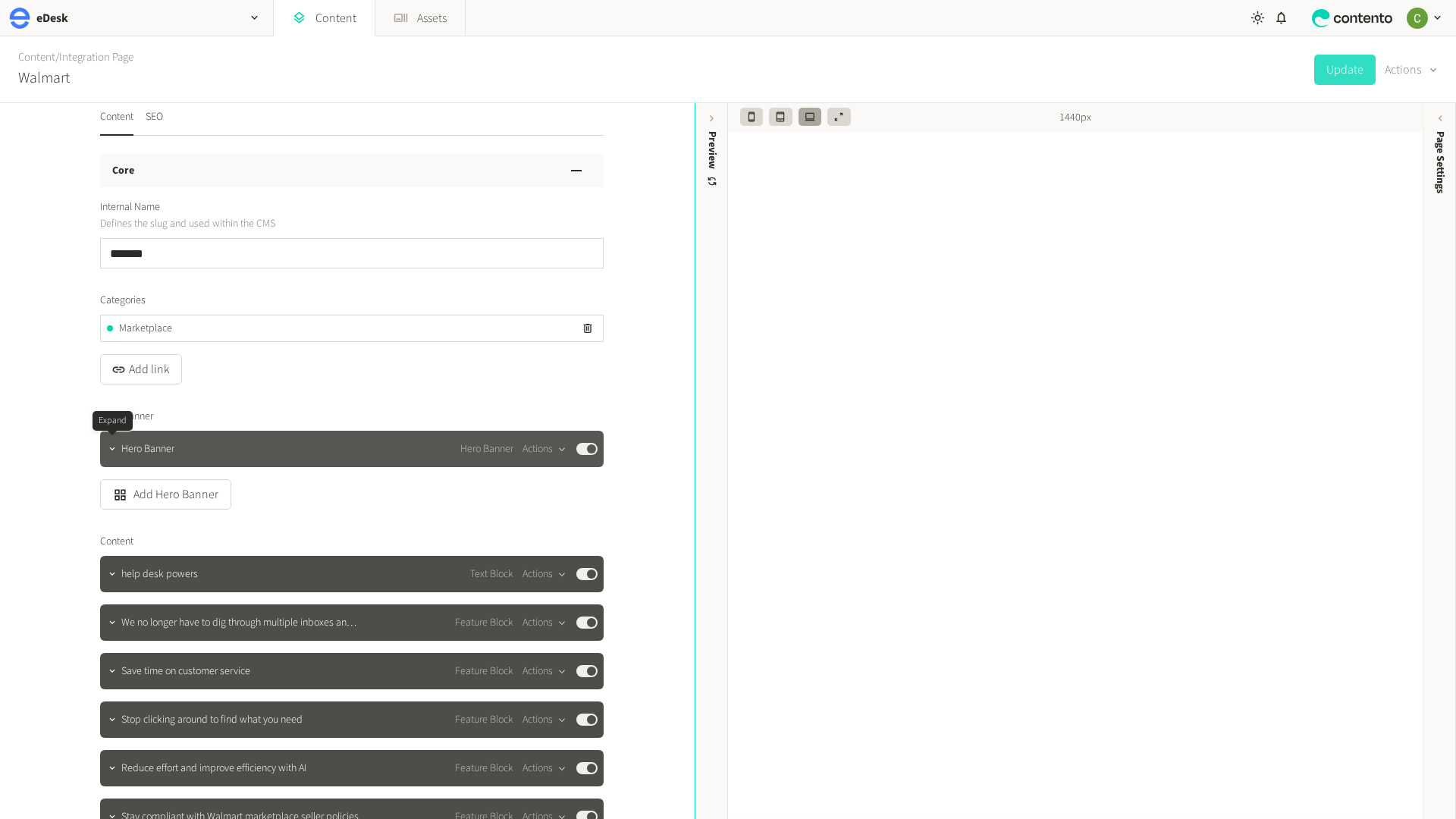 click on "Hero Banner" 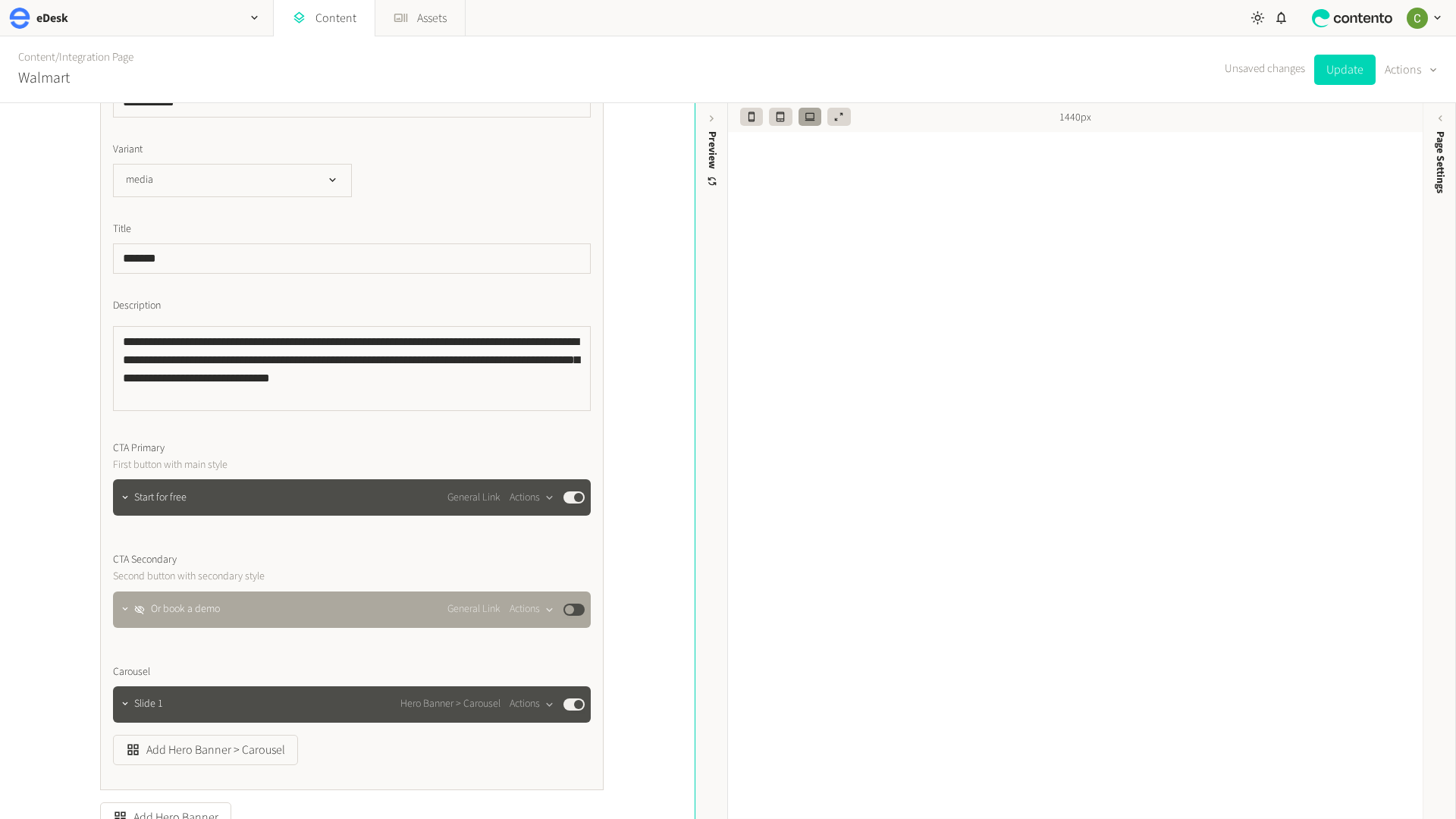 scroll, scrollTop: 486, scrollLeft: 0, axis: vertical 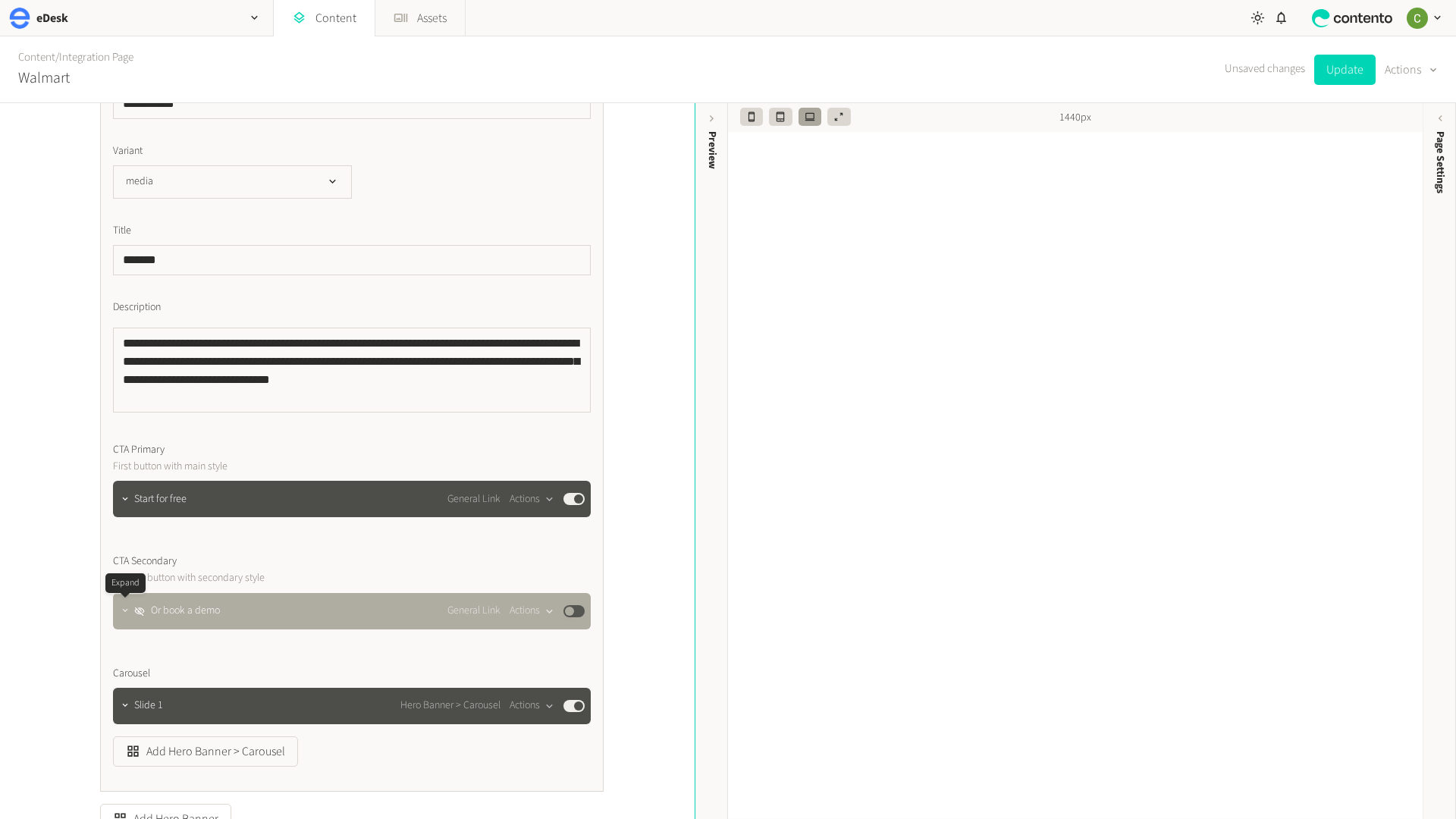 click 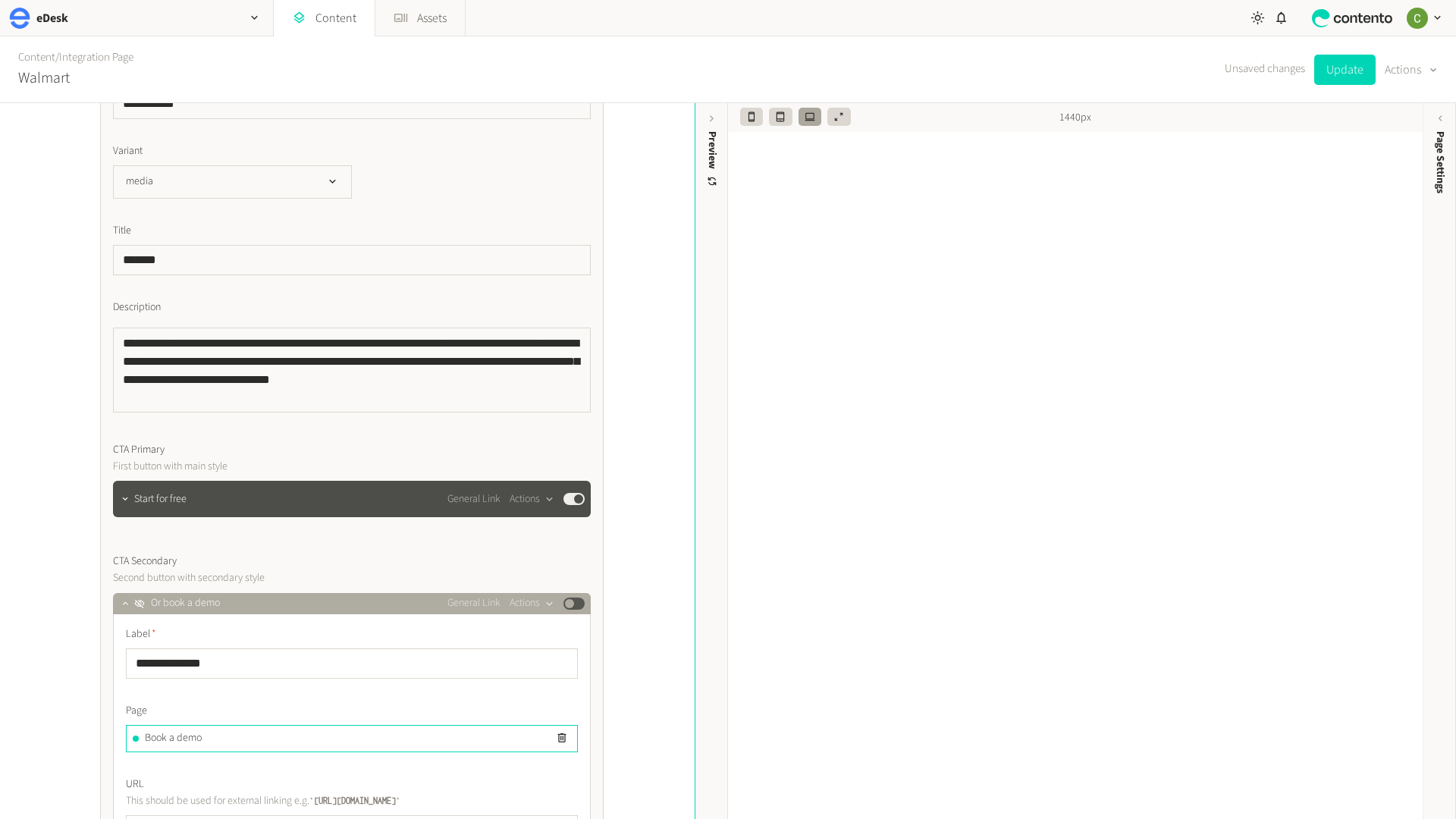 click on "Published" 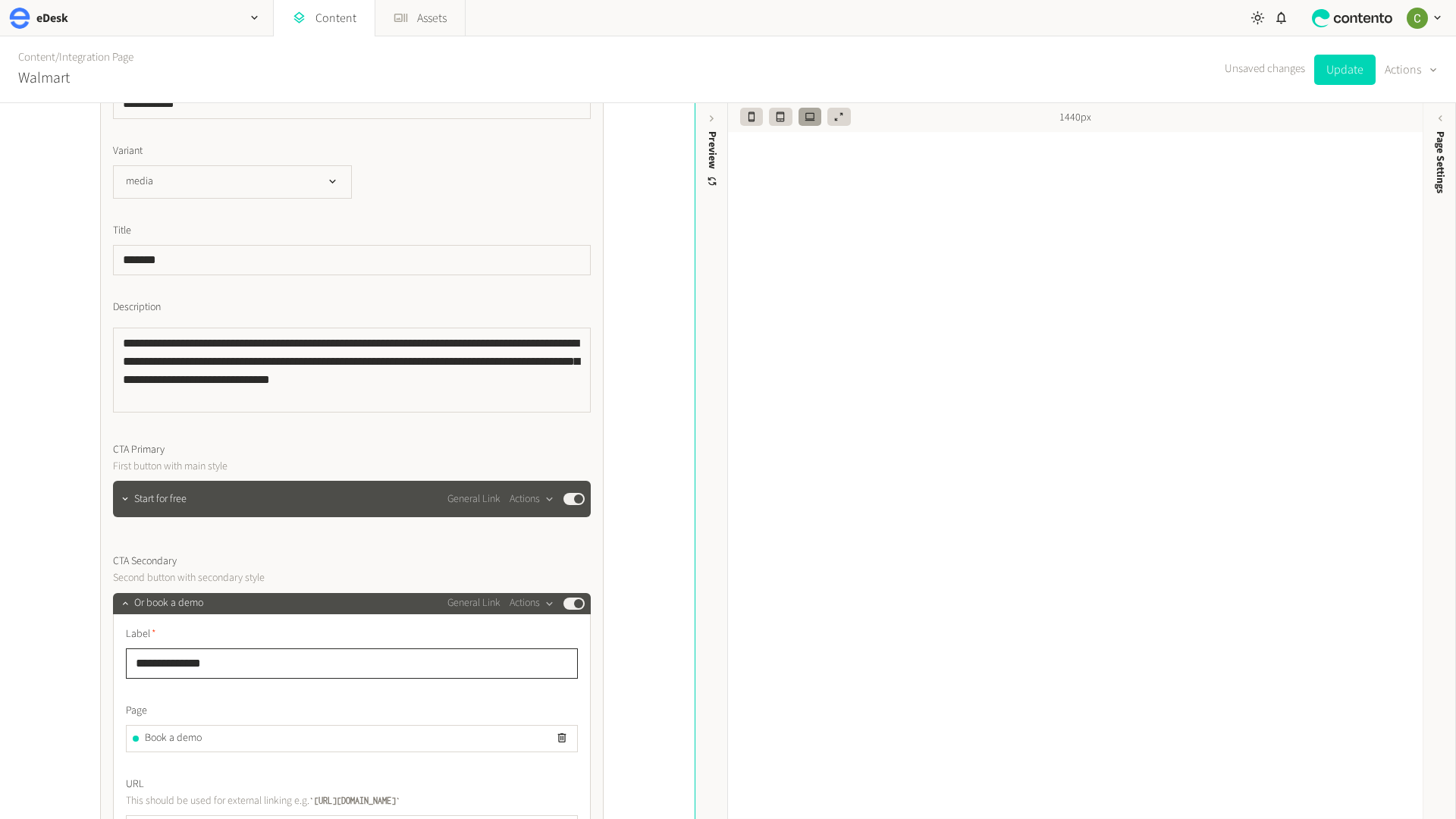 drag, startPoint x: 149, startPoint y: 661, endPoint x: 86, endPoint y: 651, distance: 63.7887 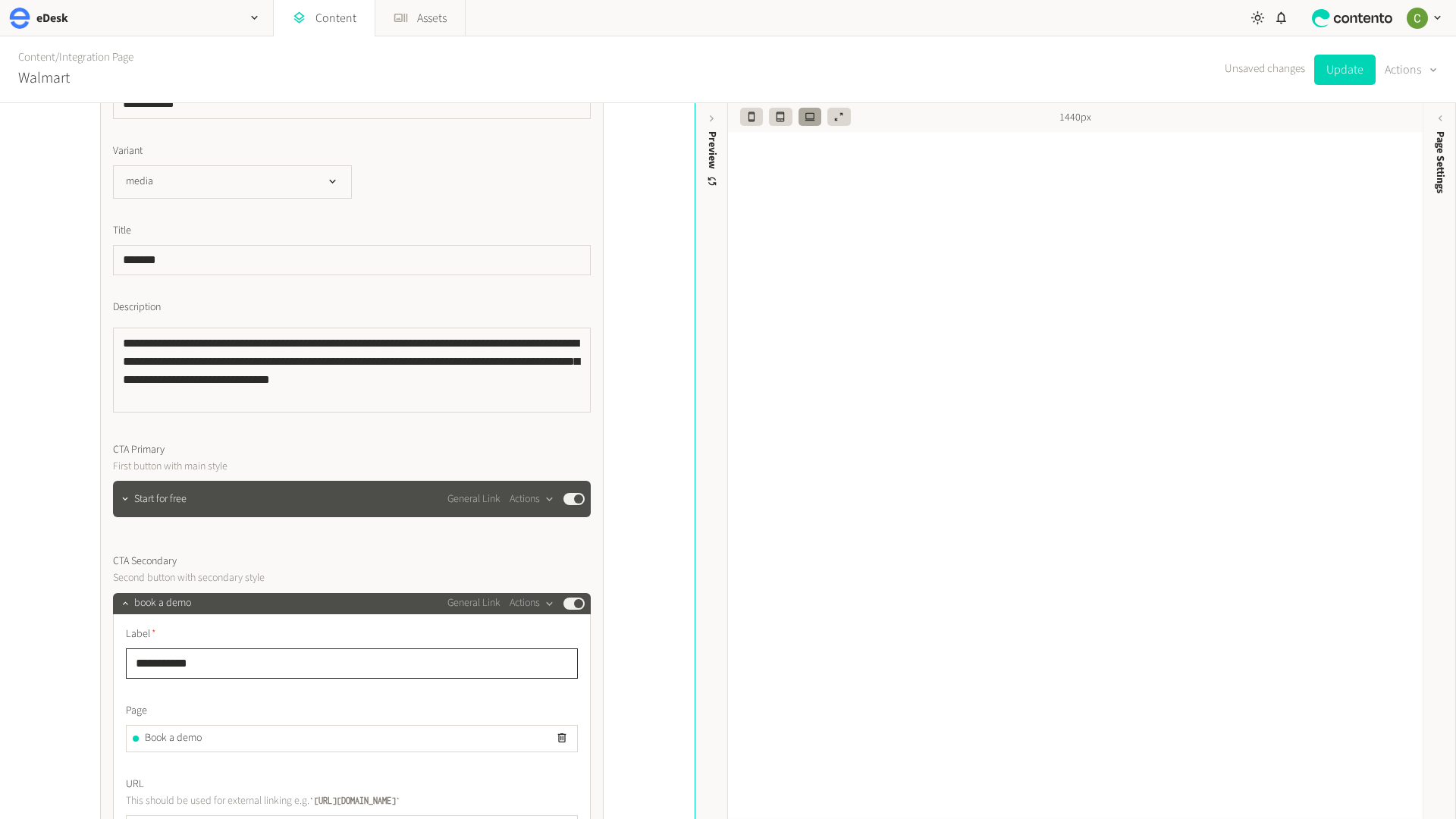 click on "**********" 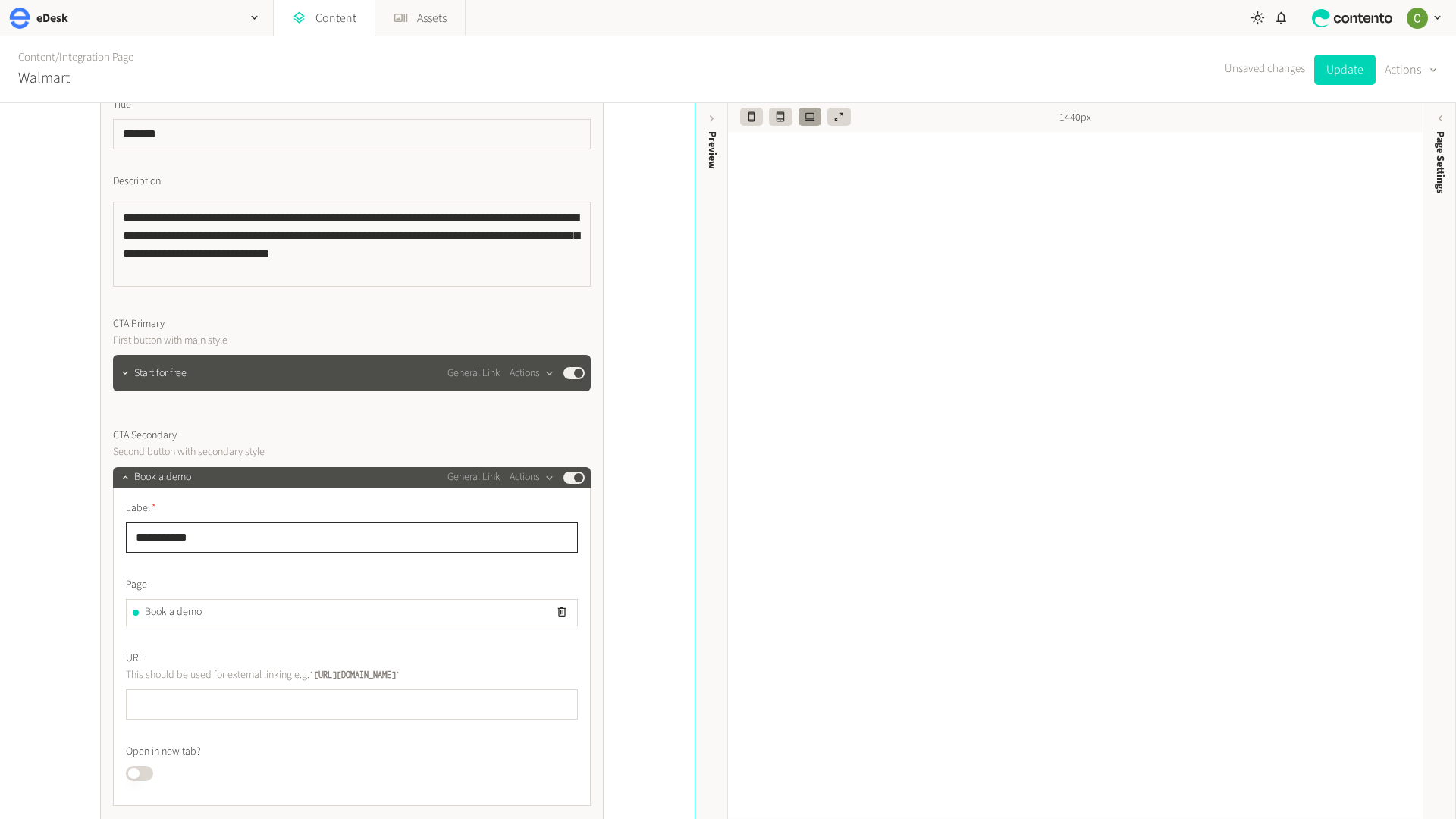 scroll, scrollTop: 618, scrollLeft: 0, axis: vertical 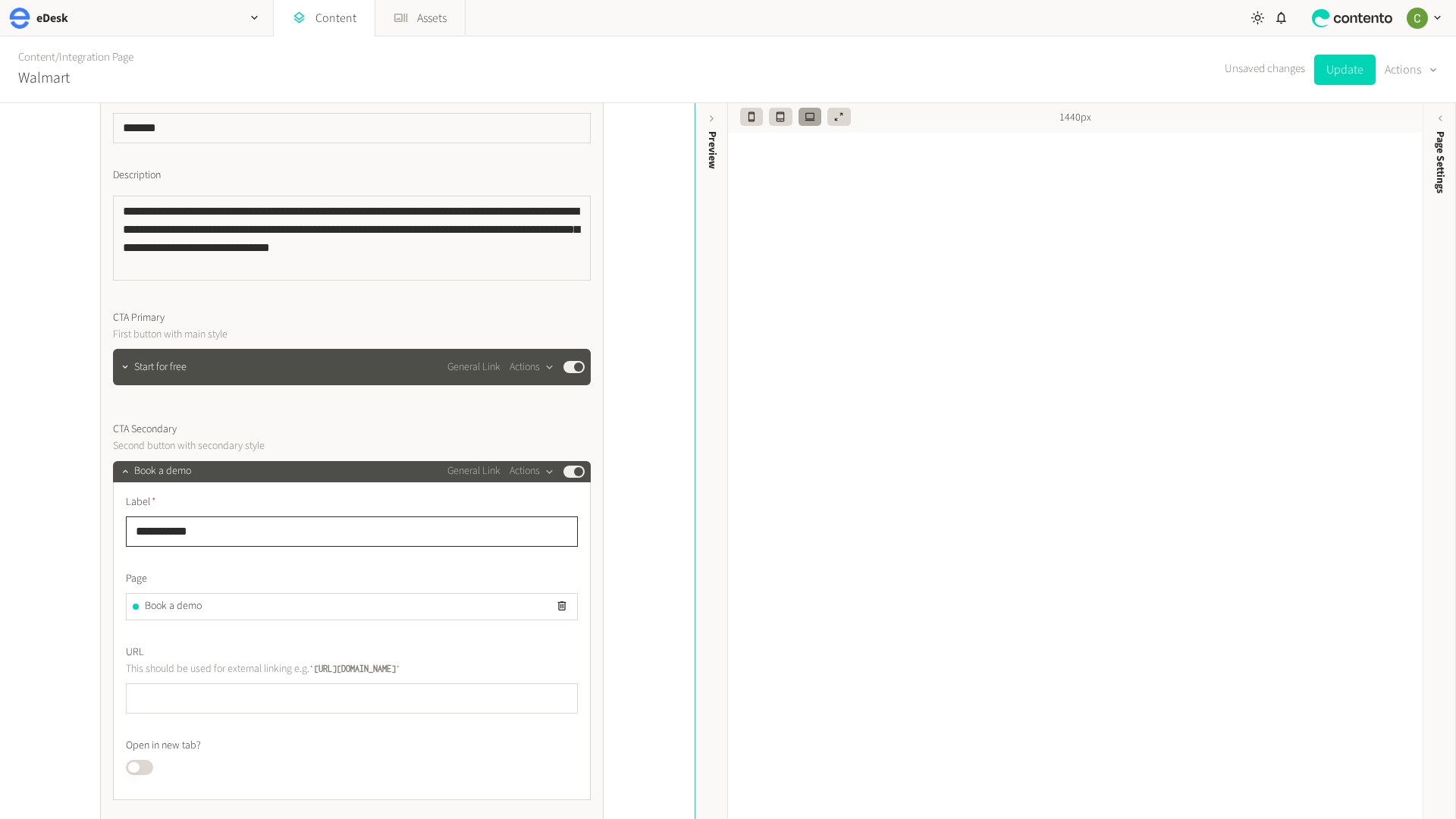 type on "**********" 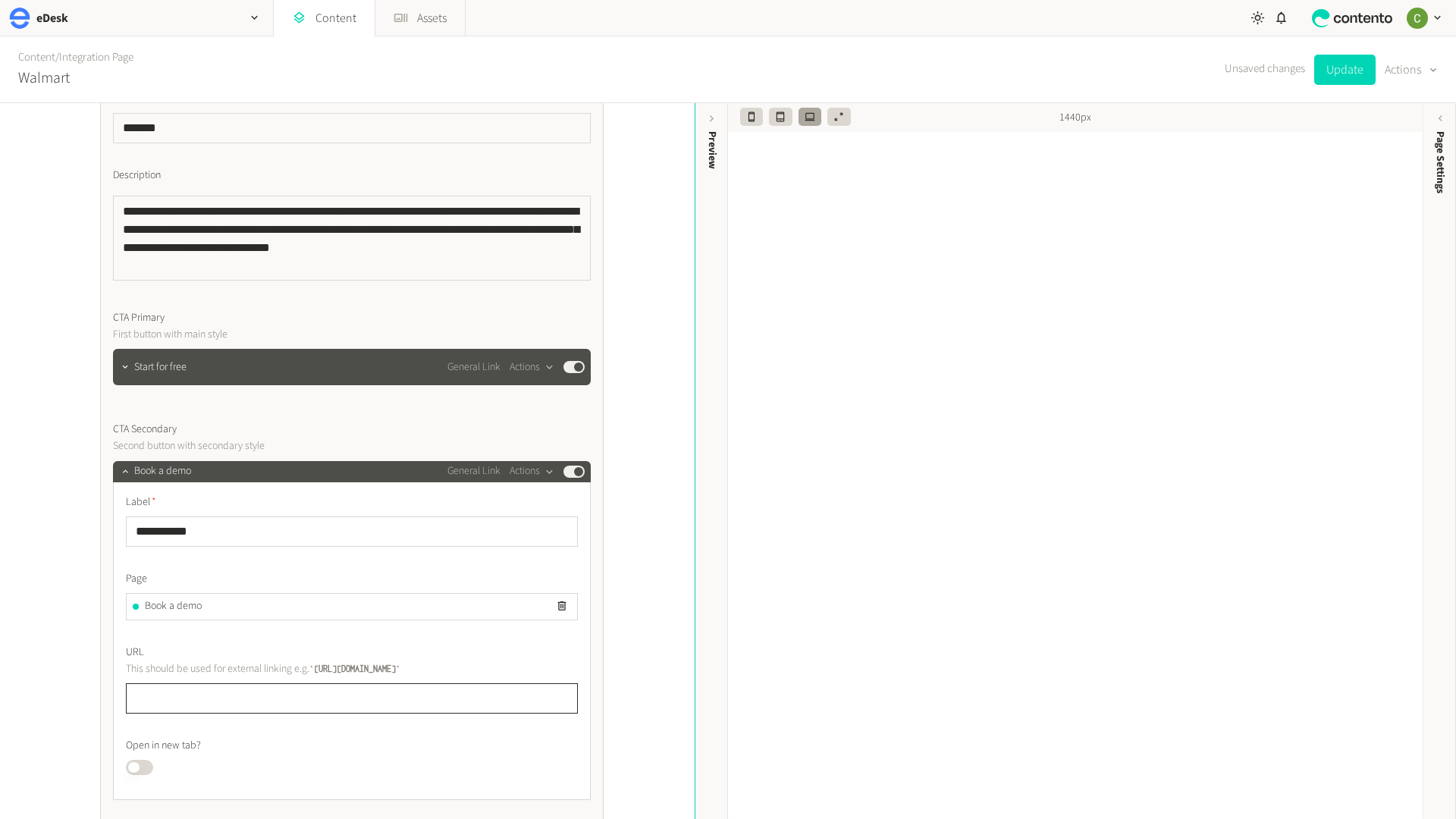 click 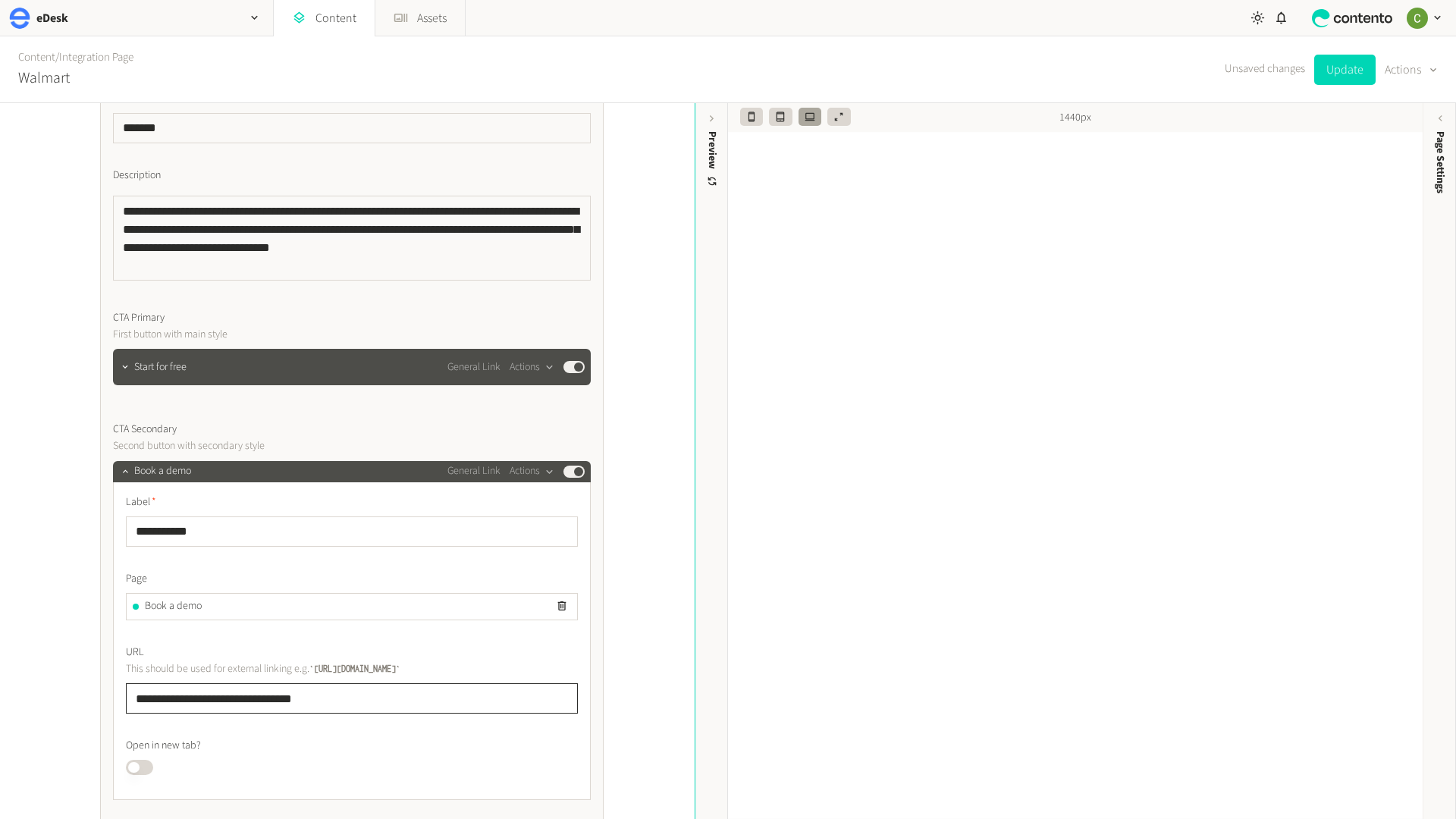 type on "**********" 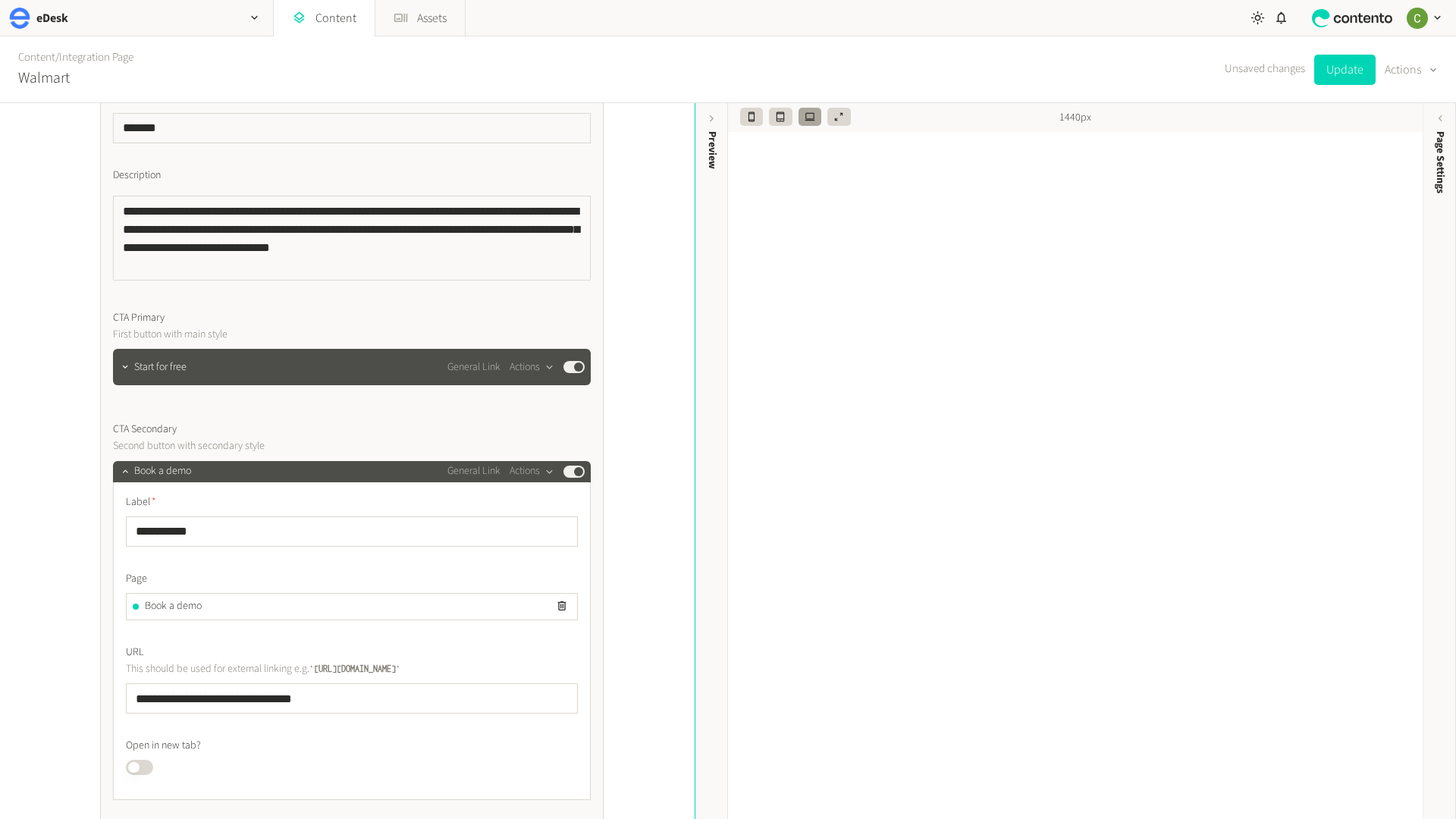 click on "Open in new tab?" 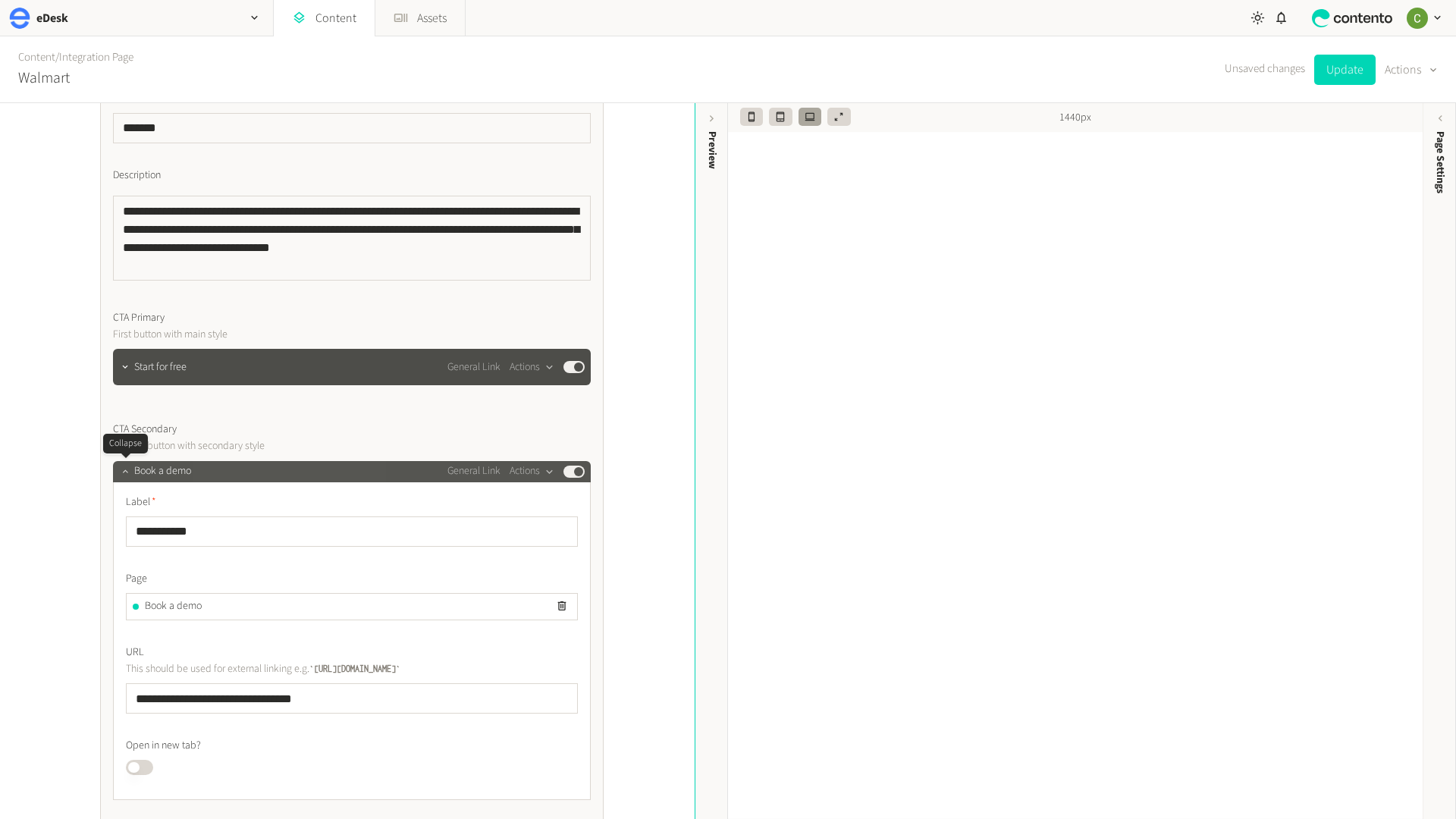 click 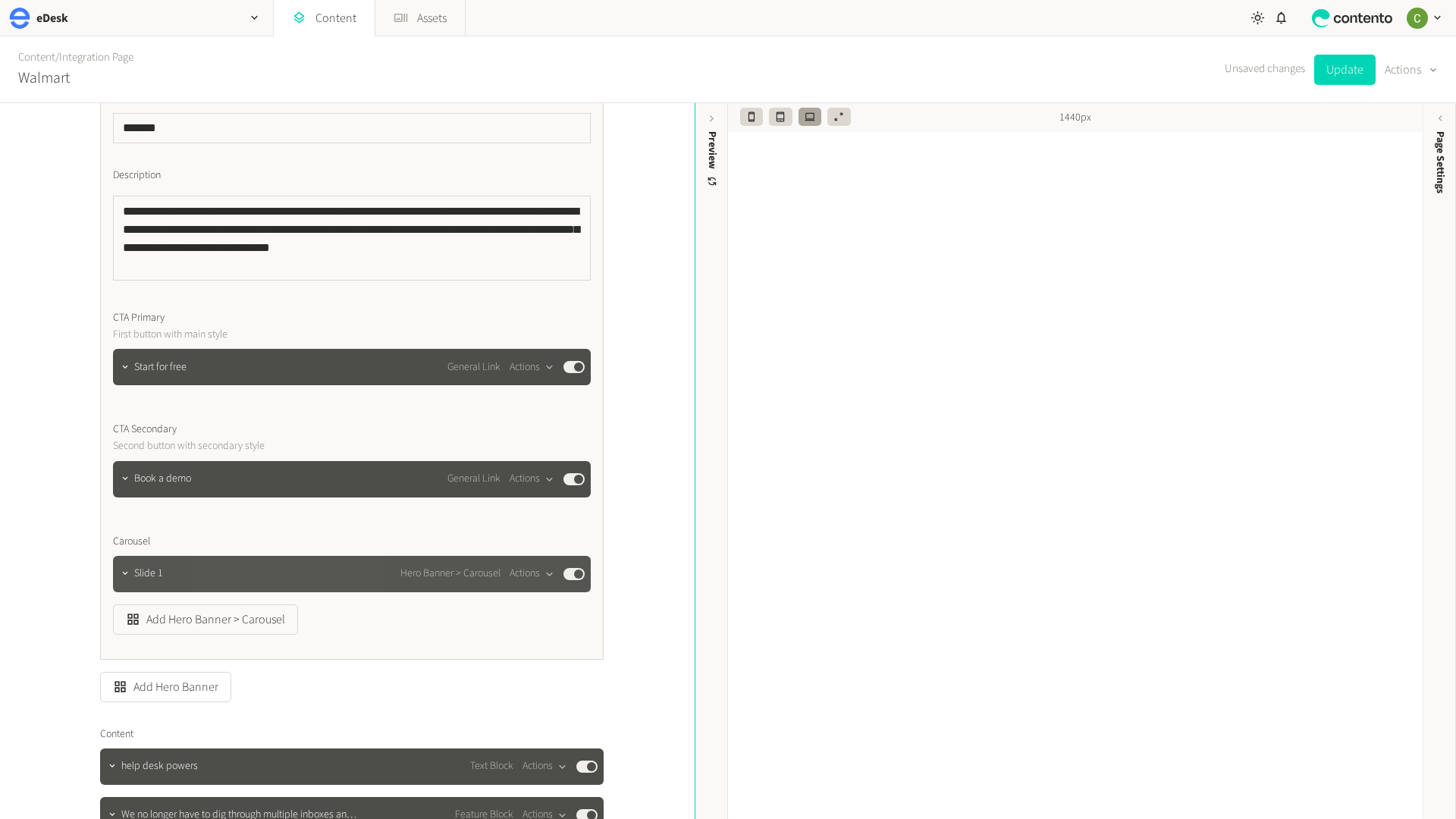 scroll, scrollTop: 636, scrollLeft: 0, axis: vertical 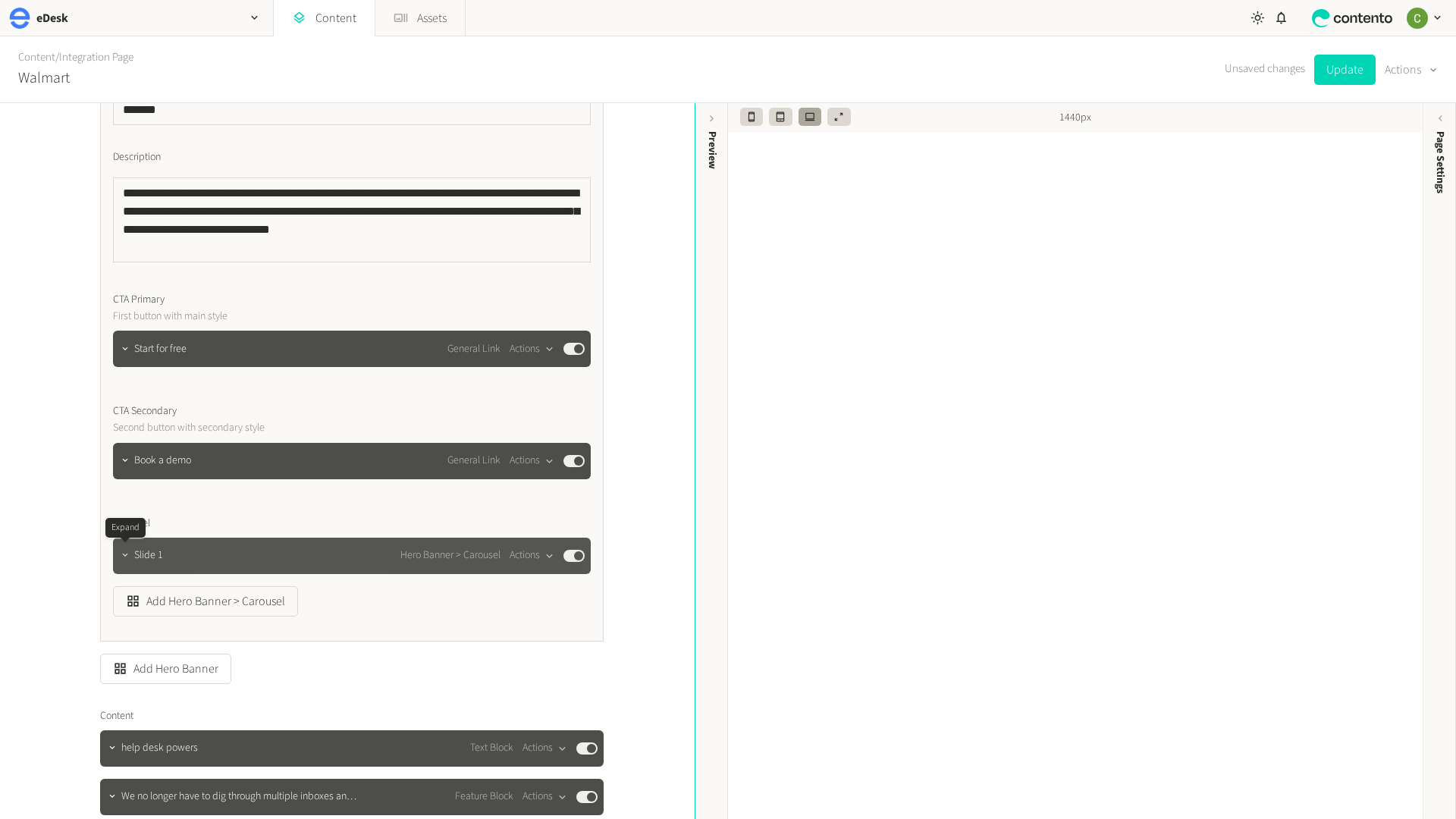 click 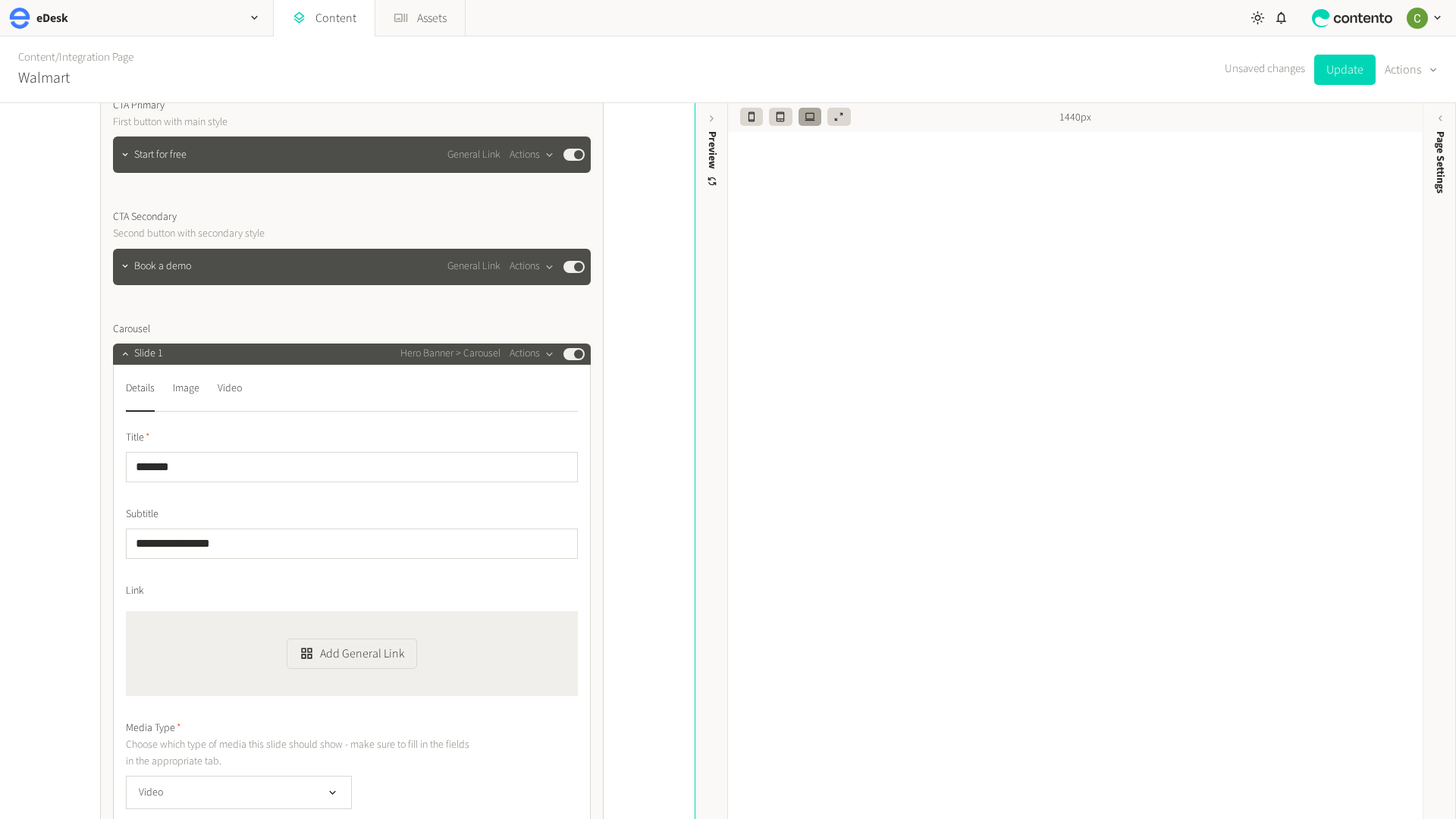 scroll, scrollTop: 830, scrollLeft: 0, axis: vertical 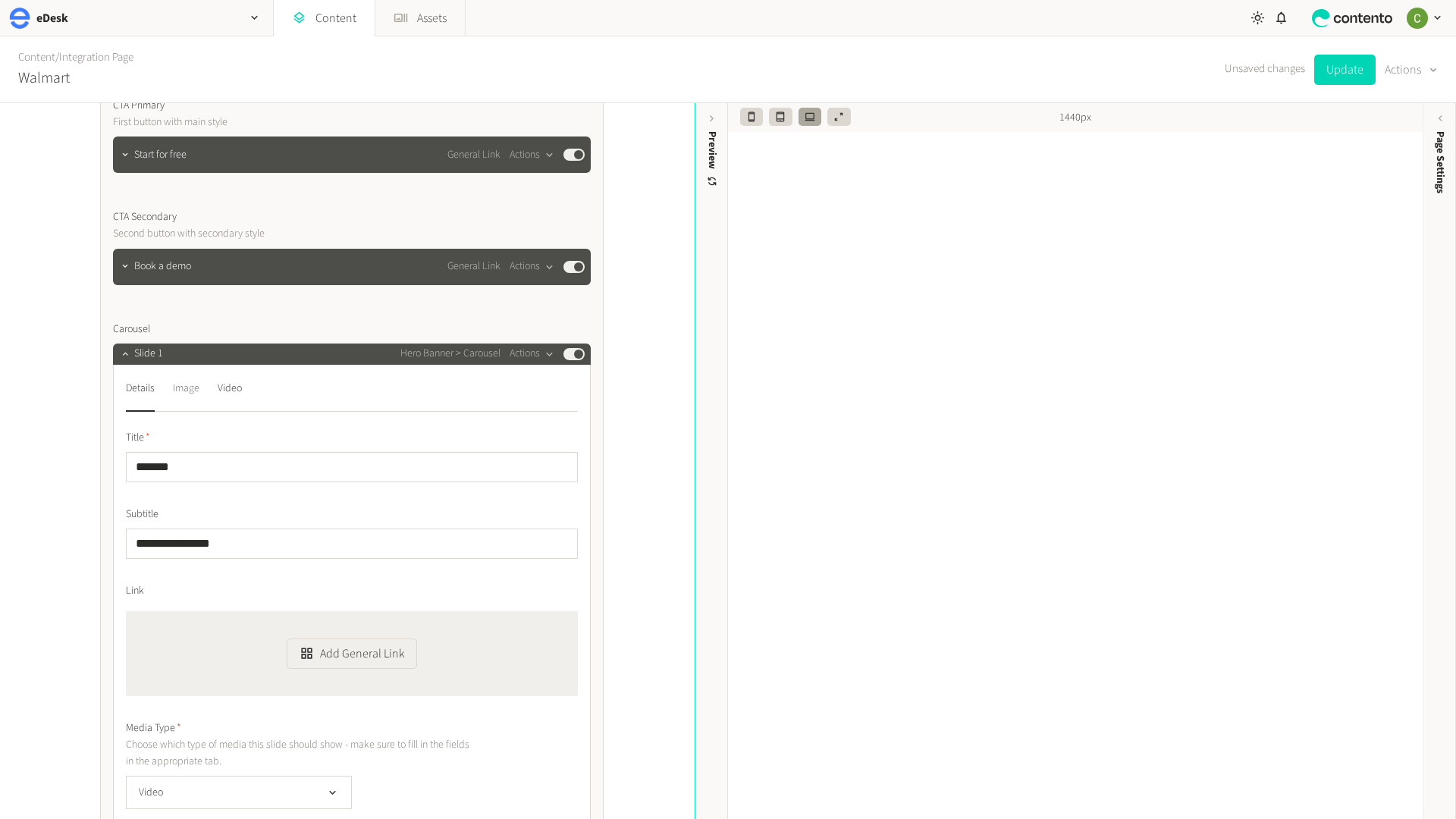 click on "Image" 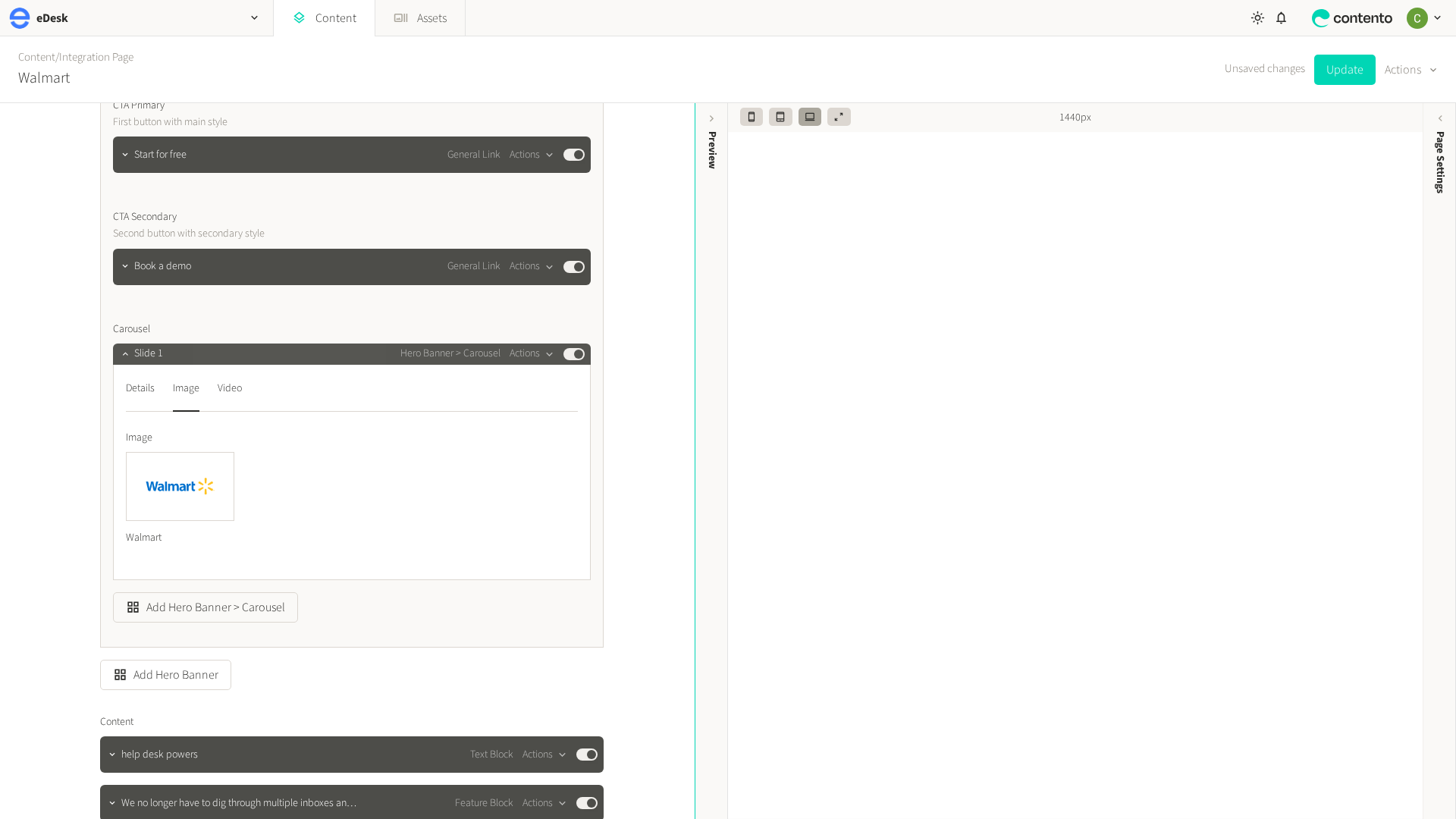 click 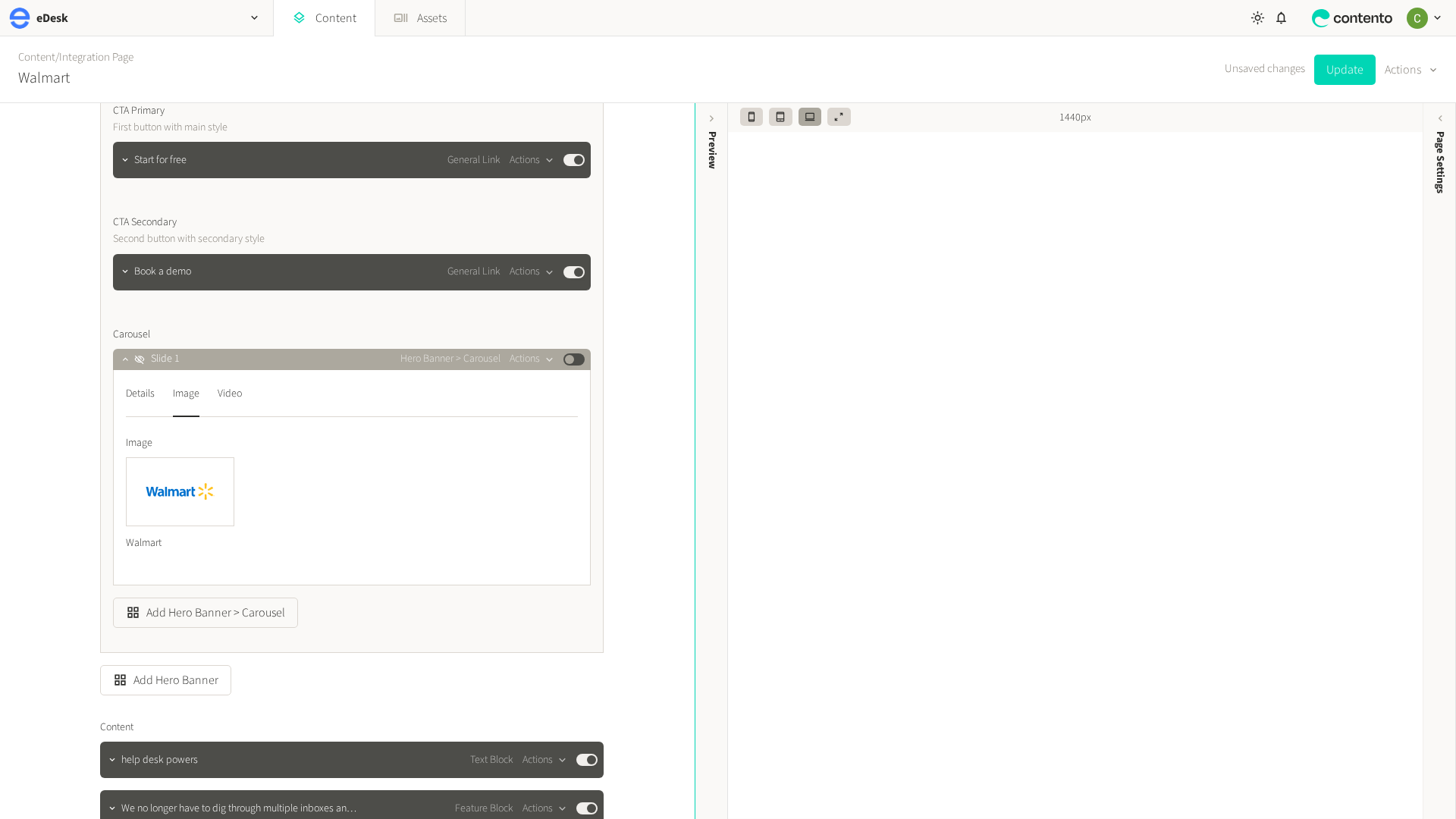 scroll, scrollTop: 764, scrollLeft: 0, axis: vertical 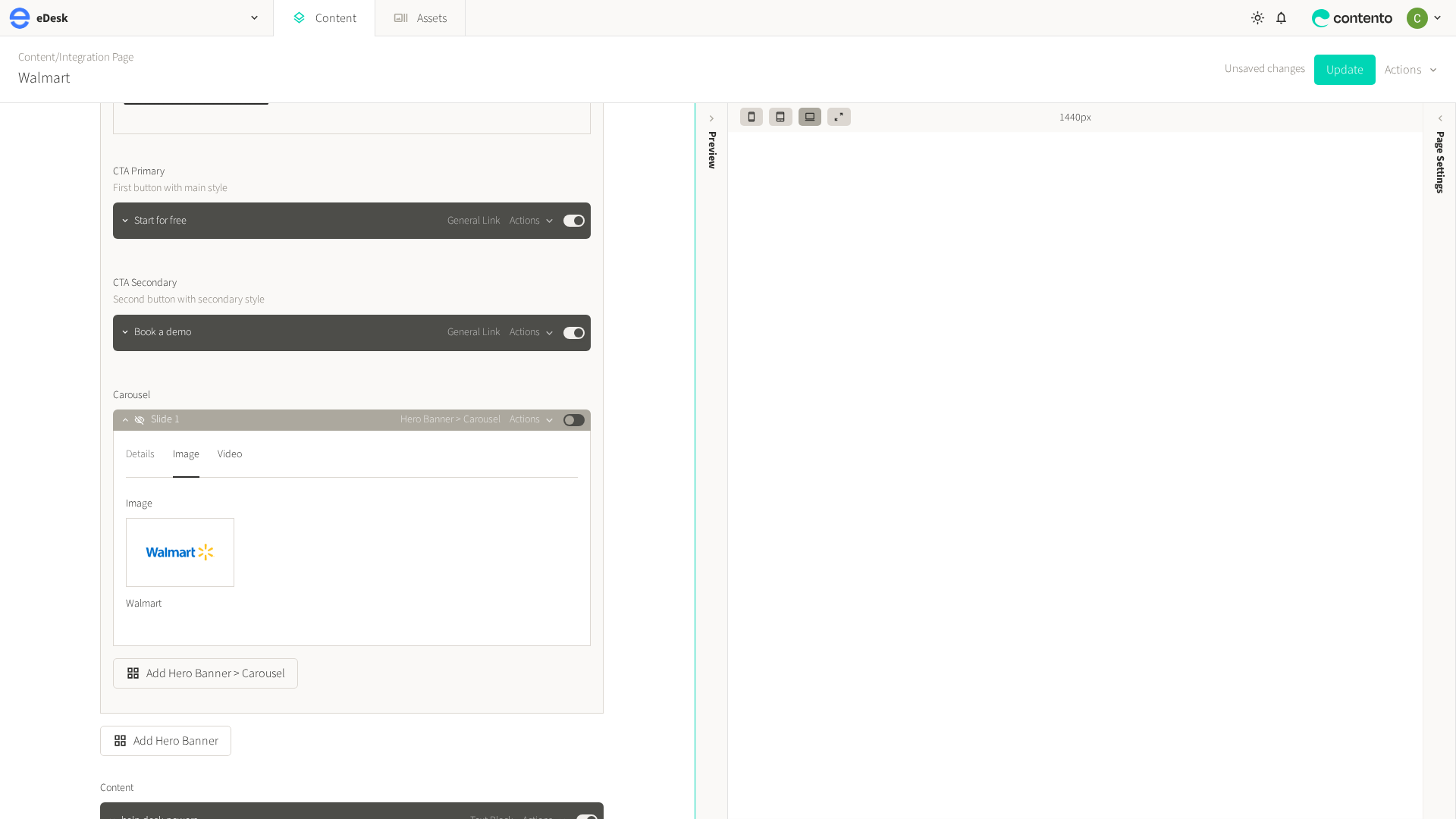 click on "Details" 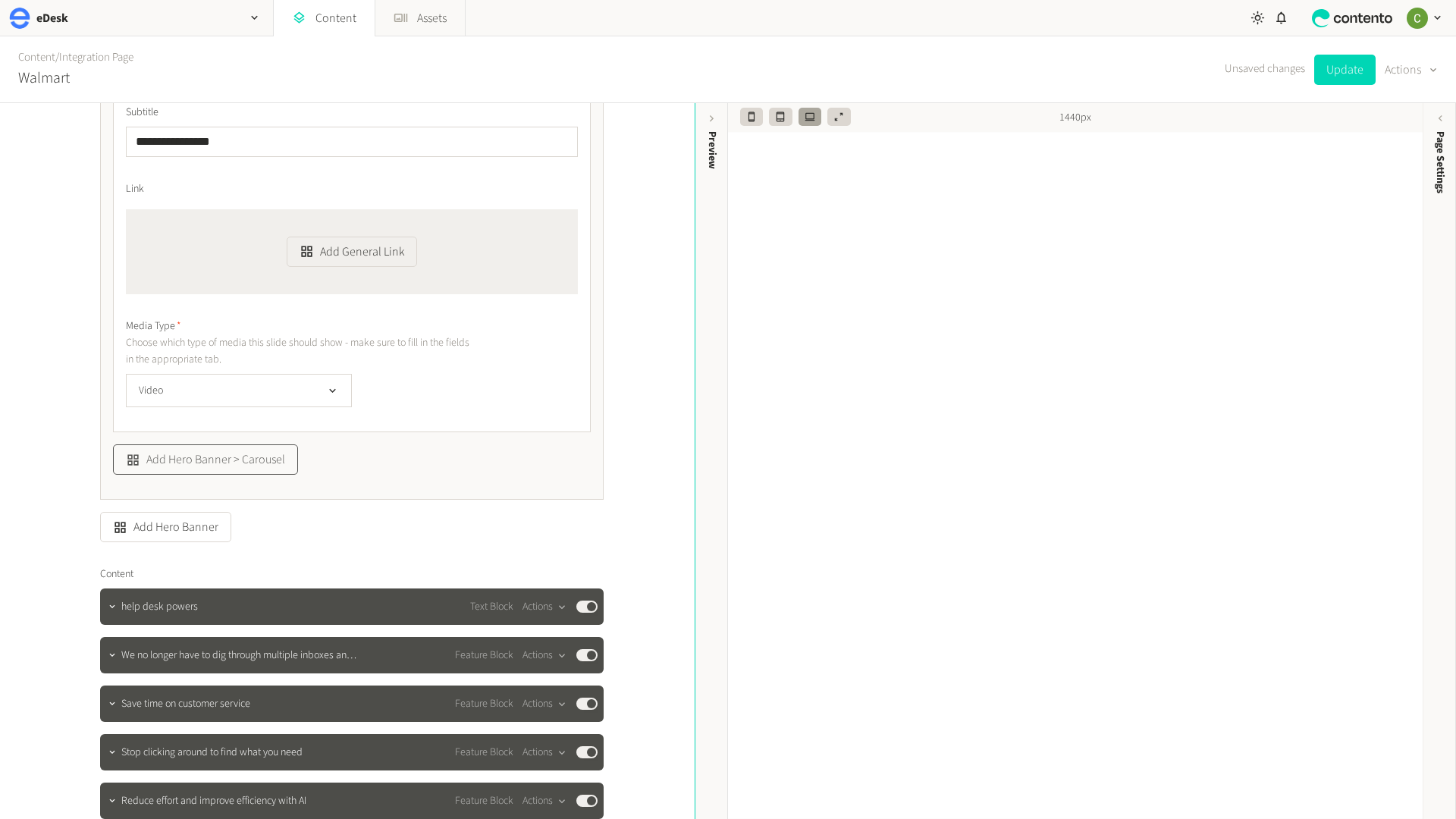 scroll, scrollTop: 1232, scrollLeft: 0, axis: vertical 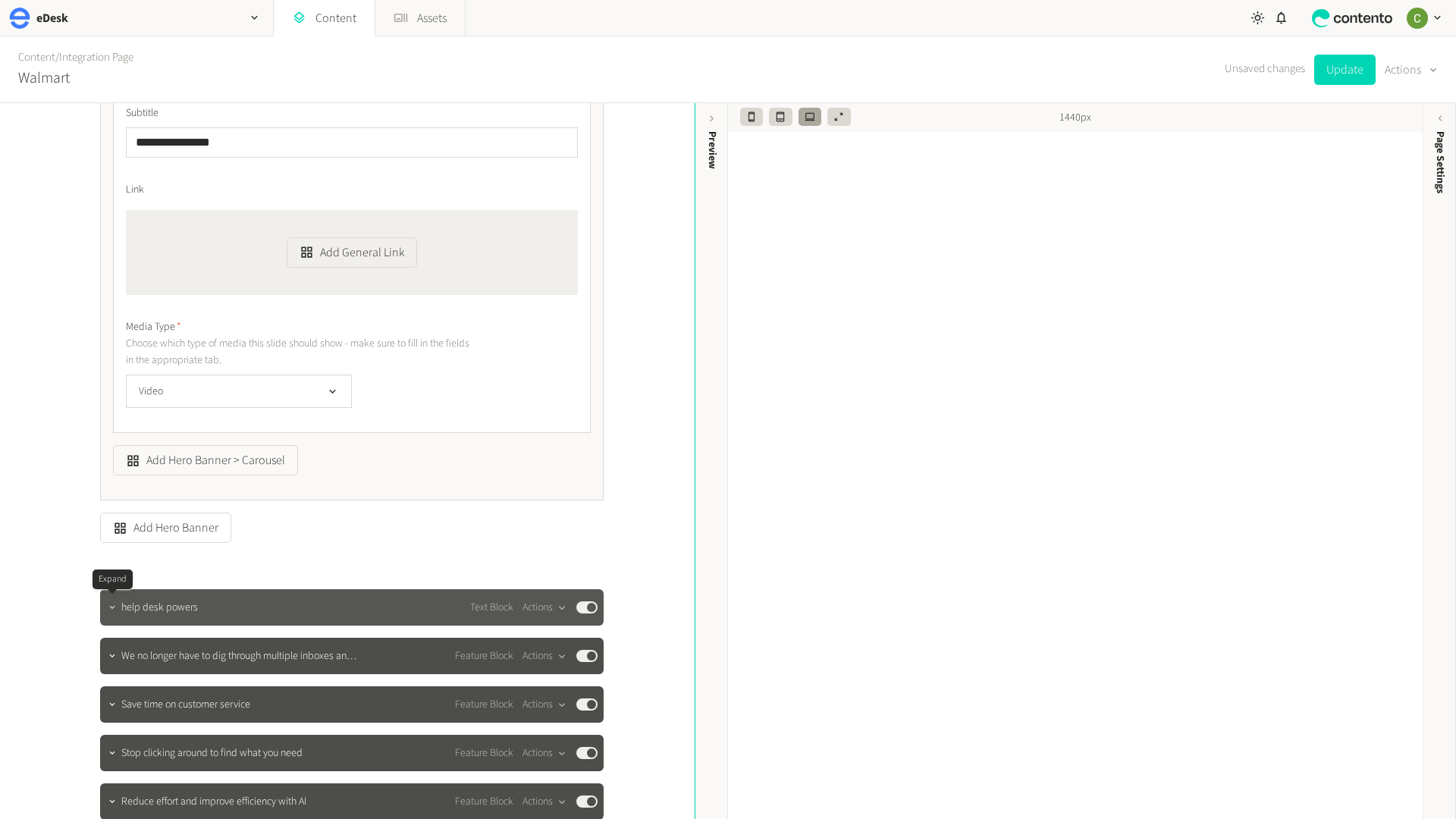 click 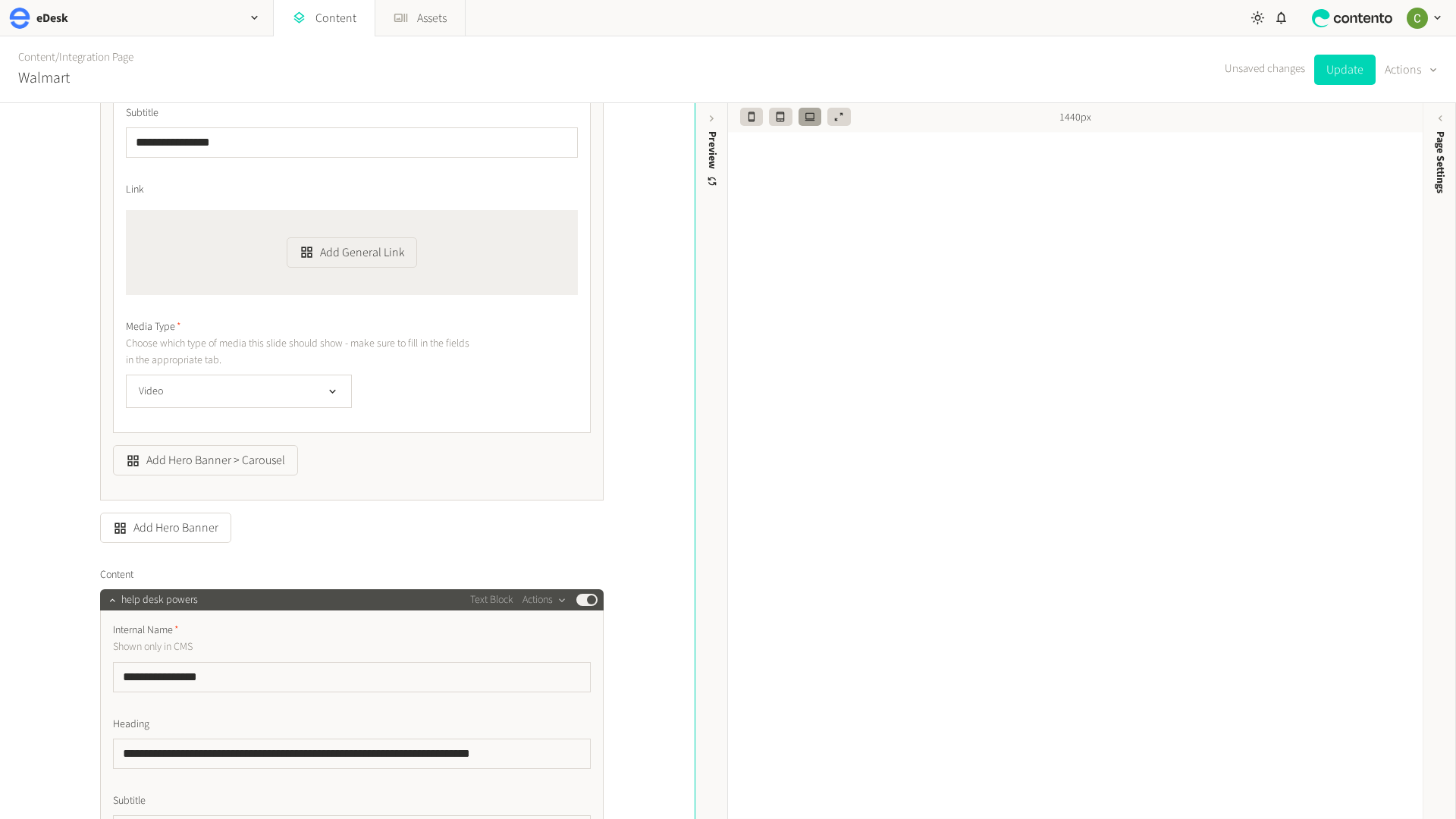 scroll, scrollTop: 1346, scrollLeft: 0, axis: vertical 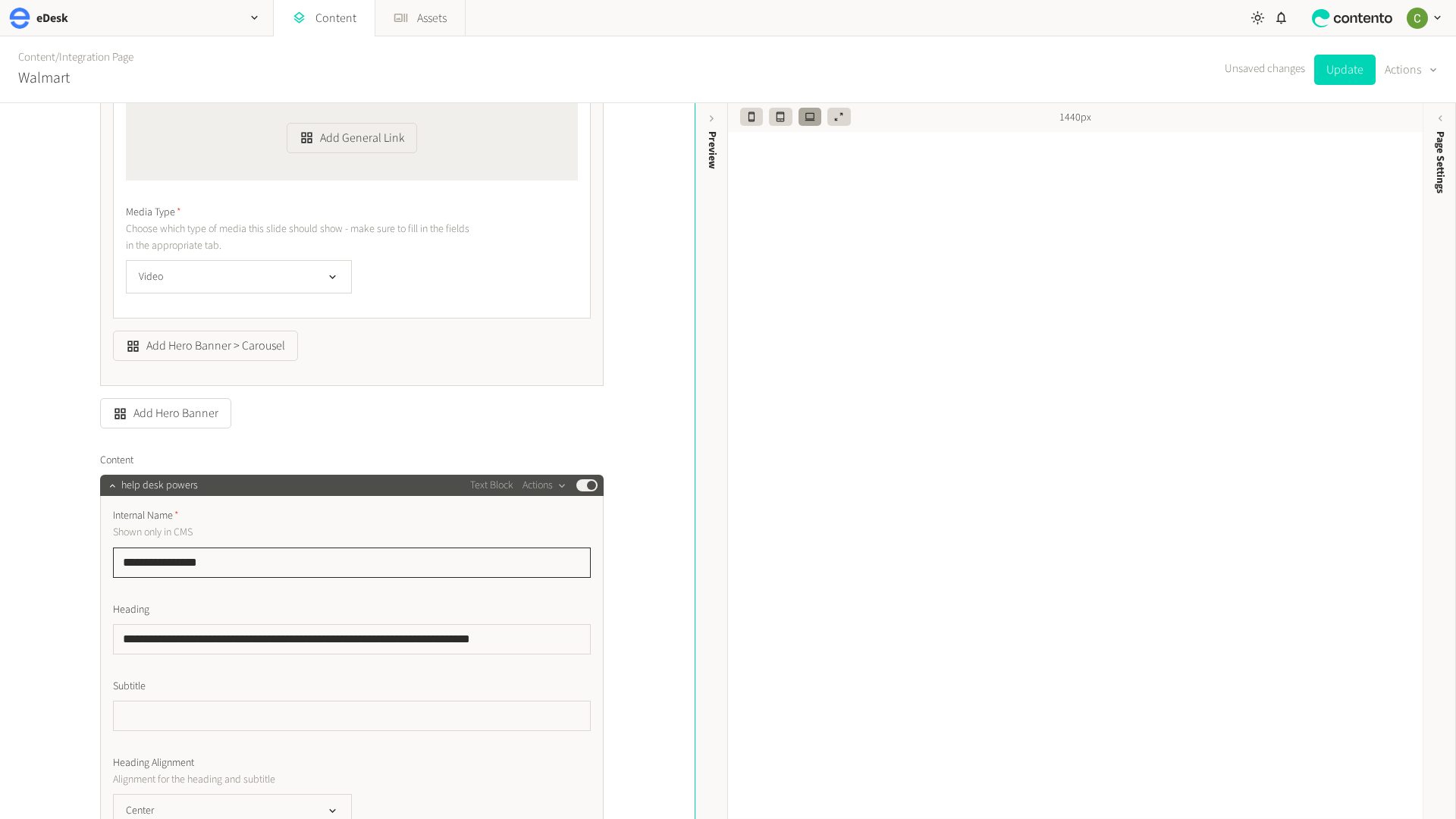 click on "**********" 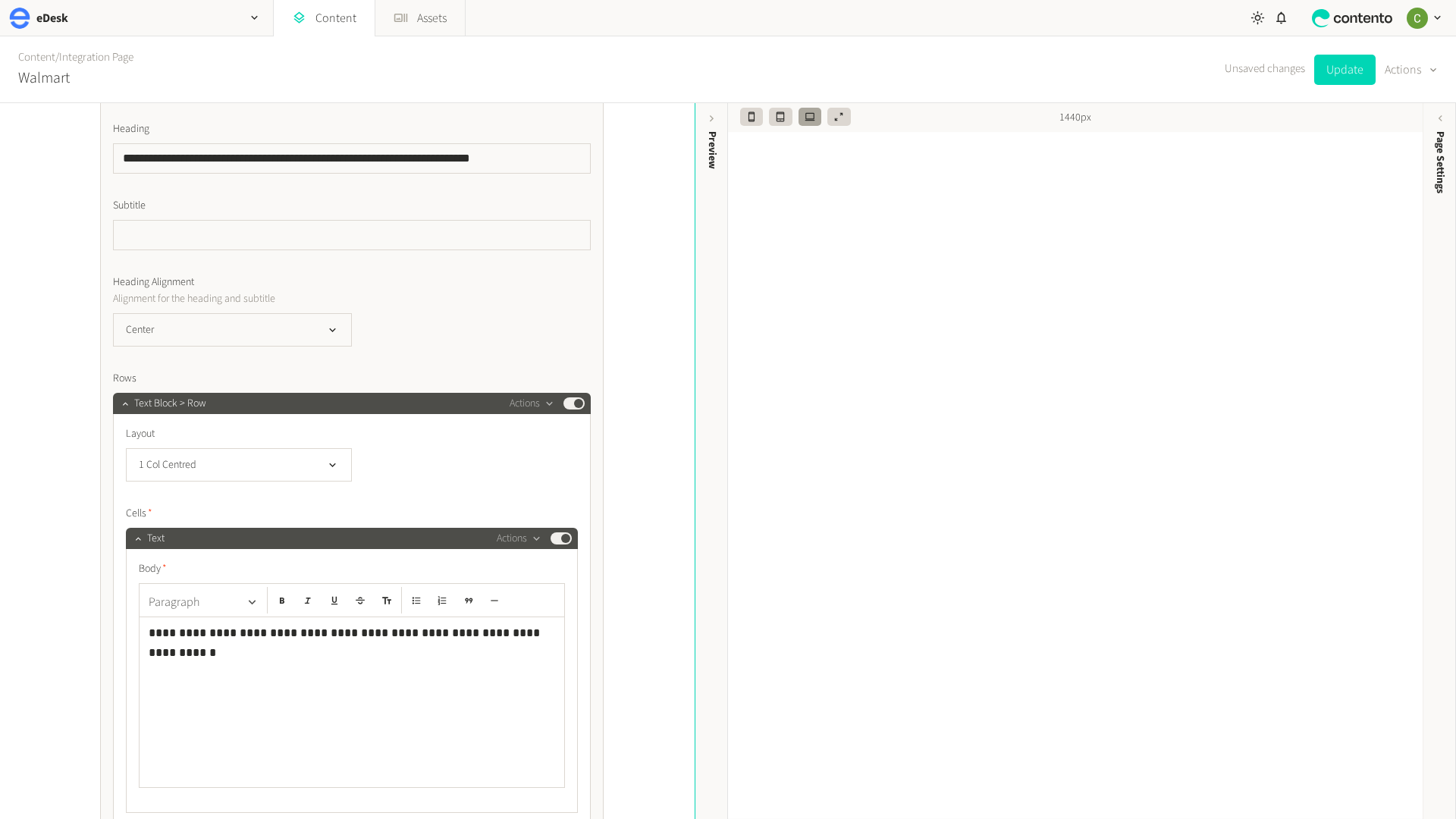 scroll, scrollTop: 1829, scrollLeft: 0, axis: vertical 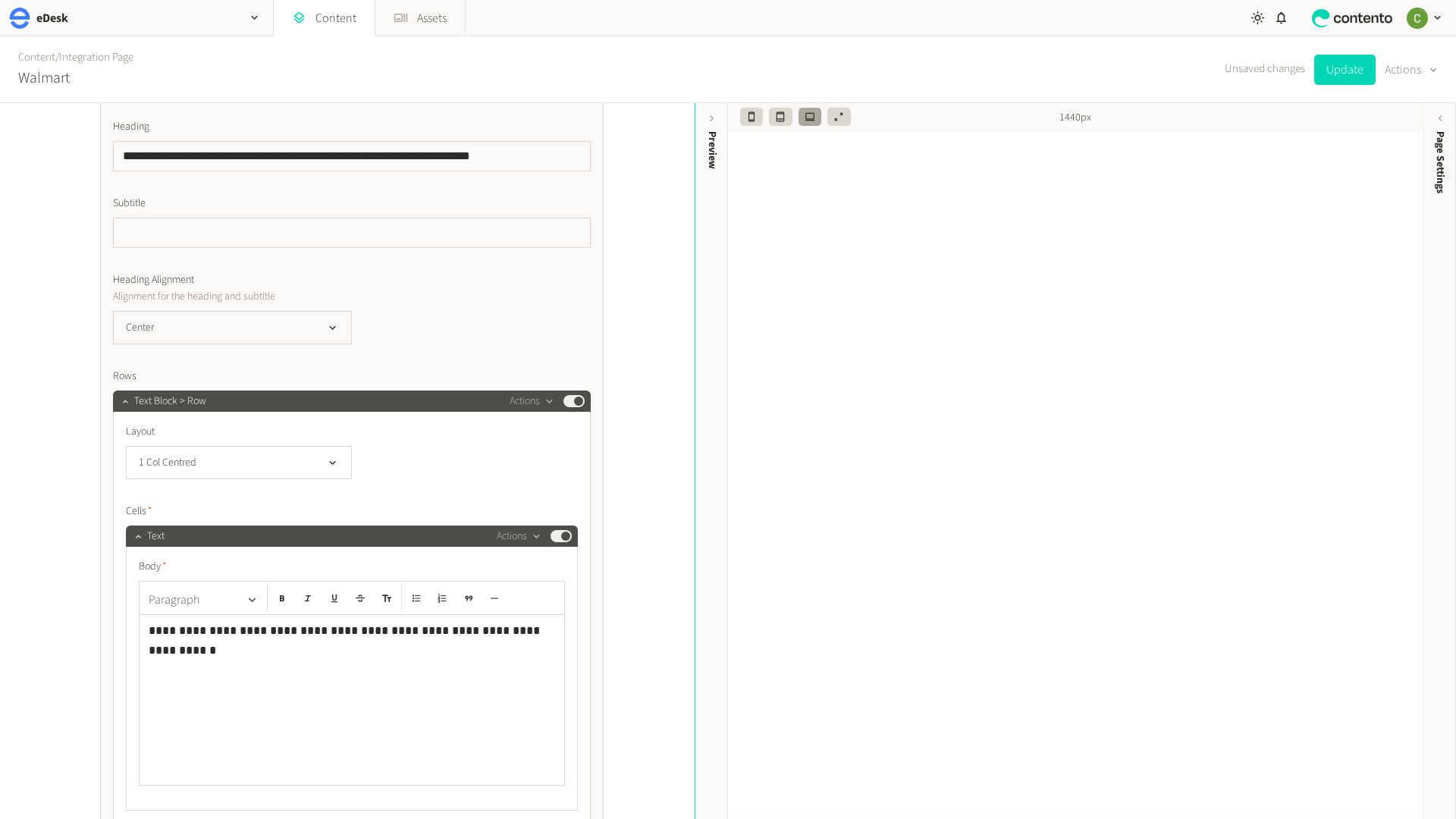 click on "Paragraph" 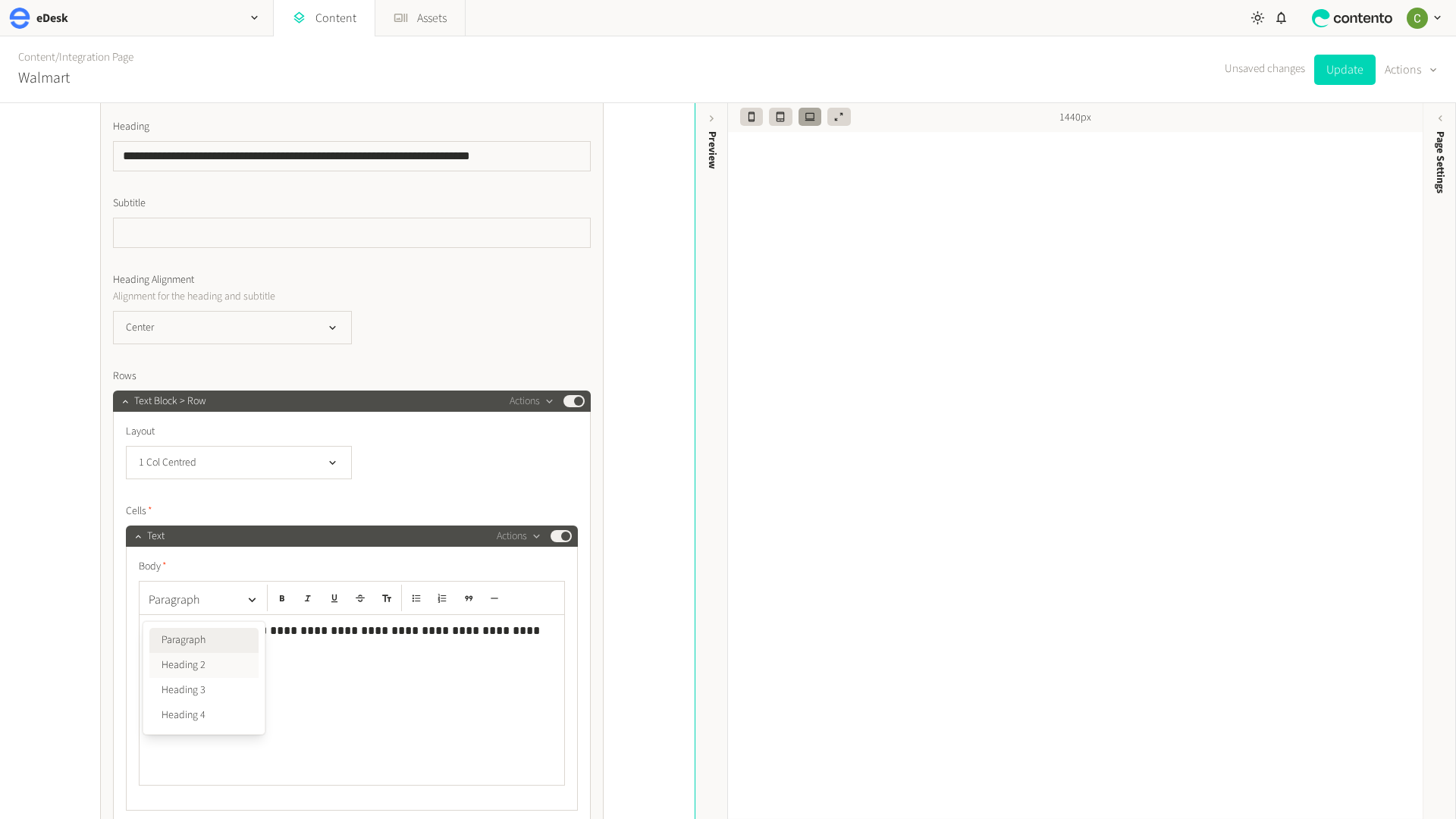 click on "Heading 2" 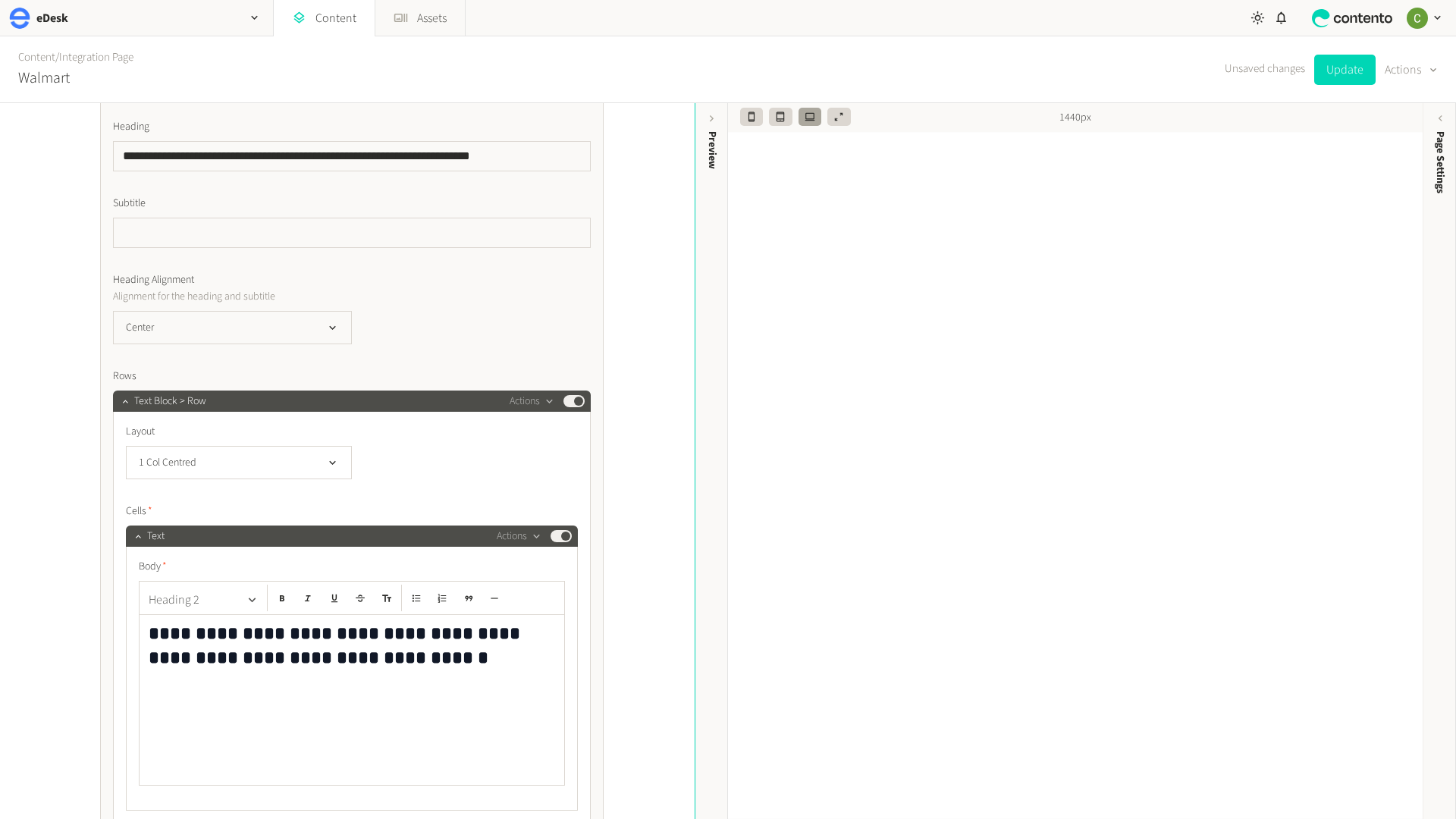 click 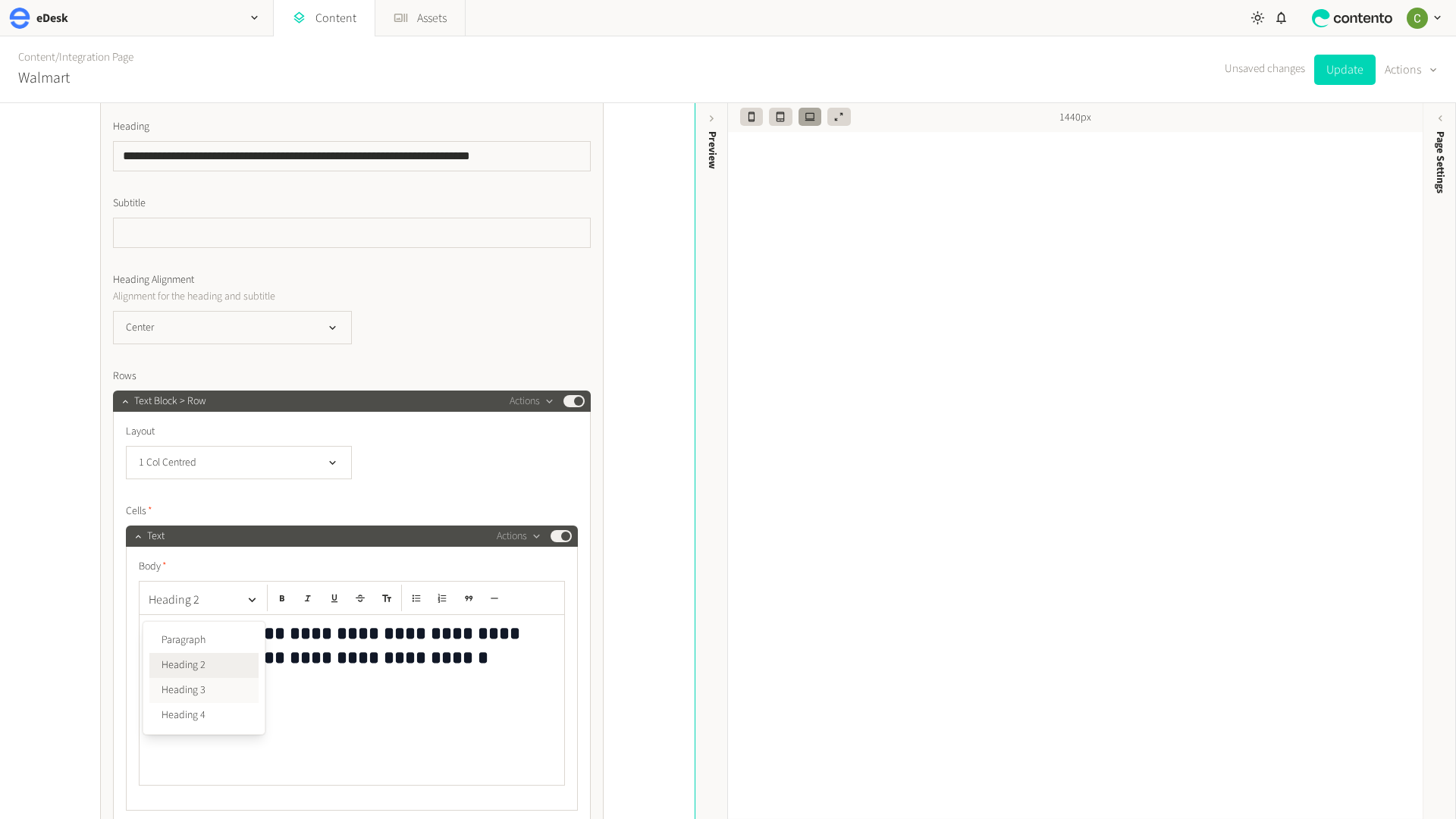 click on "Heading 3" 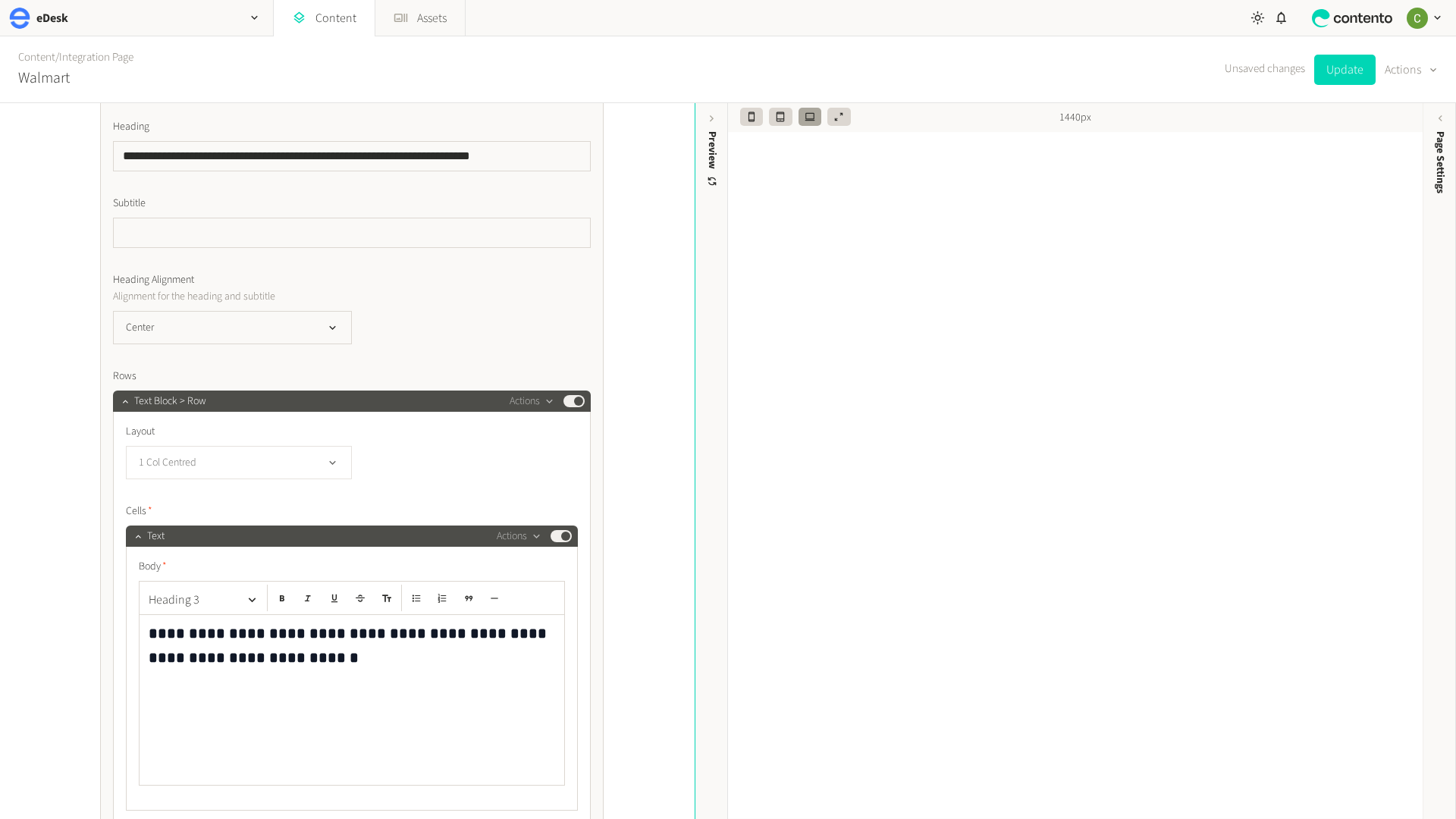 click 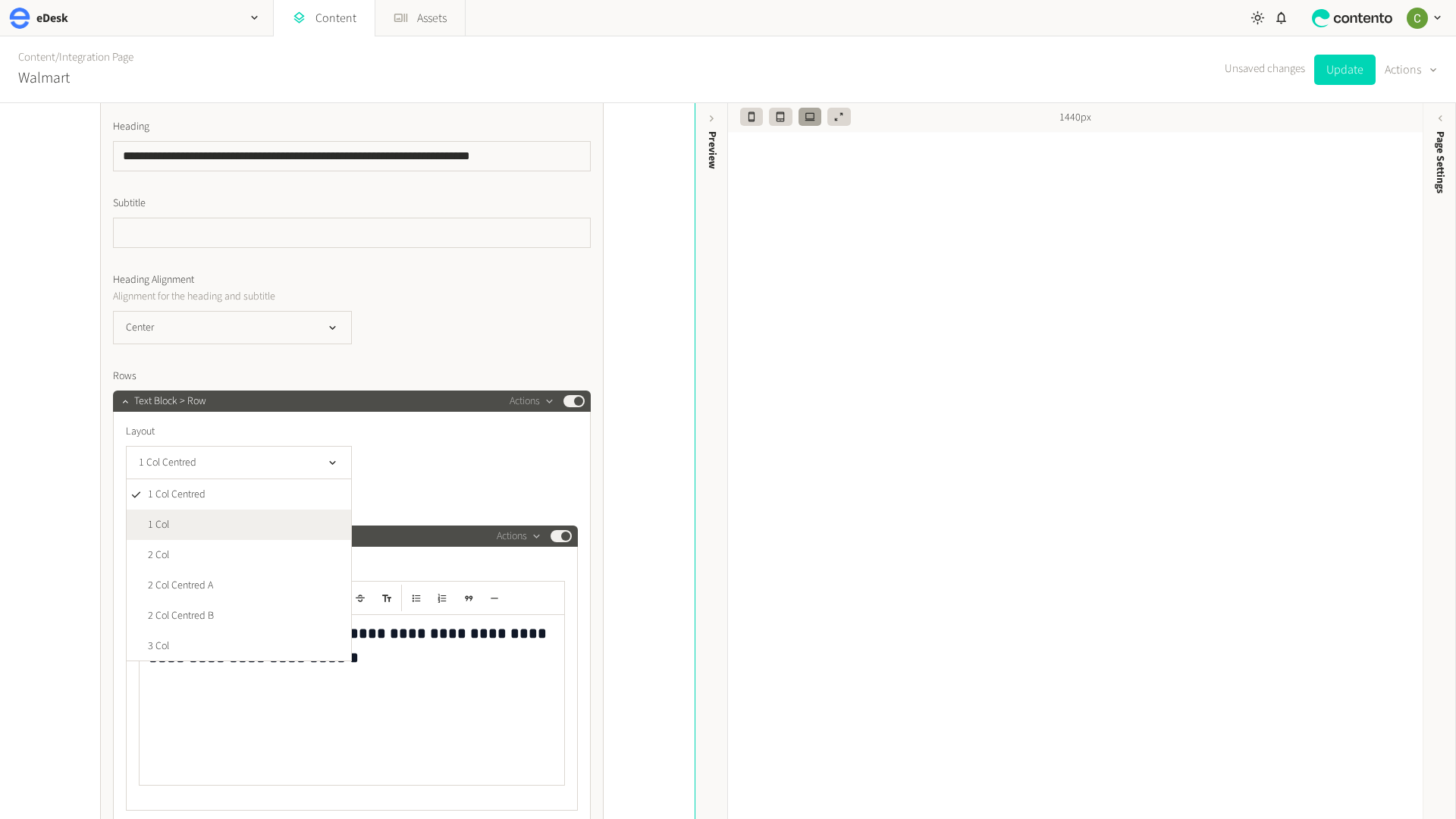 click on "1 Col" 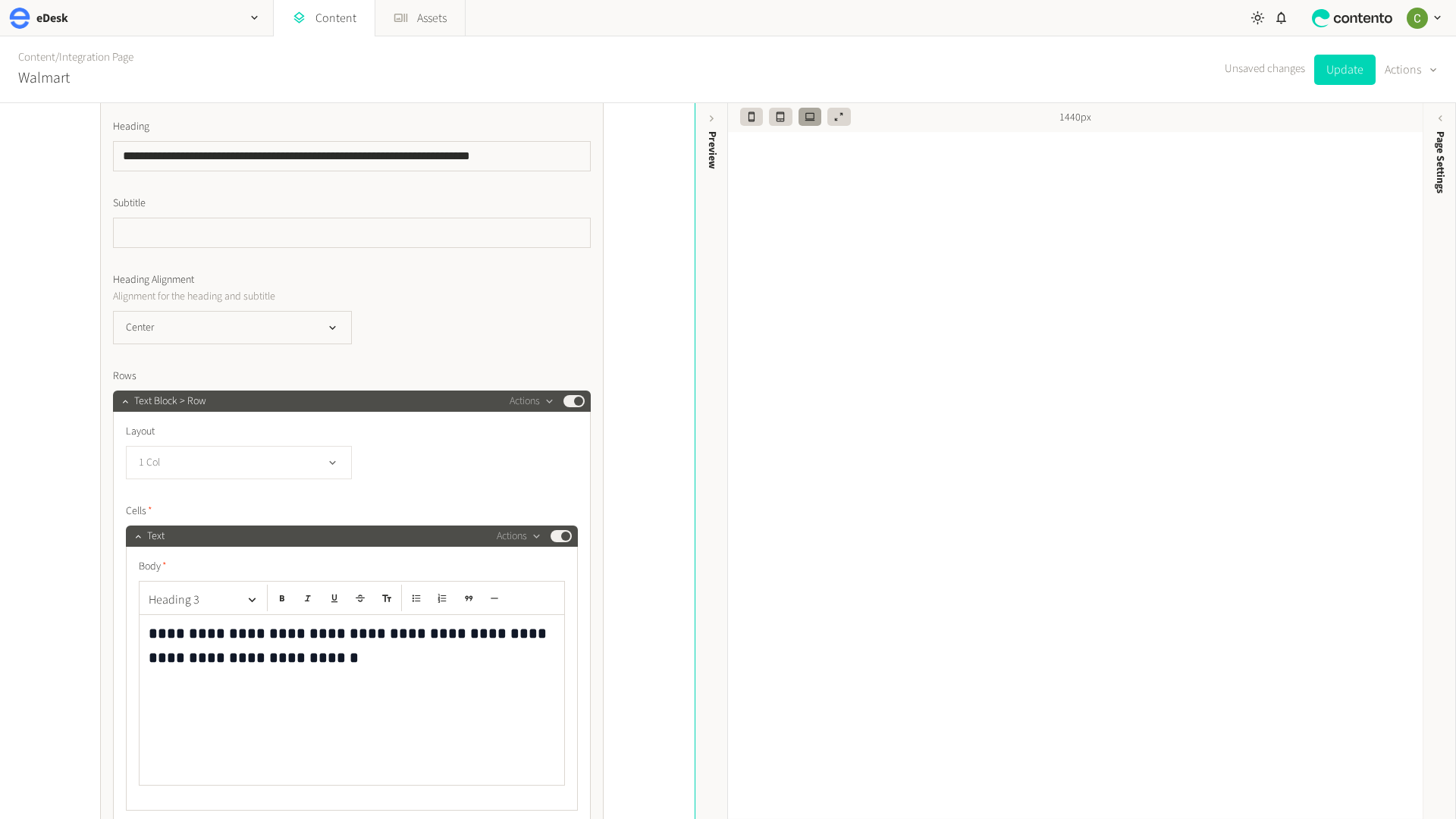 click on "1 Col" 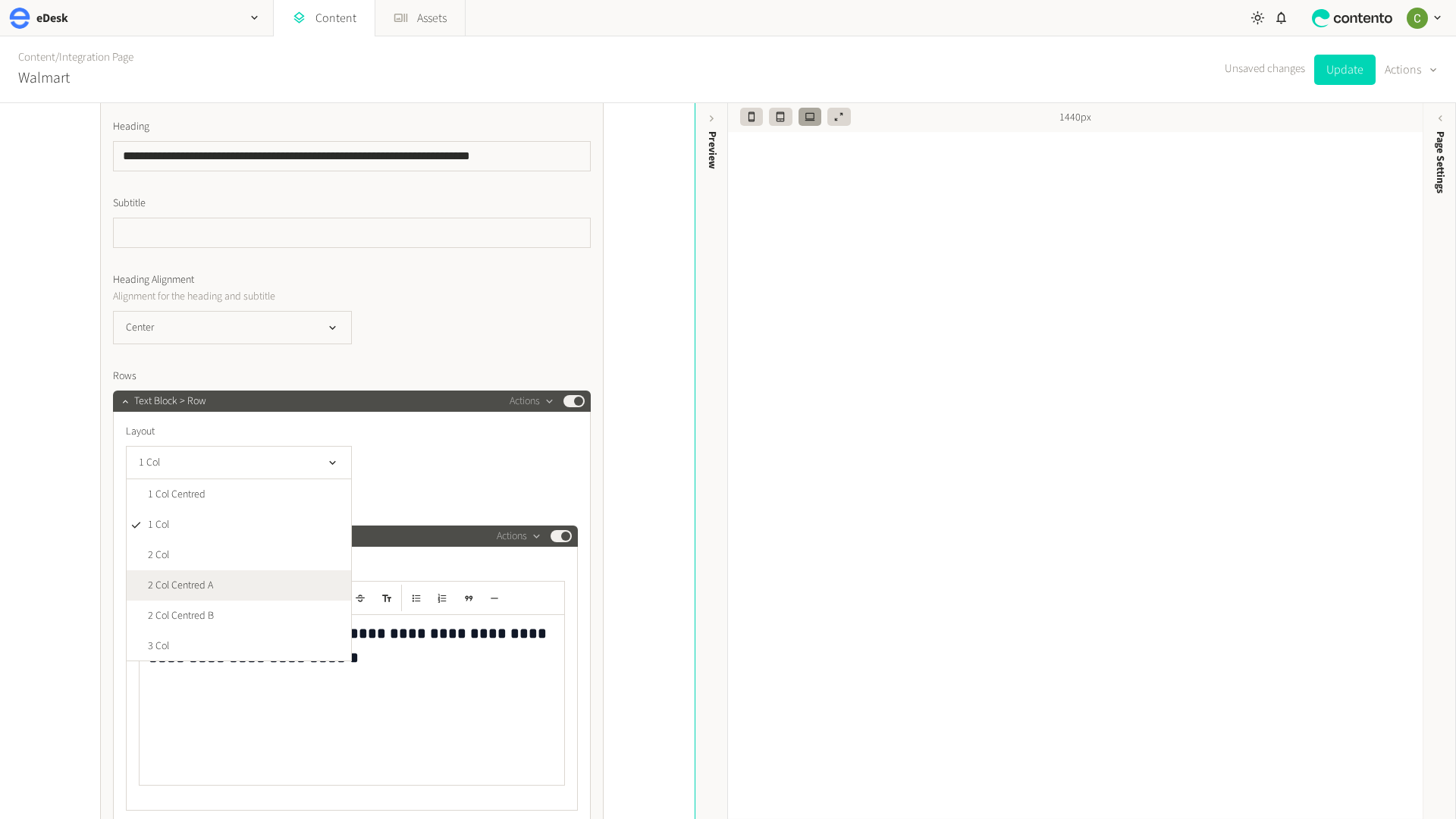 scroll, scrollTop: 31, scrollLeft: 0, axis: vertical 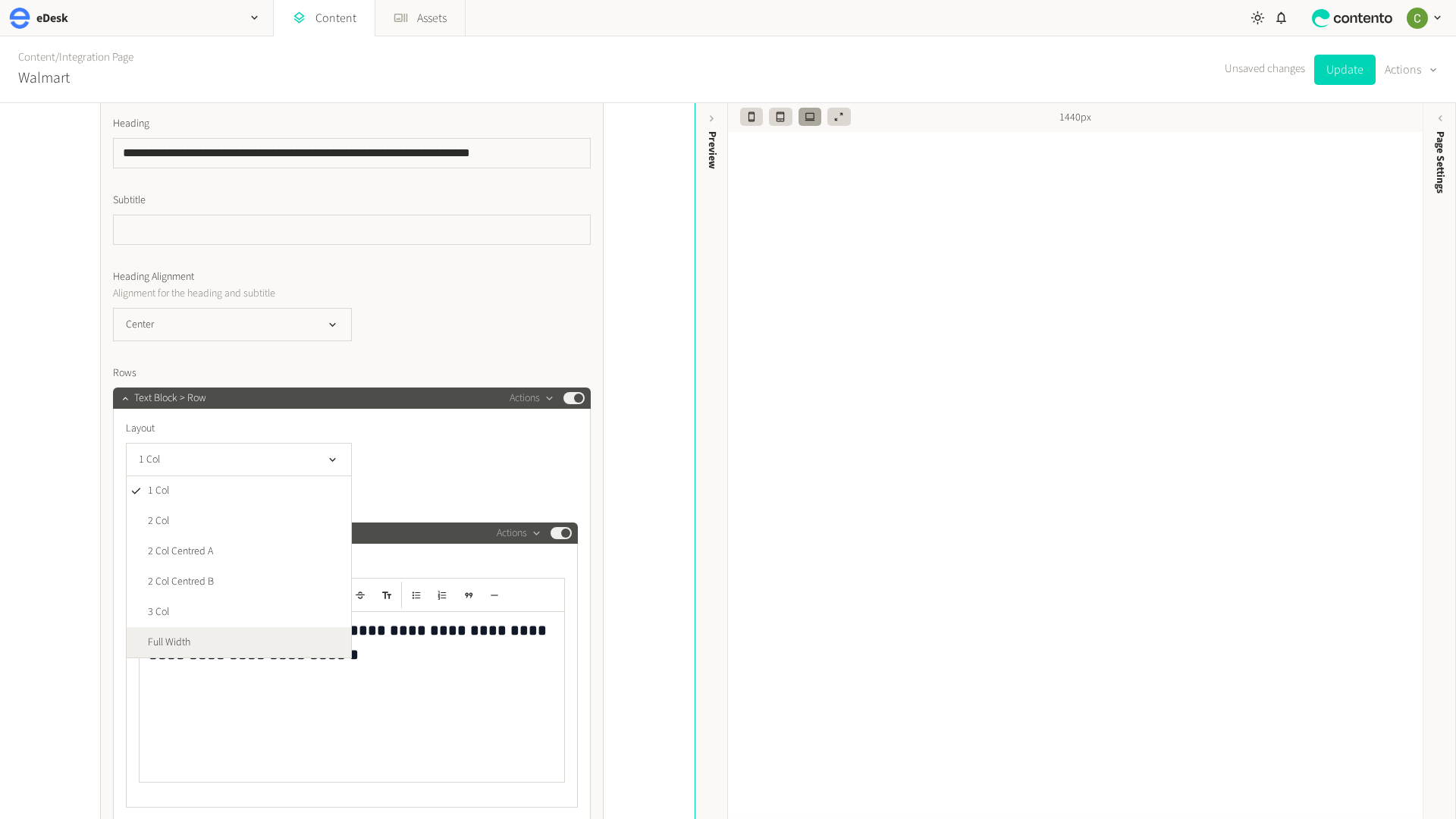 click on "Full Width" 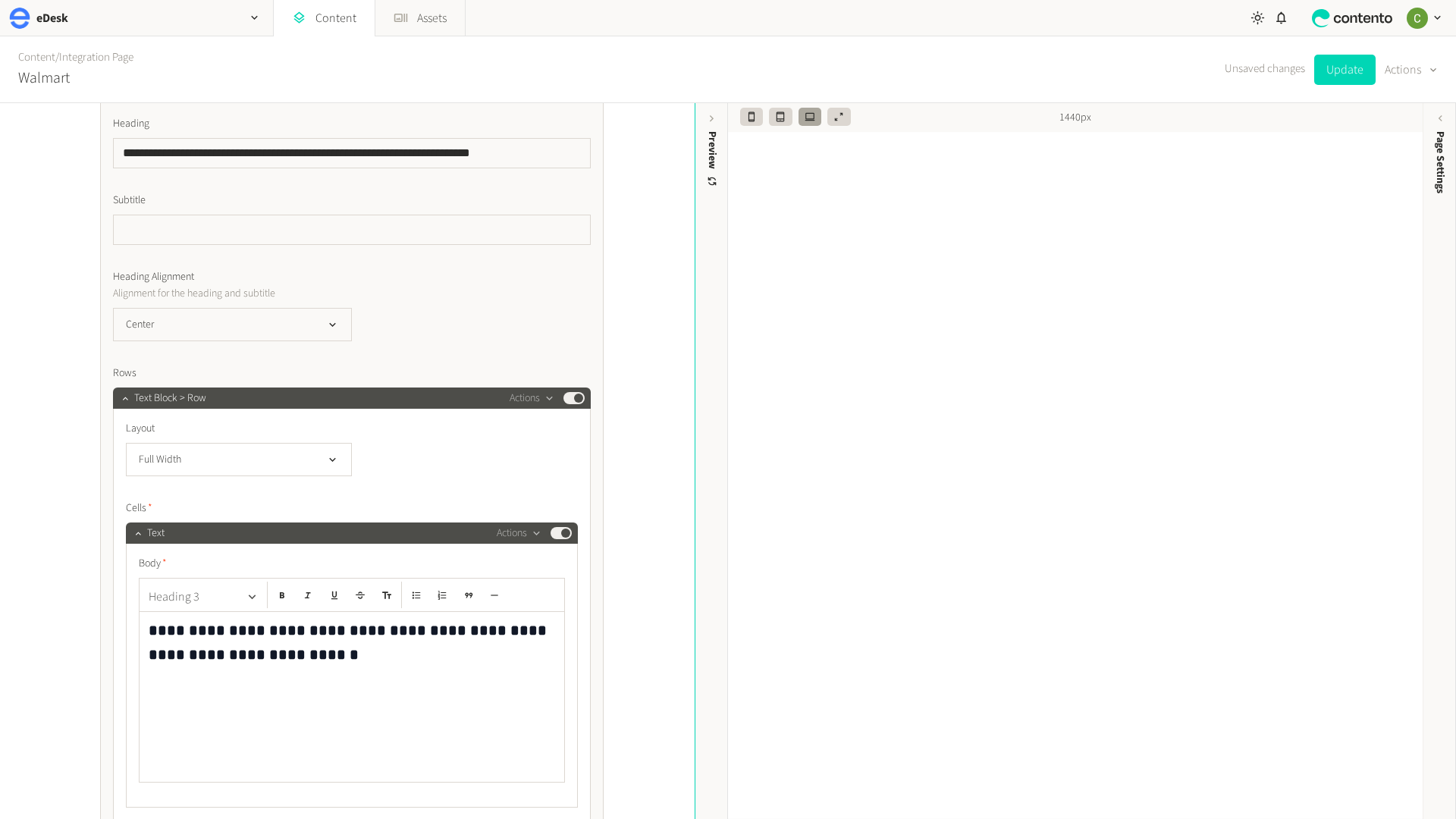 click on "Heading 3" 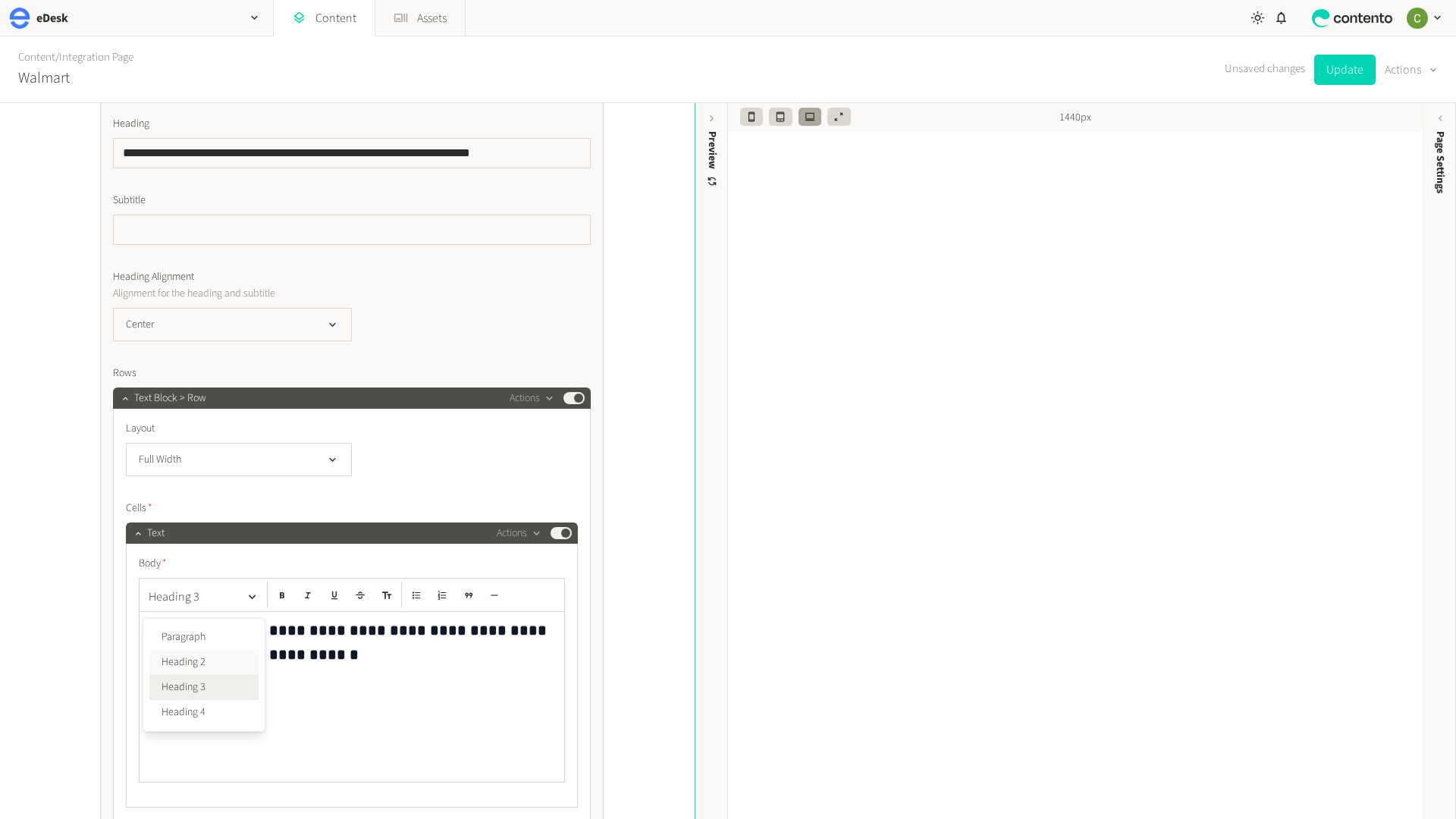 click on "Heading 2" 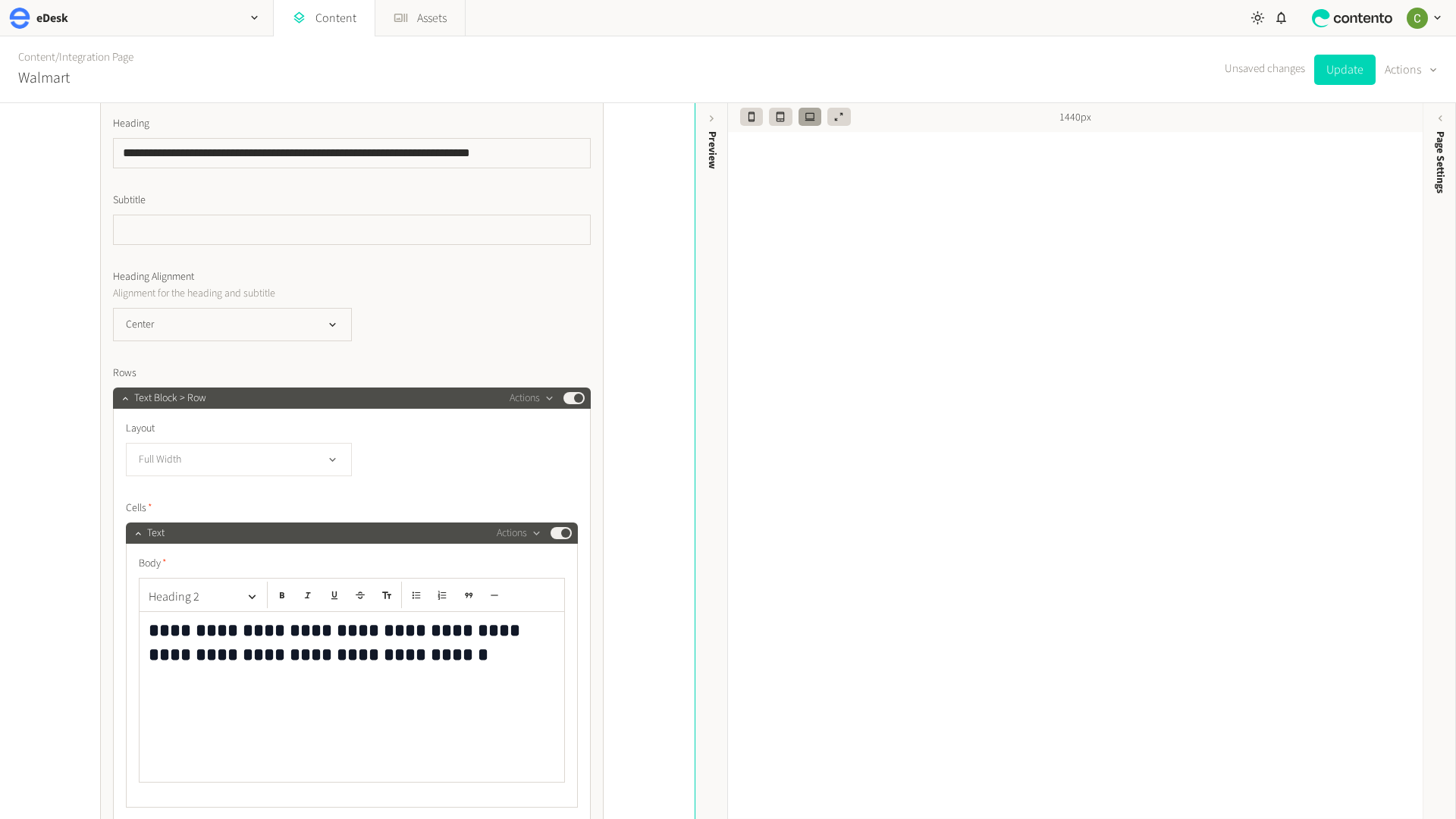 click on "Full Width" 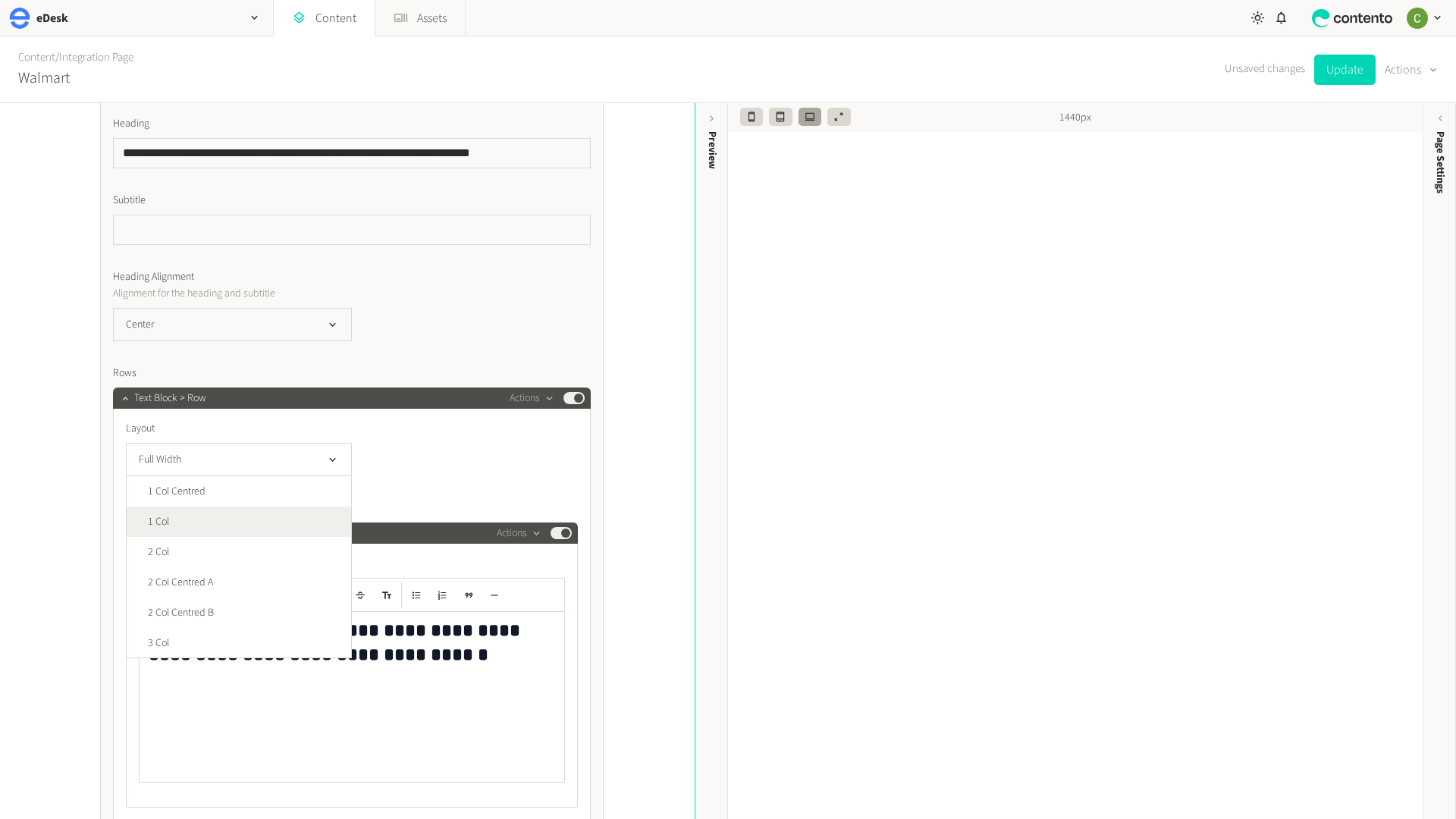 scroll, scrollTop: 31, scrollLeft: 0, axis: vertical 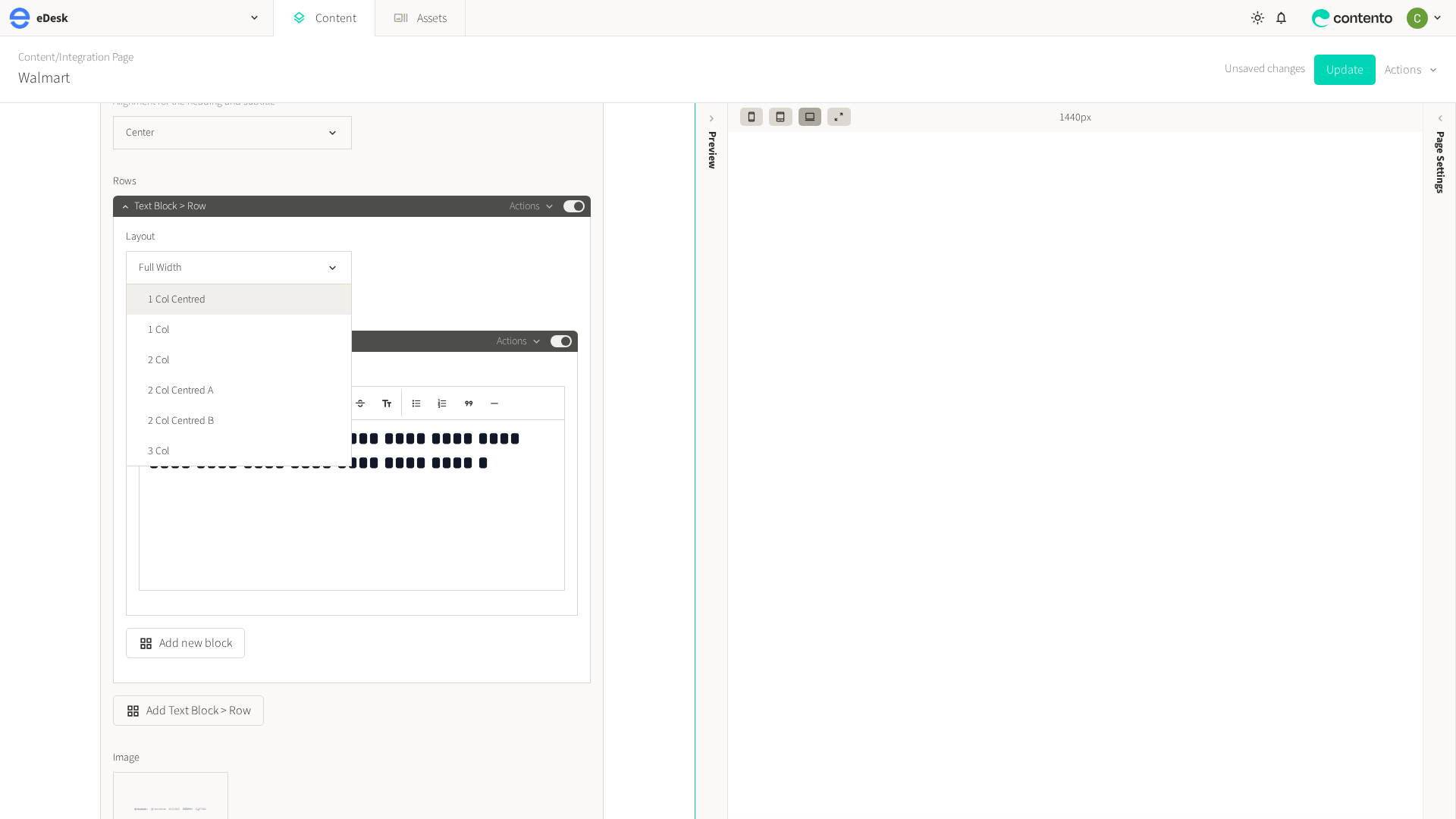 click on "1 Col Centred" 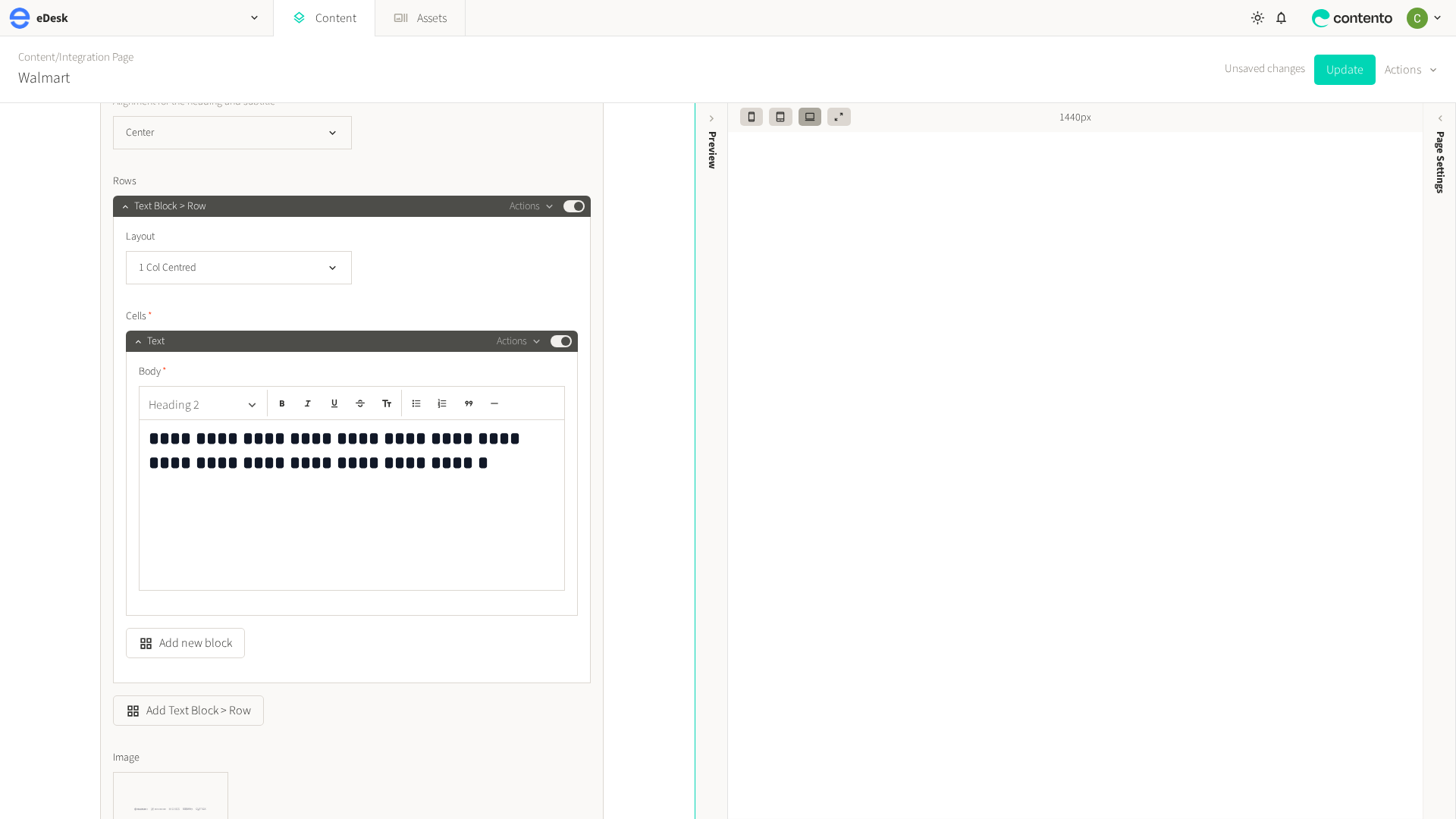 click on "Heading 2" 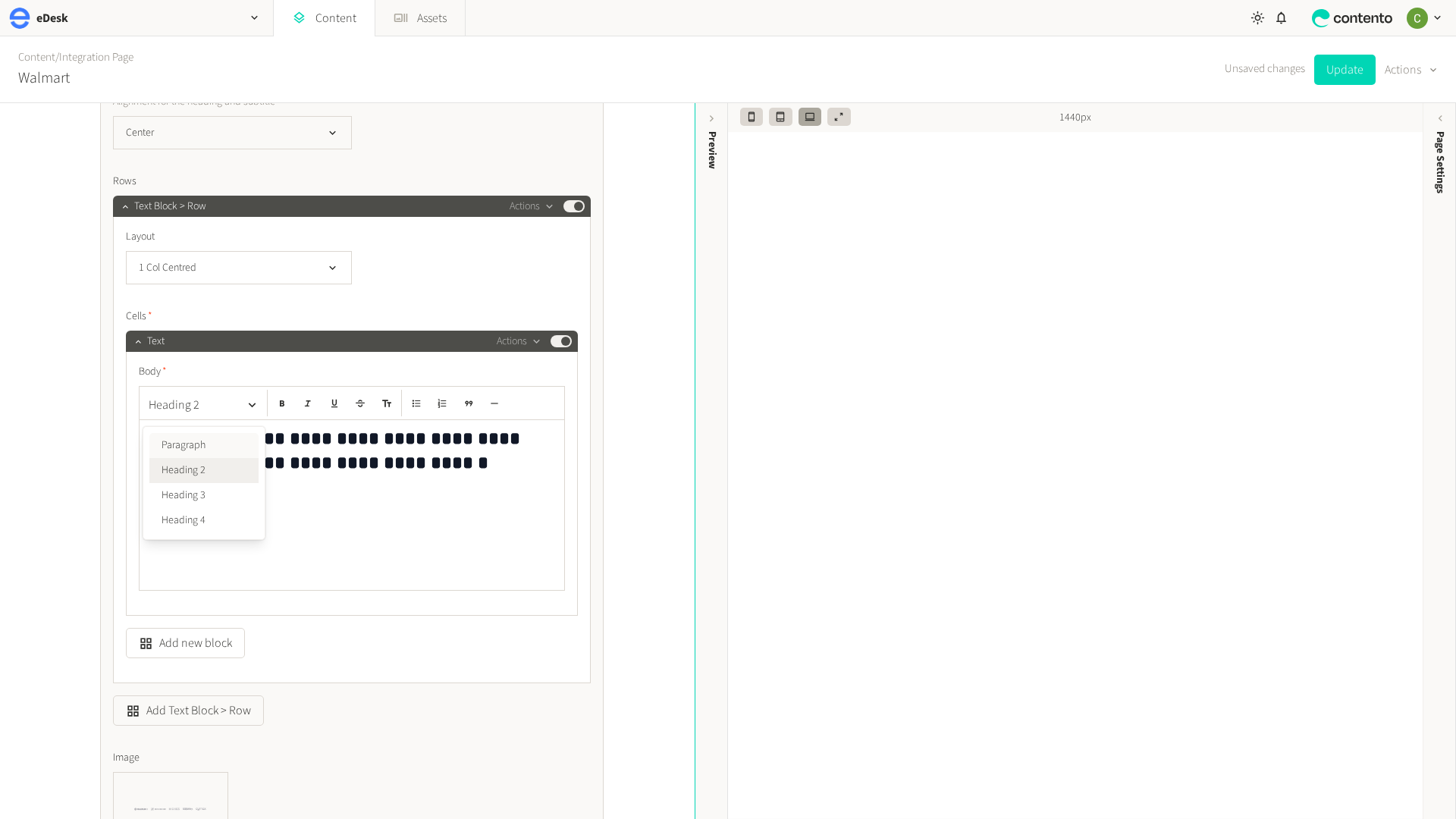 click on "Paragraph" 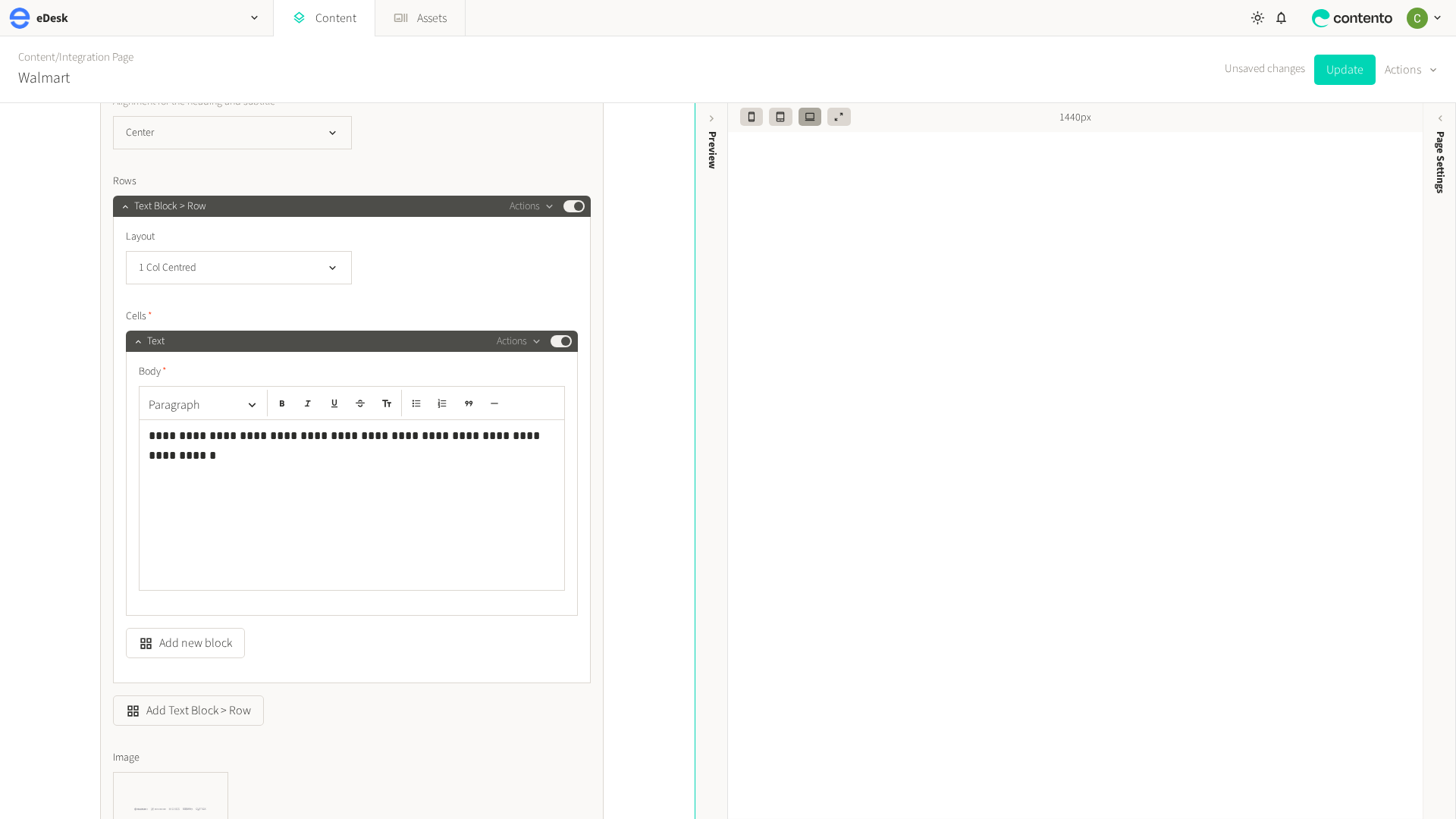 click on "**********" 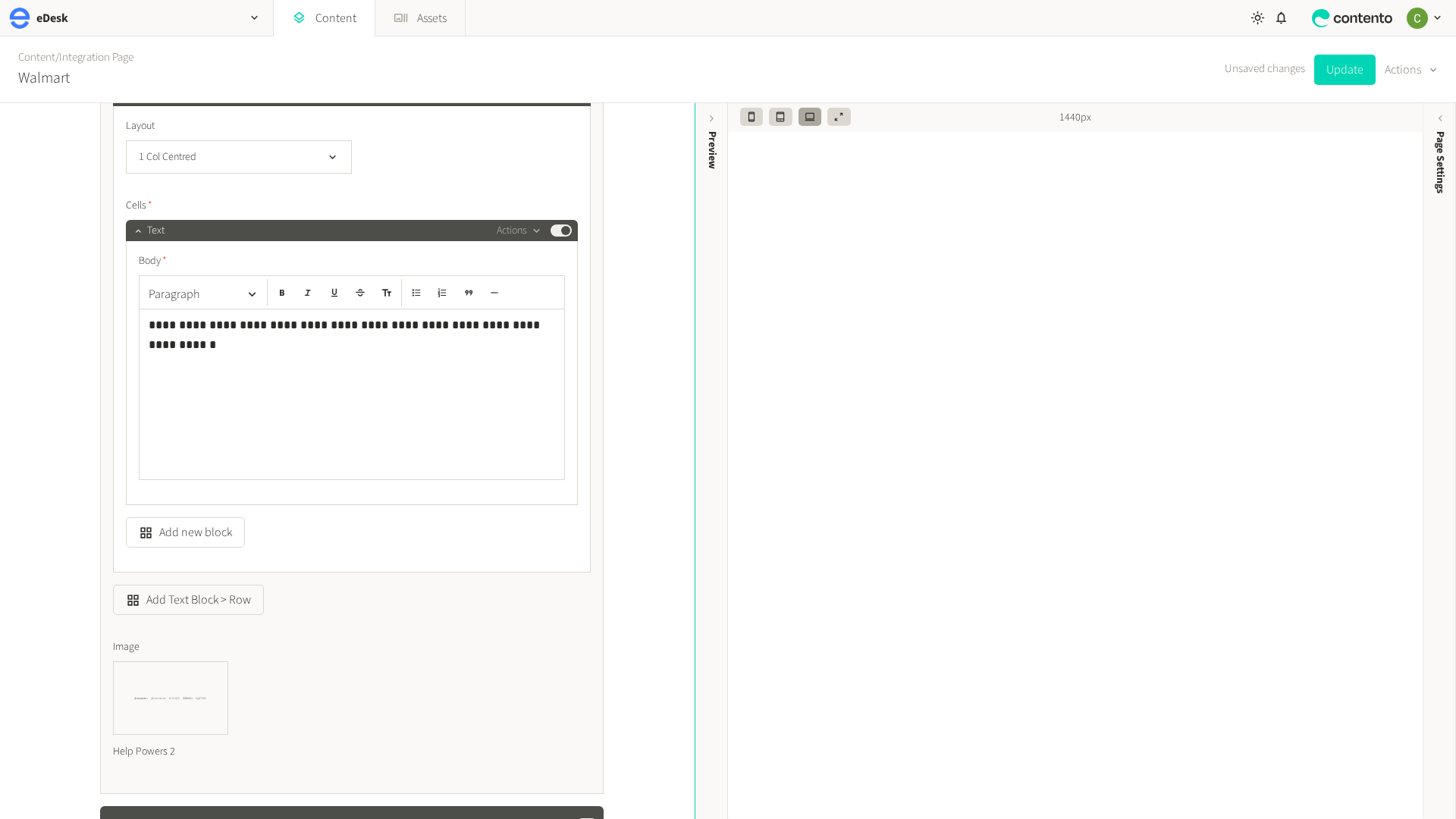 click on "**********" 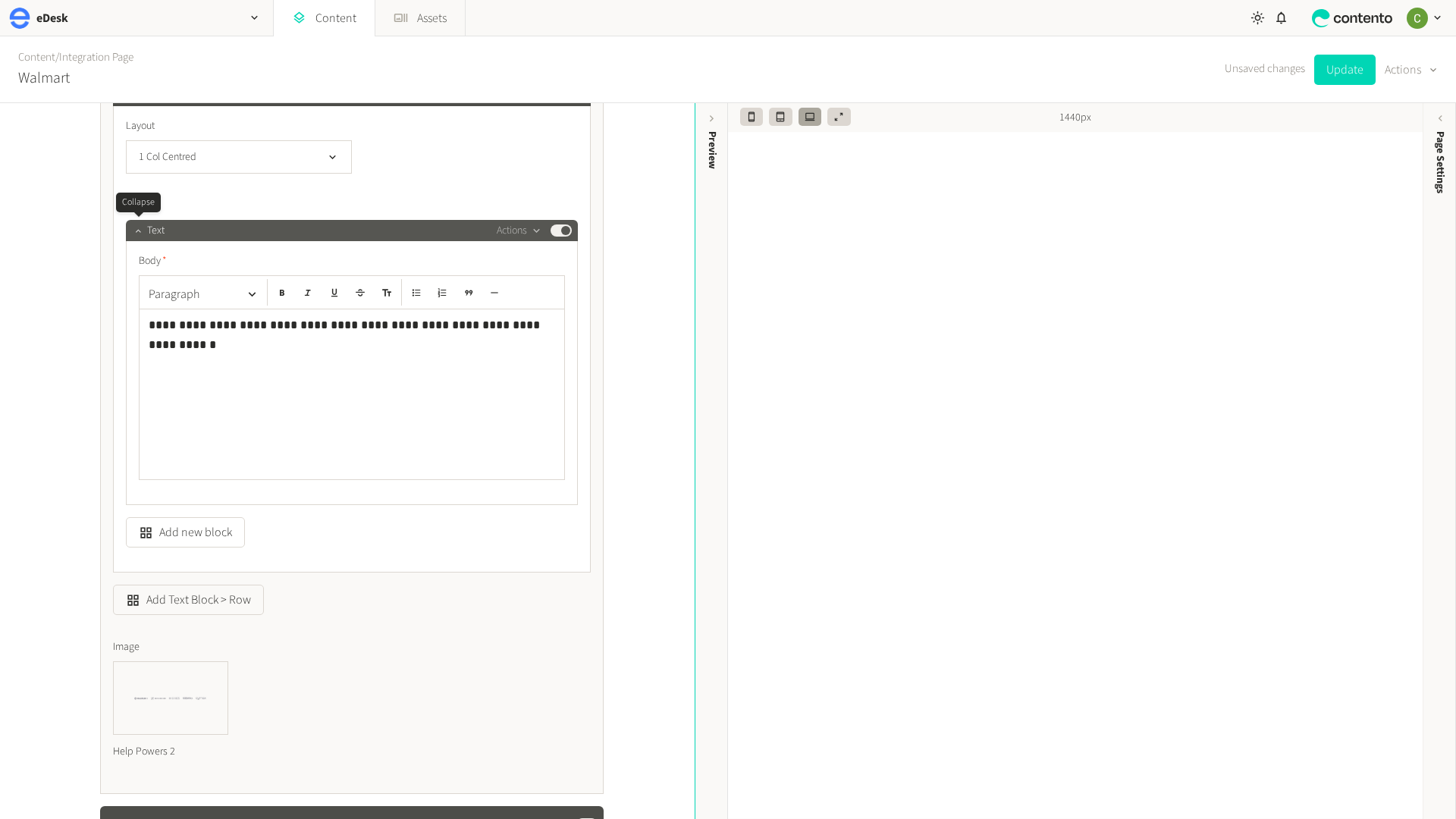 click 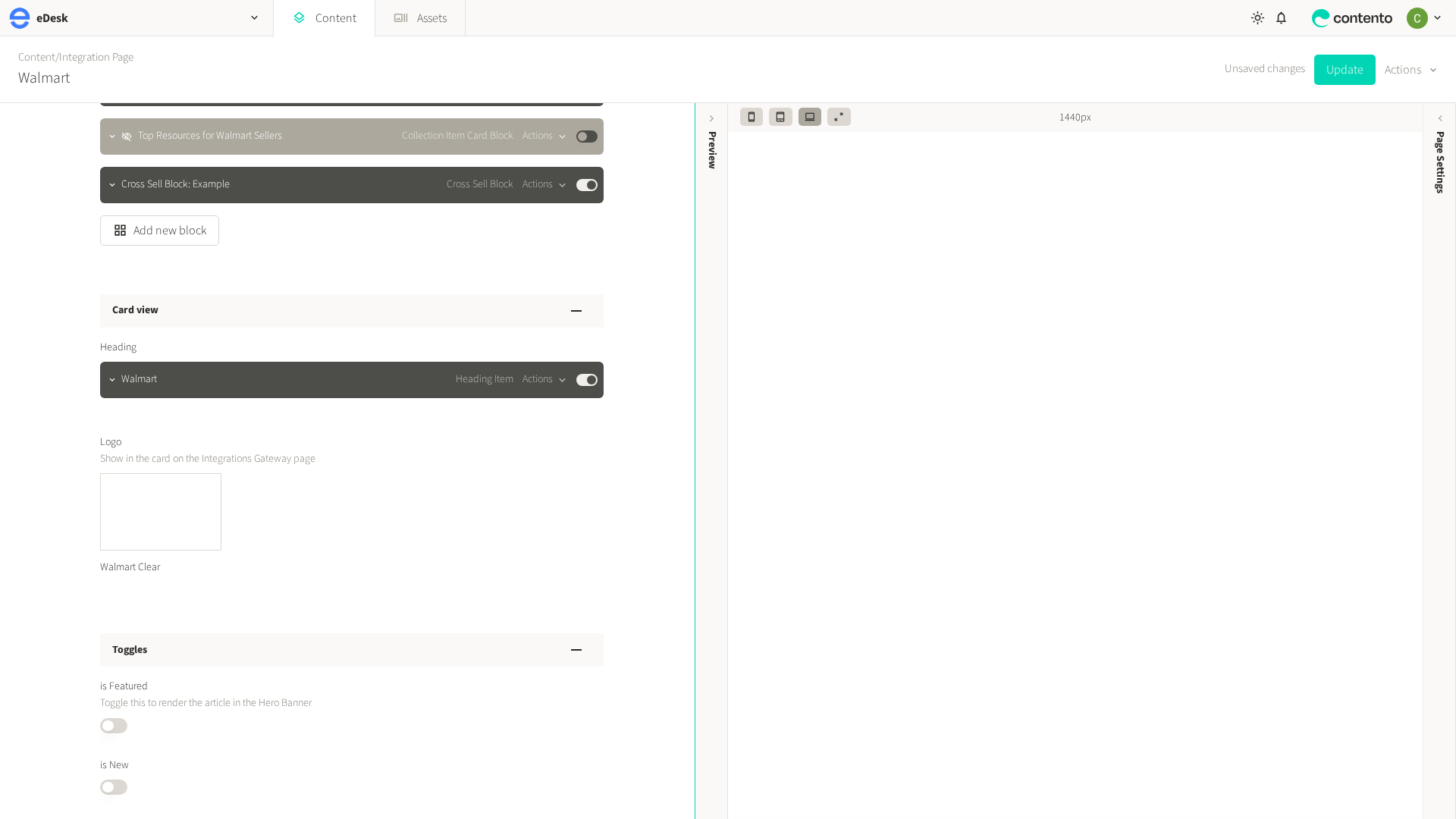 scroll, scrollTop: 3086, scrollLeft: 0, axis: vertical 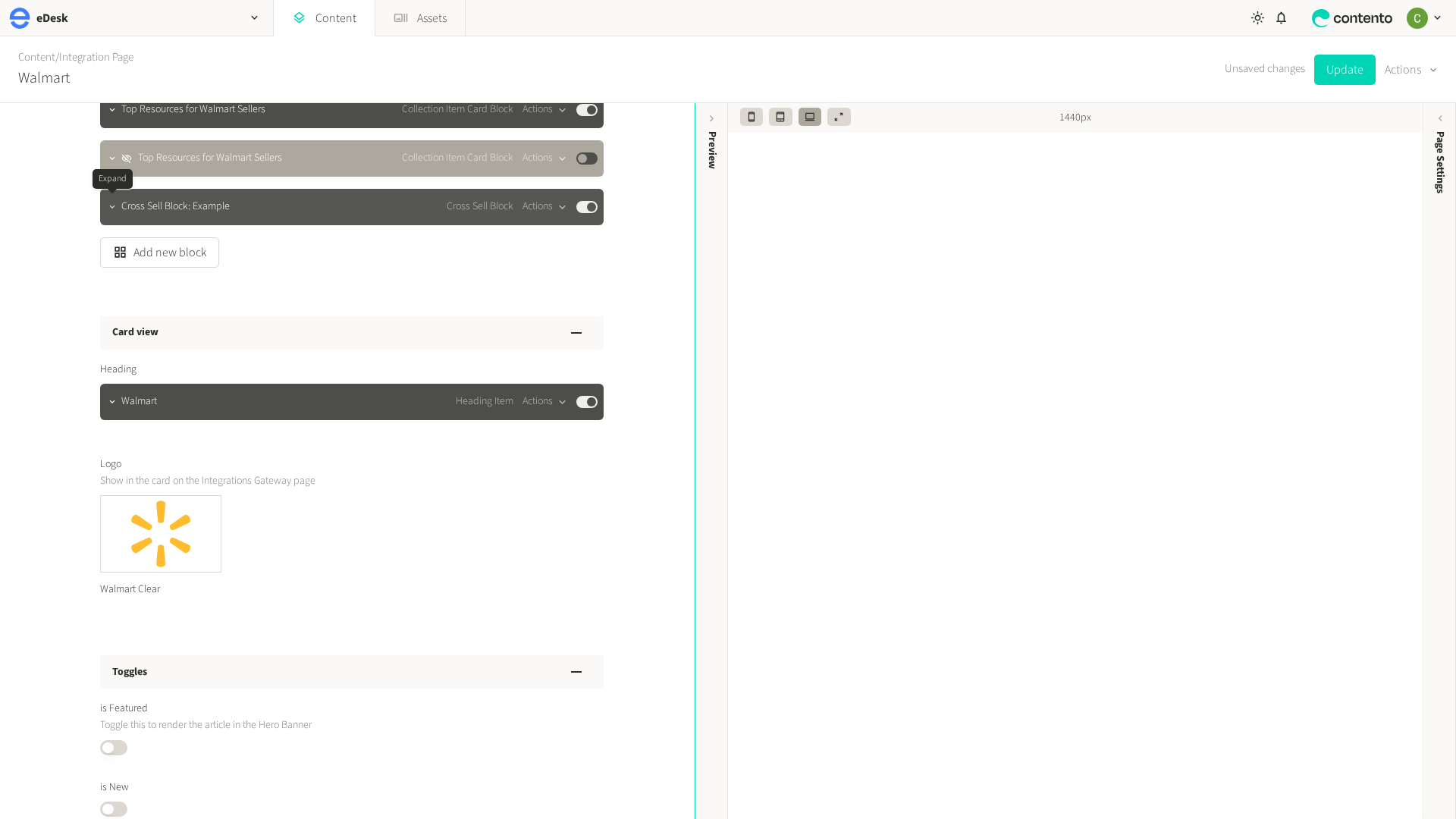 click 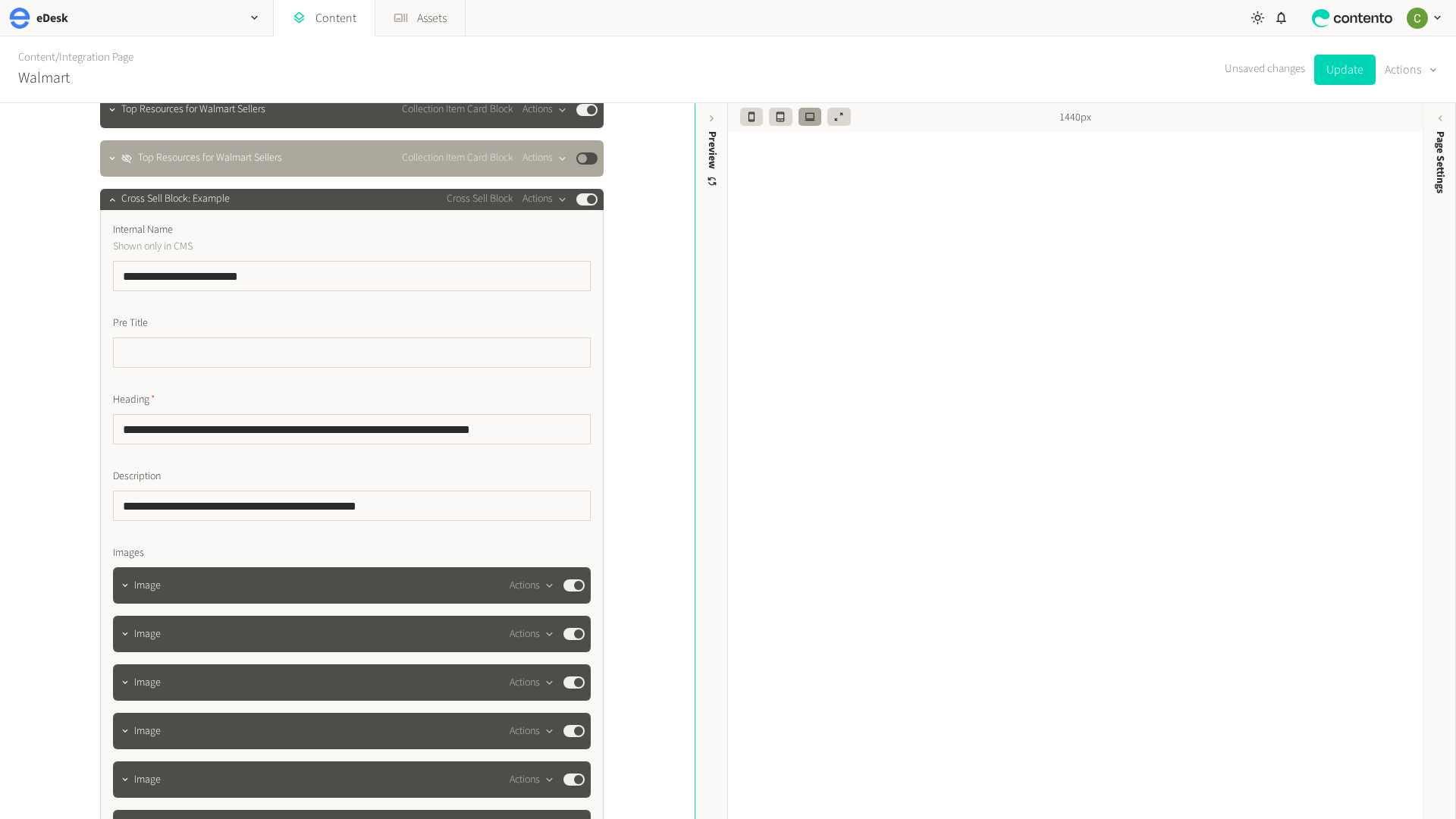 scroll, scrollTop: 3204, scrollLeft: 0, axis: vertical 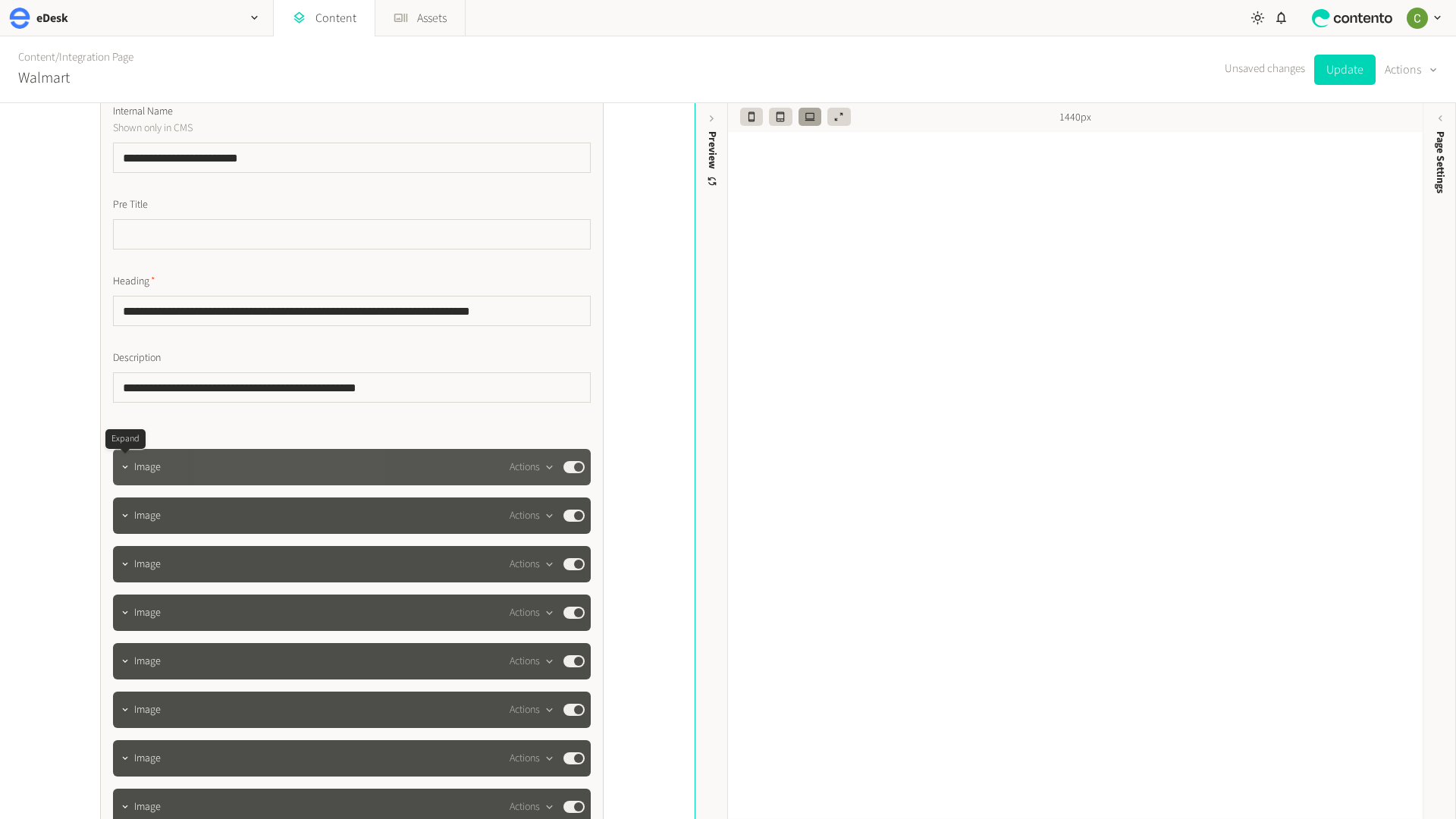 click 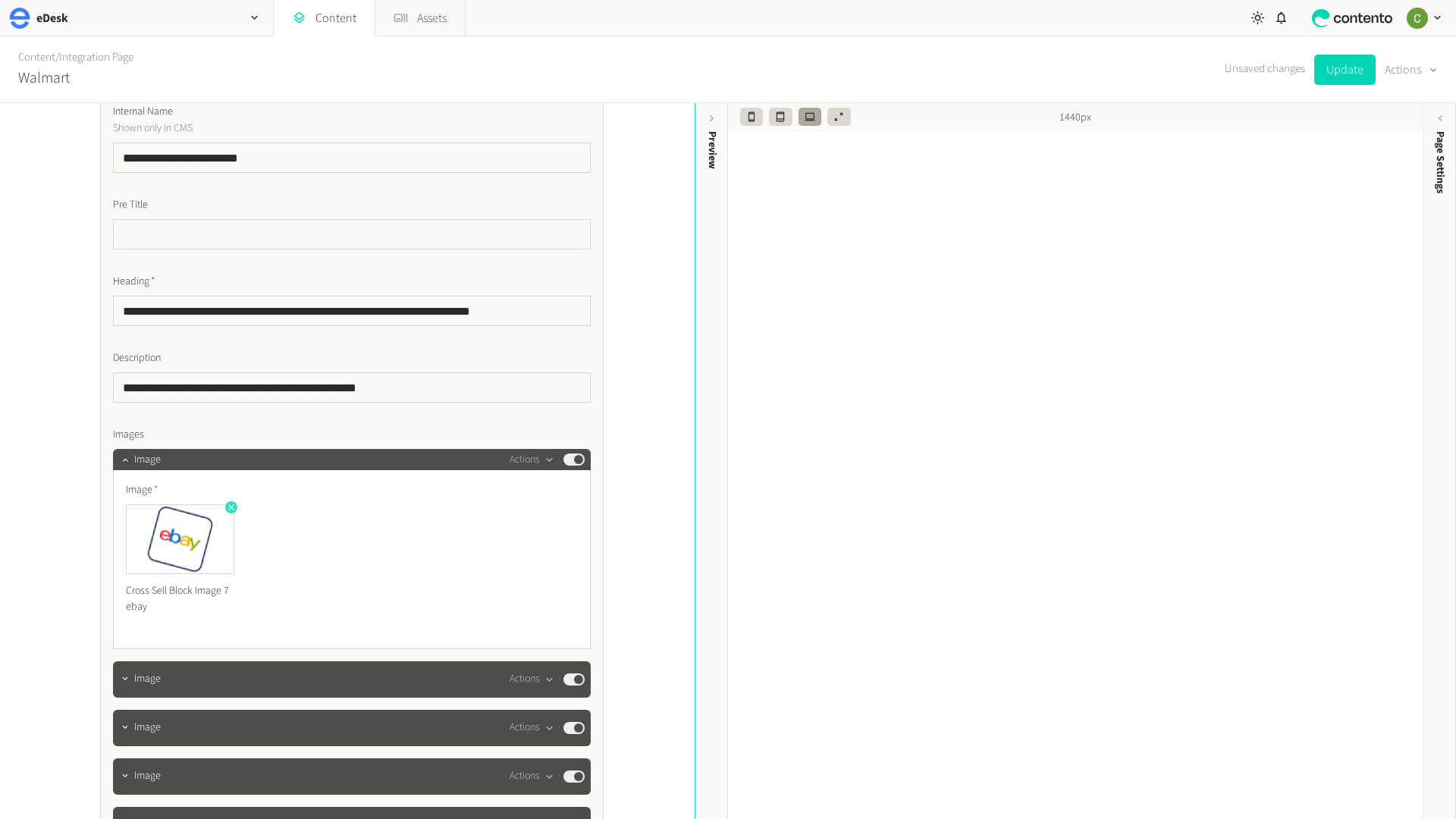 click 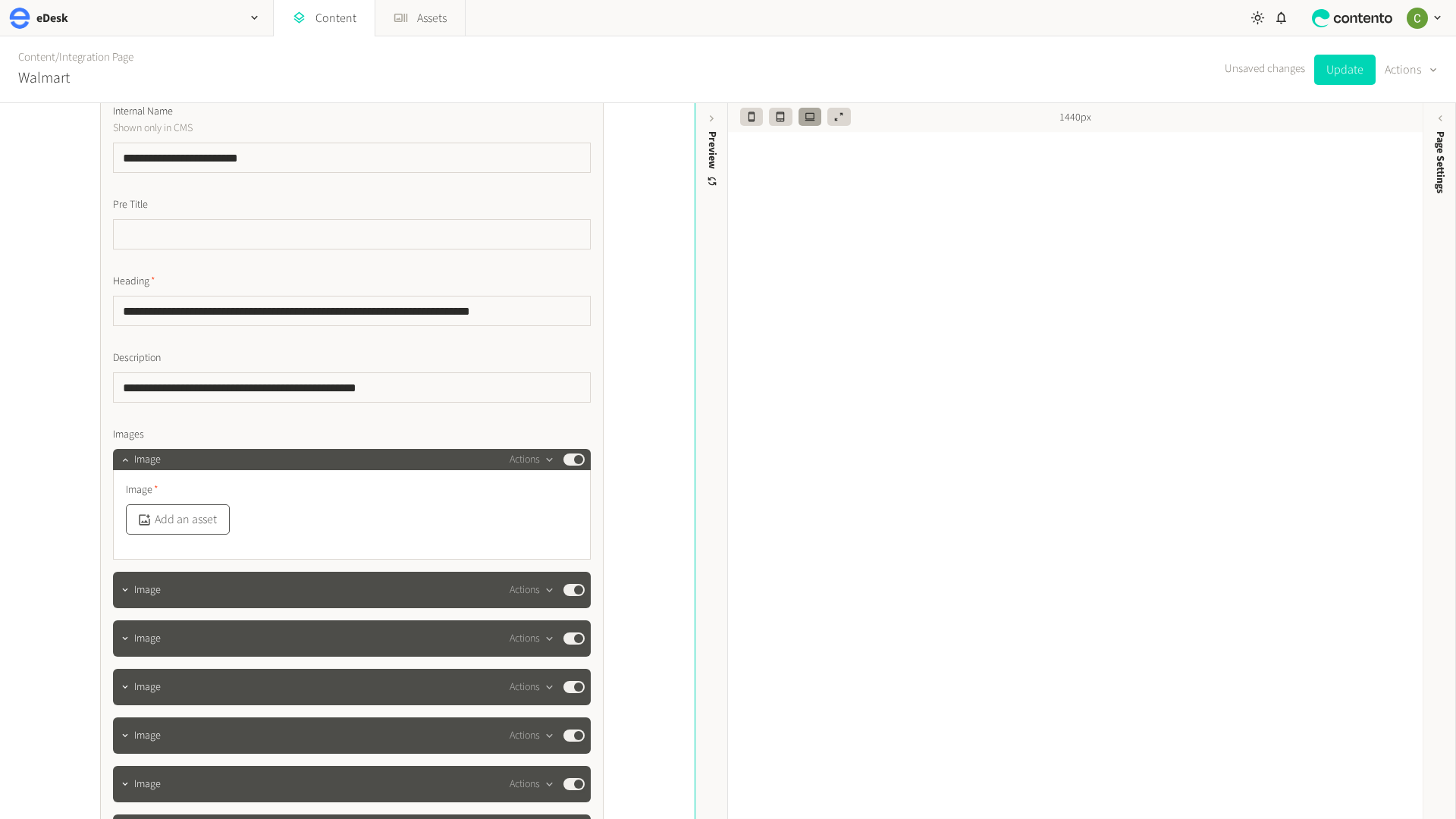 click on "Add an asset" 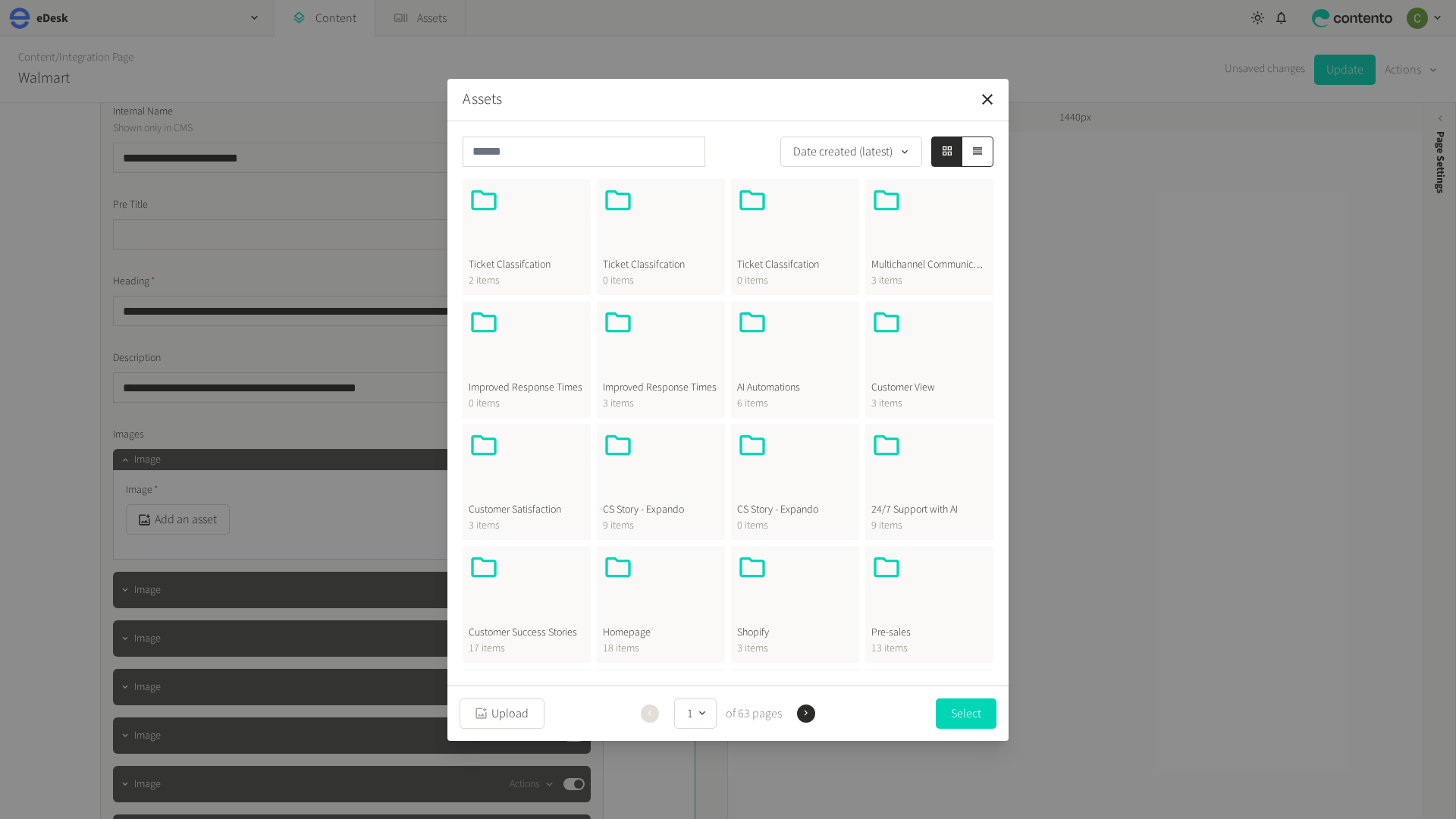 click at bounding box center [661, 588] 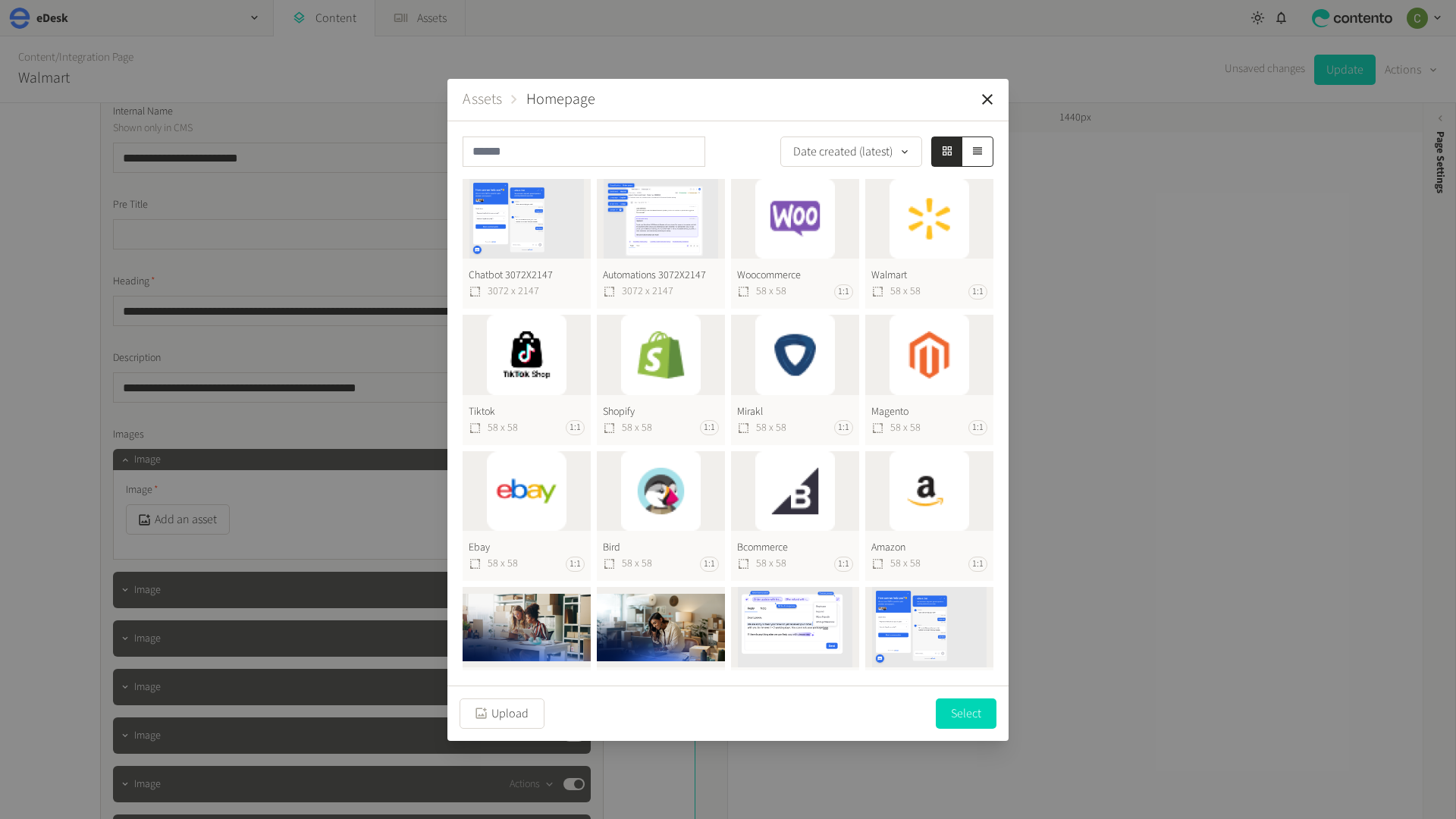 click on "Amazon  58 x 58 1:1" 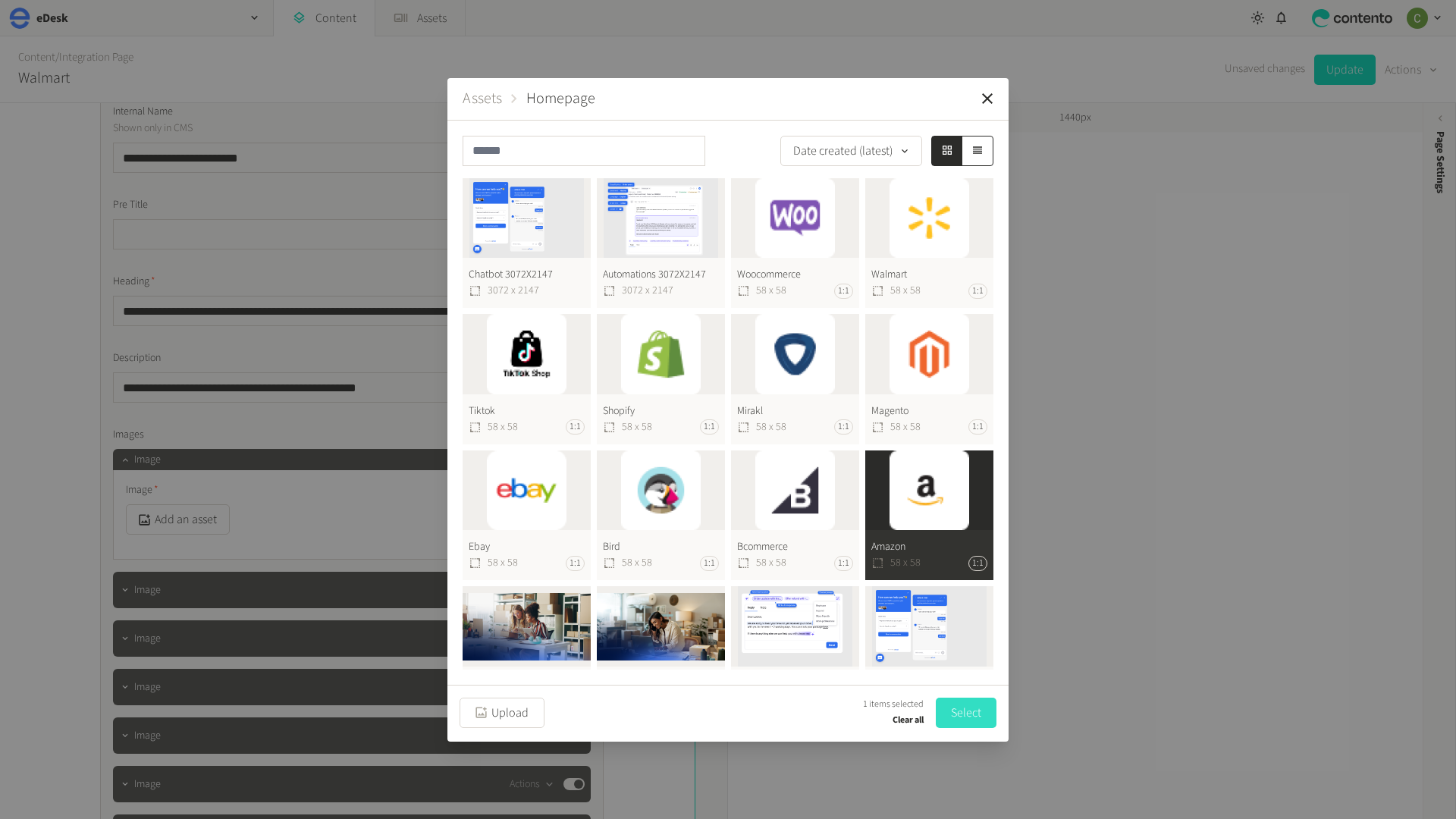 click on "Select" at bounding box center [966, 713] 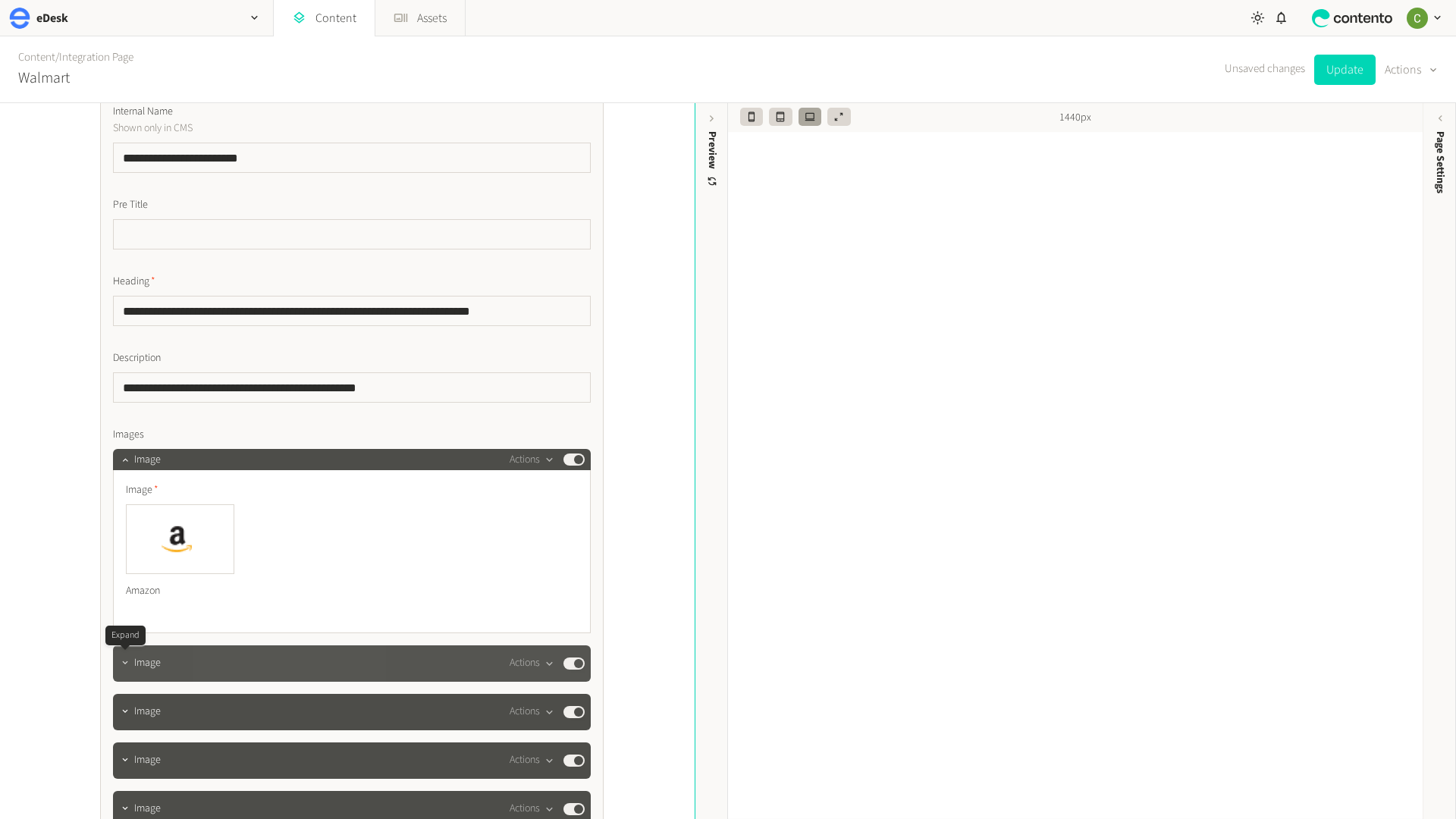 click 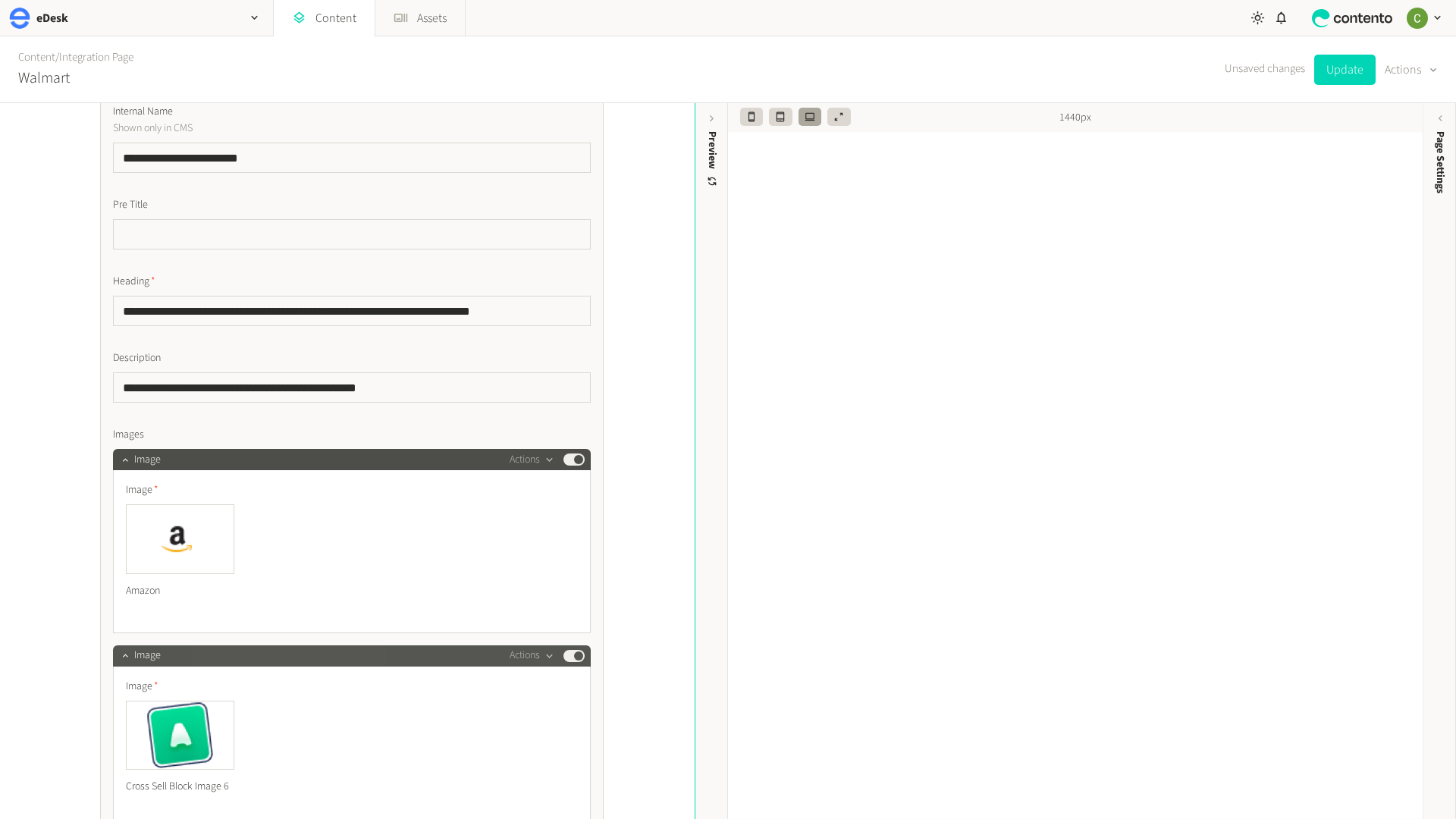 scroll, scrollTop: 3214, scrollLeft: 0, axis: vertical 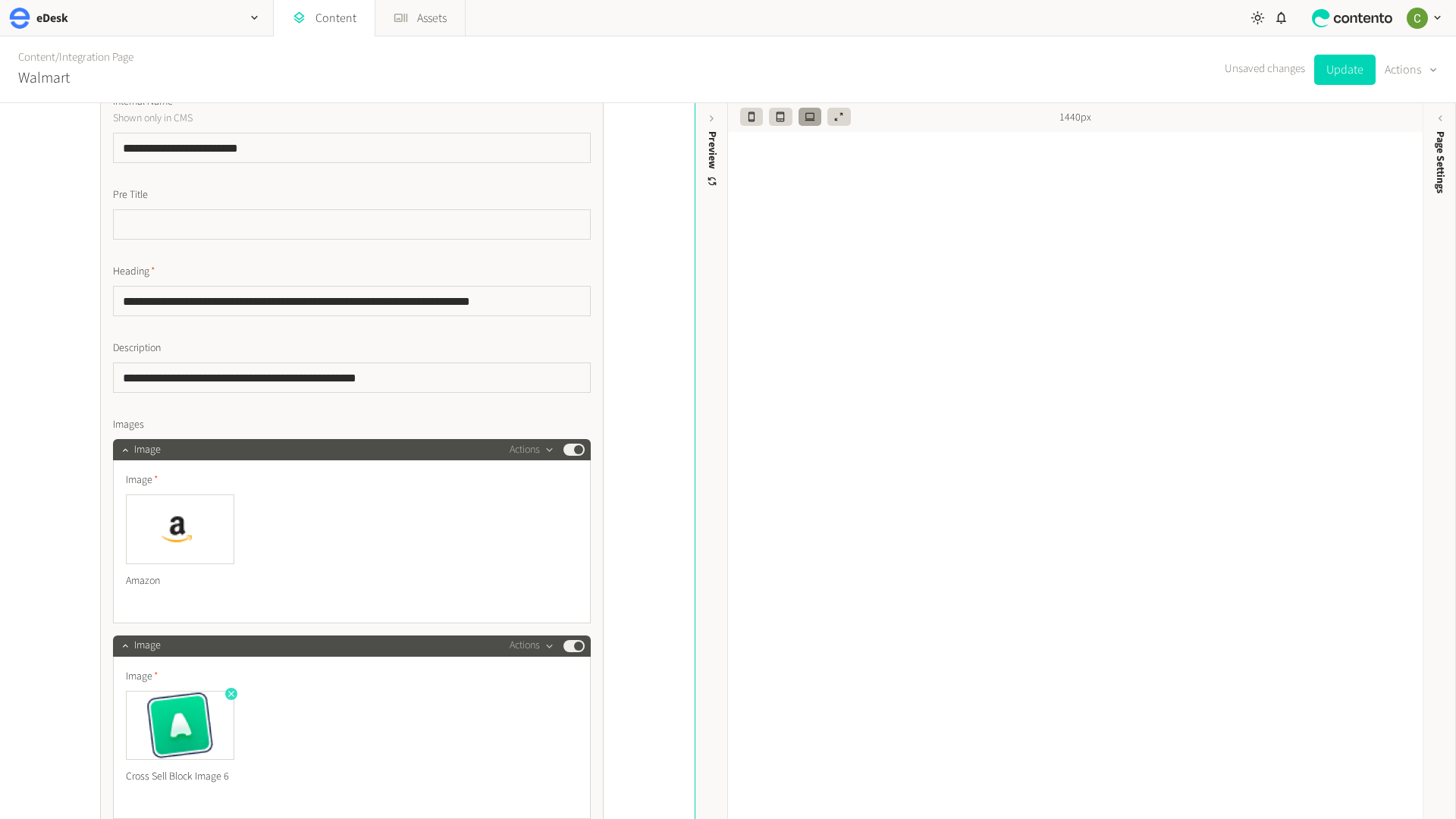 click 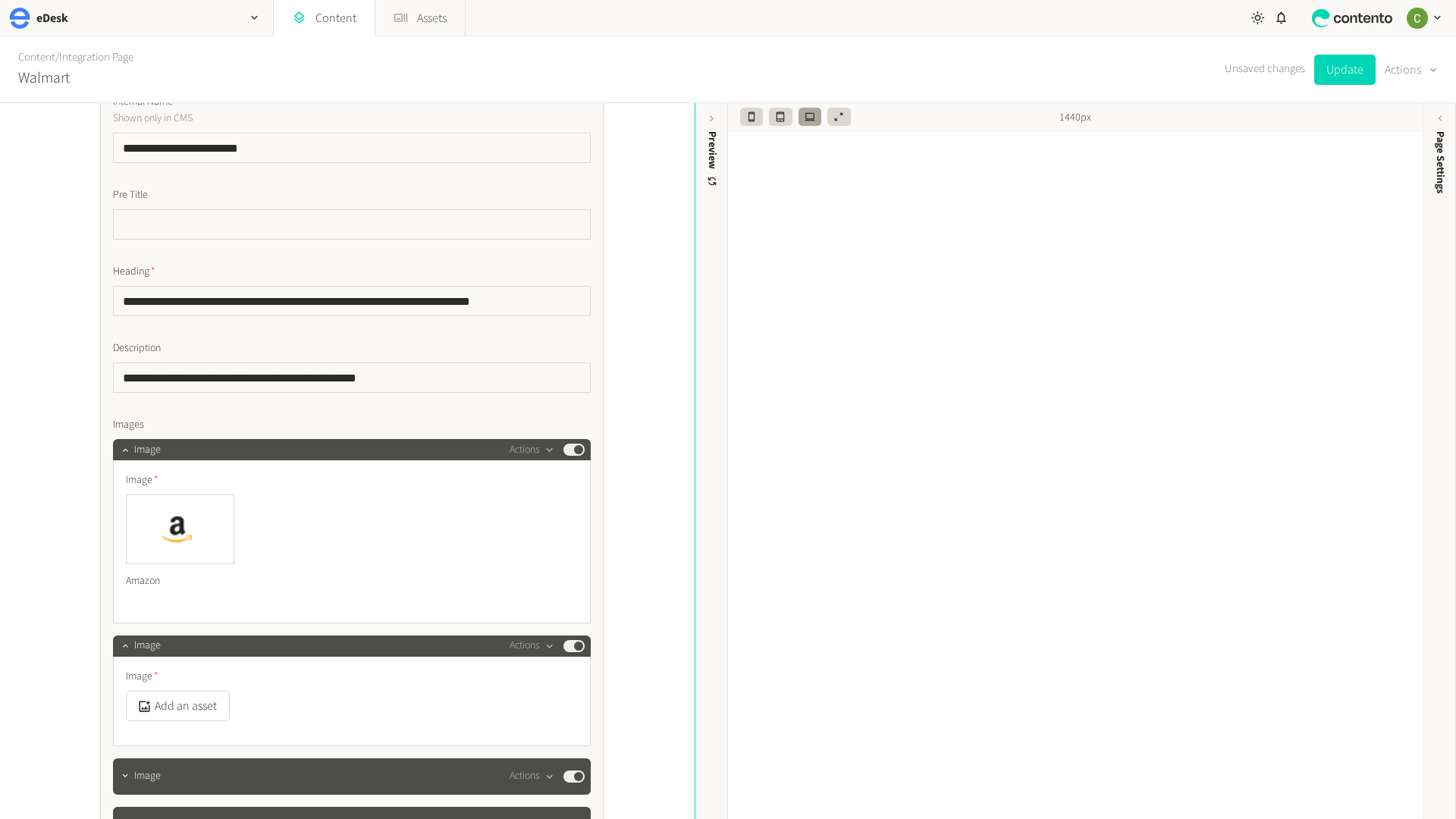 scroll, scrollTop: 3215, scrollLeft: 0, axis: vertical 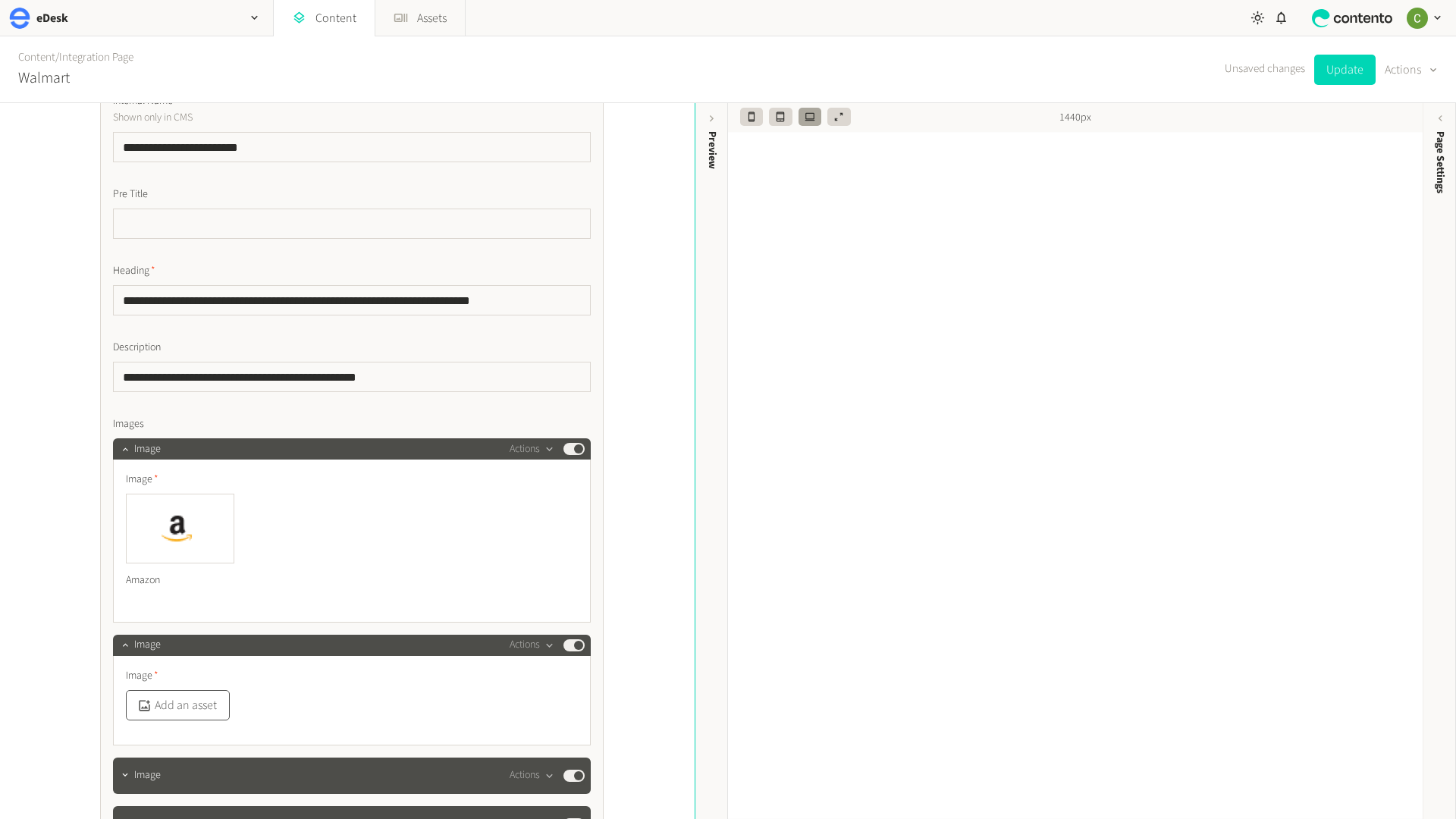 click on "Add an asset" 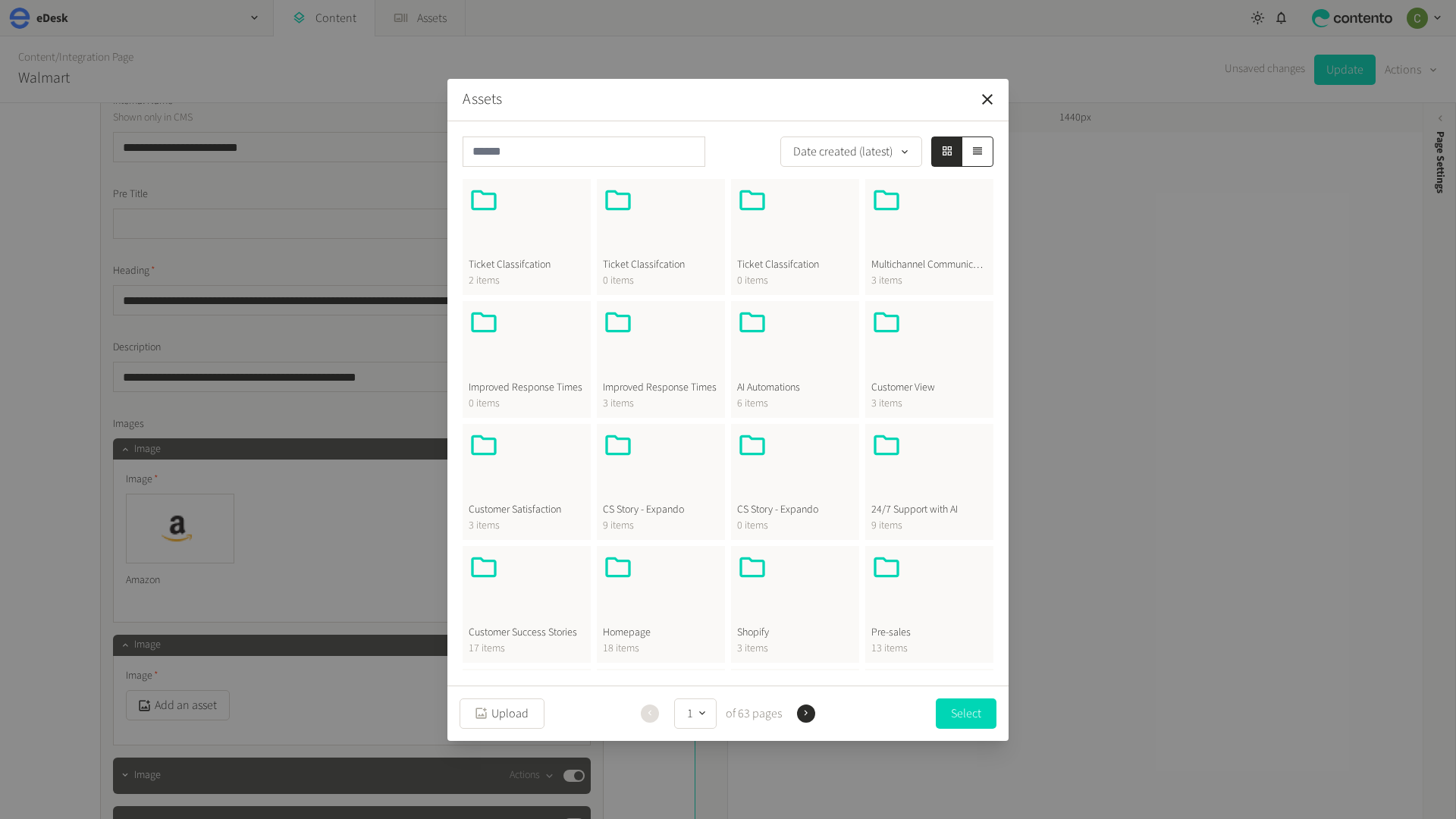 click 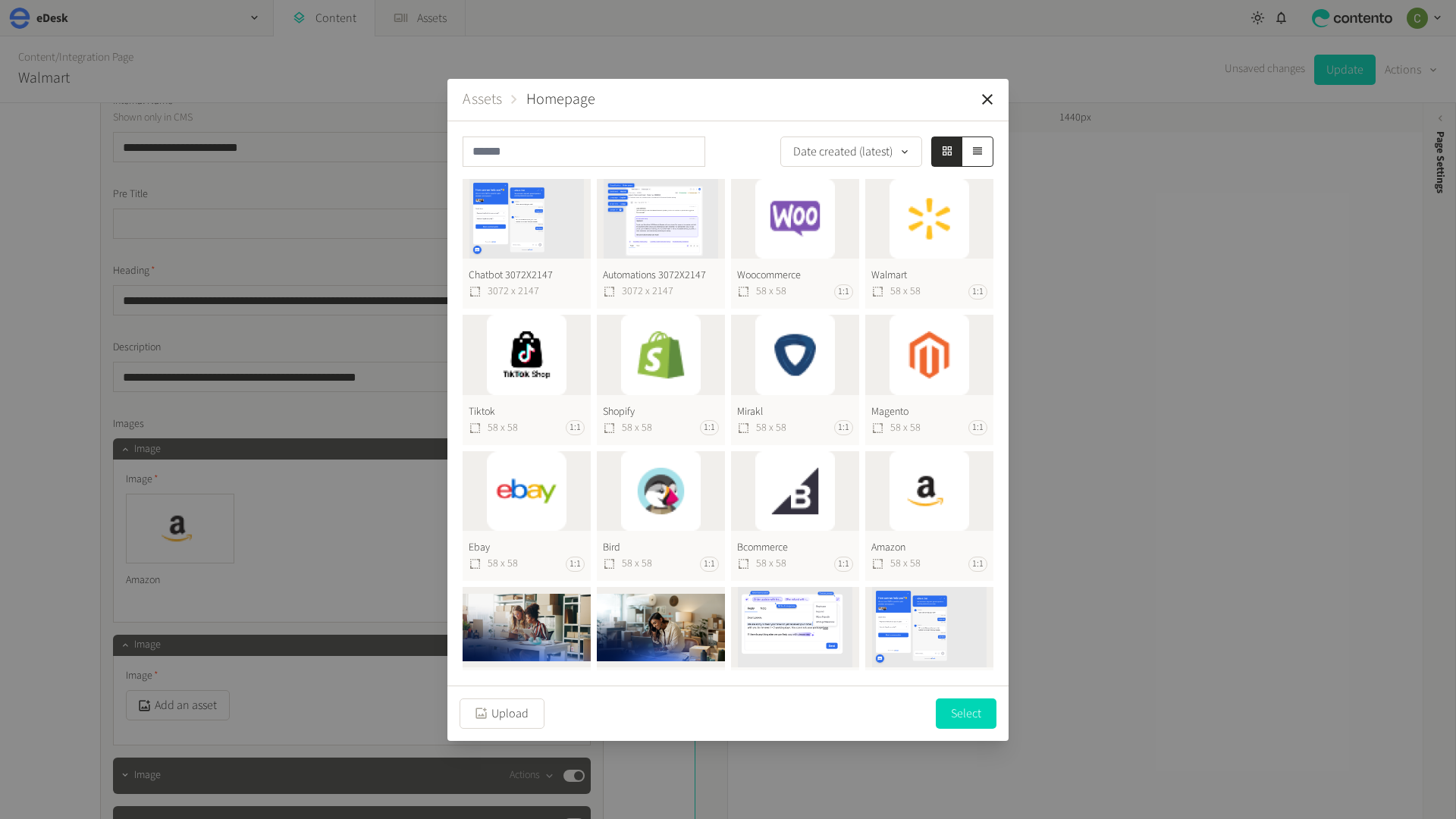 click on "Ebay  58 x 58 1:1" 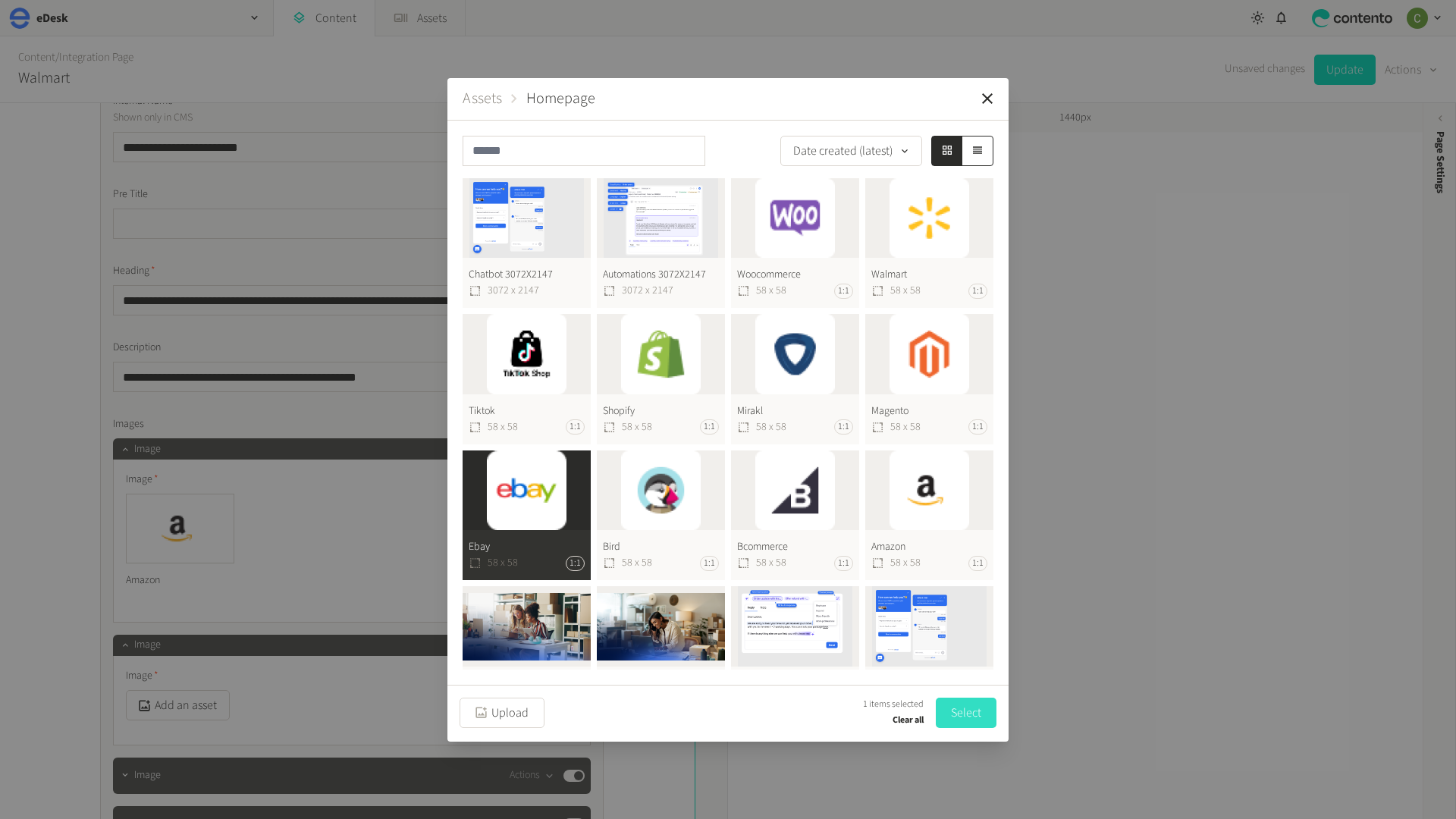 click on "Select" at bounding box center (966, 713) 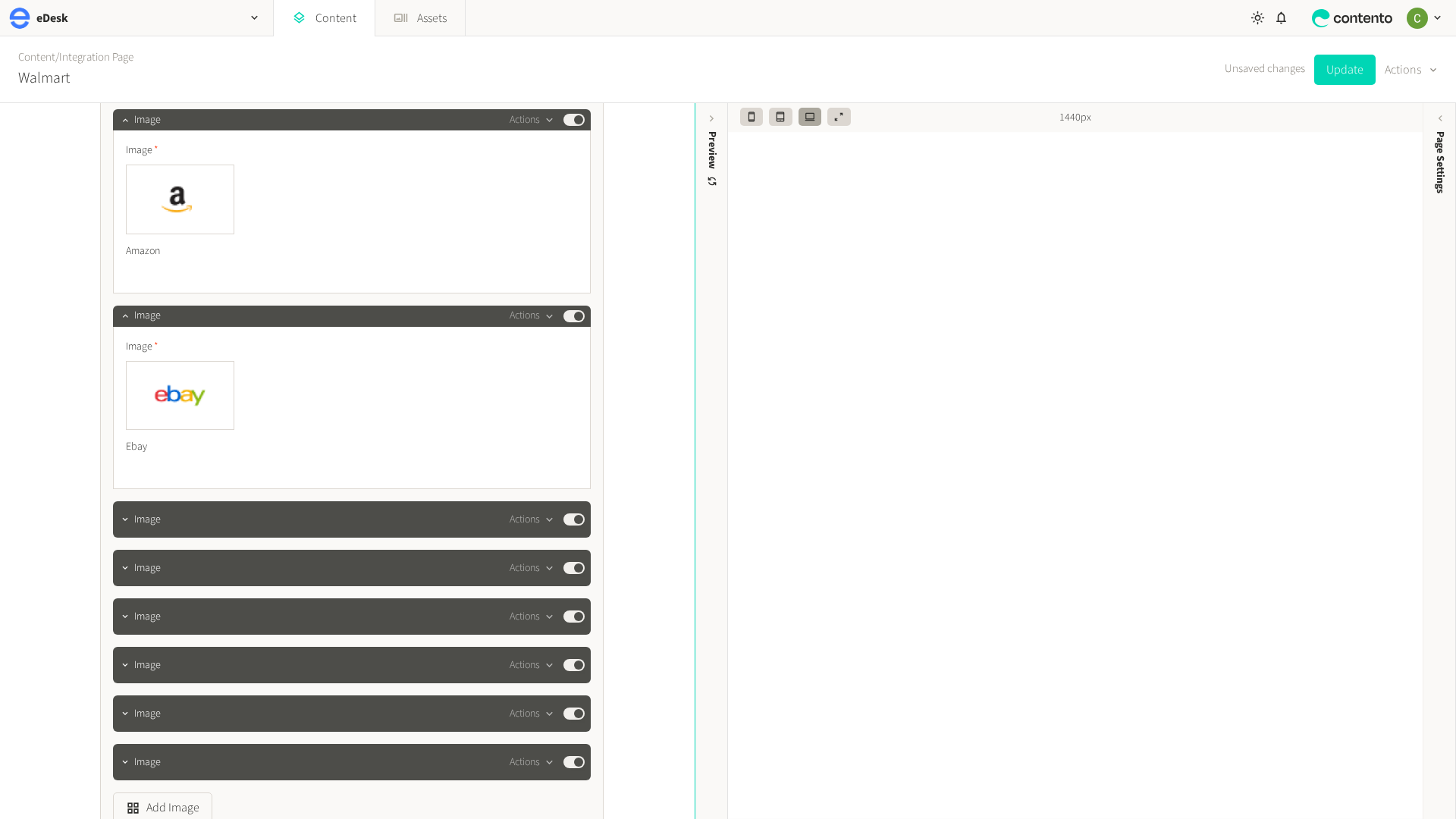 scroll, scrollTop: 3542, scrollLeft: 0, axis: vertical 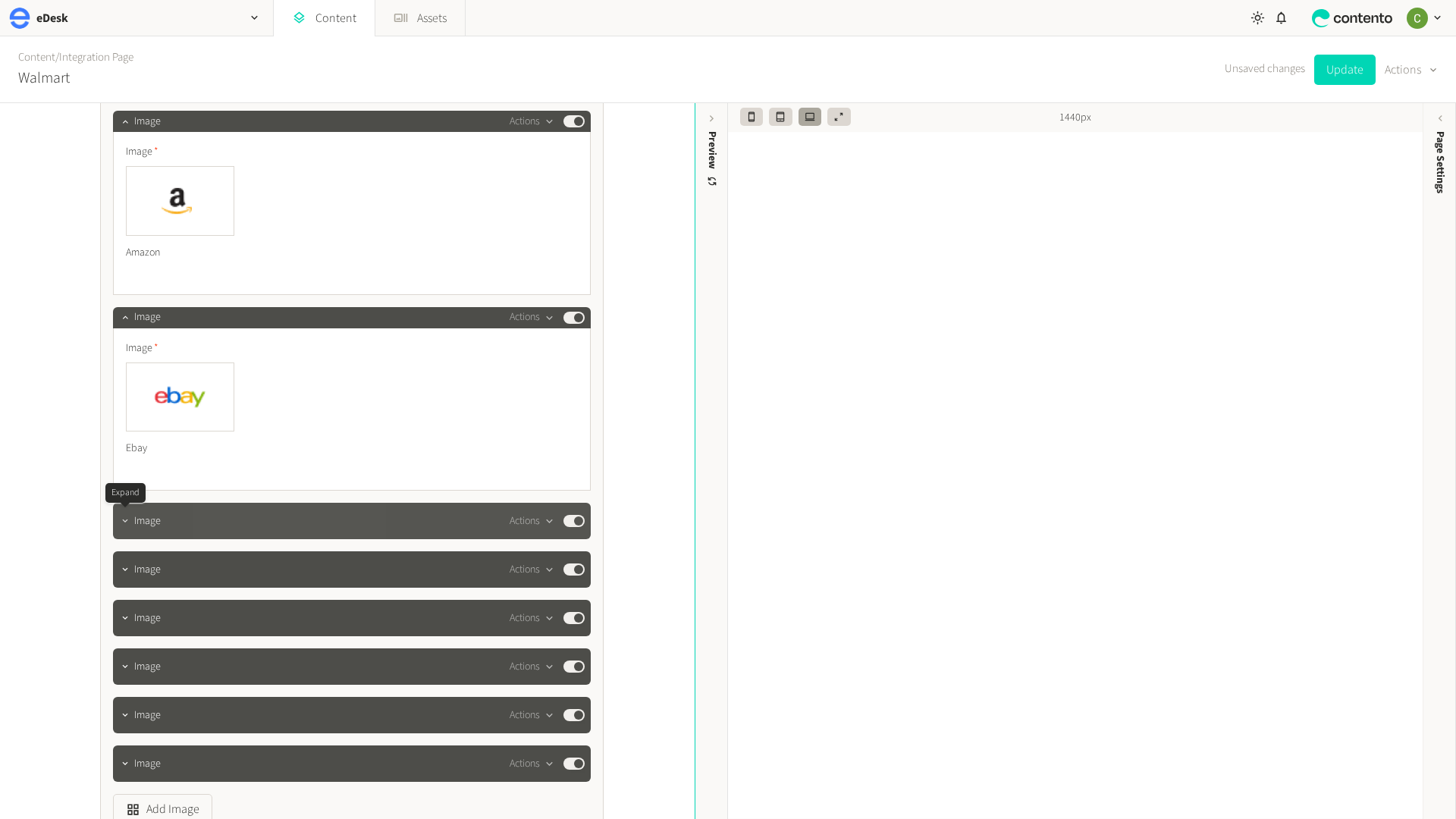 click 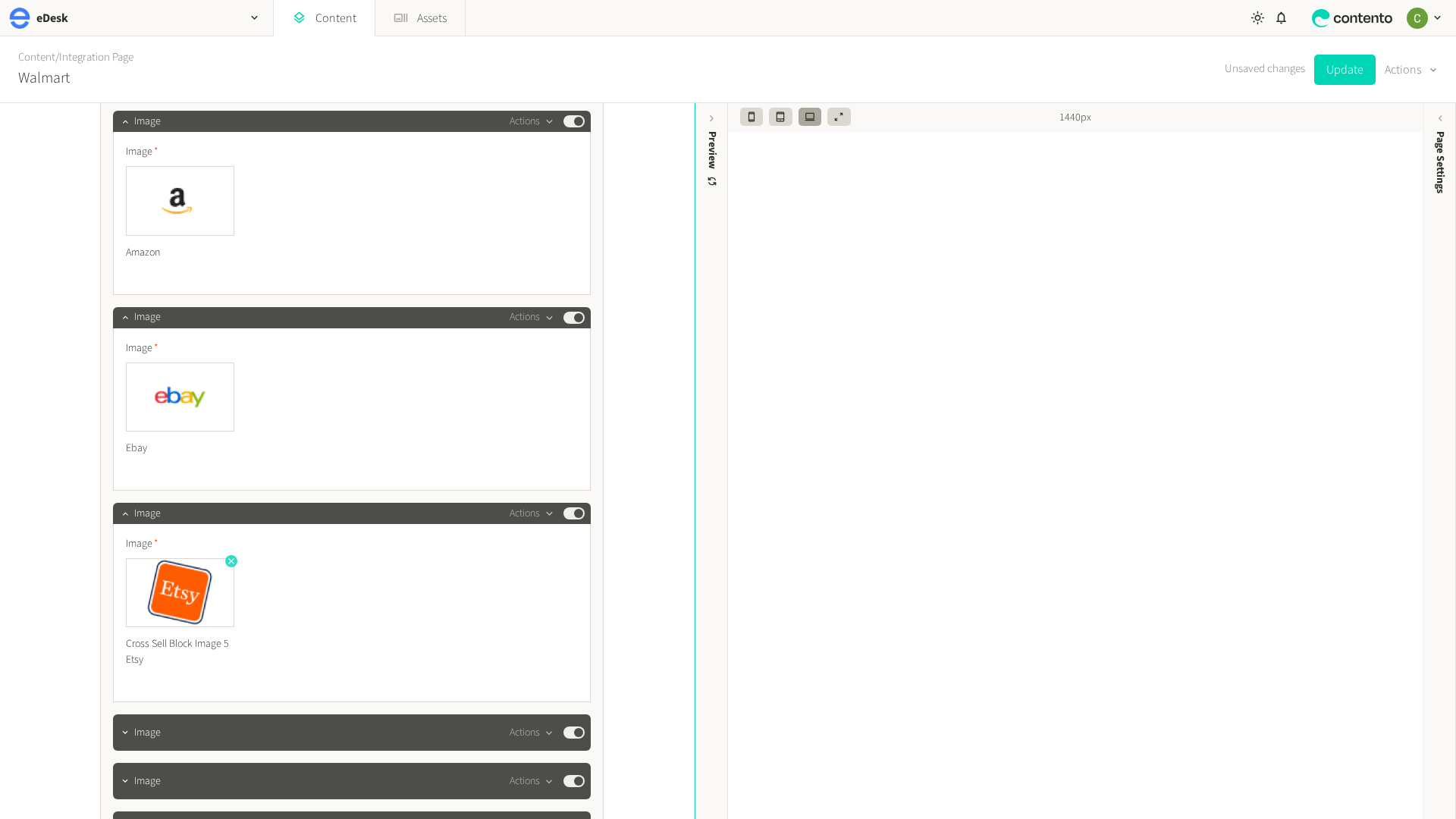 click 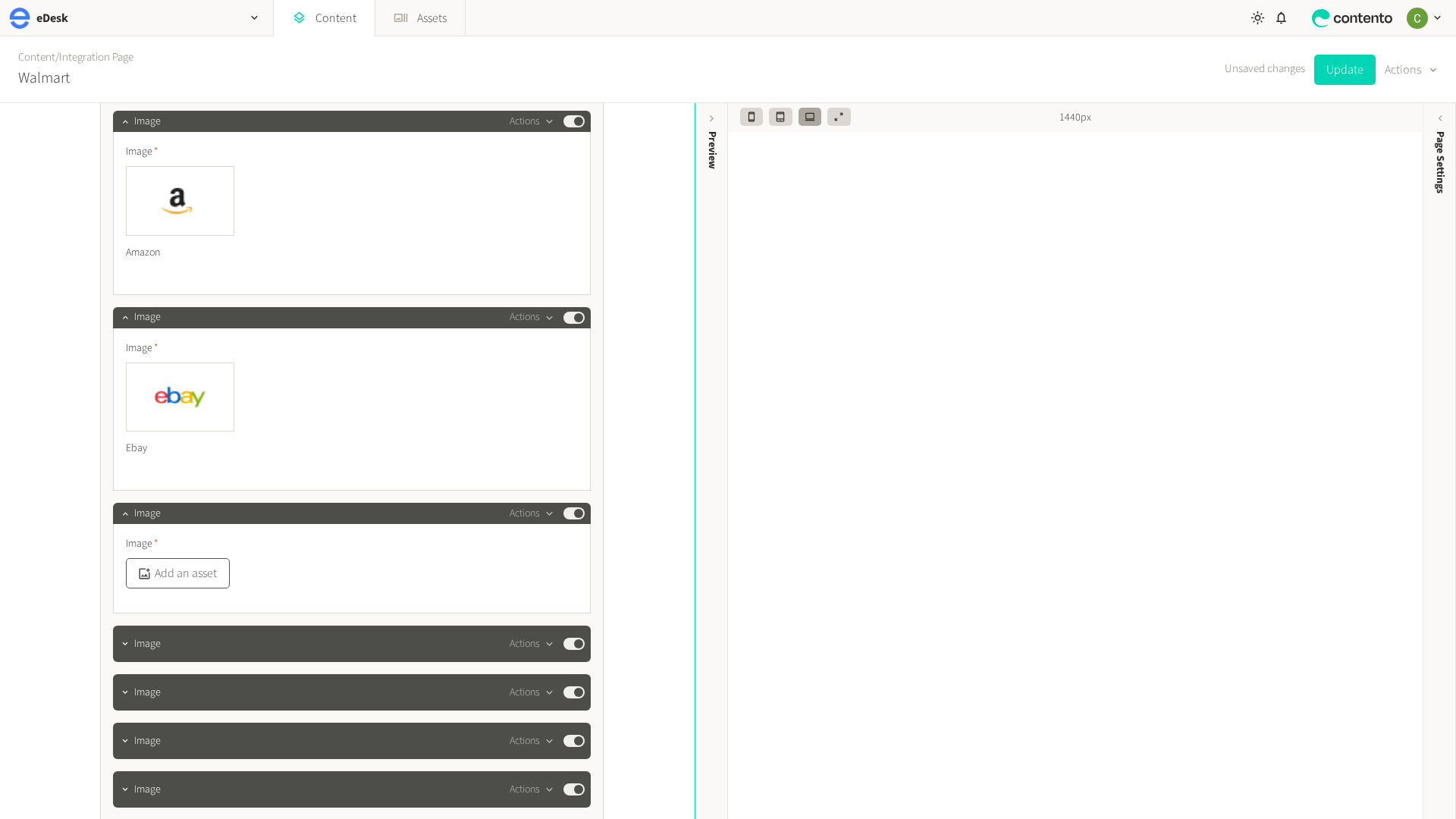 click on "Add an asset" 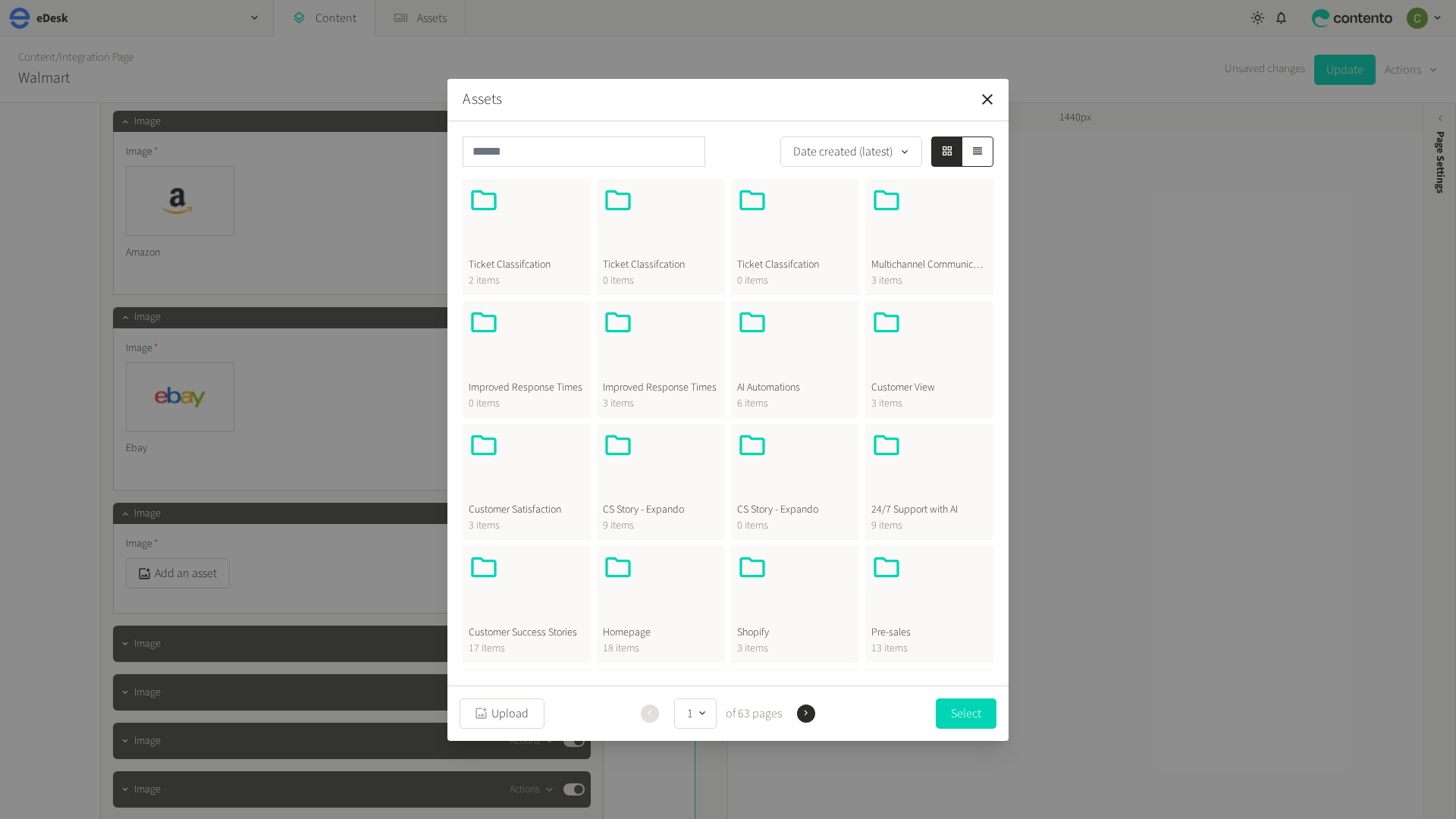 click at bounding box center [661, 588] 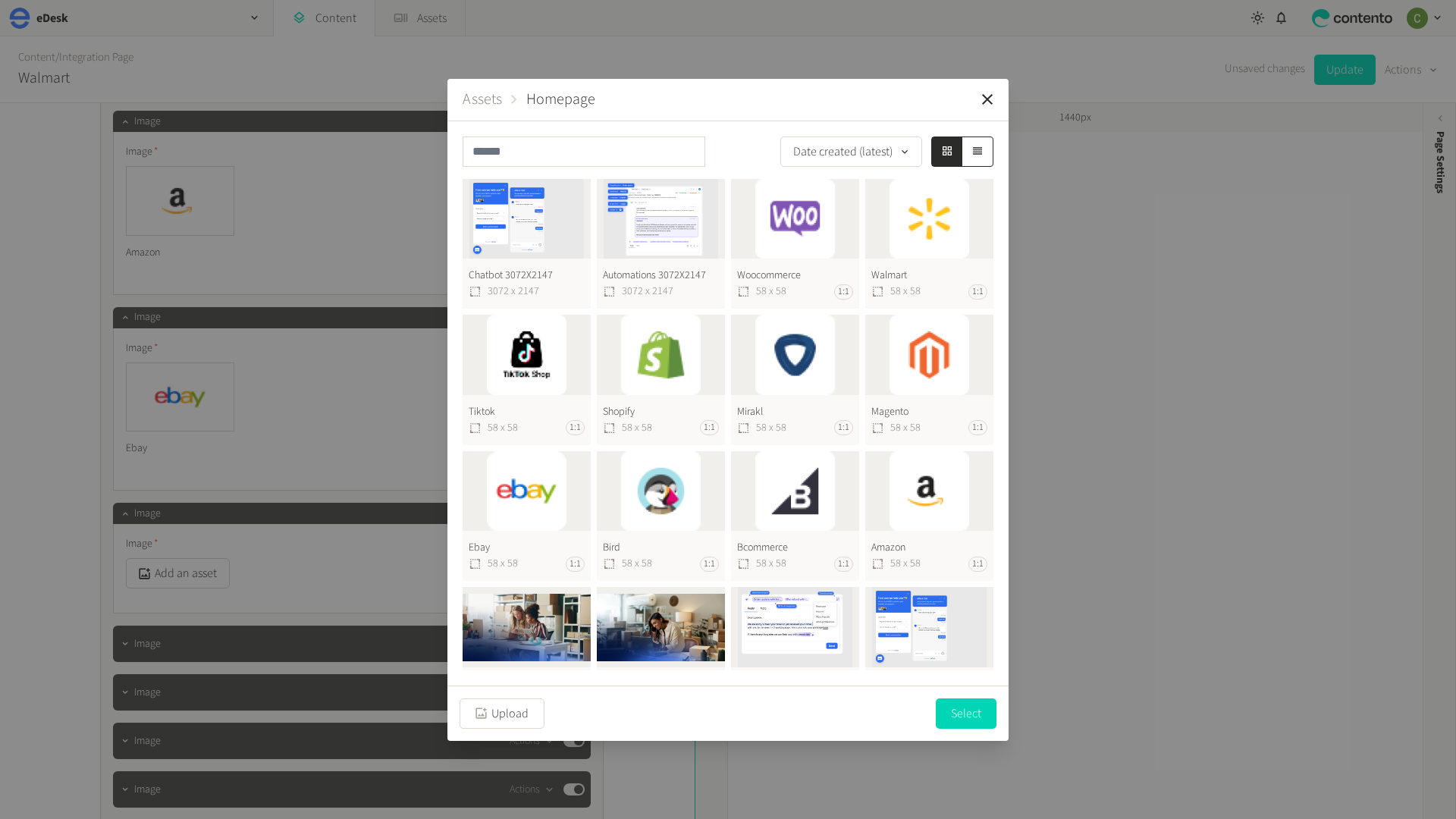 click on "Shopify  58 x 58 1:1" 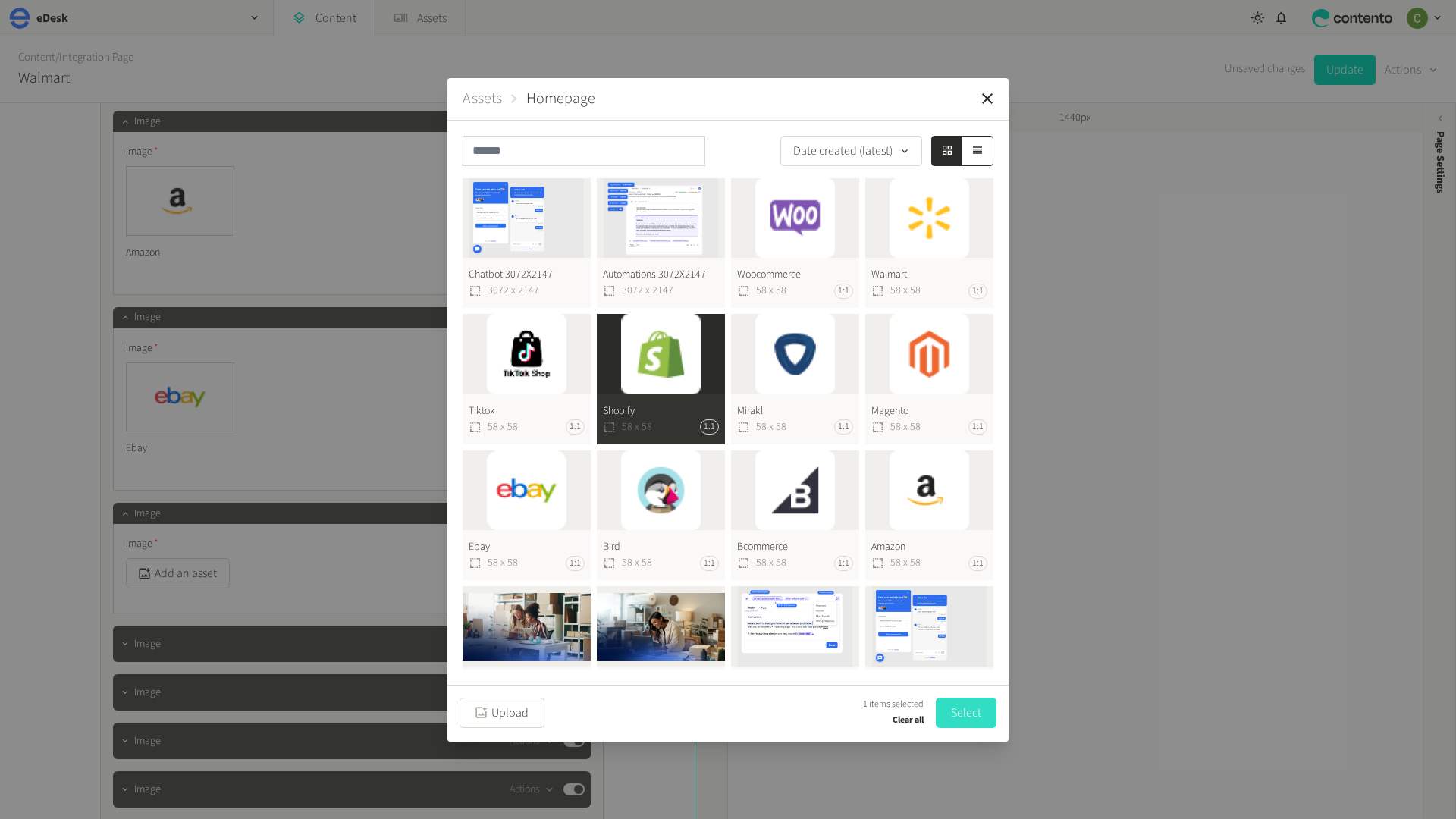 click on "Select" at bounding box center [966, 713] 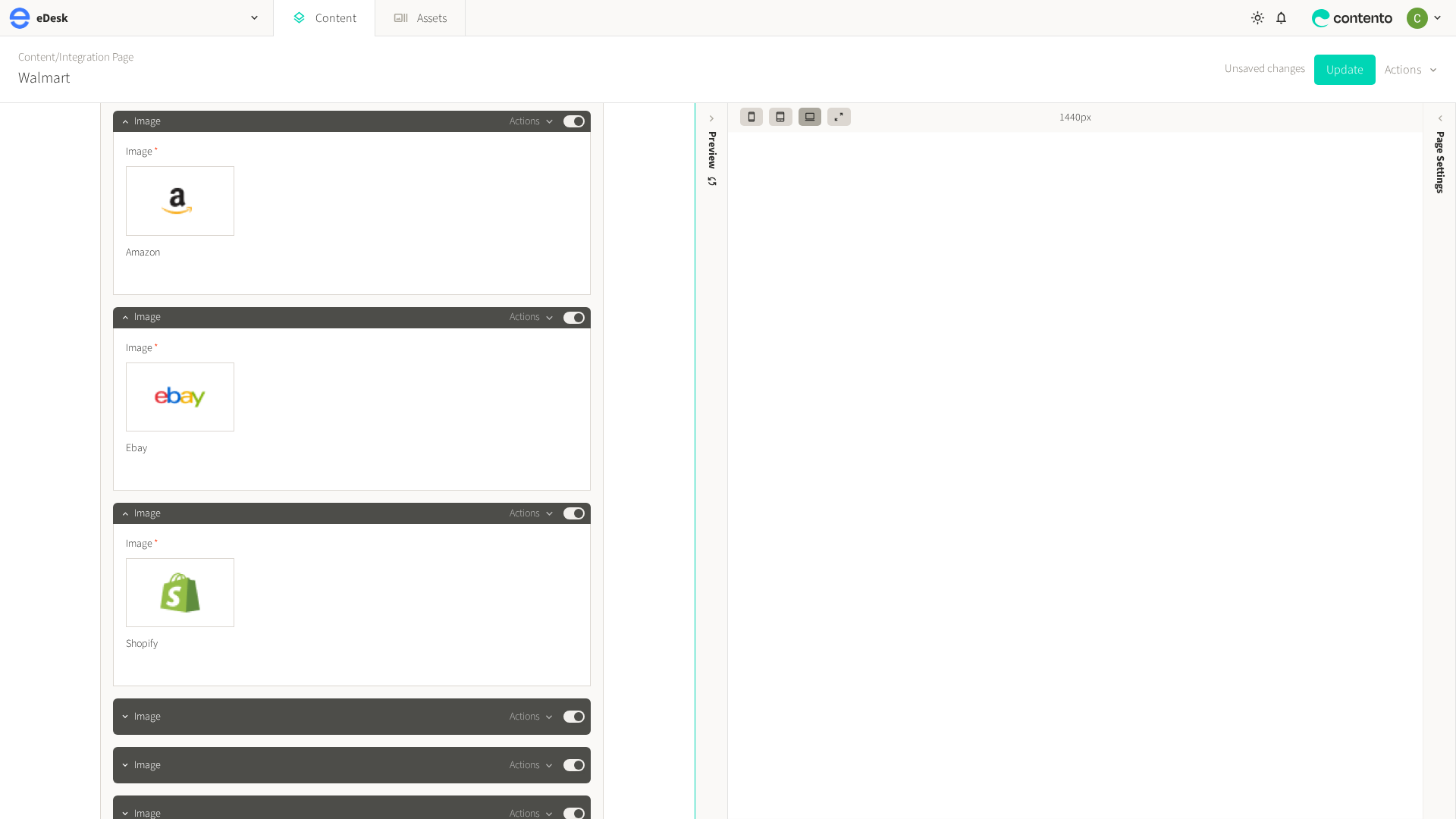 scroll, scrollTop: 3592, scrollLeft: 0, axis: vertical 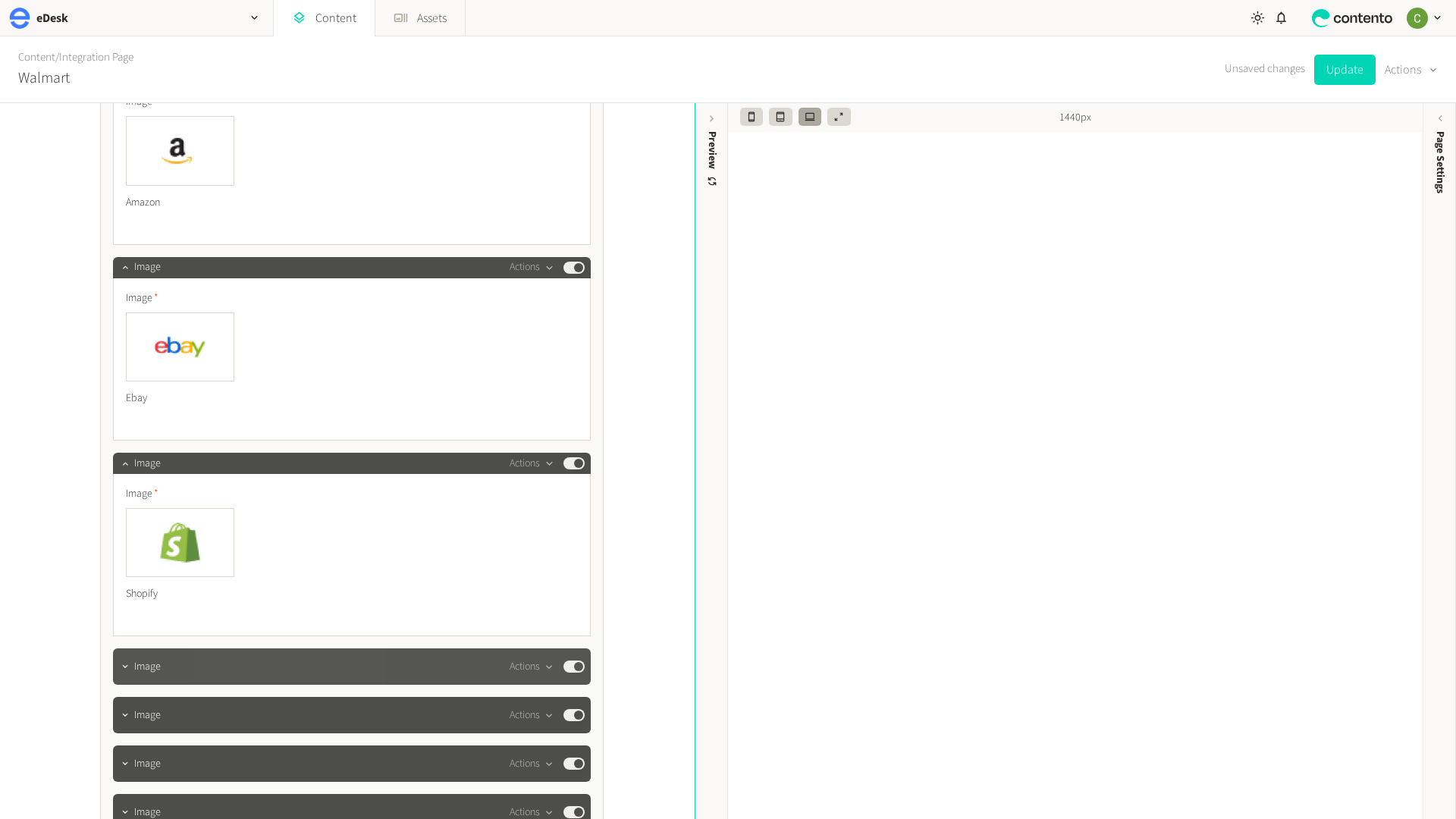 click on "Image  Actions  Published" 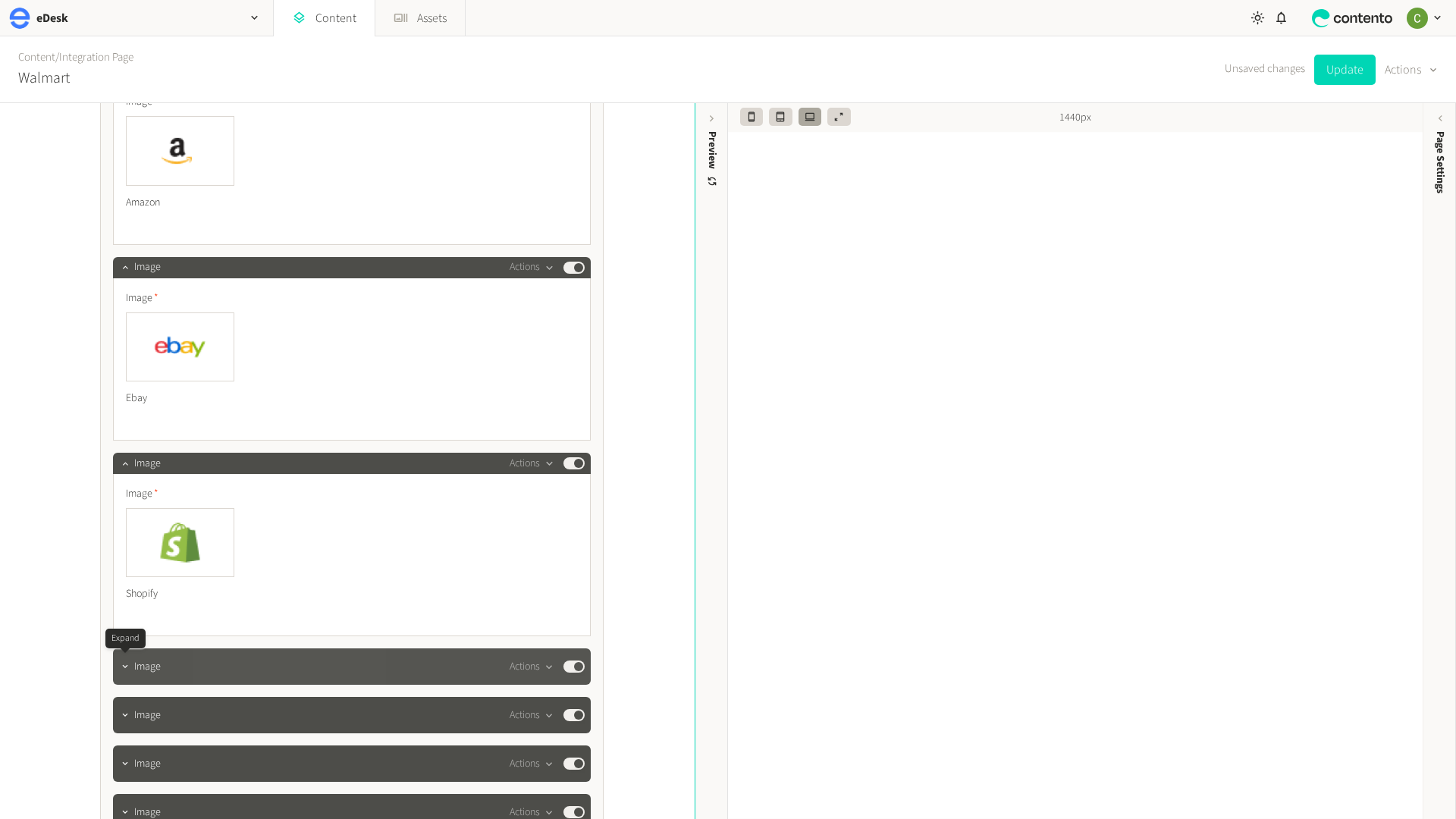 drag, startPoint x: 121, startPoint y: 667, endPoint x: 146, endPoint y: 667, distance: 25 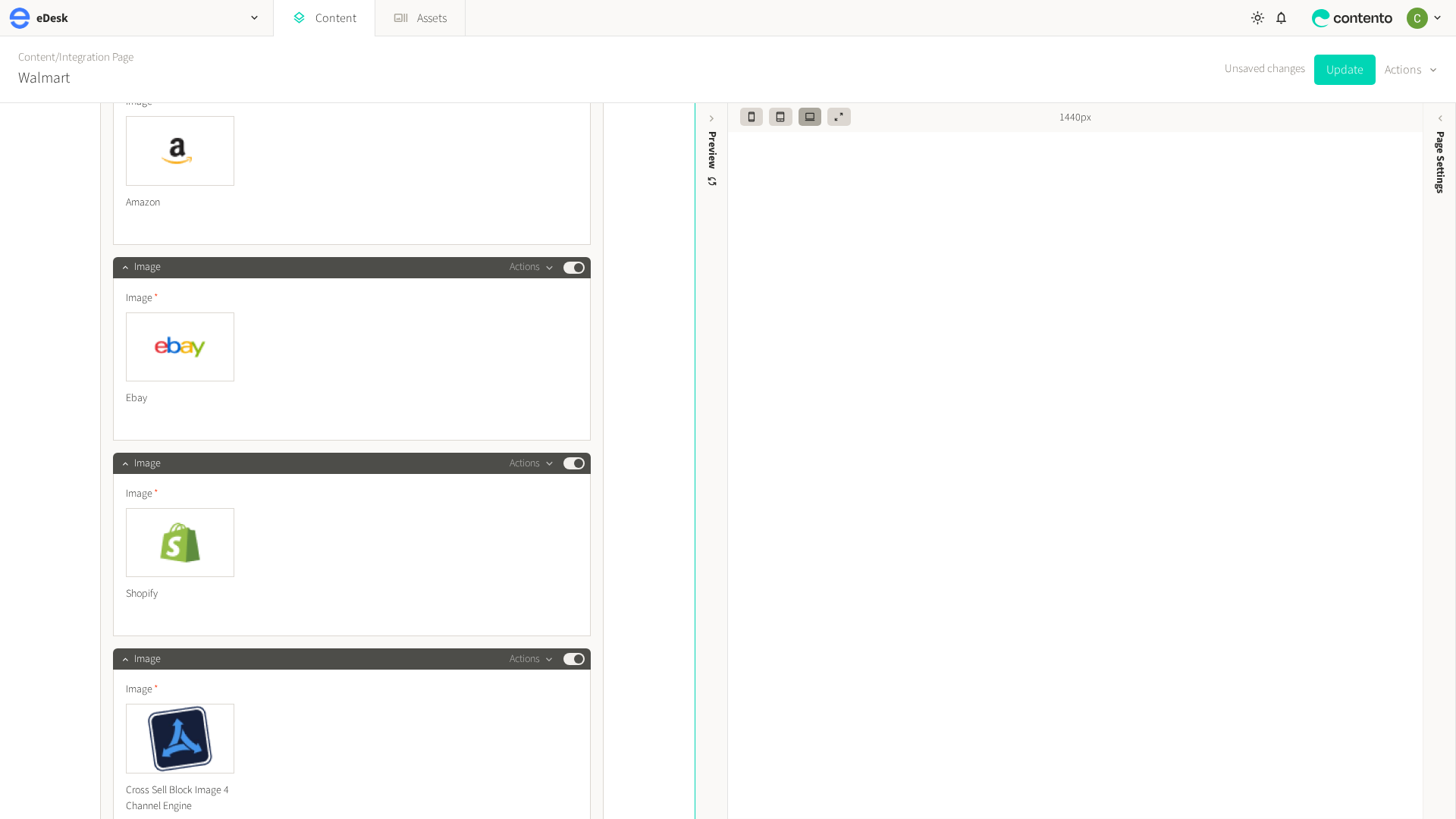 scroll, scrollTop: 3642, scrollLeft: 0, axis: vertical 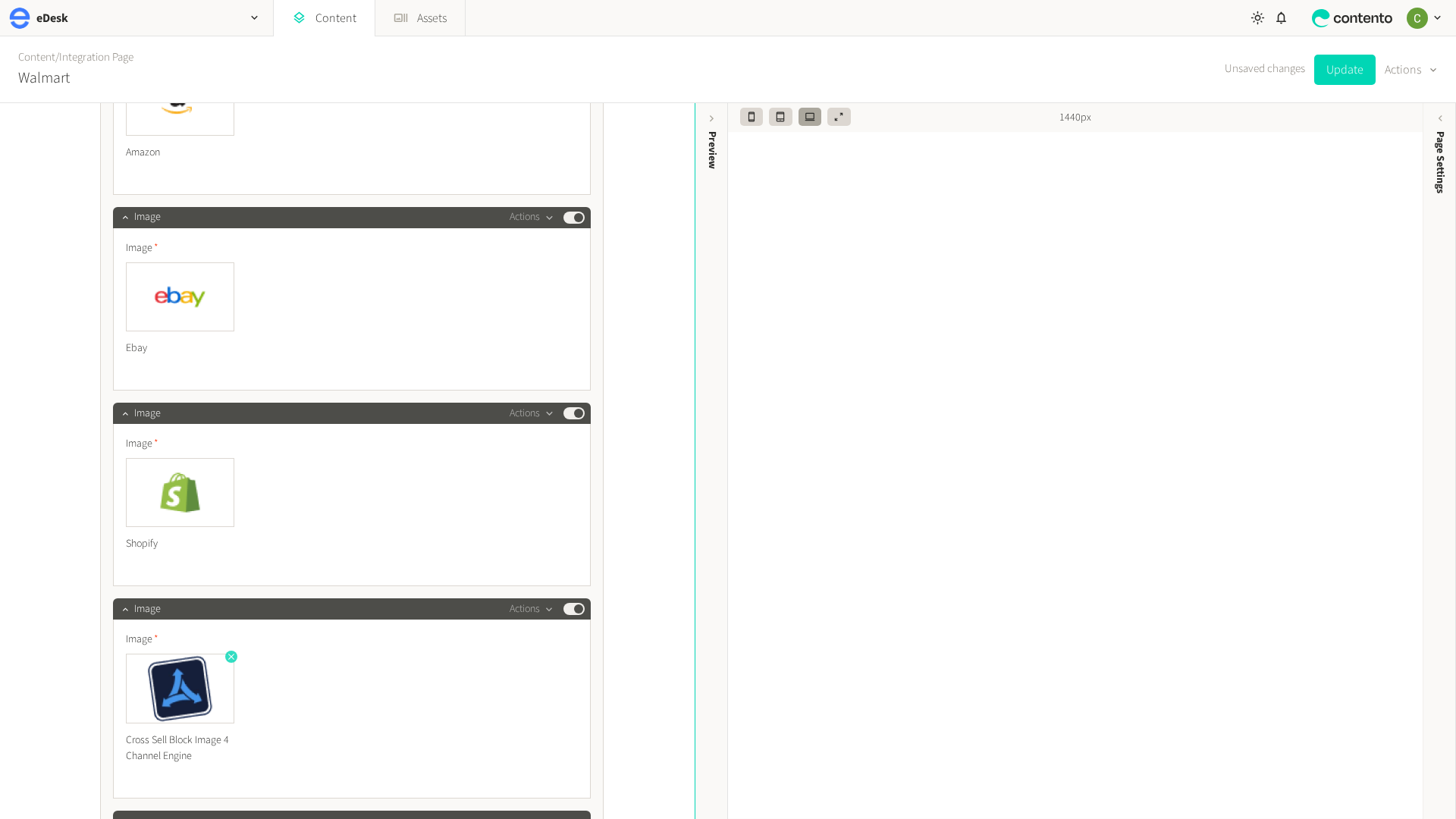 click 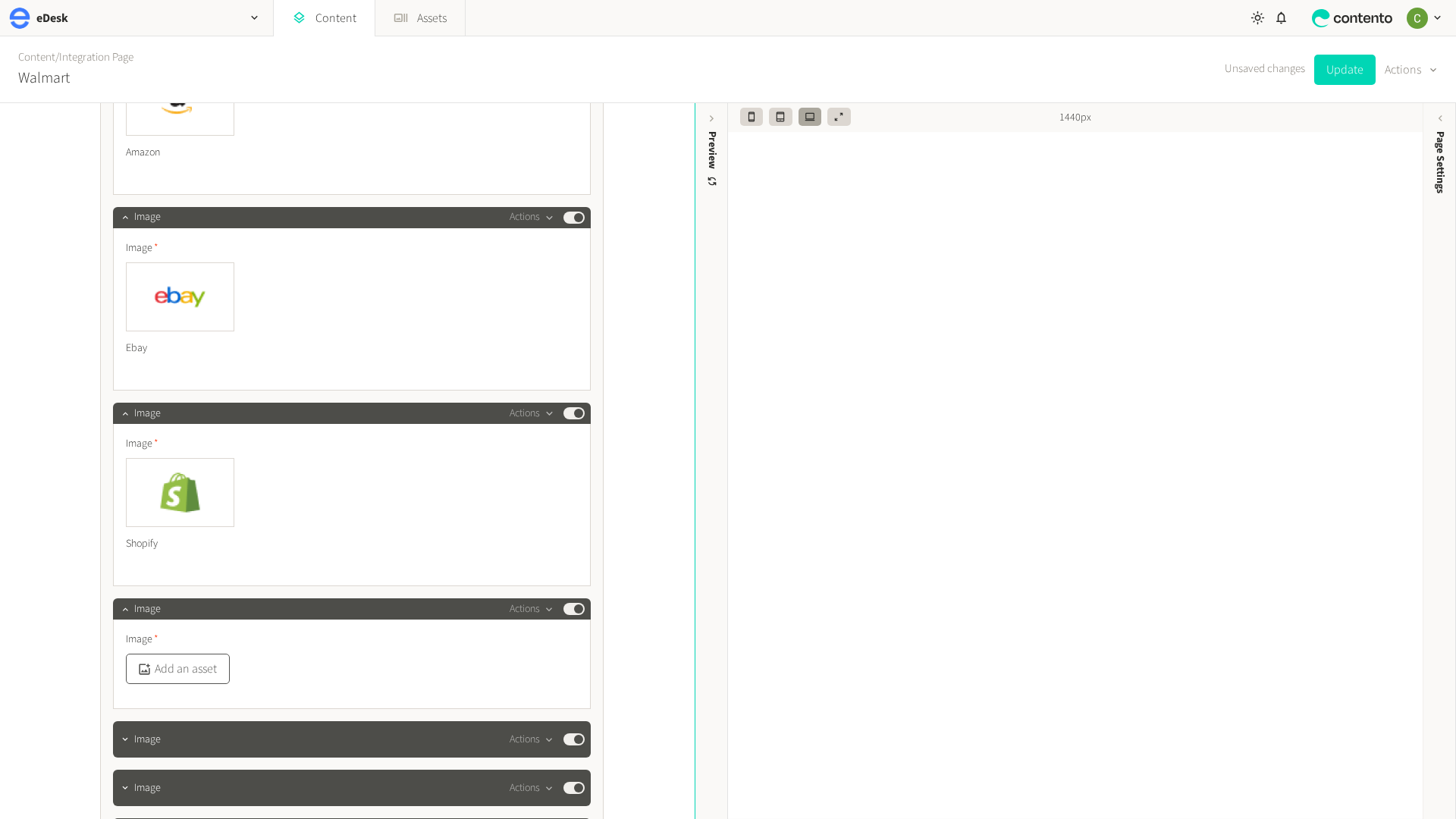 click on "Add an asset" 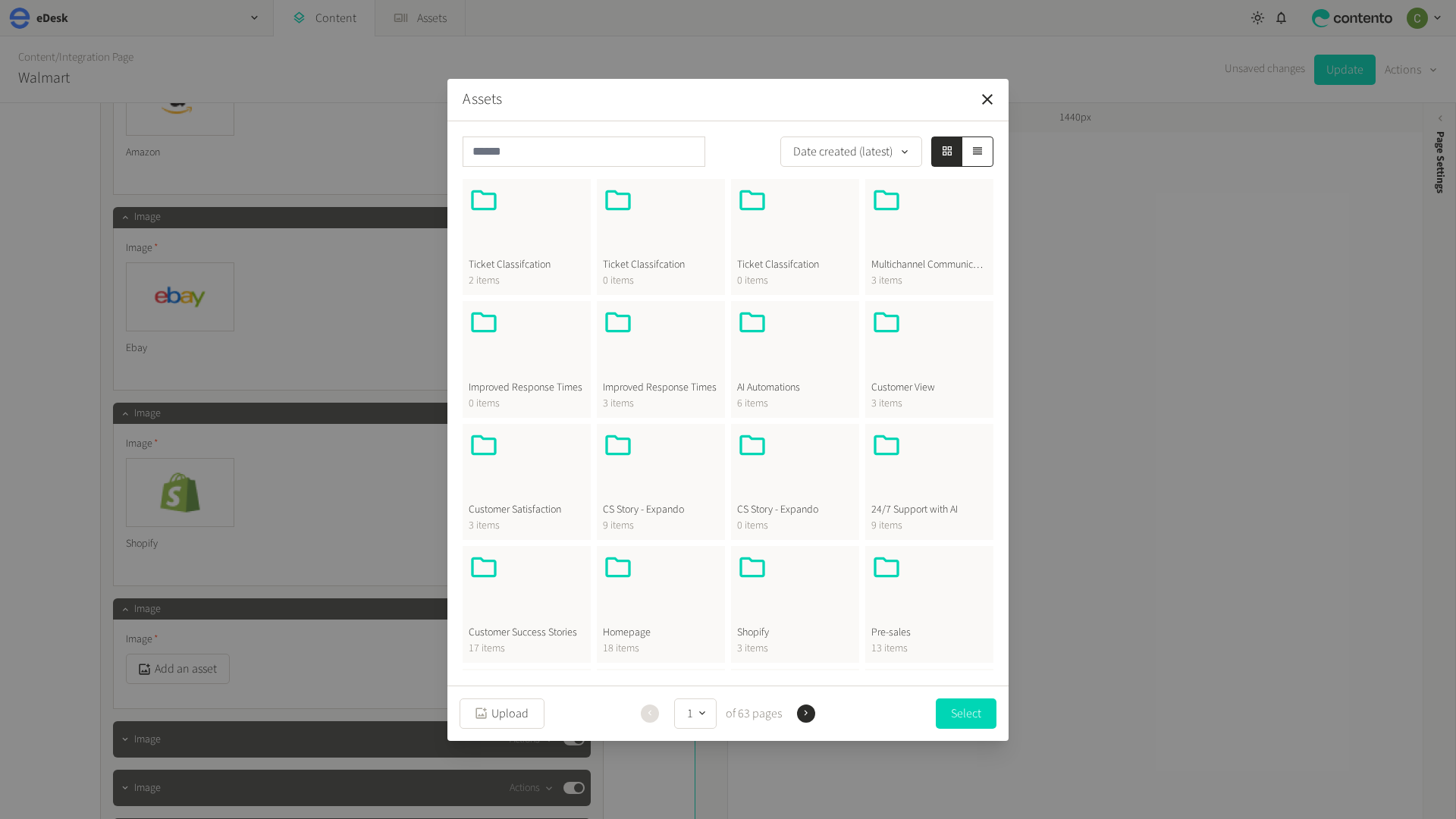 click at bounding box center (795, 588) 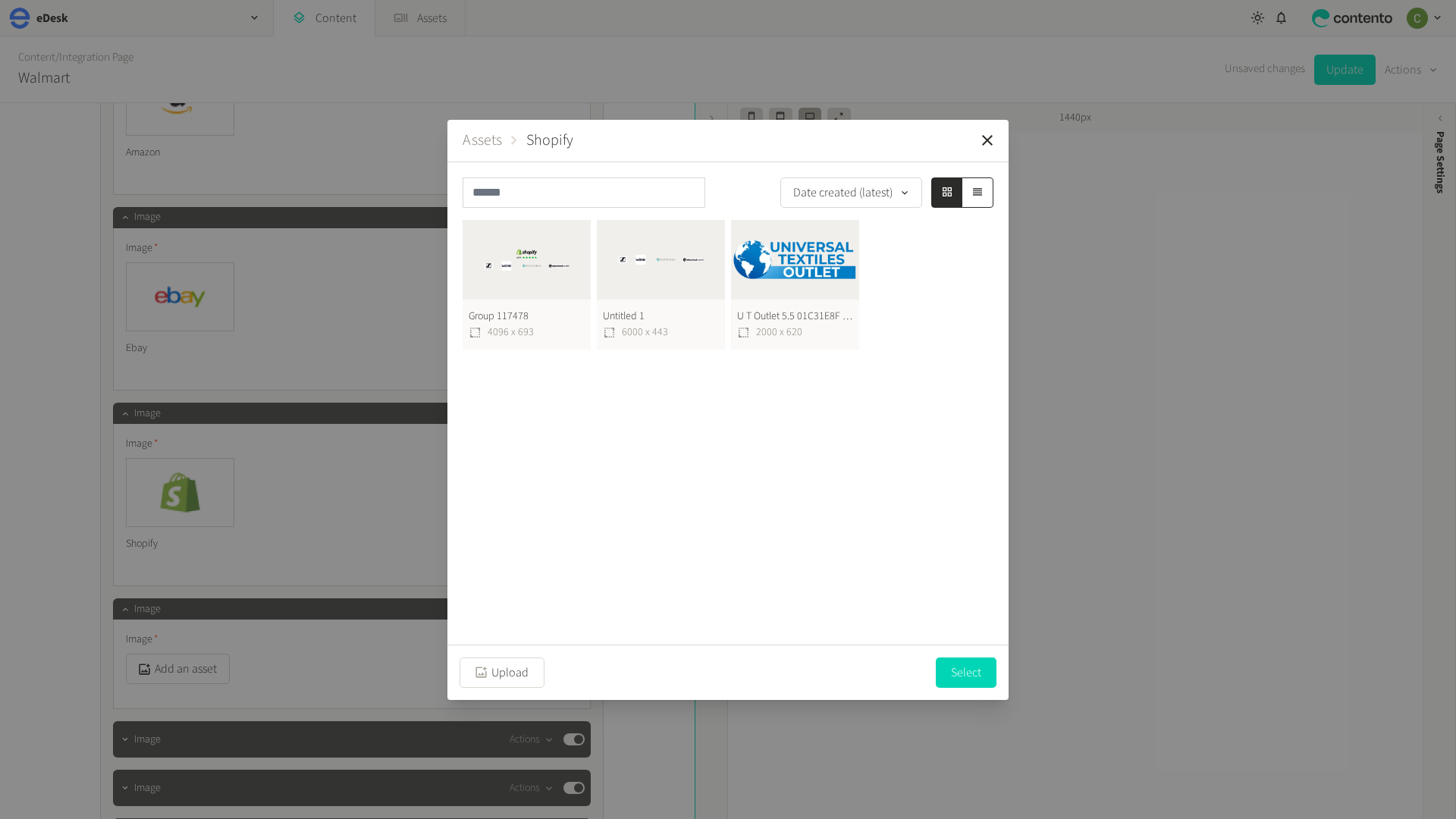 click on "Assets" at bounding box center (482, 140) 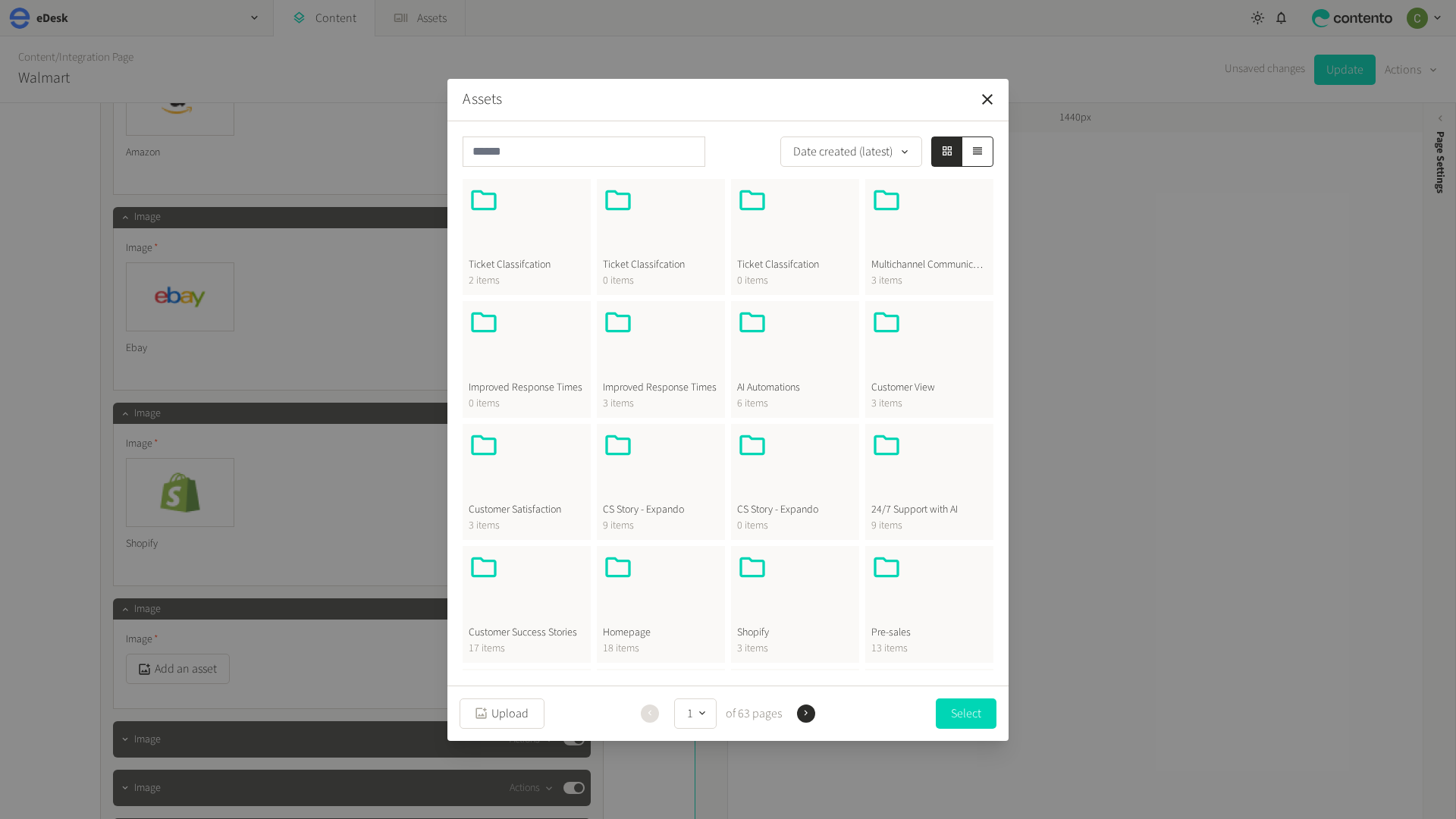 click at bounding box center [661, 588] 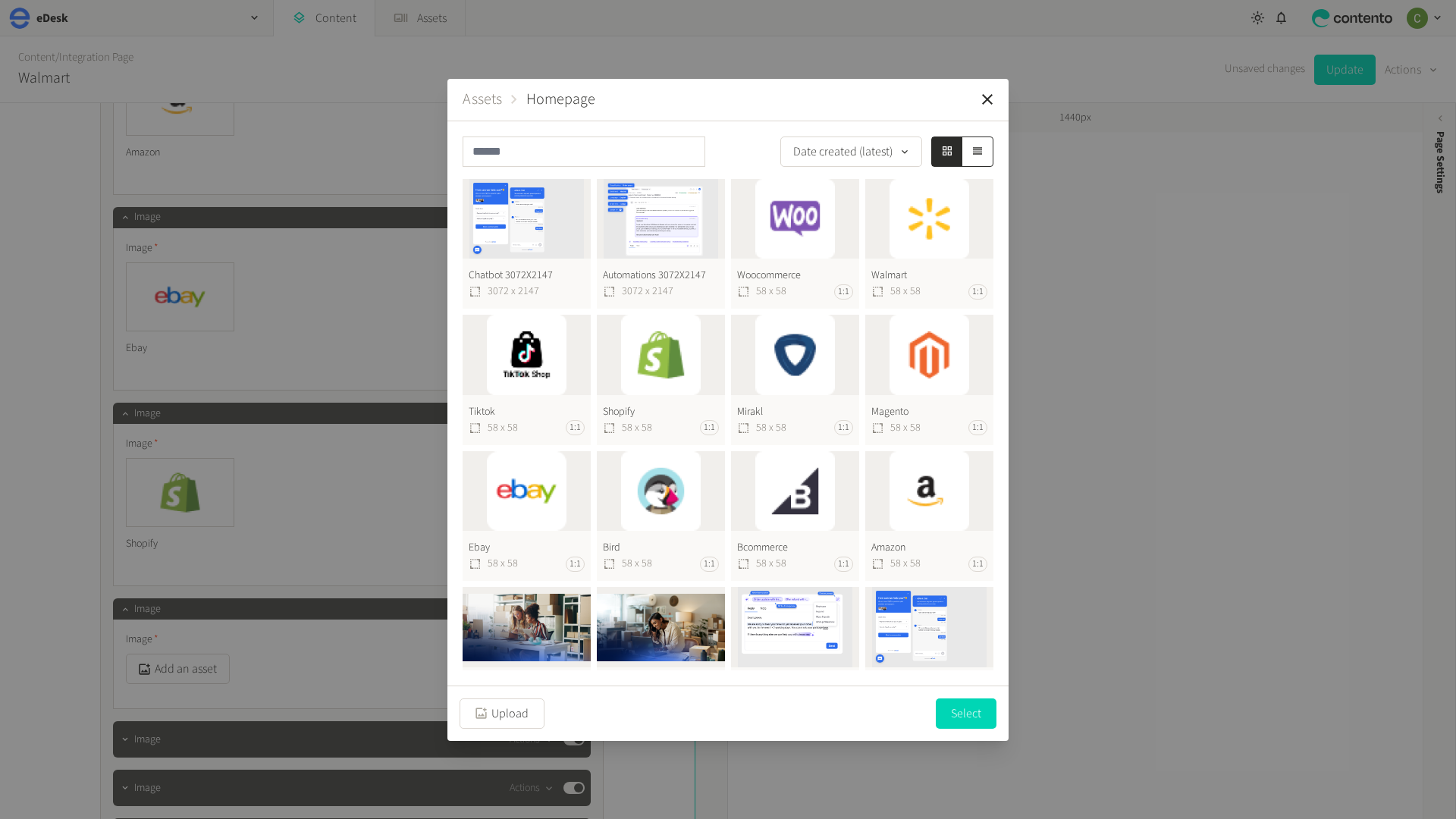 click on "Walmart  58 x 58 1:1" 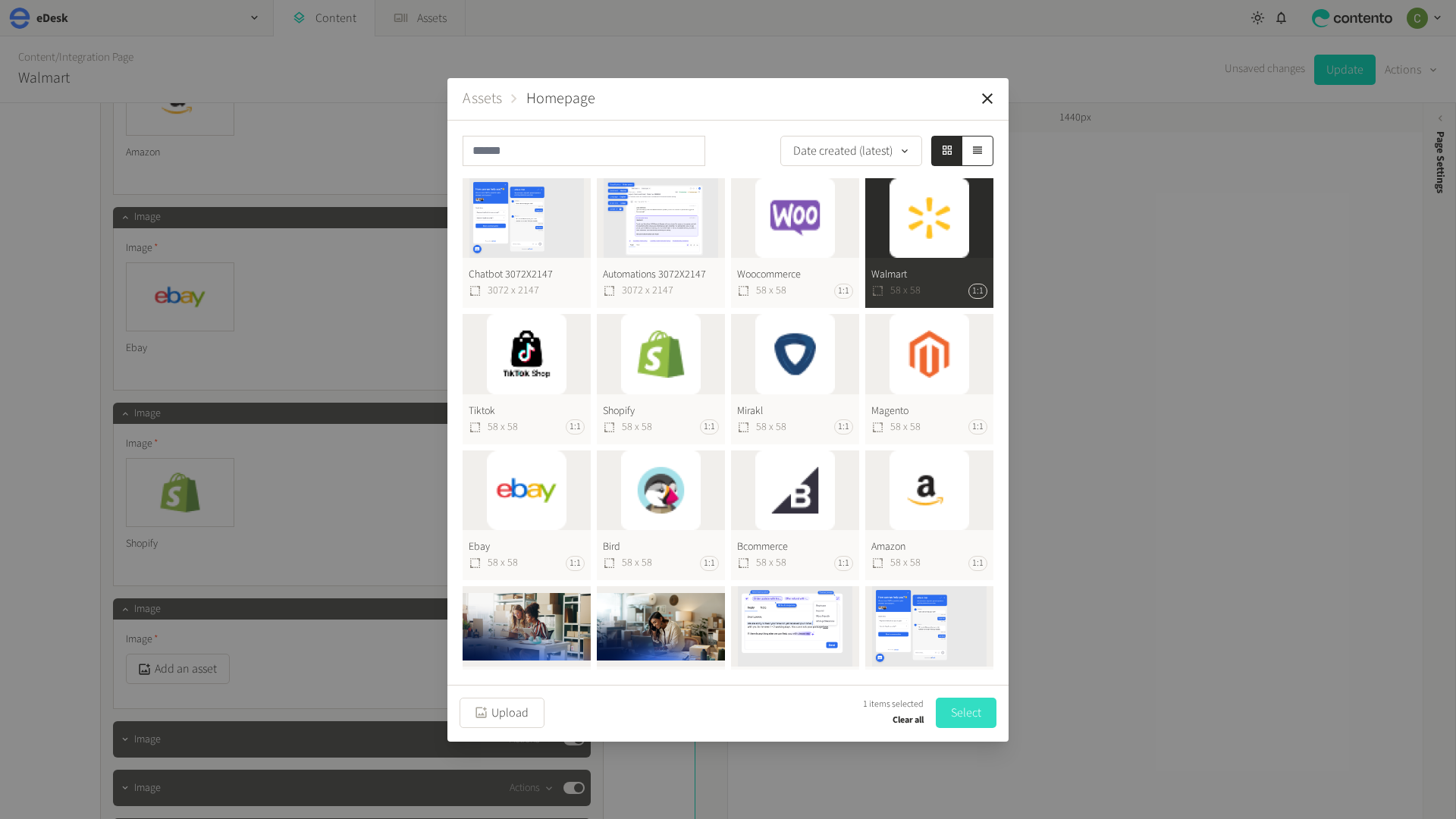 click on "Select" at bounding box center (966, 713) 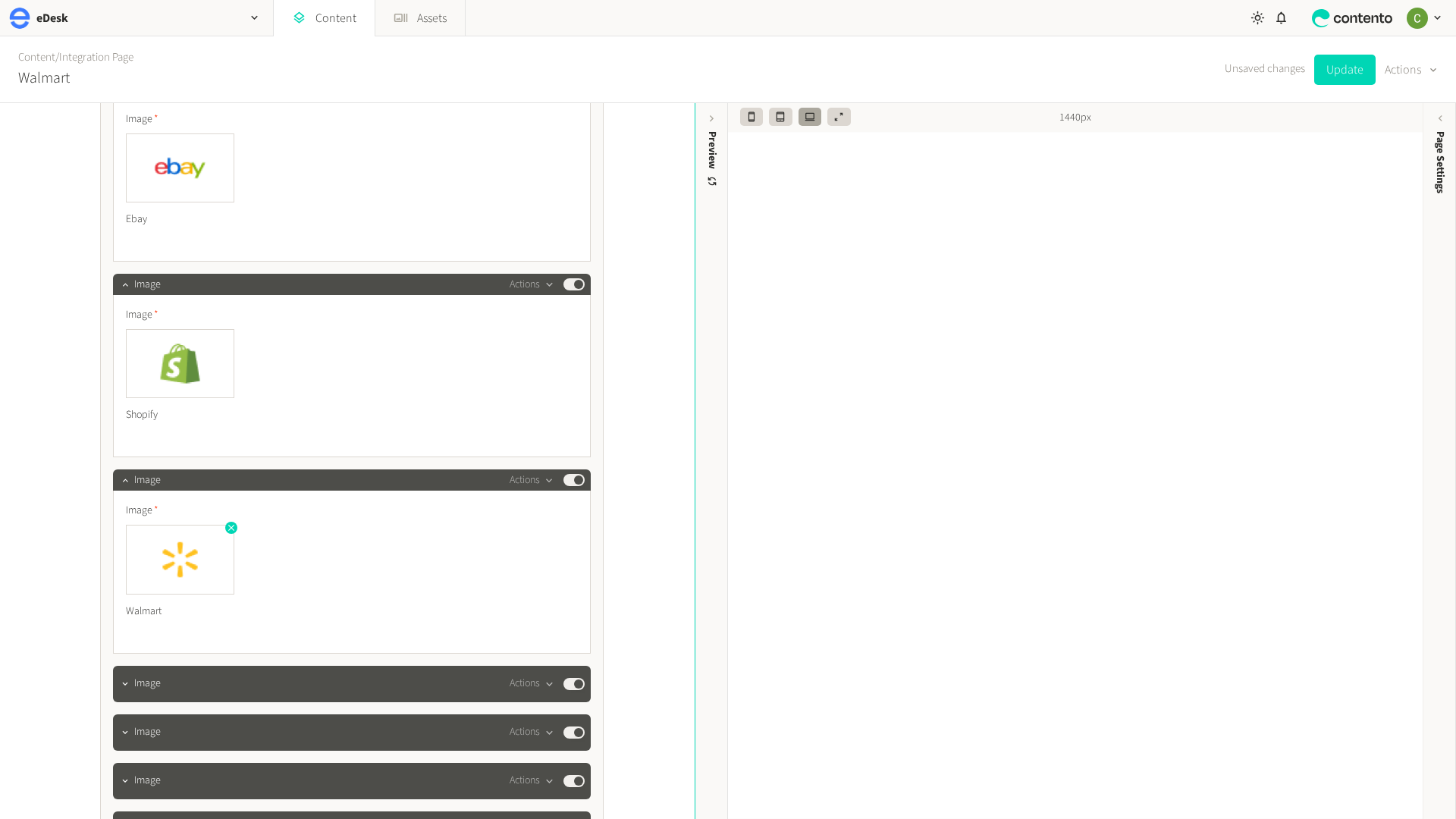 scroll, scrollTop: 3783, scrollLeft: 0, axis: vertical 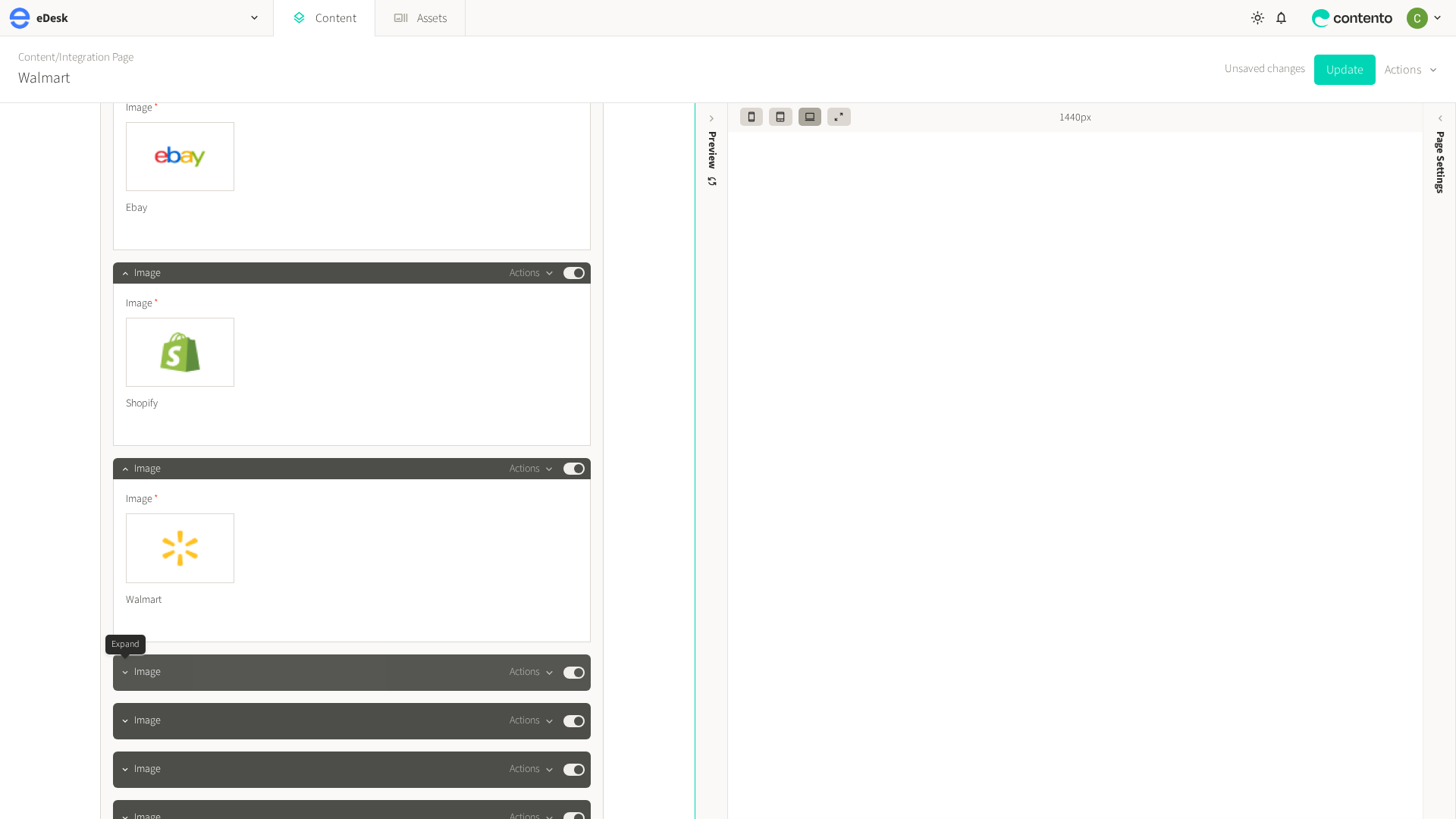click 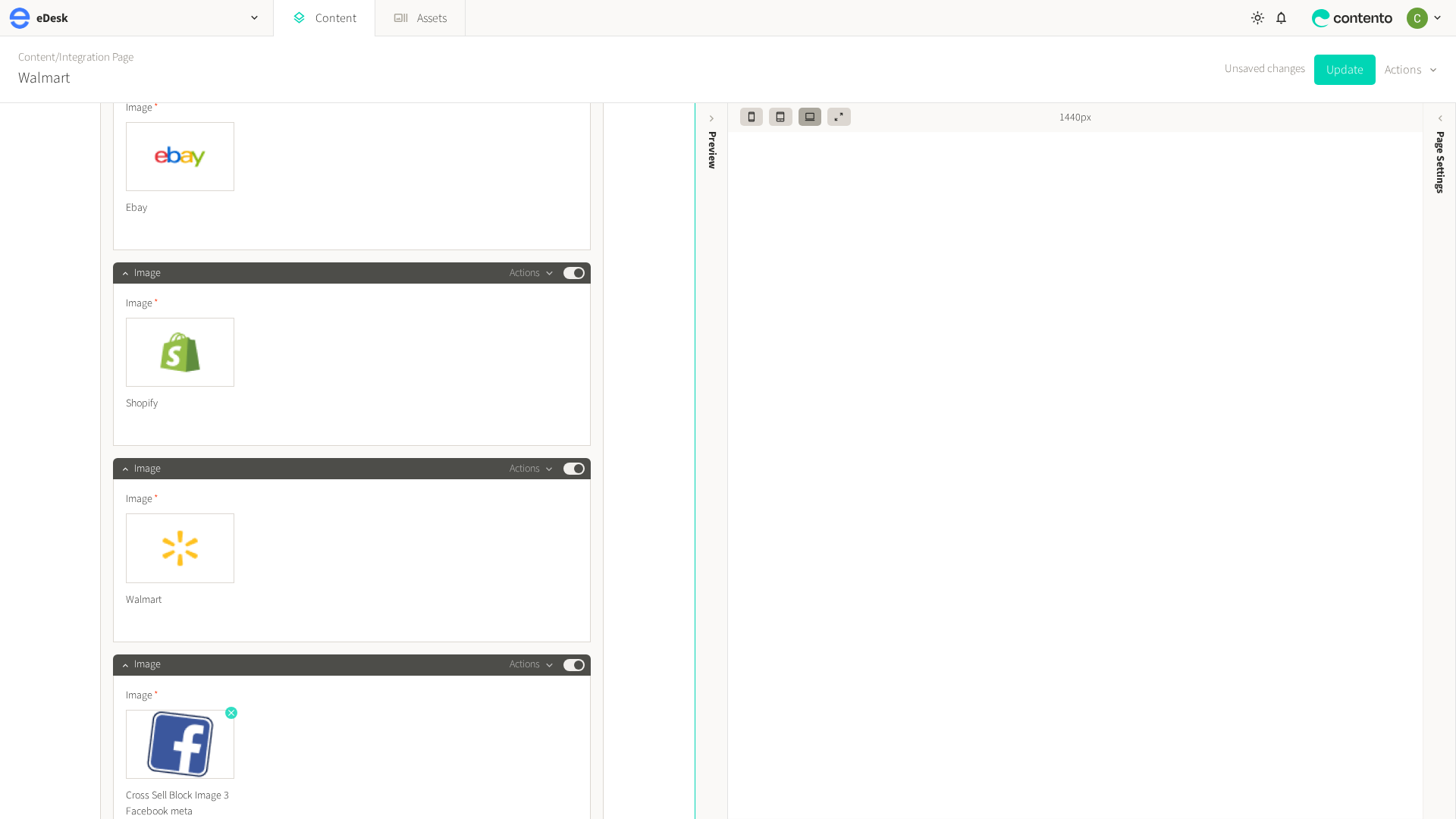 click 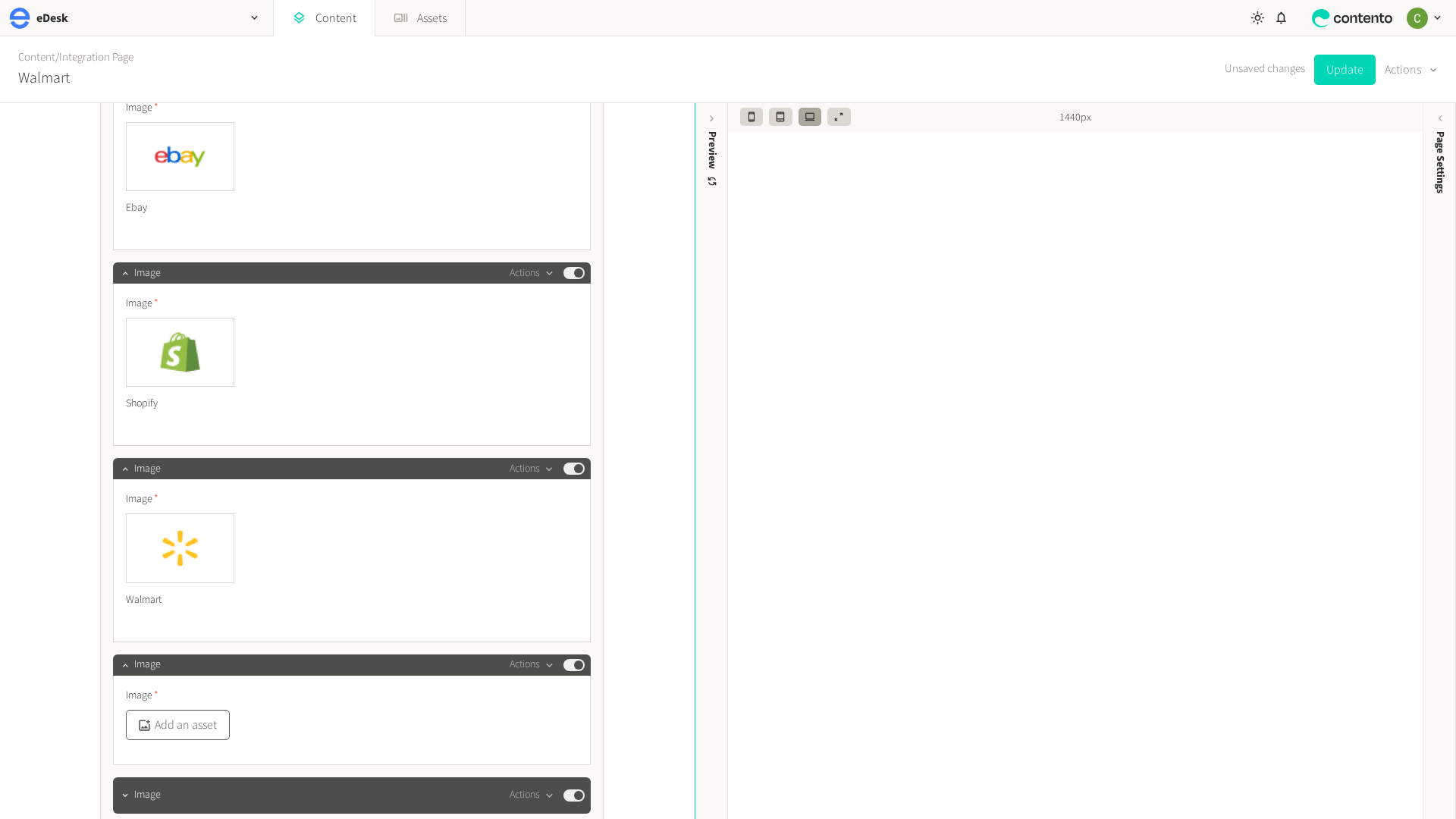 click on "Add an asset" 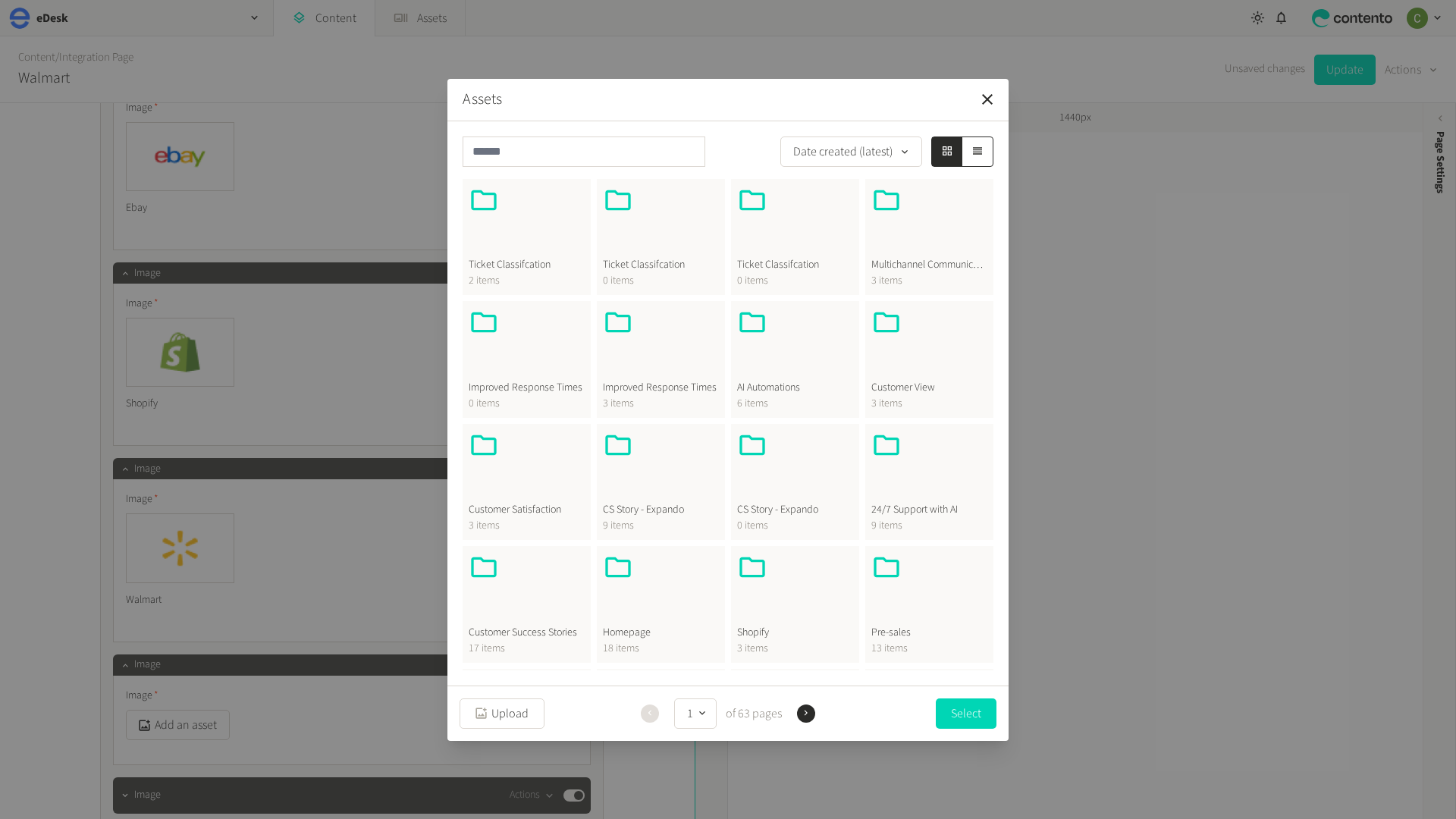 click at bounding box center (661, 588) 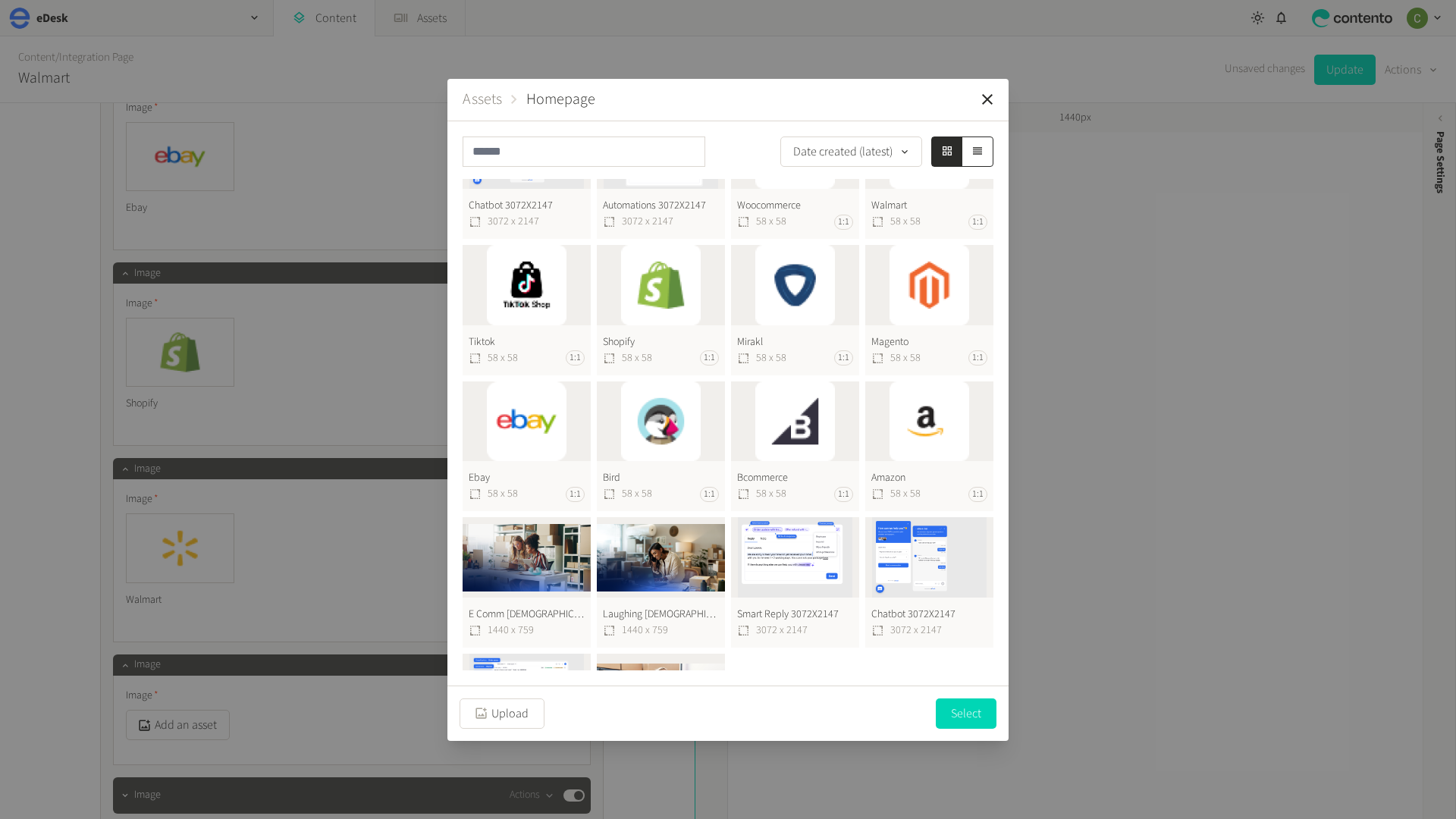 scroll, scrollTop: 71, scrollLeft: 0, axis: vertical 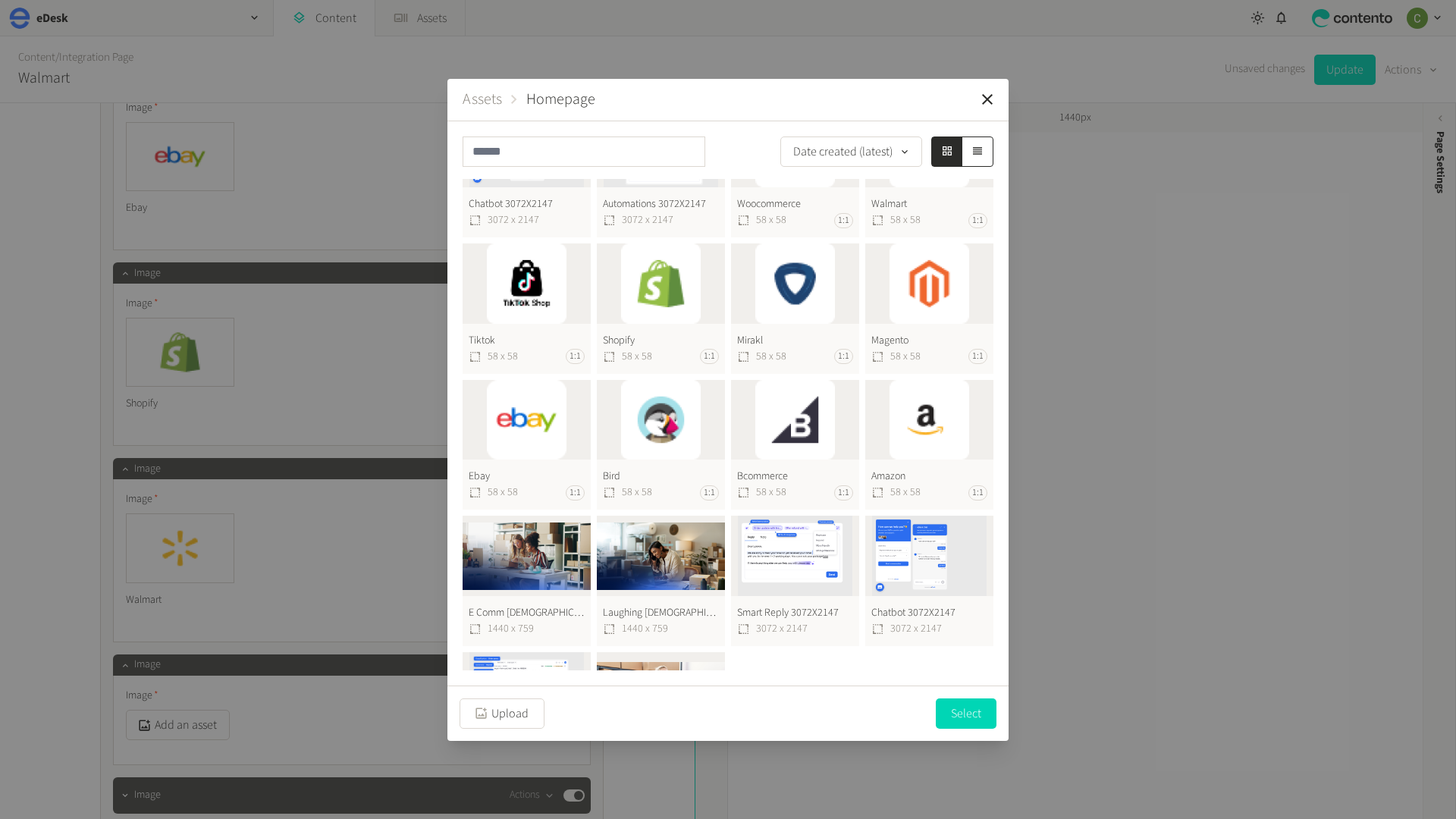 click on "Bcommerce  58 x 58 1:1" 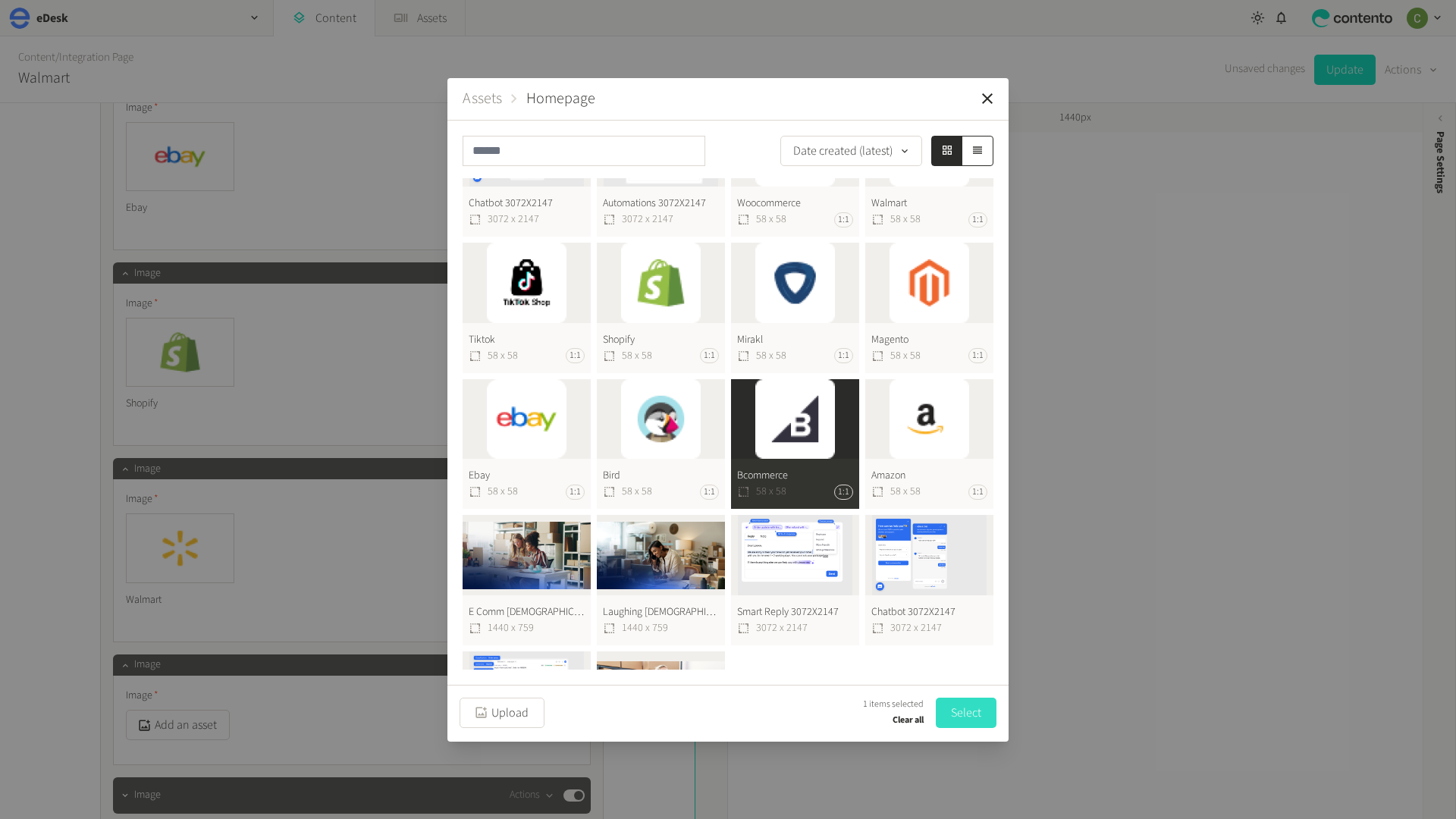 drag, startPoint x: 997, startPoint y: 716, endPoint x: 984, endPoint y: 716, distance: 13 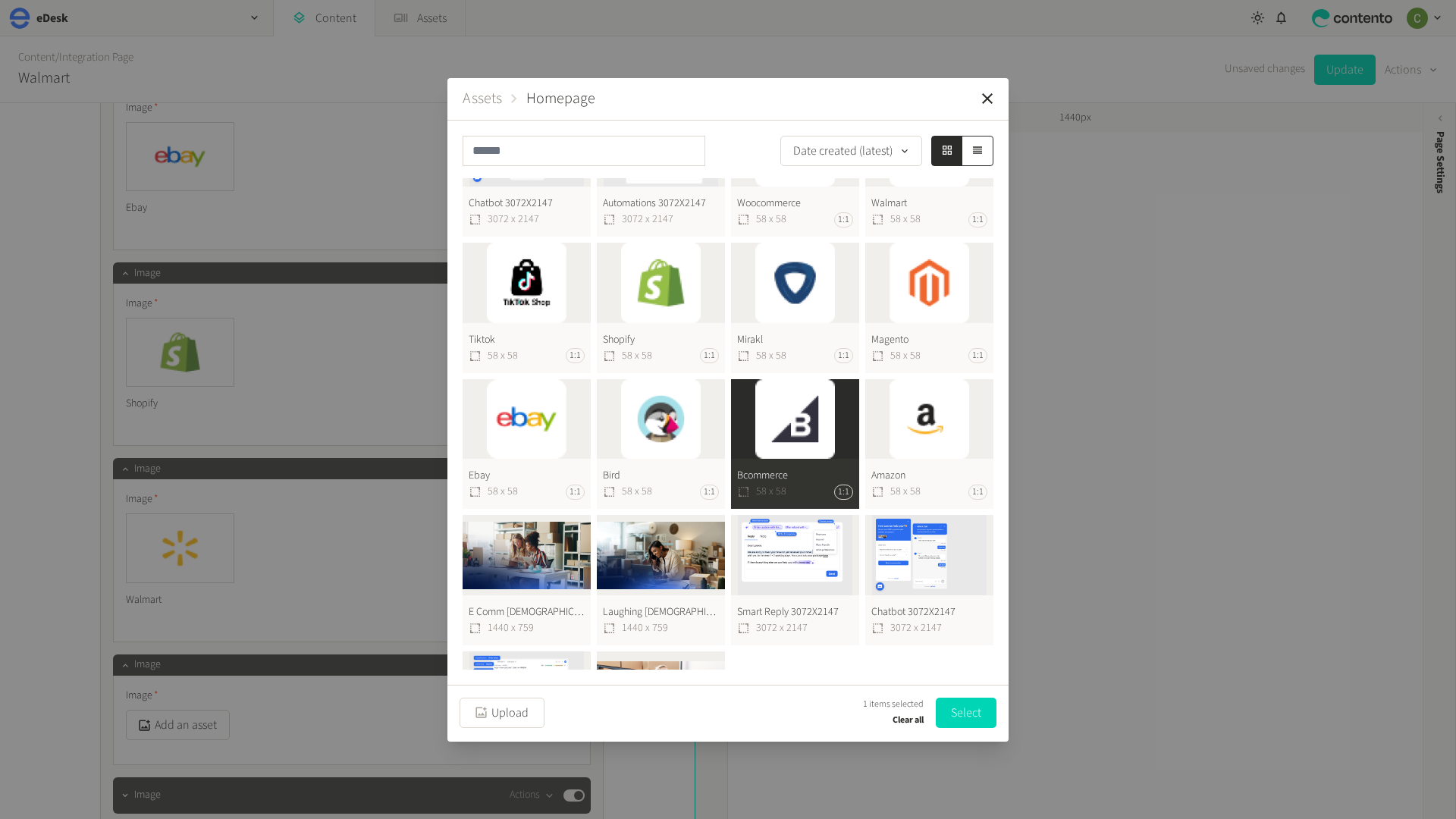 click on "Upload  1 items selected   Clear all   Select" at bounding box center (728, 713) 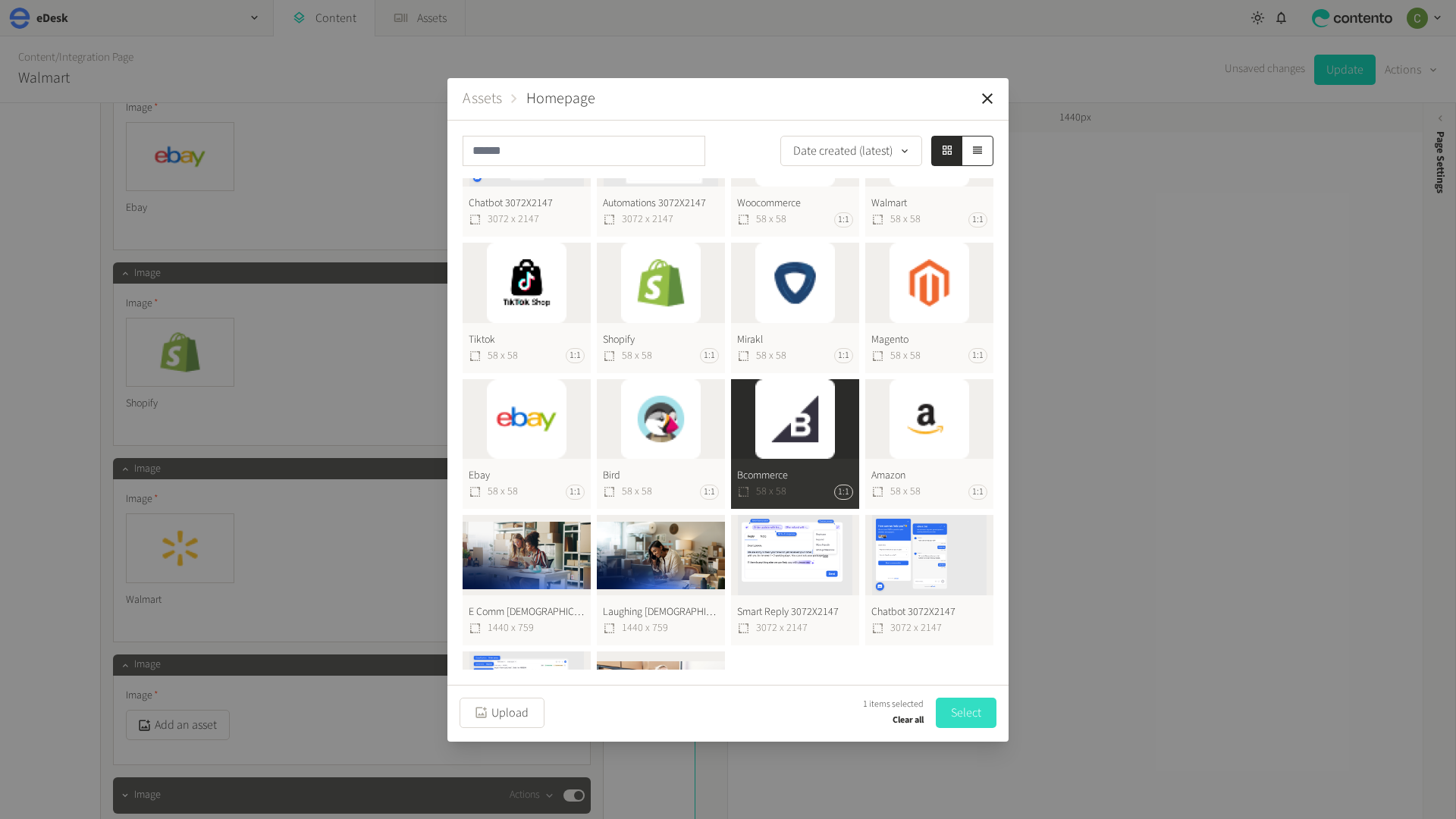 click on "Select" at bounding box center (966, 713) 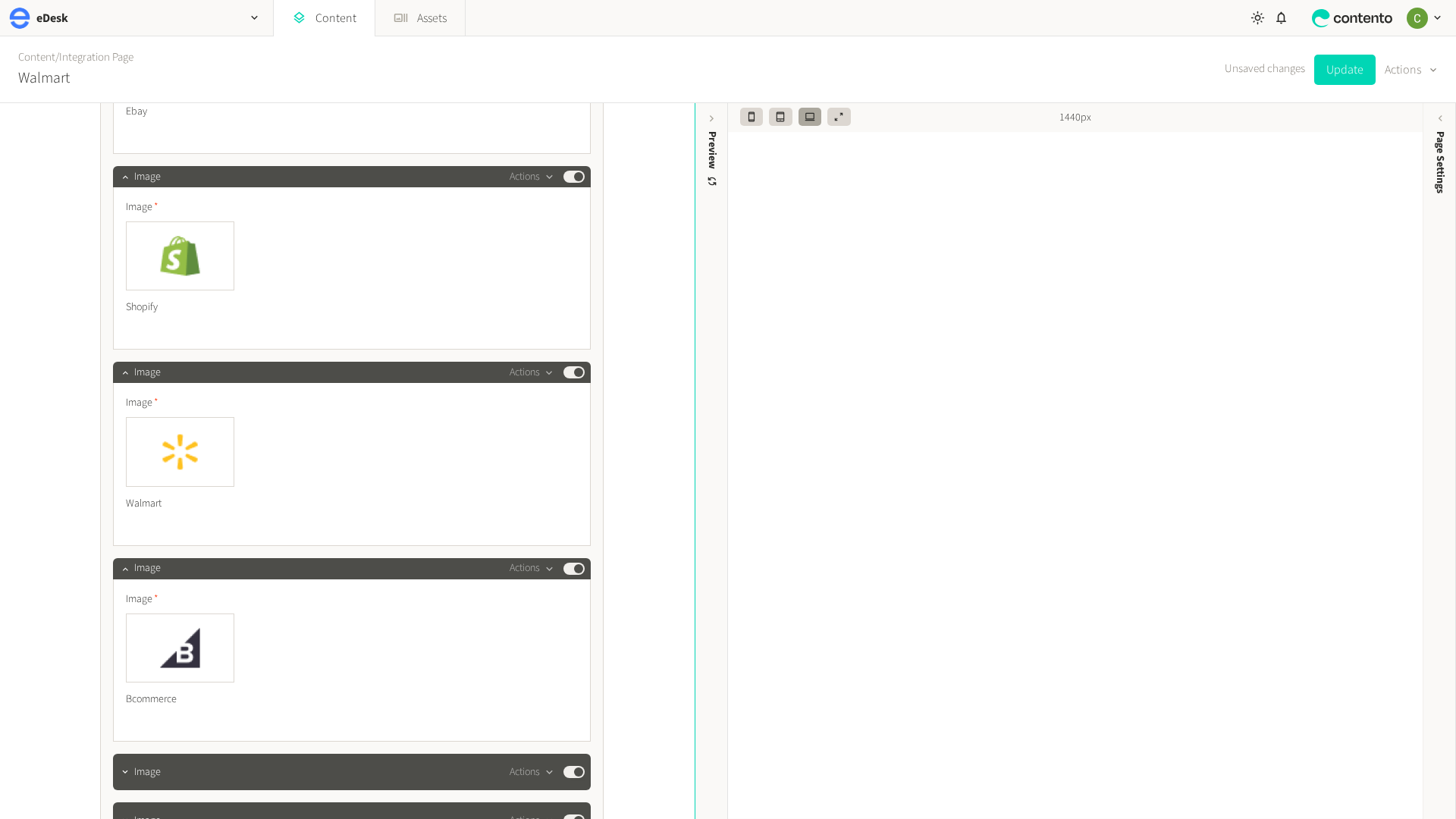 scroll, scrollTop: 3922, scrollLeft: 0, axis: vertical 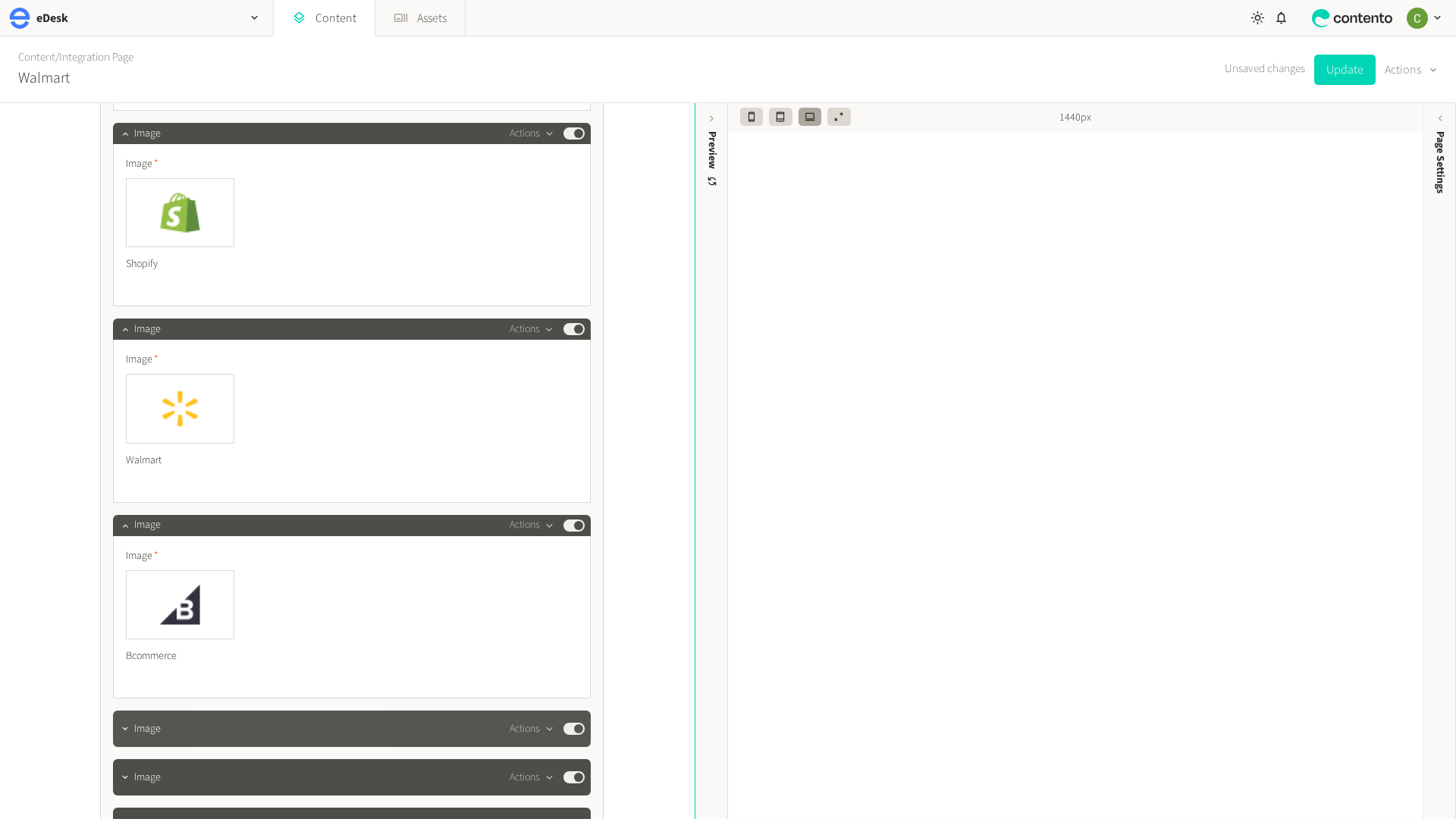click on "Image  Actions  Published" 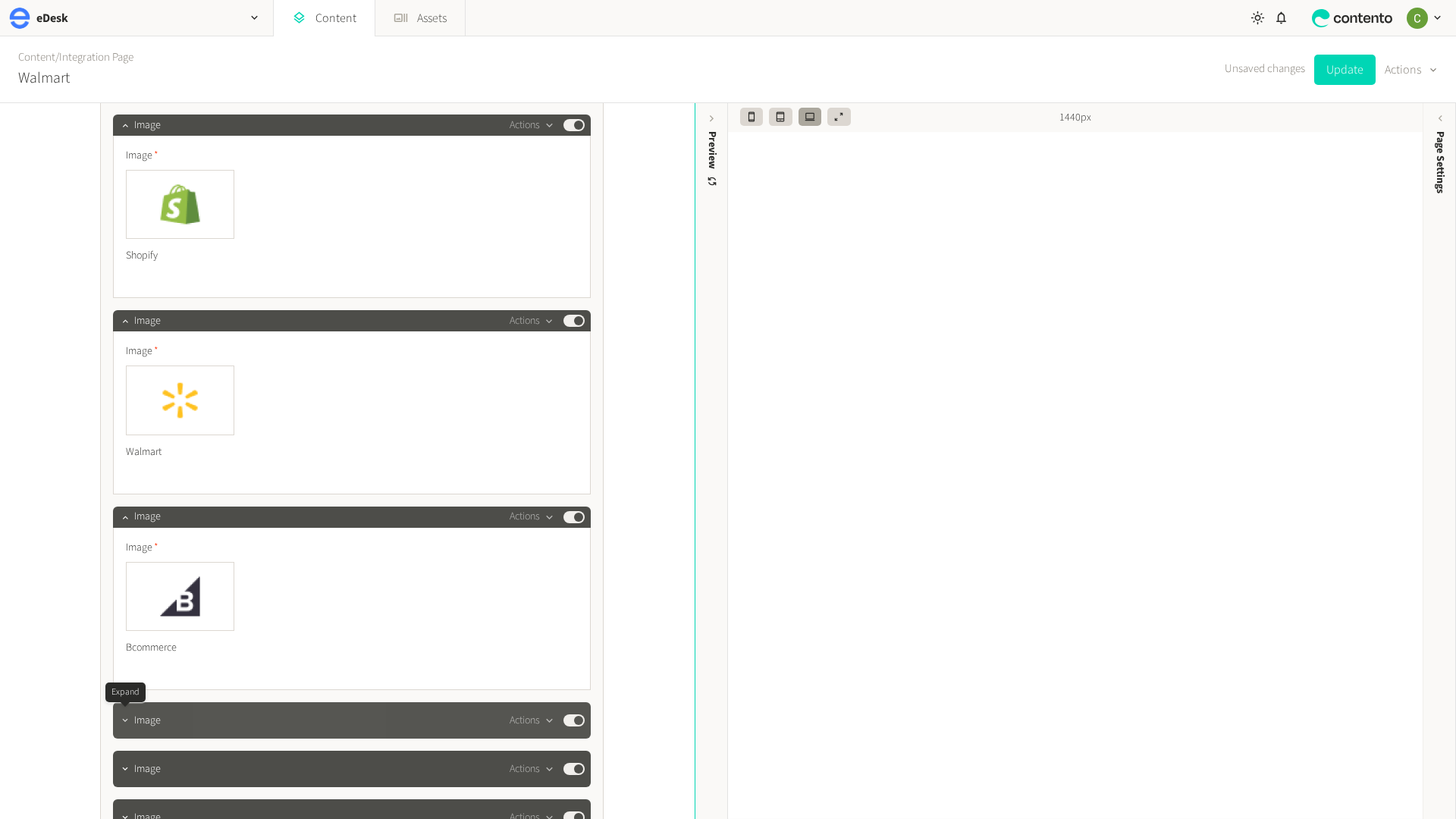 click 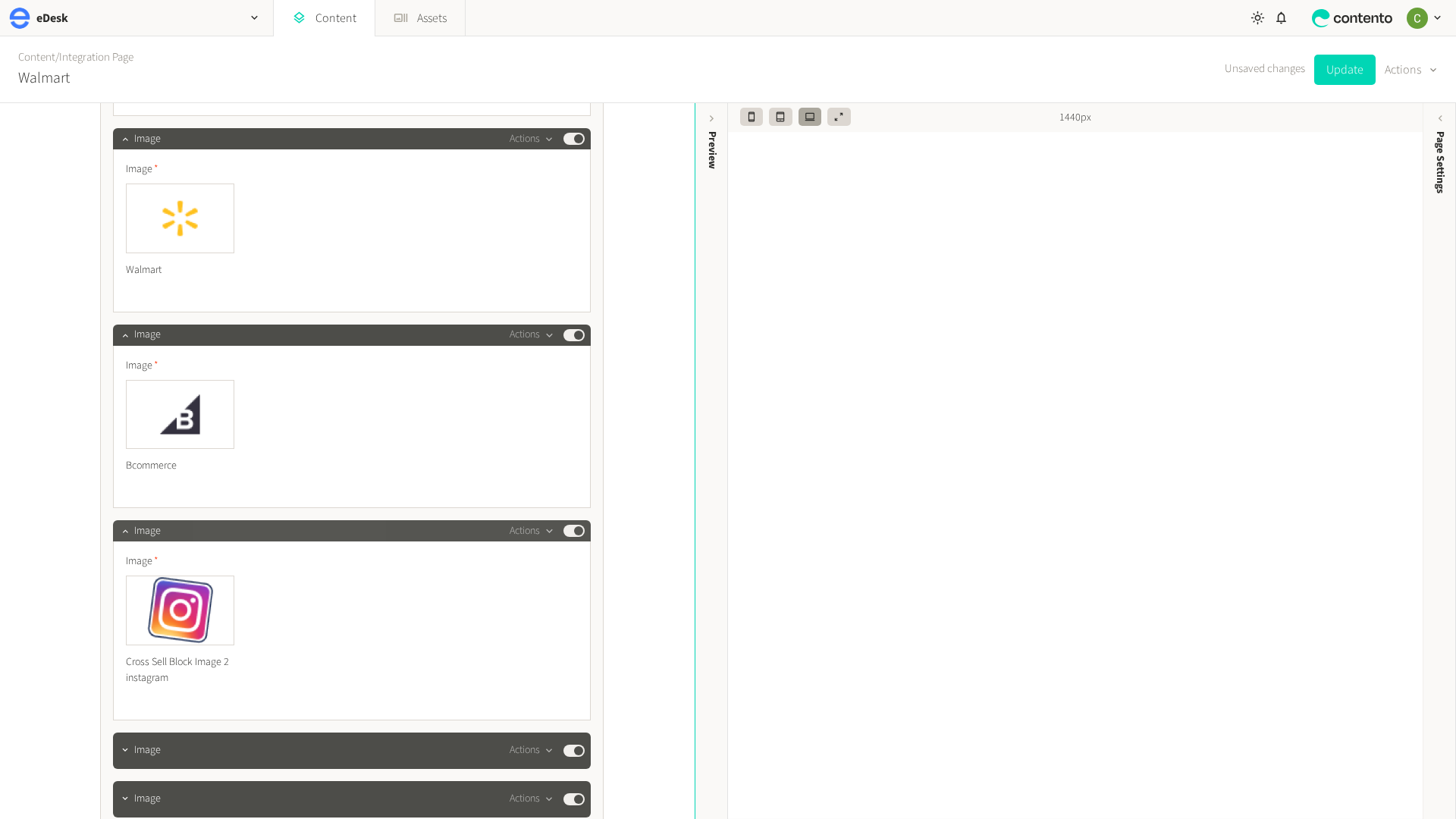 scroll, scrollTop: 4144, scrollLeft: 0, axis: vertical 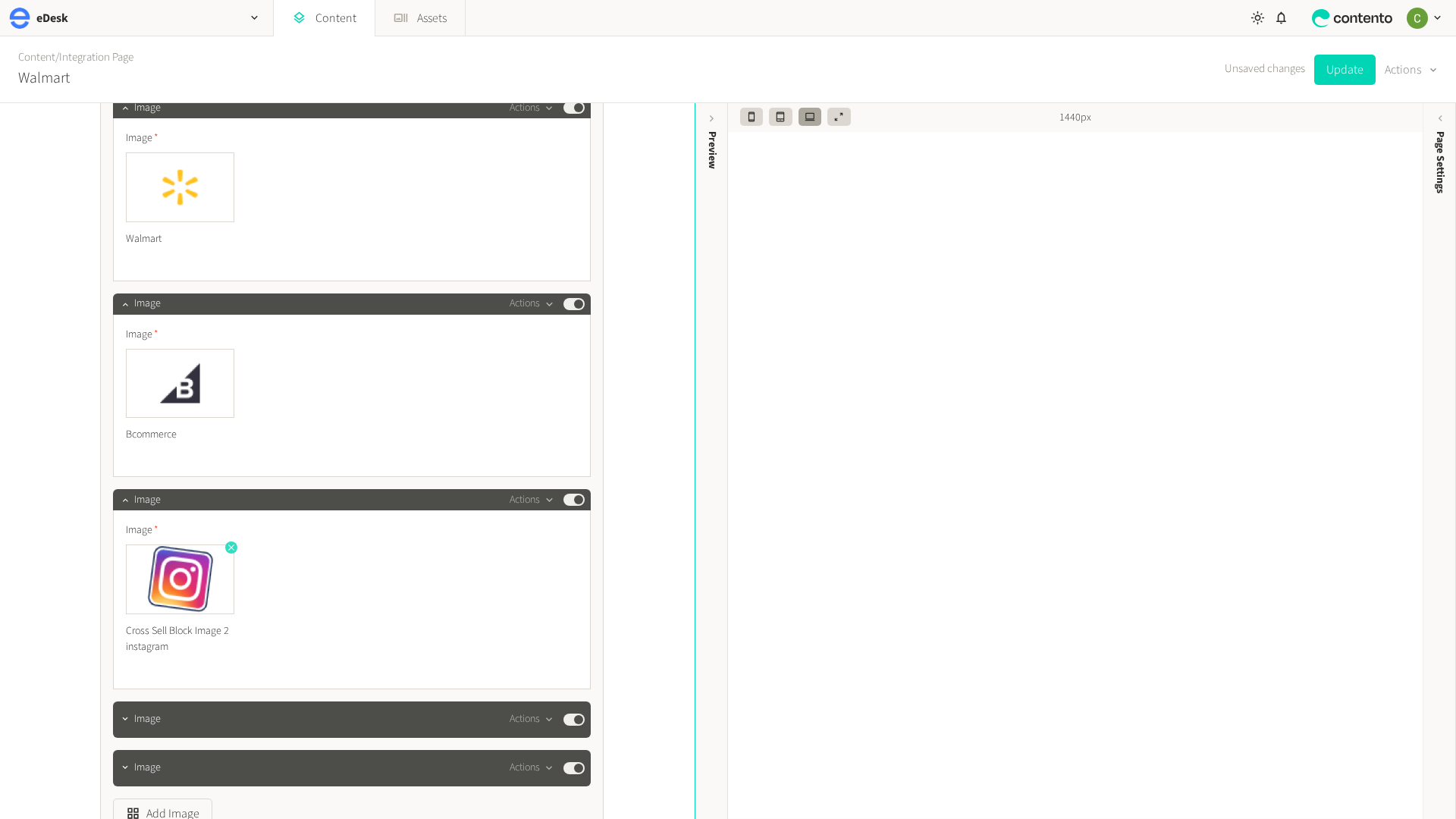 click 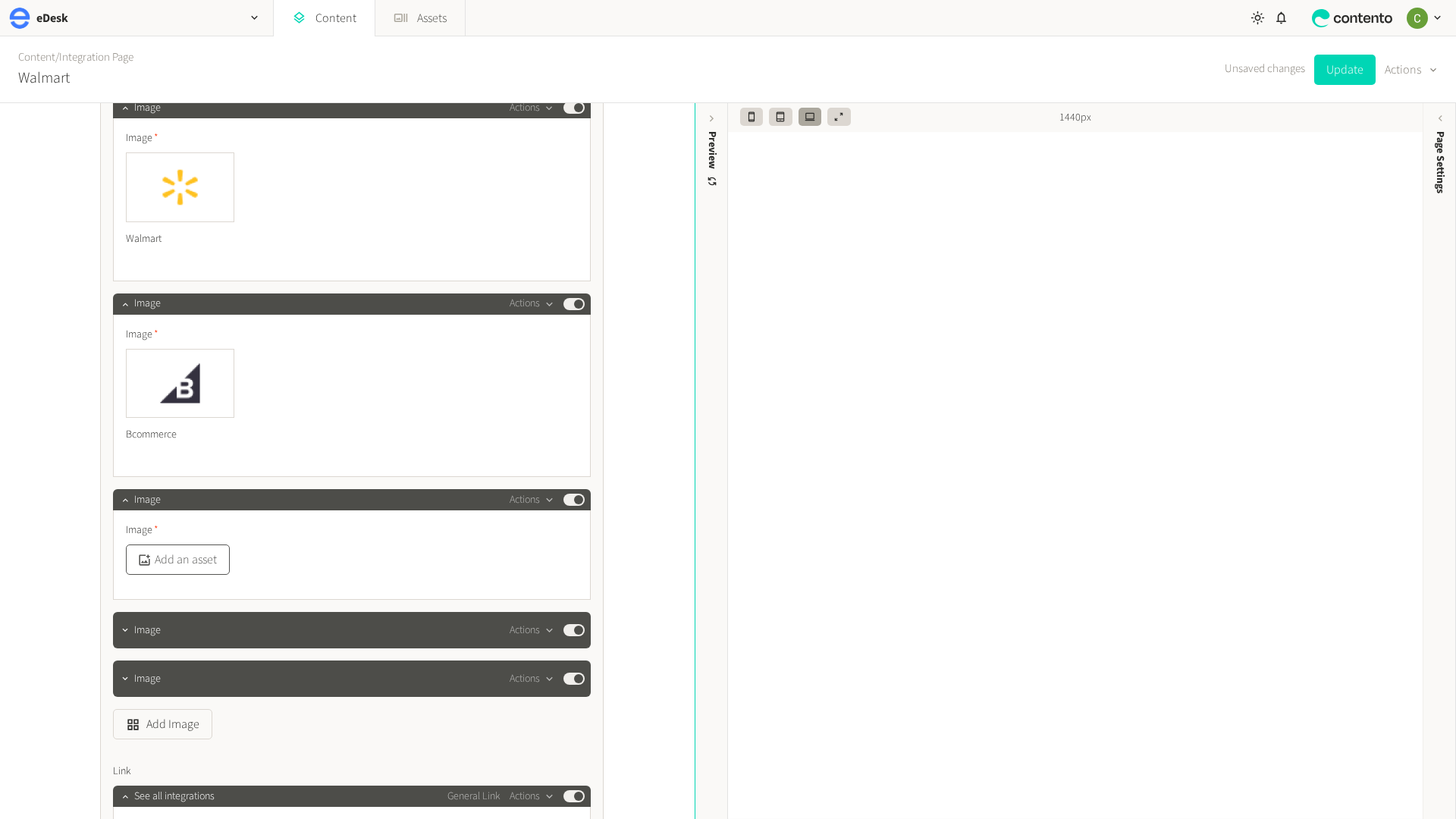 click on "Add an asset" 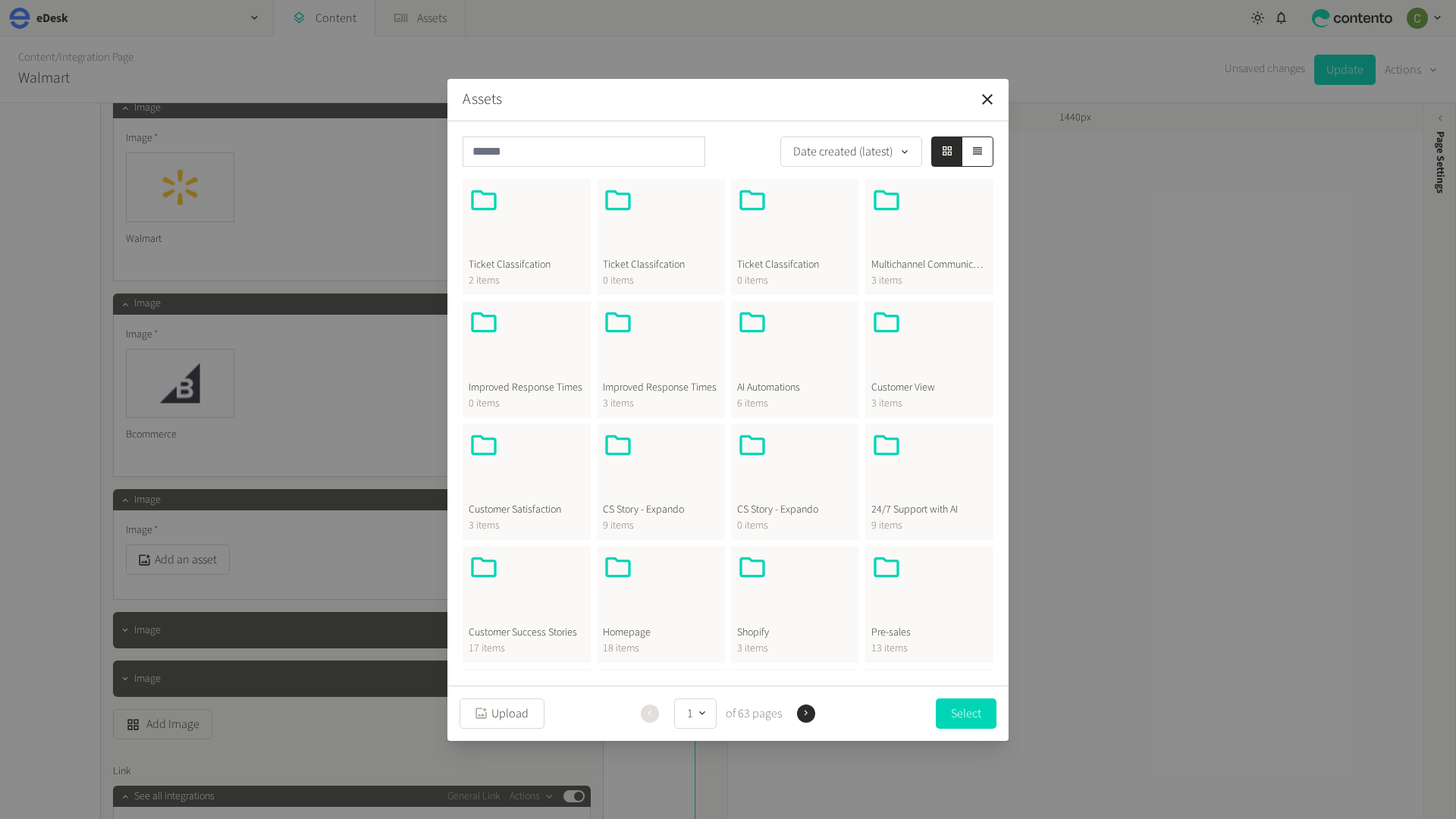 click at bounding box center (661, 588) 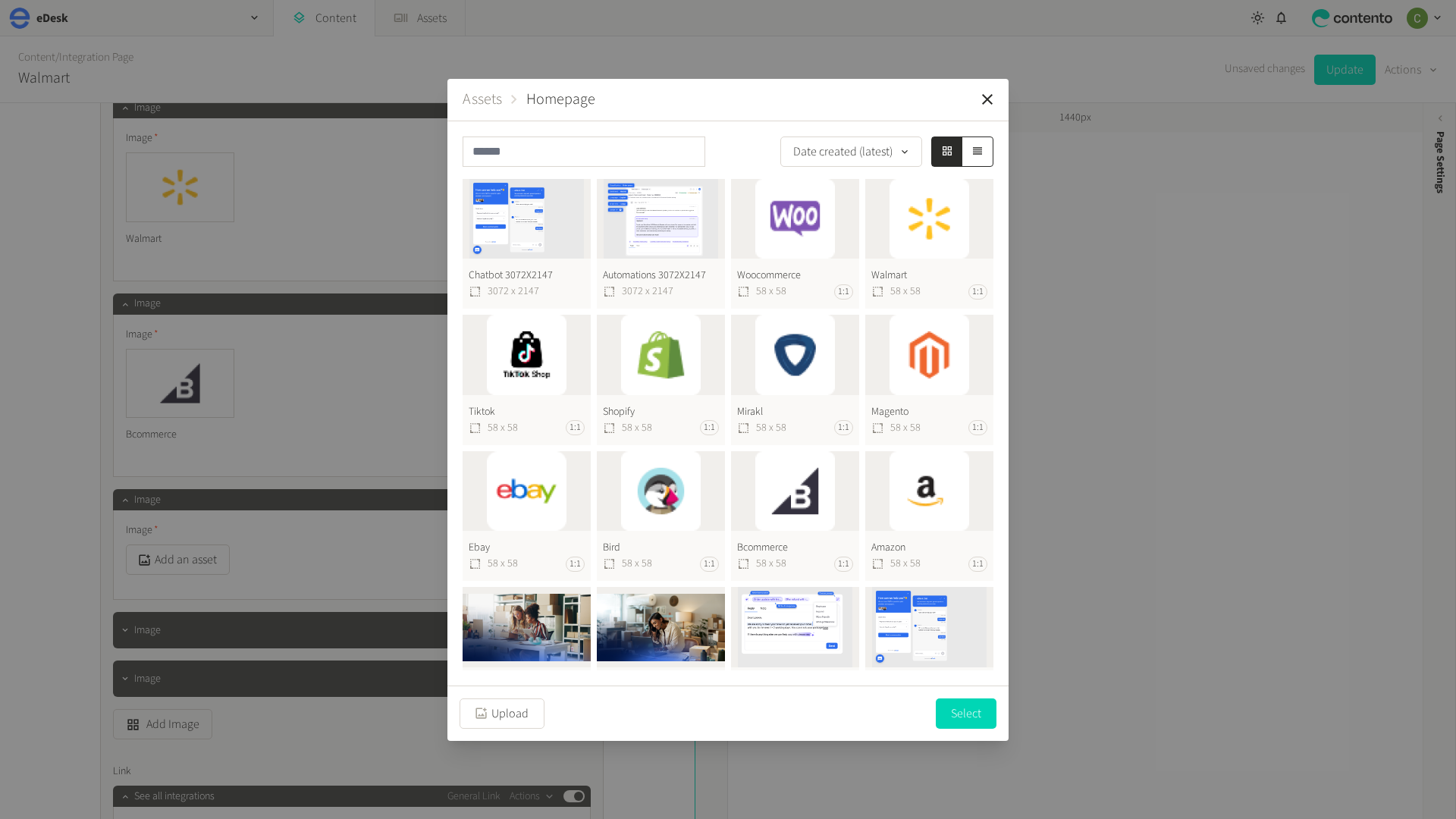 scroll, scrollTop: 17, scrollLeft: 0, axis: vertical 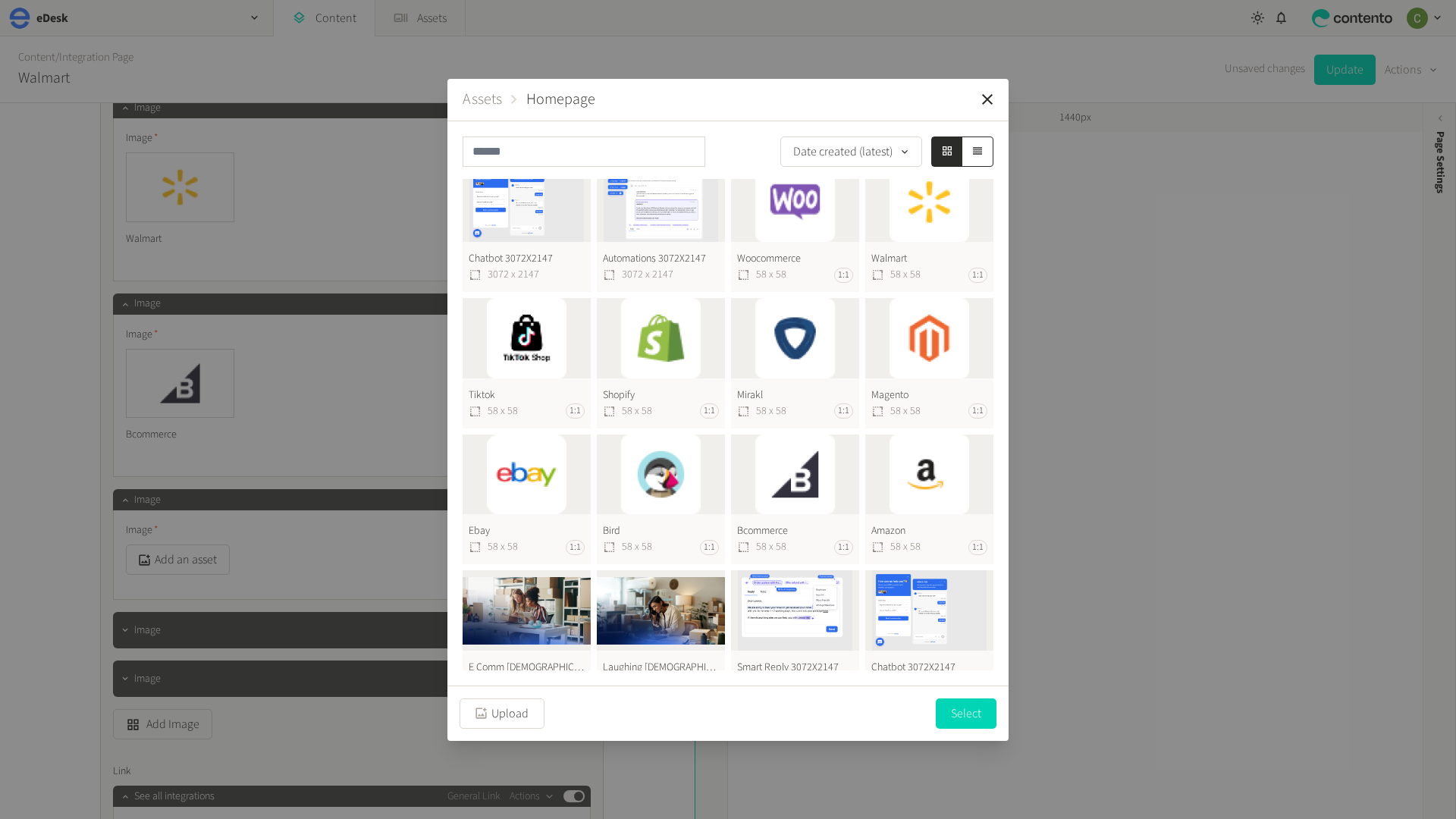 click on "Bird  58 x 58 1:1" 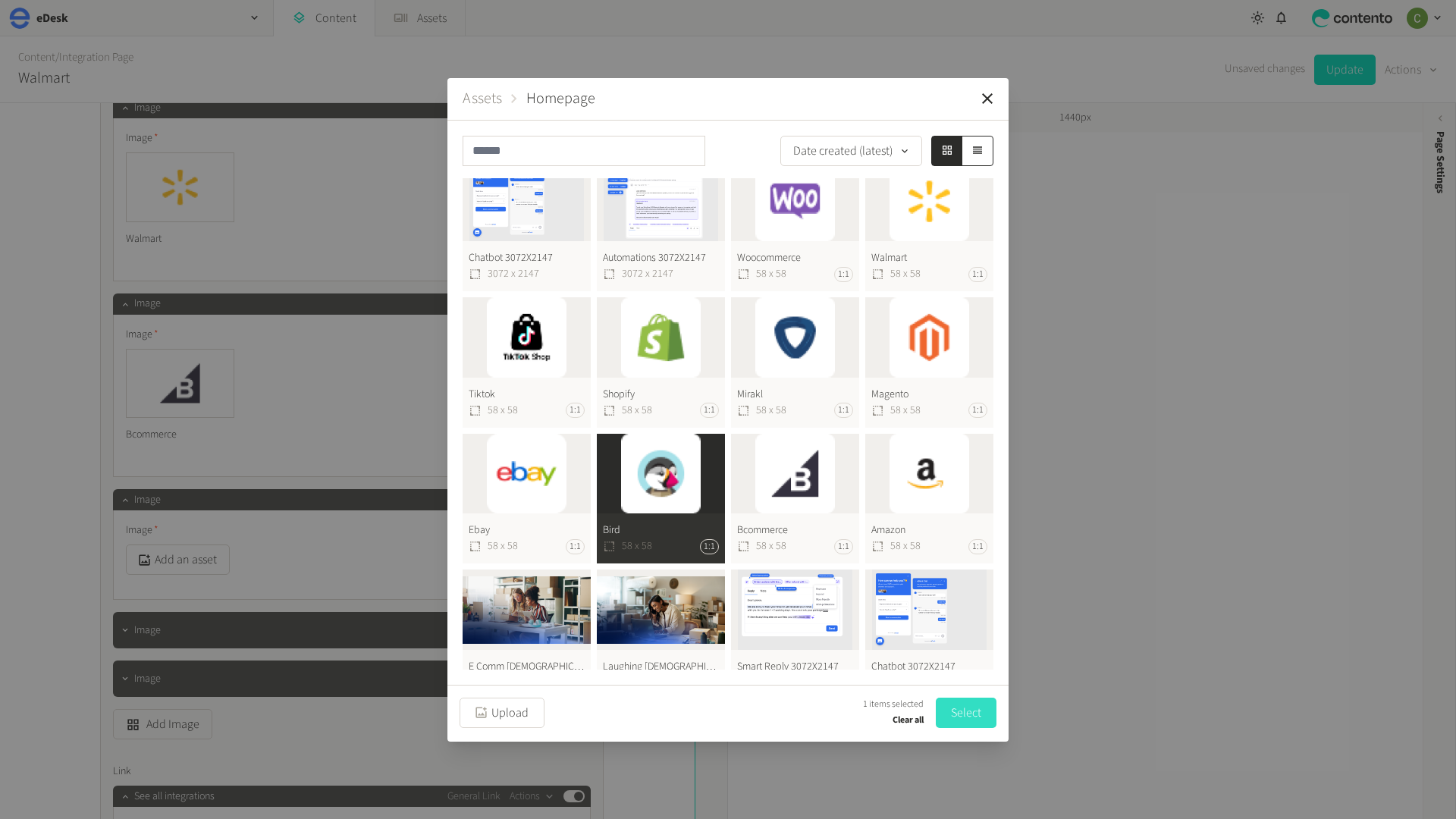 click on "Select" at bounding box center (966, 713) 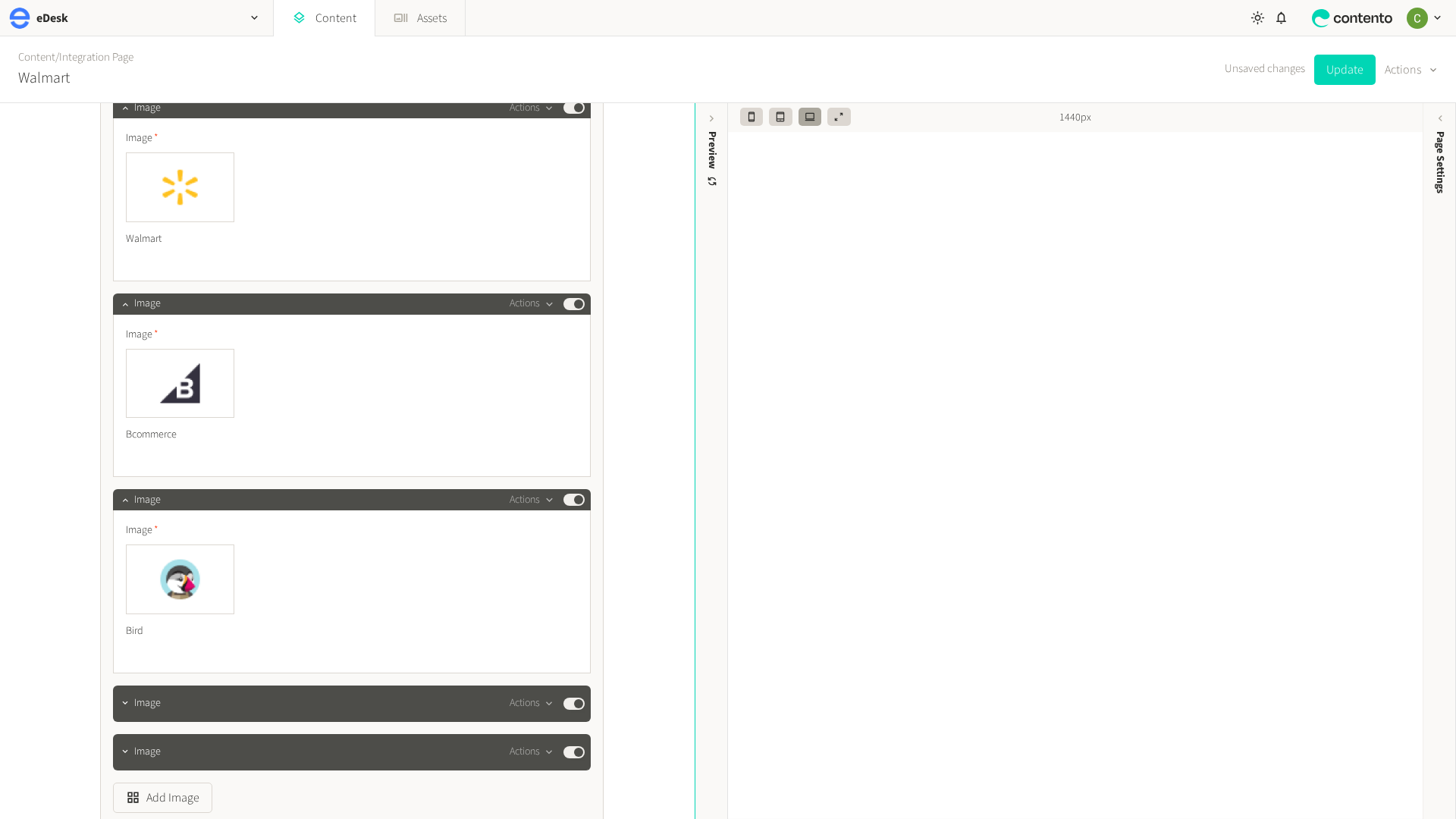 scroll, scrollTop: 4221, scrollLeft: 0, axis: vertical 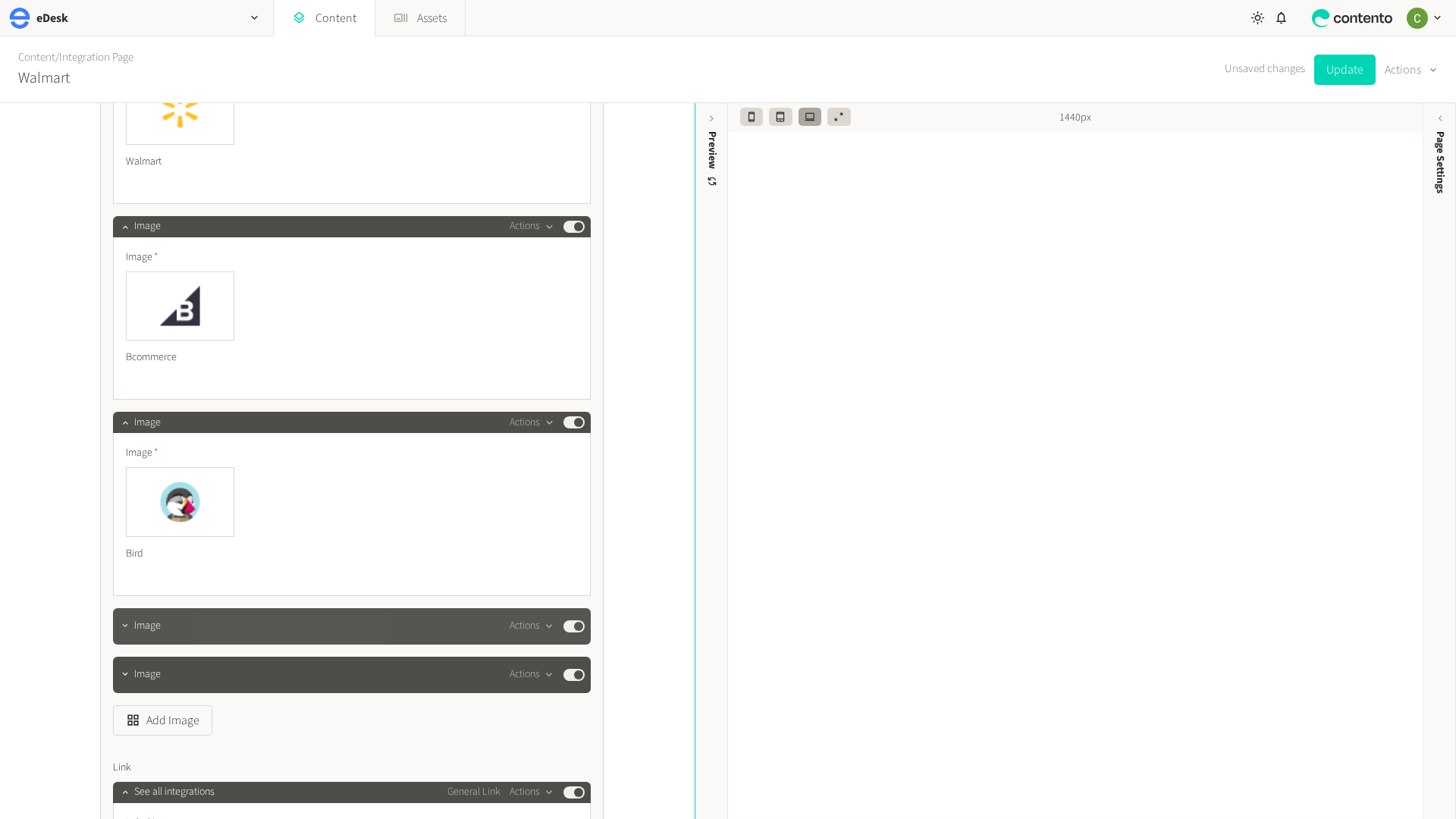 click 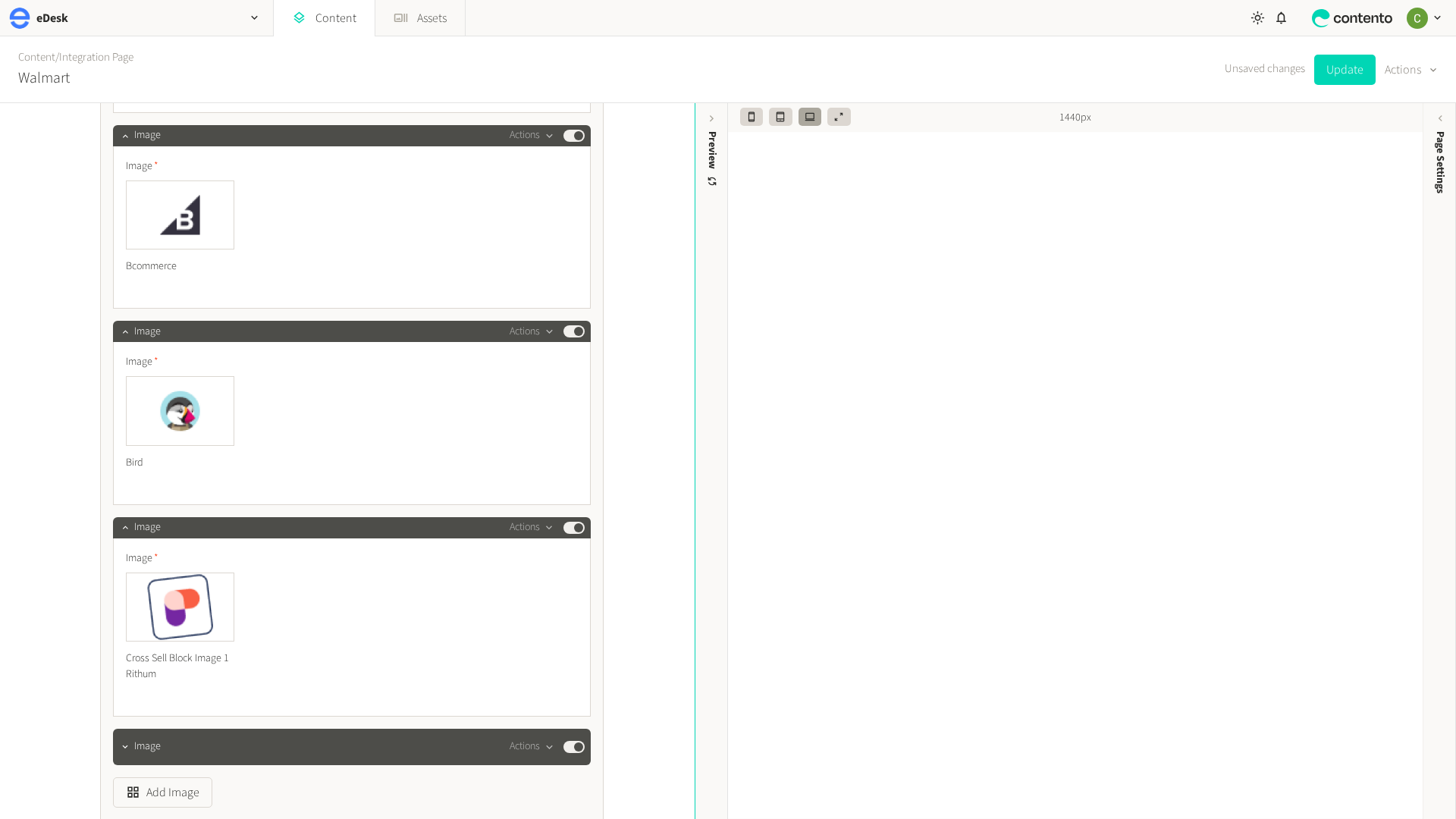 scroll, scrollTop: 4315, scrollLeft: 0, axis: vertical 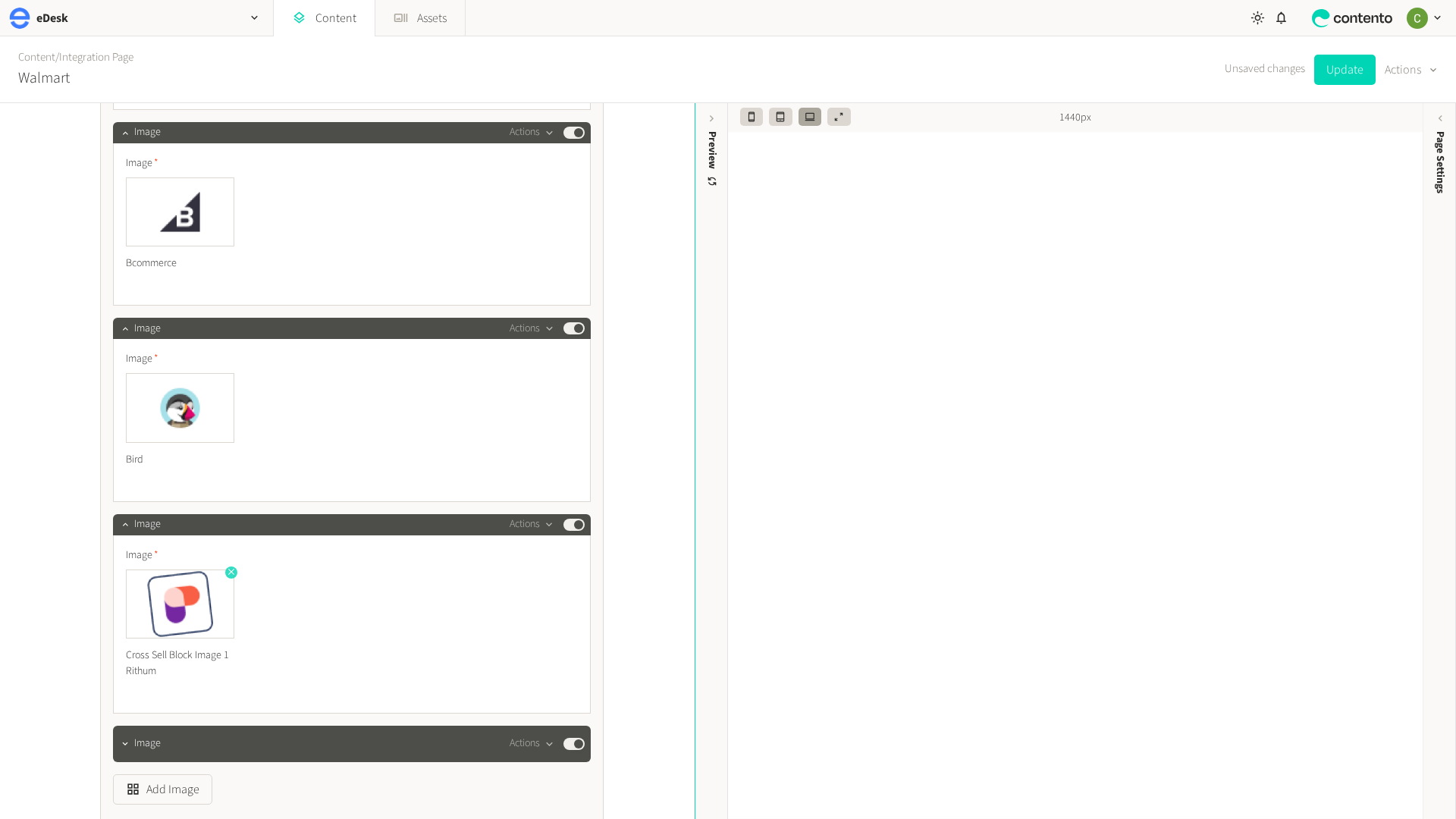 click 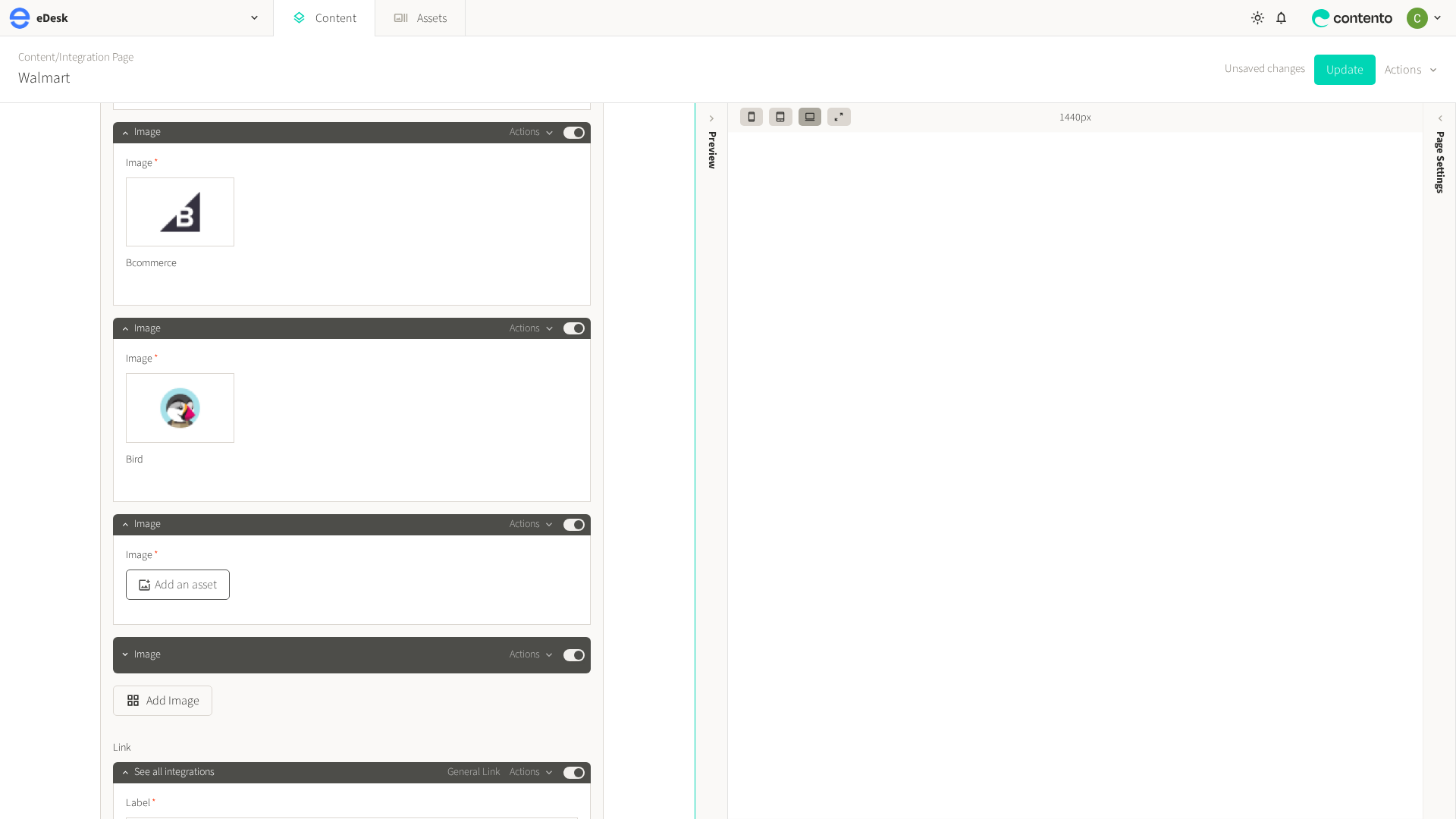 click on "Add an asset" 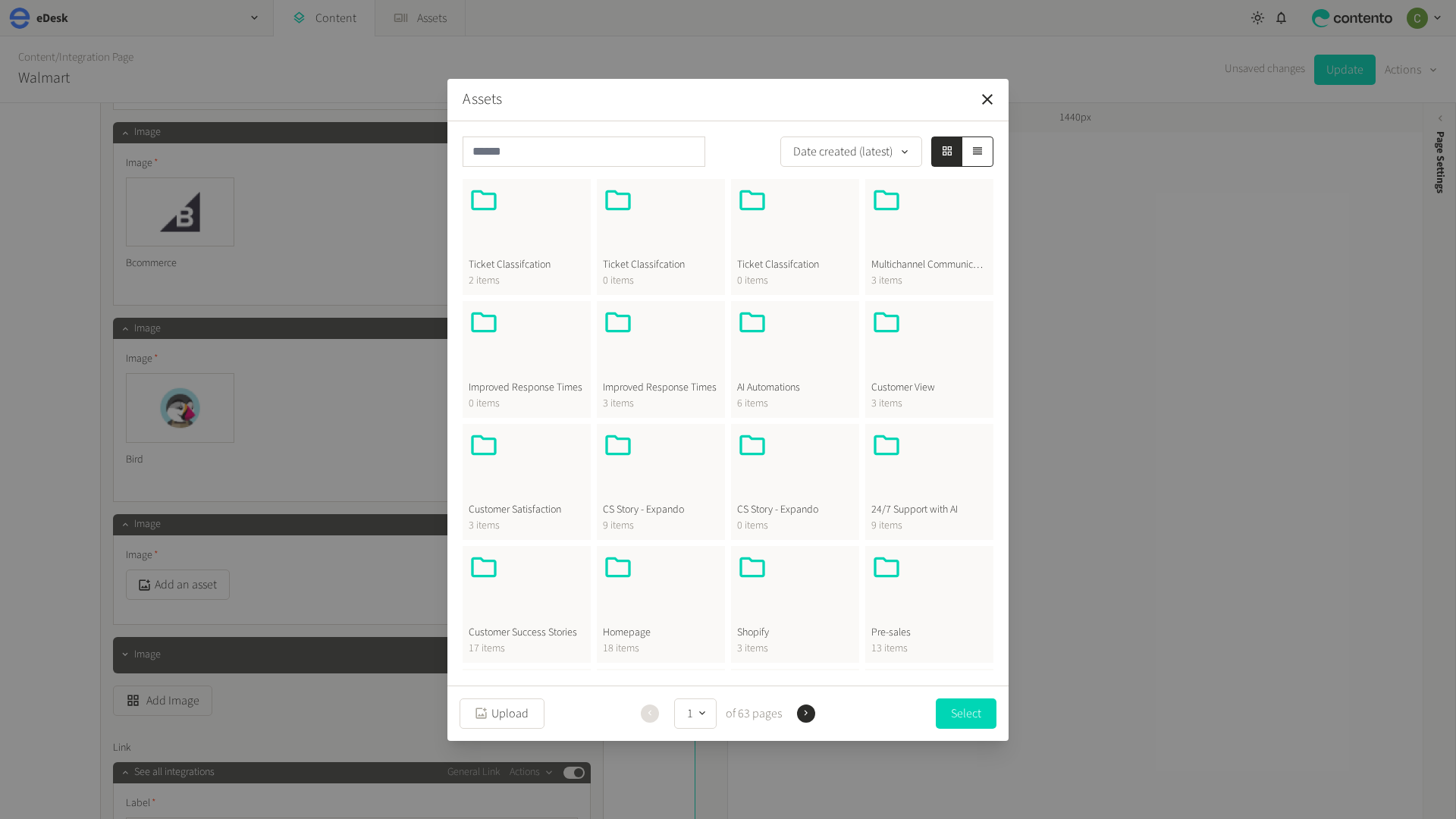 click at bounding box center (661, 588) 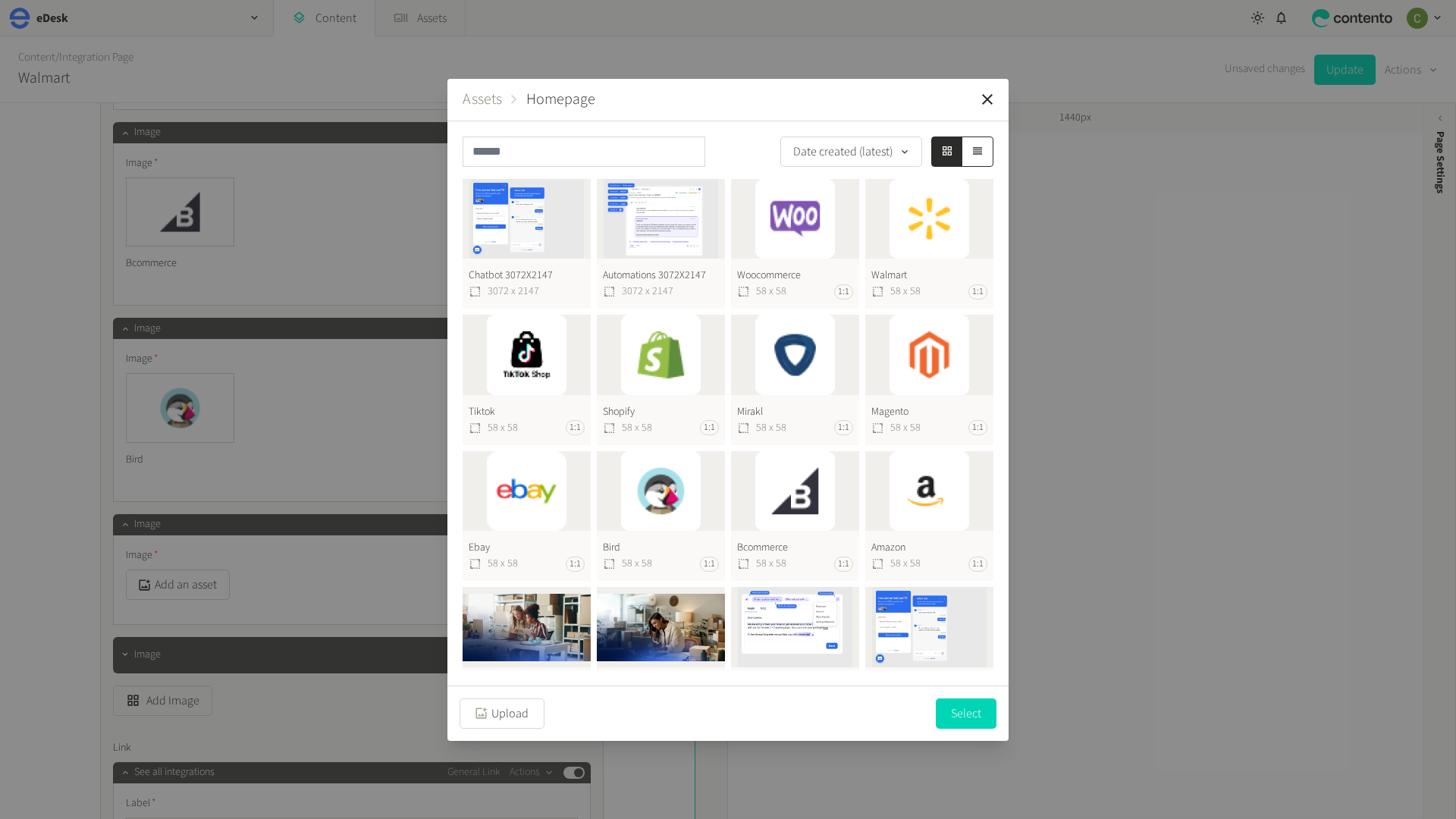 click on "Magento  58 x 58 1:1" 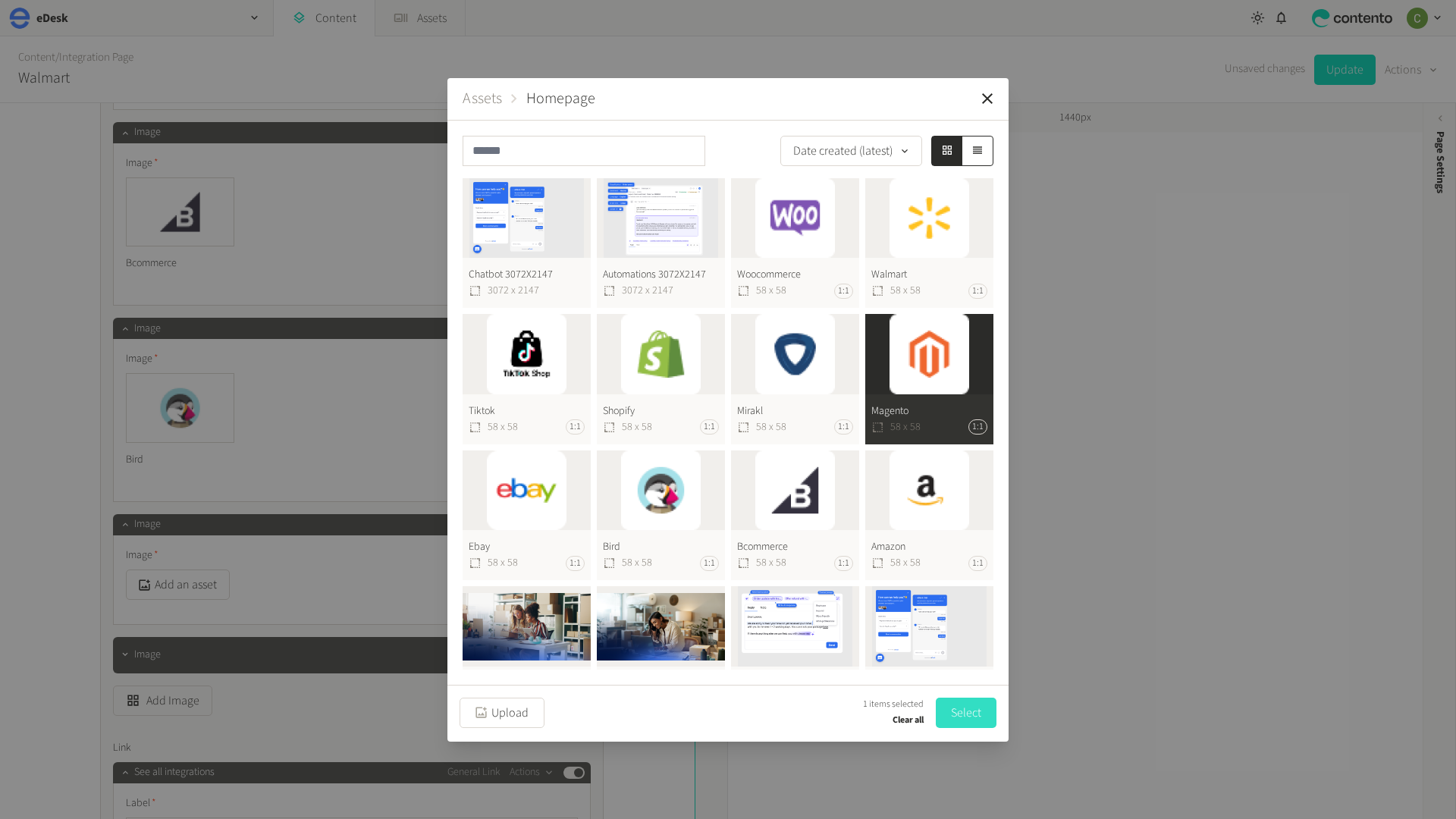 click on "Select" at bounding box center [966, 713] 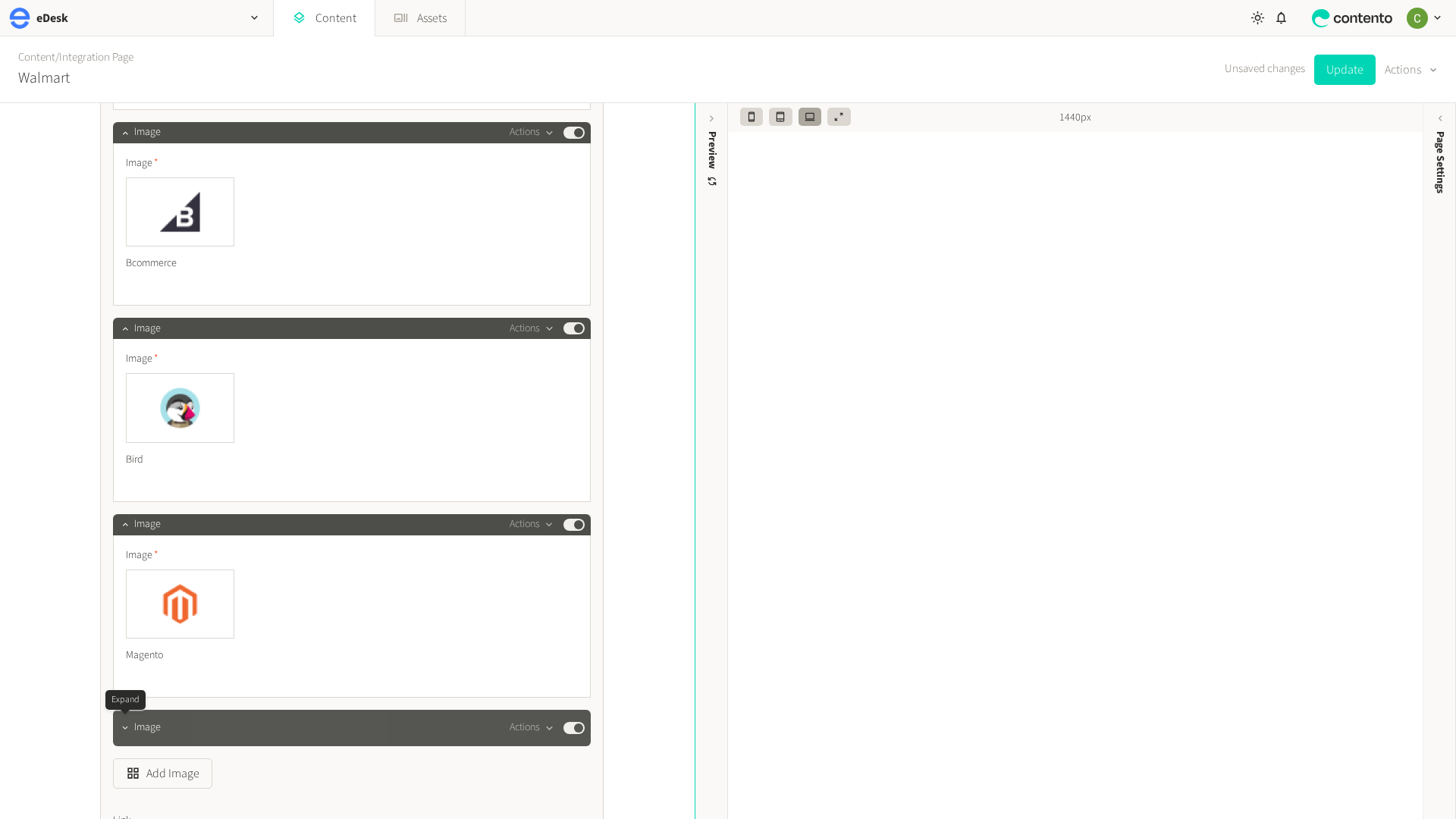 click 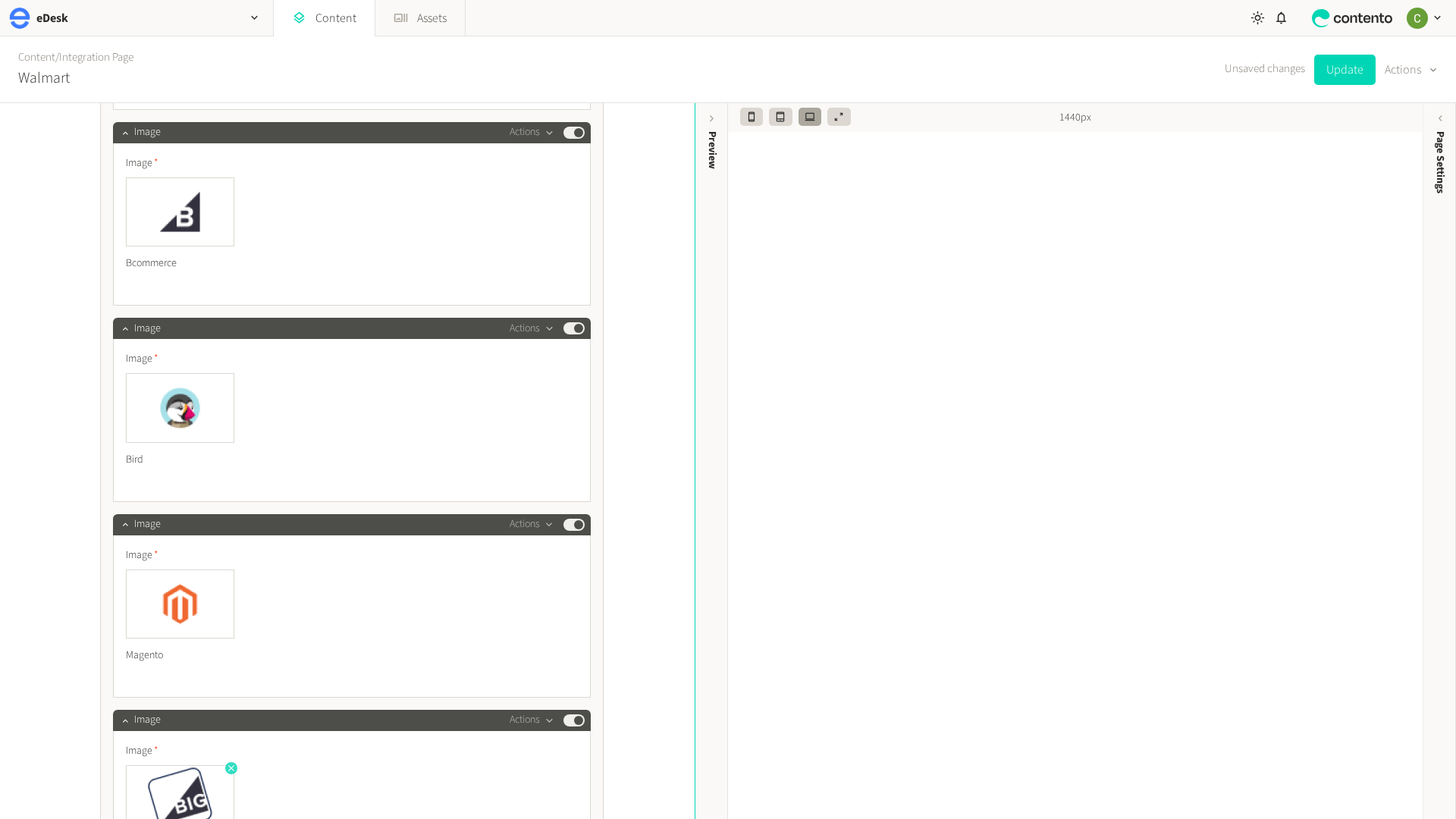click 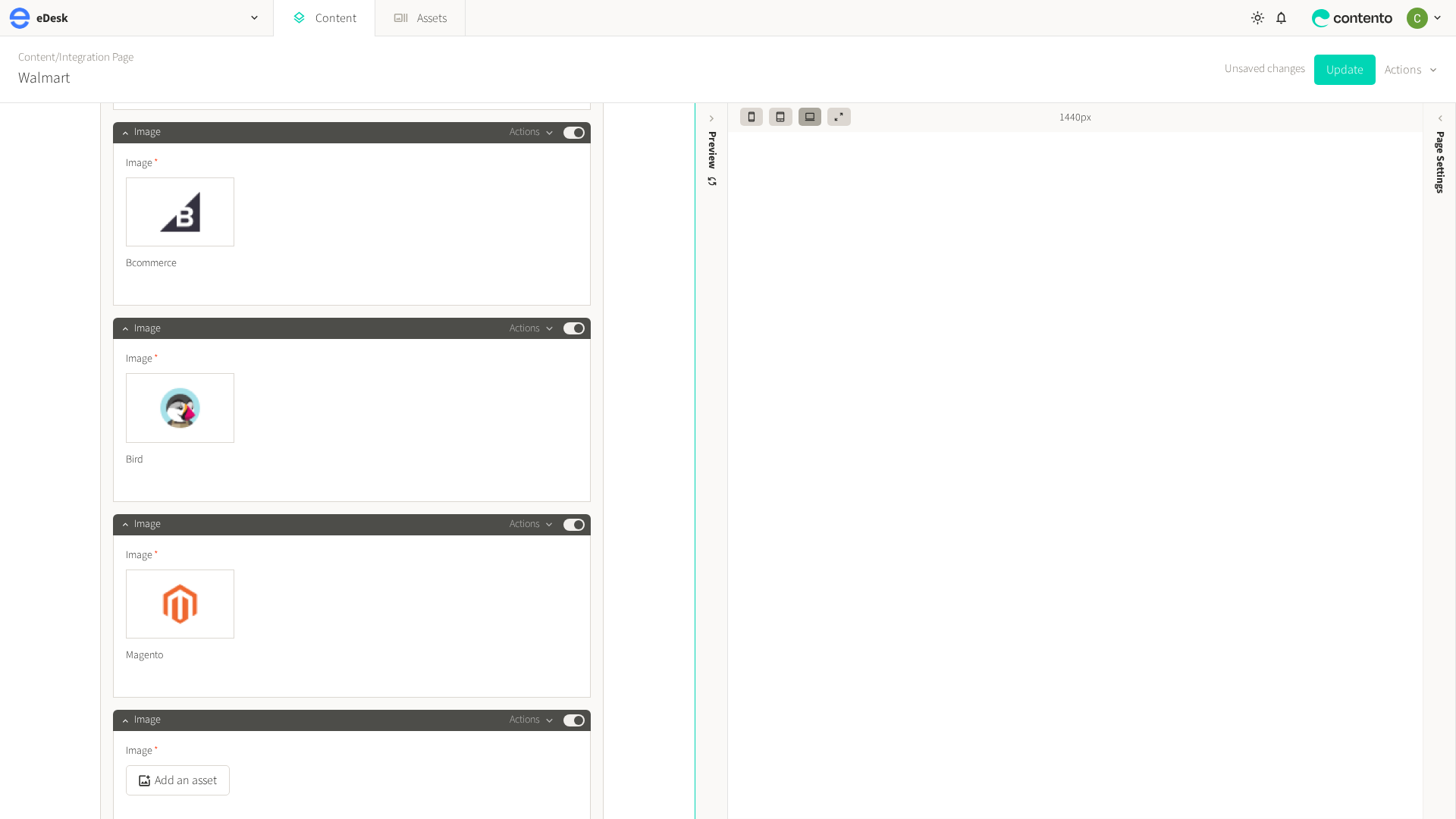 scroll, scrollTop: 4515, scrollLeft: 0, axis: vertical 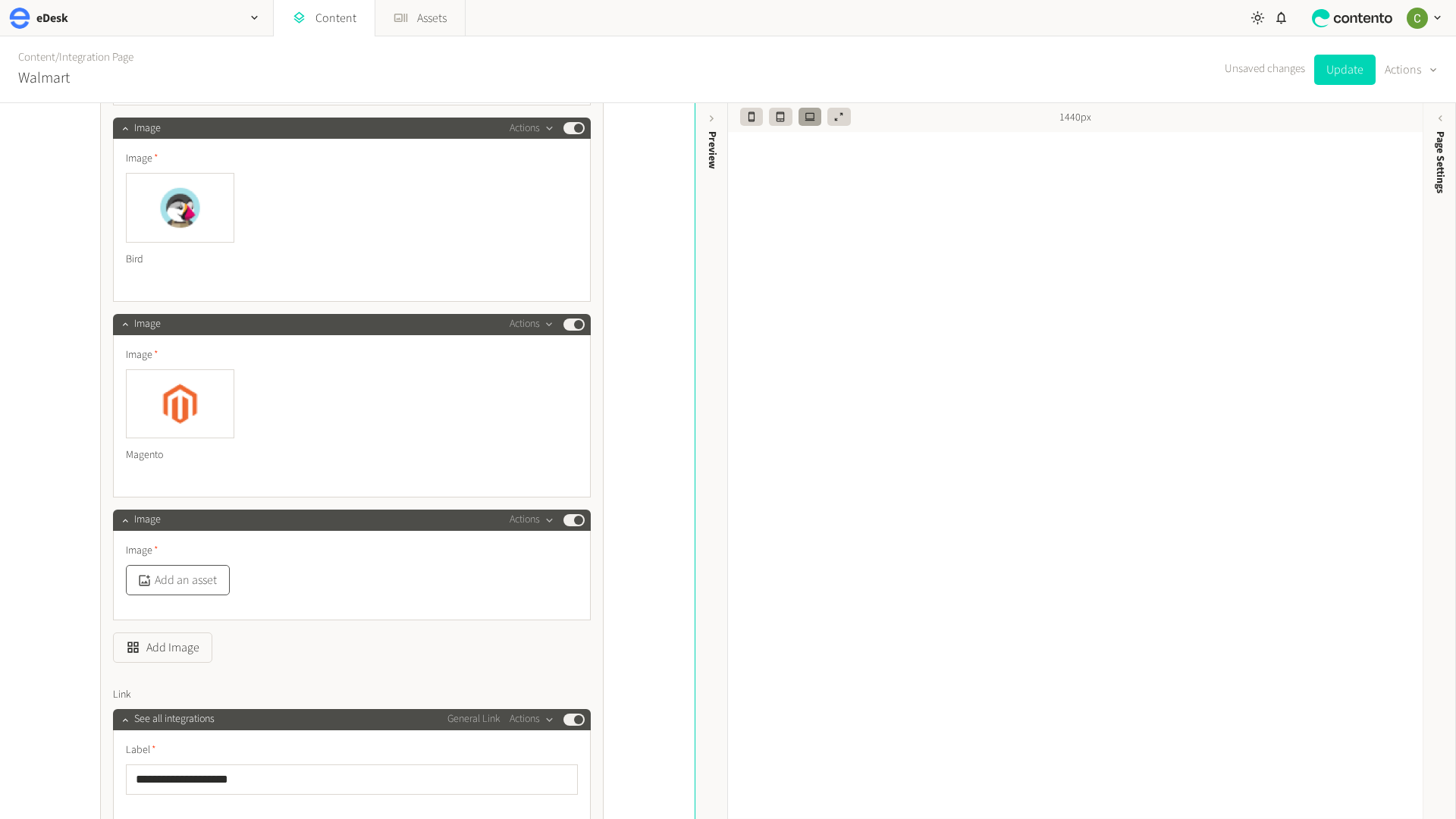 click on "Add an asset" 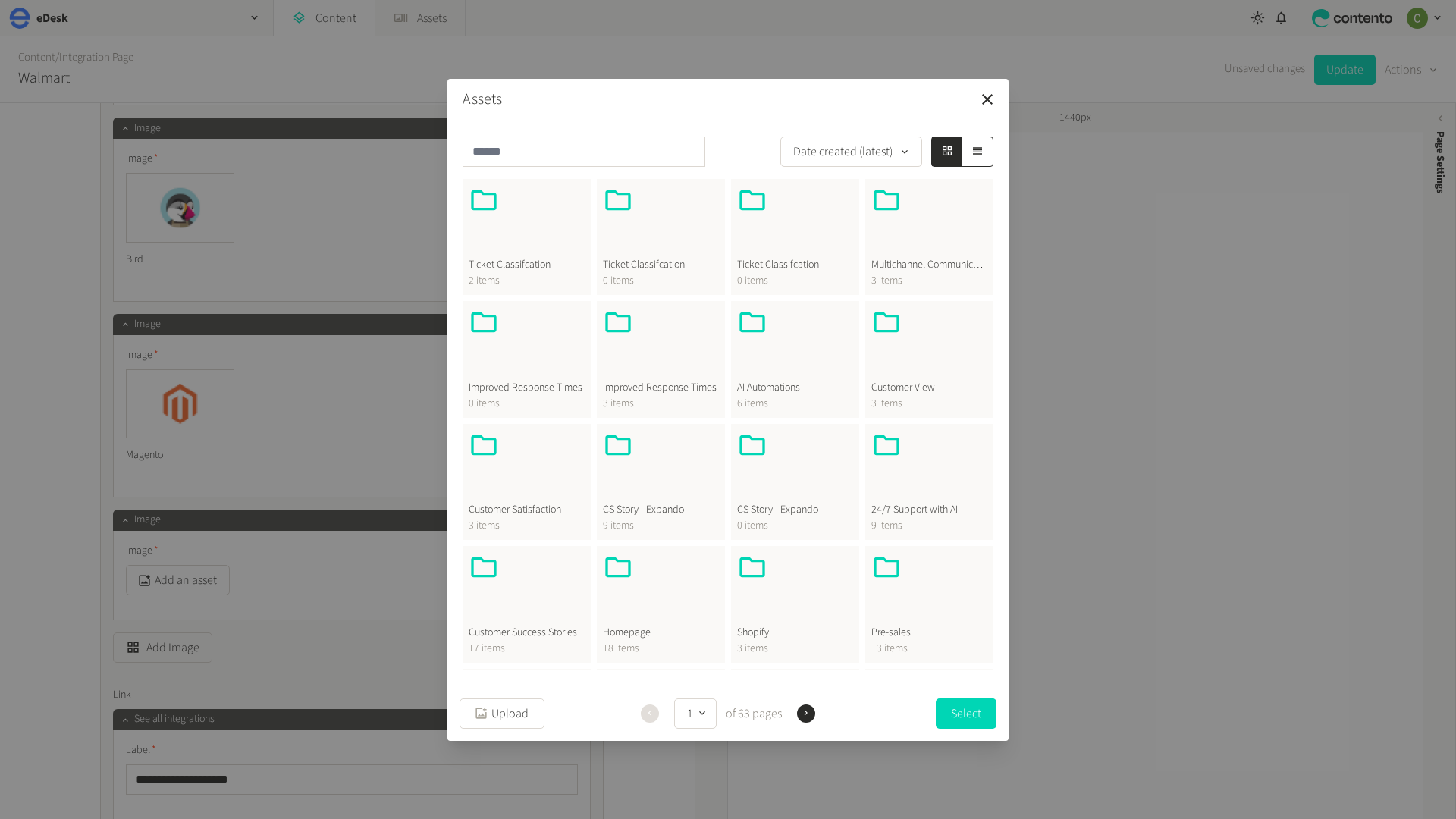 click at bounding box center [661, 588] 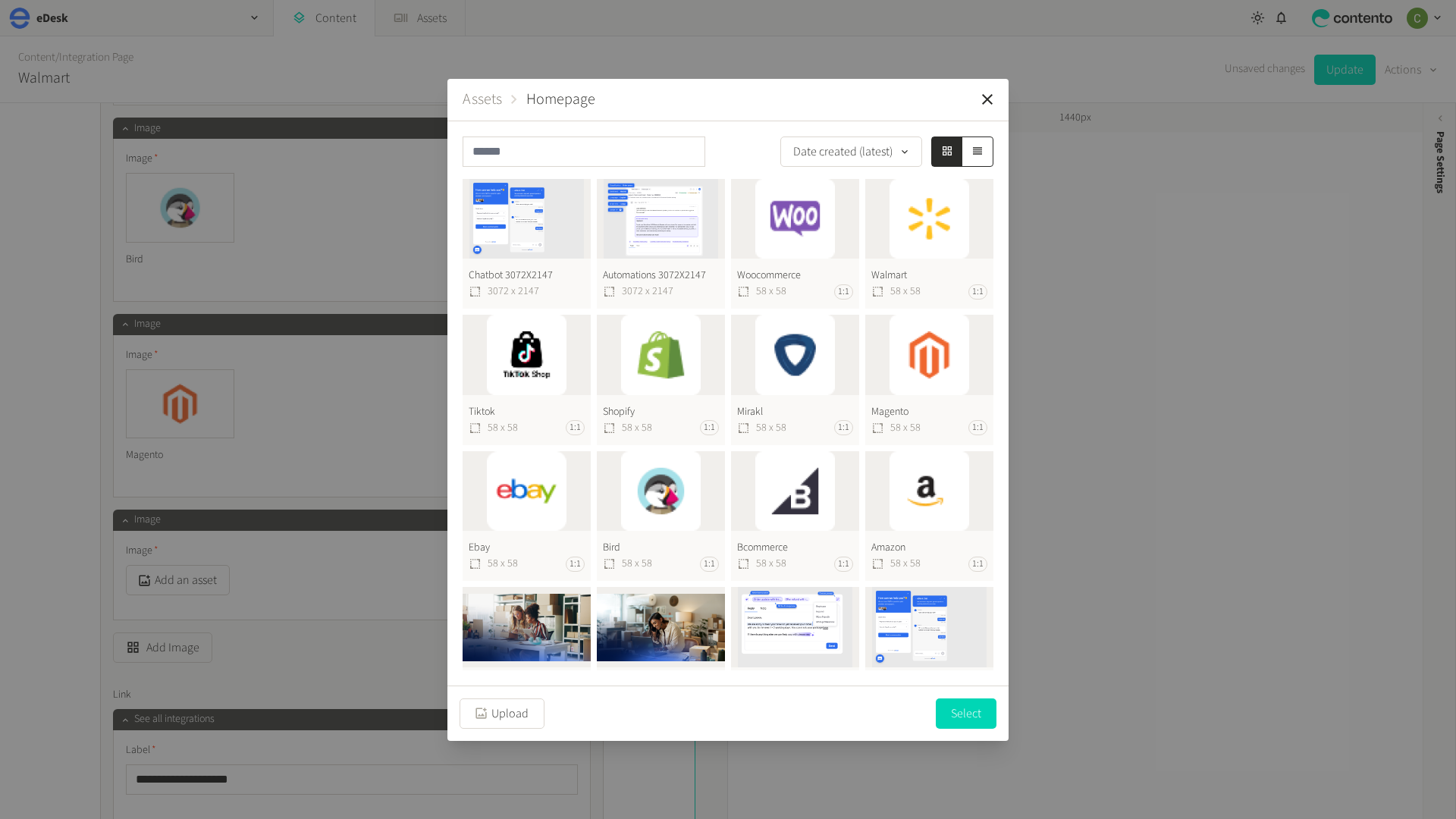 click on "Mirakl  58 x 58 1:1" 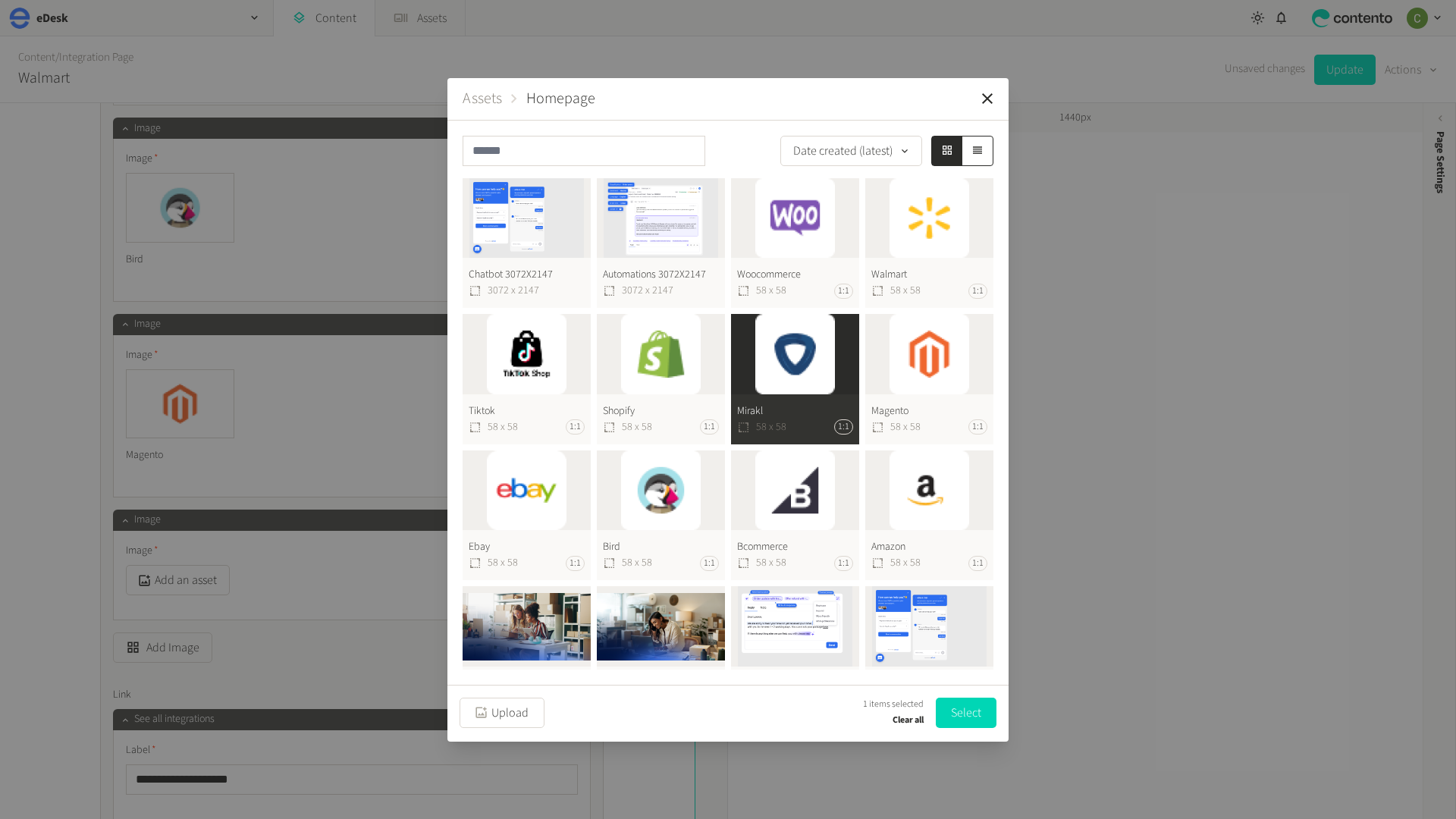 click on "Select" at bounding box center [966, 713] 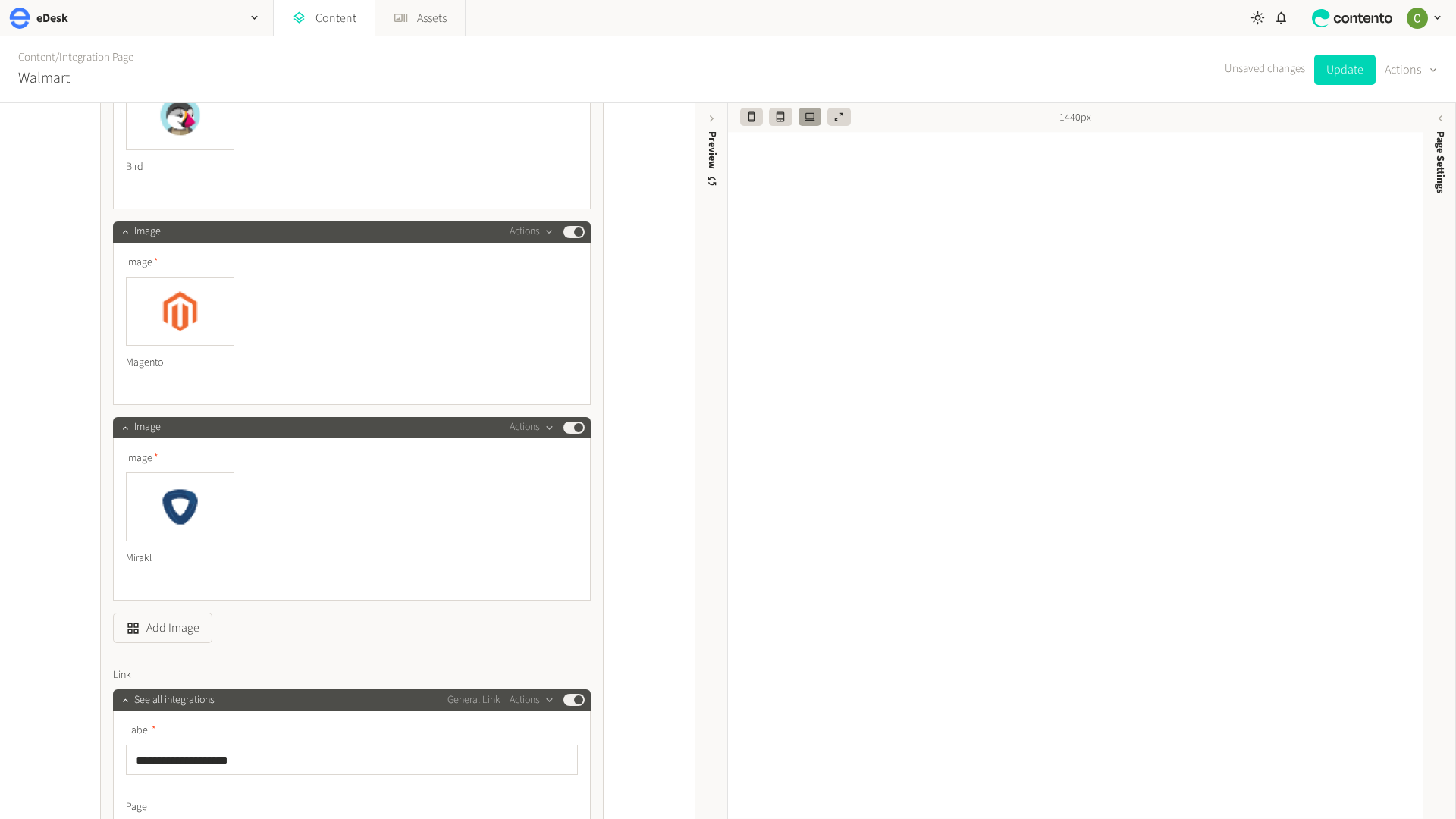 scroll, scrollTop: 4695, scrollLeft: 0, axis: vertical 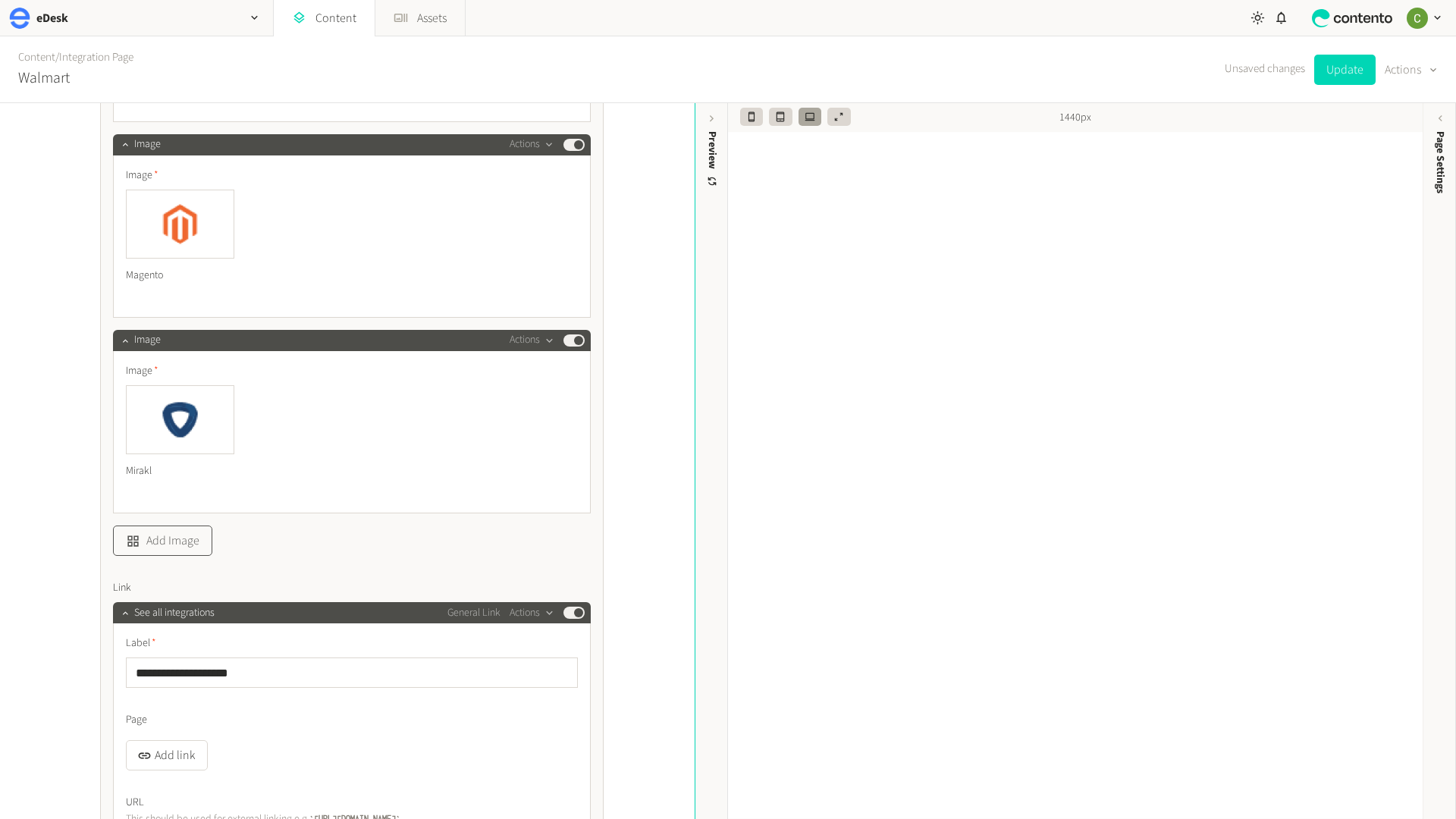 click on "Add Image" 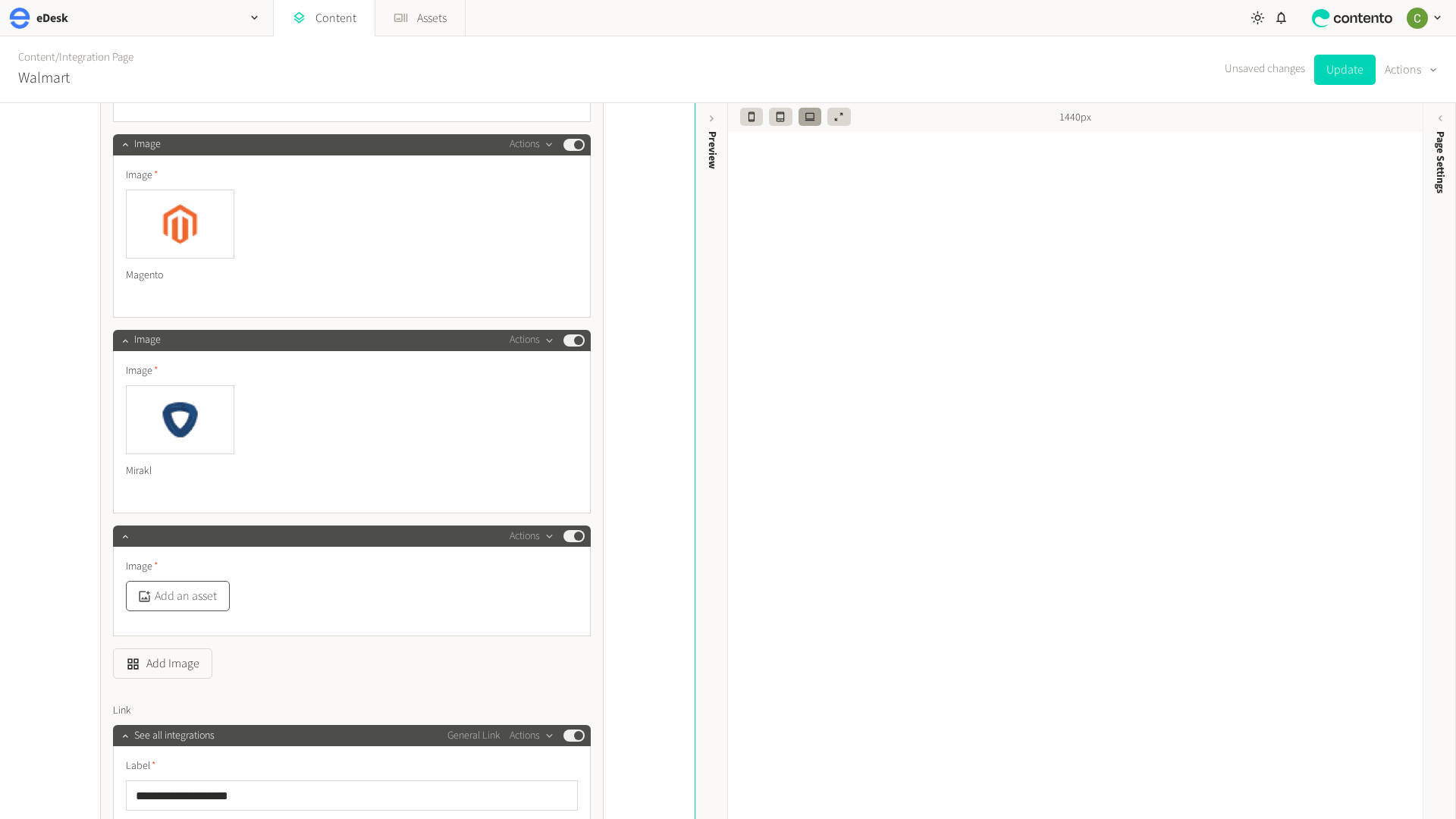 click on "Add an asset" 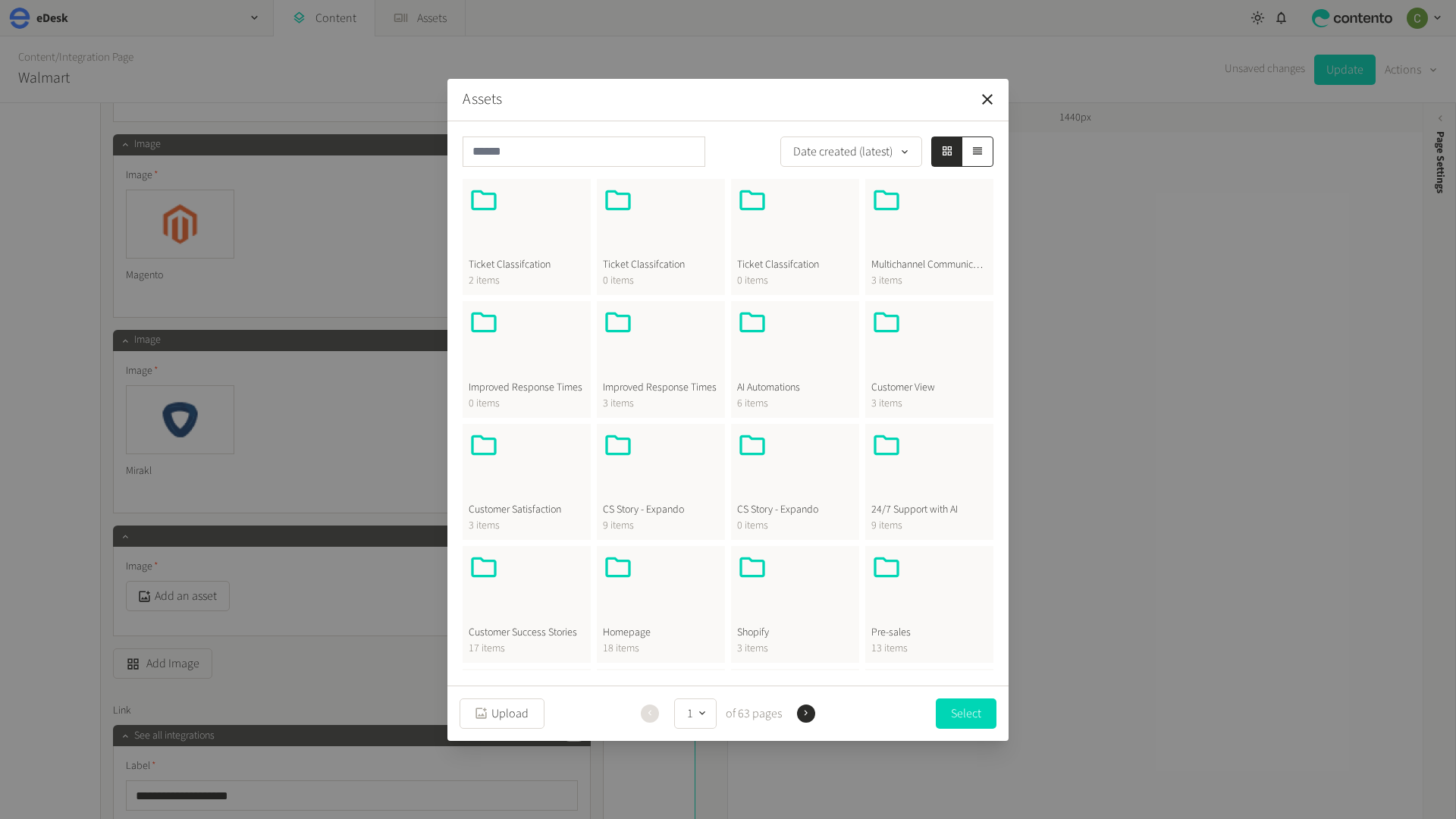 click at bounding box center [661, 588] 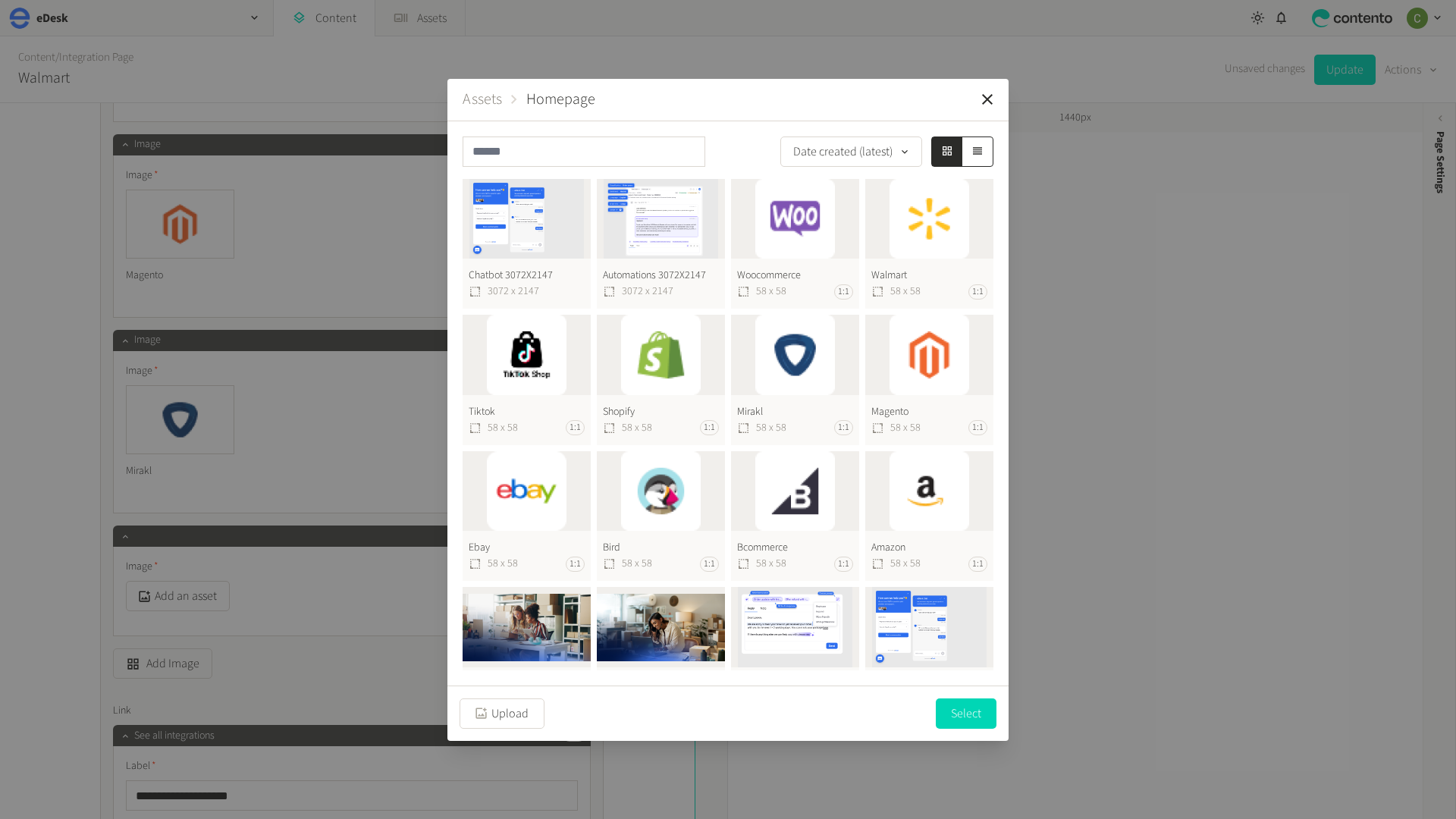 click on "Woocommerce  58 x 58 1:1" 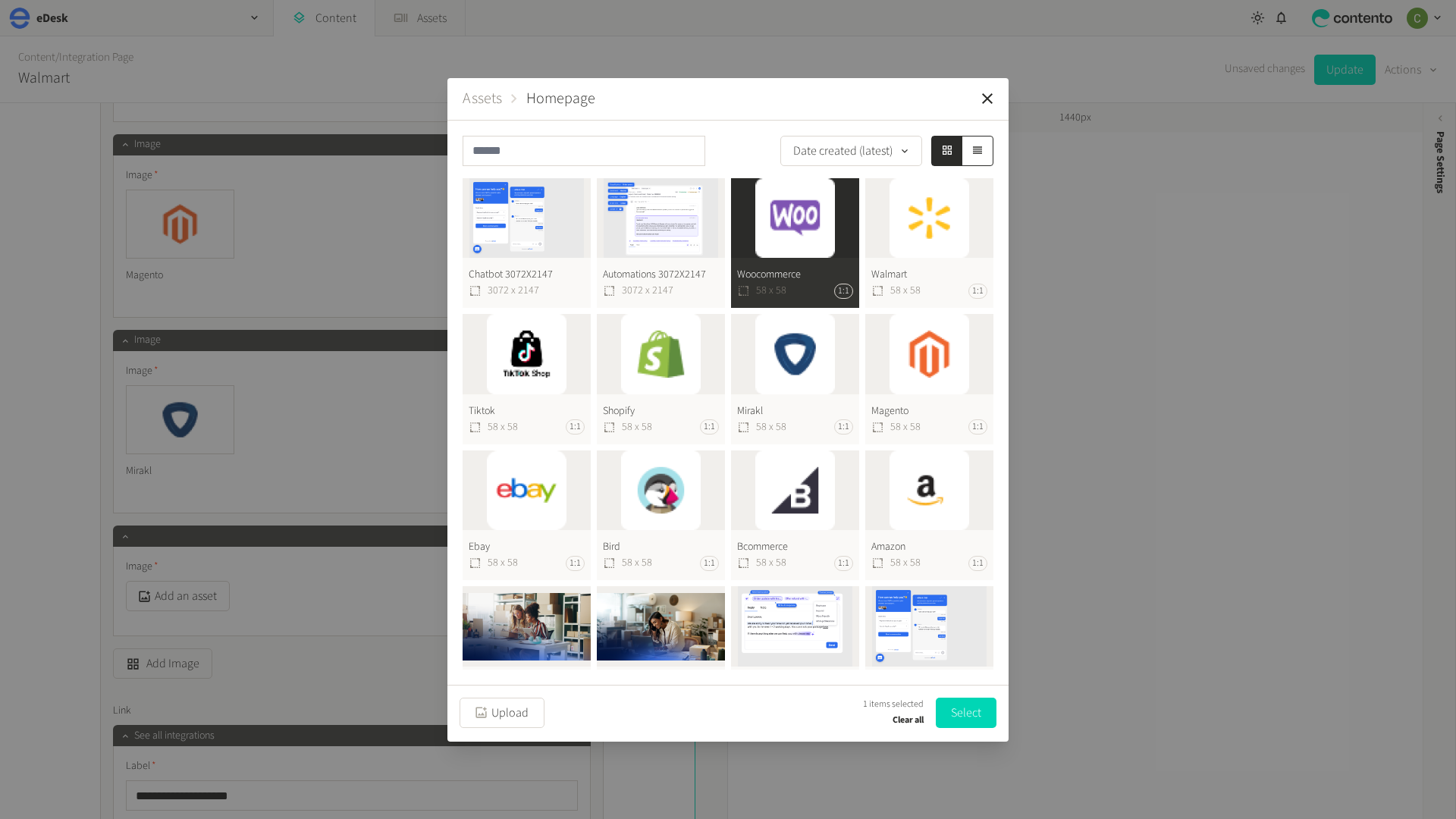 drag, startPoint x: 974, startPoint y: 712, endPoint x: 949, endPoint y: 713, distance: 25.01999 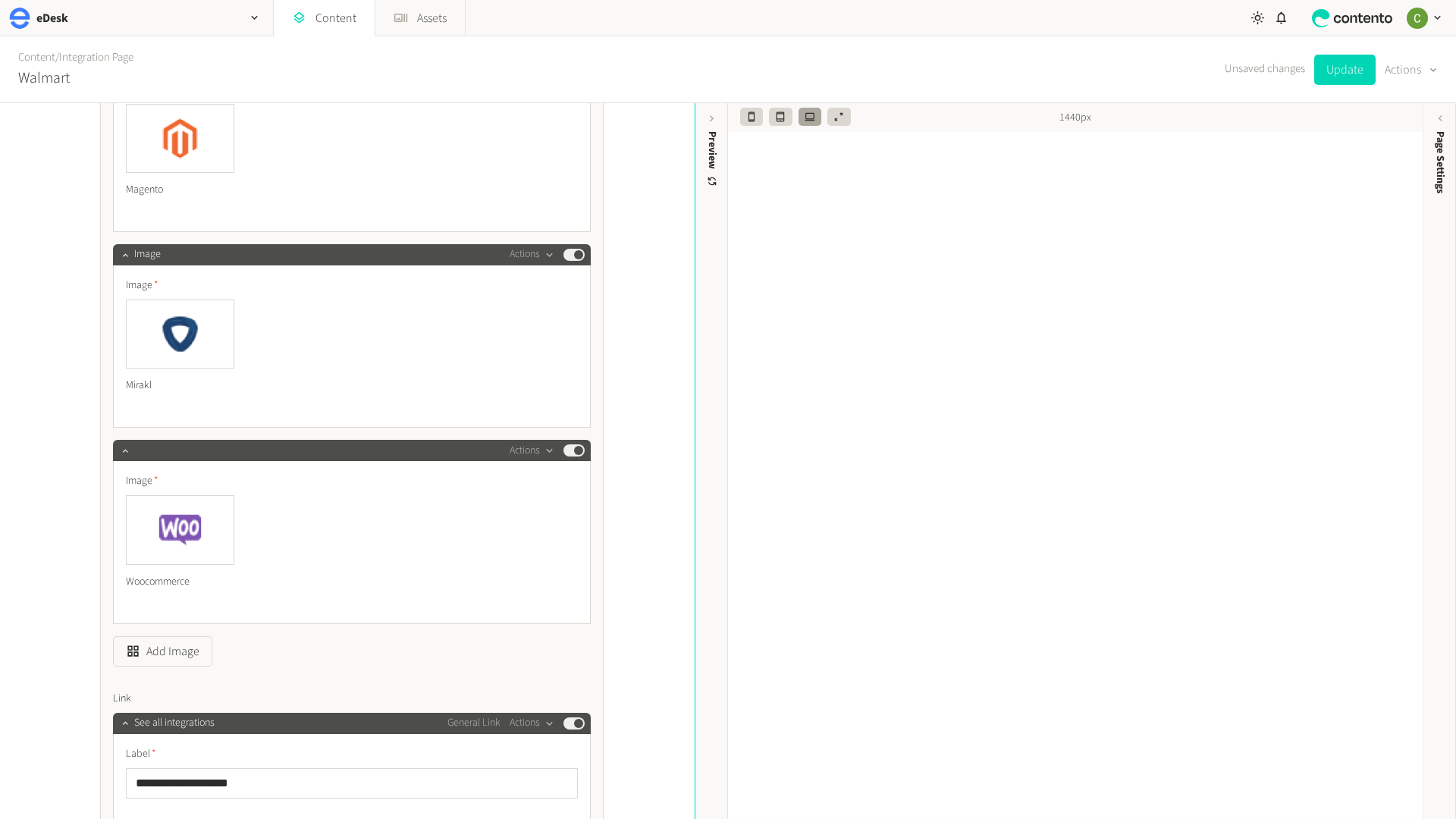 scroll, scrollTop: 4783, scrollLeft: 0, axis: vertical 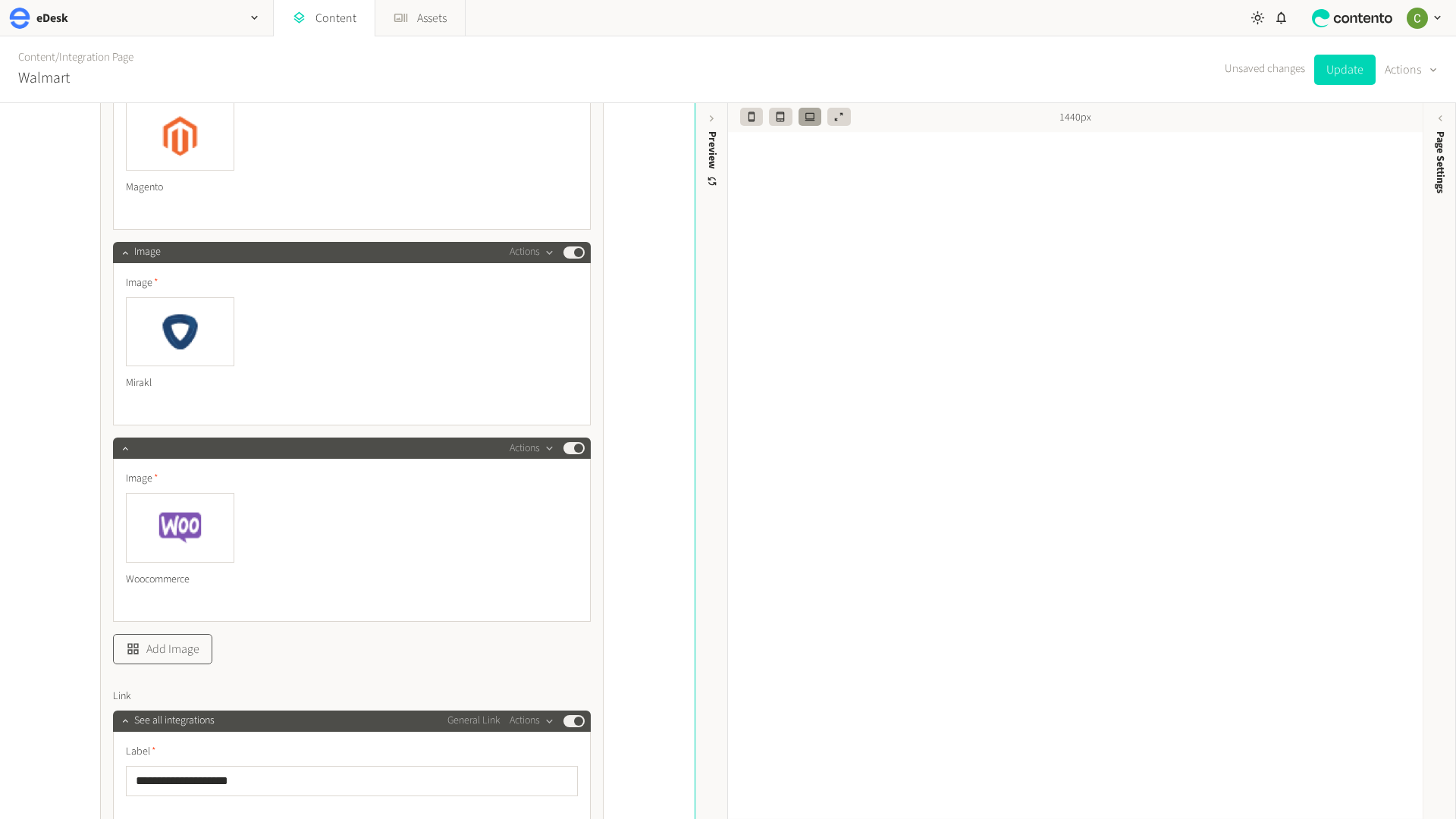 click on "Add Image" 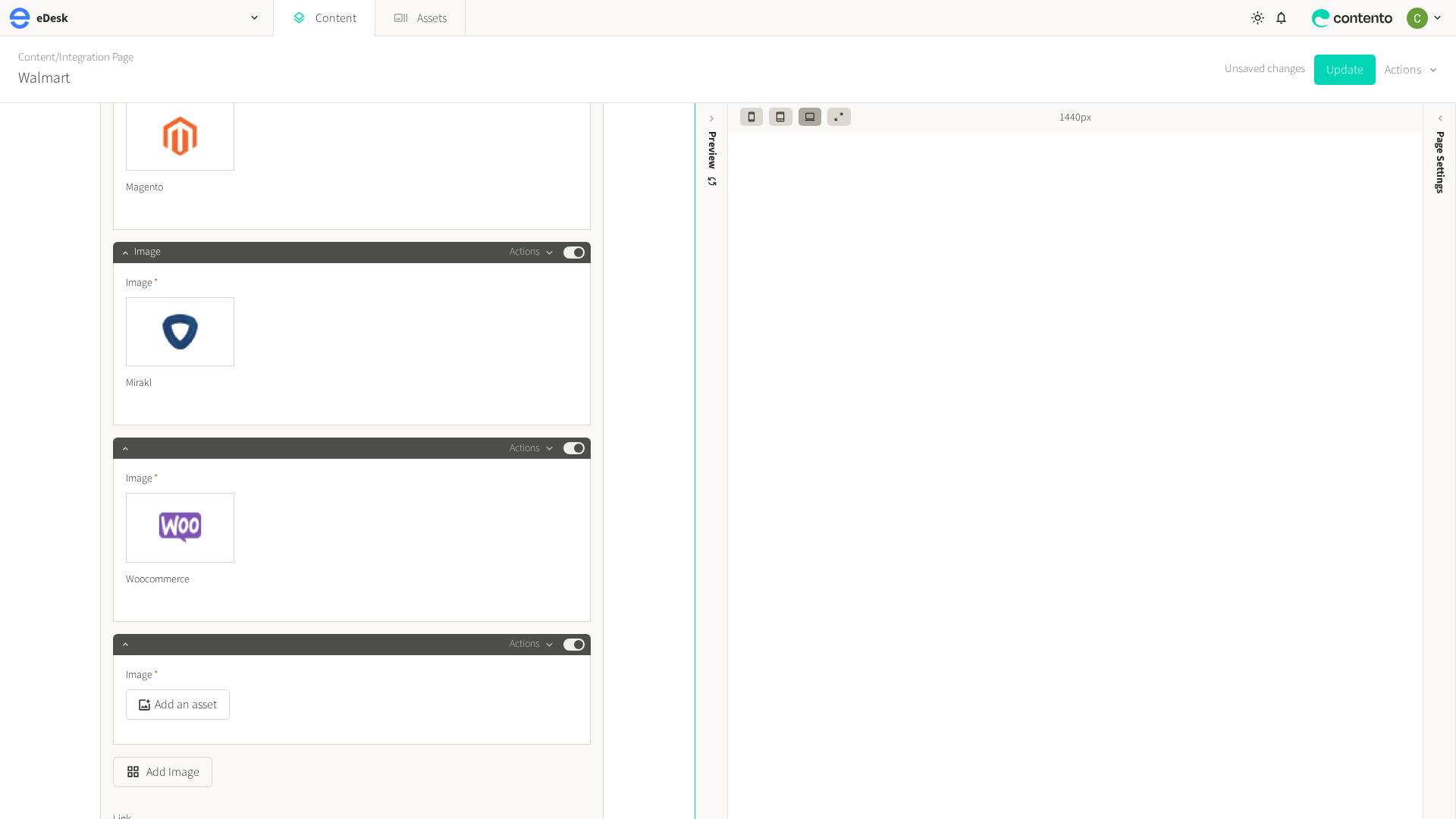 scroll, scrollTop: 4828, scrollLeft: 0, axis: vertical 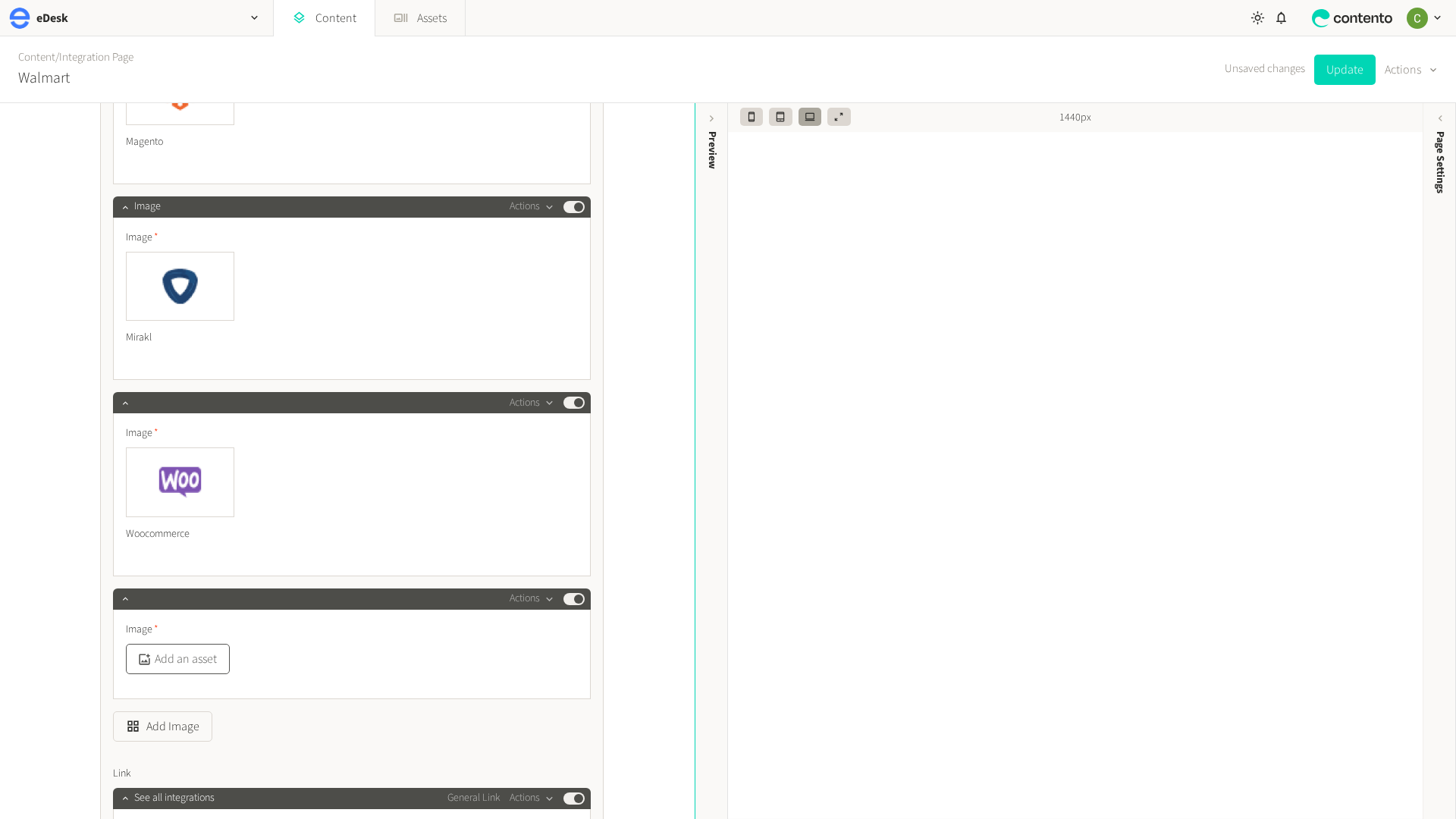 click on "Add an asset" 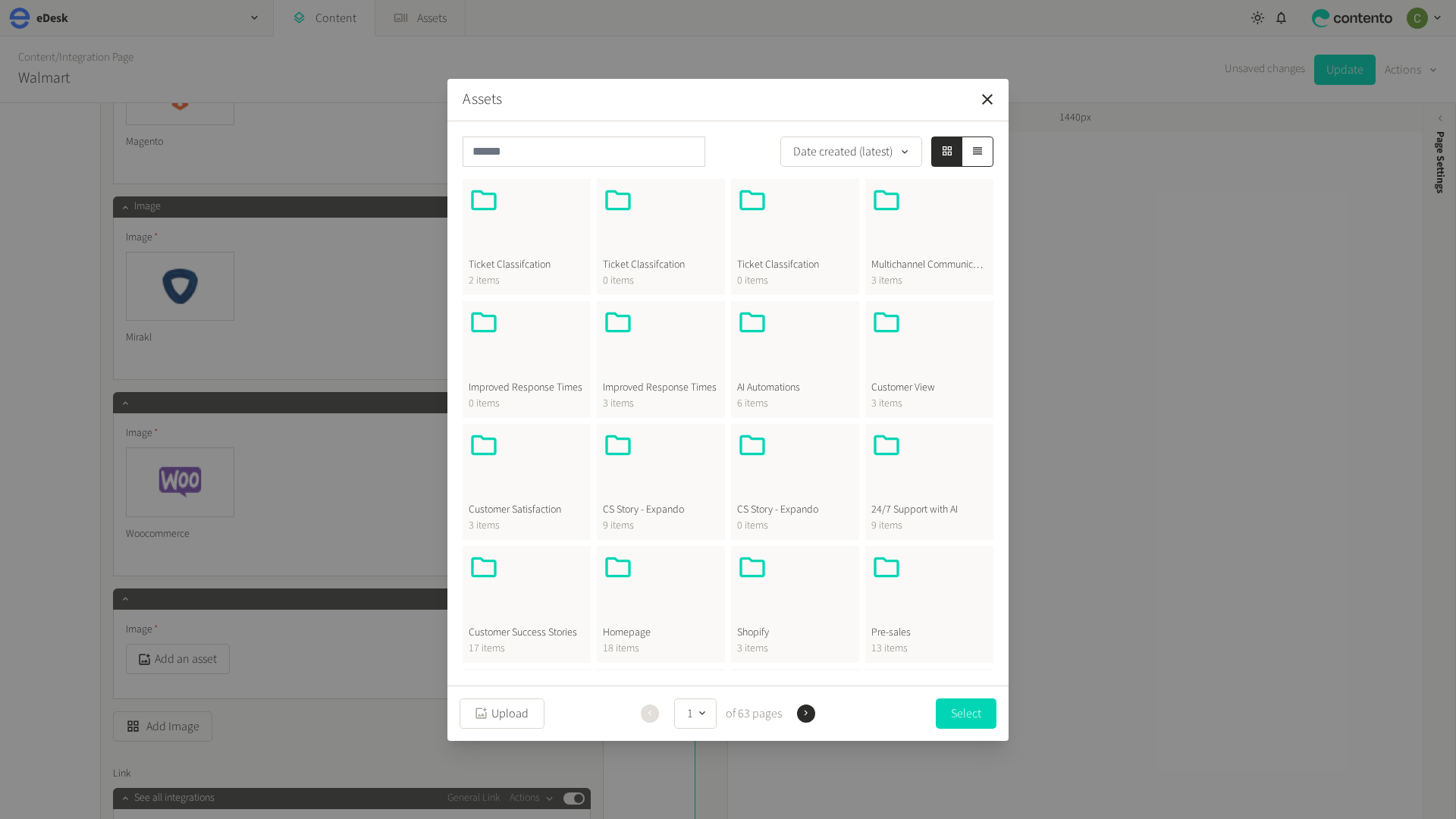 click at bounding box center (661, 588) 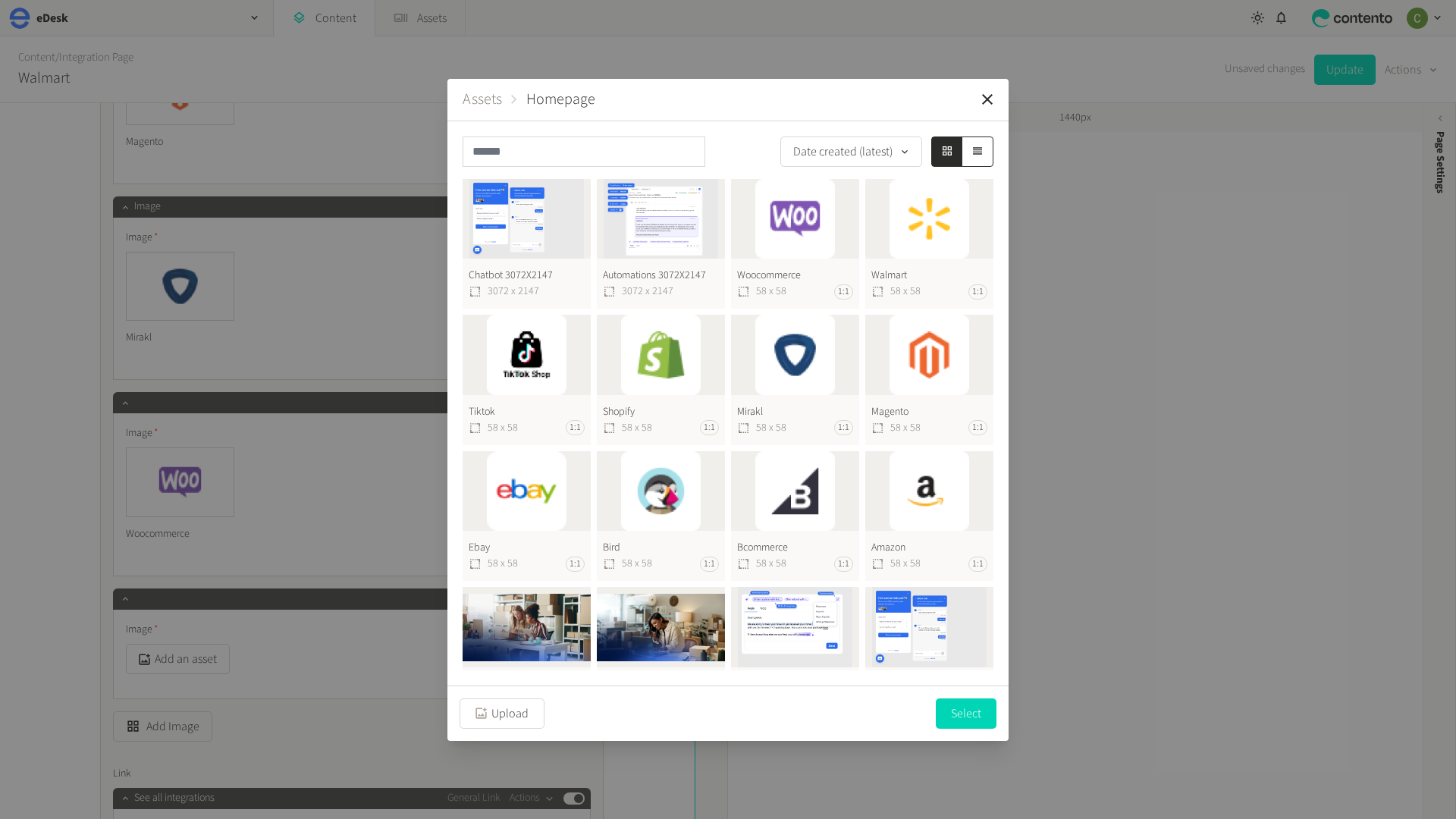 click on "Tiktok  58 x 58 1:1" 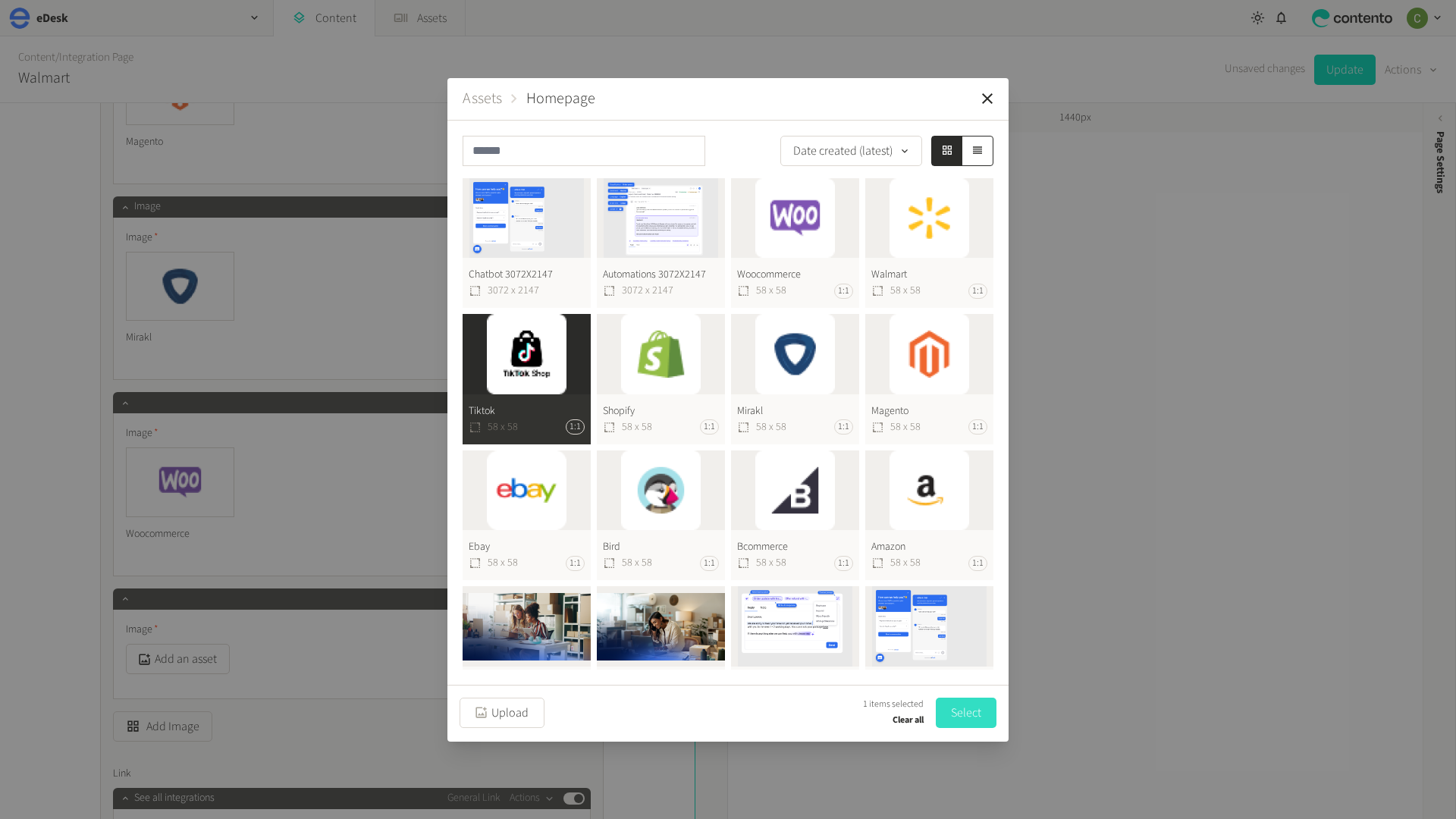 click on "Select" at bounding box center (966, 713) 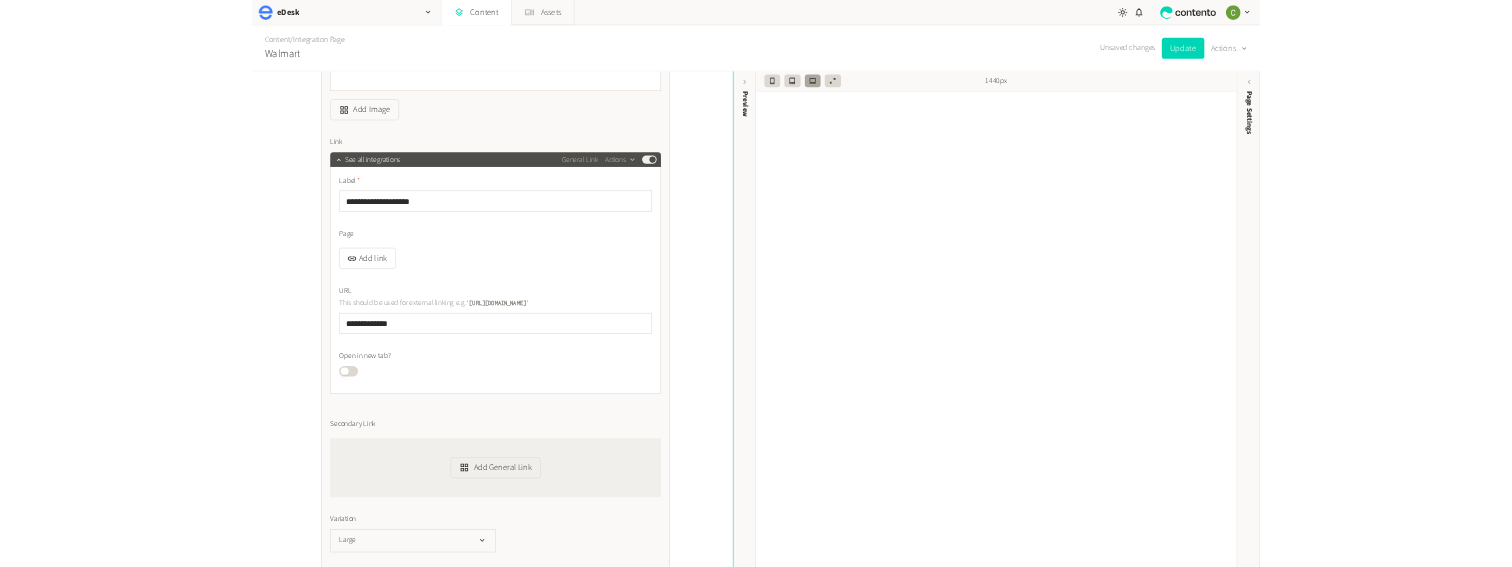 scroll, scrollTop: 7393, scrollLeft: 0, axis: vertical 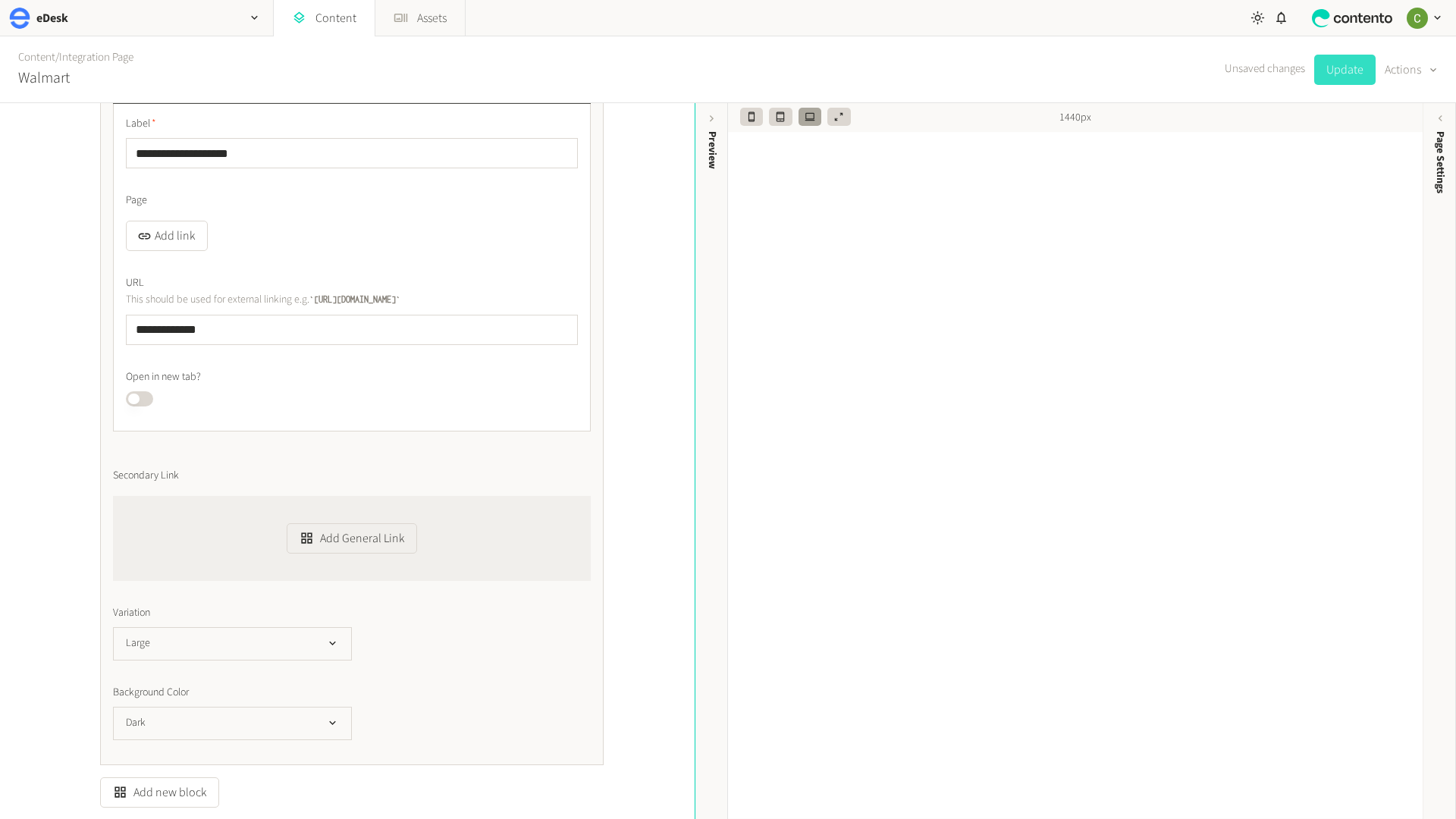 click on "Update" 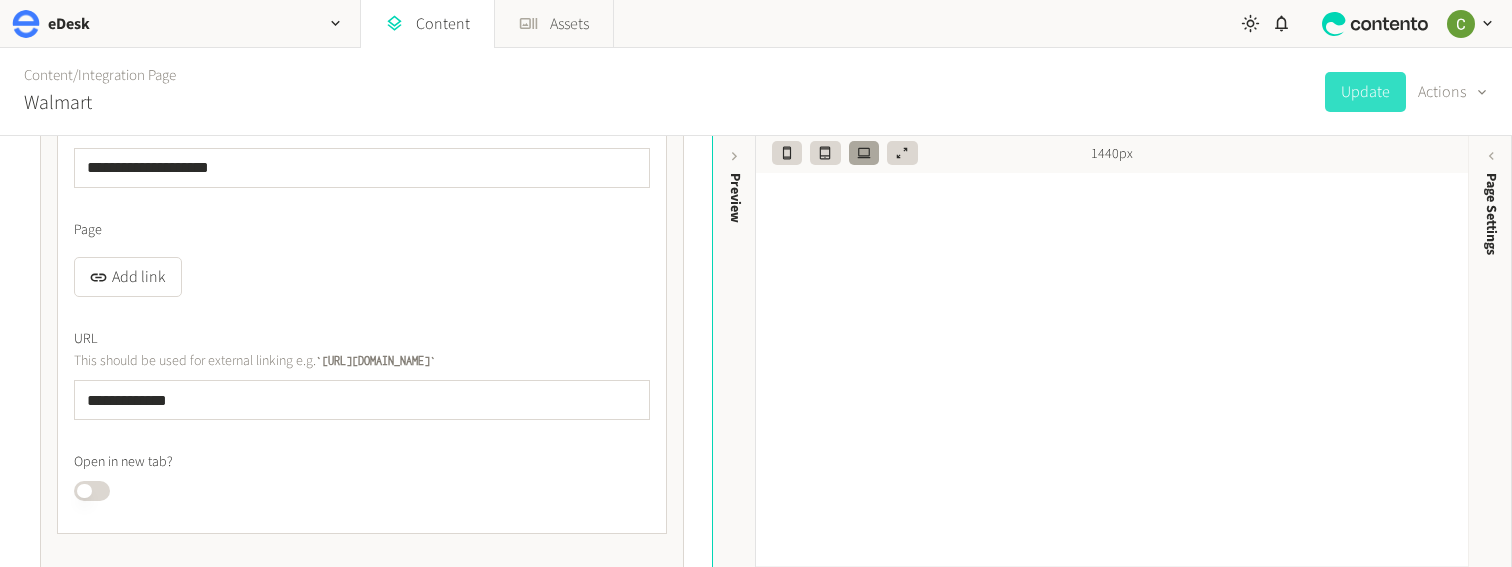 scroll, scrollTop: 6193, scrollLeft: 0, axis: vertical 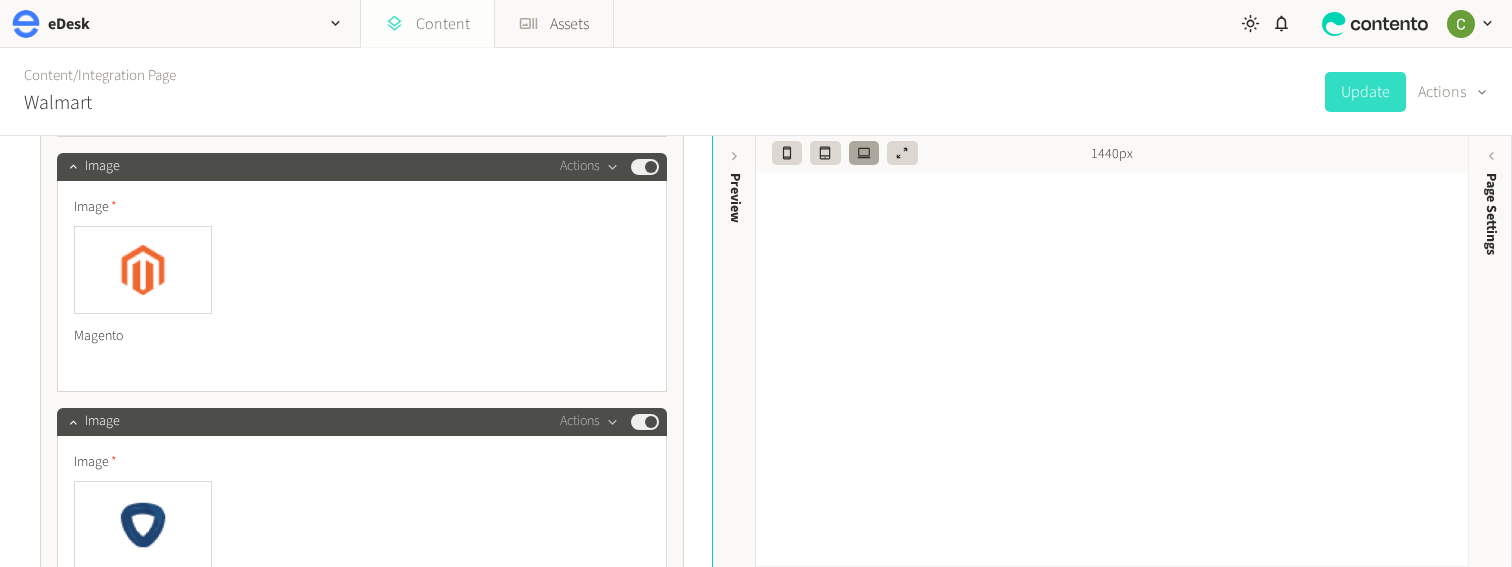 click on "Content" 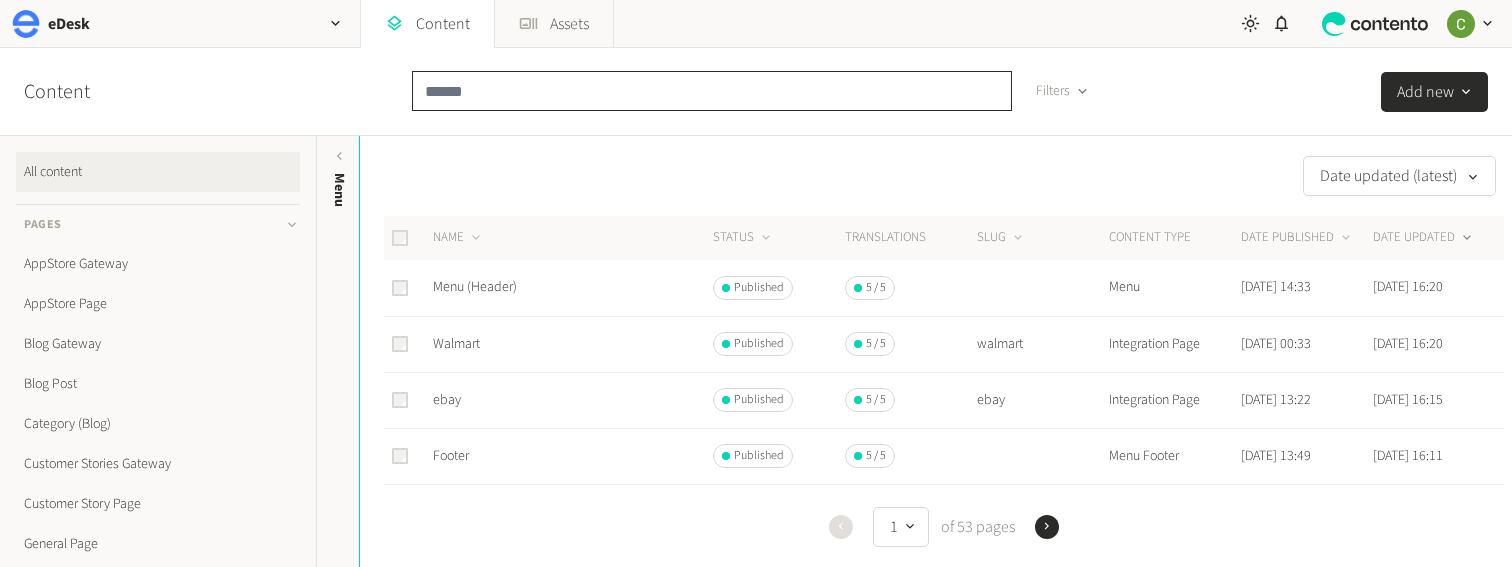 click 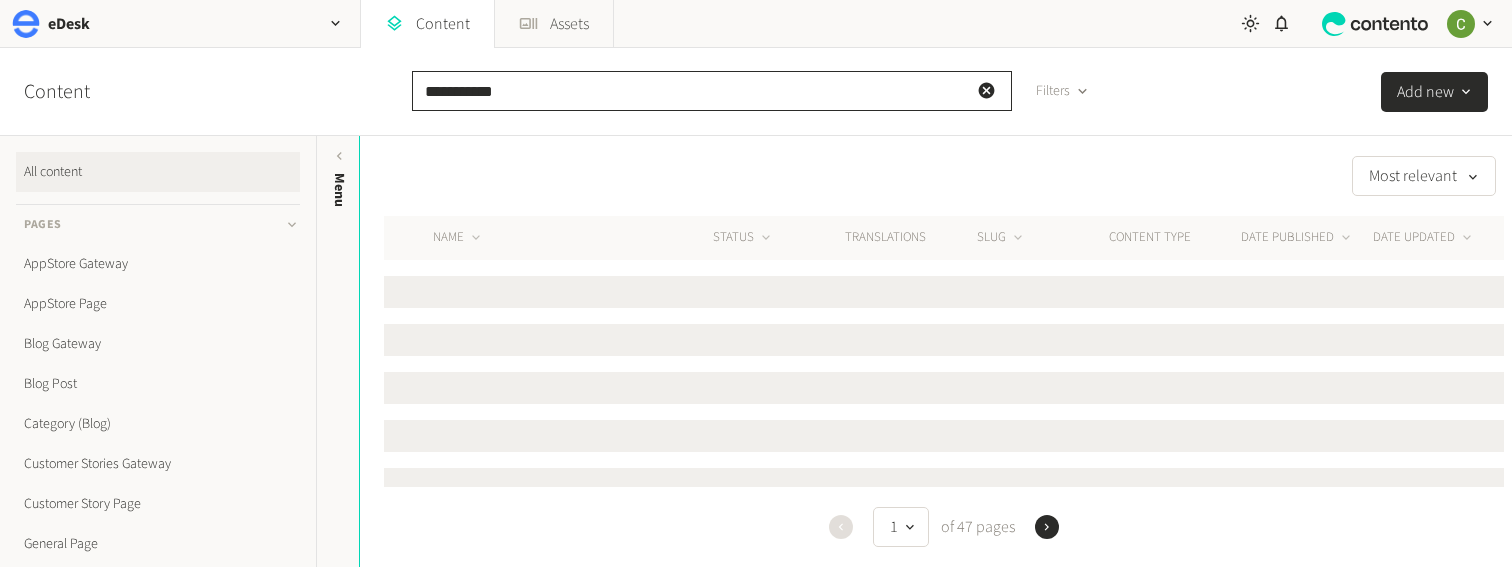 type on "**********" 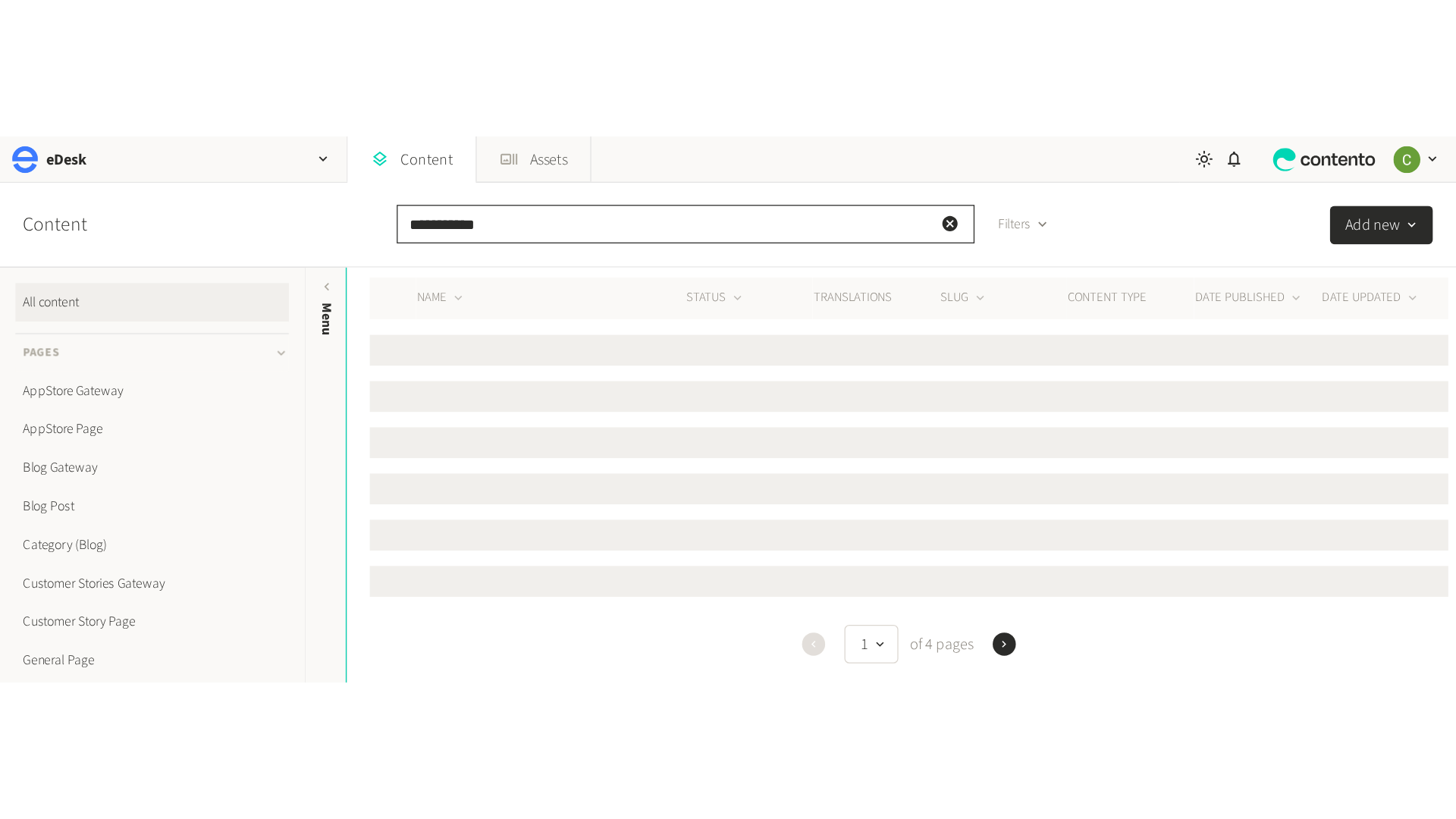 scroll, scrollTop: 0, scrollLeft: 0, axis: both 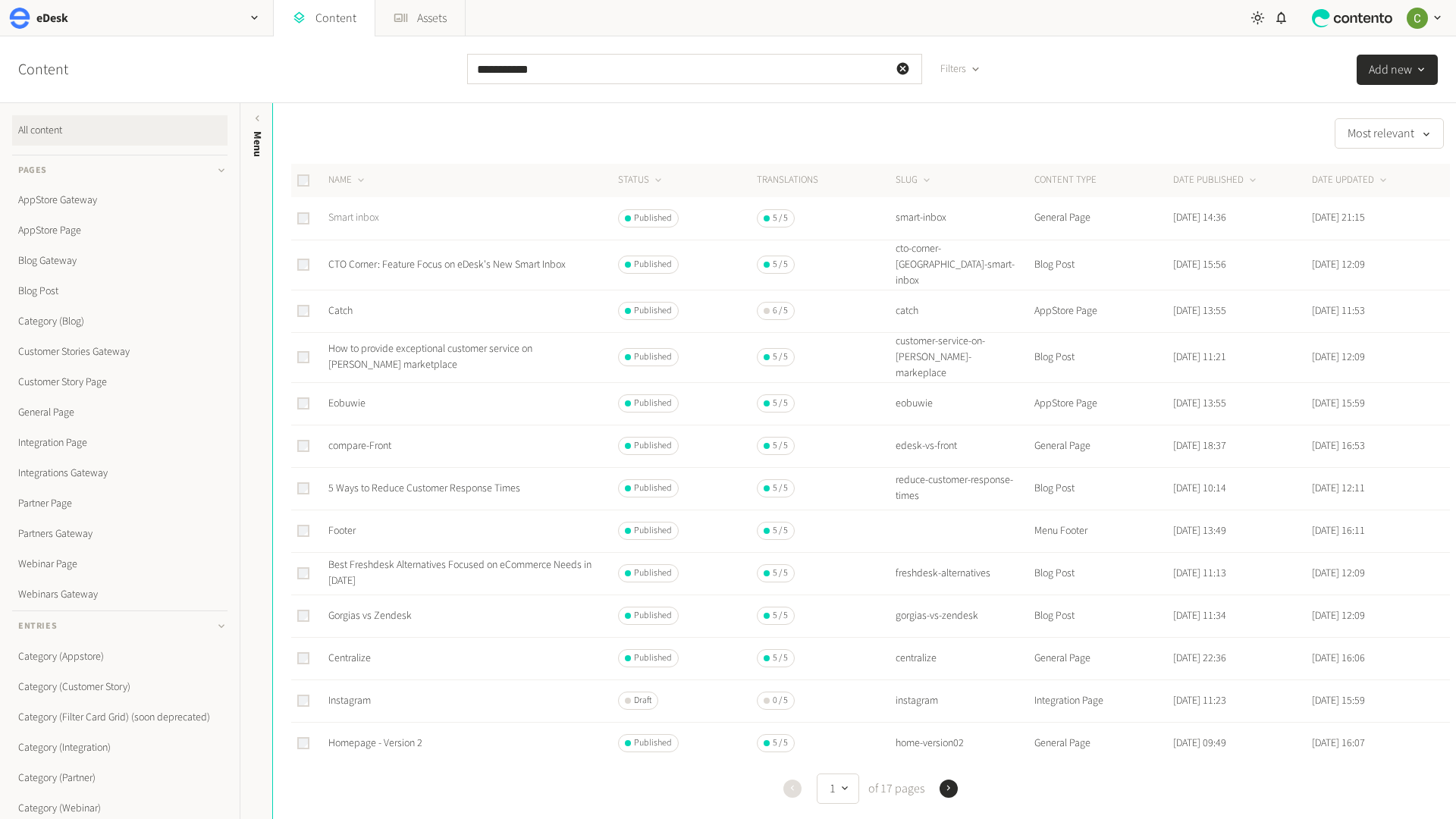 click on "Smart inbox" 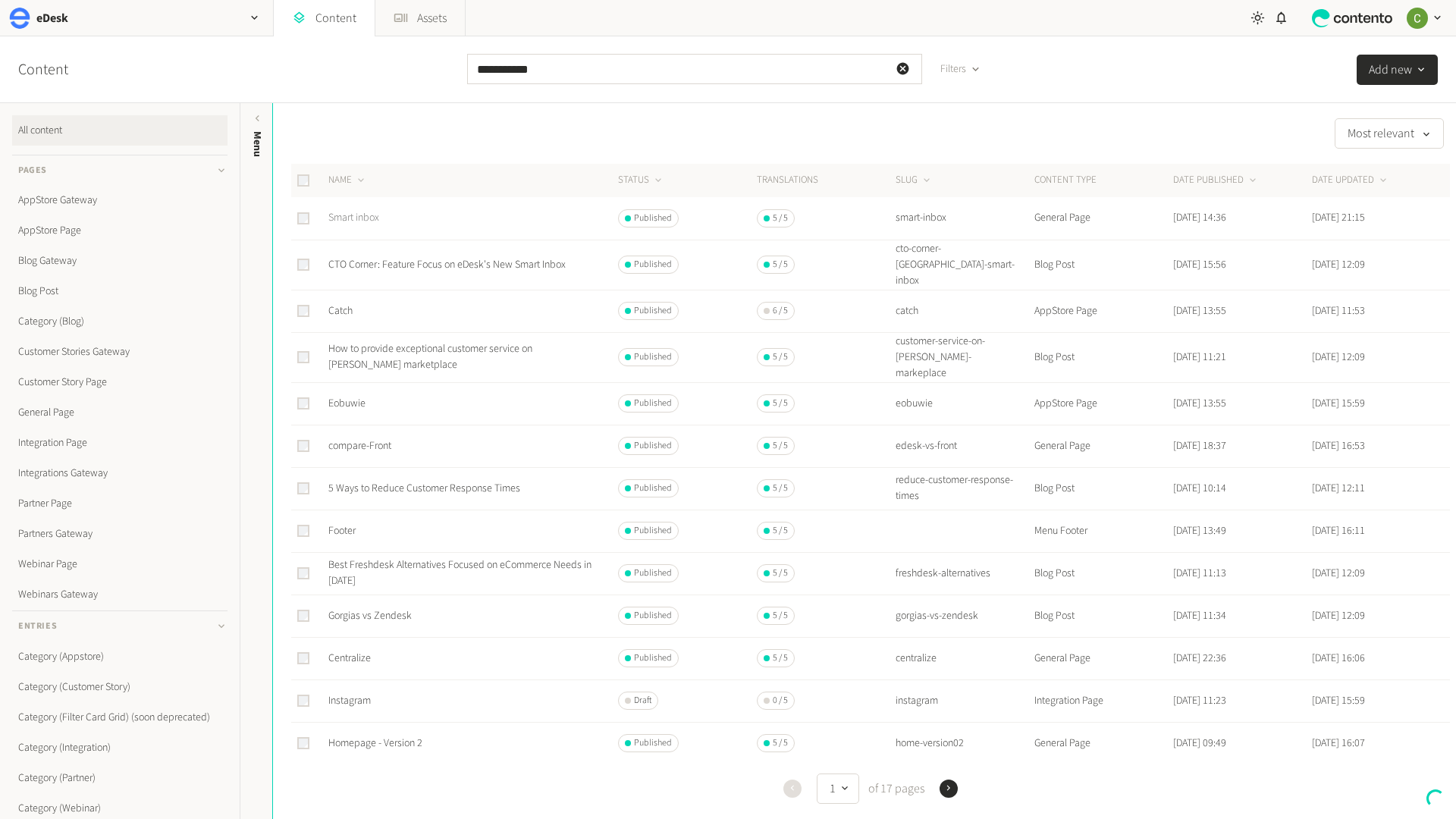 click on "Smart inbox" 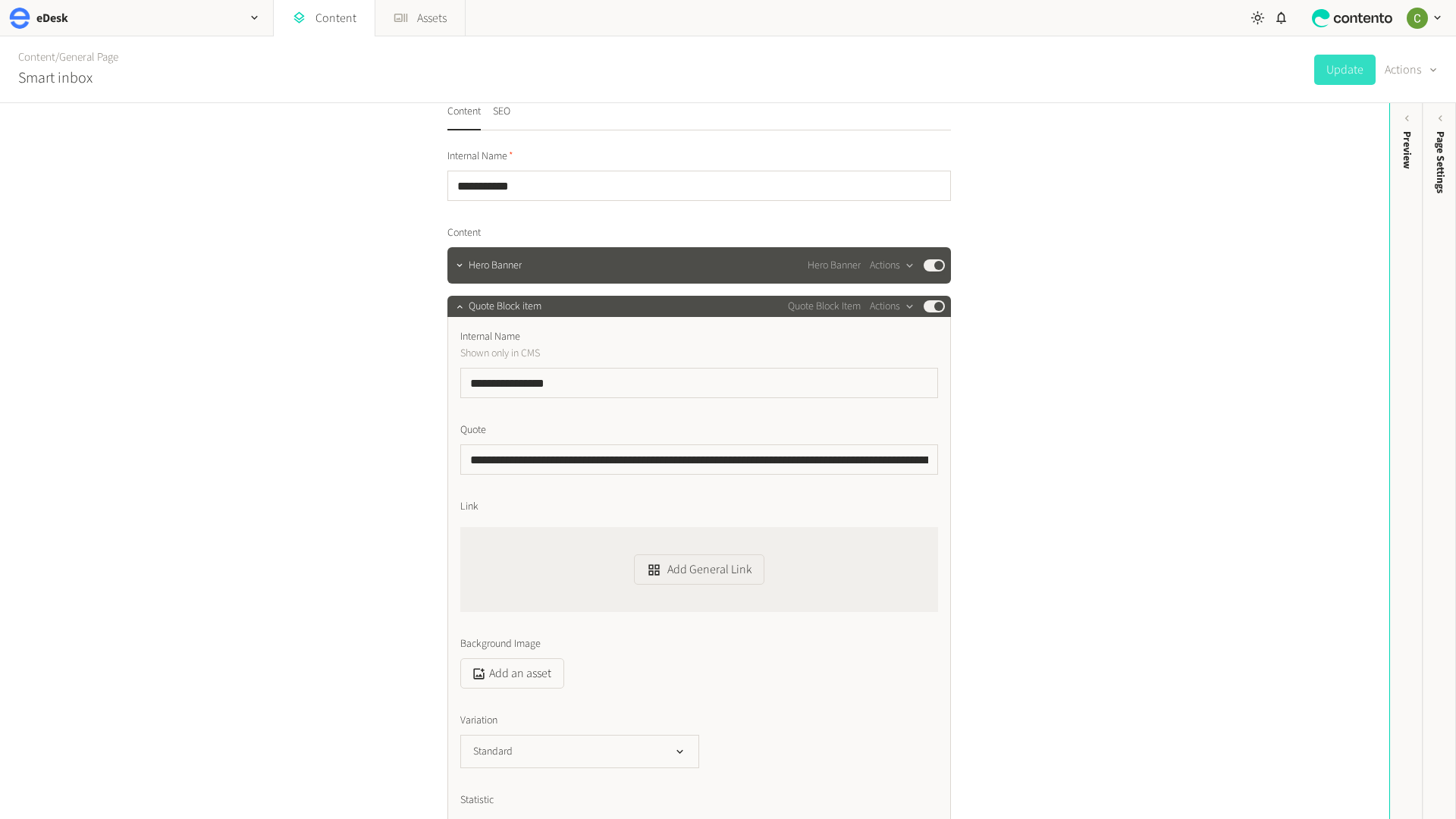 scroll, scrollTop: 46, scrollLeft: 0, axis: vertical 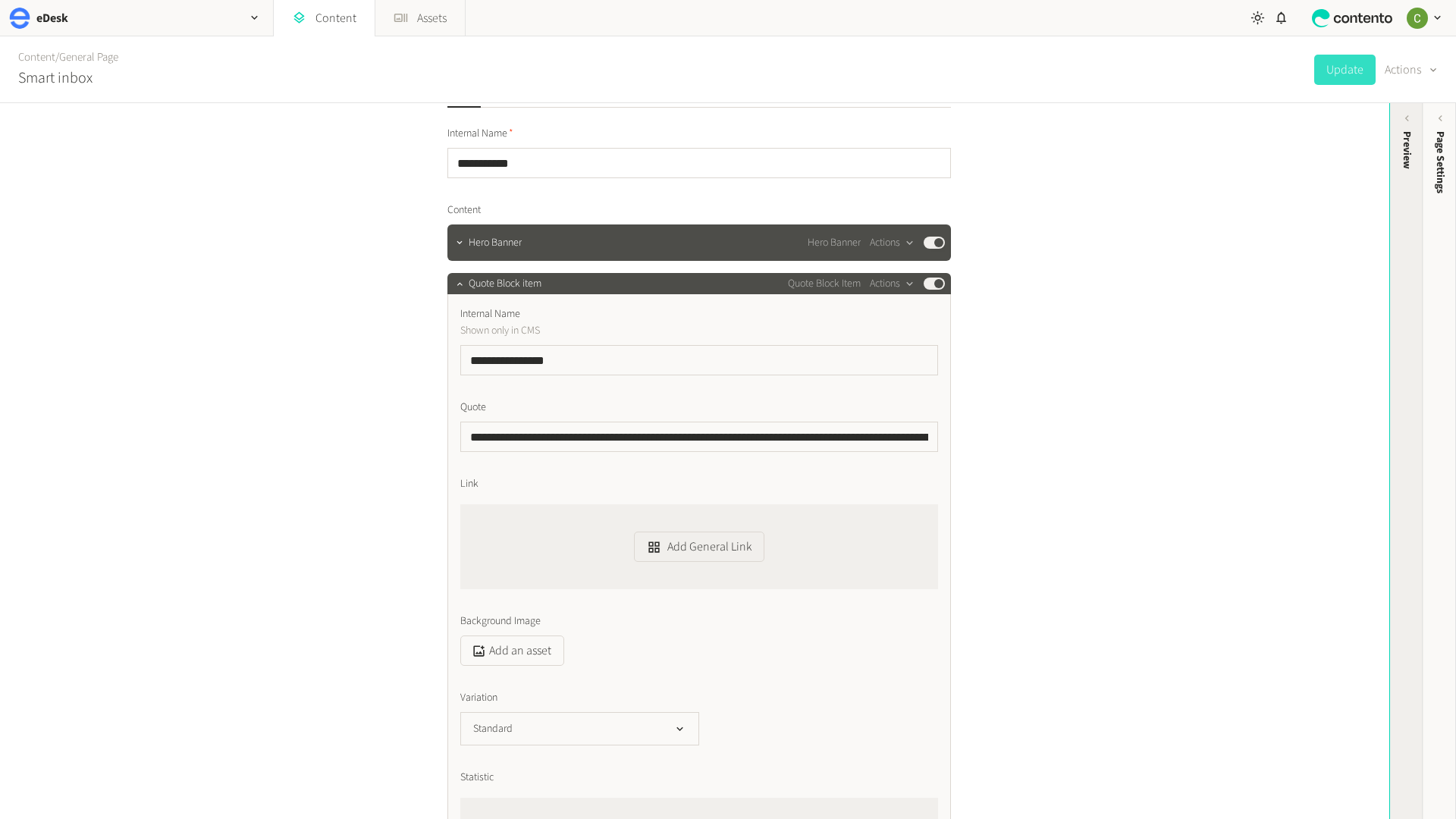click on "Preview" 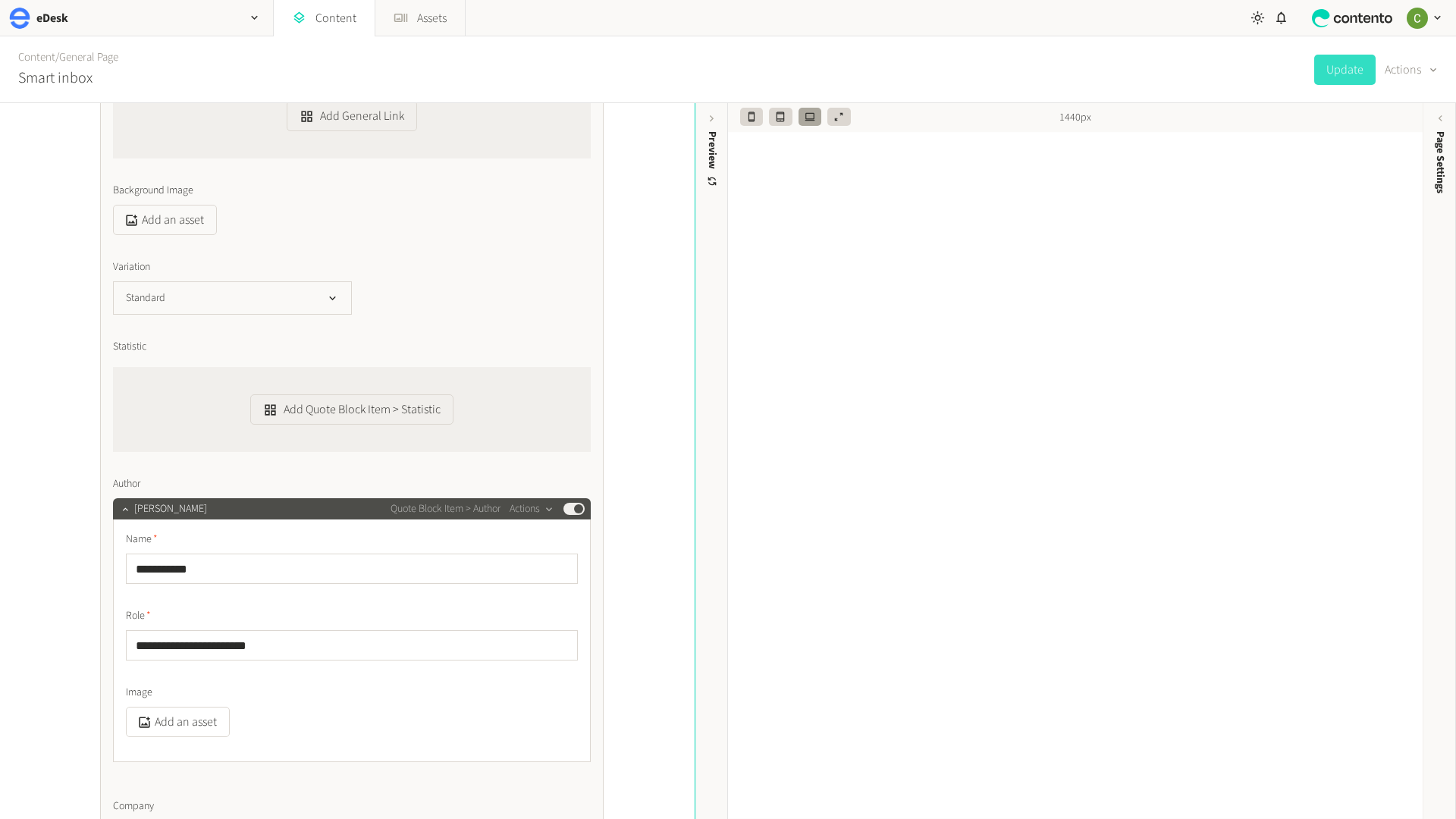 scroll, scrollTop: 563, scrollLeft: 0, axis: vertical 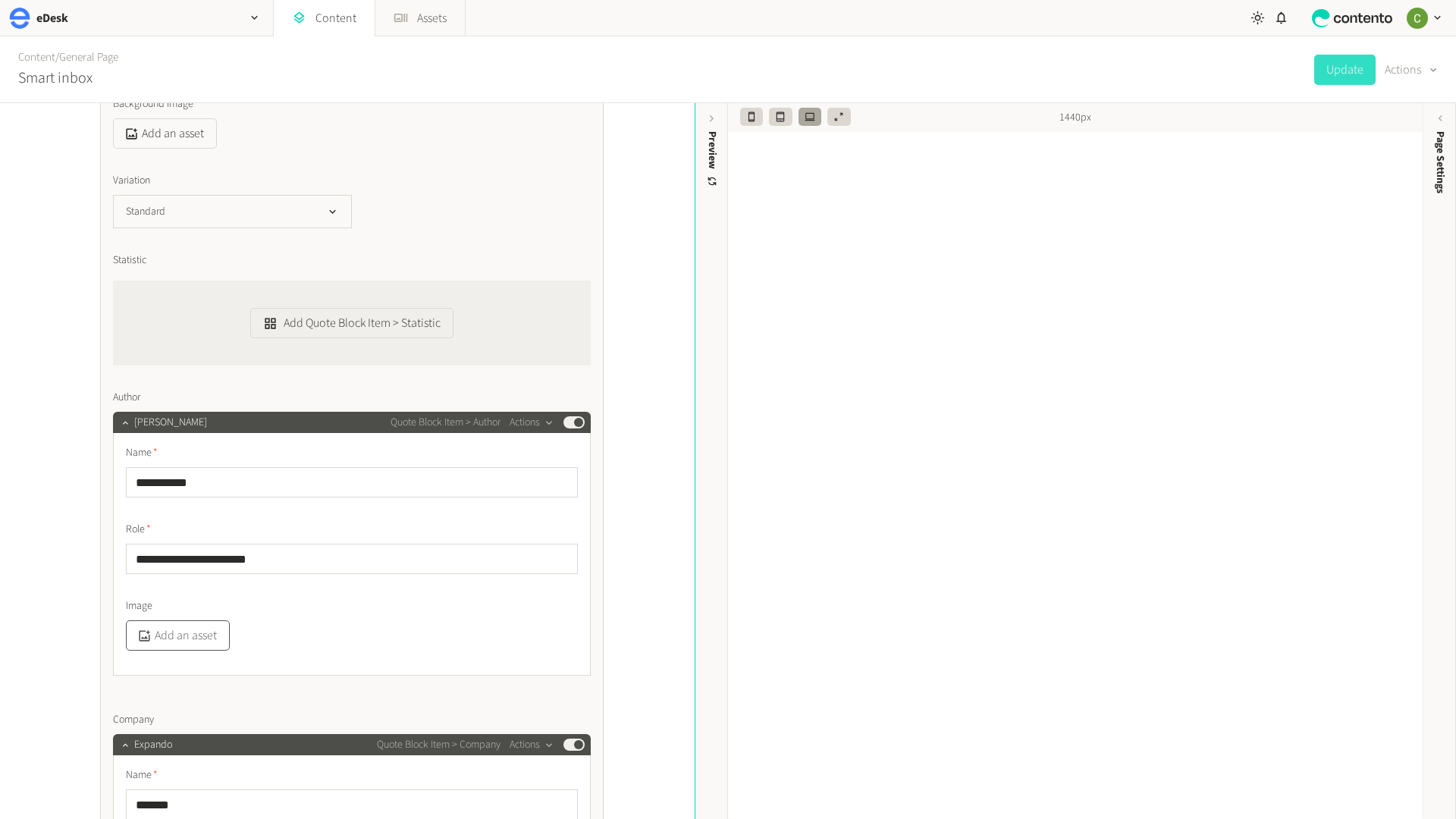 click on "Add an asset" 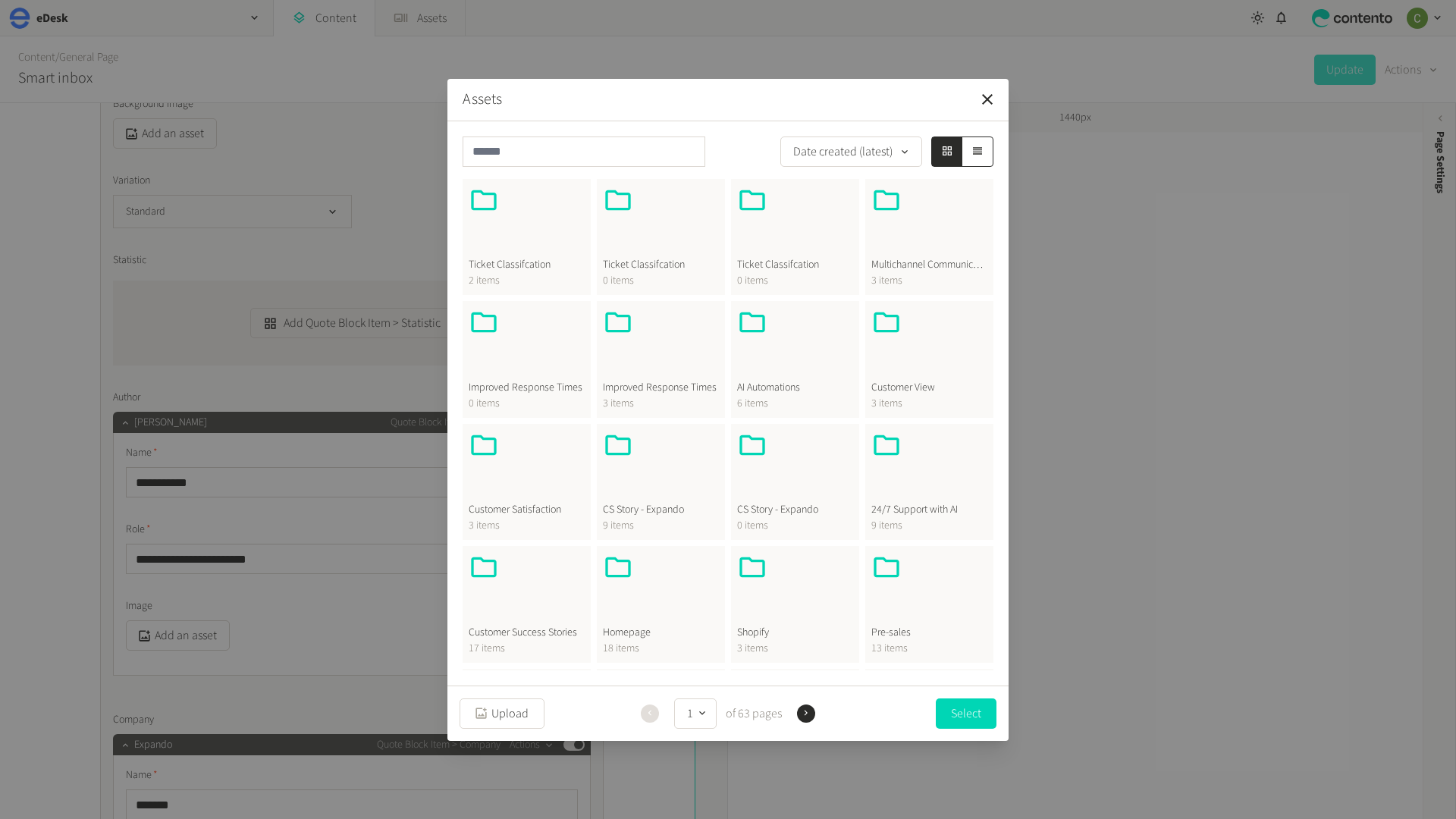 scroll, scrollTop: 9, scrollLeft: 0, axis: vertical 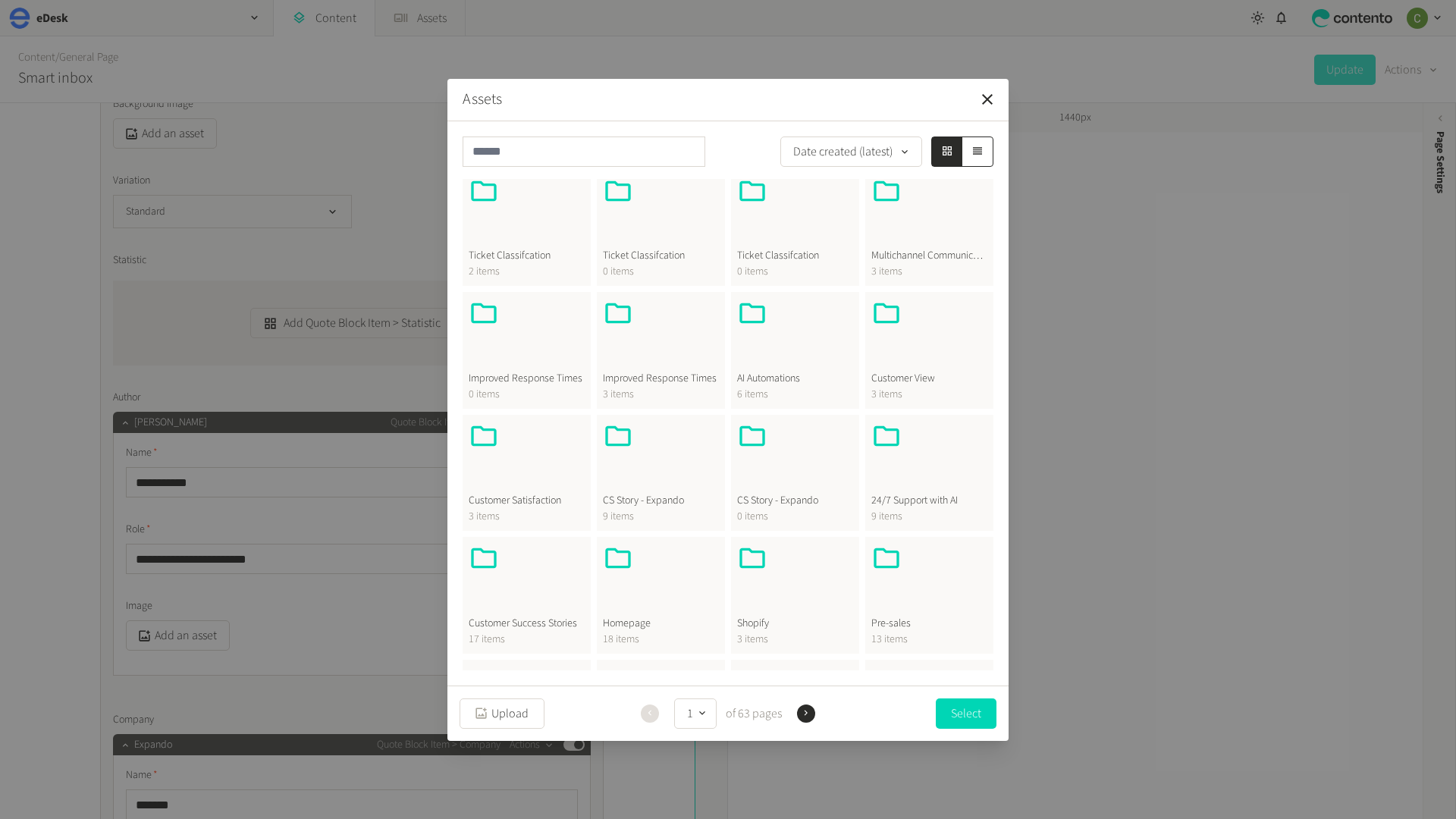 click at bounding box center (795, 457) 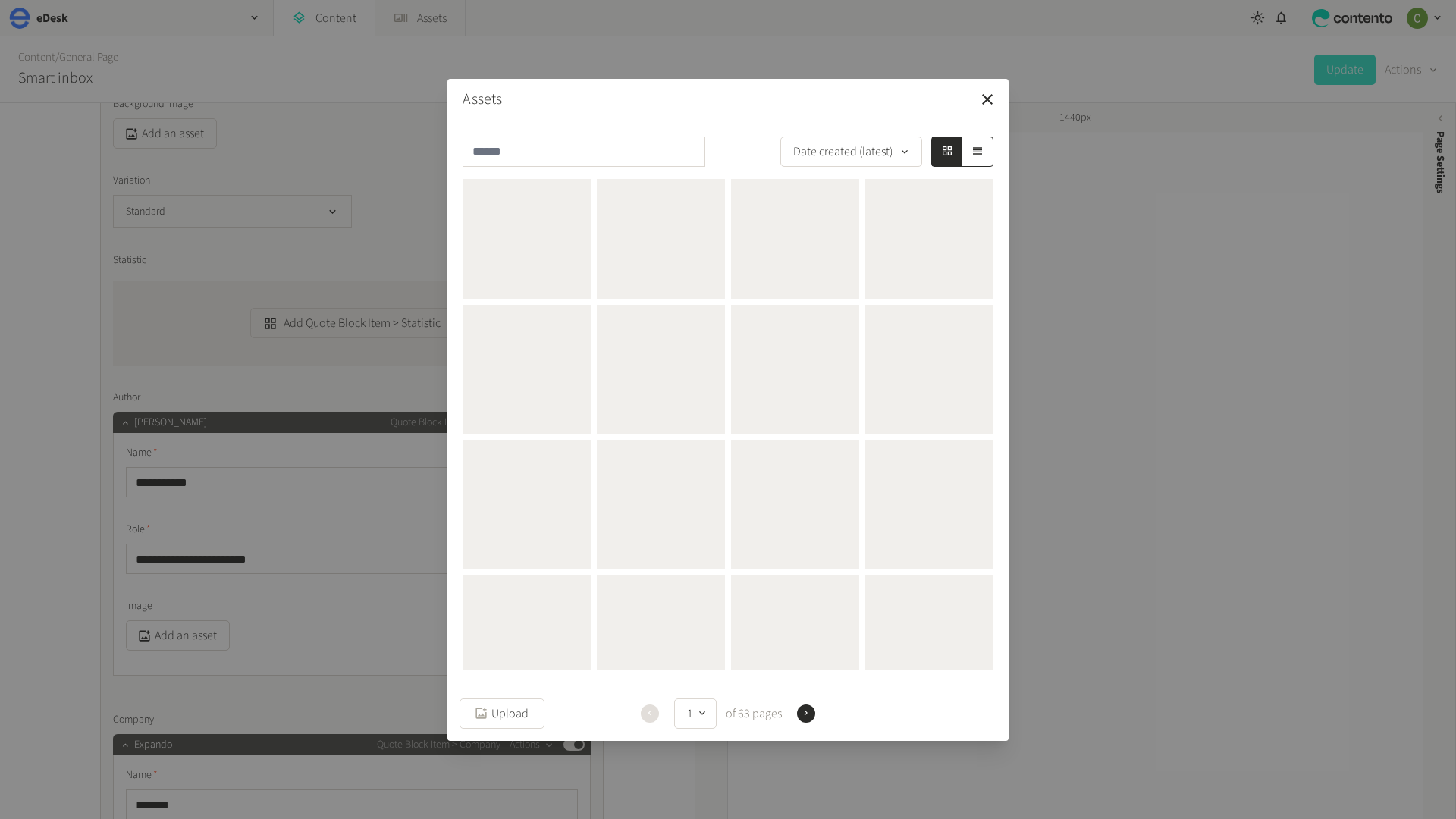scroll, scrollTop: 0, scrollLeft: 0, axis: both 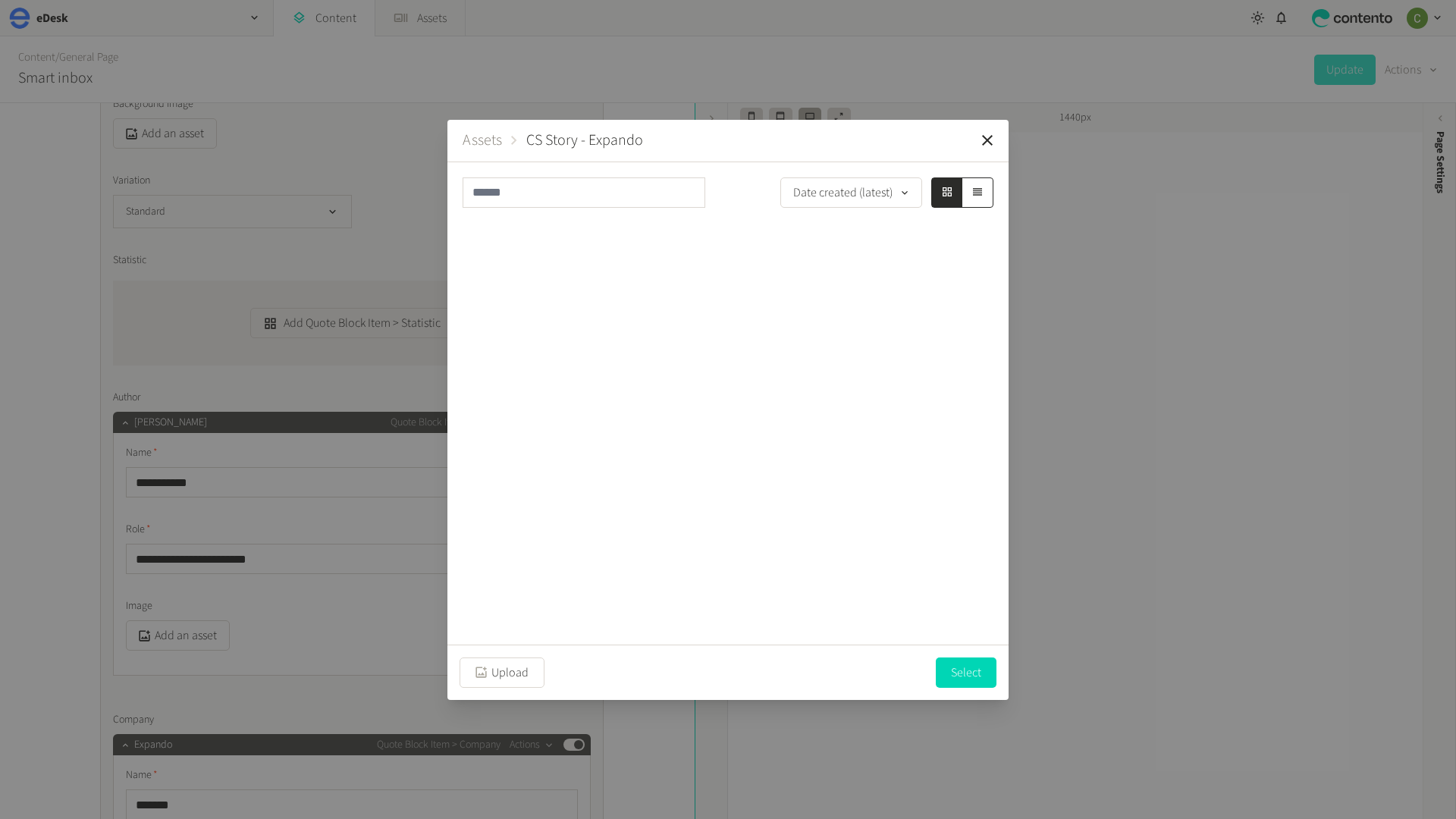 click on "Assets" at bounding box center [482, 140] 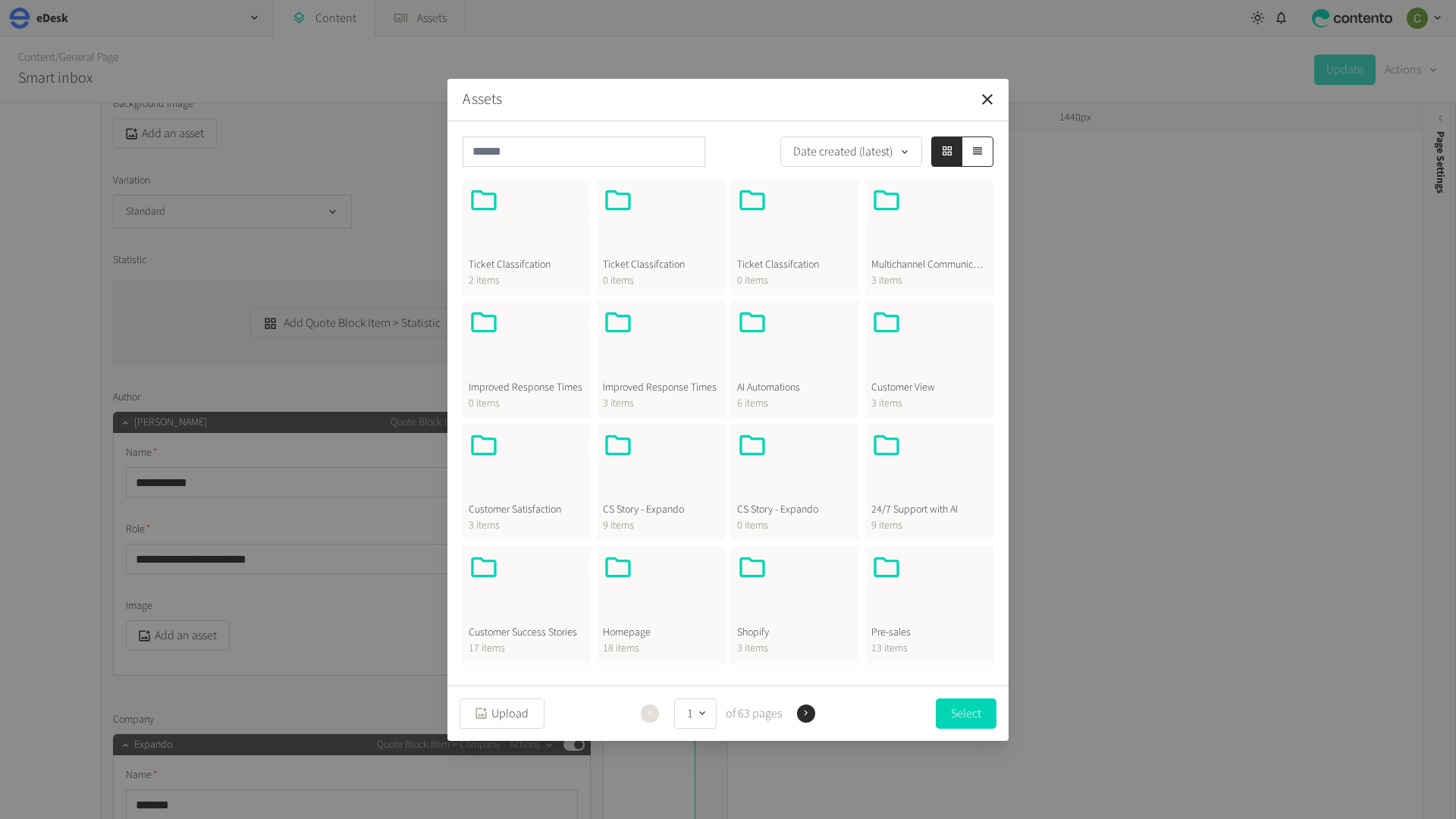 click on "9 items" at bounding box center [661, 526] 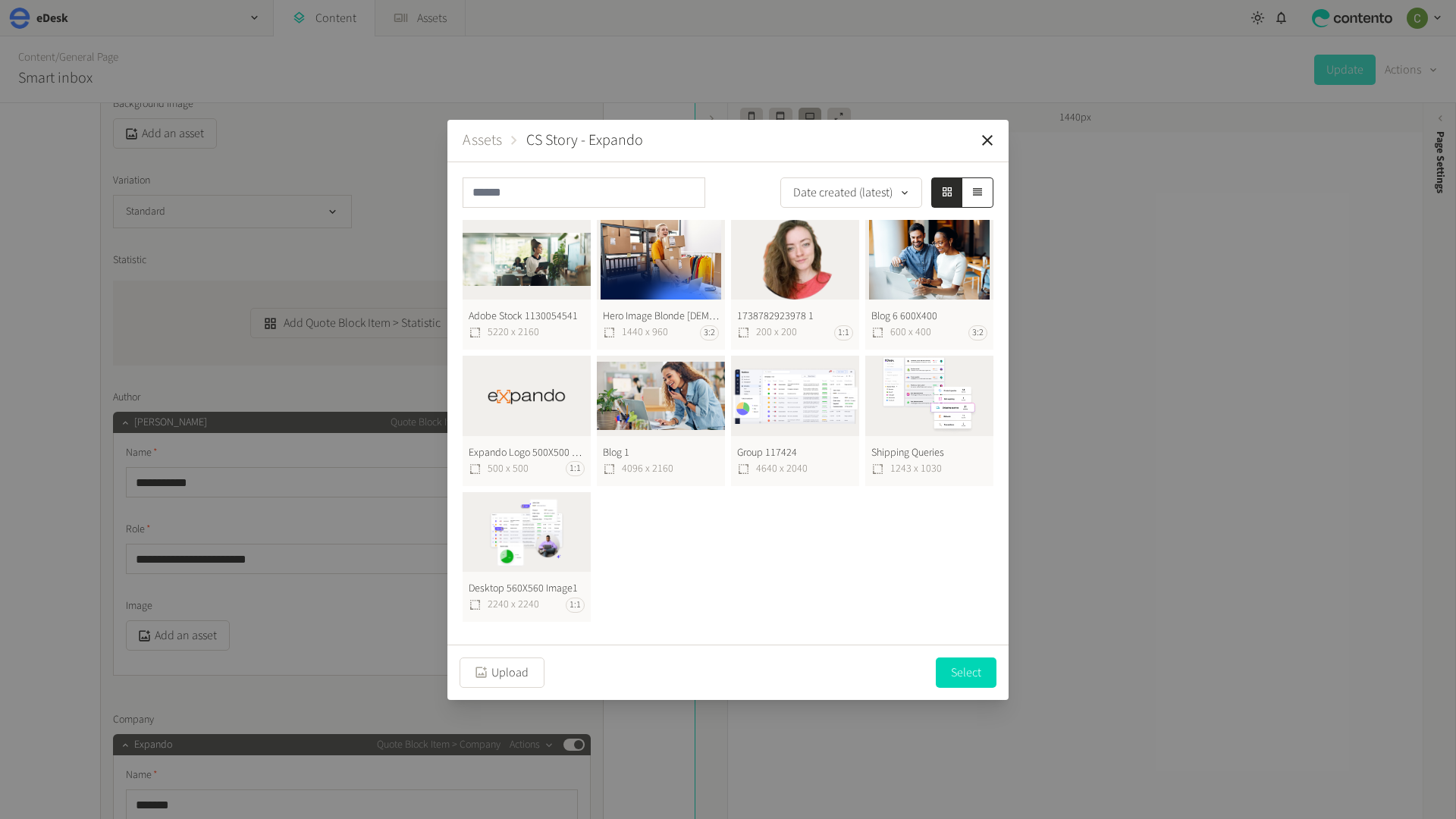 click on "1738782923978 1  200 x 200 1:1" 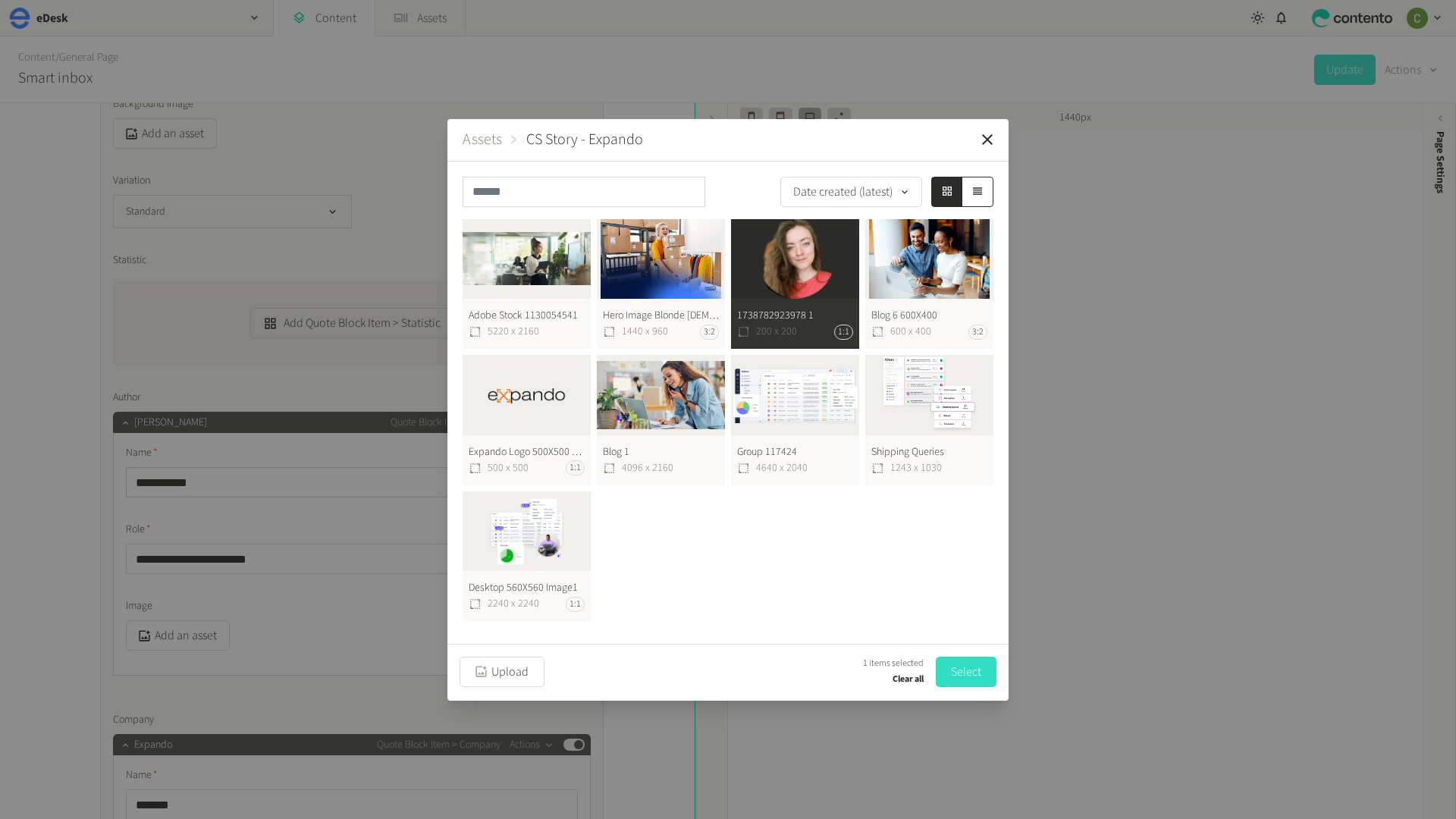 click on "Select" at bounding box center [966, 672] 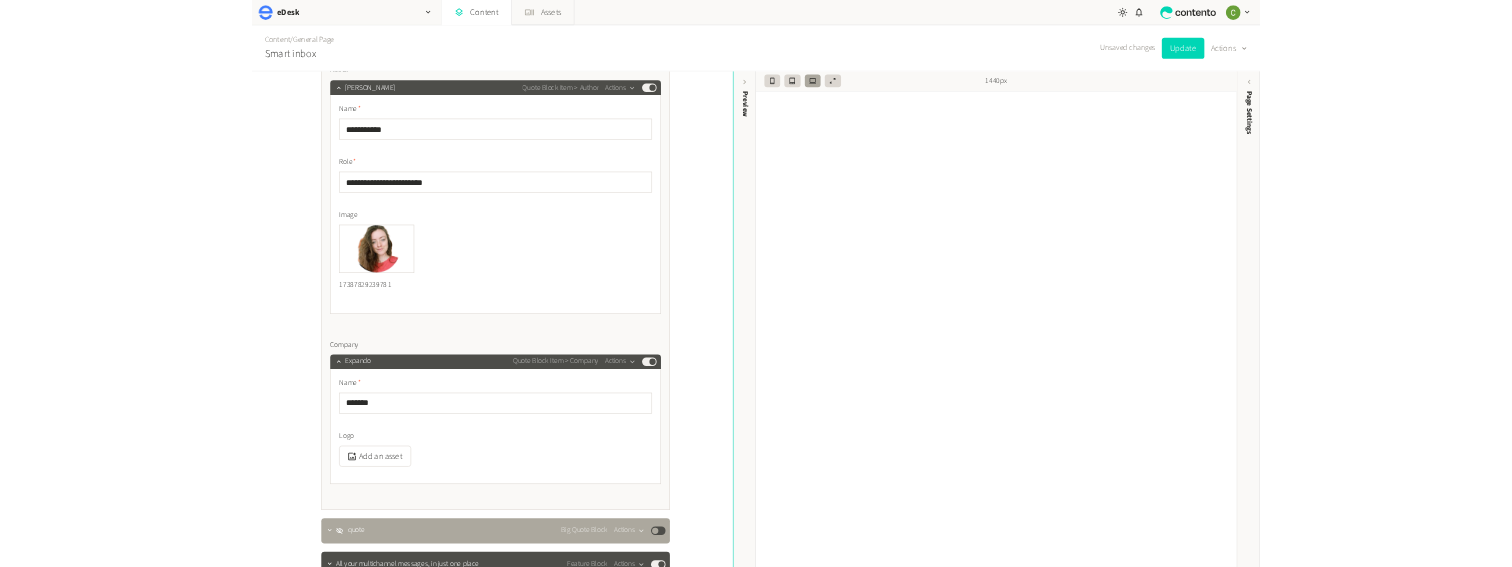 scroll, scrollTop: 1131, scrollLeft: 0, axis: vertical 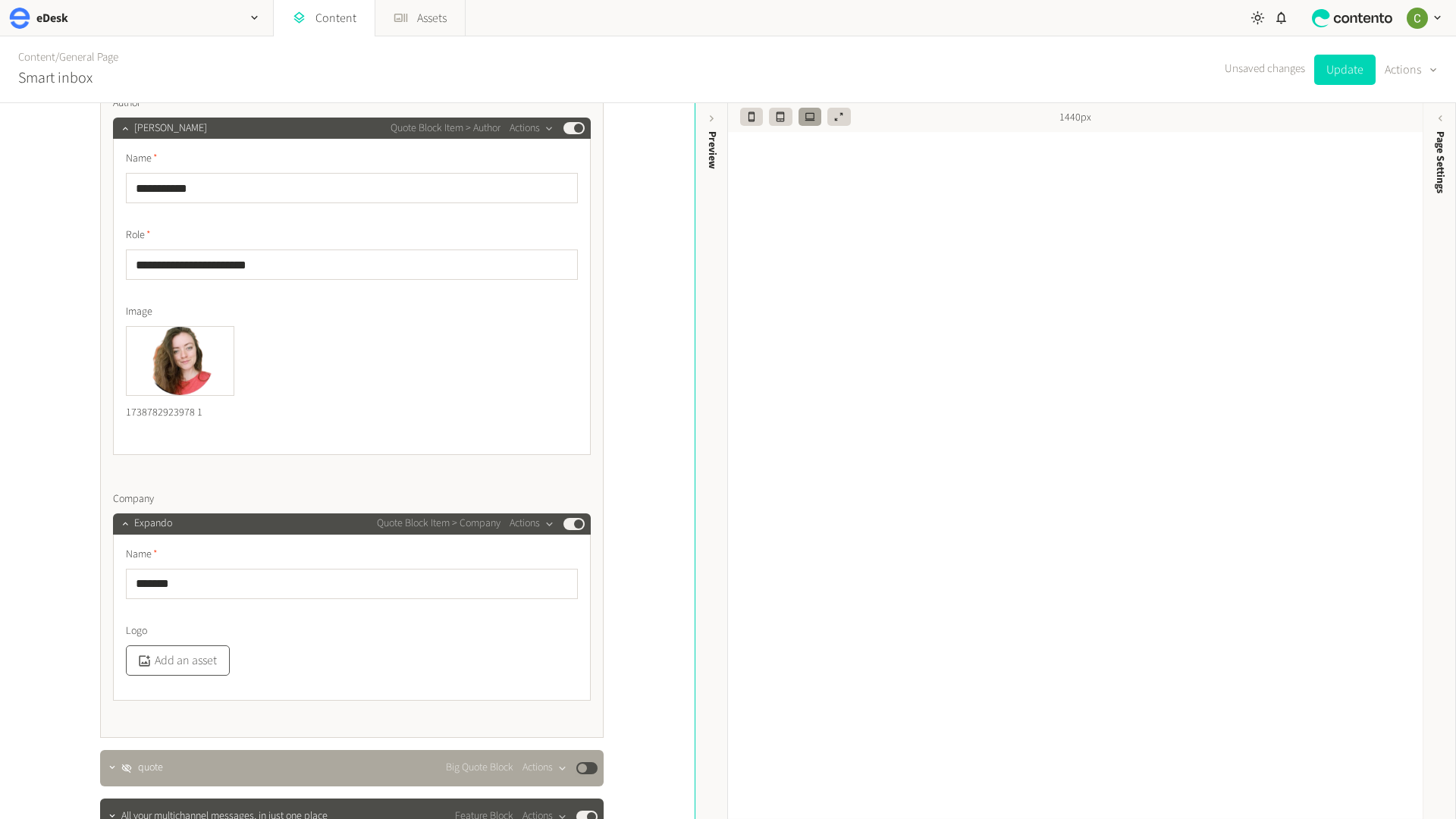 click on "Add an asset" 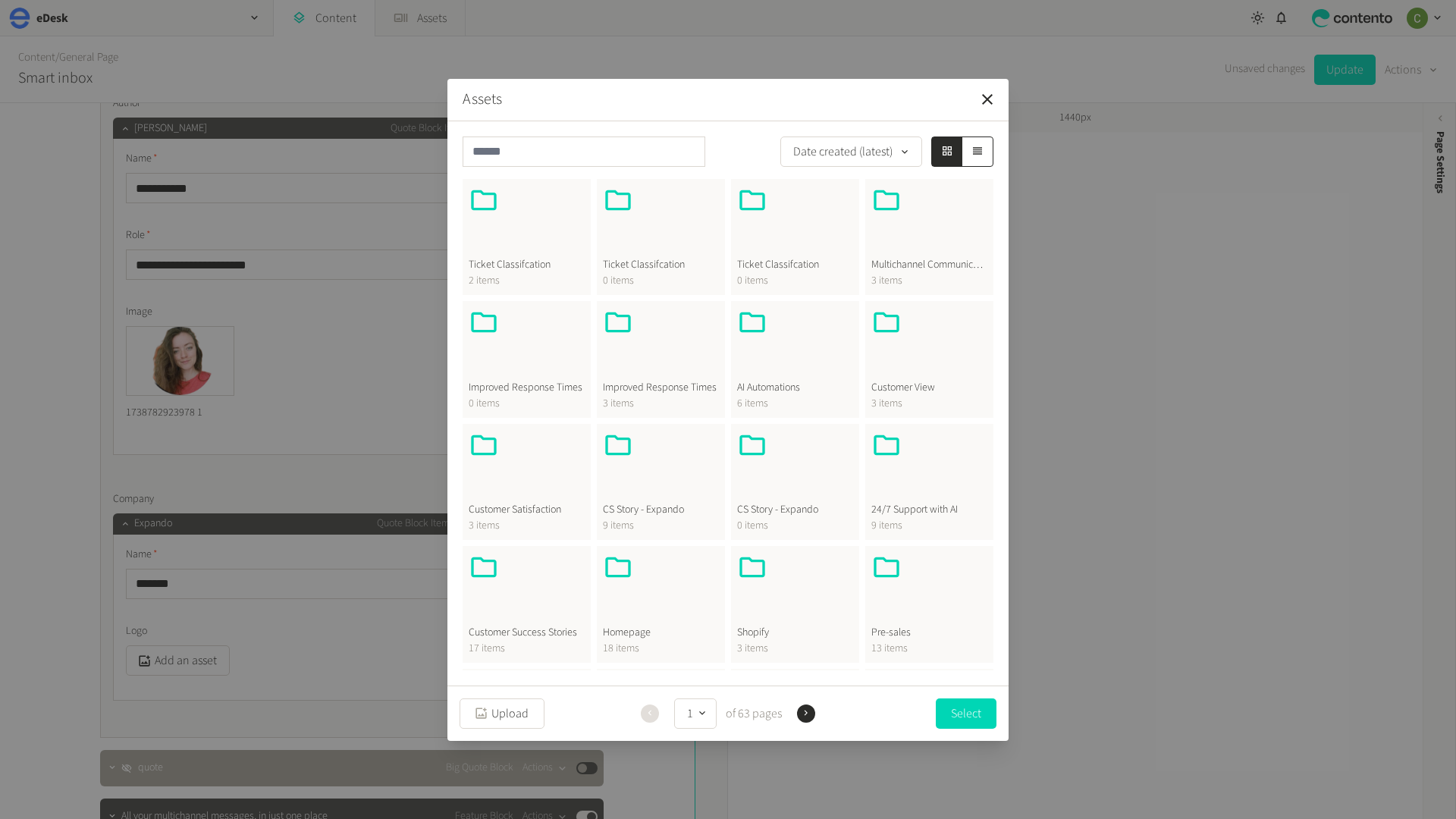 click at bounding box center (661, 466) 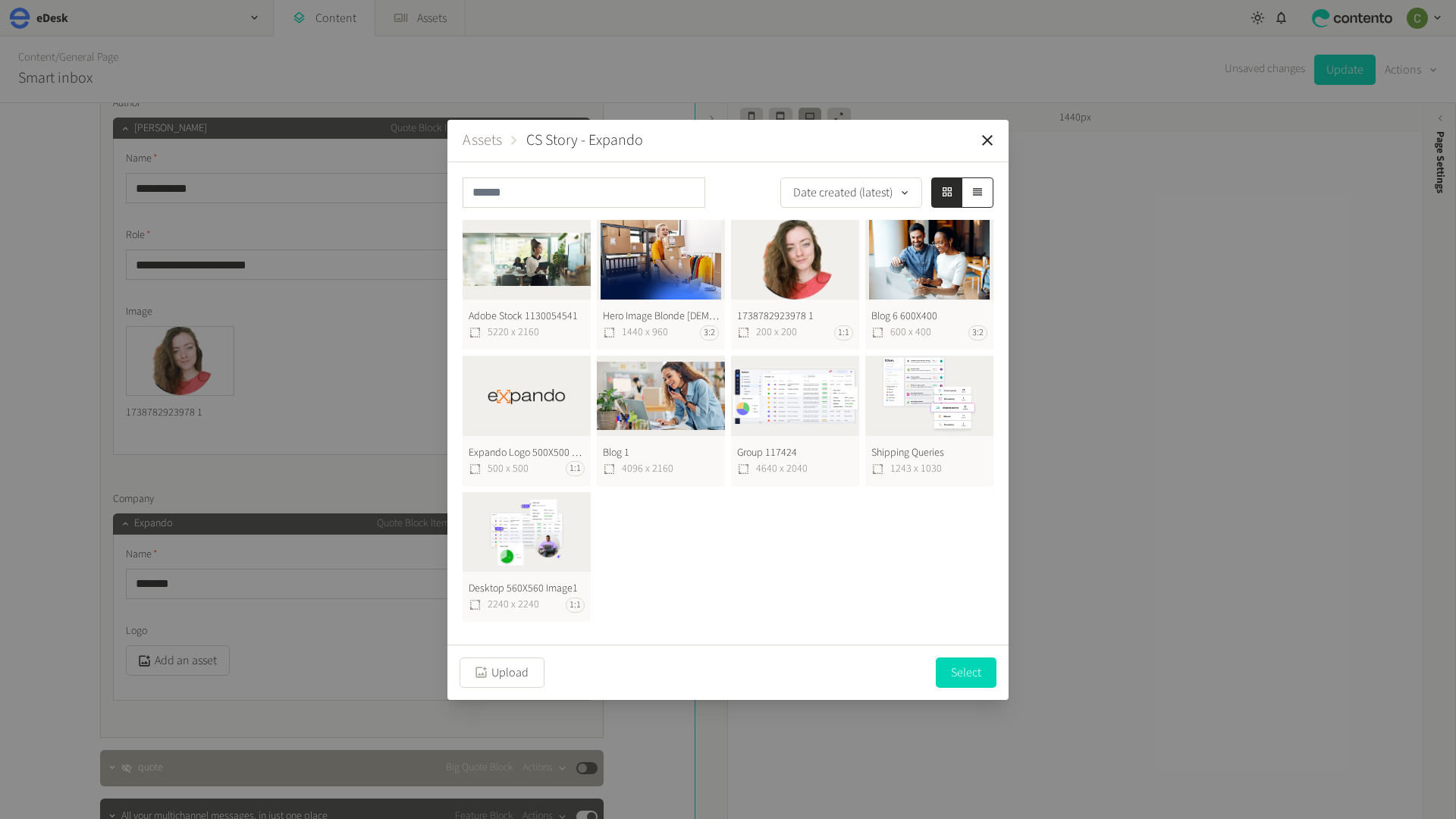 click on "Expando Logo 500X500 C Default 1  500 x 500 1:1" 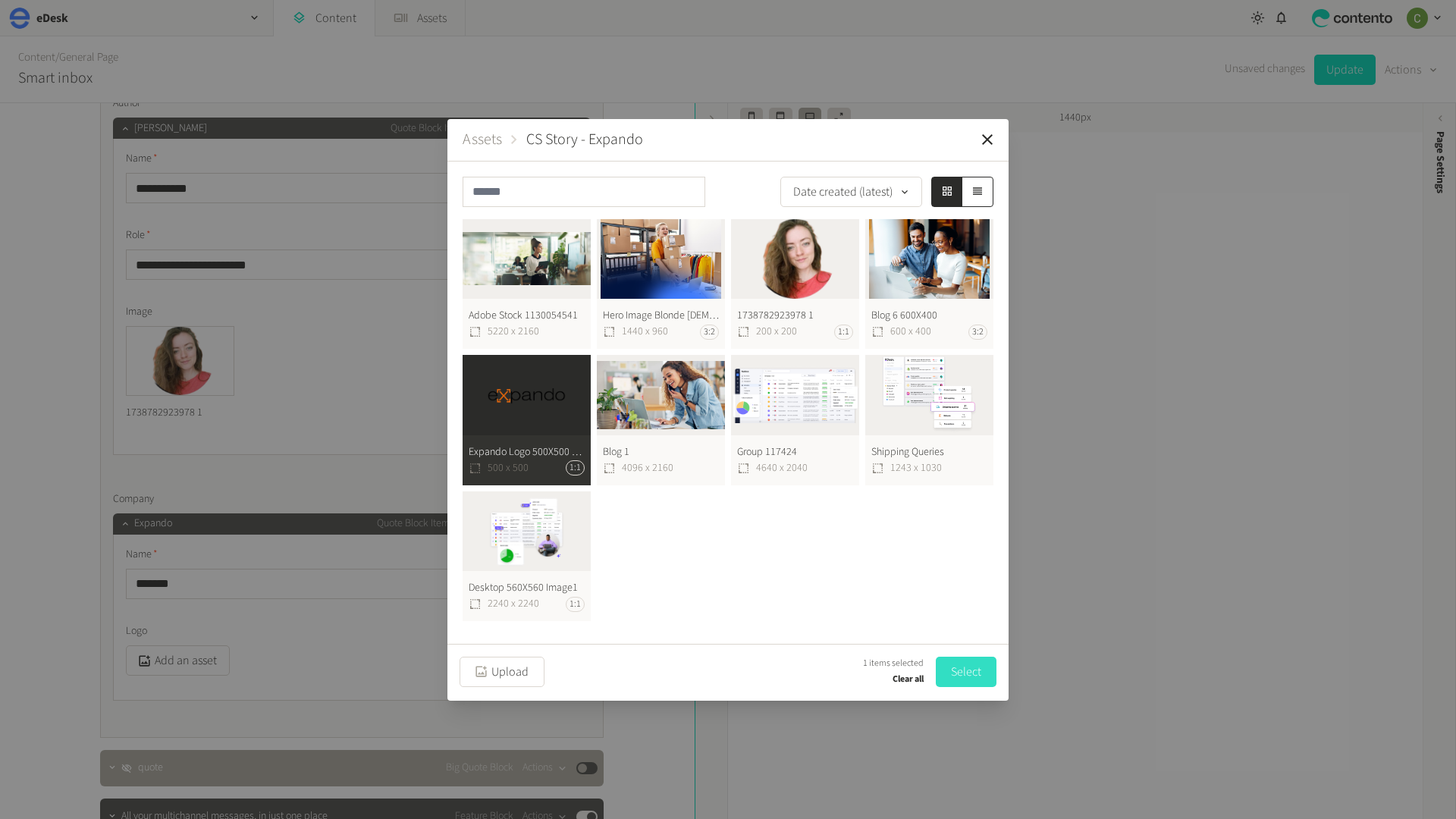 click on "Select" at bounding box center (966, 672) 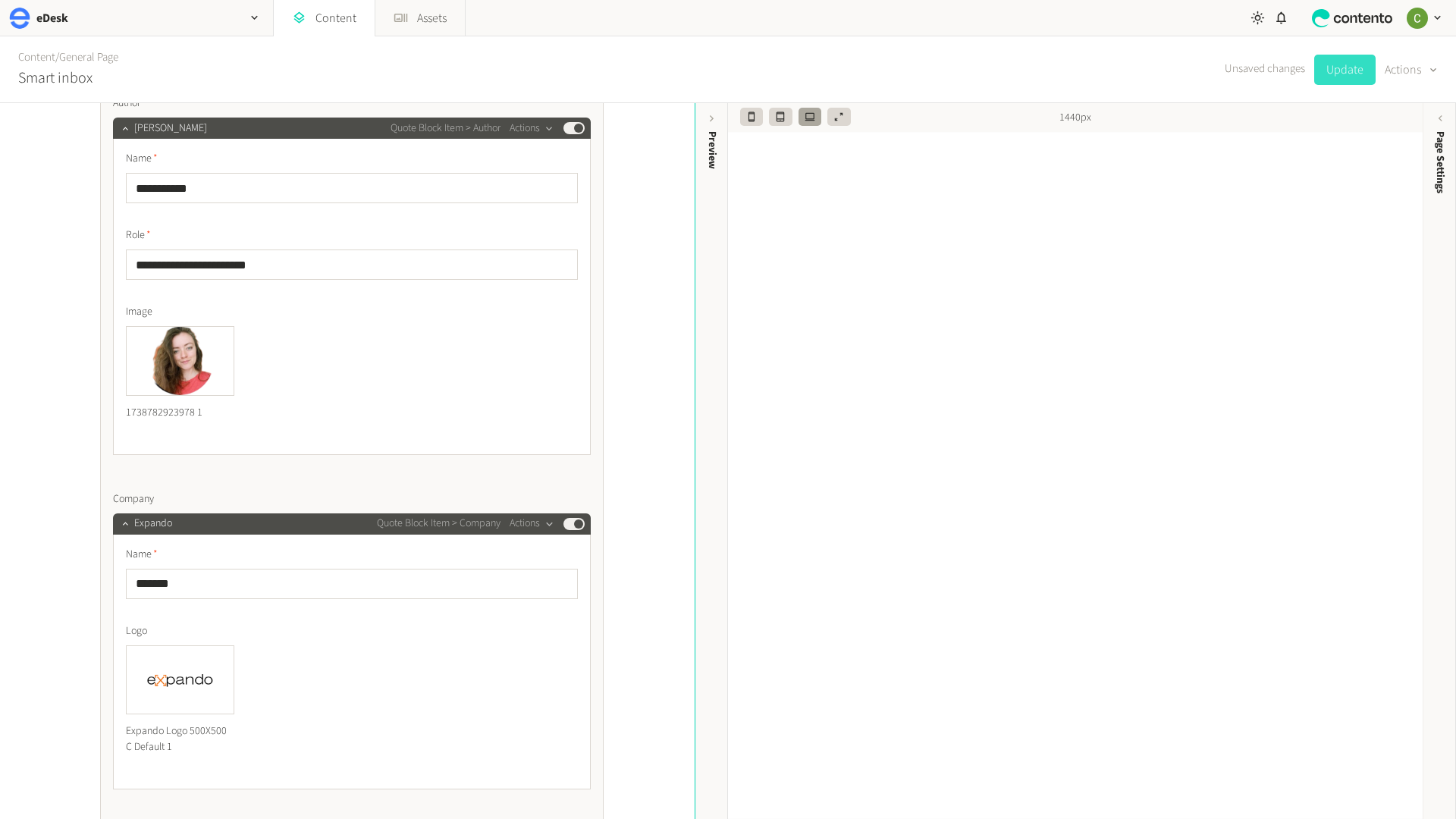 click on "Update" 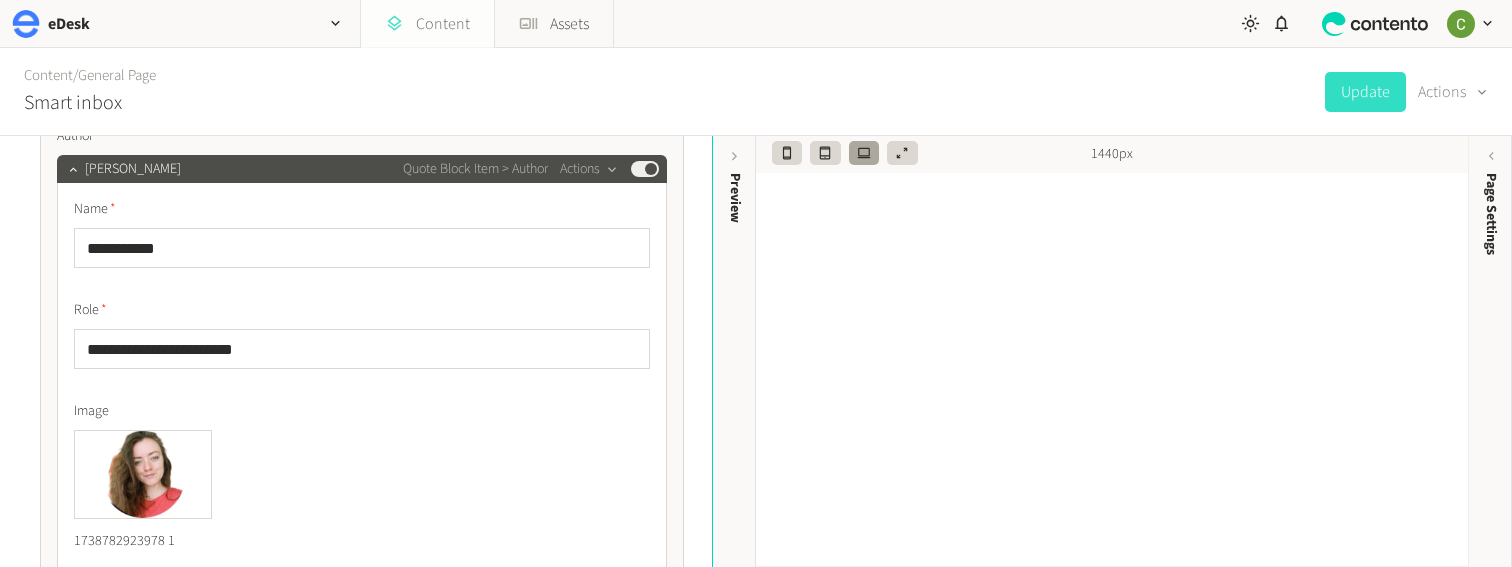 click on "Content" 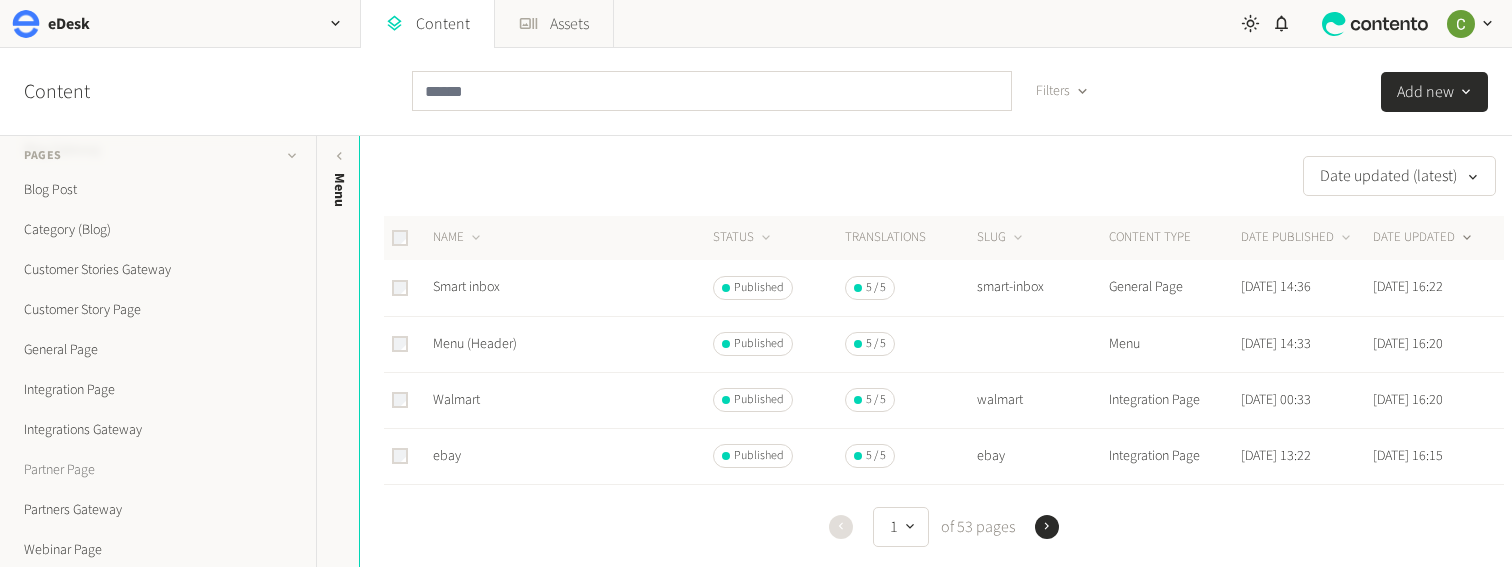 scroll, scrollTop: 195, scrollLeft: 0, axis: vertical 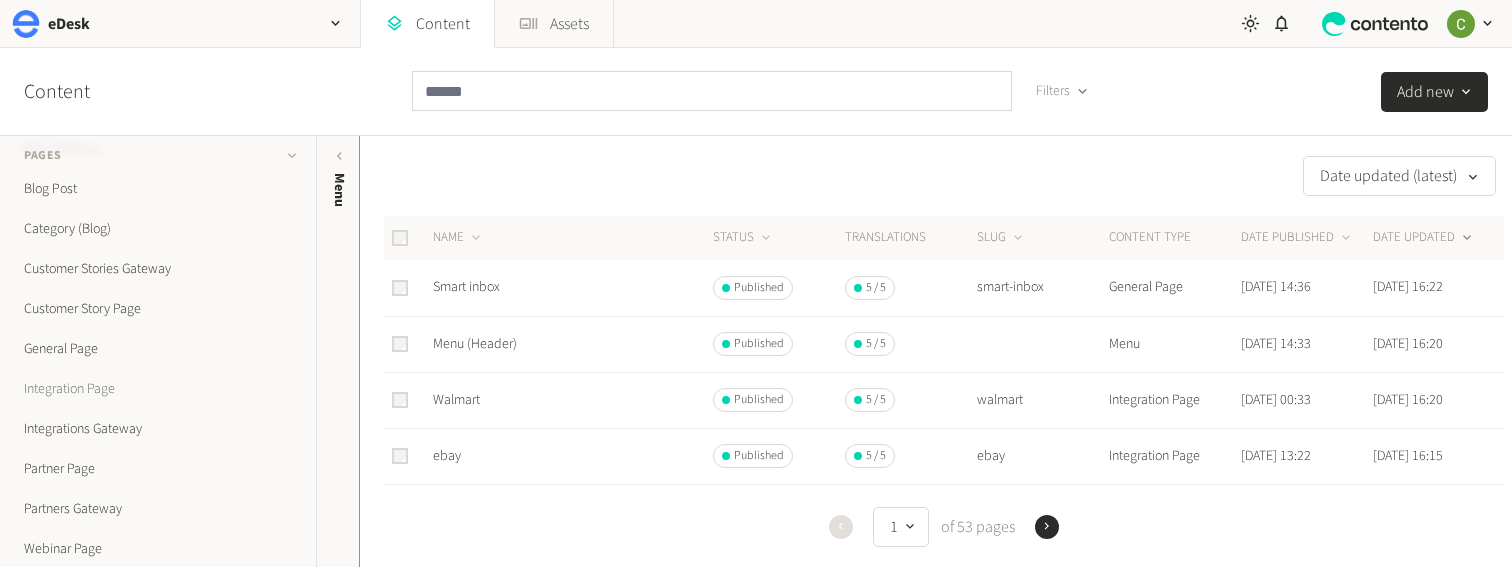 click on "Integration Page" 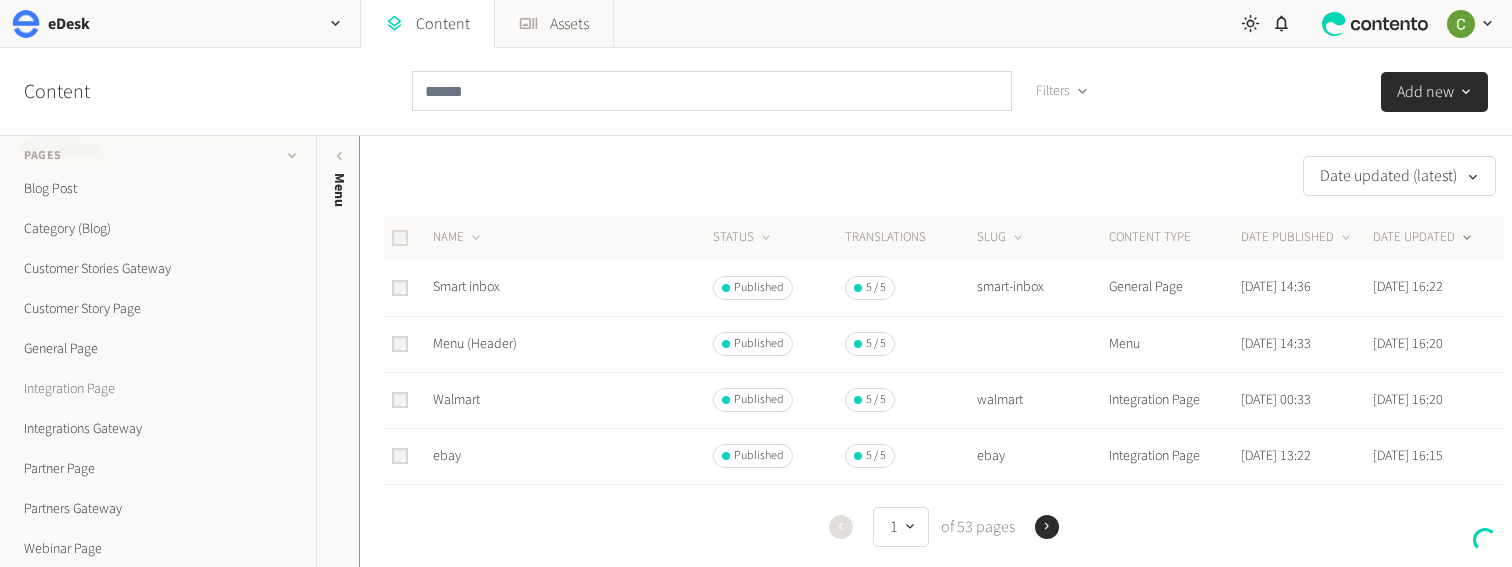 click on "Integration Page" 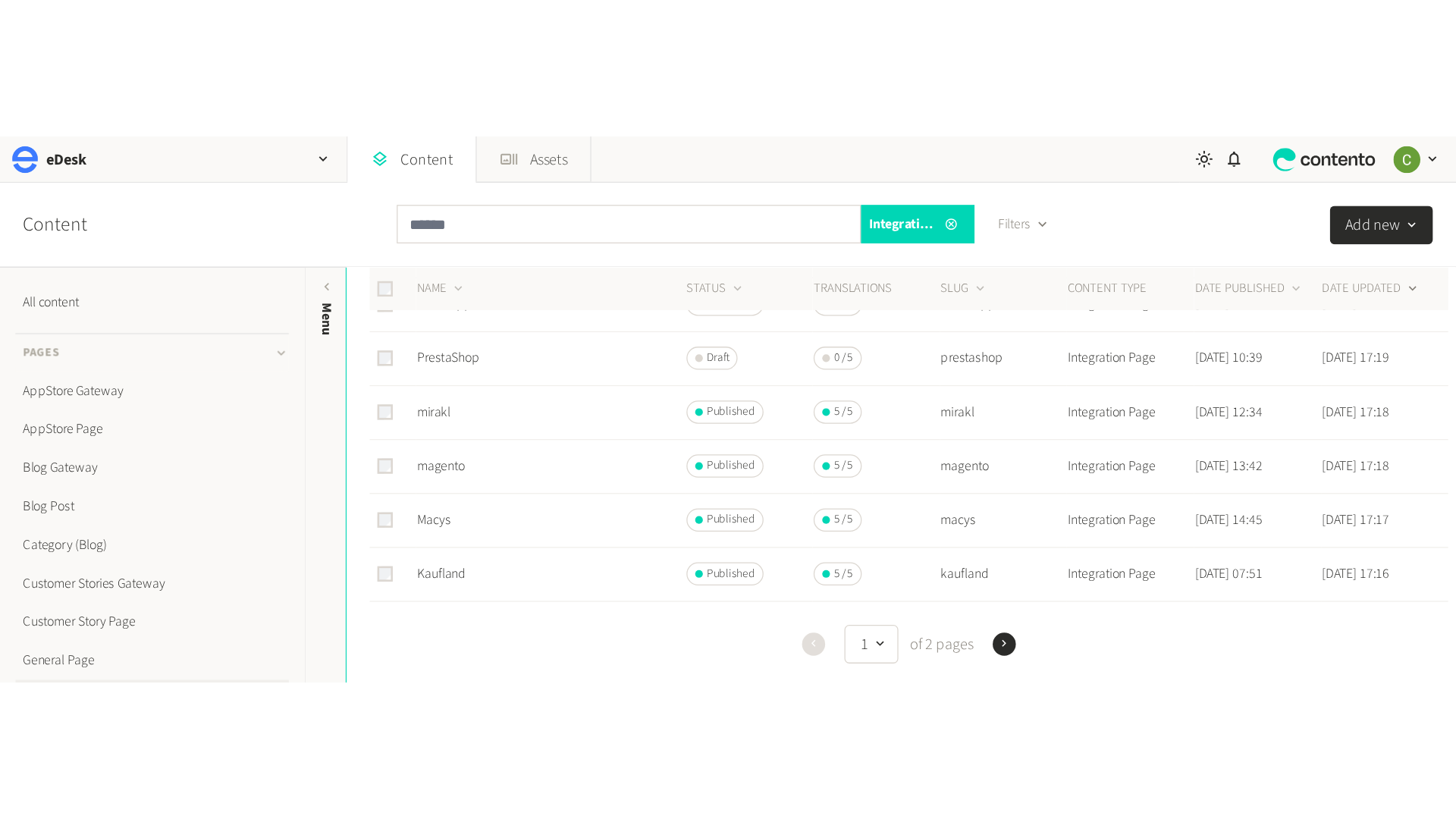 scroll, scrollTop: 556, scrollLeft: 0, axis: vertical 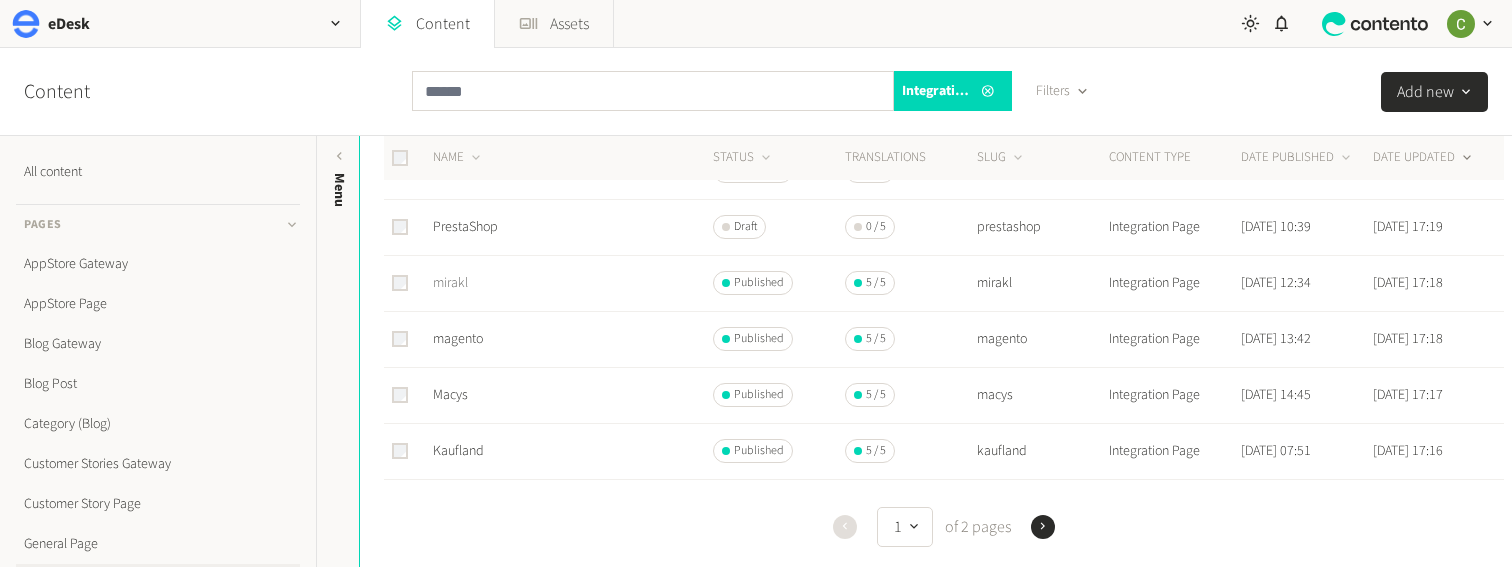 click on "mirakl" 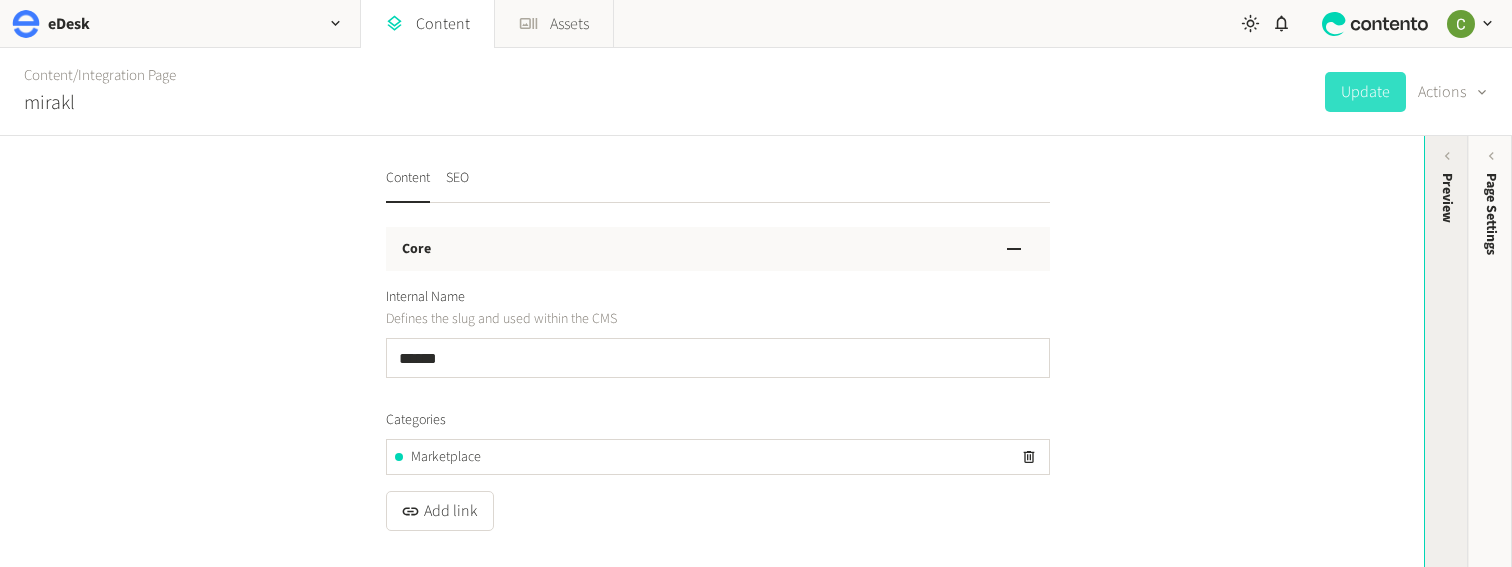 click on "Preview" 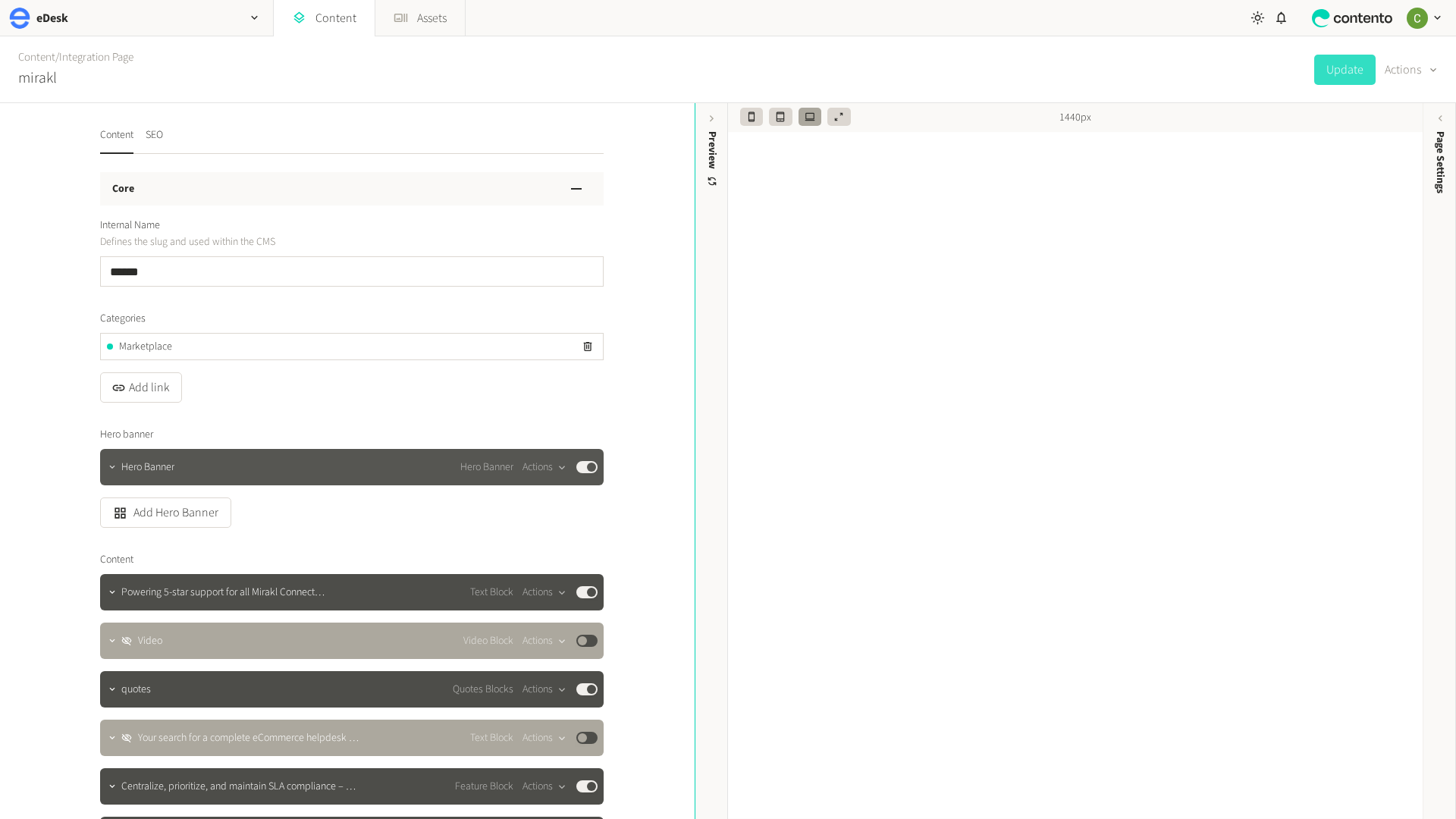 click 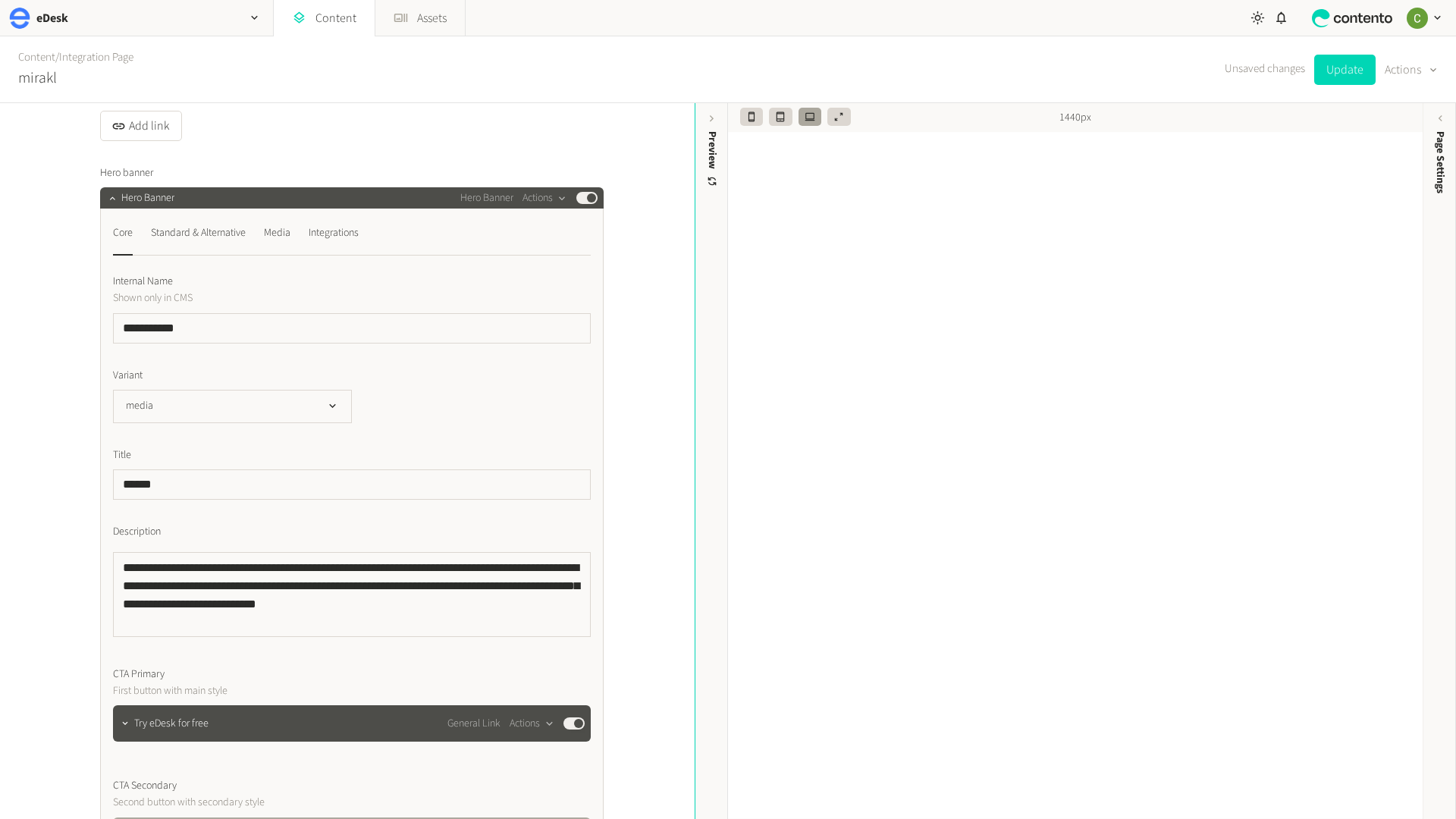 scroll, scrollTop: 322, scrollLeft: 0, axis: vertical 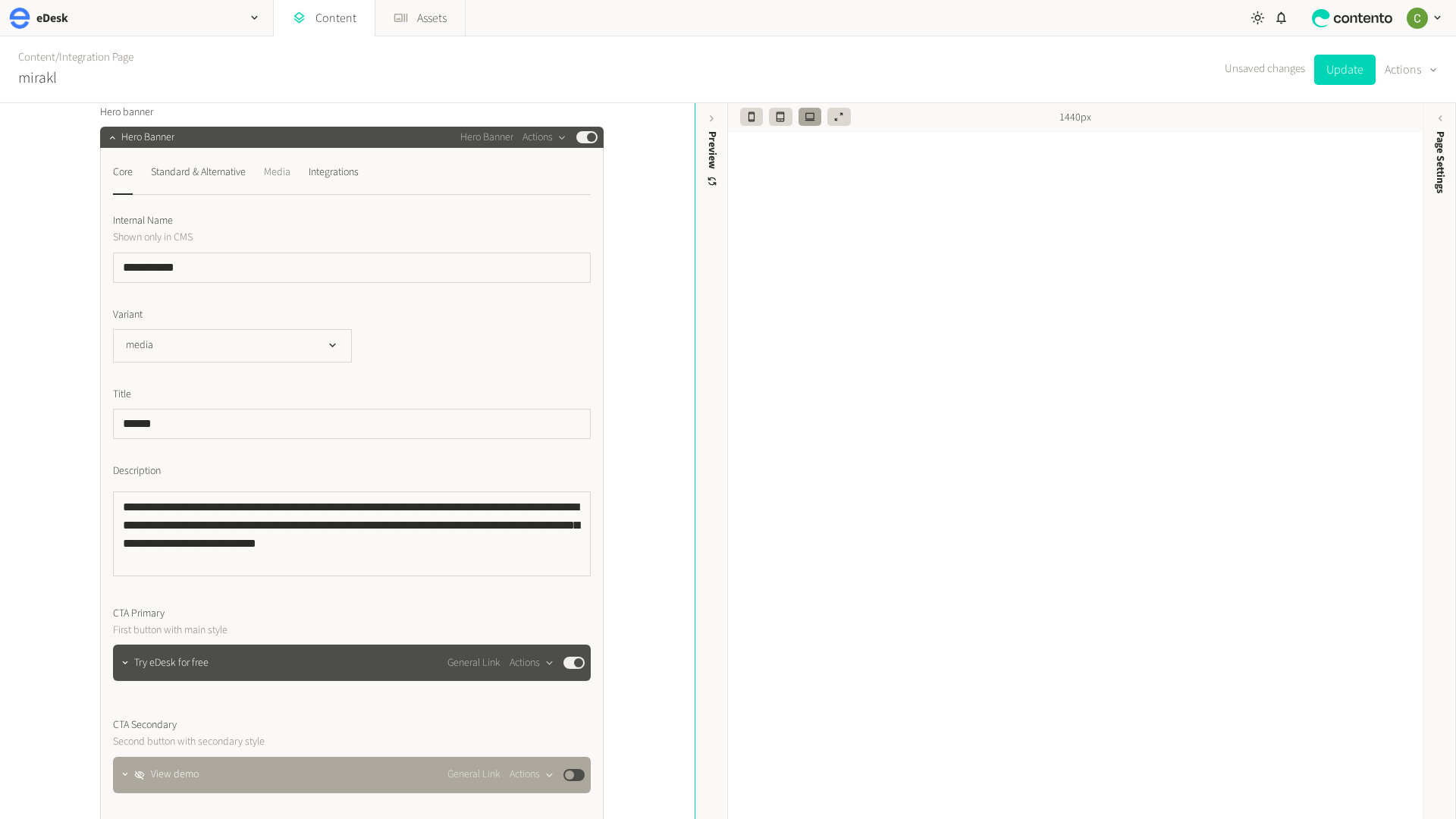 click on "Media" 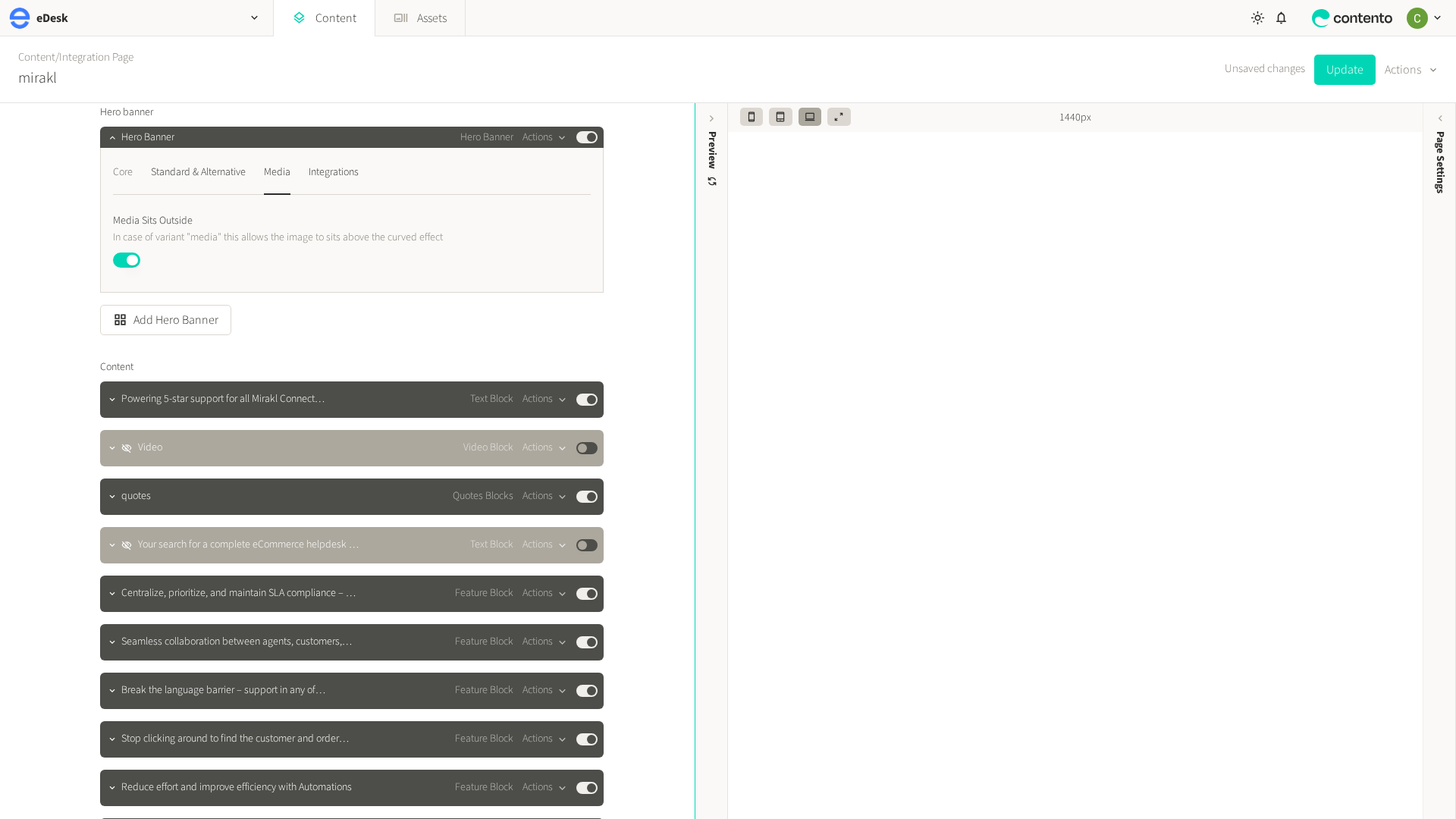 click on "Core" 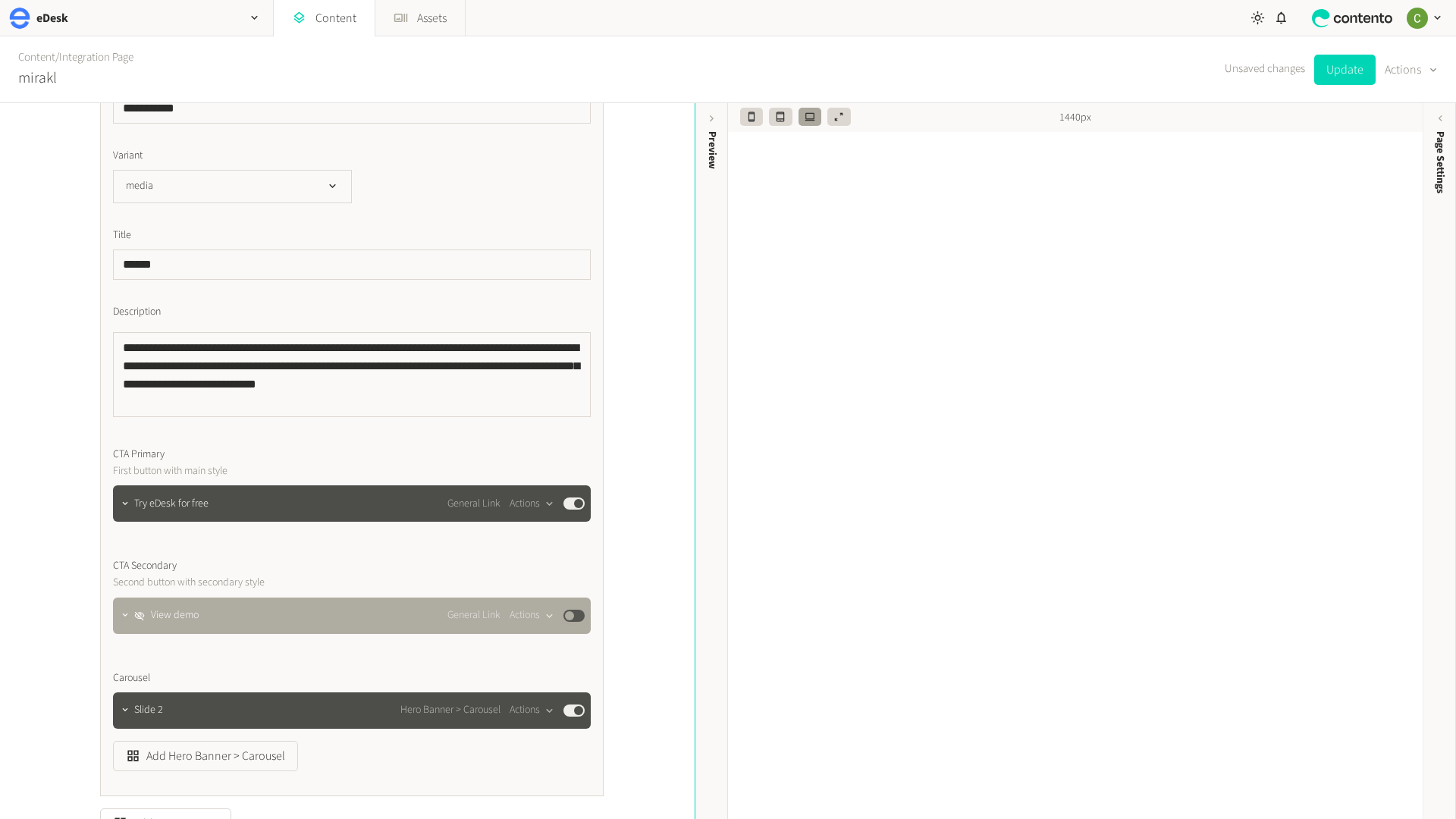 scroll, scrollTop: 551, scrollLeft: 0, axis: vertical 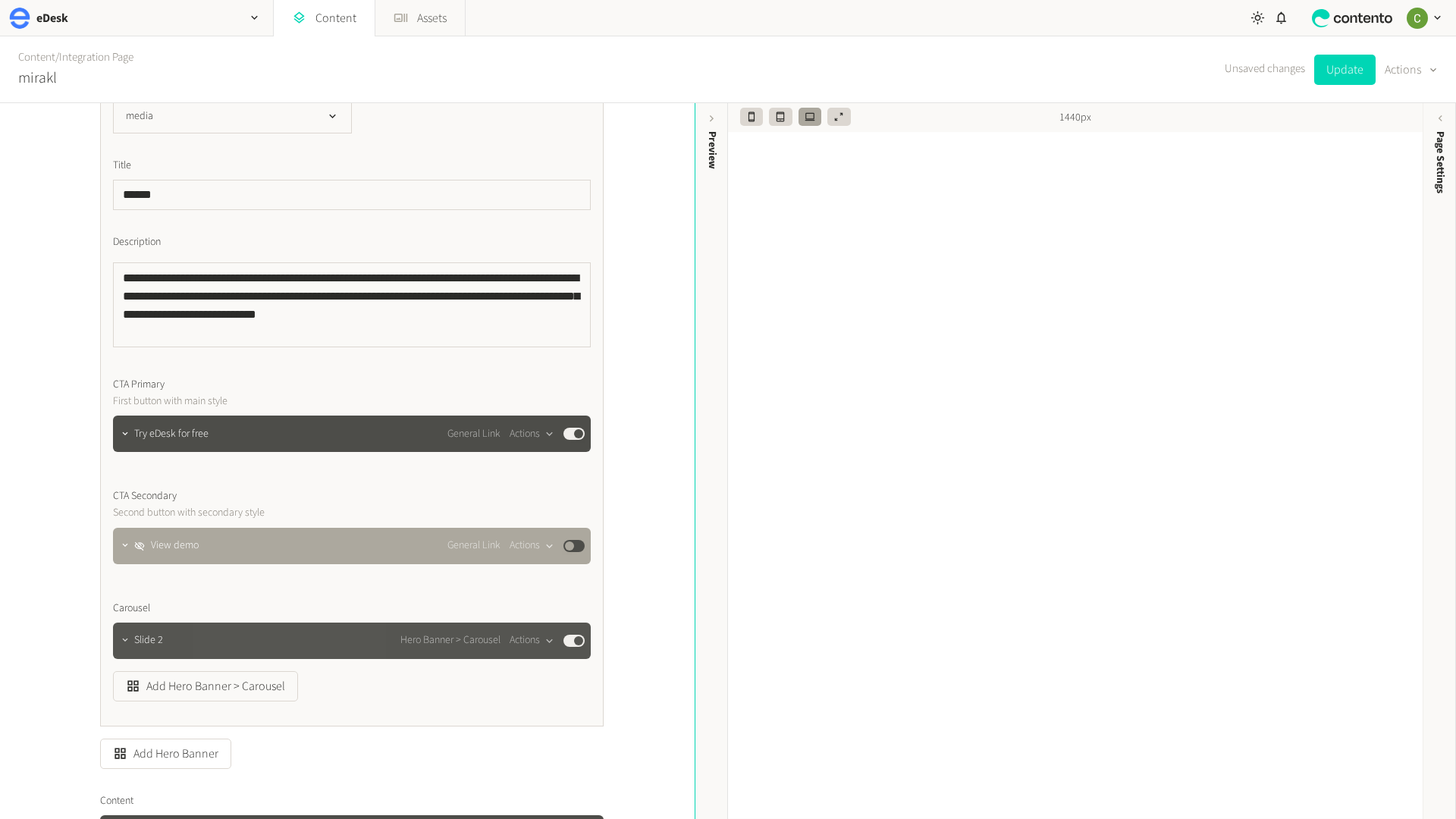 click 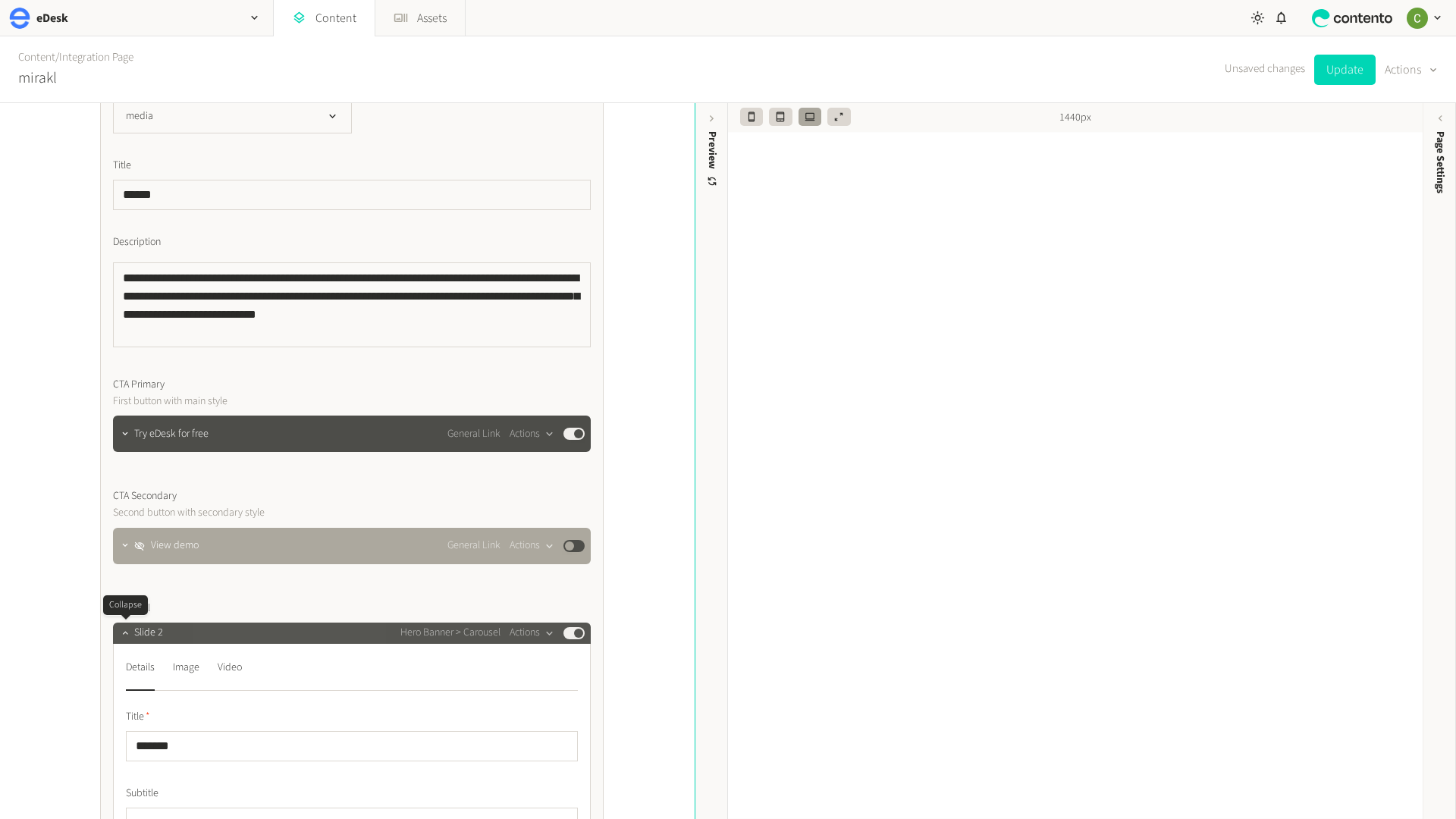 click 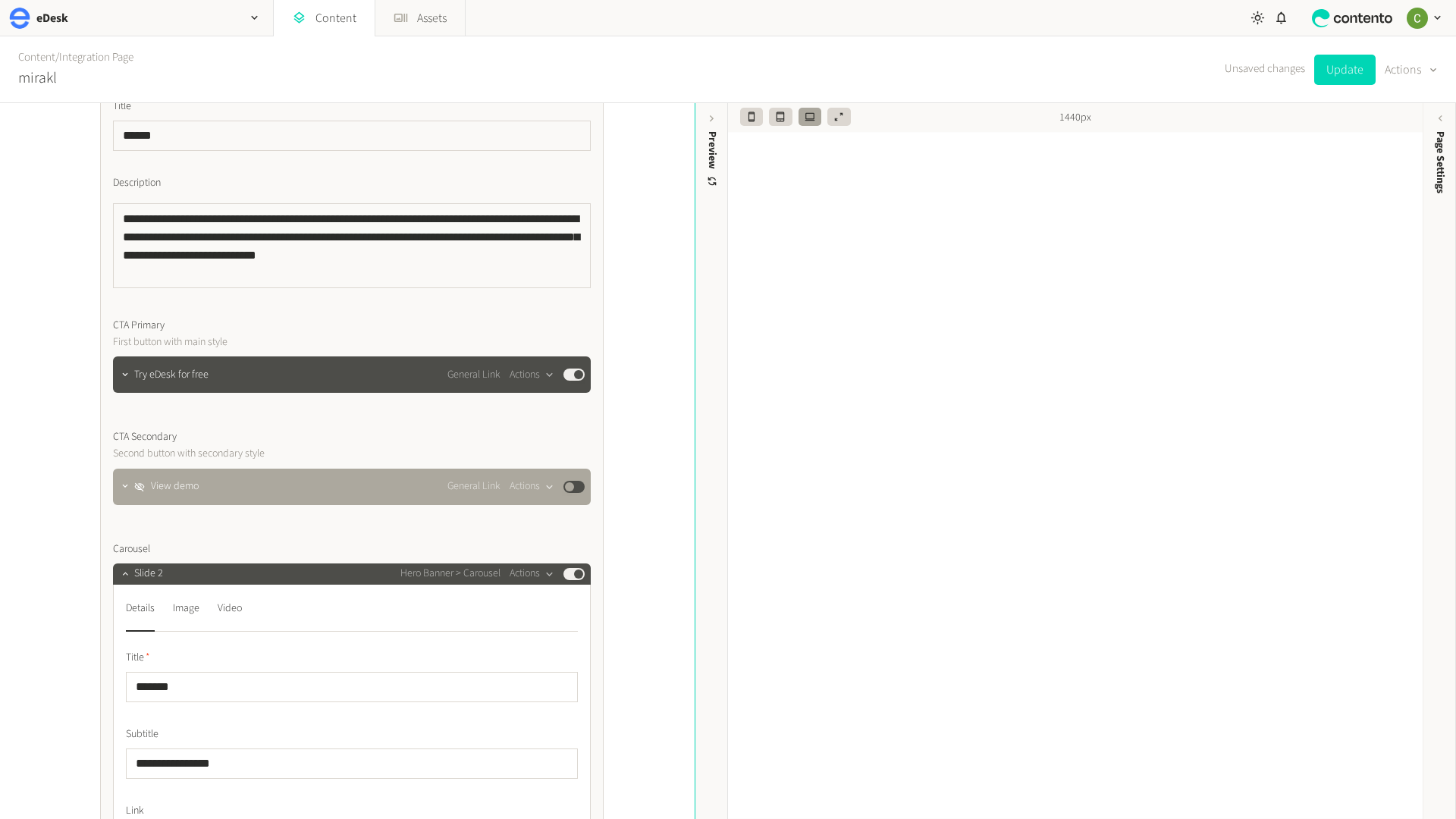 scroll, scrollTop: 611, scrollLeft: 0, axis: vertical 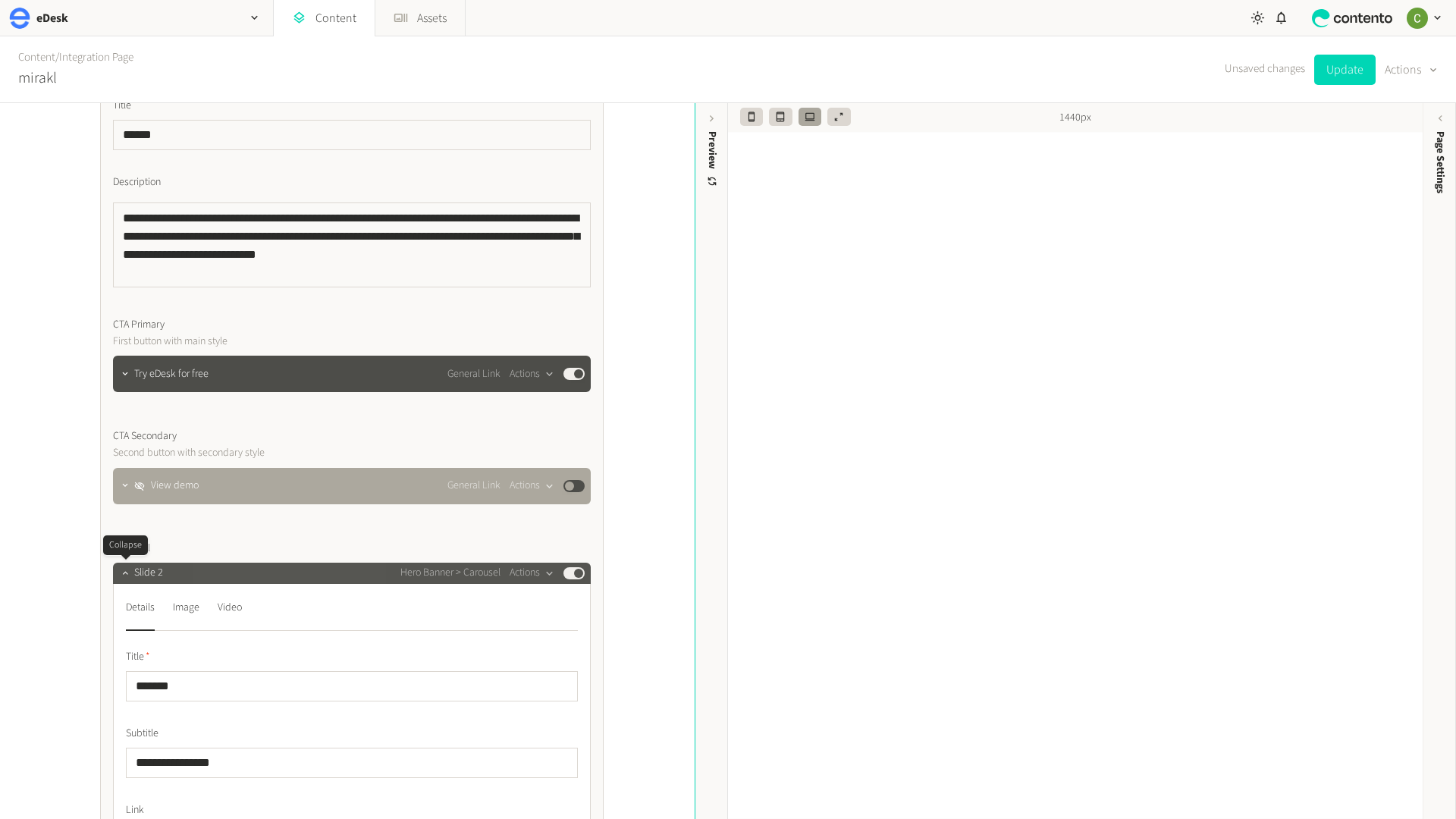 click 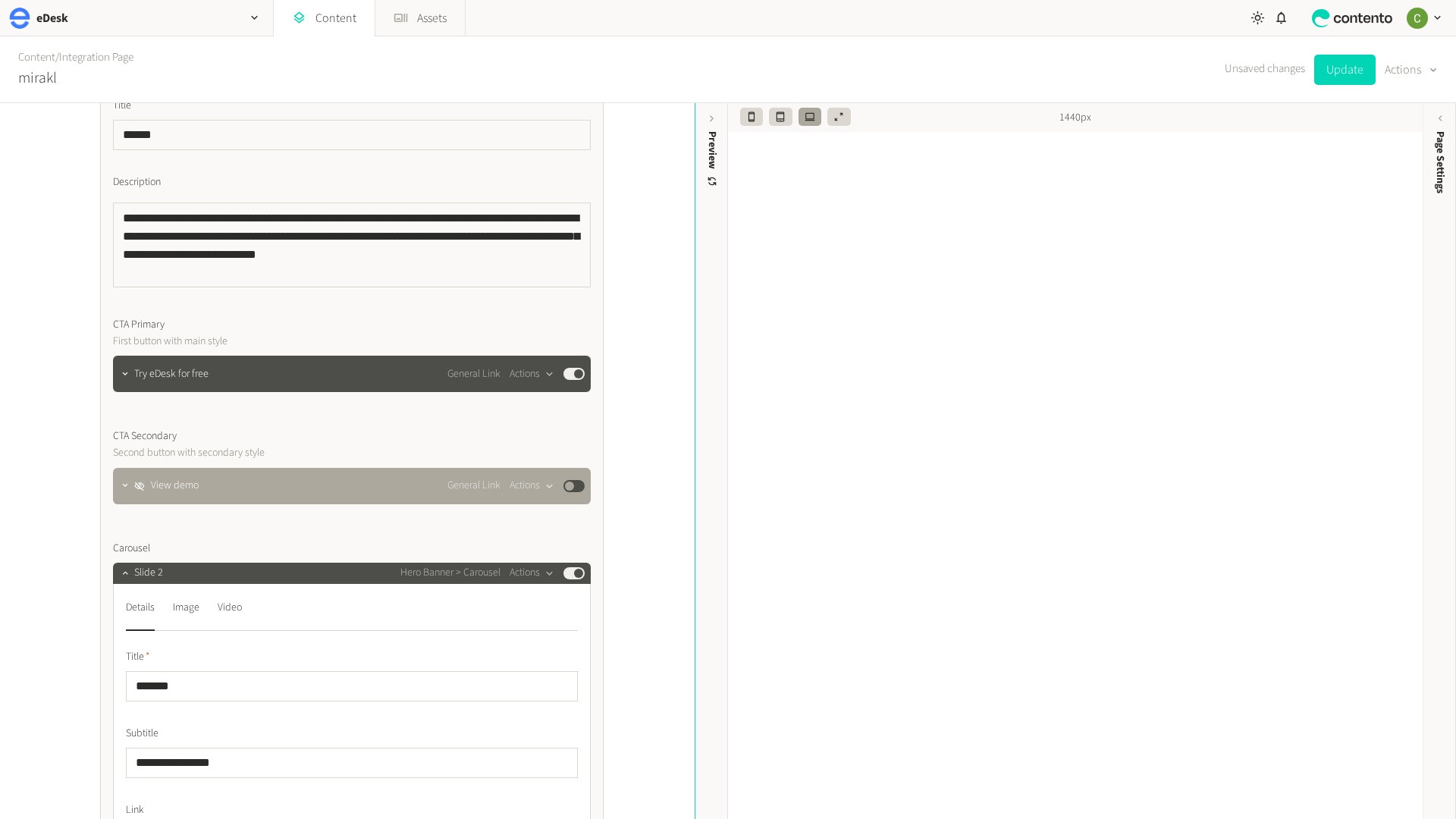 scroll, scrollTop: 736, scrollLeft: 0, axis: vertical 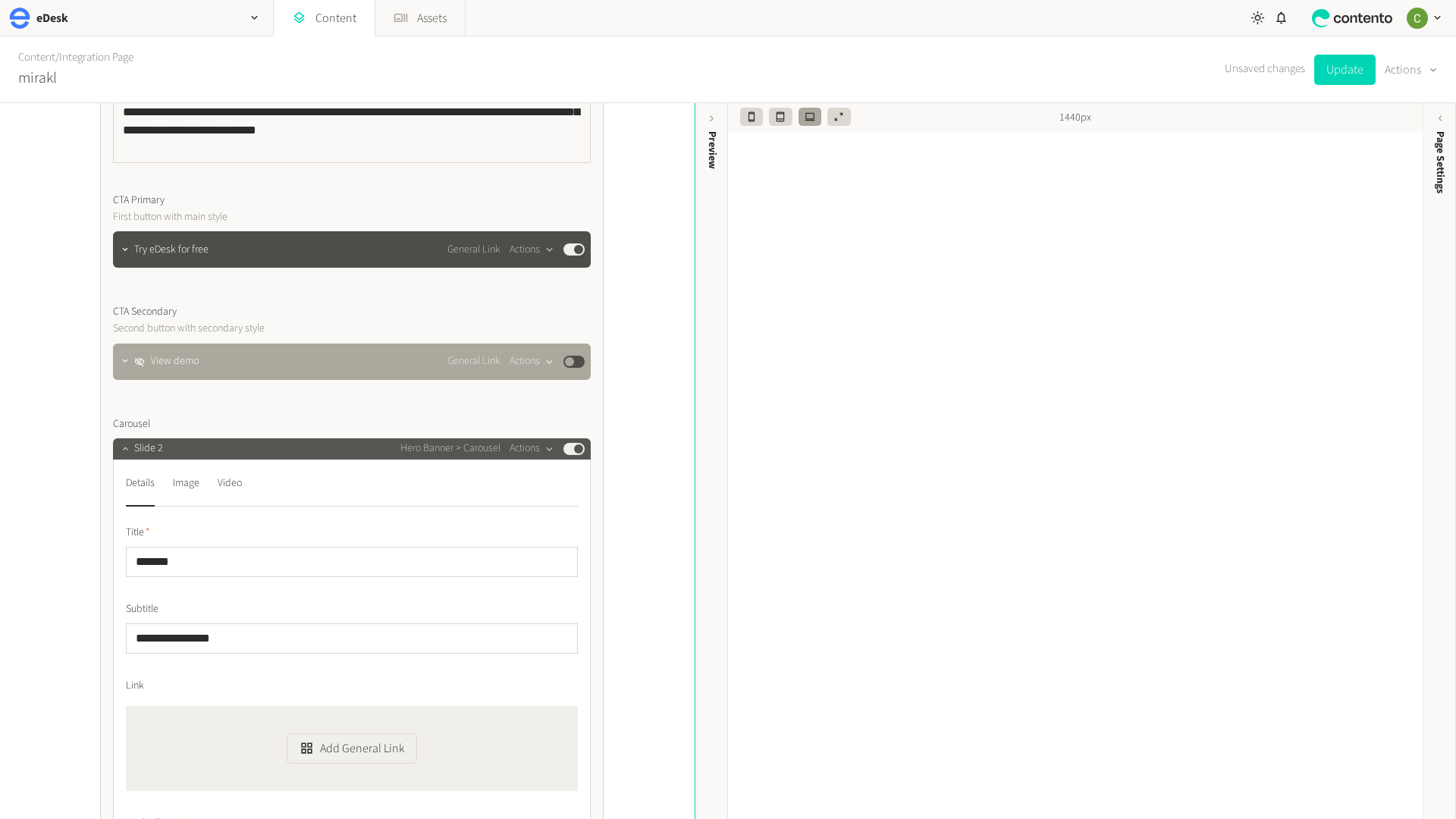 click 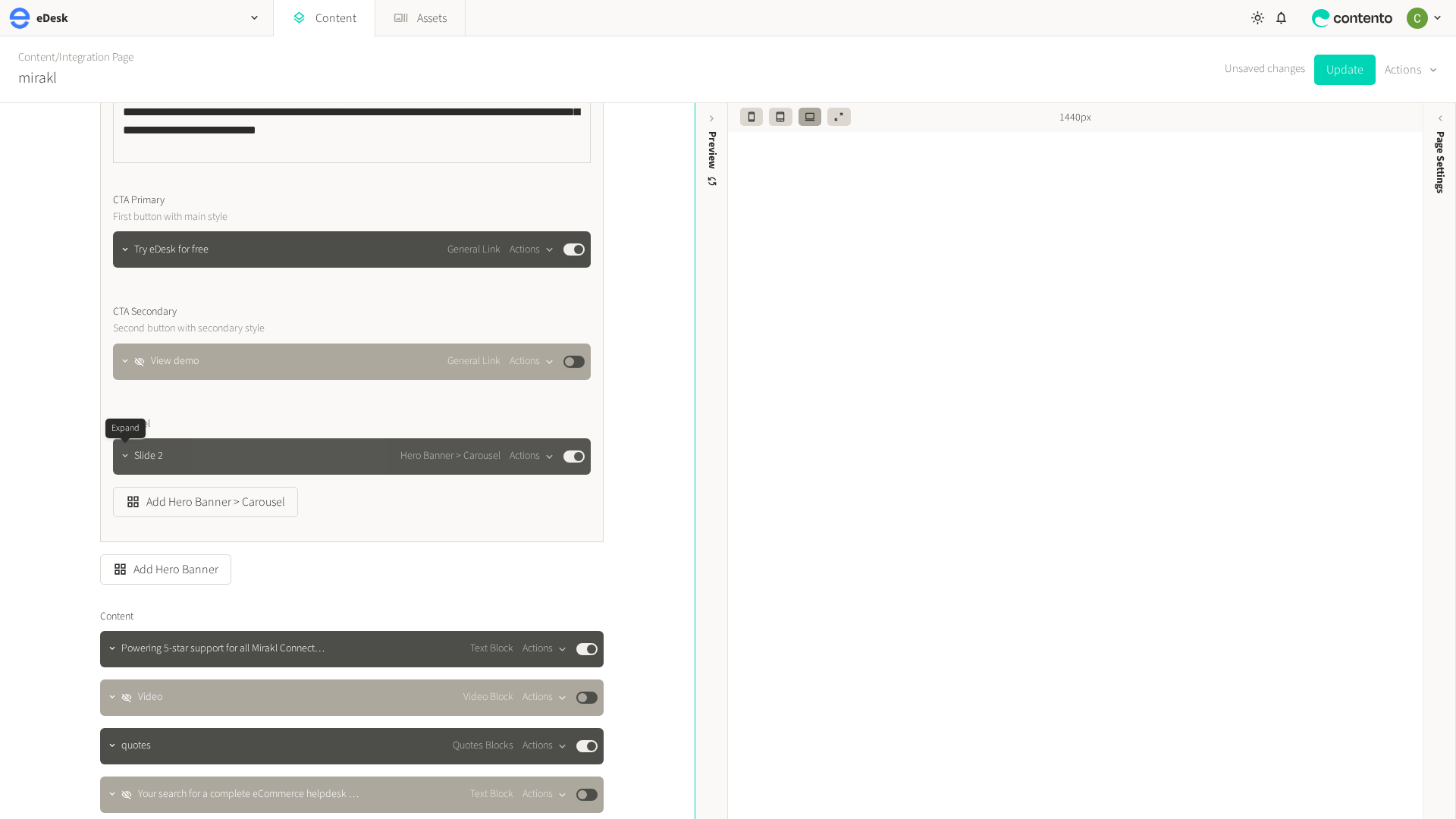 click 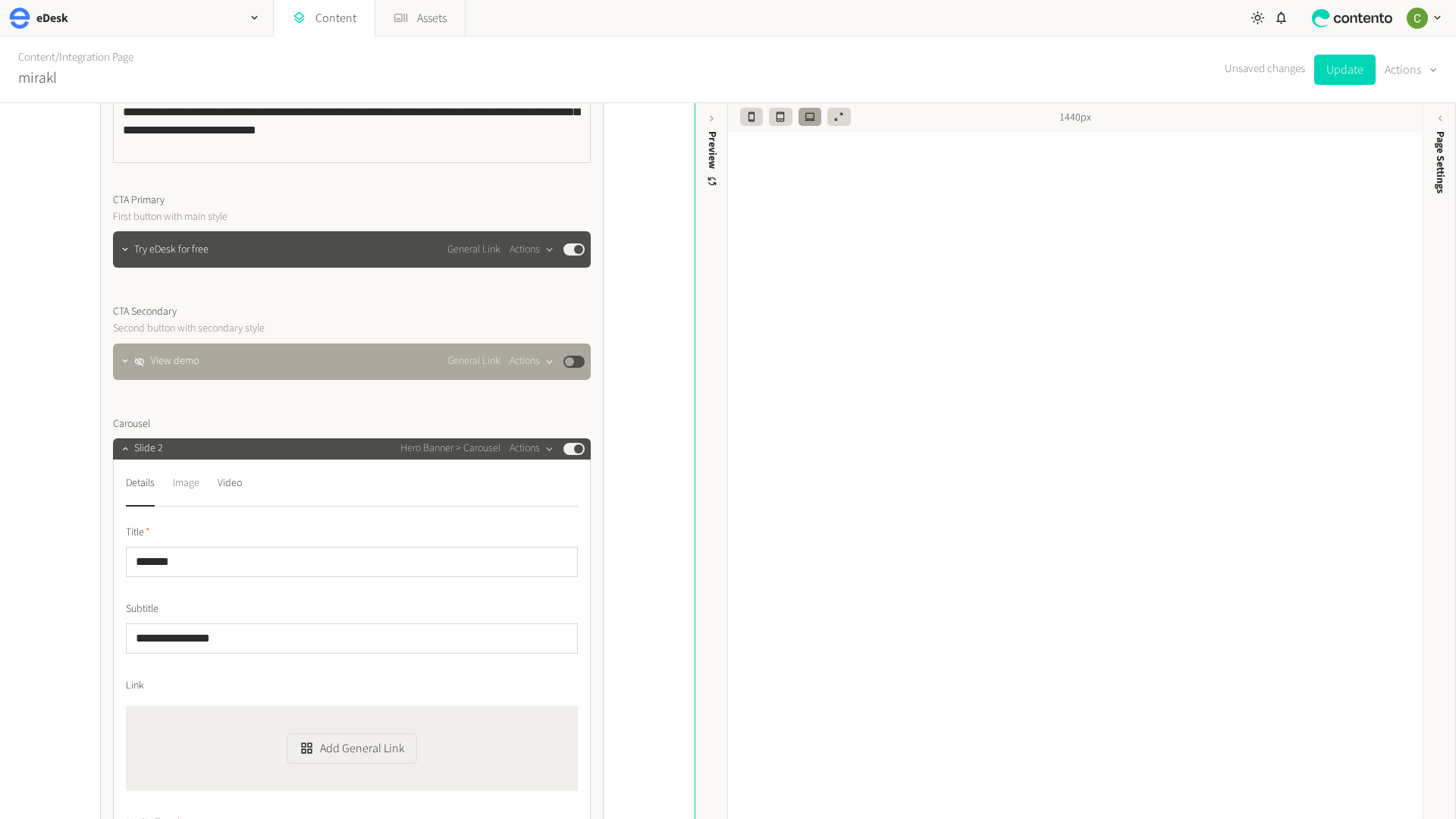 click on "Image" 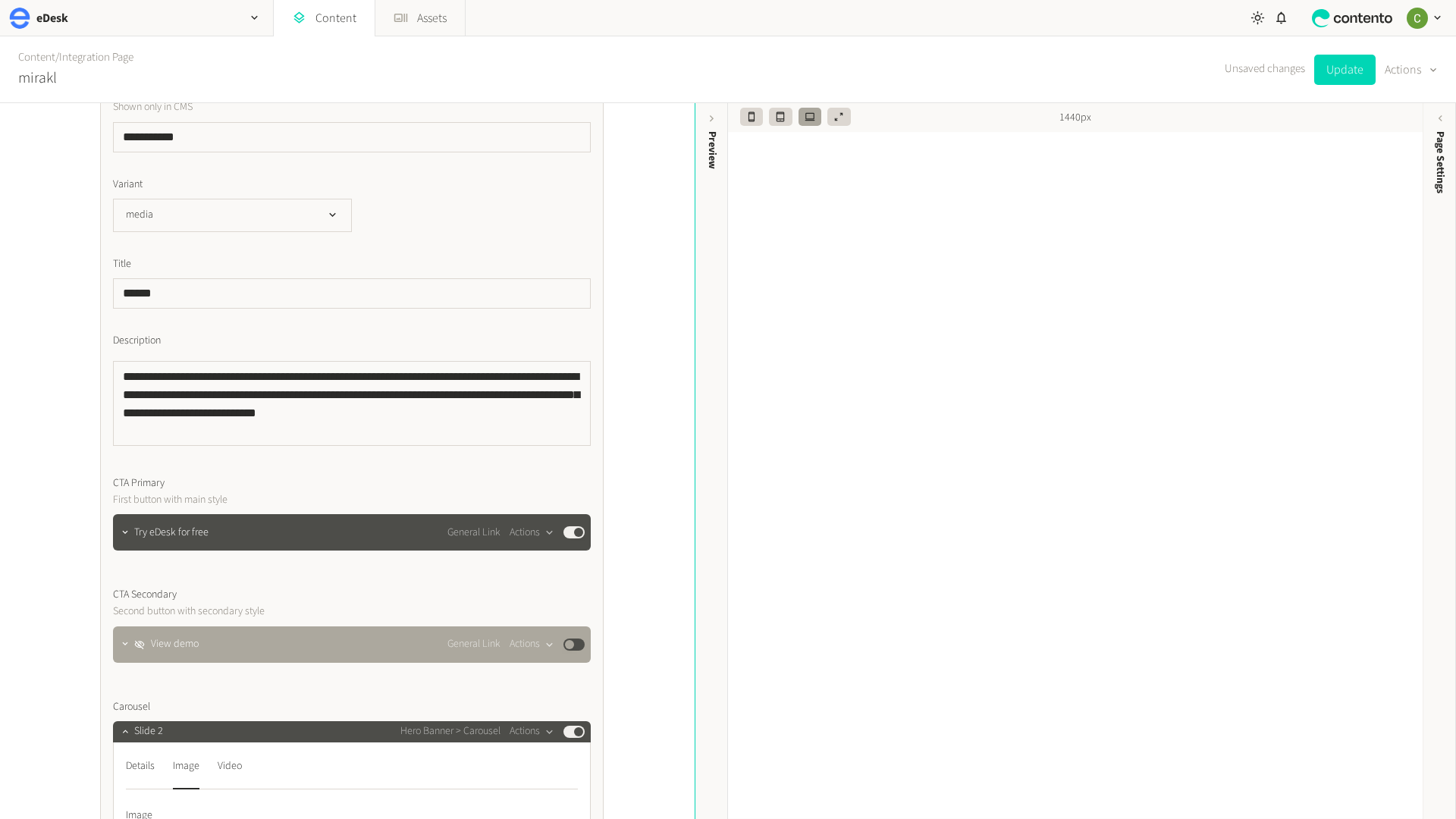 scroll, scrollTop: 475, scrollLeft: 0, axis: vertical 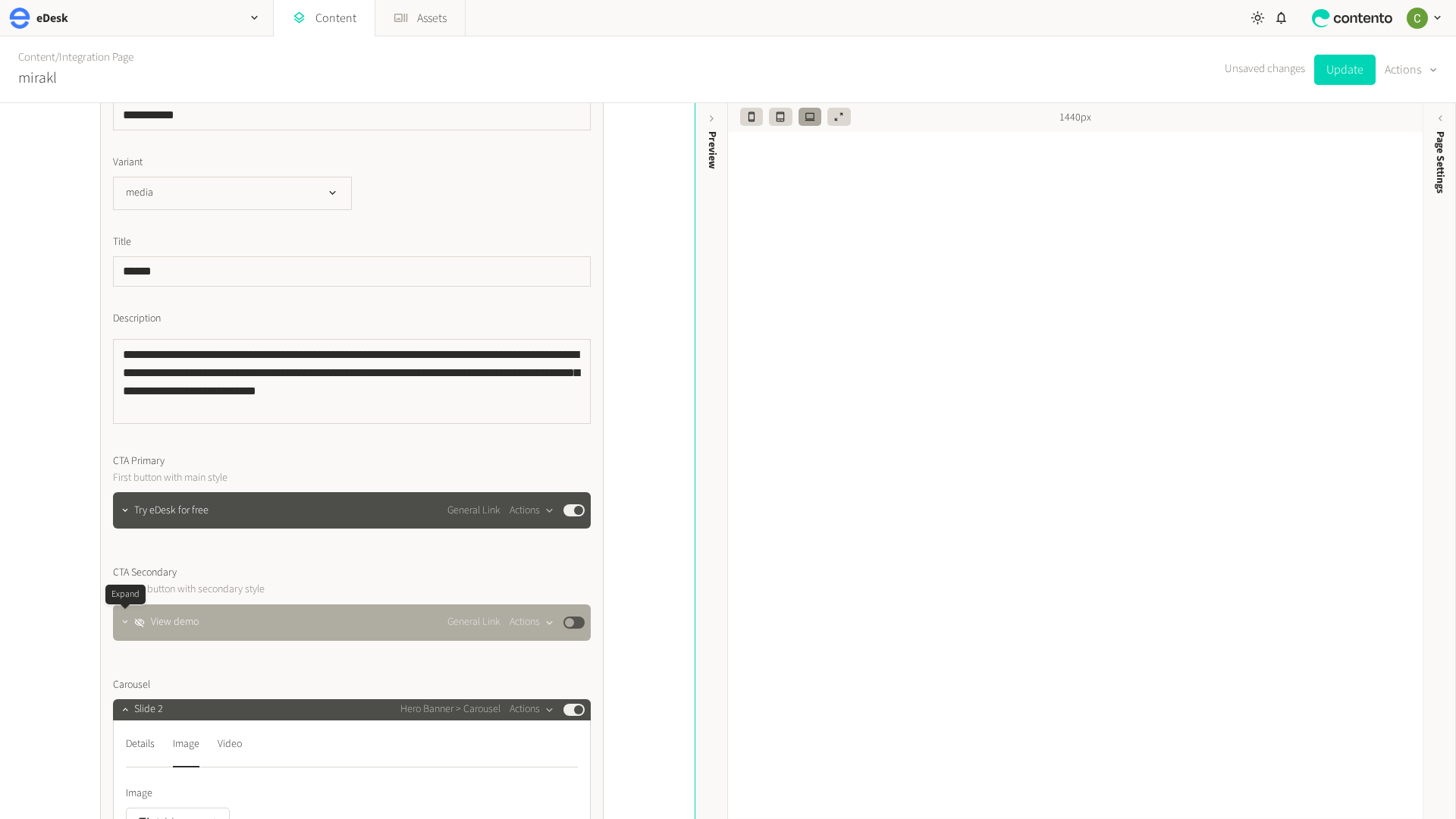 click 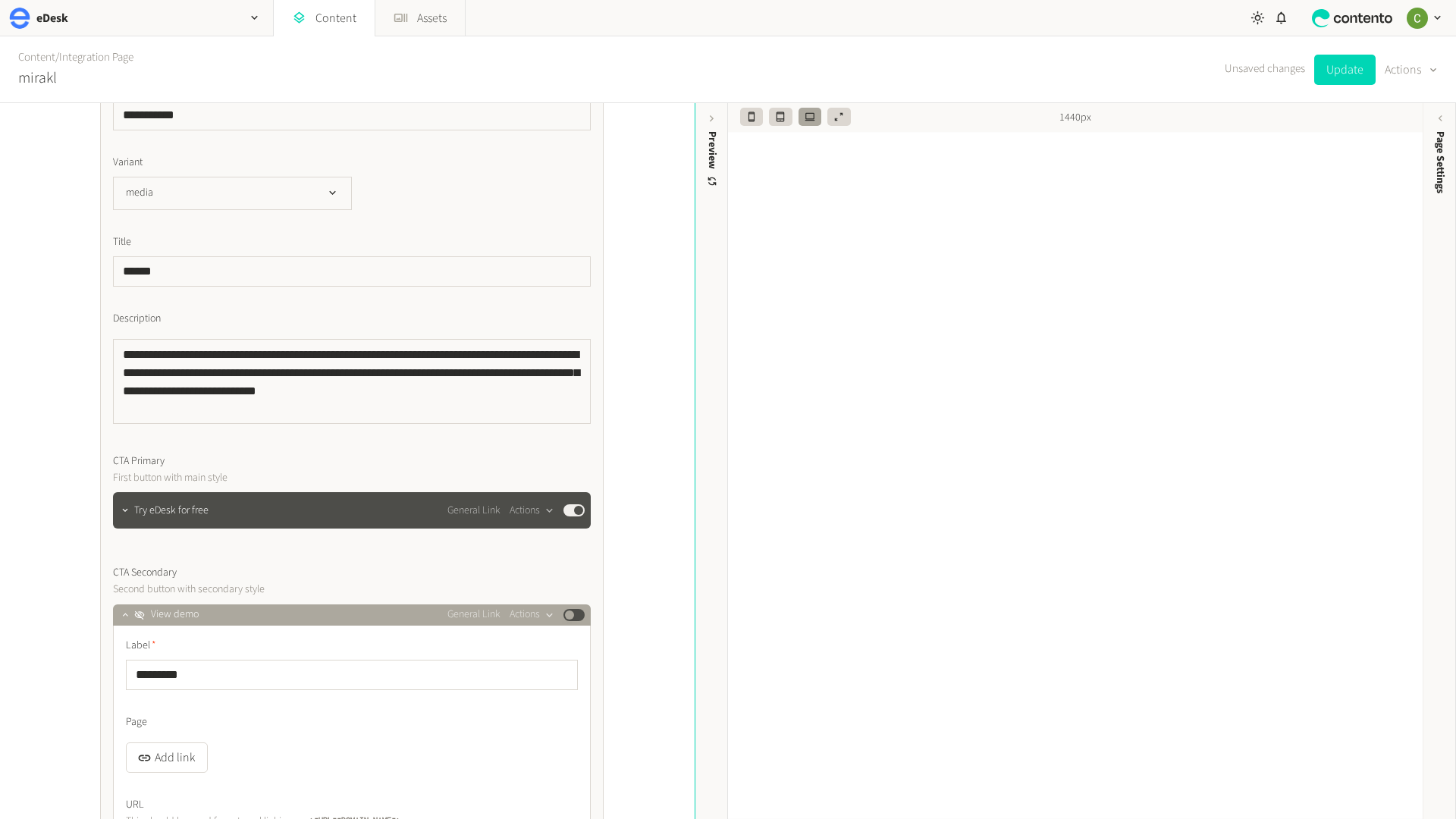 scroll, scrollTop: 497, scrollLeft: 0, axis: vertical 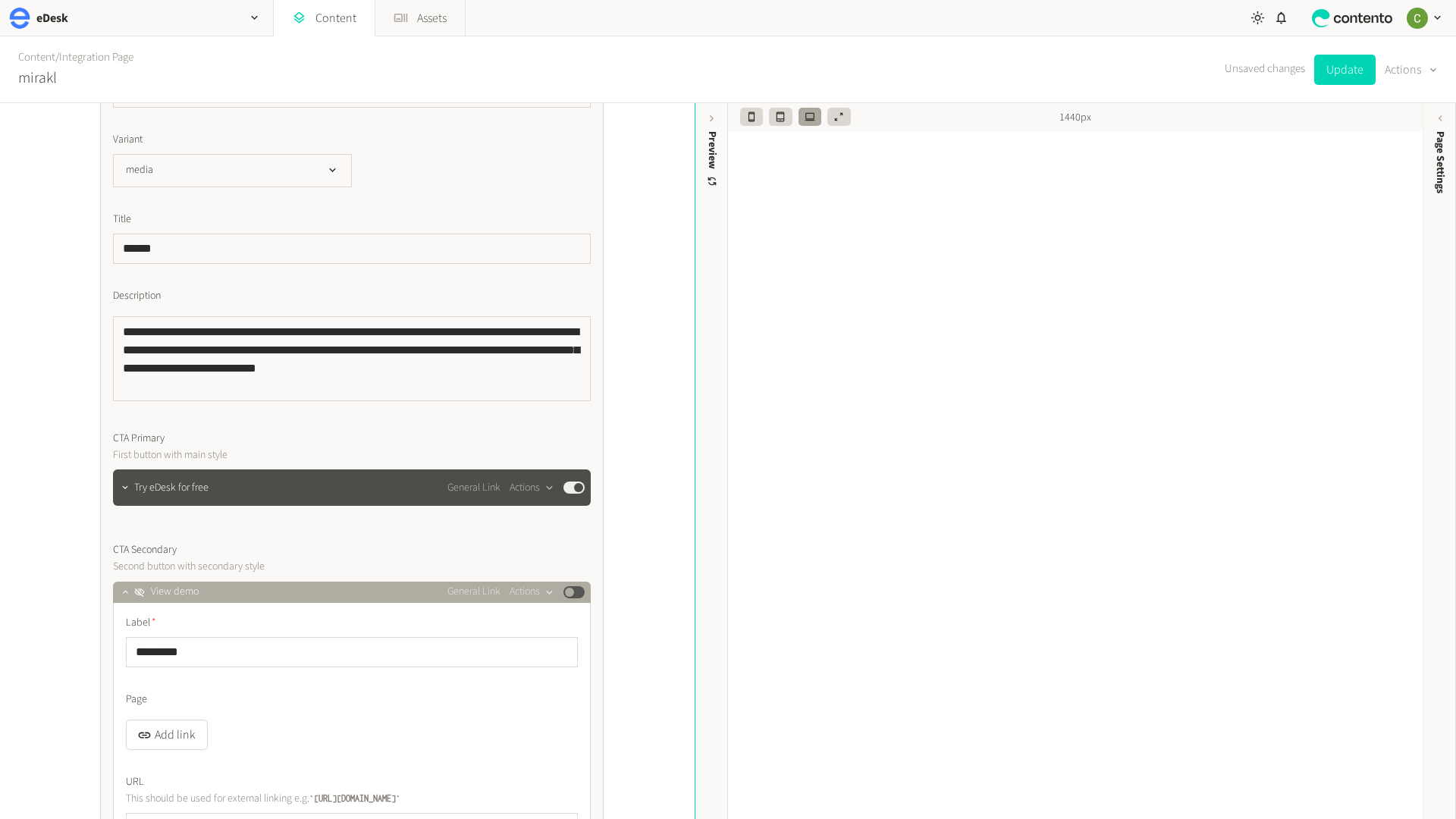 click on "Published" 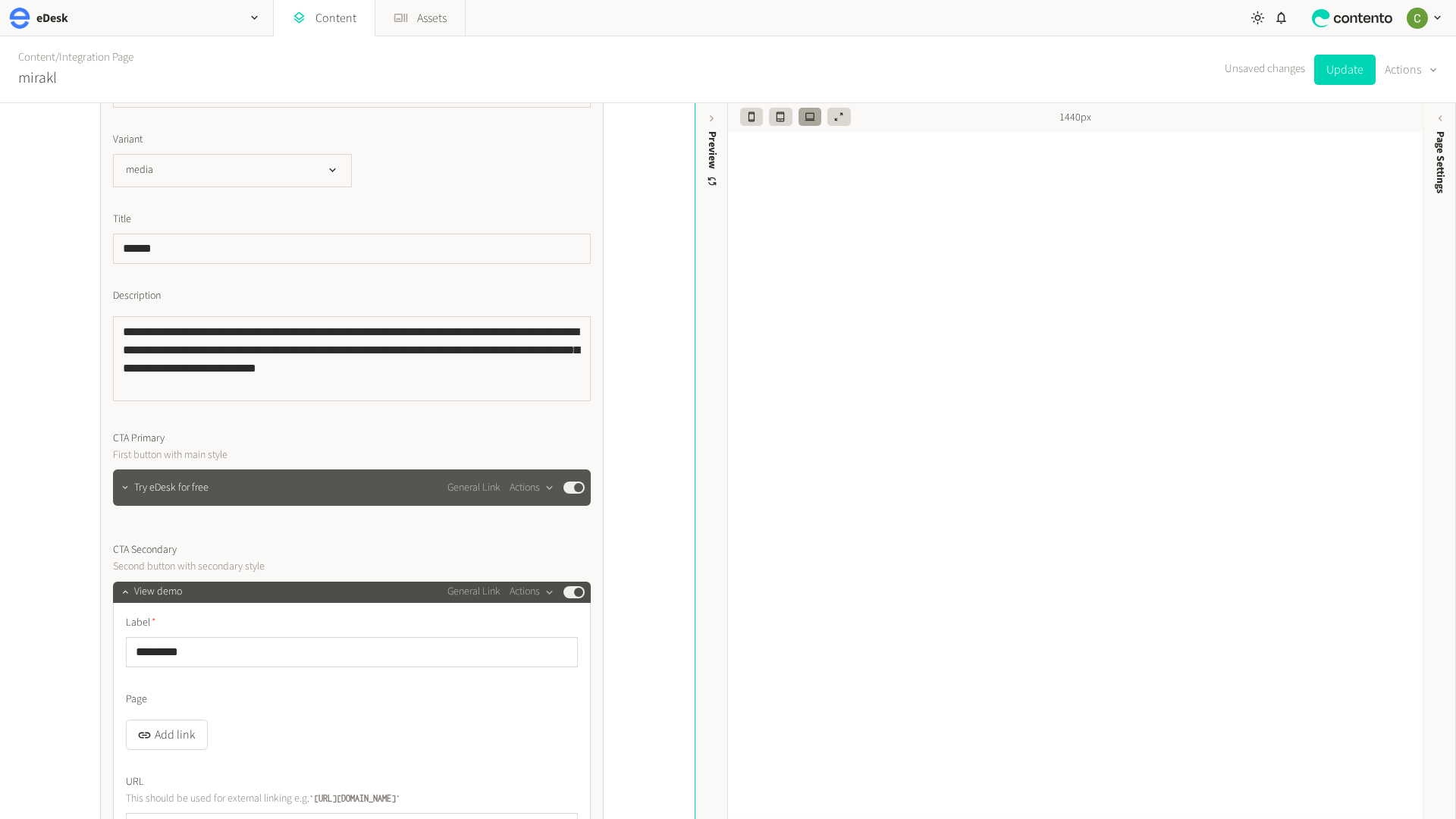 click 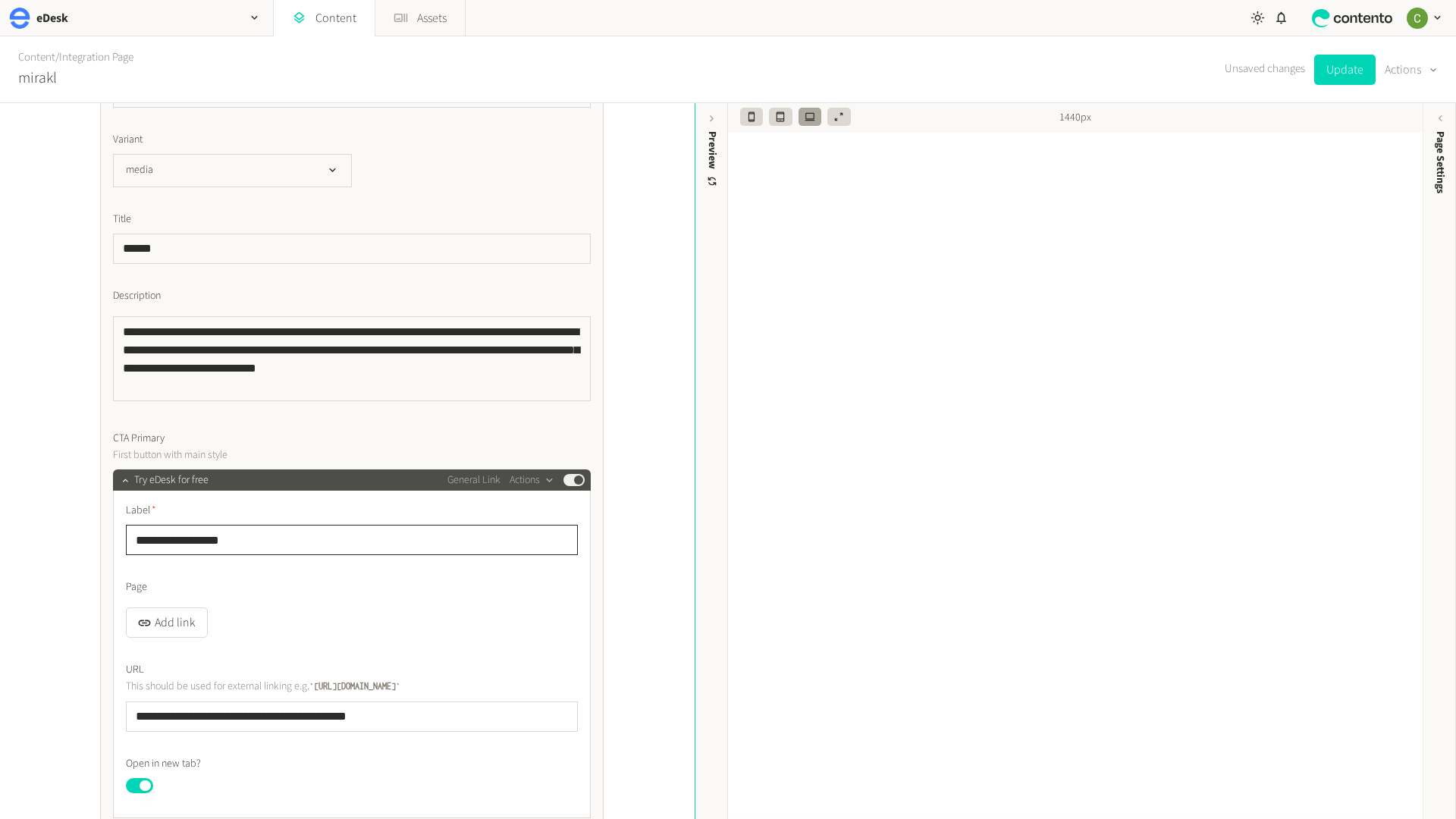 click on "**********" 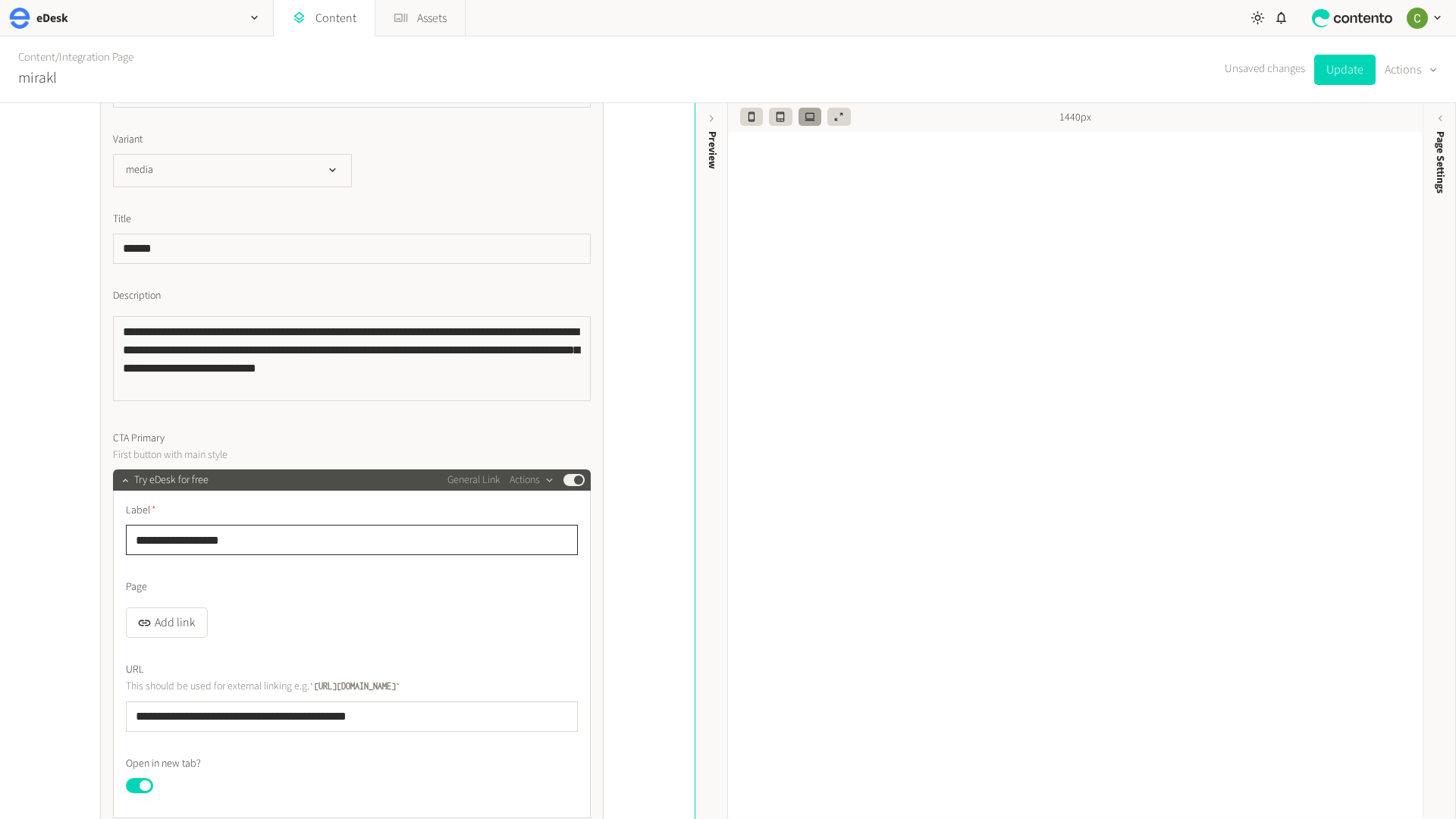 drag, startPoint x: 256, startPoint y: 543, endPoint x: -7, endPoint y: 543, distance: 263 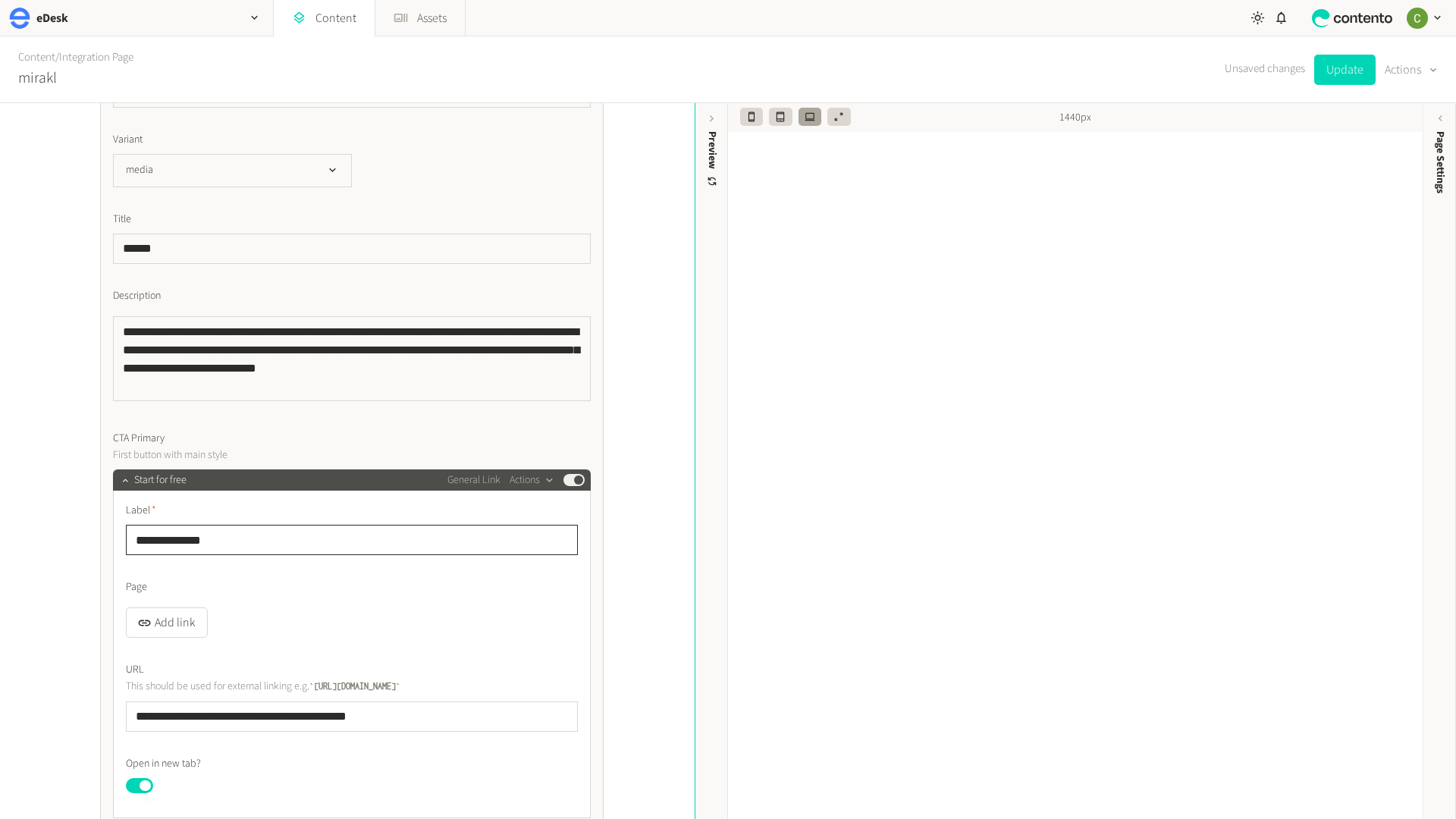 scroll, scrollTop: 704, scrollLeft: 0, axis: vertical 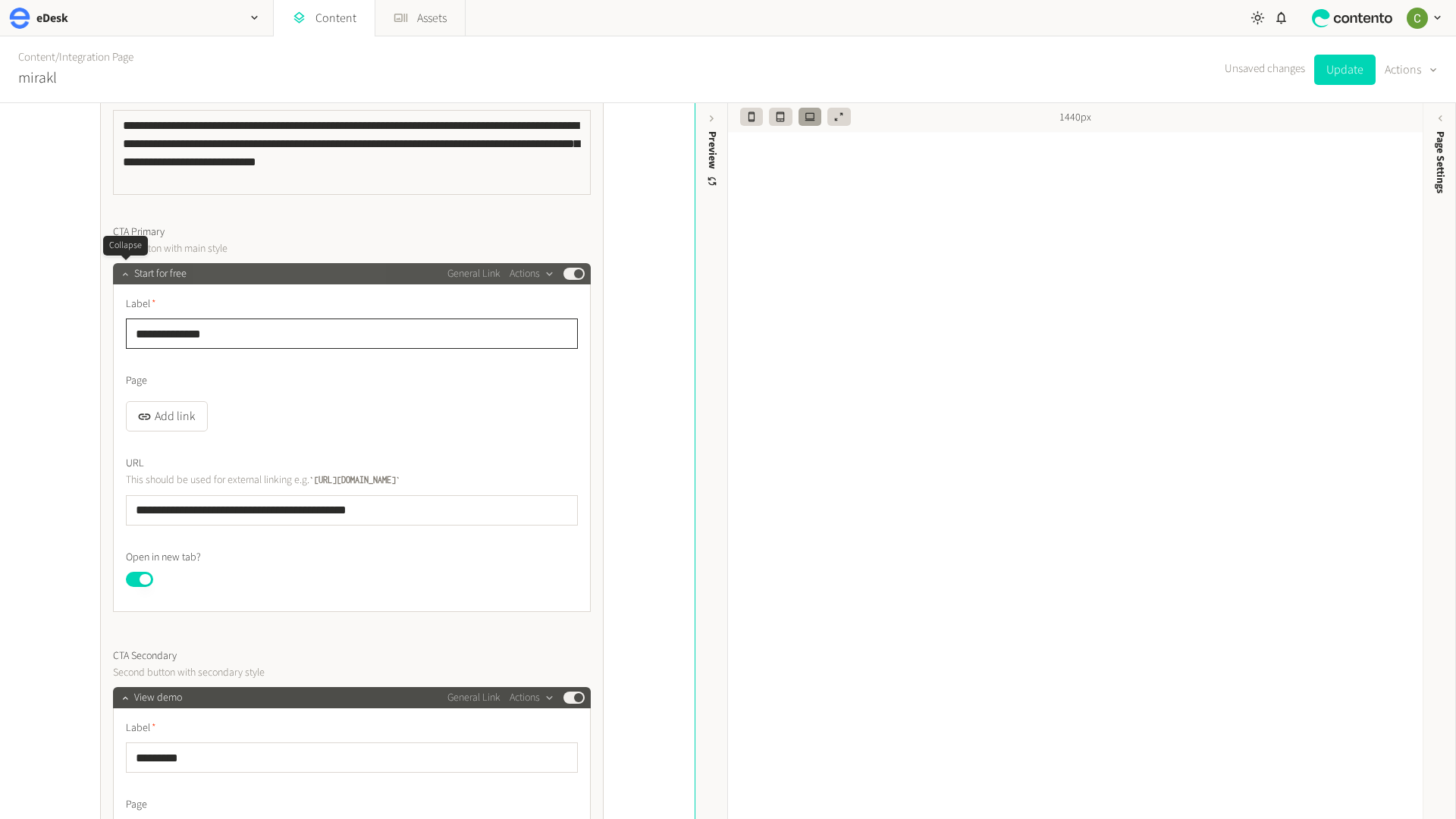 type on "**********" 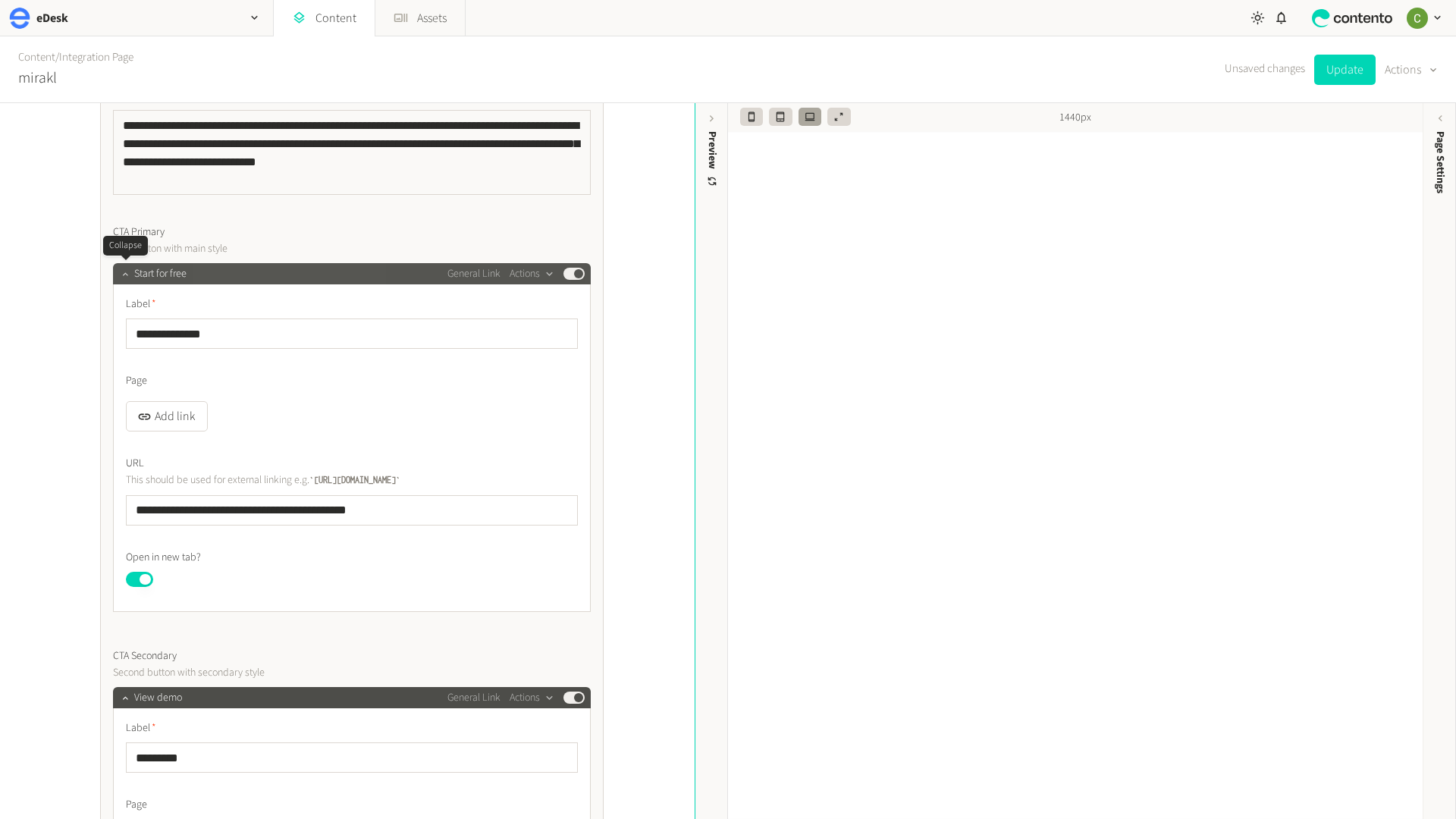 click 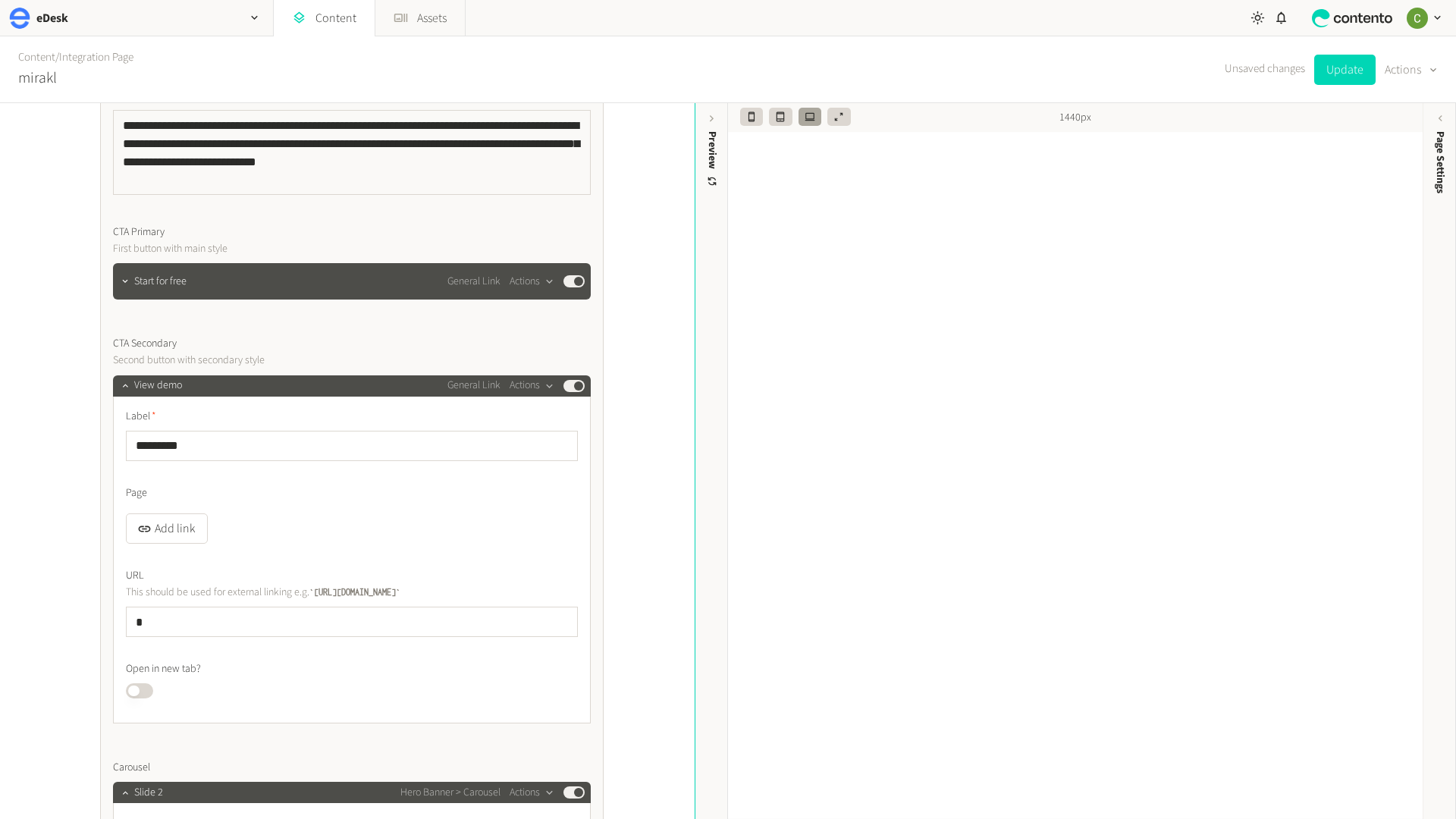 scroll, scrollTop: 742, scrollLeft: 0, axis: vertical 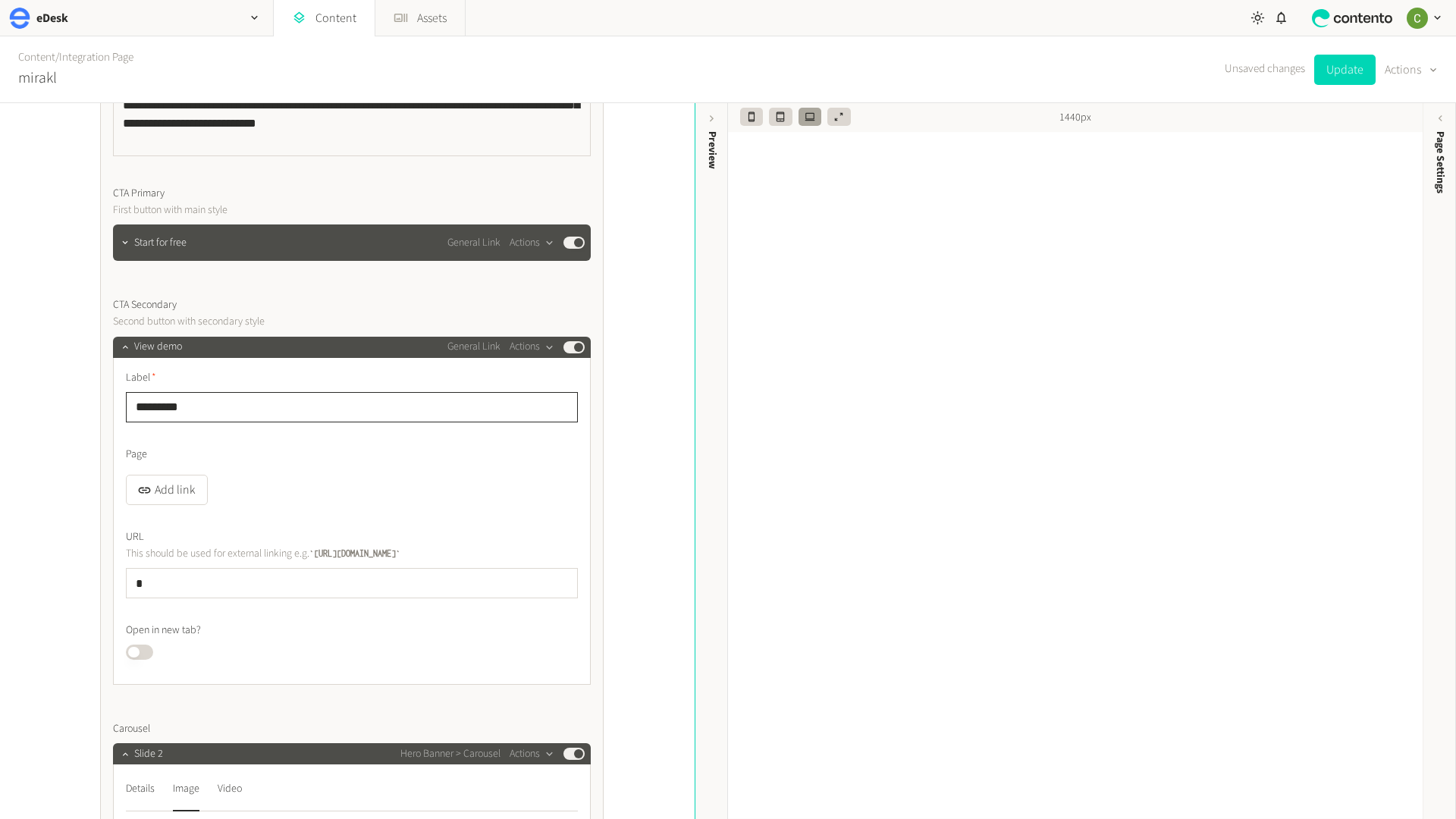 drag, startPoint x: 199, startPoint y: 397, endPoint x: 270, endPoint y: 413, distance: 72.78049 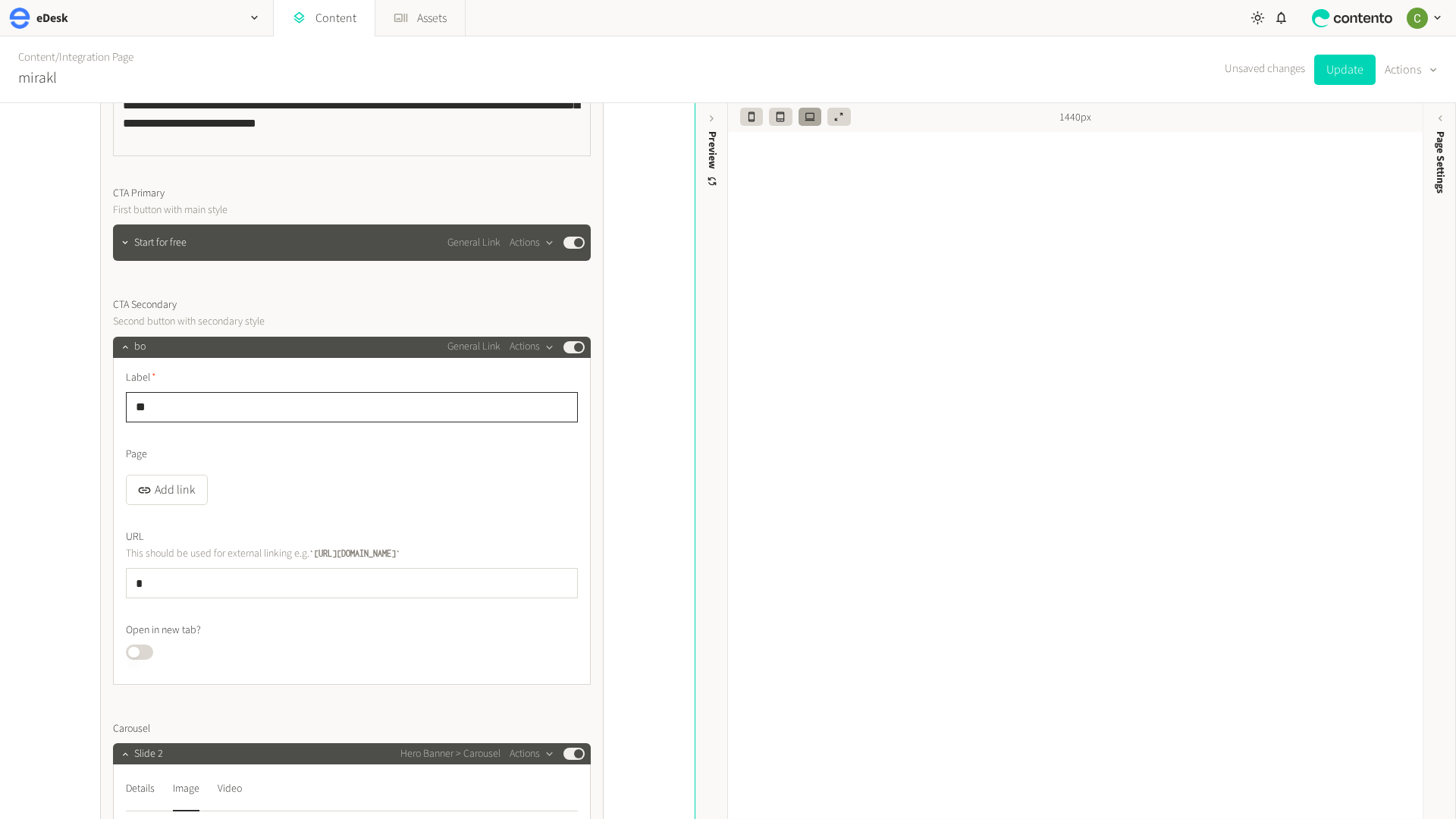type on "*" 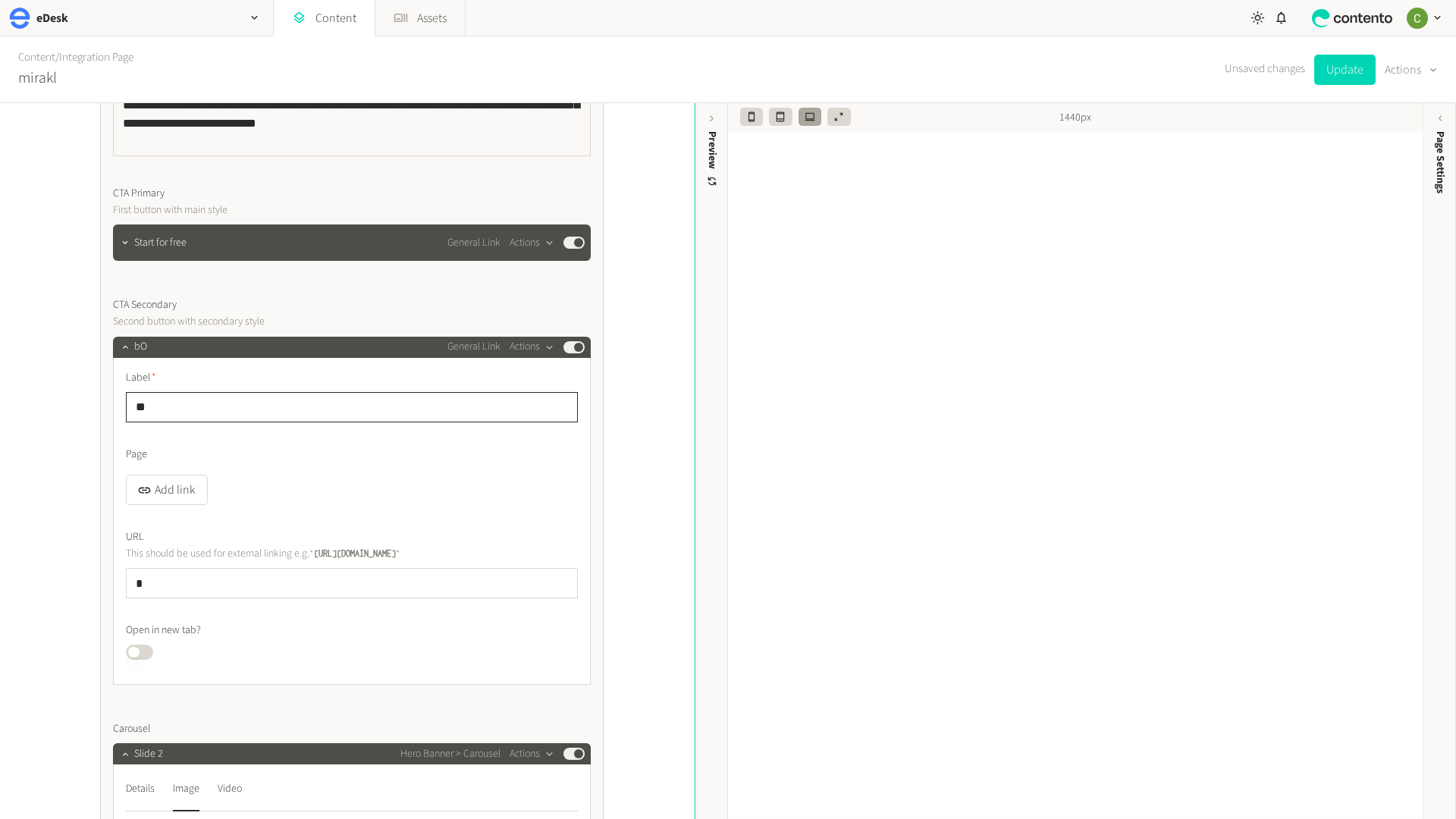 type on "*" 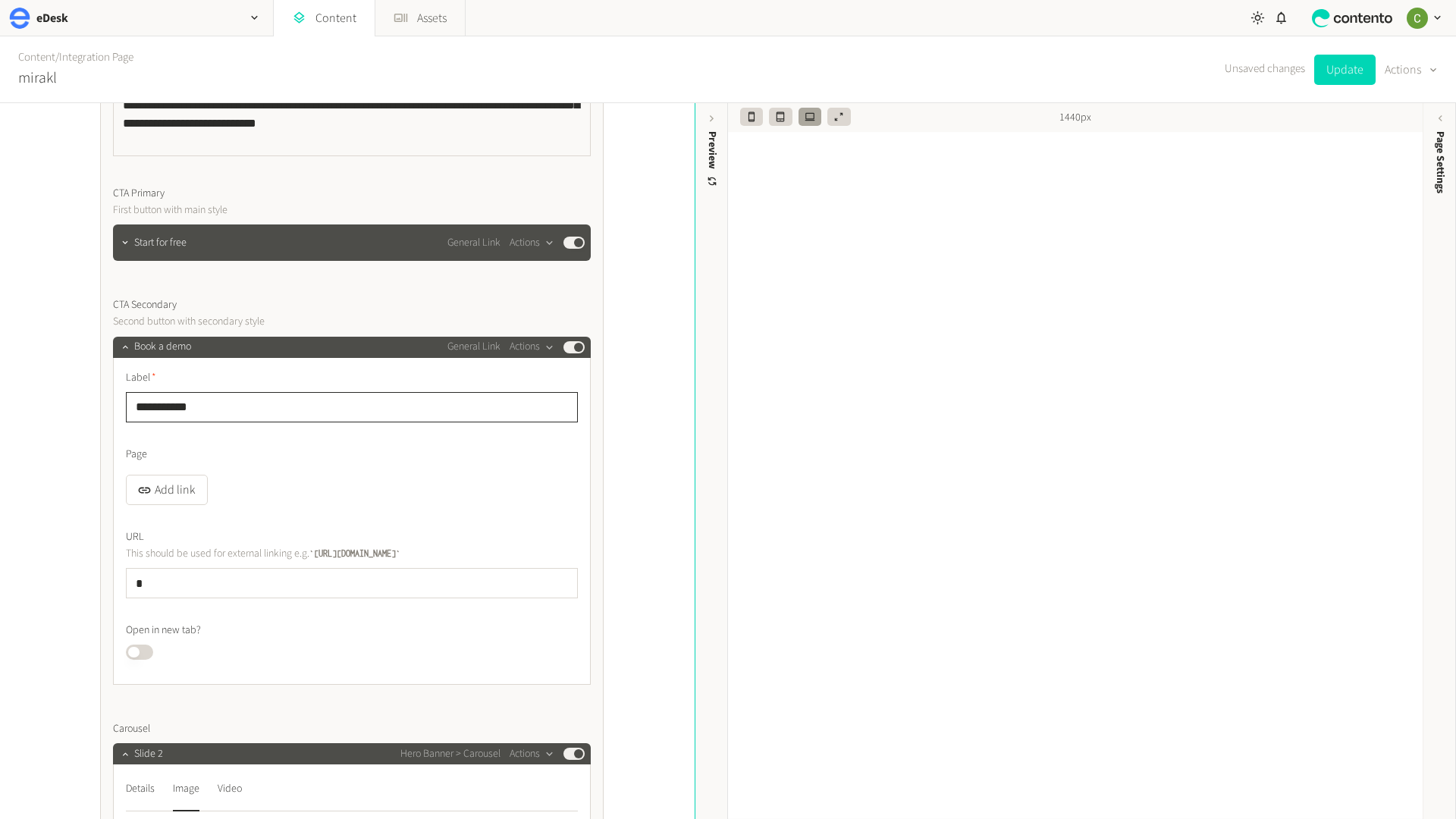 type on "**********" 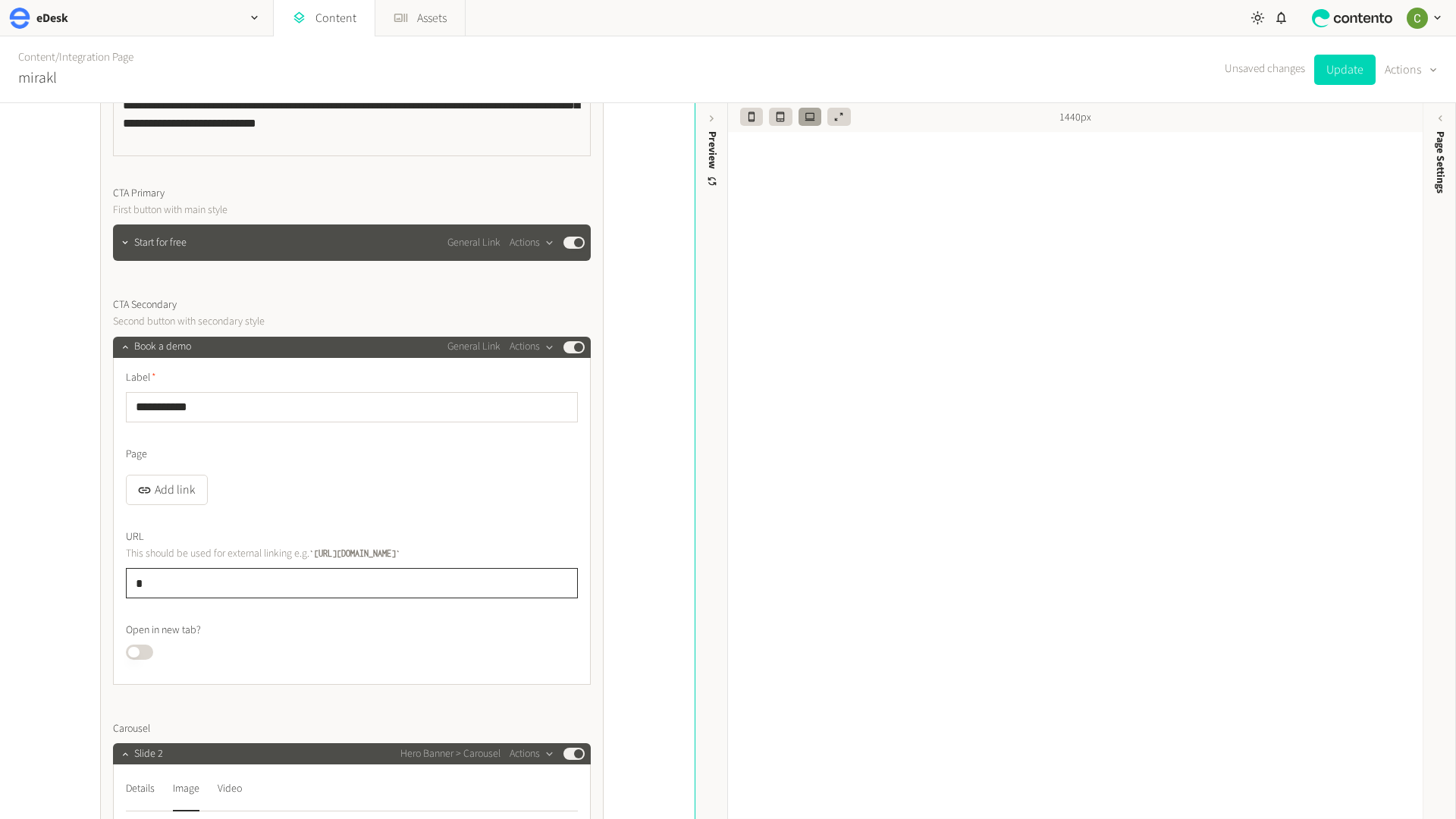 click on "*" 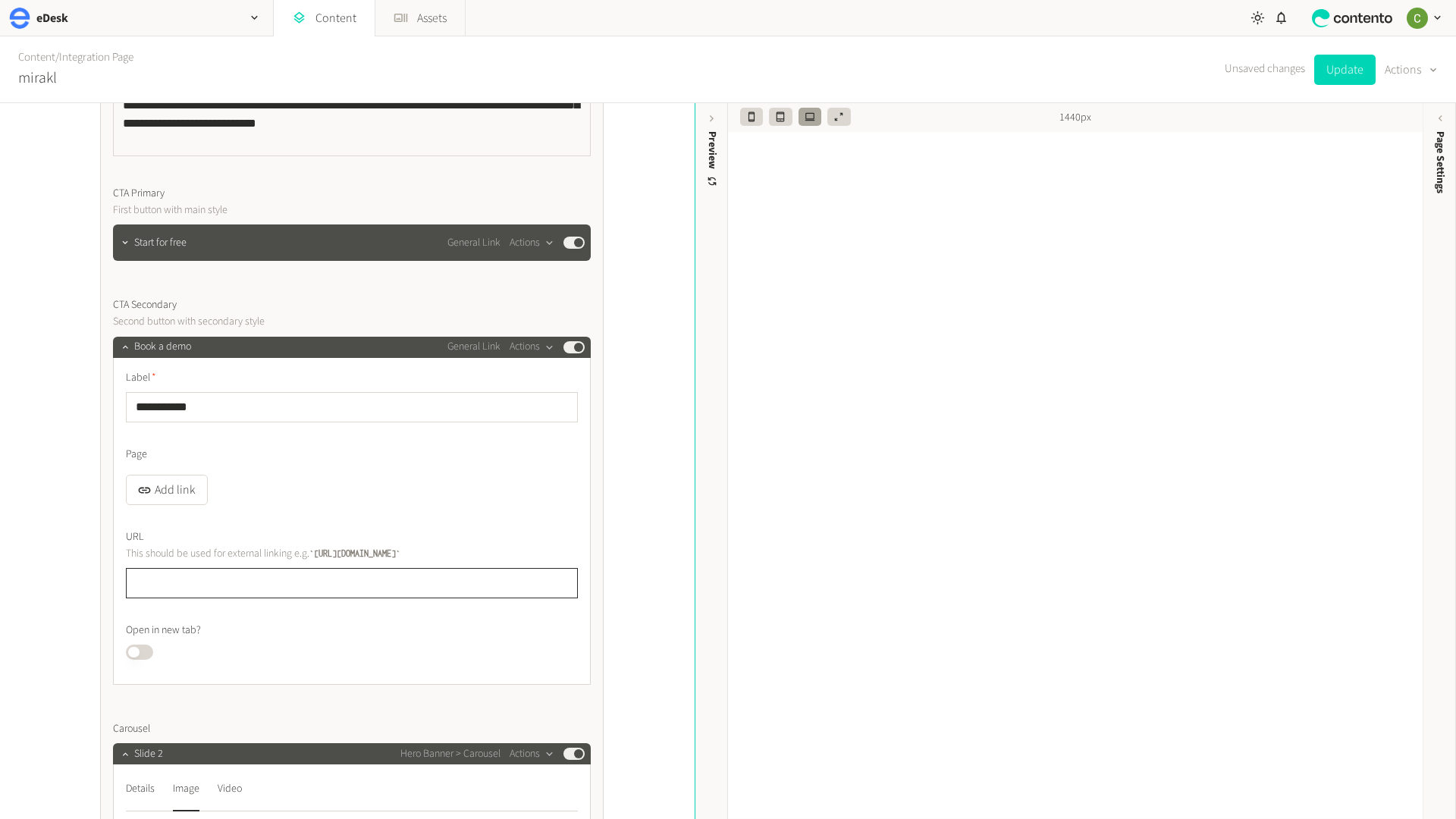paste on "**********" 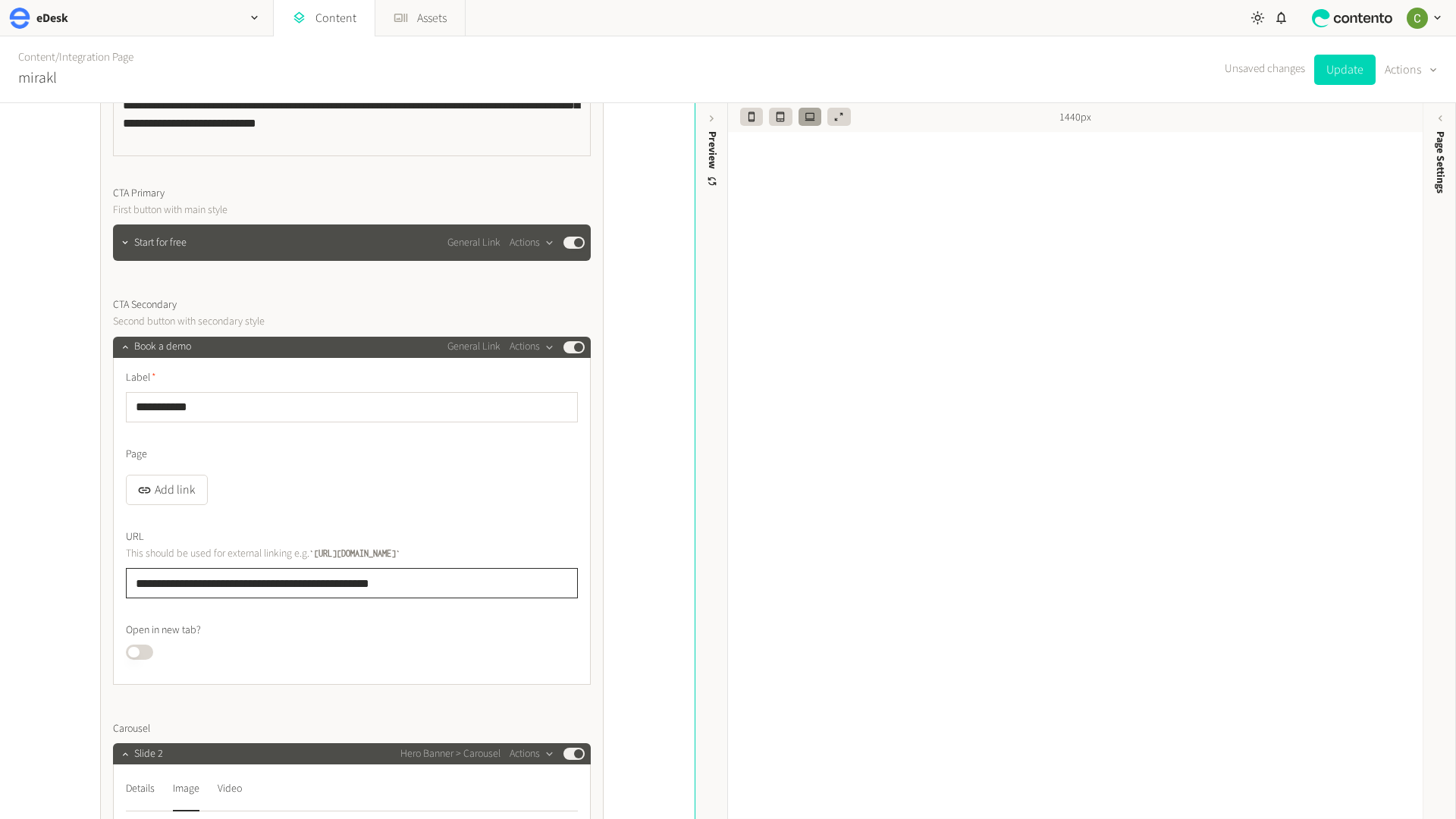 type on "**********" 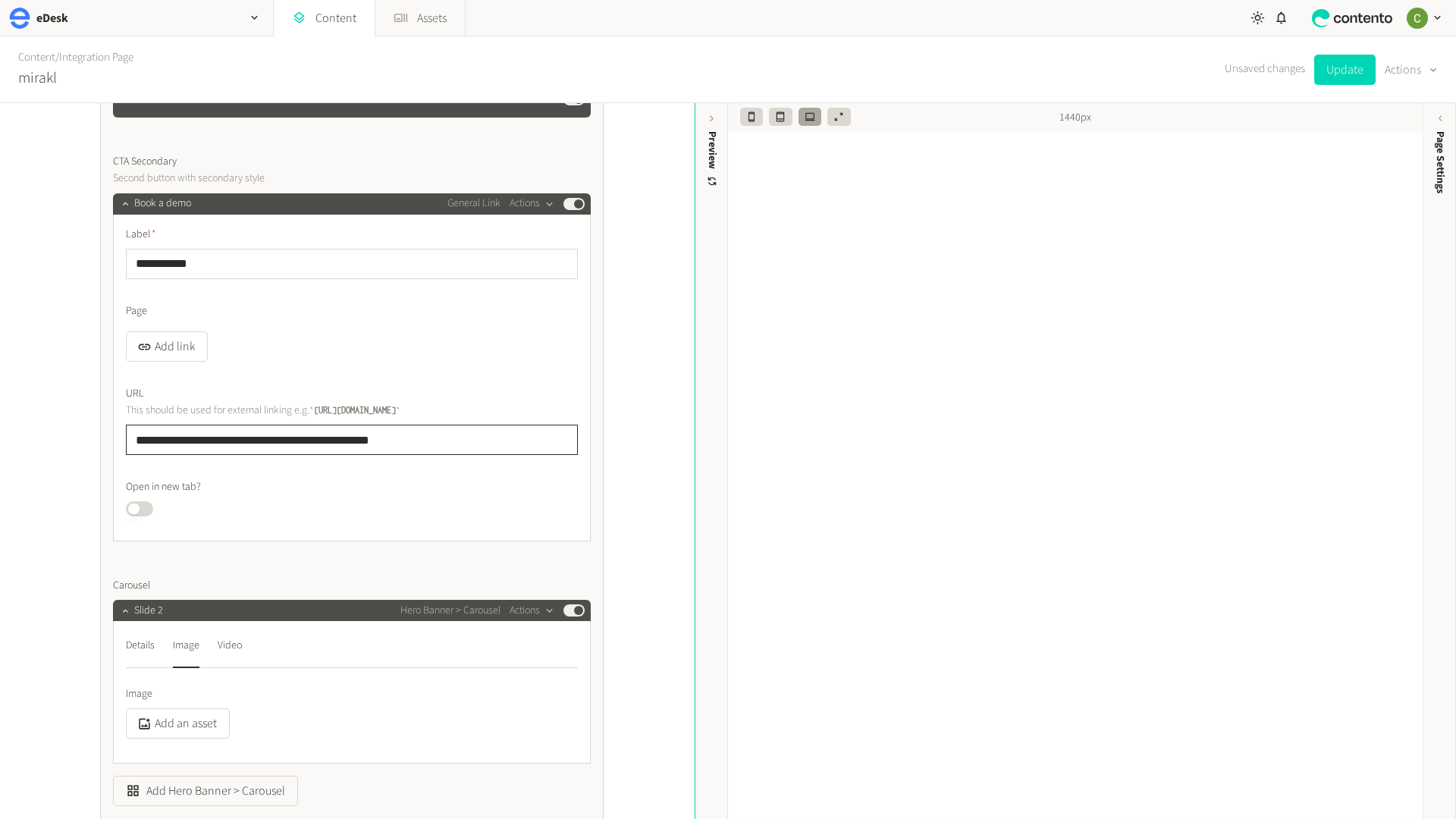 scroll, scrollTop: 893, scrollLeft: 0, axis: vertical 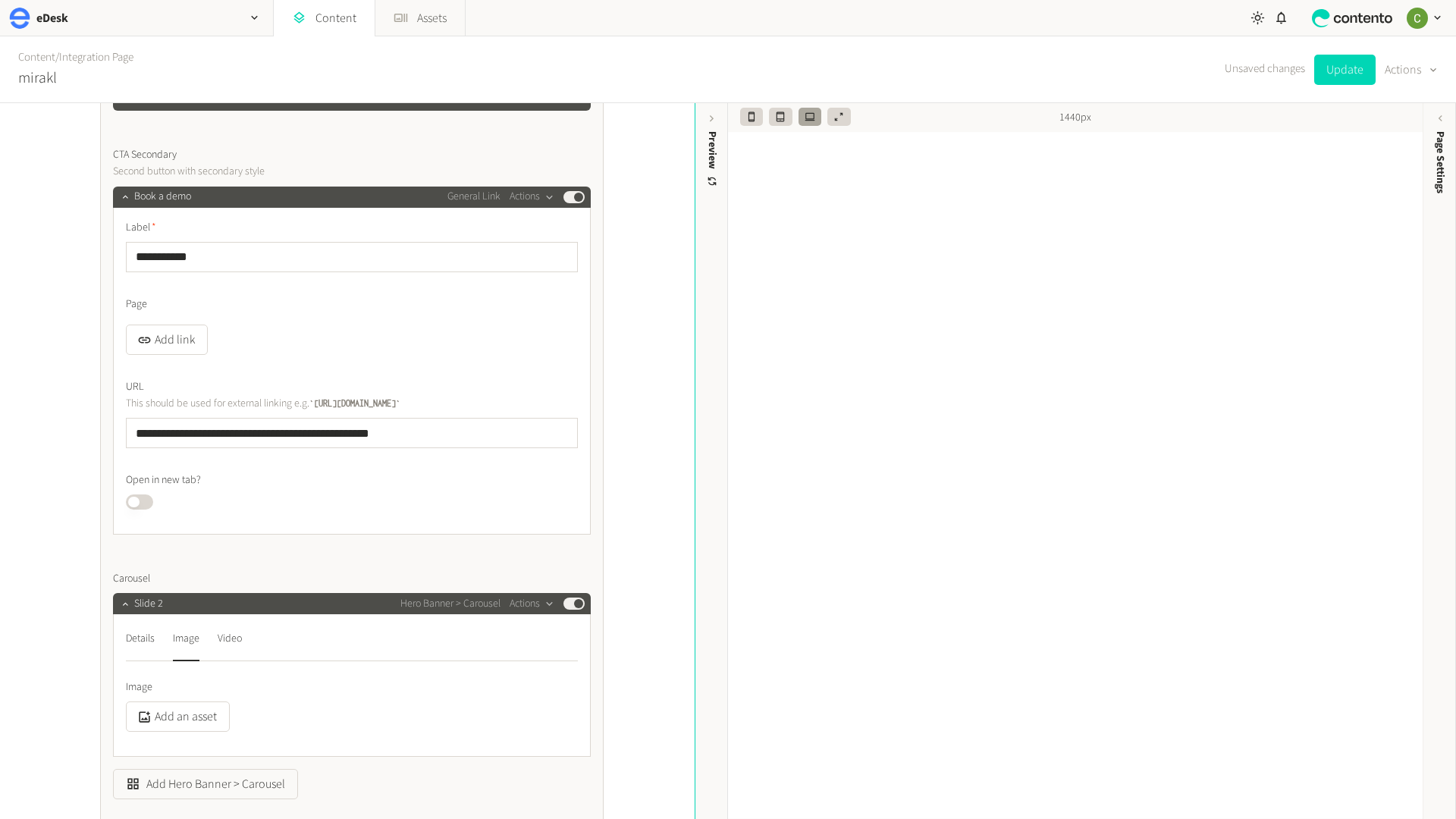 drag, startPoint x: 130, startPoint y: 491, endPoint x: 158, endPoint y: 510, distance: 33.837849 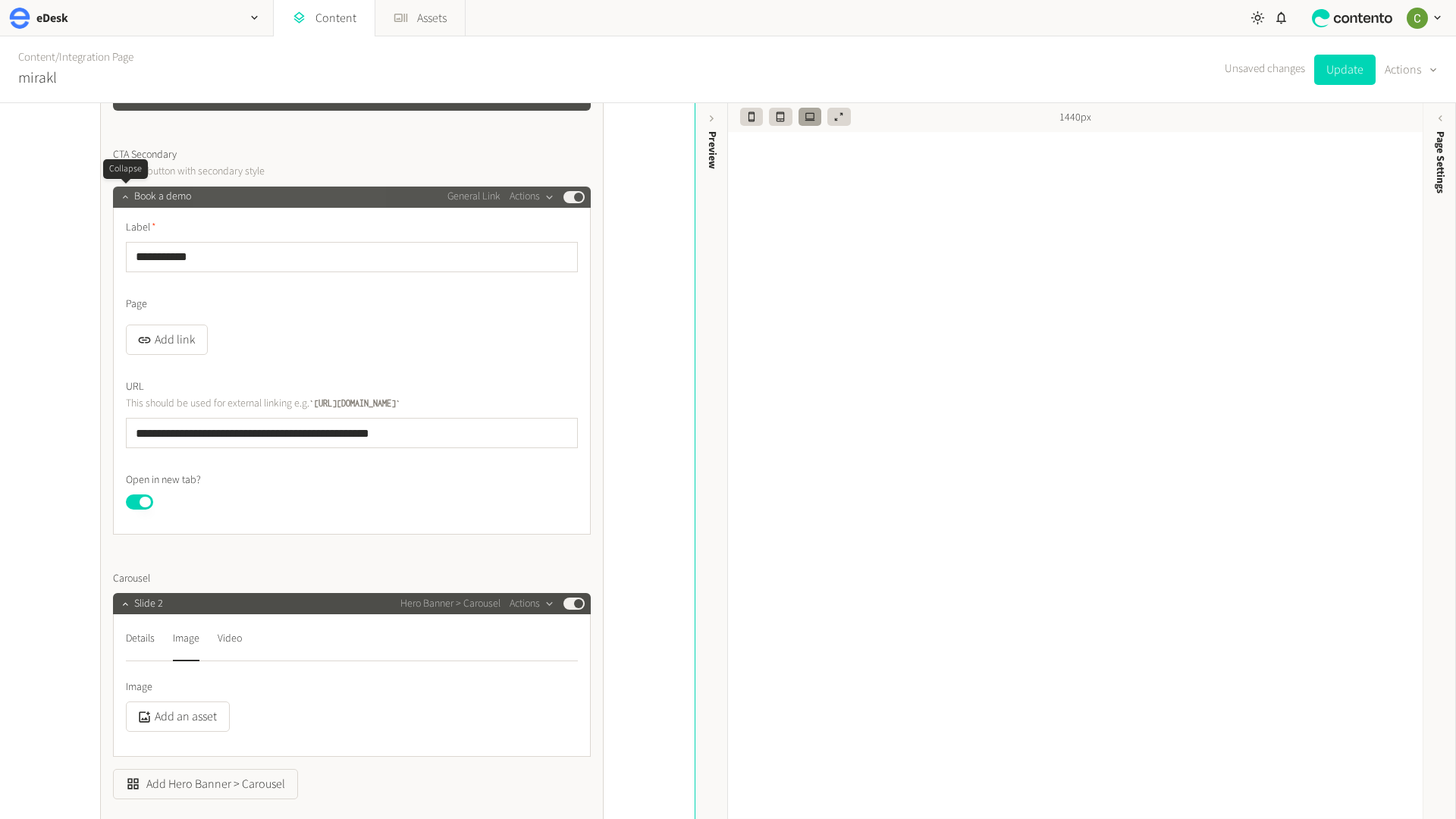 click 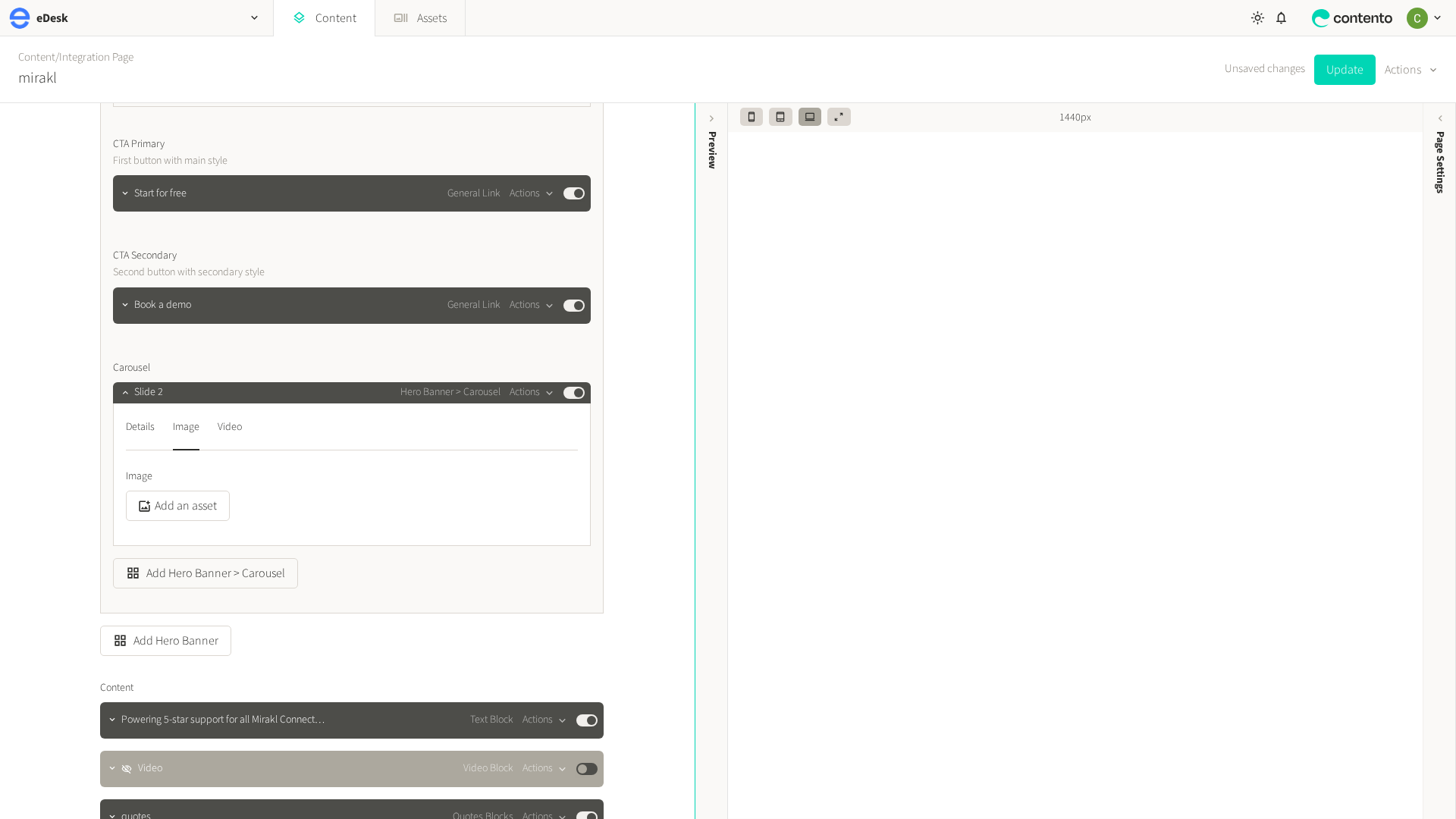 scroll, scrollTop: 877, scrollLeft: 0, axis: vertical 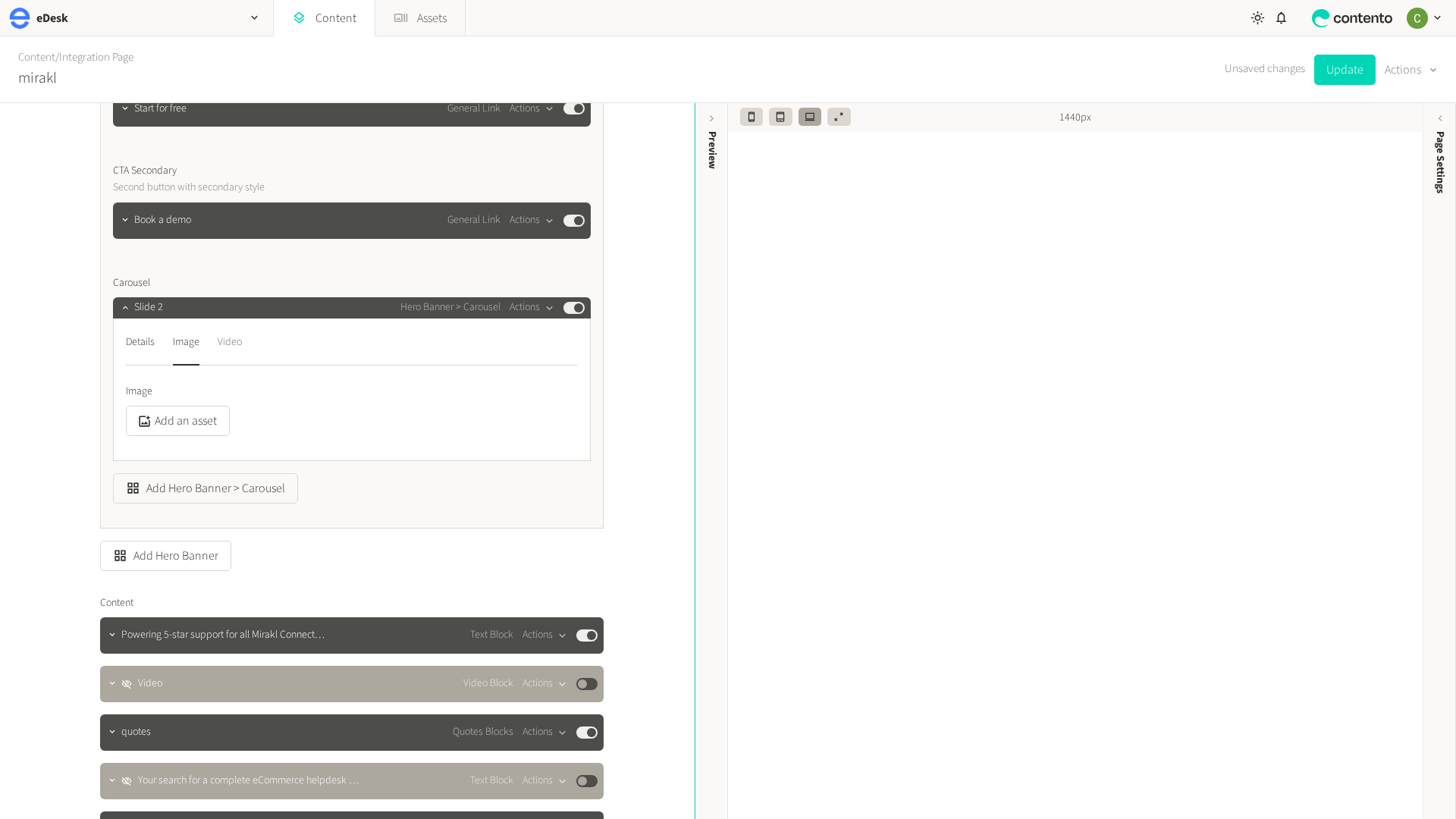 click on "Video" 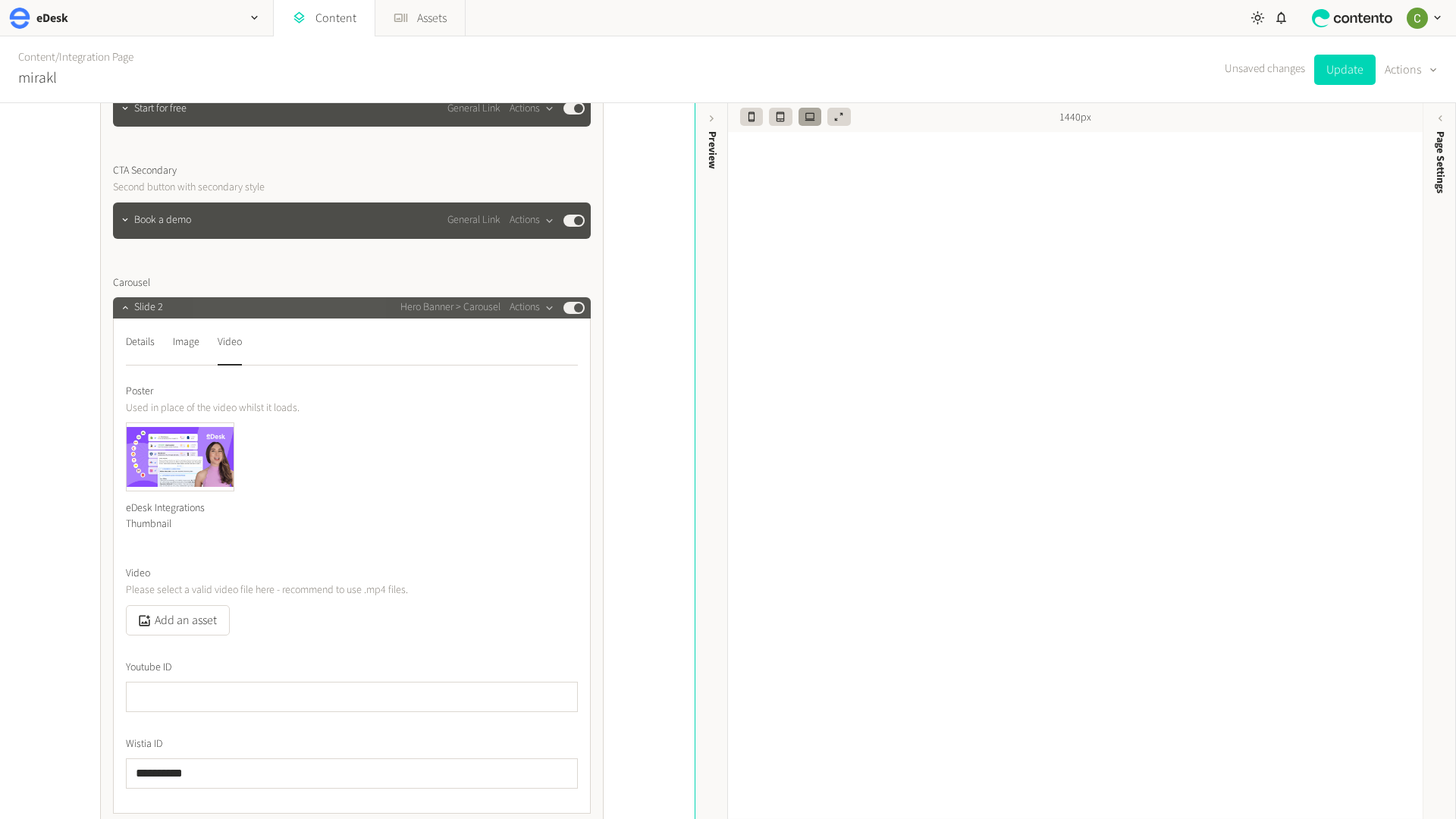 click on "Published" 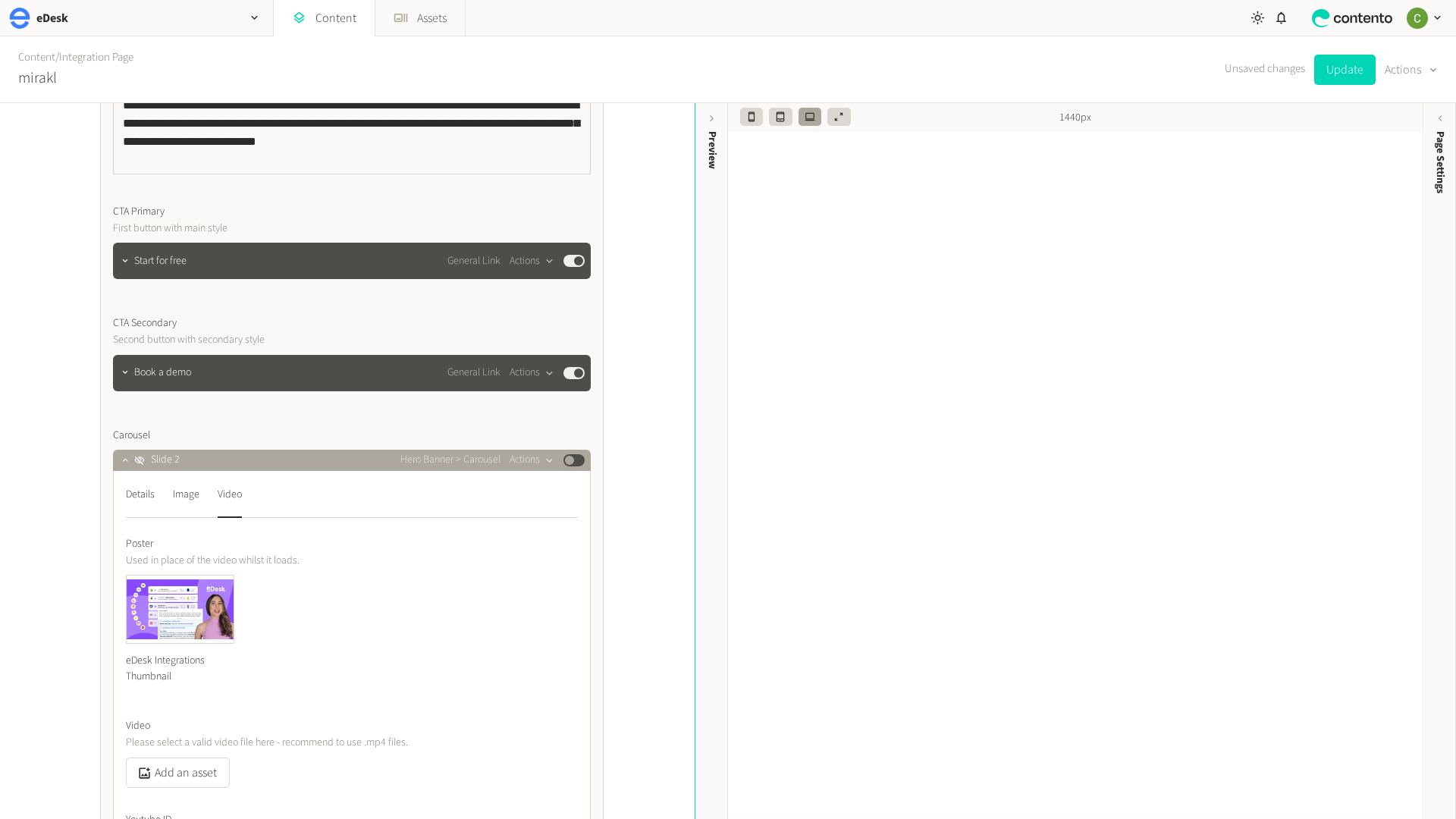 scroll, scrollTop: 803, scrollLeft: 0, axis: vertical 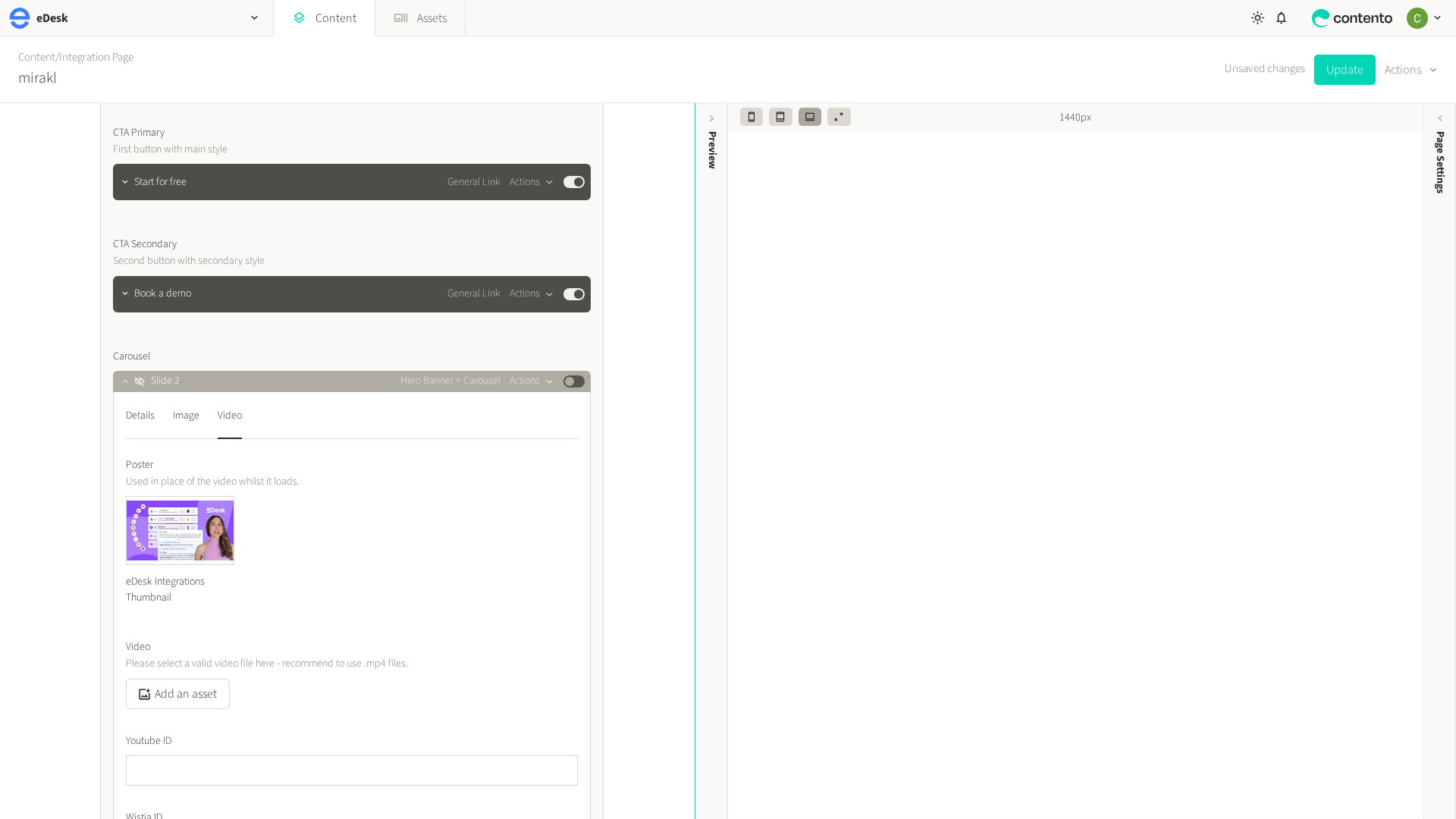 click 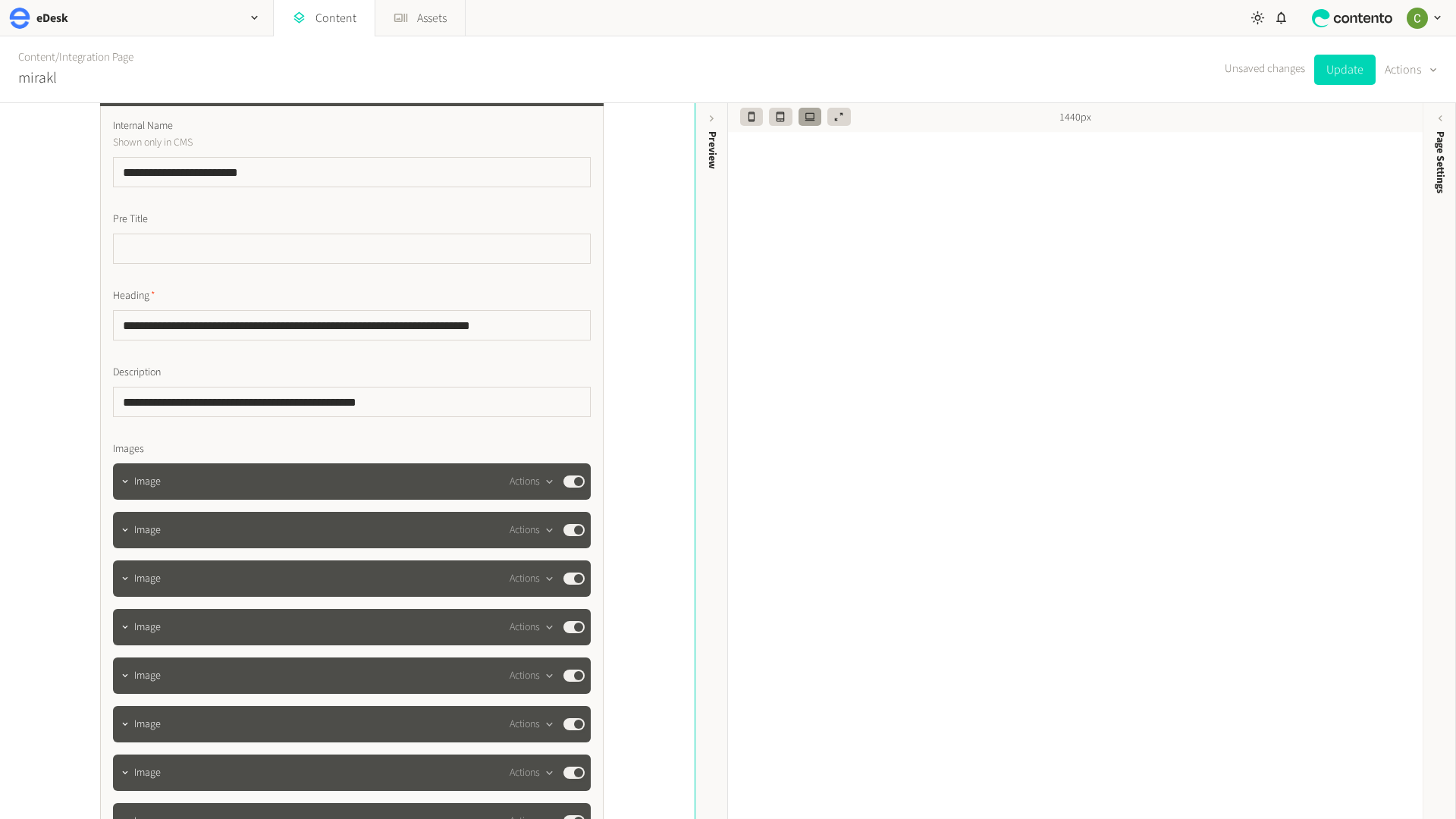 scroll, scrollTop: 2945, scrollLeft: 0, axis: vertical 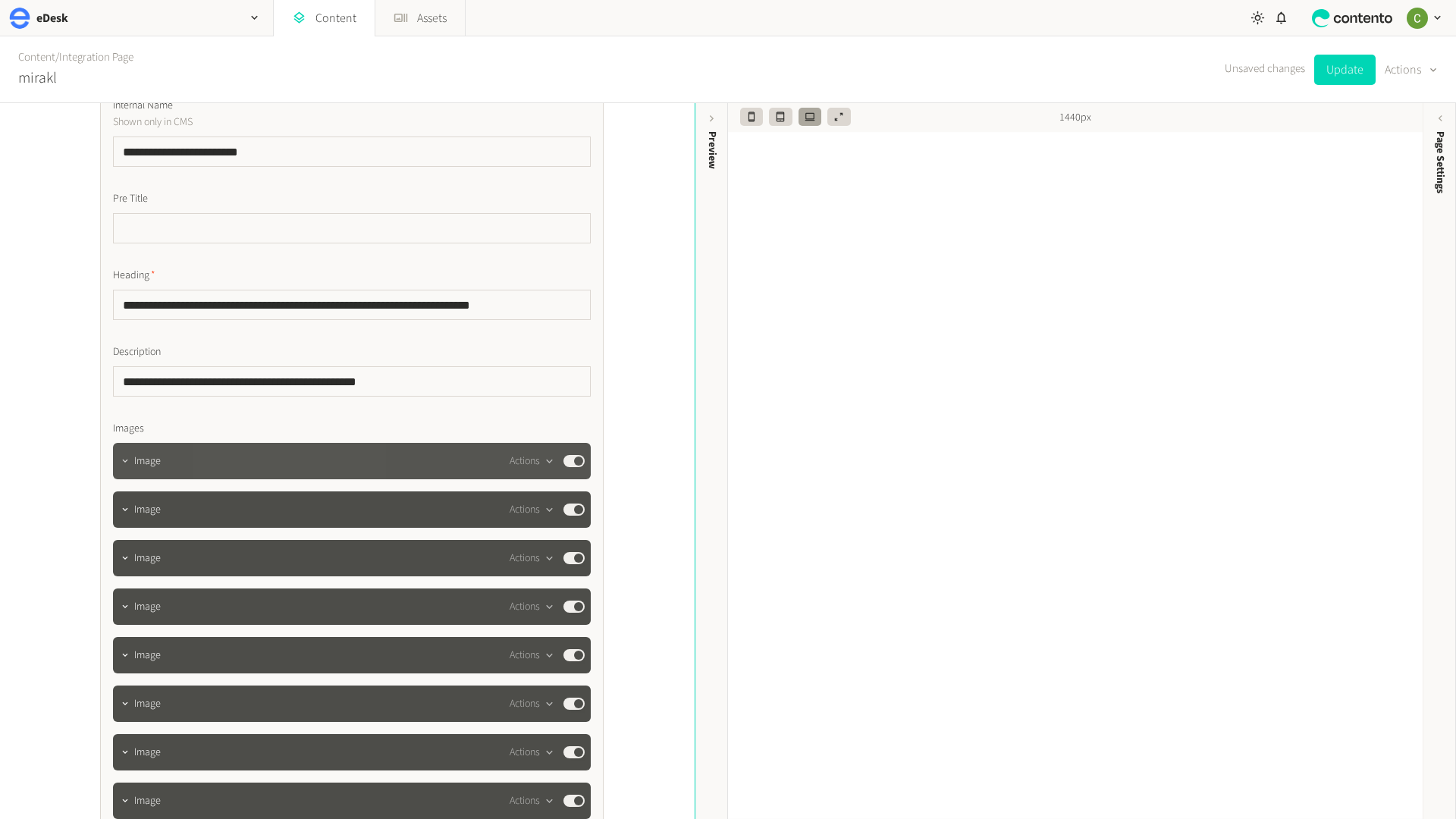 click 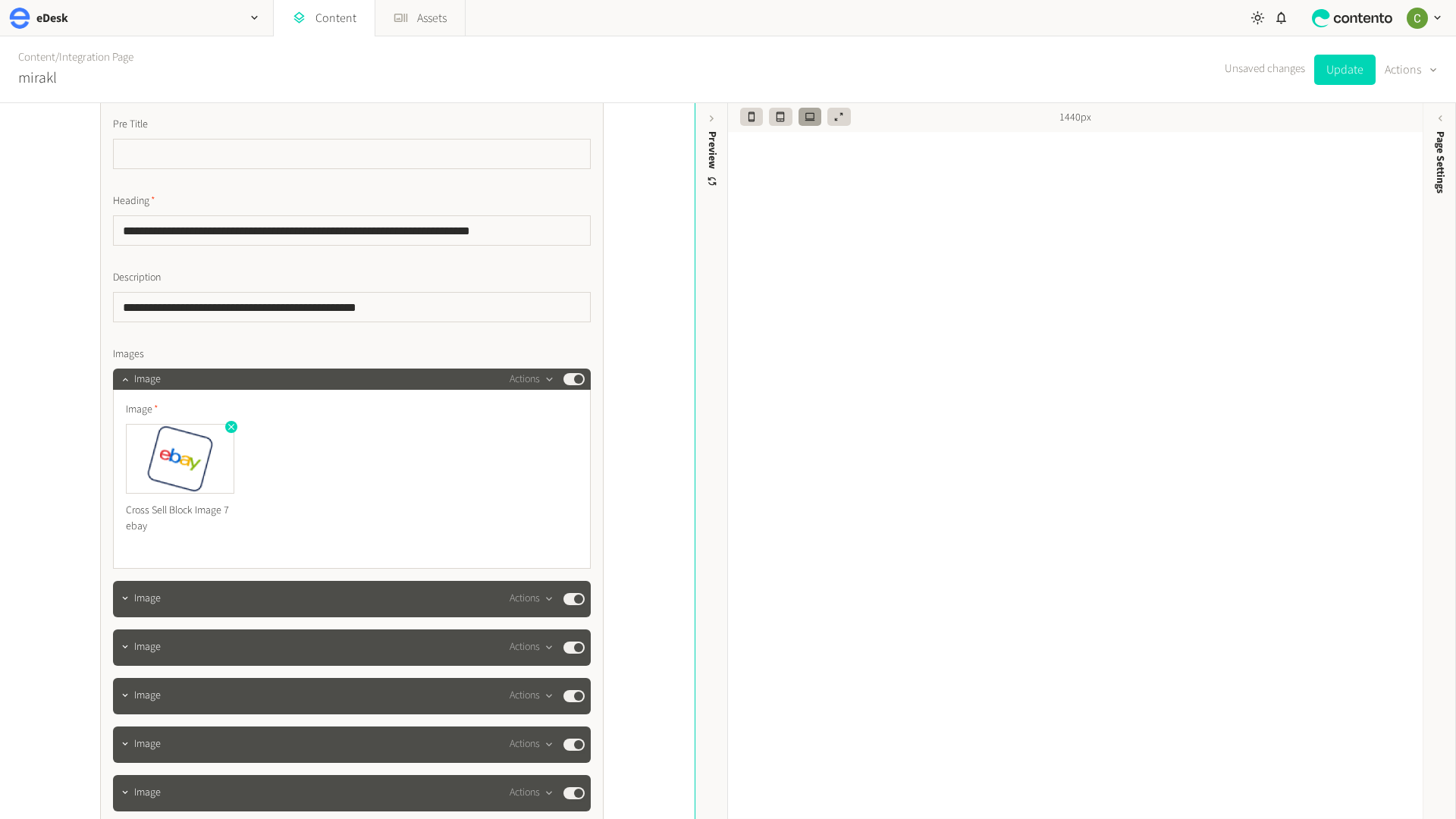 scroll, scrollTop: 3032, scrollLeft: 0, axis: vertical 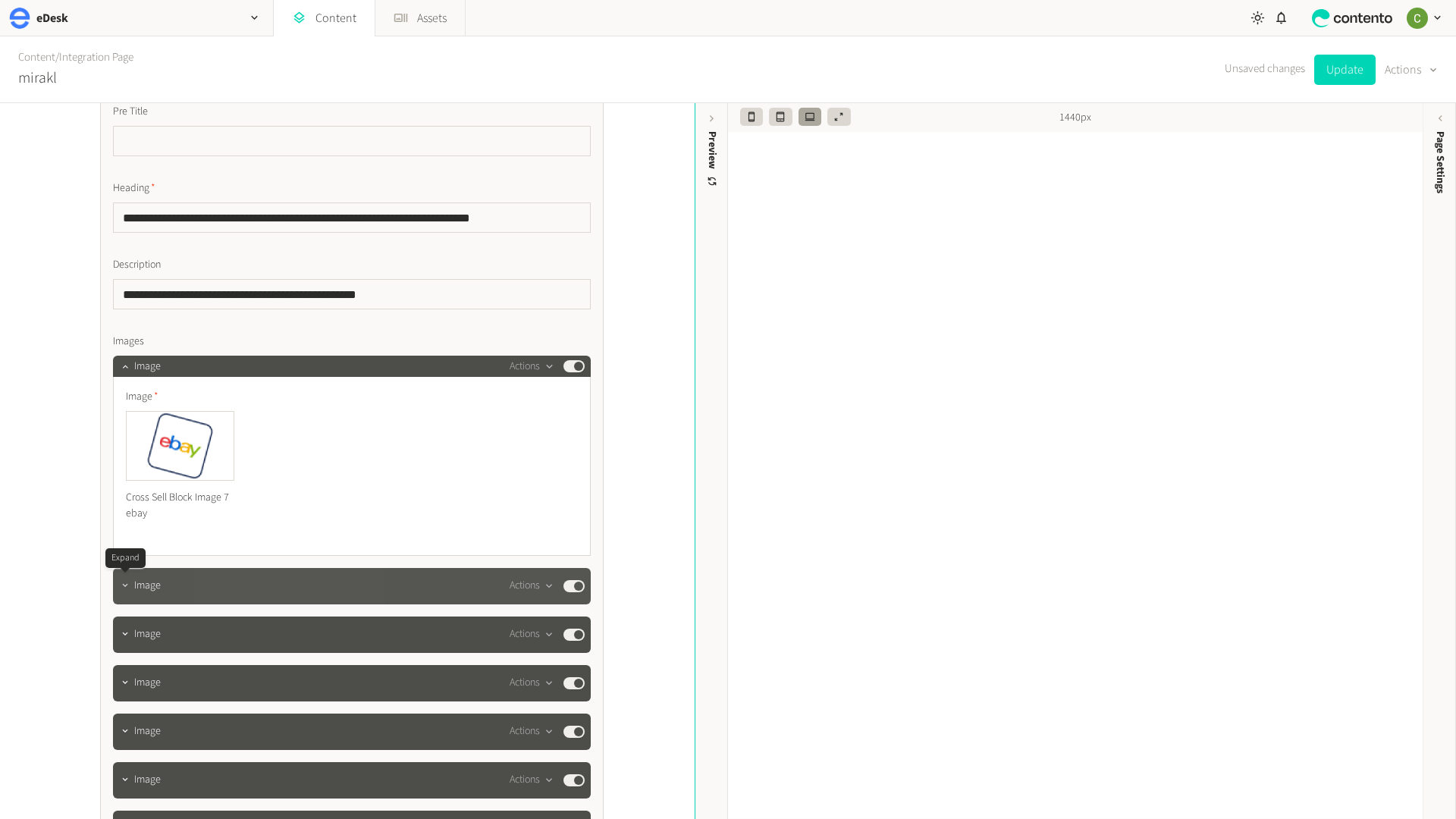 click 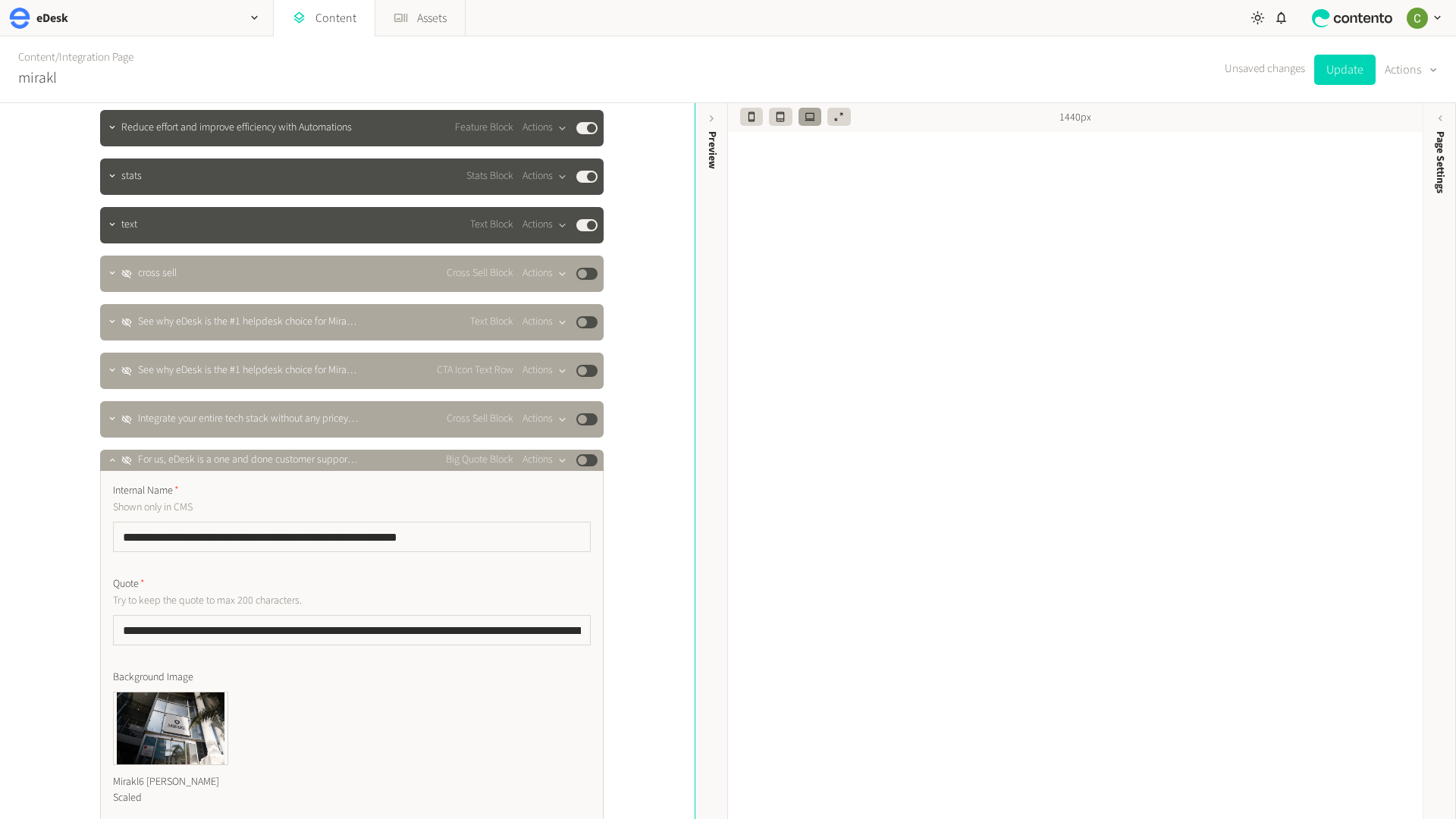 scroll, scrollTop: 1563, scrollLeft: 0, axis: vertical 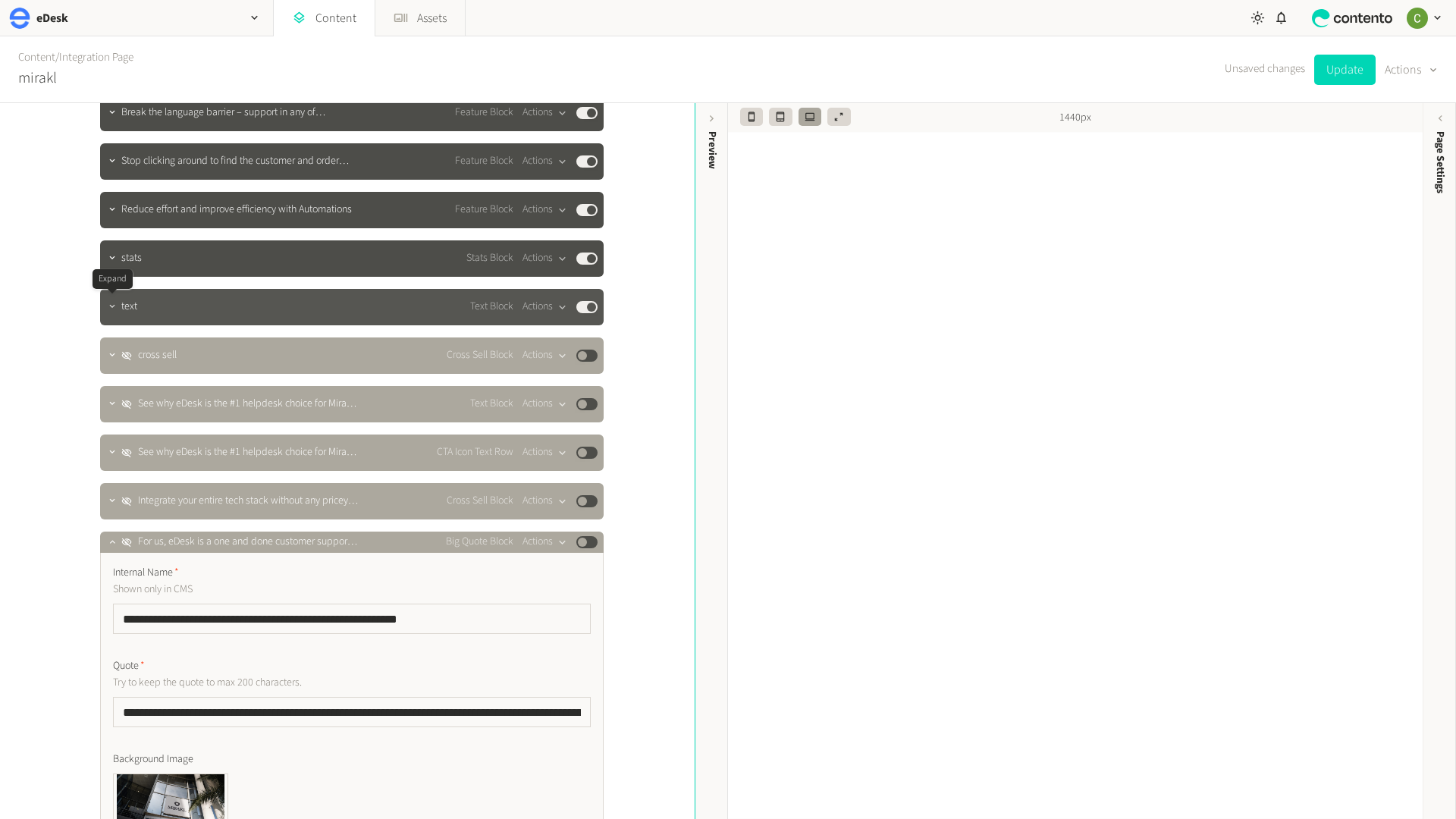 click 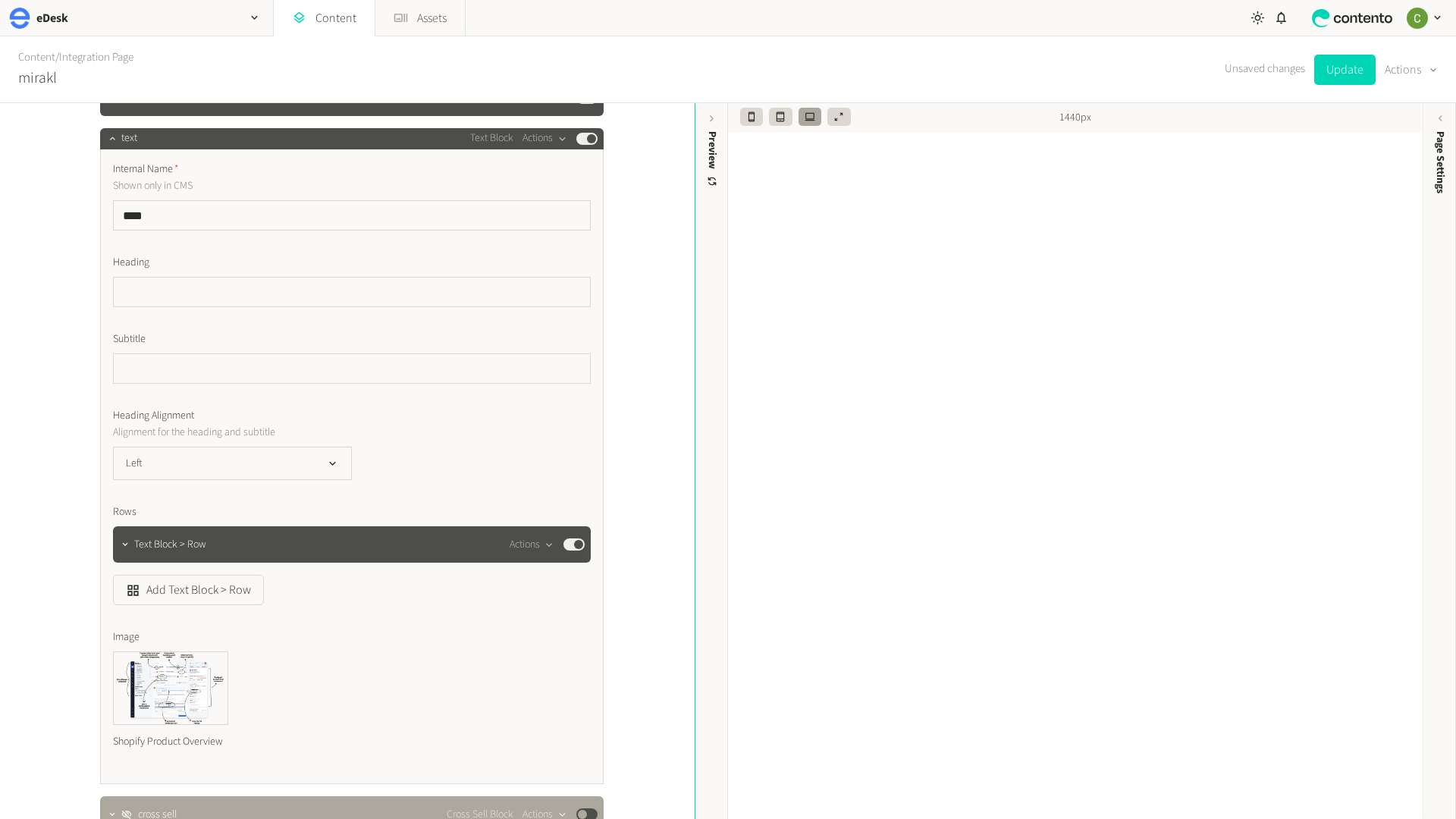 scroll, scrollTop: 1741, scrollLeft: 0, axis: vertical 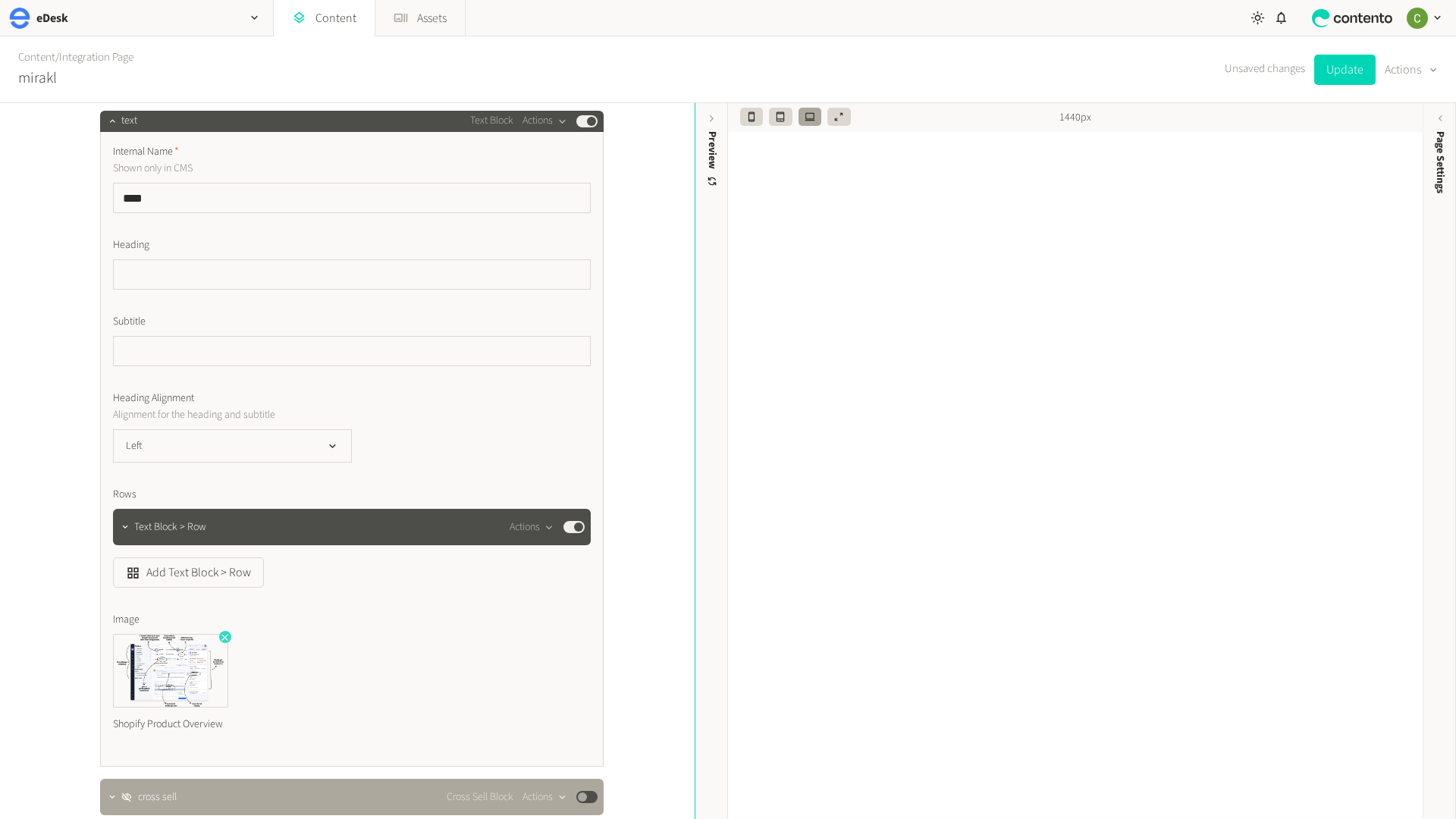 click 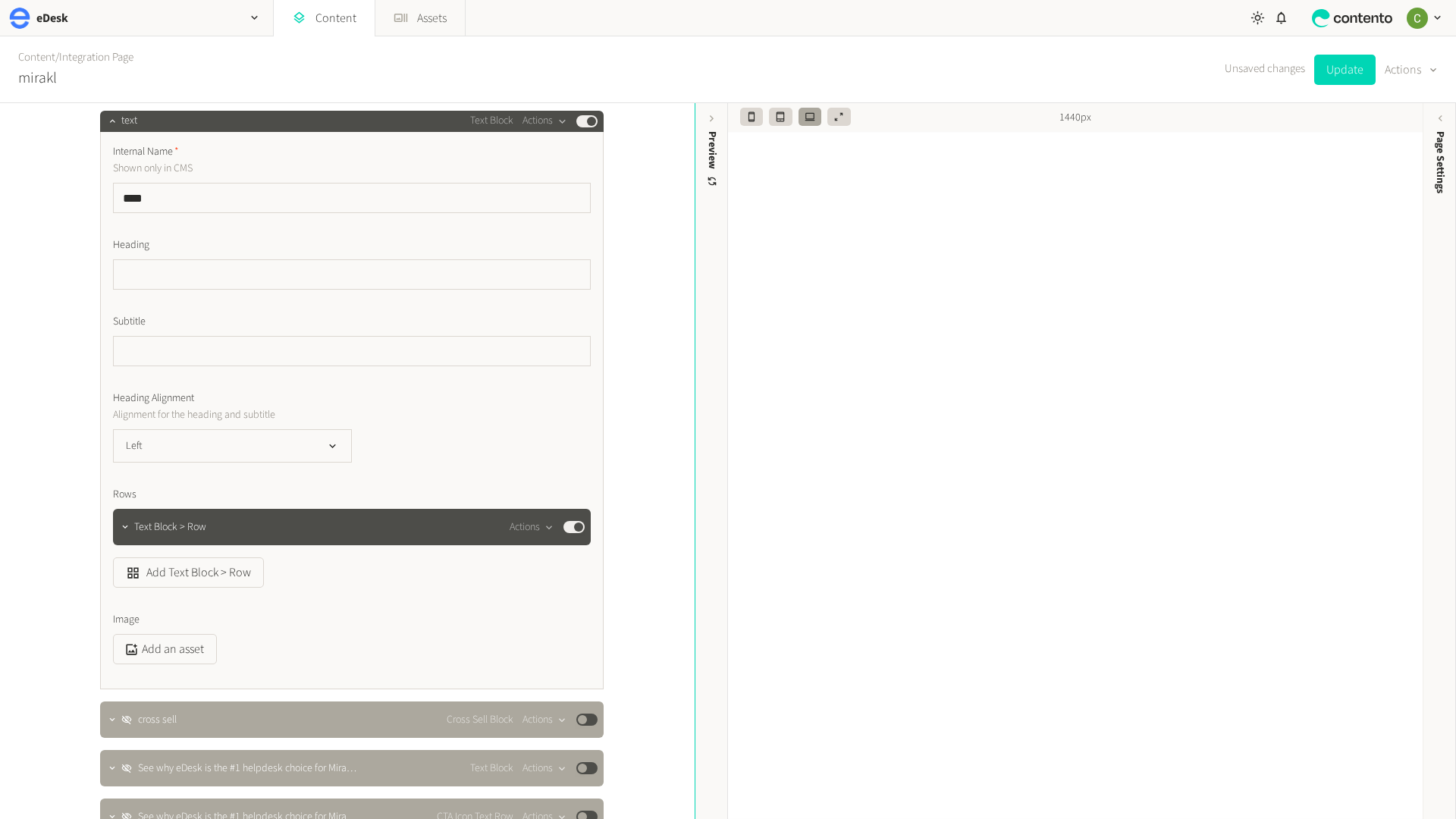 scroll, scrollTop: 1751, scrollLeft: 0, axis: vertical 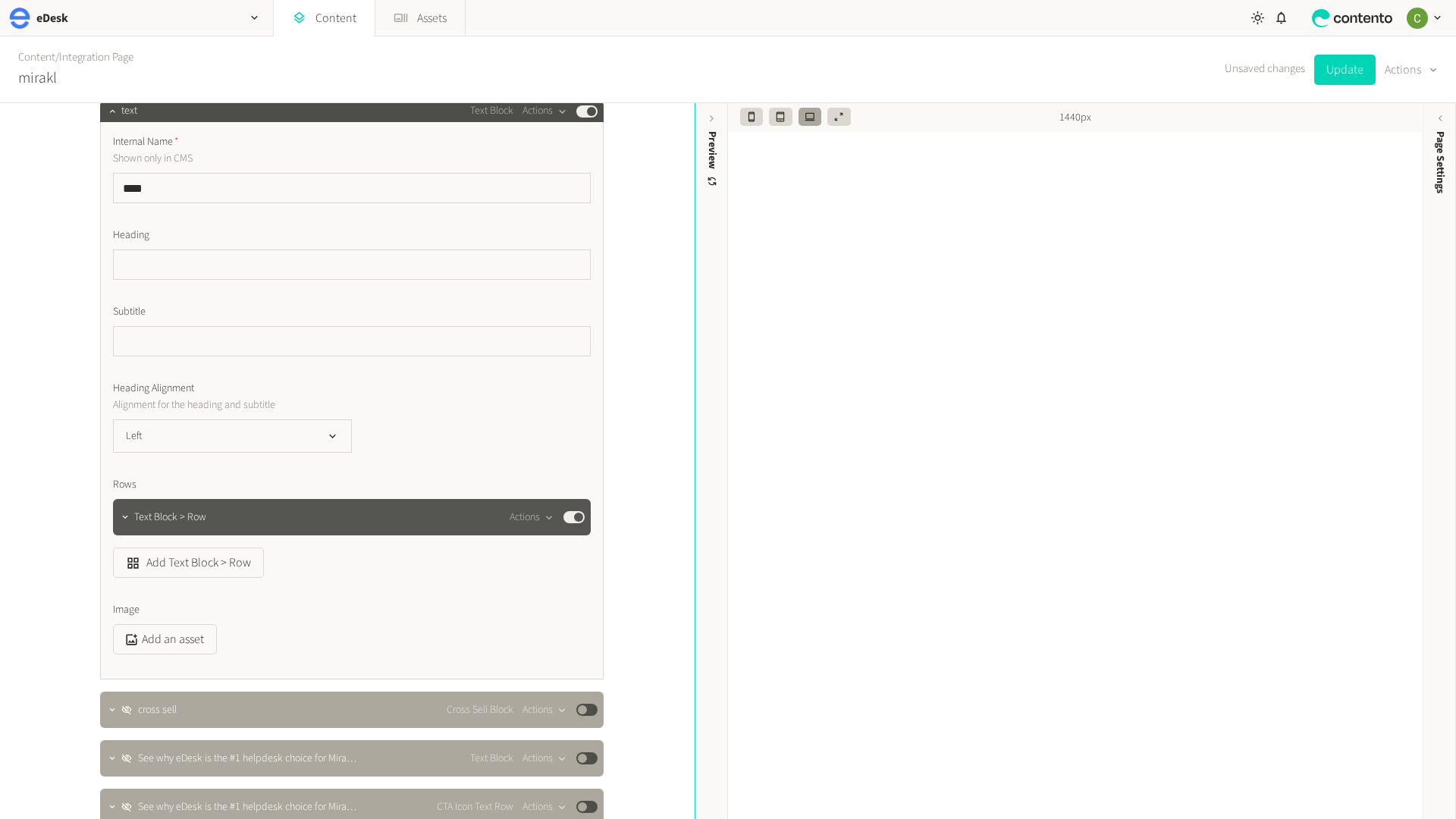 click 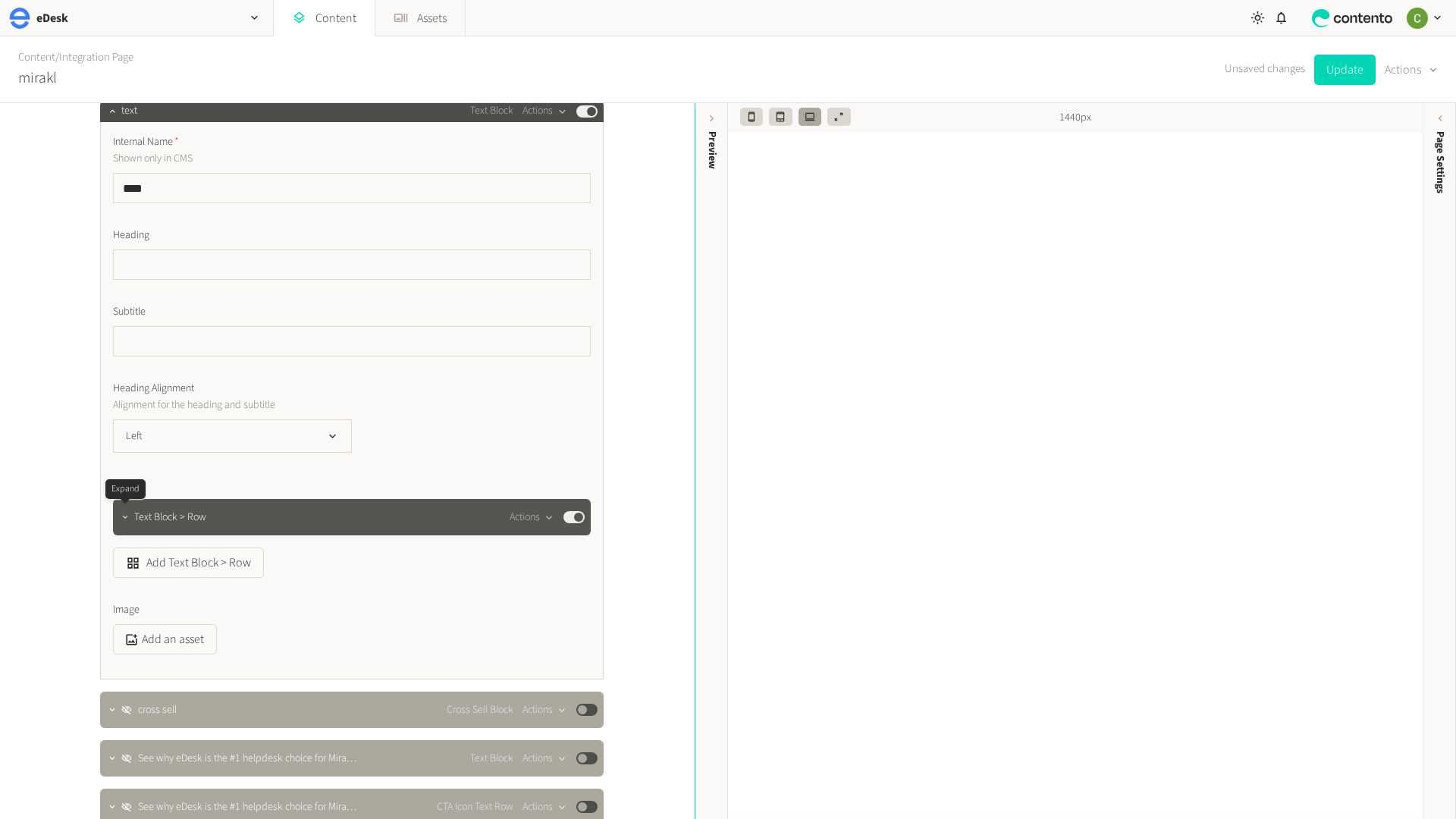 click 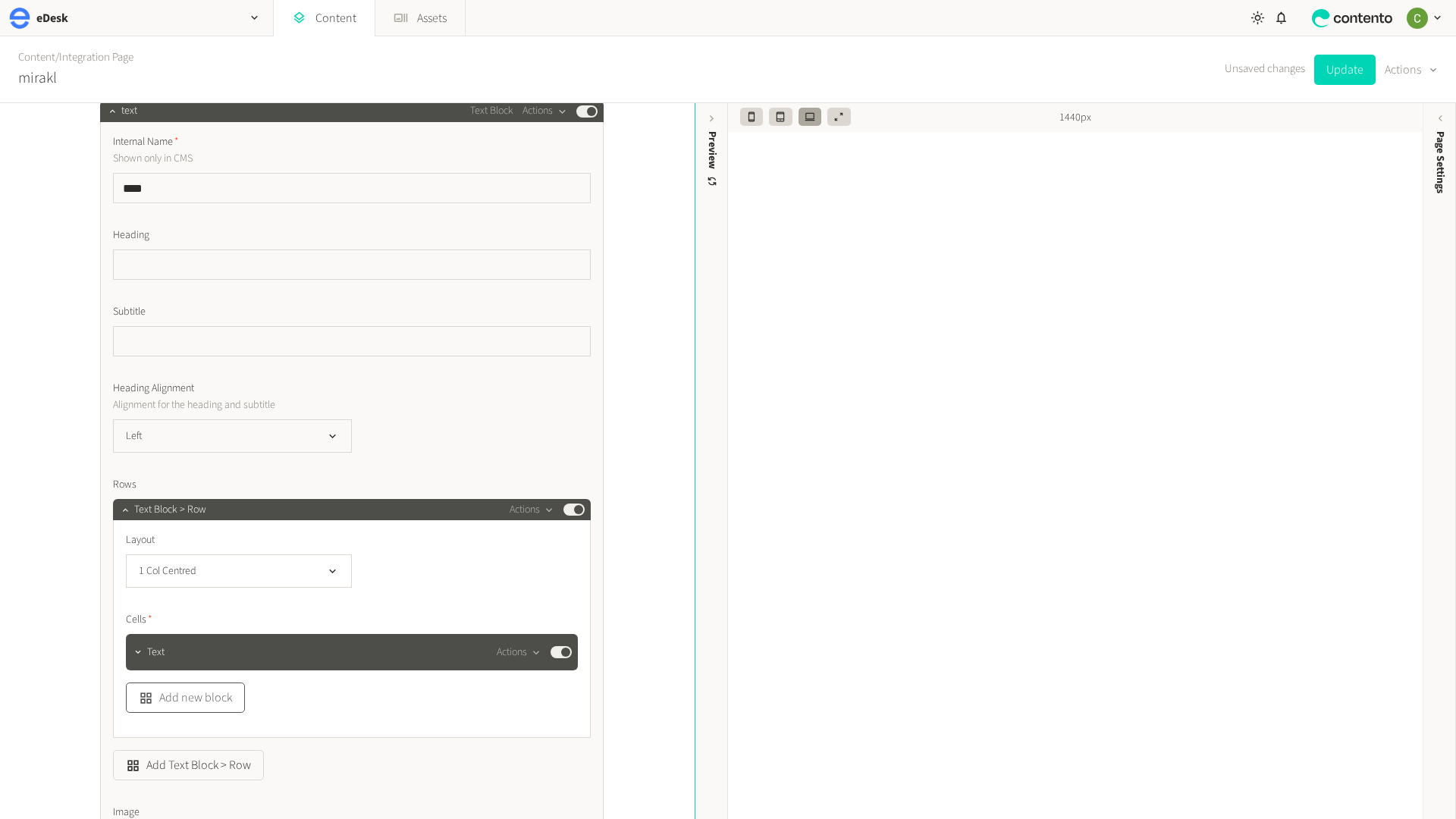 scroll, scrollTop: 1821, scrollLeft: 0, axis: vertical 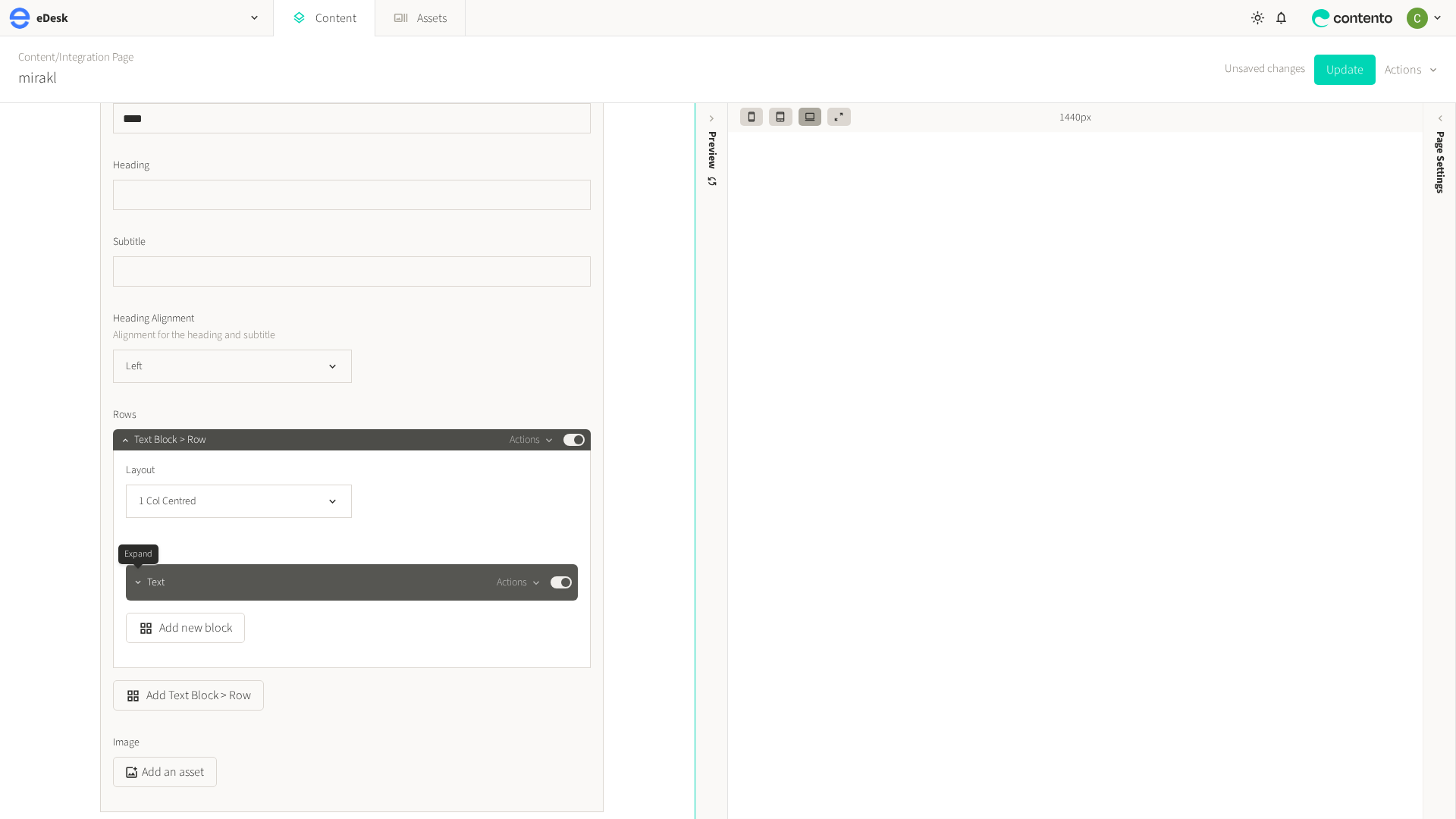 click 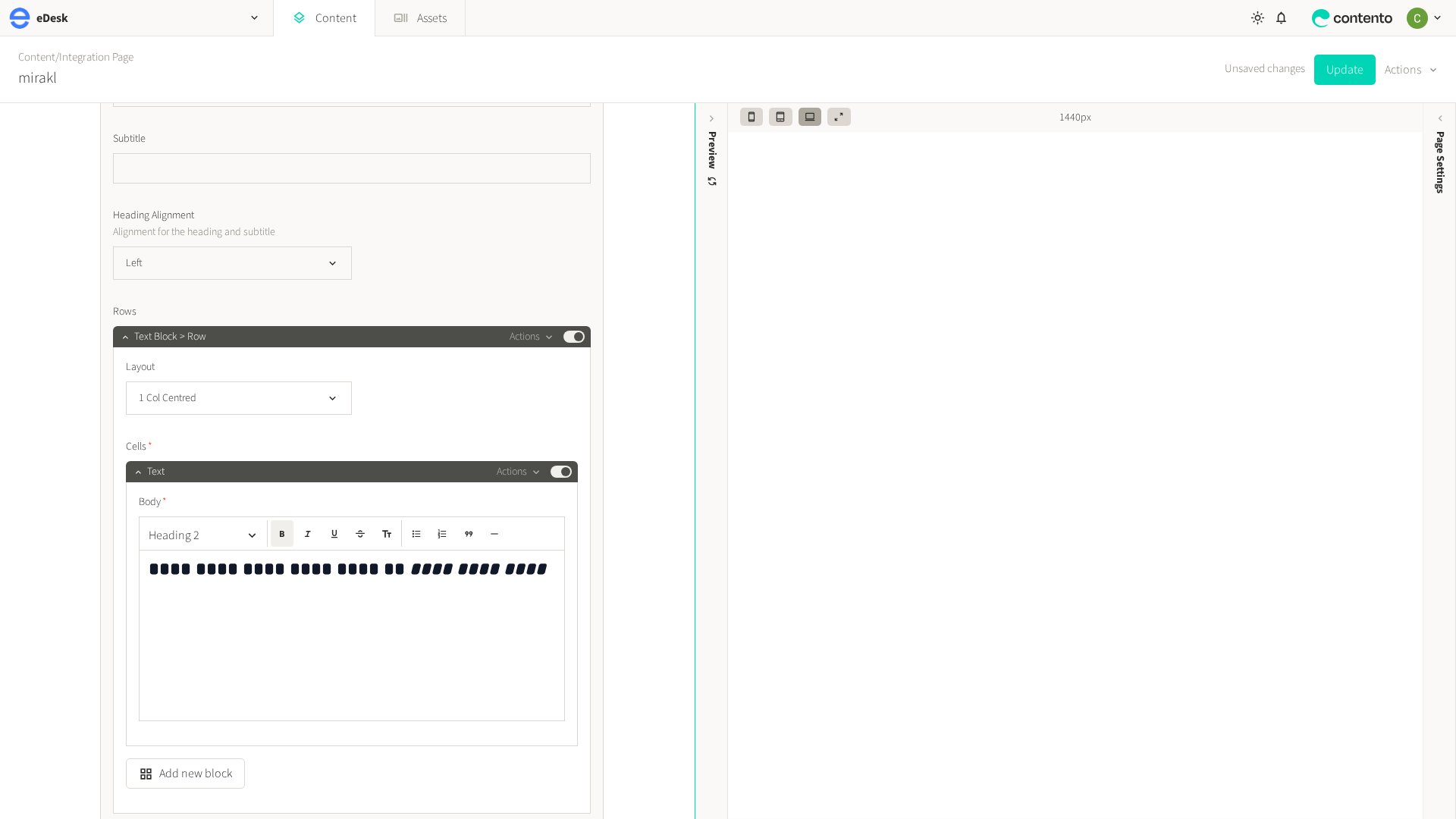 scroll, scrollTop: 1994, scrollLeft: 0, axis: vertical 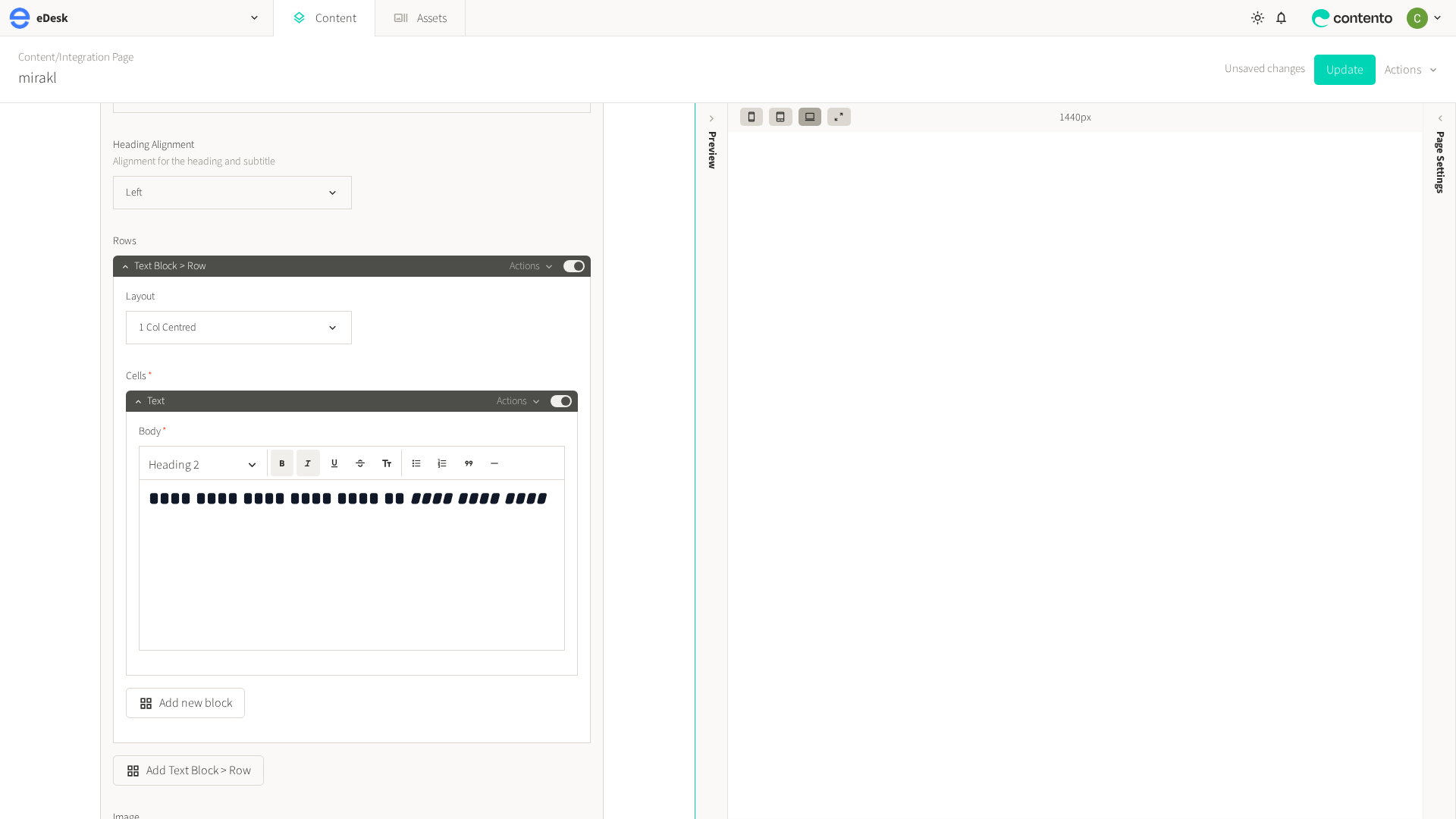click on "**********" 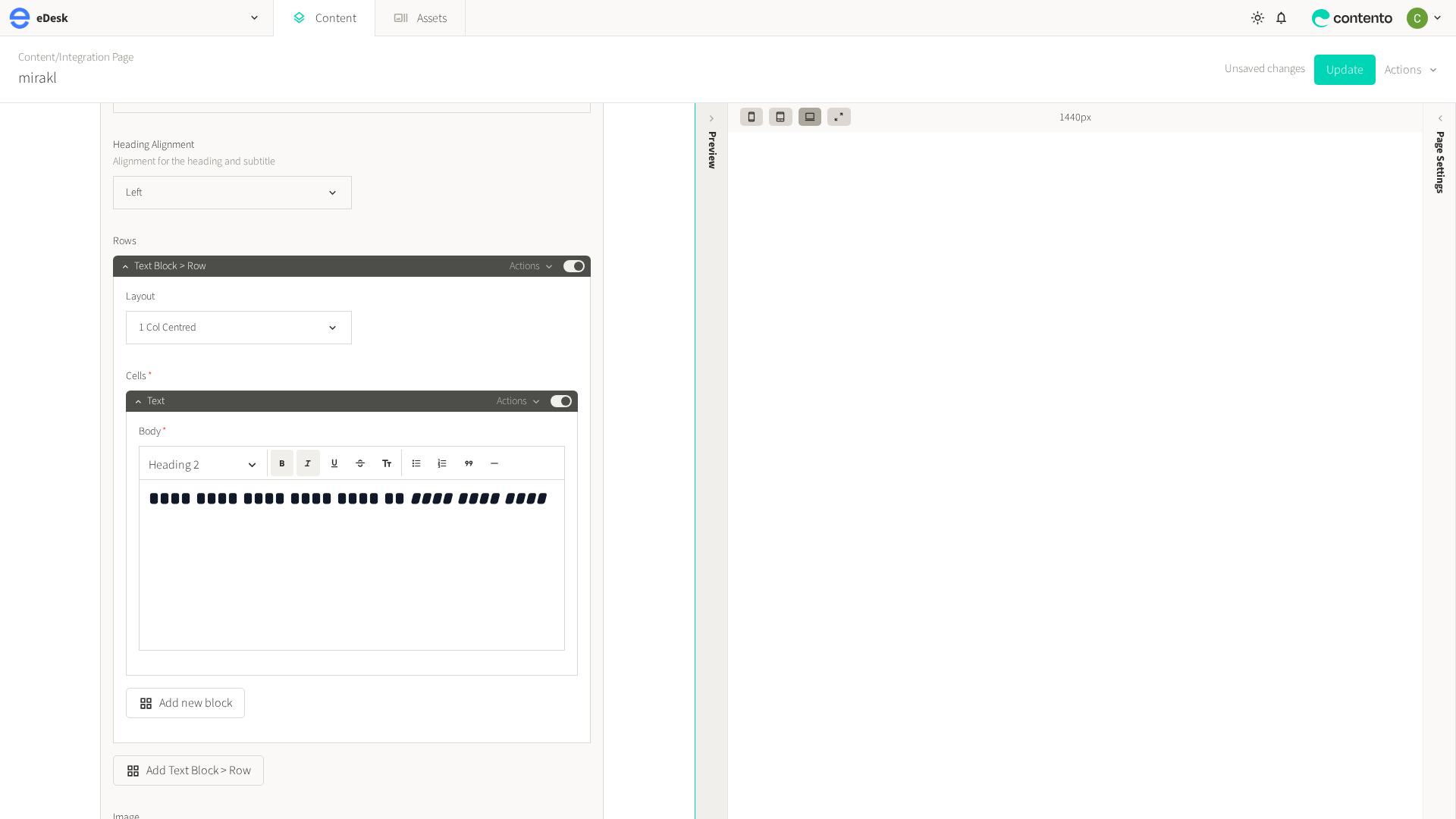 click on "Preview" 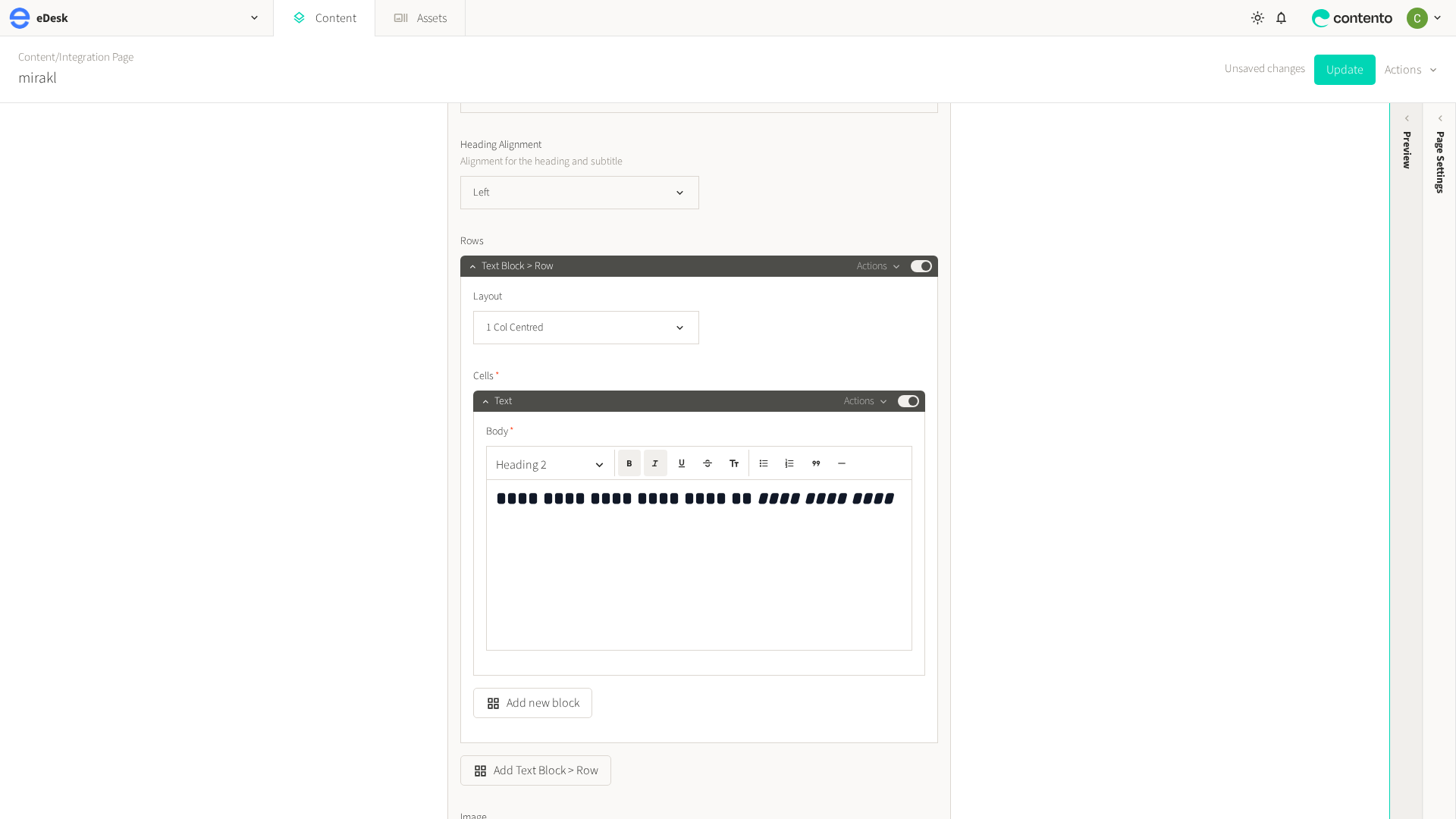 click on "Preview" 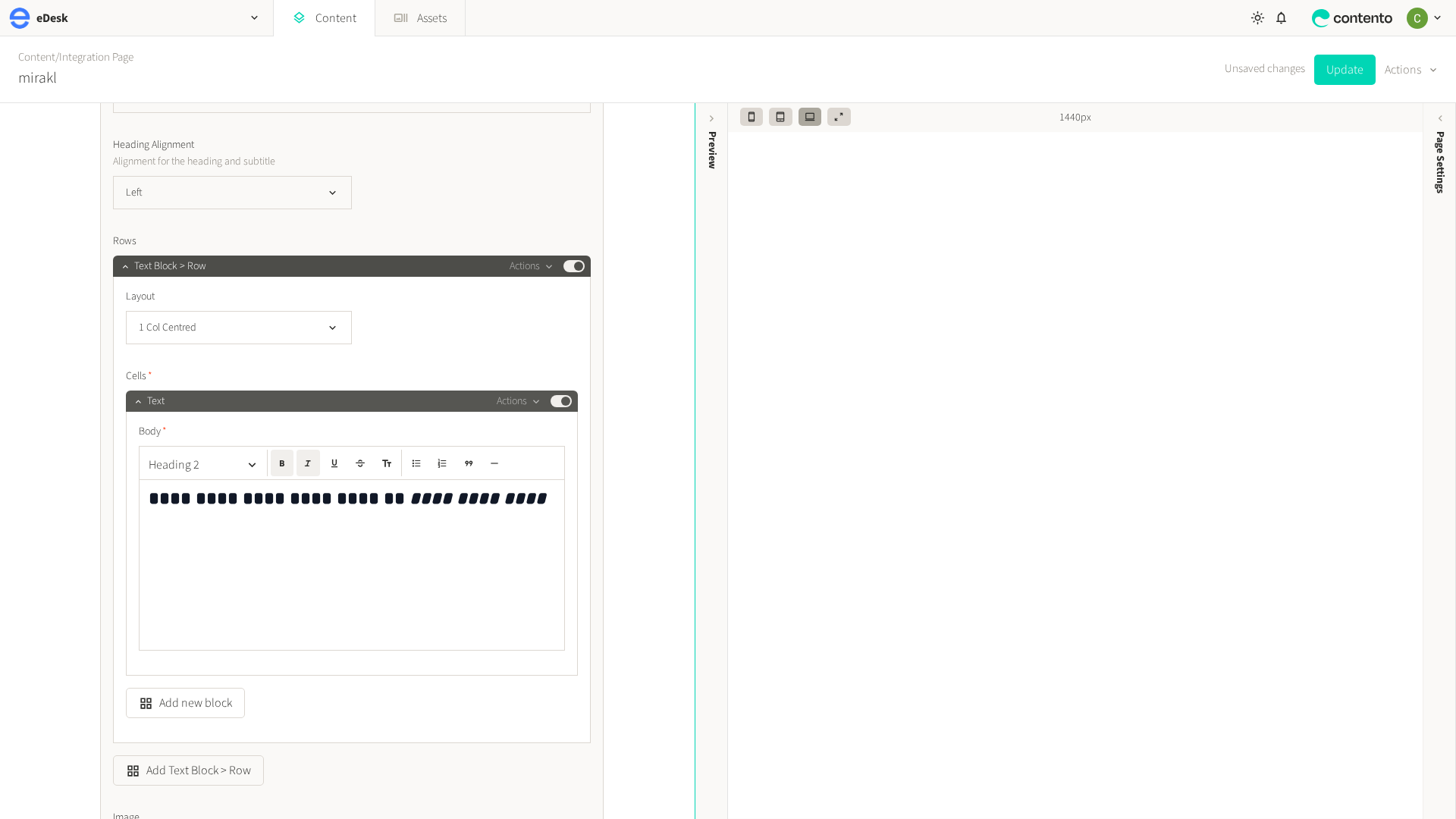 scroll, scrollTop: 1910, scrollLeft: 0, axis: vertical 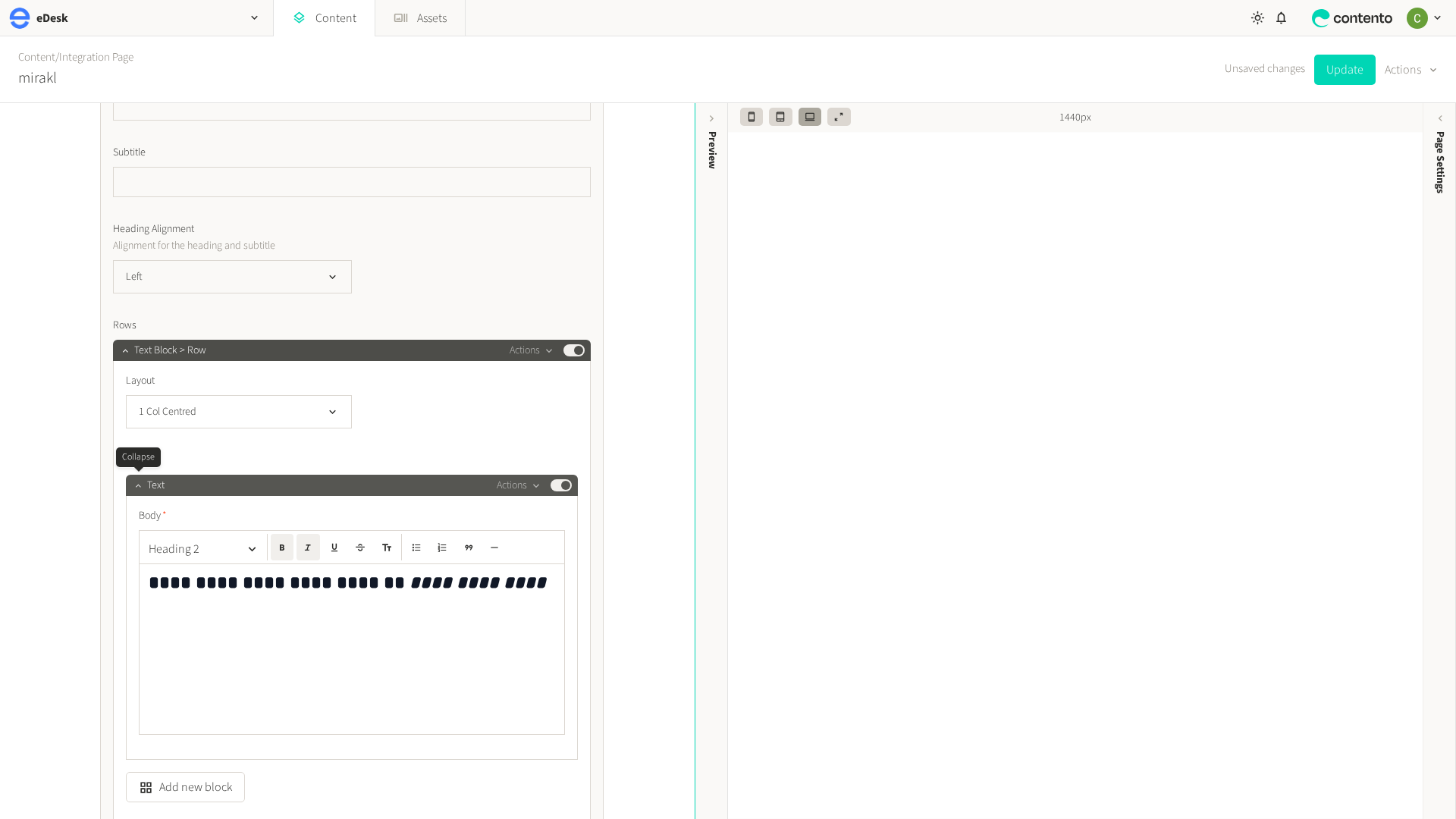 click 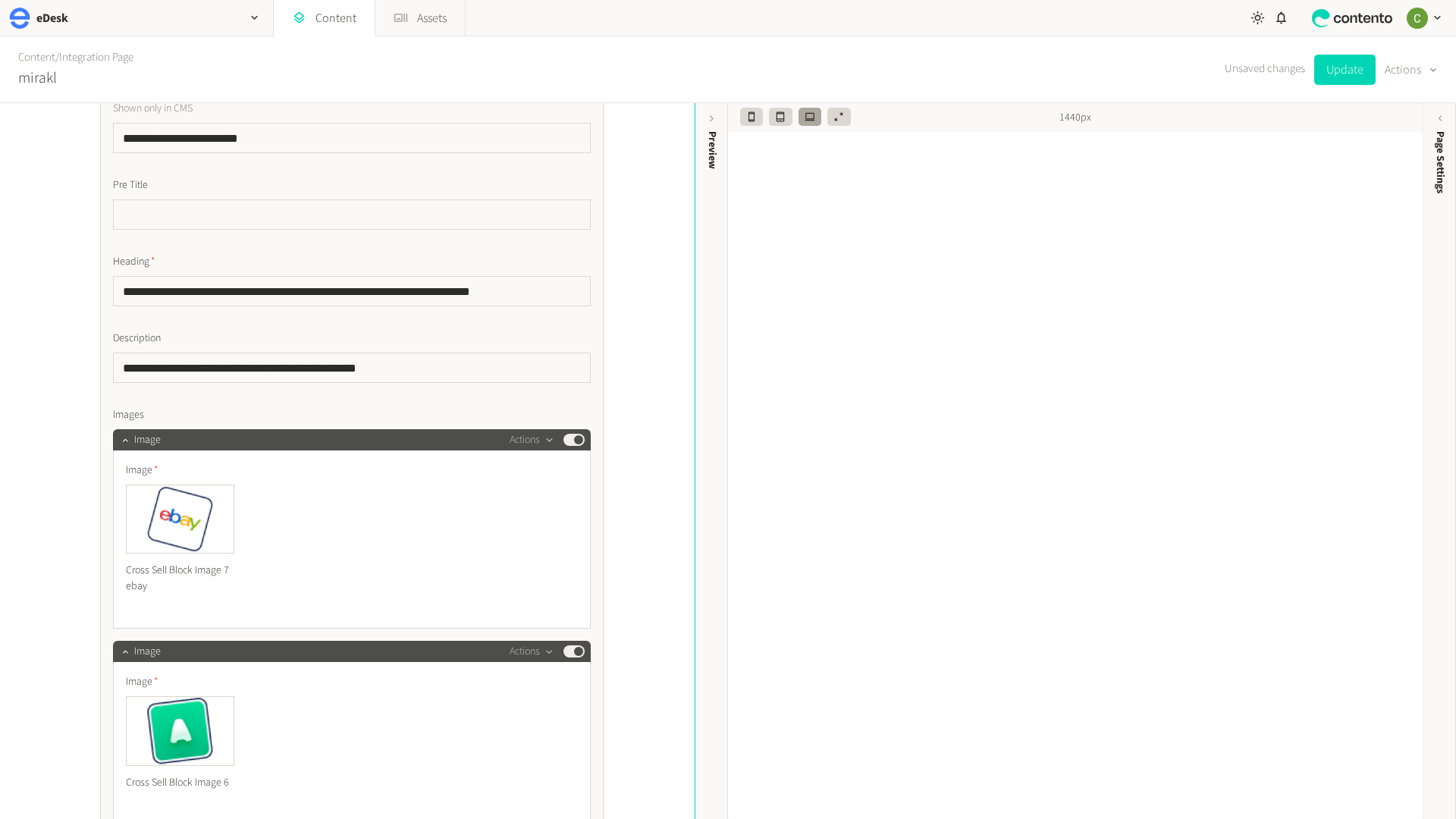 scroll, scrollTop: 3715, scrollLeft: 0, axis: vertical 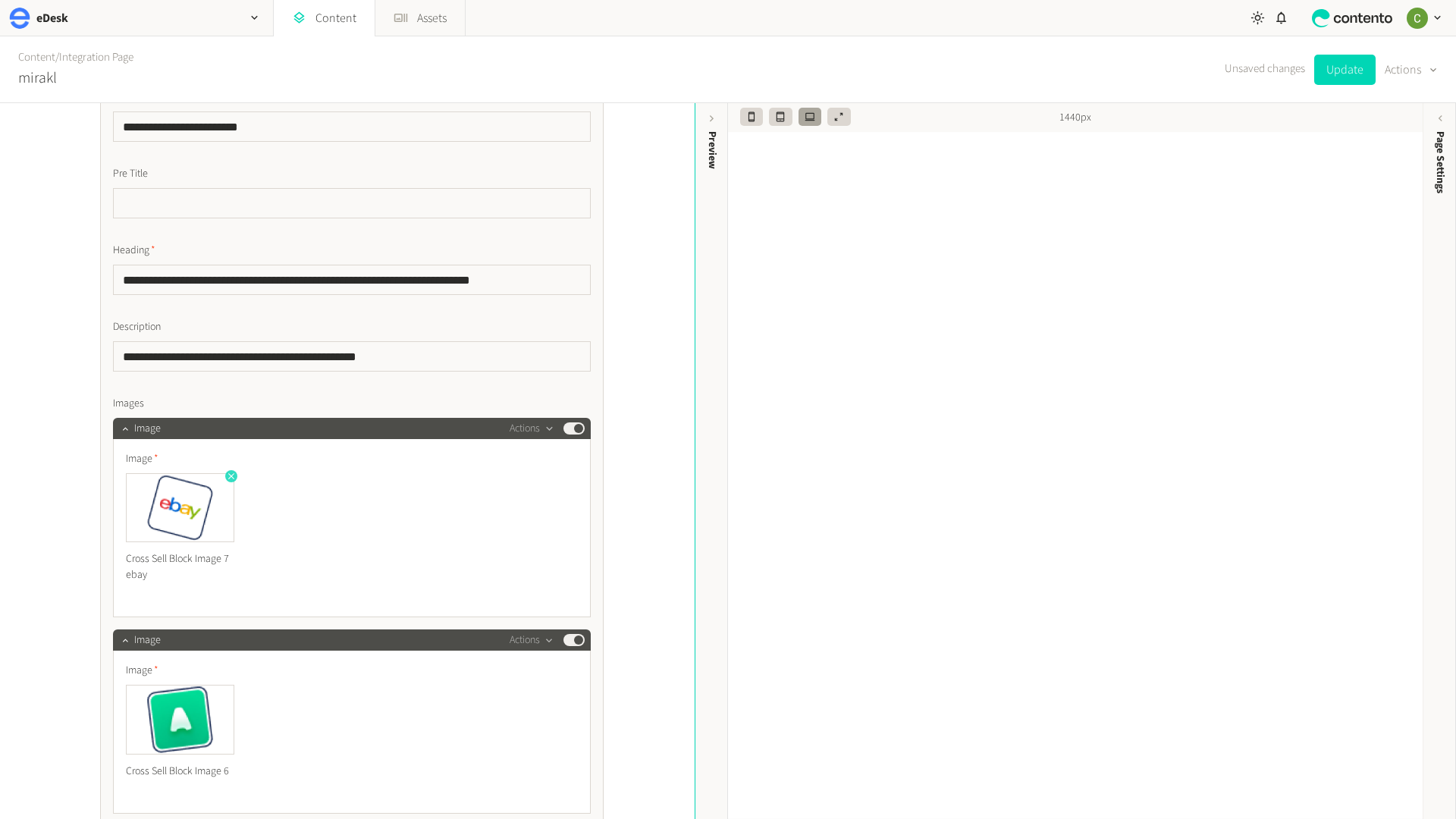 click 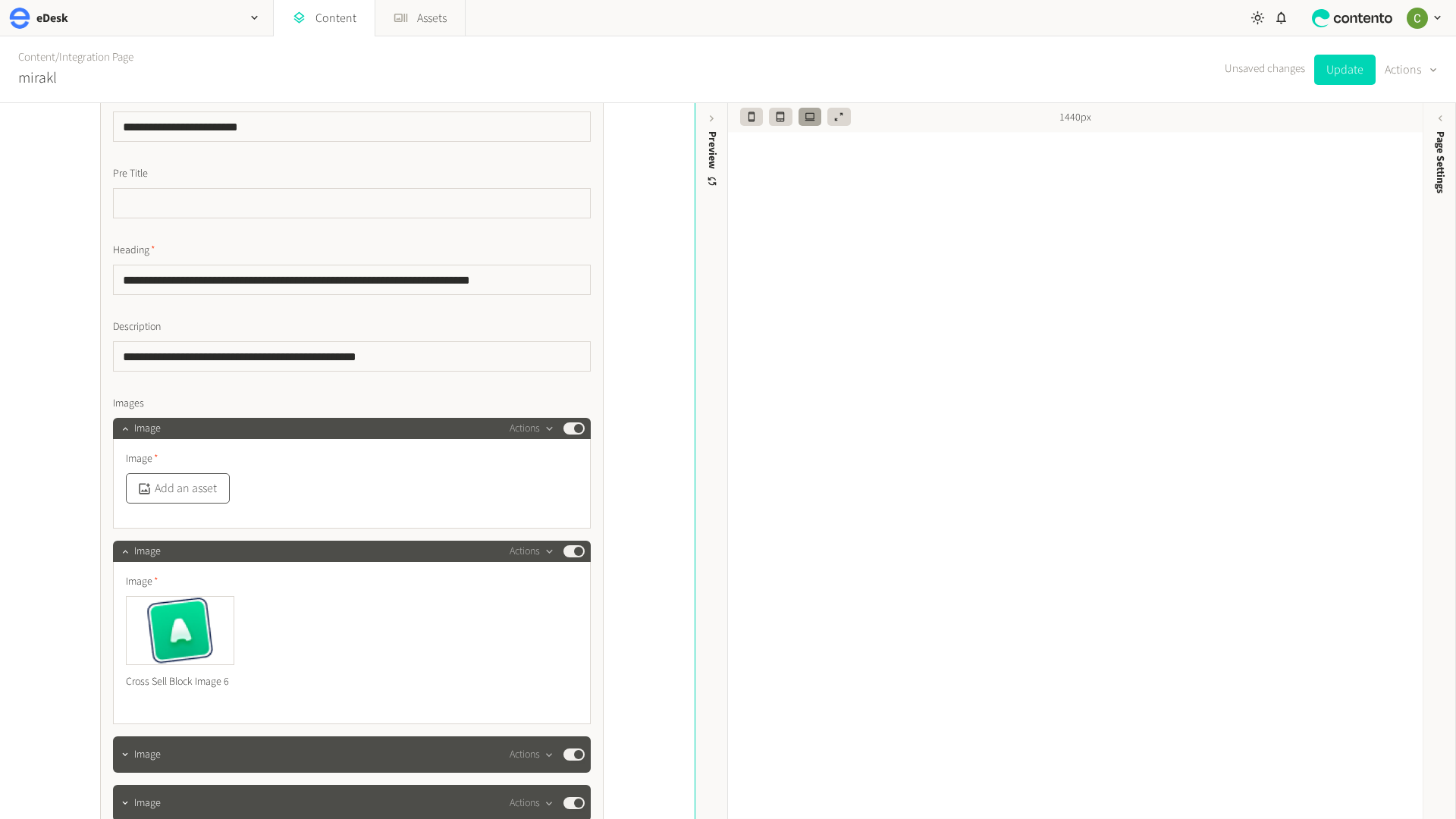 click on "Add an asset" 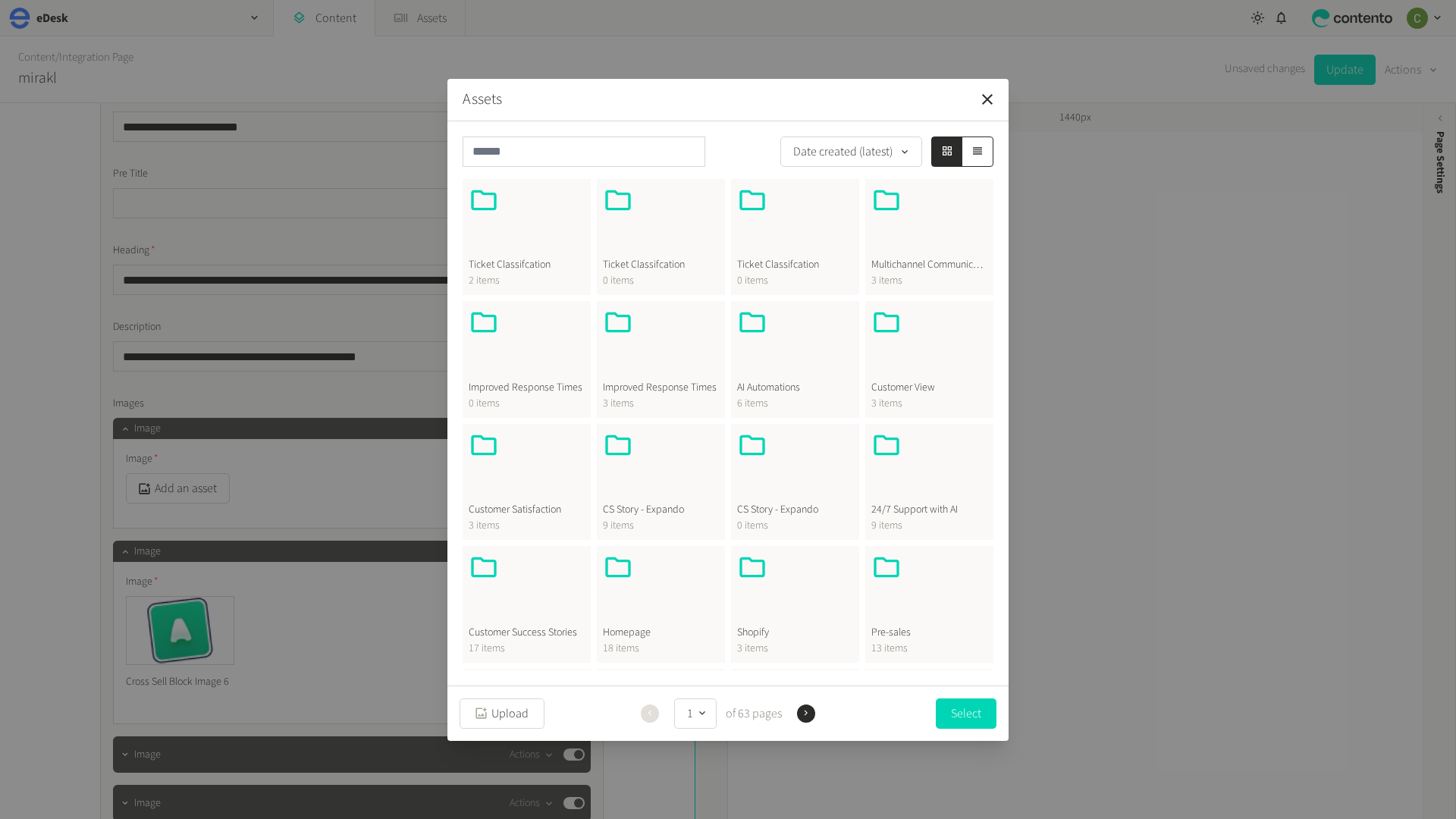 scroll, scrollTop: 5, scrollLeft: 0, axis: vertical 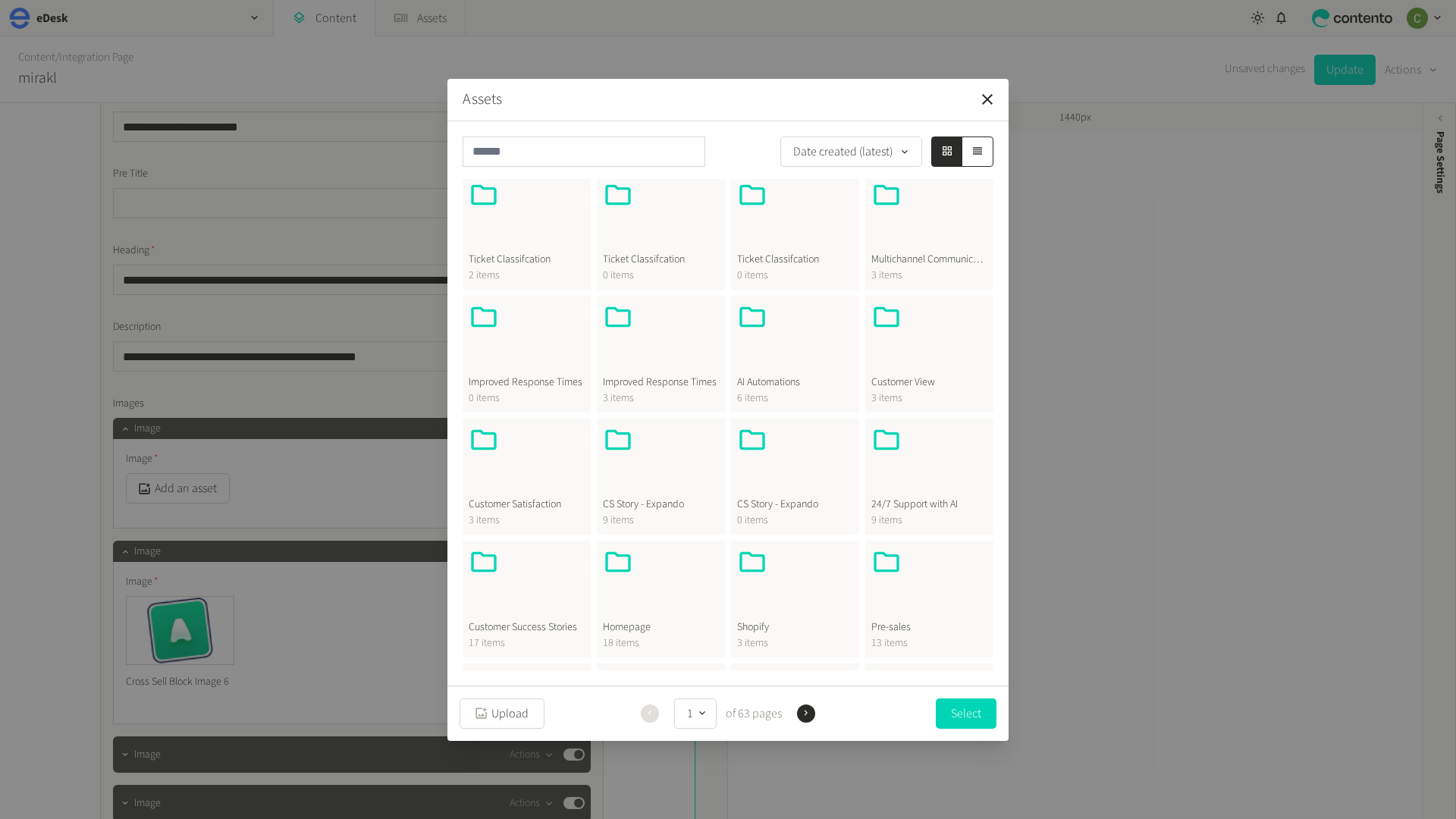 click at bounding box center (661, 583) 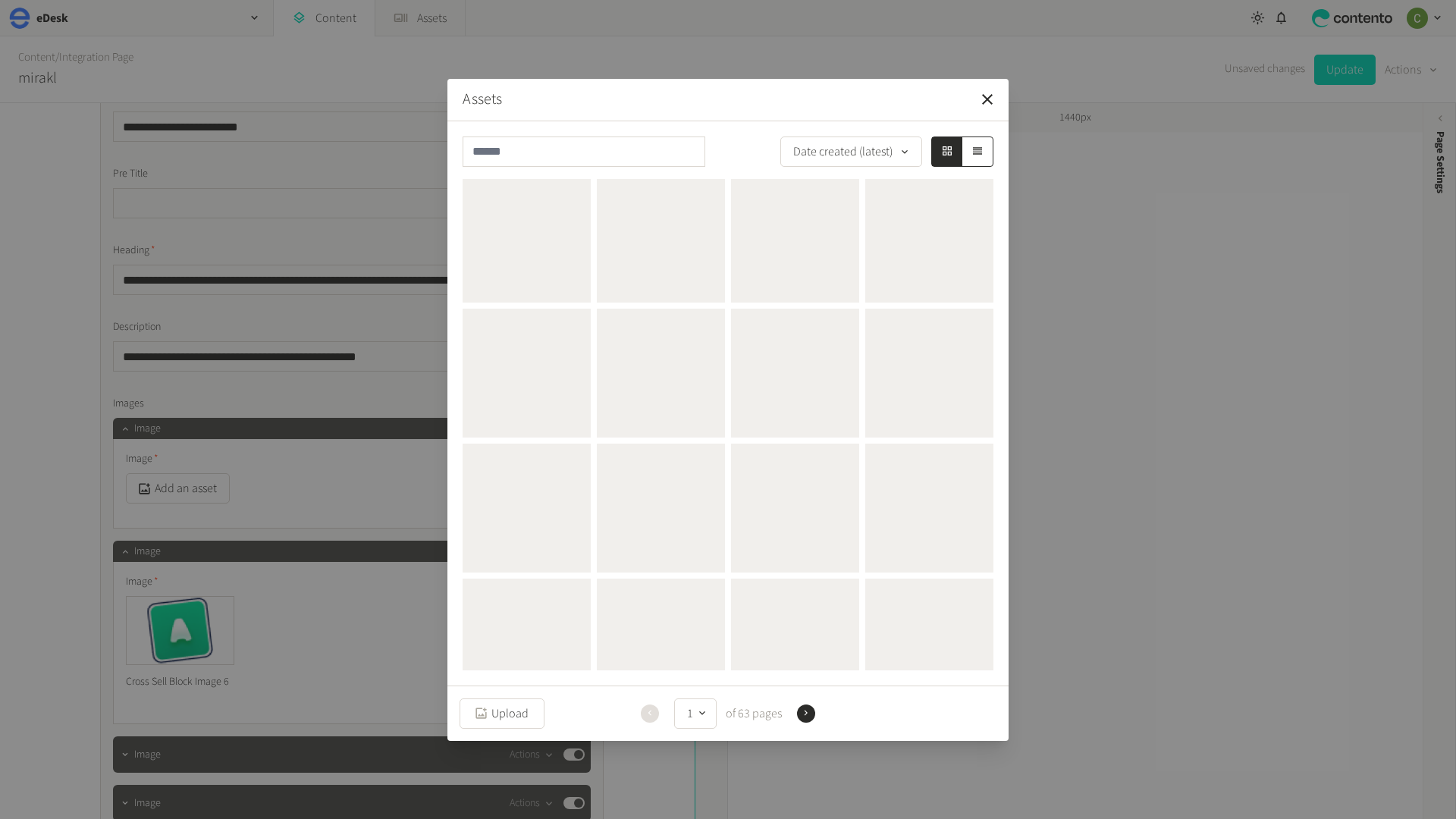 scroll, scrollTop: 0, scrollLeft: 0, axis: both 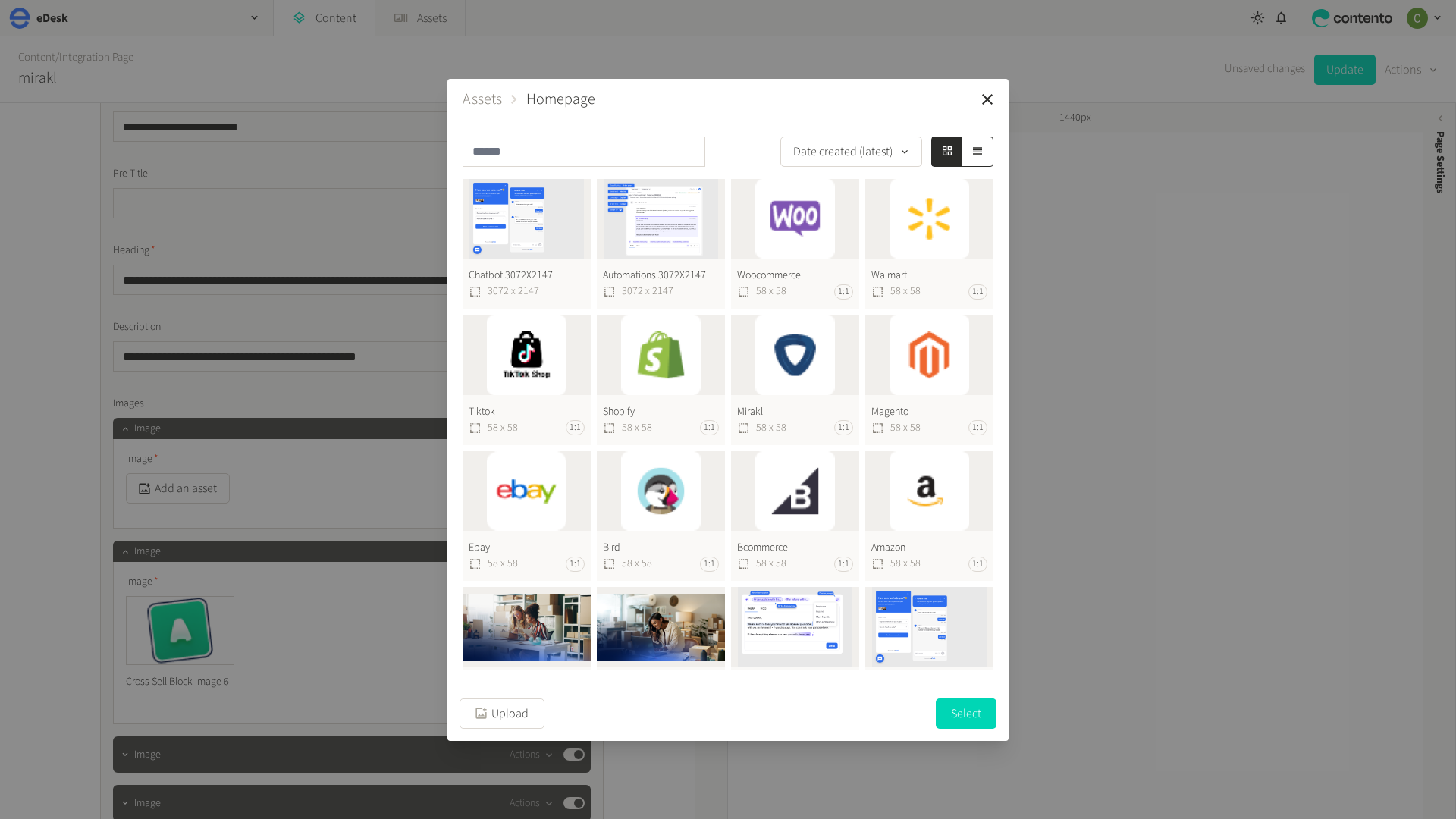 click on "Amazon  58 x 58 1:1" 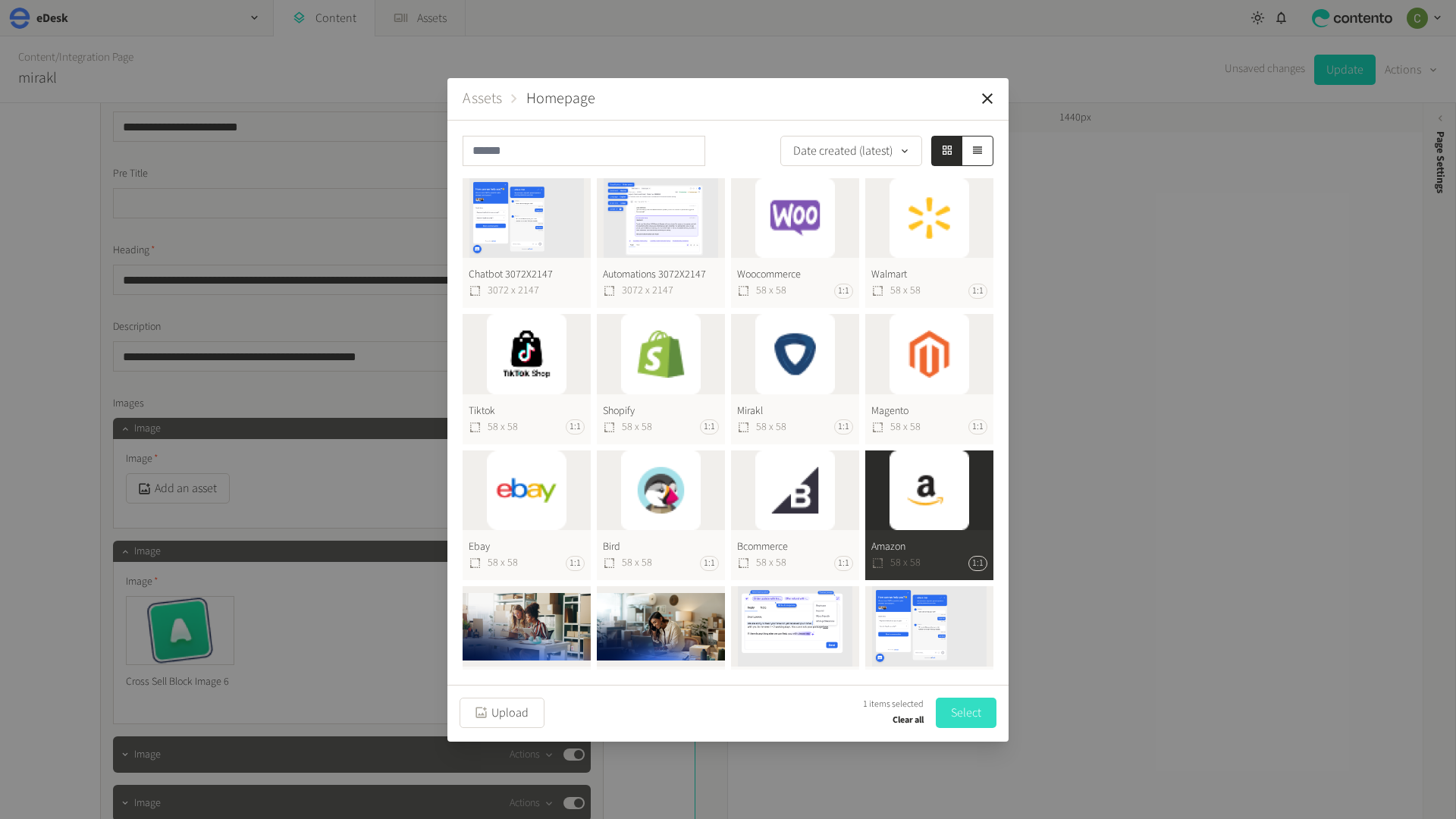 click on "Select" at bounding box center (966, 713) 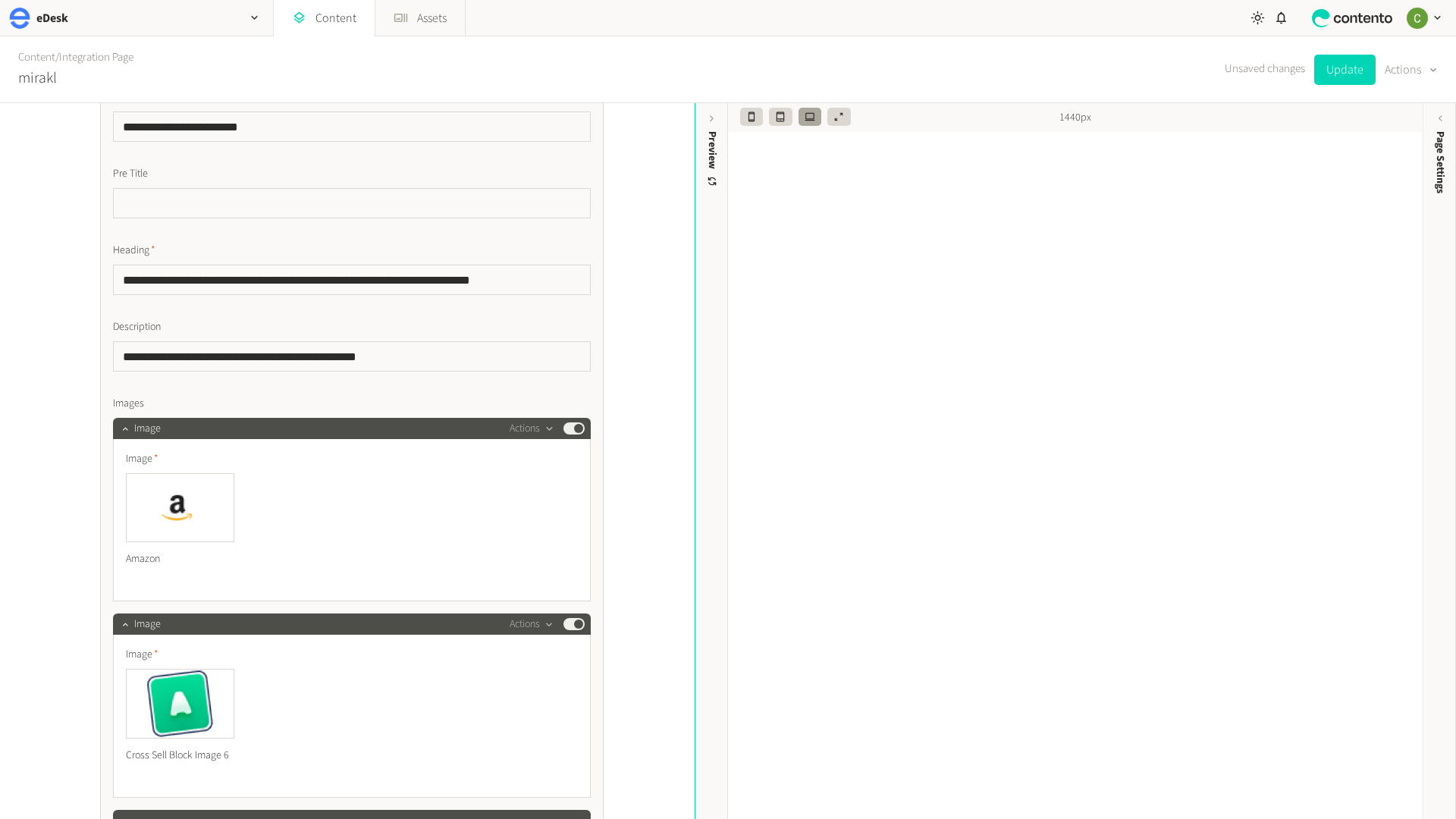 click on "Cross Sell Block Image 6" 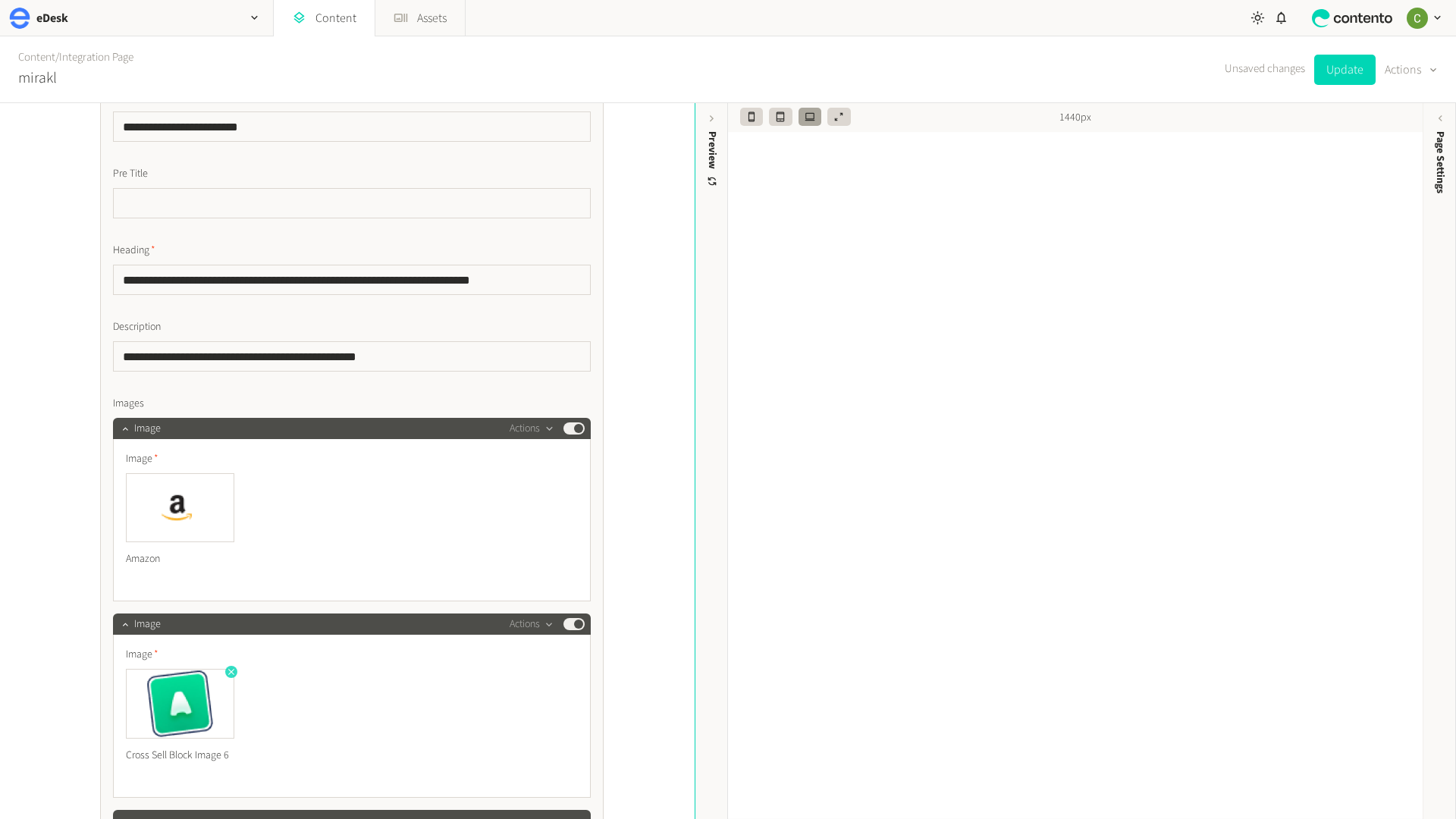 click 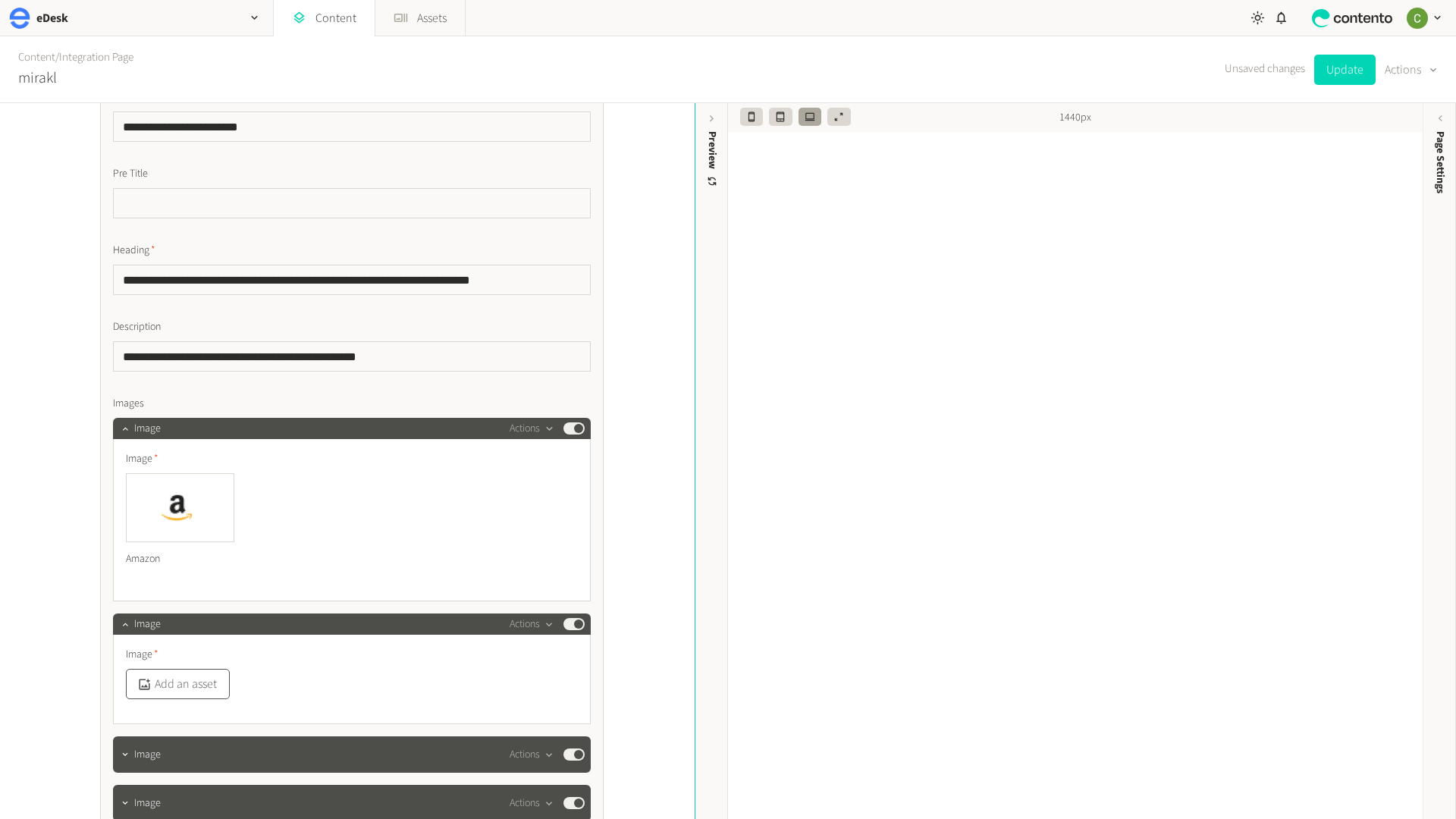 click on "Add an asset" 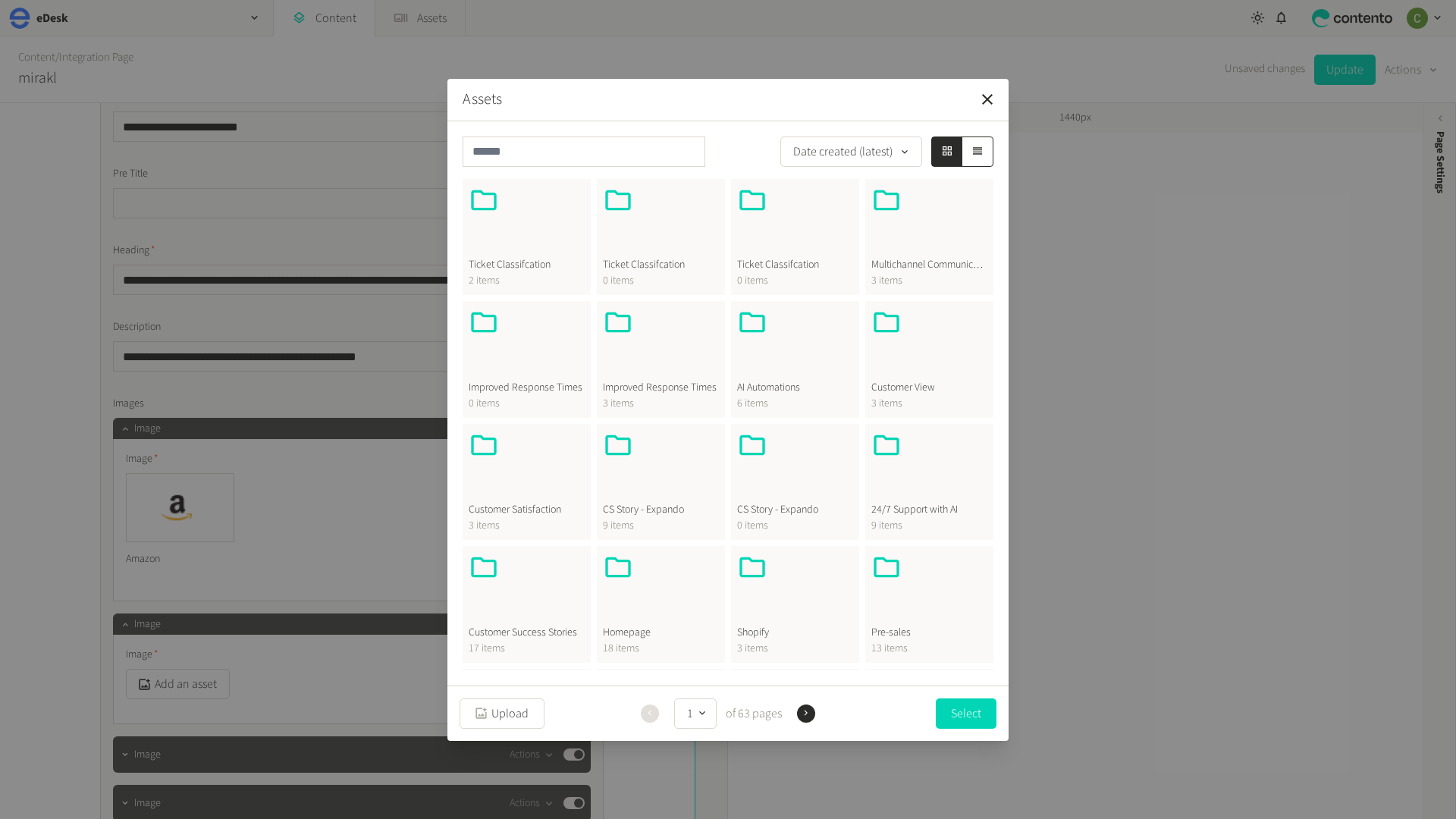 click at bounding box center (661, 588) 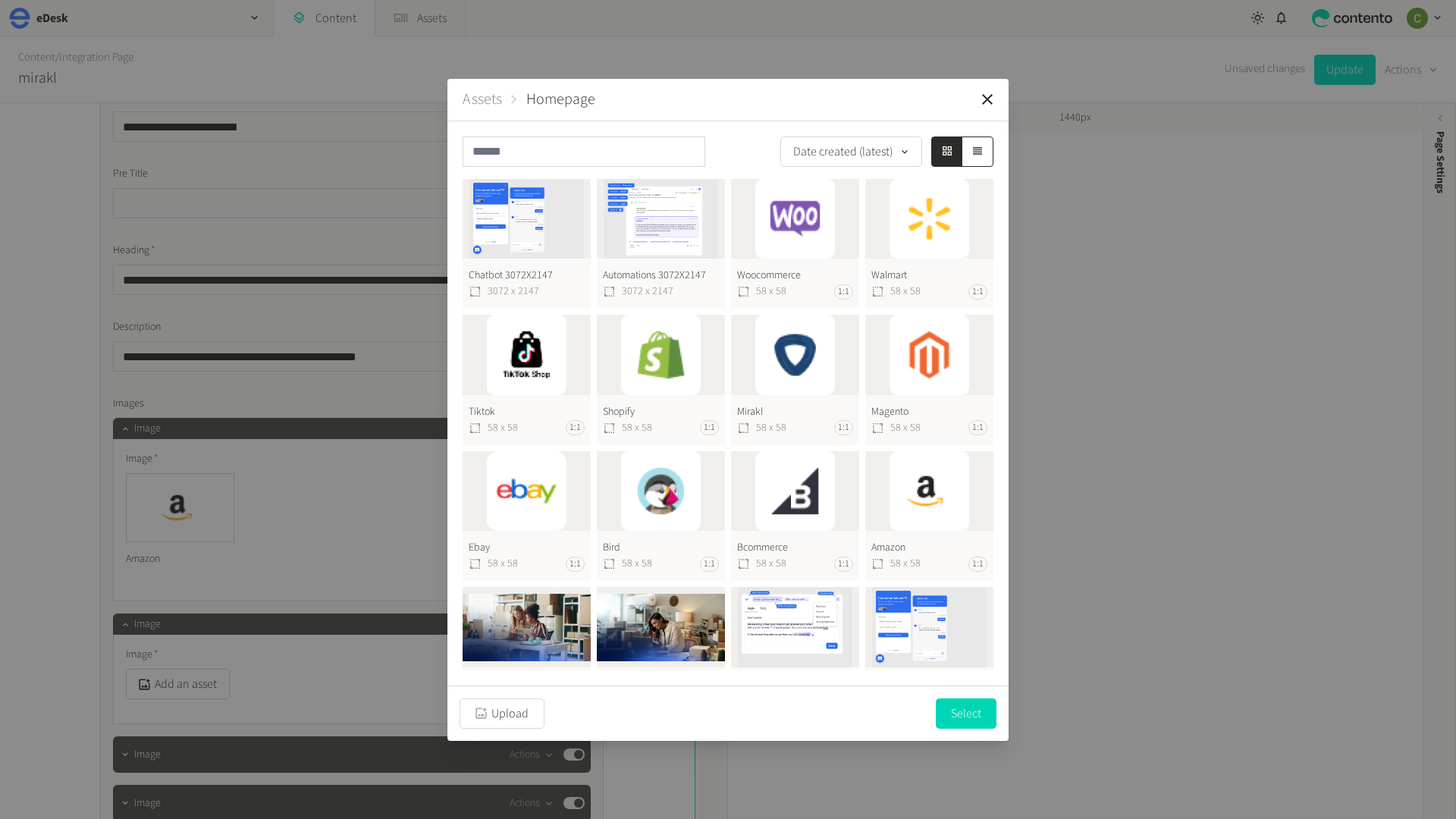 click on "Ebay  58 x 58 1:1" 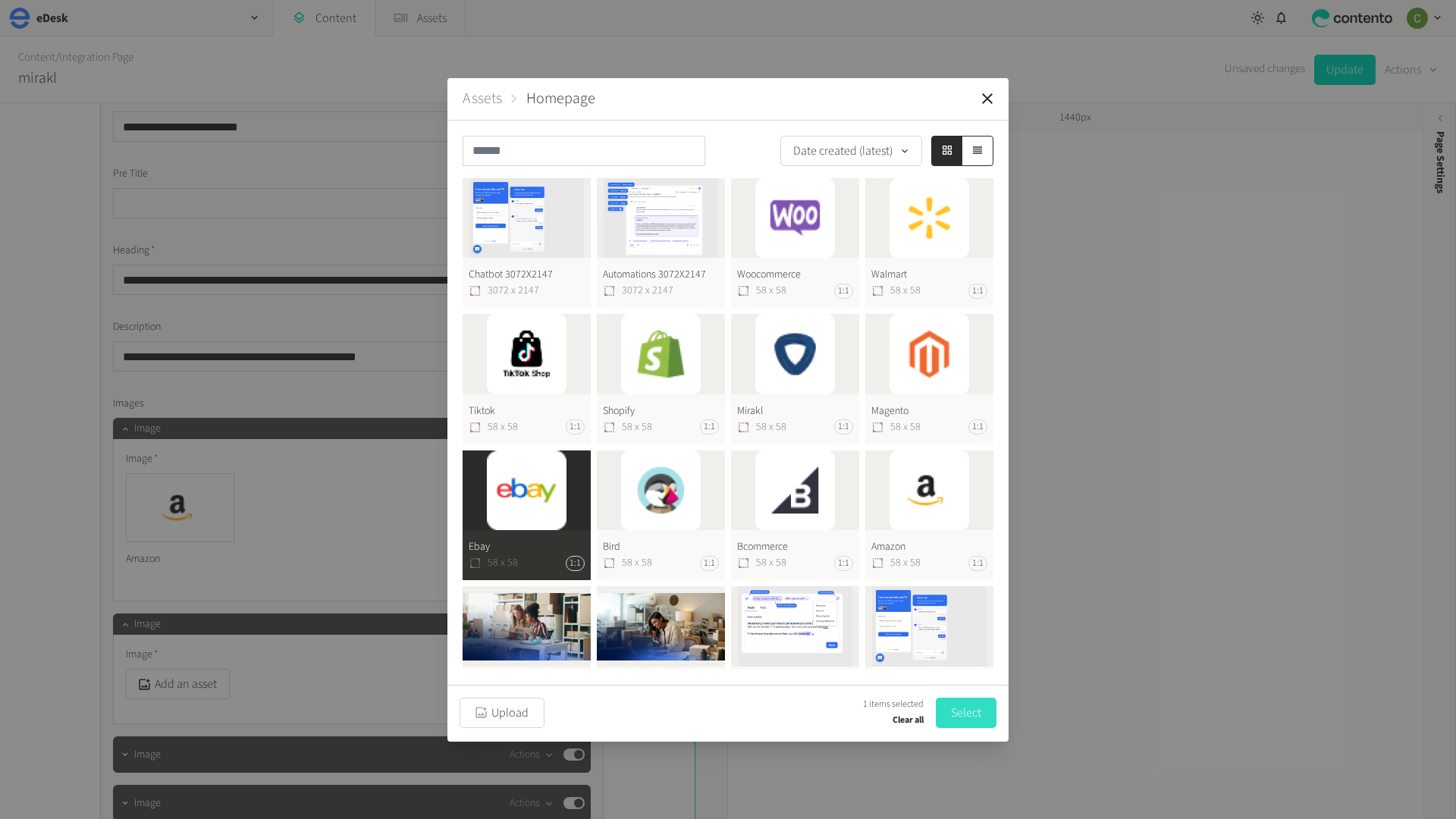 click on "Select" at bounding box center [966, 713] 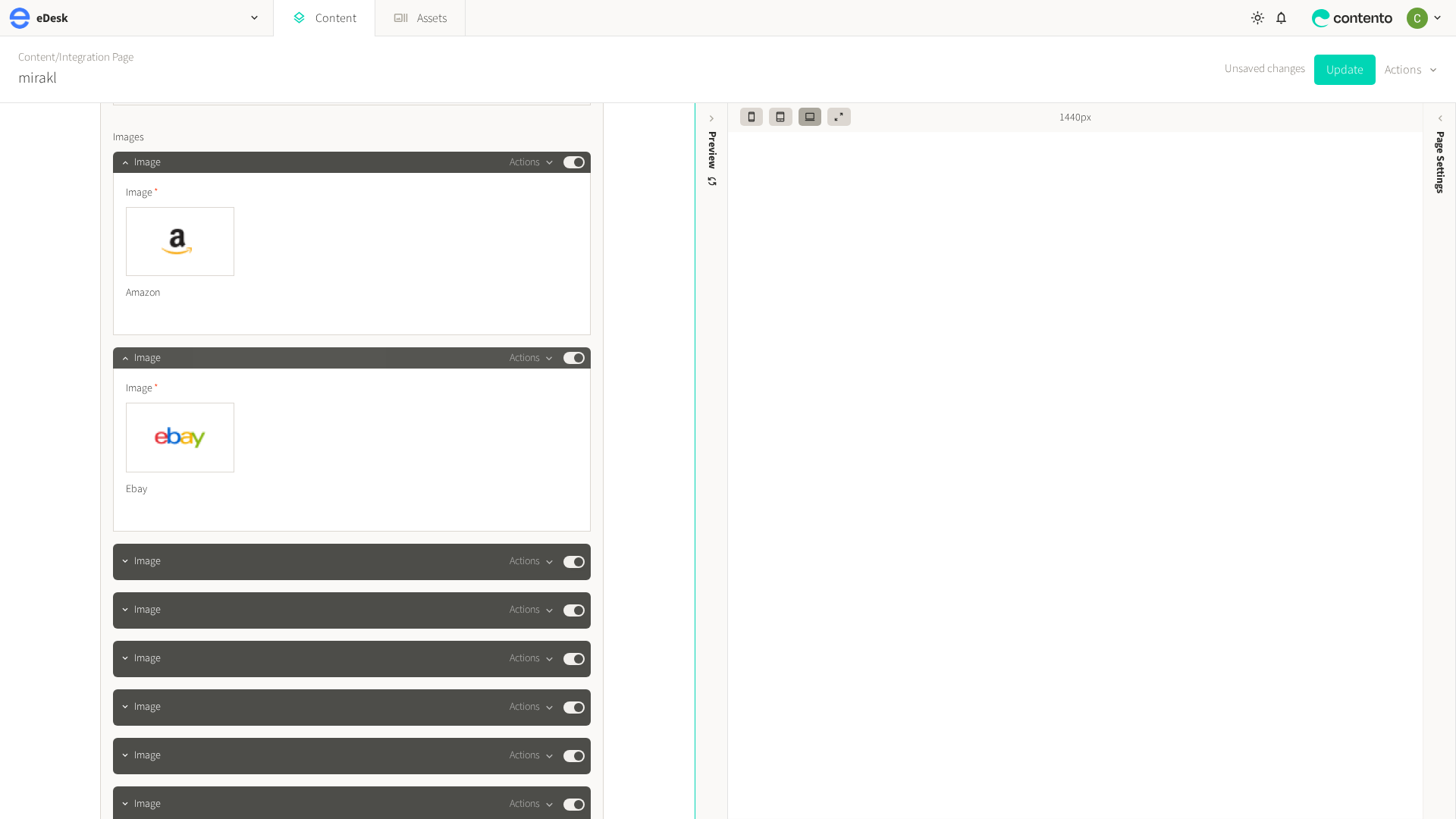 scroll, scrollTop: 3982, scrollLeft: 0, axis: vertical 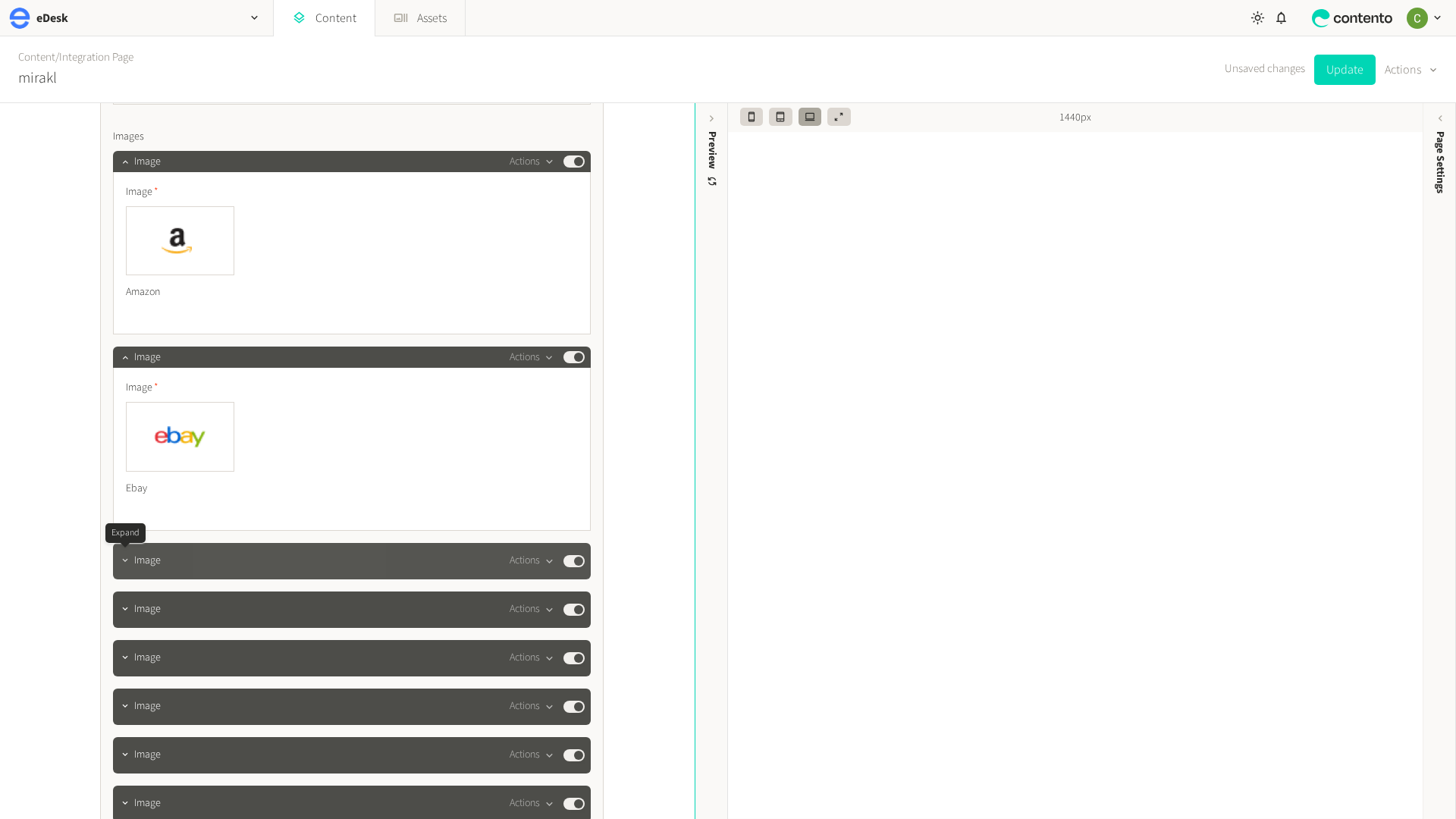 click 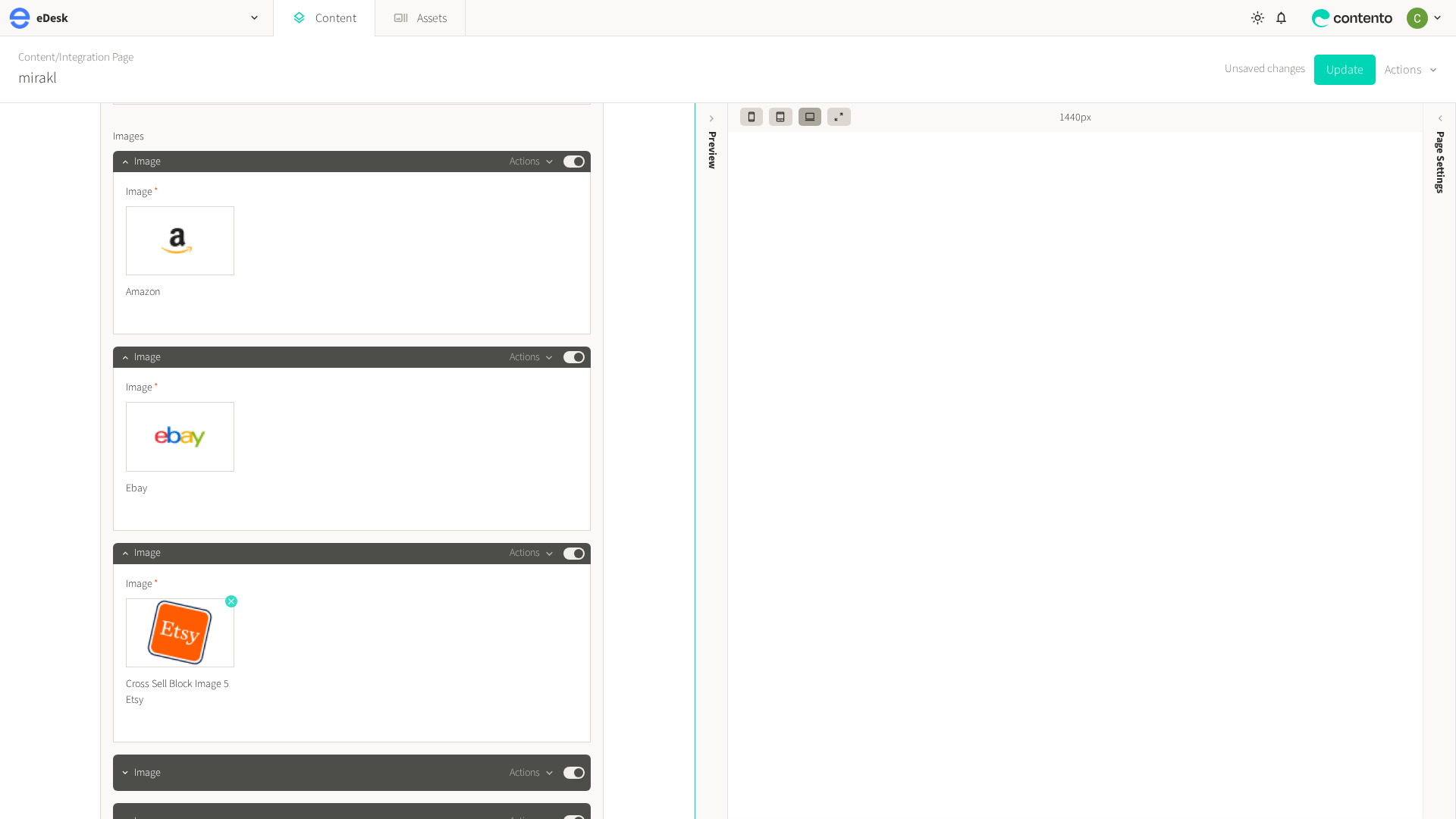 click 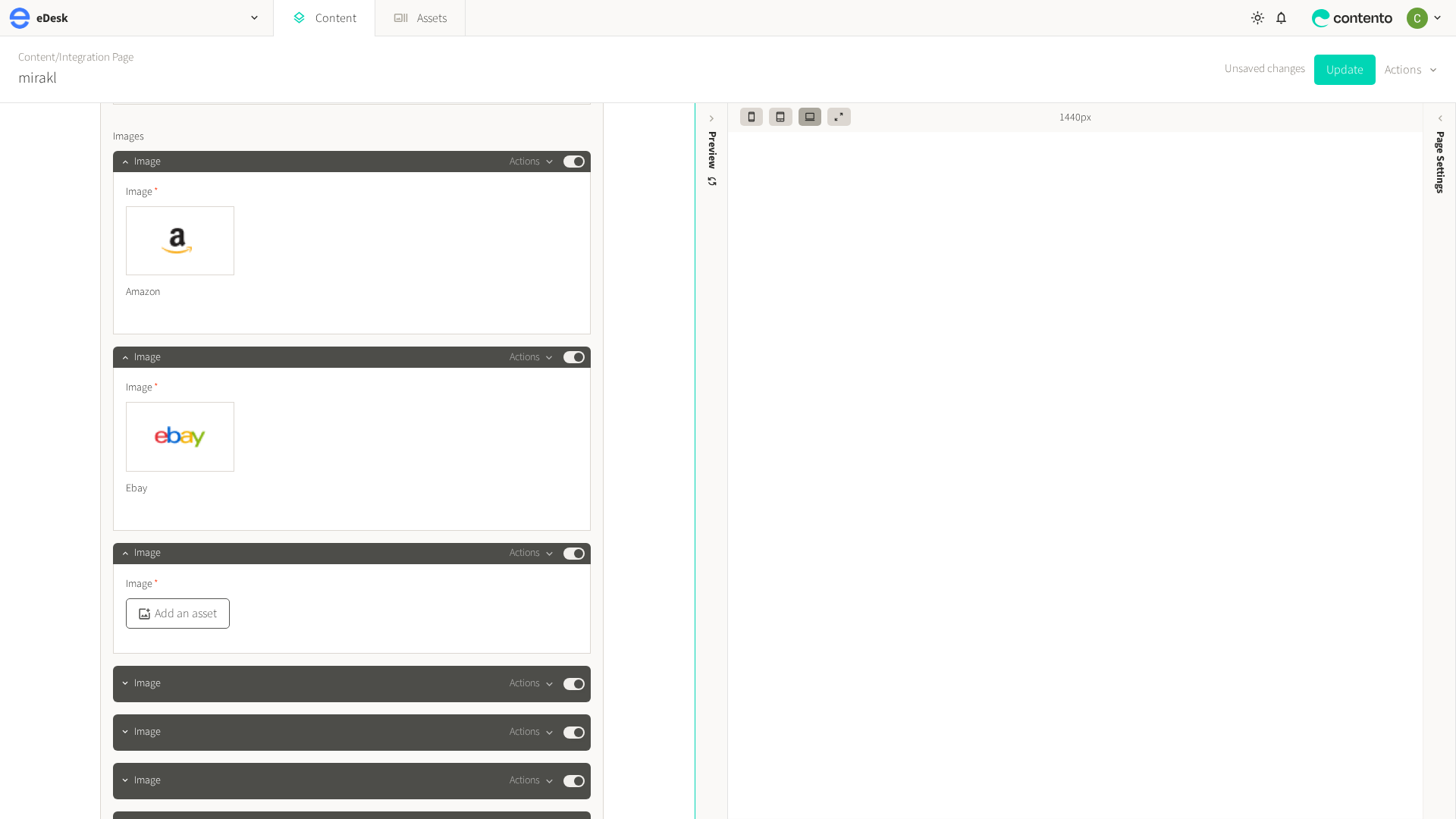 click on "Add an asset" 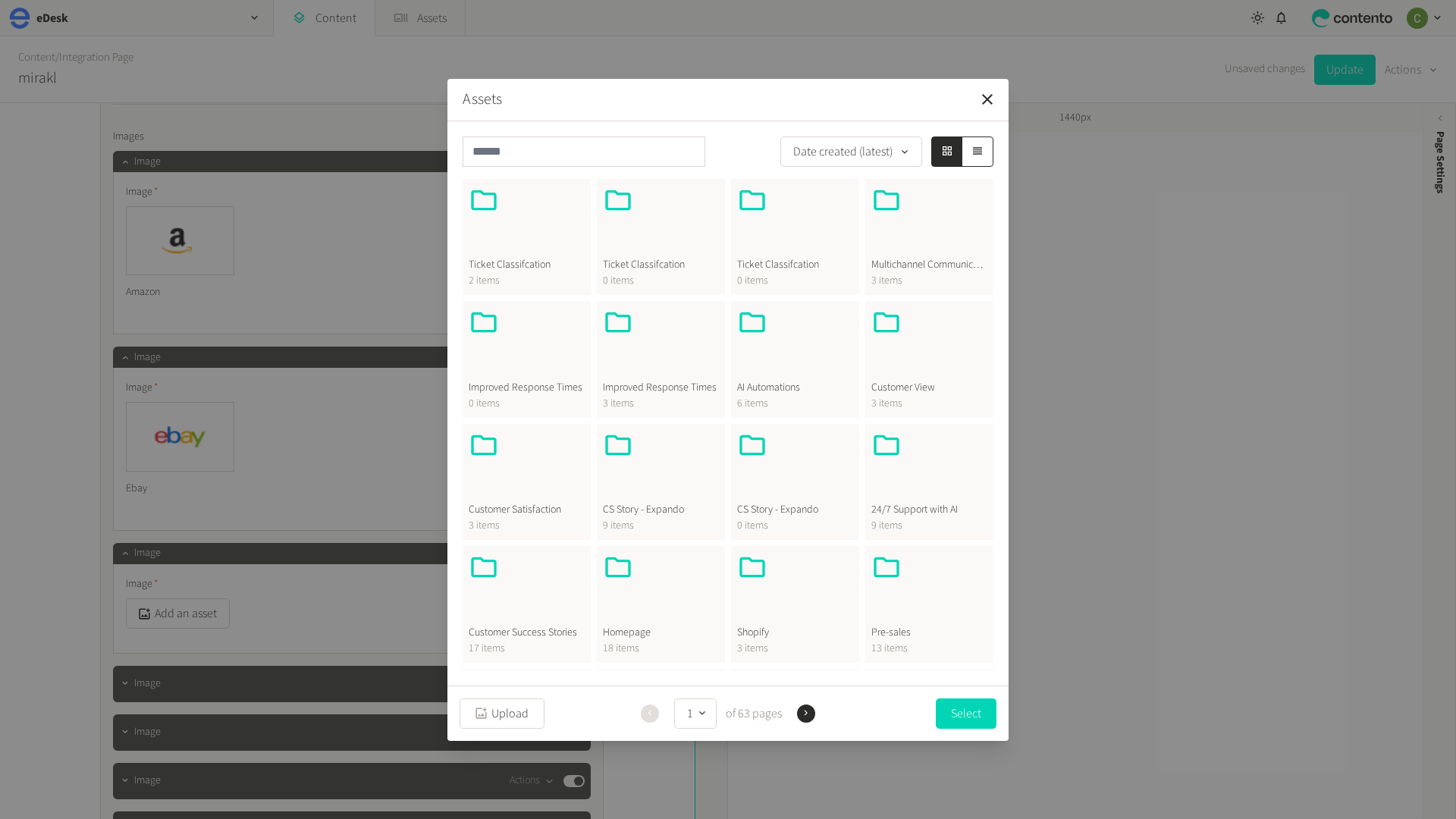 click at bounding box center [661, 588] 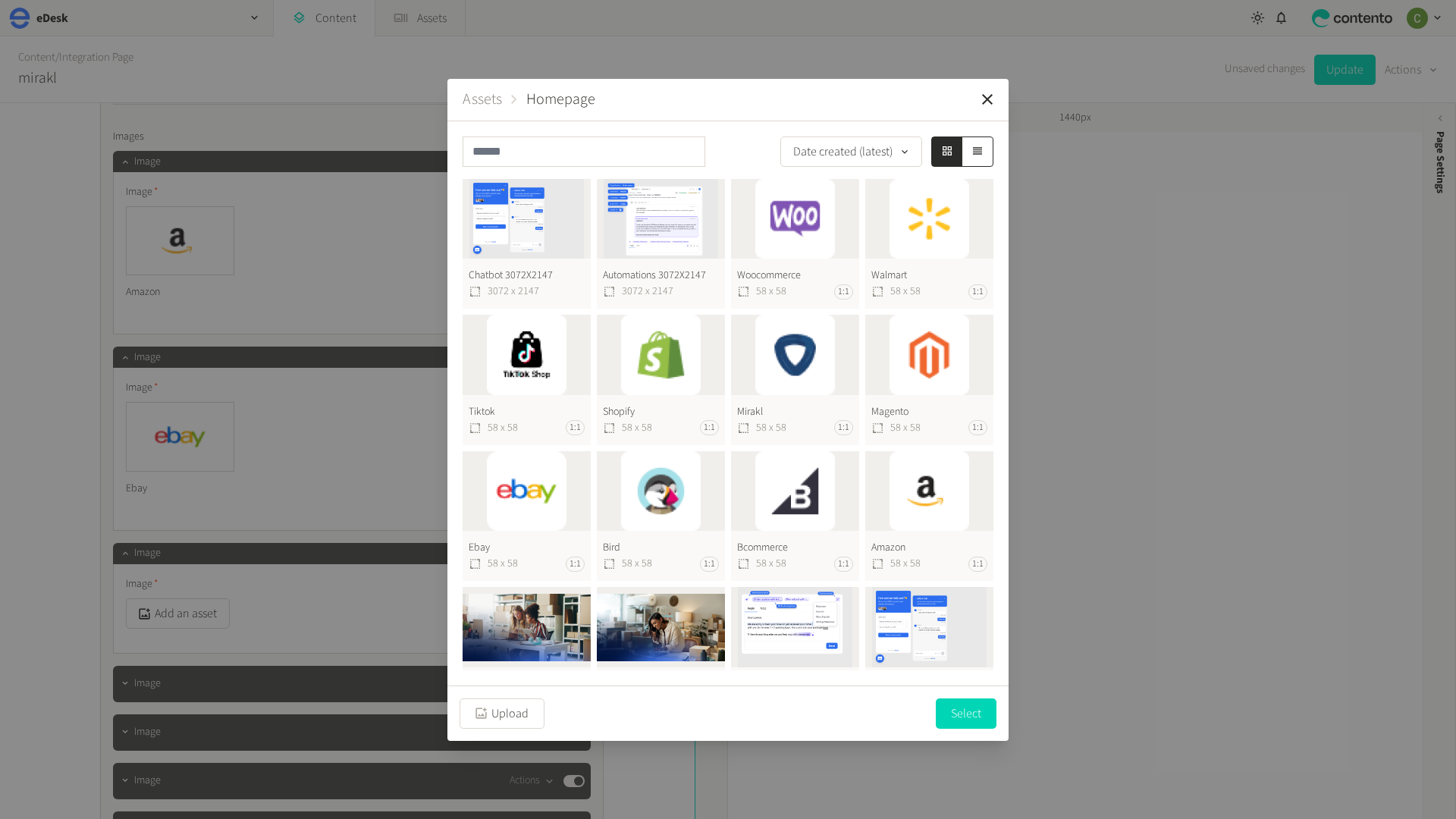 click on "Shopify  58 x 58 1:1" 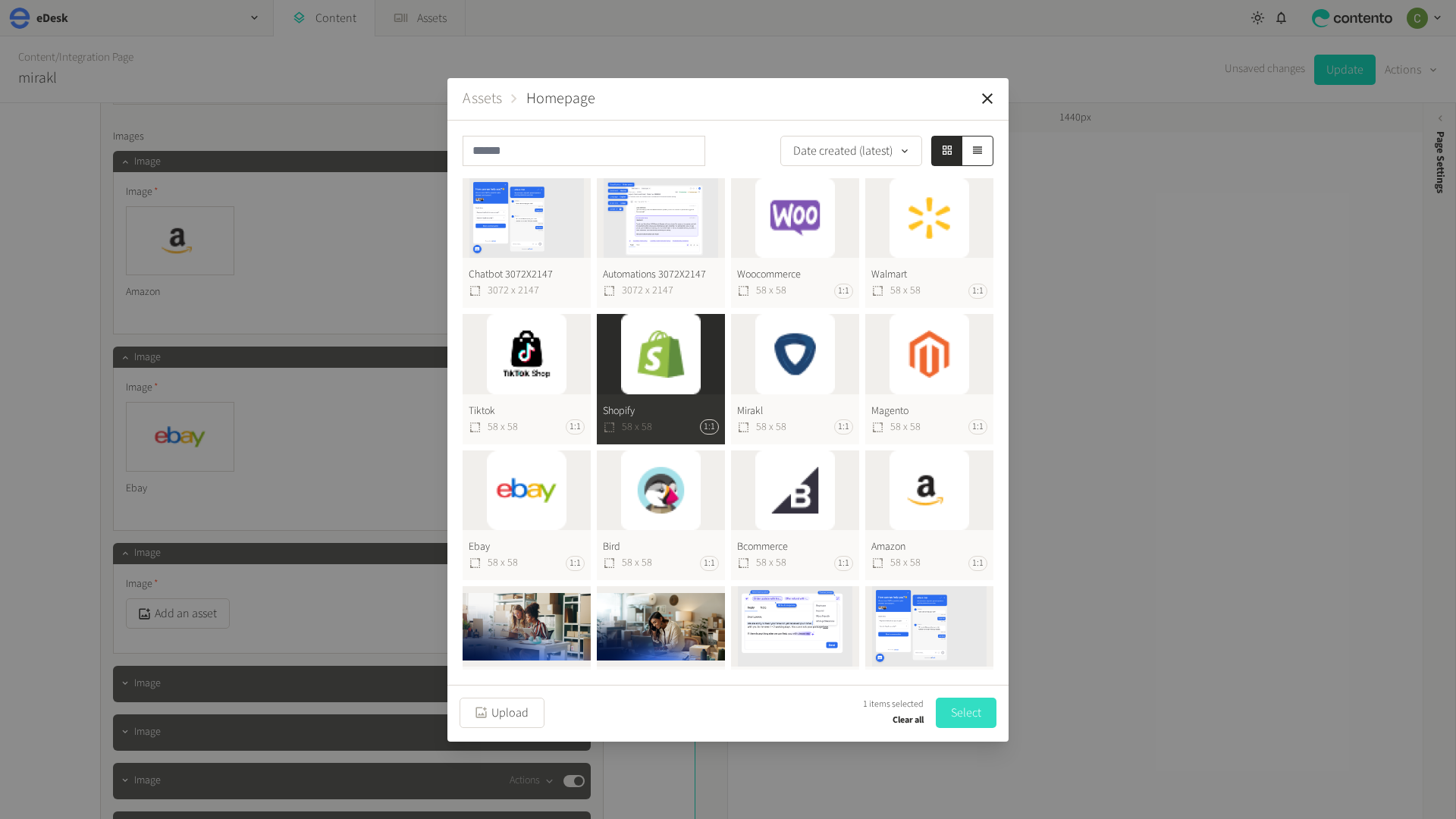 click on "Select" at bounding box center (966, 713) 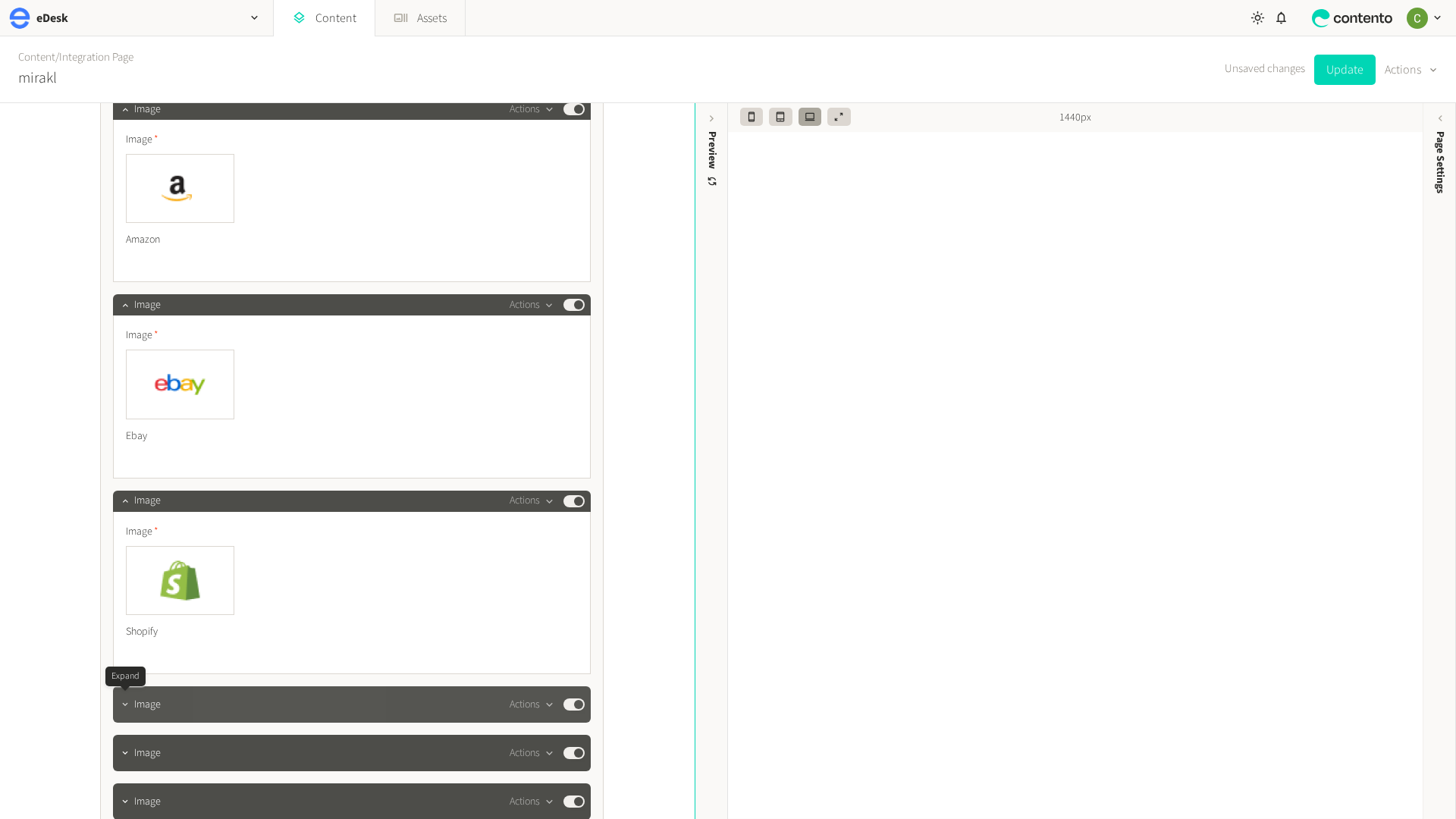 click 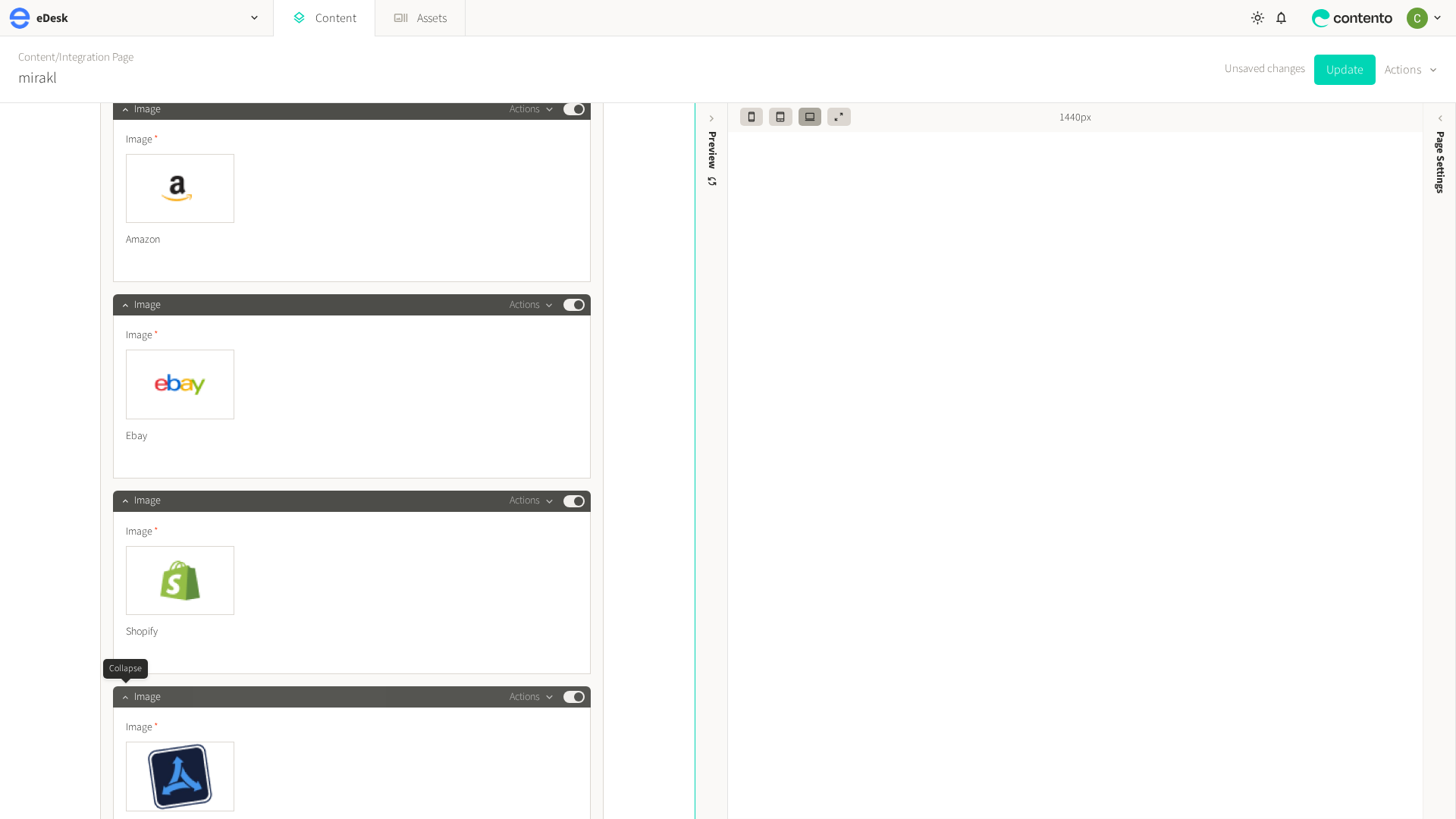 scroll, scrollTop: 4050, scrollLeft: 0, axis: vertical 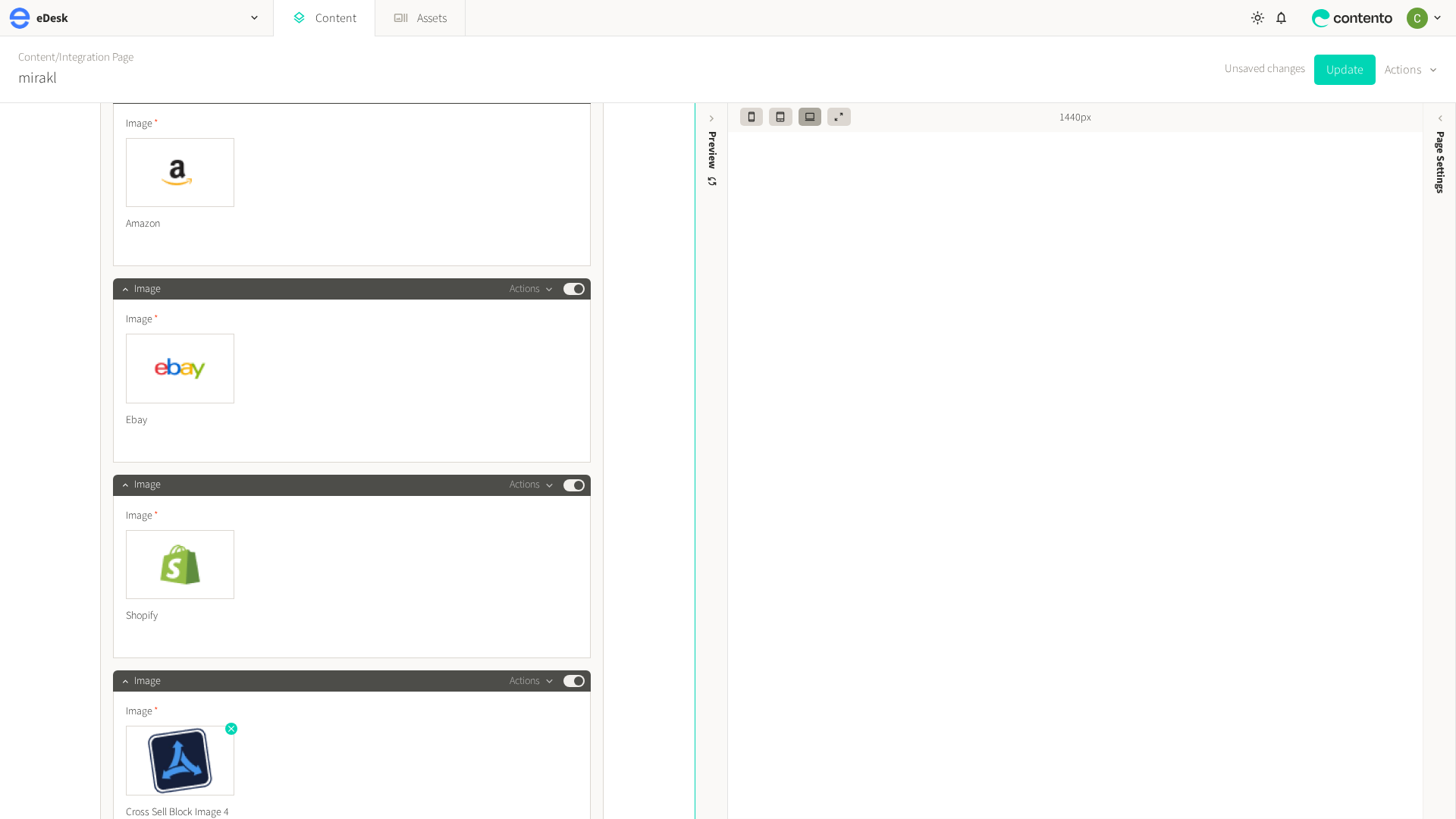 click on "Image Cross Sell Block Image 4 Channel Engine" 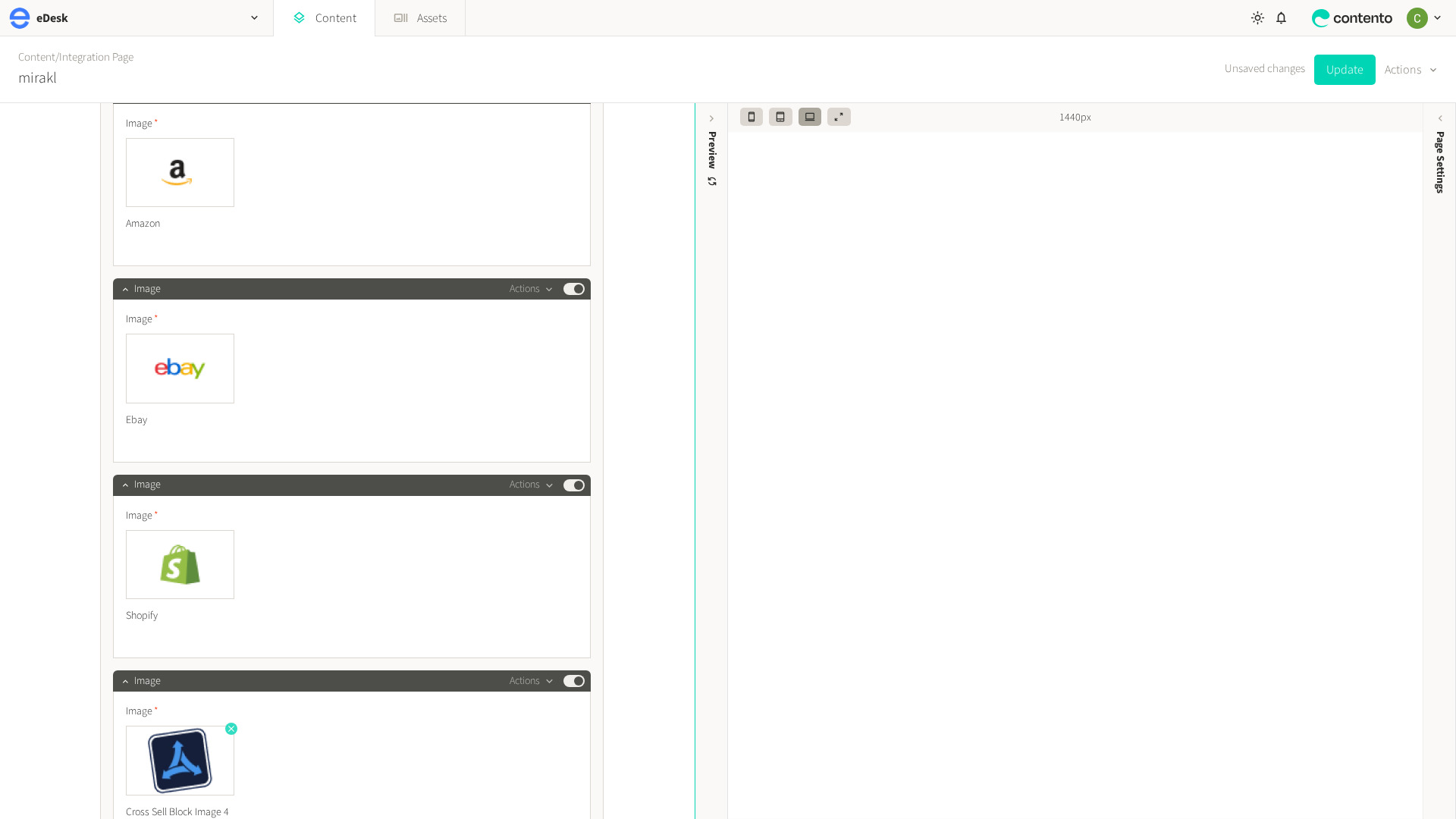 click 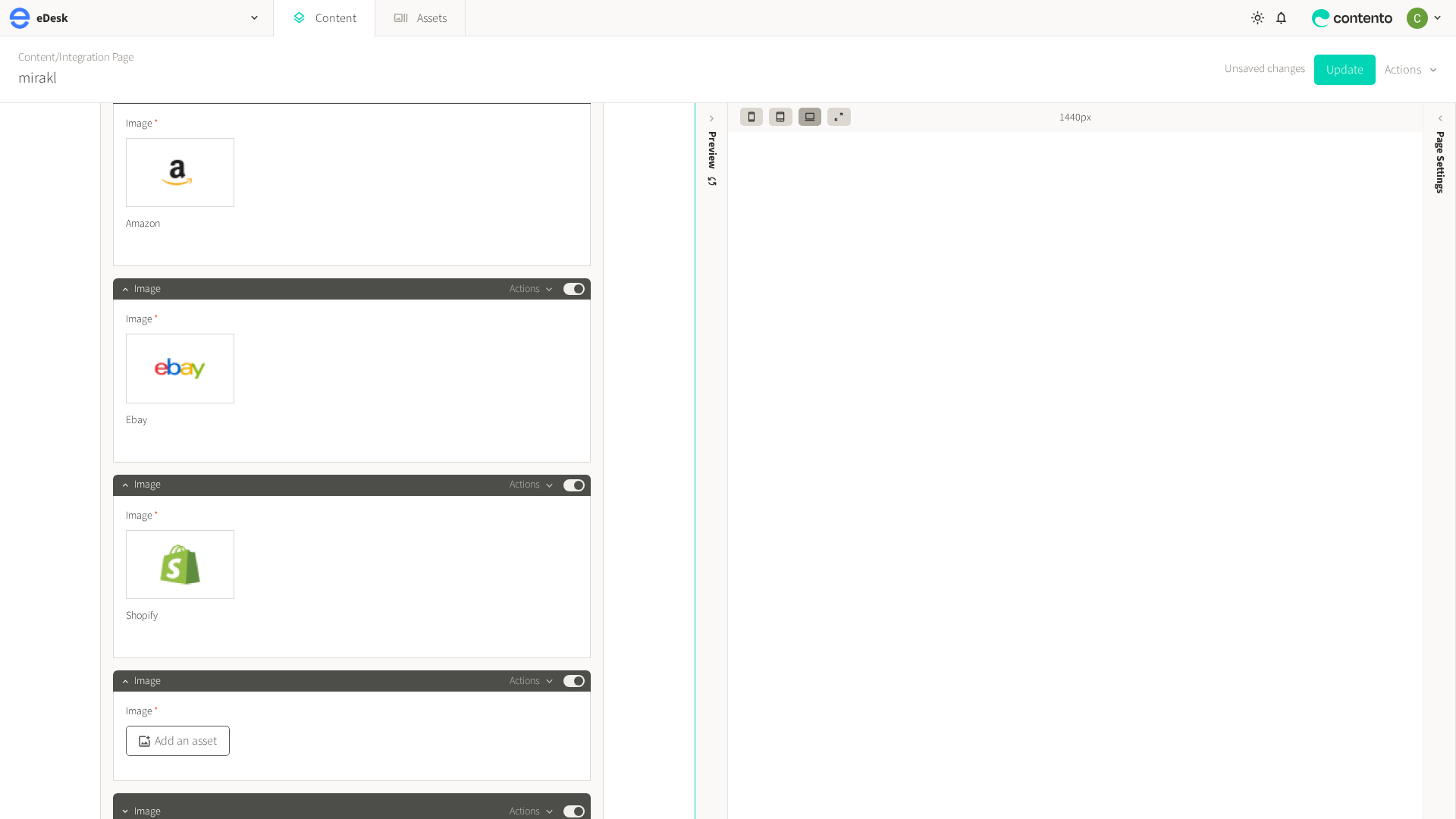 click on "Add an asset" 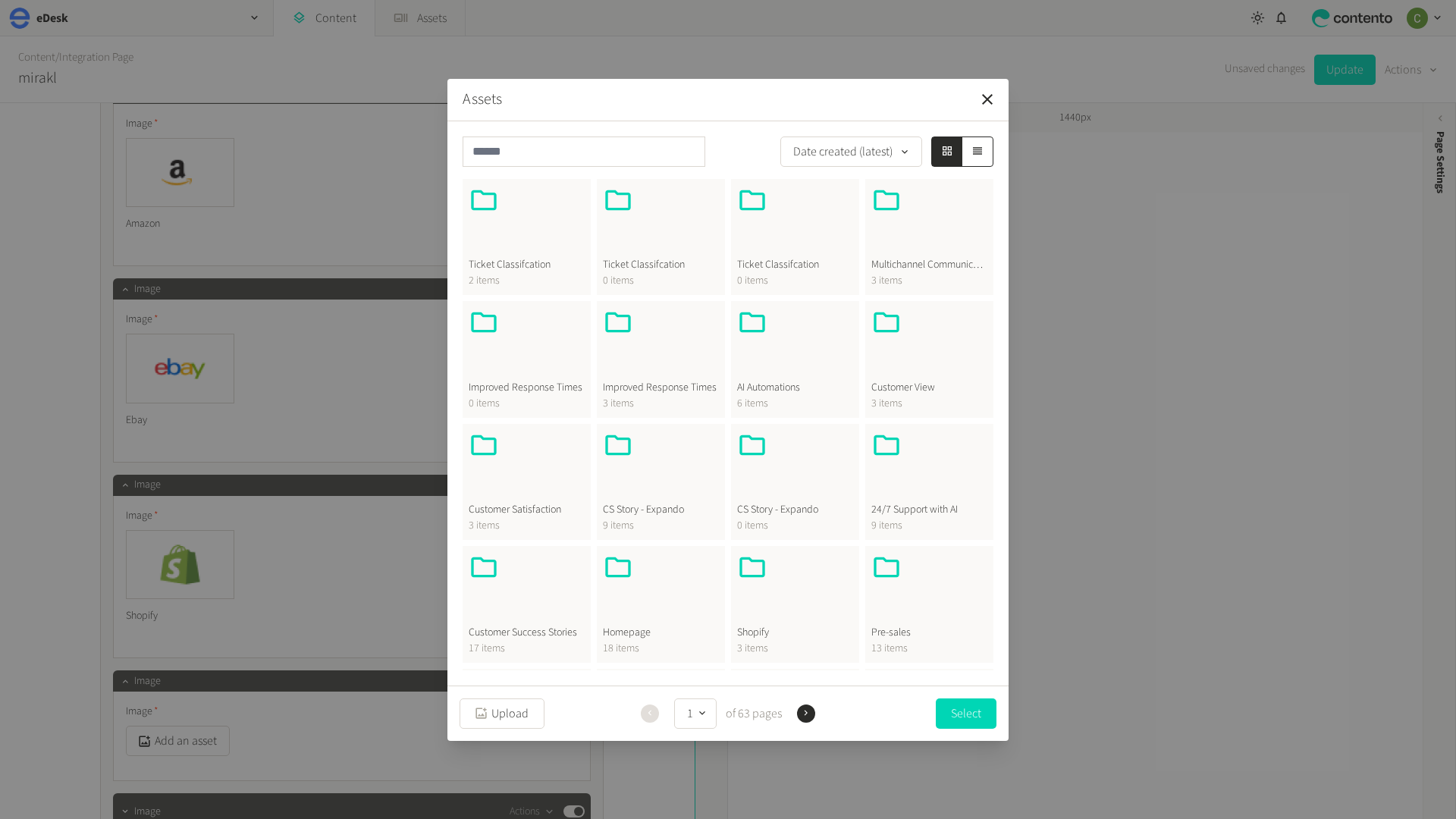 click at bounding box center (661, 588) 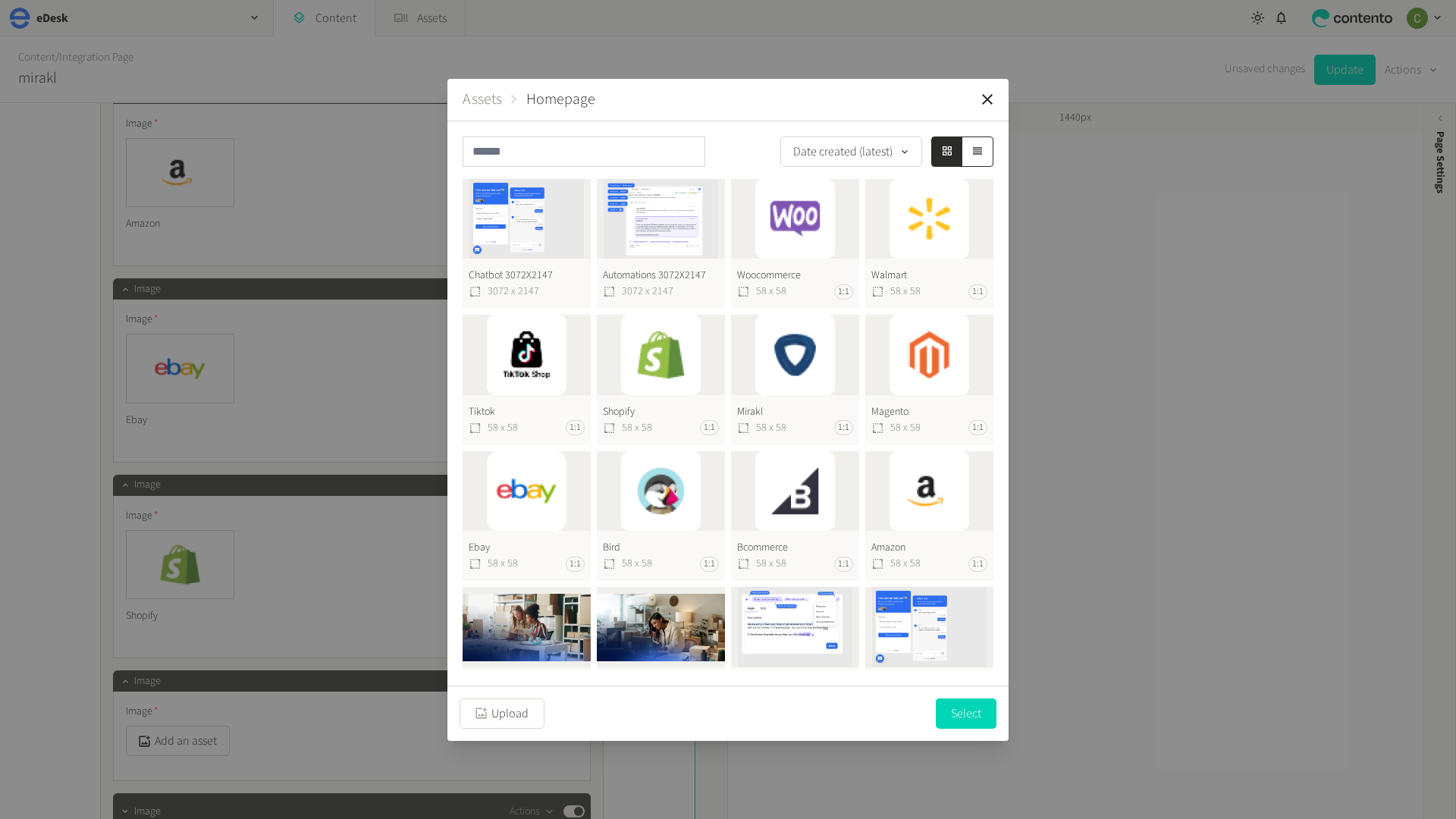 click on "Walmart  58 x 58 1:1" 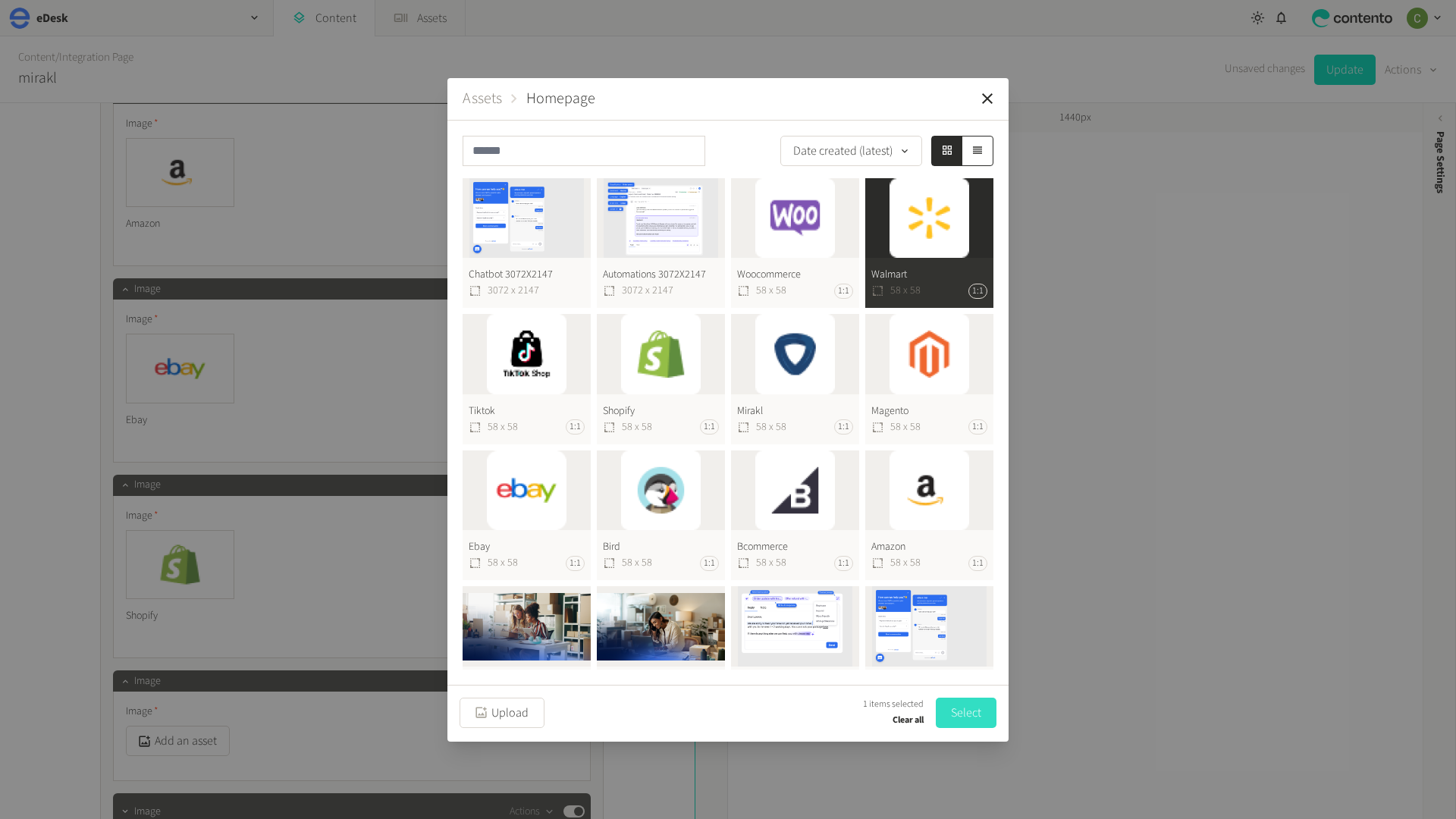 click on "Select" at bounding box center (966, 713) 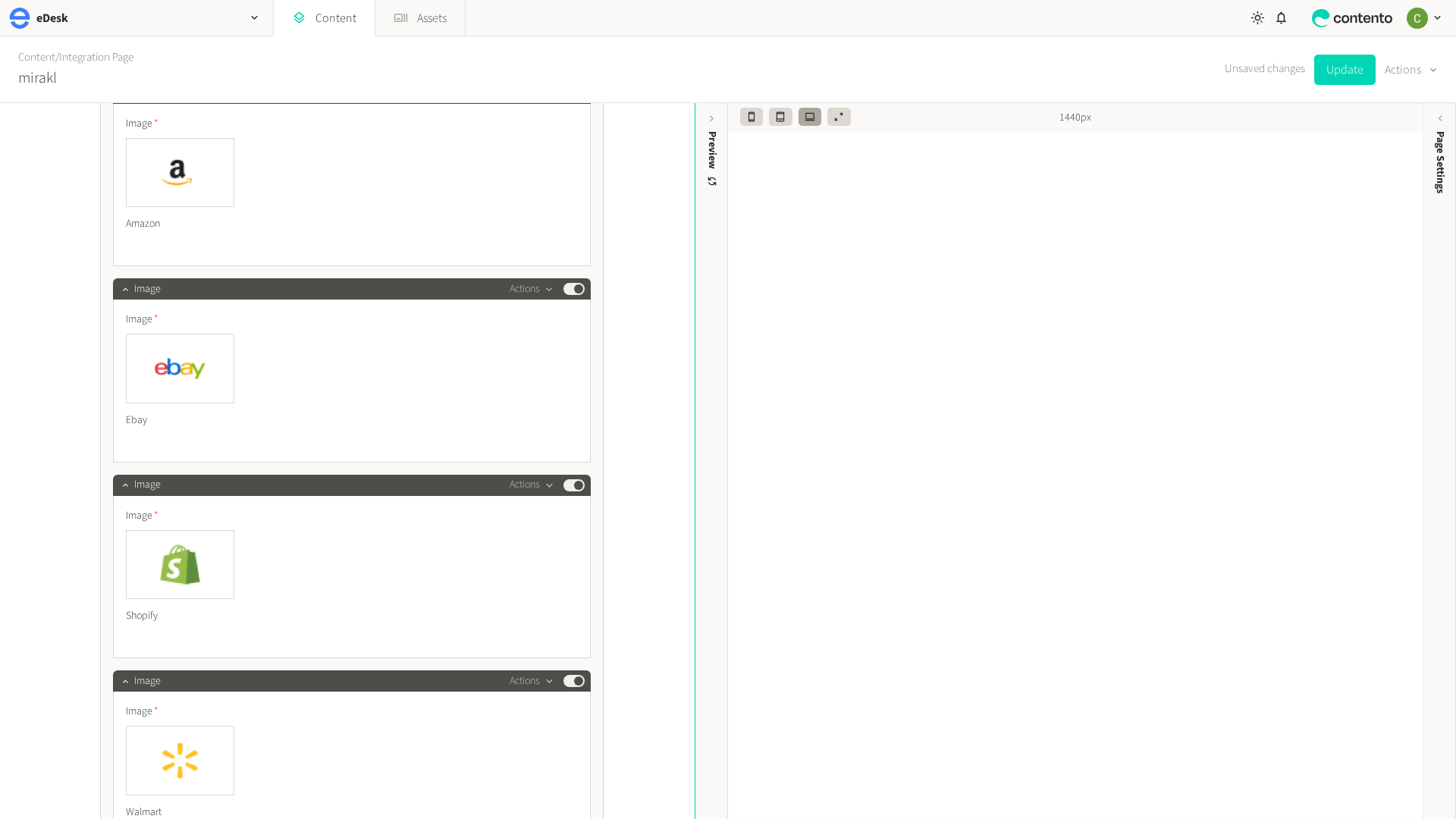 scroll, scrollTop: 4327, scrollLeft: 0, axis: vertical 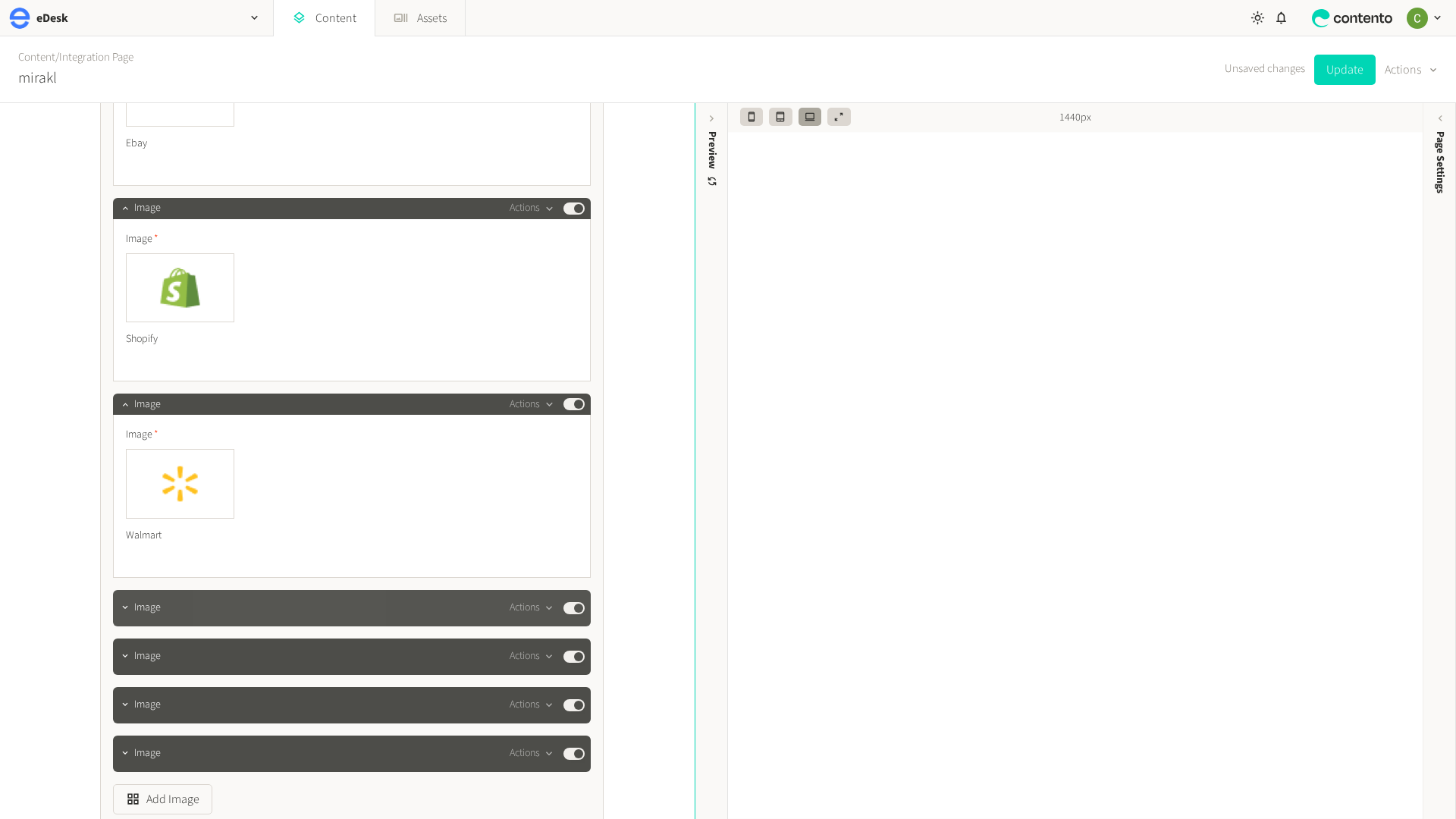 click on "Image  Actions  Published" 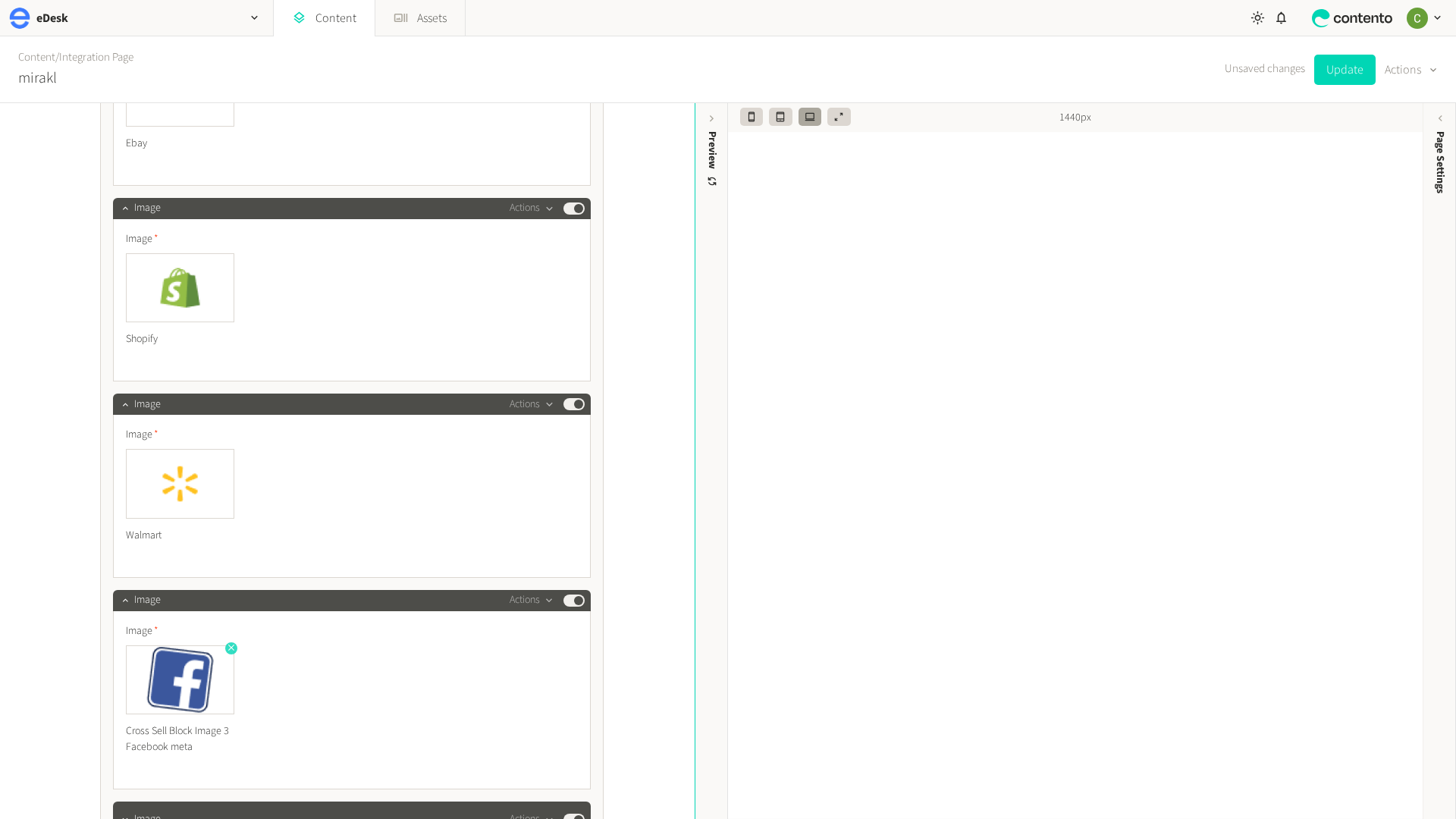 click 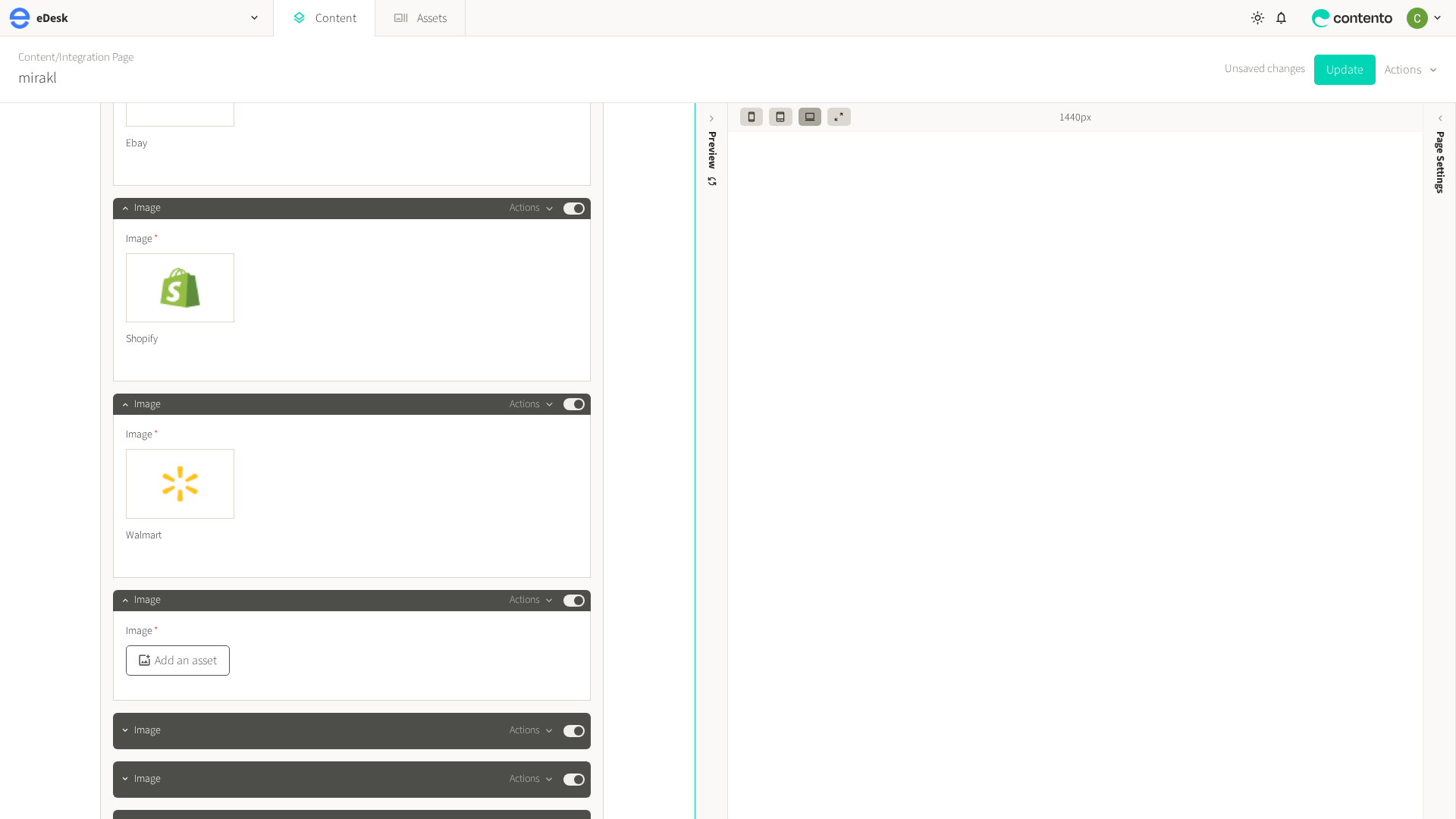 click on "Add an asset" 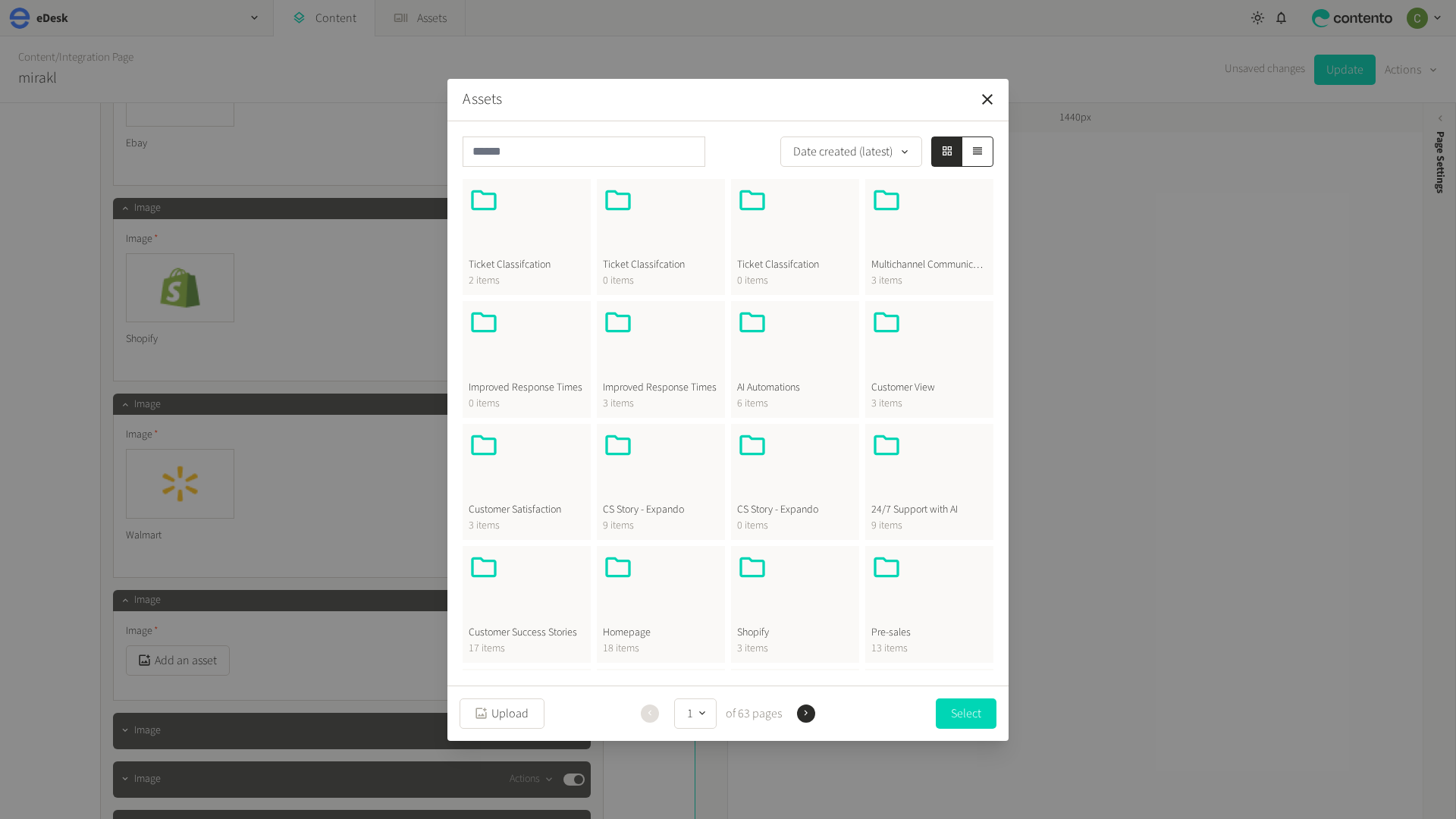 click at bounding box center [661, 588] 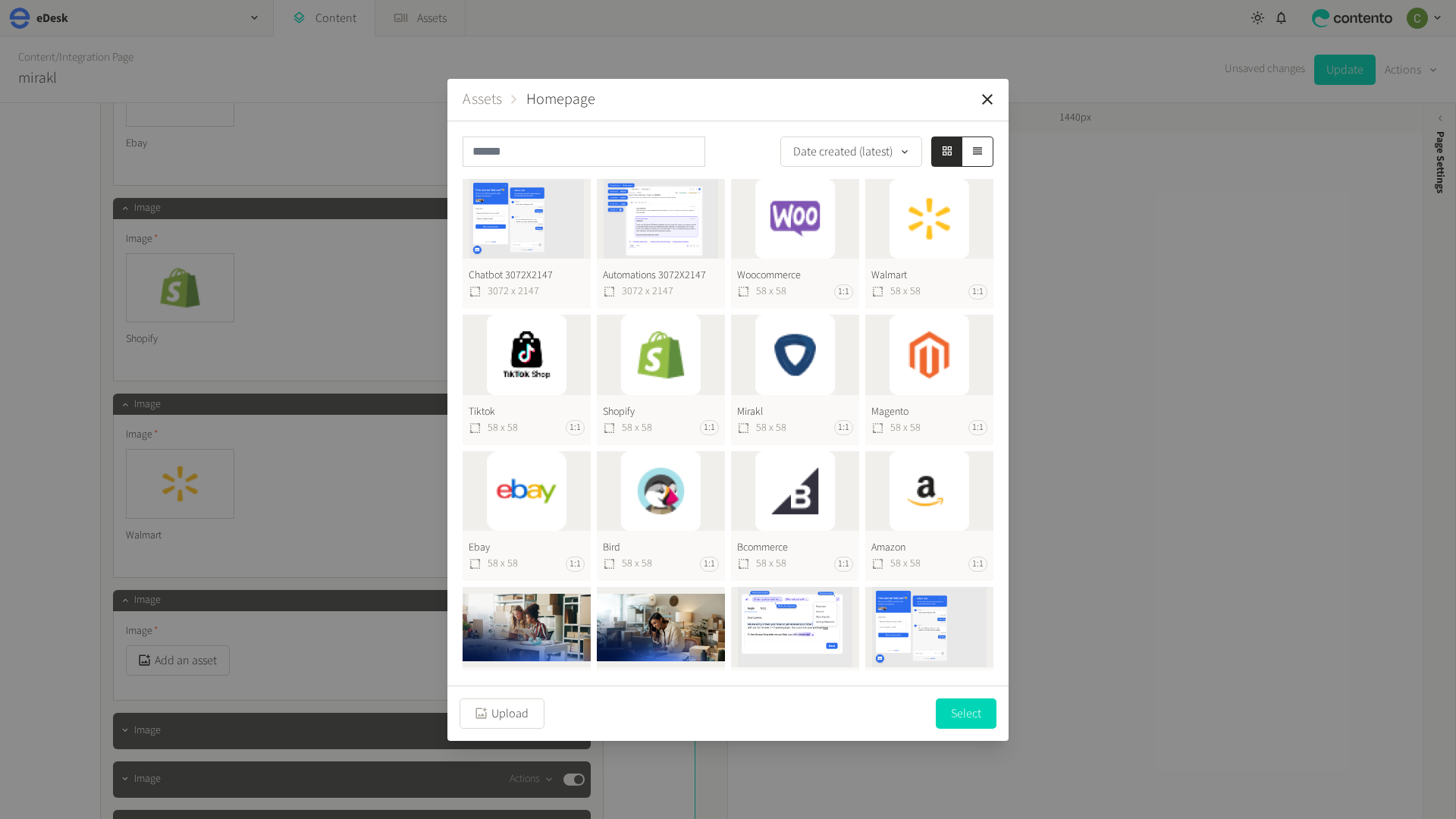 click on "Bcommerce  58 x 58 1:1" 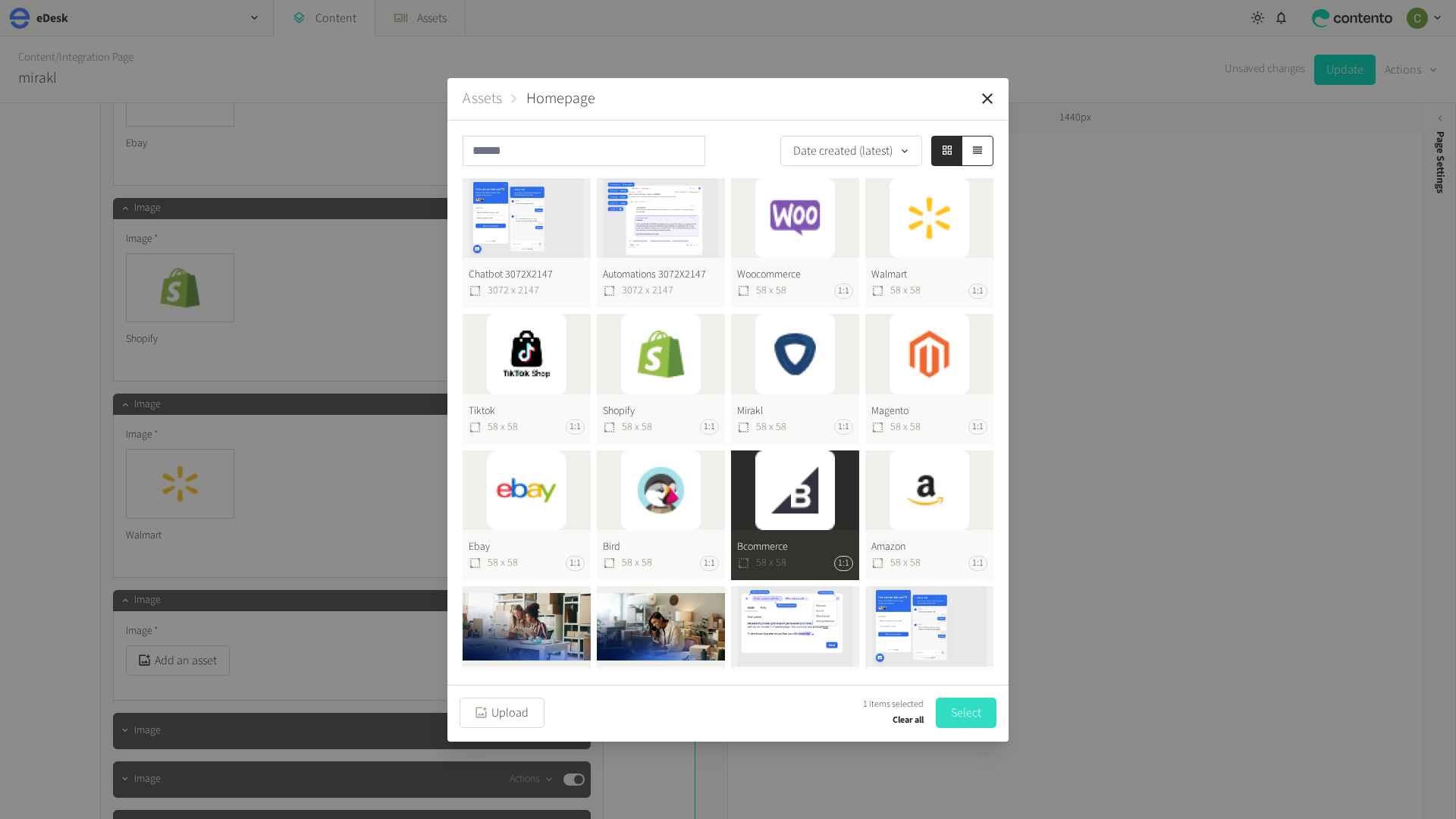 click on "Select" at bounding box center [966, 713] 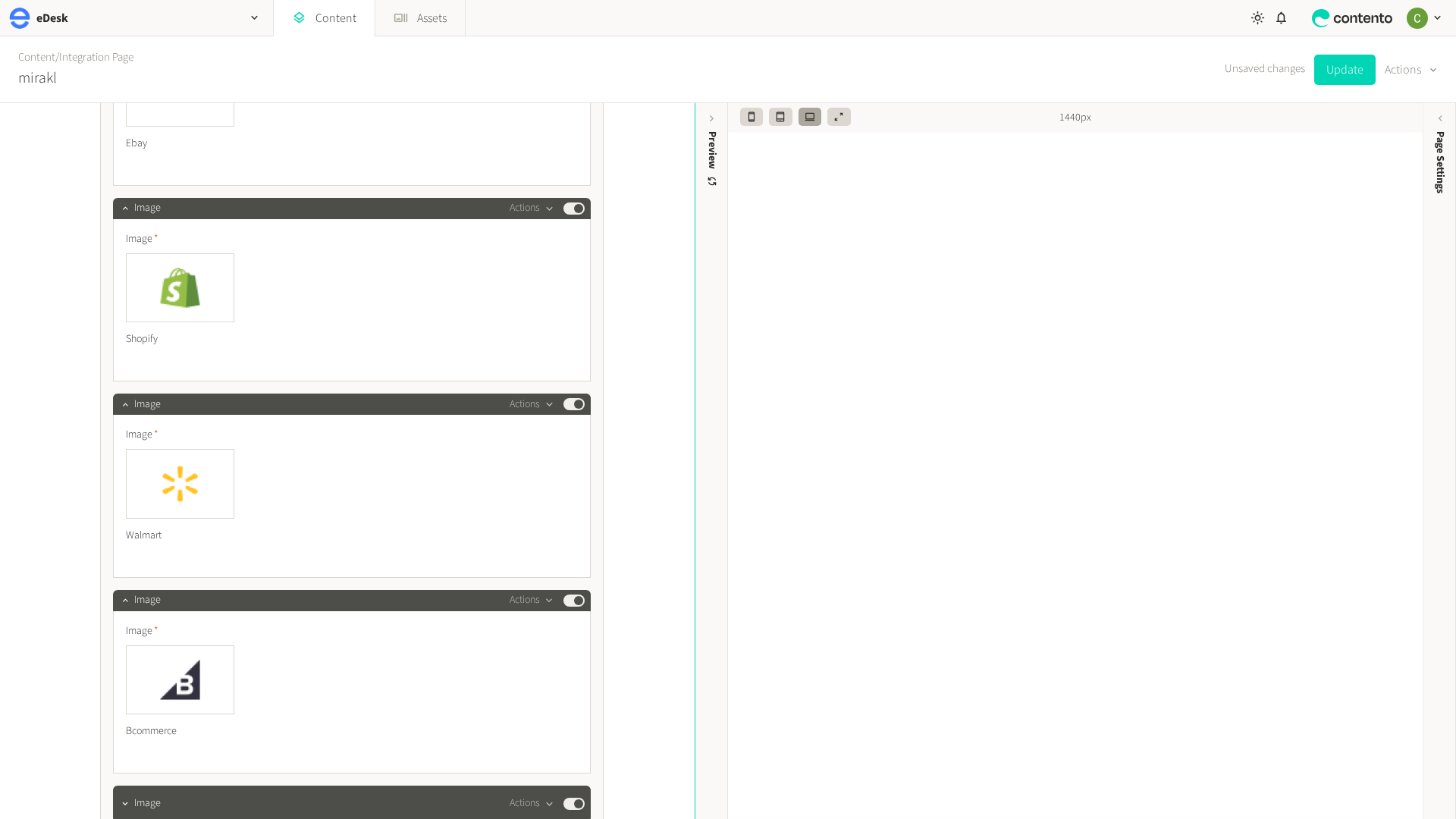 scroll, scrollTop: 4494, scrollLeft: 0, axis: vertical 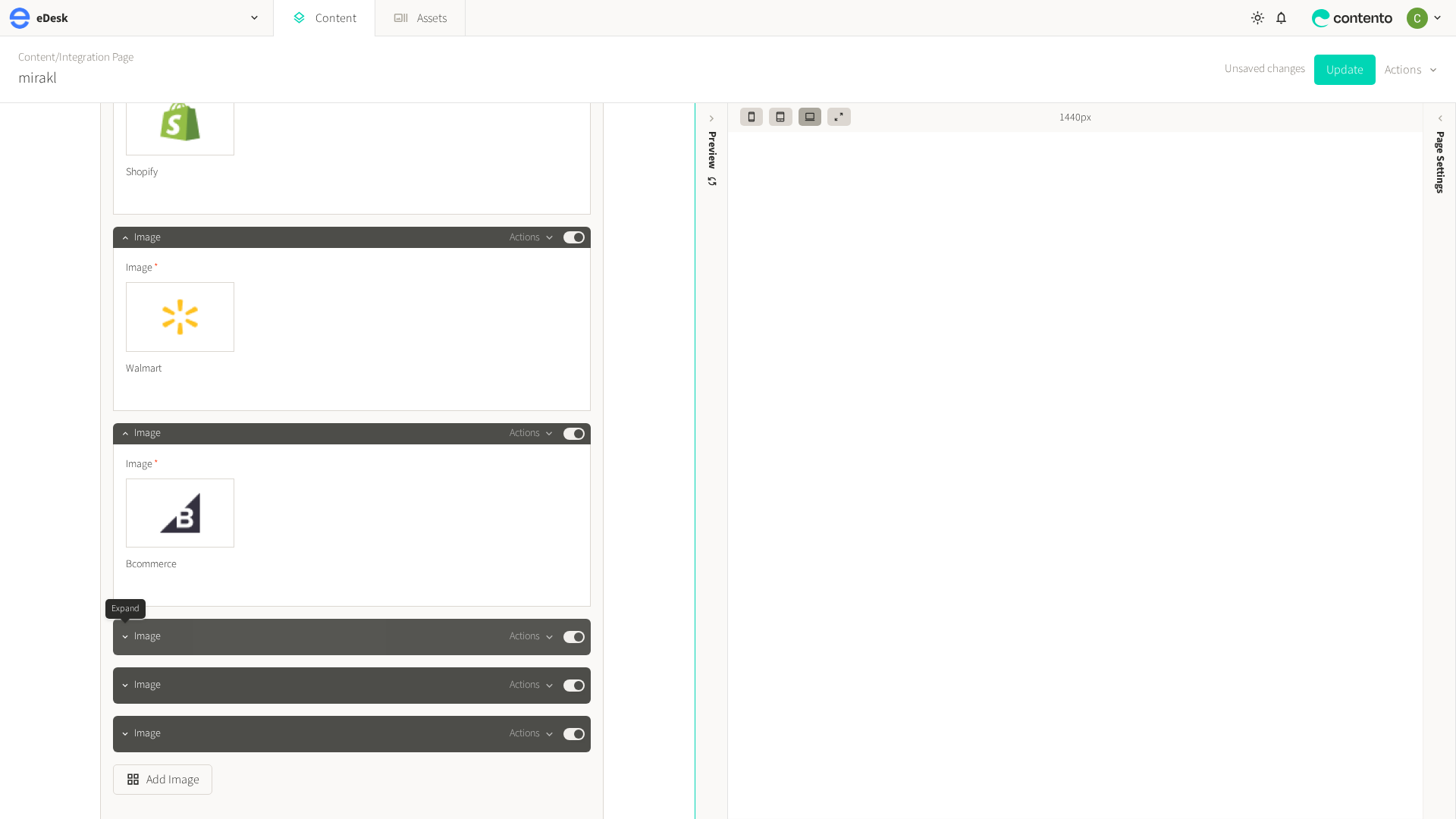 click 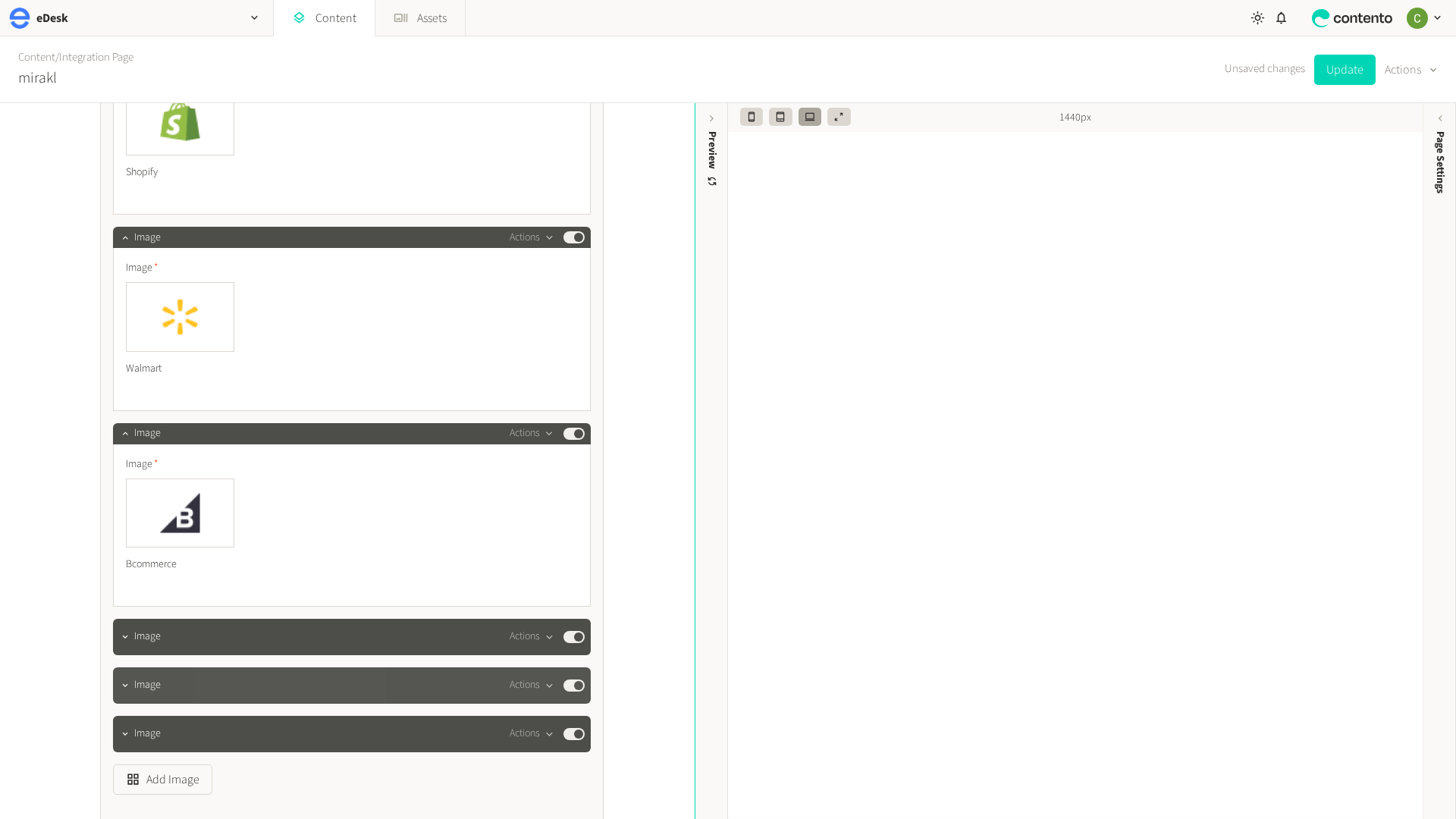 scroll, scrollTop: 4633, scrollLeft: 0, axis: vertical 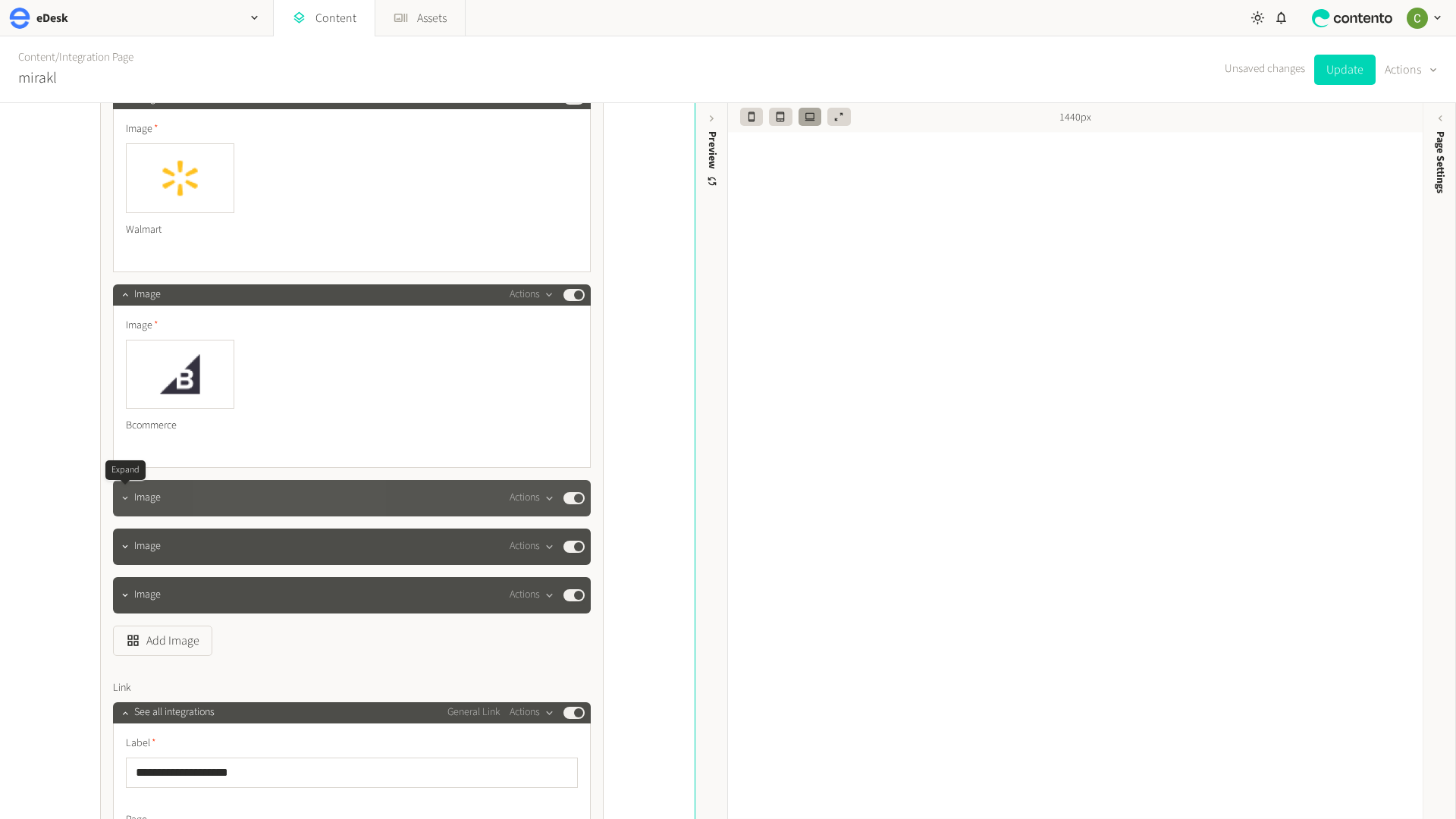 click 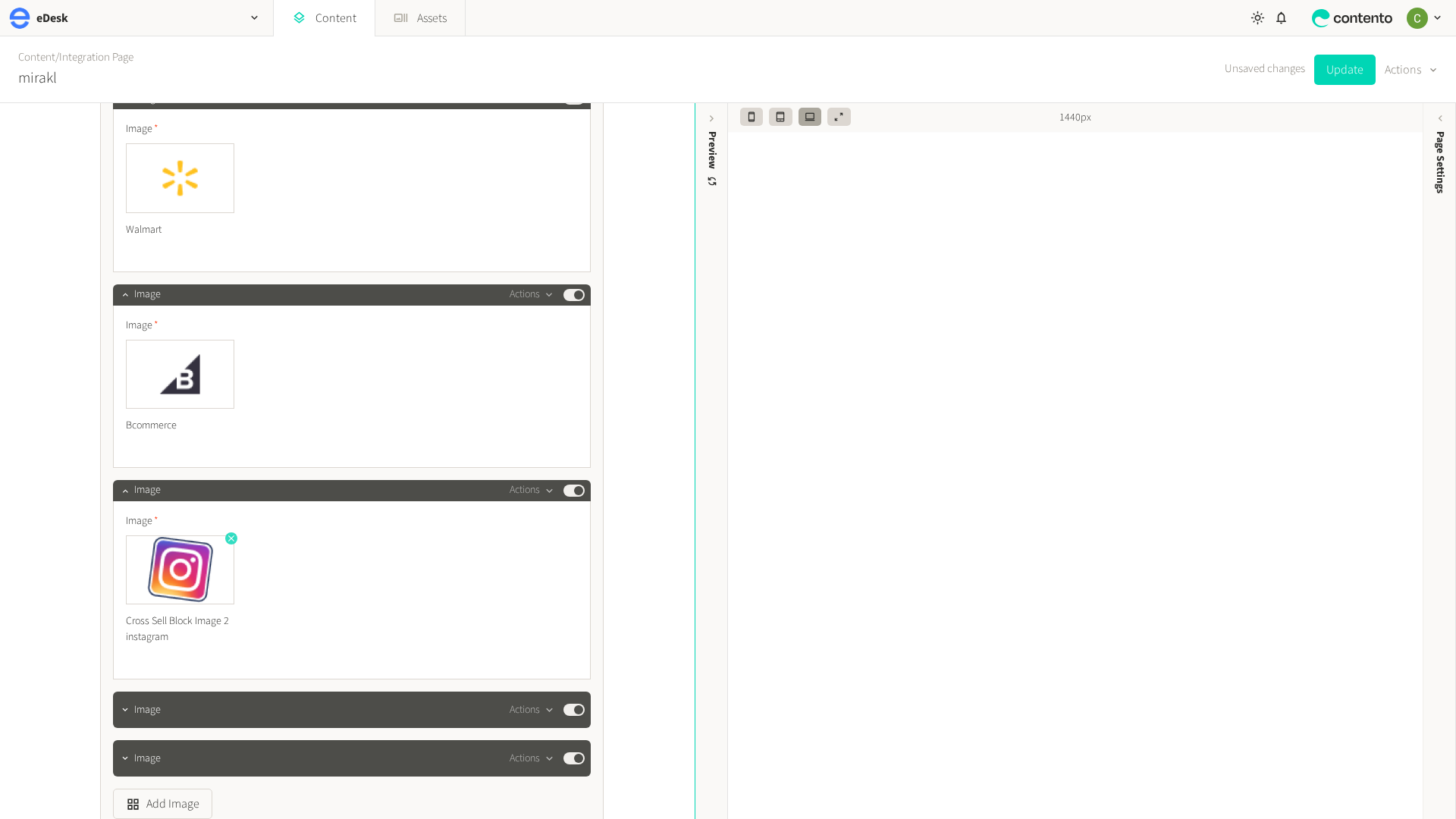 click 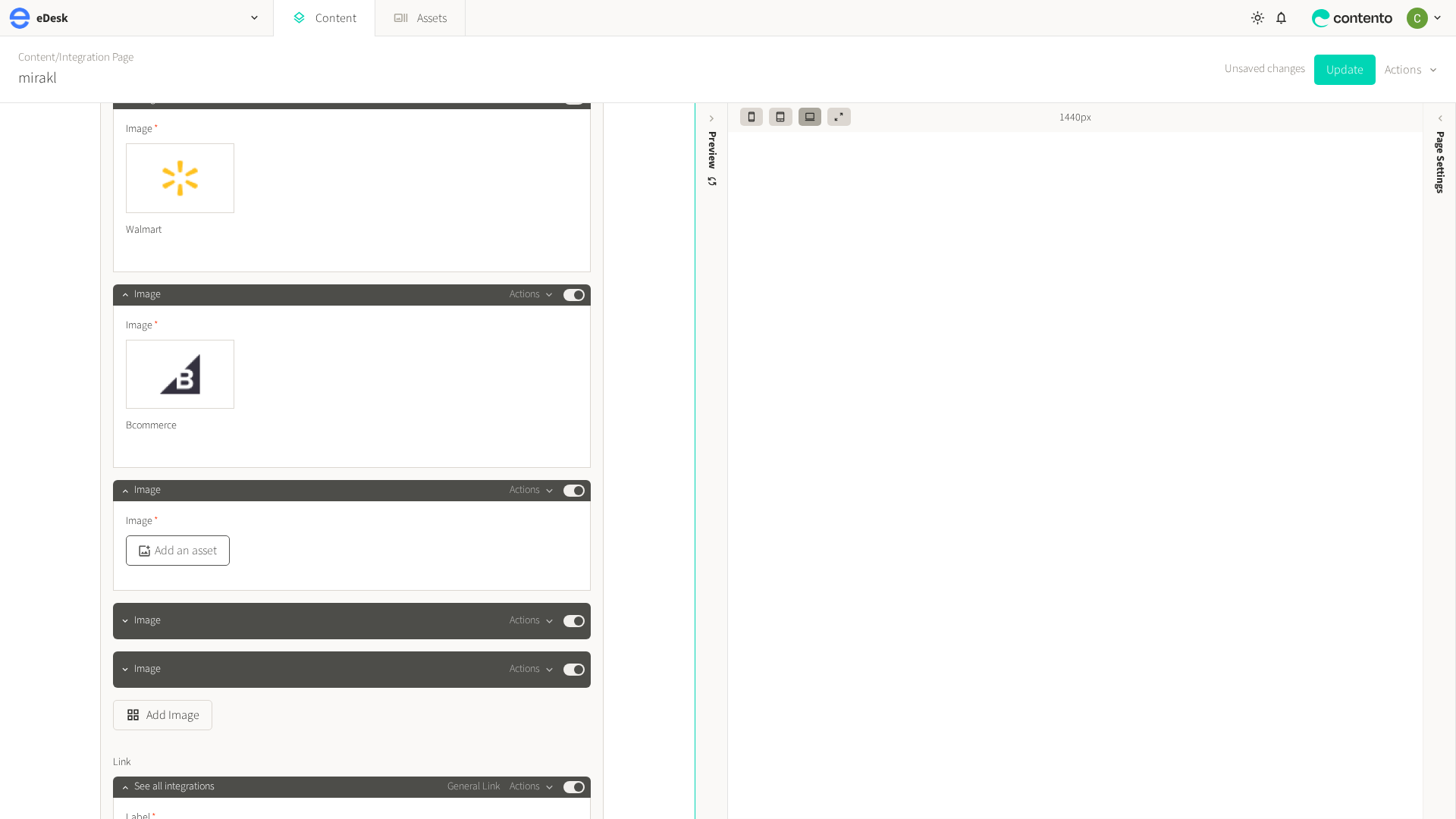 click on "Add an asset" 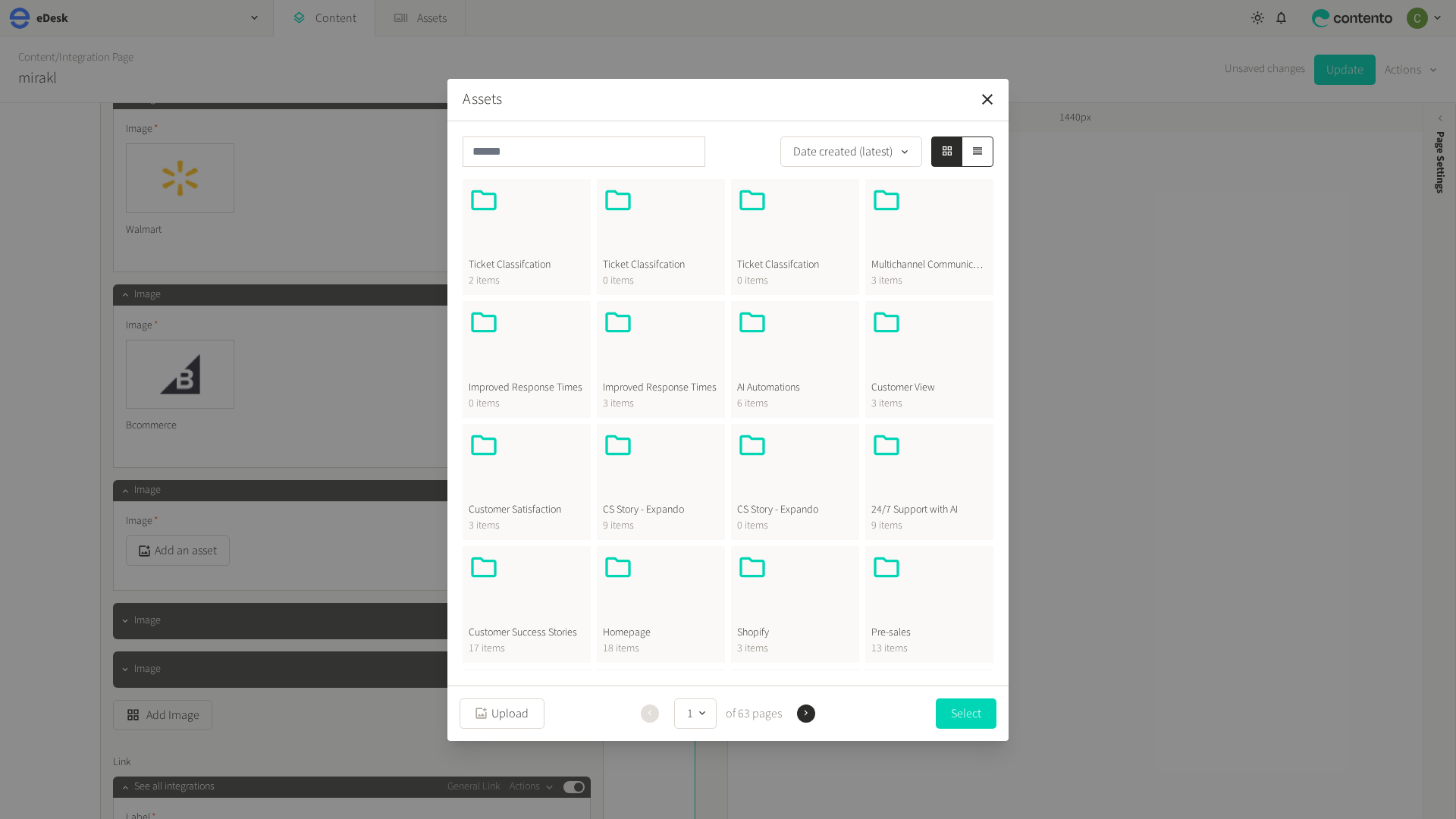 click at bounding box center (661, 588) 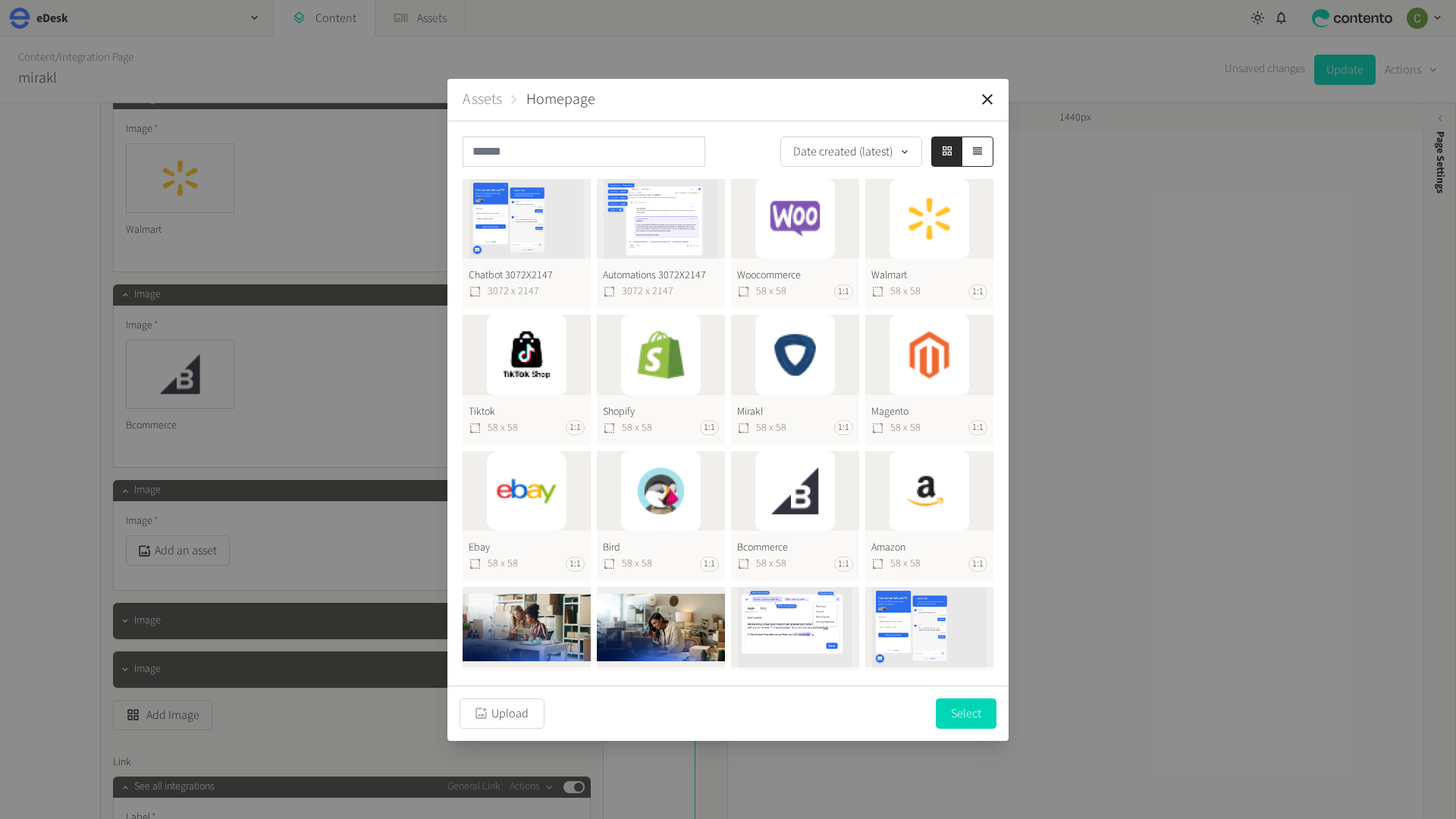 click on "Bird  58 x 58 1:1" 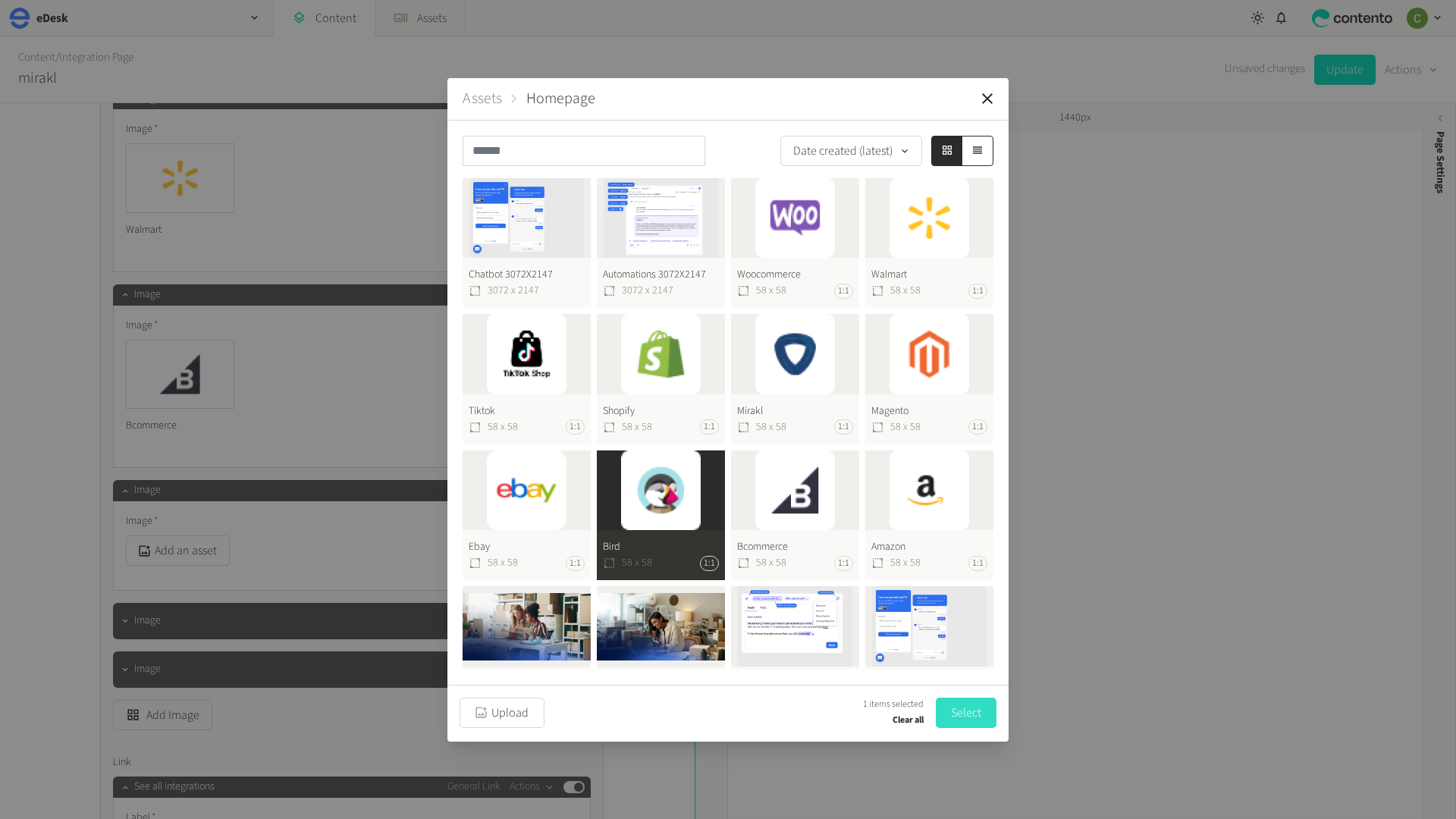 click on "Select" at bounding box center [966, 713] 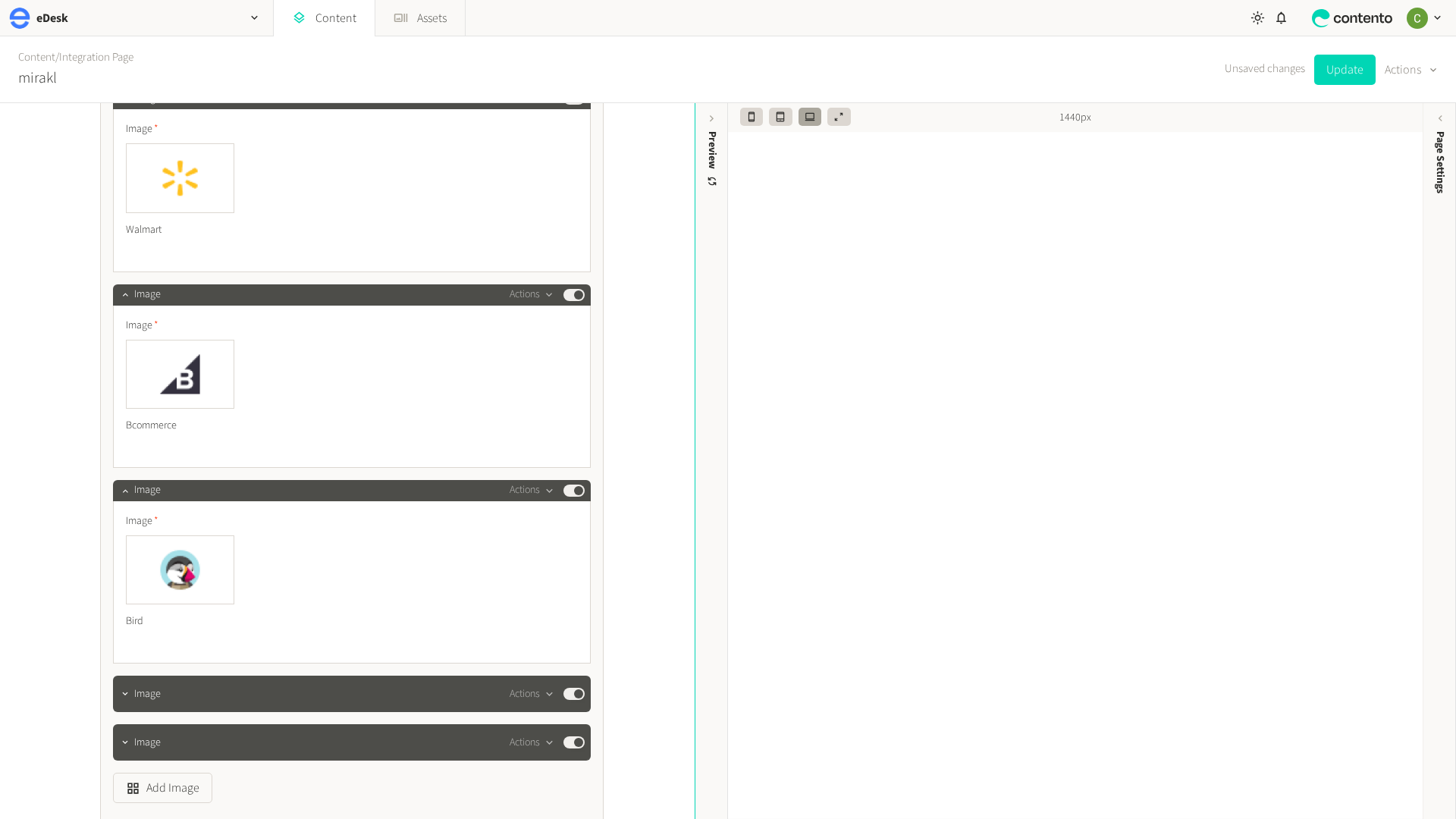 scroll, scrollTop: 4806, scrollLeft: 0, axis: vertical 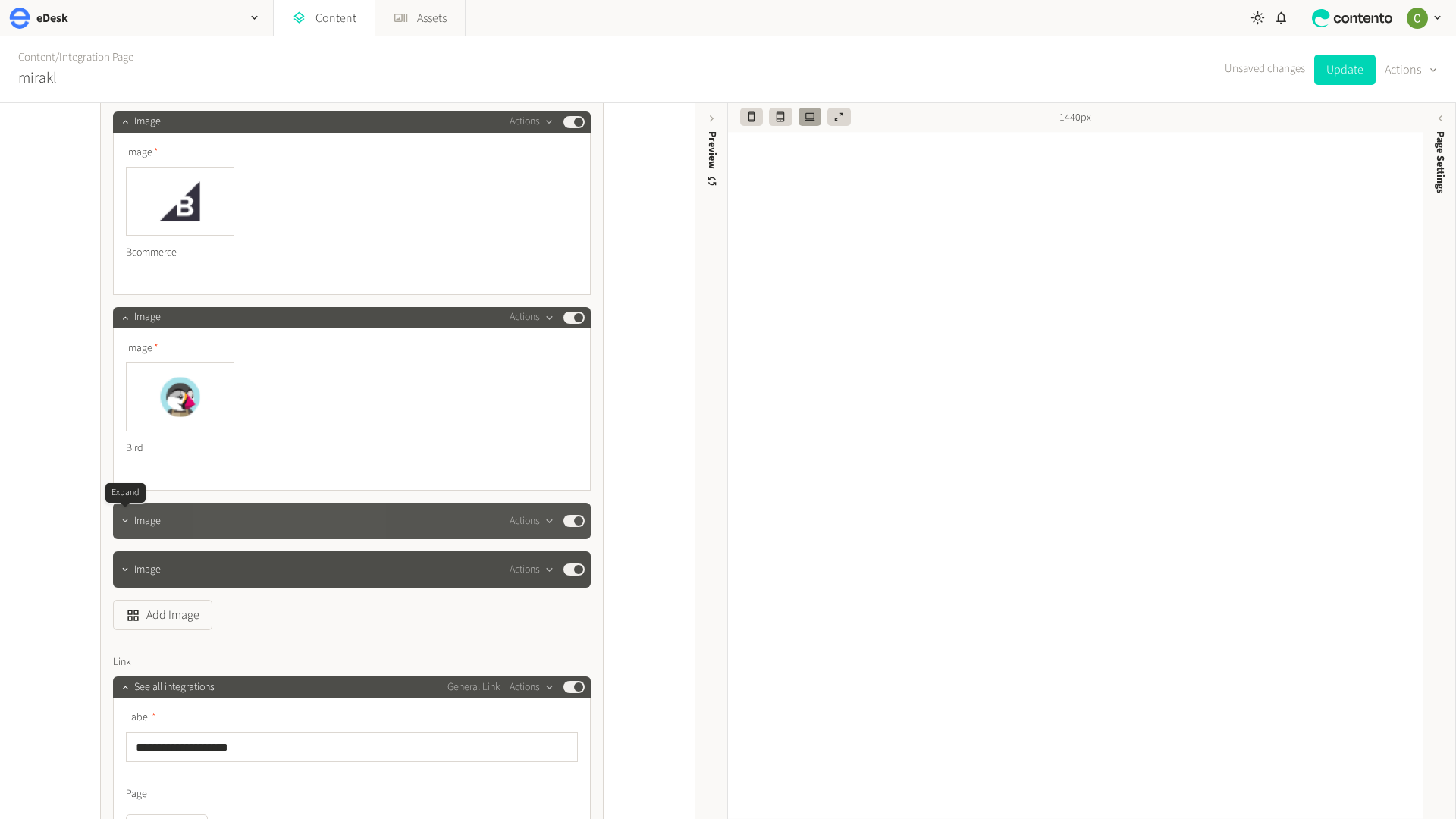 click 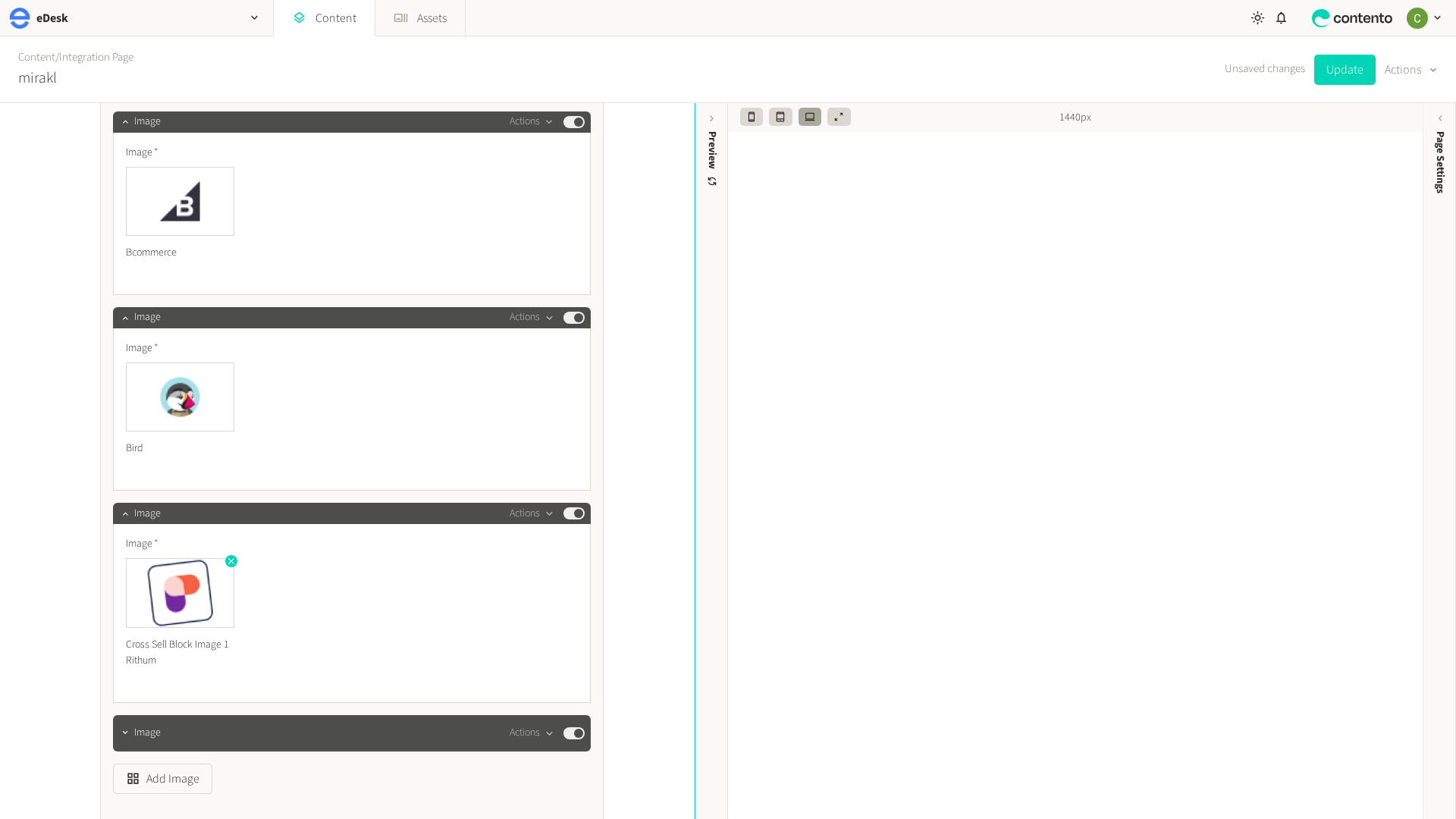 click 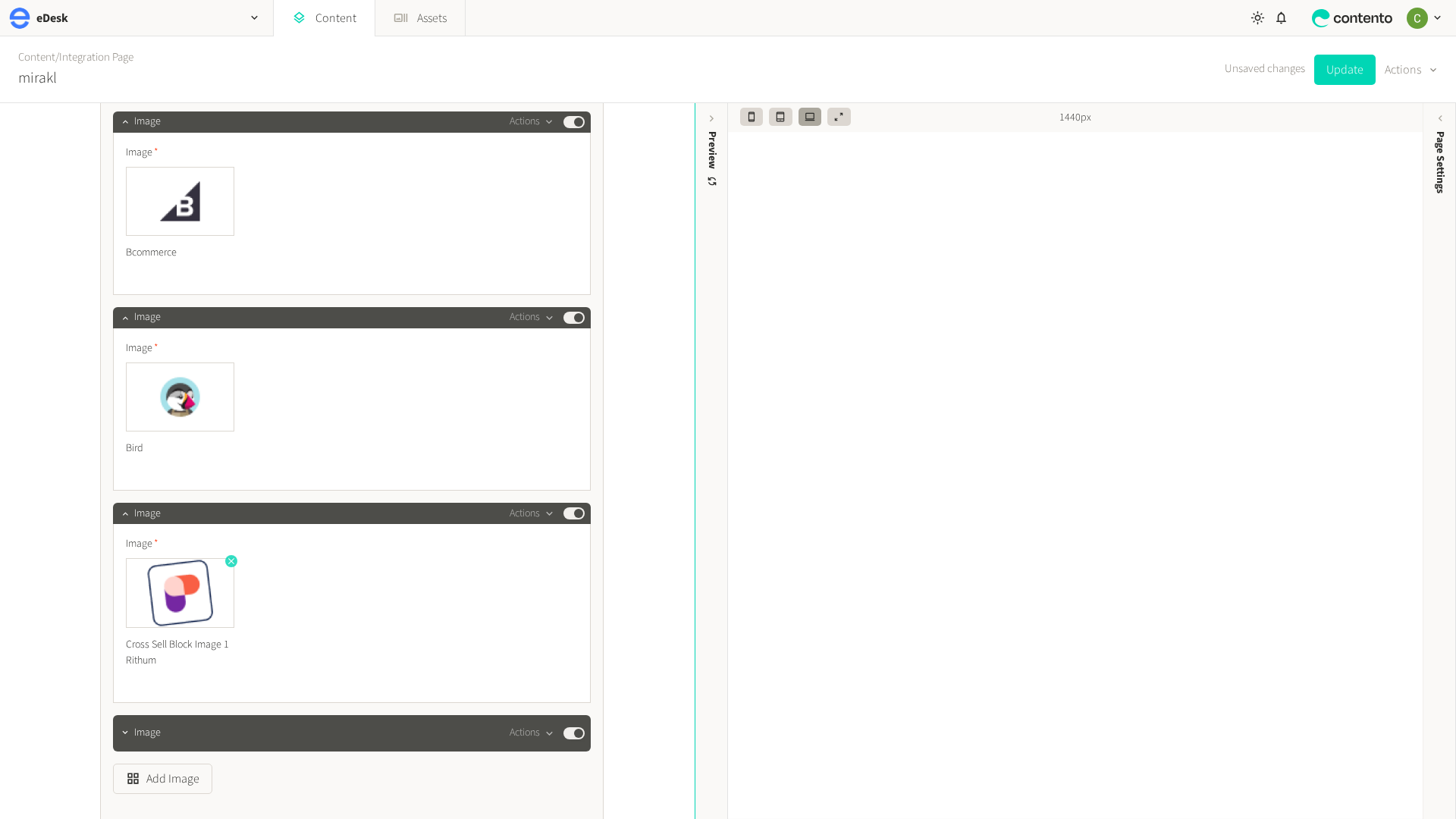 click 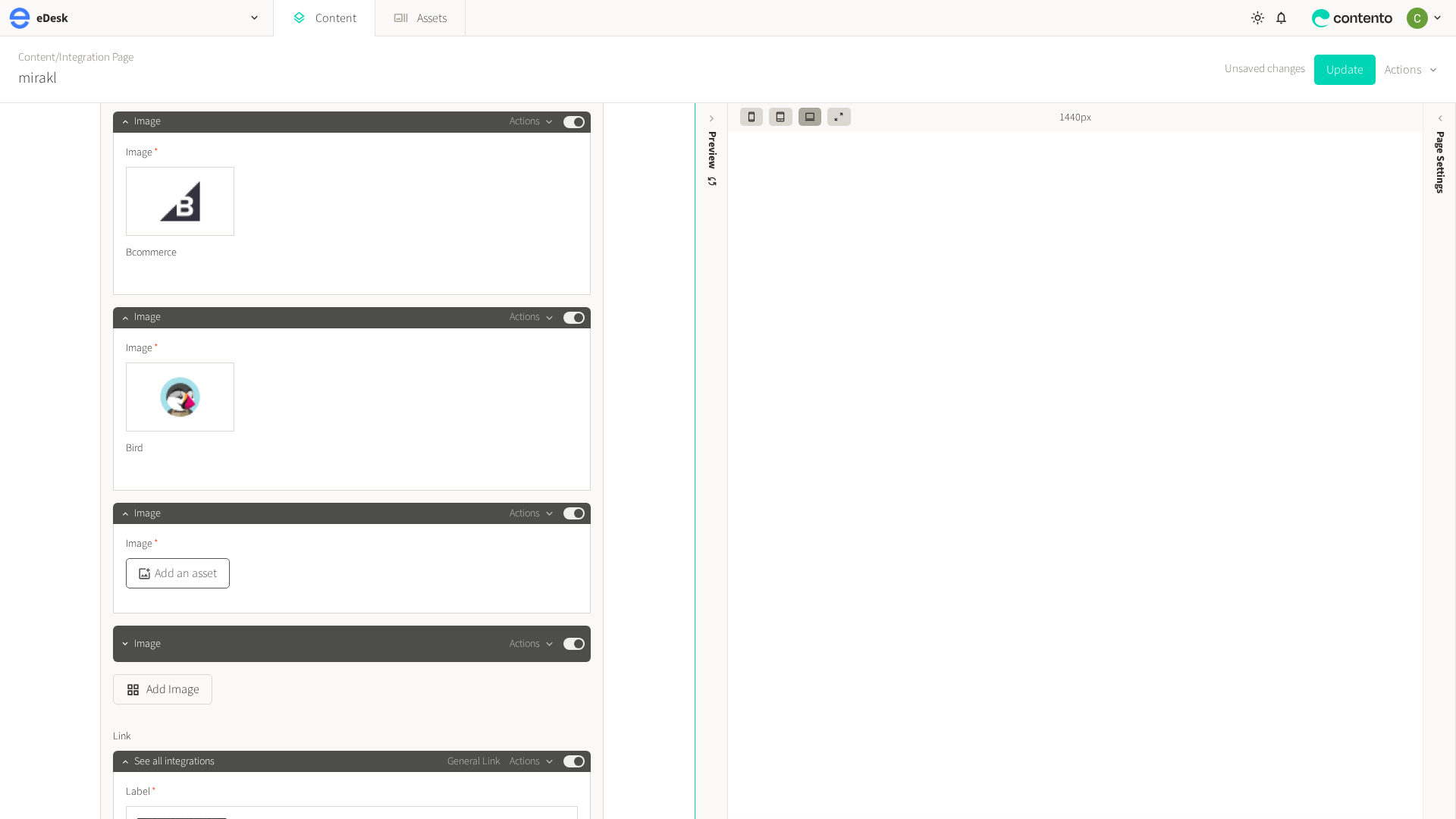 click on "Add an asset" 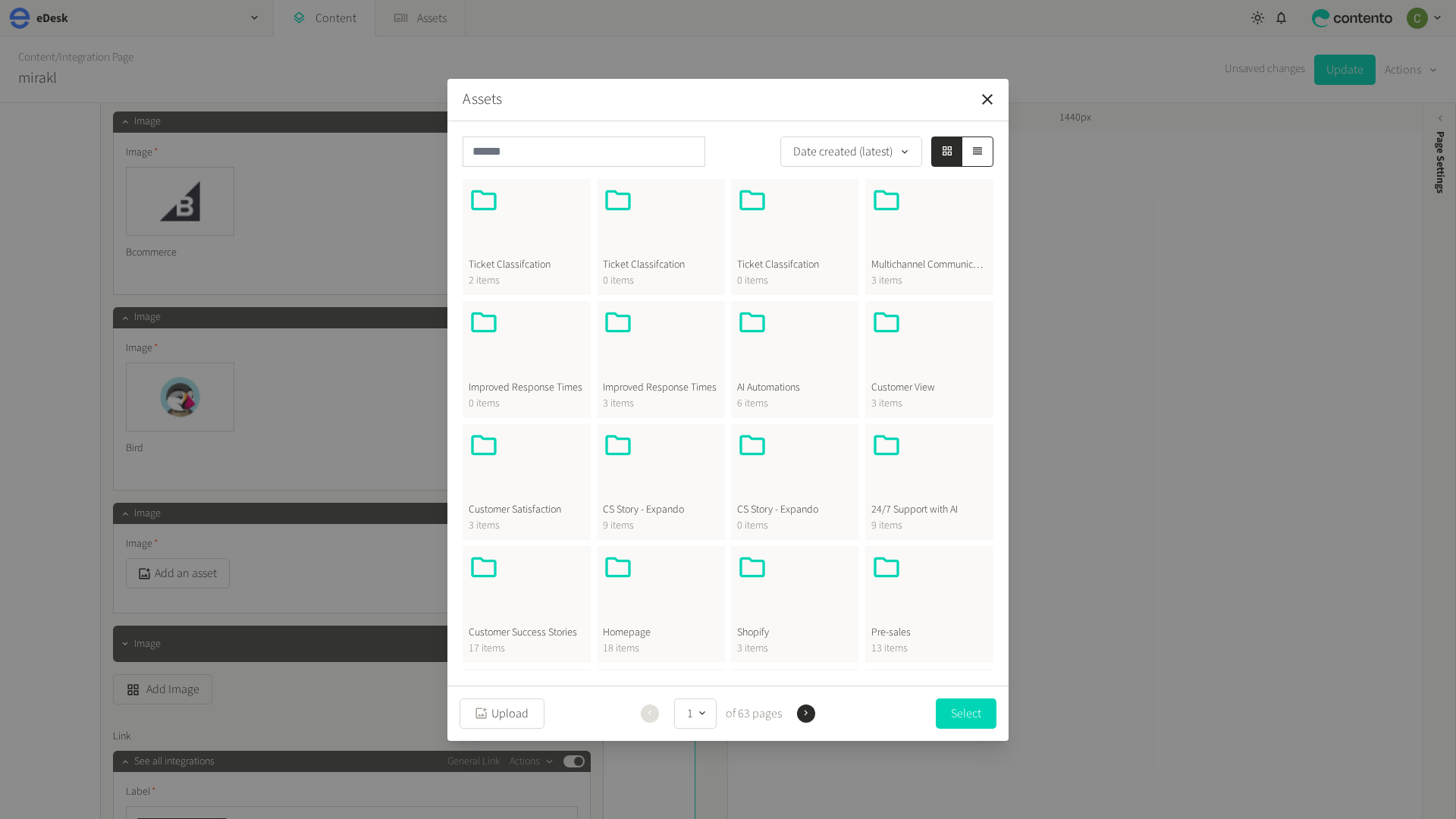 click at bounding box center [661, 588] 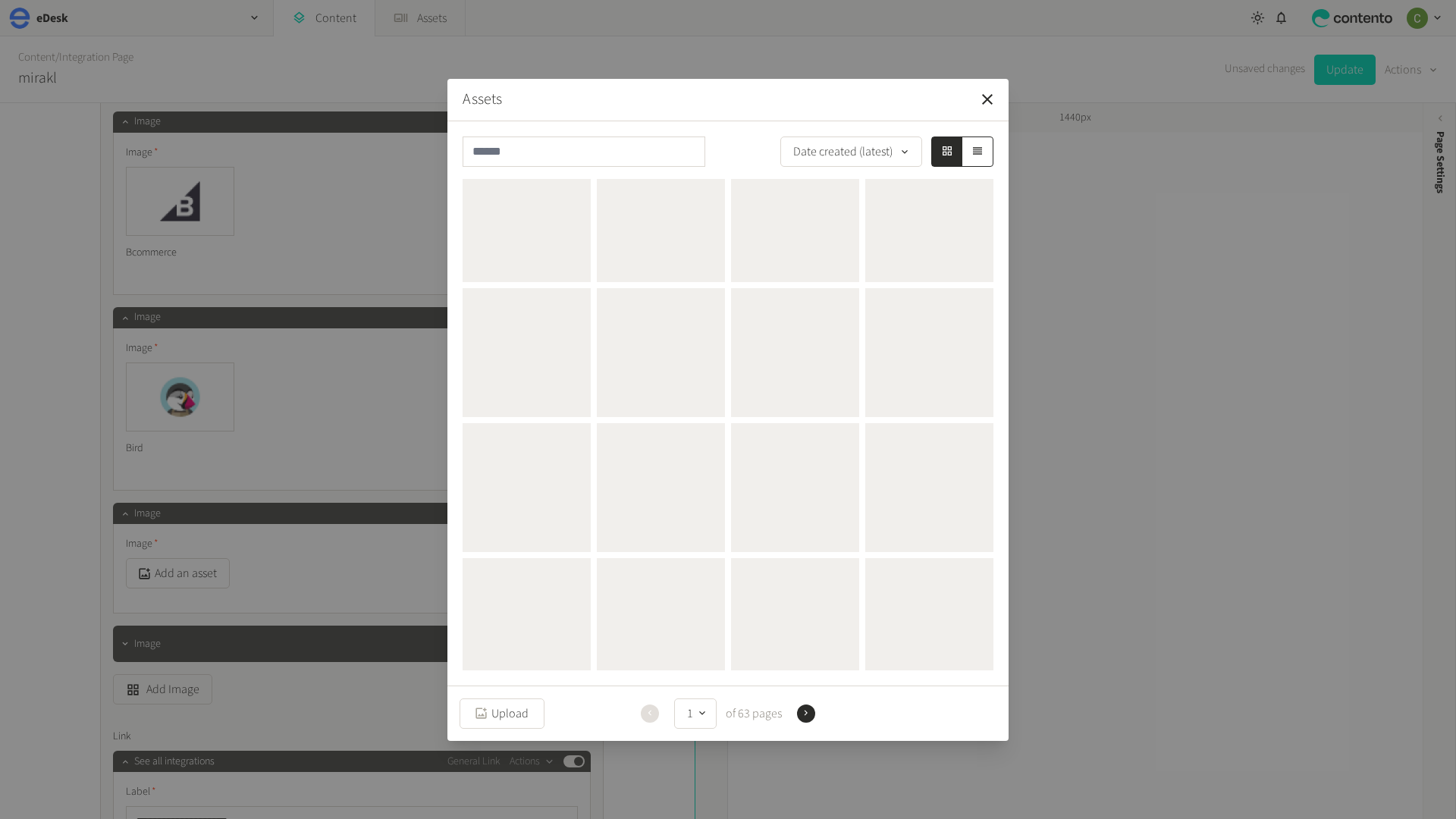 scroll, scrollTop: 0, scrollLeft: 0, axis: both 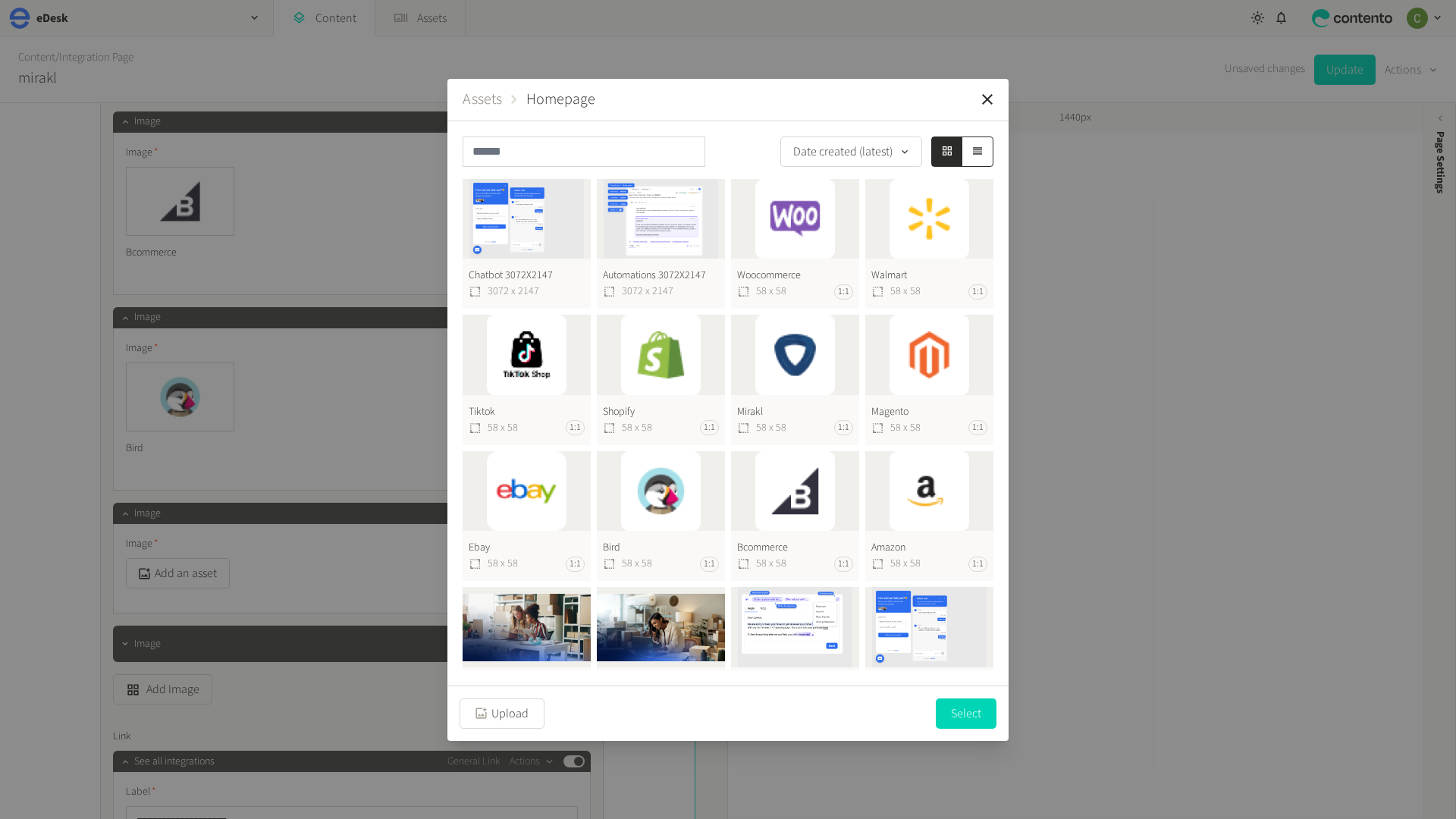 click on "Magento  58 x 58 1:1" 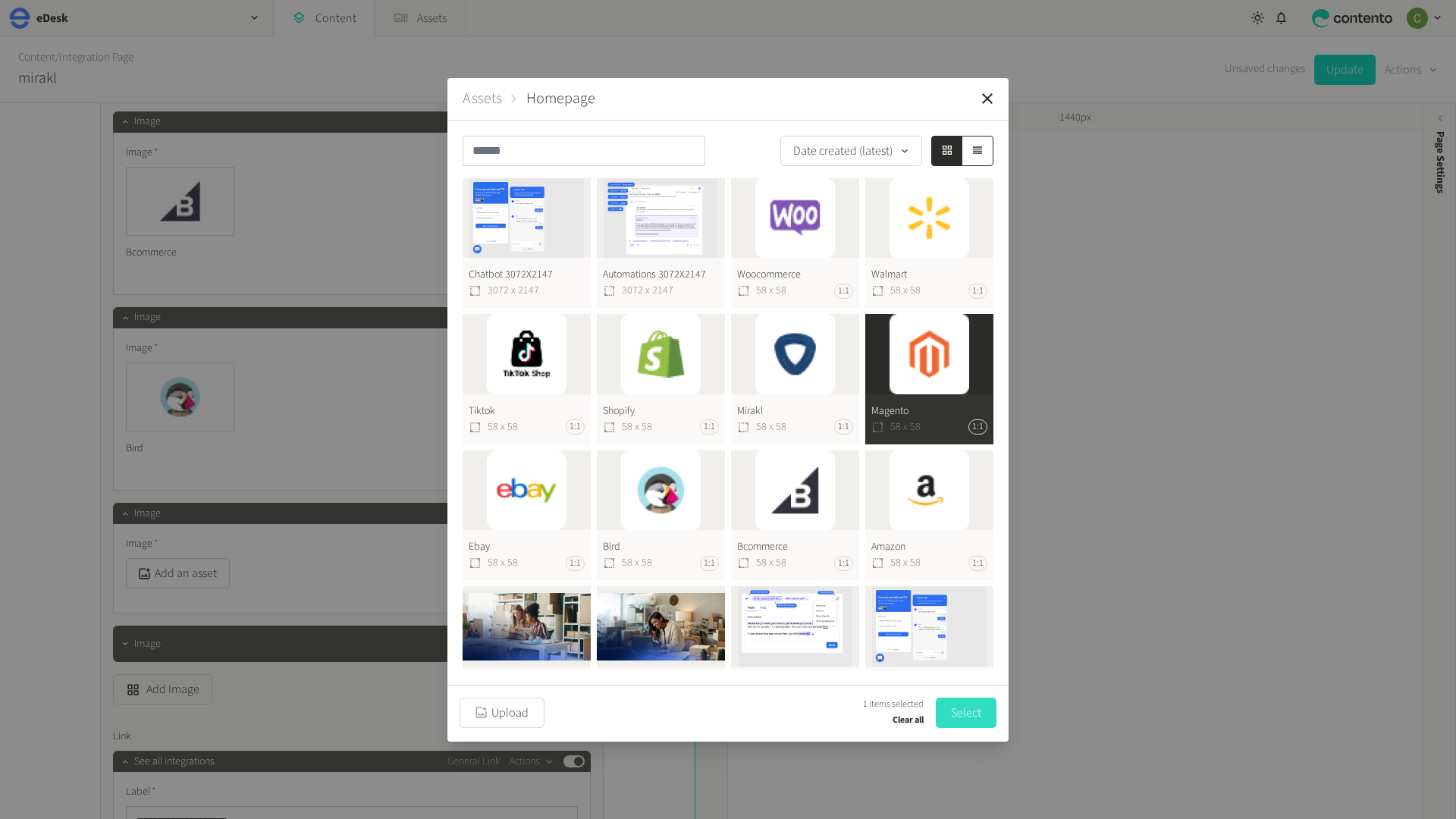 click on "Select" at bounding box center (966, 713) 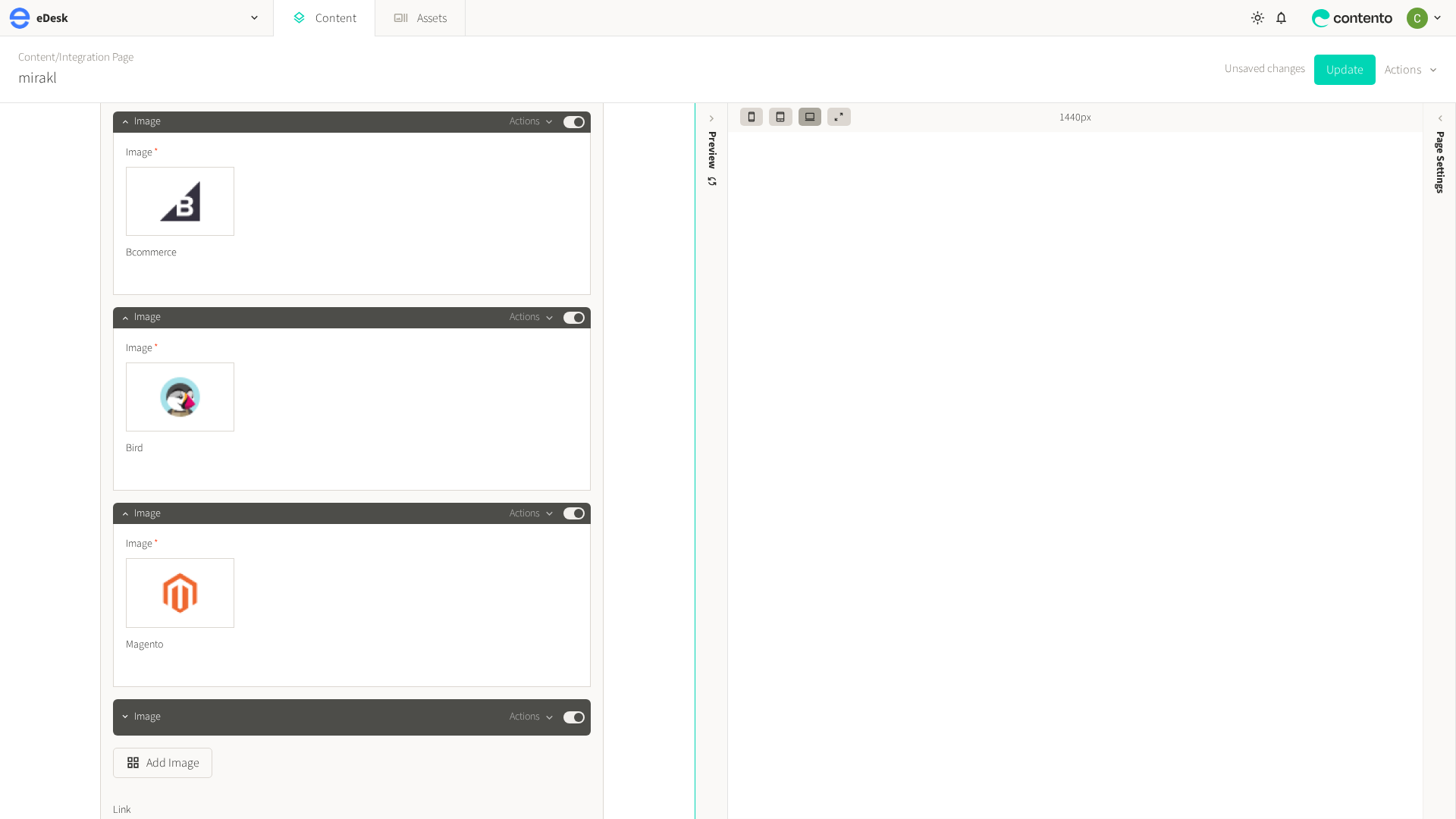 scroll, scrollTop: 4824, scrollLeft: 0, axis: vertical 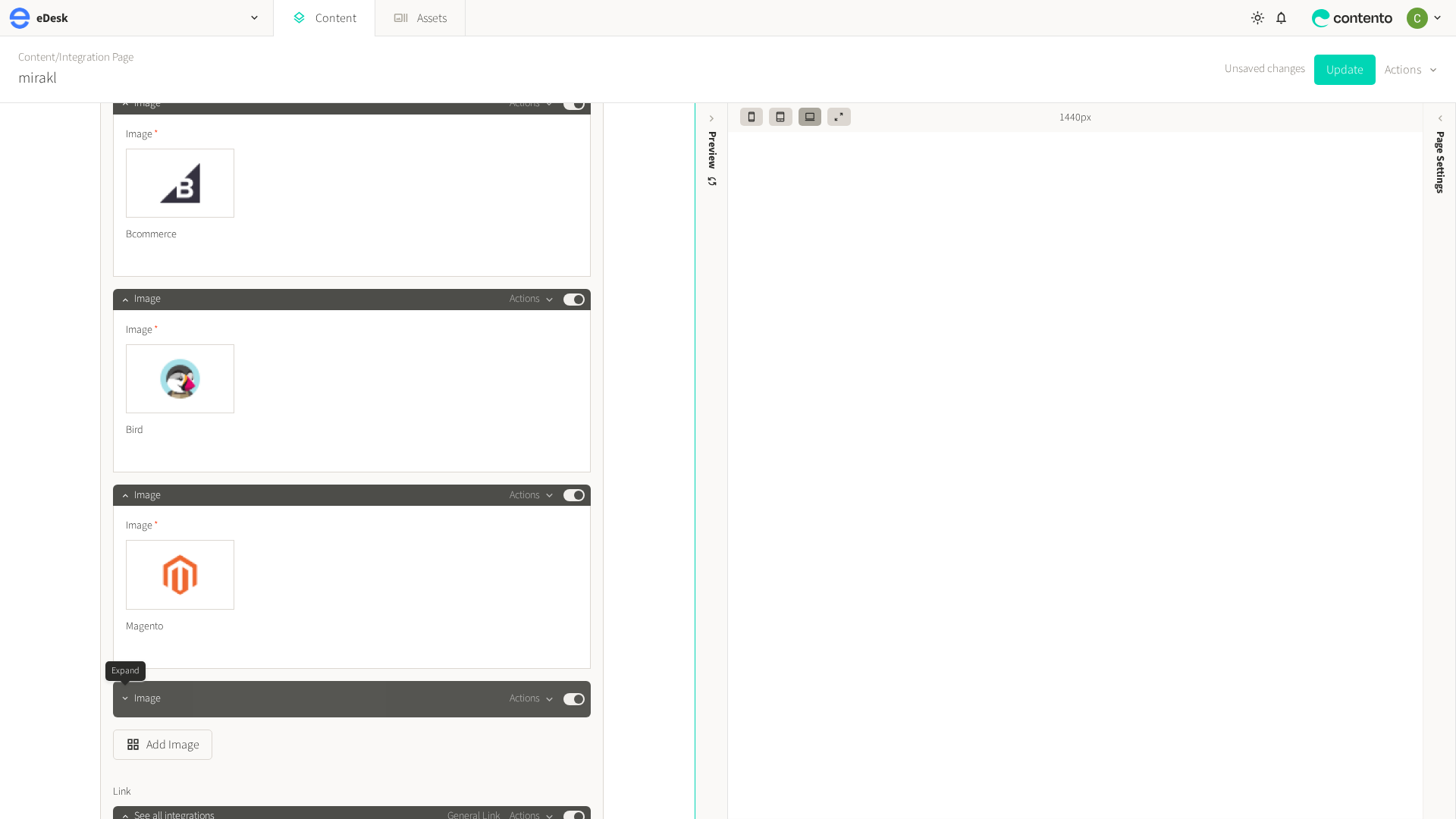 click 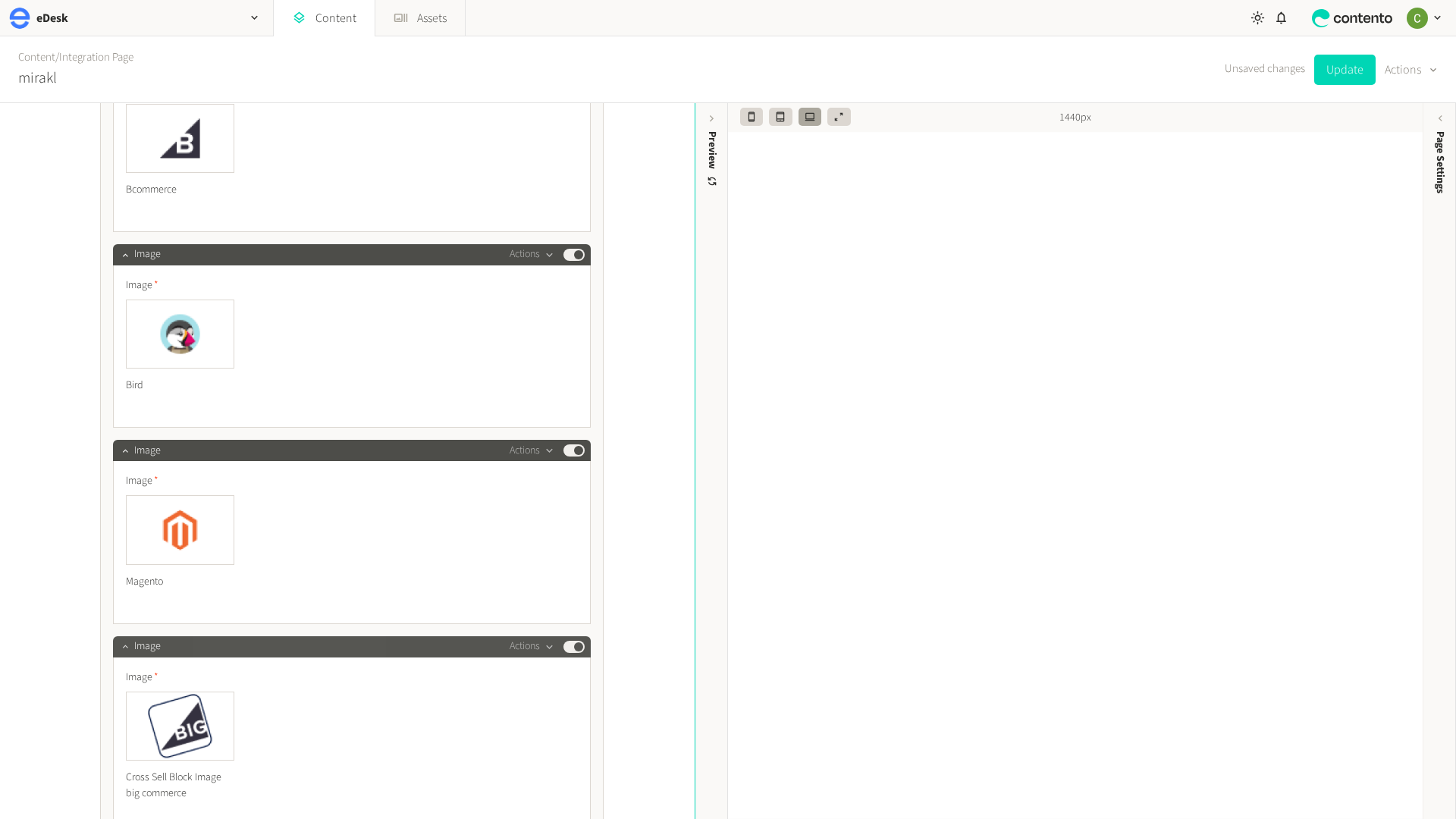 scroll, scrollTop: 4870, scrollLeft: 0, axis: vertical 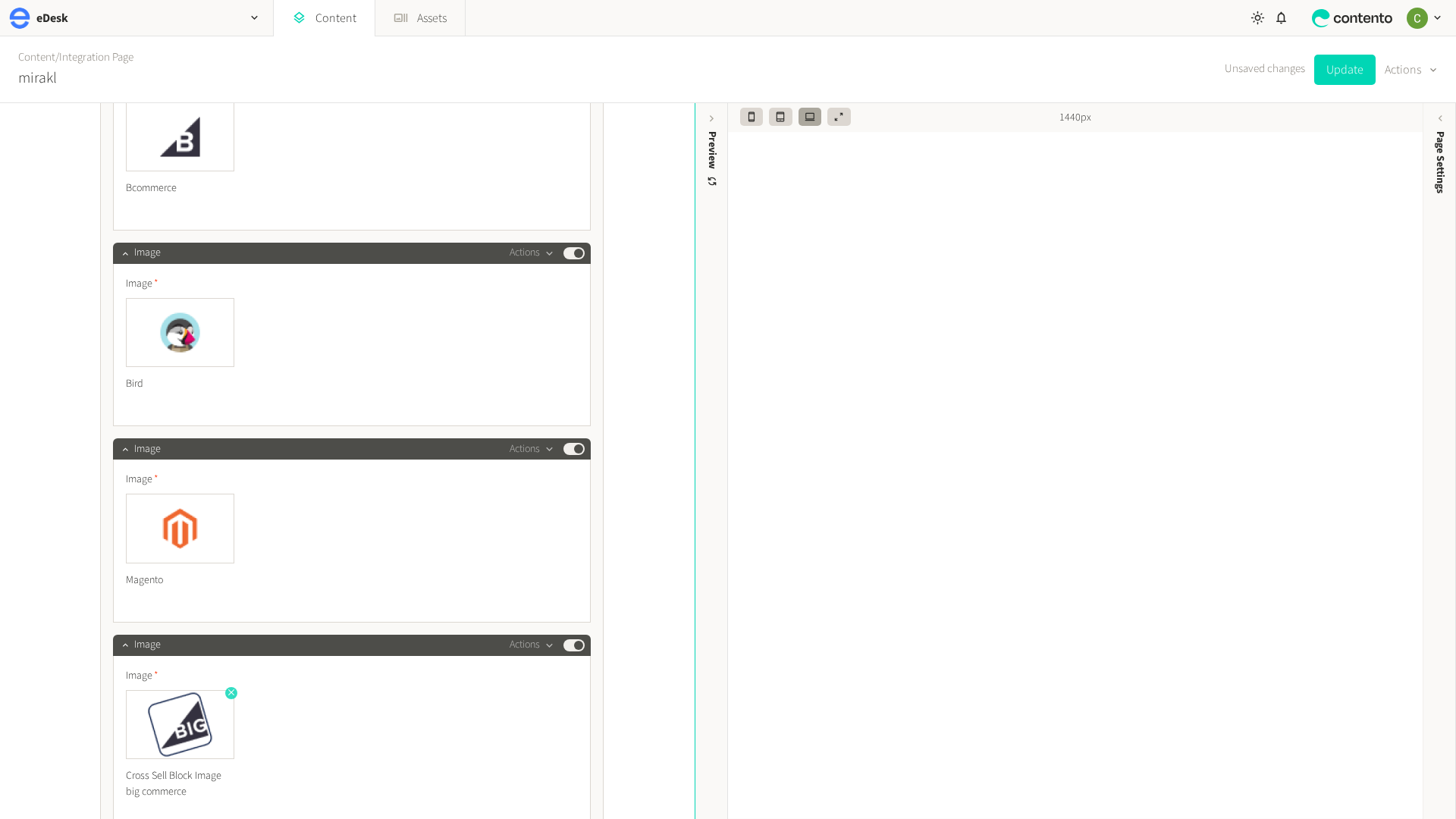 click 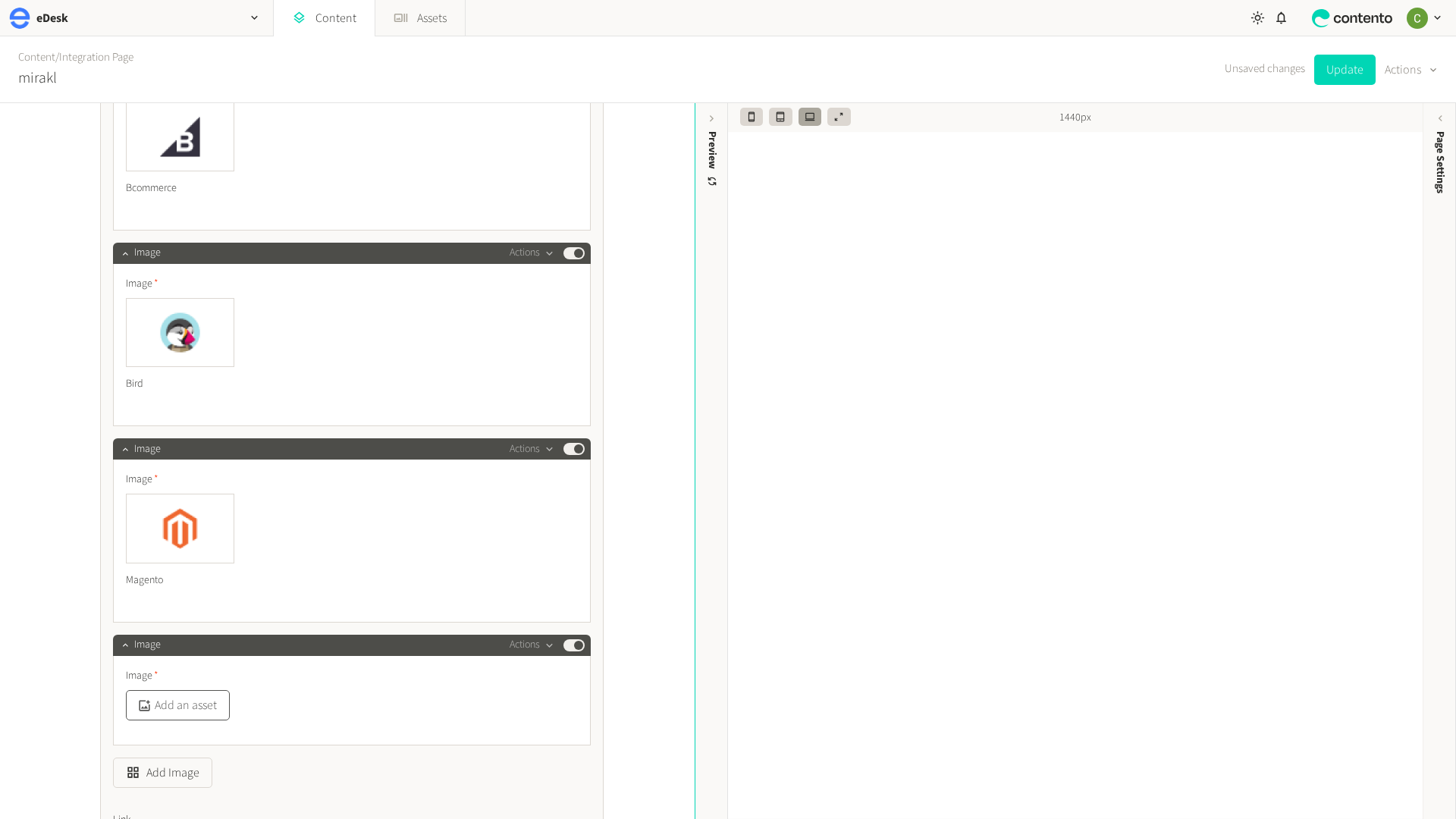 click on "Add an asset" 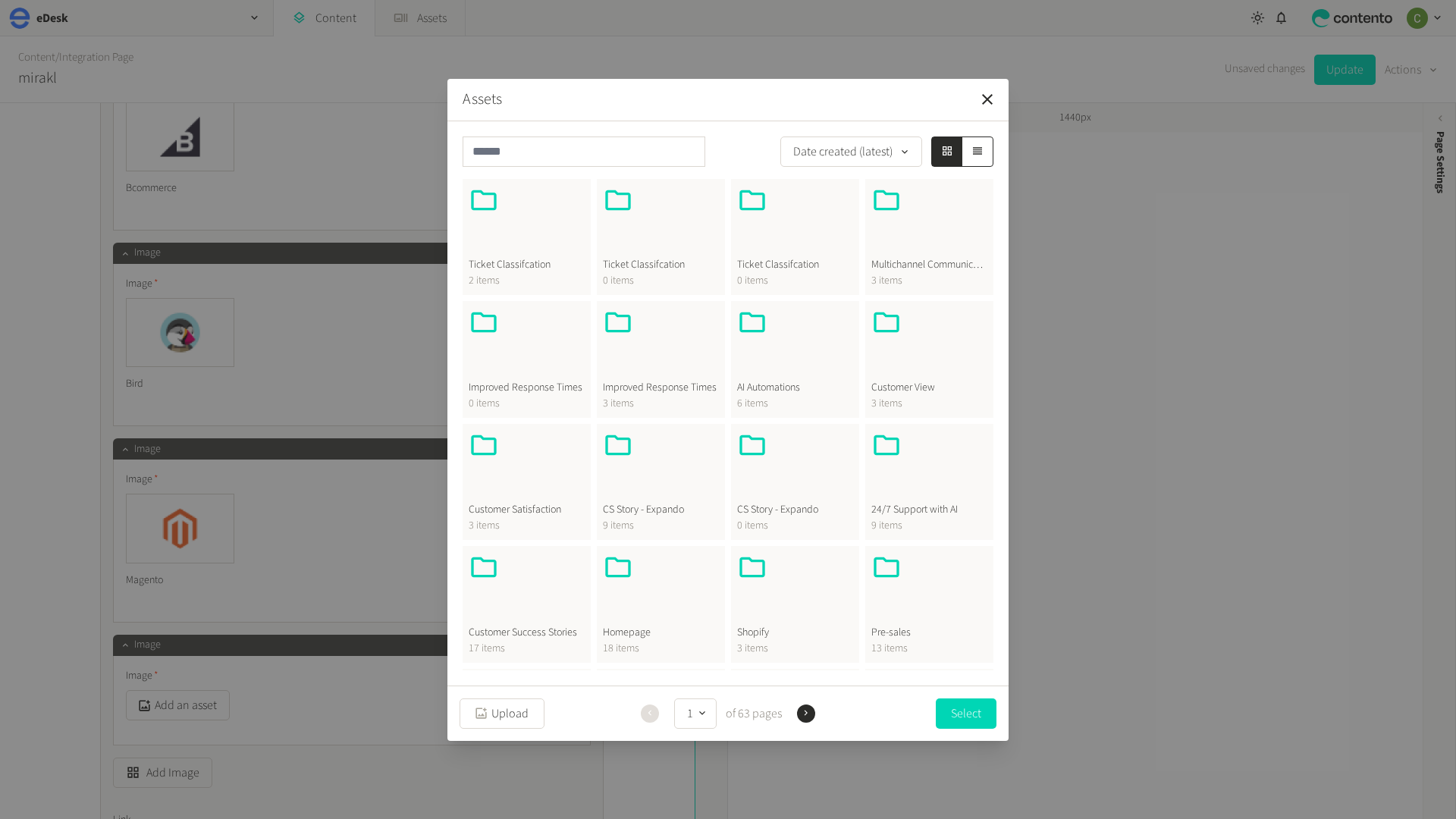click at bounding box center [661, 588] 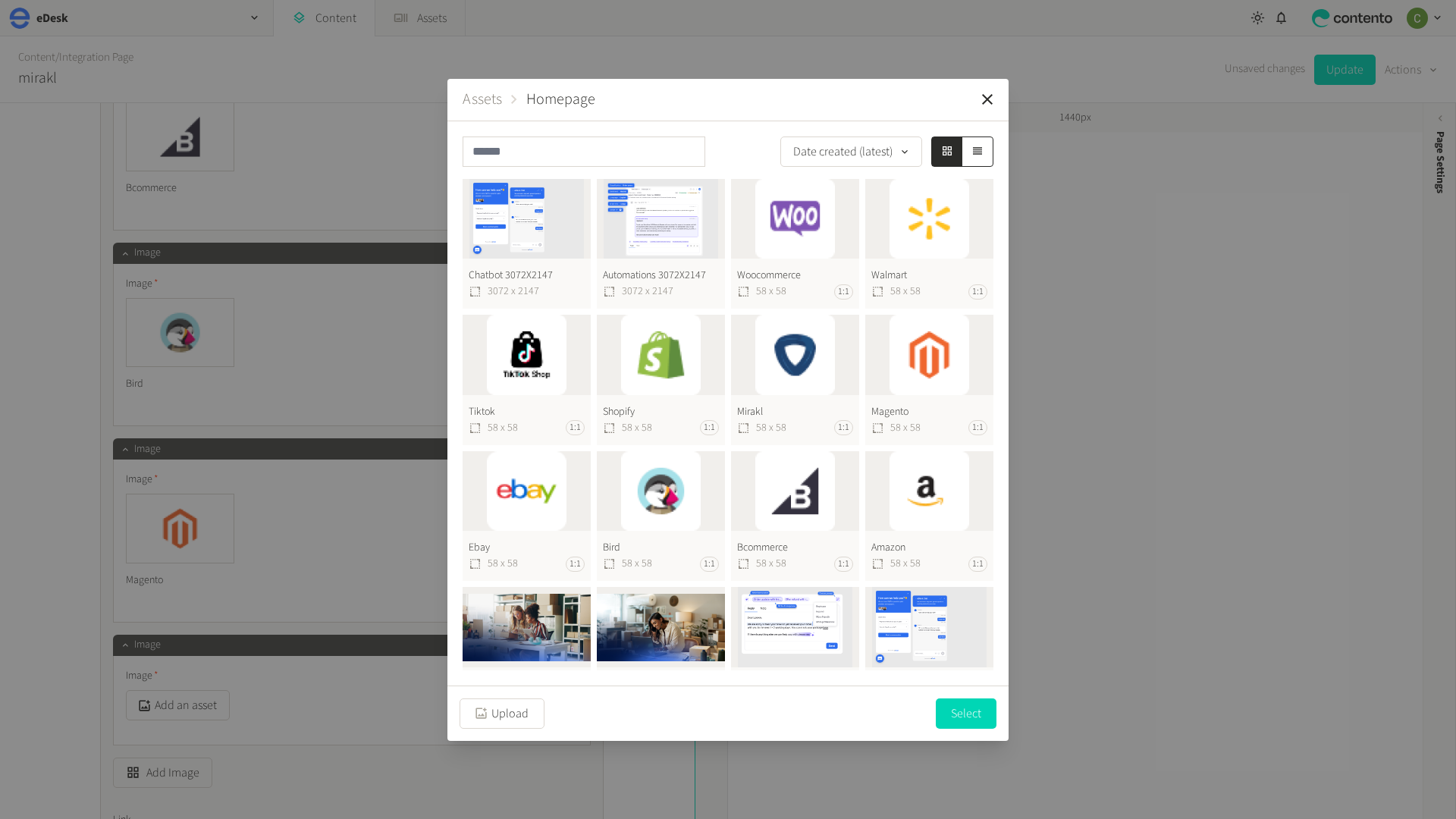 click on "Mirakl  58 x 58 1:1" 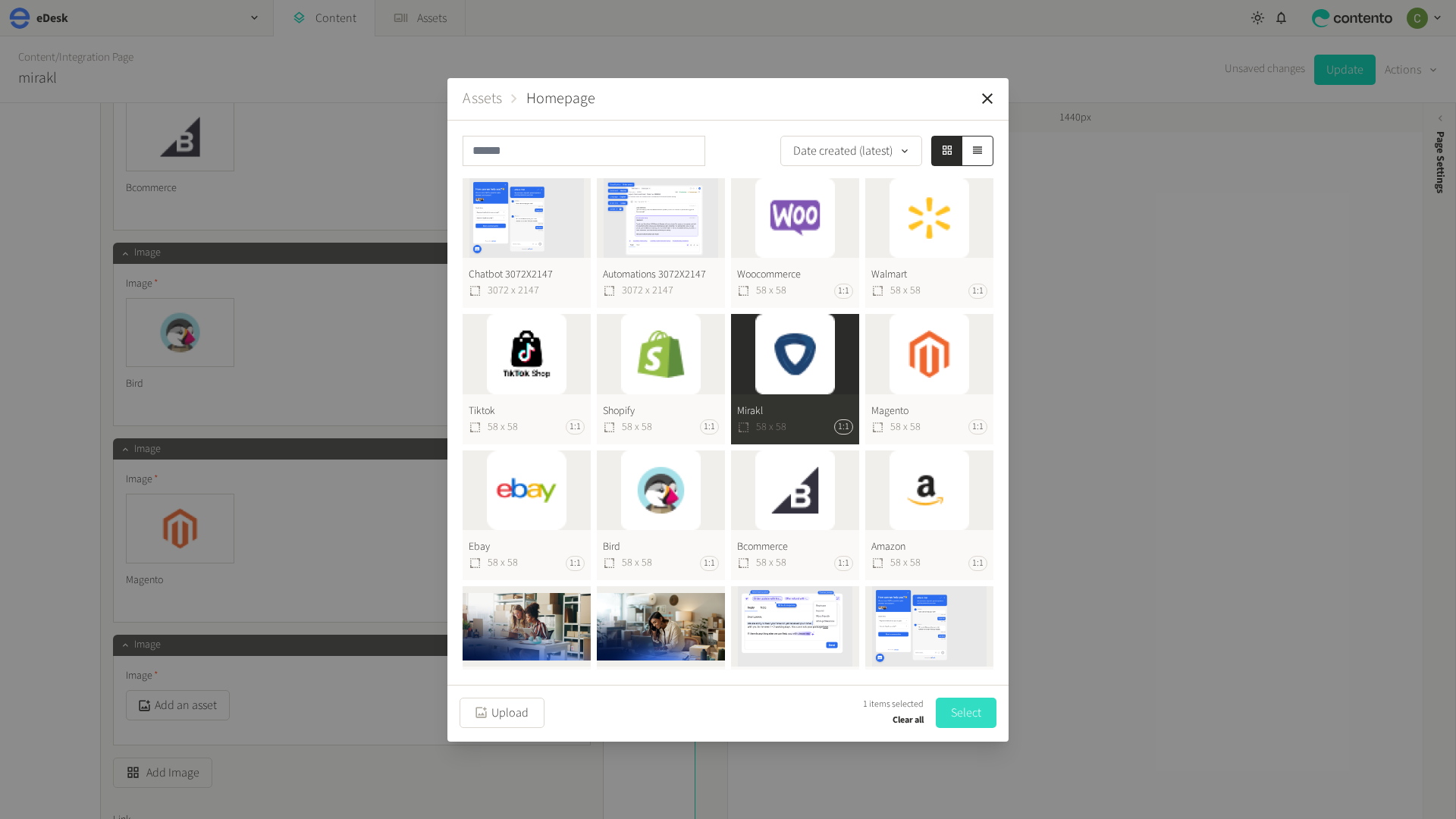 click on "Select" at bounding box center (966, 713) 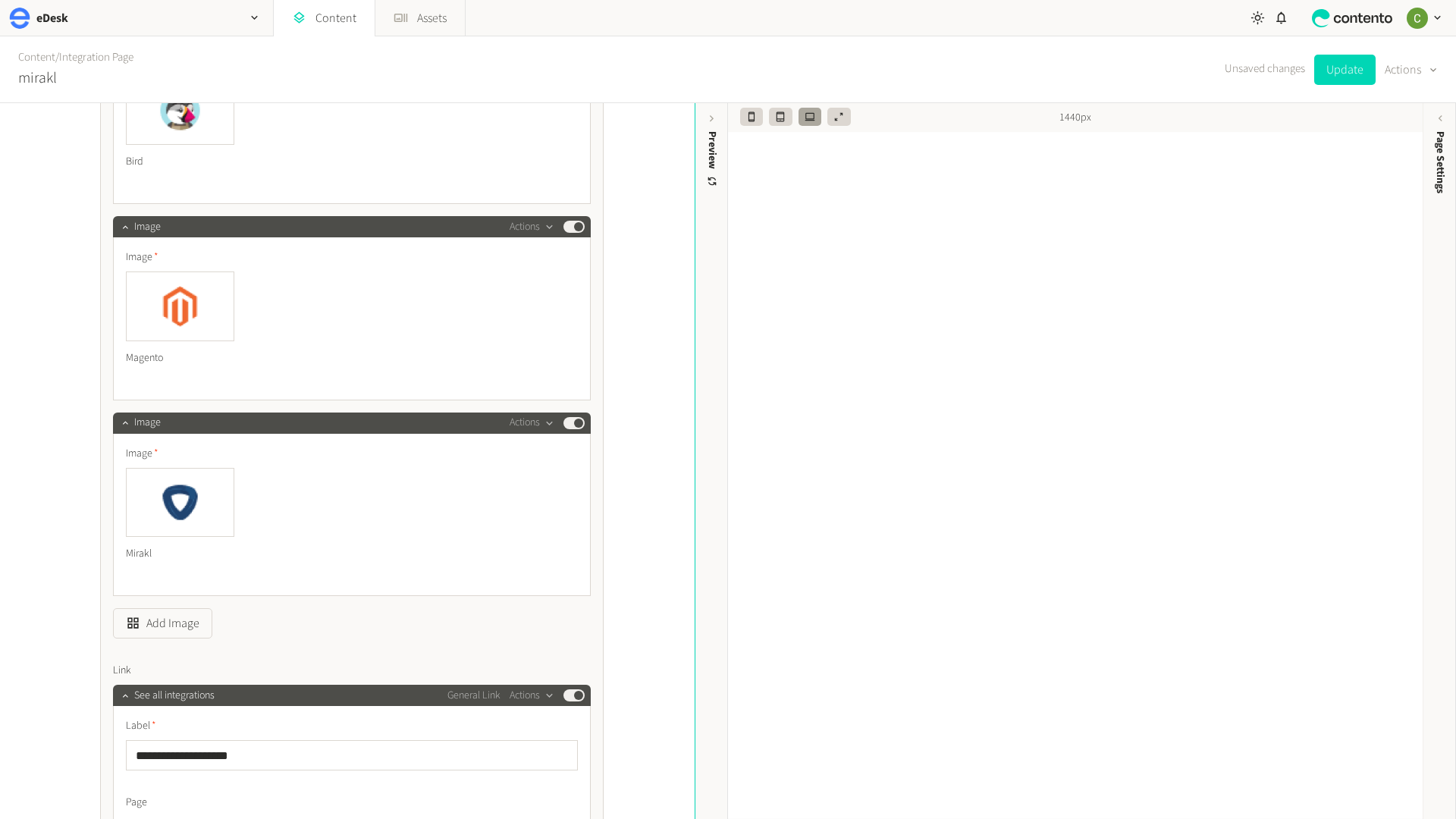 scroll, scrollTop: 5222, scrollLeft: 0, axis: vertical 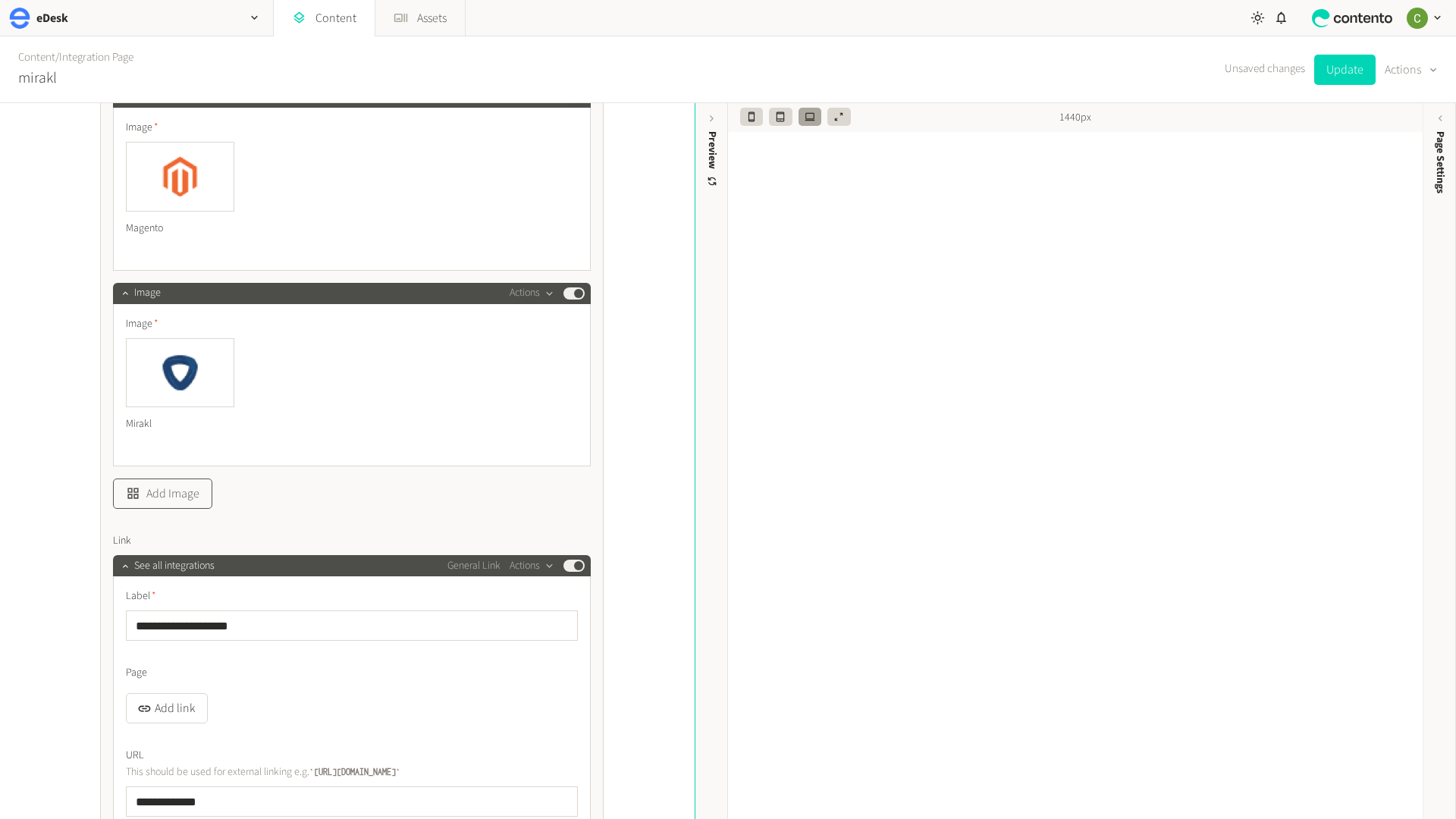 click on "Add Image" 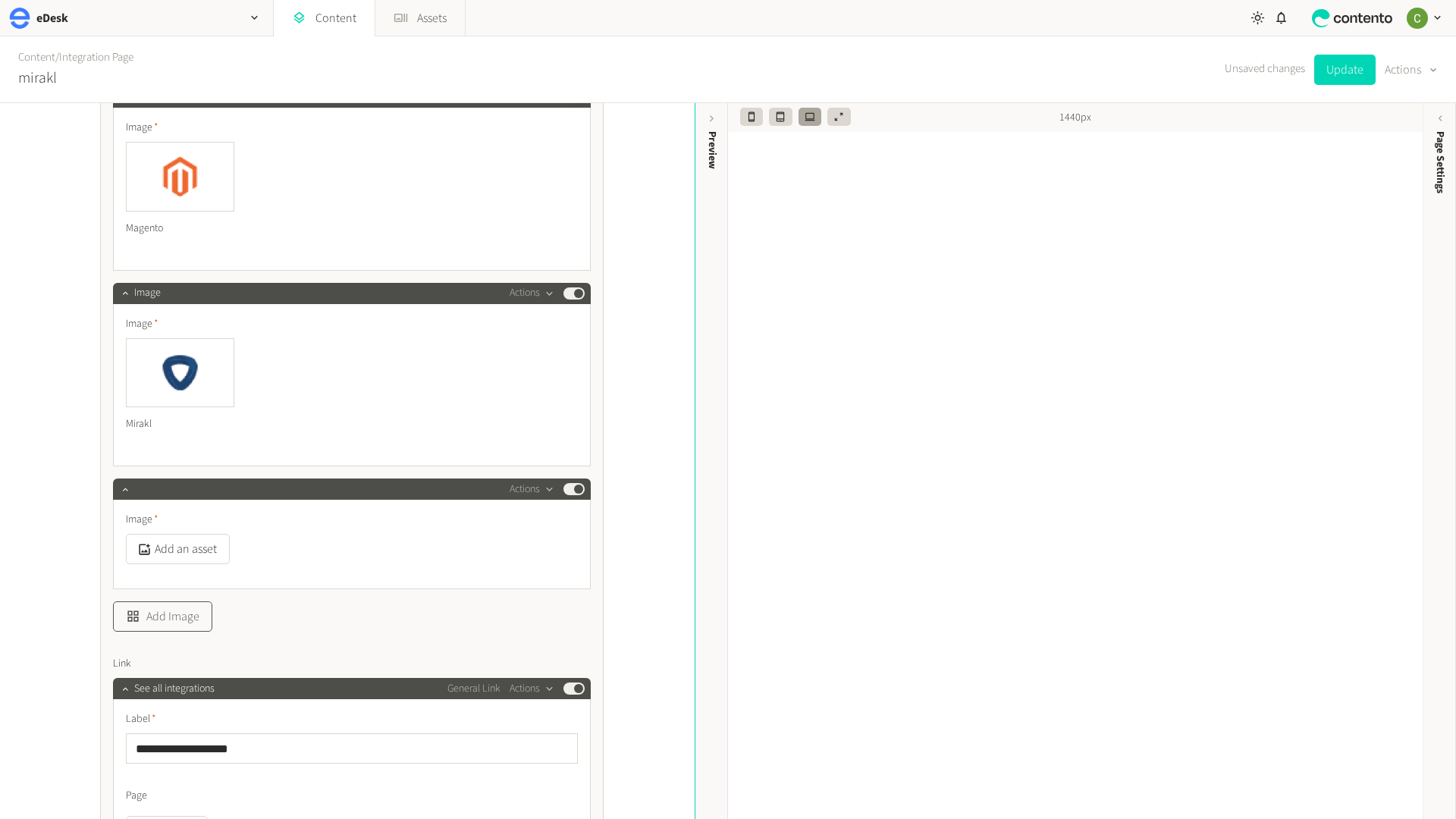 click on "Image  Actions  Published Image Amazon Image  Actions  Published Image Ebay Image  Actions  Published Image Shopify Image  Actions  Published Image Walmart Image  Actions  Published Image Bcommerce Image  Actions  Published Image Bird Image  Actions  Published Image Magento Image  Actions  Published Image Mirakl  Actions  Published Image  Add an asset   Add Image" 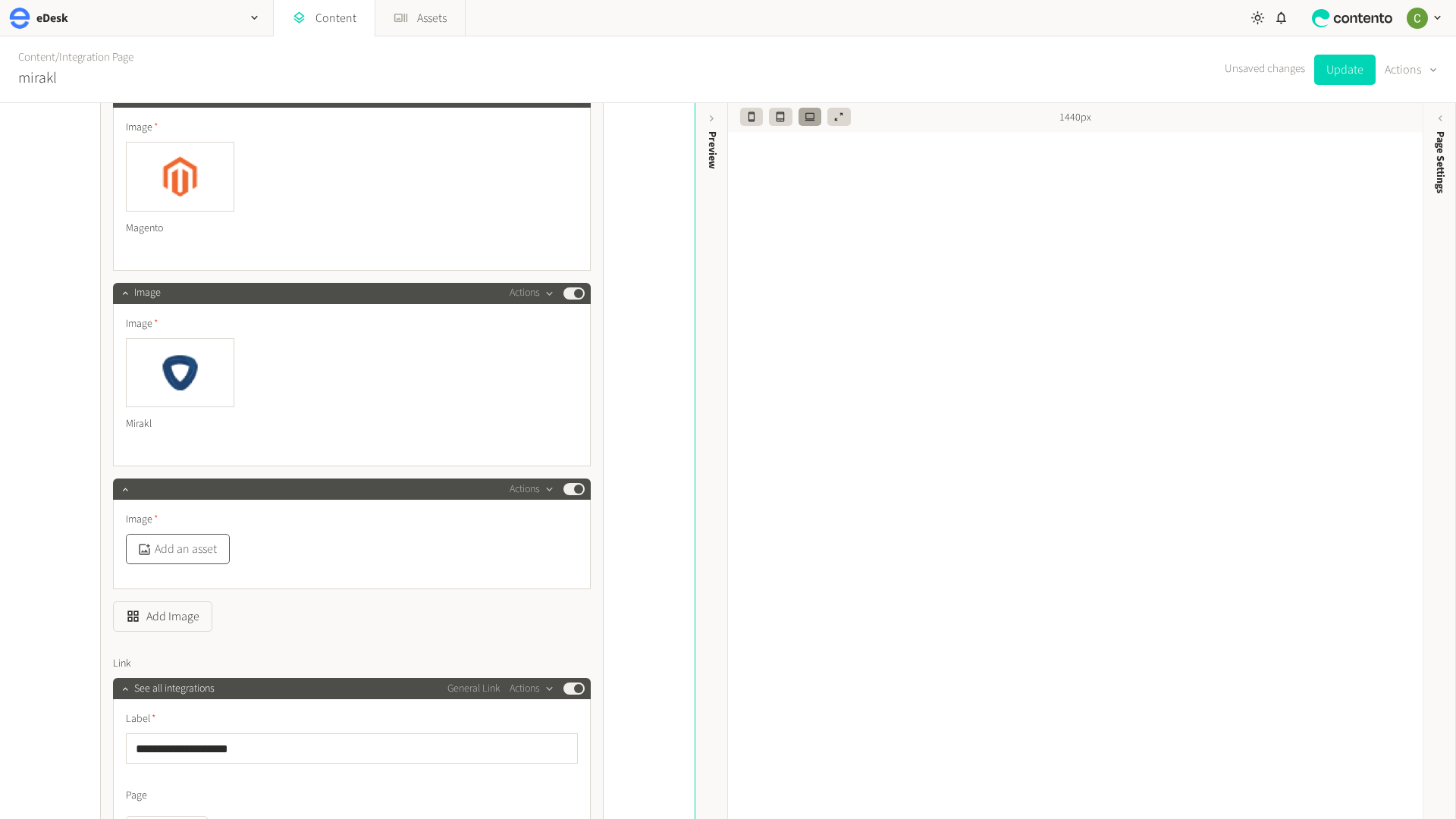 click on "Add an asset" 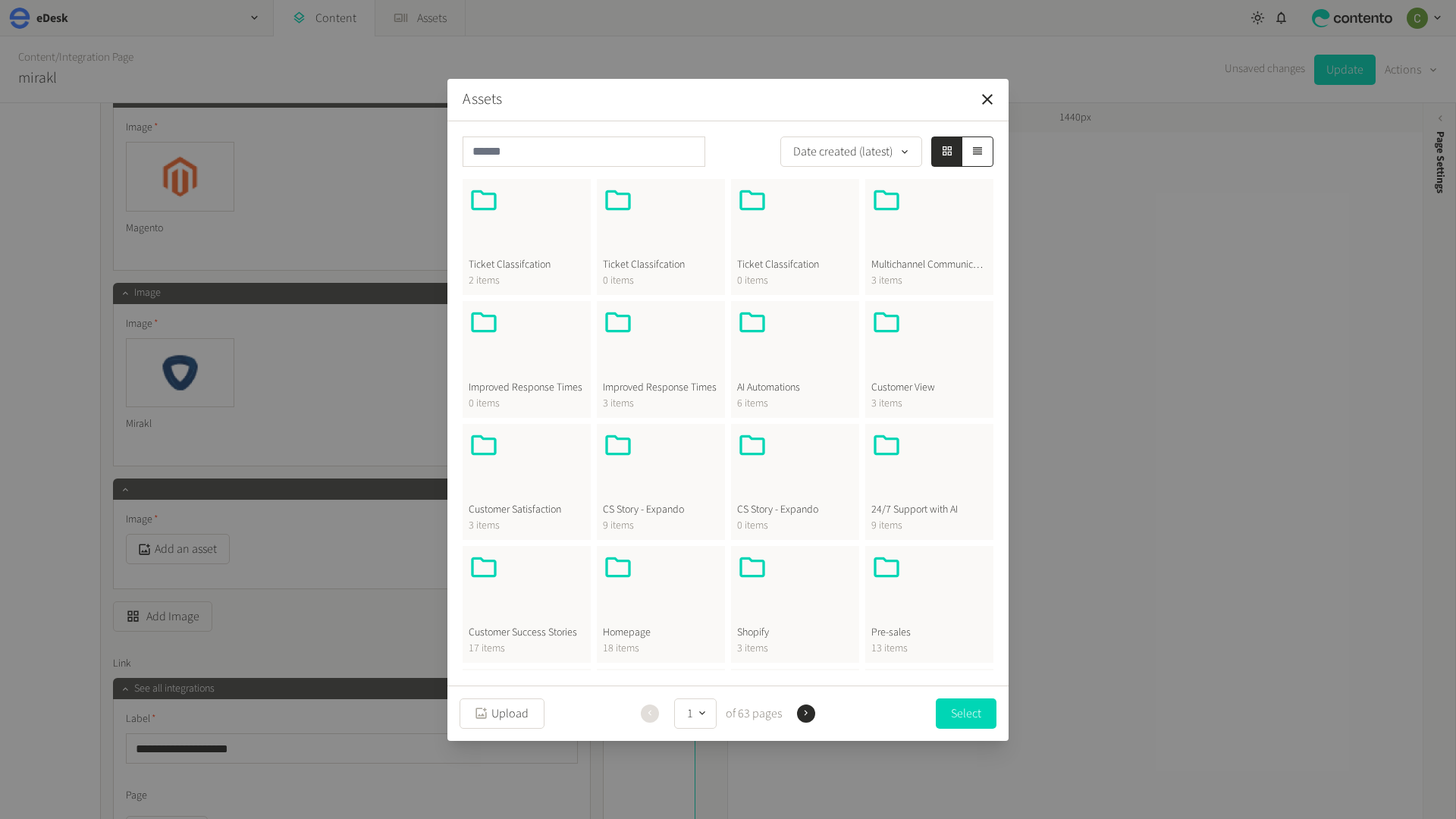 click on "Homepage" at bounding box center (661, 632) 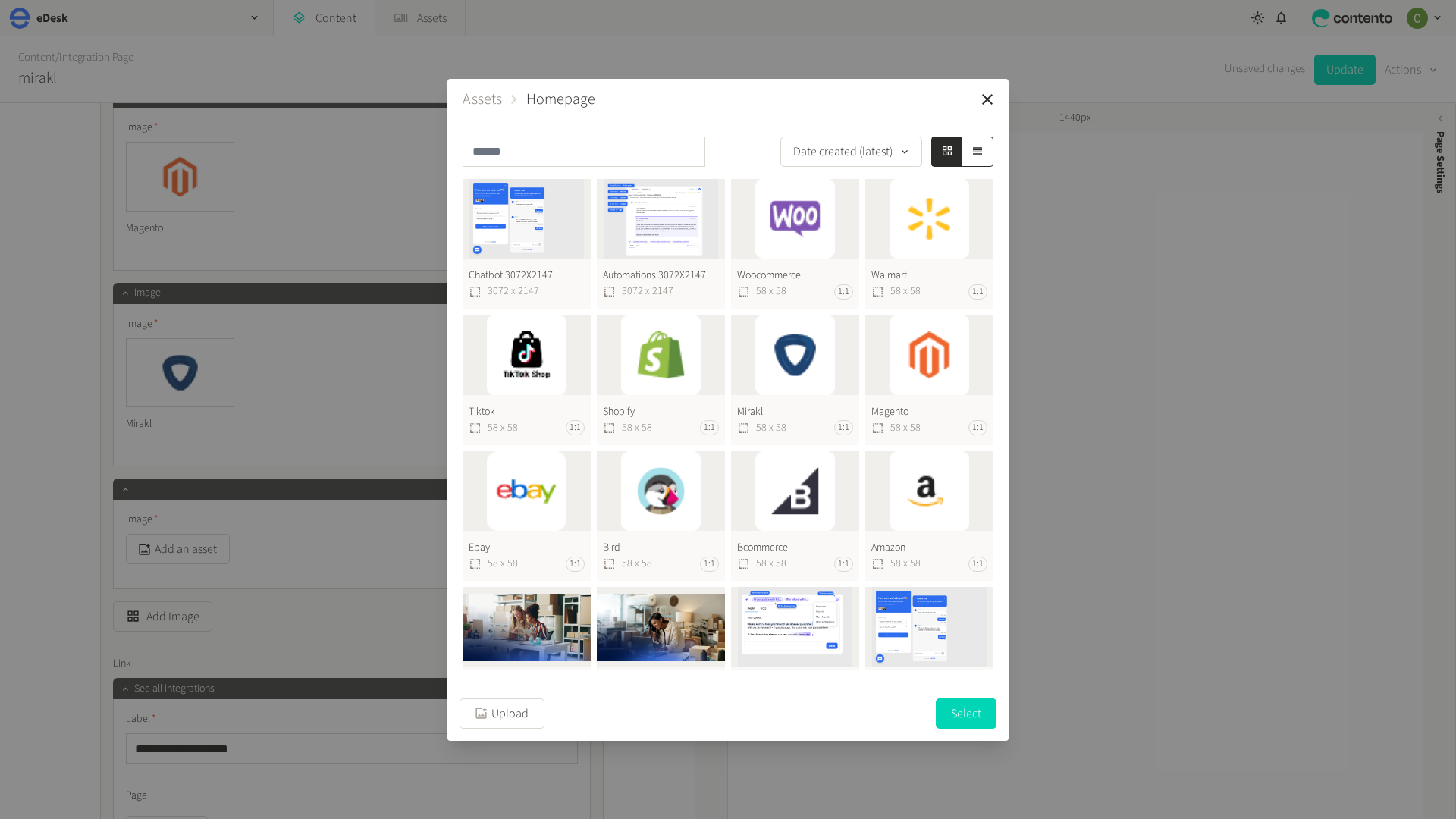 click on "Woocommerce  58 x 58 1:1" 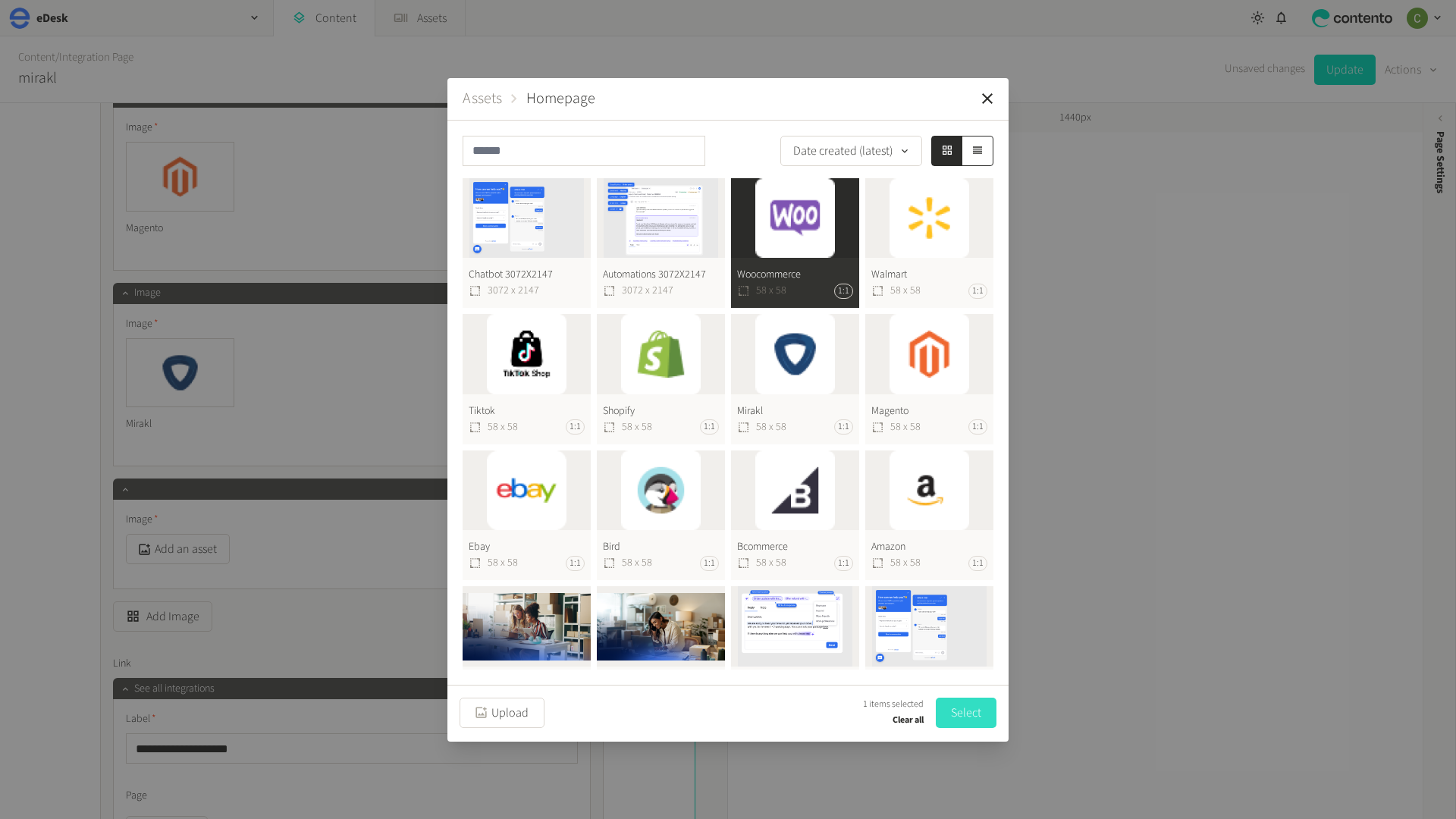 click on "Select" at bounding box center (966, 713) 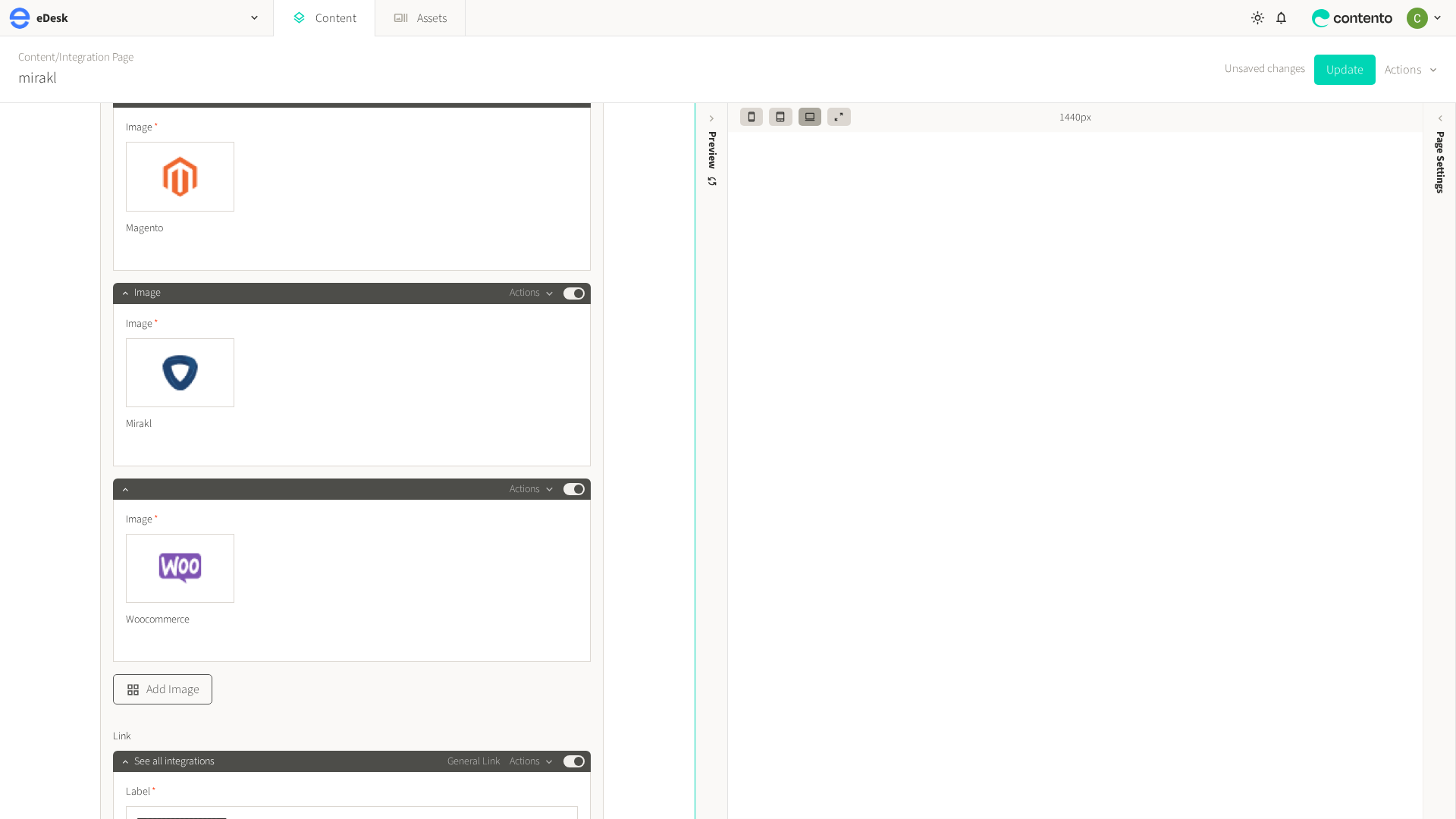 click on "Add Image" 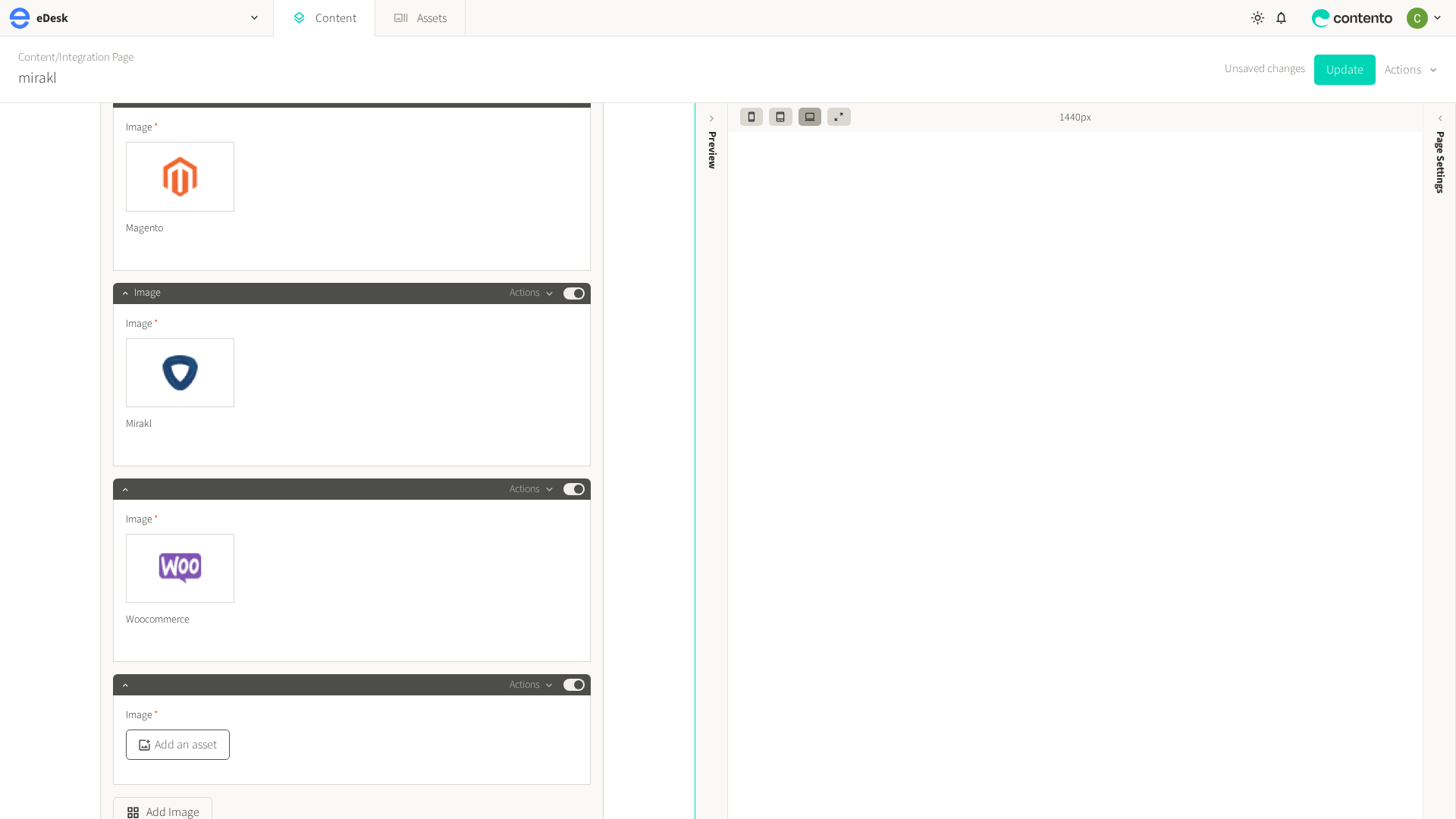 click on "Add an asset" 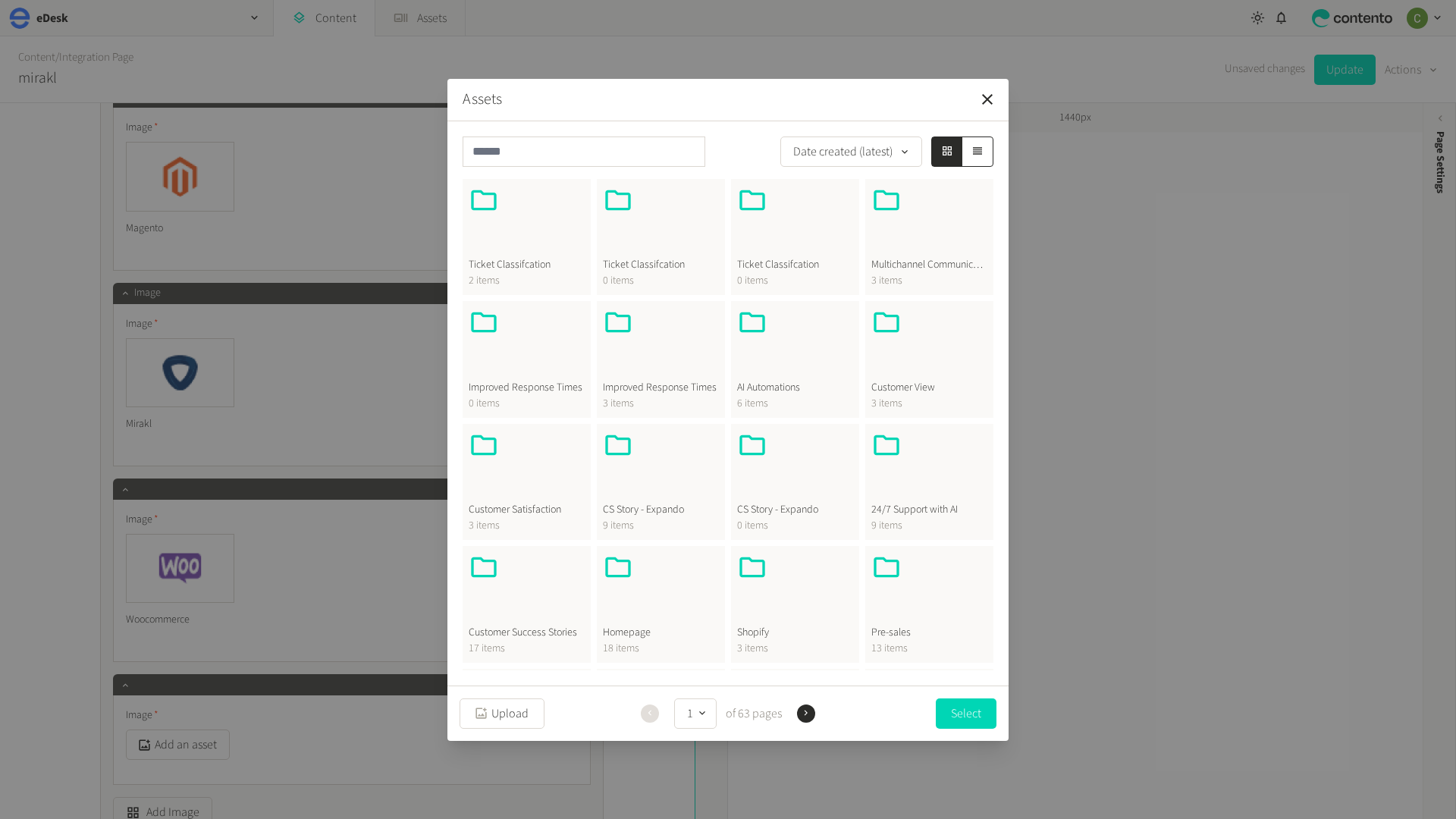 click at bounding box center (661, 588) 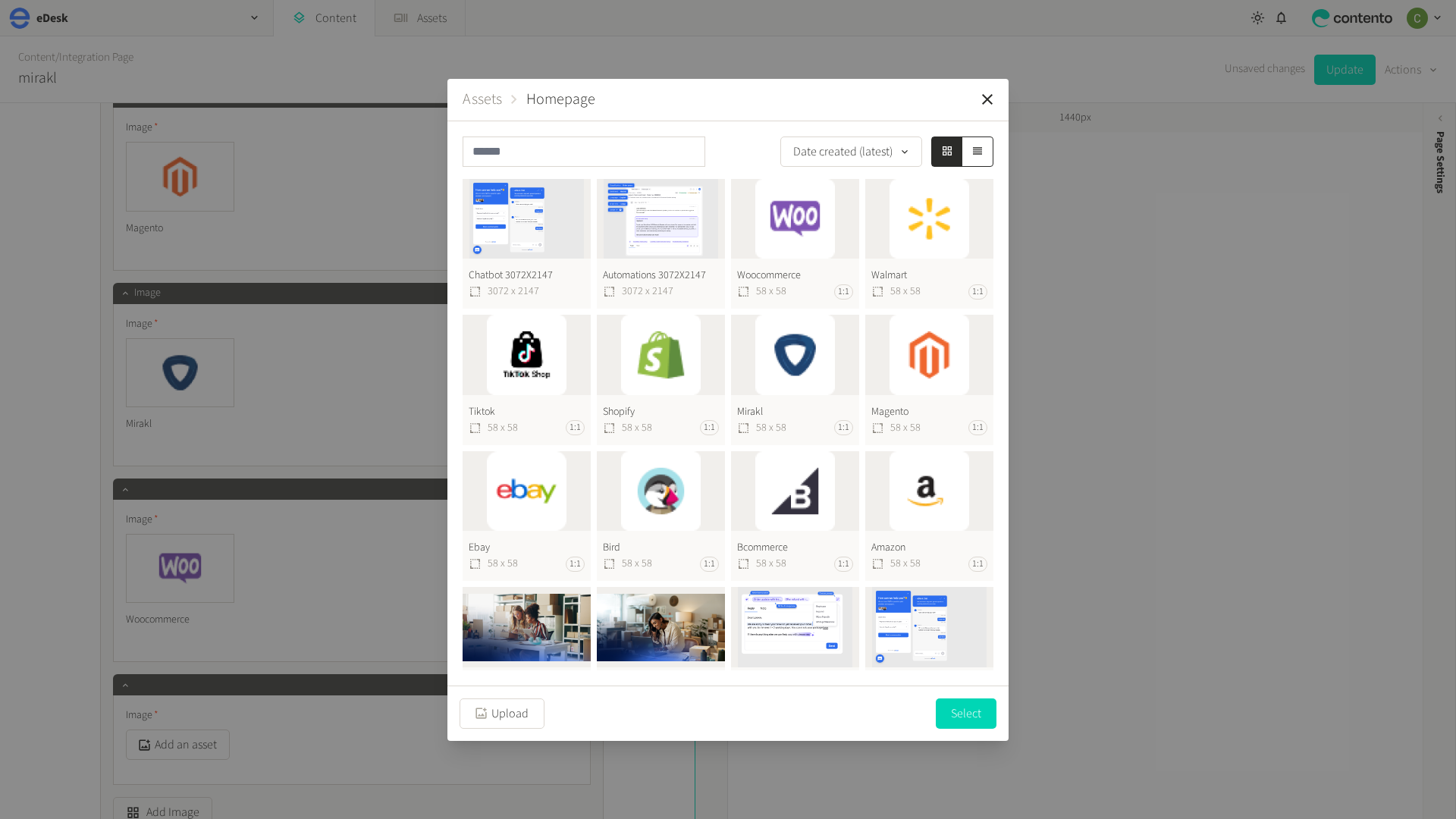 click on "Tiktok  58 x 58 1:1" 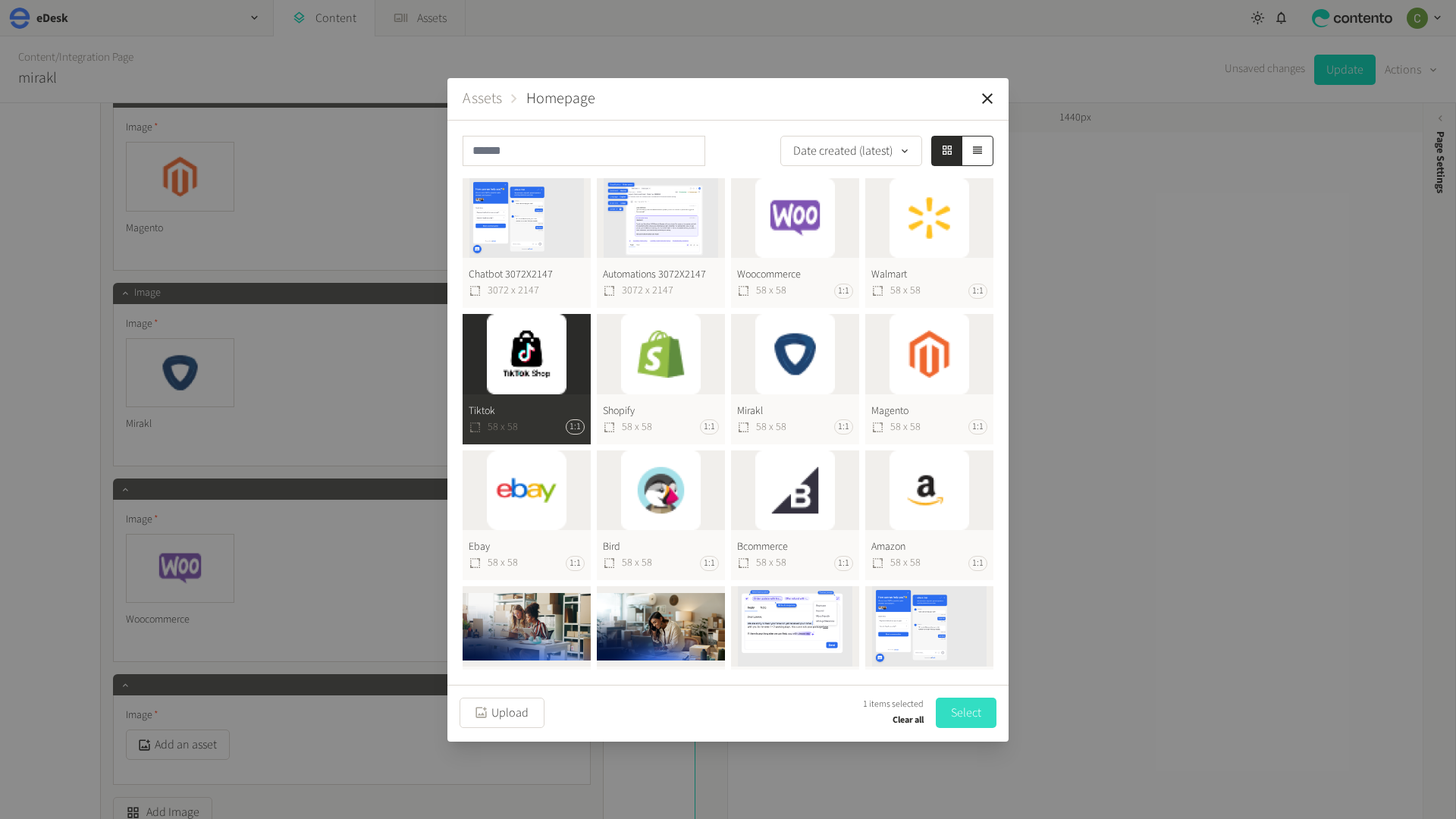 click on "Select" at bounding box center [966, 713] 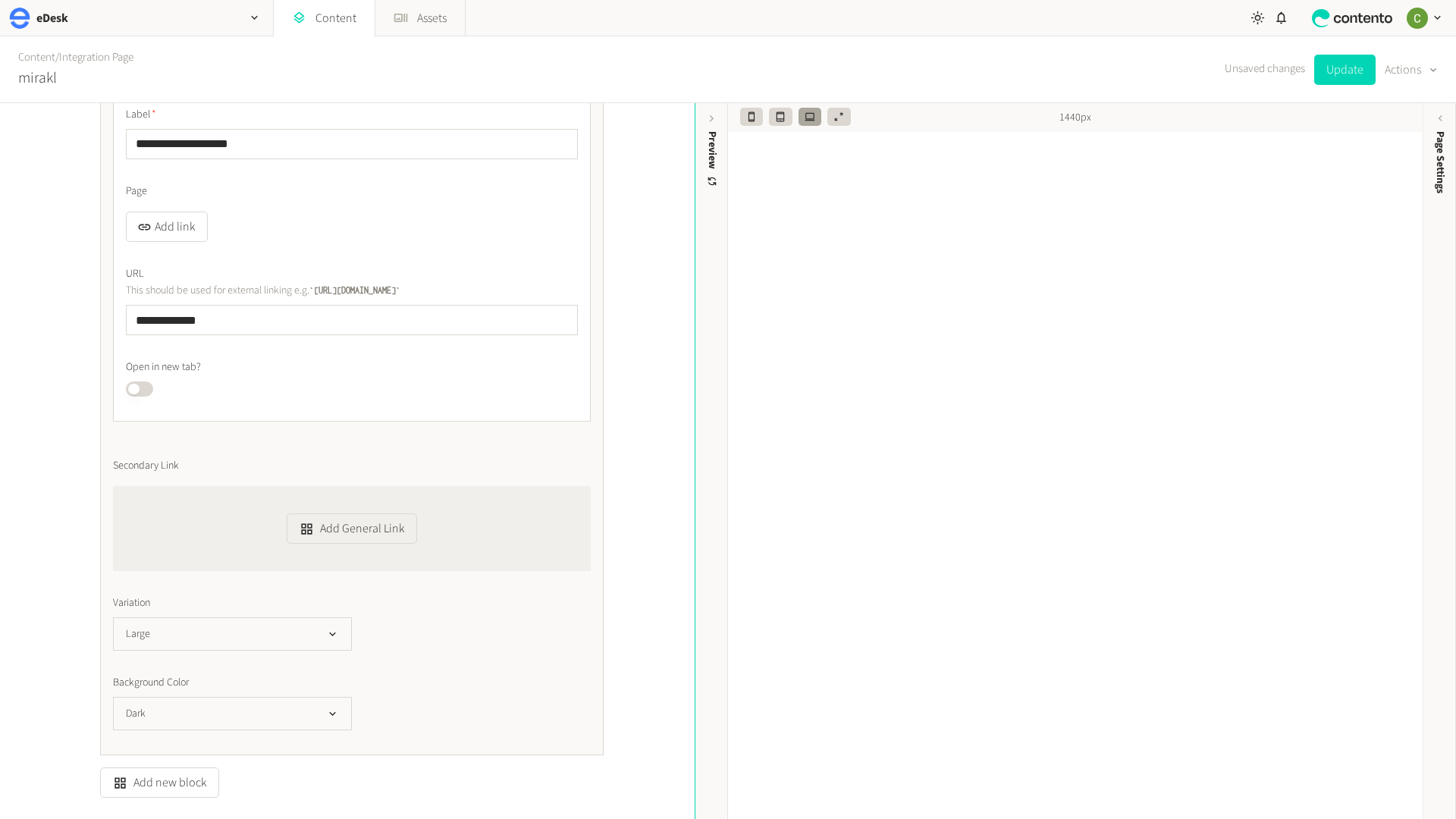 scroll, scrollTop: 6218, scrollLeft: 0, axis: vertical 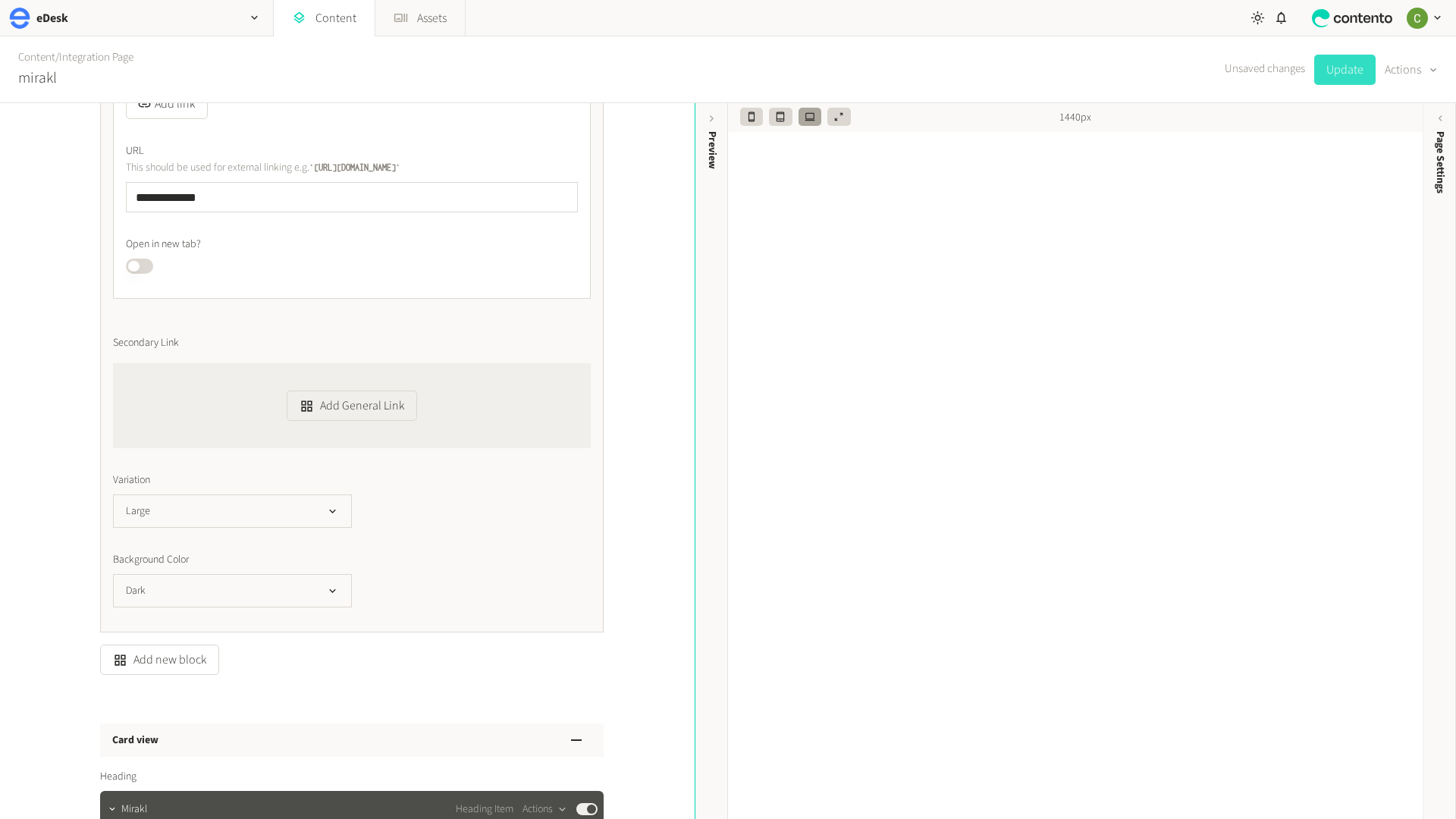 click on "Update" 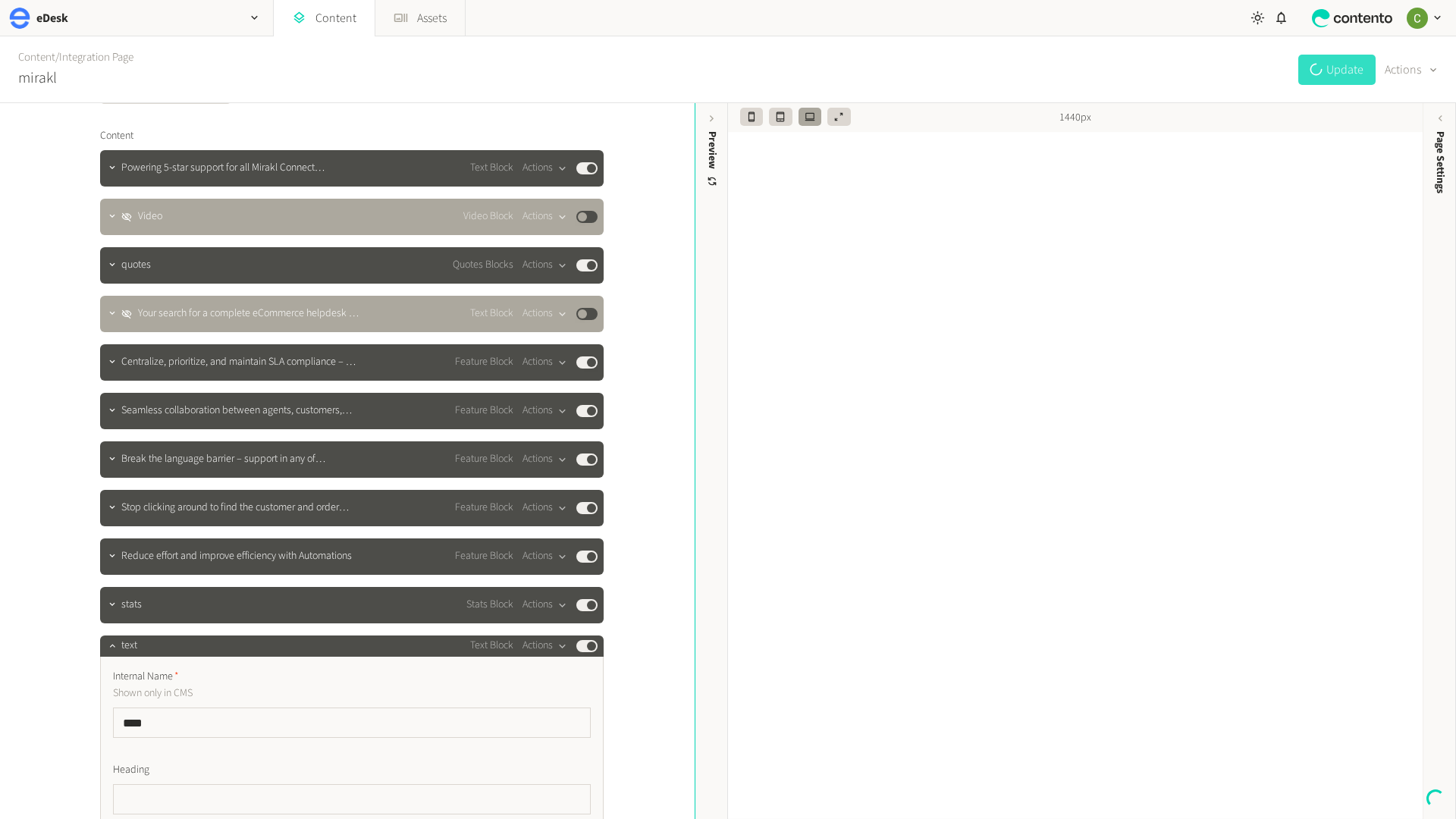 scroll, scrollTop: 0, scrollLeft: 0, axis: both 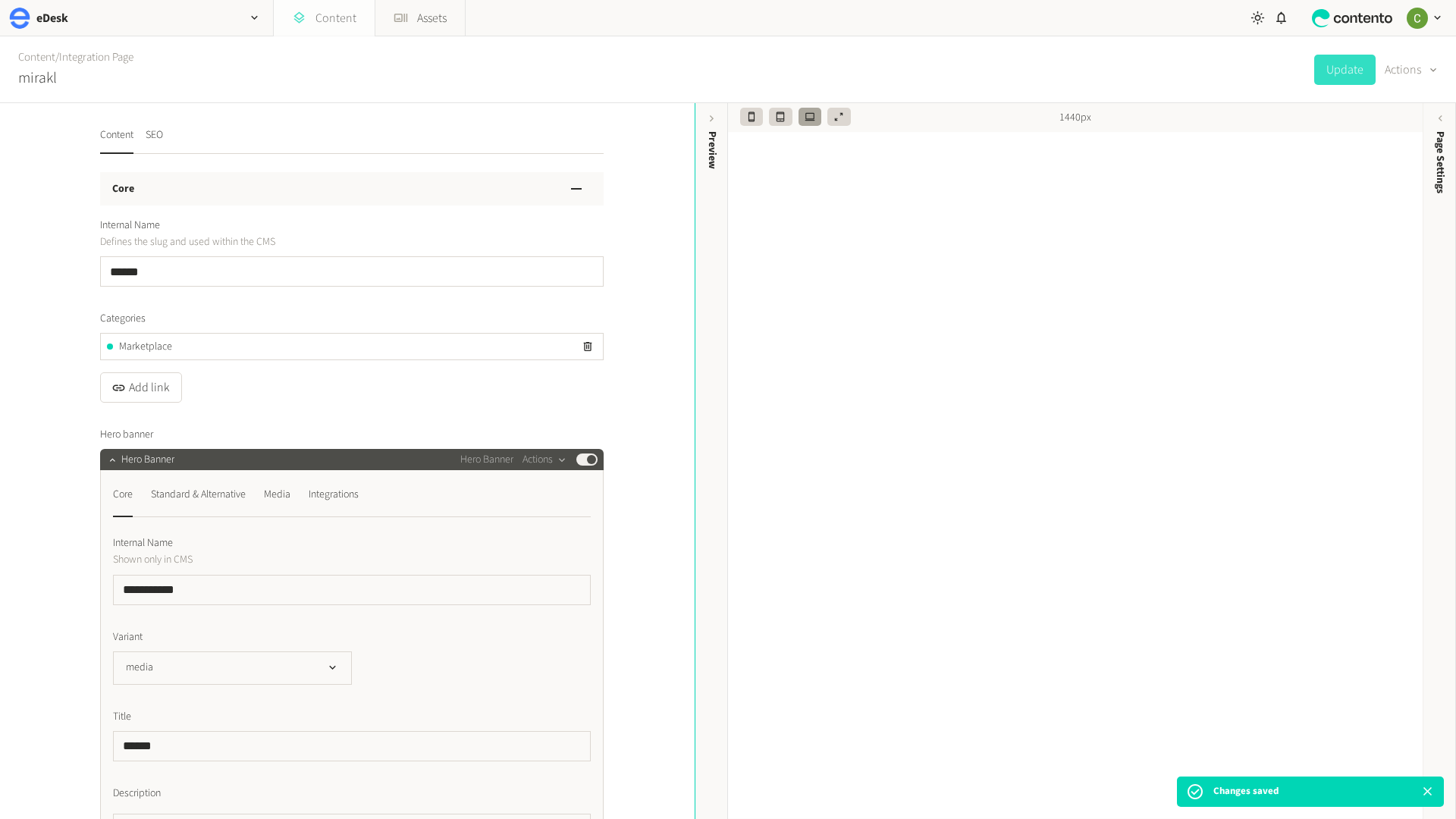 click 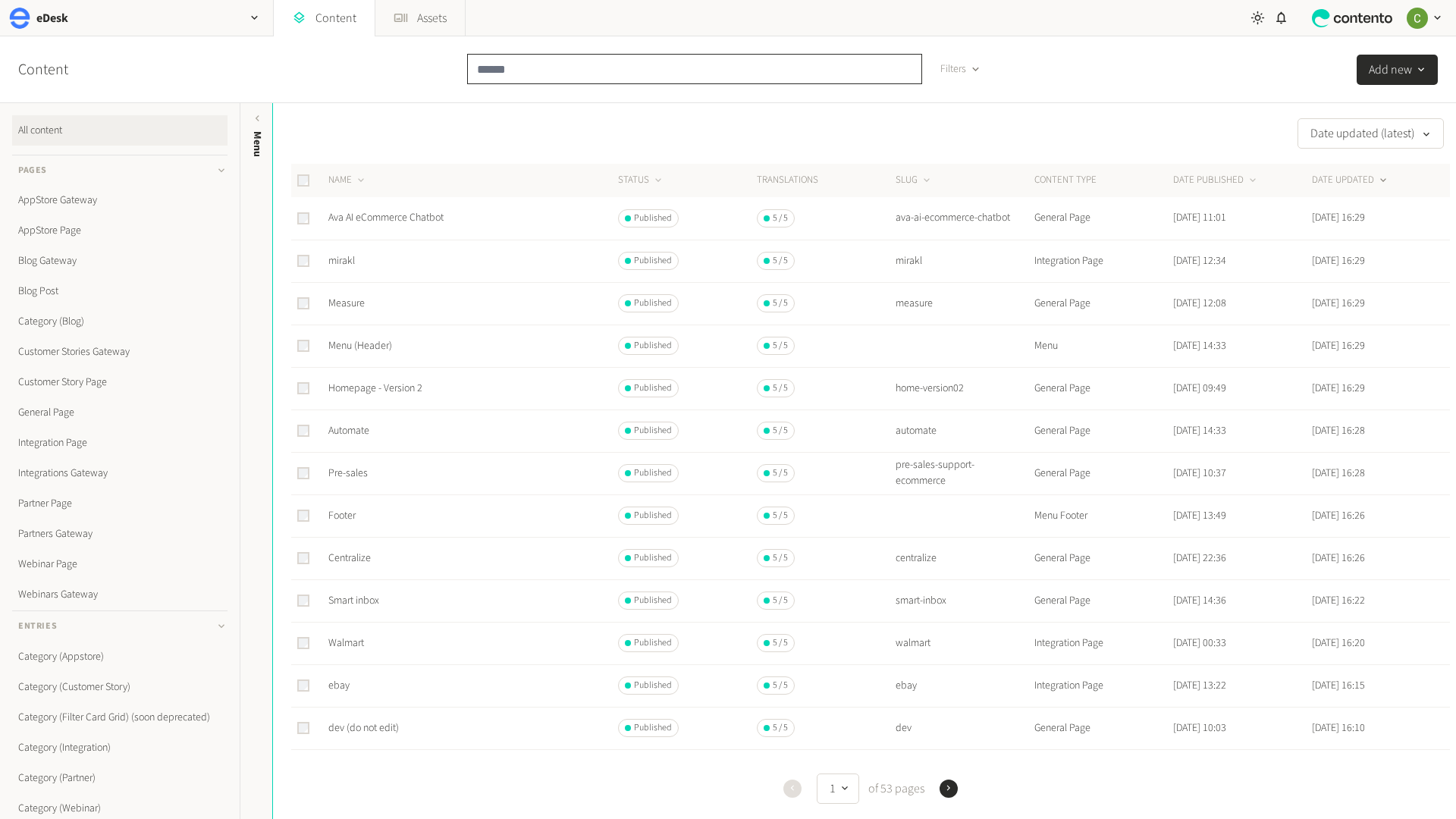click 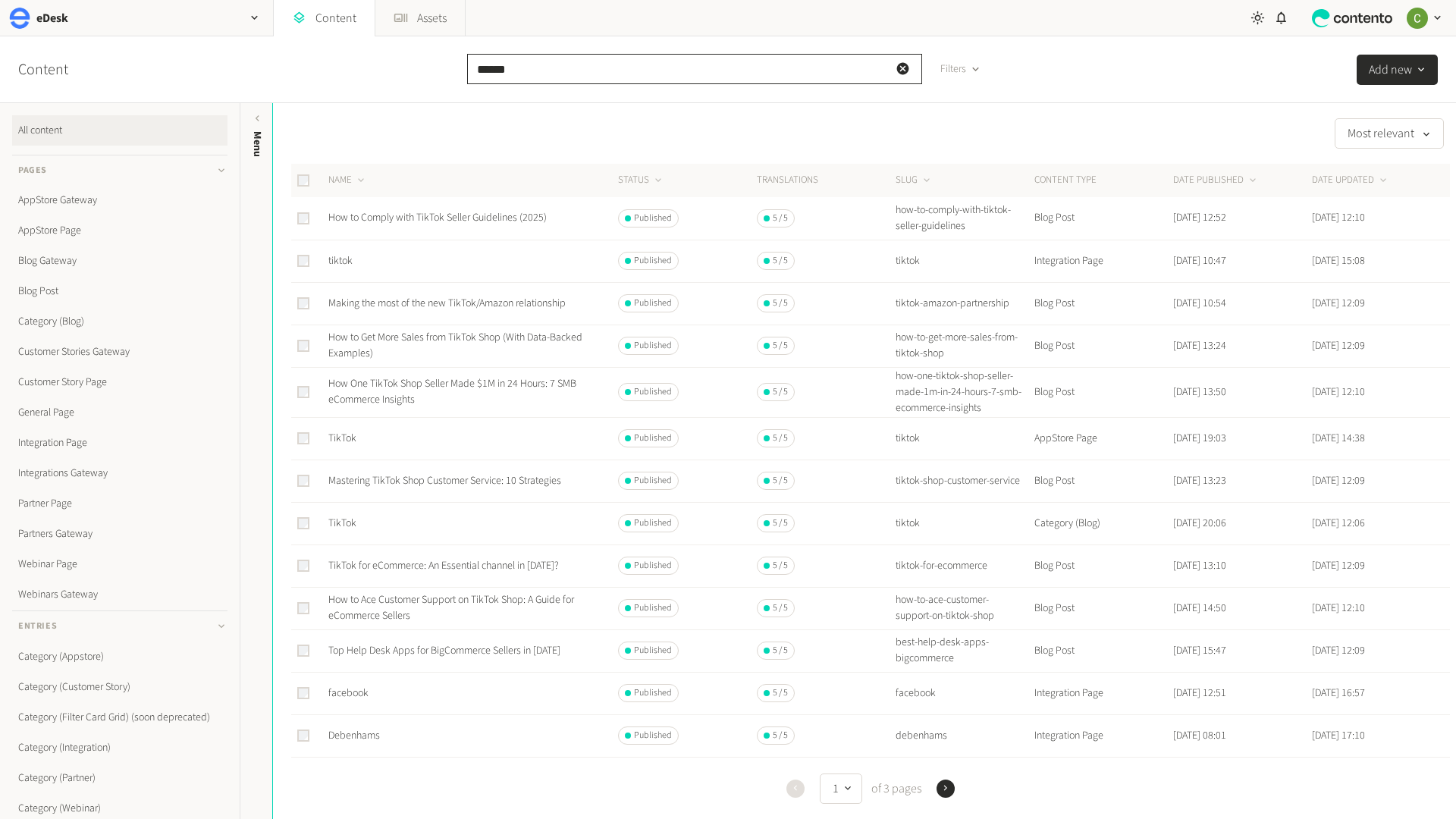 click on "******" 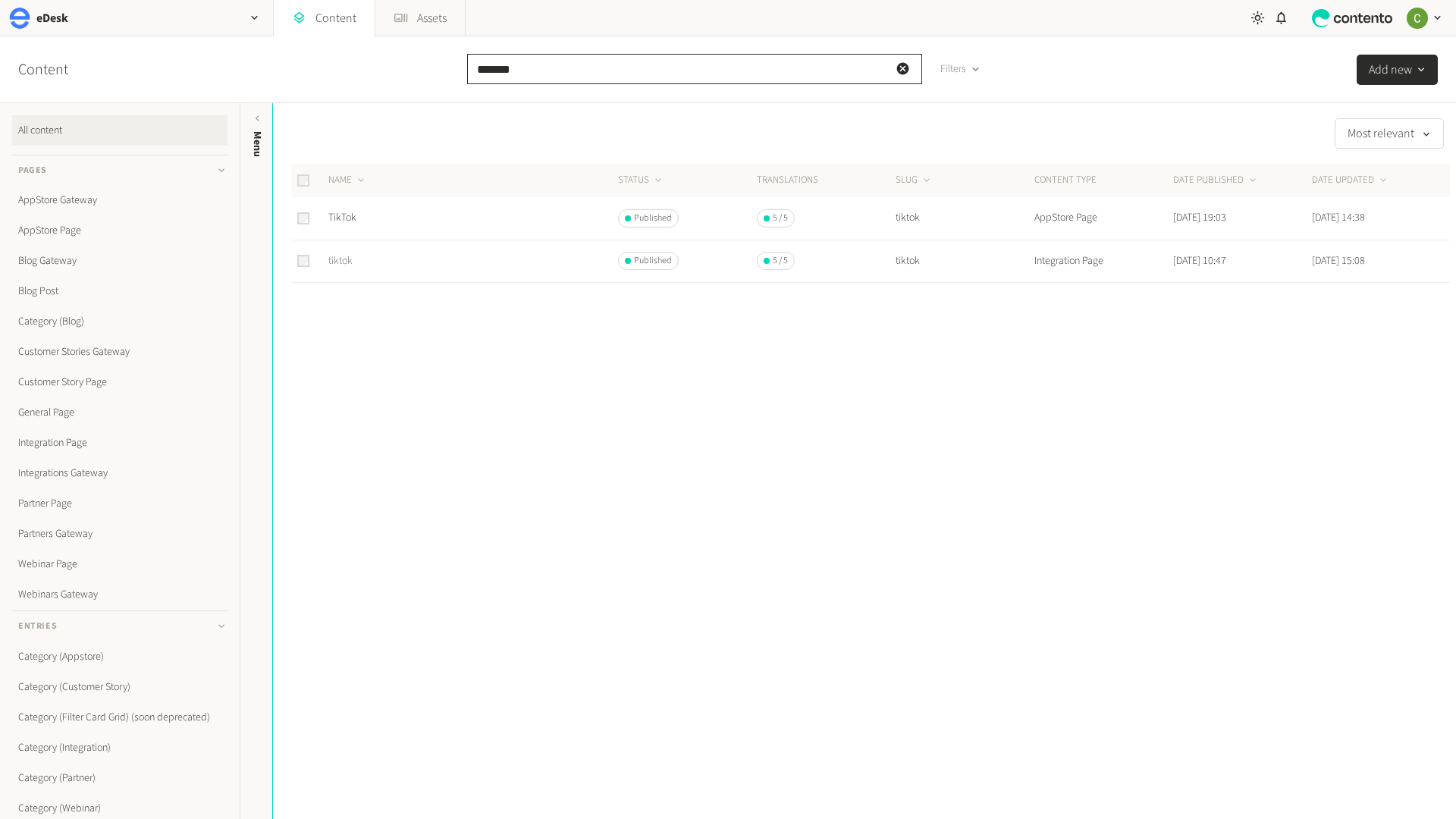 type on "*******" 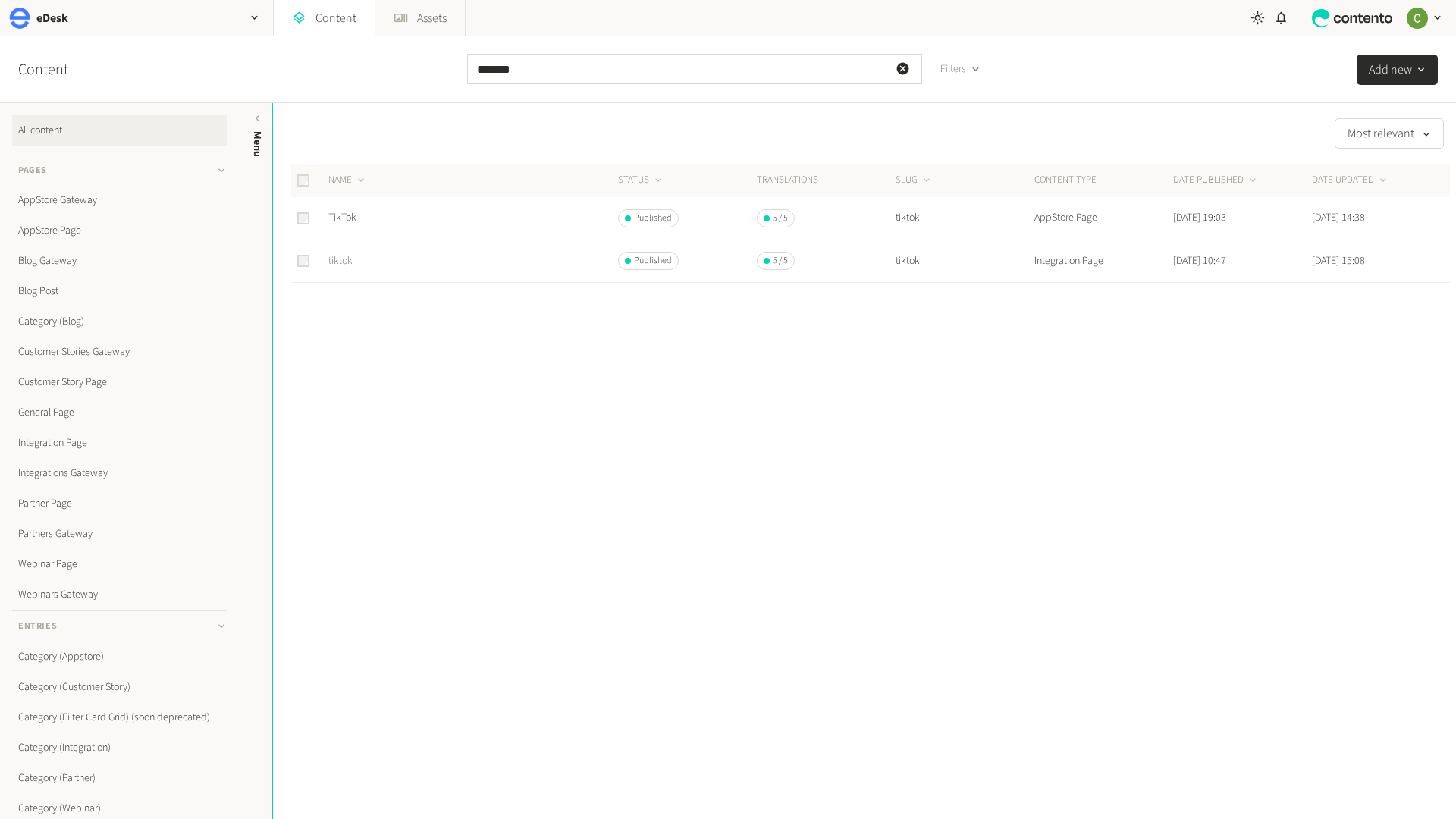 click on "tiktok" 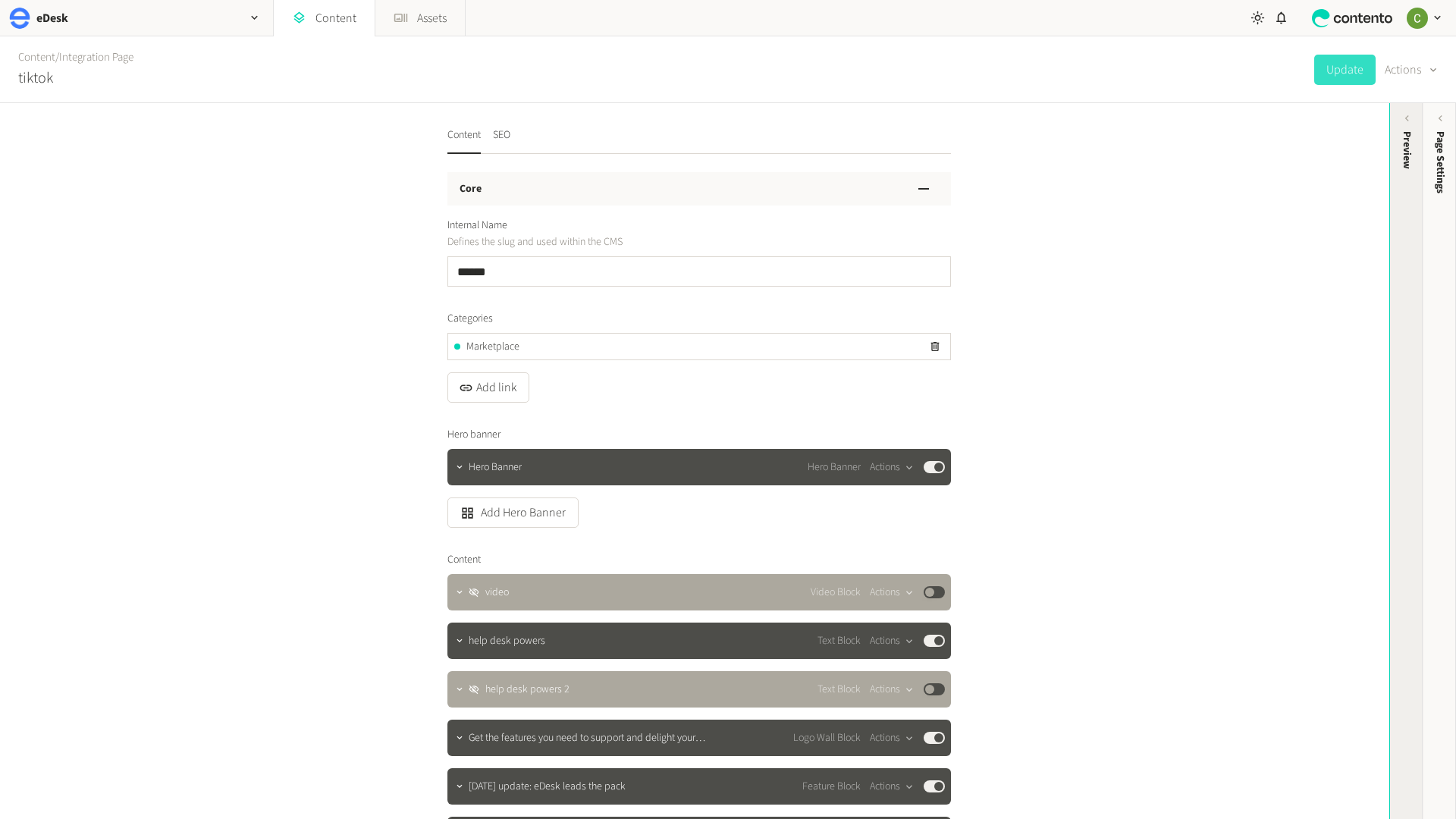 click on "Preview" 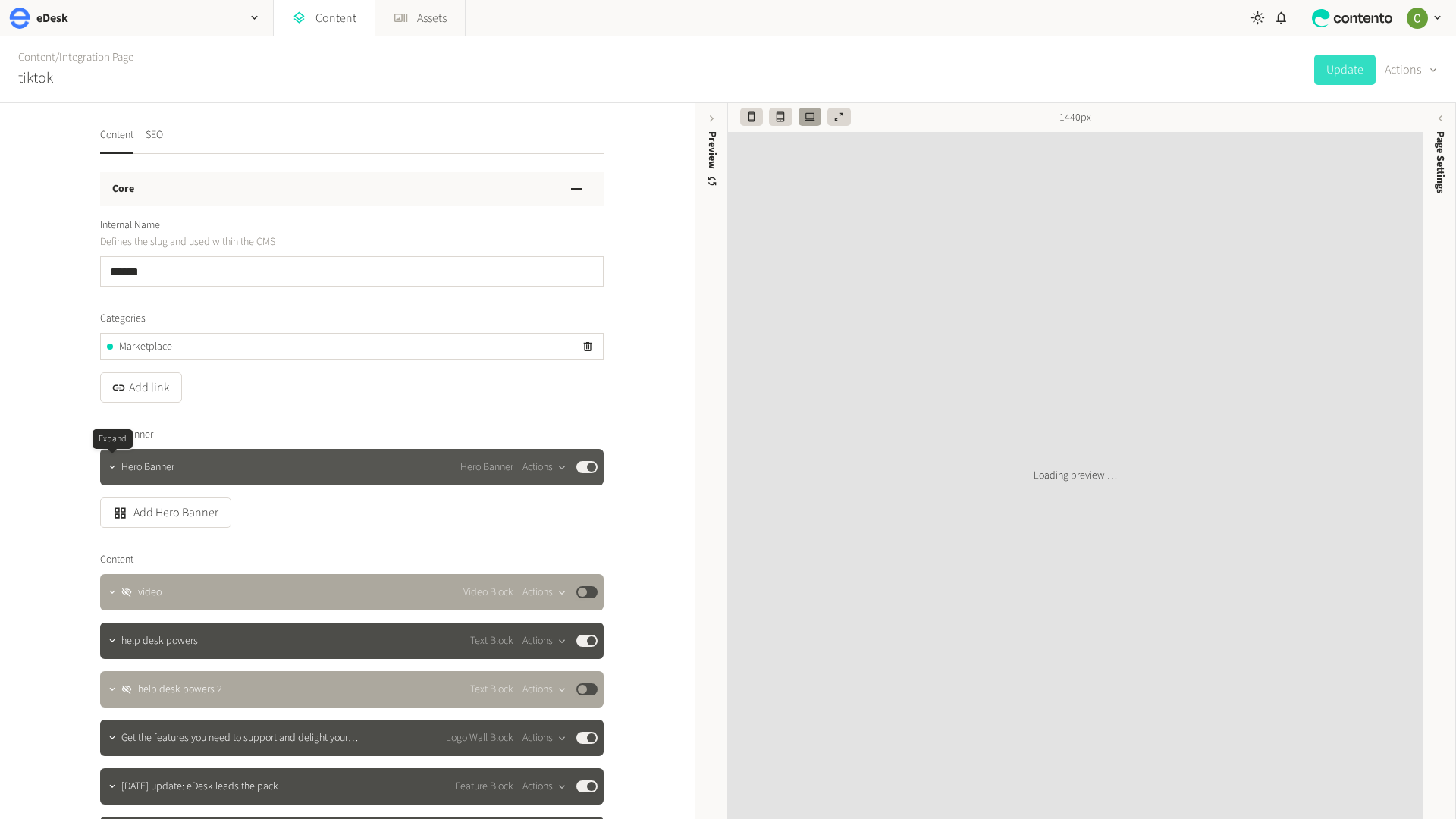 click 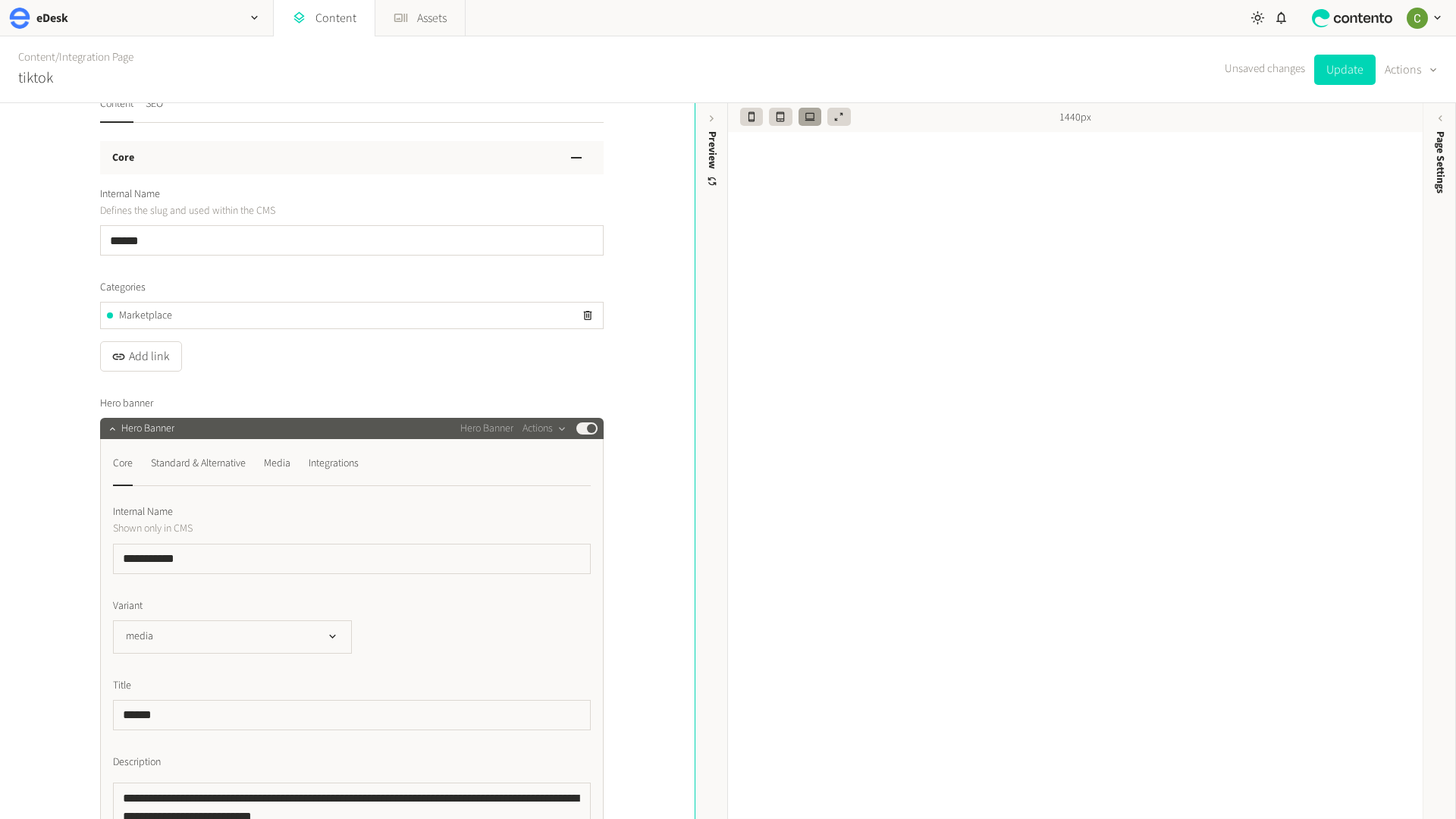 scroll, scrollTop: 0, scrollLeft: 0, axis: both 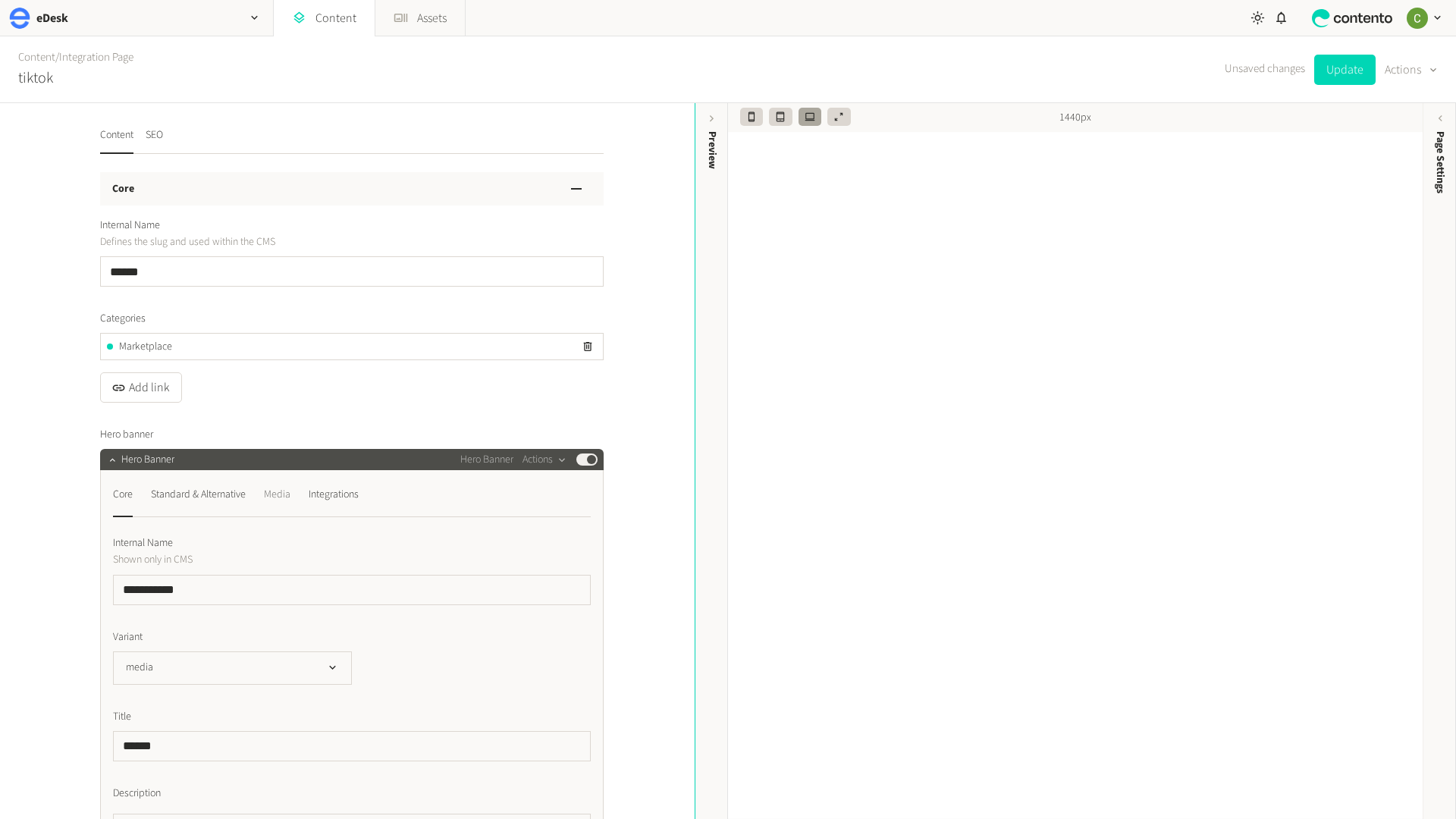 click on "Media" 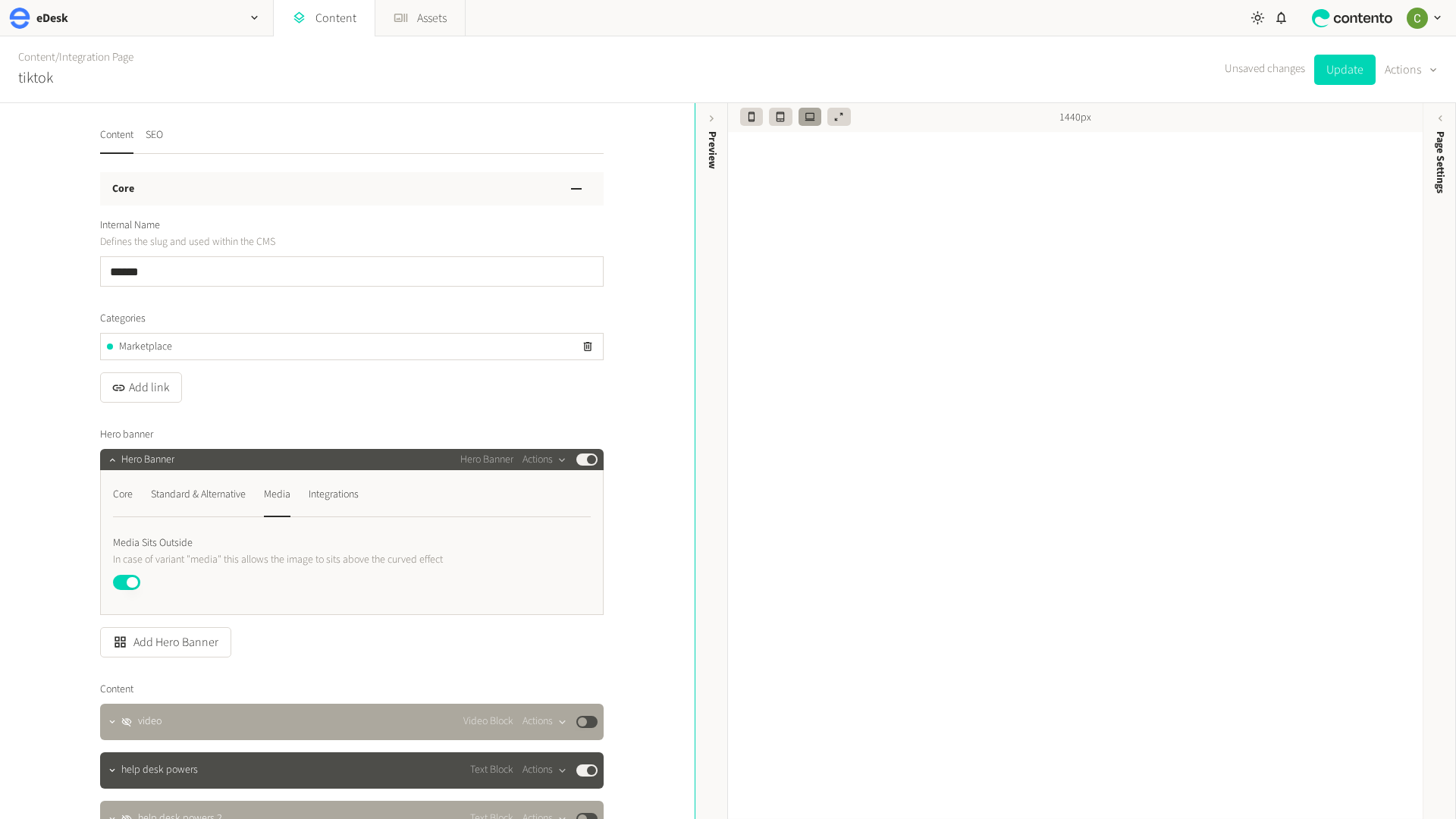 scroll, scrollTop: 76, scrollLeft: 0, axis: vertical 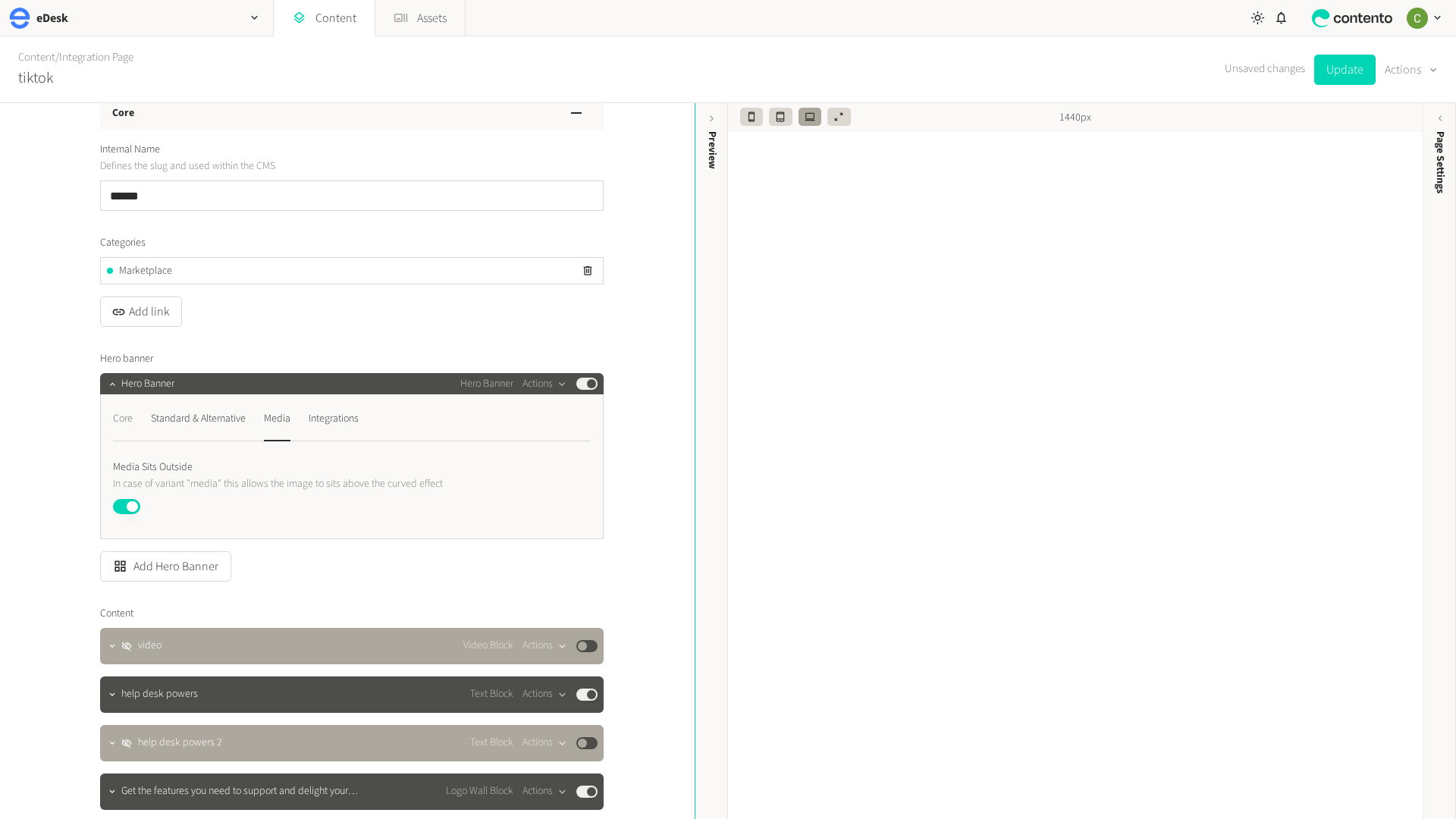 click on "Core" 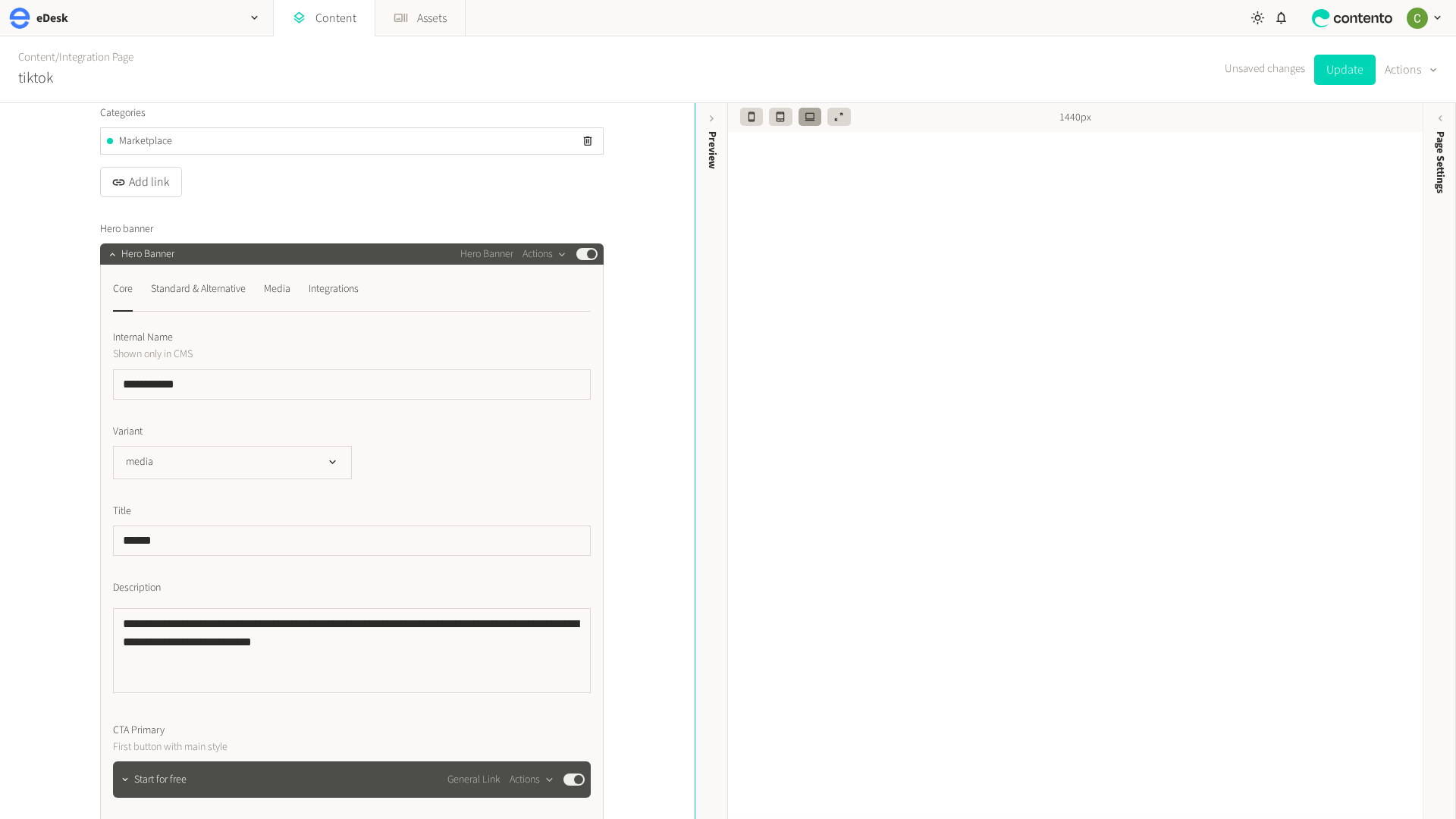 scroll, scrollTop: 152, scrollLeft: 0, axis: vertical 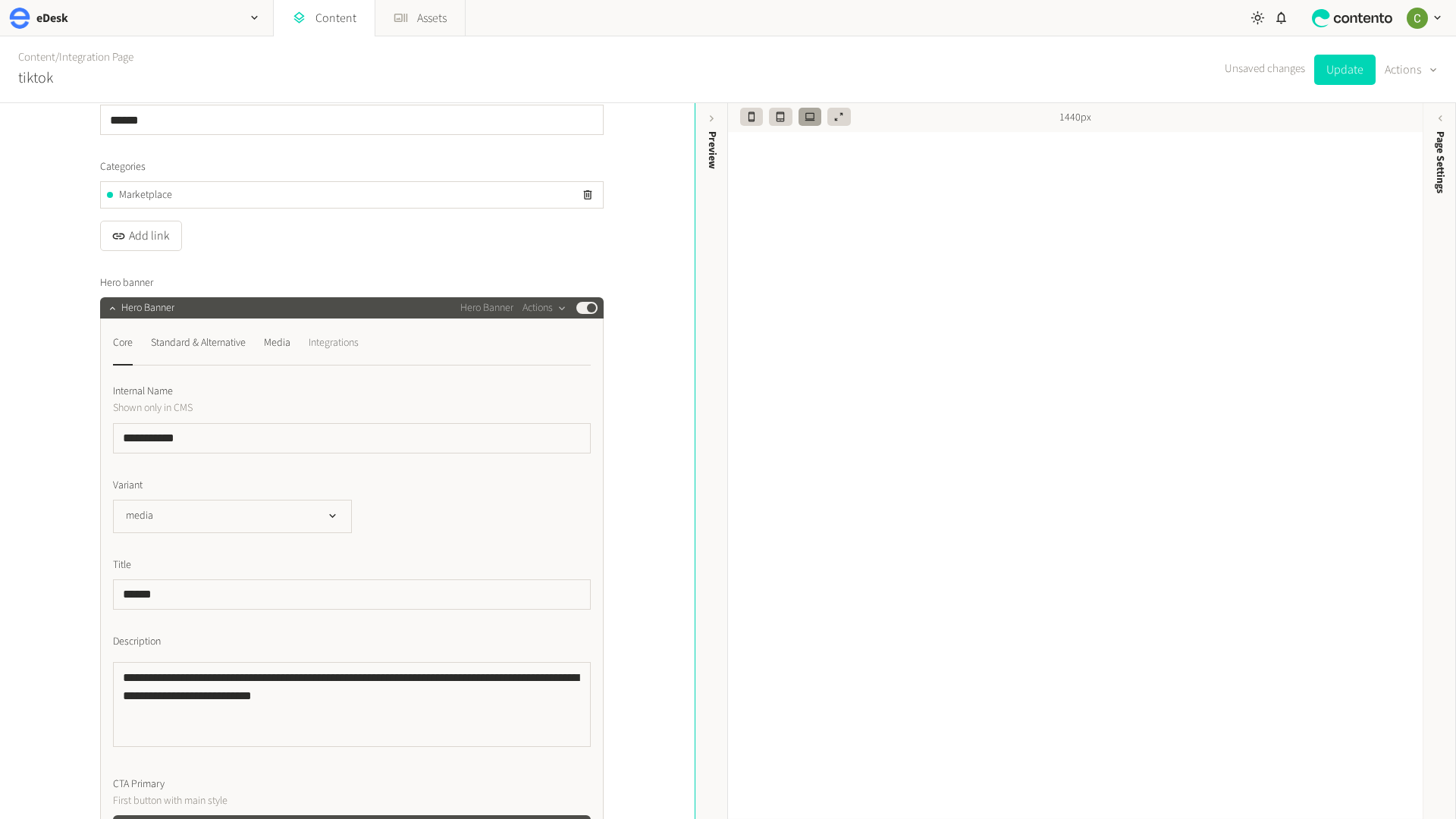 click on "Integrations" 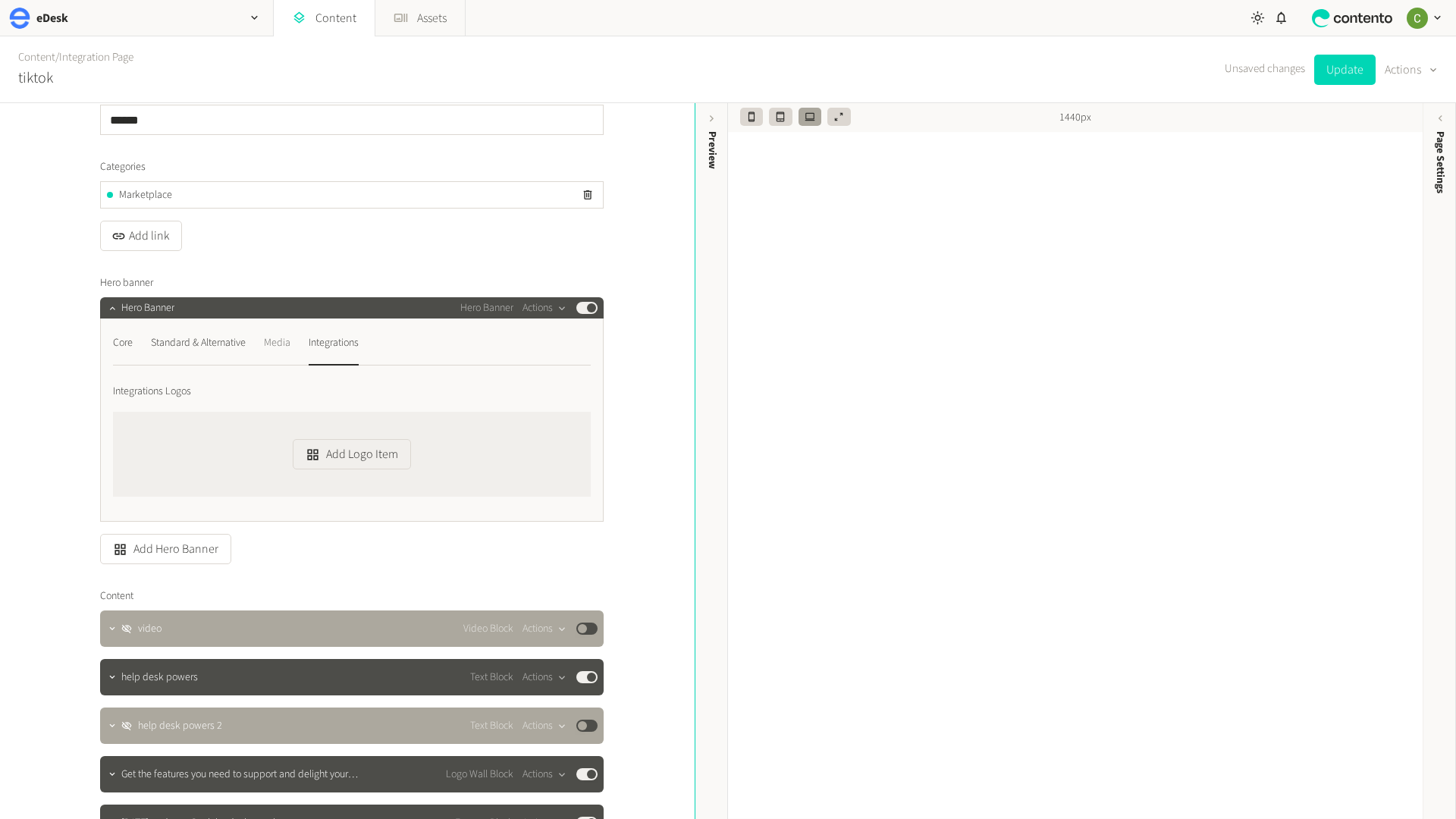 click on "Media" 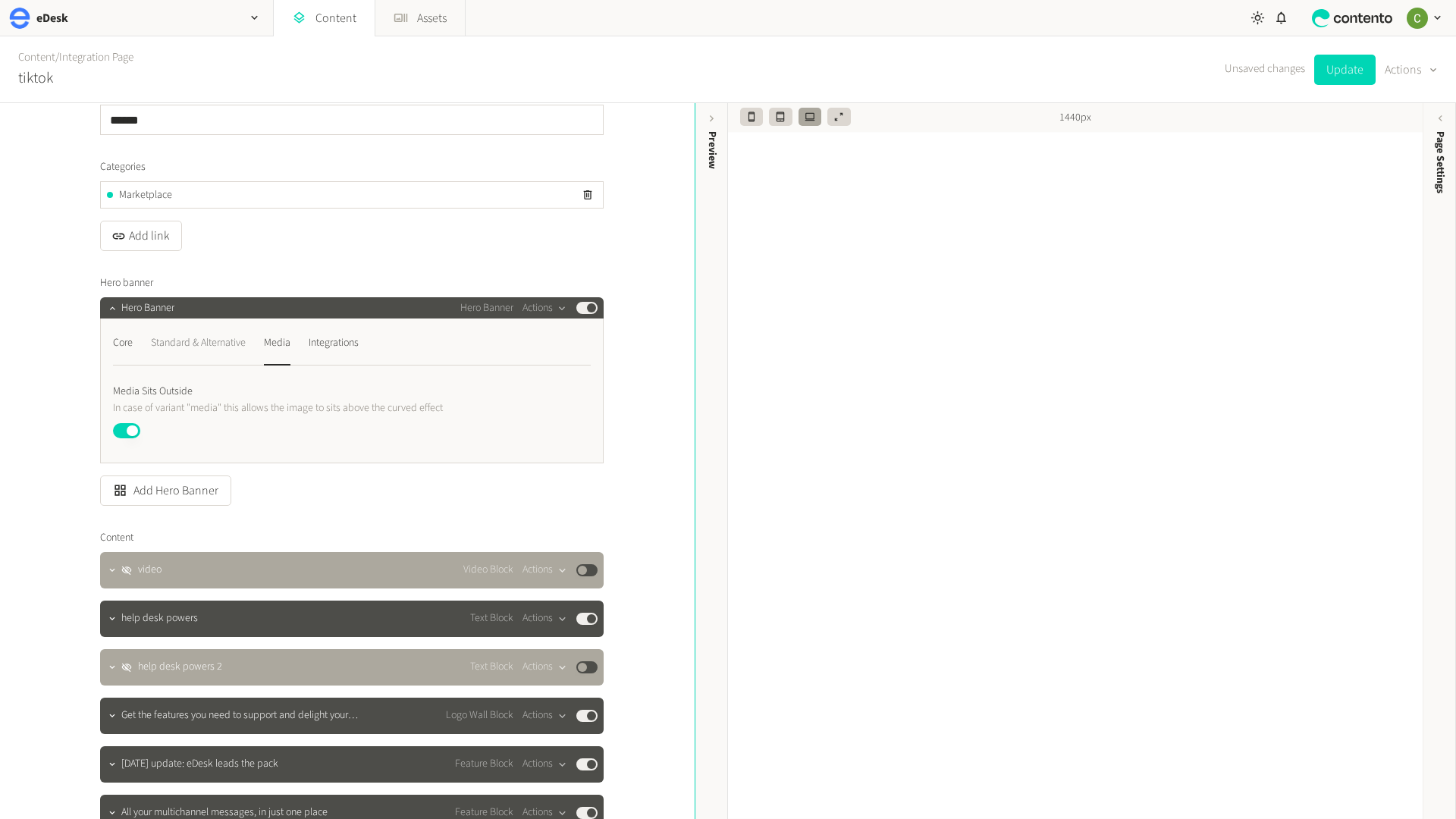 click on "Standard & Alternative" 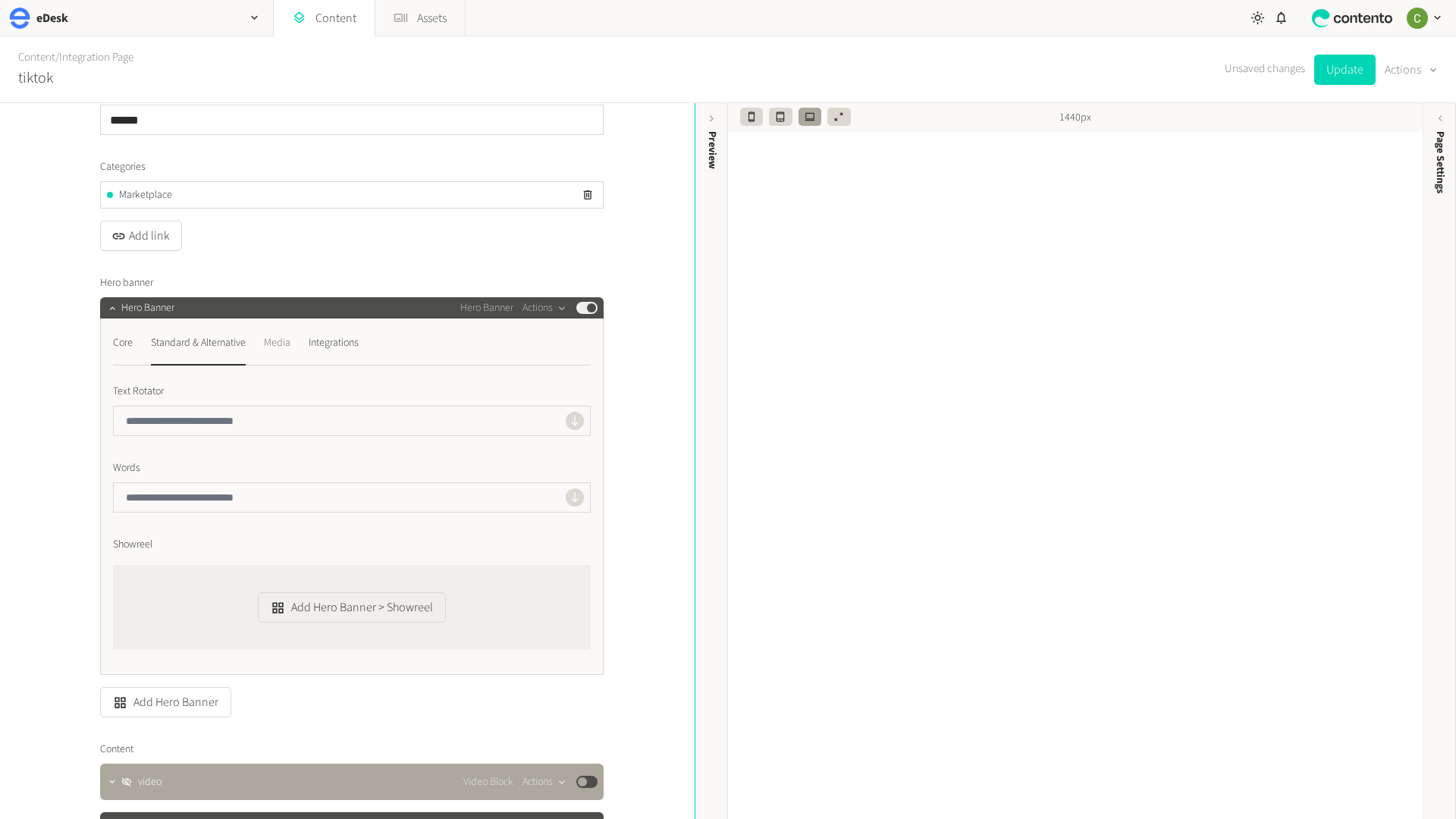click on "Media" 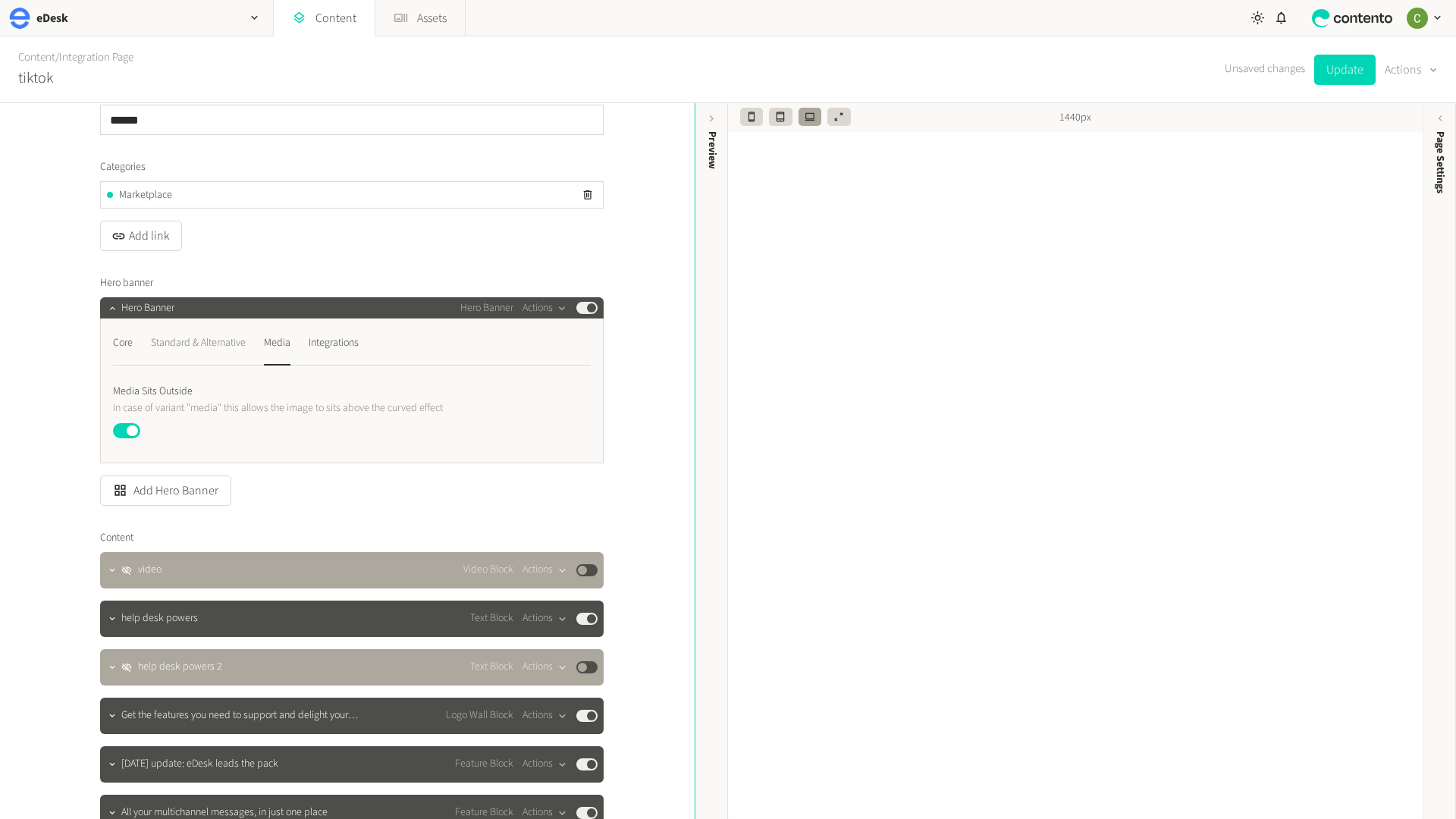 click on "Standard & Alternative" 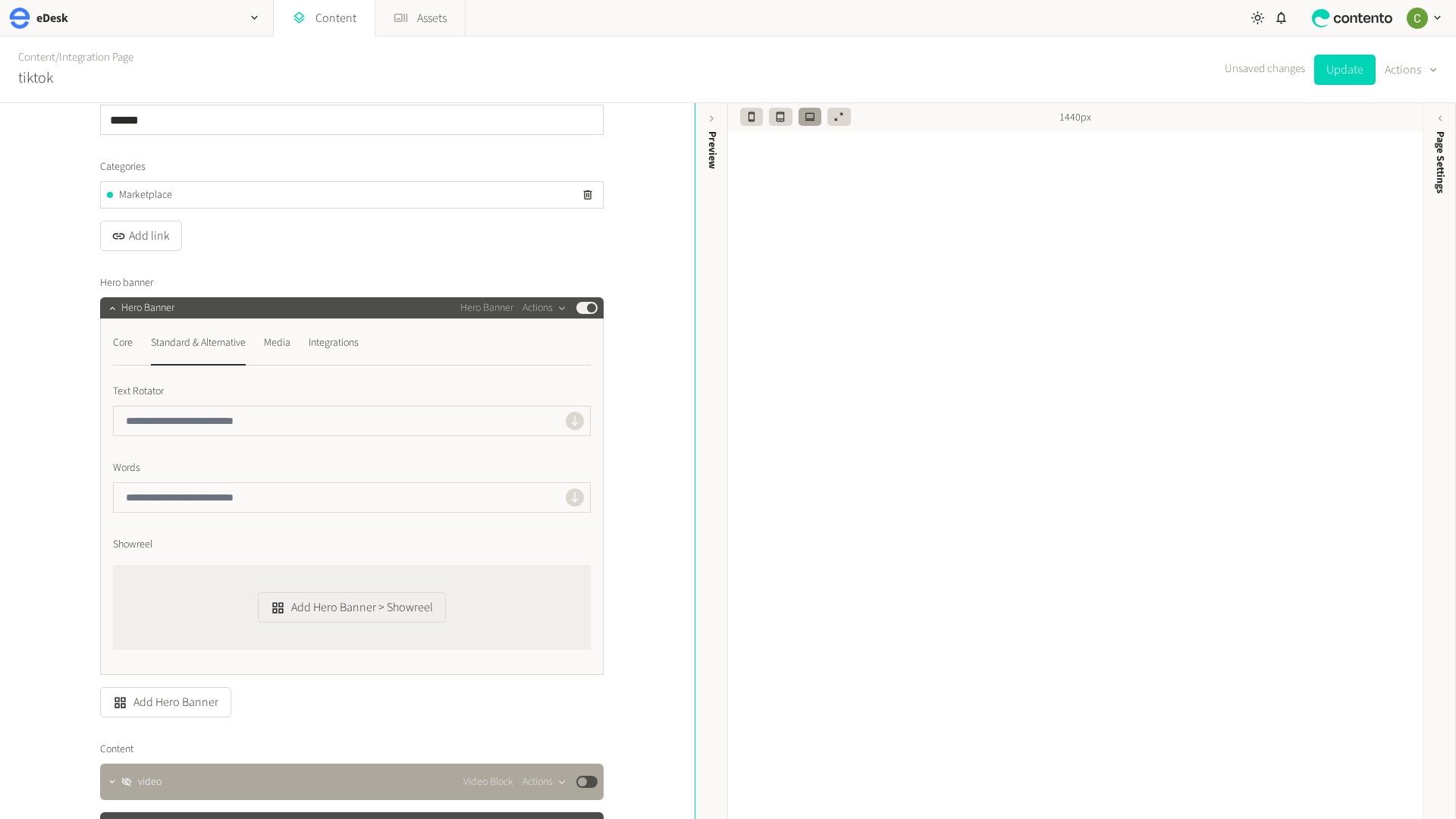 click on "Core  Standard & Alternative  Media  Integrations  Text Rotator Words Showreel  Add Hero Banner > Showreel" 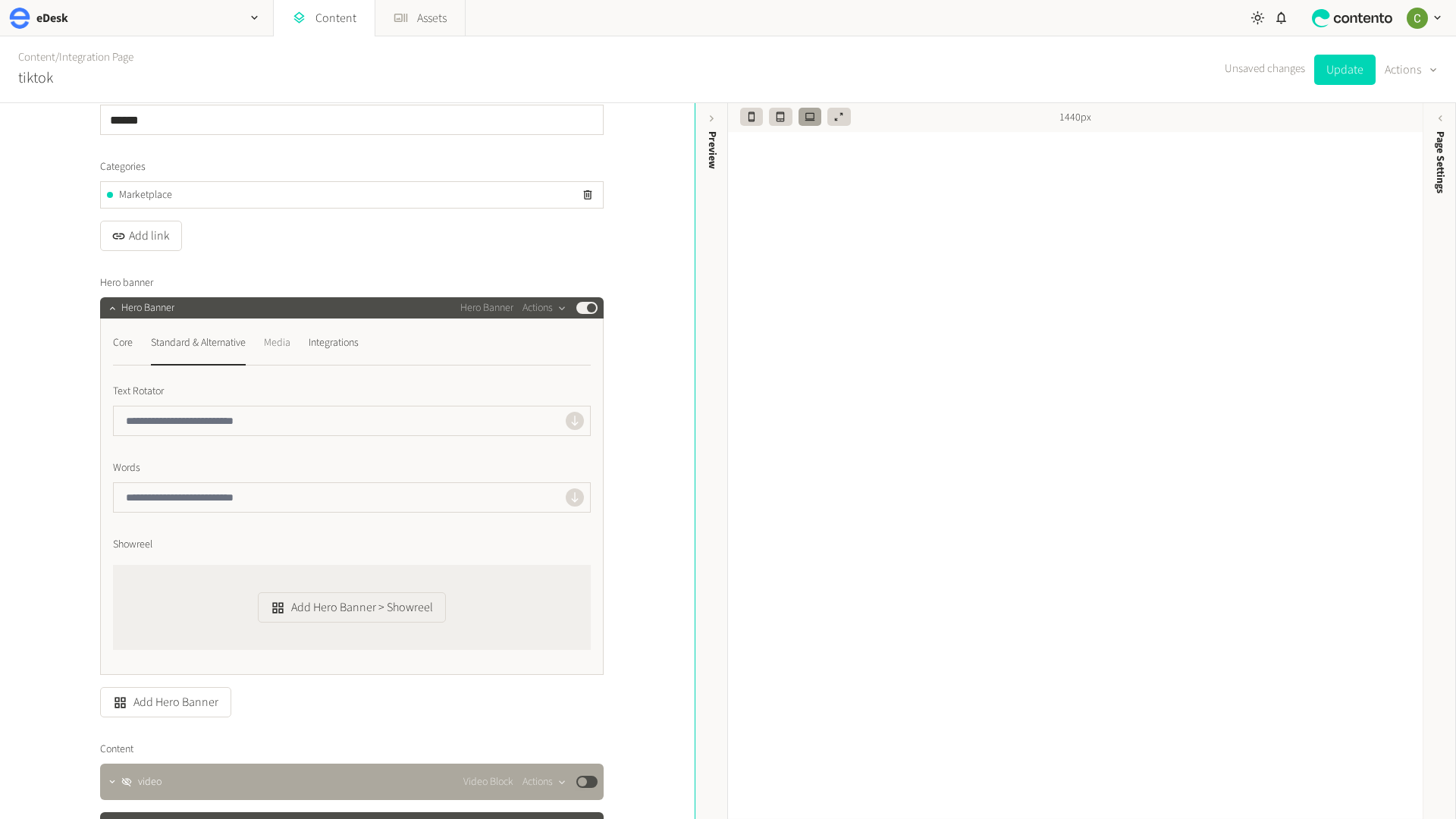 click on "Media" 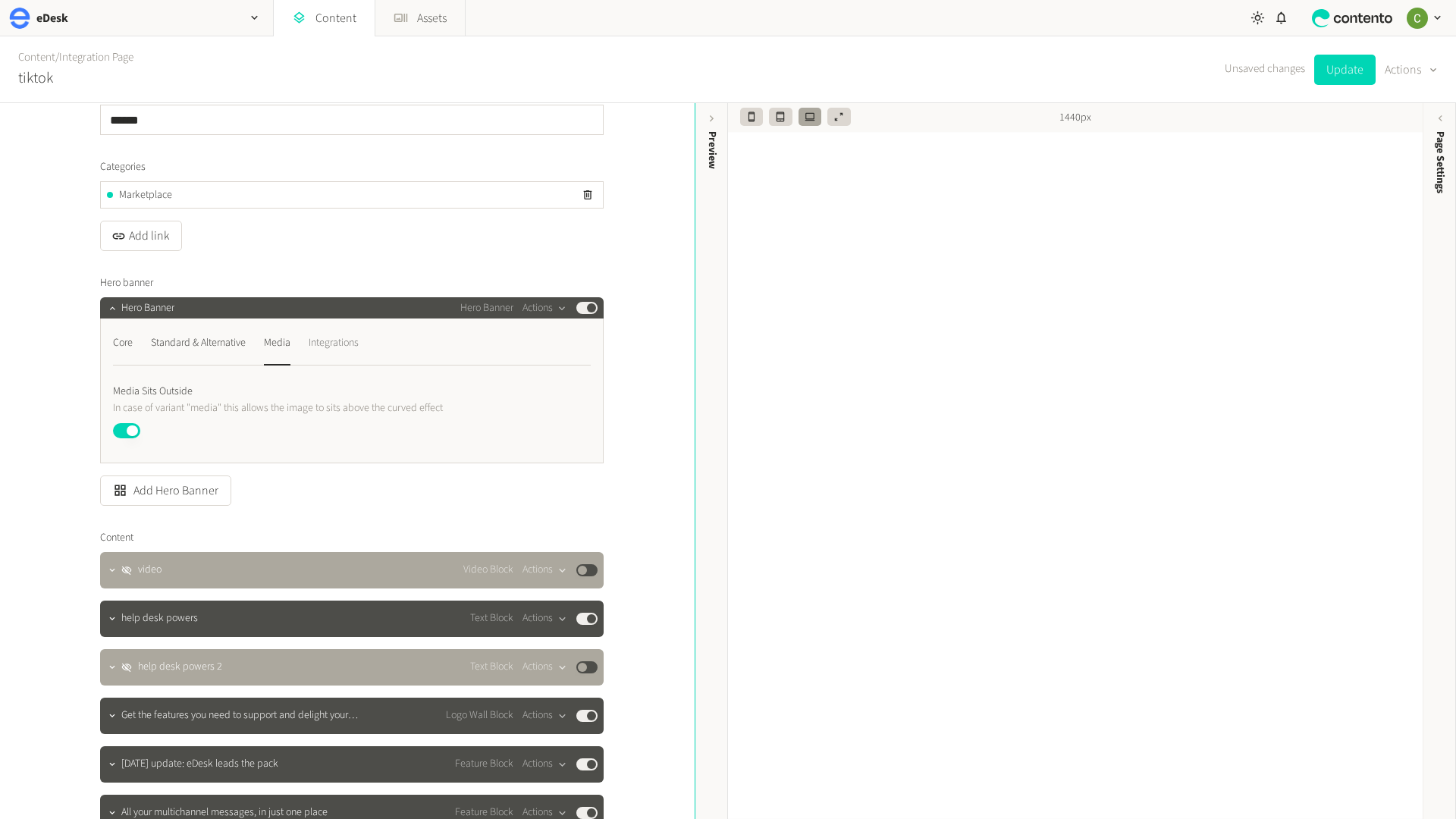 click on "Integrations" 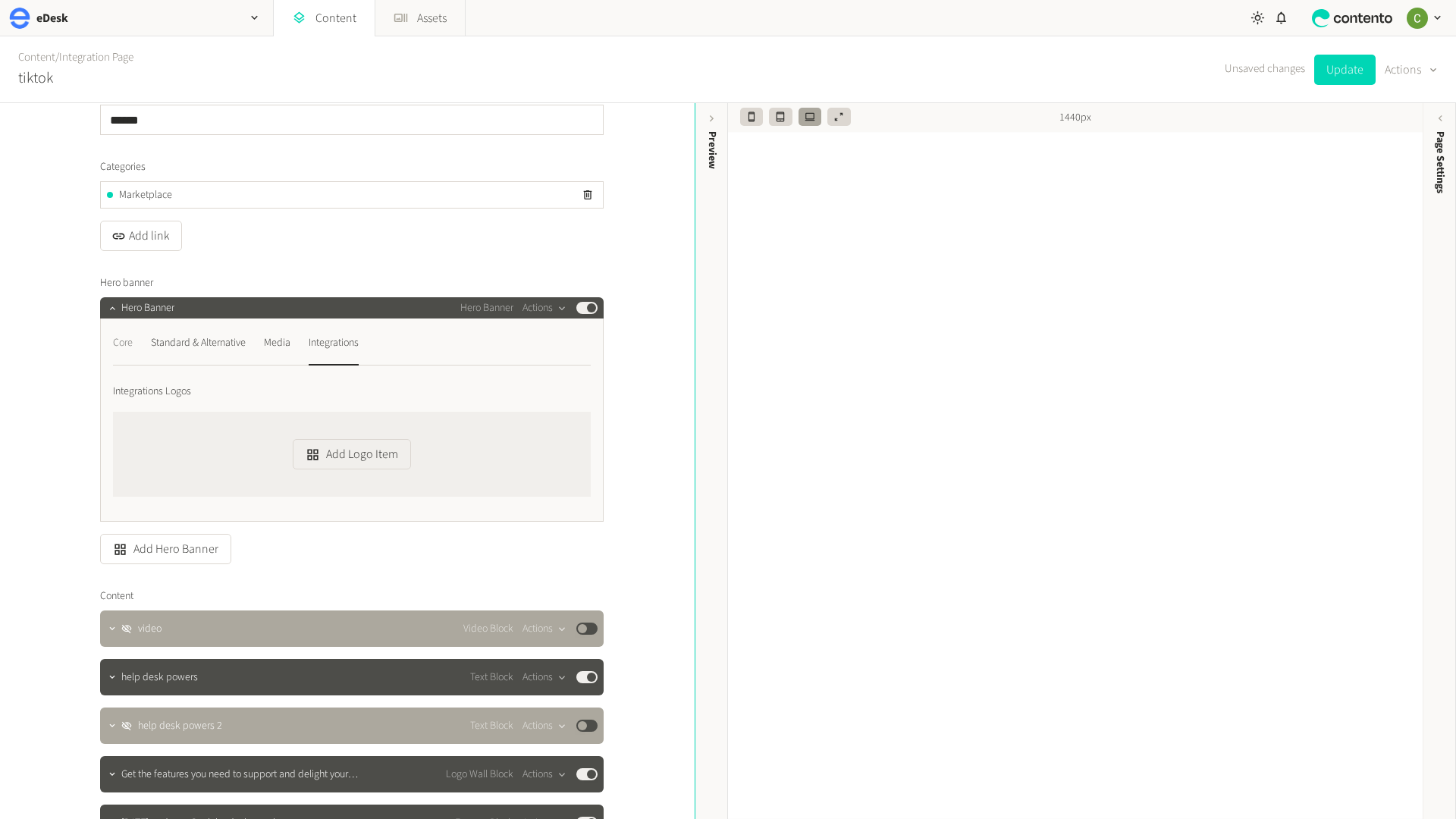 click on "Core" 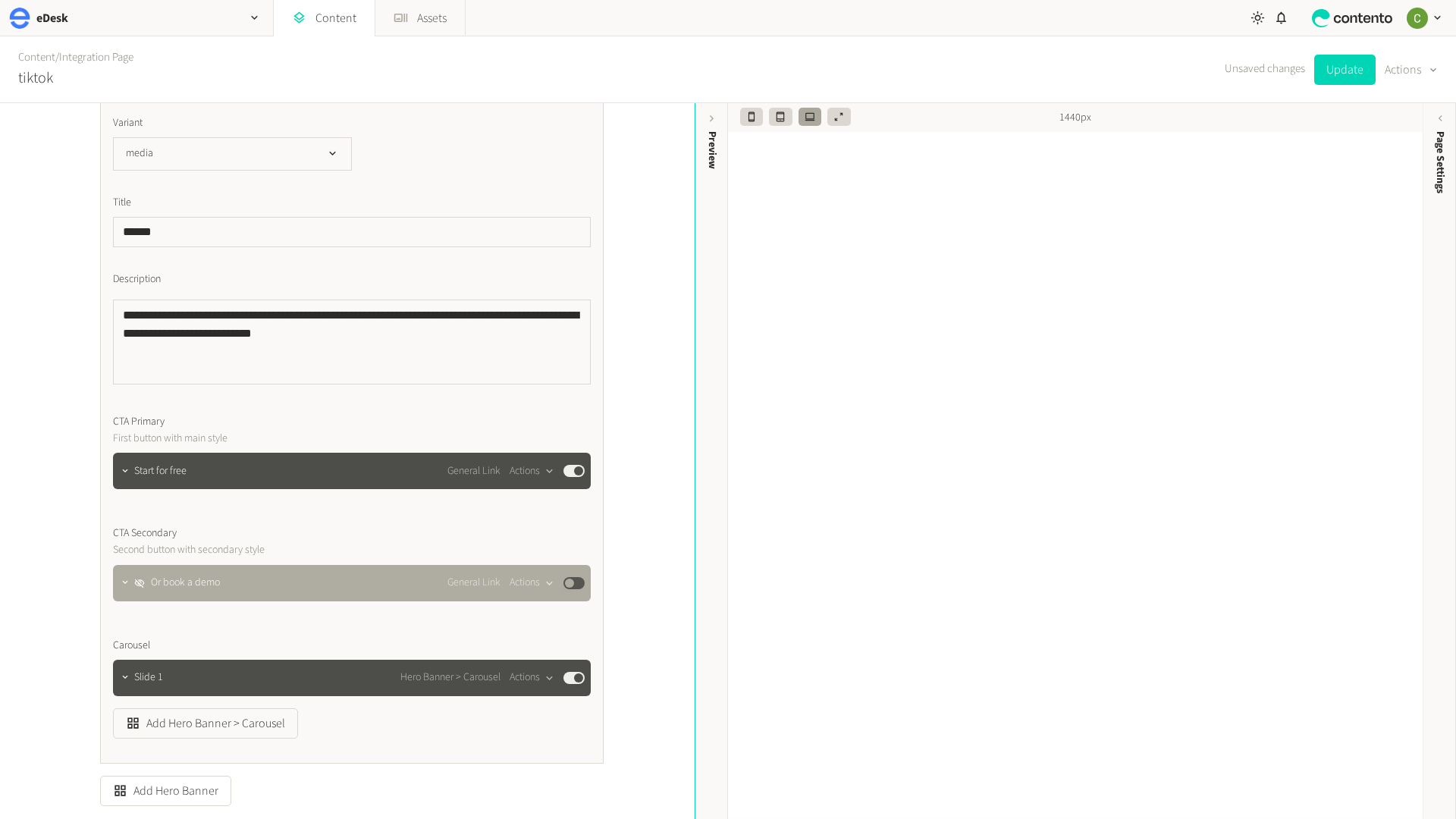 scroll, scrollTop: 573, scrollLeft: 0, axis: vertical 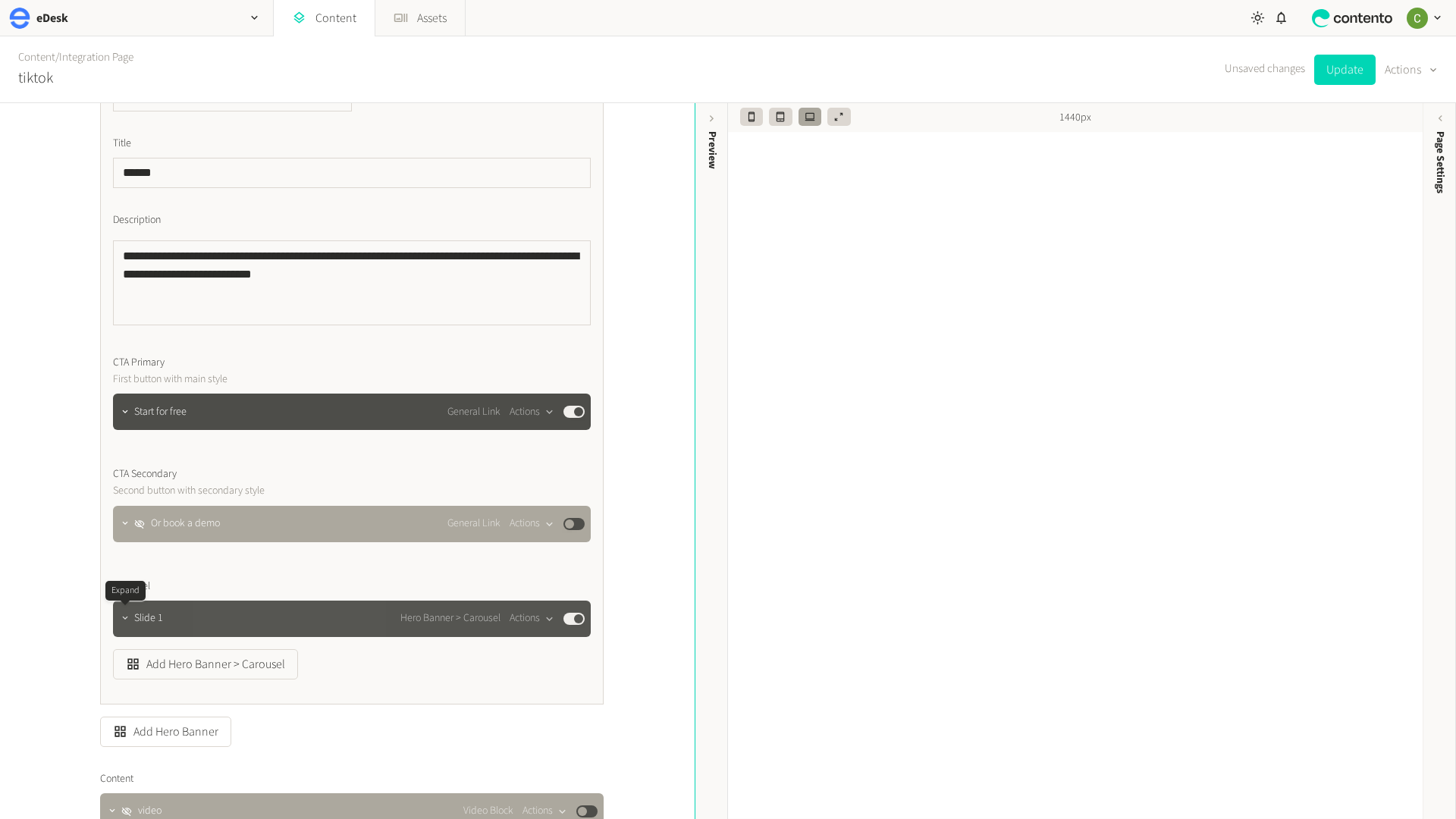 click 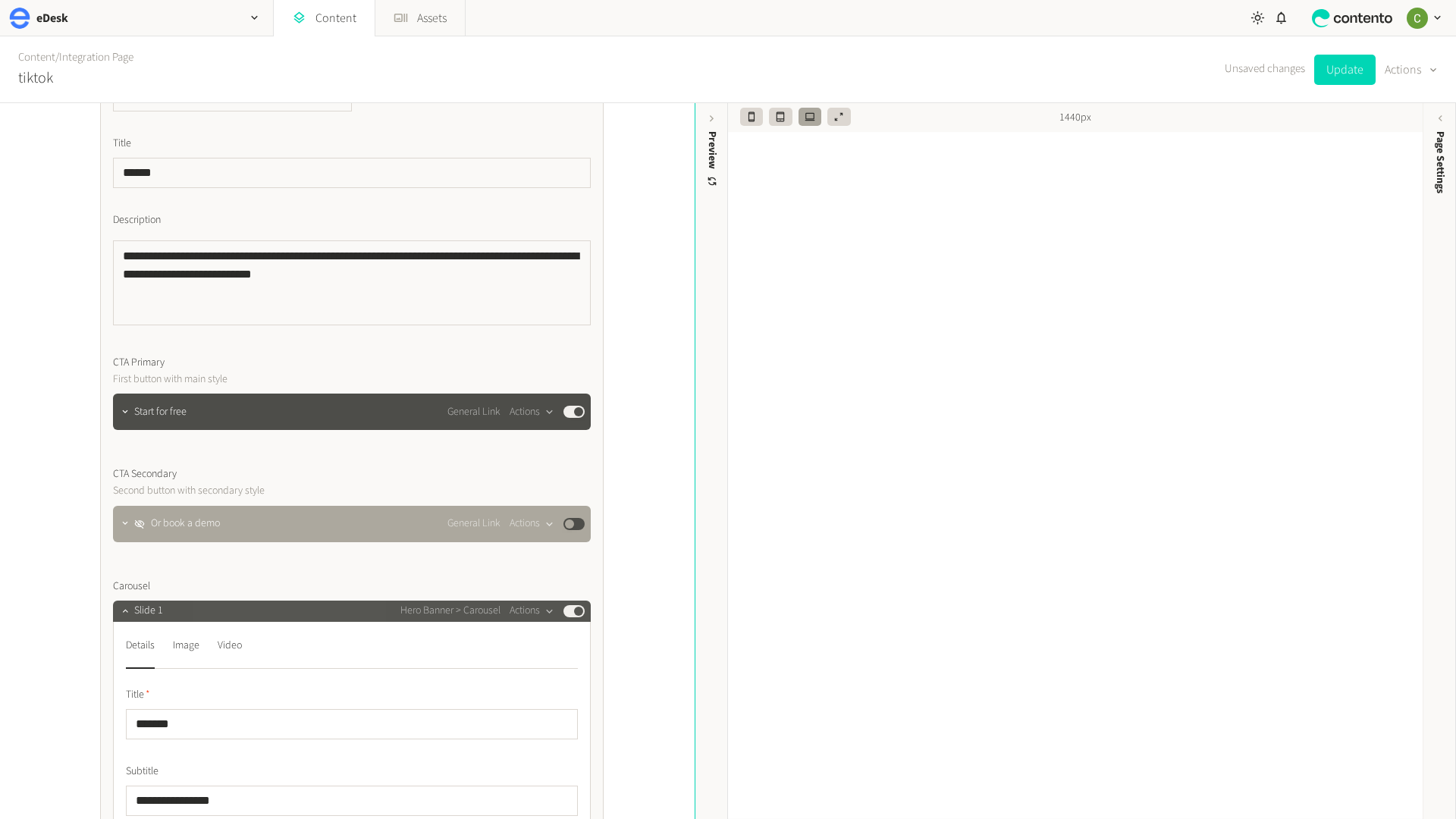 click on "Published" 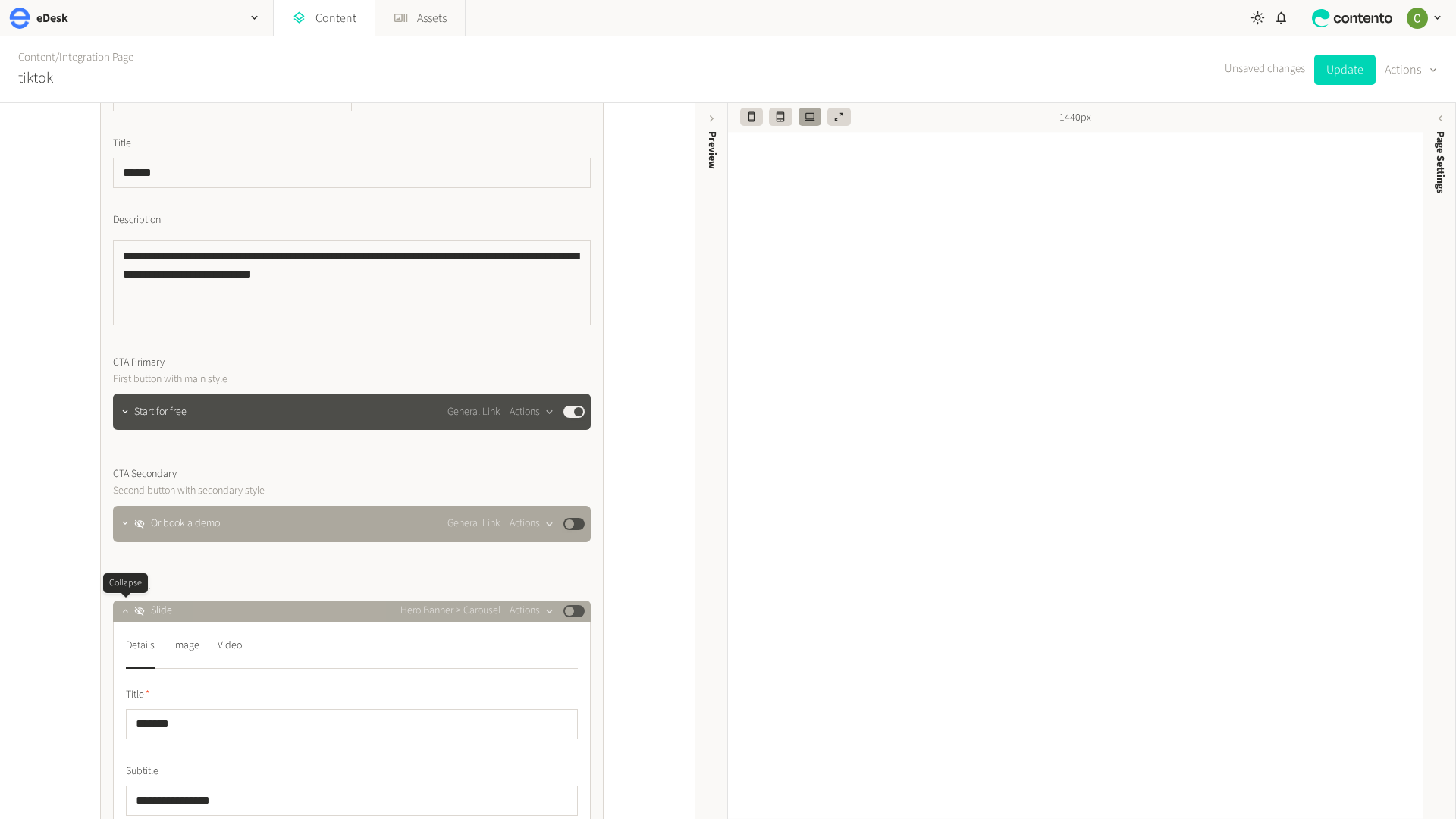 click 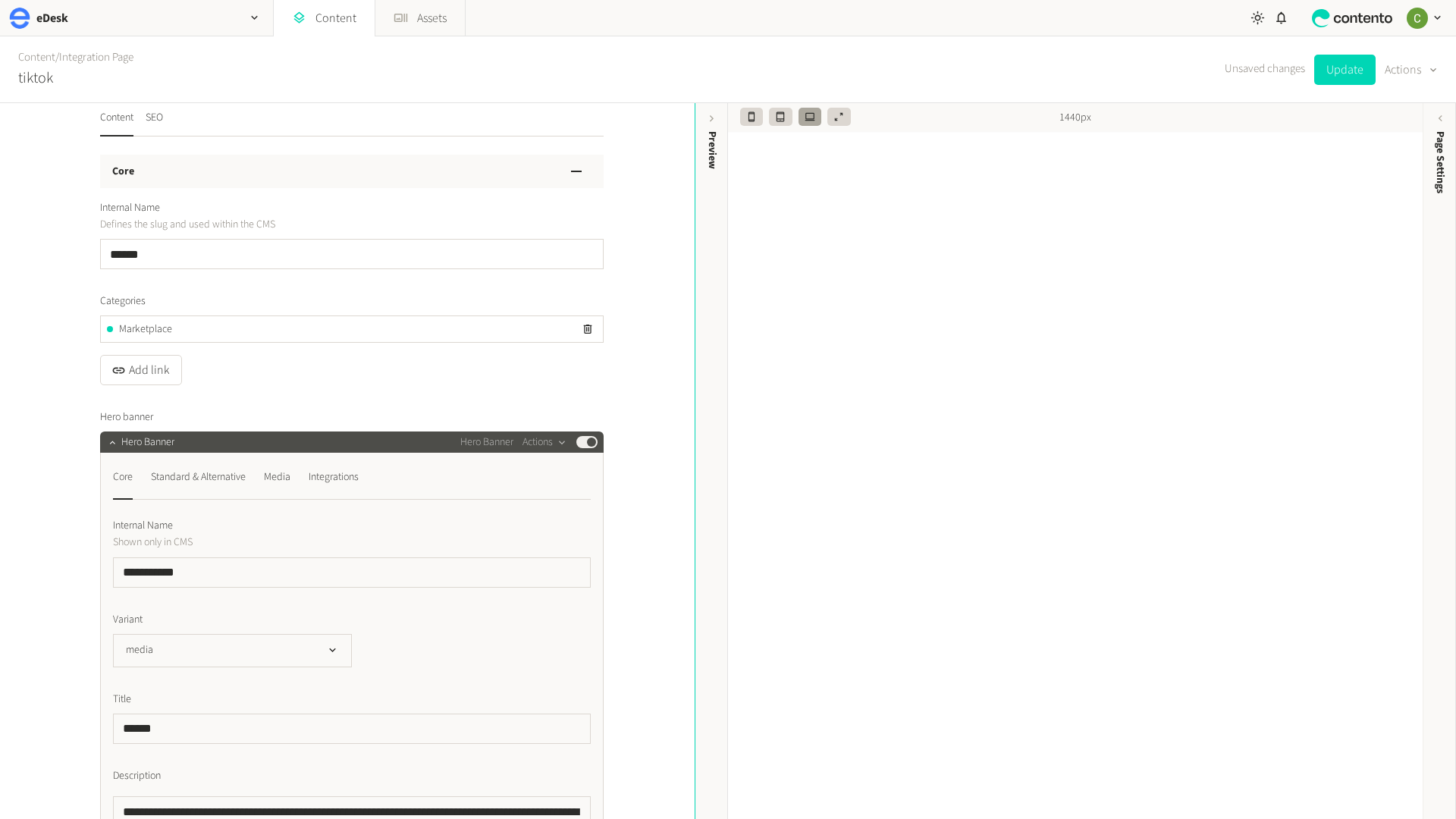 scroll, scrollTop: 19, scrollLeft: 0, axis: vertical 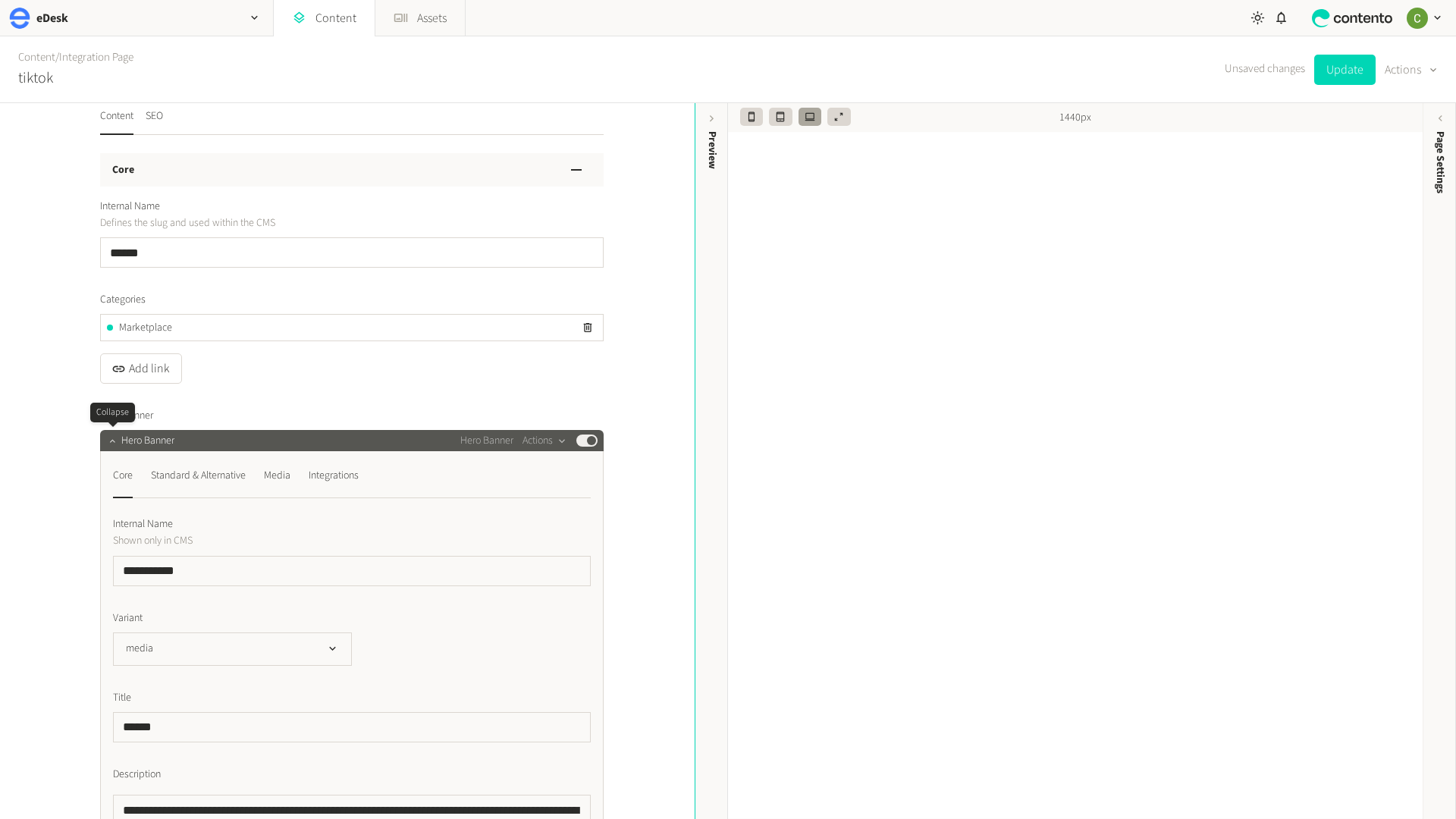 click 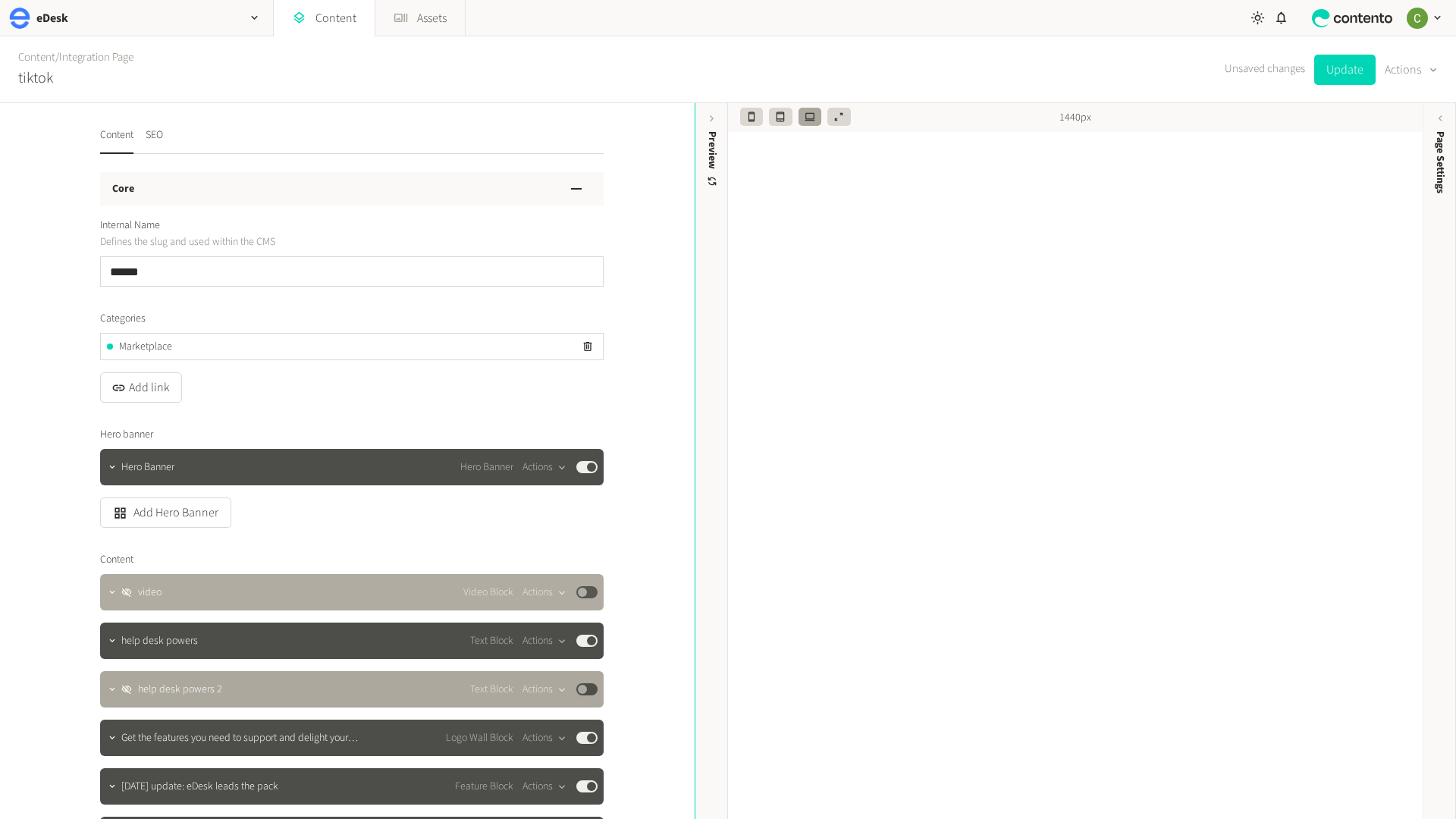 scroll, scrollTop: 17, scrollLeft: 0, axis: vertical 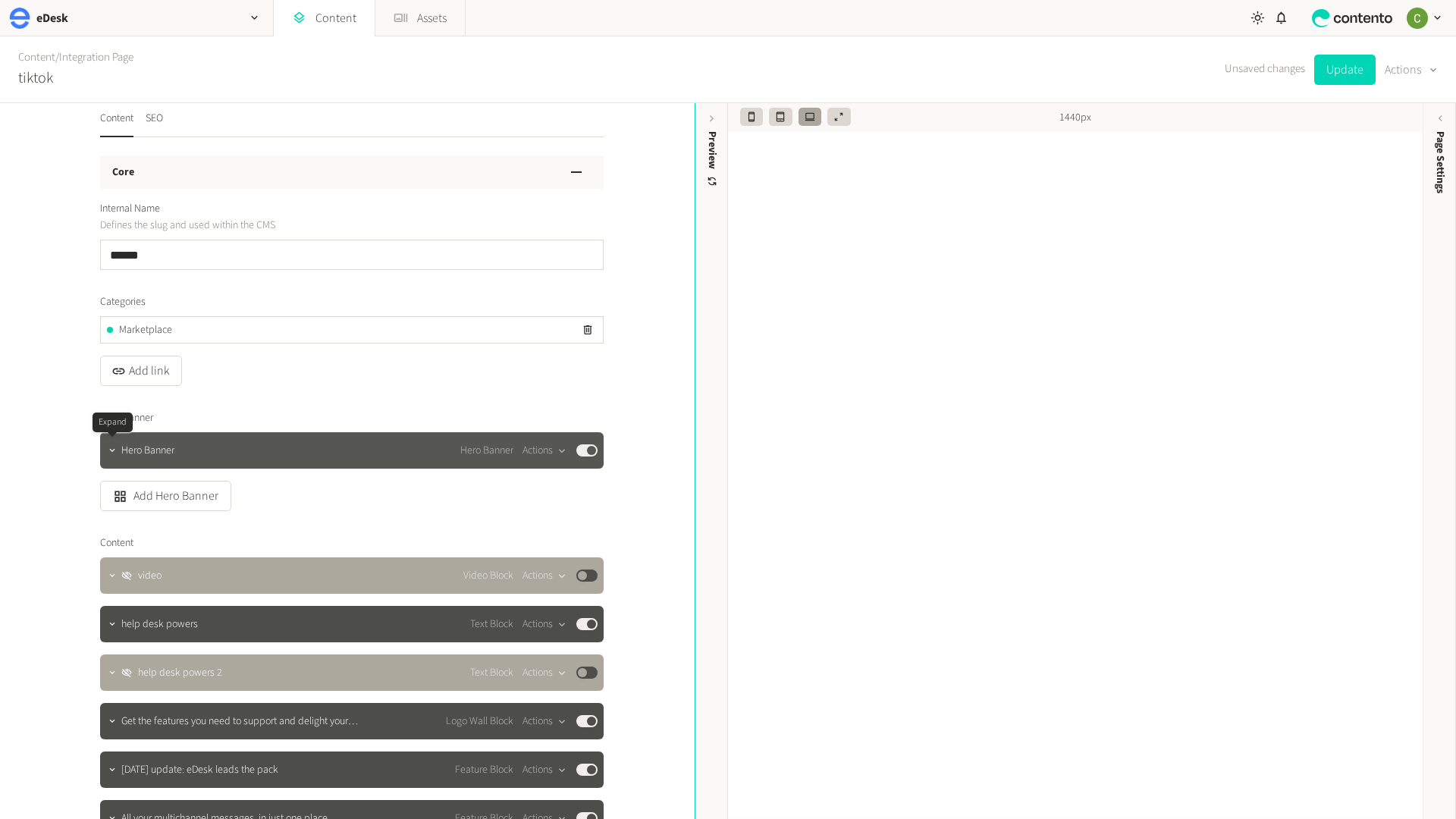 click 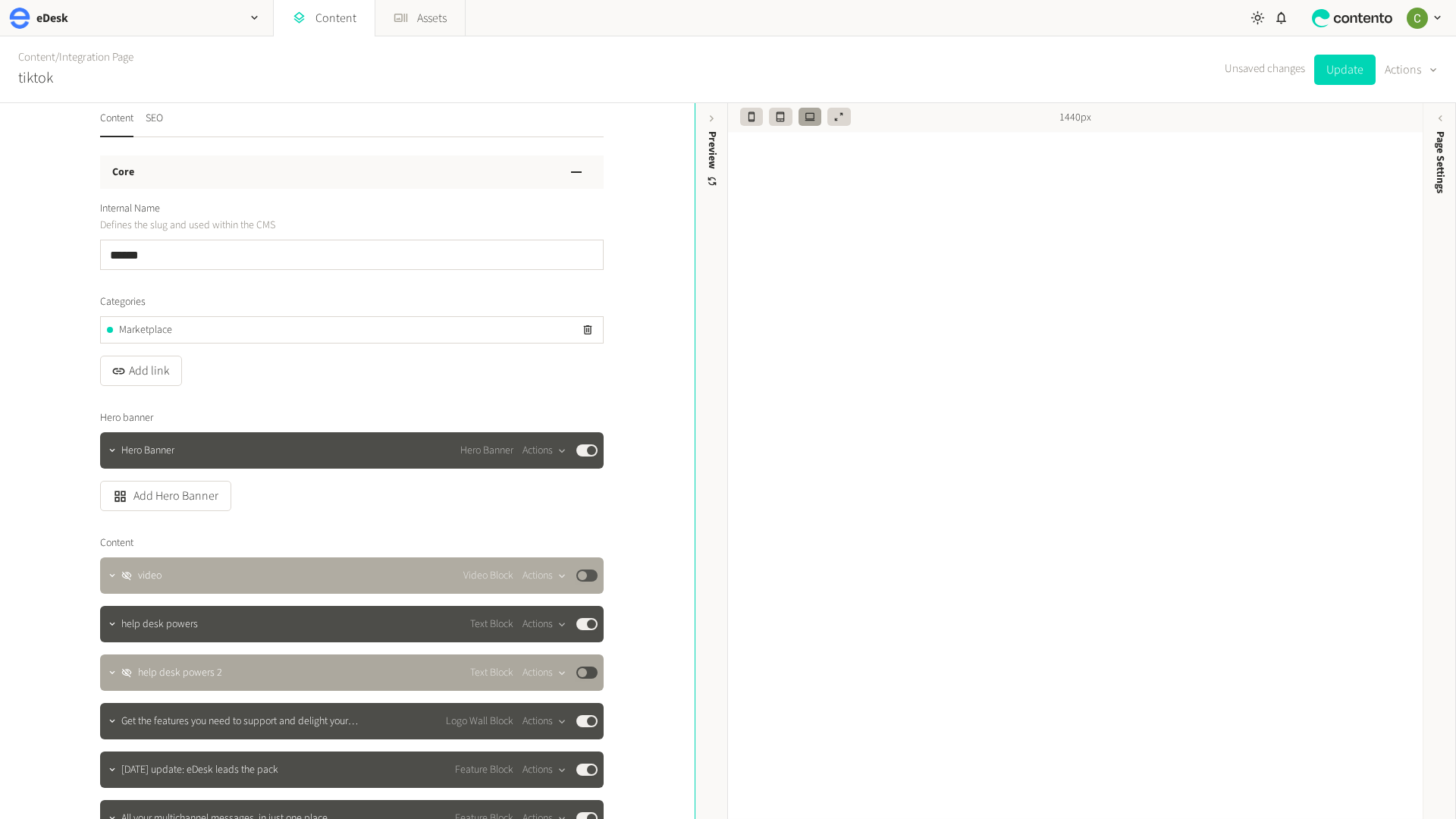 scroll, scrollTop: 31, scrollLeft: 0, axis: vertical 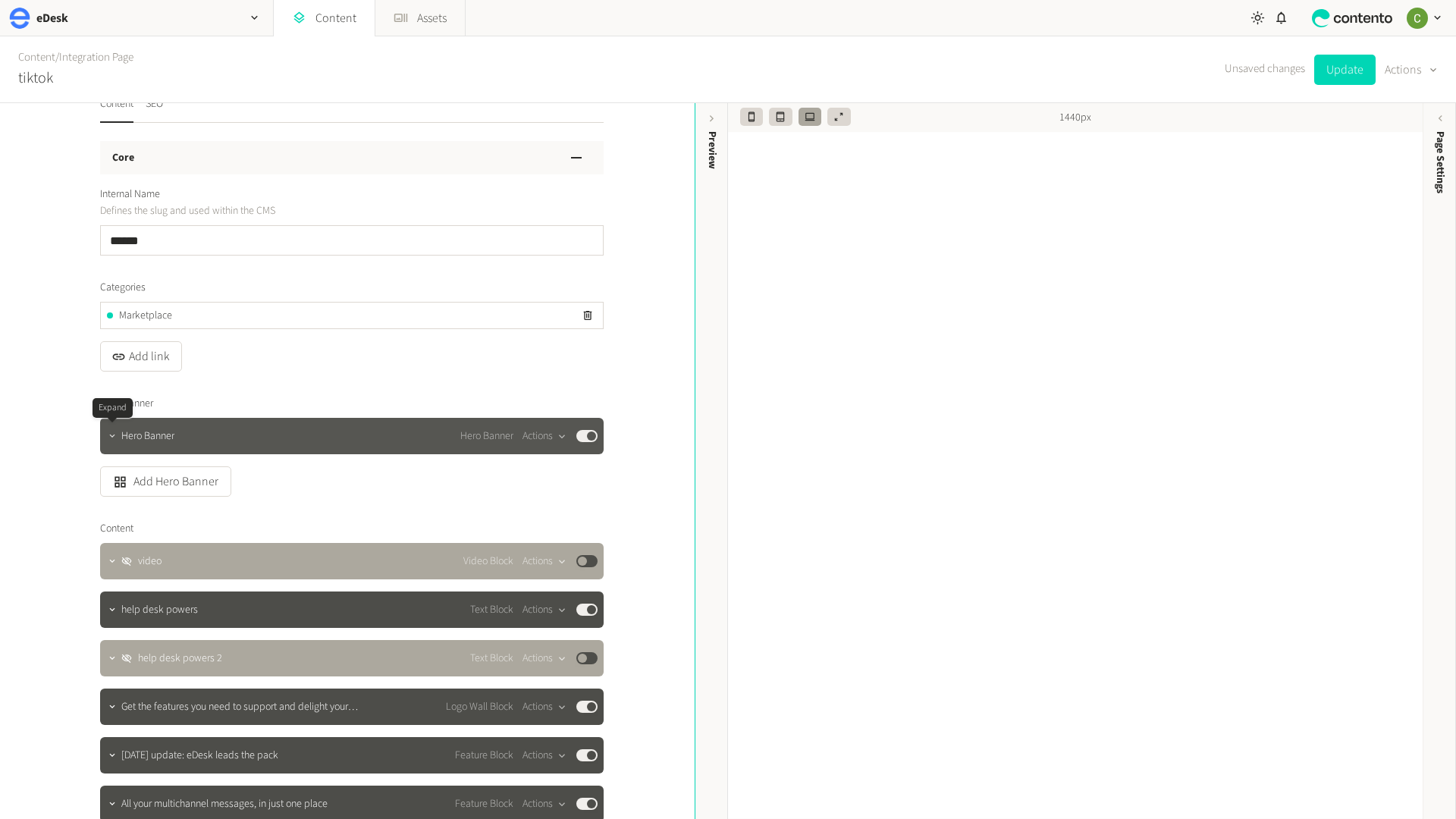 click 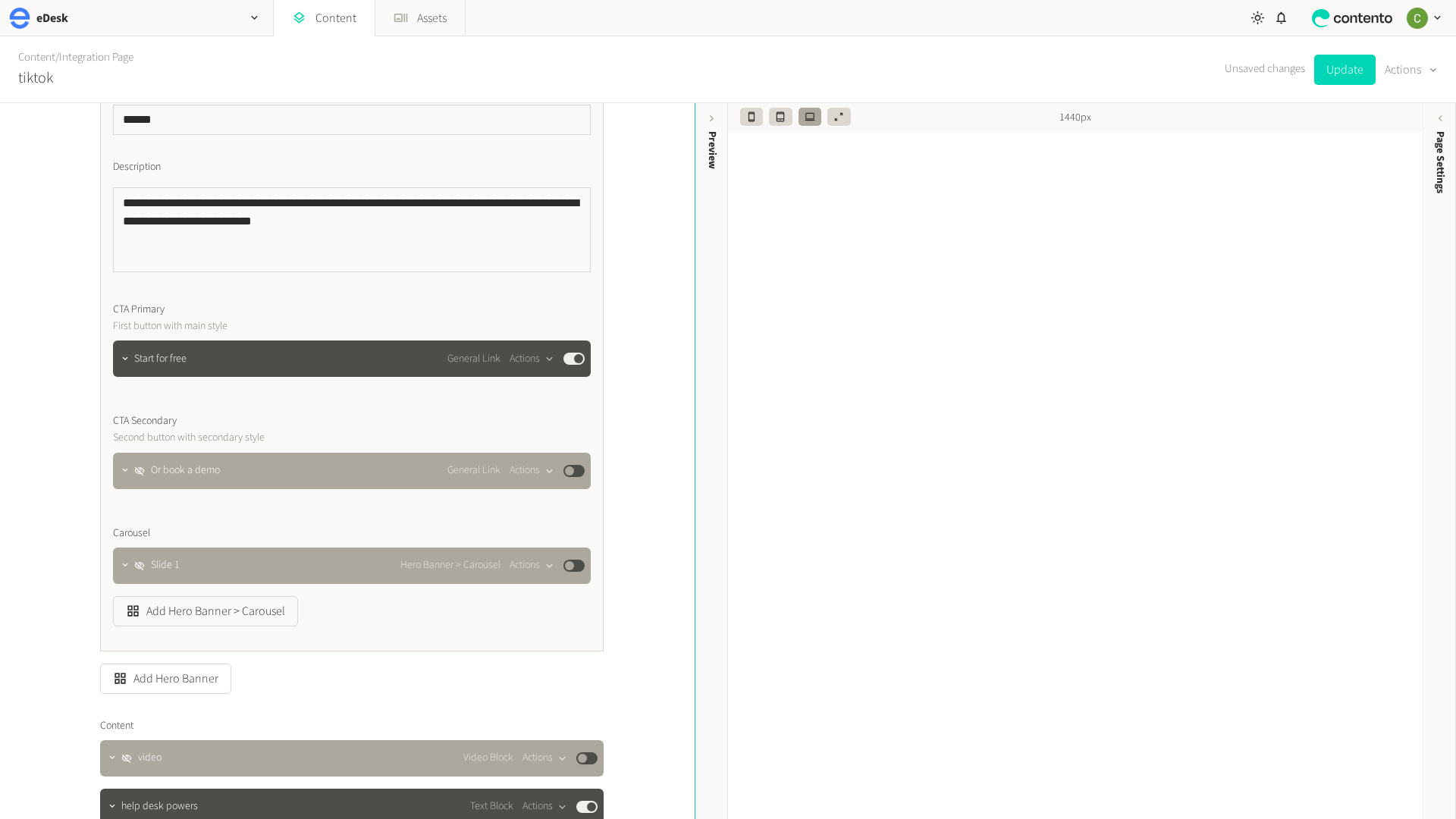 scroll, scrollTop: 602, scrollLeft: 0, axis: vertical 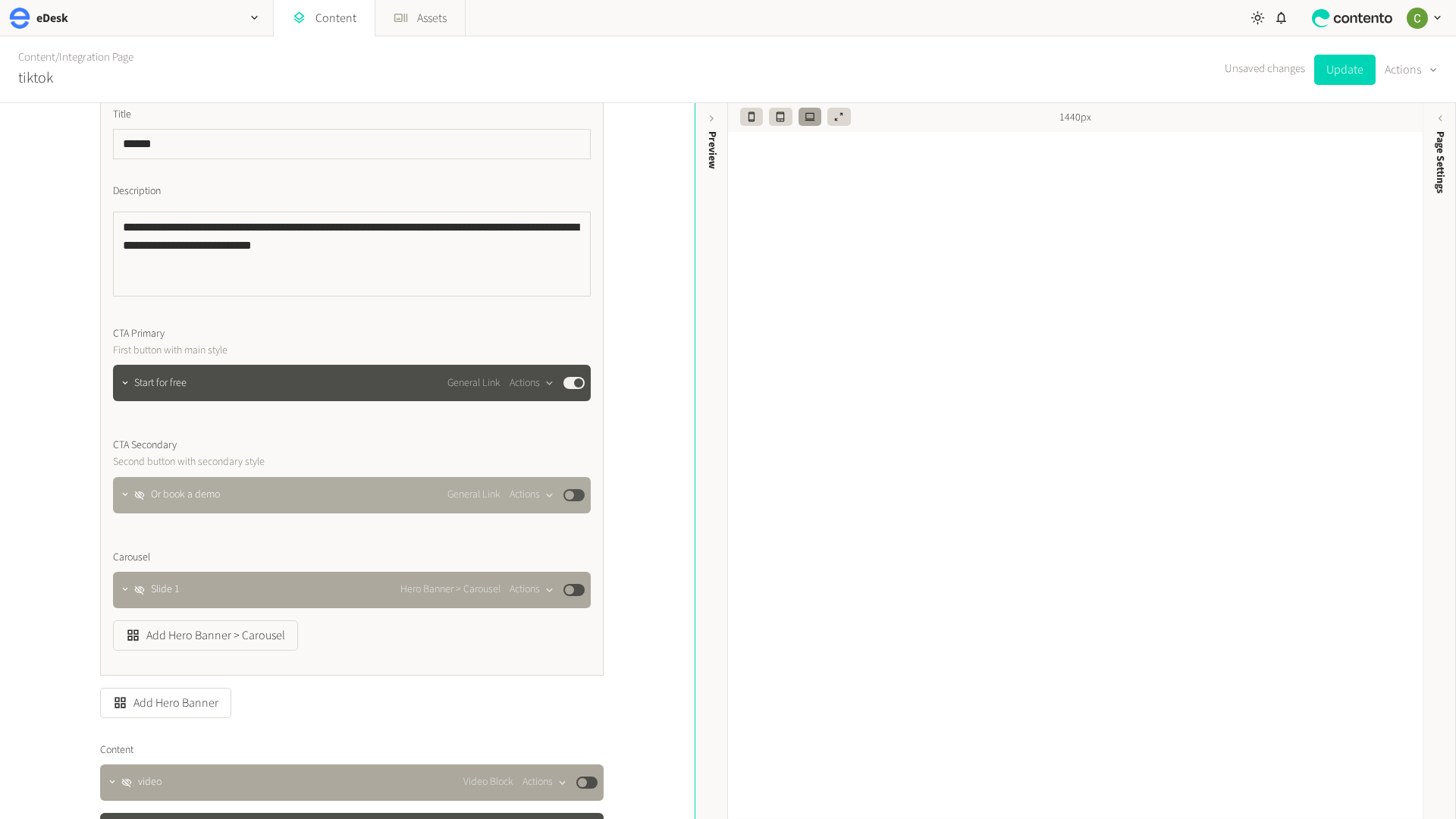 click on "General Link  Actions  Published" 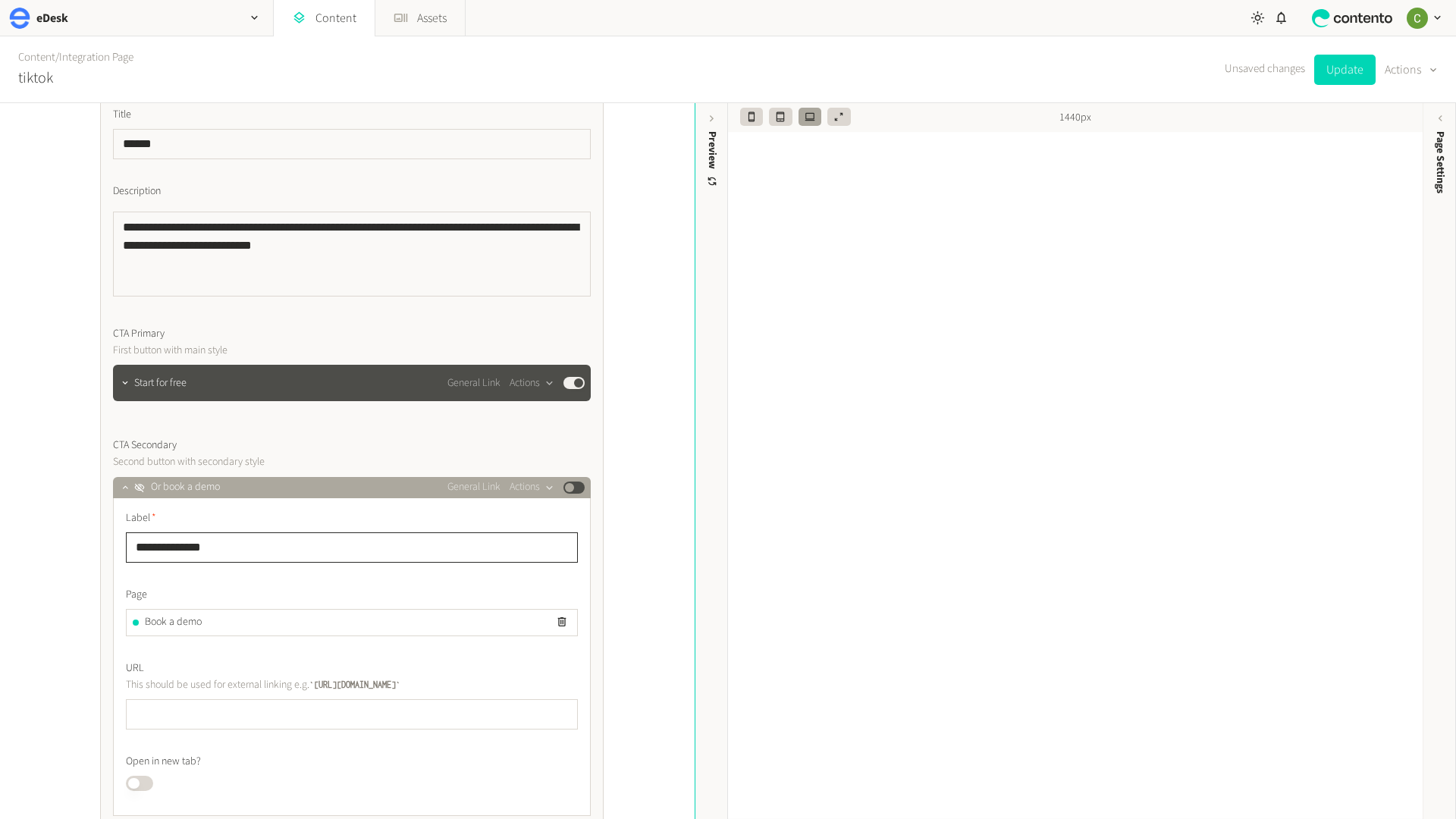 click on "**********" 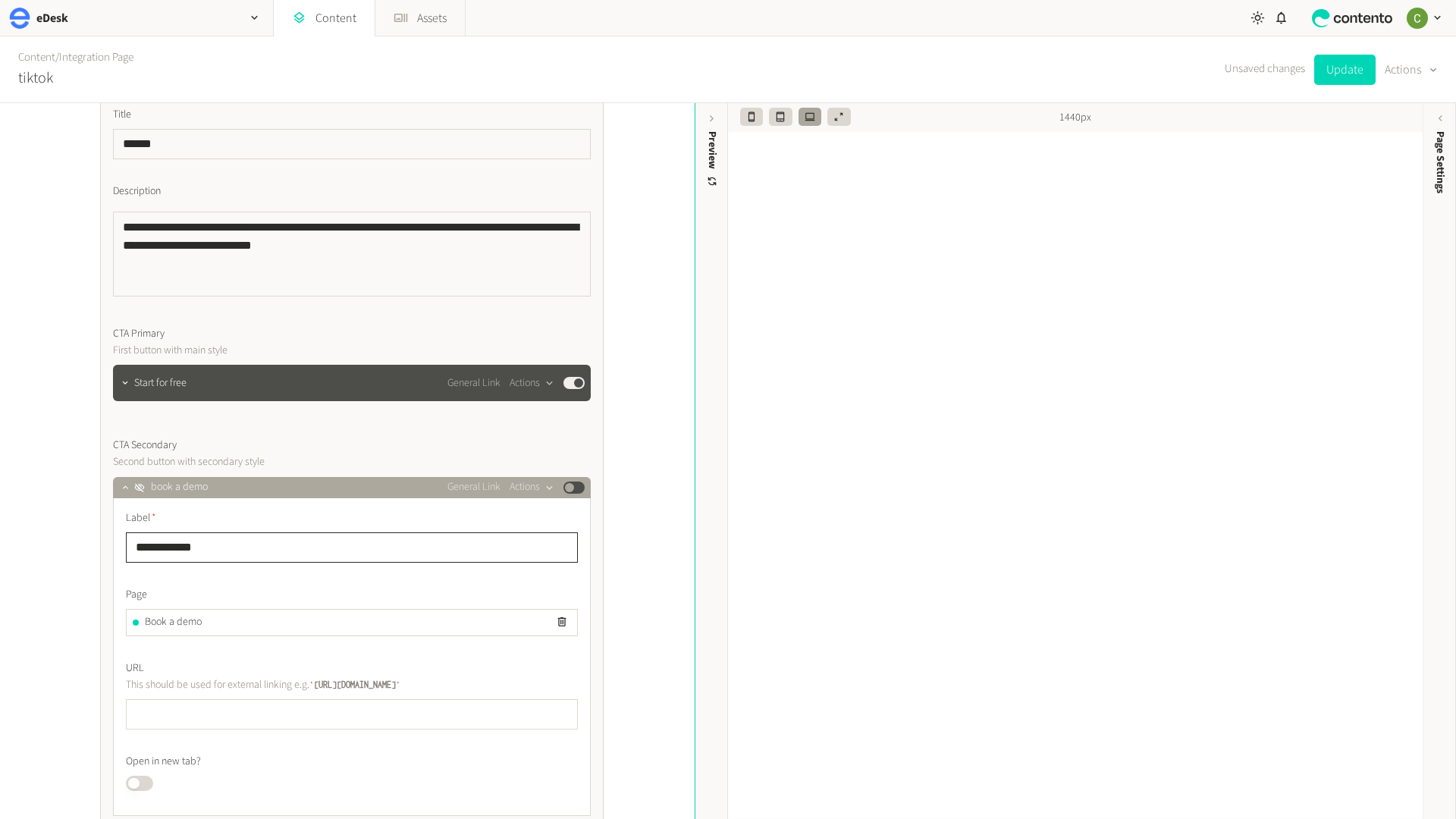 click on "**********" 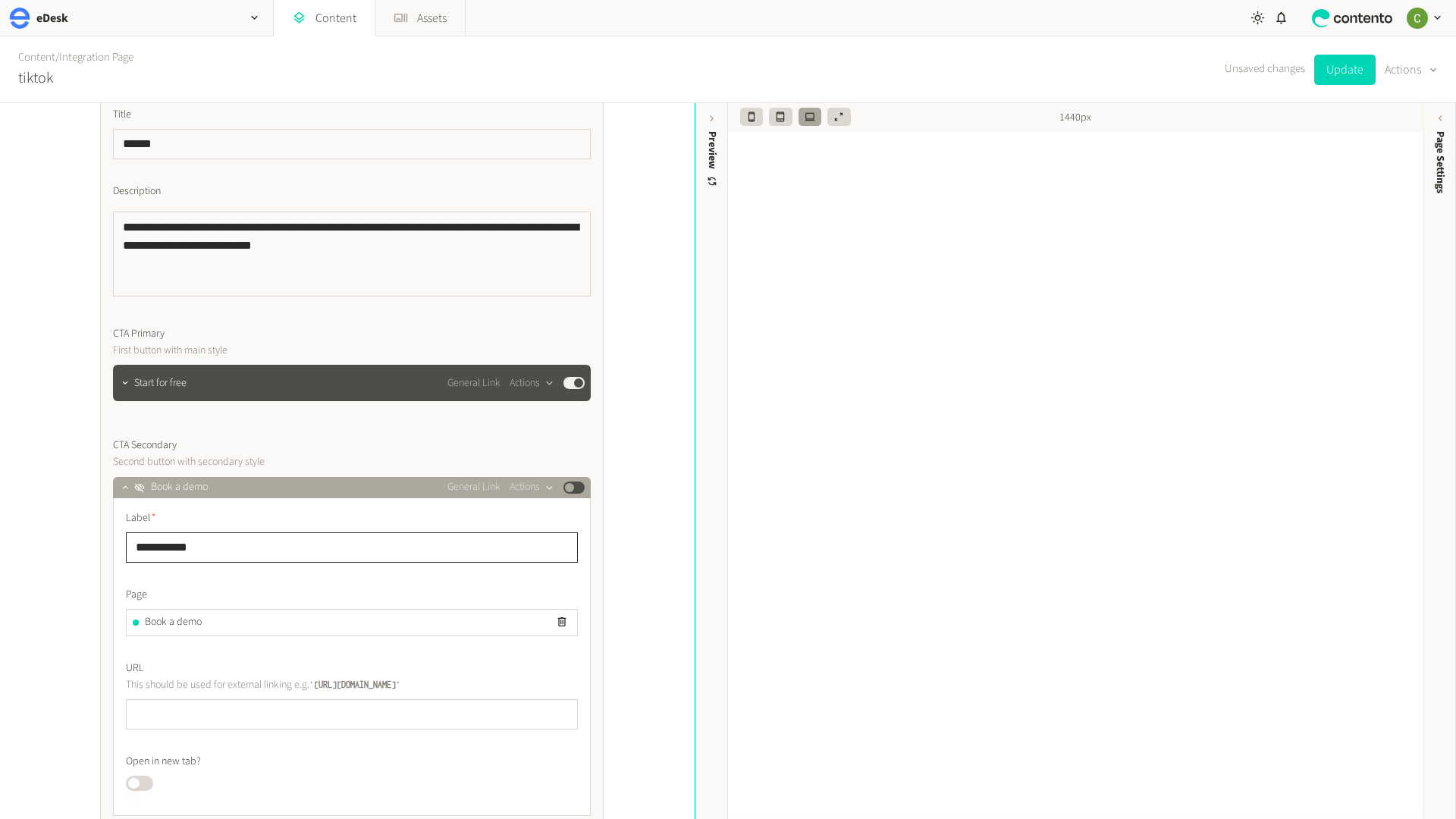 type on "**********" 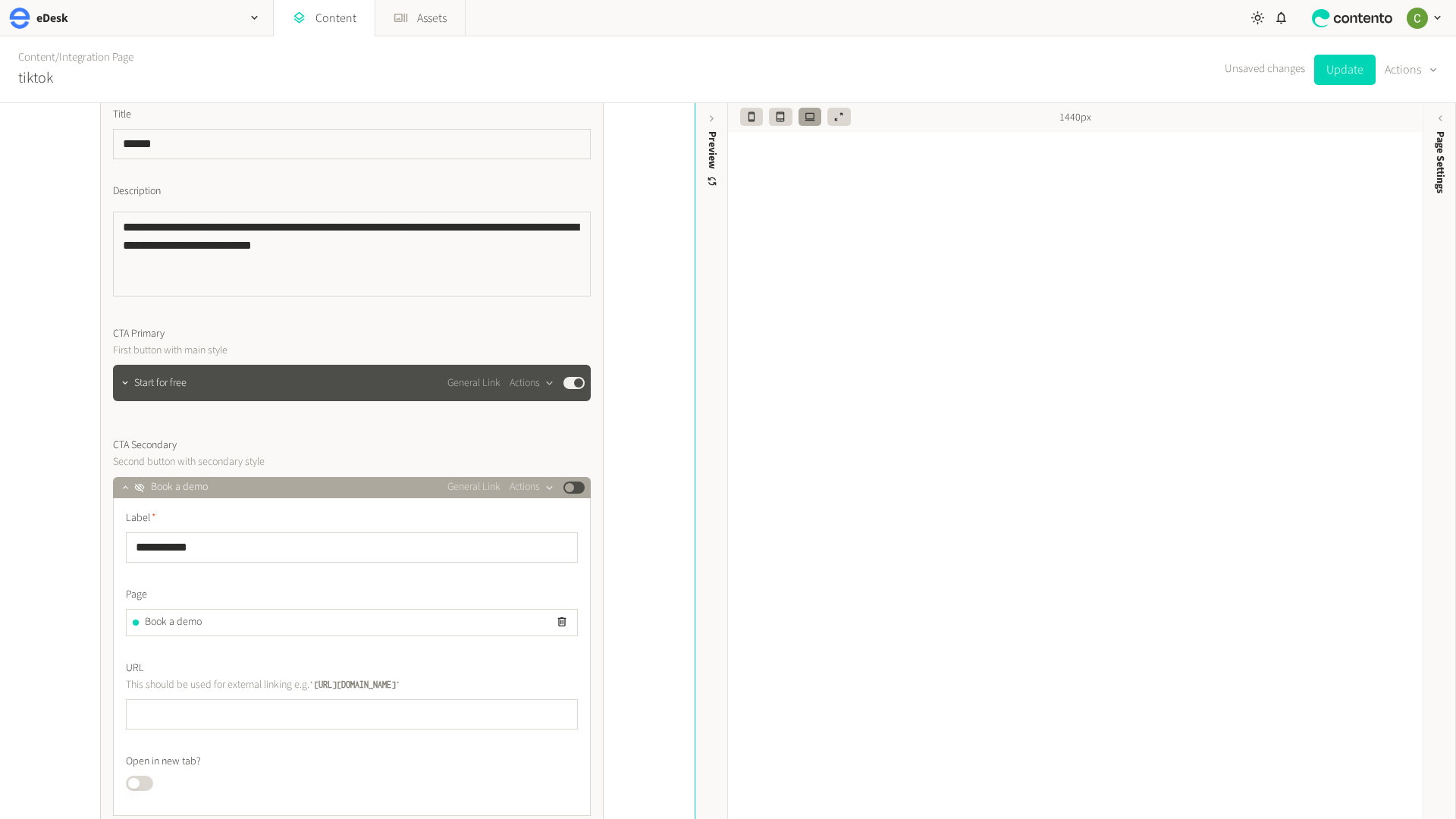 click on "**********" 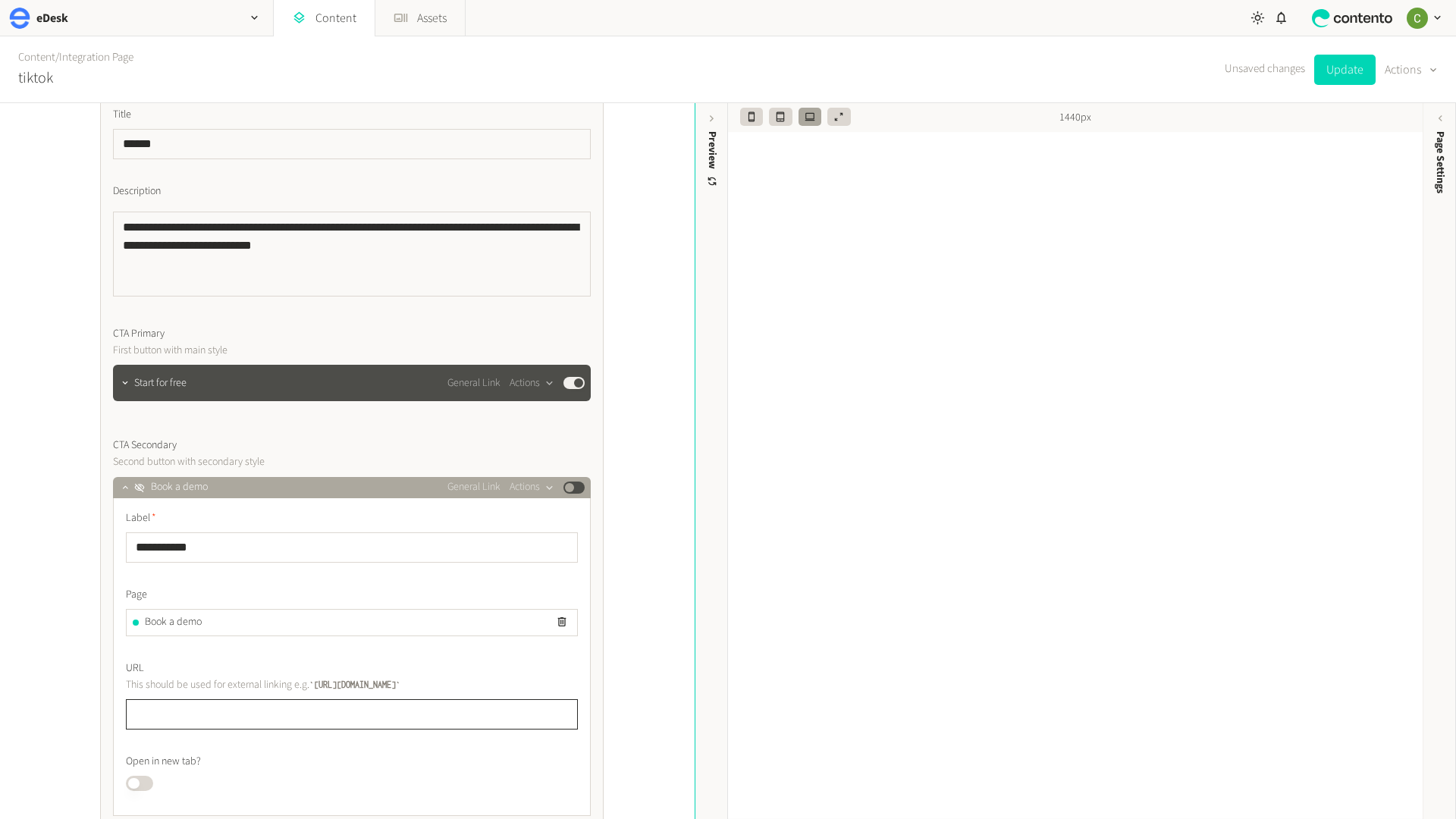 click 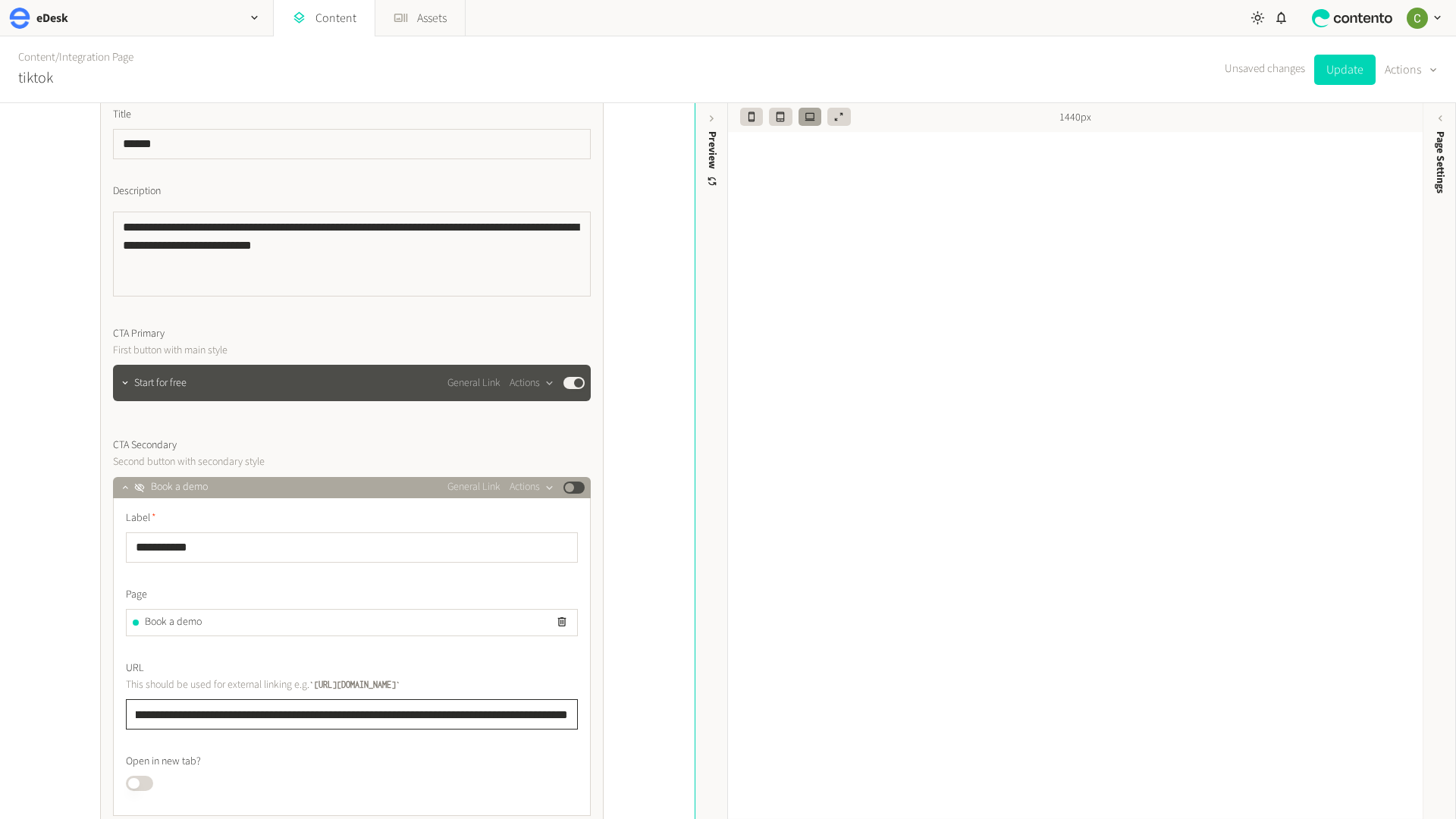 scroll, scrollTop: 0, scrollLeft: 991, axis: horizontal 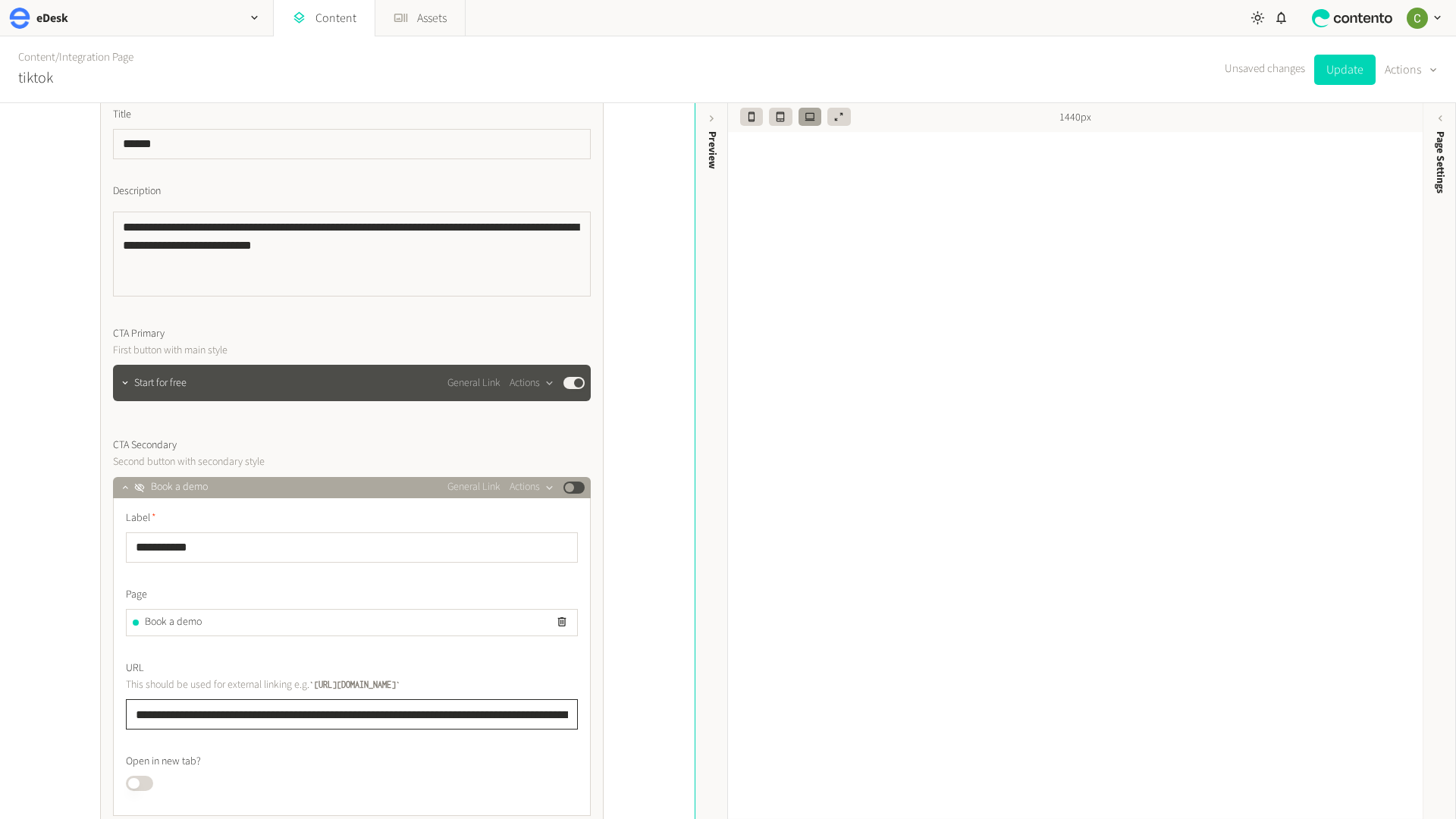 drag, startPoint x: 572, startPoint y: 719, endPoint x: 95, endPoint y: 717, distance: 477.0042 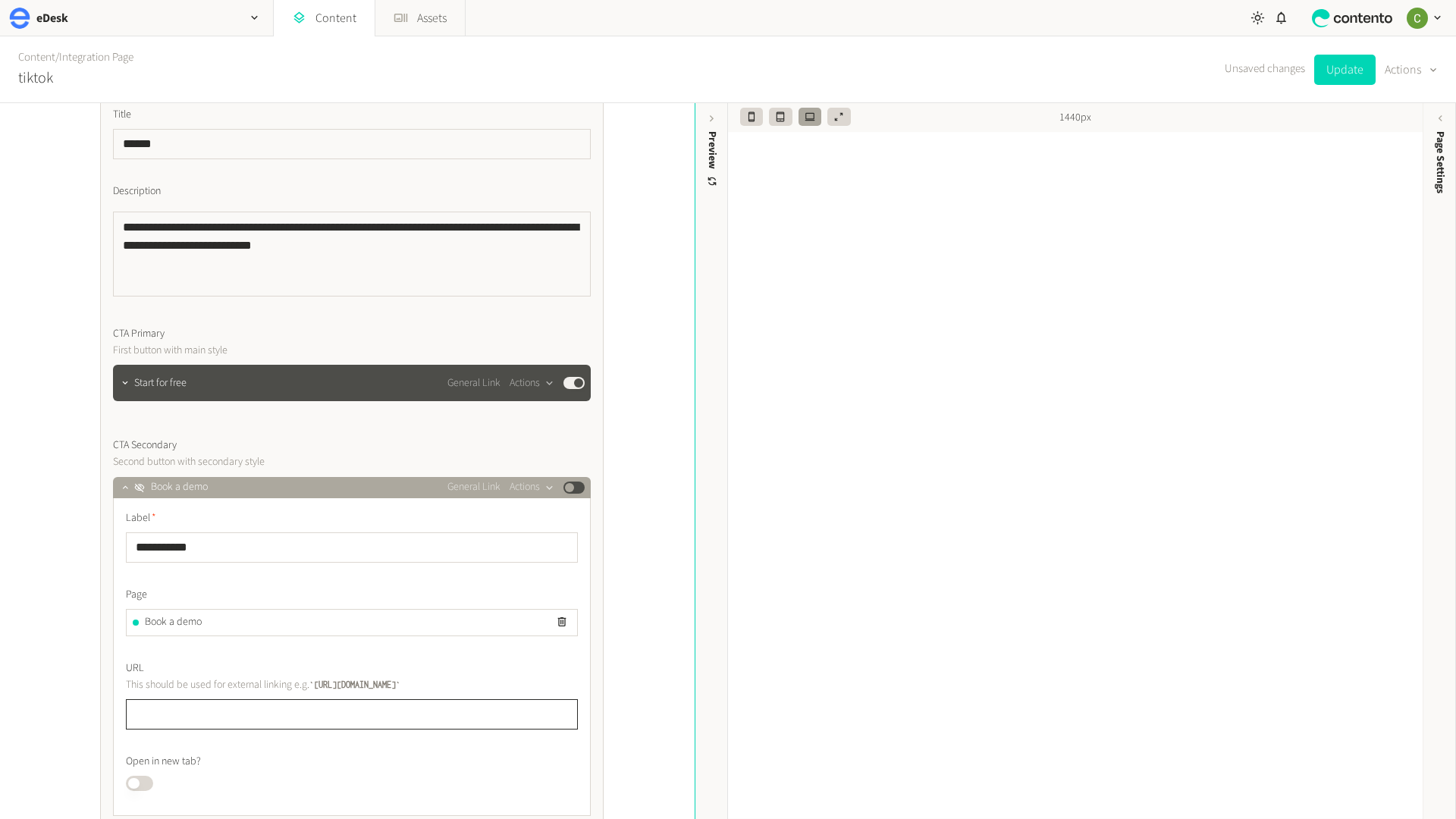 click 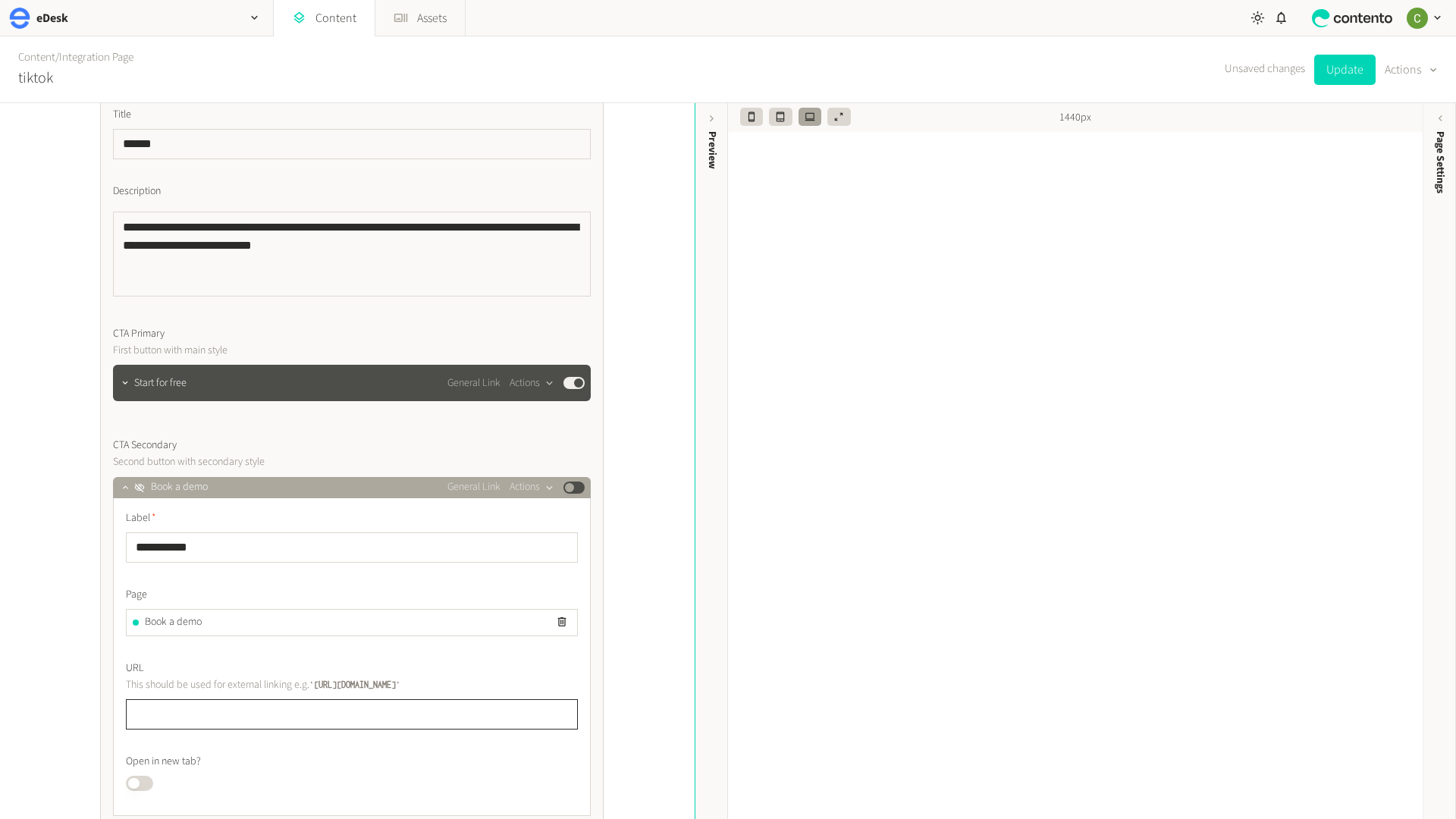 click 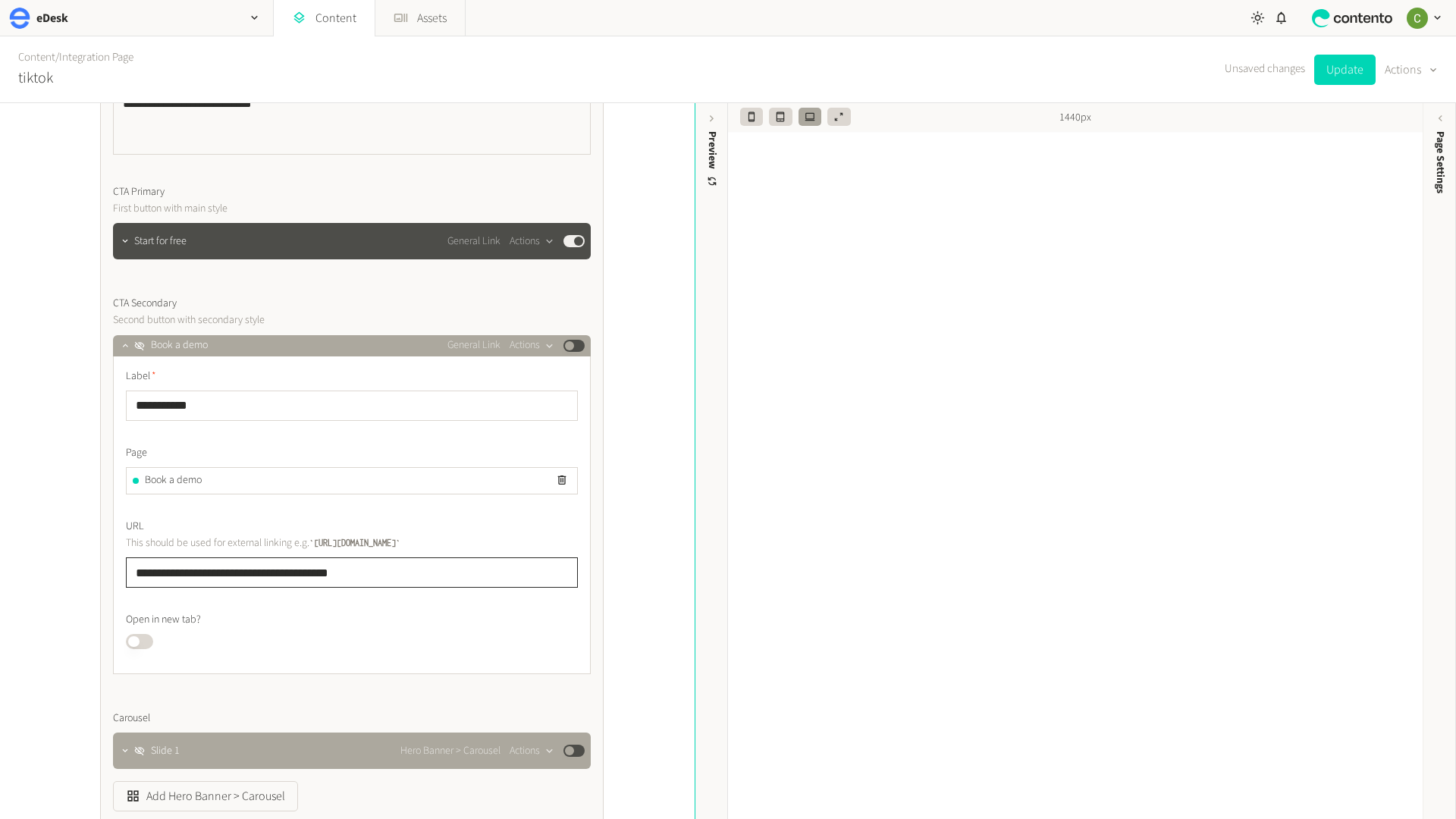 scroll, scrollTop: 766, scrollLeft: 0, axis: vertical 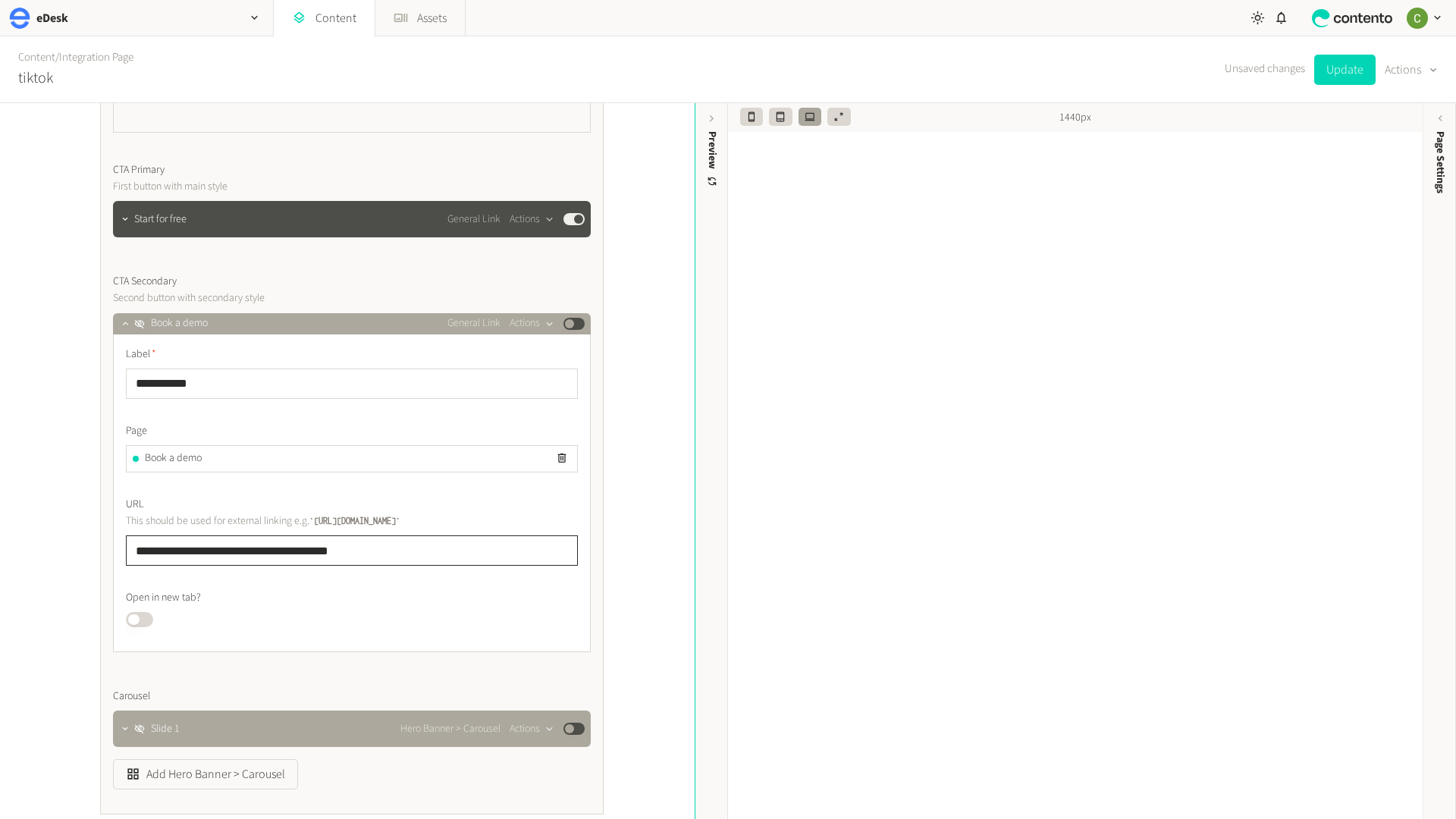 type on "**********" 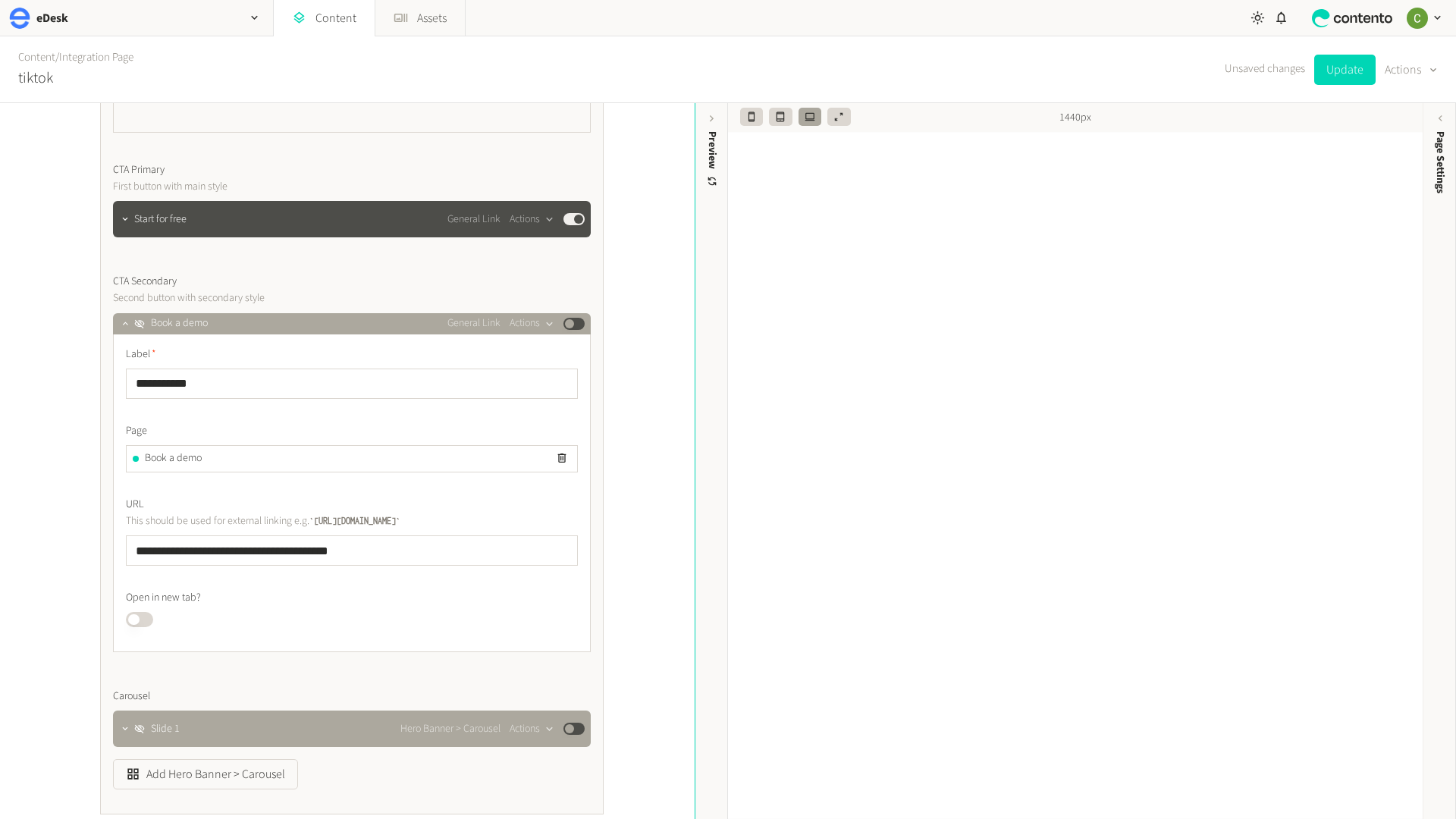 drag, startPoint x: 135, startPoint y: 619, endPoint x: 221, endPoint y: 619, distance: 86 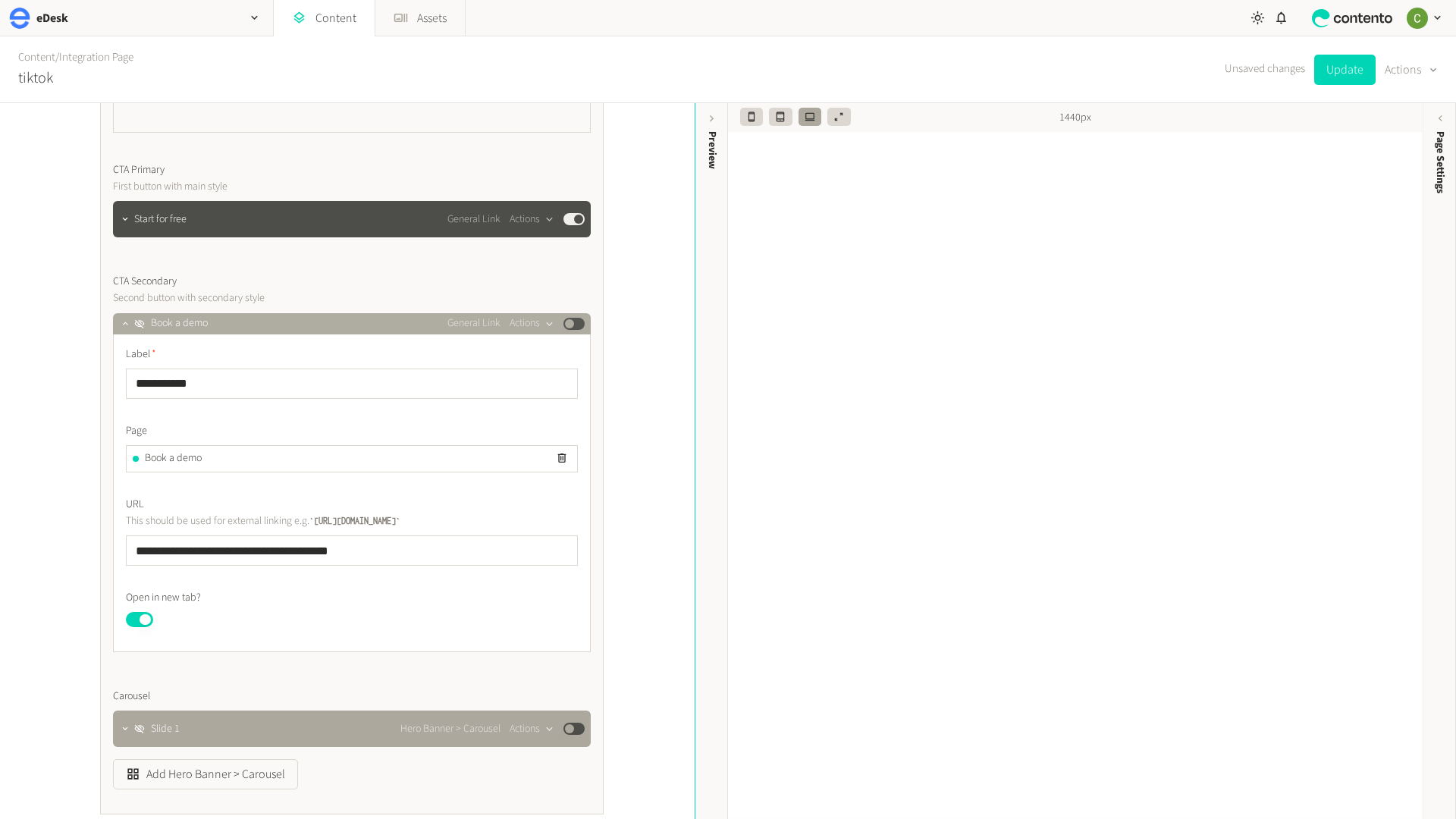click on "Published" 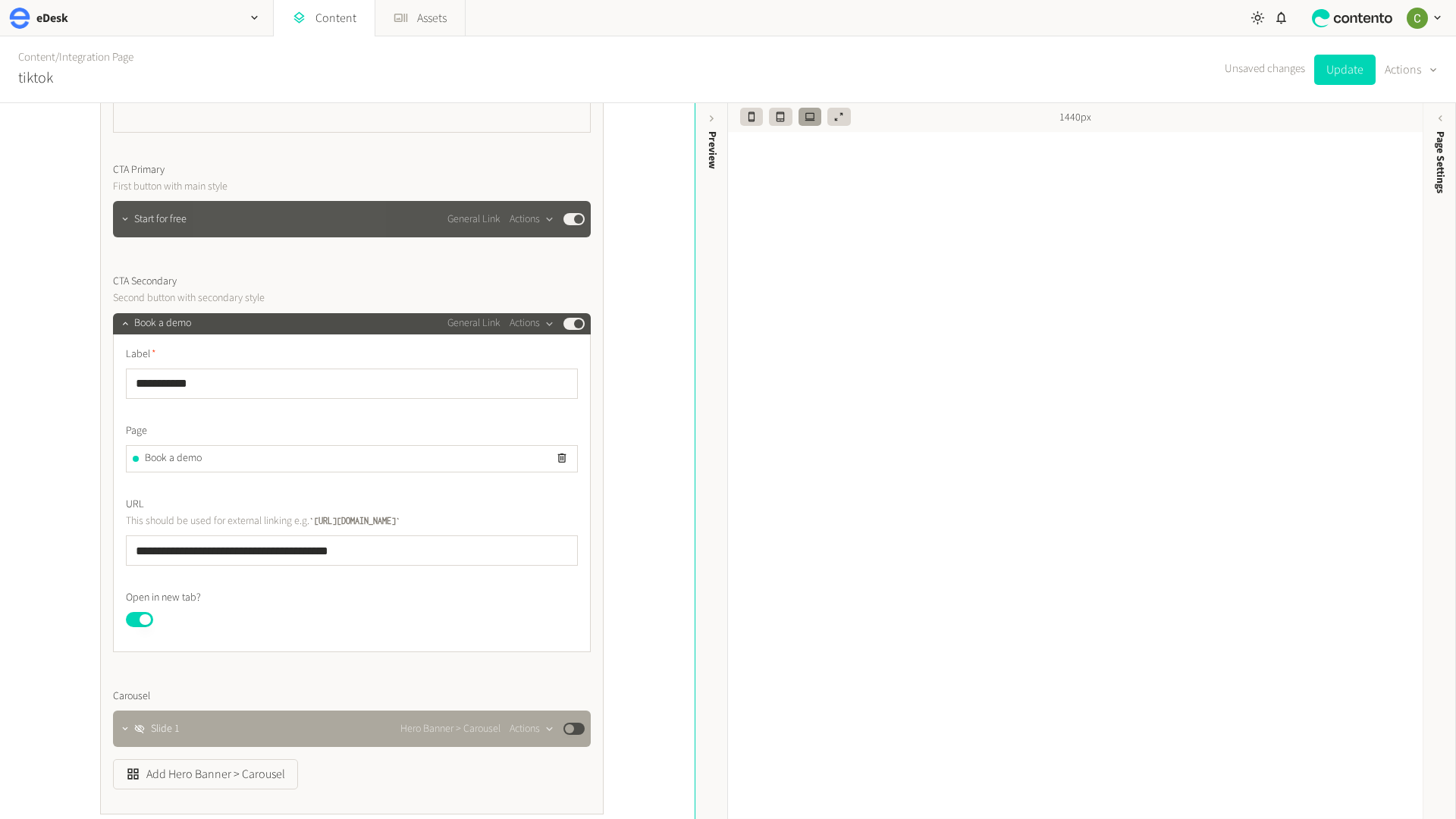 click 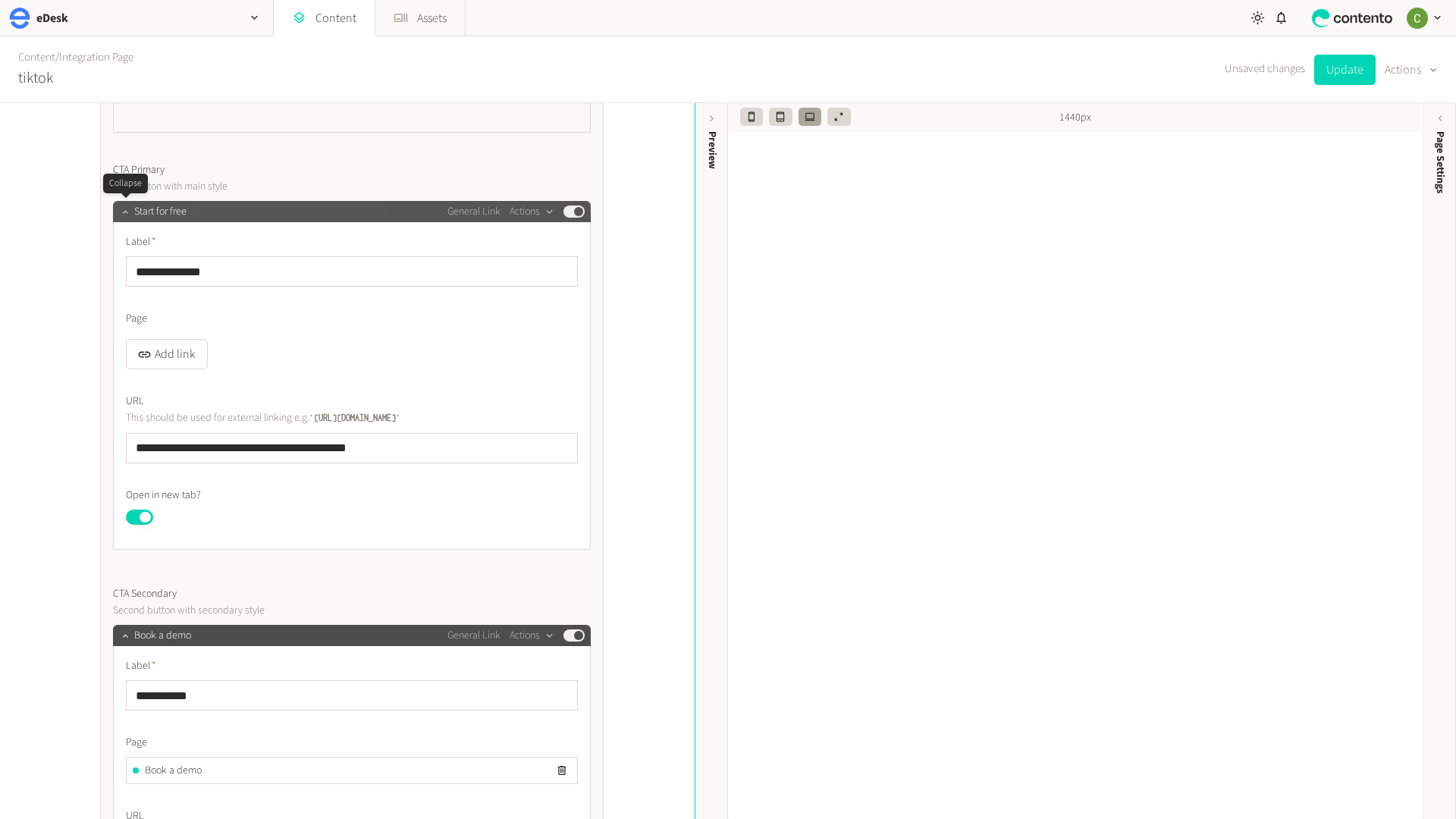 click 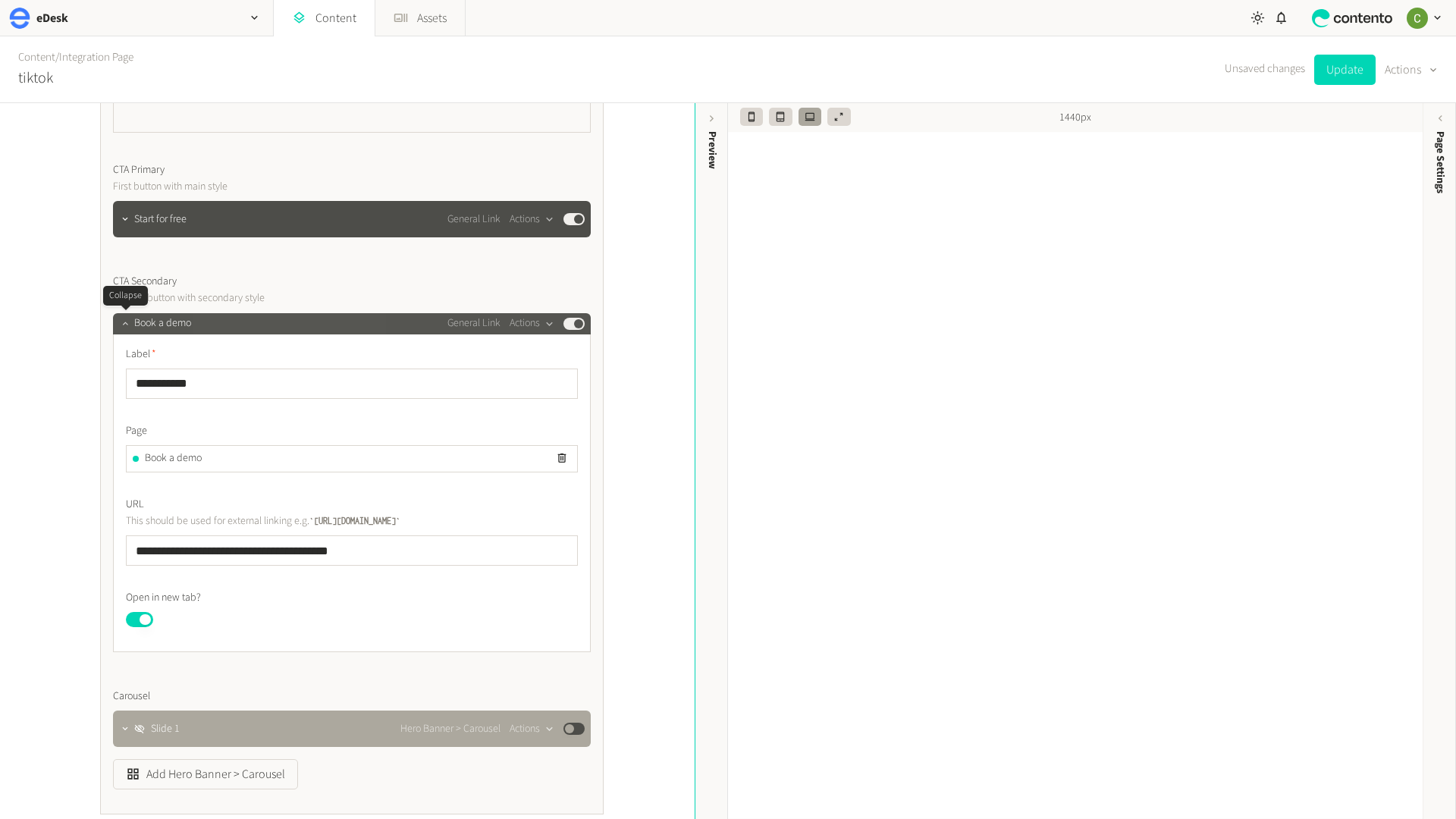 click 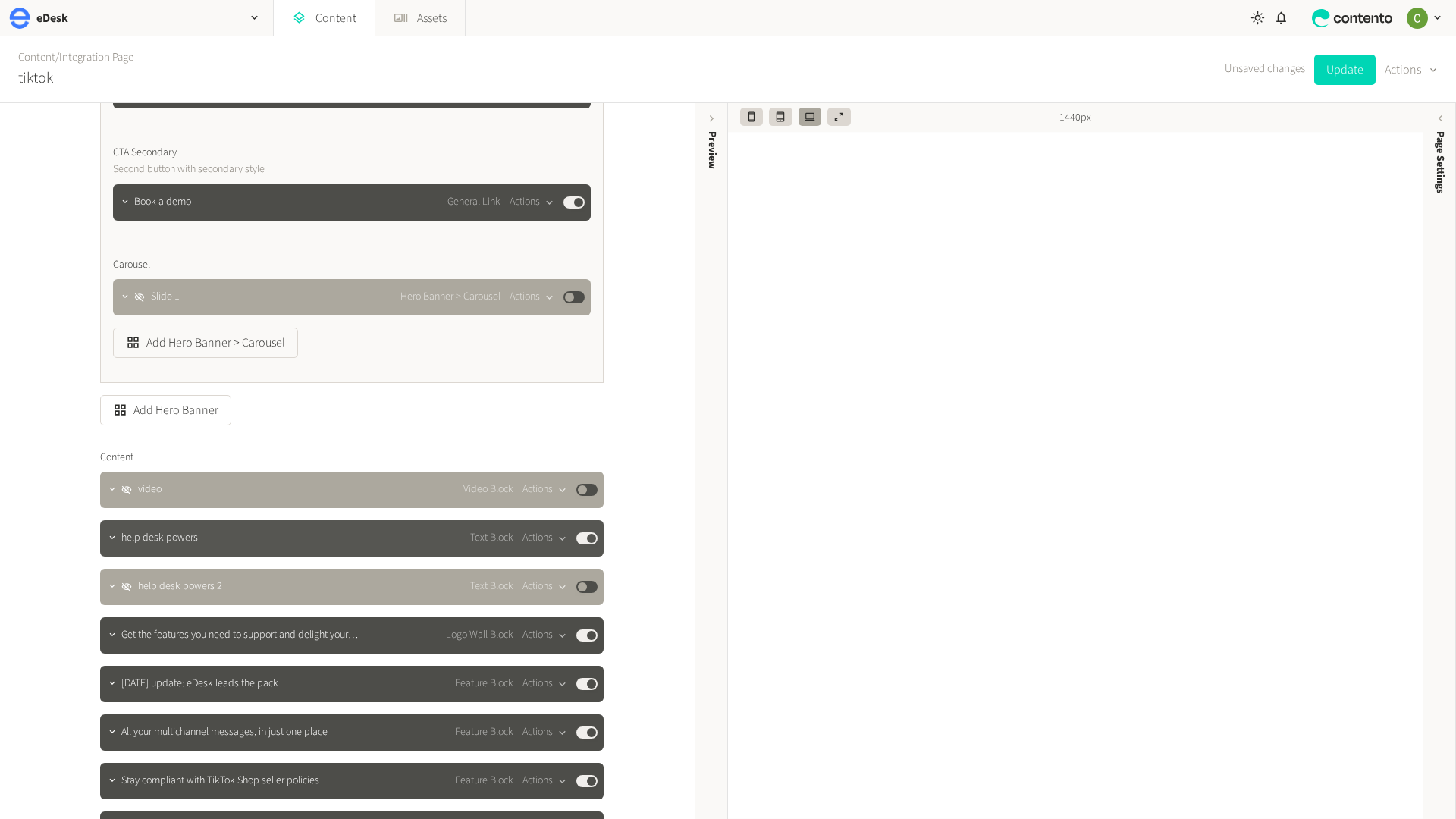 scroll, scrollTop: 904, scrollLeft: 0, axis: vertical 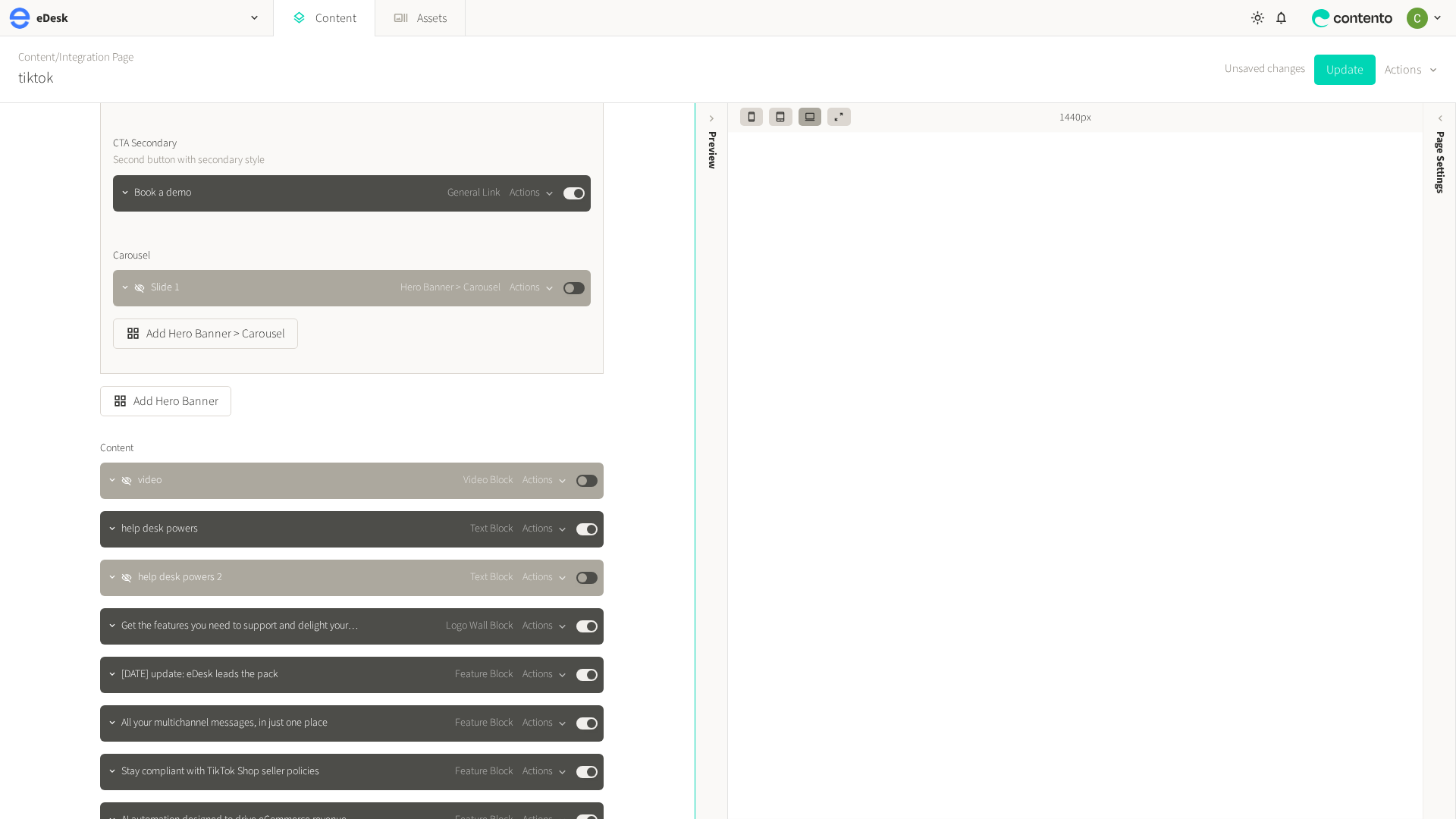 type 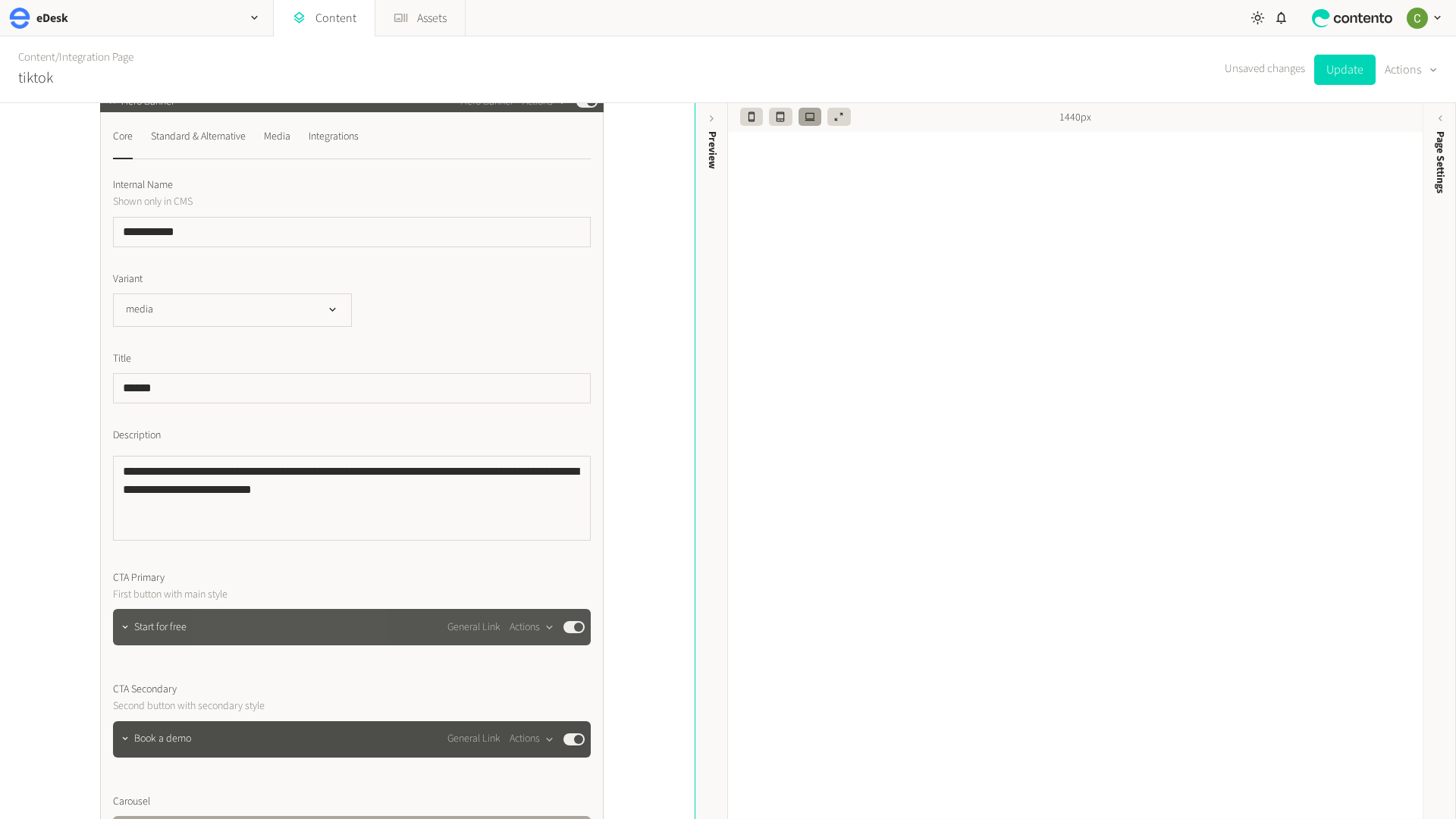scroll, scrollTop: 0, scrollLeft: 0, axis: both 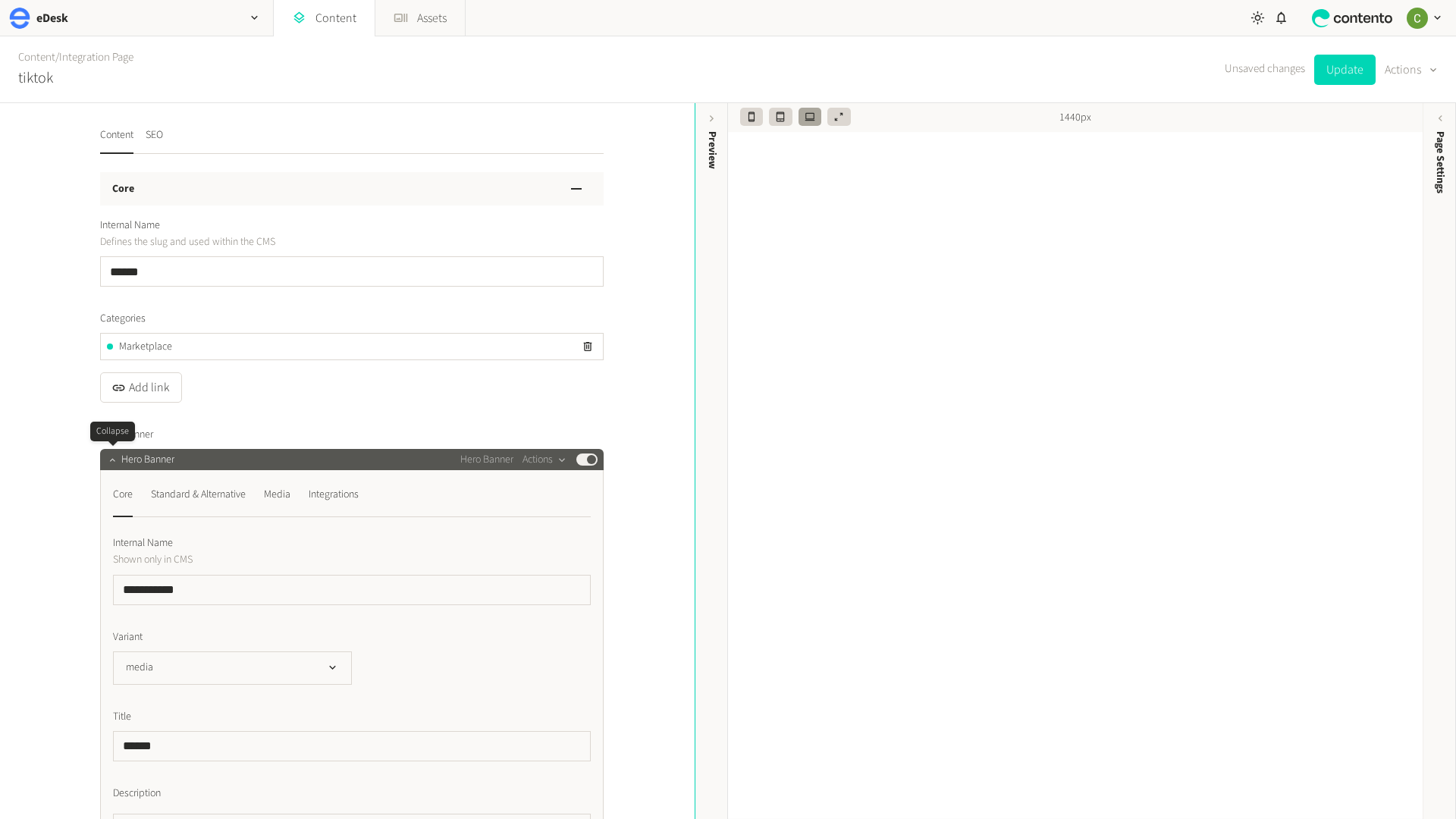 click 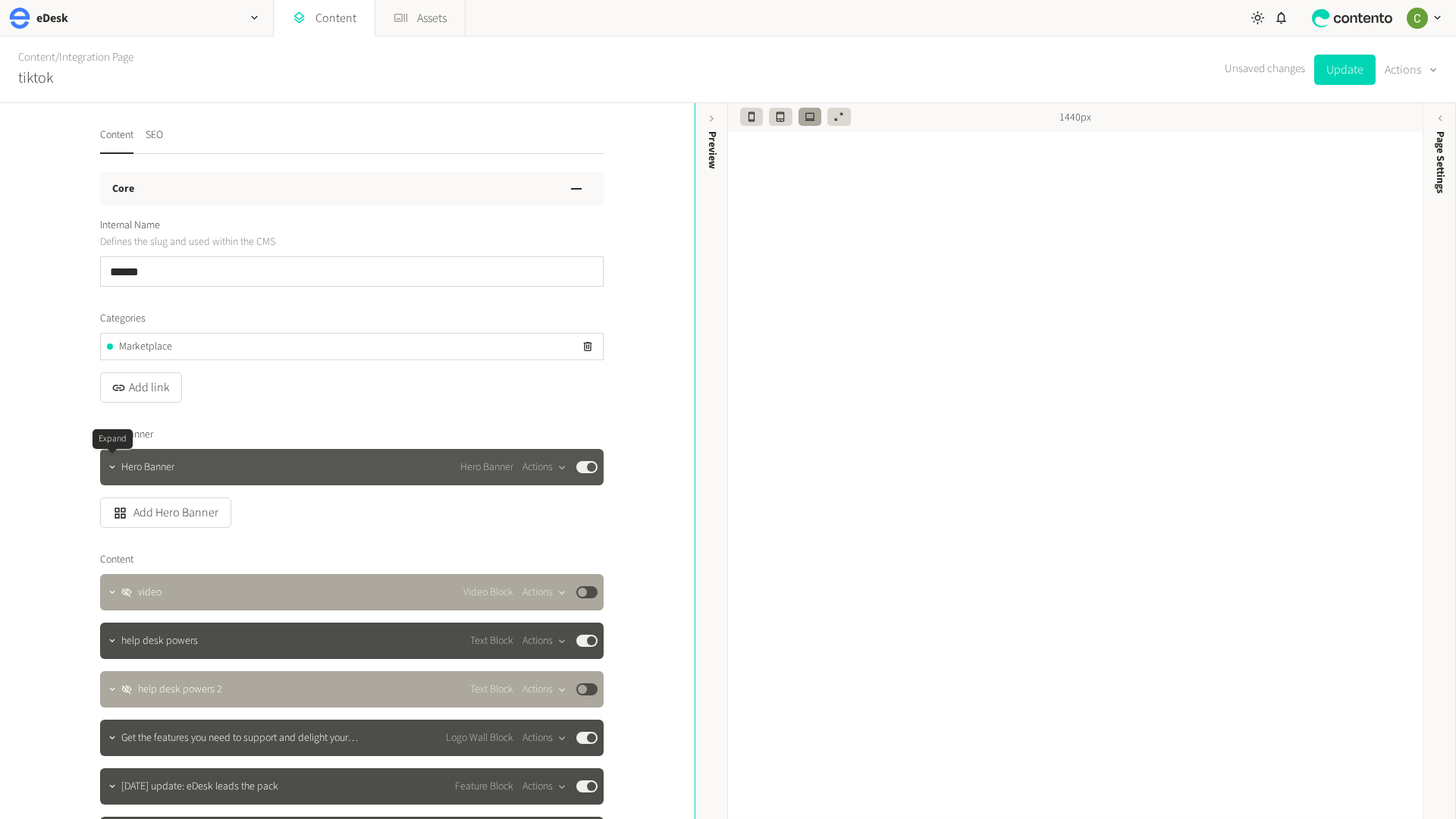click 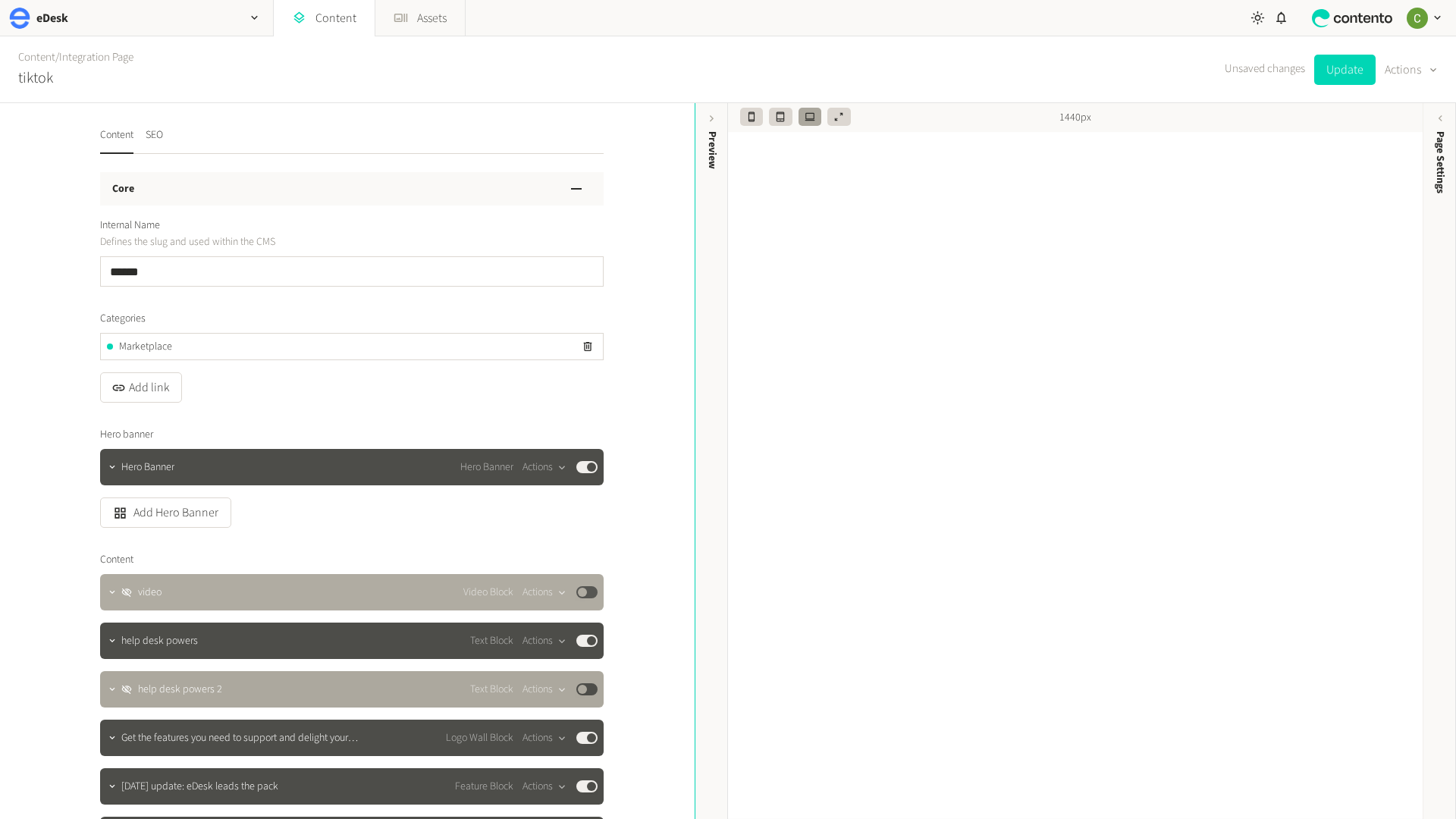 scroll, scrollTop: 26, scrollLeft: 0, axis: vertical 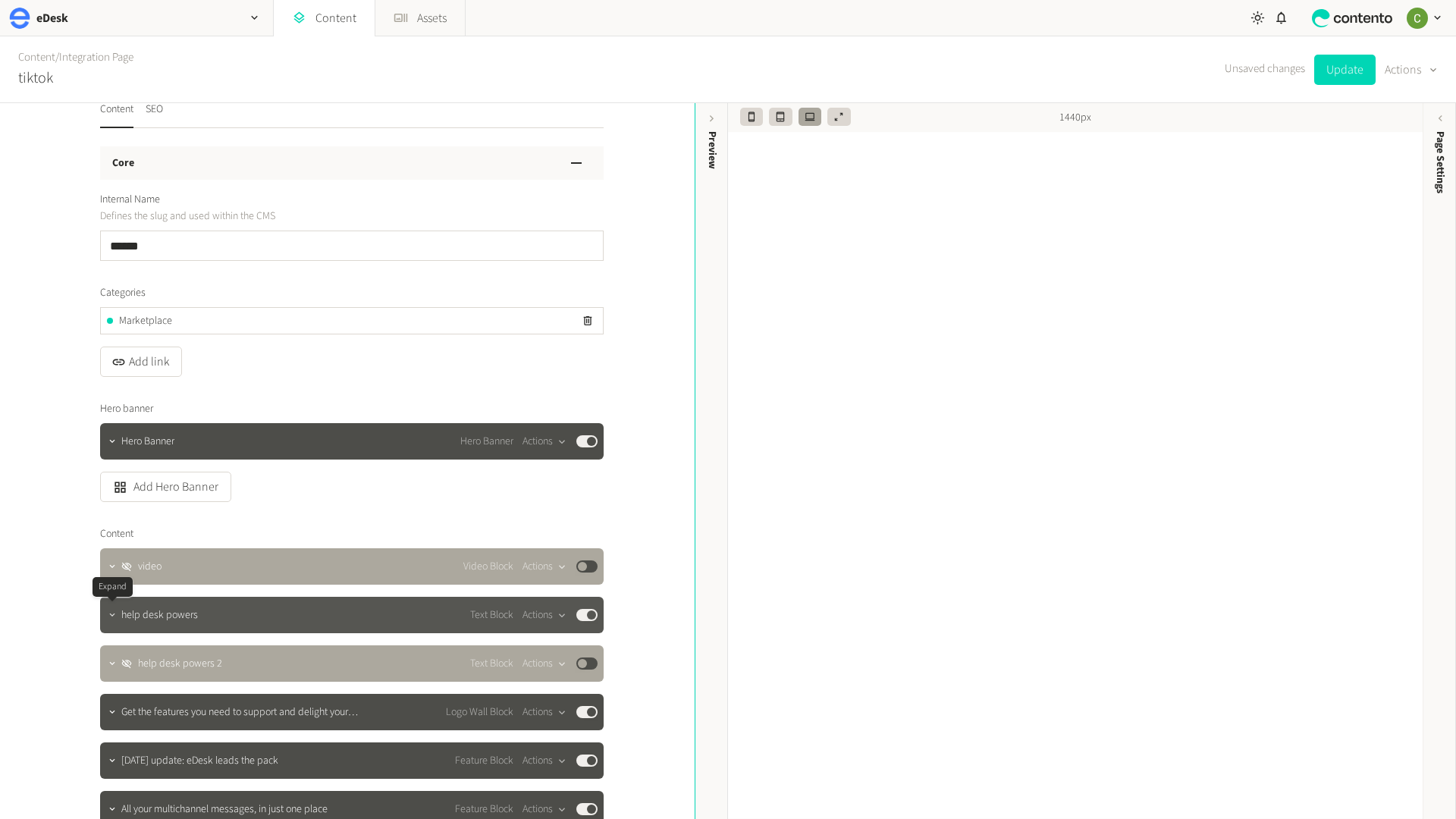 click 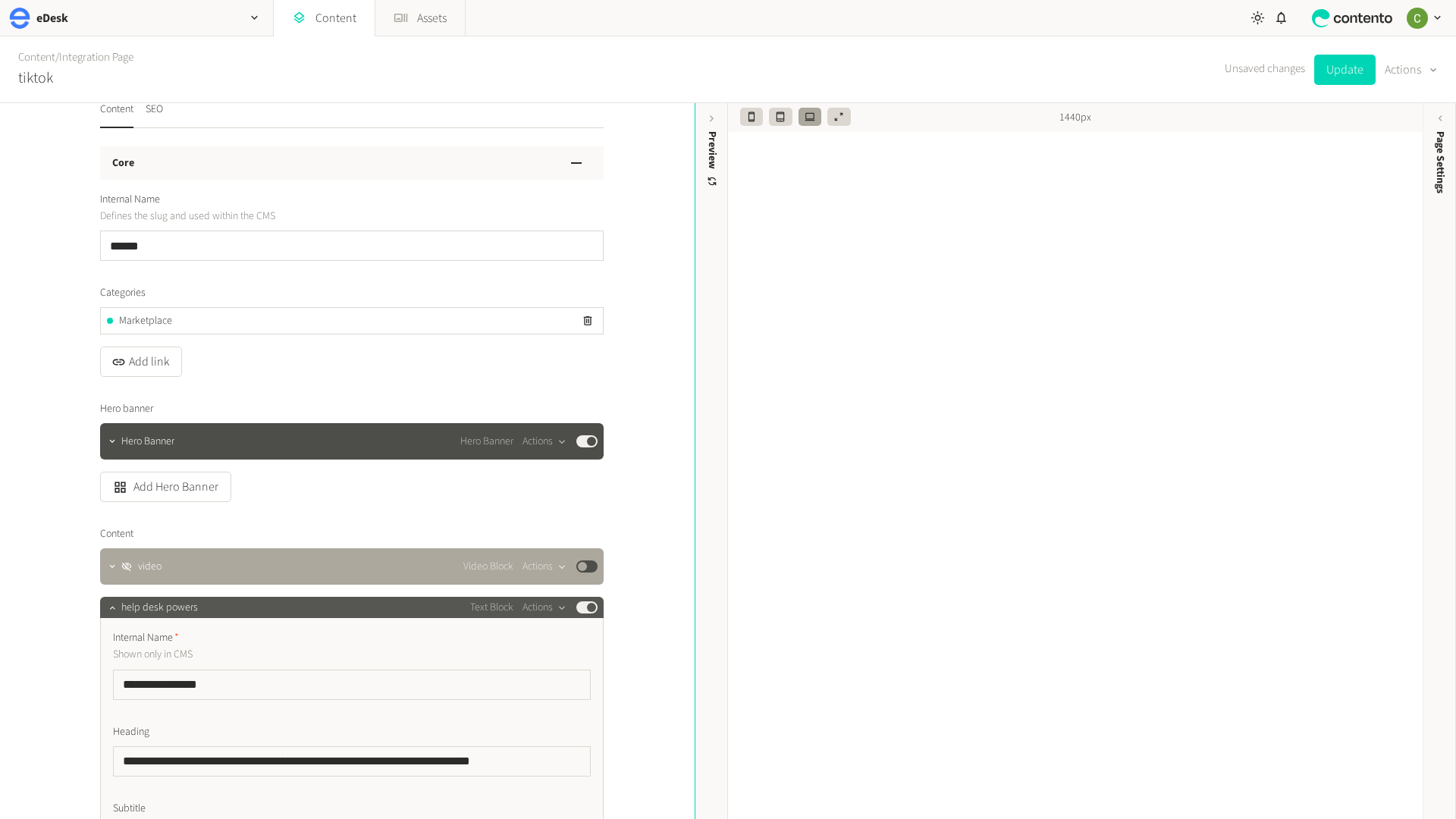 click on "Published" 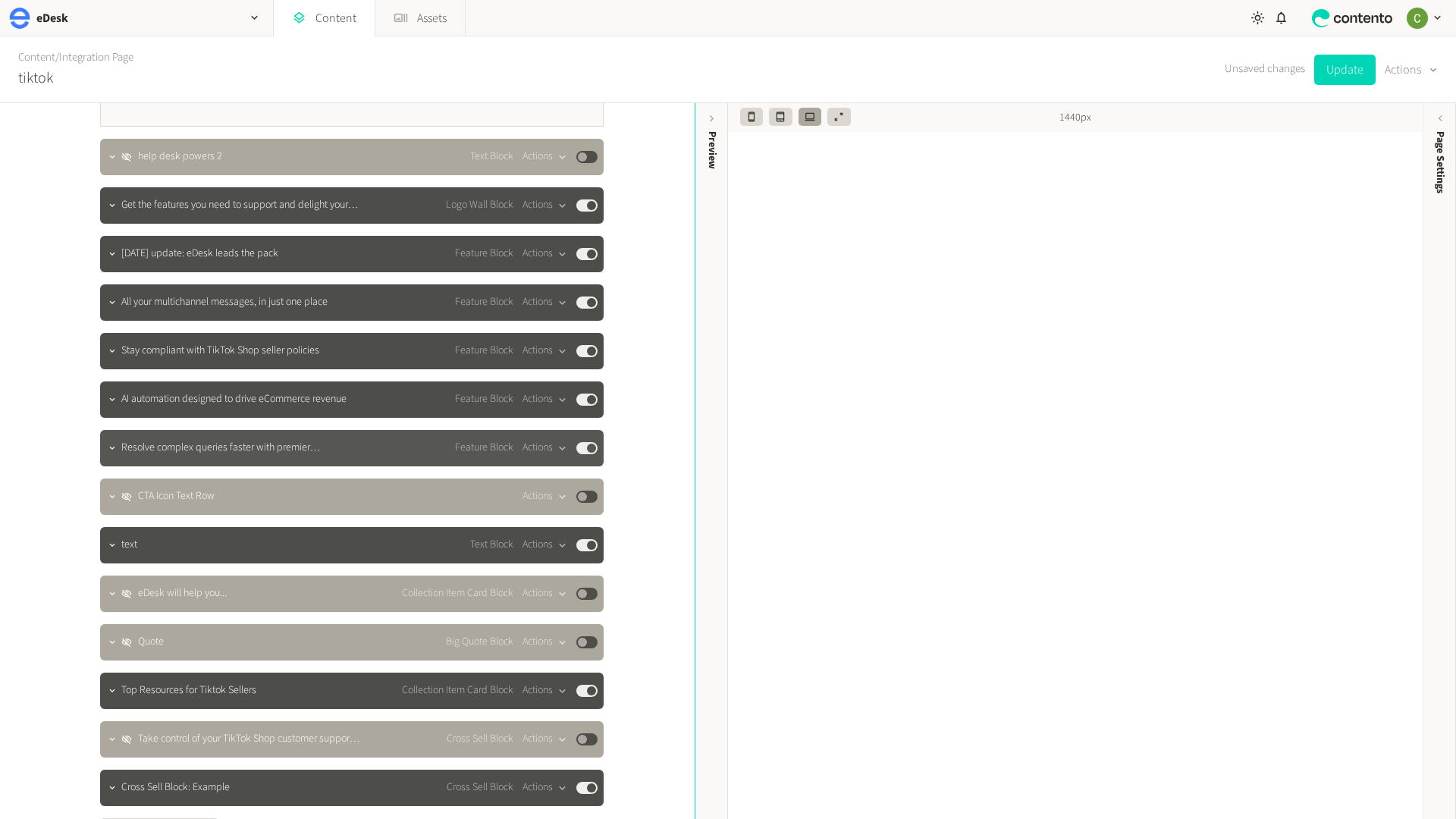 scroll, scrollTop: 1892, scrollLeft: 0, axis: vertical 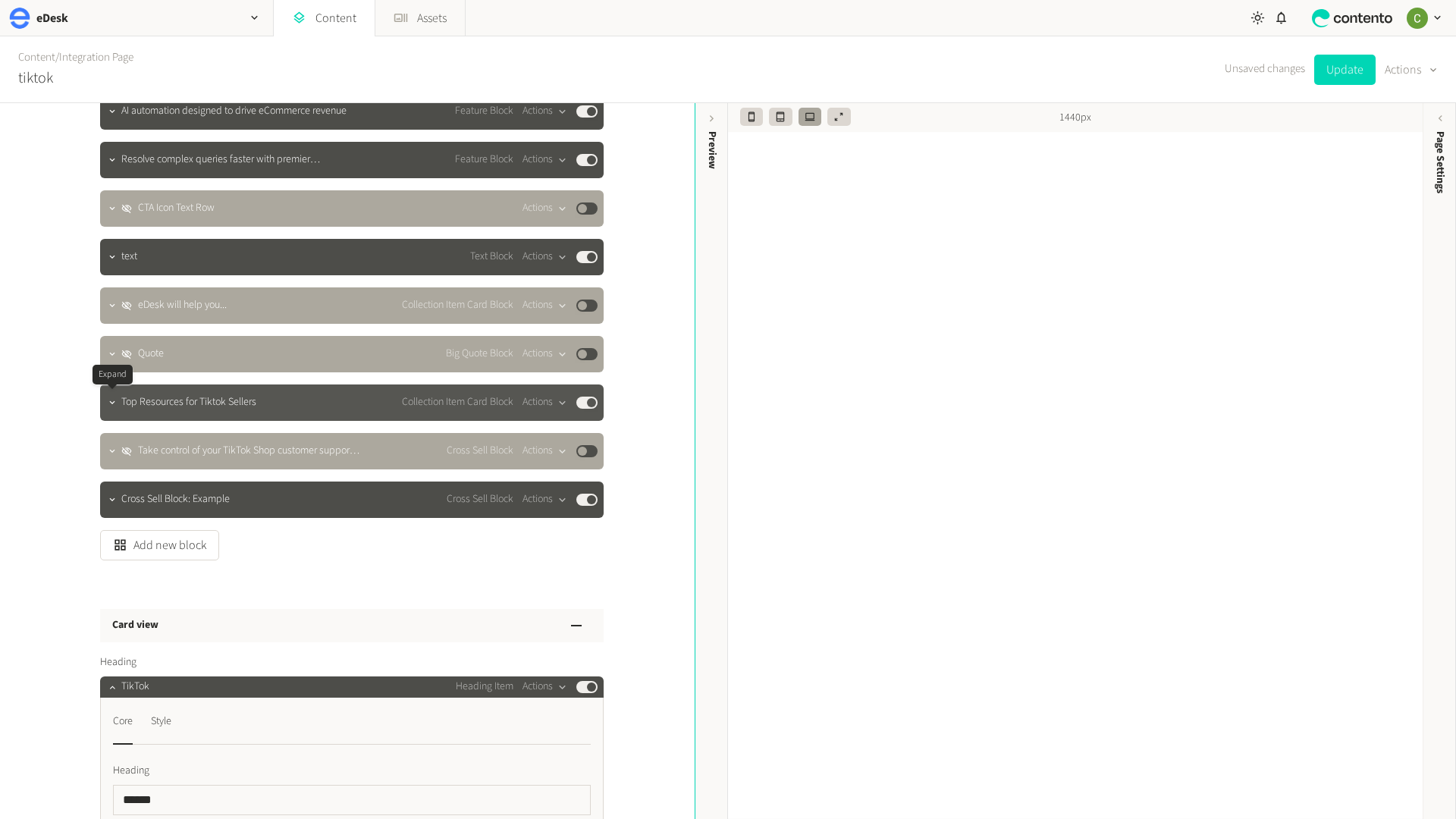 click 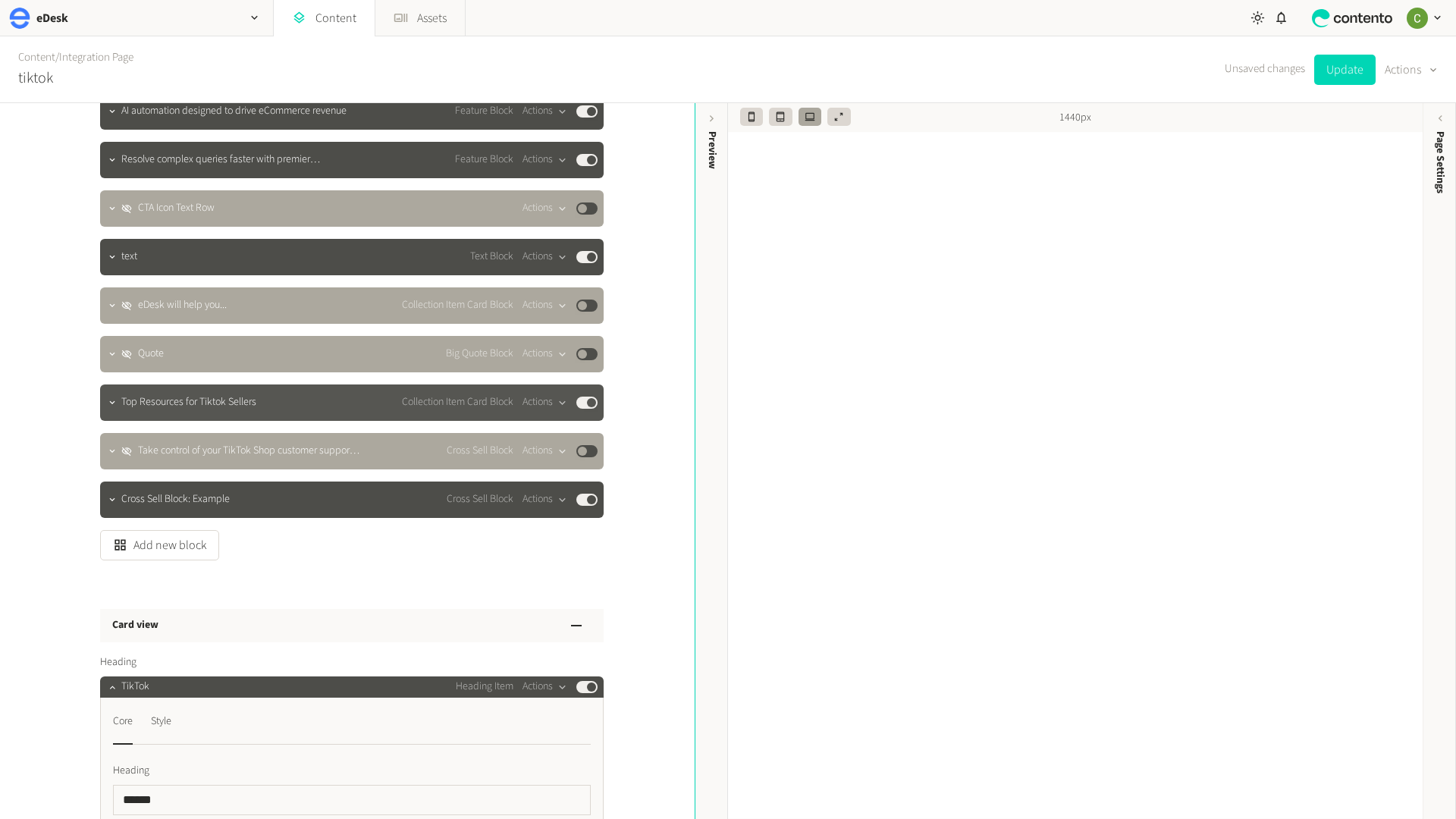 scroll, scrollTop: 1889, scrollLeft: 0, axis: vertical 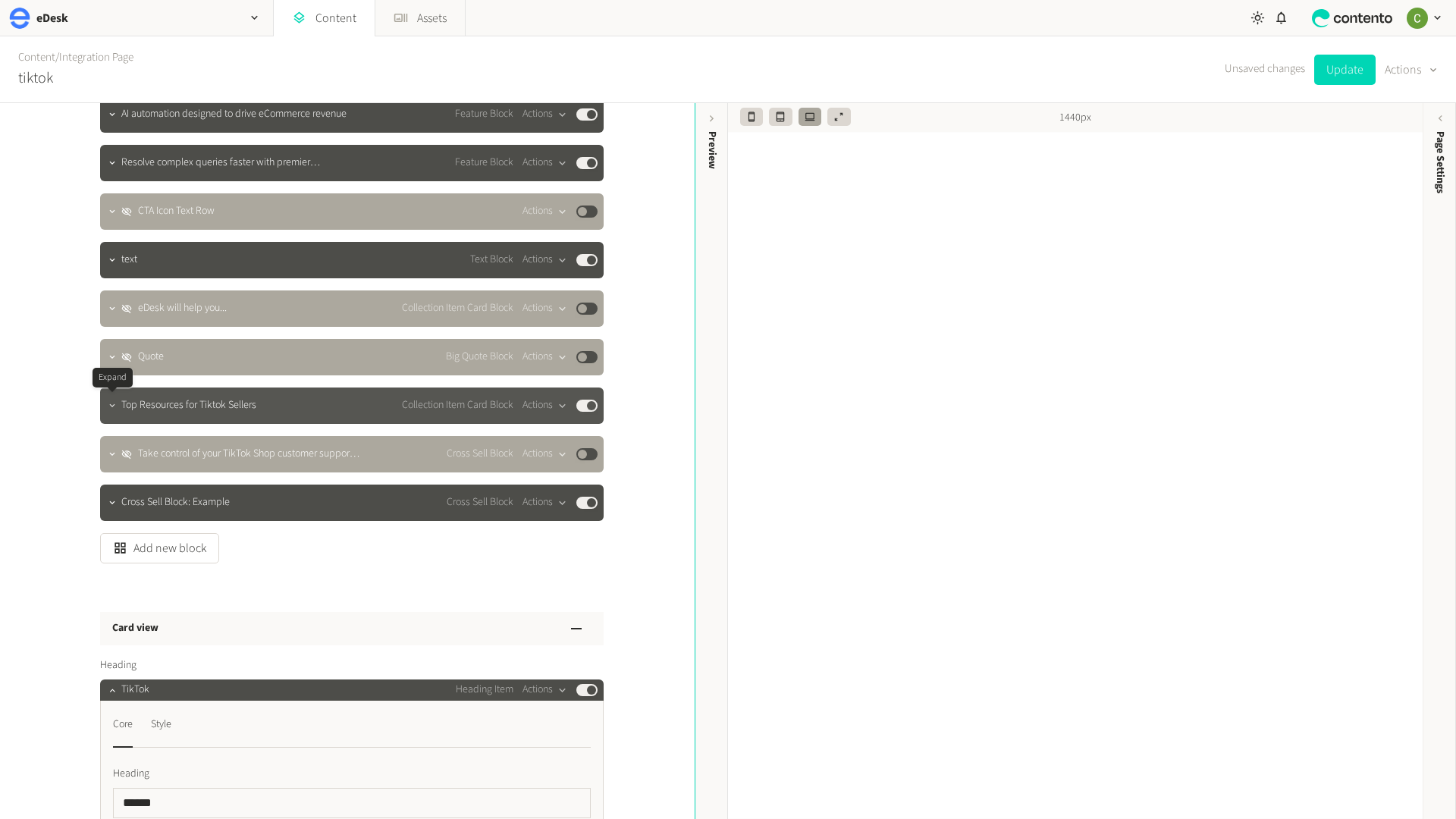click 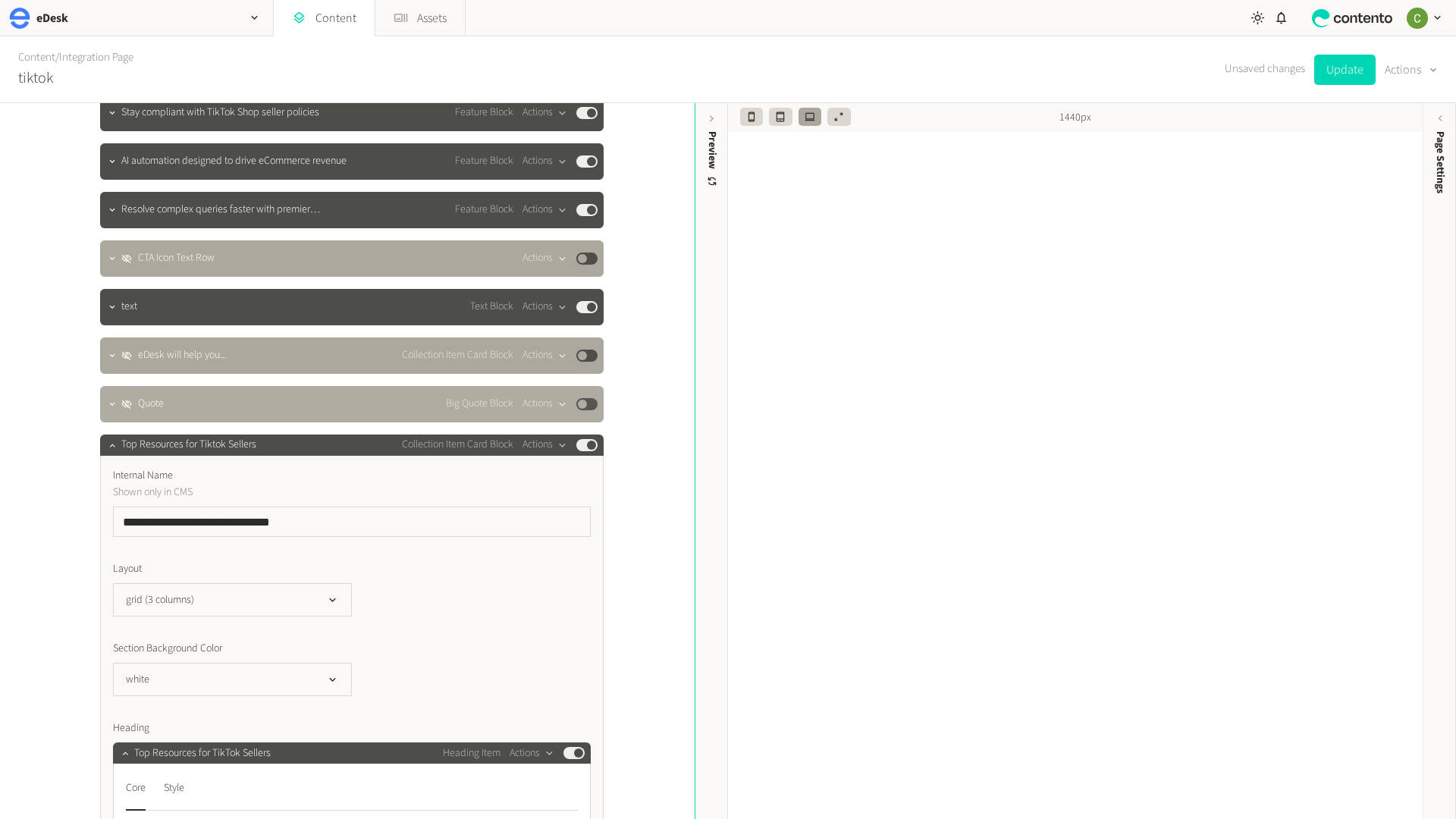 scroll, scrollTop: 1783, scrollLeft: 0, axis: vertical 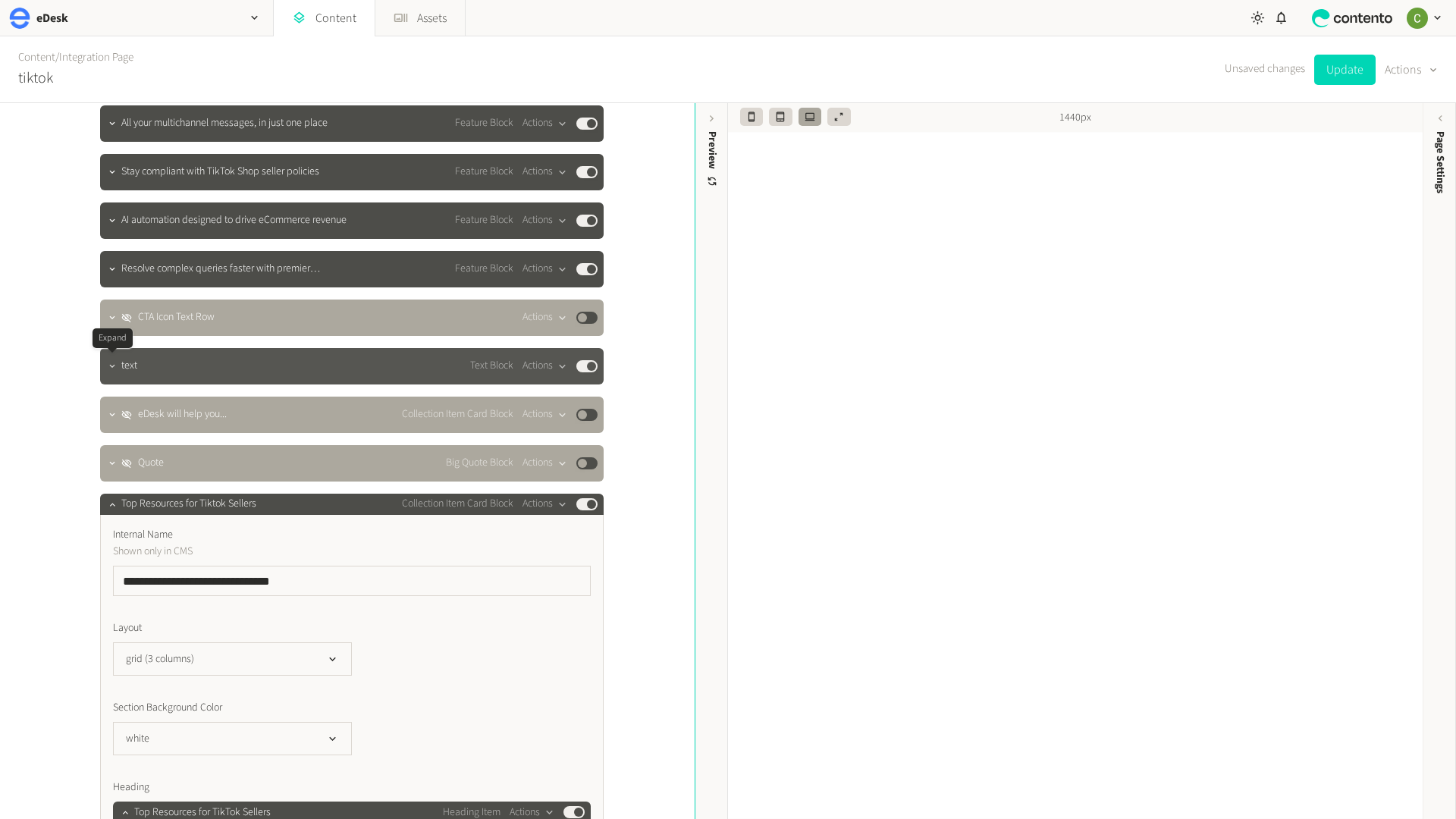 click 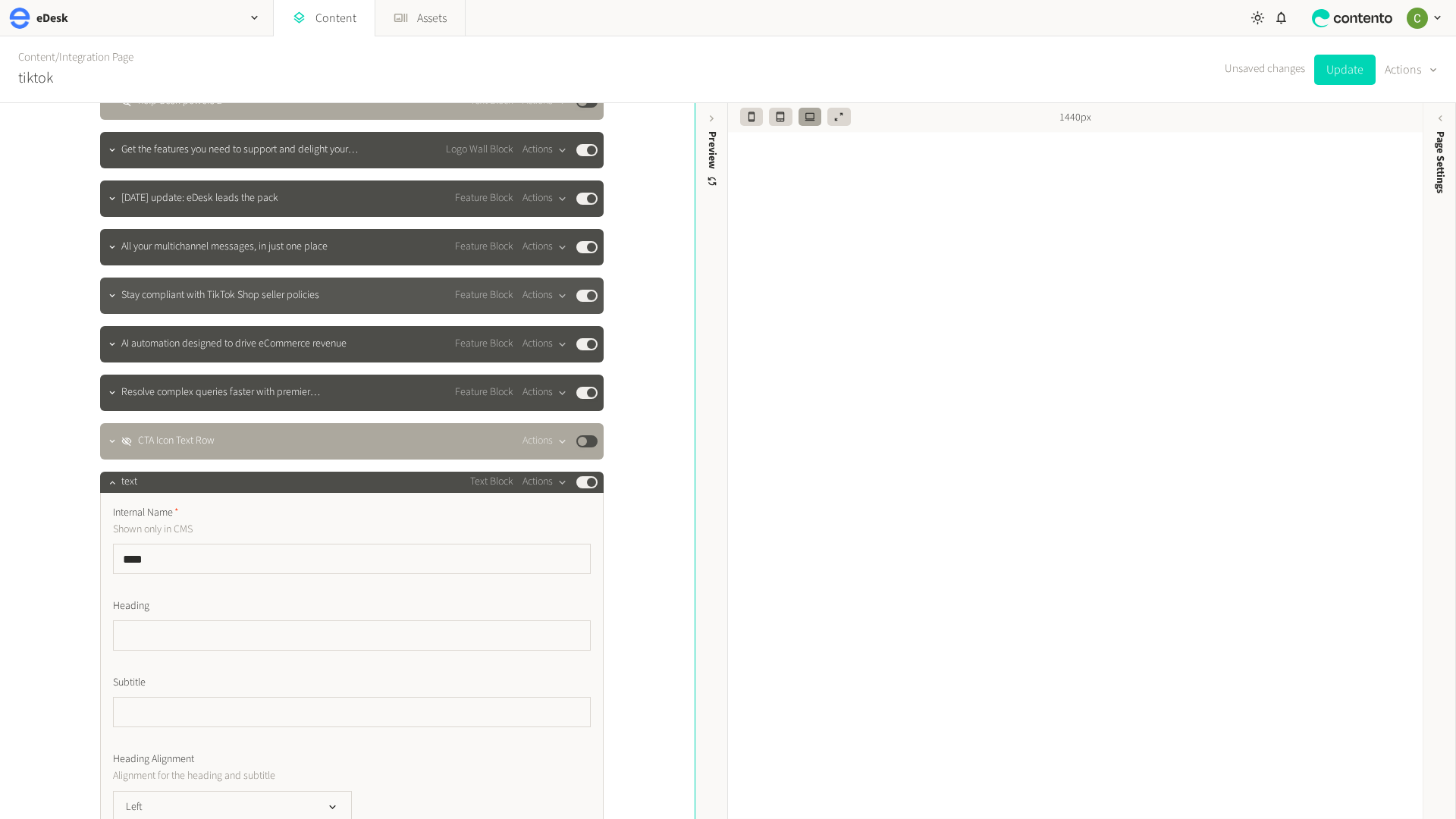 scroll, scrollTop: 1531, scrollLeft: 0, axis: vertical 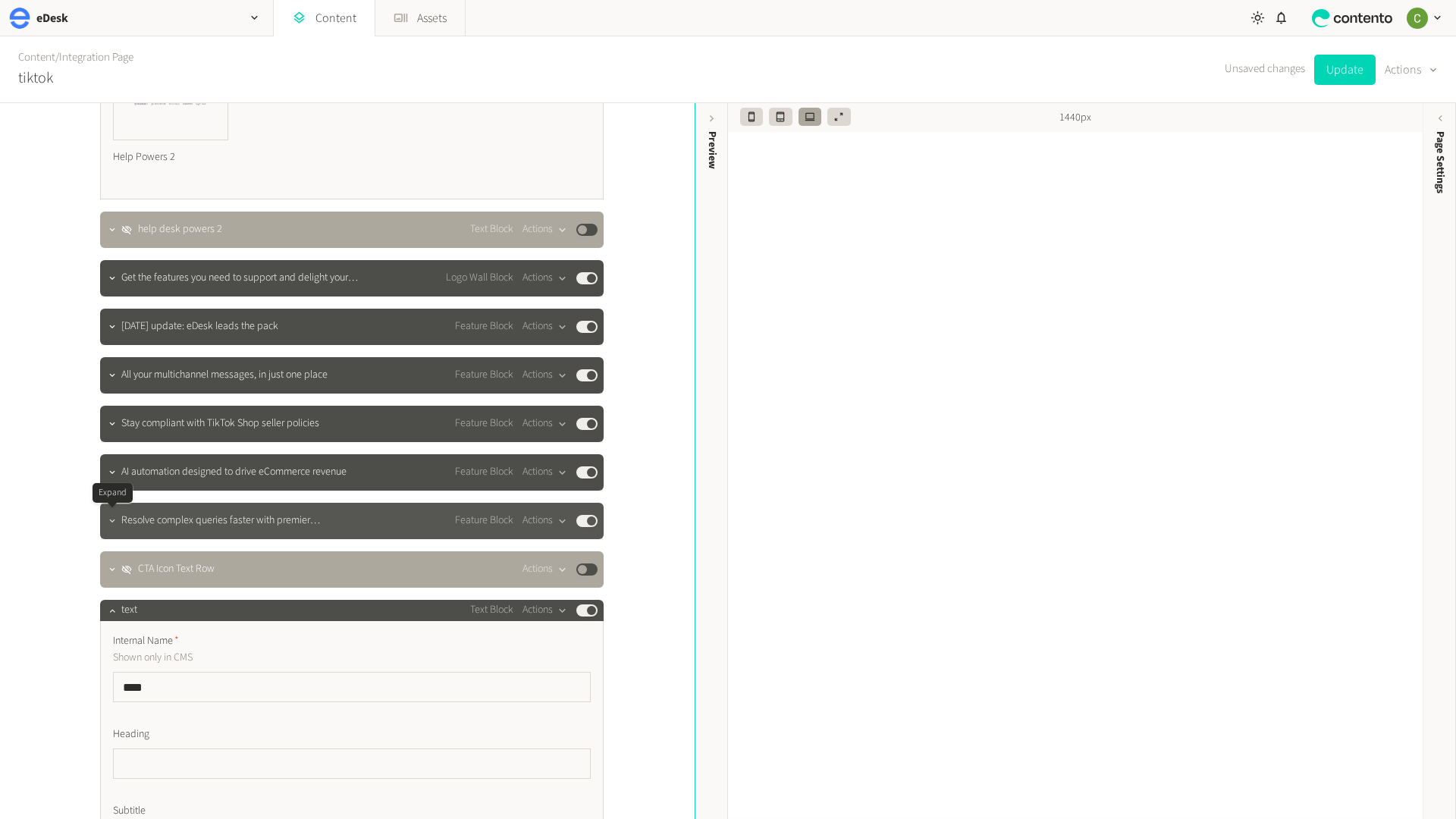 click 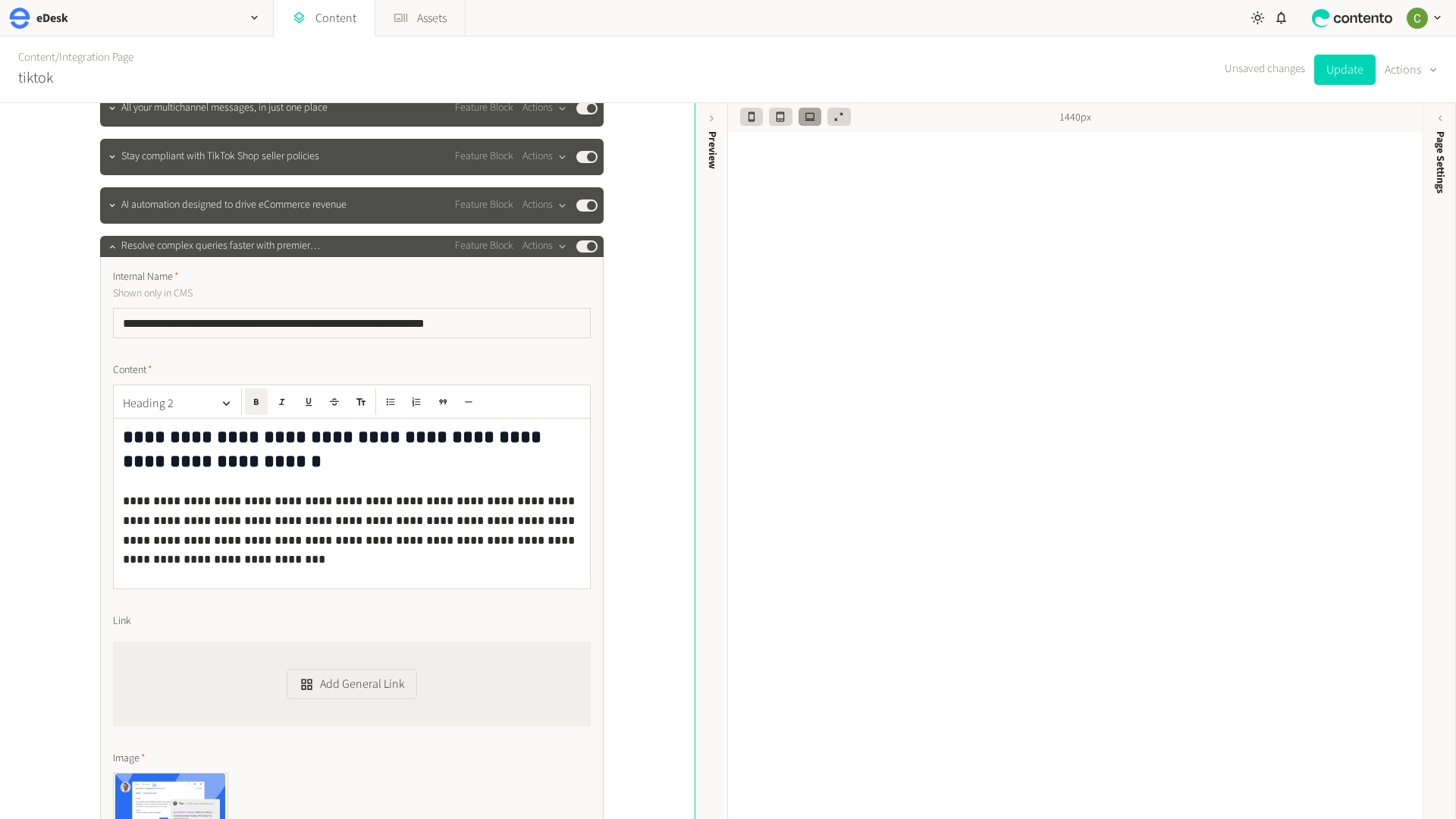 scroll, scrollTop: 1737, scrollLeft: 0, axis: vertical 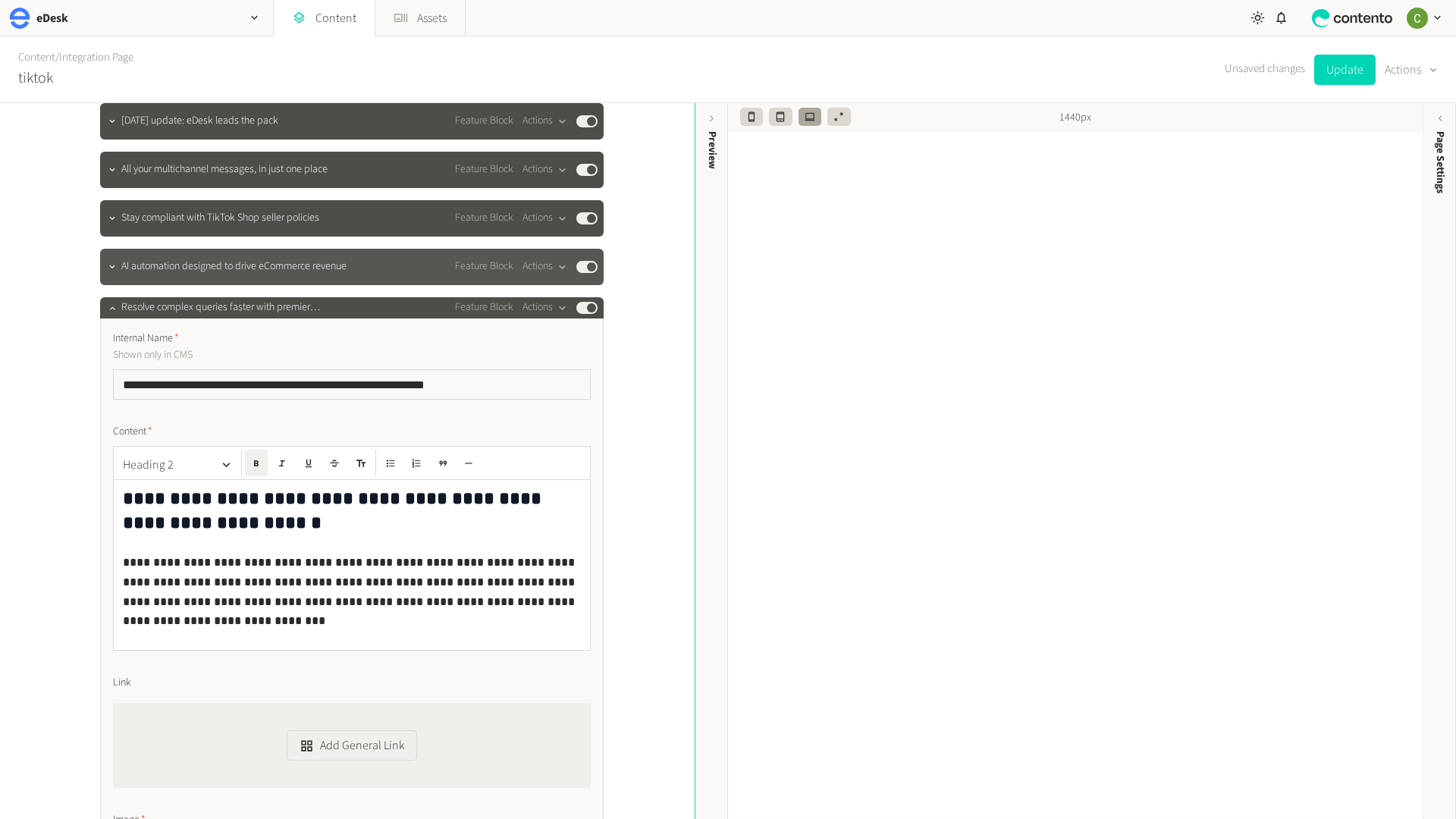 click on "AI automation designed to drive eCommerce revenue Feature Block  Actions  Published" 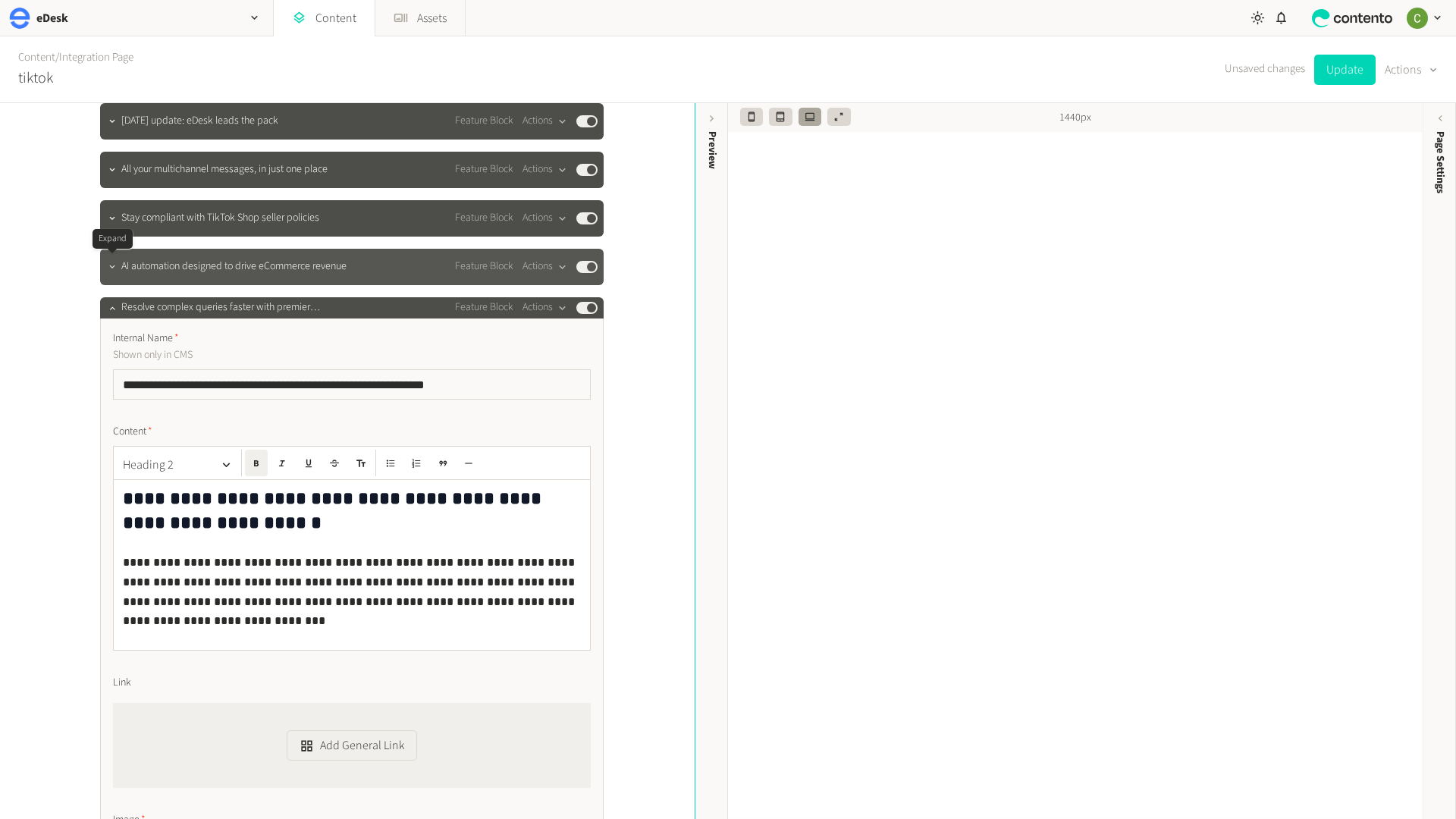click 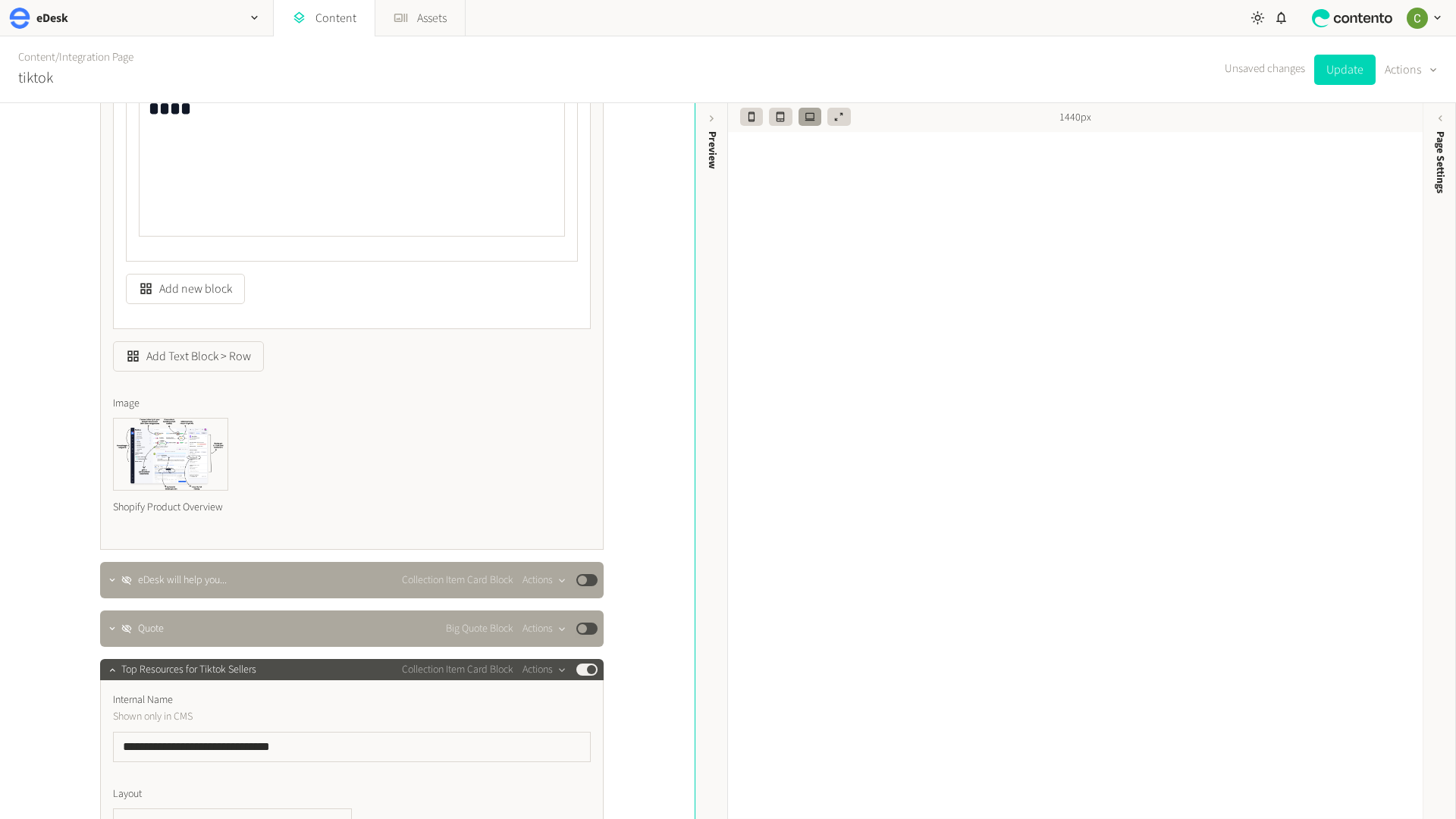 scroll, scrollTop: 4334, scrollLeft: 0, axis: vertical 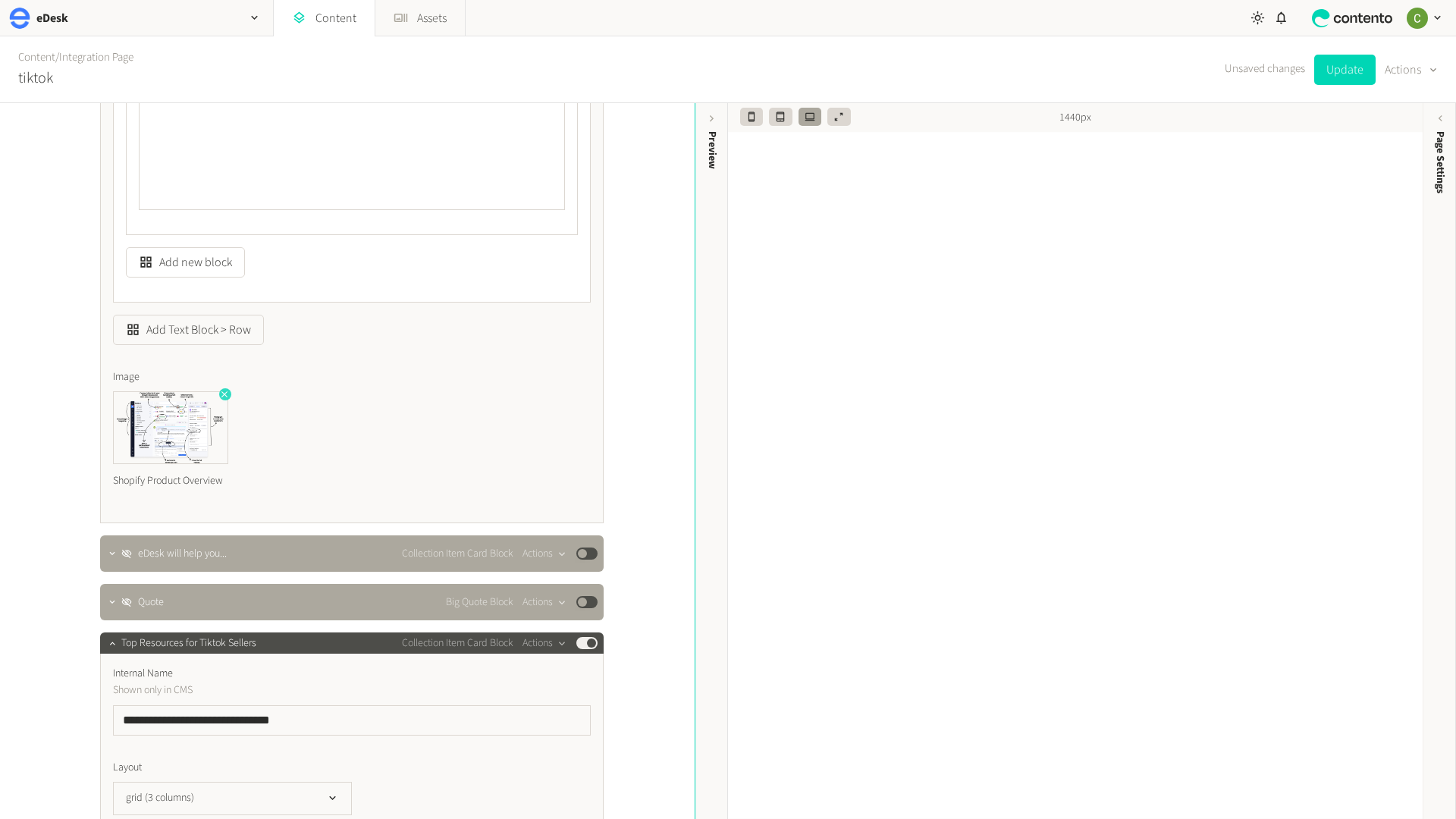 click 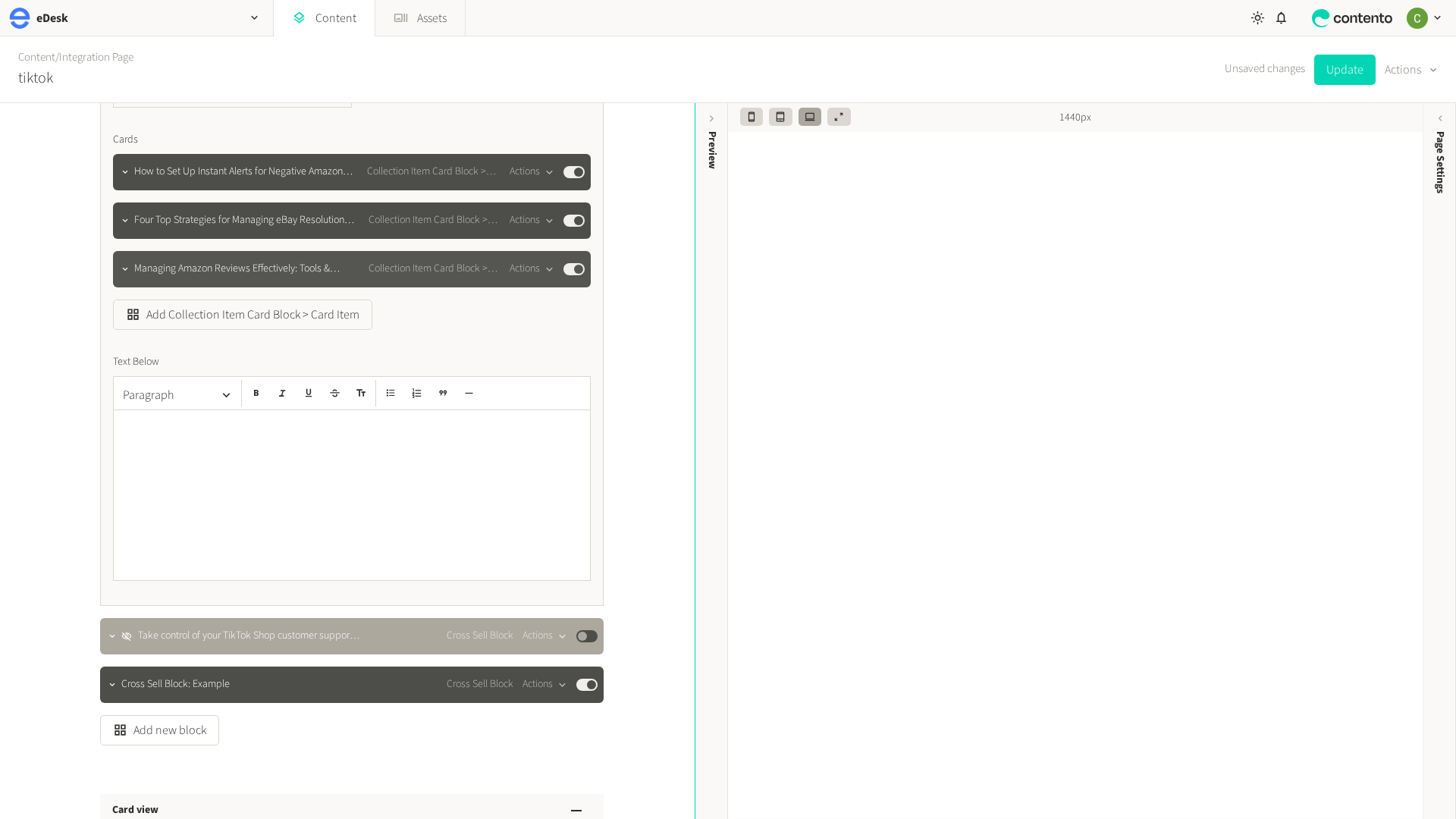 scroll, scrollTop: 5586, scrollLeft: 0, axis: vertical 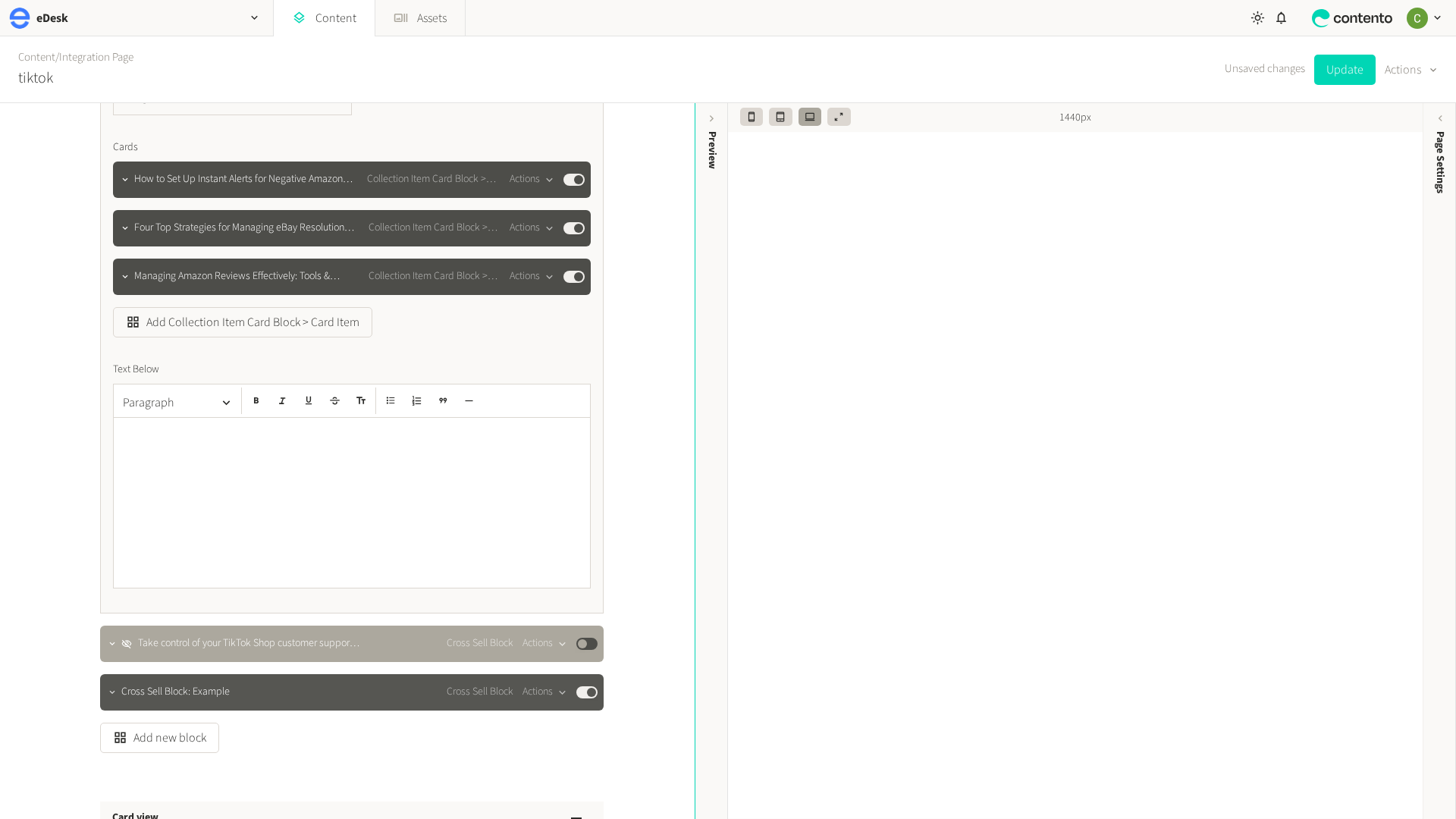 click 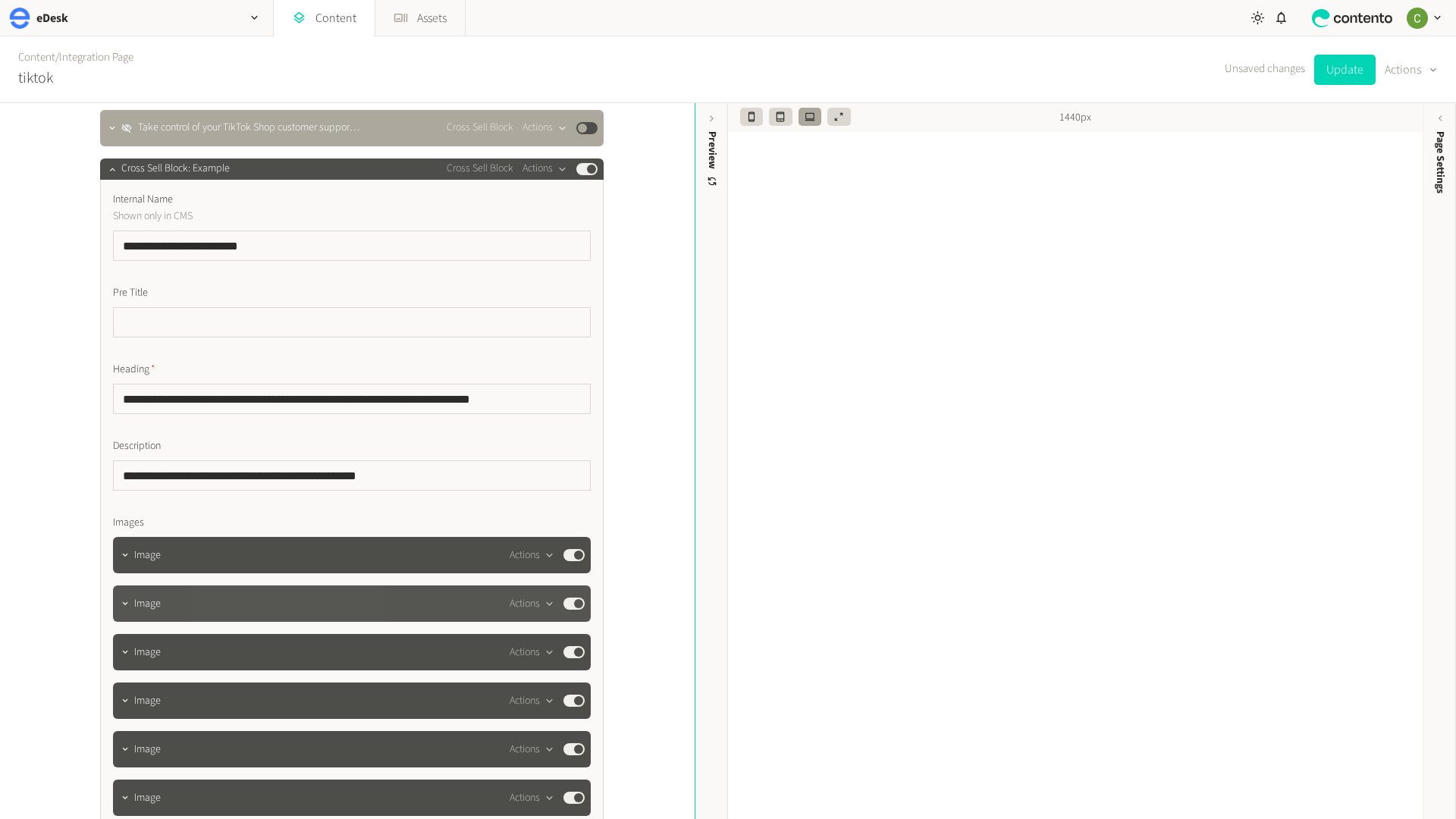scroll, scrollTop: 6139, scrollLeft: 0, axis: vertical 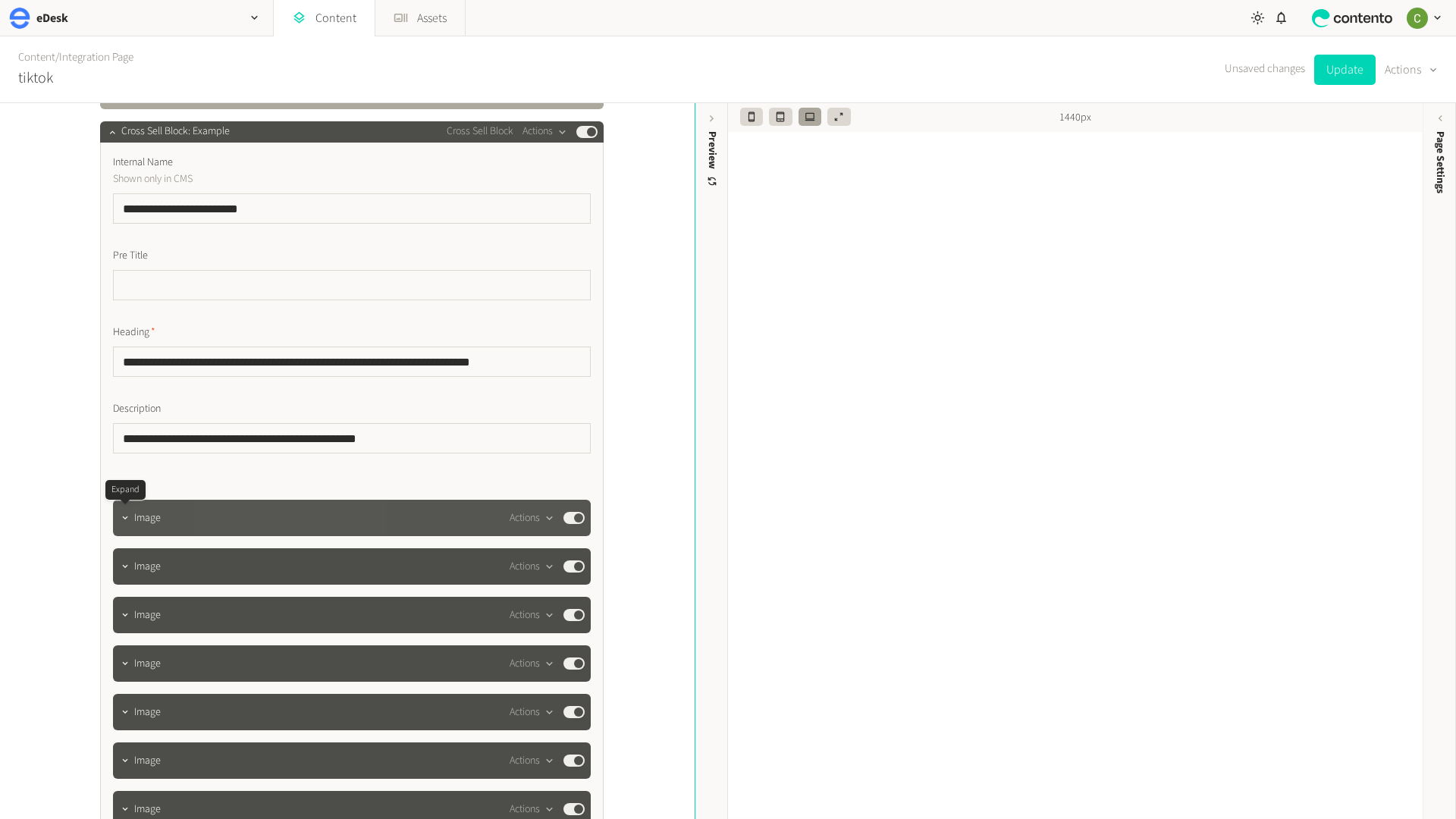 click on "Image  Actions  Published" 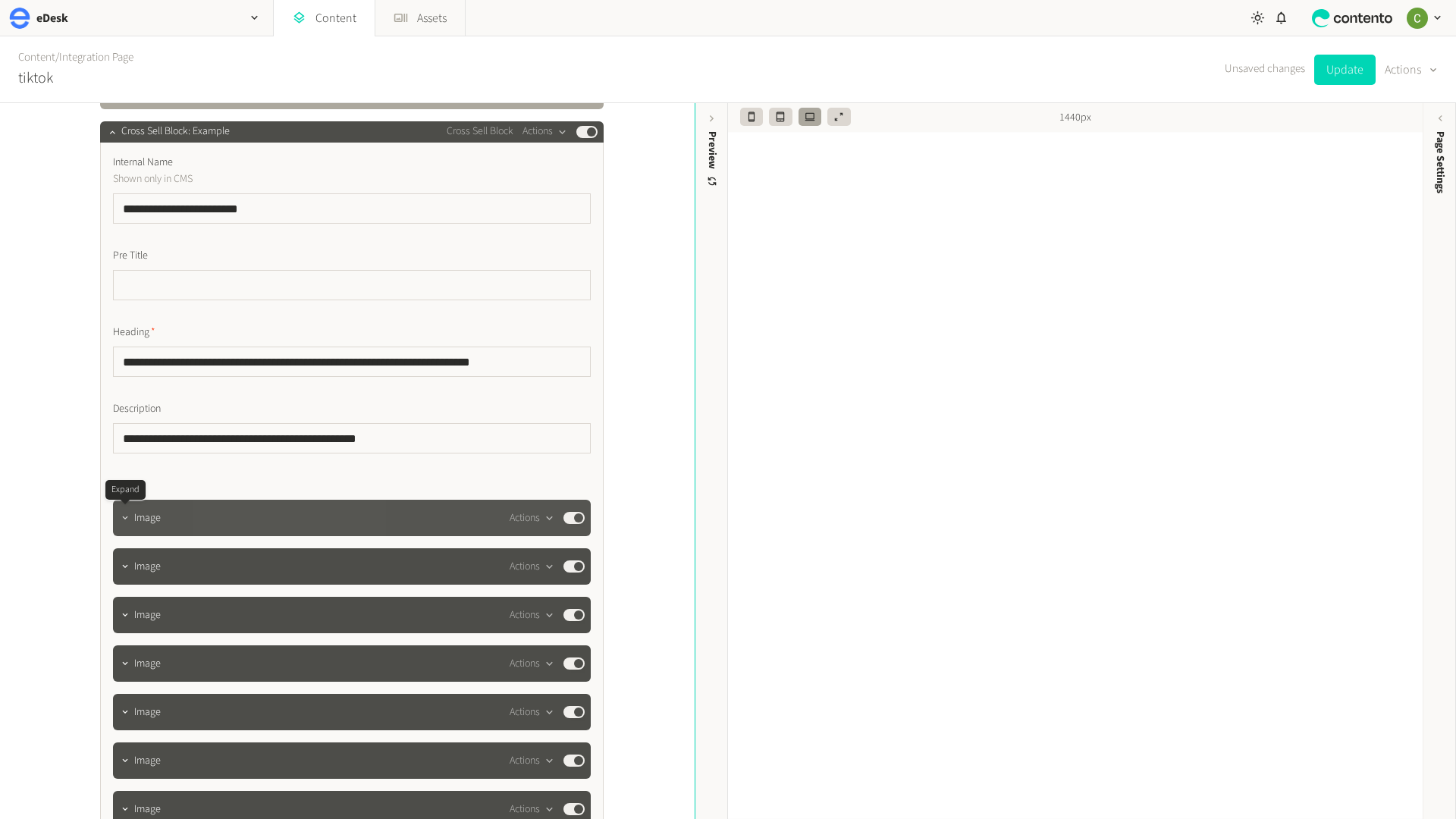 click 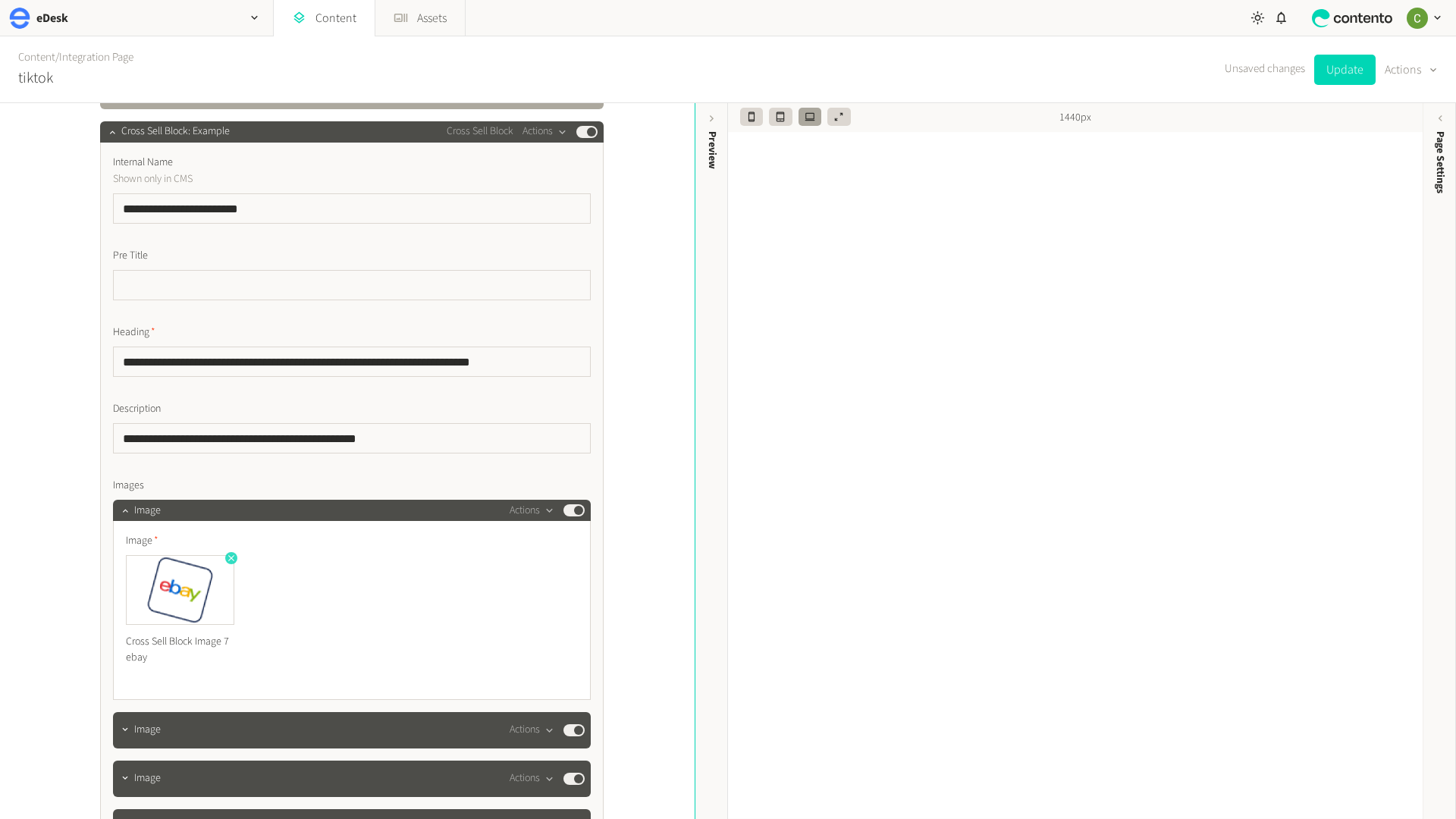 click 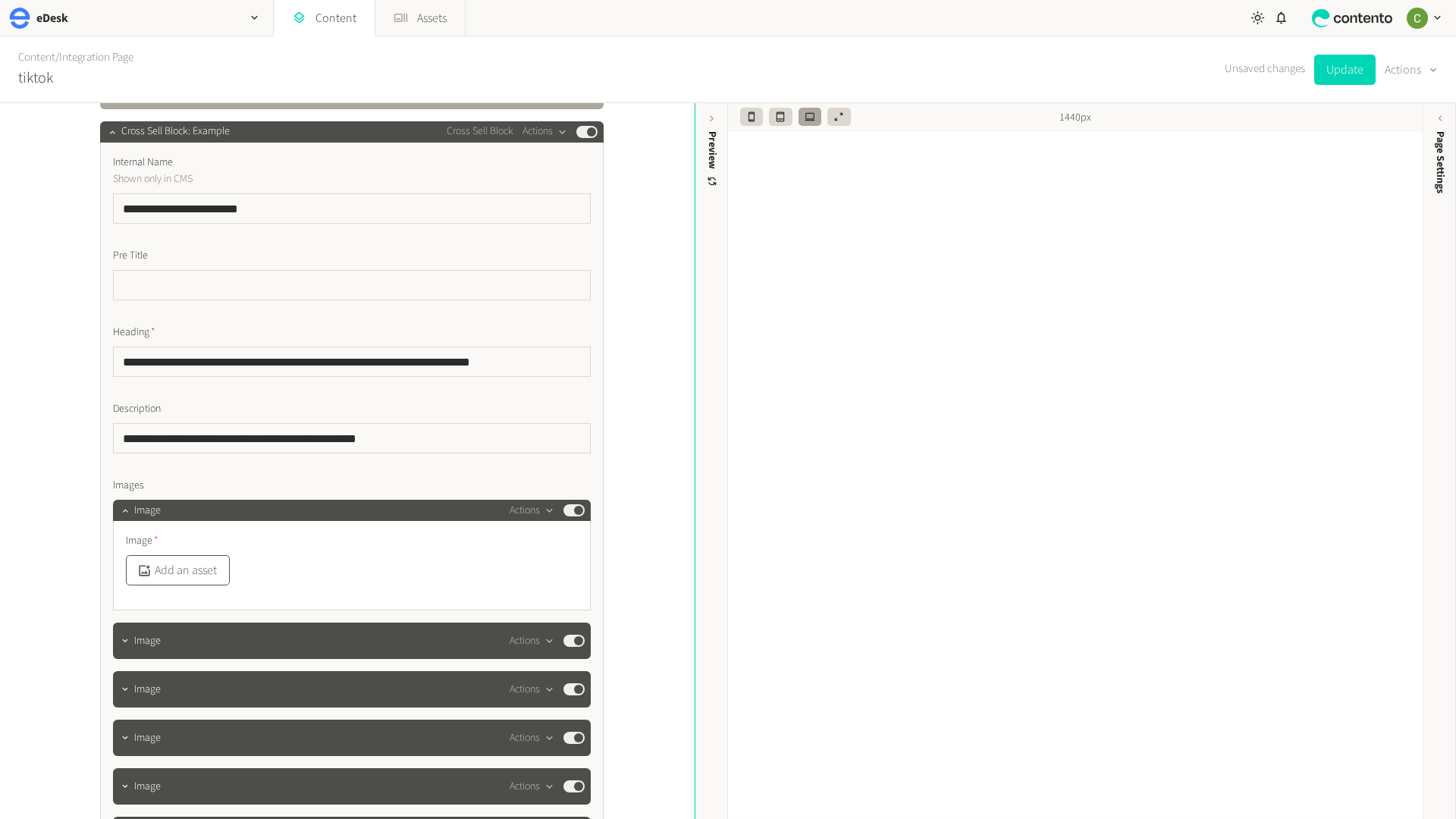 click on "Add an asset" 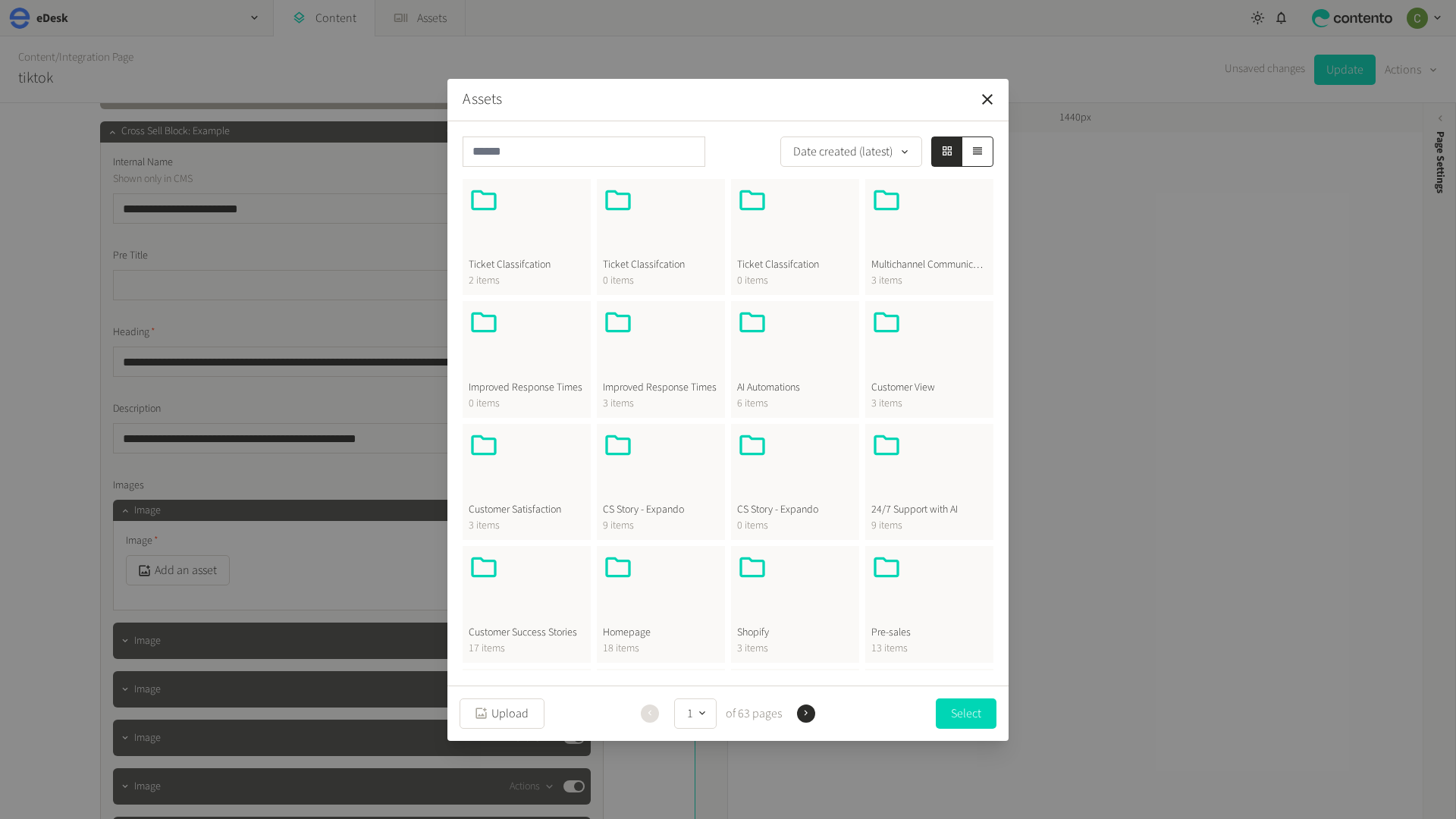 click at bounding box center [661, 588] 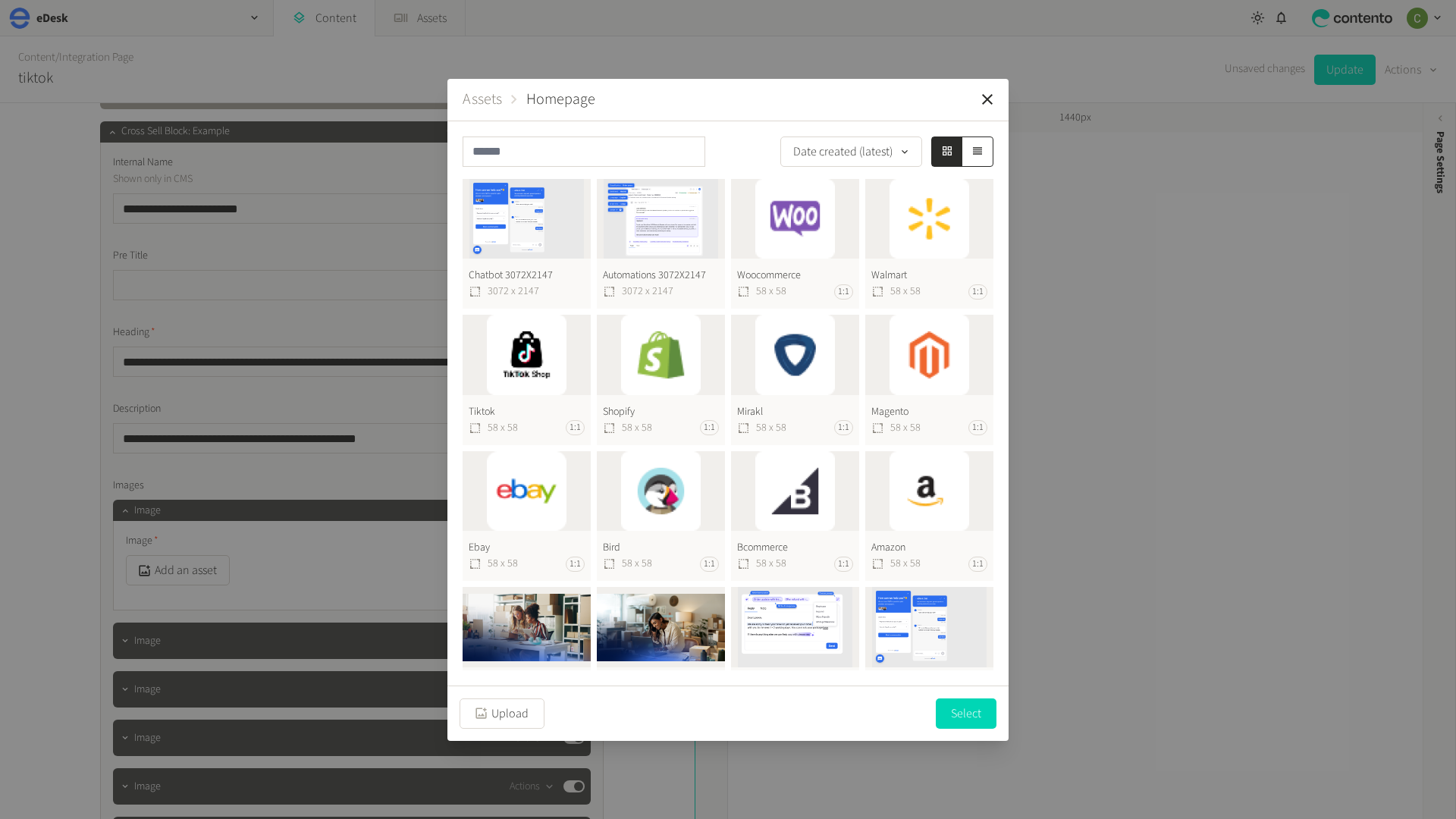 click on "Amazon  58 x 58 1:1" 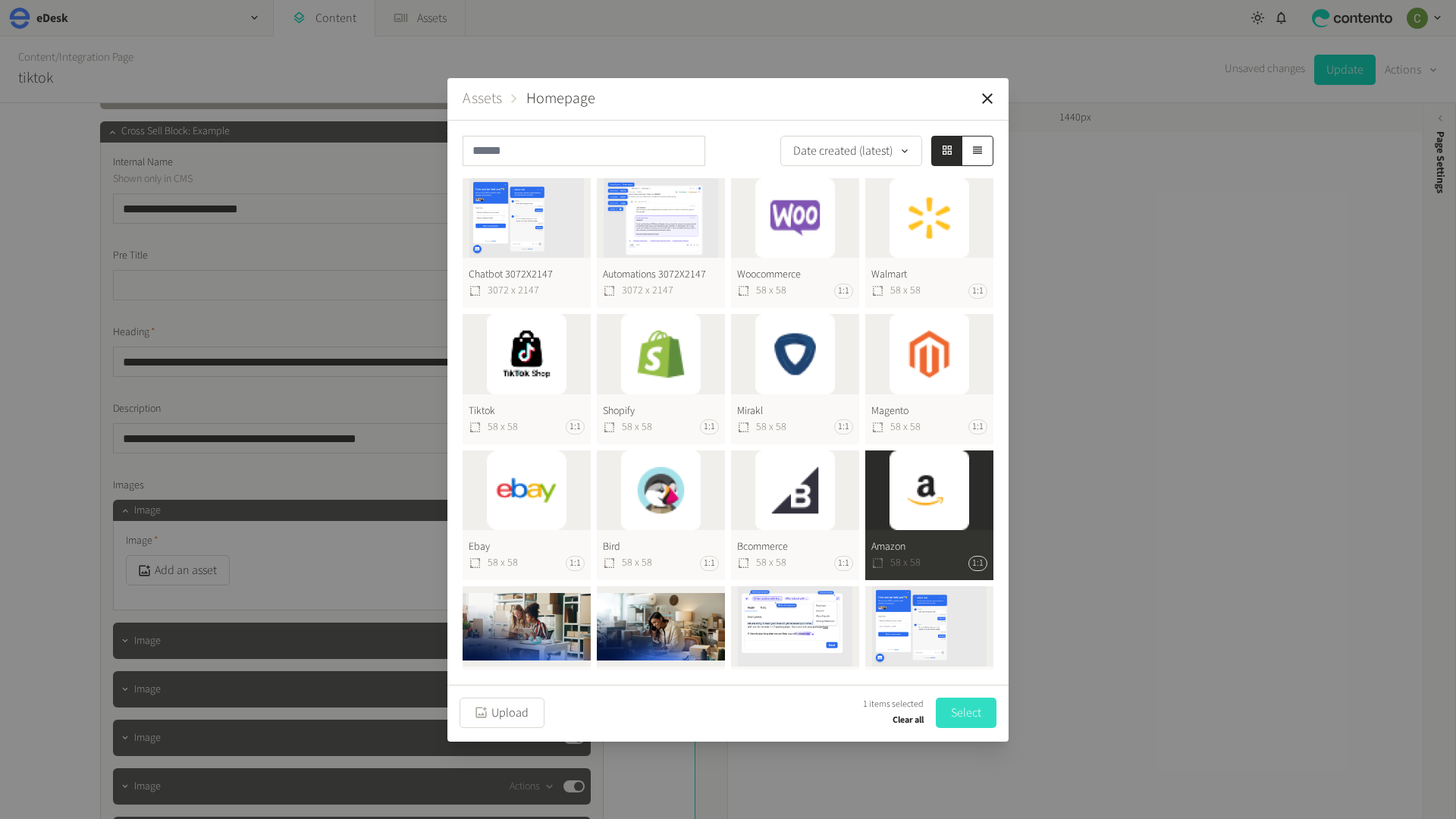click on "Select" at bounding box center [966, 713] 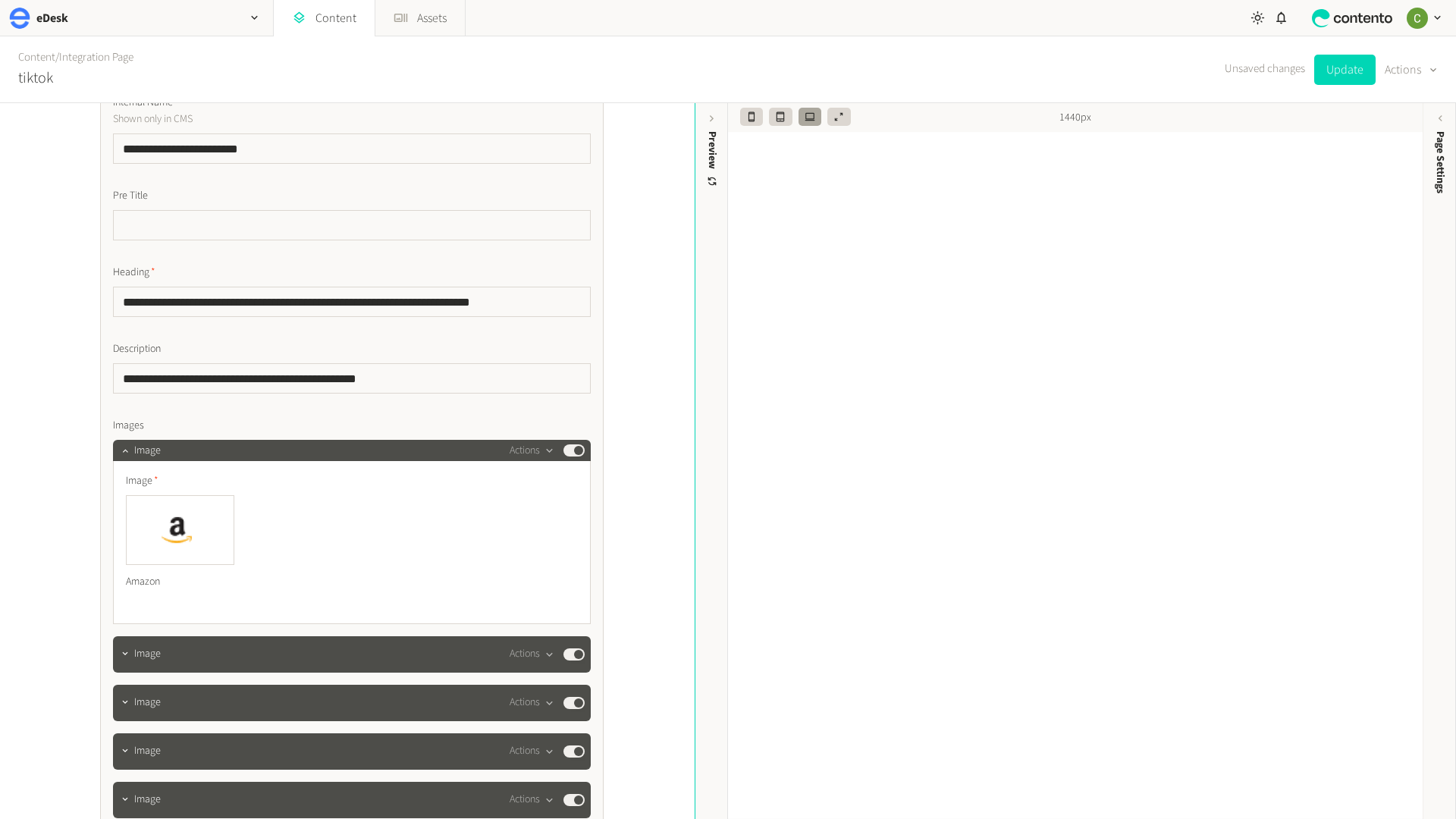 scroll, scrollTop: 6271, scrollLeft: 0, axis: vertical 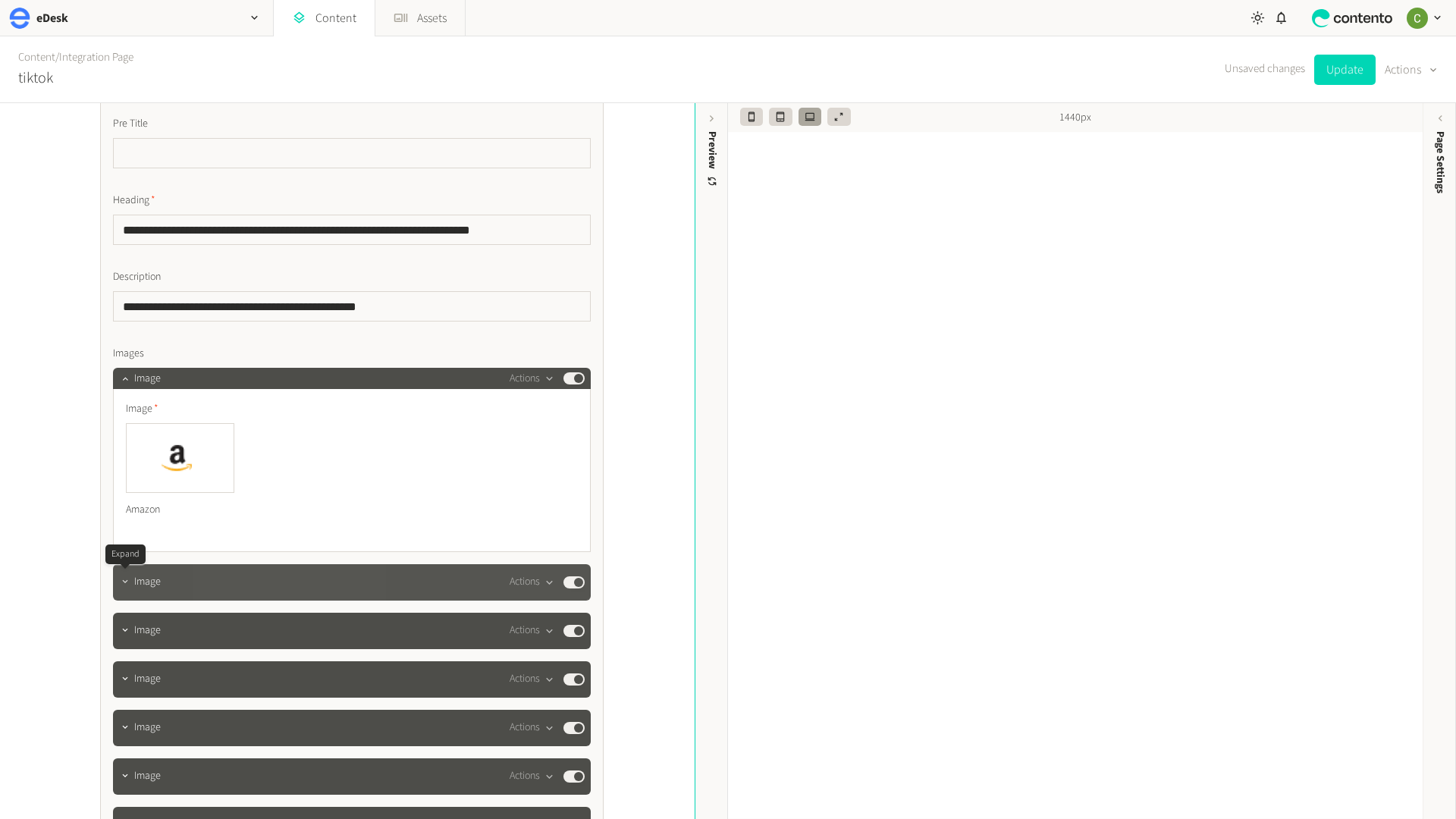 click 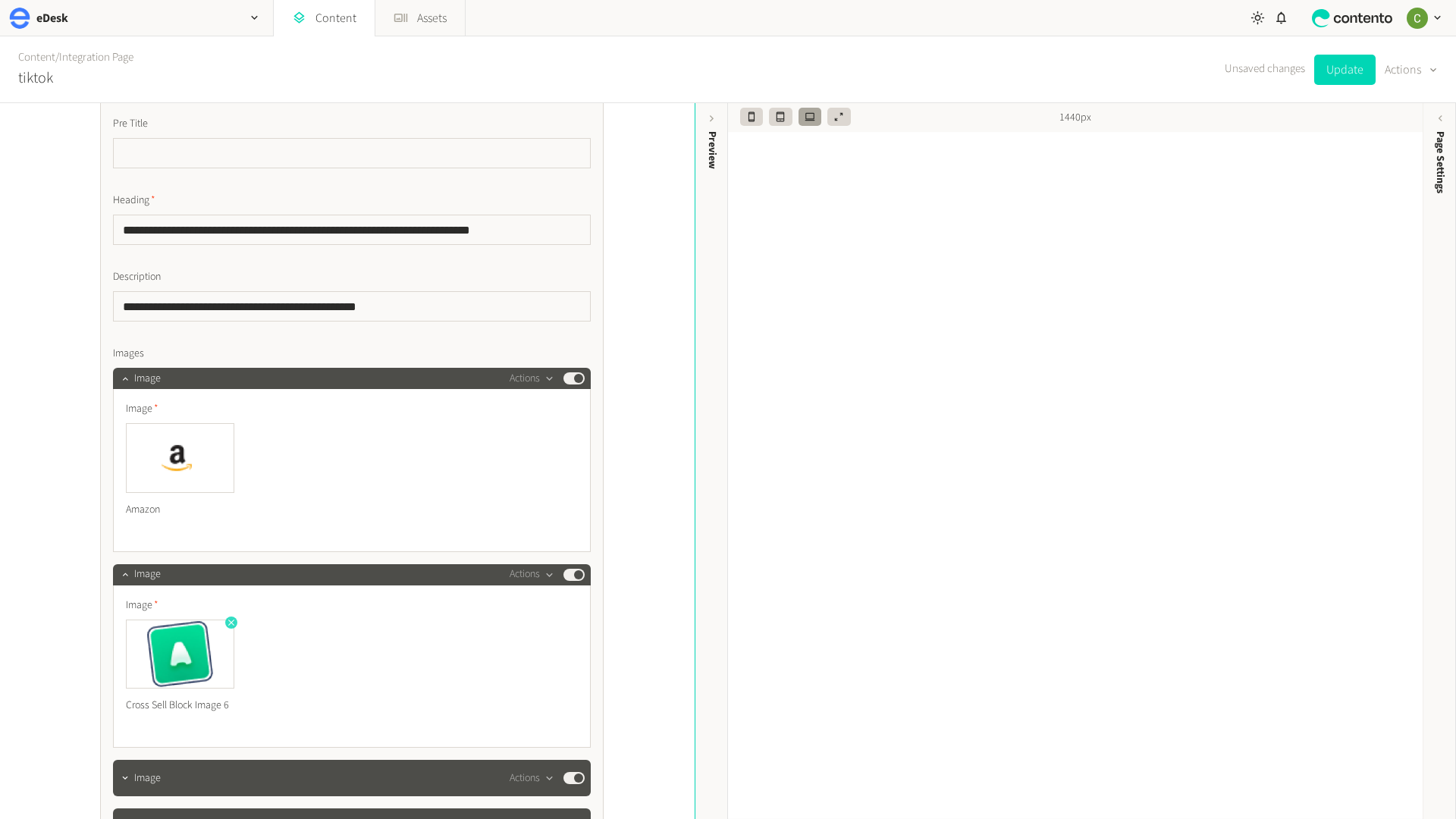 click 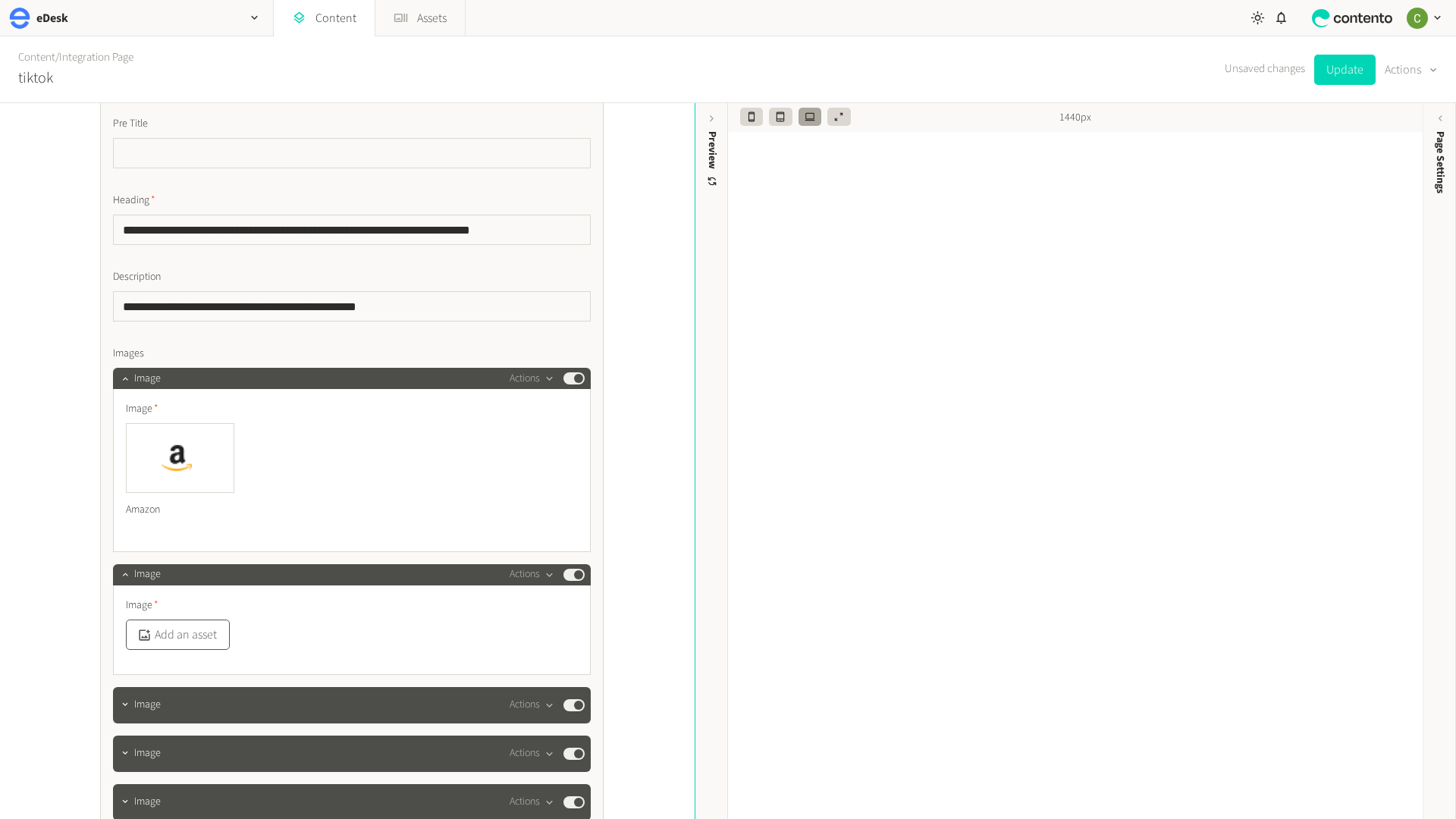 click on "Add an asset" 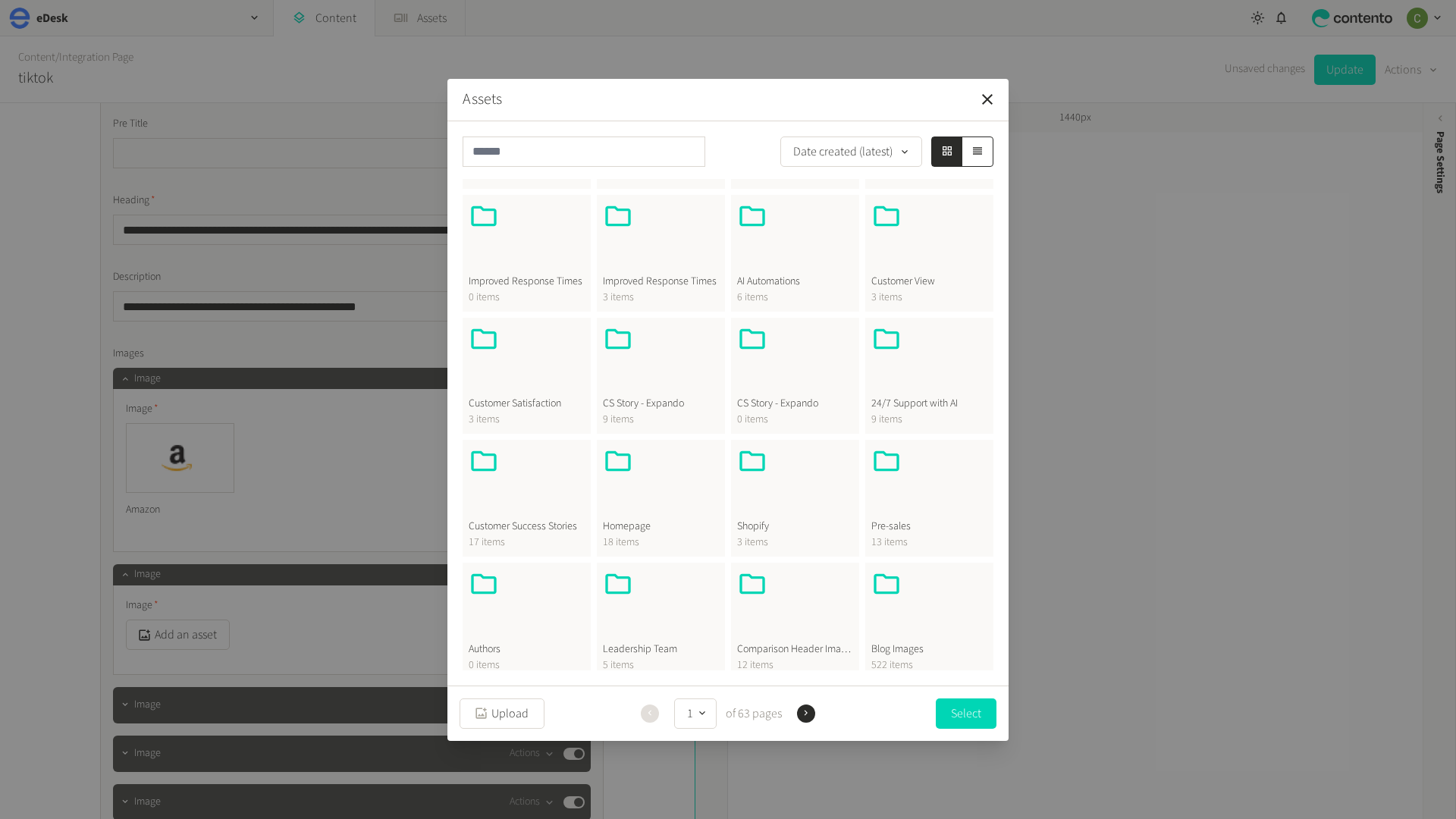 scroll, scrollTop: 118, scrollLeft: 0, axis: vertical 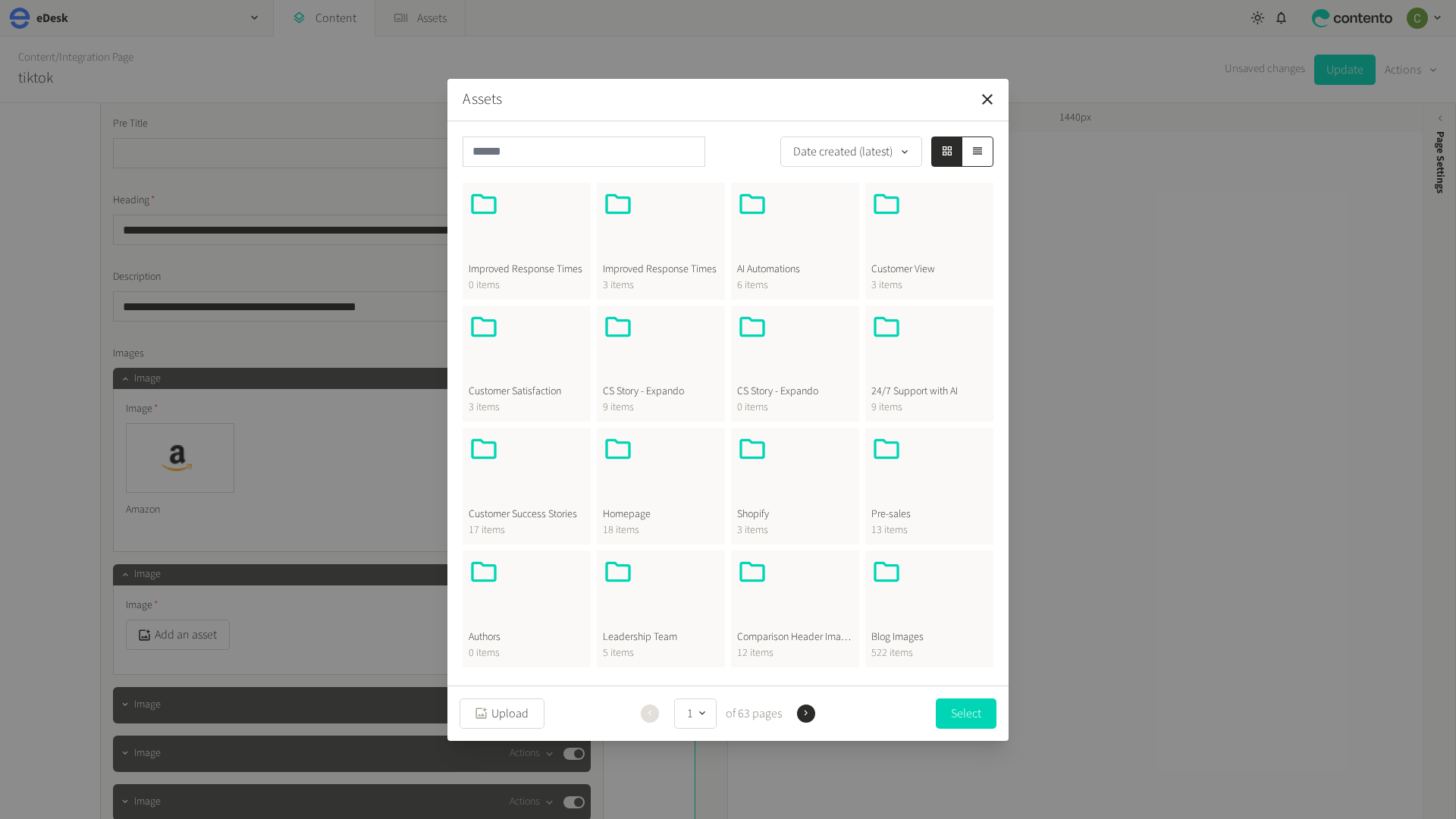 click at bounding box center (661, 470) 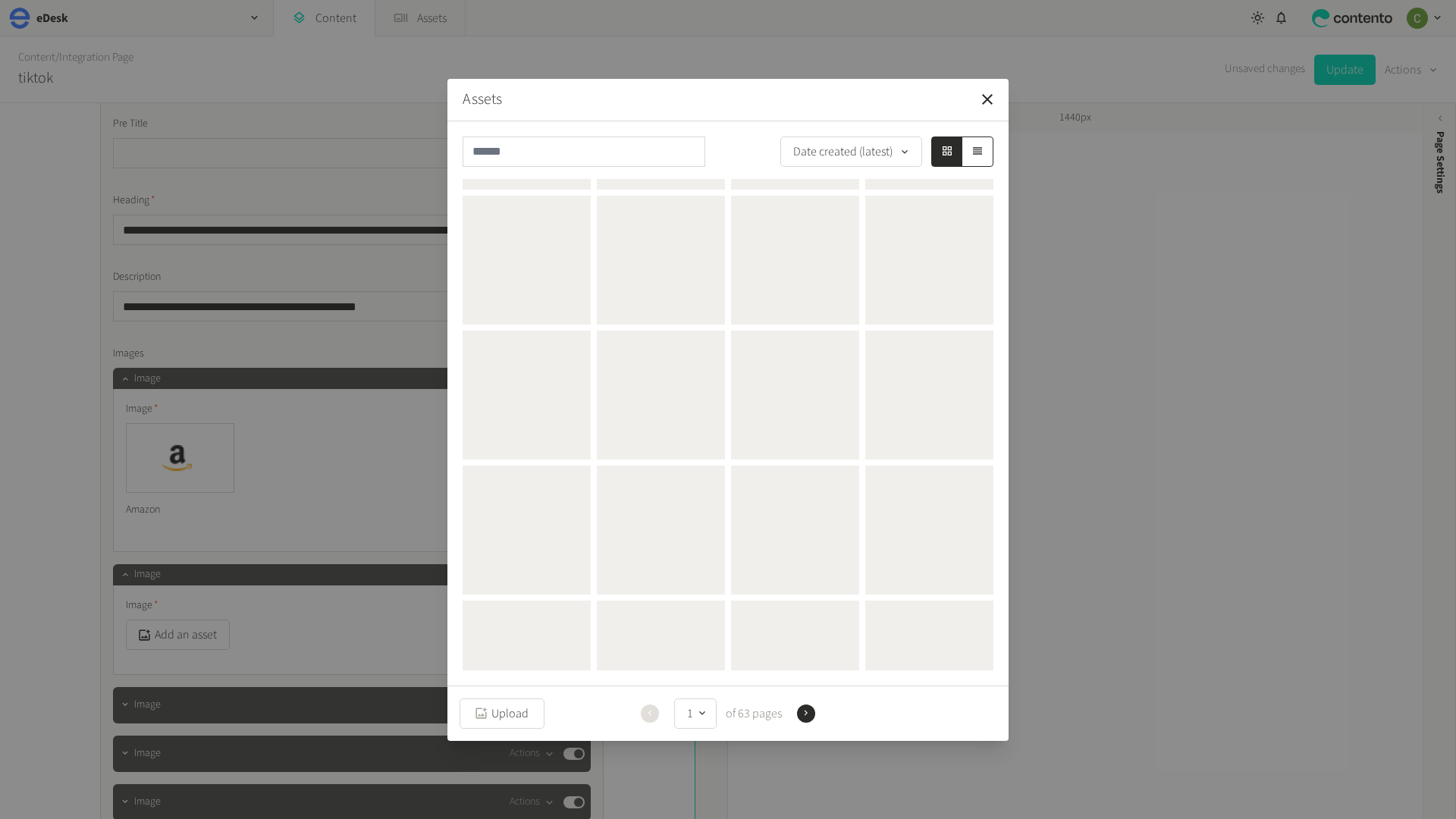 scroll, scrollTop: 0, scrollLeft: 0, axis: both 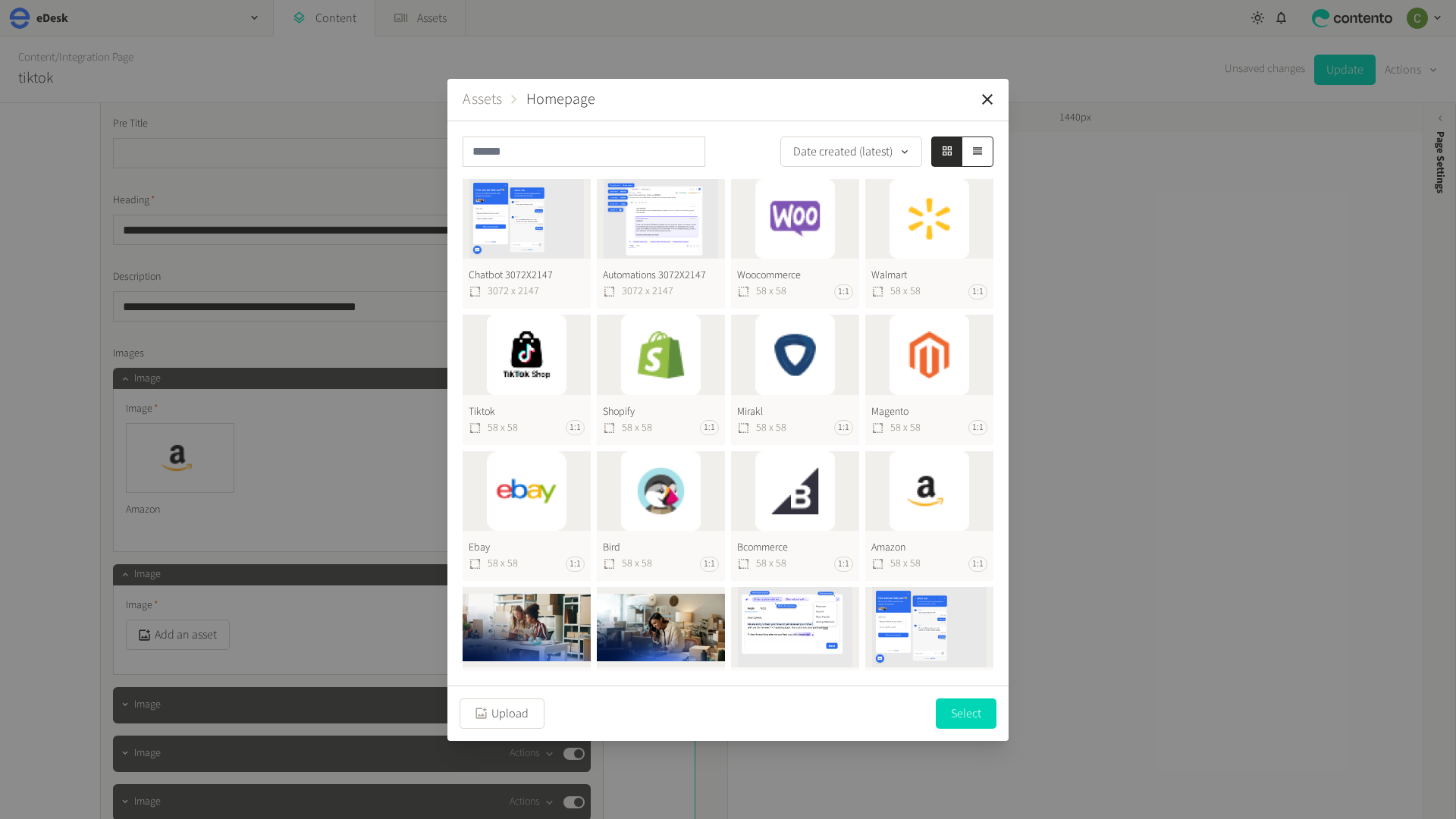 click on "Ebay  58 x 58 1:1" 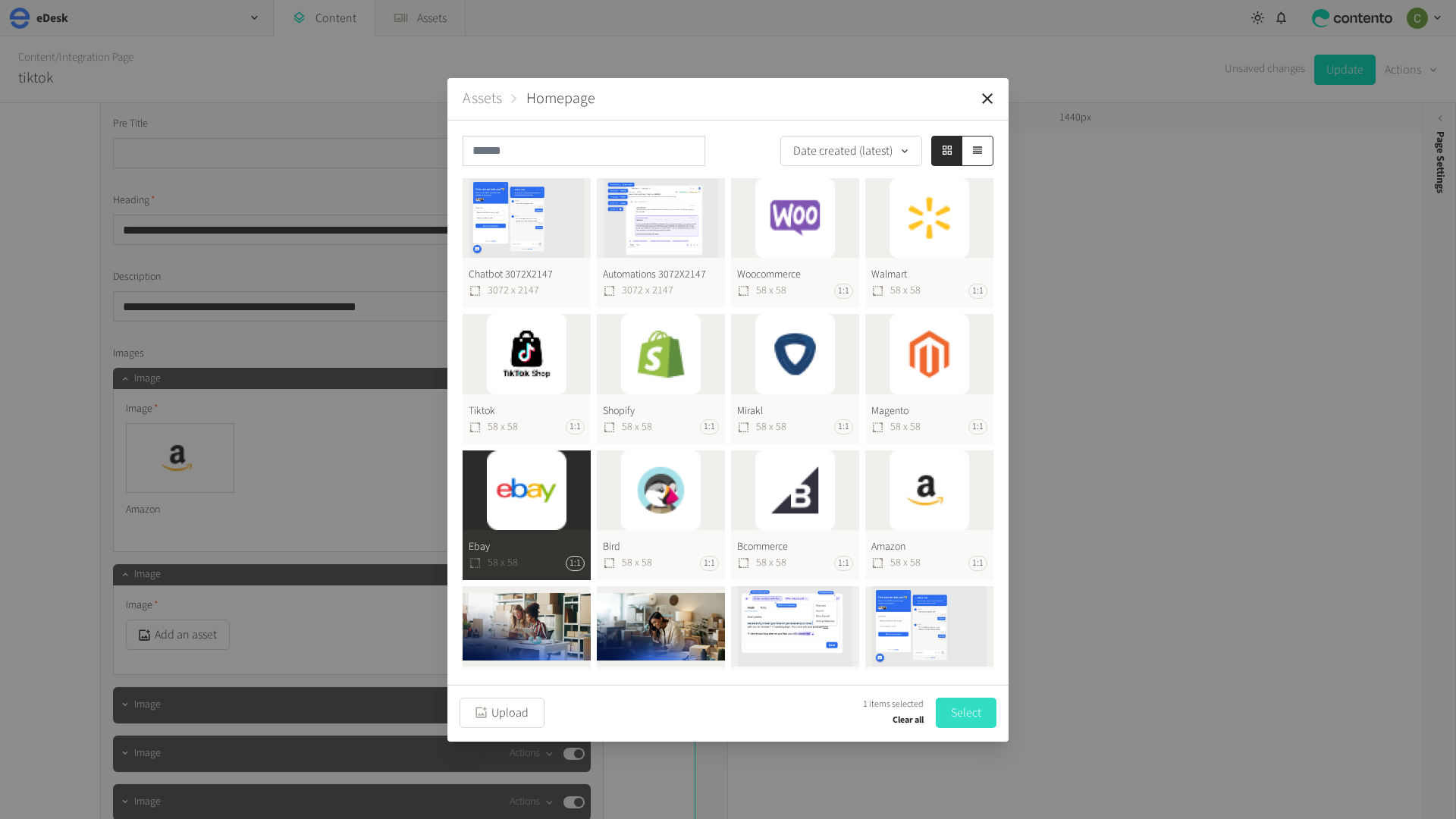 click on "Select" at bounding box center [966, 713] 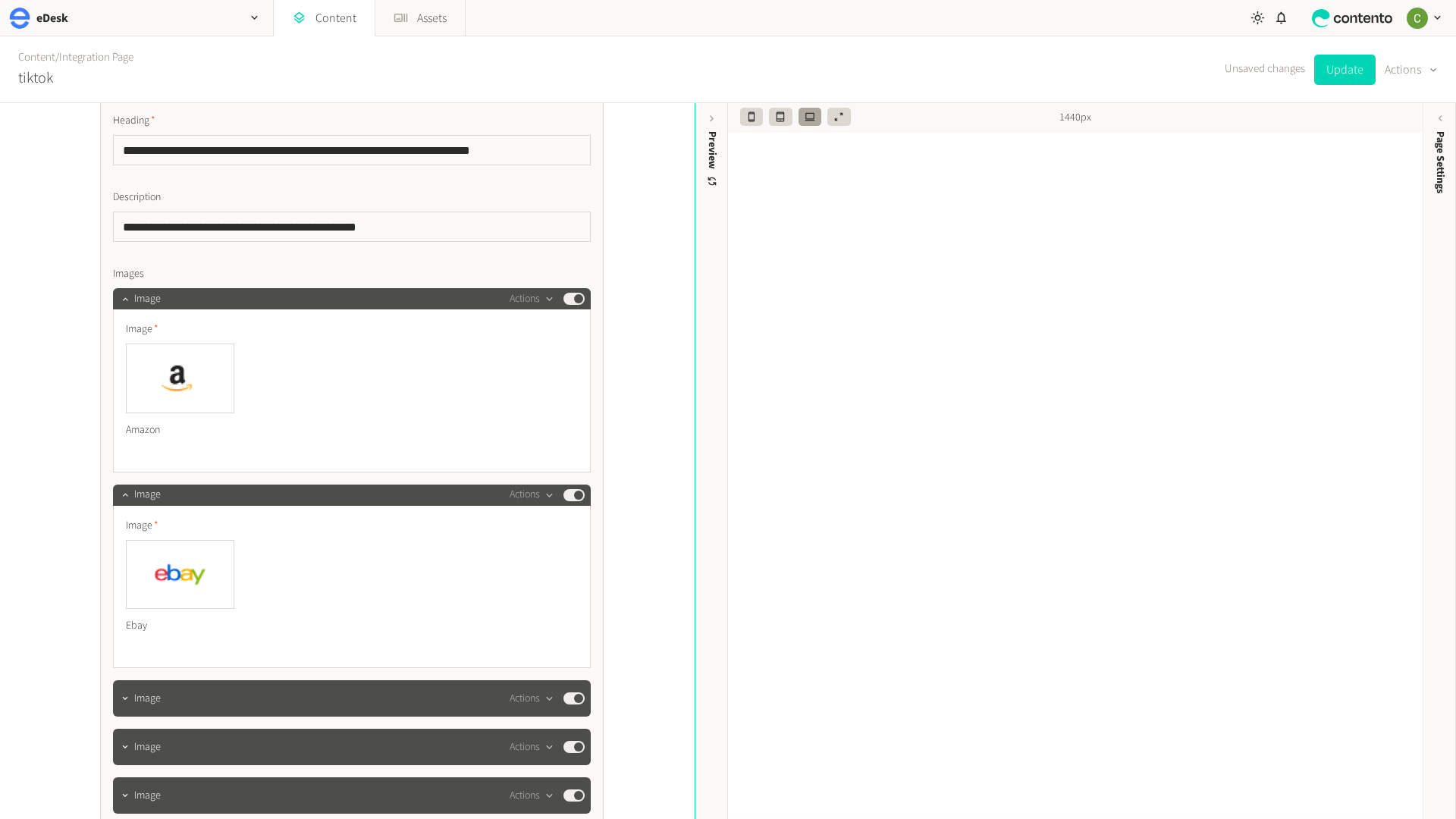 scroll, scrollTop: 6459, scrollLeft: 0, axis: vertical 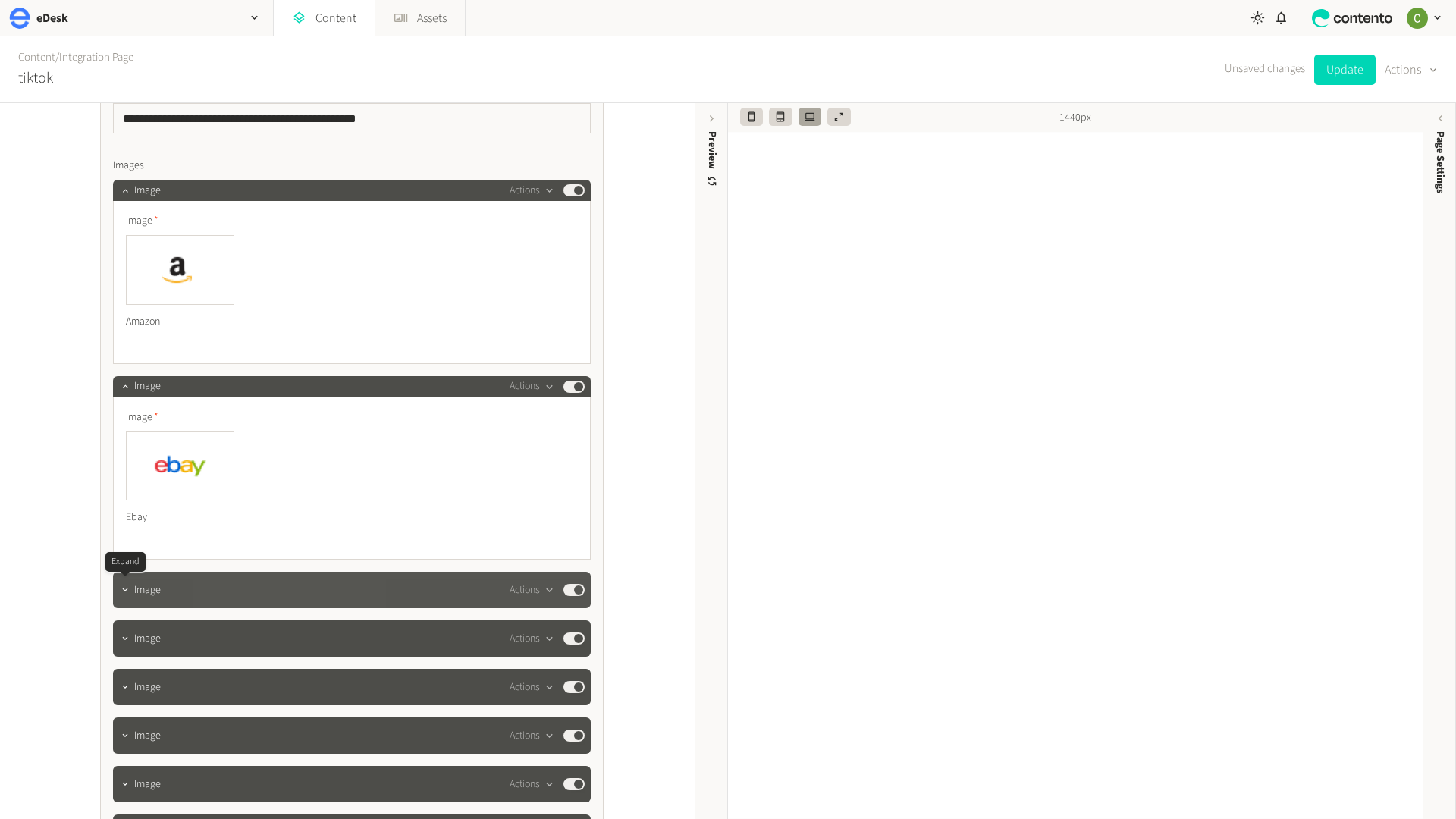 click 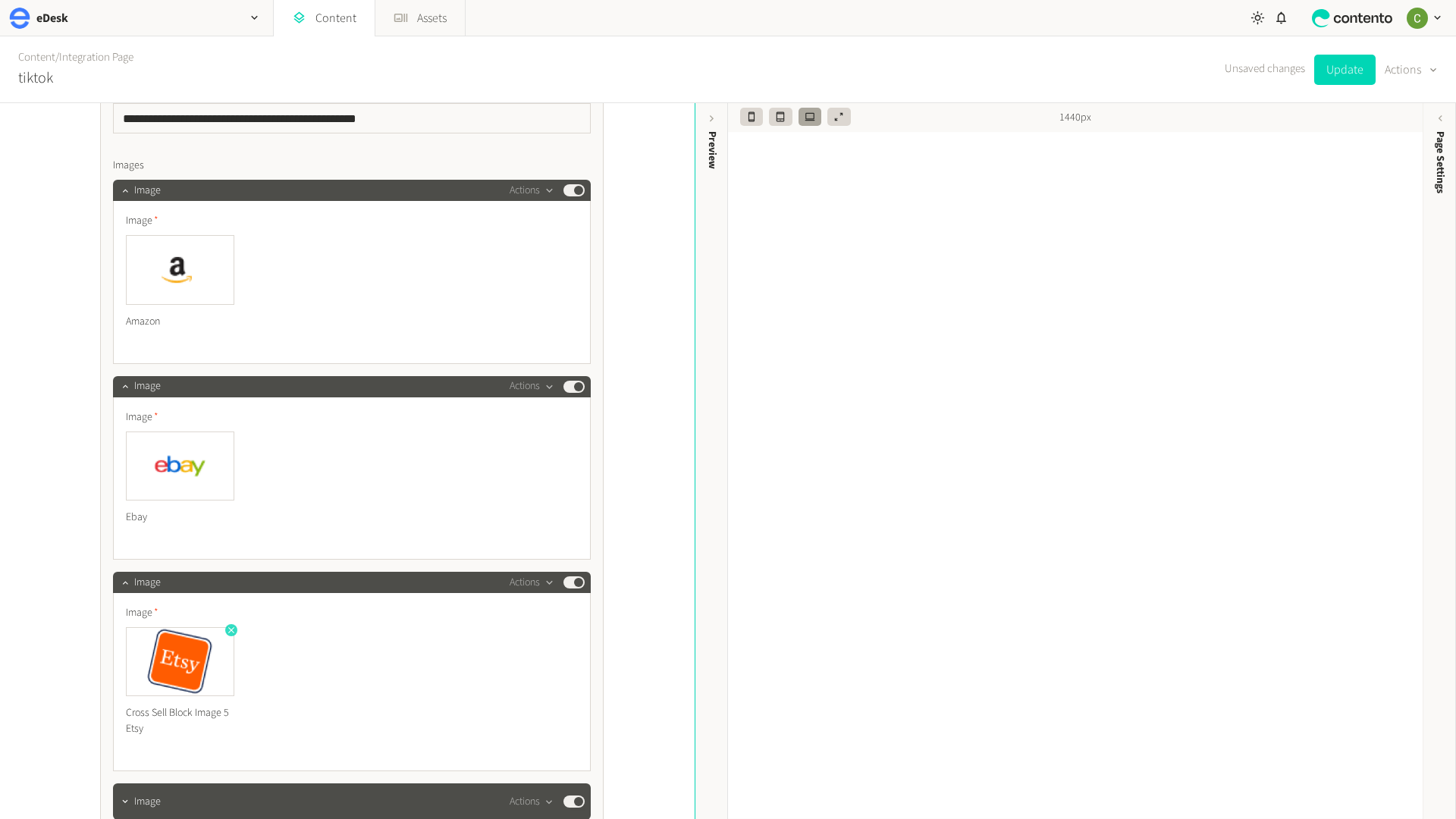 click 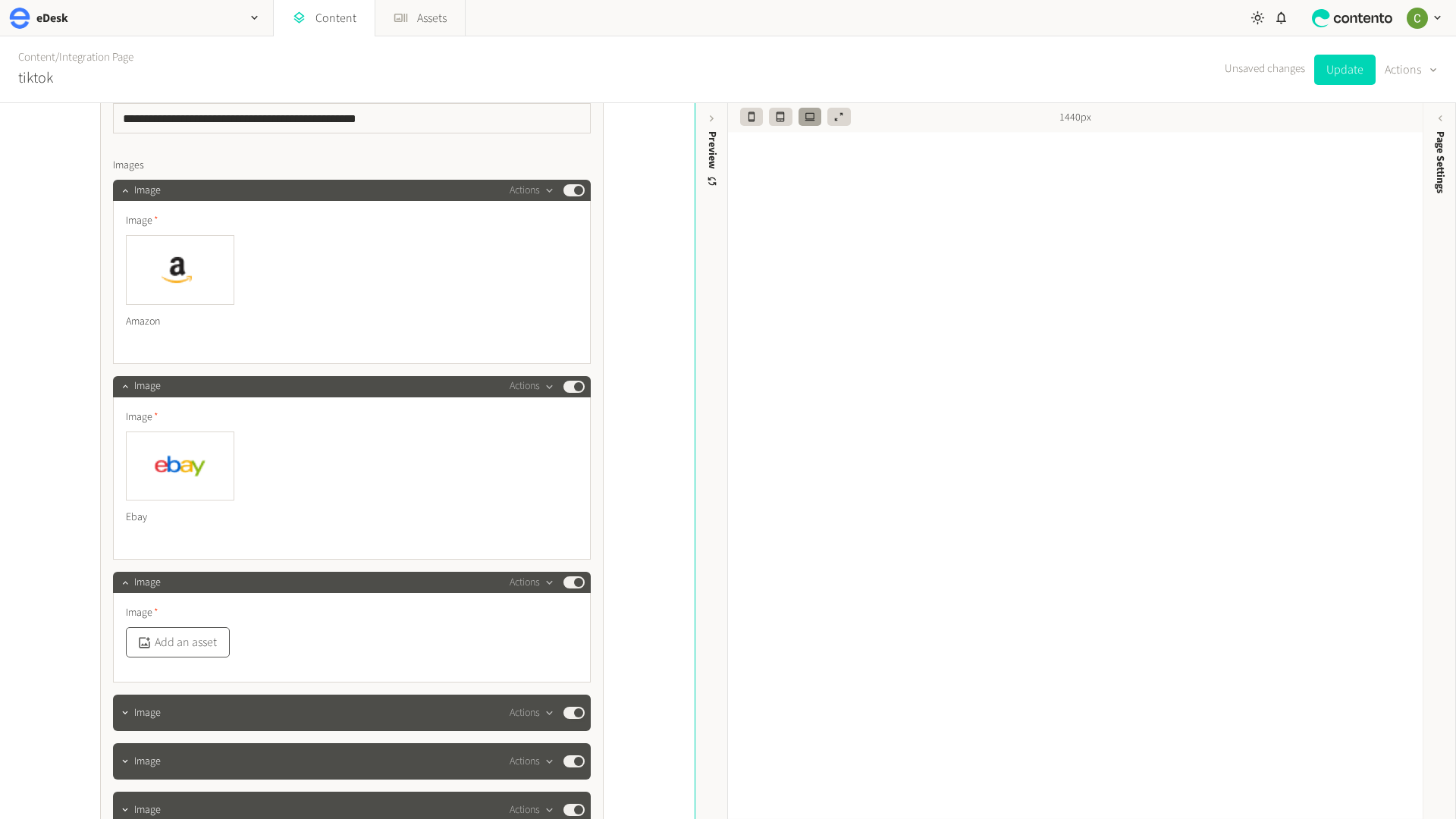 click on "Add an asset" 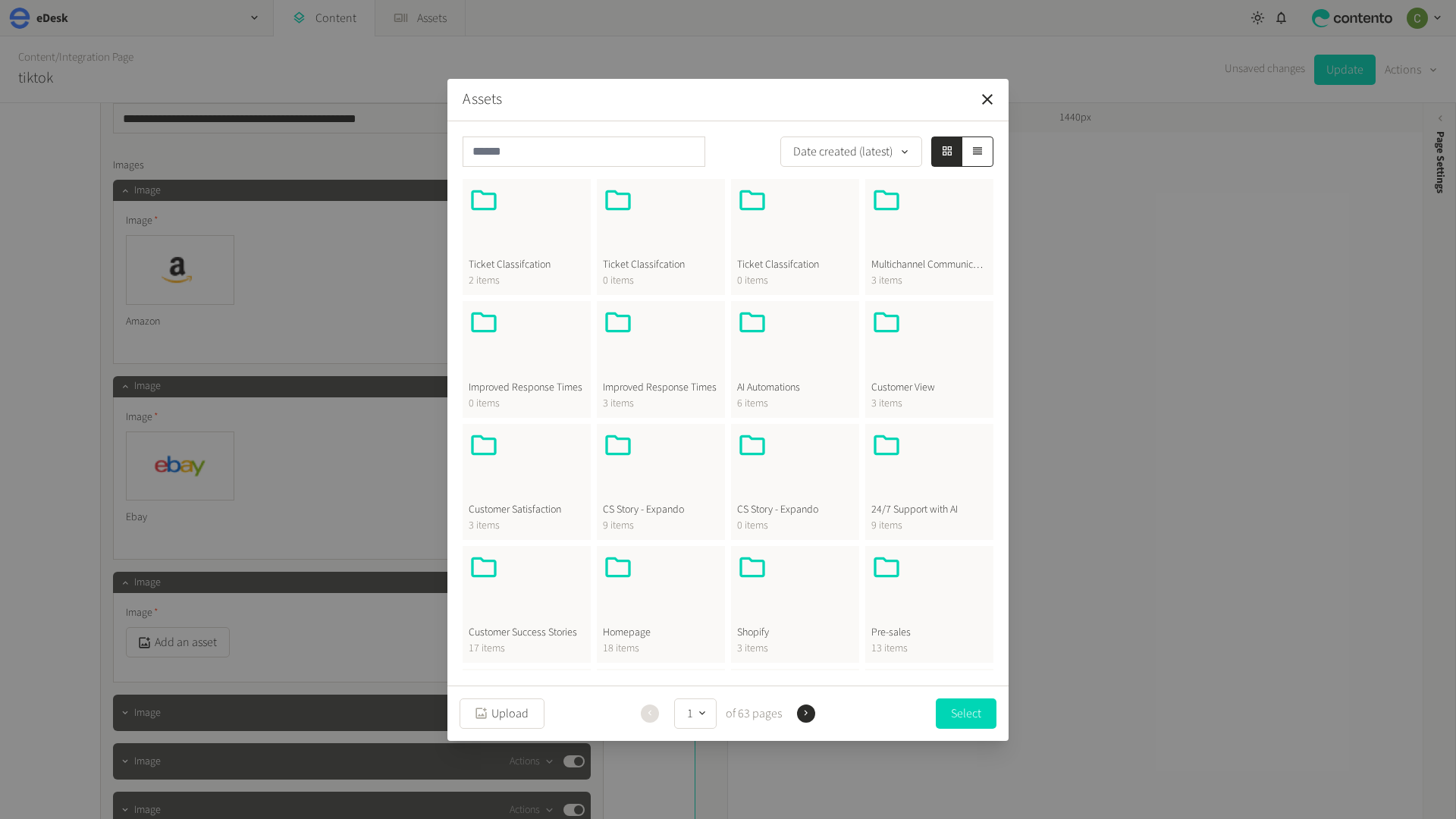 click at bounding box center [661, 588] 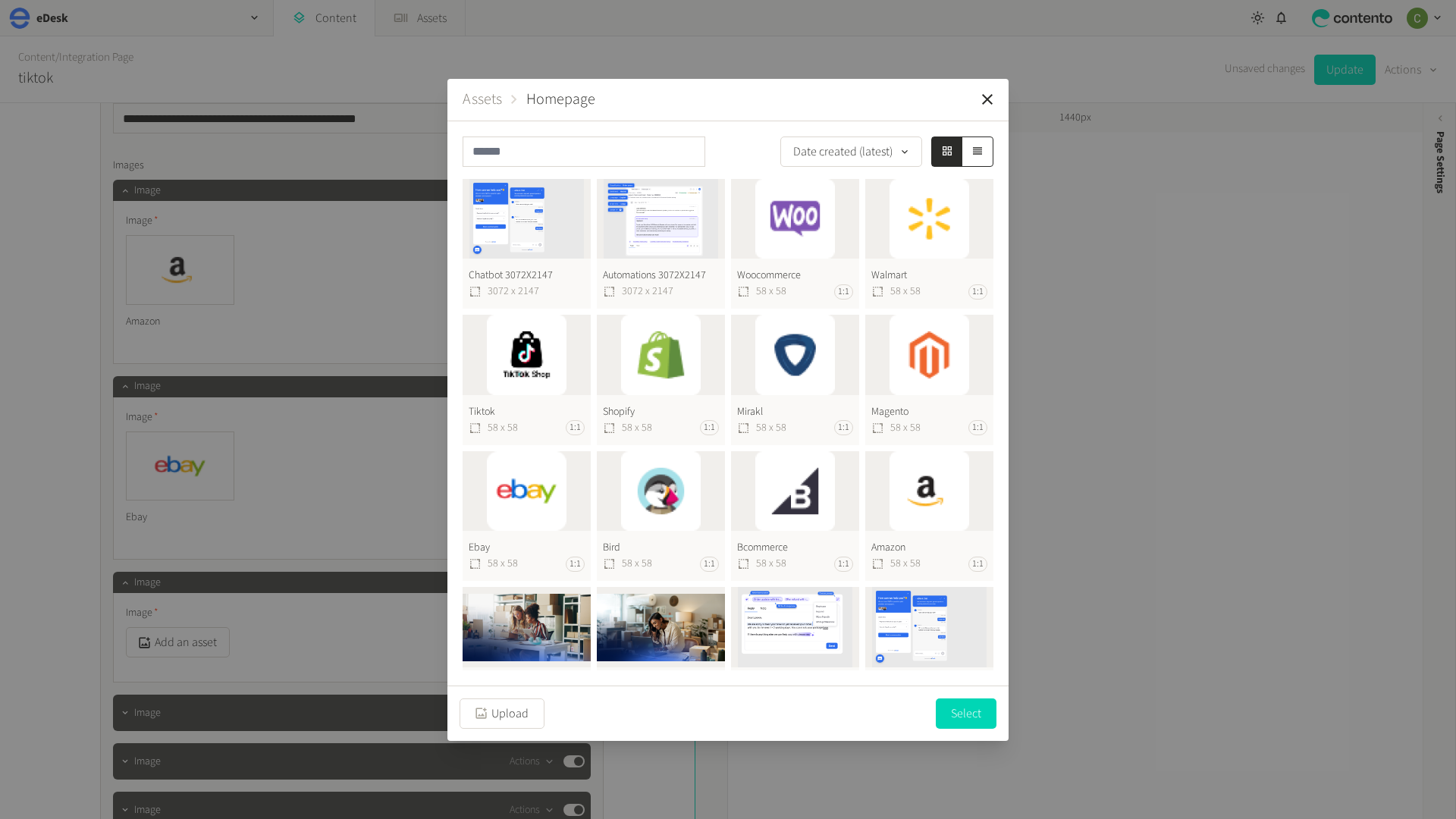 click on "Shopify  58 x 58 1:1" 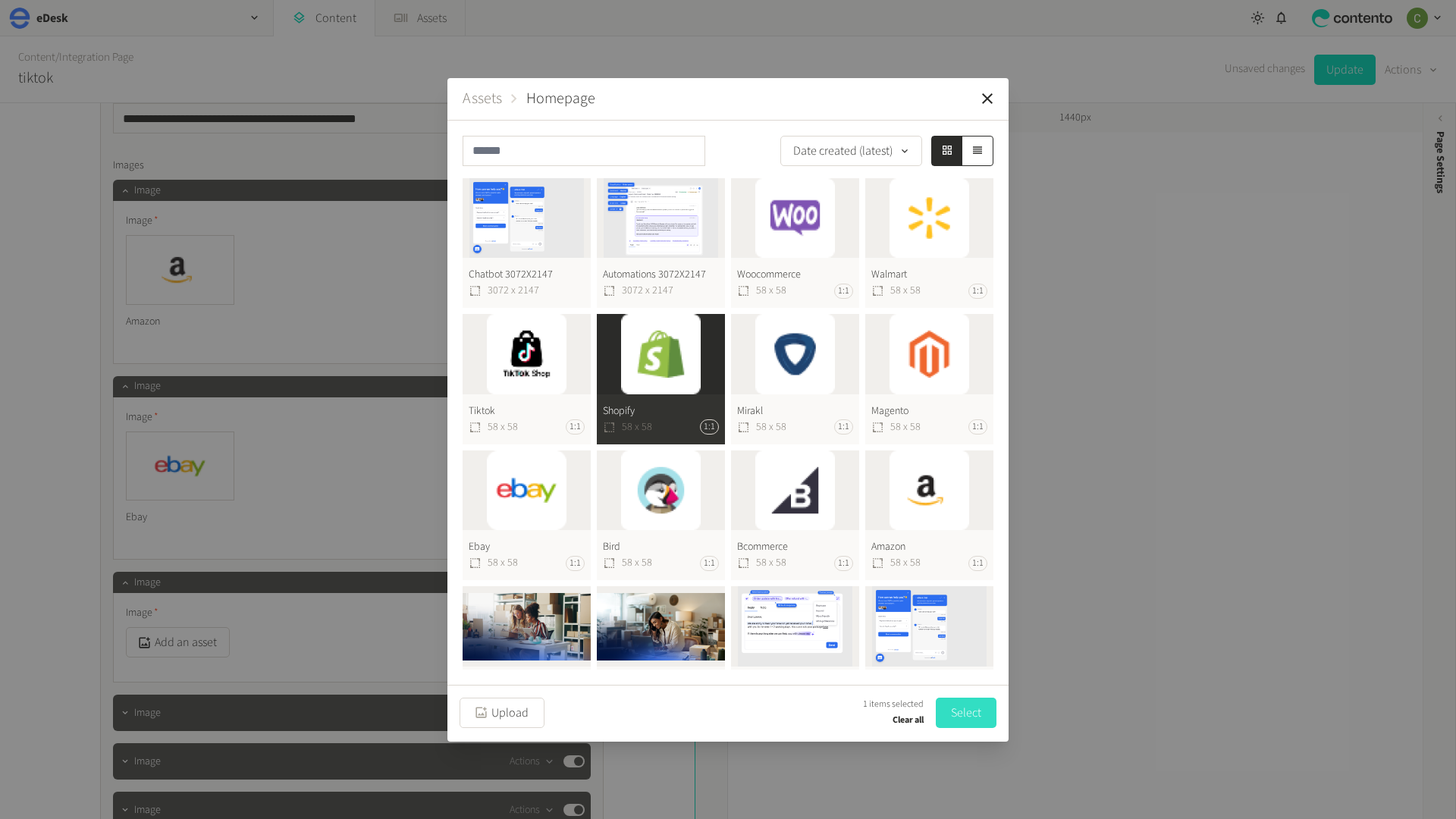 click on "Select" at bounding box center (966, 713) 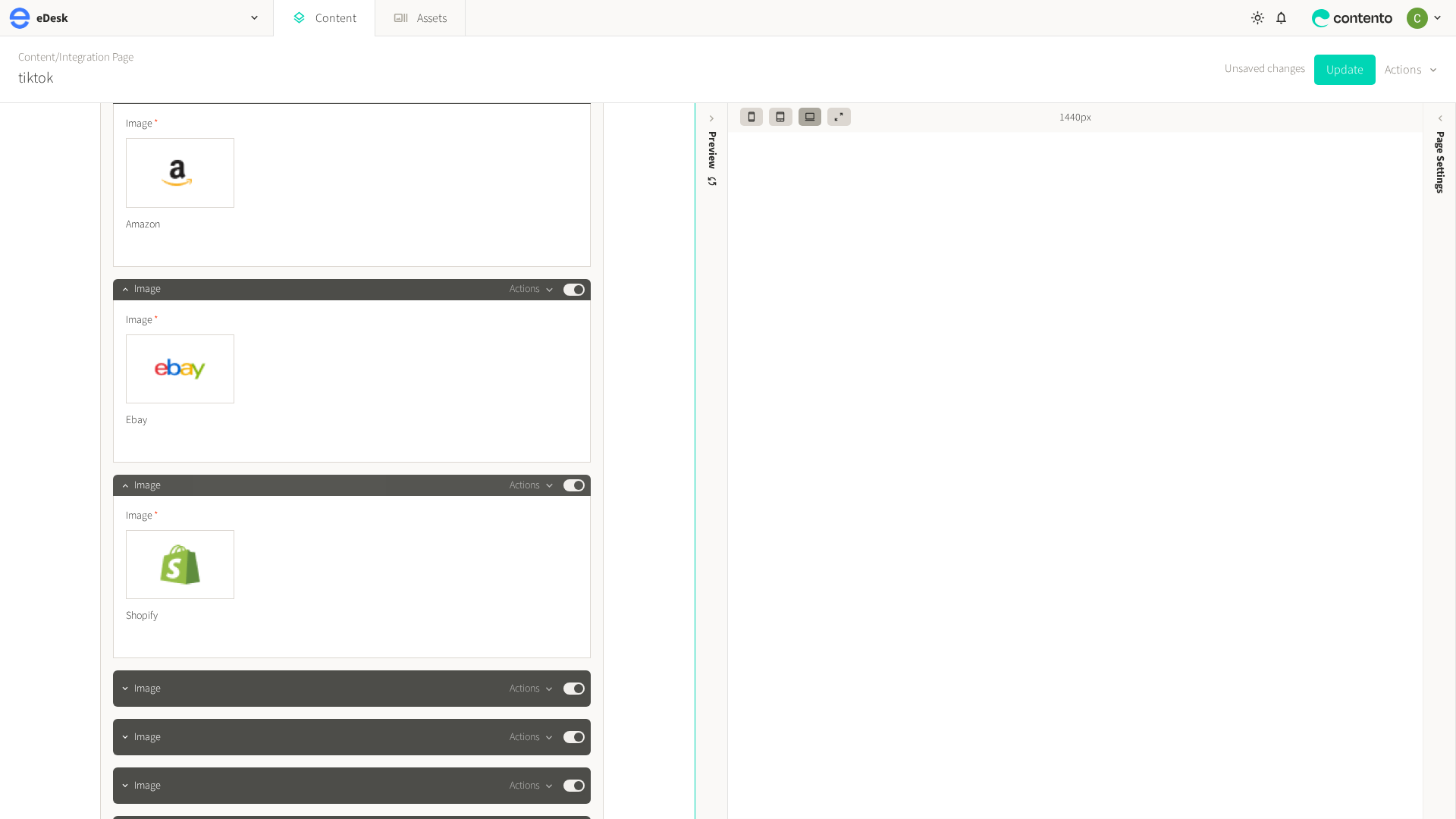 scroll, scrollTop: 6634, scrollLeft: 0, axis: vertical 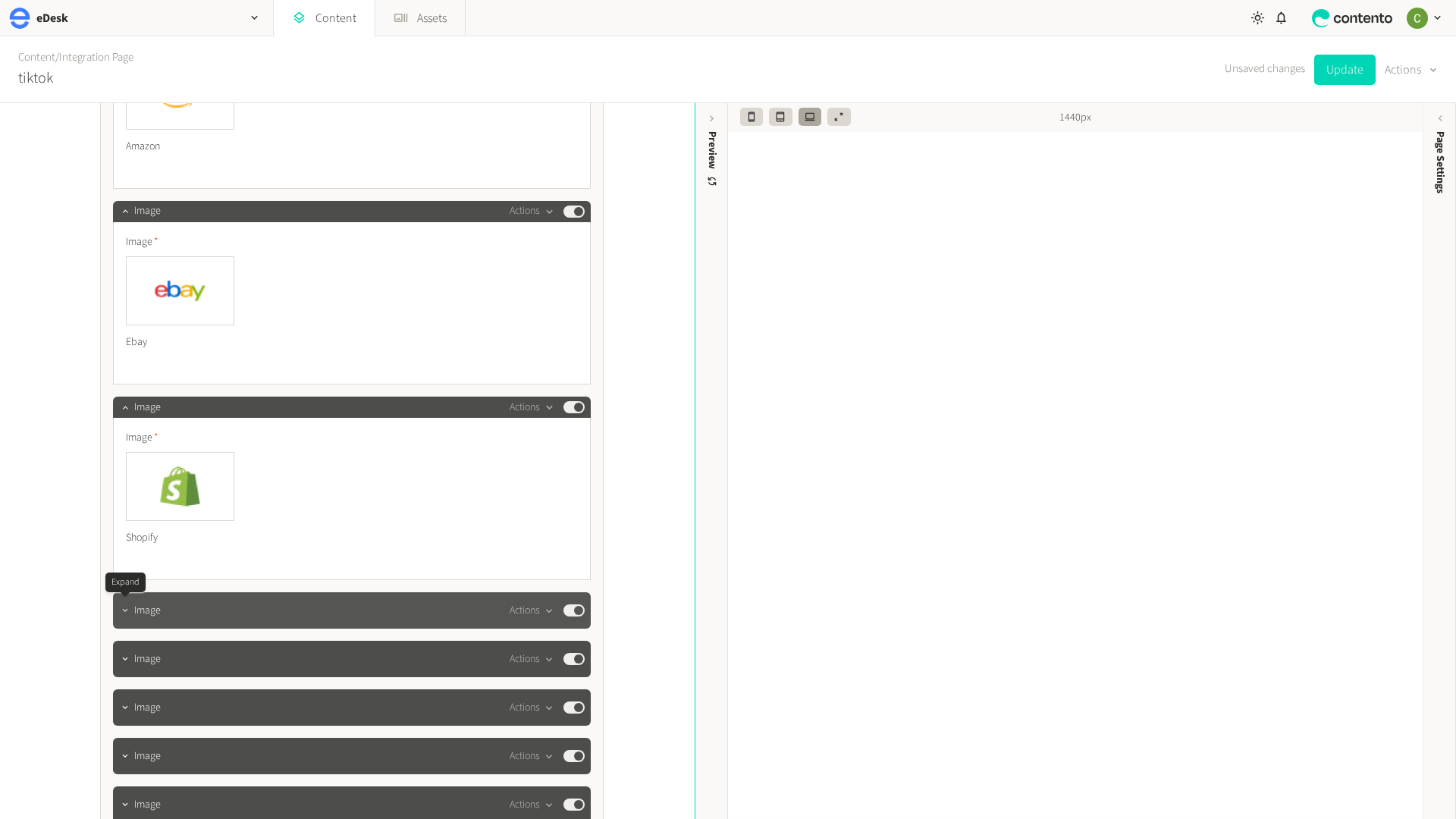click 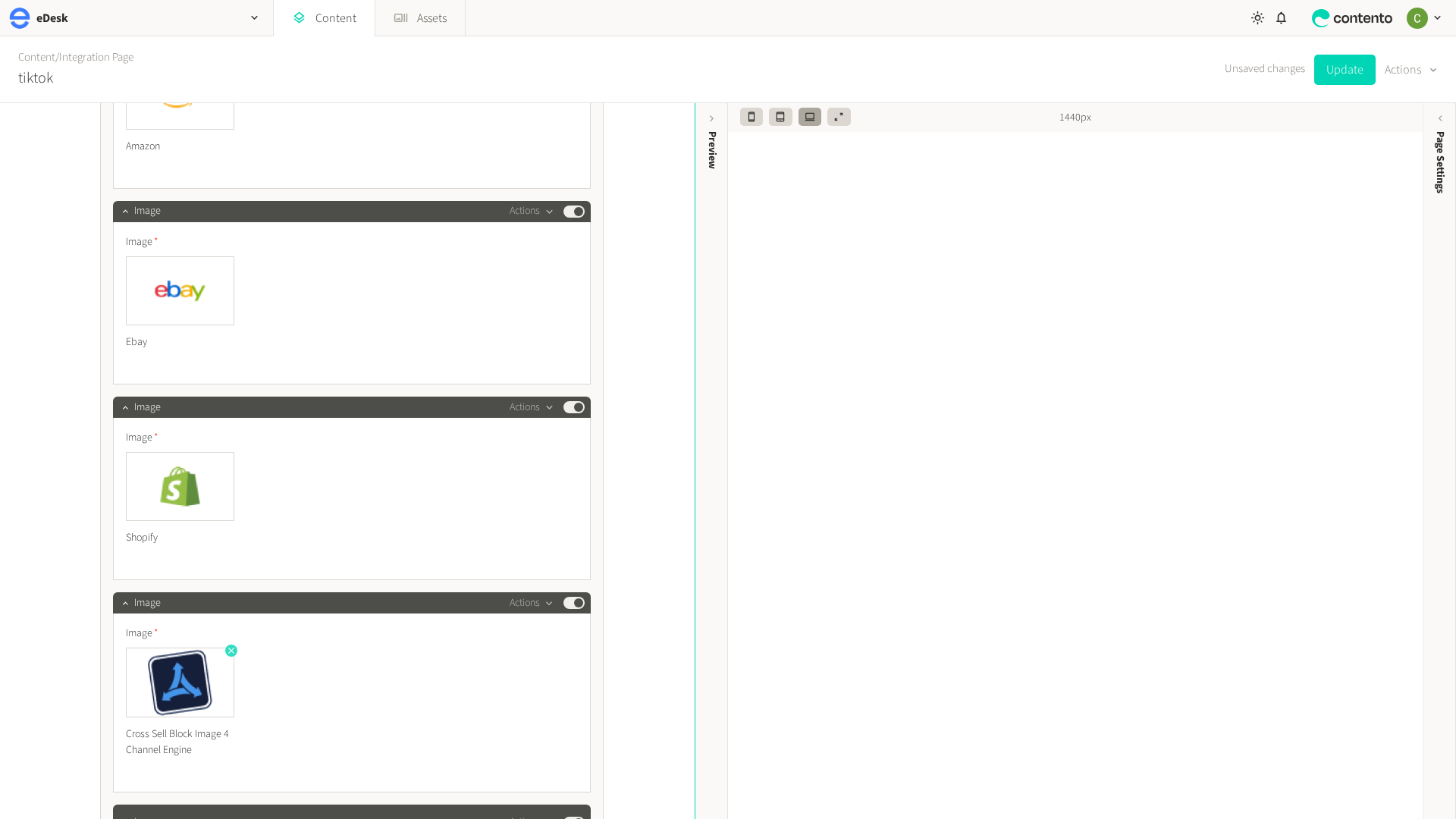 click 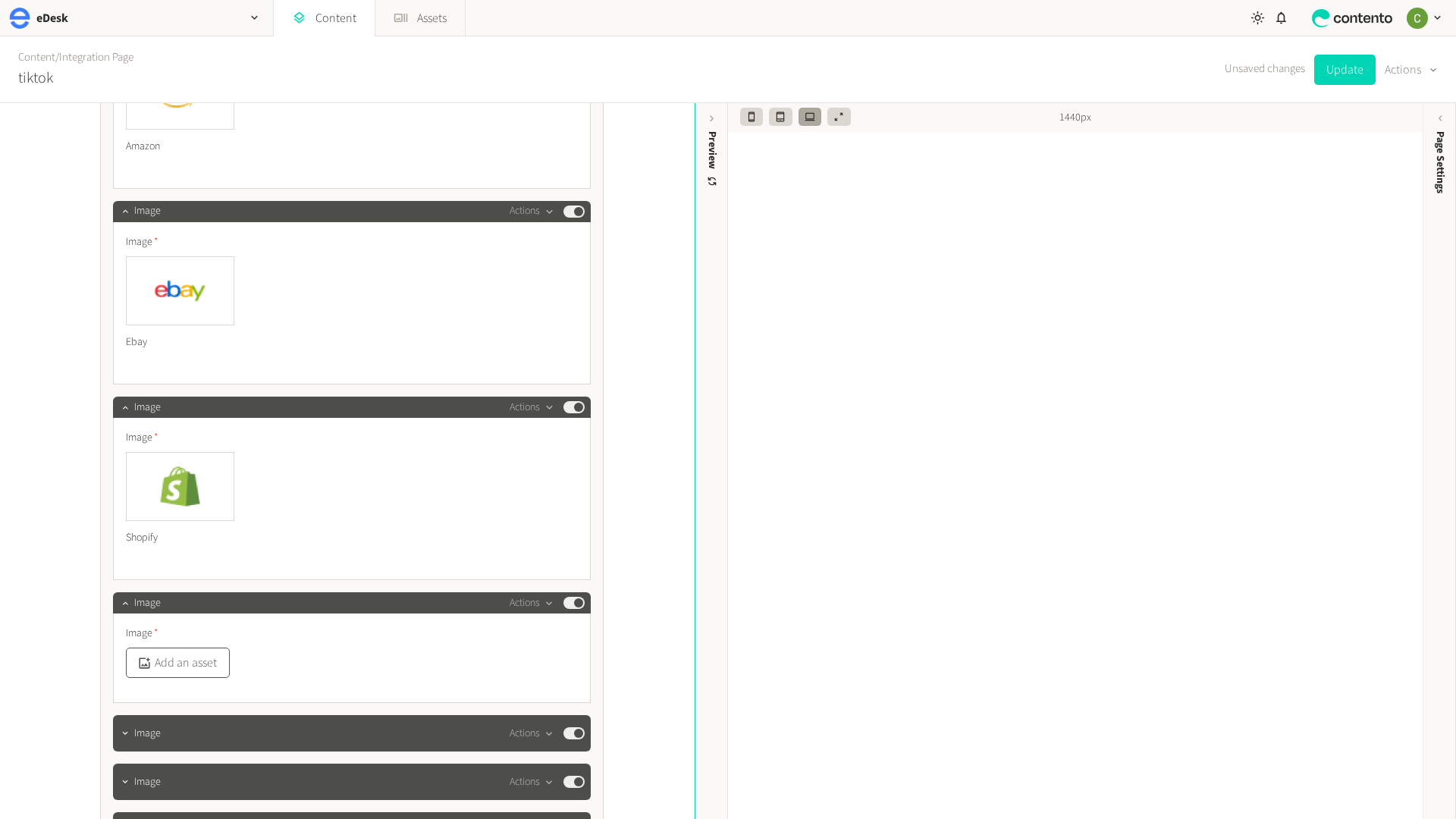 click on "Add an asset" 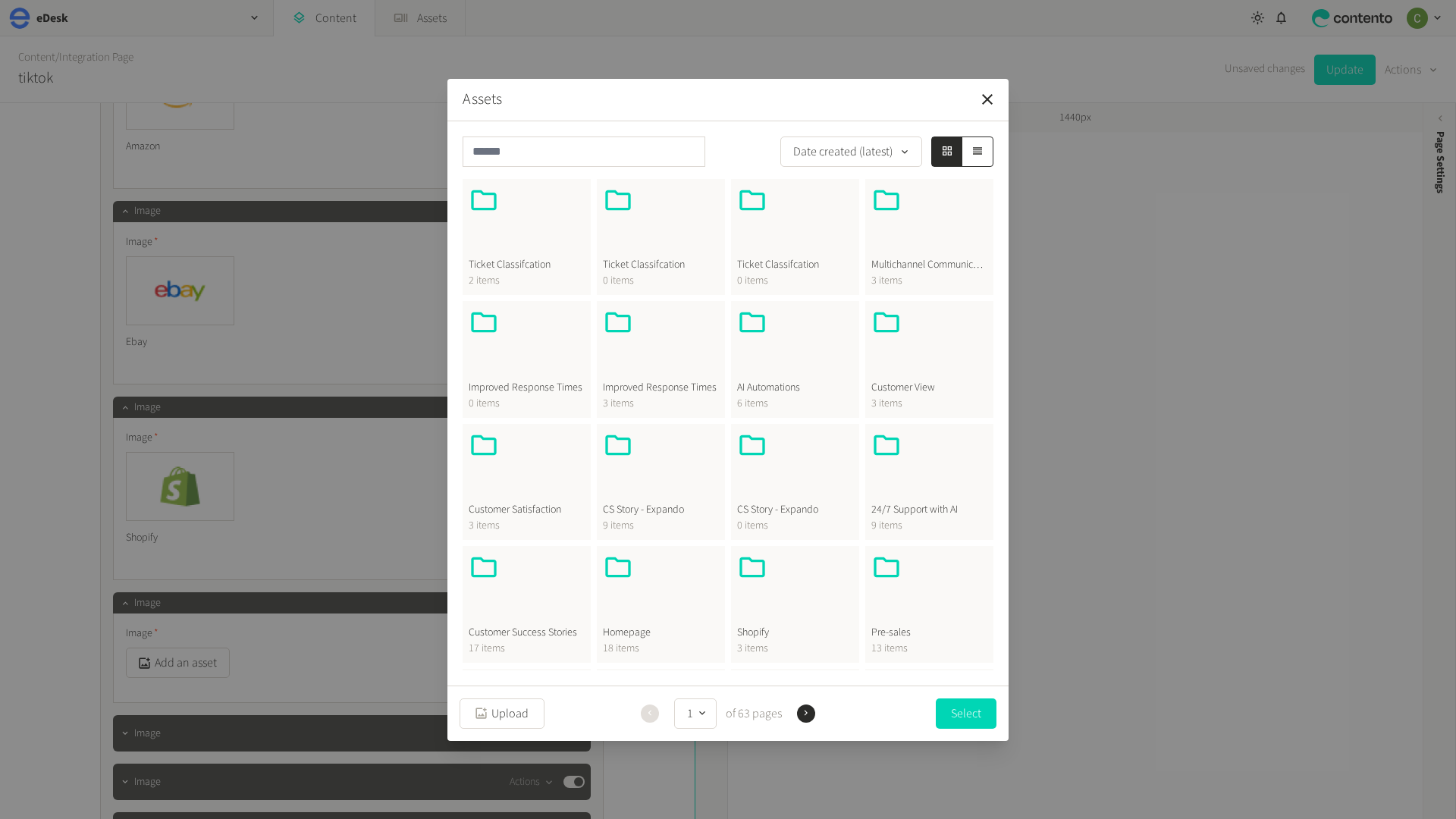 click at bounding box center [661, 588] 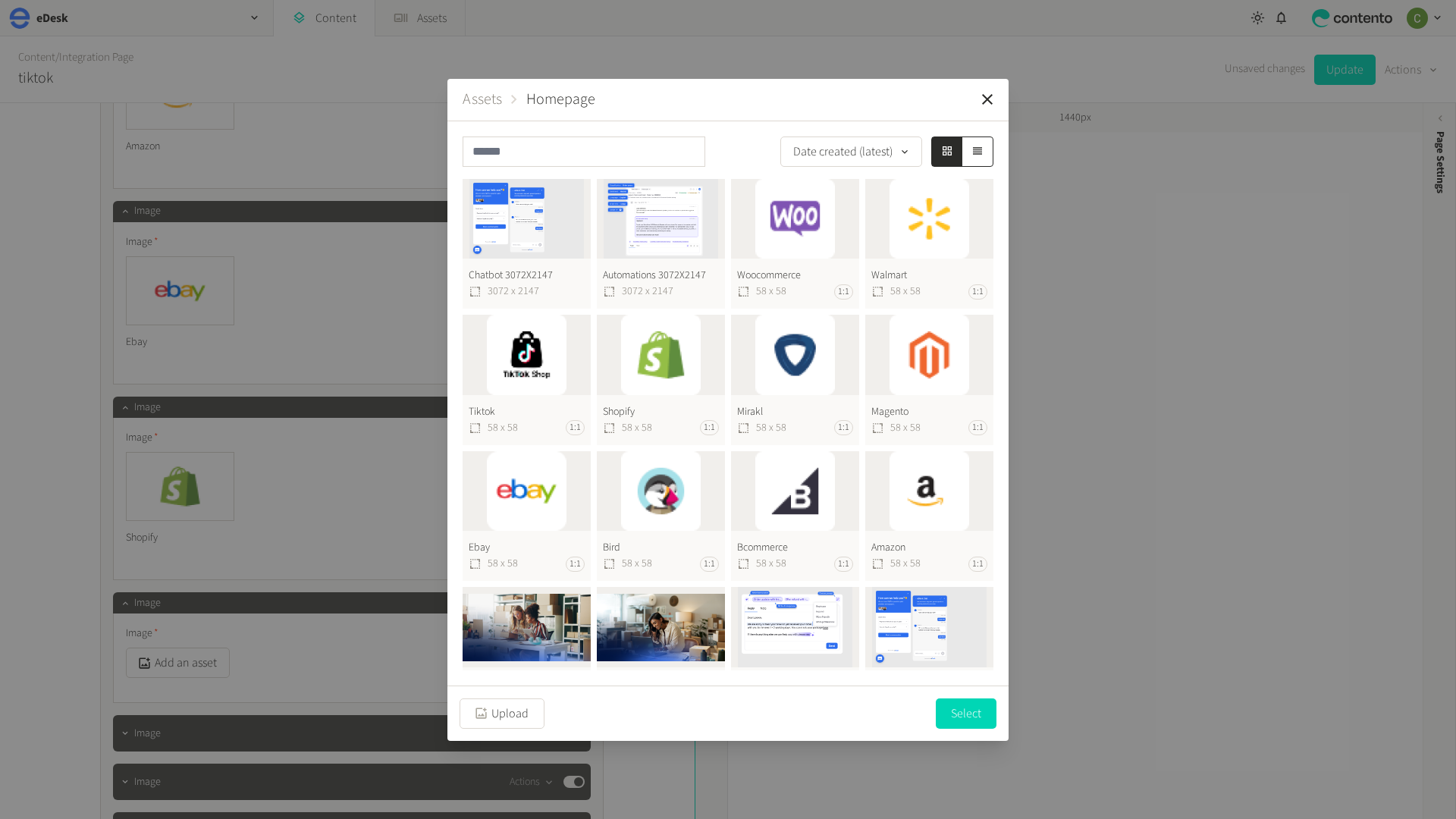 click on "Walmart  58 x 58 1:1" 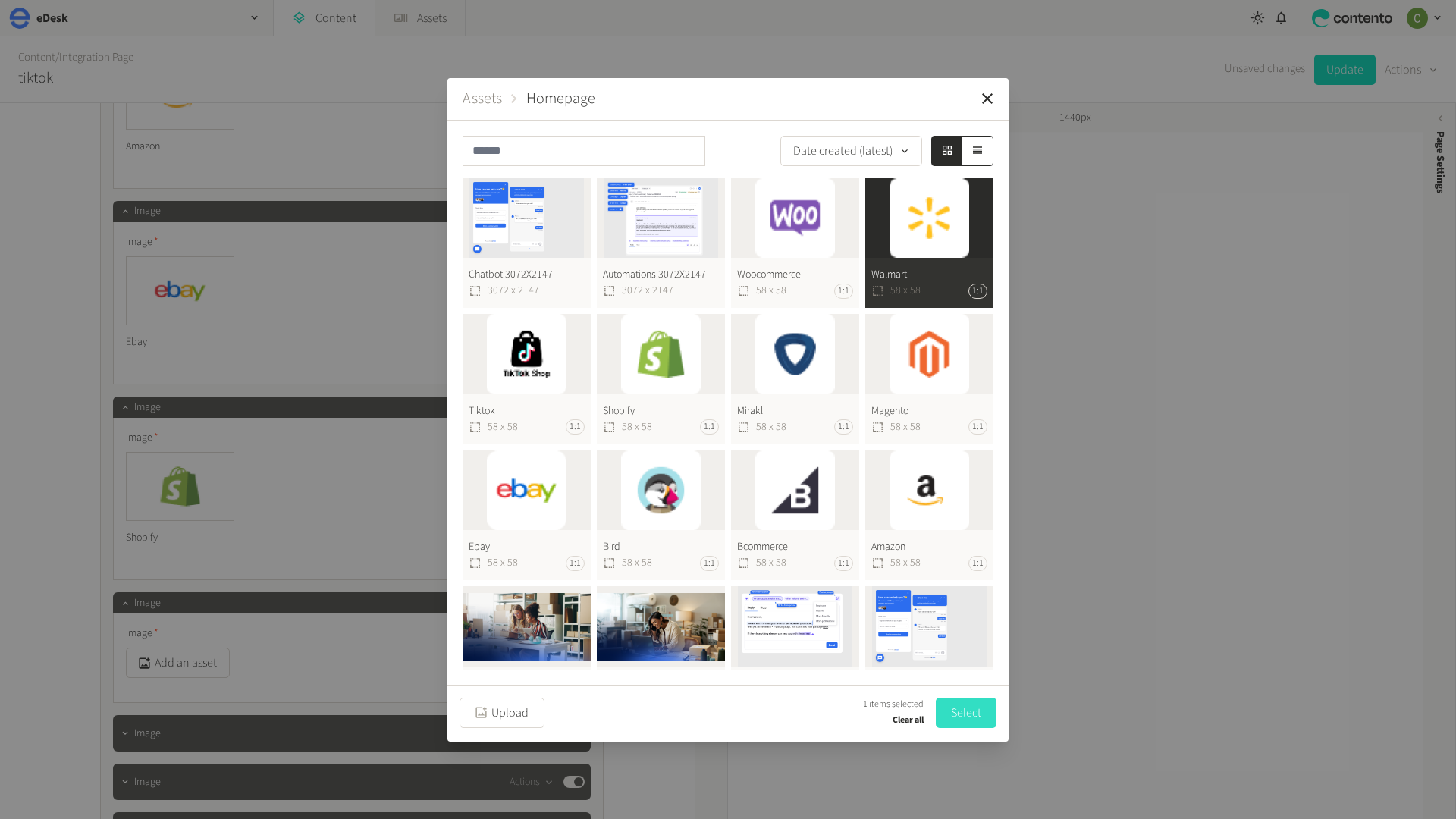click on "Select" at bounding box center (966, 713) 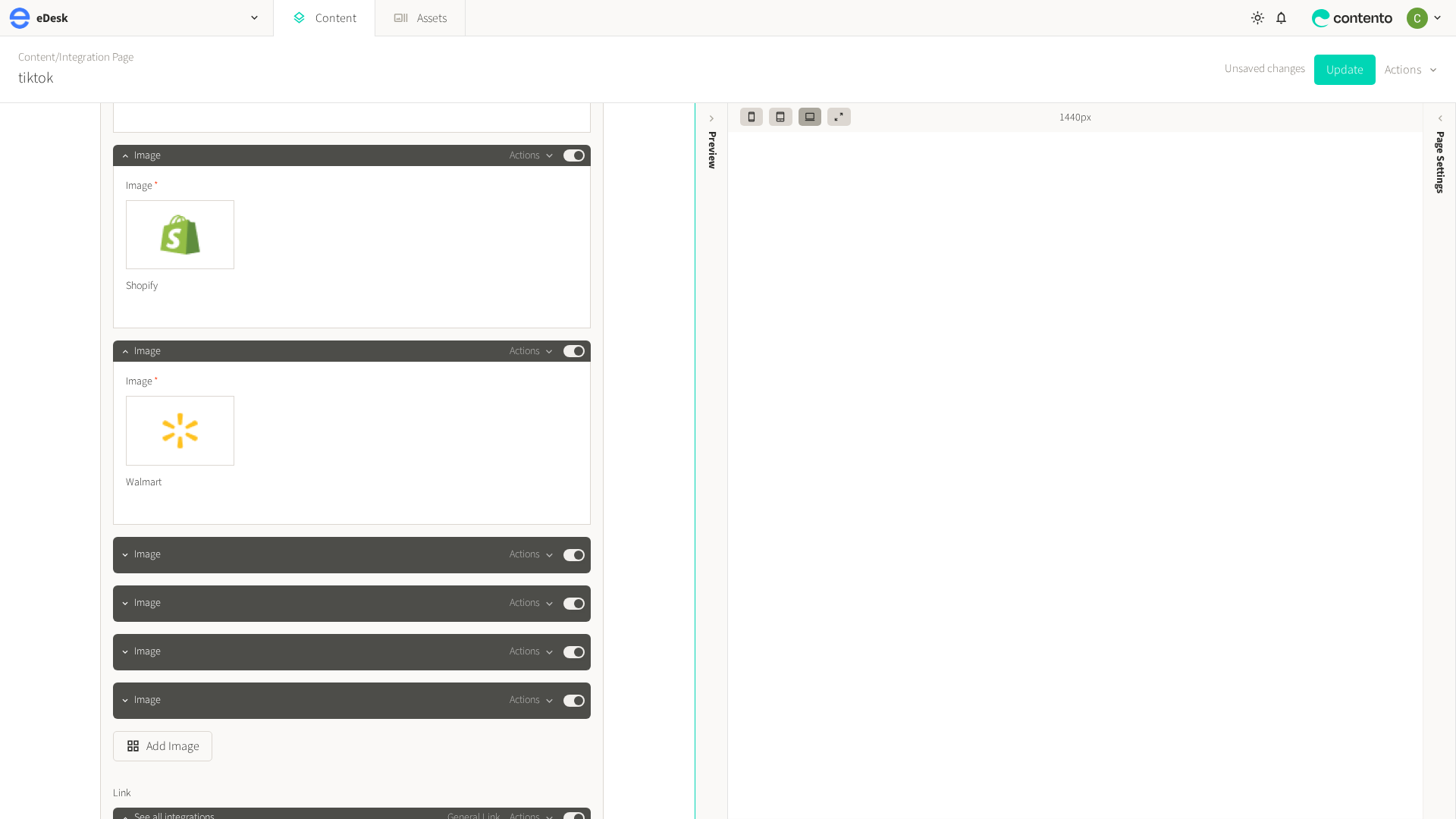 scroll, scrollTop: 7029, scrollLeft: 0, axis: vertical 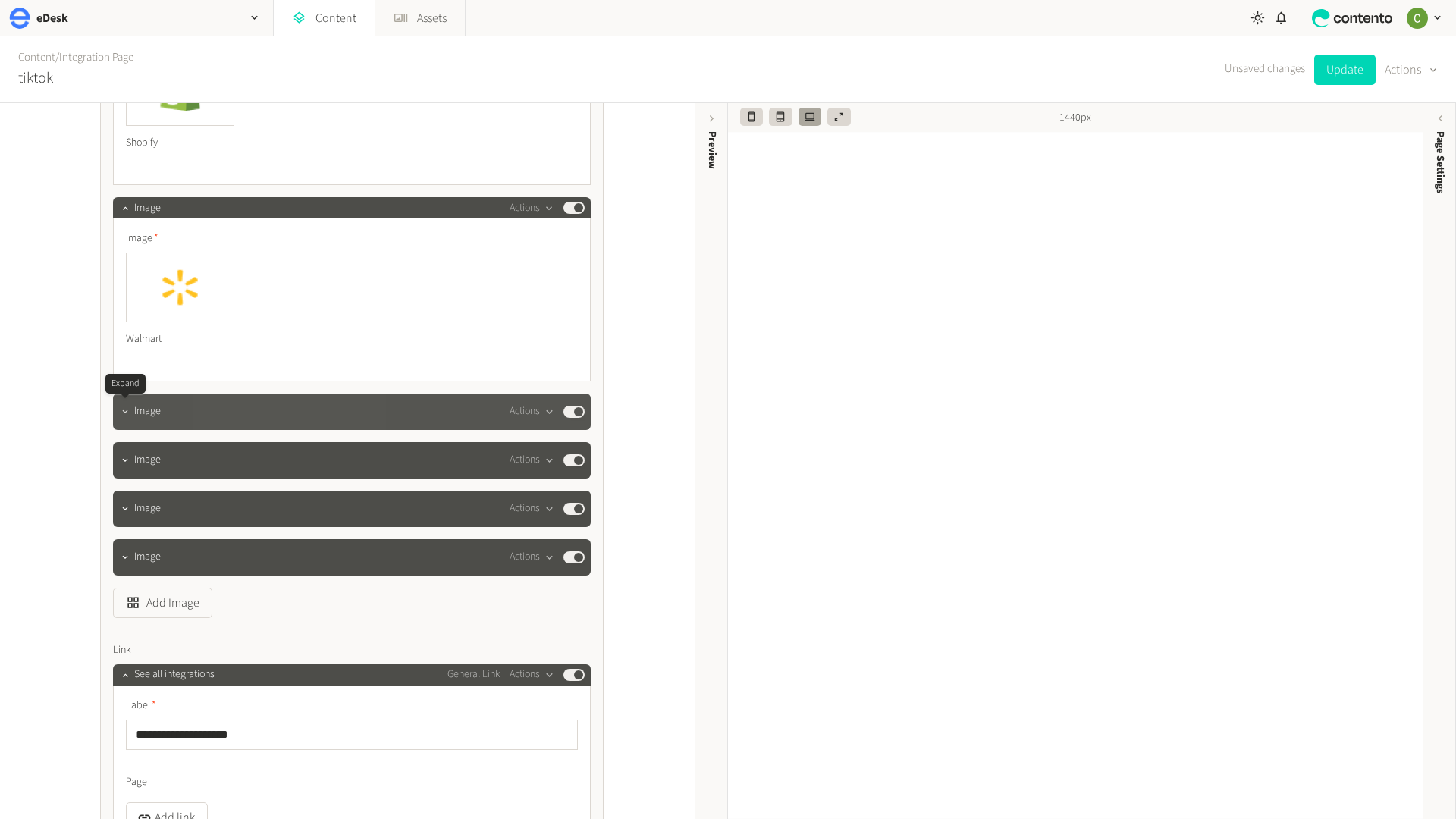 click 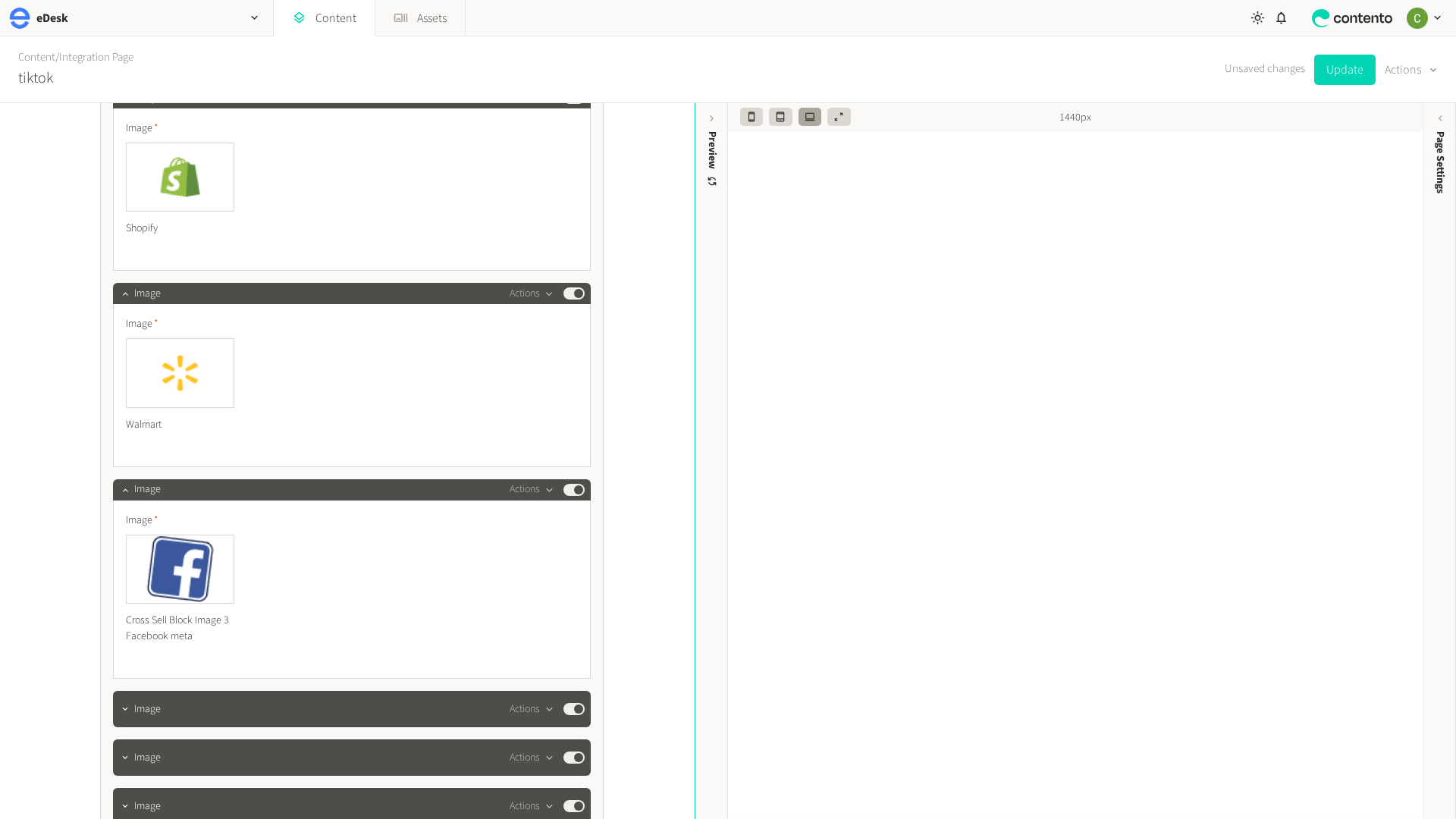 scroll, scrollTop: 7210, scrollLeft: 0, axis: vertical 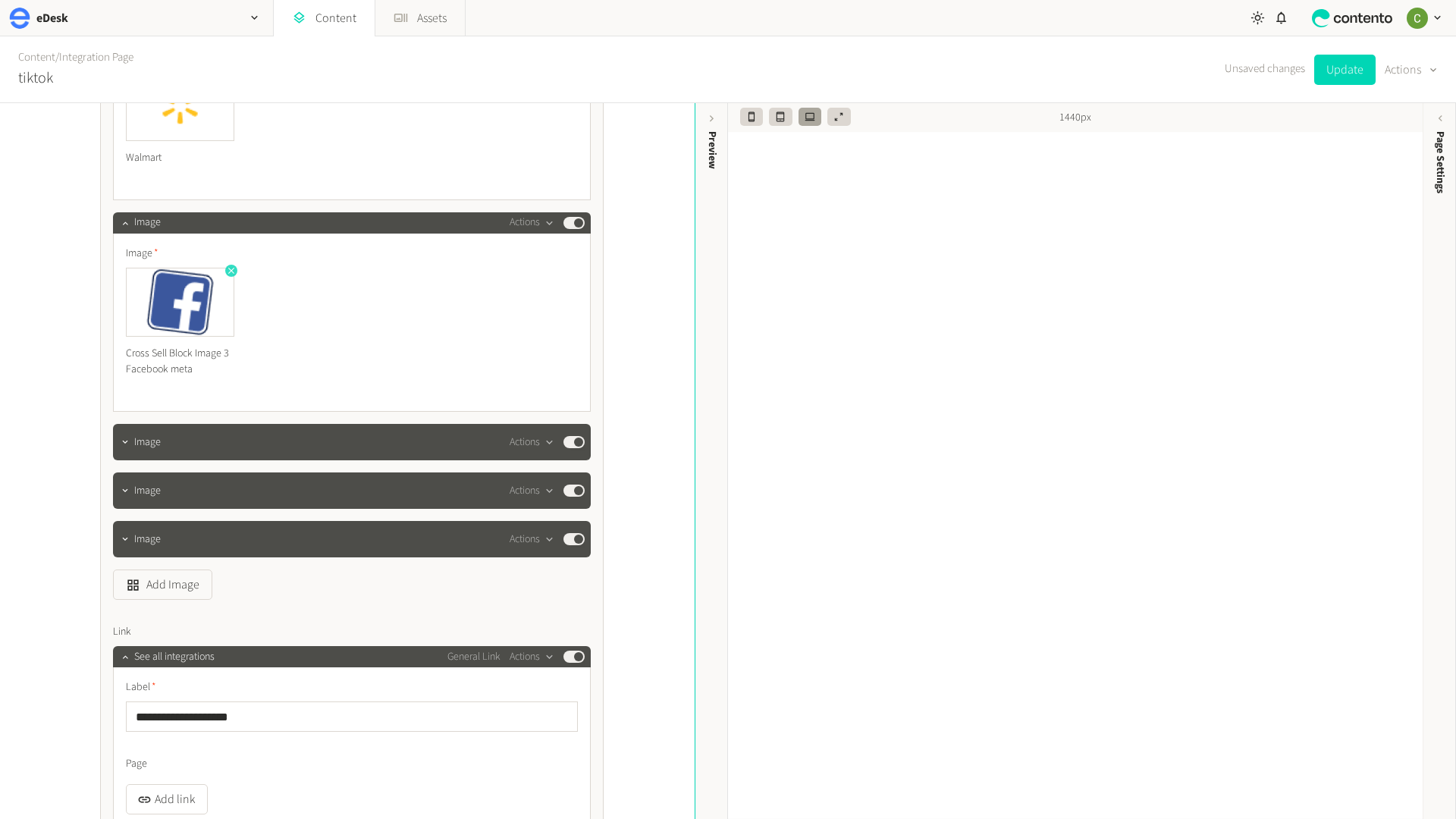 click 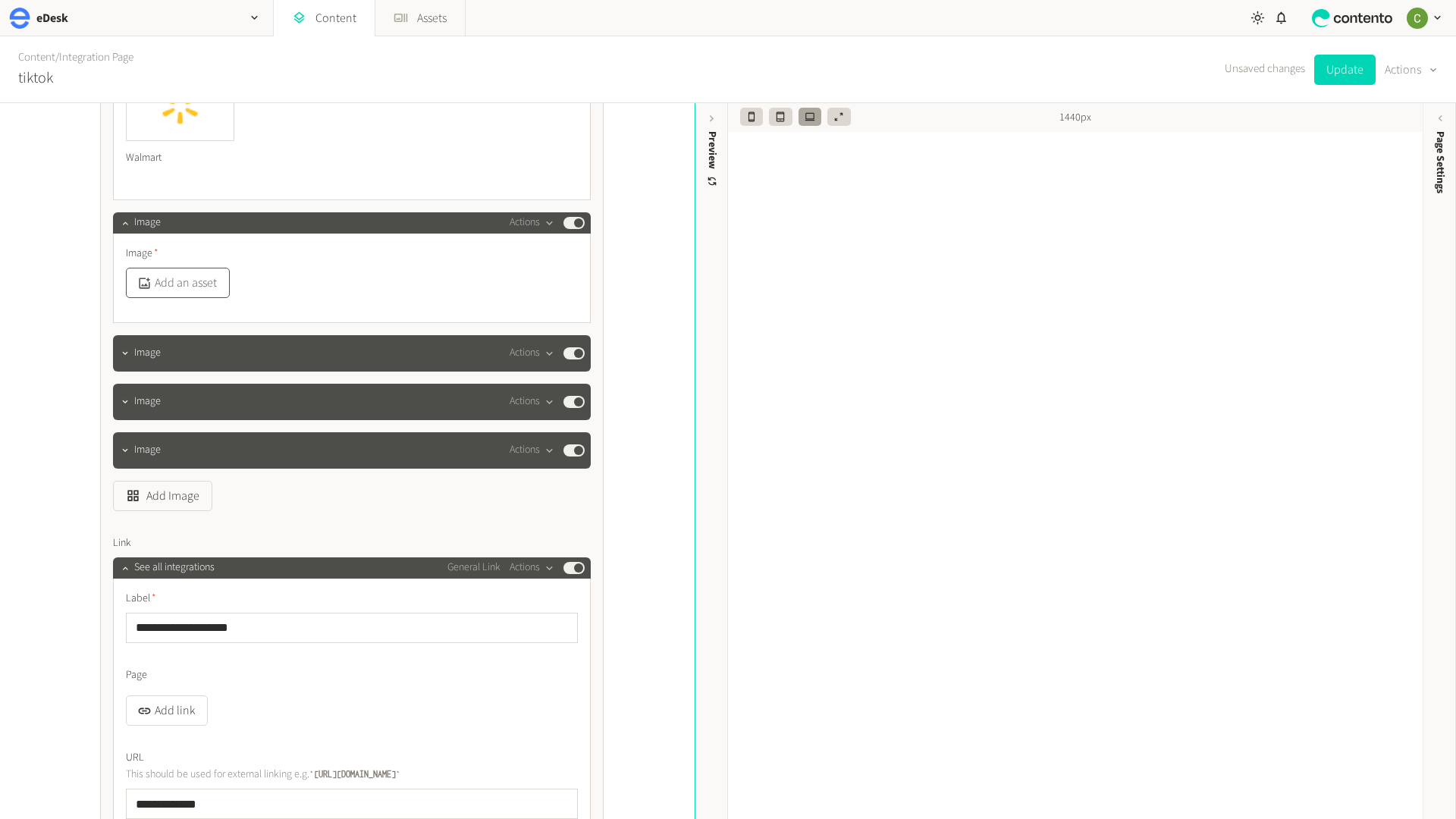 click on "Add an asset" 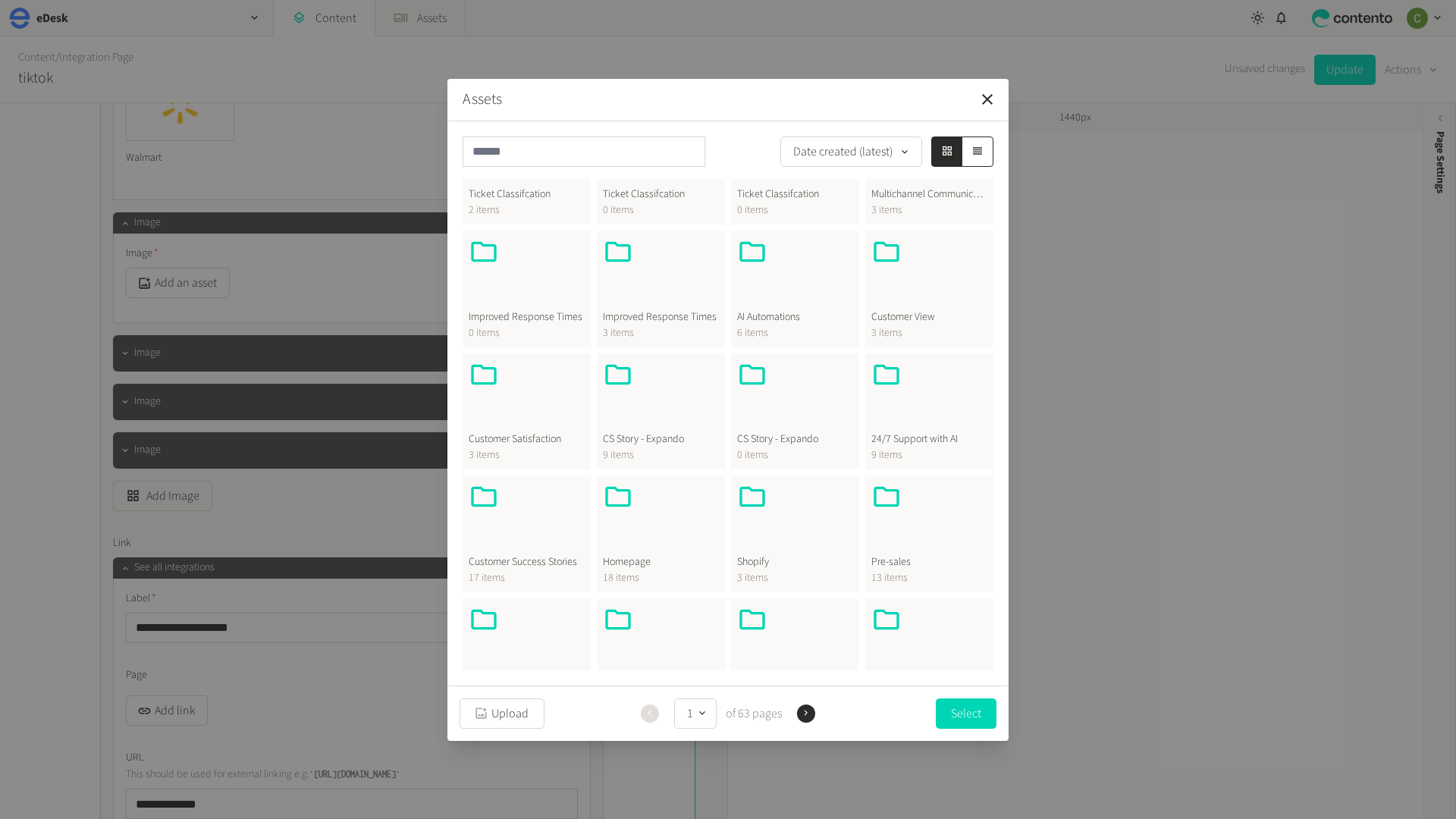 scroll, scrollTop: 68, scrollLeft: 0, axis: vertical 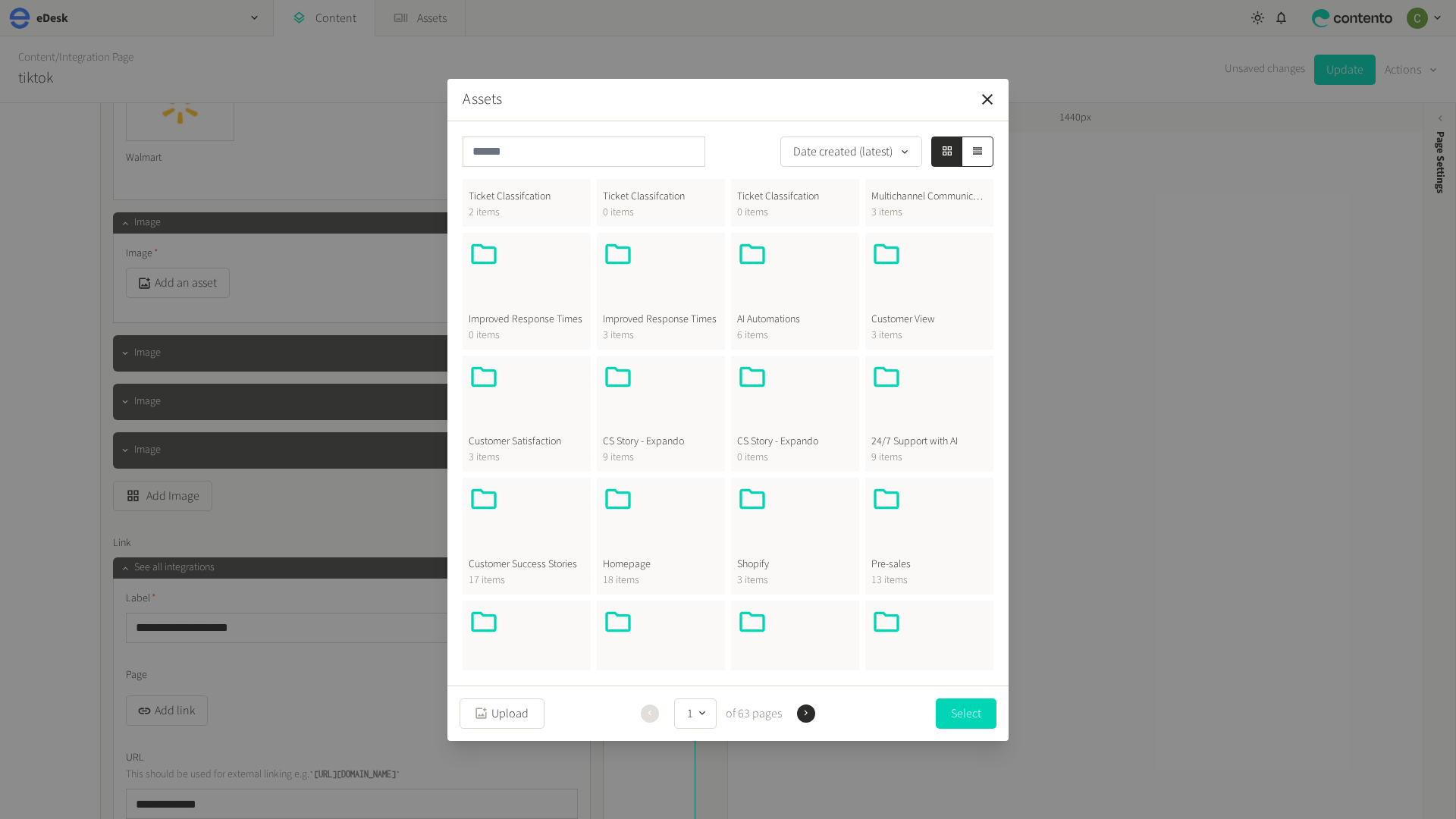 click at bounding box center [661, 520] 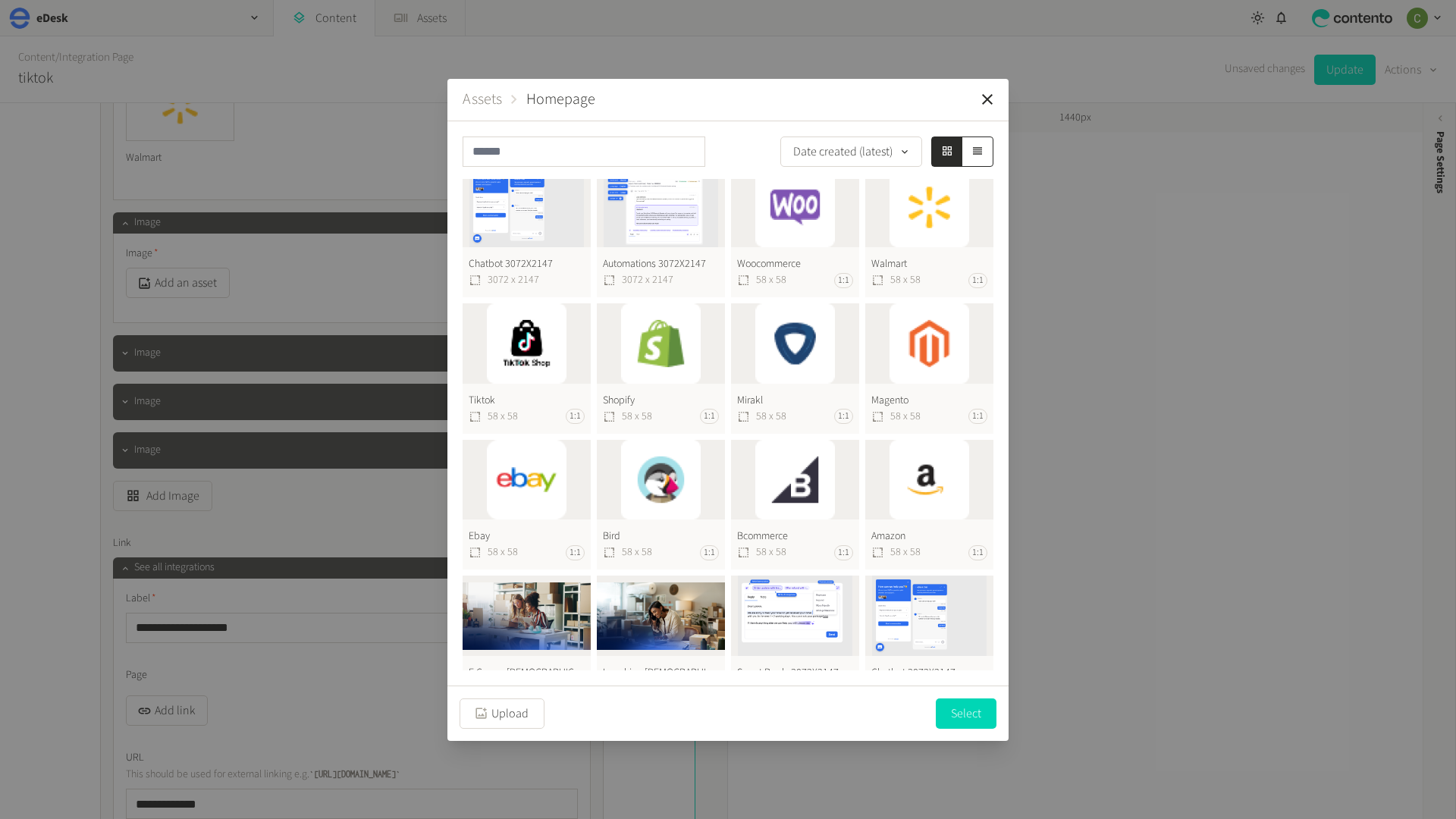 scroll, scrollTop: 12, scrollLeft: 0, axis: vertical 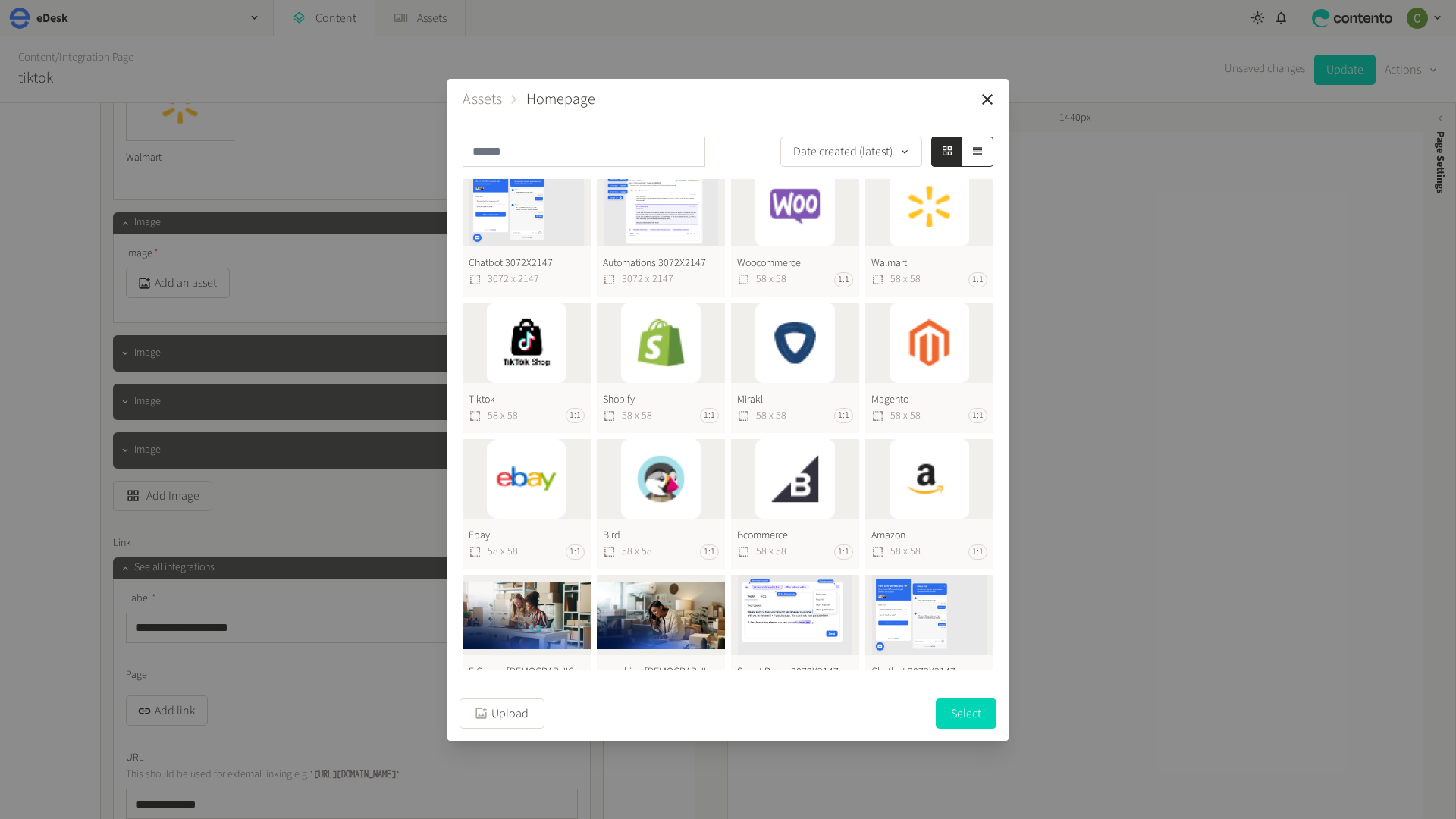 click on "Bcommerce  58 x 58 1:1" 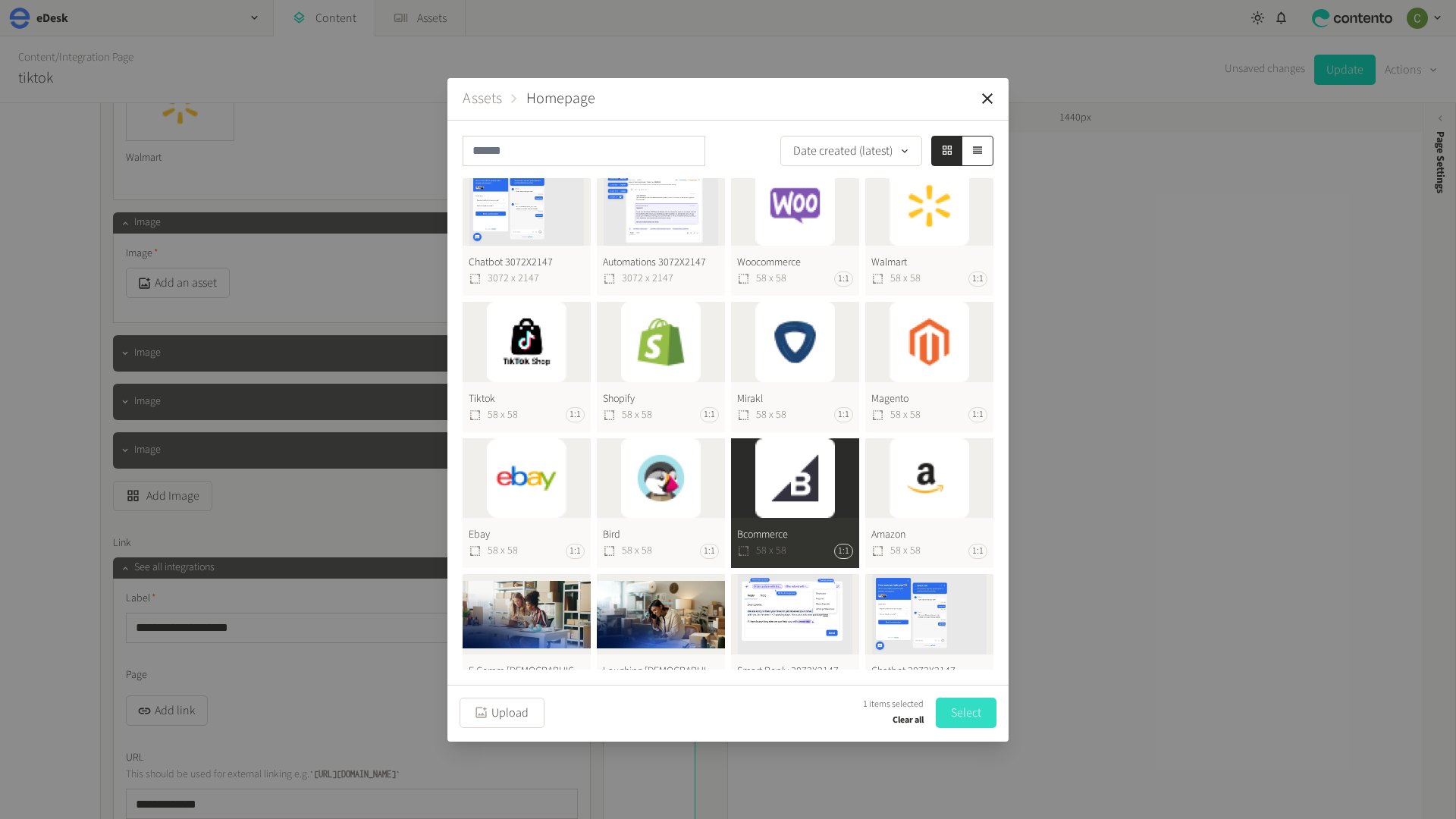 click on "Select" at bounding box center (966, 713) 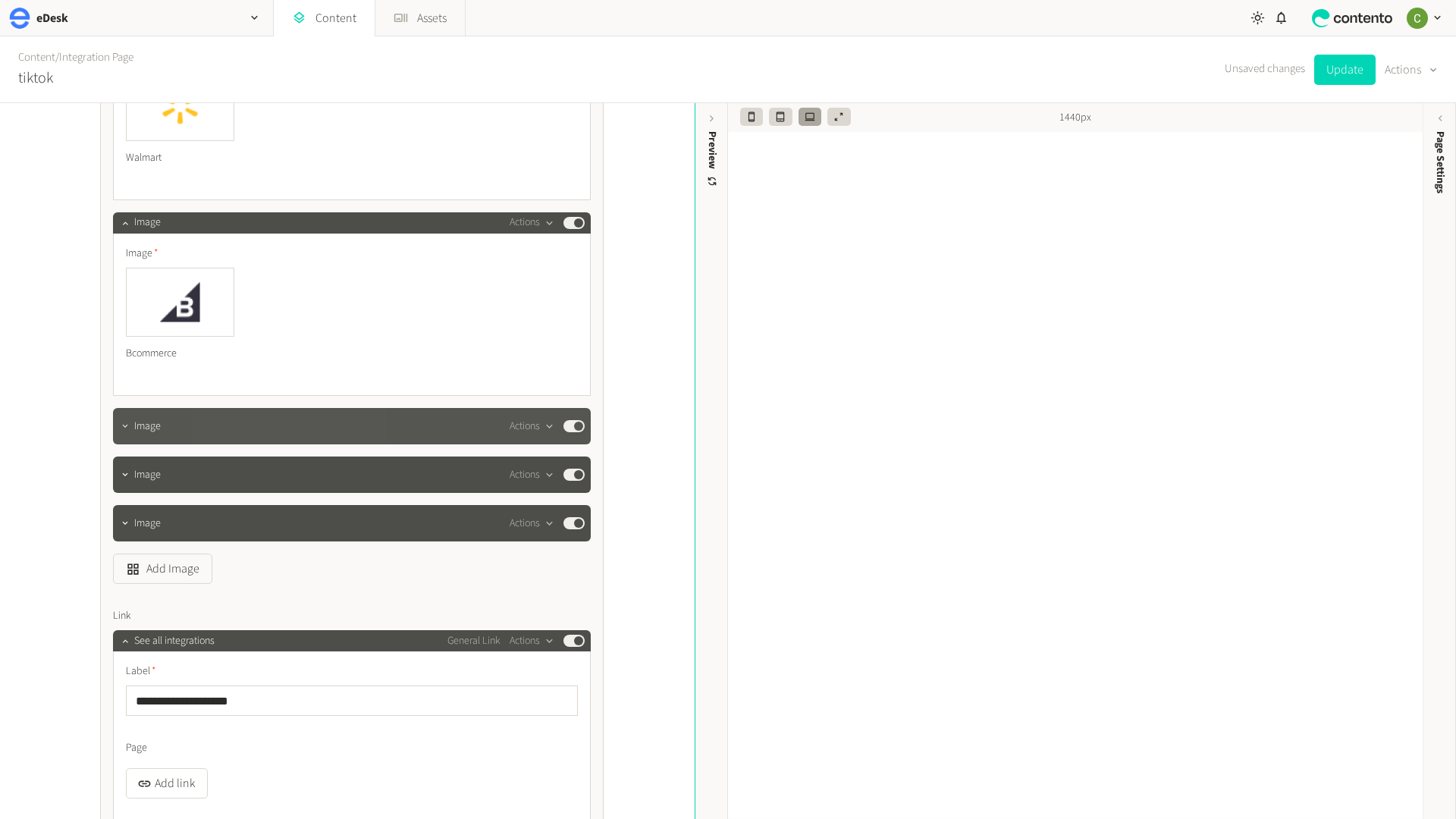 click 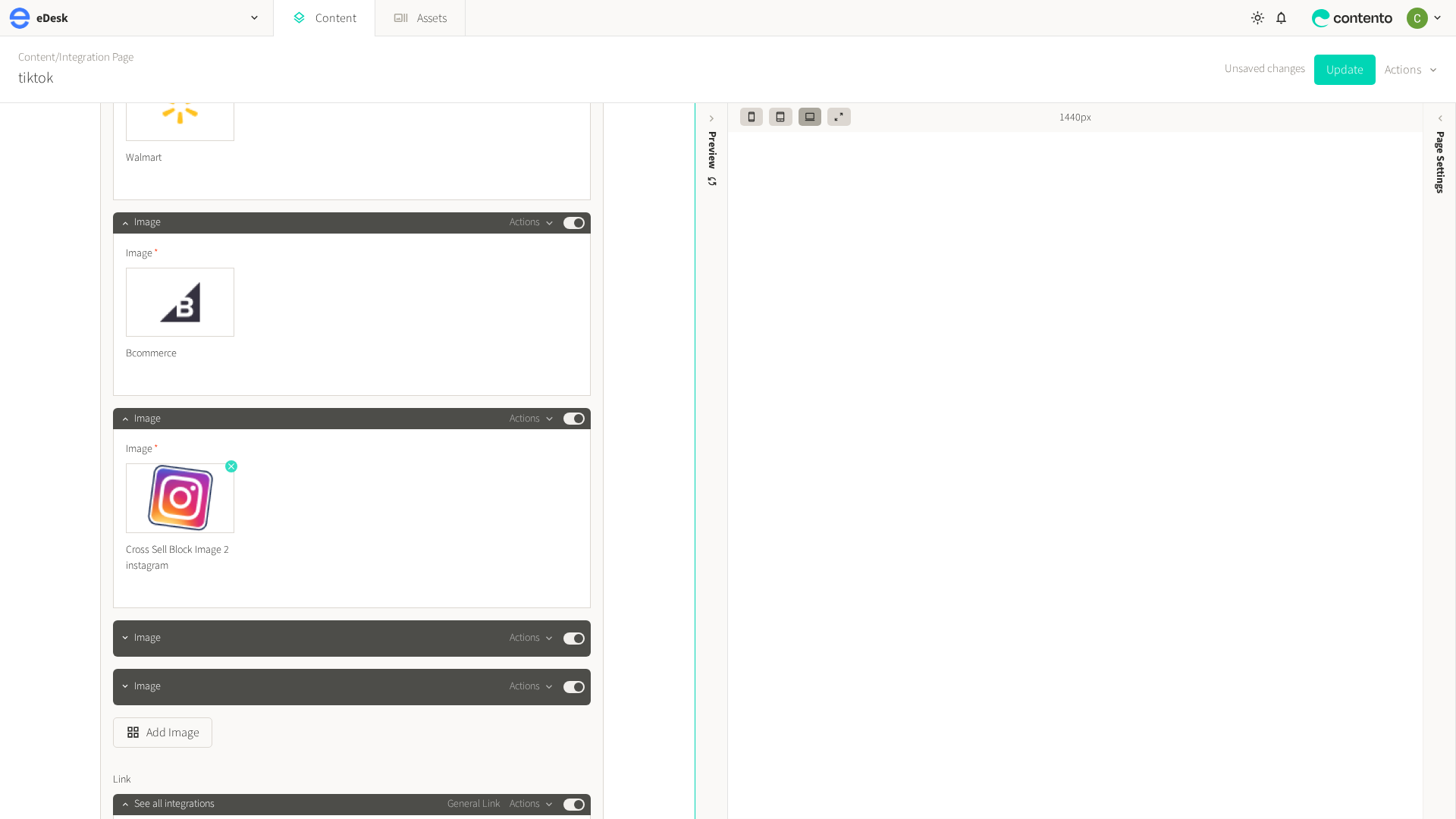 click 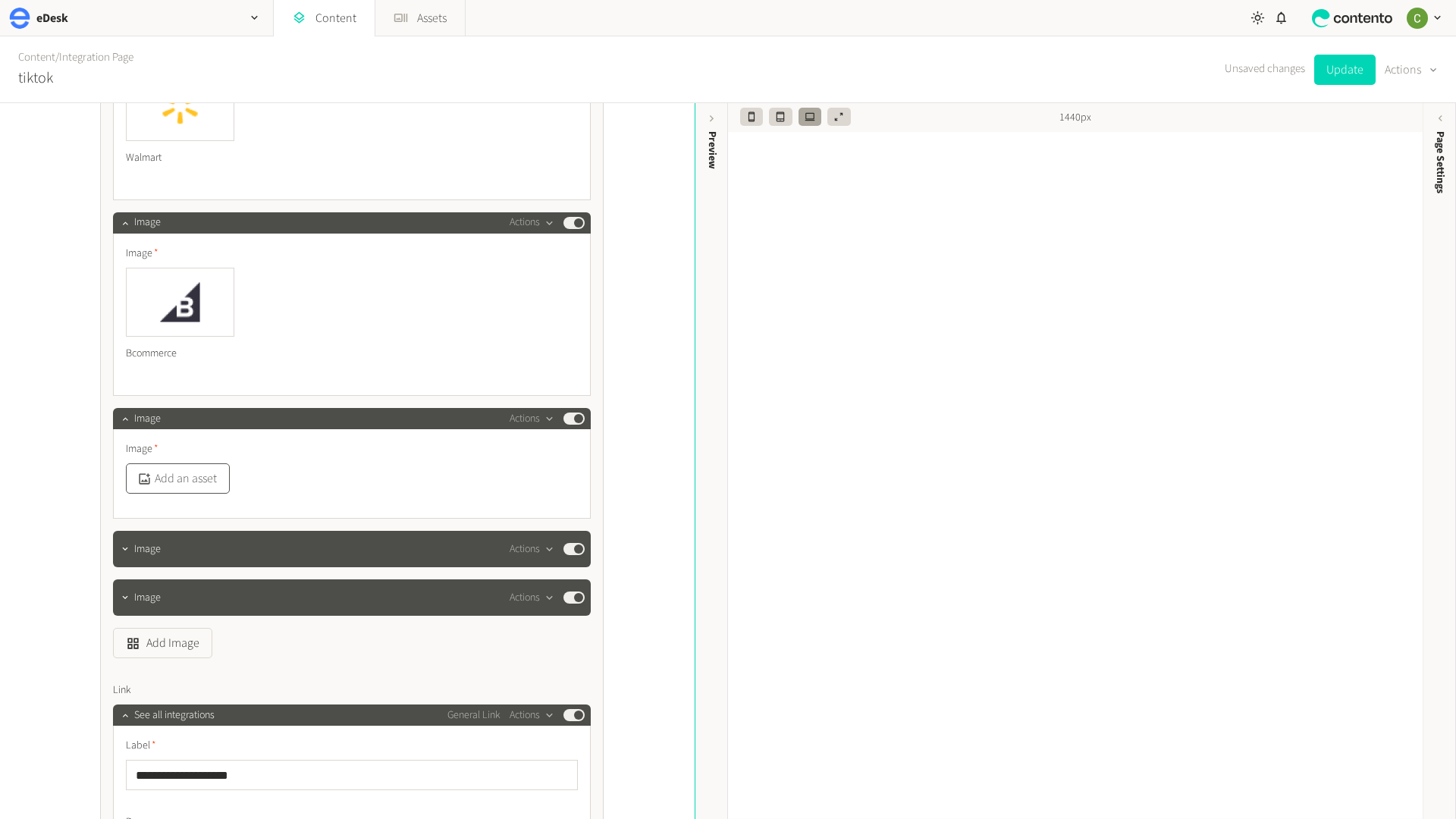 click on "Add an asset" 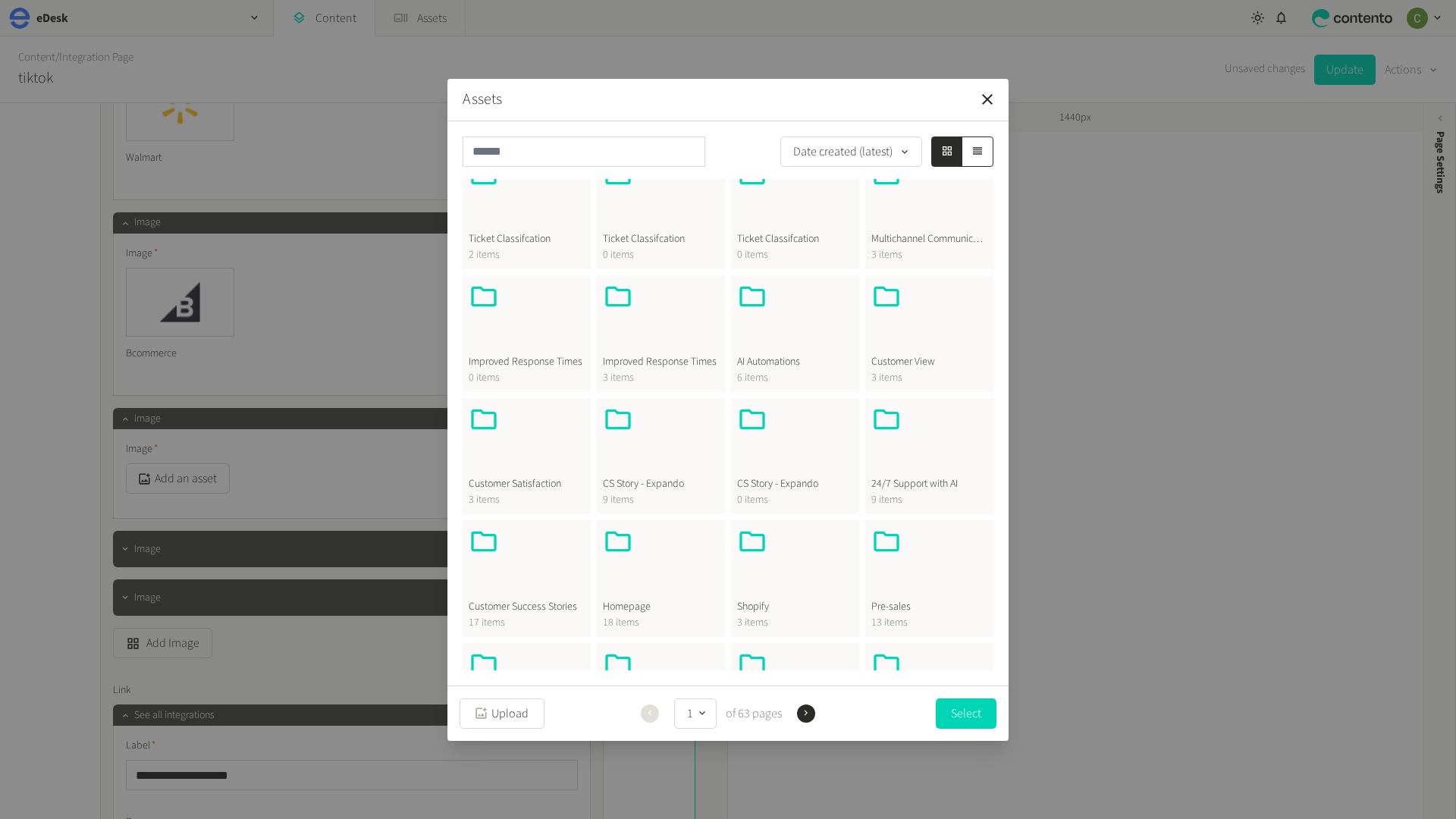 scroll, scrollTop: 24, scrollLeft: 0, axis: vertical 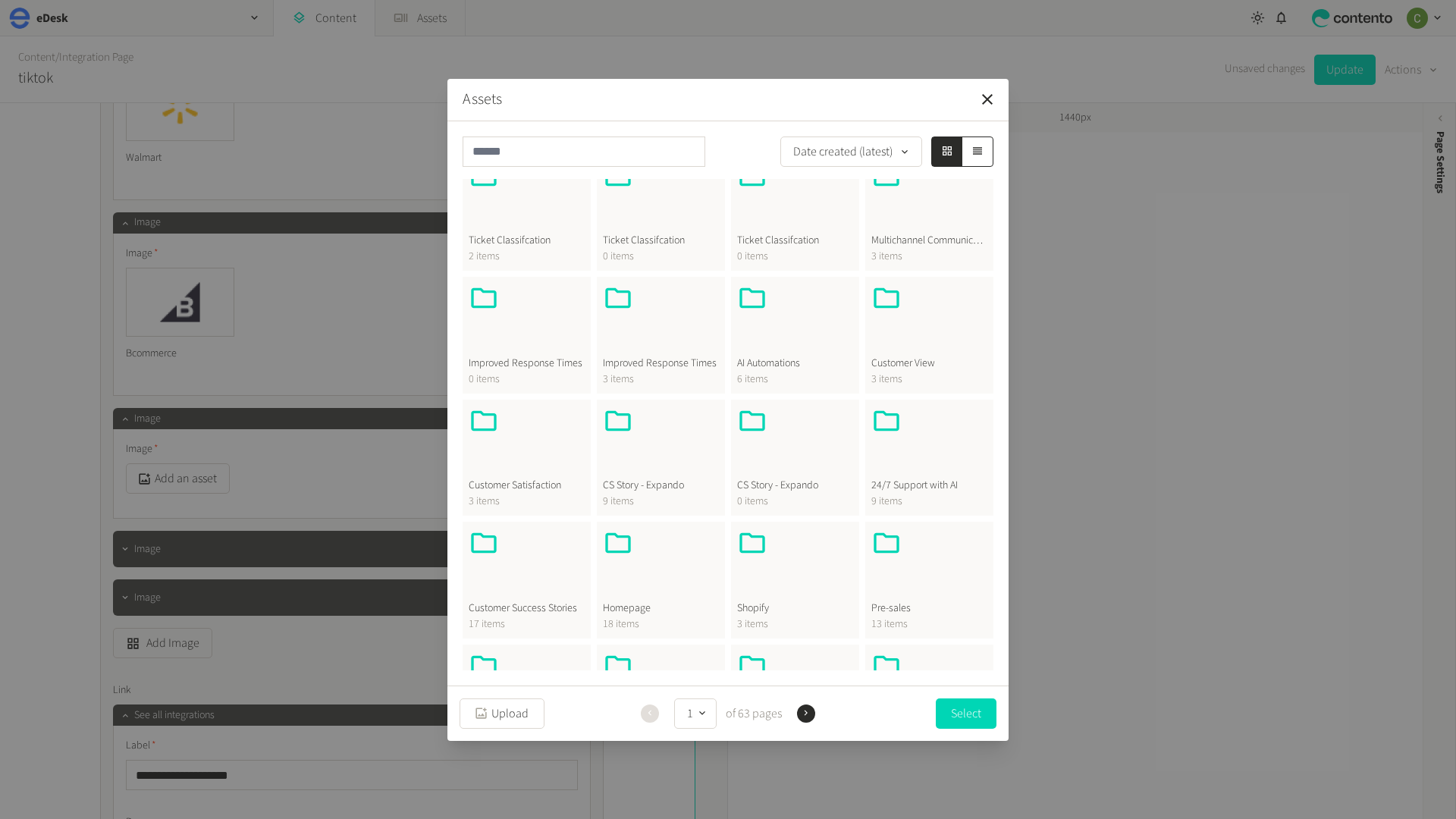click at bounding box center (661, 564) 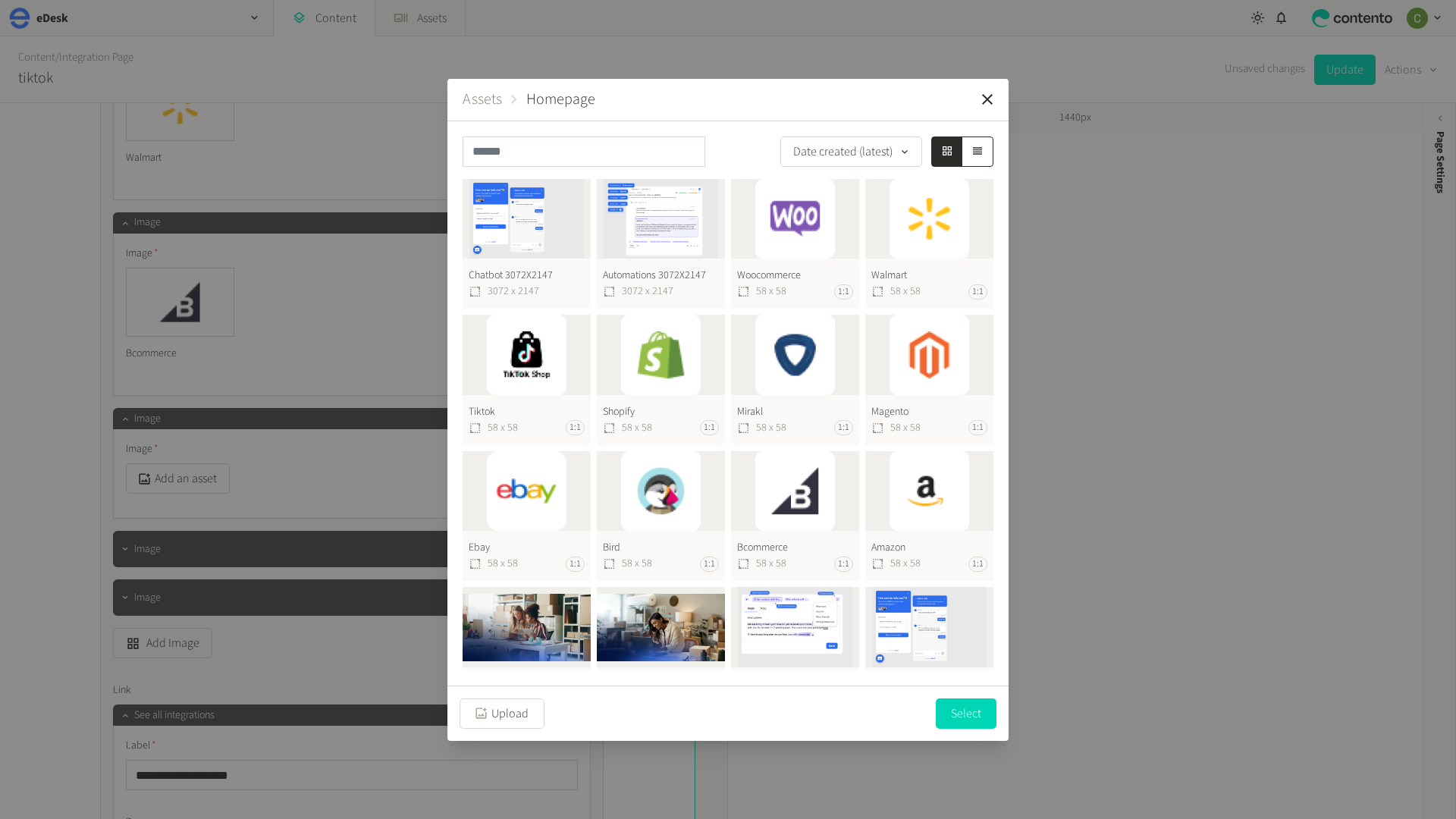 scroll, scrollTop: 15, scrollLeft: 0, axis: vertical 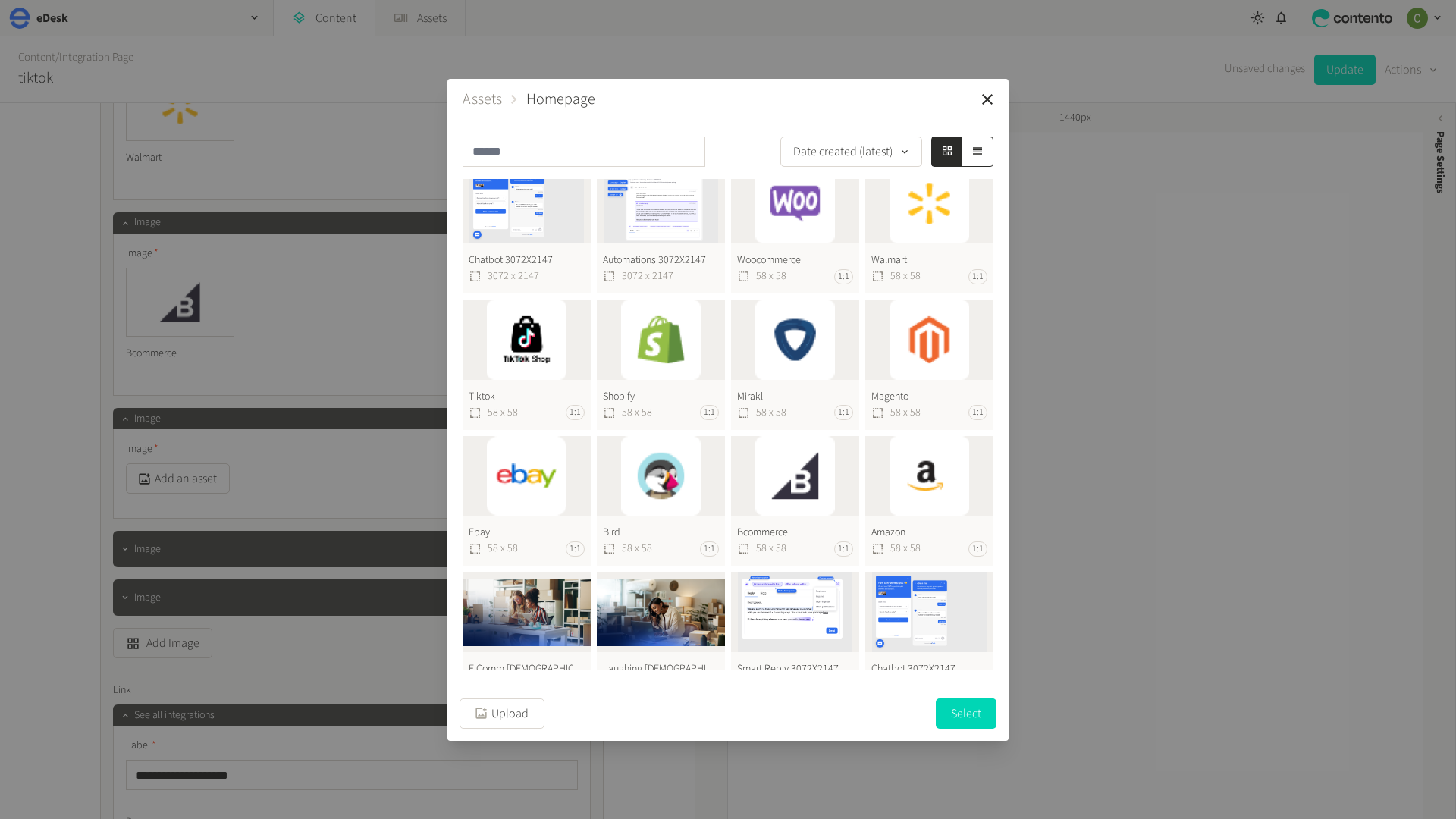 click on "Bird  58 x 58 1:1" 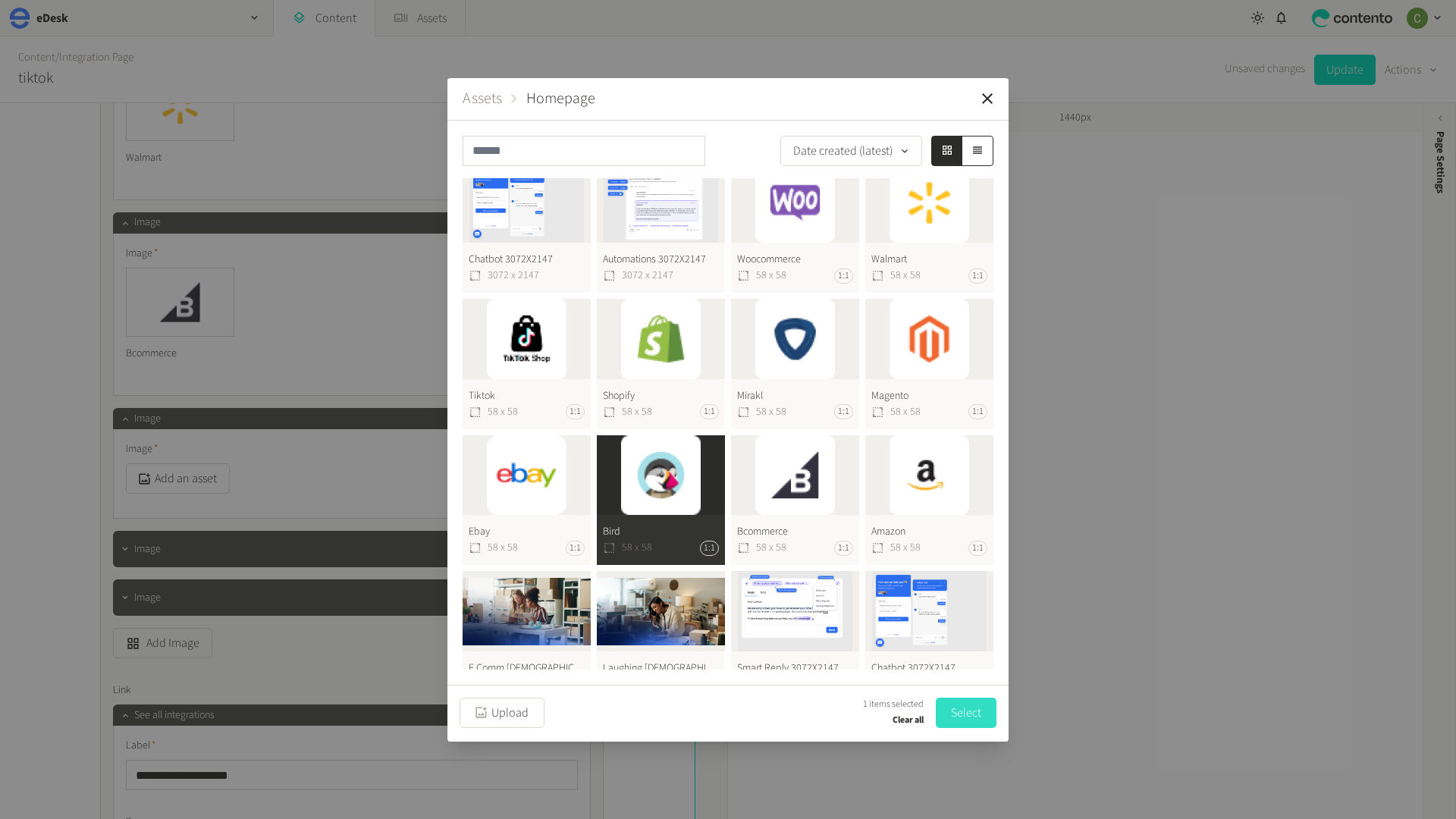 click on "Select" at bounding box center [966, 713] 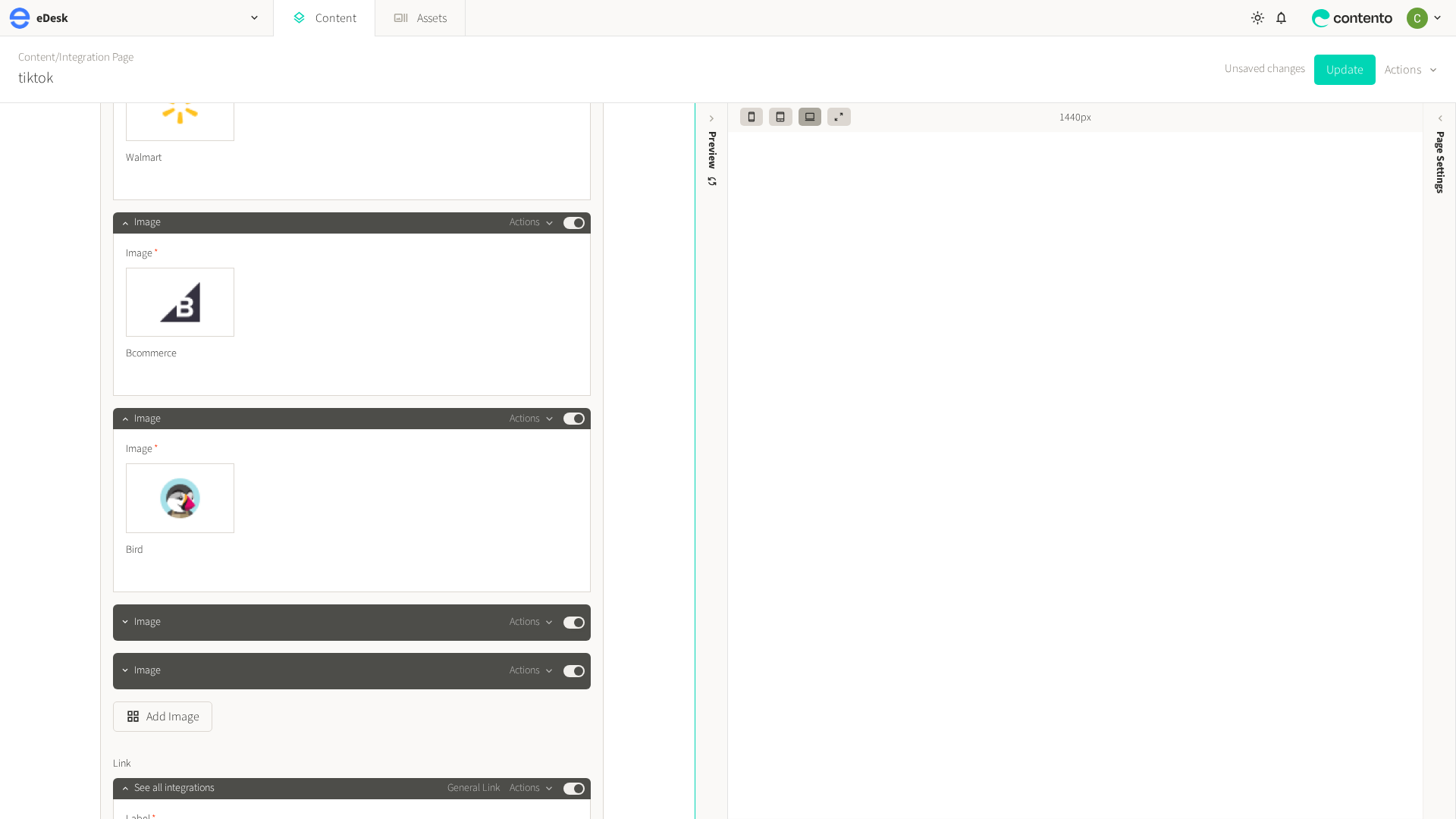 scroll, scrollTop: 7313, scrollLeft: 0, axis: vertical 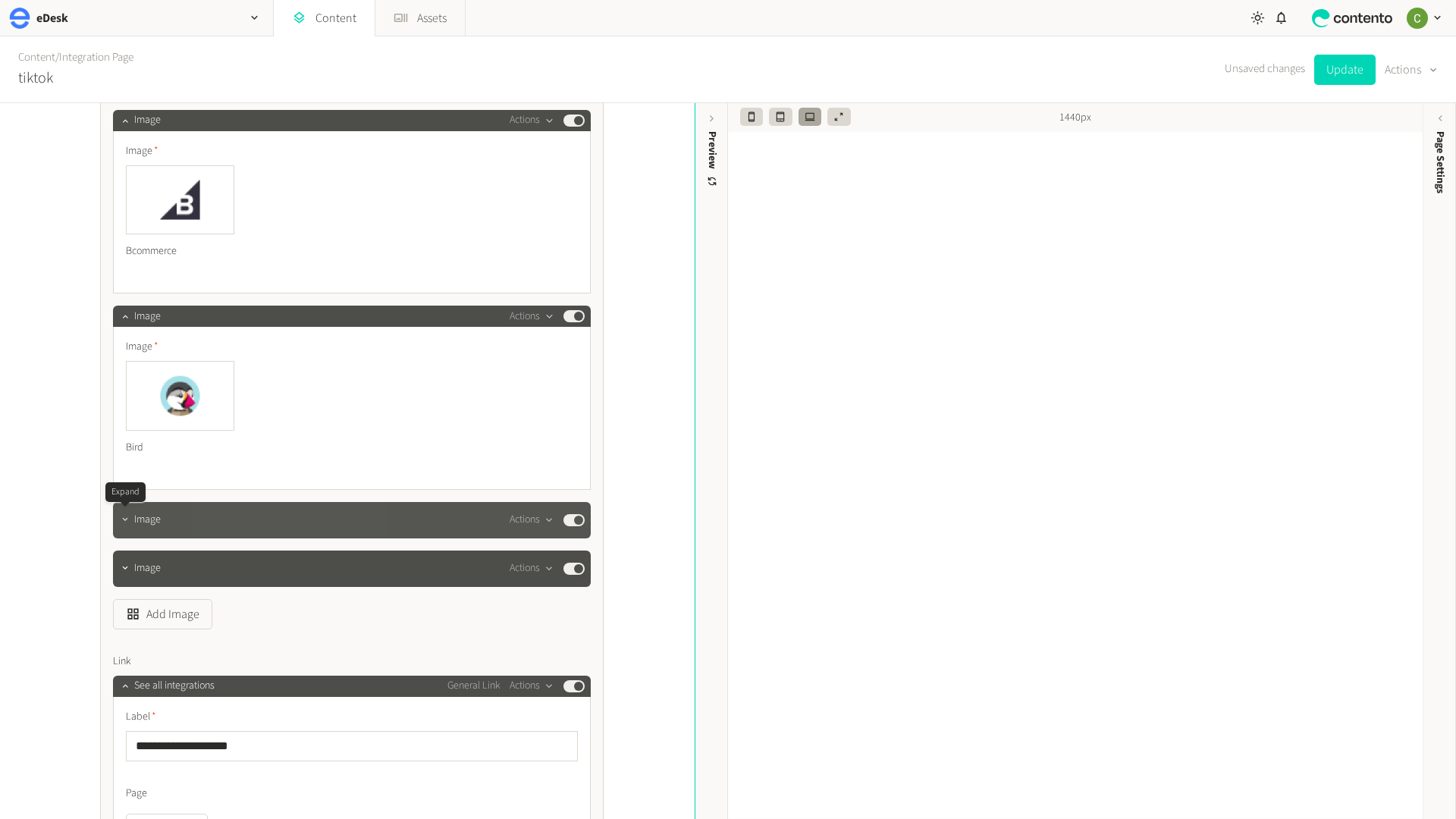 click 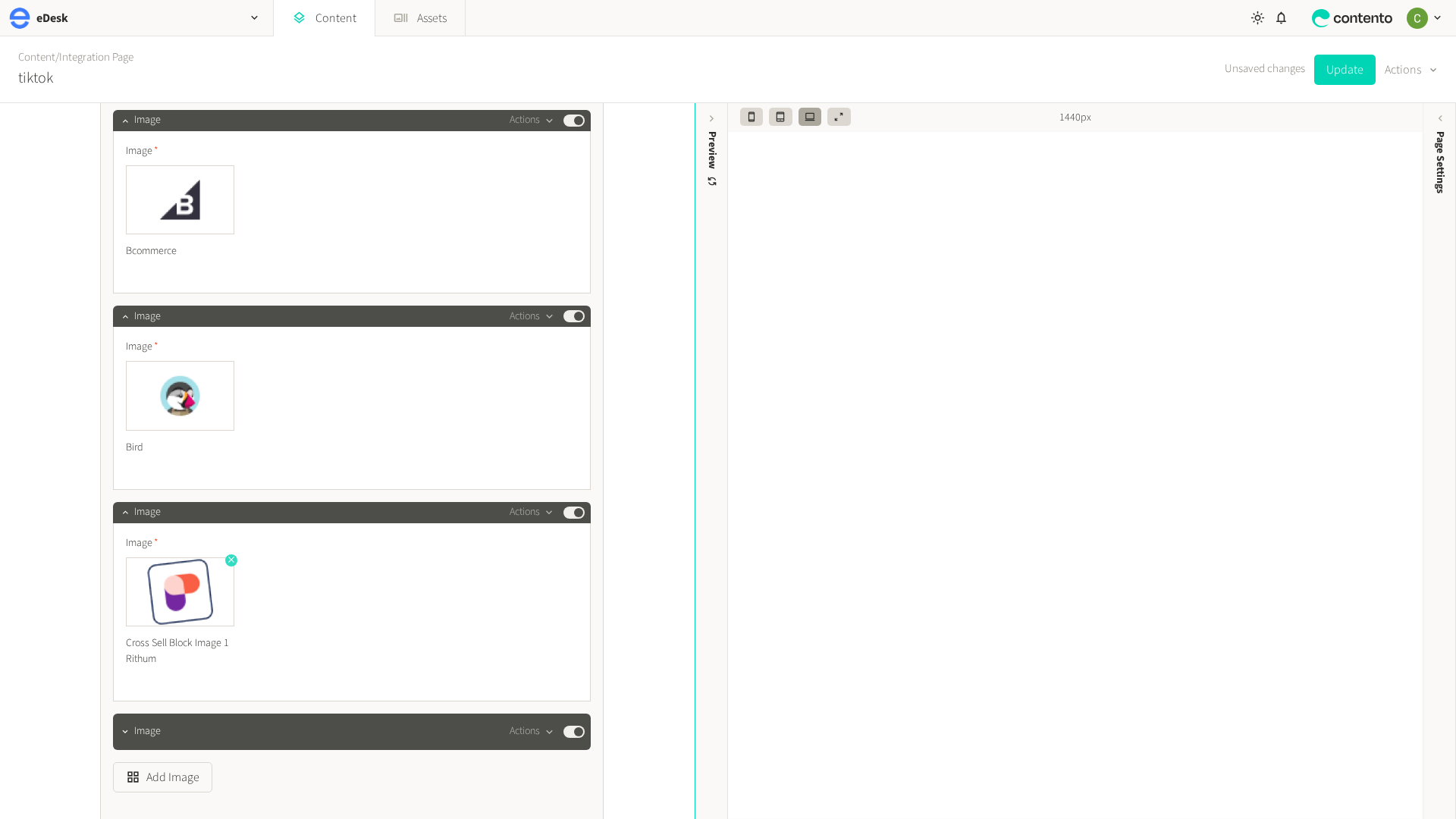 click 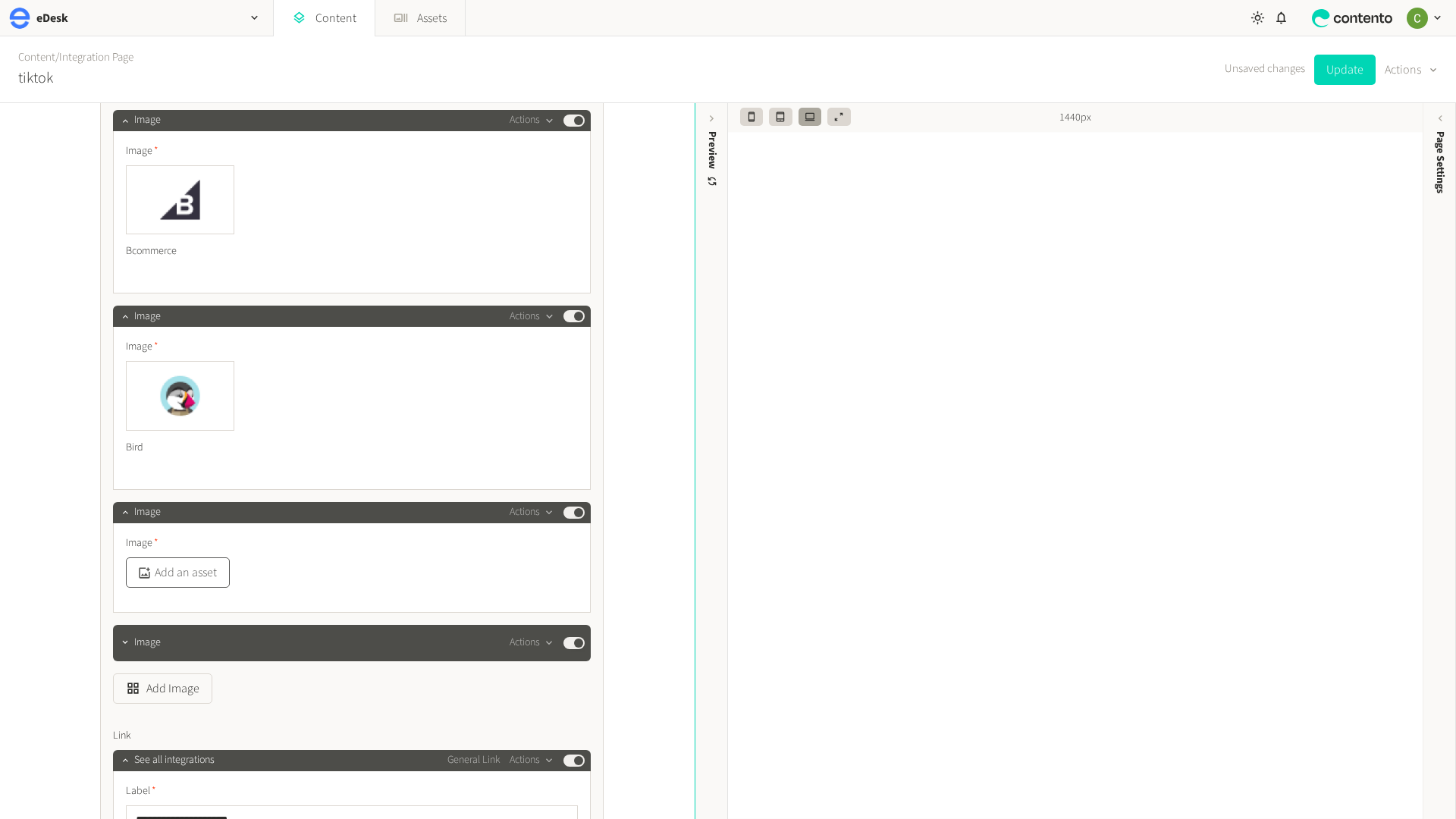 click on "Add an asset" 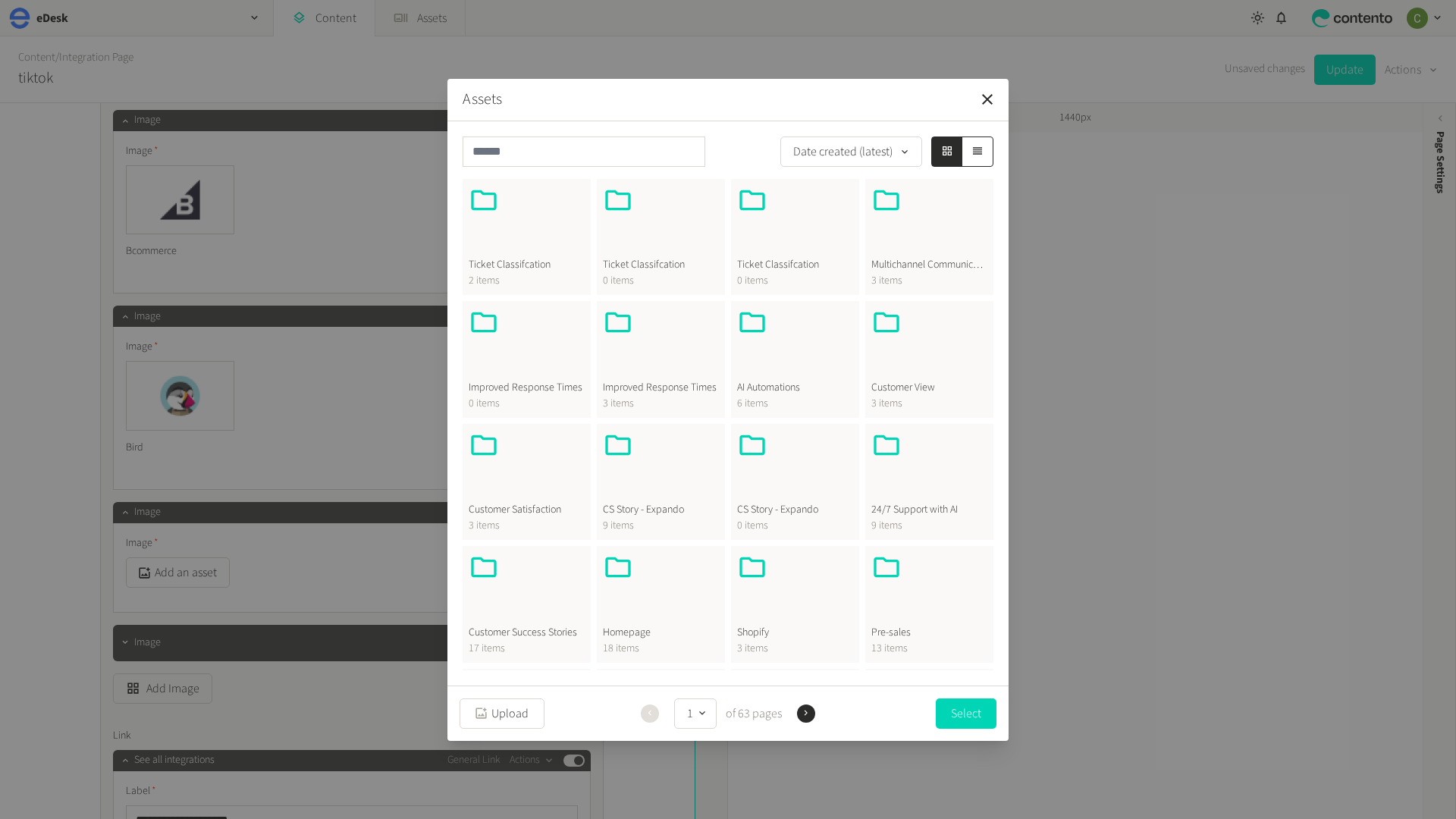 click at bounding box center [661, 588] 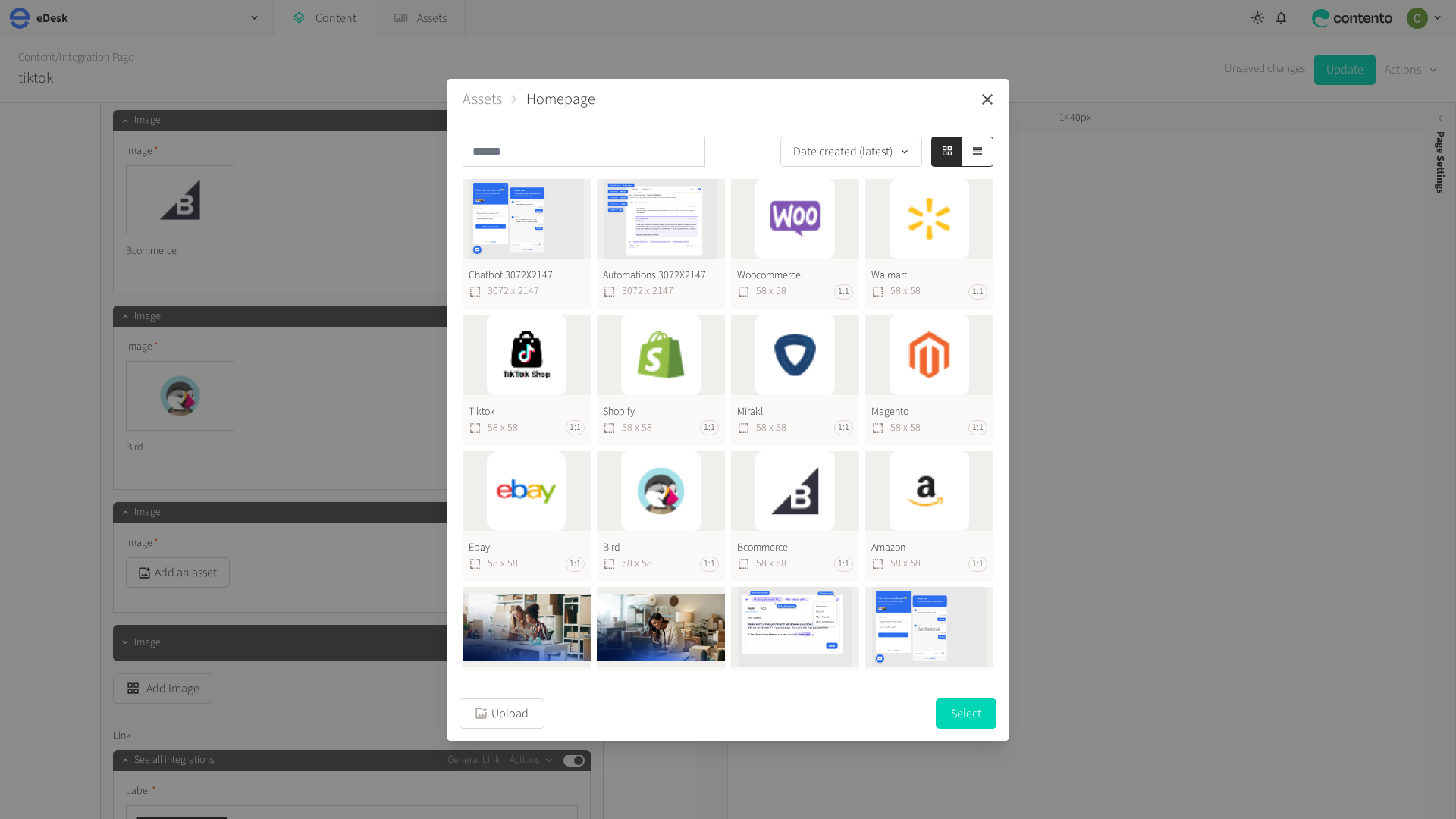 click 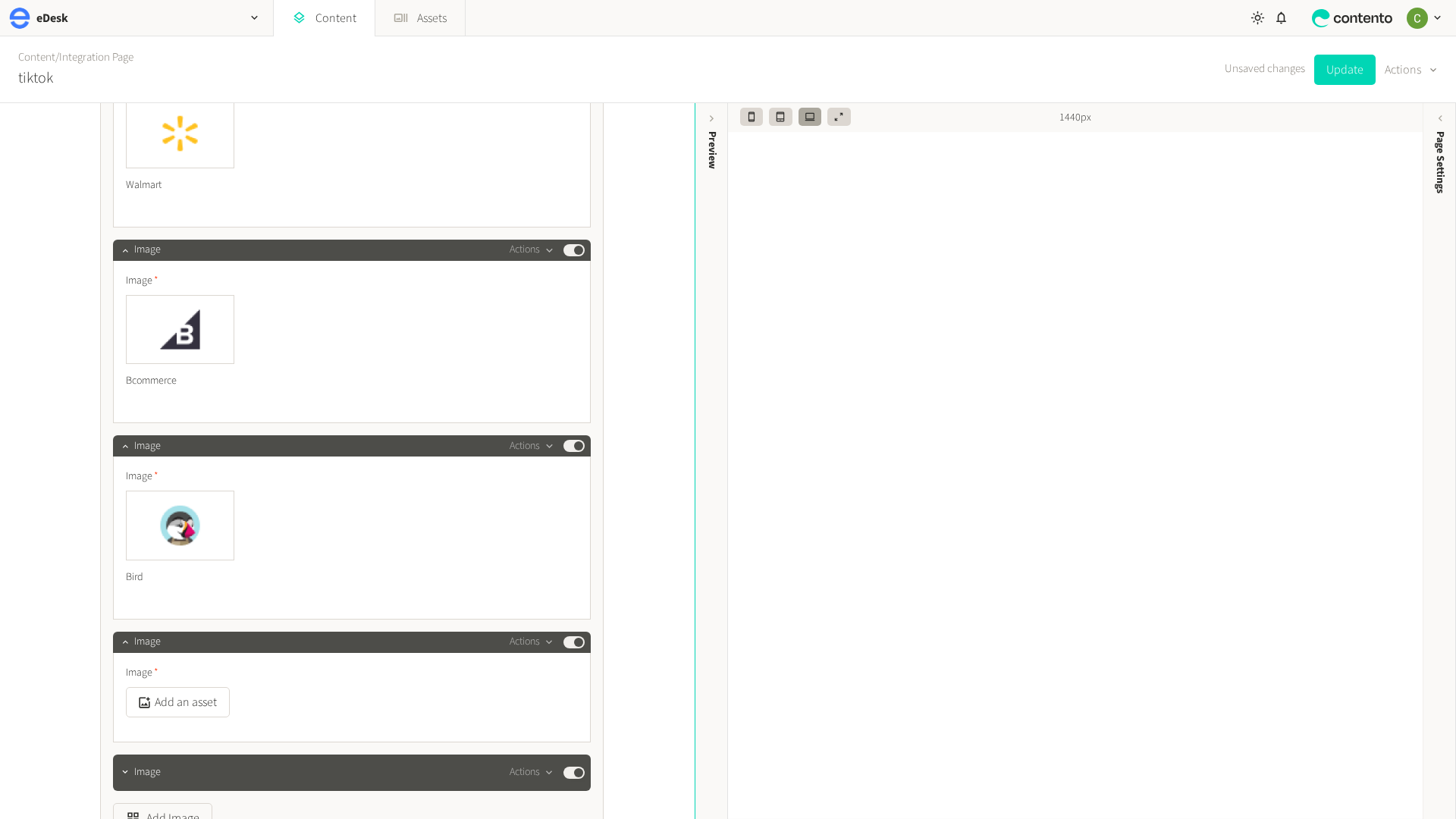 scroll, scrollTop: 7187, scrollLeft: 0, axis: vertical 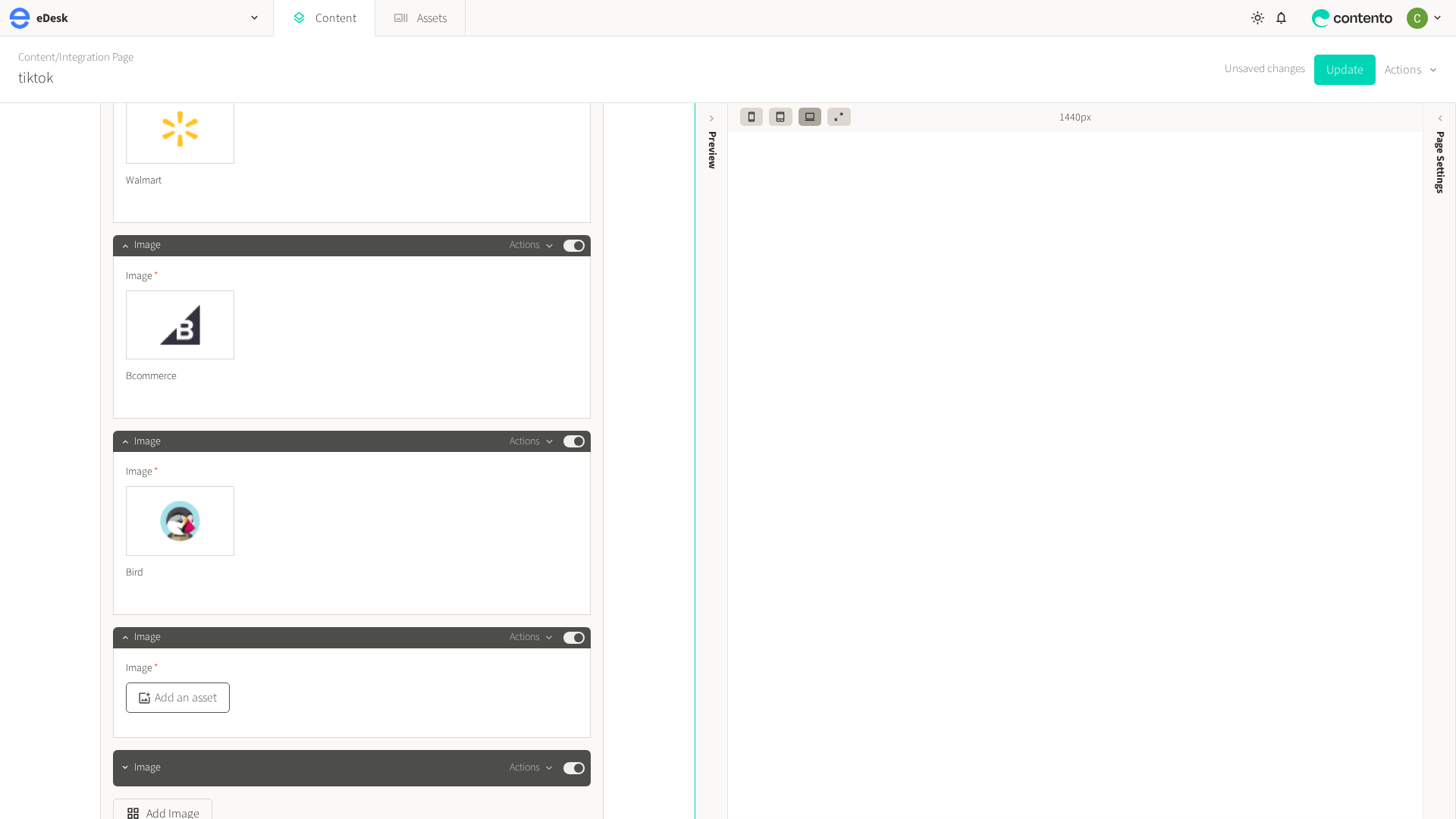 click on "Add an asset" 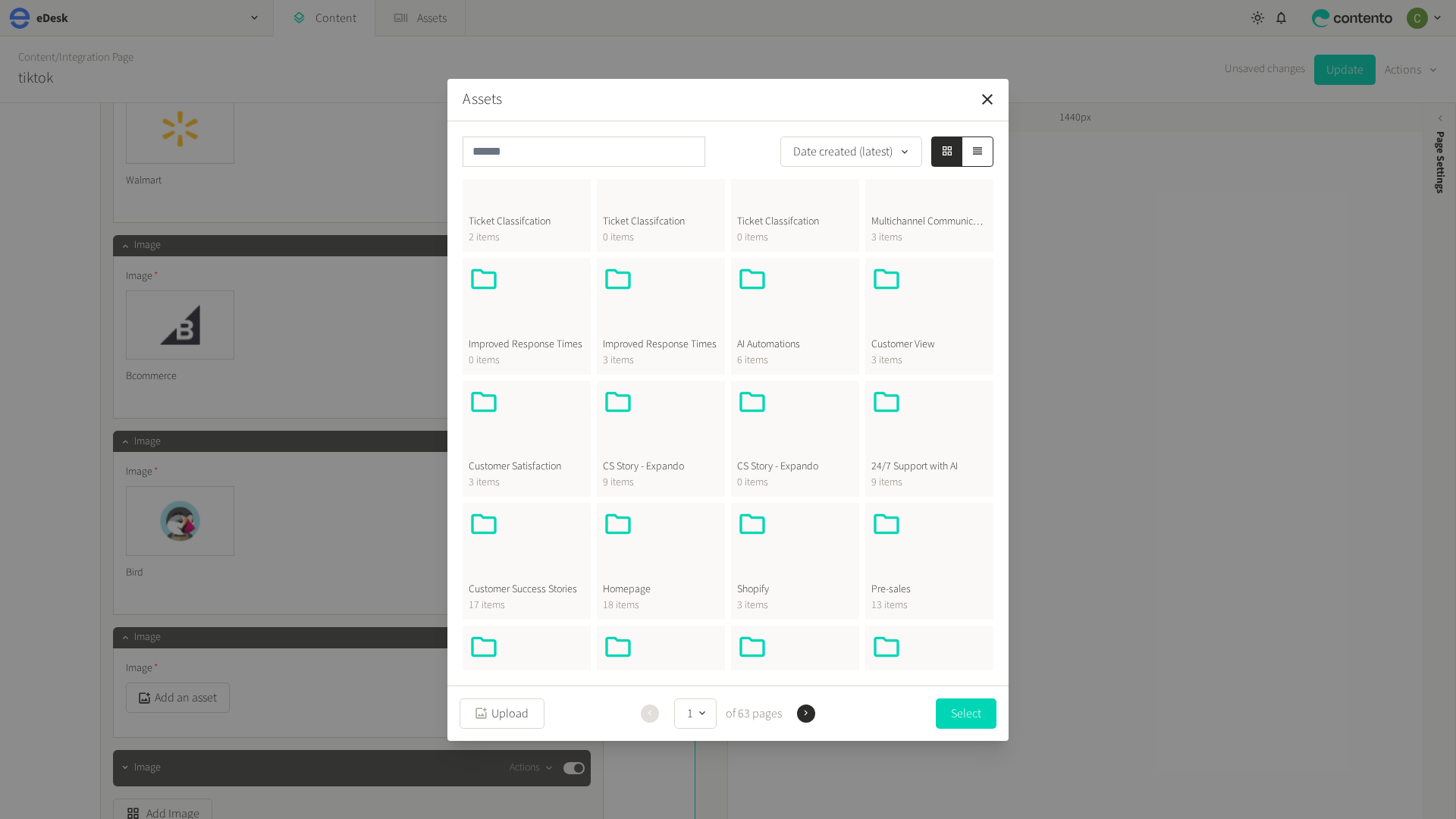 scroll, scrollTop: 48, scrollLeft: 0, axis: vertical 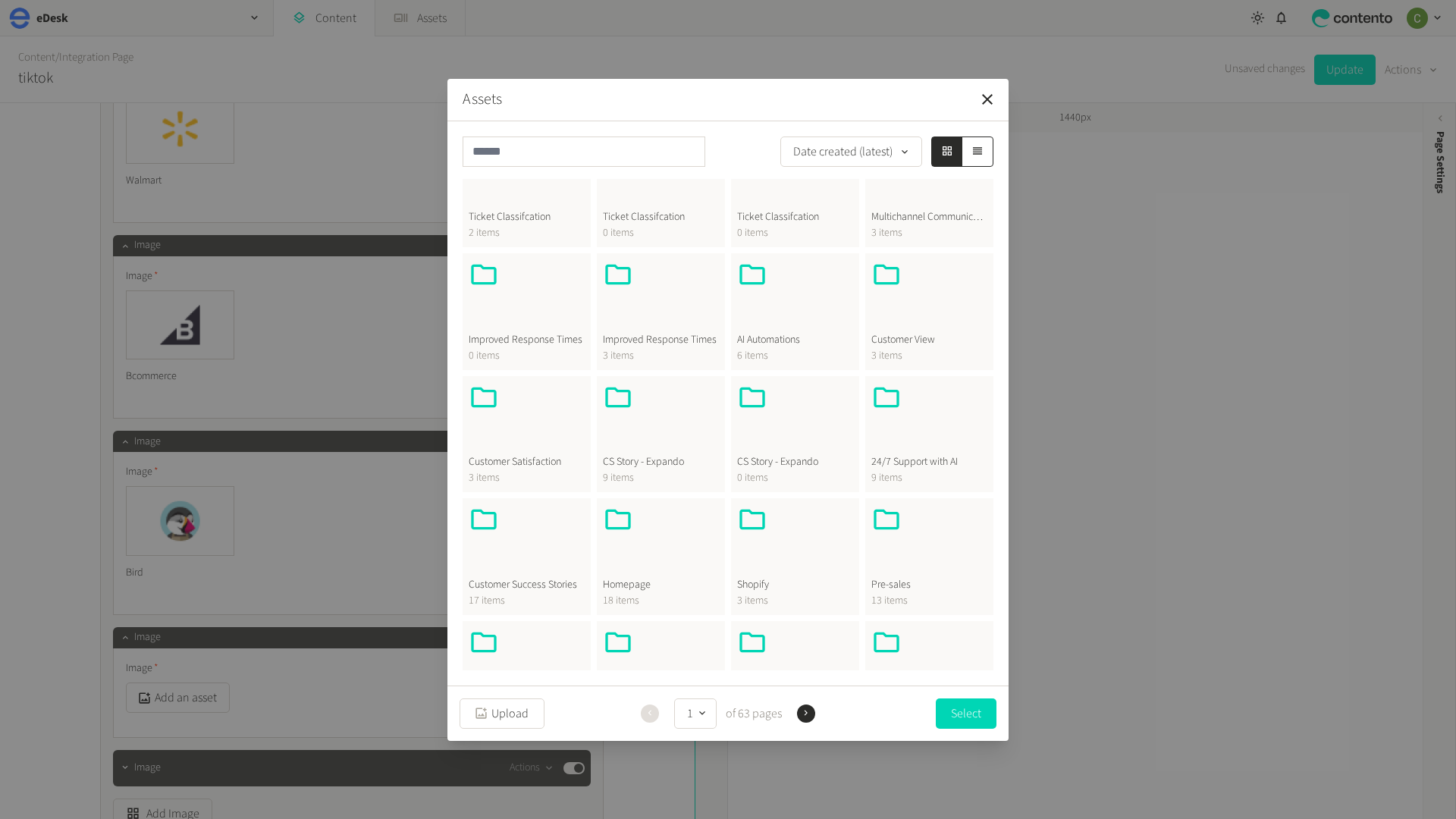 click at bounding box center [661, 541] 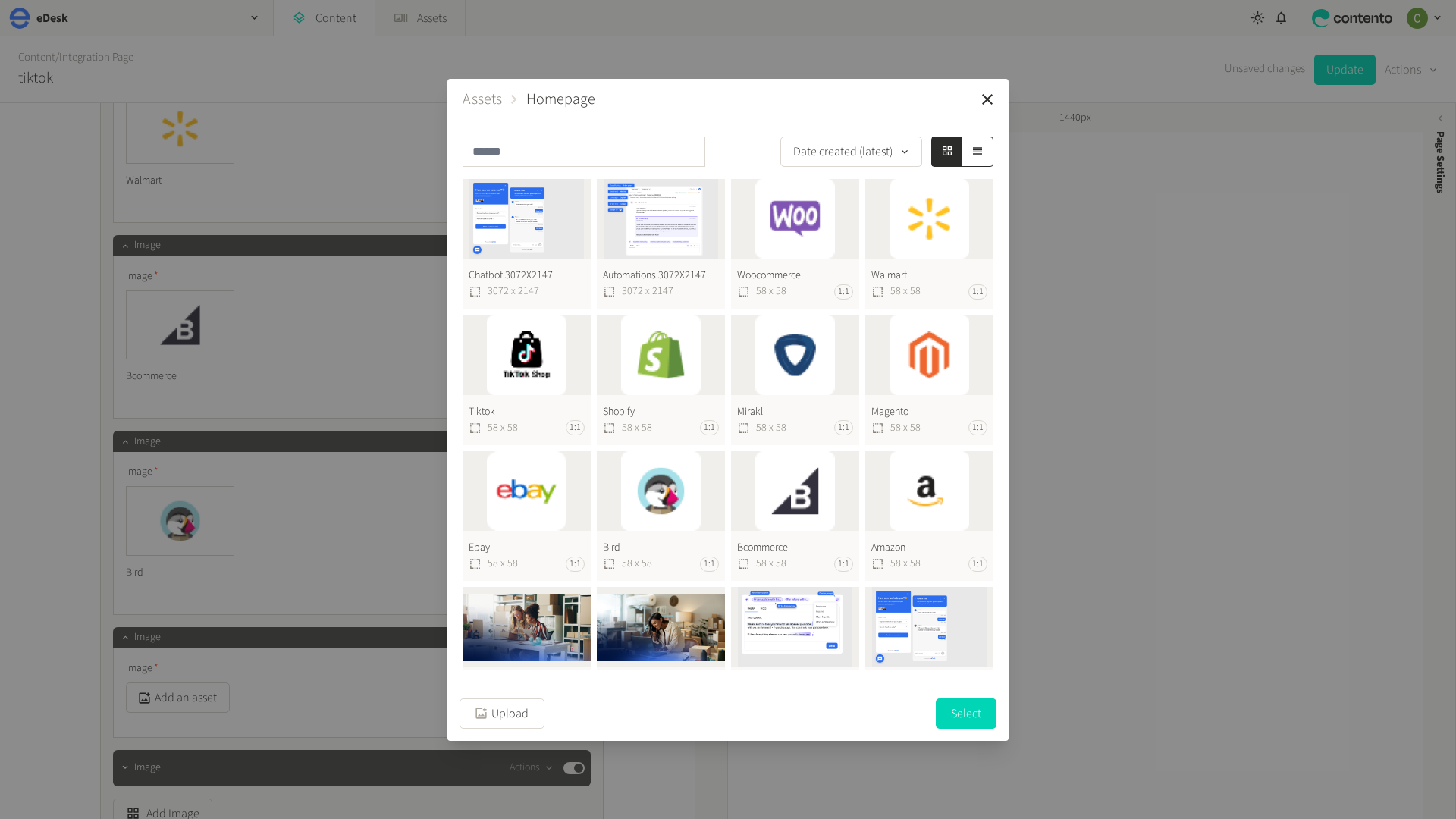 scroll, scrollTop: 20, scrollLeft: 0, axis: vertical 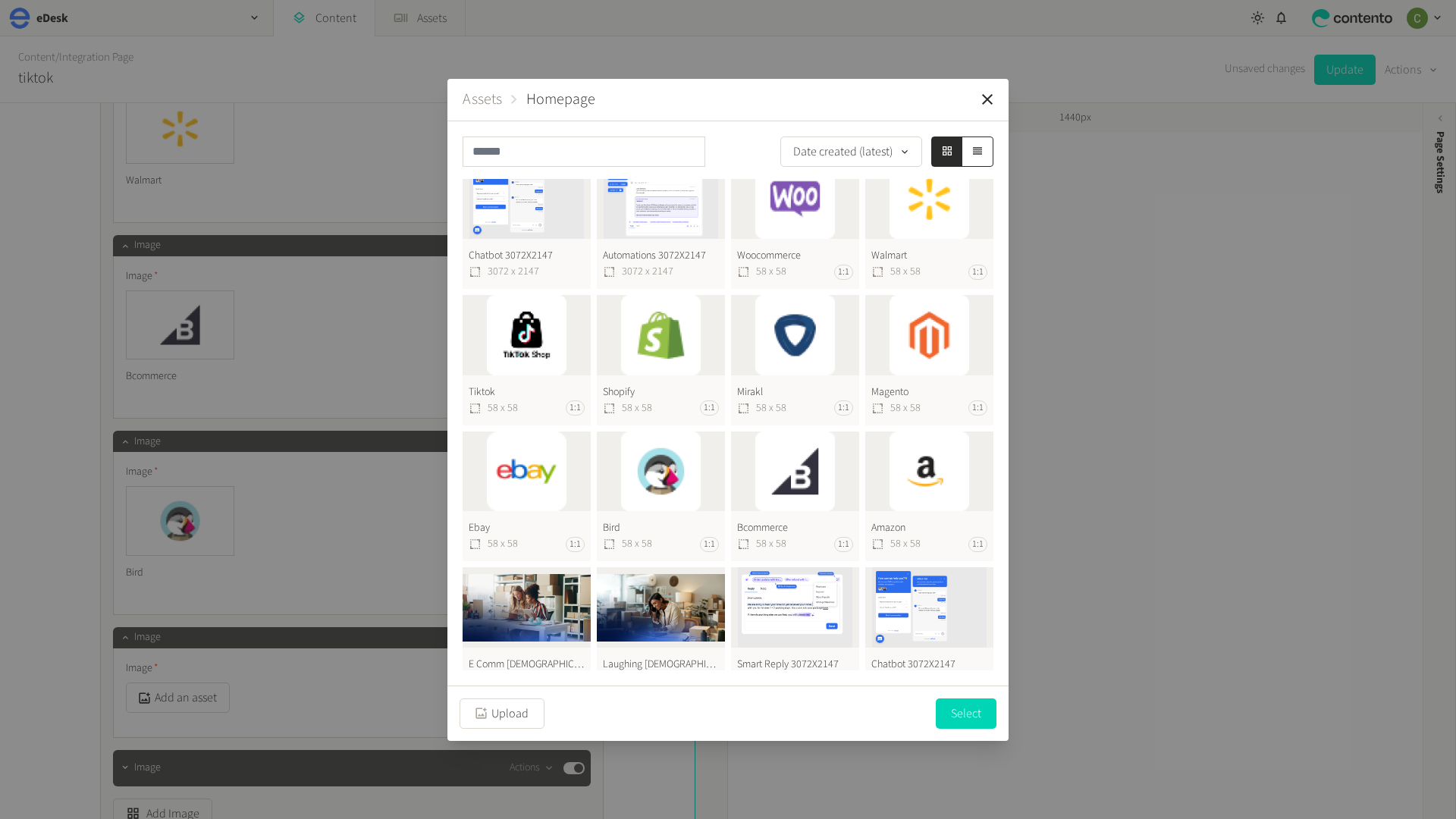 click on "Magento  58 x 58 1:1" 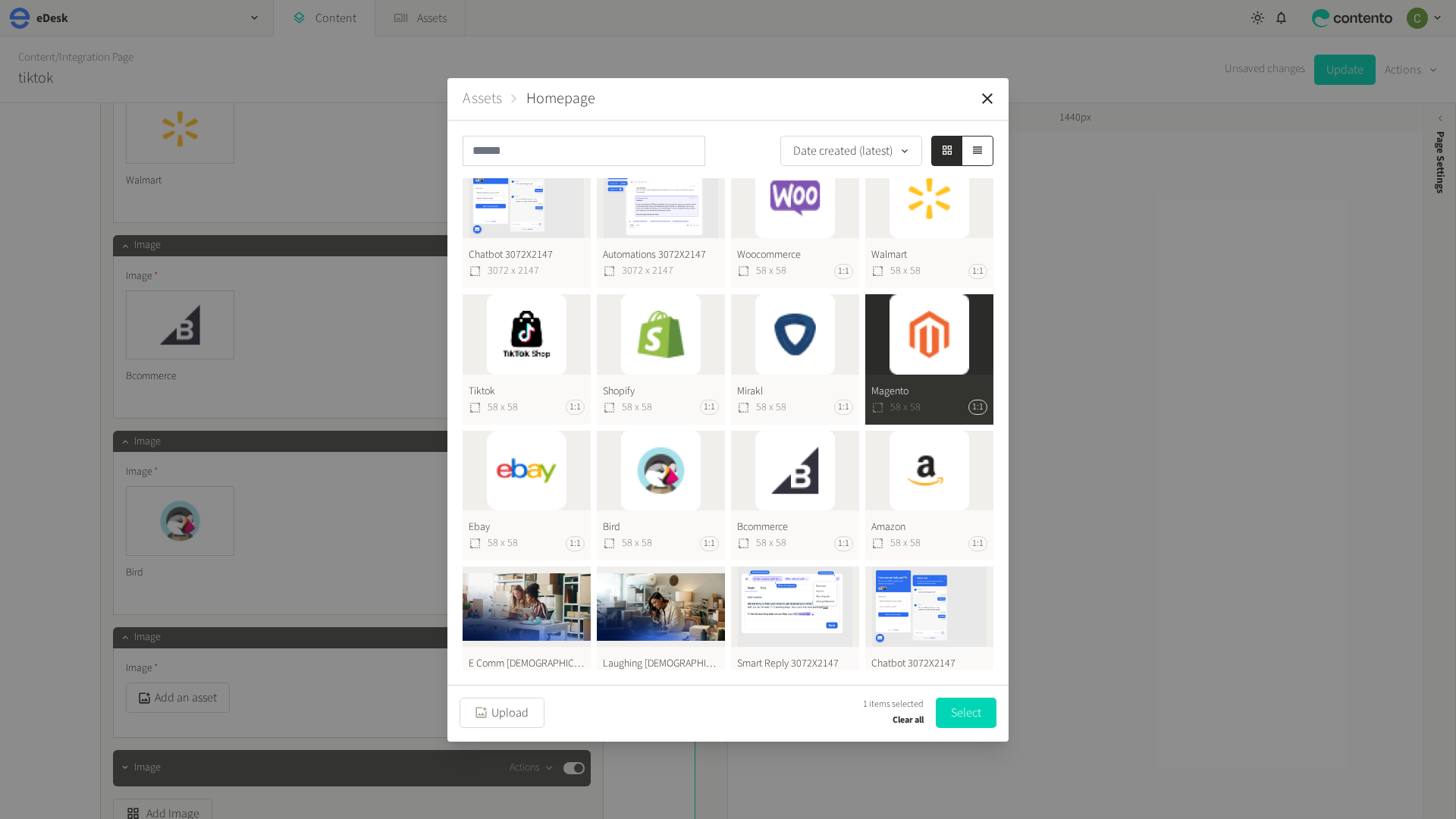 click on "Select" at bounding box center (966, 713) 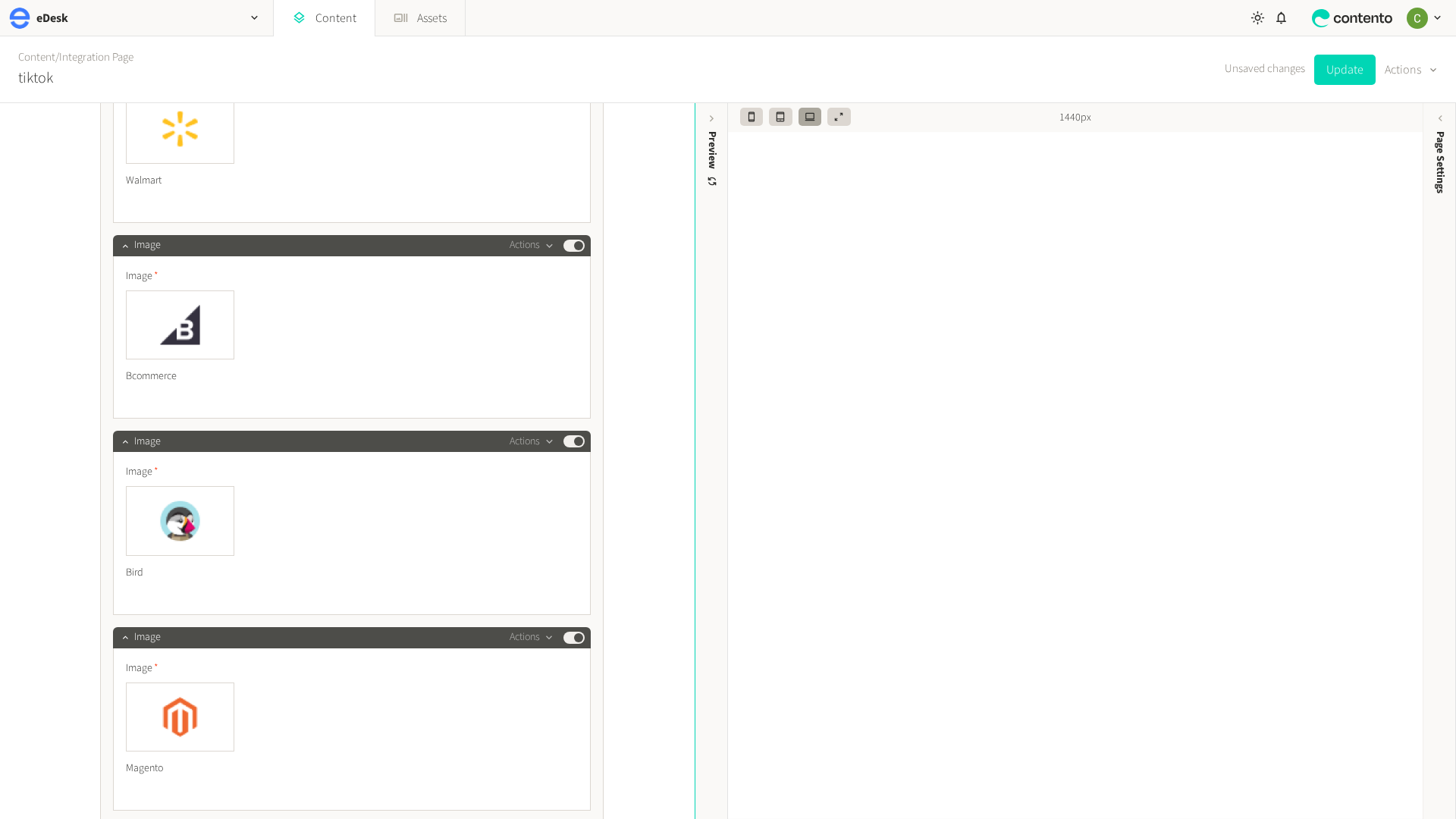 scroll, scrollTop: 7551, scrollLeft: 0, axis: vertical 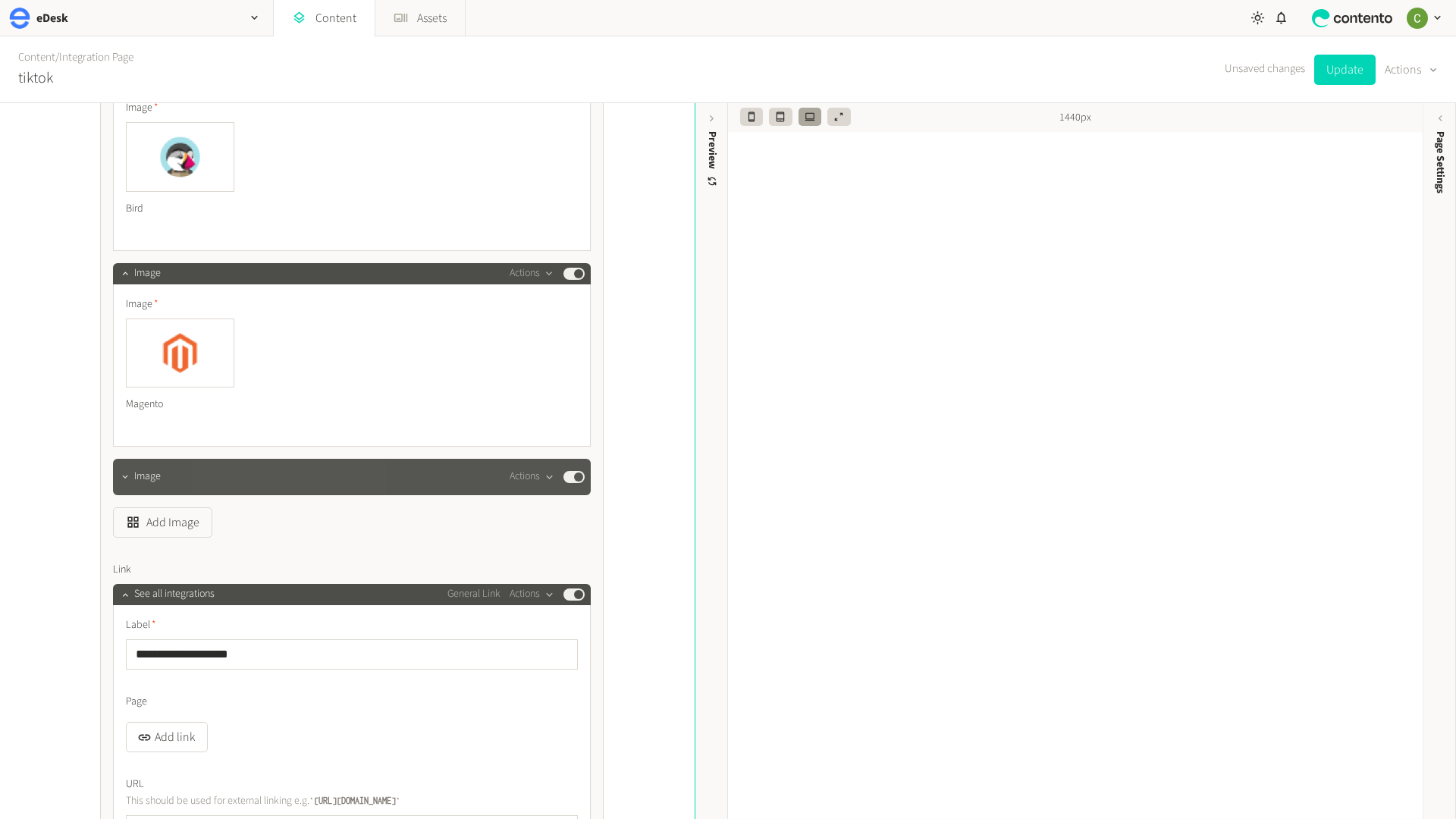 click 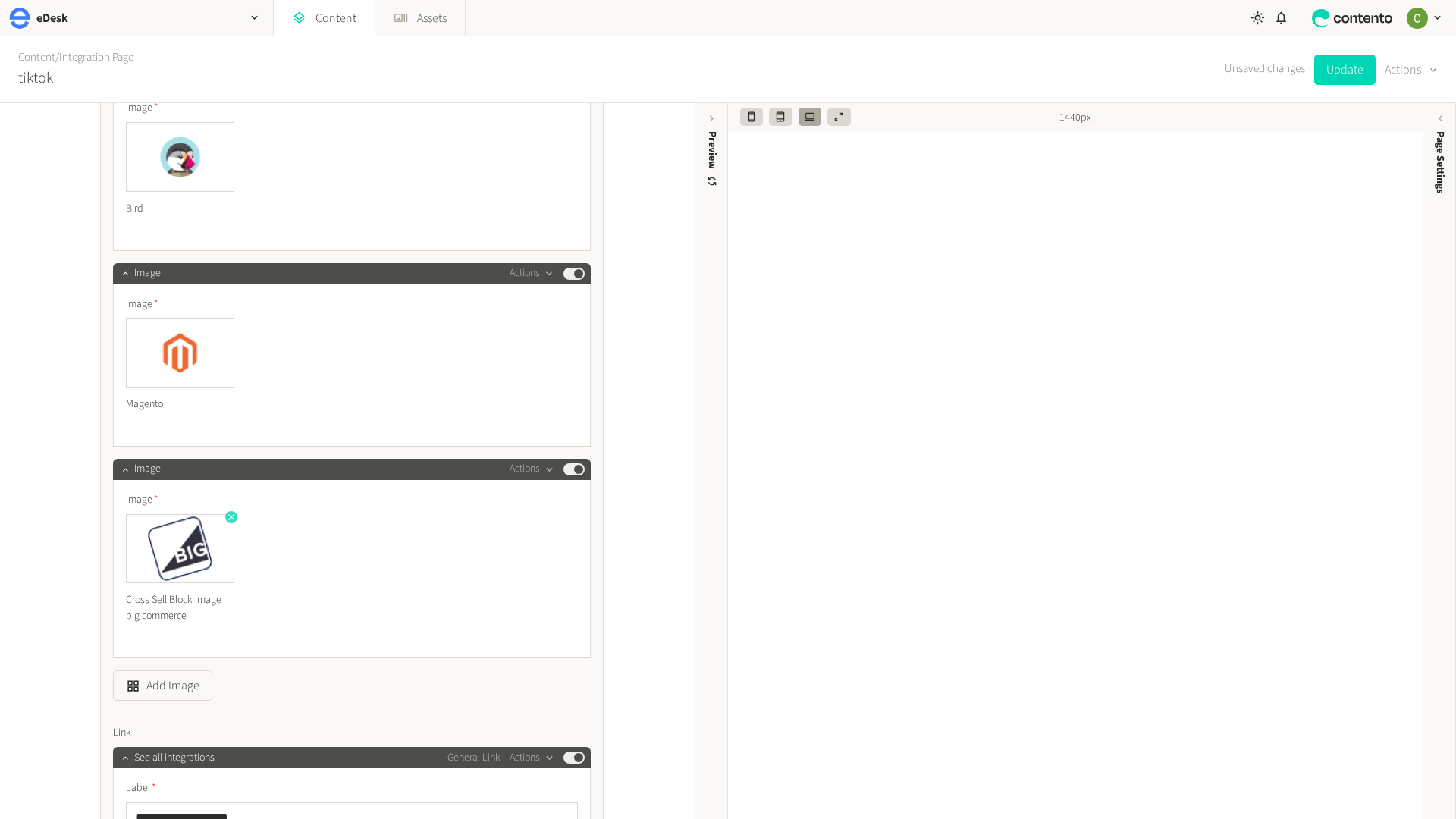 click 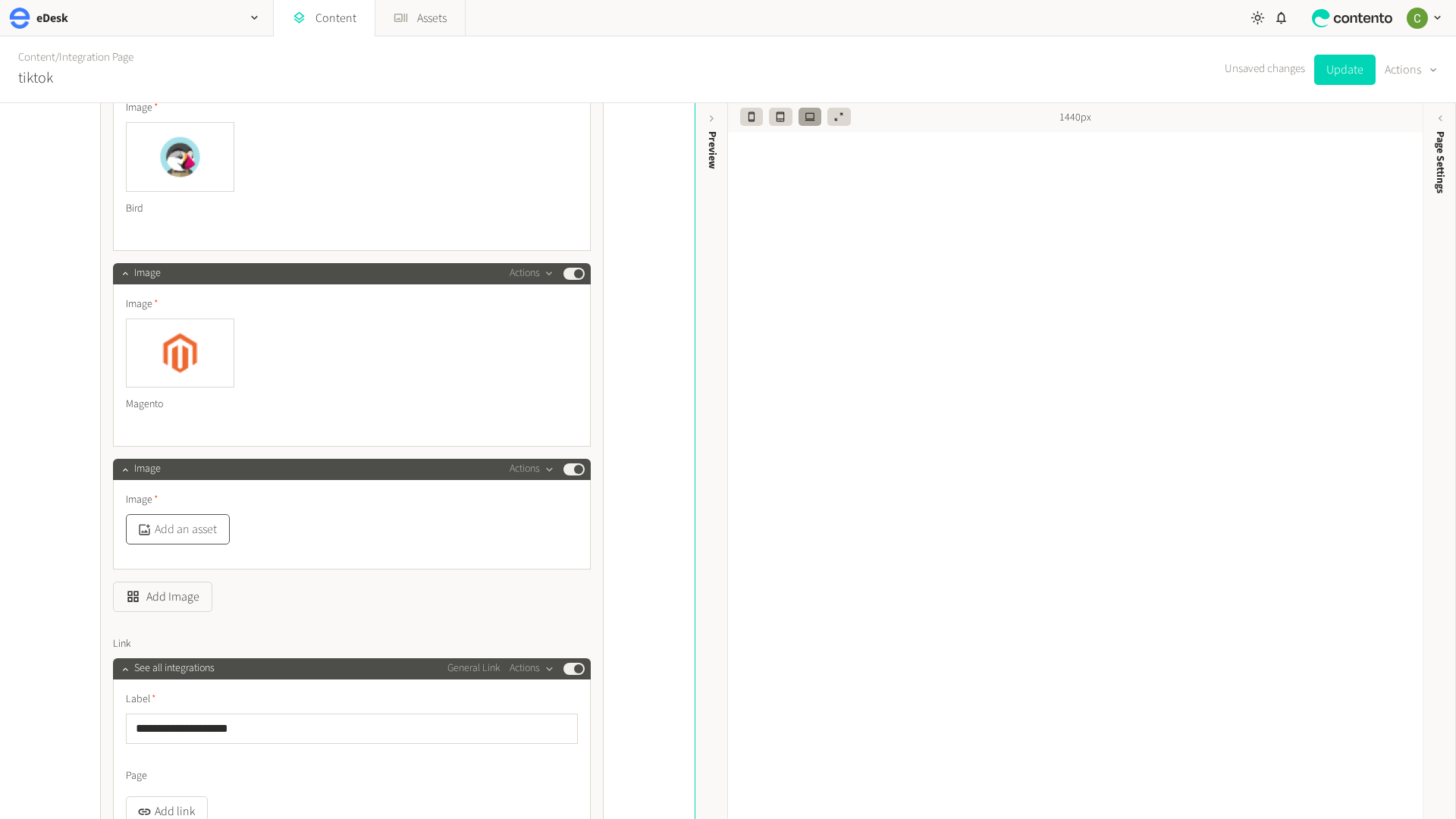 click on "Add an asset" 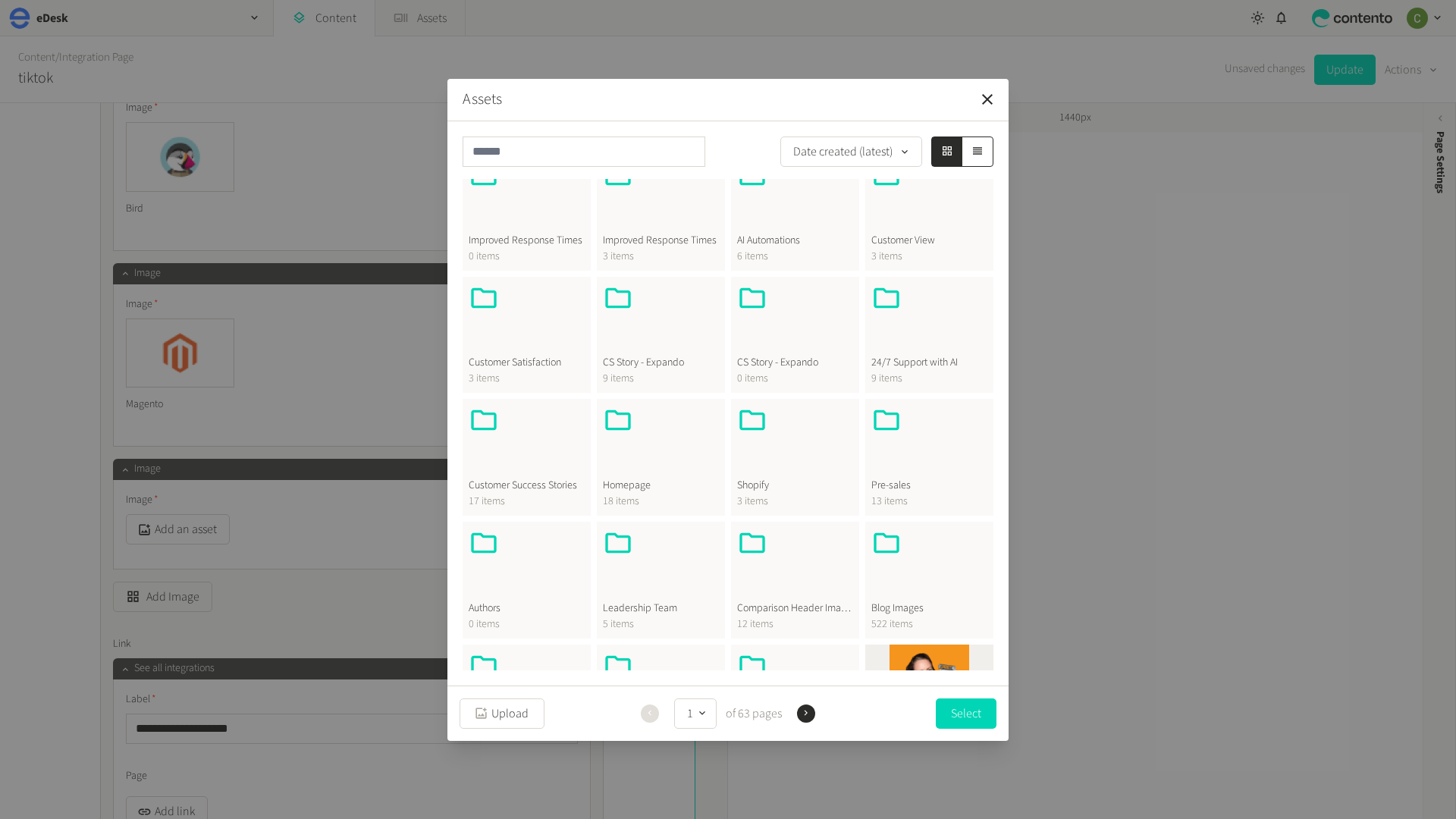 scroll, scrollTop: 294, scrollLeft: 0, axis: vertical 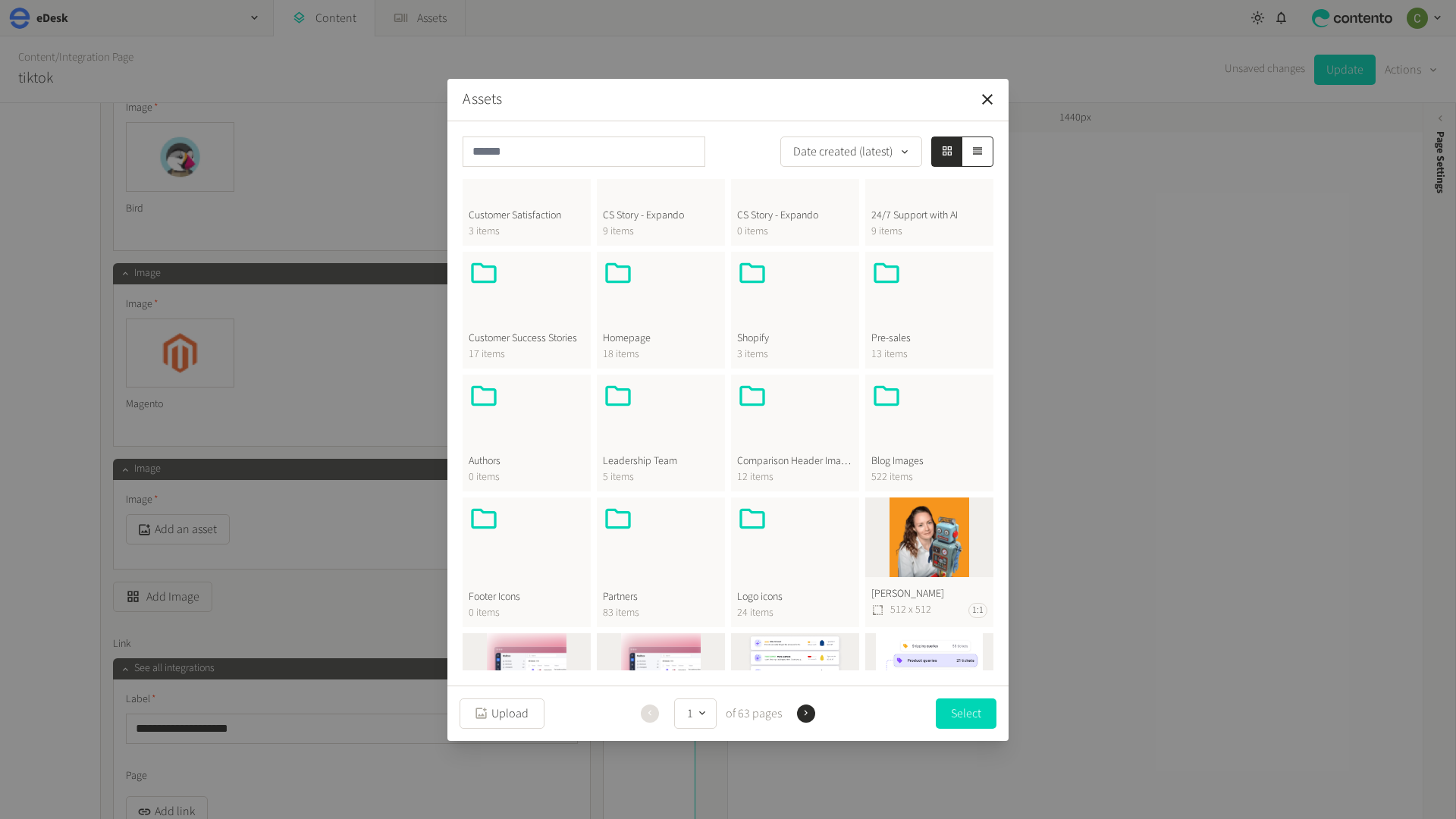 click on "Homepage" at bounding box center [661, 338] 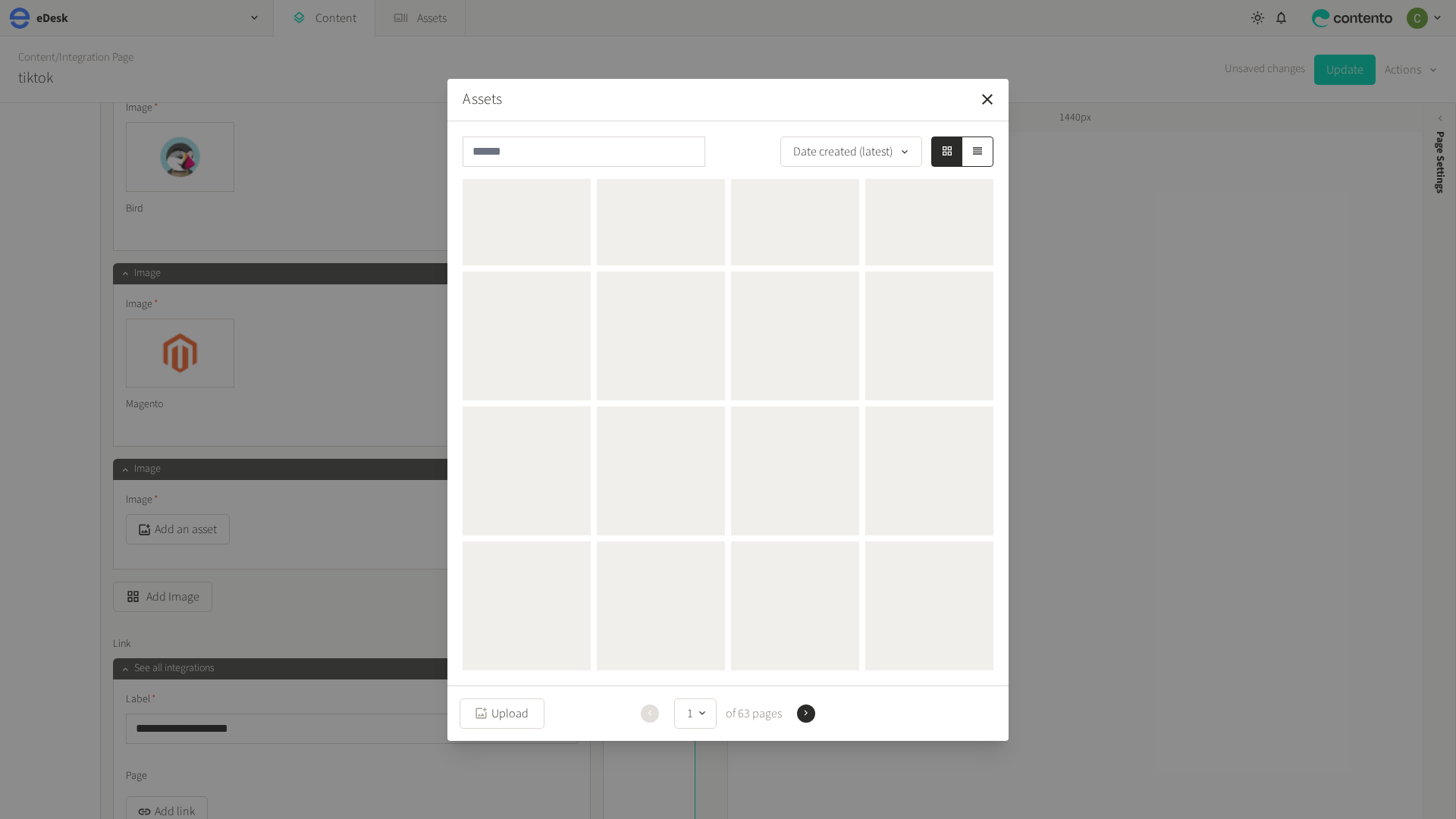 scroll, scrollTop: 0, scrollLeft: 0, axis: both 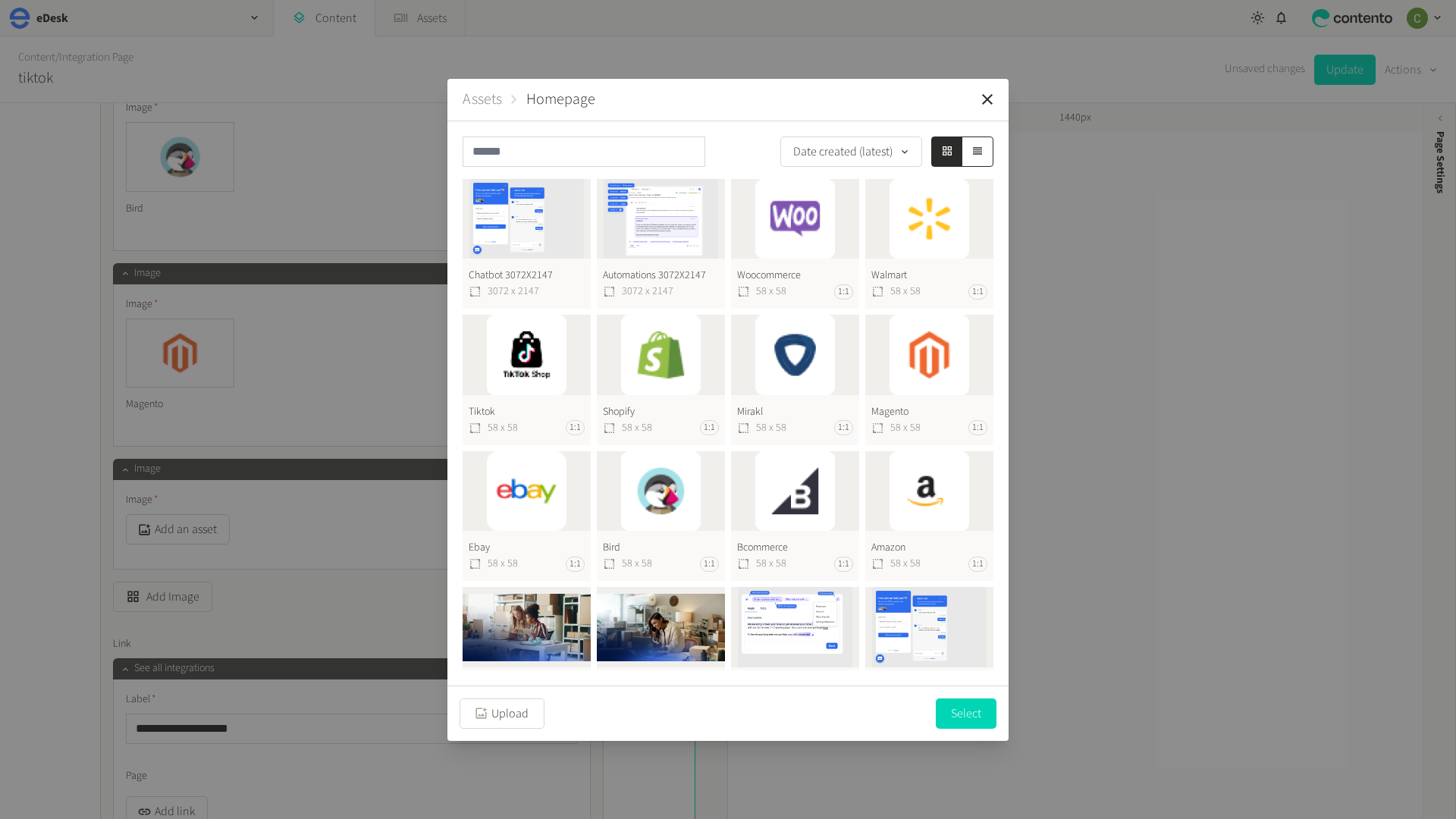 click on "Mirakl  58 x 58 1:1" 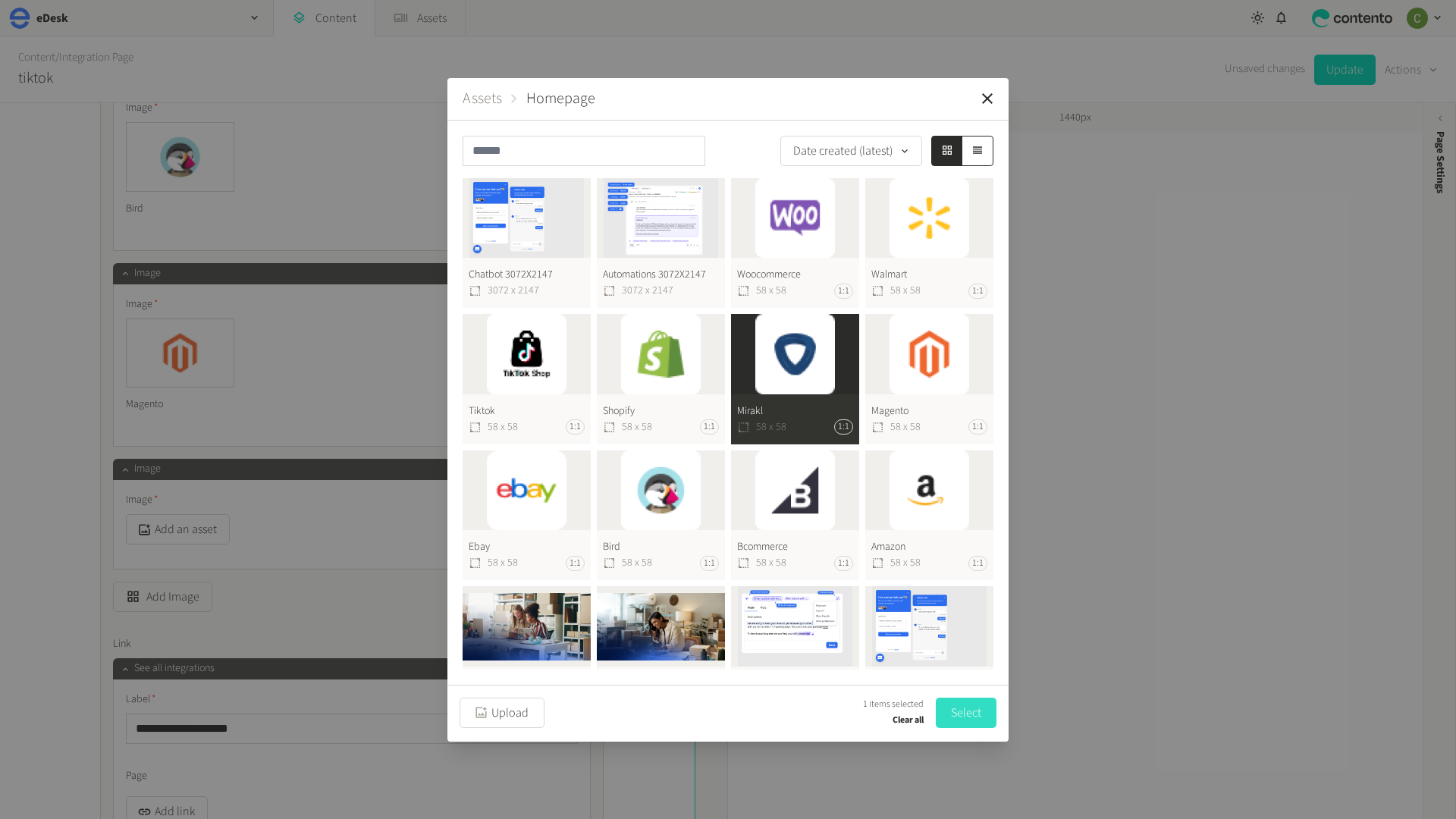 click on "Select" at bounding box center (966, 713) 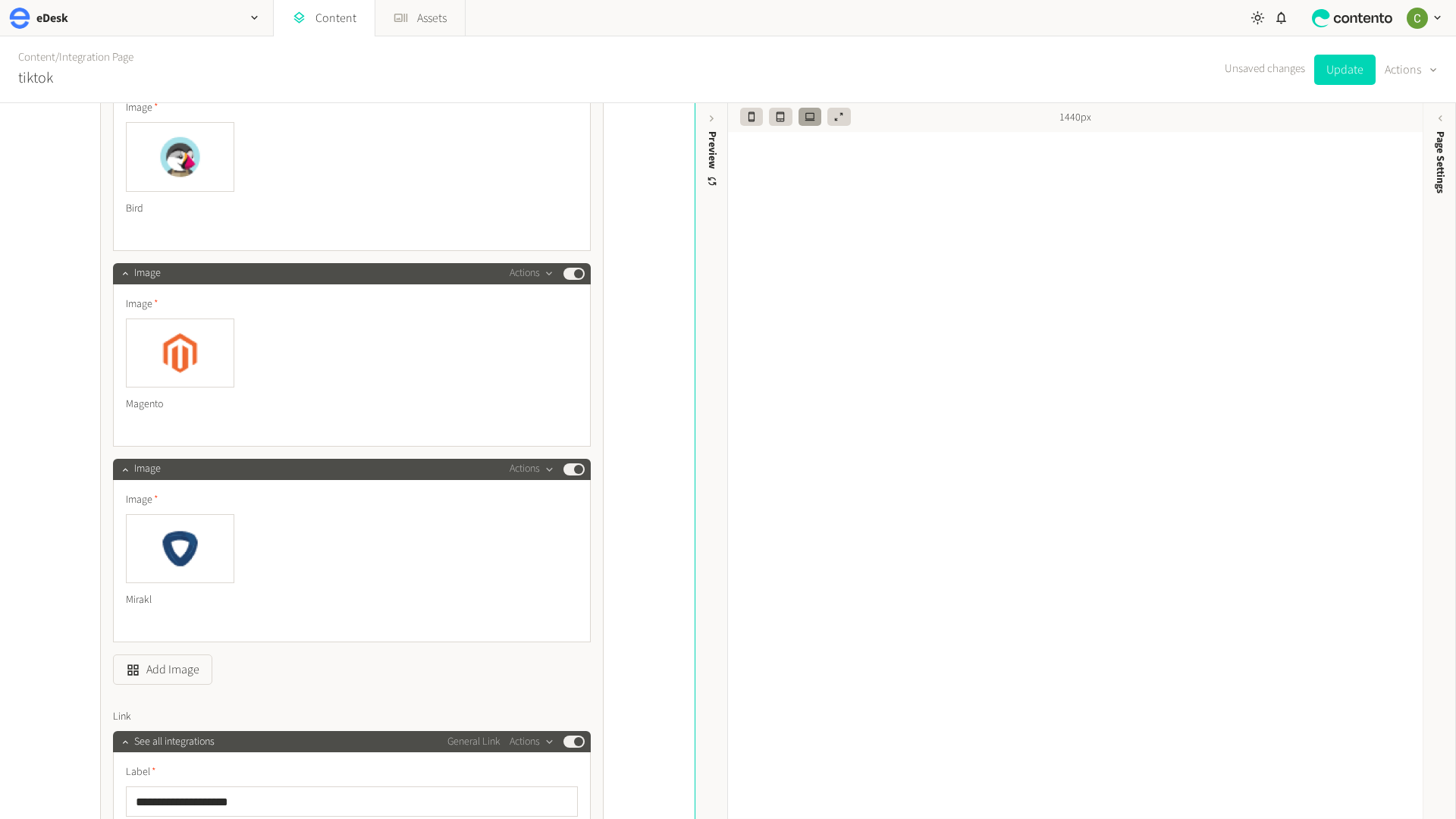scroll, scrollTop: 7766, scrollLeft: 0, axis: vertical 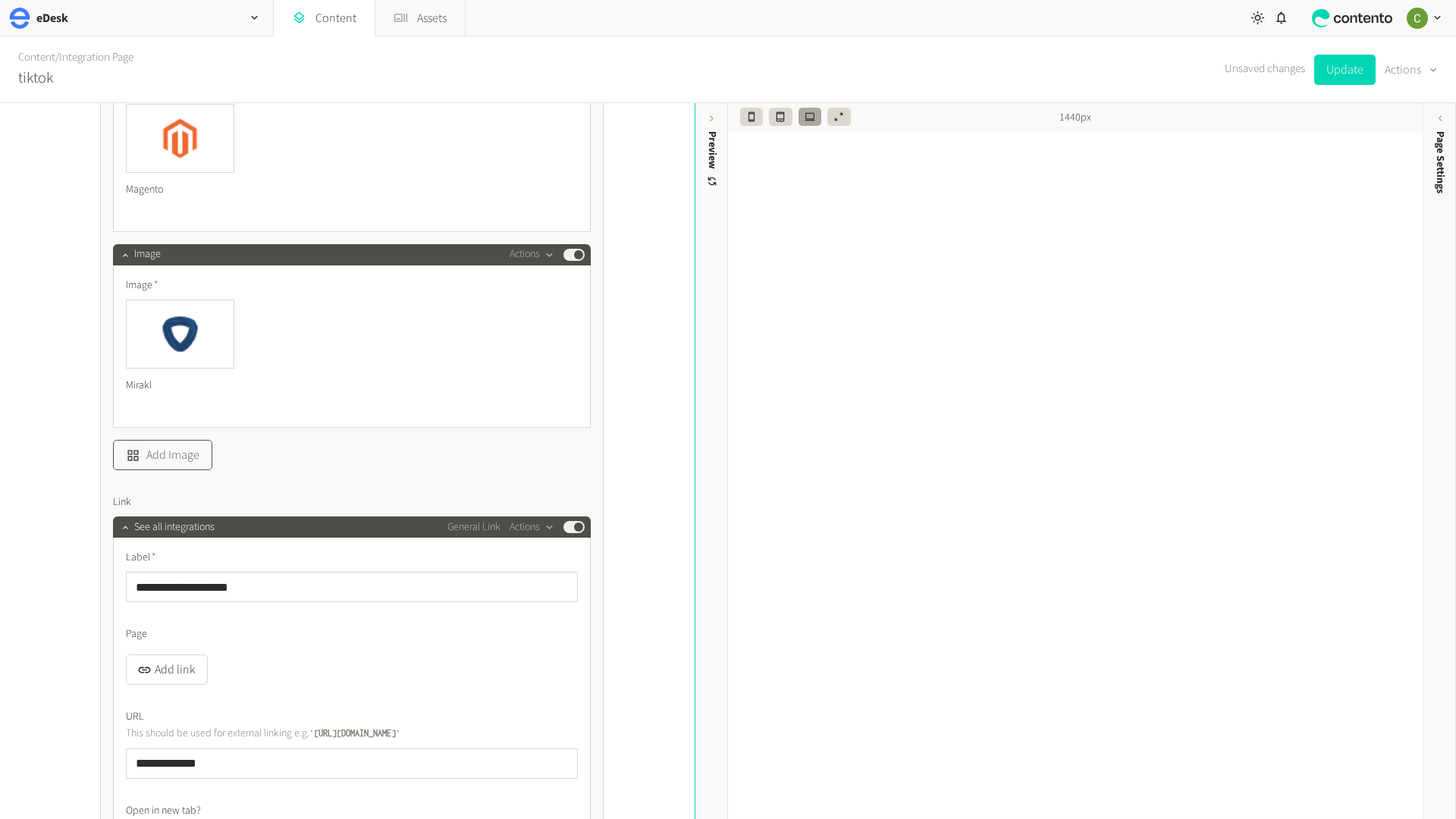 click 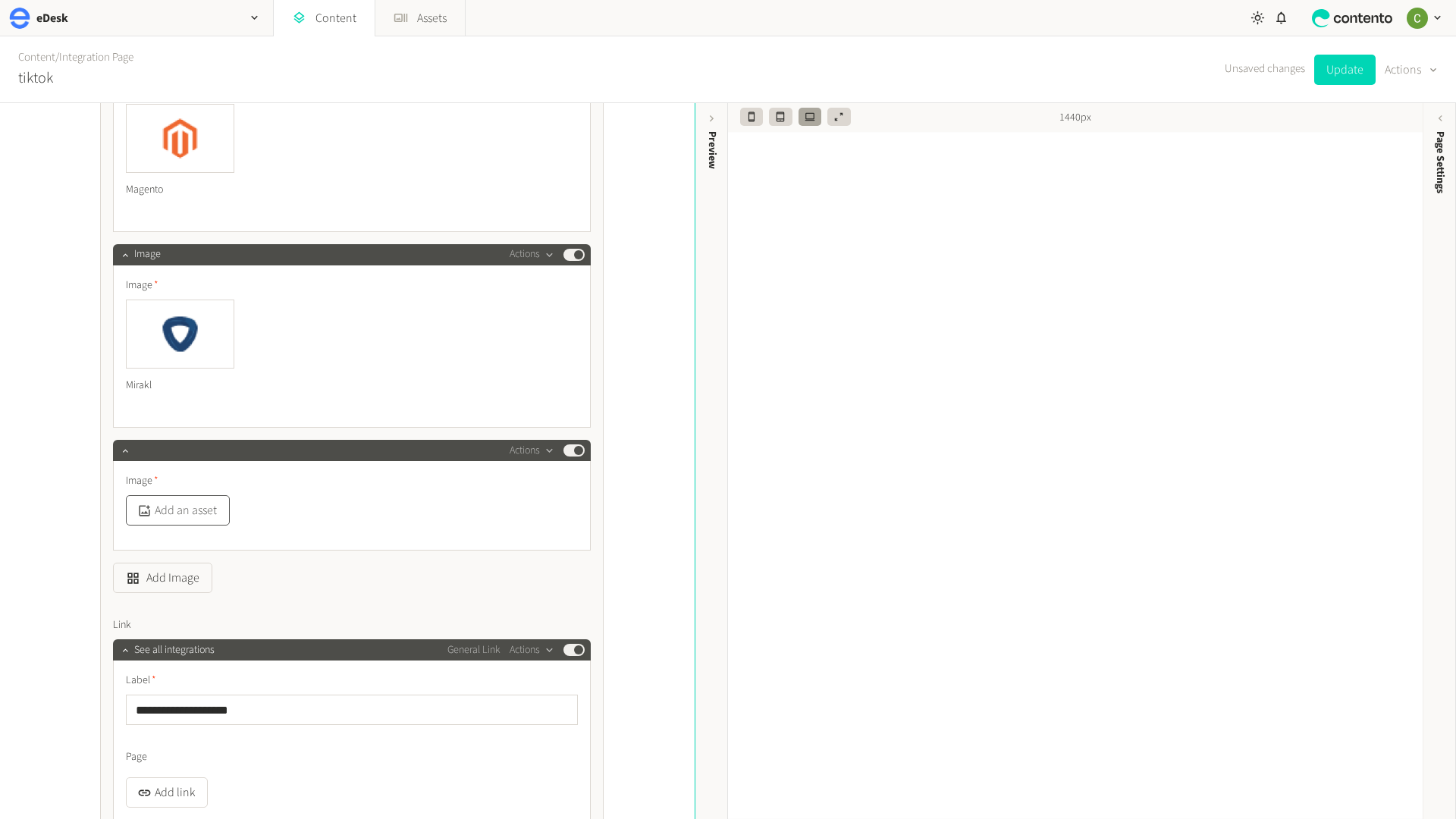 click on "Add an asset" 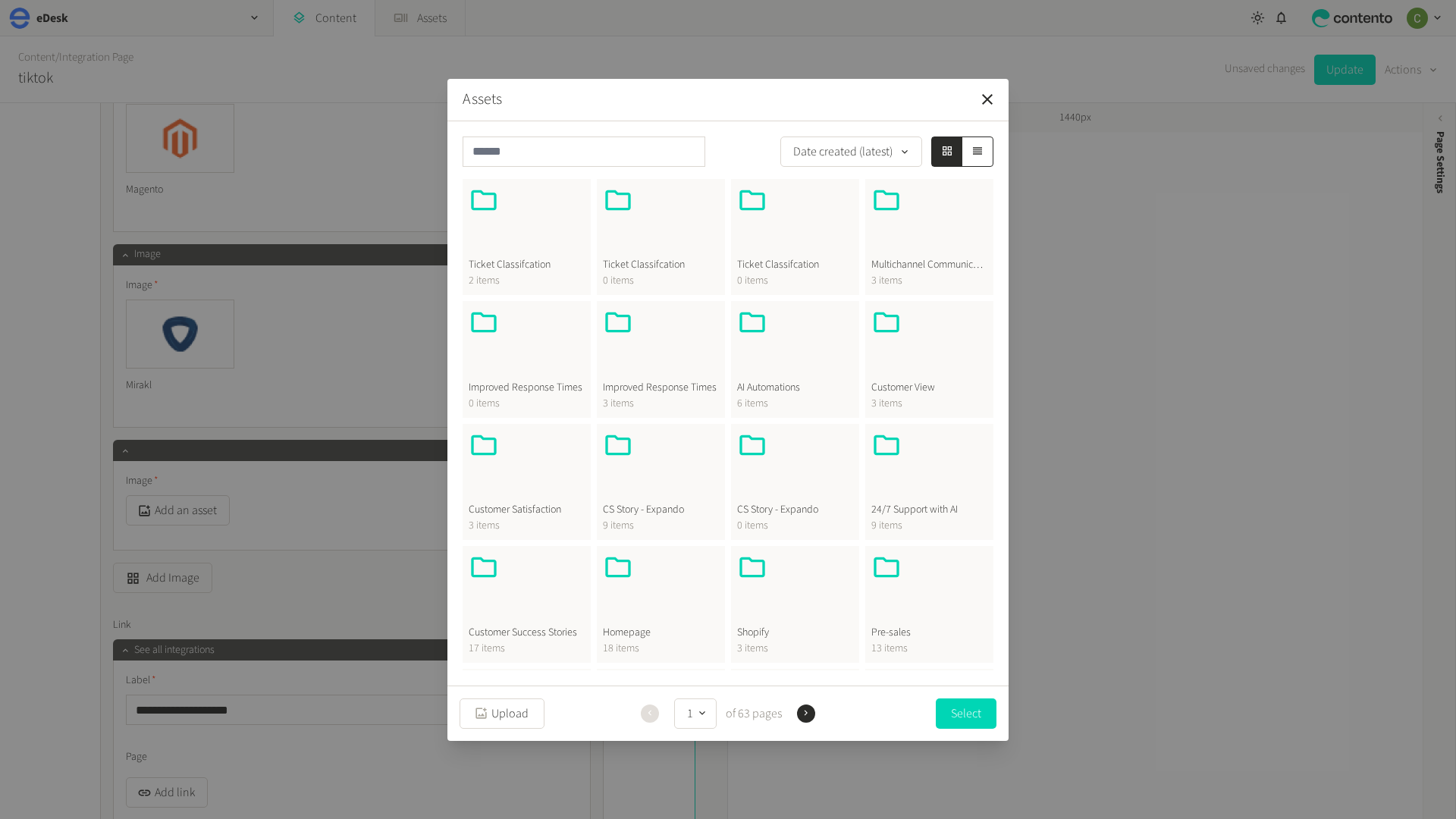 click at bounding box center [661, 588] 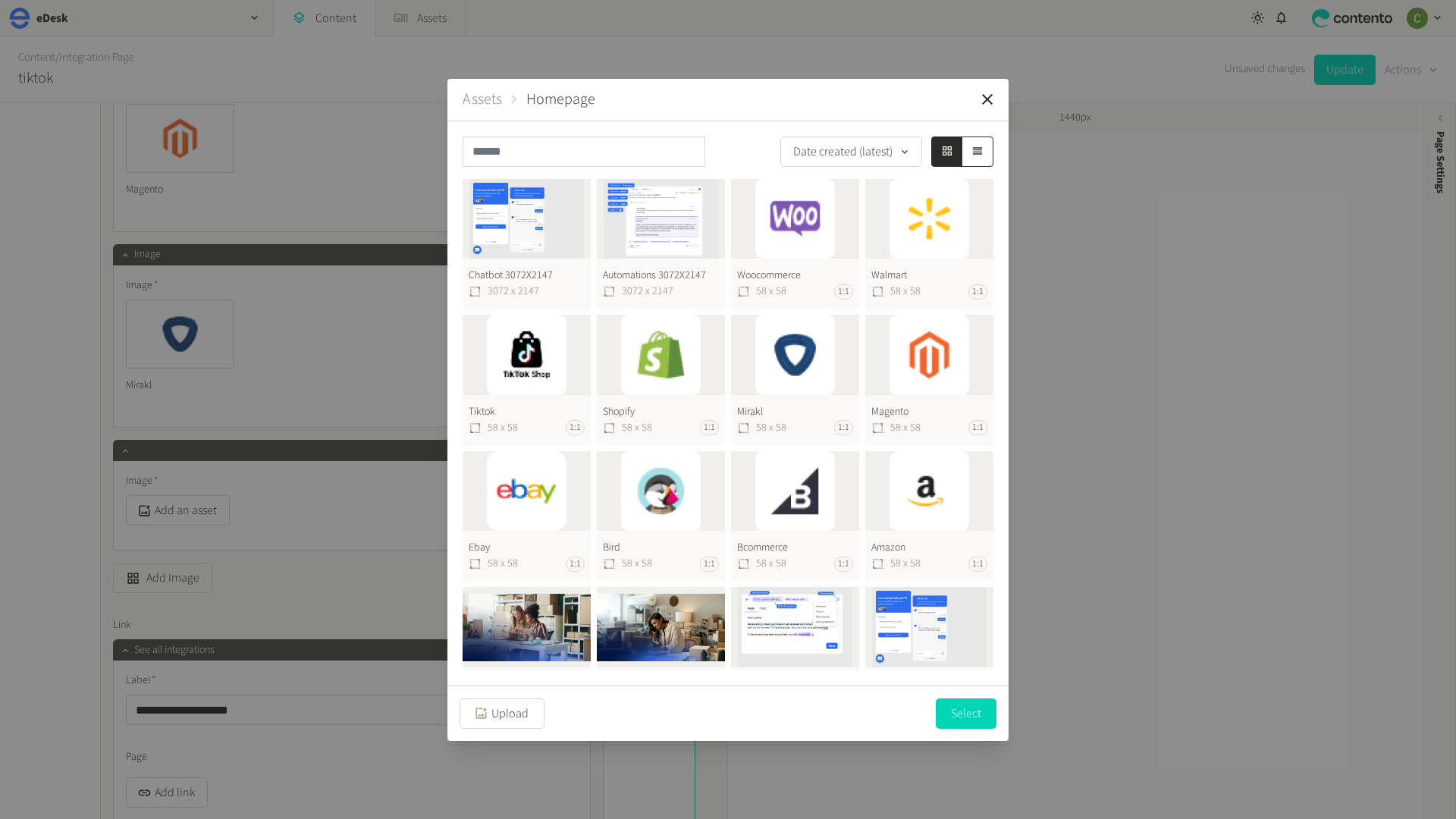 click on "Woocommerce  58 x 58 1:1" 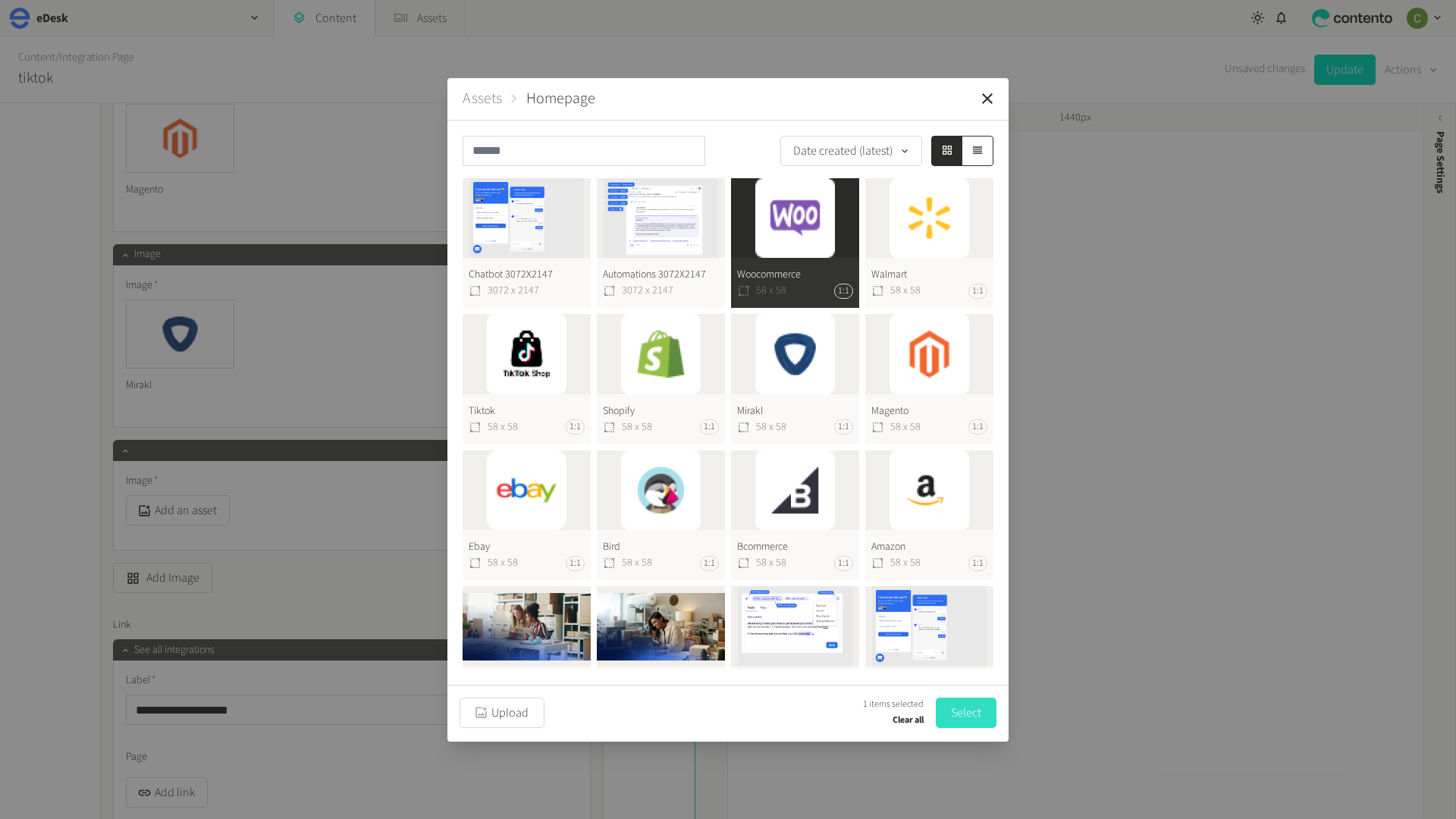 click on "Select" at bounding box center (966, 713) 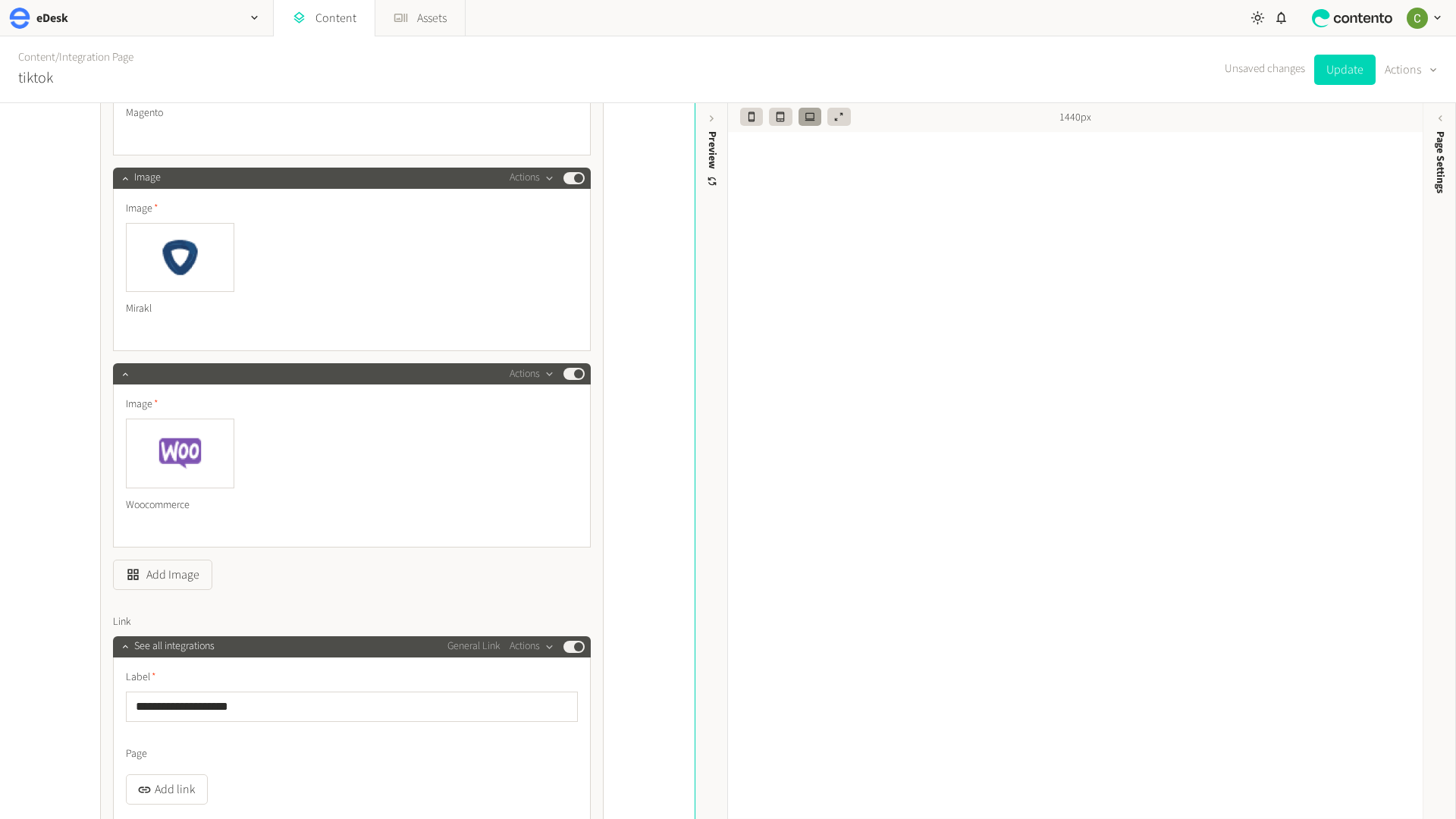 scroll, scrollTop: 7912, scrollLeft: 0, axis: vertical 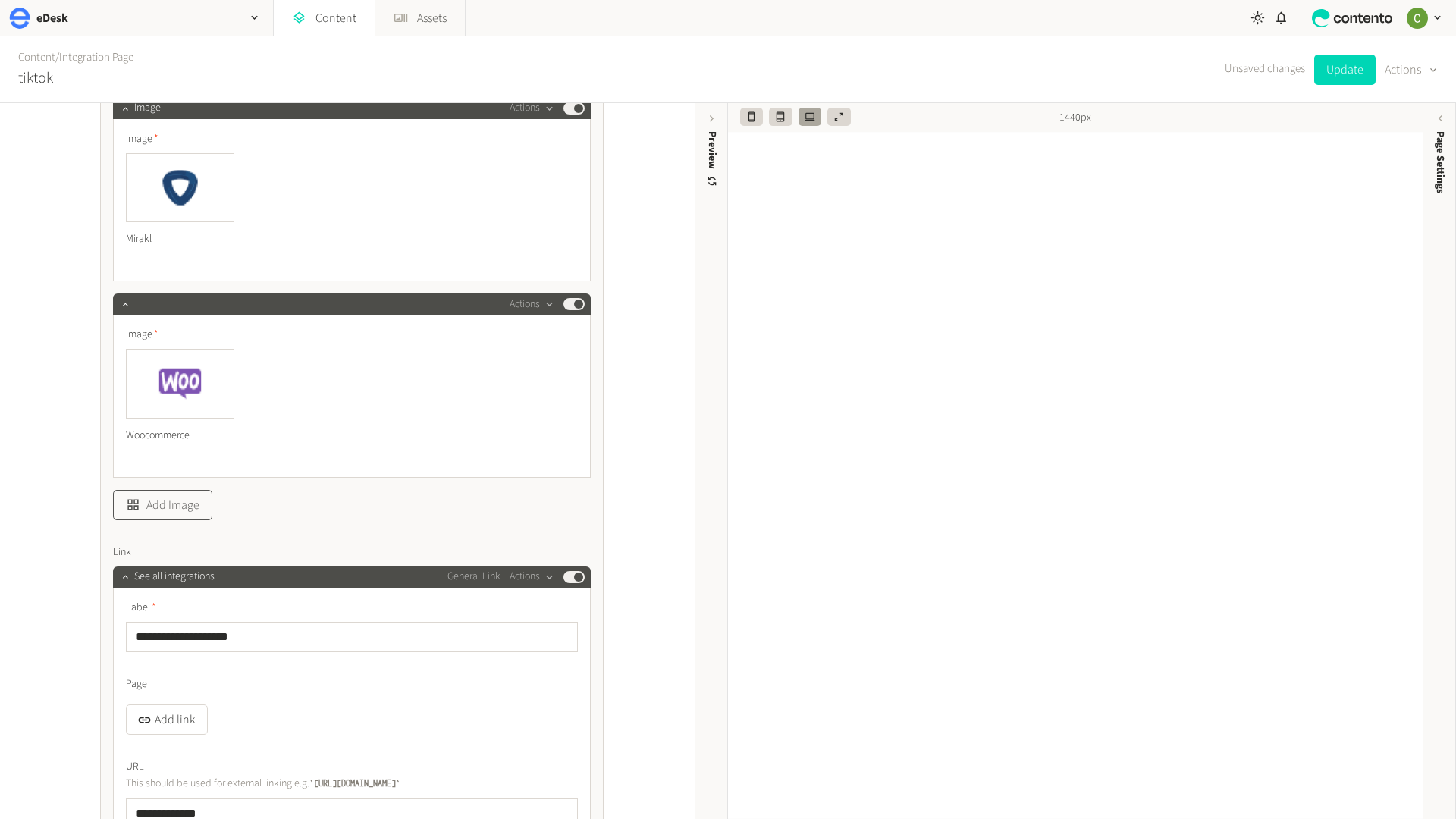 click on "Add Image" 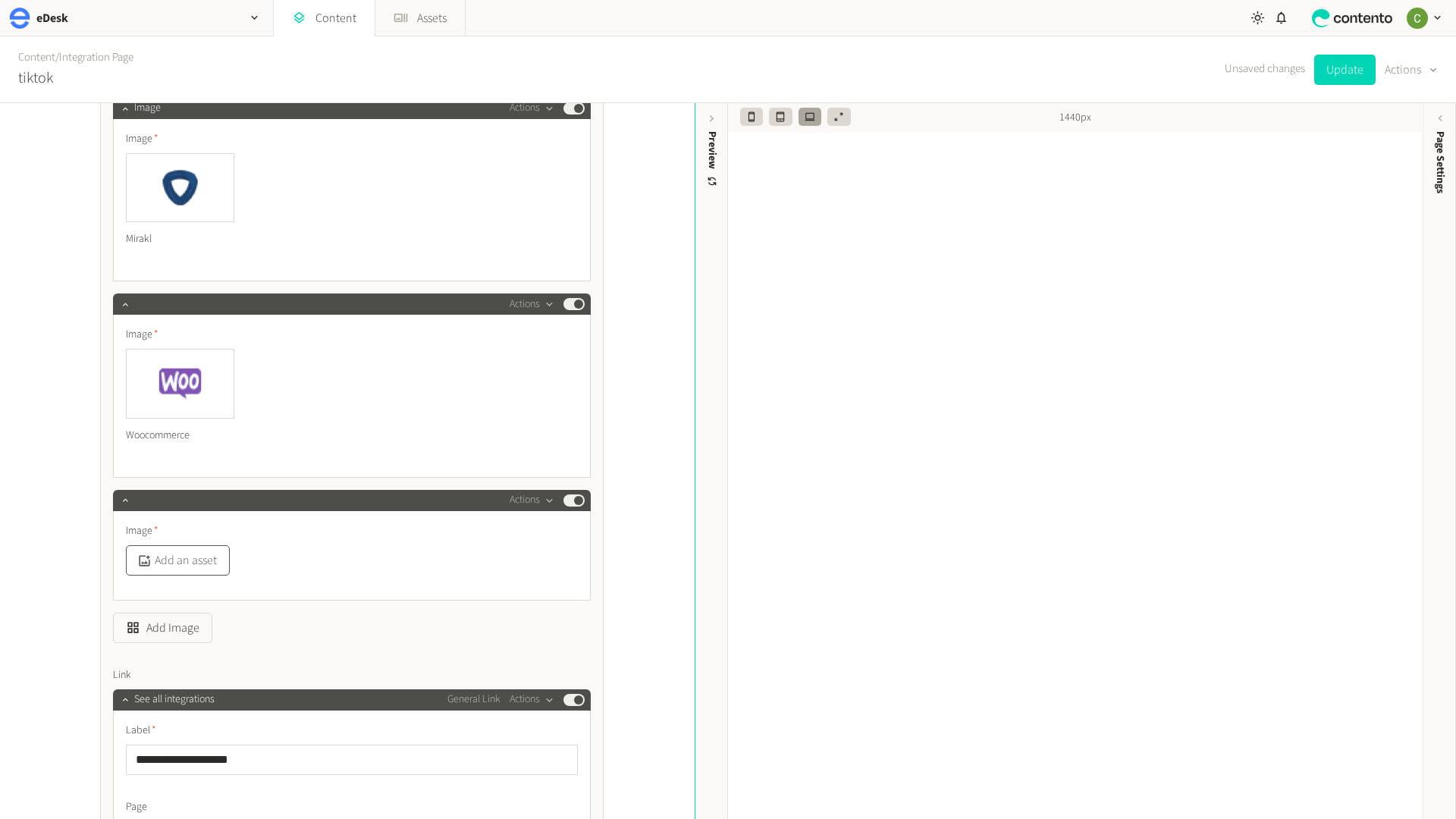 click on "Add an asset" 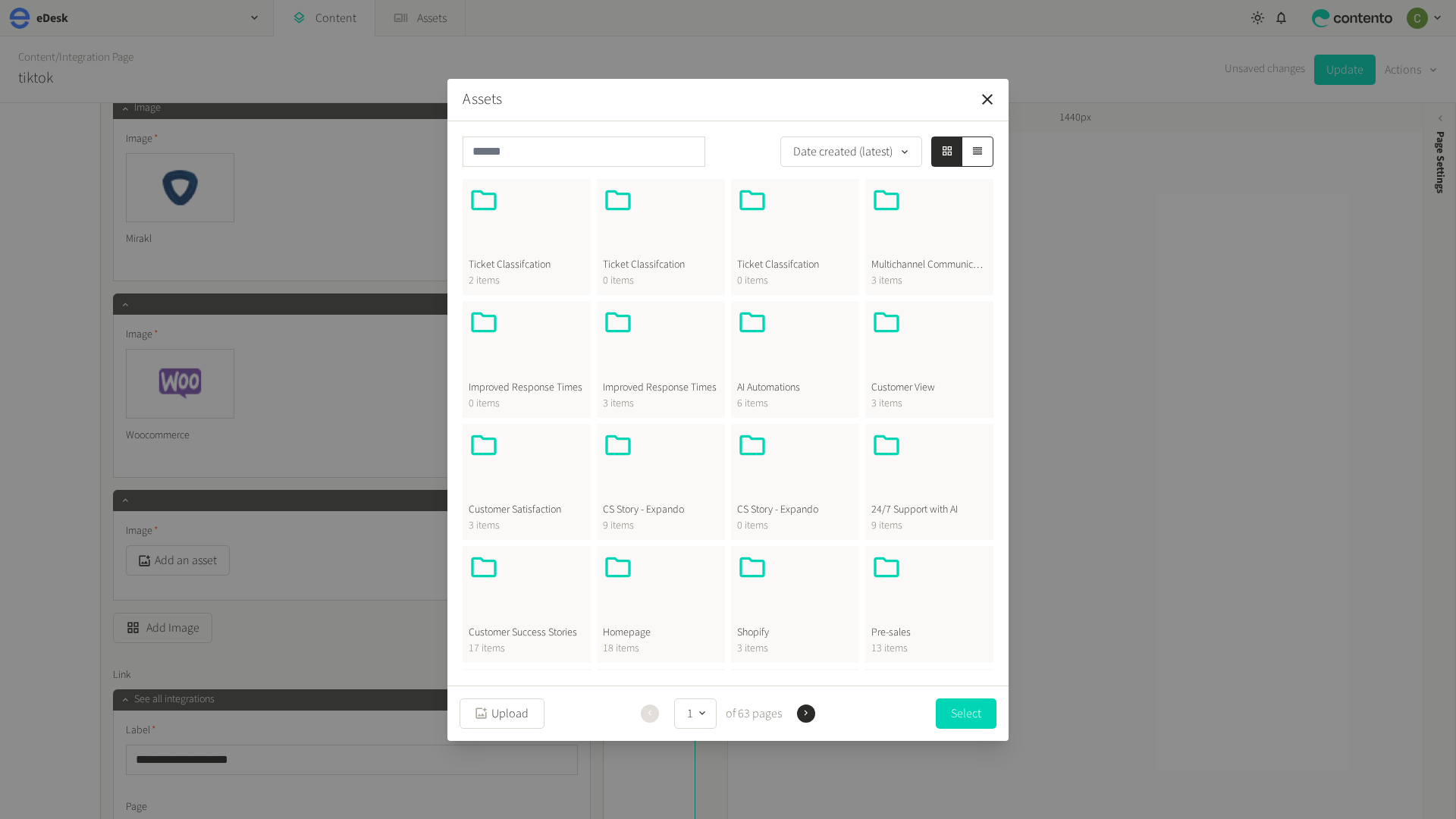 click at bounding box center (661, 588) 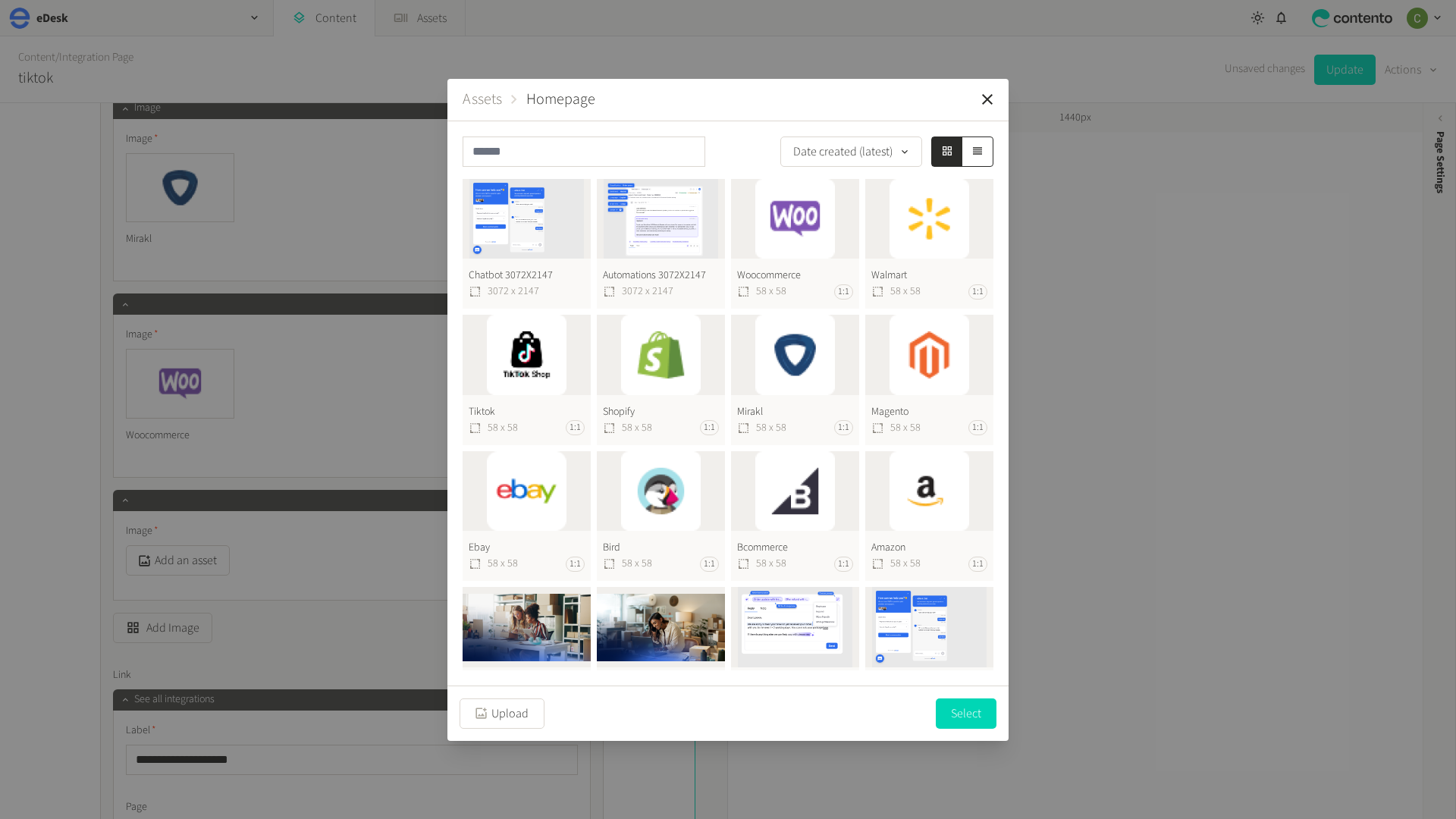 click on "Tiktok  58 x 58 1:1" 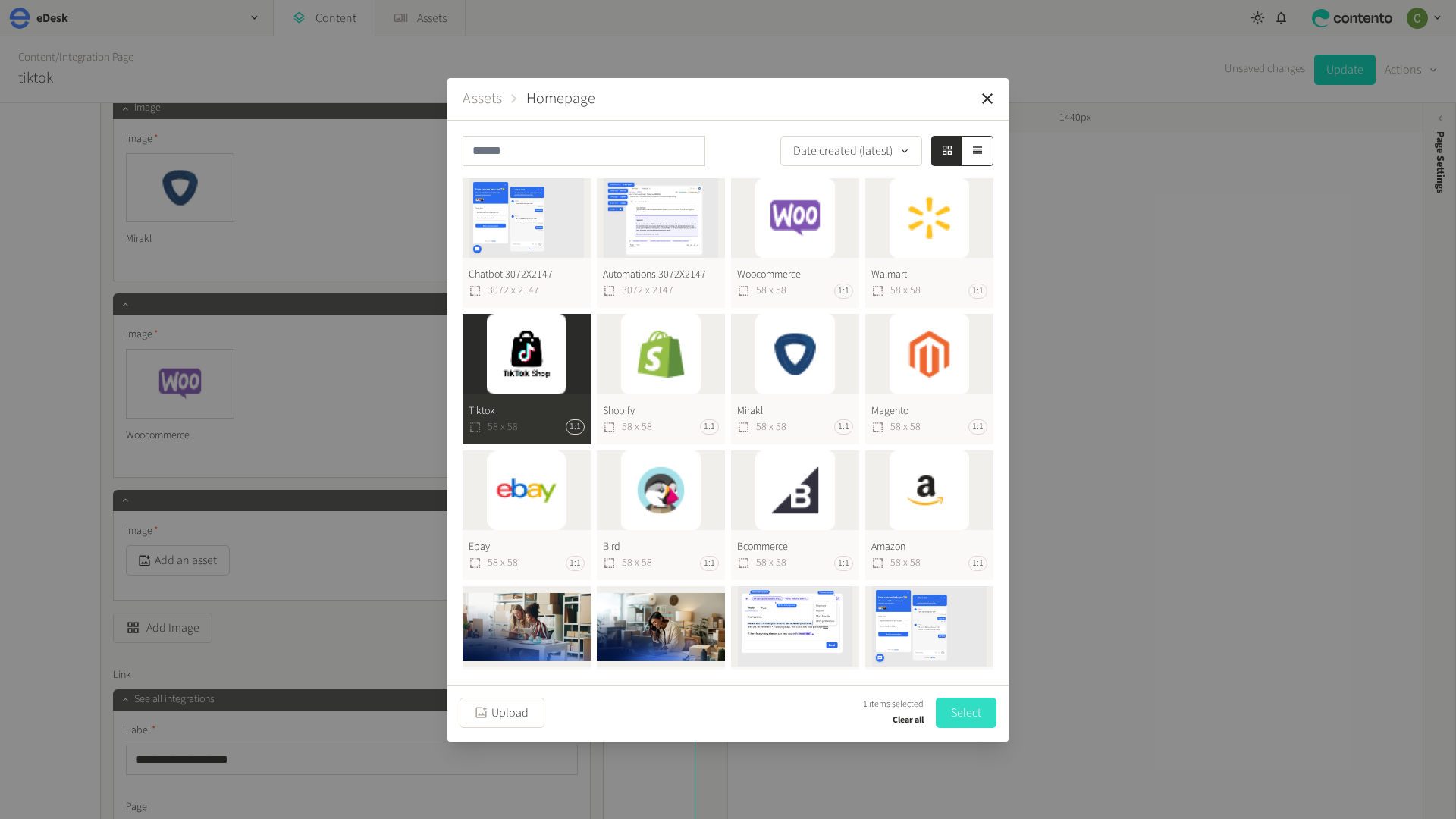 click on "Select" at bounding box center (966, 713) 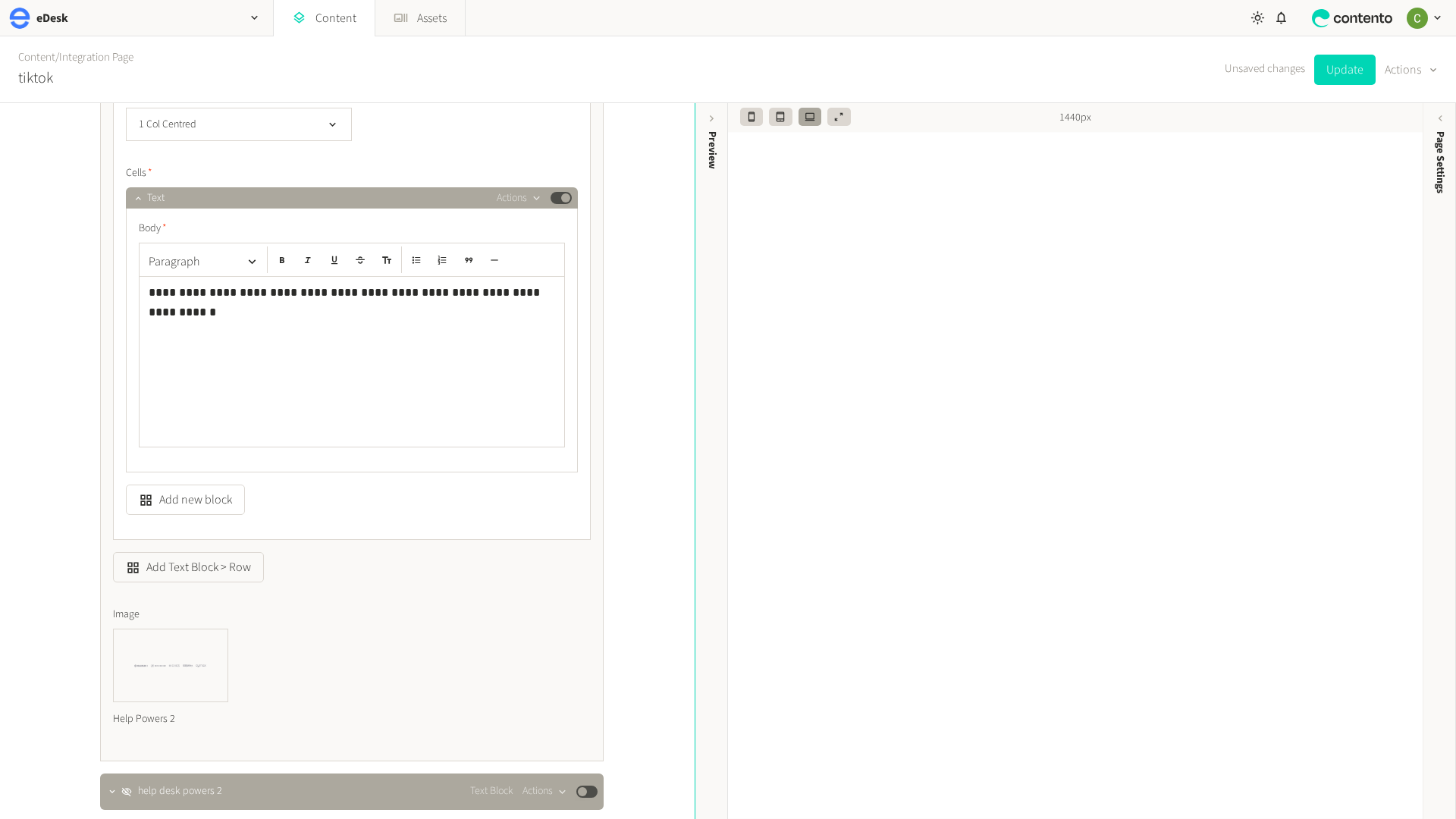 scroll, scrollTop: 0, scrollLeft: 0, axis: both 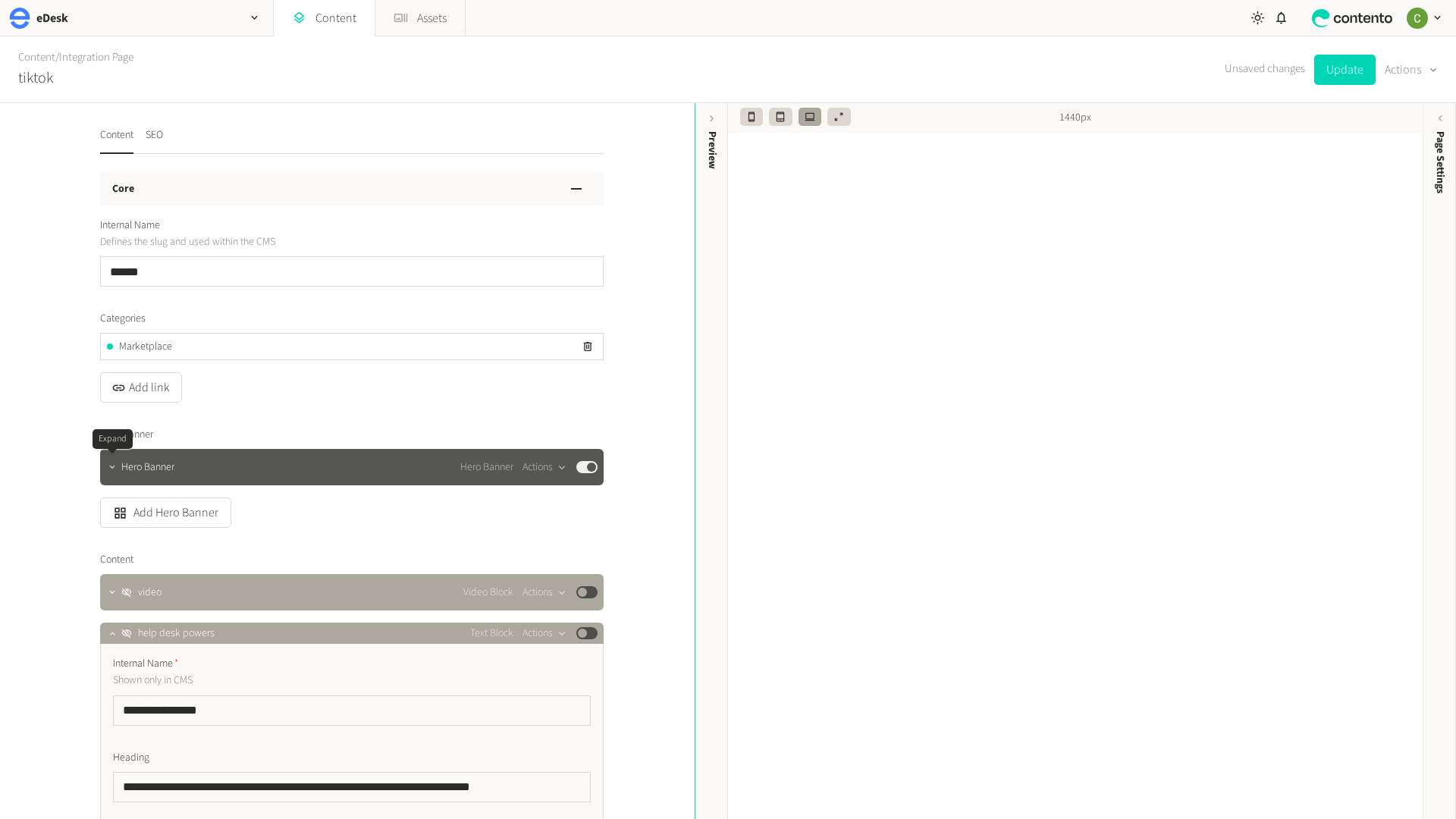 click 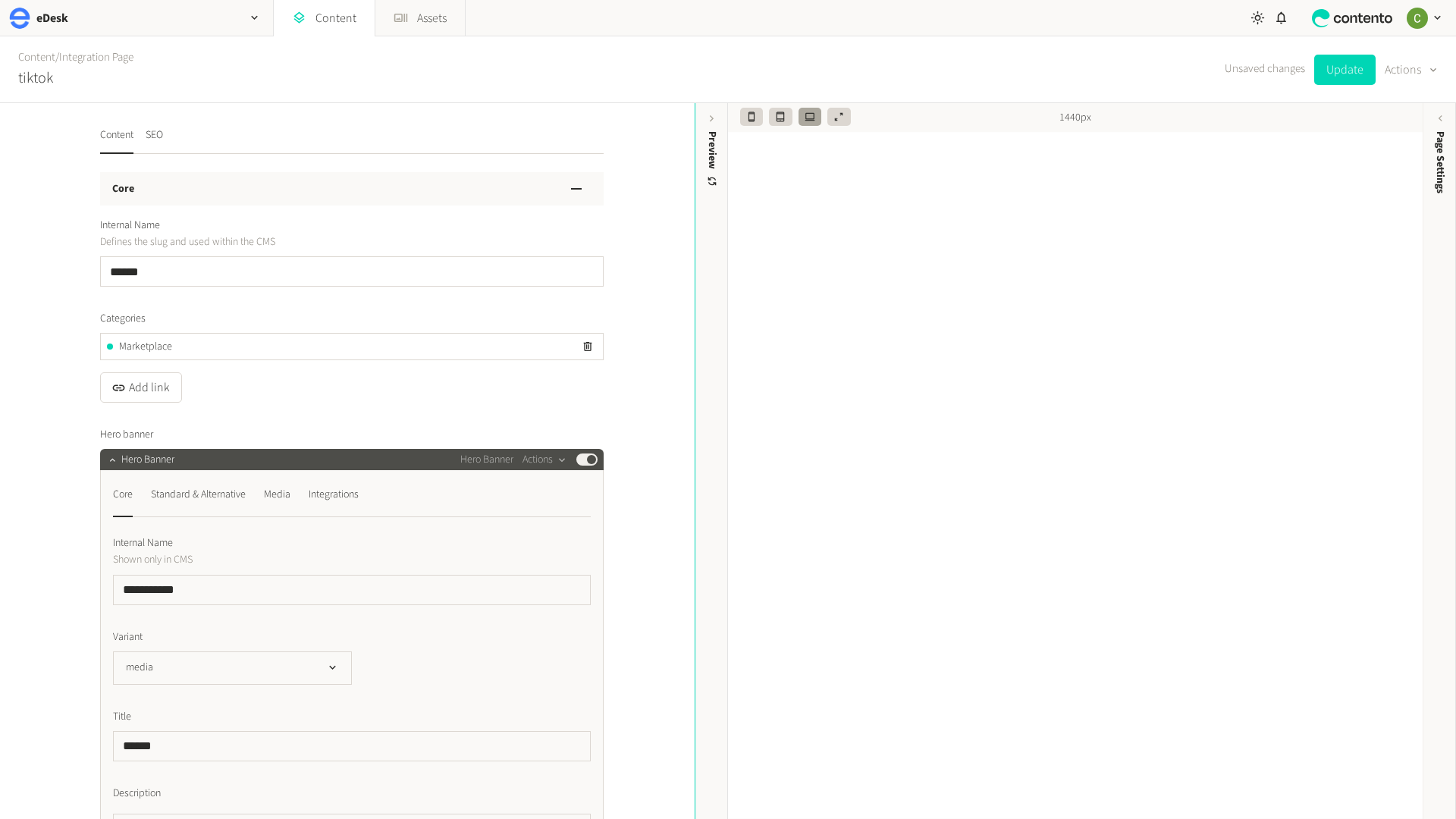 scroll, scrollTop: 13, scrollLeft: 0, axis: vertical 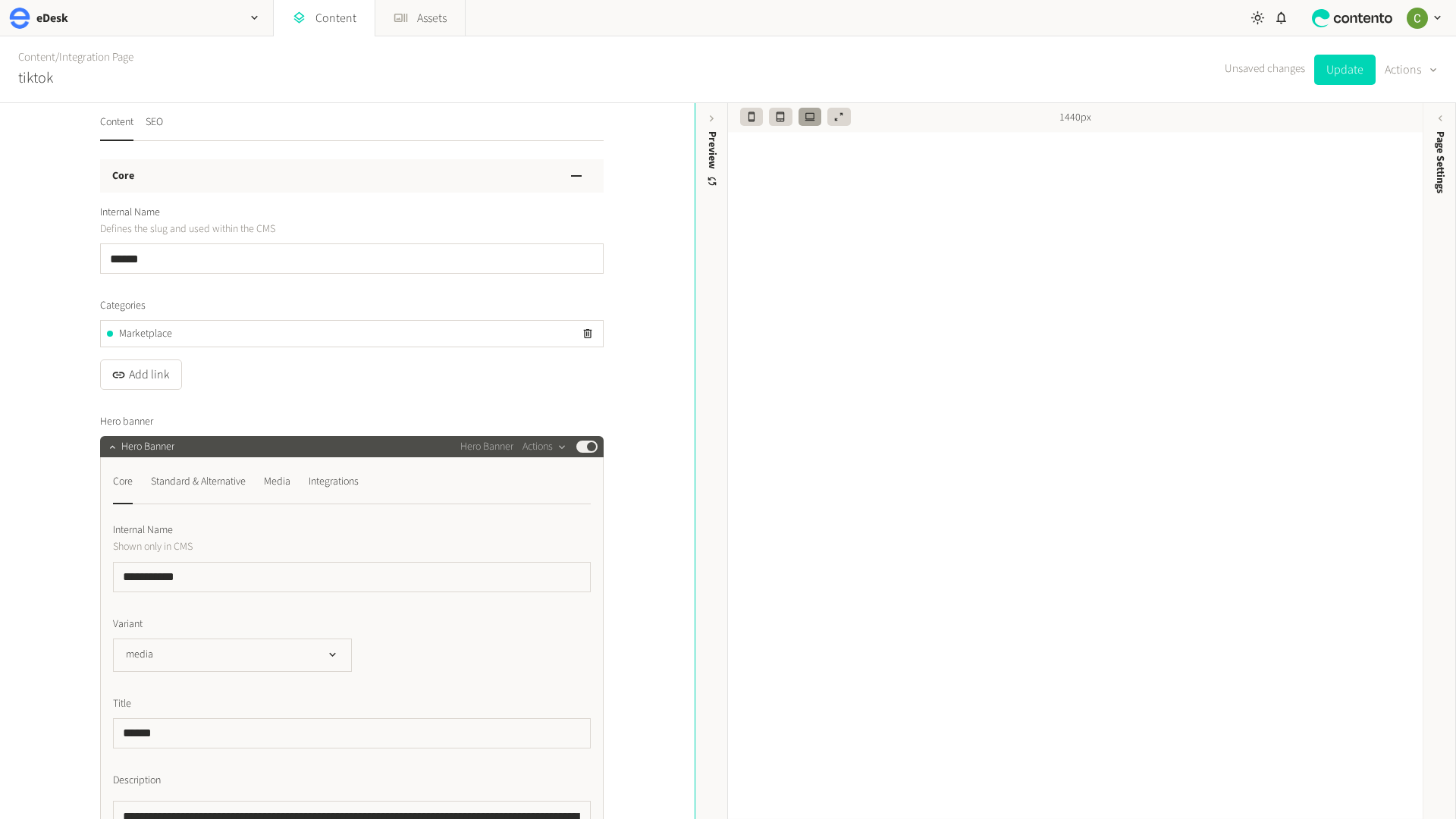 type 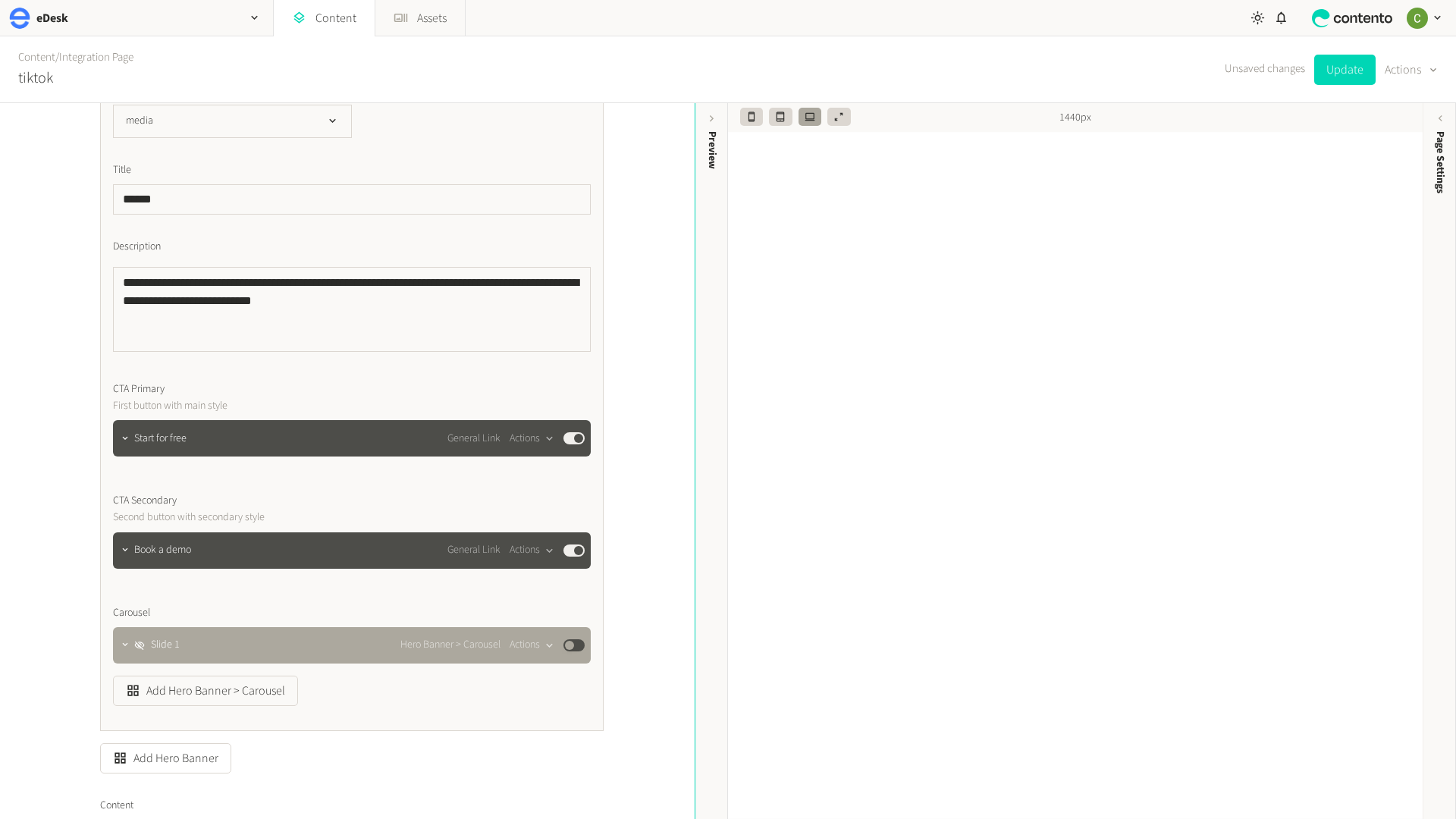 scroll, scrollTop: 607, scrollLeft: 0, axis: vertical 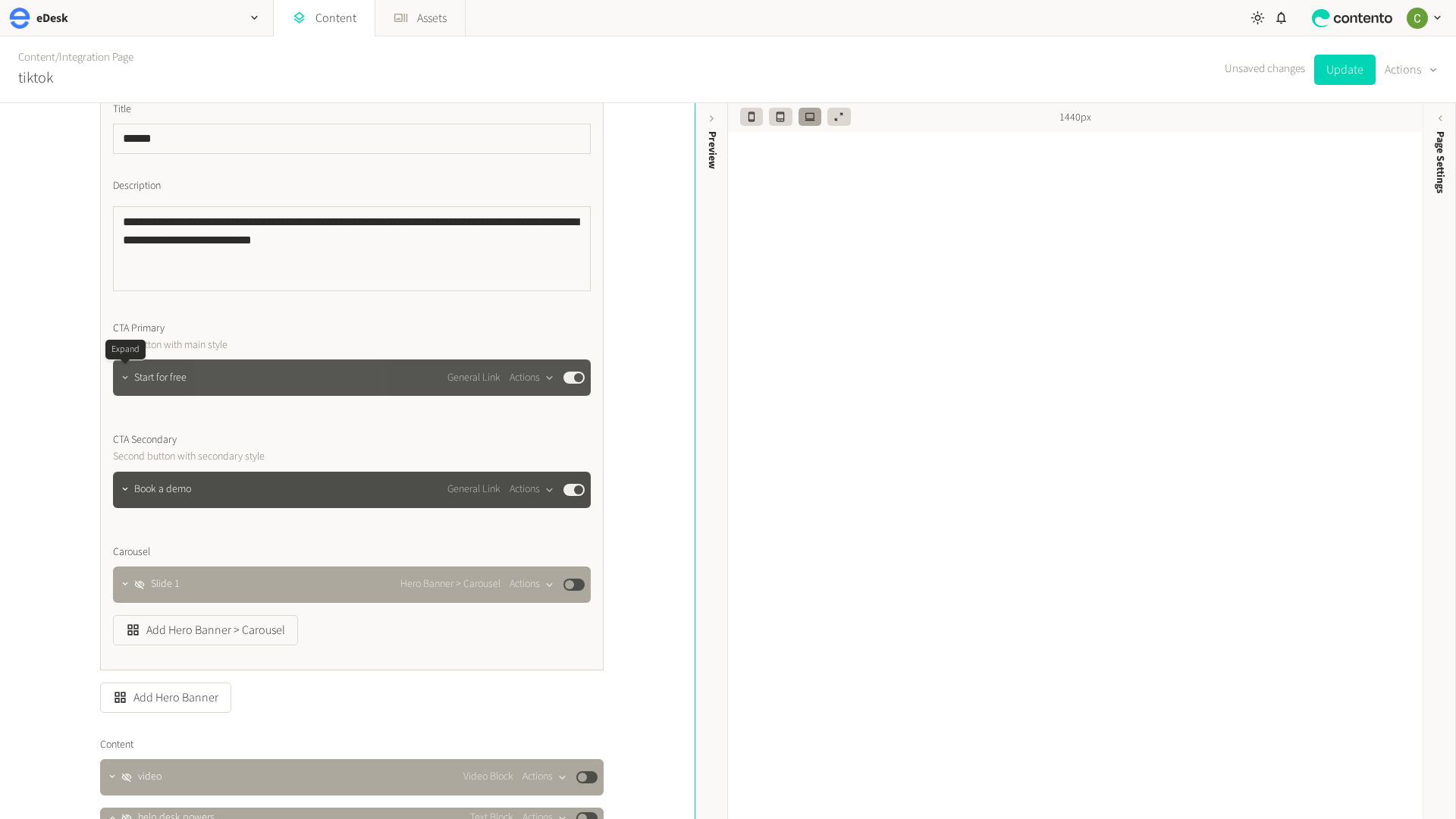 click 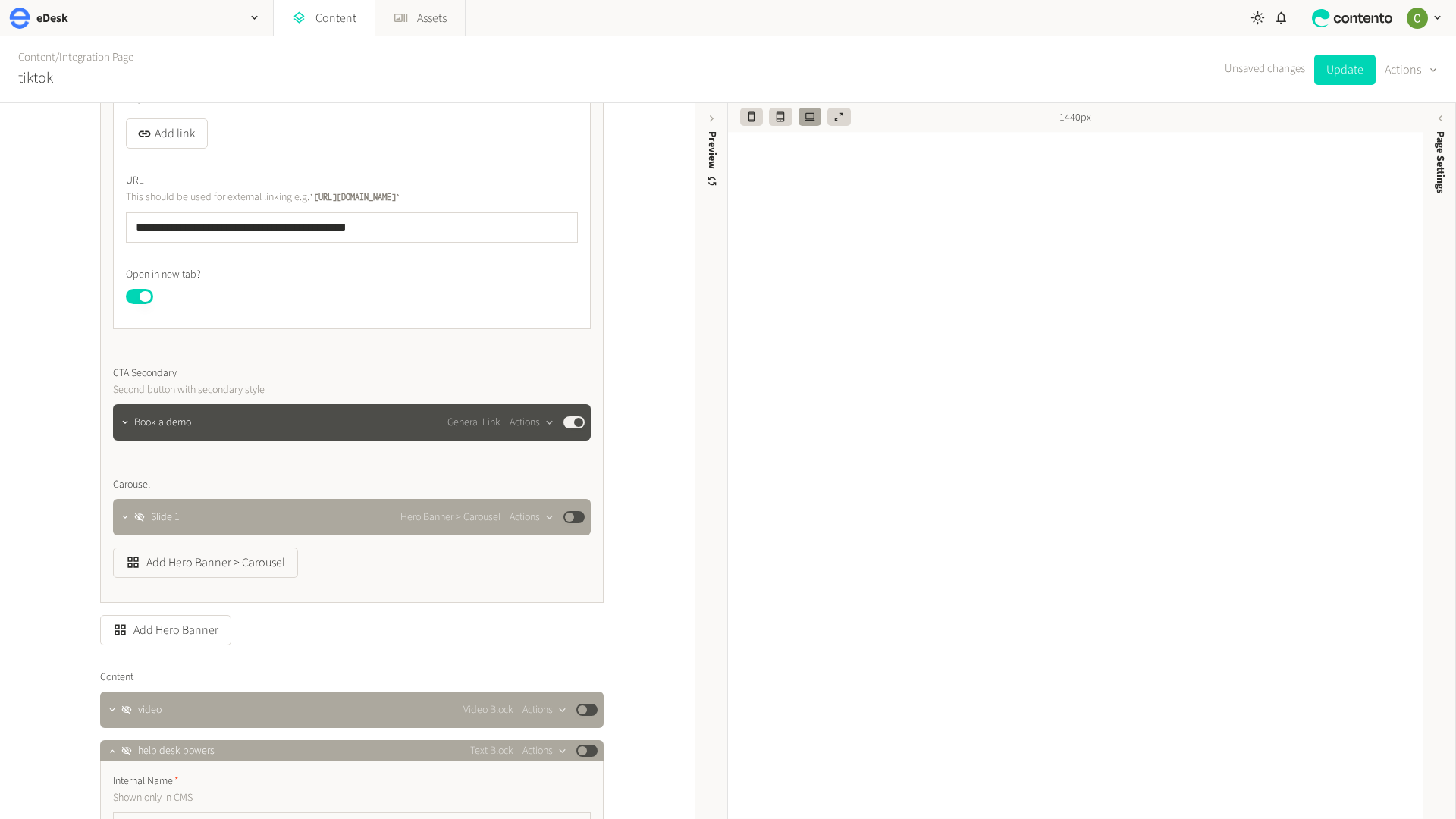 scroll, scrollTop: 993, scrollLeft: 0, axis: vertical 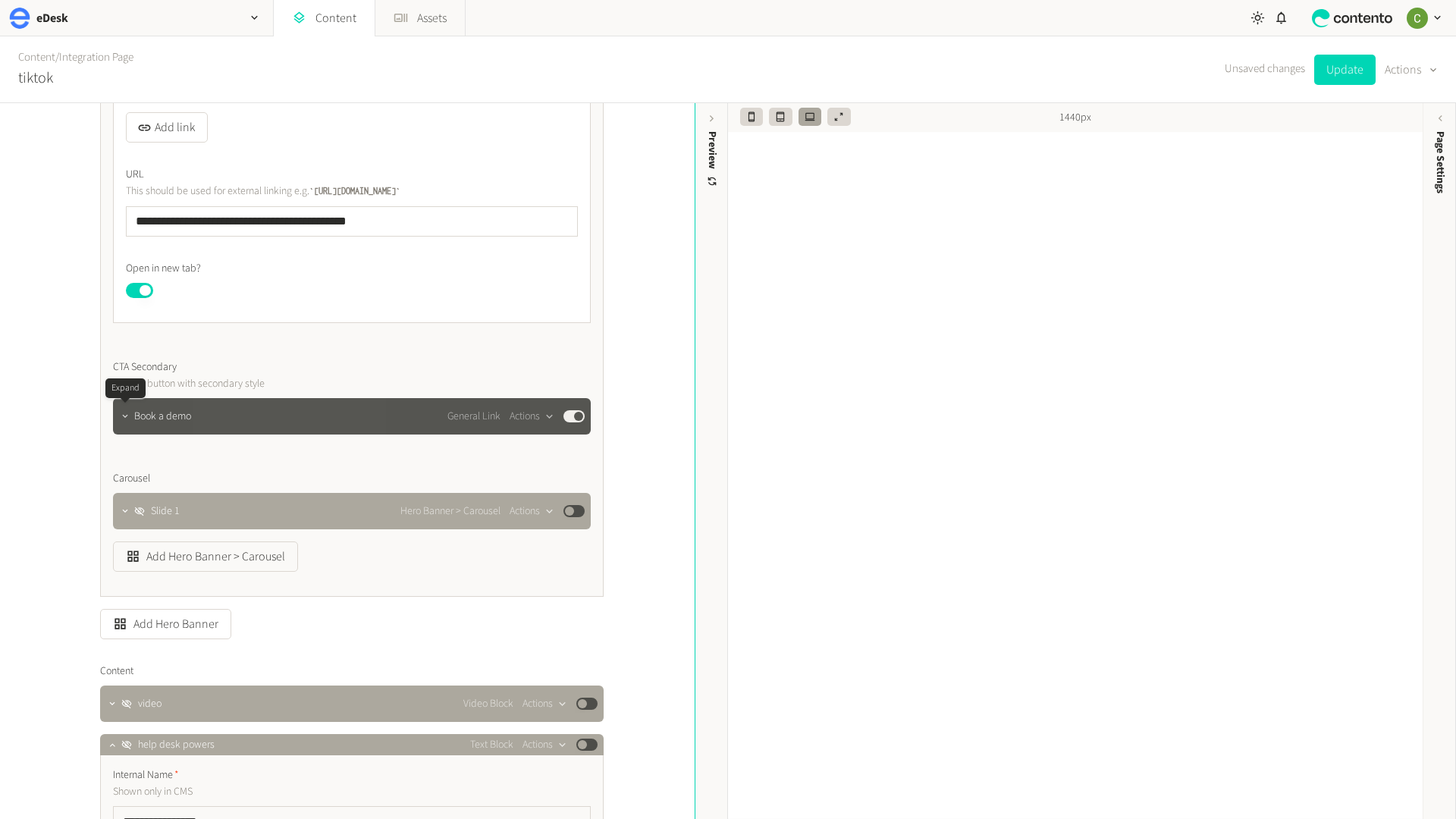 click 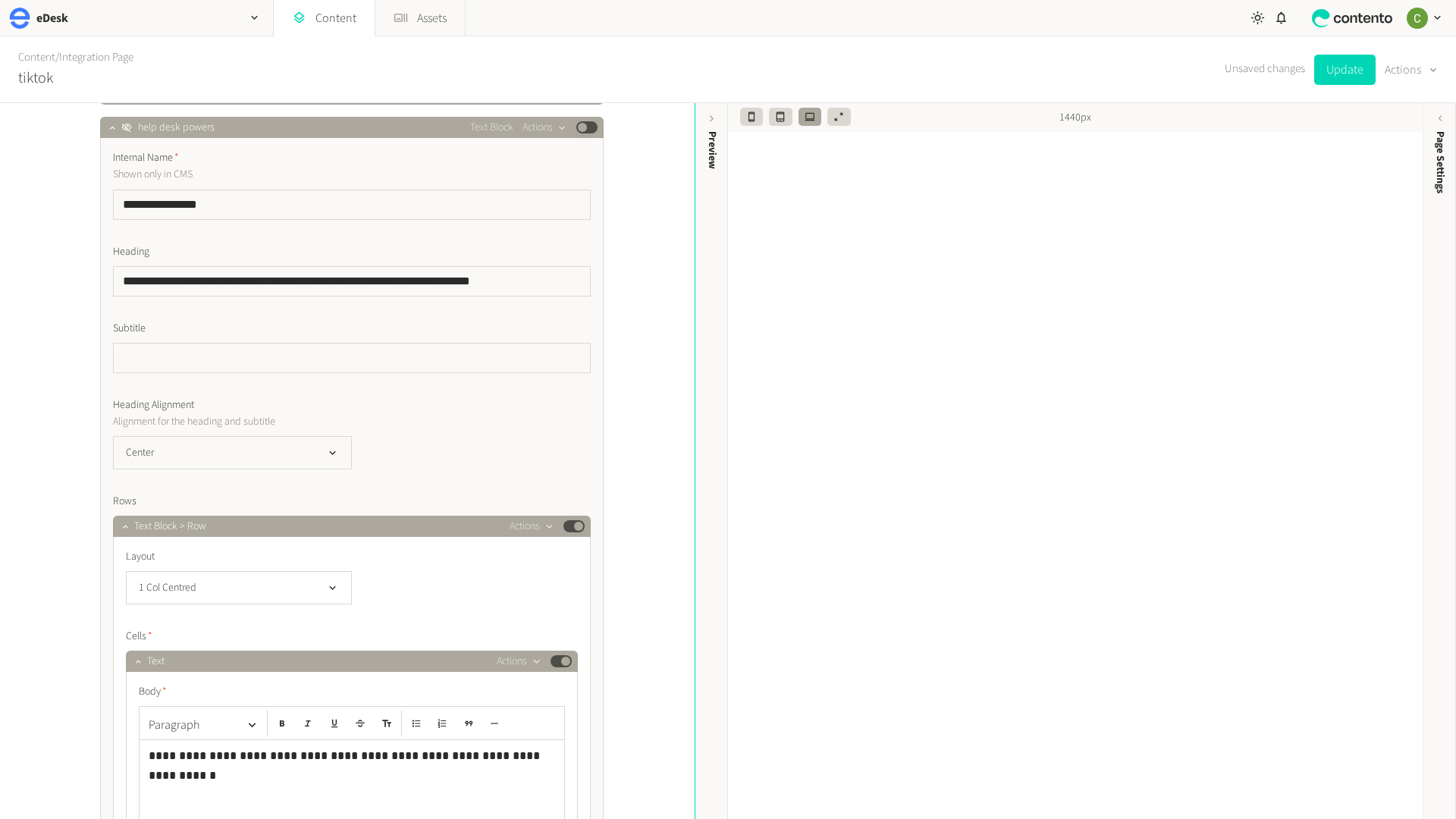 scroll, scrollTop: 2127, scrollLeft: 0, axis: vertical 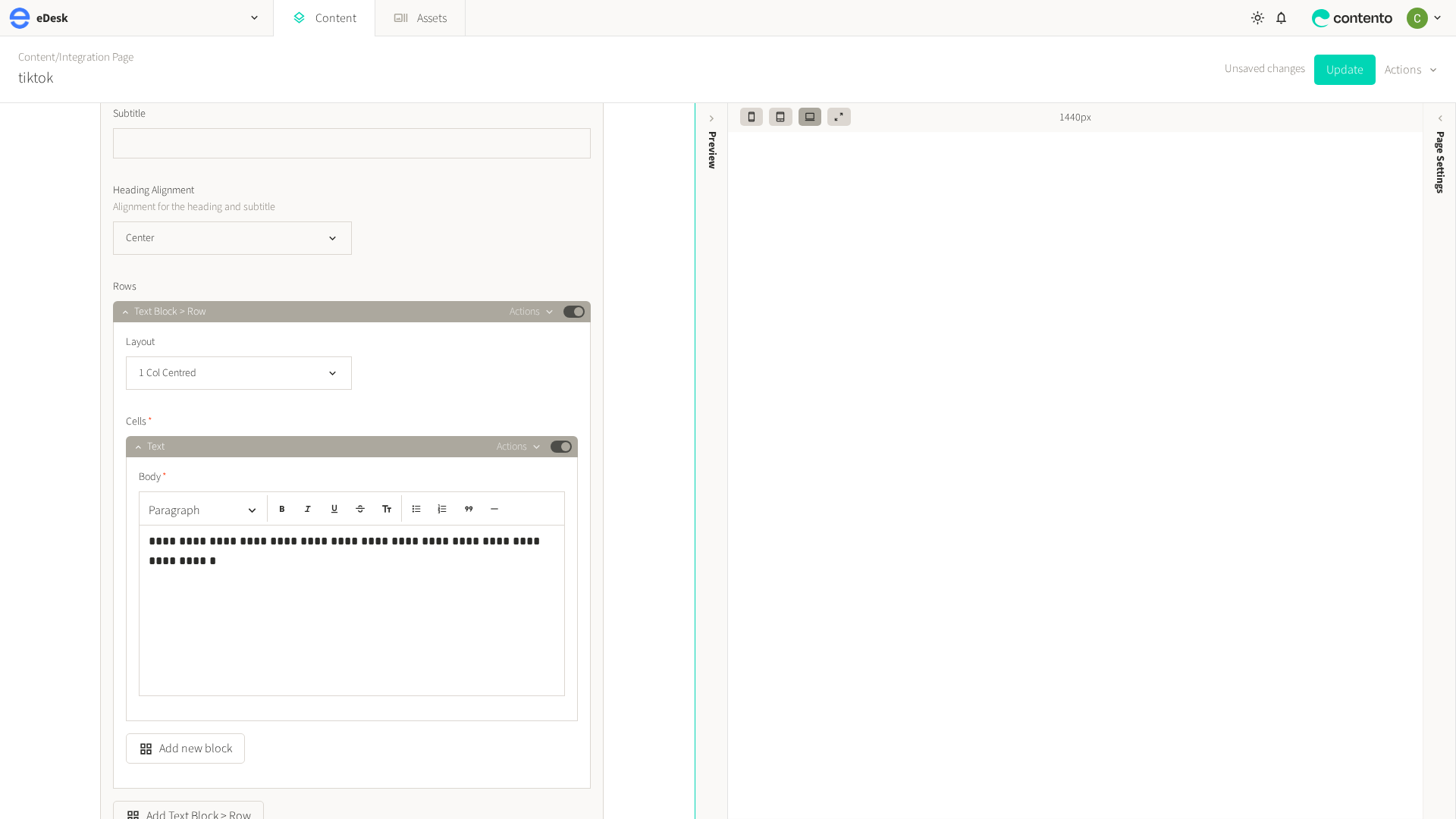 click on "**********" 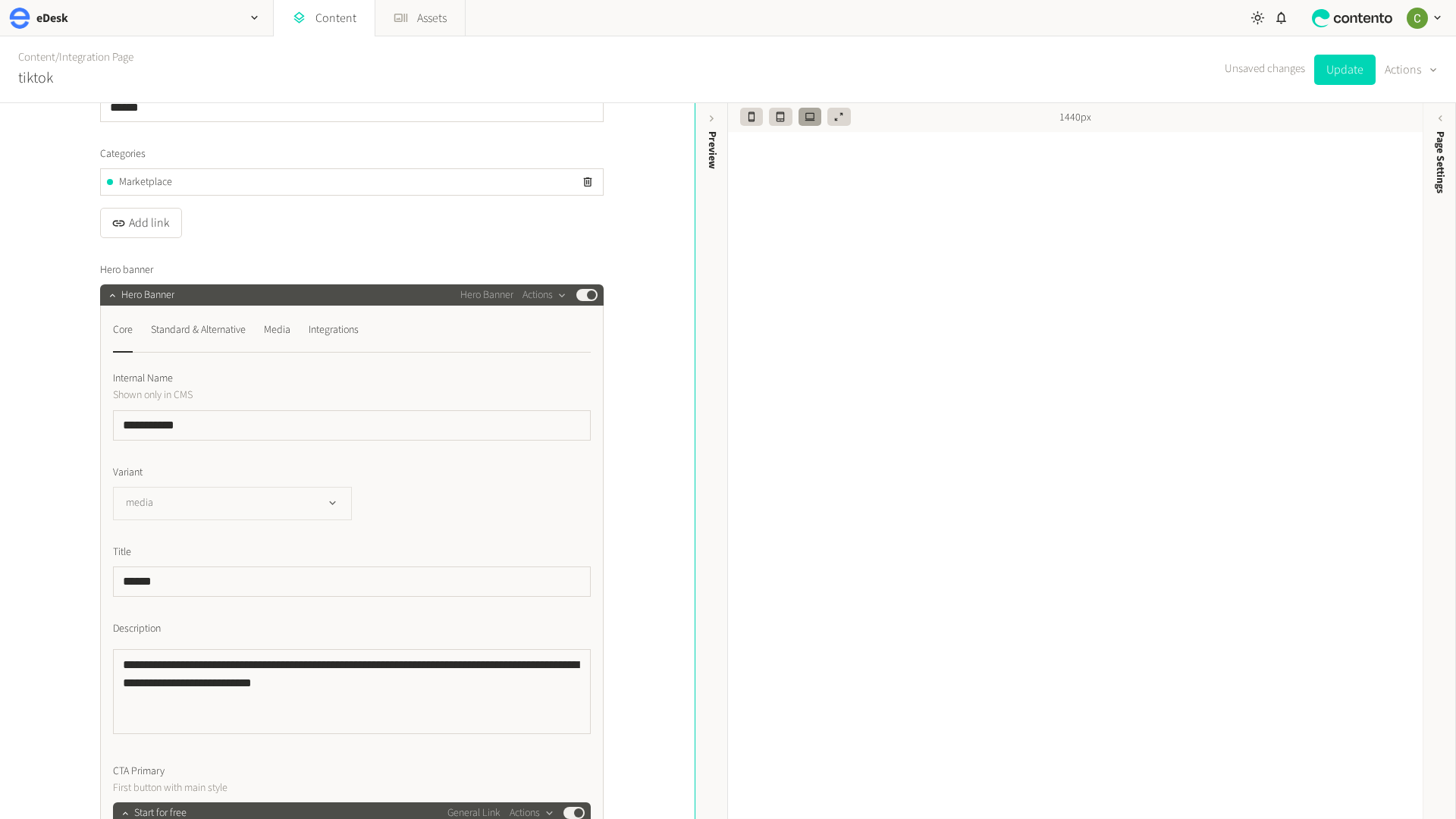 scroll, scrollTop: 164, scrollLeft: 0, axis: vertical 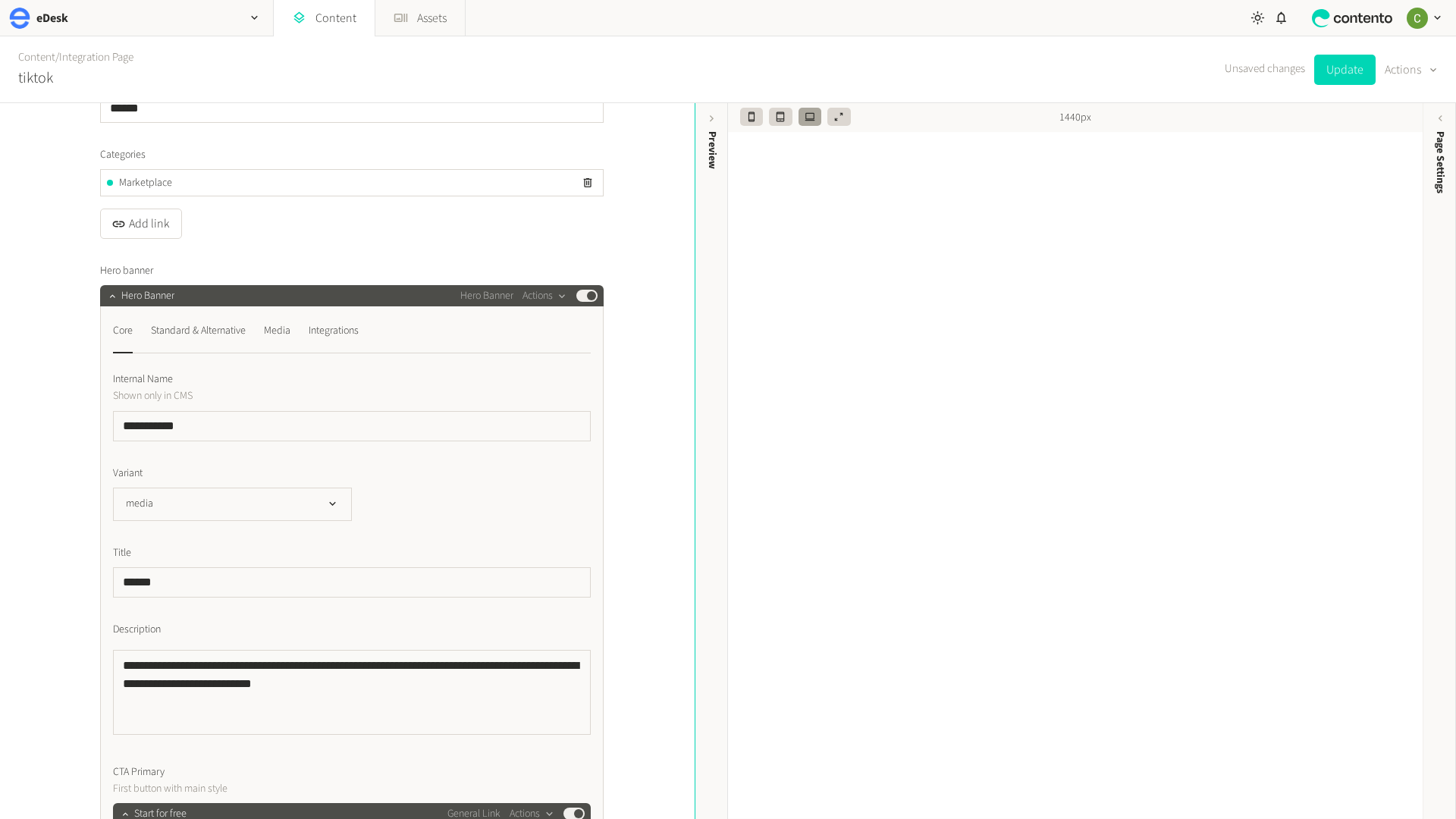 click on "**********" 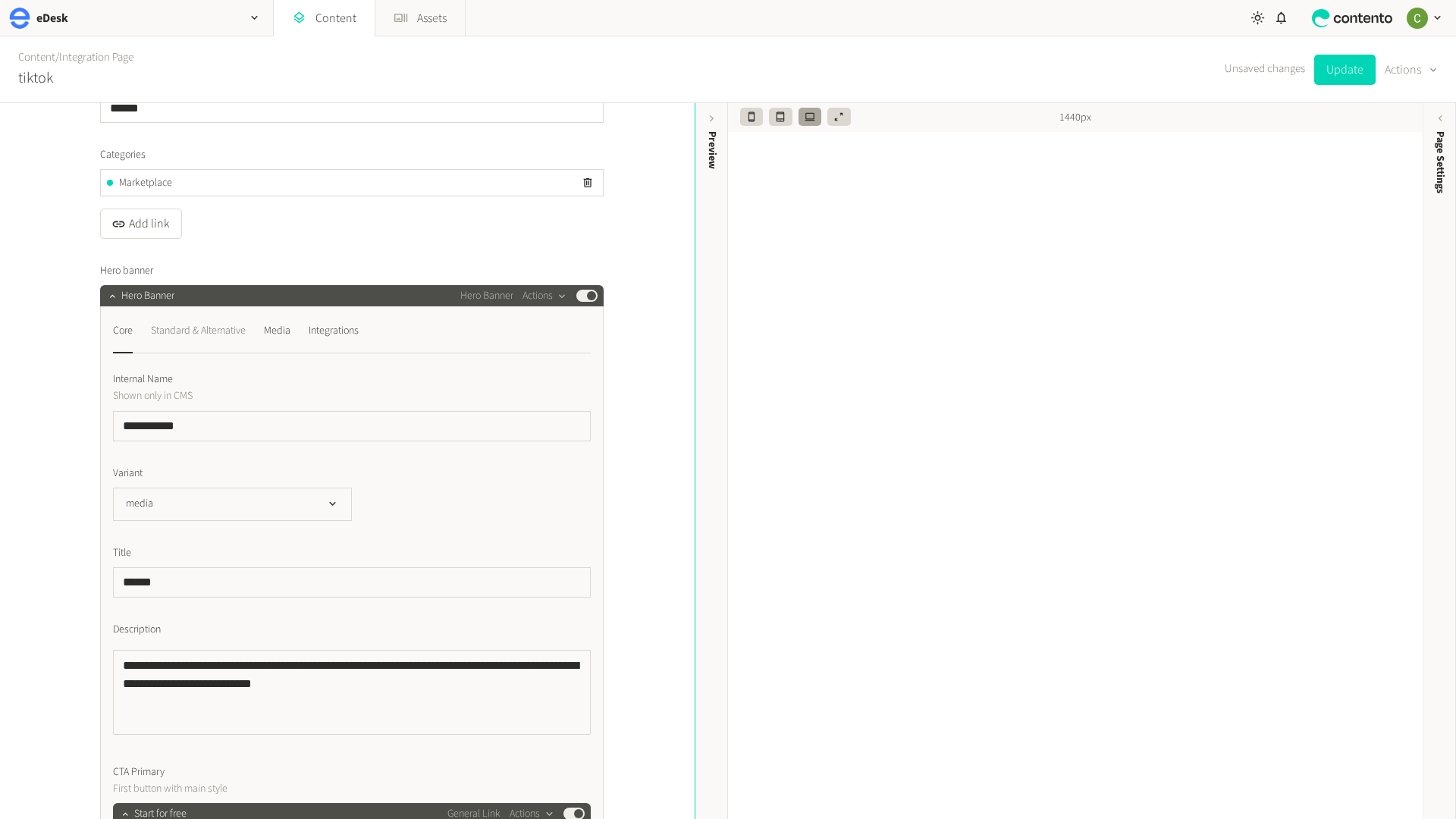 click on "Standard & Alternative" 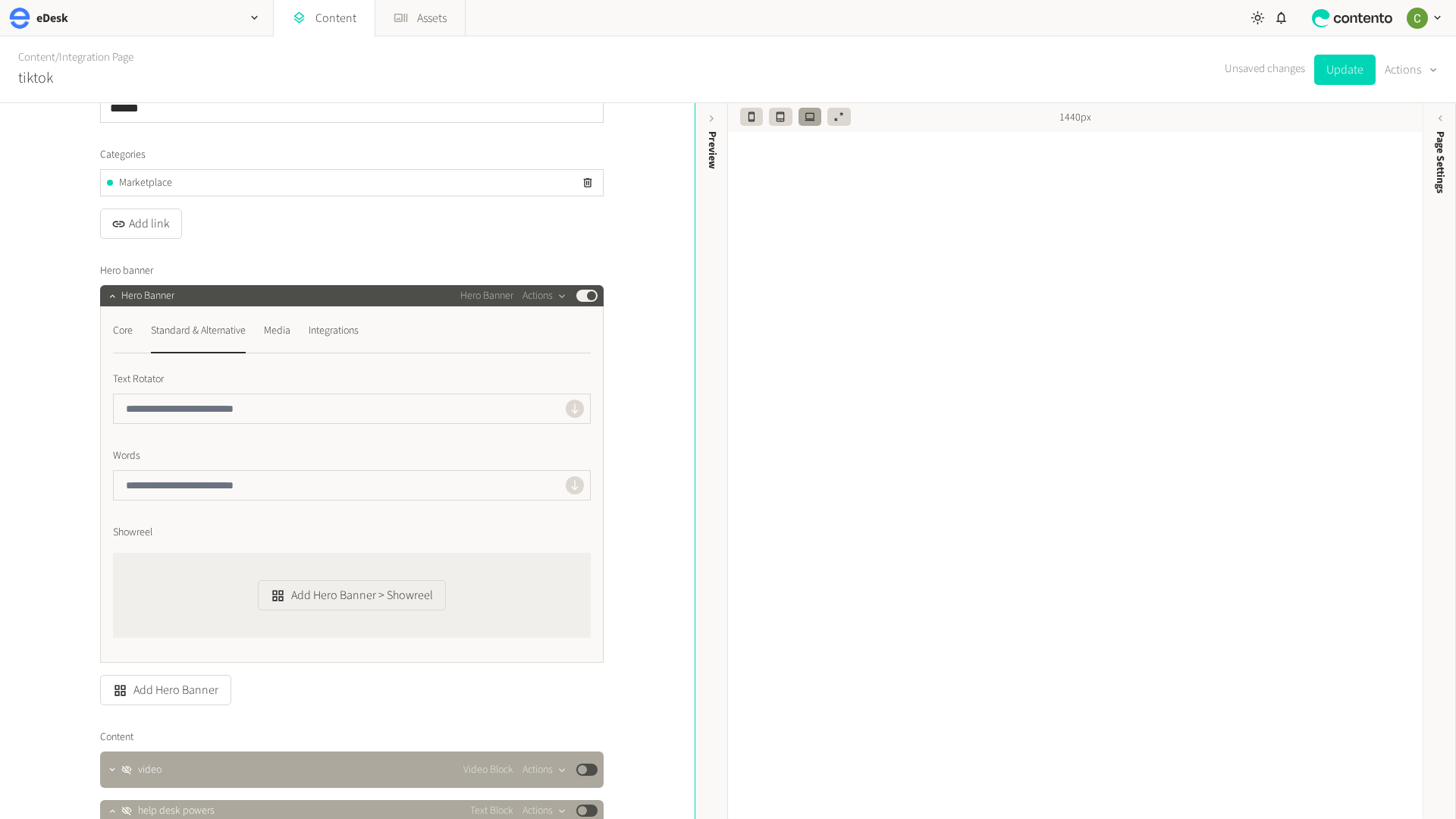 scroll, scrollTop: 210, scrollLeft: 0, axis: vertical 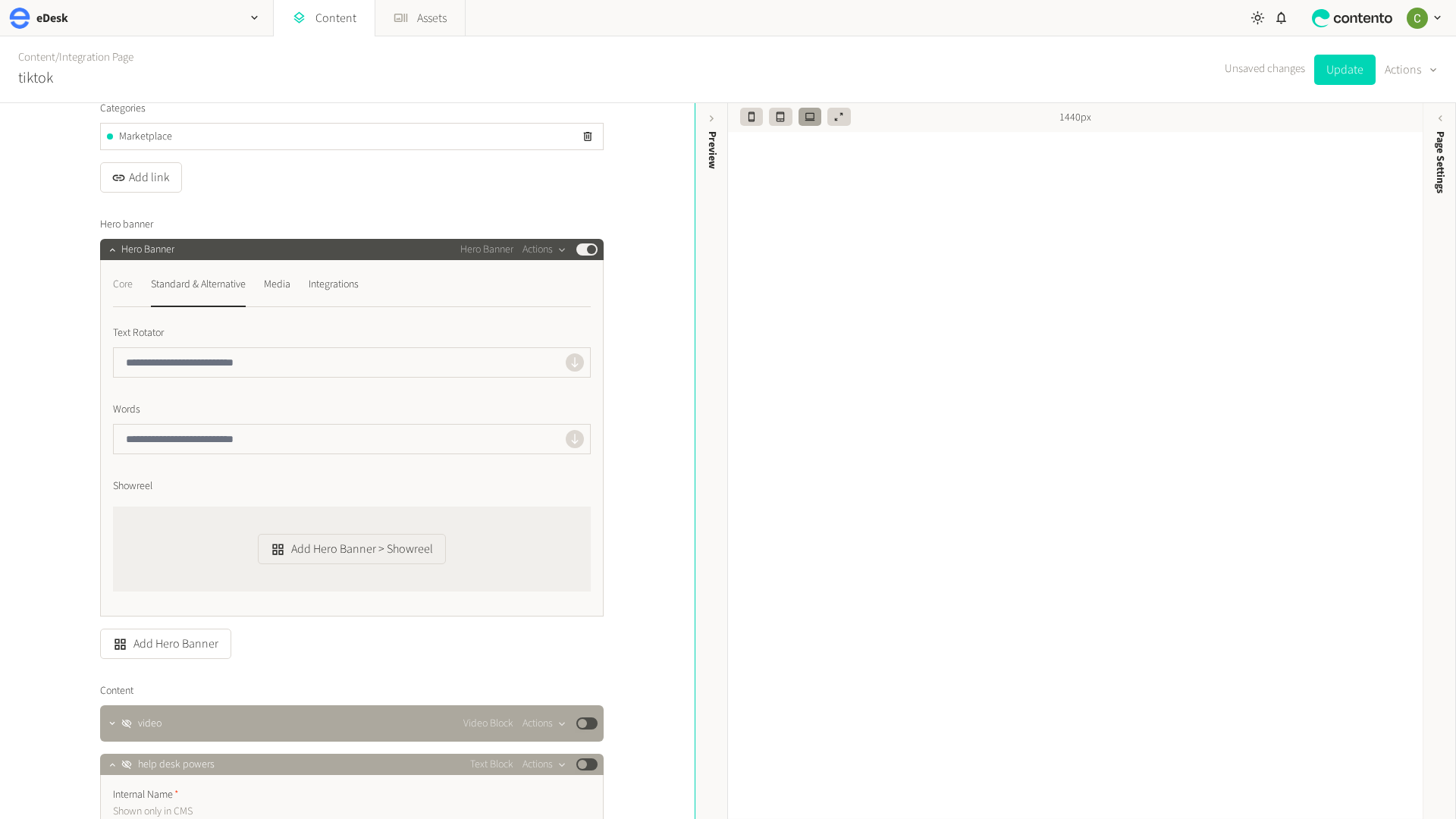 click on "Core" 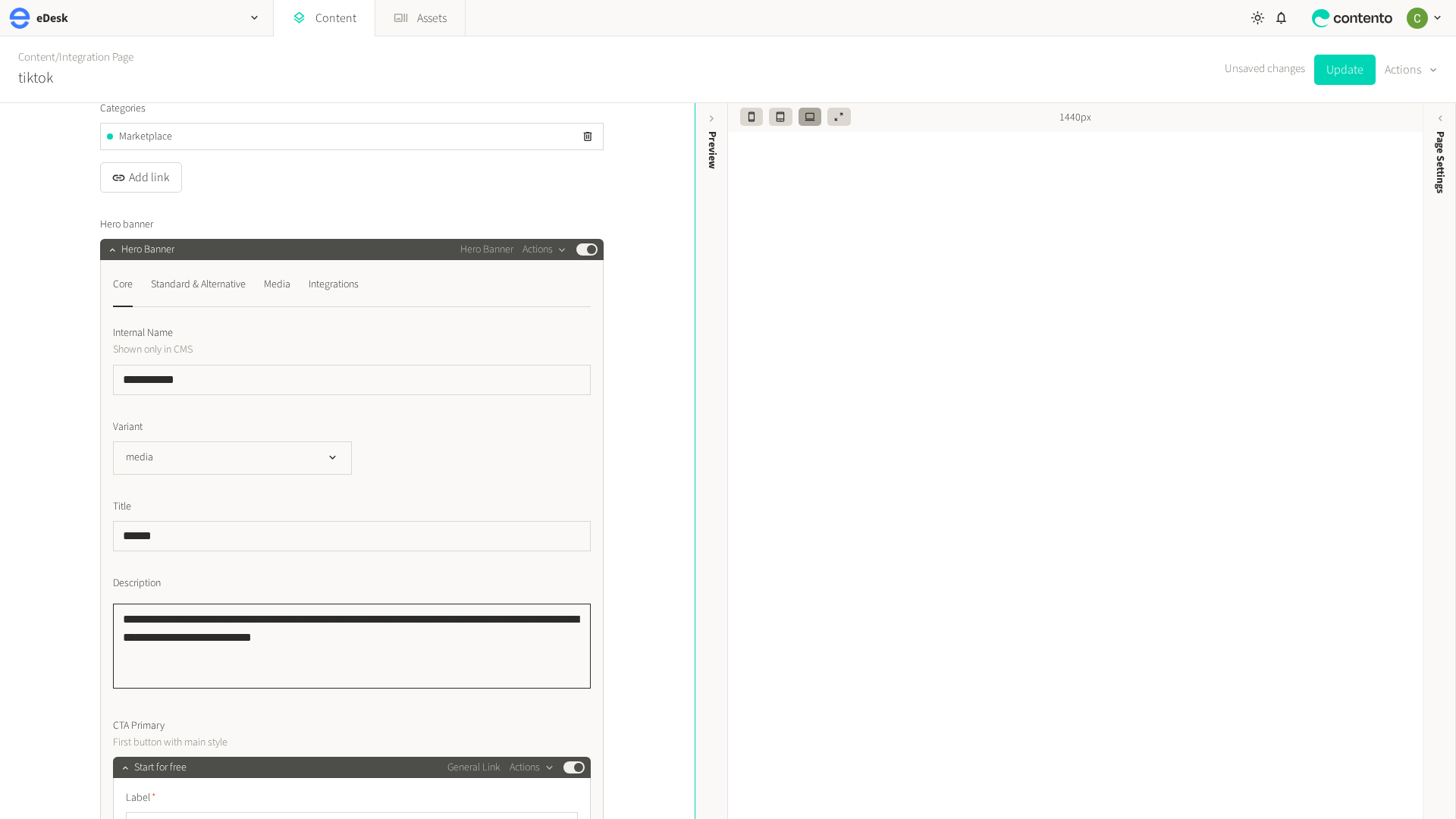 click on "**********" 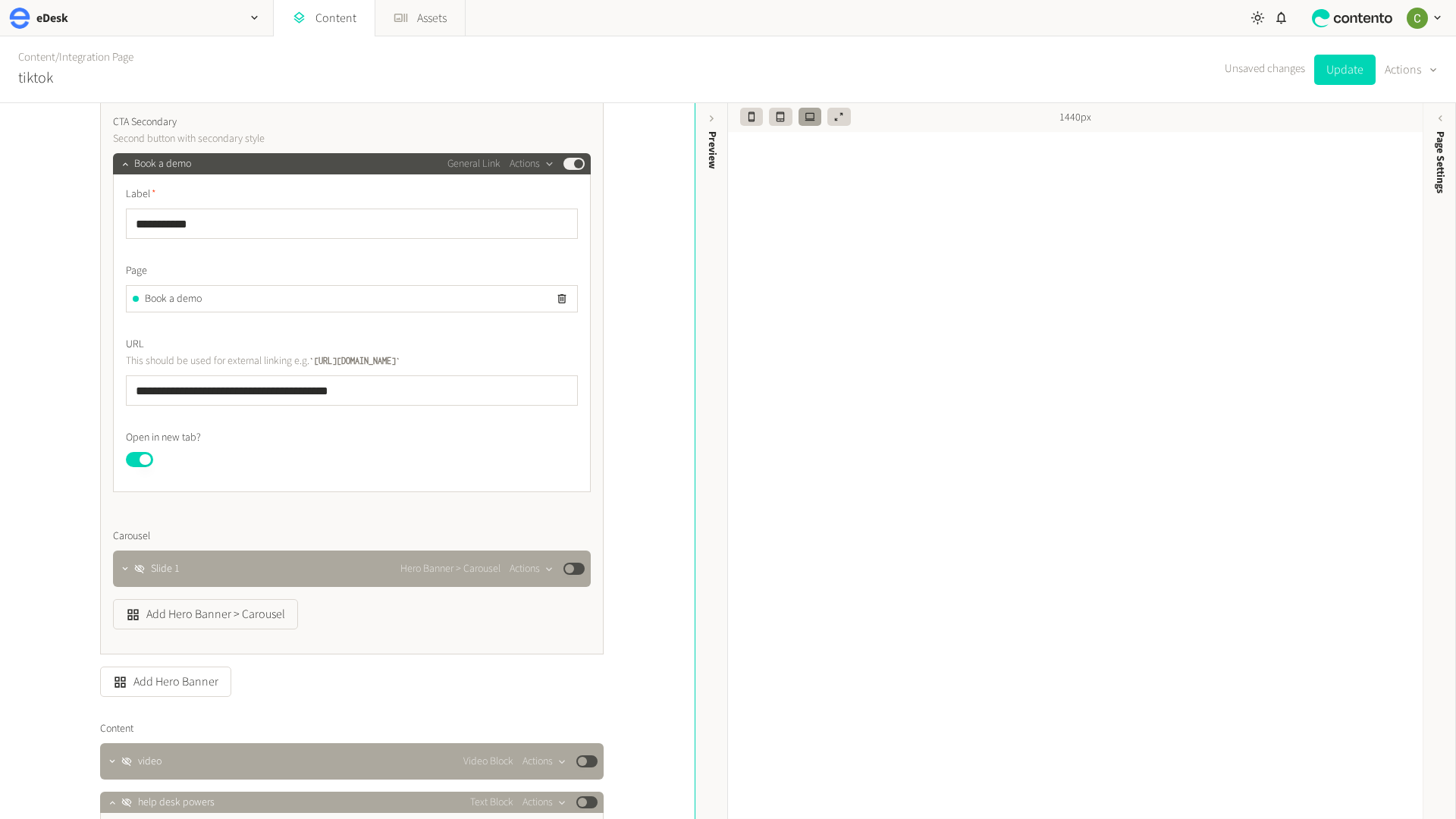 scroll, scrollTop: 1239, scrollLeft: 0, axis: vertical 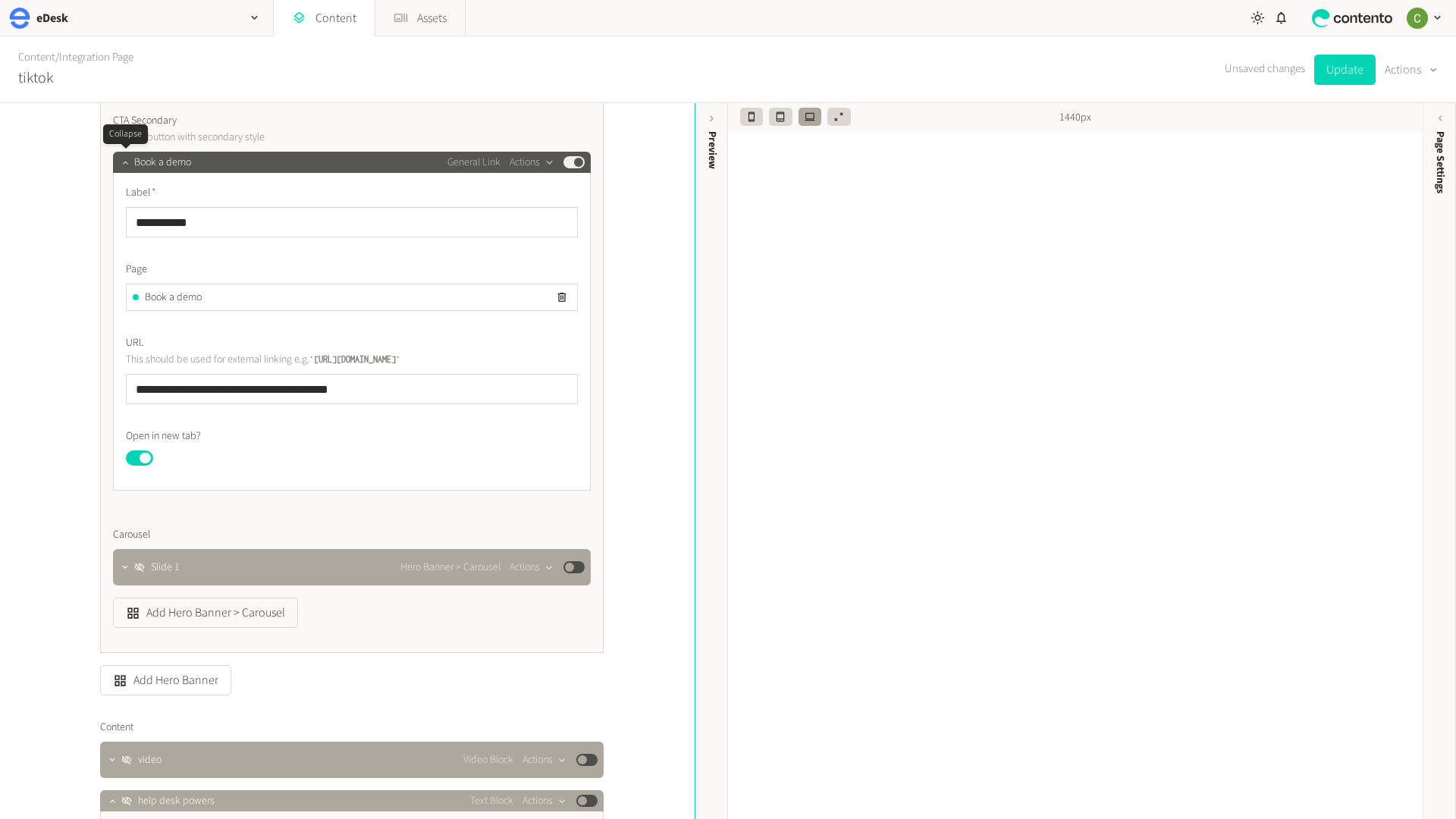 click 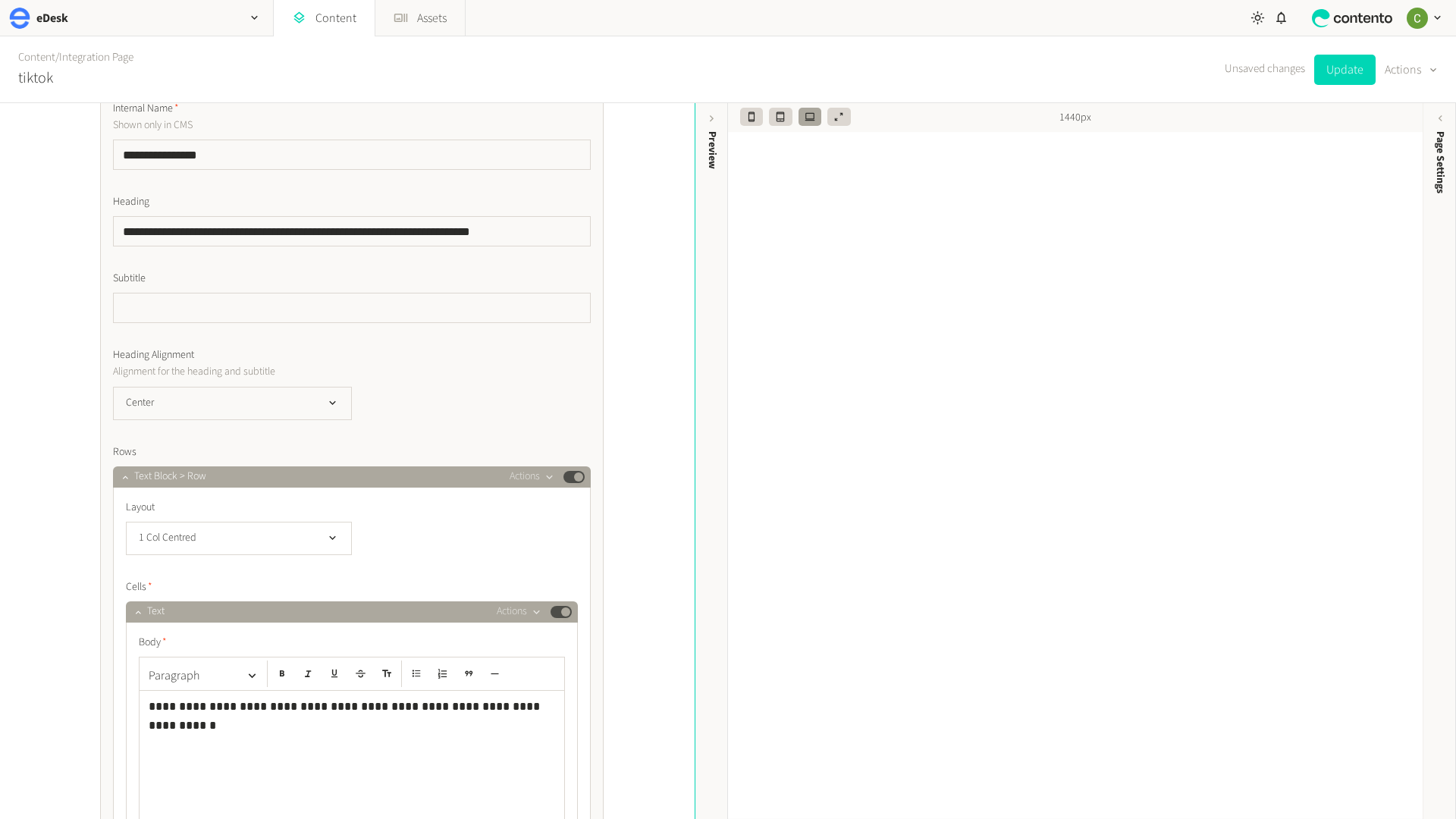 scroll, scrollTop: 1858, scrollLeft: 0, axis: vertical 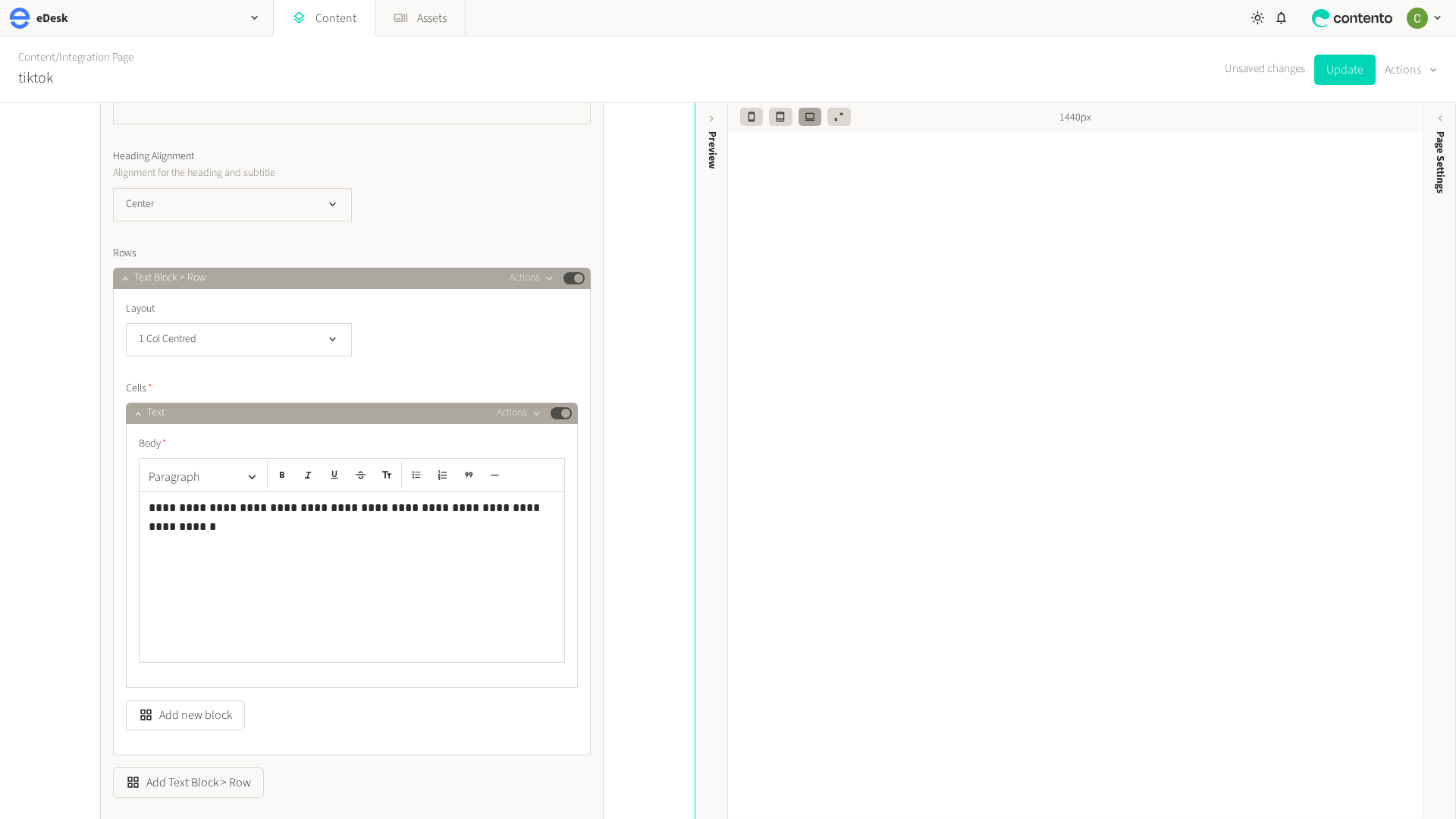 click on "**********" 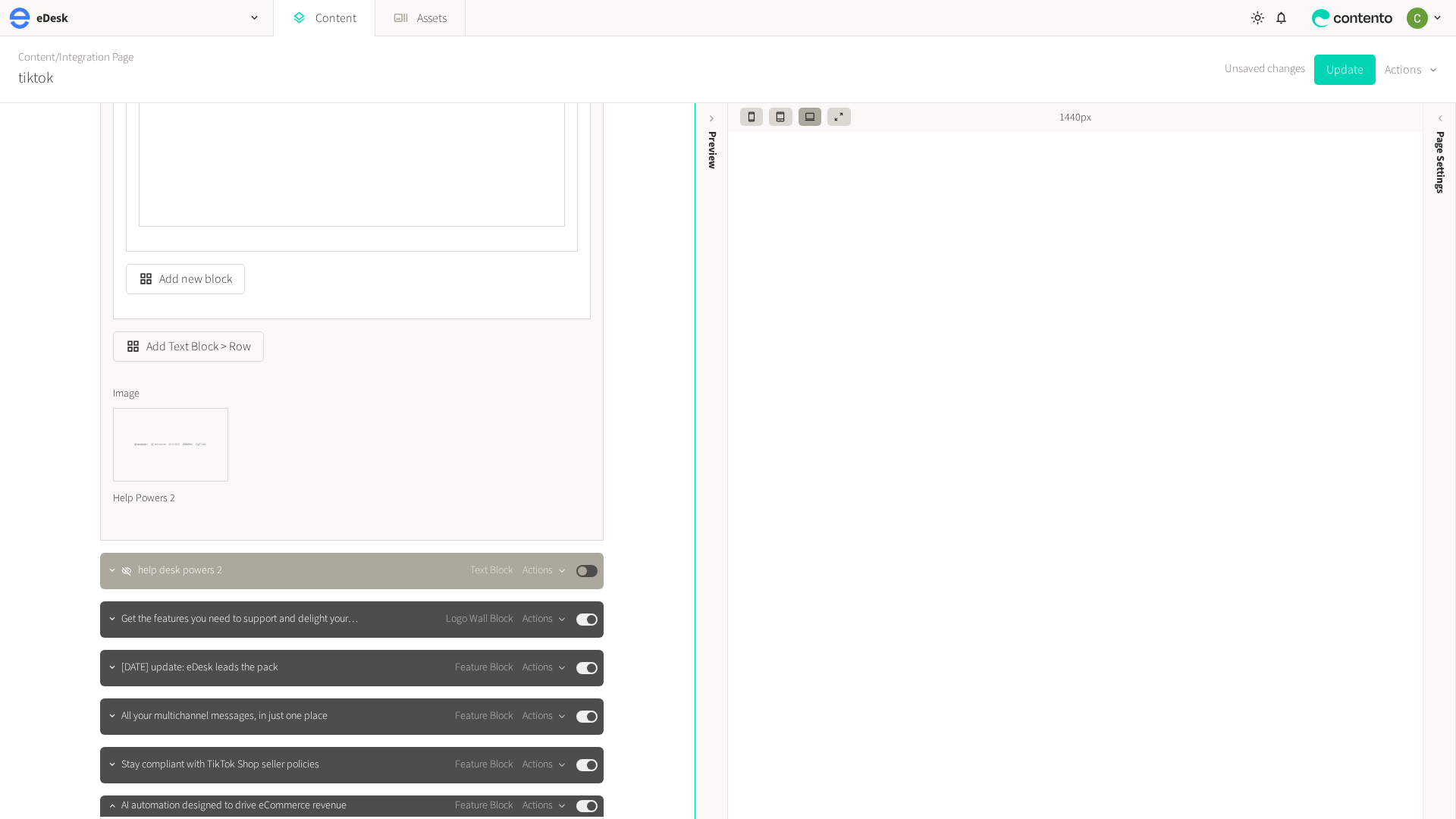 scroll, scrollTop: 2320, scrollLeft: 0, axis: vertical 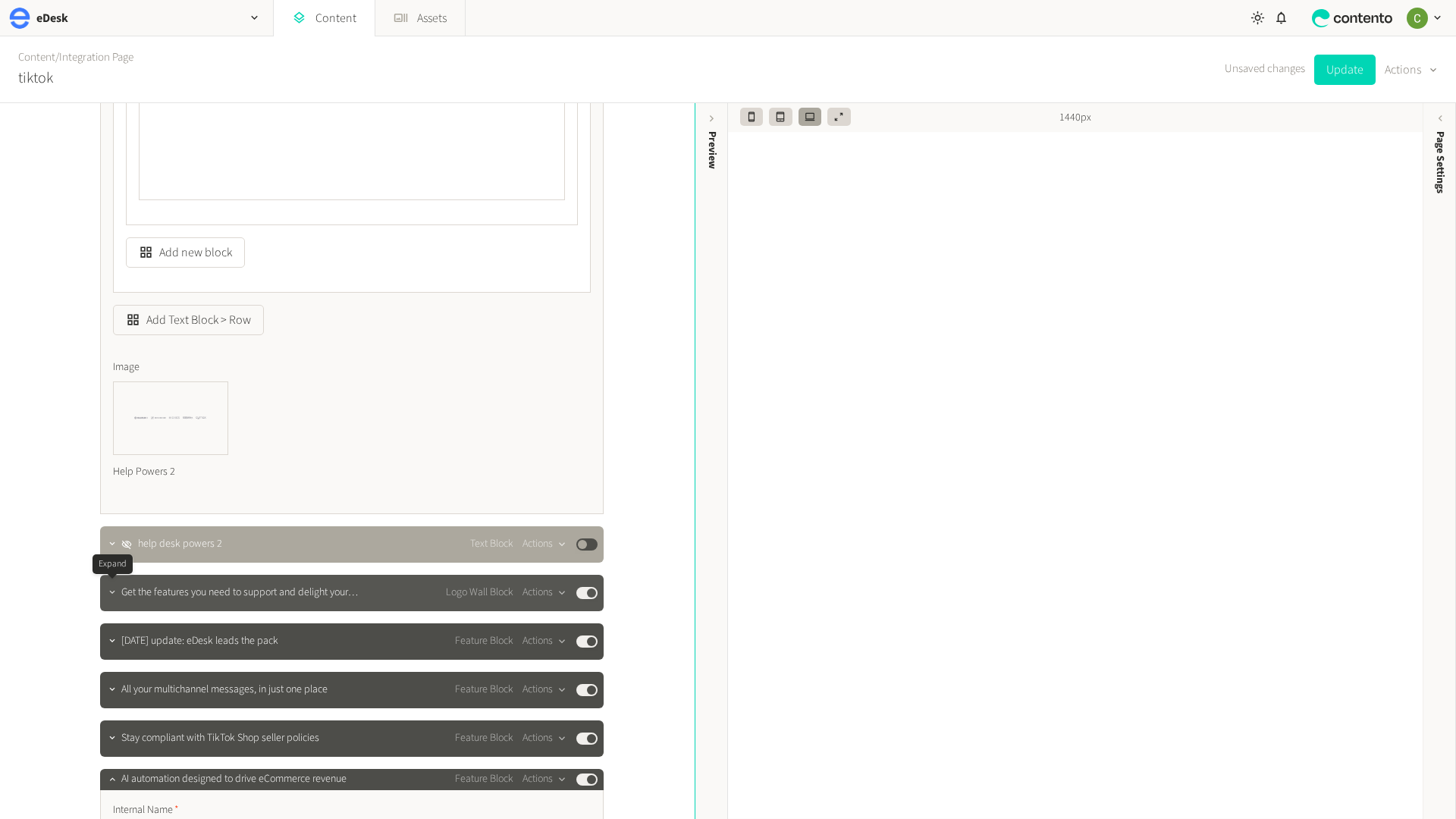click 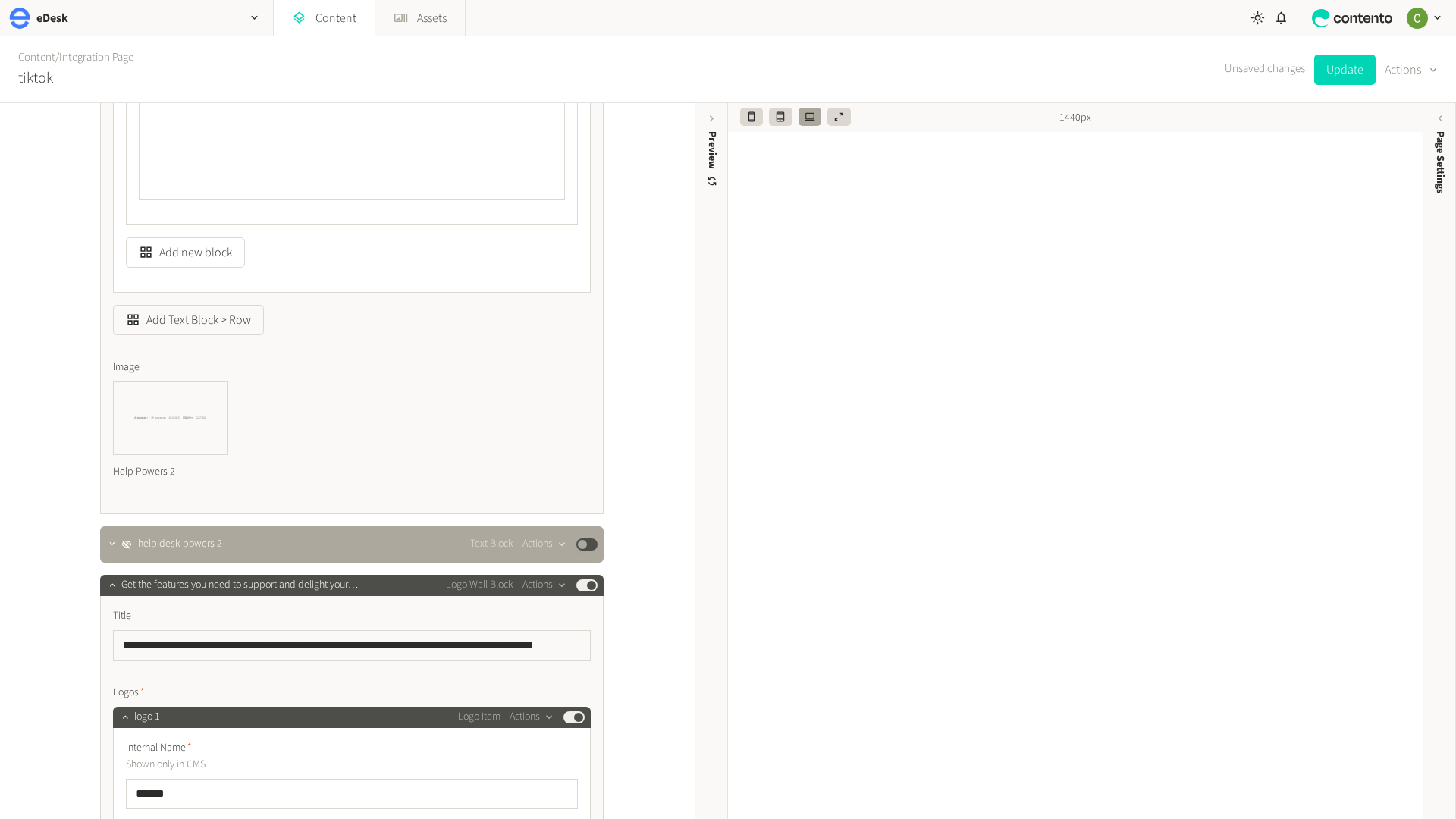 scroll, scrollTop: 2390, scrollLeft: 0, axis: vertical 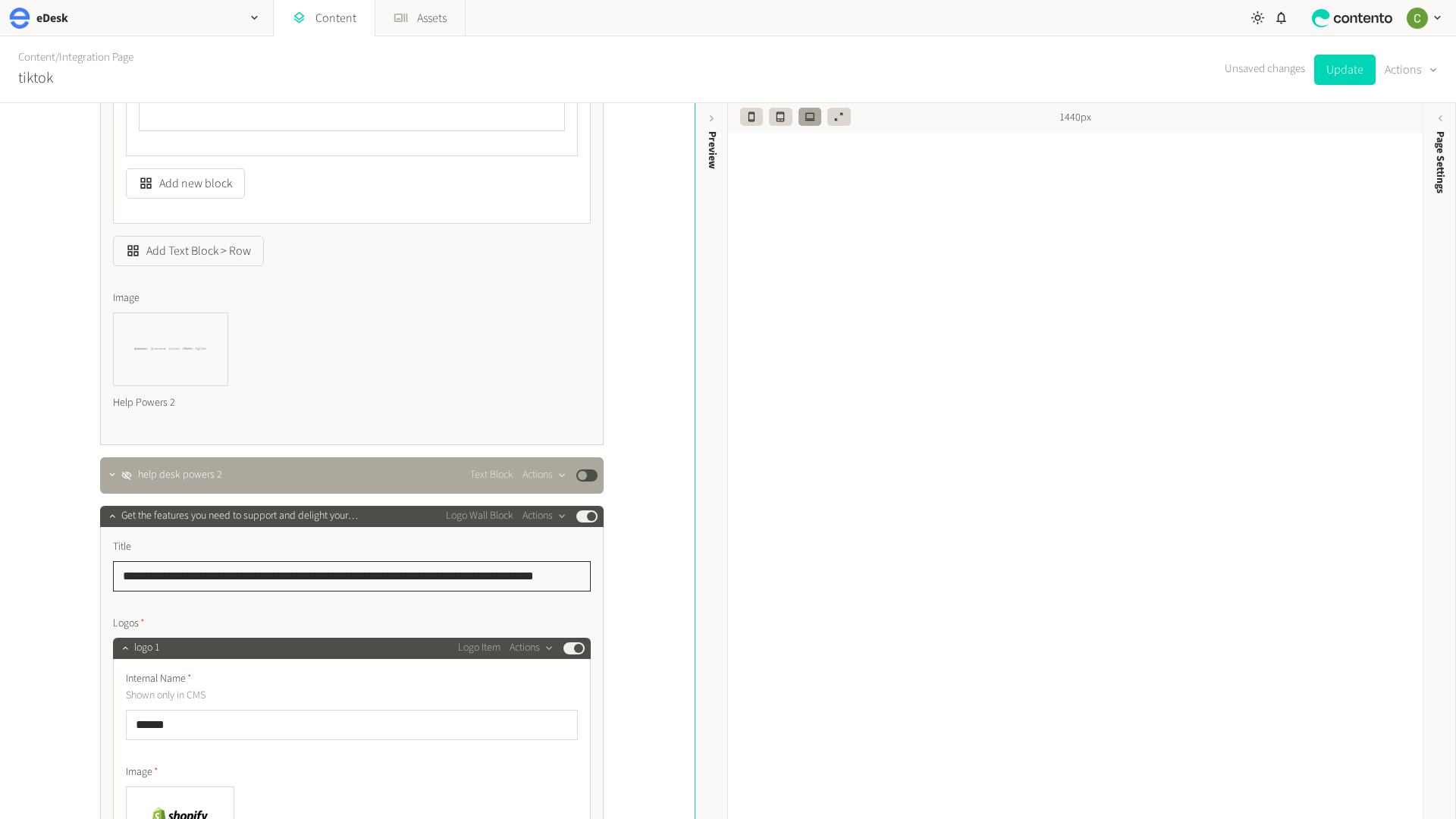 drag, startPoint x: 122, startPoint y: 576, endPoint x: 578, endPoint y: 581, distance: 456.02741 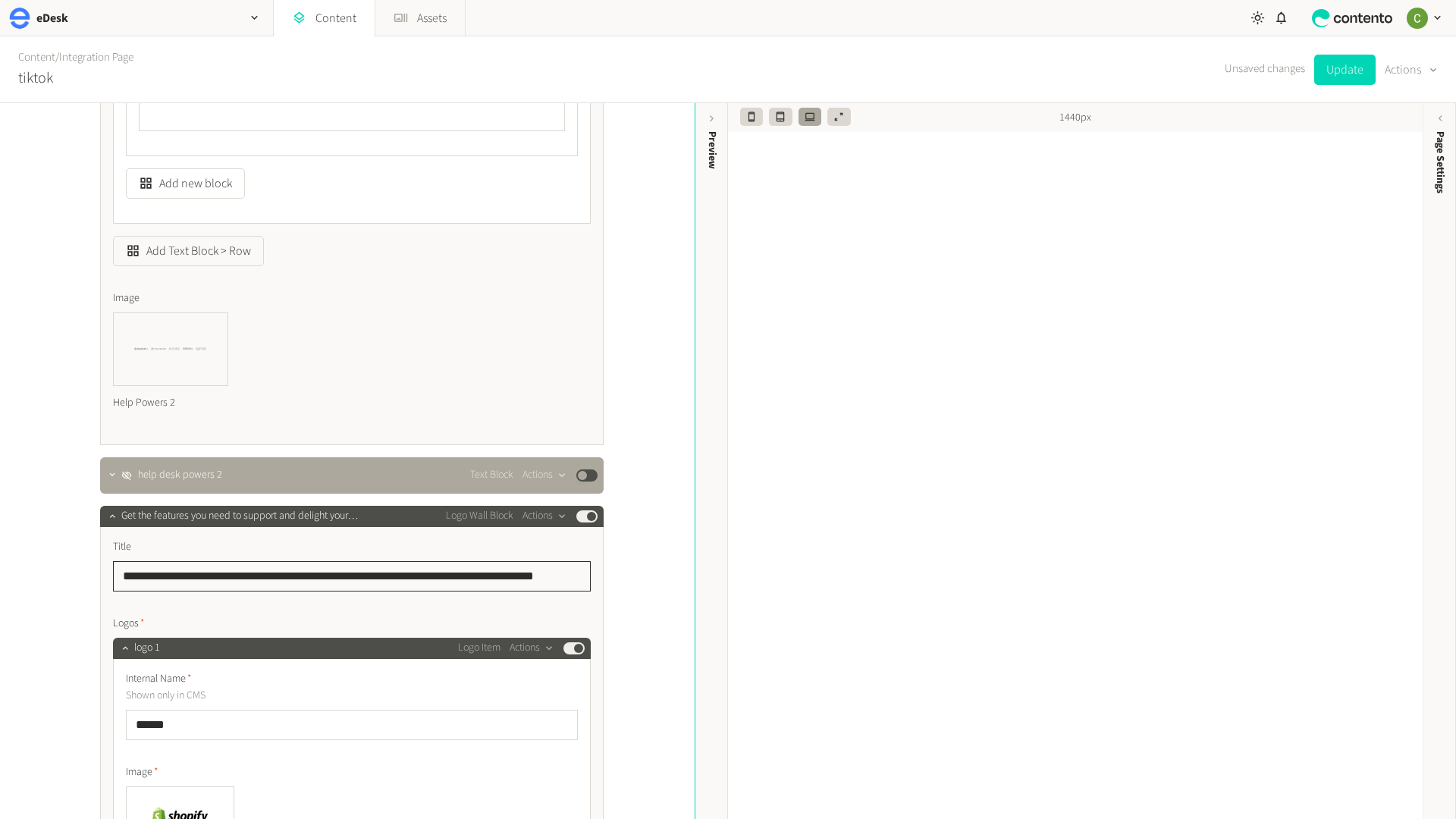 click on "**********" 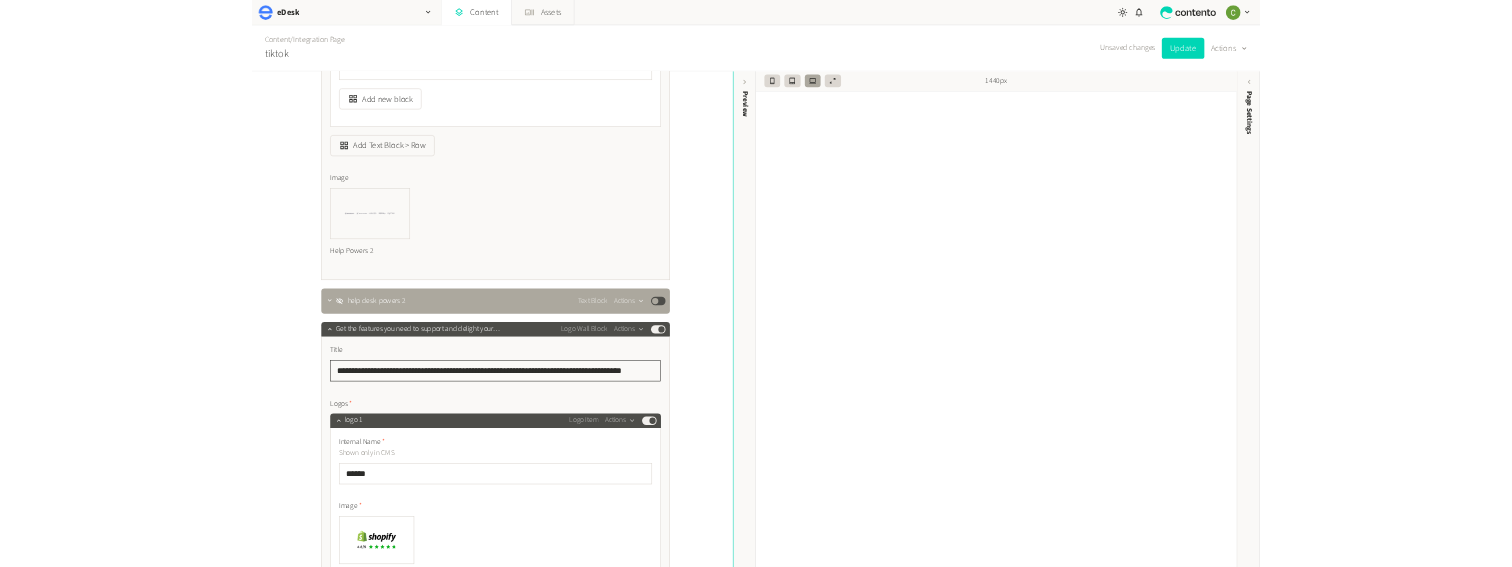 scroll, scrollTop: 3240, scrollLeft: 0, axis: vertical 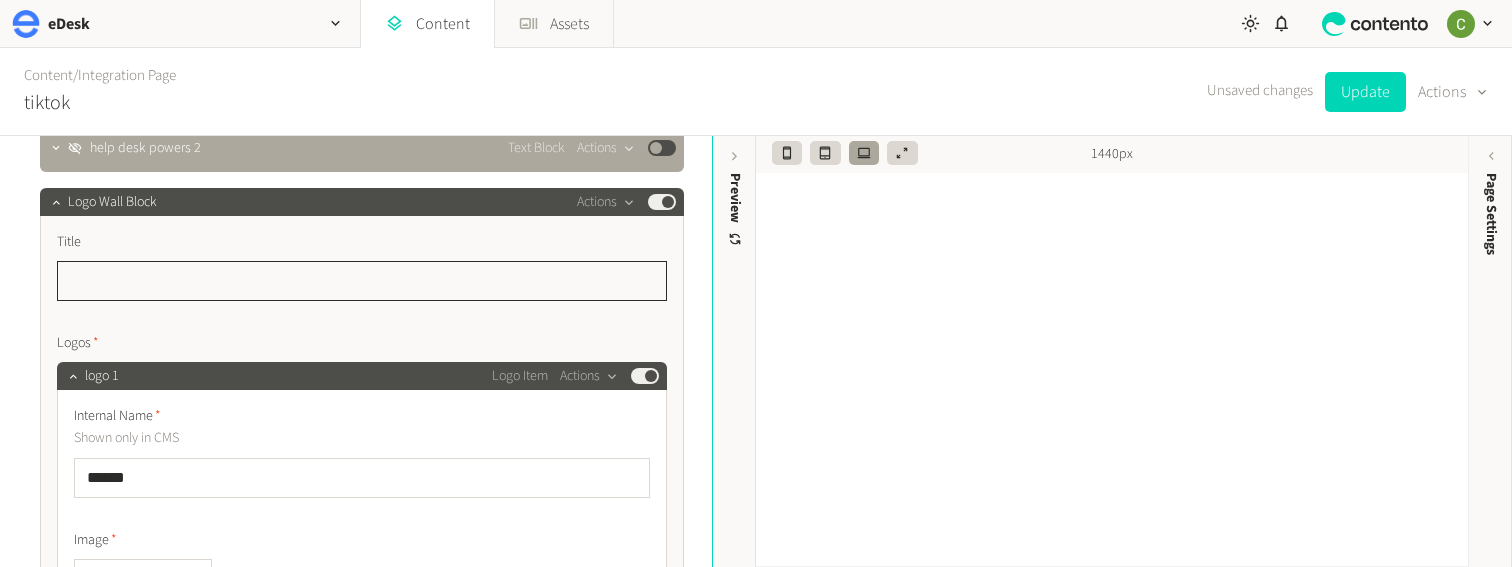 paste on "**********" 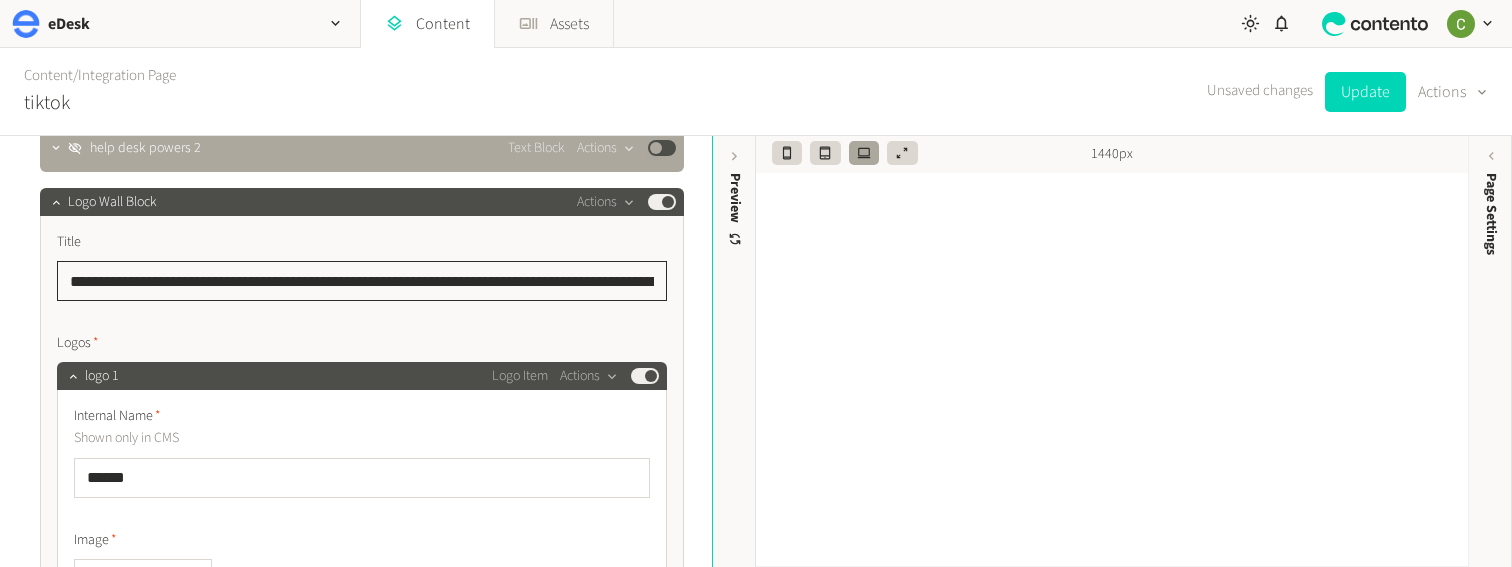 scroll, scrollTop: 0, scrollLeft: 115, axis: horizontal 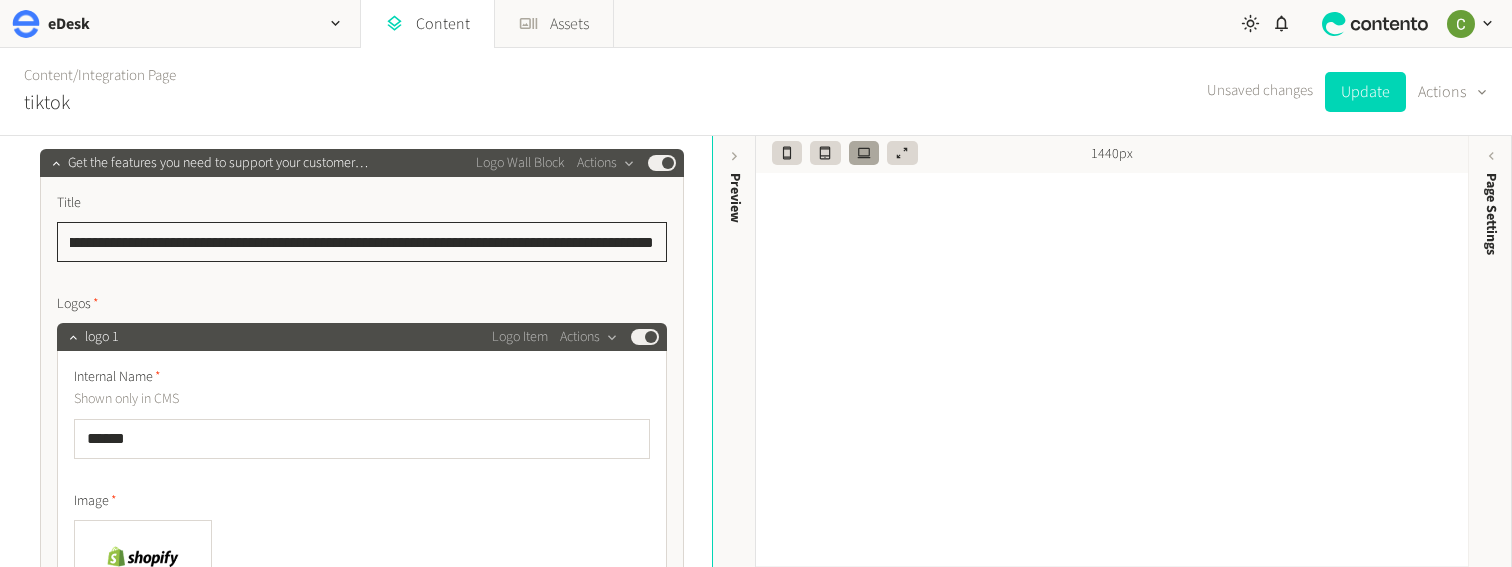 click on "**********" 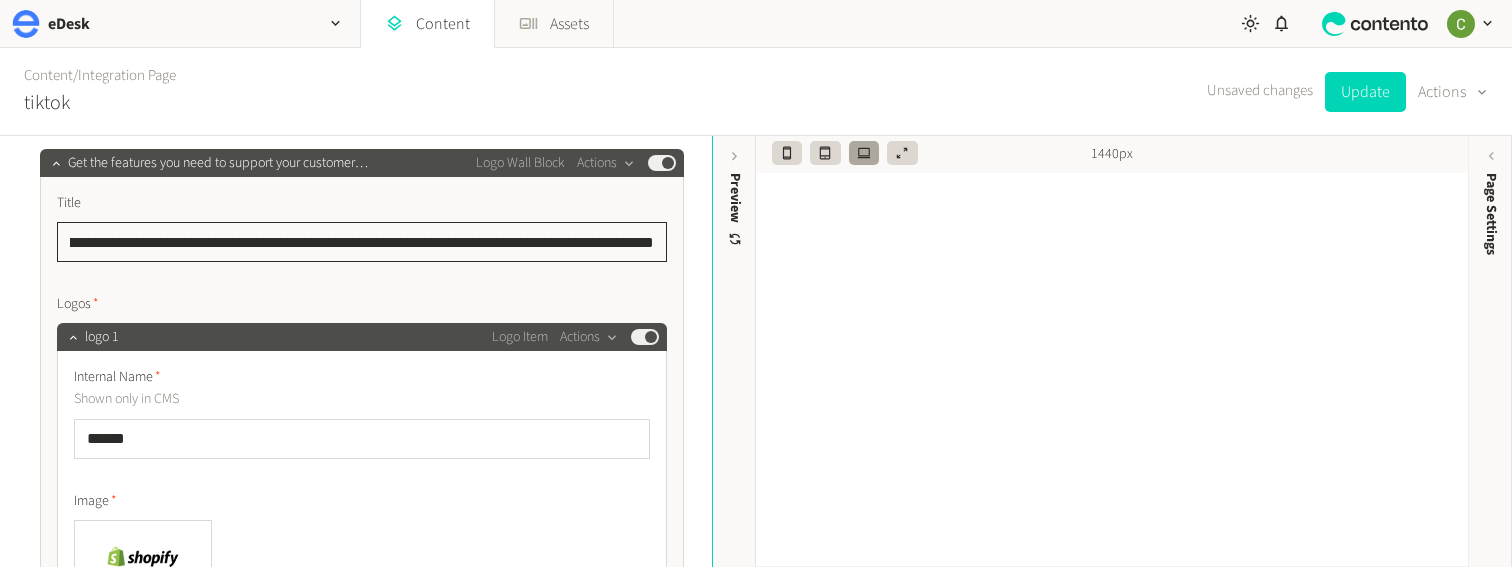 scroll, scrollTop: 0, scrollLeft: 112, axis: horizontal 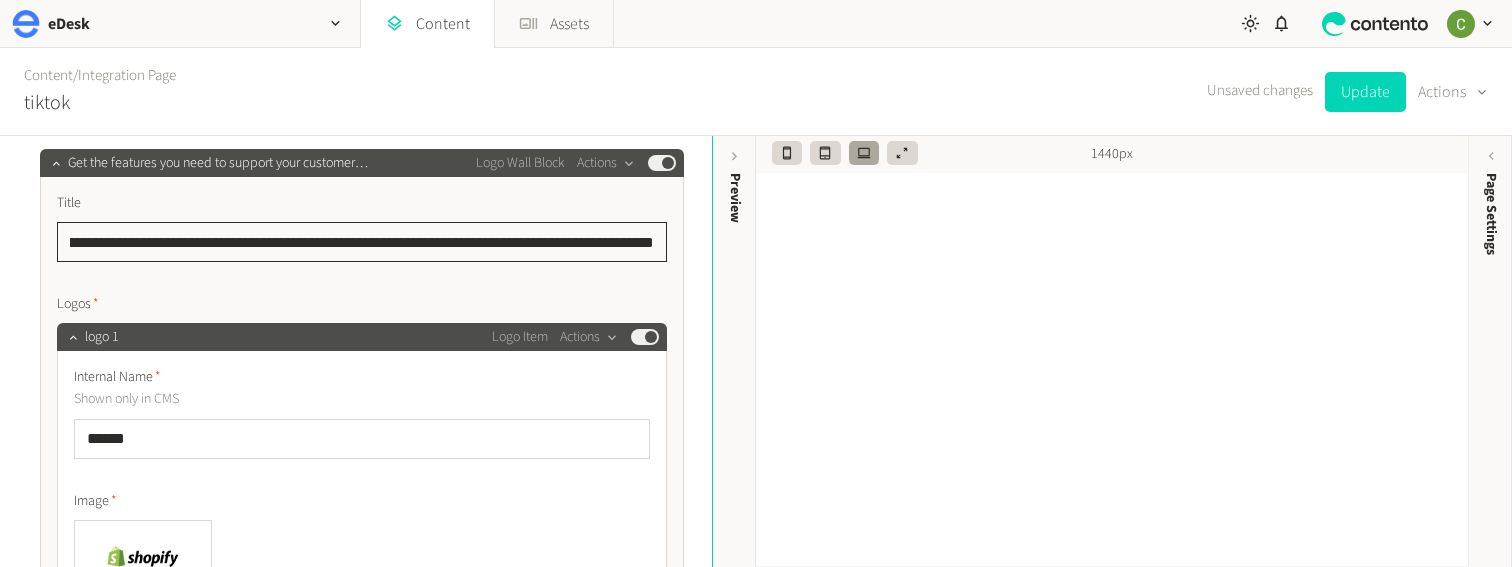 type on "**********" 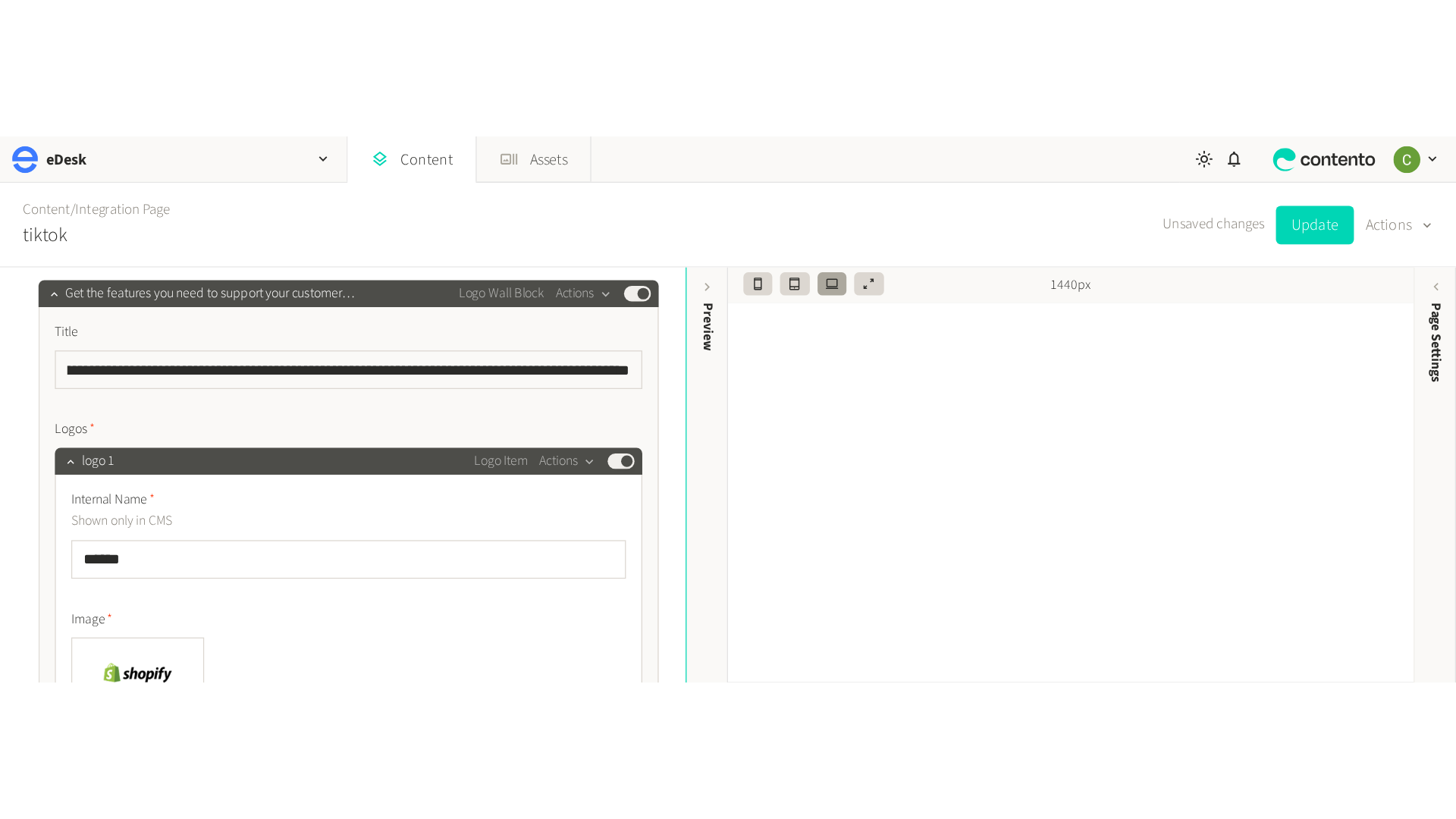 scroll, scrollTop: 0, scrollLeft: 0, axis: both 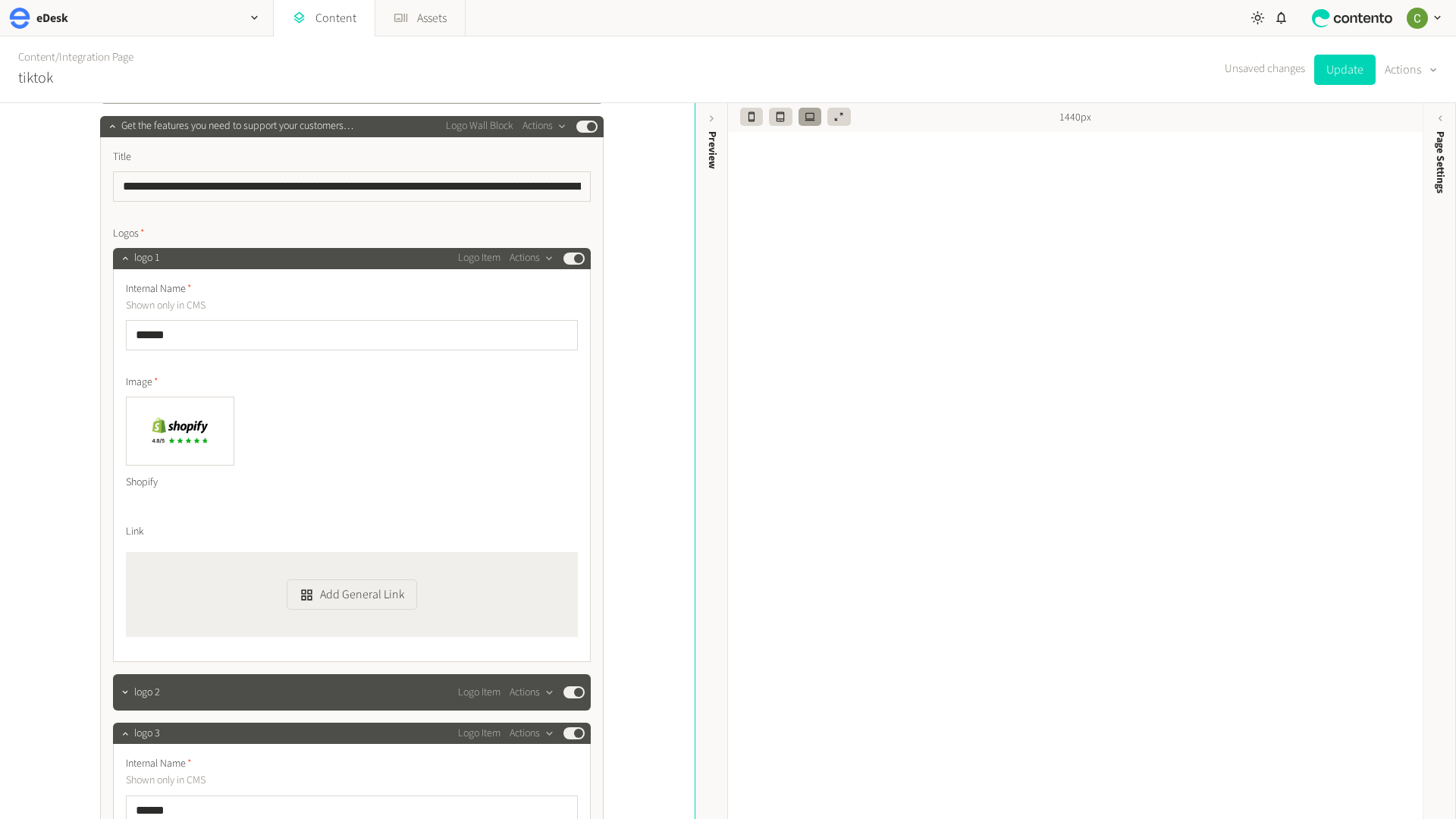 click on "Update" 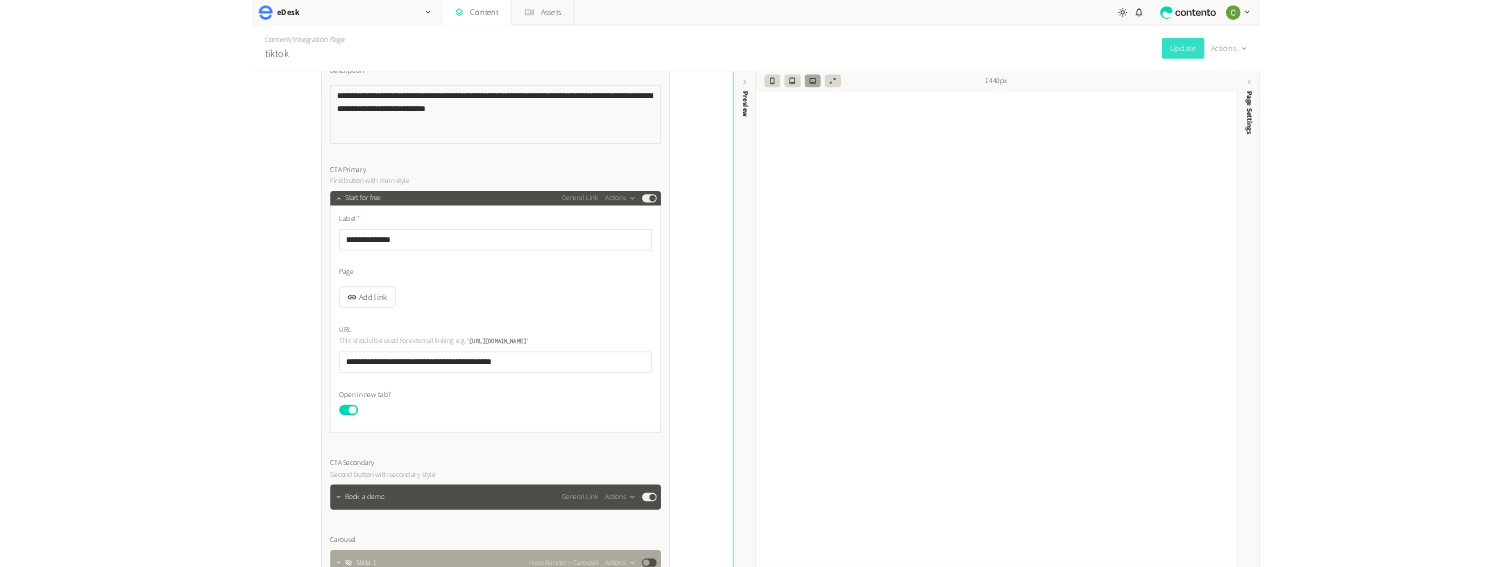 scroll, scrollTop: 0, scrollLeft: 0, axis: both 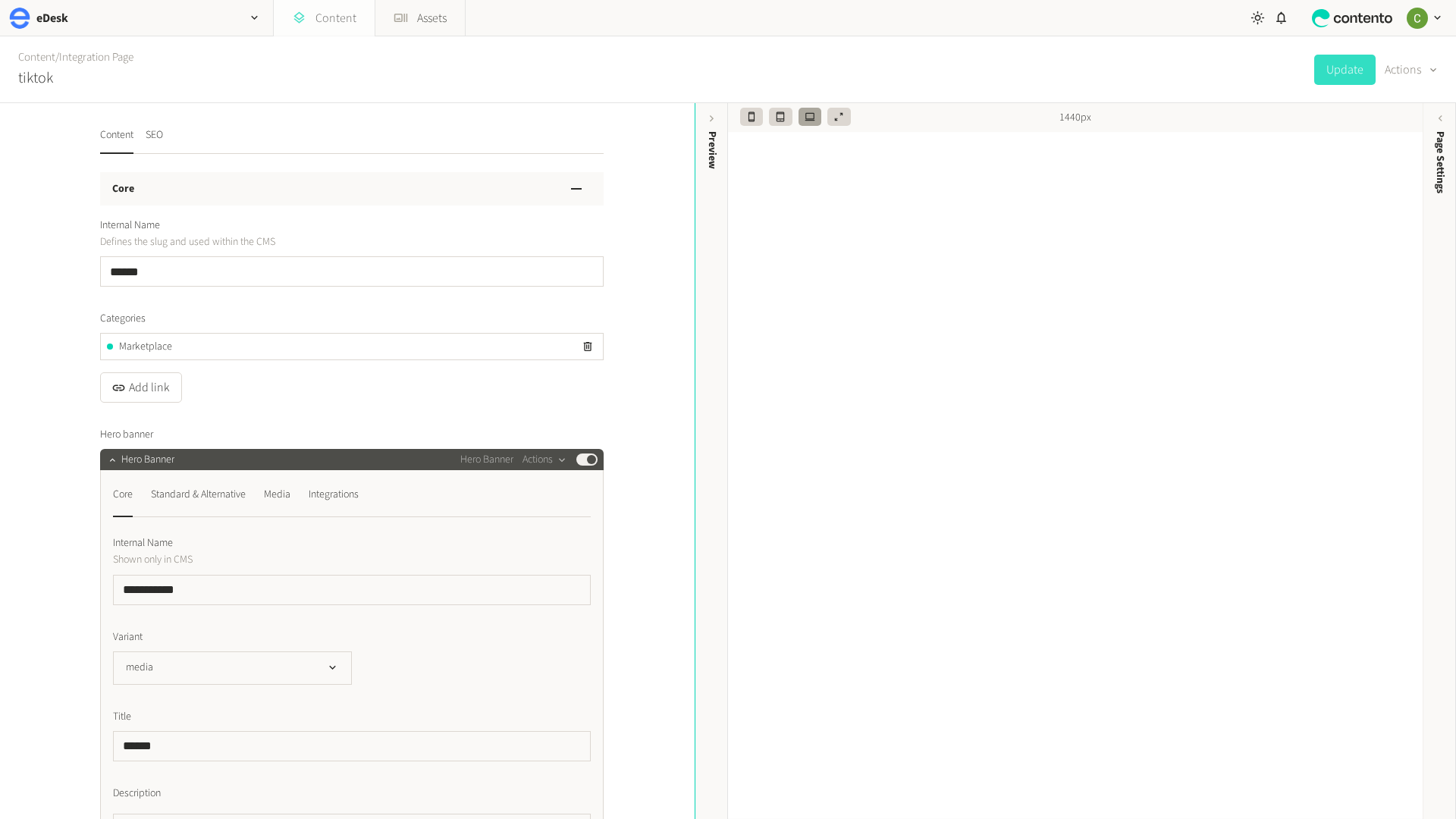 click on "Content" 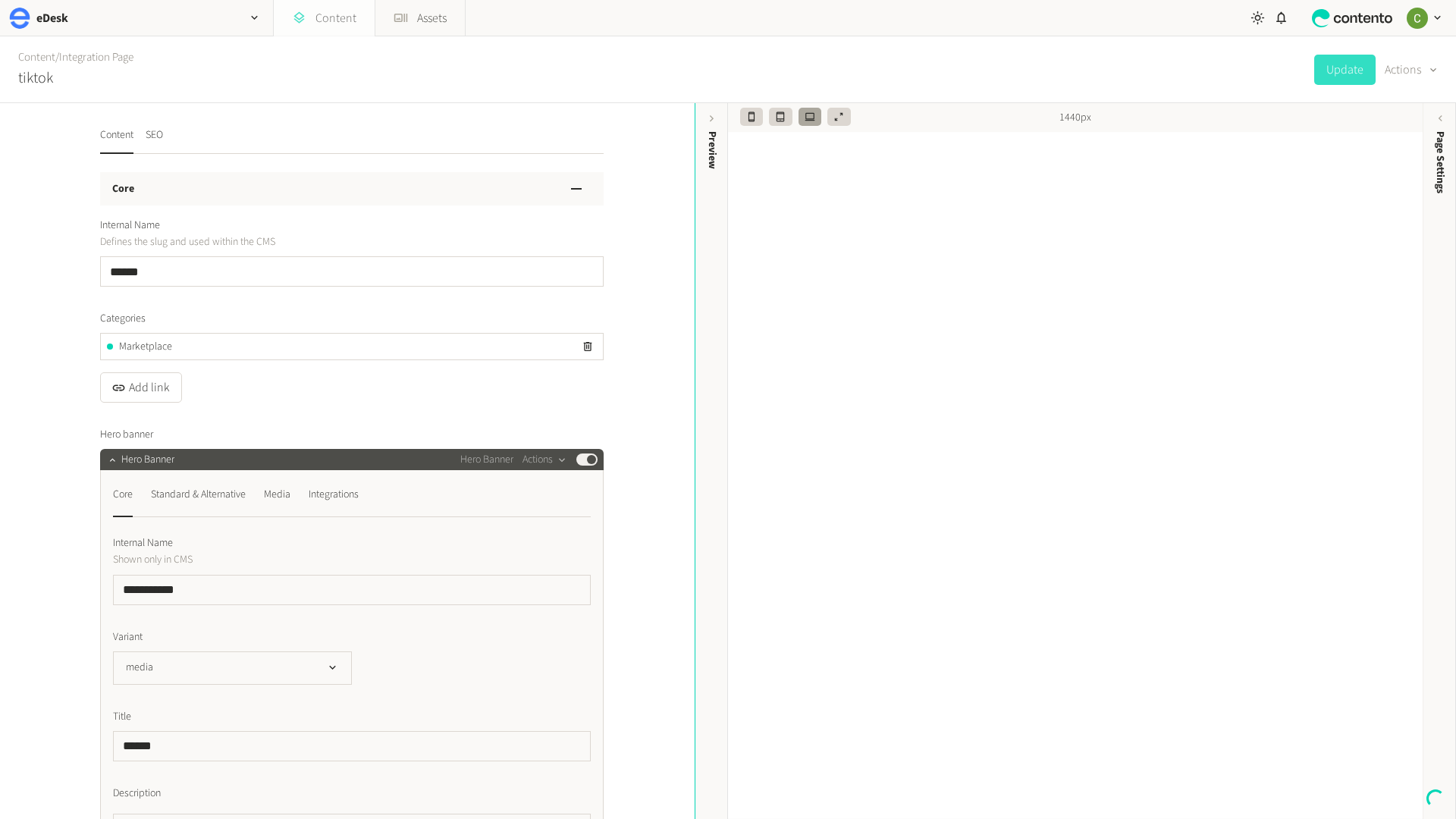 click on "Content" 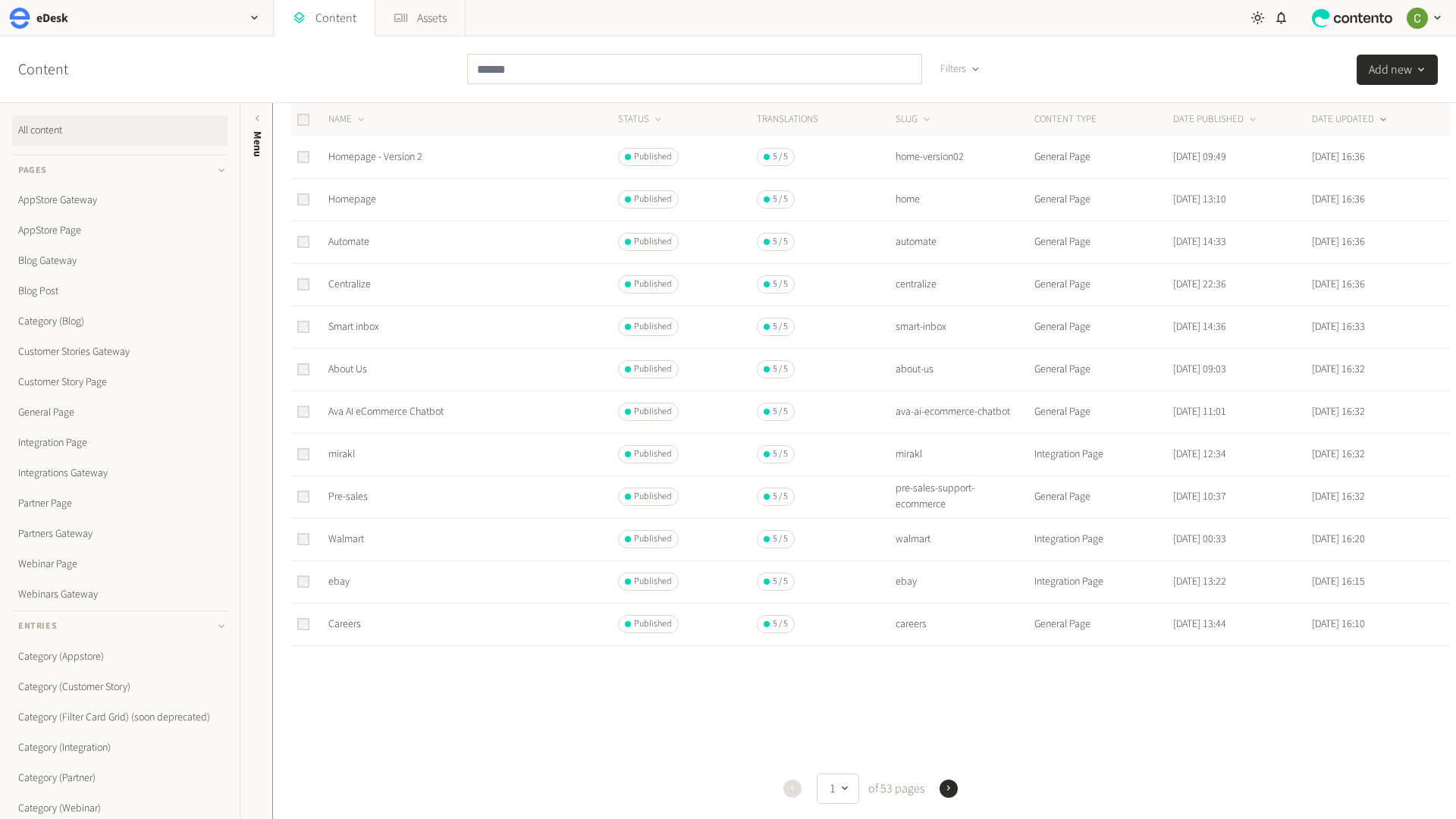 scroll, scrollTop: 0, scrollLeft: 0, axis: both 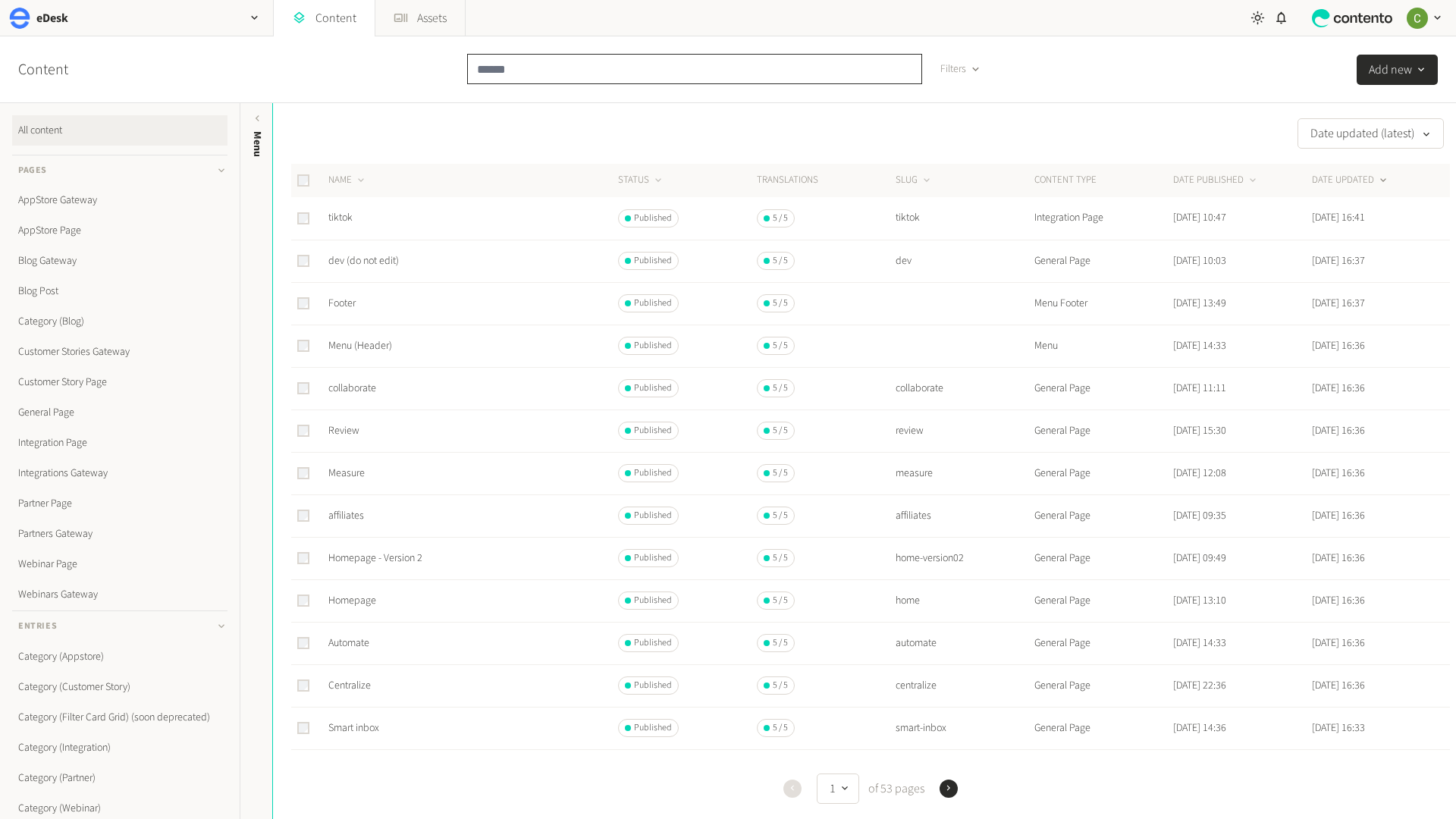 click 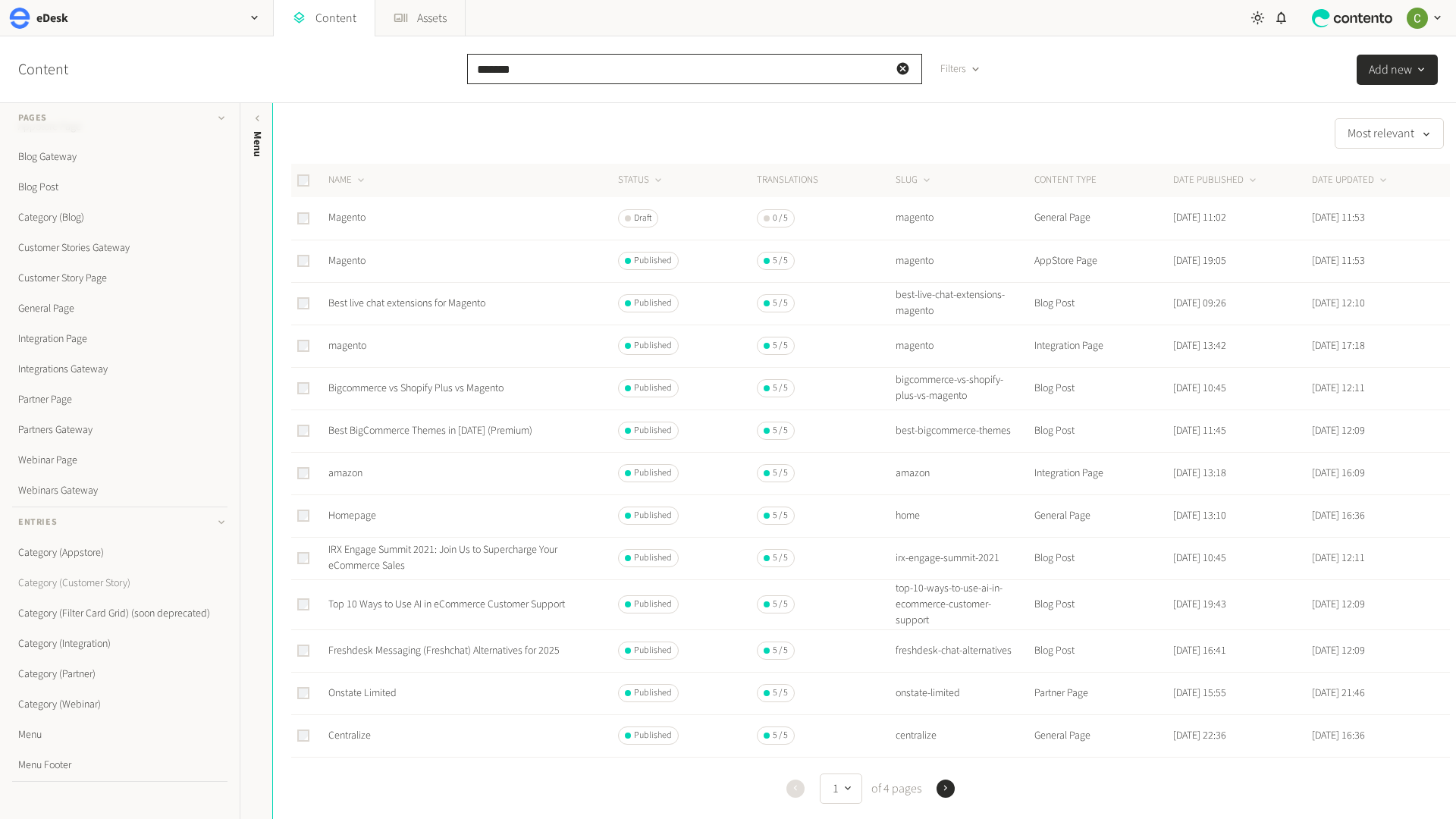 scroll, scrollTop: 108, scrollLeft: 0, axis: vertical 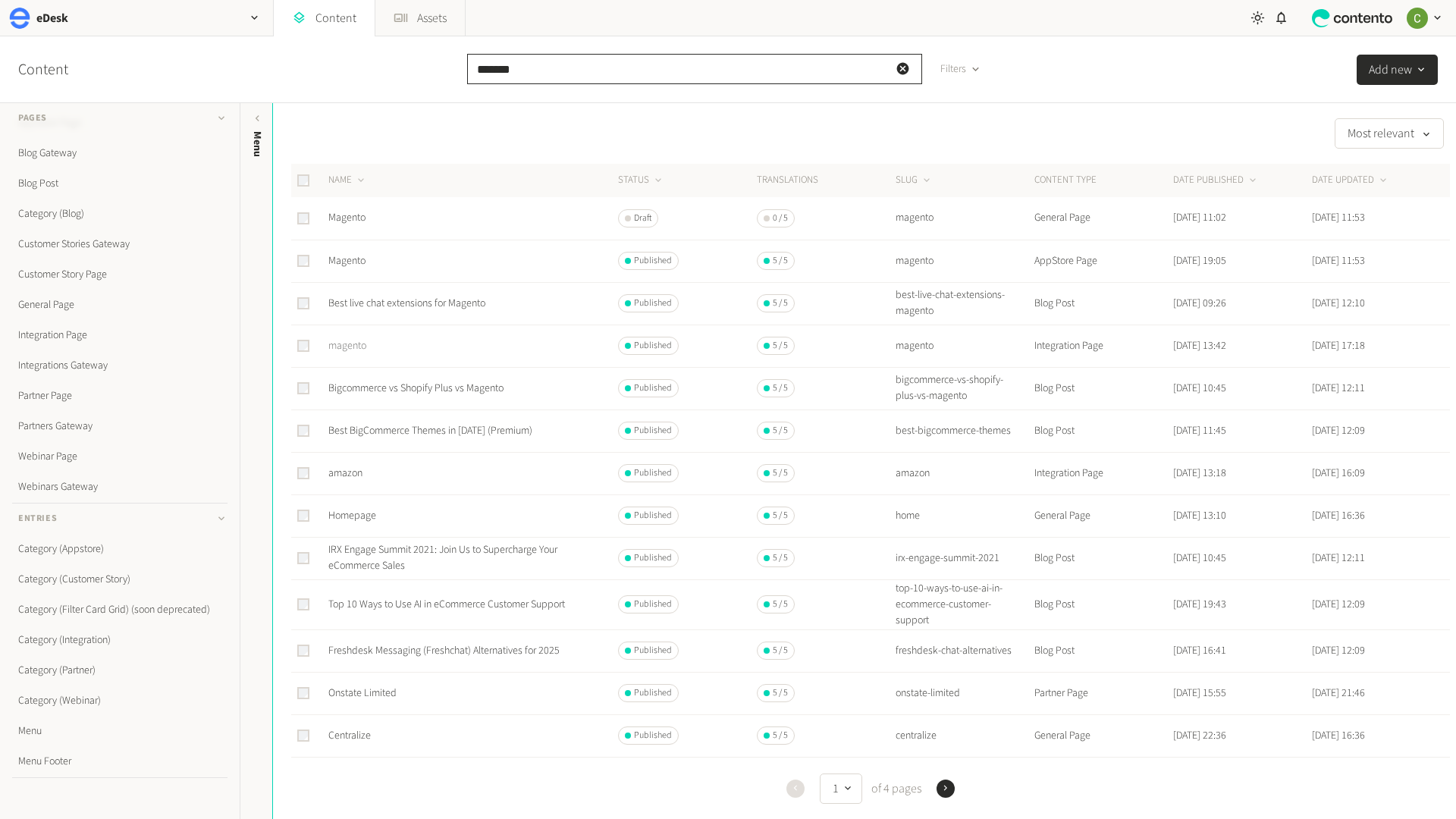 type on "*******" 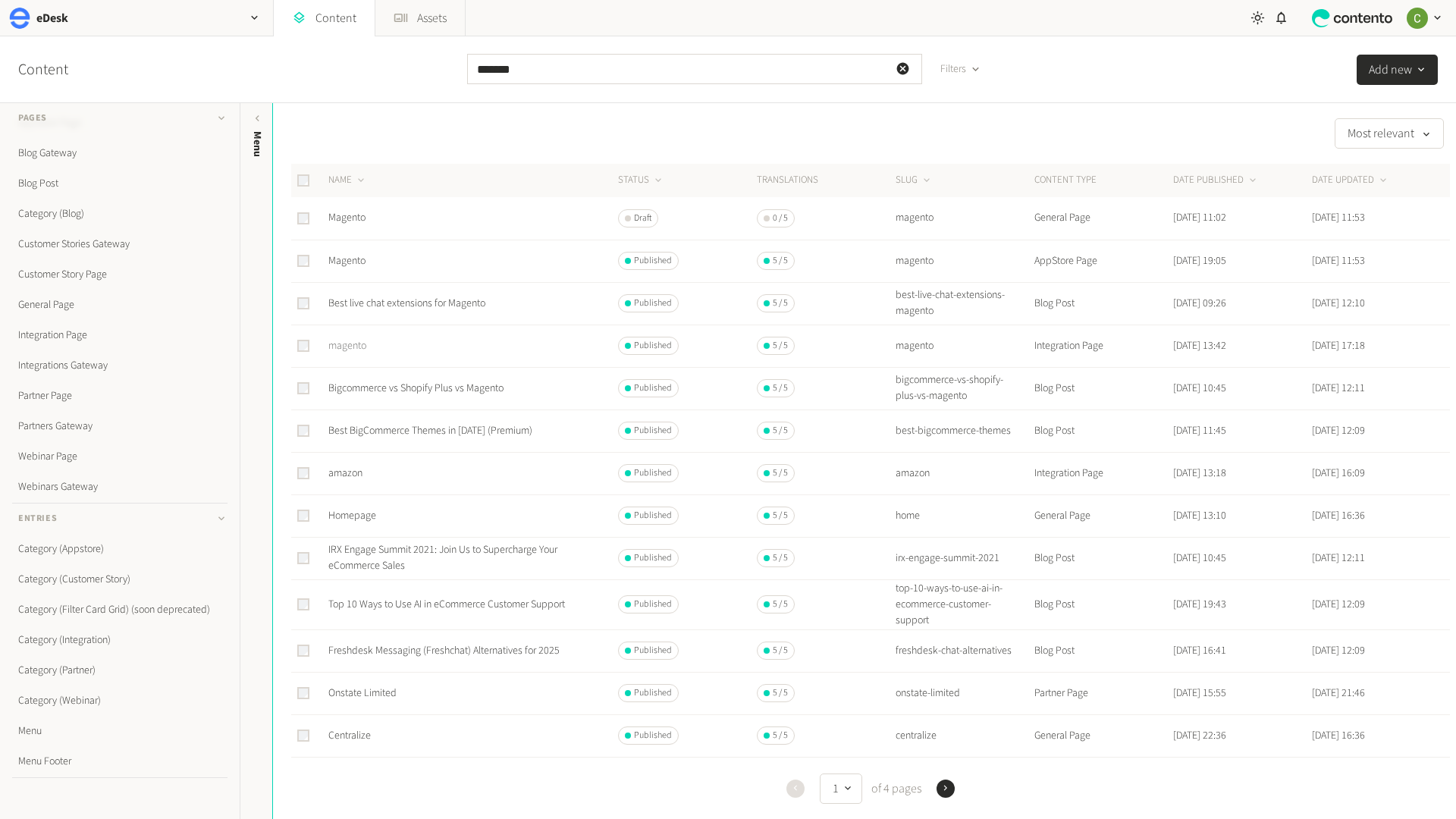 click on "magento" 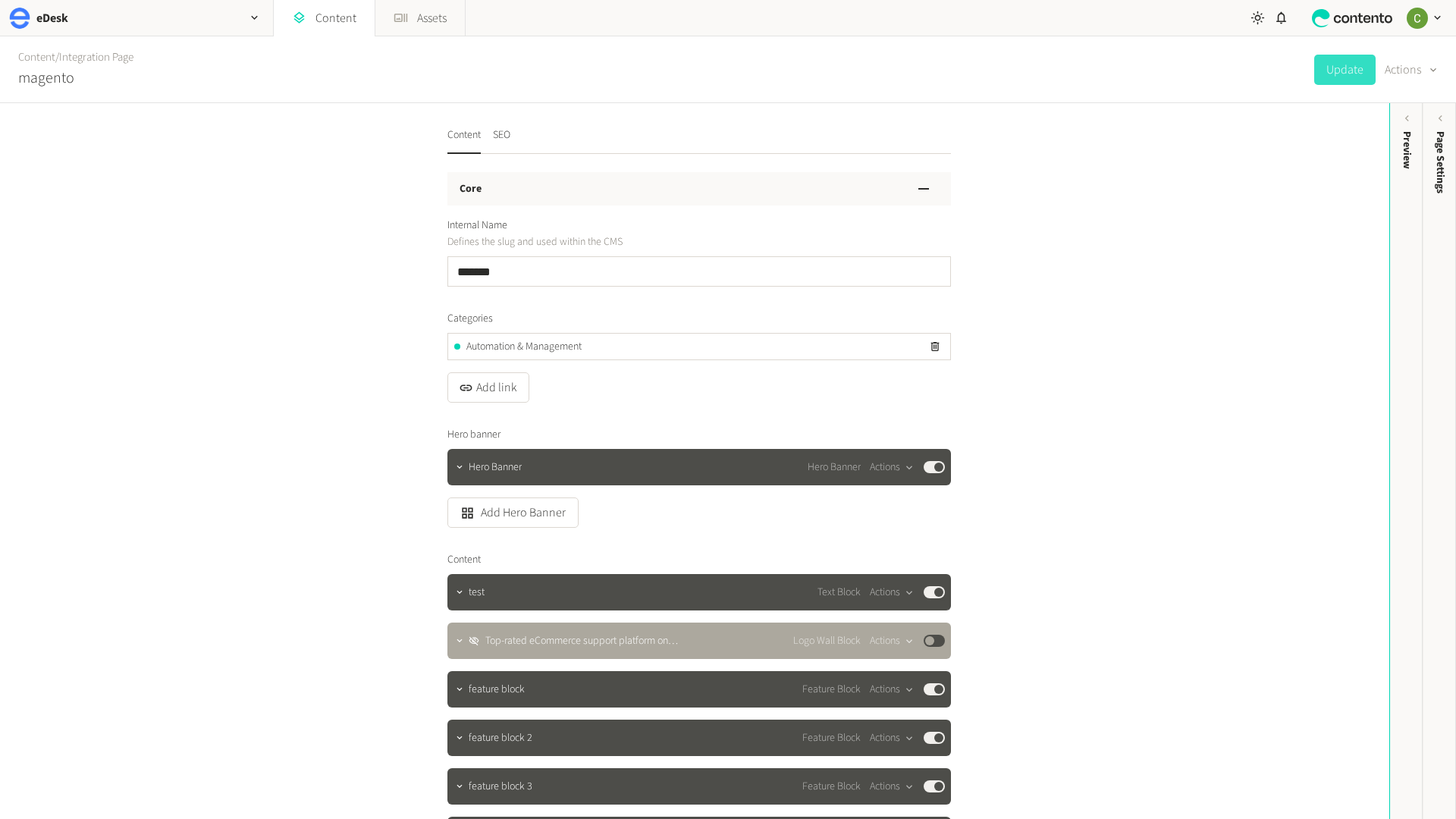 click on "Preview" 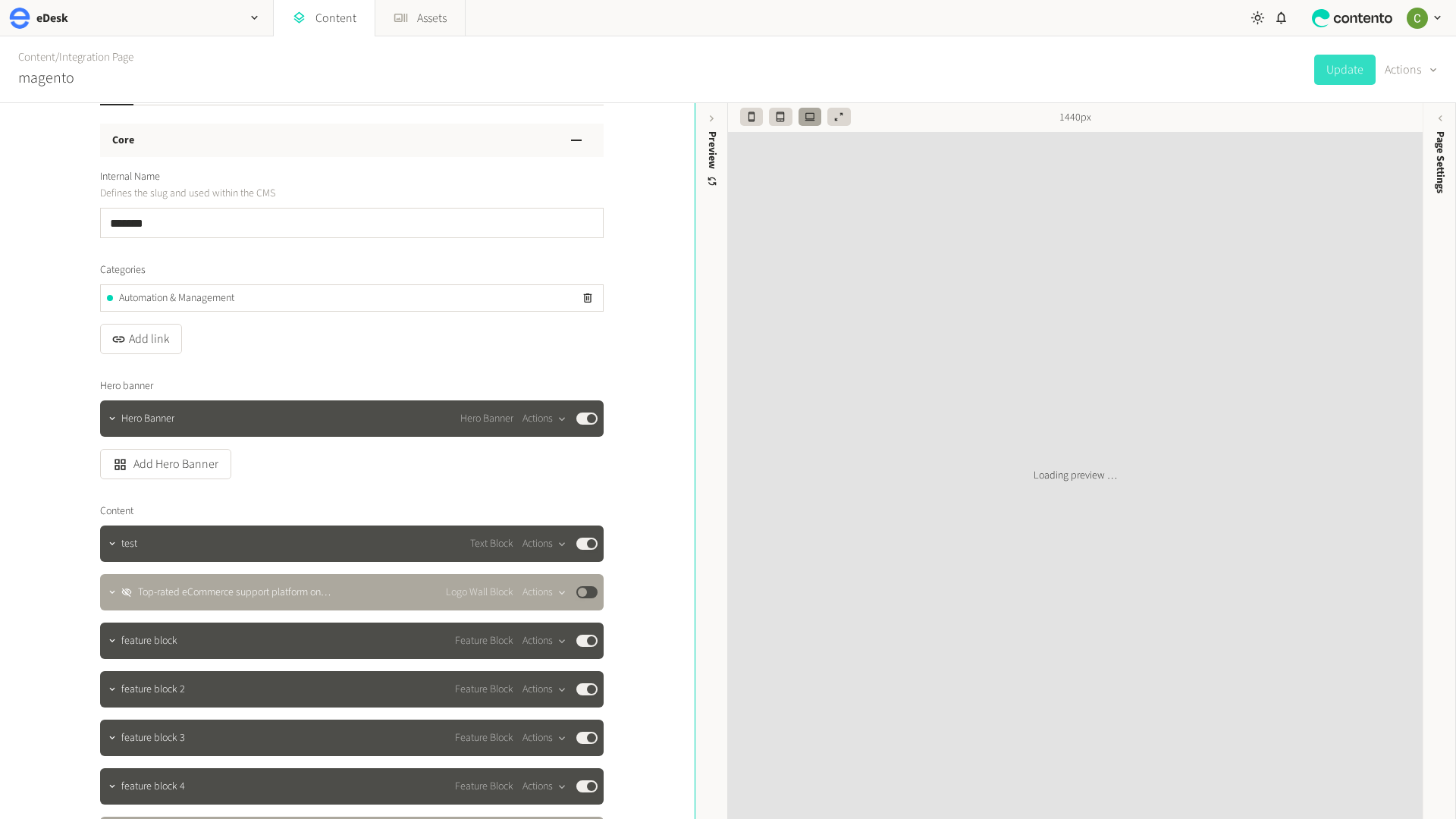 scroll, scrollTop: 49, scrollLeft: 0, axis: vertical 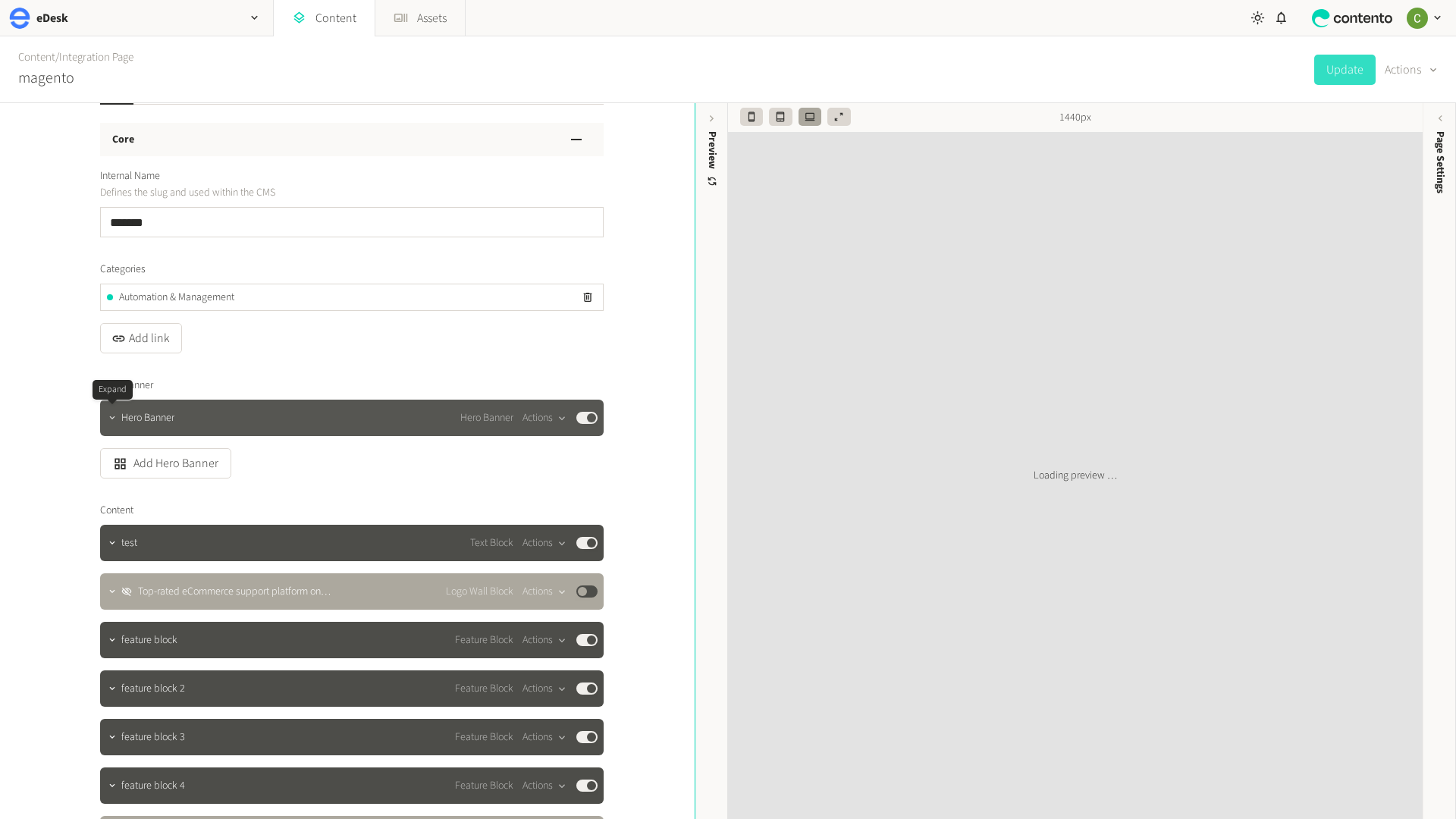 click 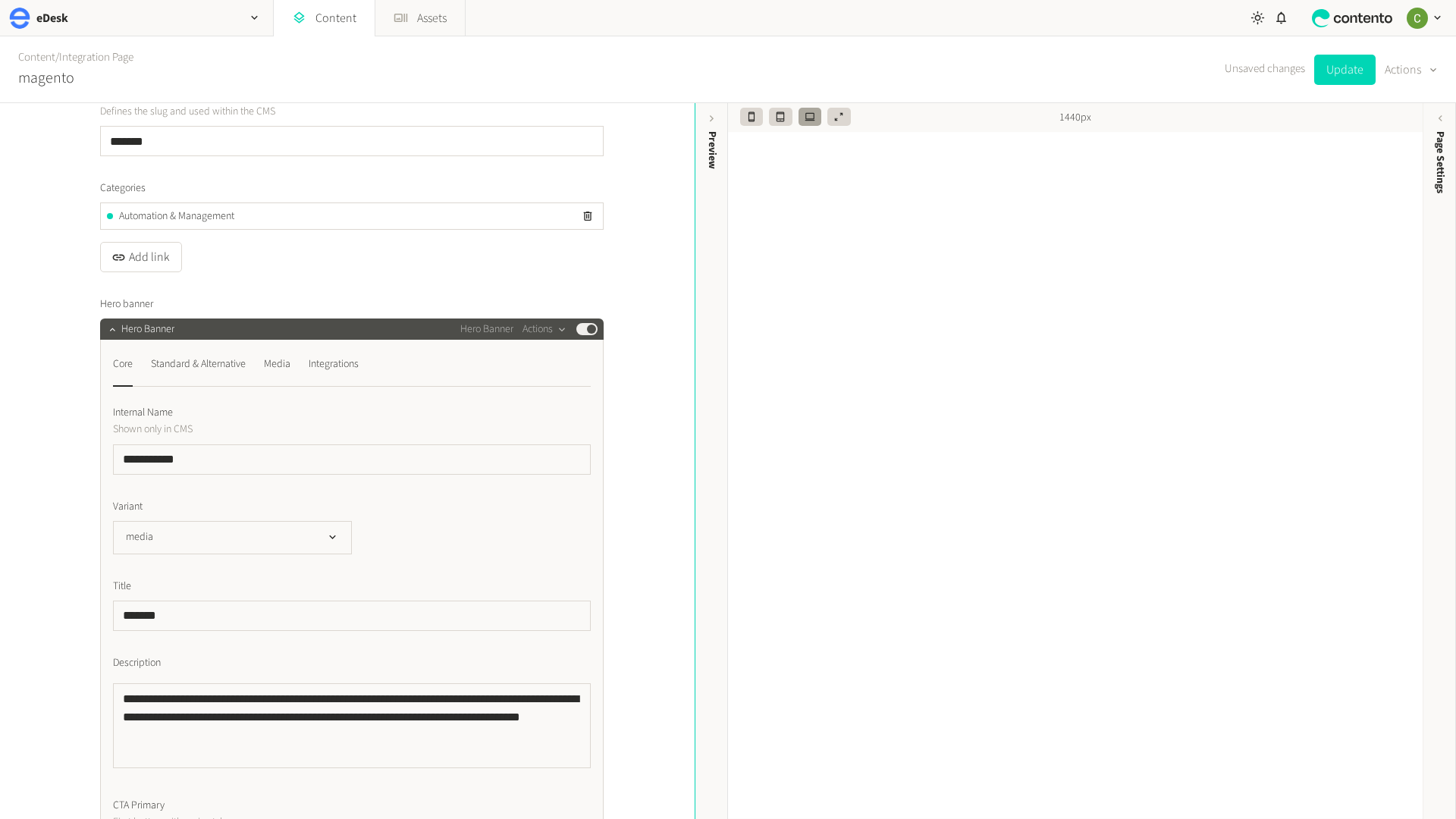 scroll, scrollTop: 131, scrollLeft: 0, axis: vertical 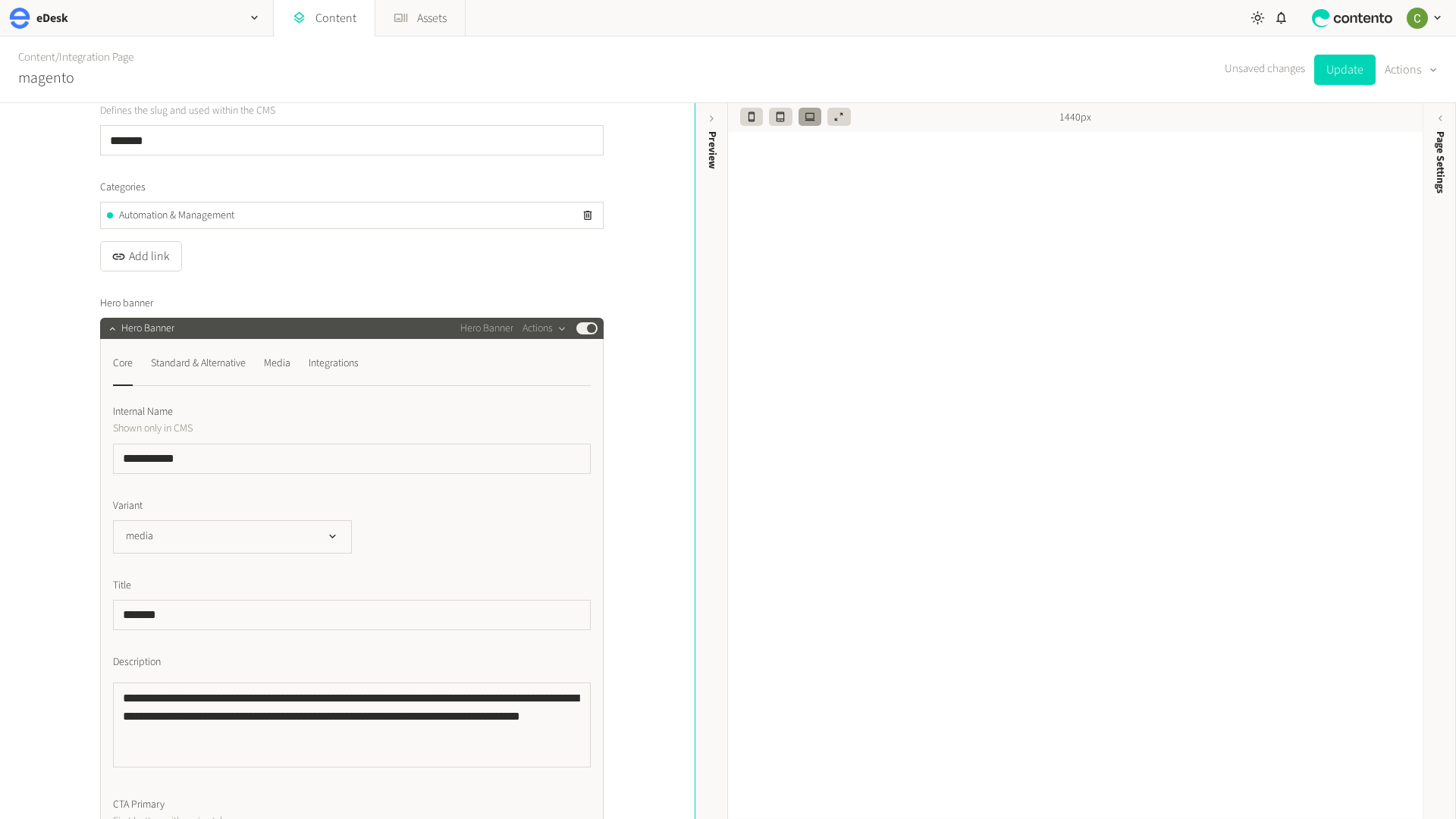 click on "Core  Standard & Alternative  Media  Integrations" 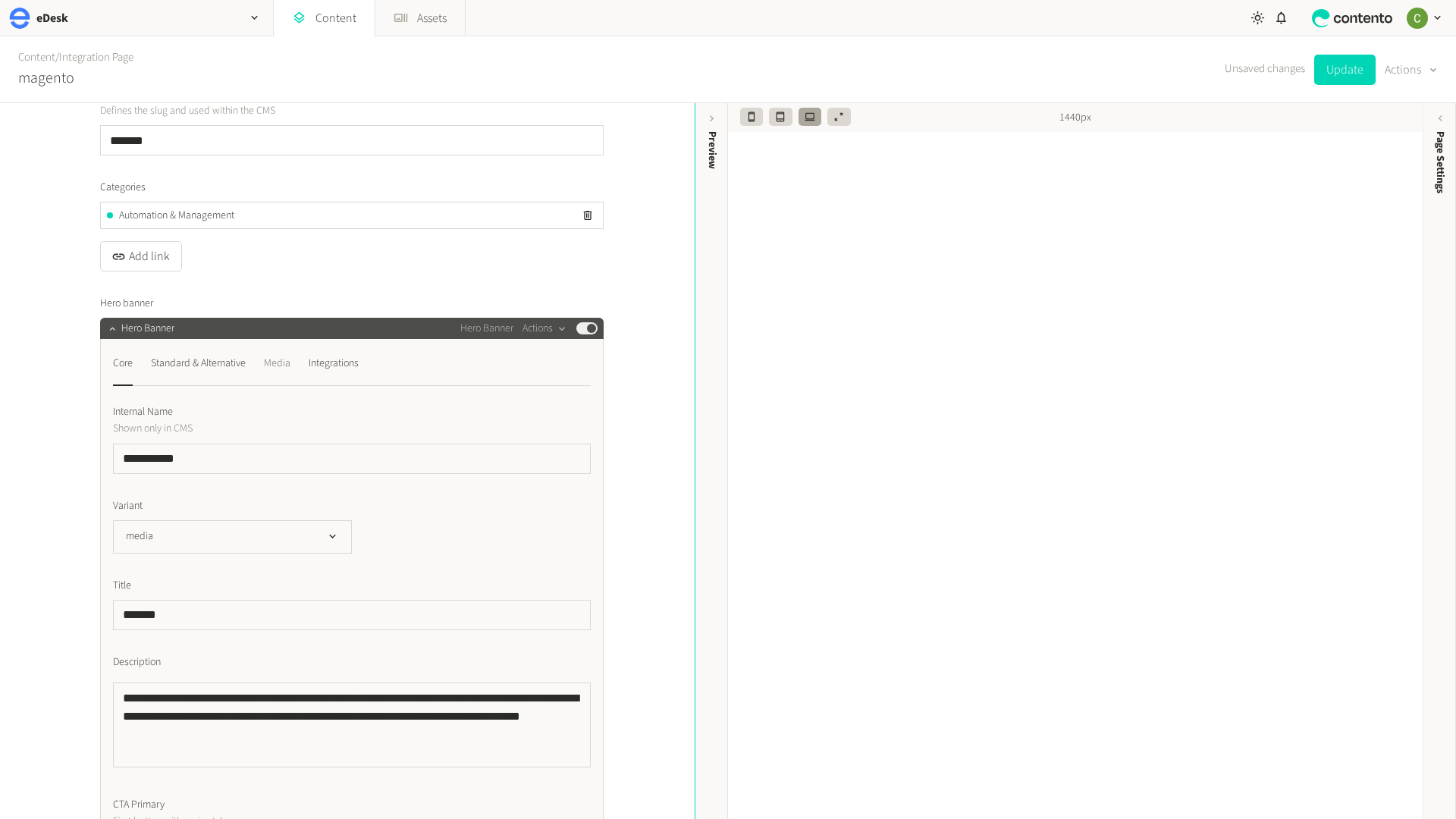 click on "Media" 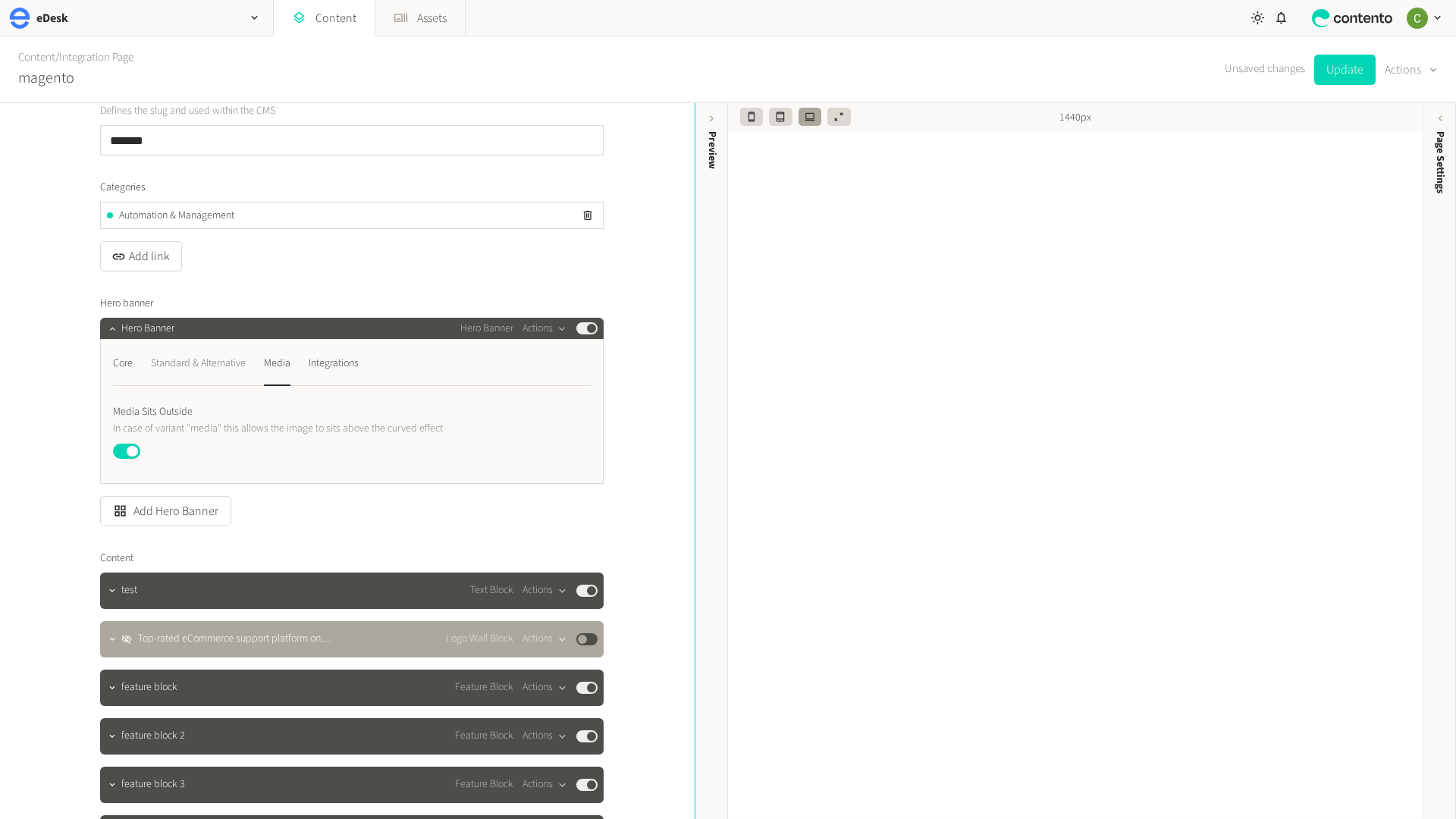 click on "Standard & Alternative" 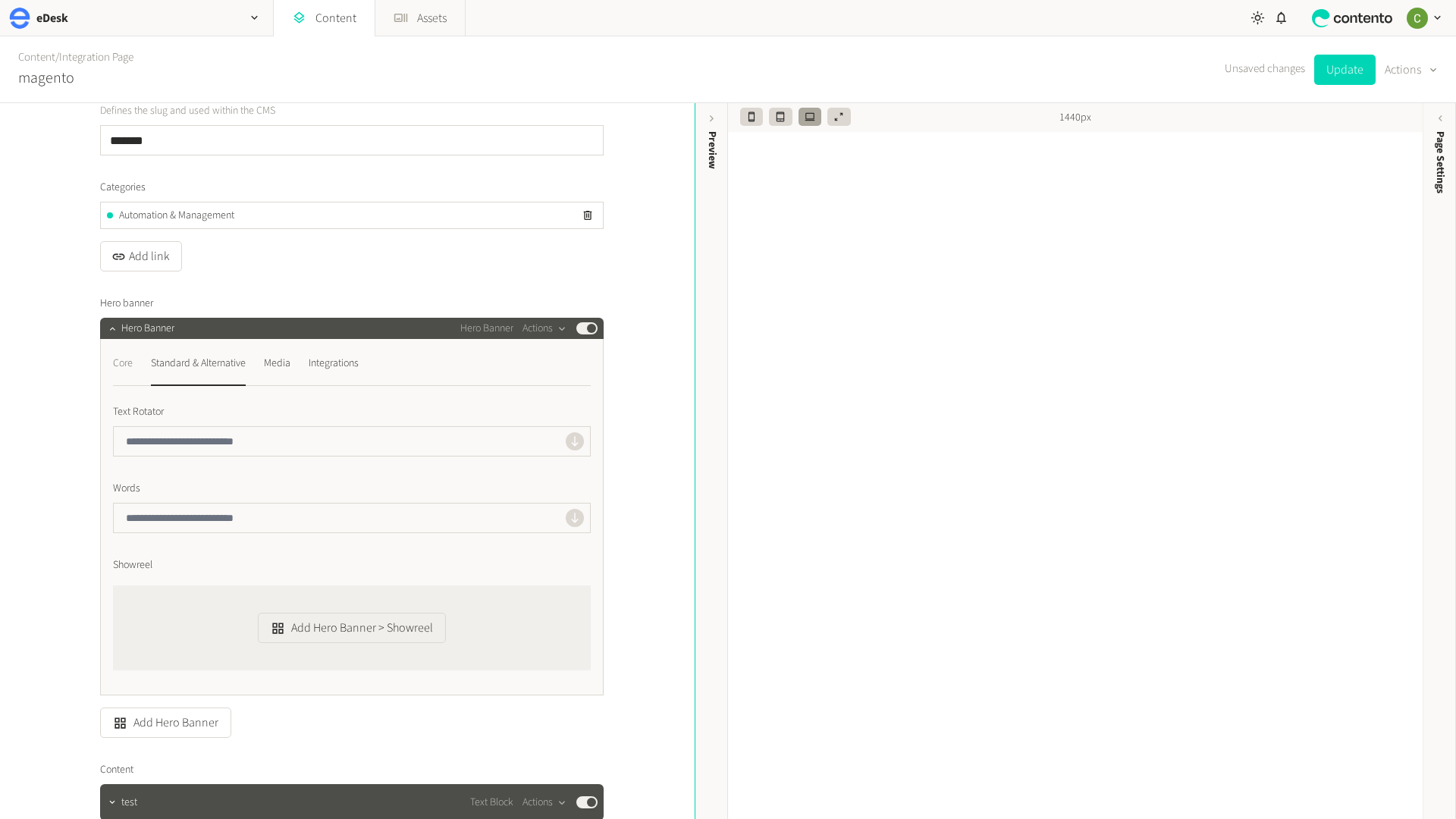 click on "Core" 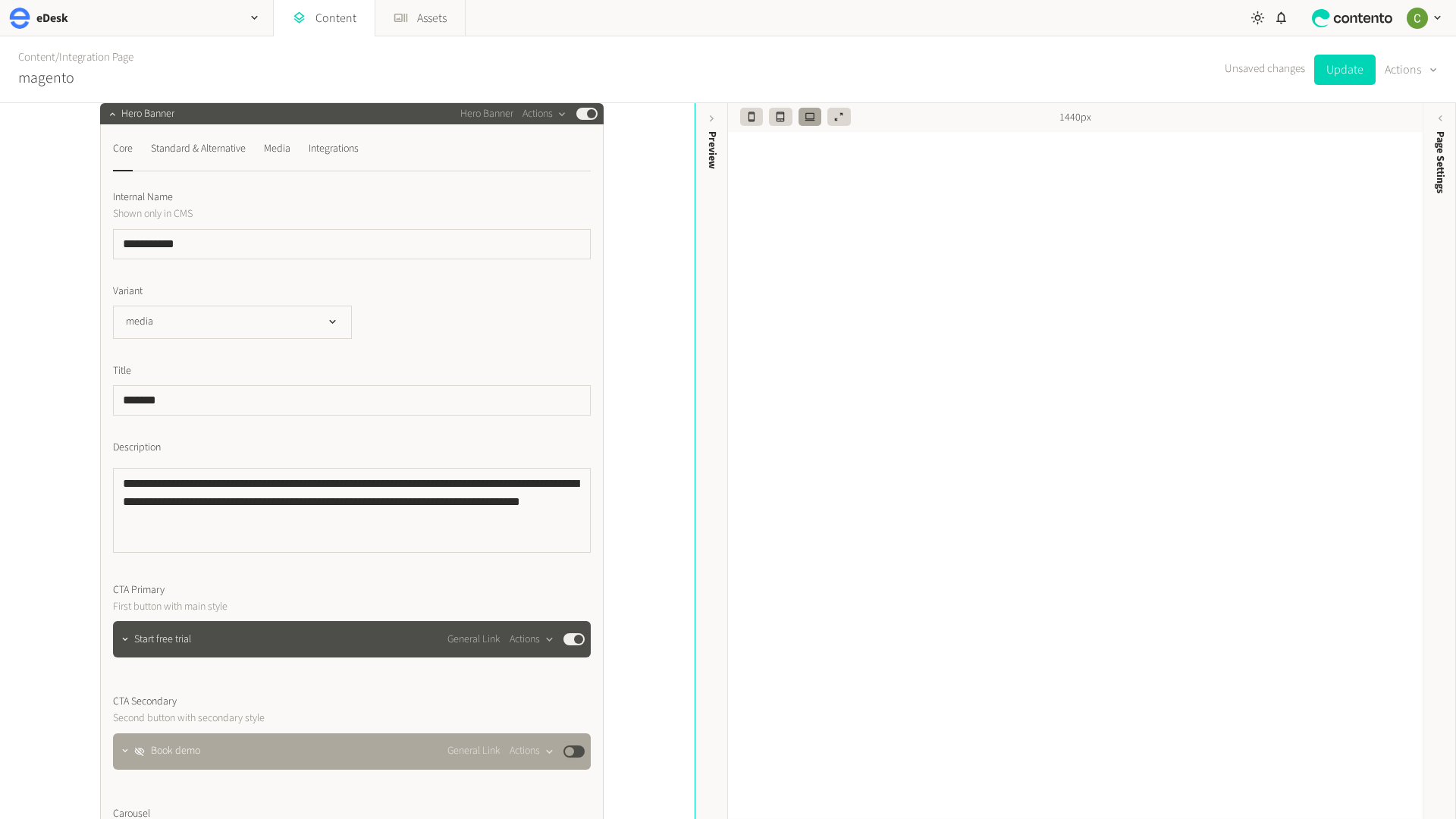 scroll, scrollTop: 554, scrollLeft: 0, axis: vertical 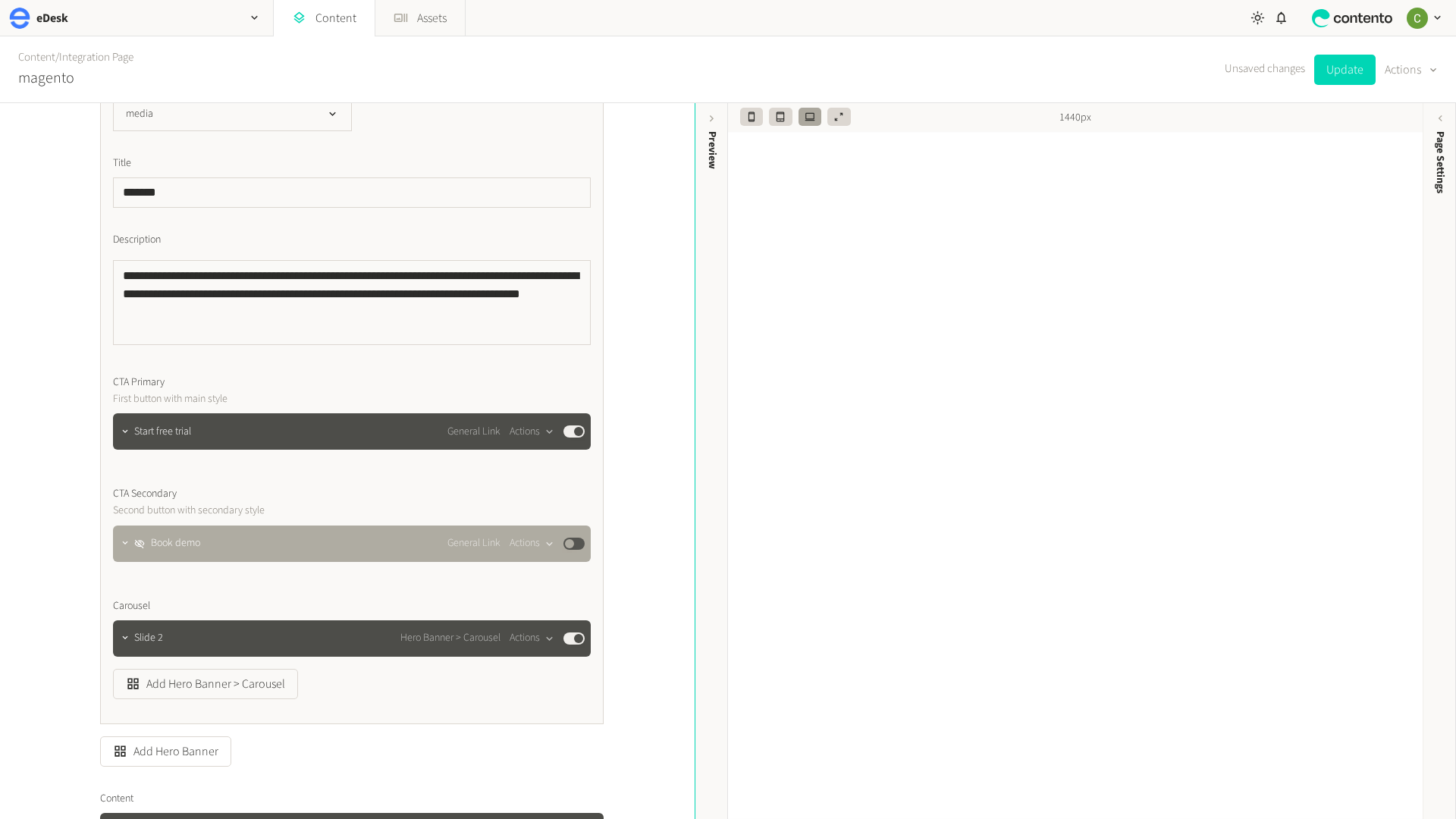click 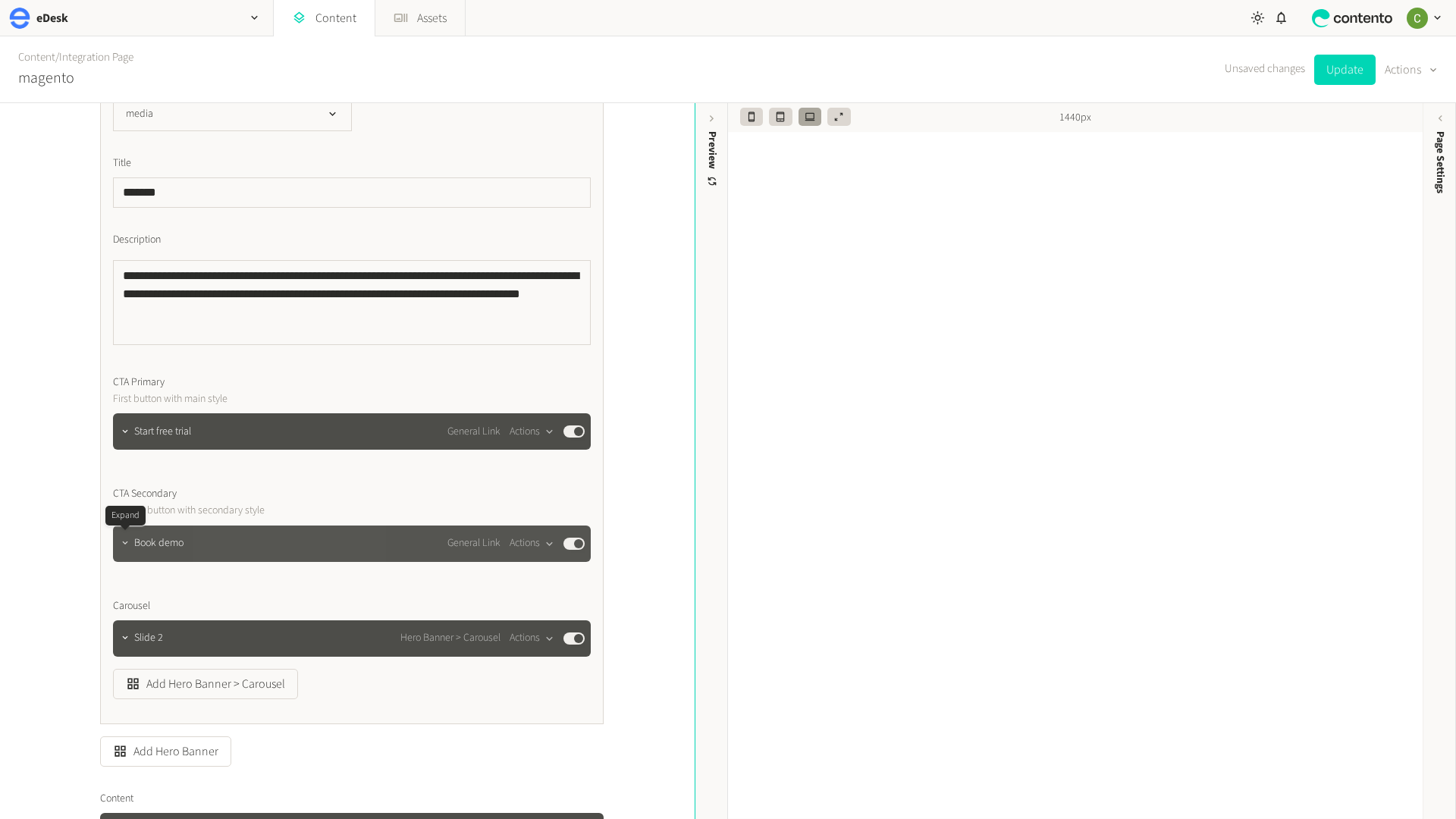 click 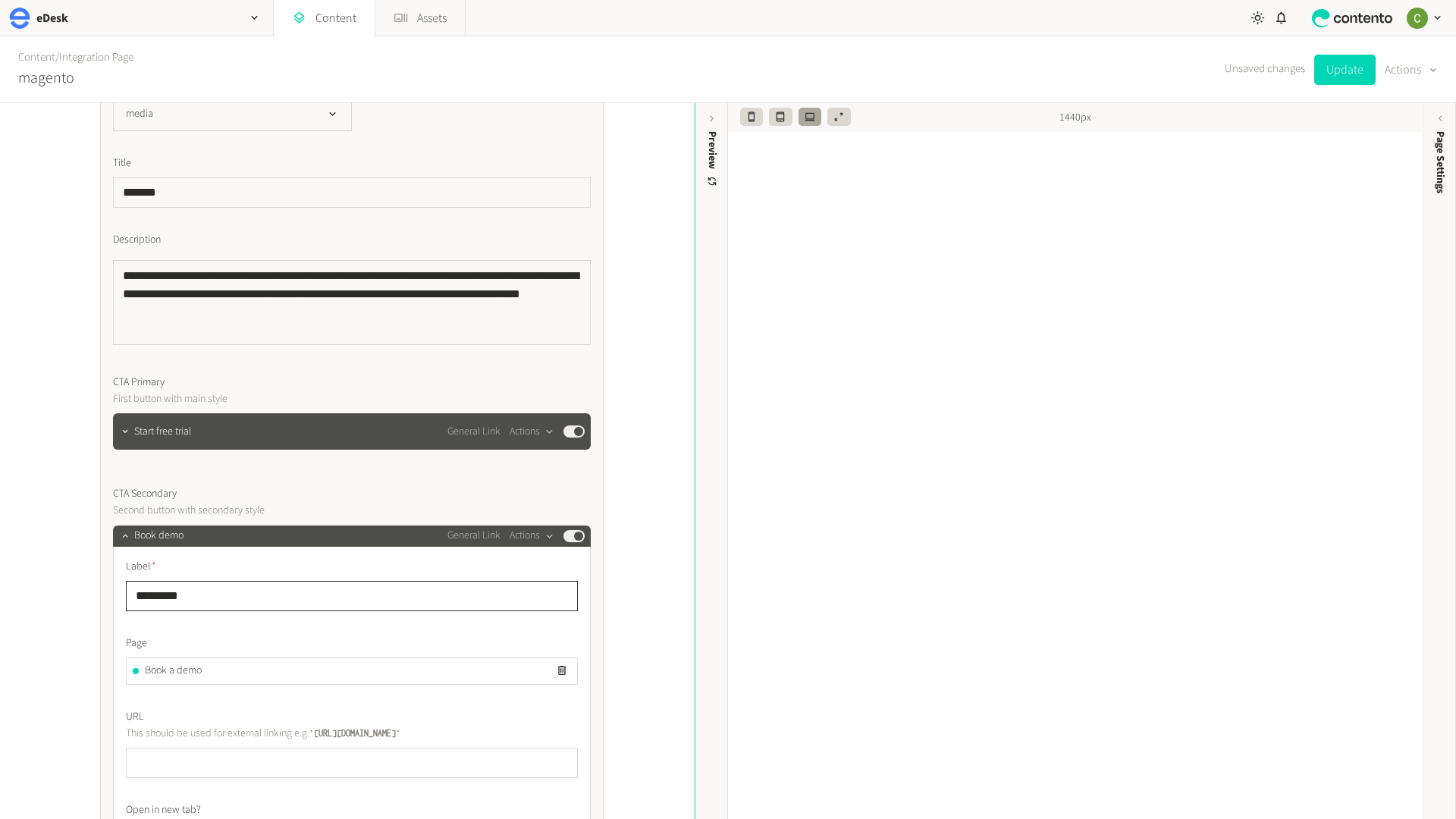 click on "*********" 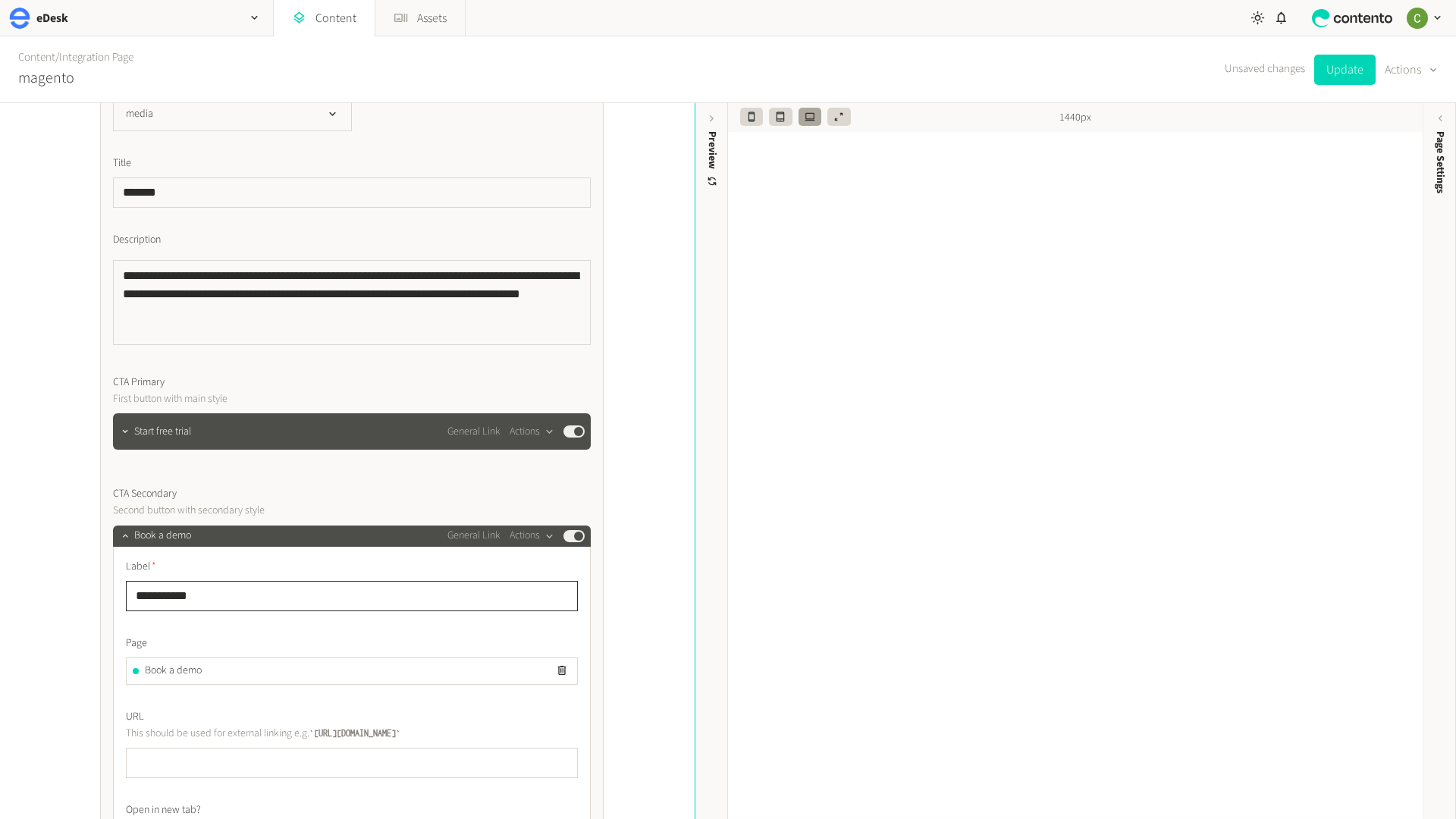 type on "**********" 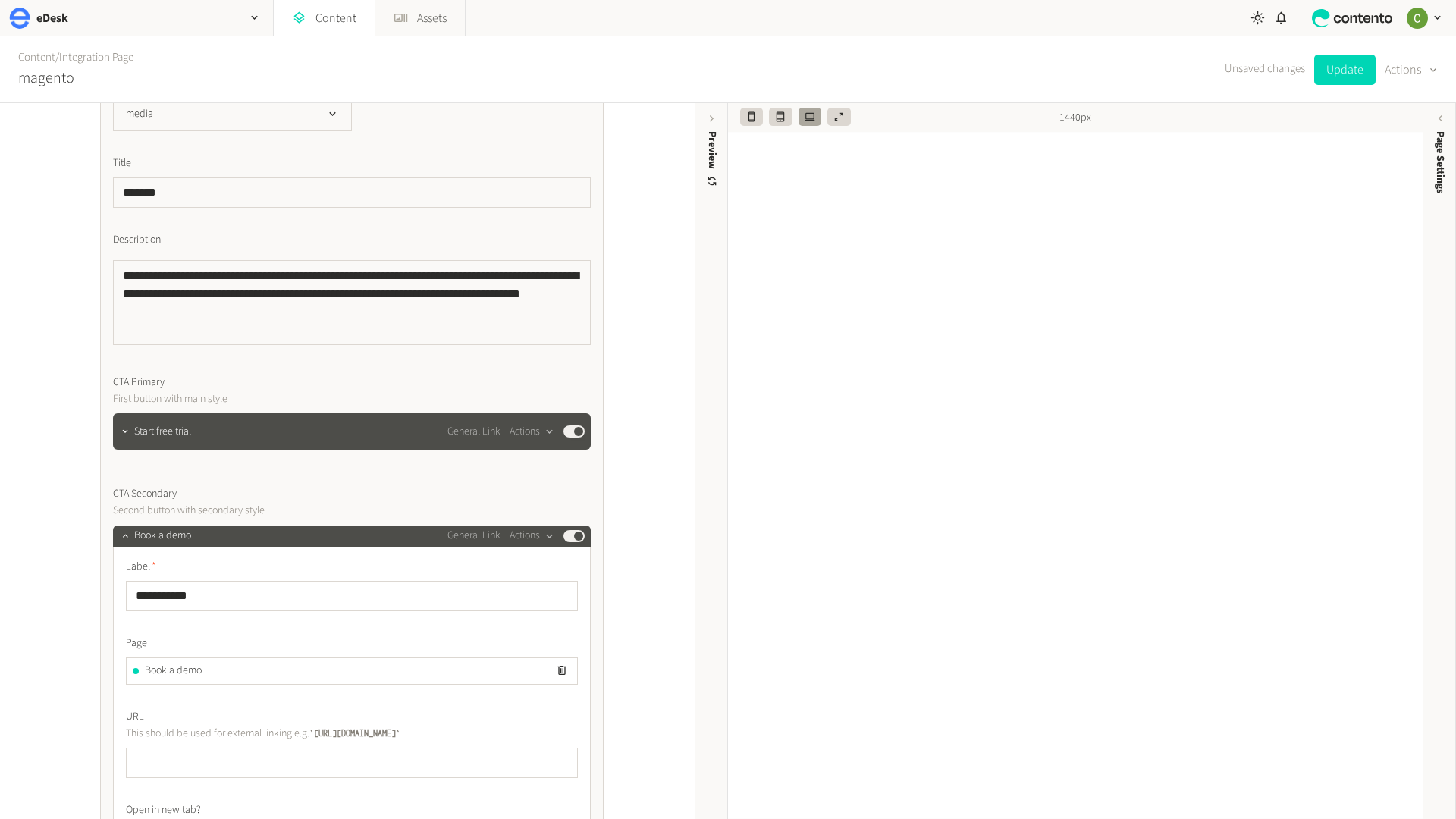 click on "**********" 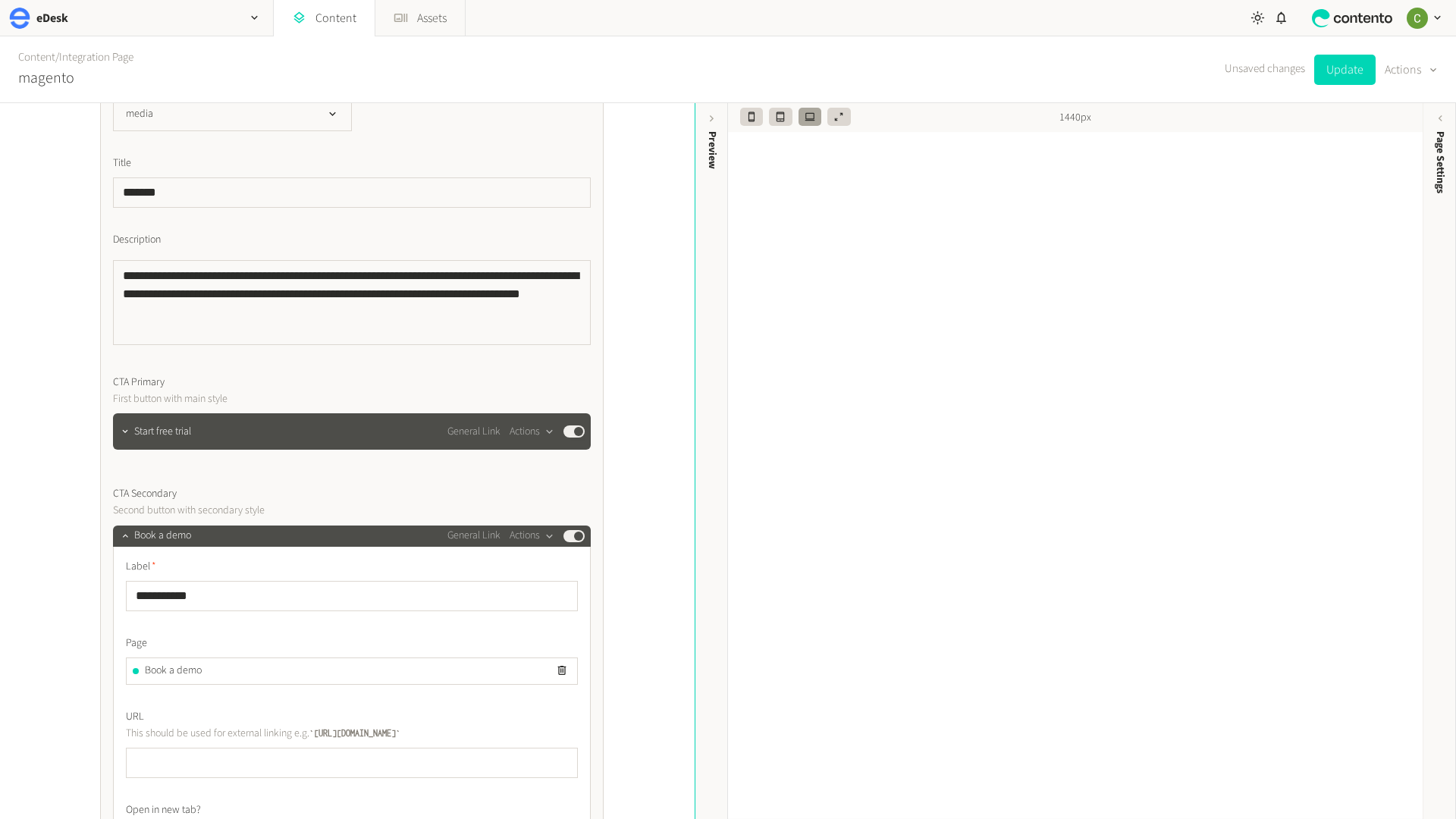 click on "**********" 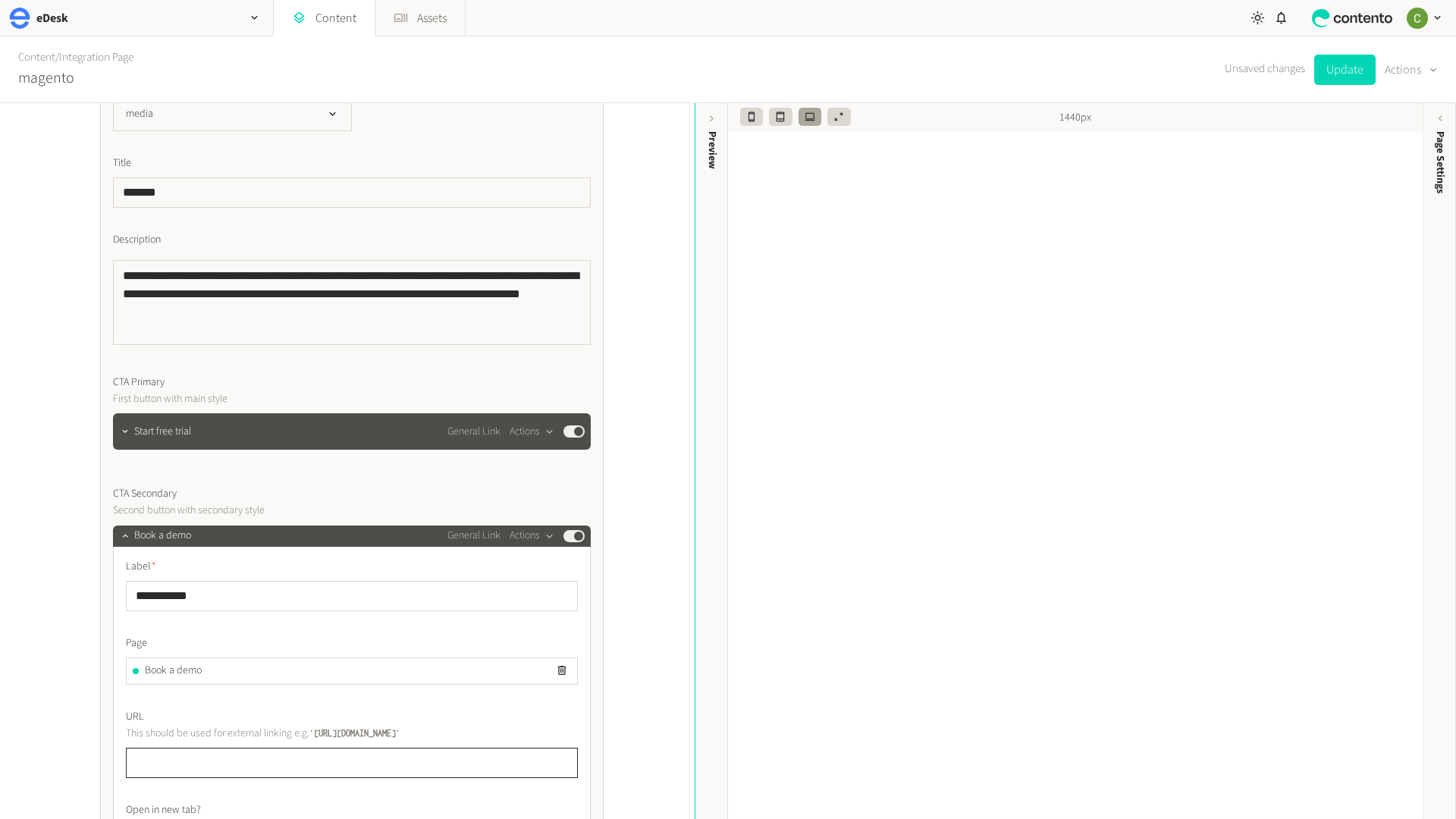 click 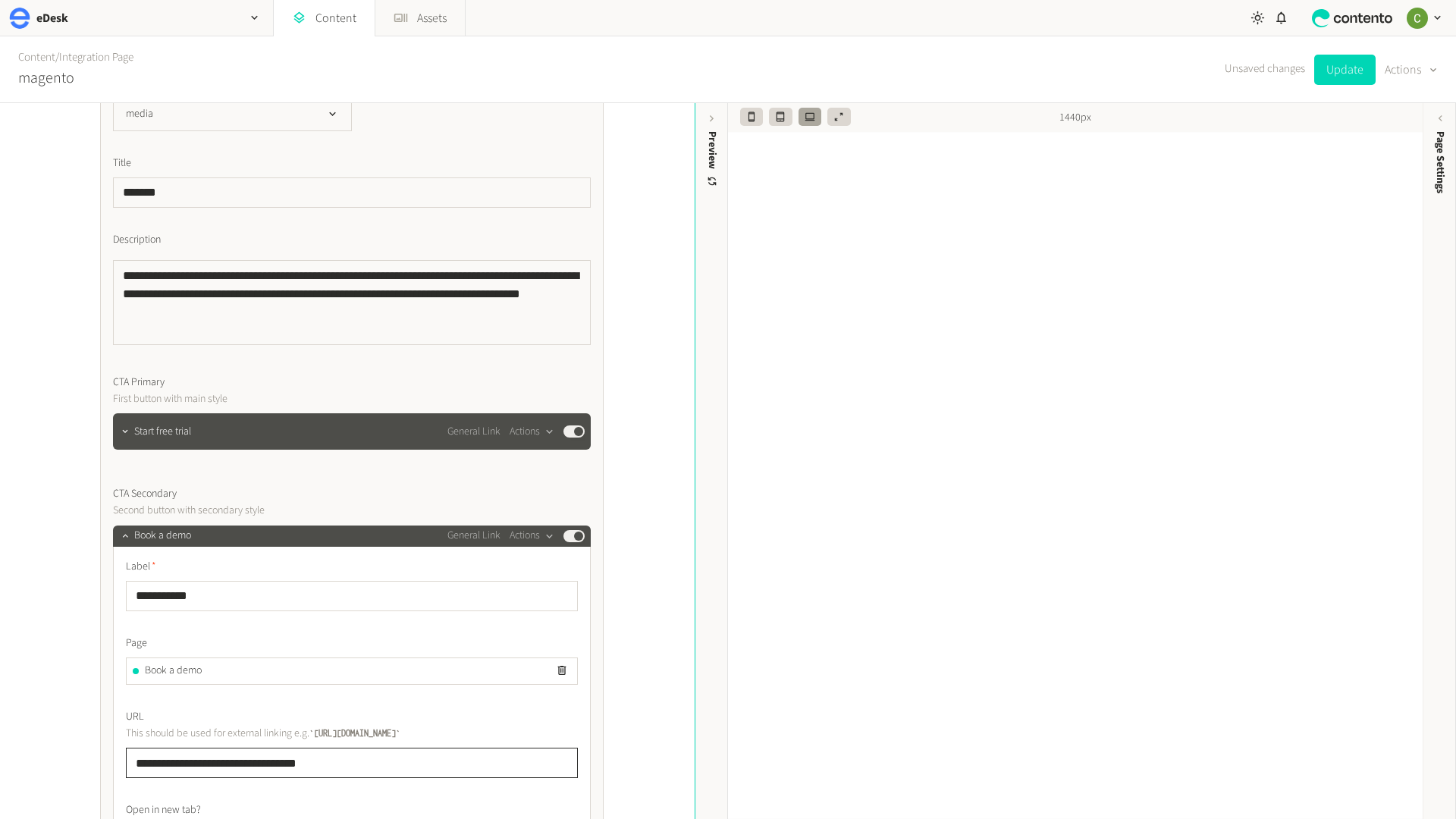 drag, startPoint x: 345, startPoint y: 764, endPoint x: 130, endPoint y: 723, distance: 218.8744 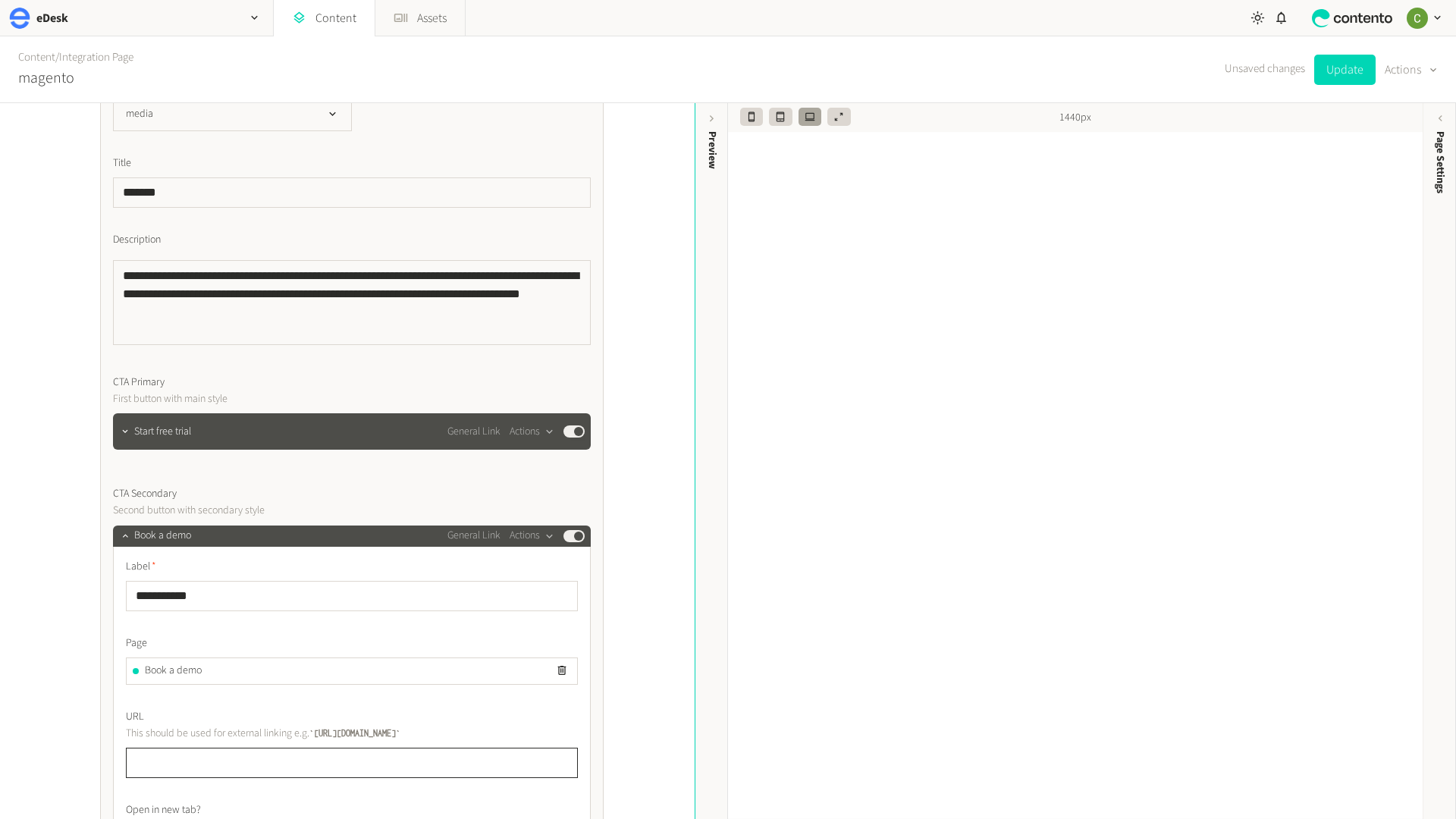 click 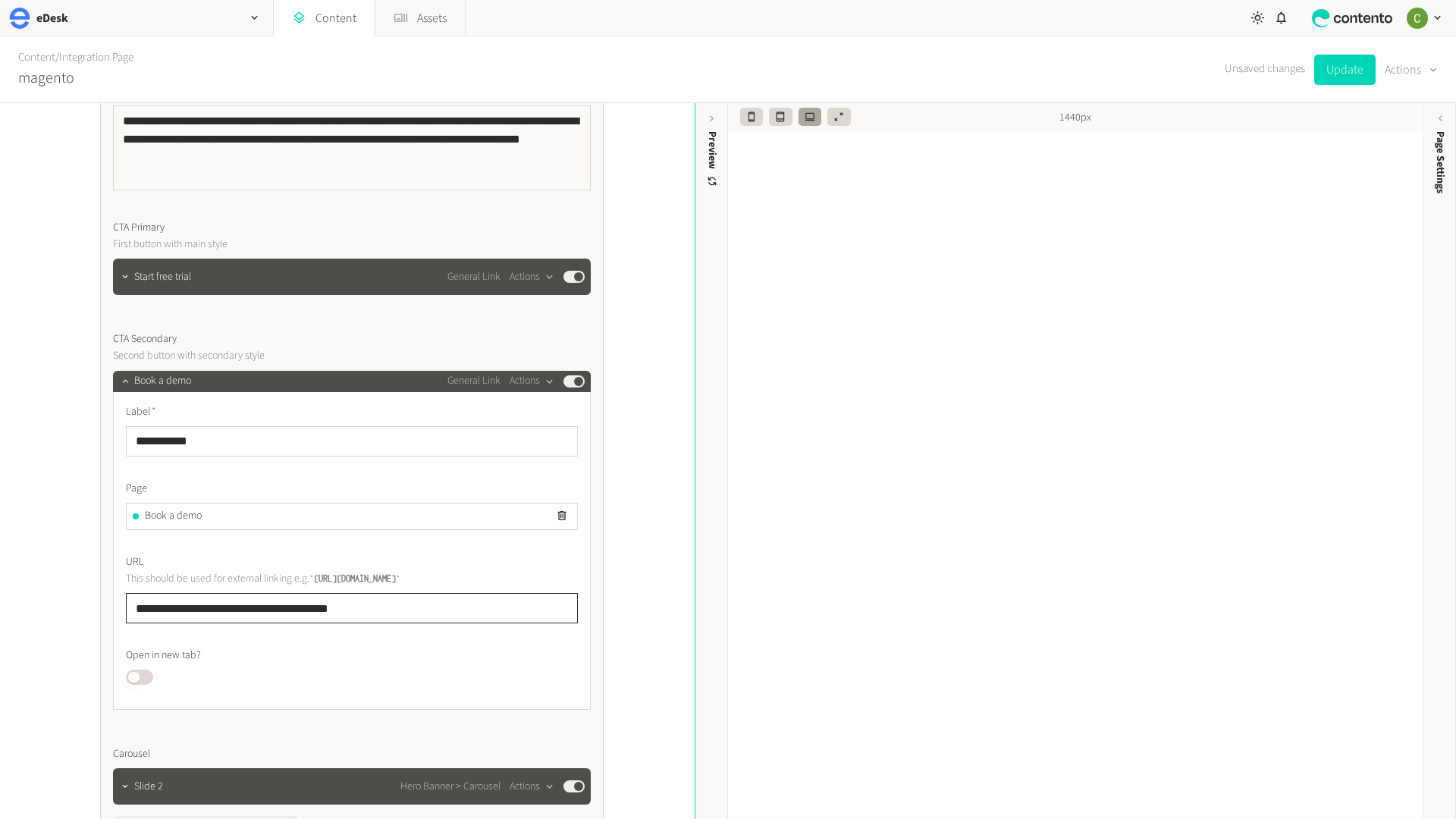 scroll, scrollTop: 727, scrollLeft: 0, axis: vertical 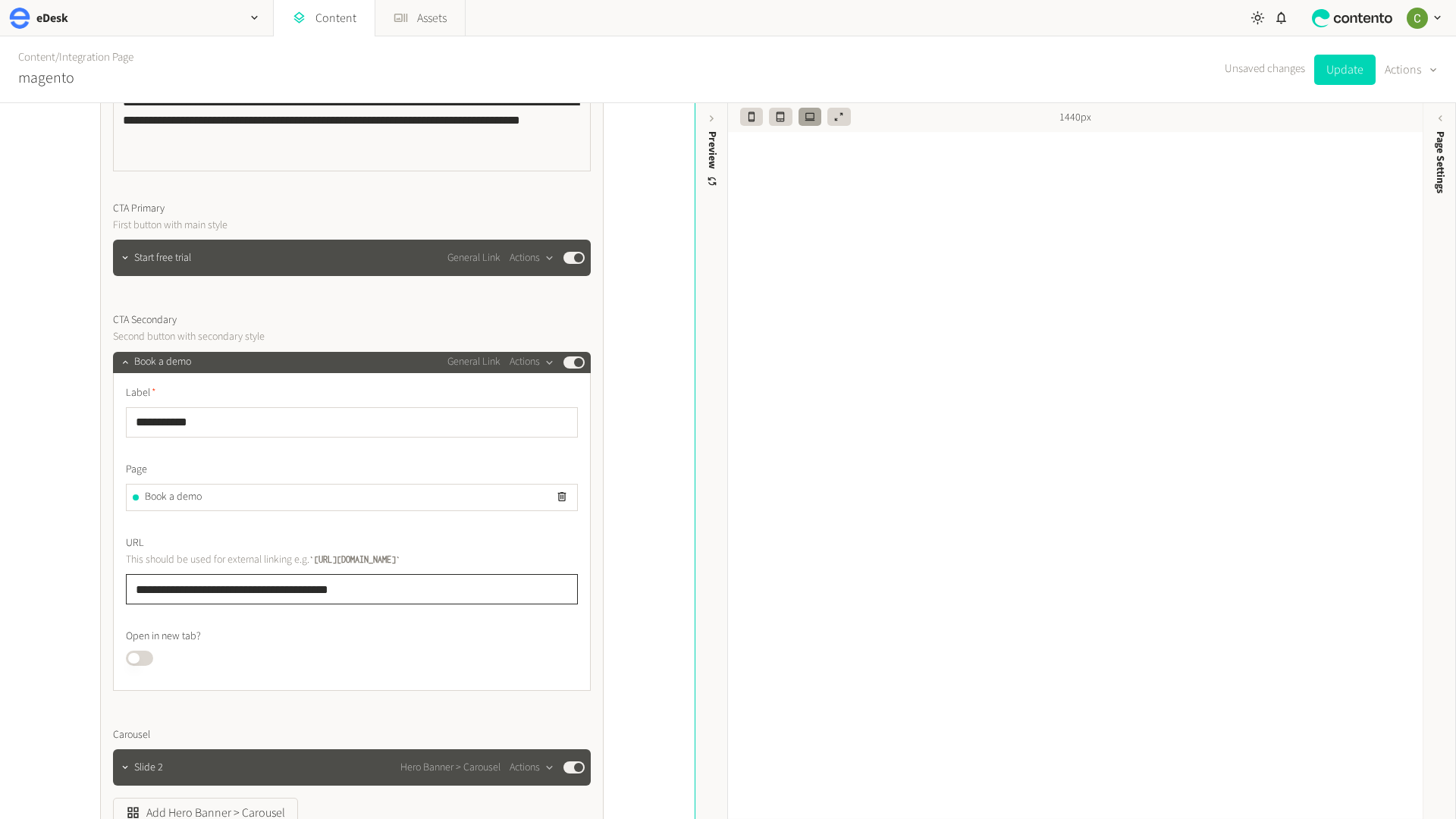 type on "**********" 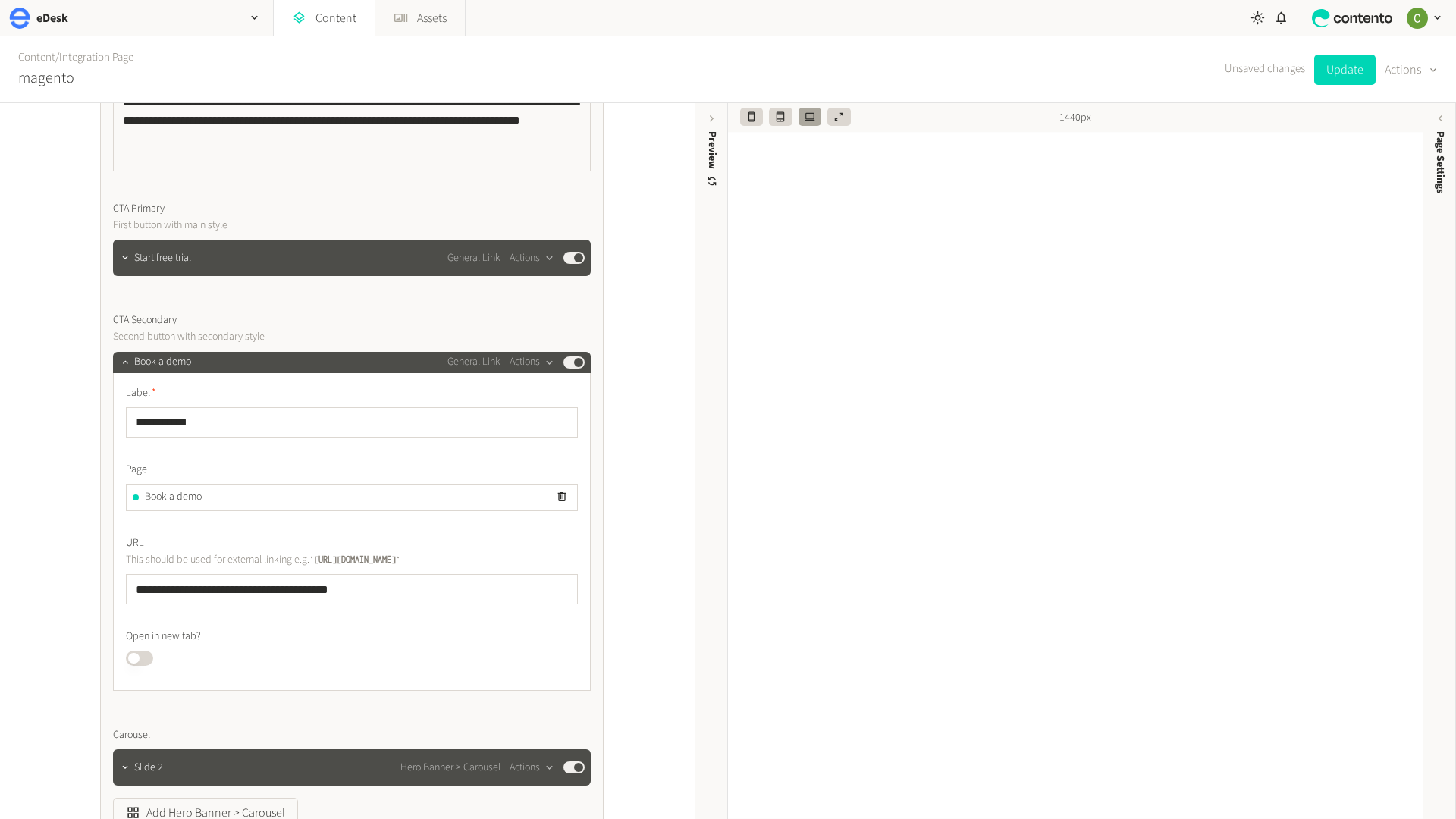 click on "Published" 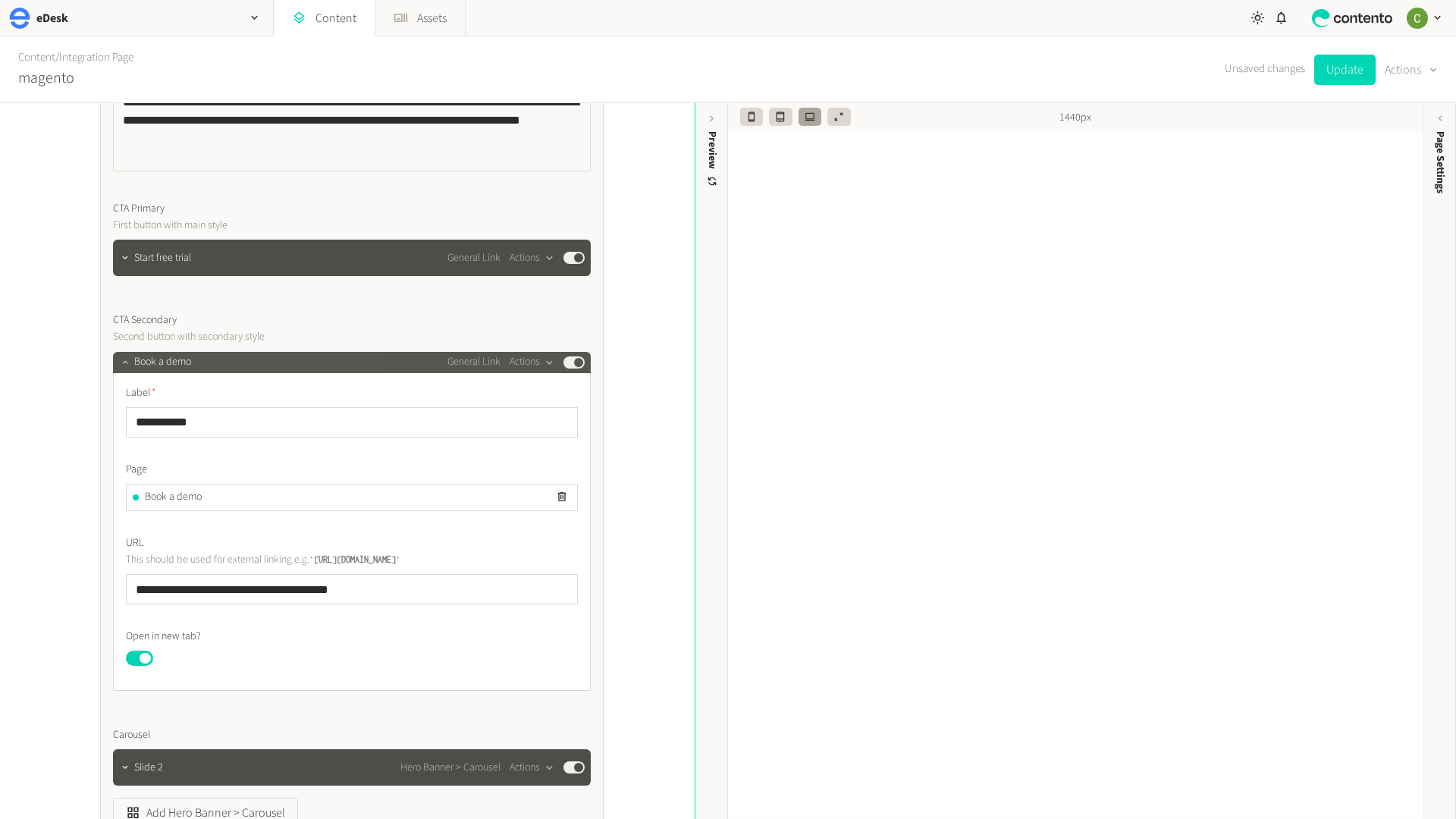 click 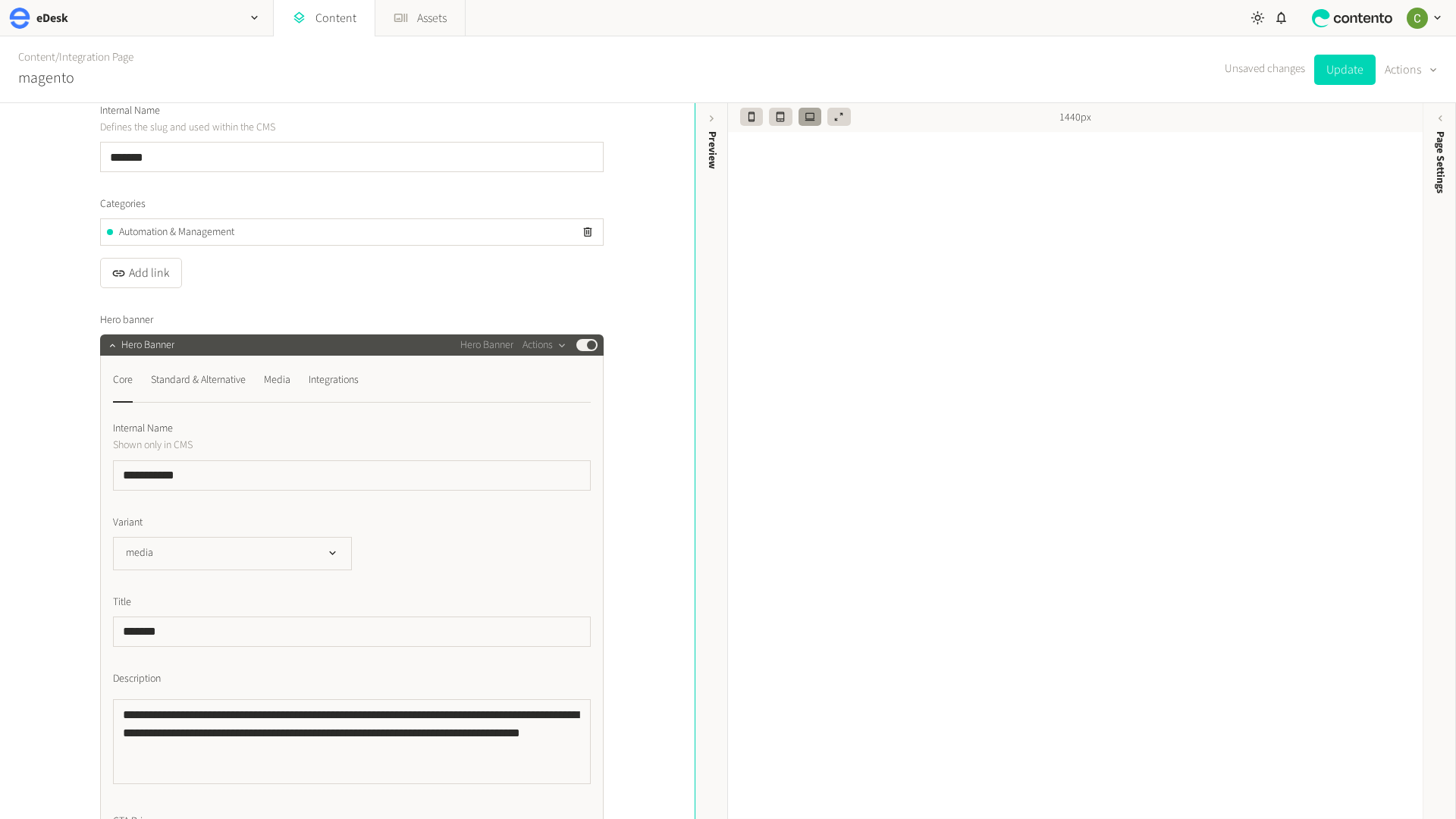 scroll, scrollTop: 140, scrollLeft: 0, axis: vertical 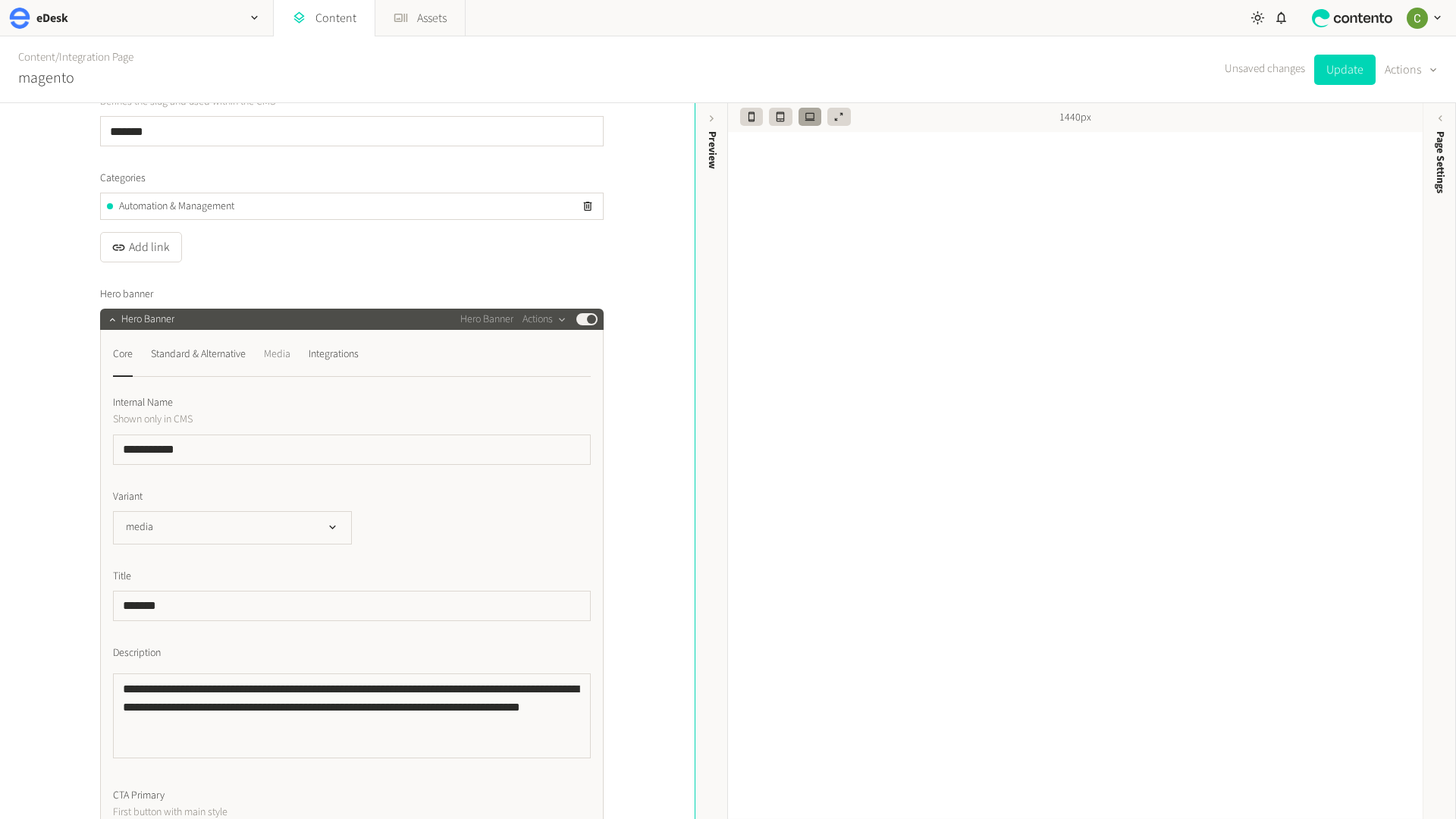 click on "Media" 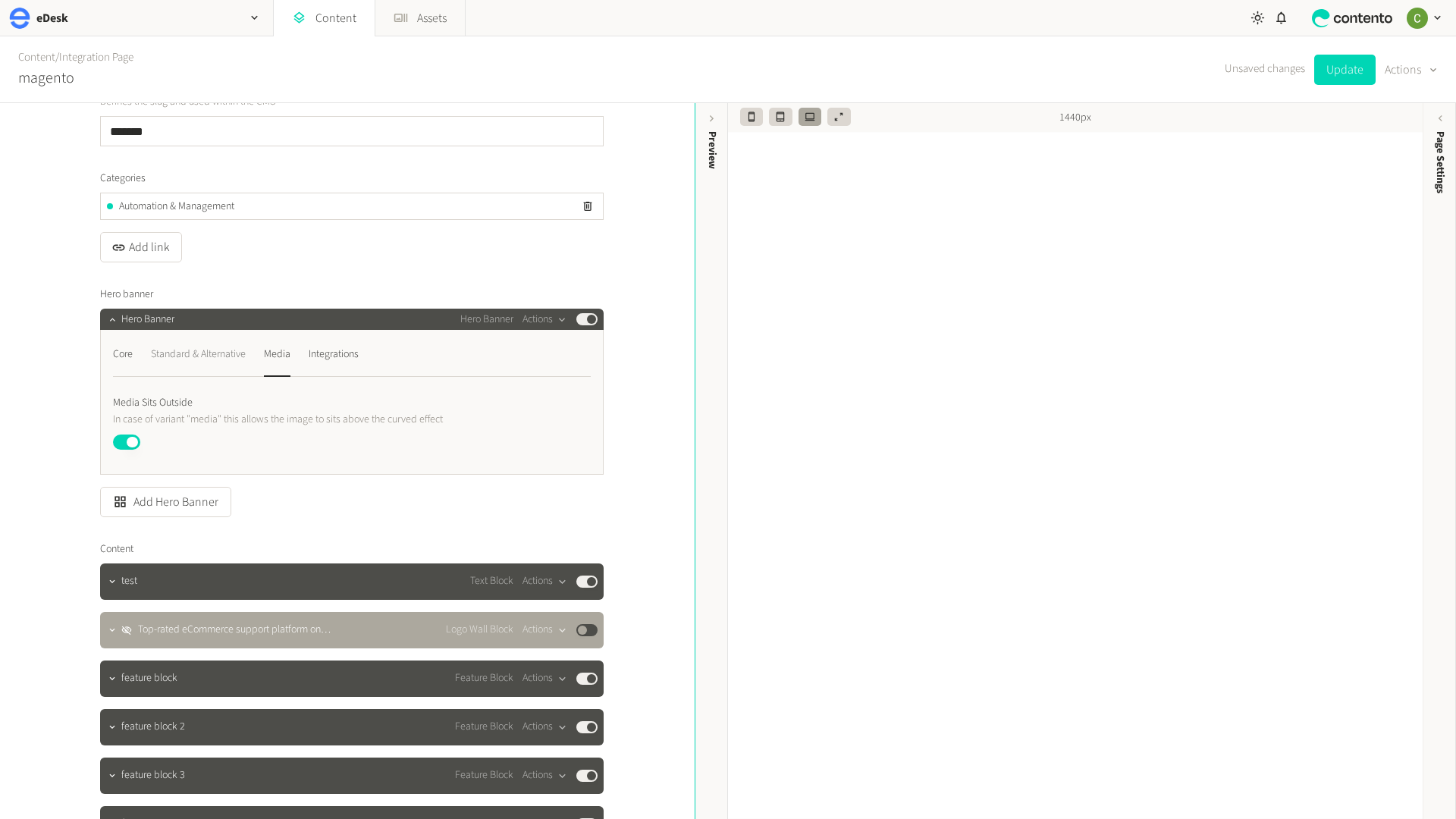 click on "Standard & Alternative" 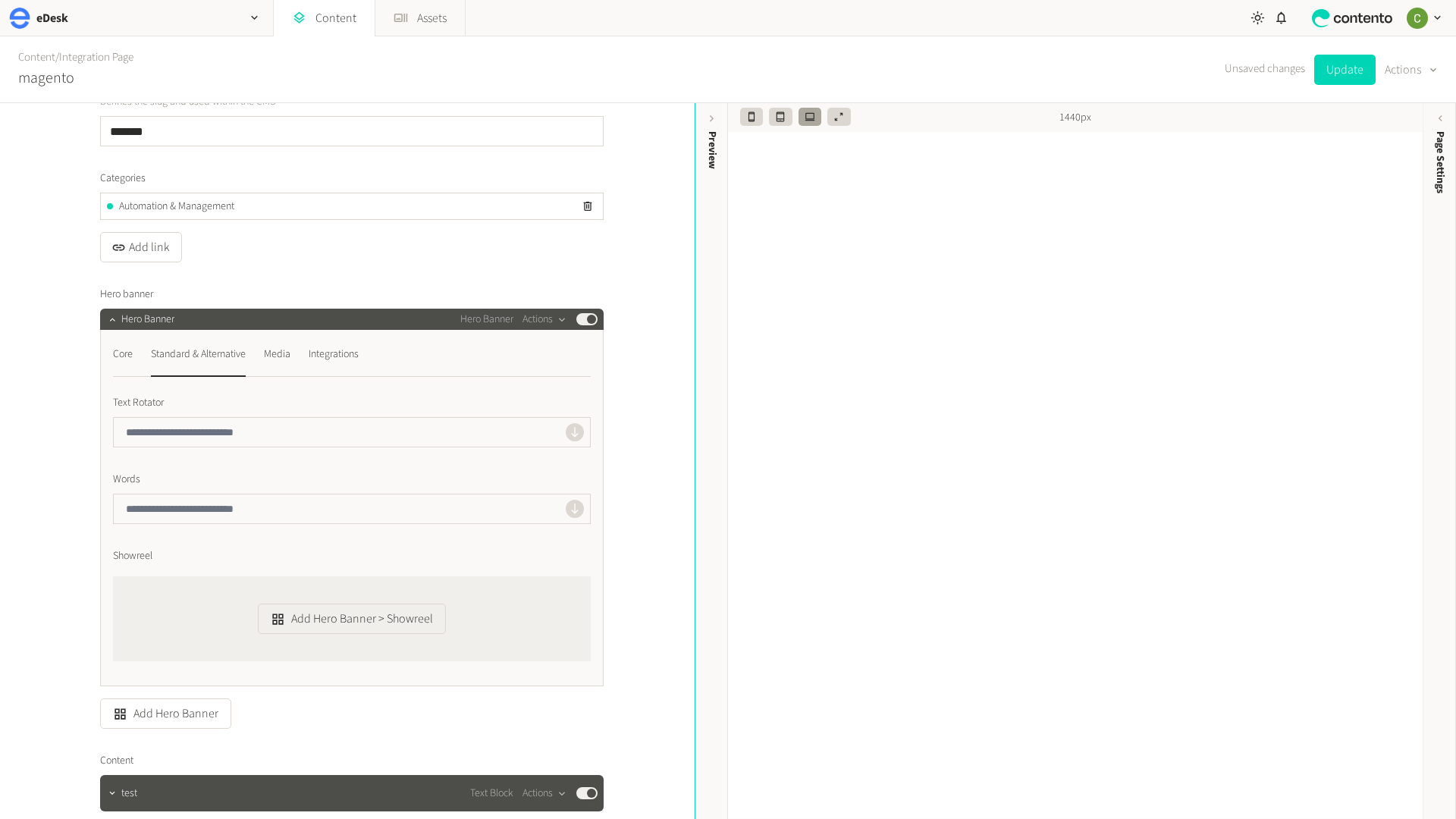 click on "Core  Standard & Alternative  Media  Integrations  Text Rotator Words Showreel  Add Hero Banner > Showreel" 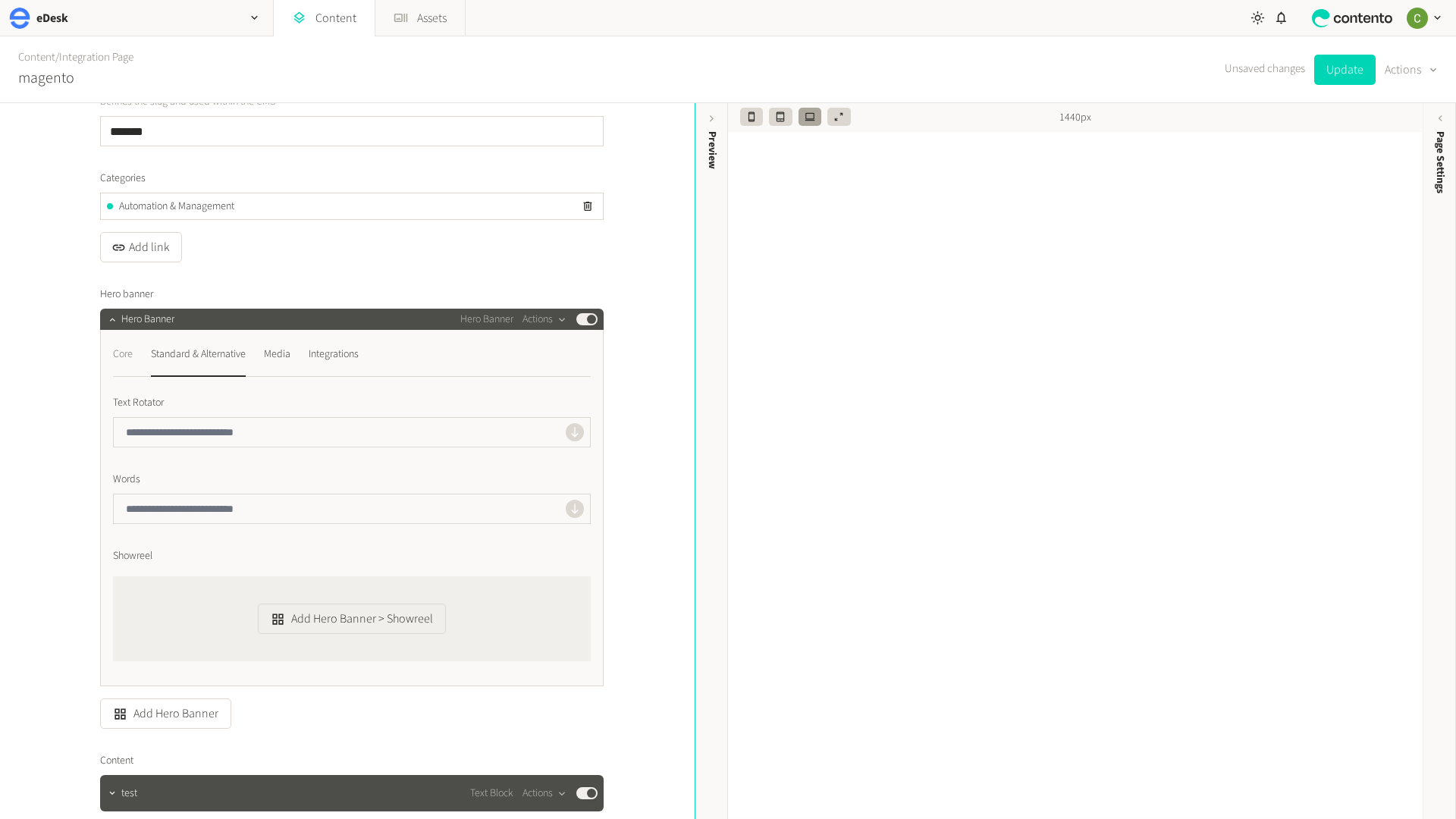click on "Core" 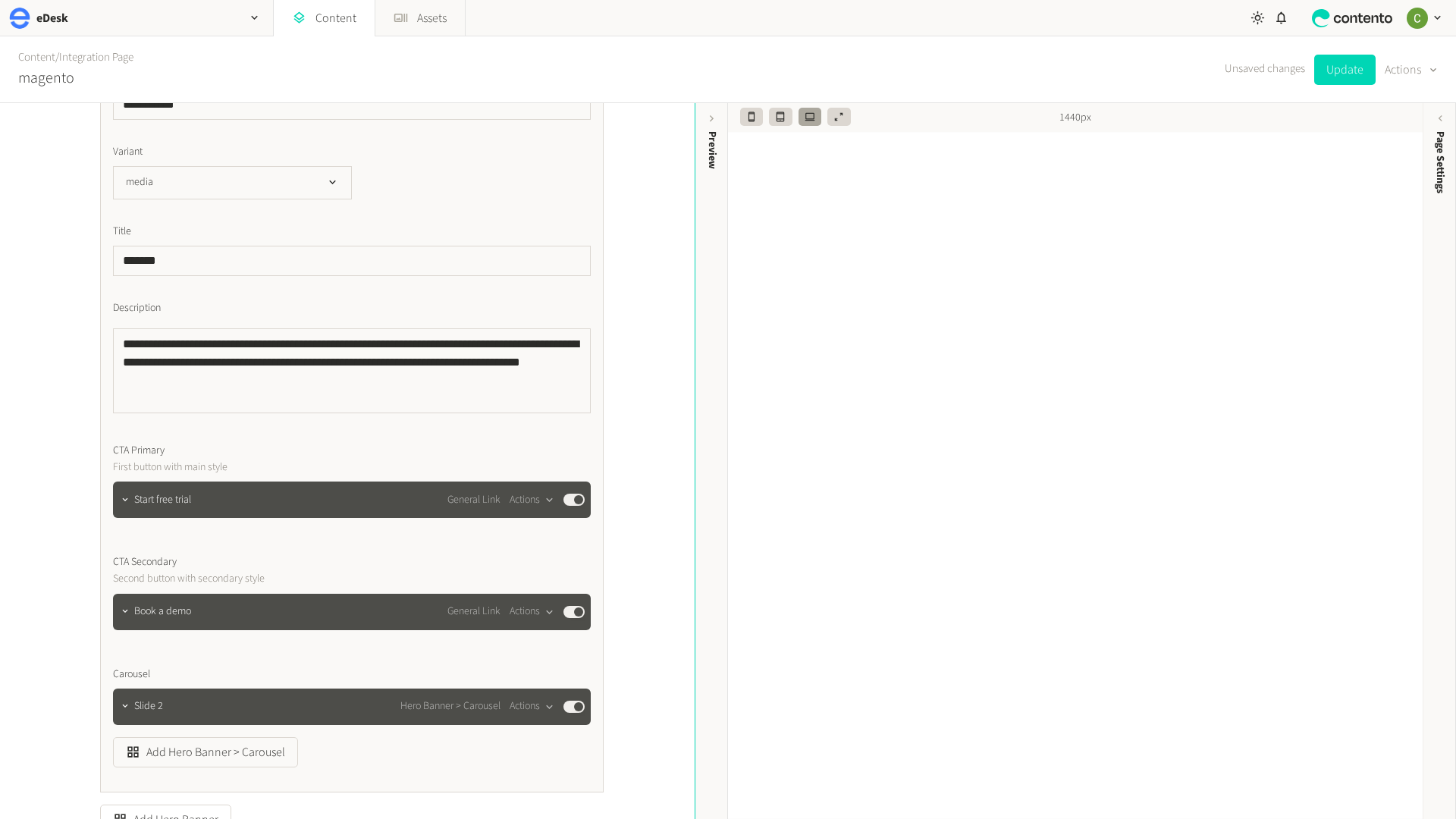scroll, scrollTop: 493, scrollLeft: 0, axis: vertical 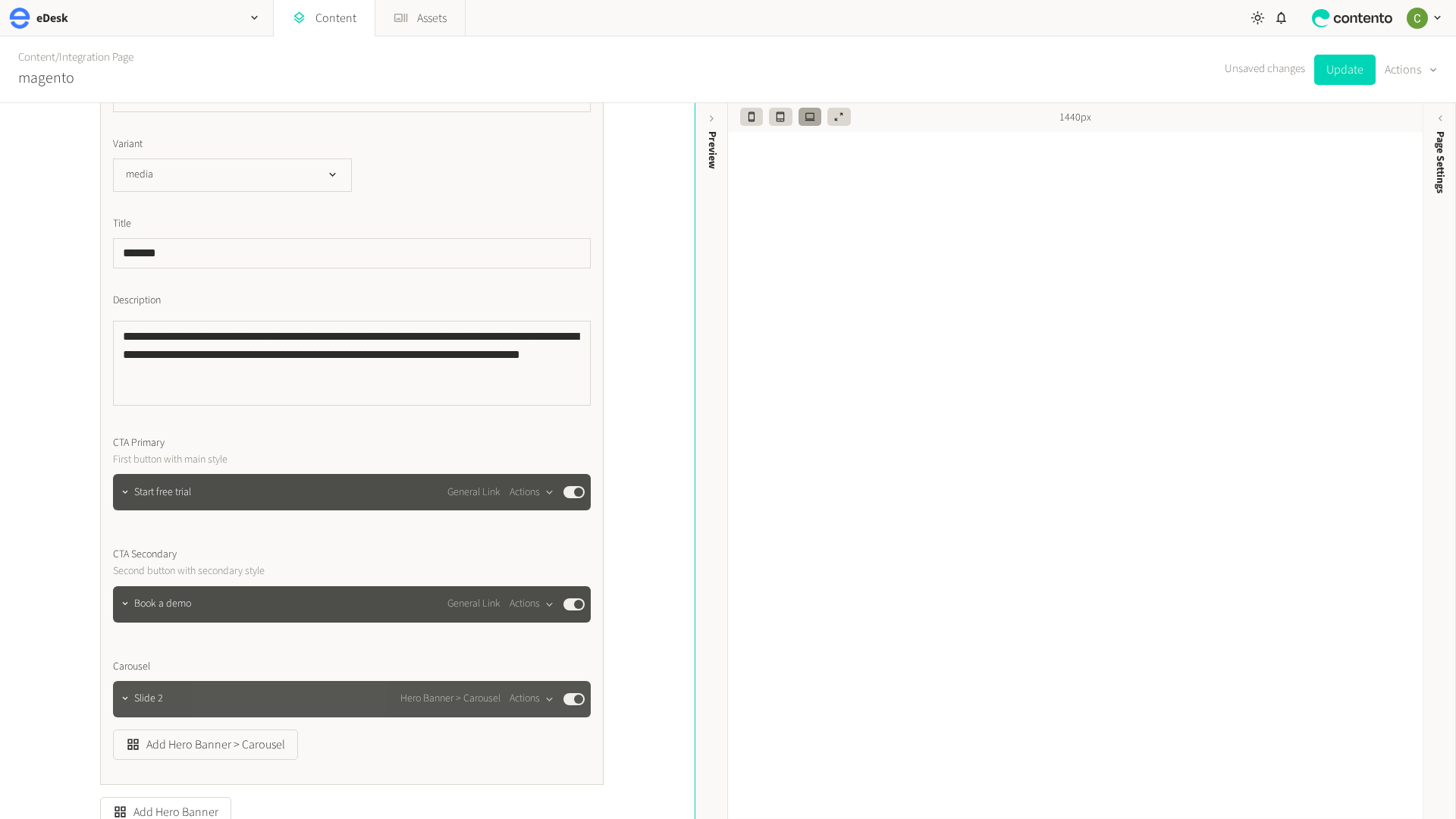 click on "Published" 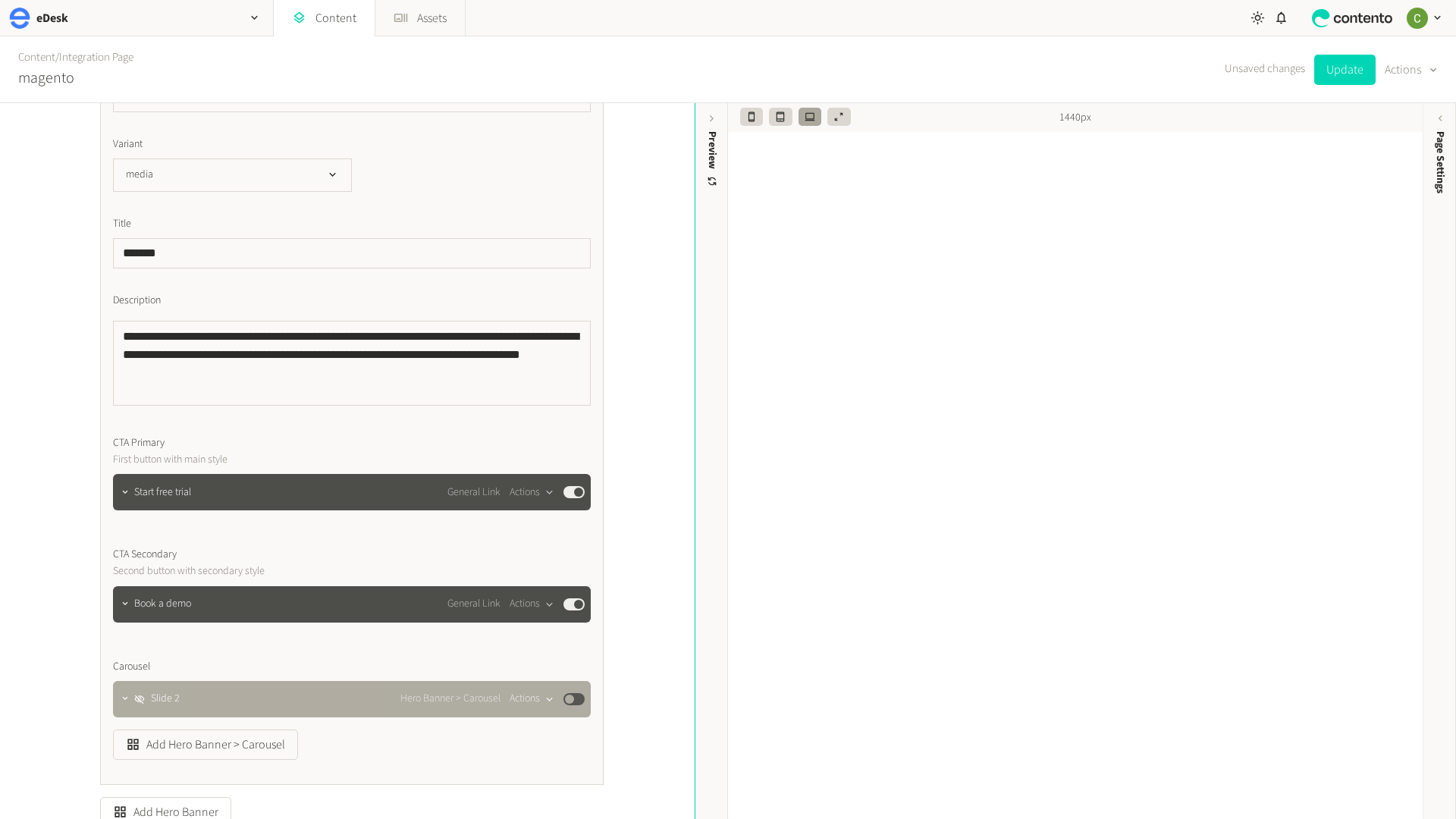scroll, scrollTop: 541, scrollLeft: 0, axis: vertical 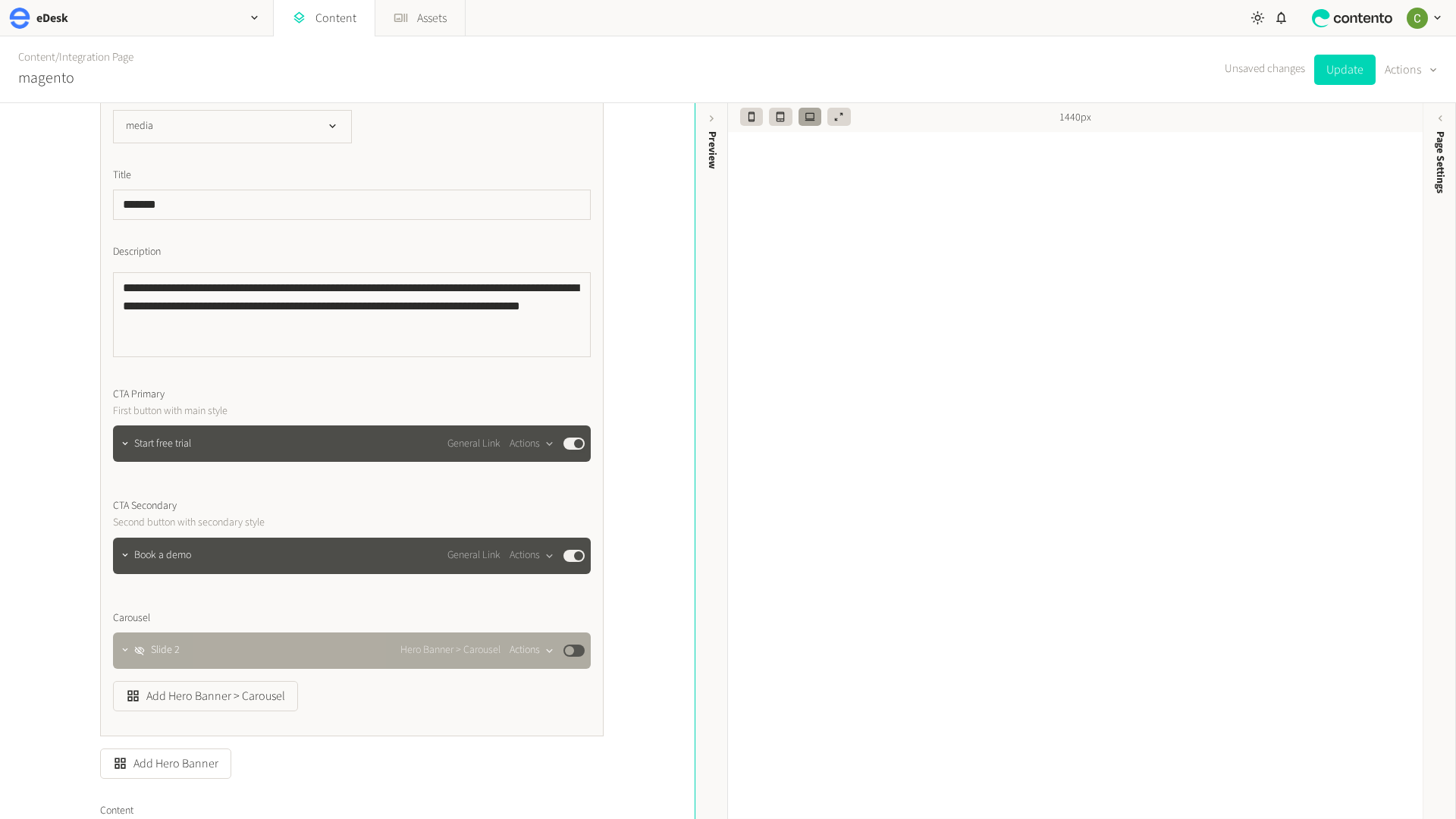 click 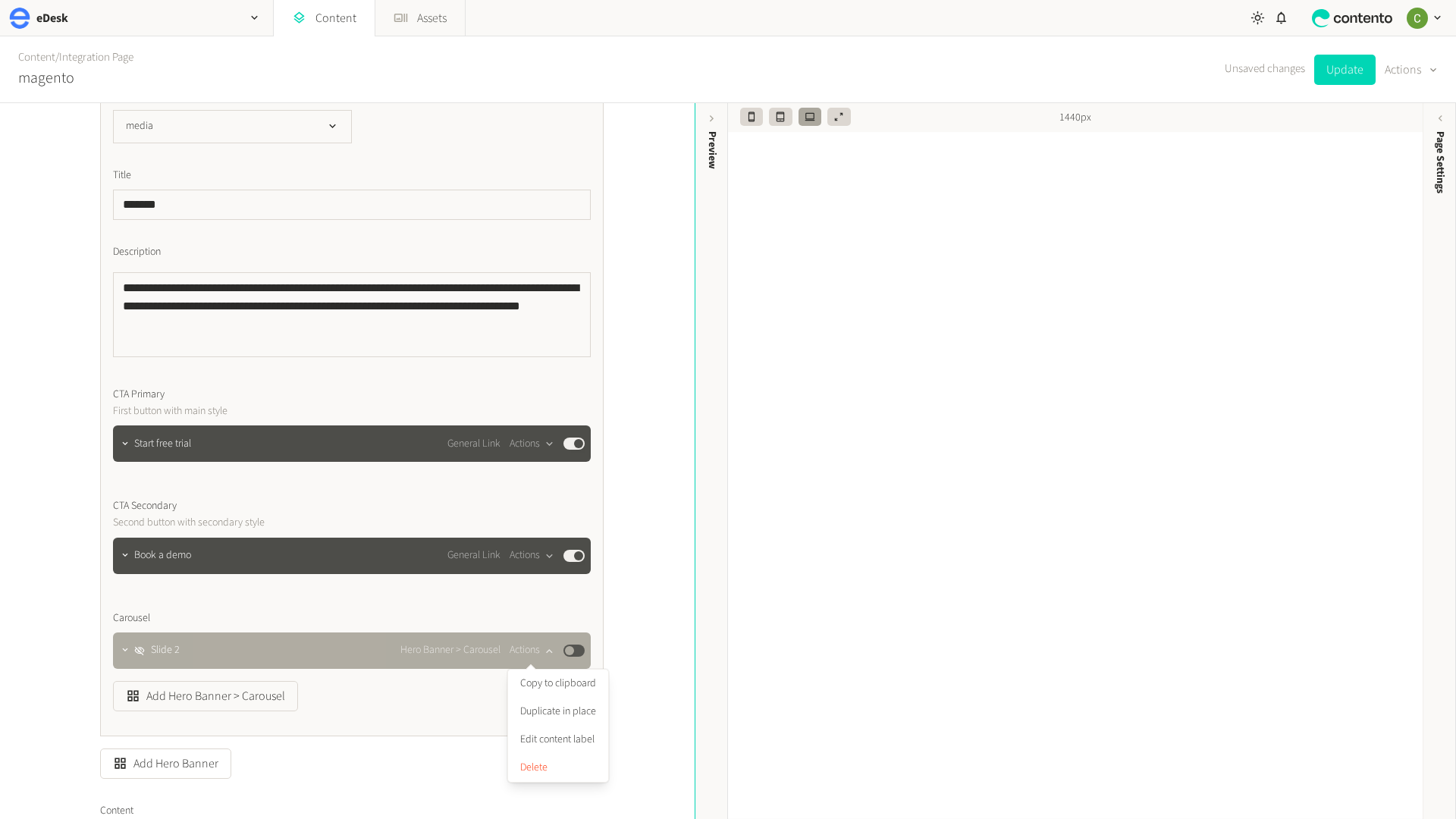 click on "Published" 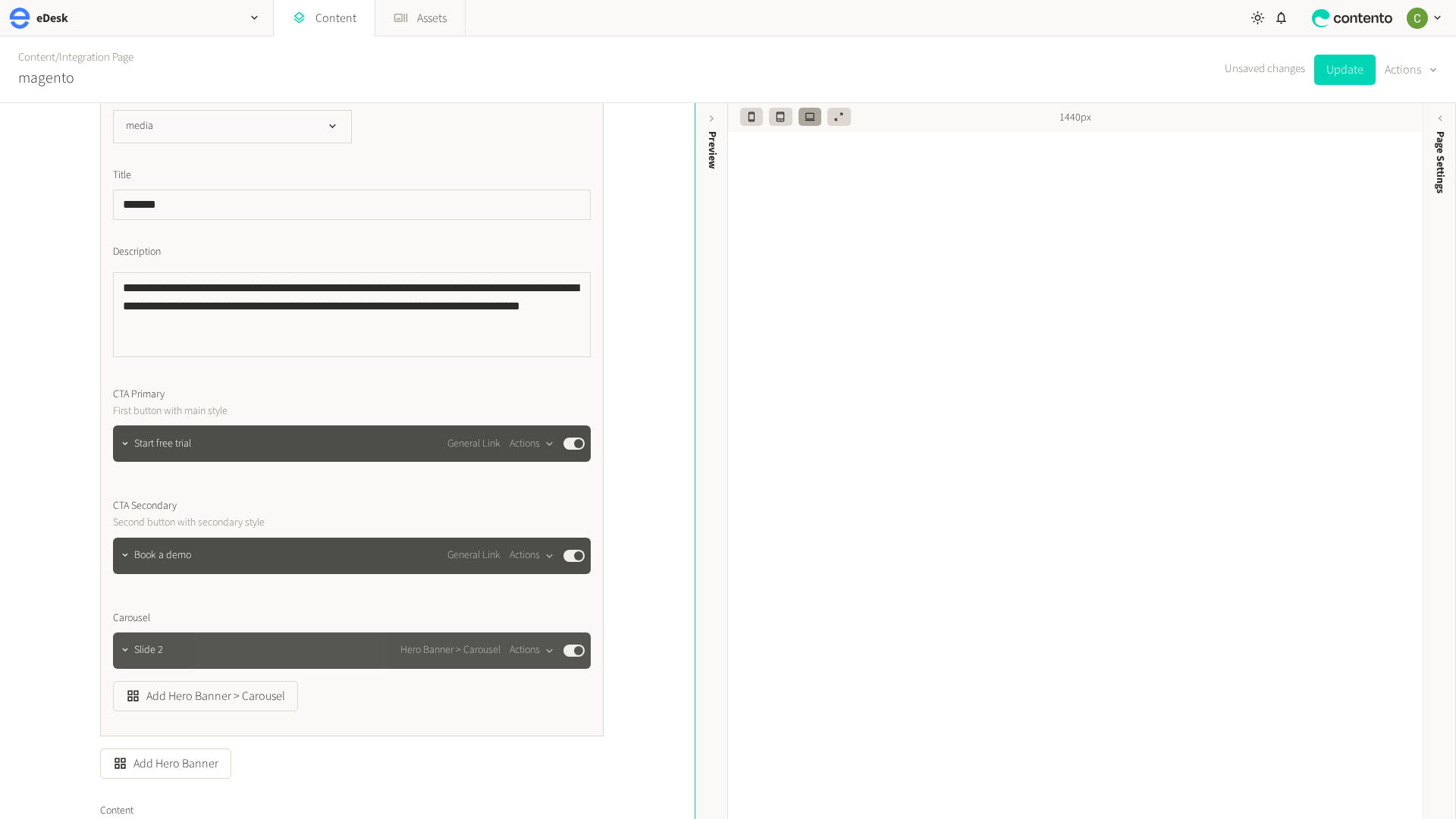 click on "Hero Banner > Carousel  Actions  Published" 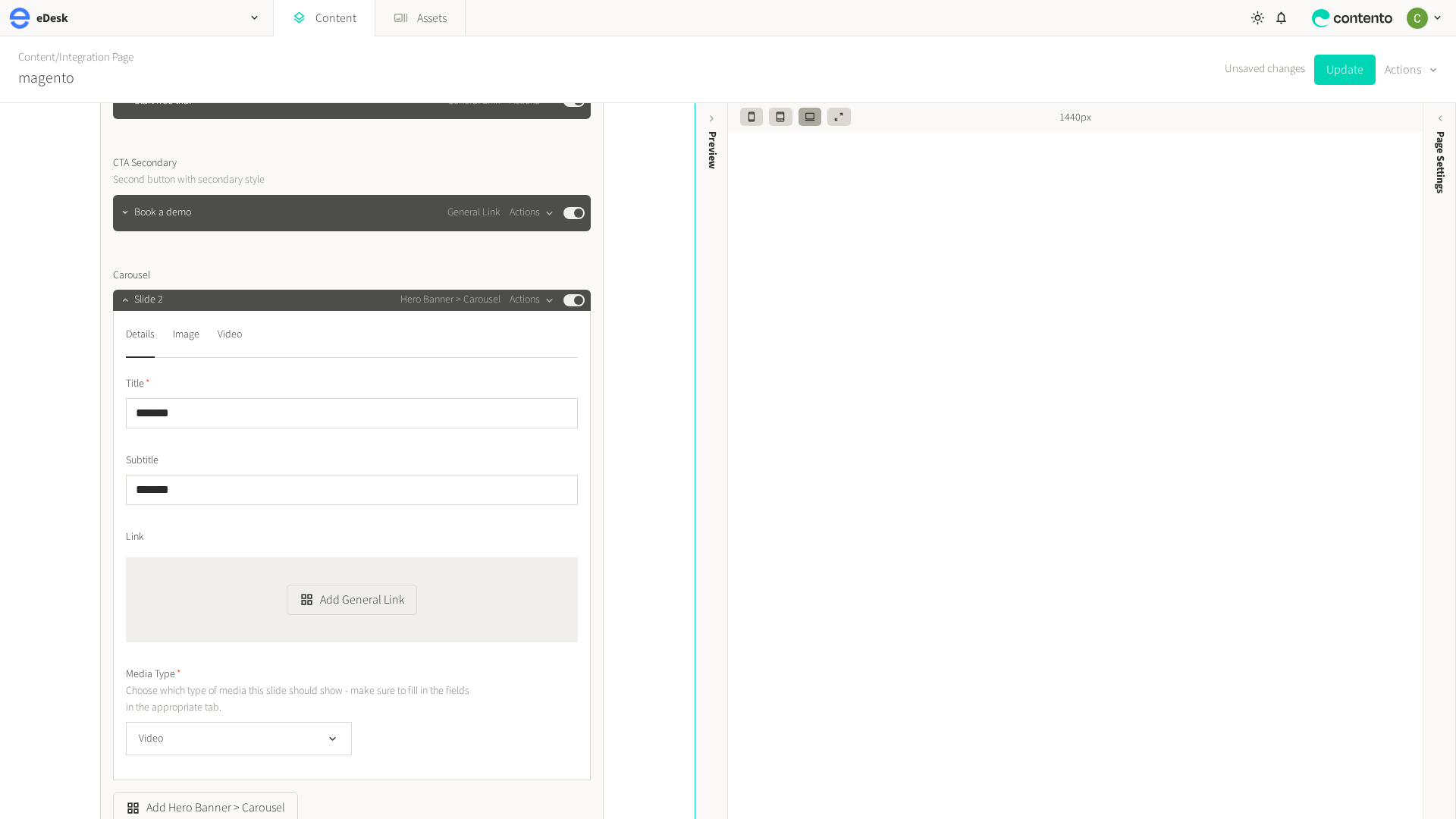 scroll, scrollTop: 707, scrollLeft: 0, axis: vertical 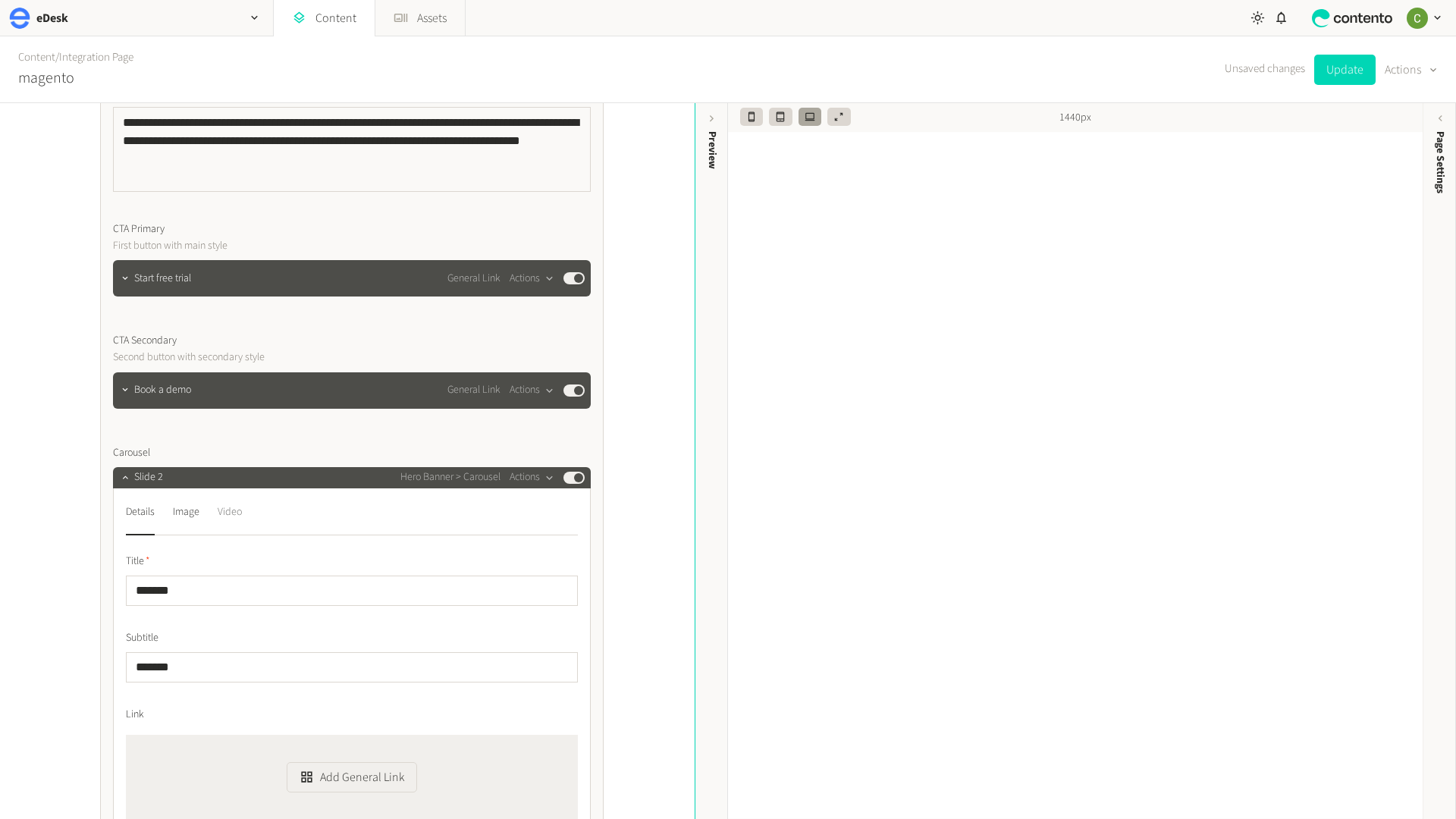 click on "Video" 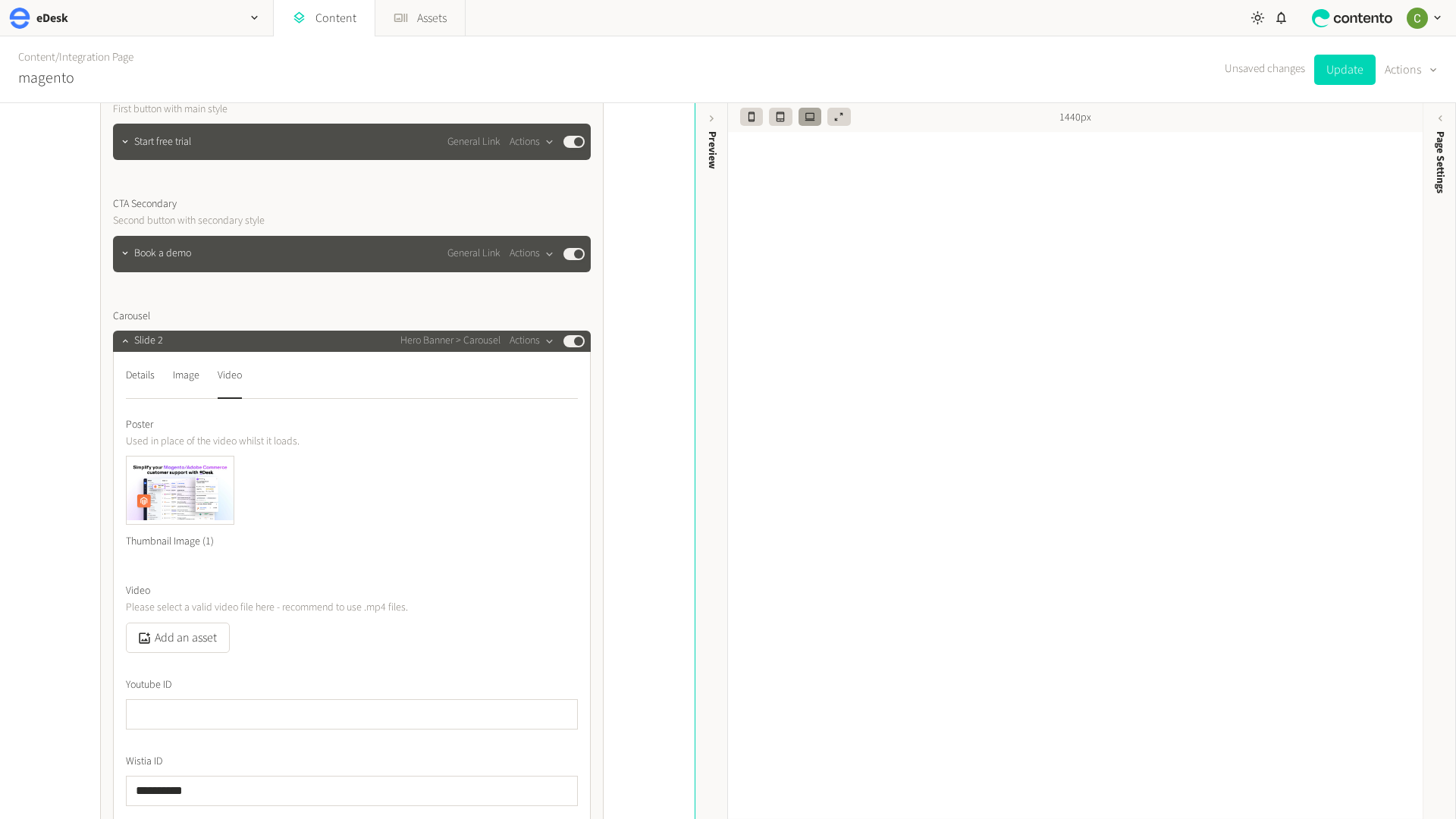 scroll, scrollTop: 951, scrollLeft: 0, axis: vertical 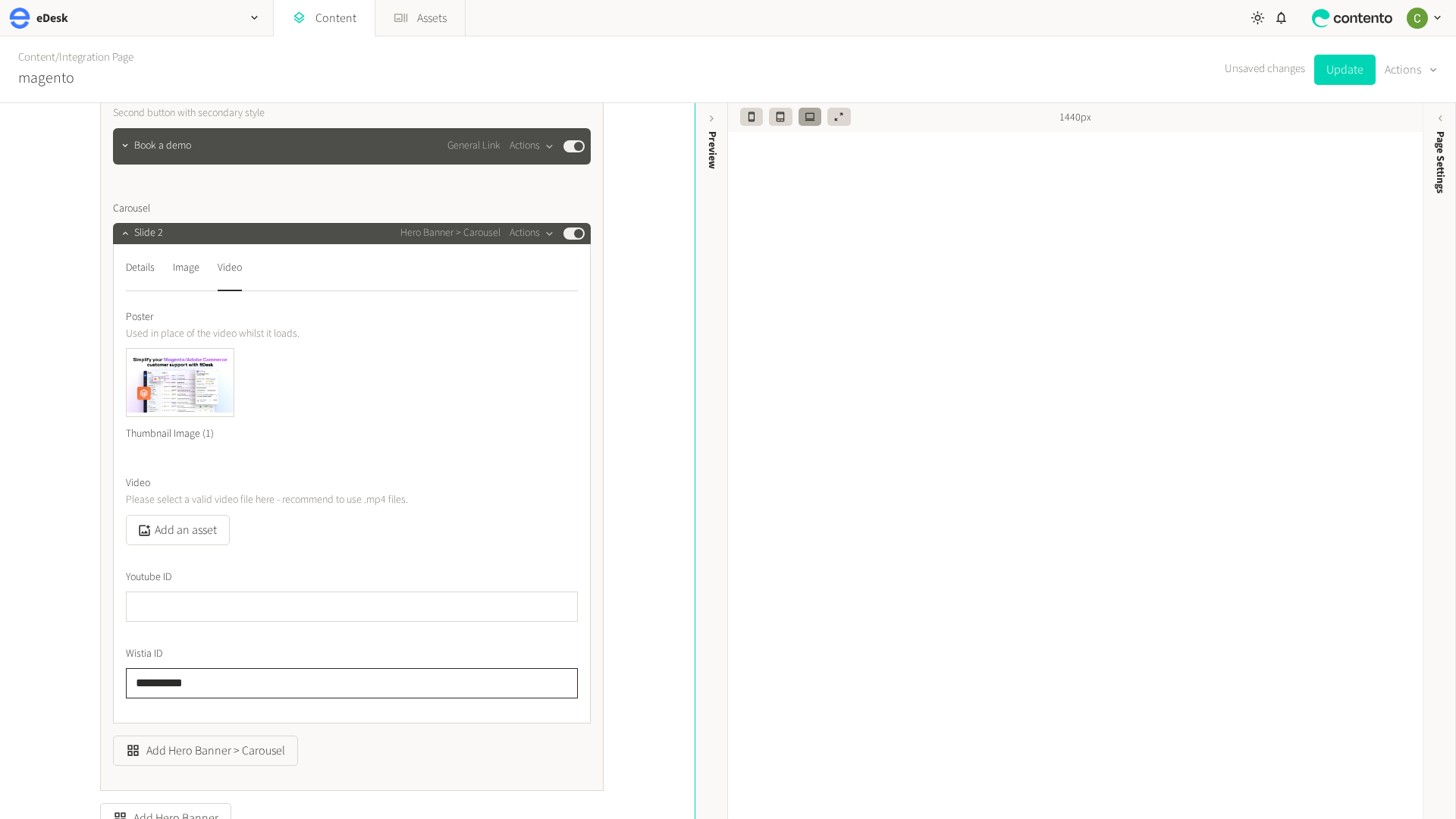drag, startPoint x: 213, startPoint y: 678, endPoint x: 102, endPoint y: 676, distance: 111.018 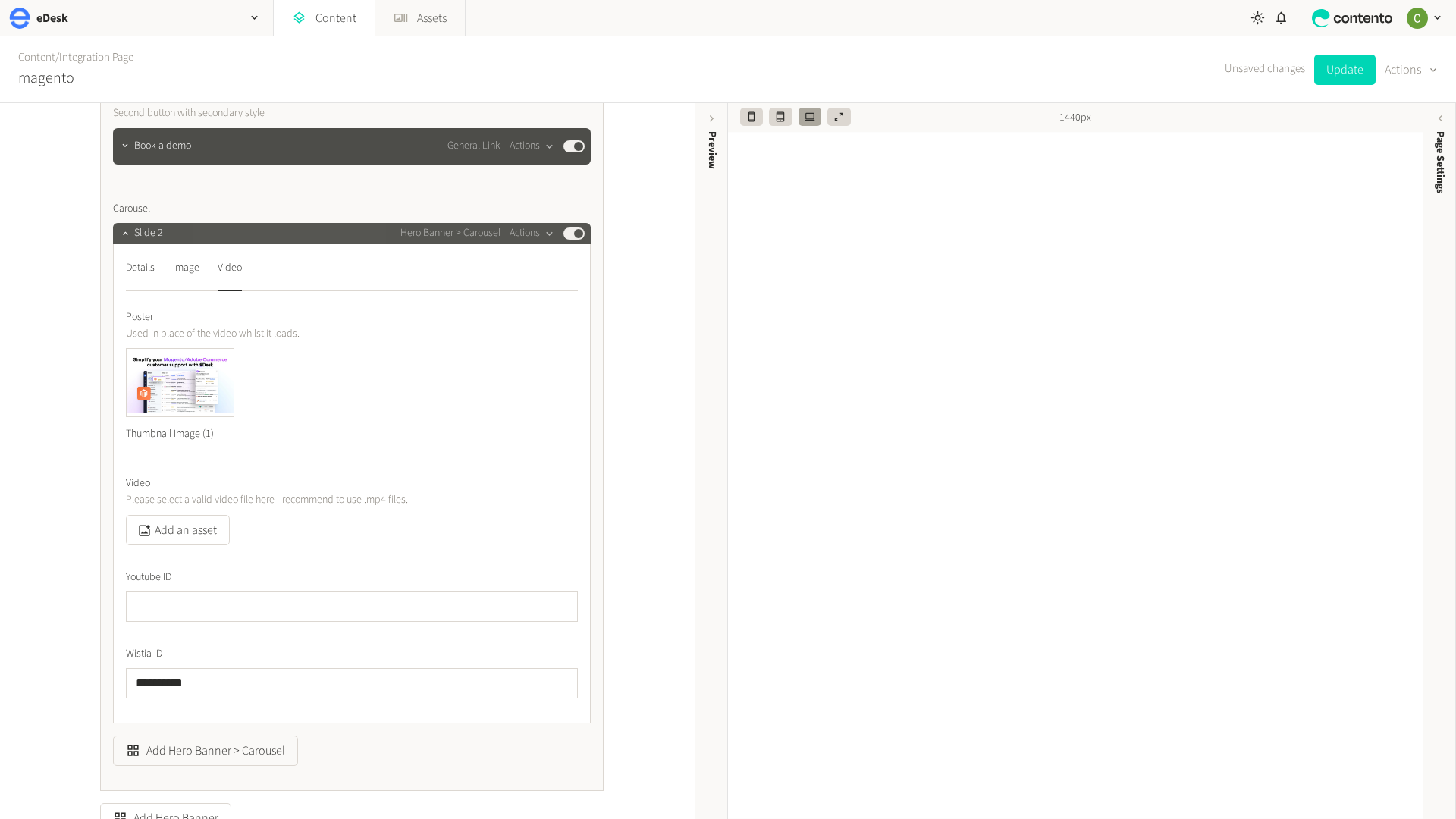 click on "Published" 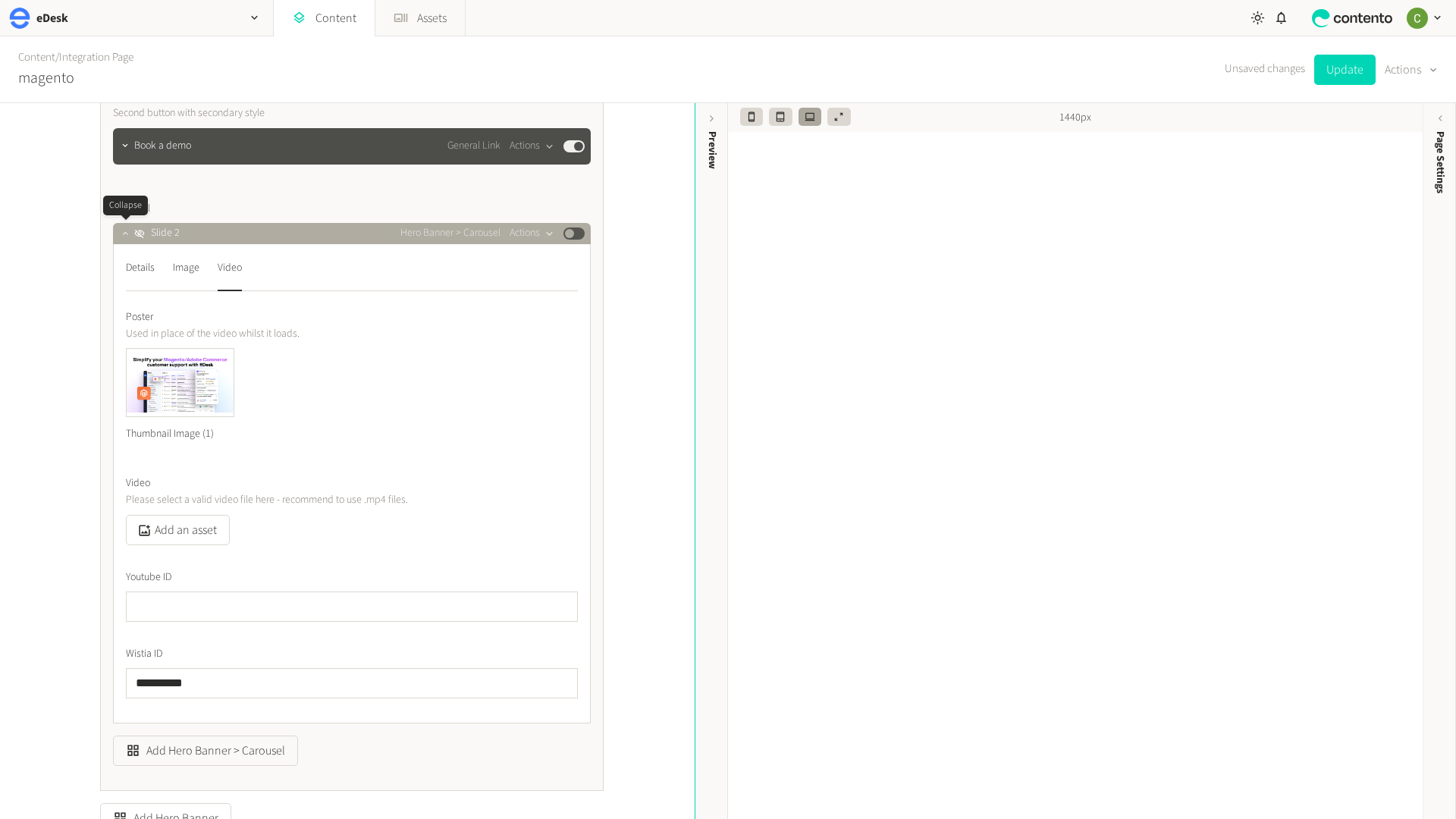 click 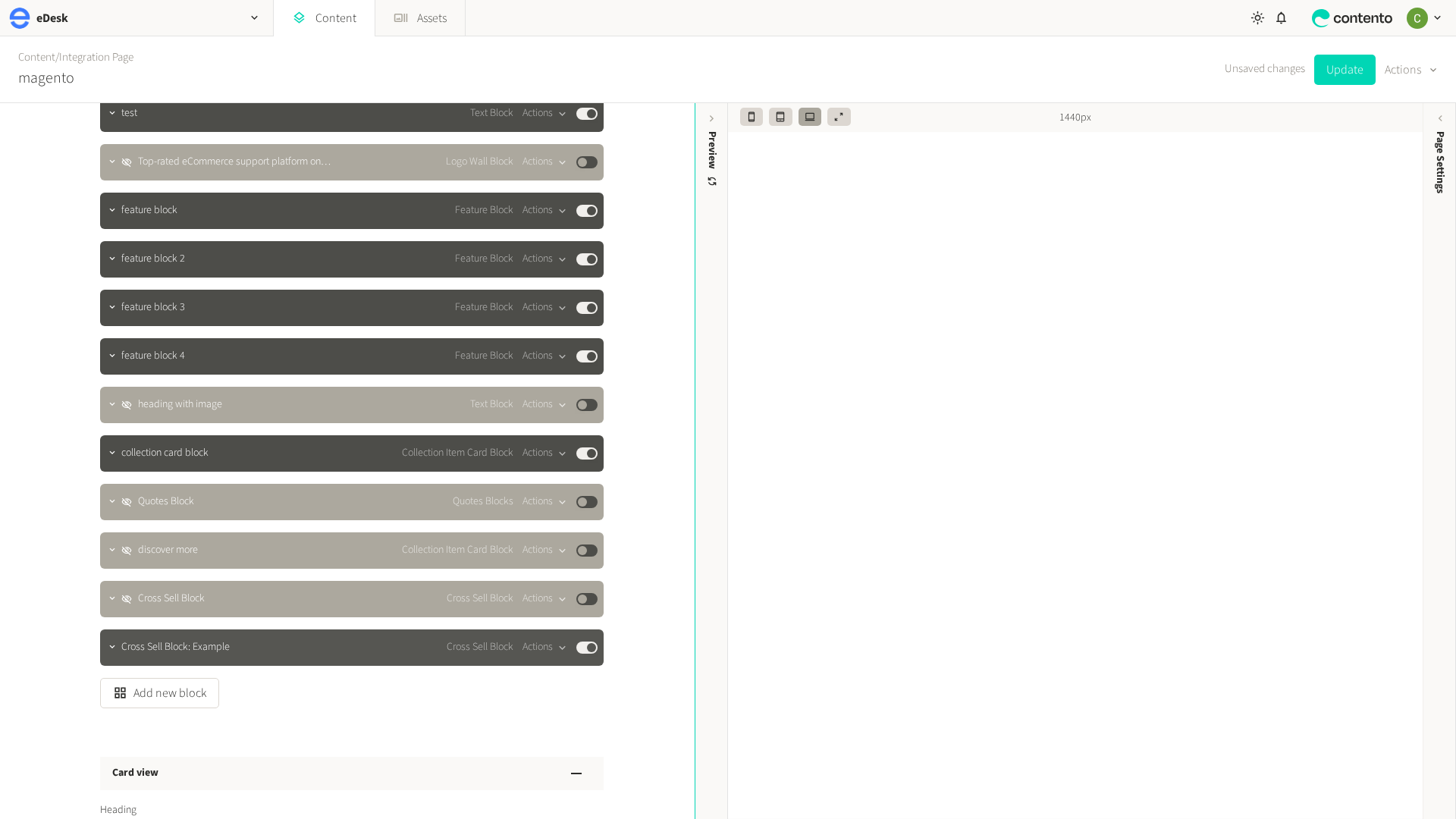 scroll, scrollTop: 1273, scrollLeft: 0, axis: vertical 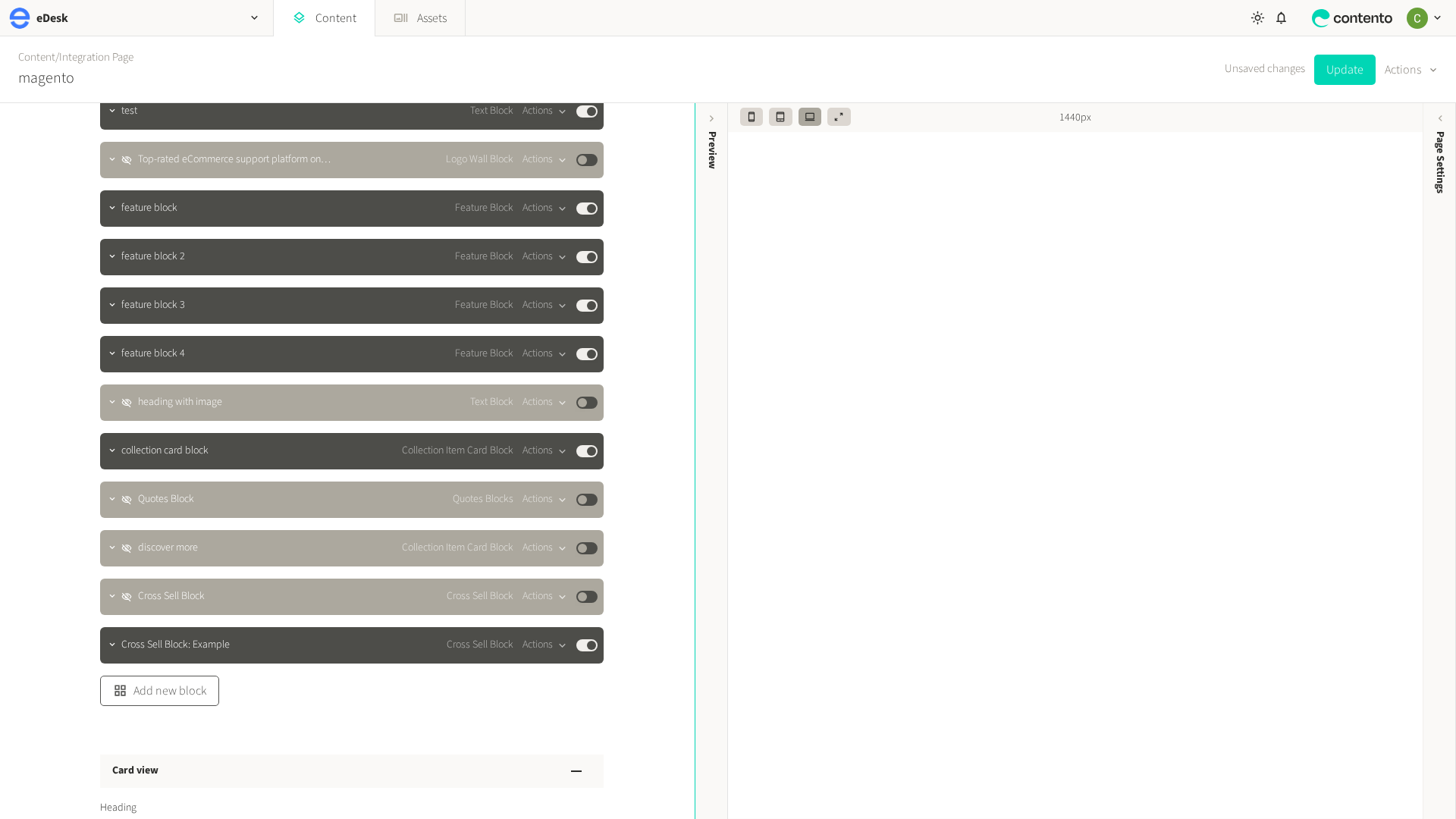 click on "Add new block" 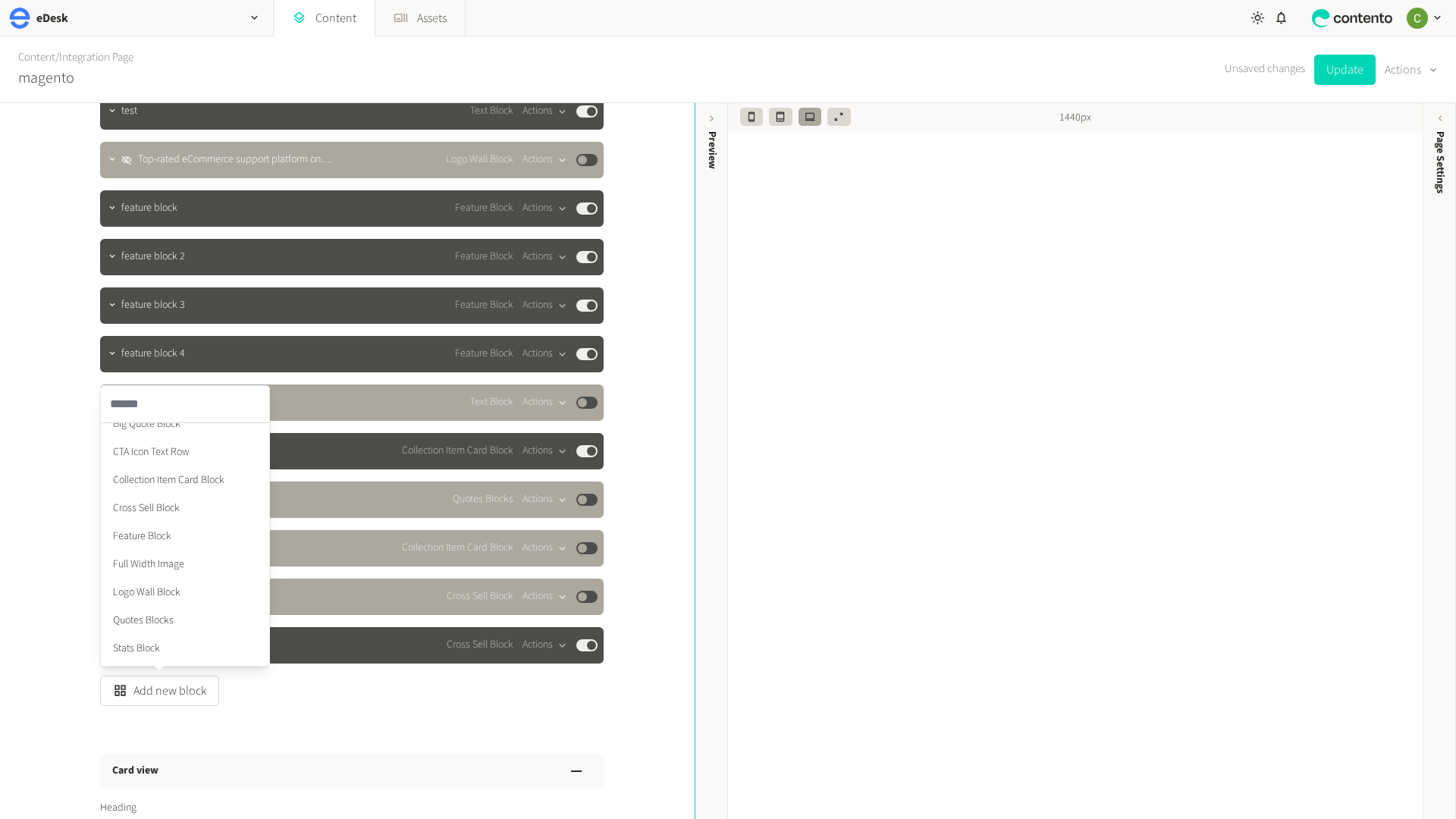 scroll, scrollTop: 94, scrollLeft: 0, axis: vertical 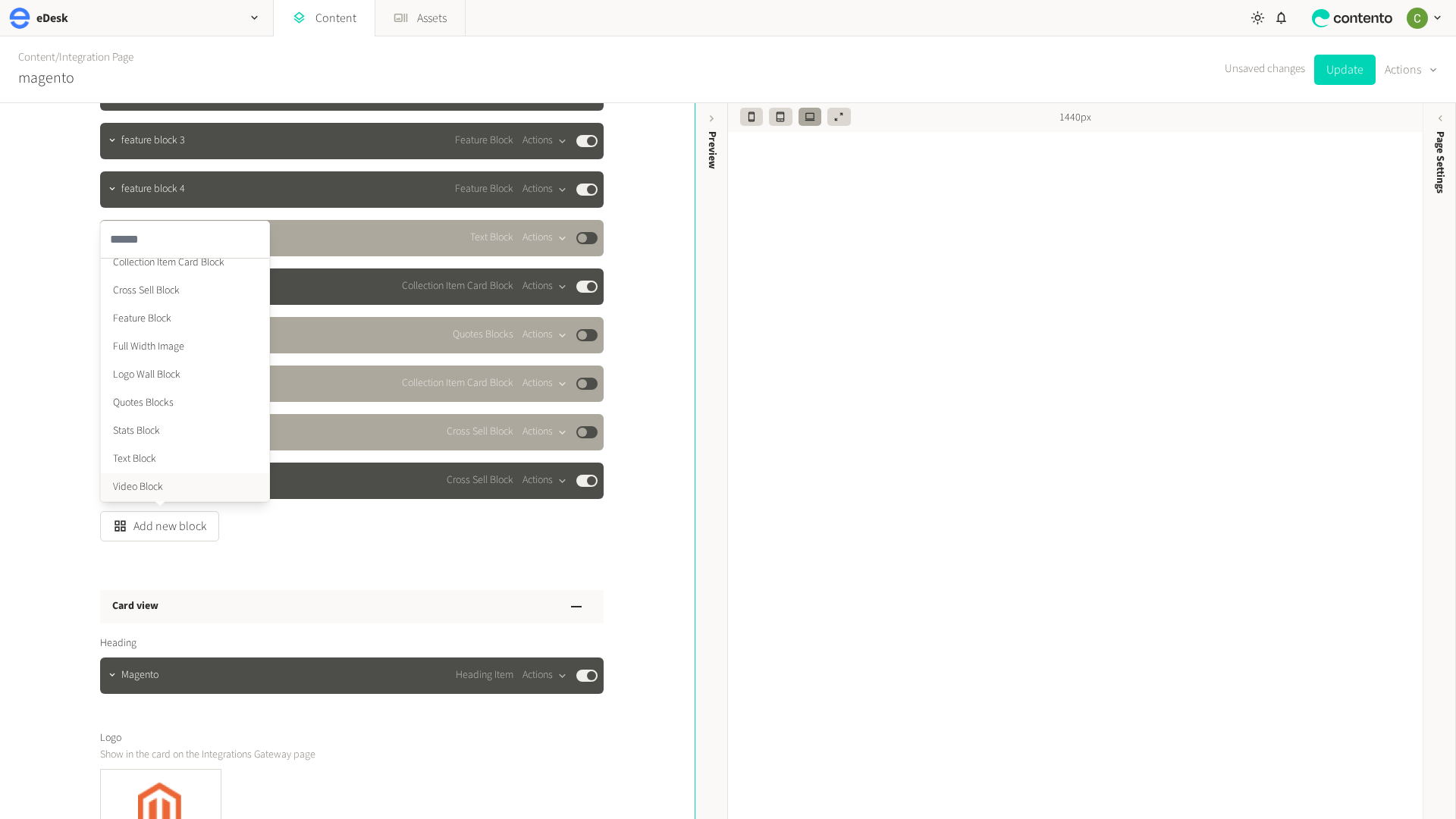 click on "Video Block" 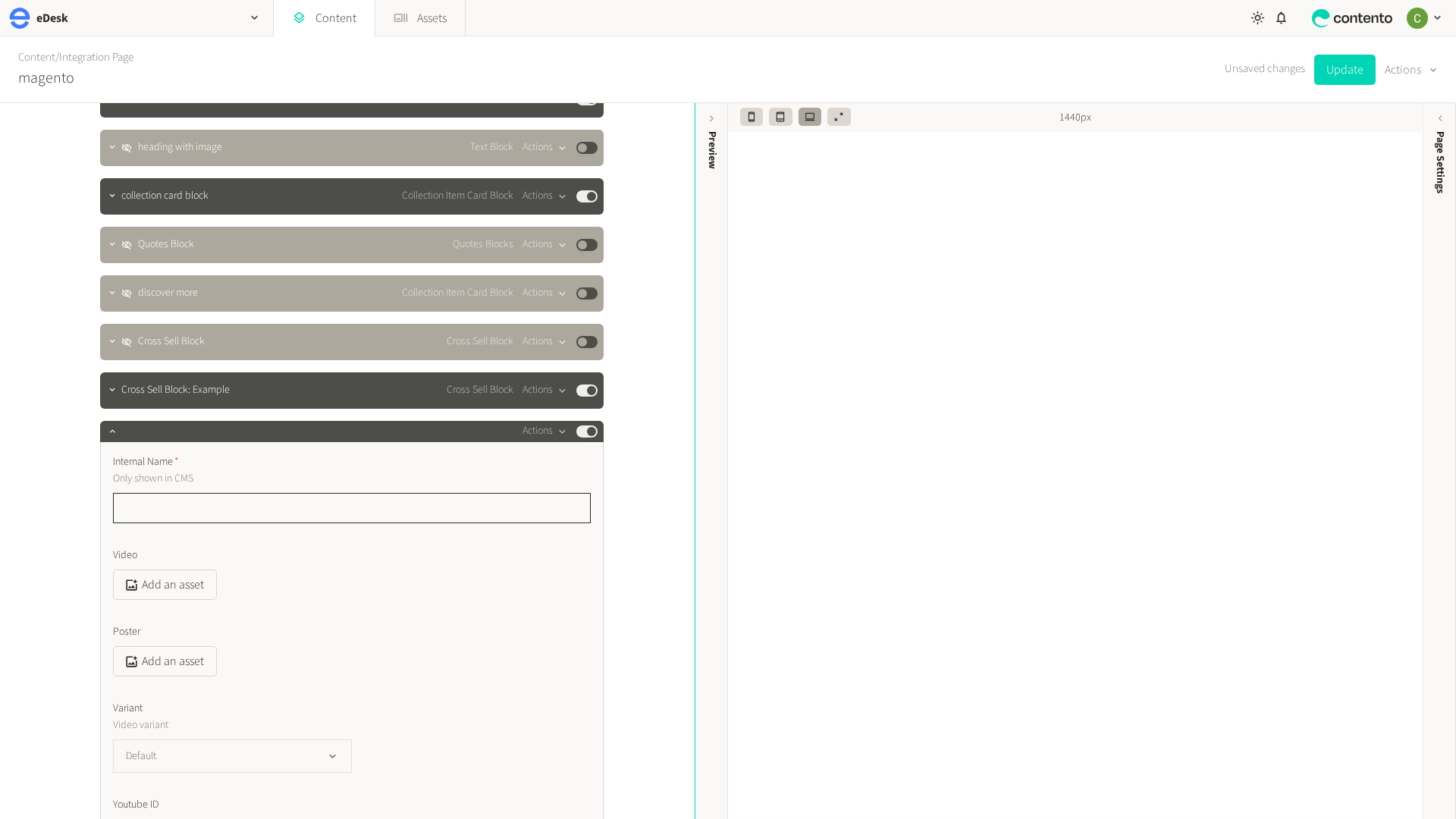 scroll, scrollTop: 1675, scrollLeft: 0, axis: vertical 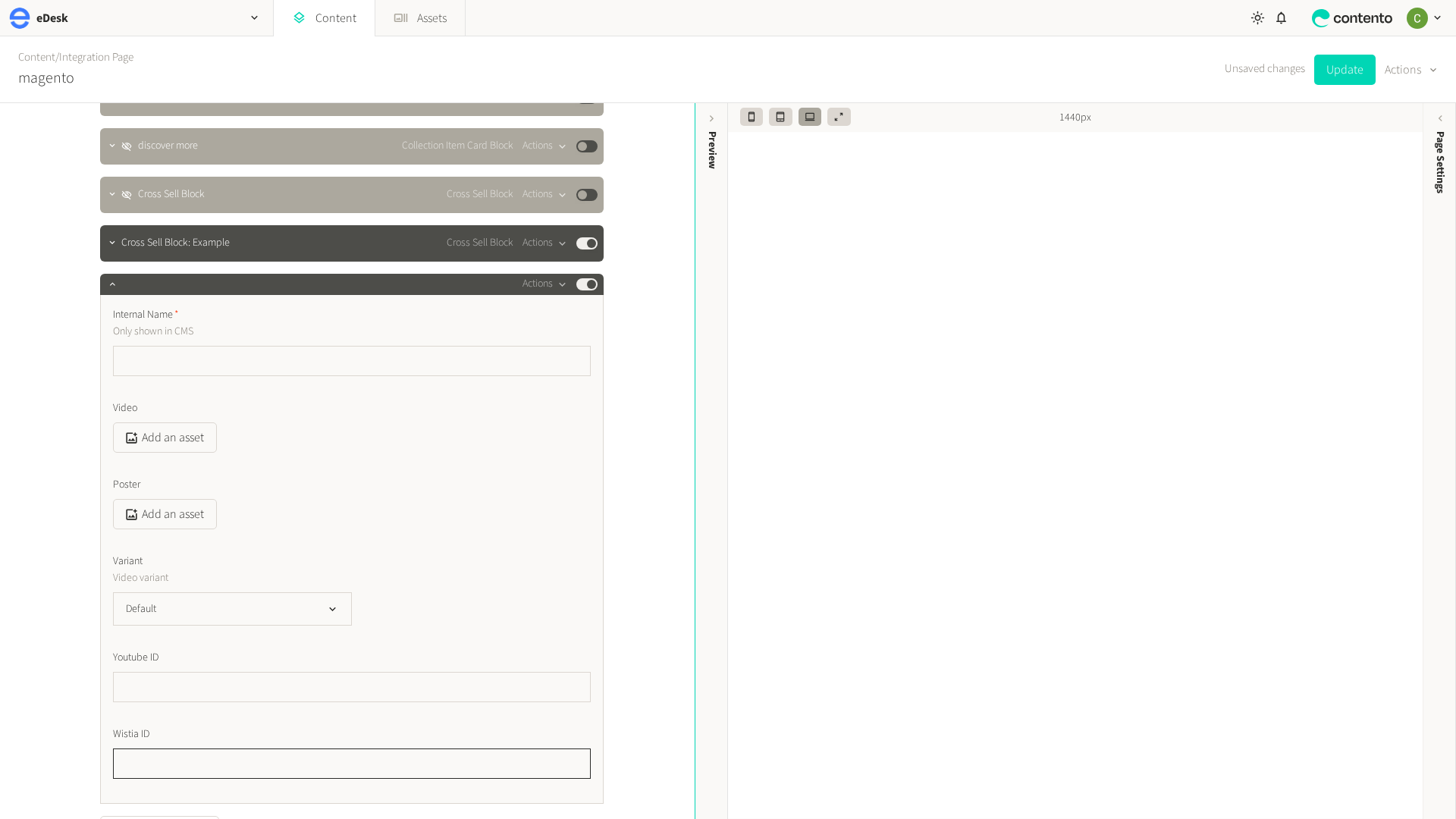 click 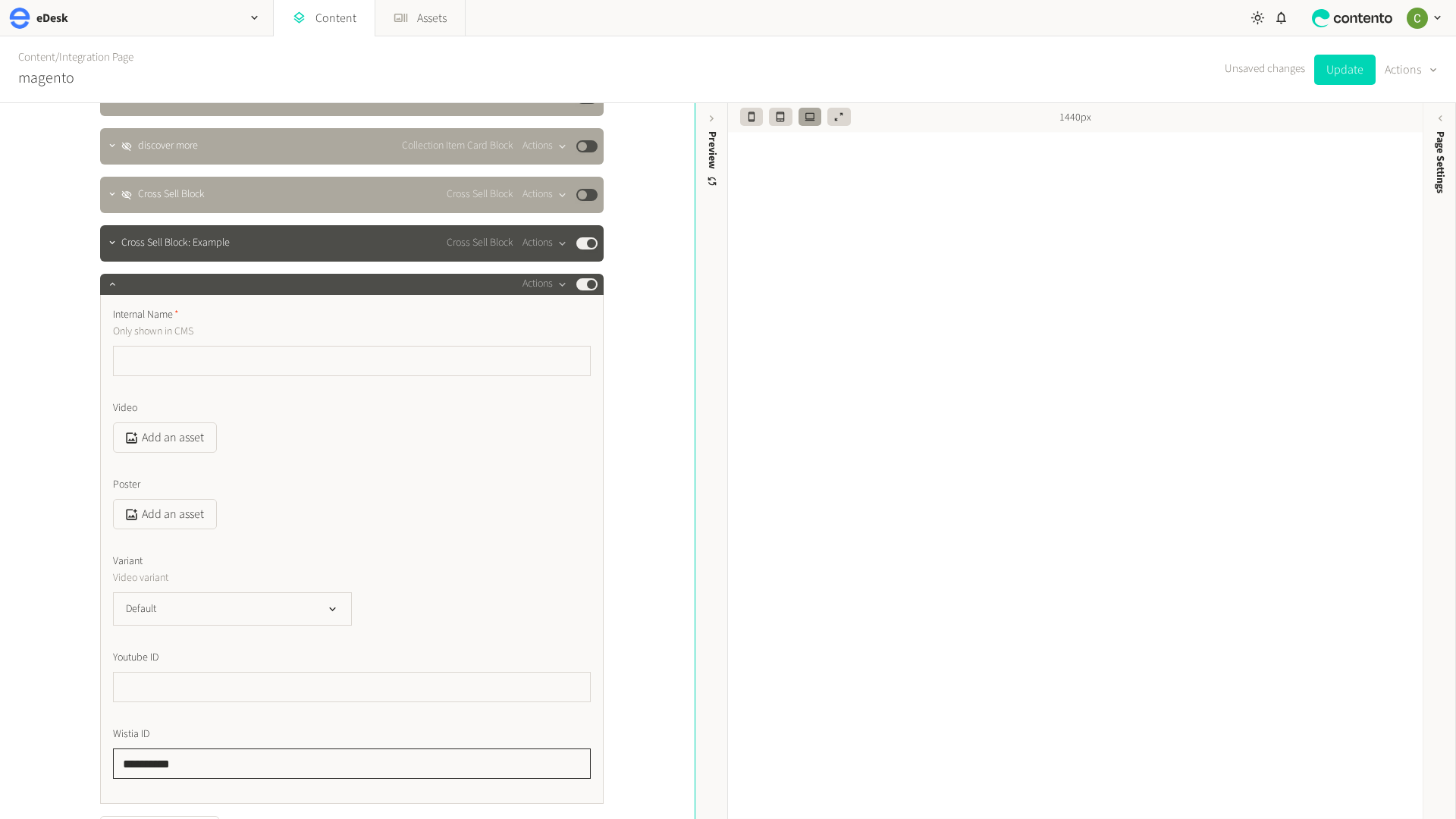 type on "**********" 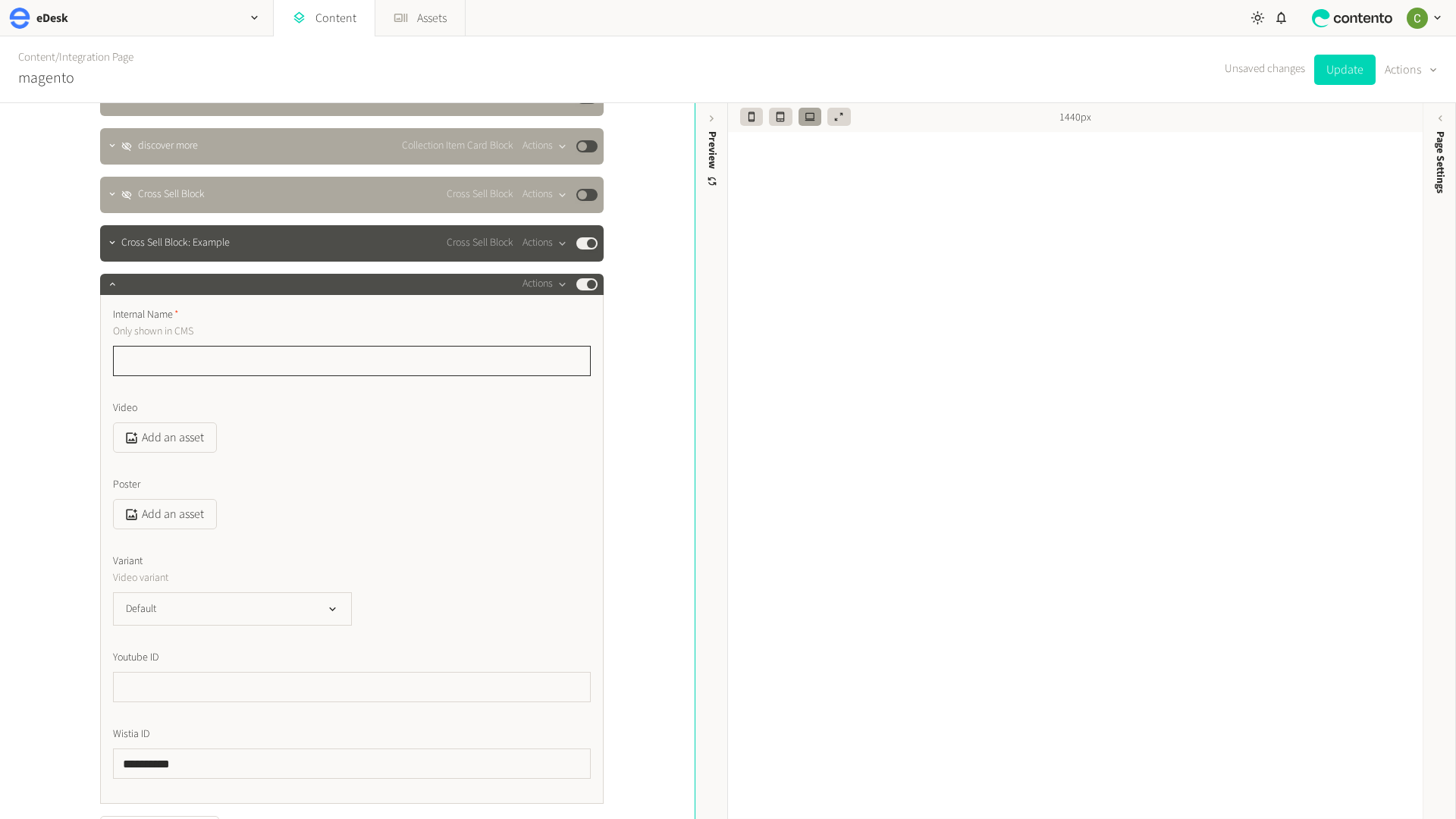 click 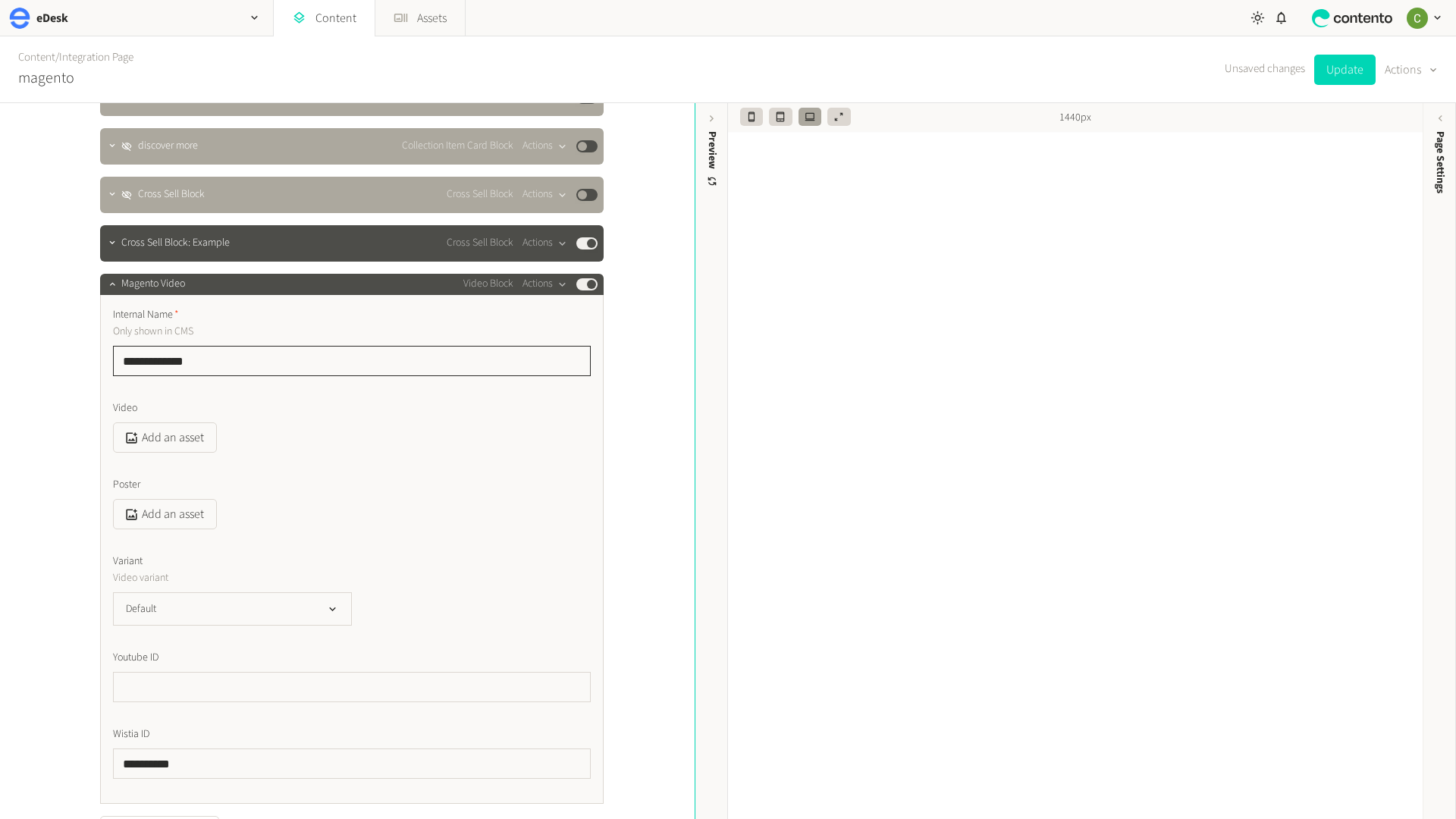 type on "**********" 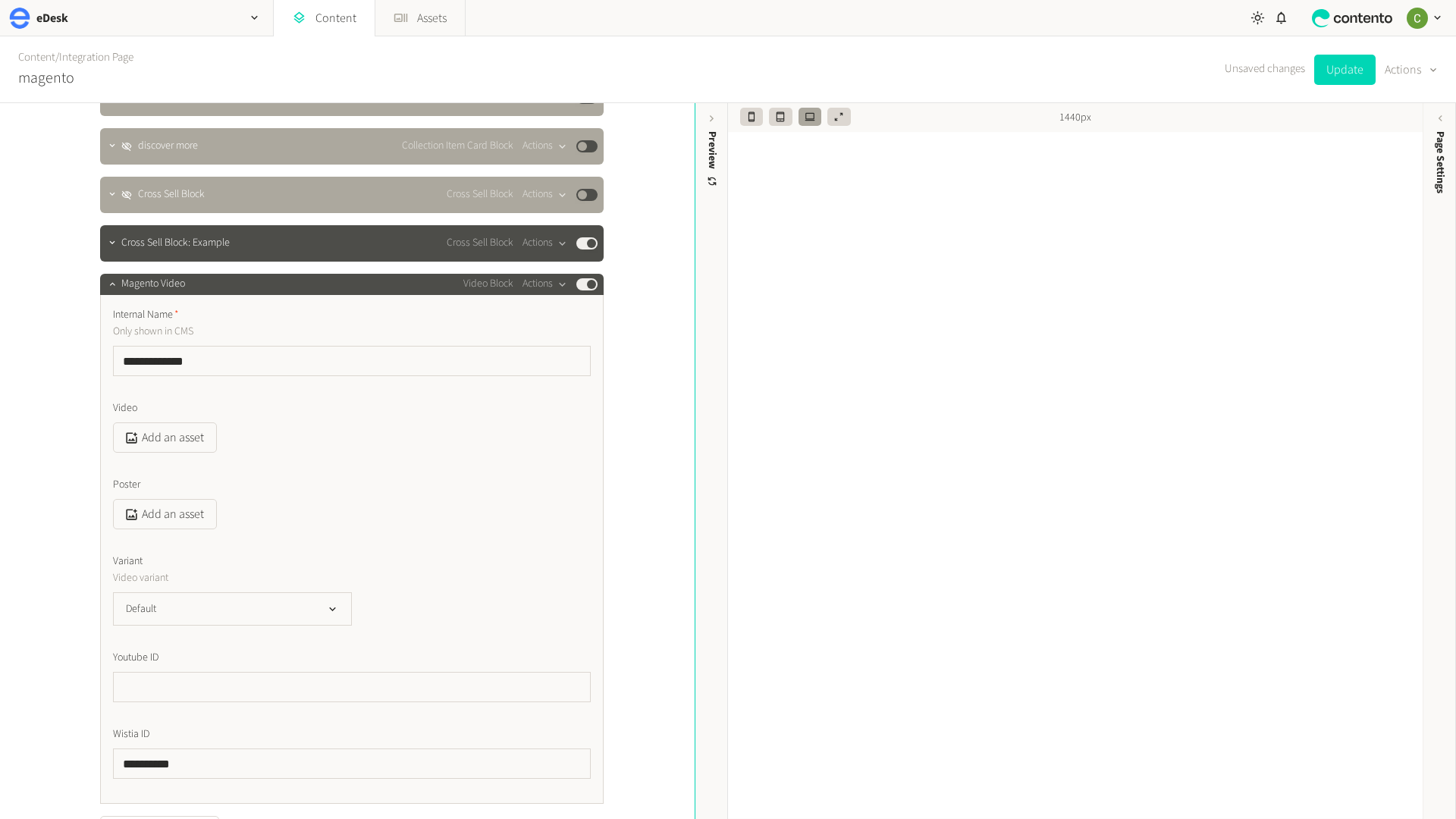 click on "Video" 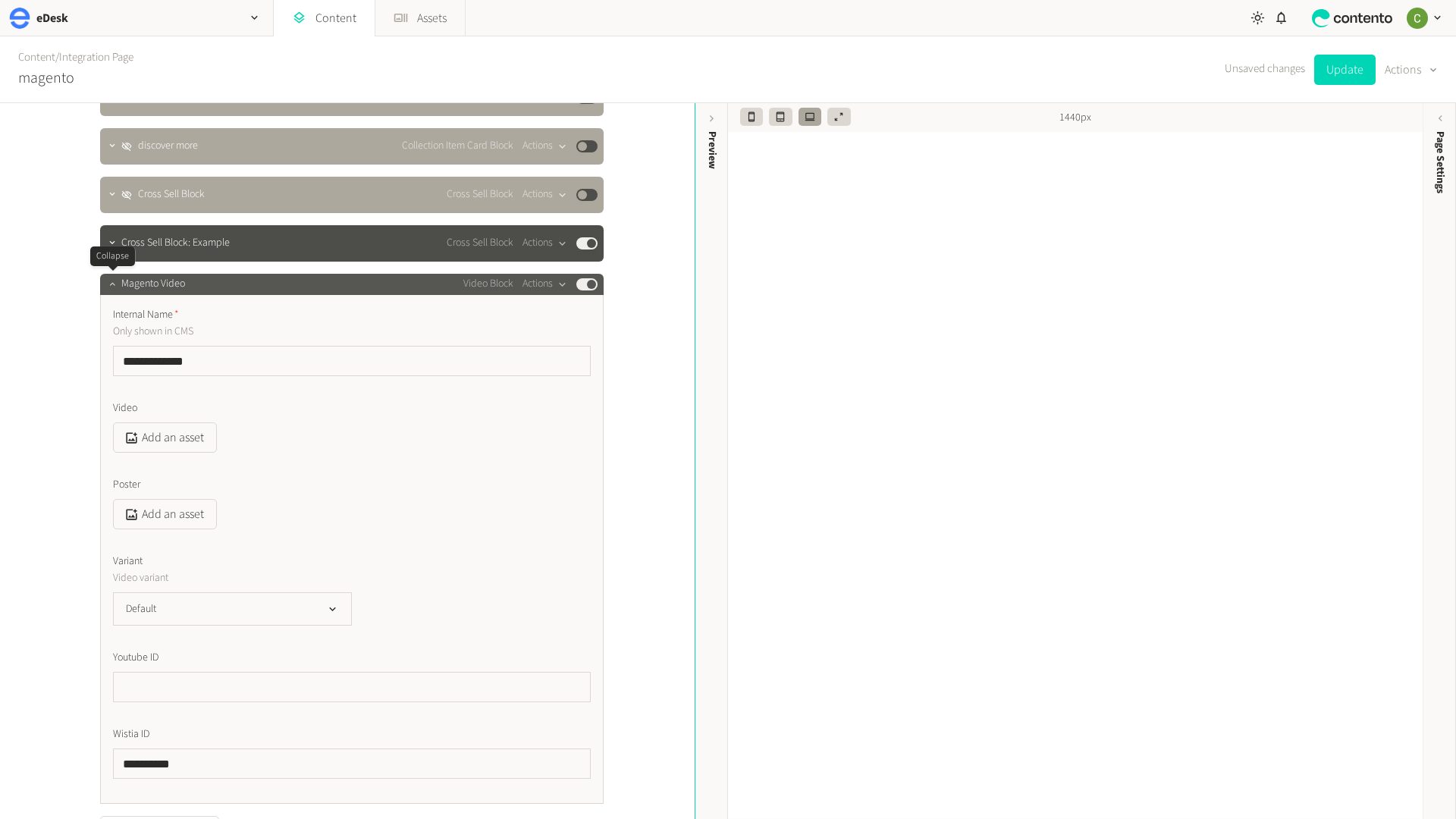 click 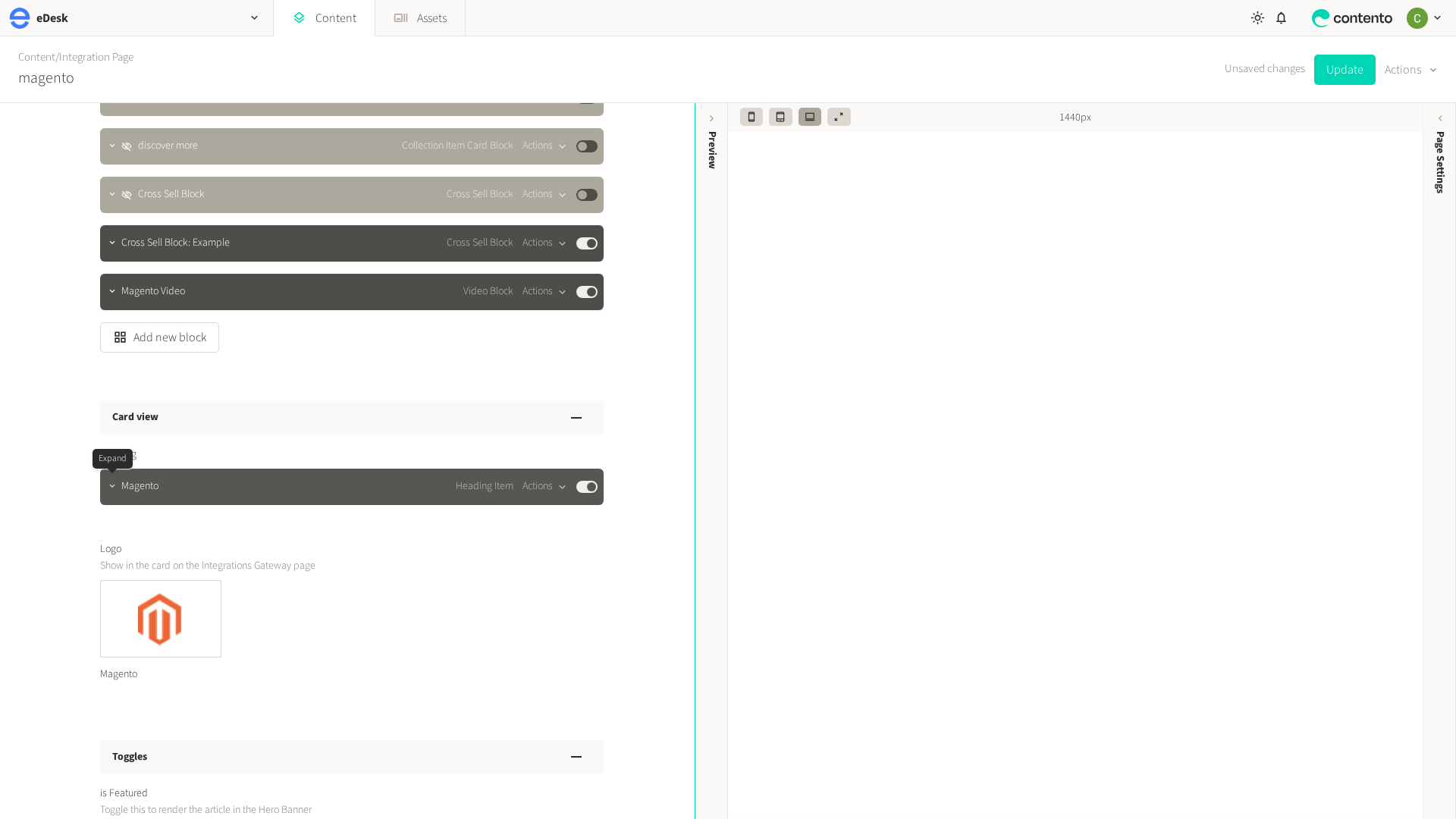 click 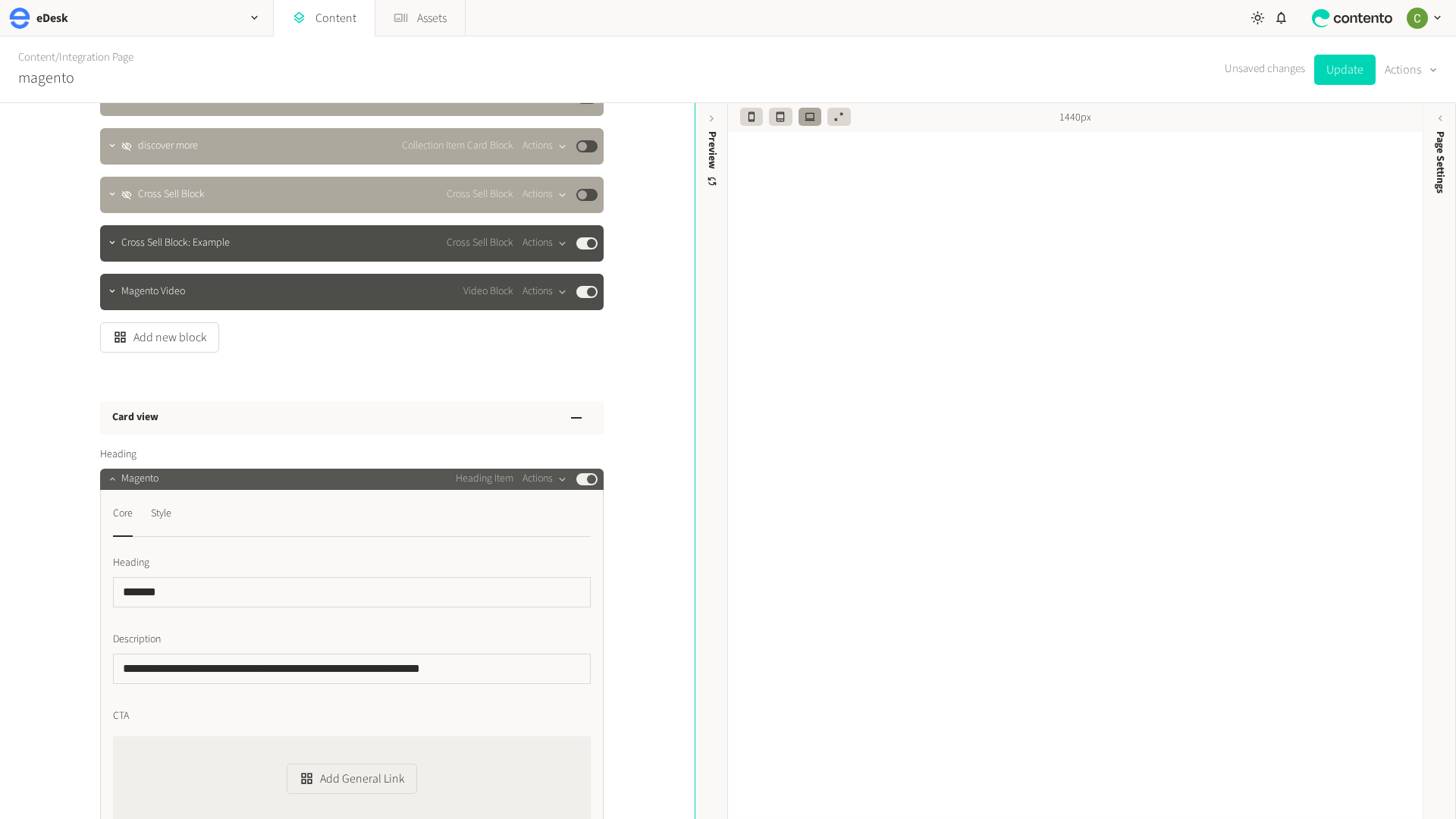 click 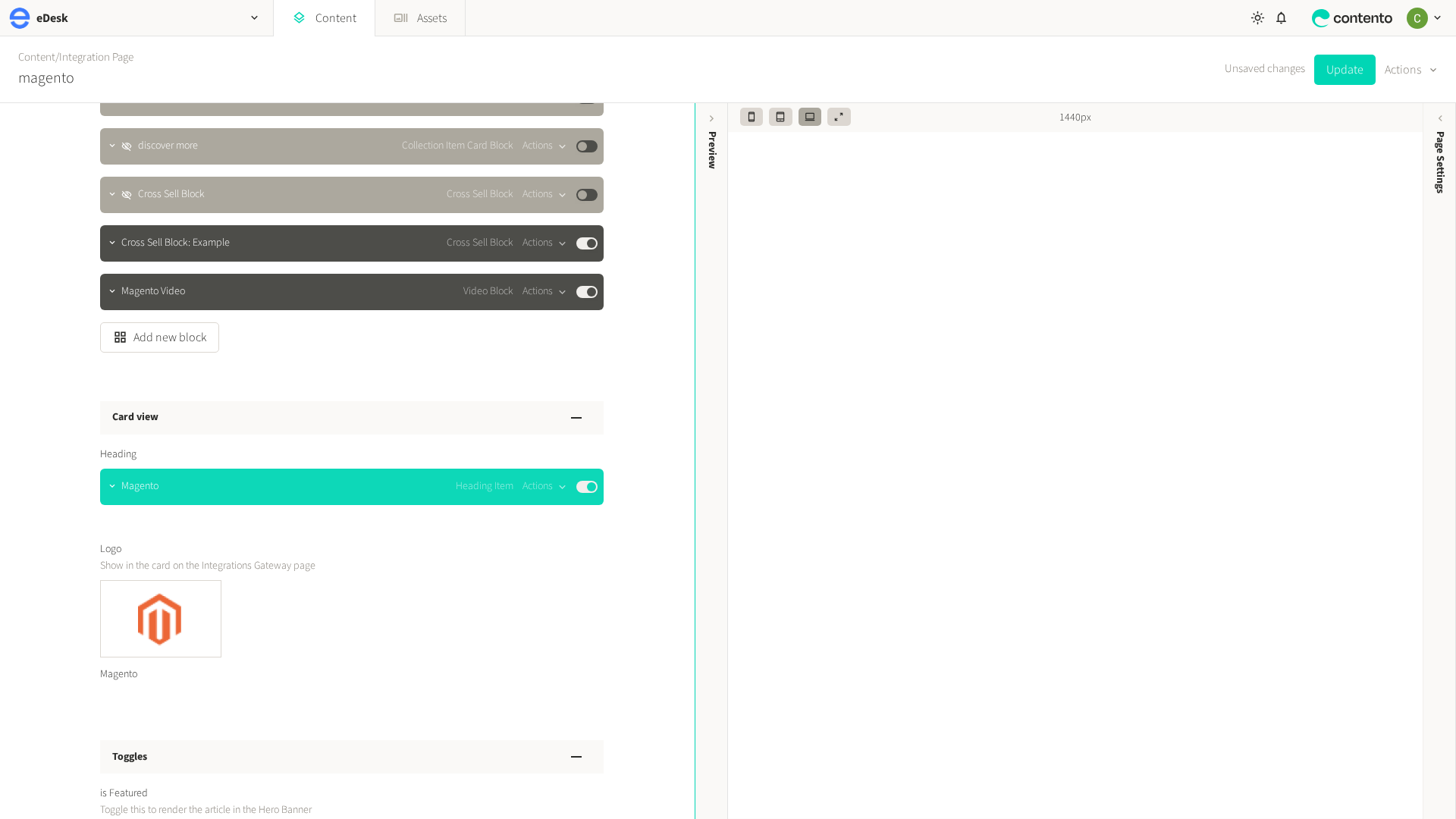 drag, startPoint x: 207, startPoint y: 496, endPoint x: 207, endPoint y: 484, distance: 12 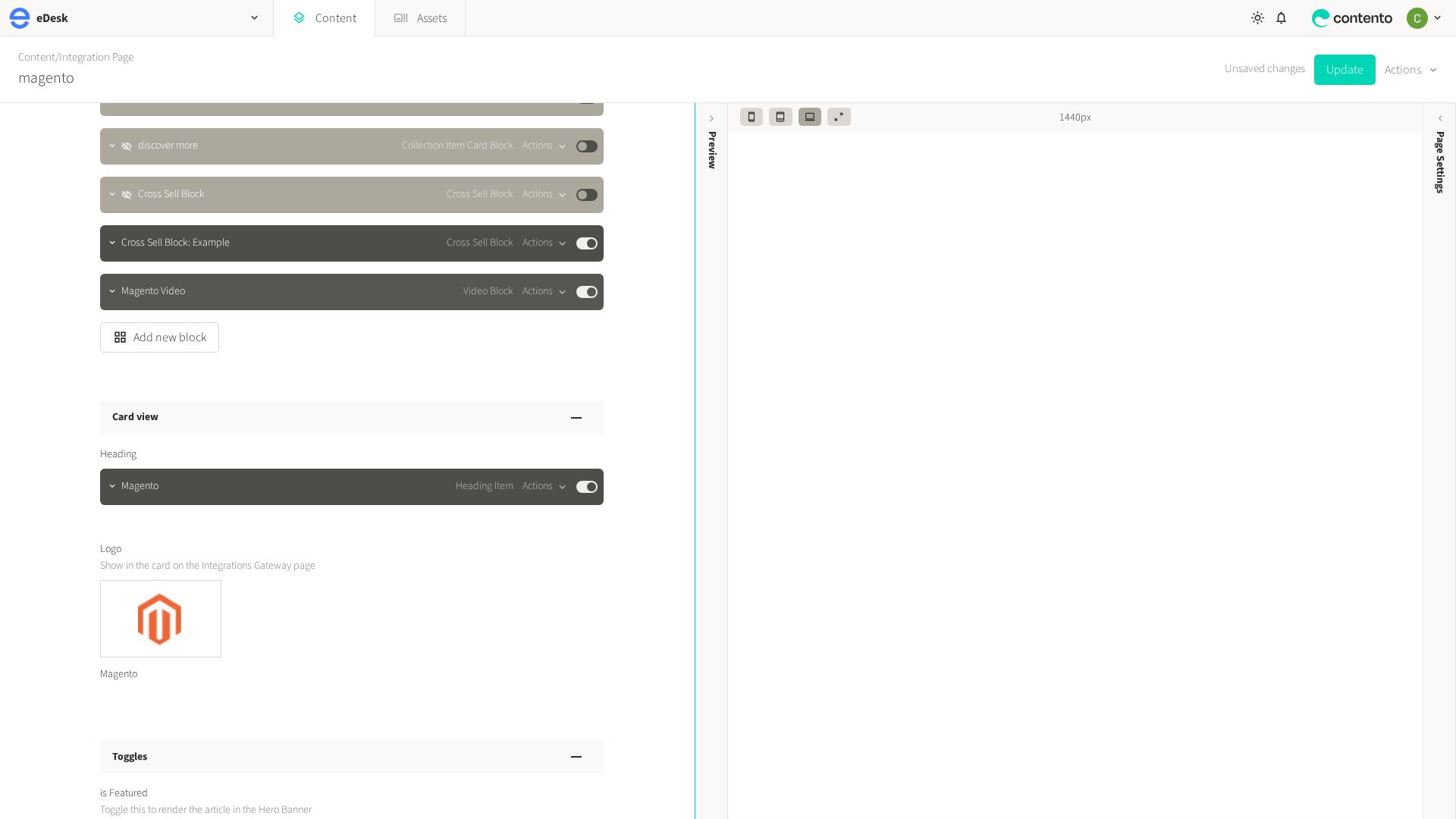 type 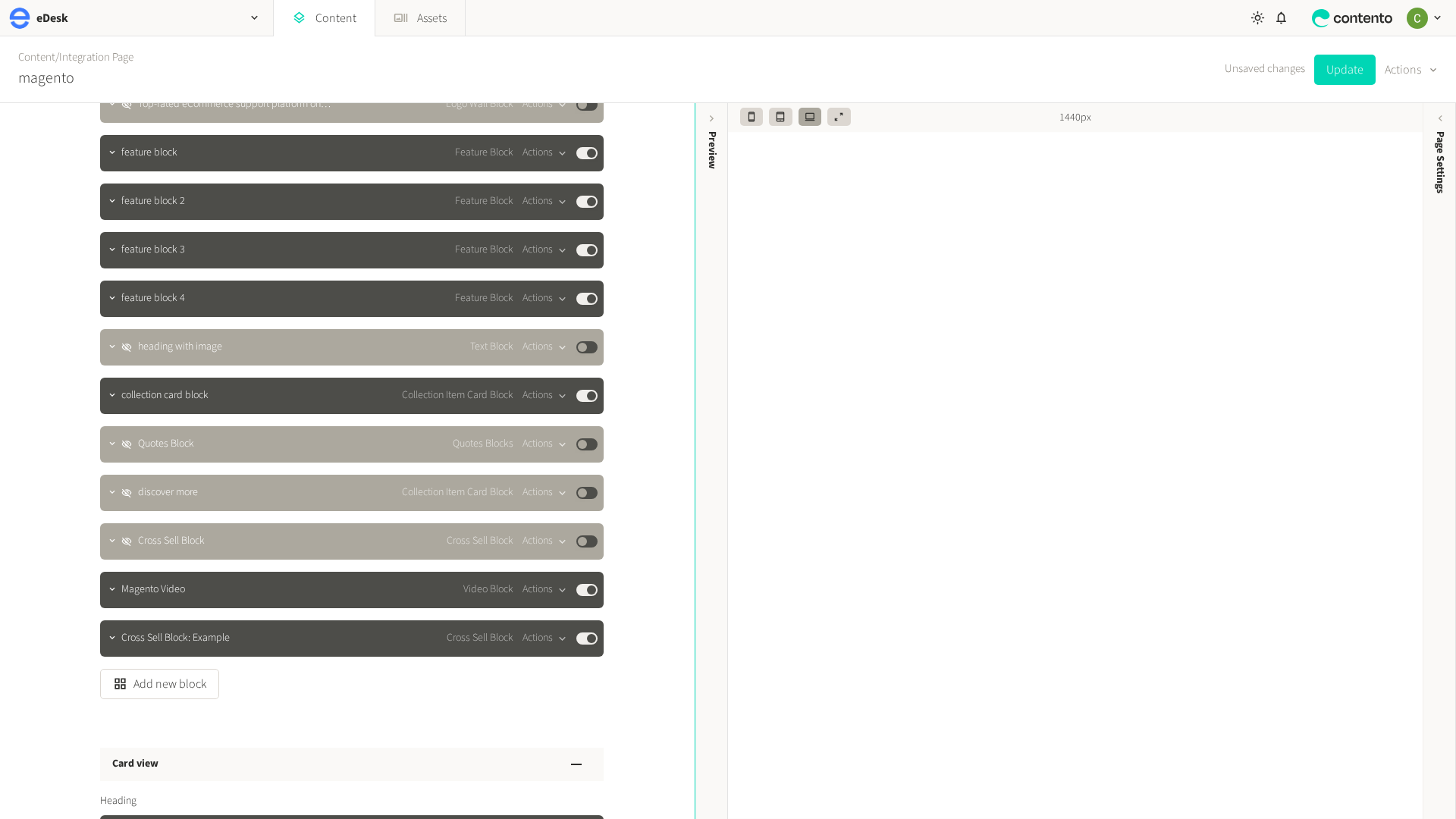 scroll, scrollTop: 1322, scrollLeft: 0, axis: vertical 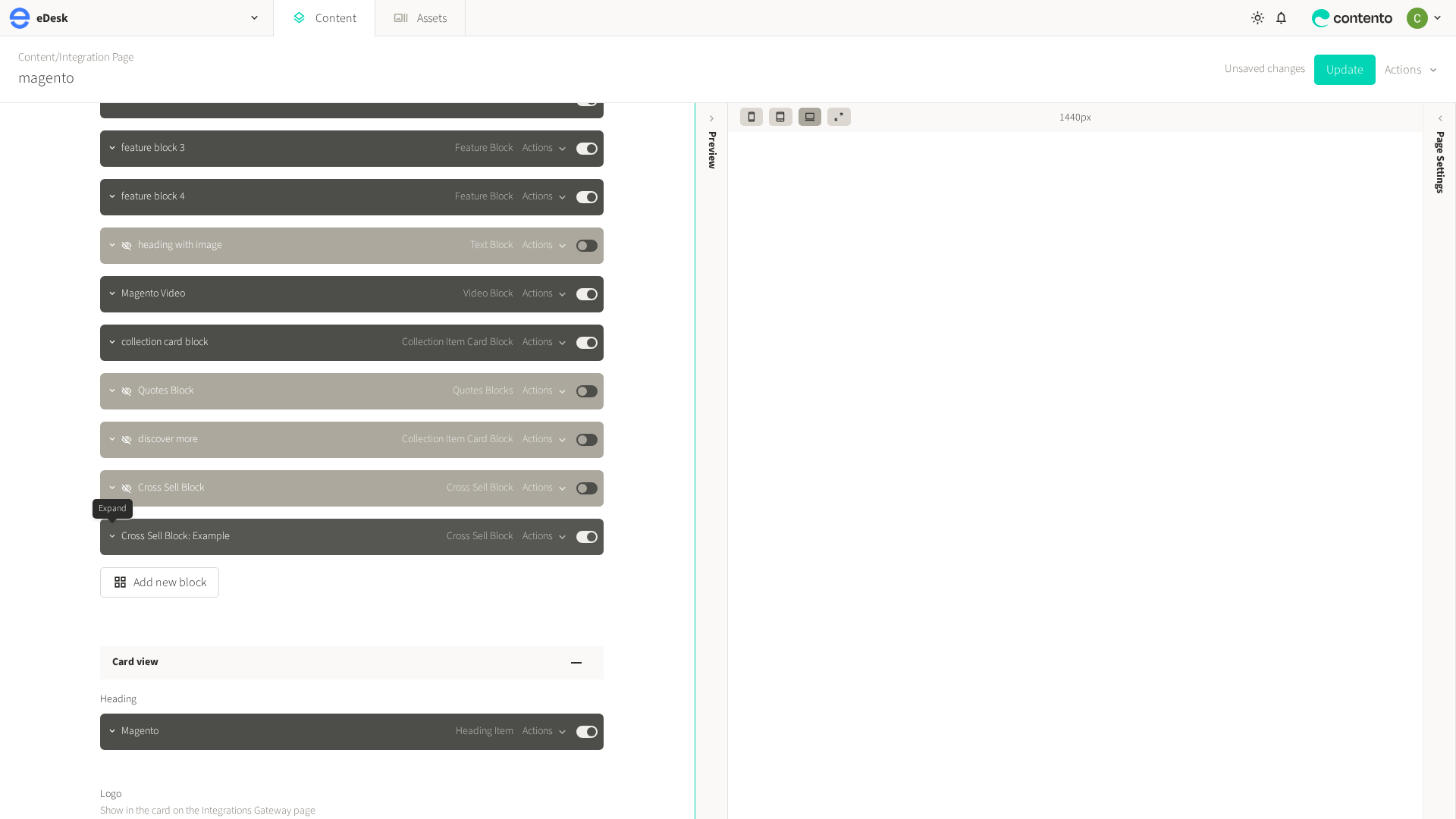 click 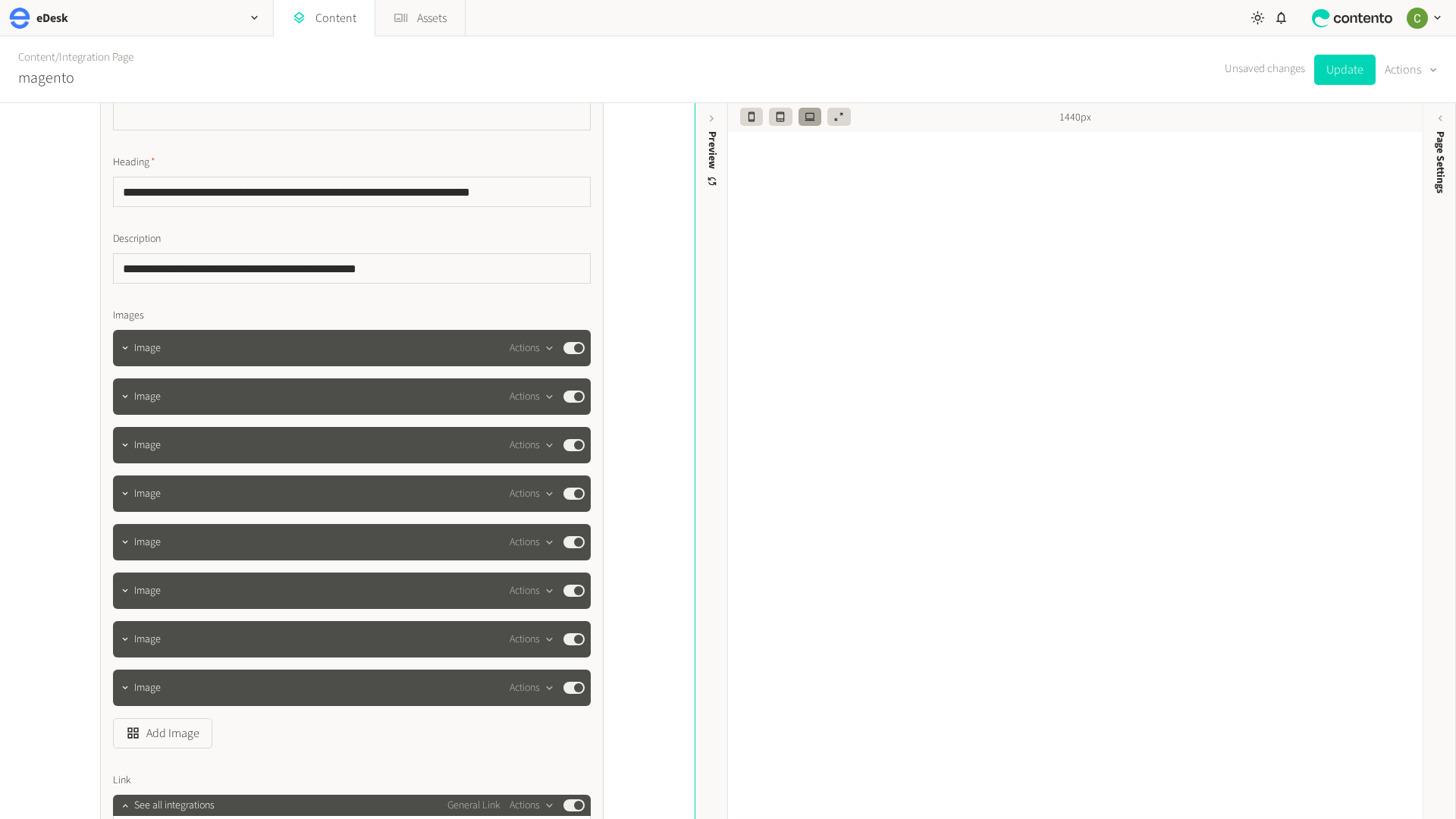 scroll, scrollTop: 2025, scrollLeft: 0, axis: vertical 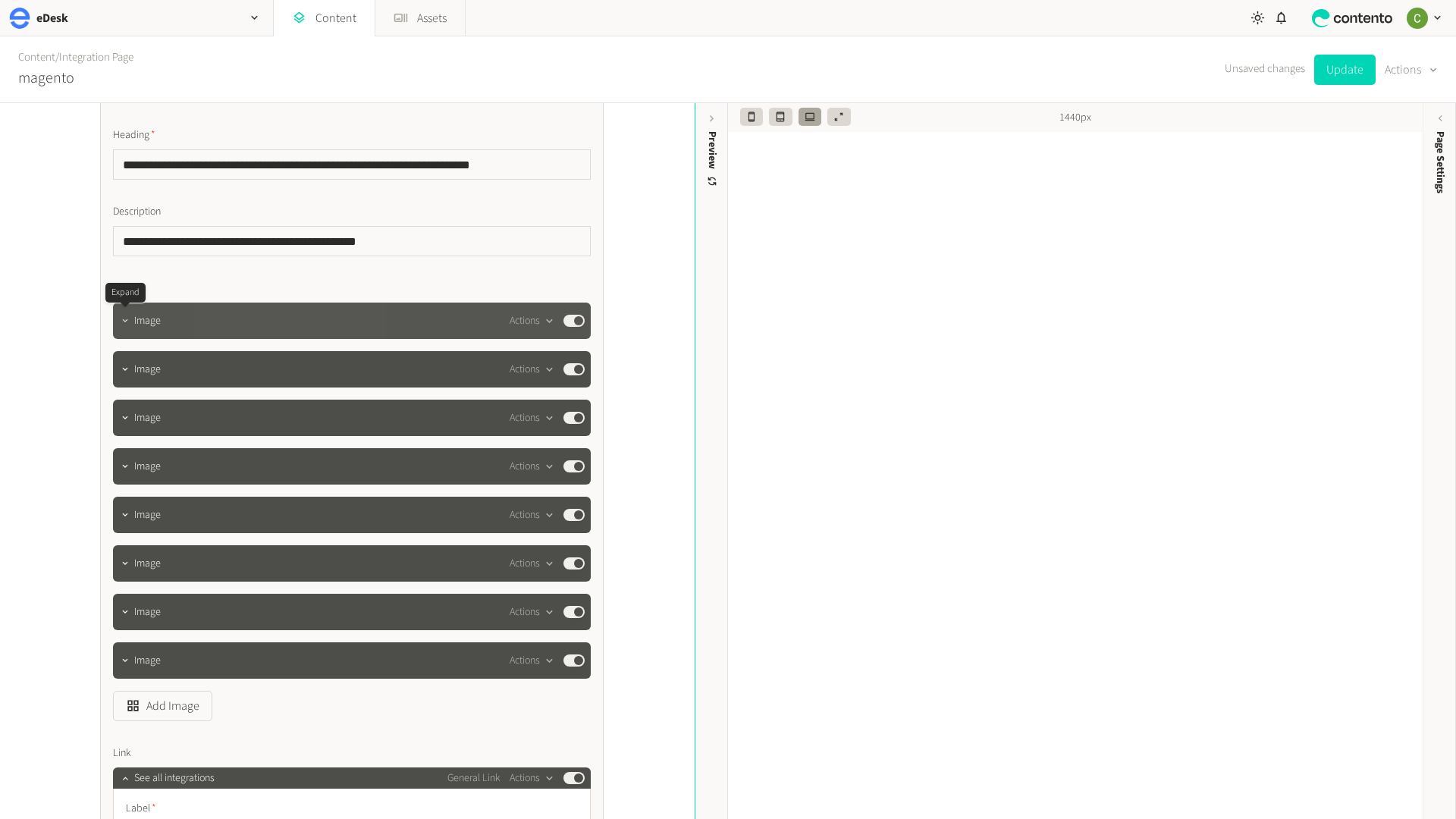 click 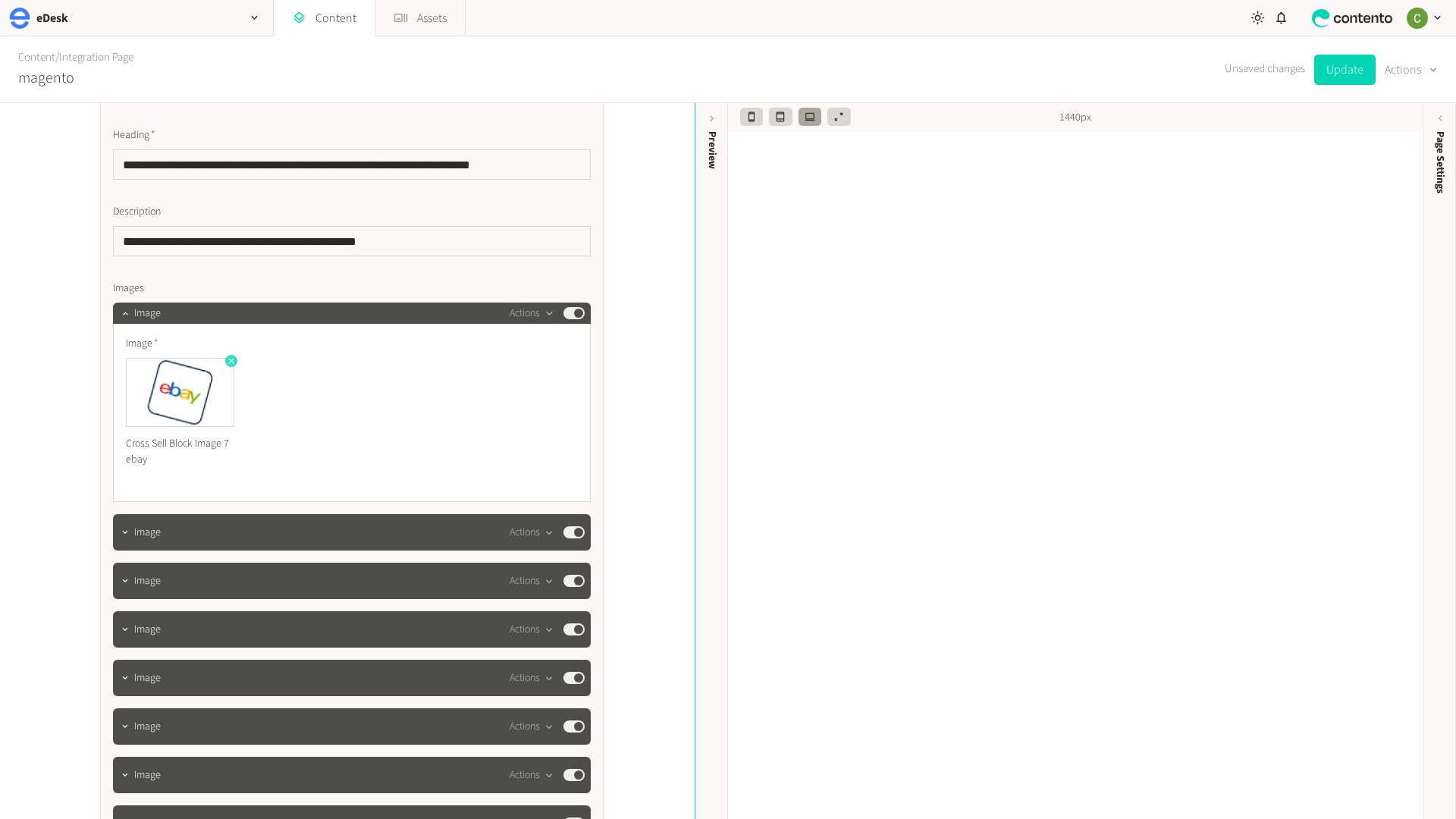 click 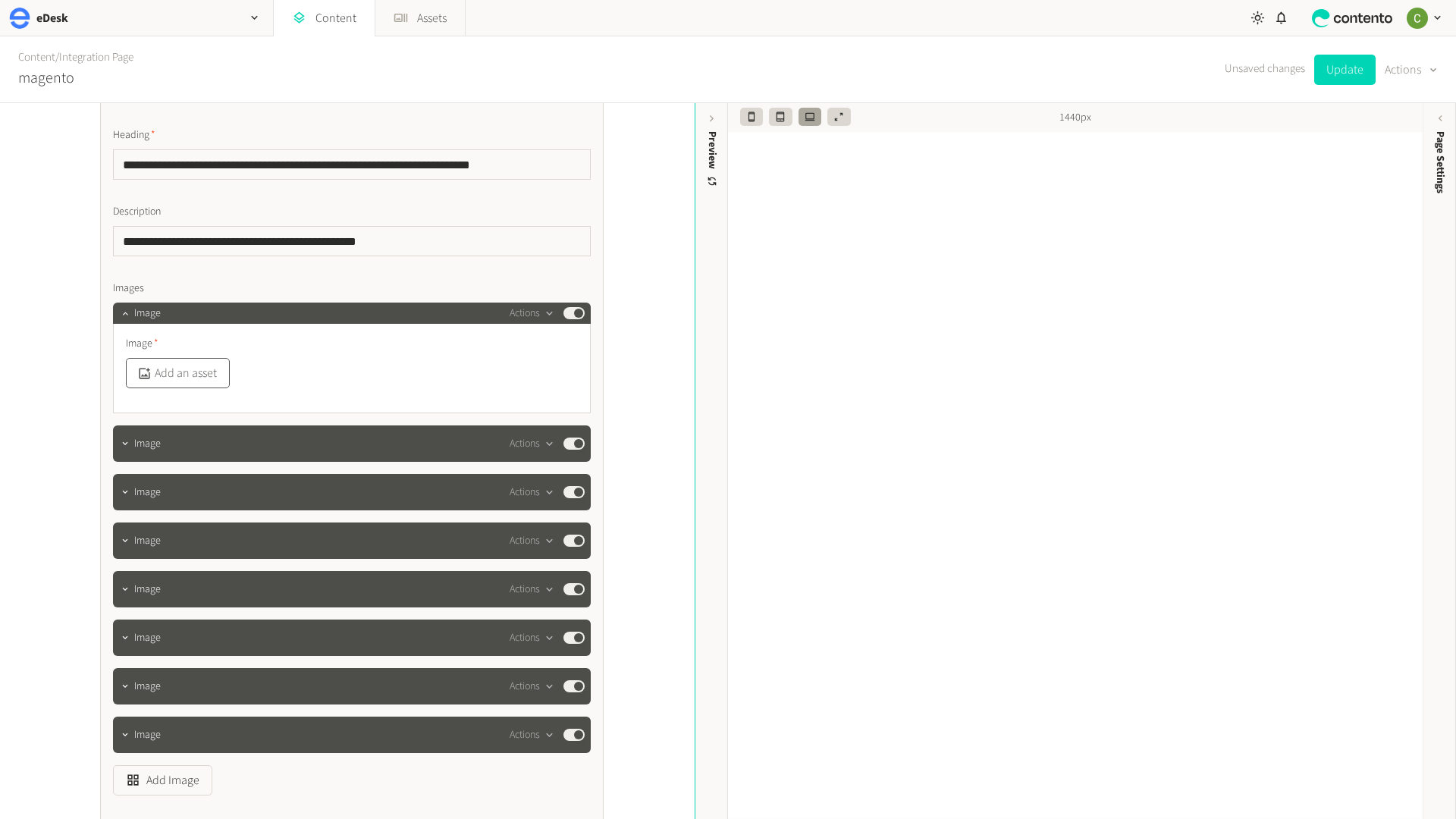 click on "Add an asset" 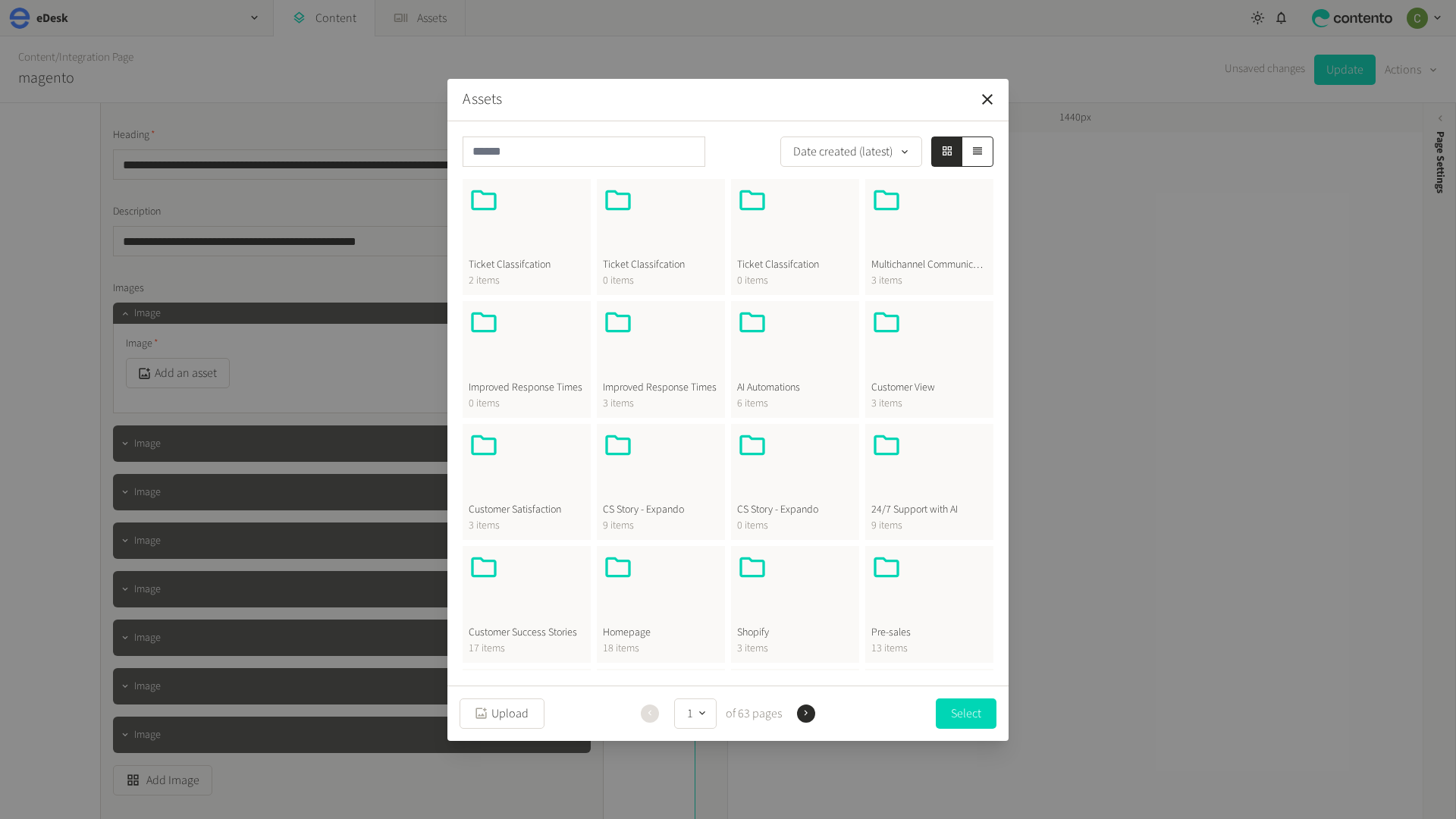 click on "18 items" at bounding box center (661, 648) 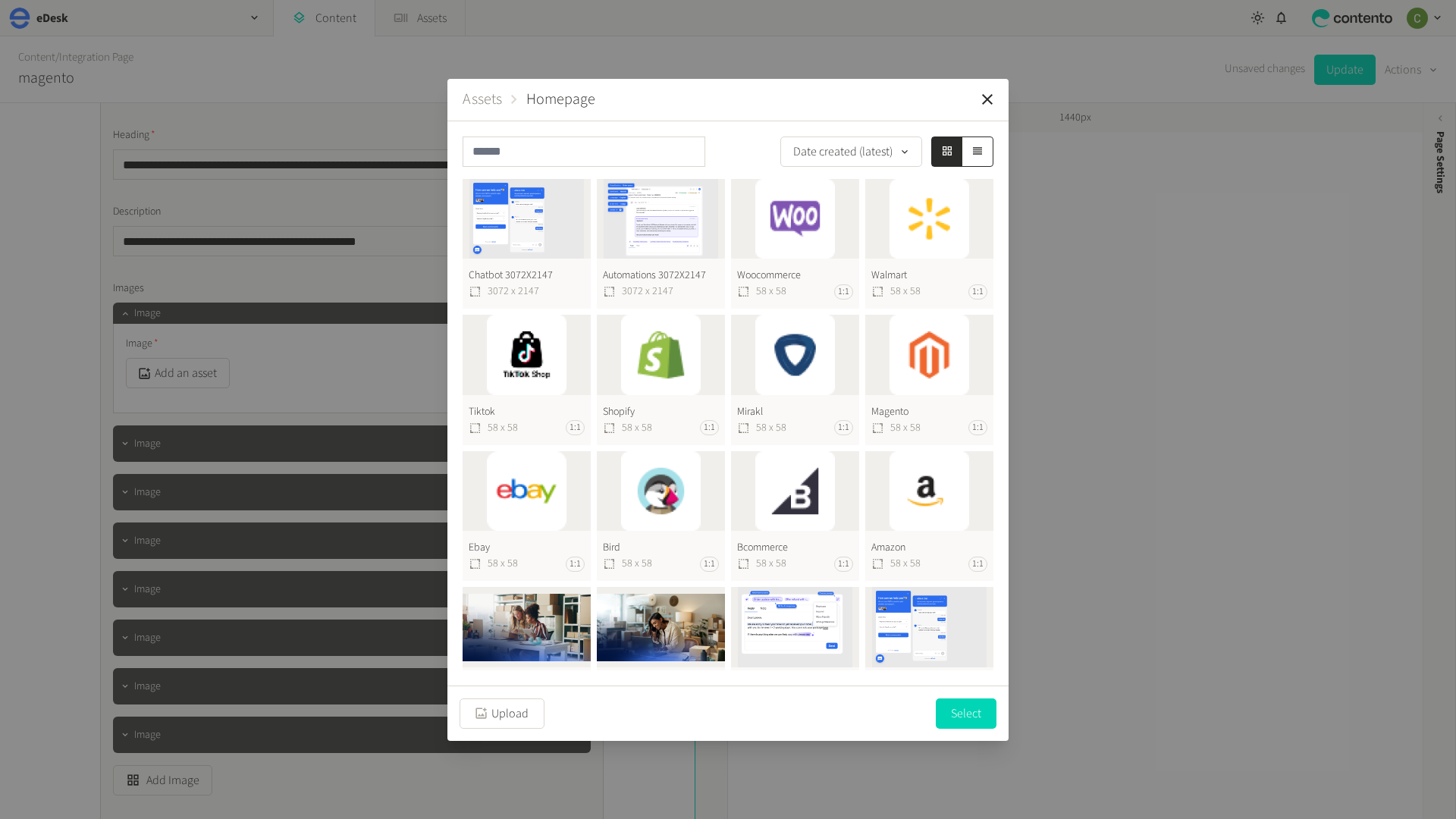 click on "Amazon  58 x 58 1:1" 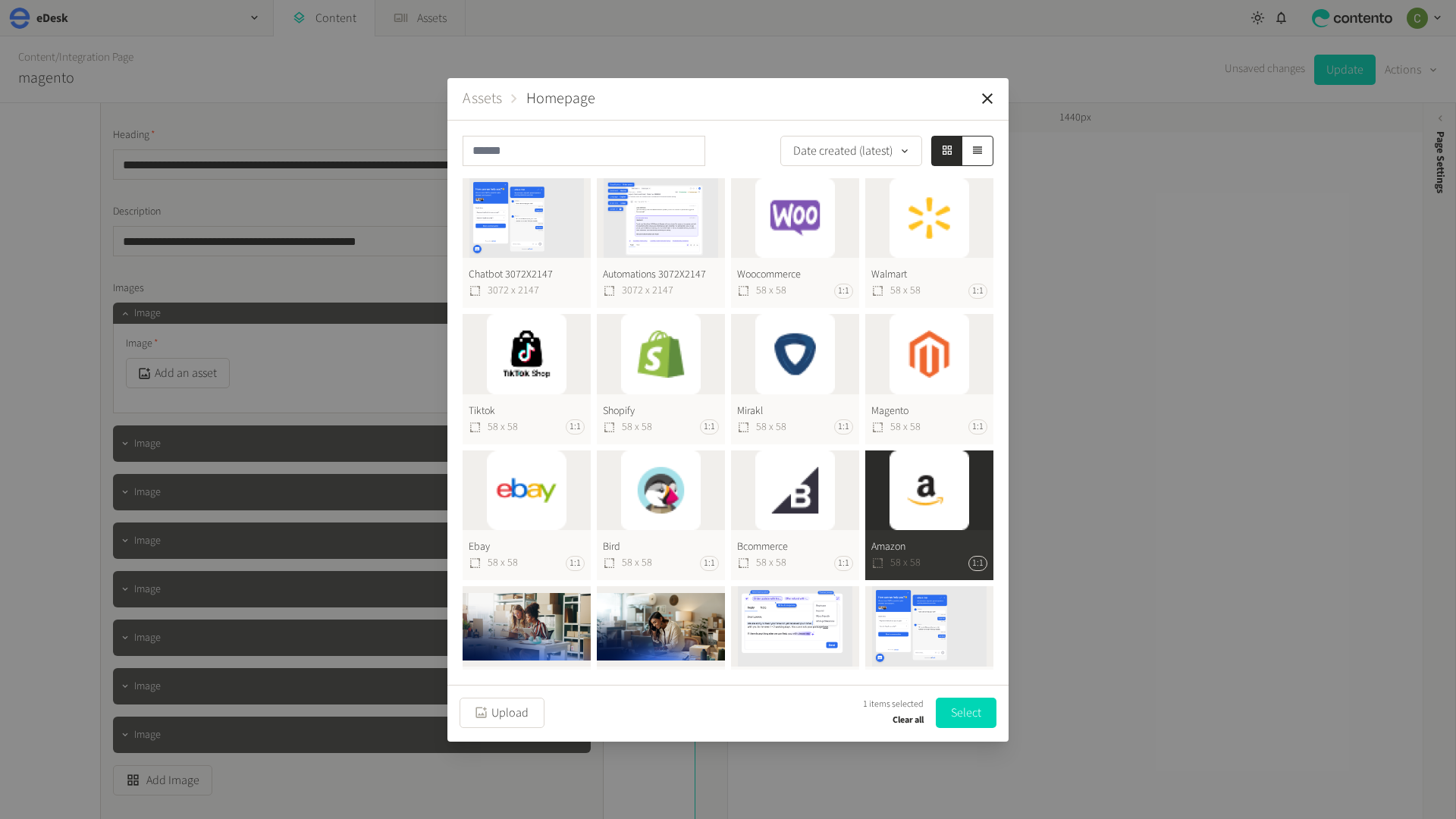 click on "Select" at bounding box center [966, 713] 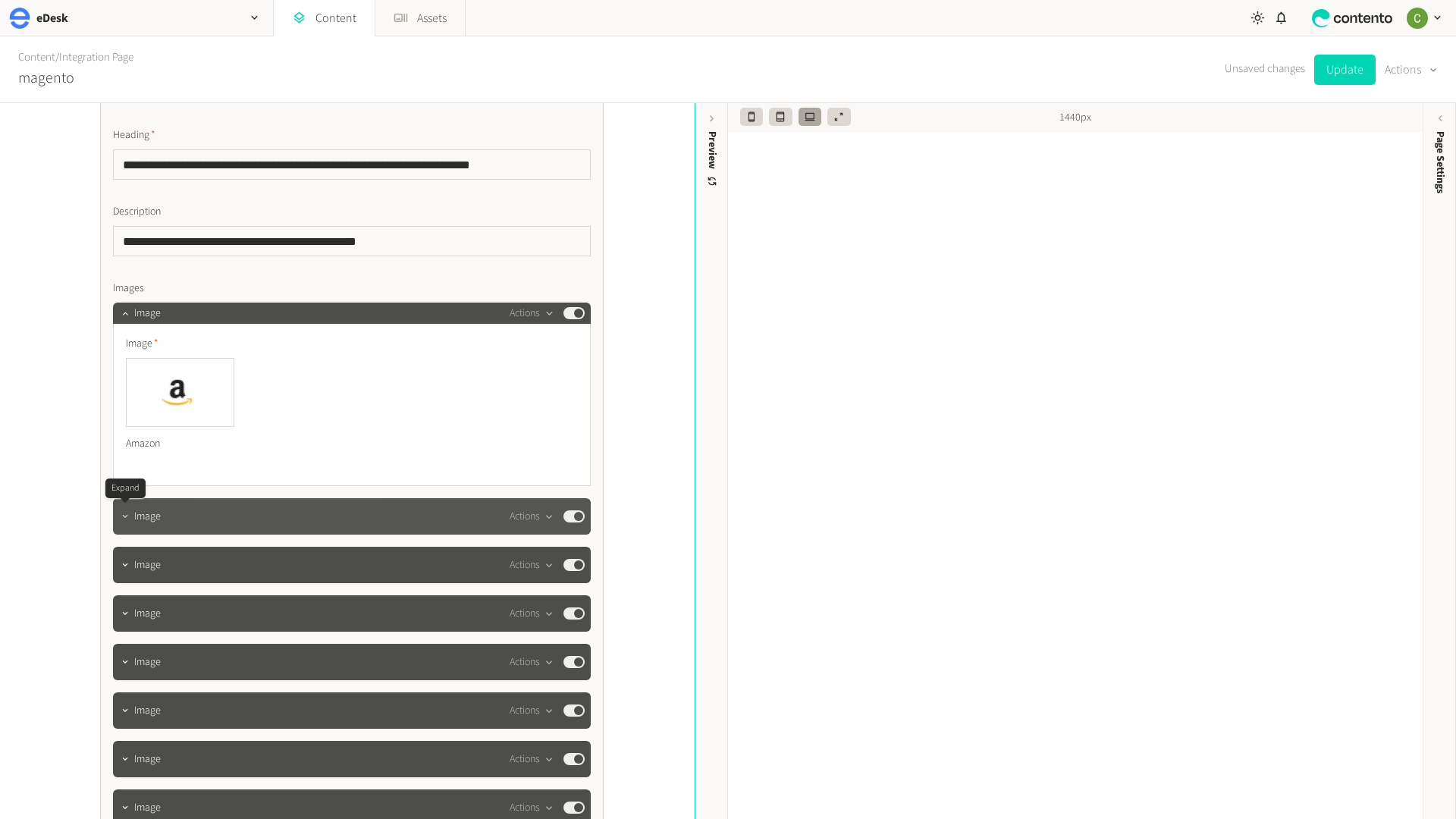 click 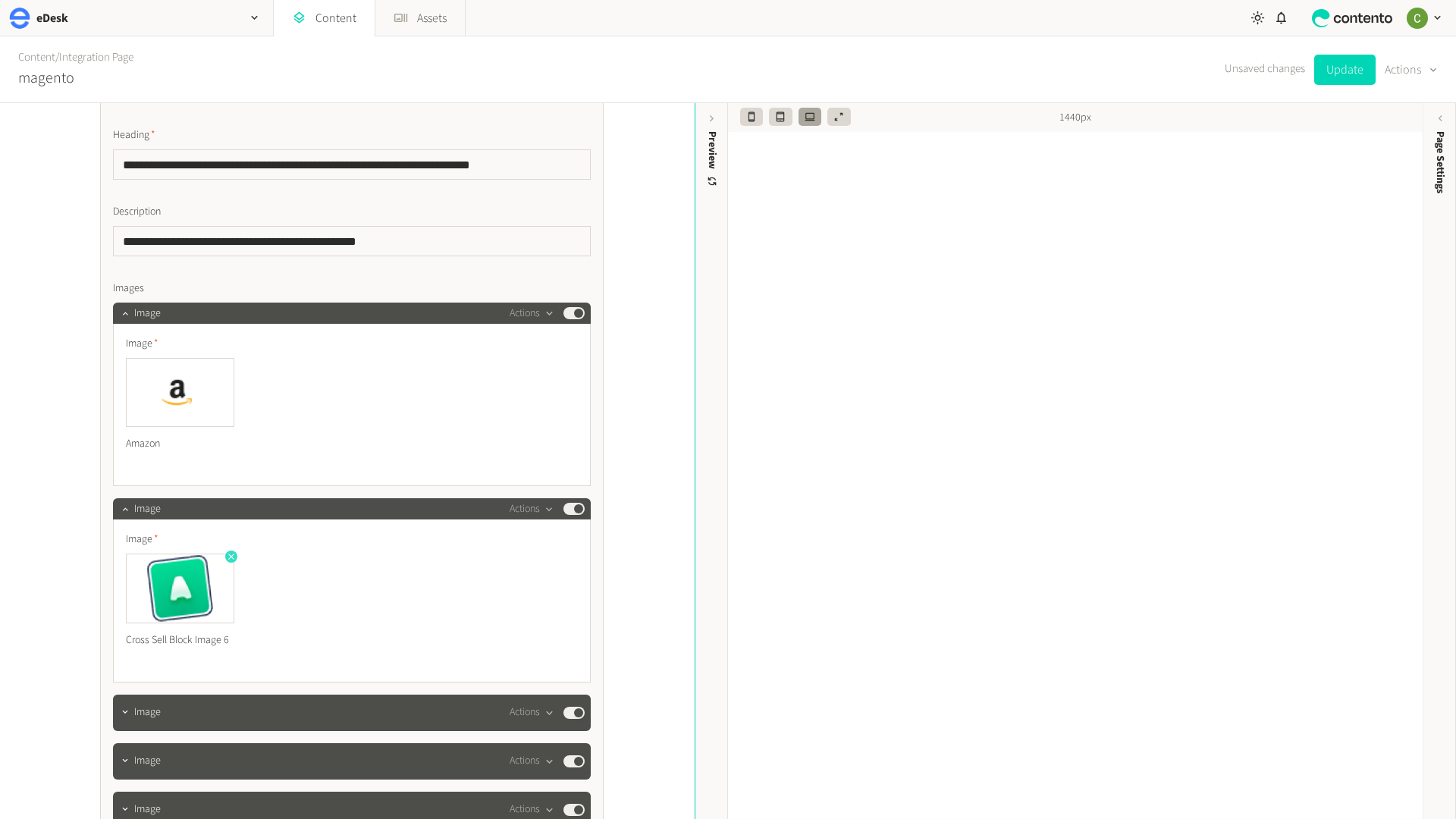 click 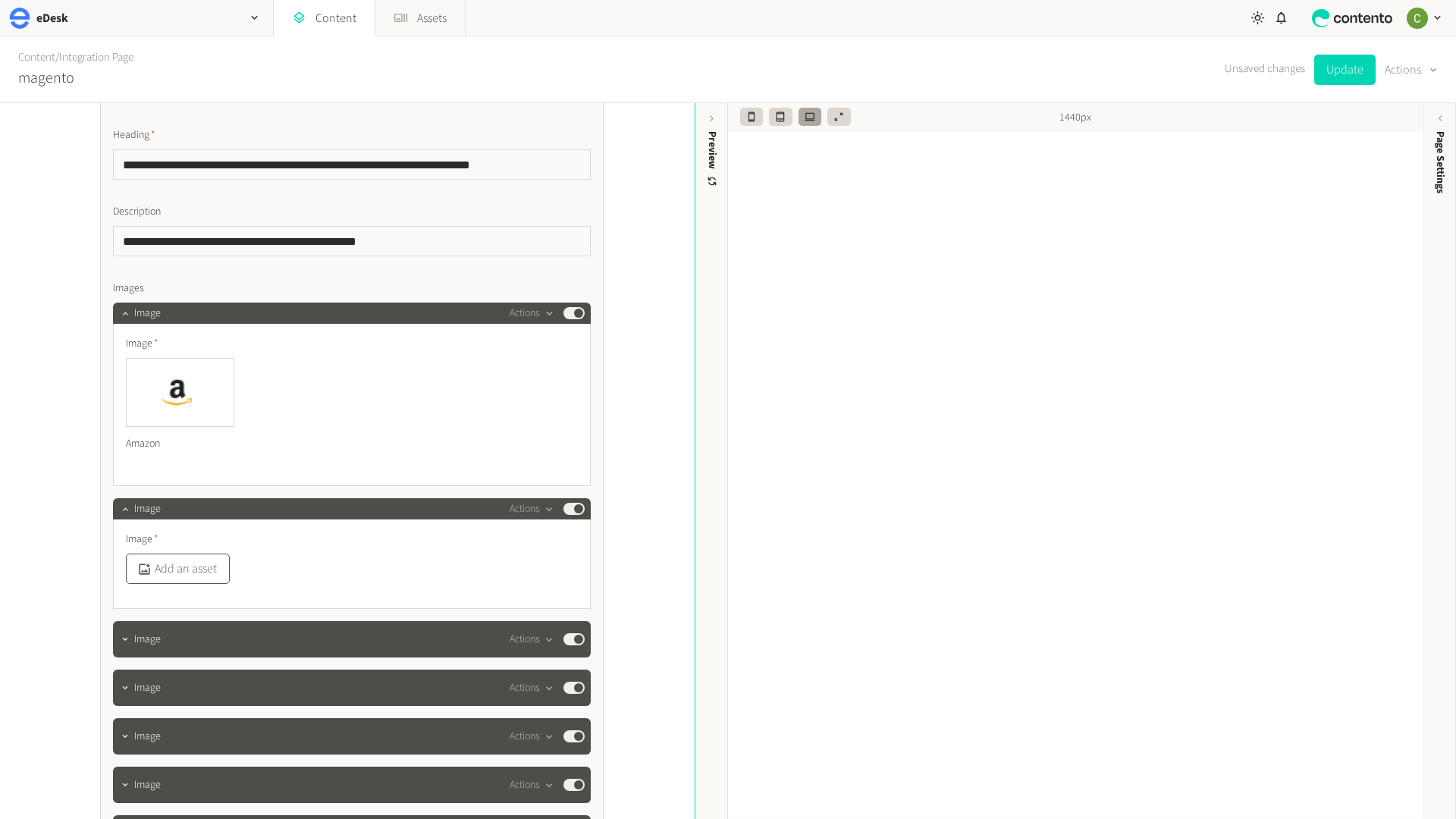 click on "Add an asset" 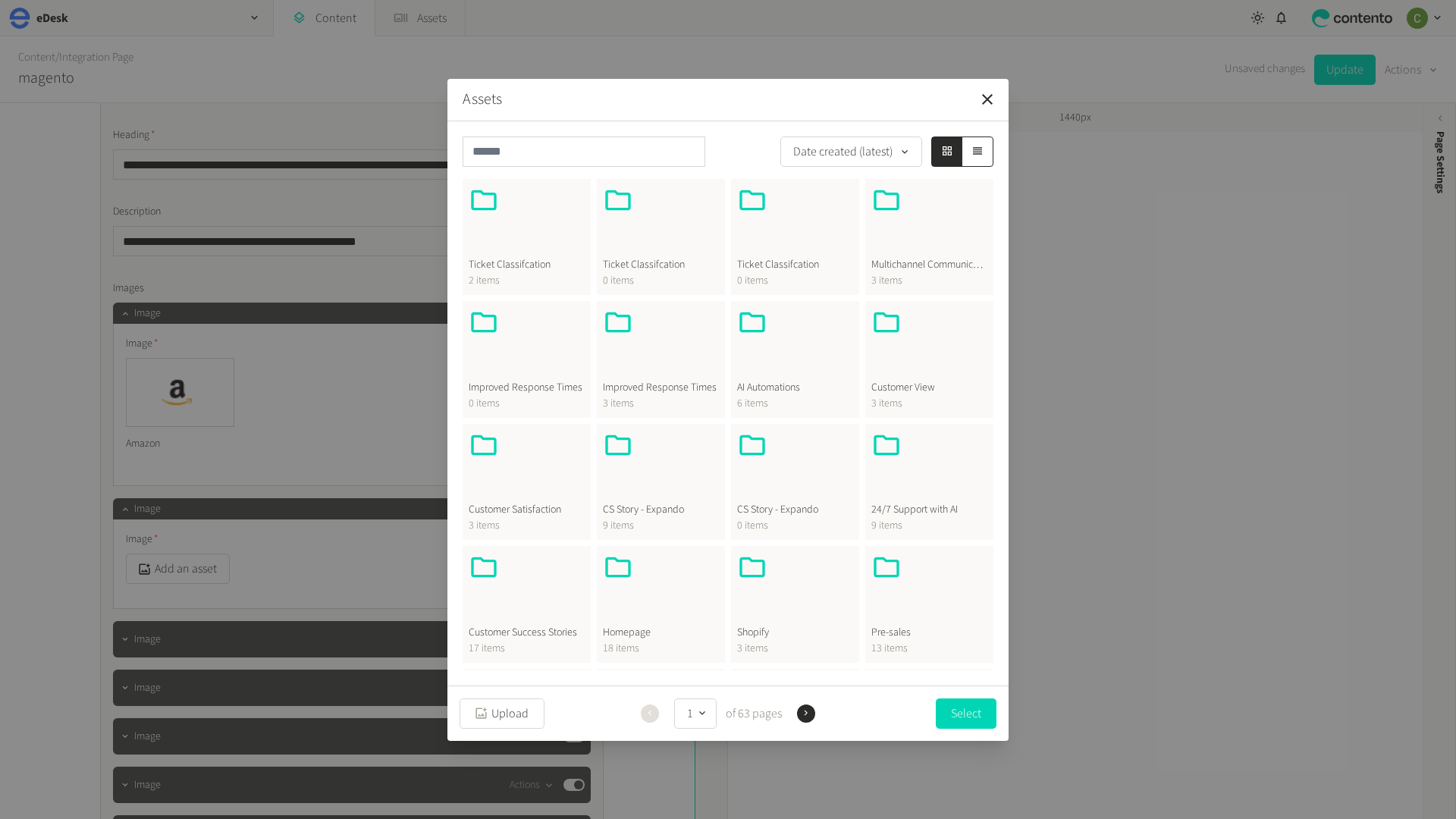 click at bounding box center (661, 588) 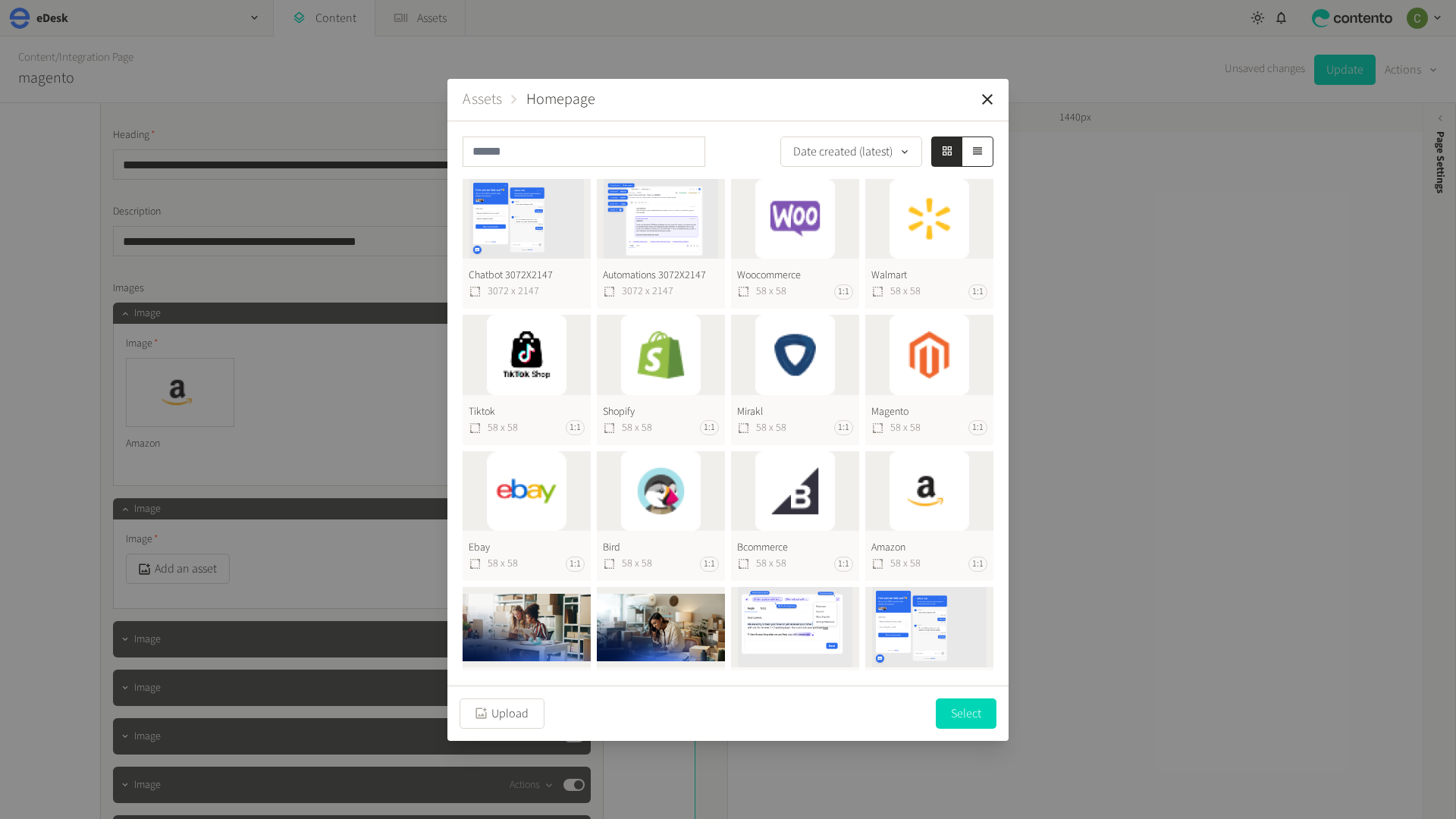 click on "Ebay  58 x 58 1:1" 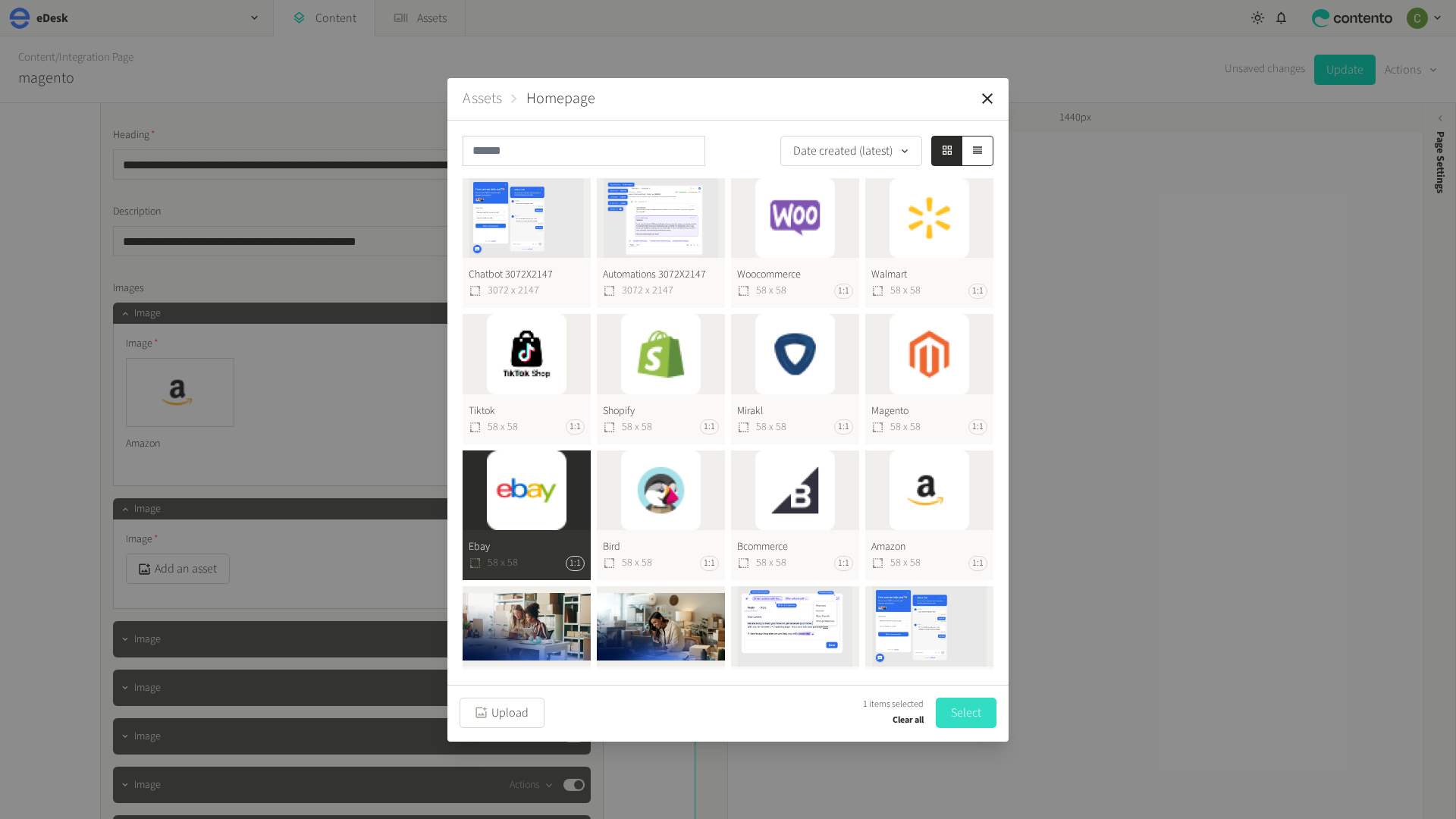 click on "Select" at bounding box center [966, 713] 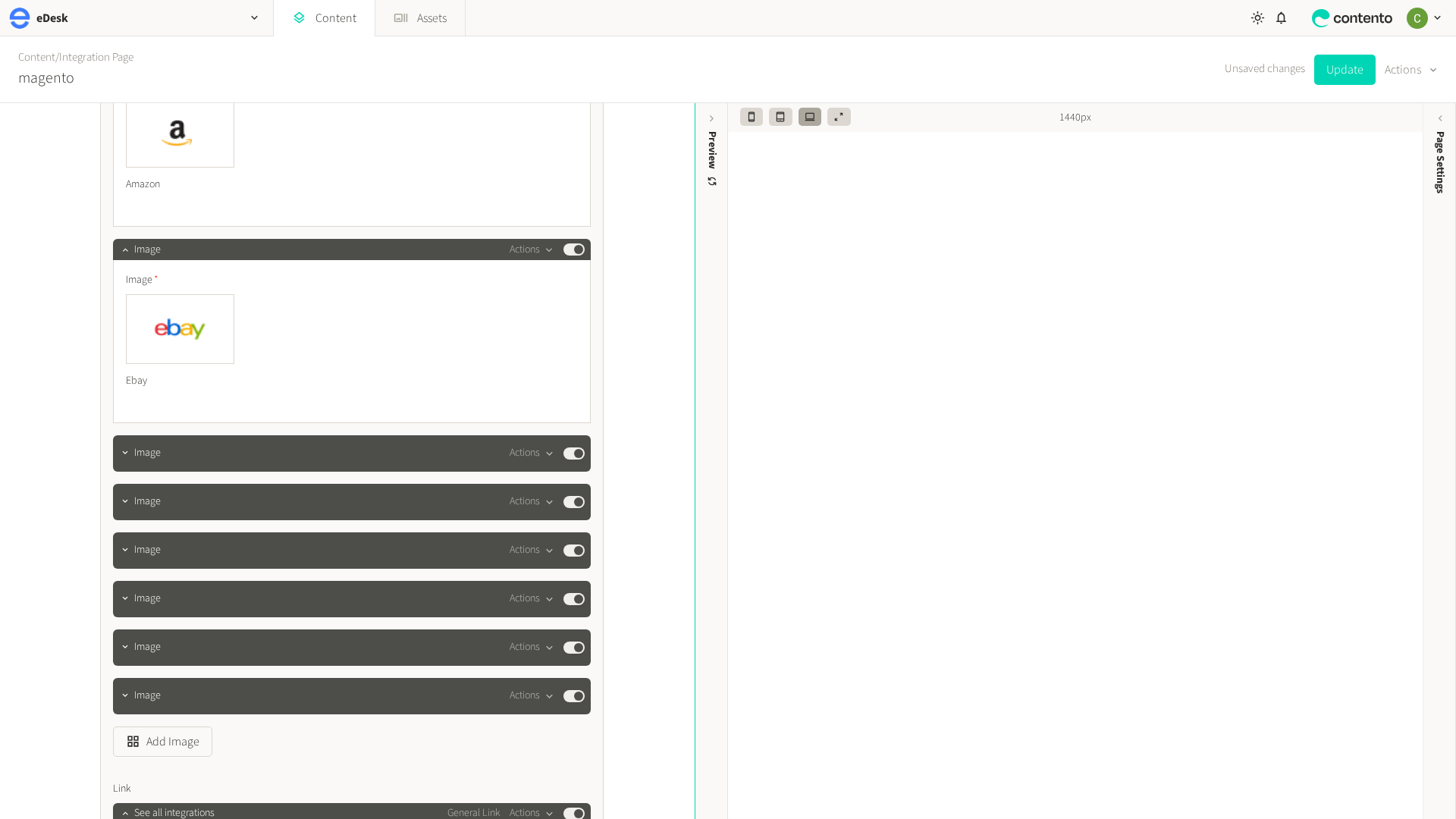 scroll, scrollTop: 2295, scrollLeft: 0, axis: vertical 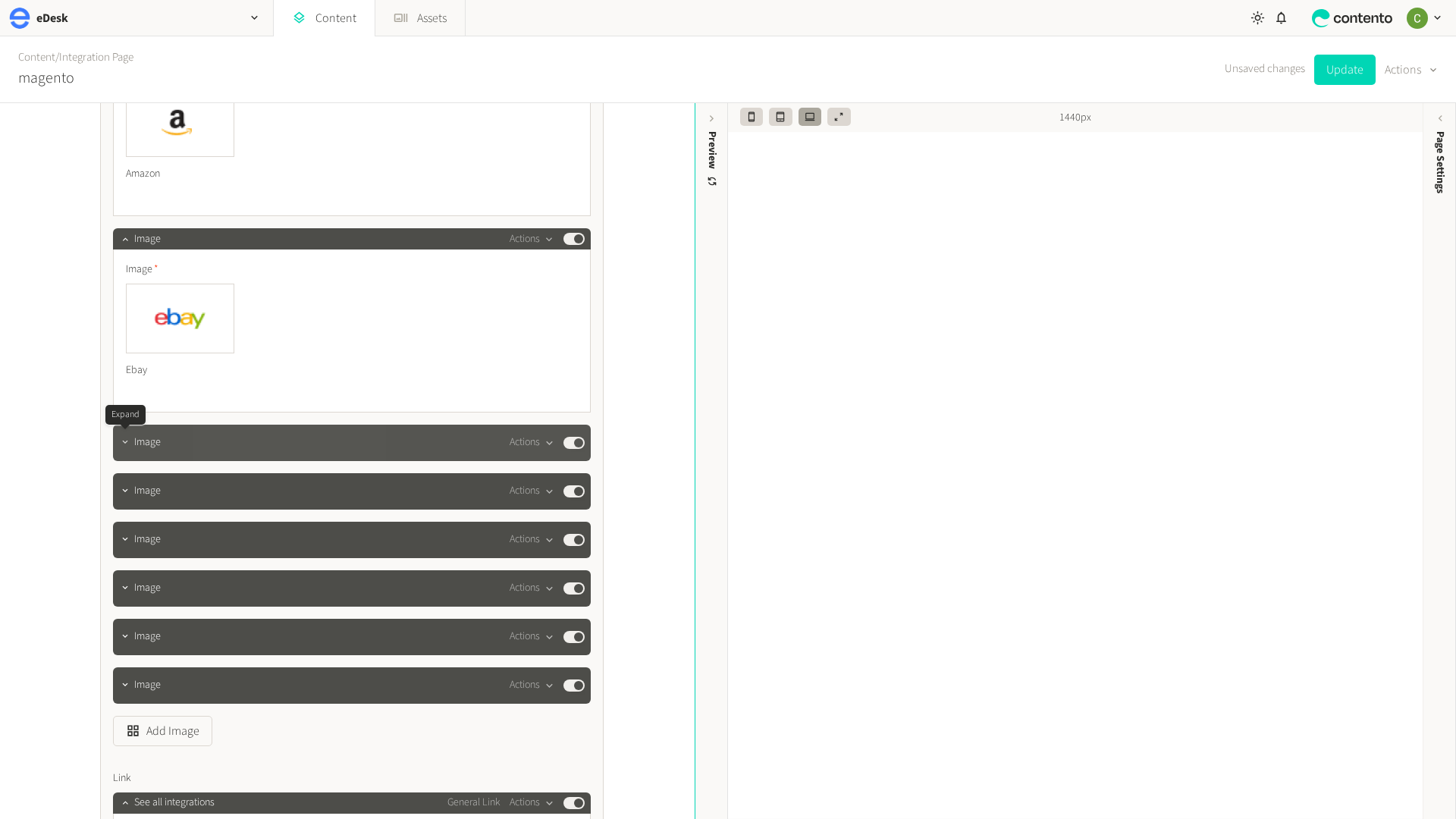 click 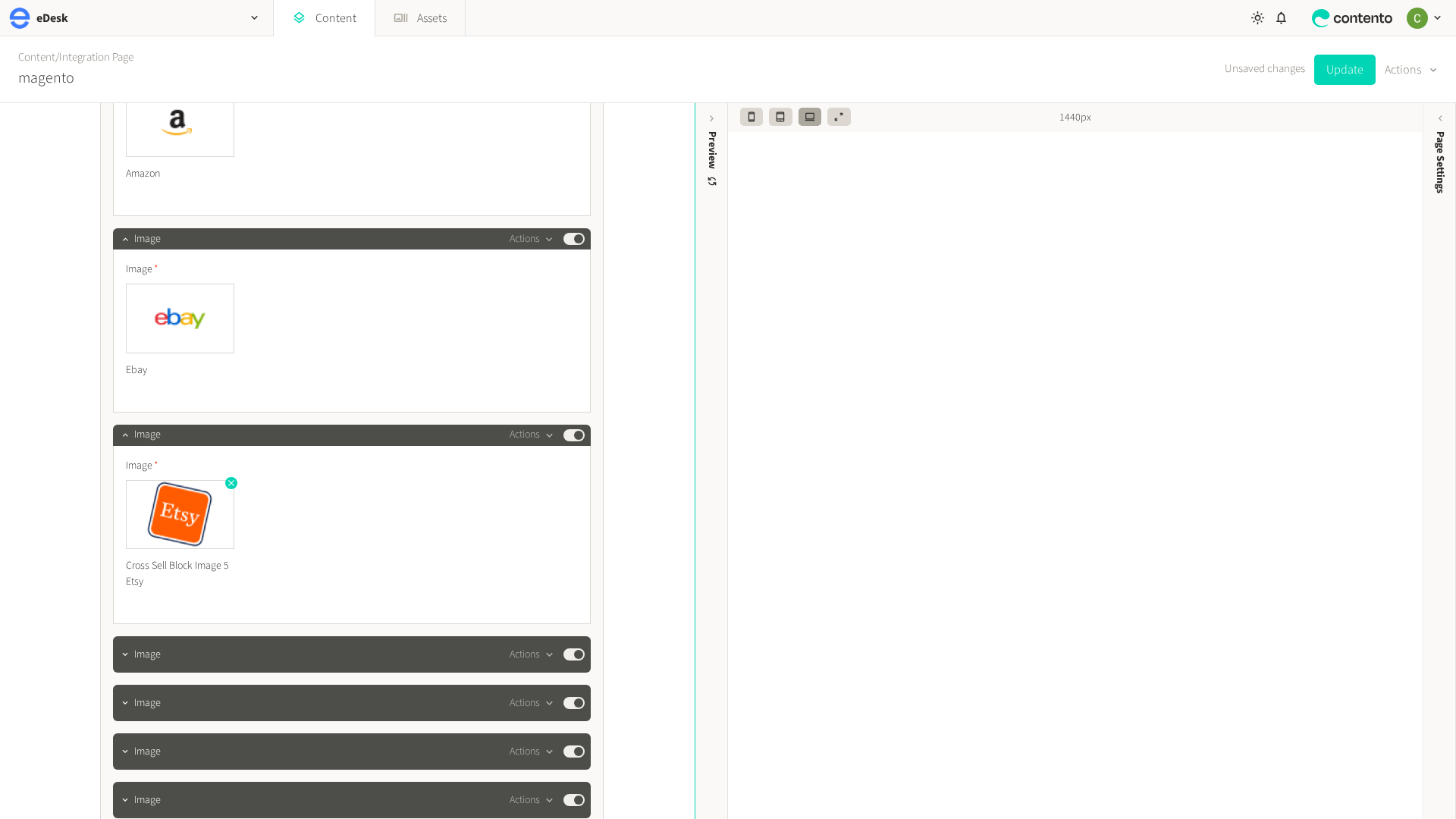 click 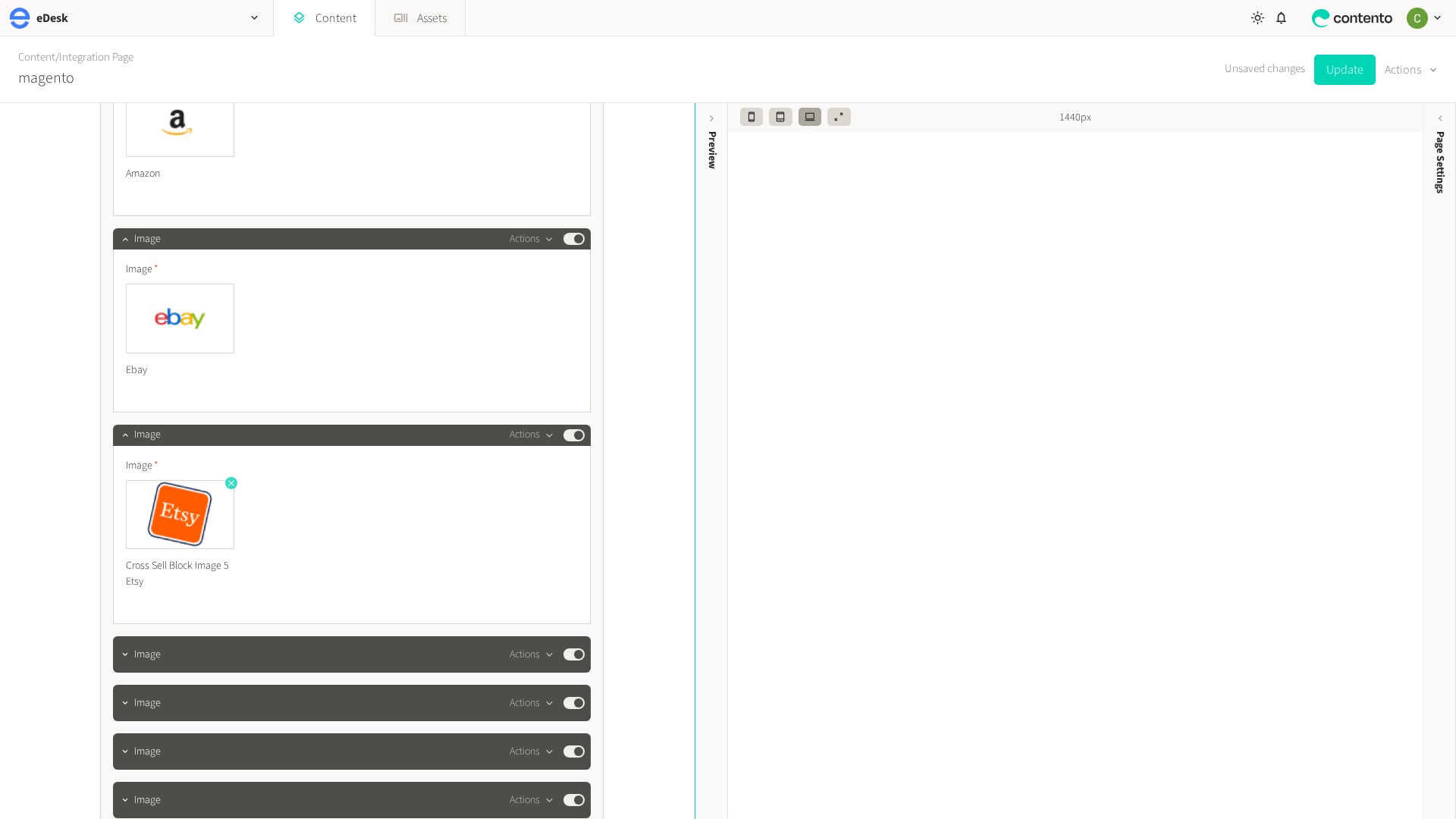 click 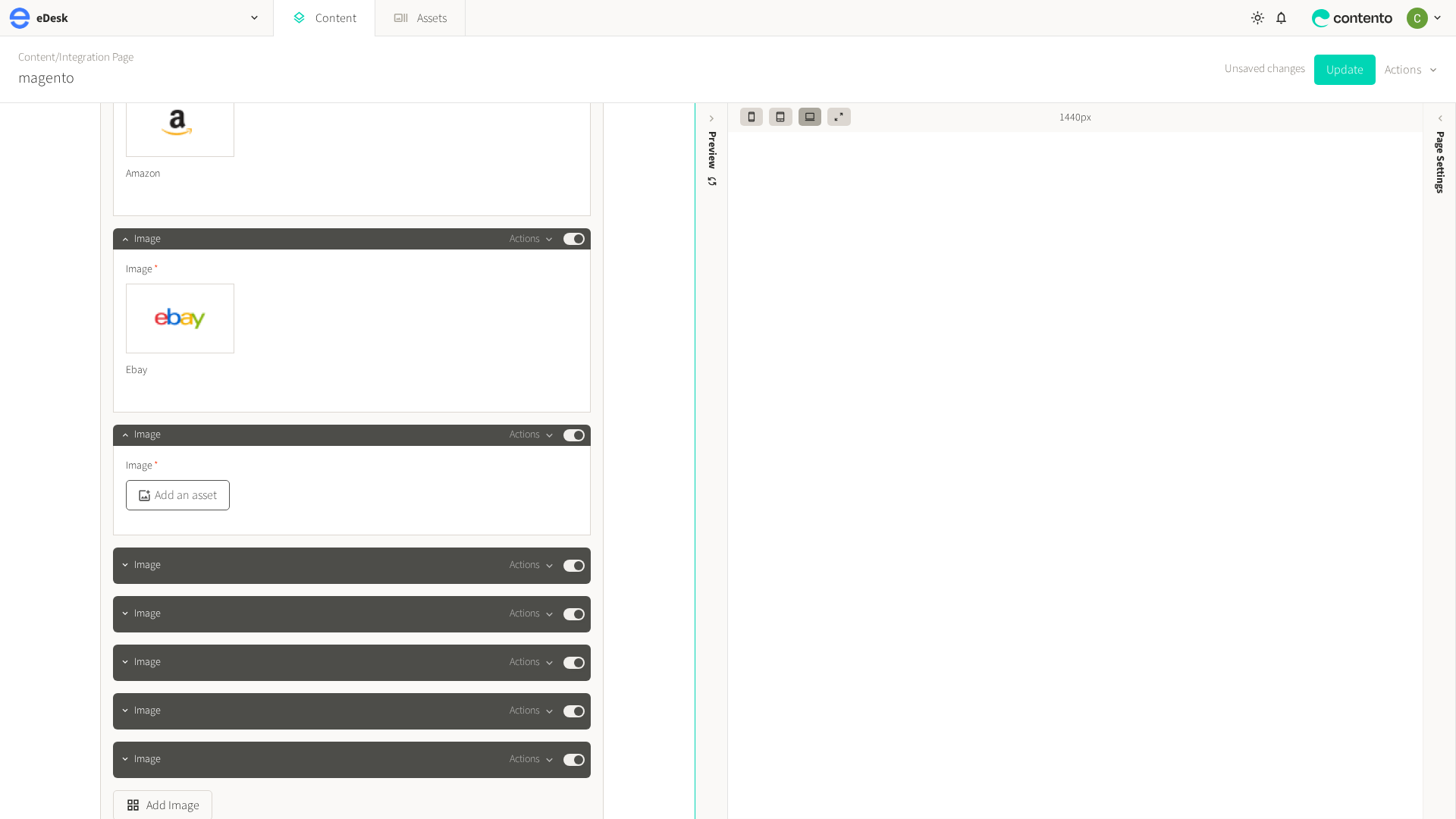 click on "Add an asset" 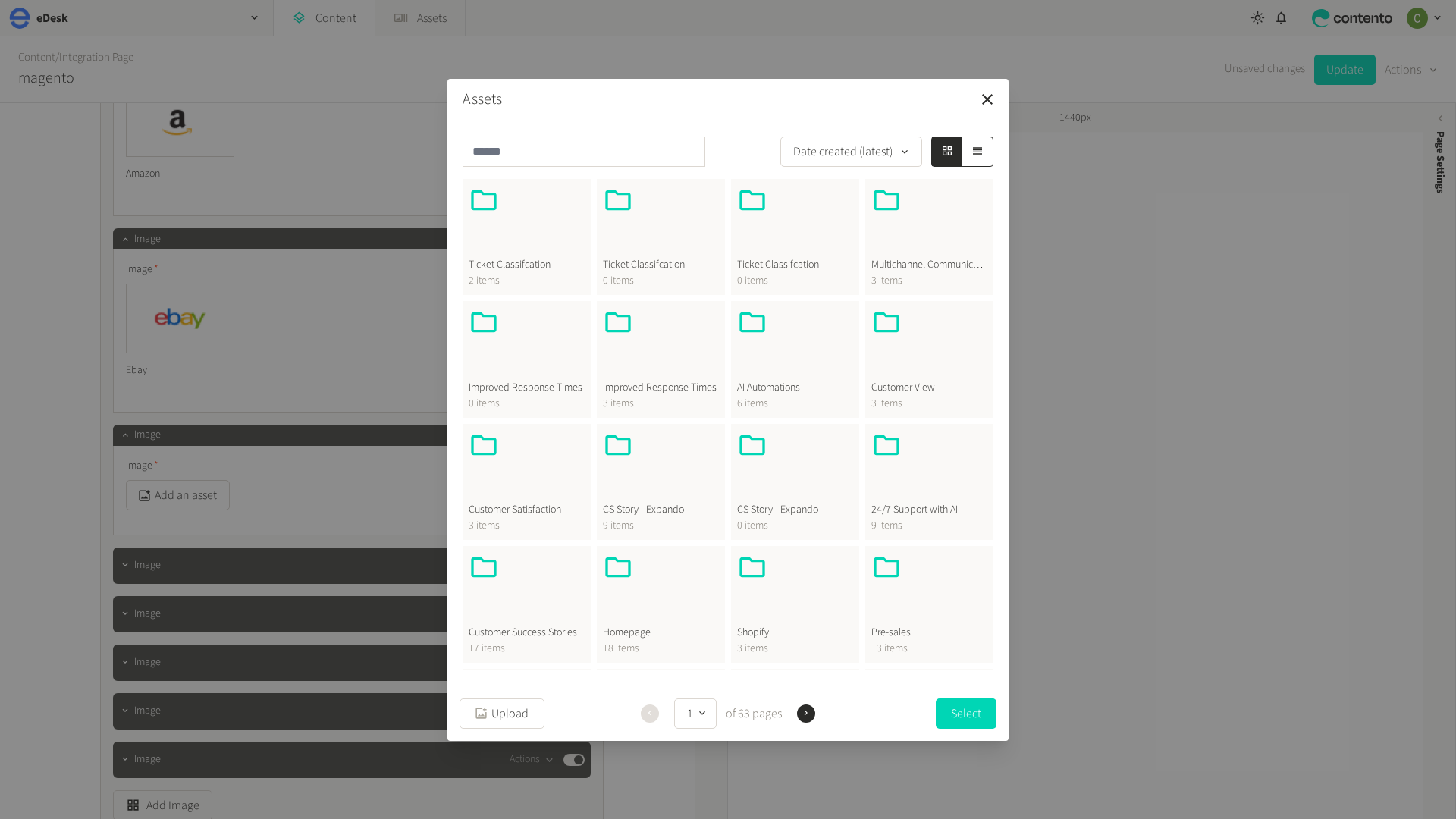 click at bounding box center (661, 588) 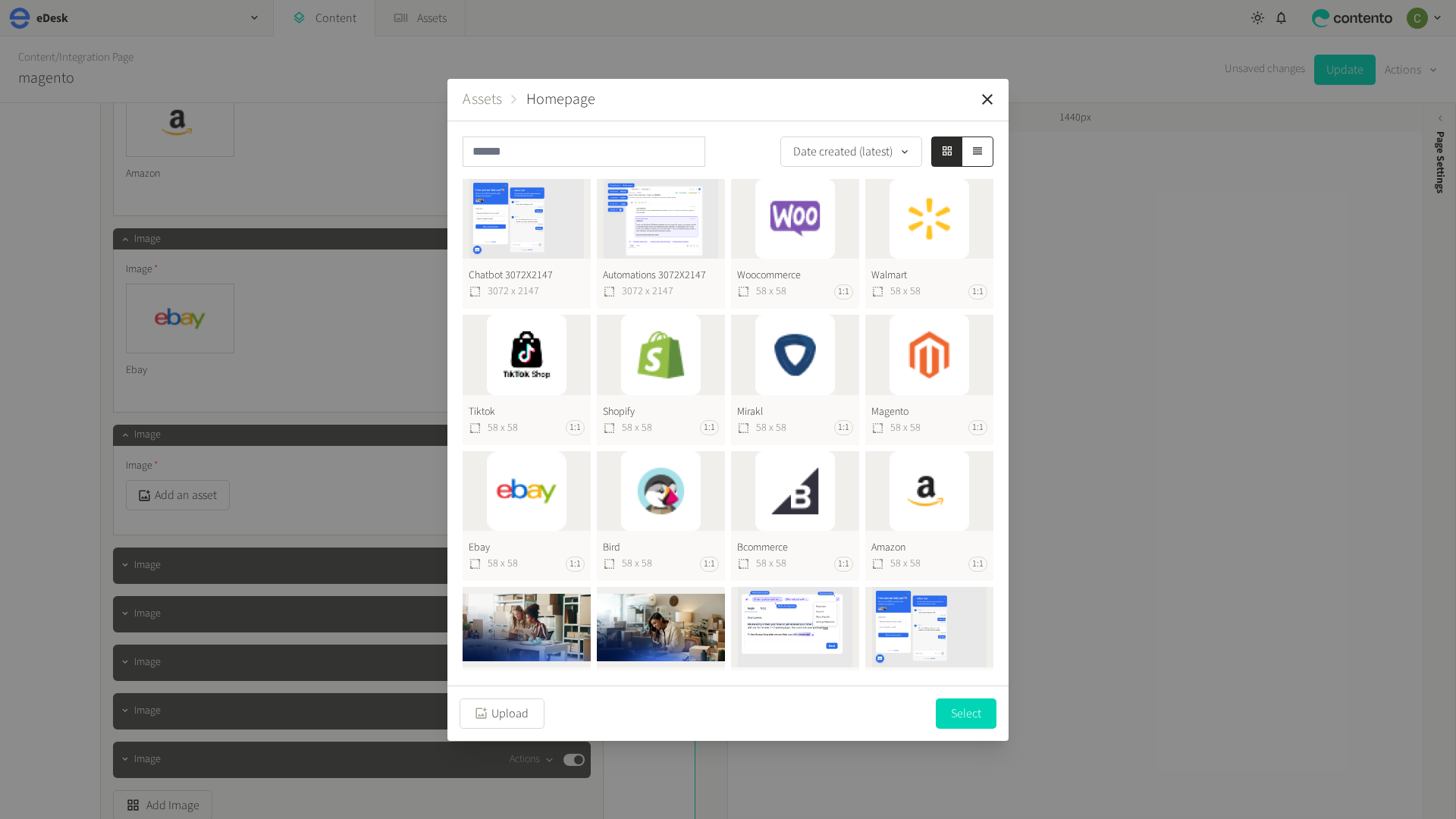 click on "Shopify  58 x 58 1:1" 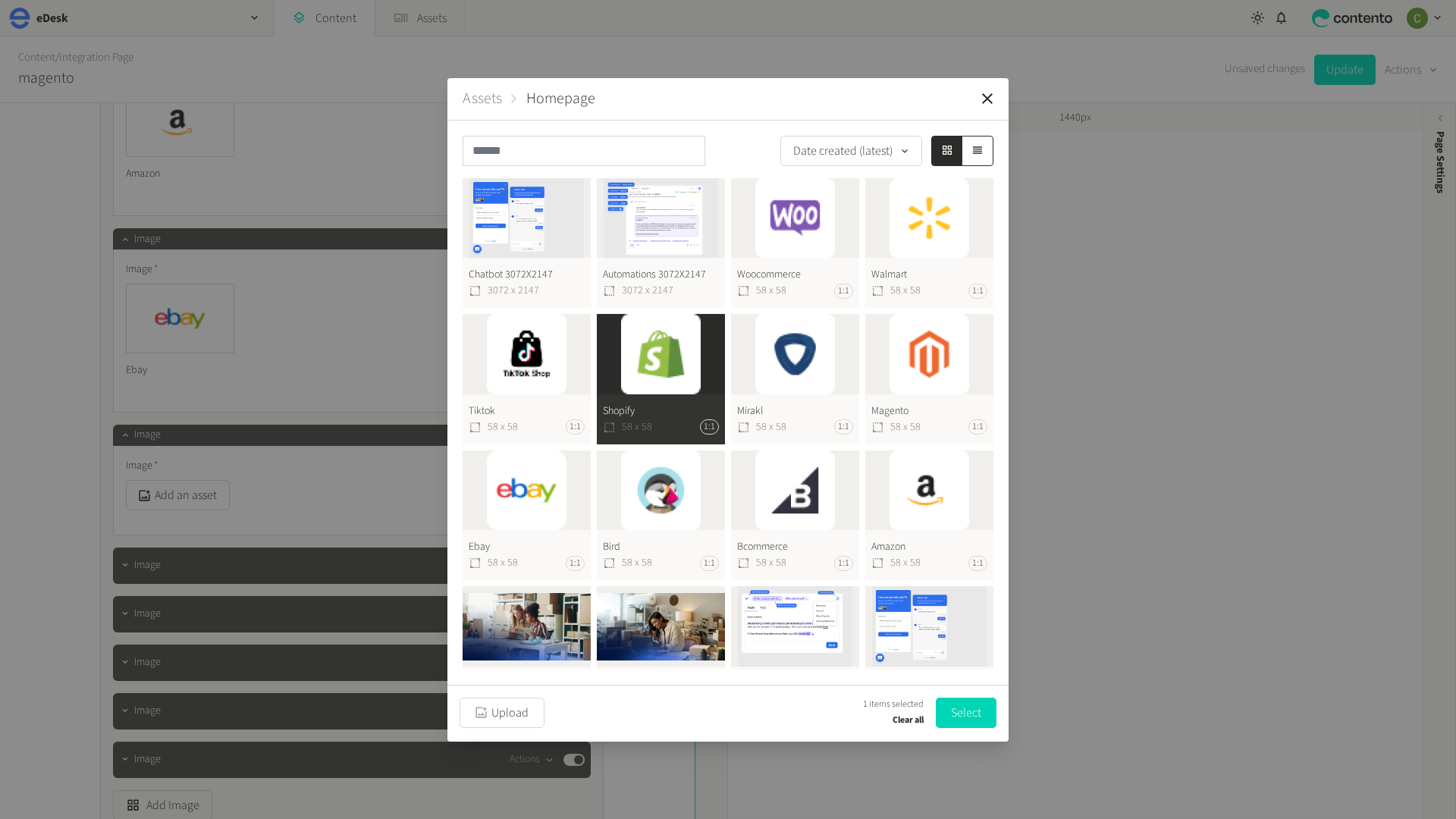 click on "Select" at bounding box center (966, 713) 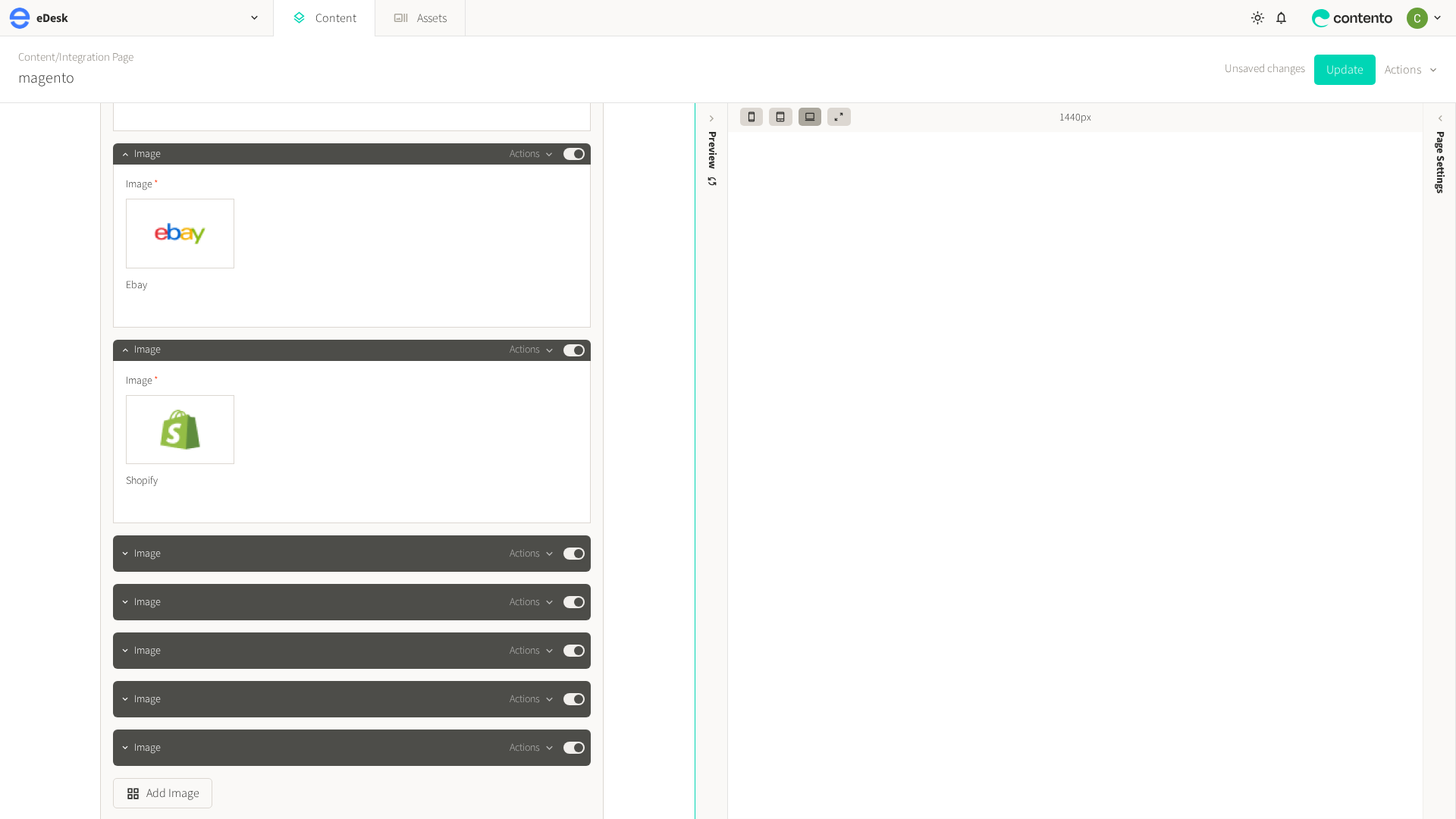 scroll, scrollTop: 2383, scrollLeft: 0, axis: vertical 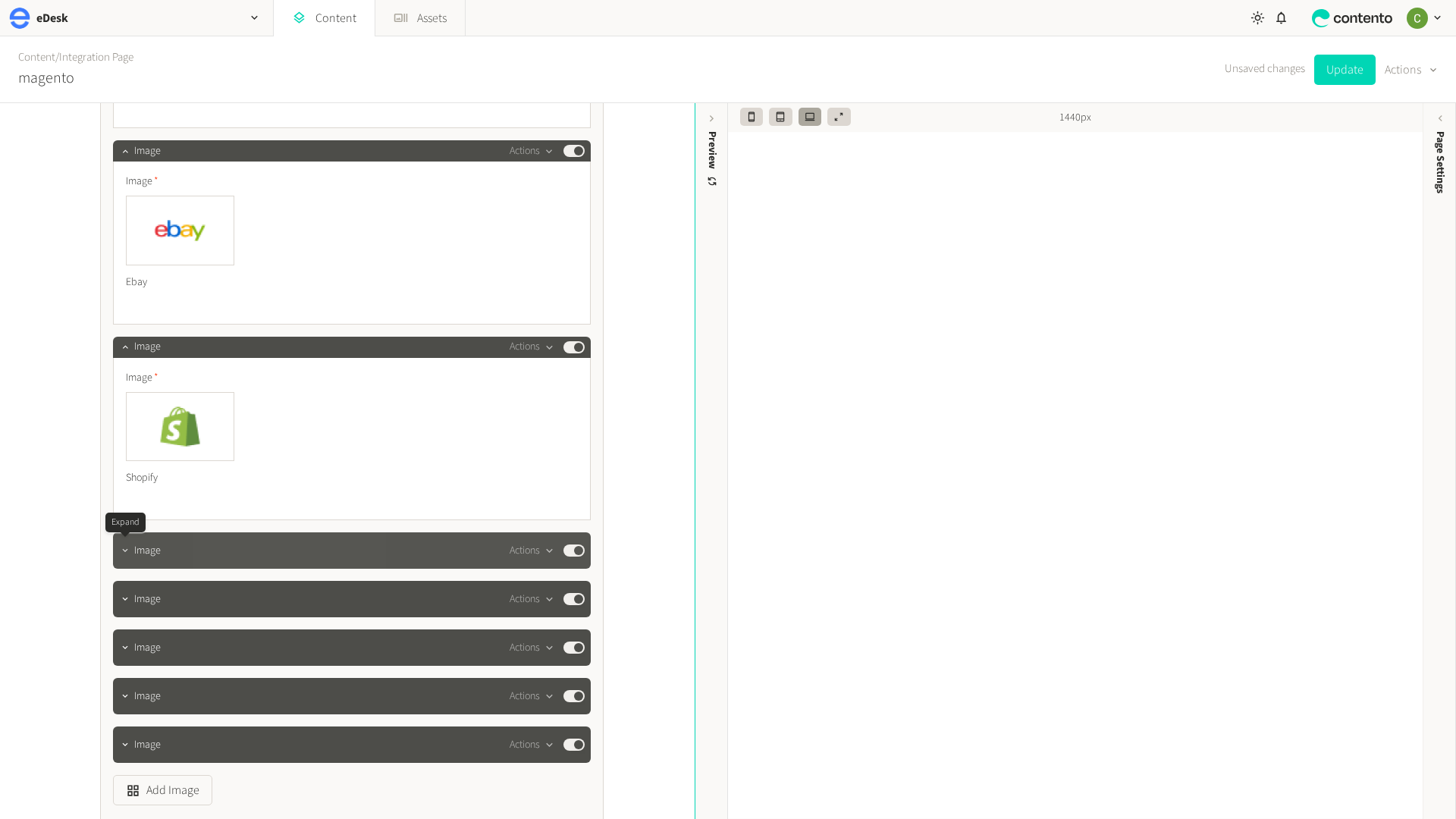click 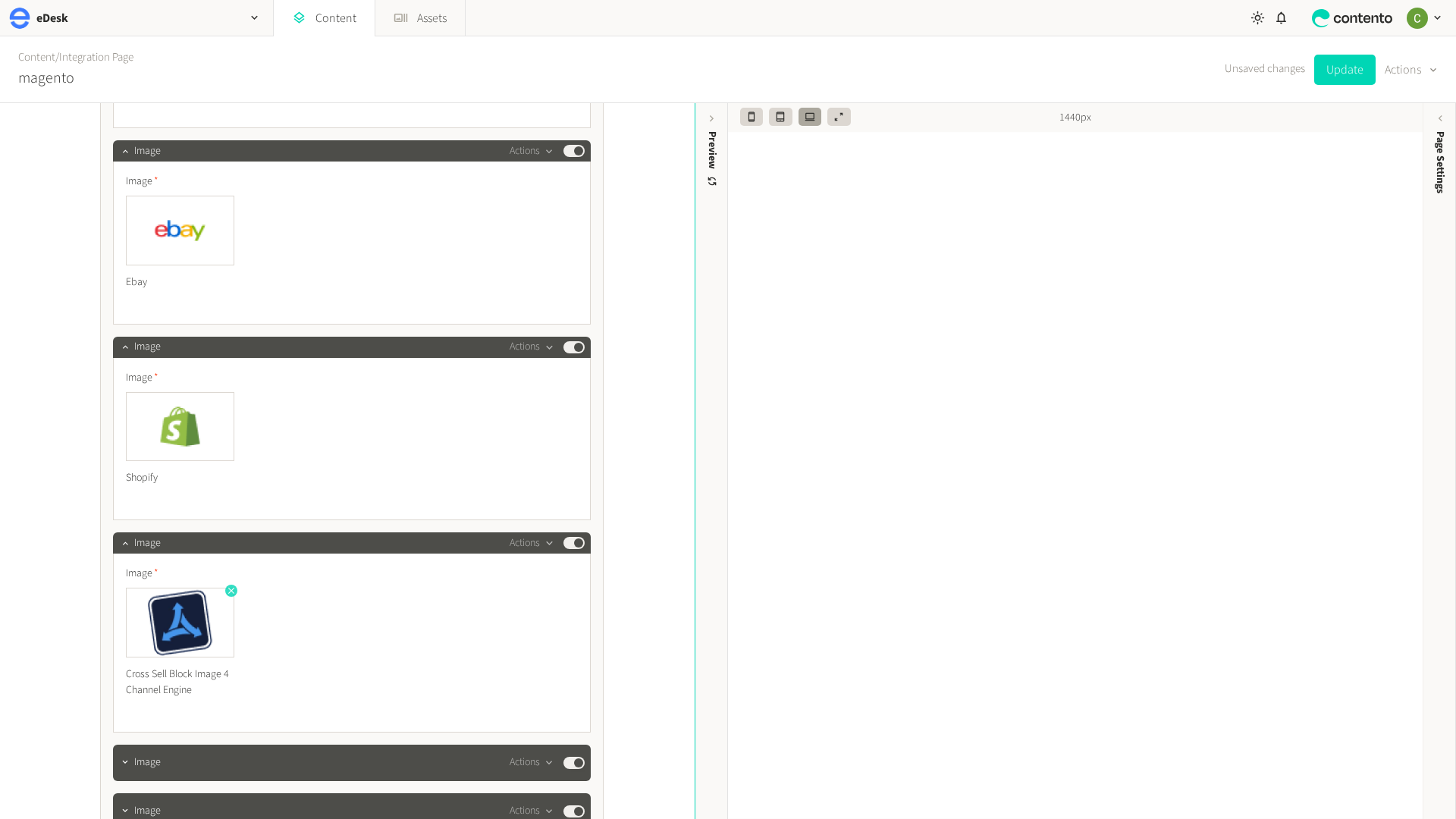 click 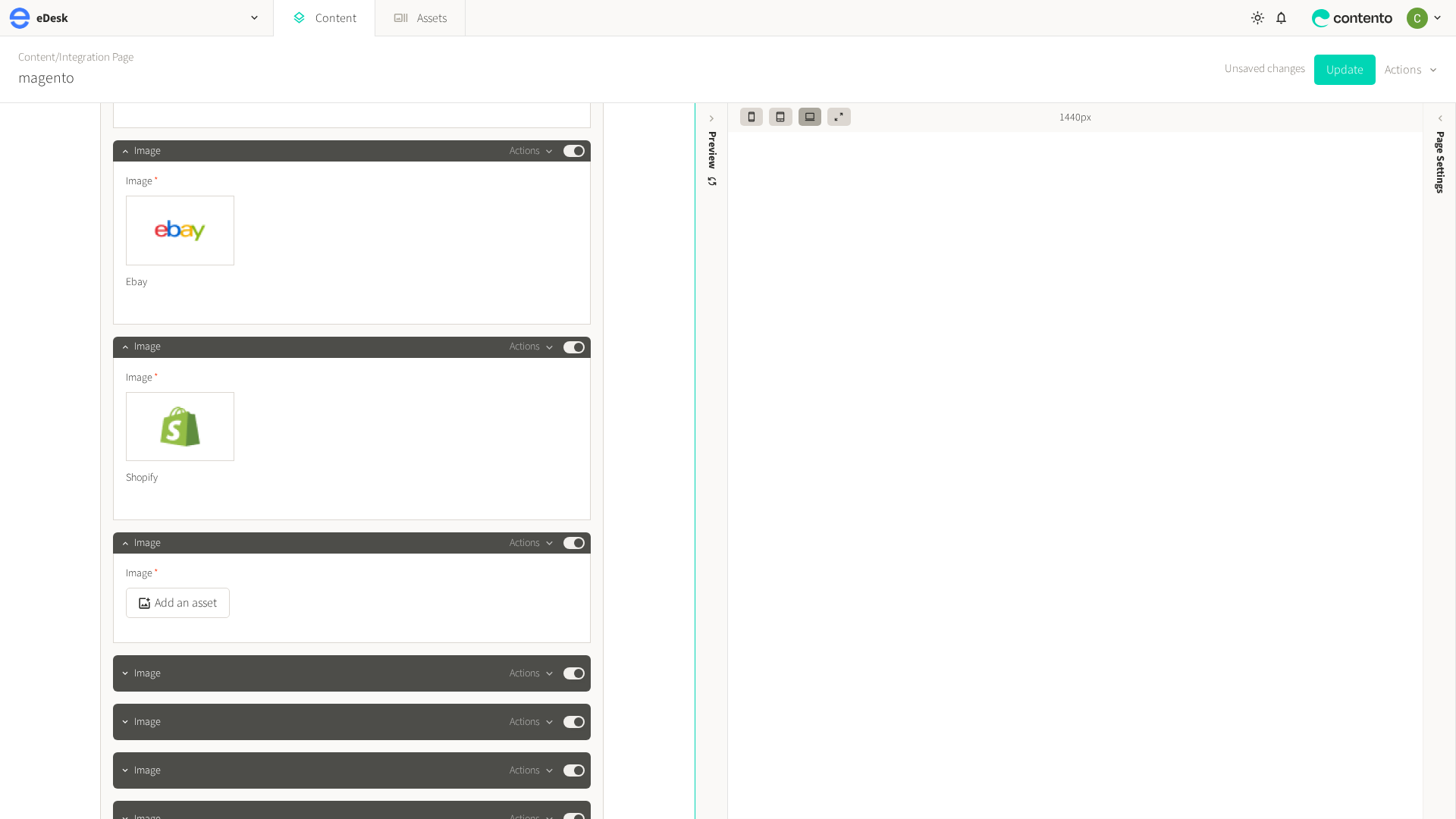 click on "Add an asset" 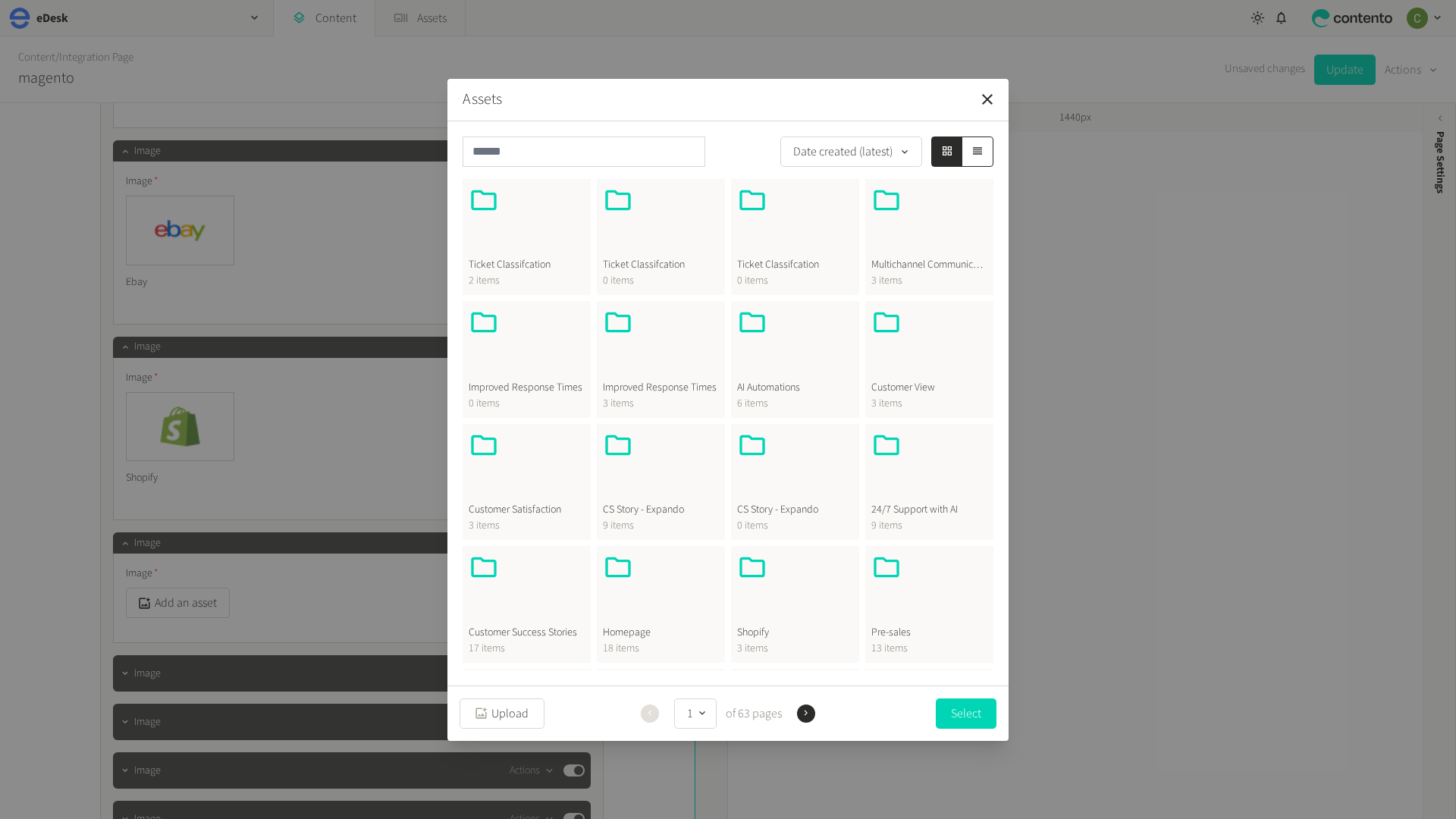 click at bounding box center (661, 588) 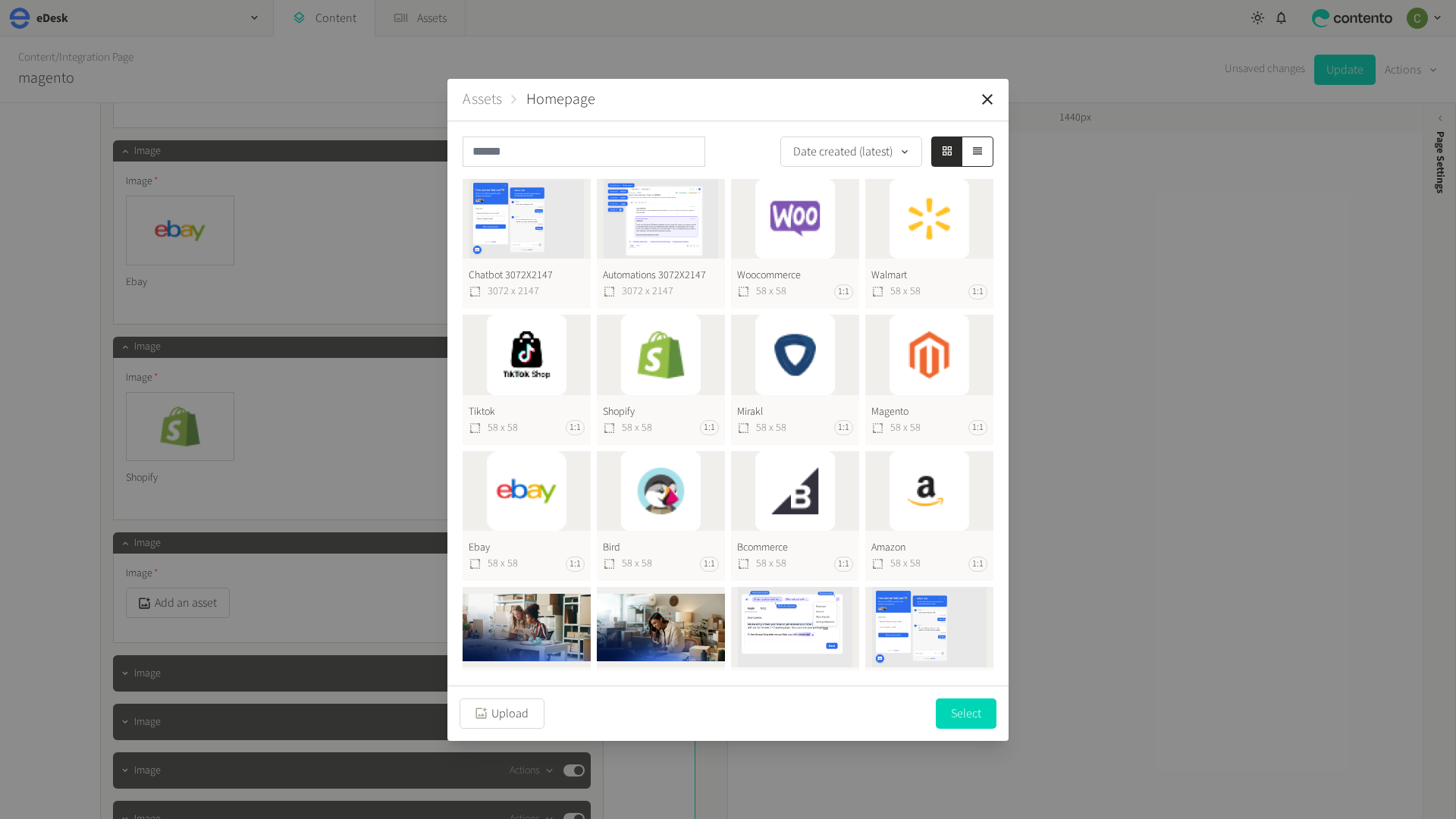 click on "Walmart  58 x 58 1:1" 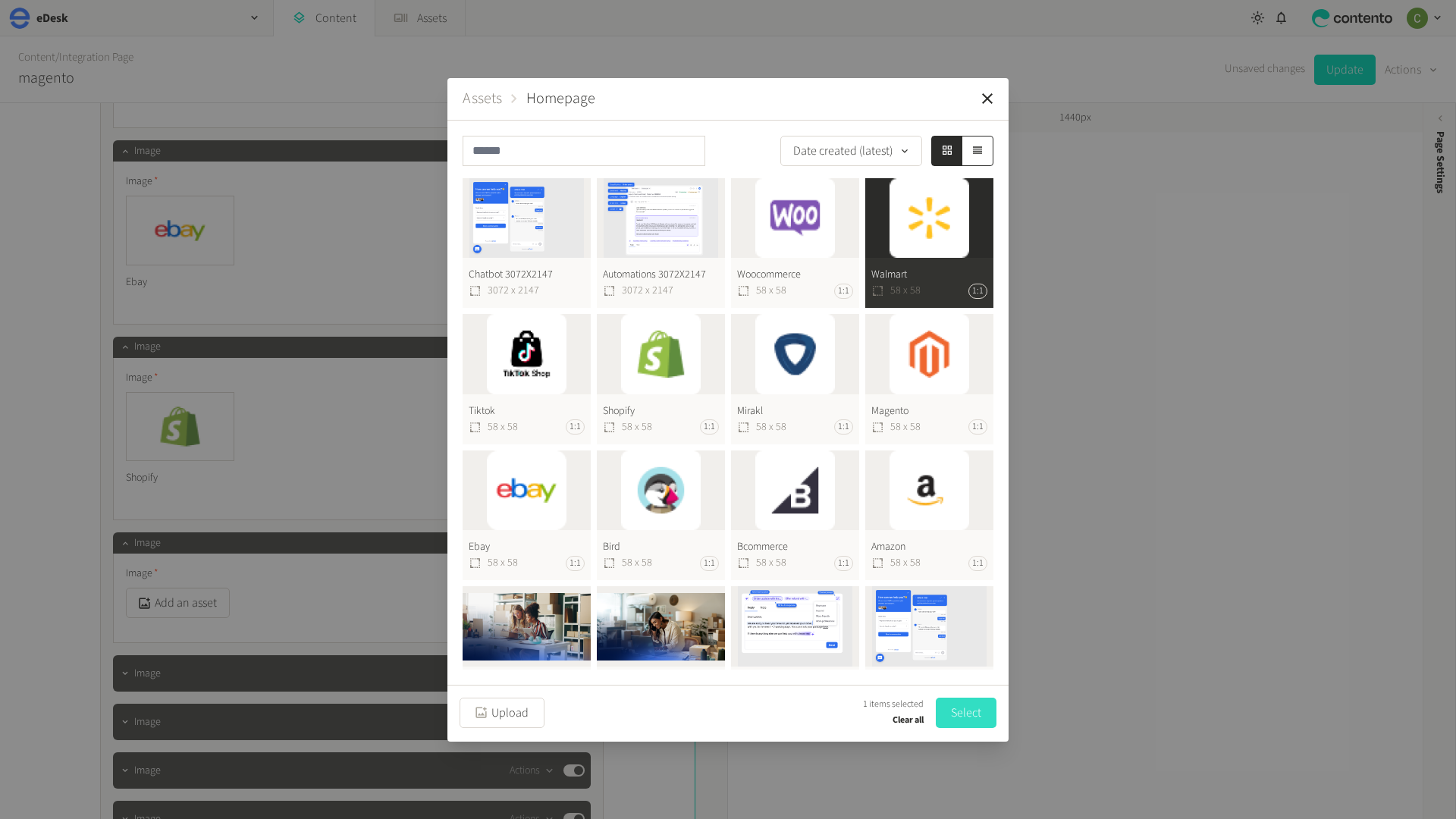 click on "Select" at bounding box center [966, 713] 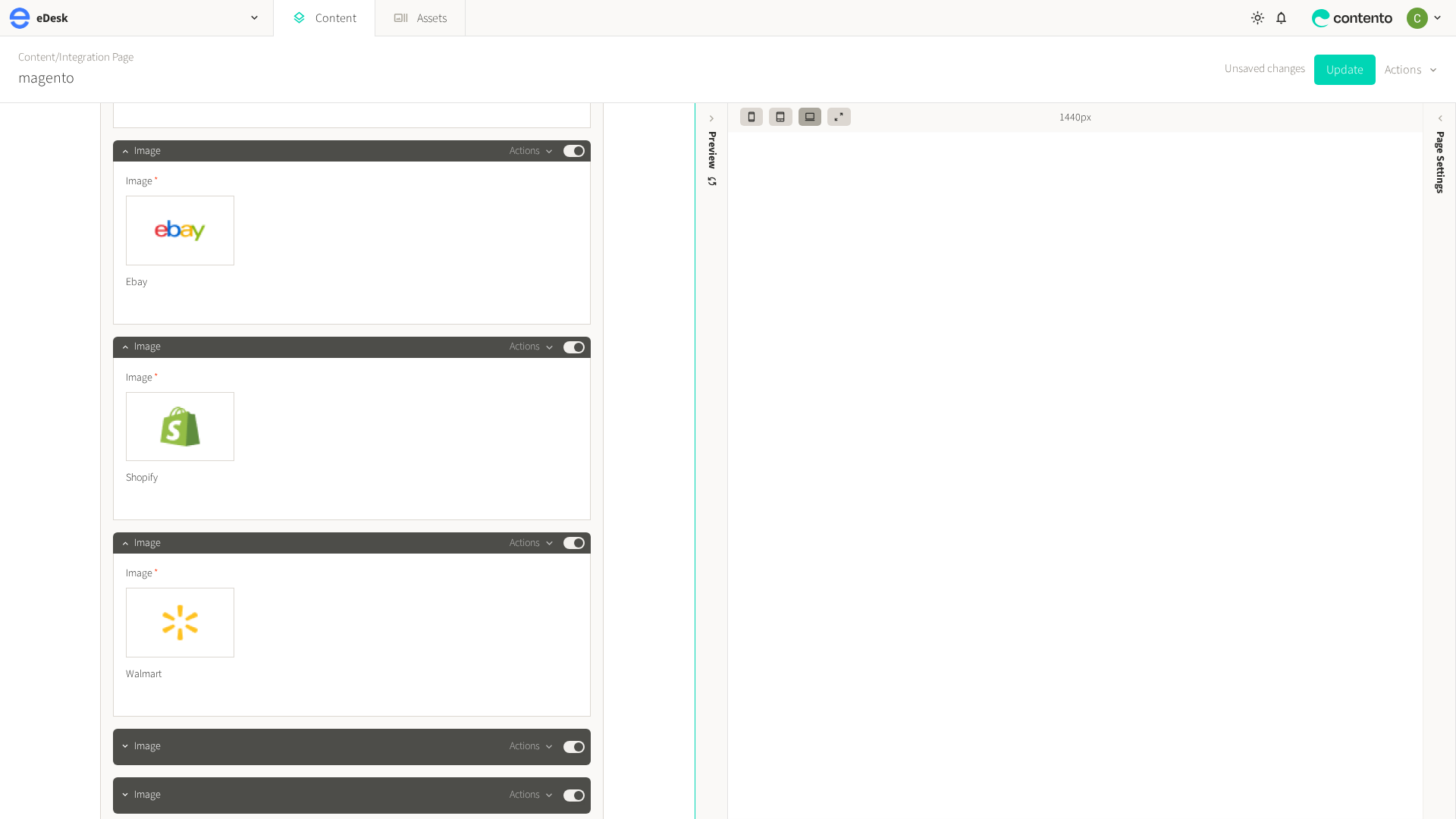 scroll, scrollTop: 2573, scrollLeft: 0, axis: vertical 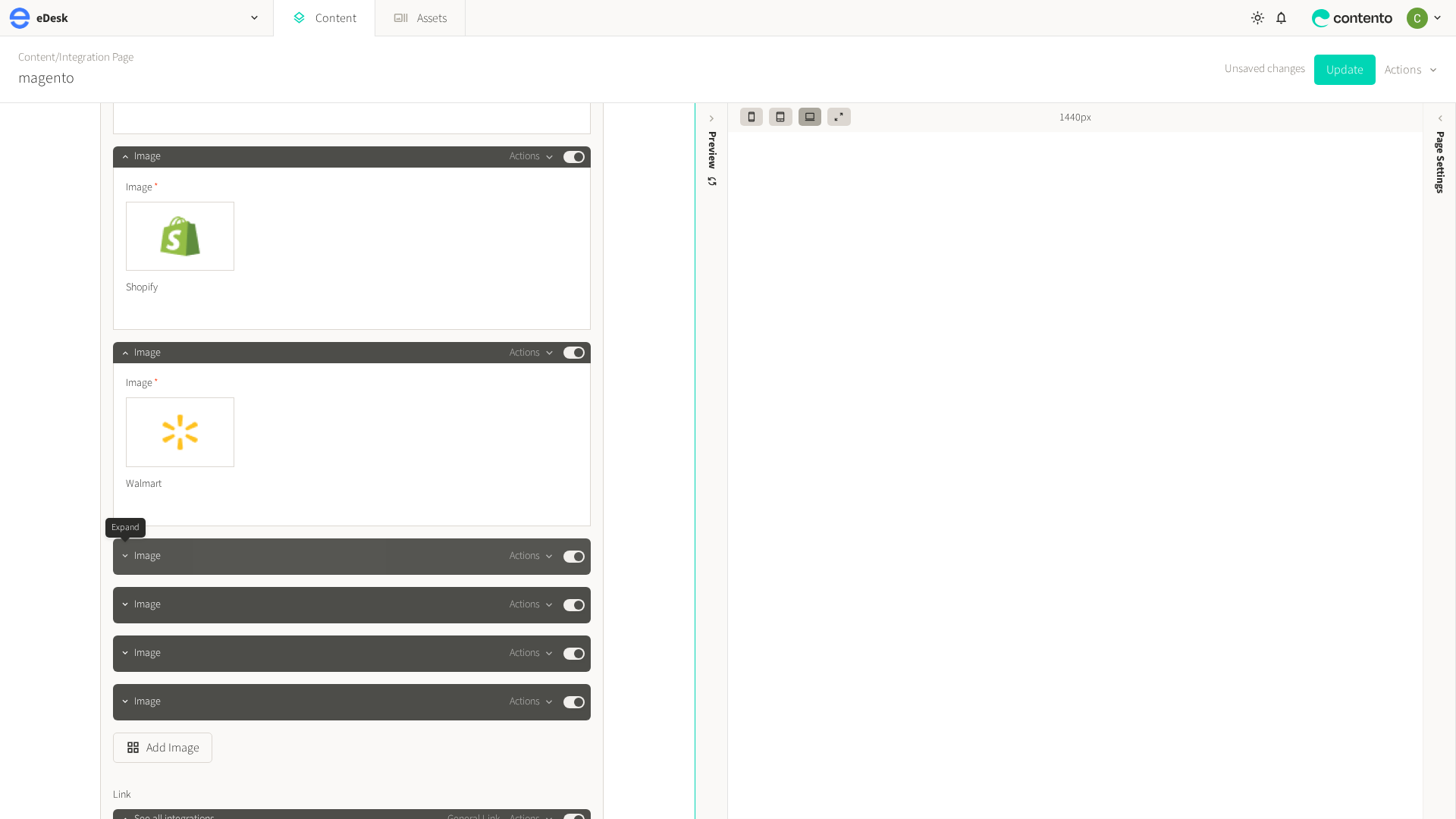 click 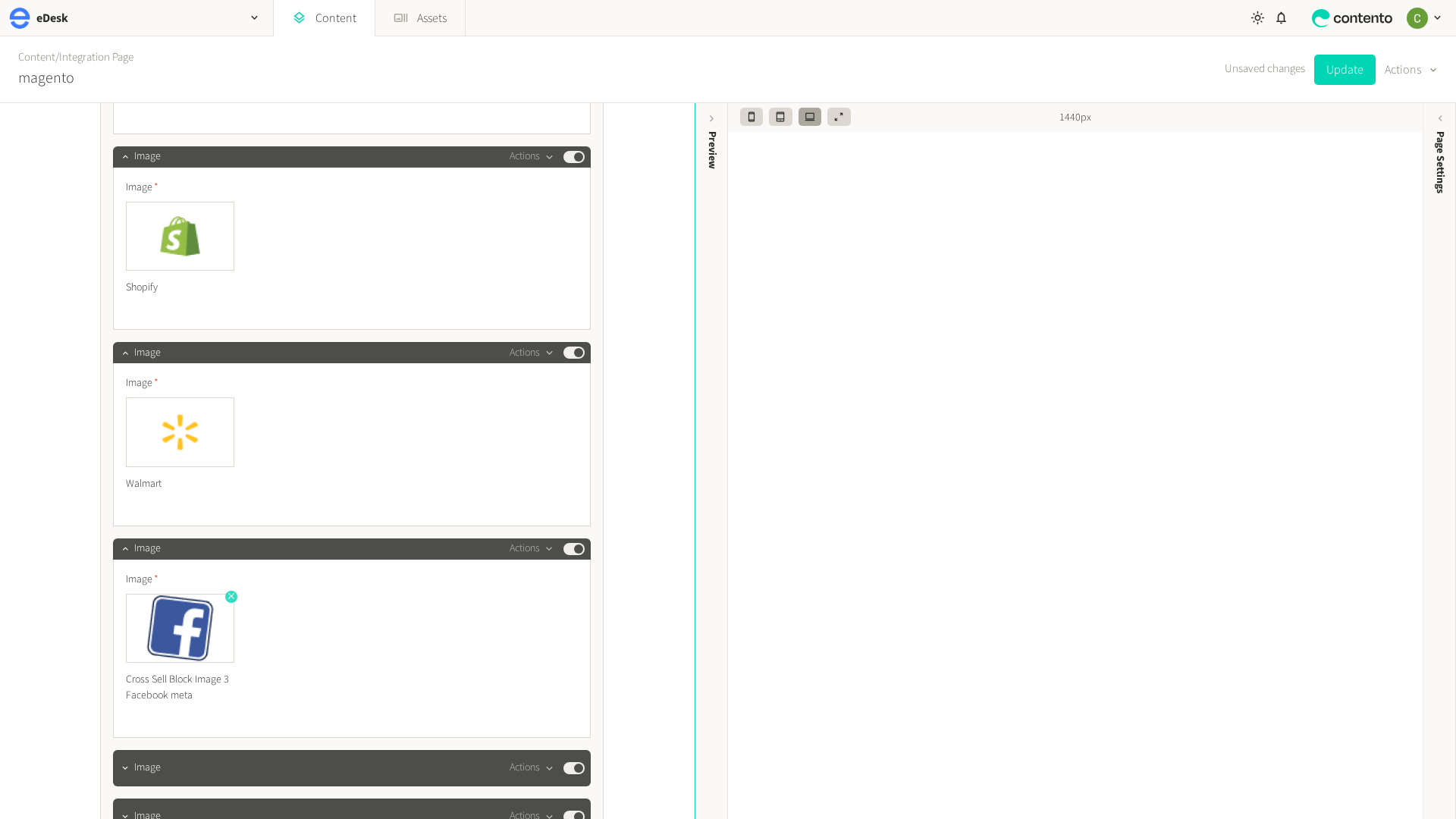 click 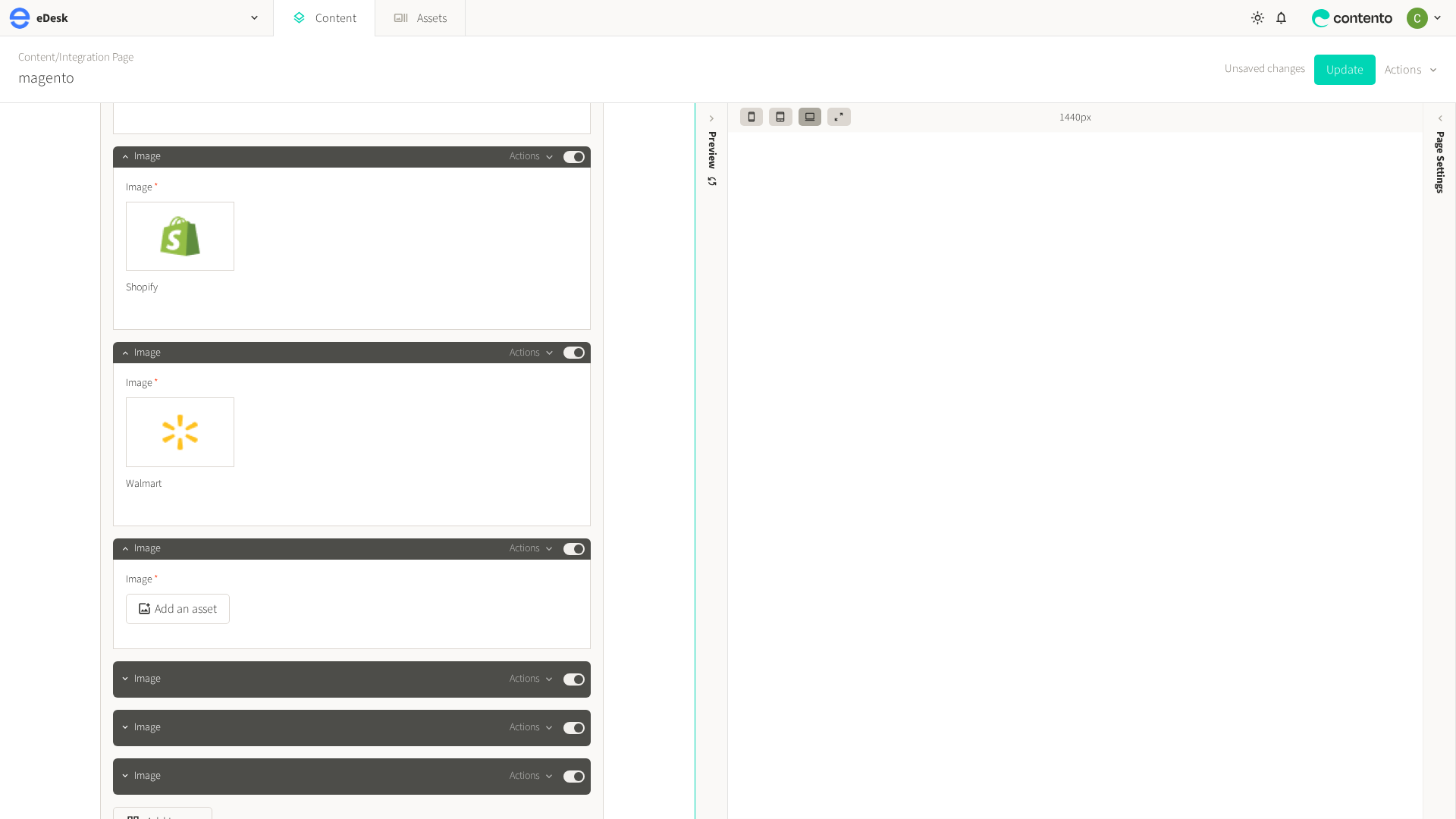 click on "Add an asset" 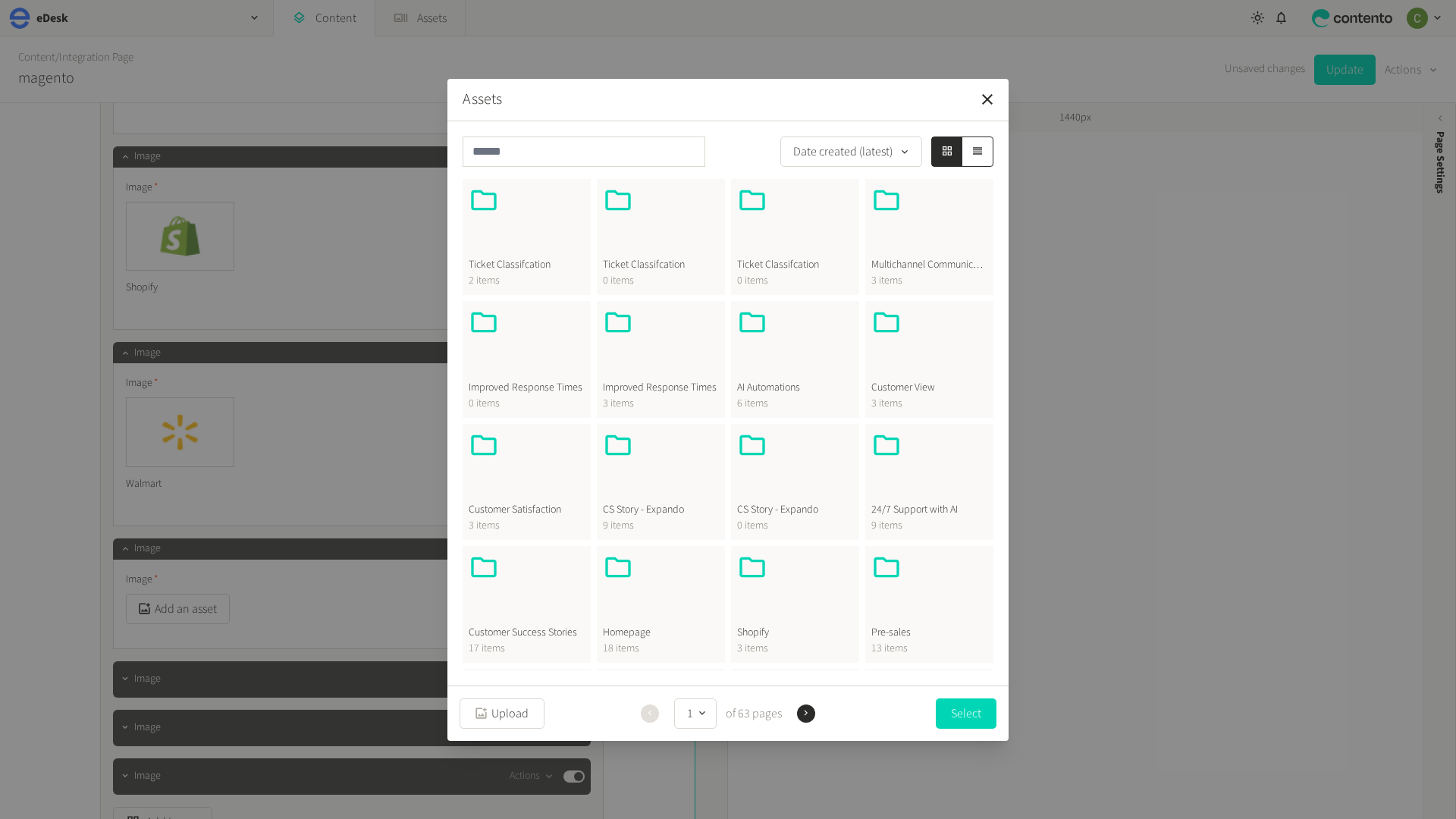 click at bounding box center (661, 588) 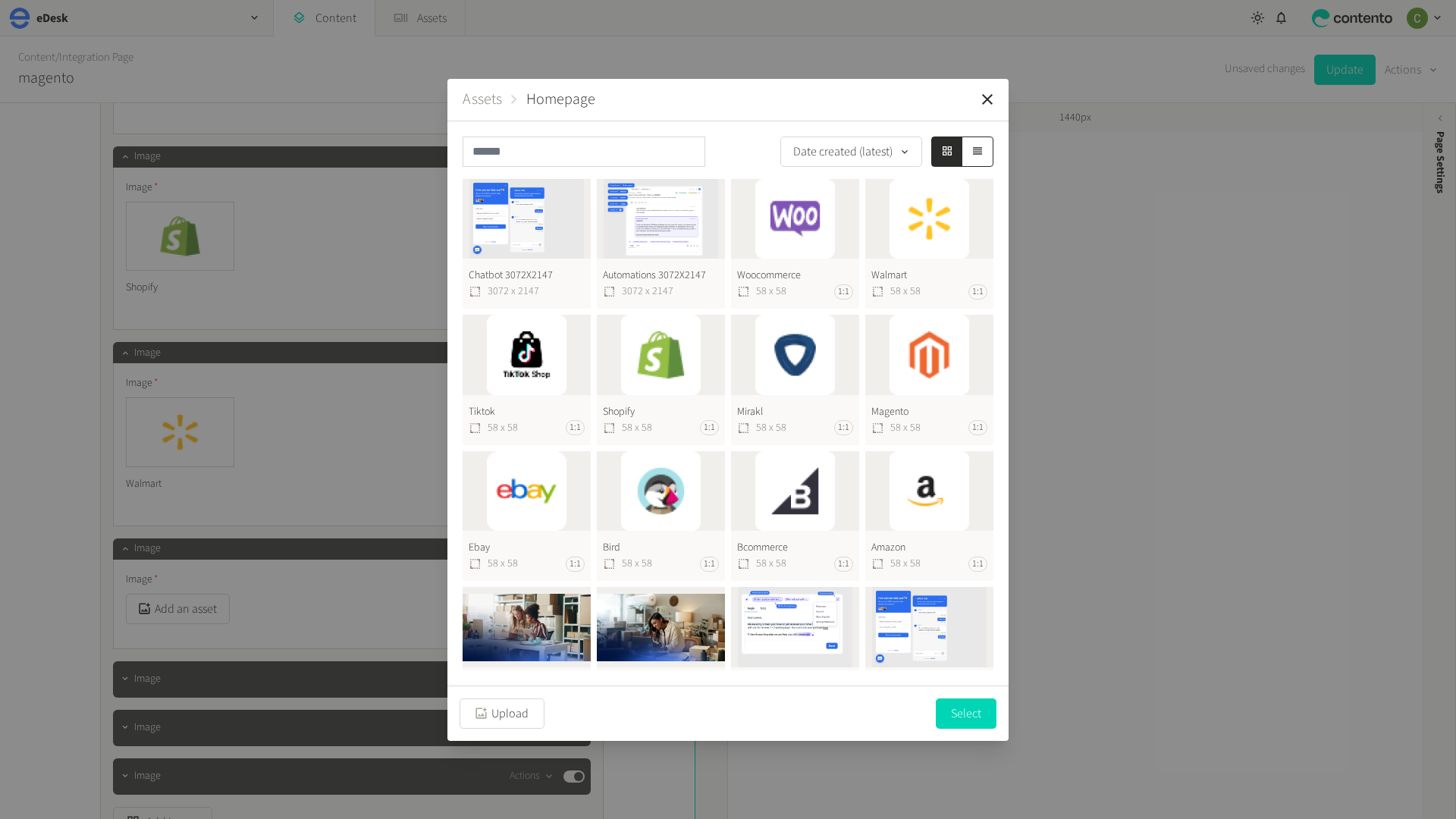 click on "Bcommerce  58 x 58 1:1" 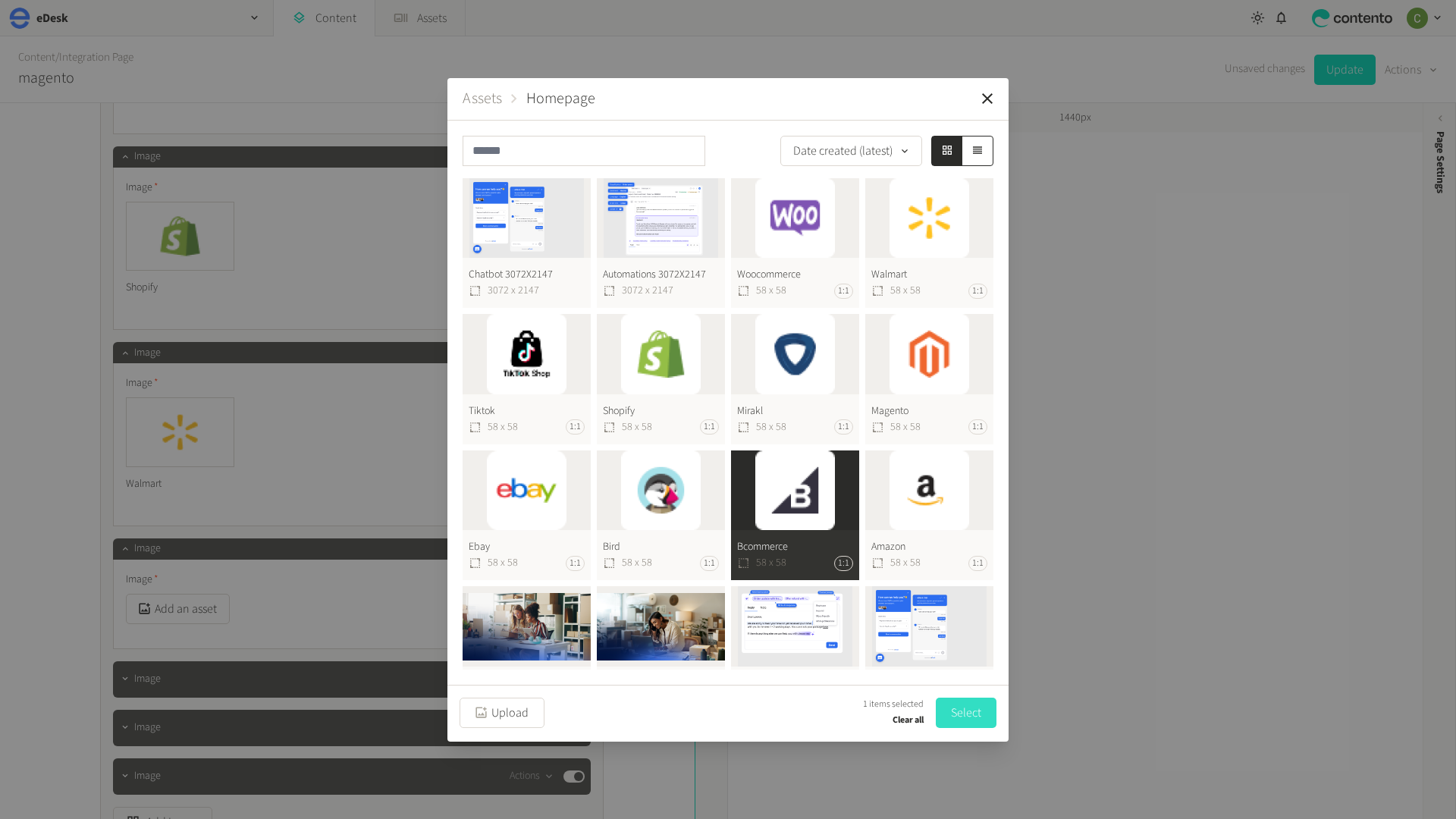 click on "Select" at bounding box center (966, 713) 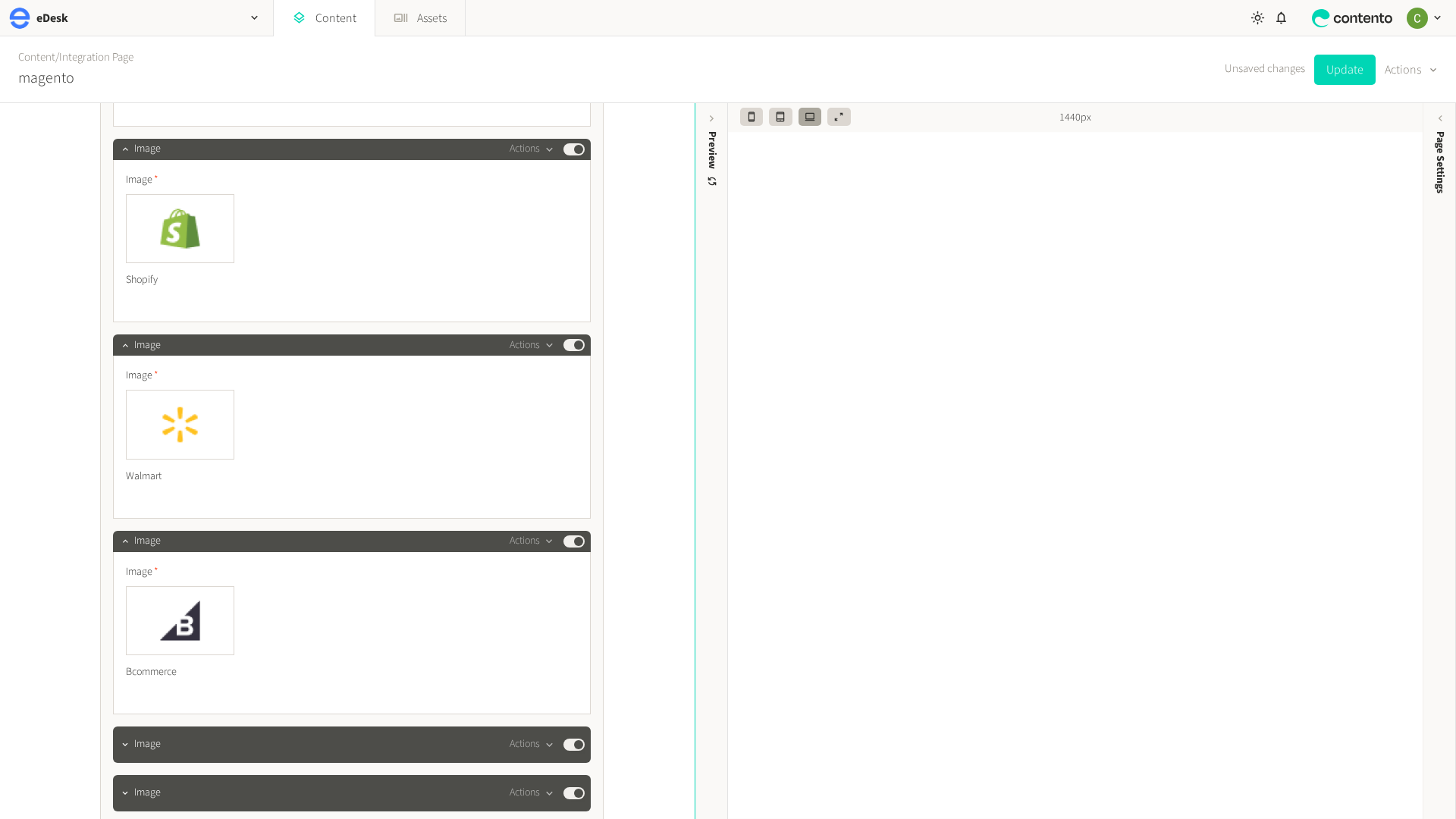 scroll, scrollTop: 2819, scrollLeft: 0, axis: vertical 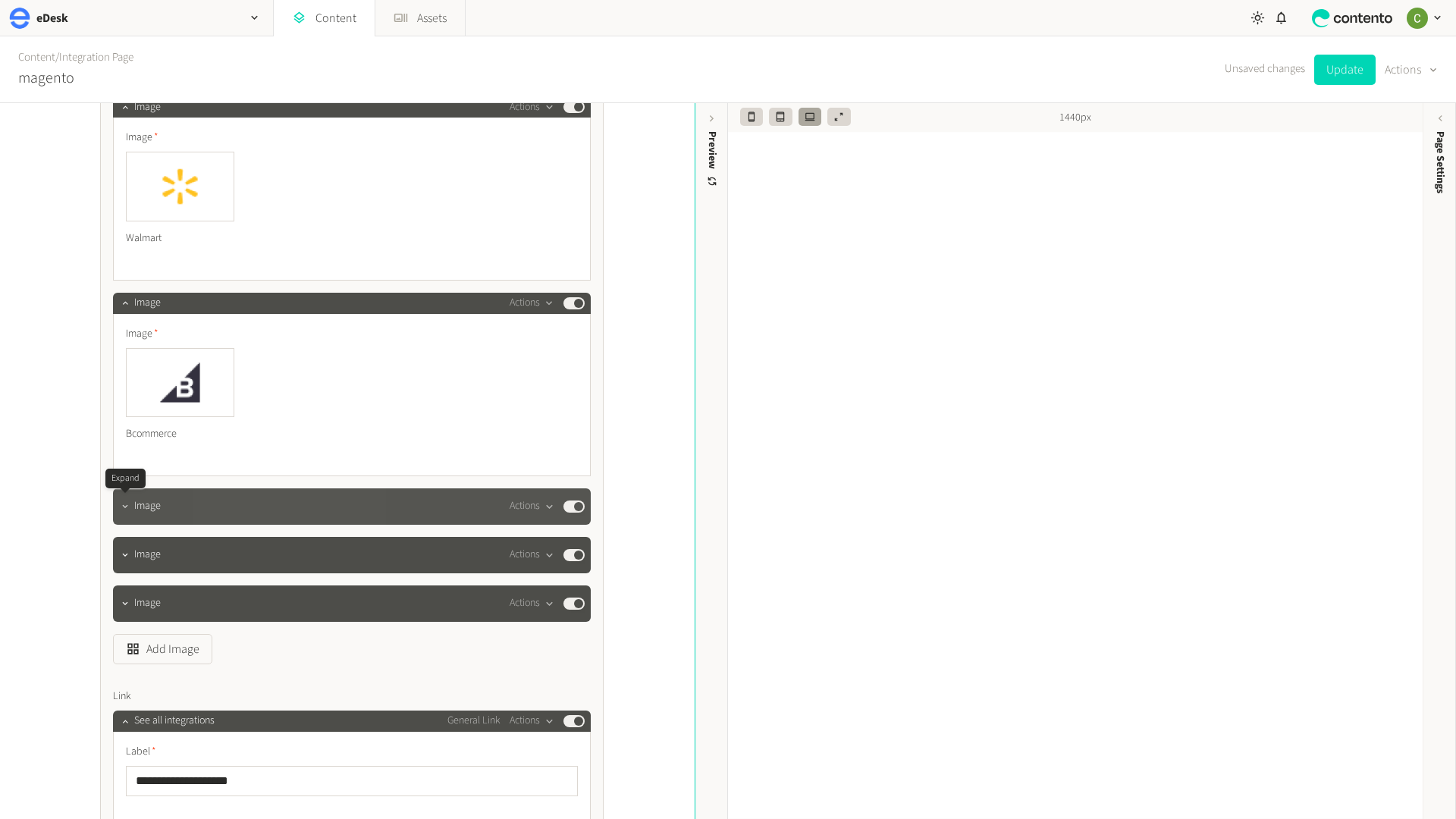 click 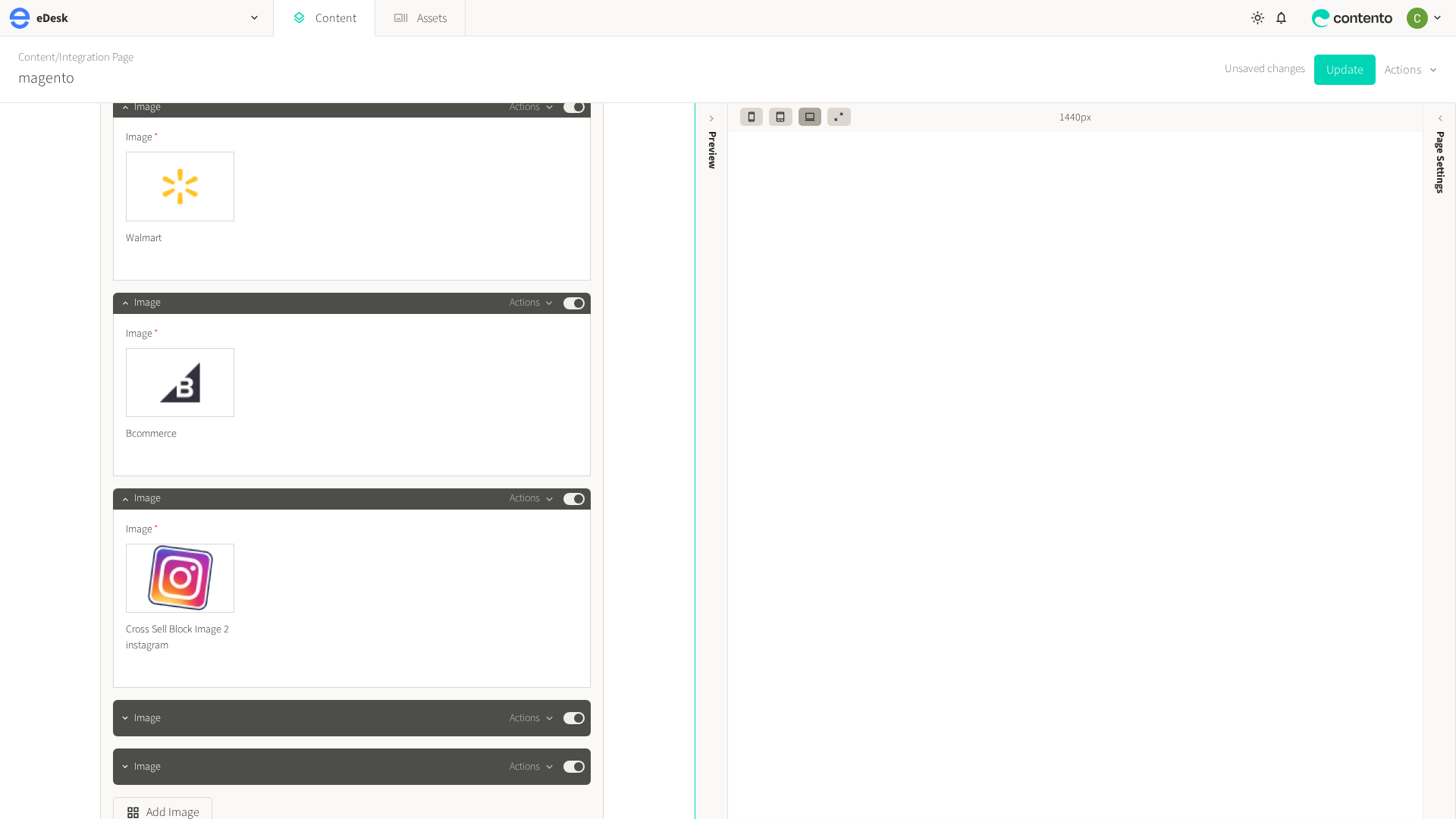 click on "Cross Sell Block Image 2 instagram" 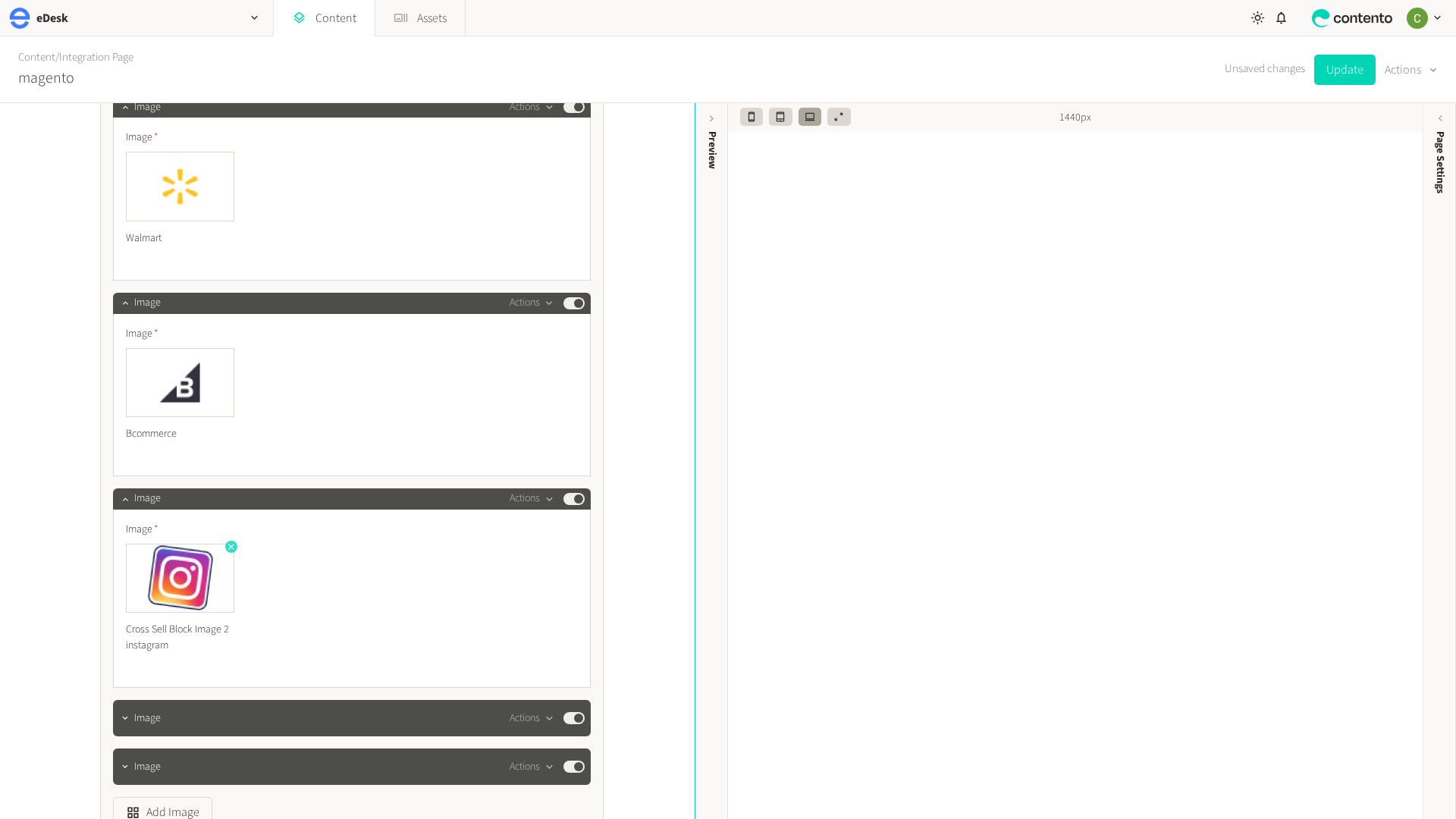 click 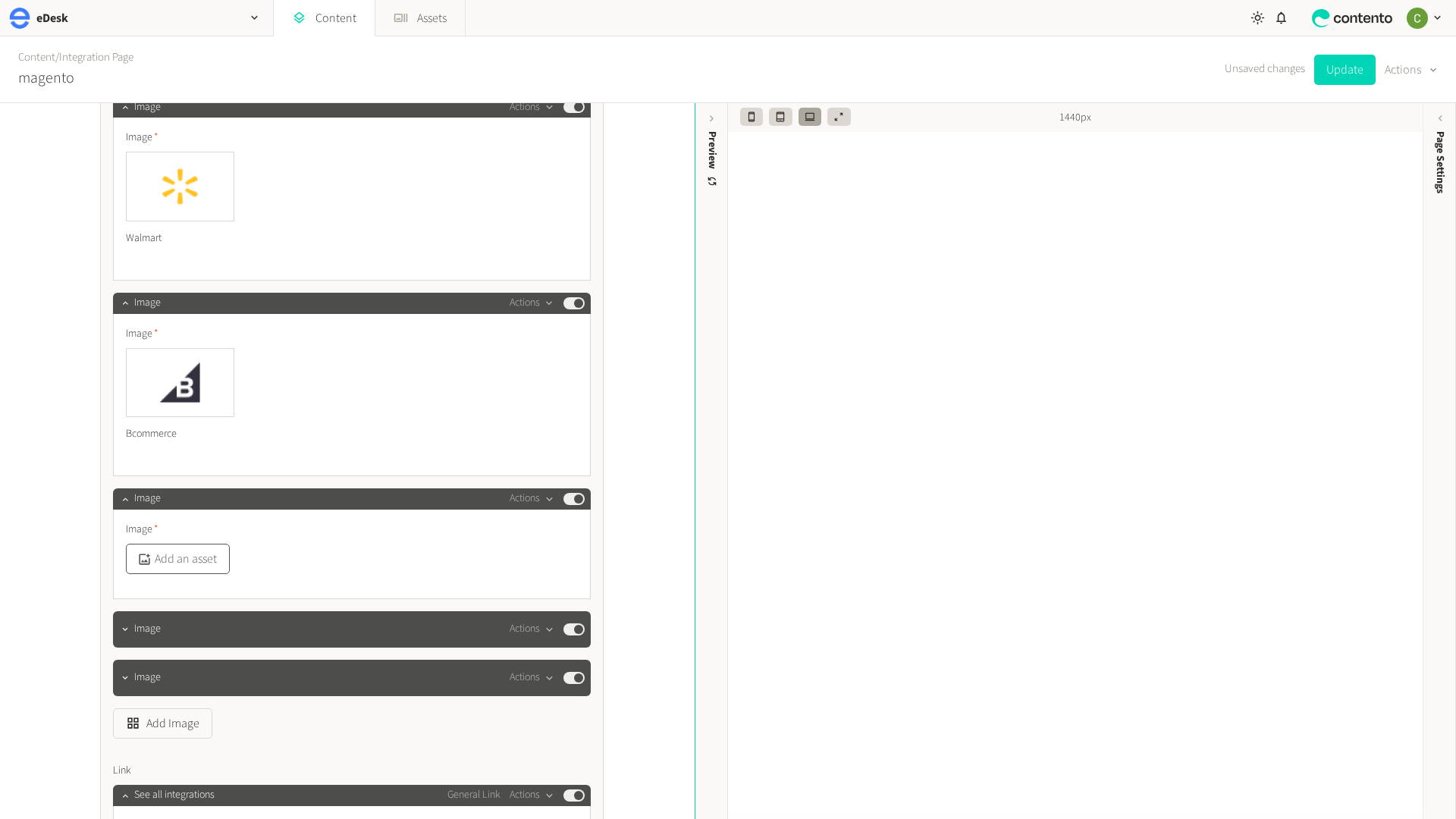 click on "Add an asset" 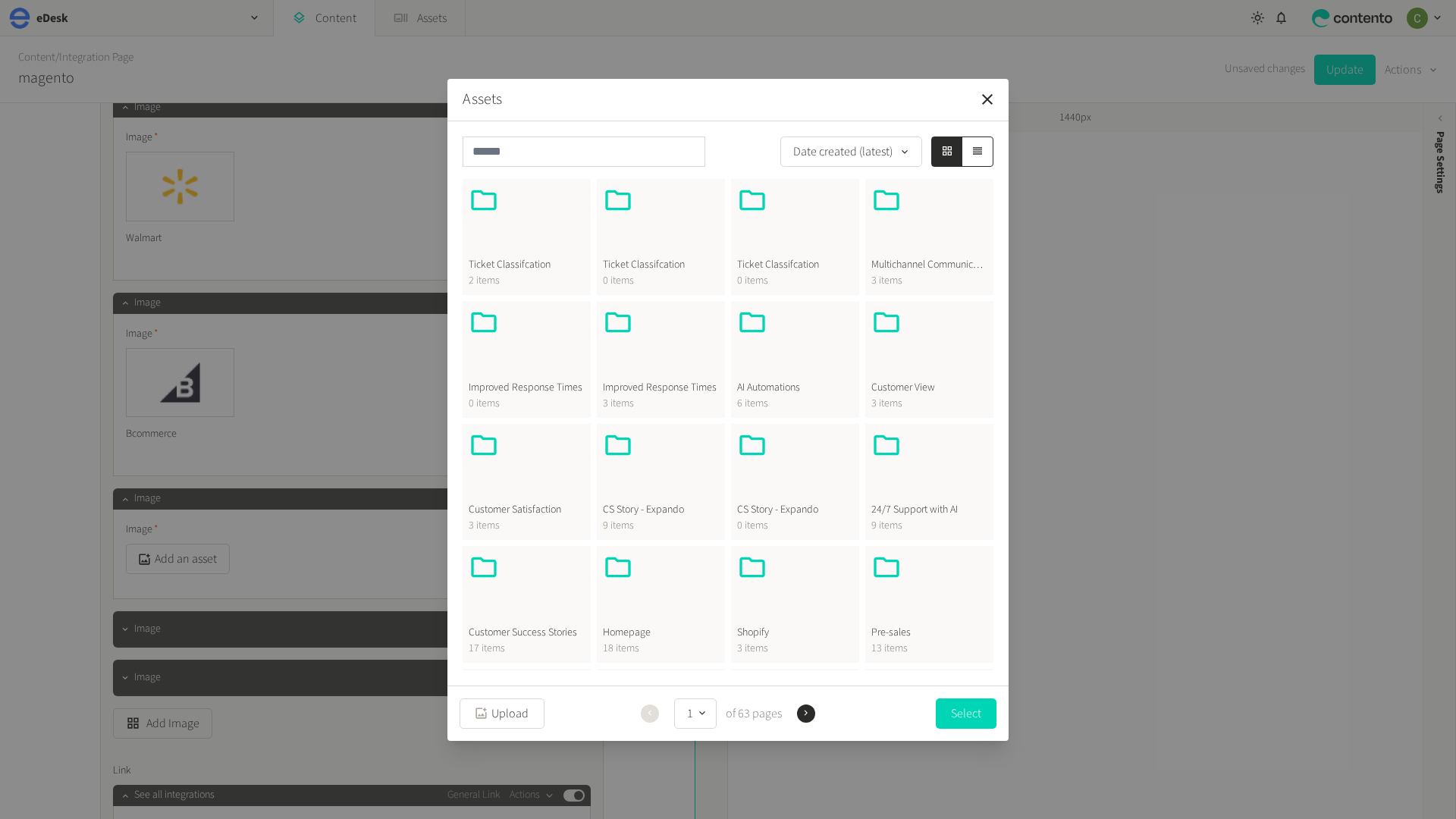 click at bounding box center [661, 588] 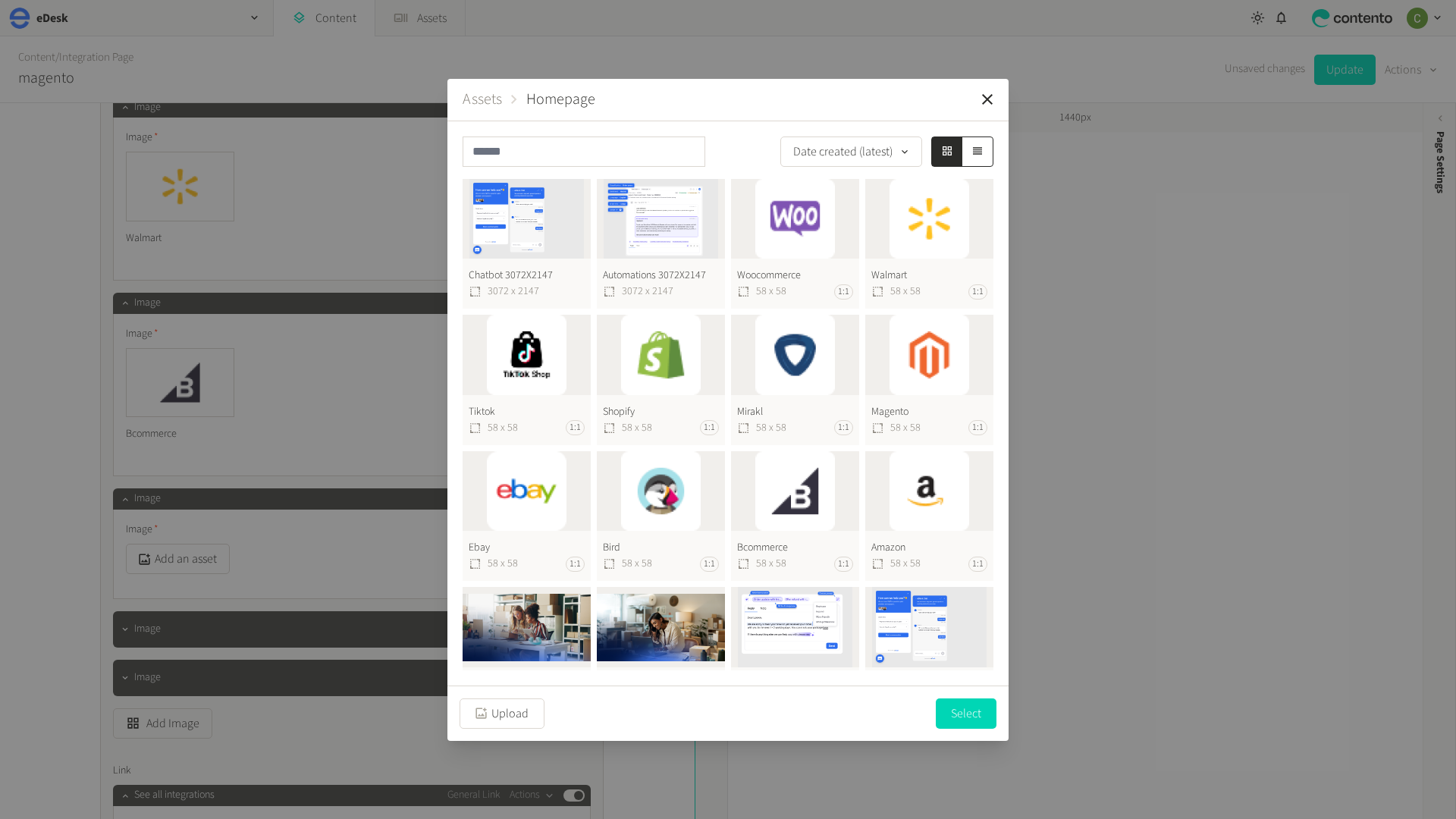 scroll, scrollTop: 65, scrollLeft: 0, axis: vertical 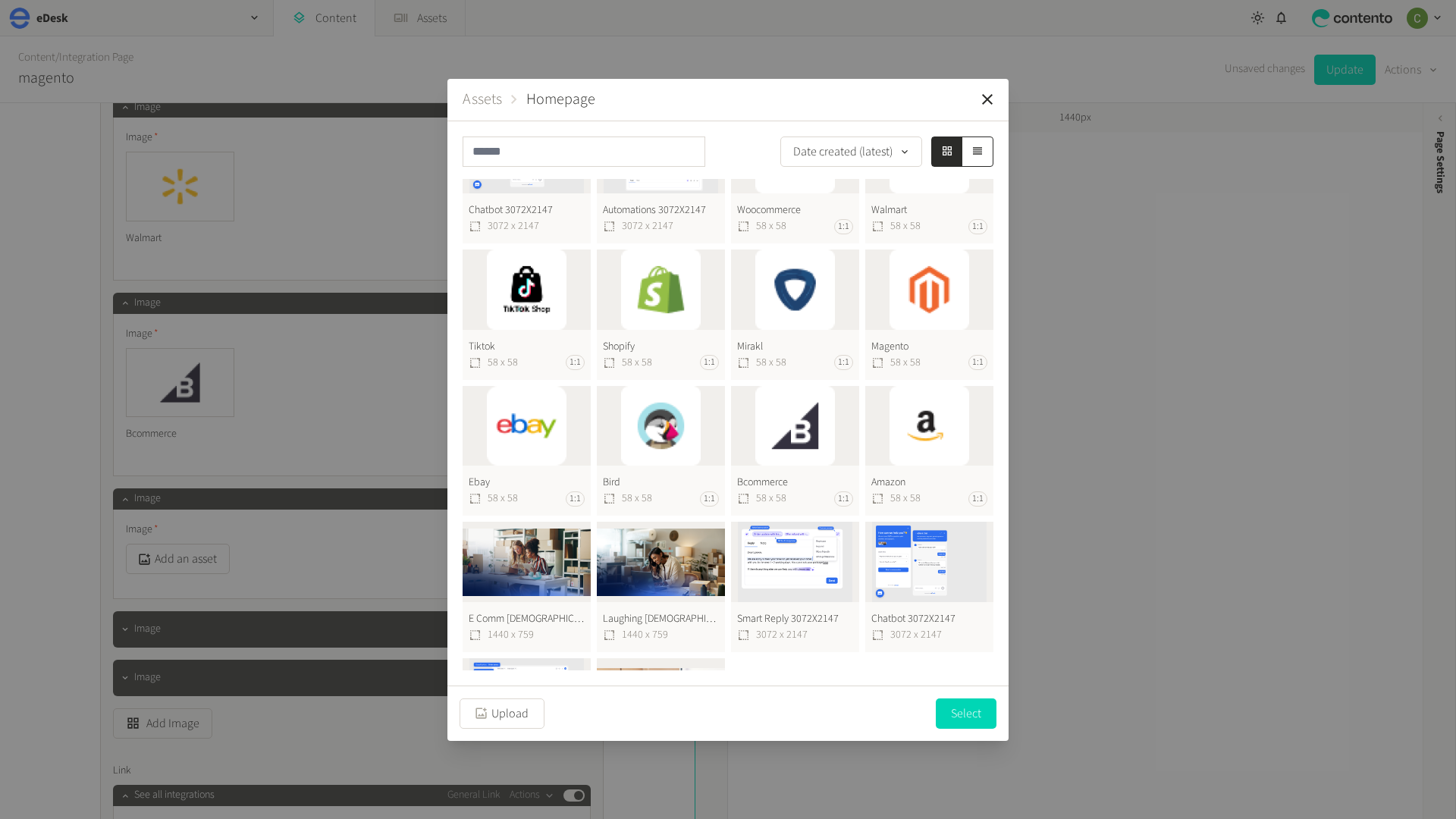 click on "Chatbot 3072X2147  3072 x 2147 Automations 3072X2147  3072 x 2147 Woocommerce  58 x 58 1:1 Walmart  58 x 58 1:1 Tiktok  58 x 58 1:1 Shopify  58 x 58 1:1 Mirakl  58 x 58 1:1 Magento  58 x 58 1:1 Ebay  58 x 58 1:1 Bird  58 x 58 1:1 Bcommerce  58 x 58 1:1 Amazon  58 x 58 1:1 E Comm [DEMOGRAPHIC_DATA] Home 1440X750  1440 x 759 Laughing [DEMOGRAPHIC_DATA] Homepage 1440X750  1440 x 759 Smart Reply 3072X2147  3072 x 2147 Chatbot 3072X2147  3072 x 2147 Automations 3072X2147  3072 x 2147 Homepage Blonde 1440X680Px  1440 x 684" at bounding box center [728, 451] 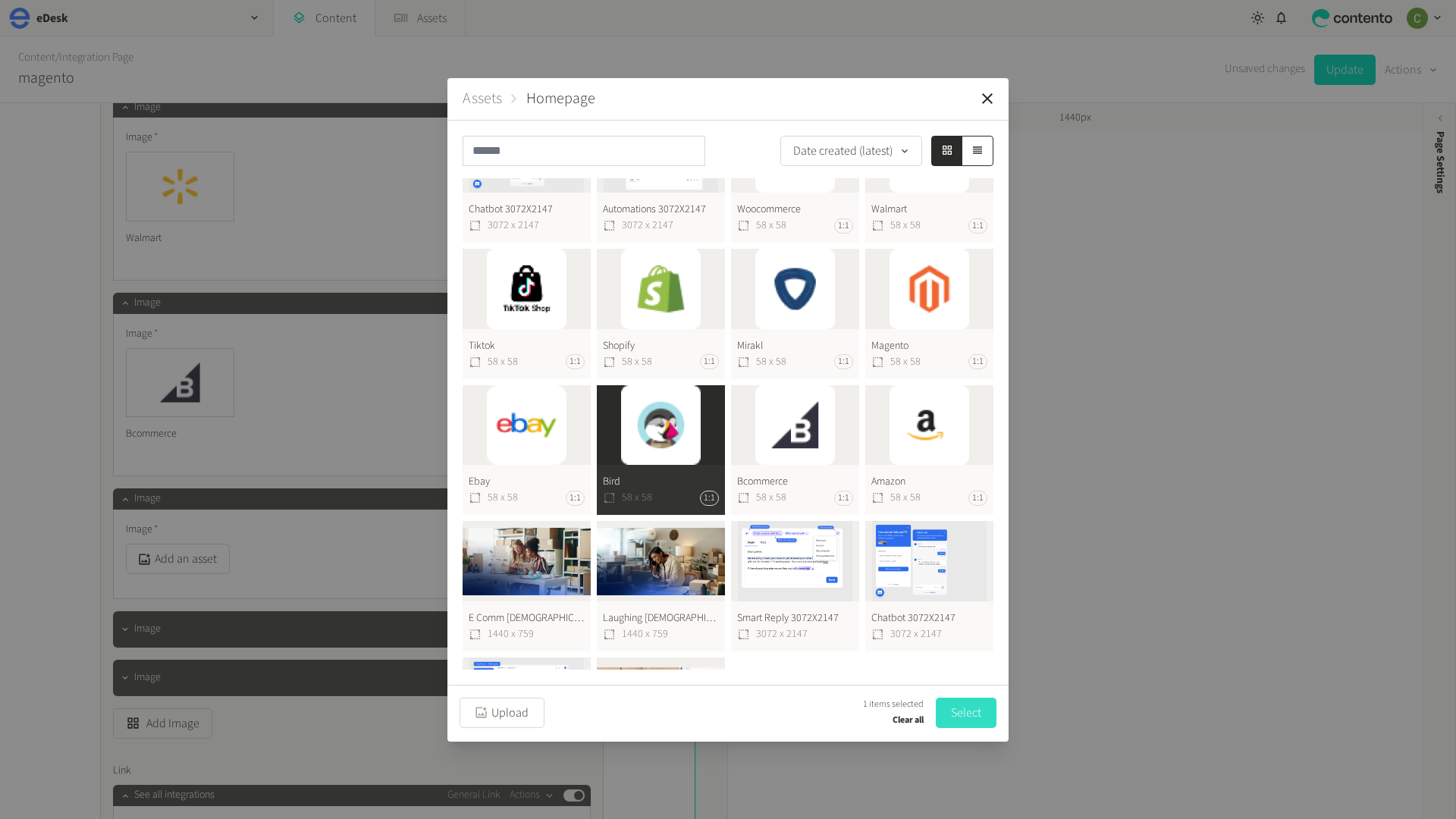 click on "Select" at bounding box center [966, 713] 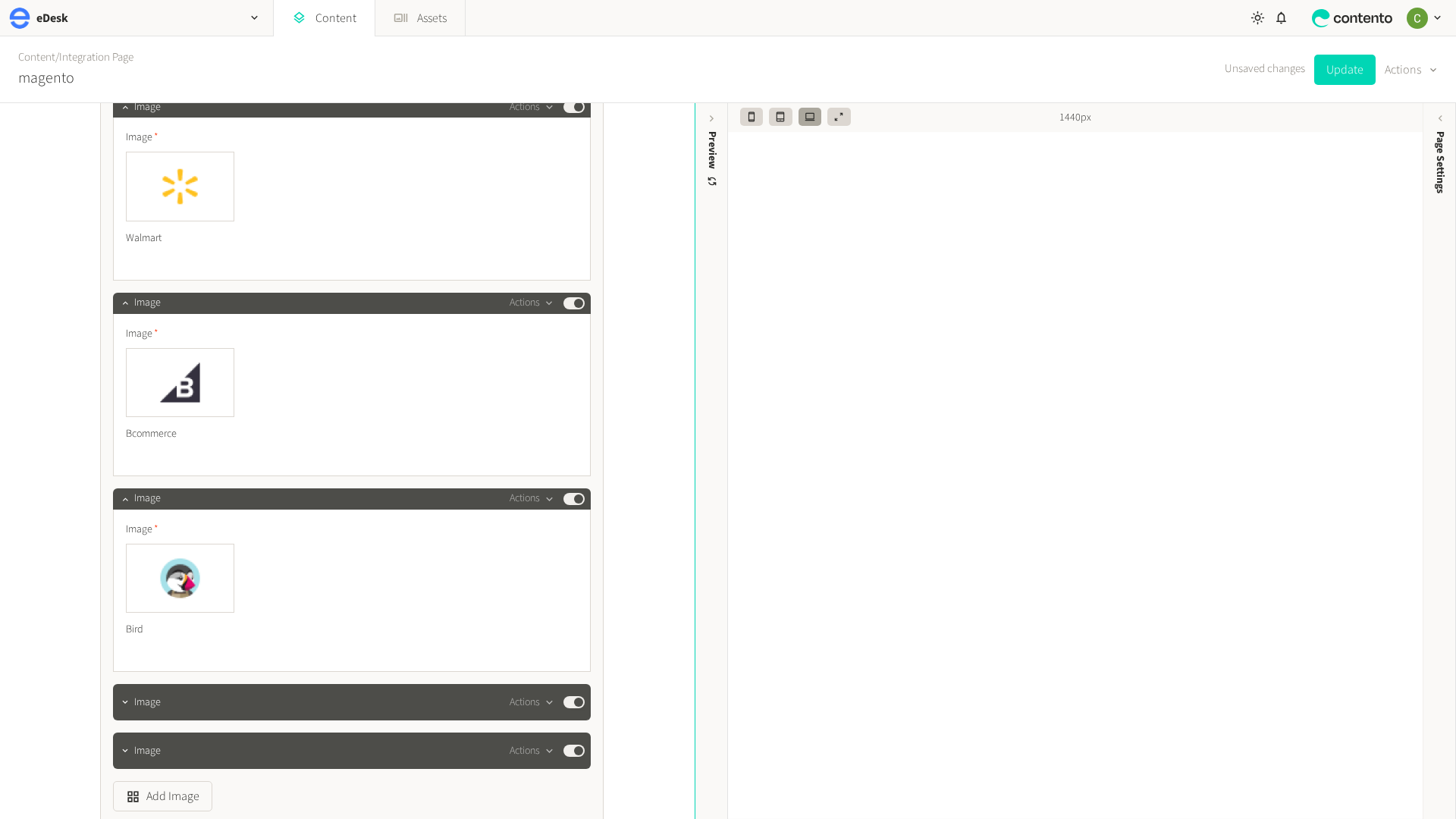 scroll, scrollTop: 2921, scrollLeft: 0, axis: vertical 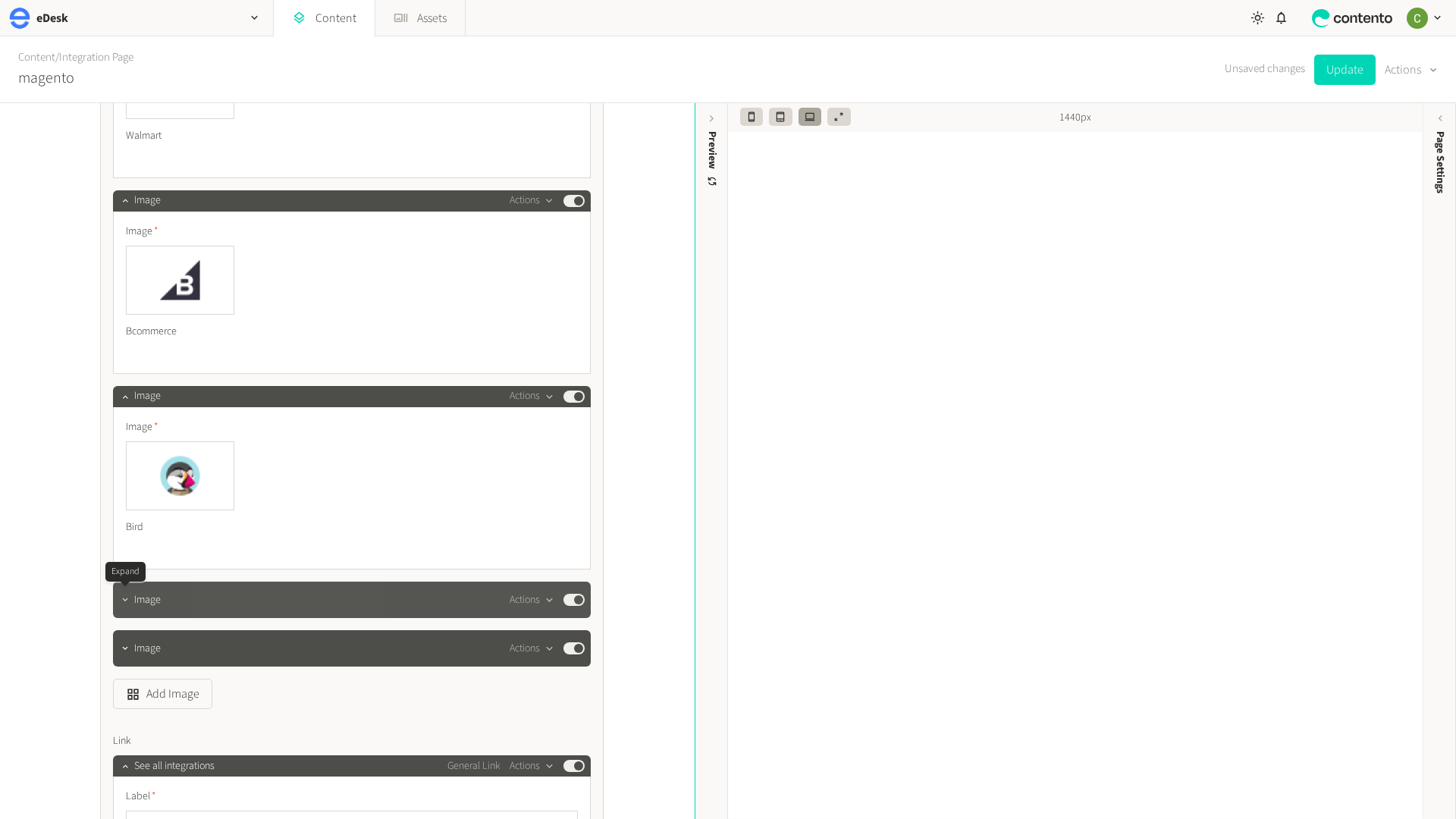 click 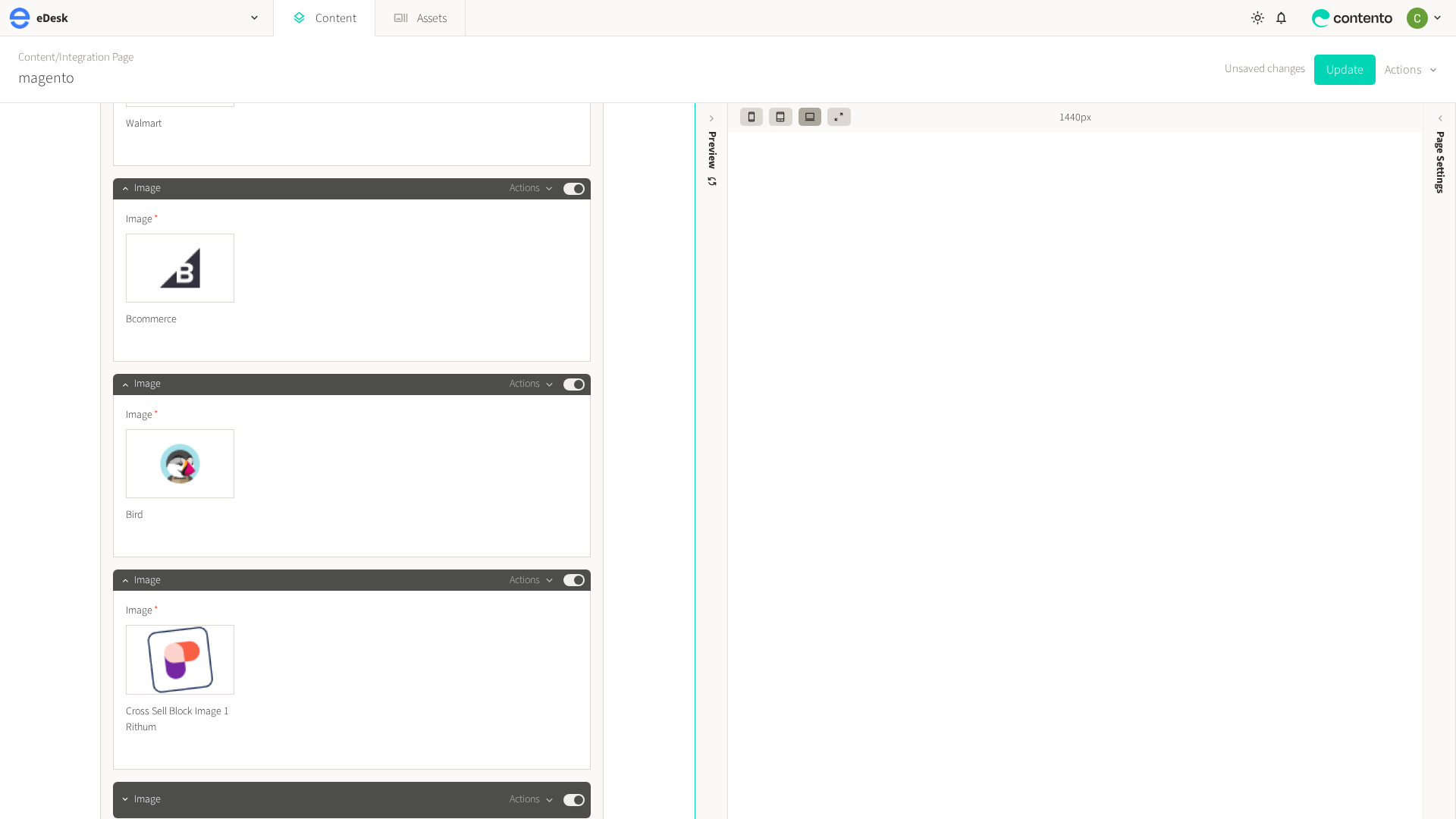scroll, scrollTop: 2934, scrollLeft: 0, axis: vertical 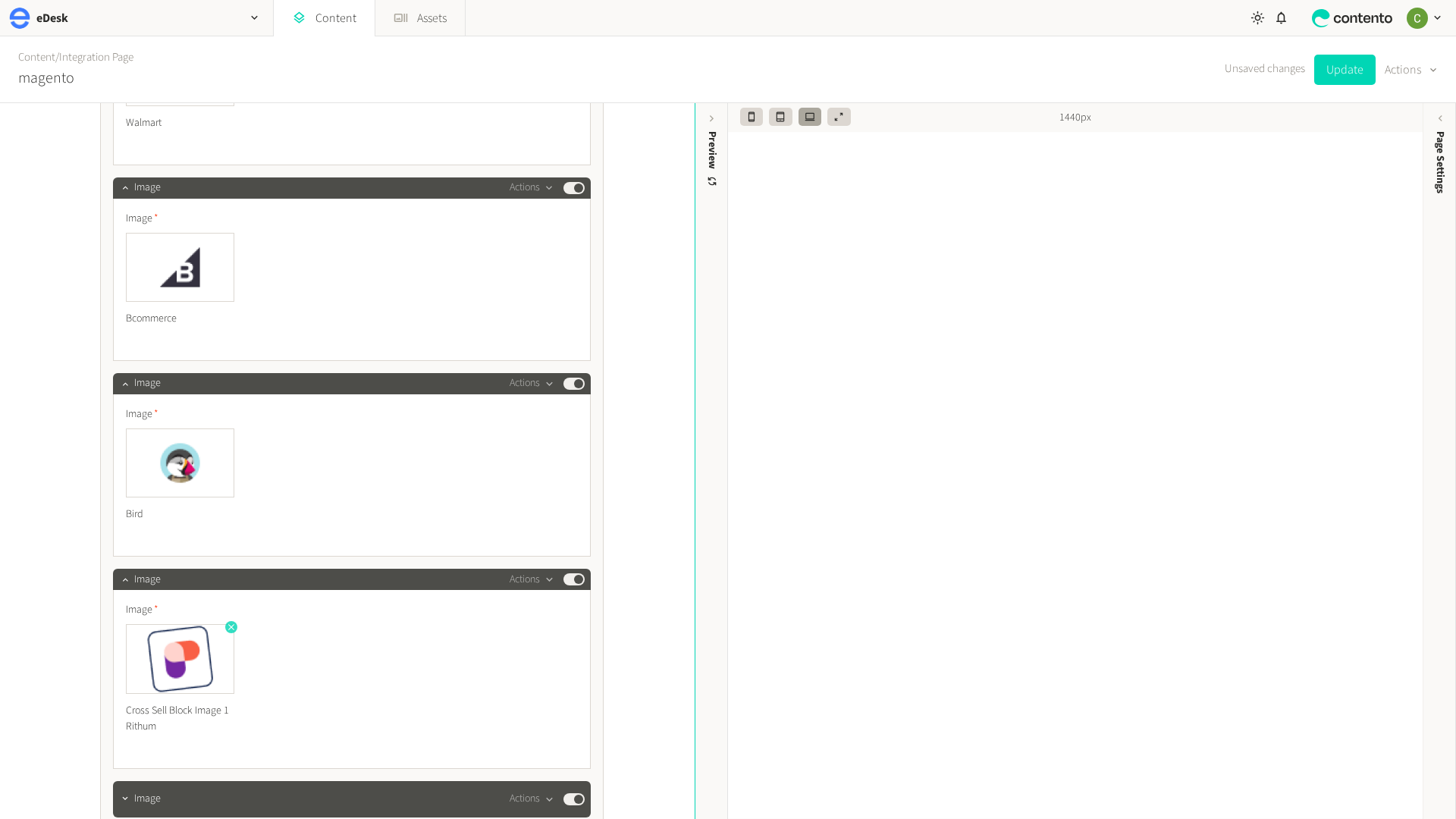click 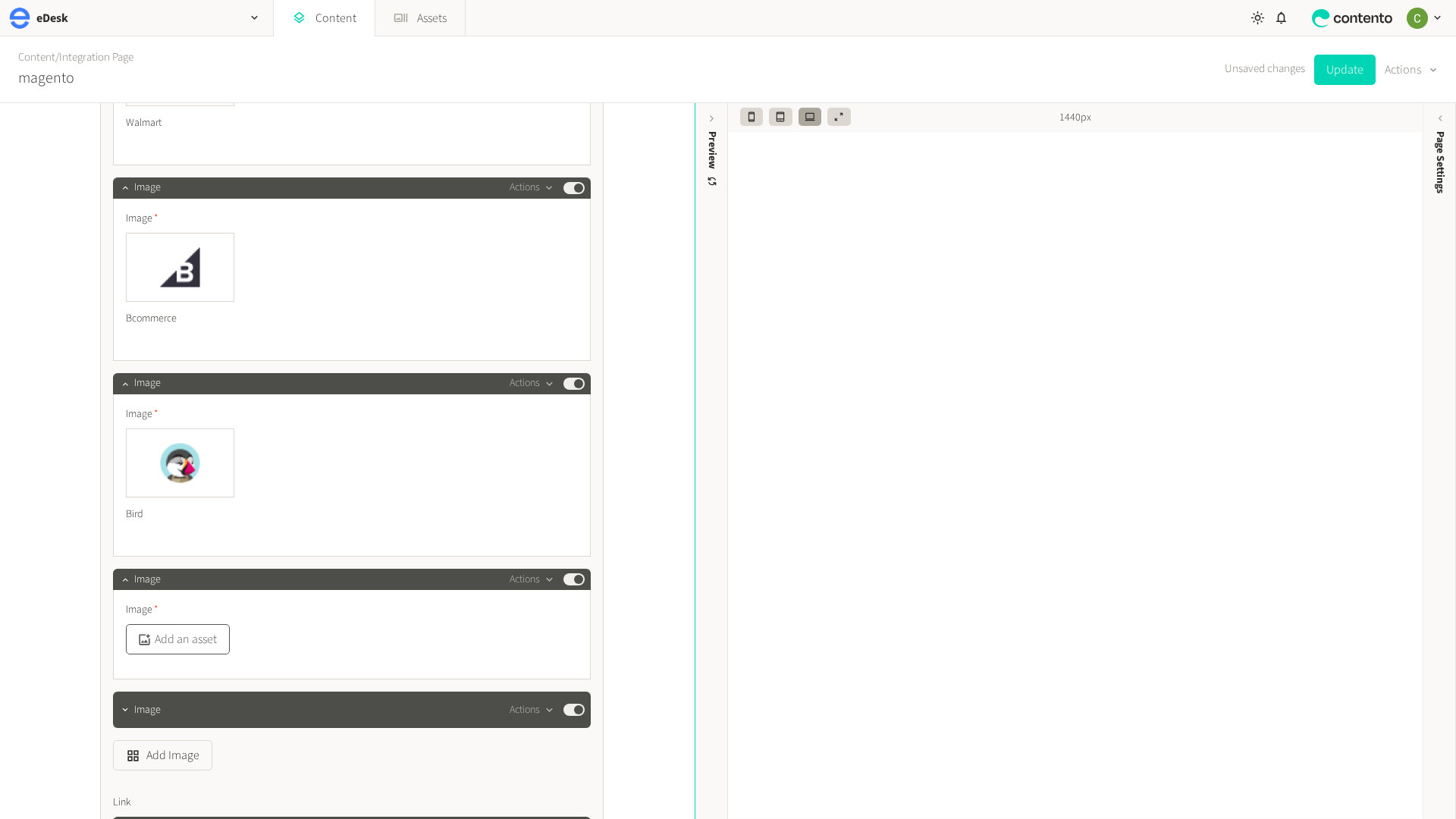 click on "Add an asset" 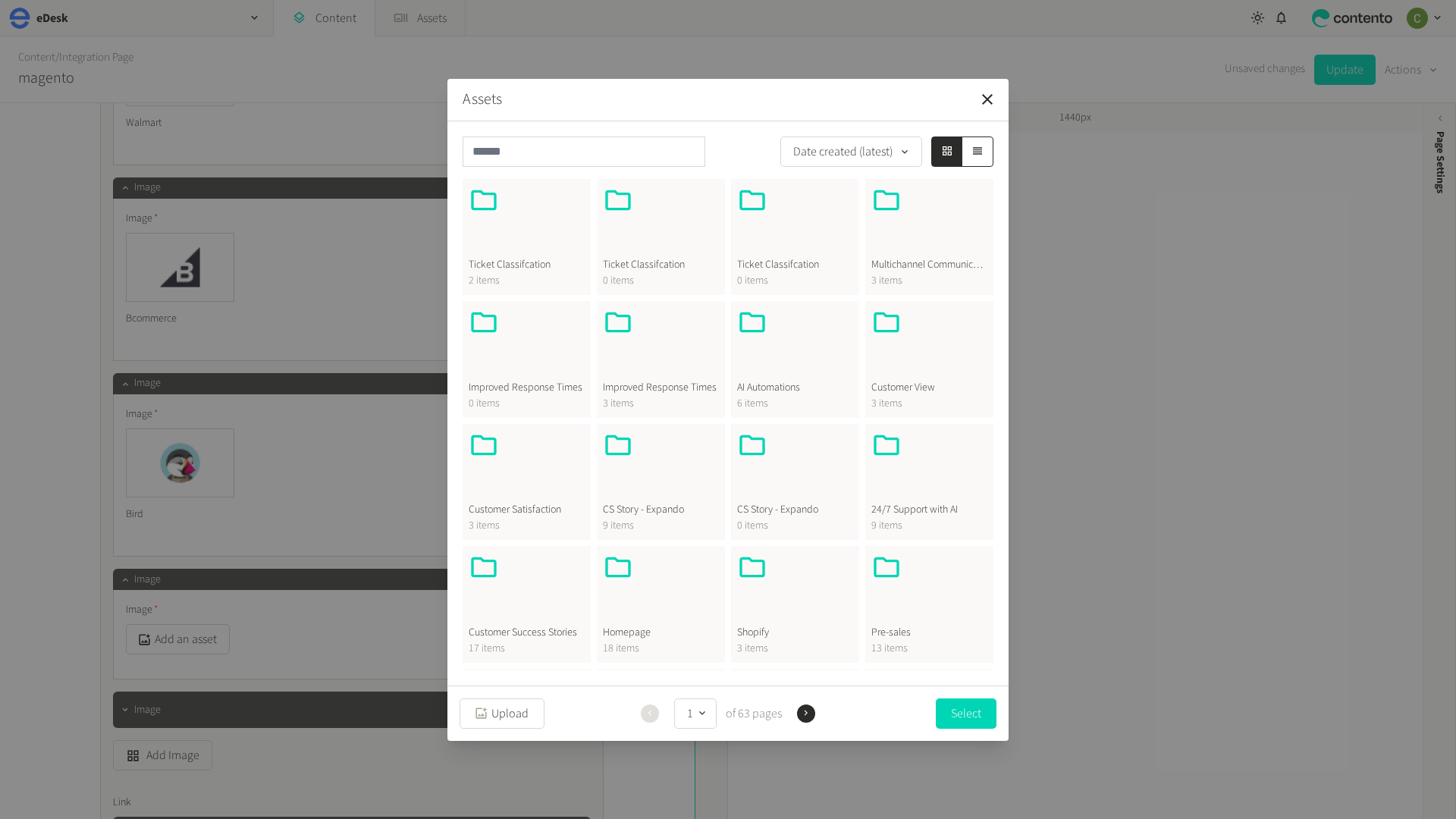 click at bounding box center (661, 588) 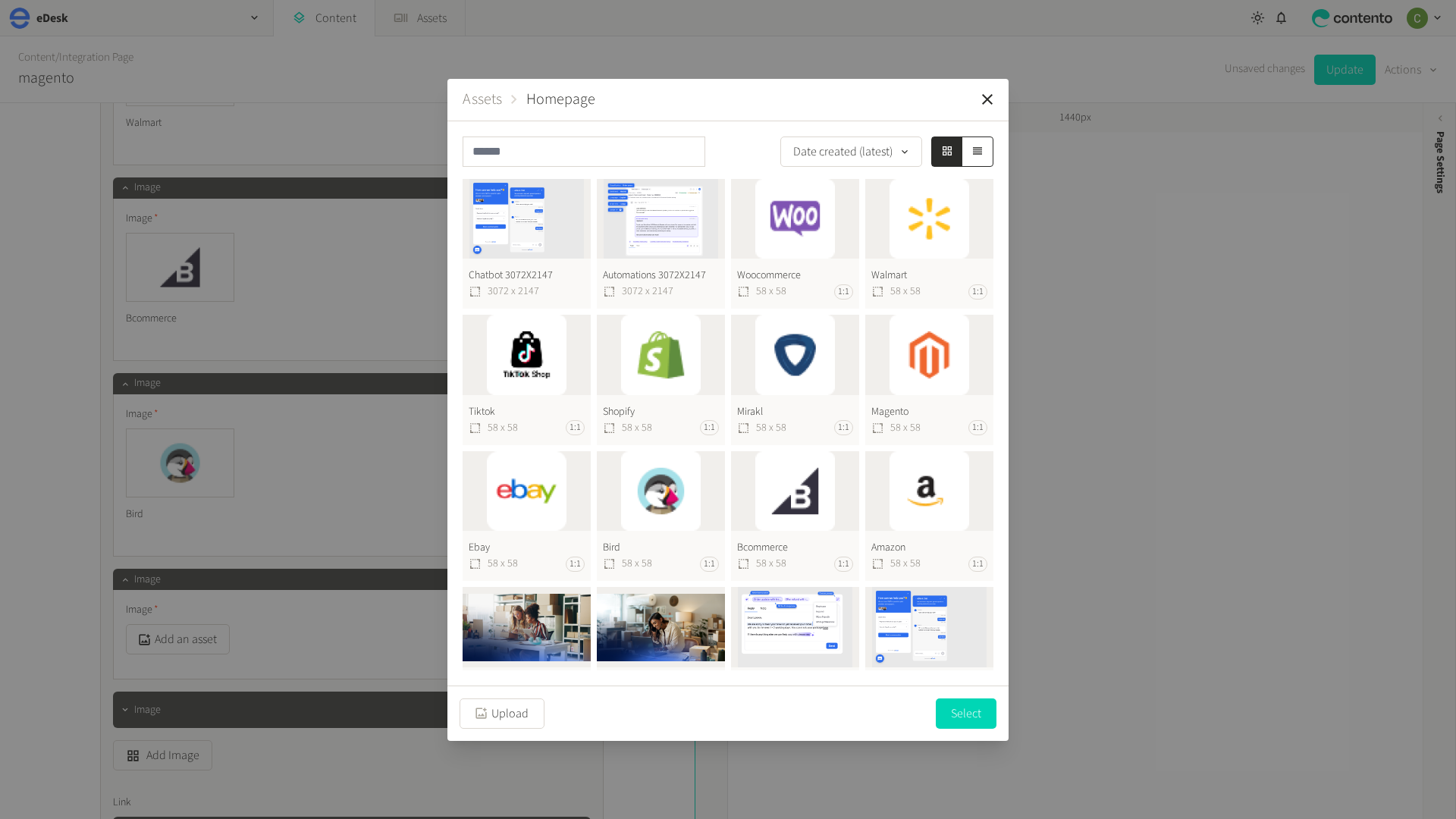 click on "Magento  58 x 58 1:1" 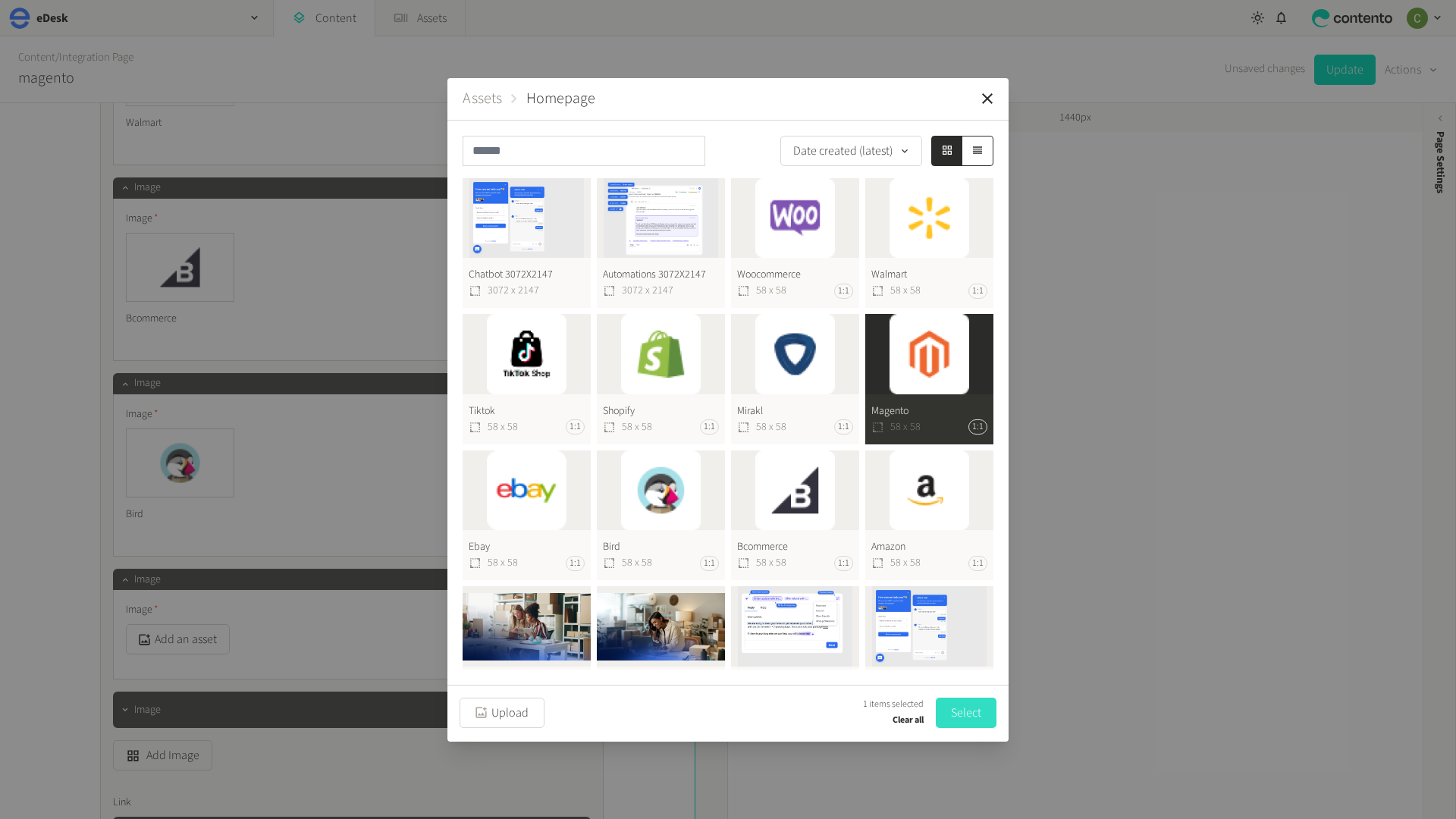 click on "Select" at bounding box center (966, 713) 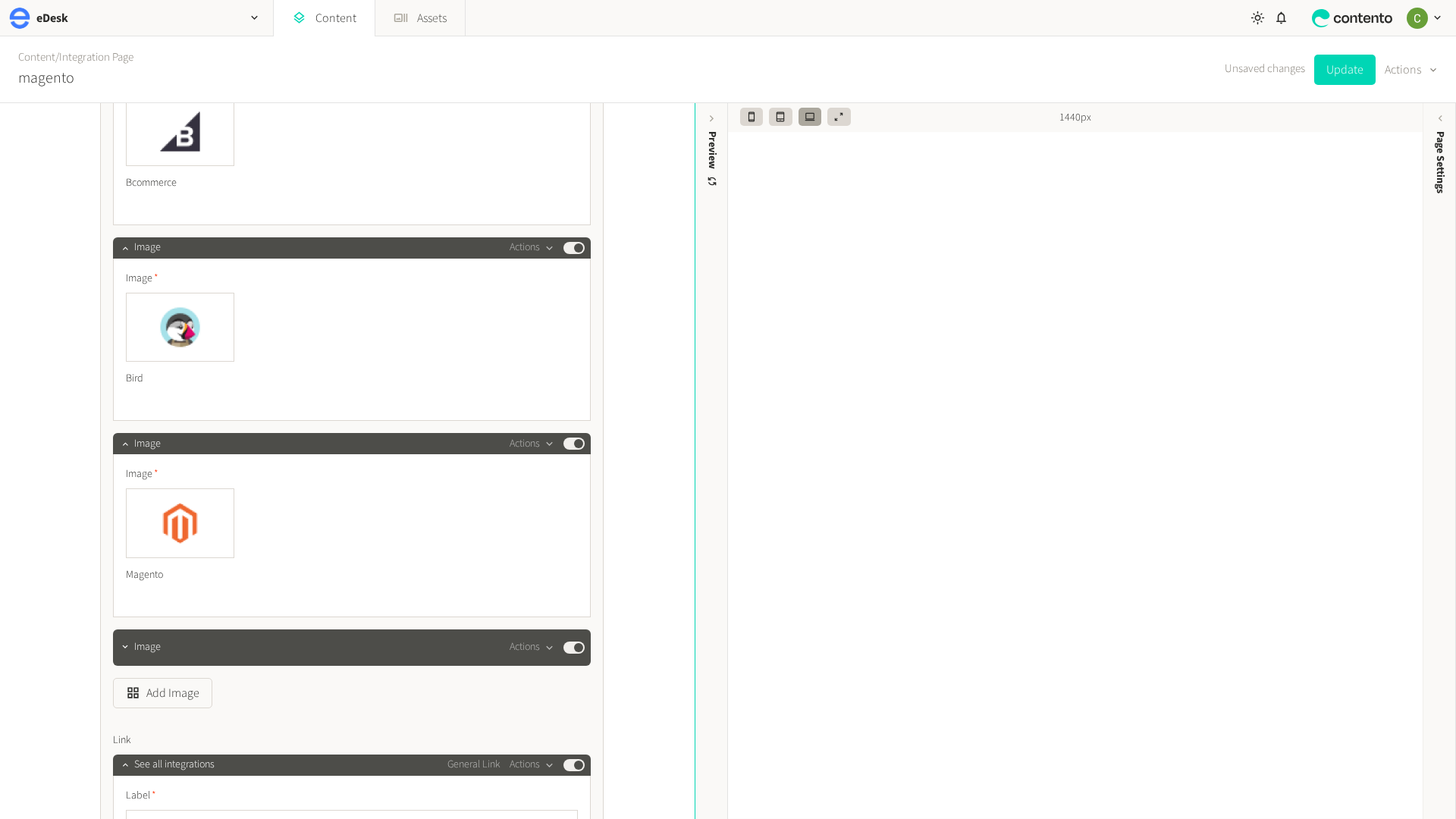 scroll, scrollTop: 3121, scrollLeft: 0, axis: vertical 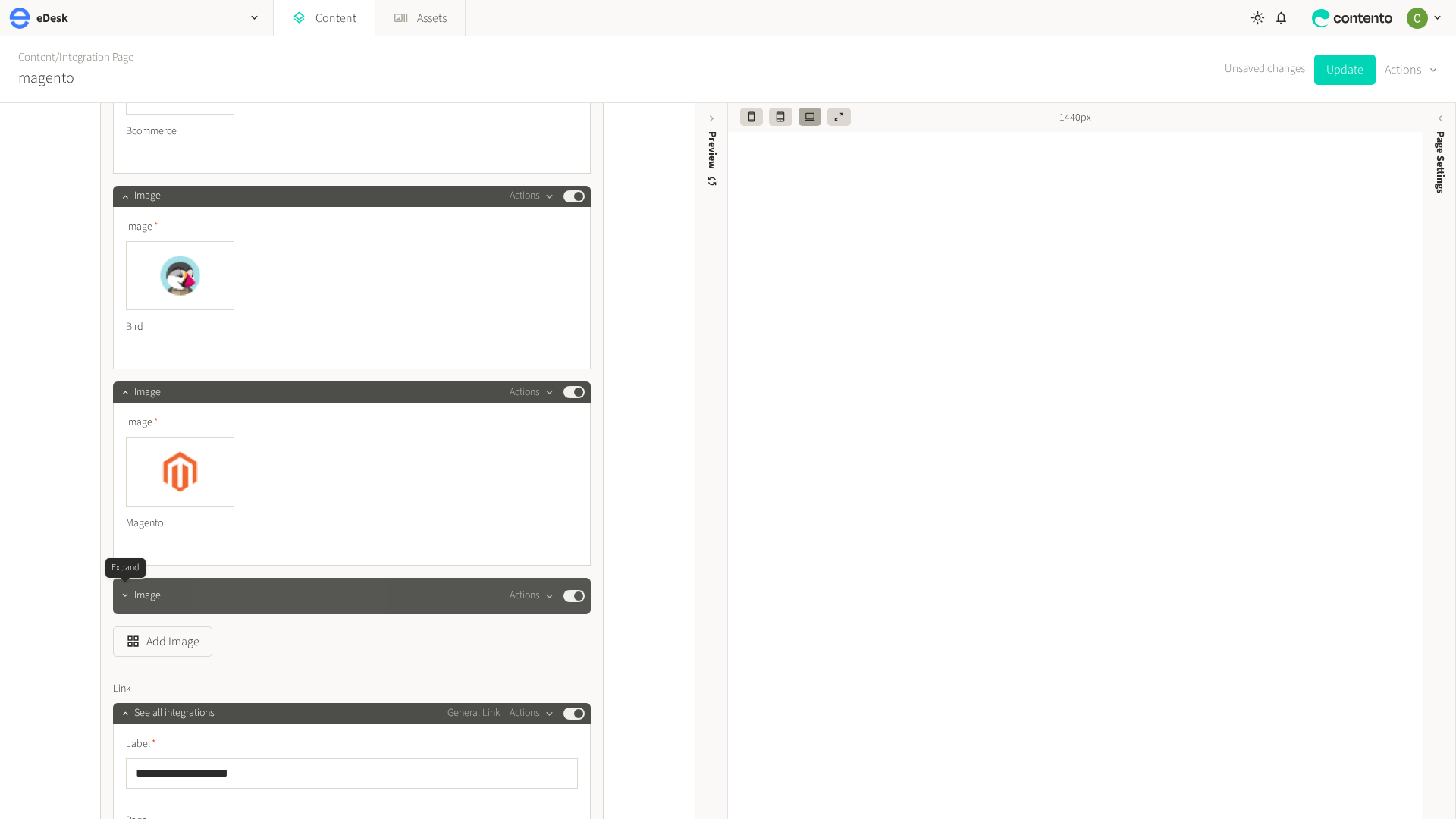 click 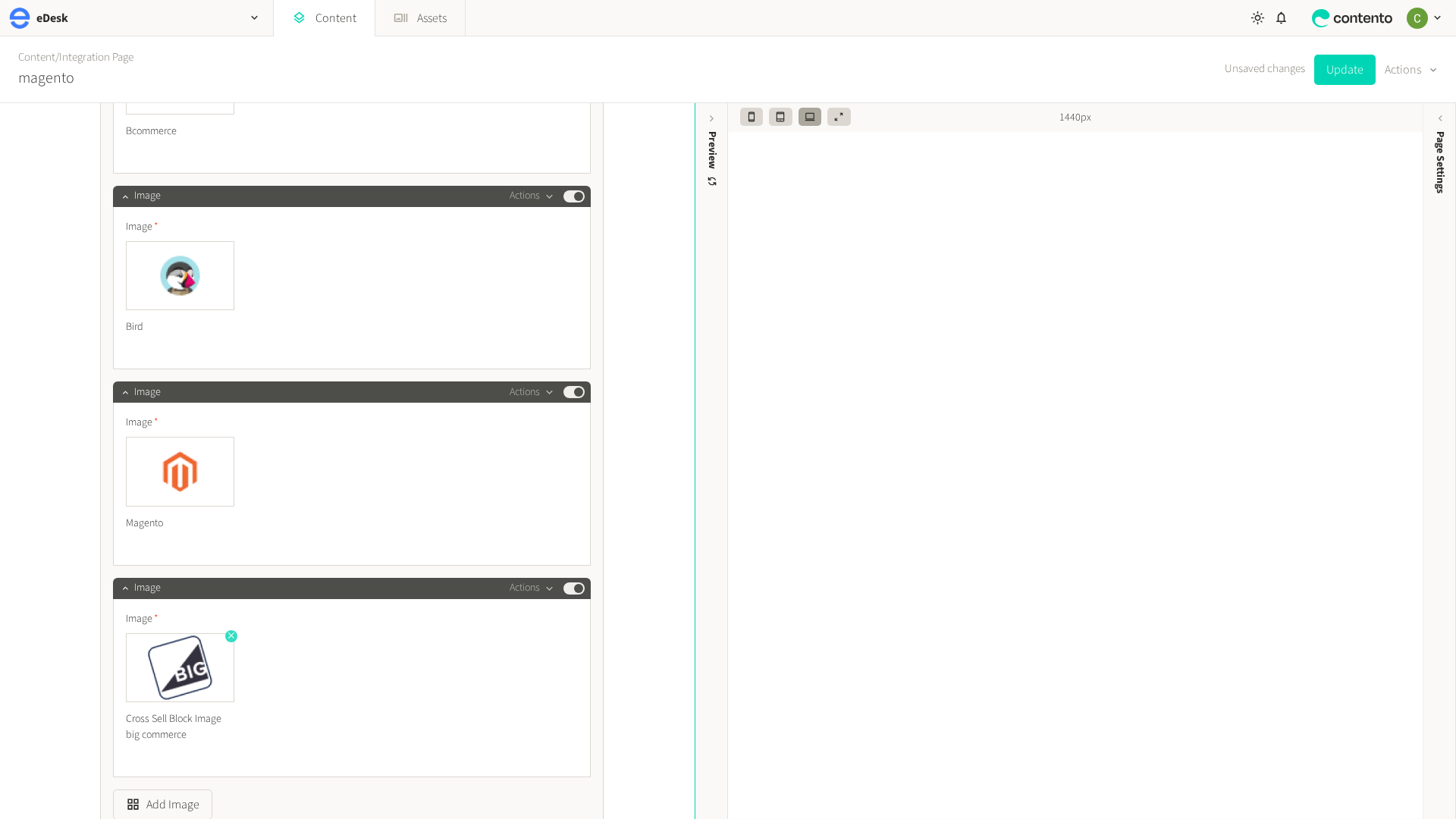 click 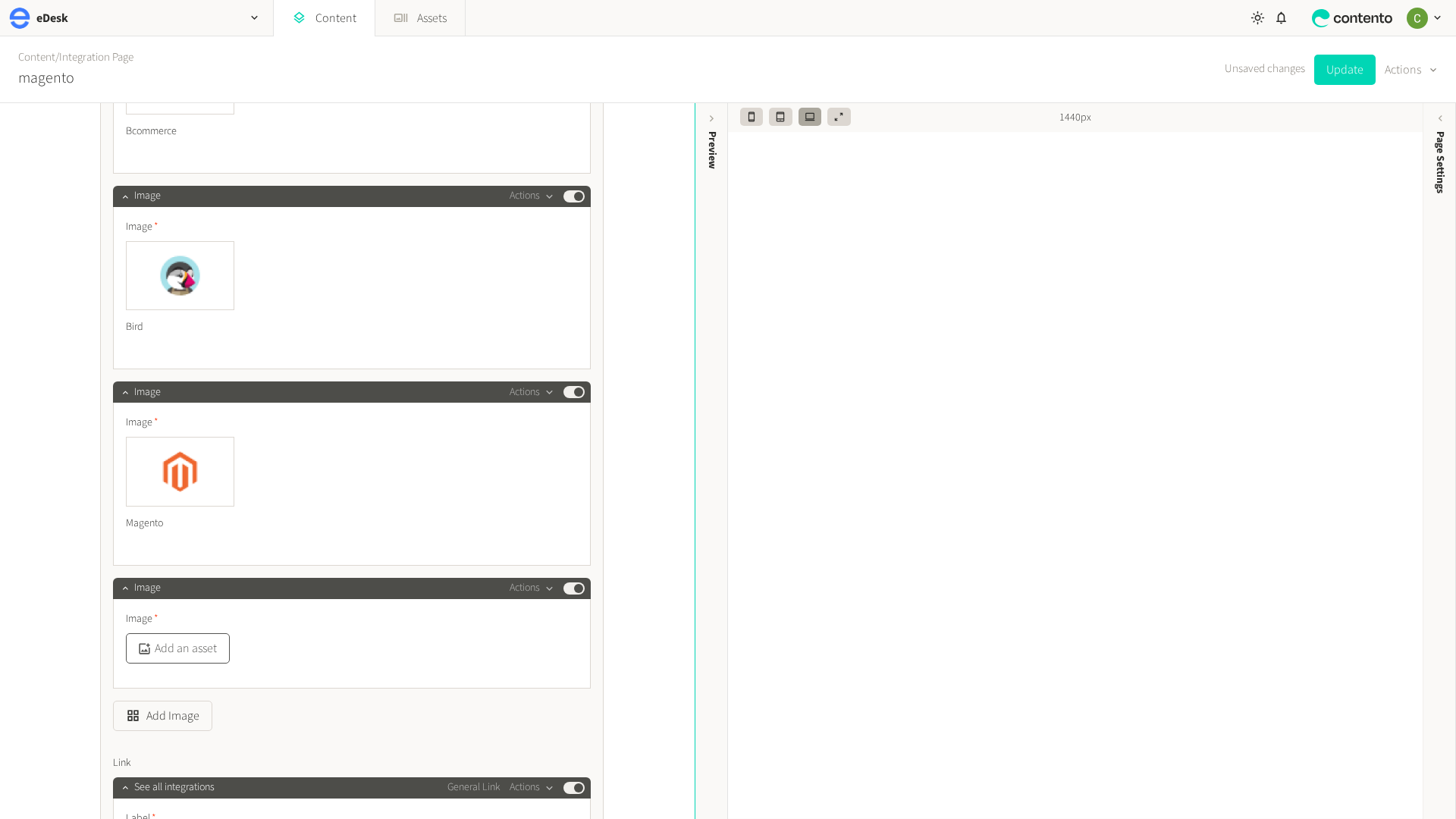 click on "Add an asset" 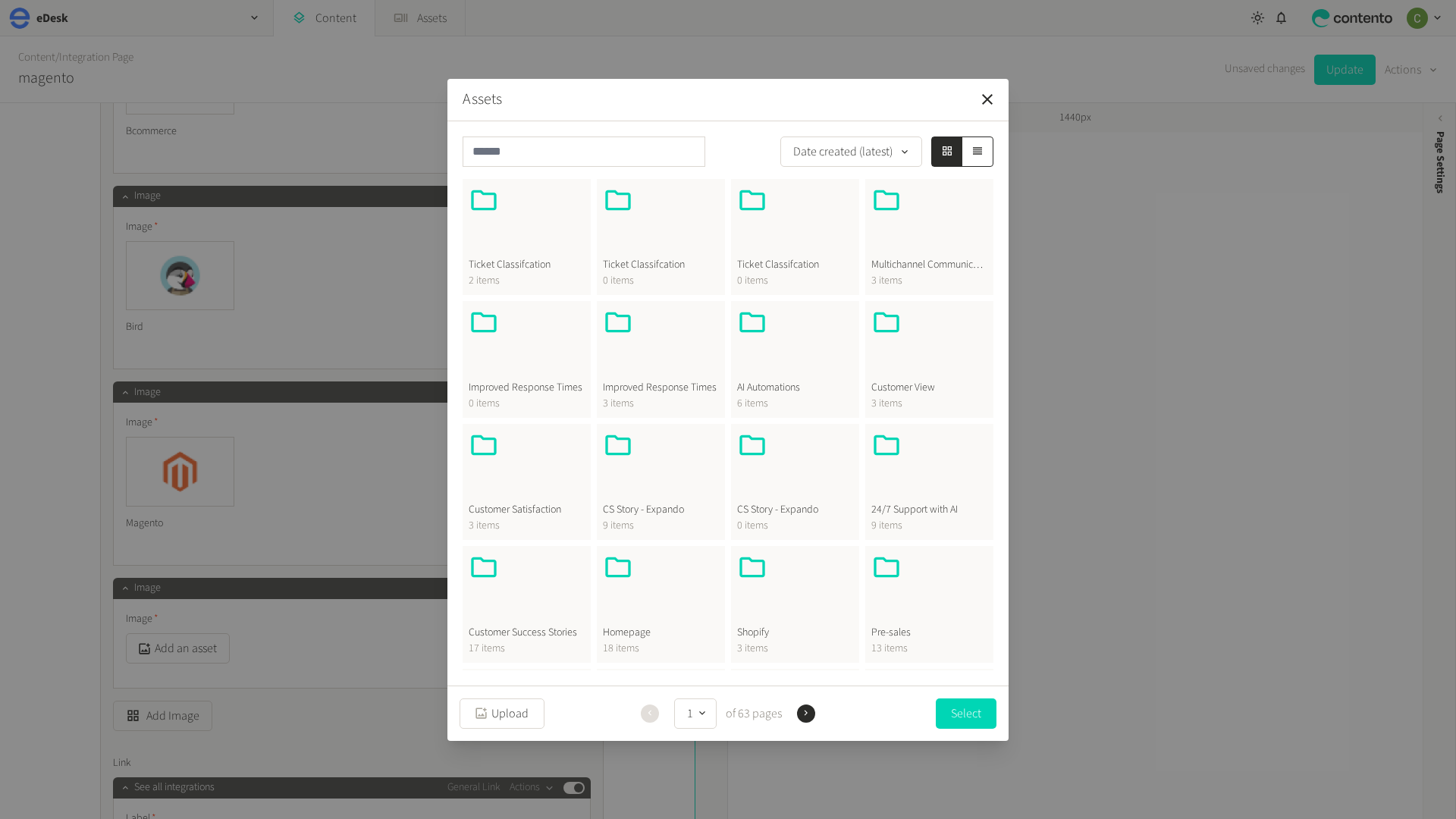 click at bounding box center (661, 588) 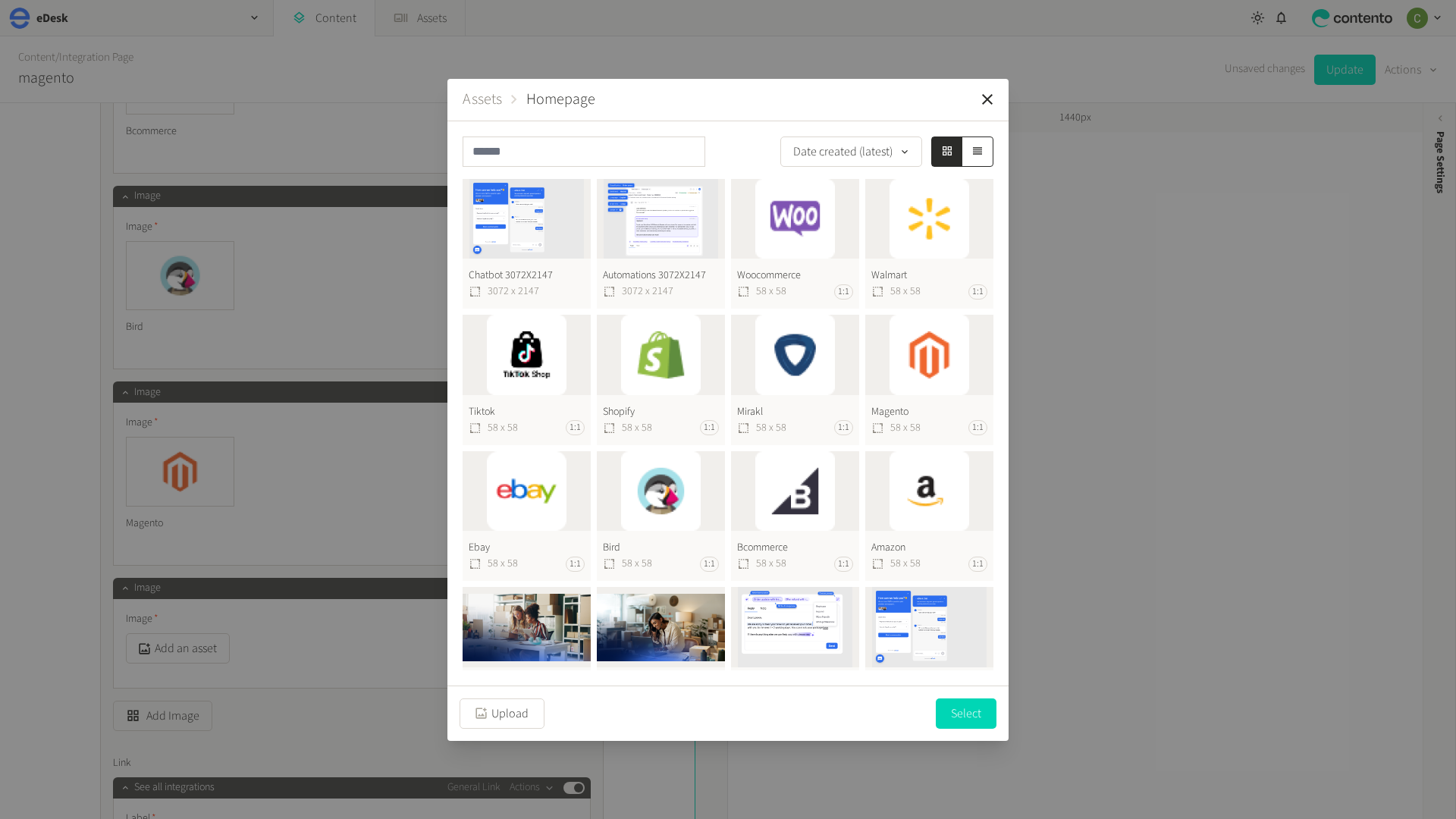 click on "Magento  58 x 58 1:1" 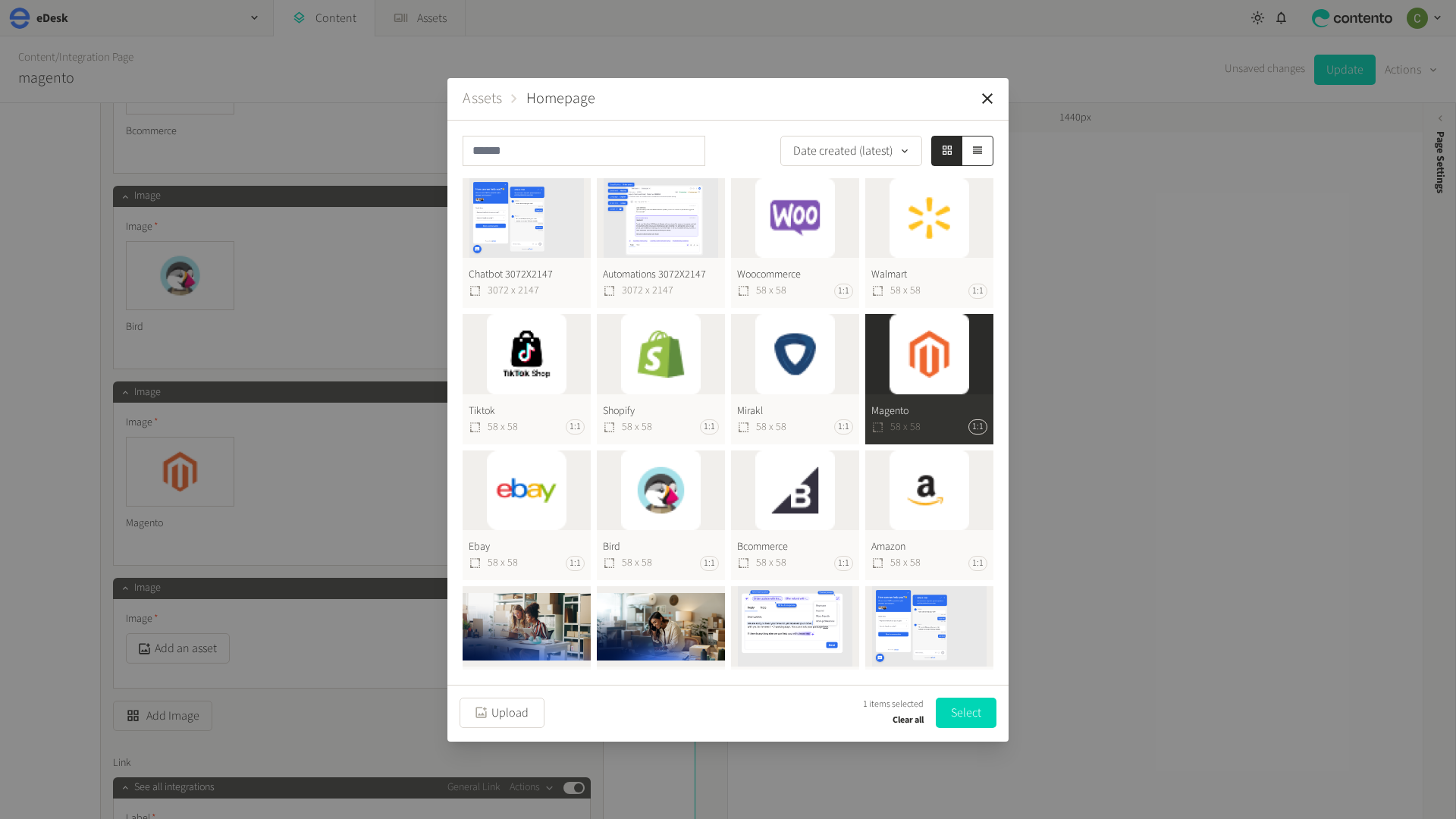 click on "Clear all" at bounding box center (908, 720) 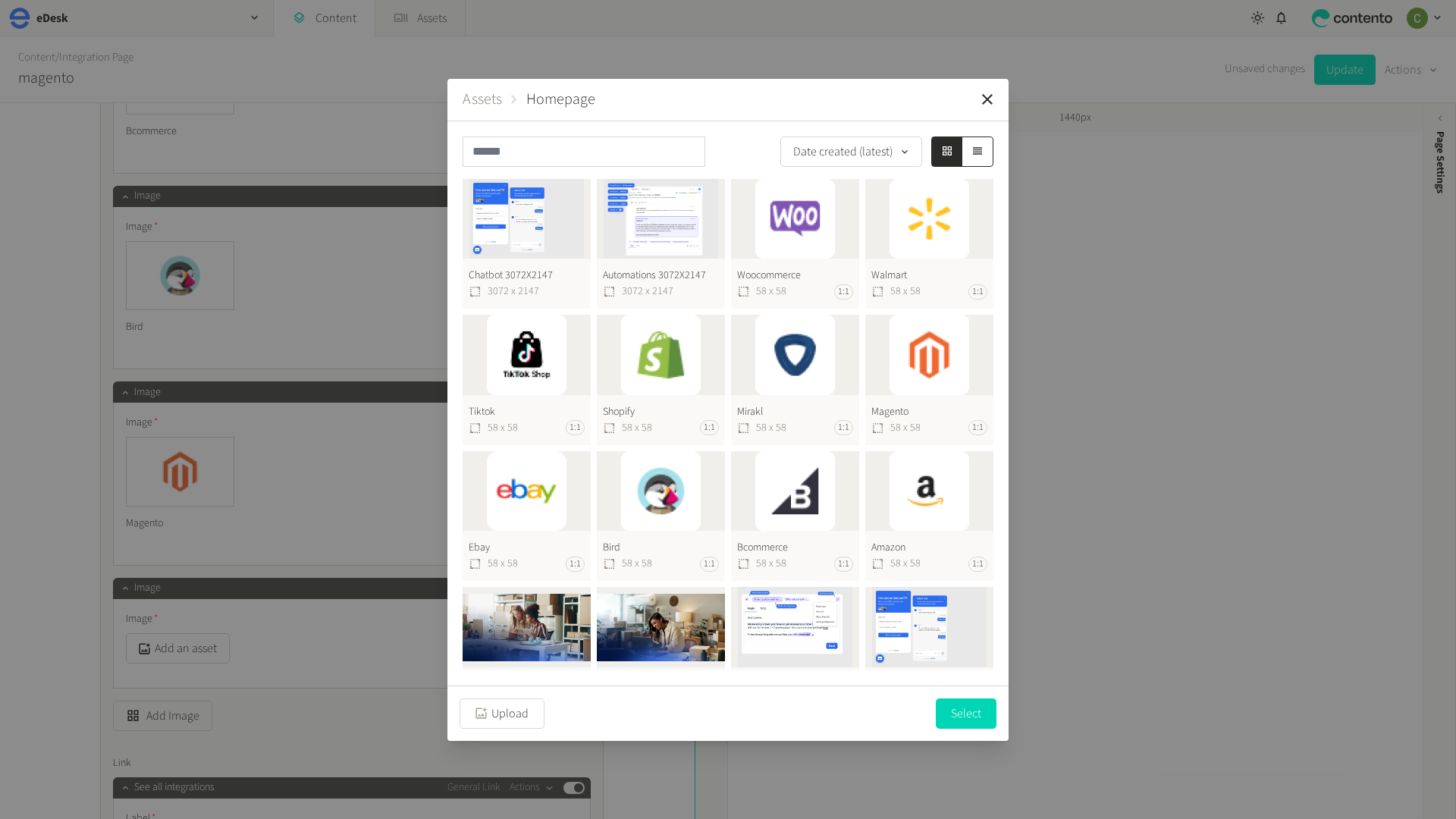 click on "Mirakl  58 x 58 1:1" 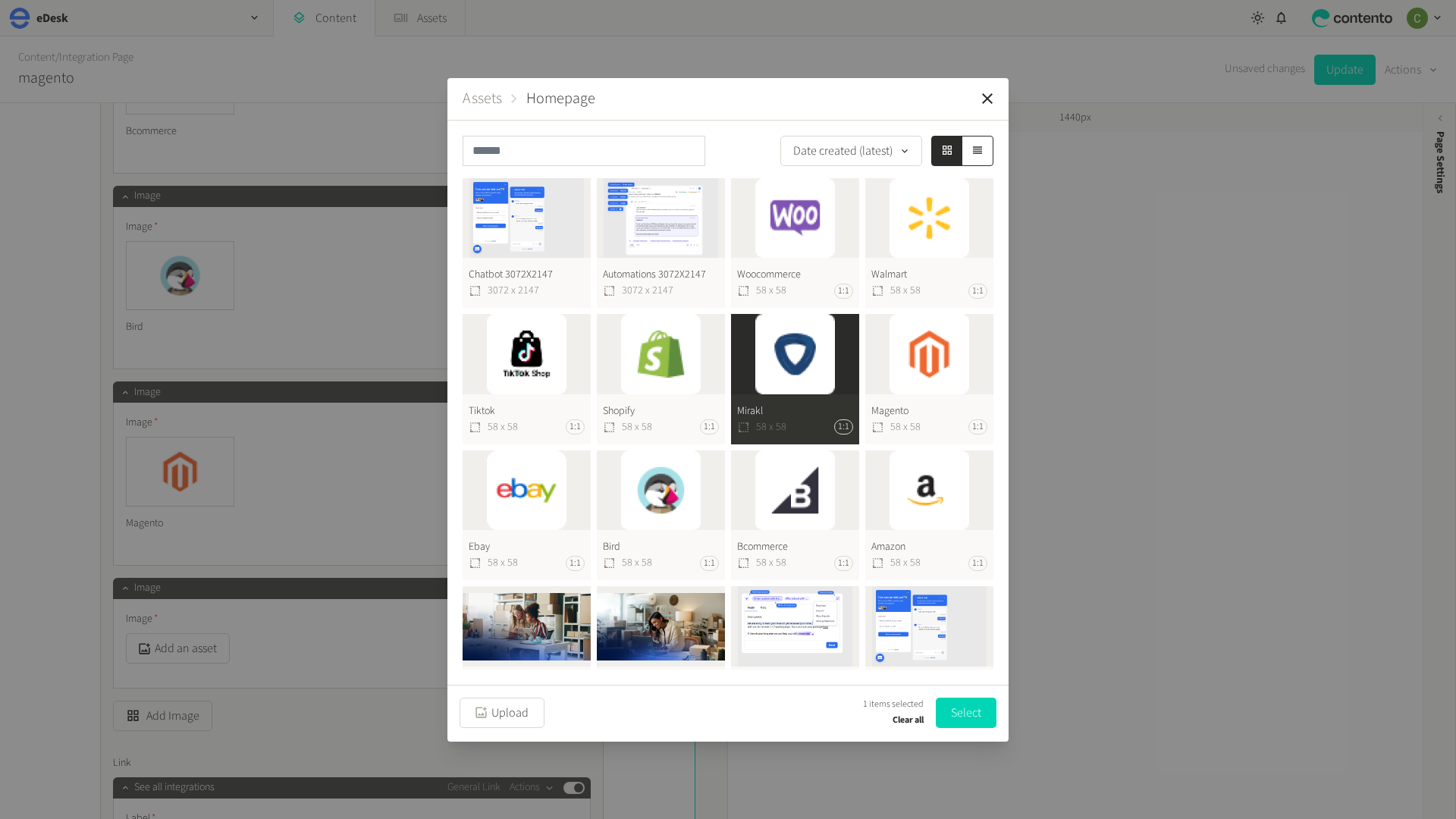 click on "Select" at bounding box center [966, 713] 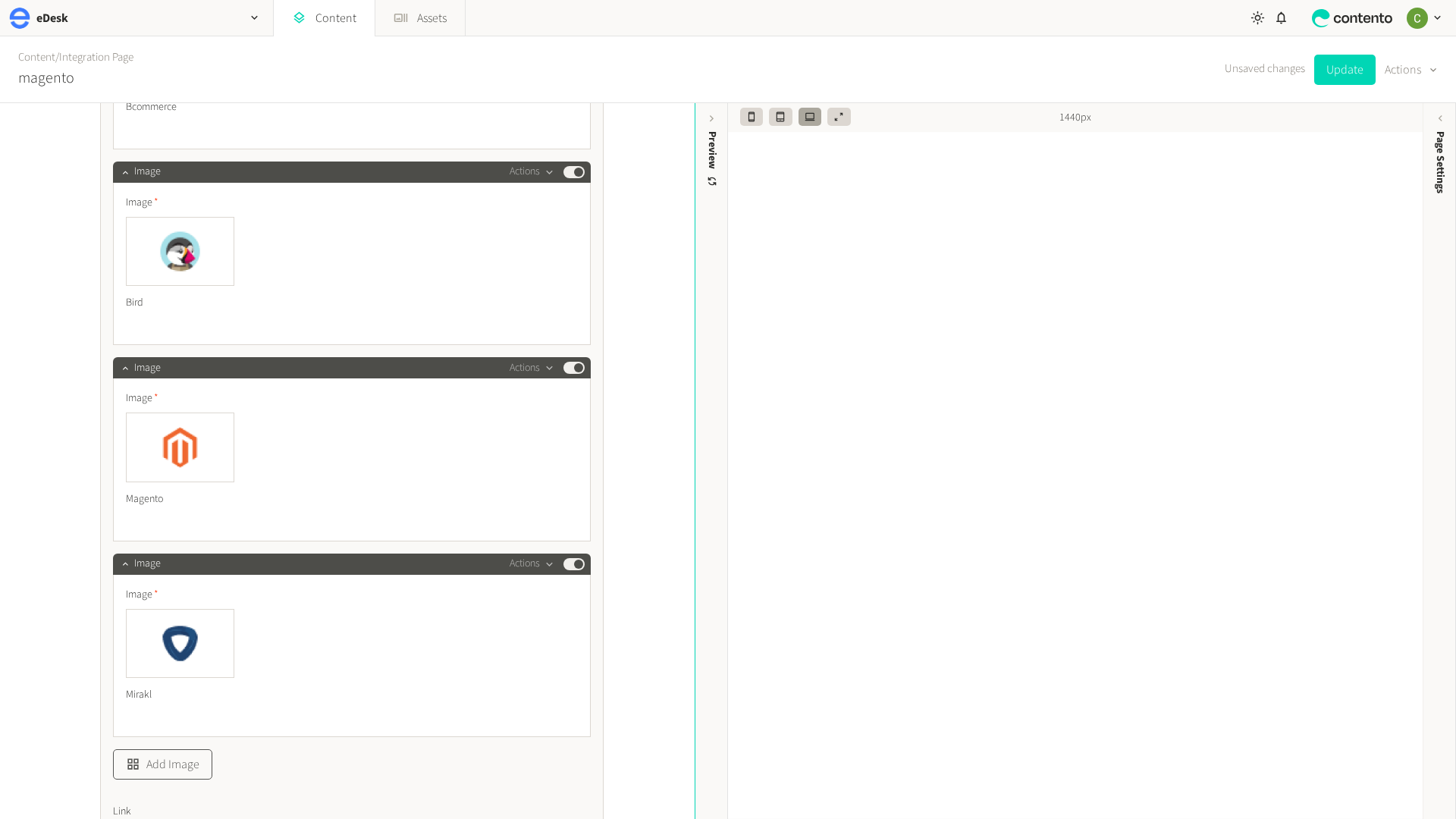 click on "Add Image" 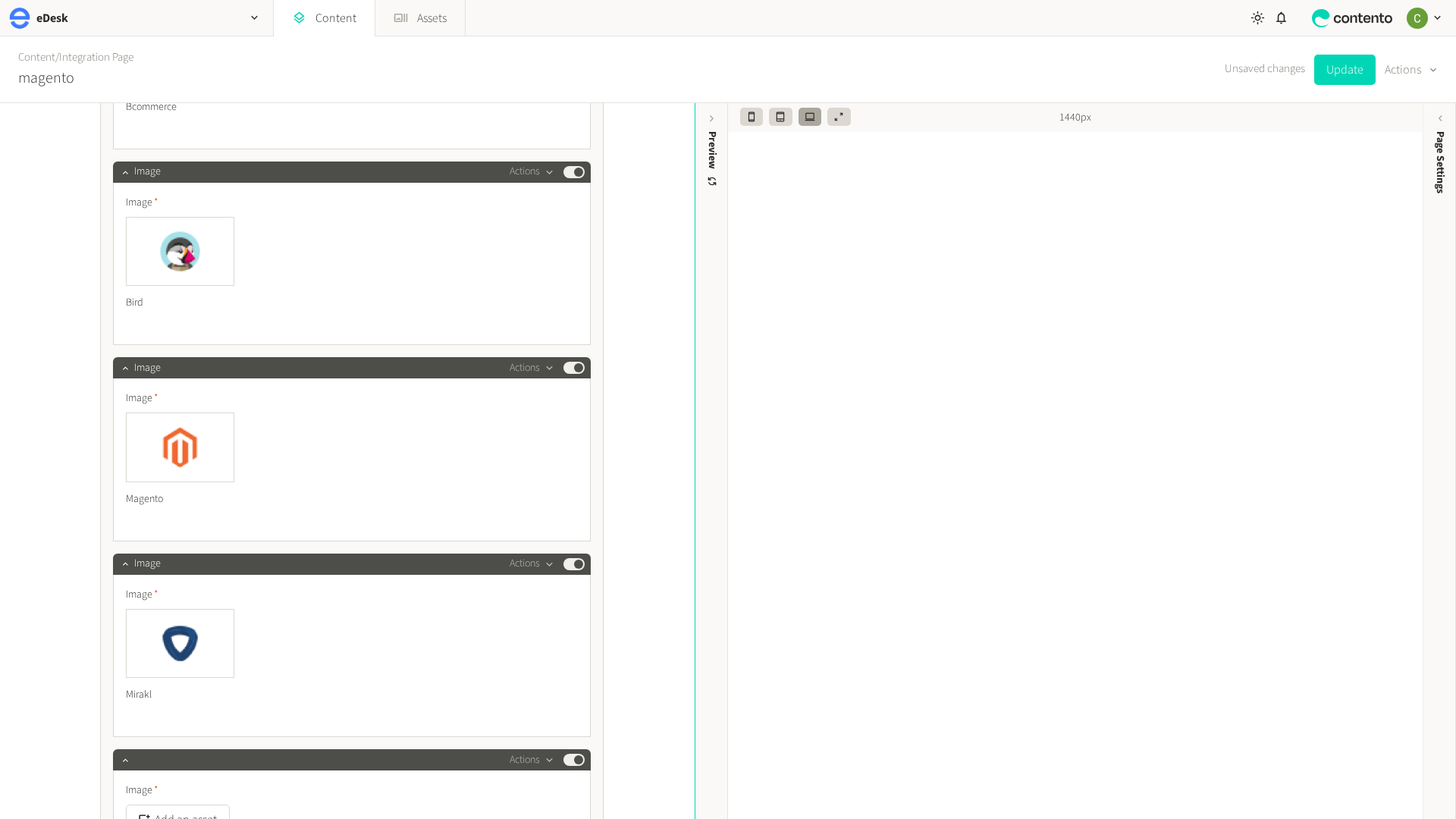 scroll, scrollTop: 3337, scrollLeft: 0, axis: vertical 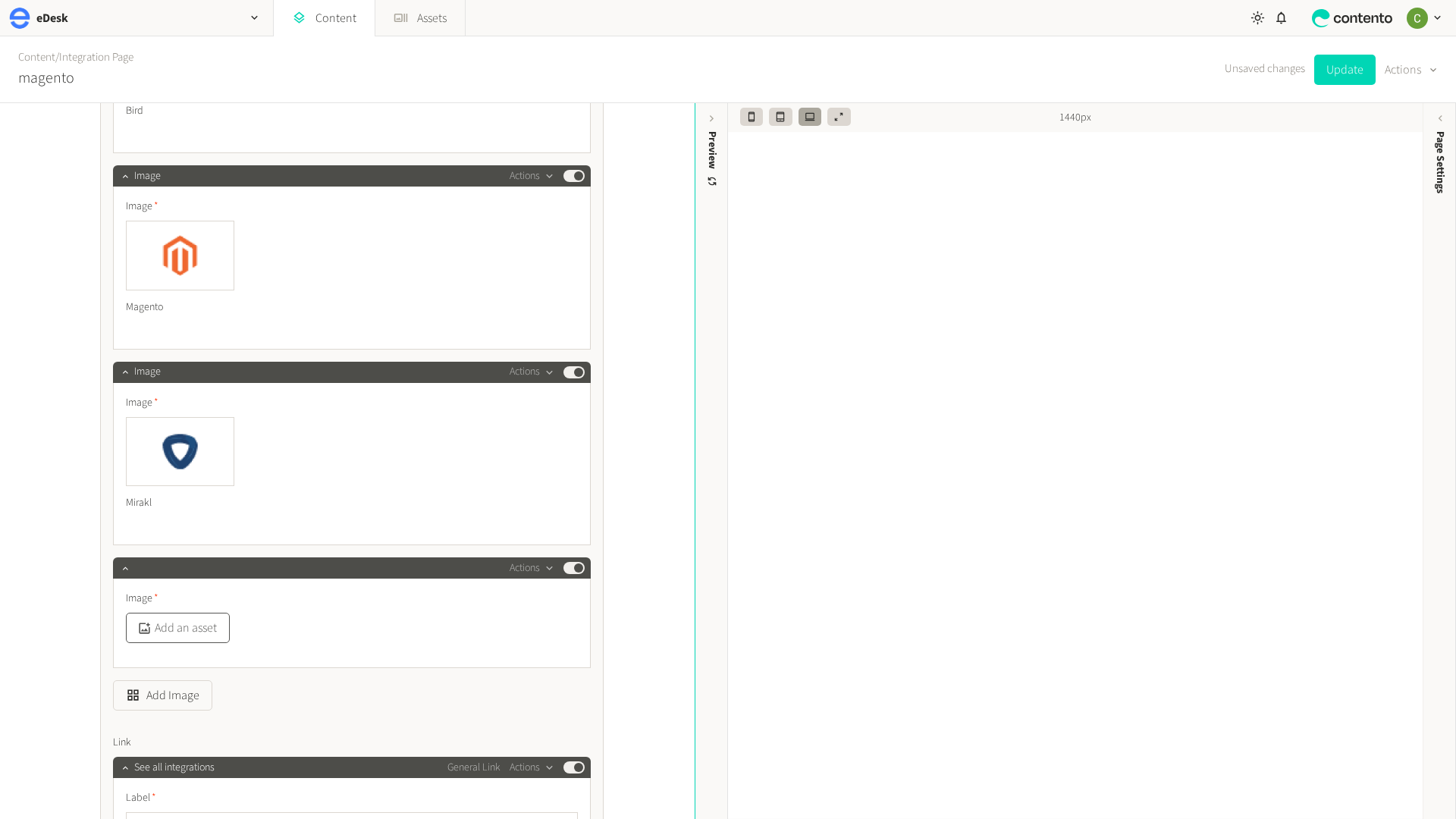 click on "Add an asset" 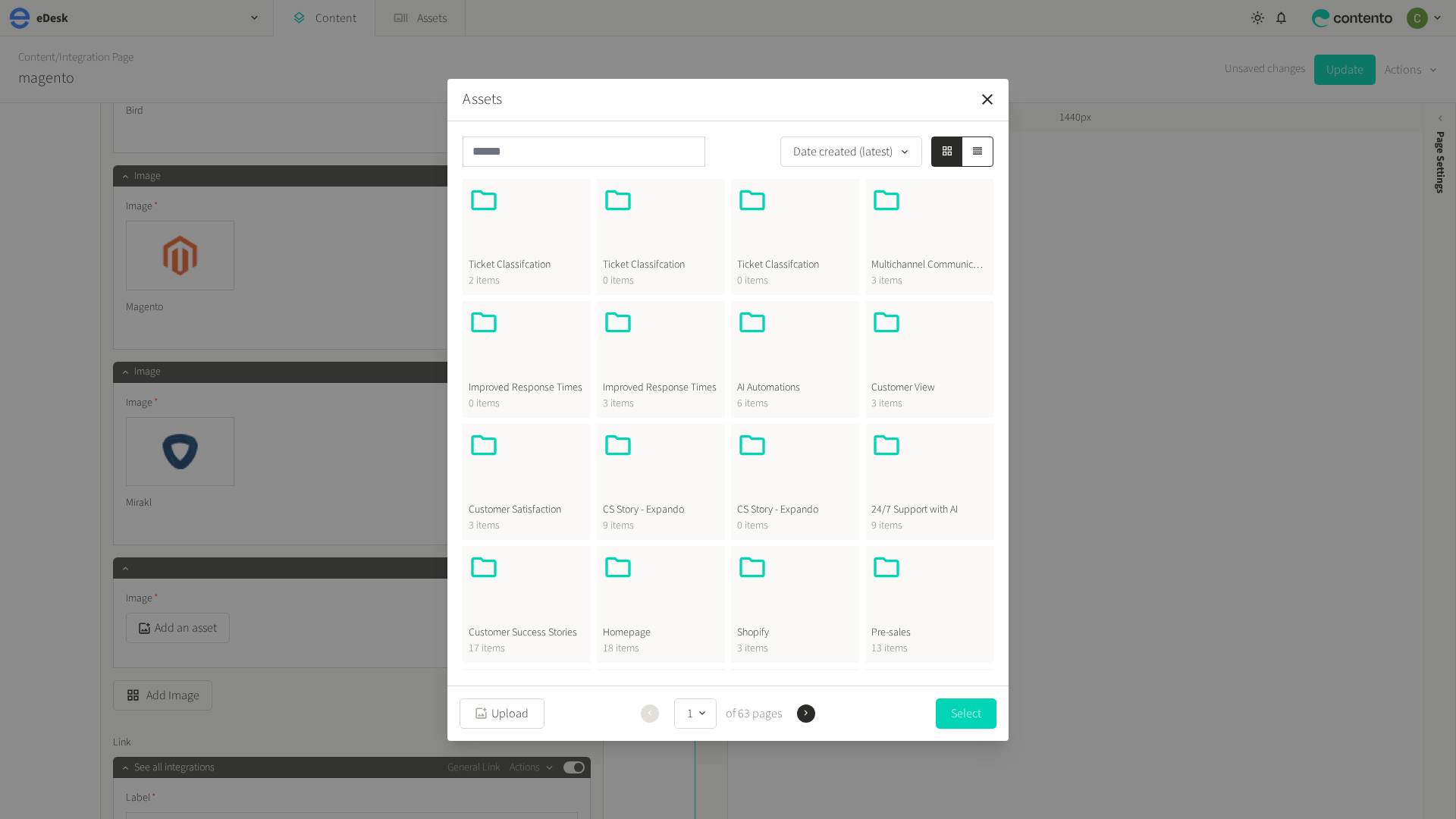 click at bounding box center (661, 588) 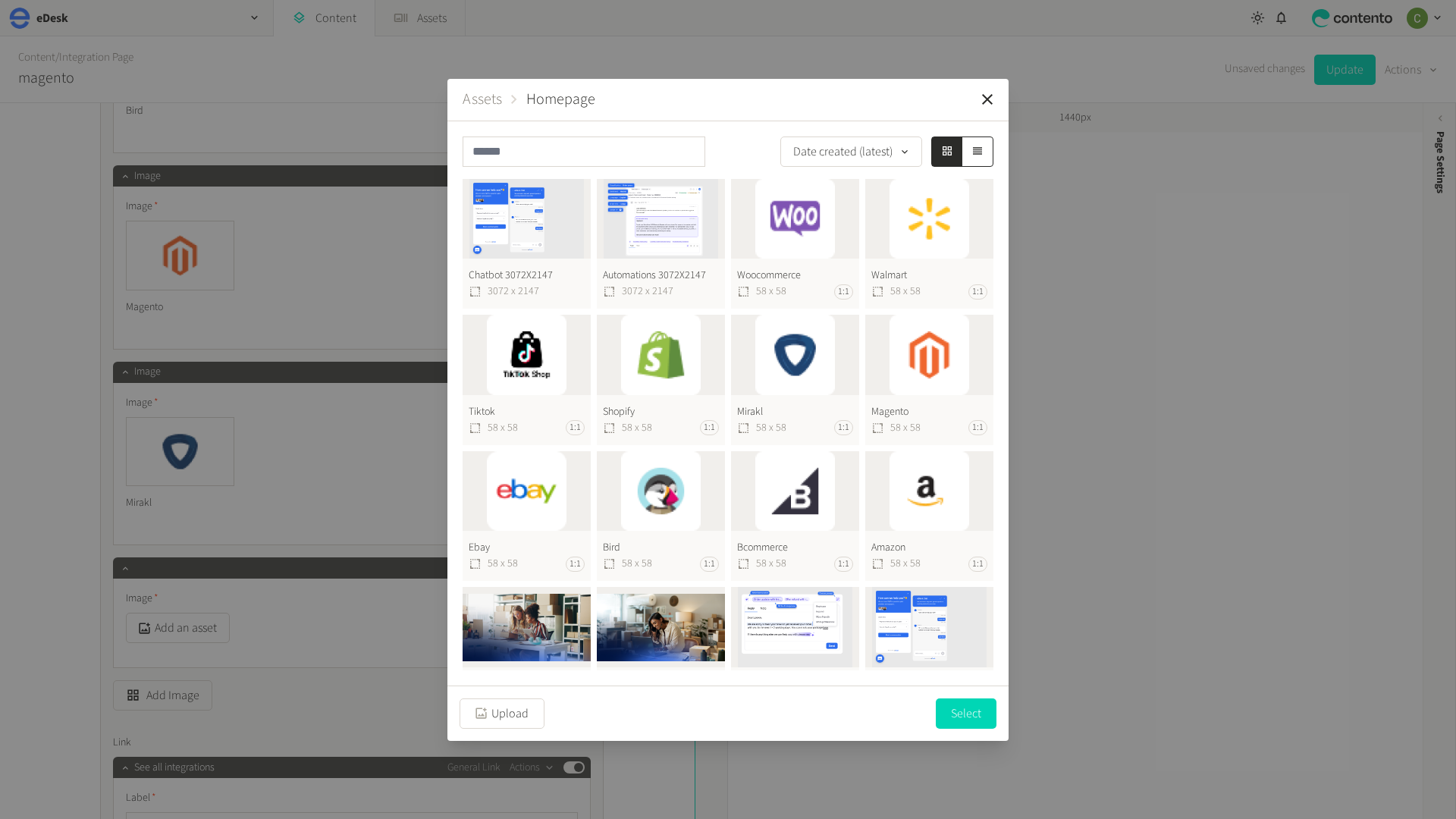 click on "Woocommerce  58 x 58 1:1" 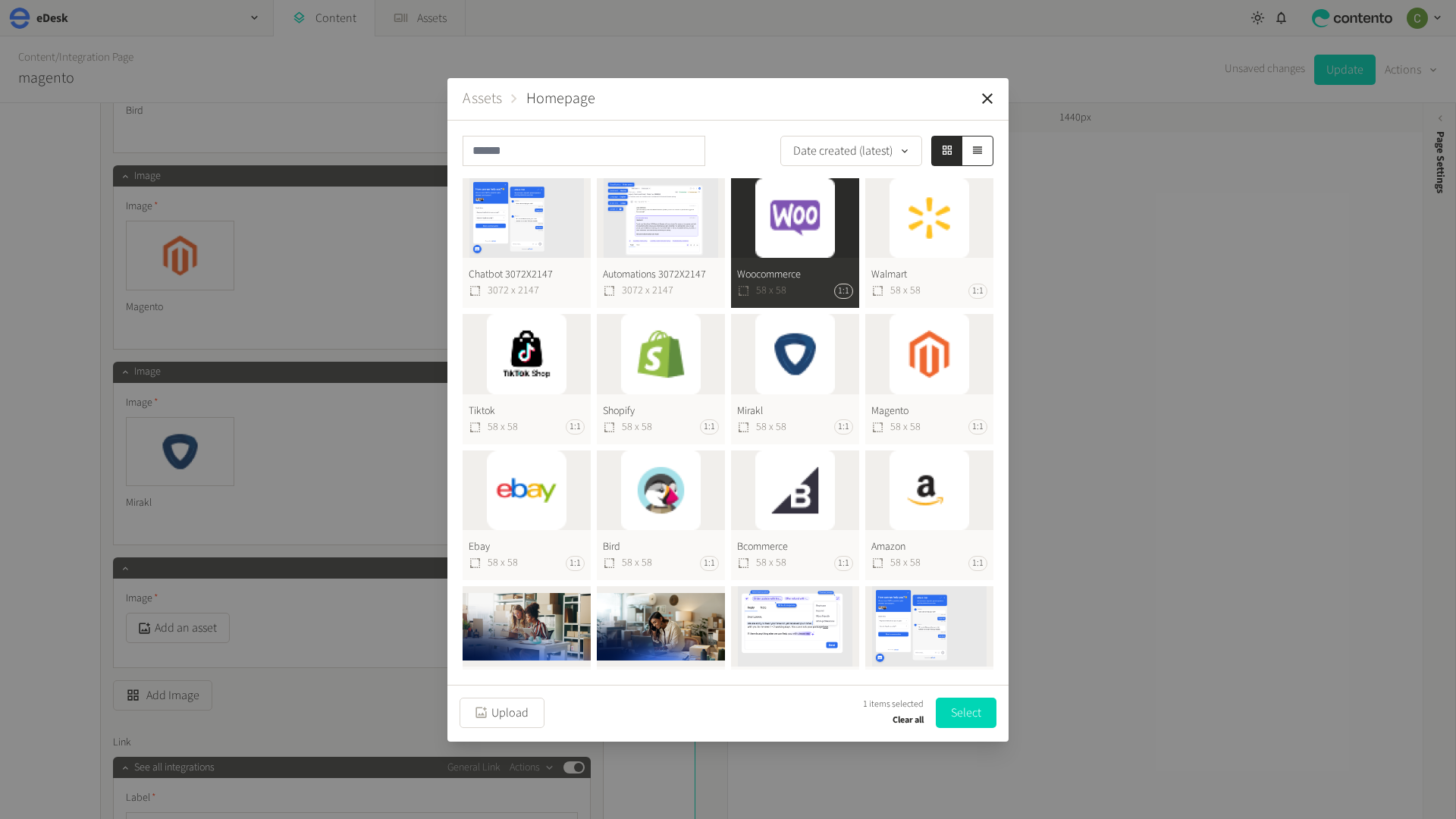 drag, startPoint x: 965, startPoint y: 718, endPoint x: 941, endPoint y: 719, distance: 24.02082 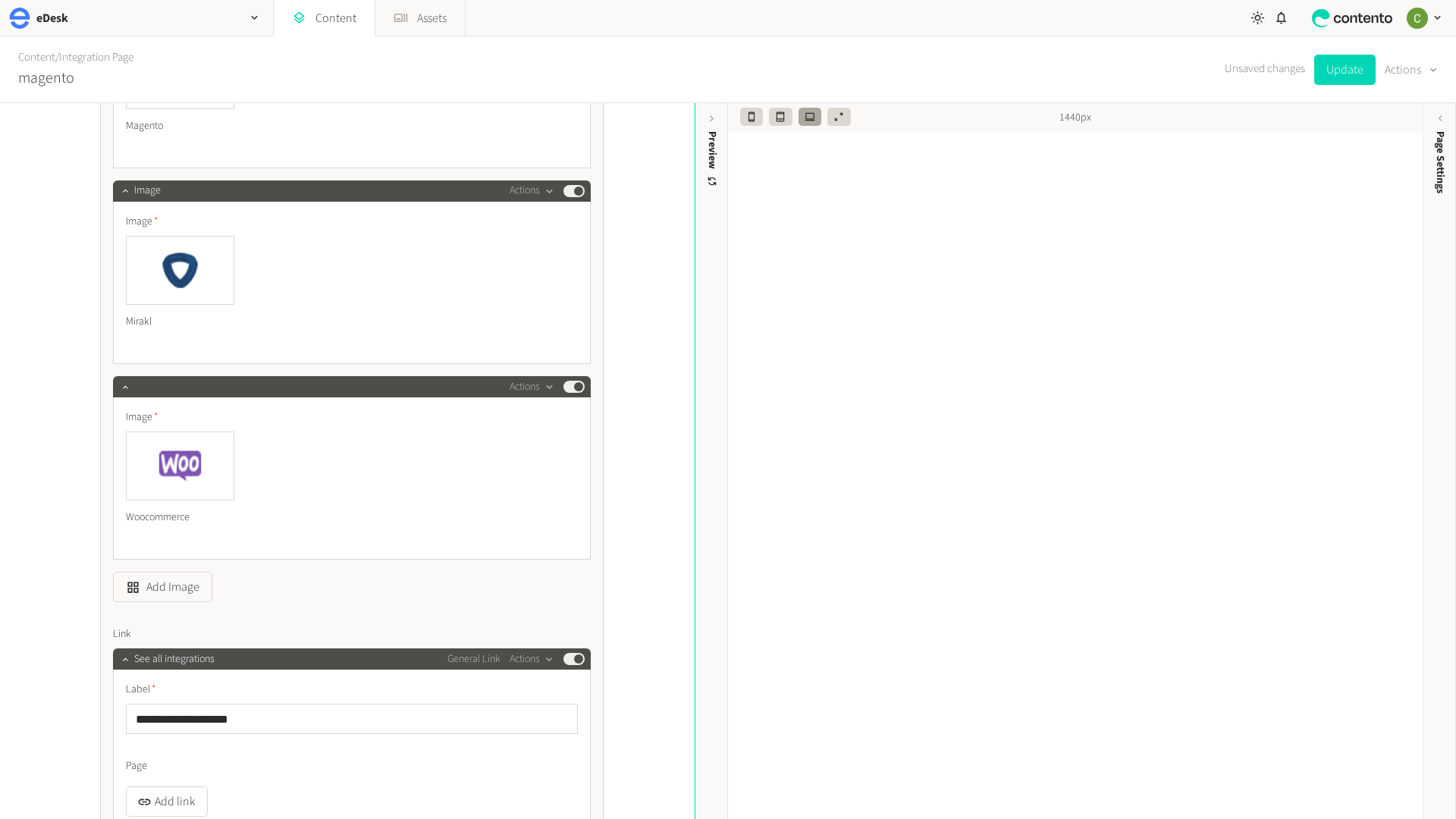 scroll, scrollTop: 3581, scrollLeft: 0, axis: vertical 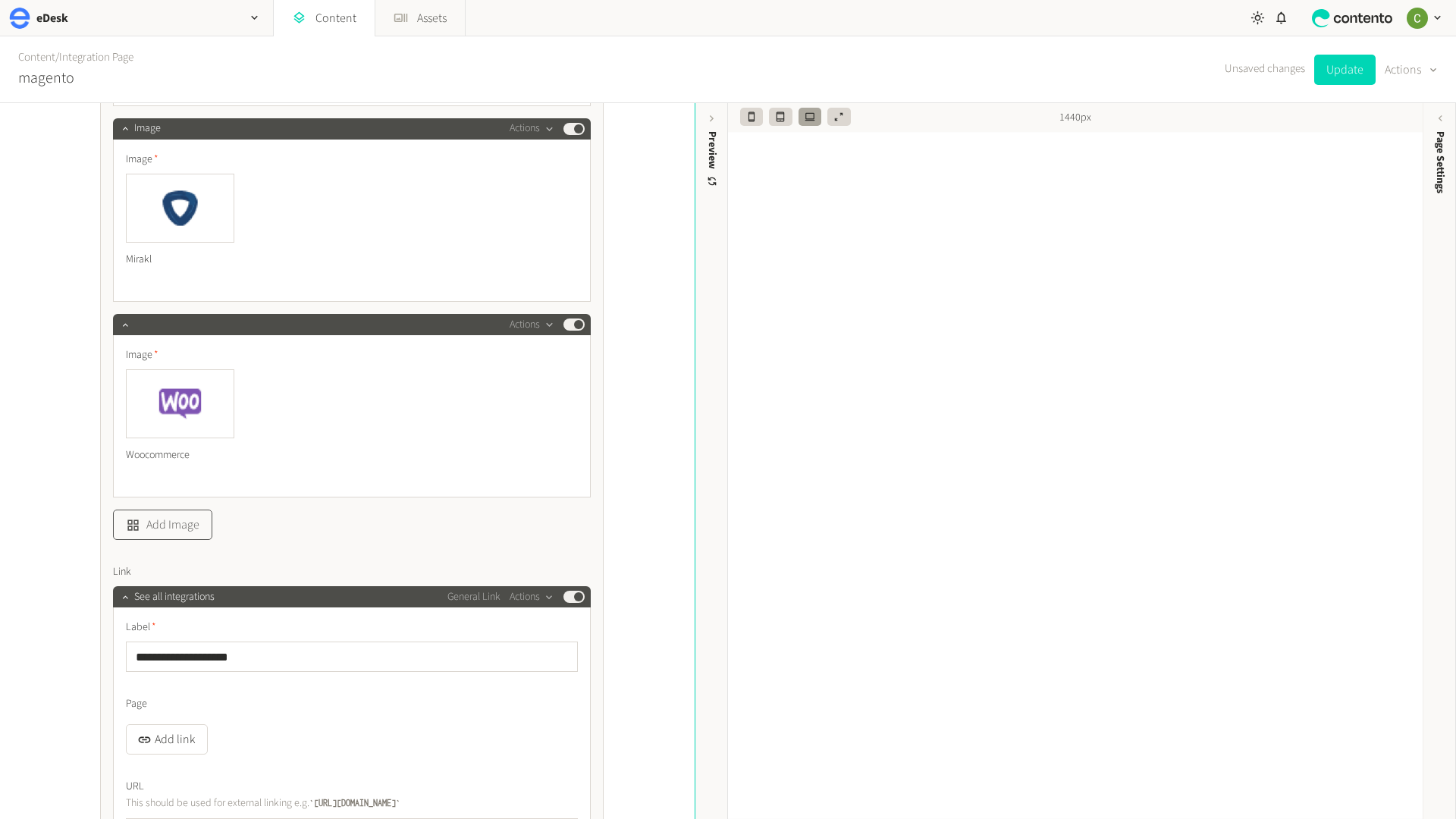 click on "Add Image" 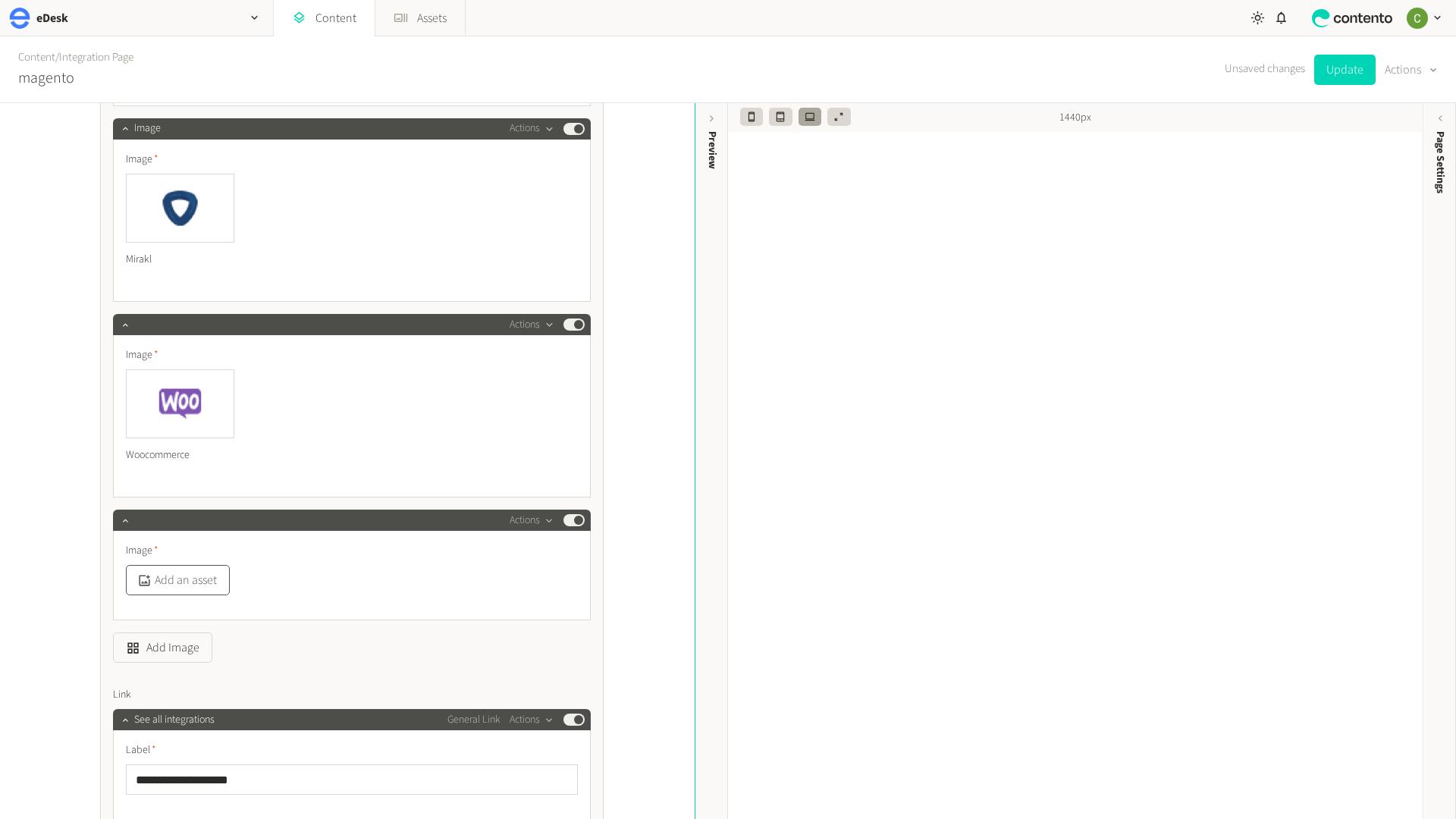 click on "Add an asset" 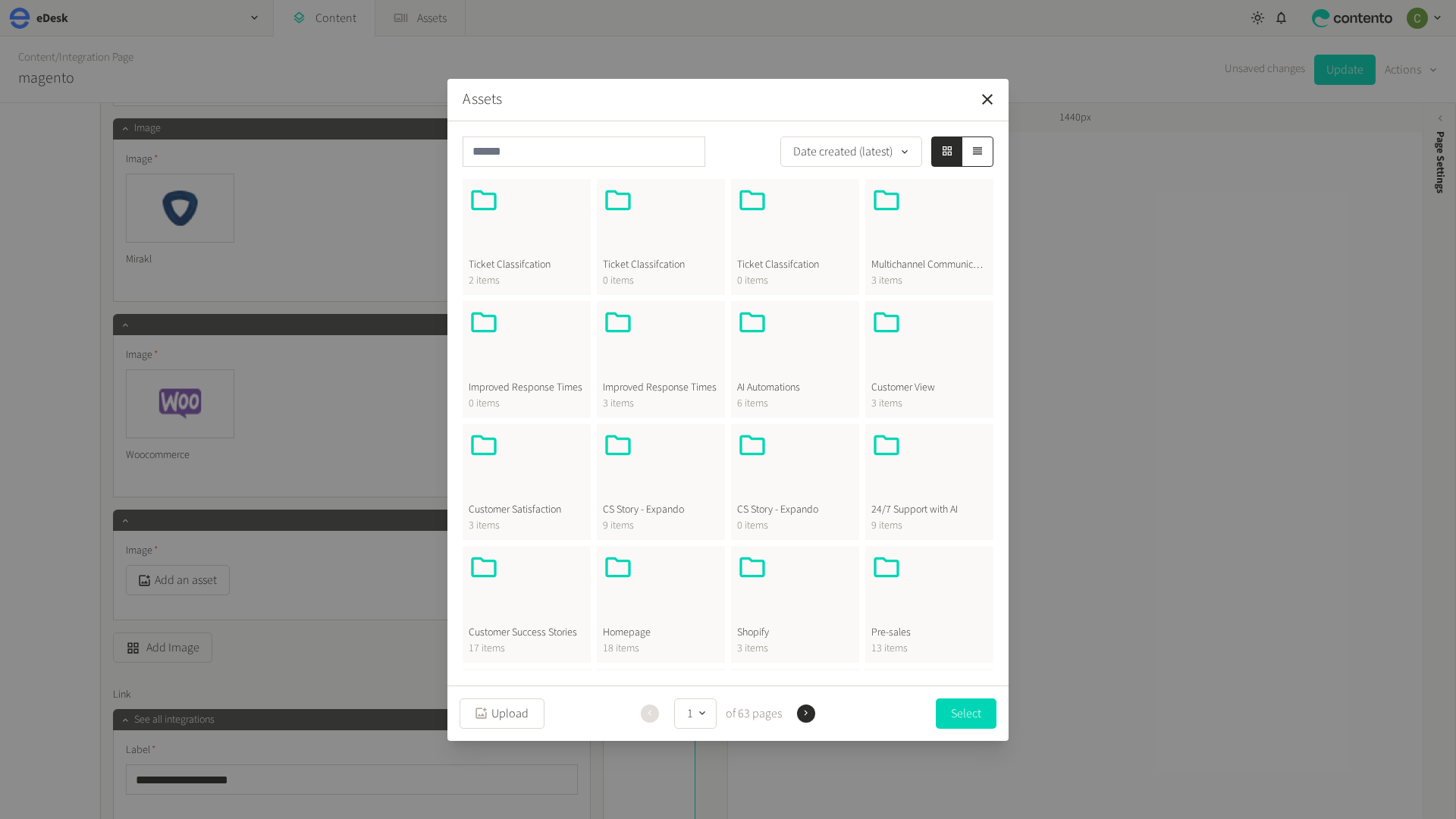 click at bounding box center [661, 588] 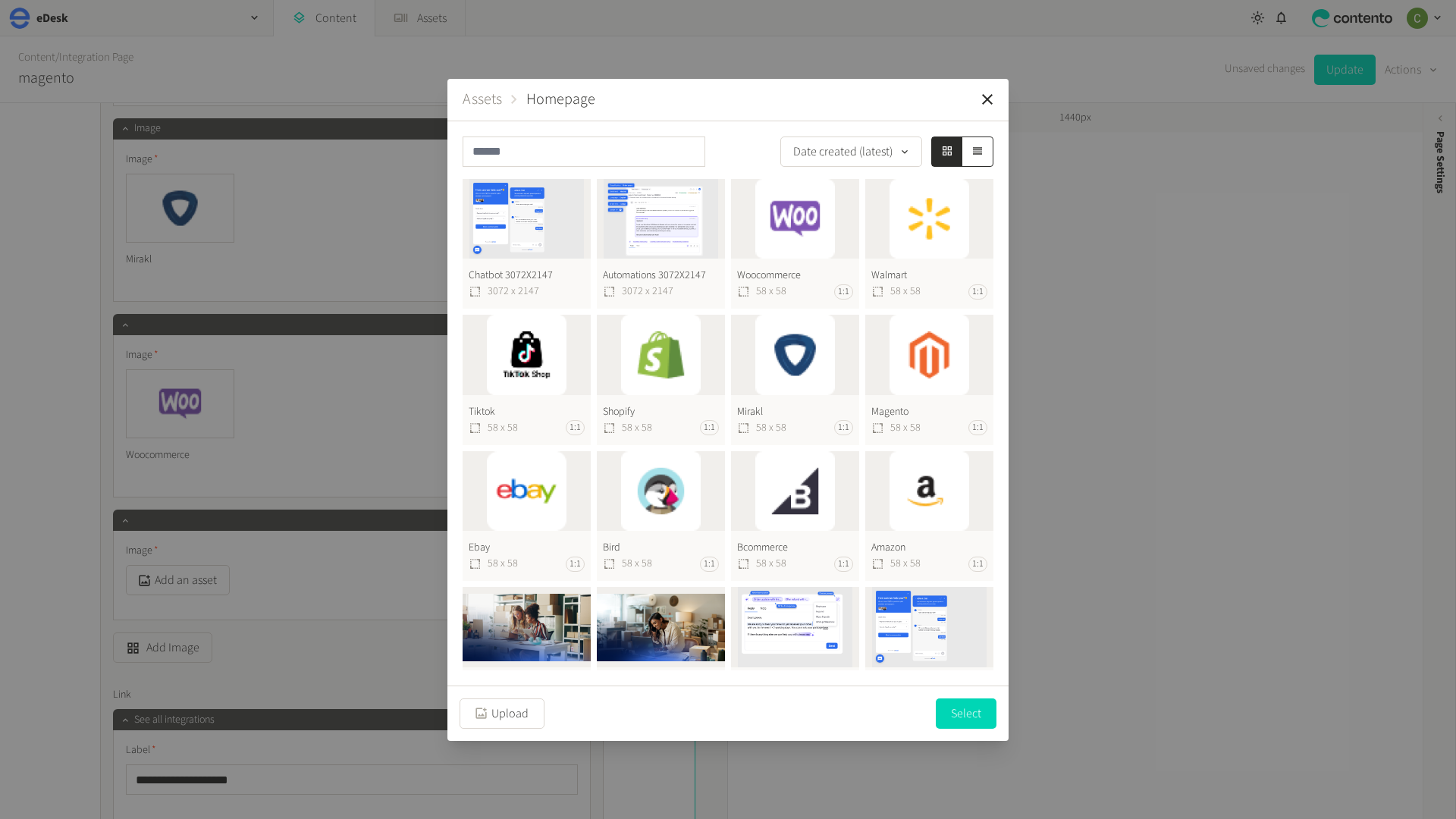 click on "Tiktok  58 x 58 1:1" 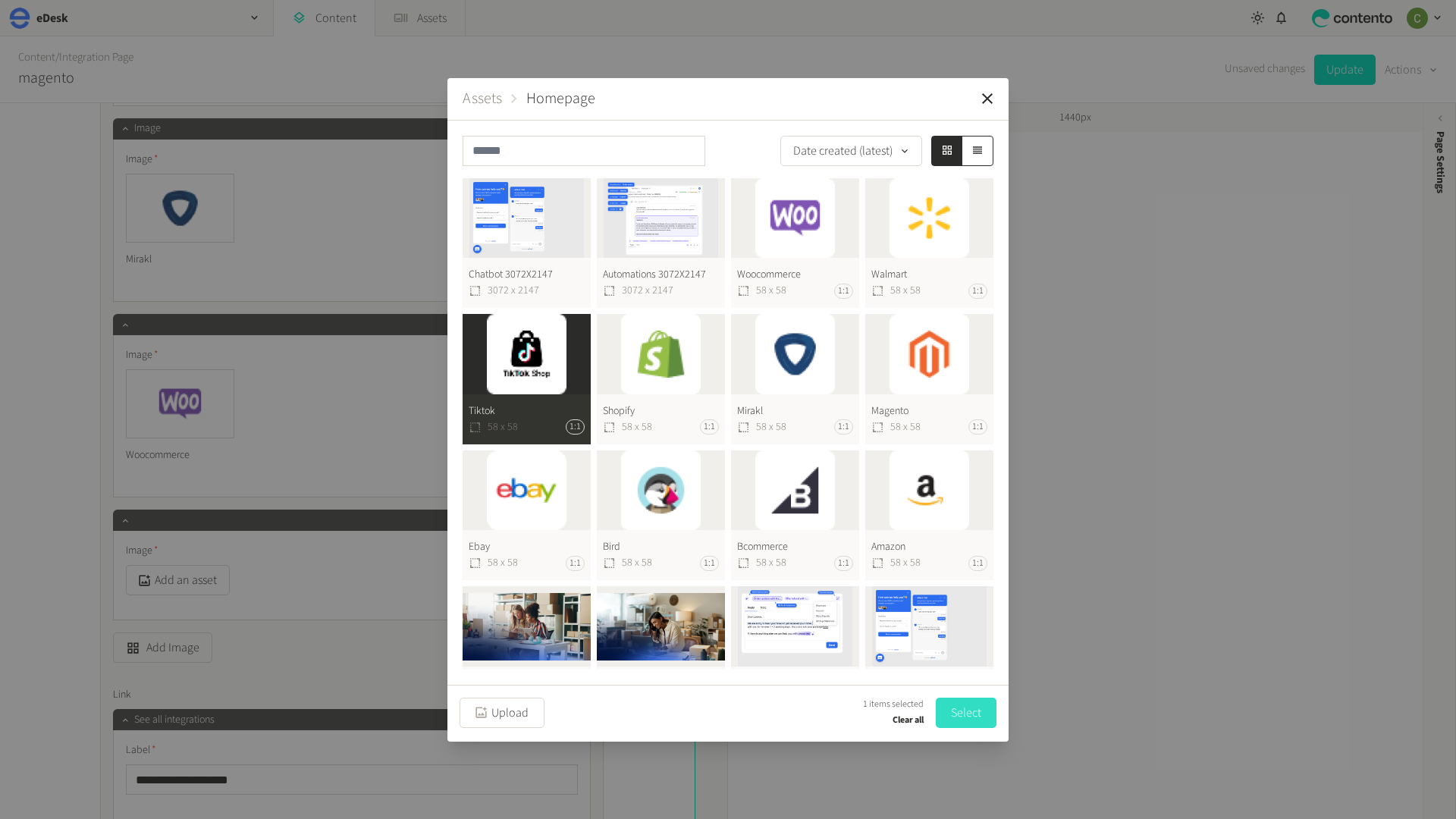 click on "Select" at bounding box center (966, 713) 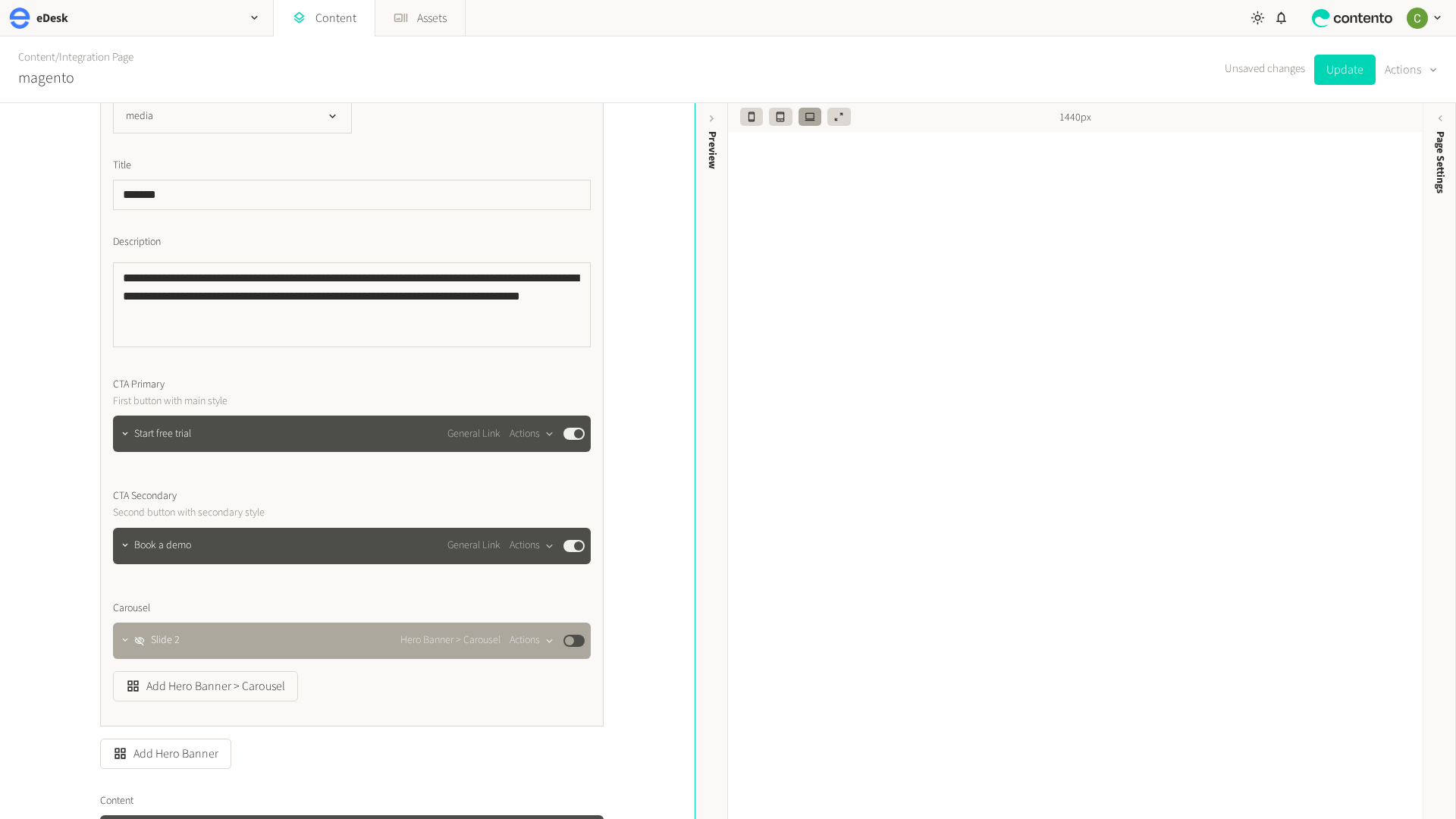scroll, scrollTop: 0, scrollLeft: 0, axis: both 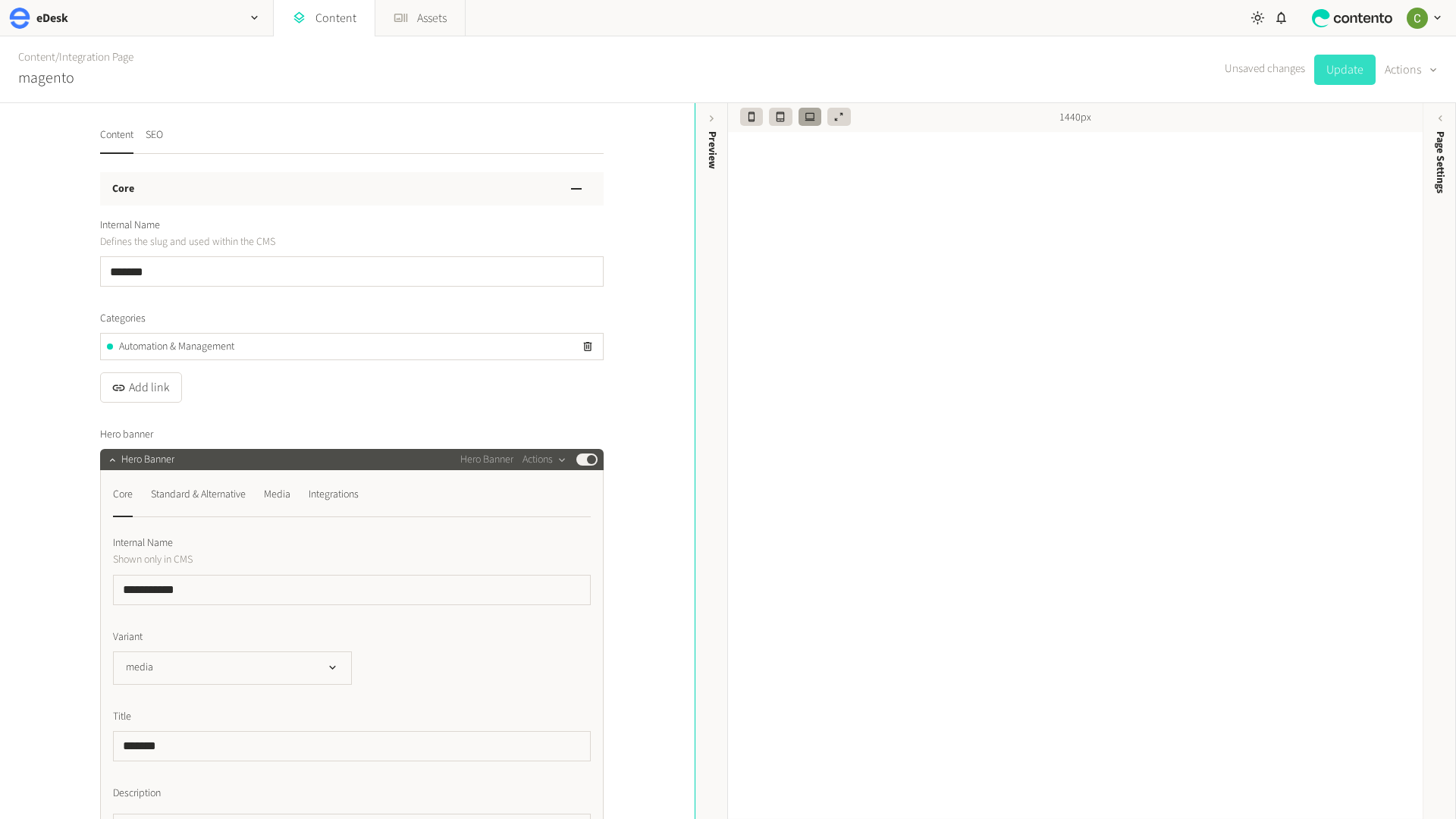 click on "Update" 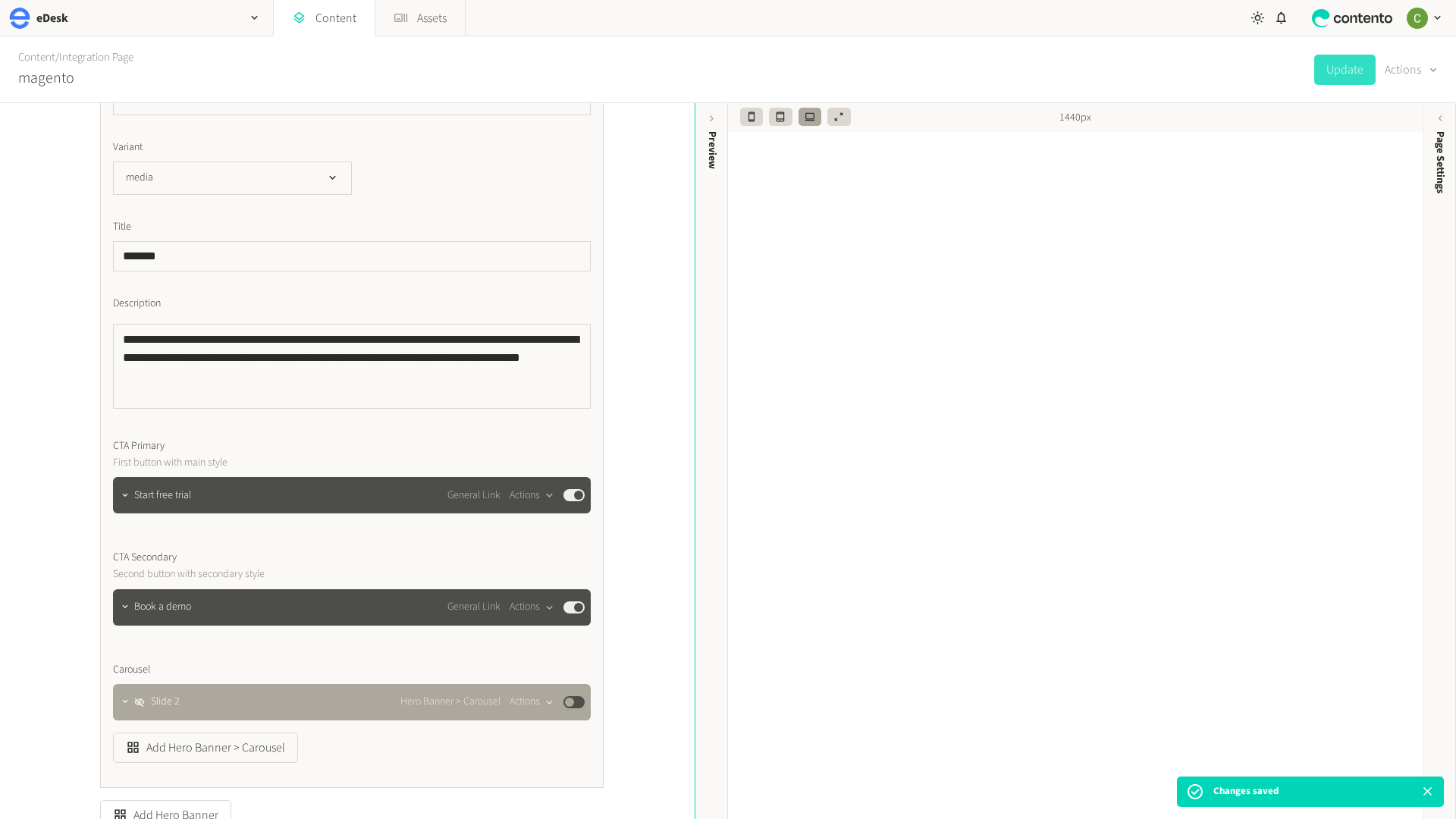 scroll, scrollTop: 505, scrollLeft: 0, axis: vertical 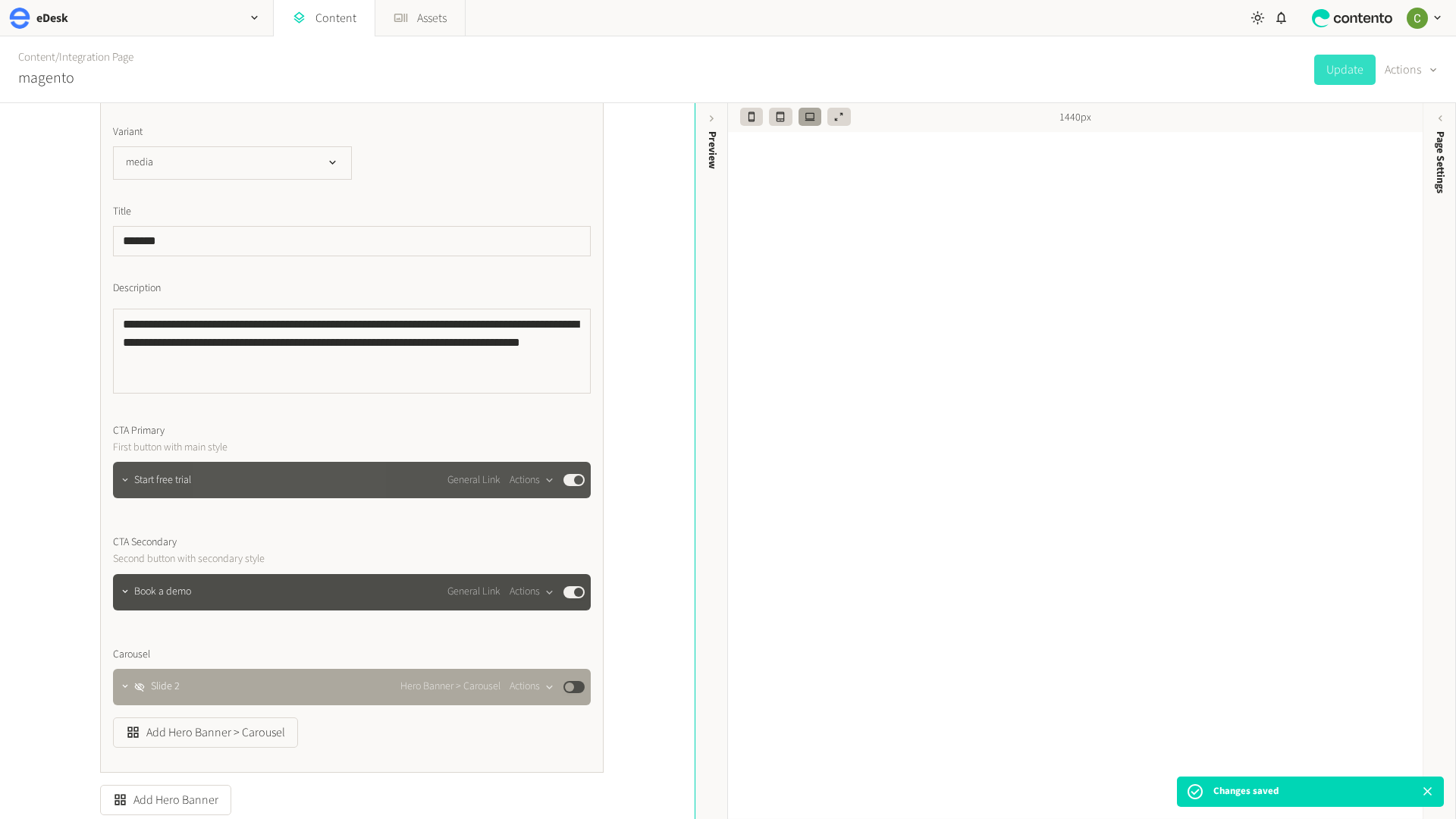 click 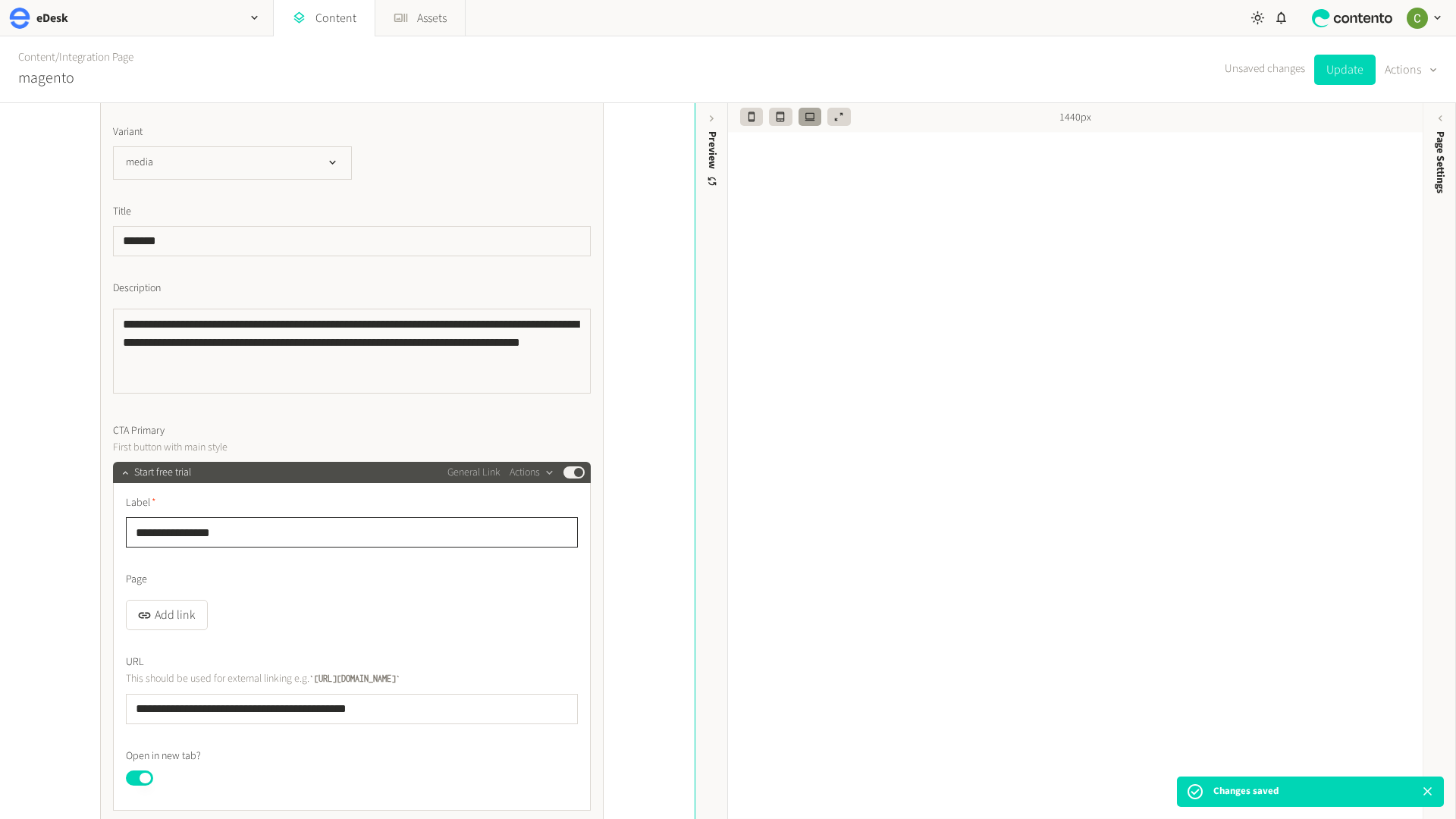 click on "**********" 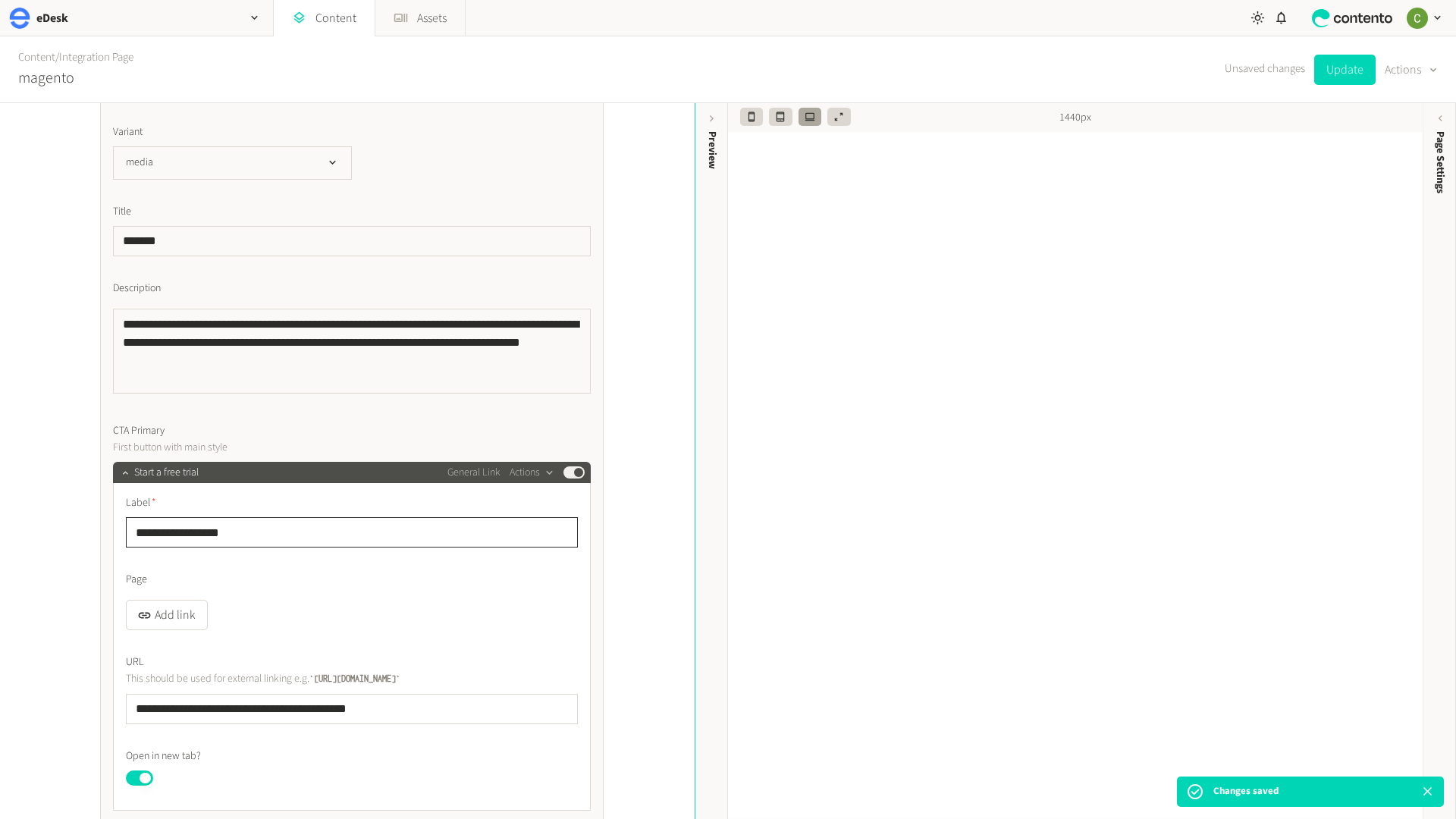click on "**********" 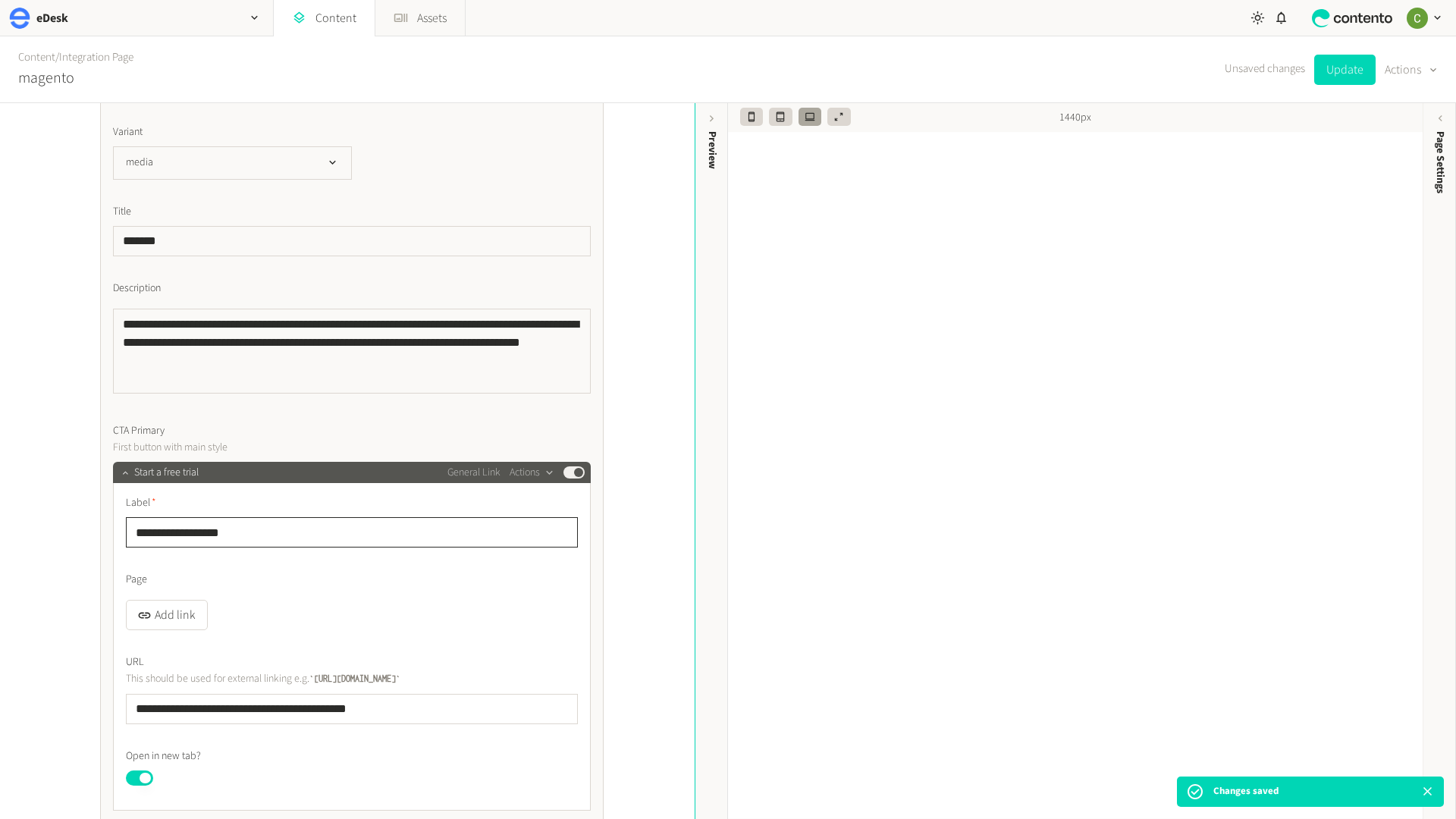 type on "**********" 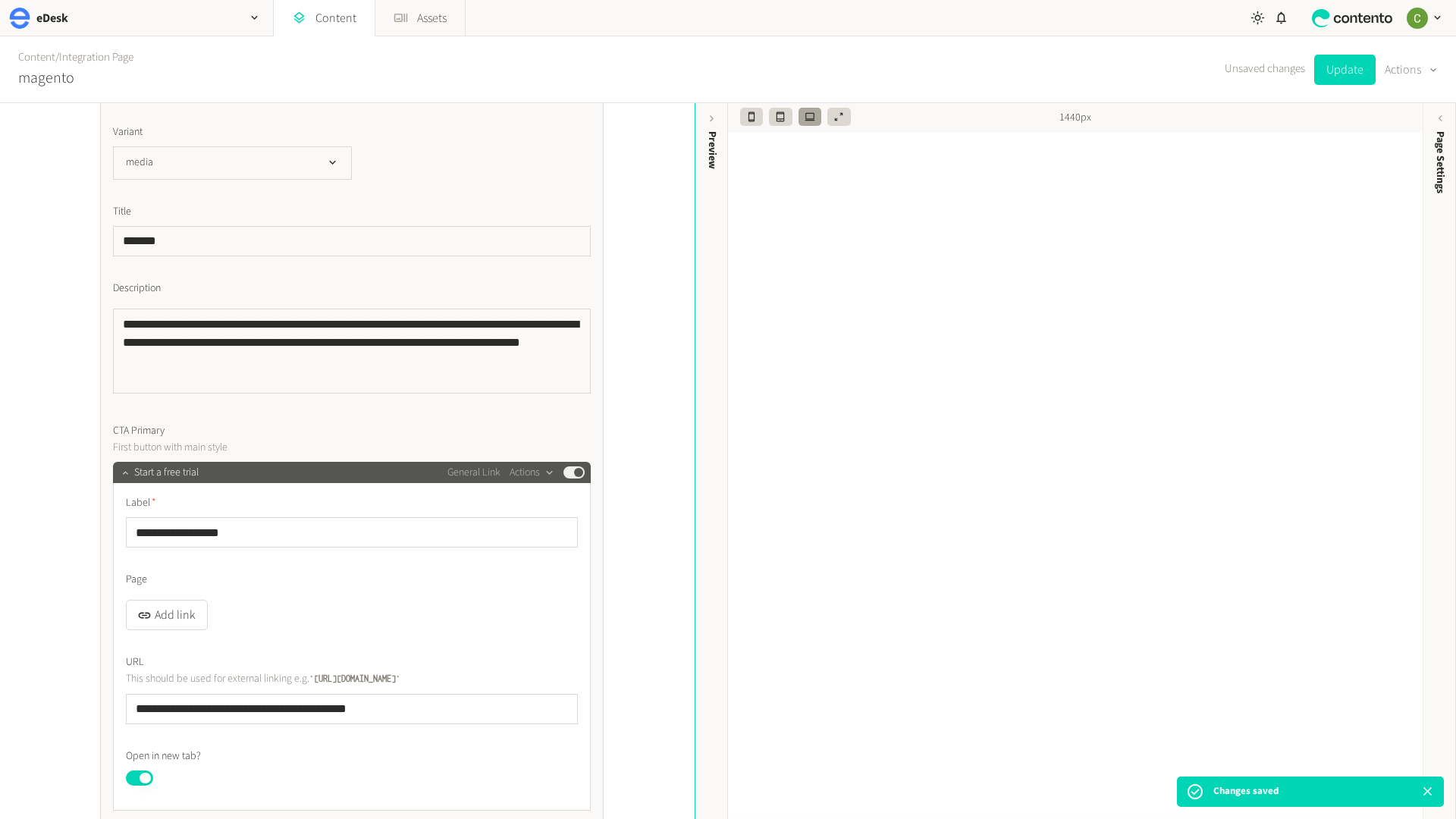 click 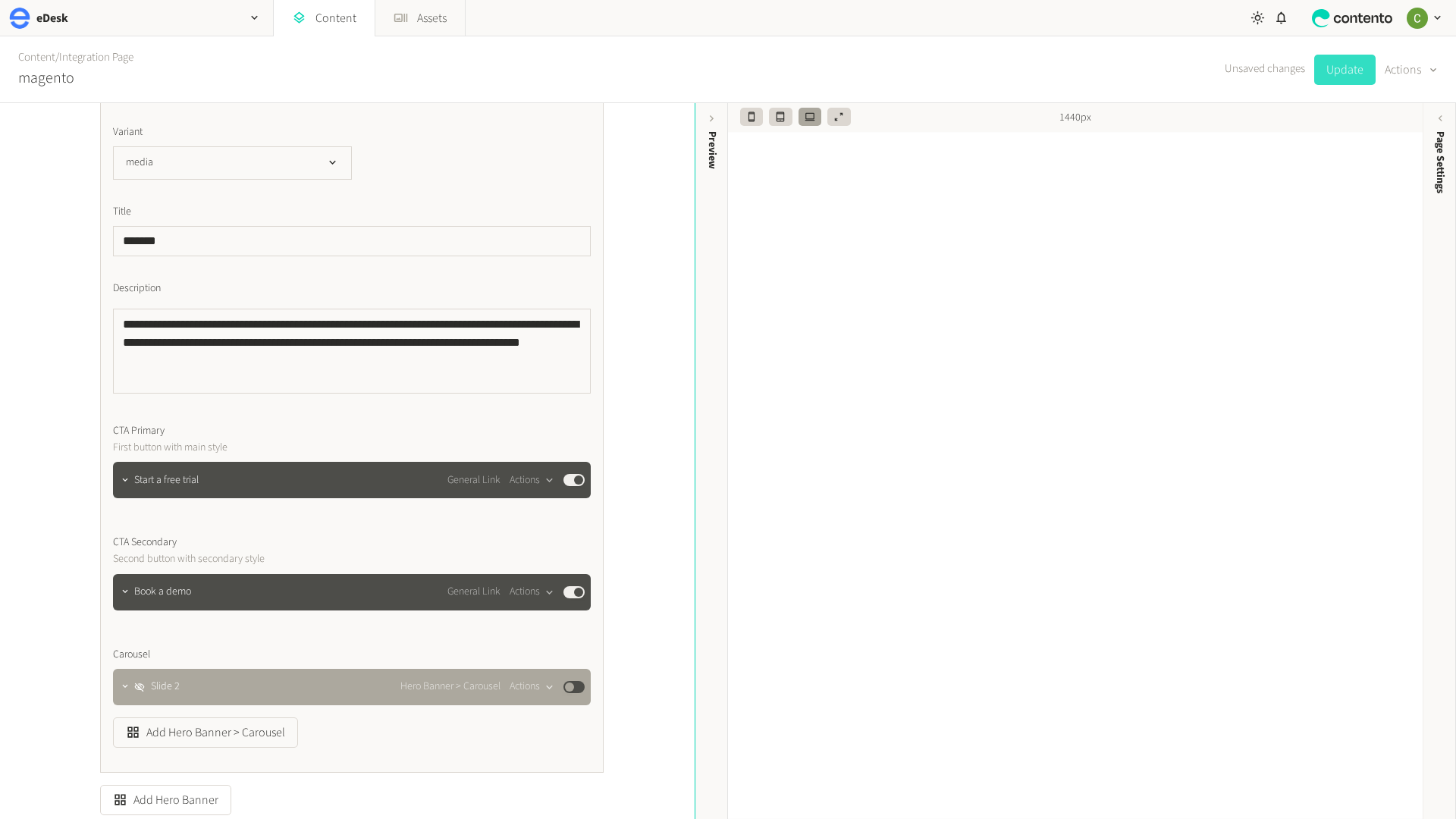 click on "Update" 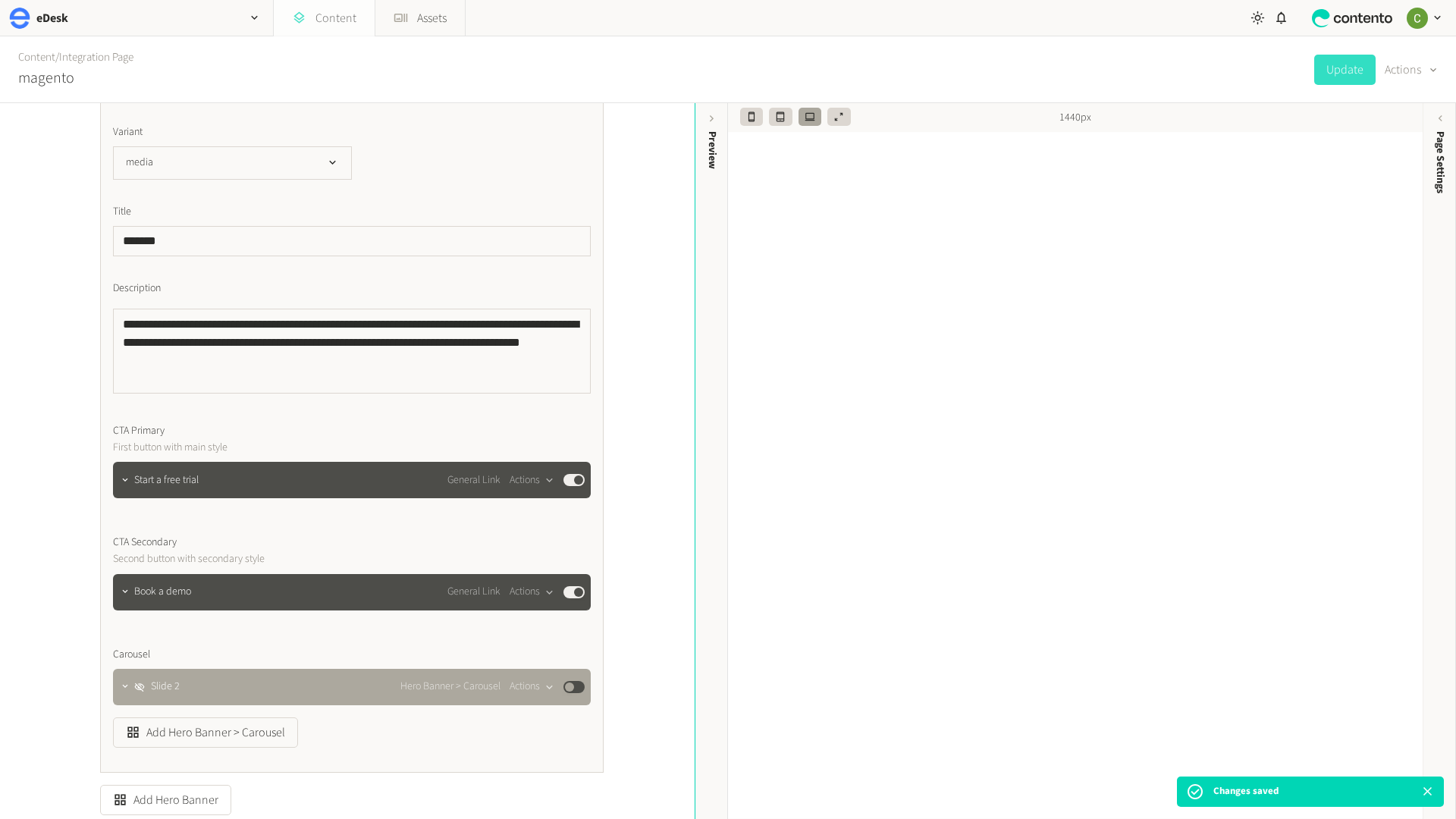 click on "Content" 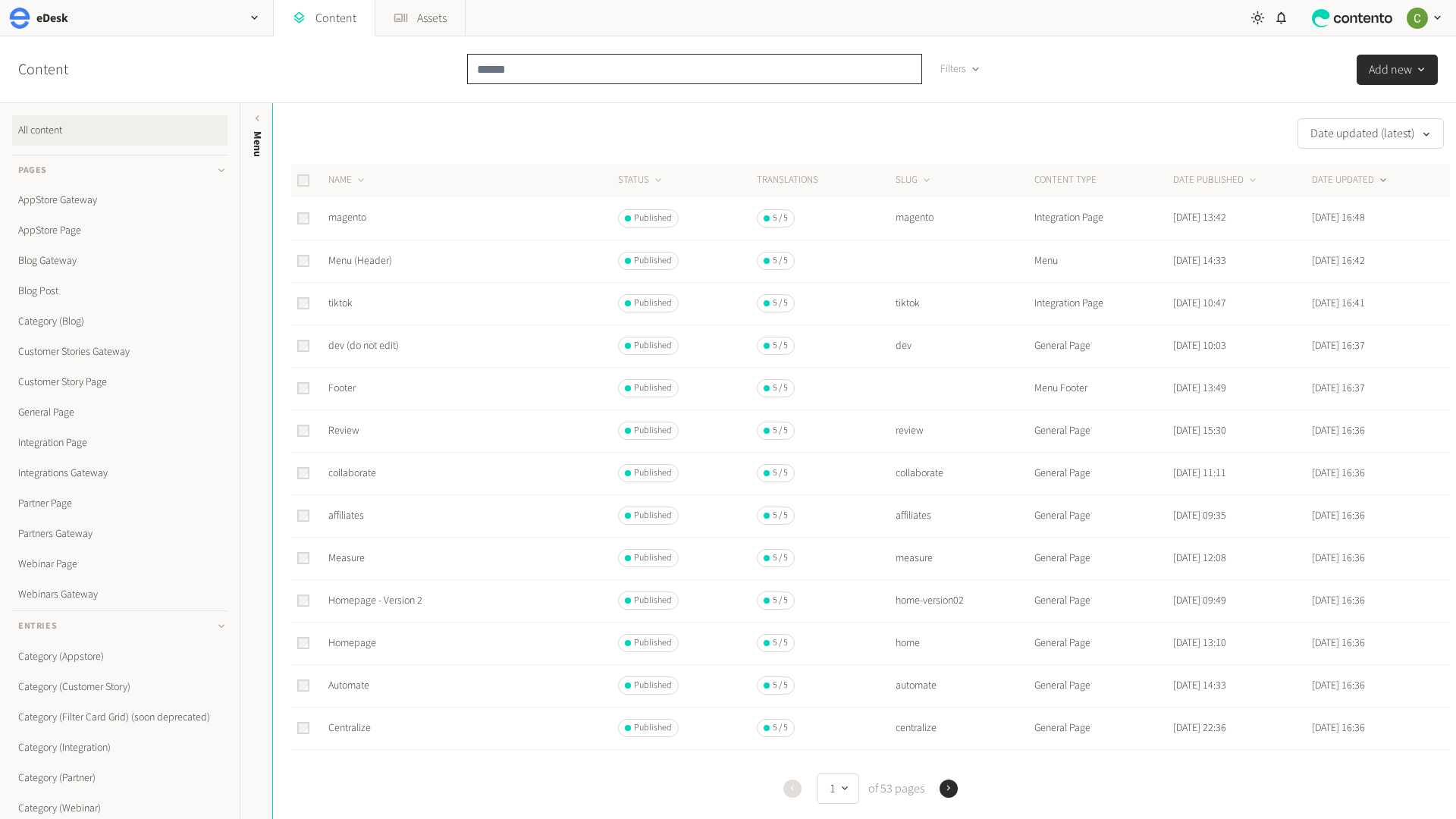 click 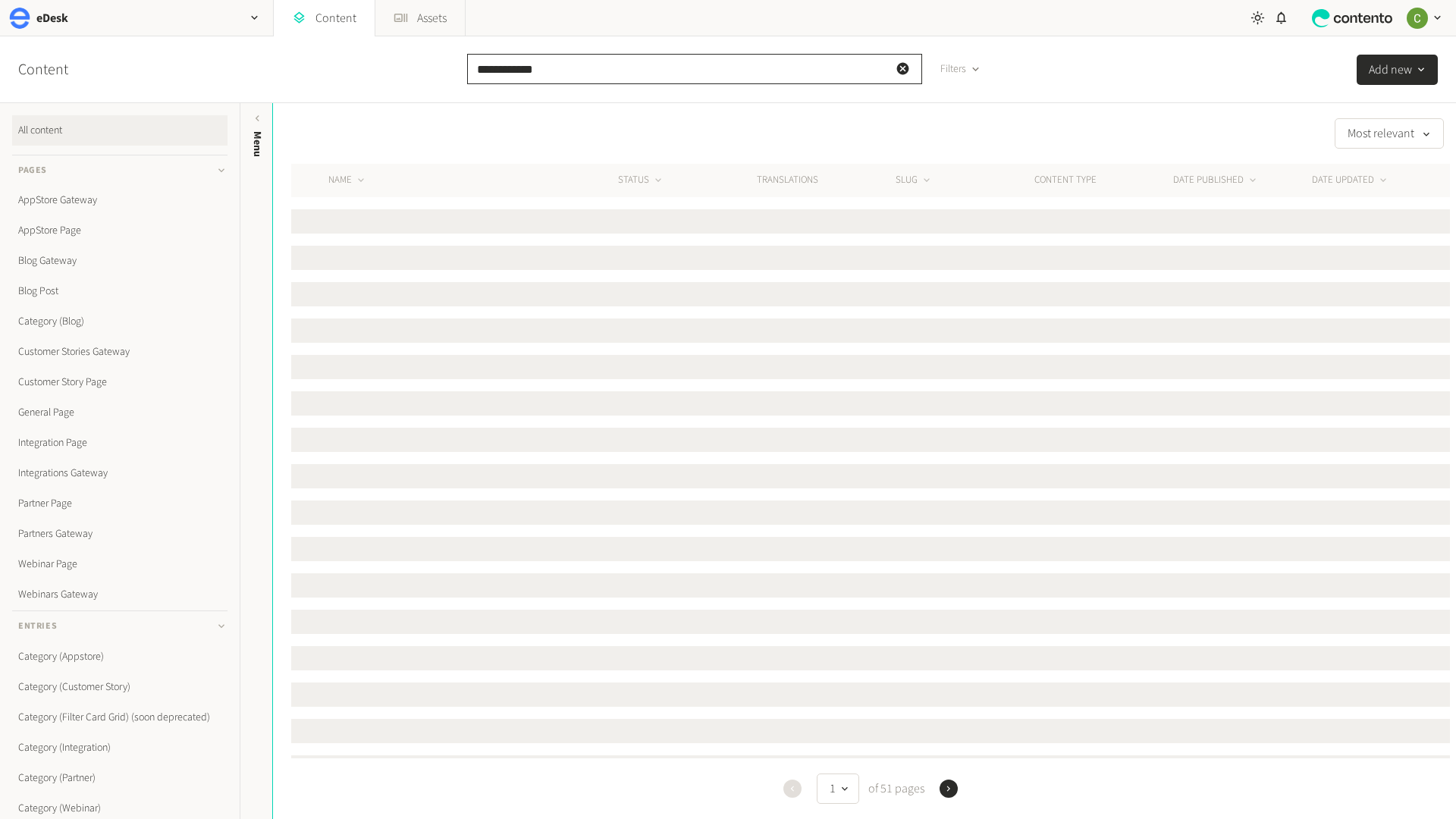 click on "**********" 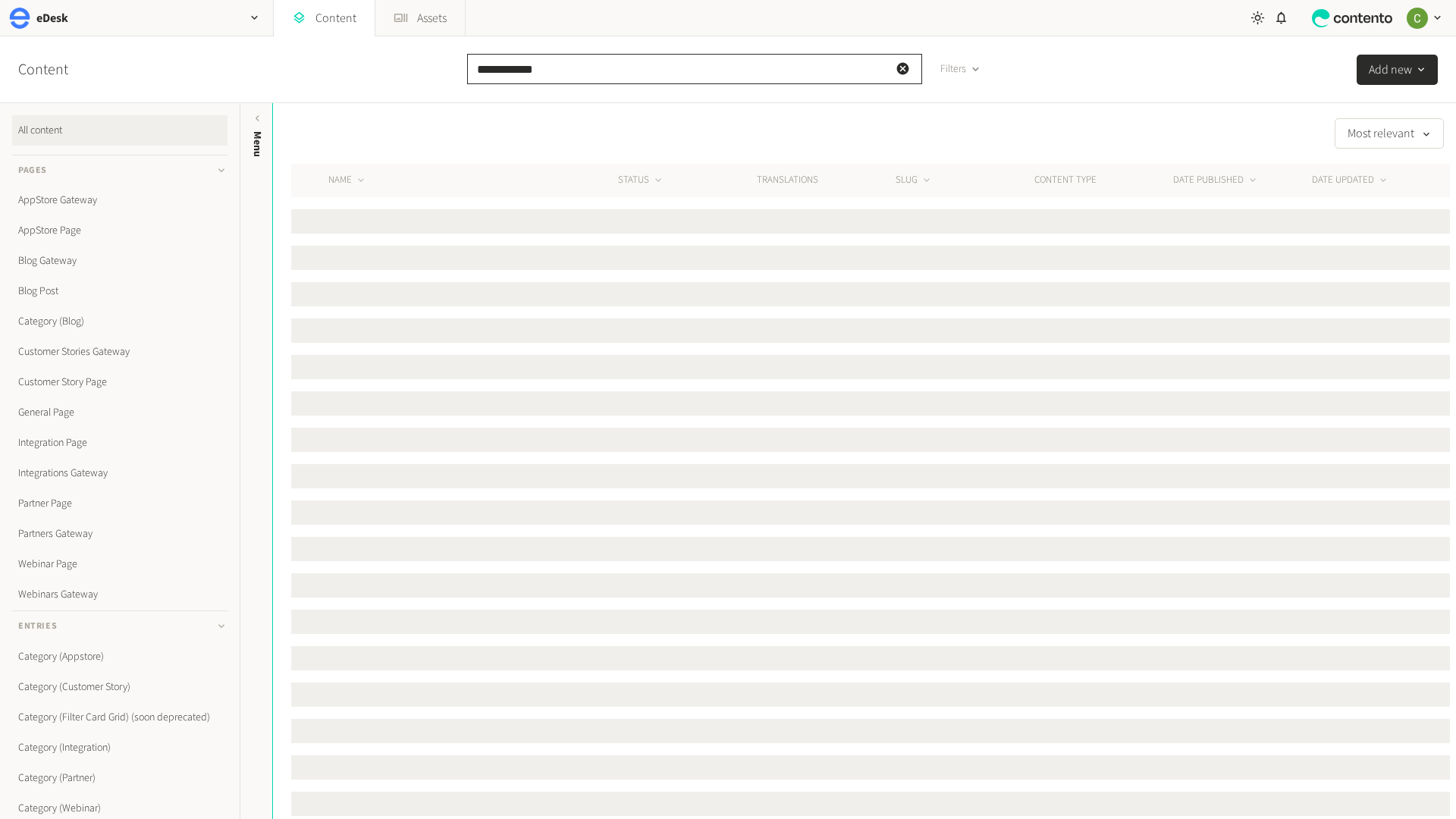 click on "**********" 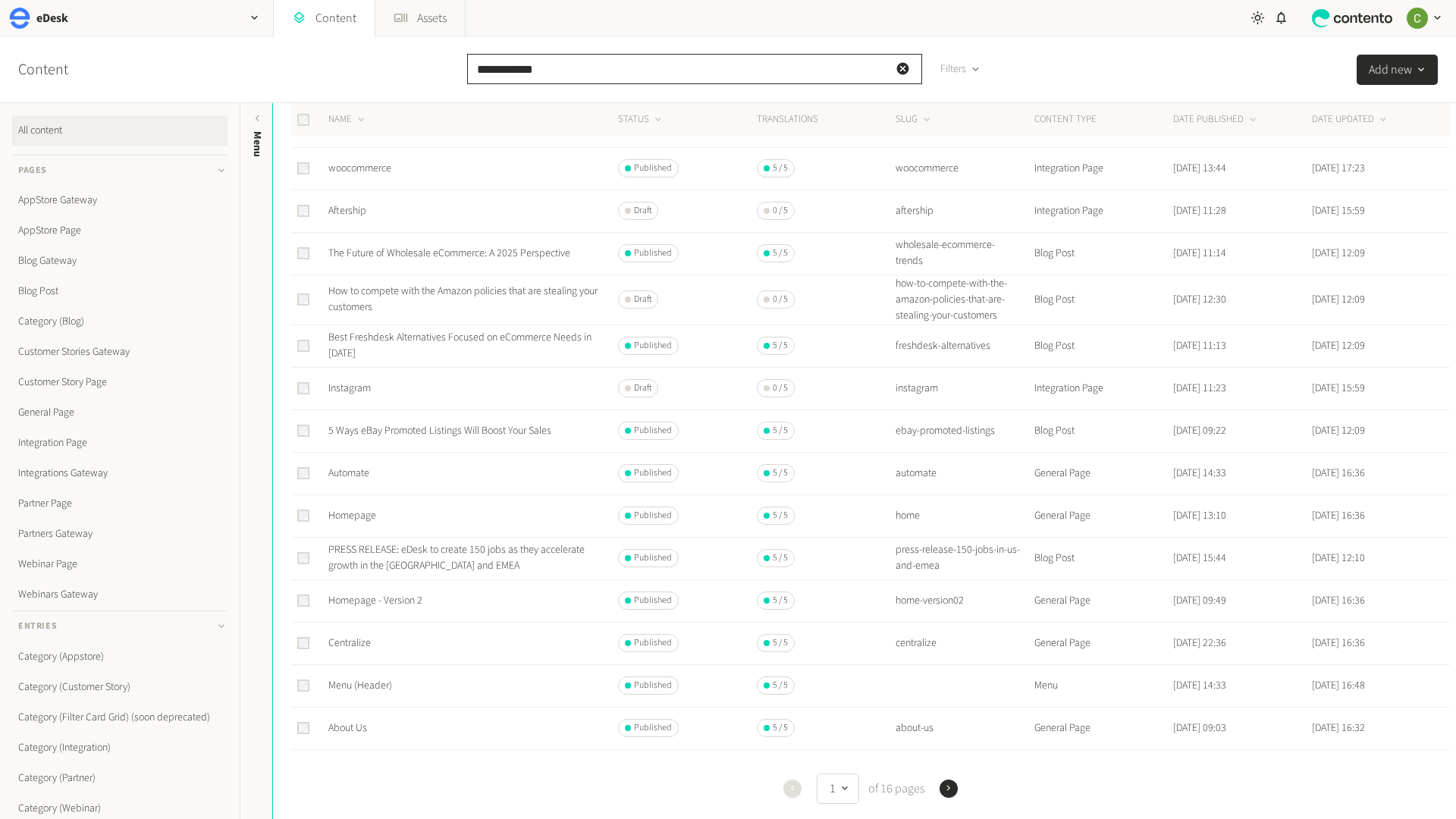 scroll, scrollTop: 0, scrollLeft: 0, axis: both 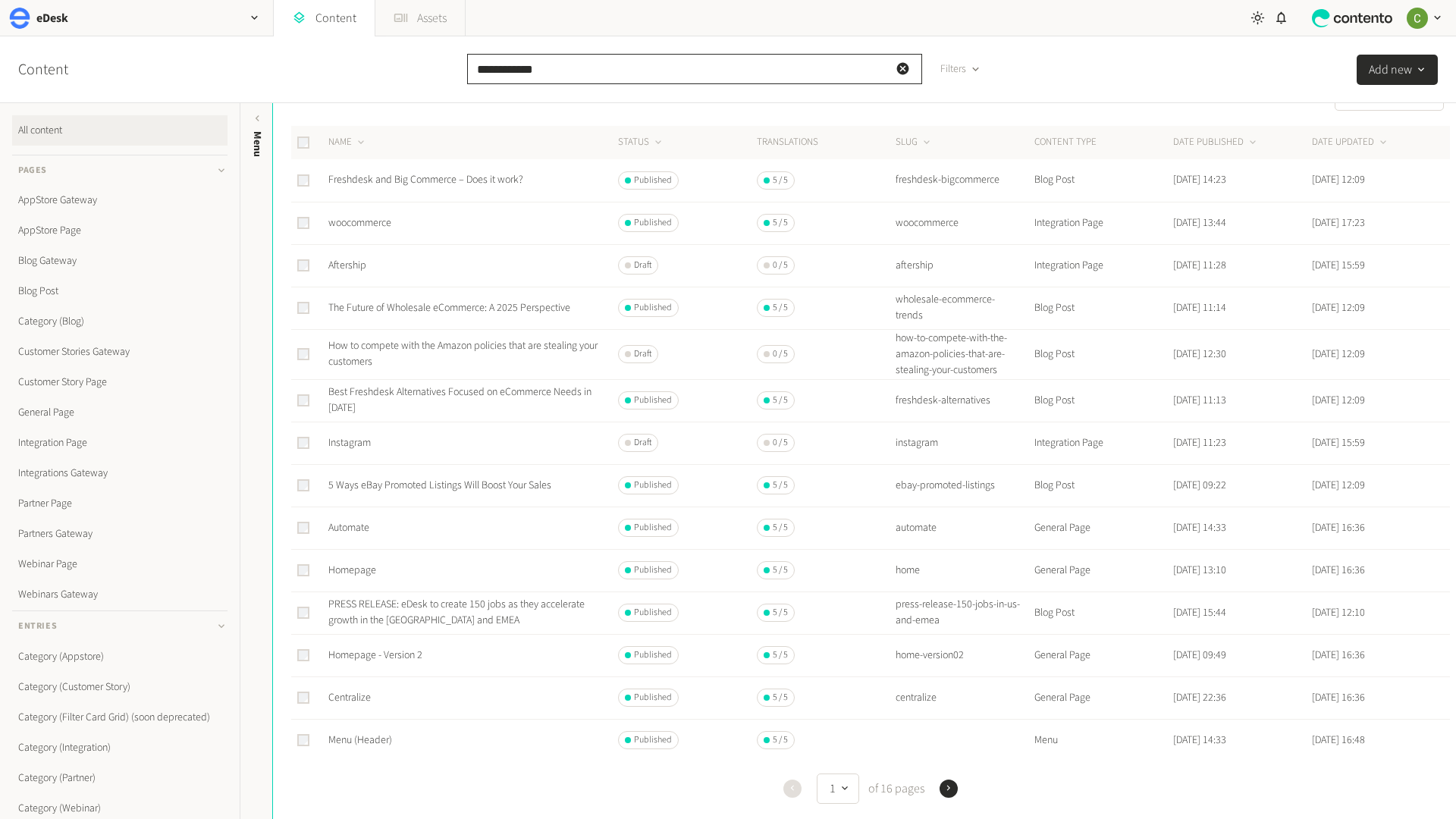 type on "**********" 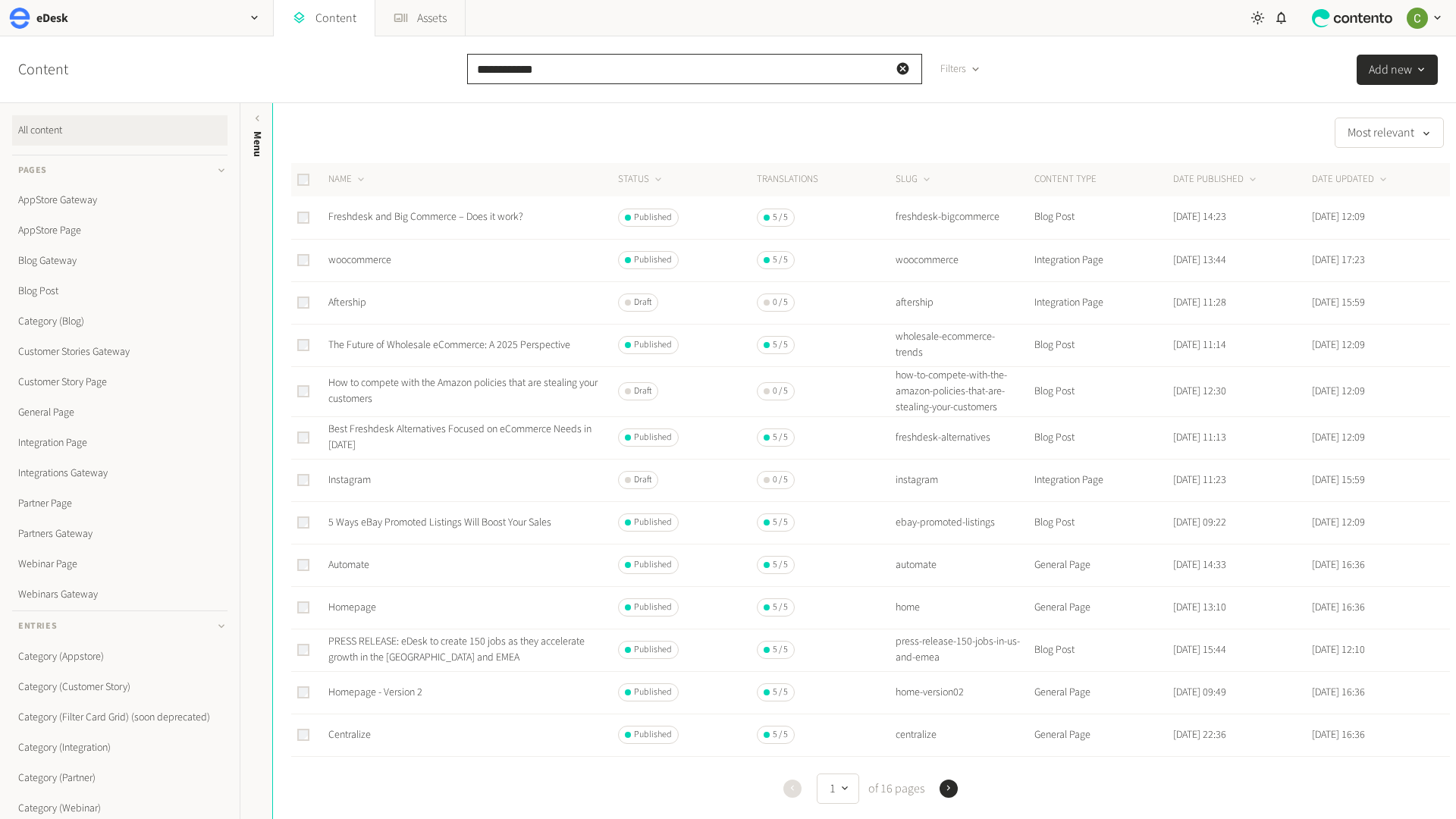 scroll, scrollTop: 0, scrollLeft: 0, axis: both 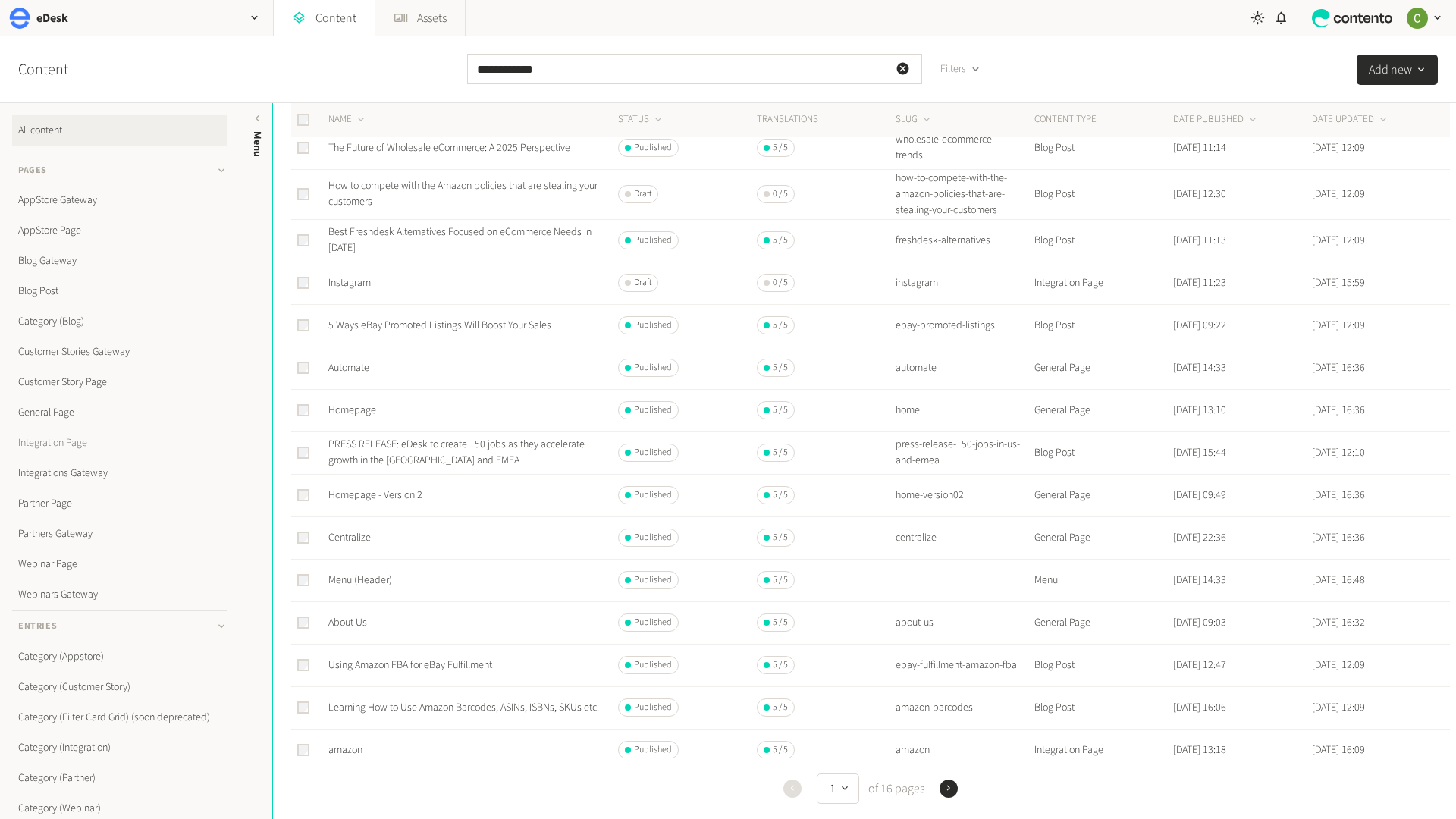 click on "Integration Page" 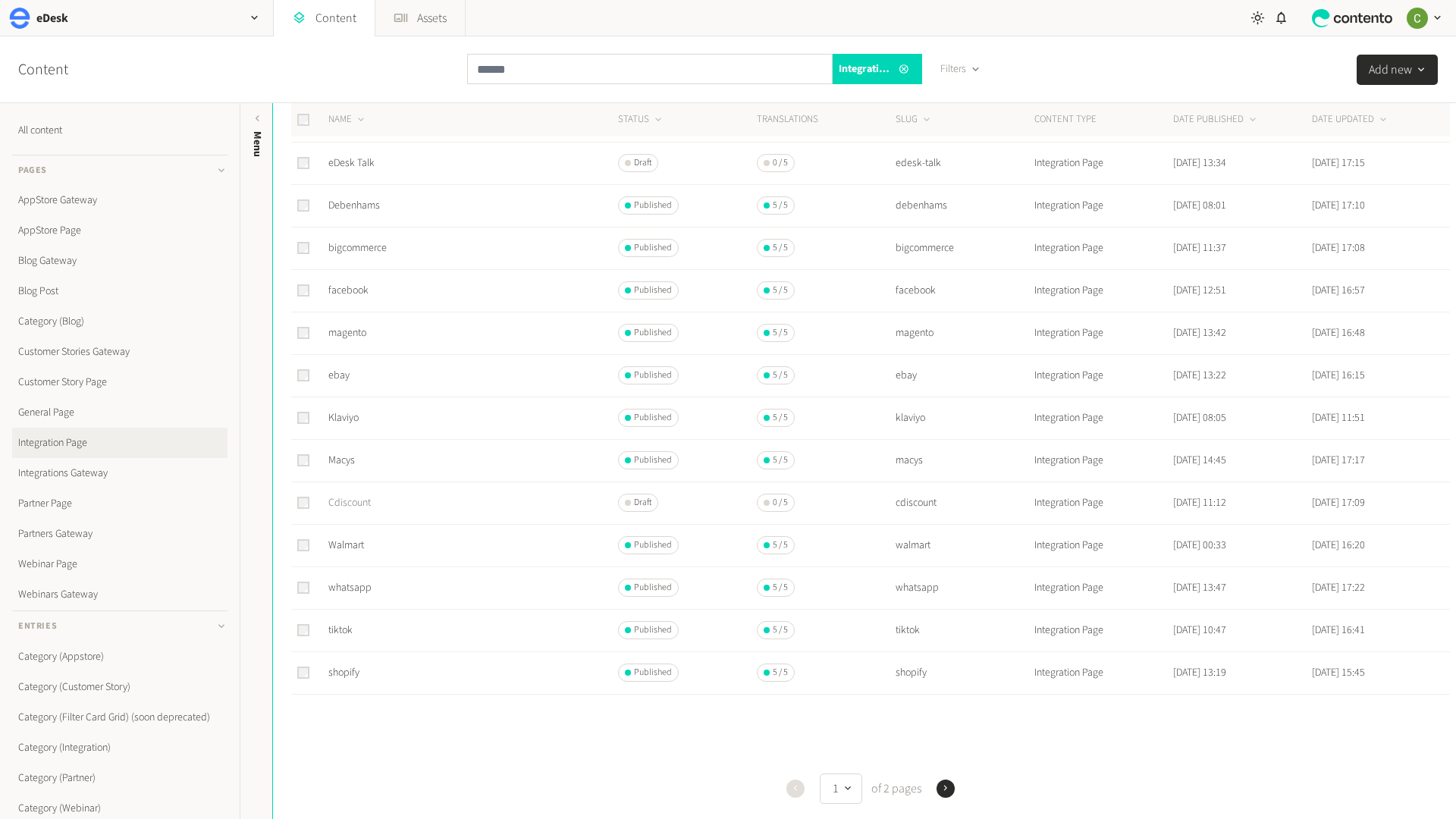 scroll, scrollTop: 314, scrollLeft: 0, axis: vertical 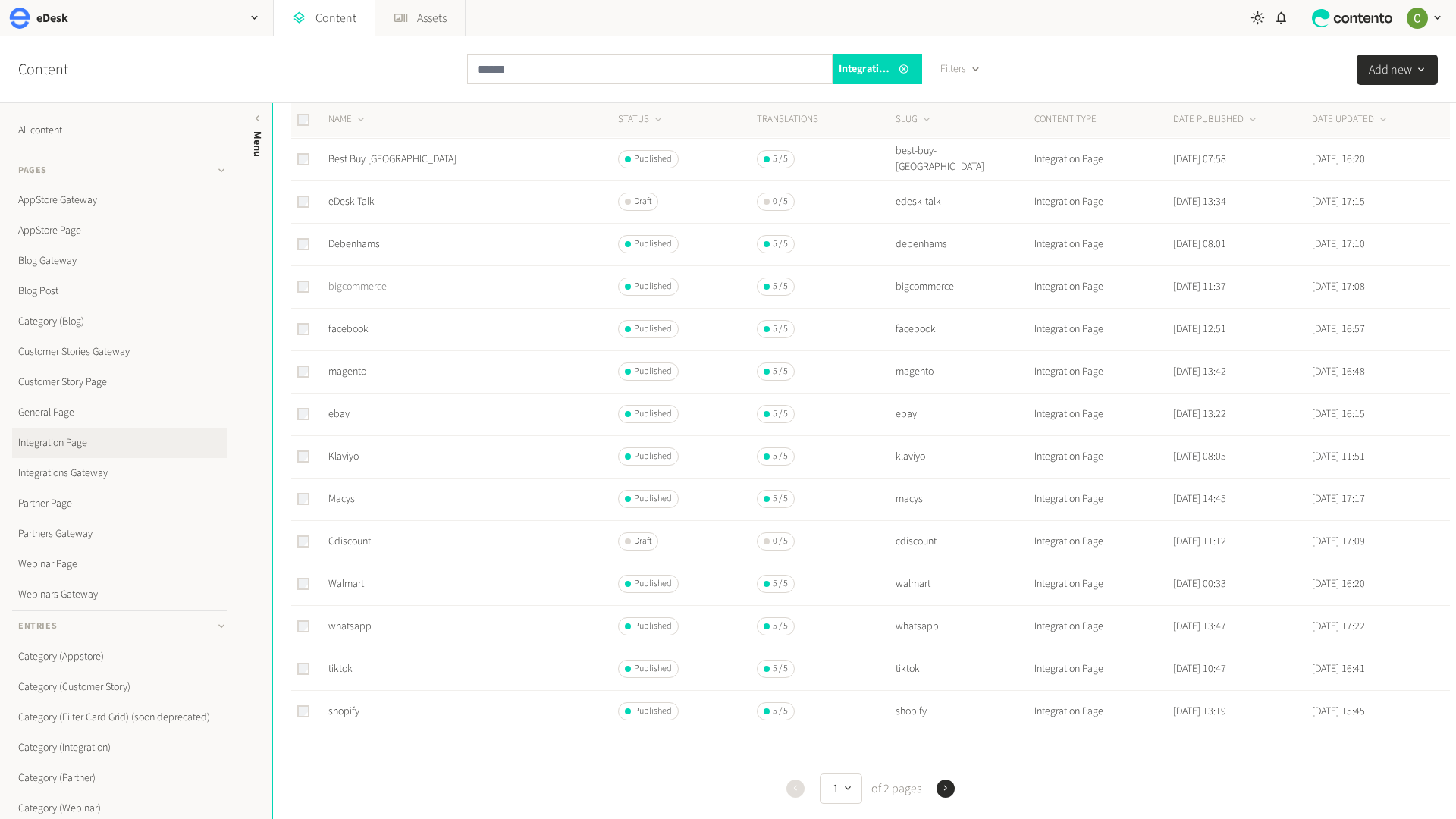 click on "bigcommerce" 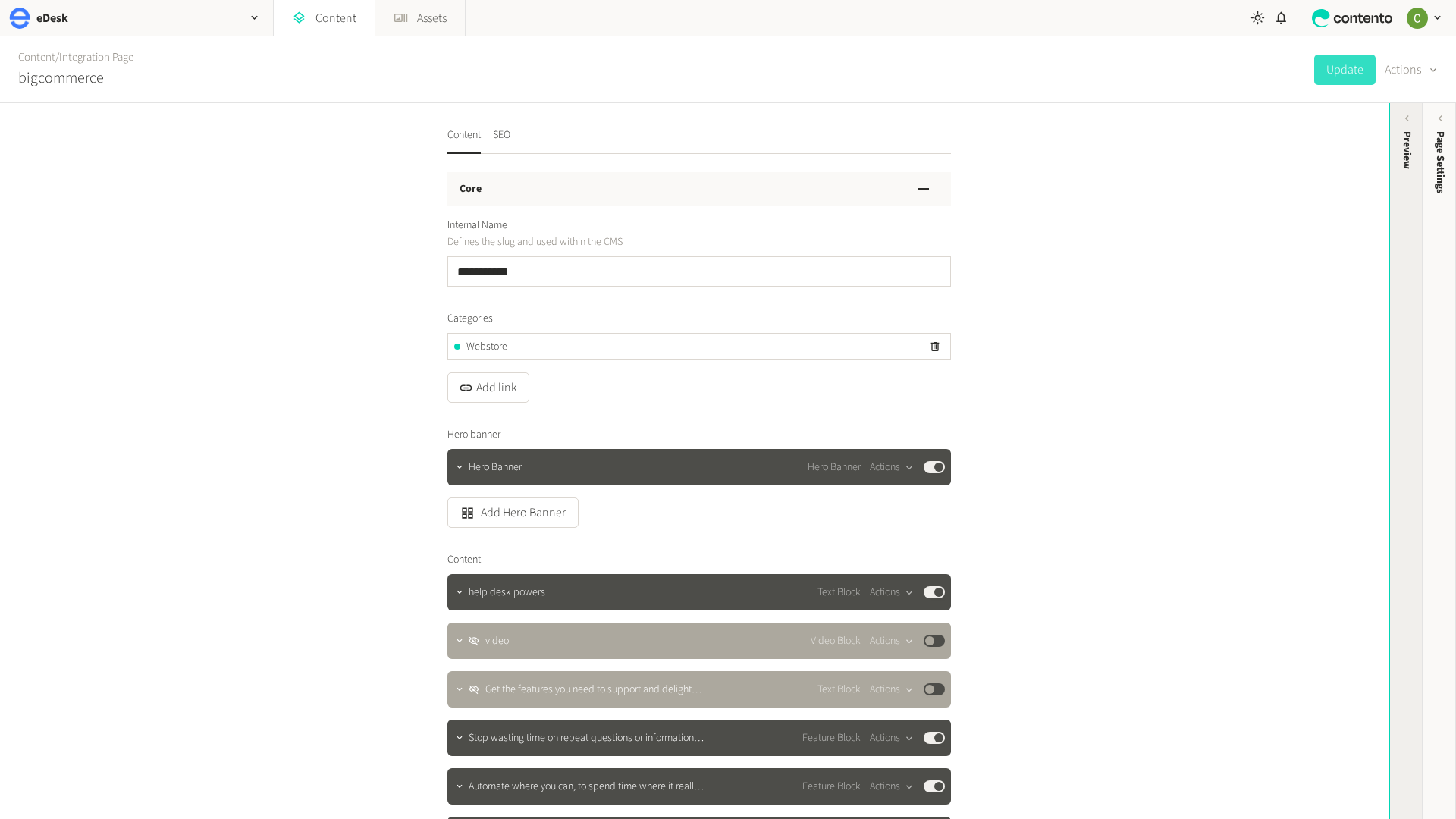 click on "Preview" 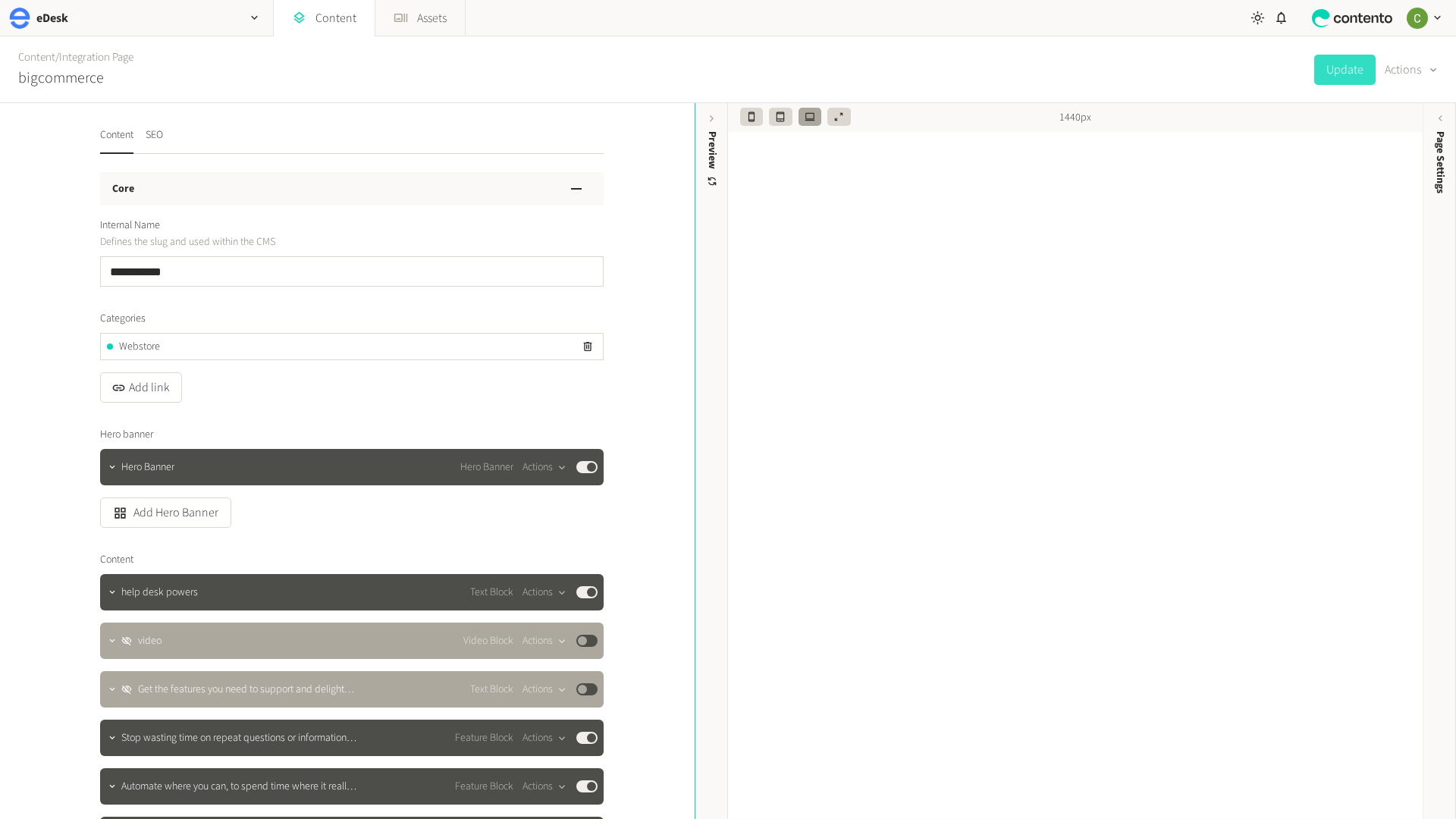 scroll, scrollTop: 3, scrollLeft: 0, axis: vertical 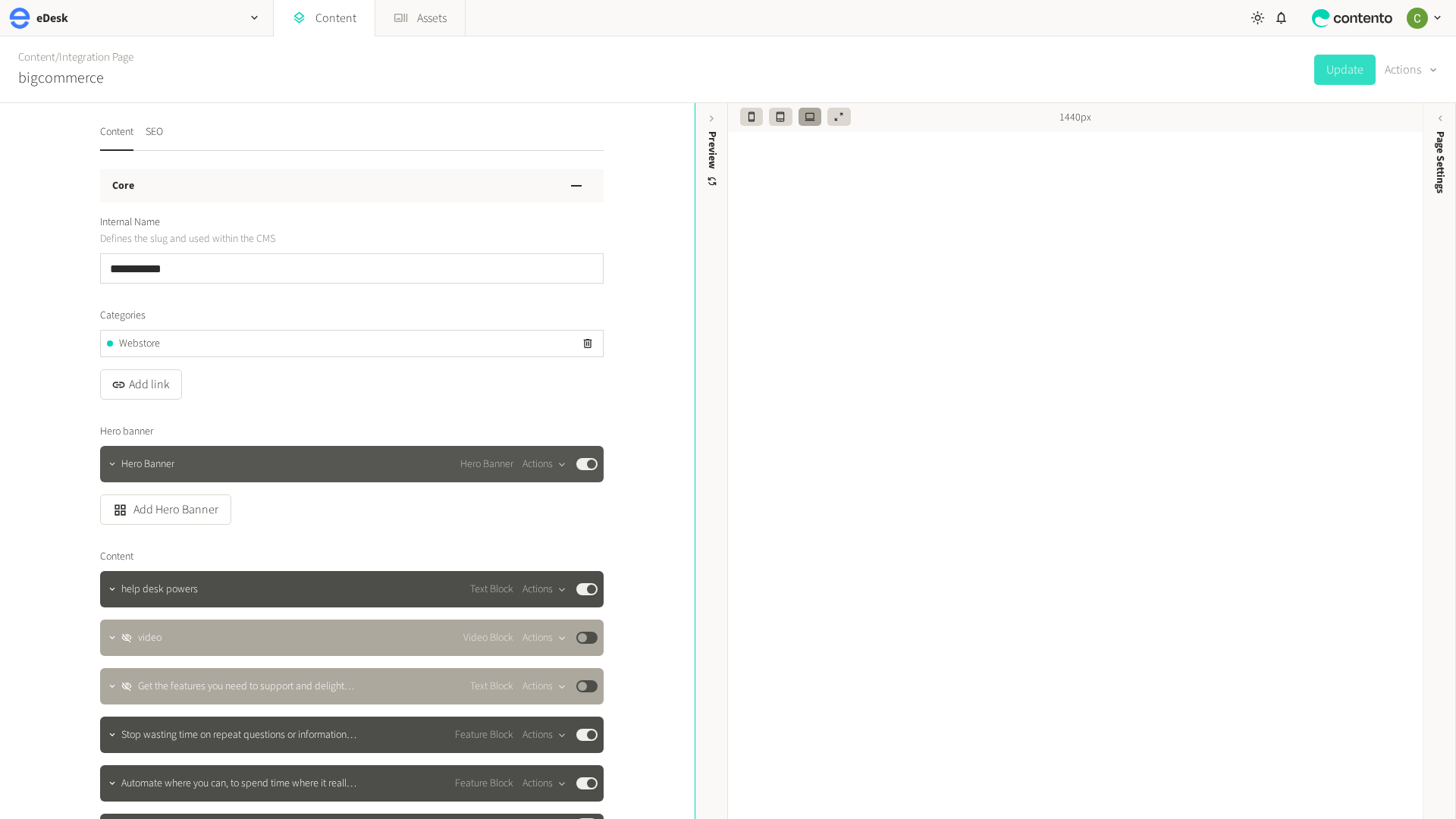 click 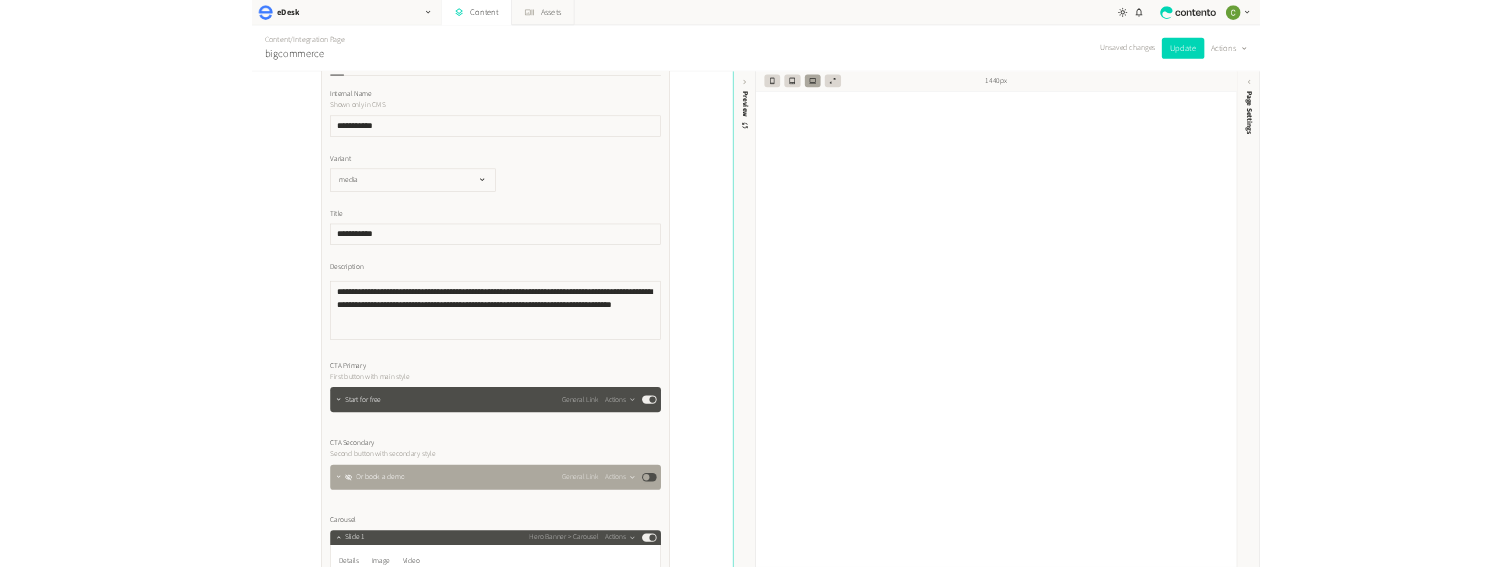 scroll, scrollTop: 685, scrollLeft: 0, axis: vertical 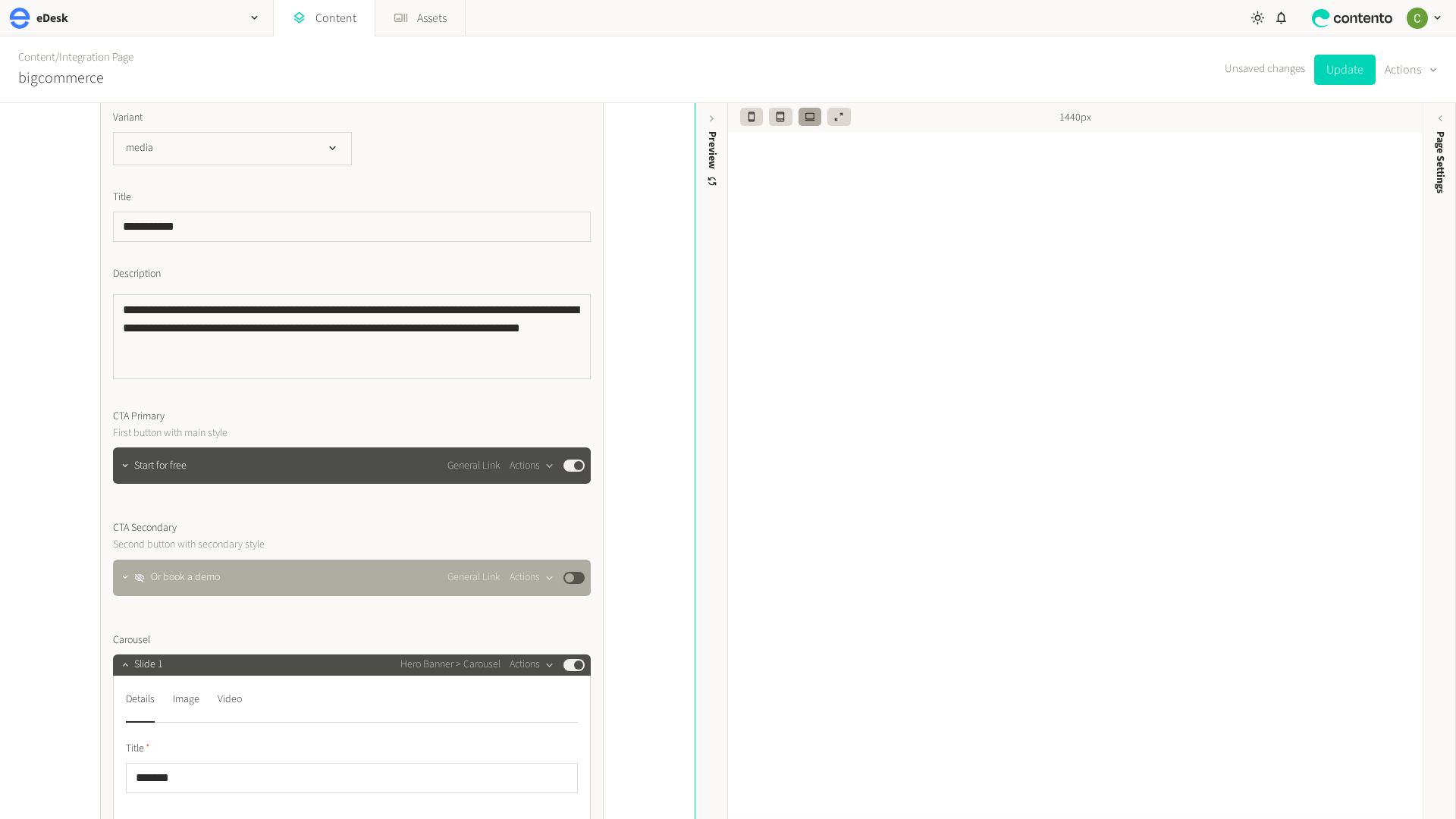 click 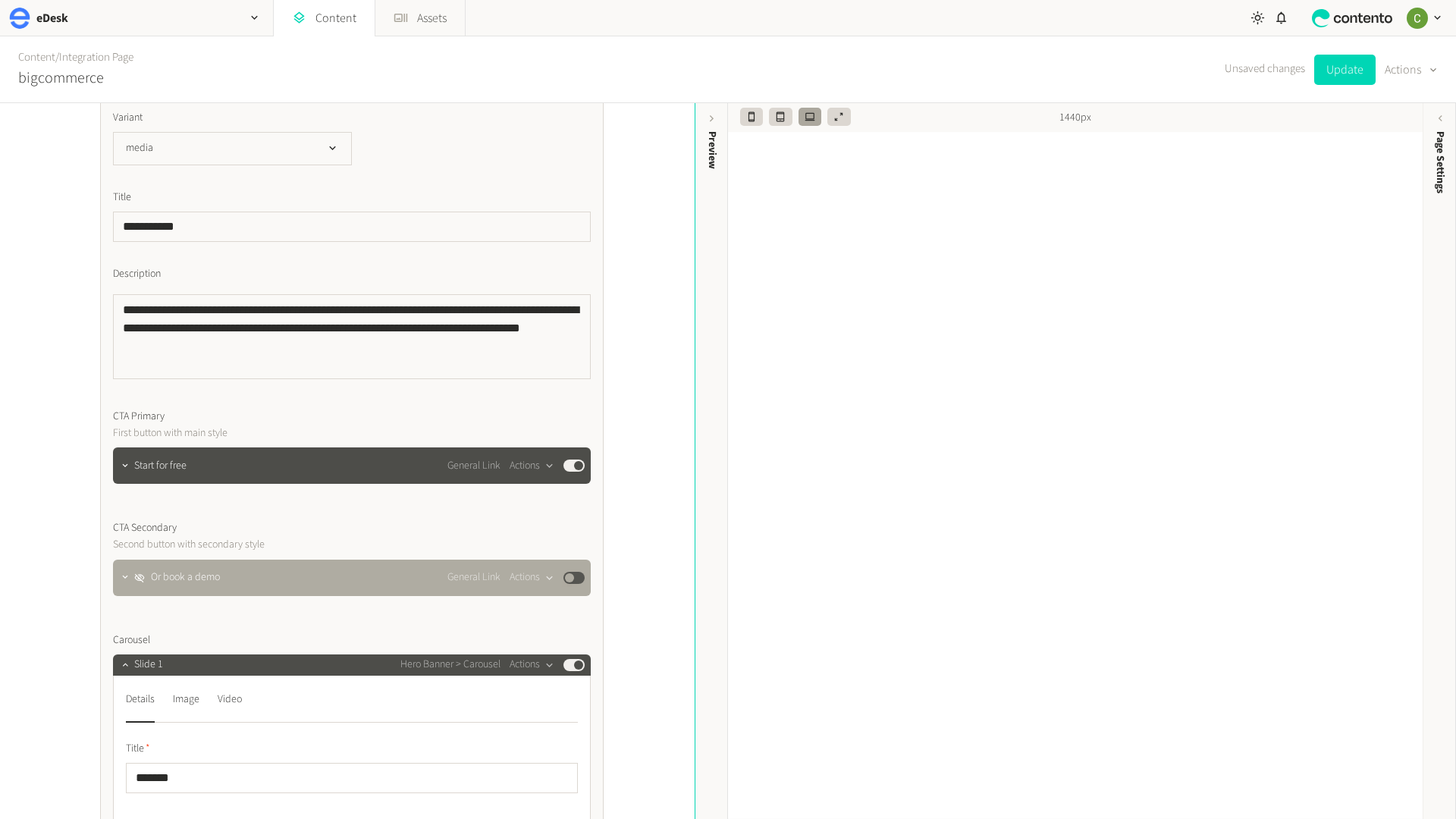 click on "Or book a demo General Link  Actions  Published" 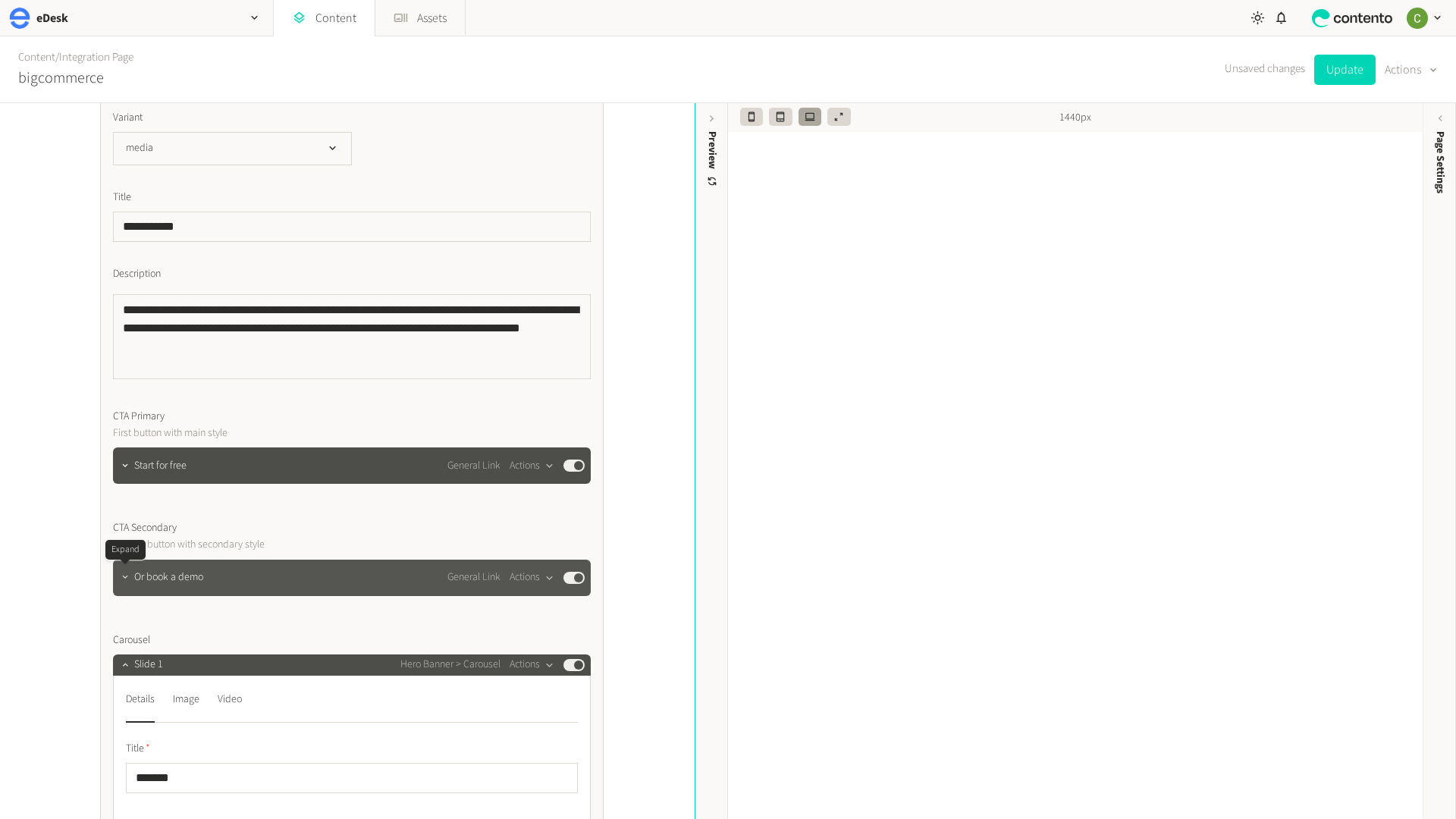 click 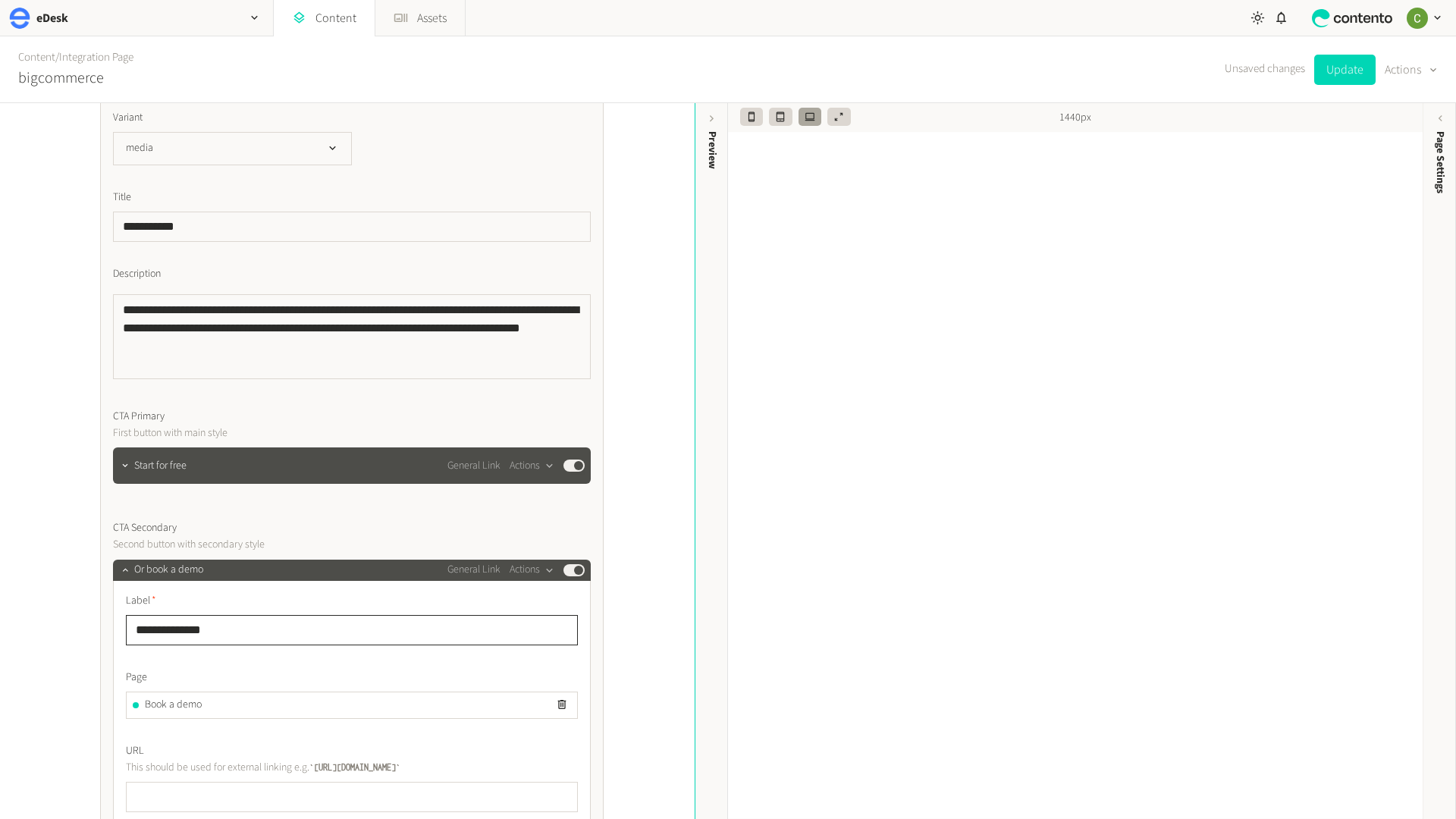 drag, startPoint x: 156, startPoint y: 628, endPoint x: 89, endPoint y: 628, distance: 67 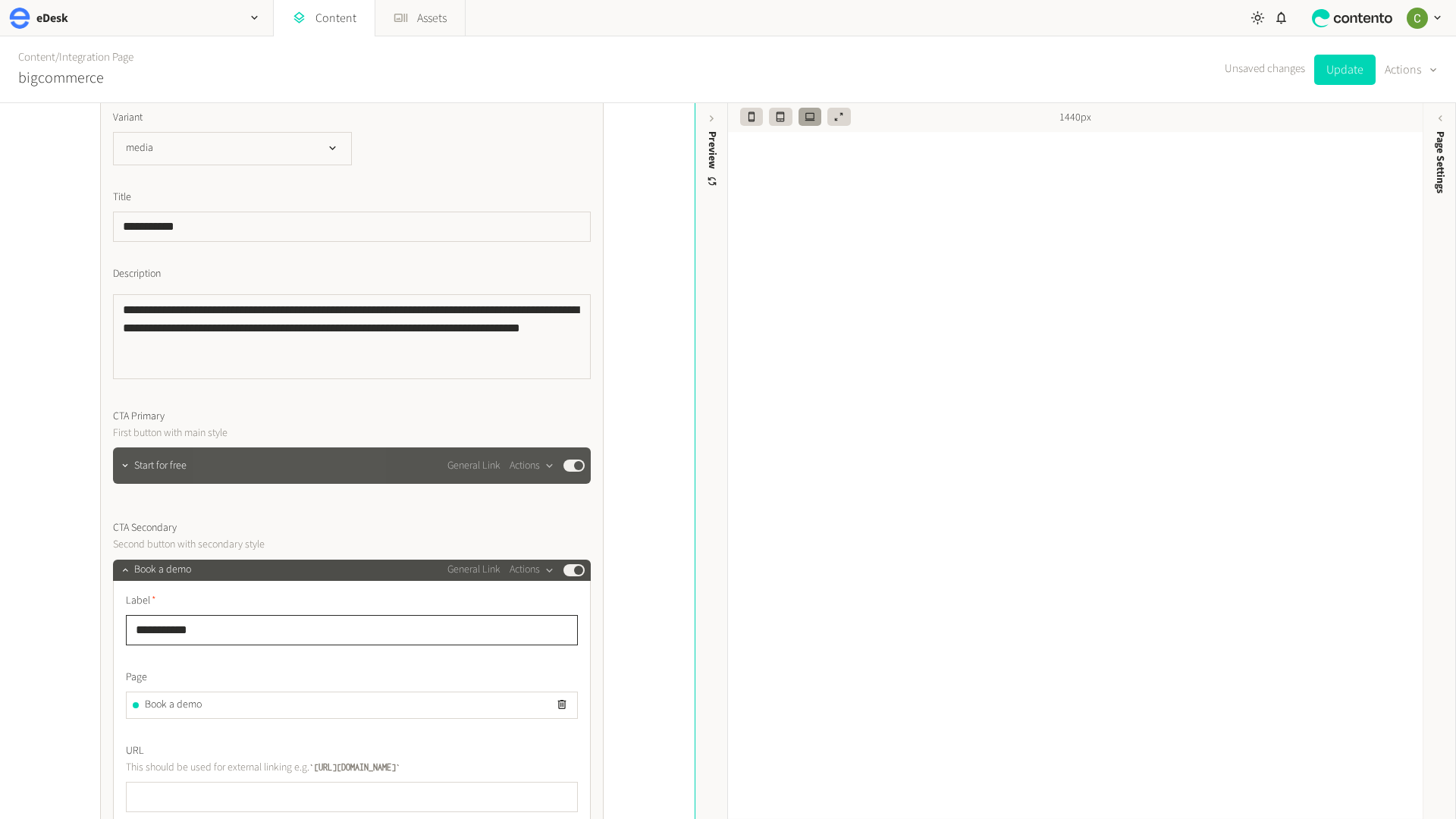 type on "**********" 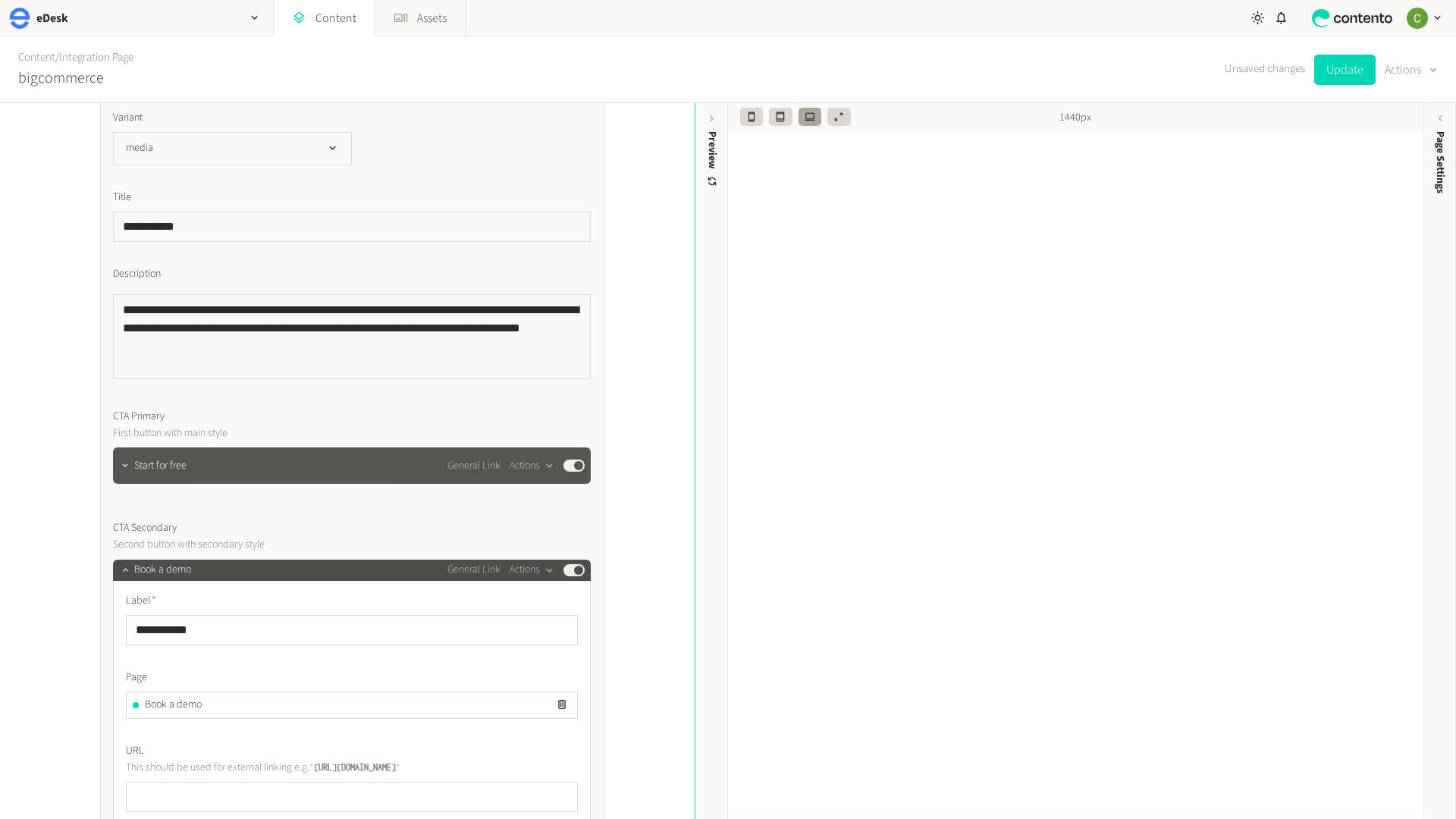 click on "Start for free General Link  Actions  Published" 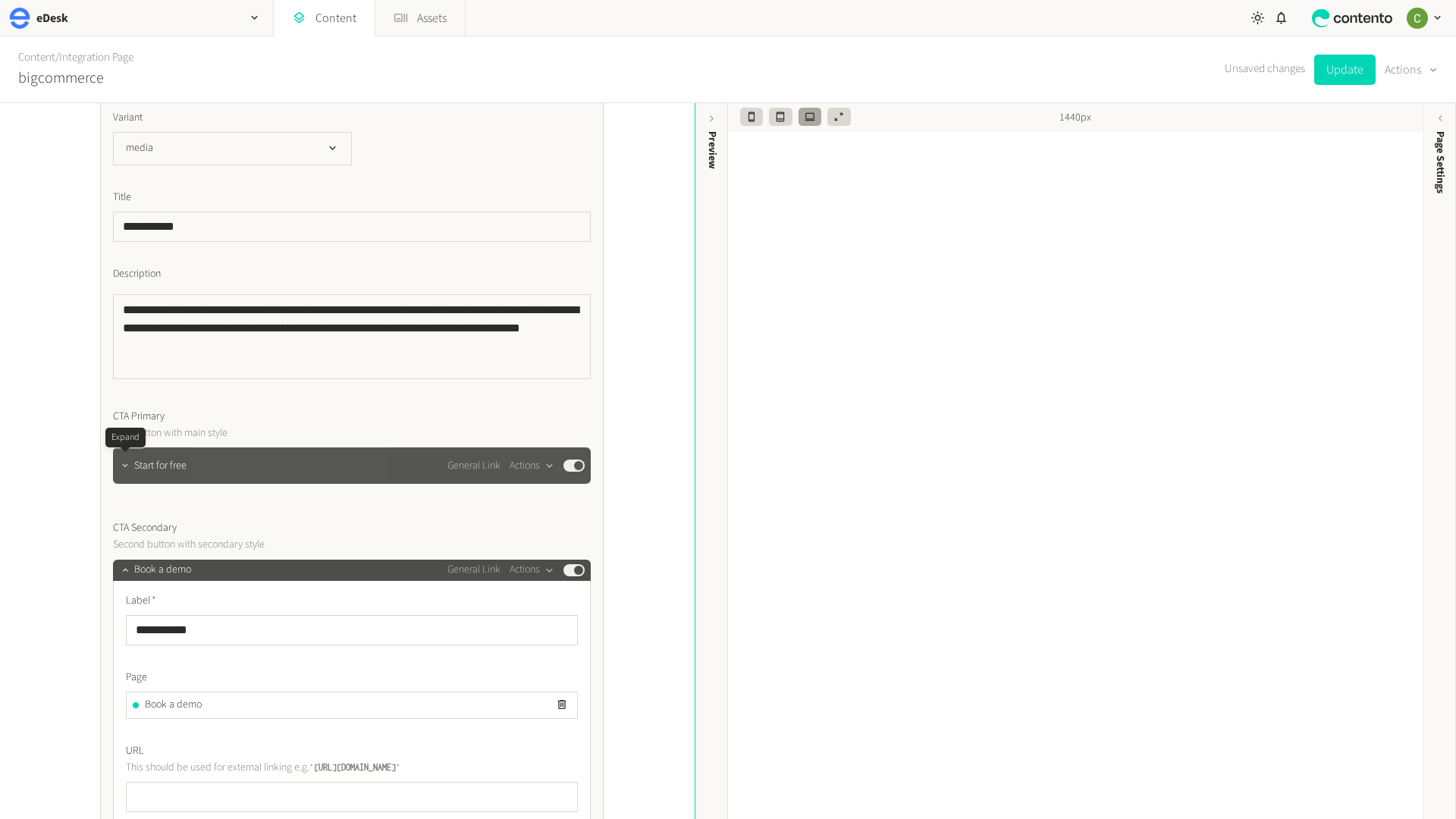 click 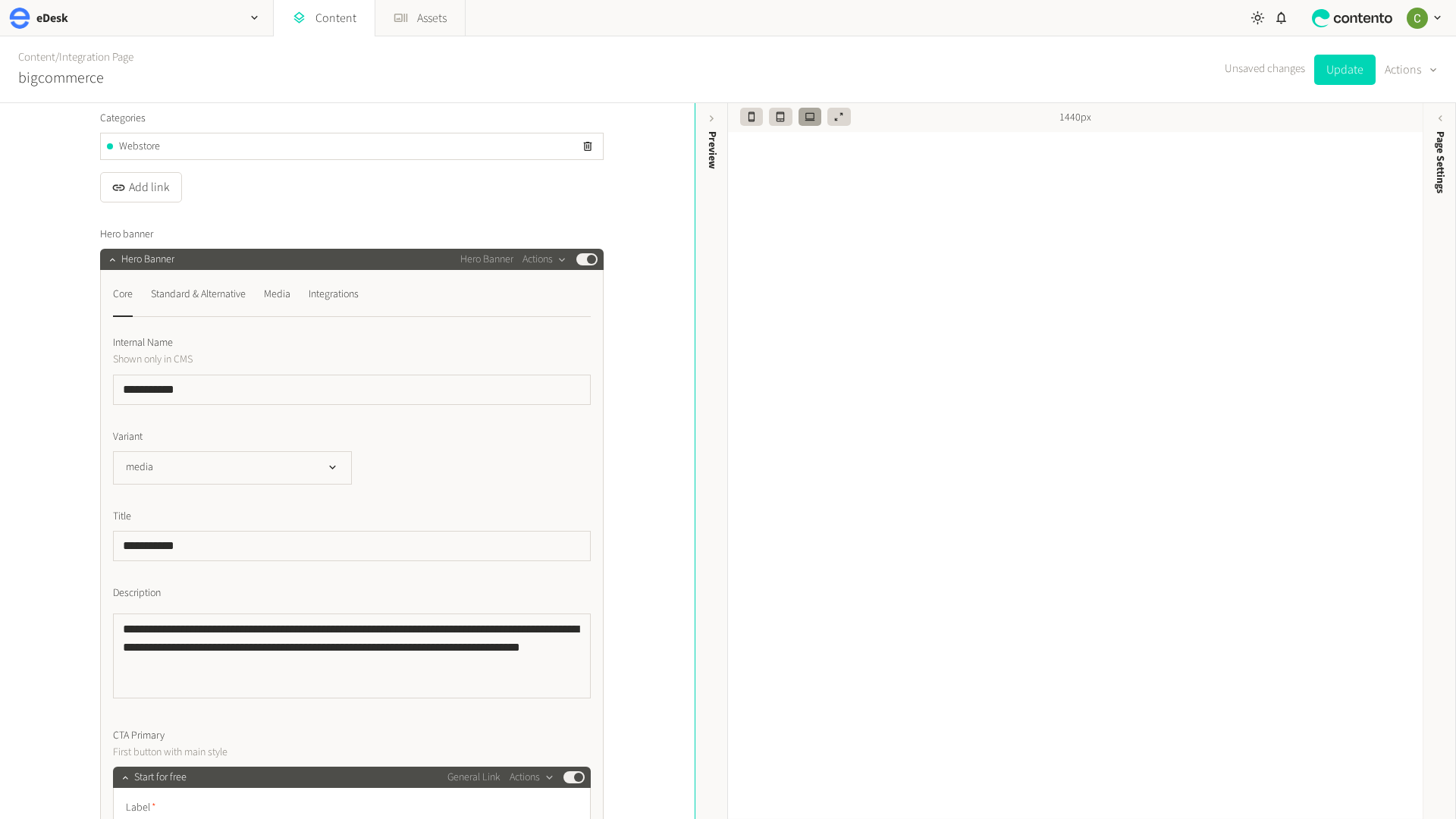 scroll, scrollTop: 353, scrollLeft: 0, axis: vertical 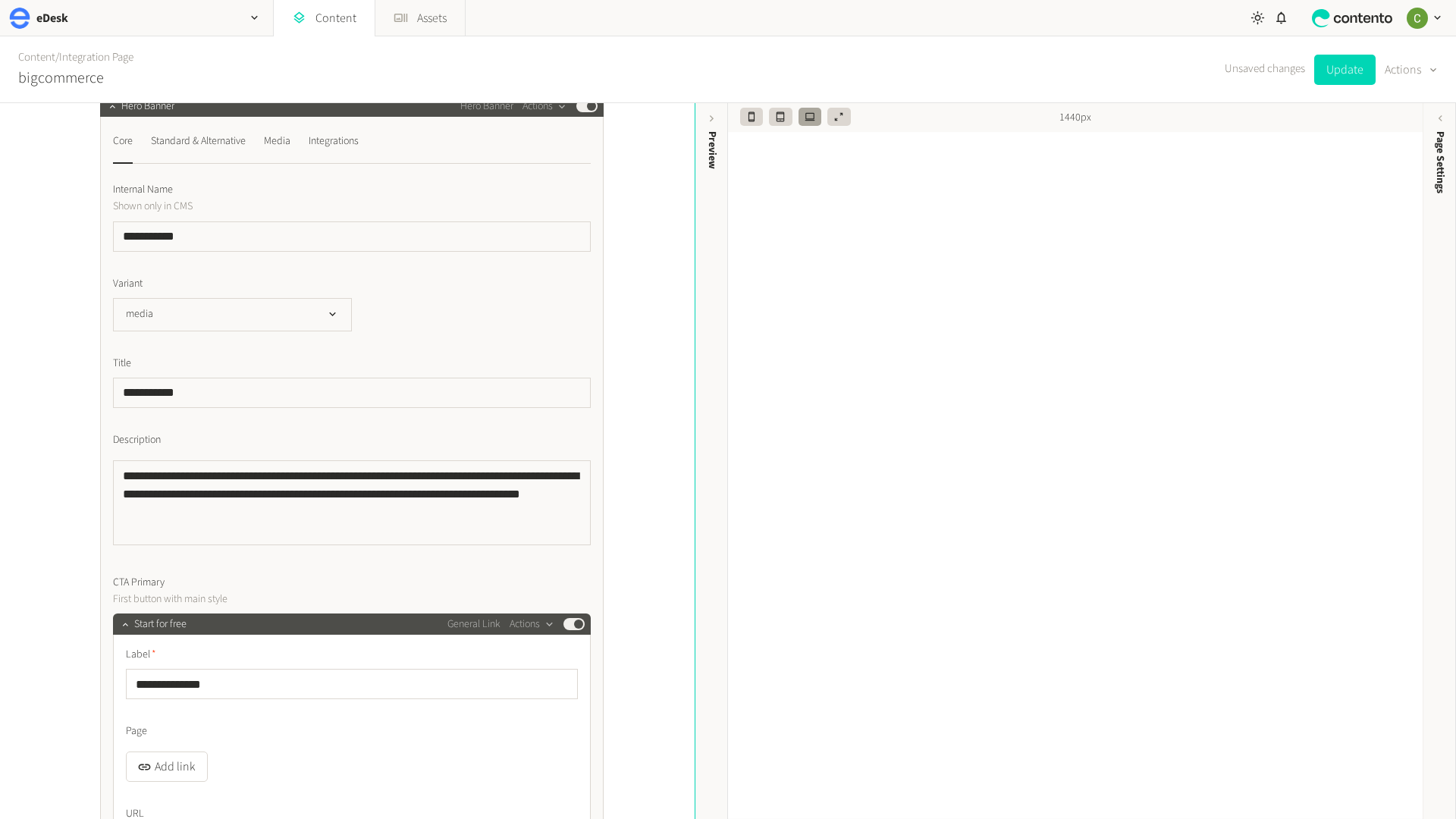 click on "**********" 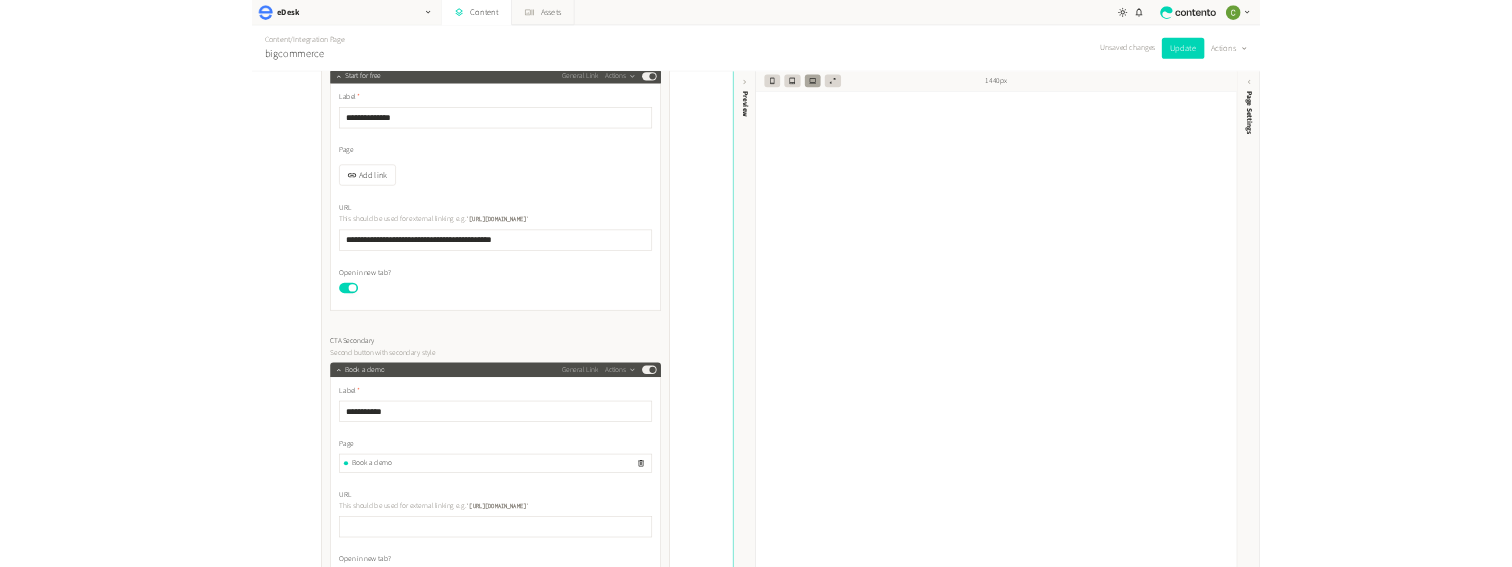 scroll, scrollTop: 1202, scrollLeft: 0, axis: vertical 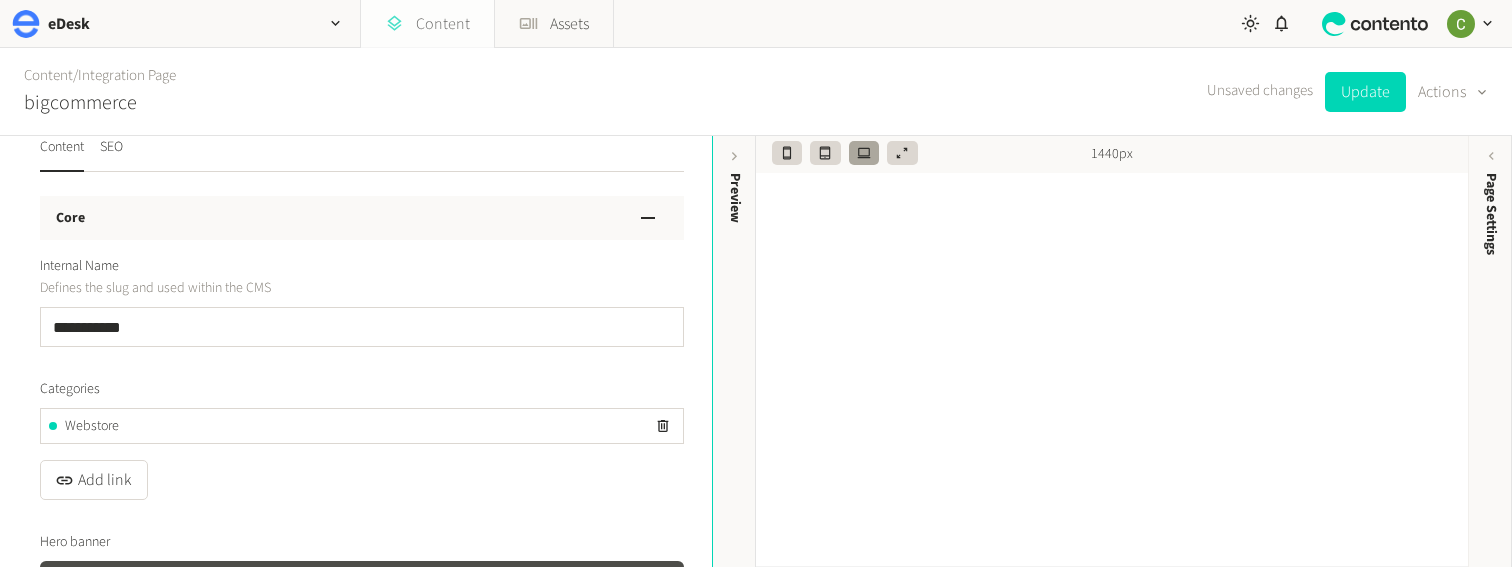 click on "Content" 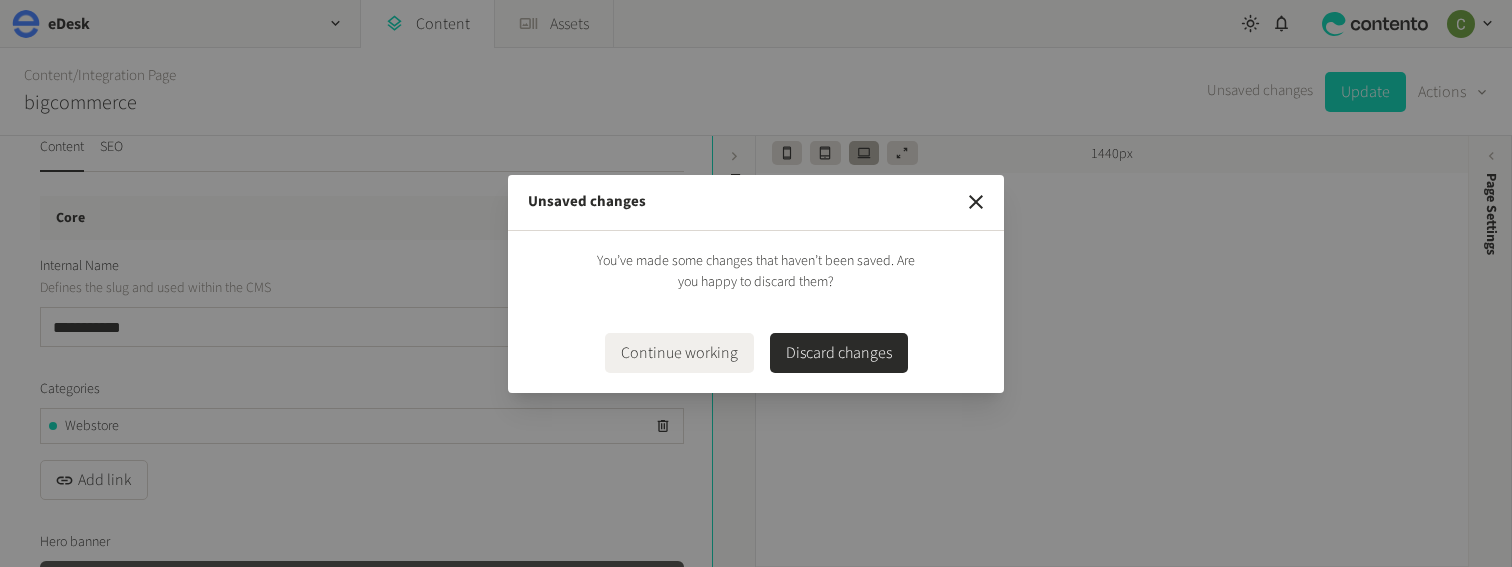 click on "Discard changes" at bounding box center (839, 353) 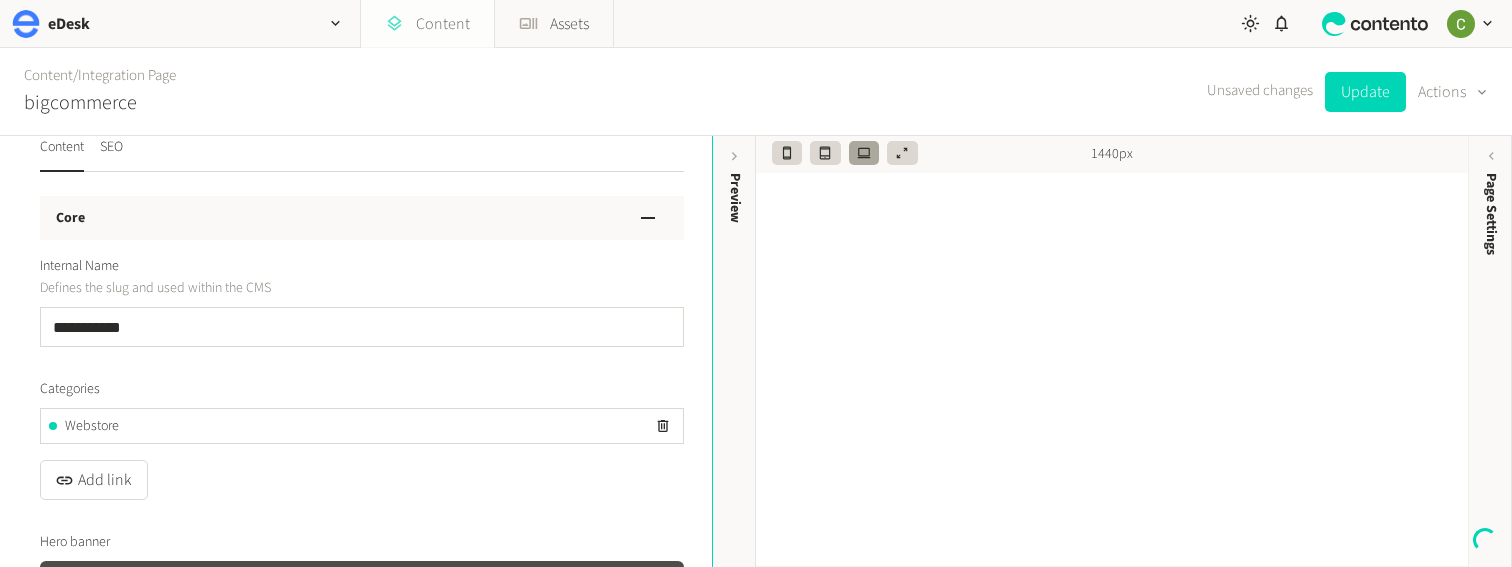 click on "Content" 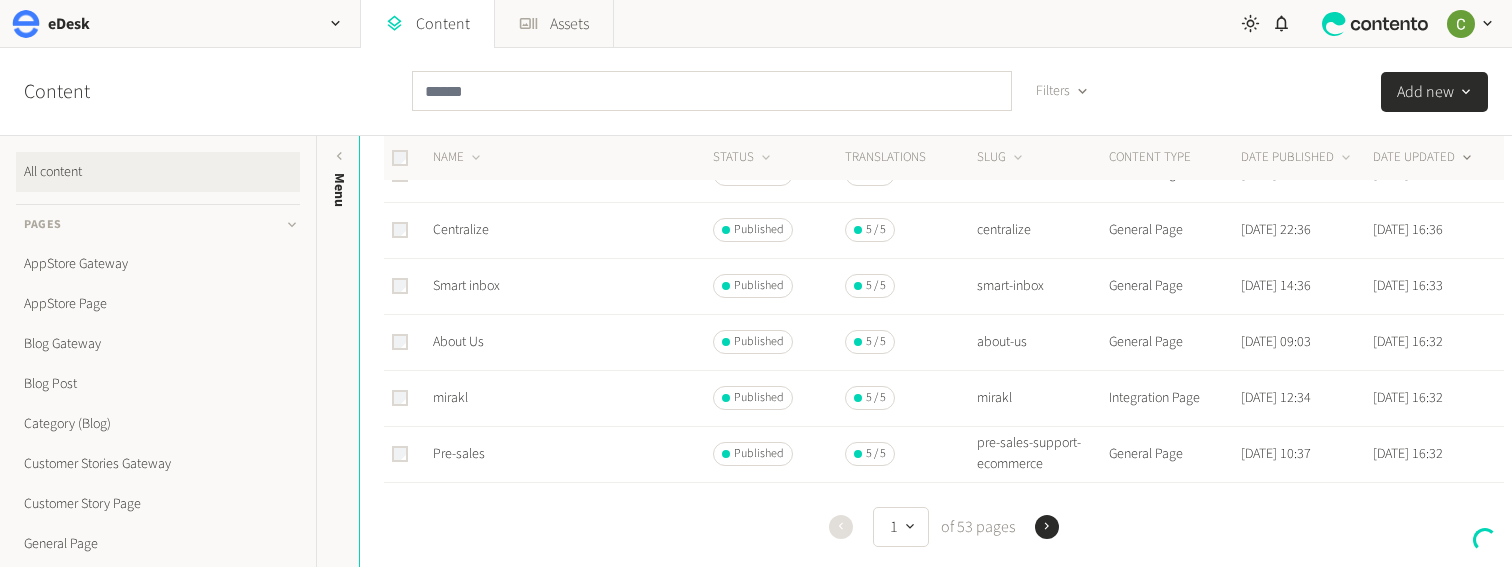 scroll, scrollTop: 1022, scrollLeft: 0, axis: vertical 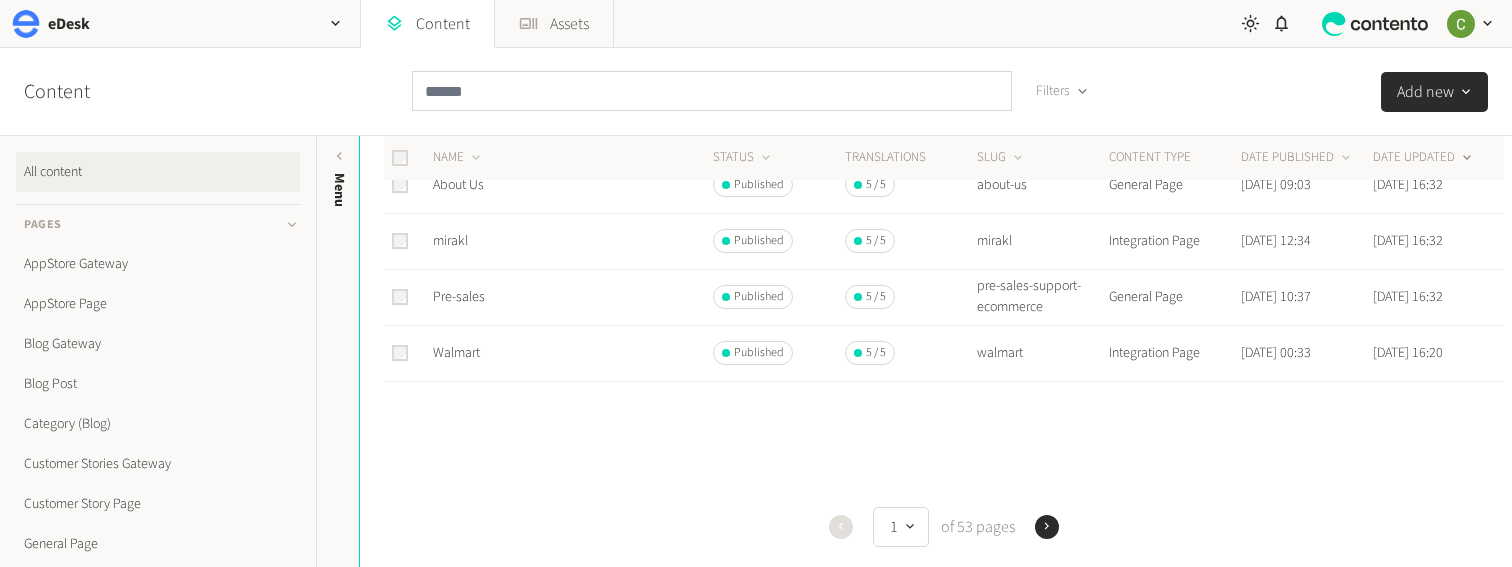 click on "Walmart" 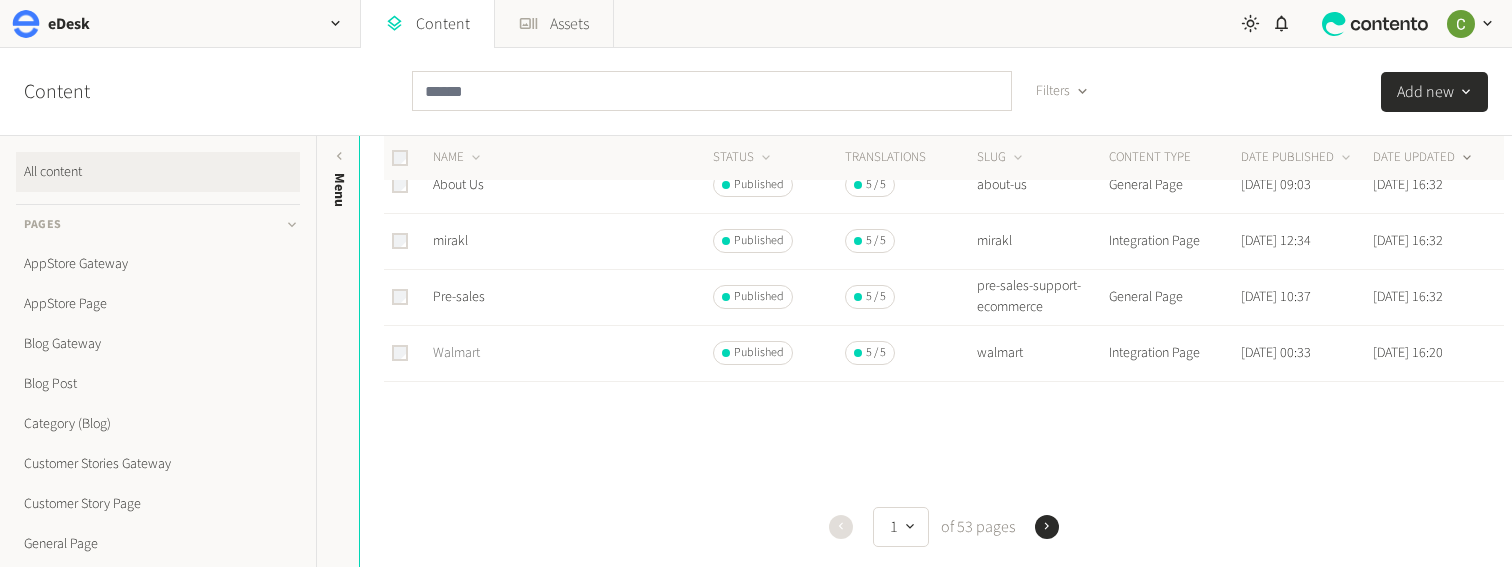 click on "Walmart" 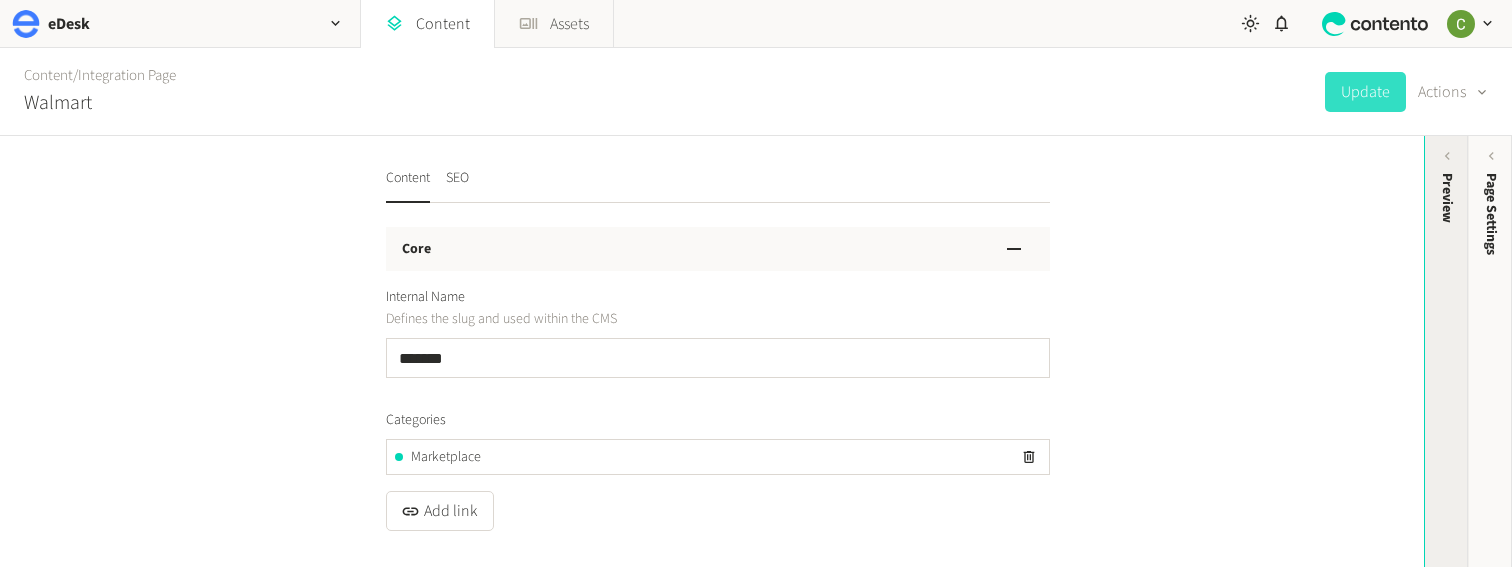 click on "Preview" 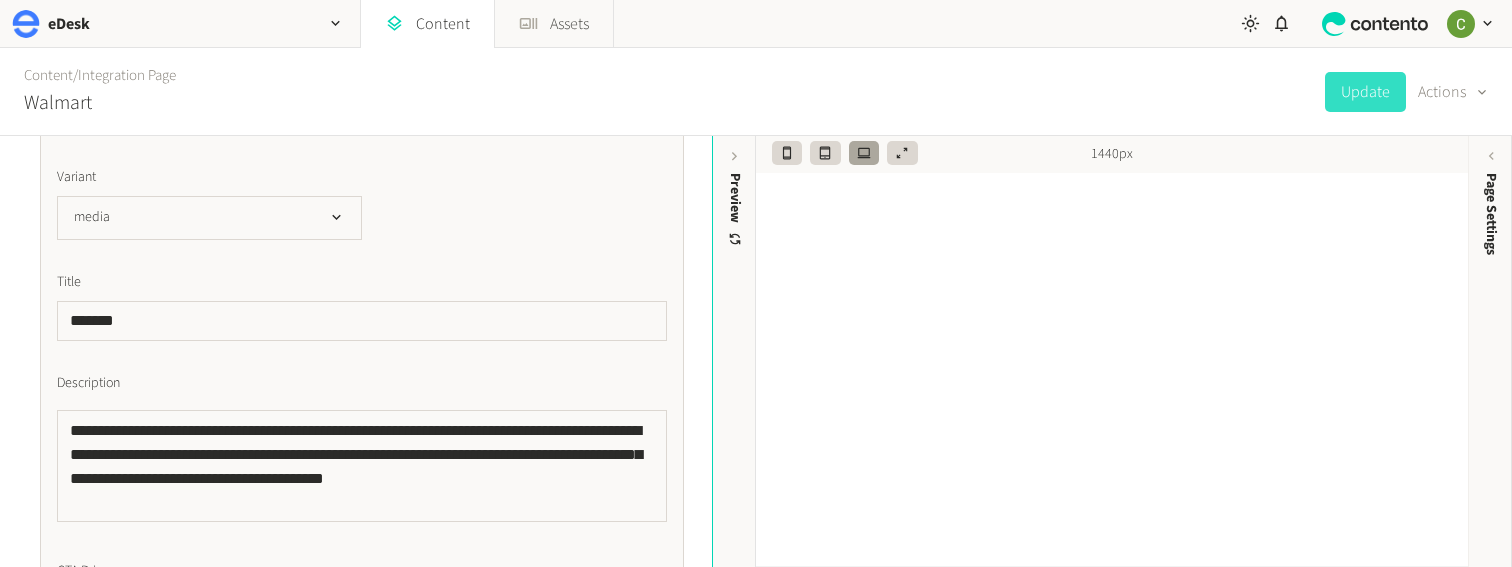 scroll, scrollTop: 747, scrollLeft: 0, axis: vertical 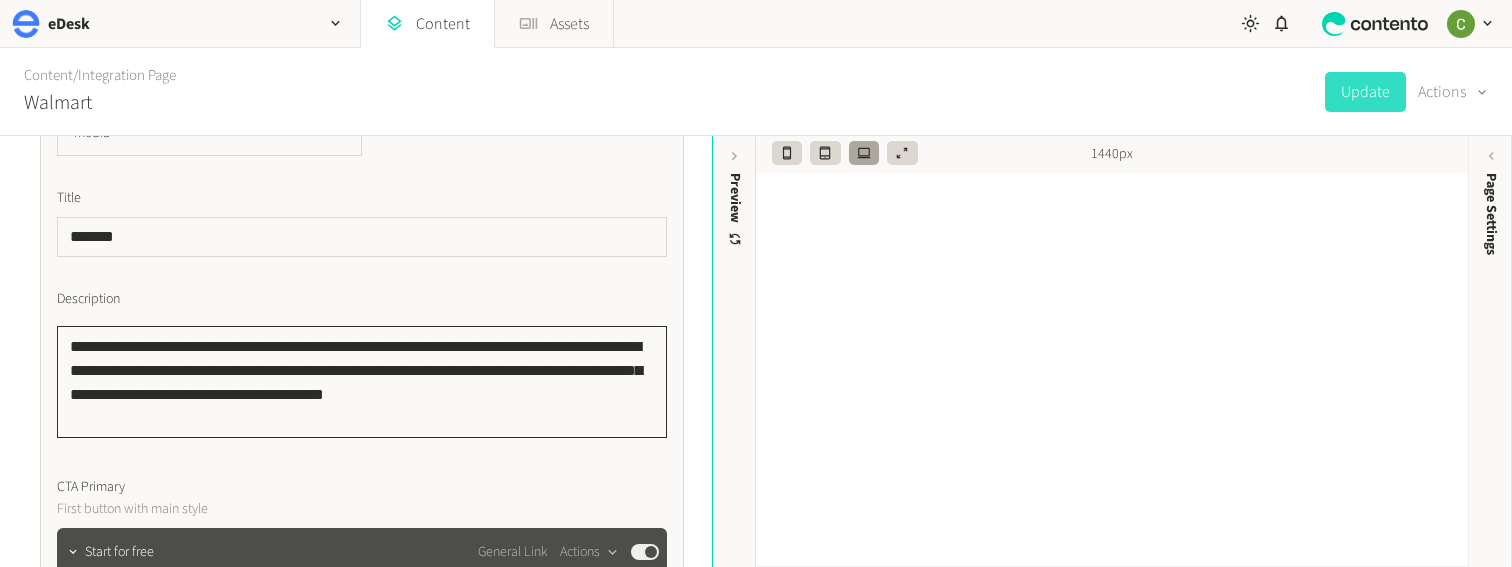 drag, startPoint x: 524, startPoint y: 383, endPoint x: -6, endPoint y: 282, distance: 539.5378 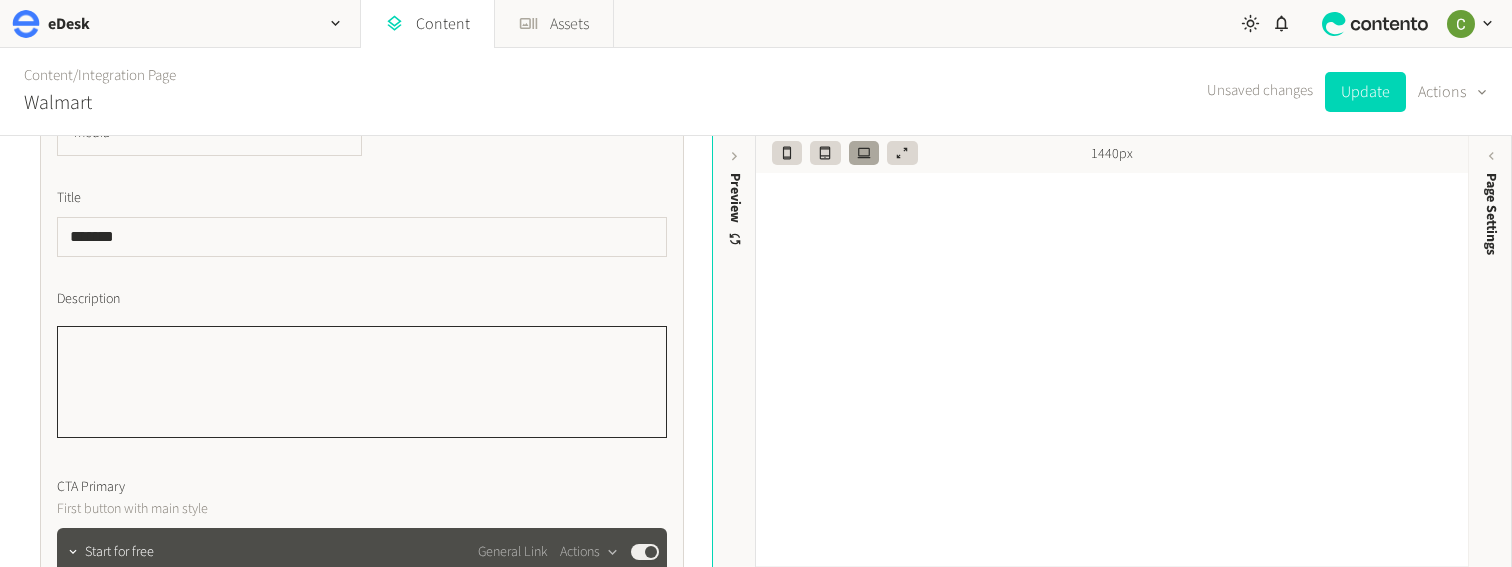 paste on "**********" 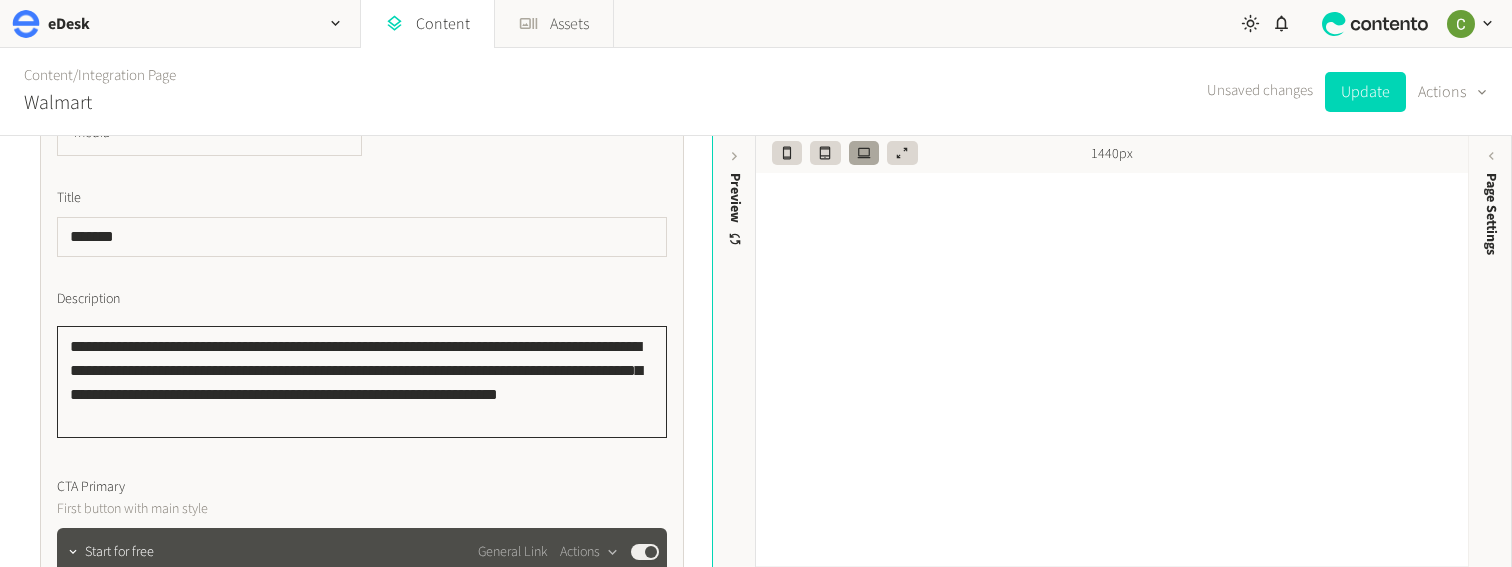 scroll, scrollTop: 2, scrollLeft: 0, axis: vertical 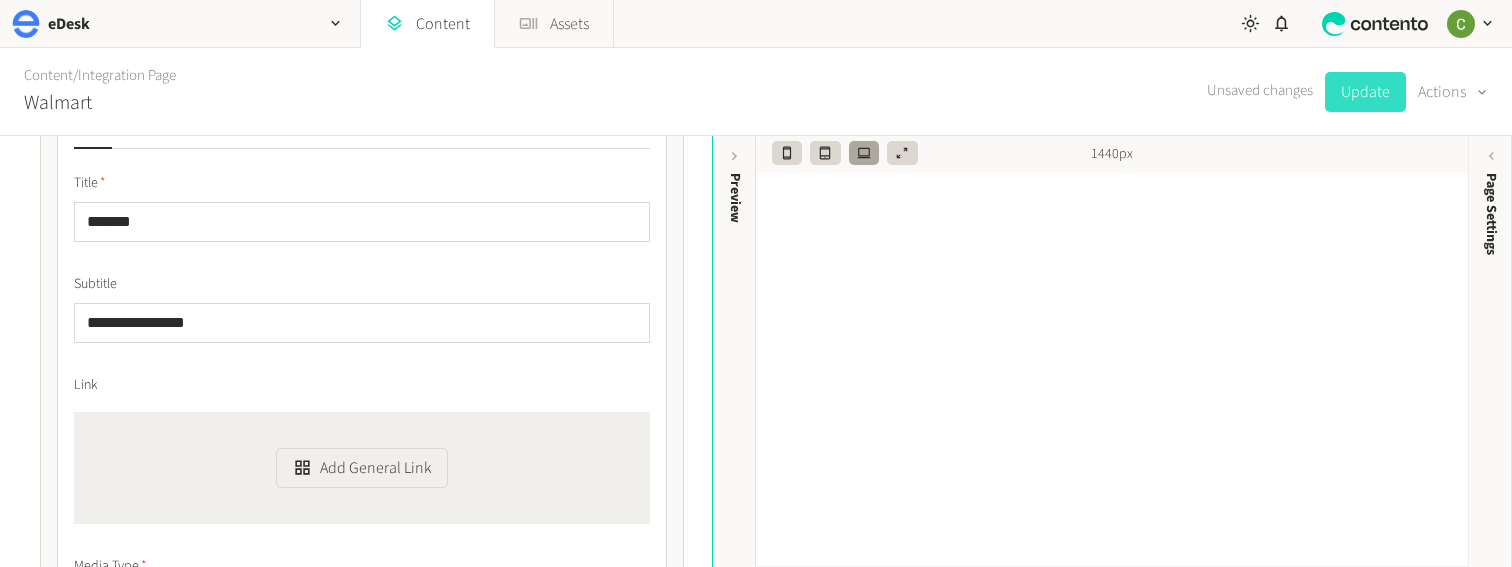 type on "**********" 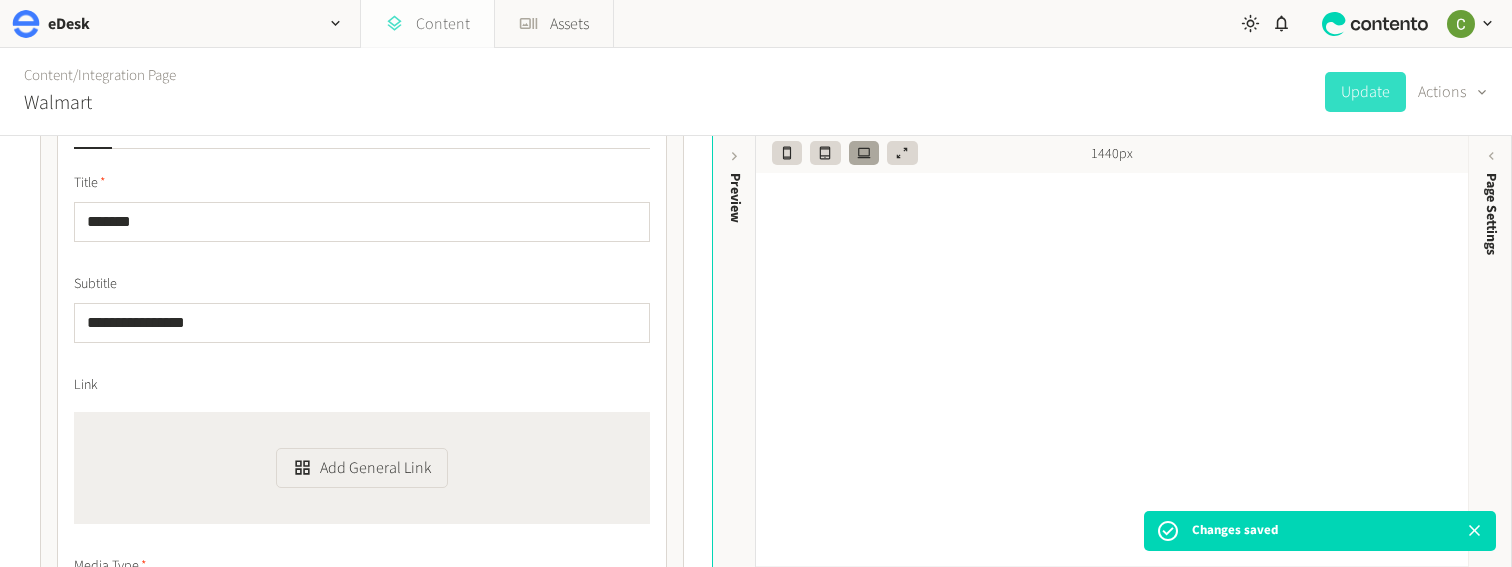 click on "Content" 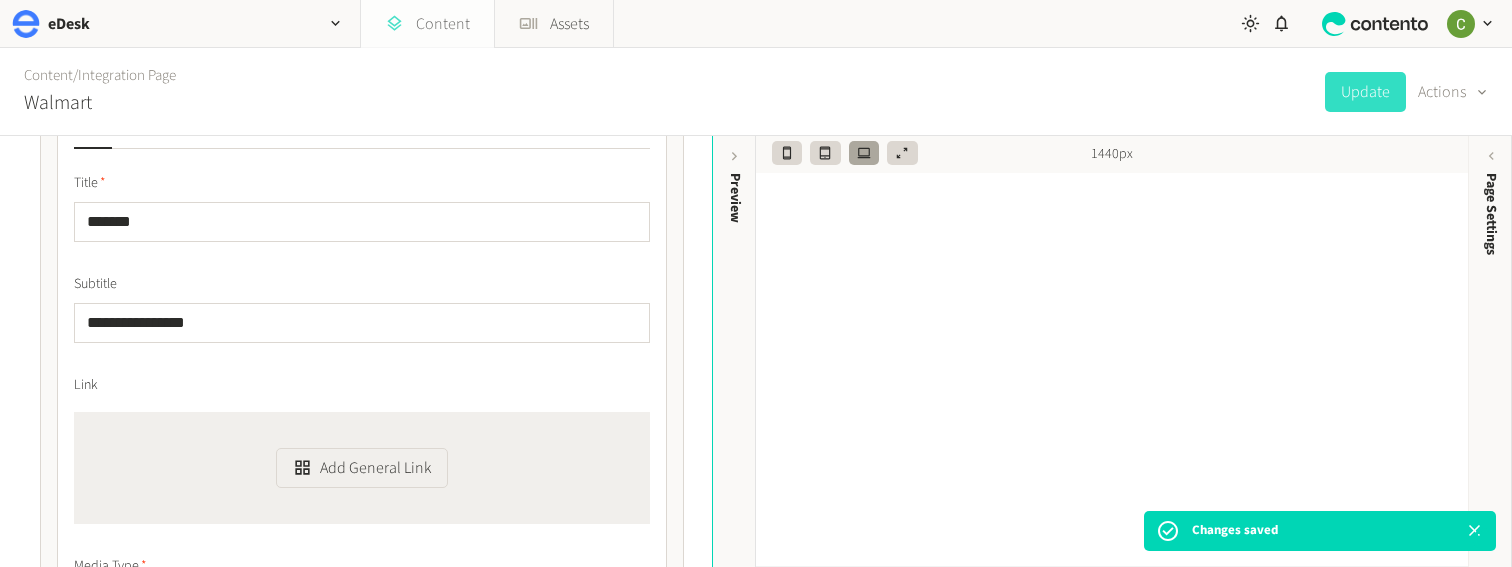 click on "Content" 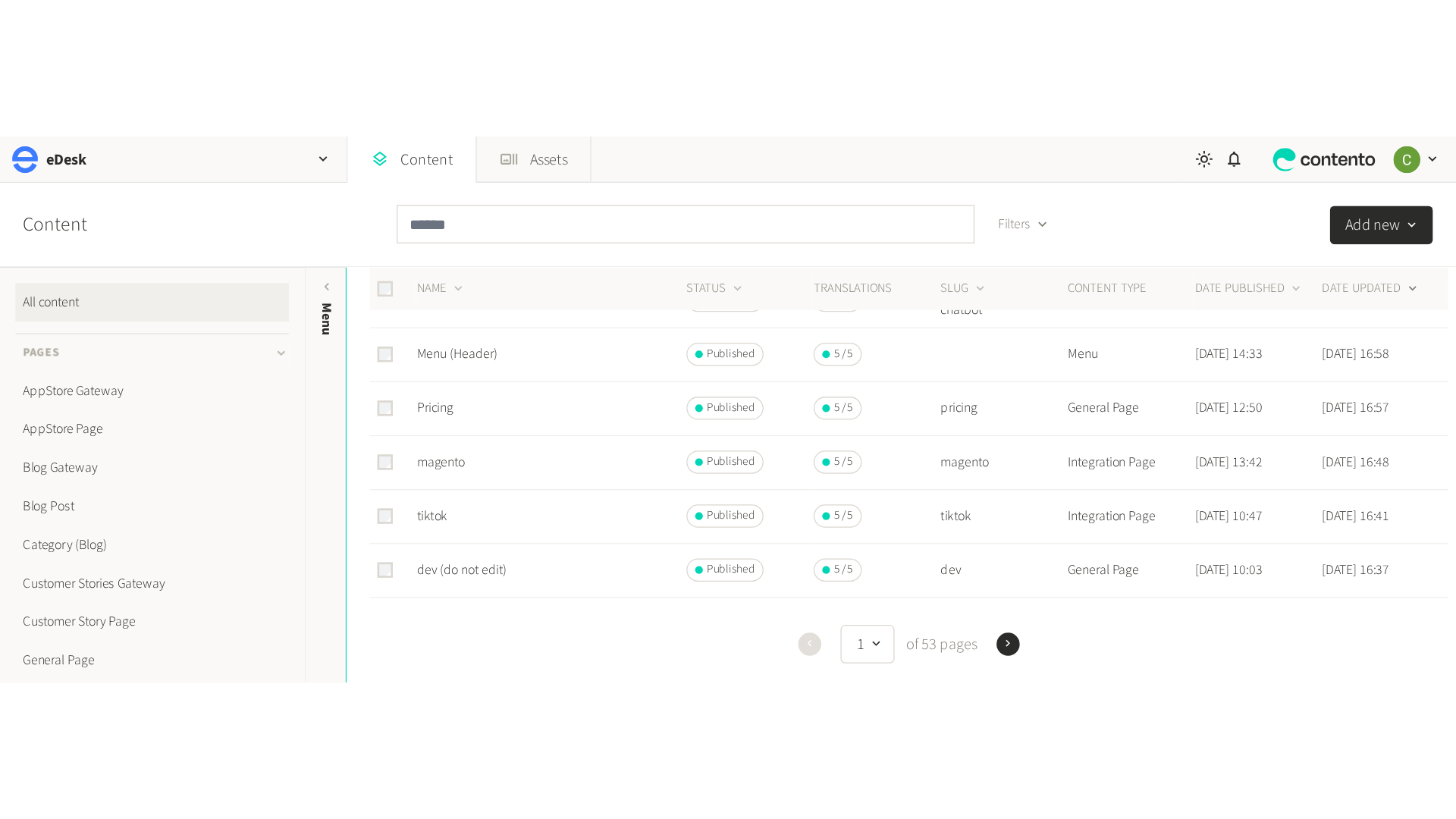 scroll, scrollTop: 153, scrollLeft: 0, axis: vertical 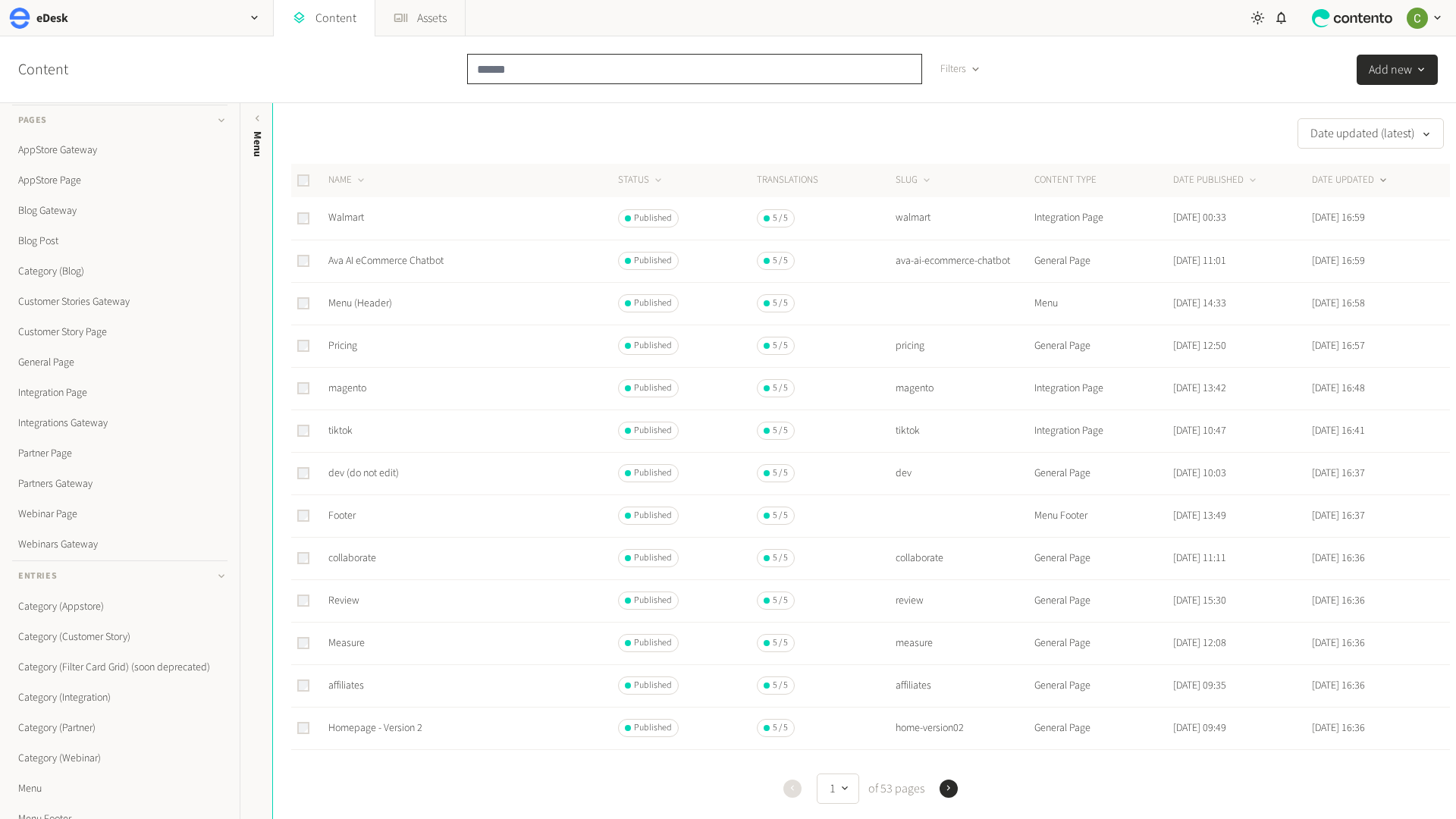 click 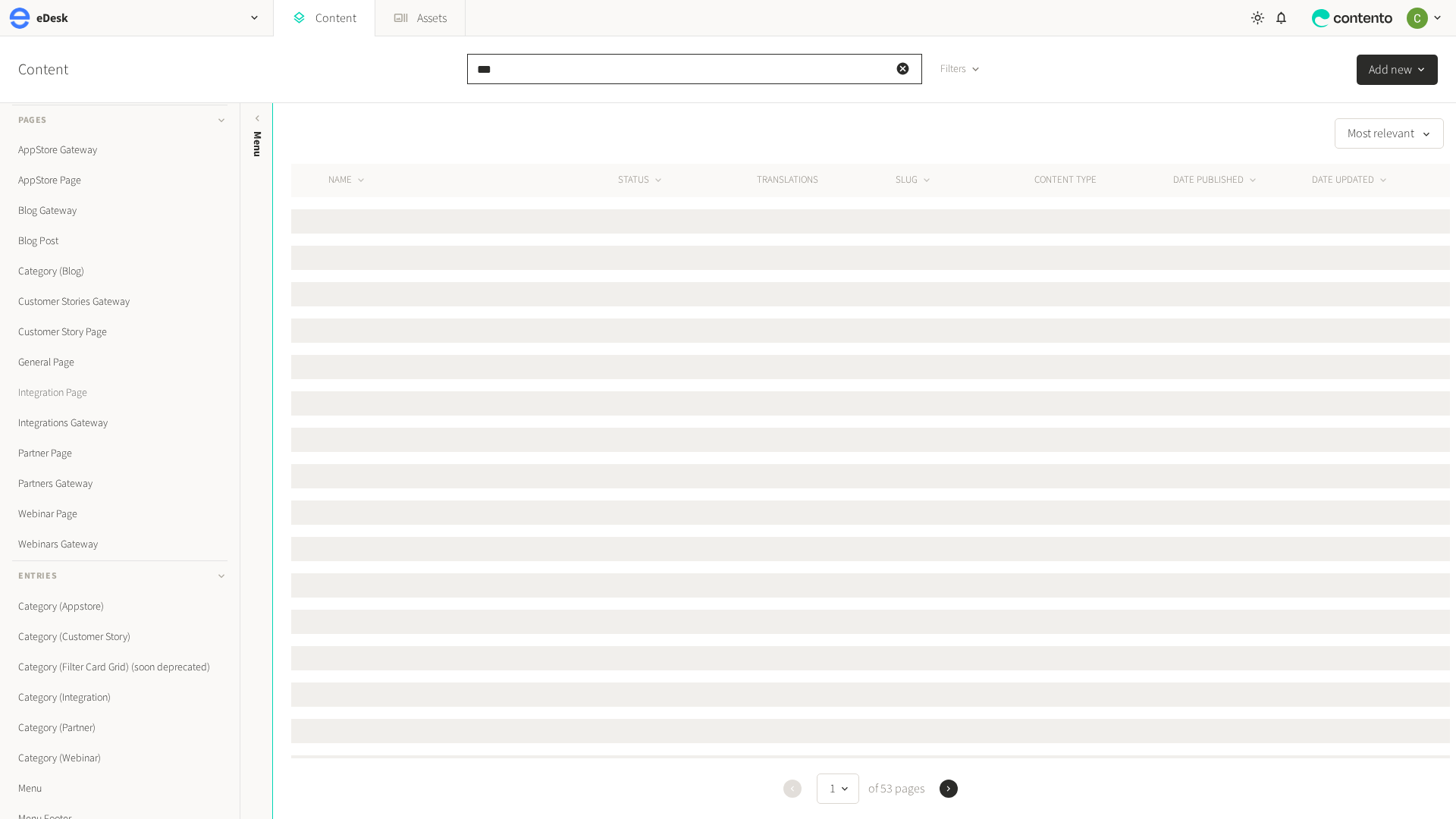 type on "***" 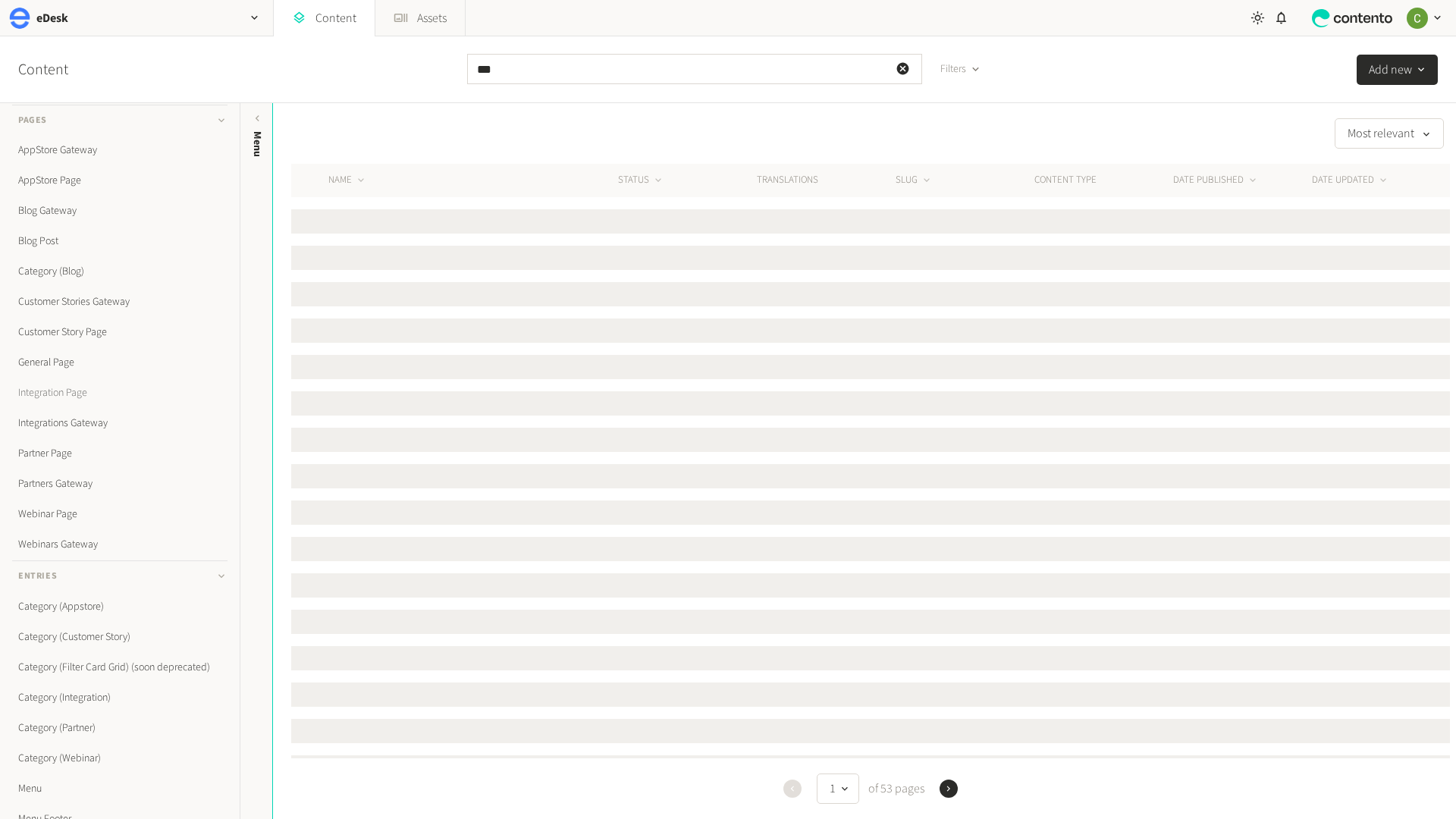 click on "Integration Page" 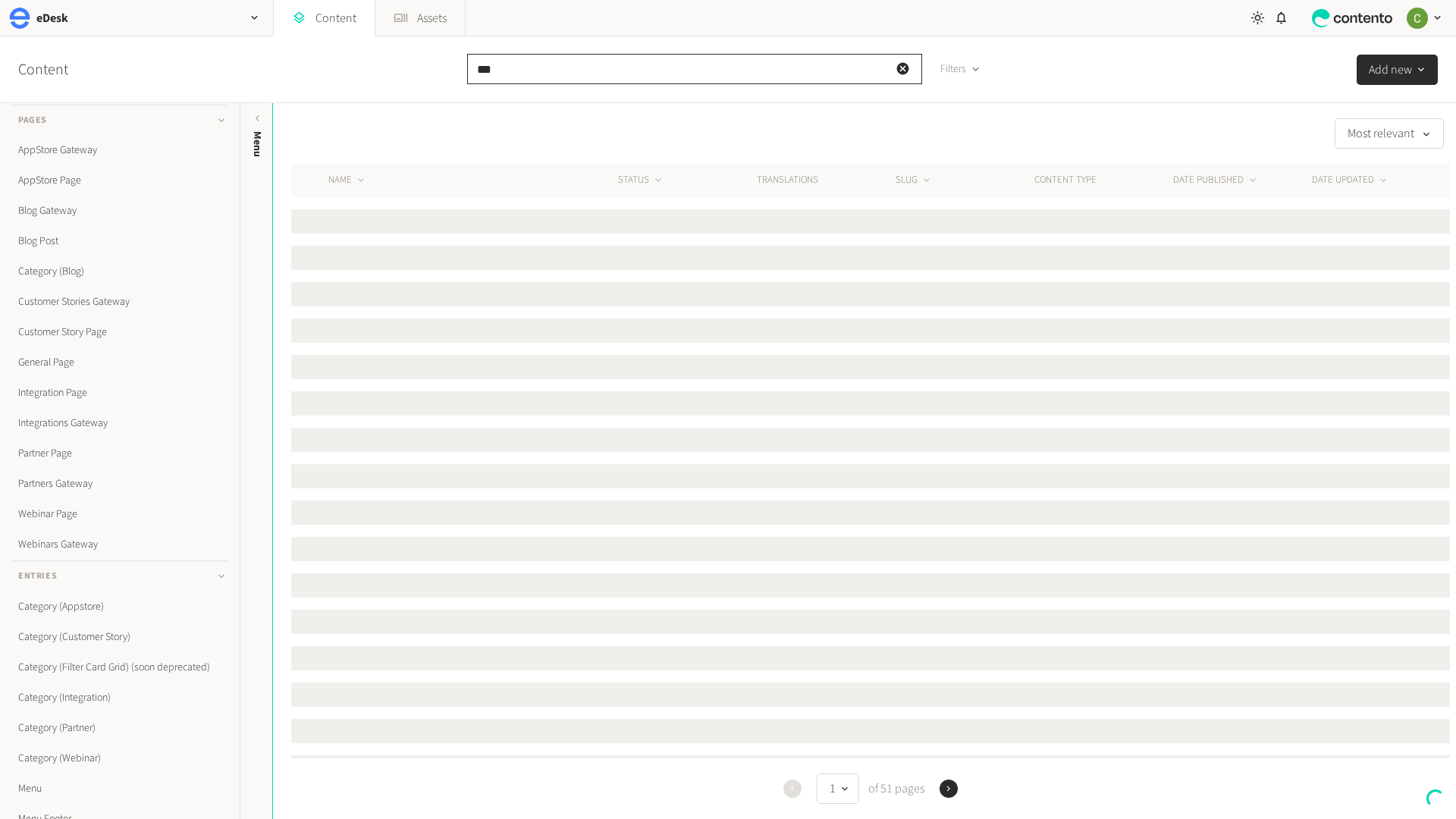 click on "***" 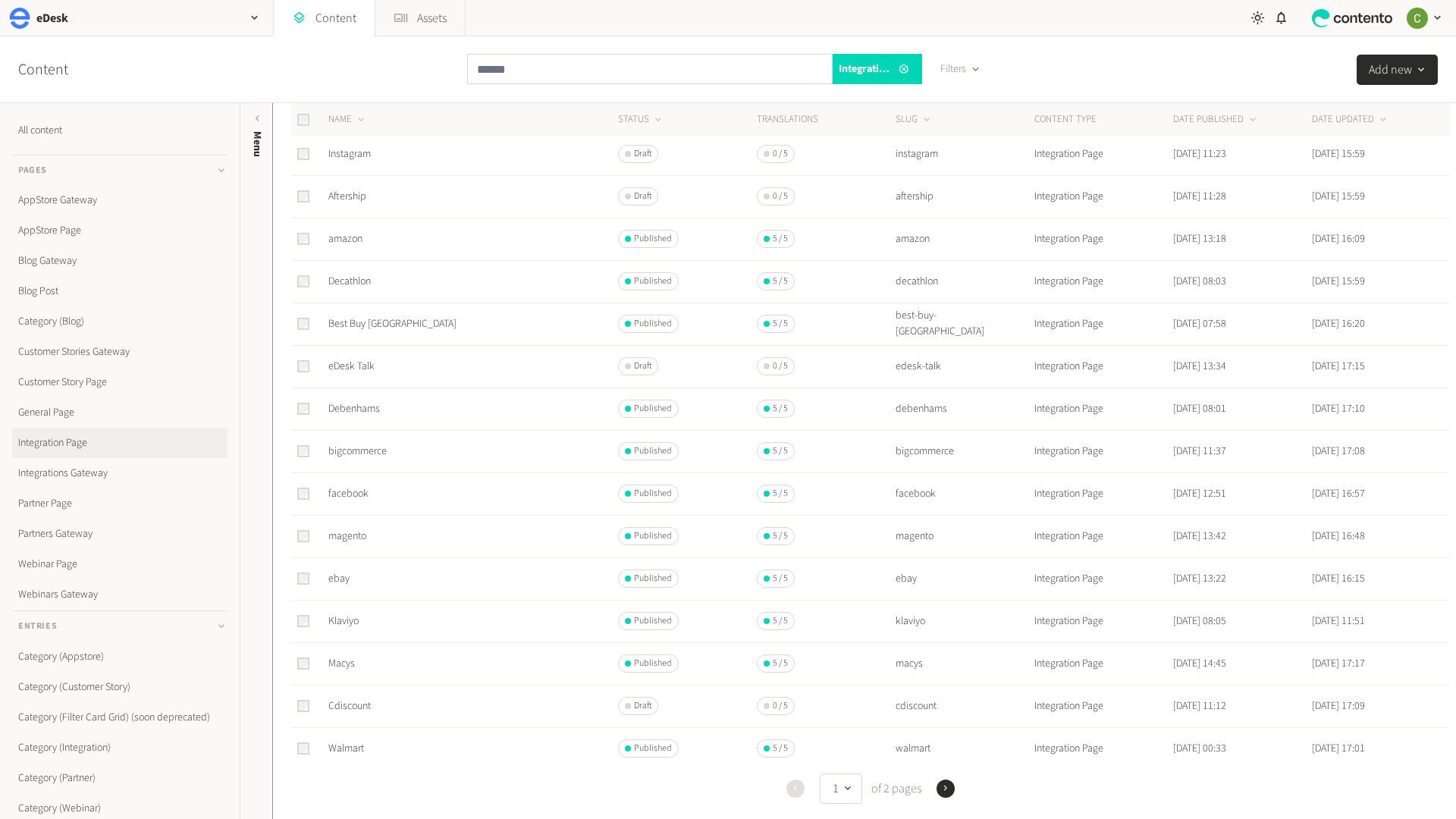 scroll, scrollTop: 172, scrollLeft: 0, axis: vertical 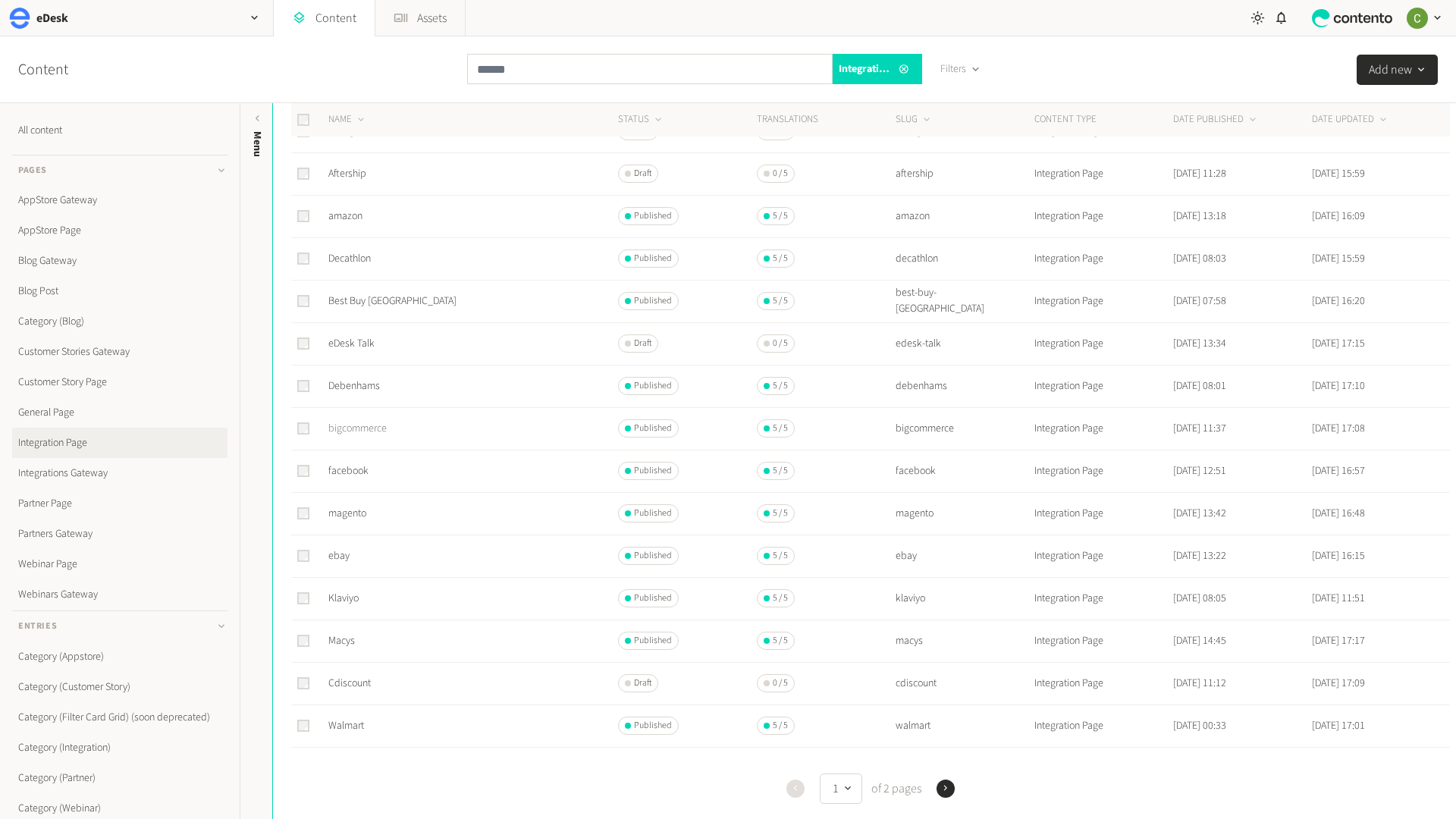 click on "bigcommerce" 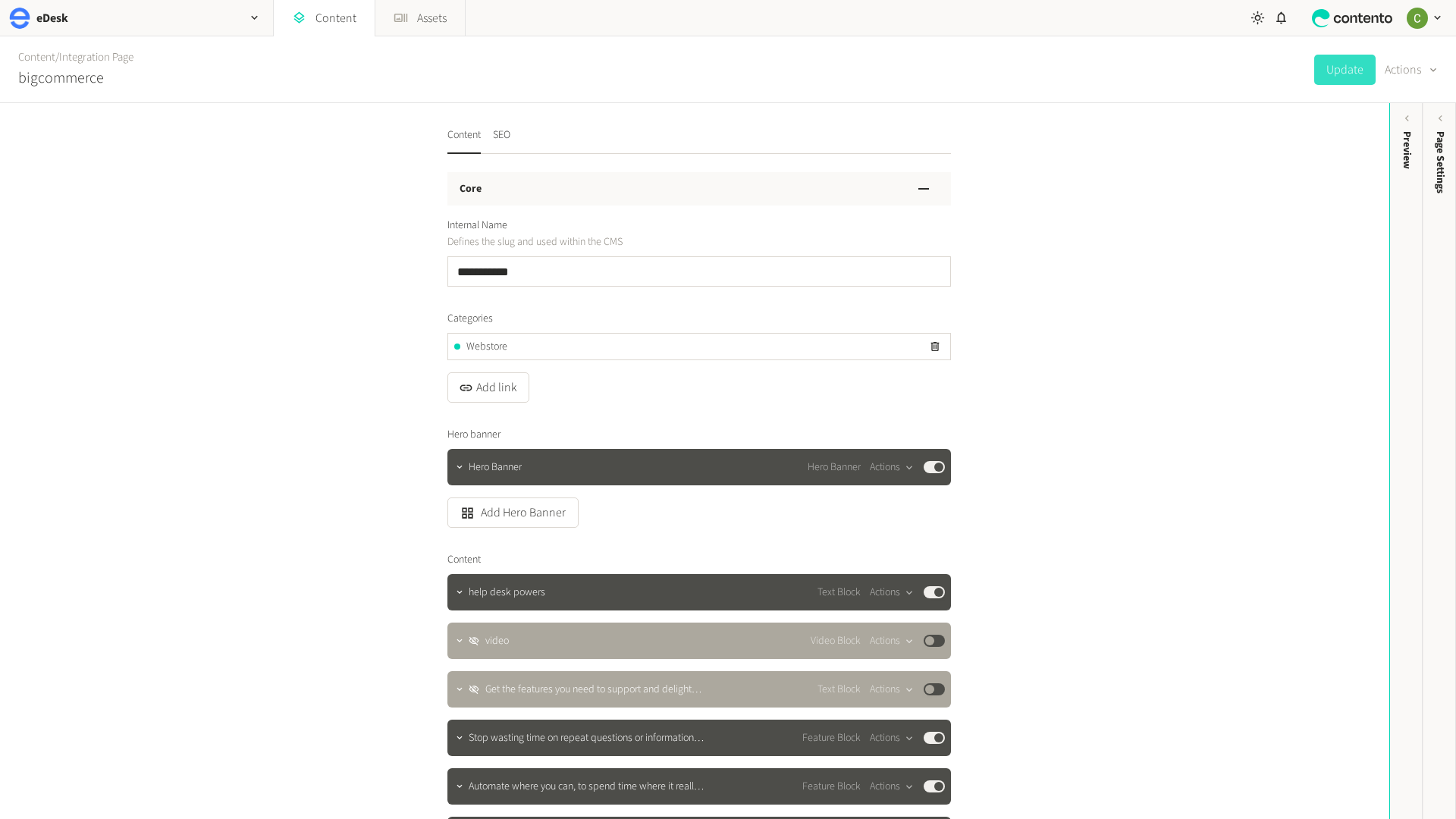 click on "Preview" 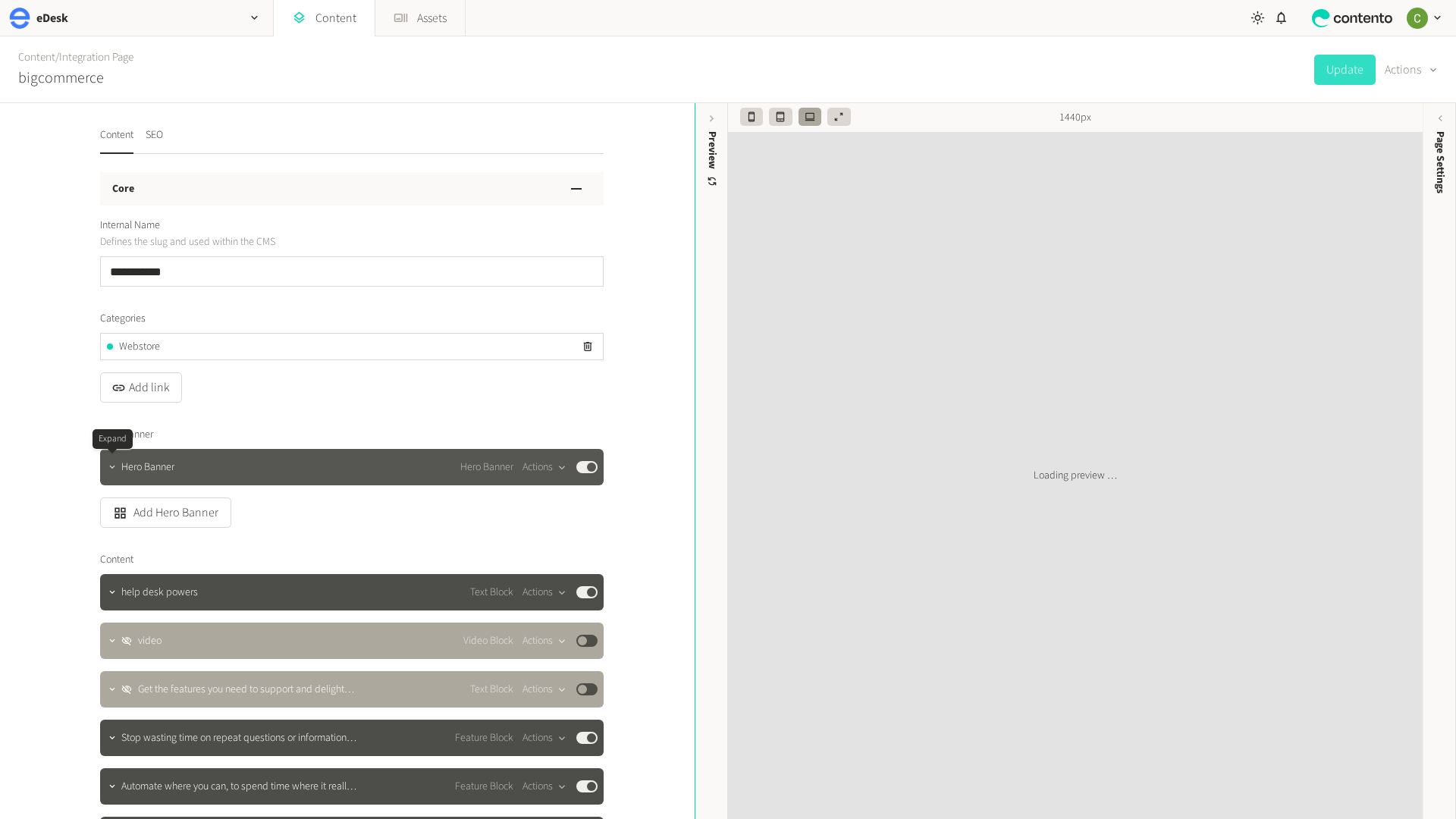click 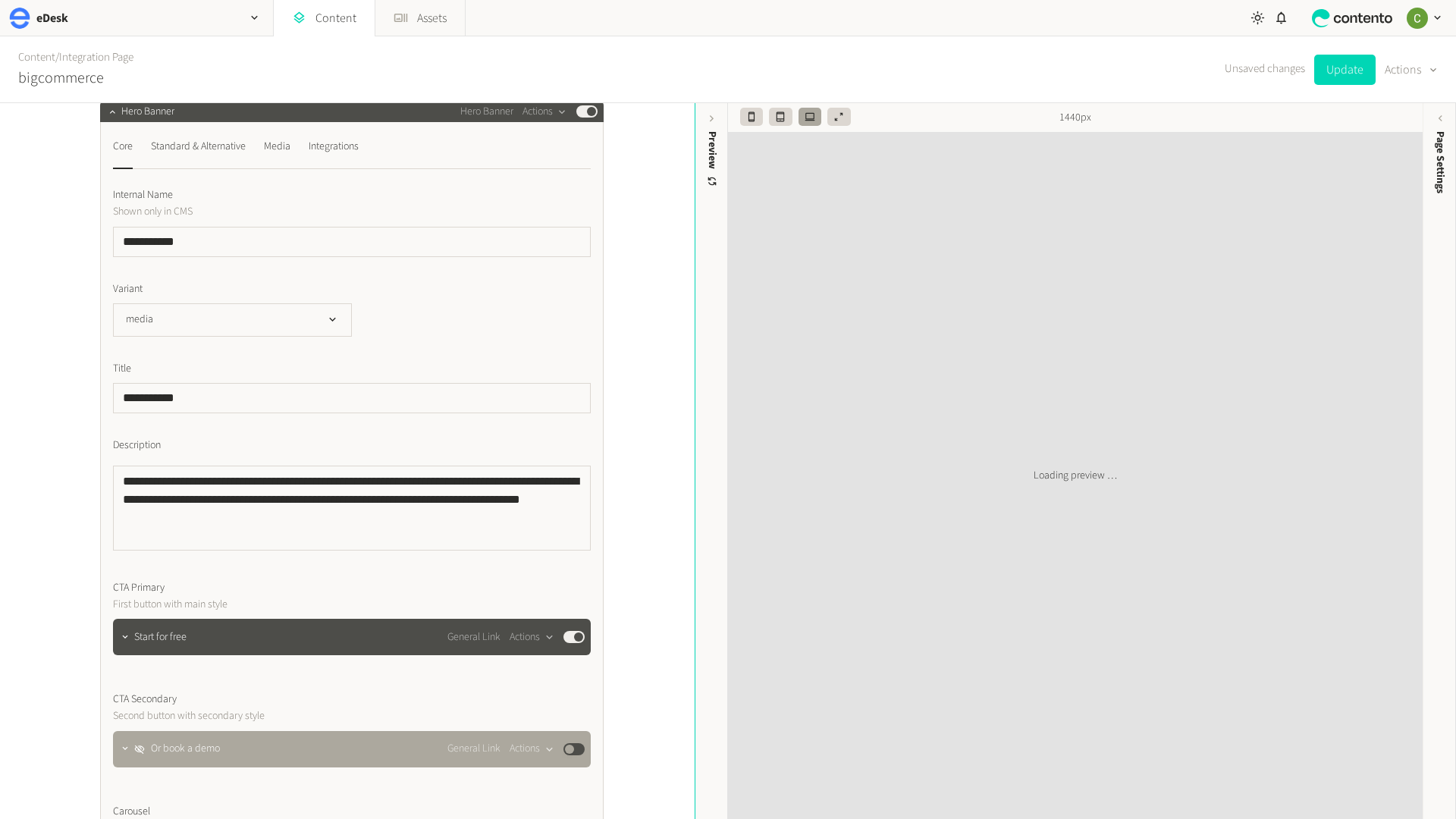 scroll, scrollTop: 472, scrollLeft: 0, axis: vertical 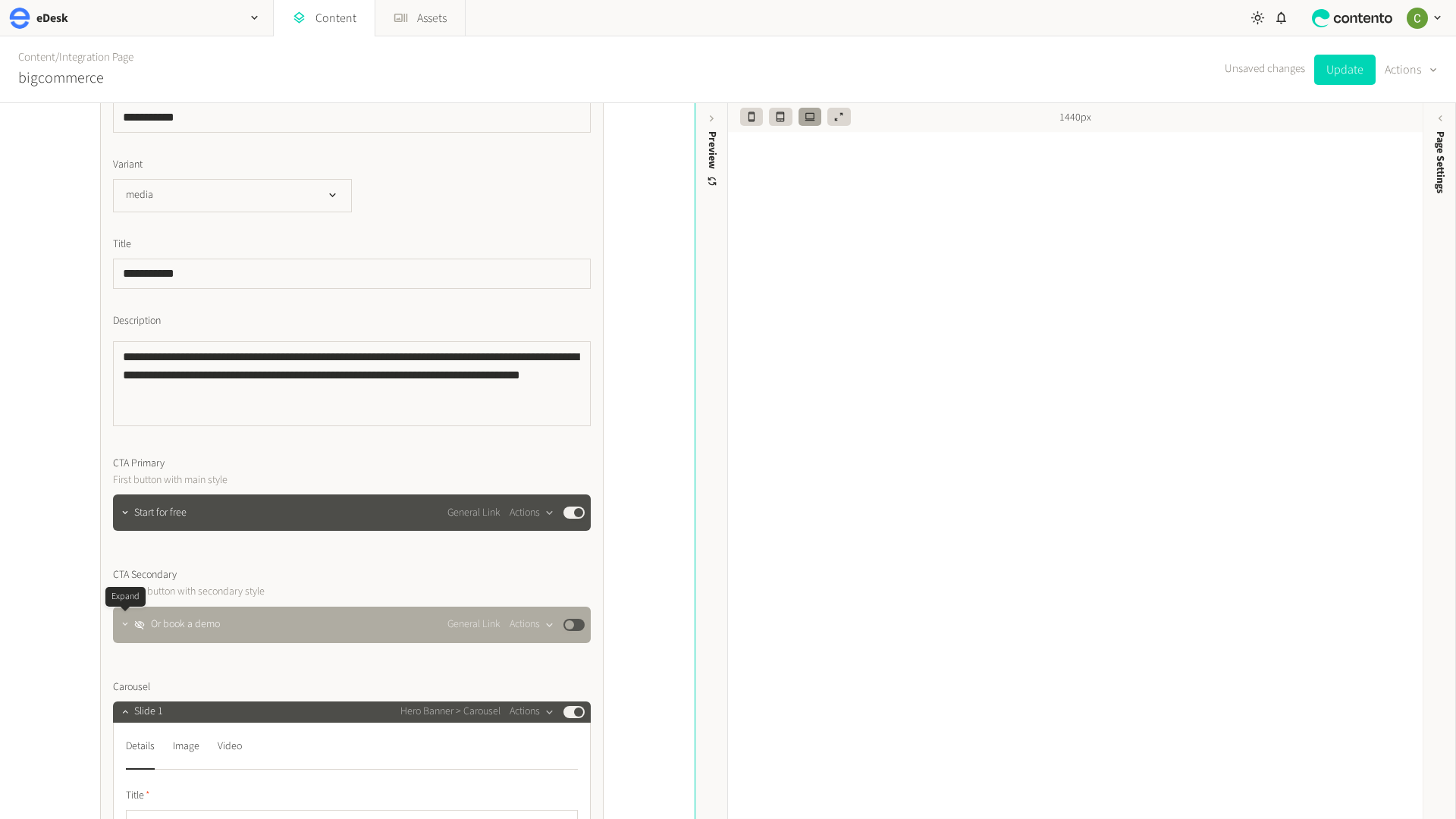 click 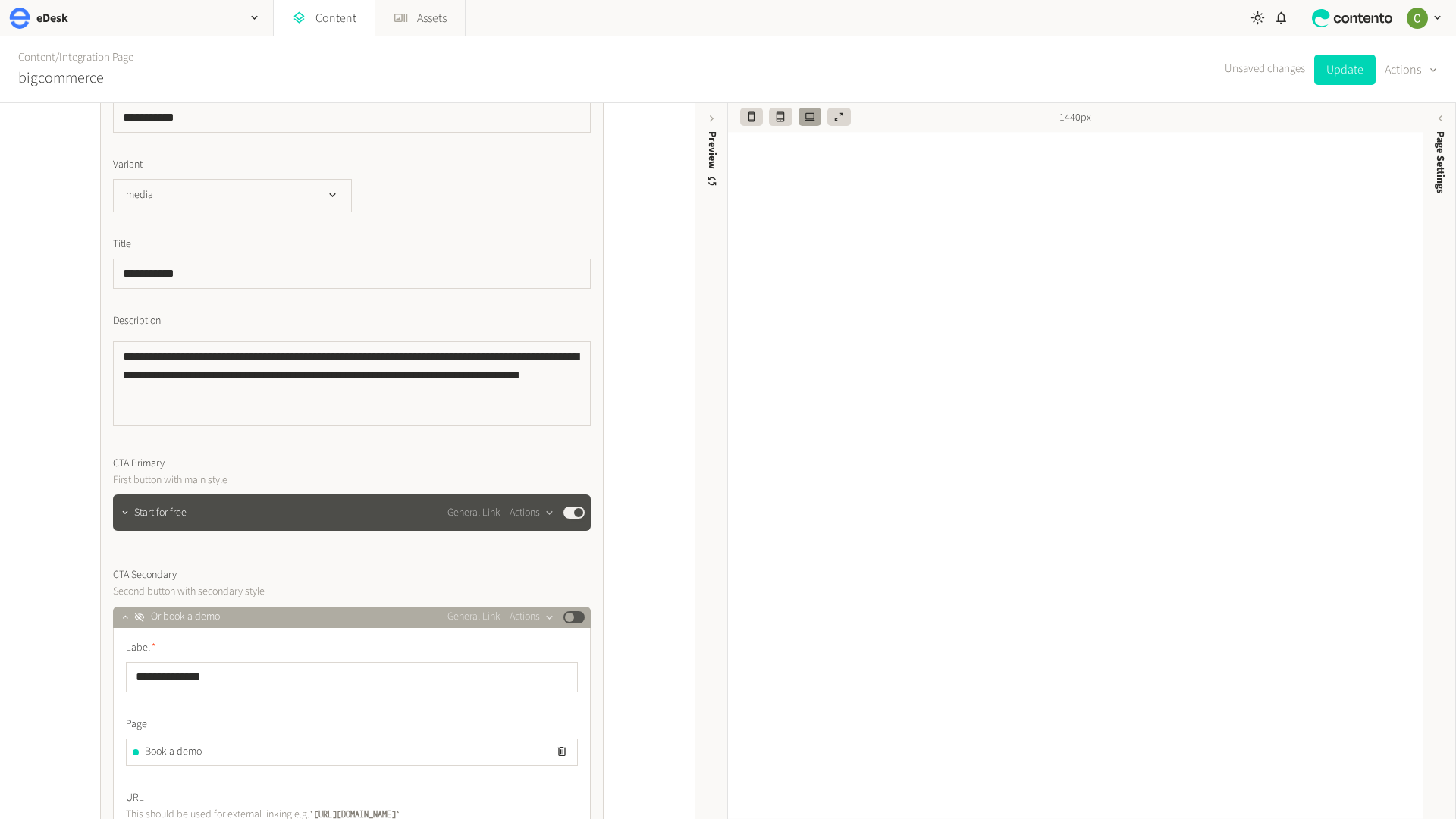 click on "Published" 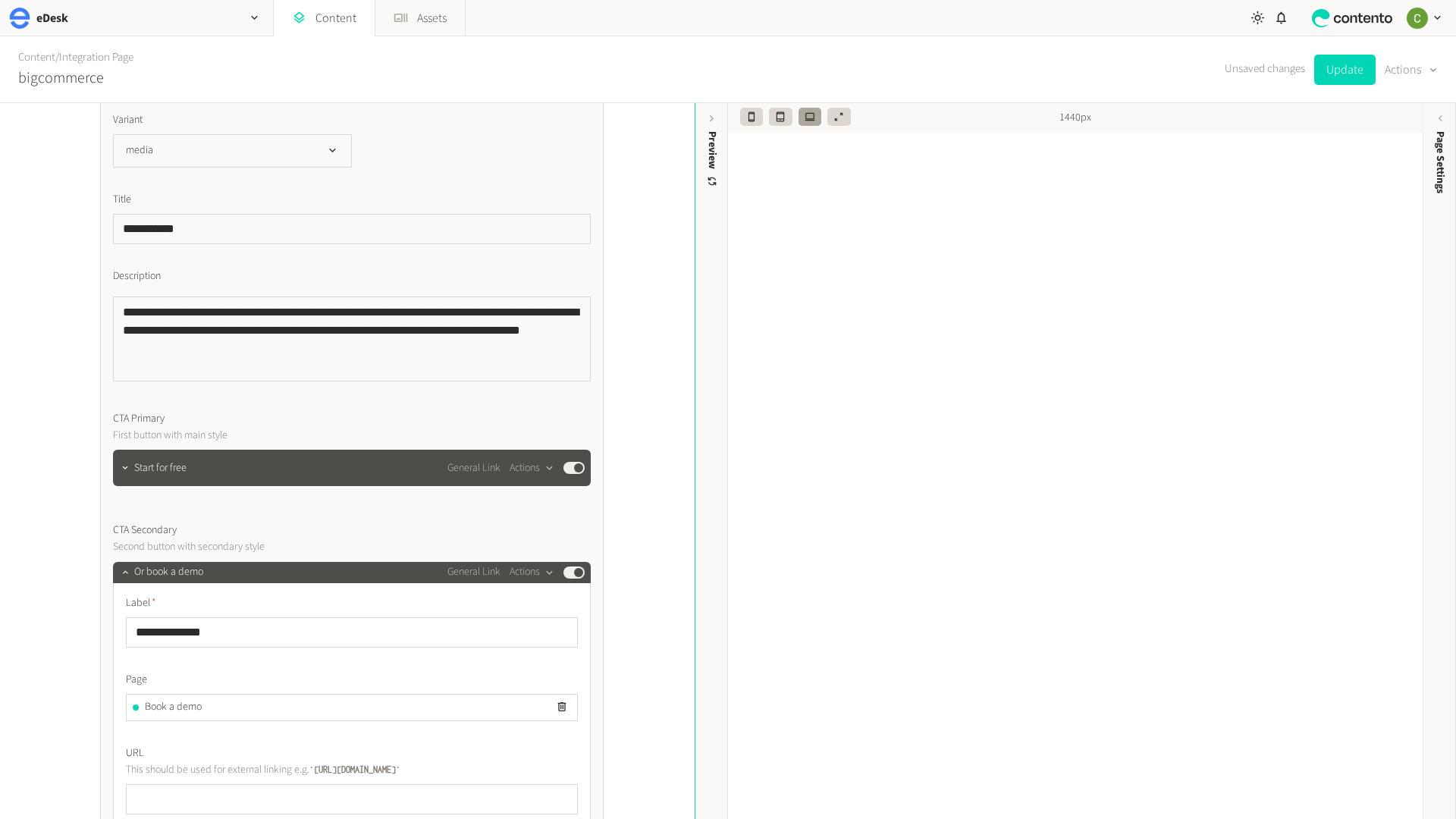 scroll, scrollTop: 525, scrollLeft: 0, axis: vertical 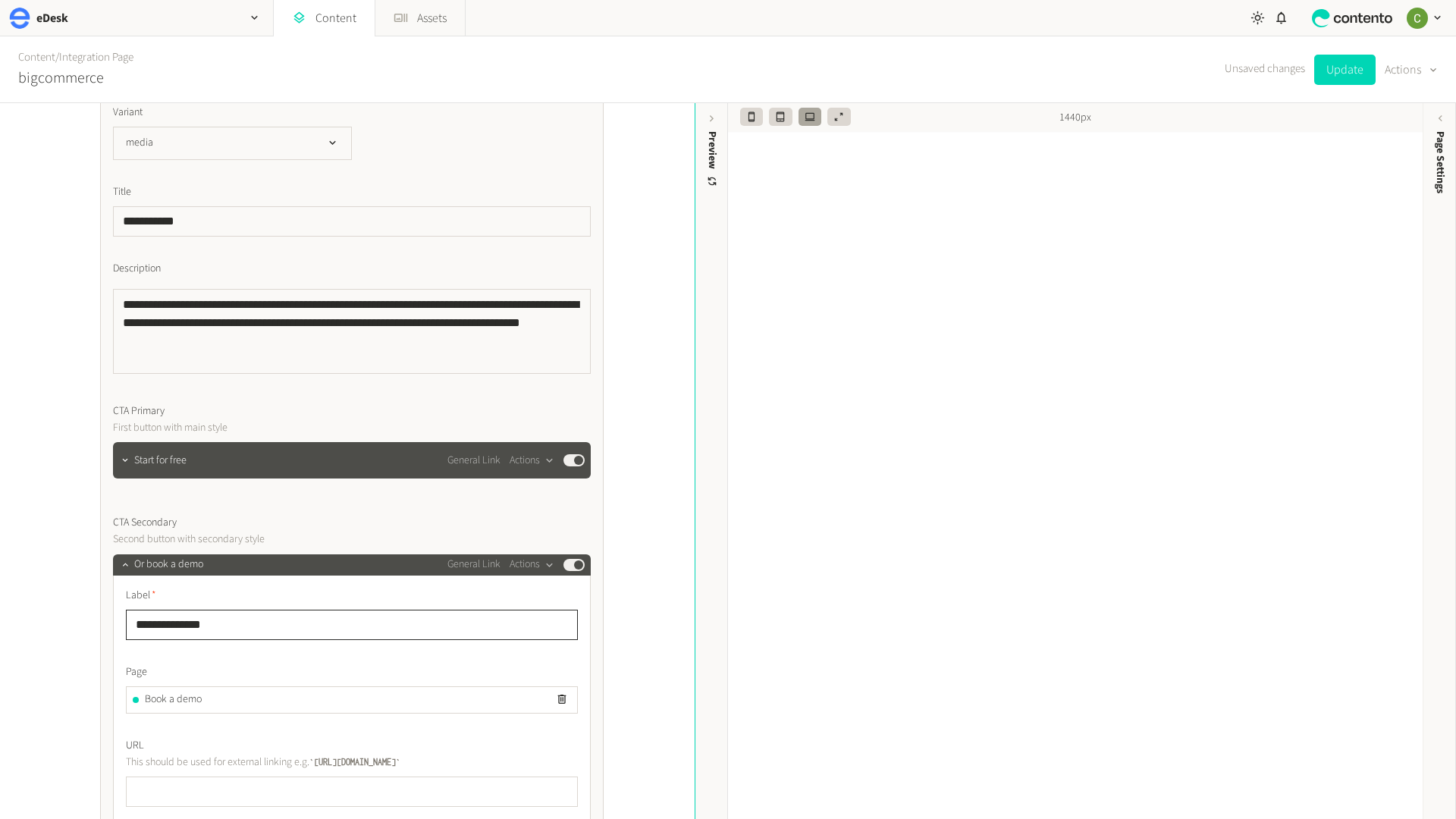 click on "**********" 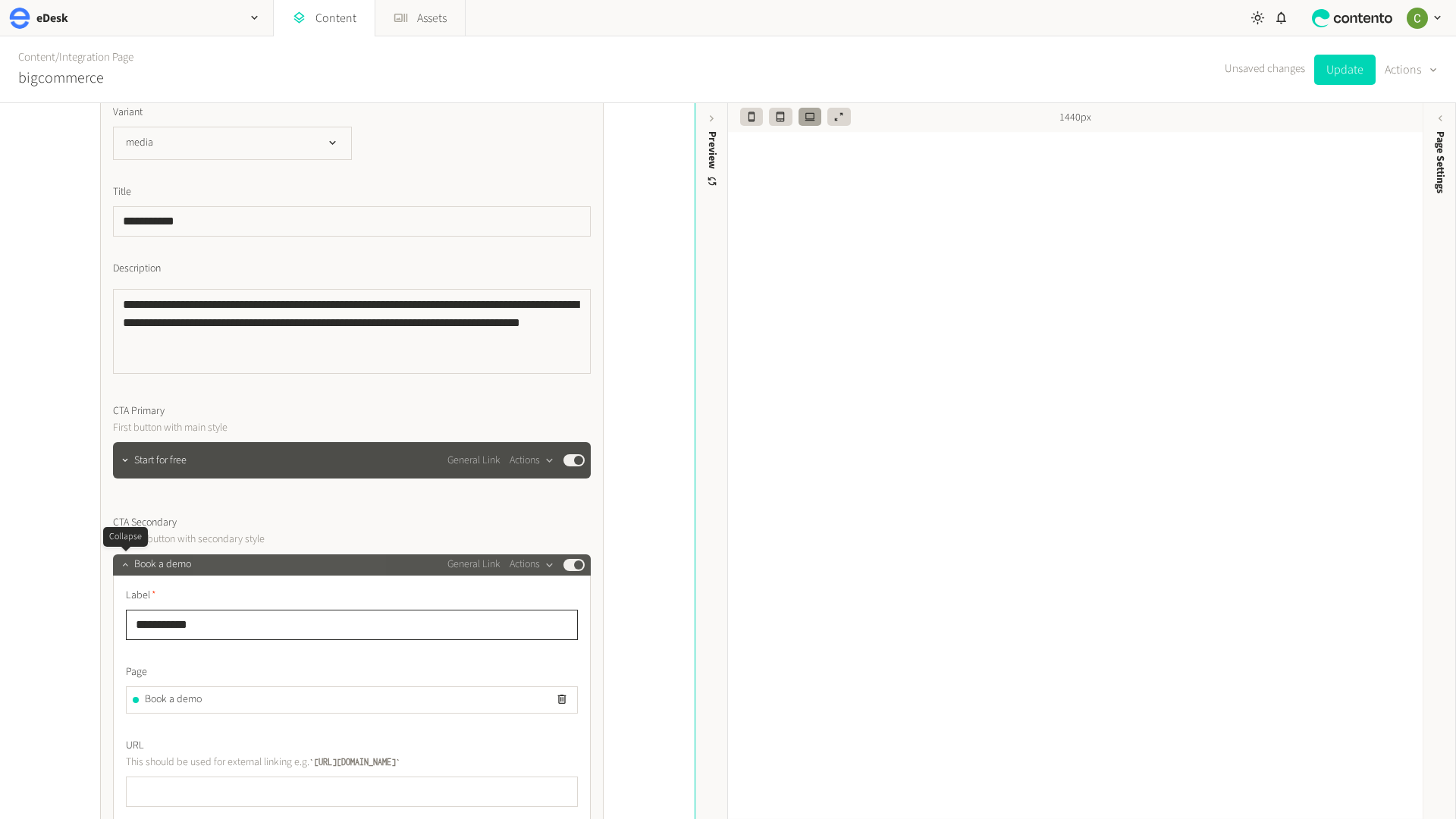 type on "**********" 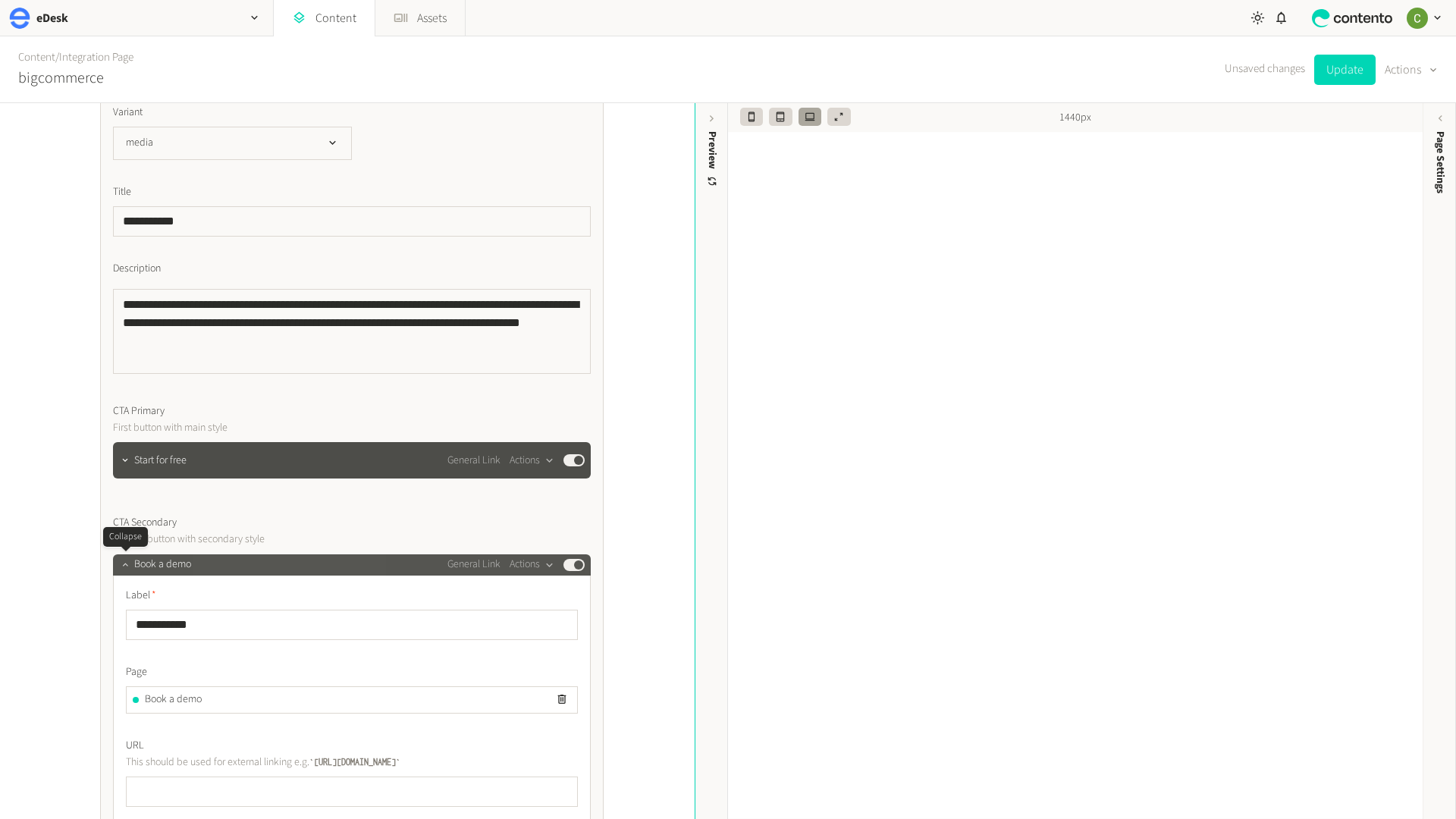 click 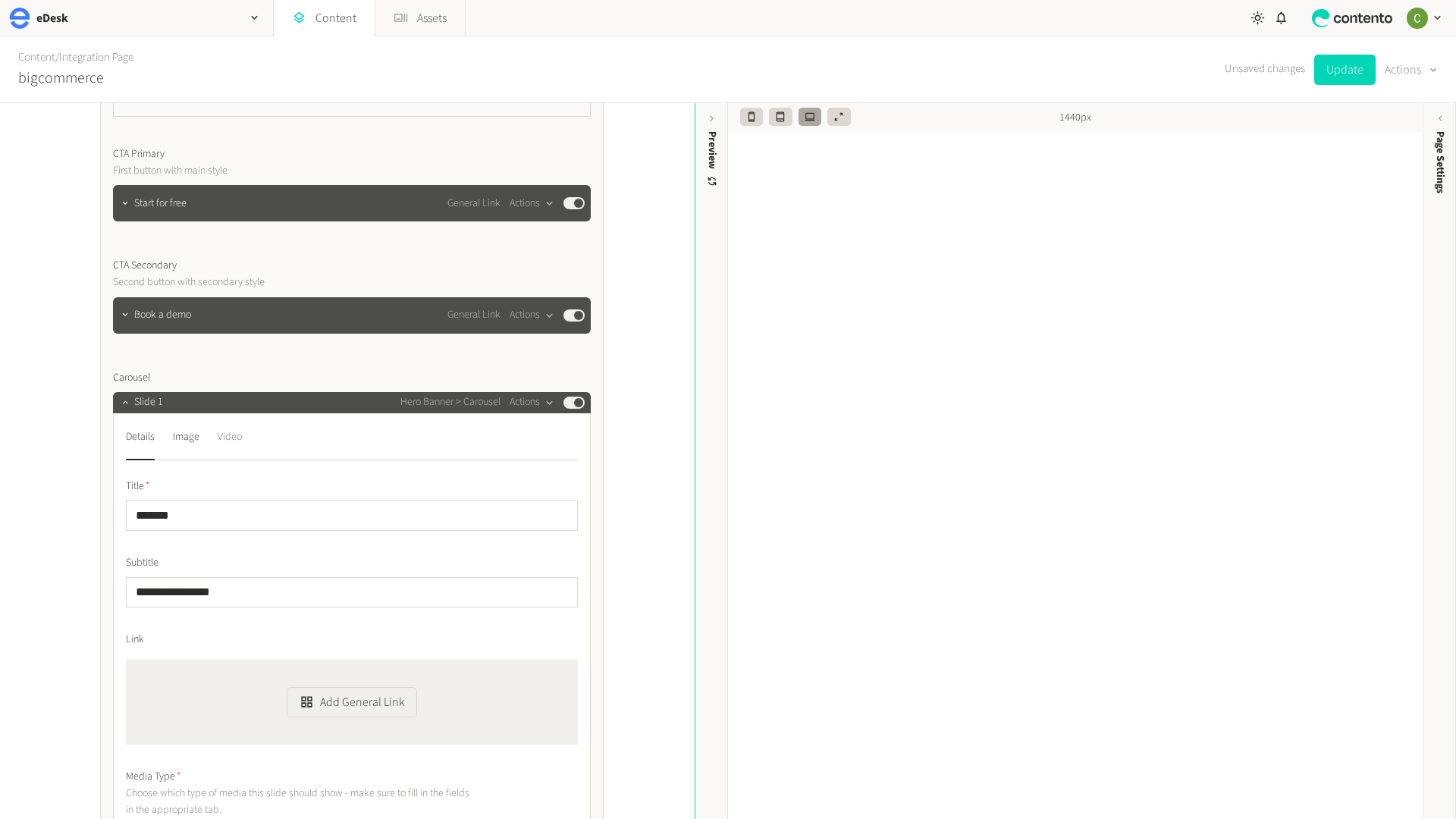 click on "Video" 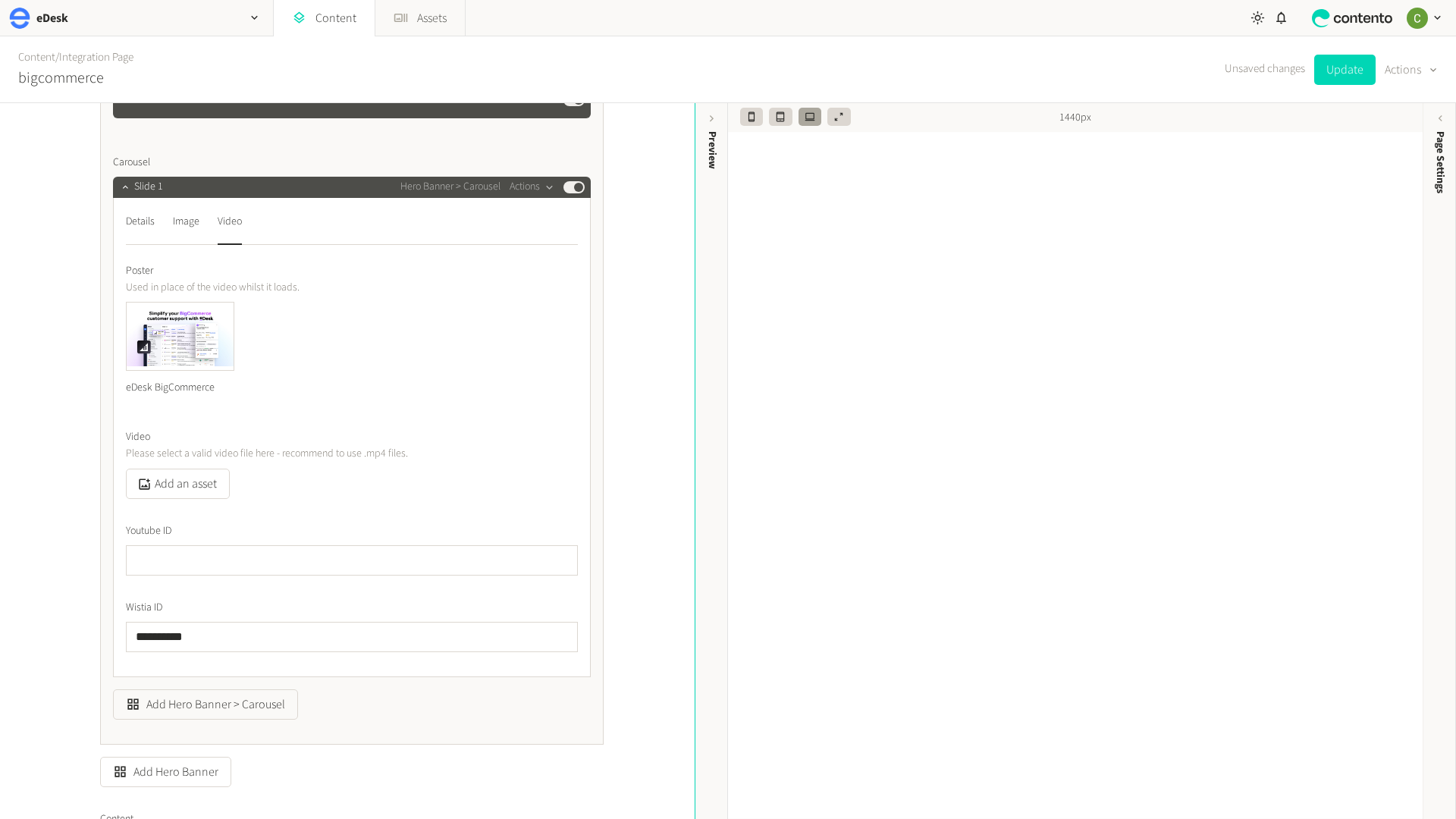 scroll, scrollTop: 1018, scrollLeft: 0, axis: vertical 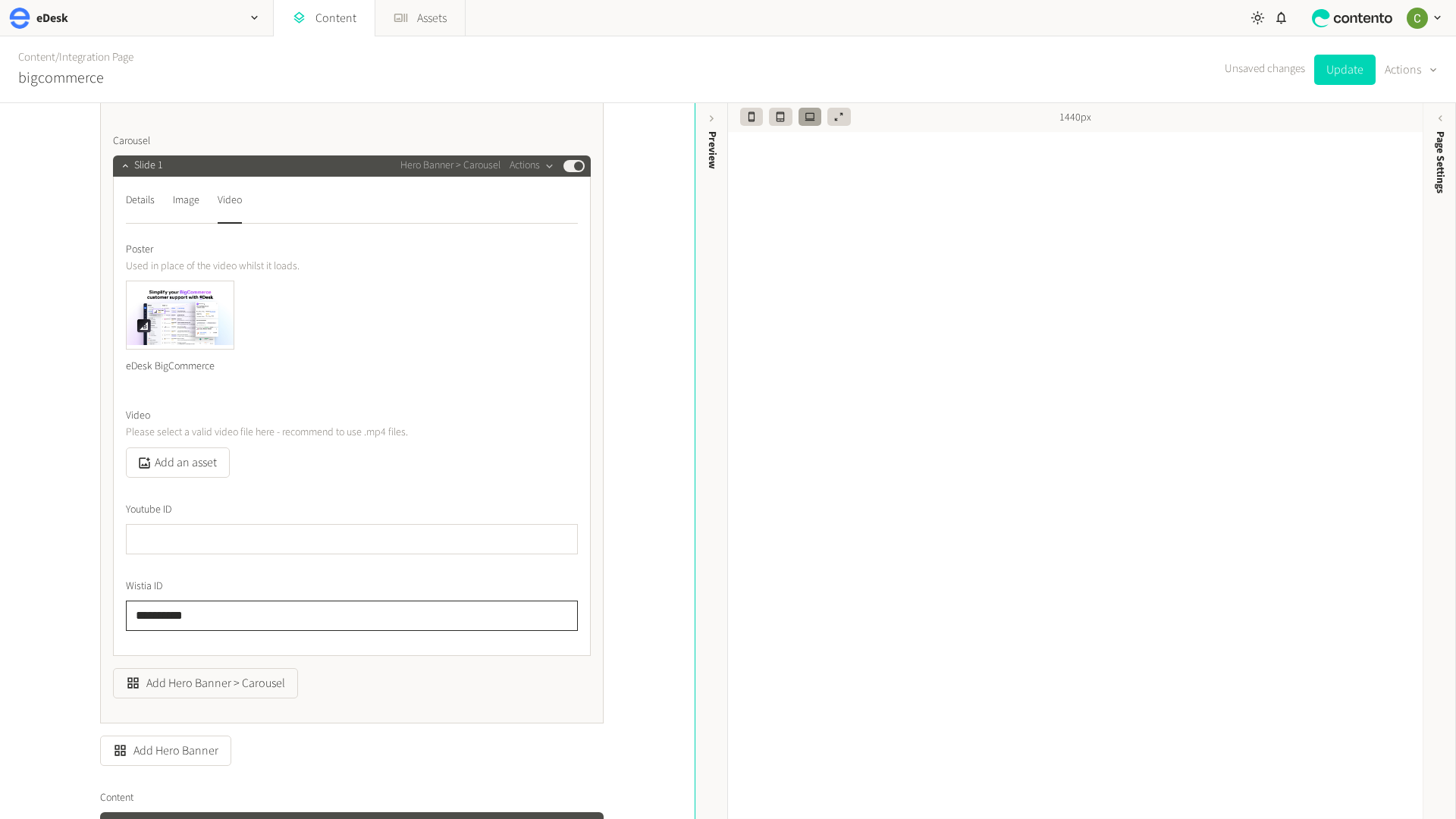 drag, startPoint x: 212, startPoint y: 611, endPoint x: 31, endPoint y: 584, distance: 183.00273 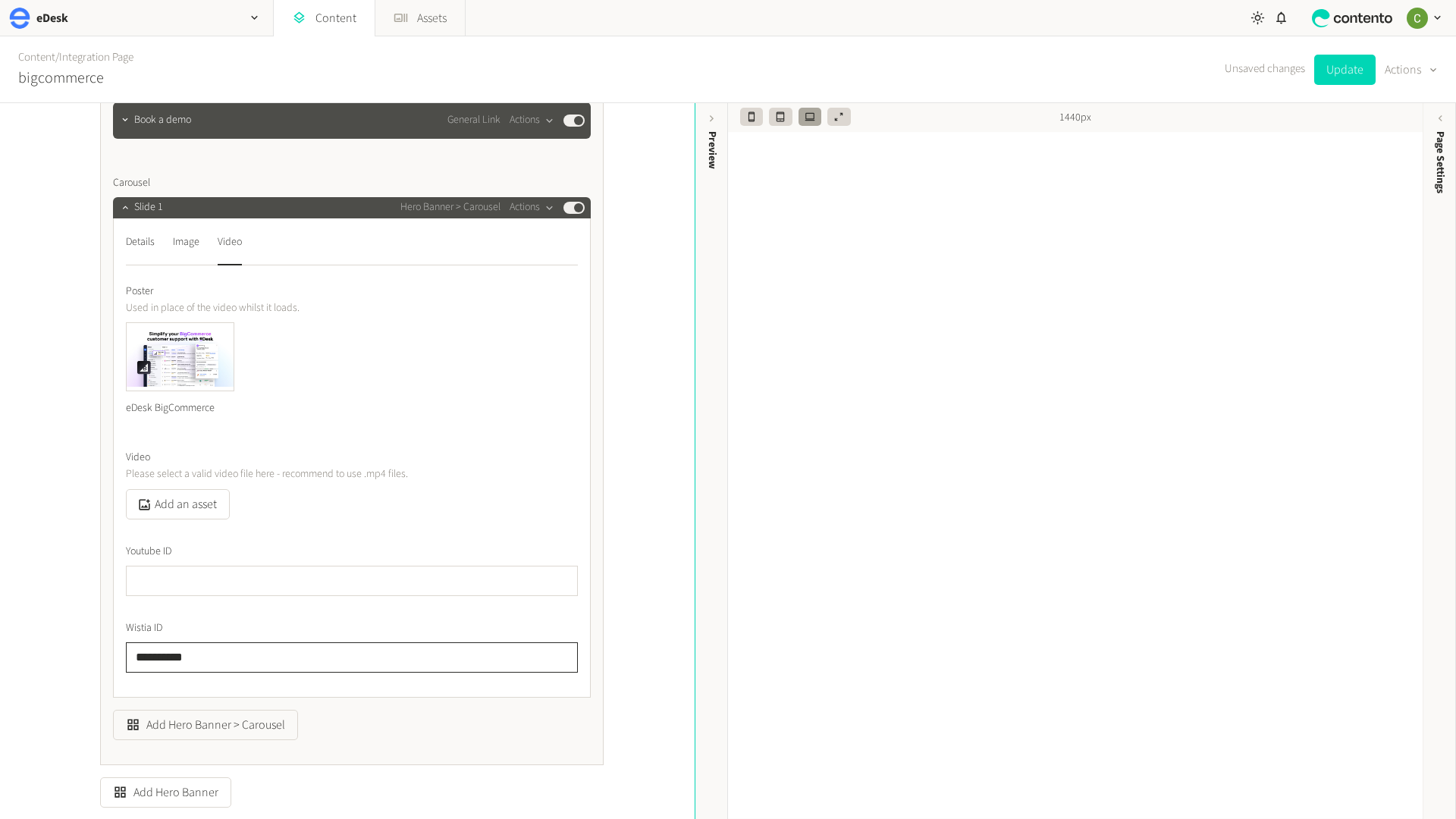 scroll, scrollTop: 959, scrollLeft: 0, axis: vertical 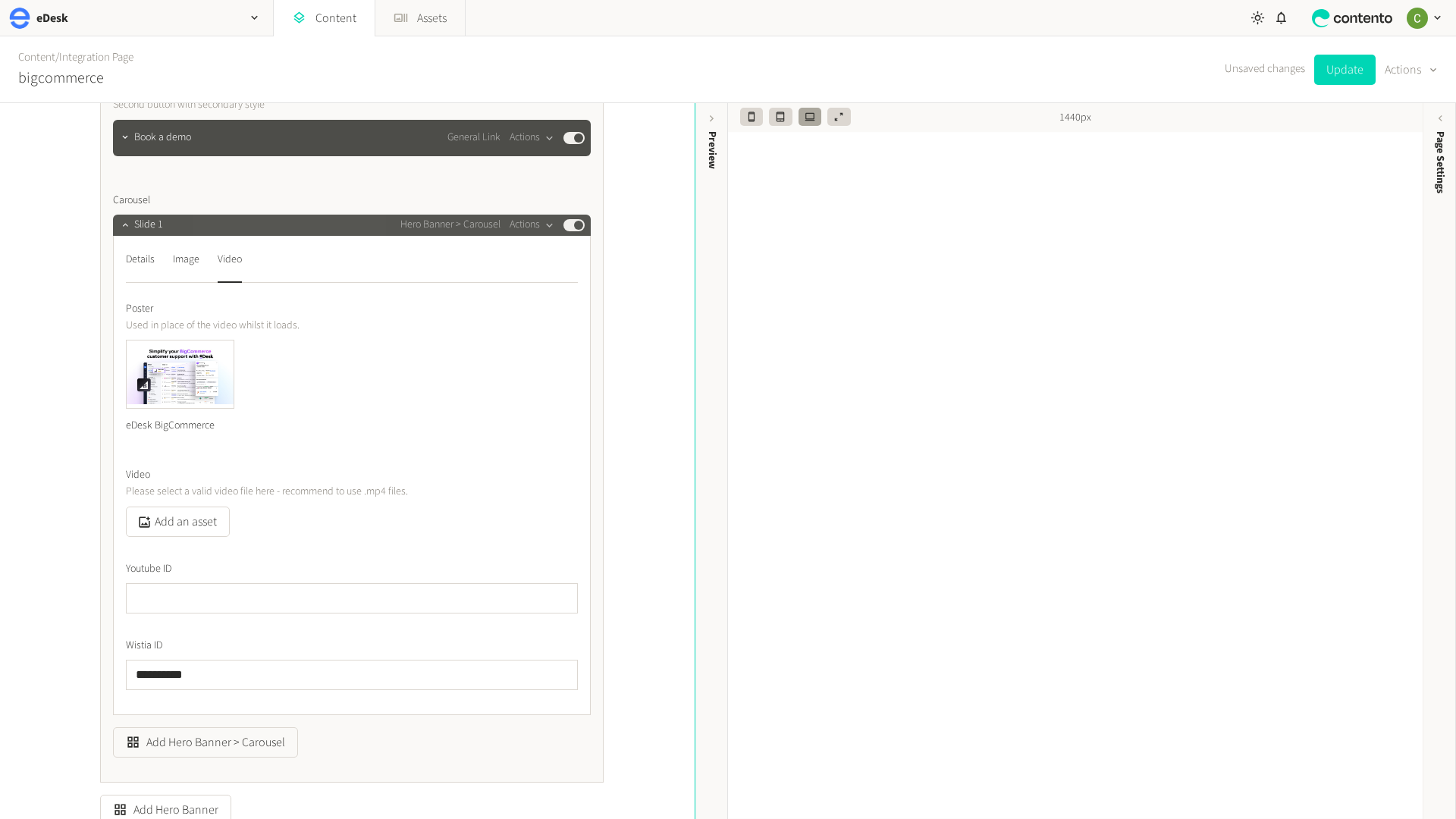 click on "Published" 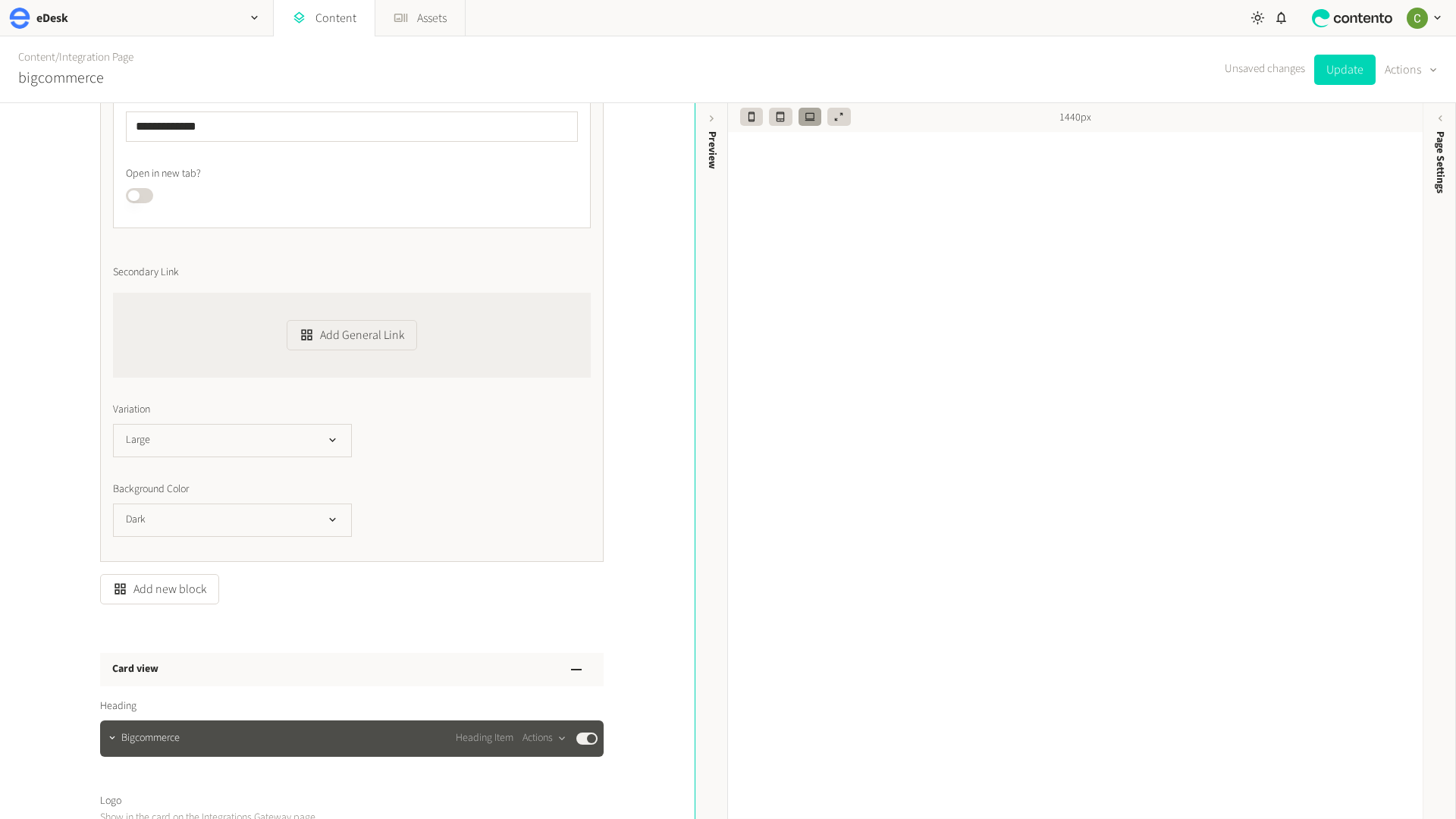 scroll, scrollTop: 5048, scrollLeft: 0, axis: vertical 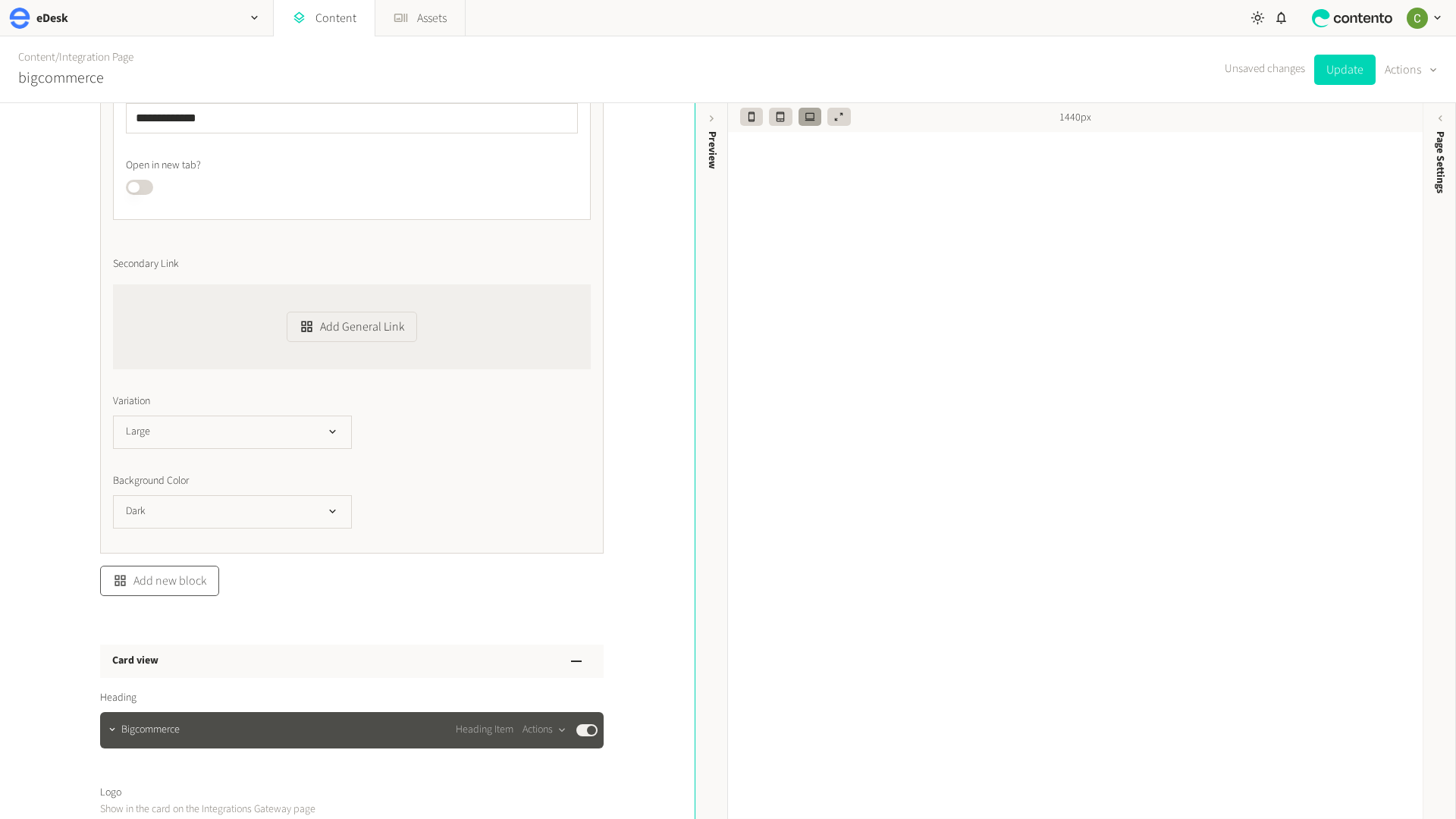 click on "Add new block" 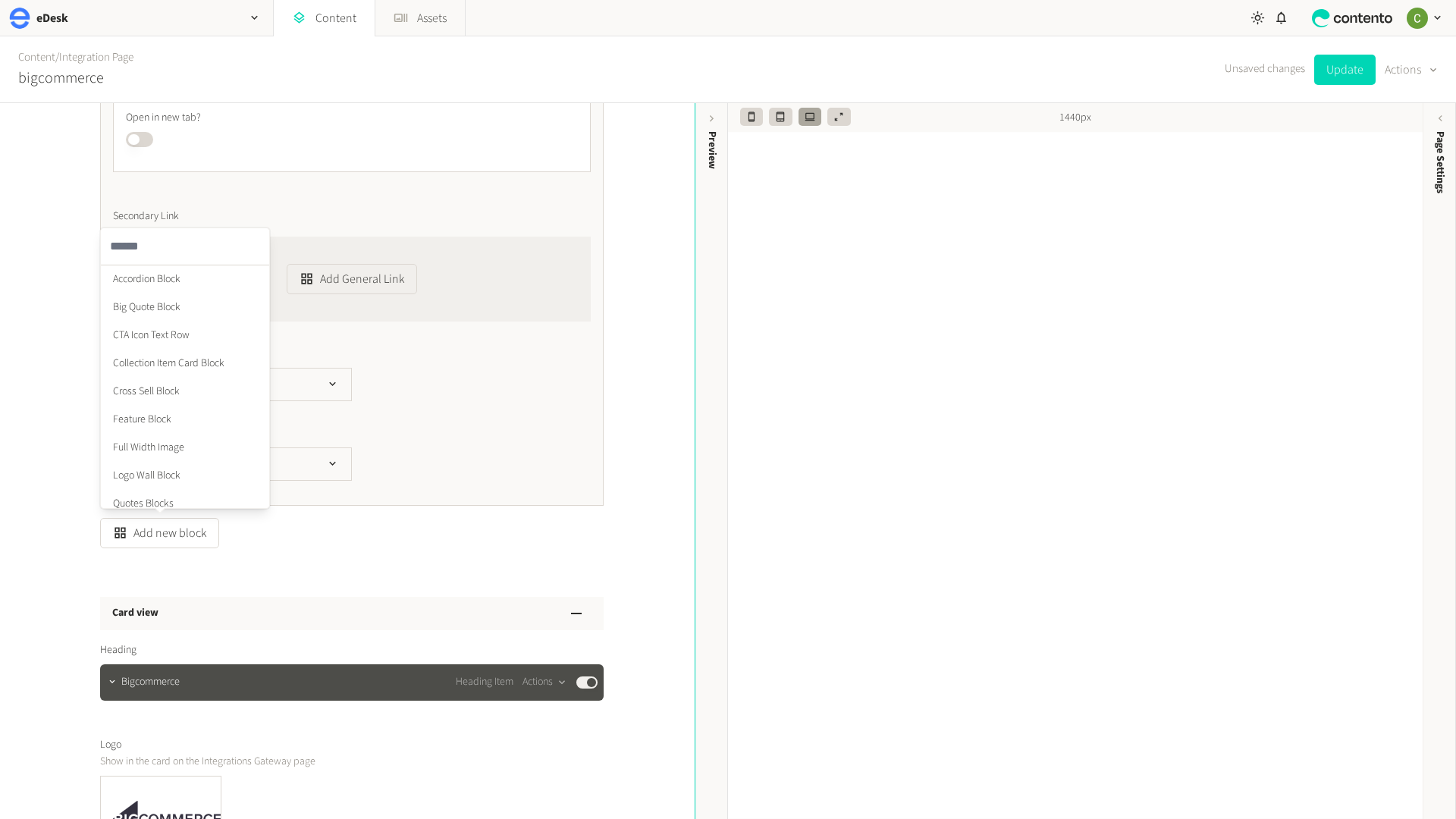 scroll, scrollTop: 5070, scrollLeft: 0, axis: vertical 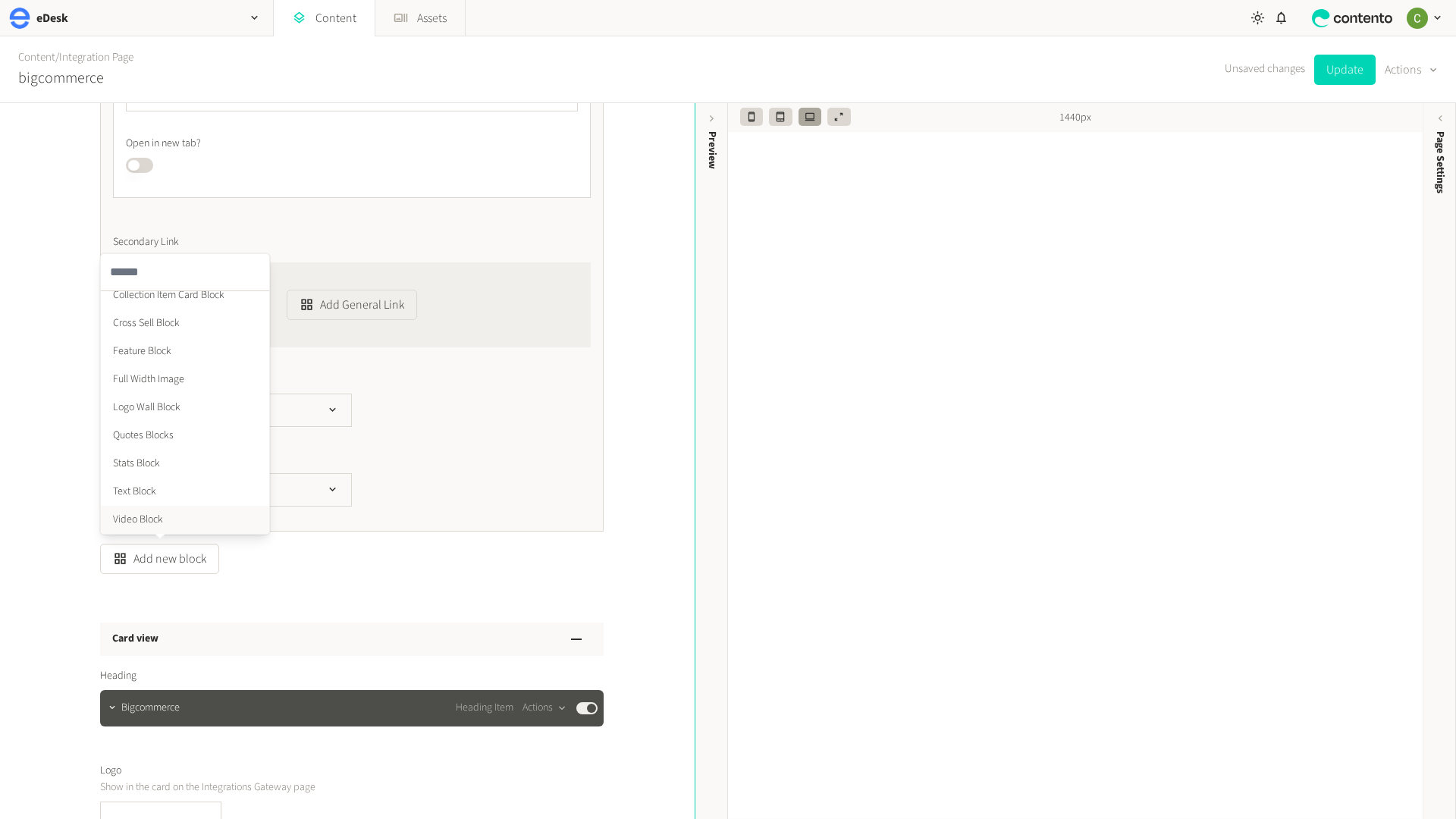 click on "Video Block" 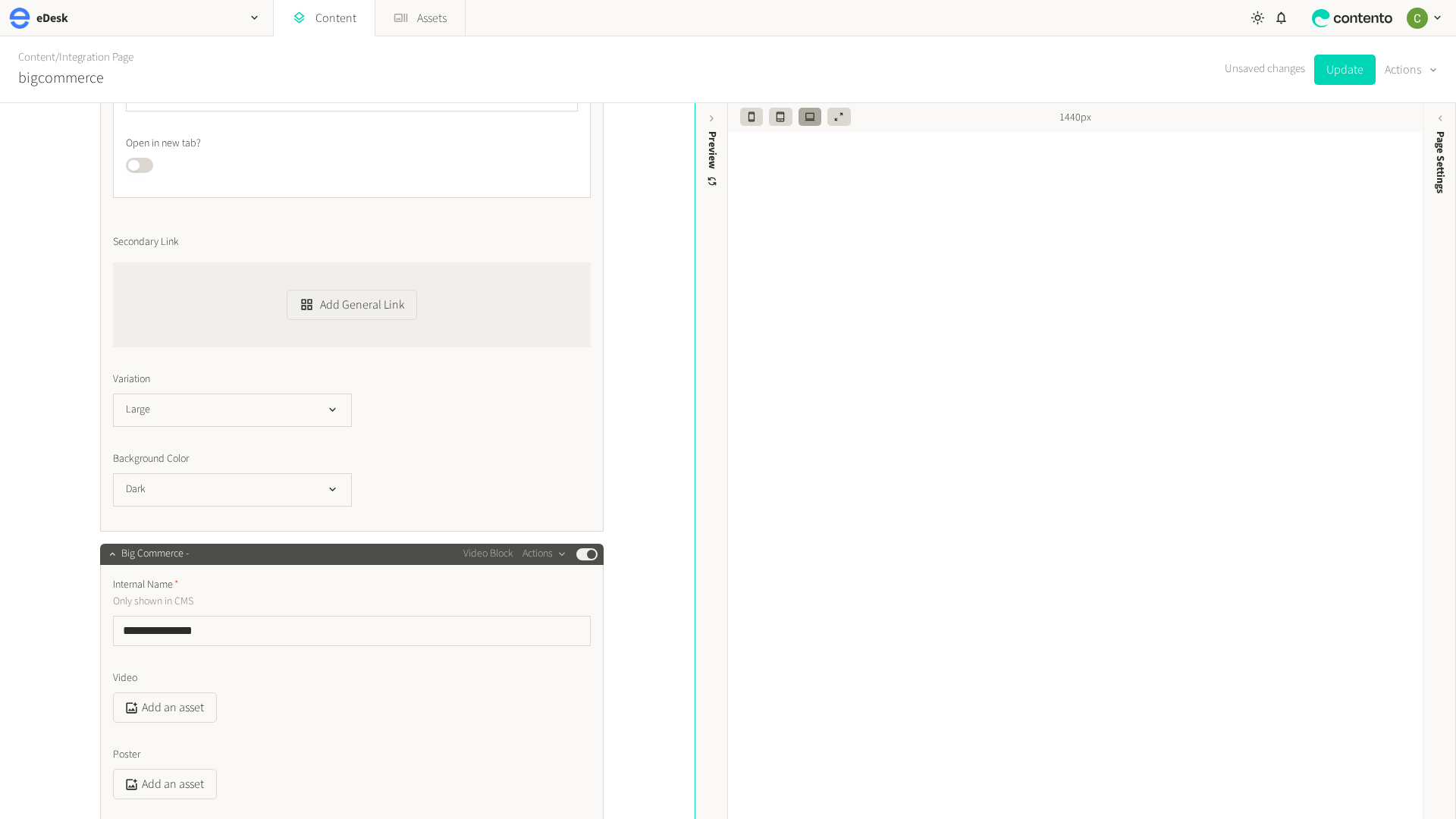 type on "**********" 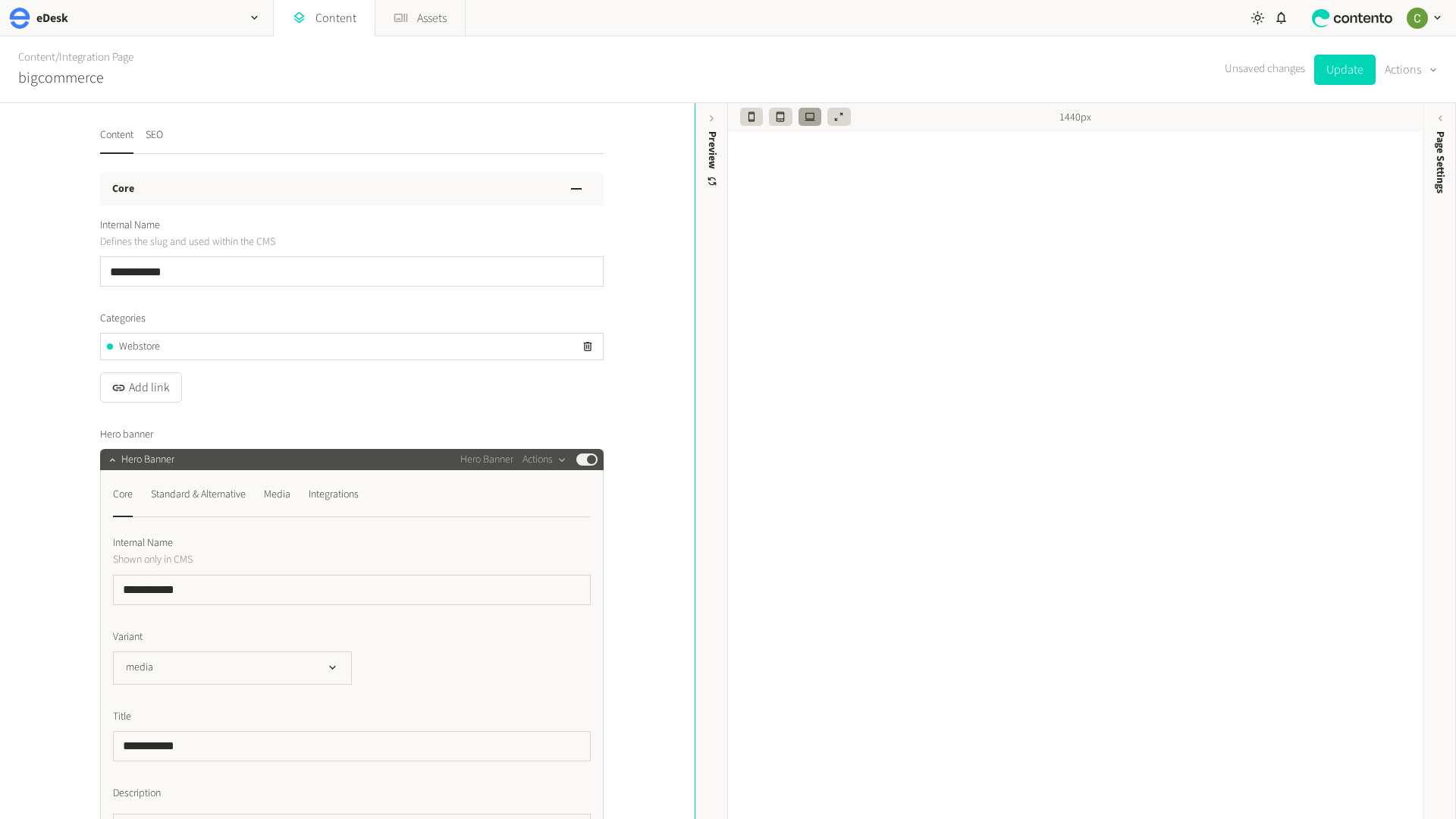 scroll, scrollTop: 0, scrollLeft: 0, axis: both 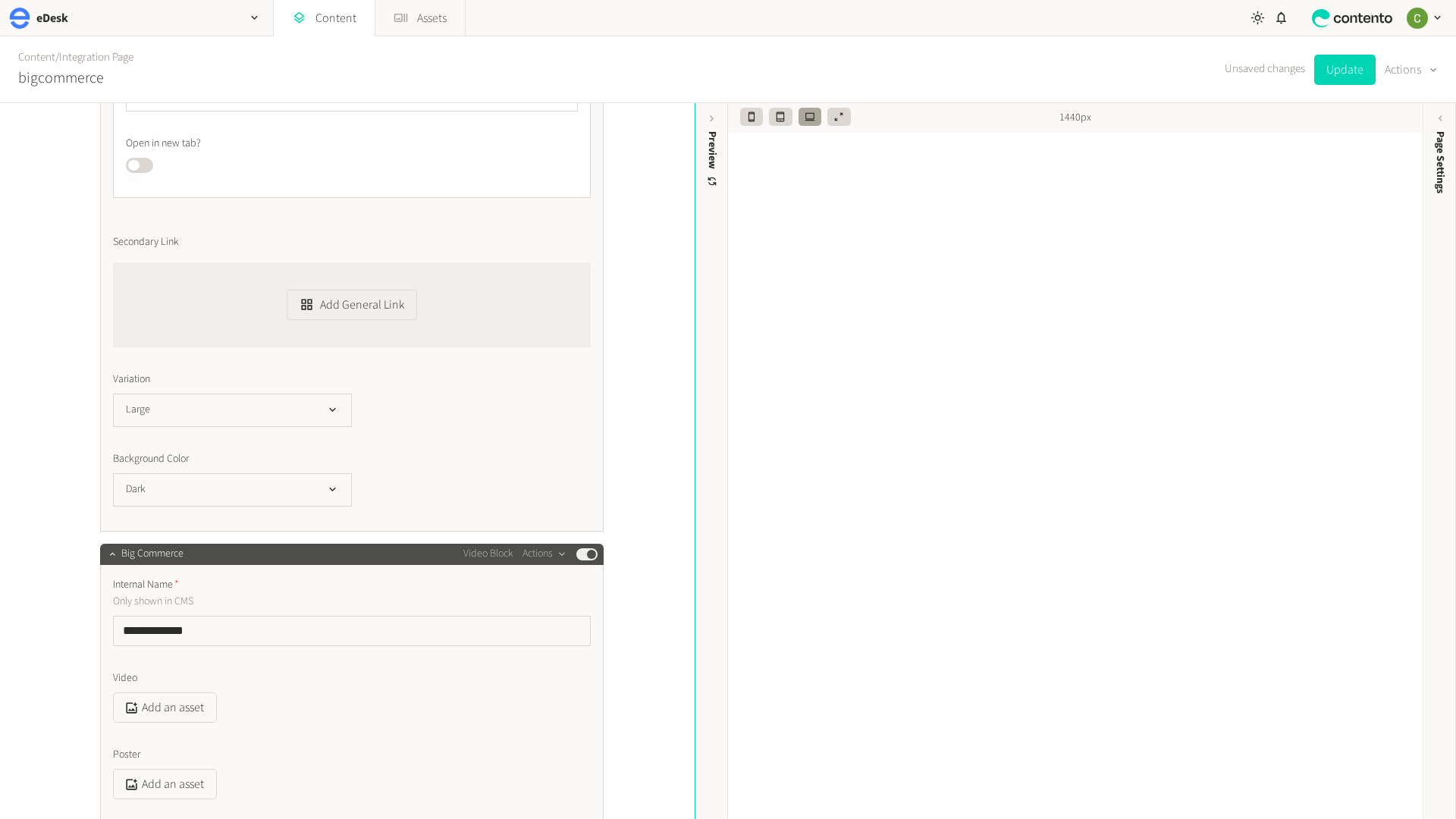 click on "**********" 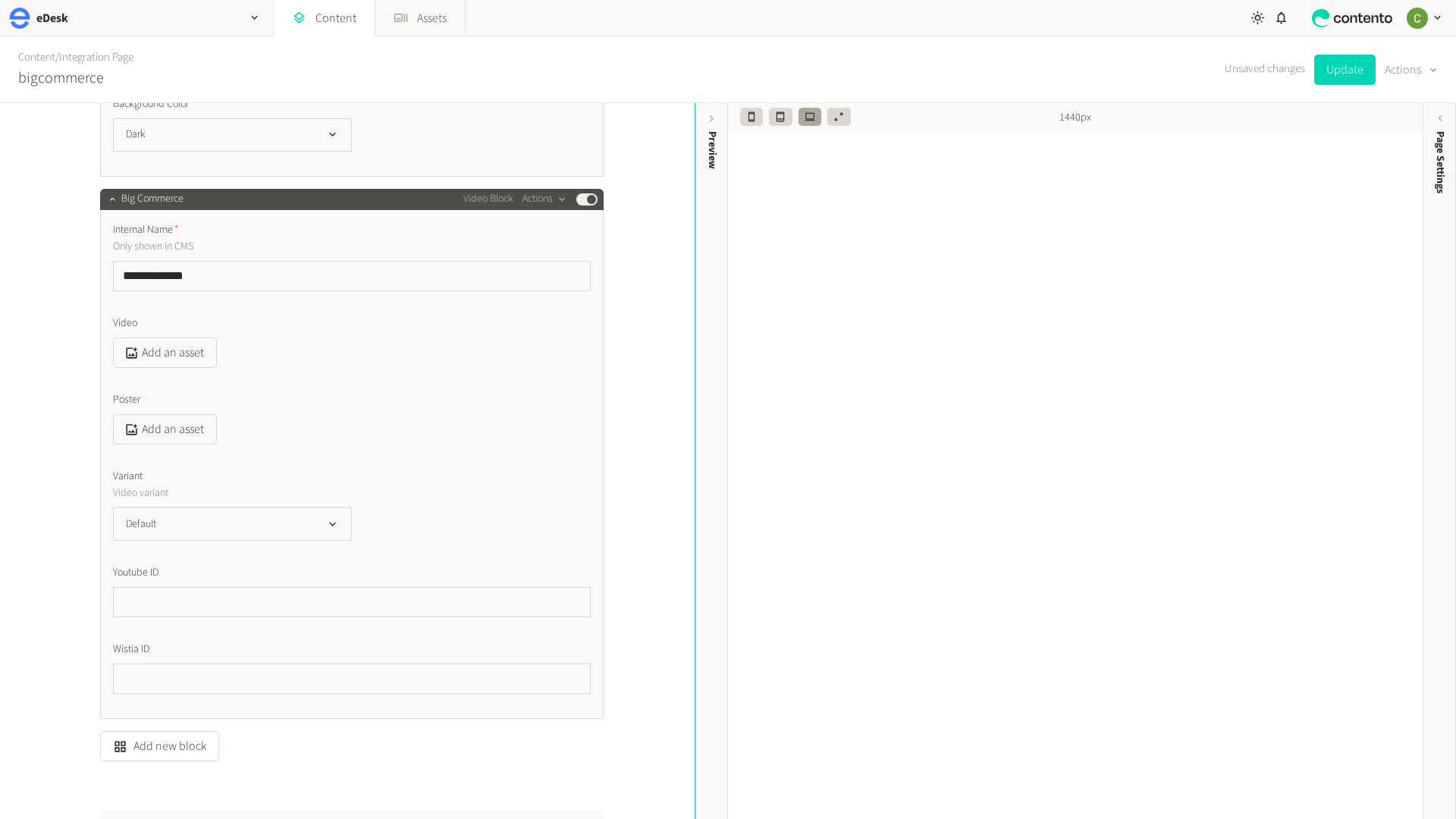 scroll, scrollTop: 5431, scrollLeft: 0, axis: vertical 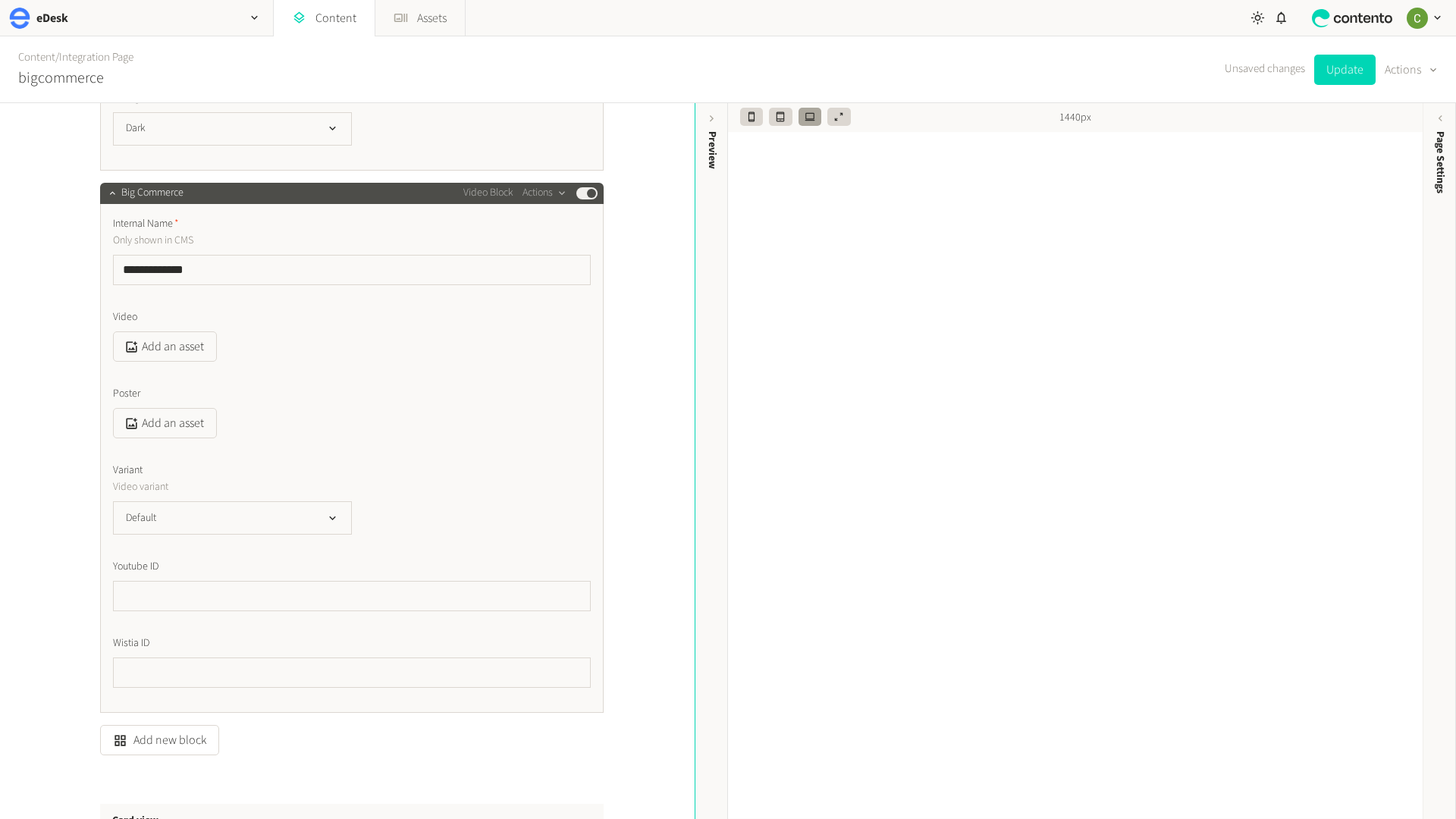type on "**********" 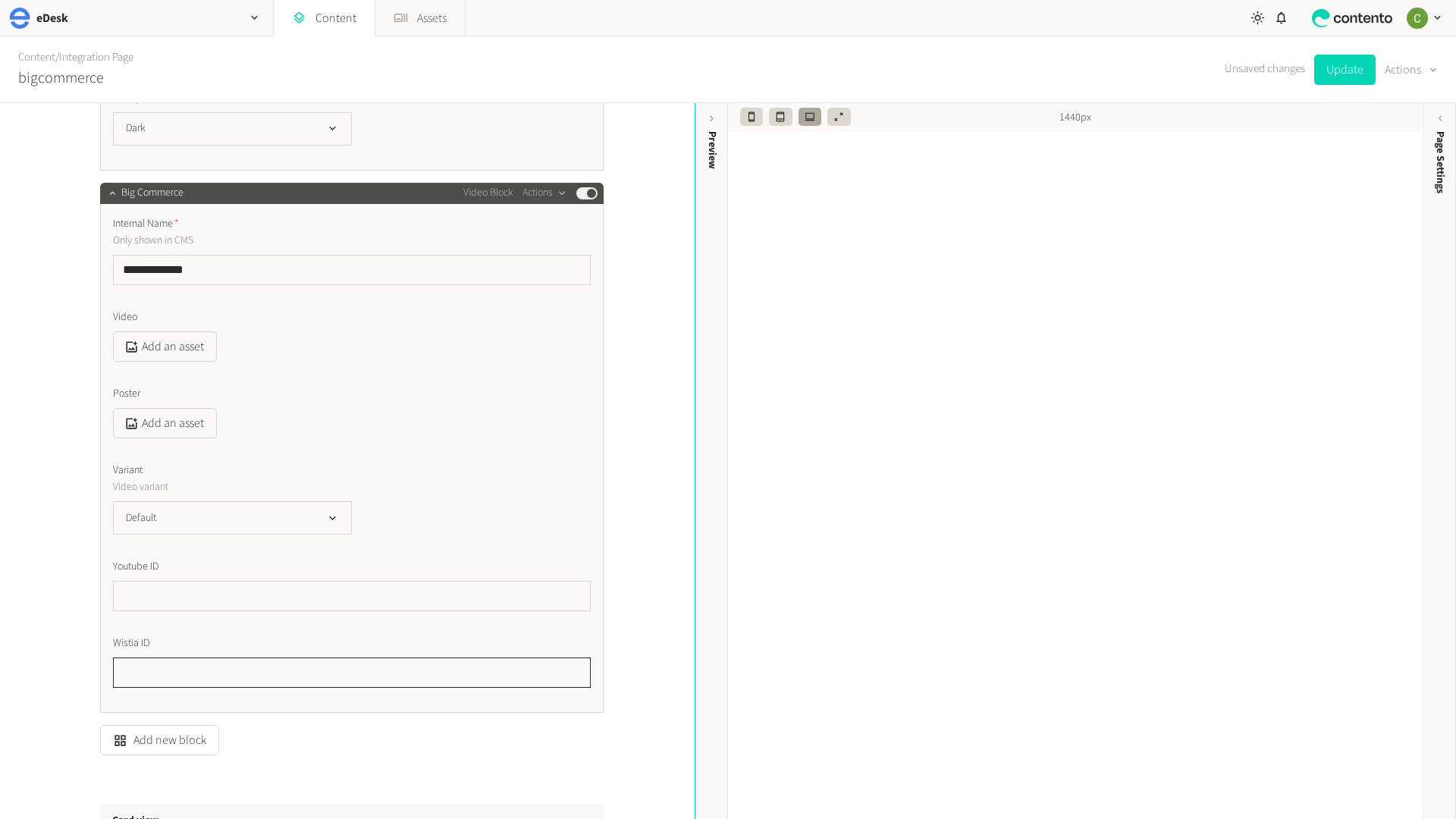 click 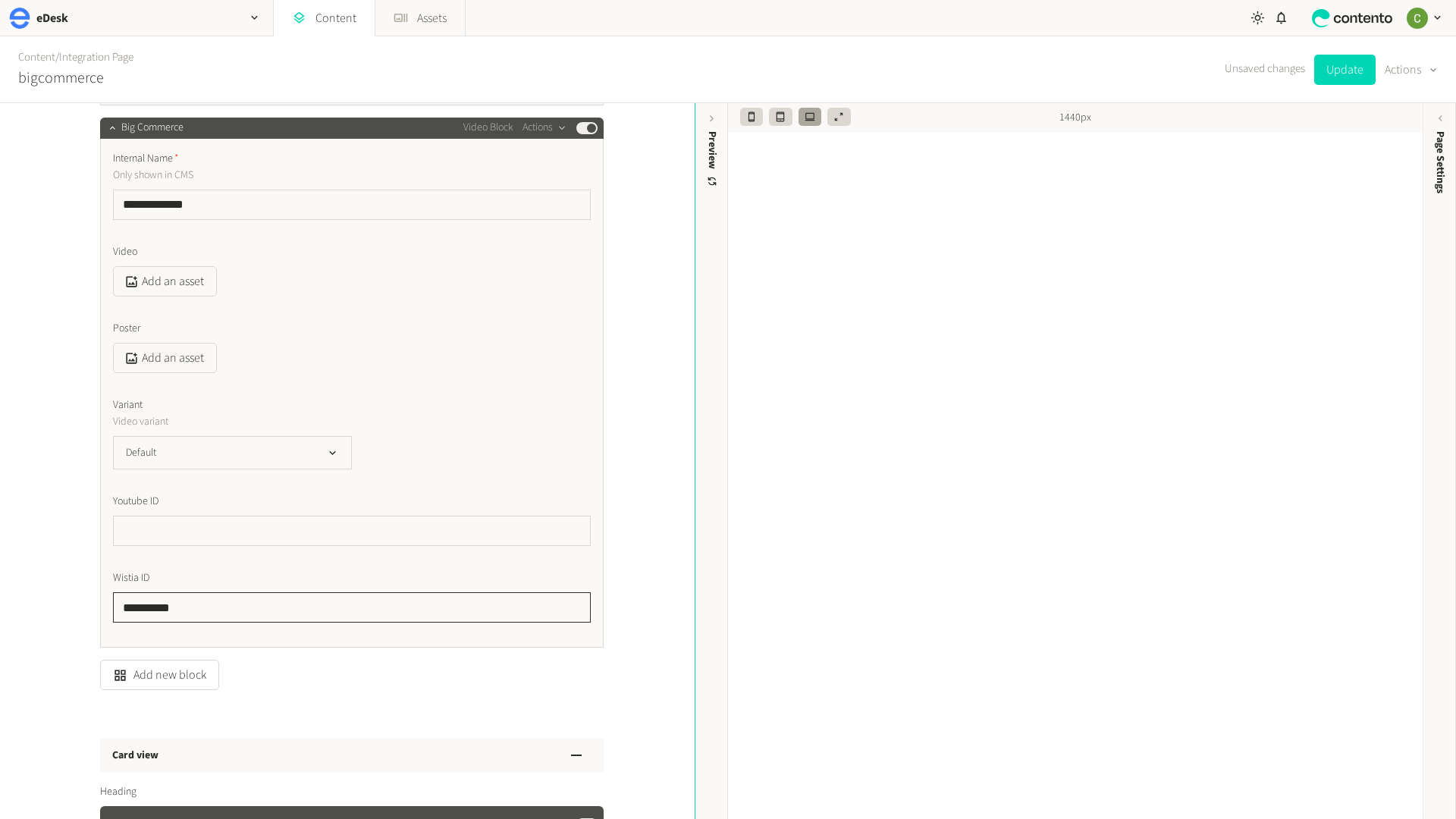 scroll, scrollTop: 5406, scrollLeft: 0, axis: vertical 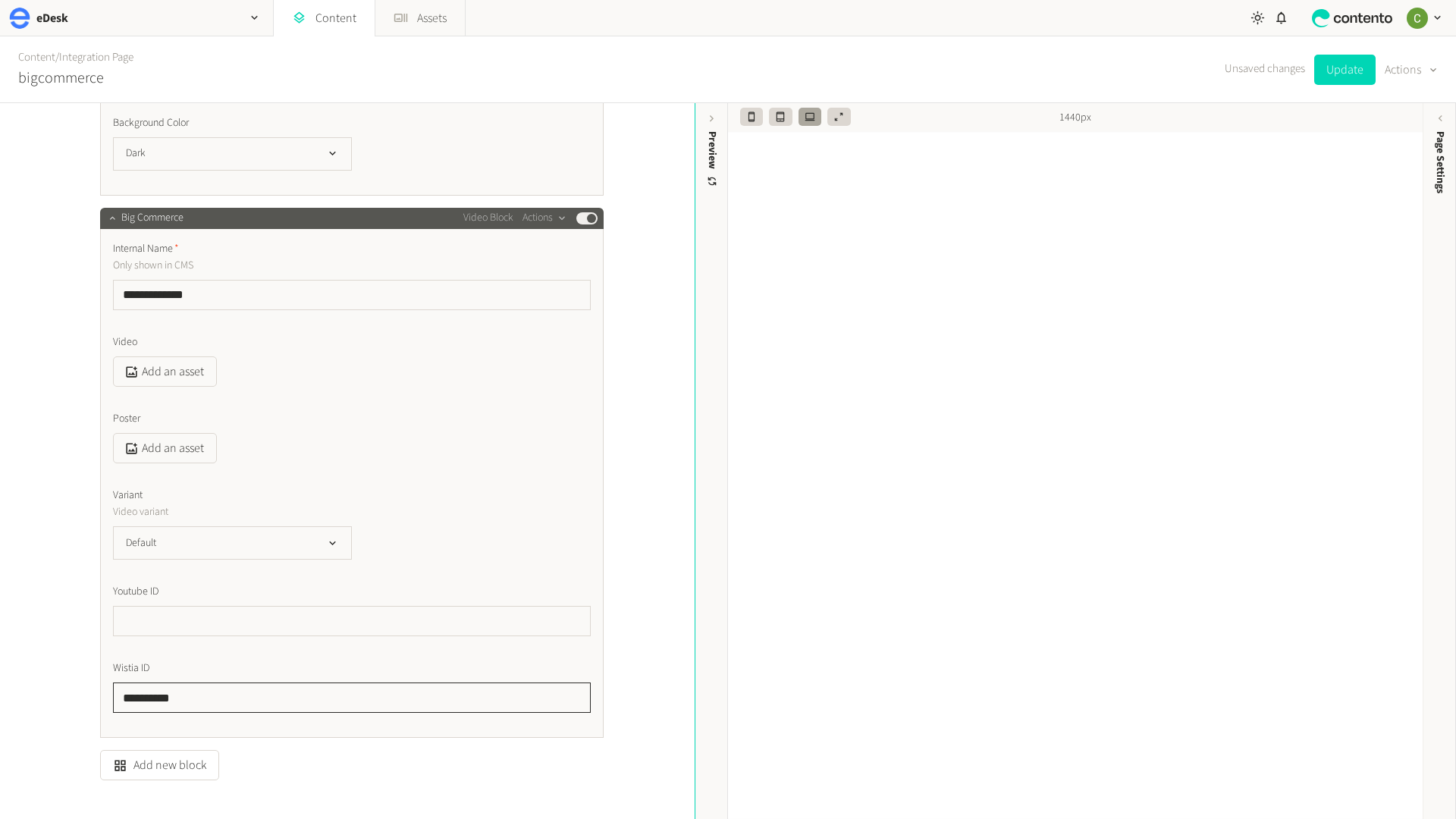 type on "**********" 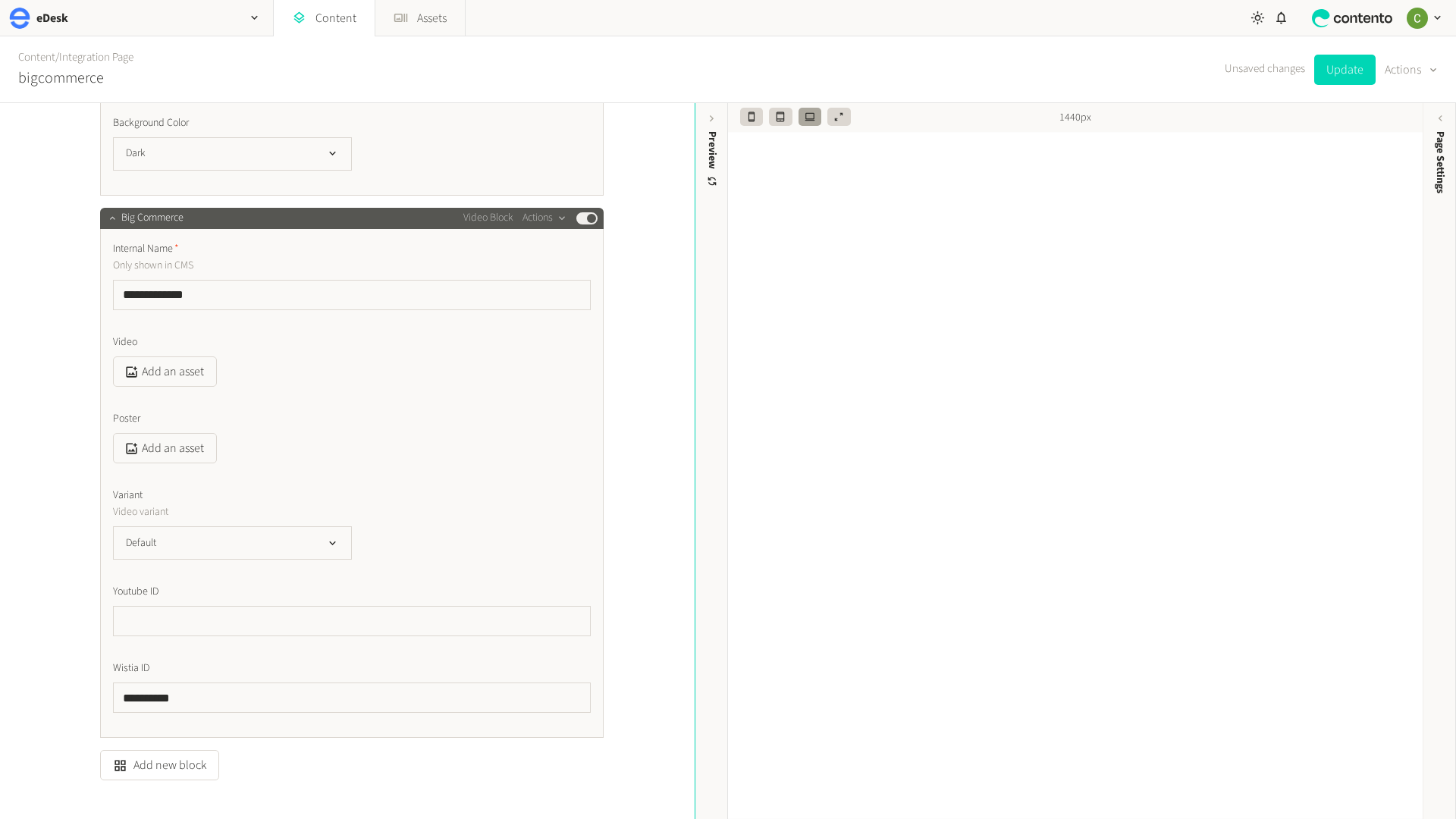 click 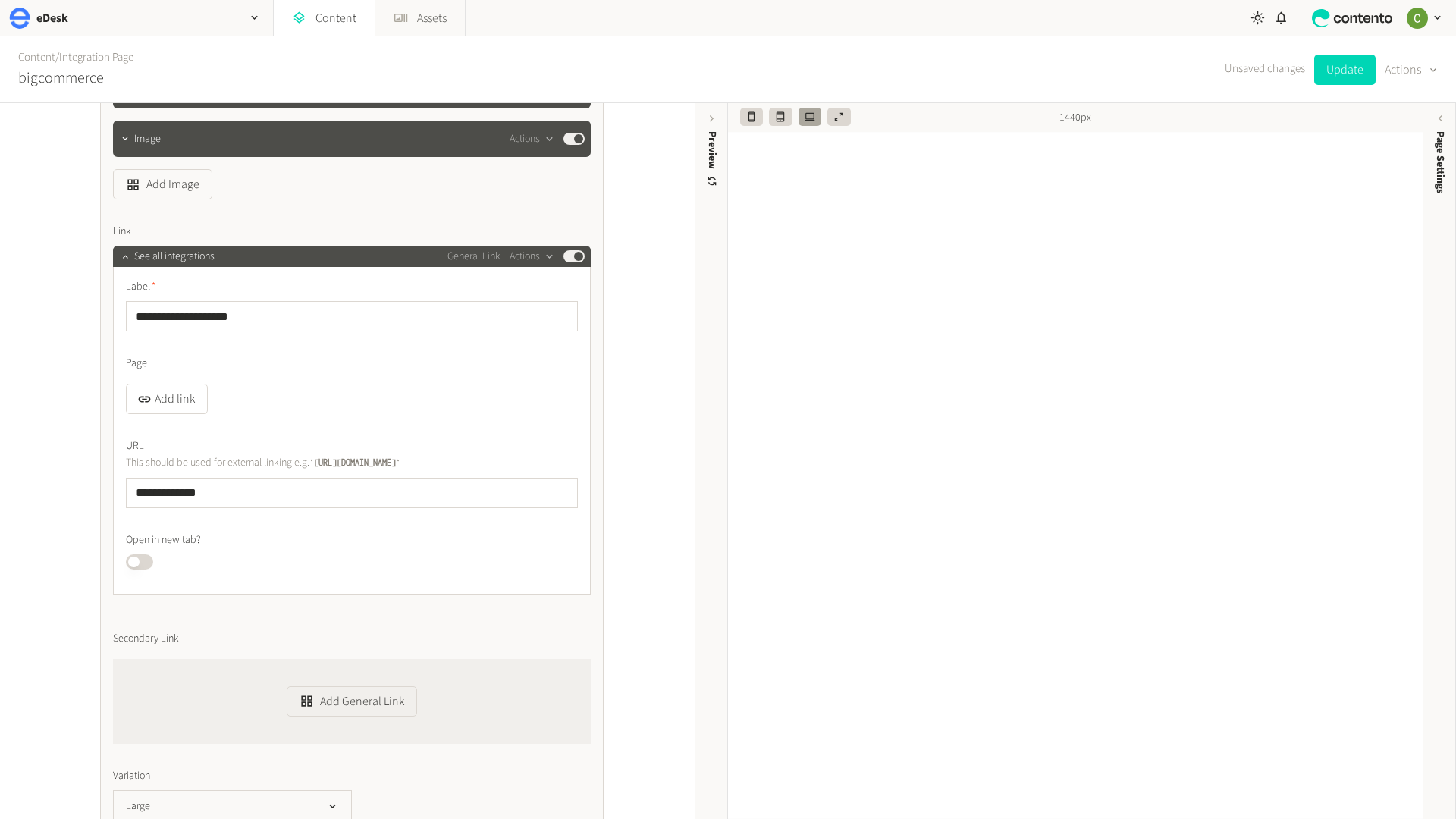 scroll, scrollTop: 4673, scrollLeft: 0, axis: vertical 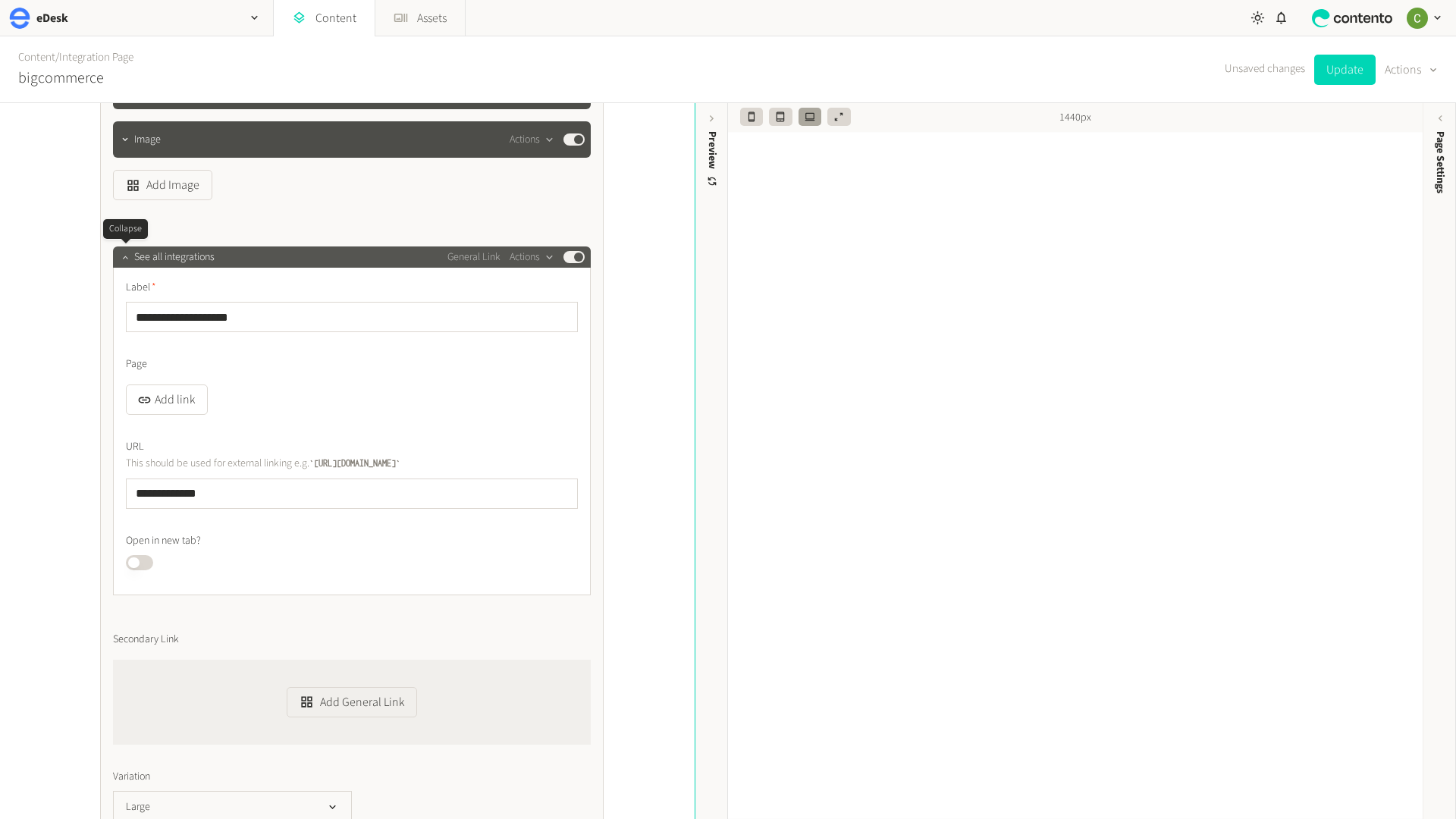 click 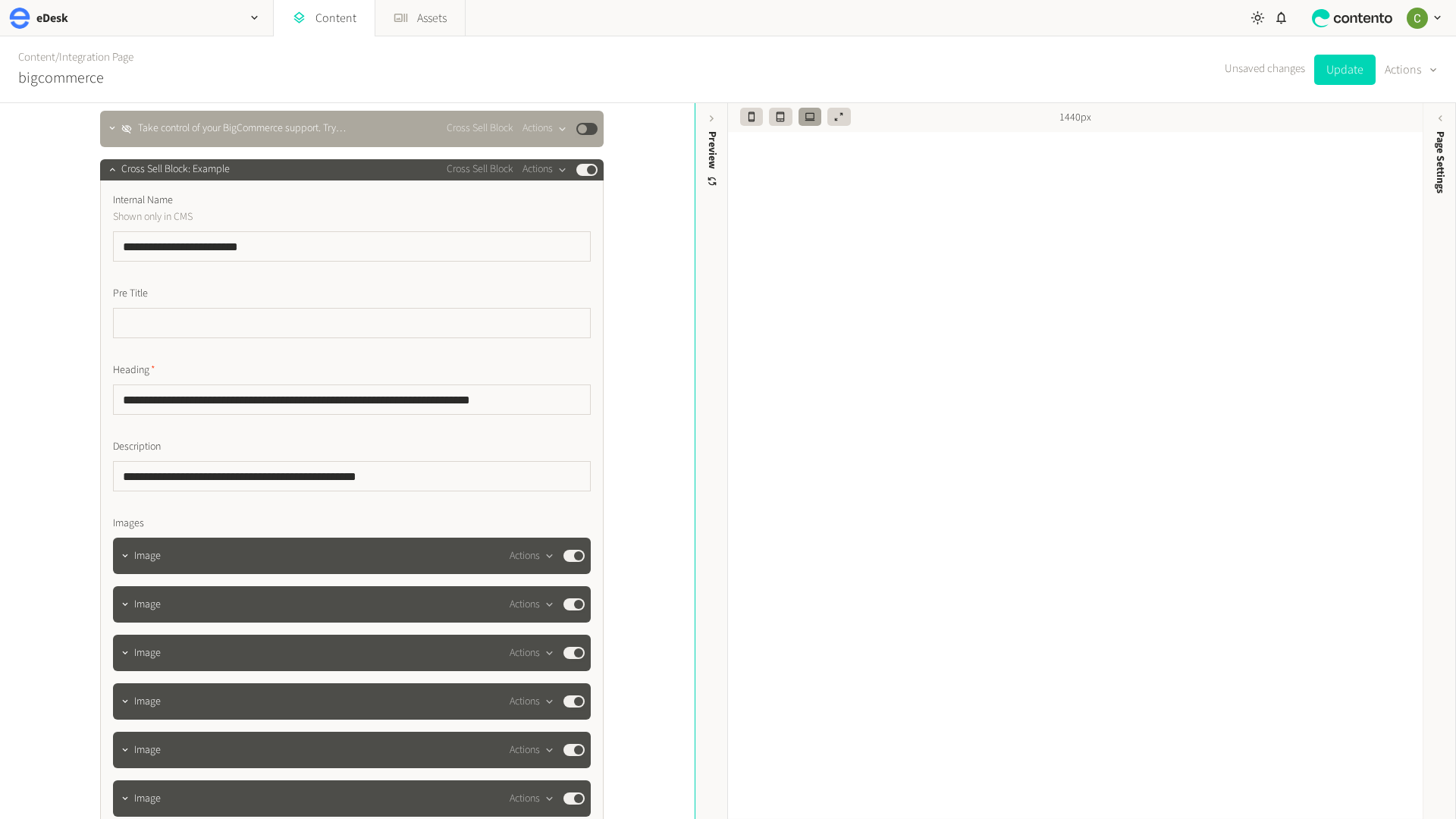 scroll, scrollTop: 3893, scrollLeft: 0, axis: vertical 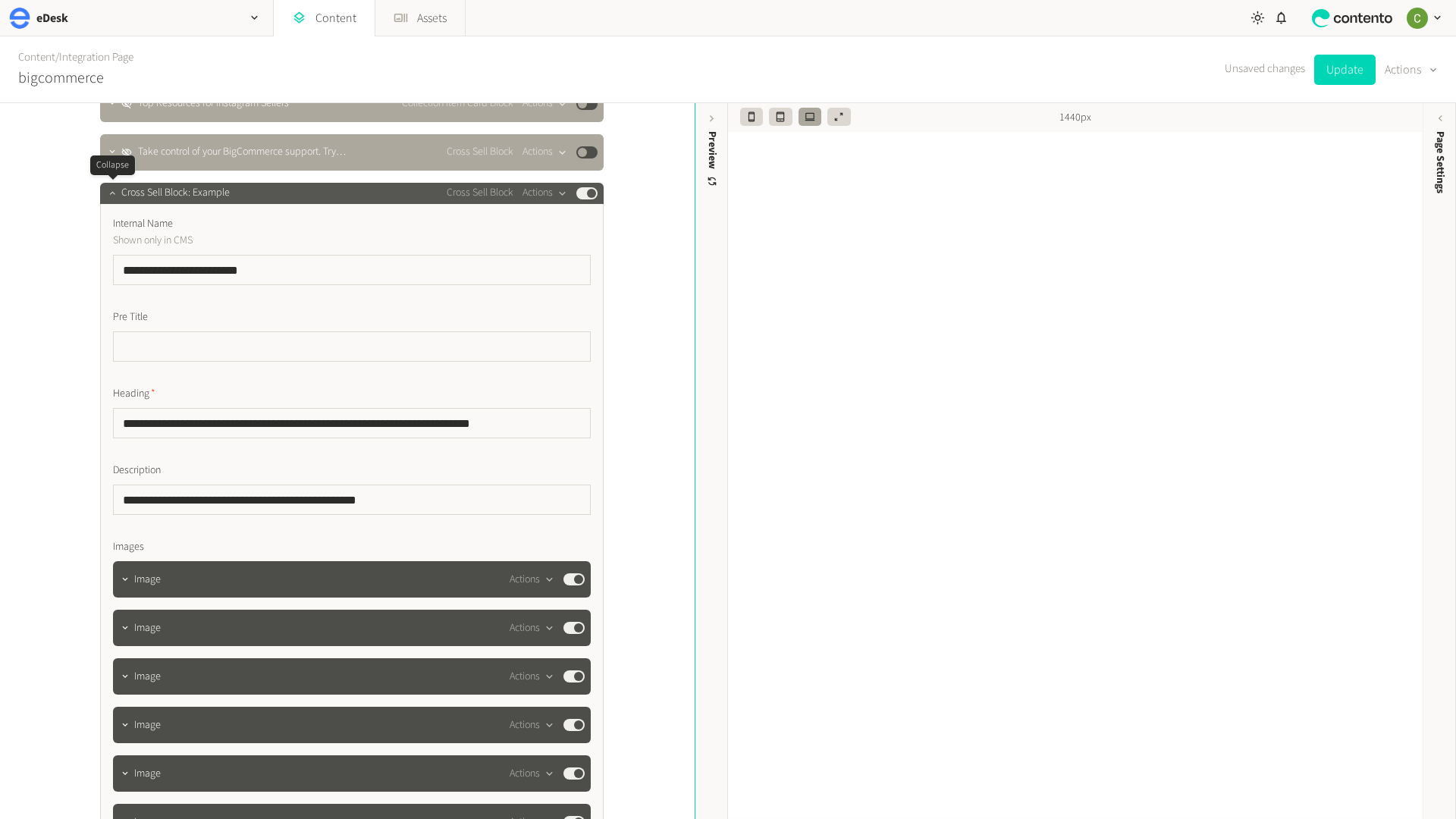 click 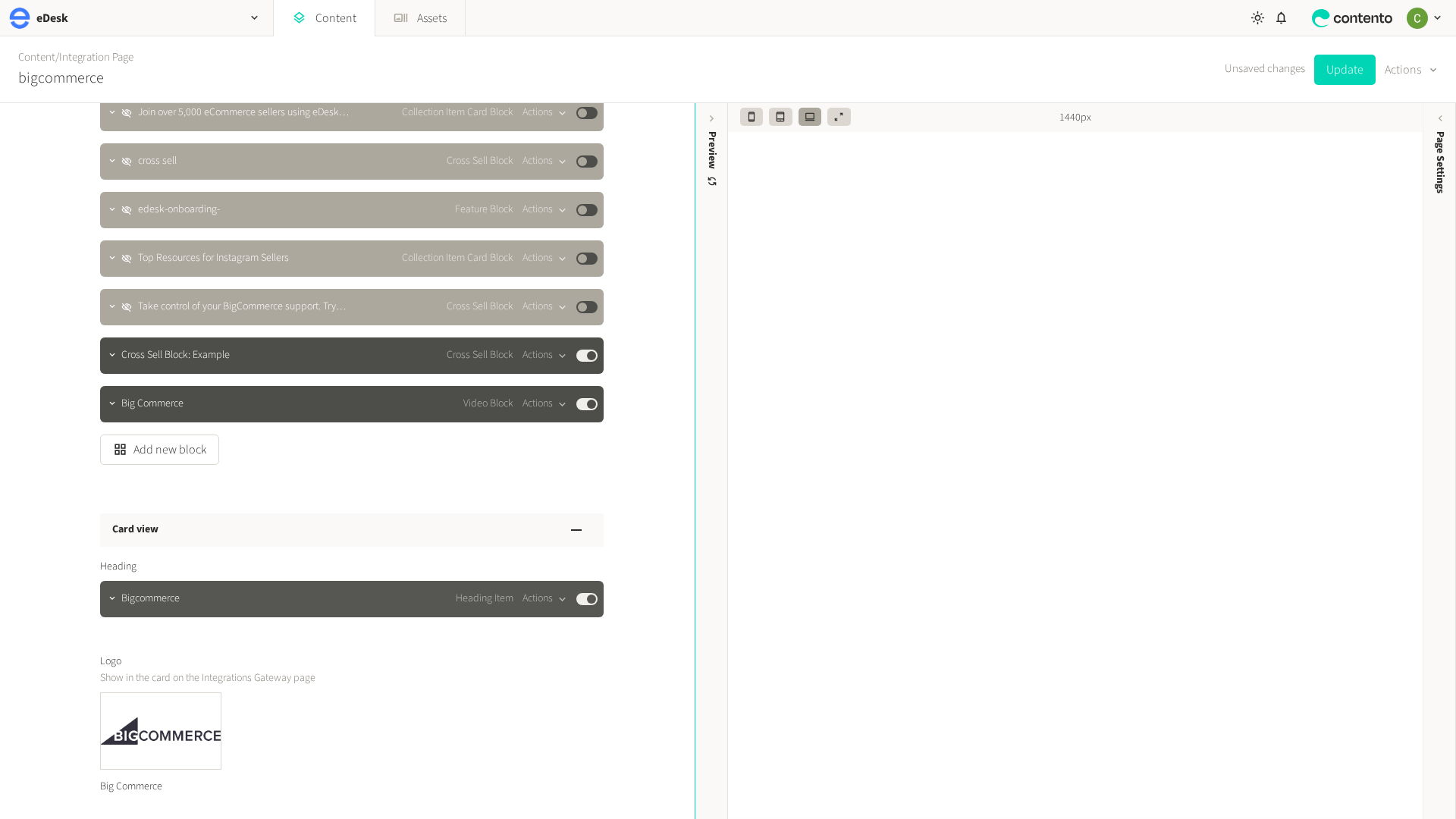 scroll, scrollTop: 3706, scrollLeft: 0, axis: vertical 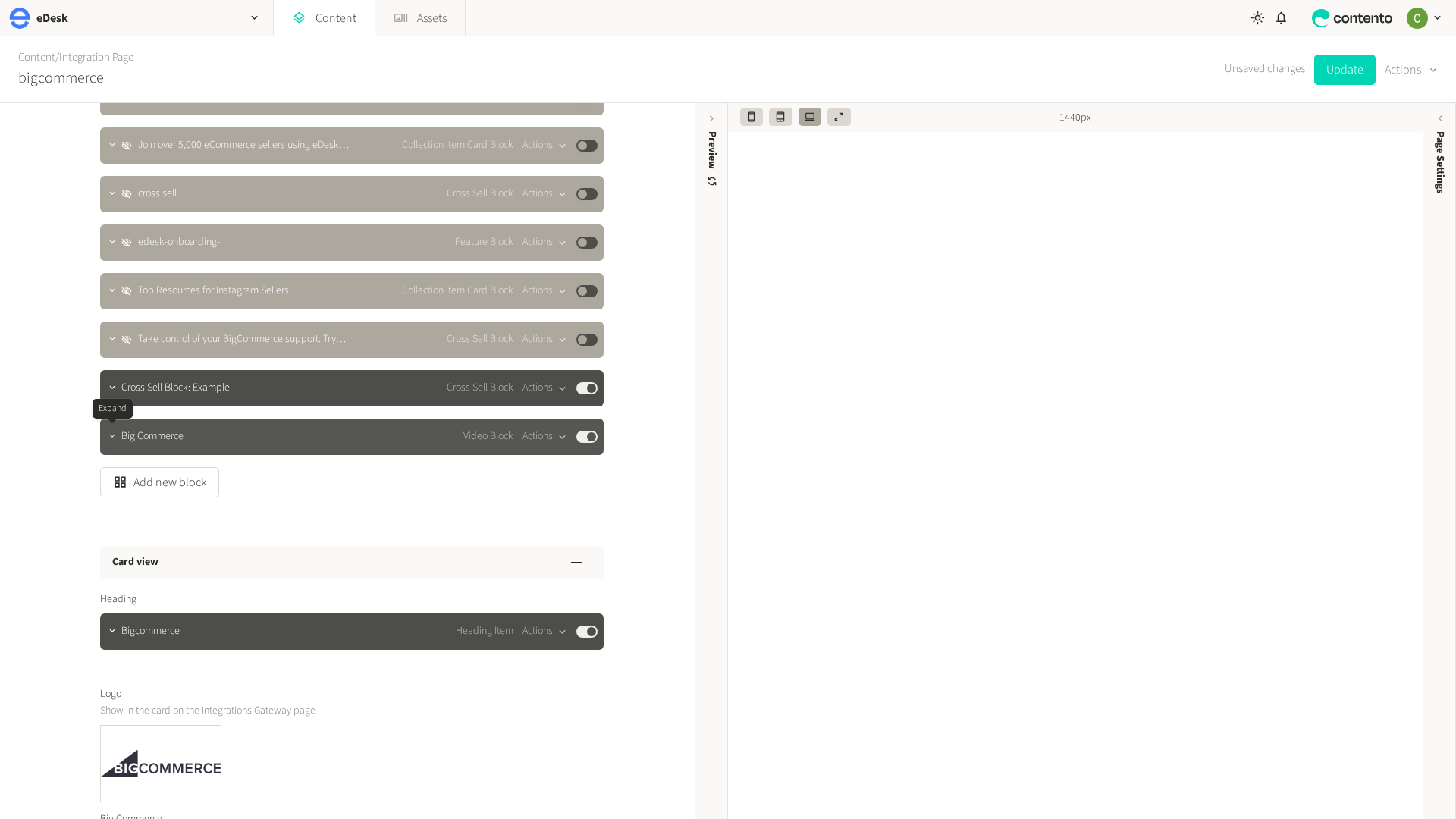 click 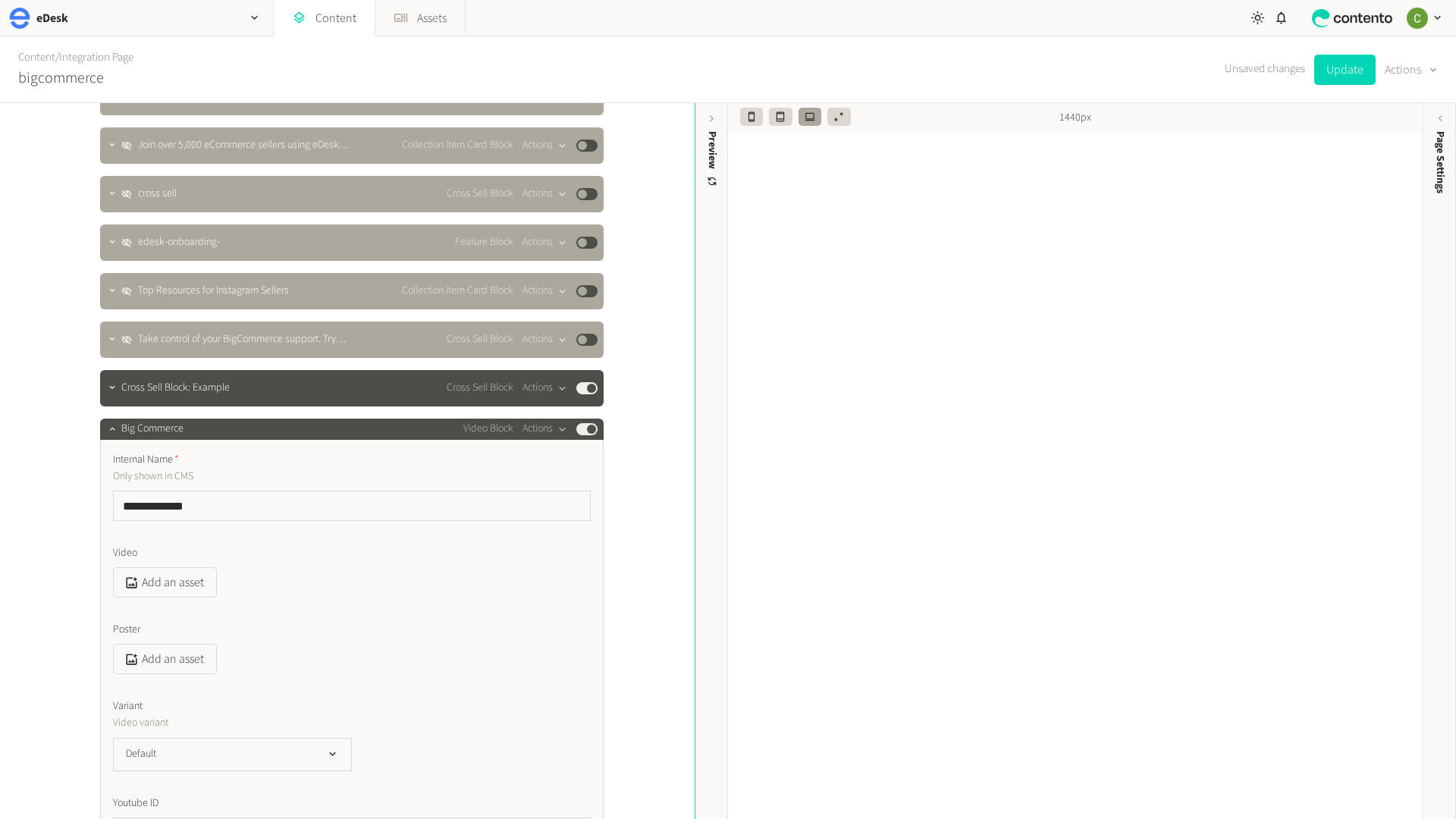 click on "**********" 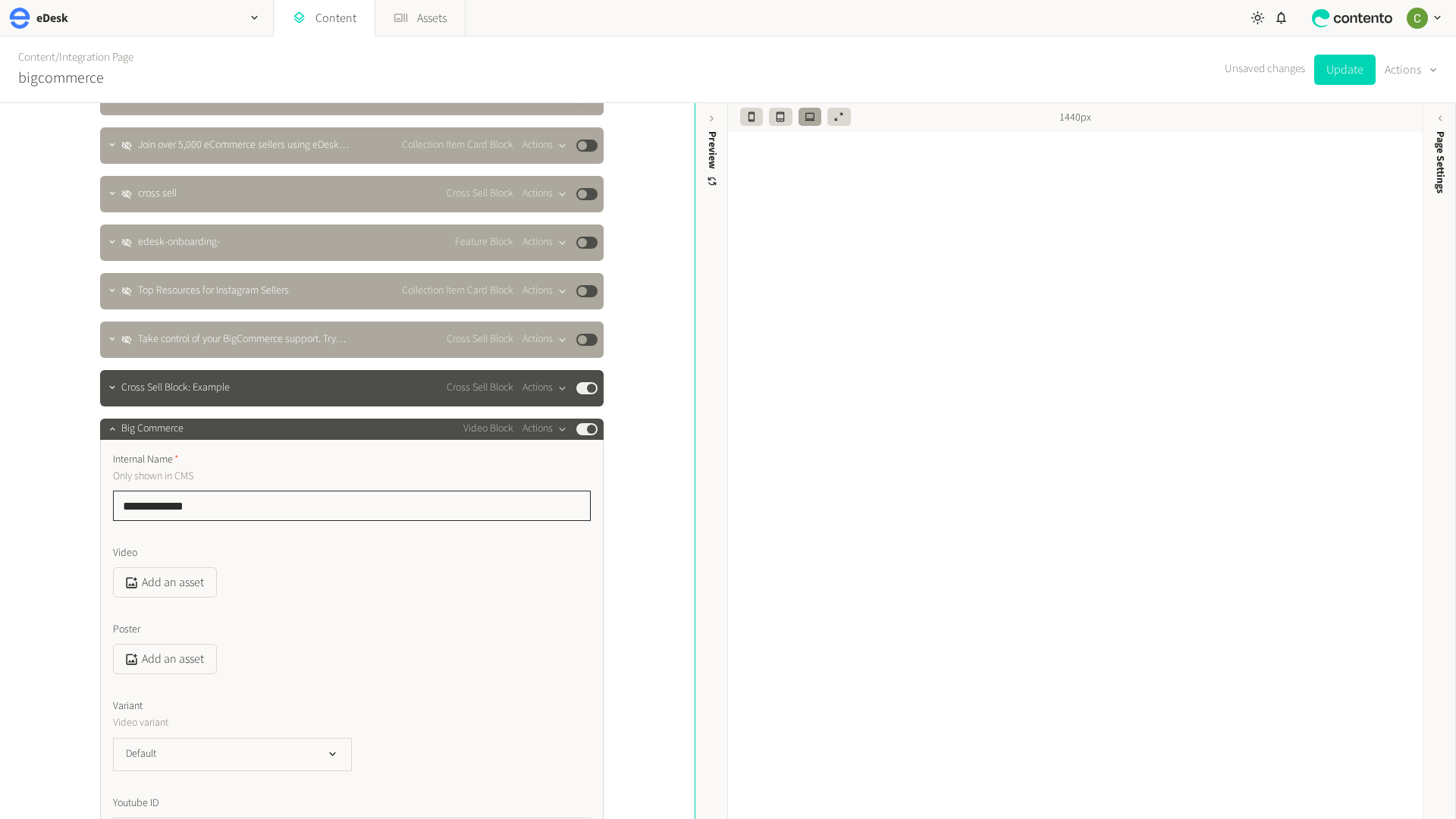 click on "**********" 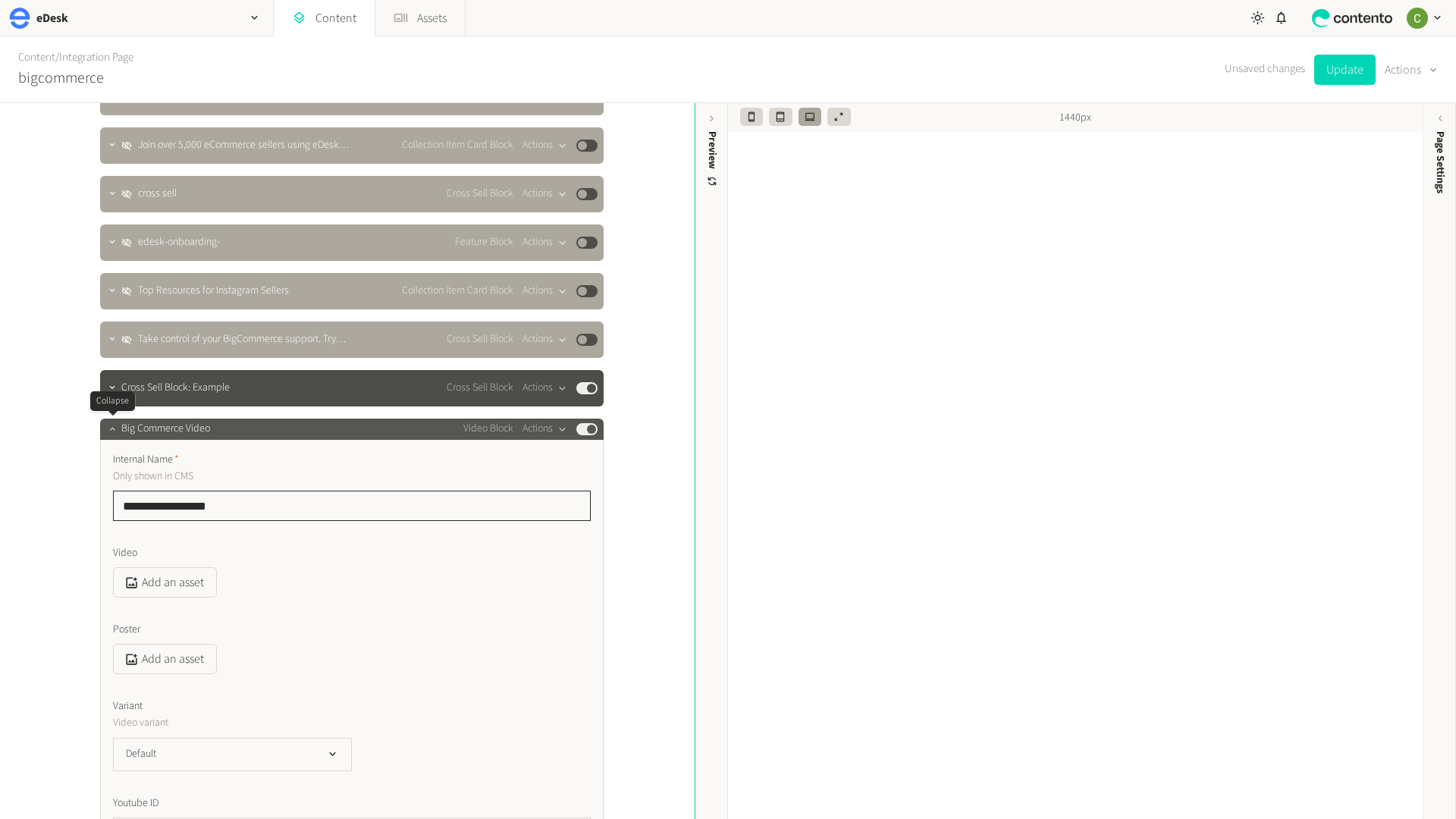 type on "**********" 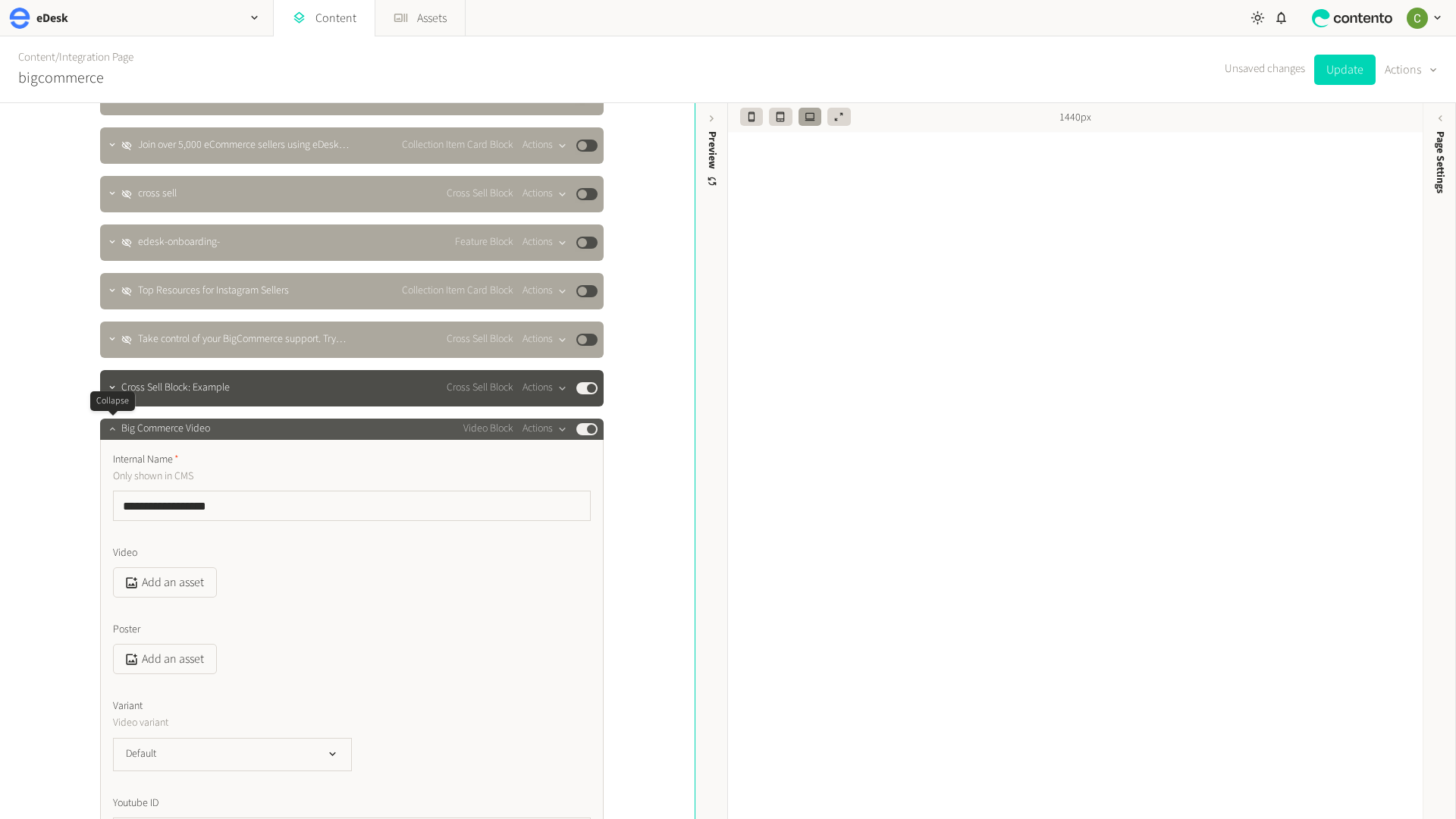 click 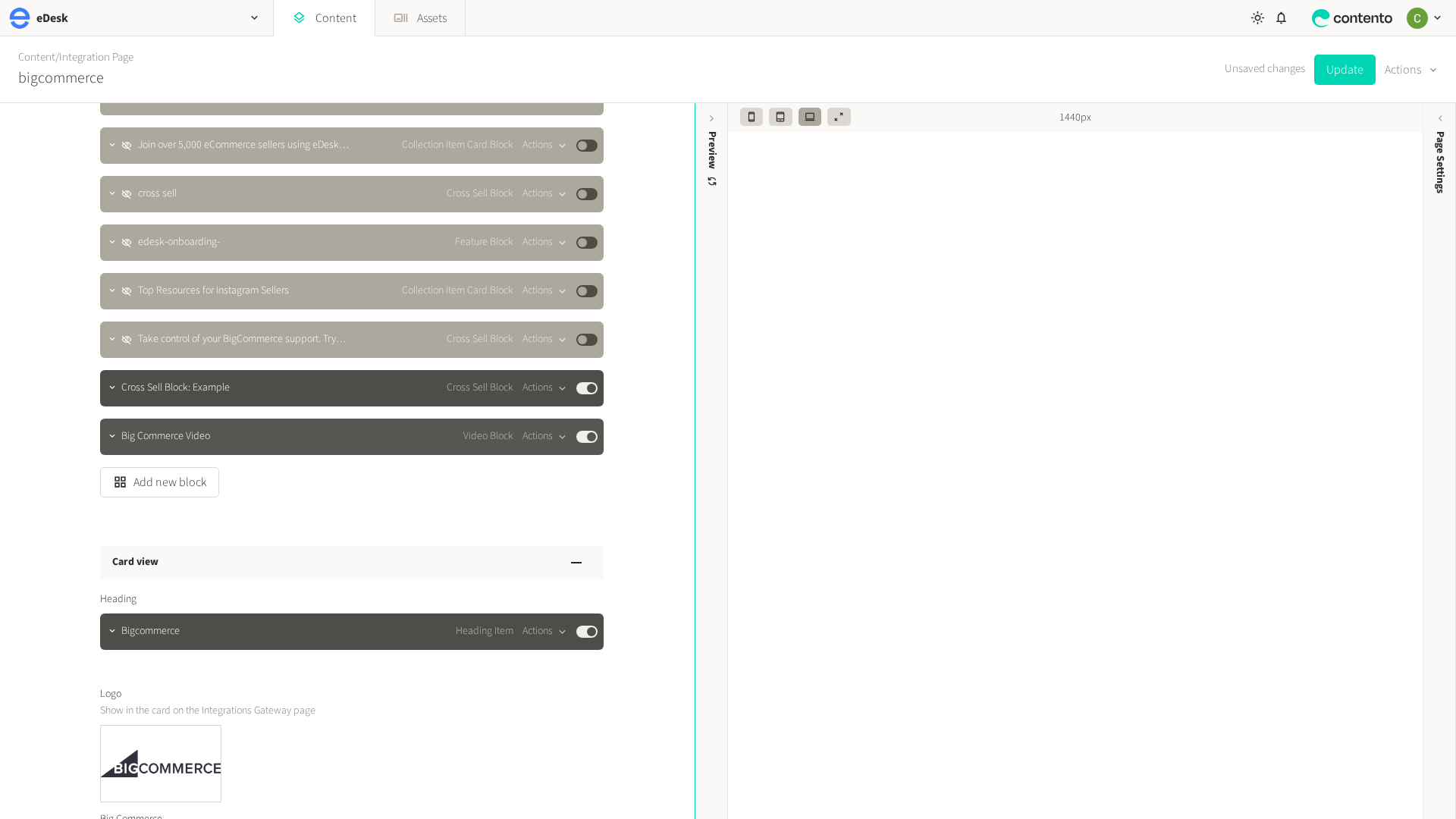 type 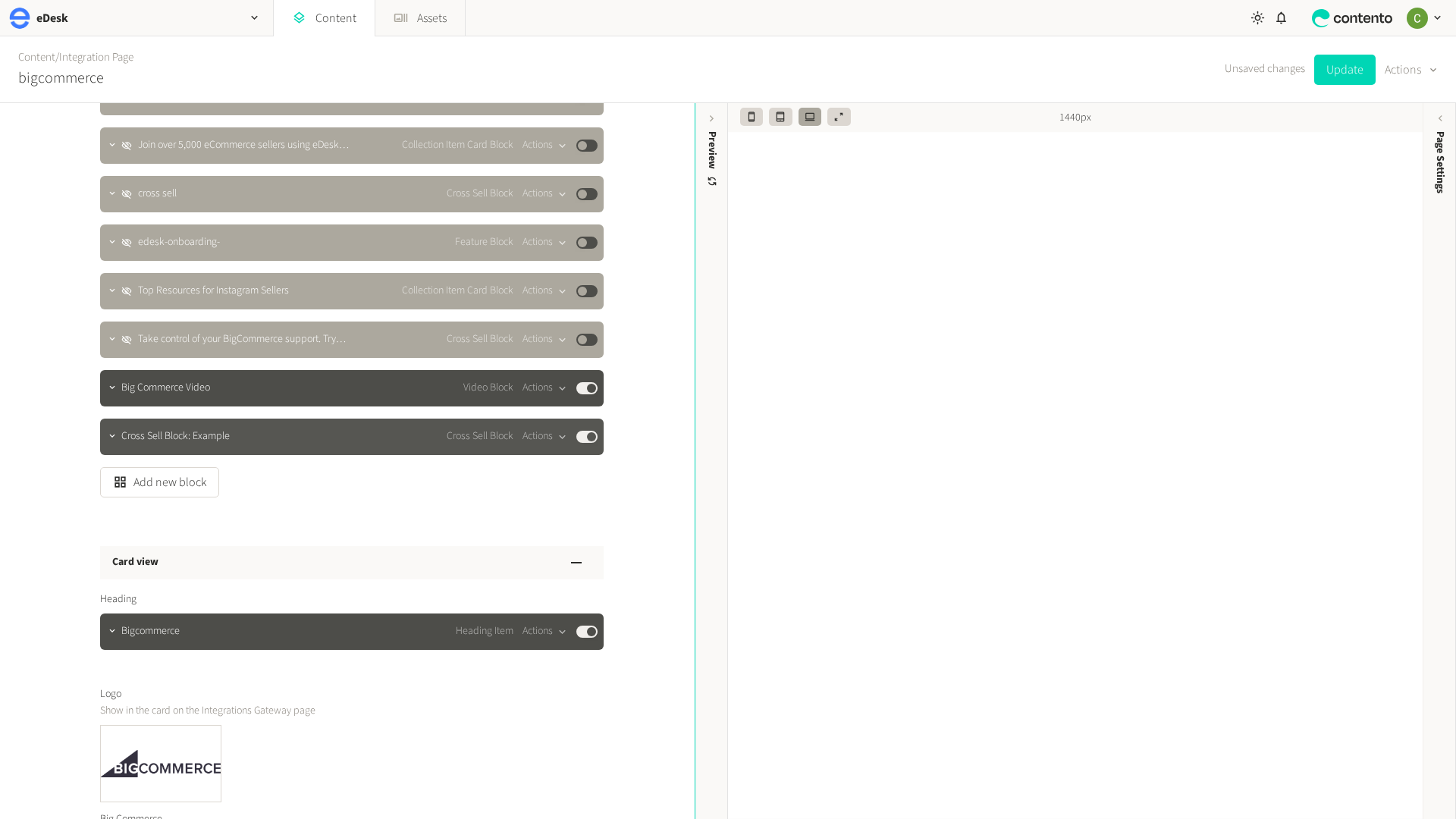 click on "Cross Sell Block: Example" 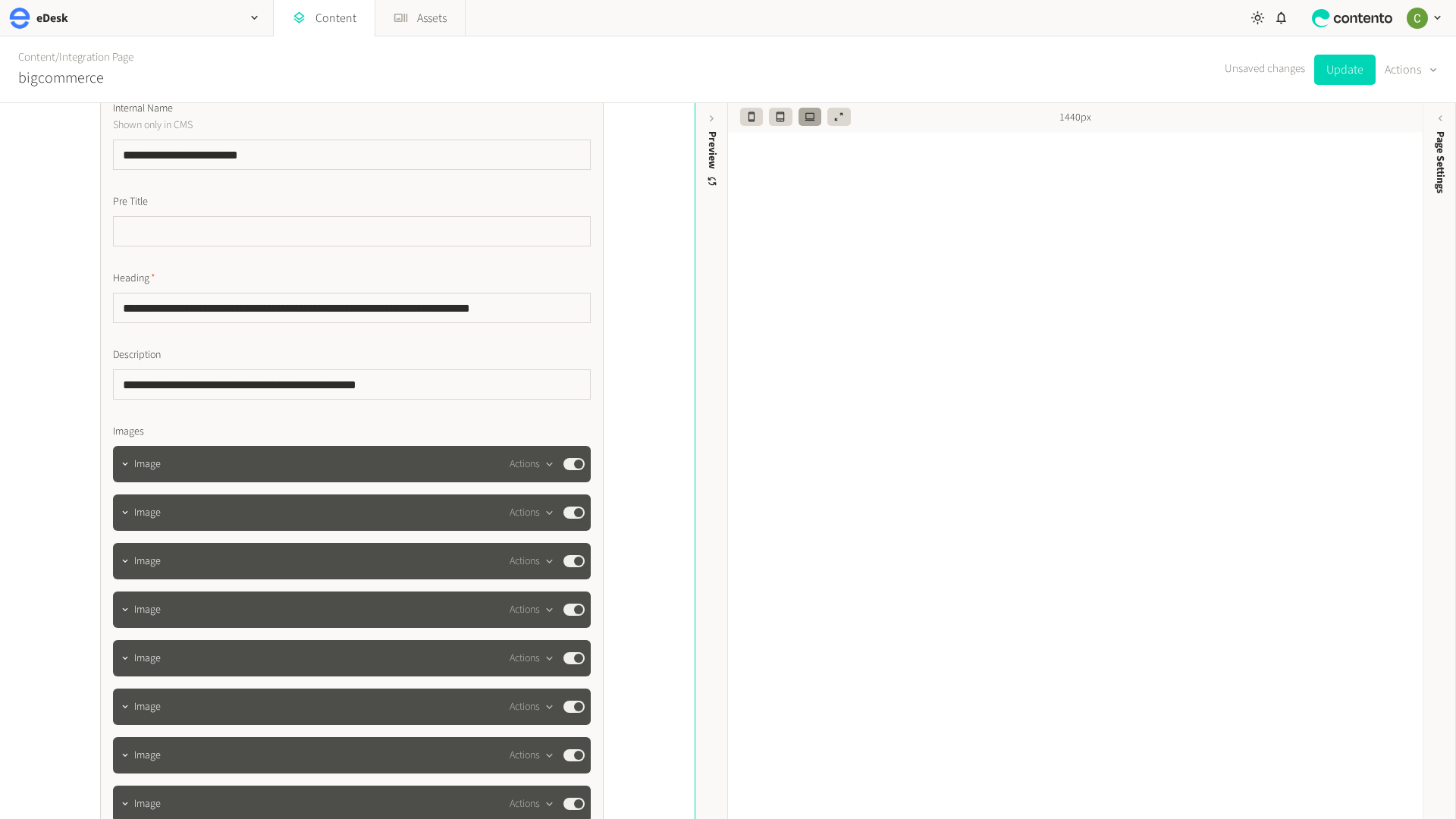 scroll, scrollTop: 4076, scrollLeft: 0, axis: vertical 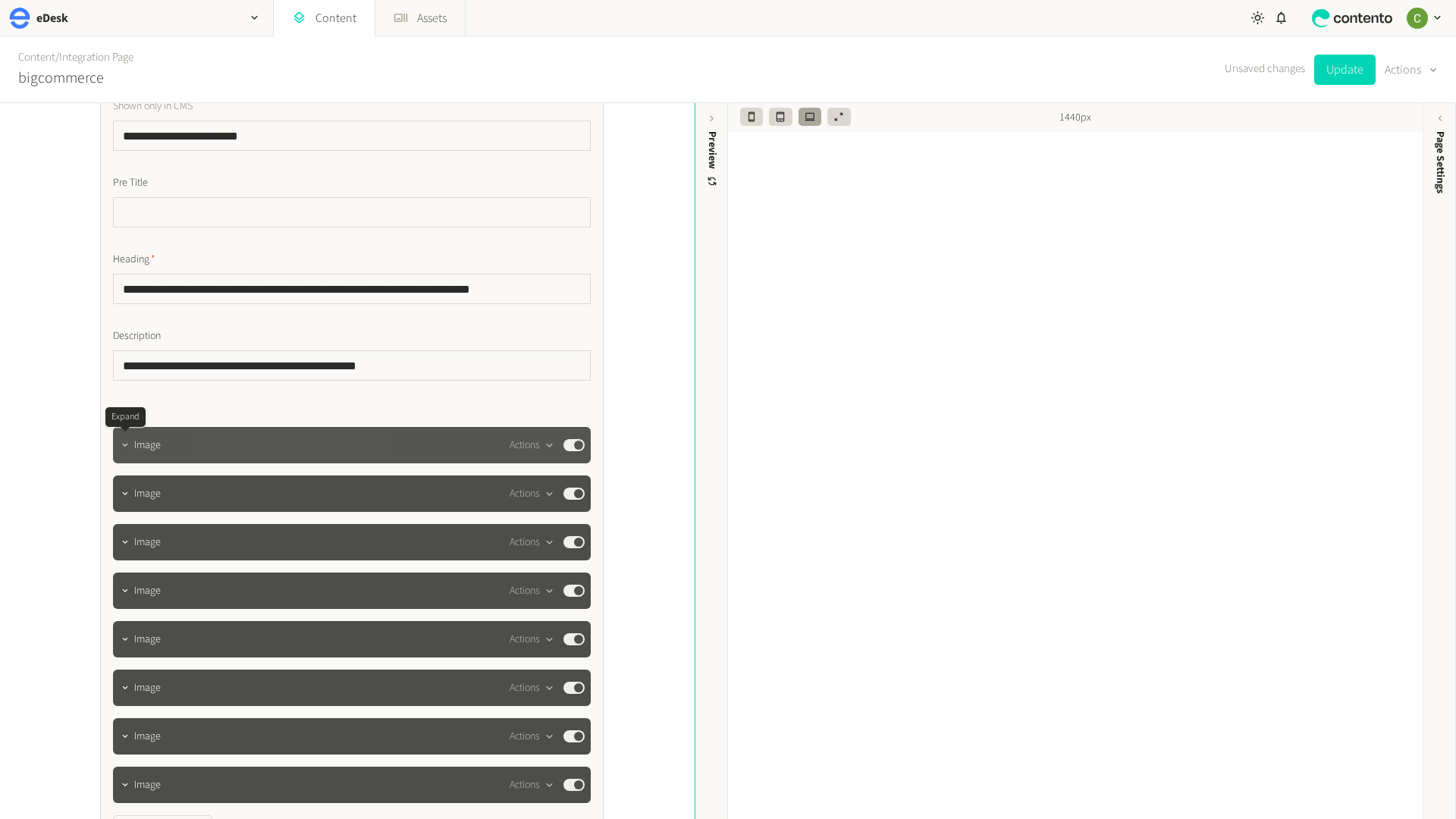 click 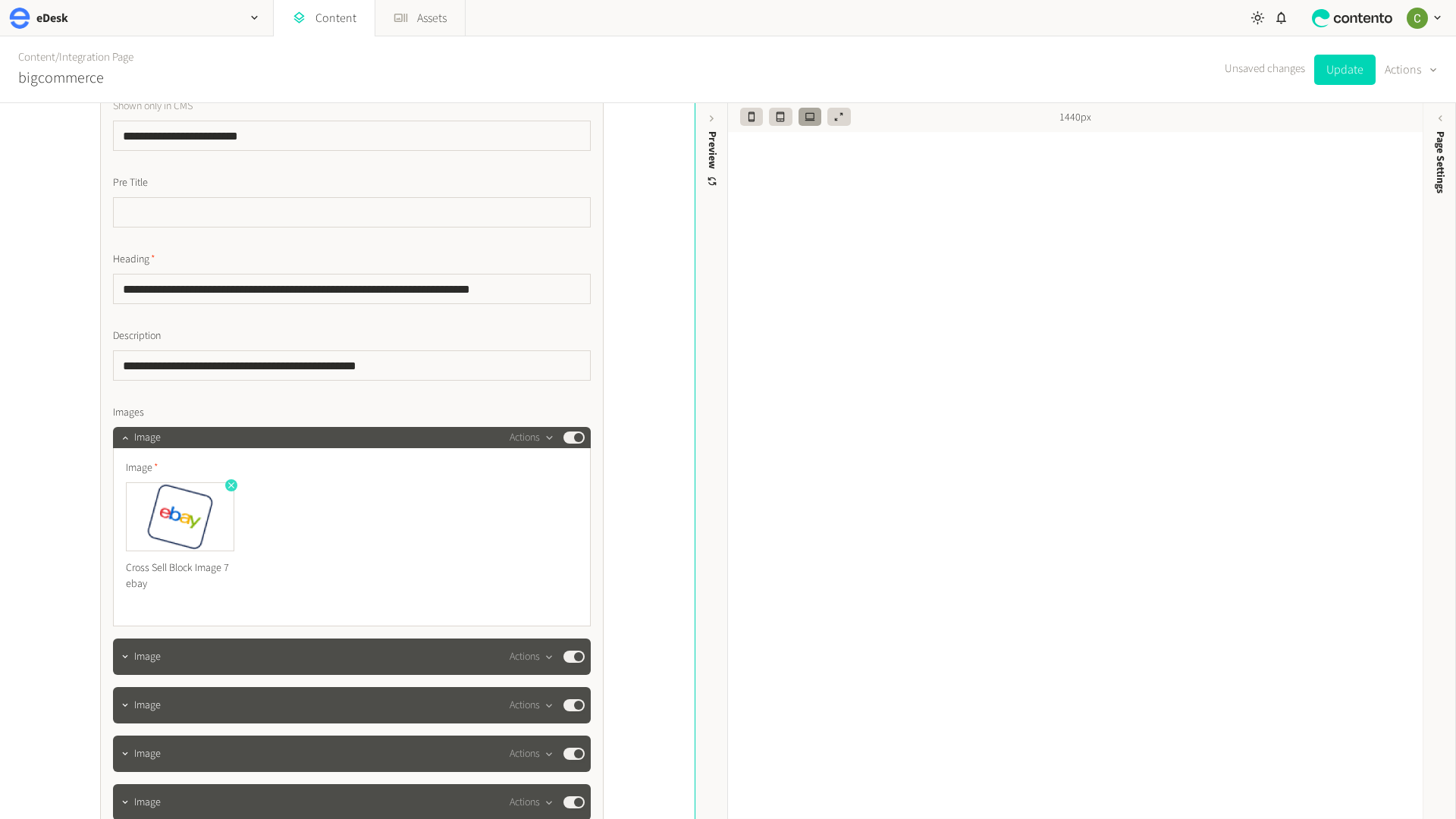click 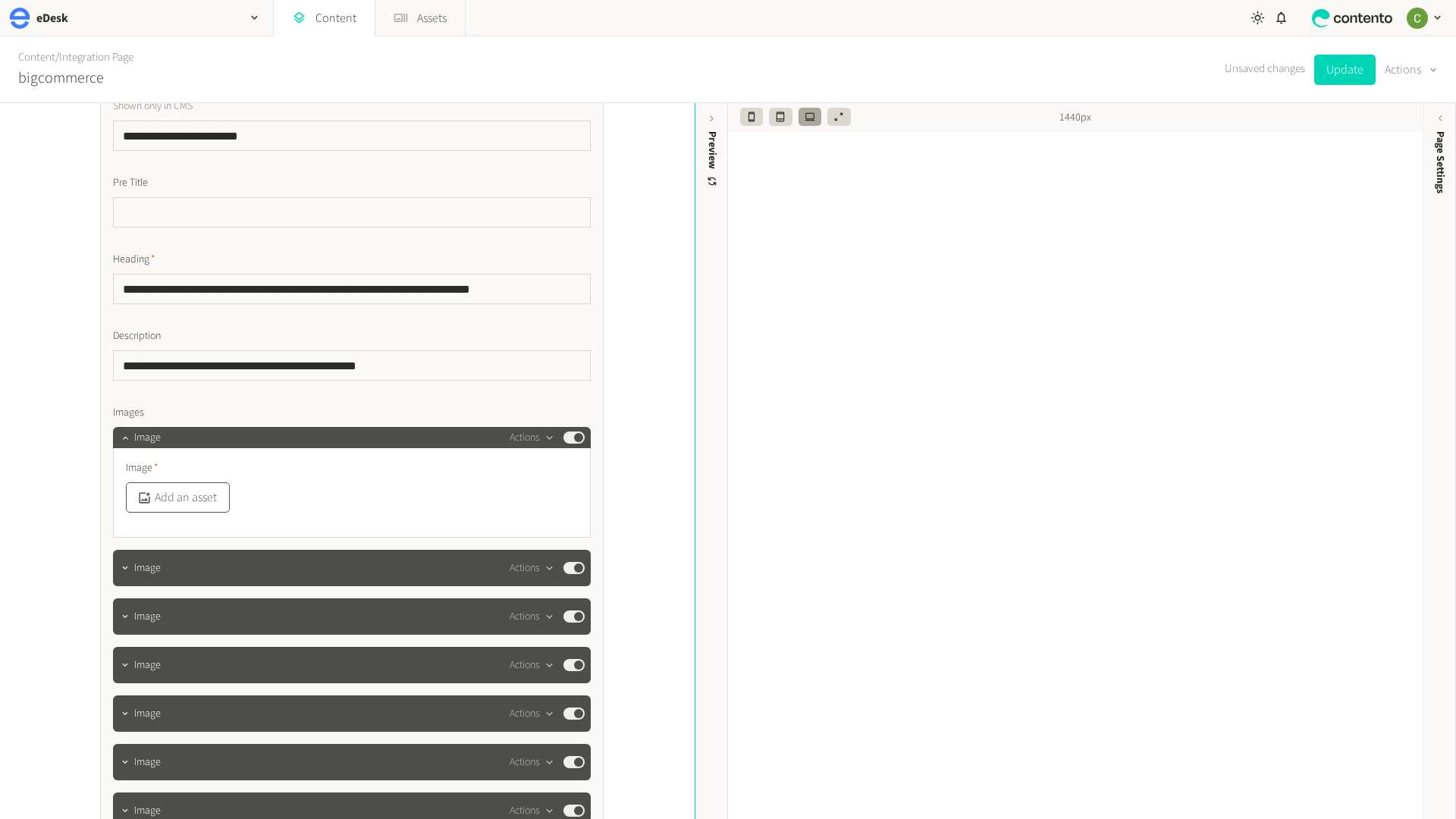 click on "Add an asset" 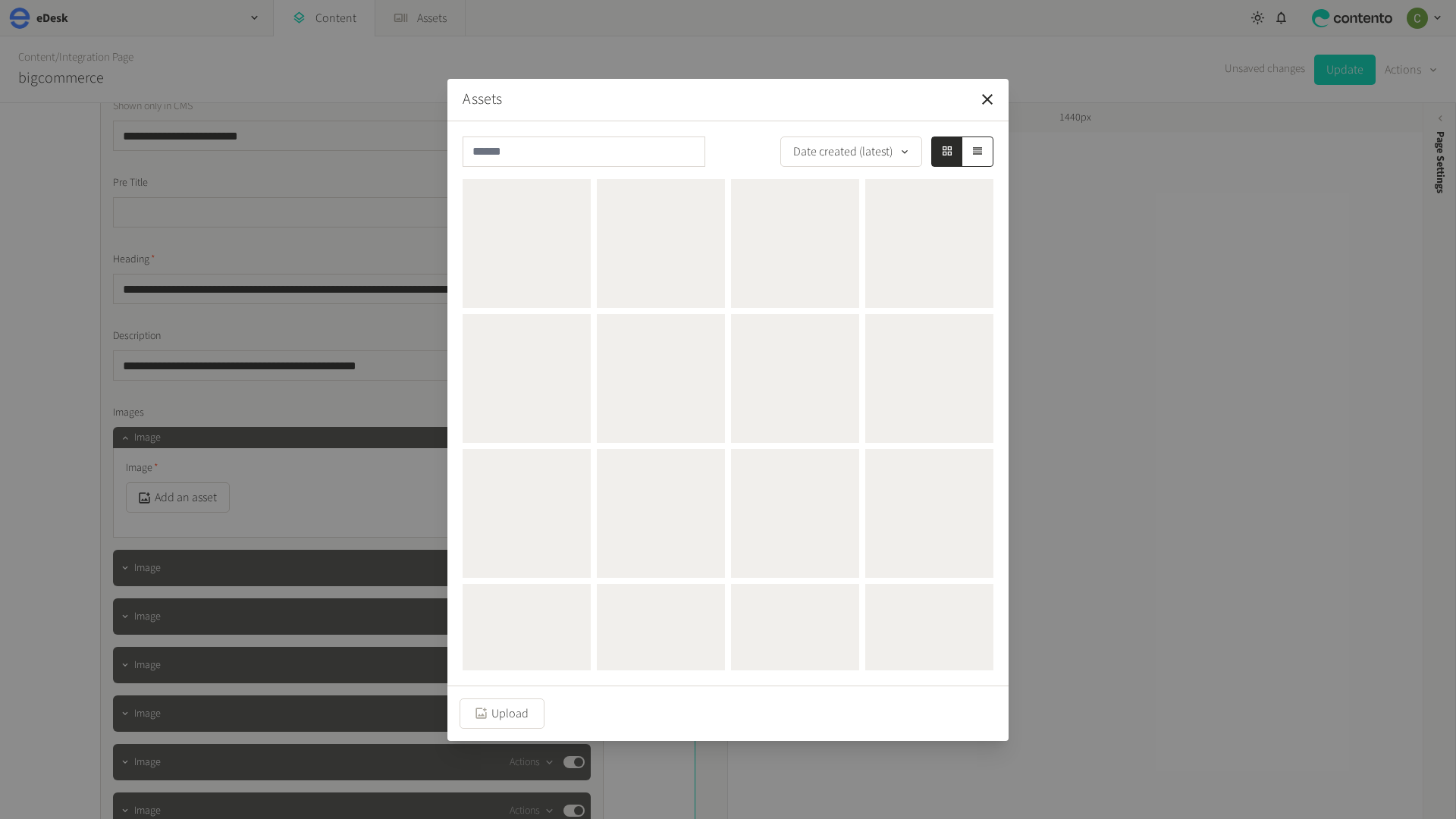 click on "Assets" at bounding box center [728, 100] 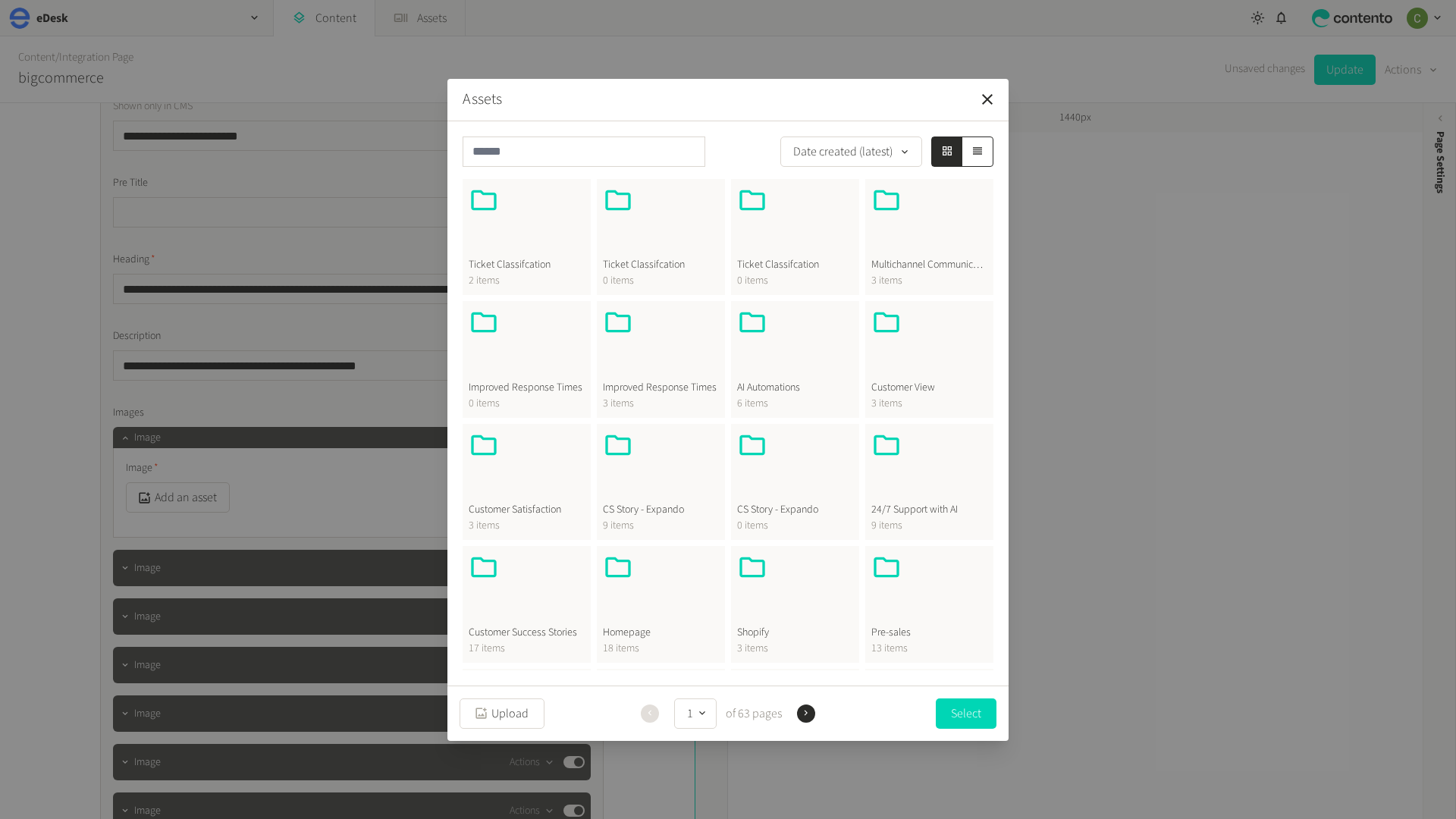 click at bounding box center [661, 588] 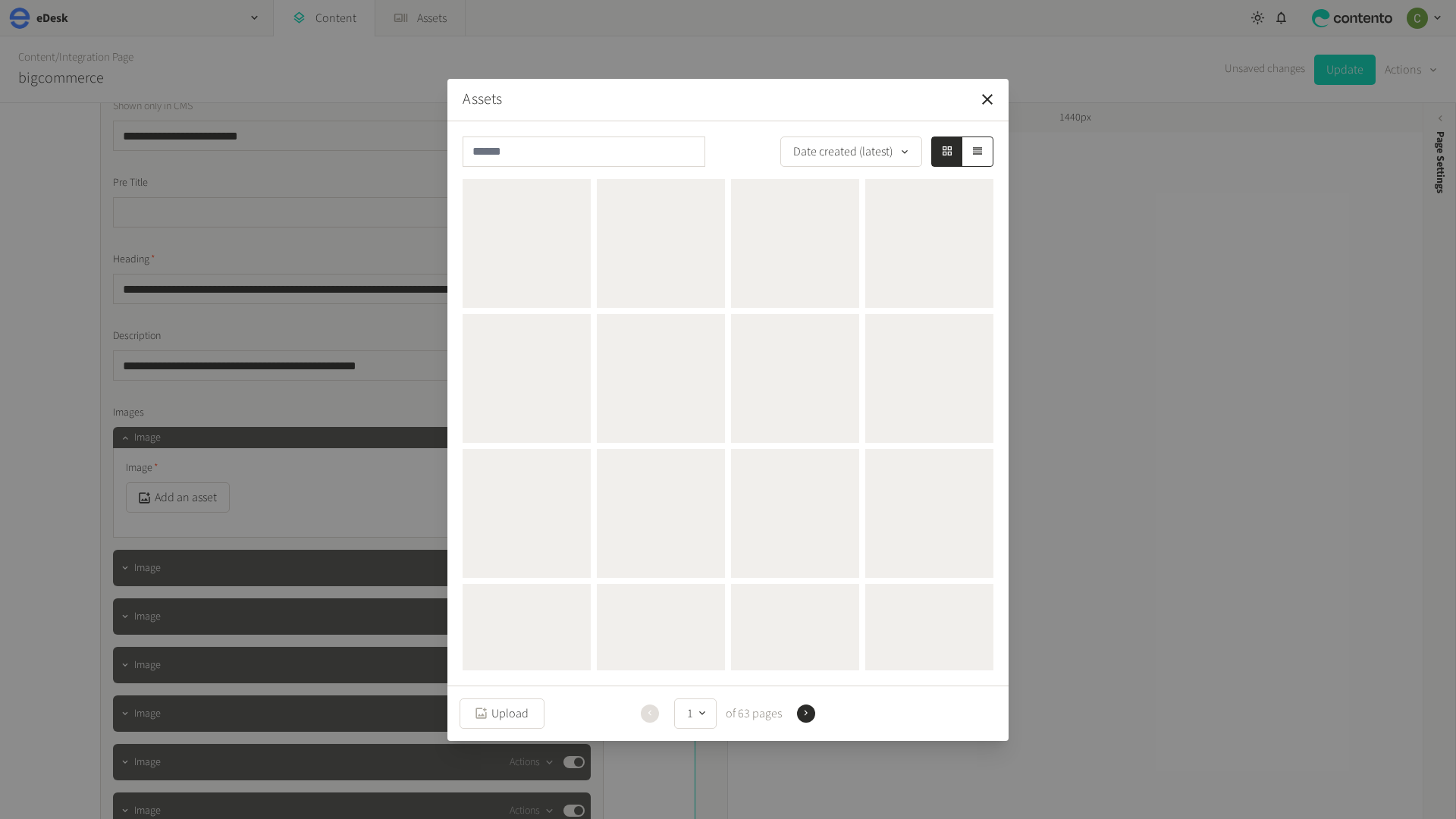 click on "Assets" at bounding box center (728, 100) 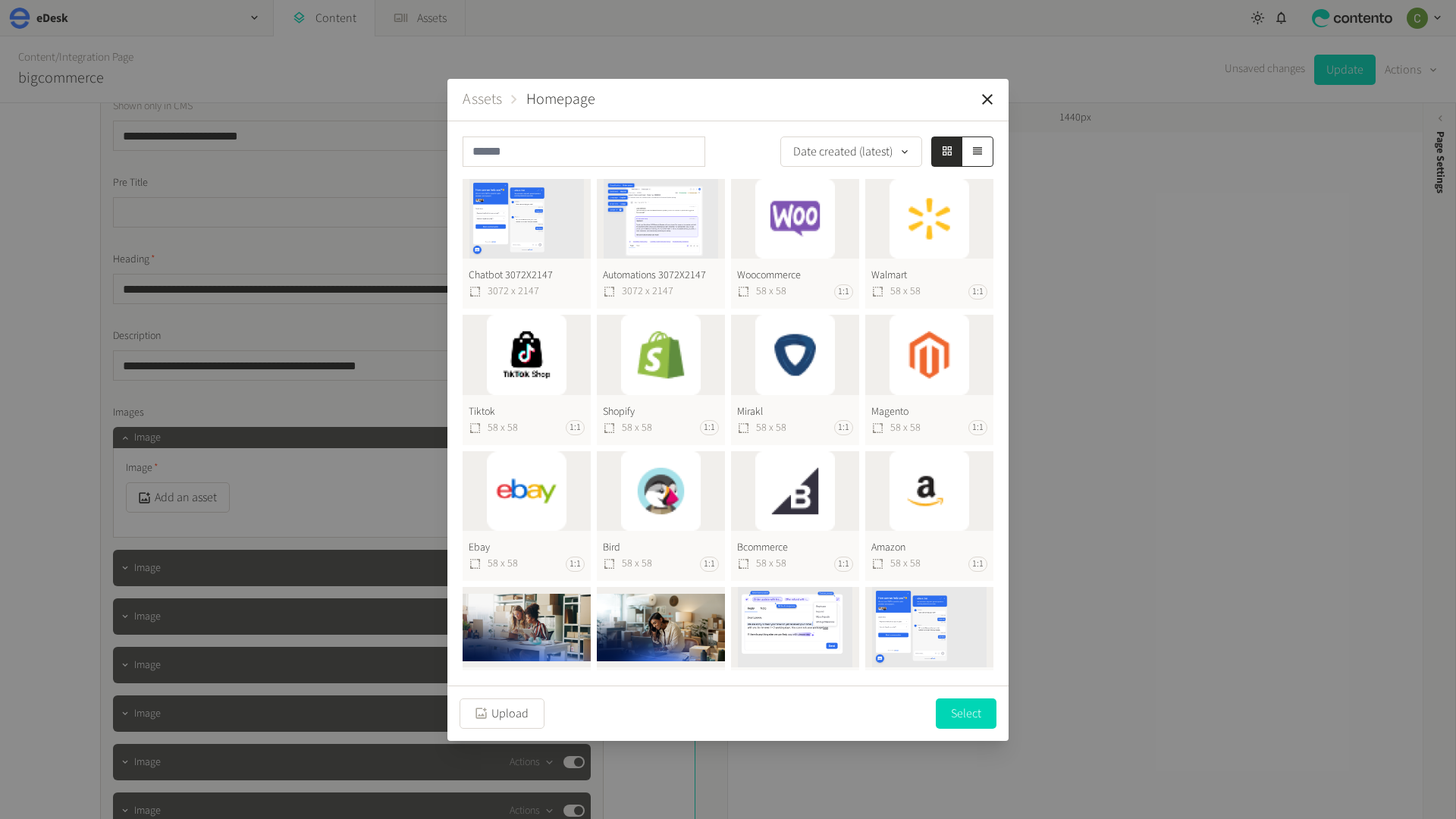 click on "Amazon  58 x 58 1:1" 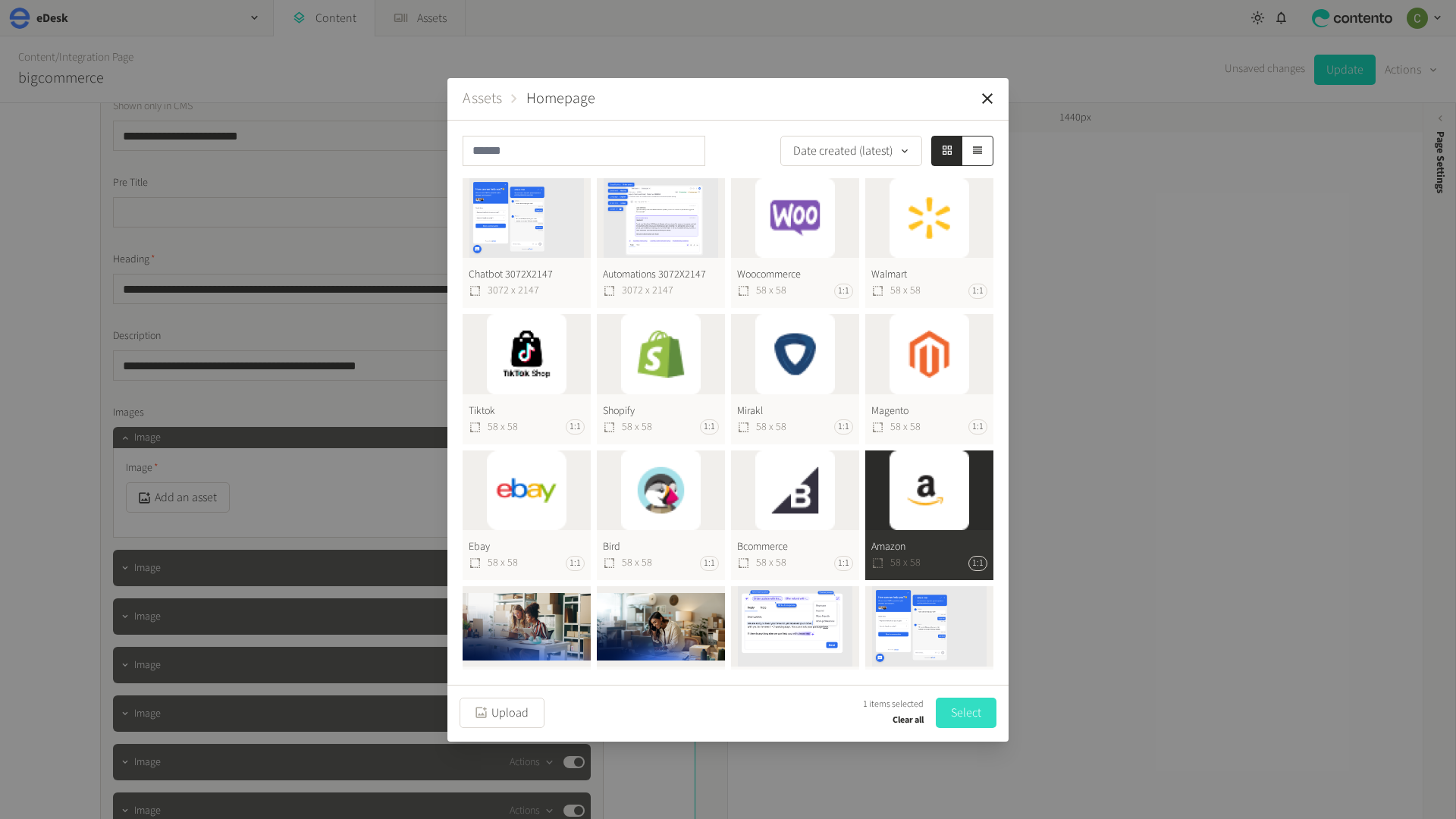 click on "Select" at bounding box center (966, 713) 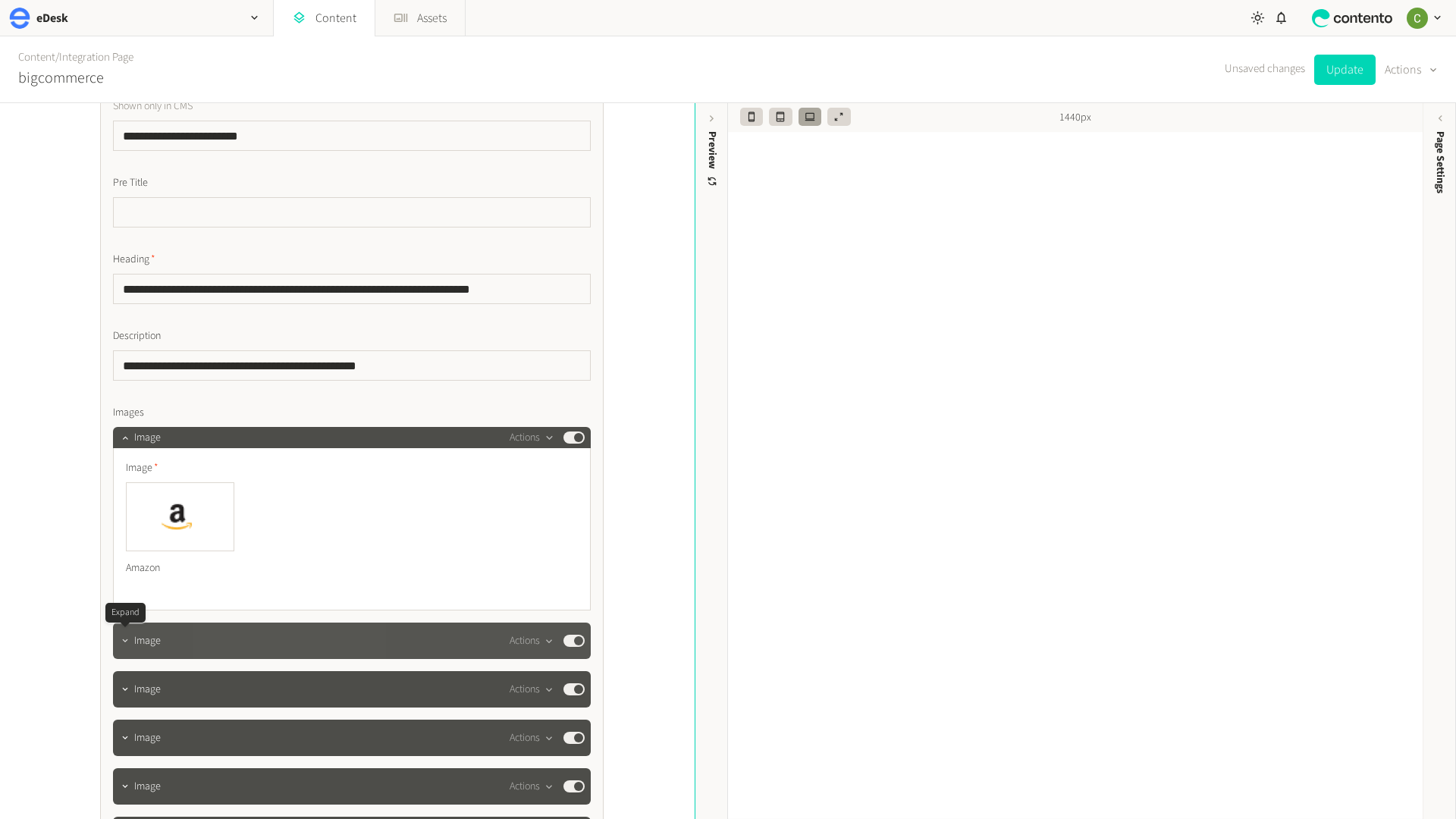 click 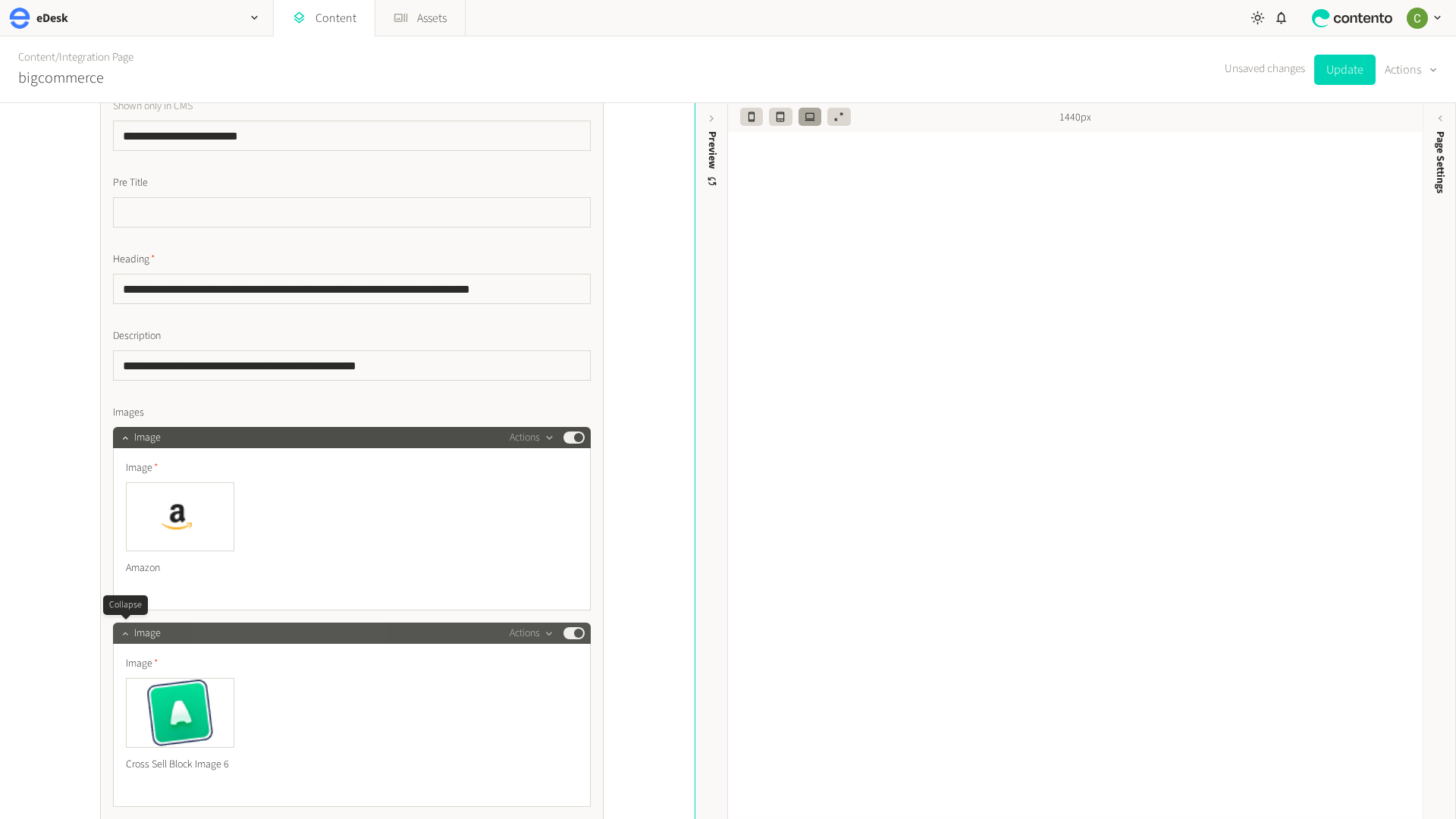 scroll, scrollTop: 4098, scrollLeft: 0, axis: vertical 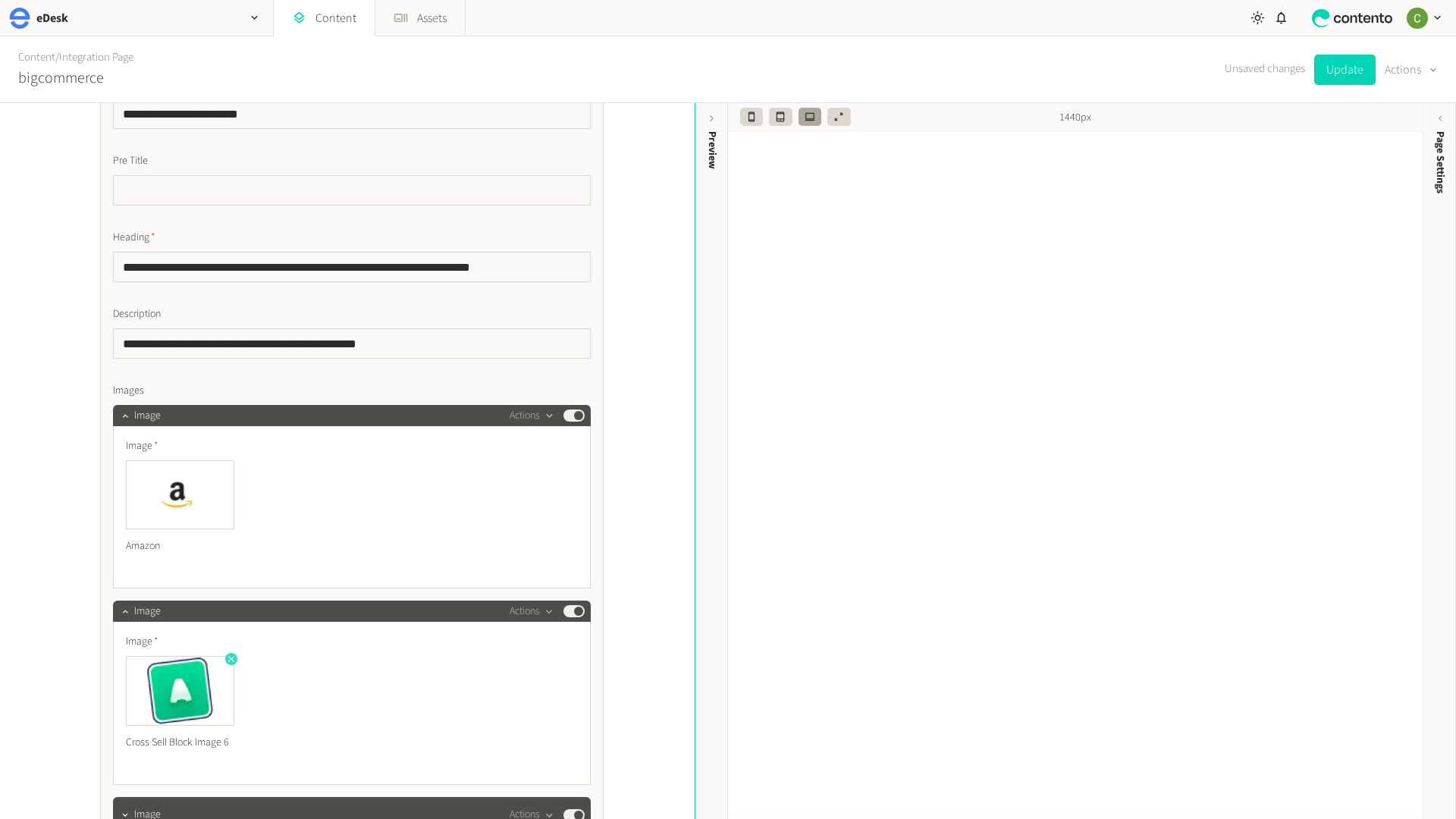 click 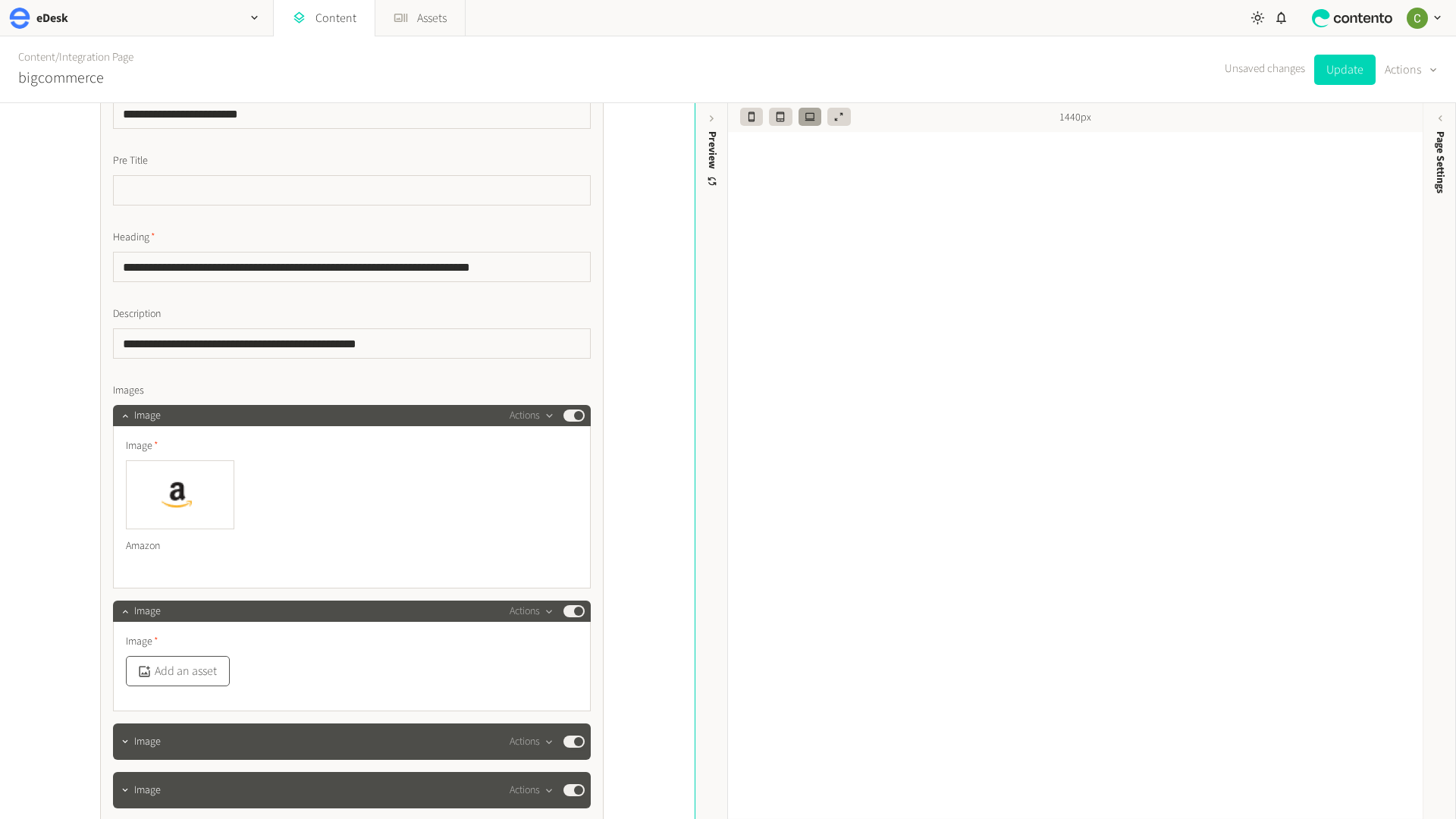 click on "Add an asset" 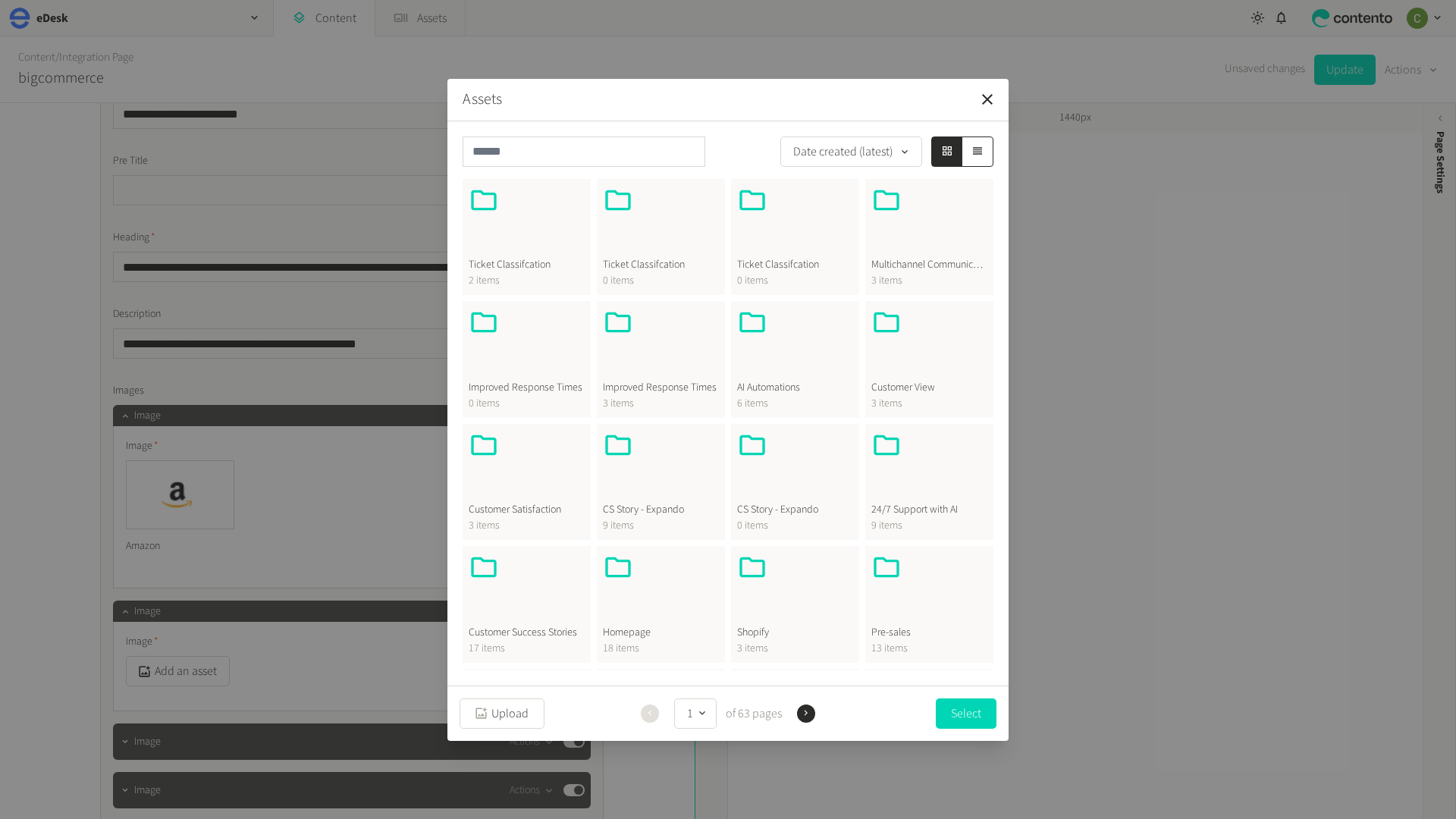 click on "18 items" at bounding box center [661, 648] 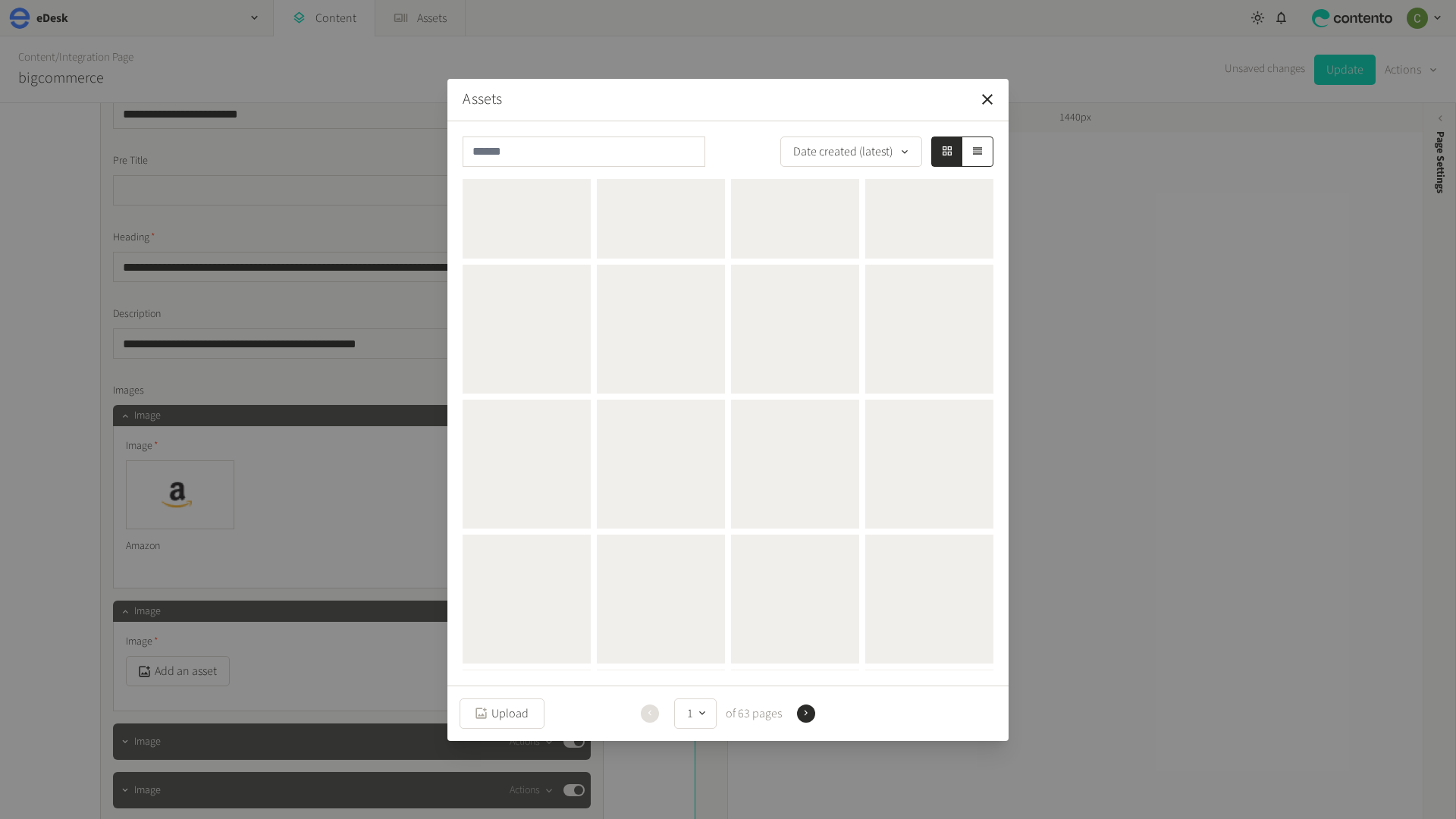 scroll, scrollTop: 0, scrollLeft: 0, axis: both 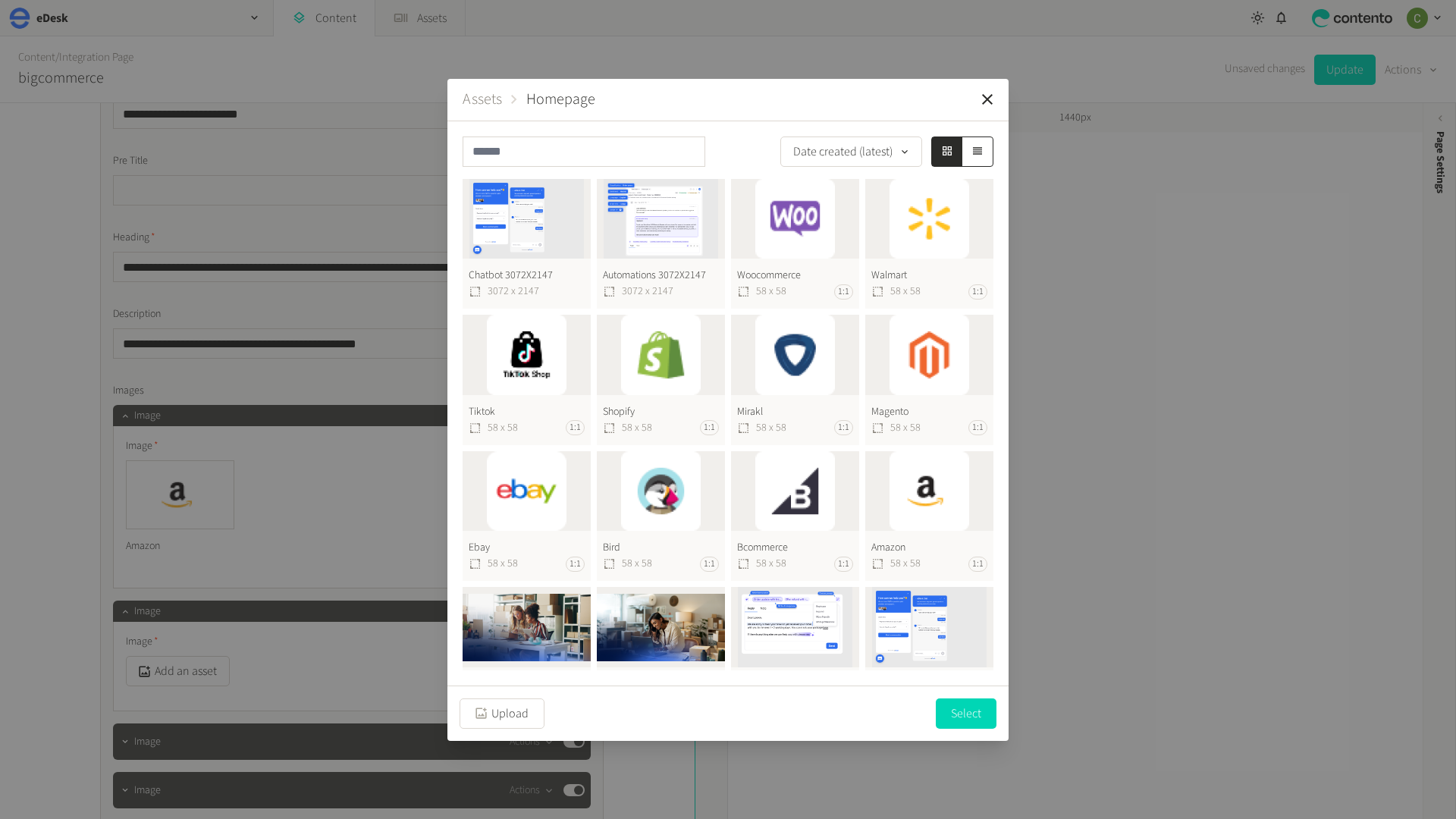 click on "Ebay  58 x 58 1:1" 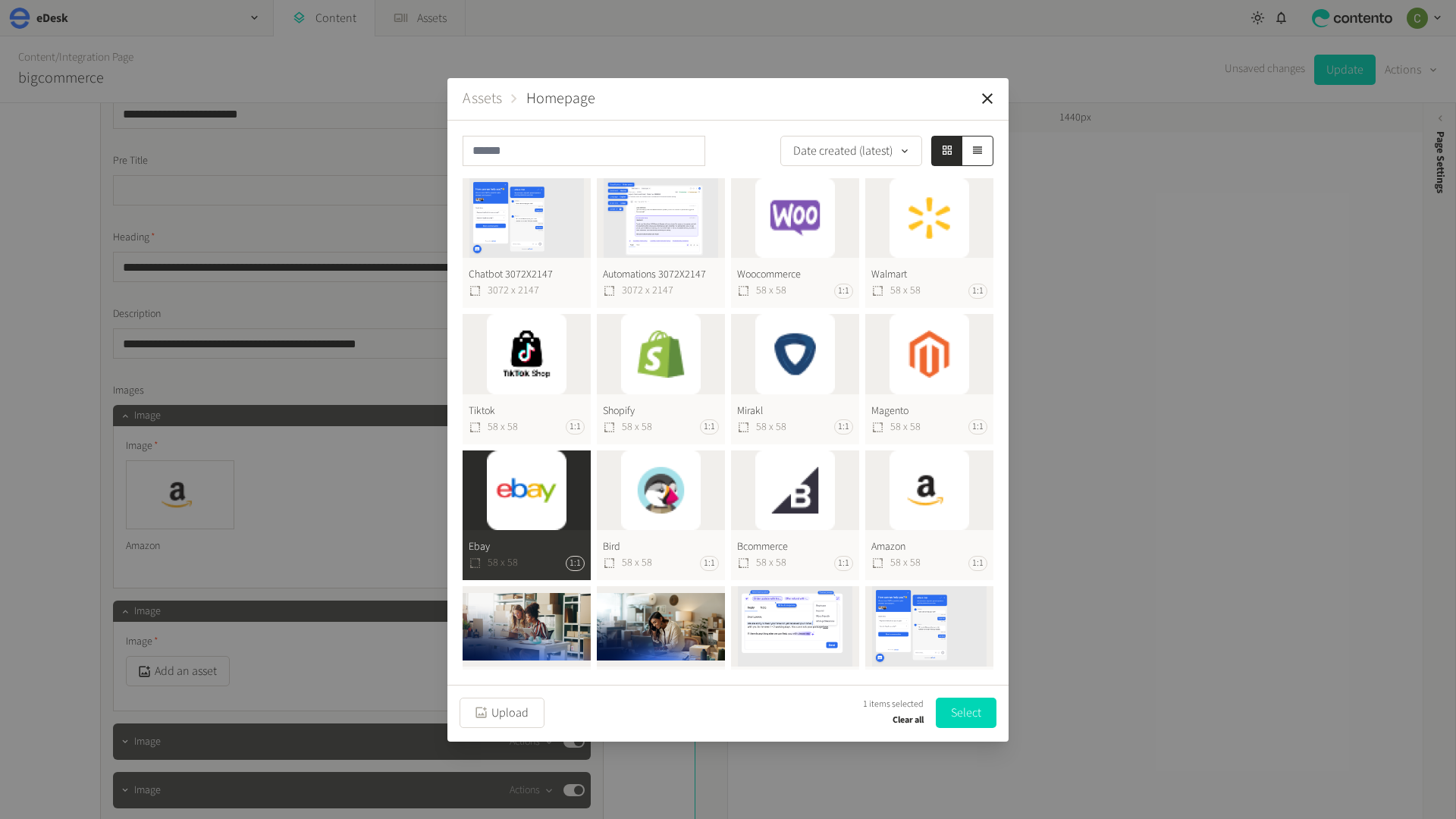 click on "Select" at bounding box center [966, 713] 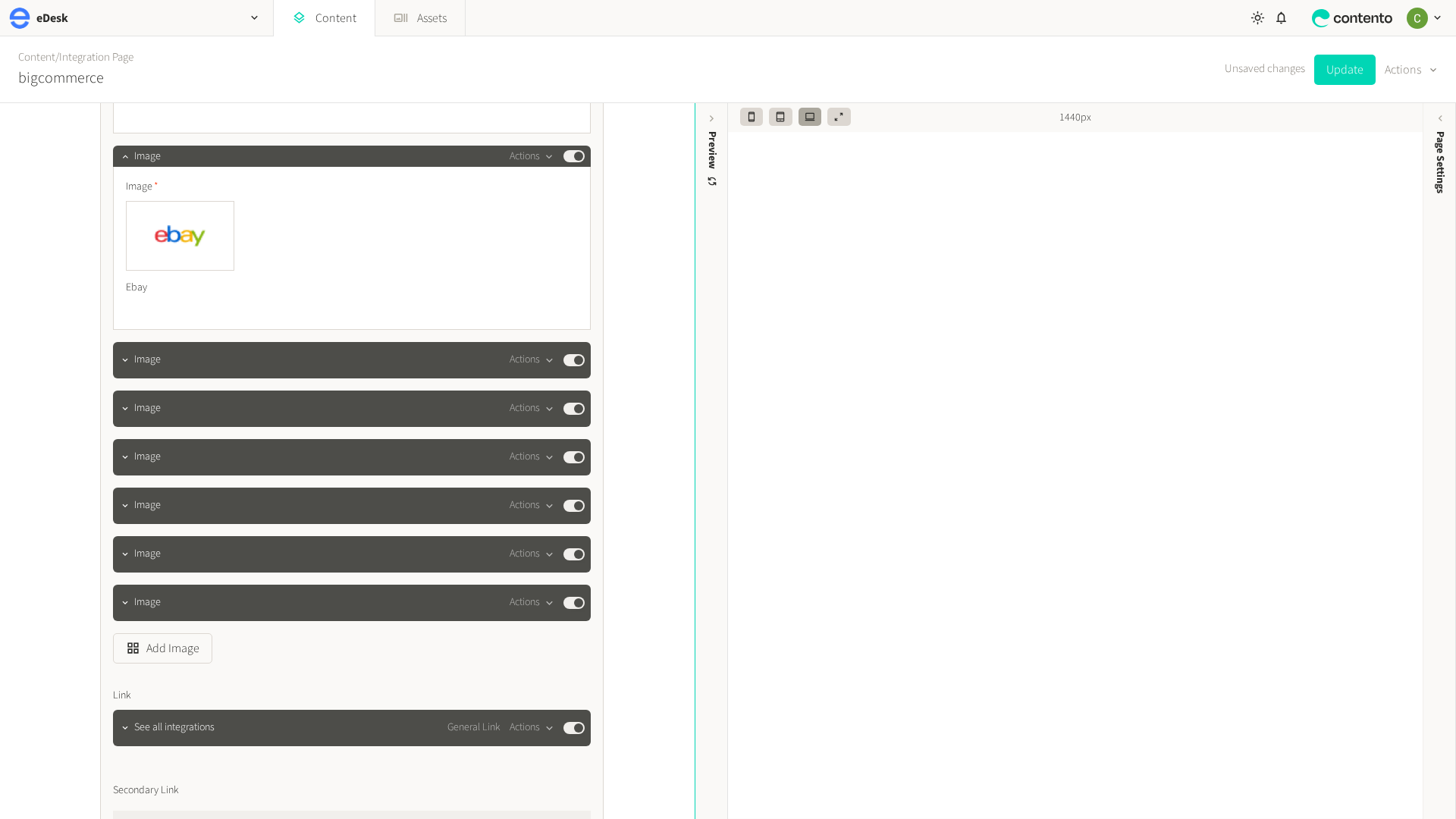 scroll, scrollTop: 4551, scrollLeft: 0, axis: vertical 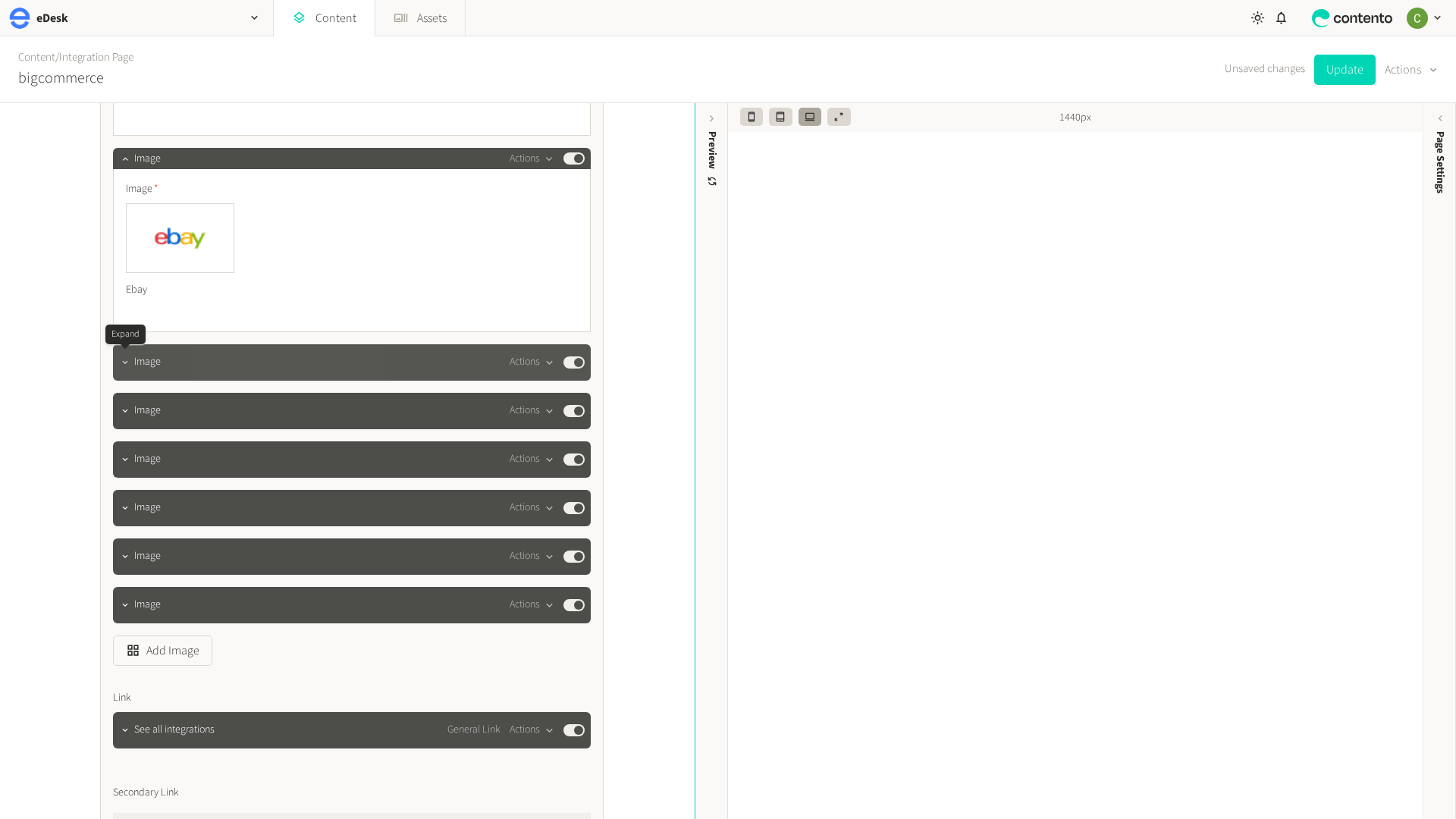 click 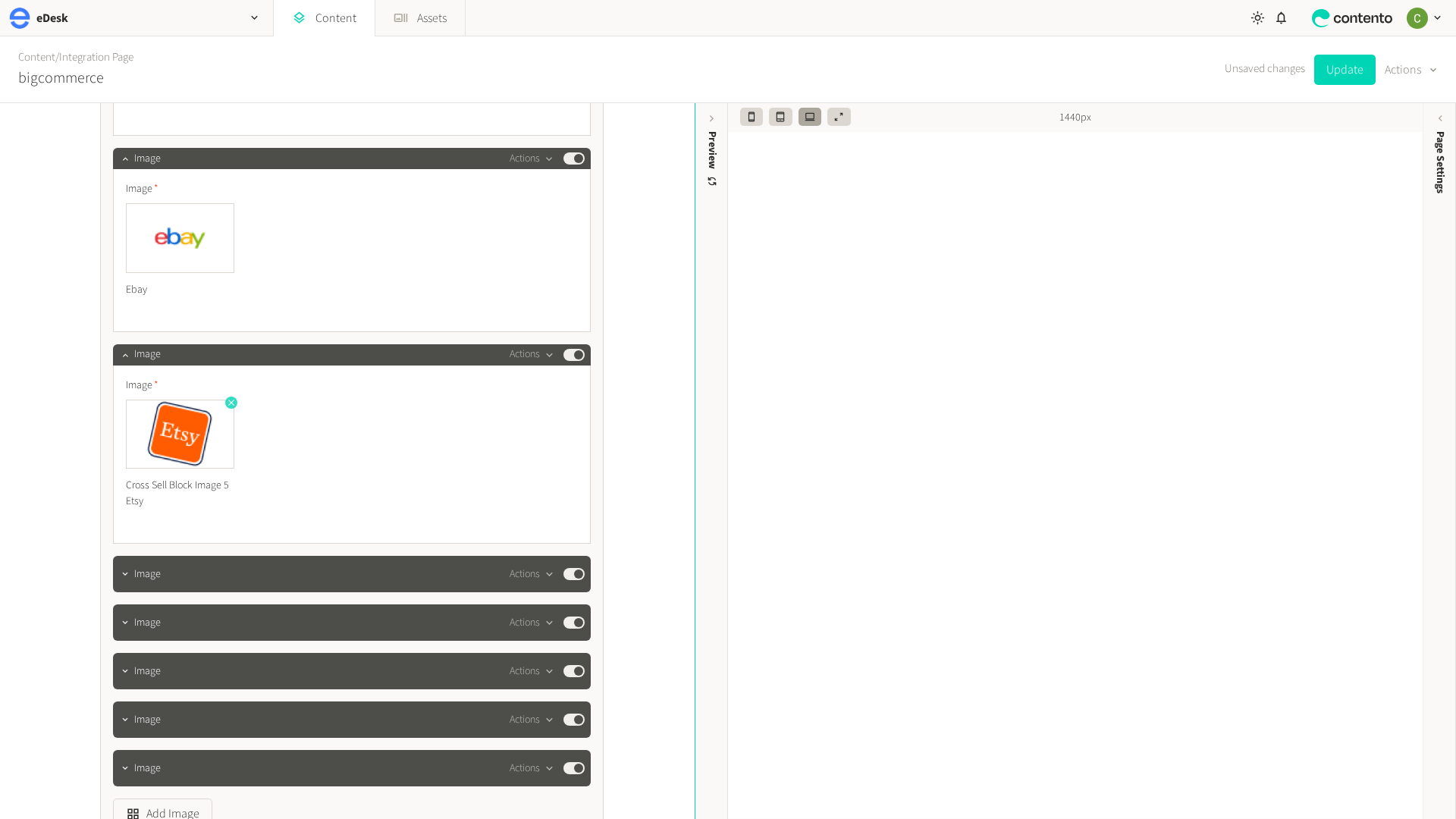 click 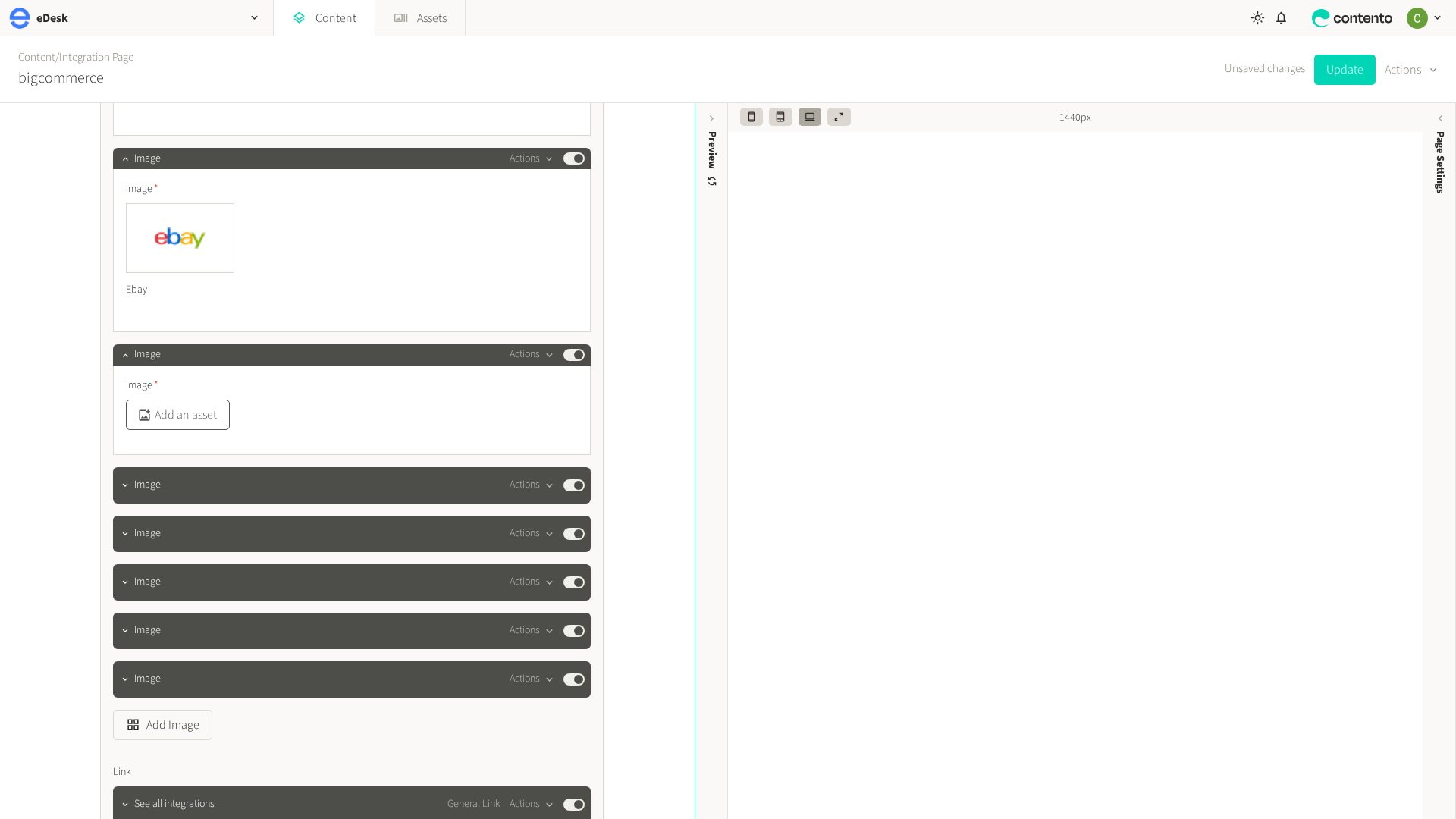 click on "Add an asset" 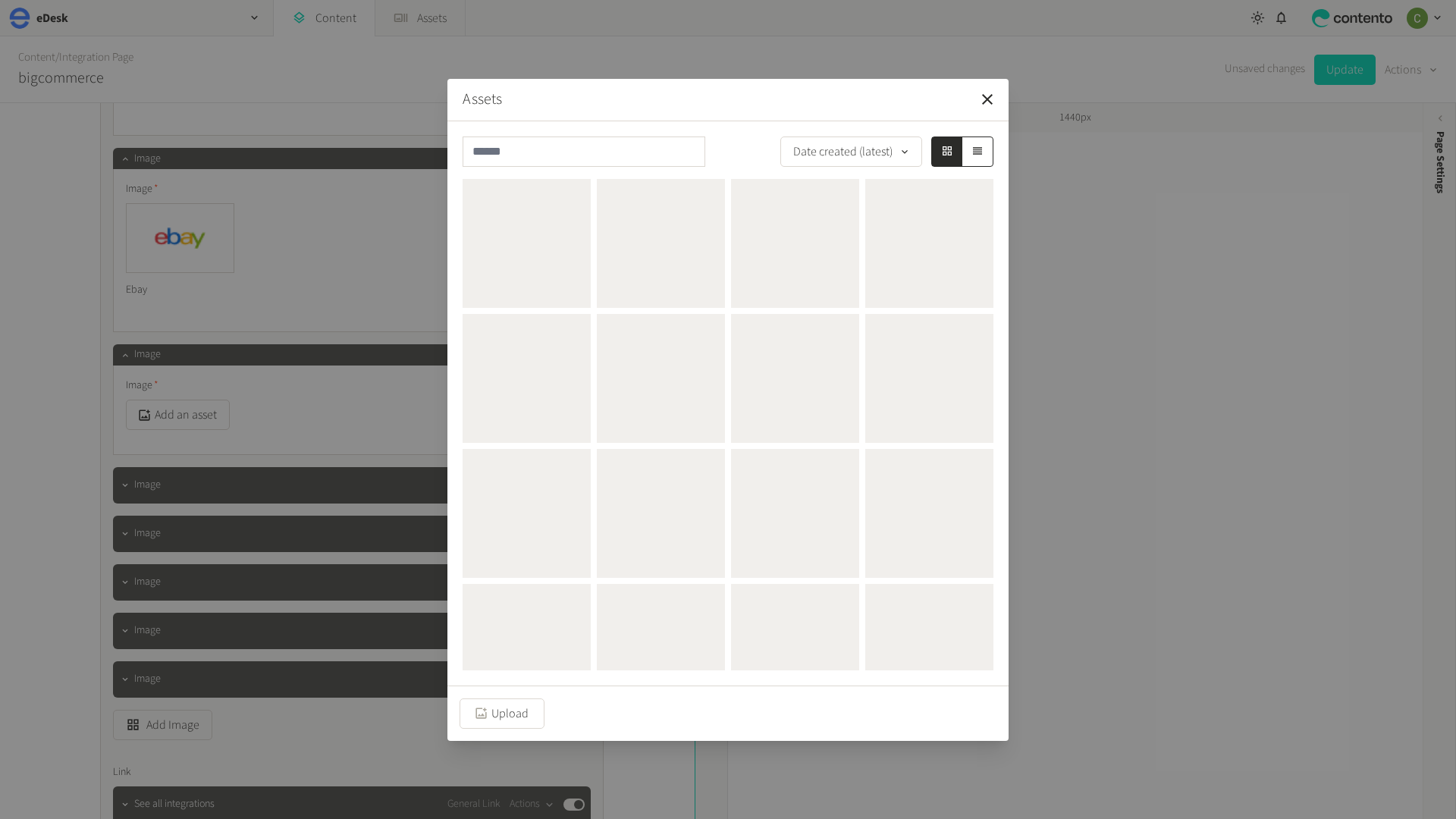 click on "Assets" at bounding box center (728, 100) 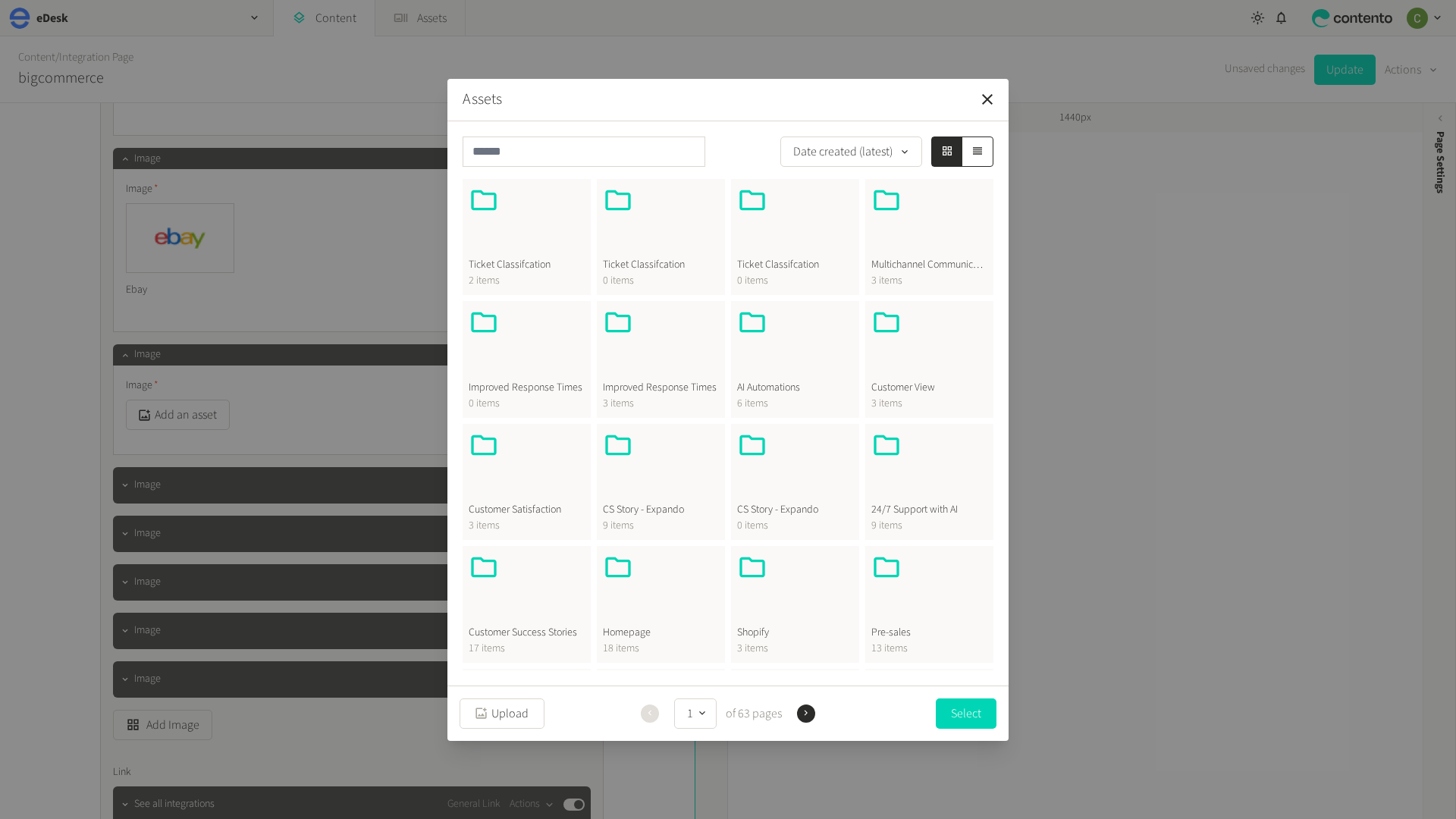 click on "Homepage" at bounding box center (661, 632) 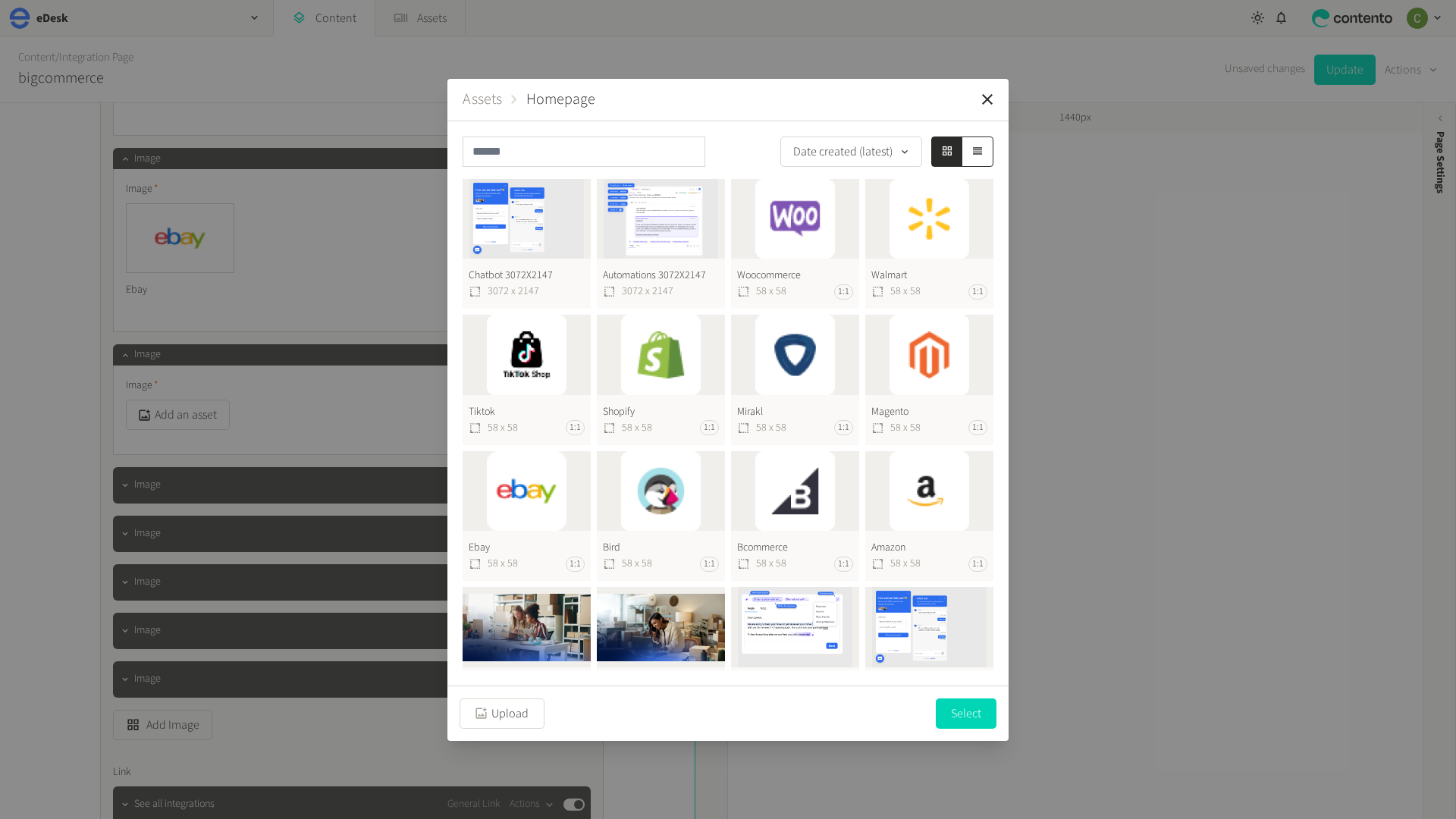click on "Shopify  58 x 58 1:1" 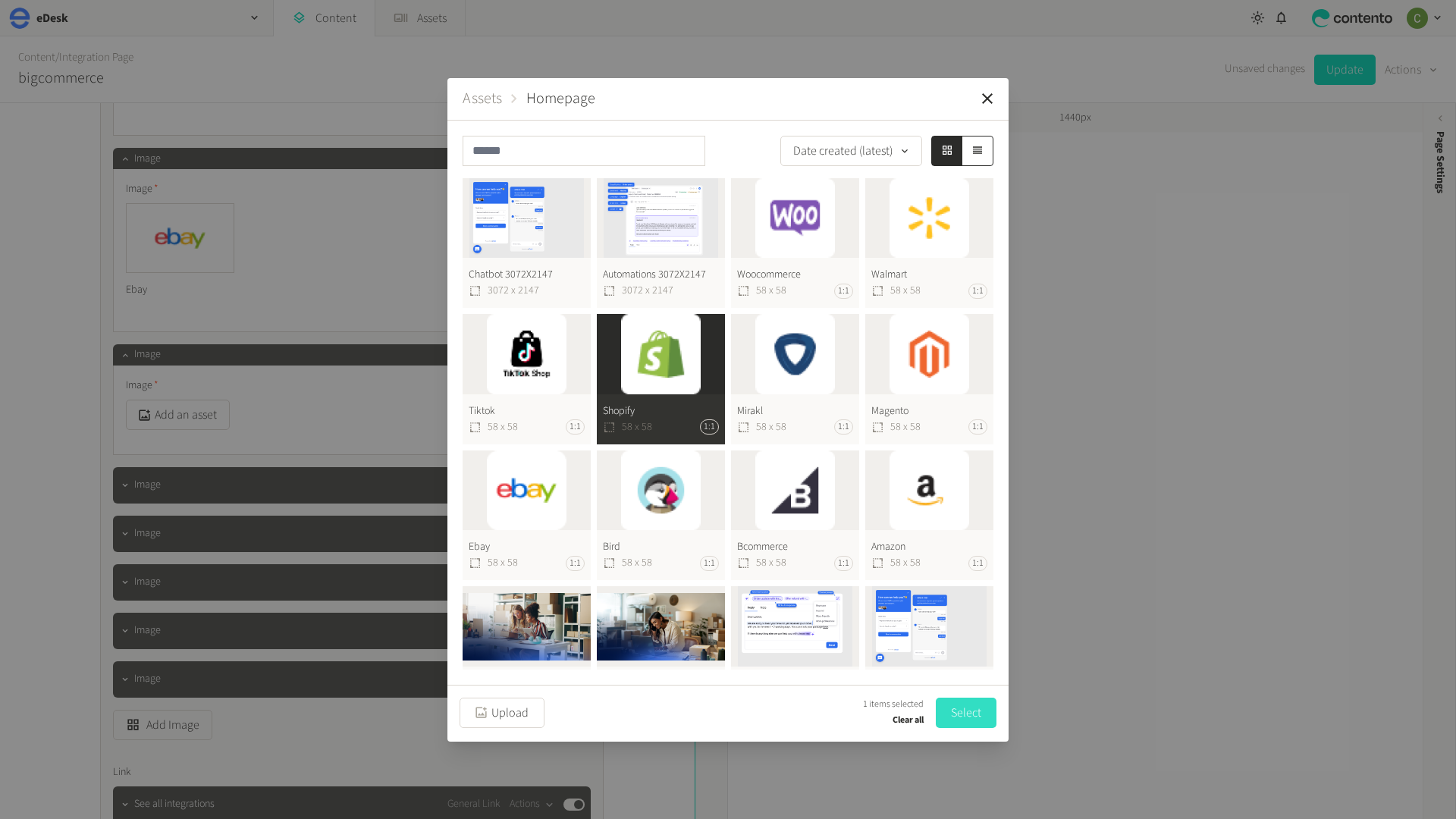 click on "Select" at bounding box center [966, 713] 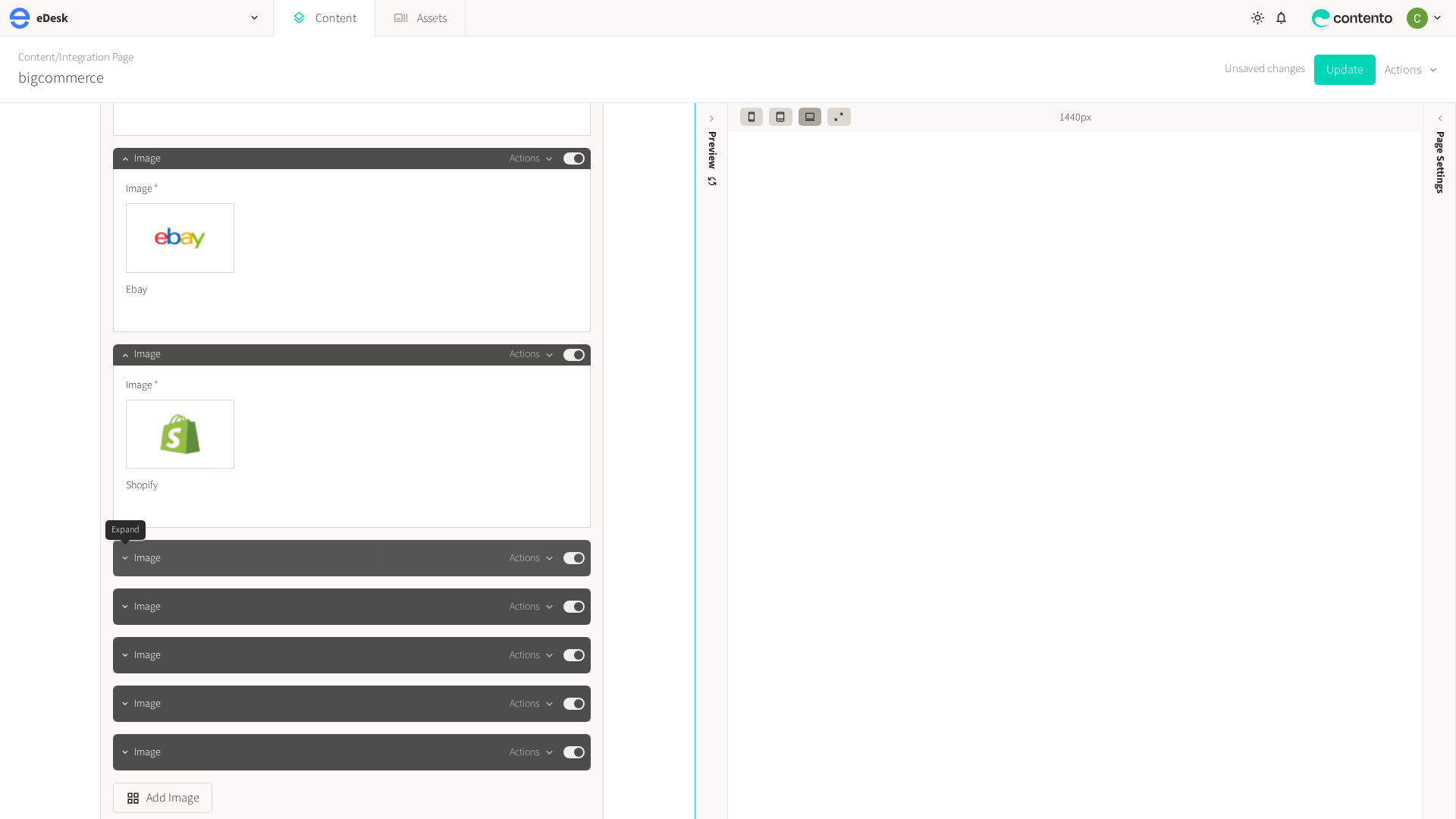 click 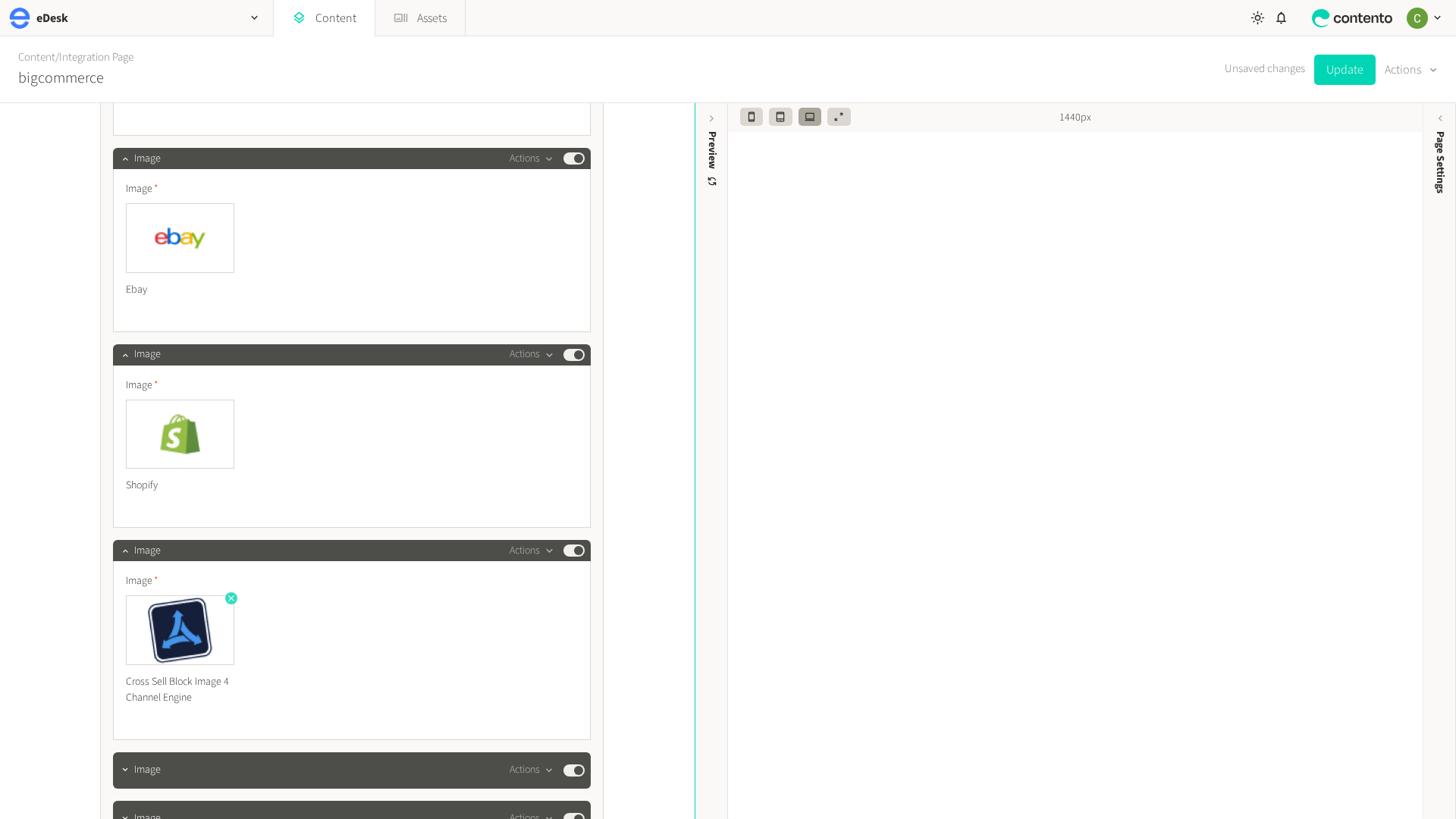 click 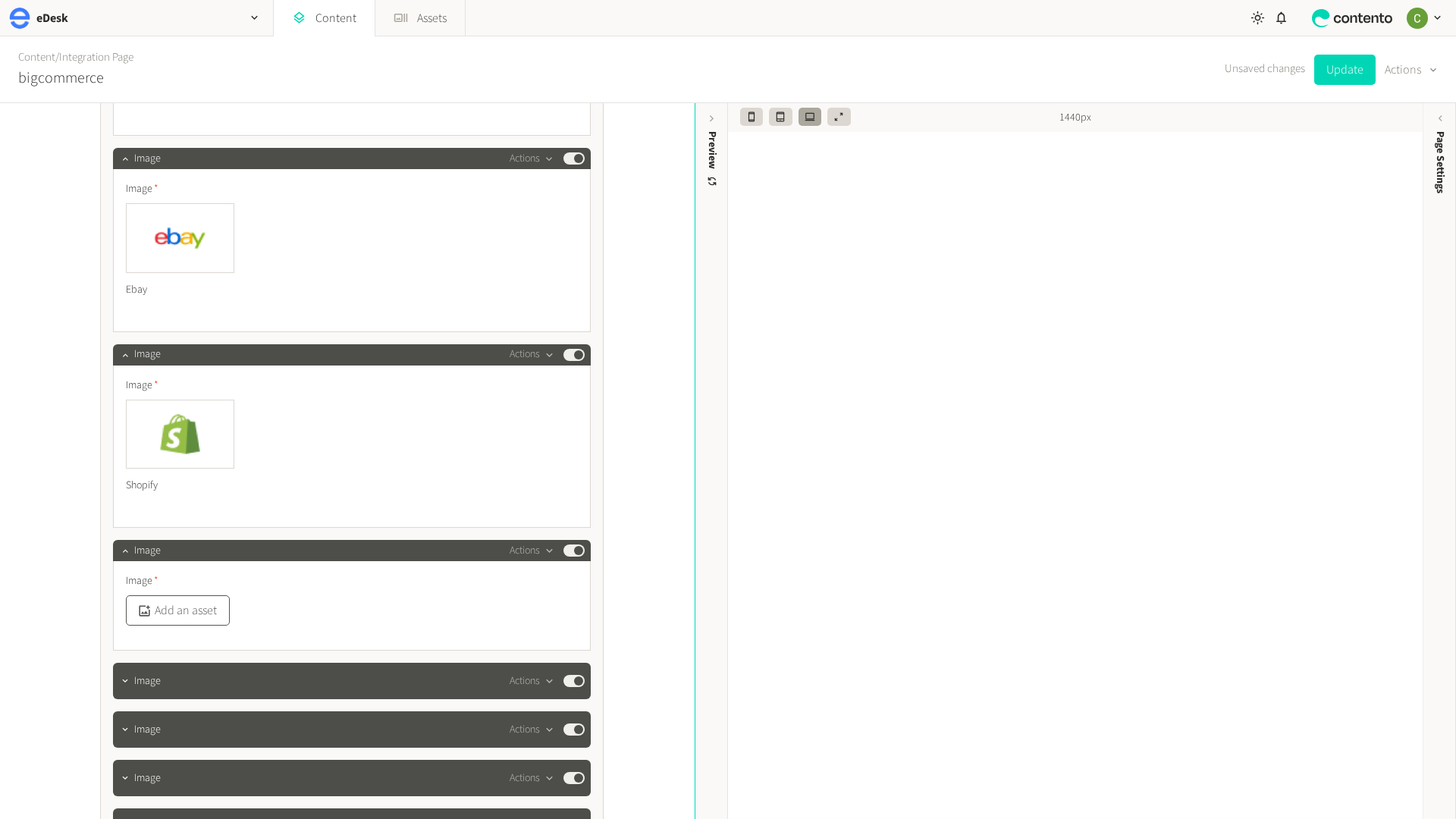 click on "Add an asset" 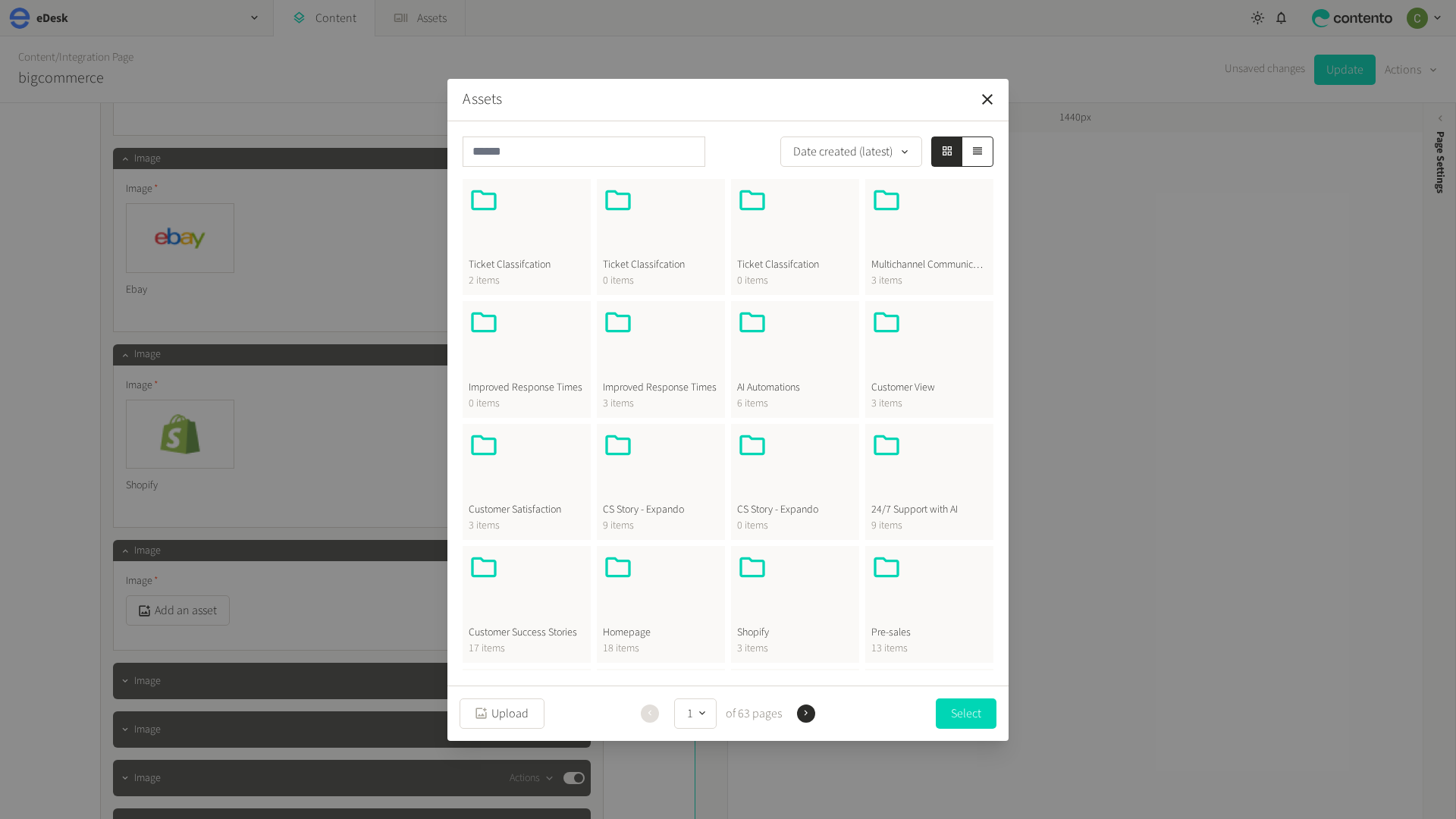 click at bounding box center [661, 588] 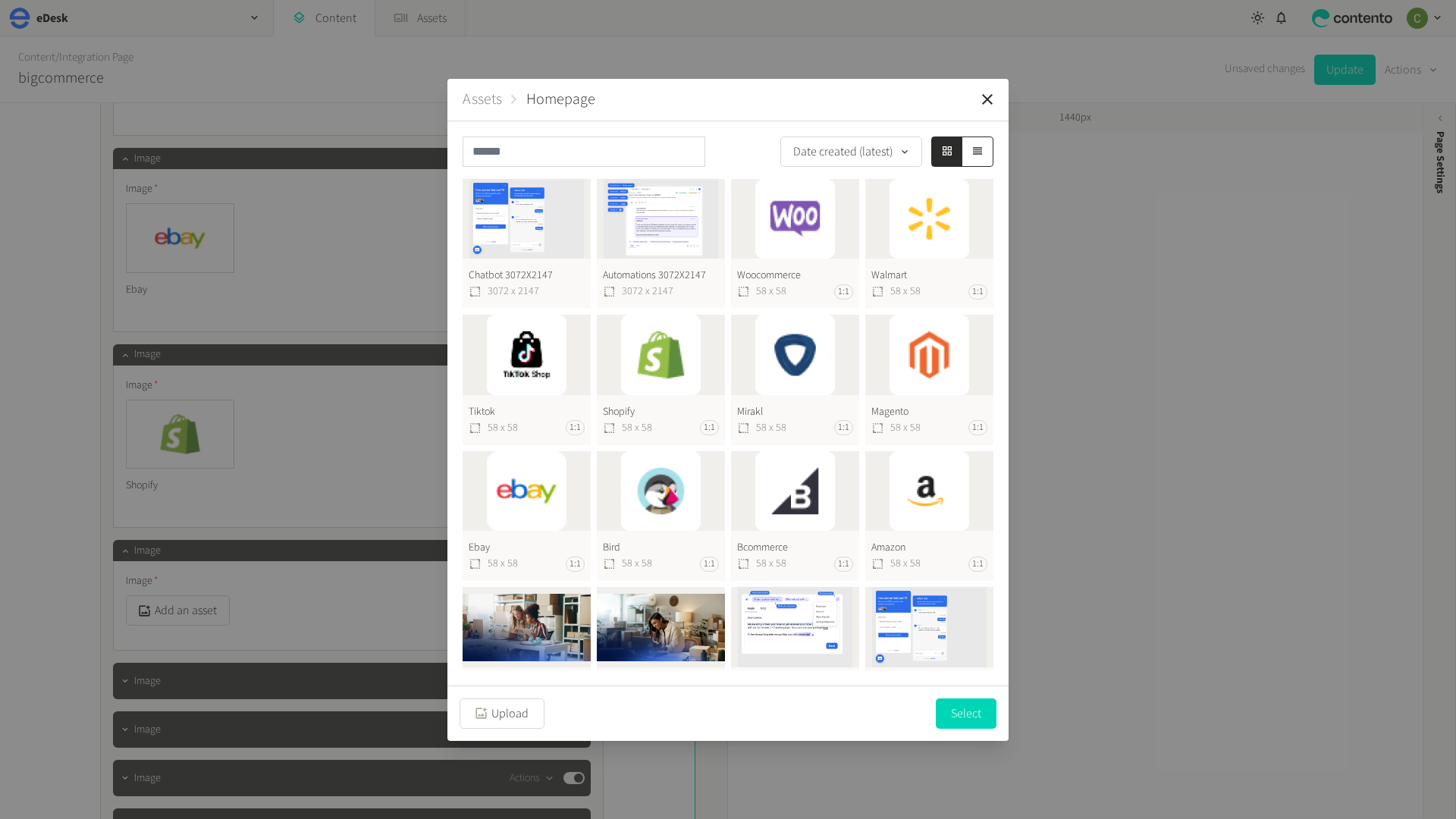 click on "Walmart  58 x 58 1:1" 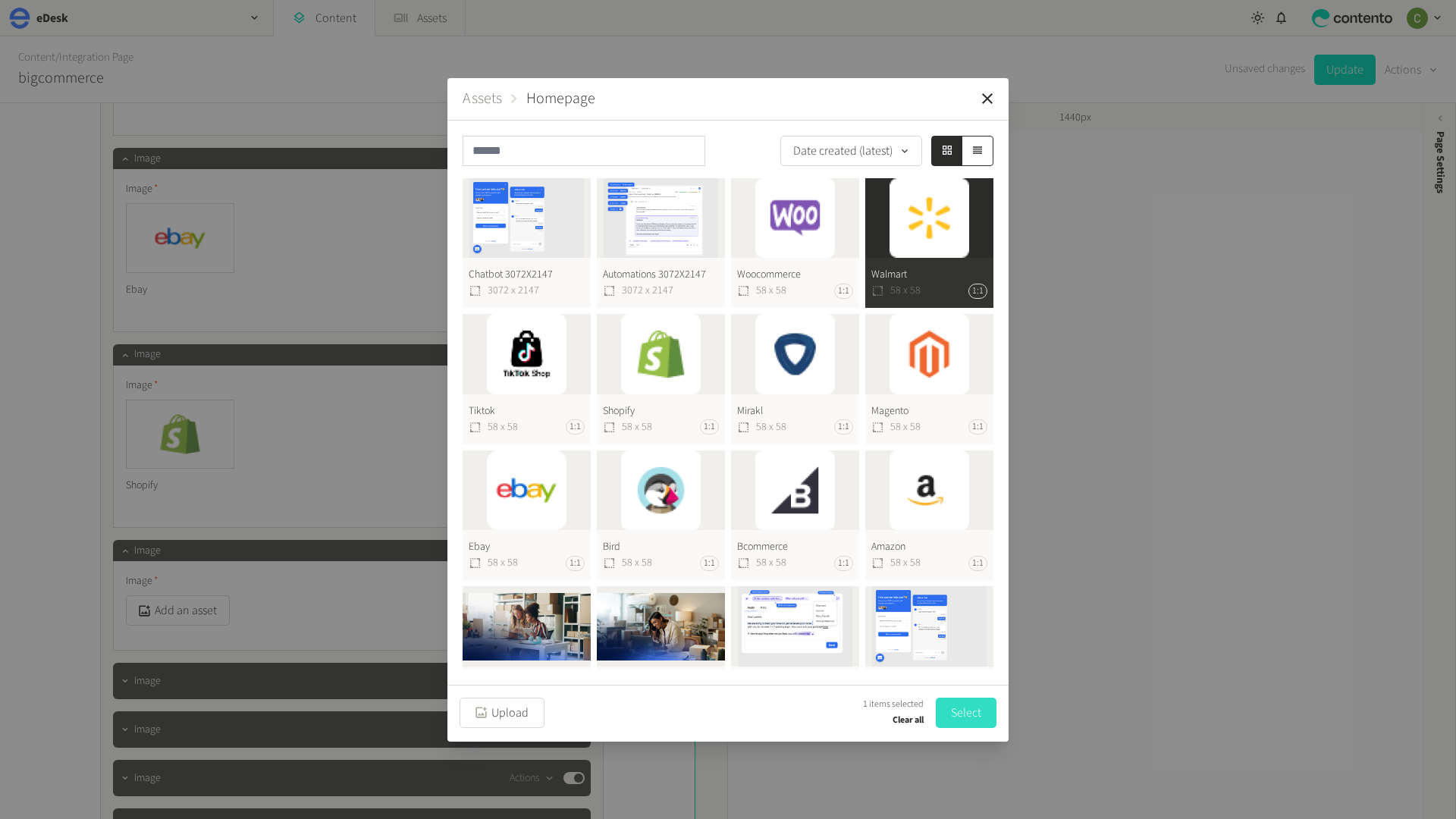 click on "Select" at bounding box center [966, 713] 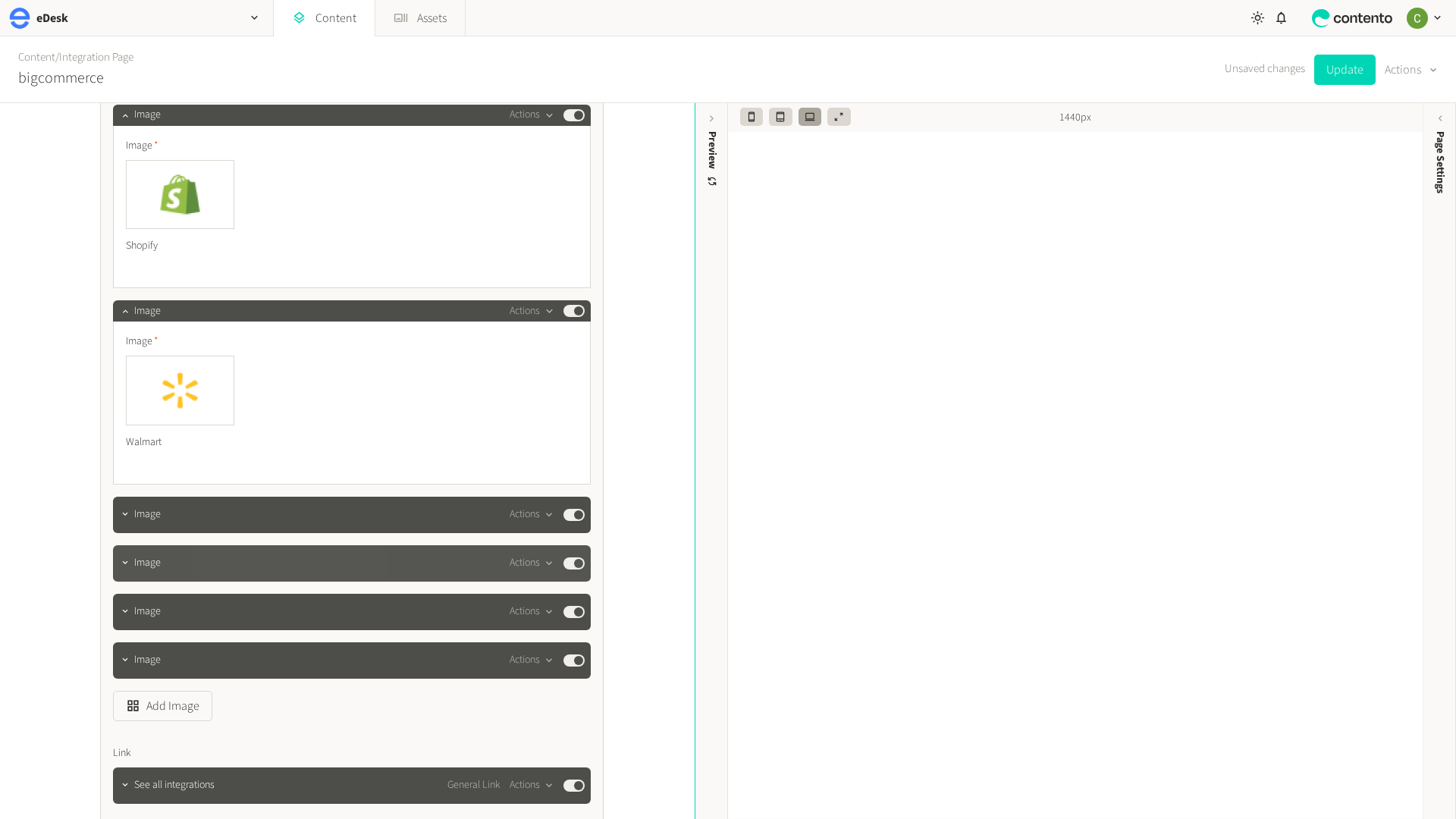 scroll, scrollTop: 4827, scrollLeft: 0, axis: vertical 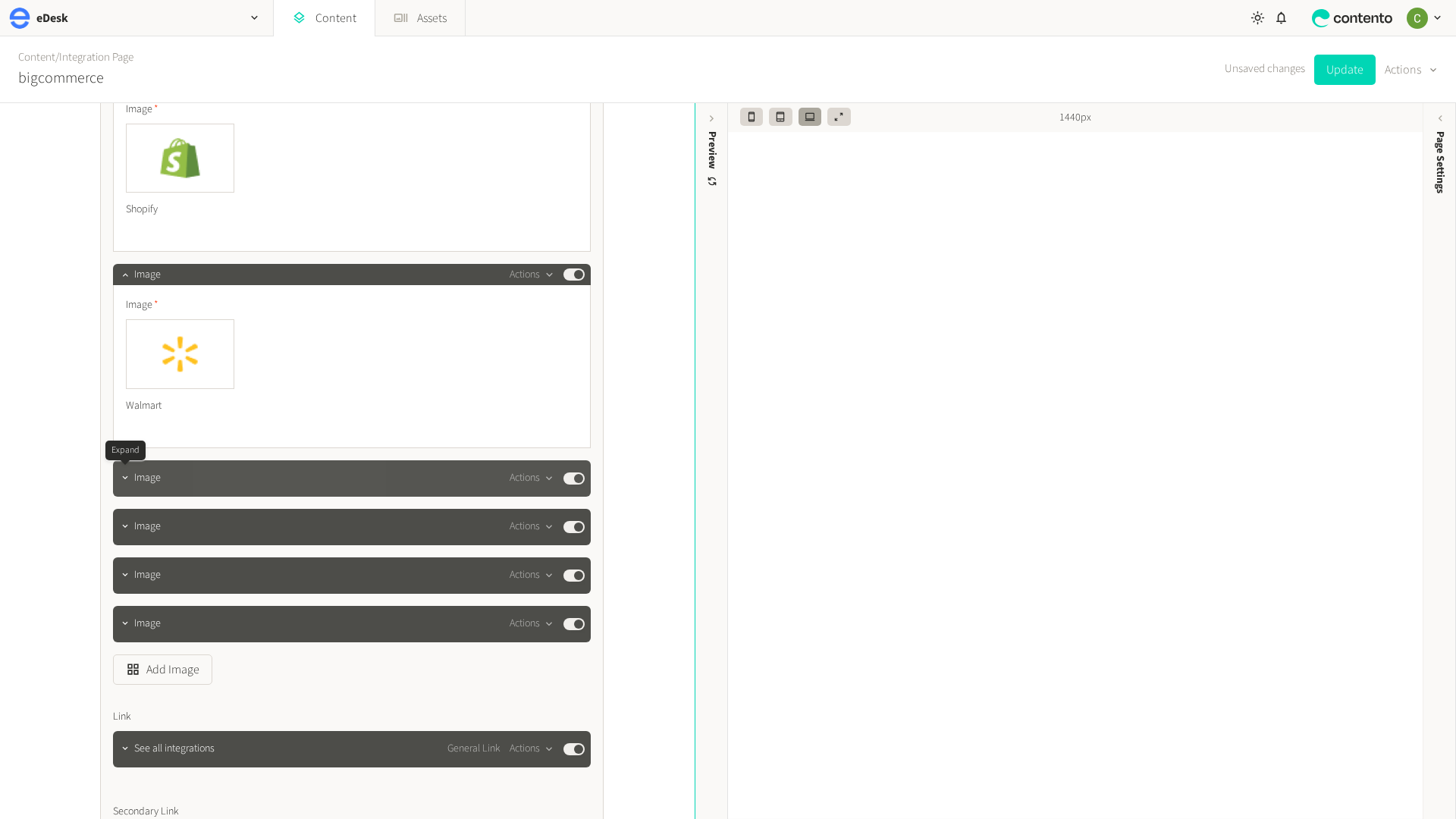 click 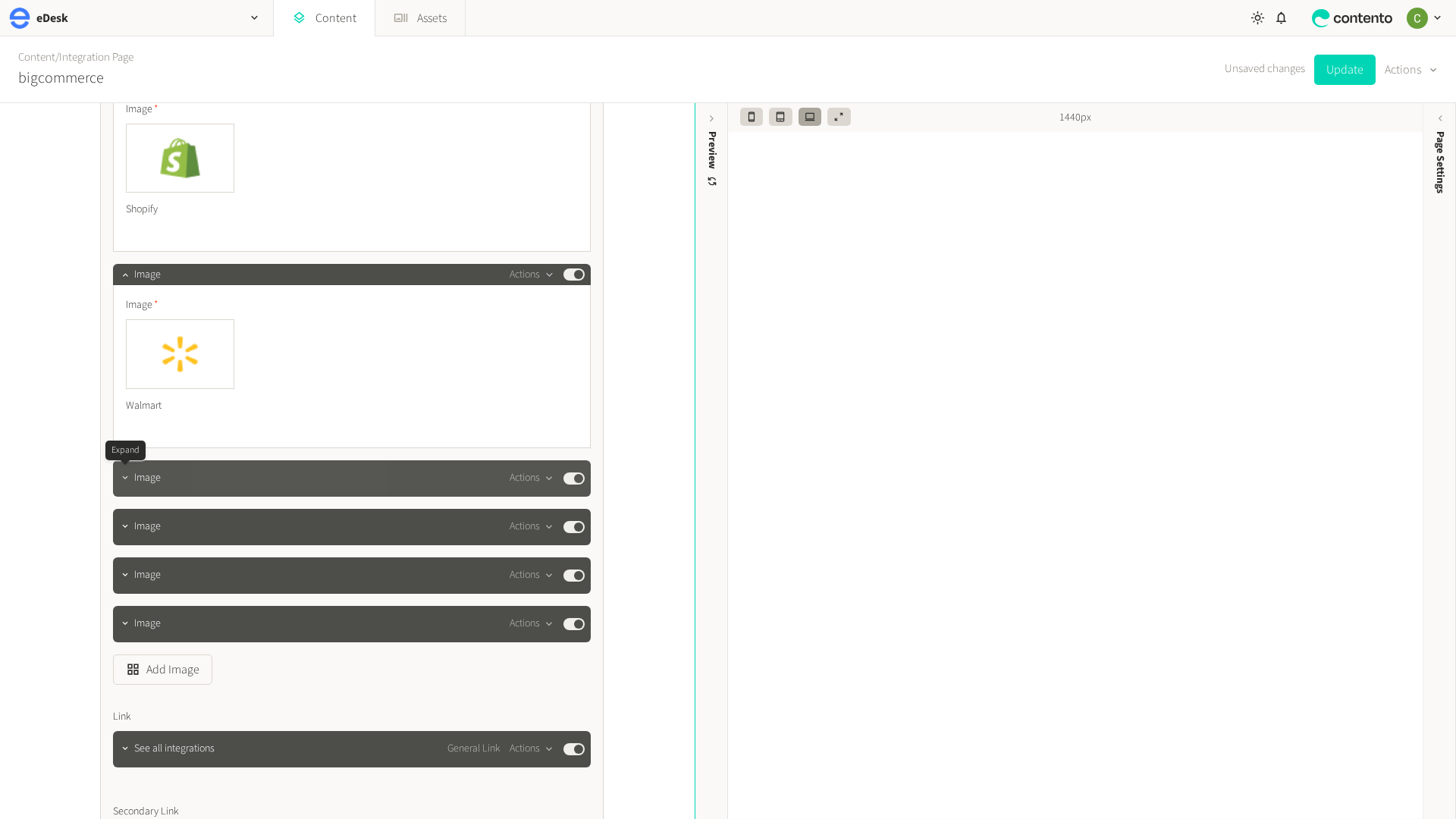 click 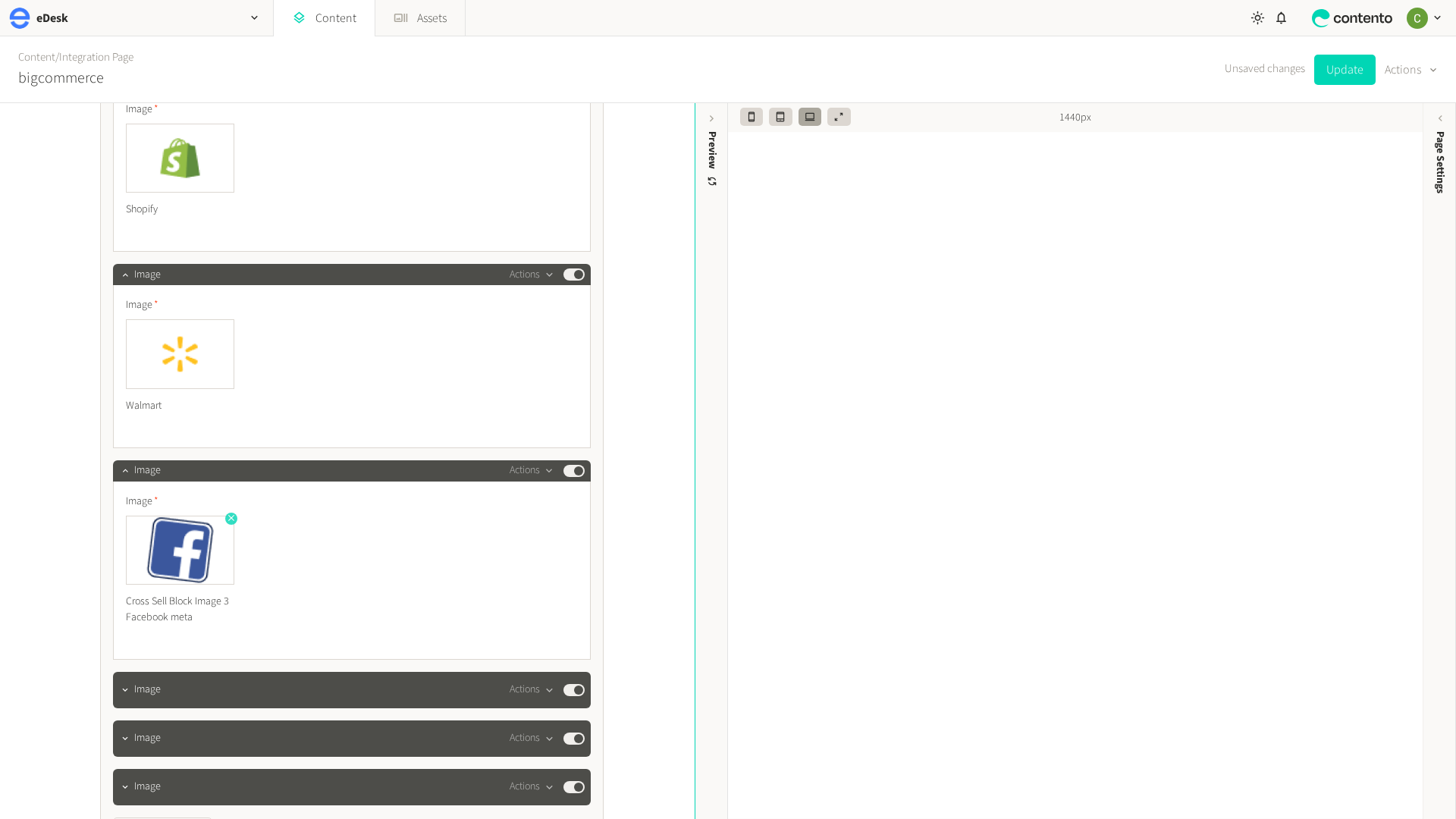 click 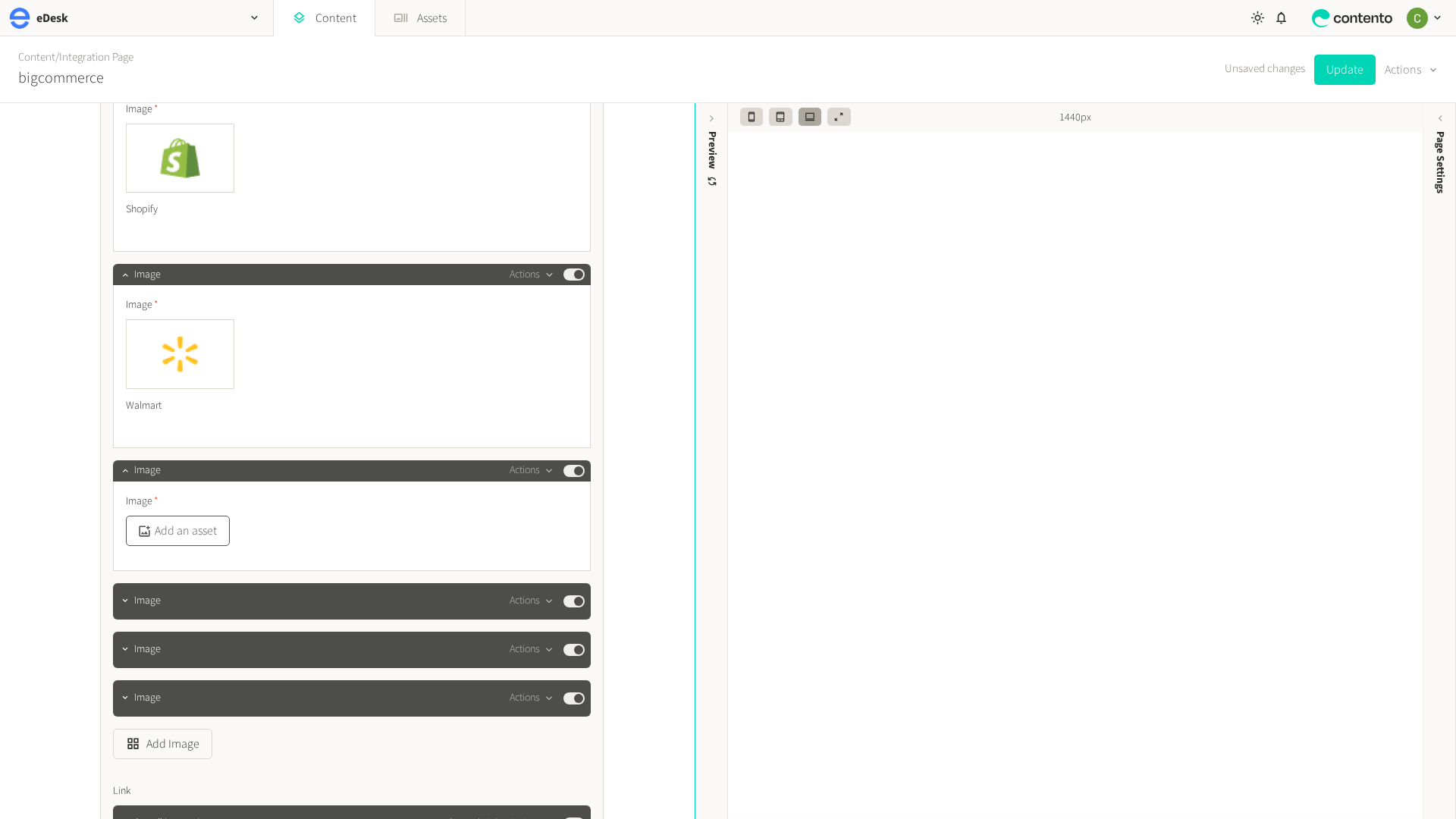 click on "Add an asset" 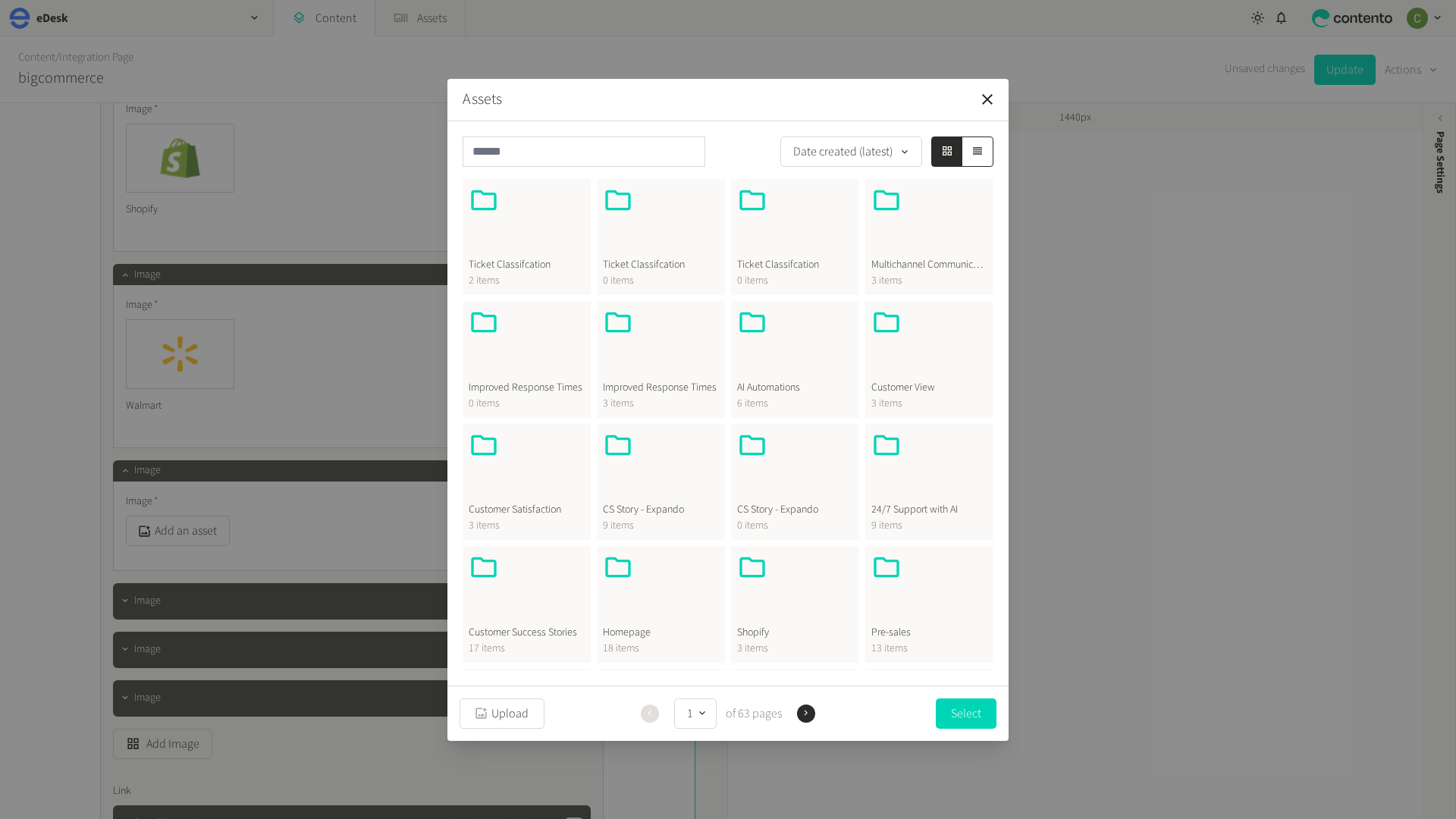 scroll, scrollTop: 33, scrollLeft: 0, axis: vertical 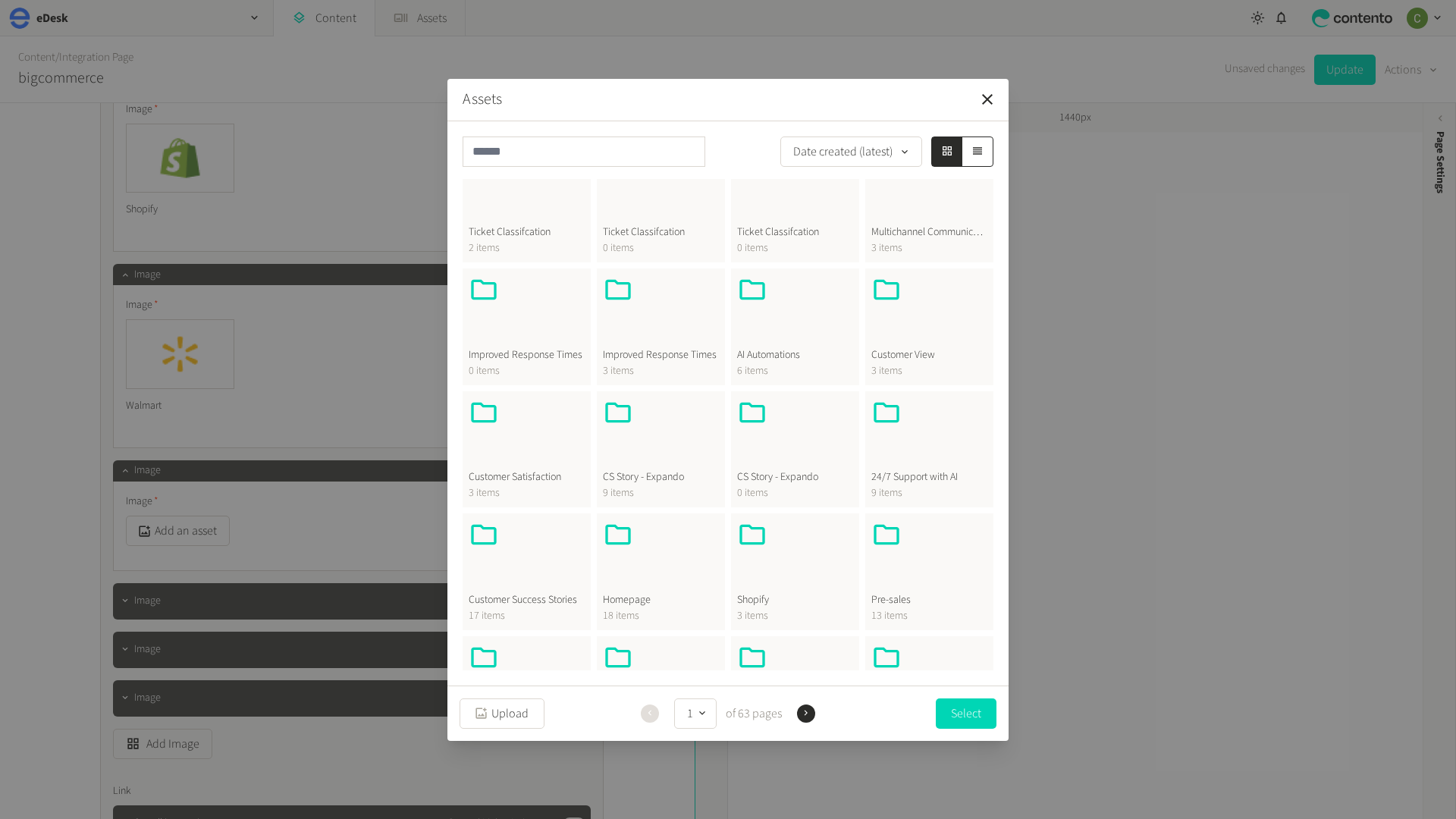 click at bounding box center (661, 556) 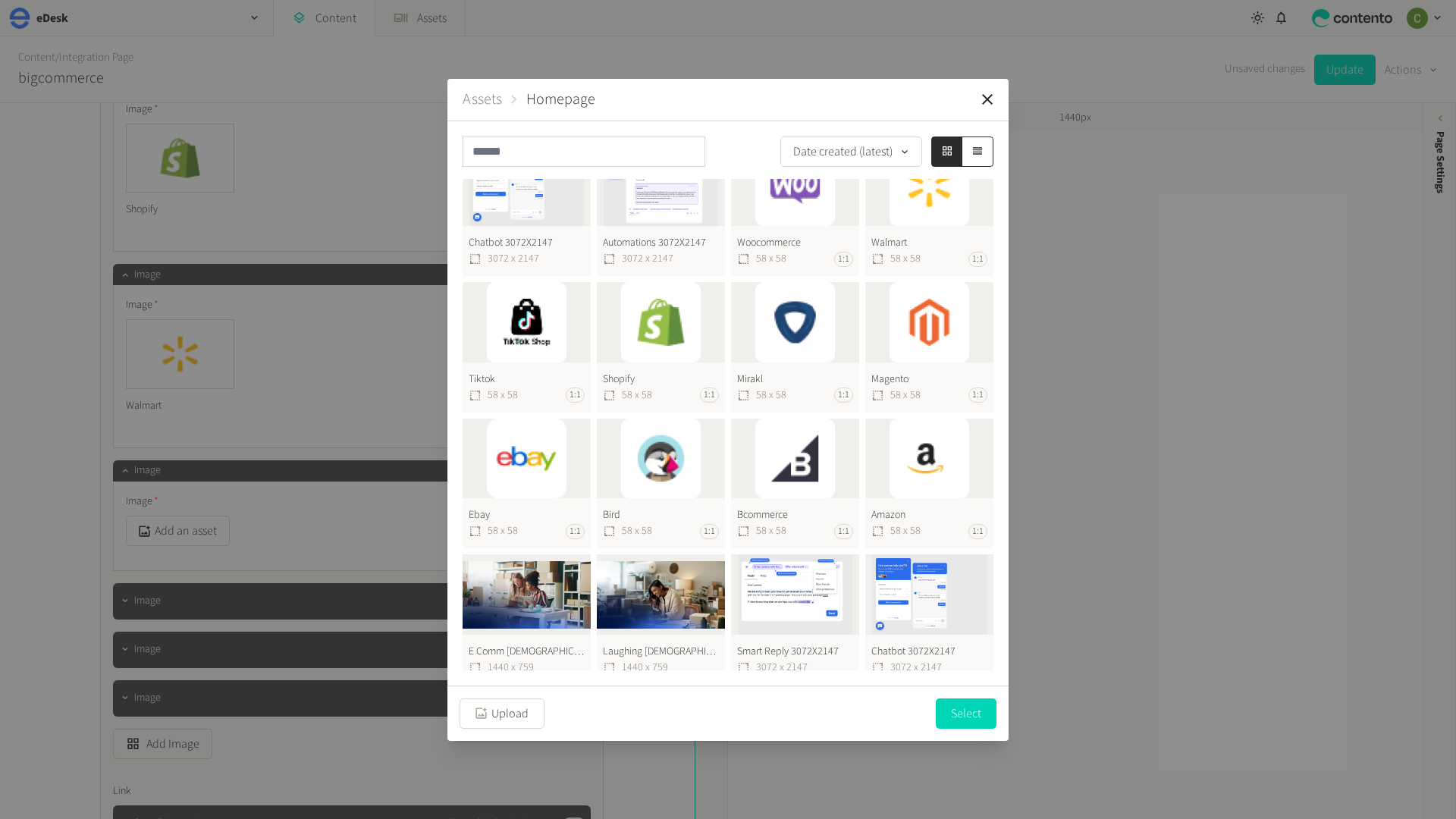 scroll, scrollTop: 0, scrollLeft: 0, axis: both 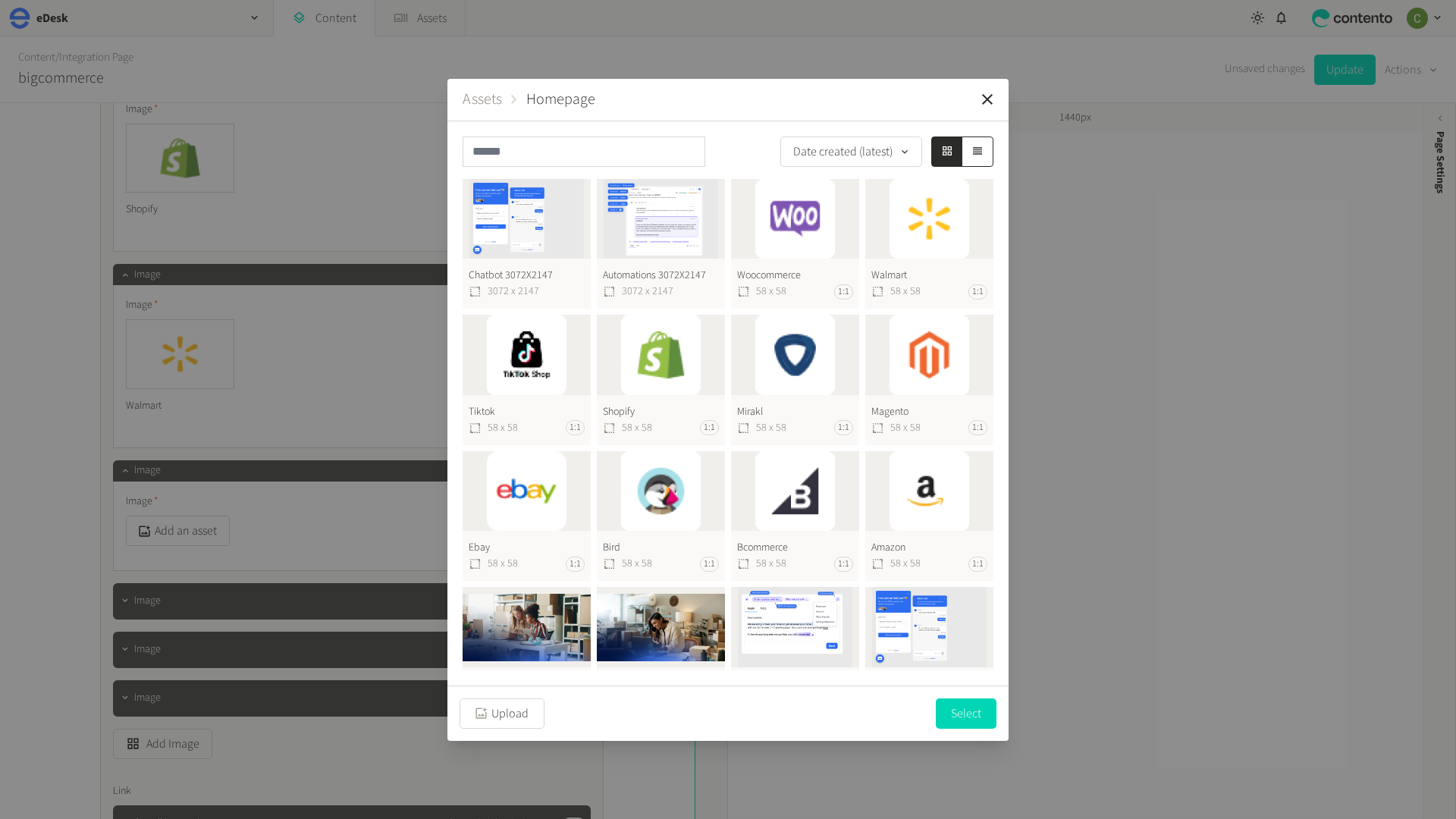 click on "Bcommerce  58 x 58 1:1" 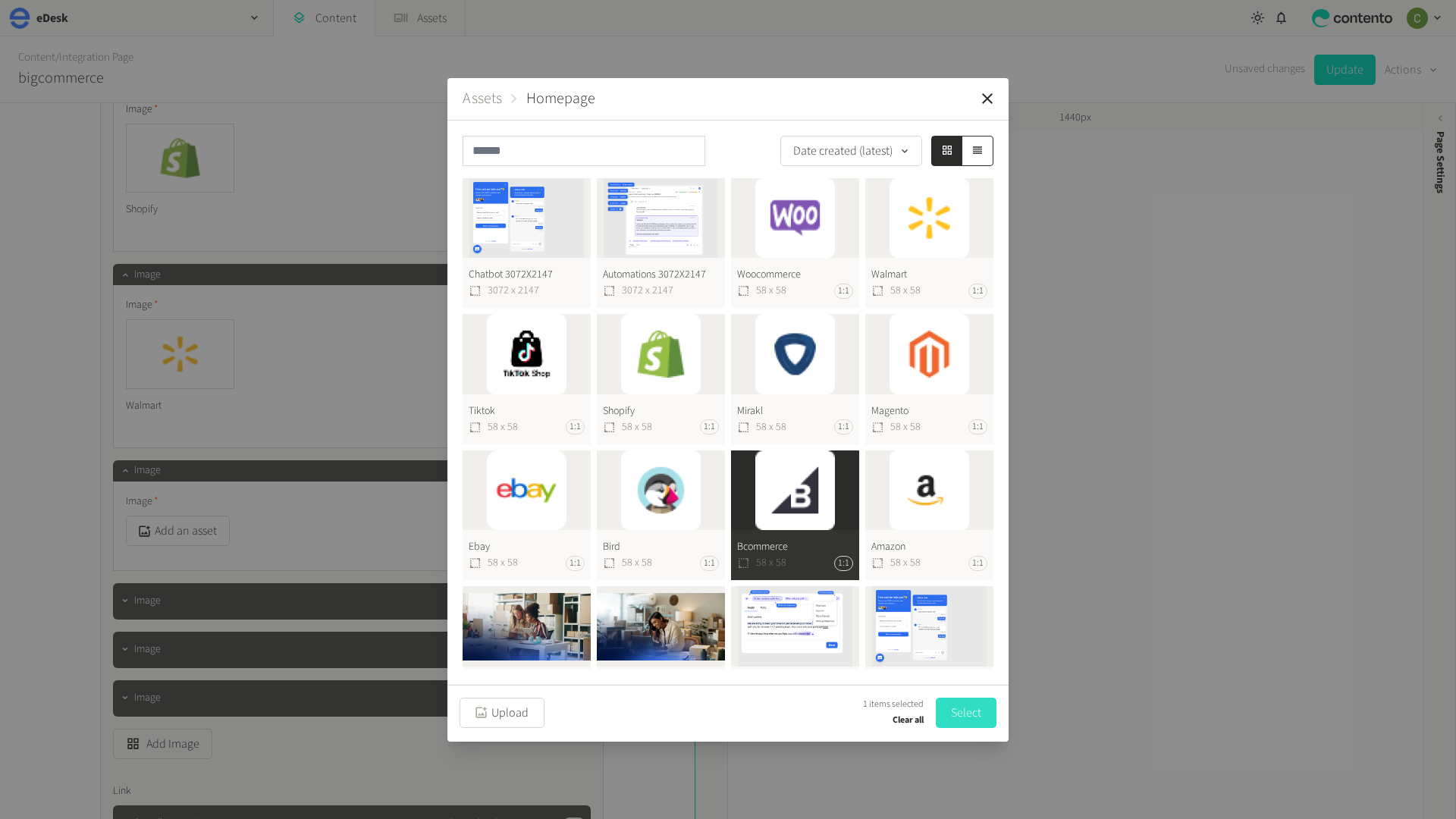click on "Select" at bounding box center (966, 713) 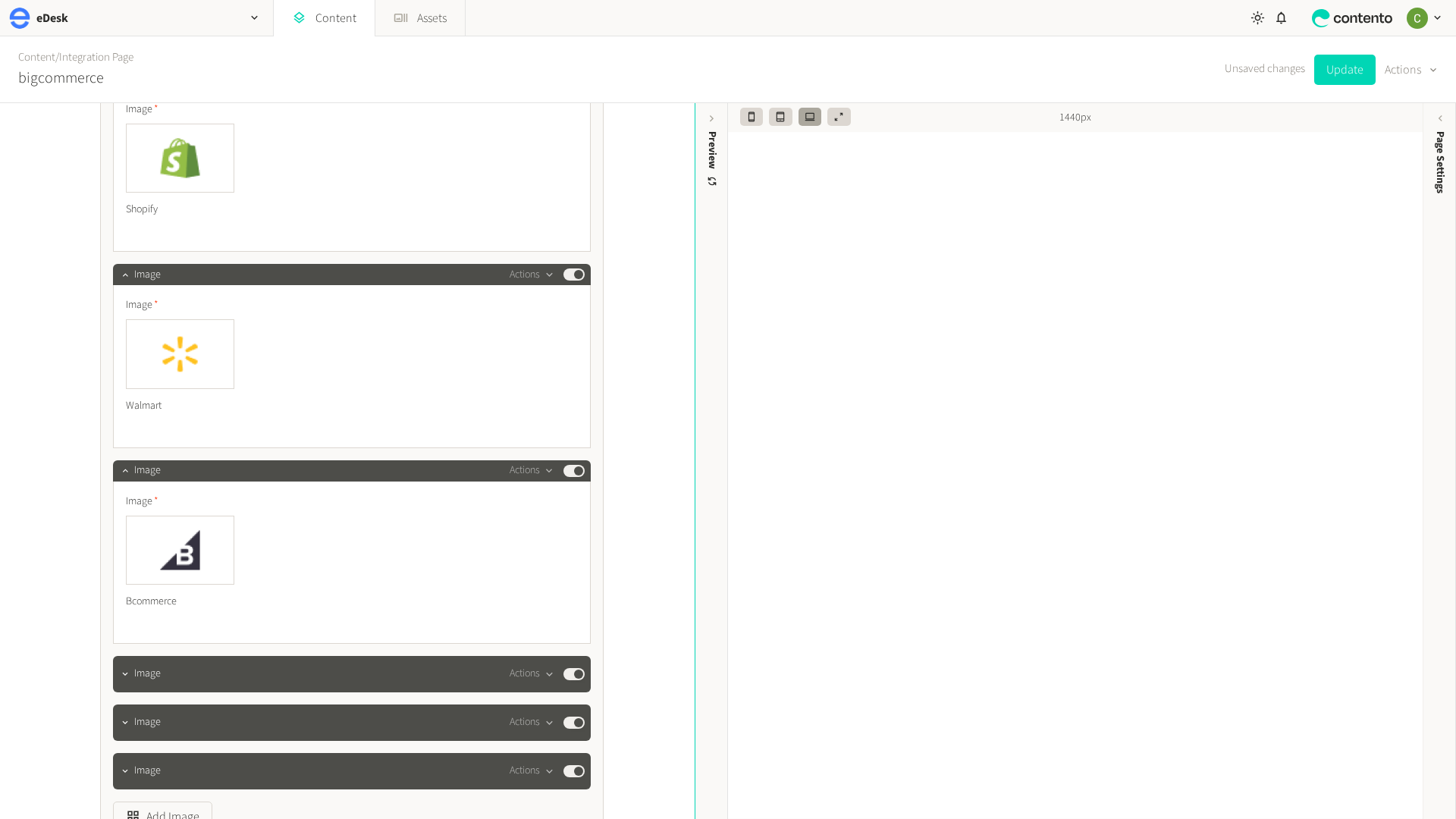scroll, scrollTop: 4975, scrollLeft: 0, axis: vertical 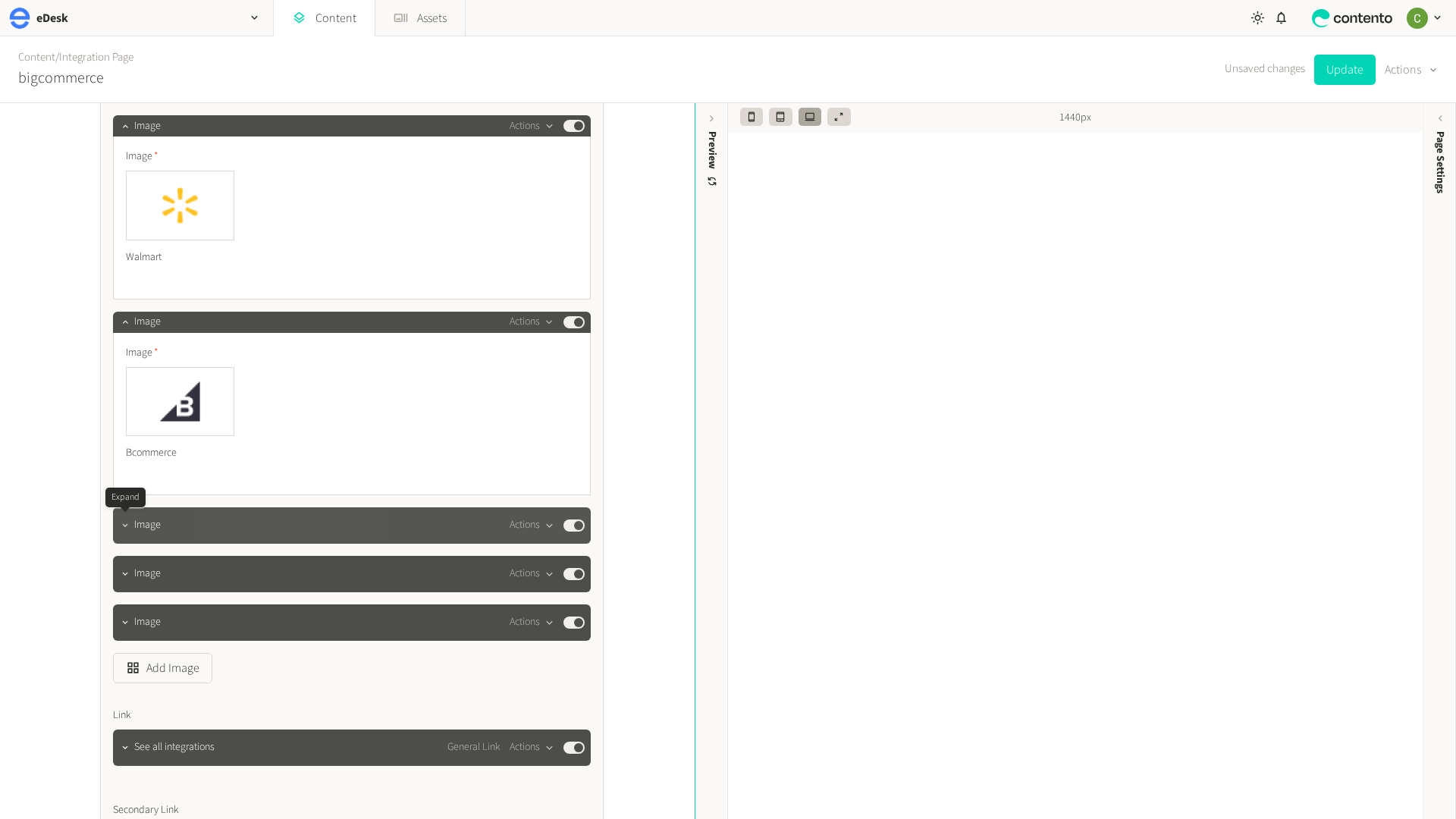 click 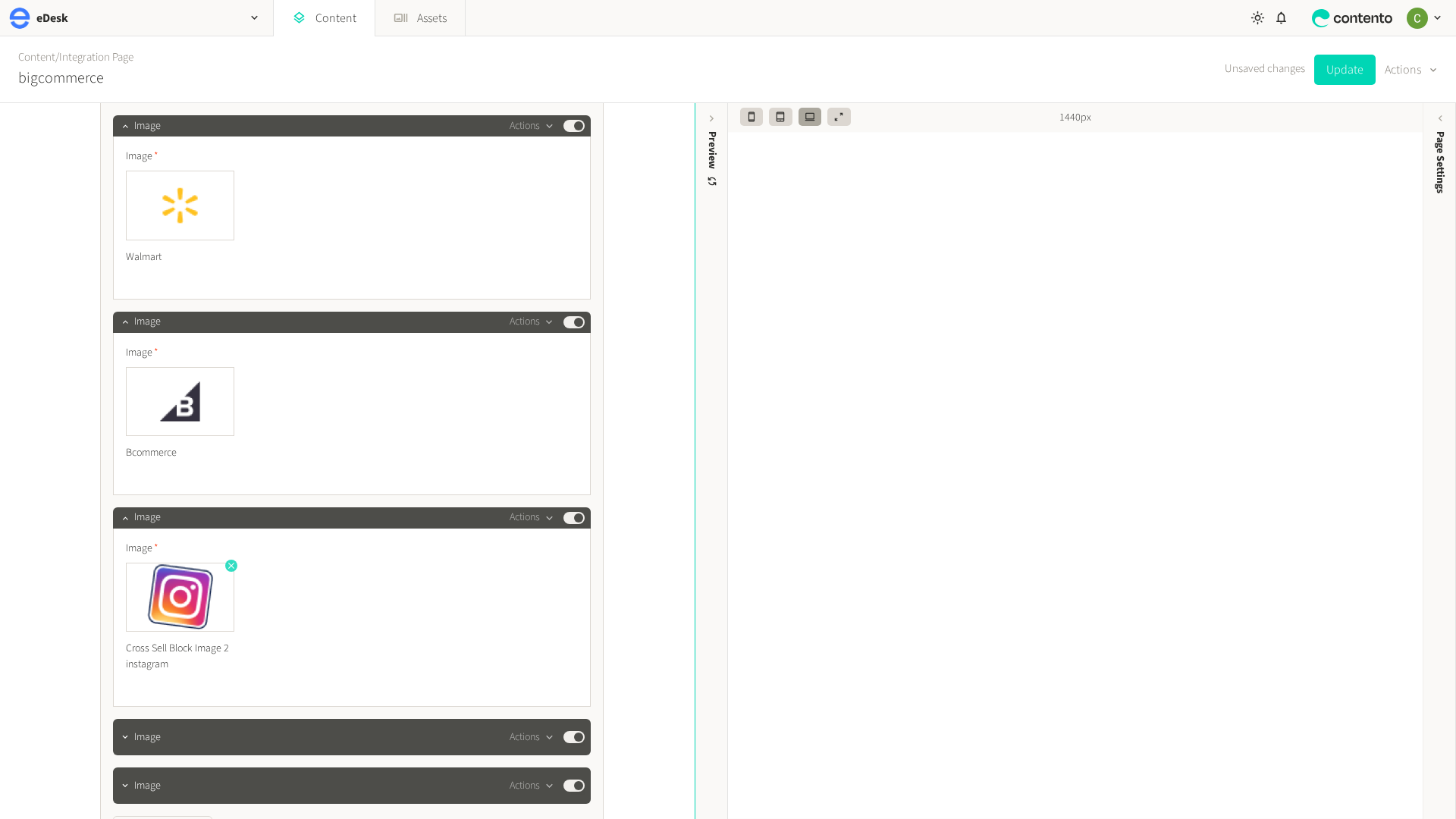 click 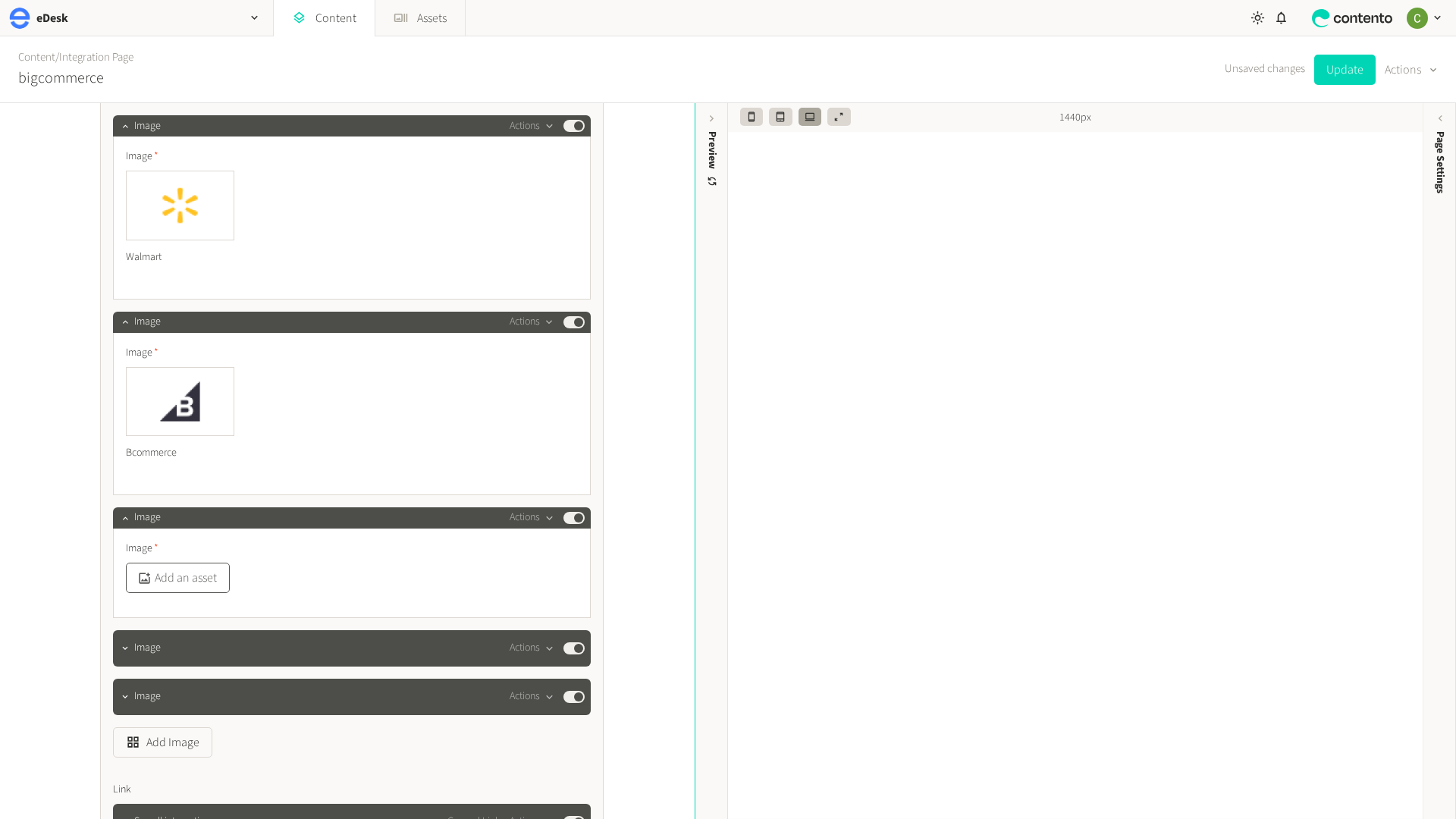 click on "Add an asset" 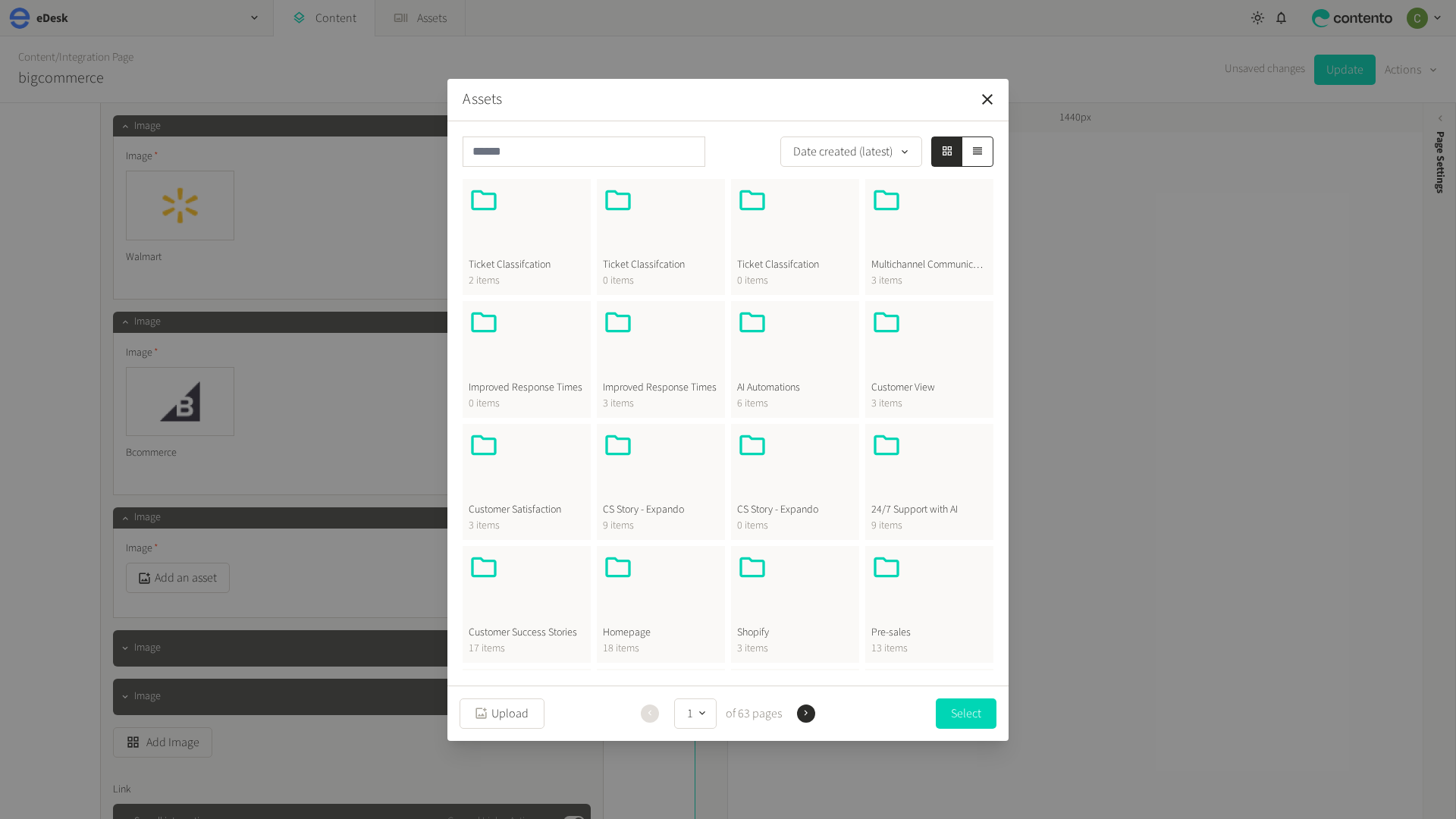 click at bounding box center (661, 588) 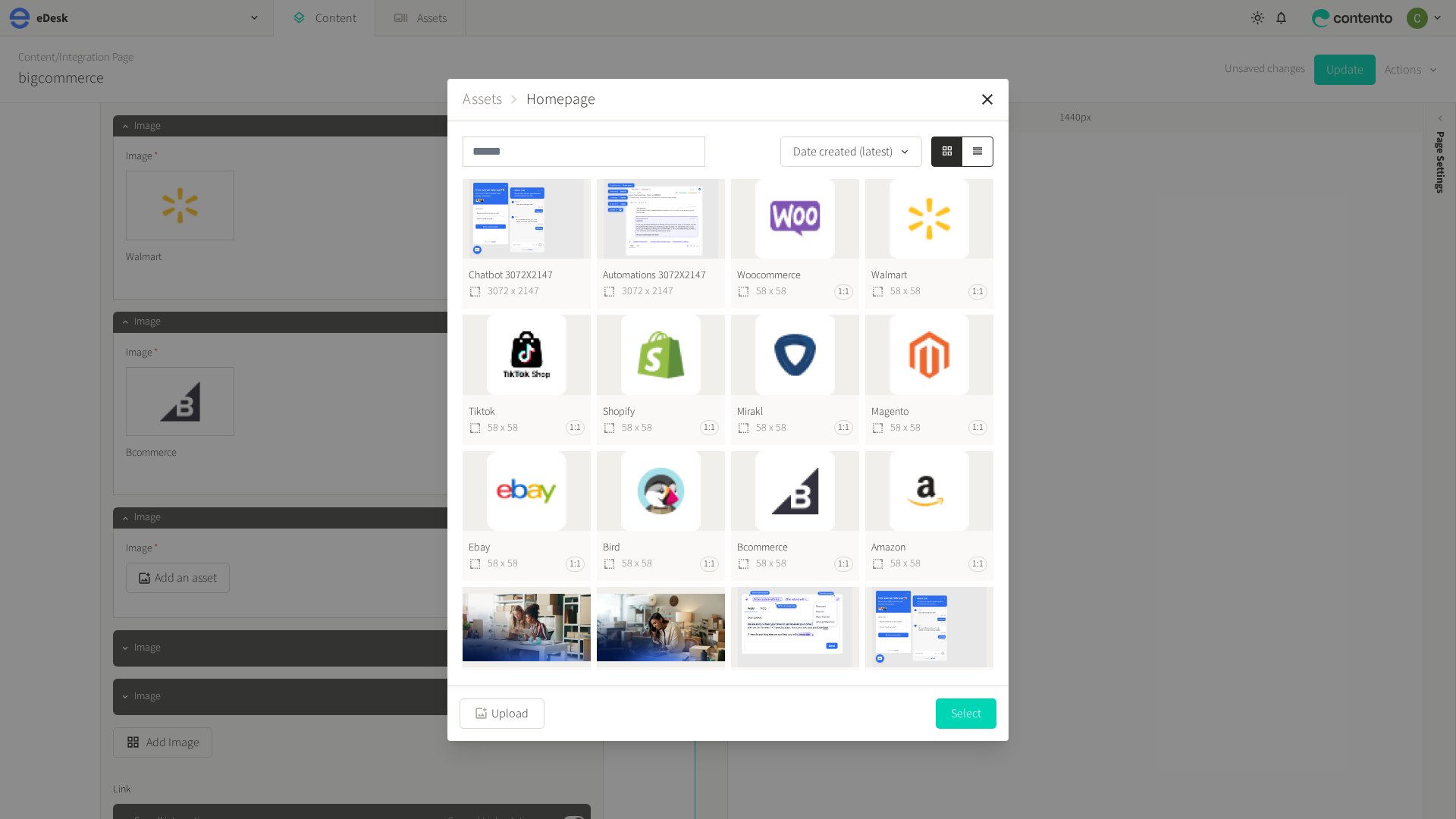 click on "Bird  58 x 58 1:1" 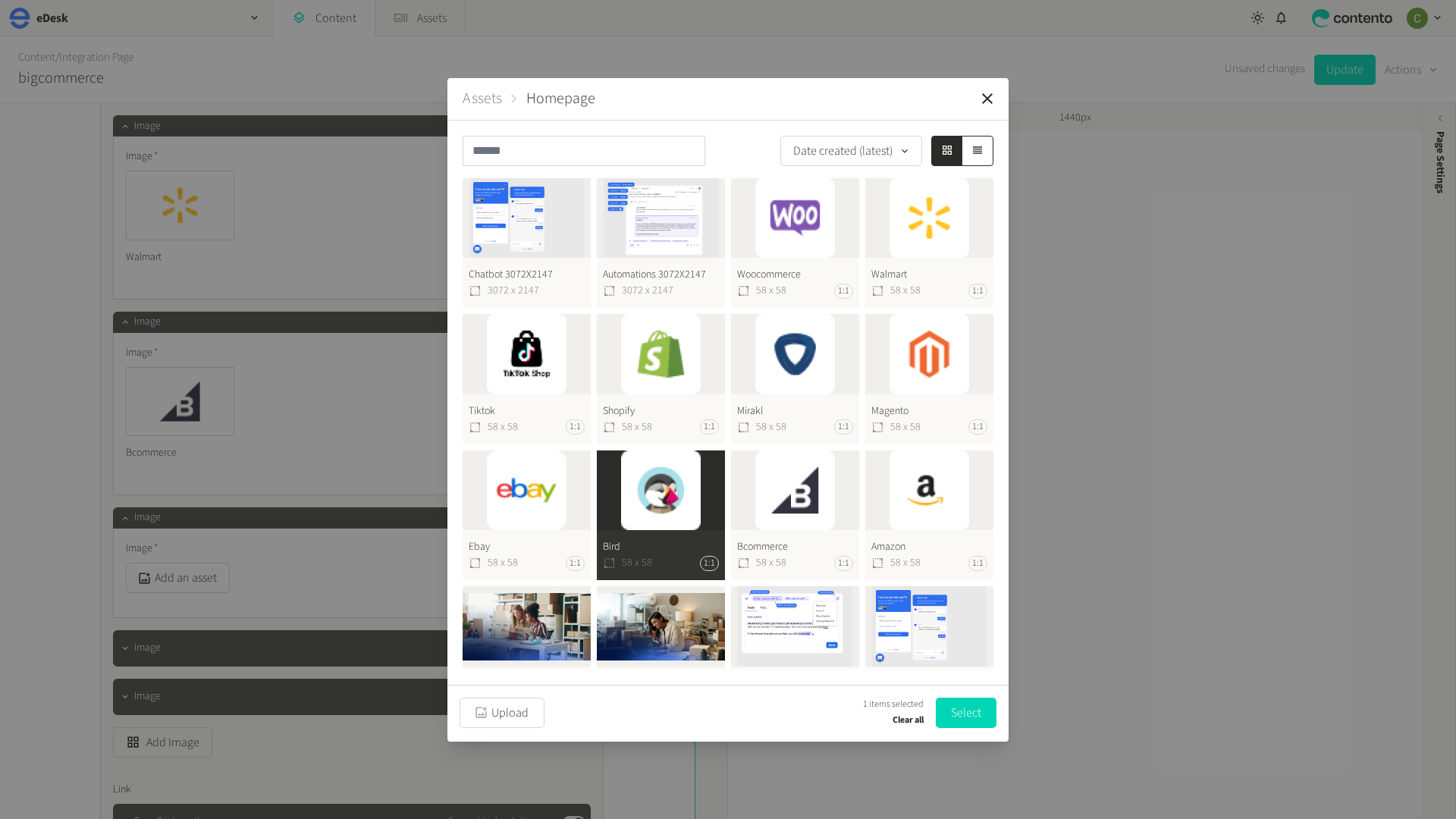 click on "Select" at bounding box center [966, 713] 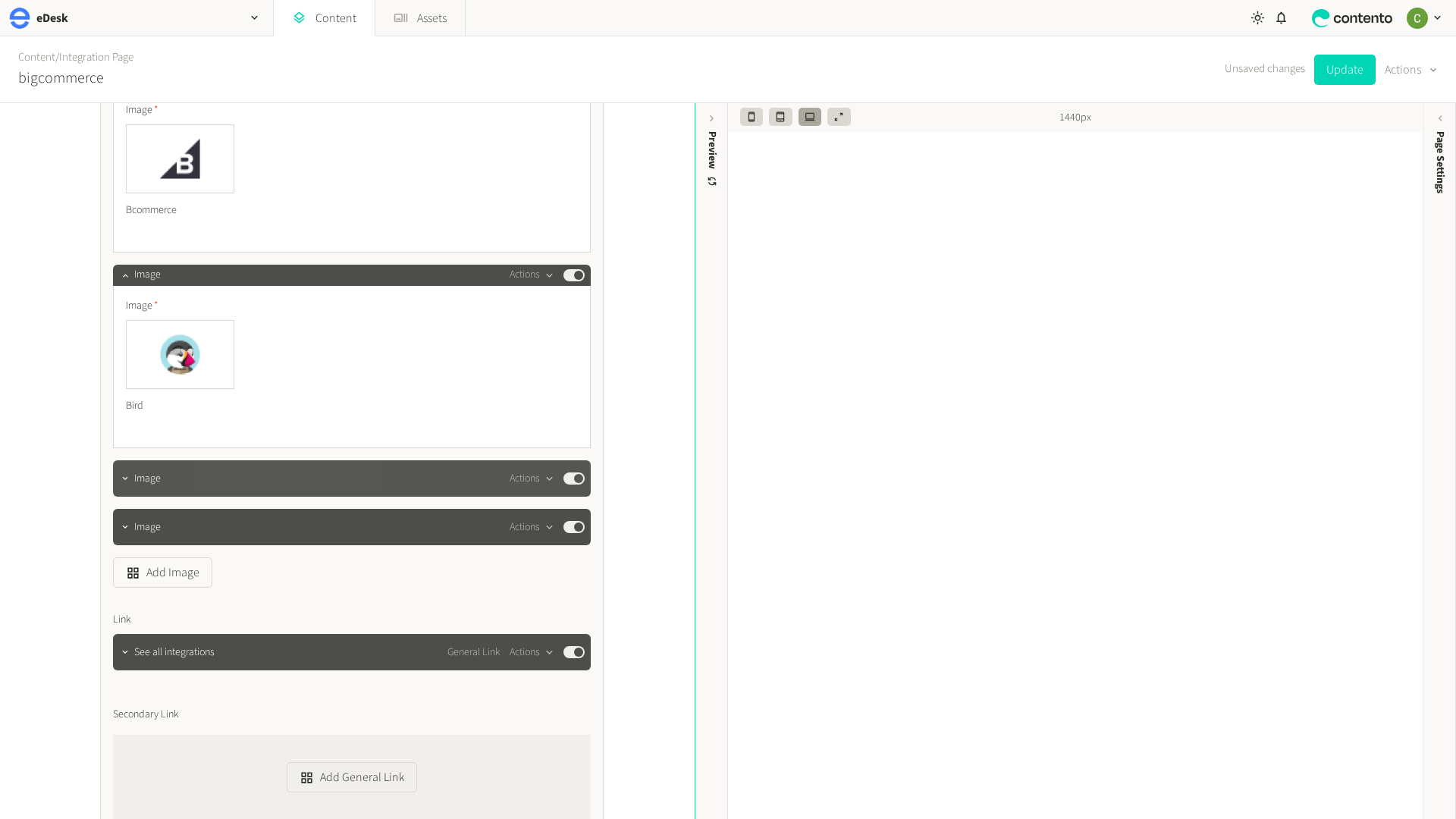 scroll, scrollTop: 5221, scrollLeft: 0, axis: vertical 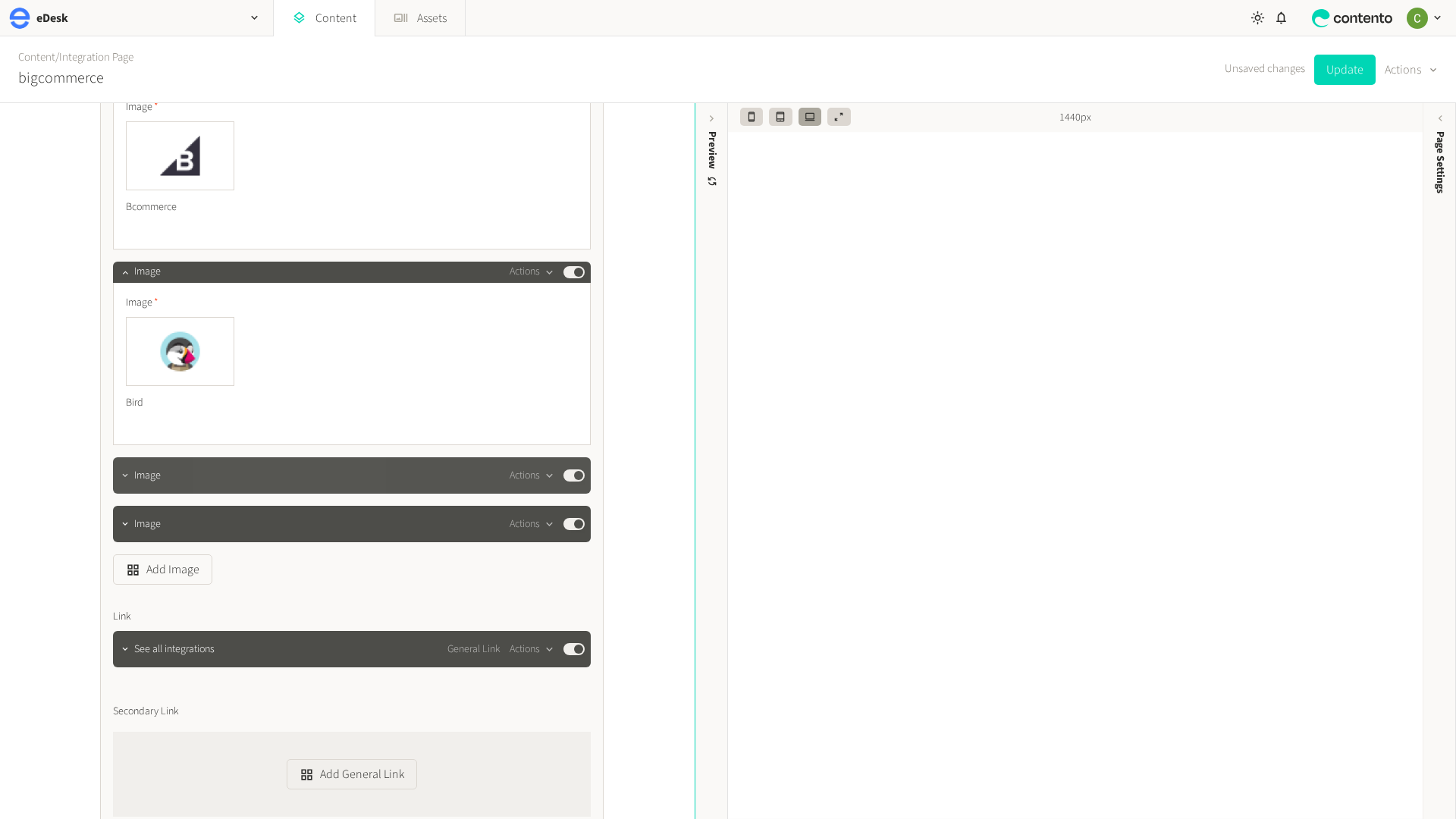 click 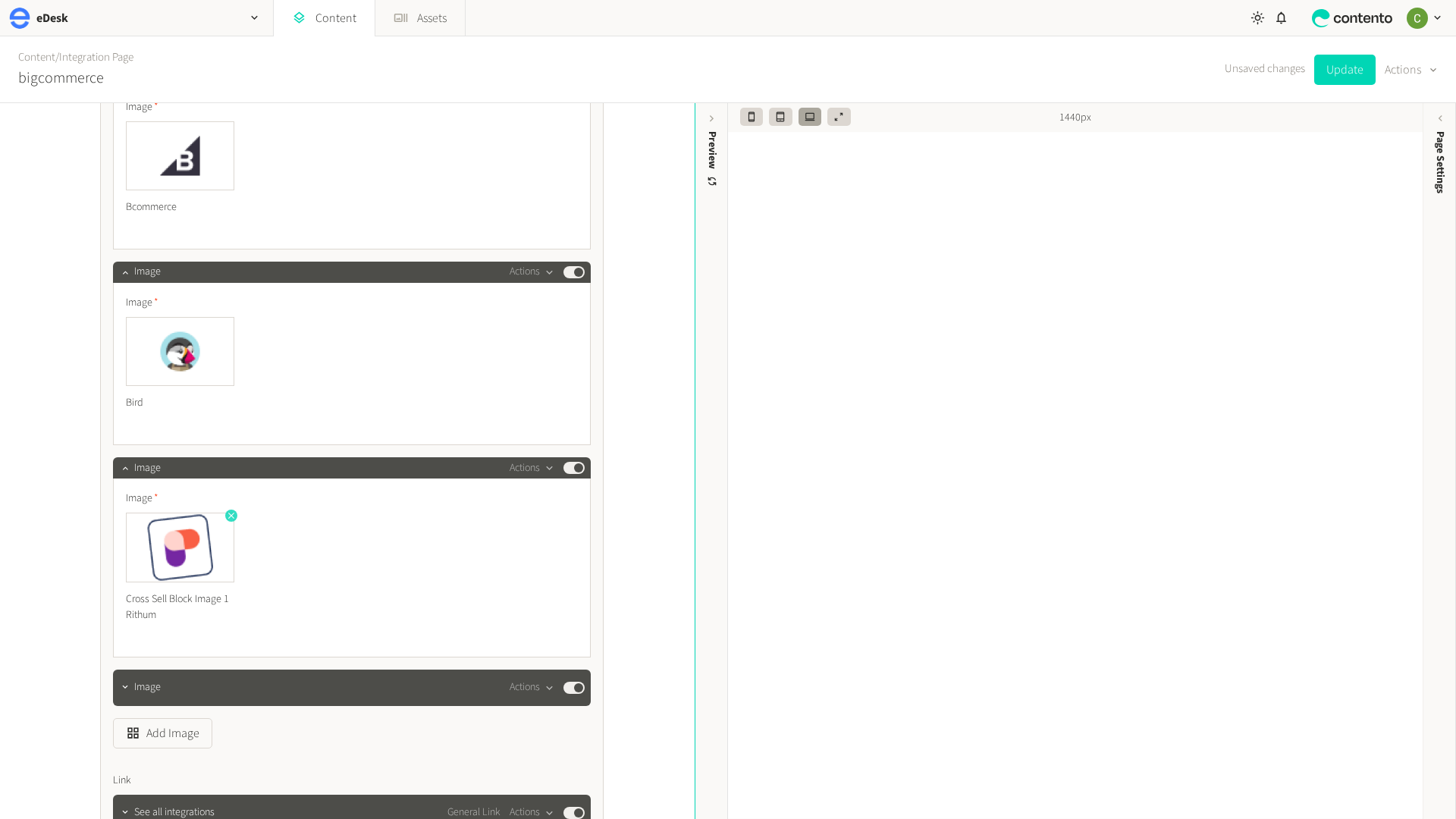 click 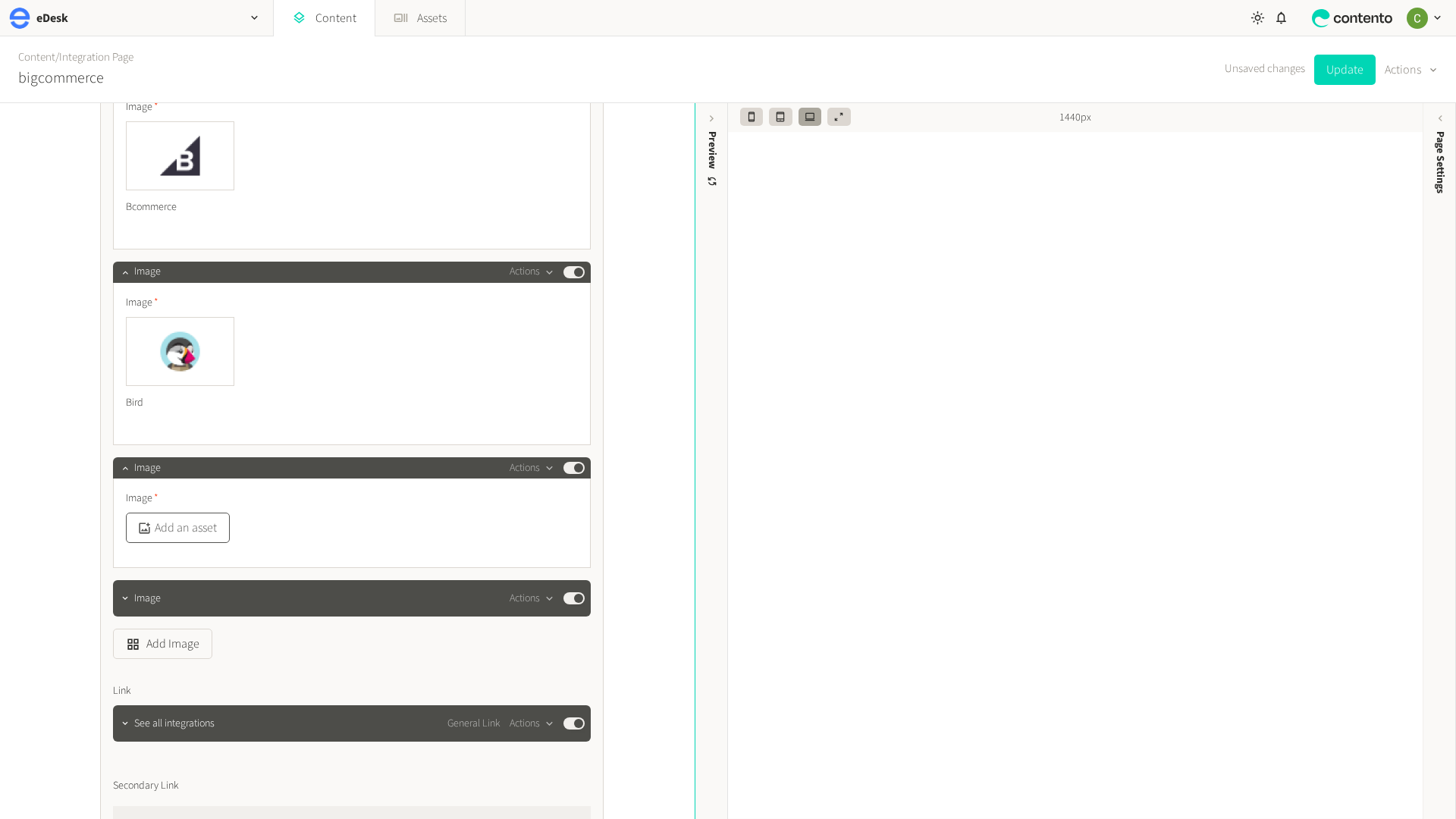 click on "Add an asset" 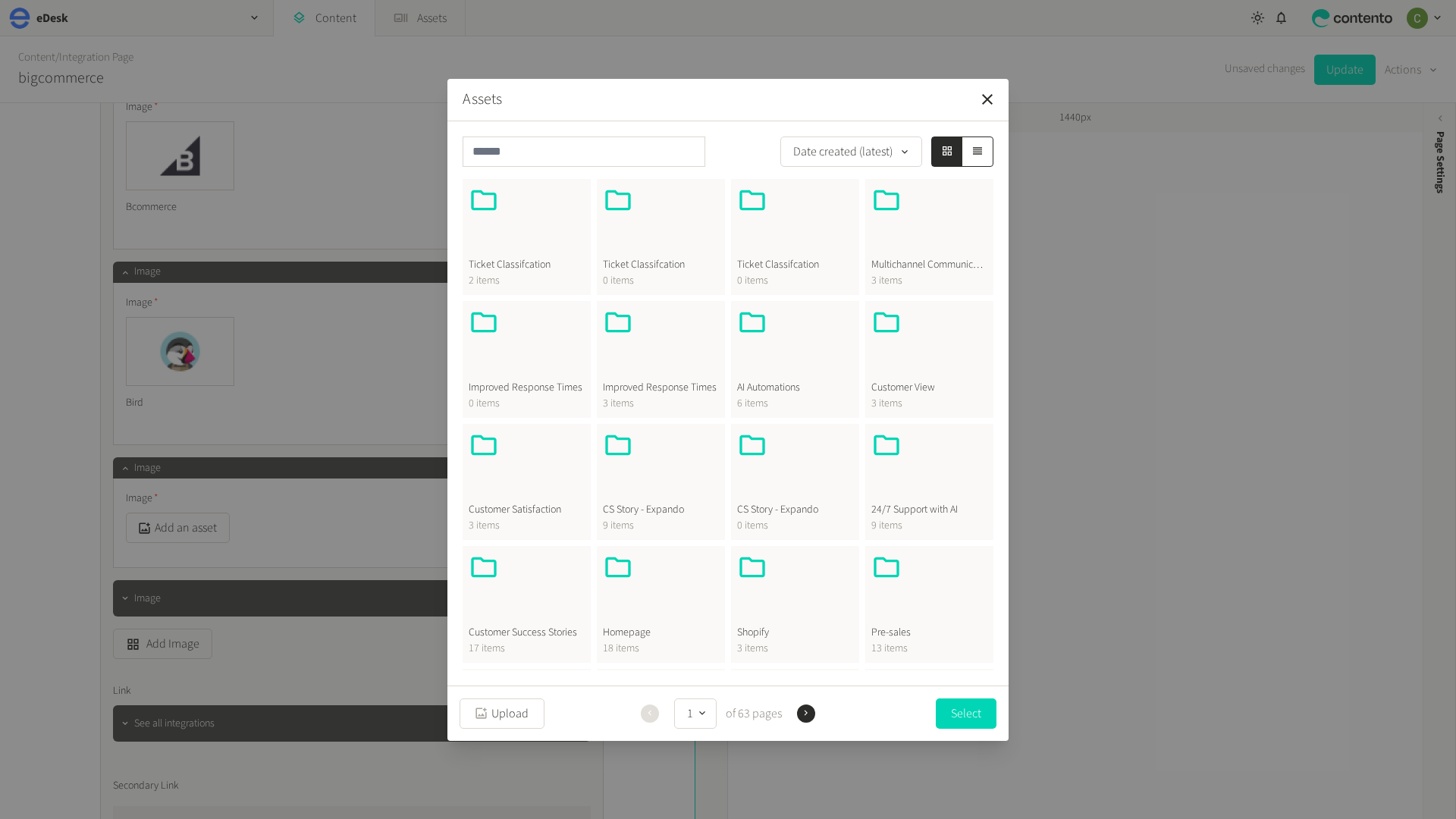 click at bounding box center [661, 588] 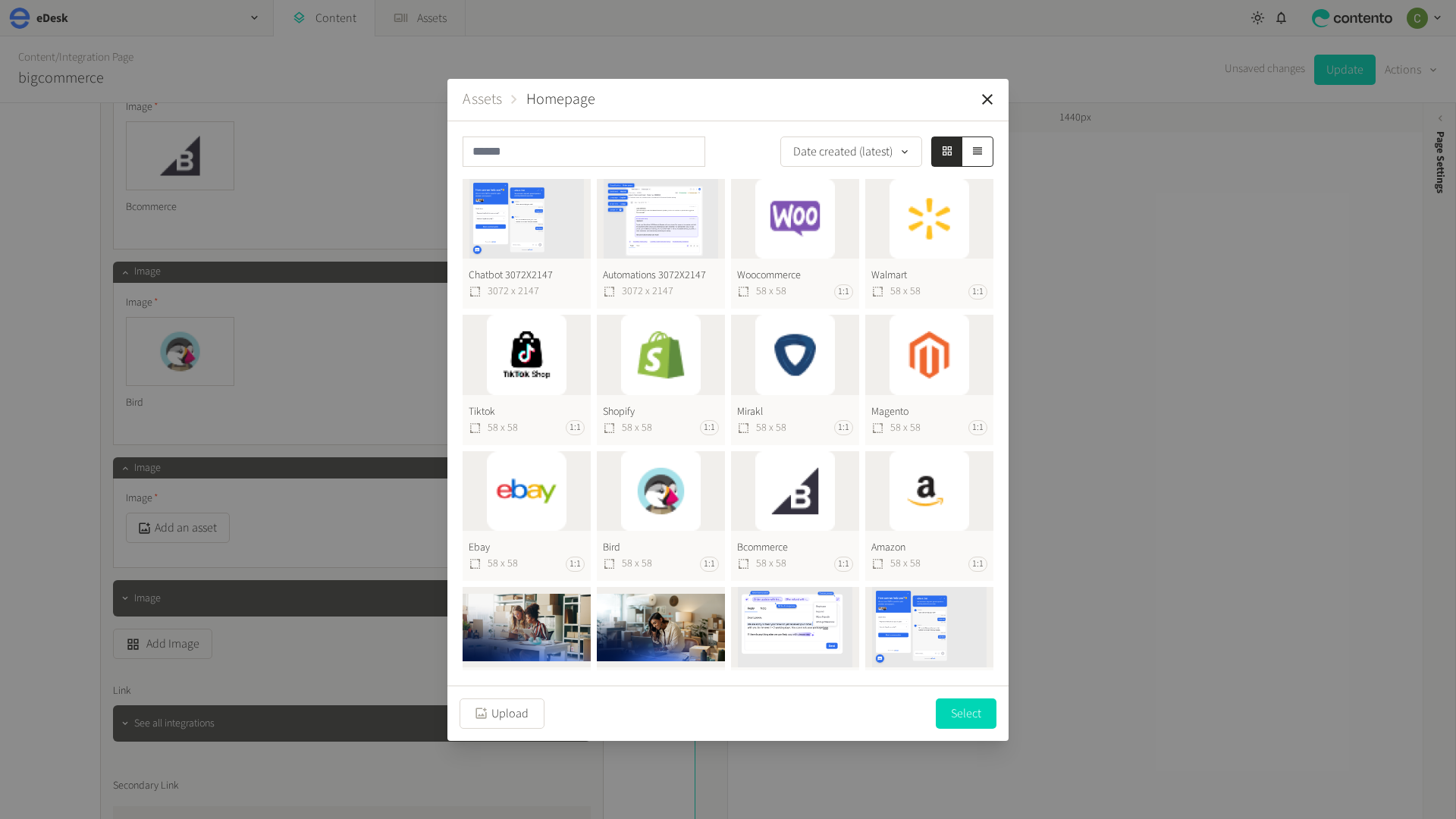 click on "Magento  58 x 58 1:1" 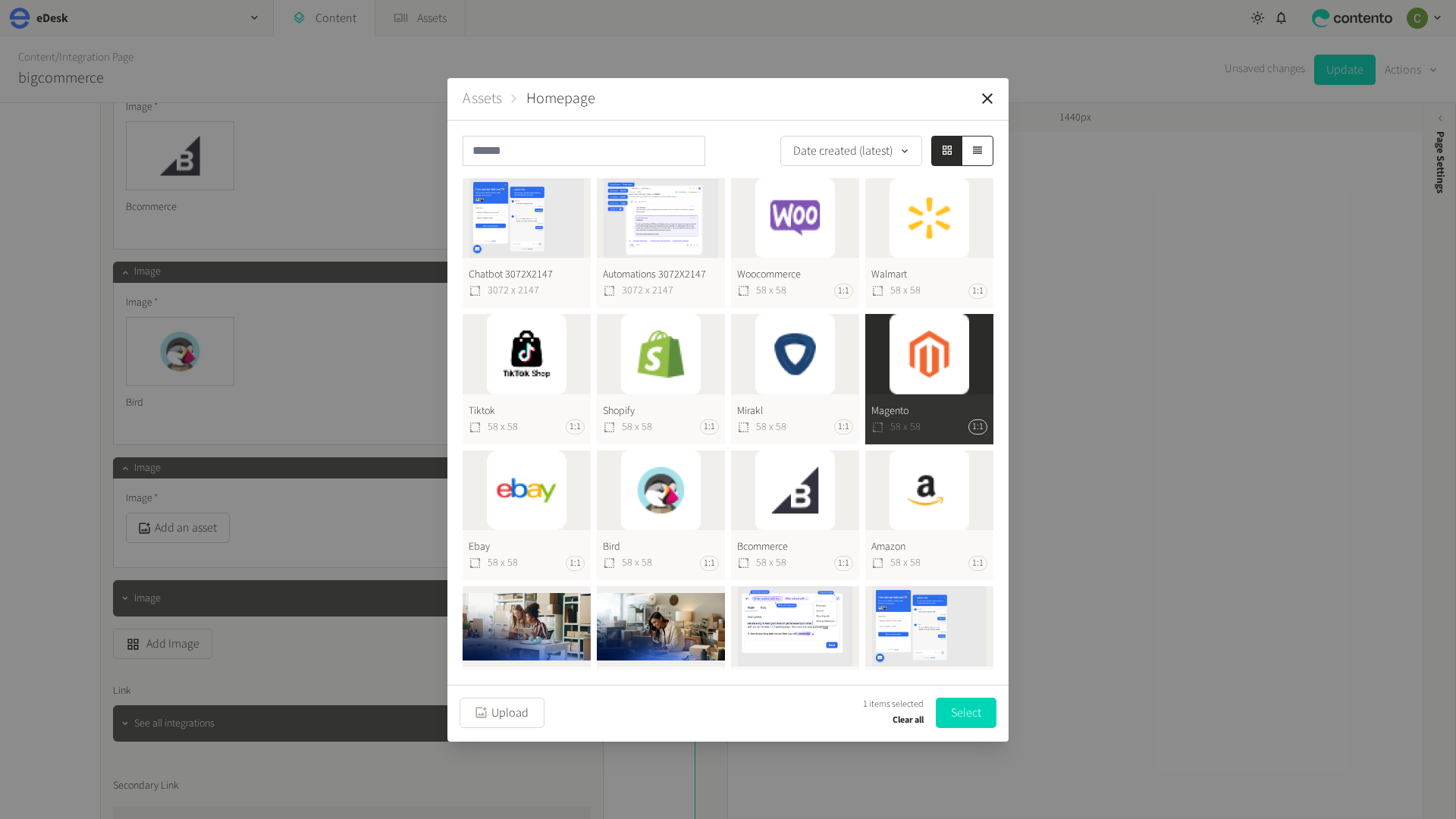 click on "1 items selected   Clear all   Select" at bounding box center (930, 714) 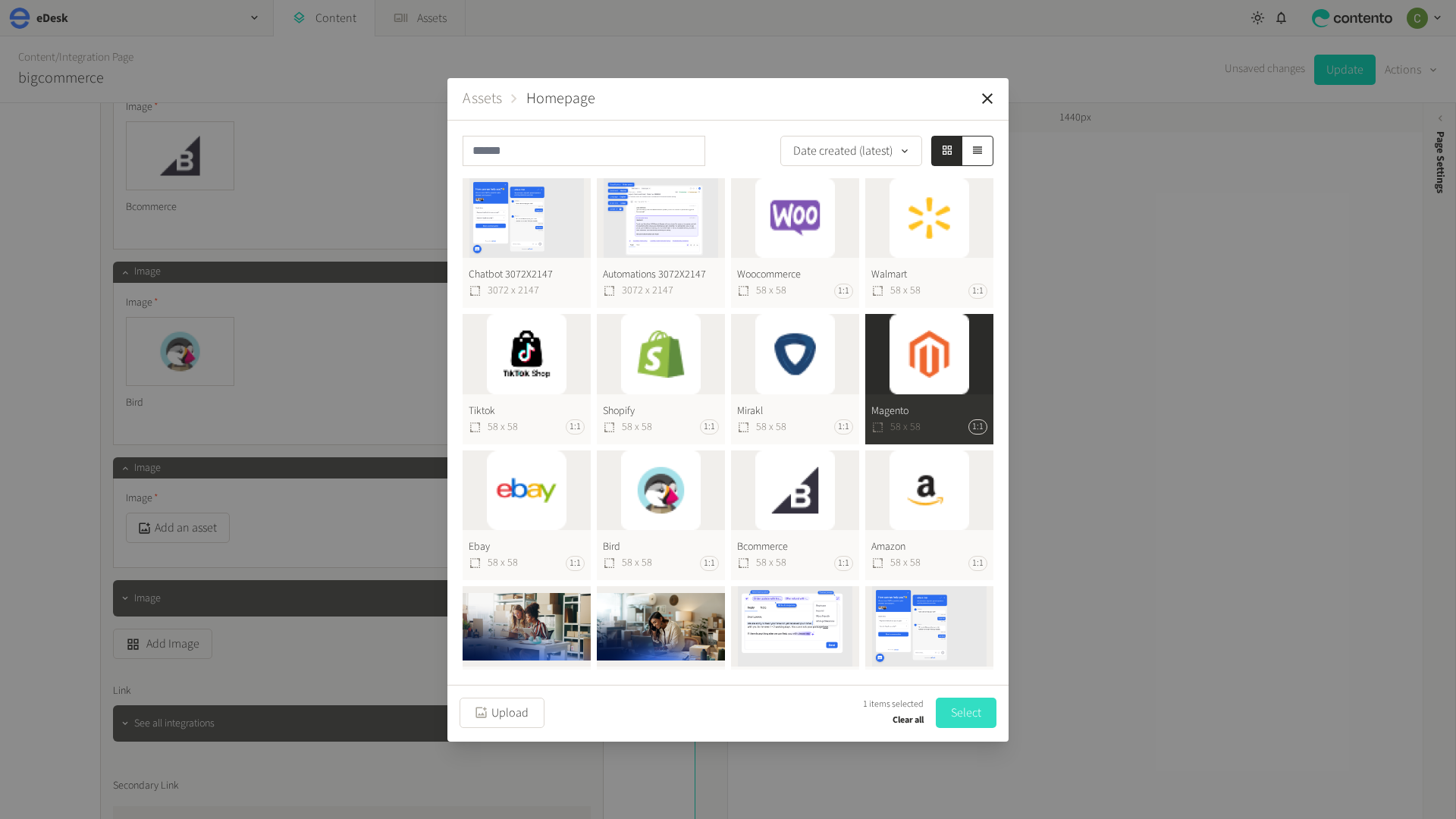 click on "Select" at bounding box center (966, 713) 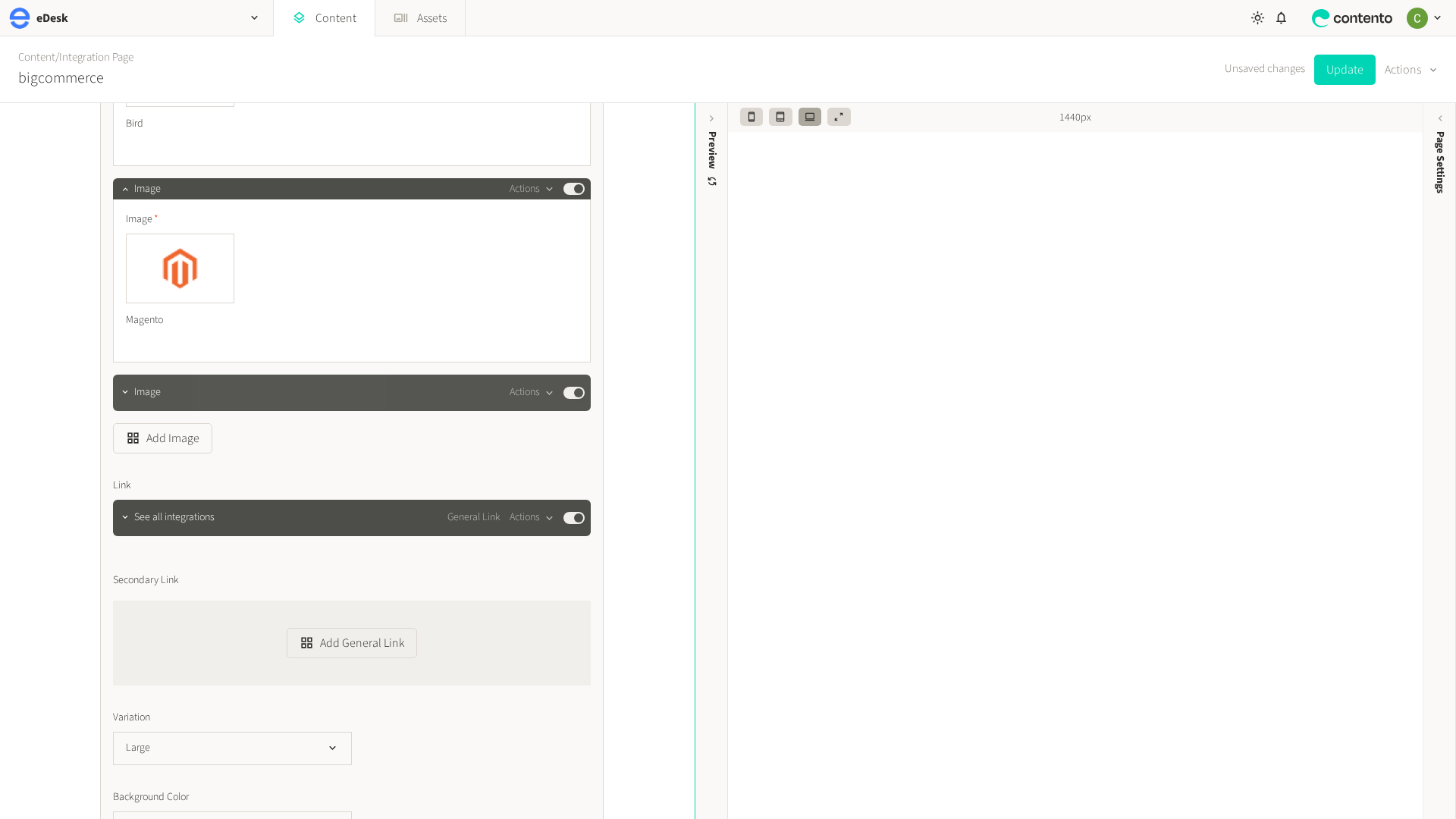 scroll, scrollTop: 5502, scrollLeft: 0, axis: vertical 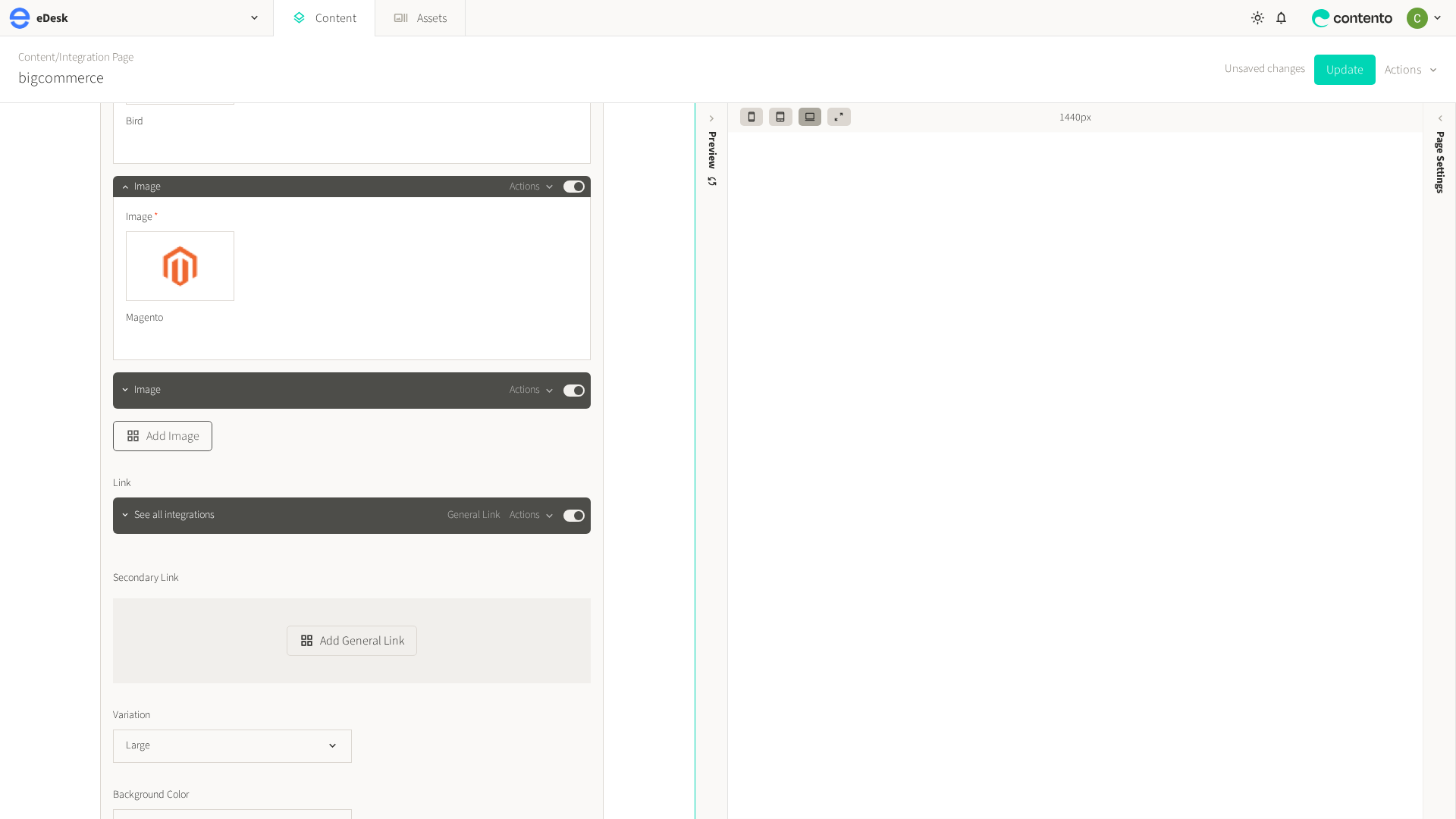 click on "Add Image" 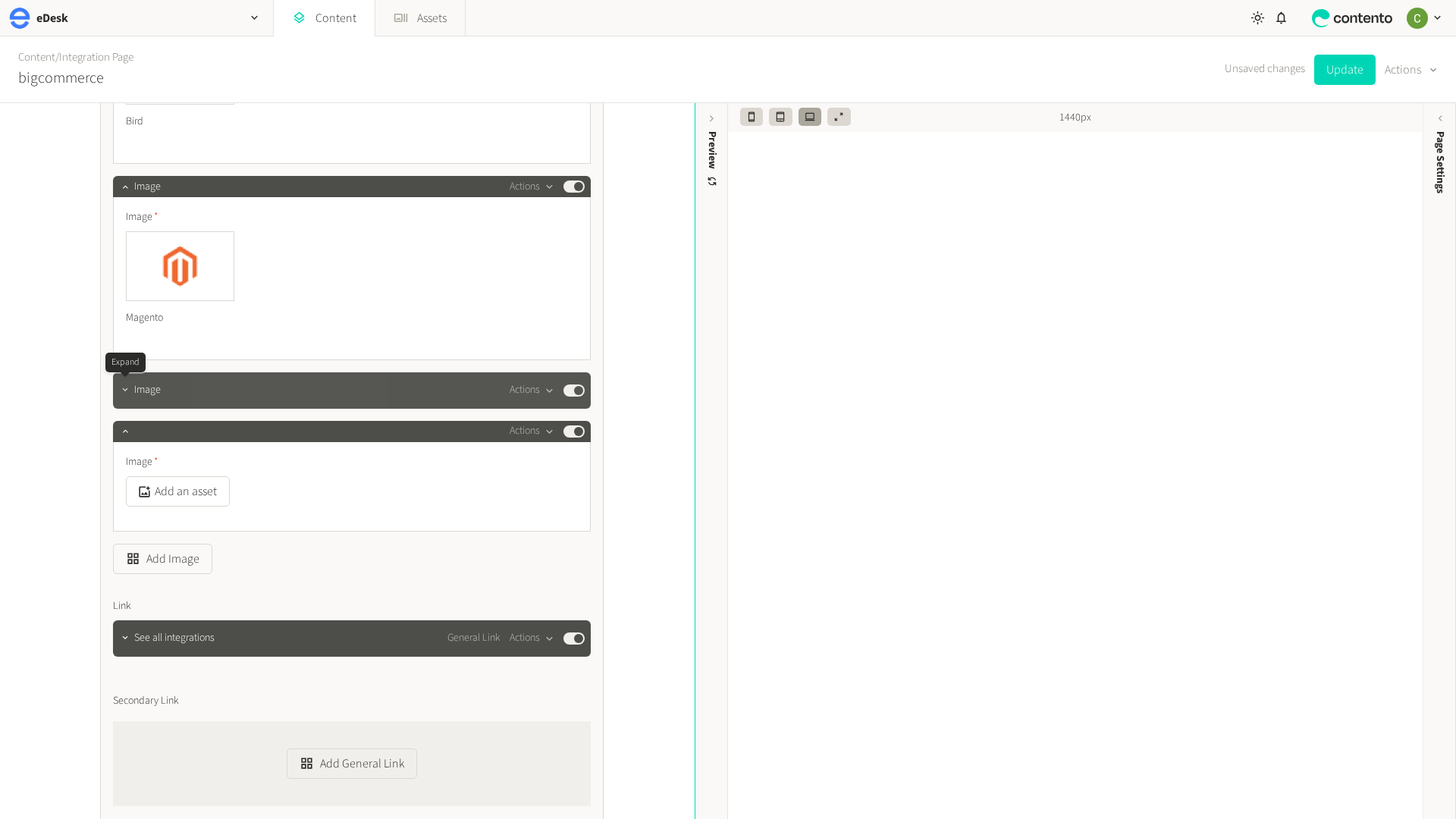 click 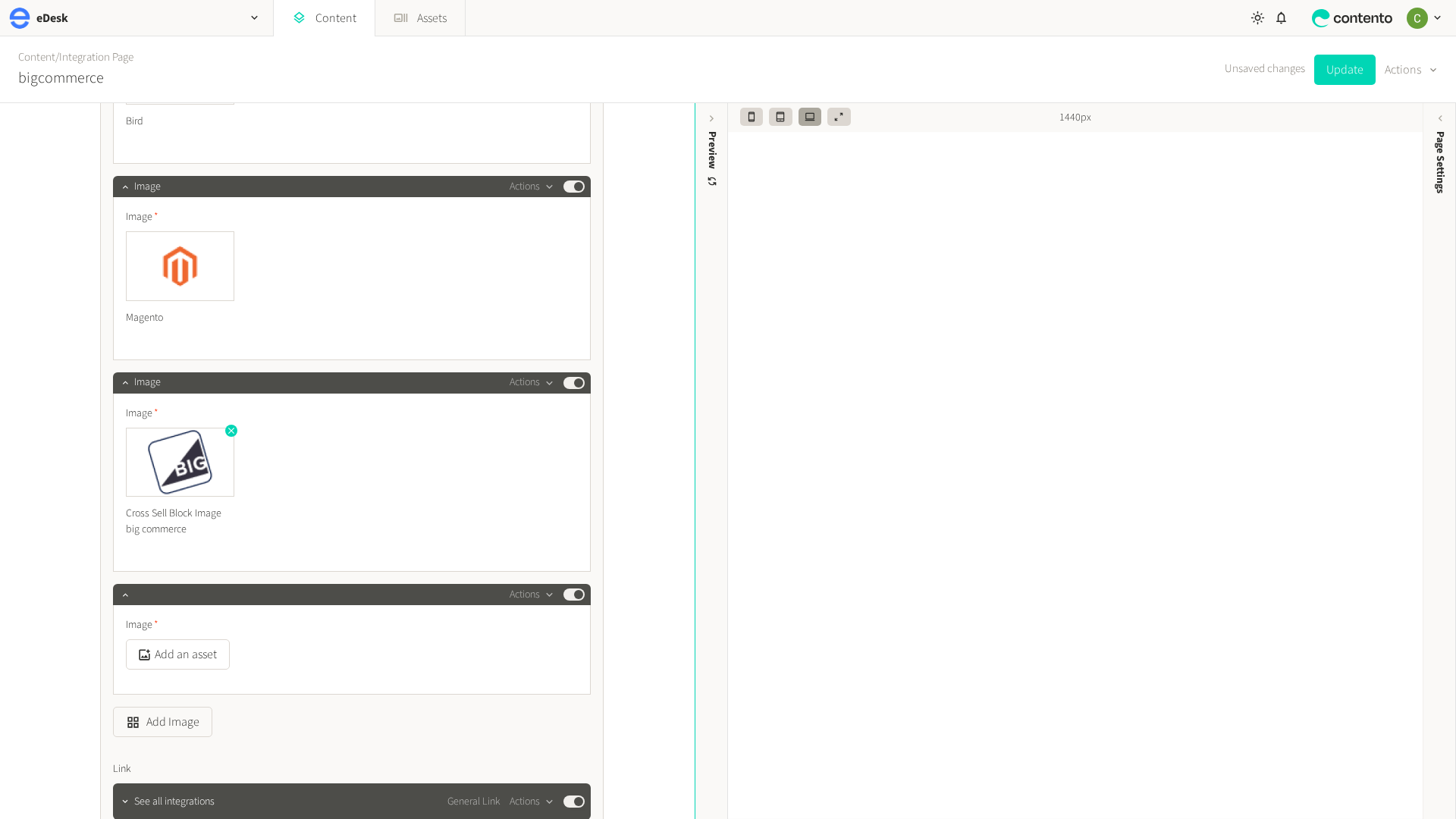click 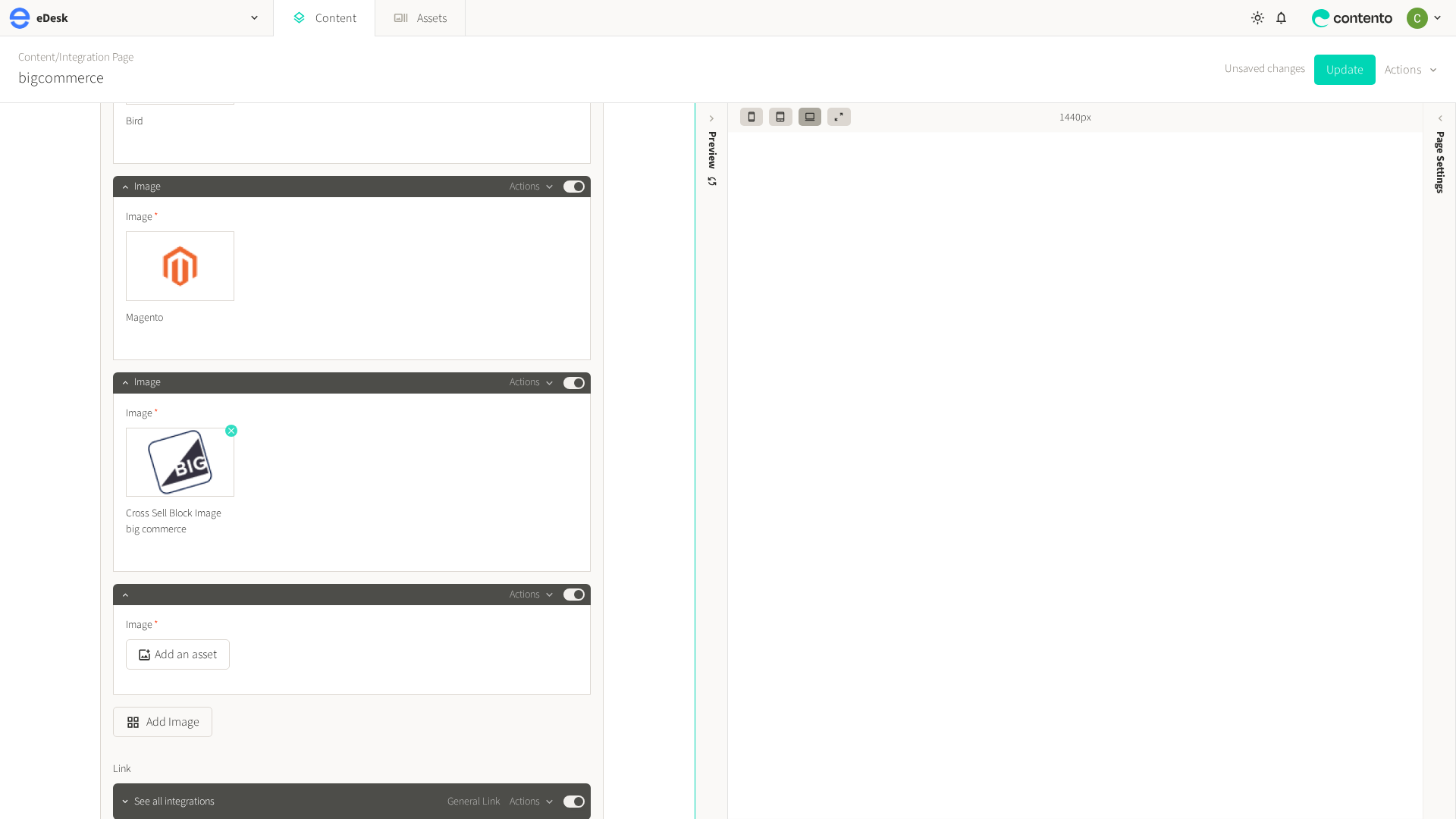 click 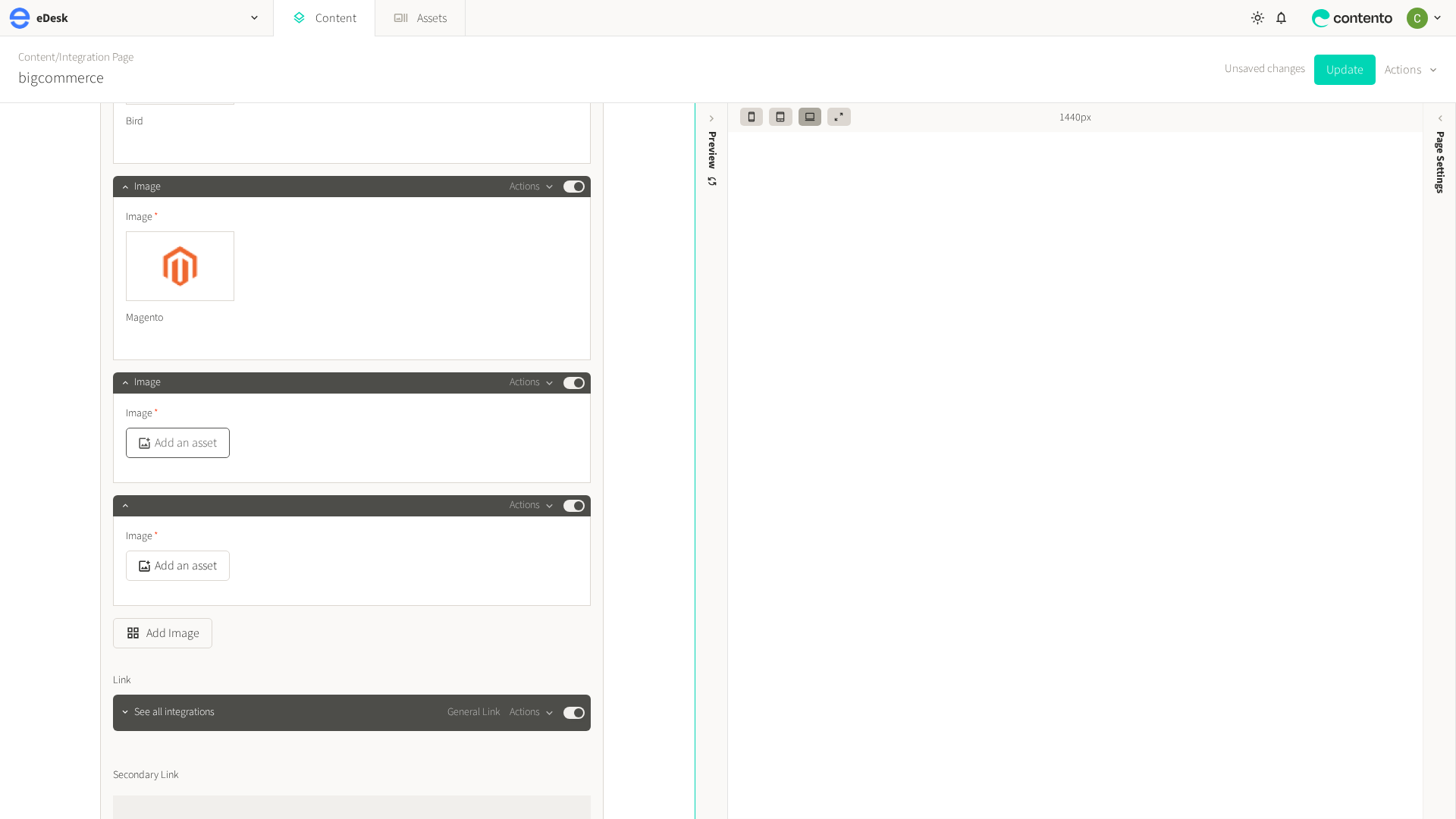 click on "Add an asset" 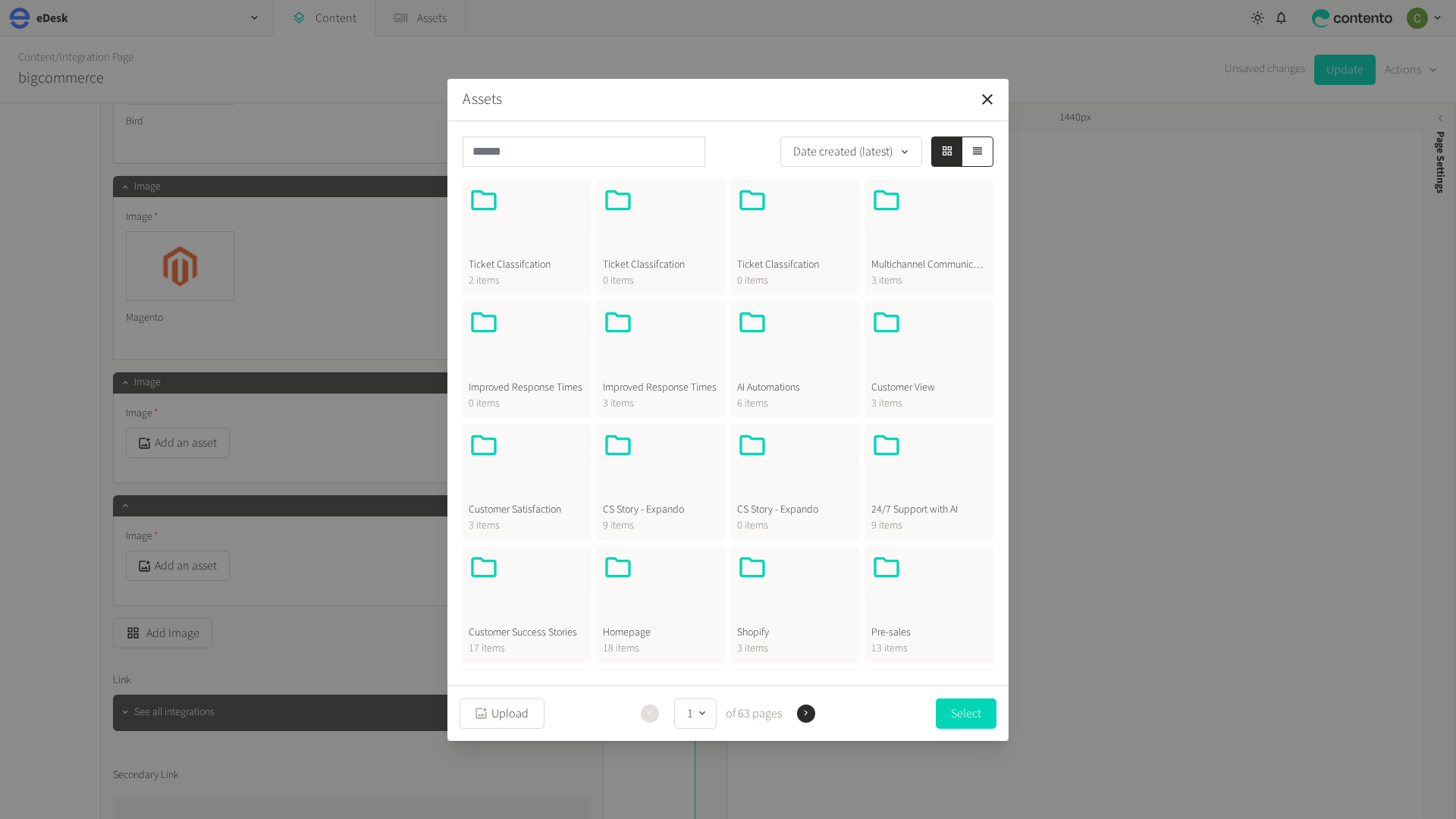 scroll, scrollTop: 28, scrollLeft: 0, axis: vertical 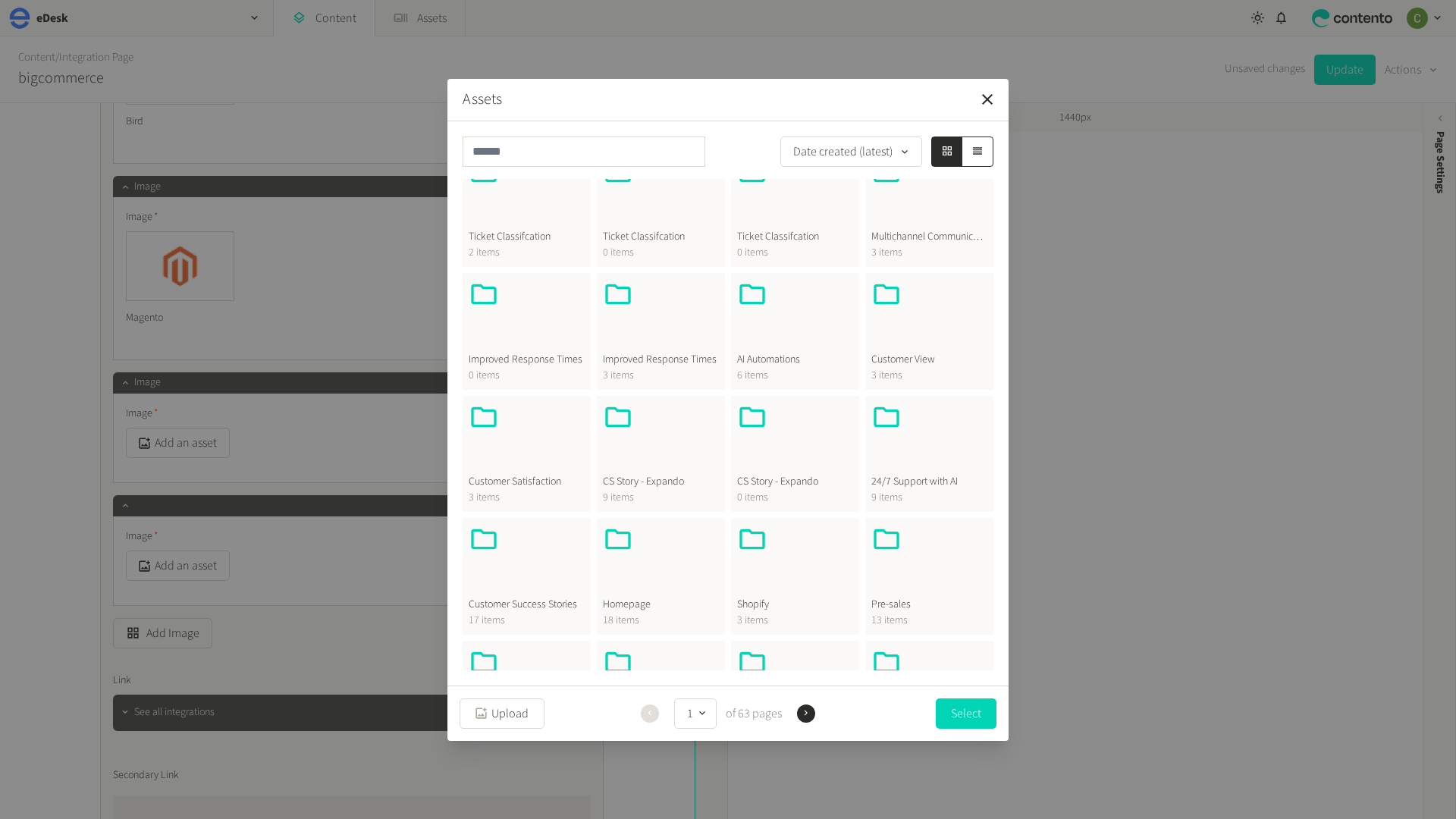 click at bounding box center [661, 560] 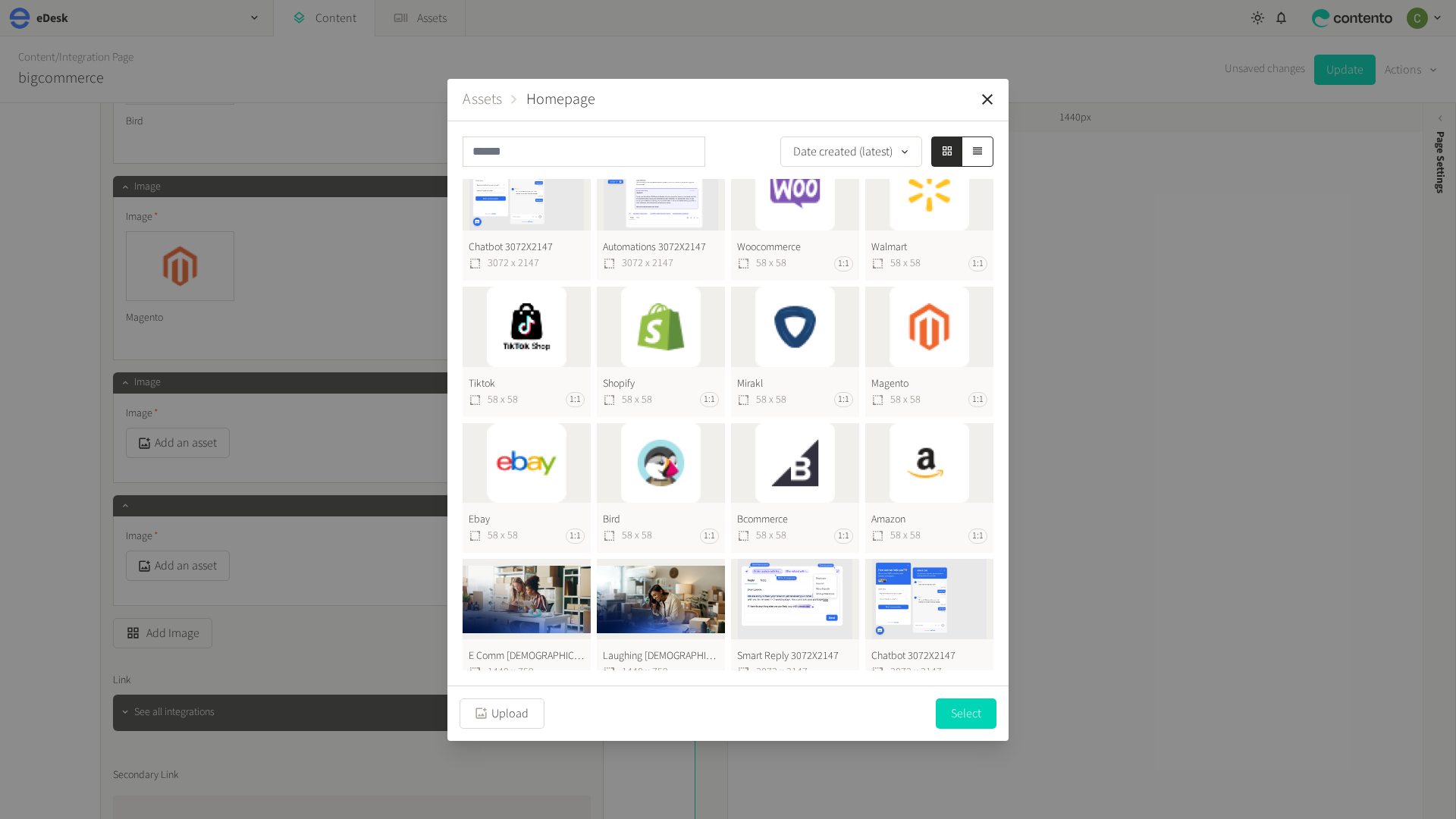 scroll, scrollTop: 0, scrollLeft: 0, axis: both 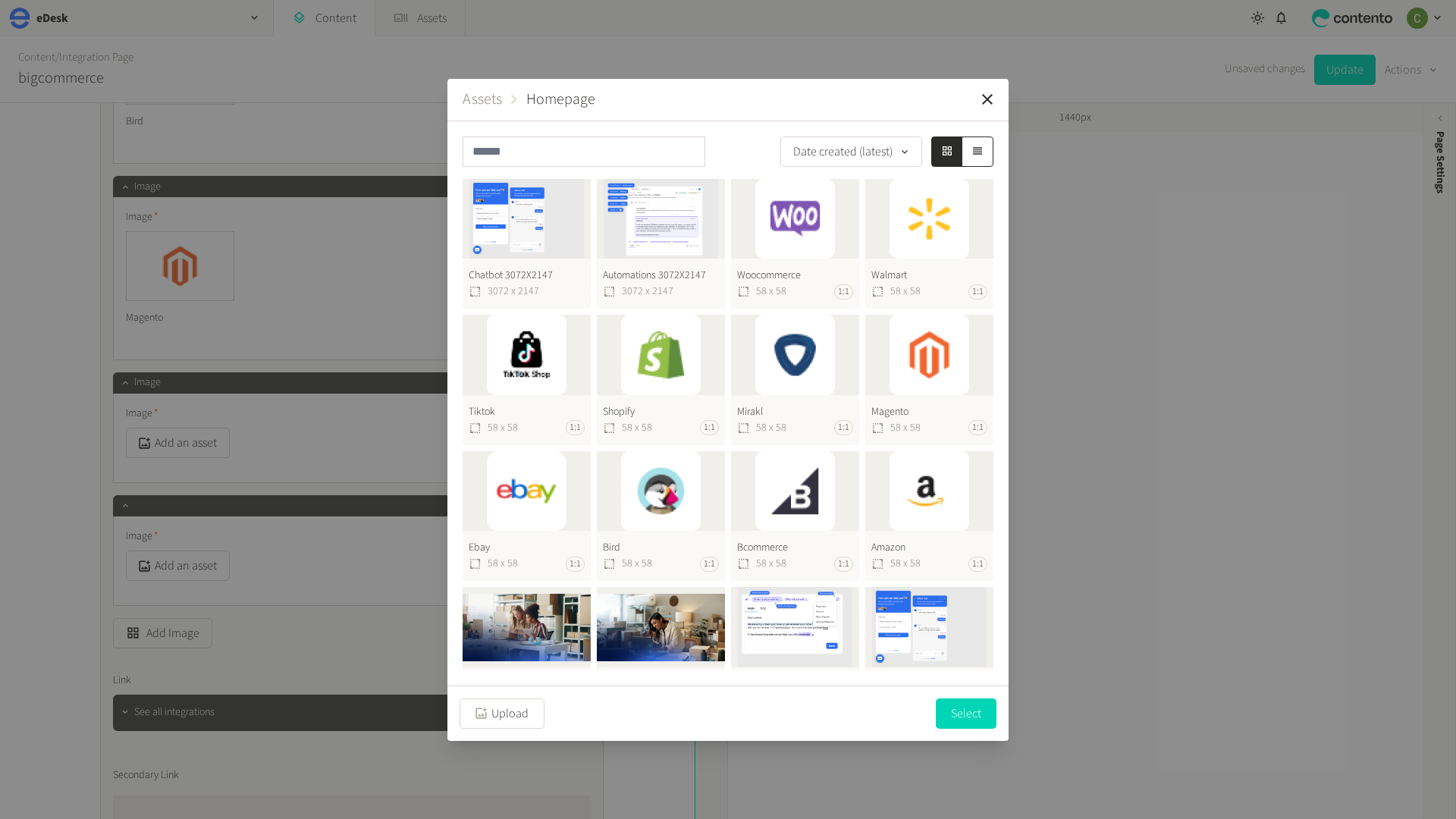 click on "Mirakl  58 x 58 1:1" 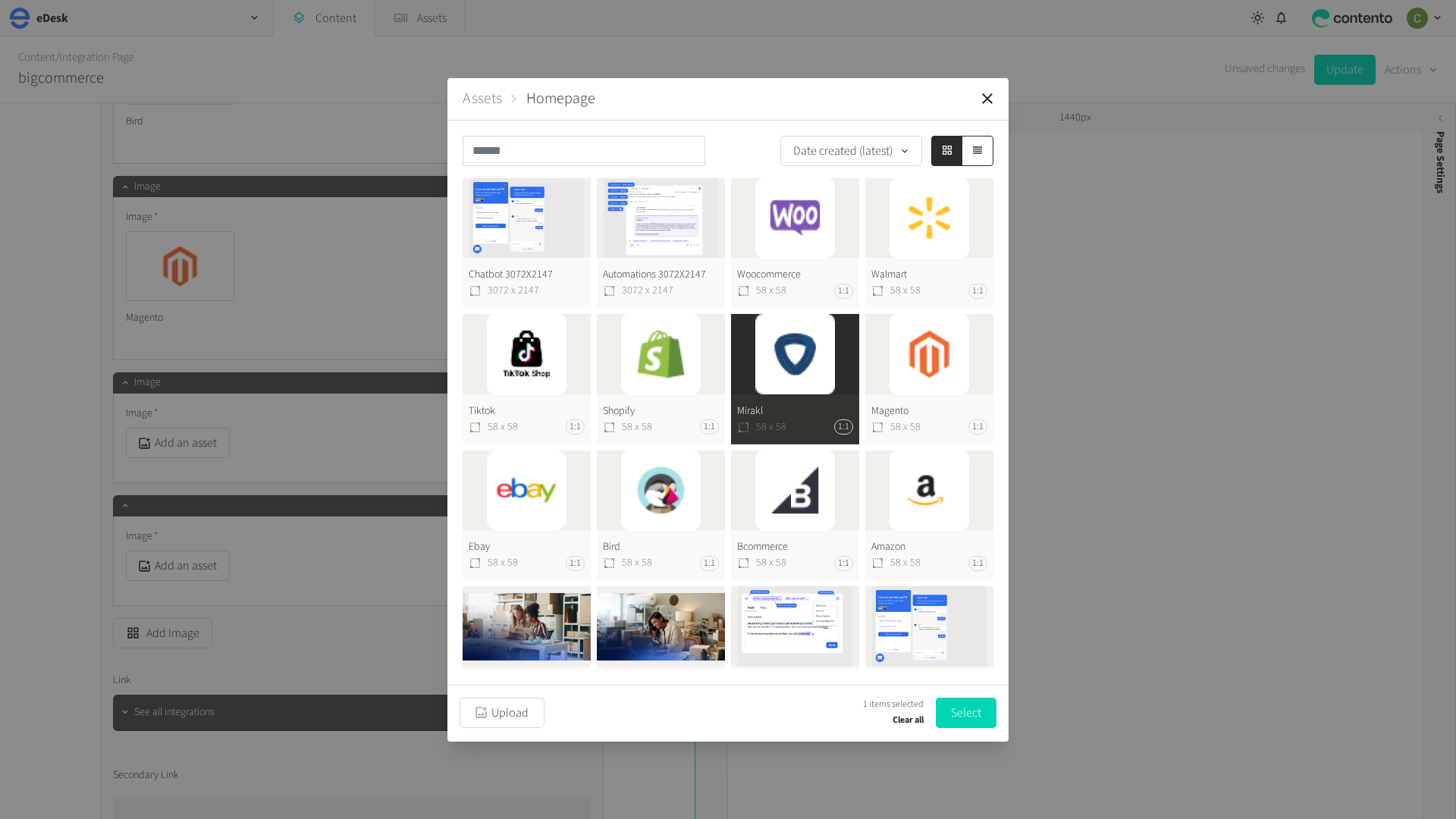 click on "Upload  1 items selected   Clear all   Select" at bounding box center [728, 713] 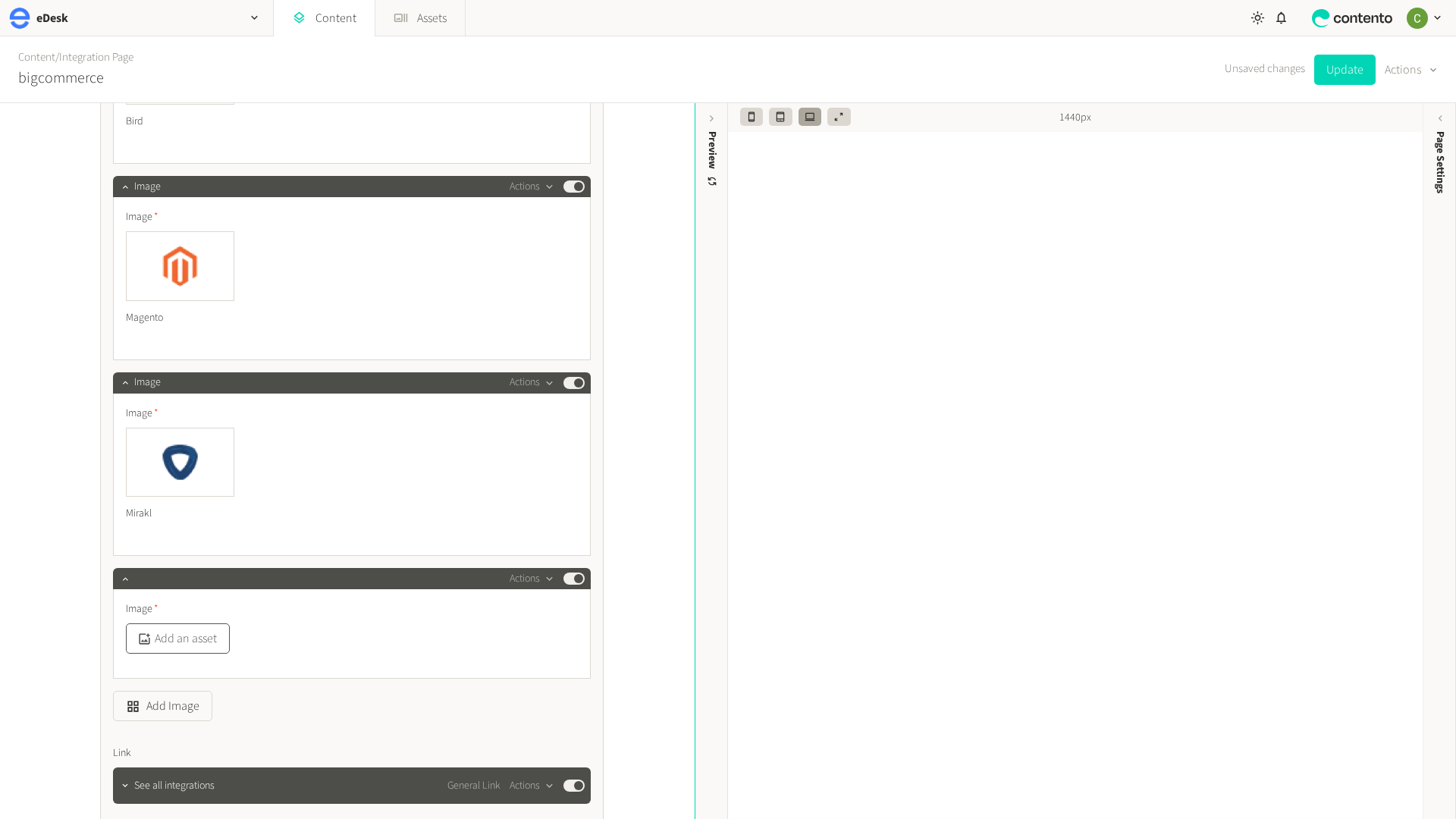 click on "Add an asset" 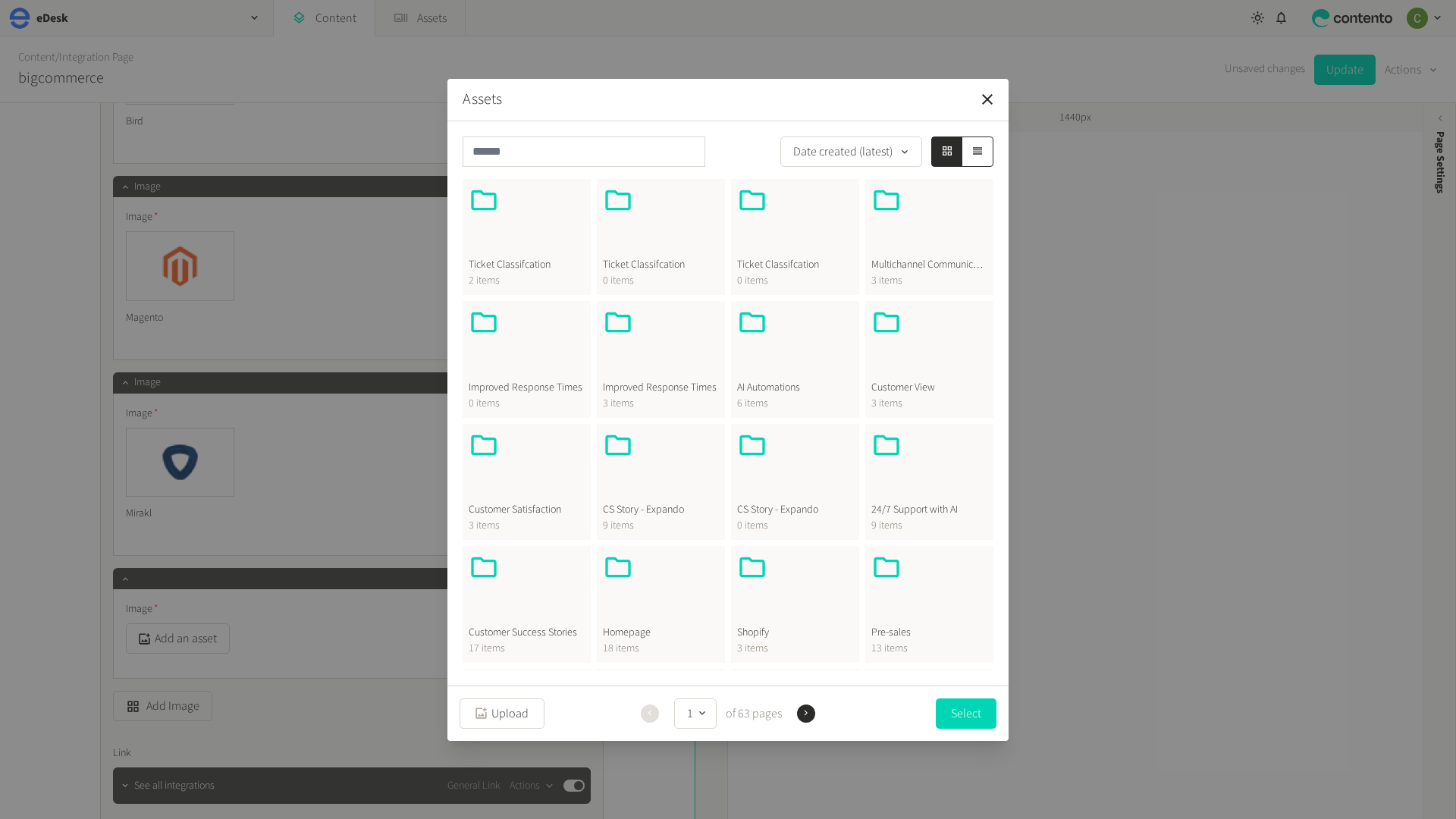 click on "Homepage" at bounding box center [661, 632] 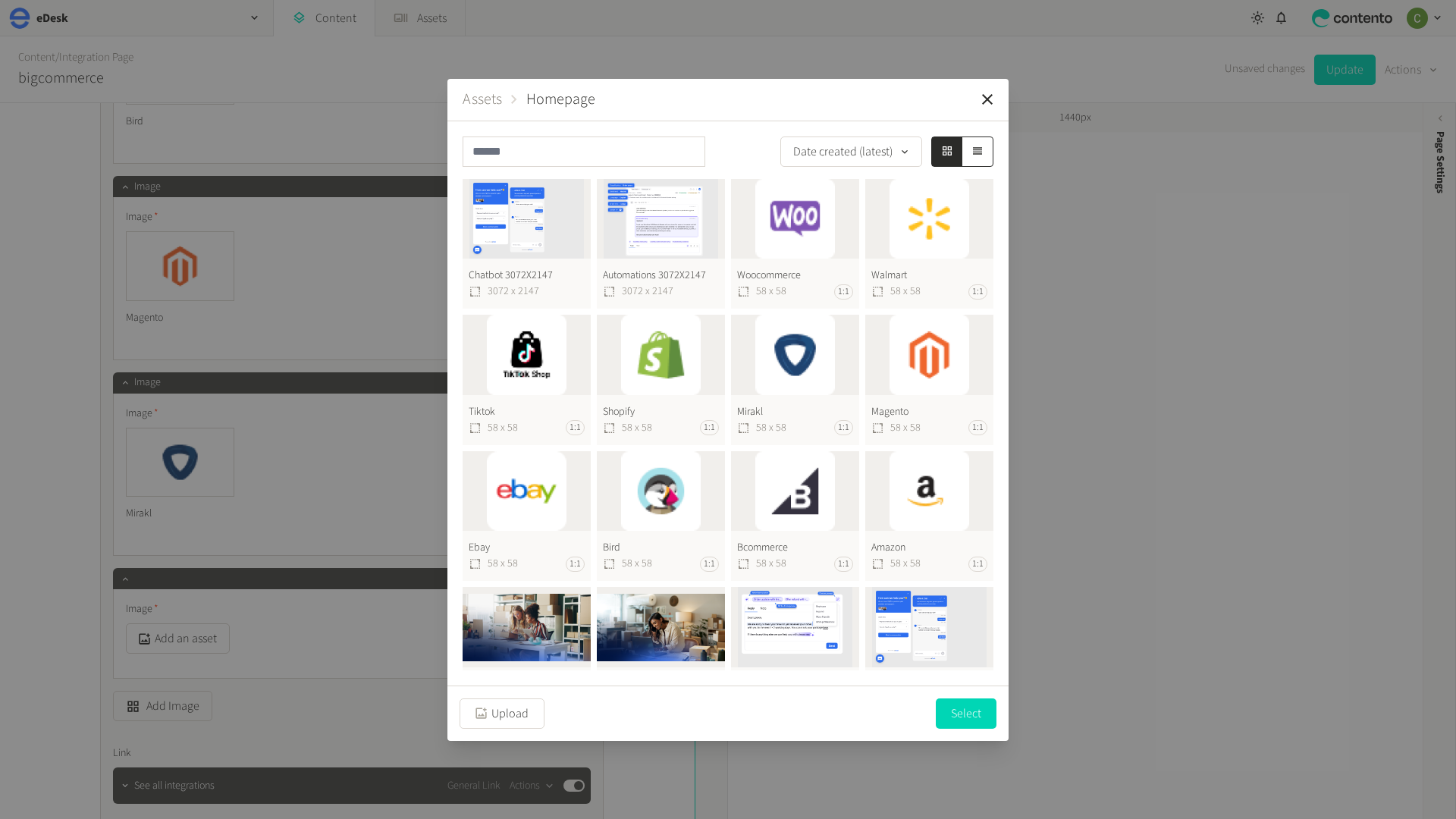 click on "Woocommerce  58 x 58 1:1" 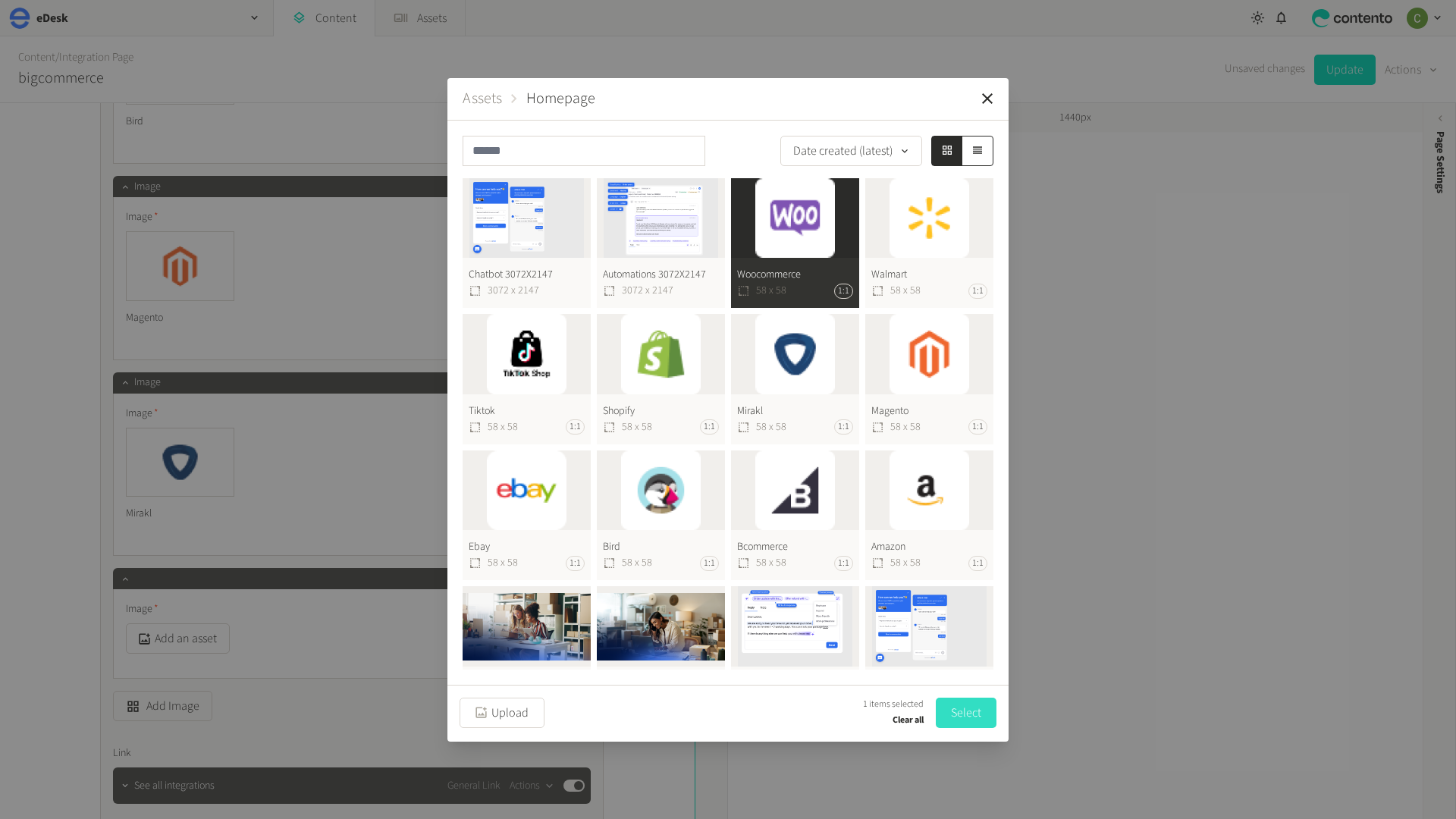 click on "Select" at bounding box center [966, 713] 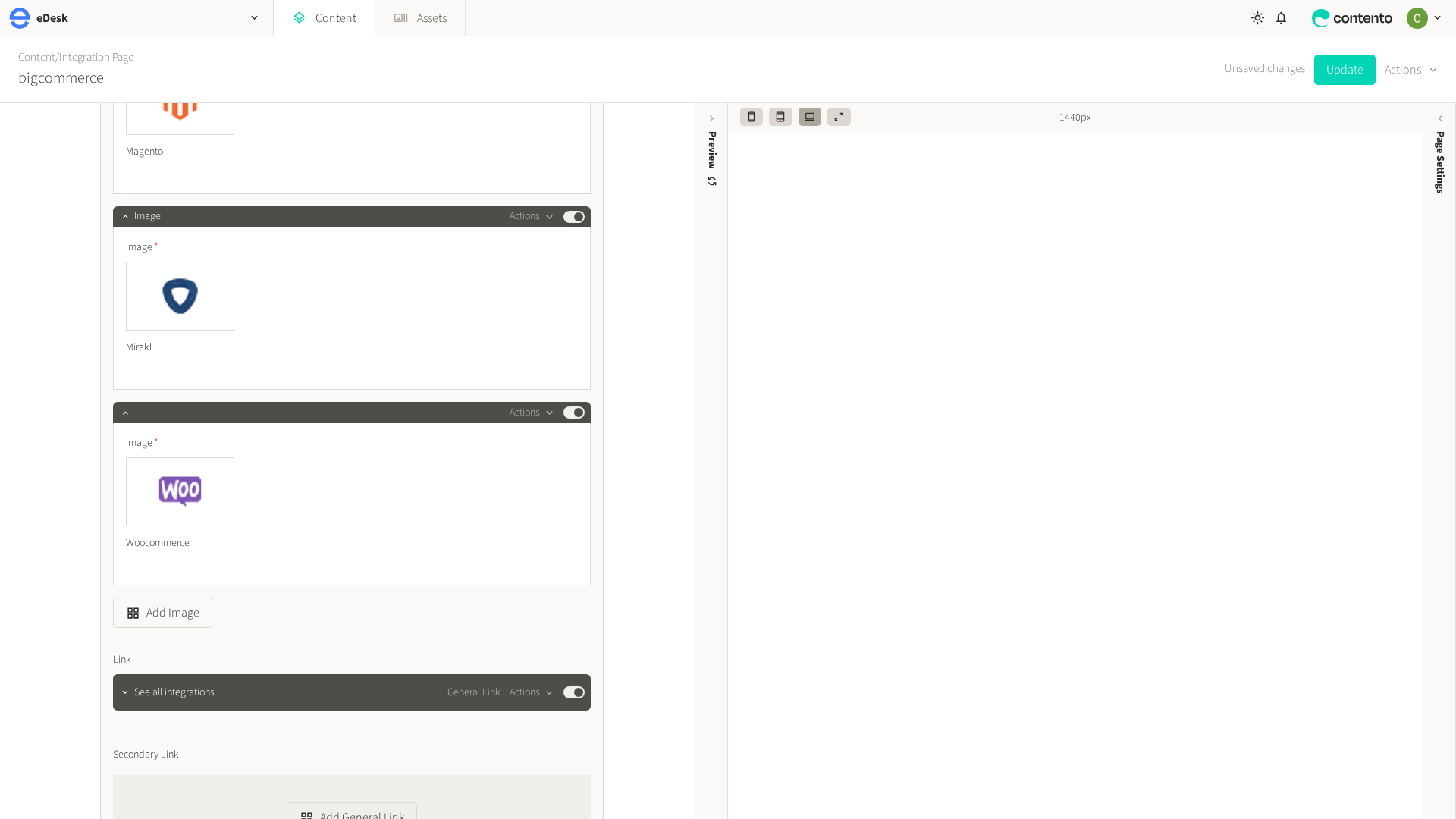 scroll, scrollTop: 5680, scrollLeft: 0, axis: vertical 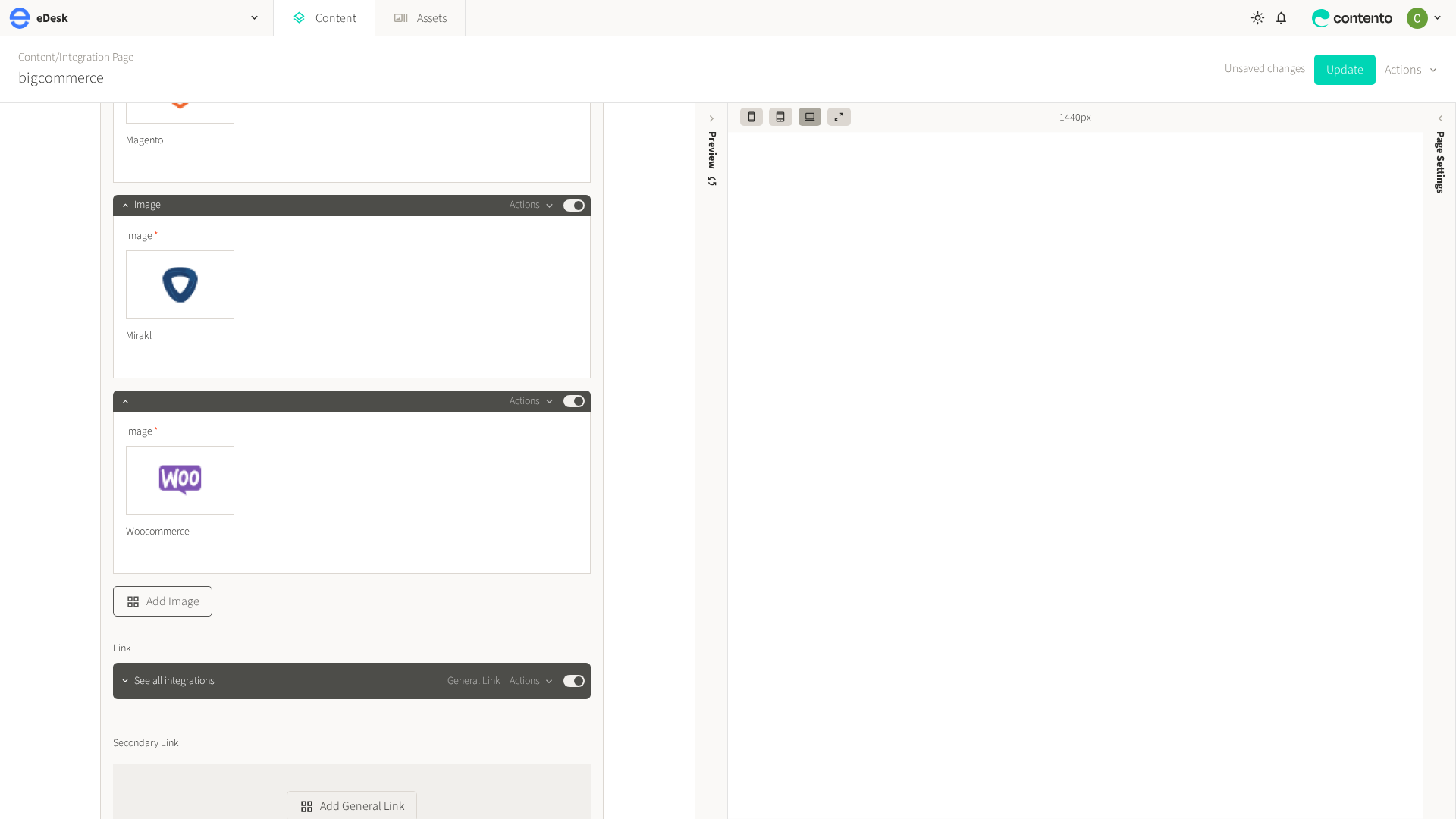 click on "Add Image" 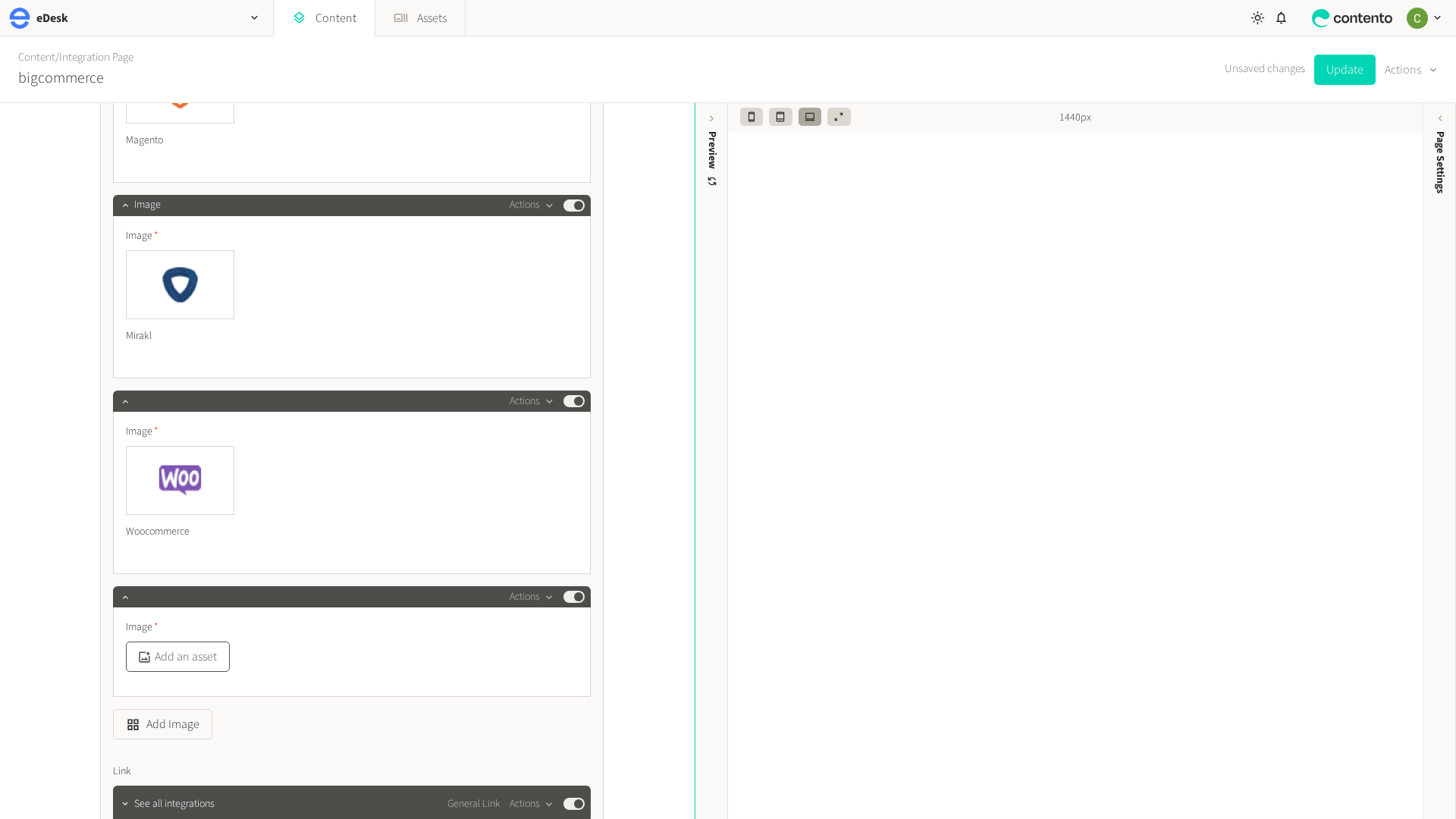 click on "Add an asset" 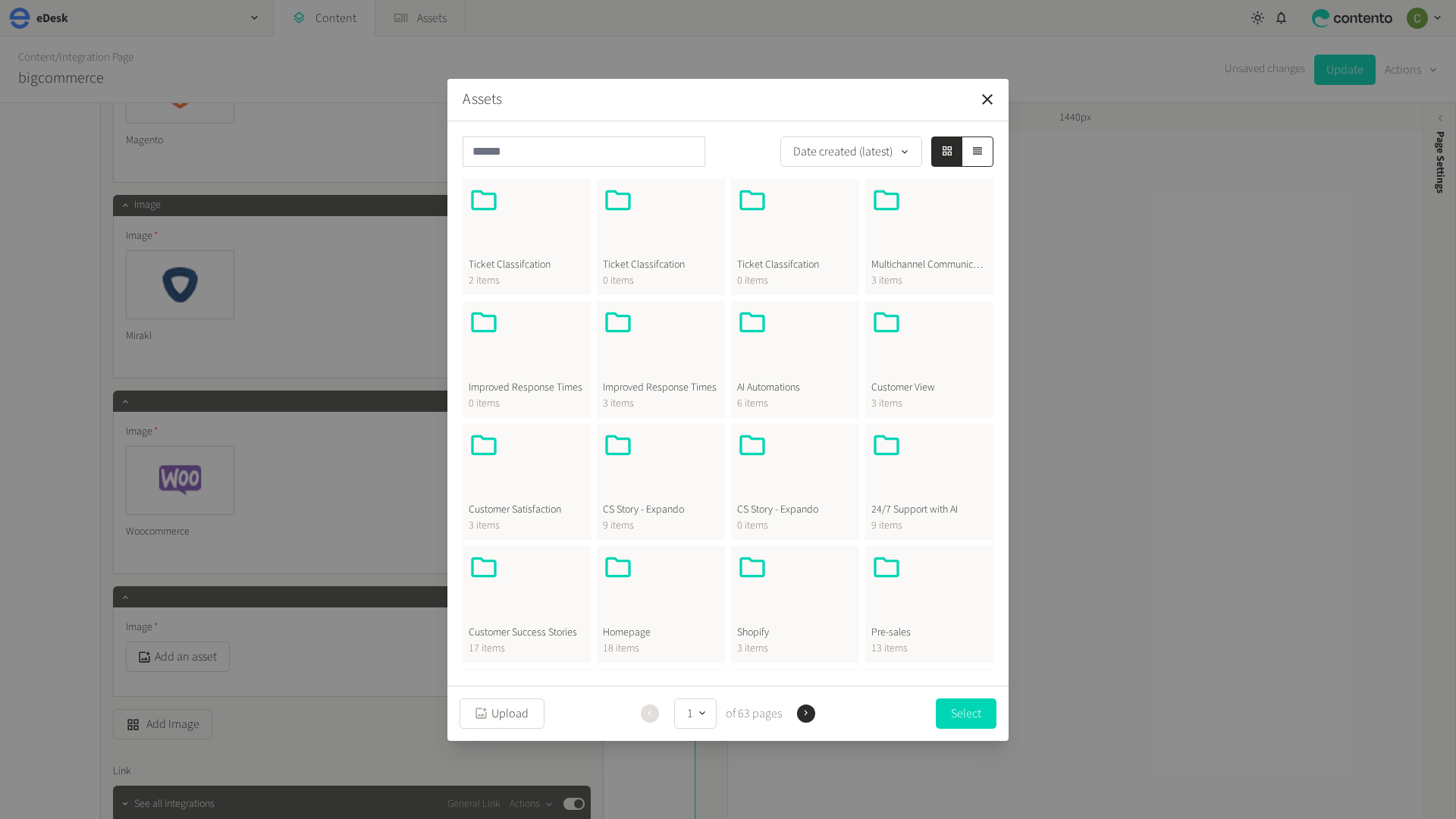 click at bounding box center [661, 588] 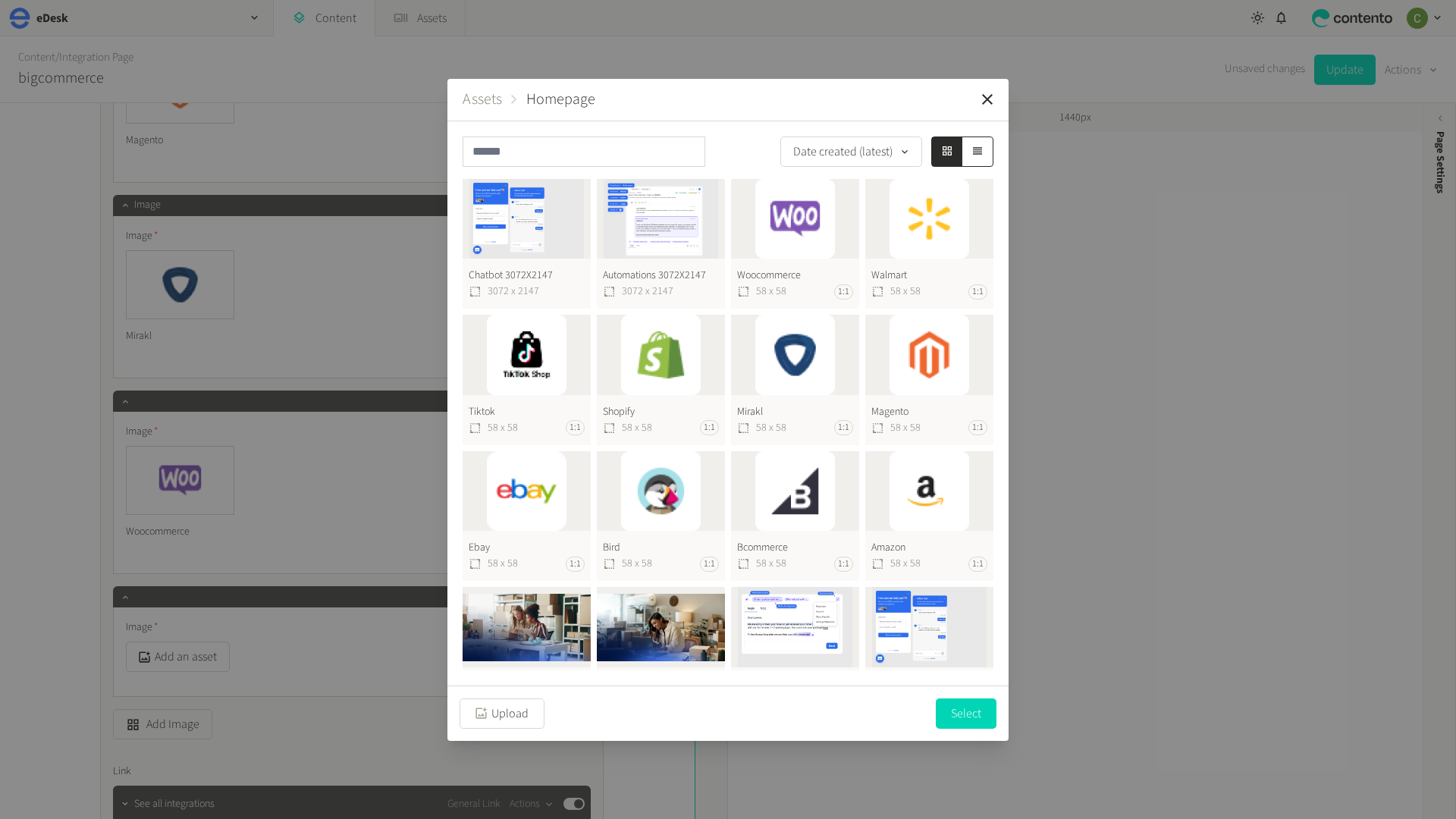 click on "Tiktok  58 x 58 1:1" 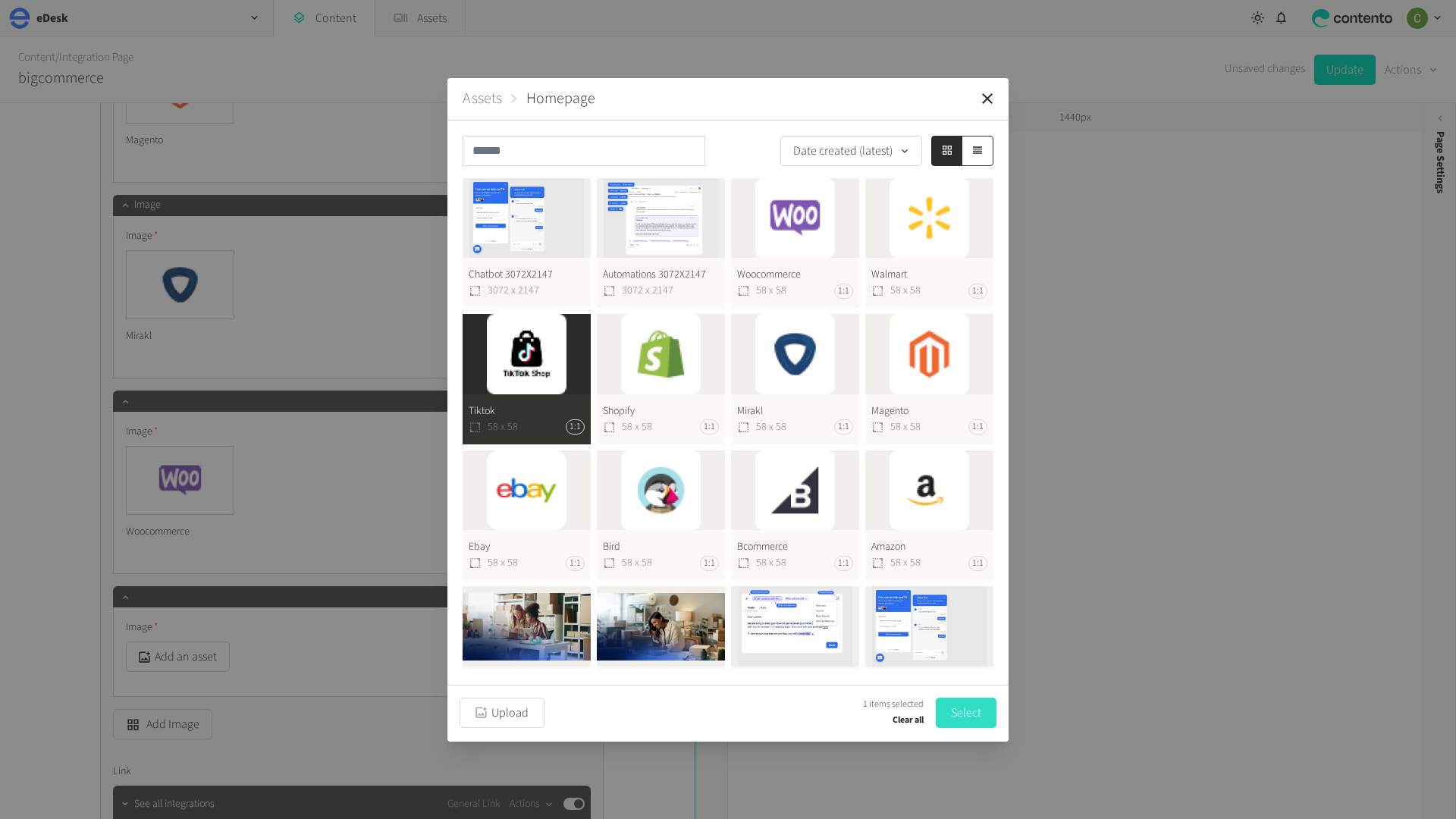 click on "Select" at bounding box center (966, 713) 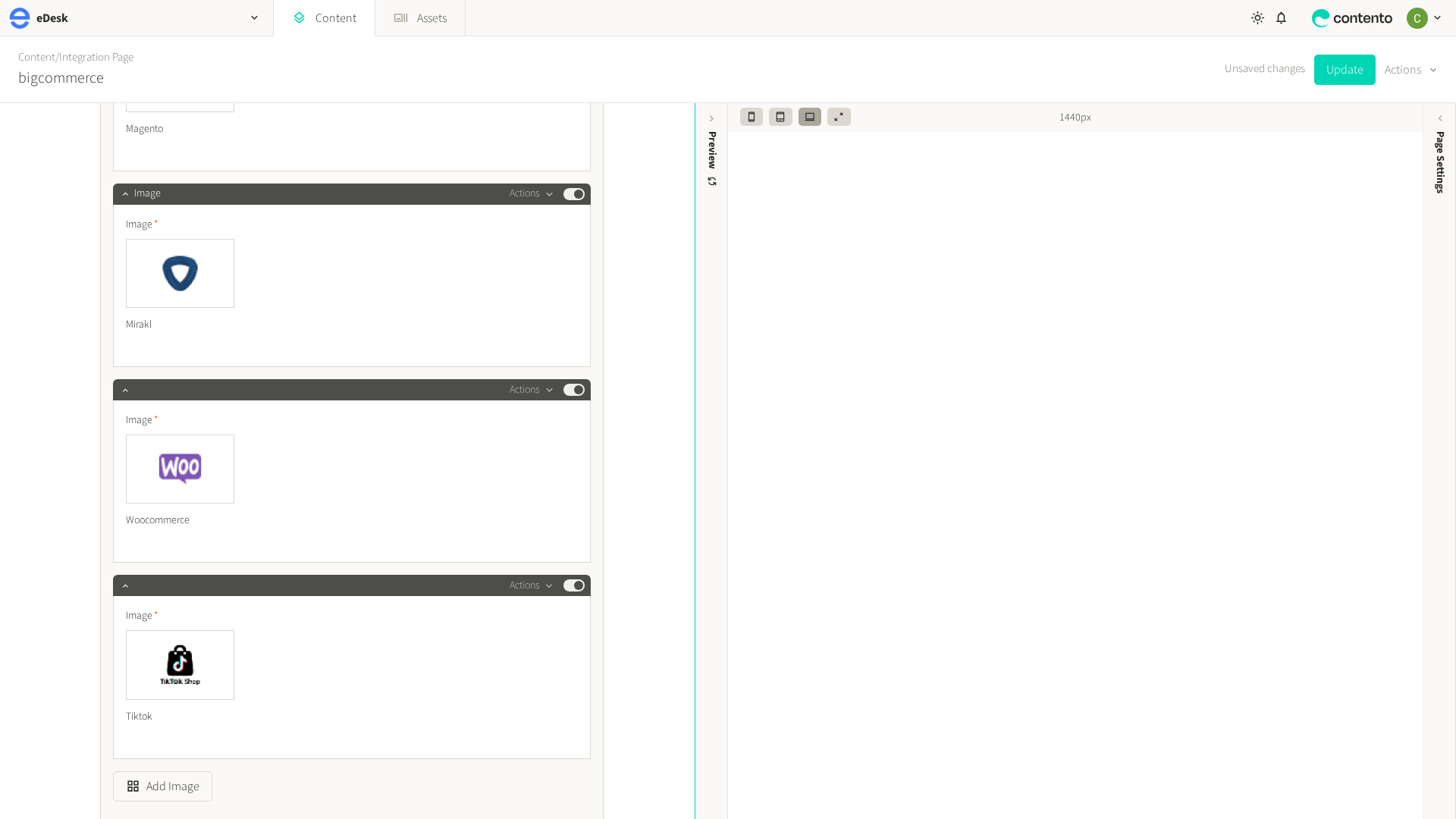 scroll, scrollTop: 5608, scrollLeft: 0, axis: vertical 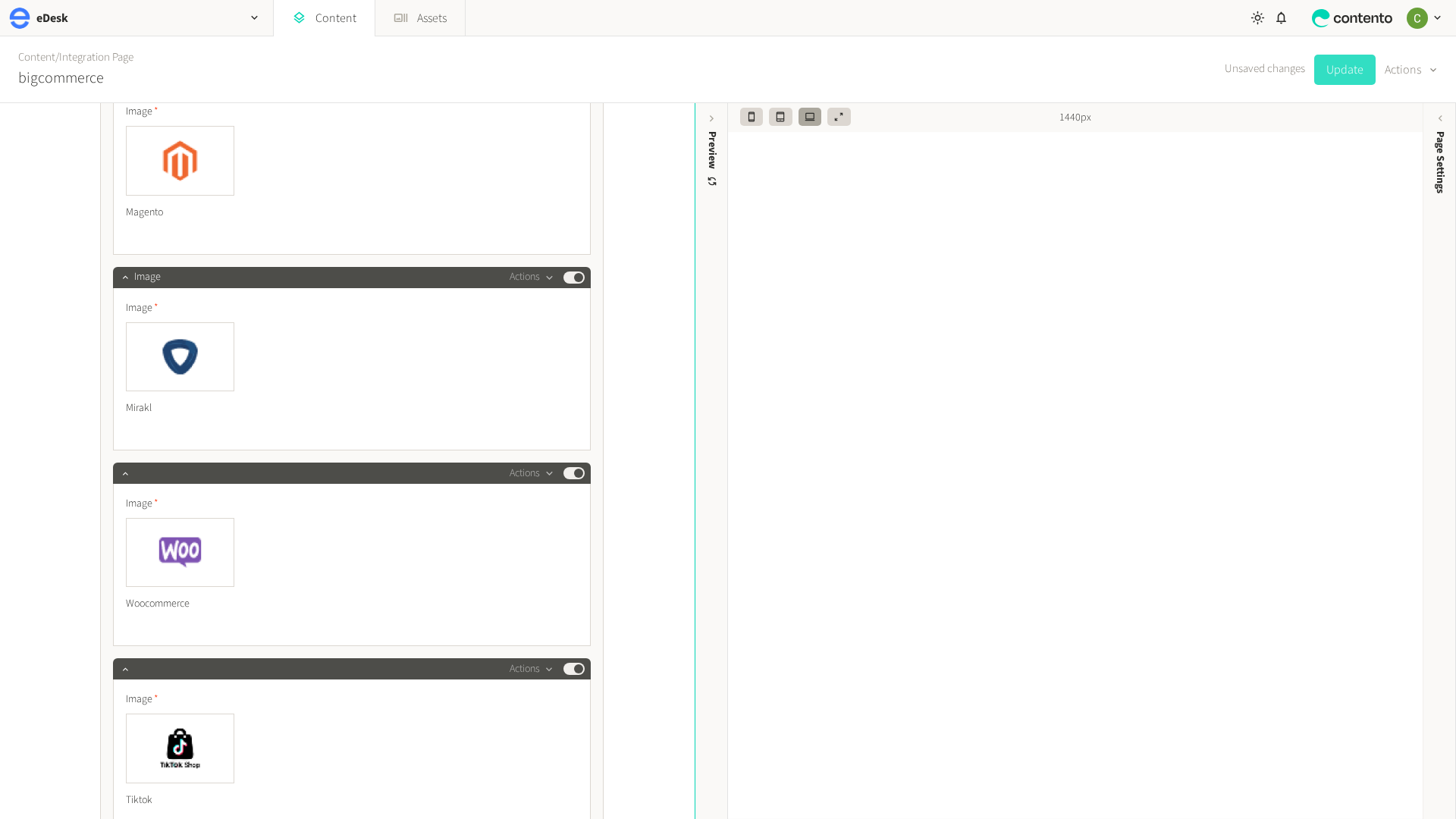 click on "Update" 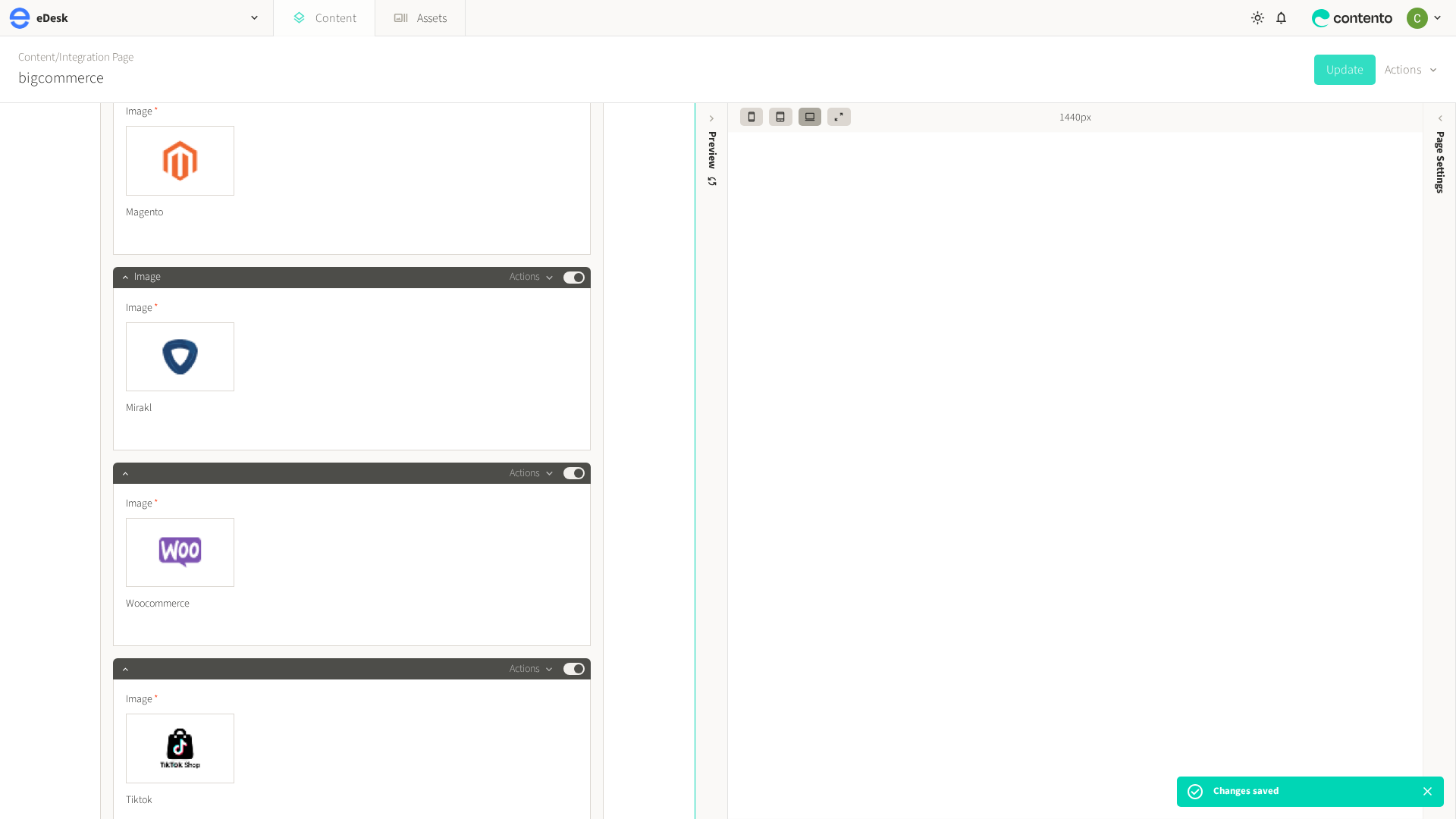 click on "Content" 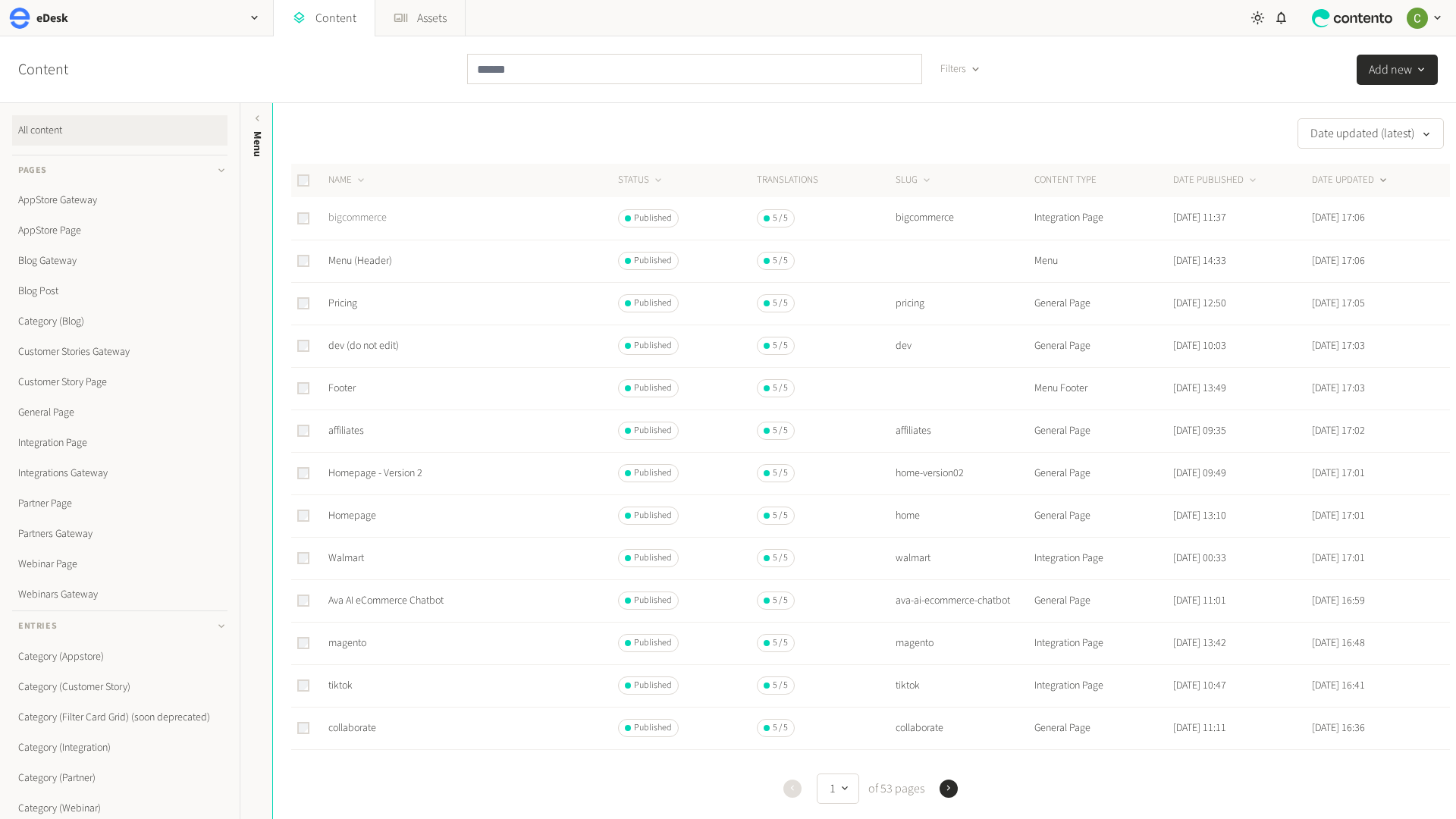click on "bigcommerce" 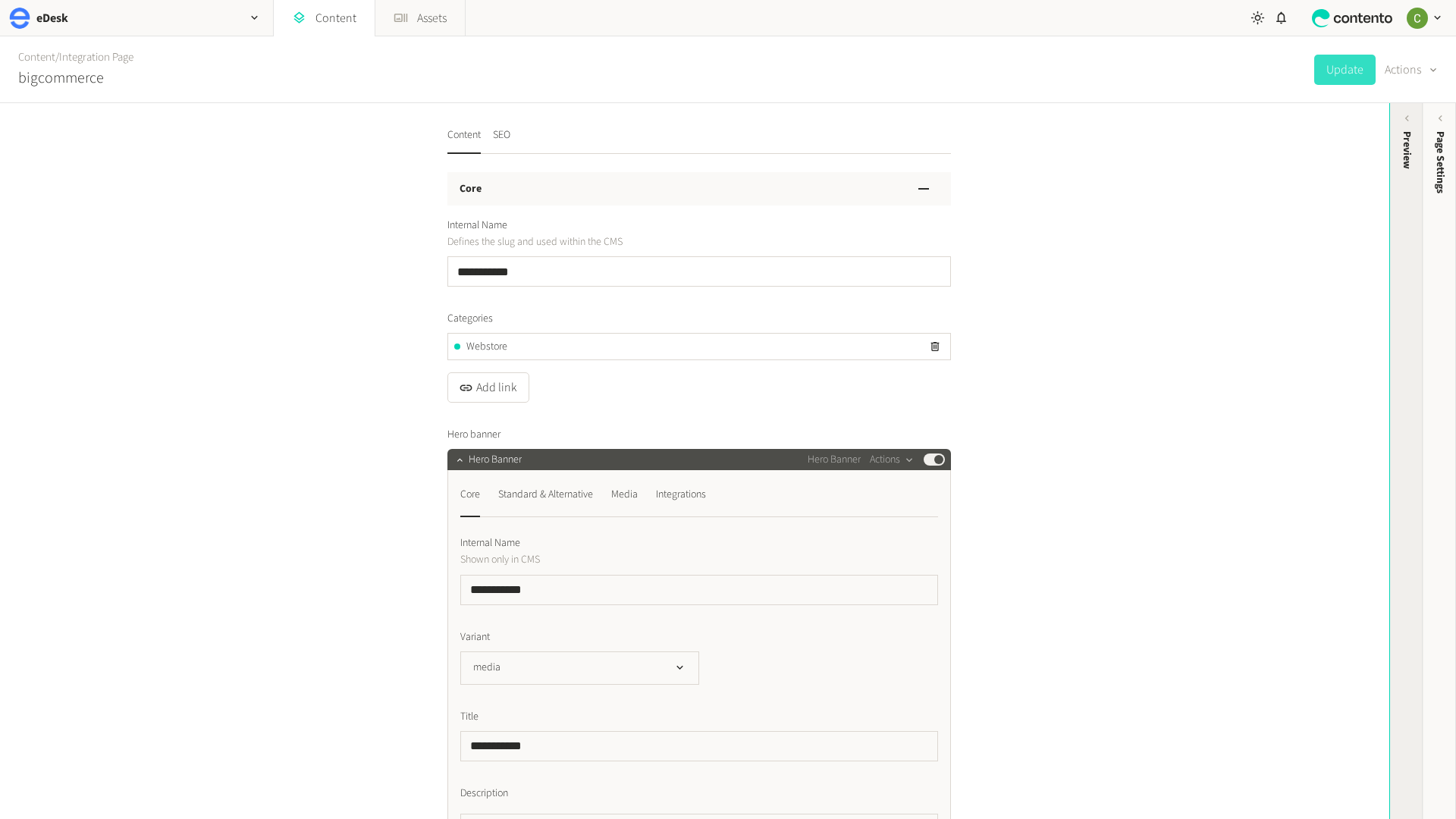 click on "Preview" 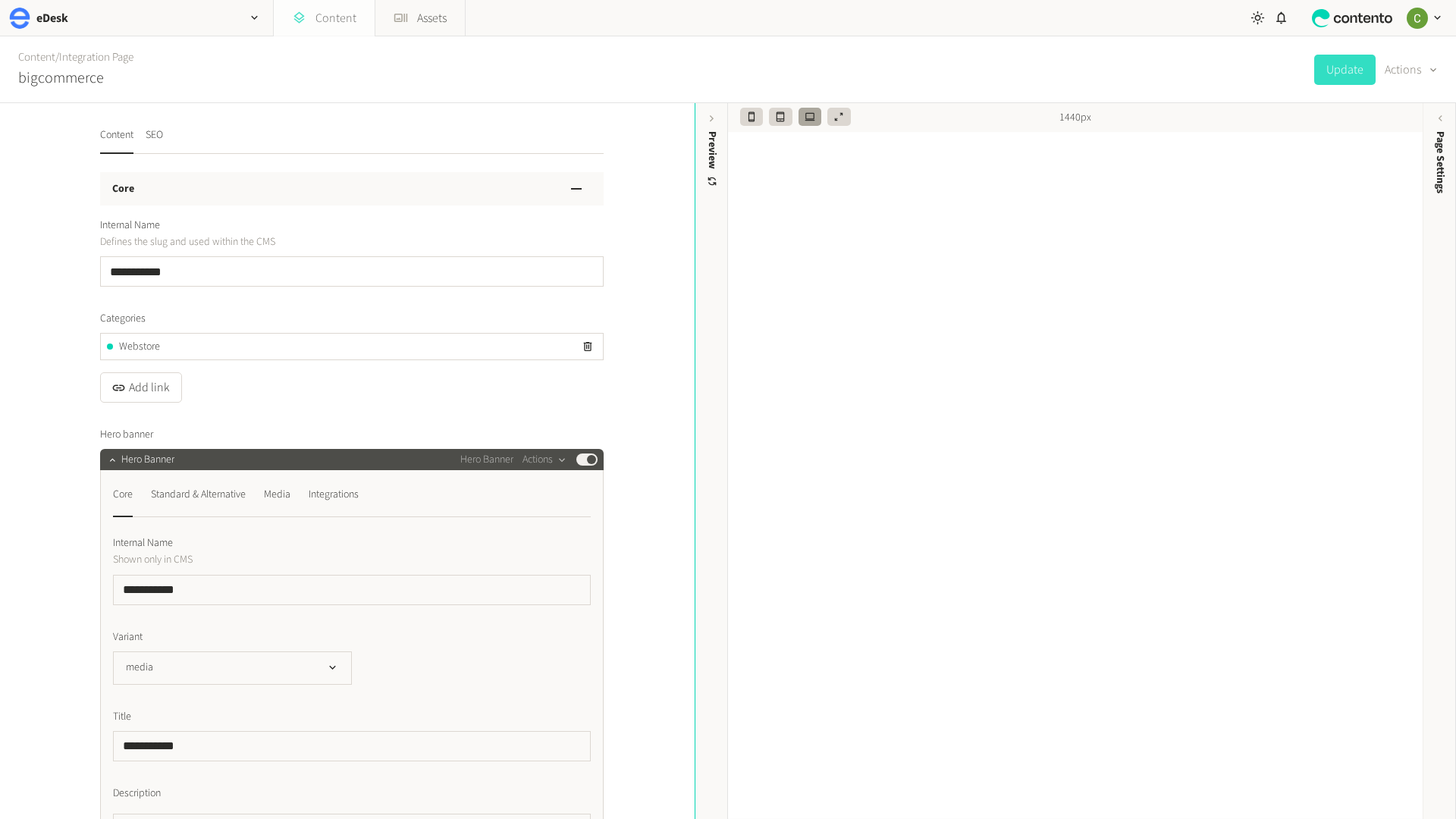 click on "Content" 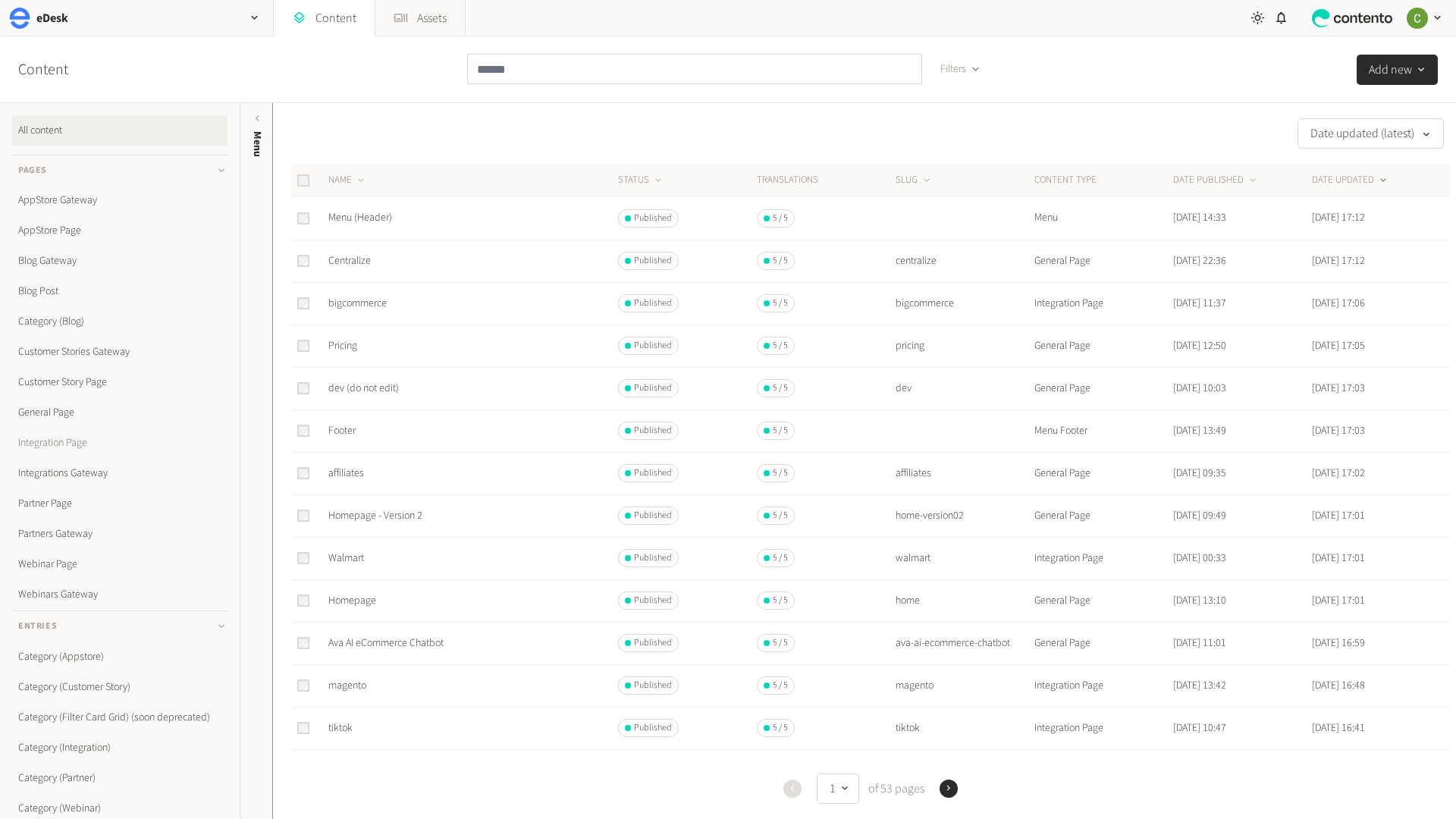click on "Integration Page" 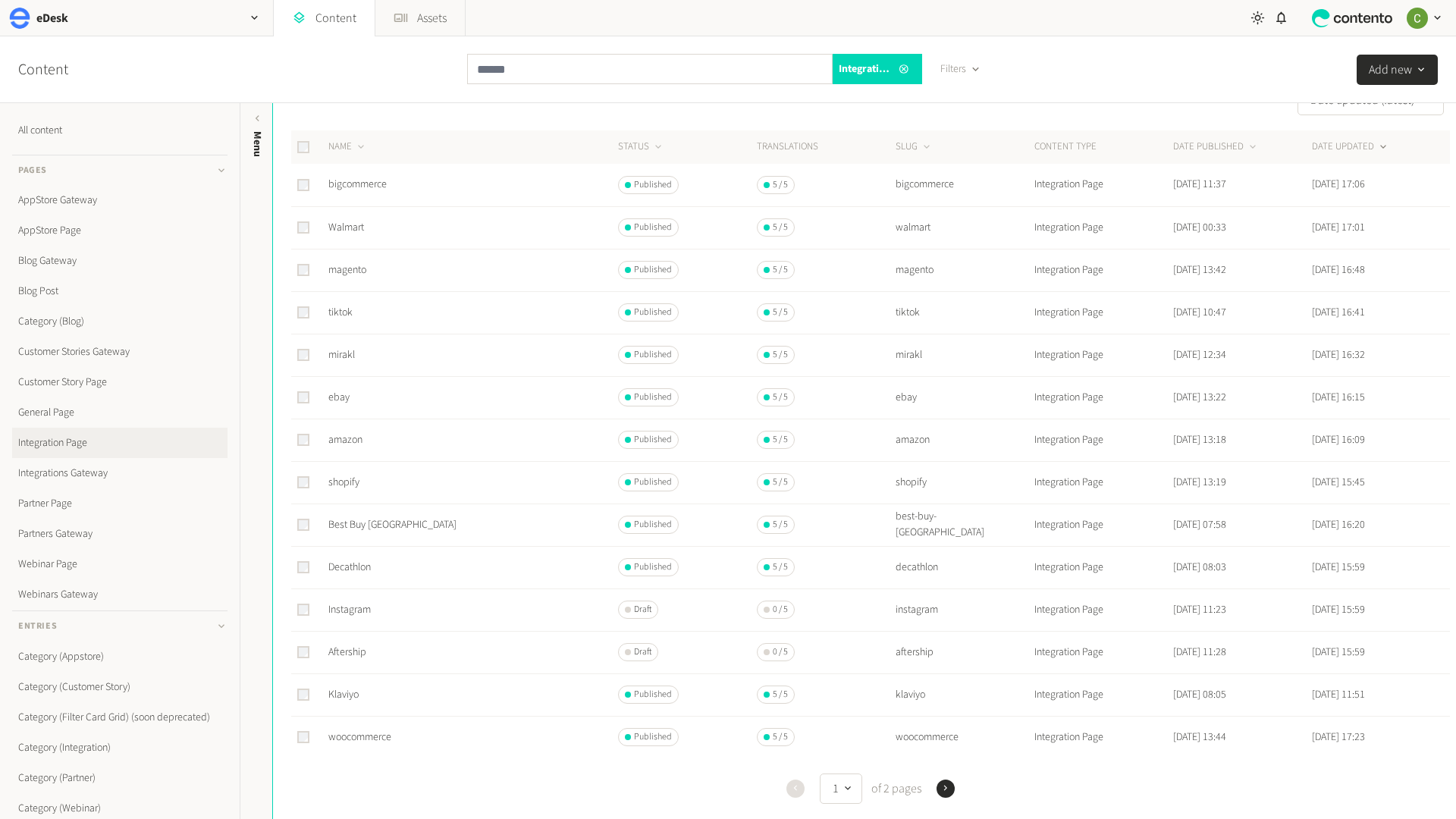 scroll, scrollTop: 0, scrollLeft: 0, axis: both 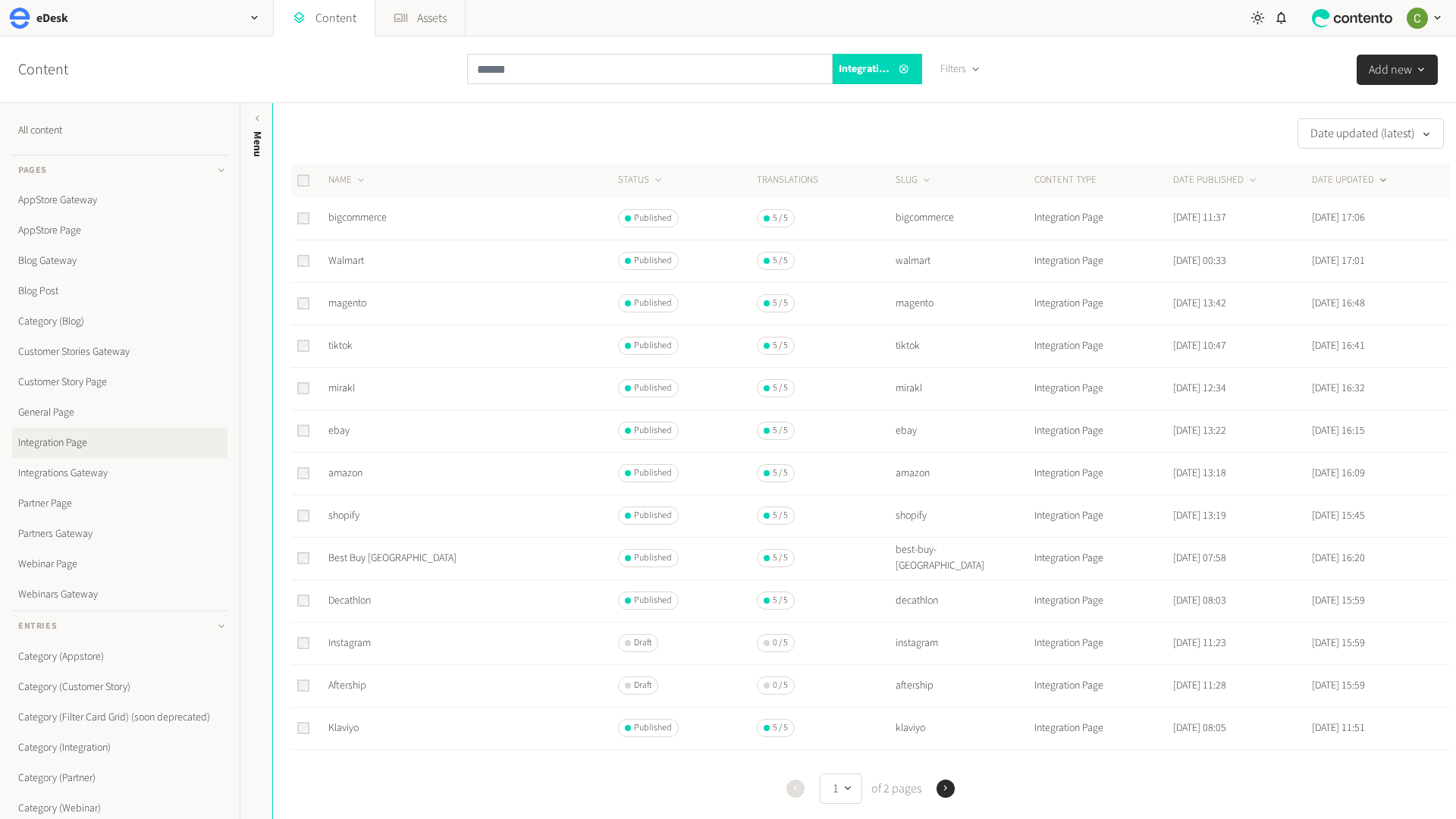 drag, startPoint x: 252, startPoint y: 8, endPoint x: 252, endPoint y: 727, distance: 719 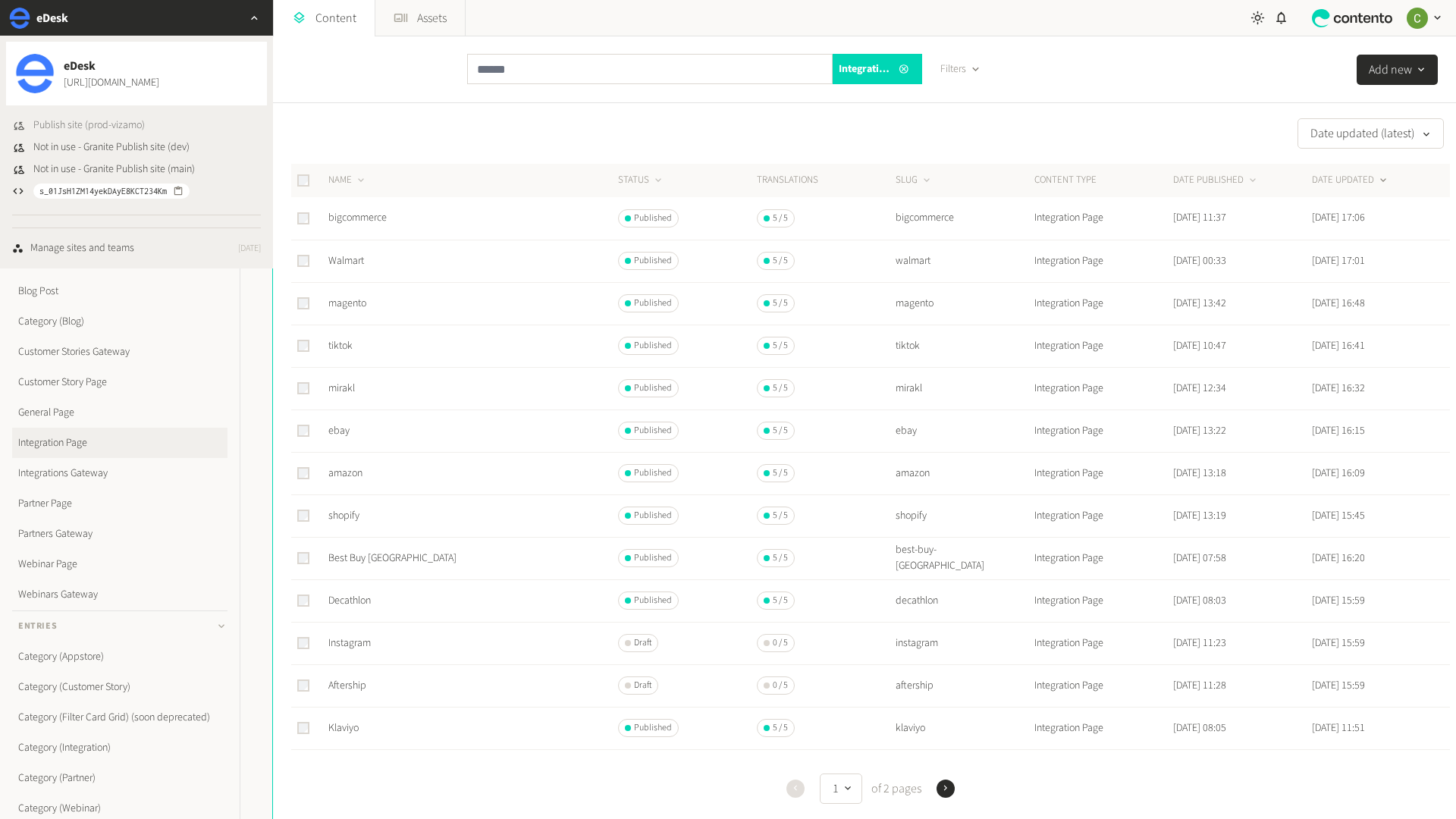 click on "Publish site (prod-vizamo)" 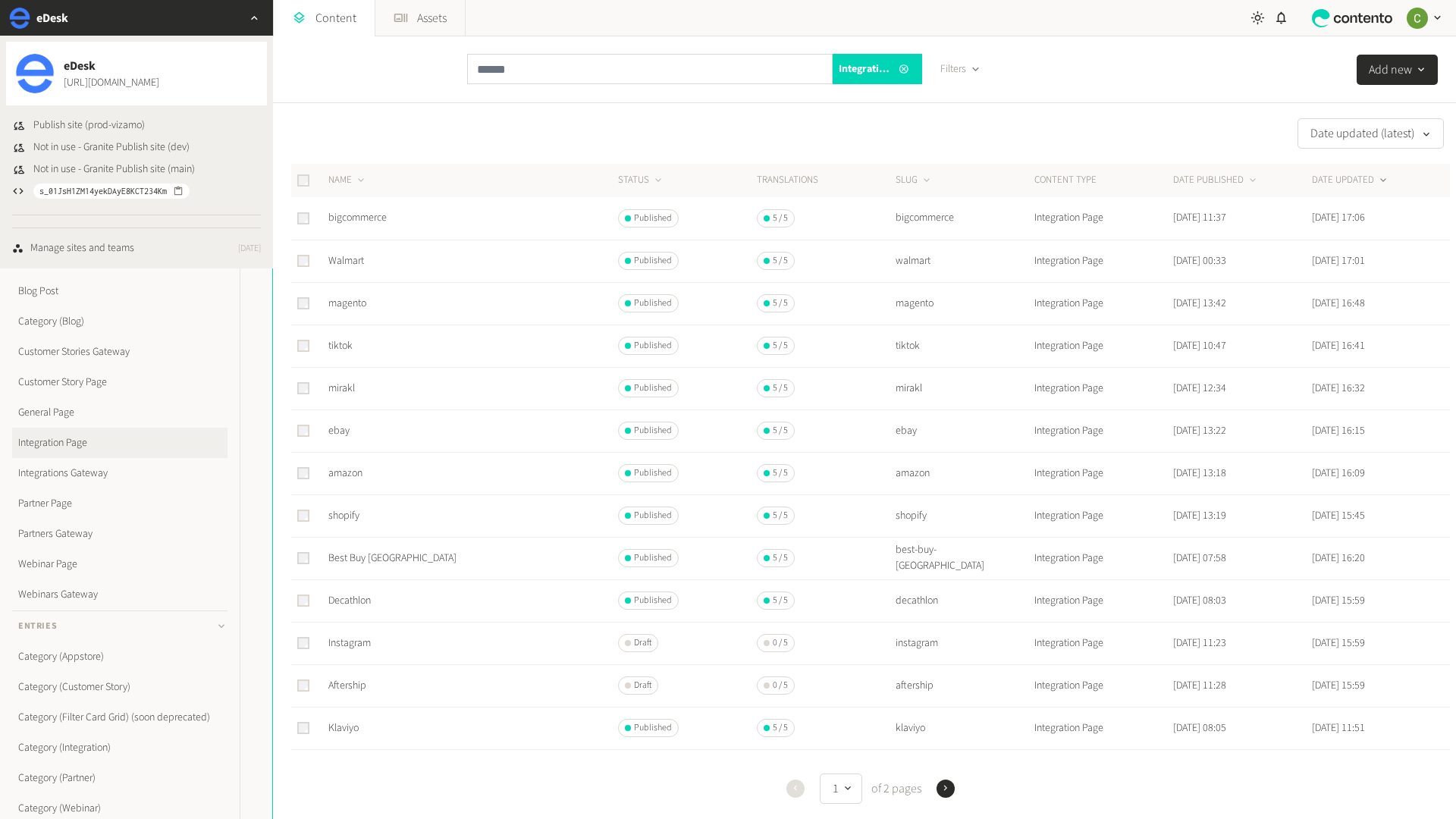 click 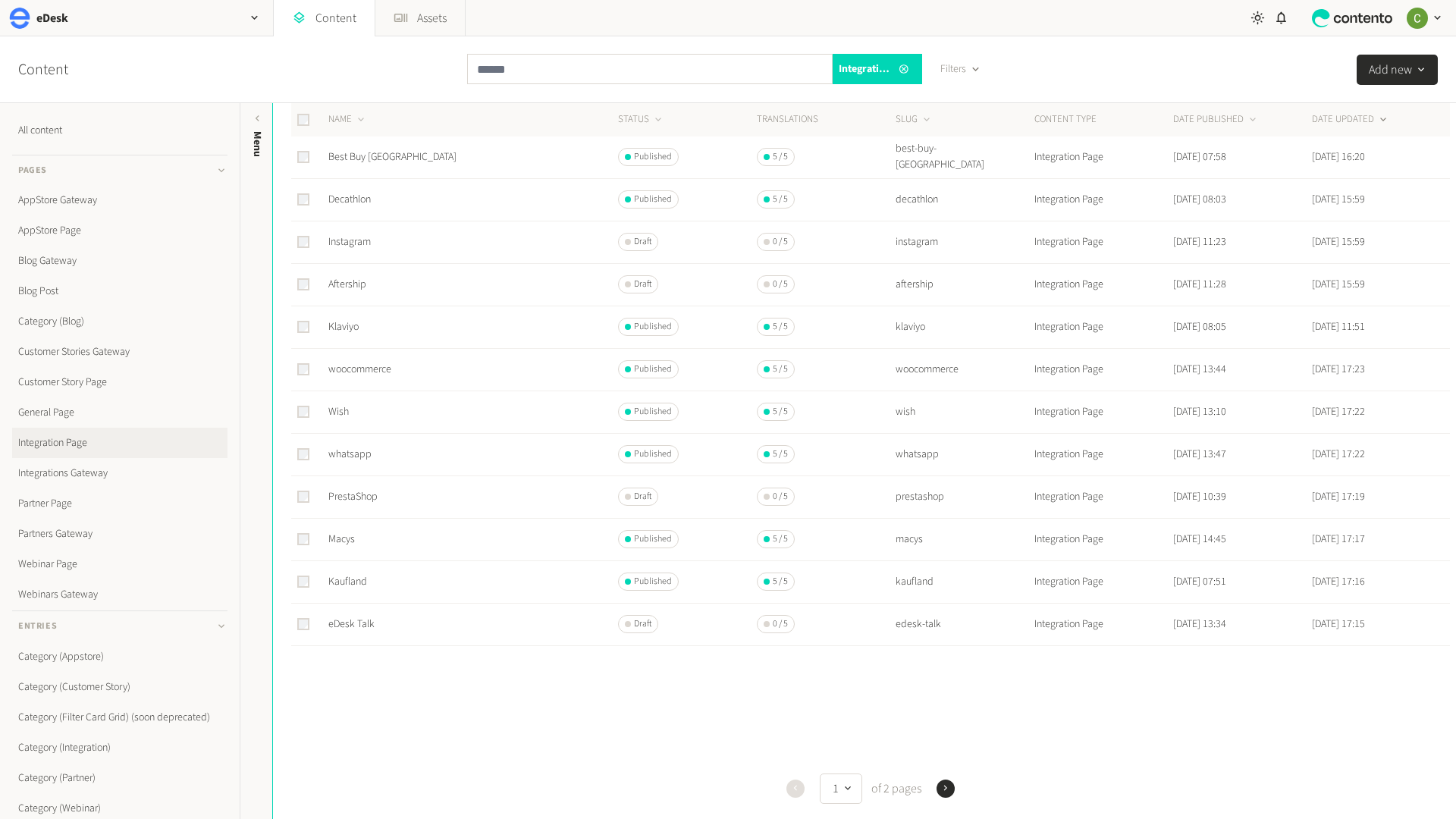 scroll, scrollTop: 0, scrollLeft: 0, axis: both 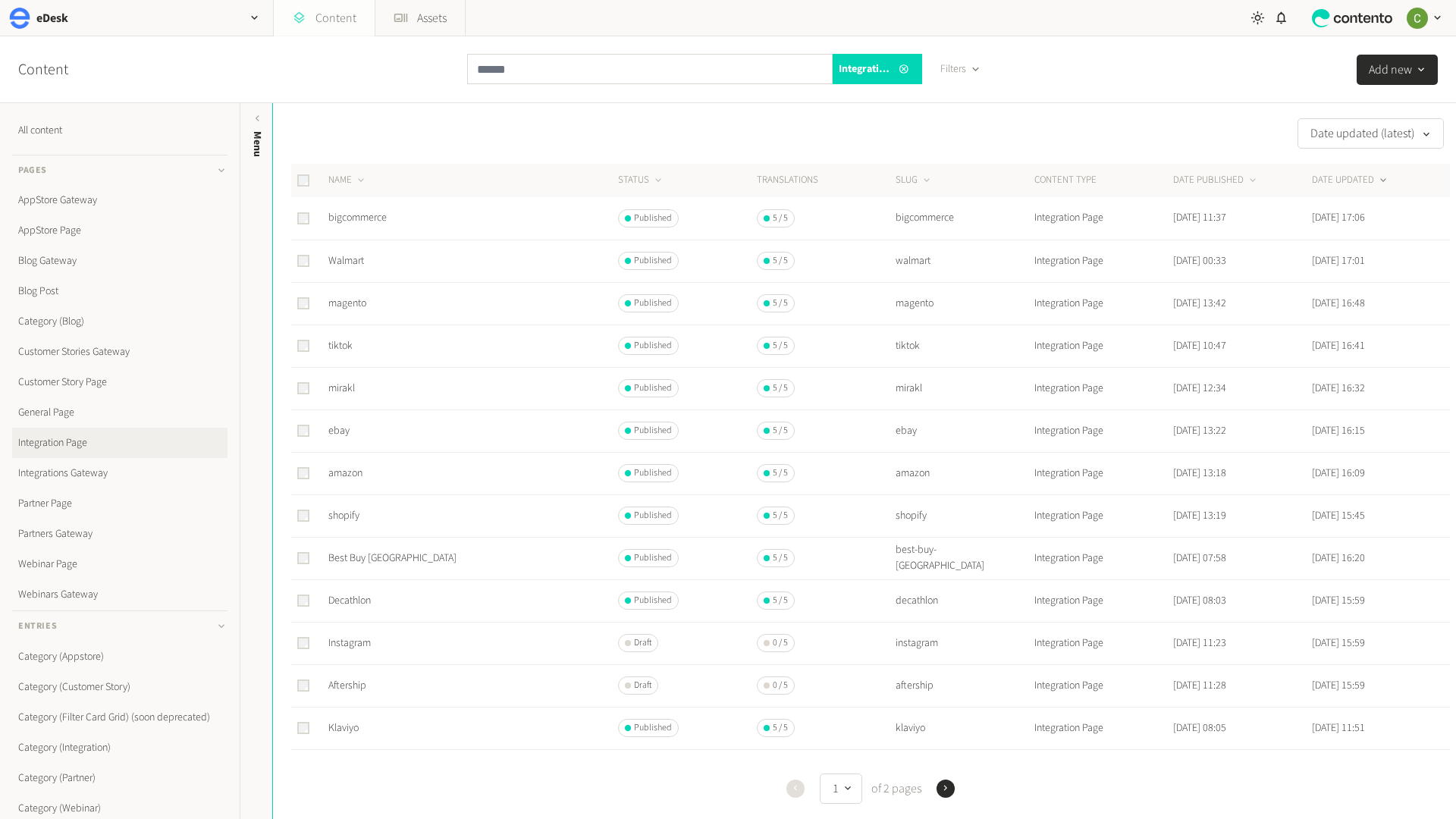 click on "Content" 